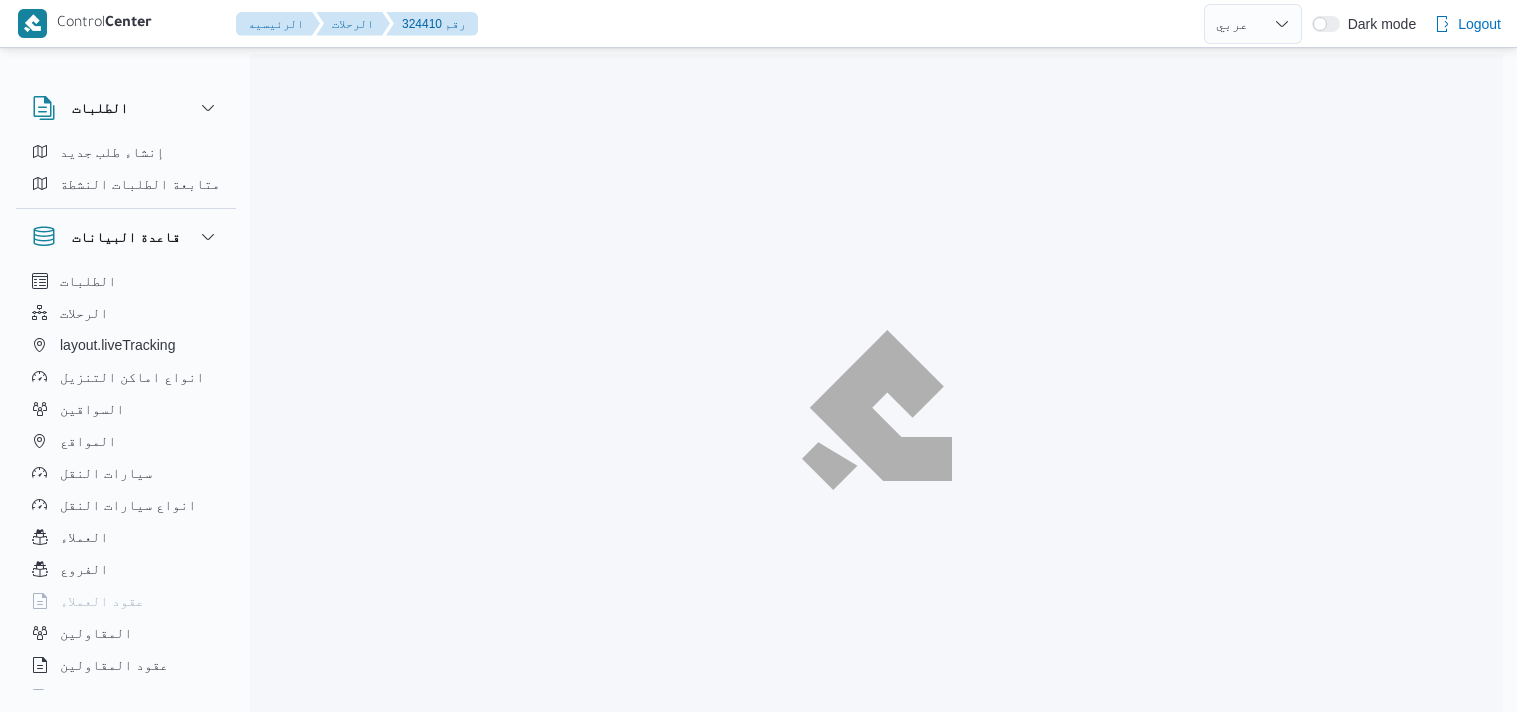select on "ar" 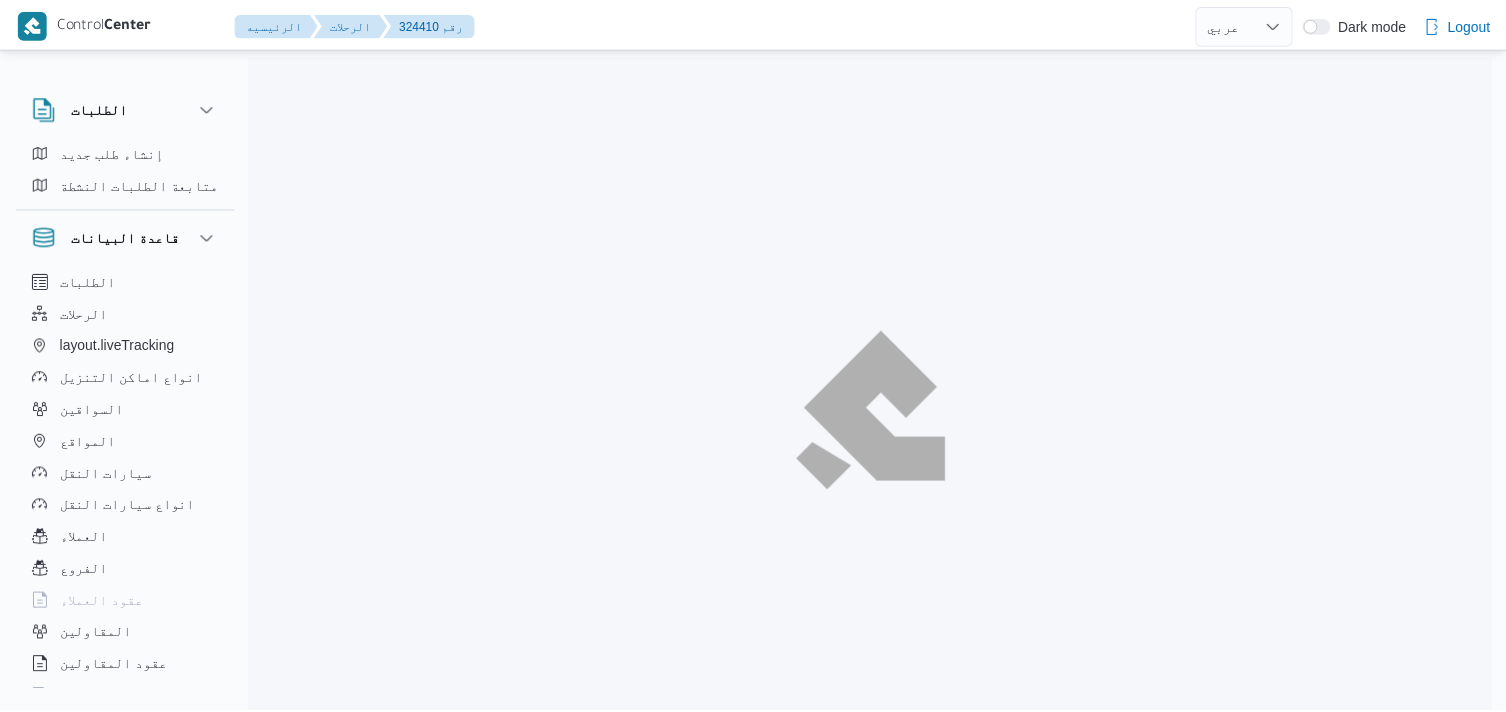 scroll, scrollTop: 0, scrollLeft: 0, axis: both 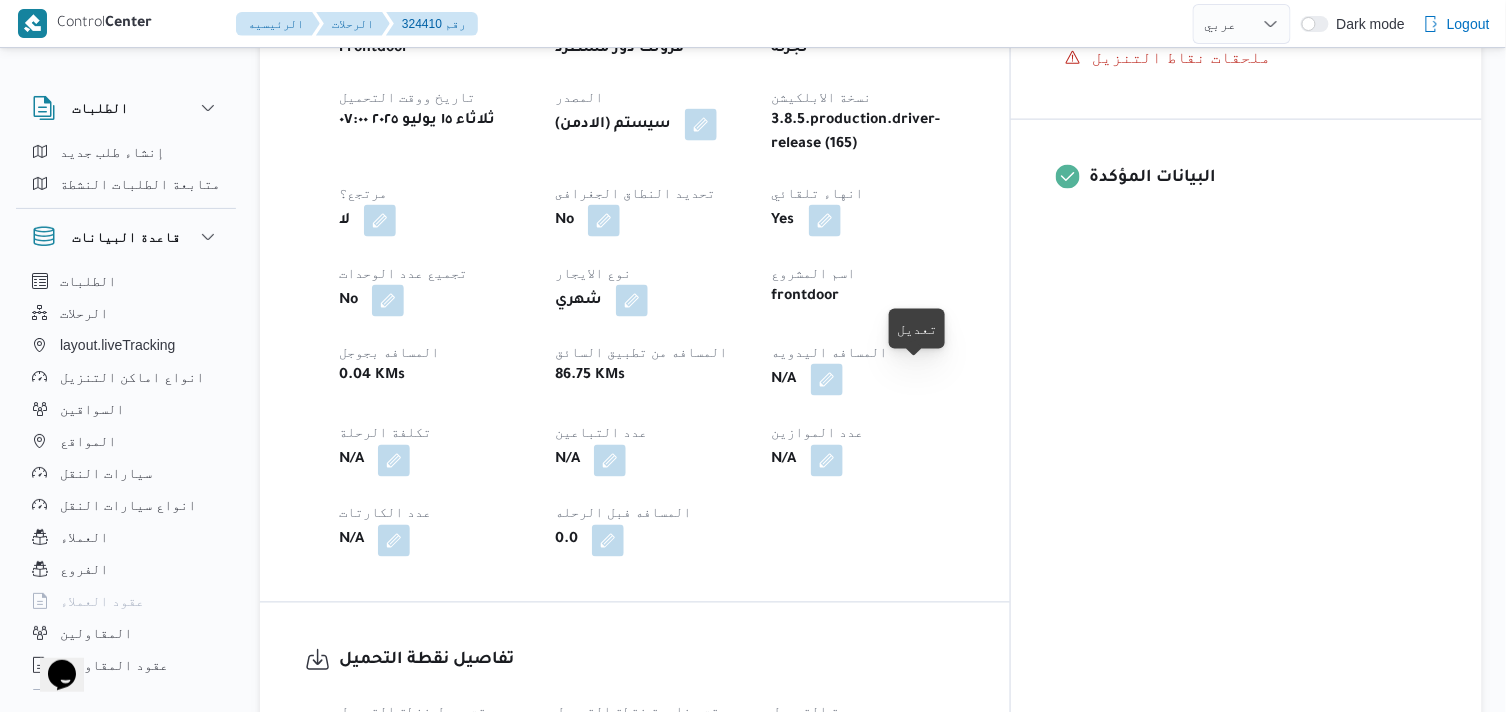 click at bounding box center [827, 380] 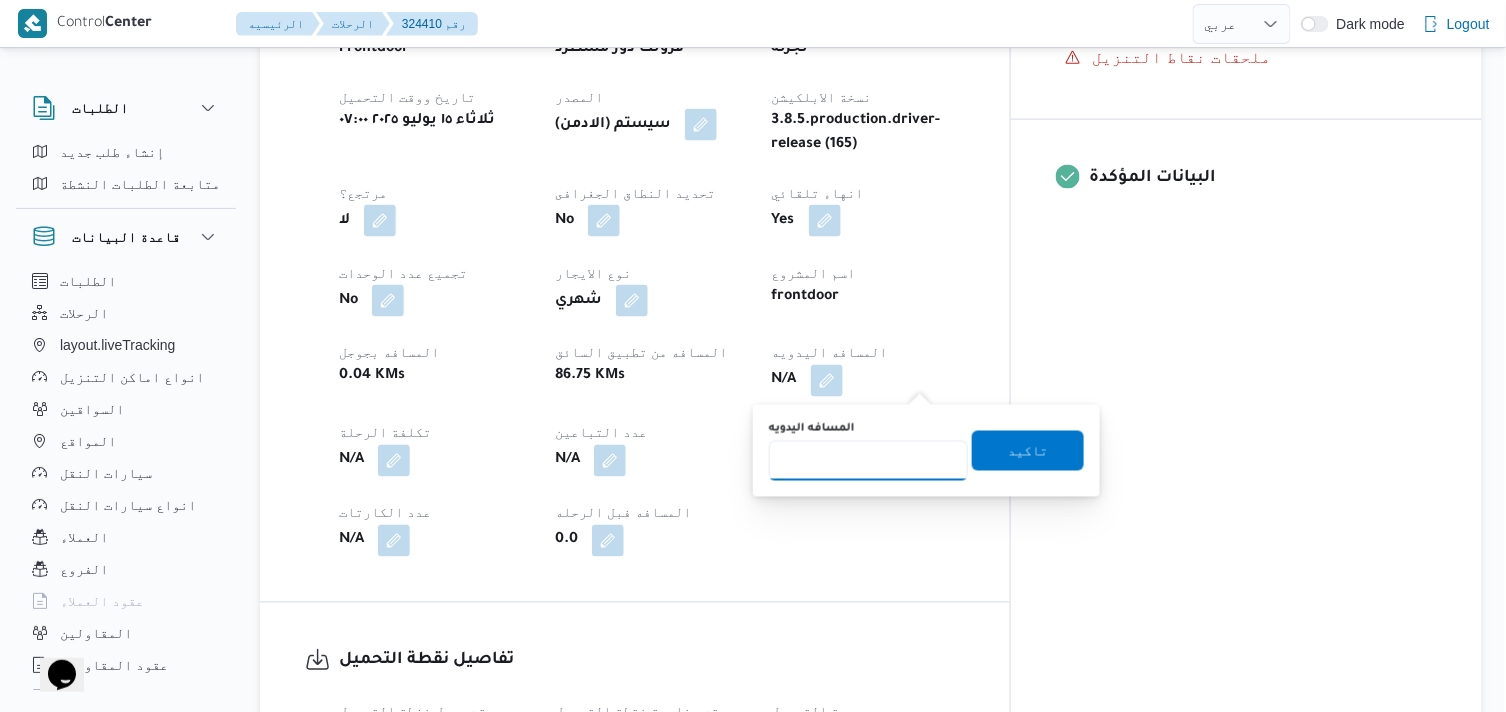 click on "المسافه اليدويه" at bounding box center [868, 461] 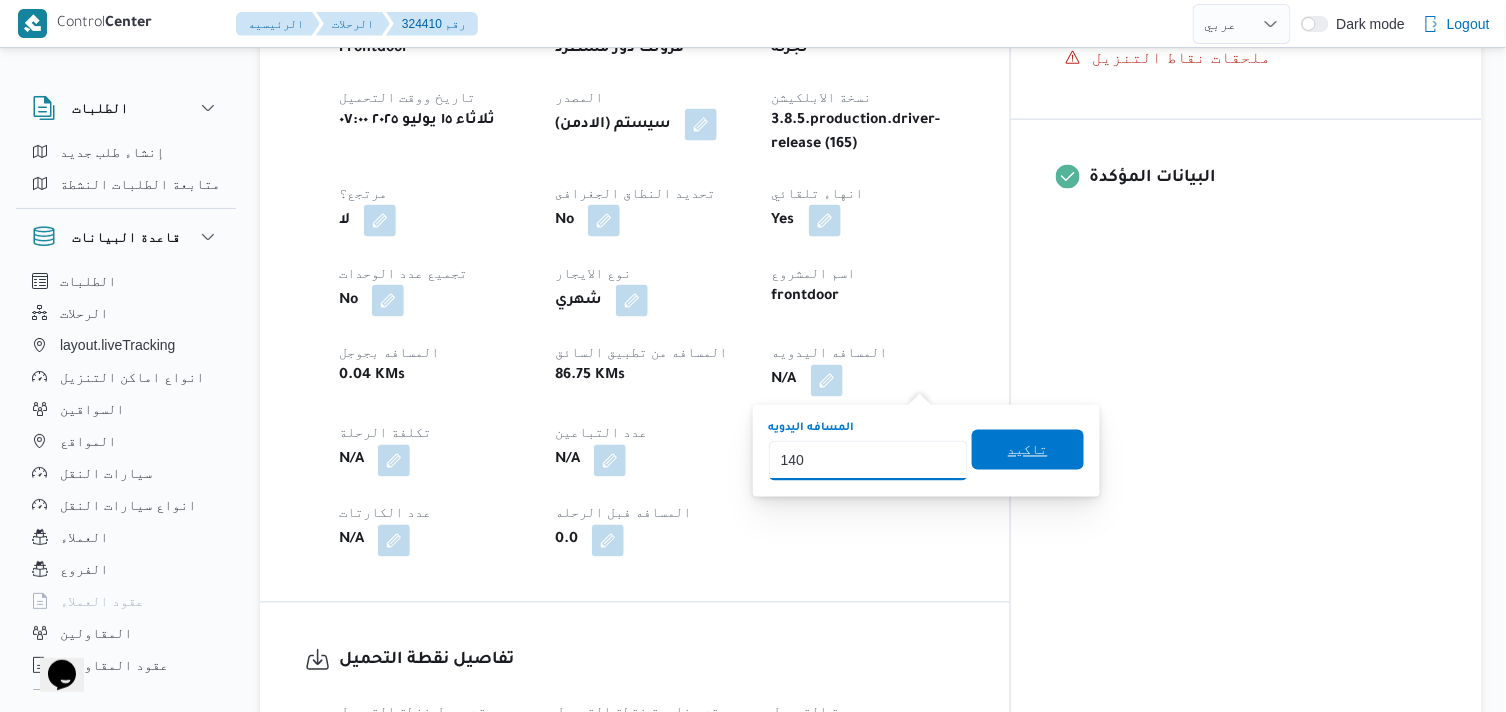 type on "140" 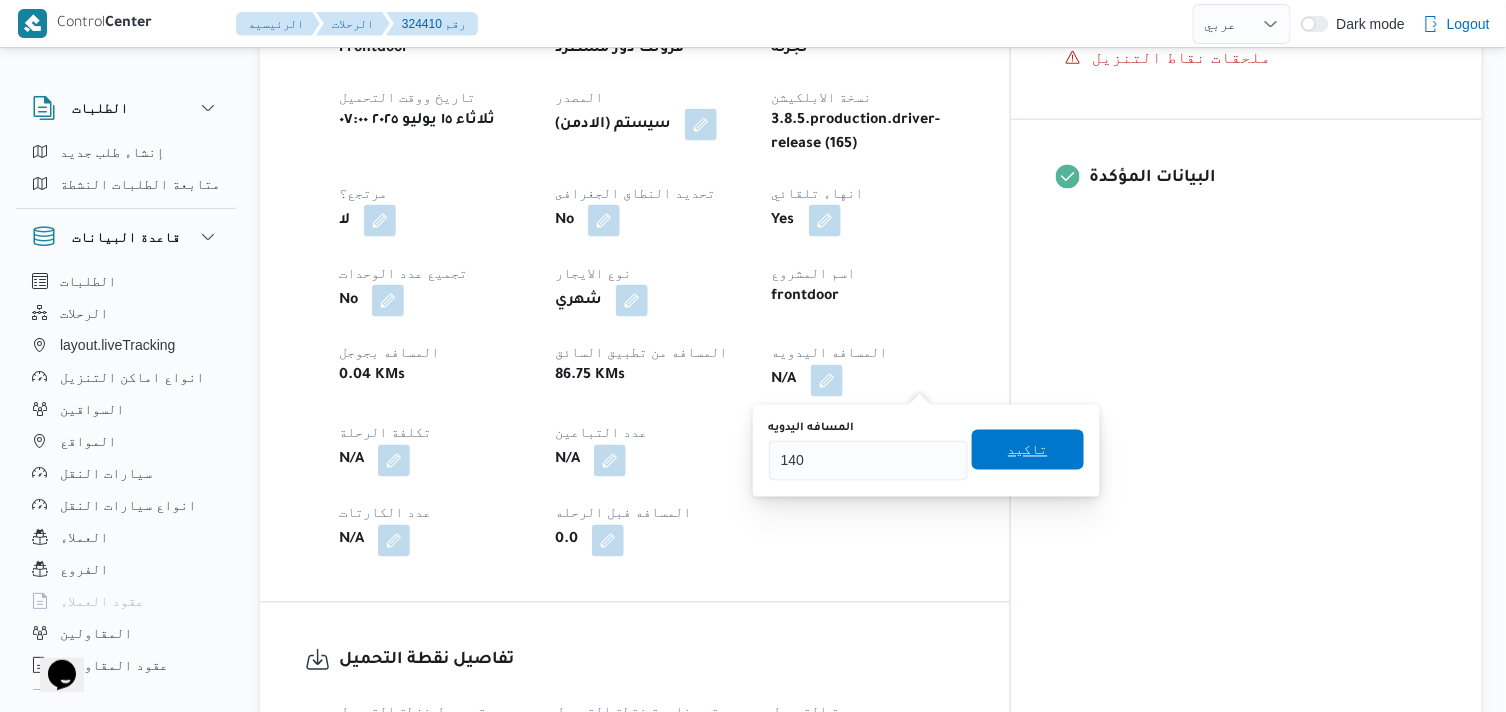 click on "تاكيد" at bounding box center [1028, 450] 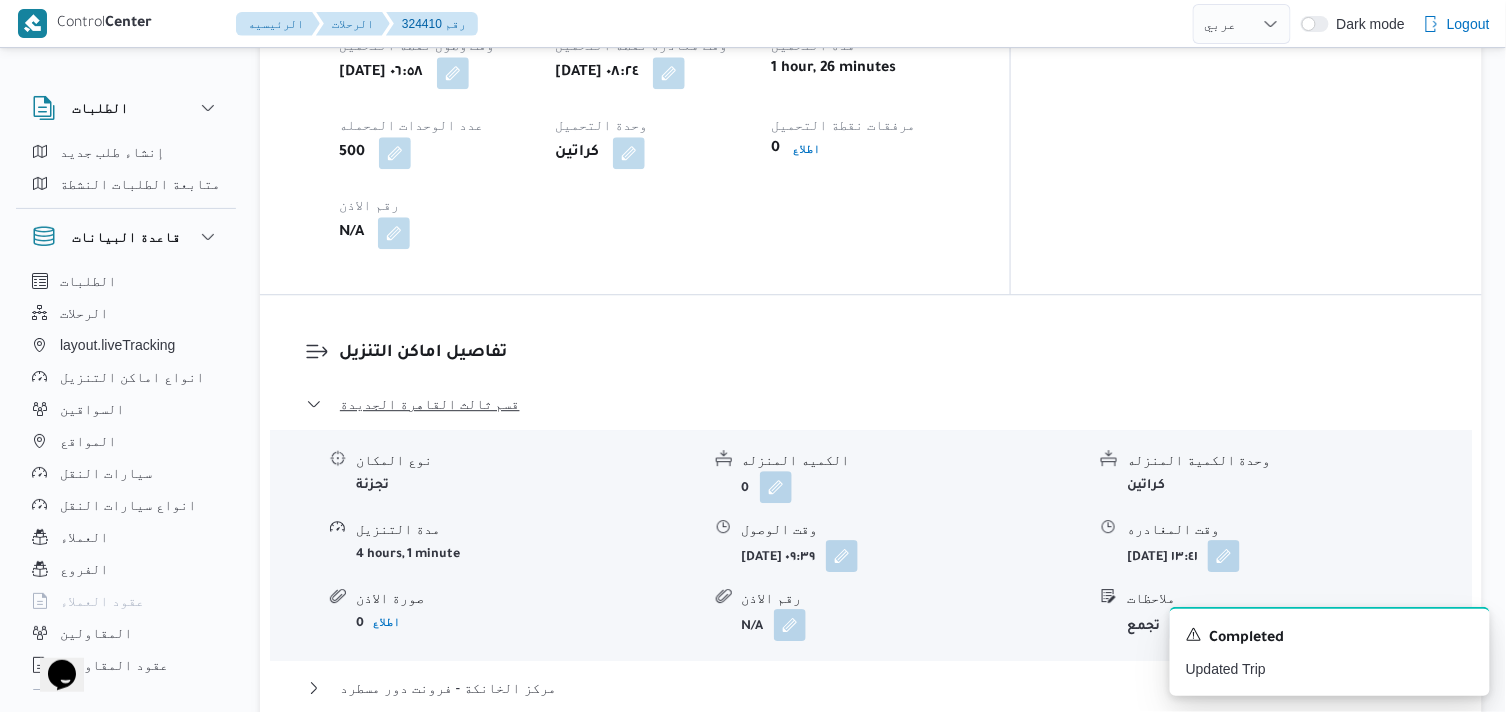 scroll, scrollTop: 1555, scrollLeft: 0, axis: vertical 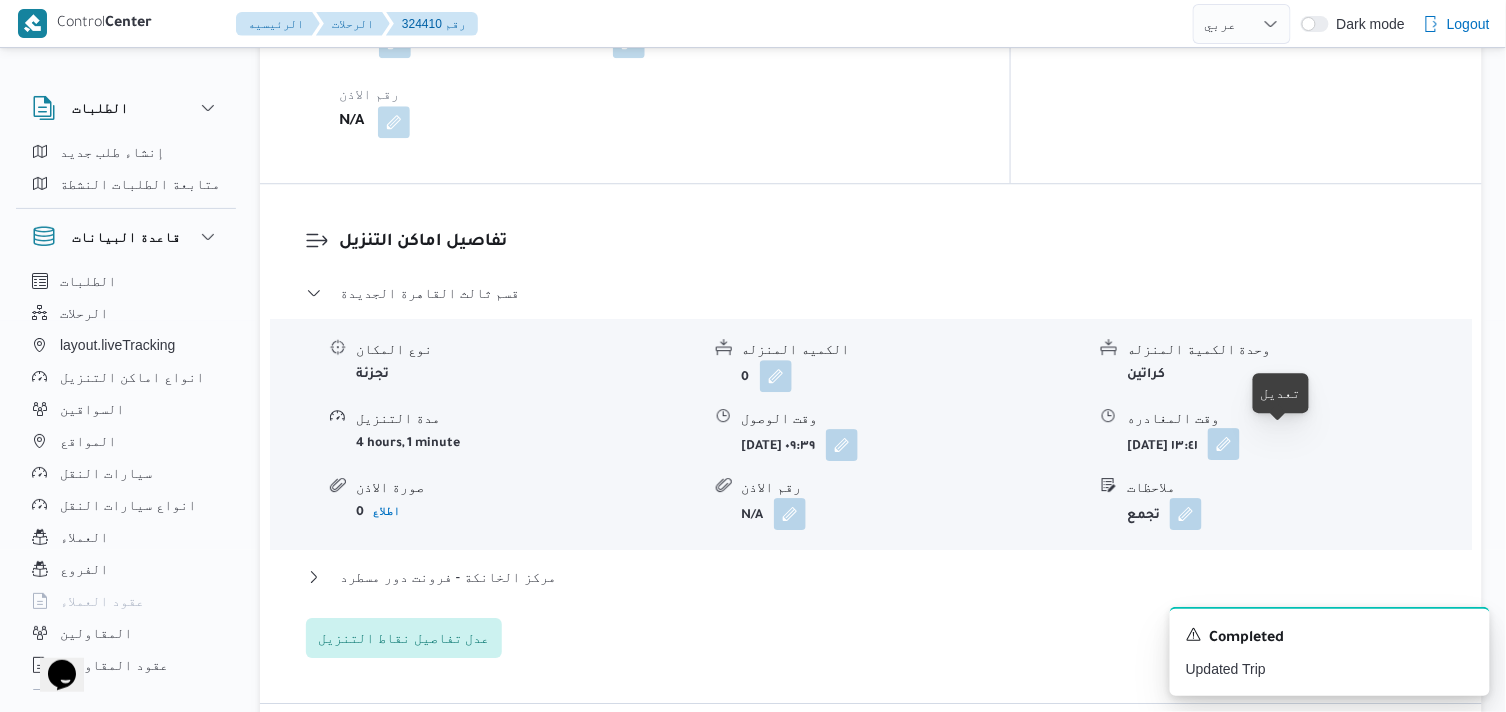 click at bounding box center (1224, 444) 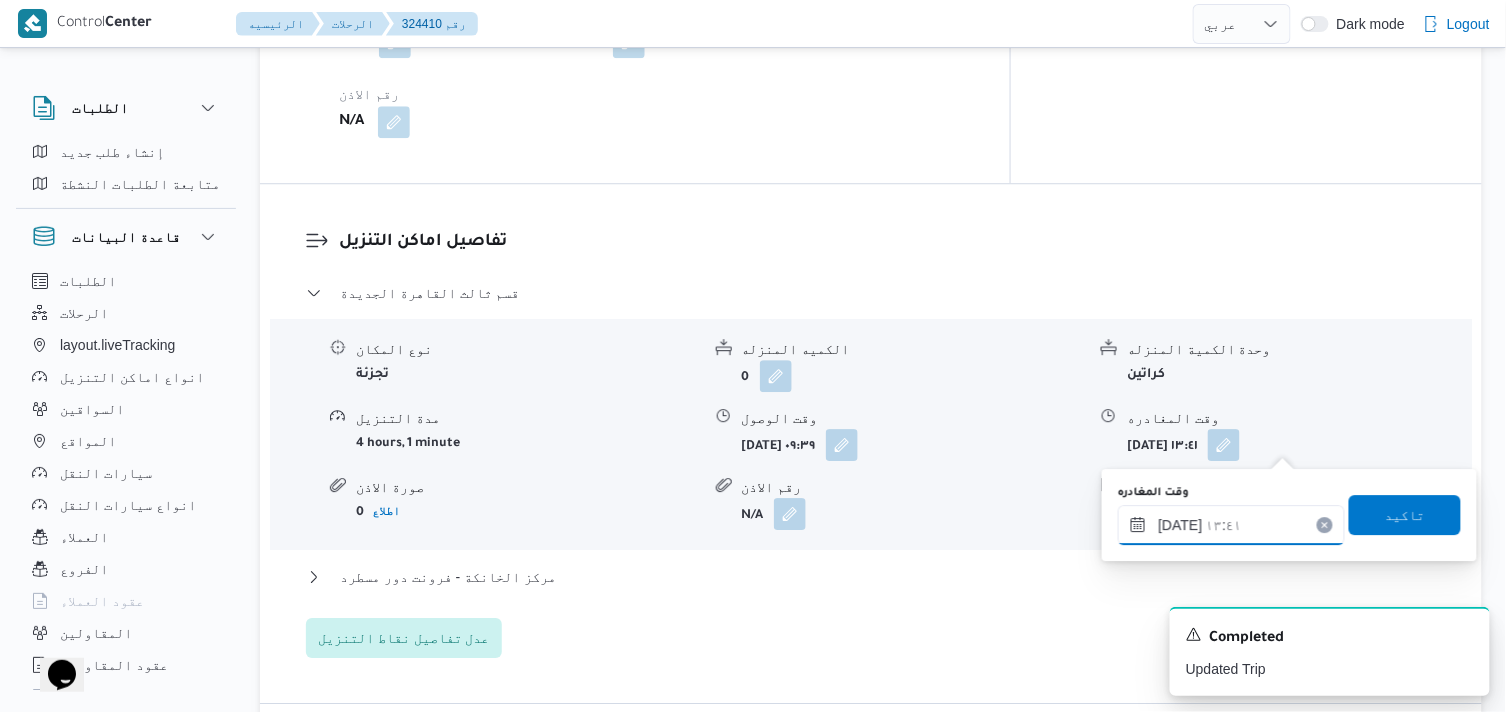 click on "١٥/٠٧/٢٠٢٥ ١٣:٤١" at bounding box center [1231, 525] 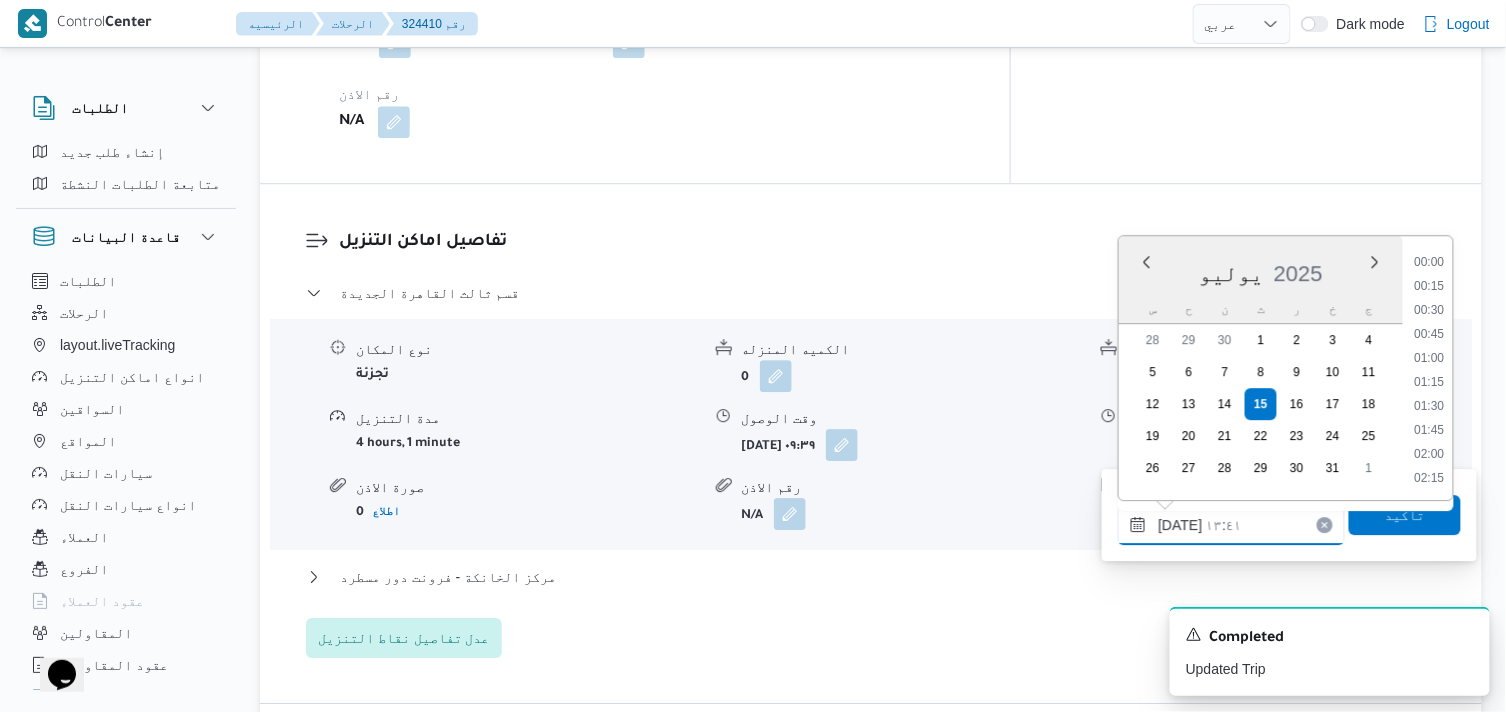 scroll, scrollTop: 1176, scrollLeft: 0, axis: vertical 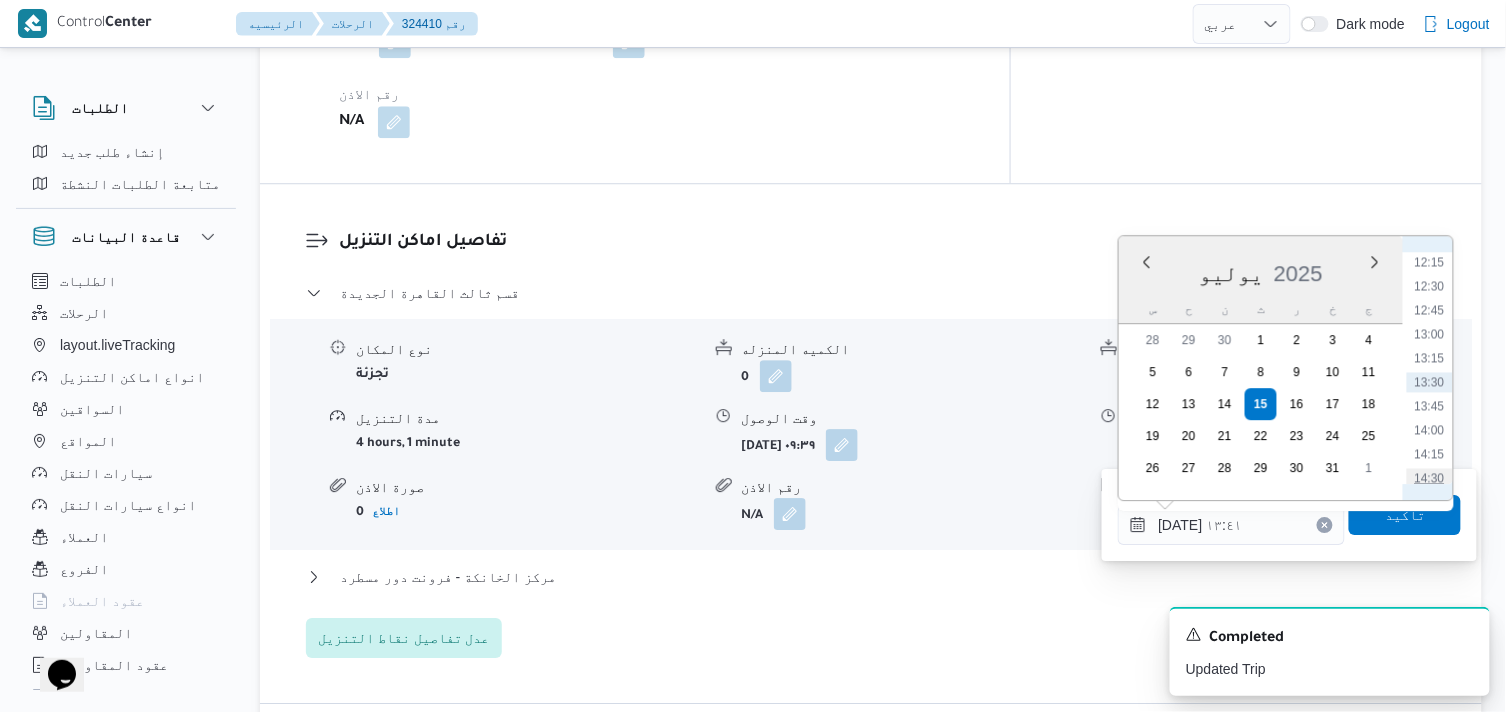 click on "14:30" at bounding box center [1430, 478] 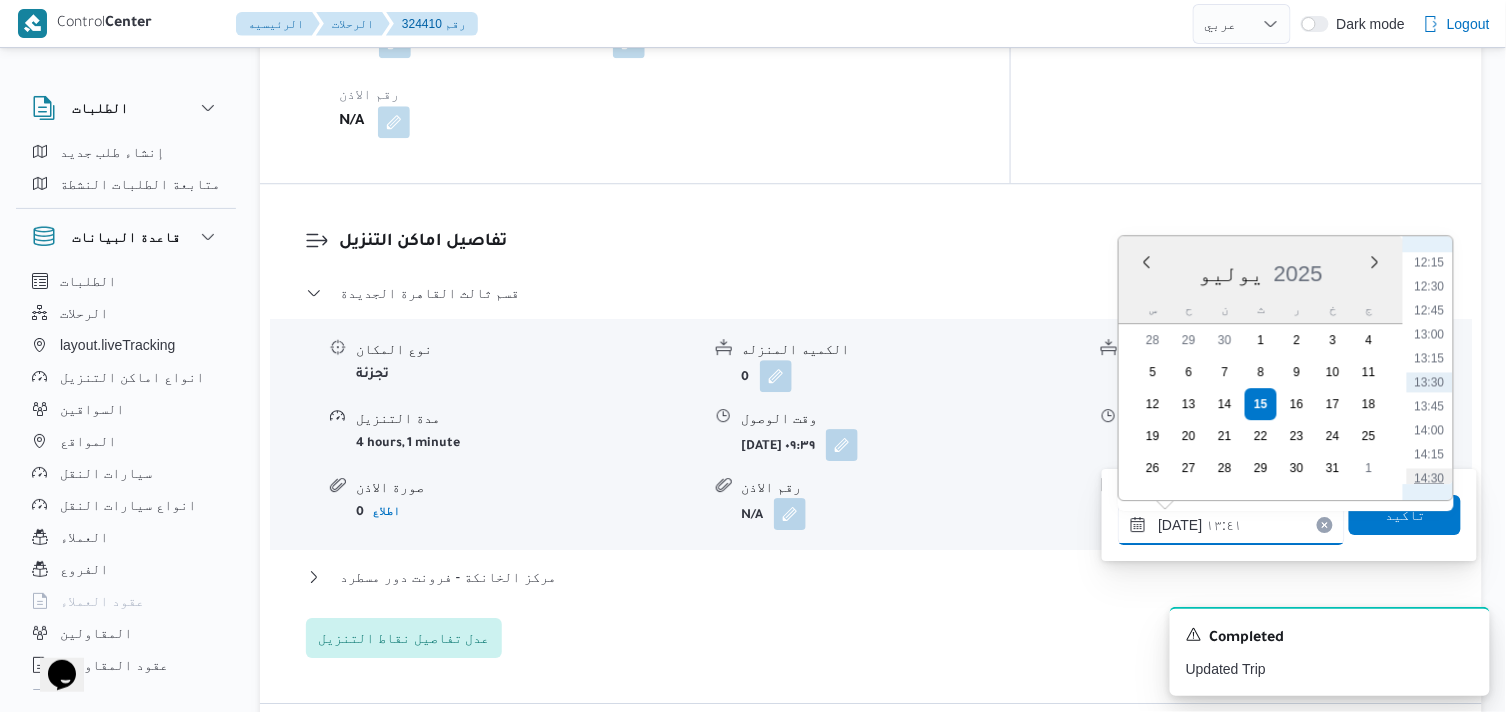 type on "١٥/٠٧/٢٠٢٥ ١٤:٣٠" 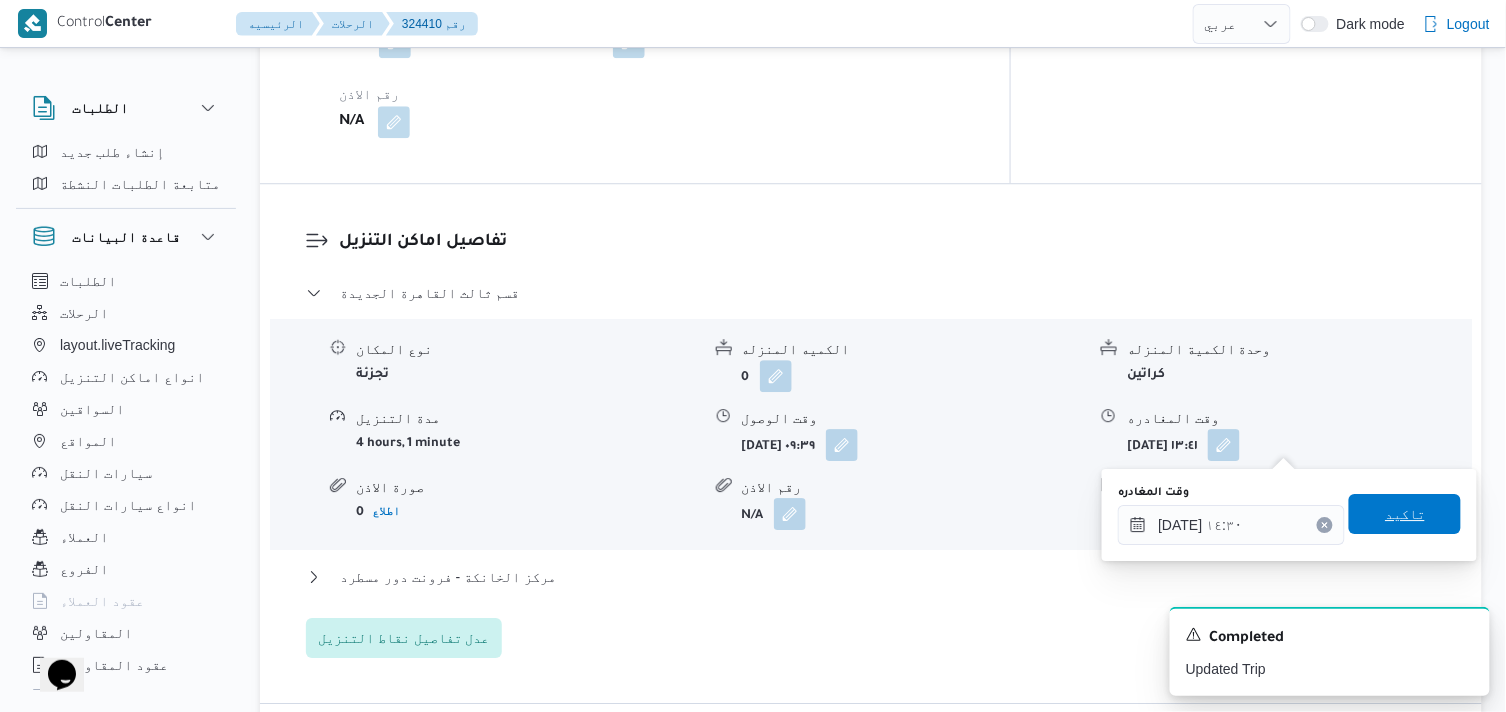 click on "تاكيد" at bounding box center (1405, 514) 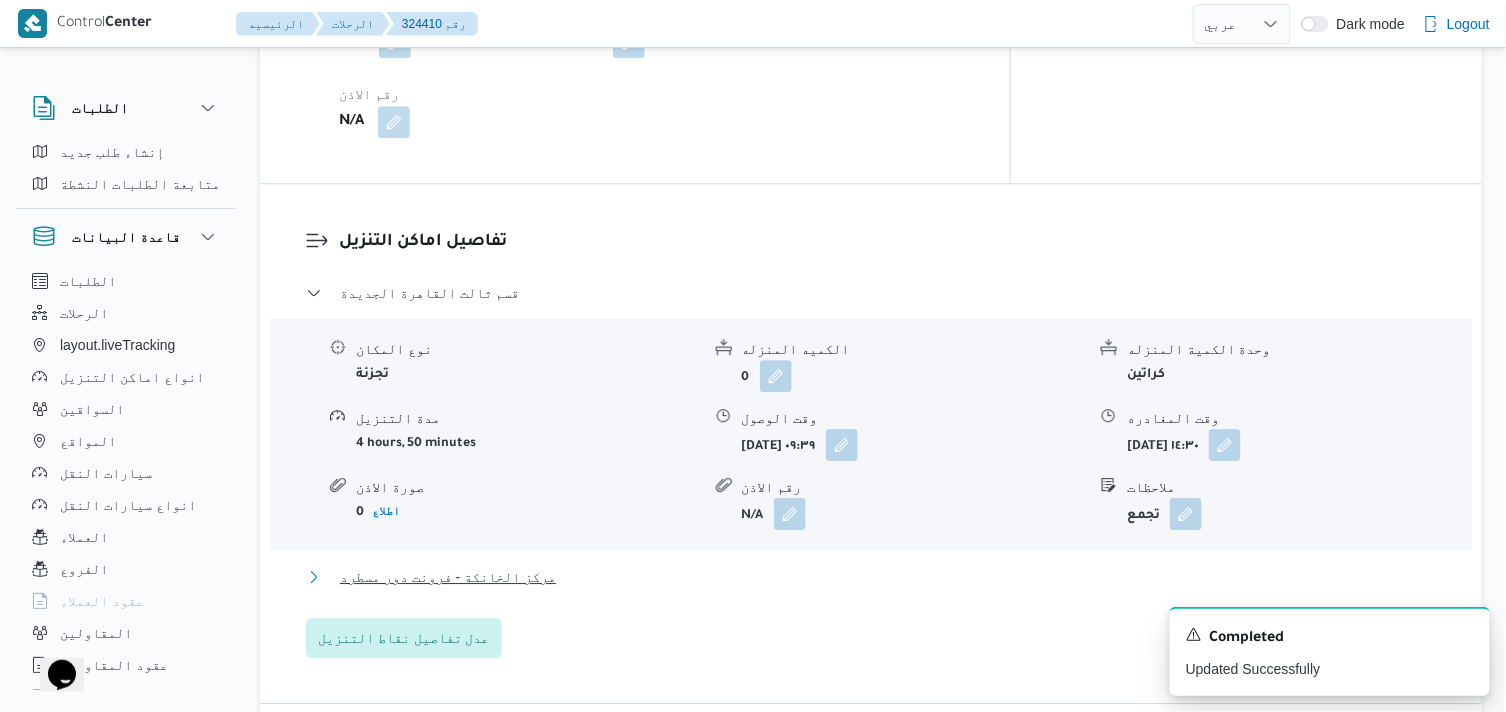 click on "مركز الخانكة -
فرونت دور مسطرد" at bounding box center [448, 577] 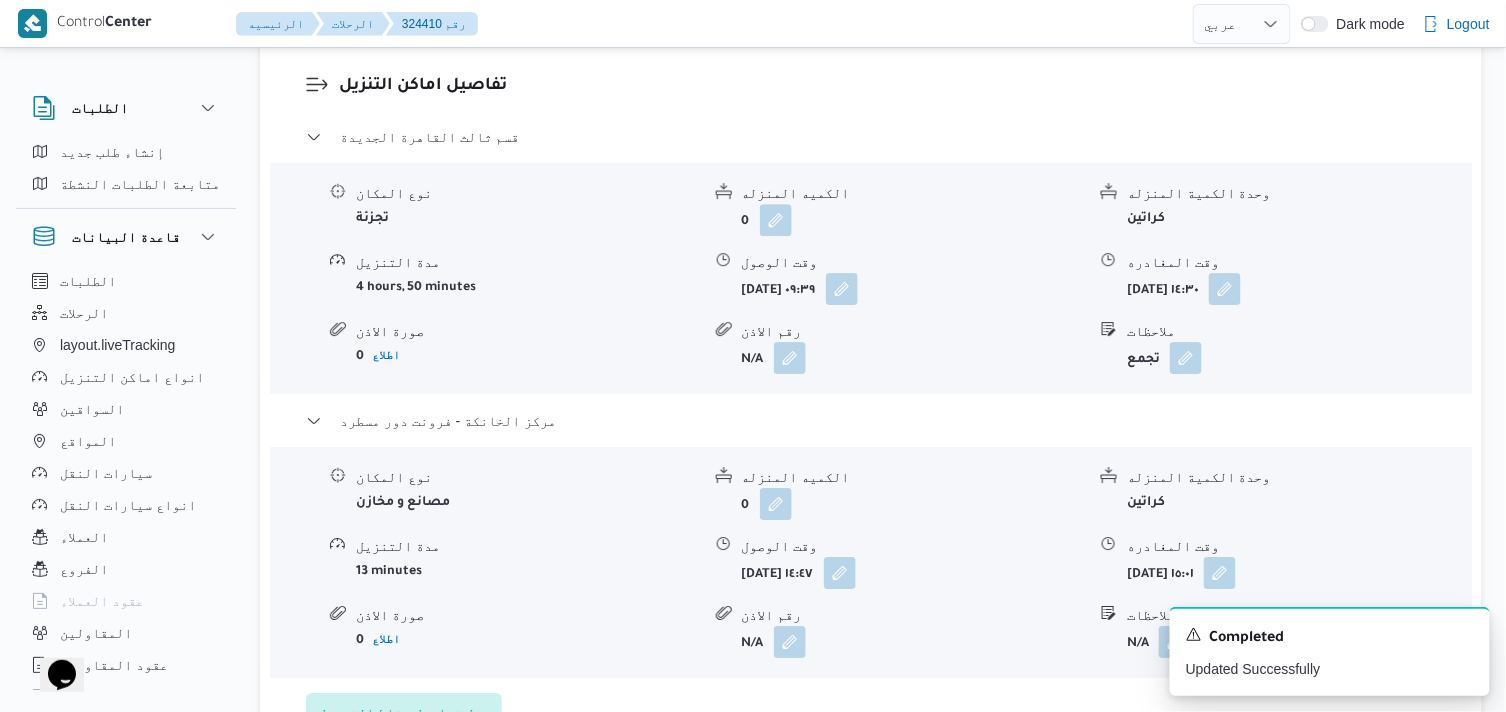 scroll, scrollTop: 1888, scrollLeft: 0, axis: vertical 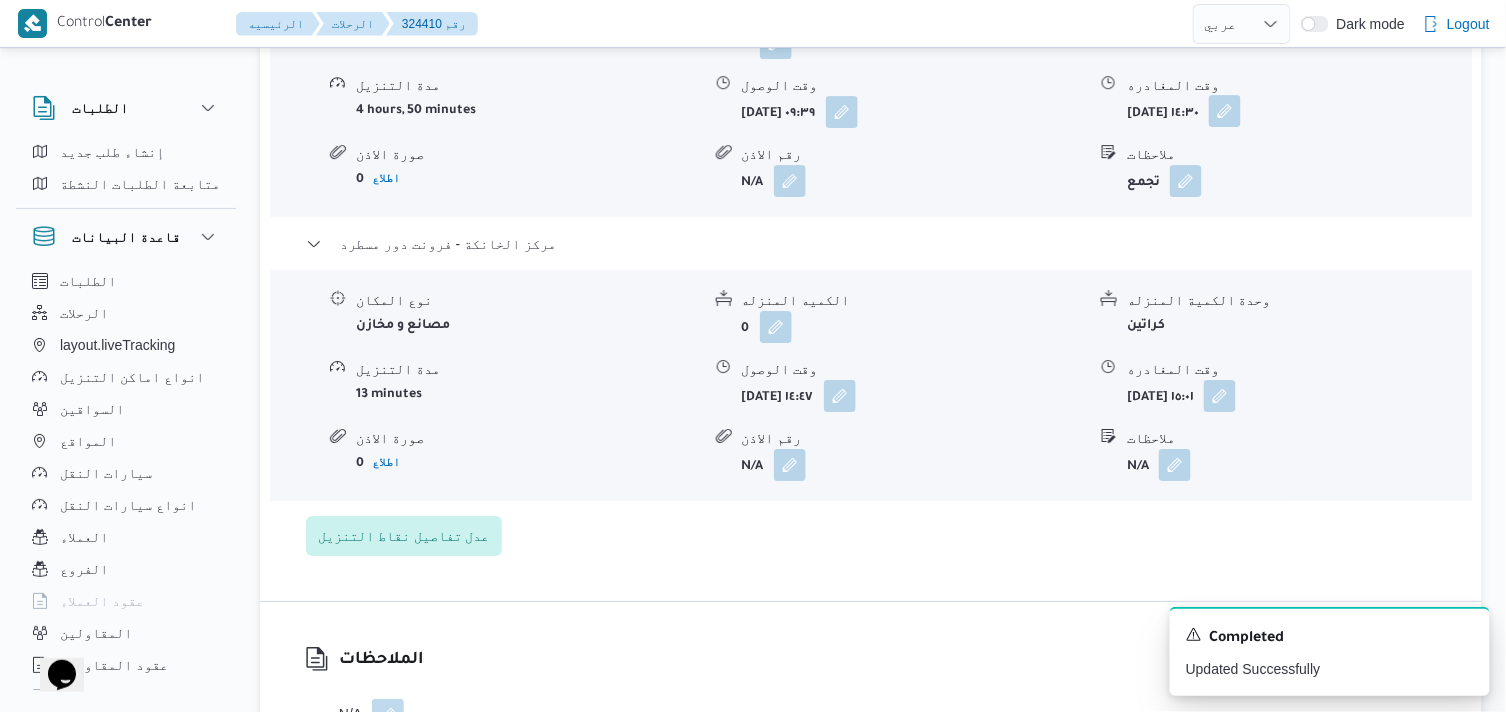 click at bounding box center (1225, 111) 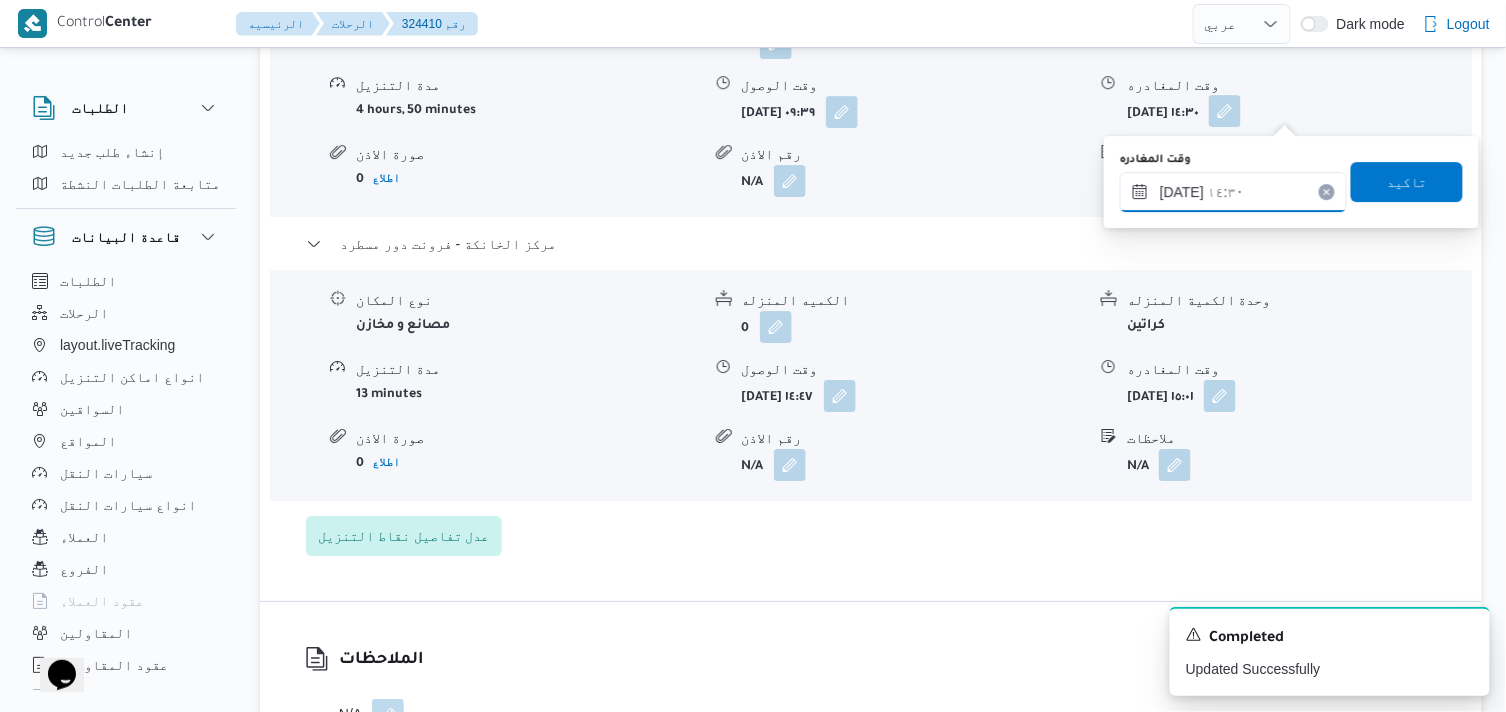 click on "١٥/٠٧/٢٠٢٥ ١٤:٣٠" at bounding box center (1233, 192) 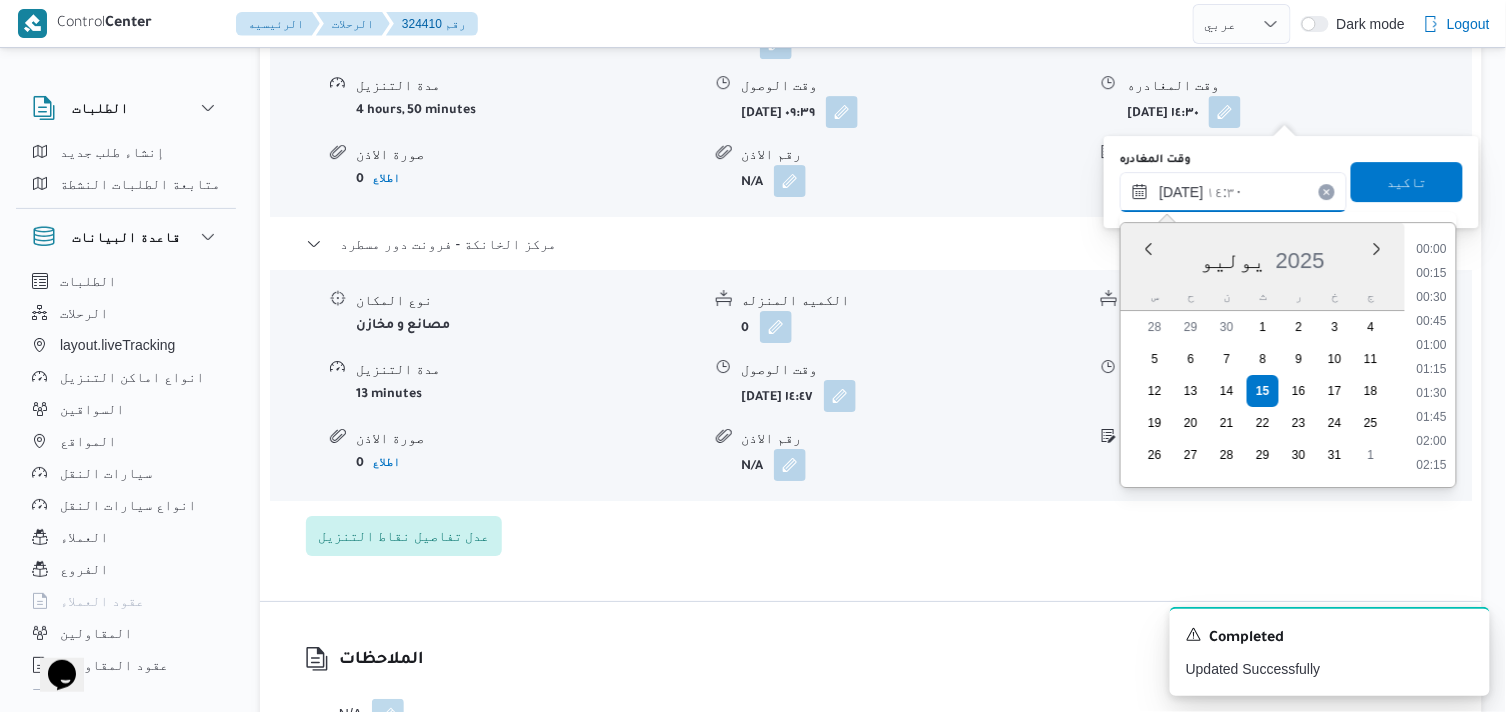 scroll, scrollTop: 1272, scrollLeft: 0, axis: vertical 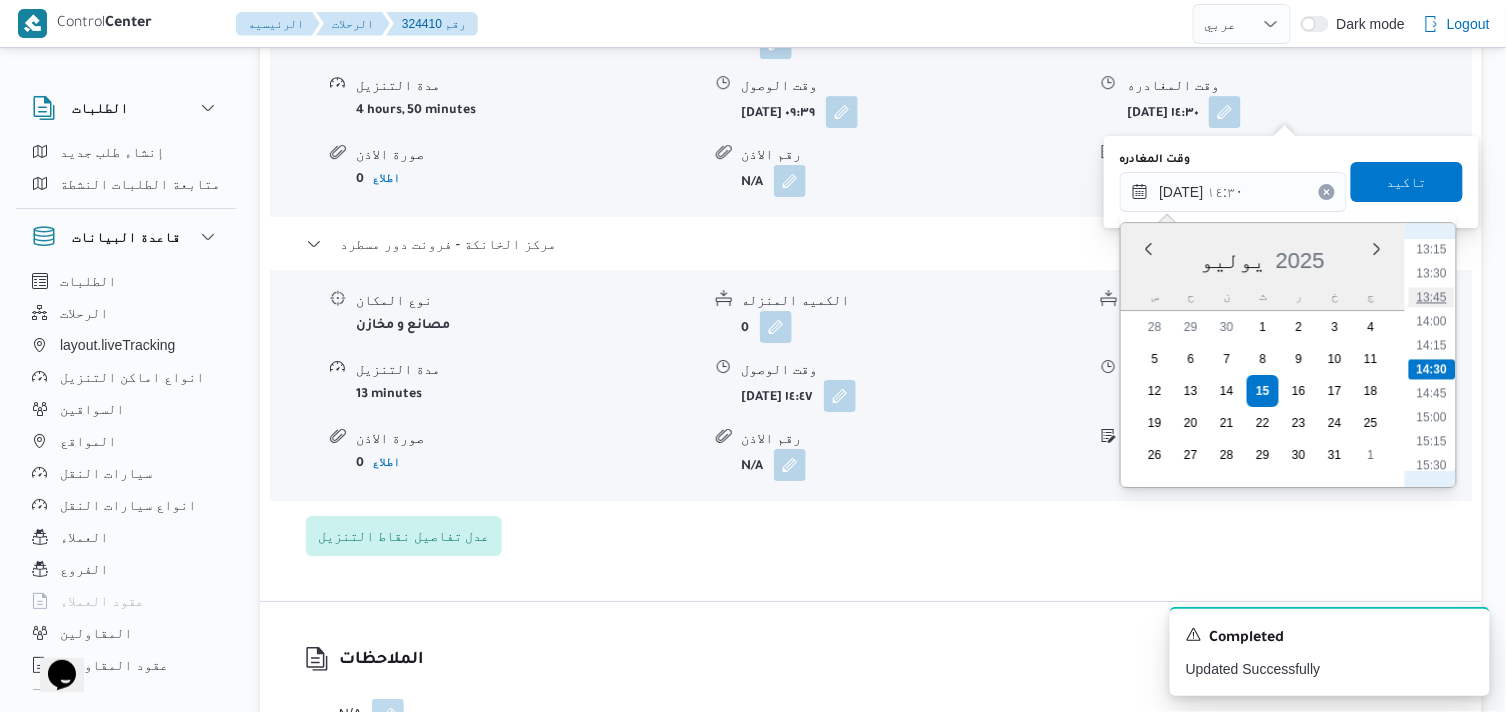 click on "13:45" at bounding box center [1432, 297] 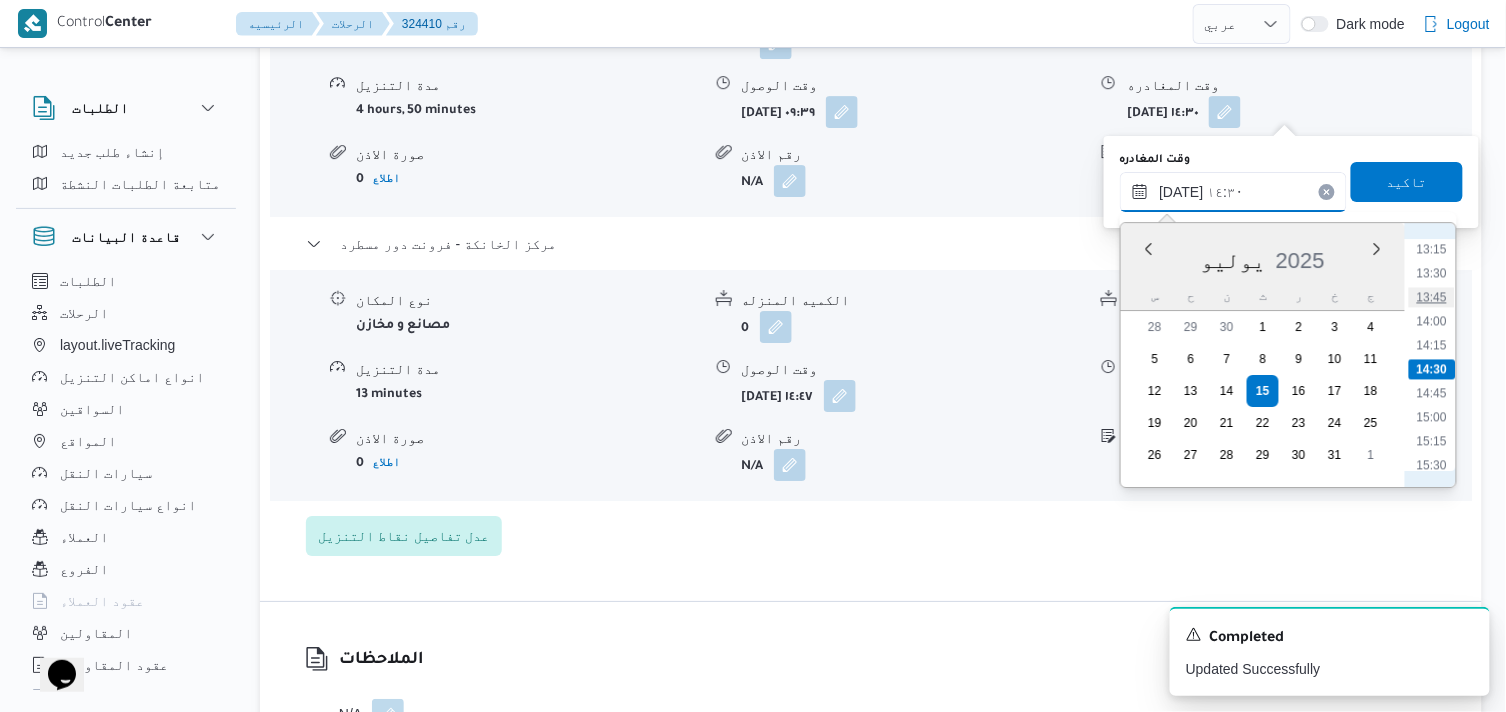 type on "١٥/٠٧/٢٠٢٥ ١٣:٤٥" 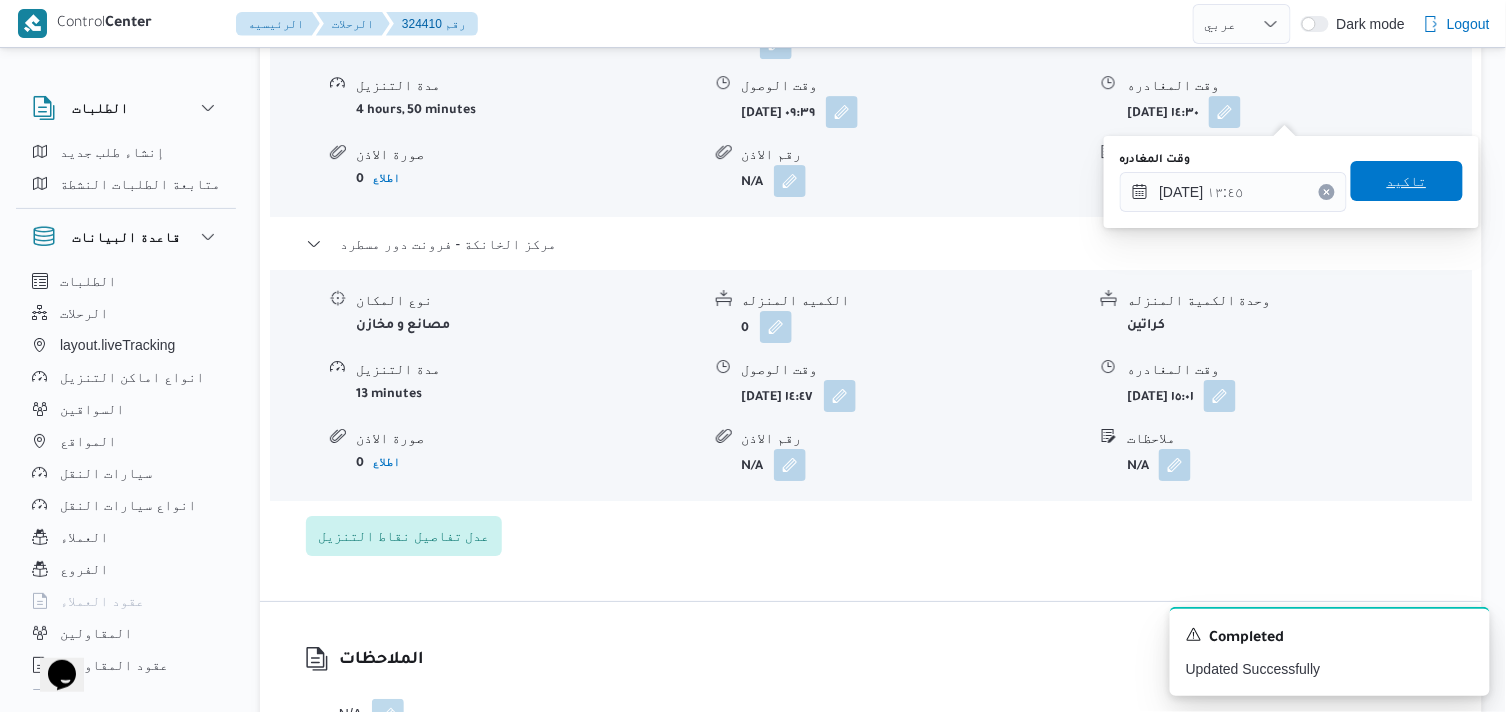 click on "تاكيد" at bounding box center [1407, 181] 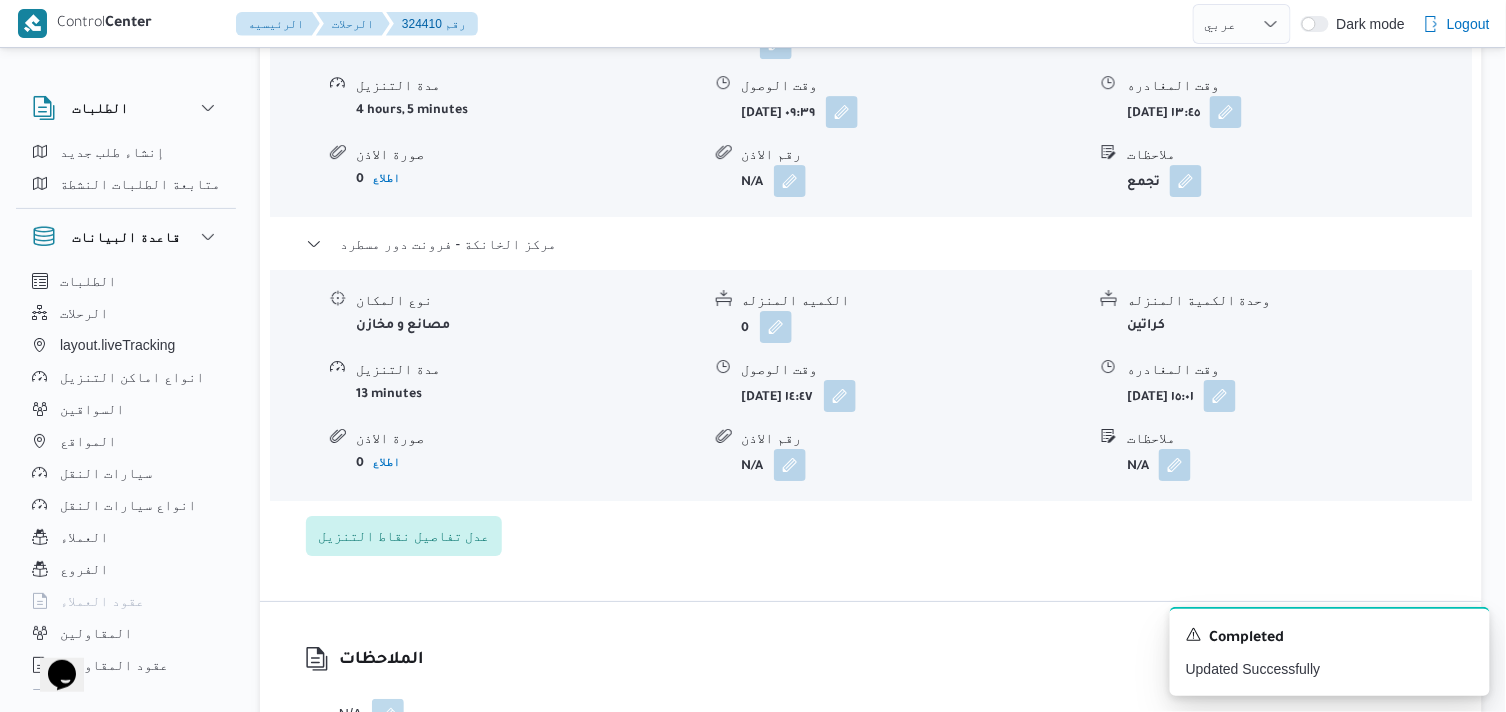 scroll, scrollTop: 0, scrollLeft: 0, axis: both 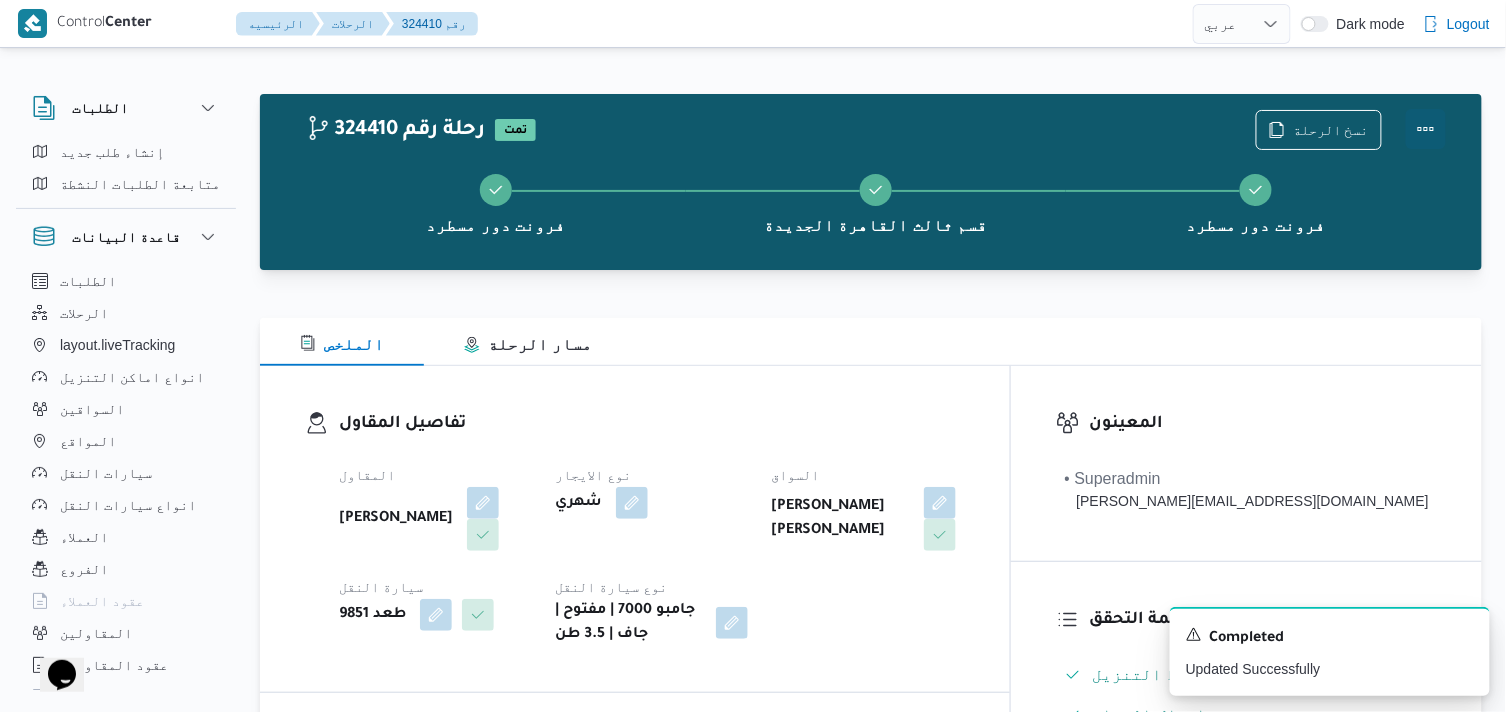 click at bounding box center [1426, 129] 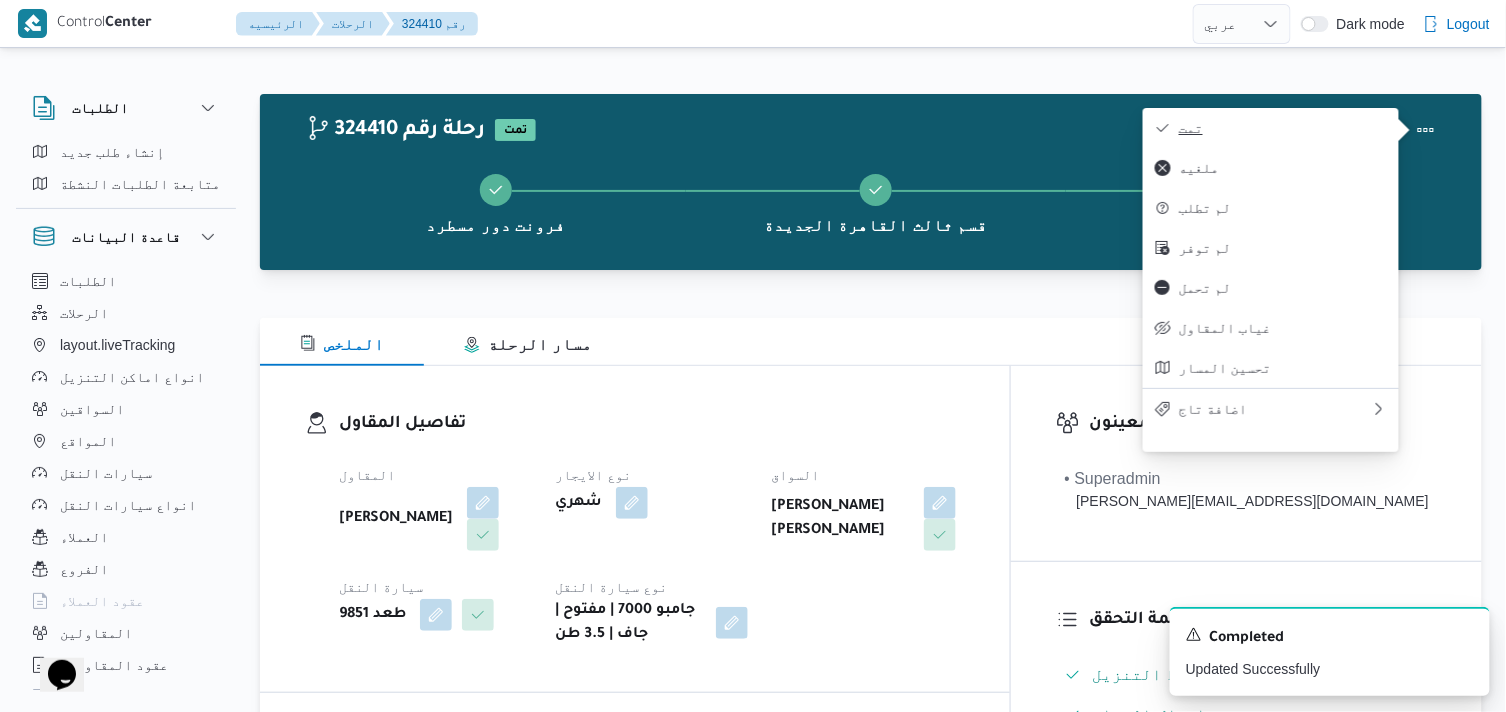 click on "تمت" at bounding box center (1283, 128) 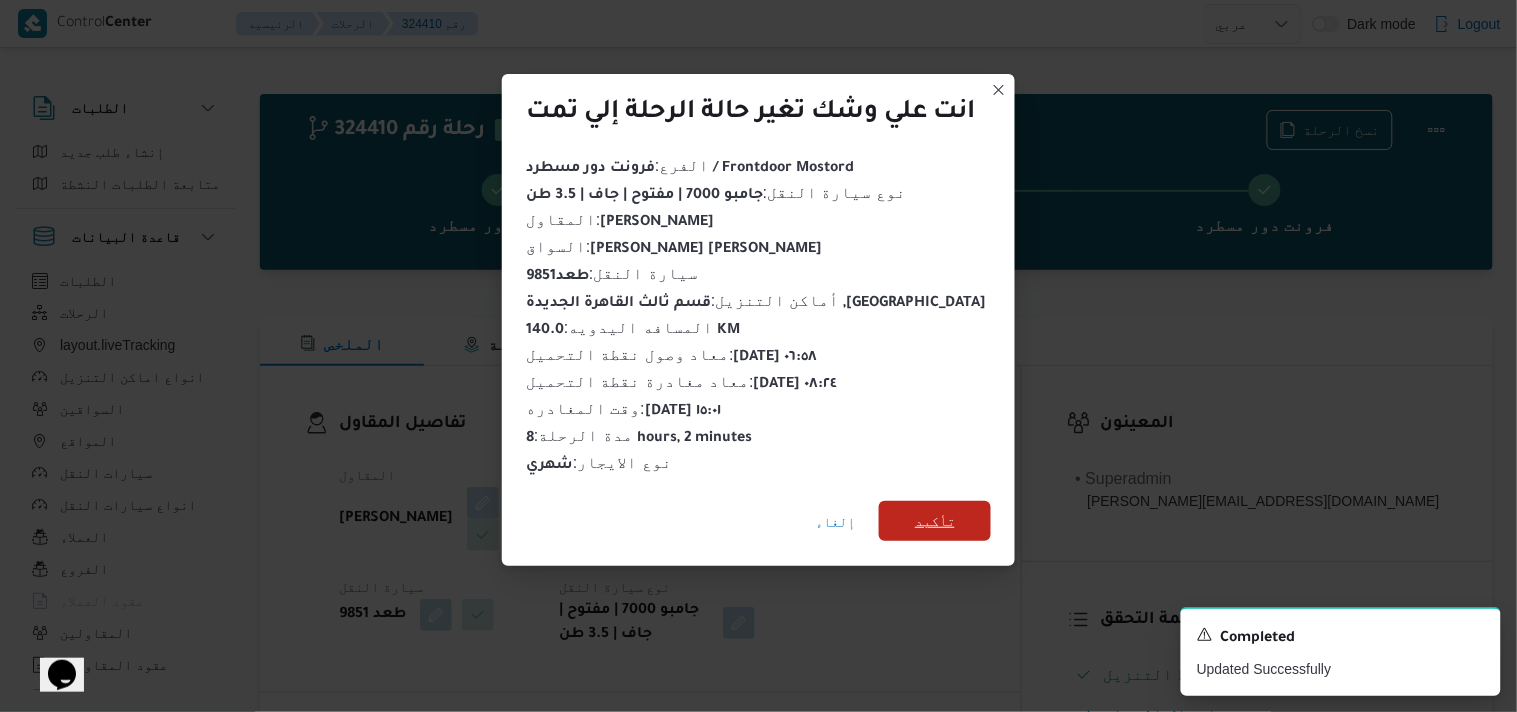 click on "تأكيد" at bounding box center [935, 521] 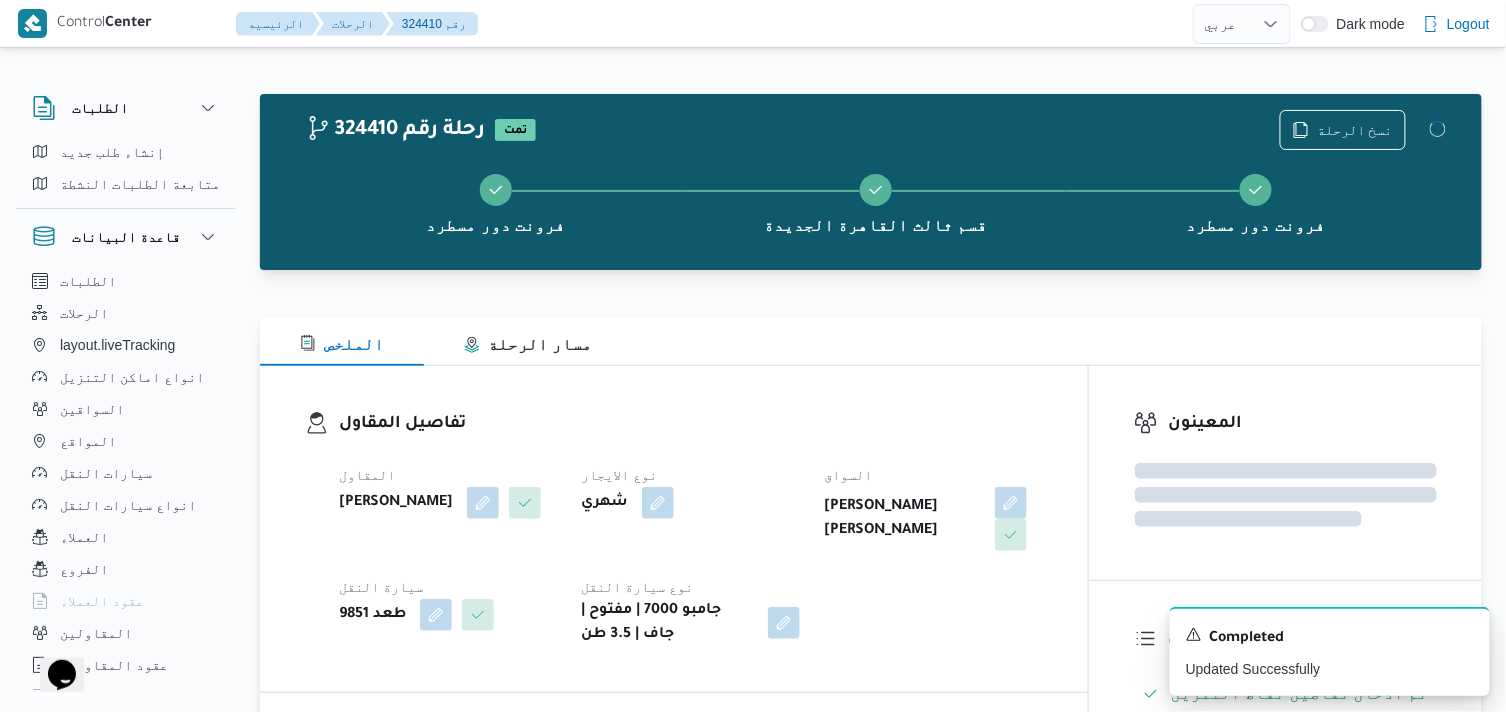 click on "نوع الايجار" at bounding box center (690, 475) 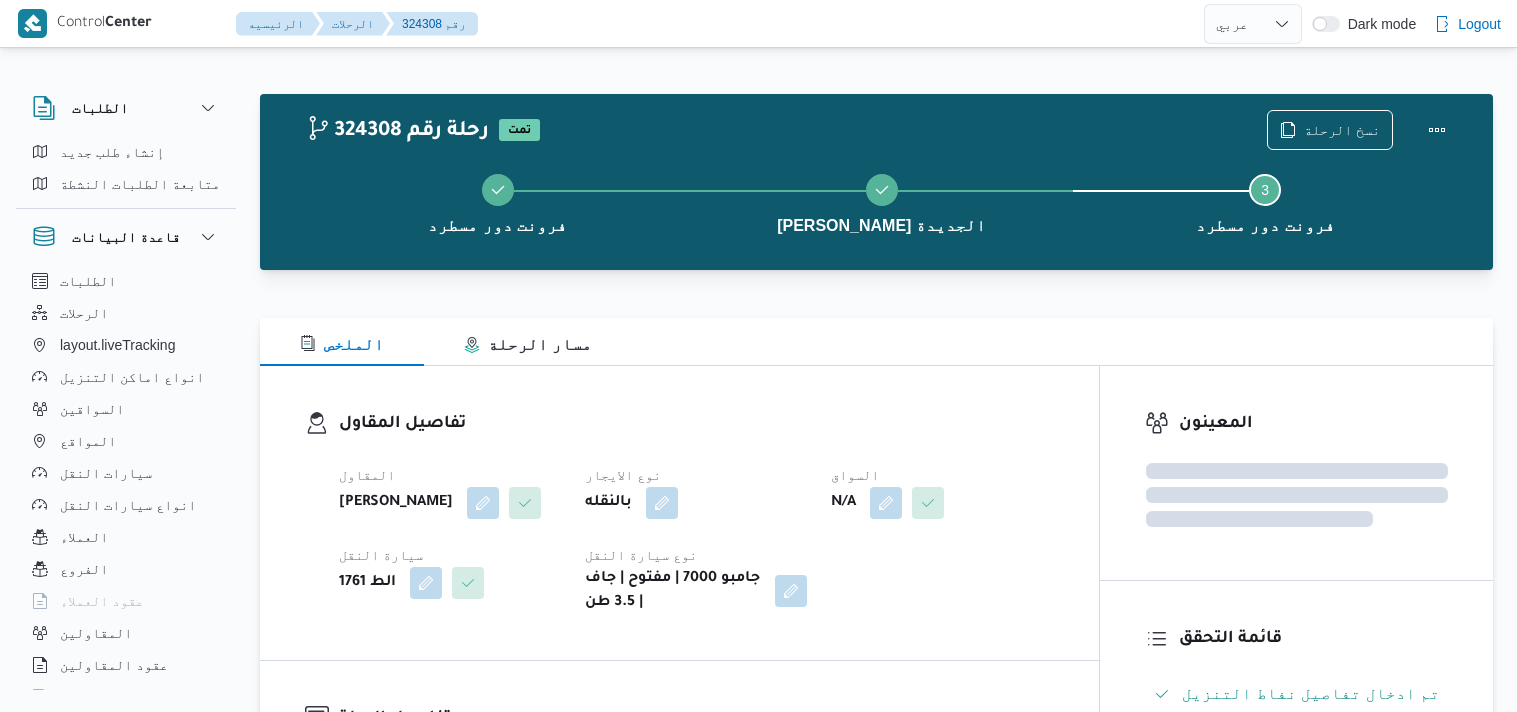 select on "ar" 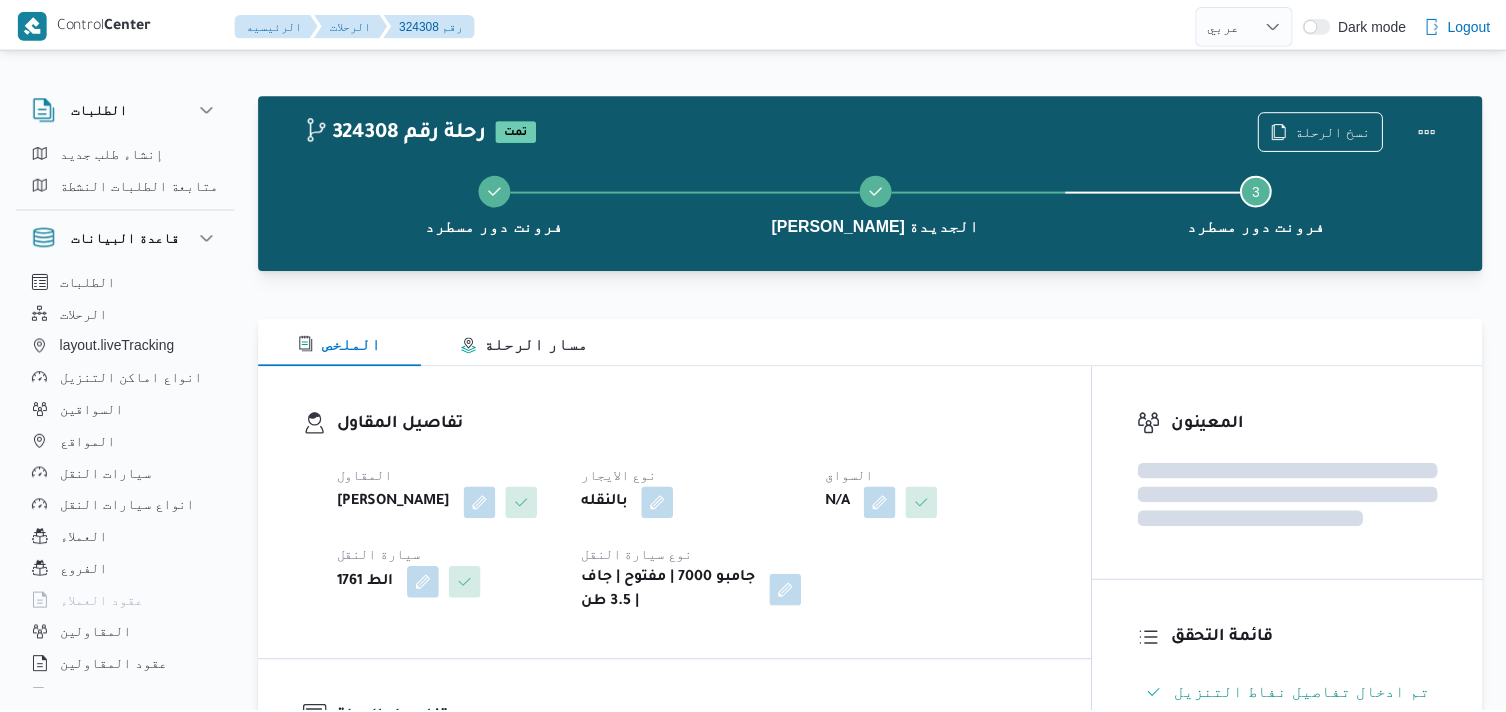 scroll, scrollTop: 0, scrollLeft: 0, axis: both 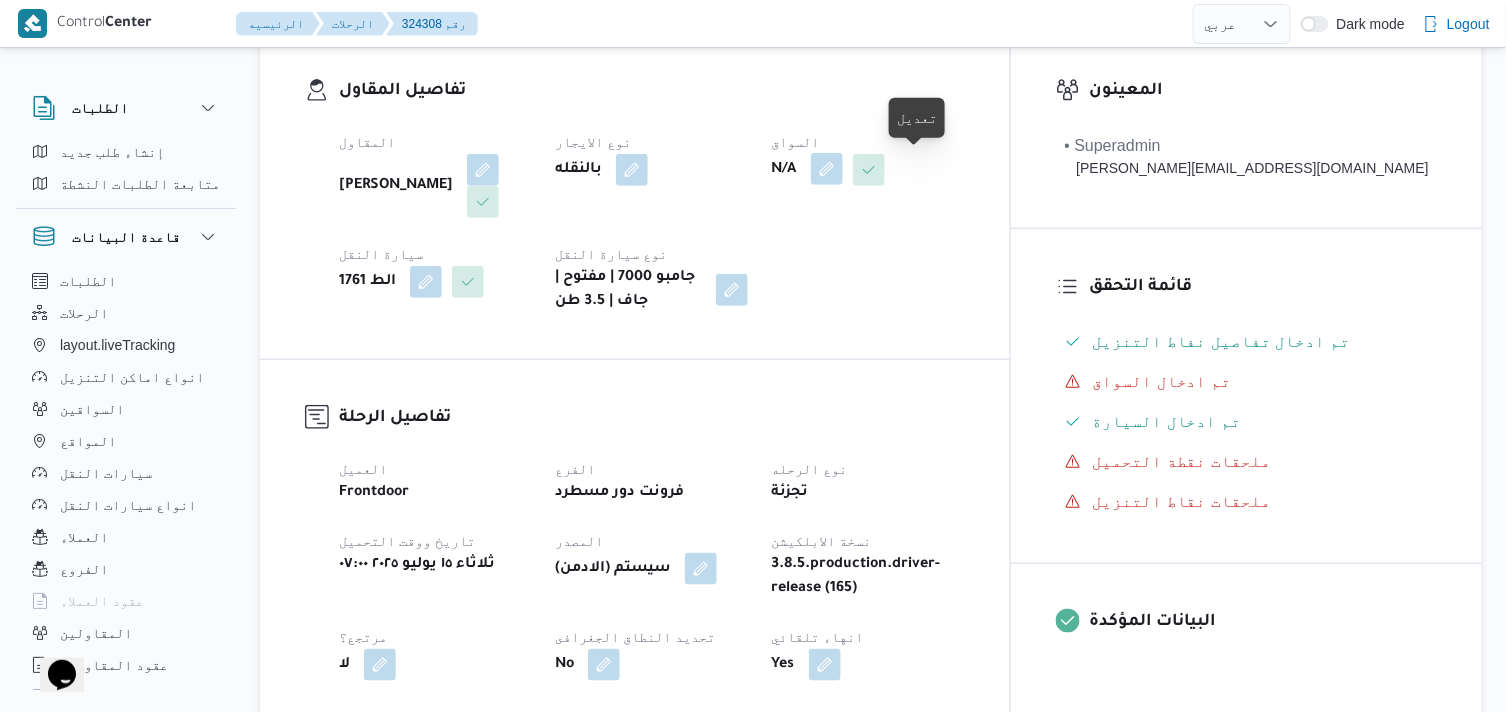 drag, startPoint x: 924, startPoint y: 164, endPoint x: 927, endPoint y: 194, distance: 30.149628 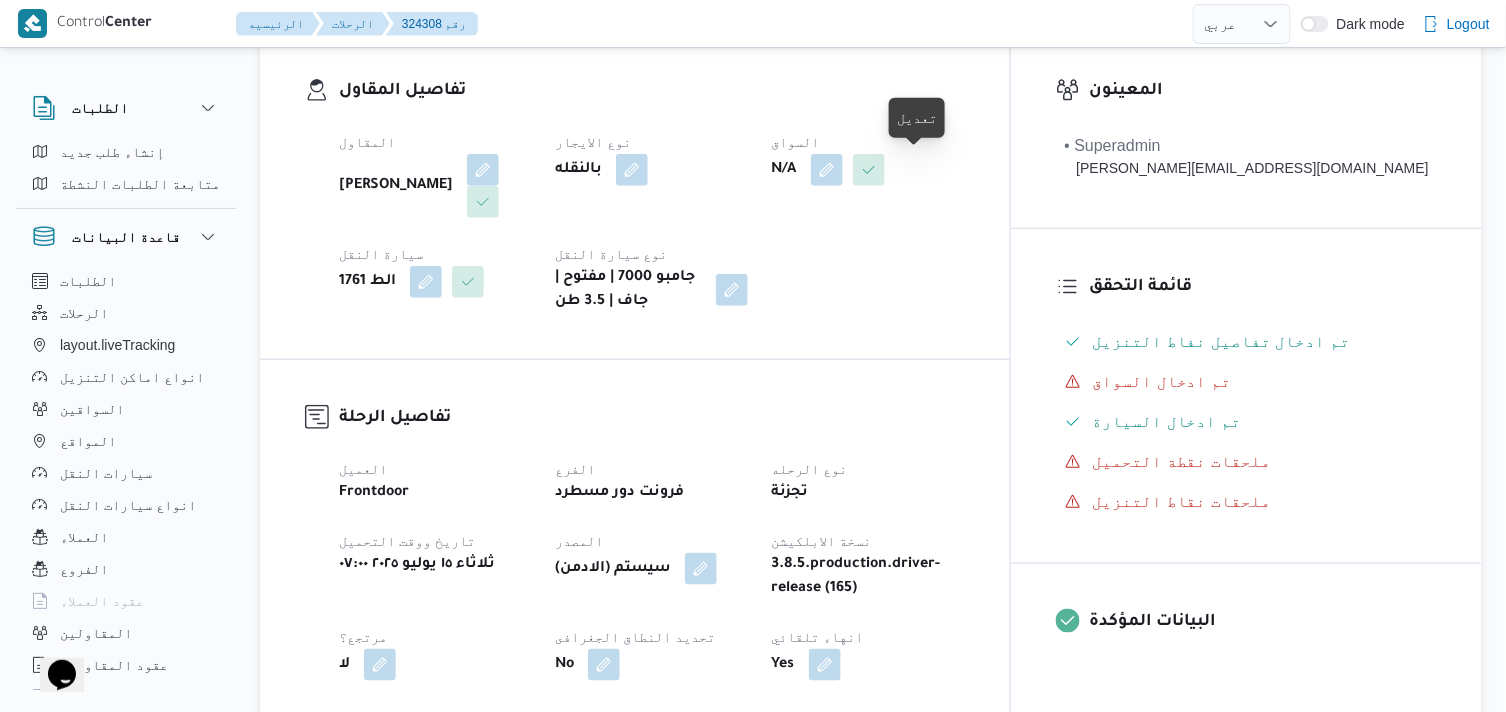 click at bounding box center (827, 170) 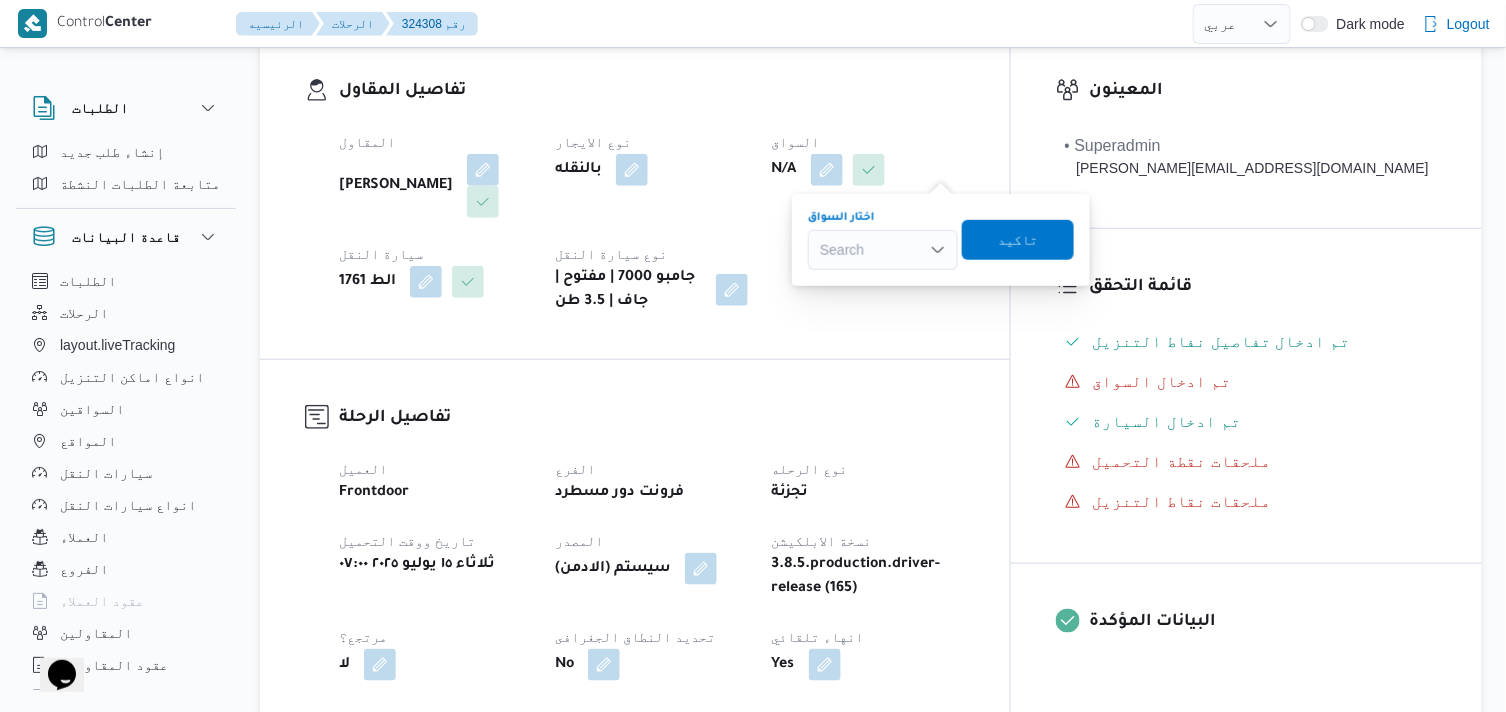 click on "Search" at bounding box center [883, 250] 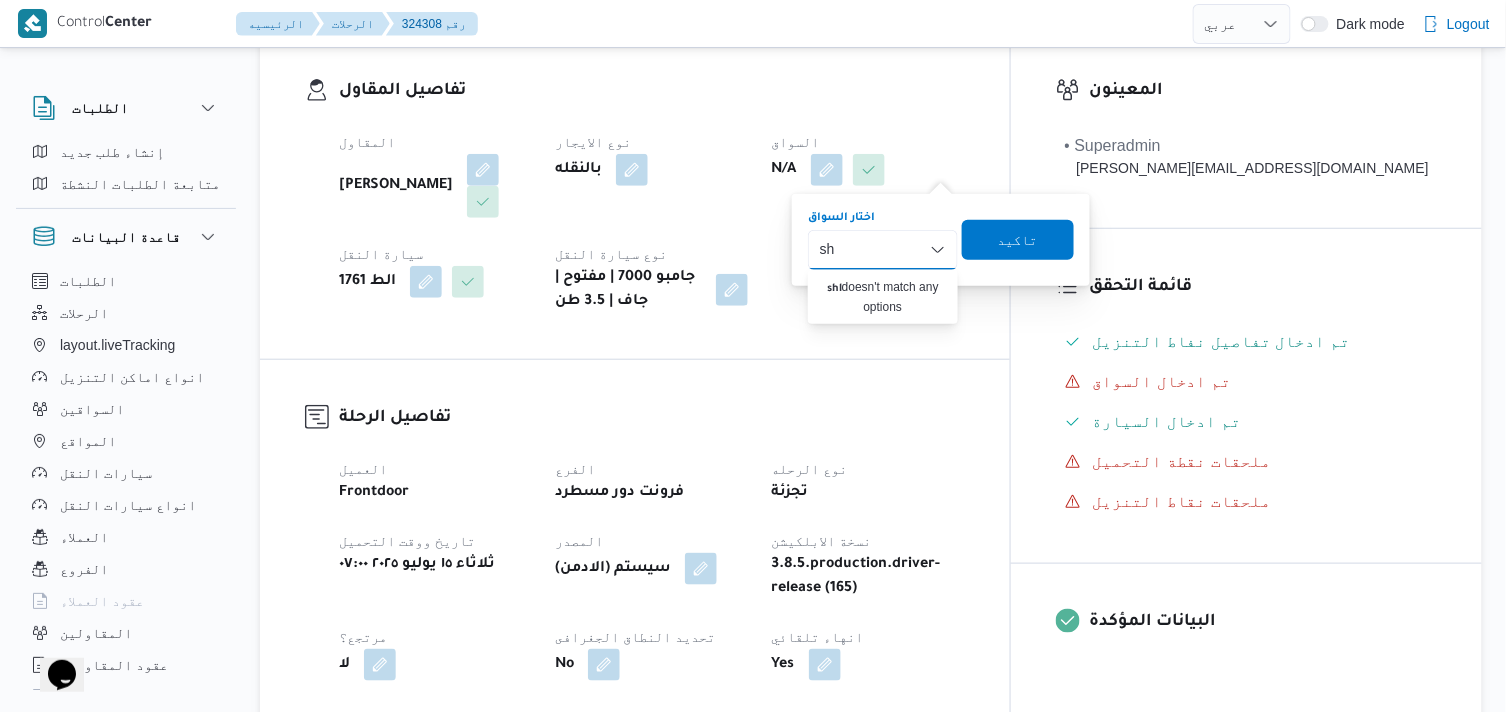 type on "s" 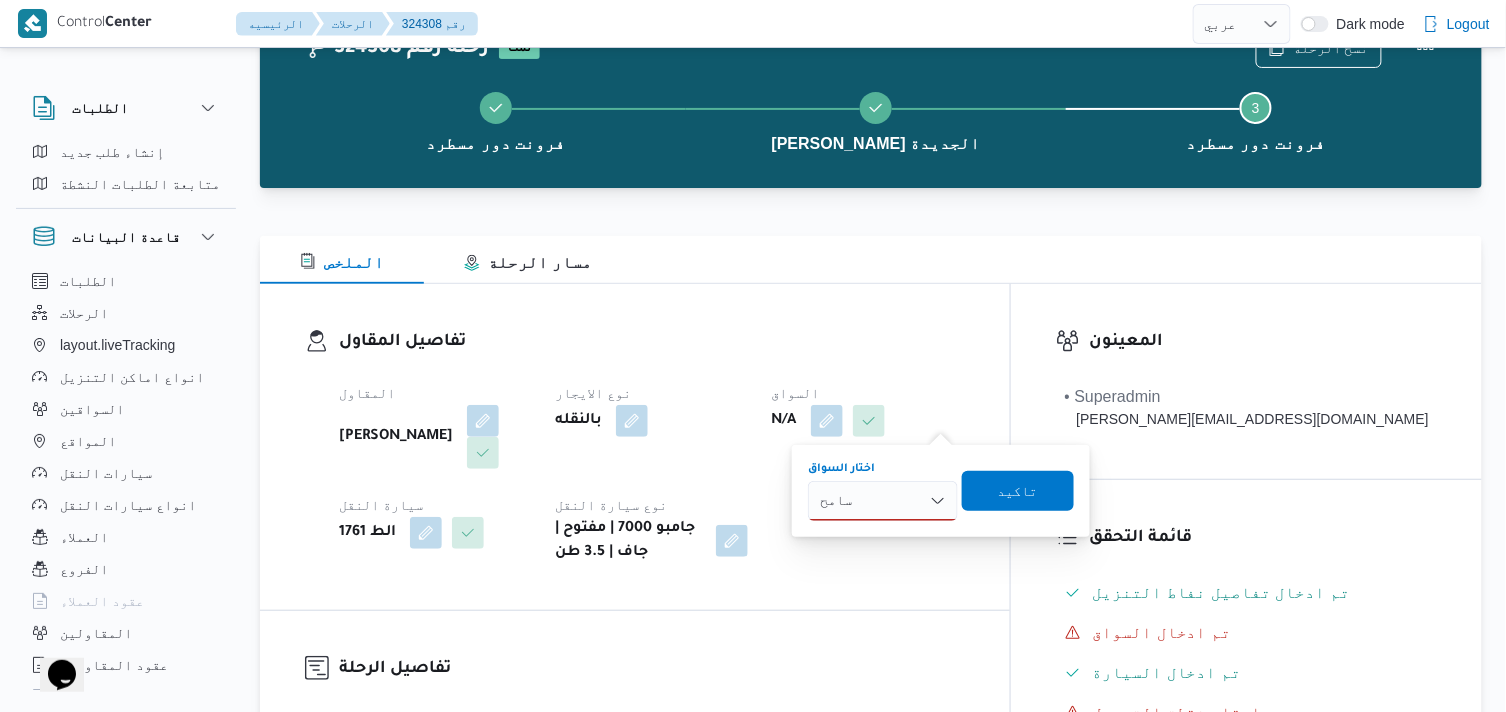 scroll, scrollTop: 0, scrollLeft: 0, axis: both 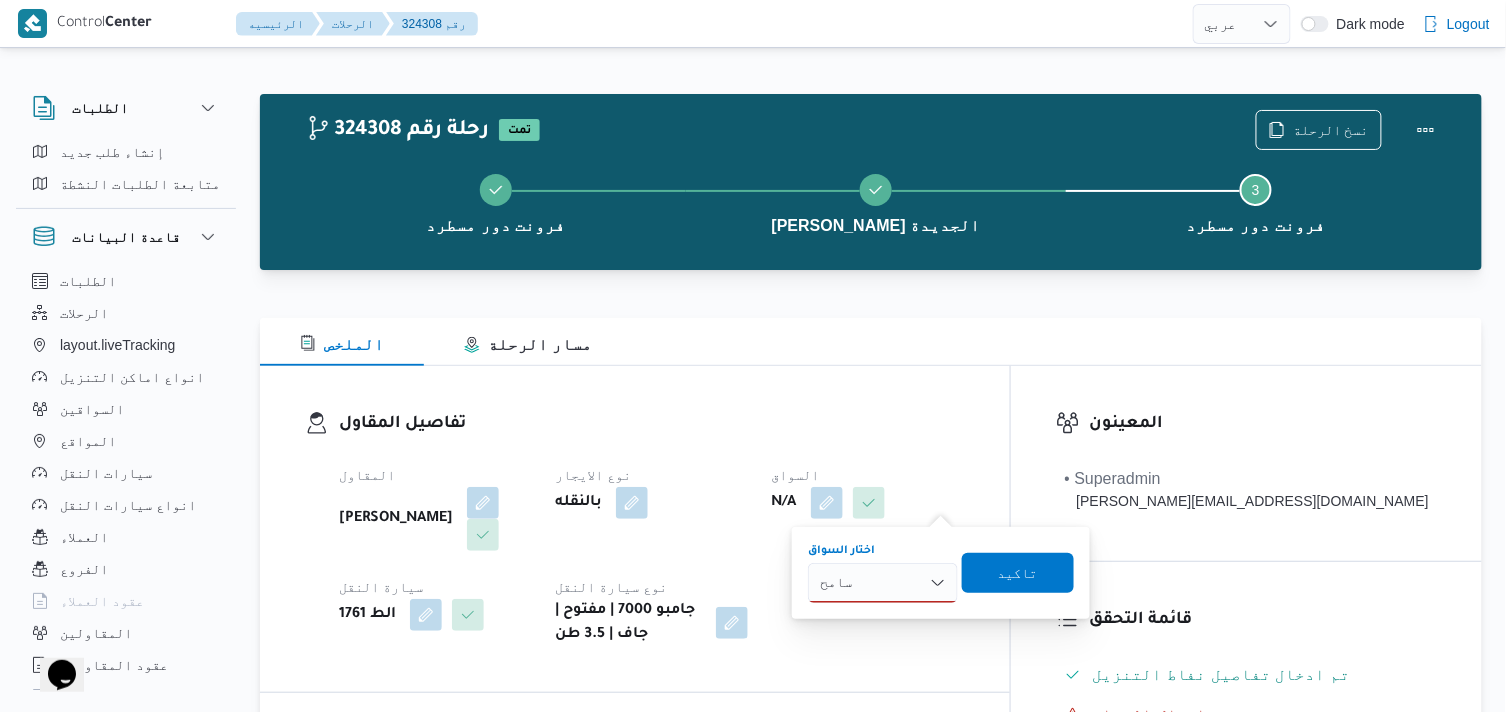 click on "[PERSON_NAME] Combo box. Selected. سامح. Selected. Combo box input. Search. Type some text or, to display a list of choices, press Down Arrow. To exit the list of choices, press Escape." at bounding box center (883, 583) 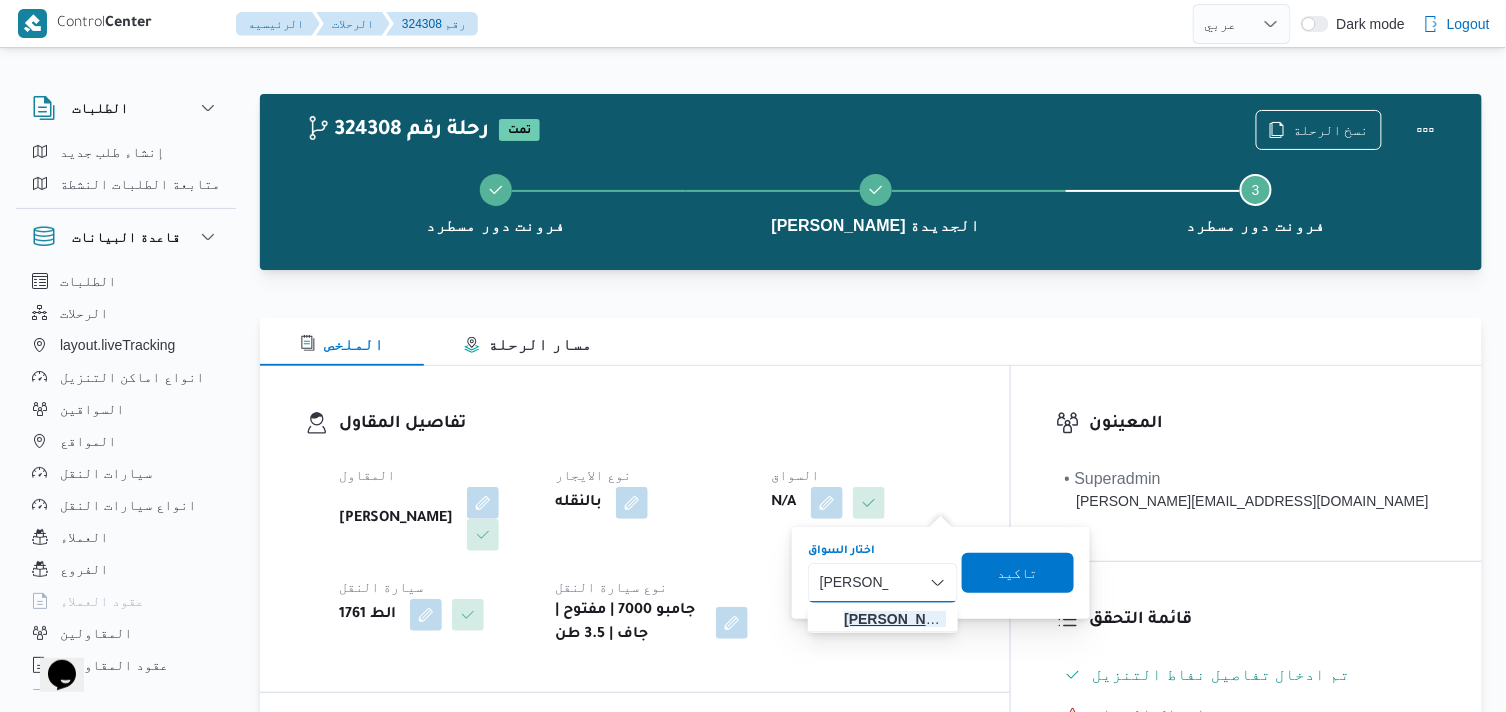 type on "[PERSON_NAME]" 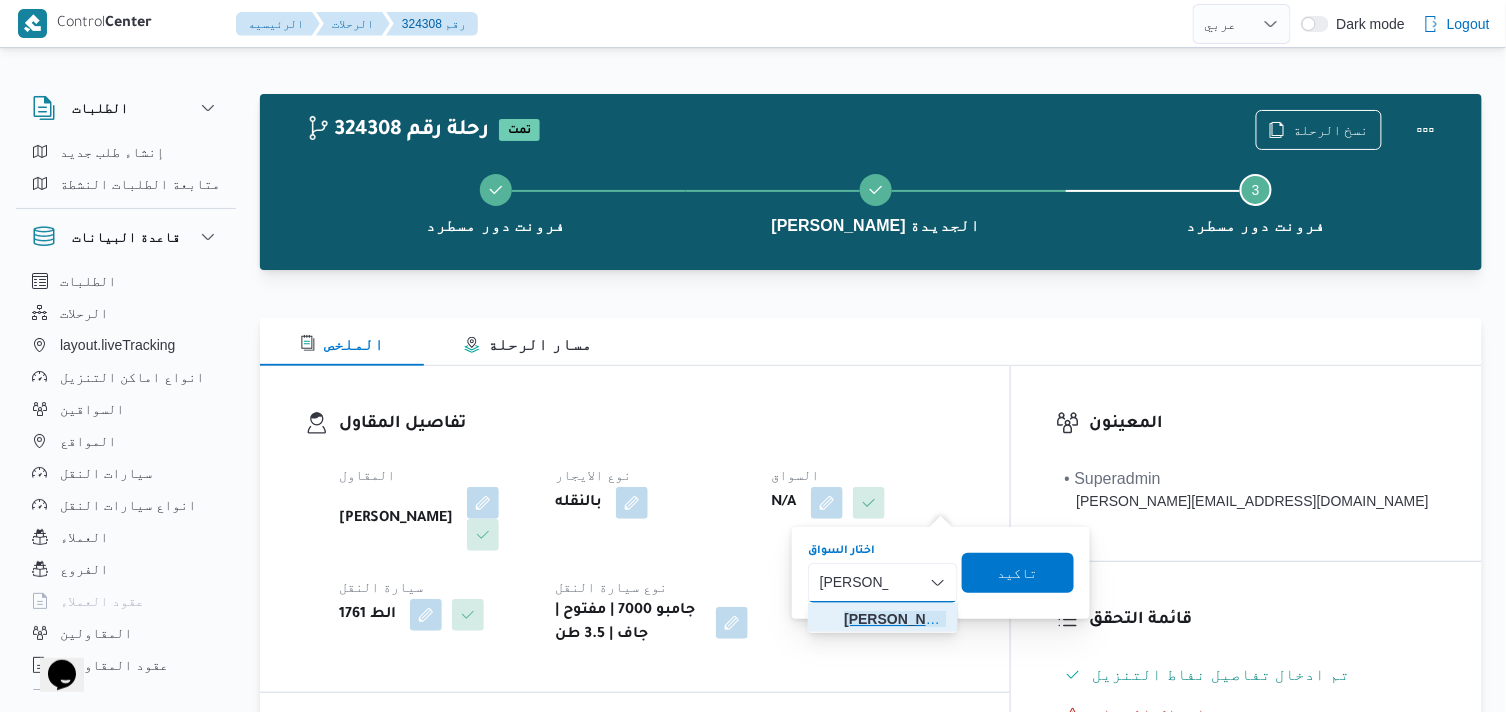click on "[PERSON_NAME]" at bounding box center [895, 619] 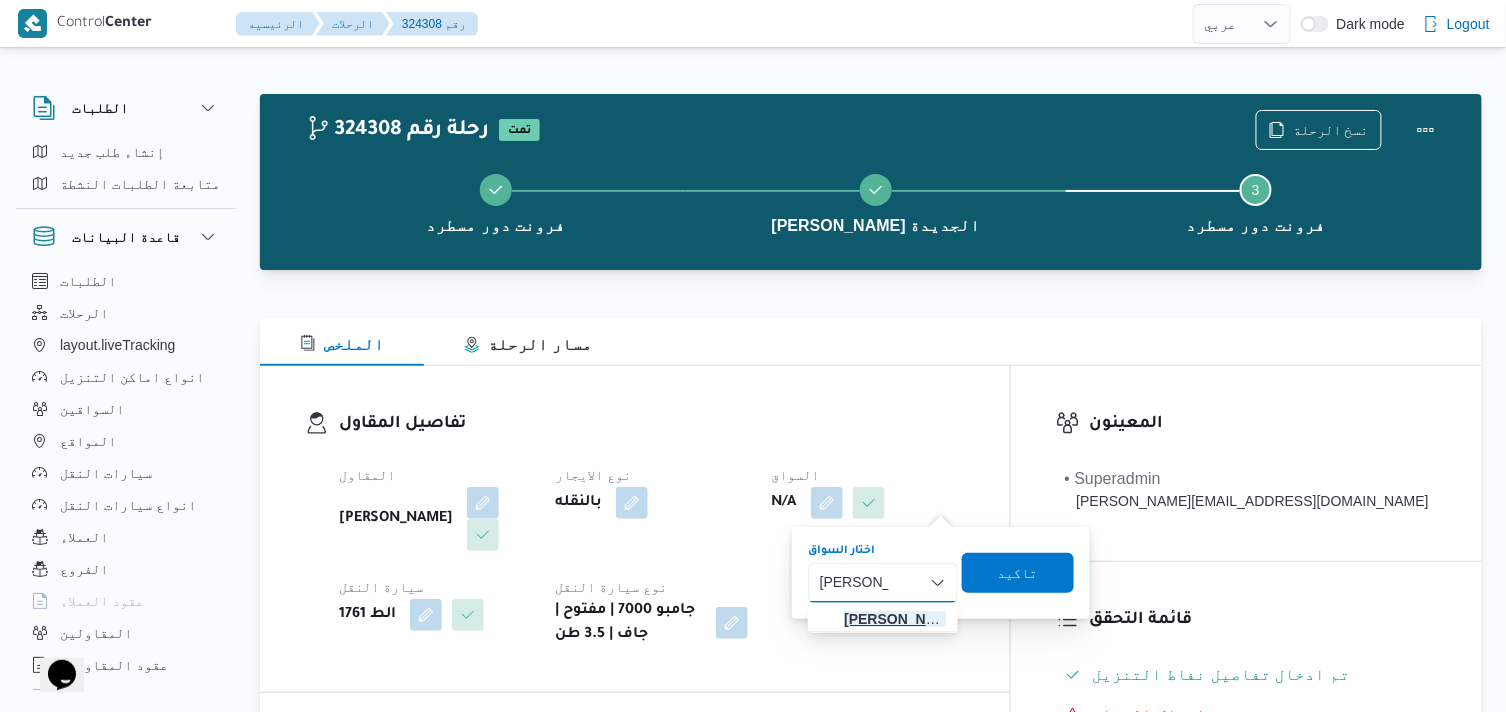 type 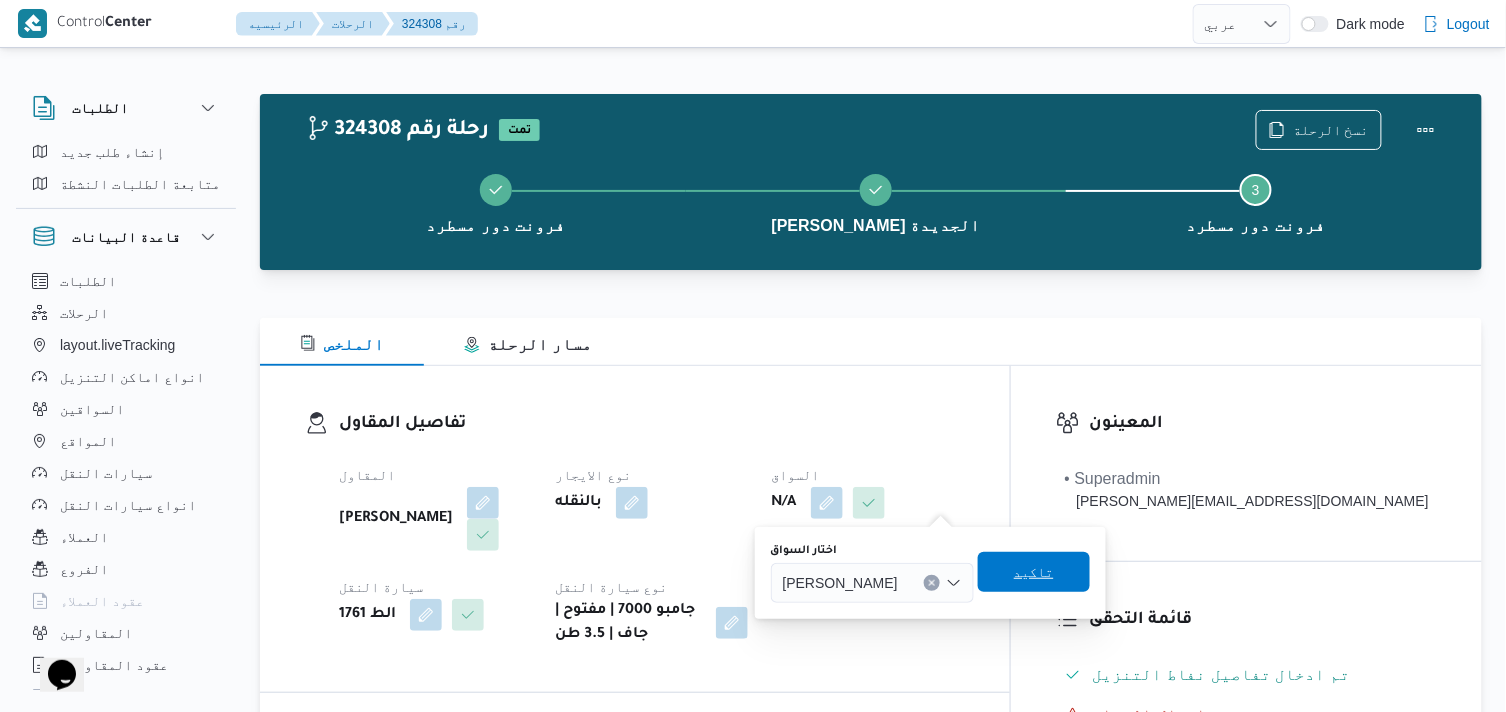 click on "تاكيد" at bounding box center (1034, 572) 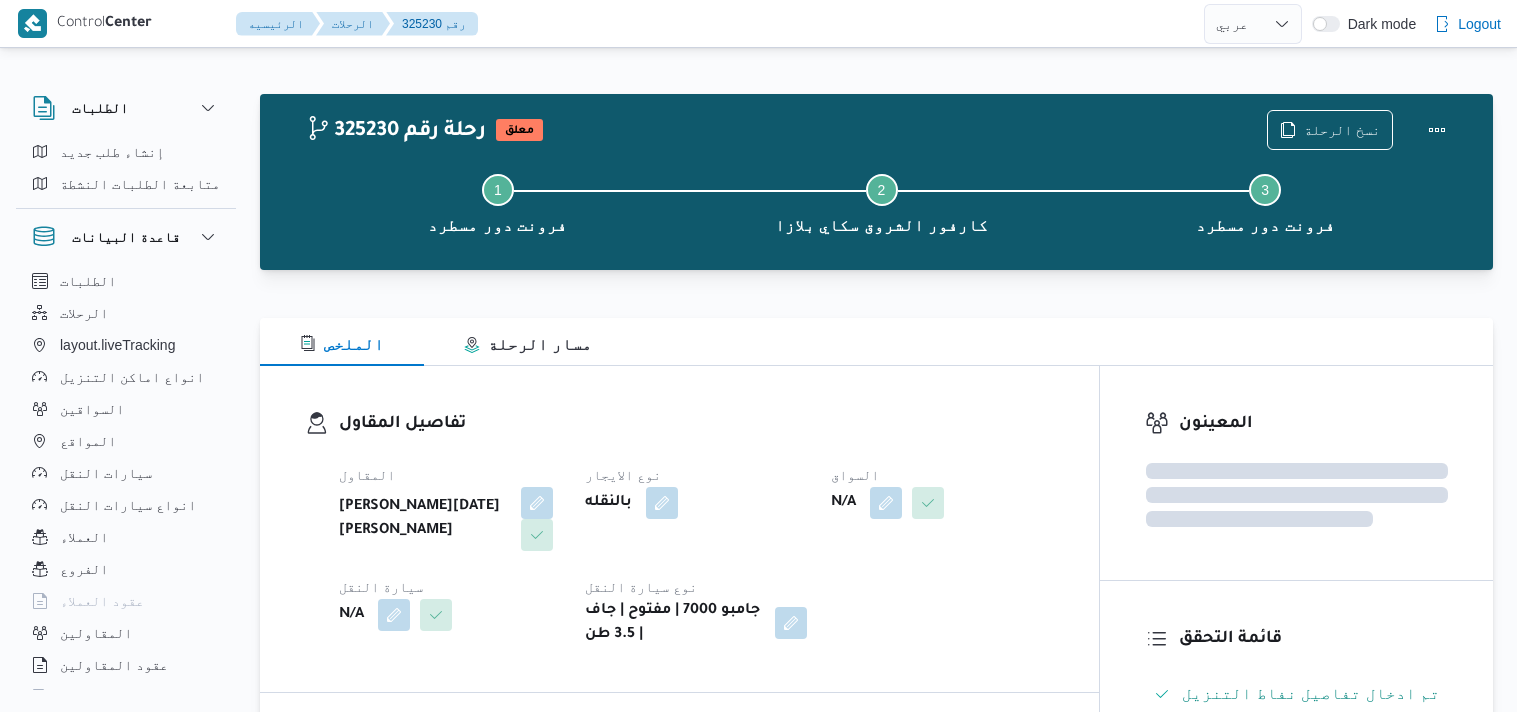 select on "ar" 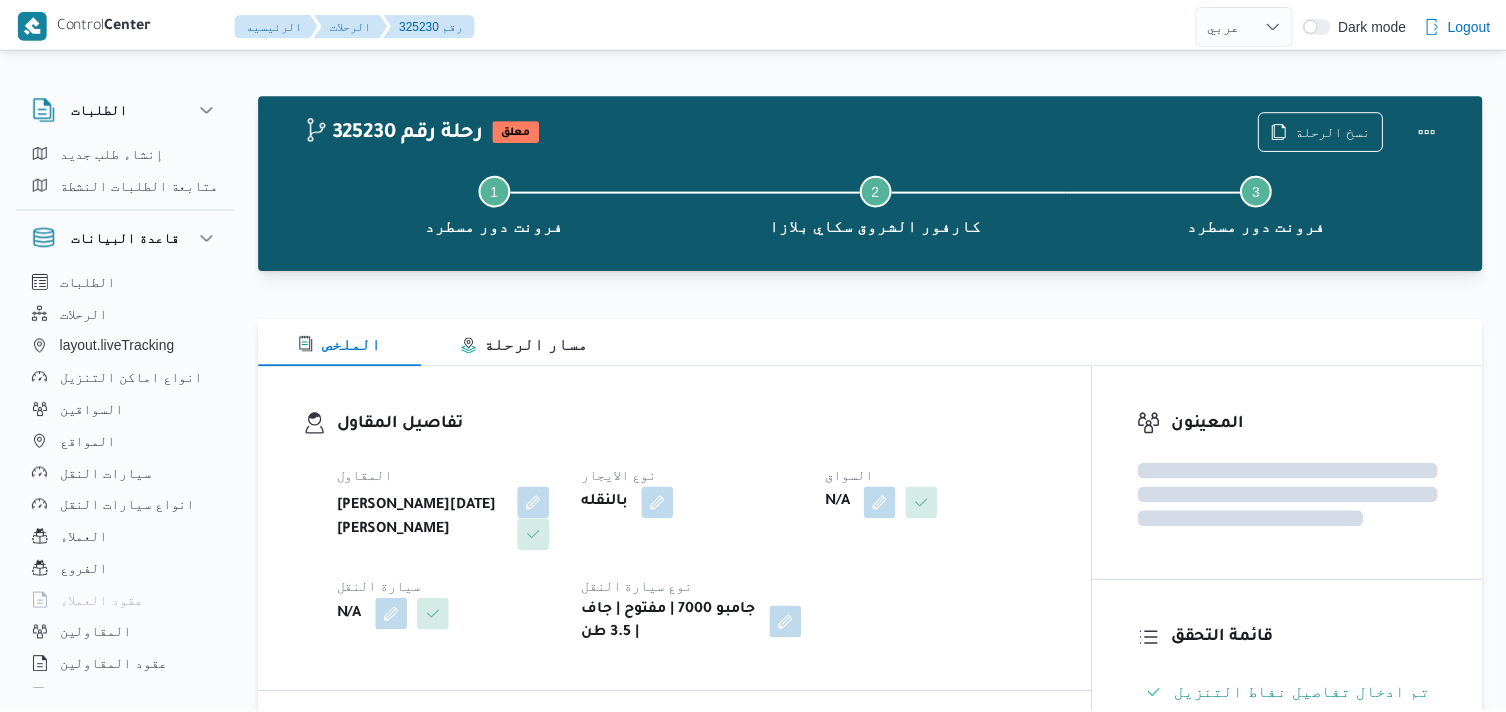 scroll, scrollTop: 0, scrollLeft: 0, axis: both 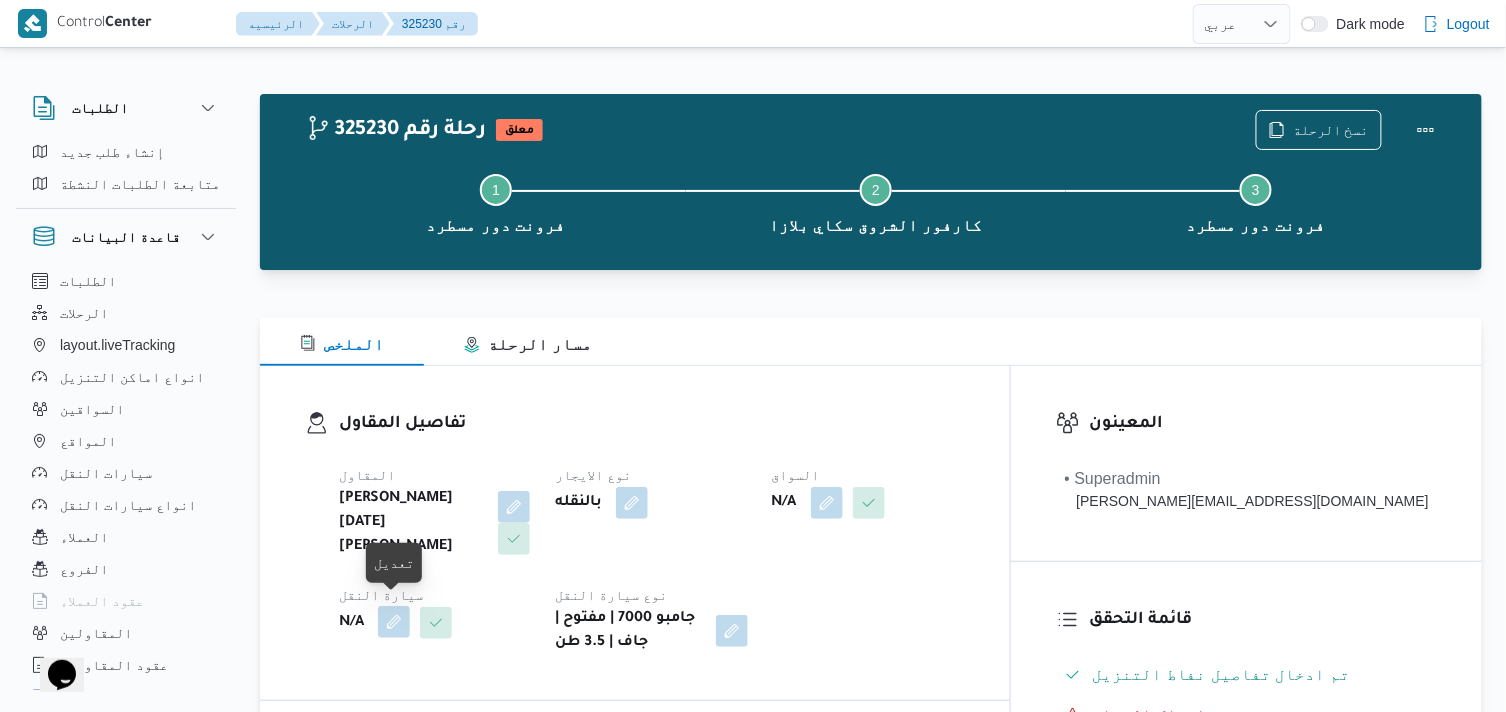 click at bounding box center [394, 622] 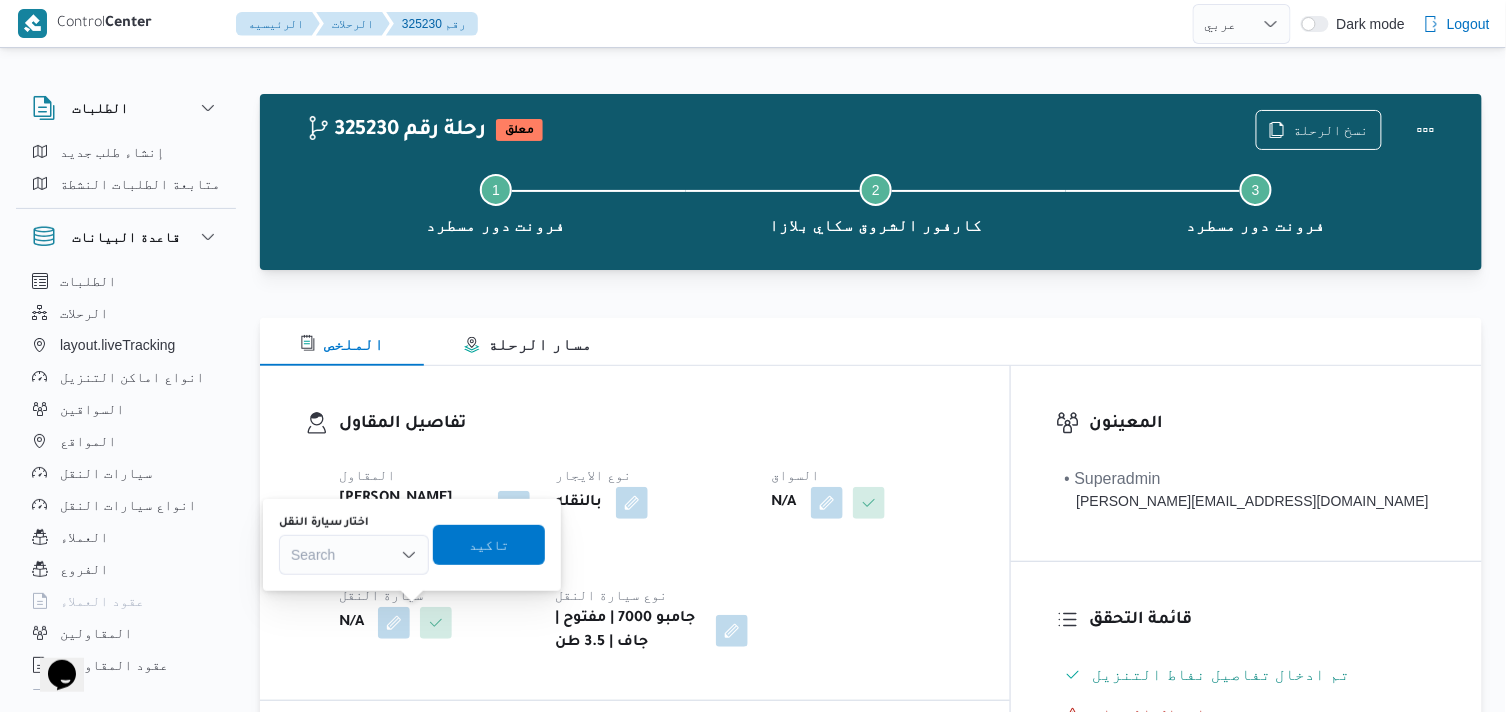 click on "Search" at bounding box center (354, 555) 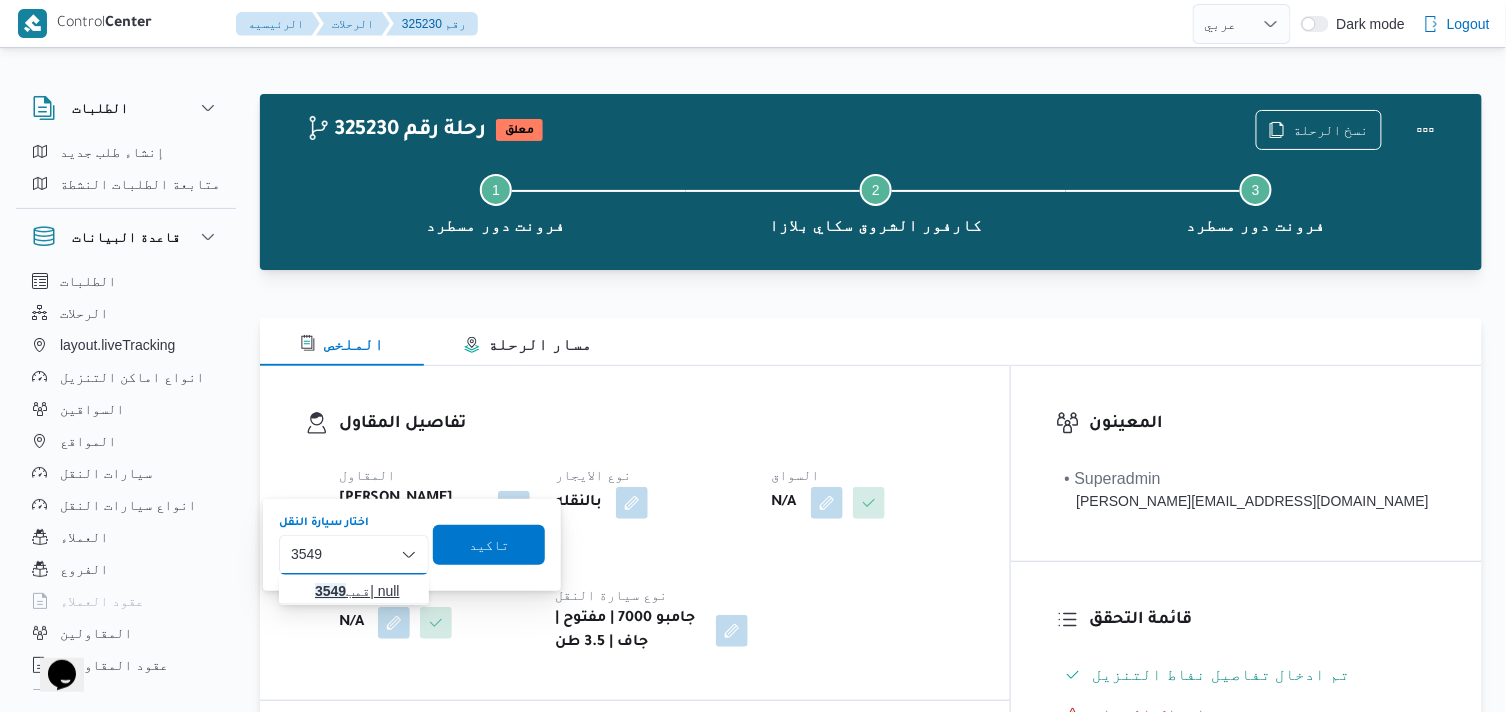 type on "3549" 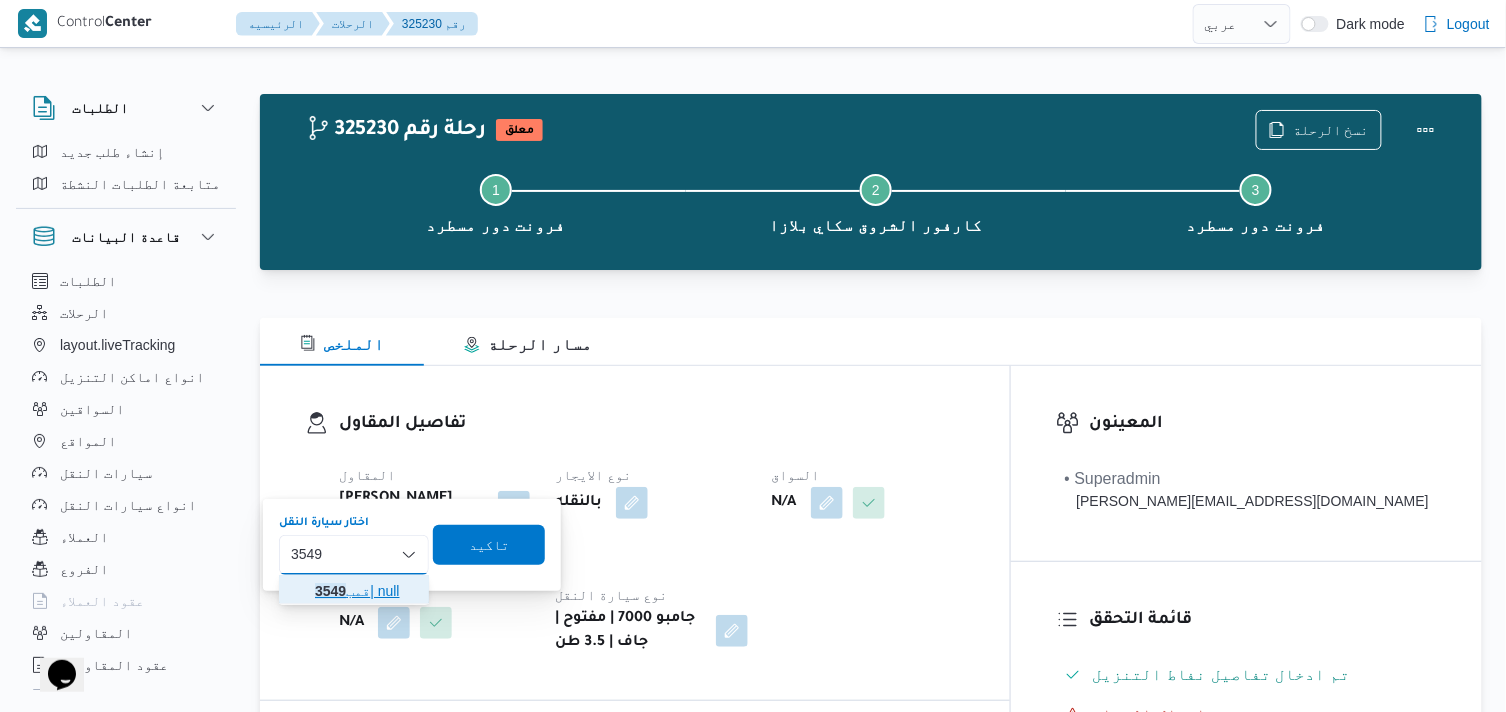 click on "قمب 3549  | null" at bounding box center (366, 591) 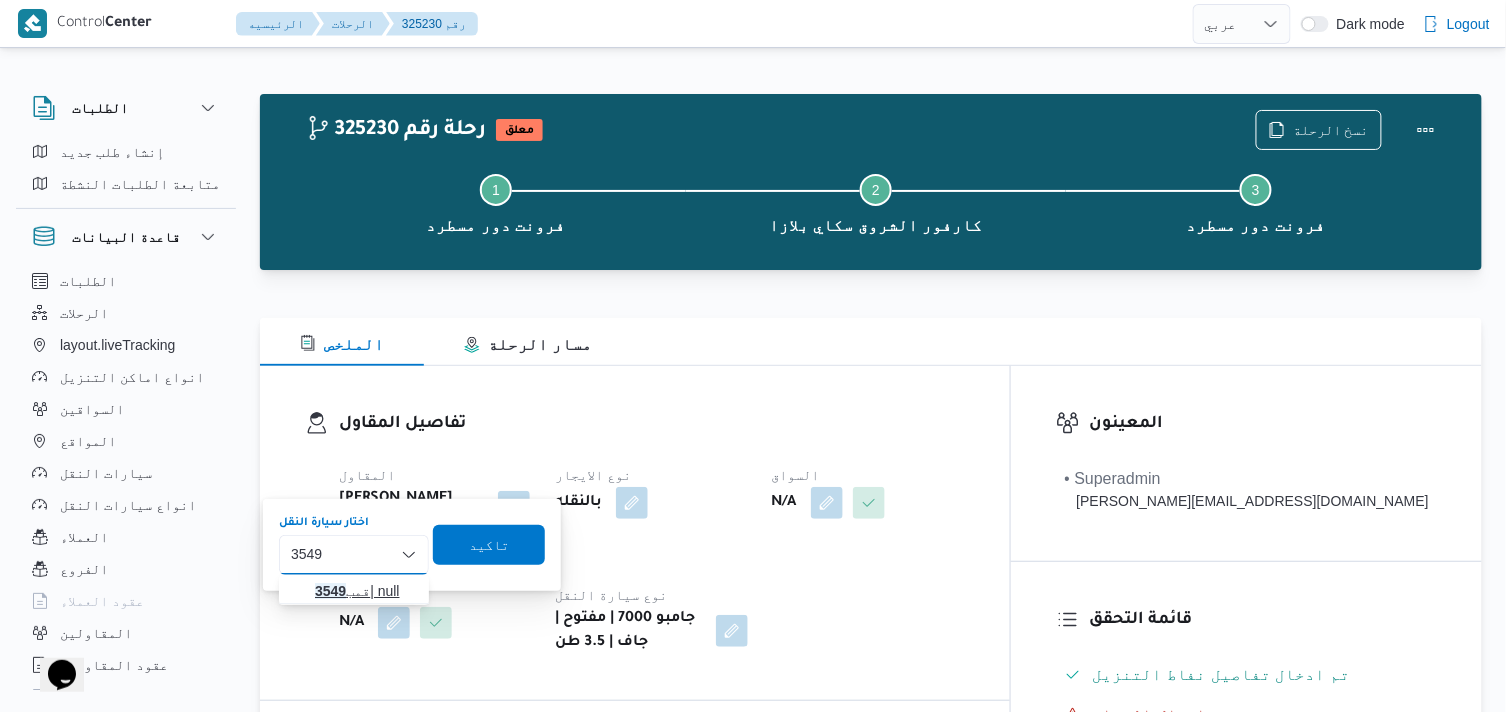 type 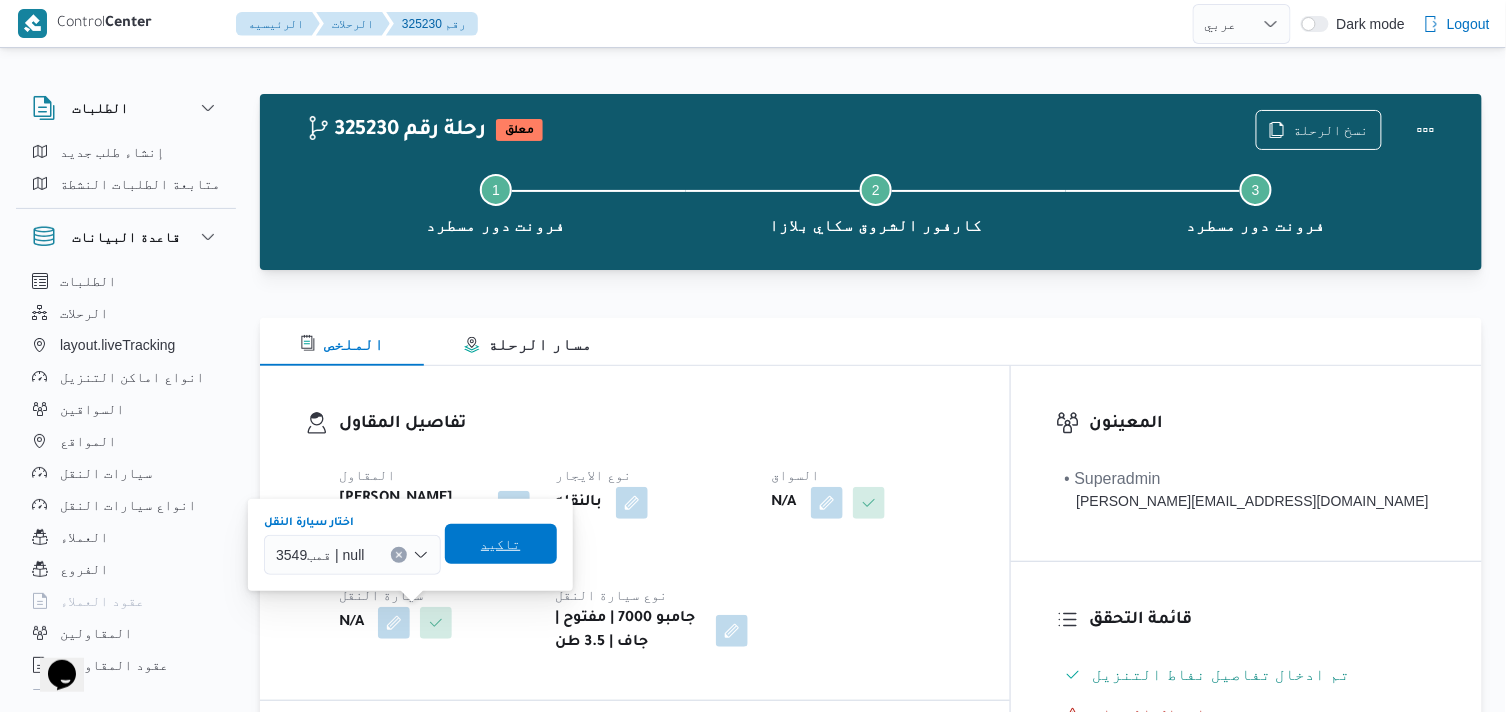 click on "تاكيد" at bounding box center (501, 544) 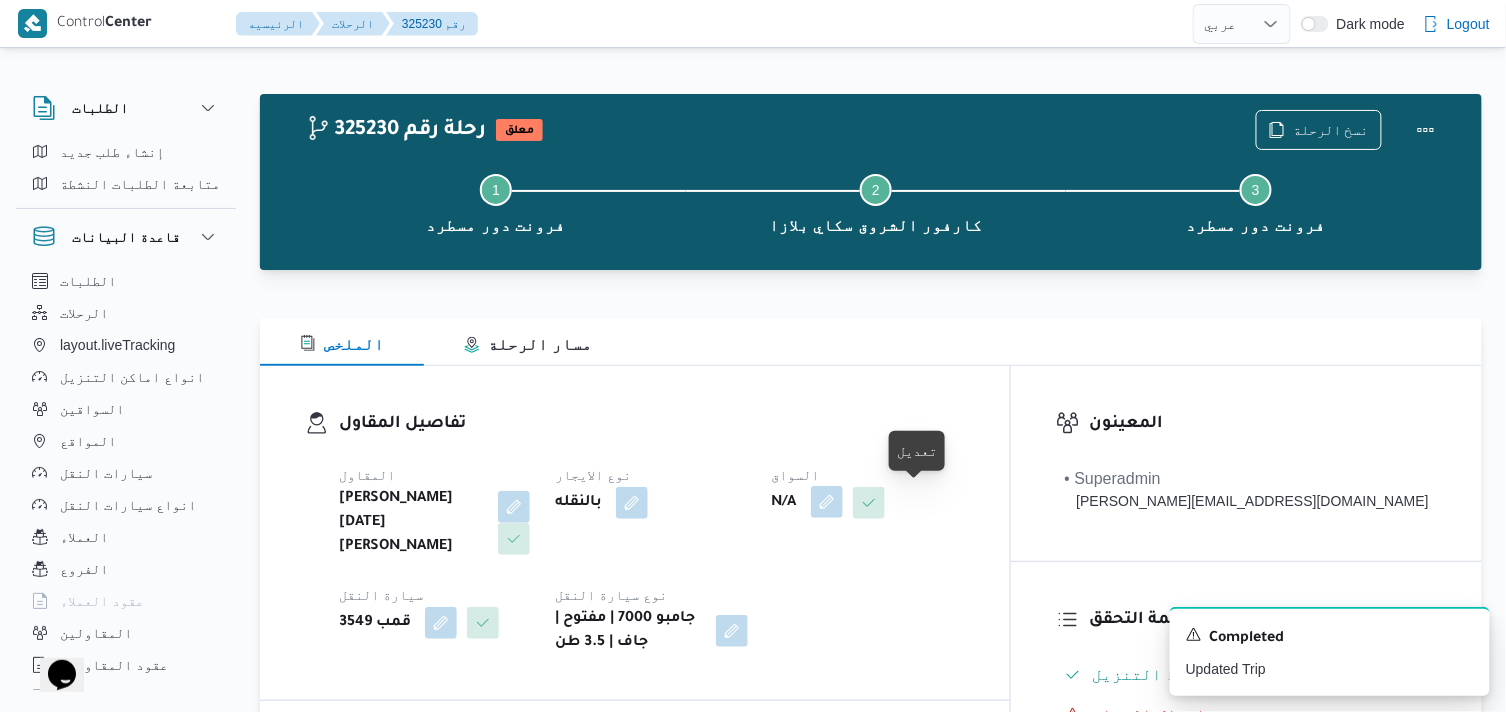 click at bounding box center [827, 502] 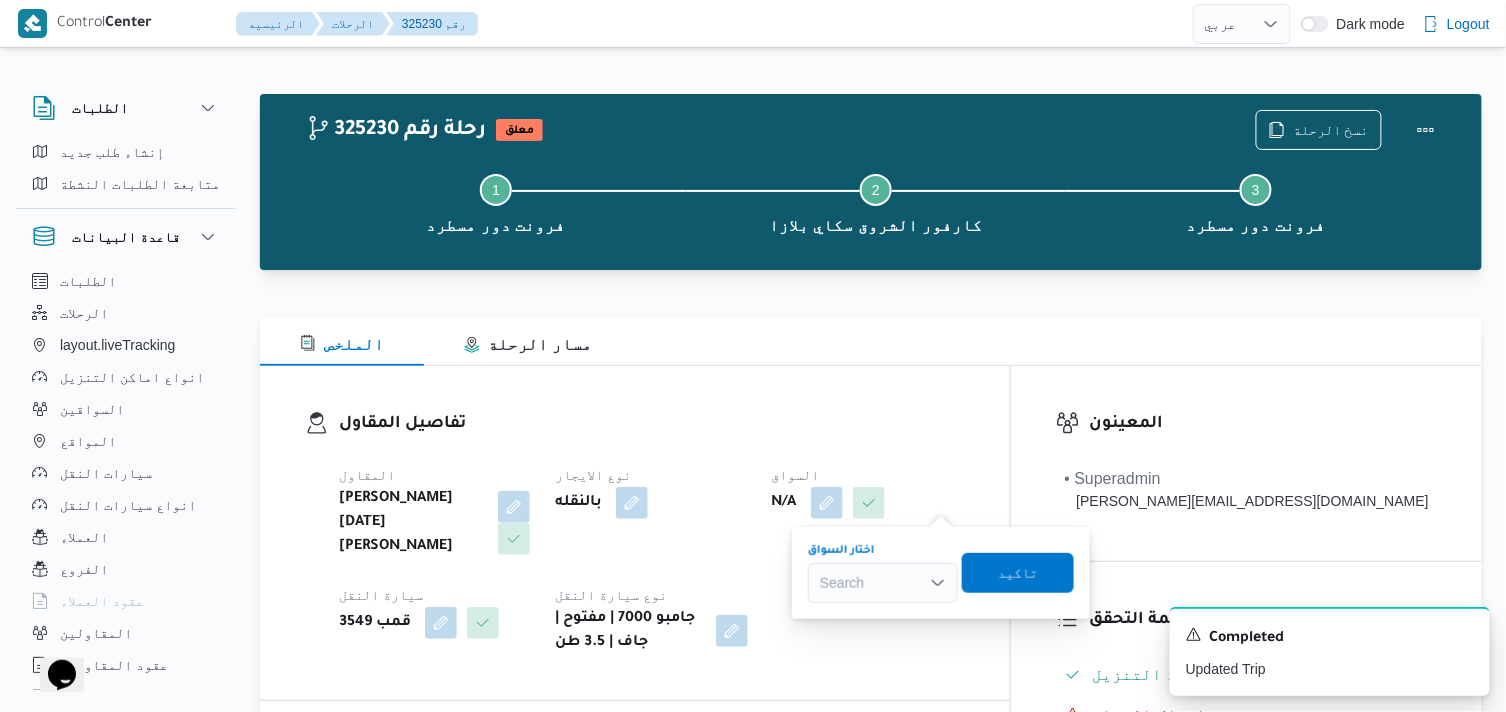 click on "Search" at bounding box center (883, 583) 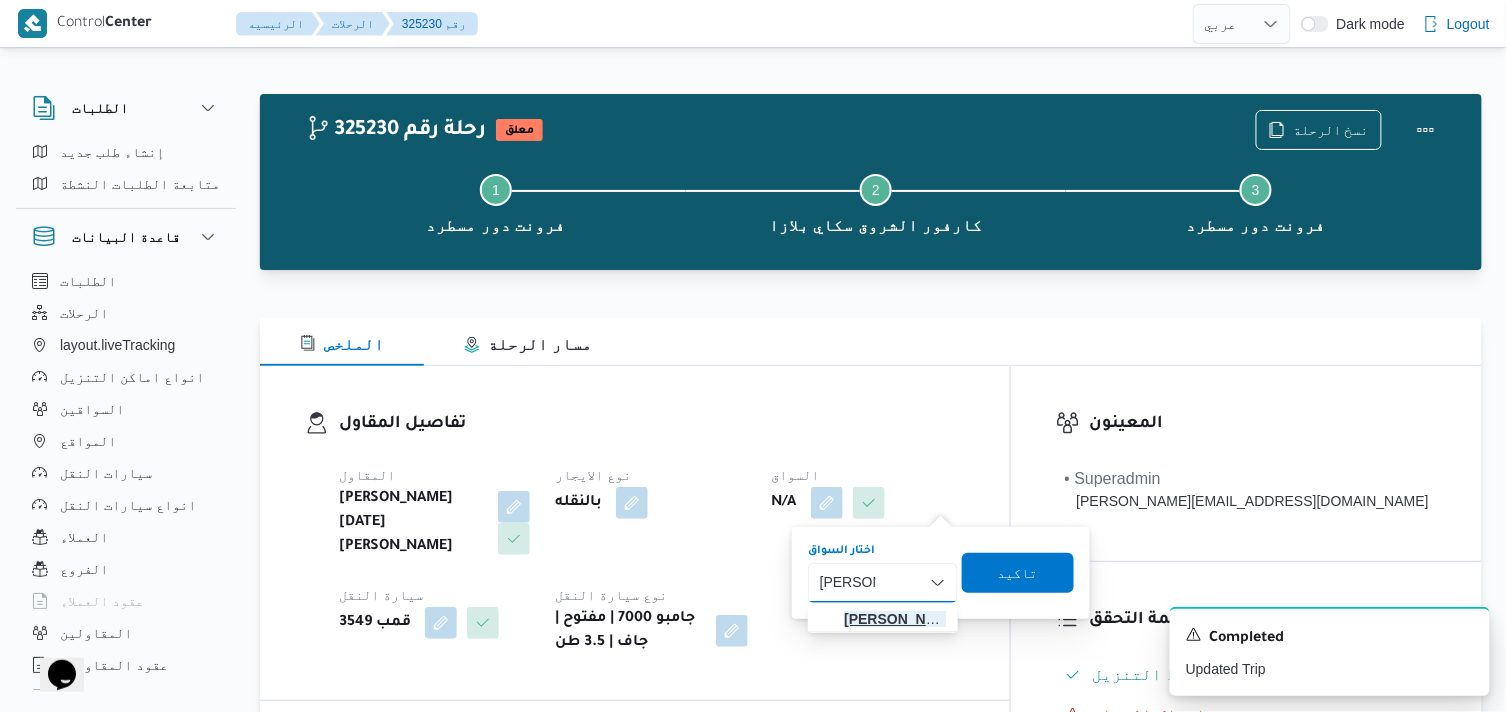 type on "محمود عا" 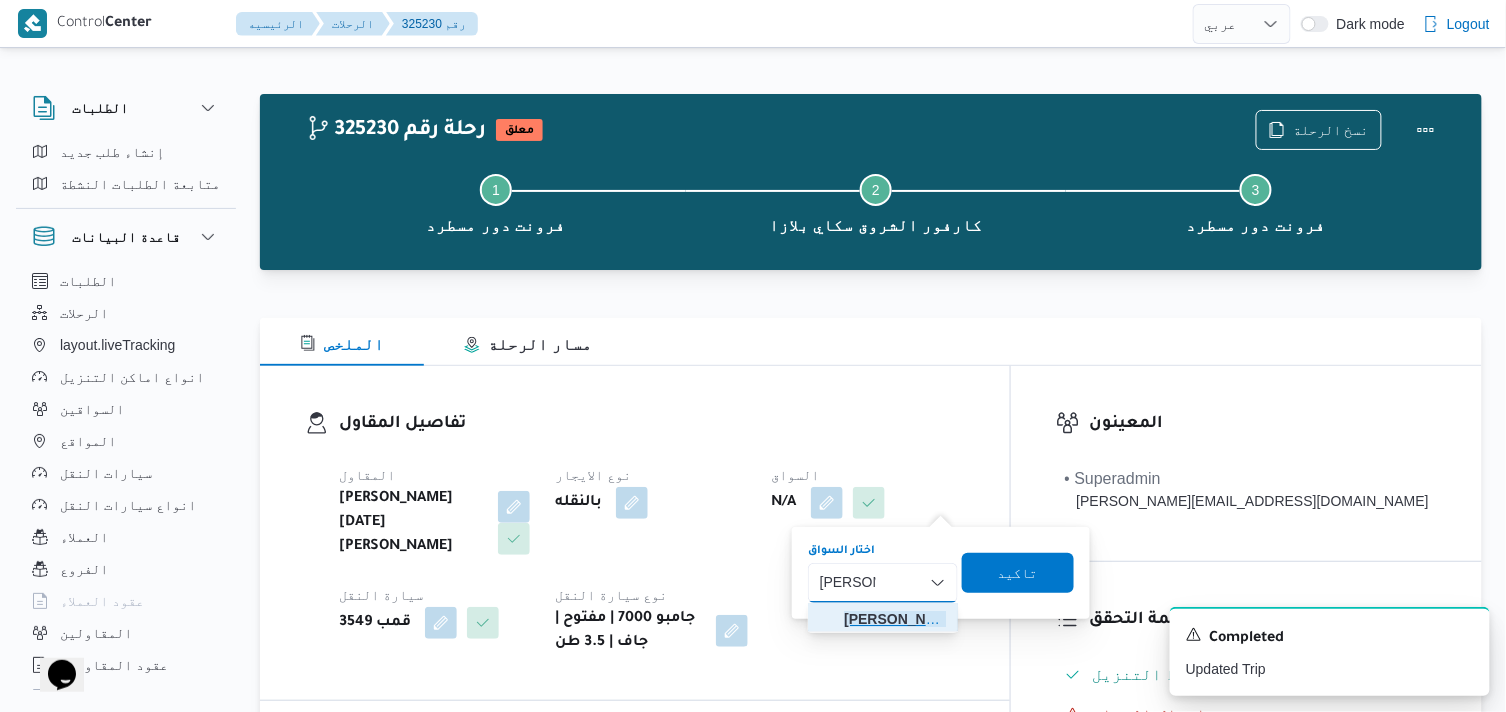 click on "محمود عا طف عبدالفتاح ابراهيم" at bounding box center [895, 619] 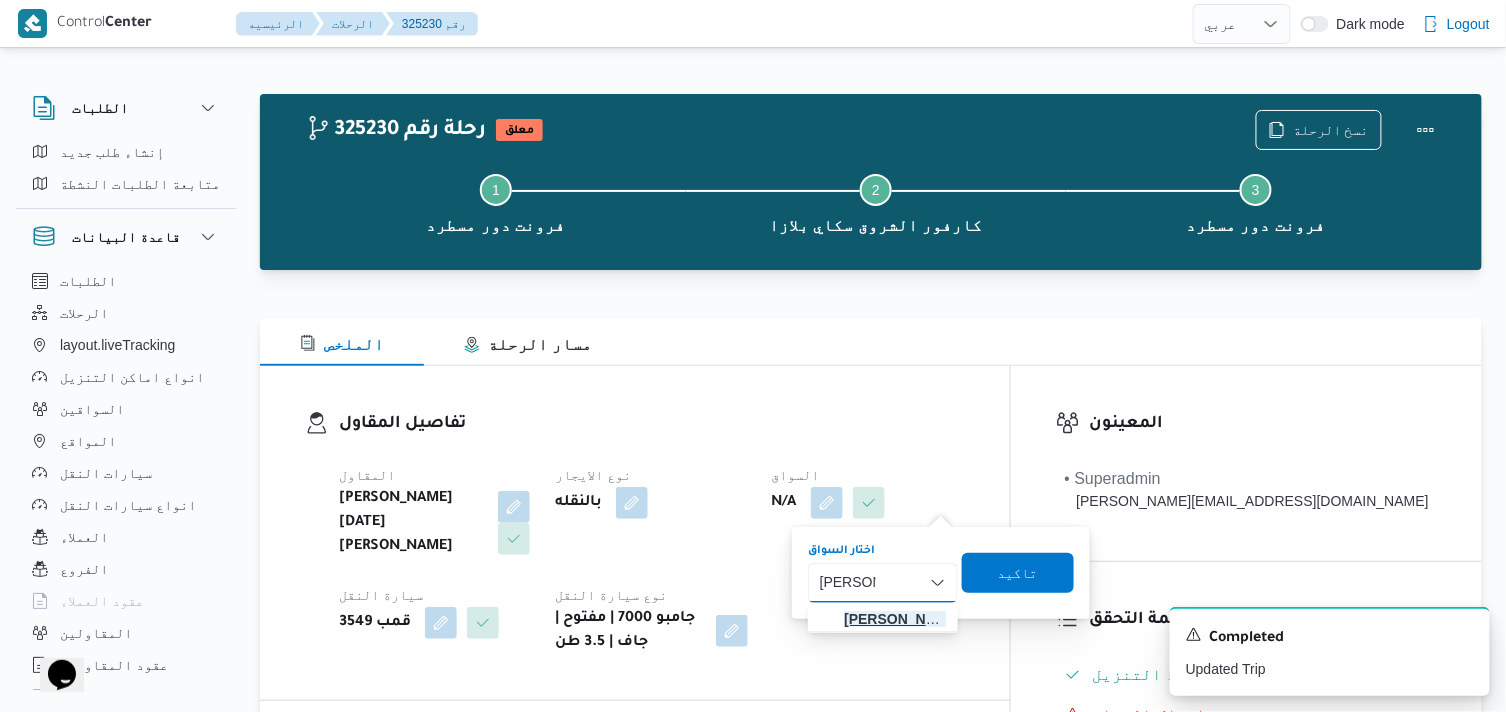 type 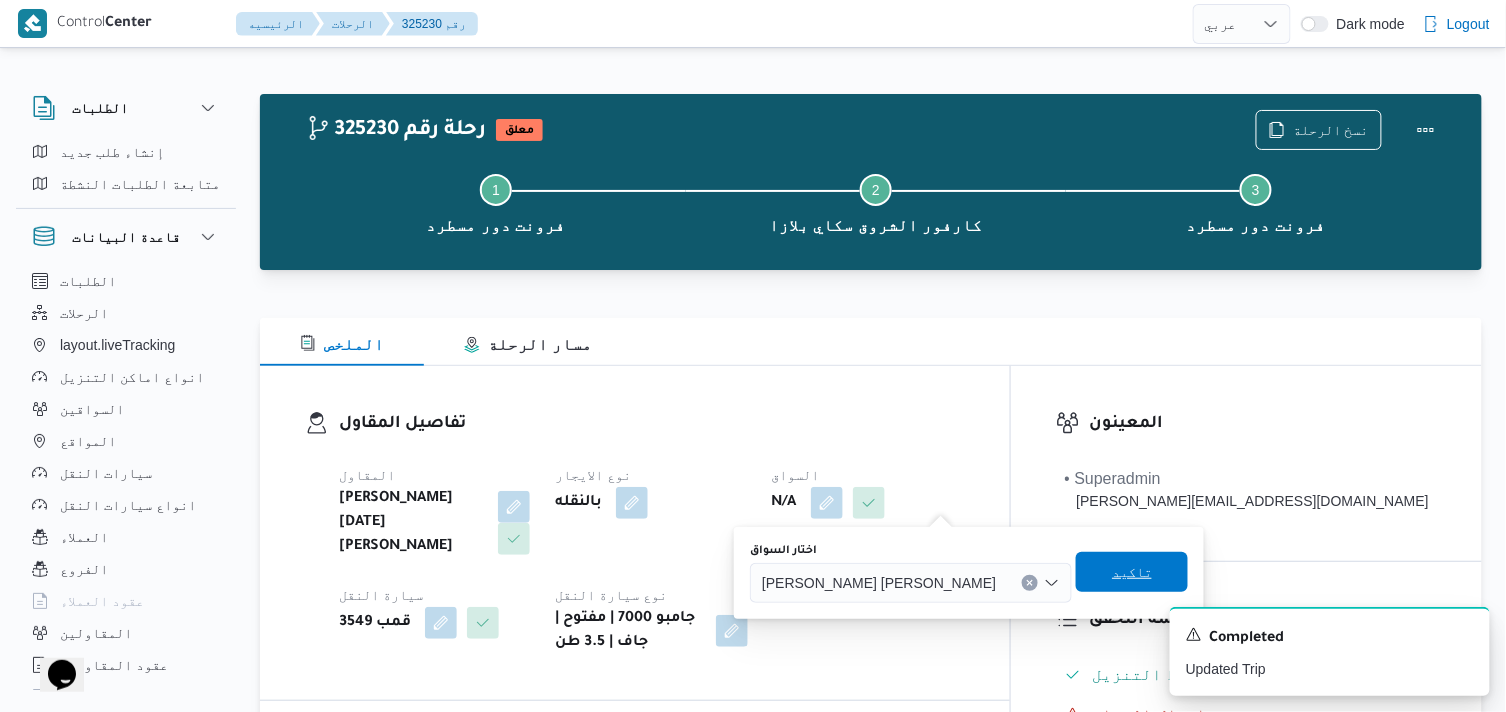 click on "تاكيد" at bounding box center (1132, 572) 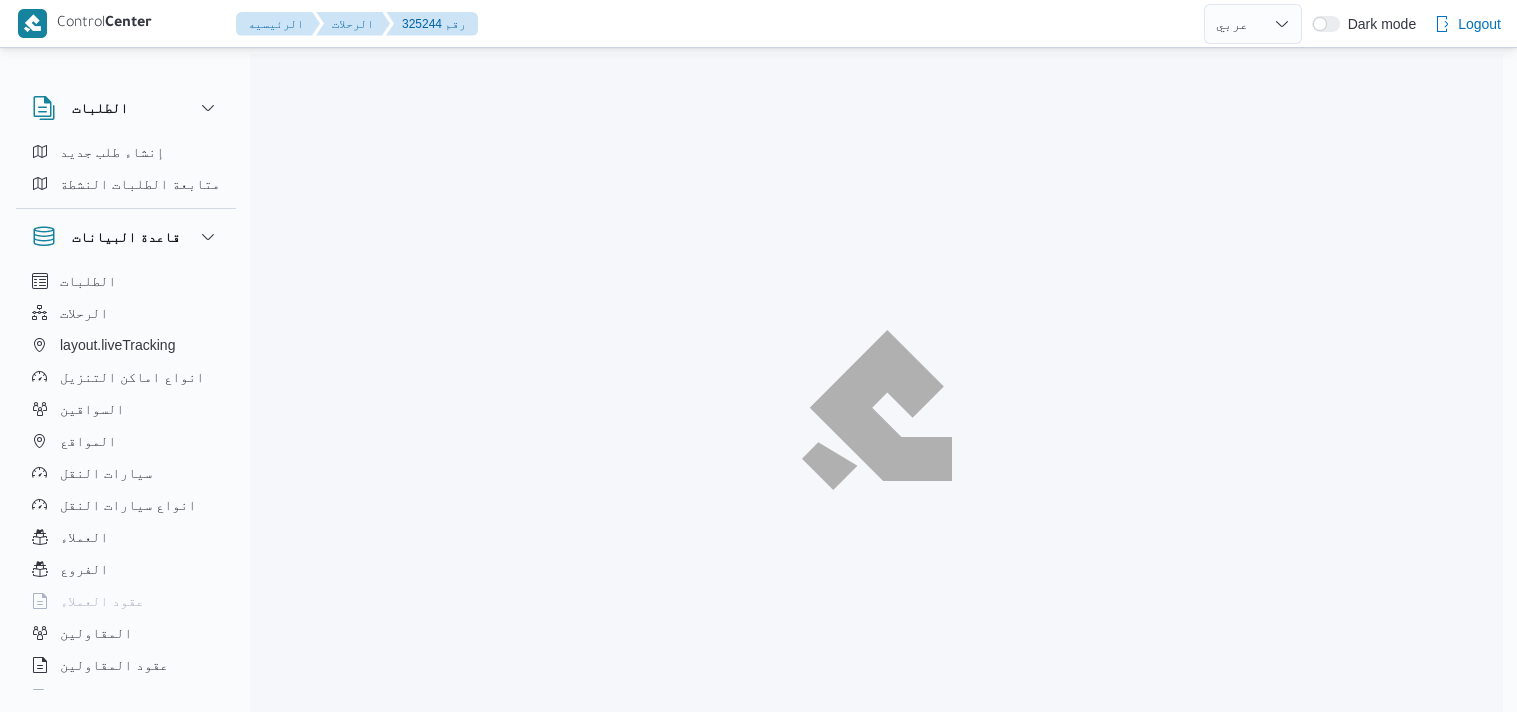 select on "ar" 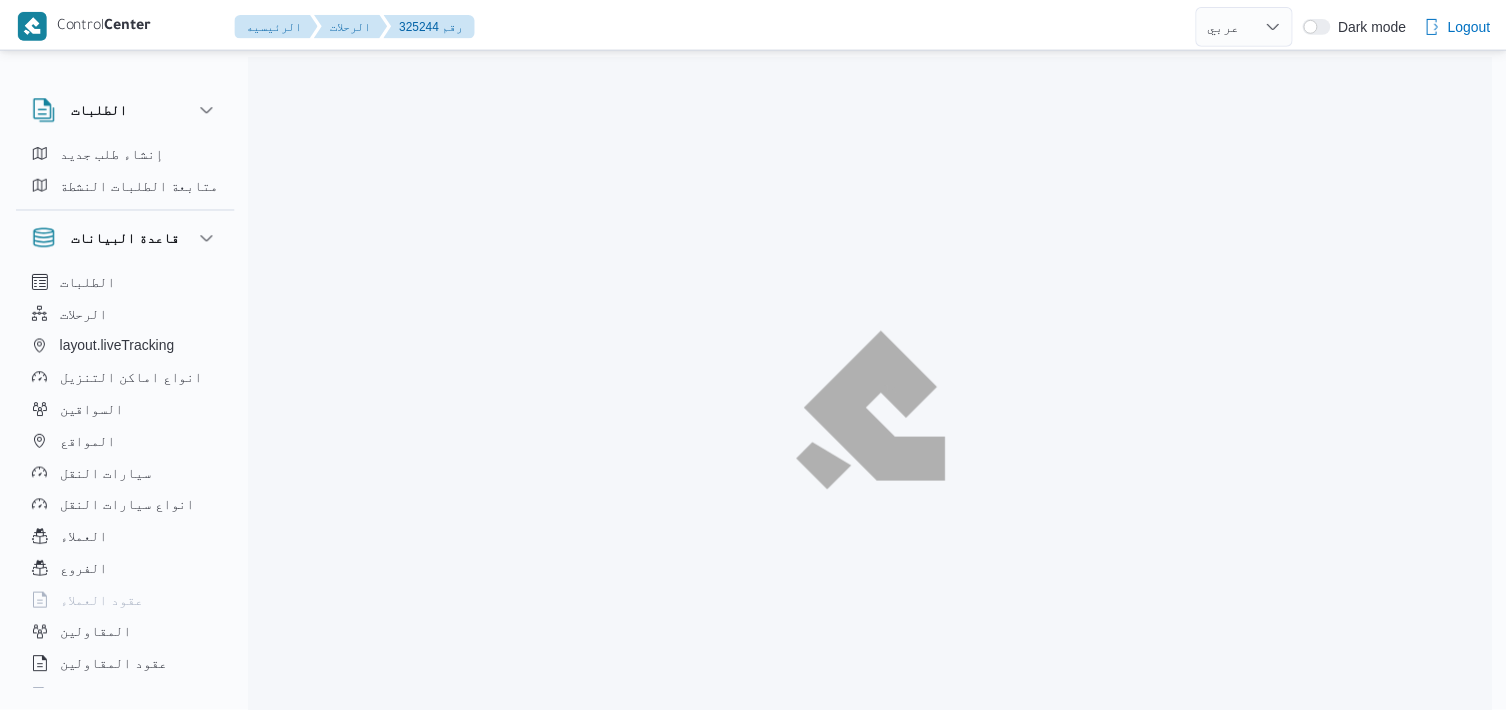 scroll, scrollTop: 0, scrollLeft: 0, axis: both 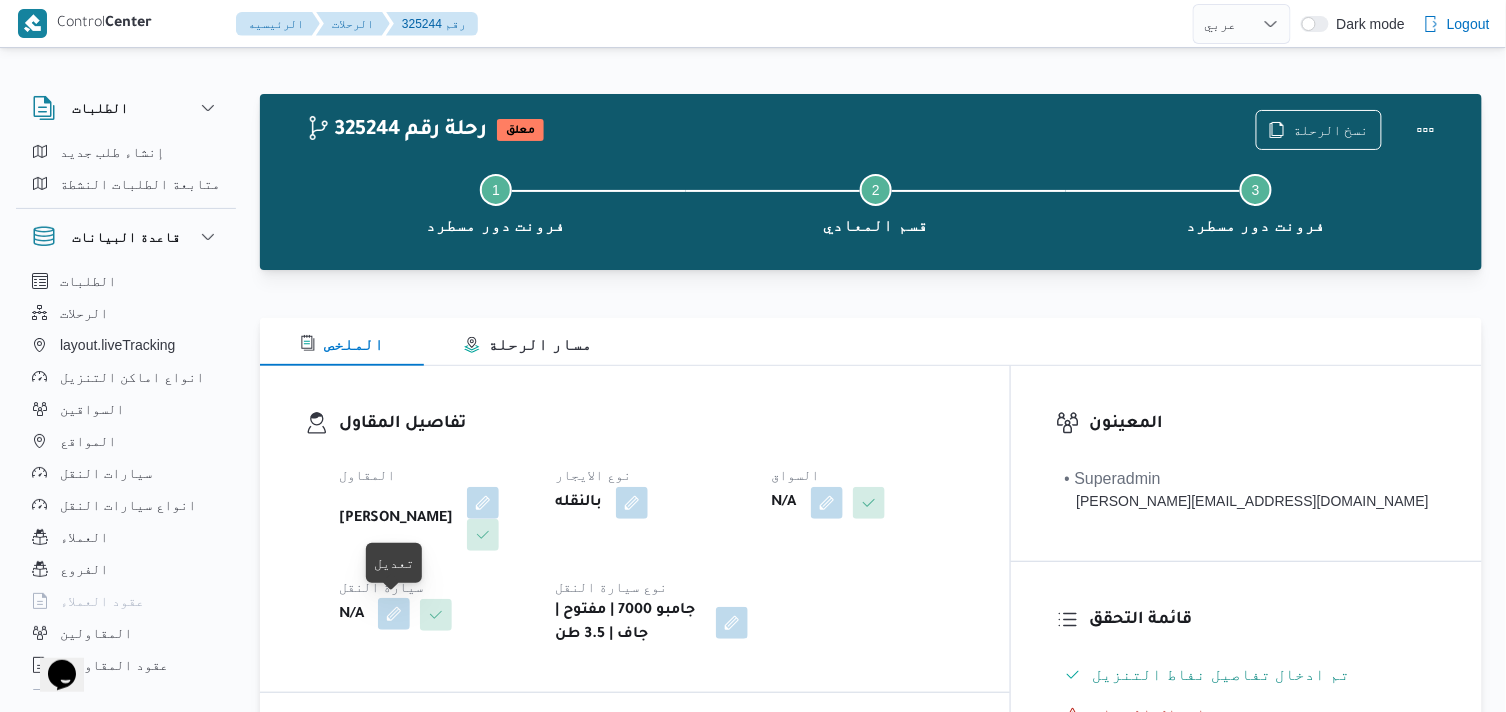 click at bounding box center (394, 614) 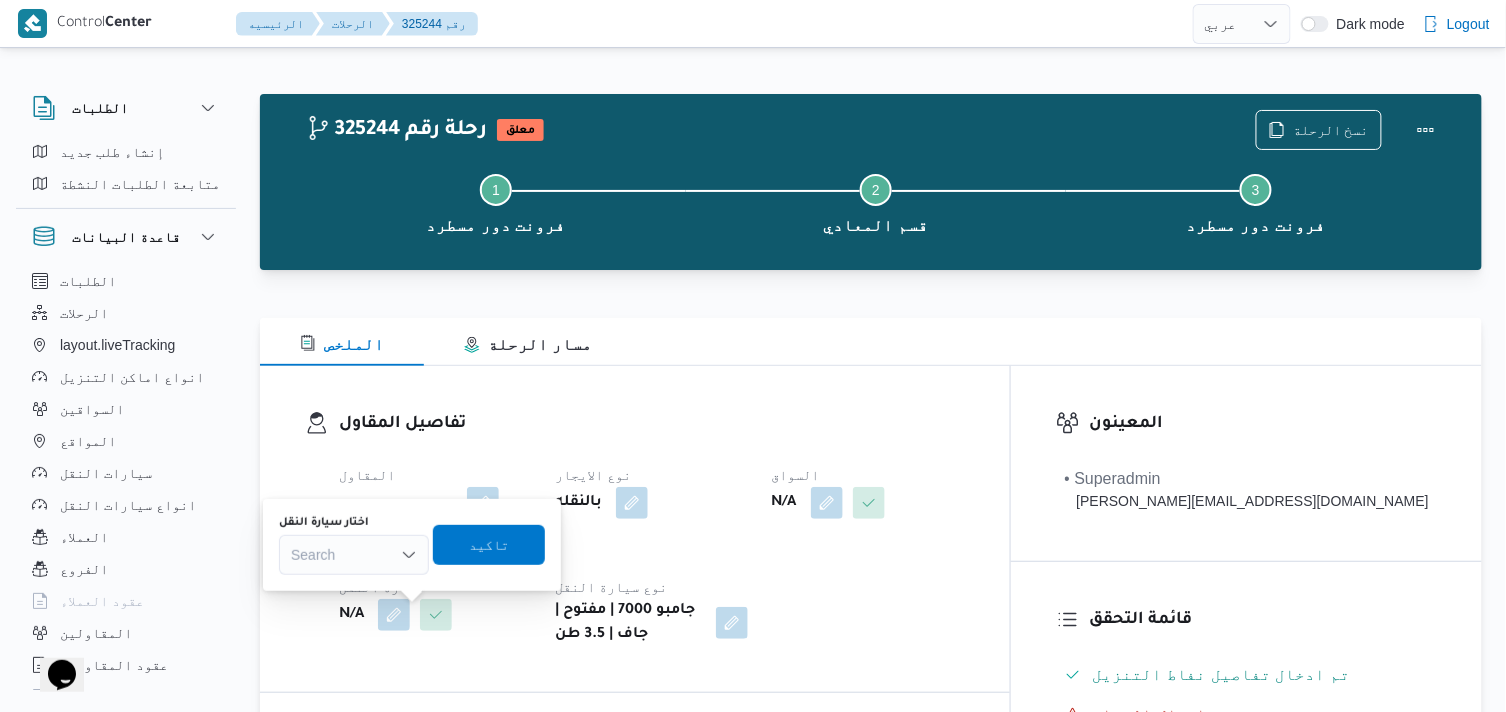 click on "Search" at bounding box center (354, 555) 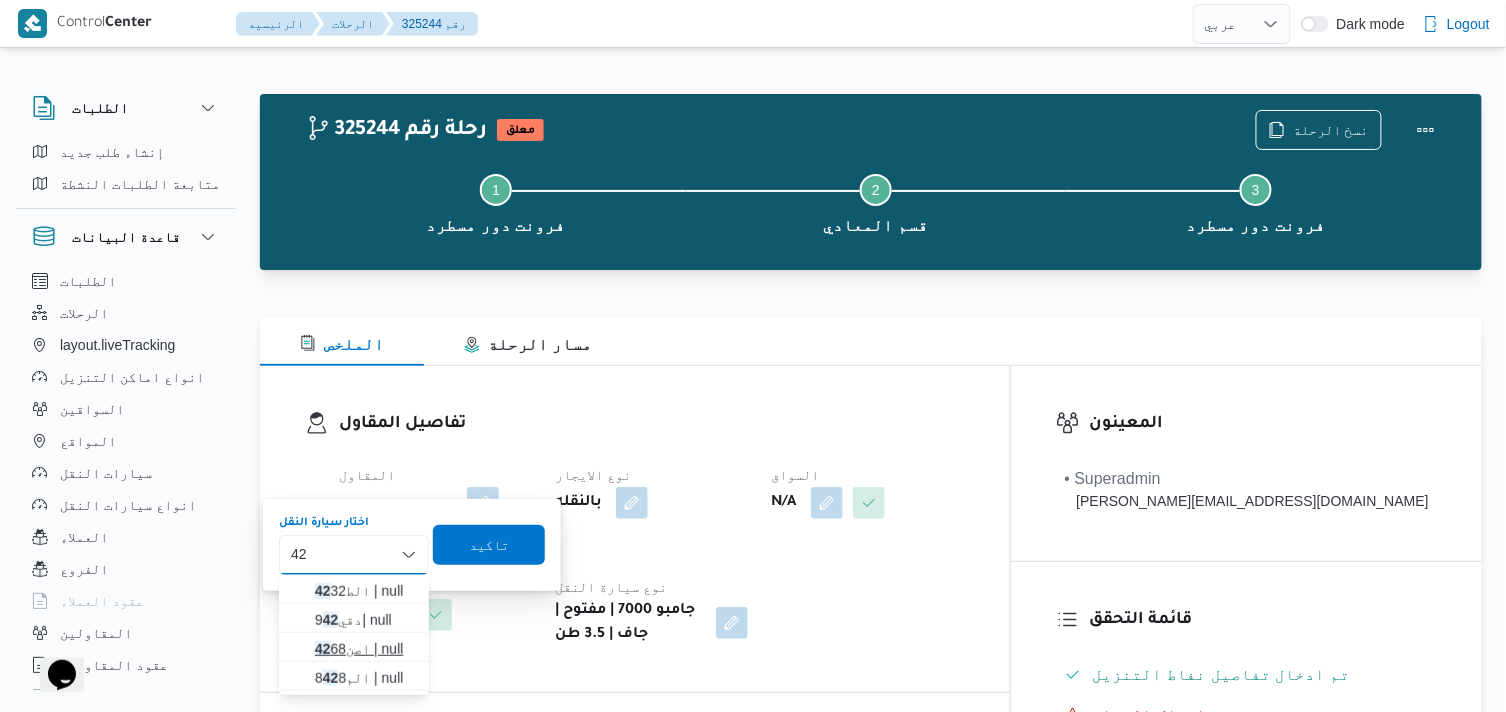type on "42" 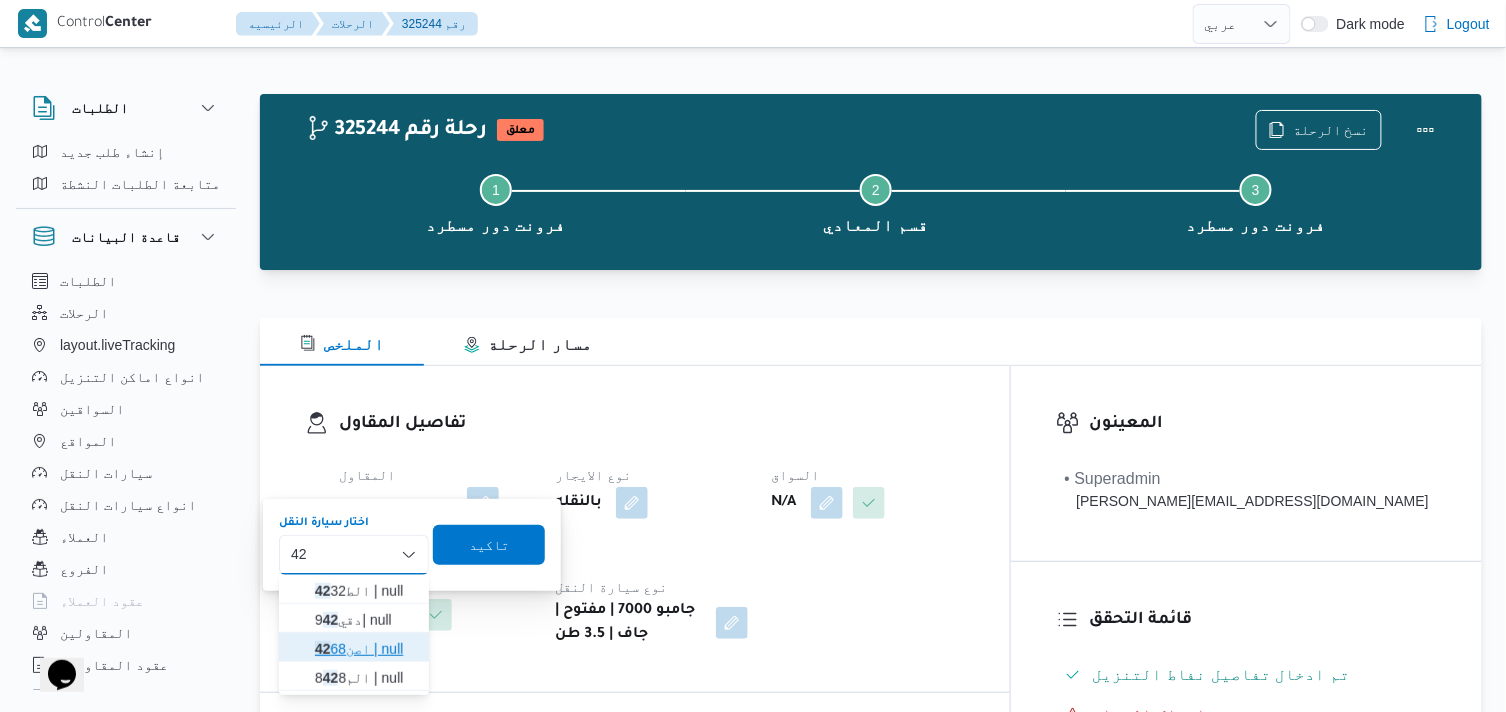 click on "اصن 42 68 | null" at bounding box center [366, 649] 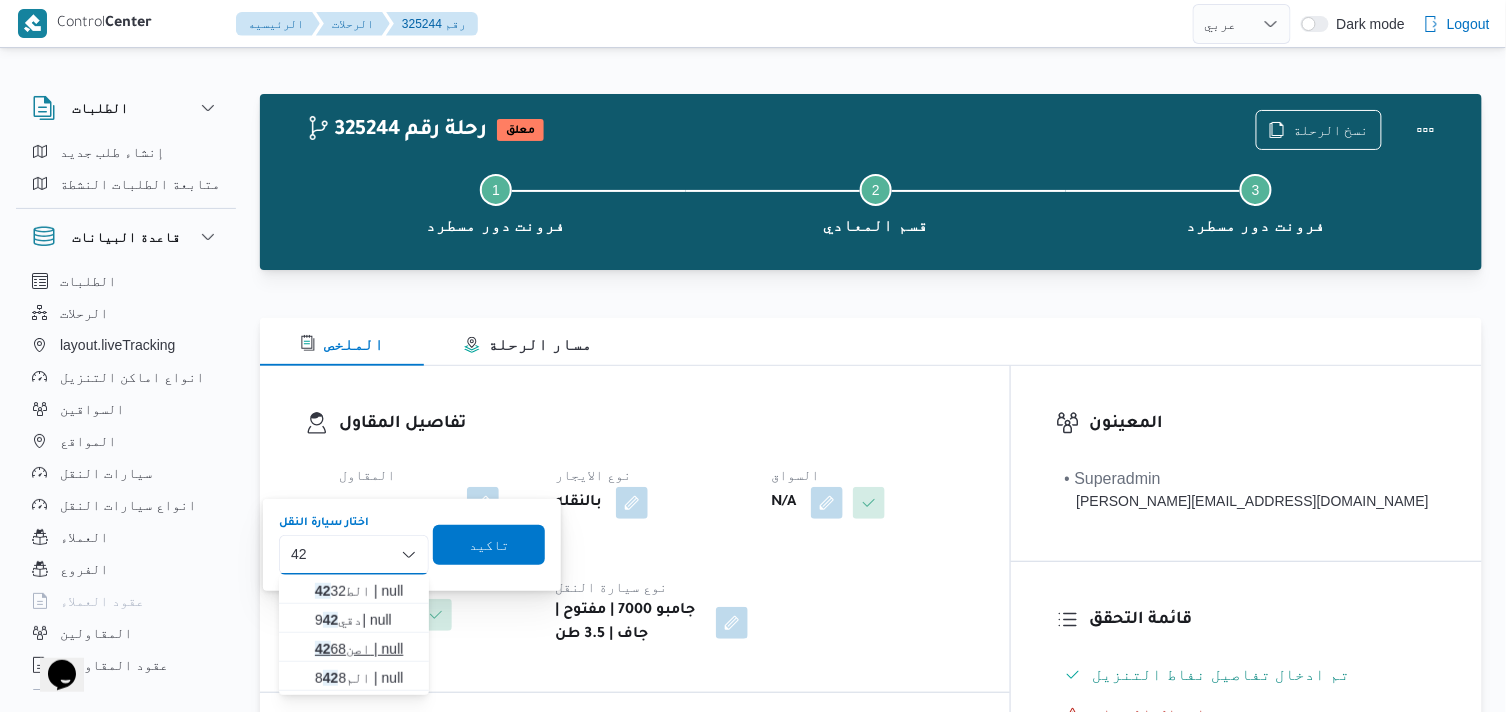 type 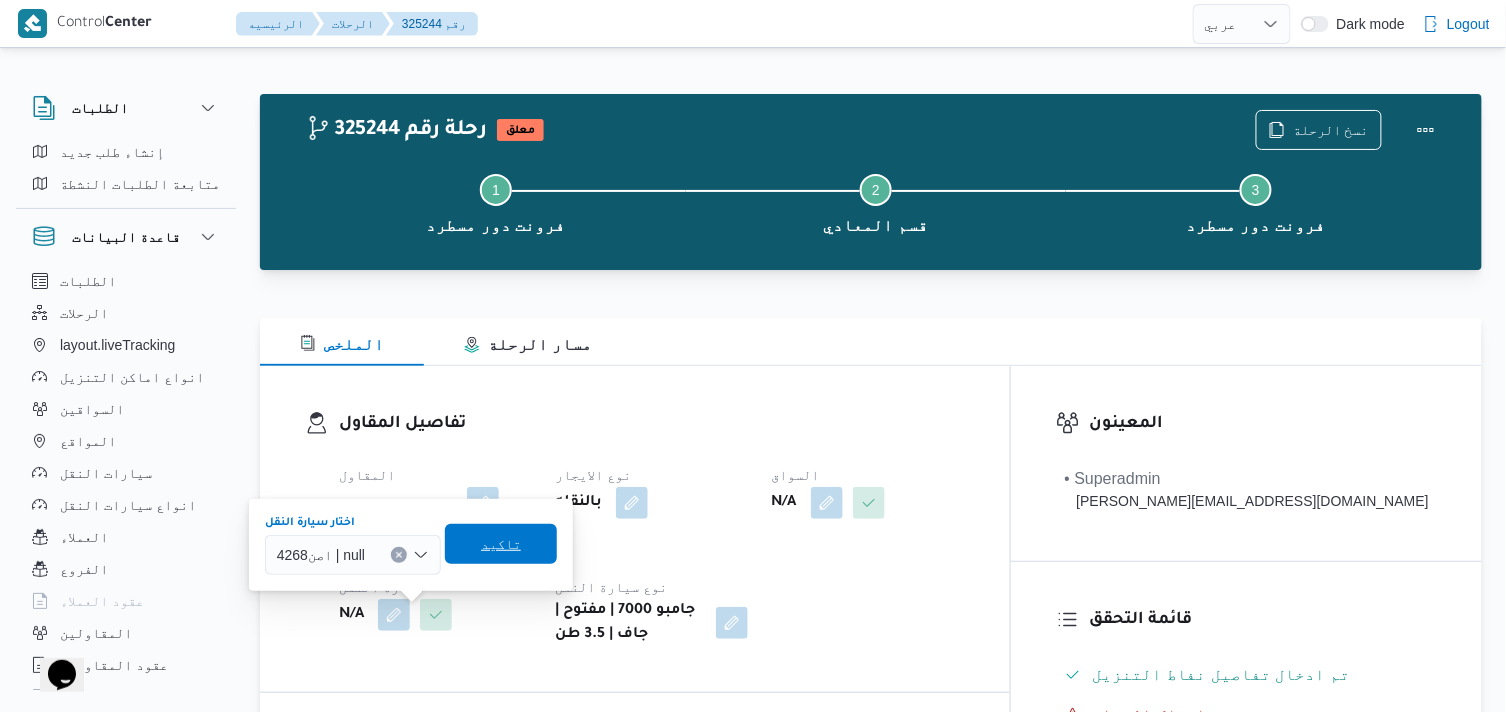 click on "تاكيد" at bounding box center [501, 544] 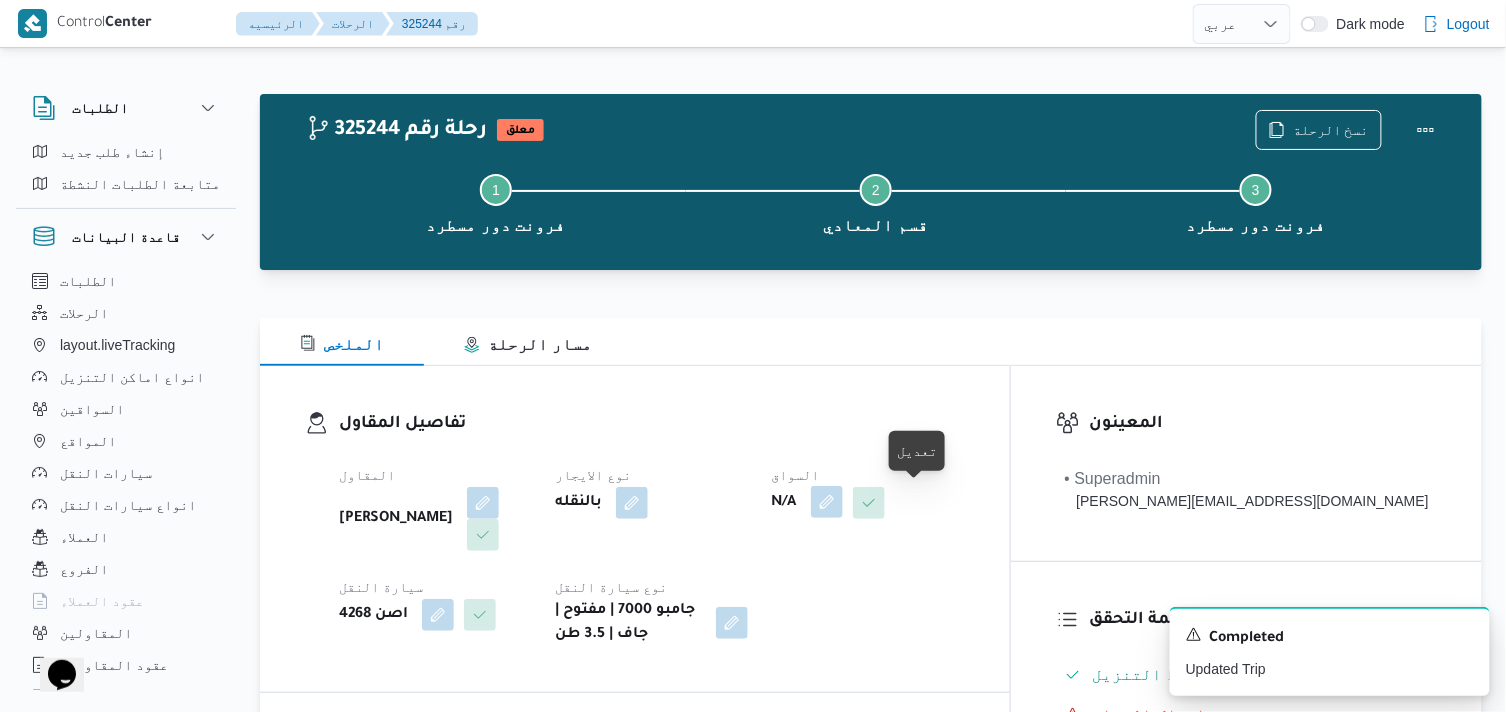 click at bounding box center [827, 502] 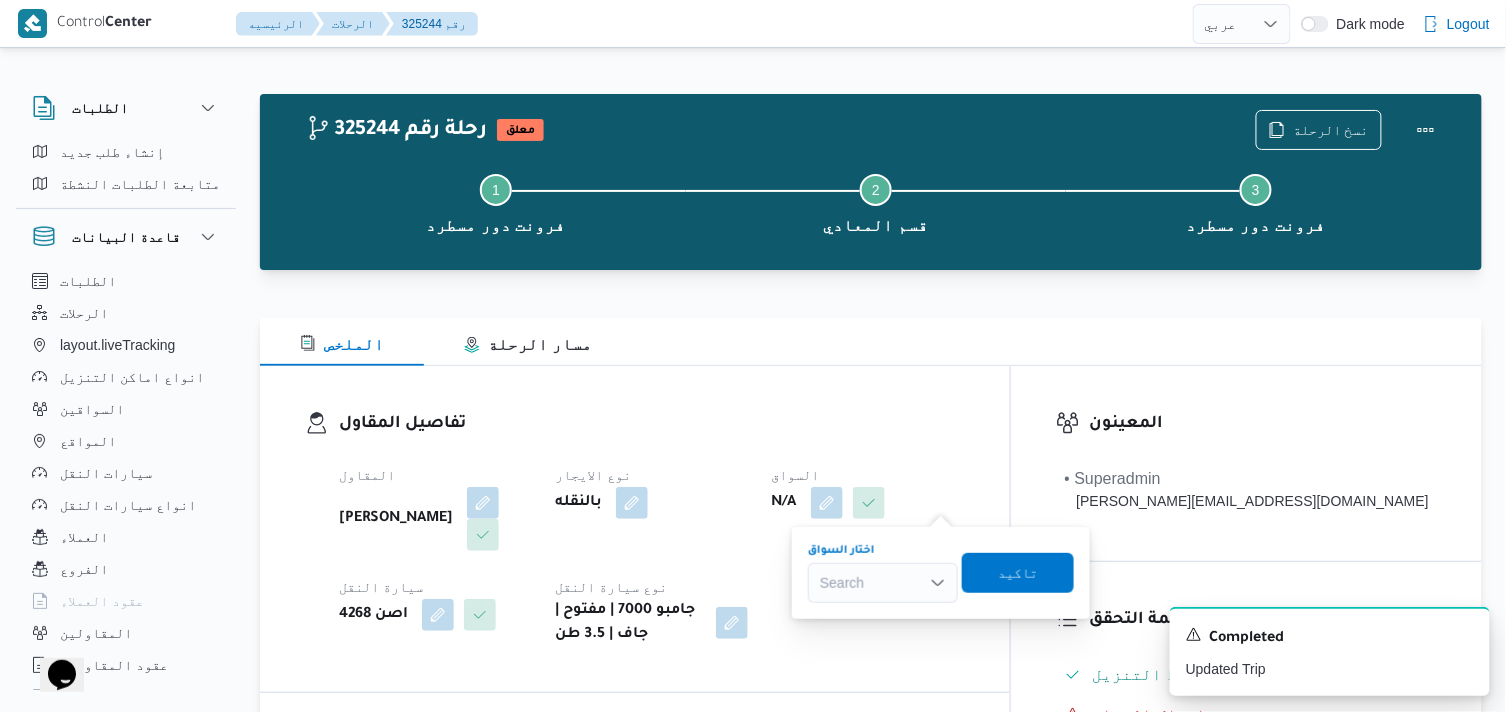 click on "Search" at bounding box center [883, 583] 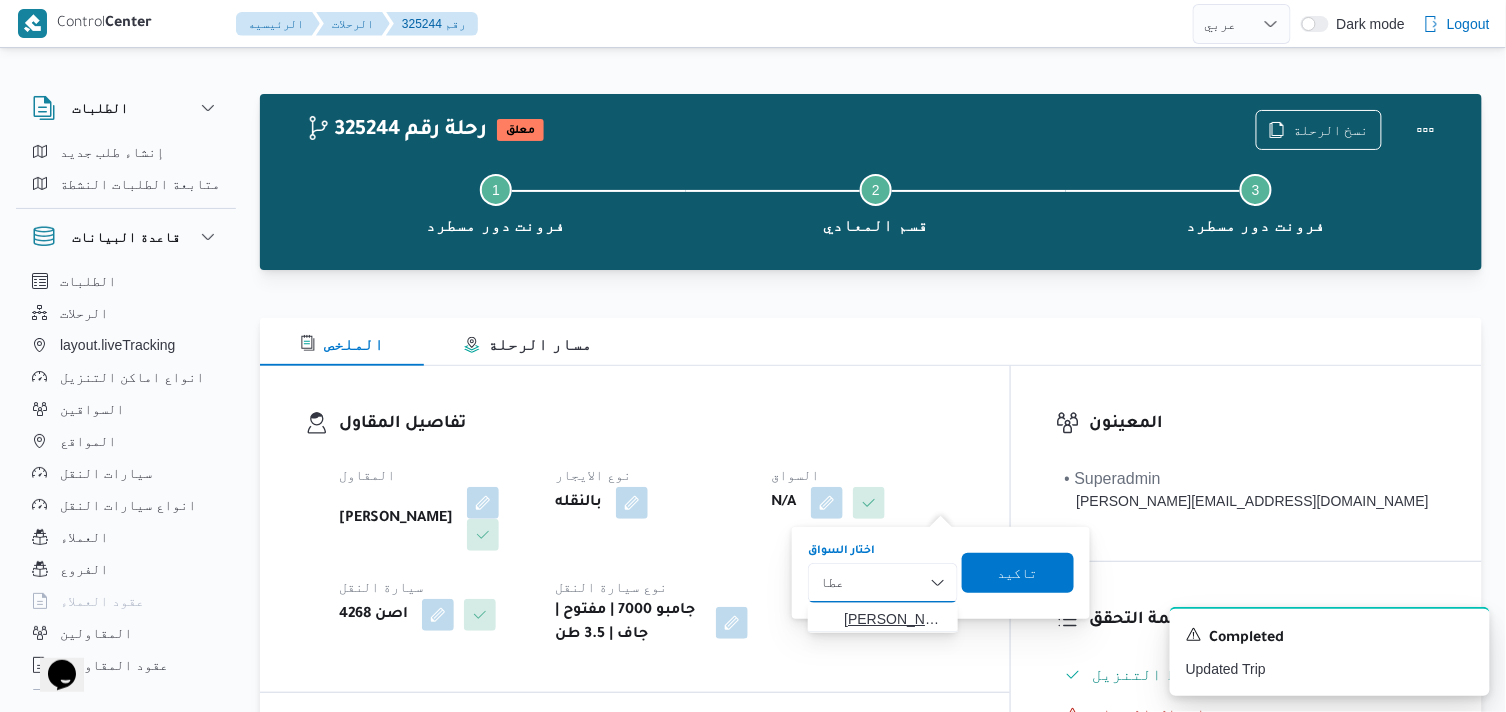type on "عطا" 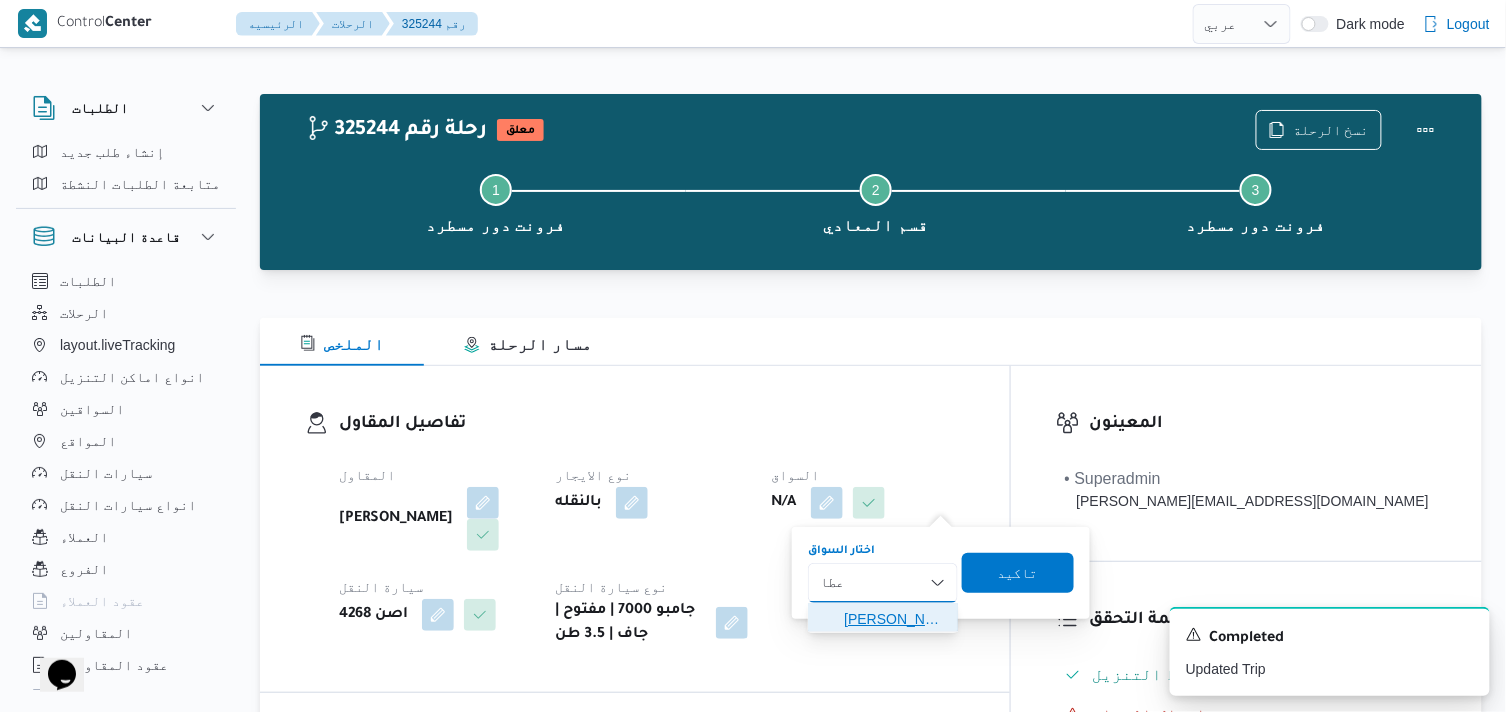 click on "خالد  عطا  محمد سليمان" at bounding box center (895, 619) 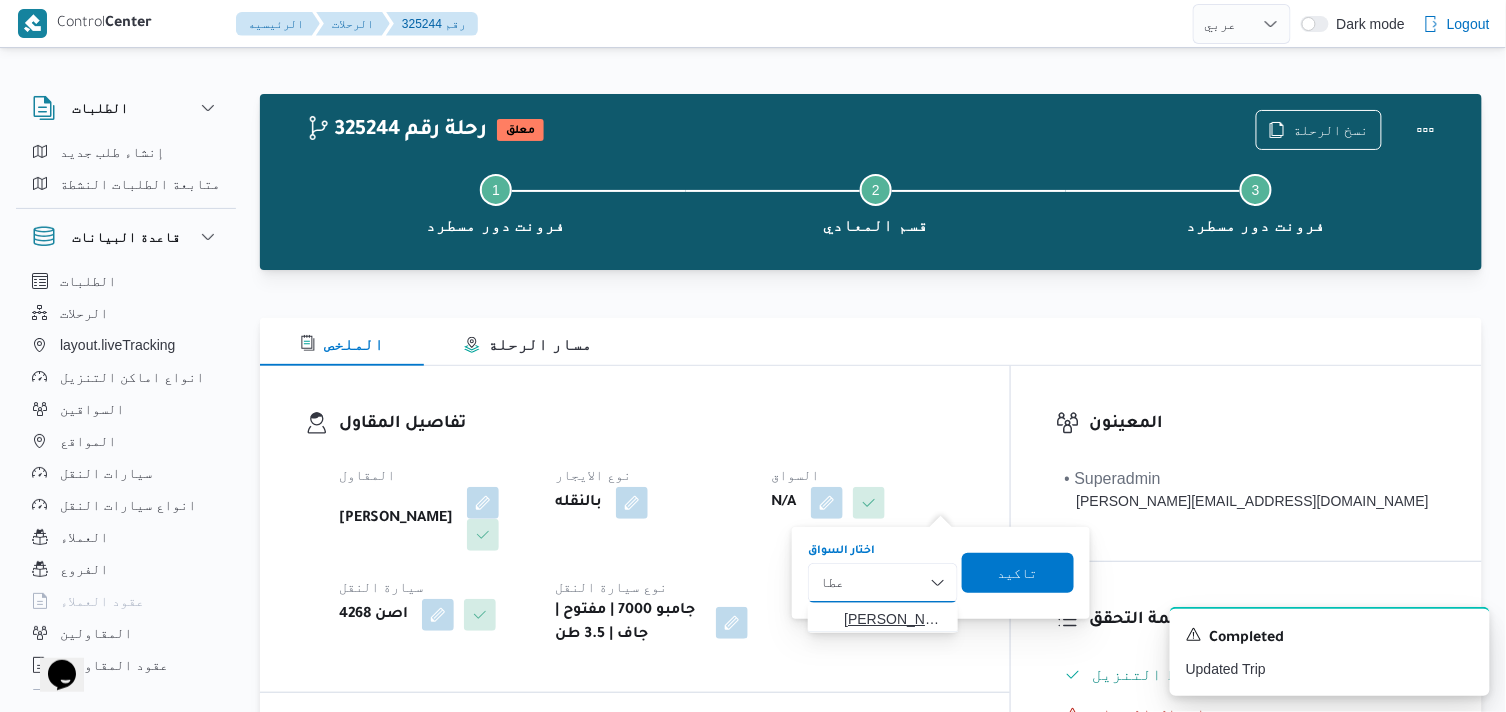 type 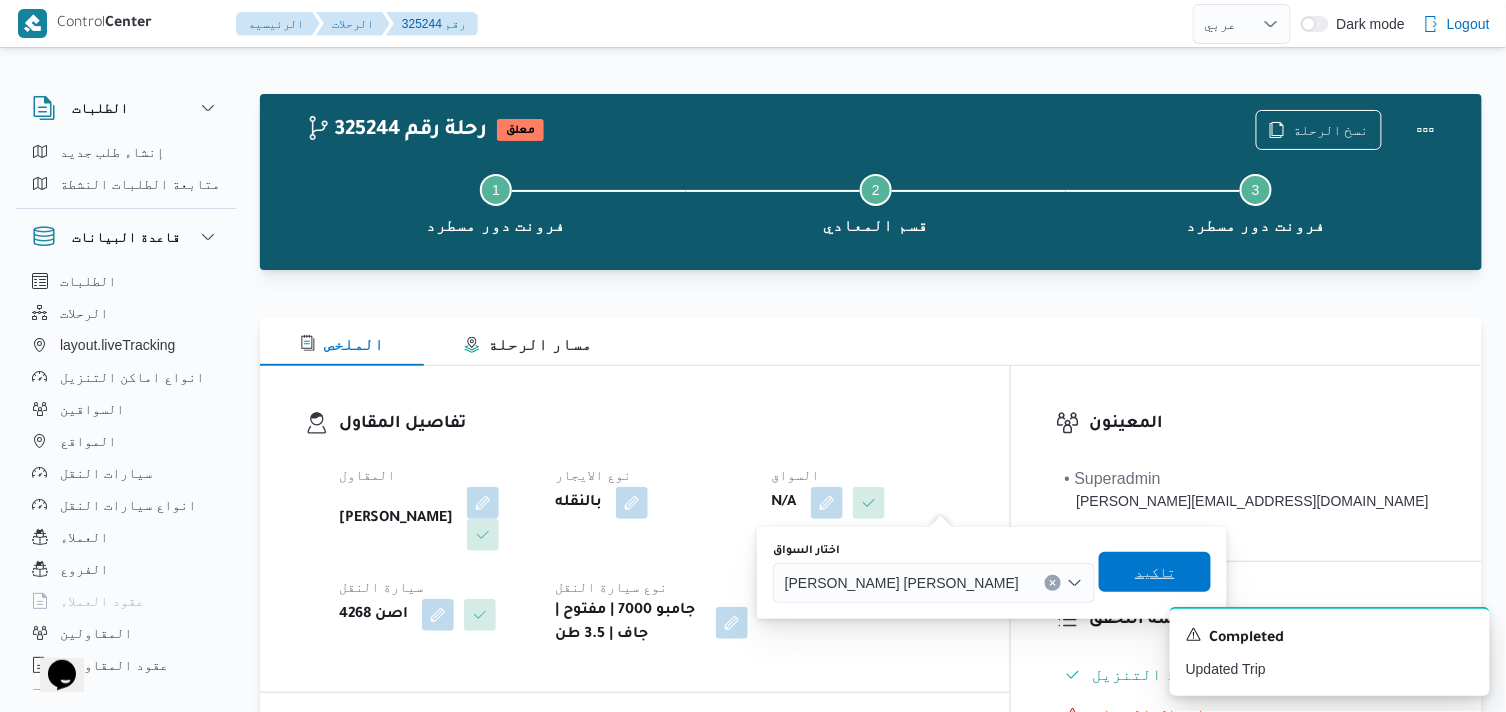 click on "تاكيد" at bounding box center (1155, 572) 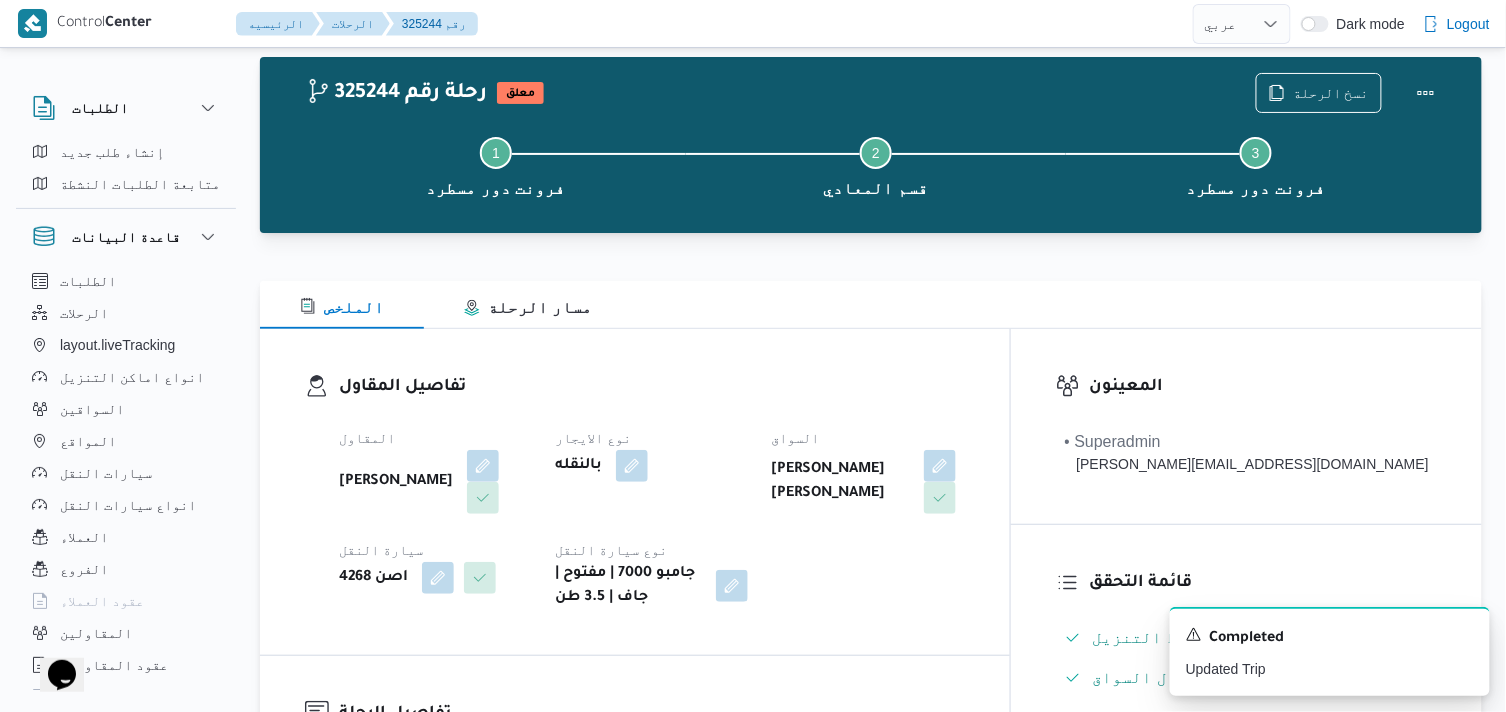 scroll, scrollTop: 0, scrollLeft: 0, axis: both 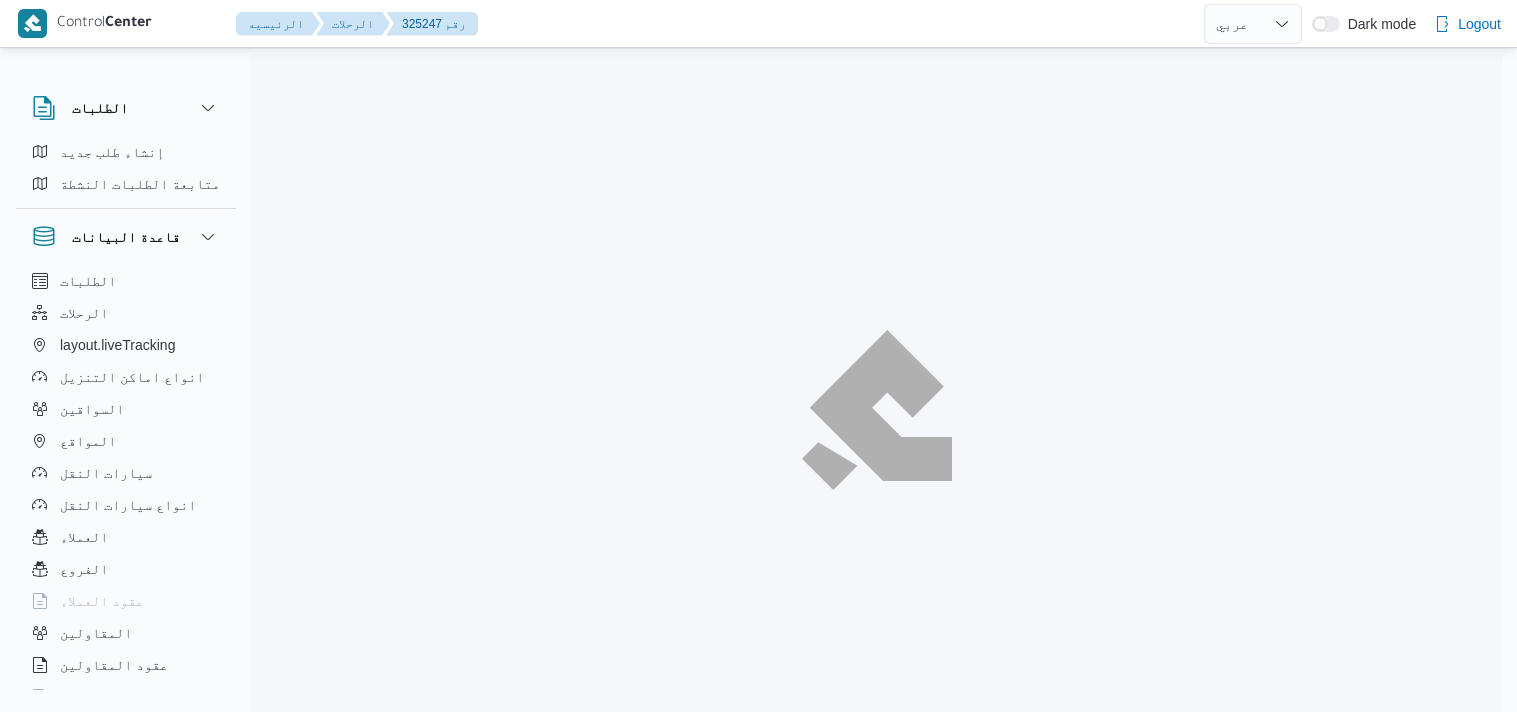 select on "ar" 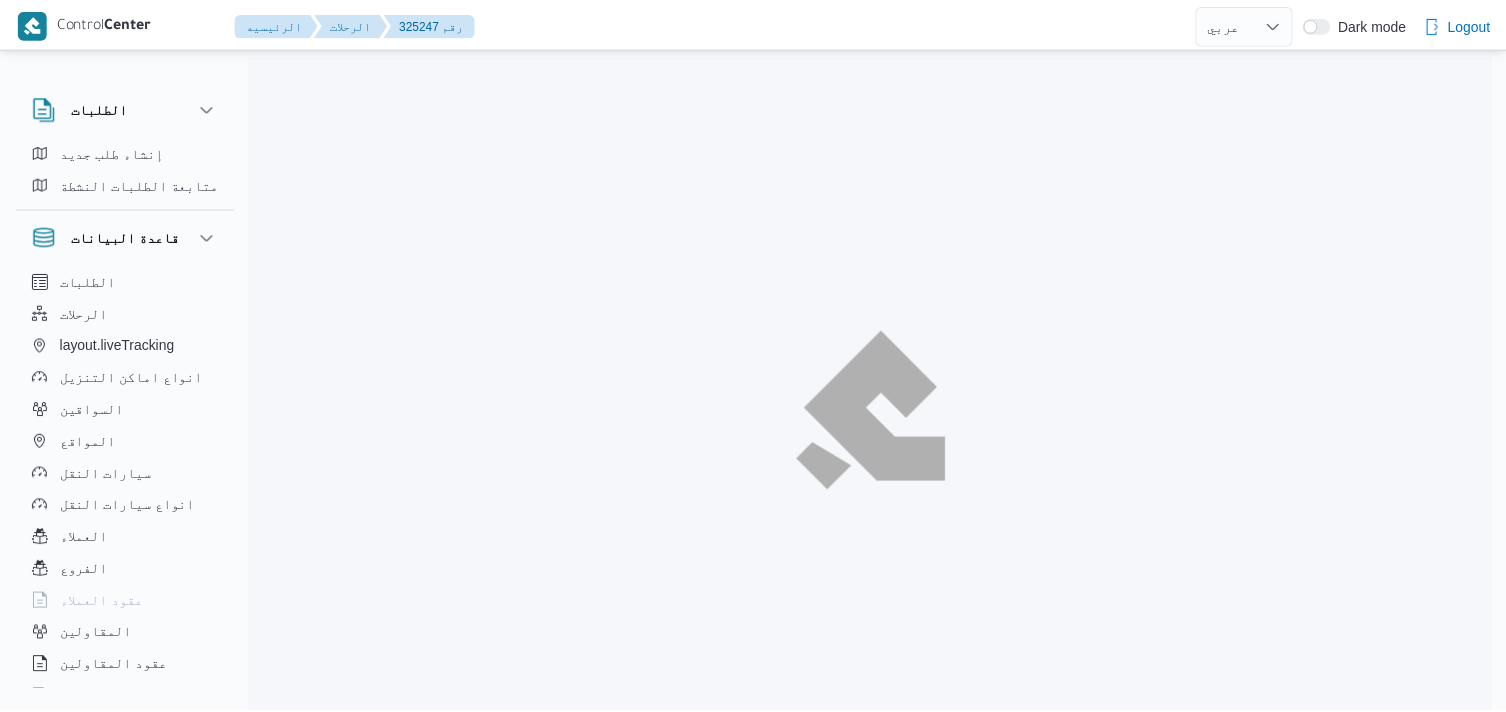 scroll, scrollTop: 0, scrollLeft: 0, axis: both 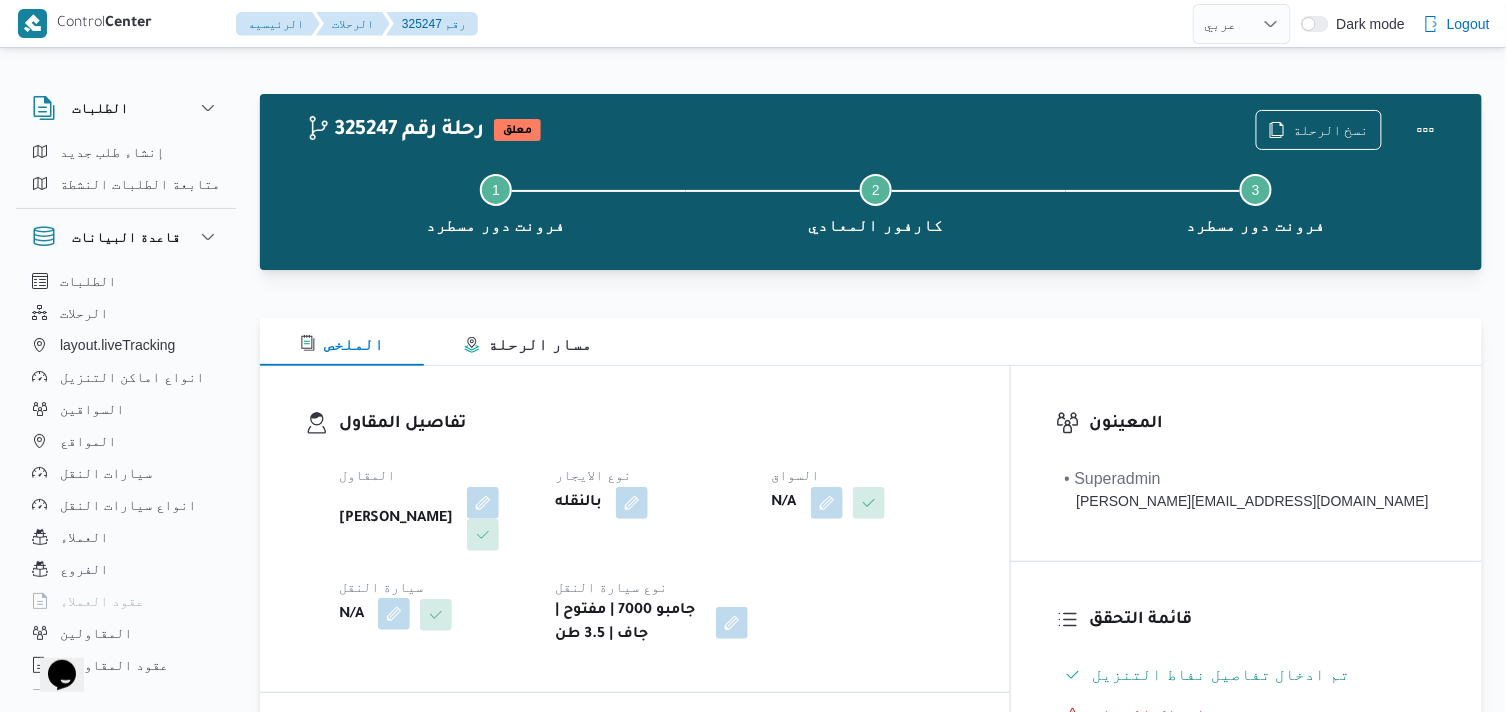 click at bounding box center (394, 614) 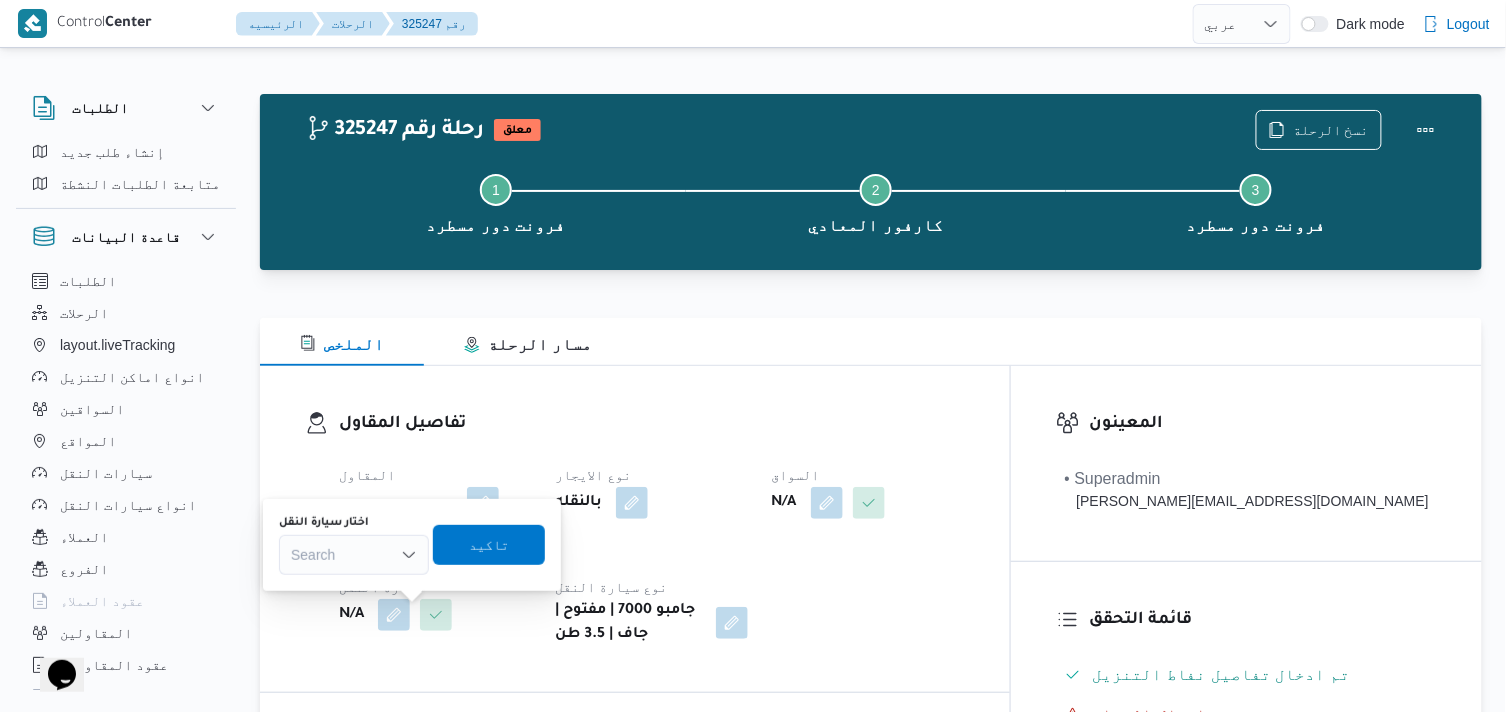 click on "Search" at bounding box center (354, 555) 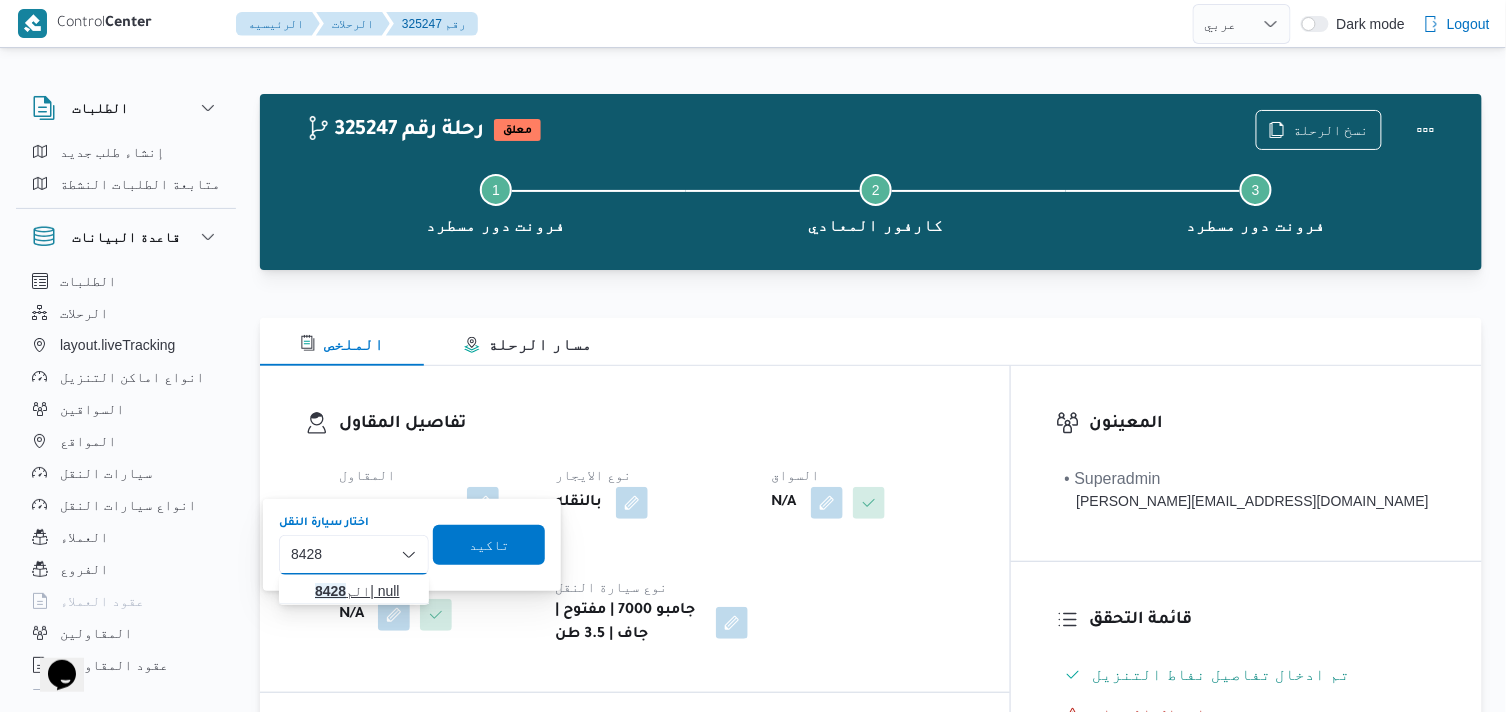 type on "8428" 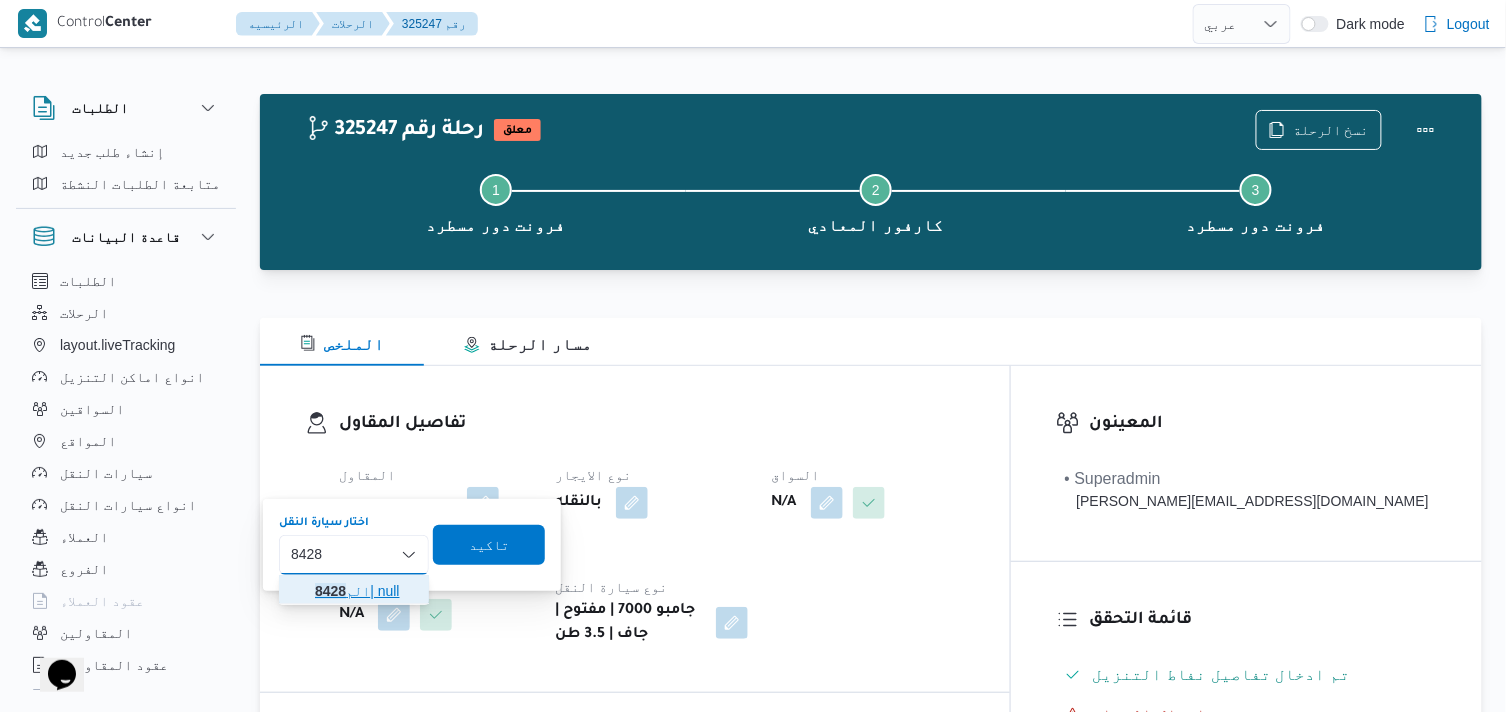 click on "الم 8428  | null" at bounding box center (366, 591) 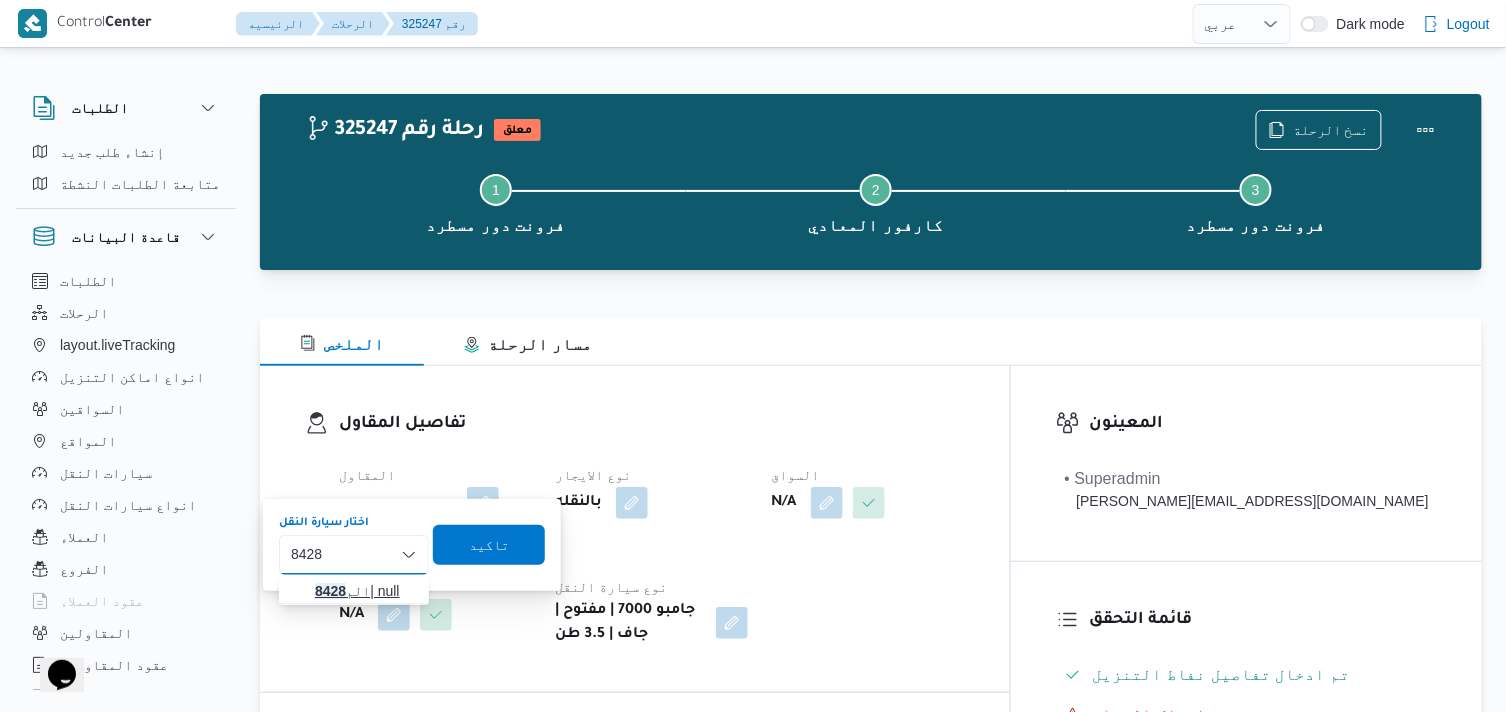 type 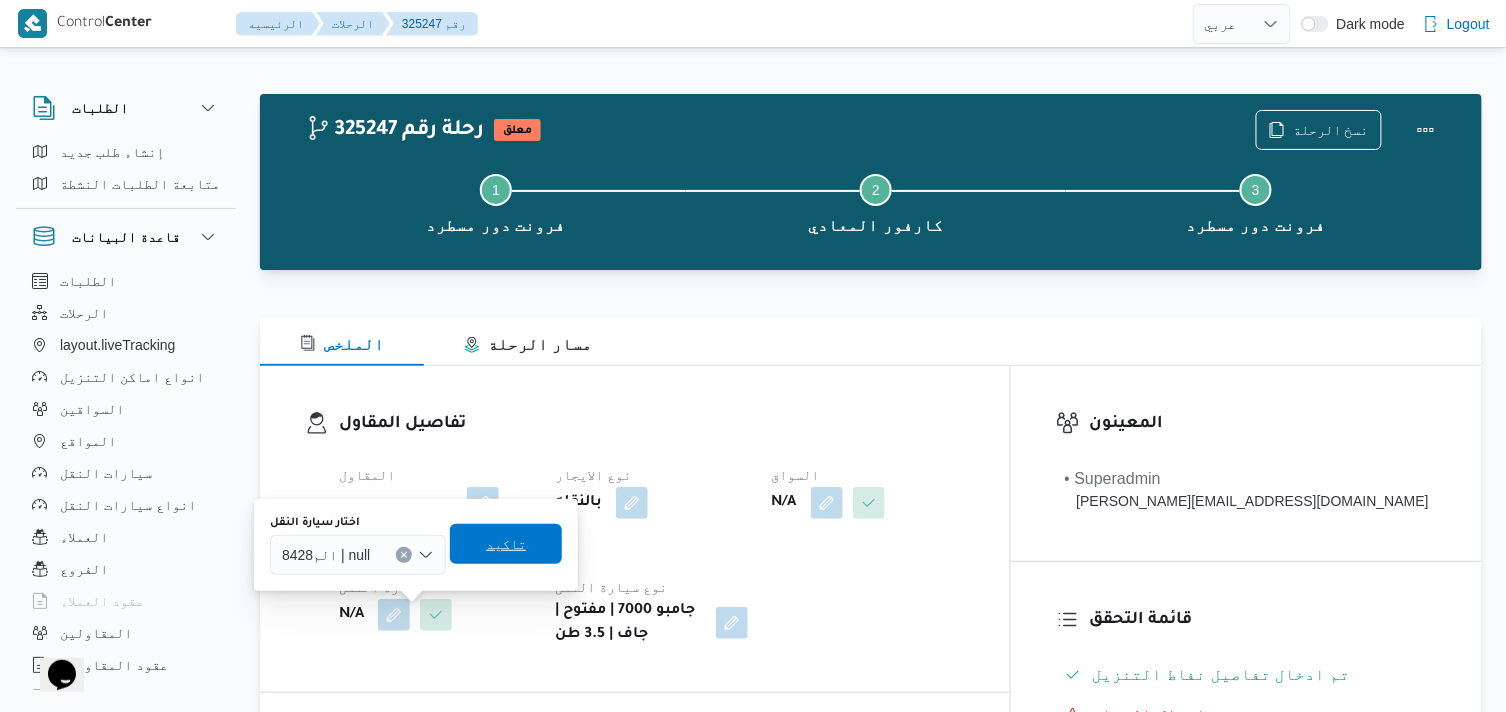 click on "تاكيد" at bounding box center [506, 544] 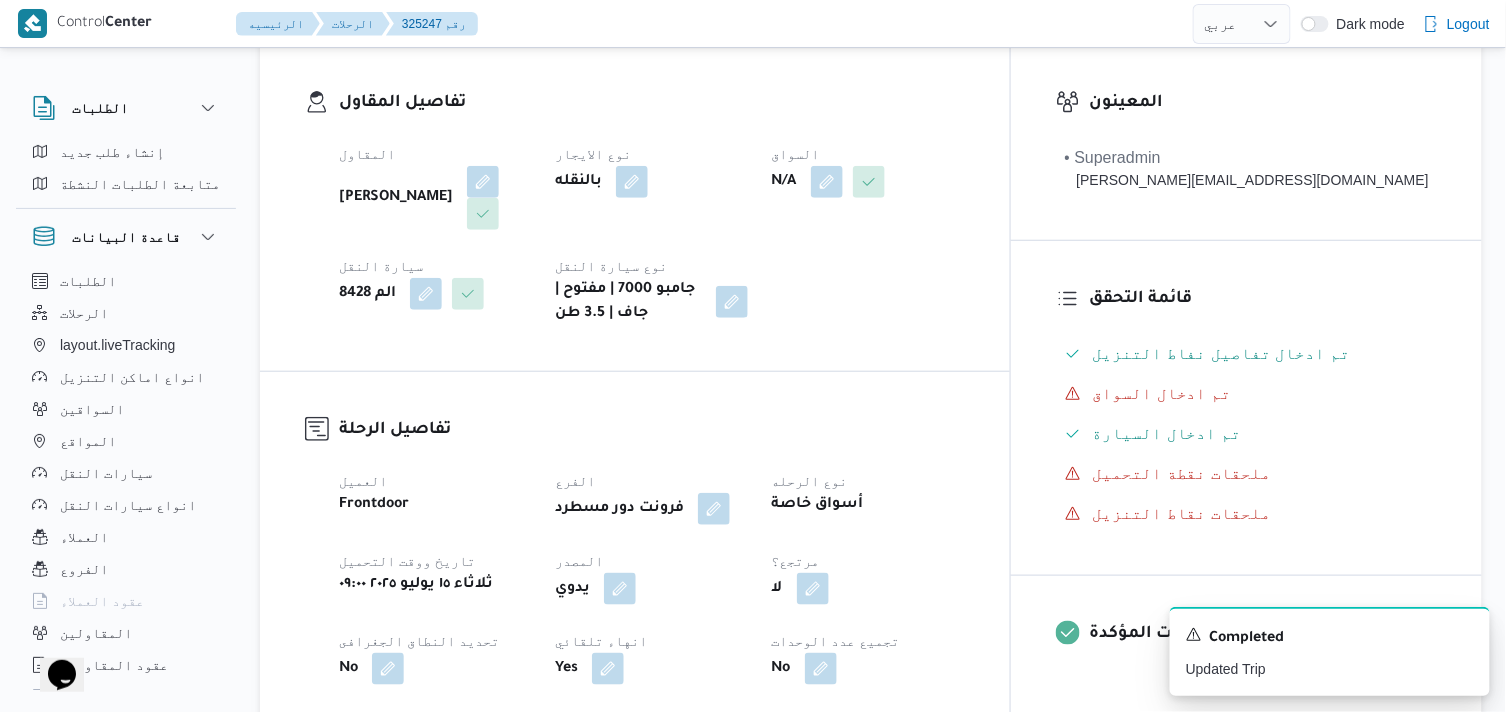 scroll, scrollTop: 0, scrollLeft: 0, axis: both 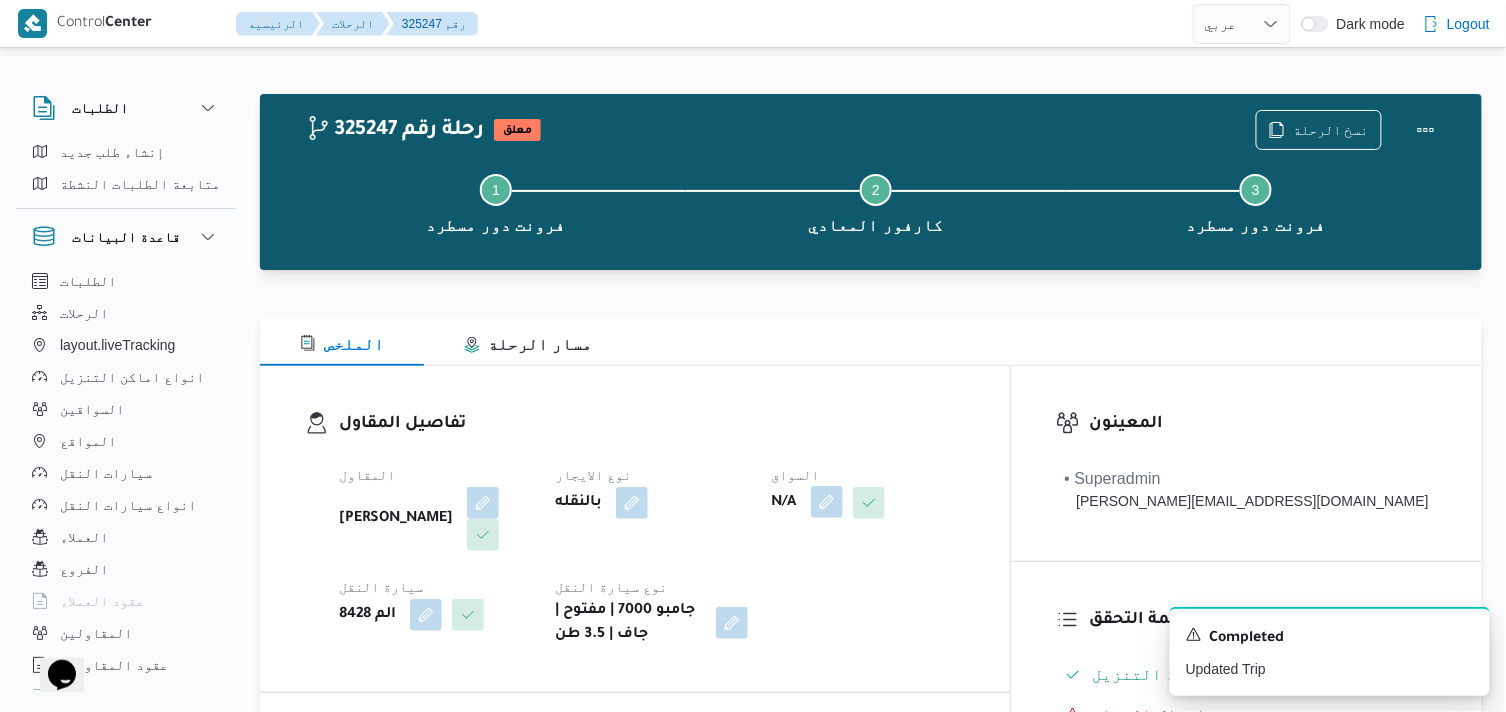 click at bounding box center [827, 502] 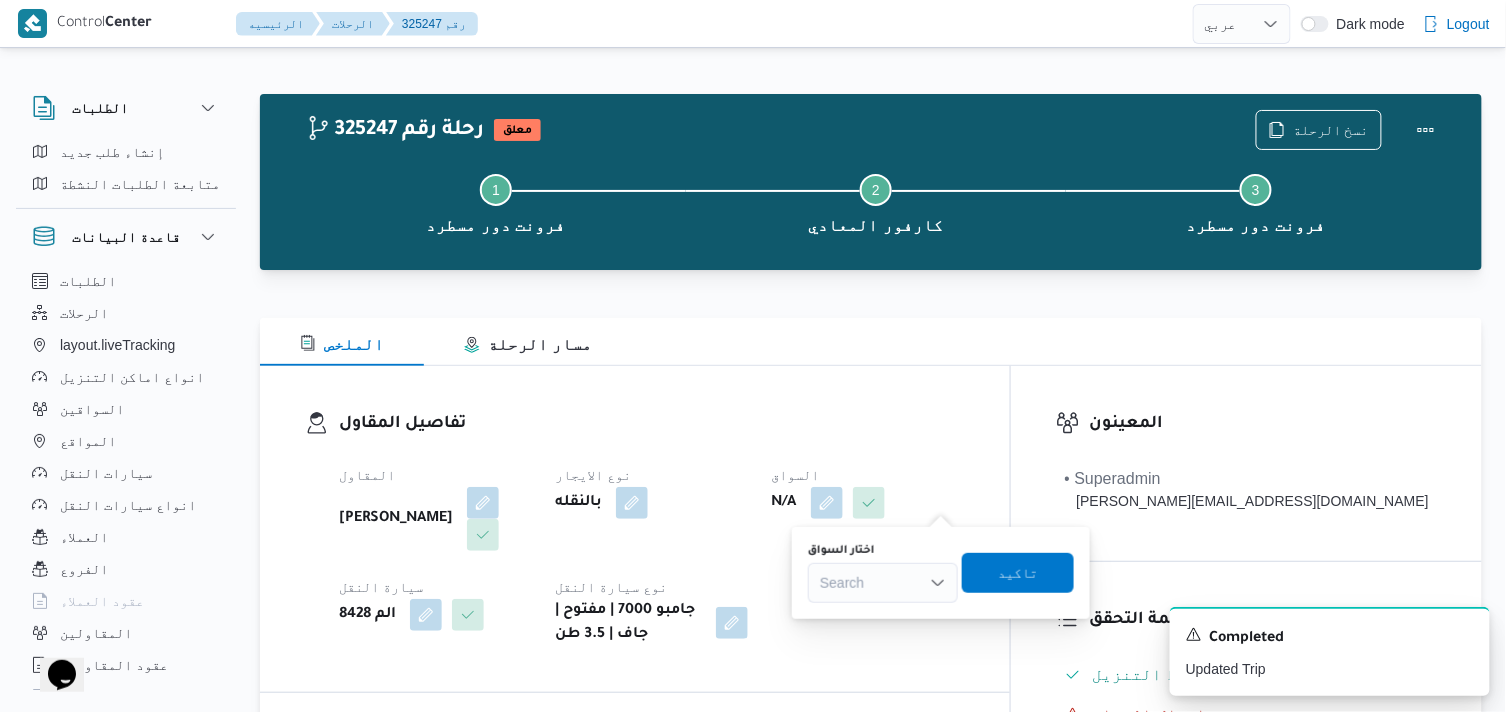 click on "Search" at bounding box center (883, 583) 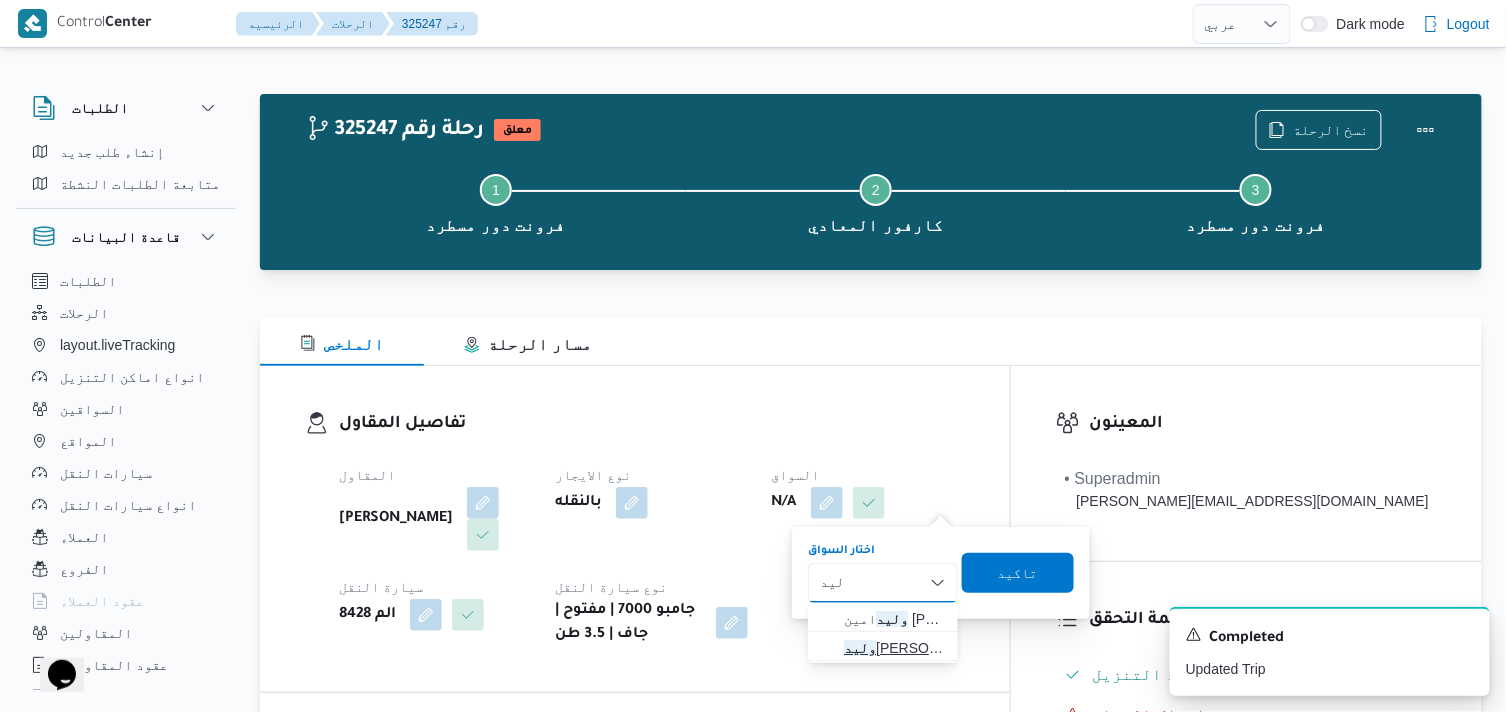 type on "وليد" 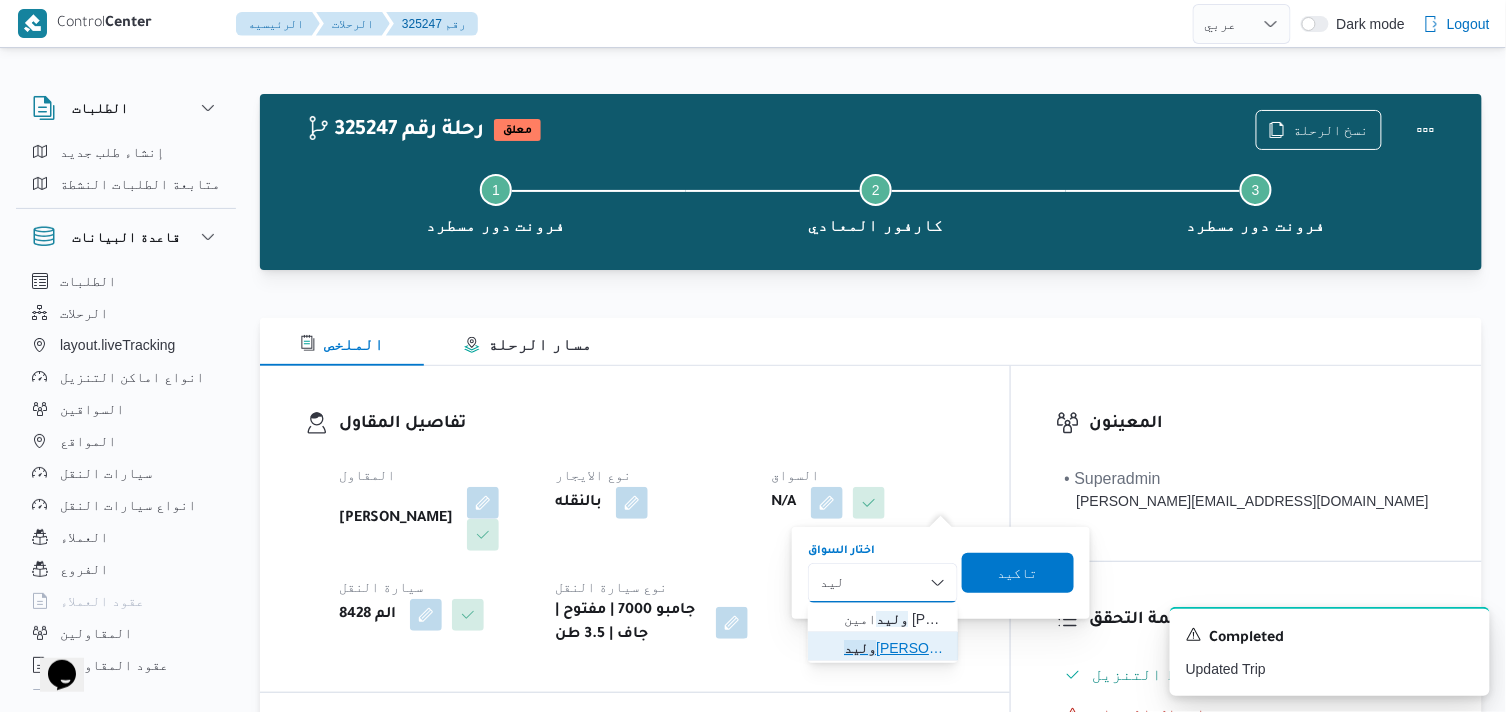 click on "وليد  محمد حماد احمد" at bounding box center (895, 648) 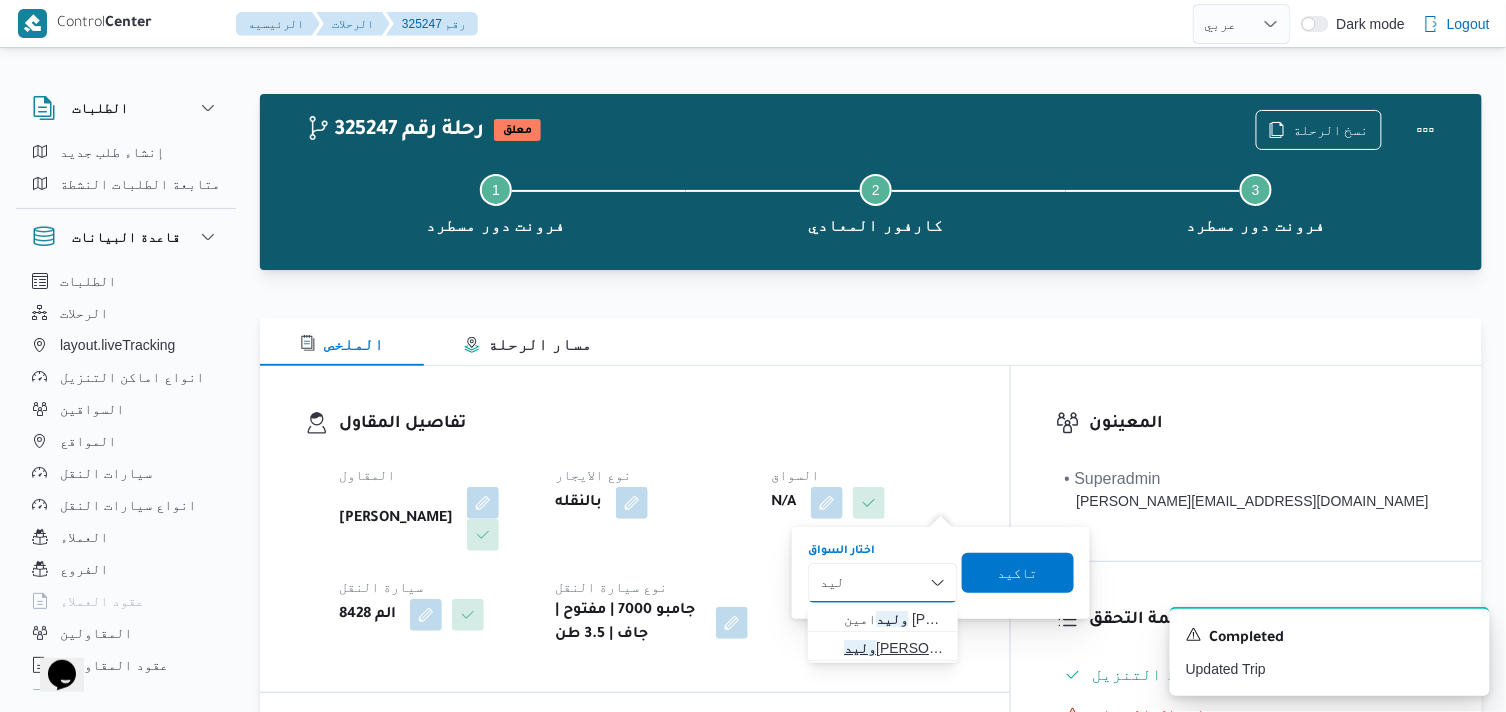 type 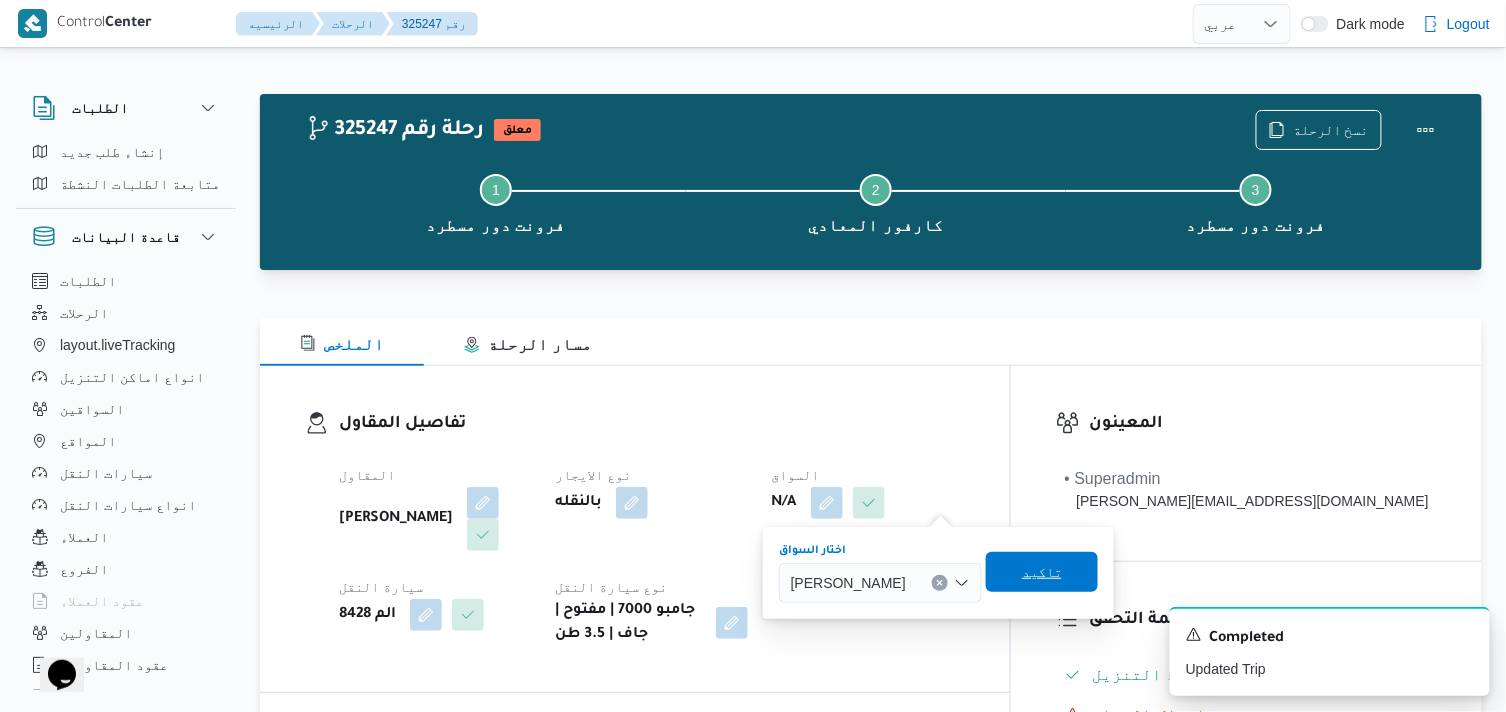 click on "تاكيد" at bounding box center [1042, 572] 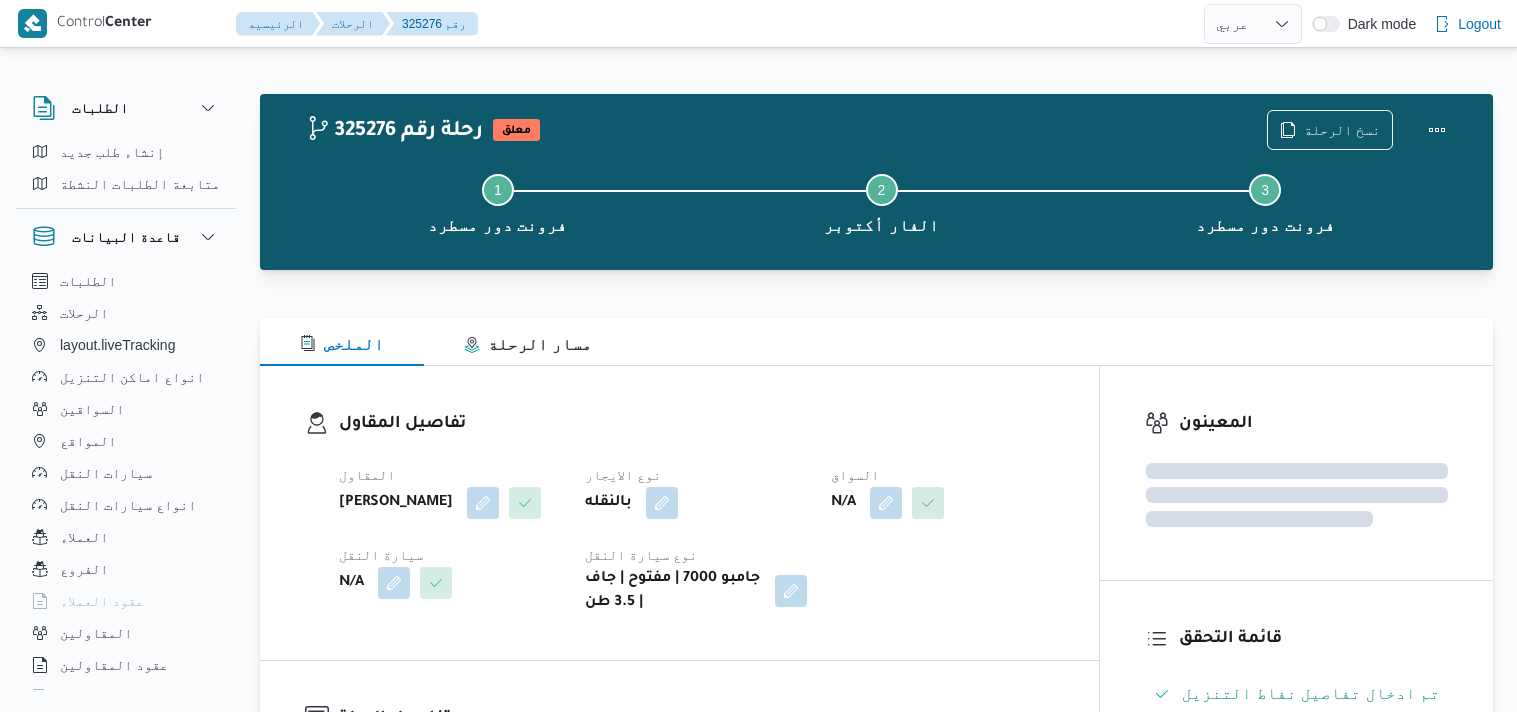 select on "ar" 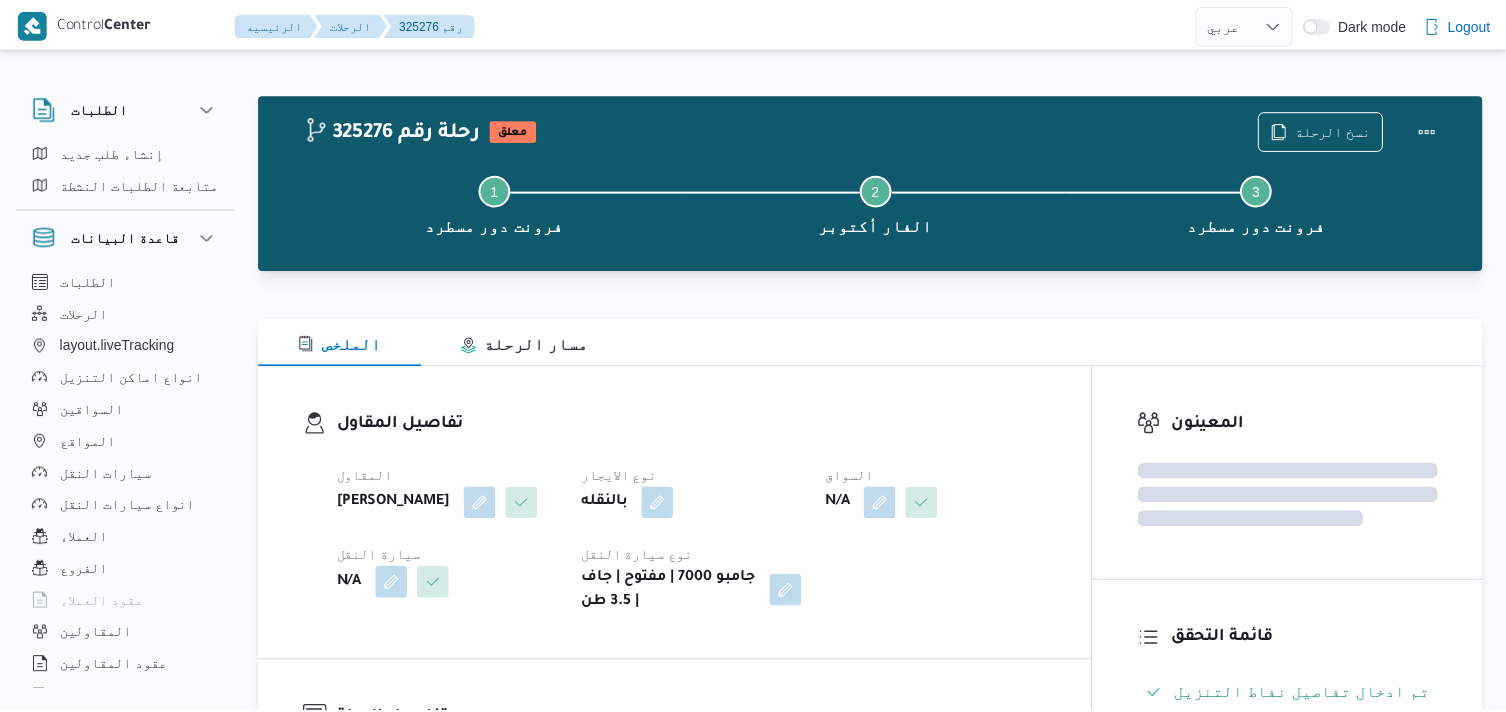 scroll, scrollTop: 0, scrollLeft: 0, axis: both 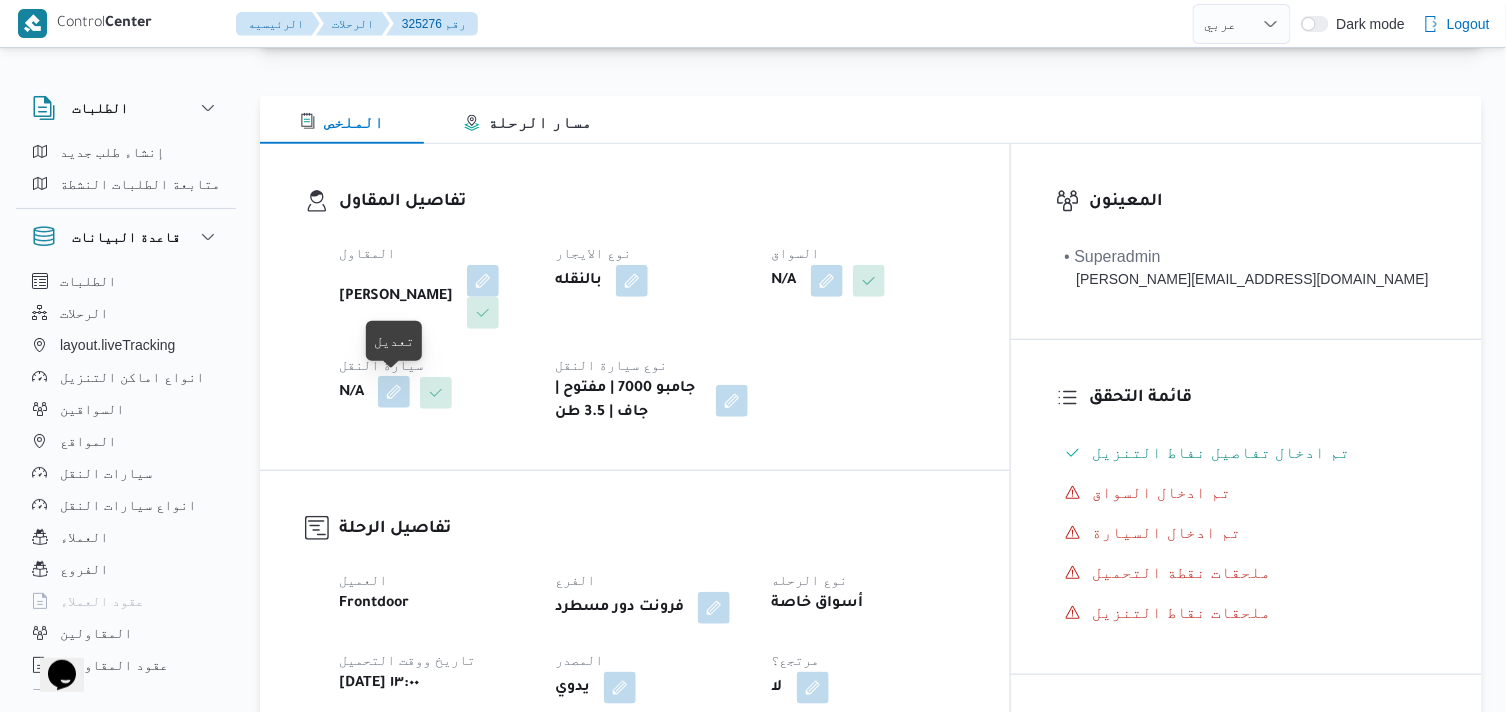 click at bounding box center [394, 392] 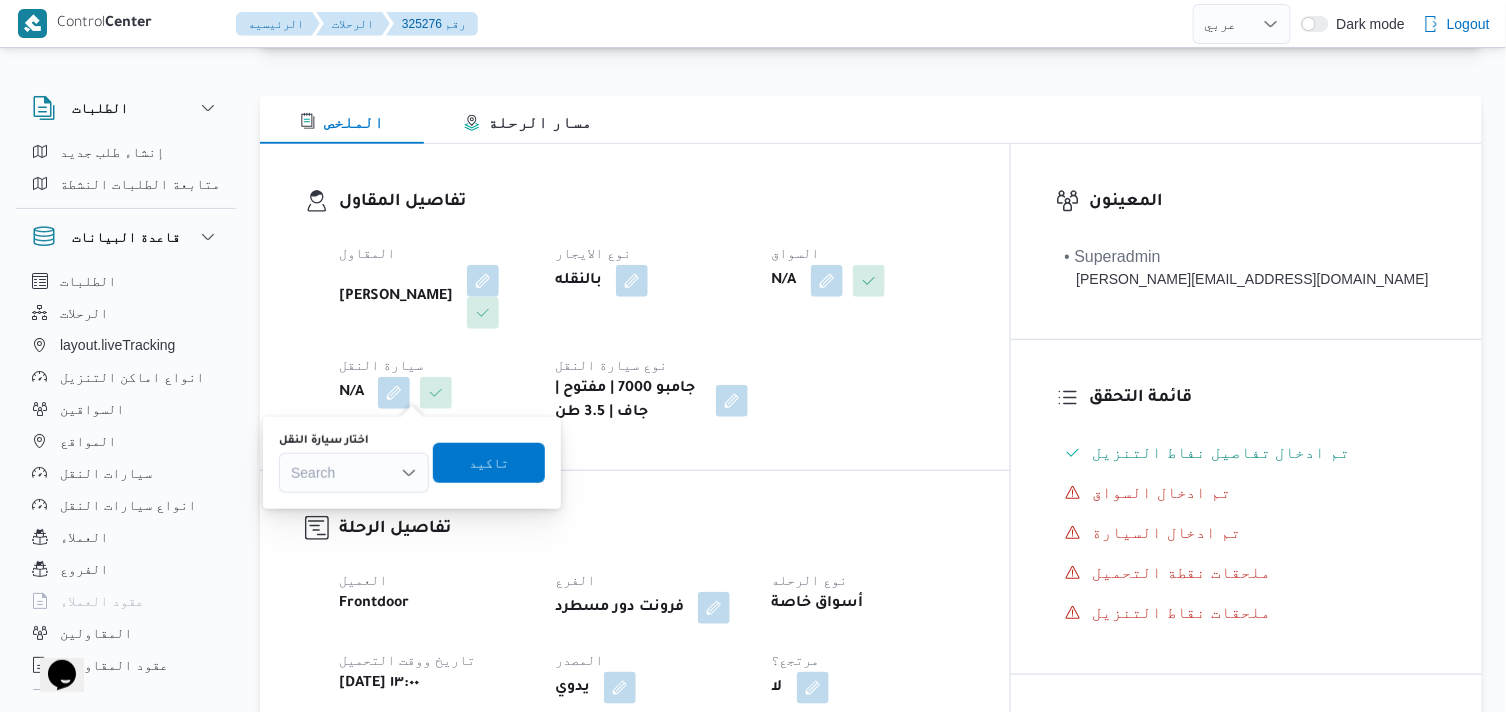 click on "Search" at bounding box center [354, 473] 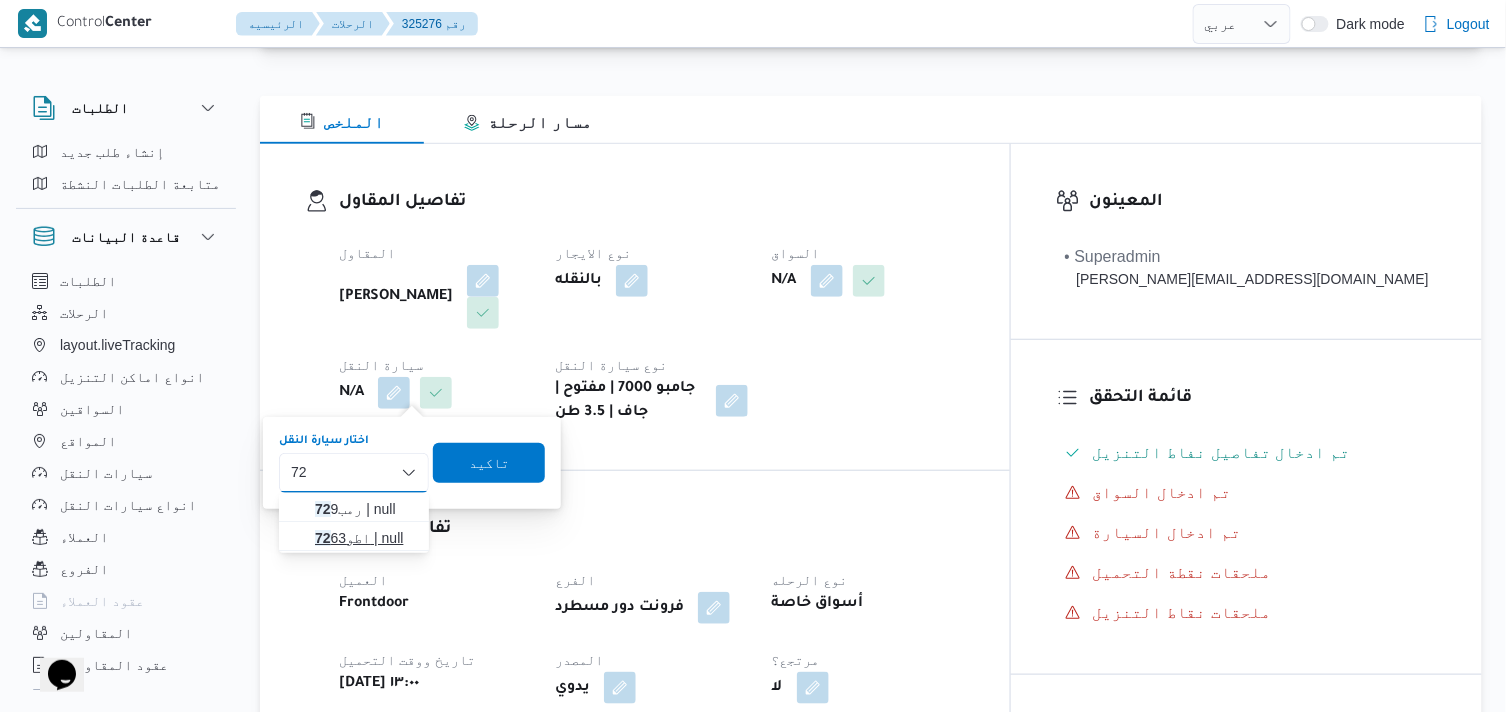 type on "72" 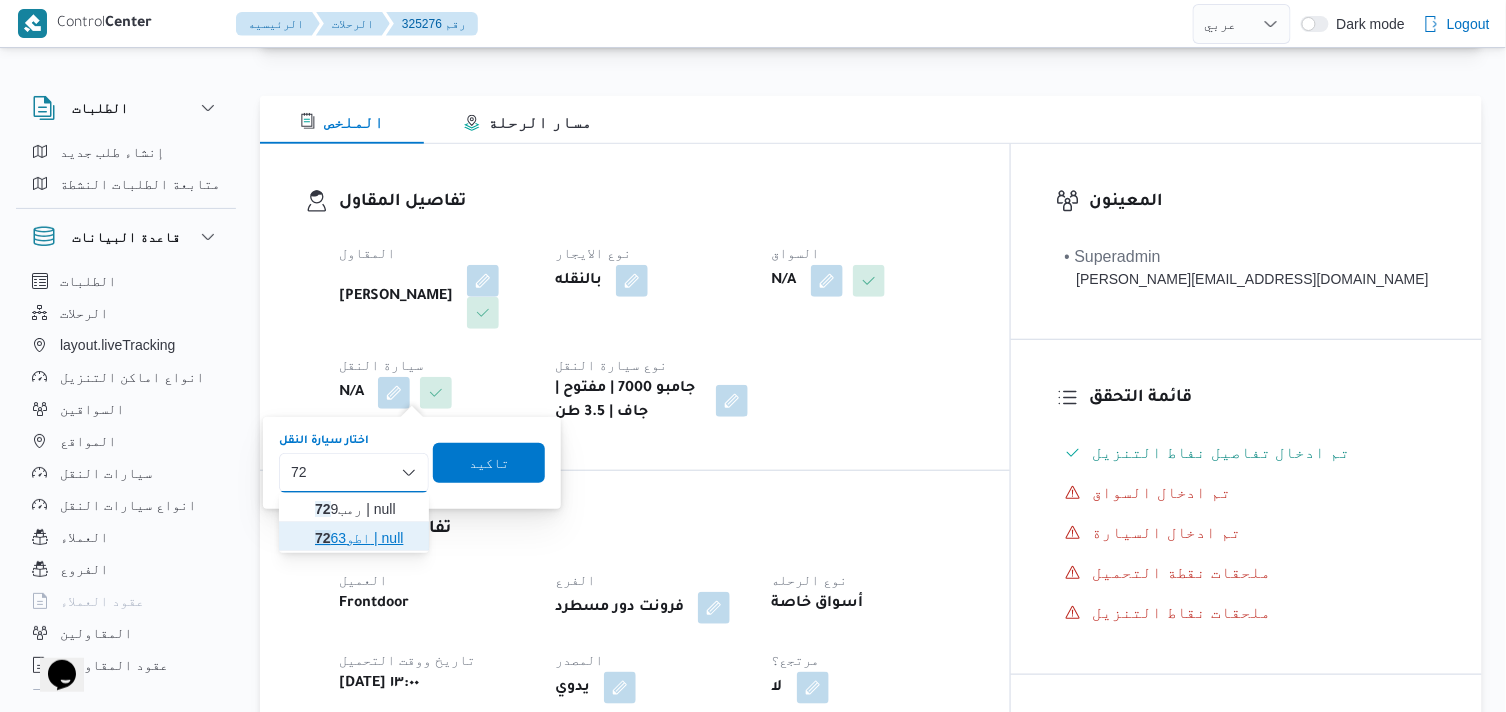 click on "اطو 72 63 | null" at bounding box center (366, 538) 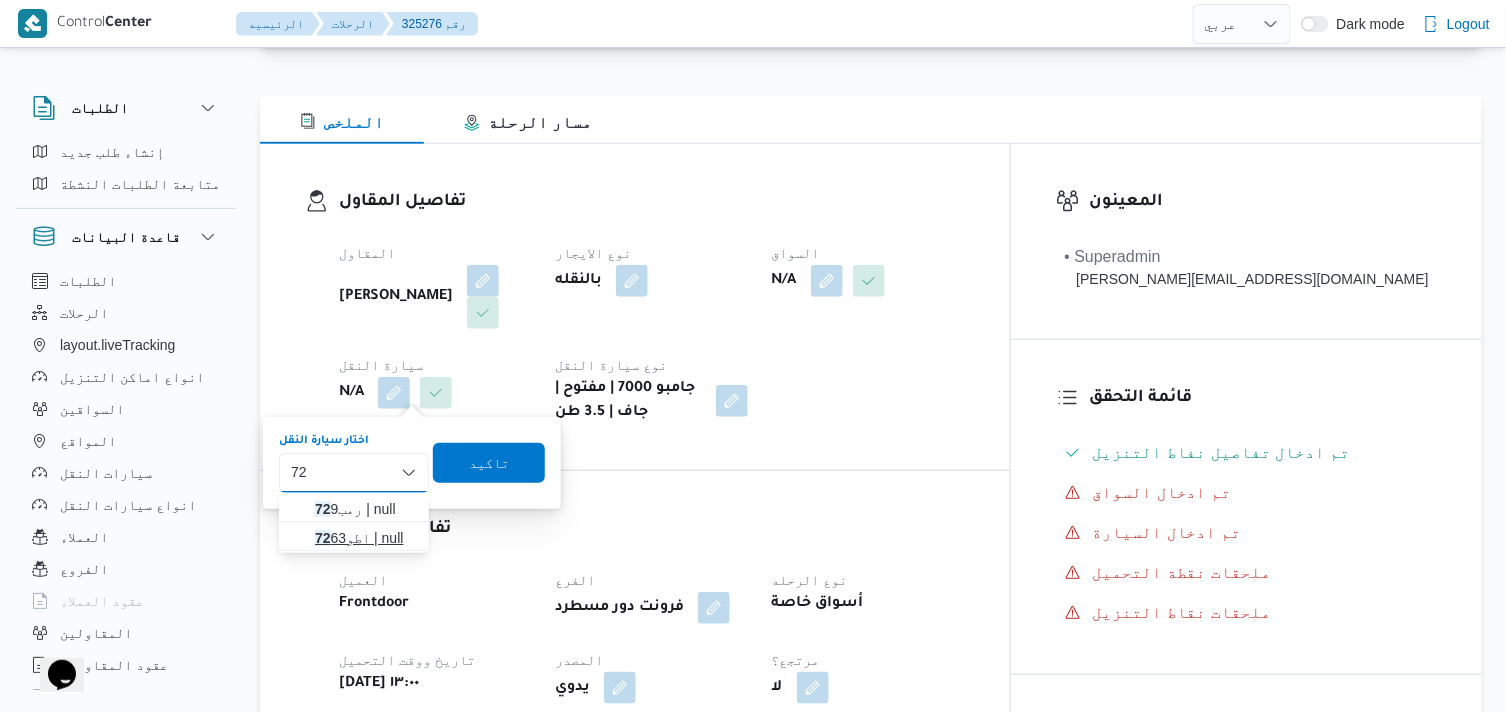 type 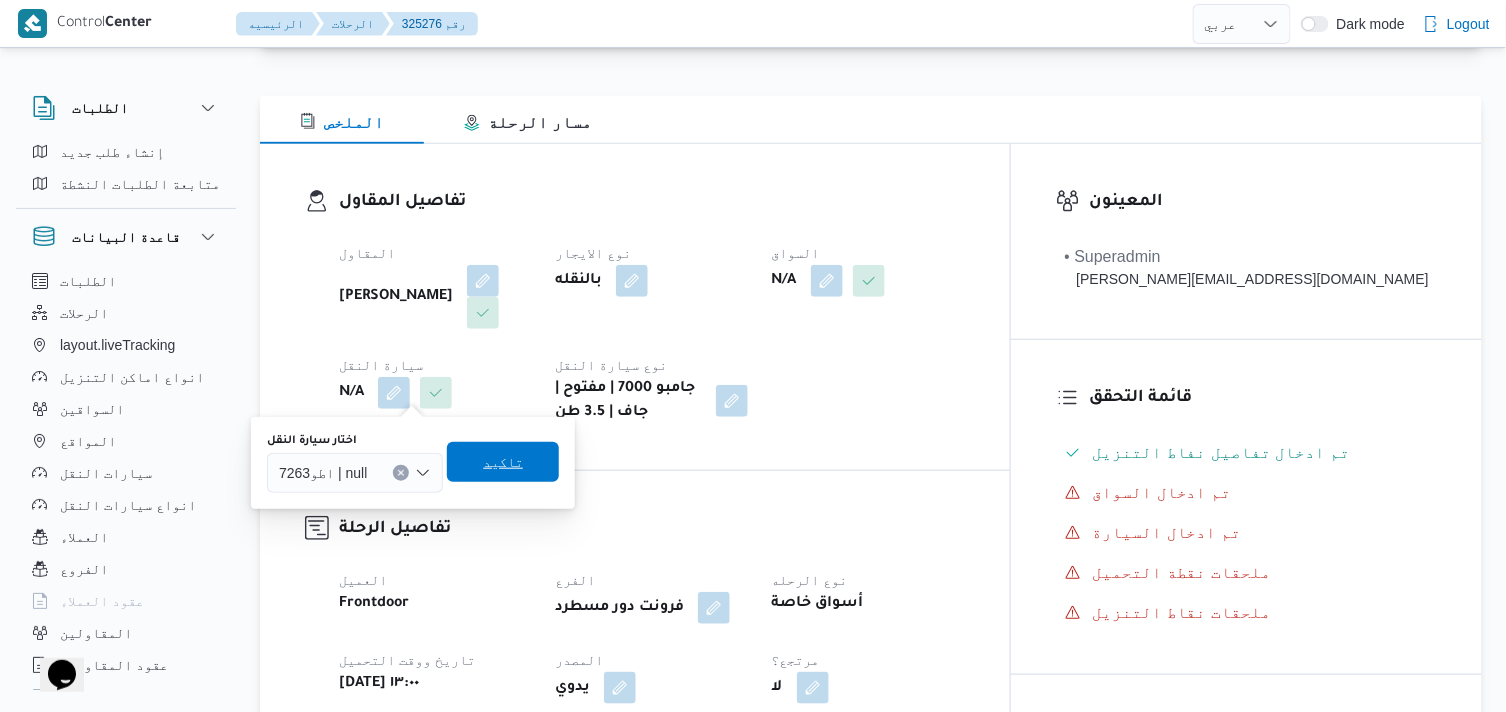 click on "تاكيد" at bounding box center (503, 462) 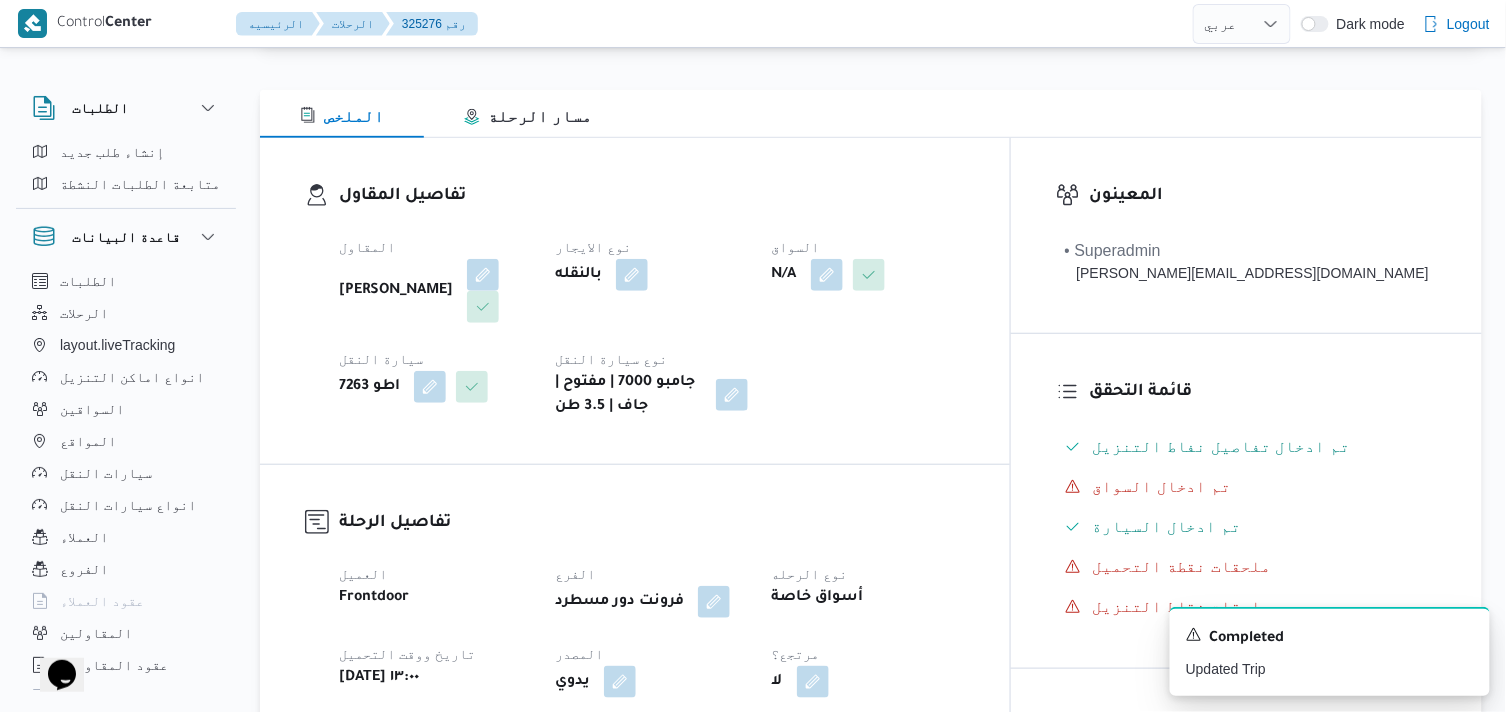 scroll, scrollTop: 222, scrollLeft: 0, axis: vertical 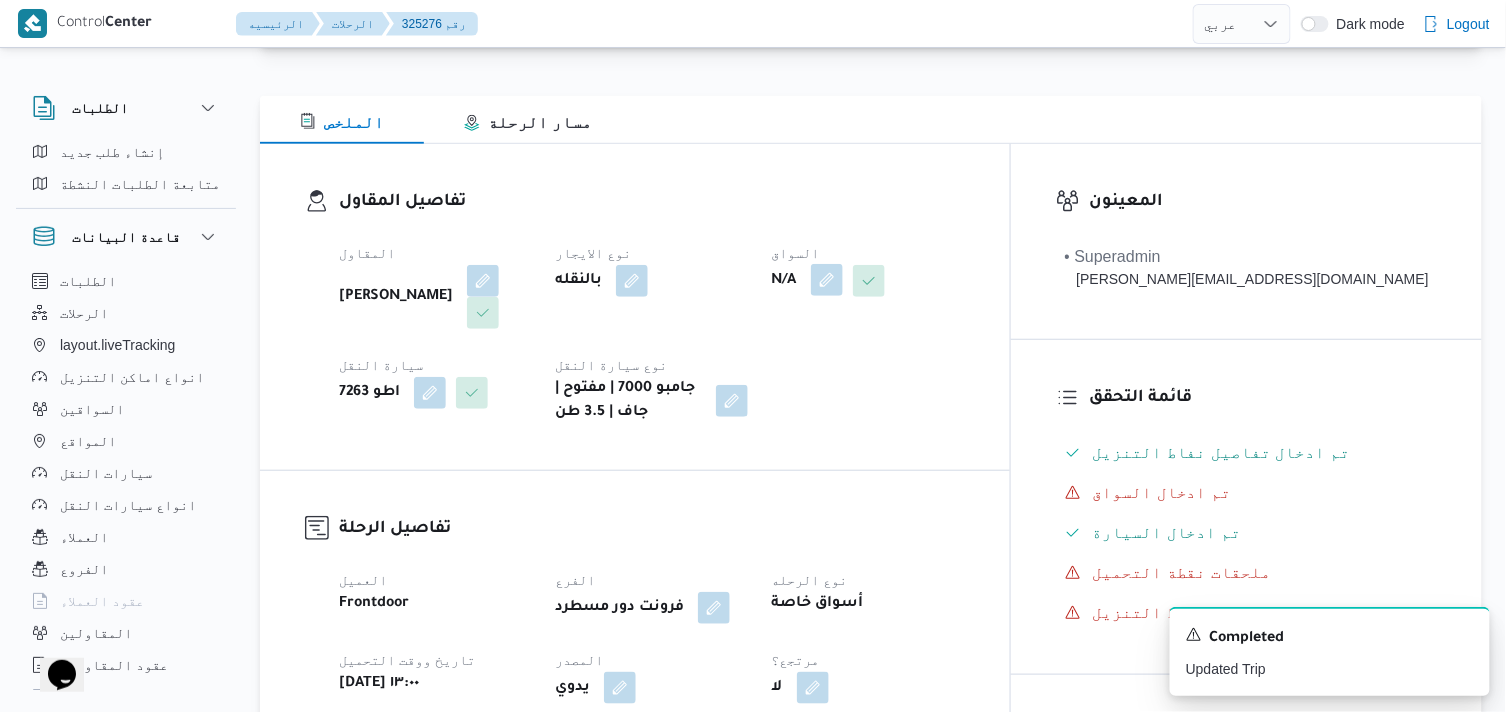 click at bounding box center [827, 280] 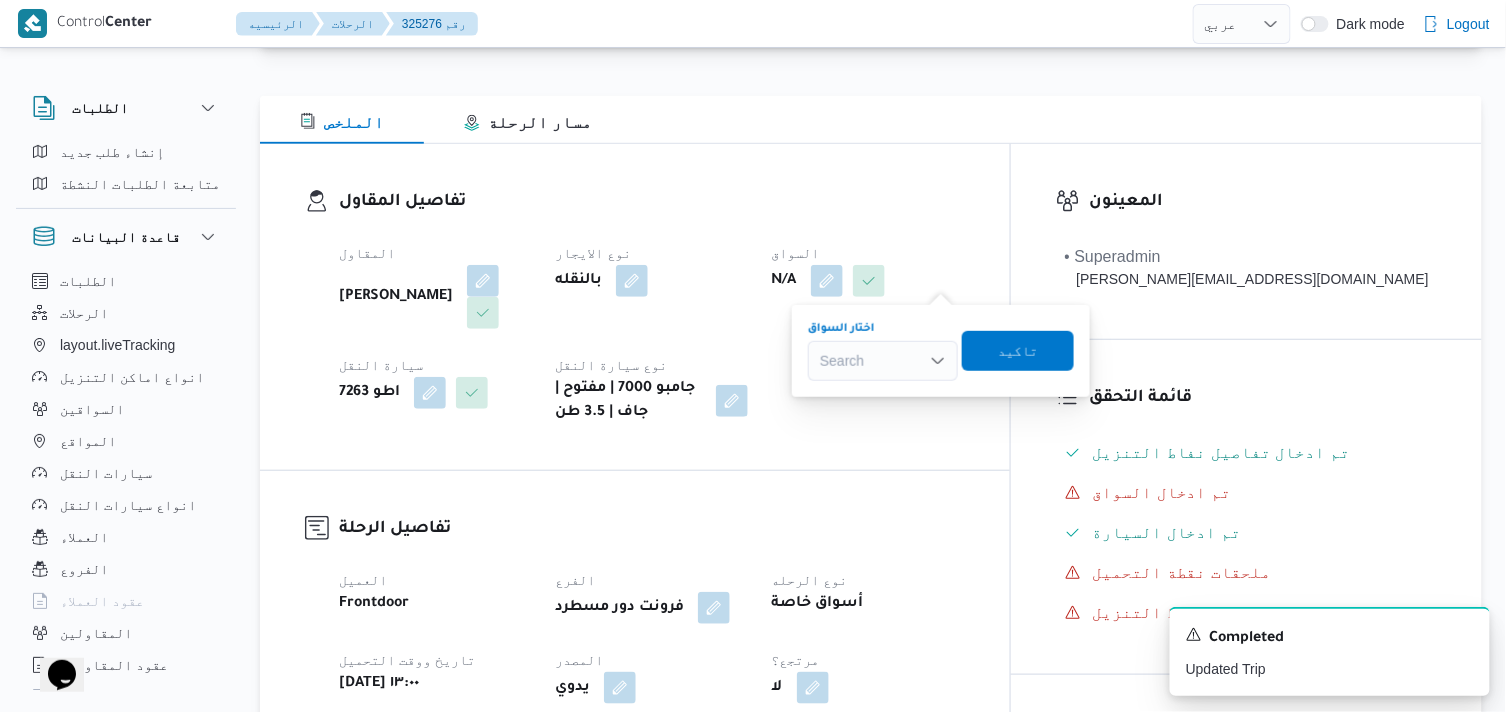 click on "Search" at bounding box center [883, 361] 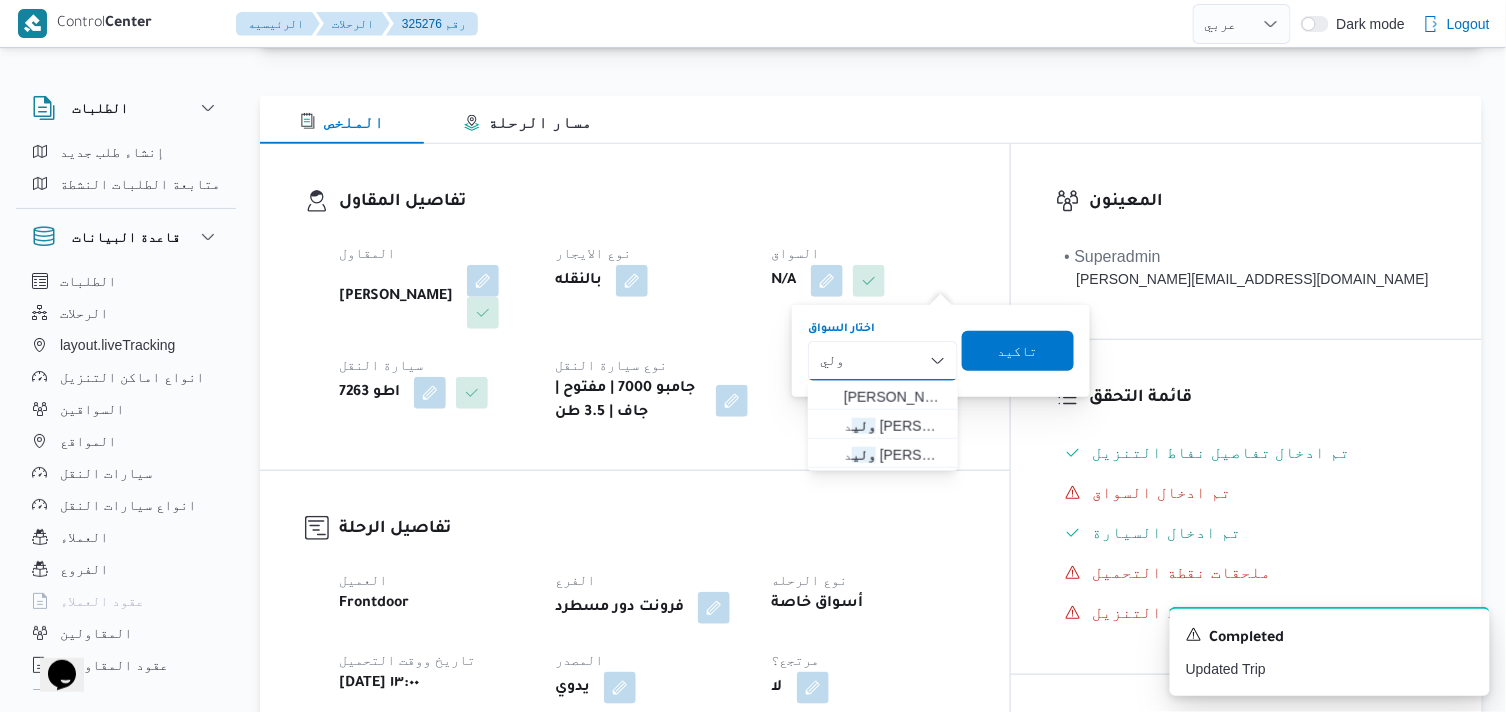 type on "وليد" 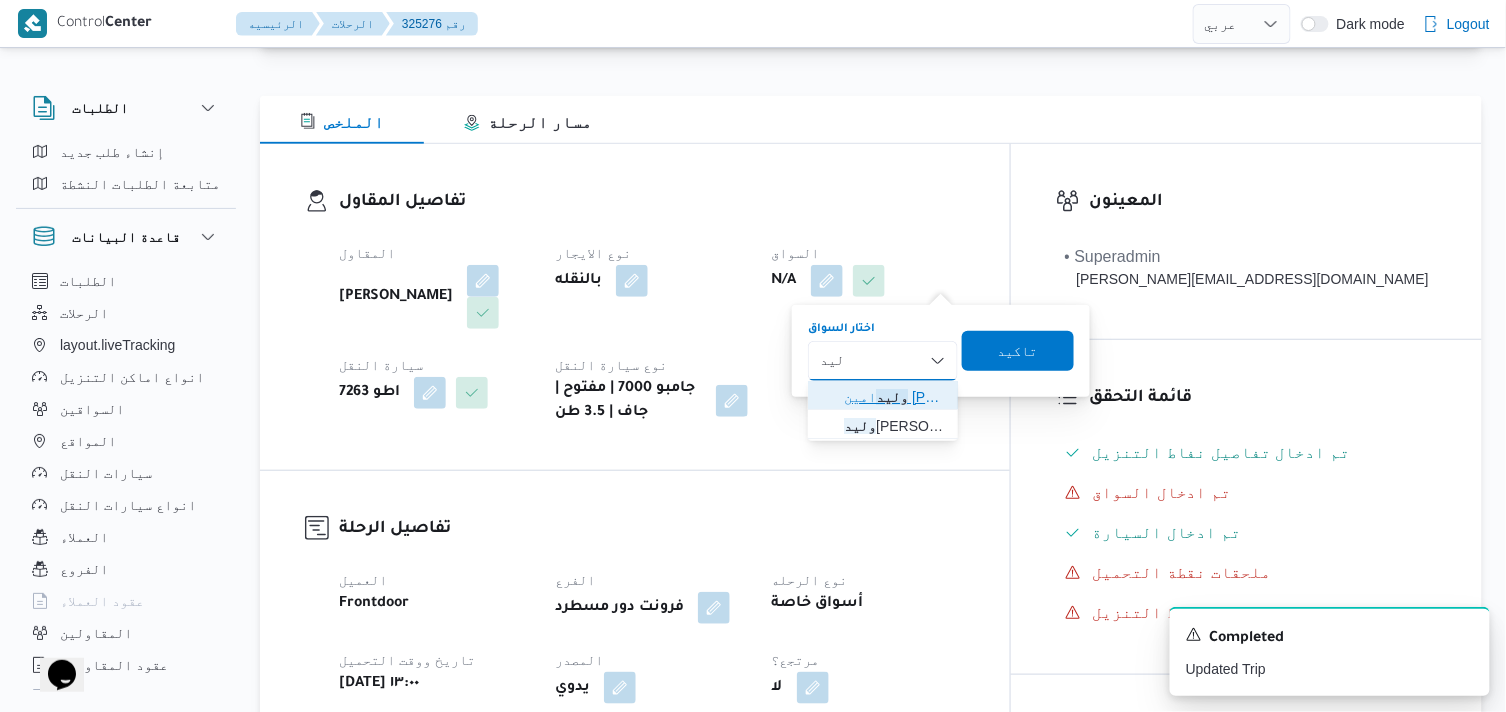 click on "وليد  امين عبده امين" at bounding box center (895, 397) 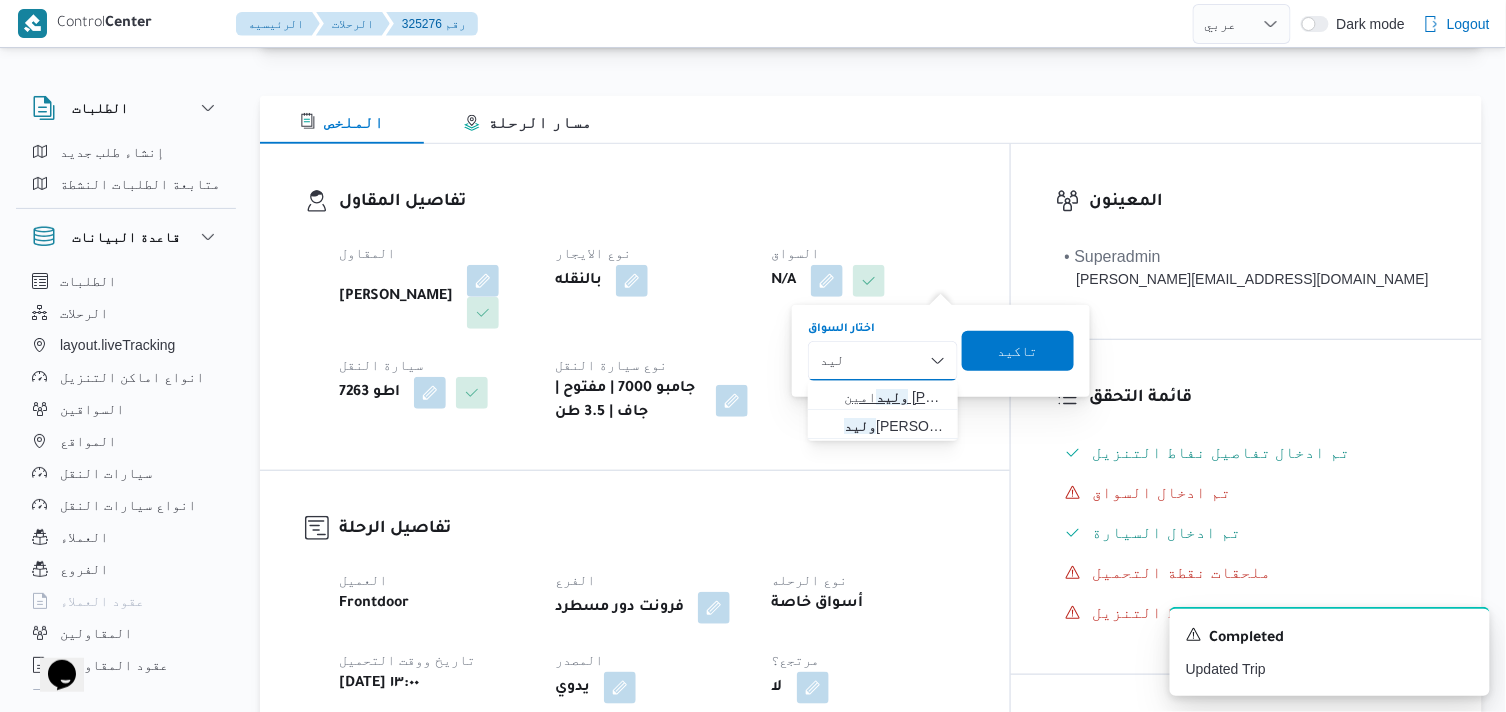 type 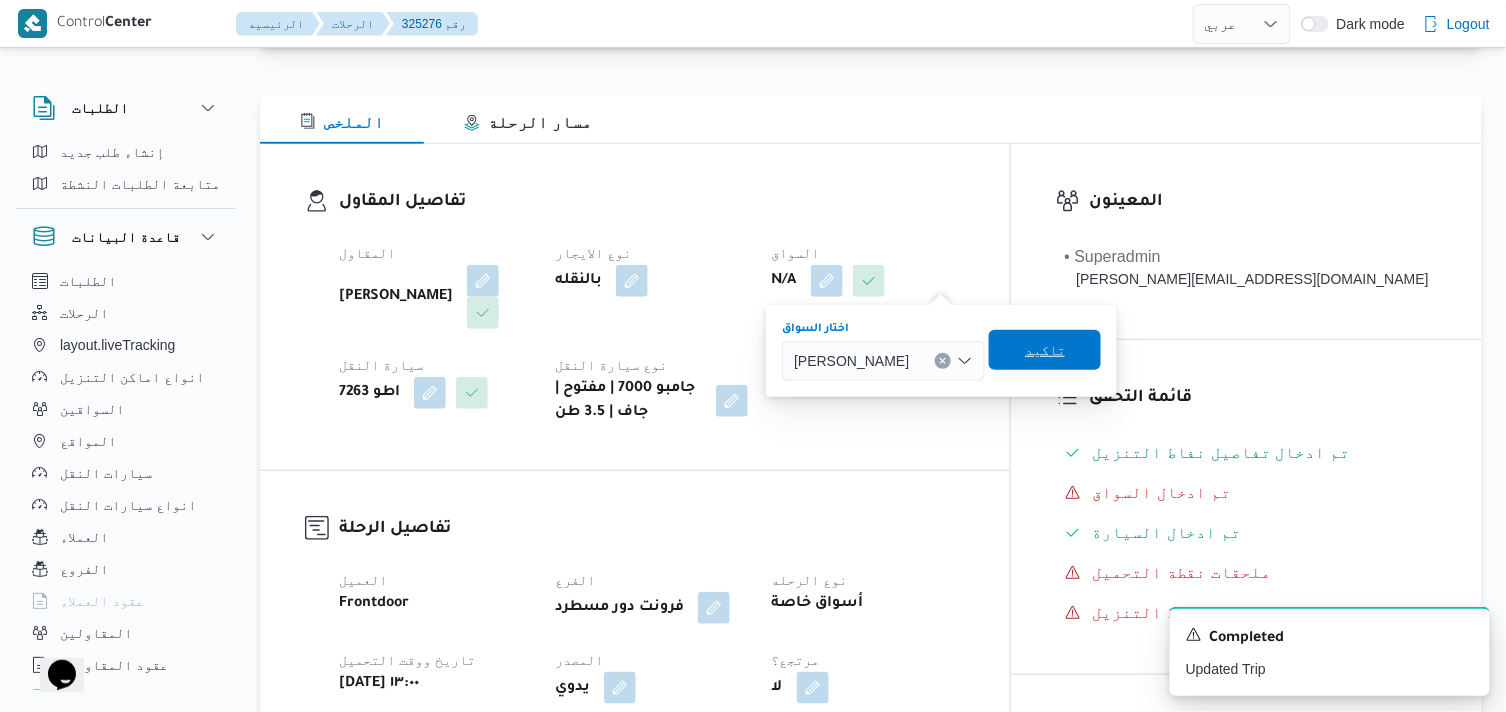 click on "تاكيد" at bounding box center [1045, 350] 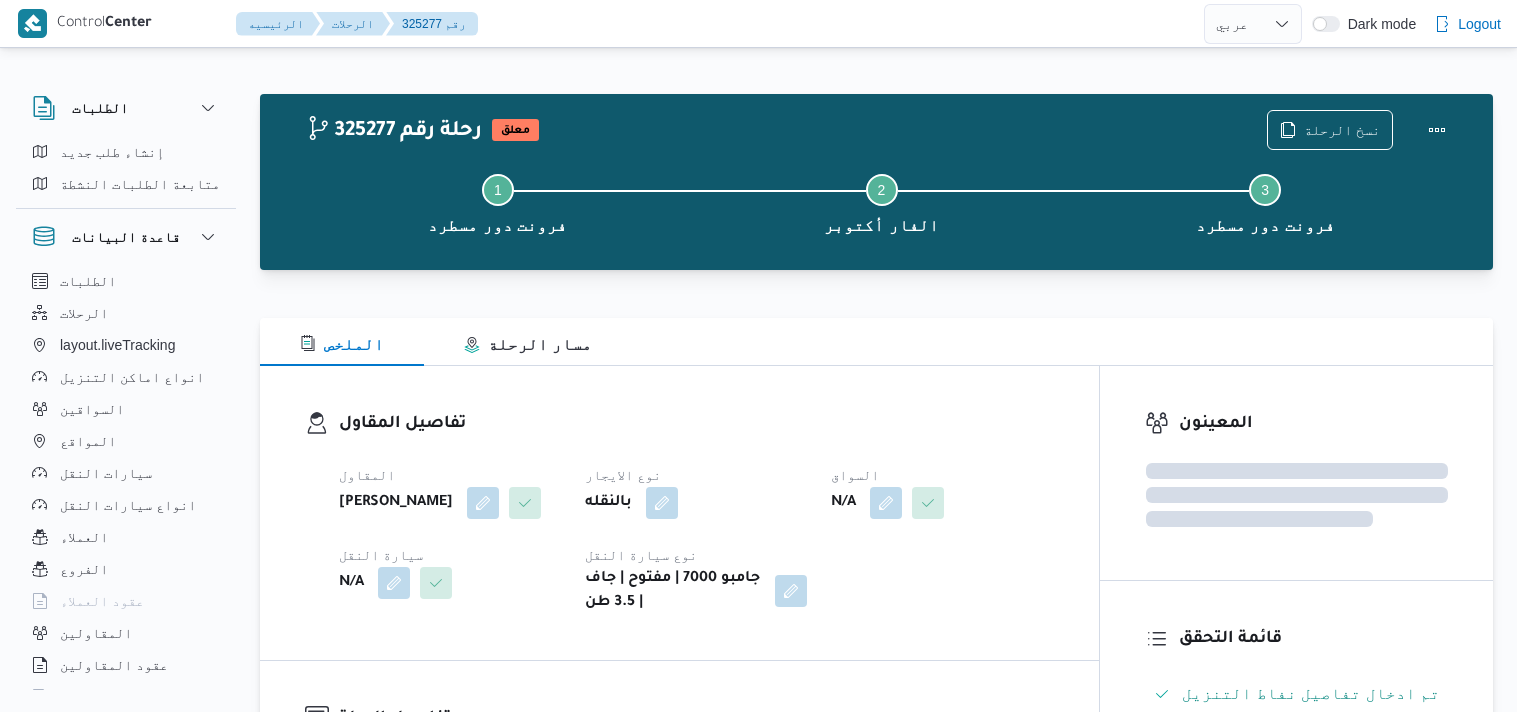 select on "ar" 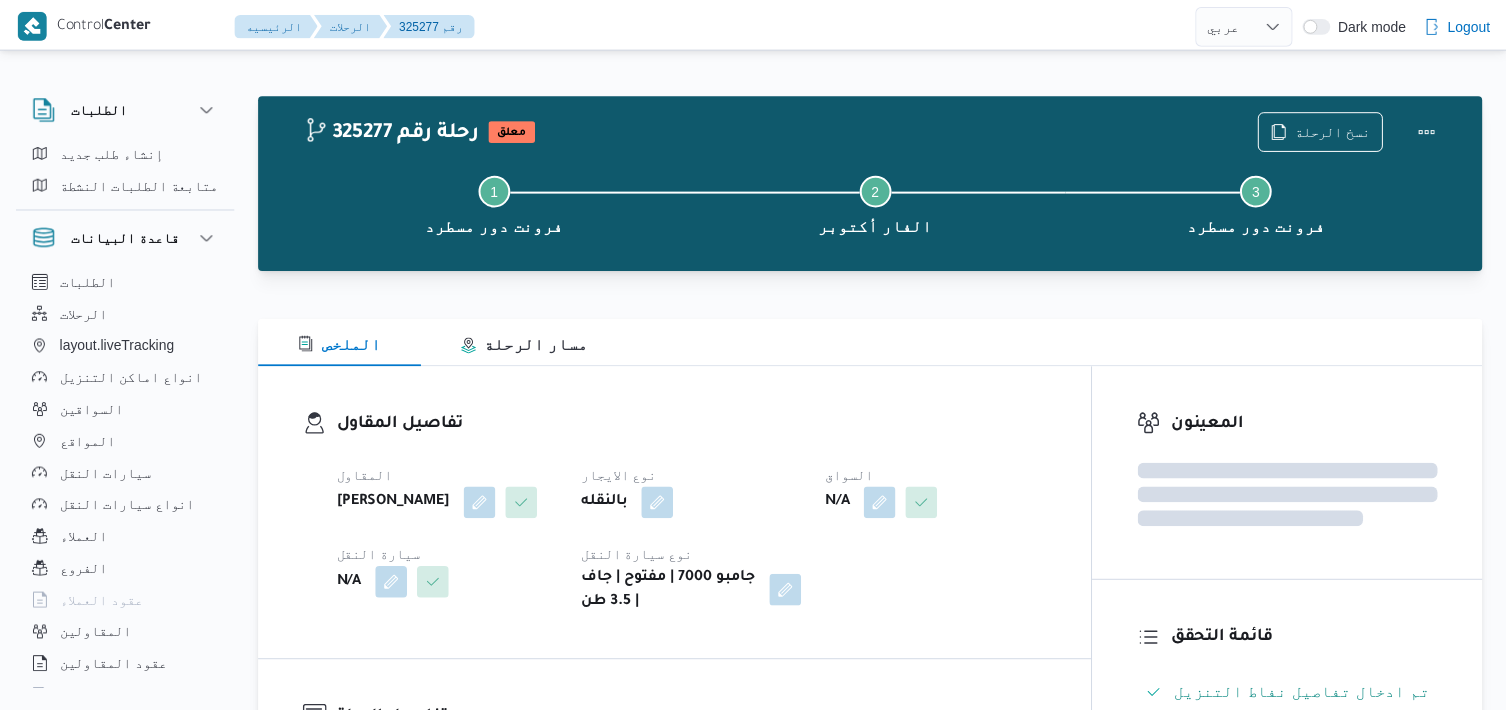 scroll, scrollTop: 0, scrollLeft: 0, axis: both 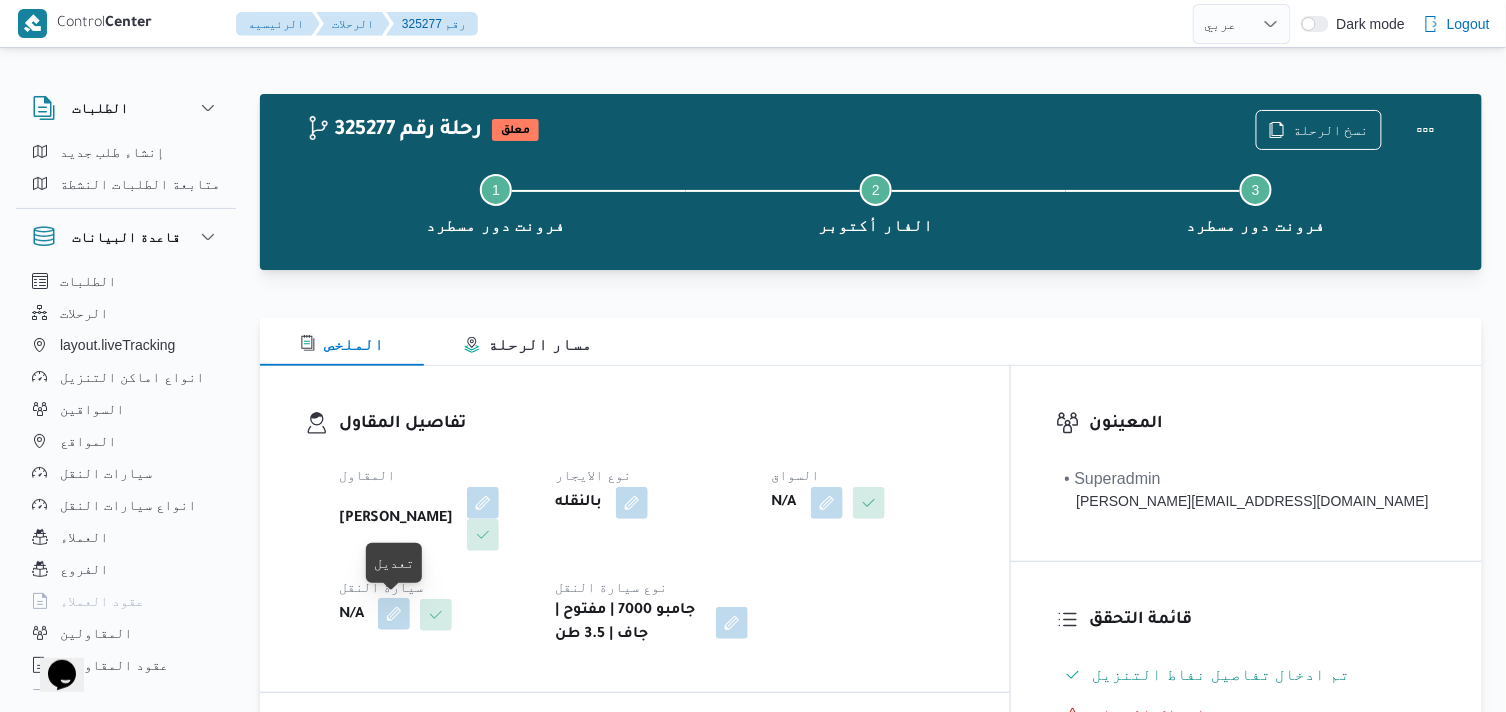 click at bounding box center [394, 614] 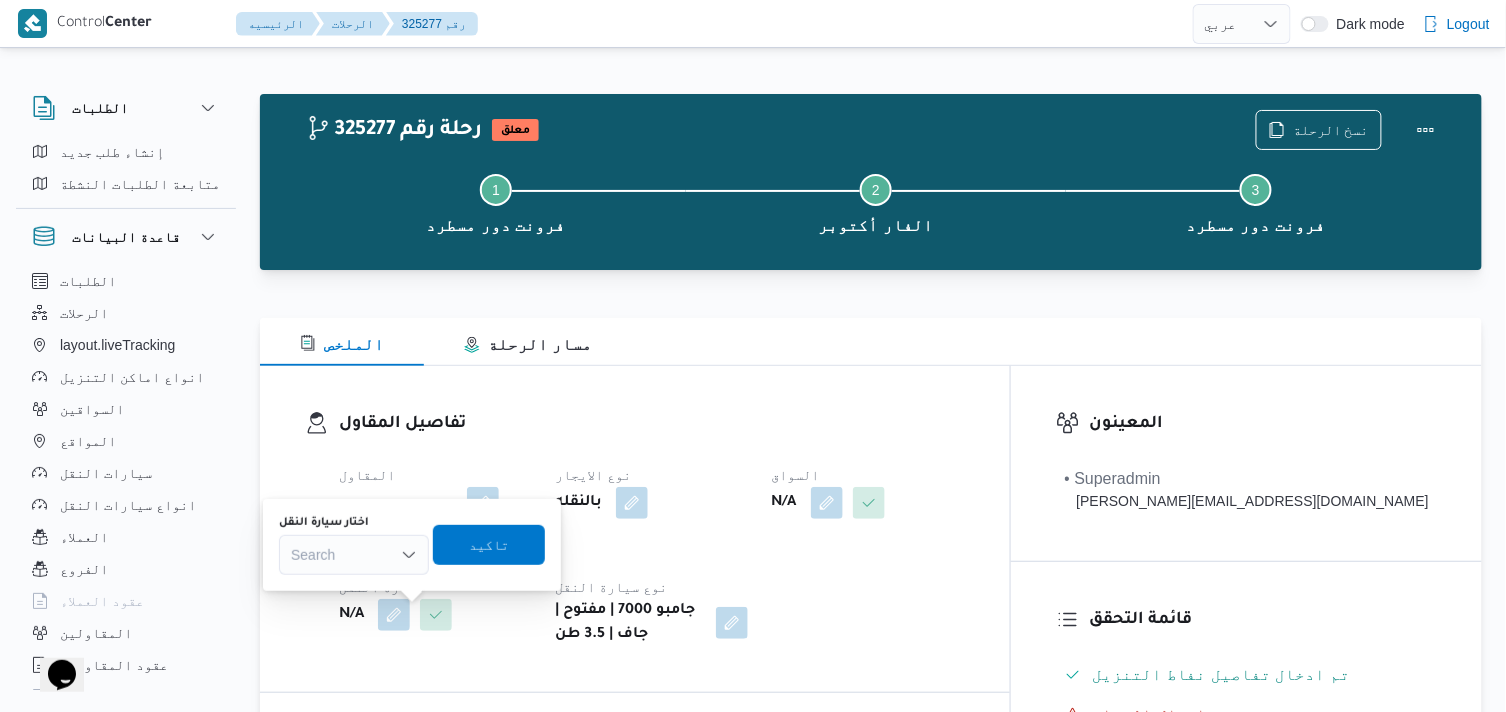click on "Search" at bounding box center [354, 555] 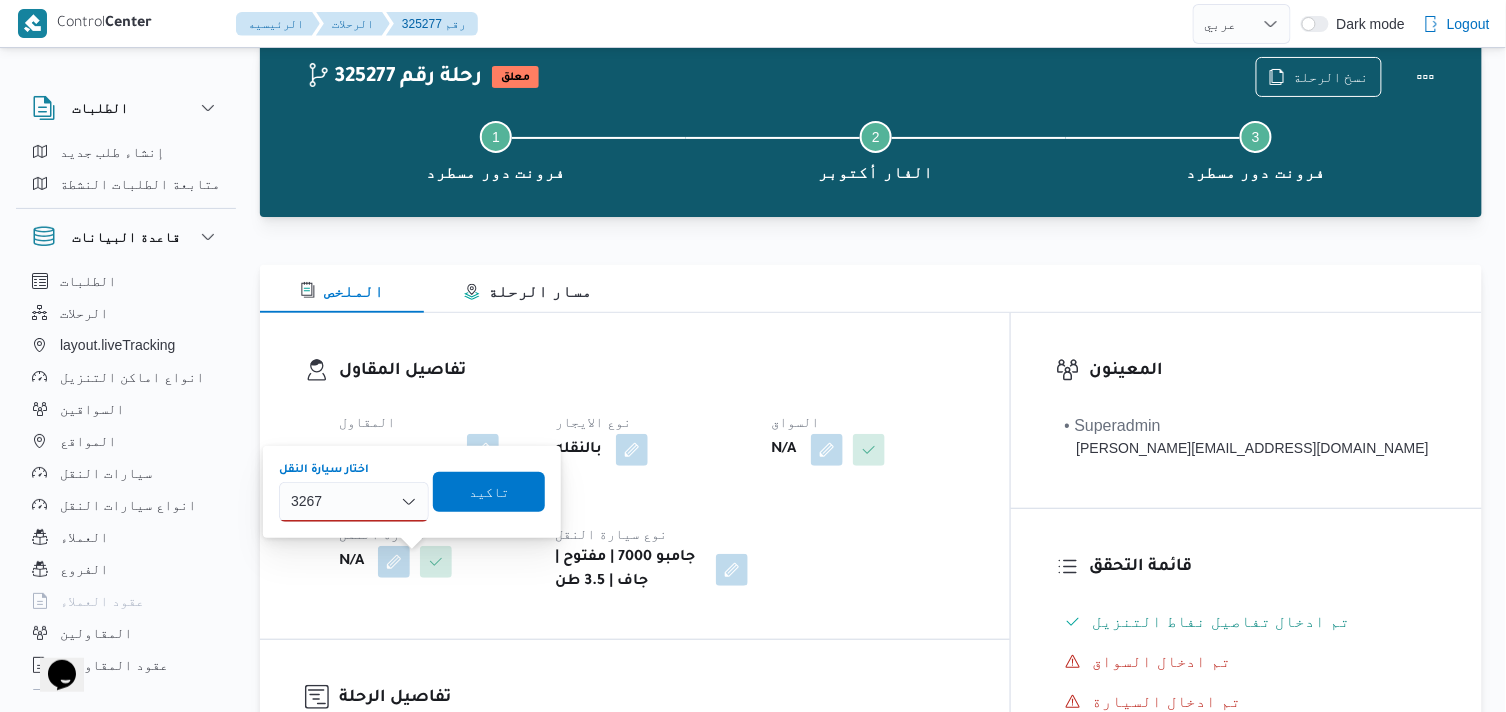 scroll, scrollTop: 0, scrollLeft: 0, axis: both 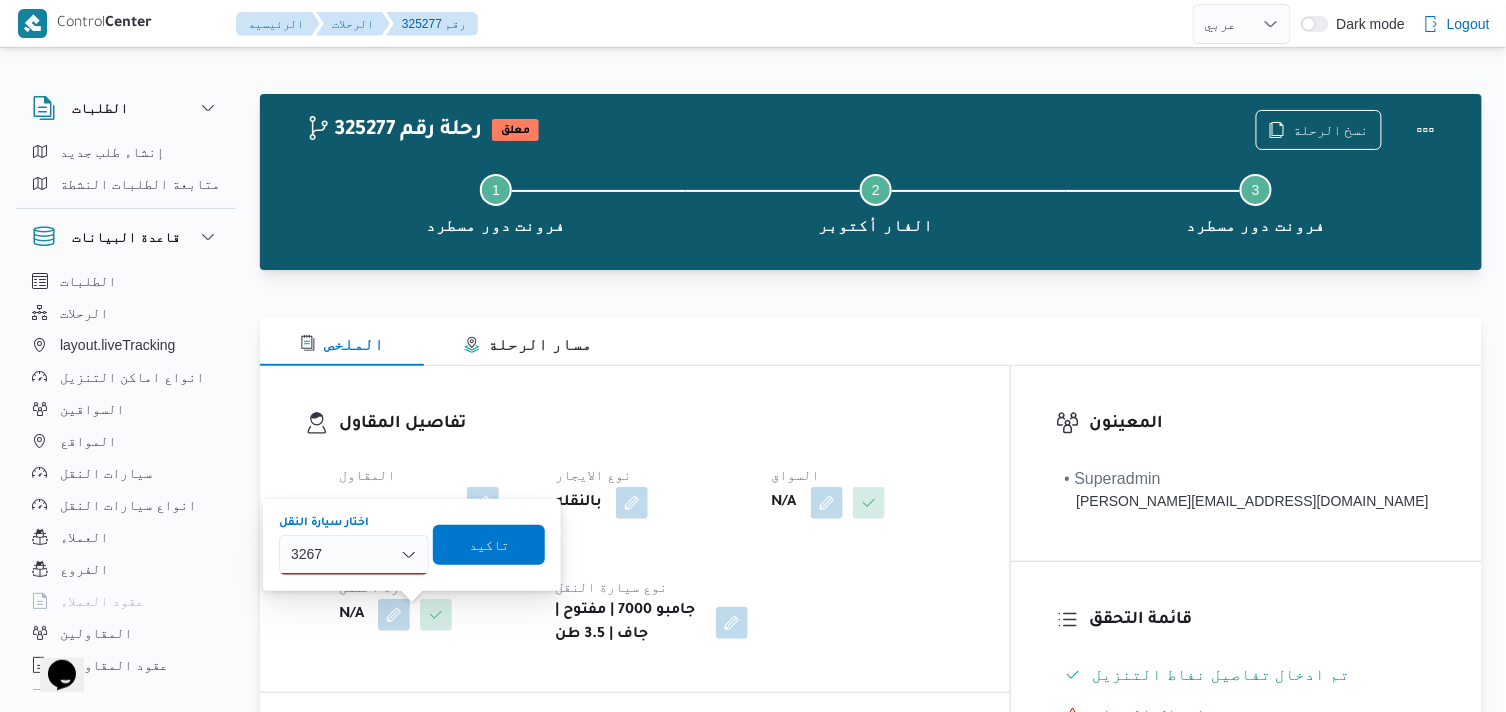 type on "3267" 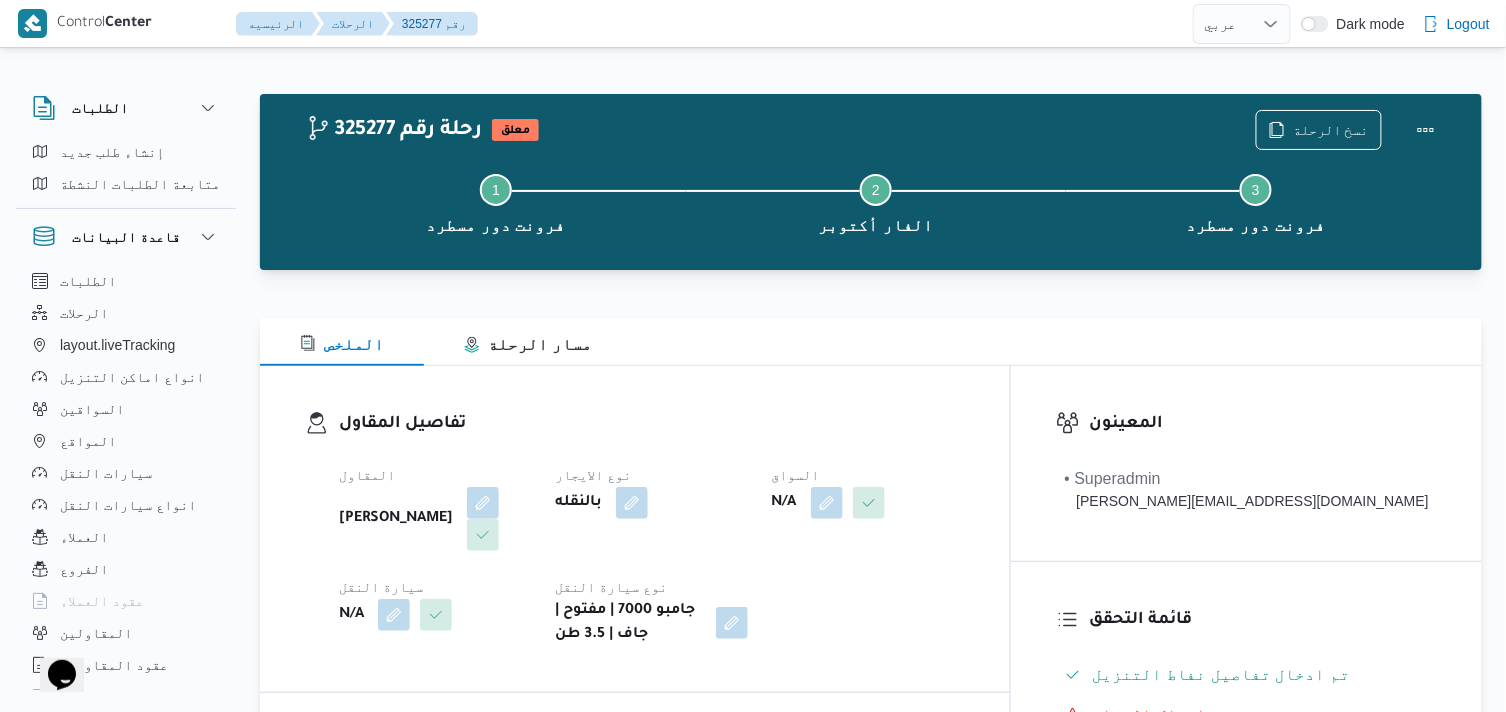 click on "بالنقله" at bounding box center (651, 503) 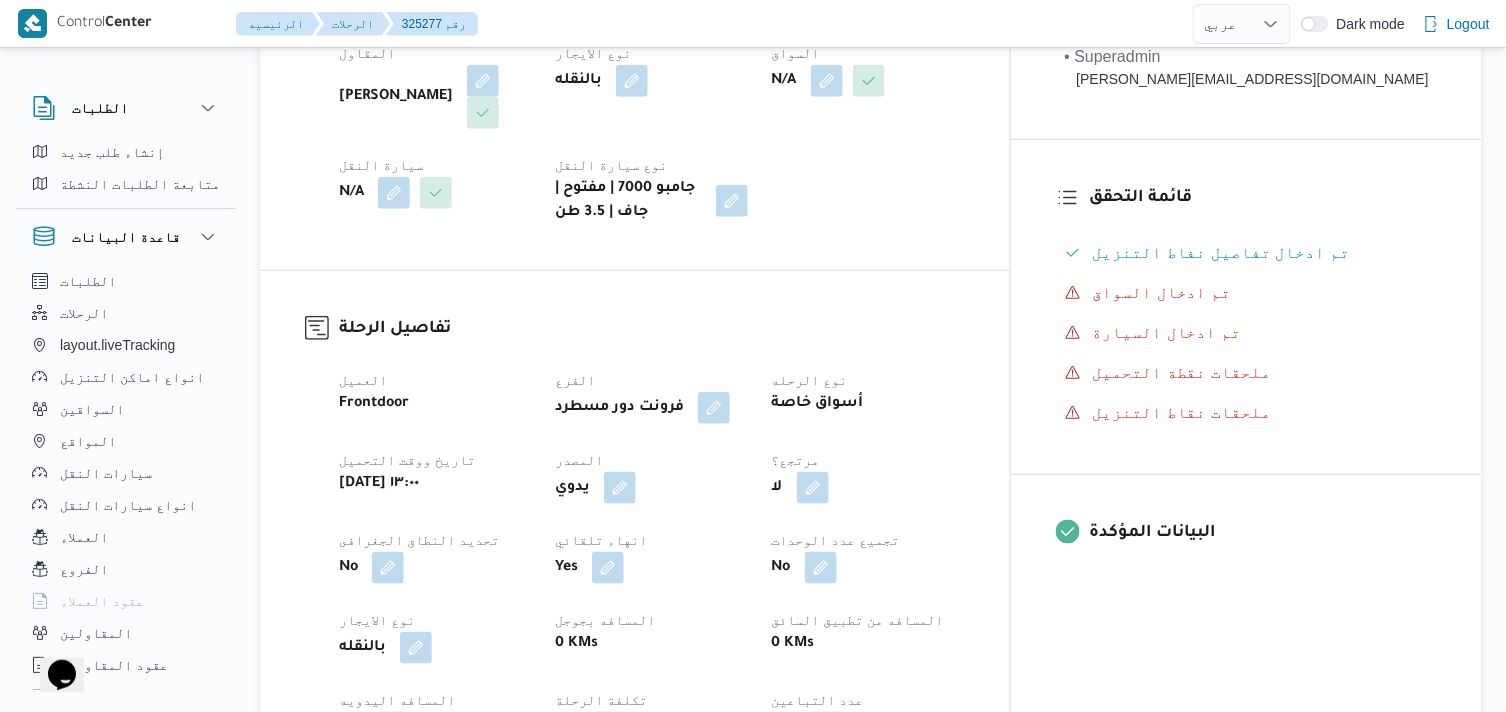 scroll, scrollTop: 222, scrollLeft: 0, axis: vertical 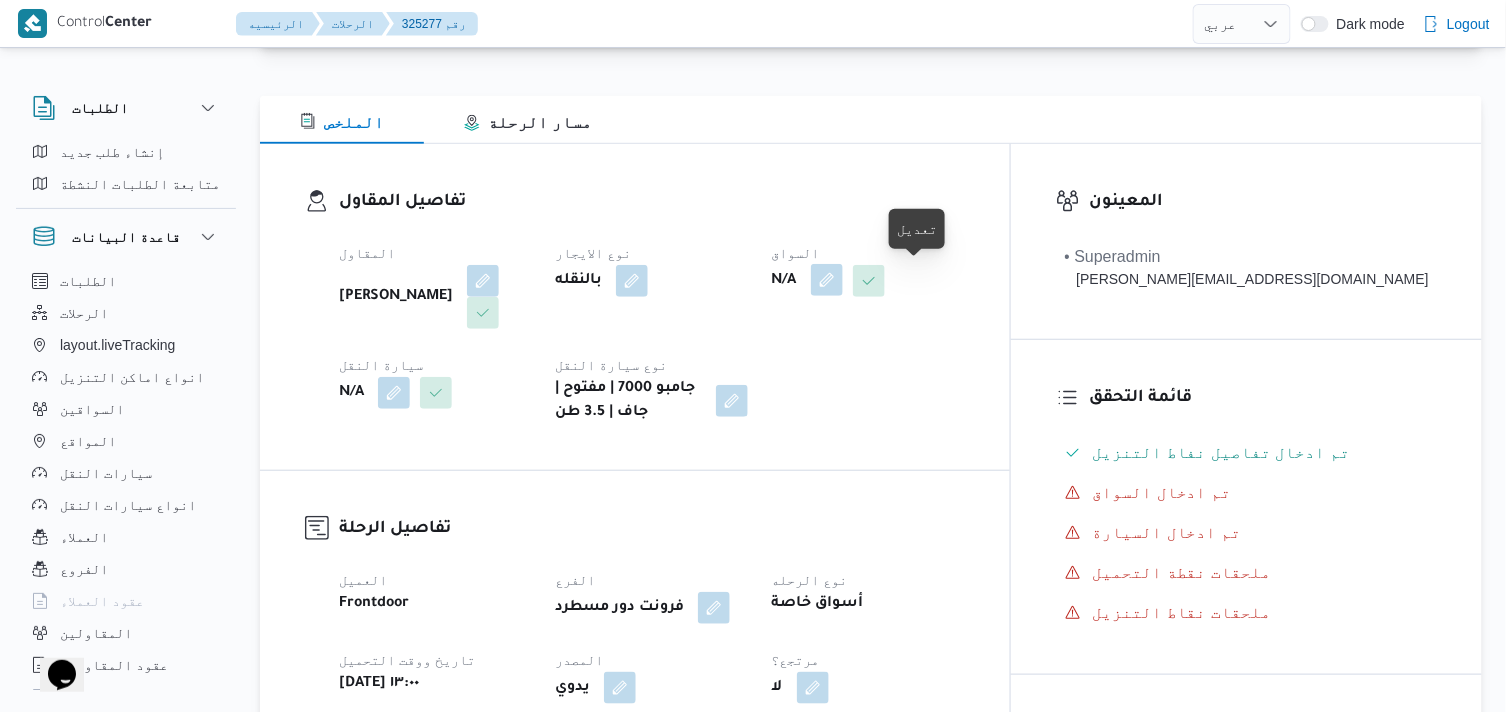 click at bounding box center (827, 280) 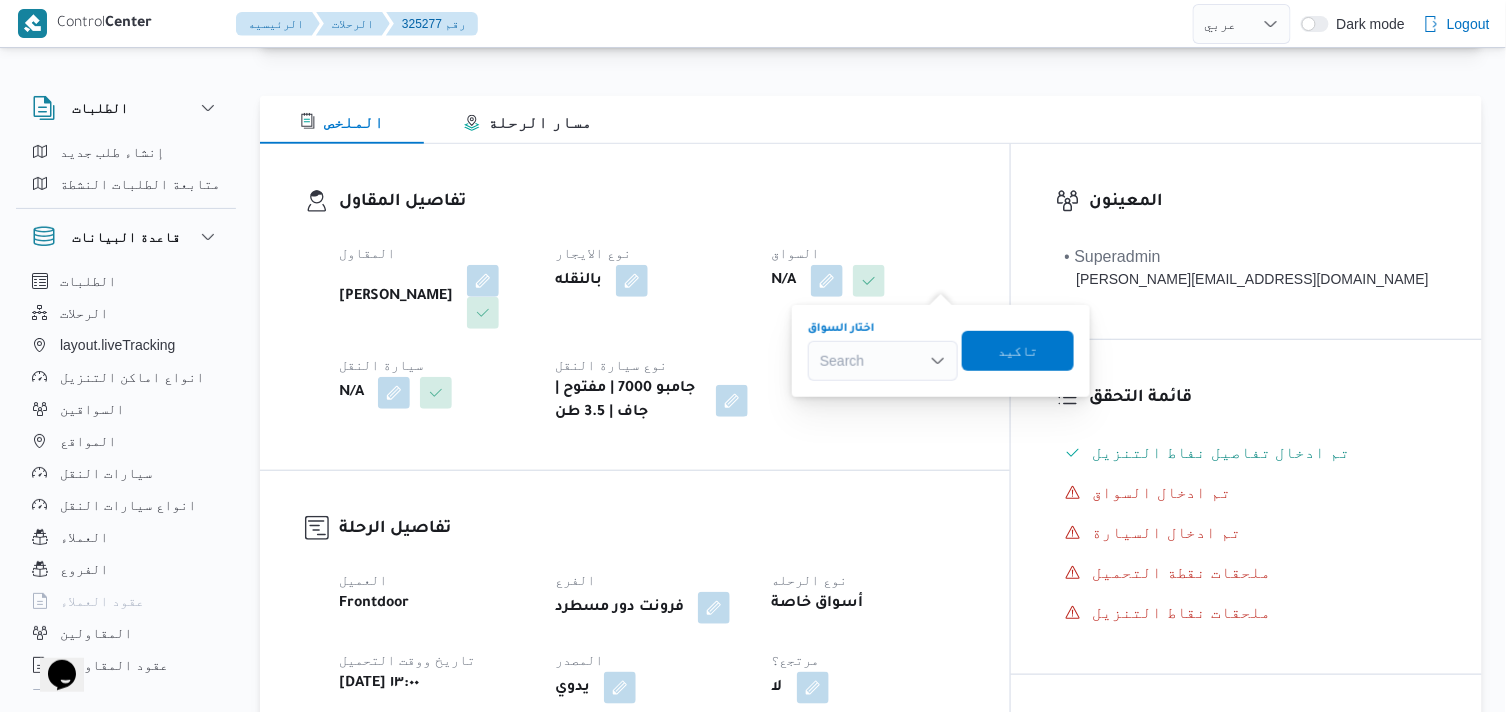click on "Search" at bounding box center [883, 361] 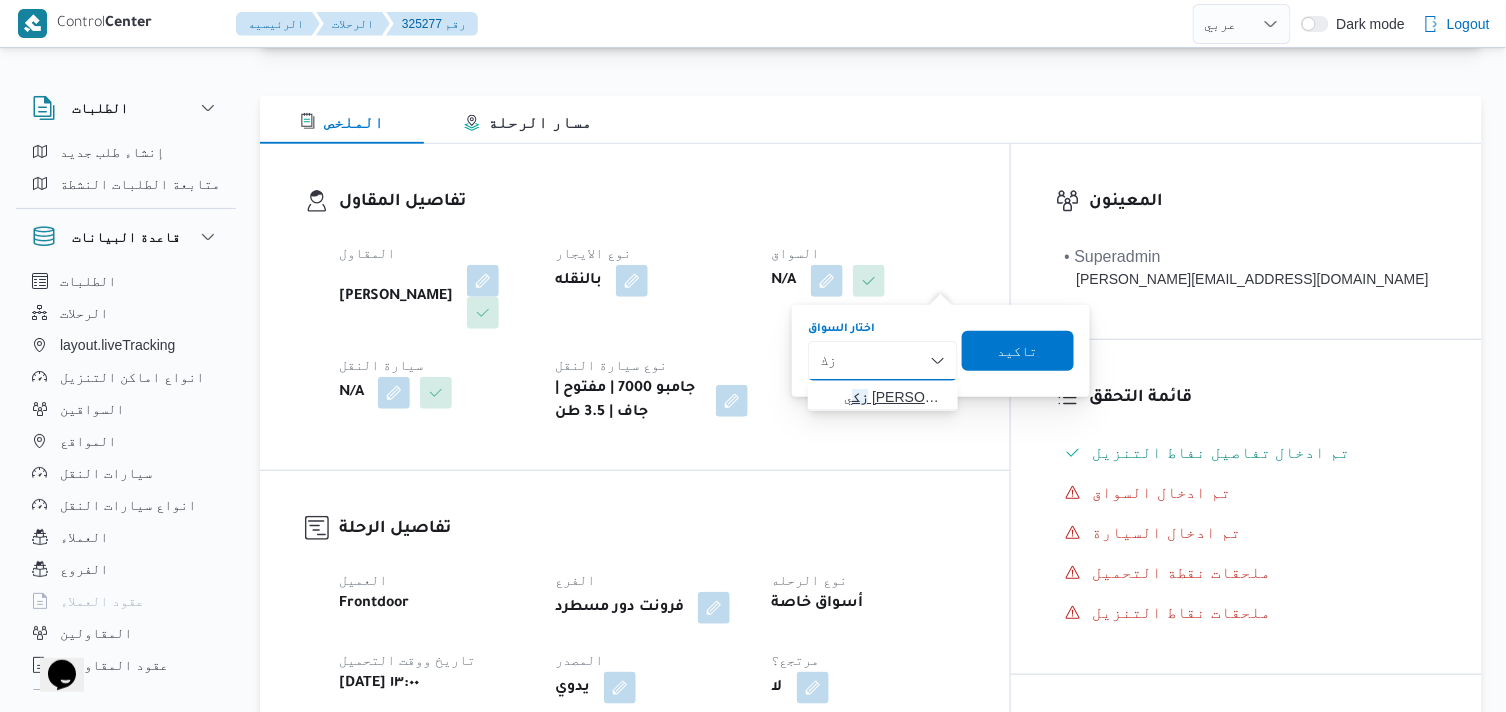 type on "زك" 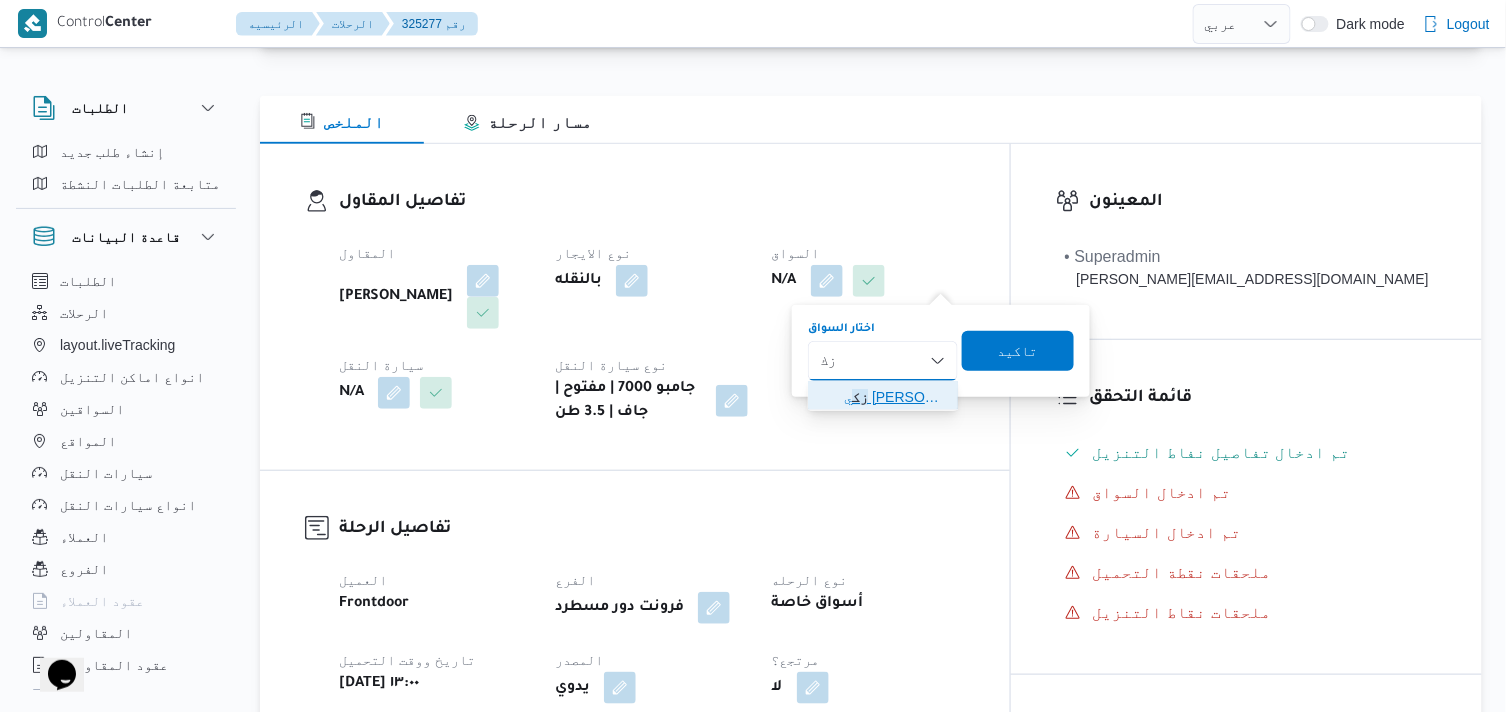 click on "زك ي سالم عوض محمد سالم" at bounding box center [895, 397] 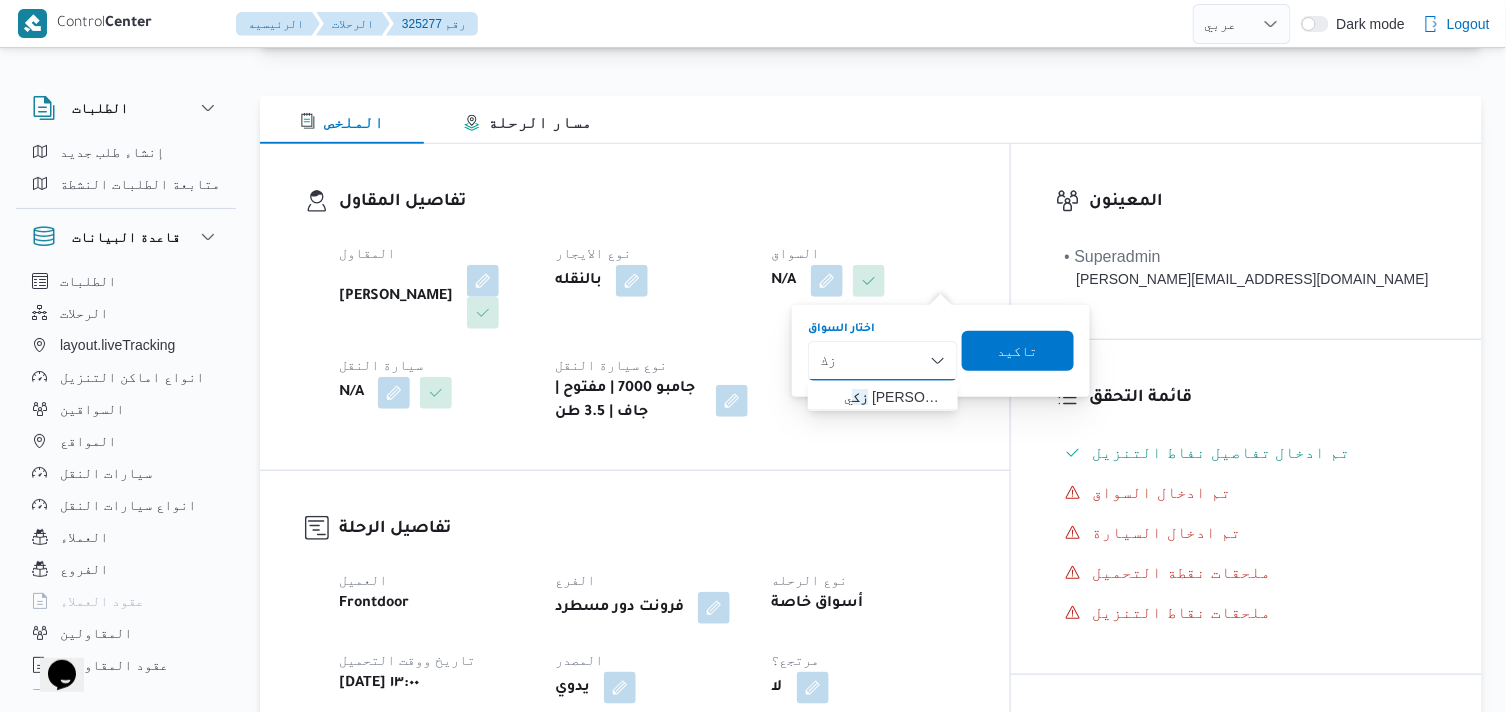 type 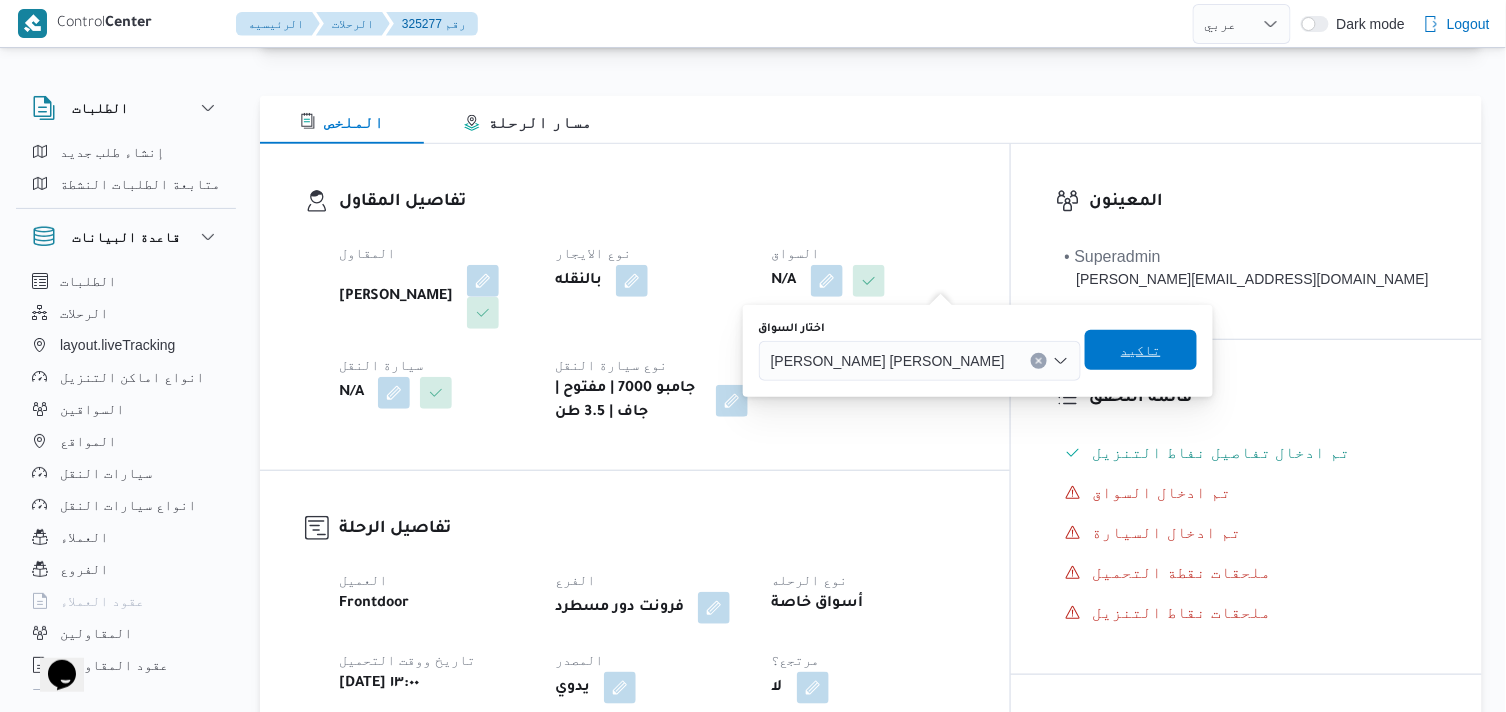 click on "تاكيد" at bounding box center [1141, 350] 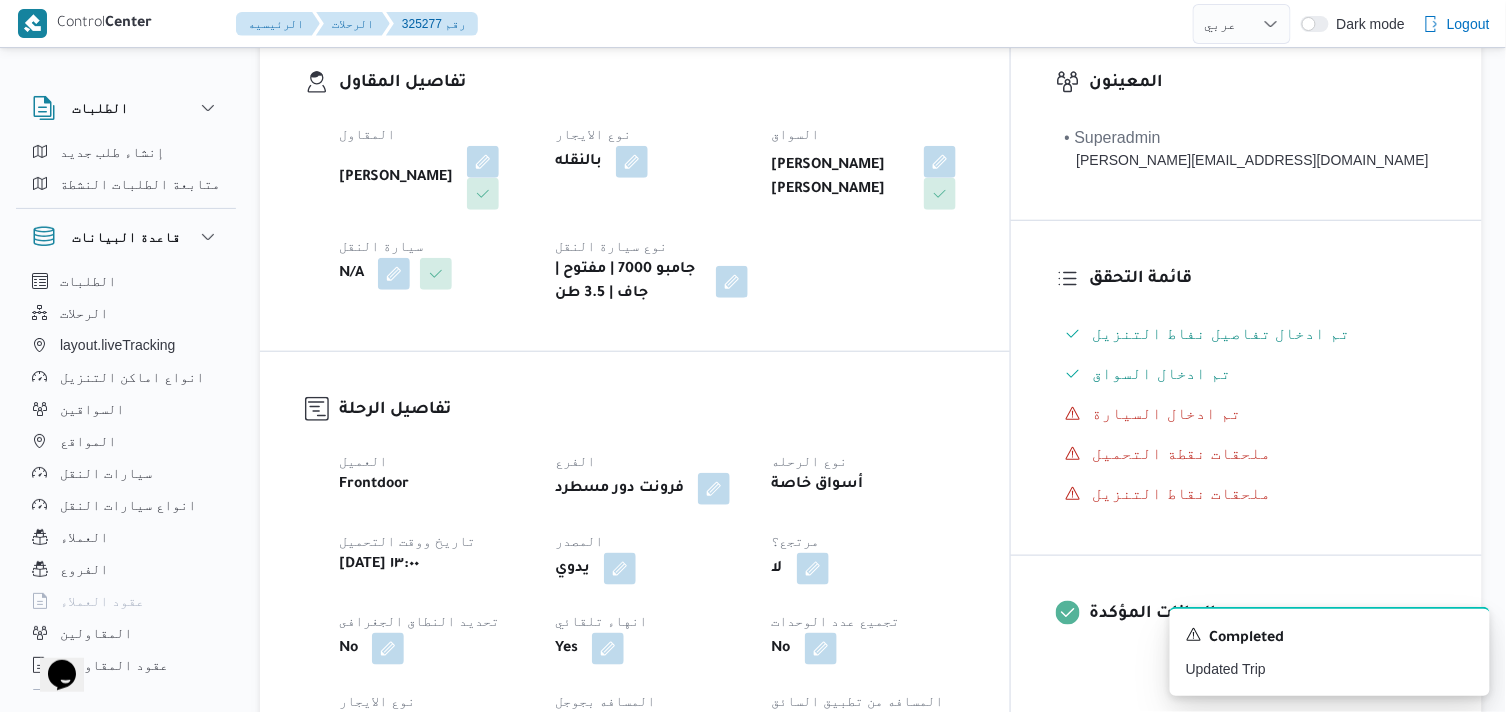 scroll, scrollTop: 333, scrollLeft: 0, axis: vertical 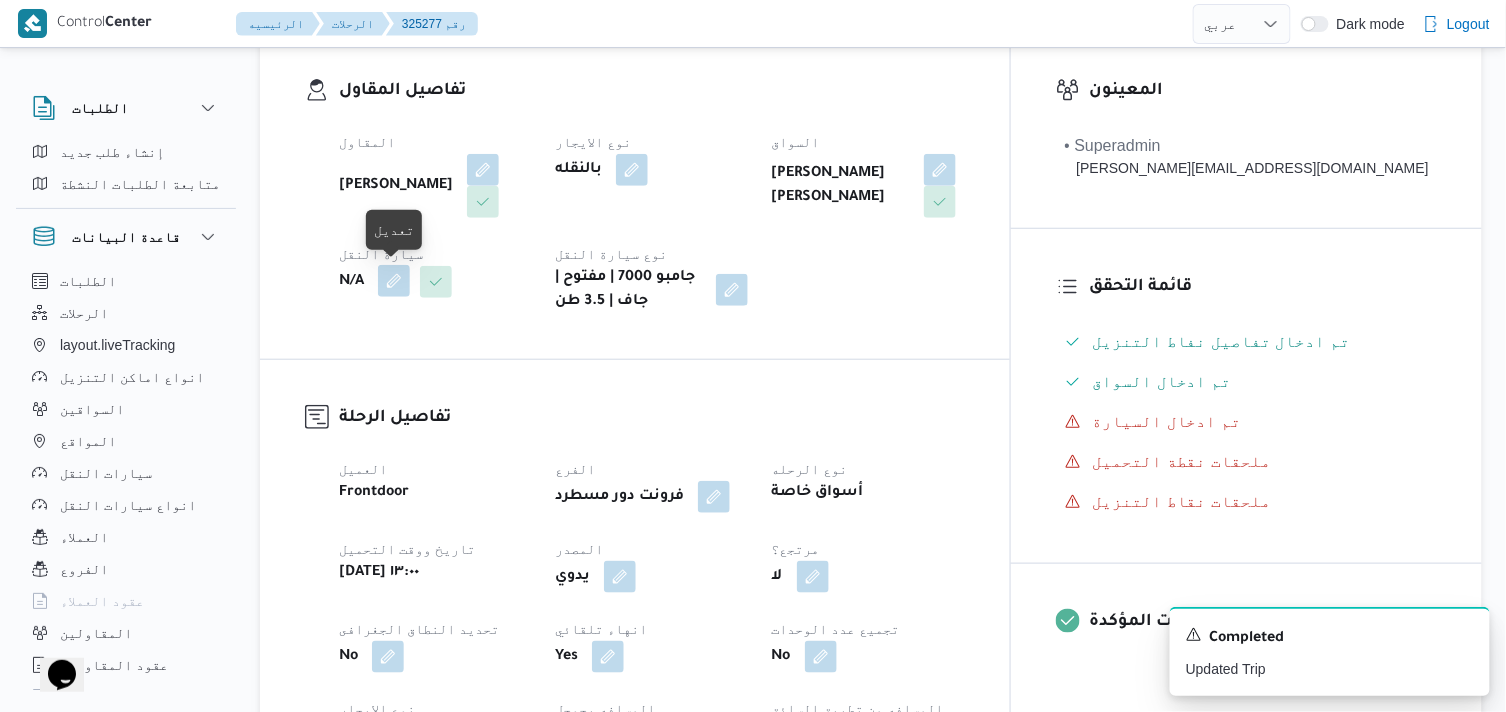 click at bounding box center (394, 281) 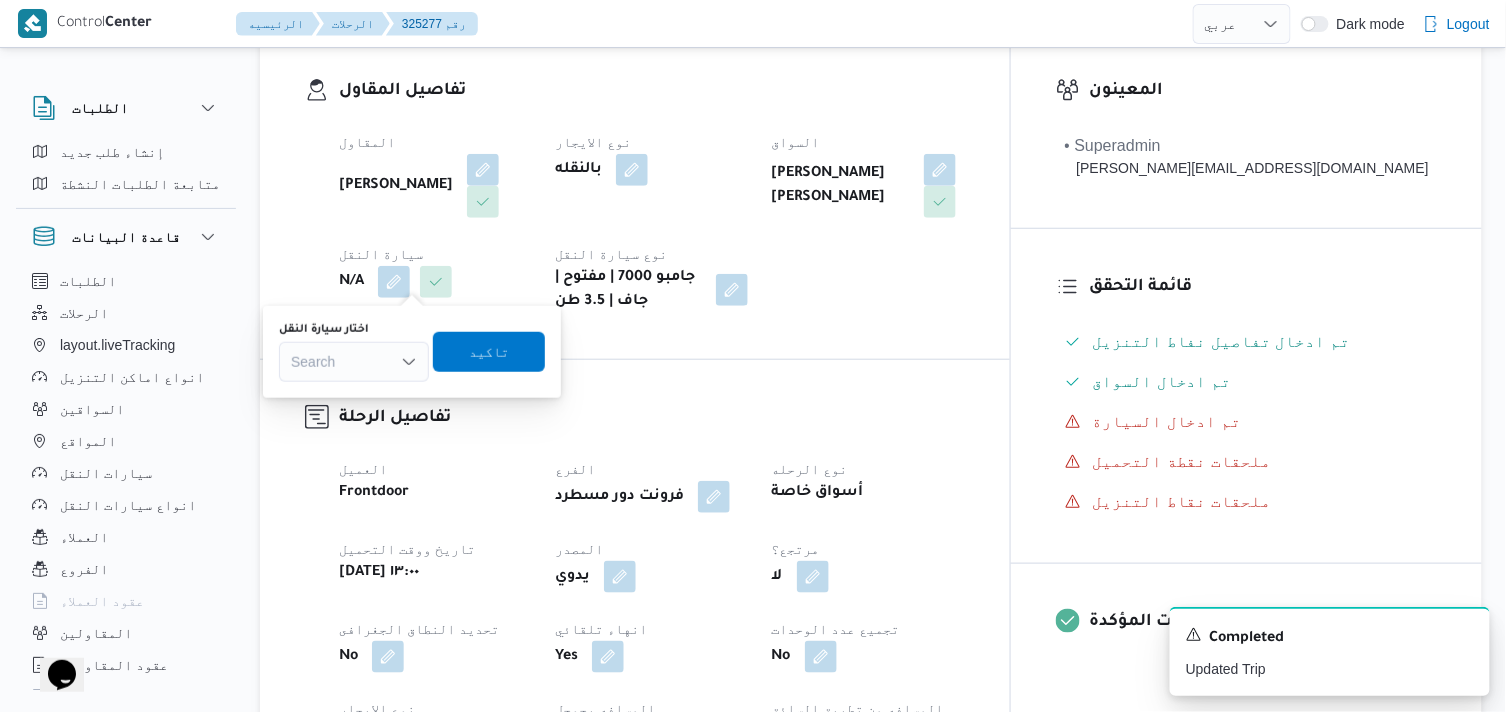 click on "Search" at bounding box center [354, 362] 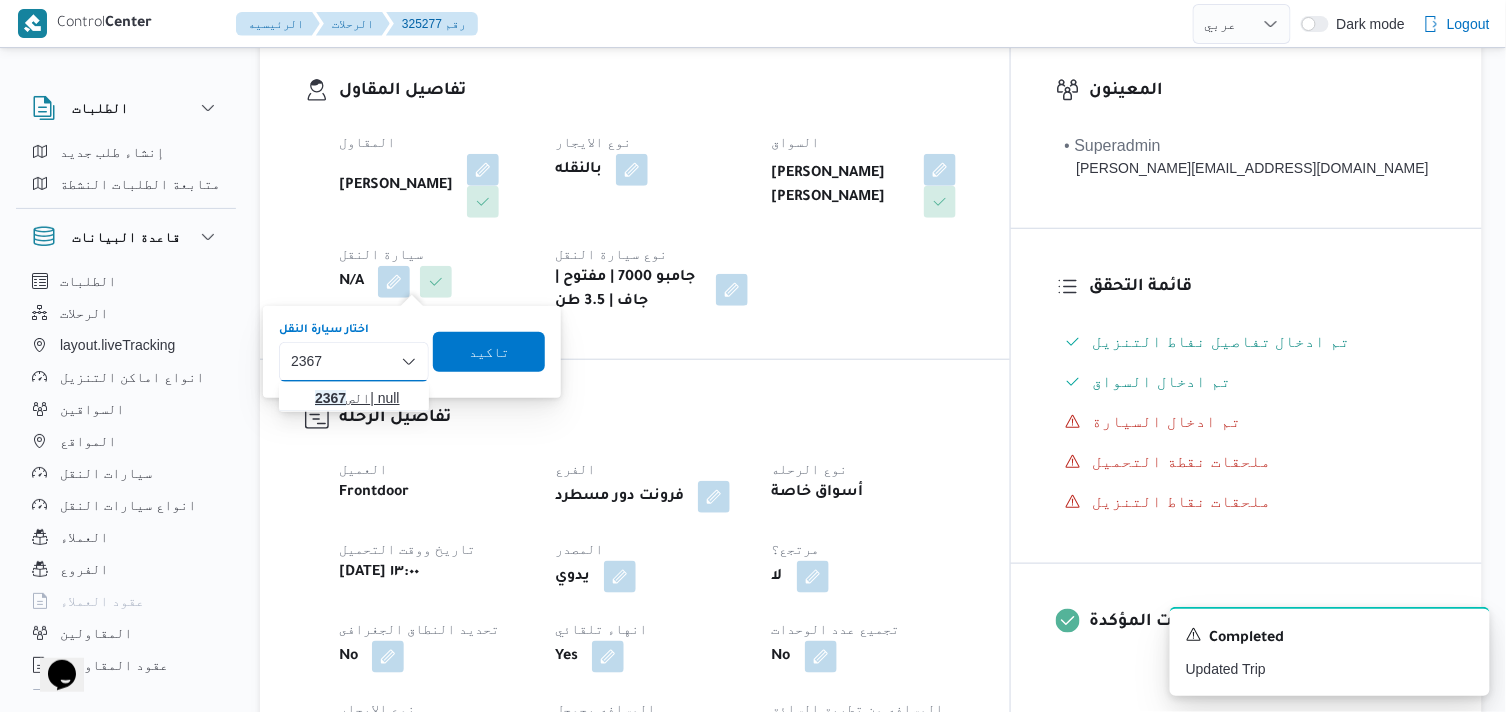type on "2367" 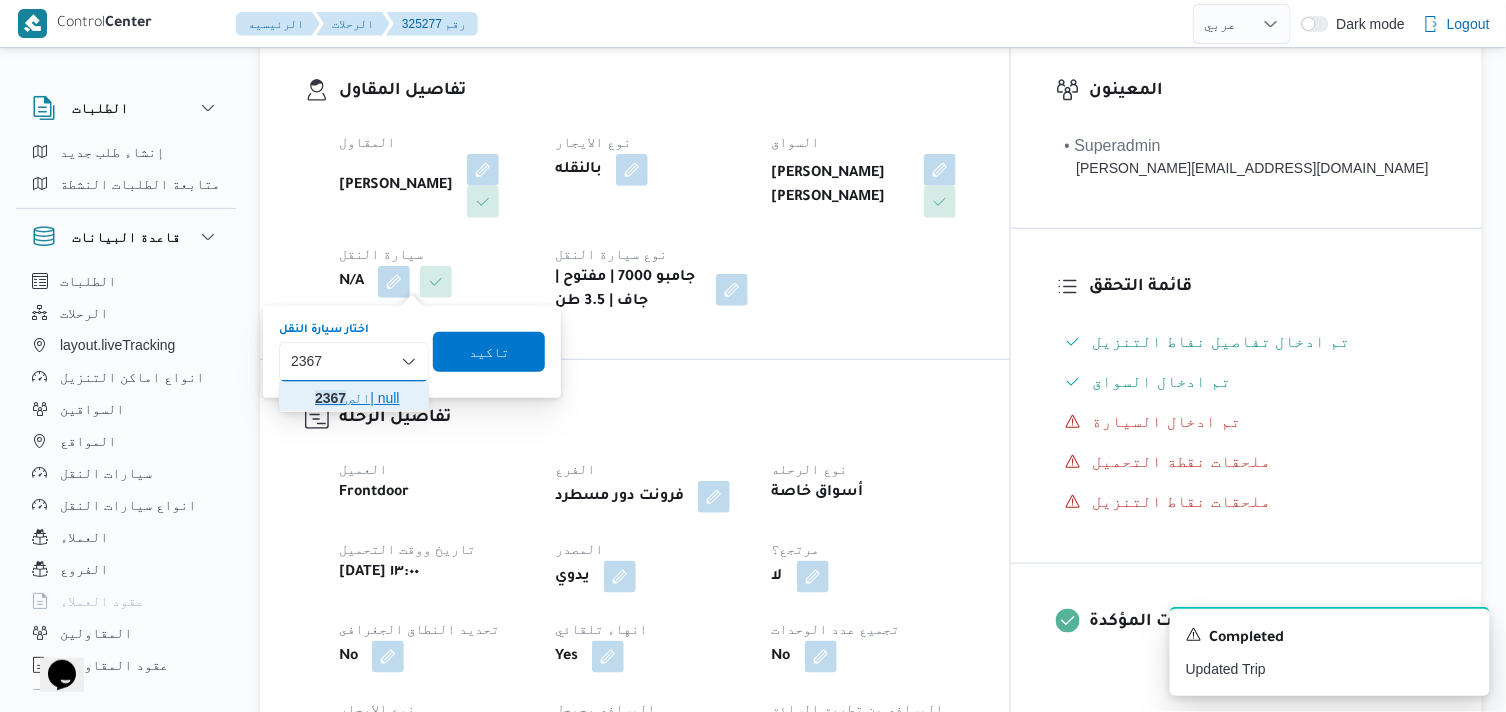 click on "الص 2367  | null" at bounding box center (366, 398) 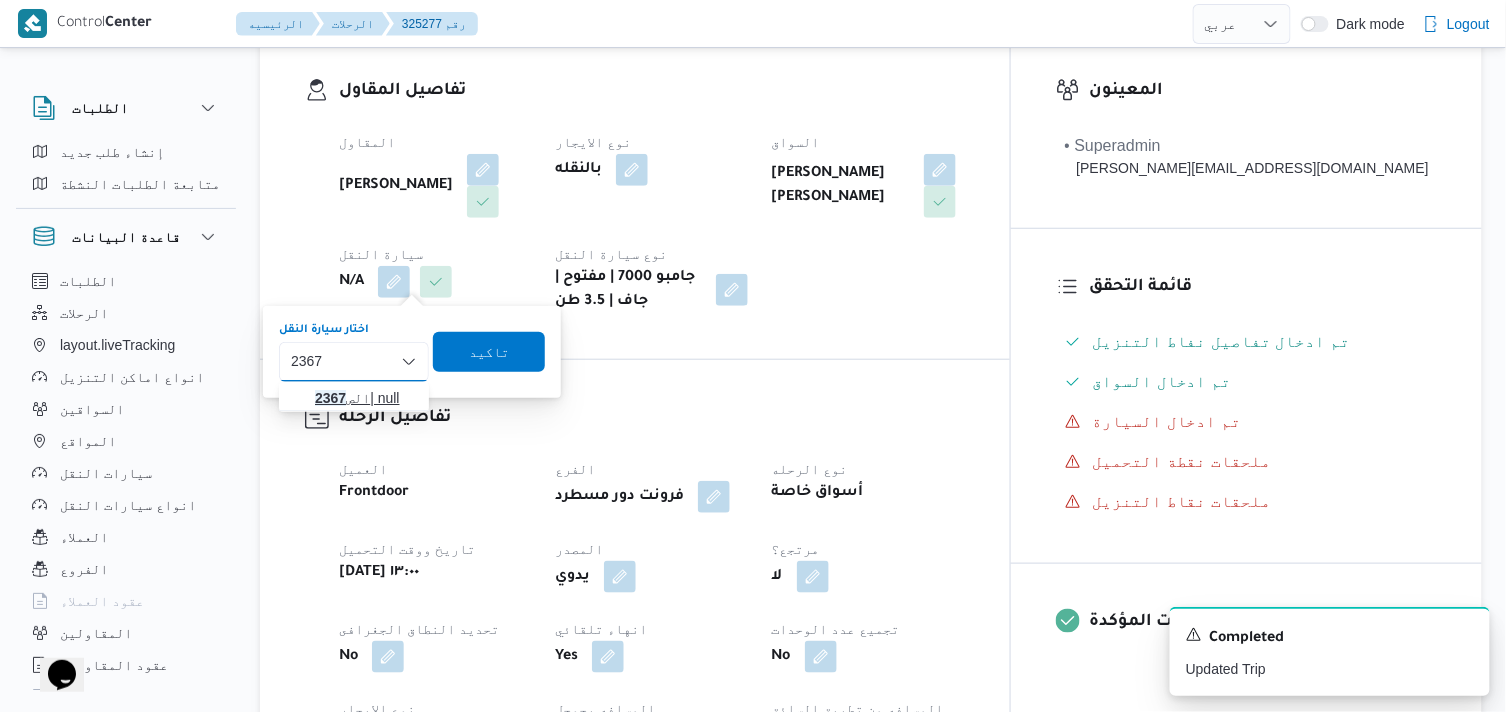 type 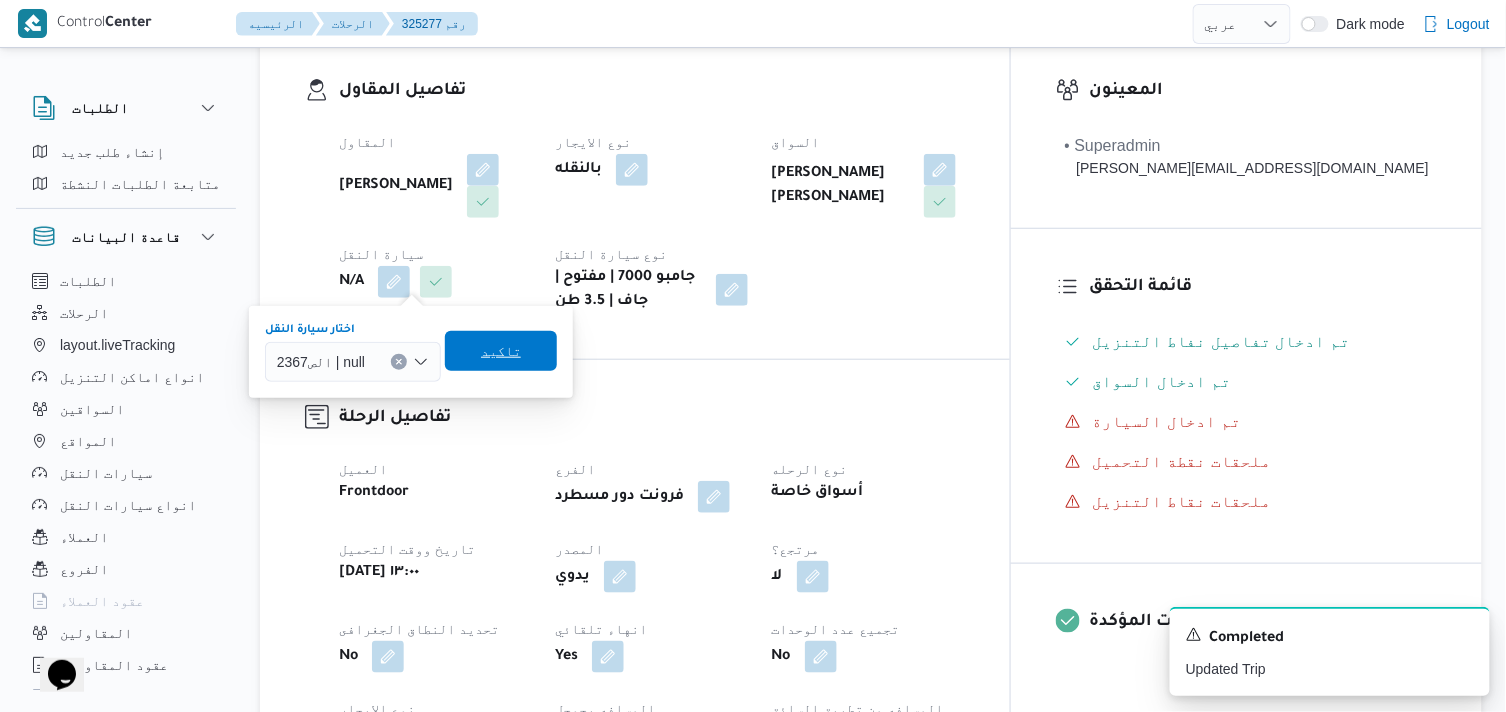 click on "تاكيد" at bounding box center [501, 351] 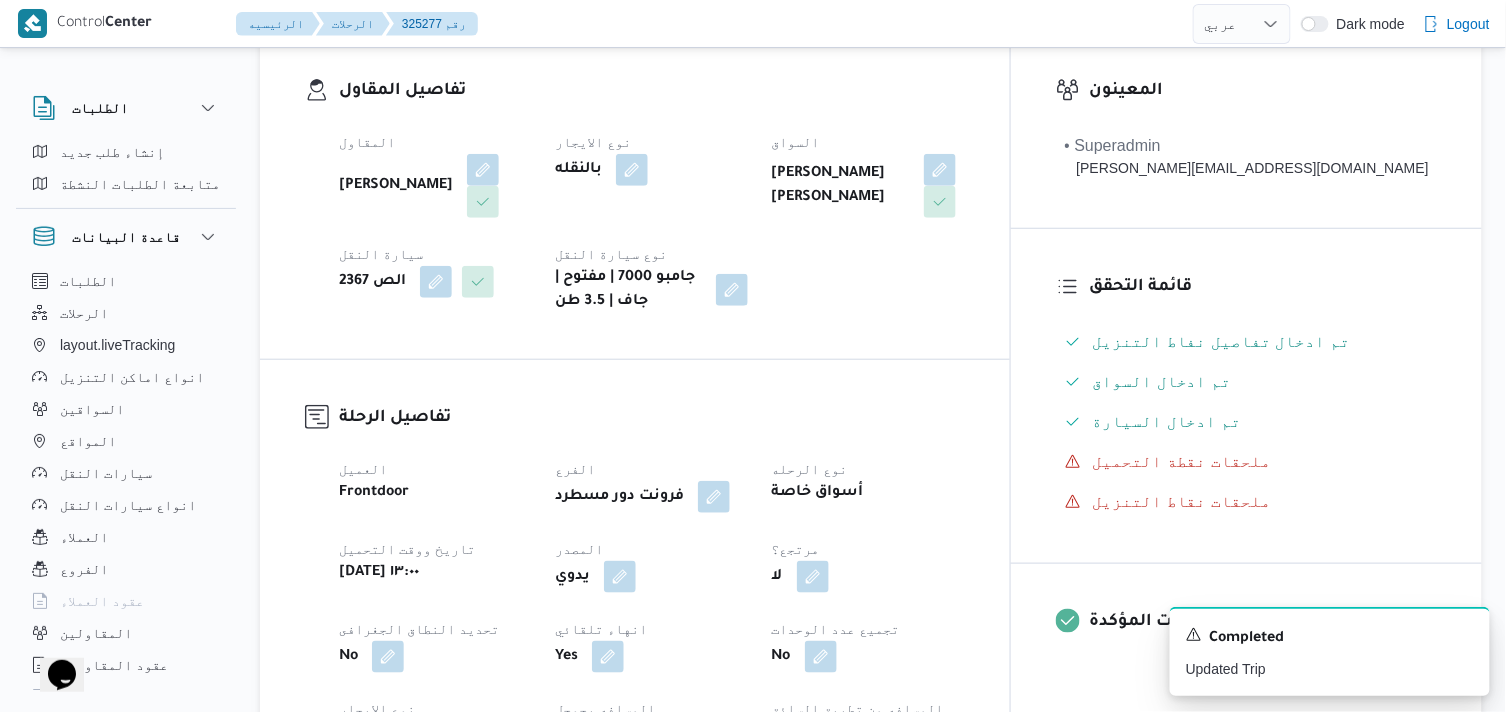 scroll, scrollTop: 0, scrollLeft: 0, axis: both 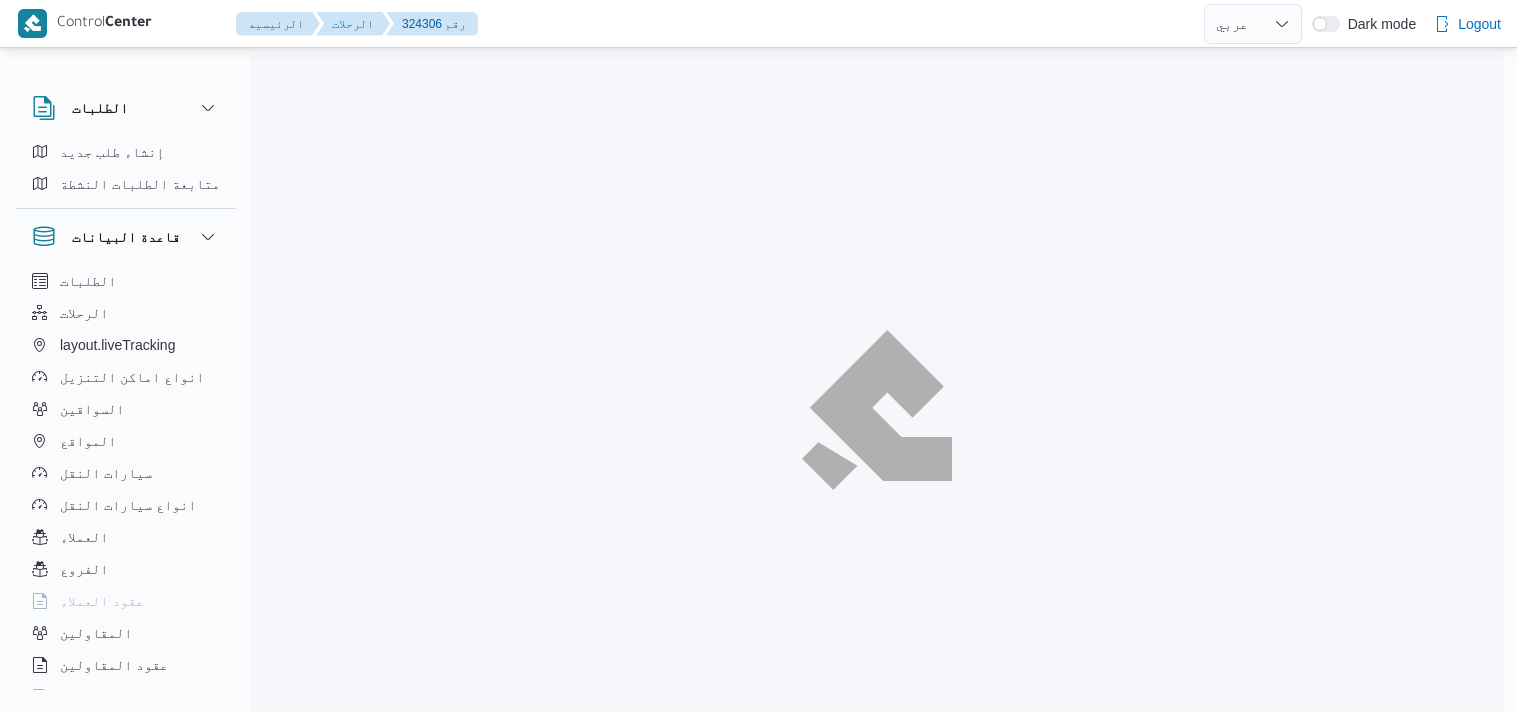select on "ar" 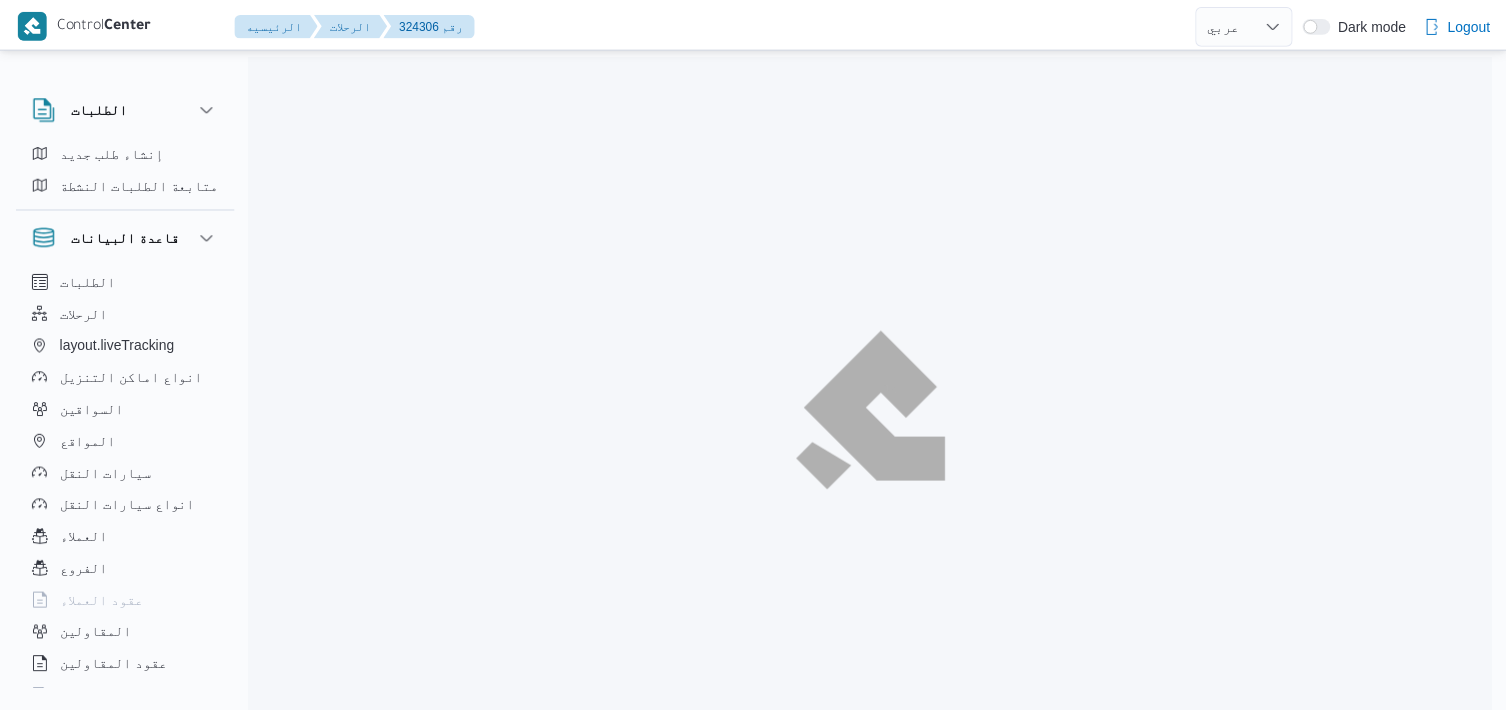 scroll, scrollTop: 0, scrollLeft: 0, axis: both 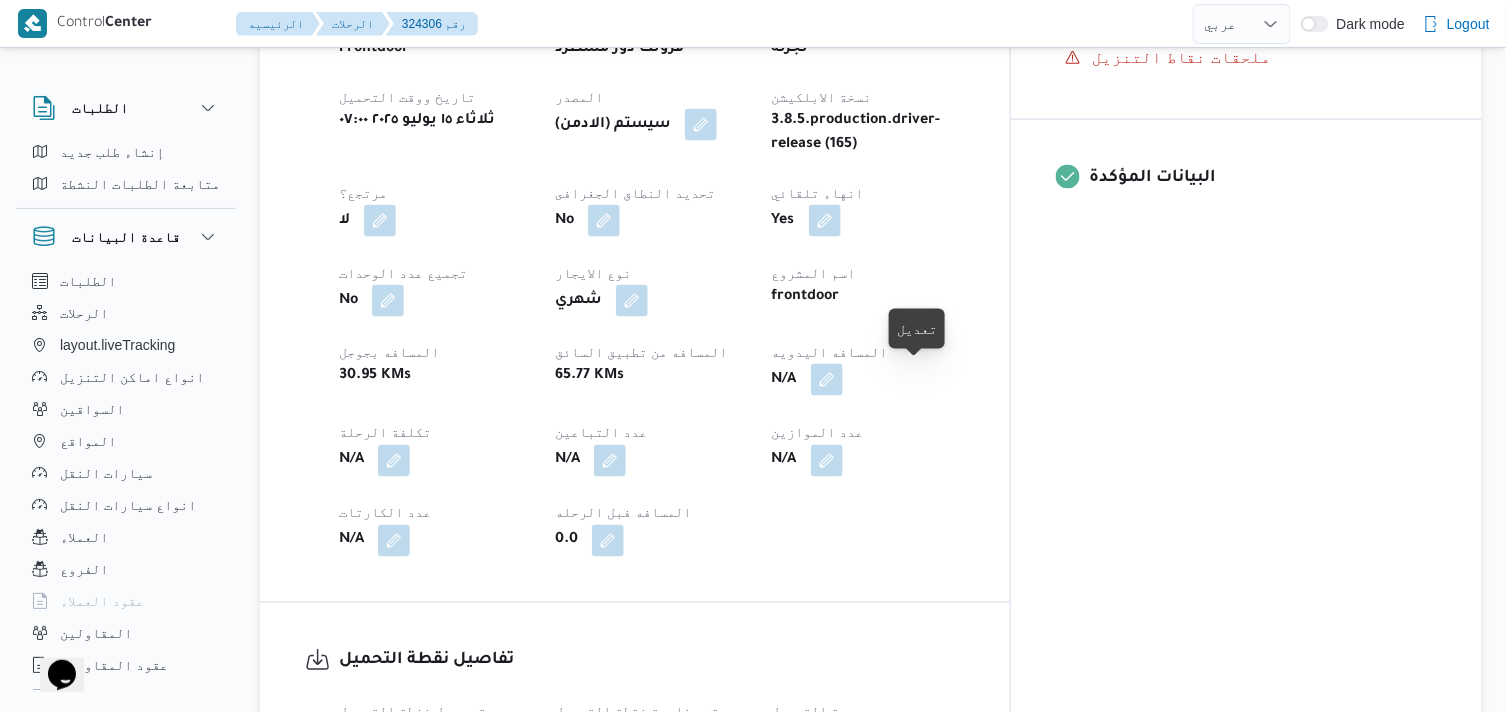 click at bounding box center [827, 380] 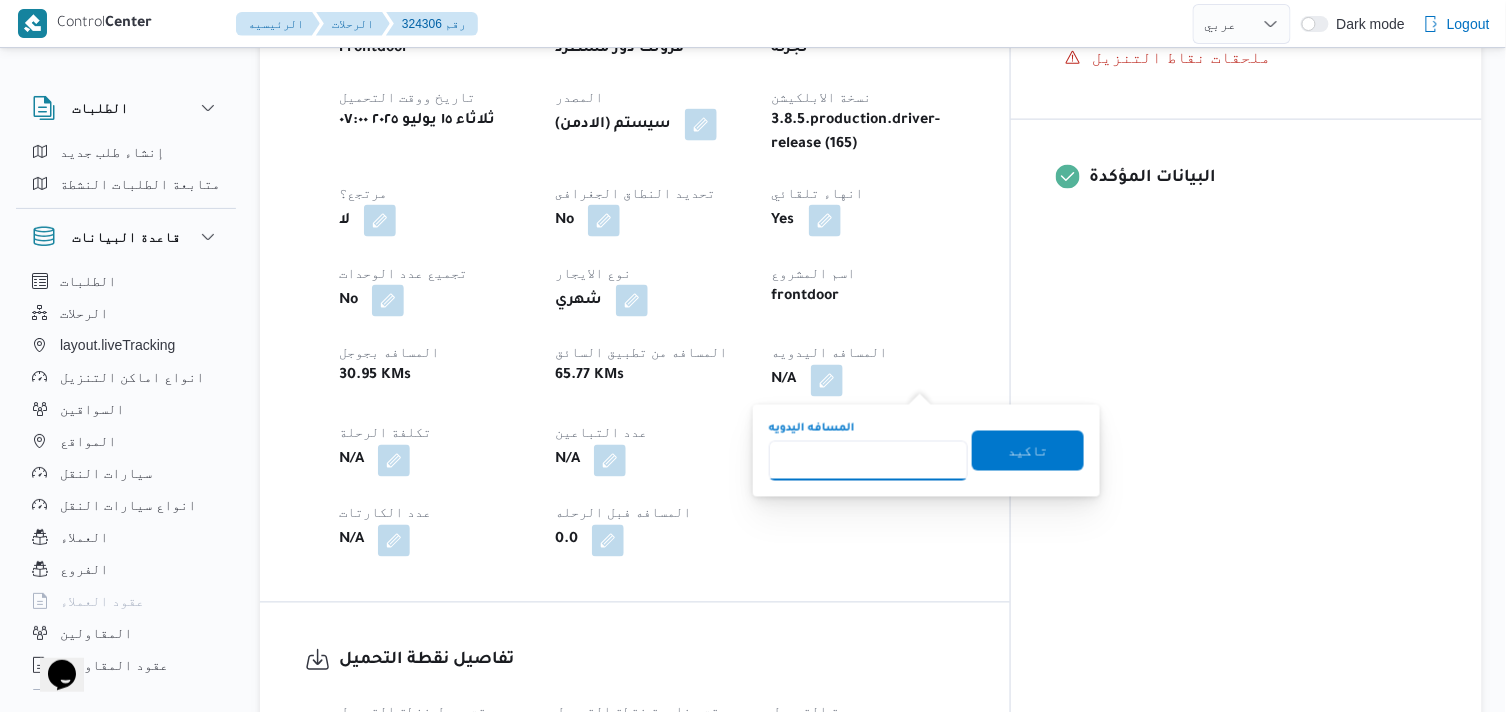 click on "المسافه اليدويه" at bounding box center (868, 461) 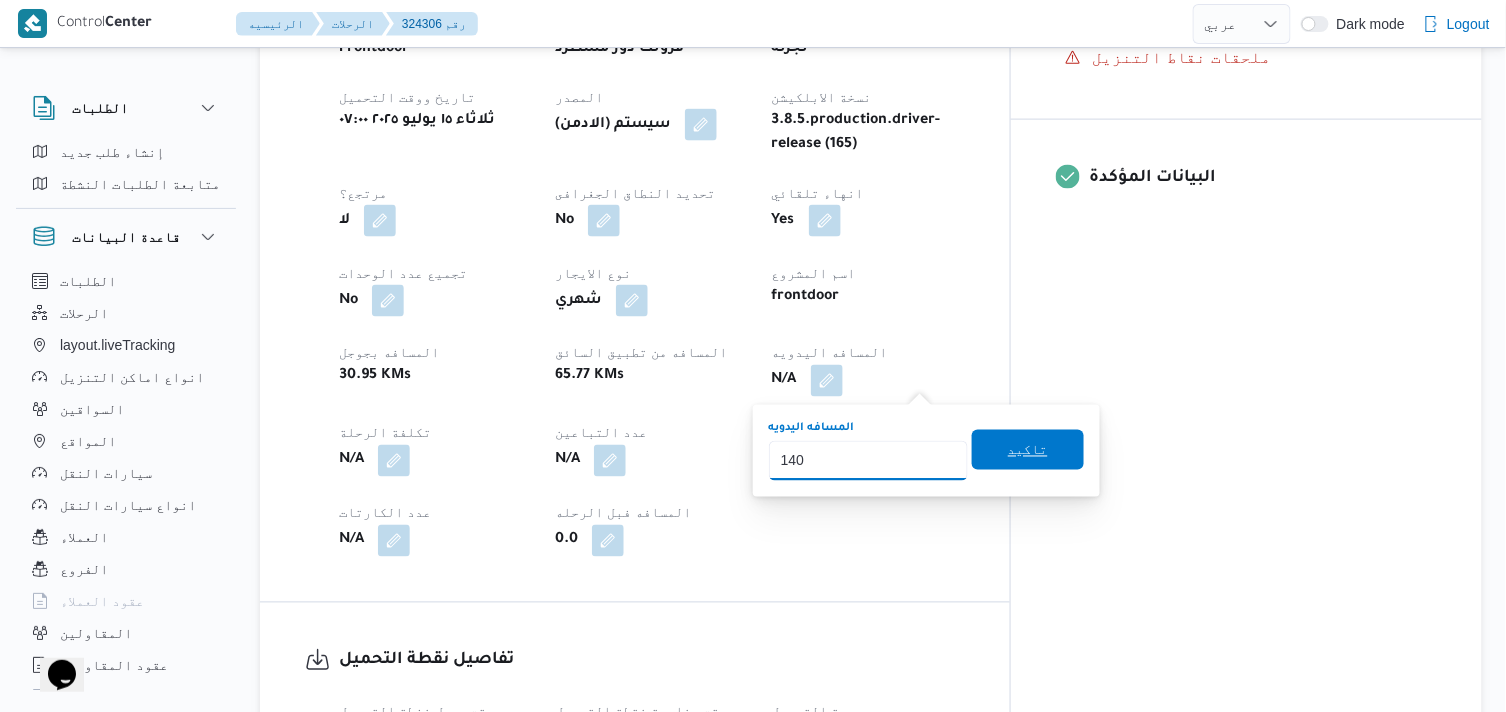 type on "140" 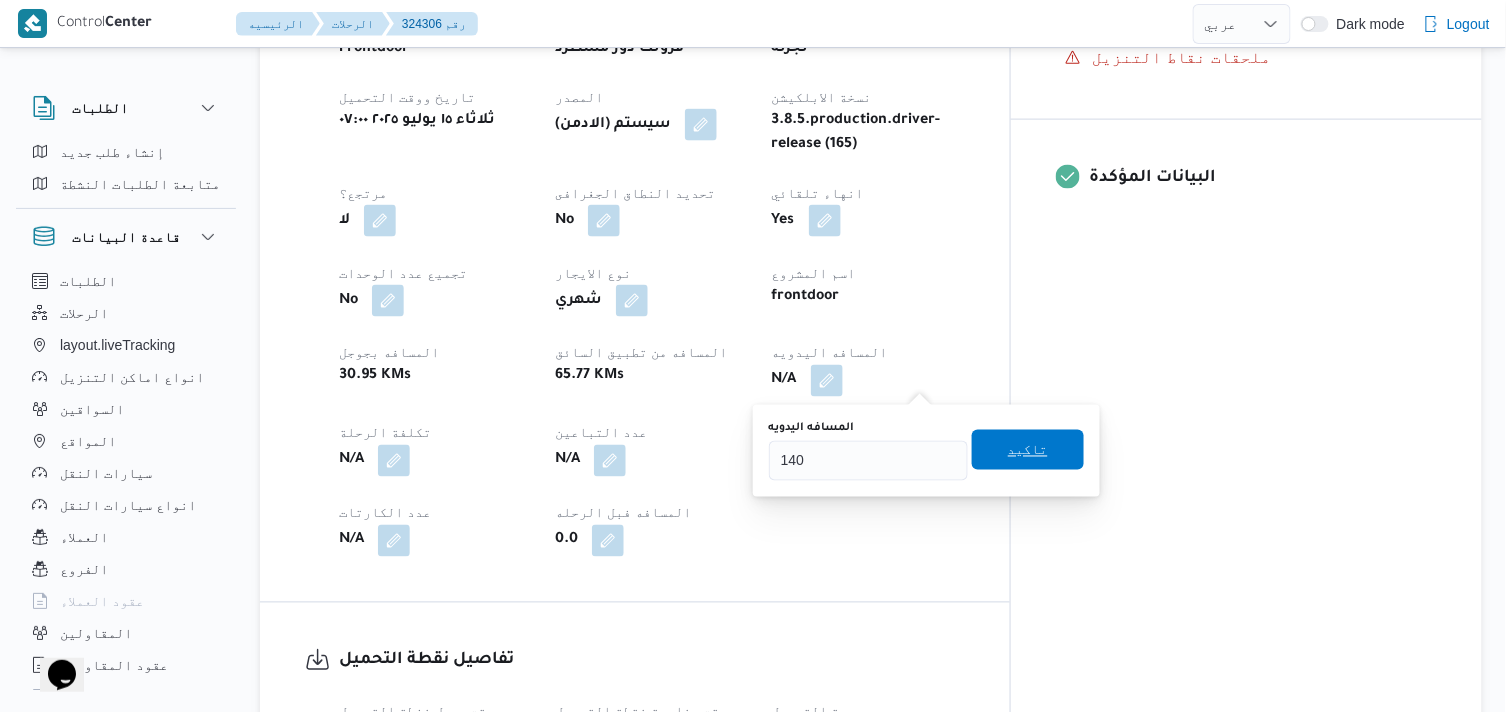 click on "تاكيد" at bounding box center [1028, 450] 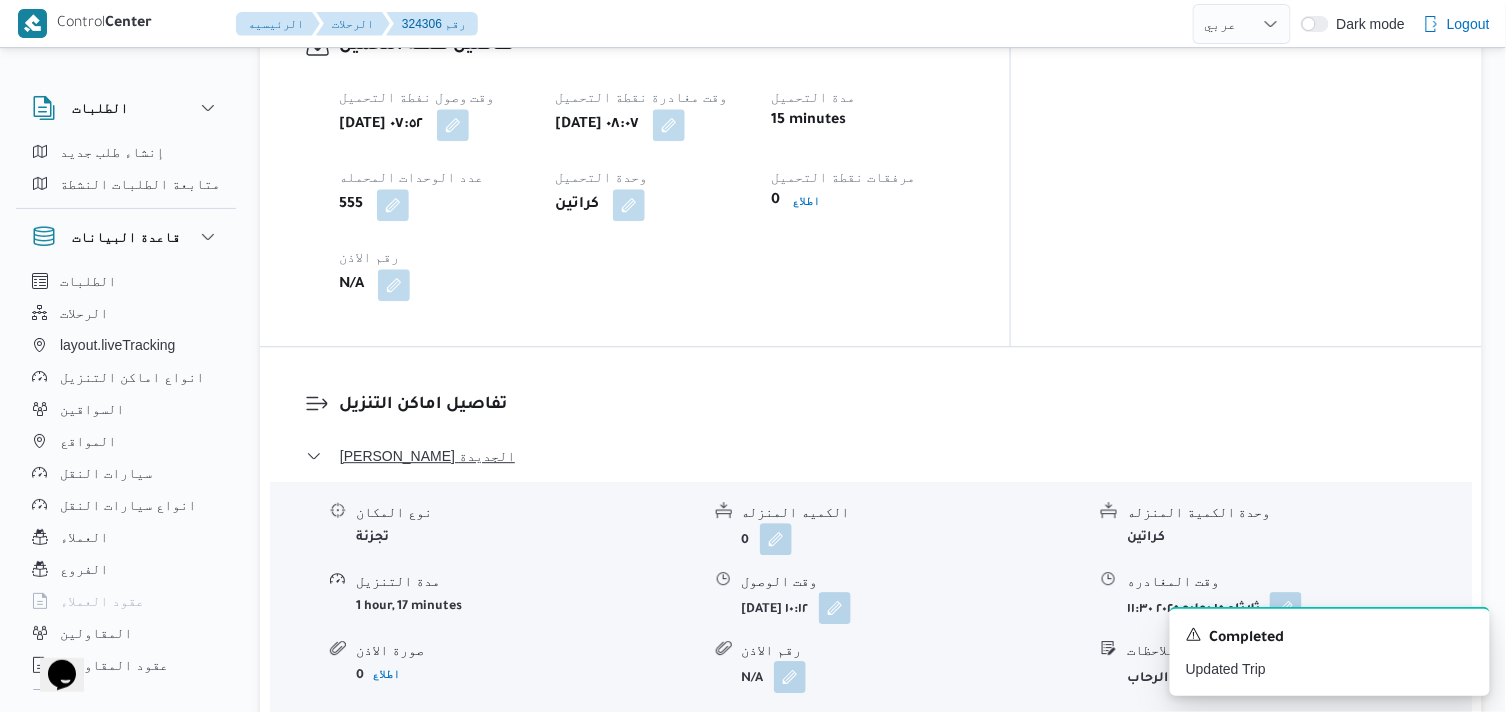 scroll, scrollTop: 1444, scrollLeft: 0, axis: vertical 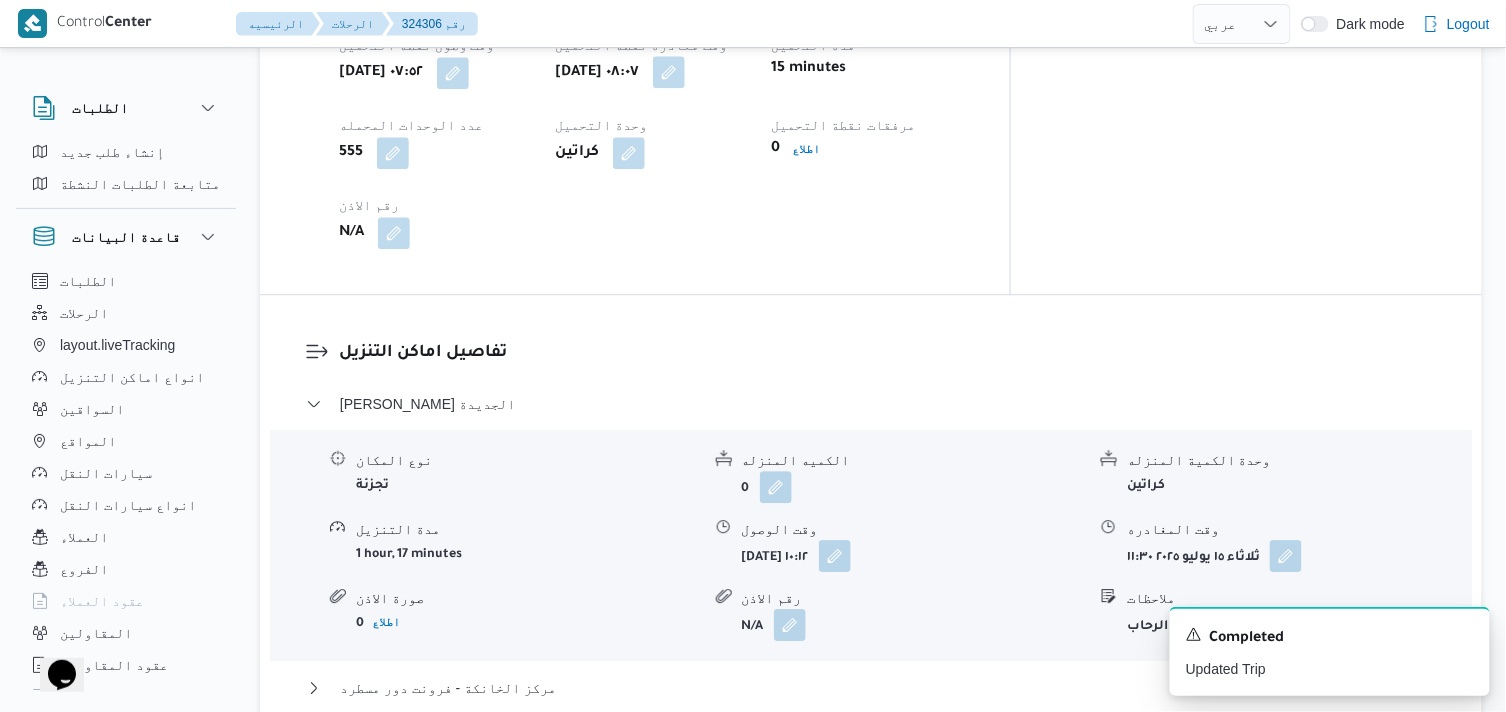 click at bounding box center [669, 72] 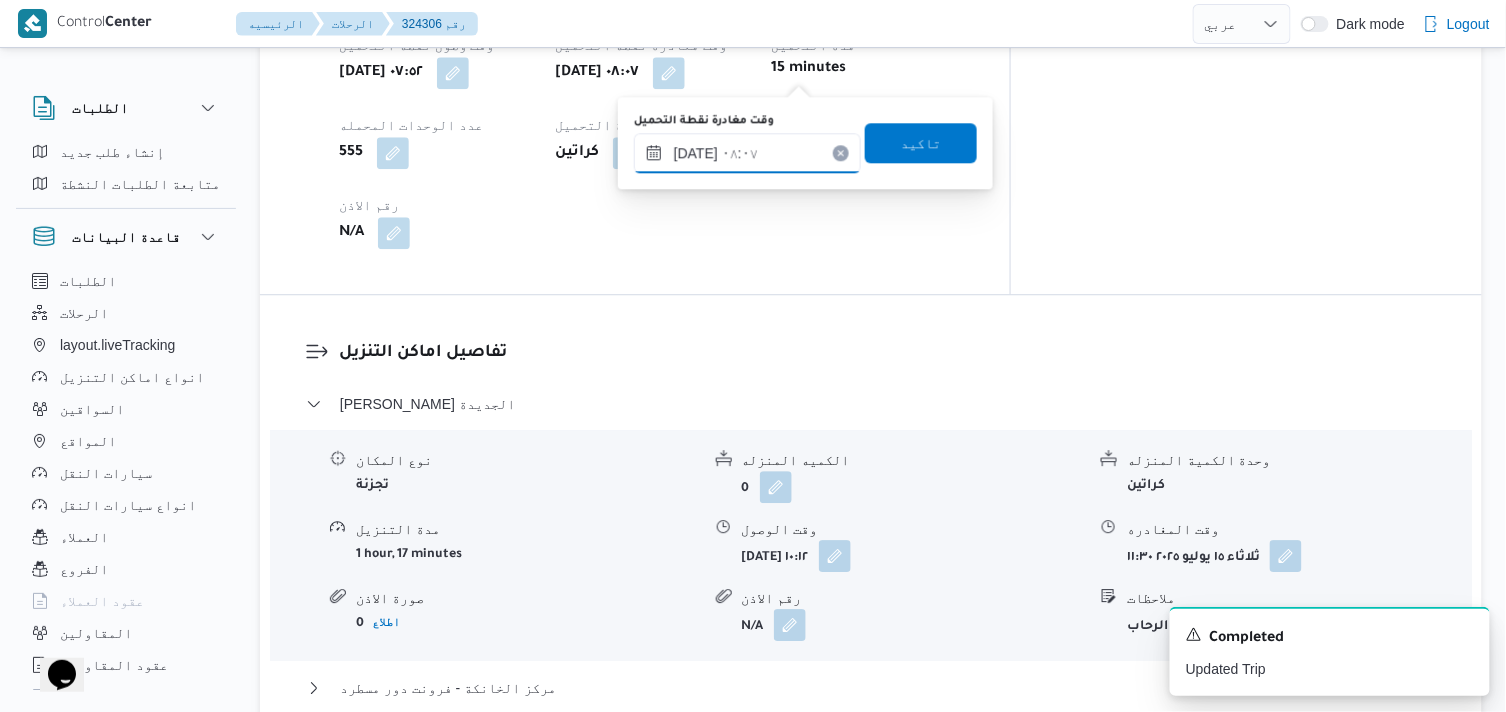 click on "١٥/٠٧/٢٠٢٥ ٠٨:٠٧" at bounding box center [747, 153] 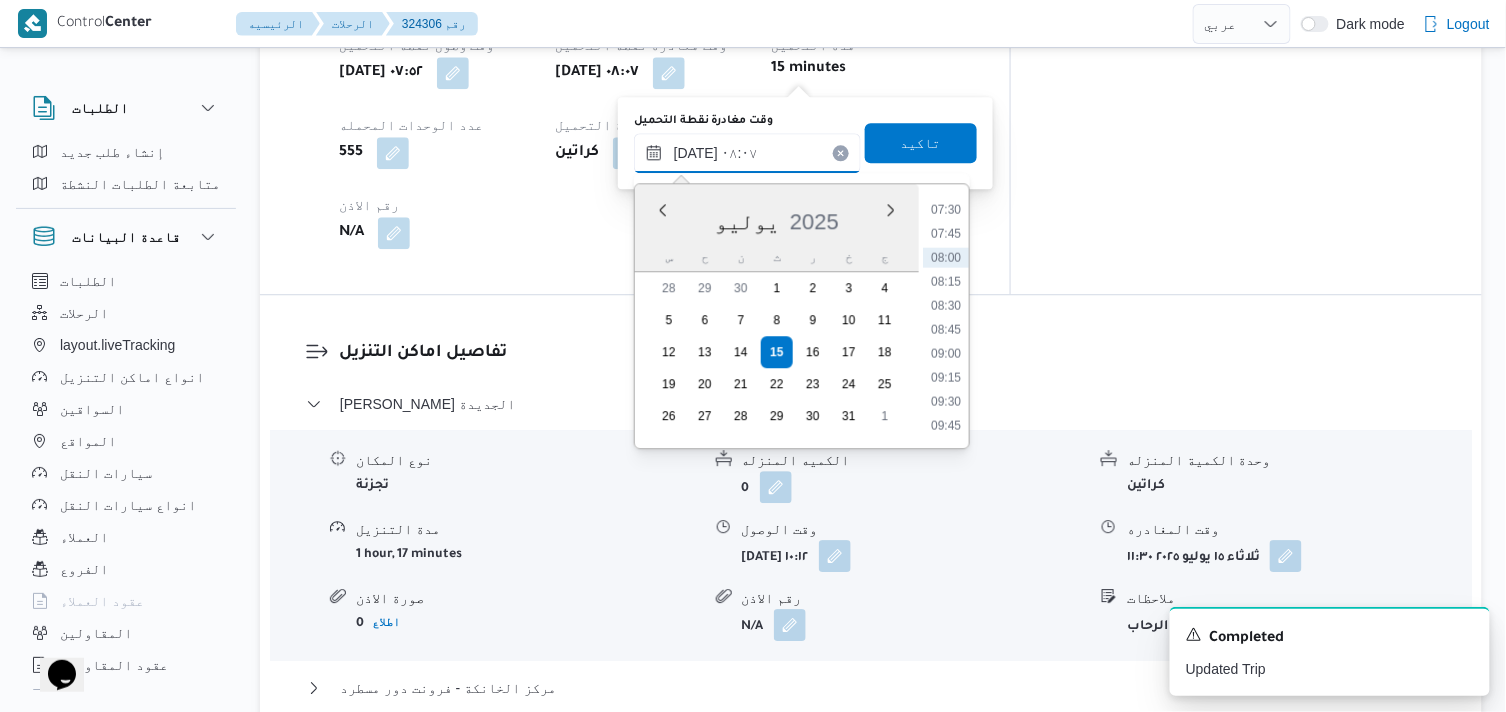 scroll, scrollTop: 760, scrollLeft: 0, axis: vertical 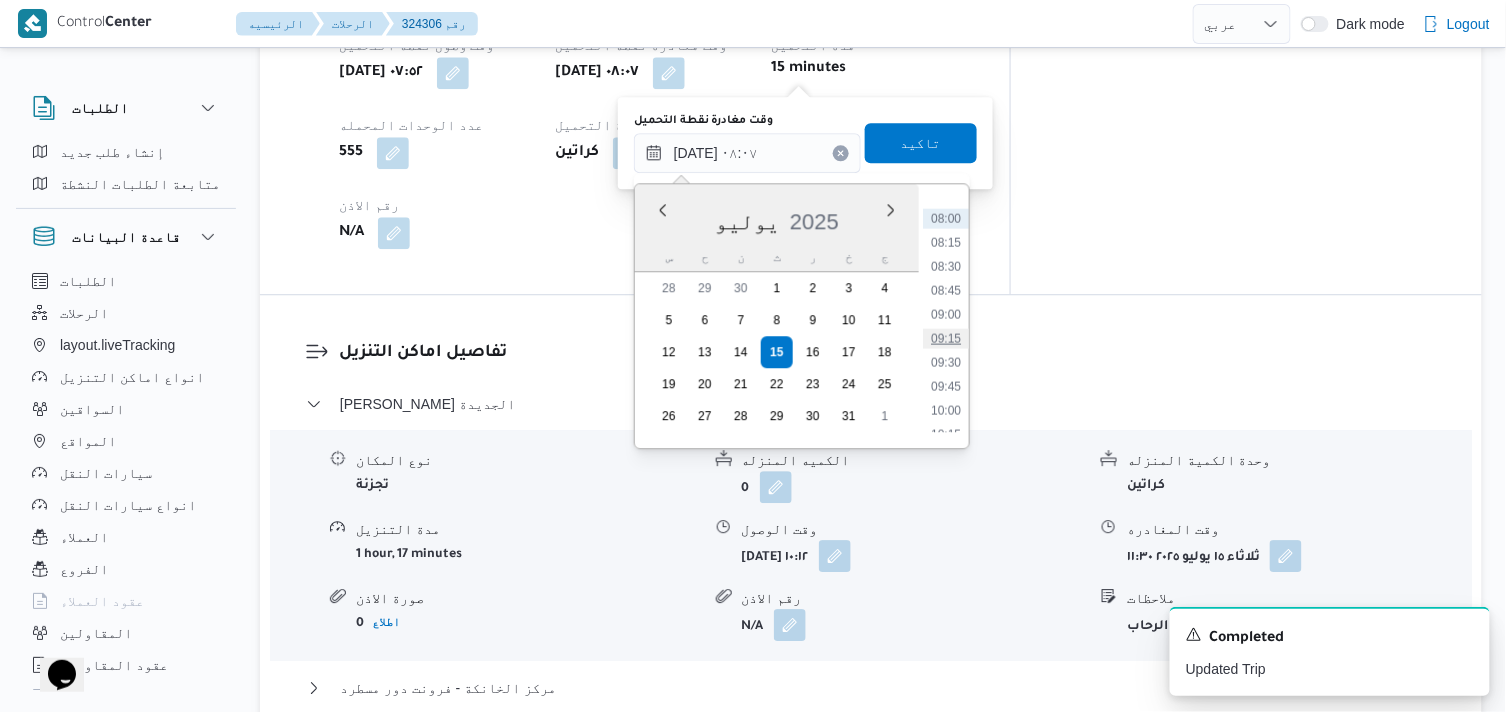 click on "09:15" at bounding box center (946, 338) 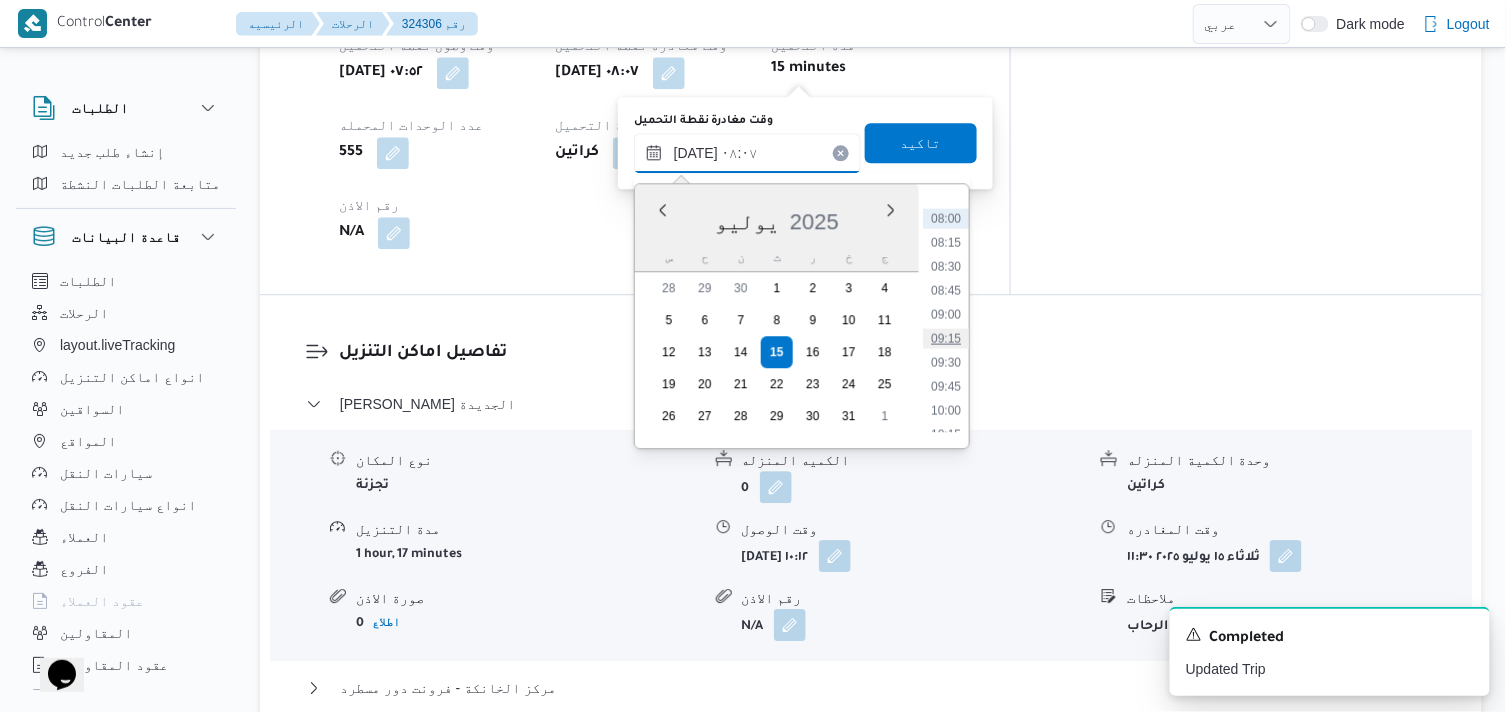 type on "١٥/٠٧/٢٠٢٥ ٠٩:١٥" 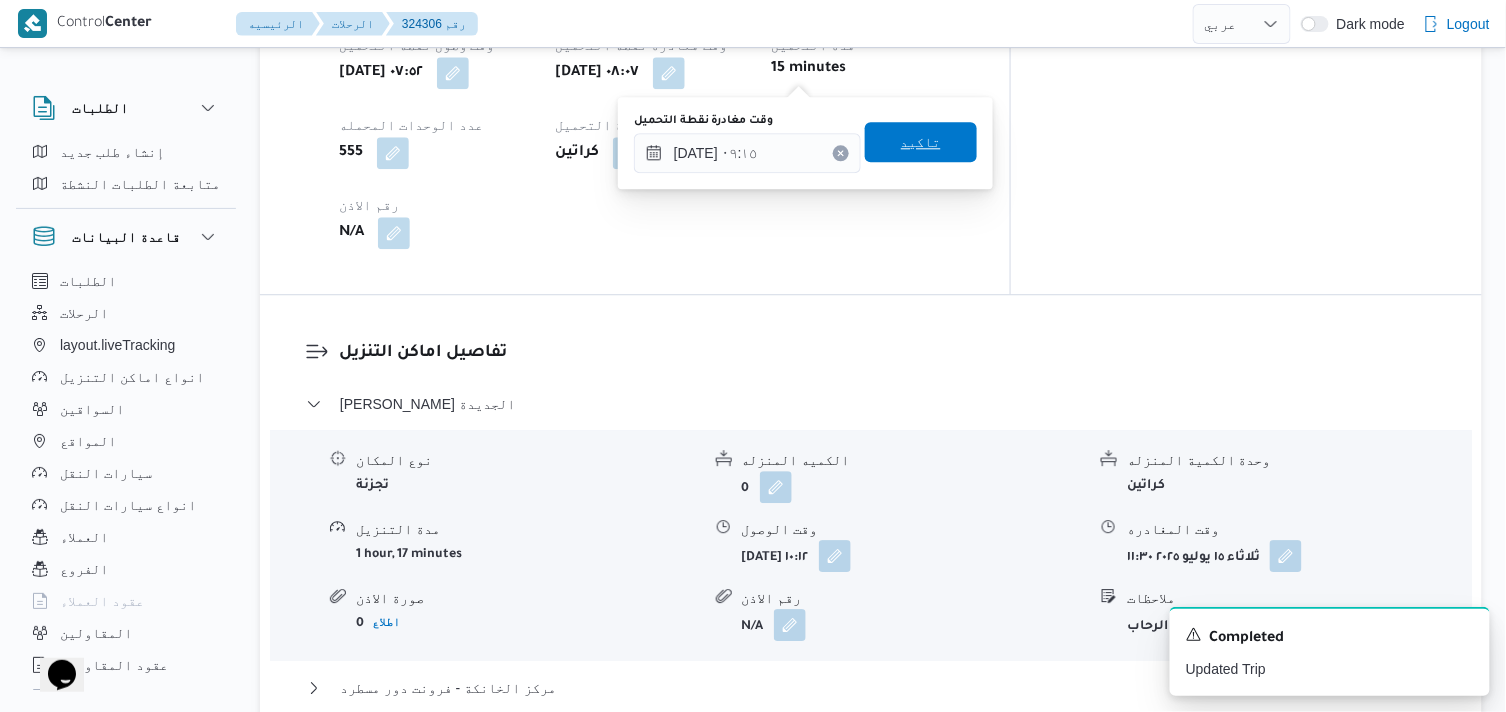 click on "تاكيد" at bounding box center [921, 142] 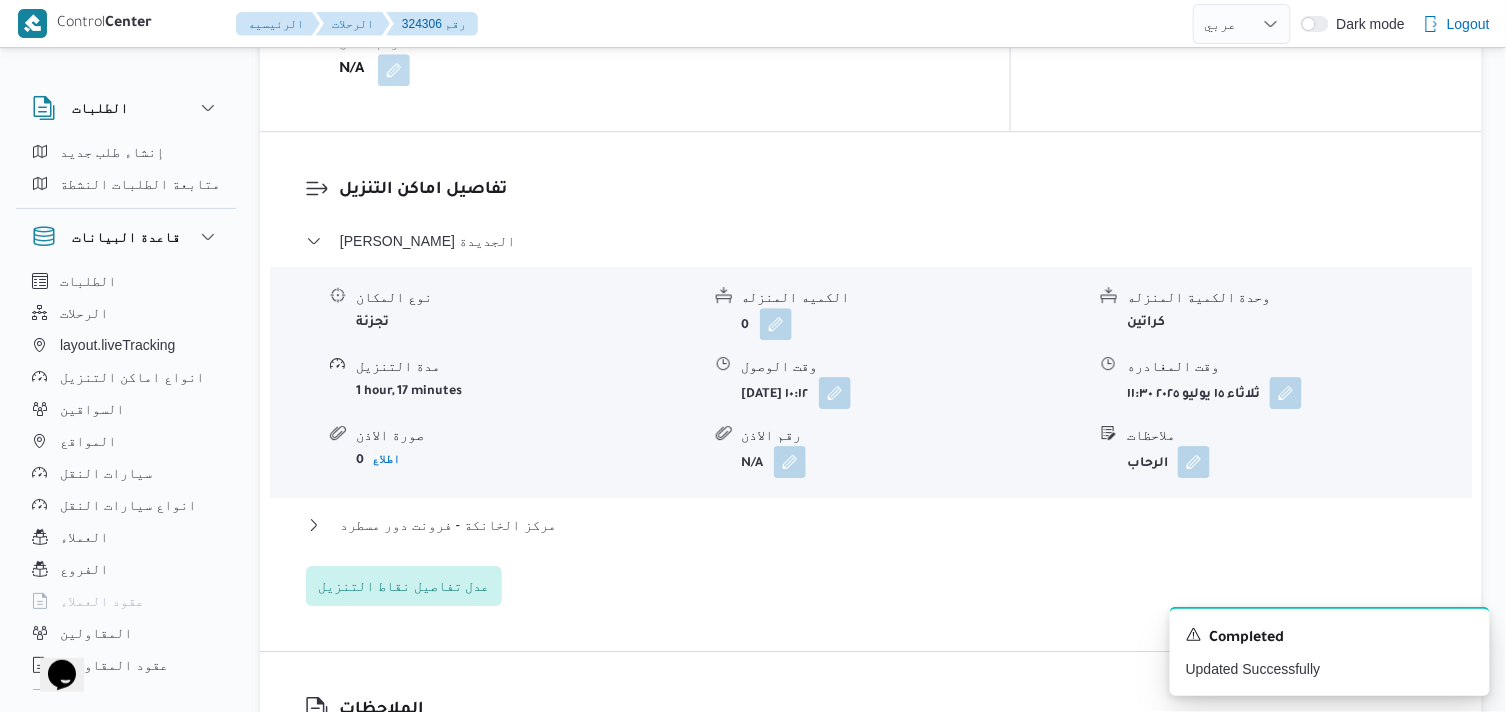 scroll, scrollTop: 1666, scrollLeft: 0, axis: vertical 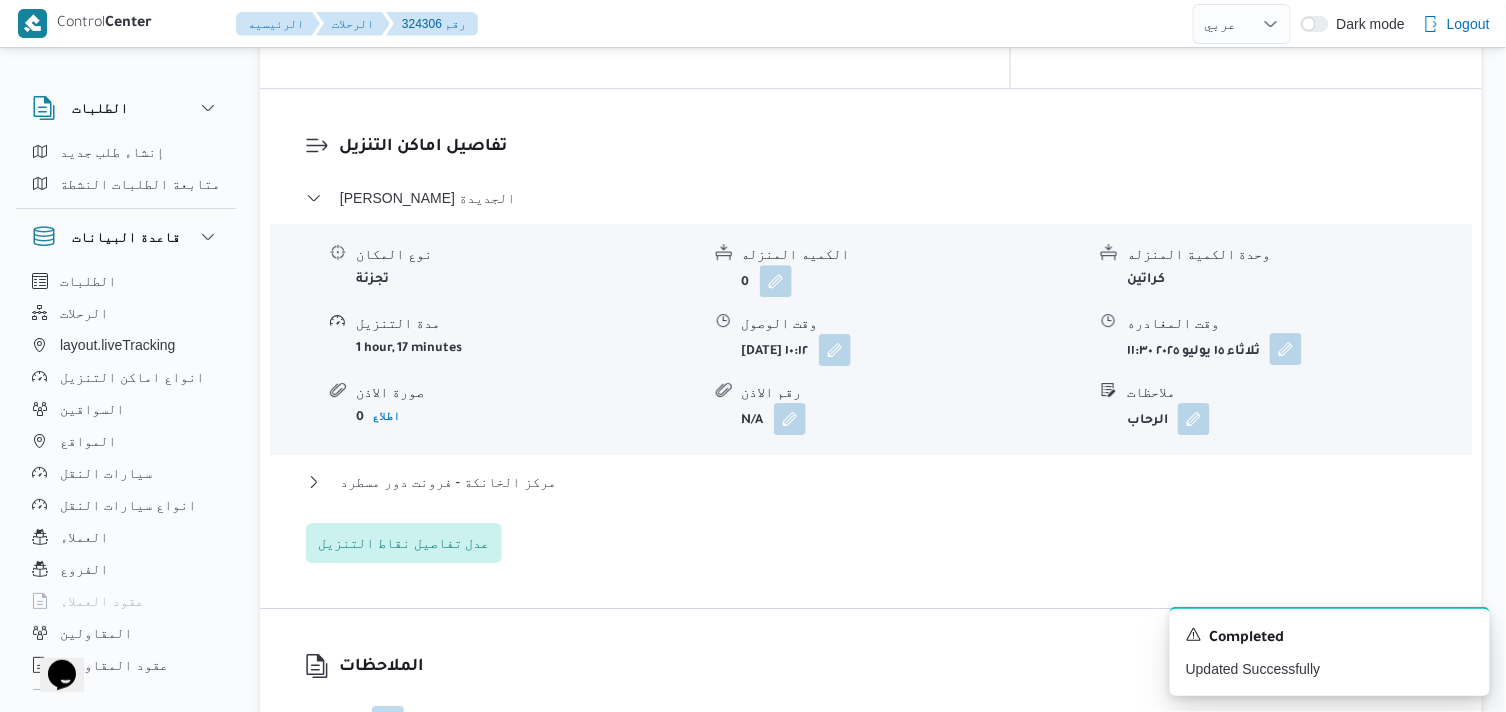 click at bounding box center [1286, 349] 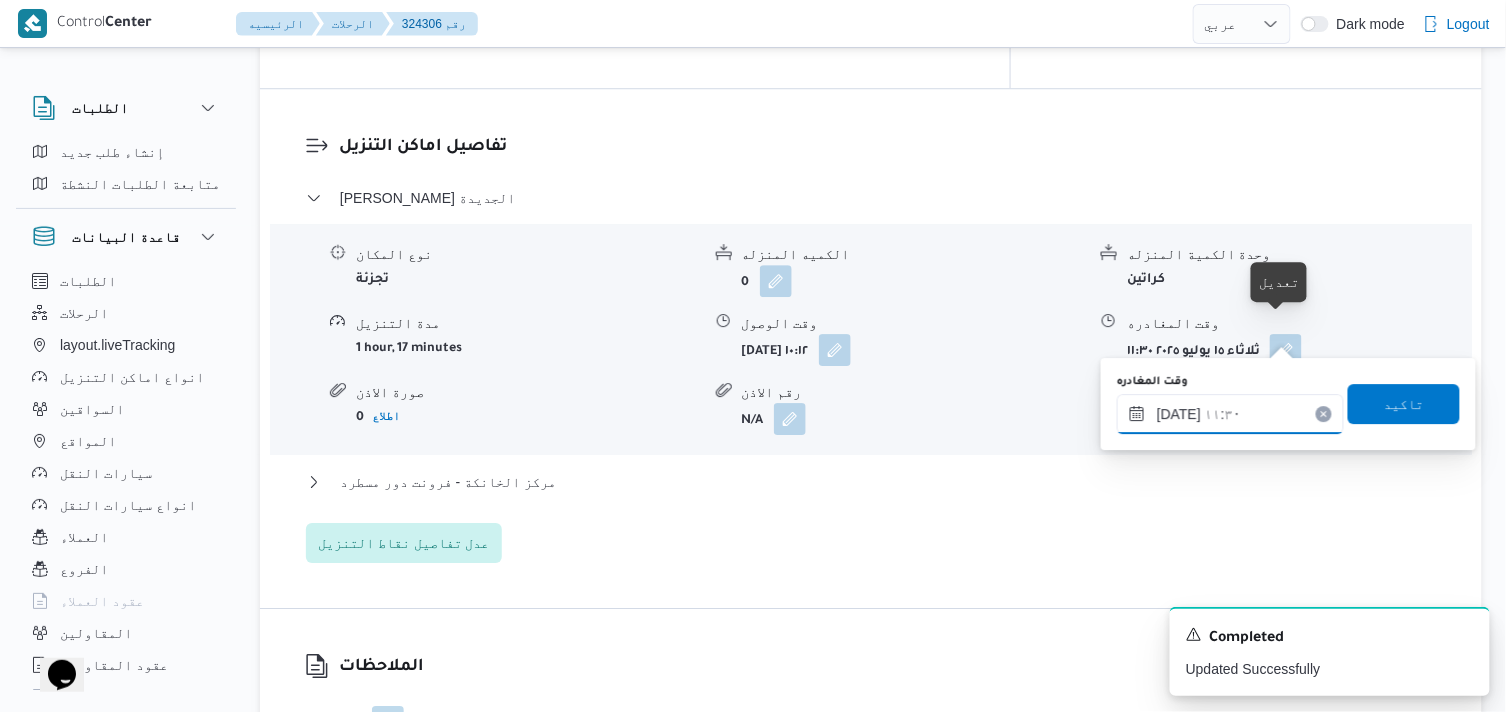 click on "١٥/٠٧/٢٠٢٥ ١١:٣٠" at bounding box center [1230, 414] 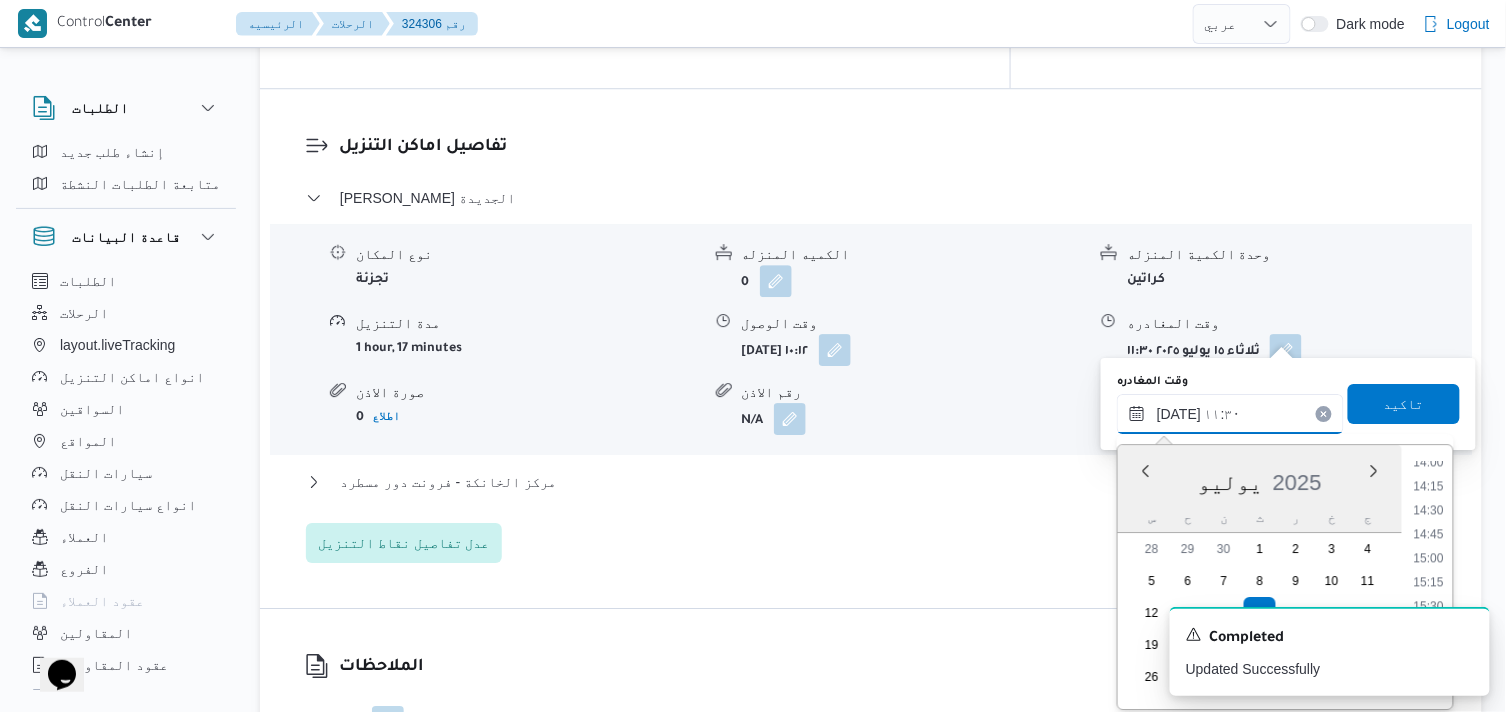 scroll, scrollTop: 1317, scrollLeft: 0, axis: vertical 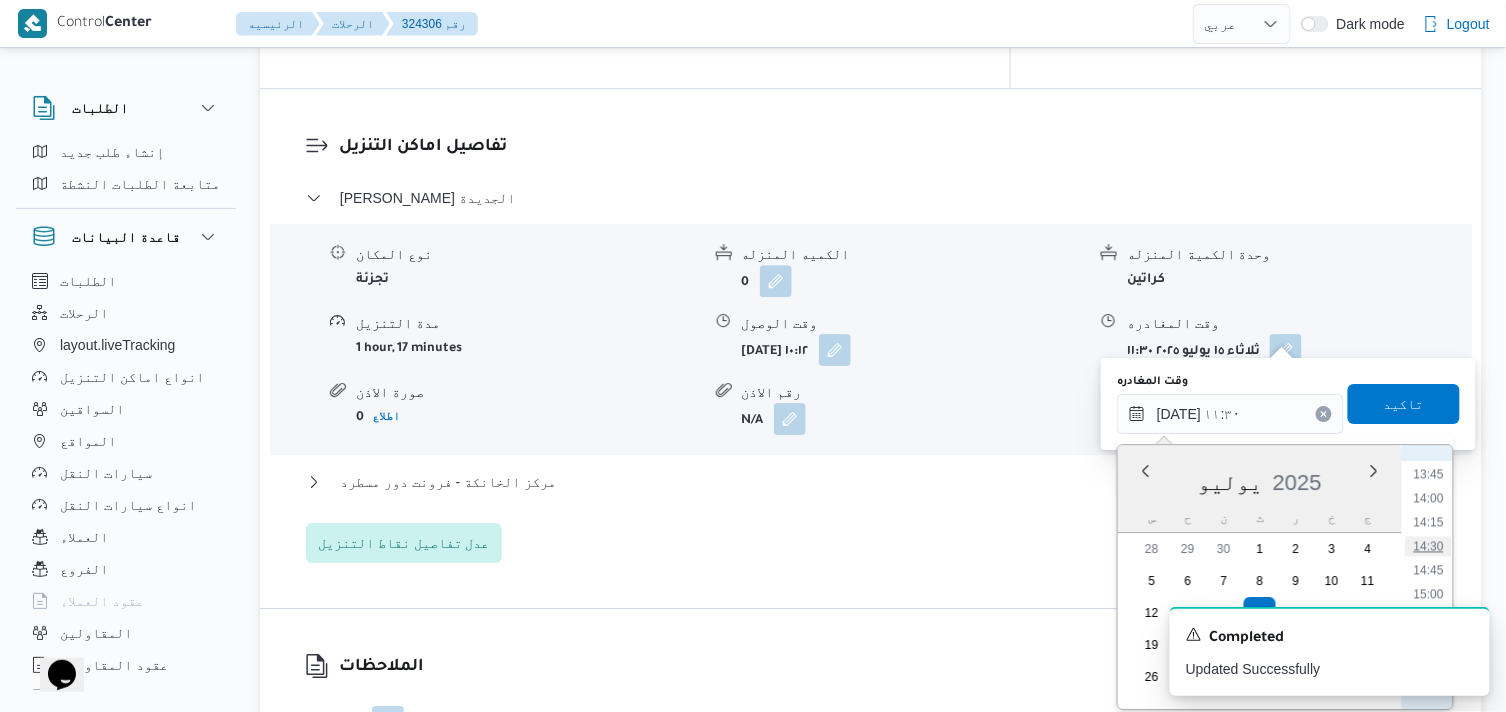 click on "14:30" at bounding box center [1429, 546] 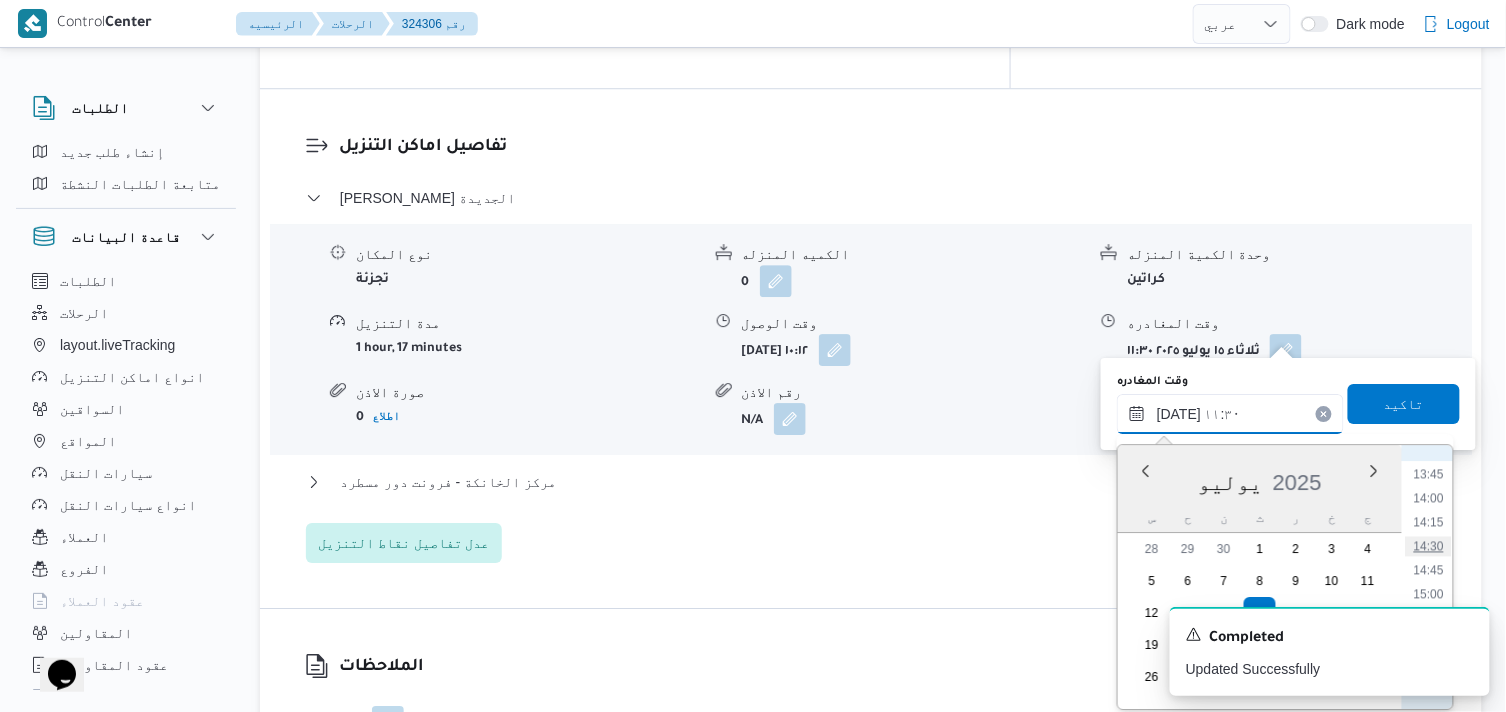 type on "١٥/٠٧/٢٠٢٥ ١٤:٣٠" 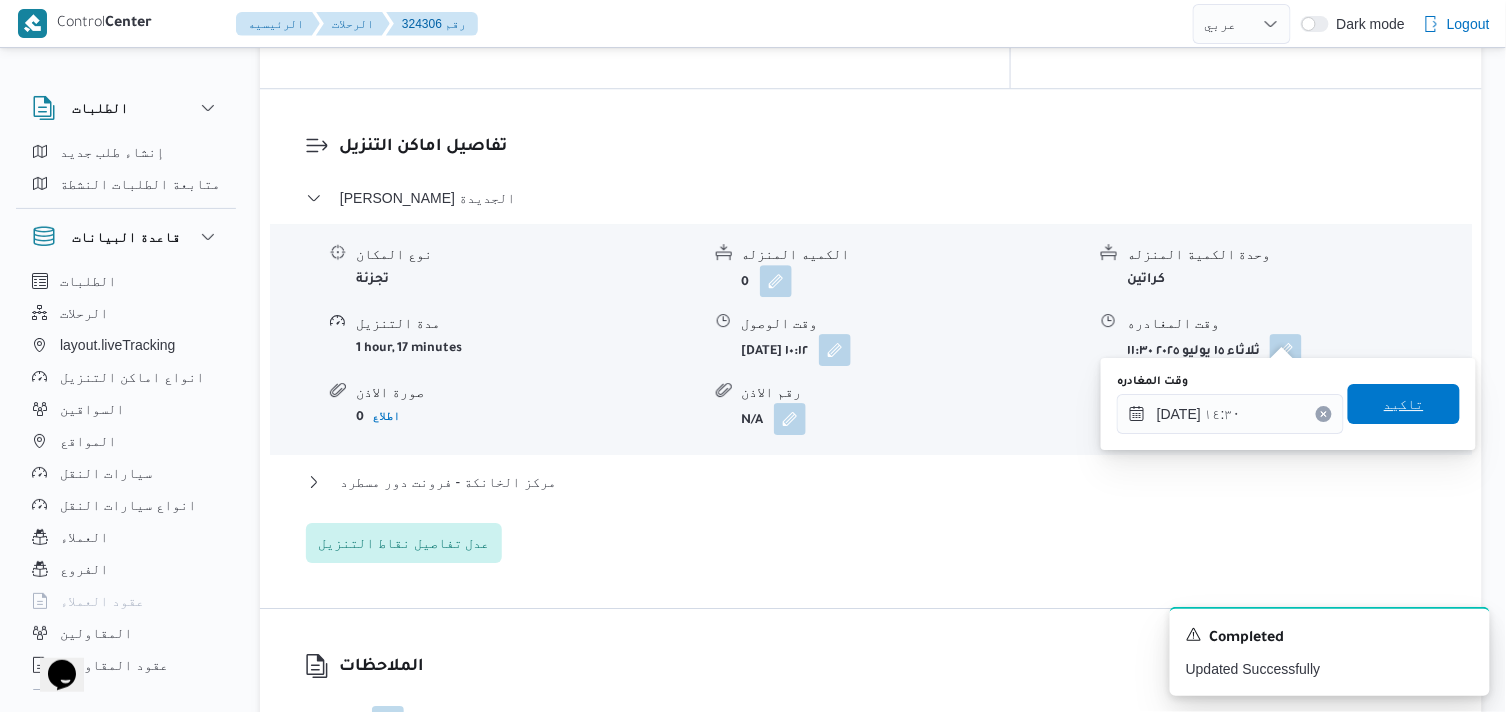 click on "تاكيد" at bounding box center [1404, 404] 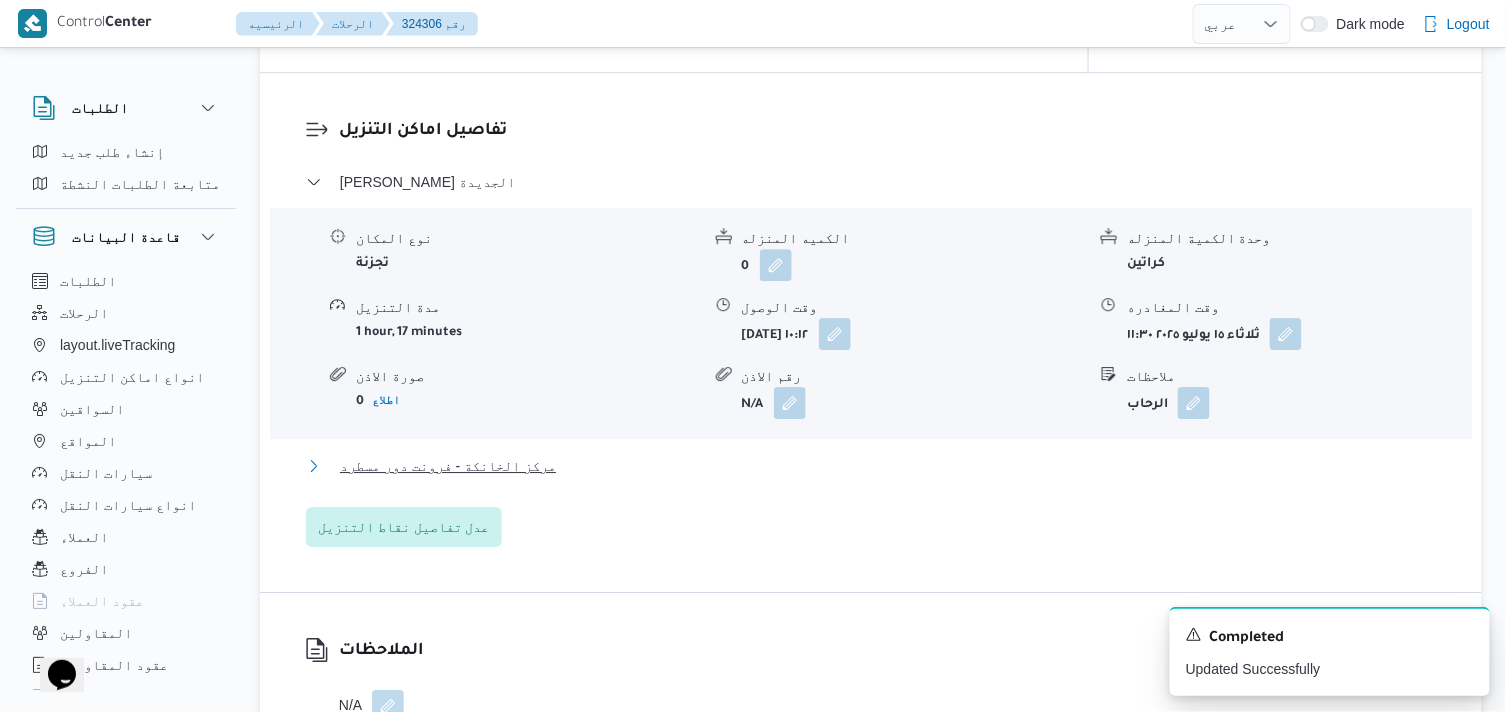 click on "مركز الخانكة -
فرونت دور مسطرد" at bounding box center (448, 466) 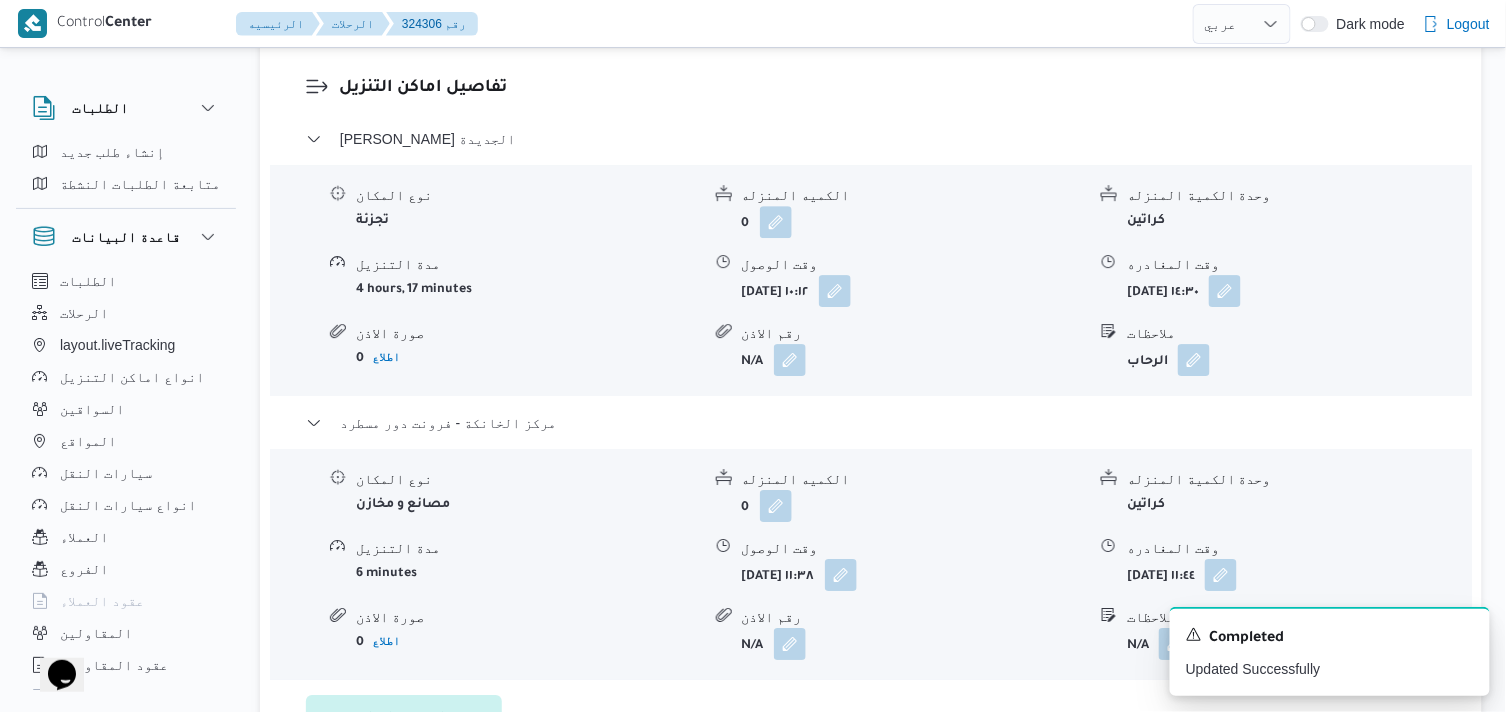 scroll, scrollTop: 1777, scrollLeft: 0, axis: vertical 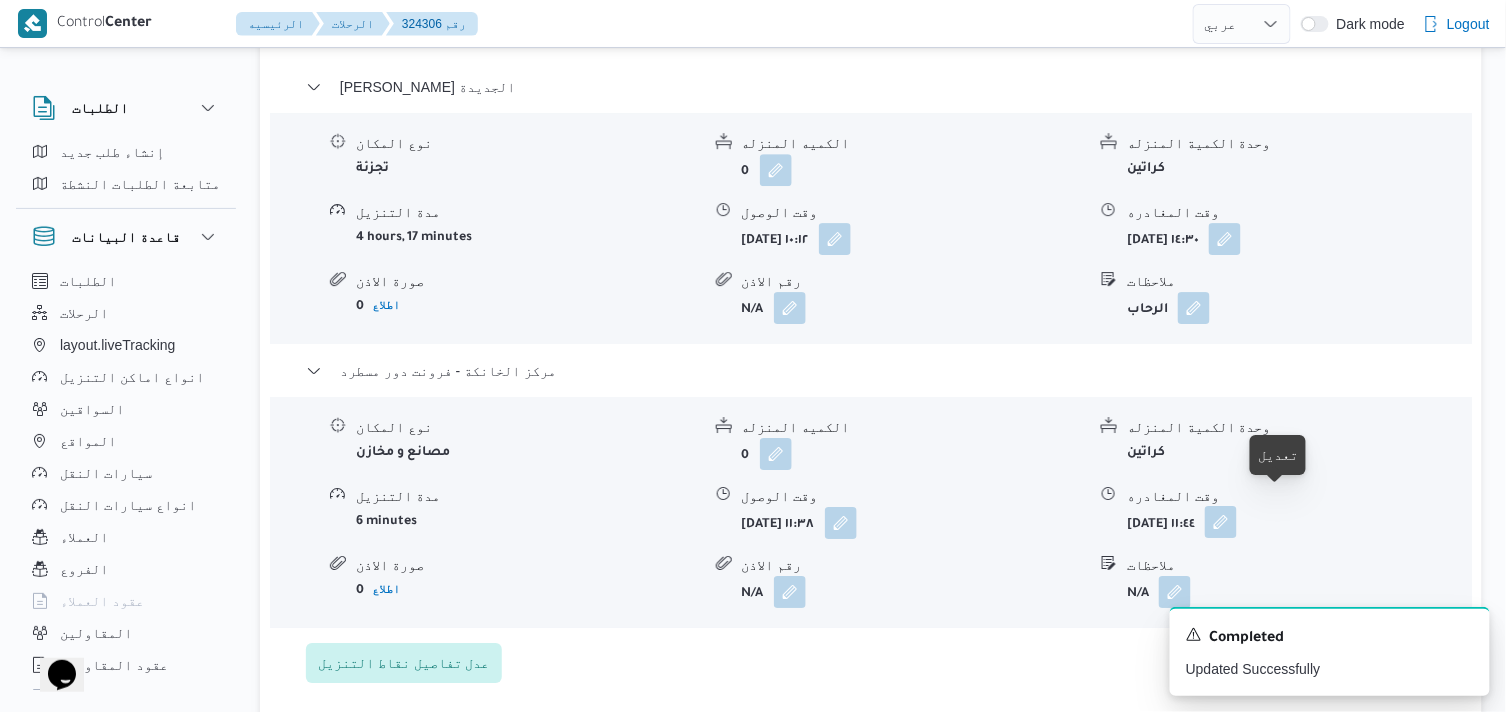 click at bounding box center (1221, 522) 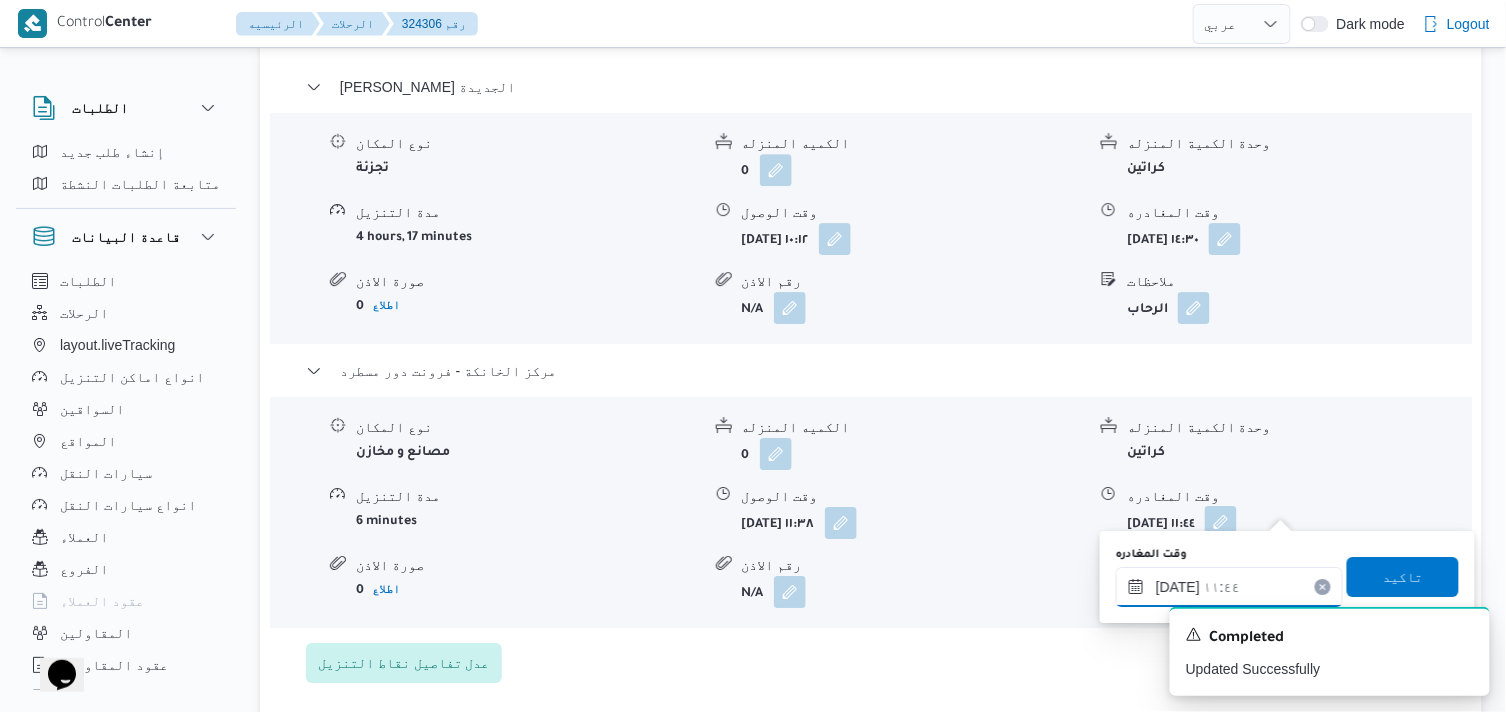 click on "١٥/٠٧/٢٠٢٥ ١١:٤٤" at bounding box center (1229, 587) 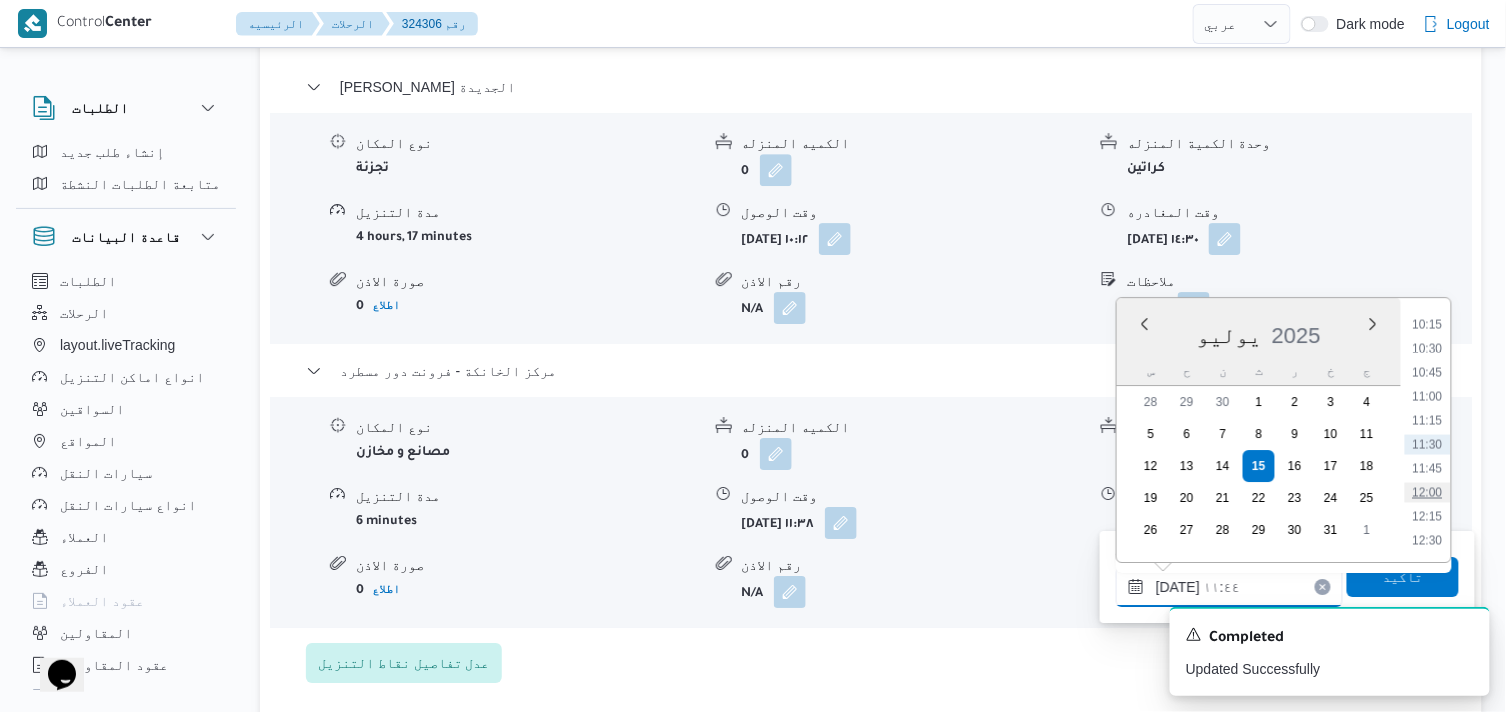 scroll, scrollTop: 1317, scrollLeft: 0, axis: vertical 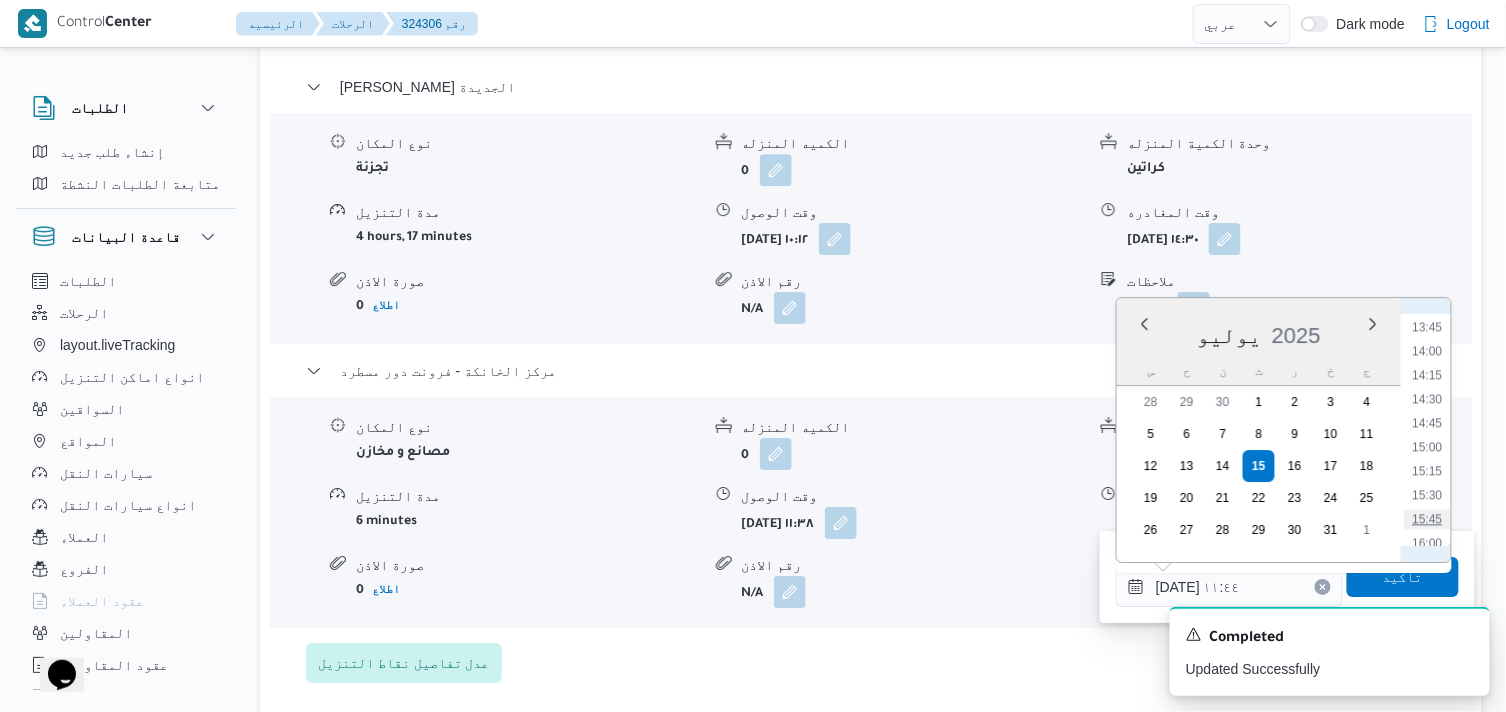 click on "15:45" at bounding box center [1428, 519] 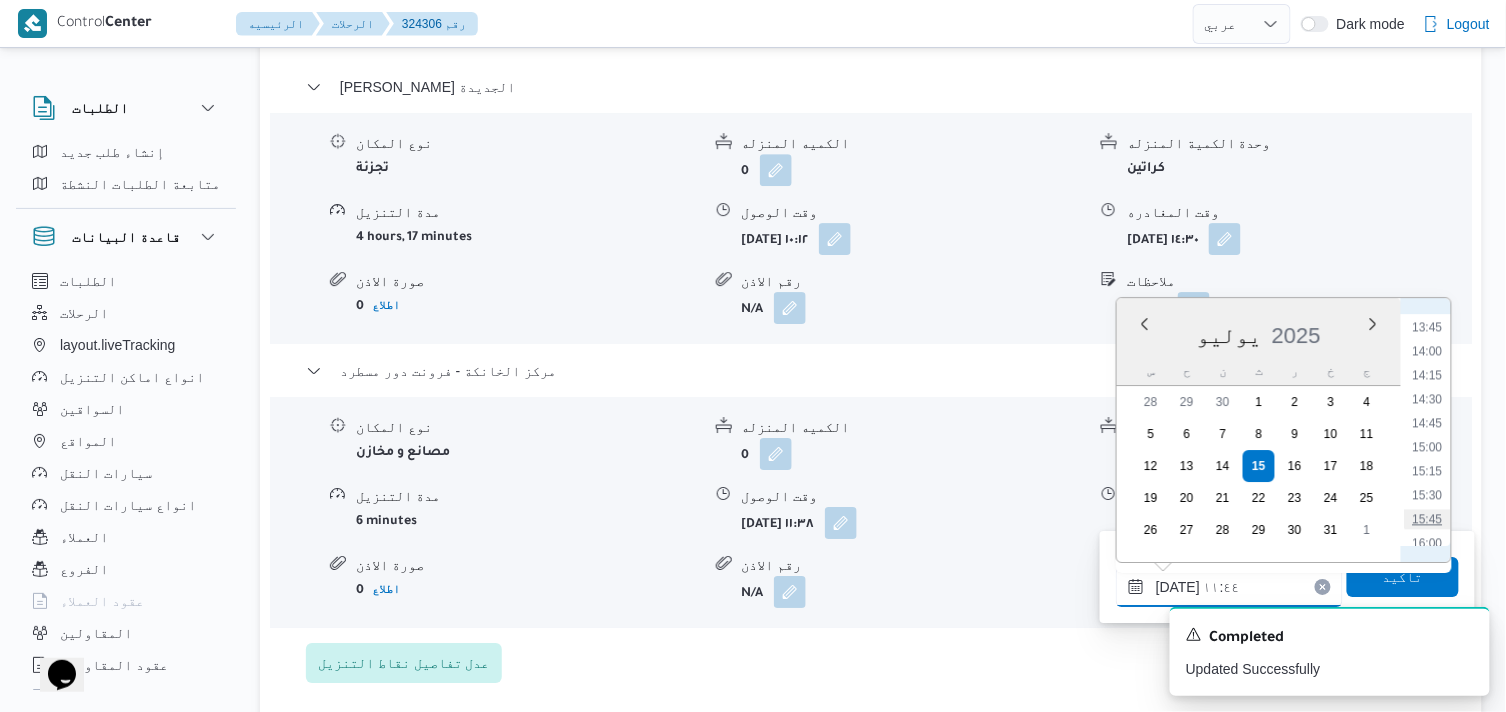 type on "١٥/٠٧/٢٠٢٥ ١٥:٤٥" 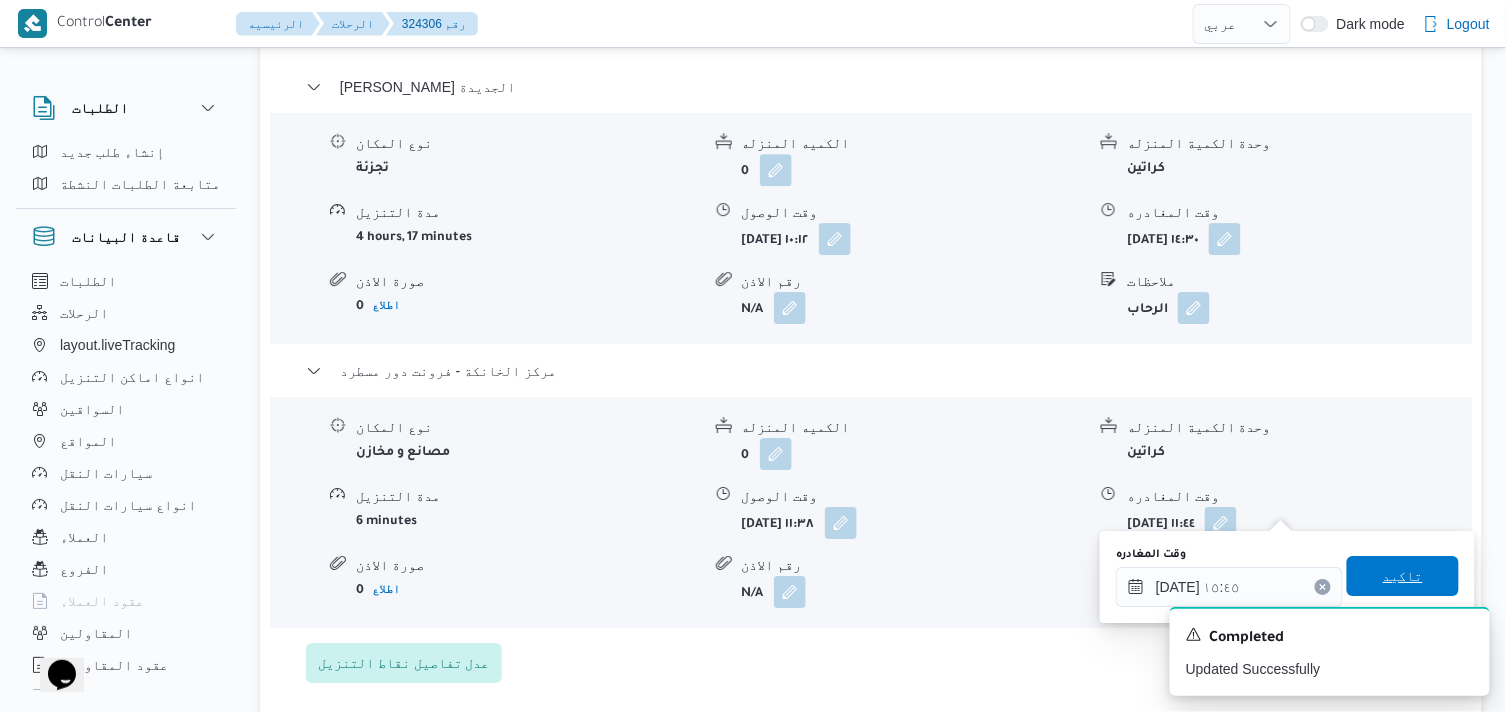 click on "تاكيد" at bounding box center [1403, 576] 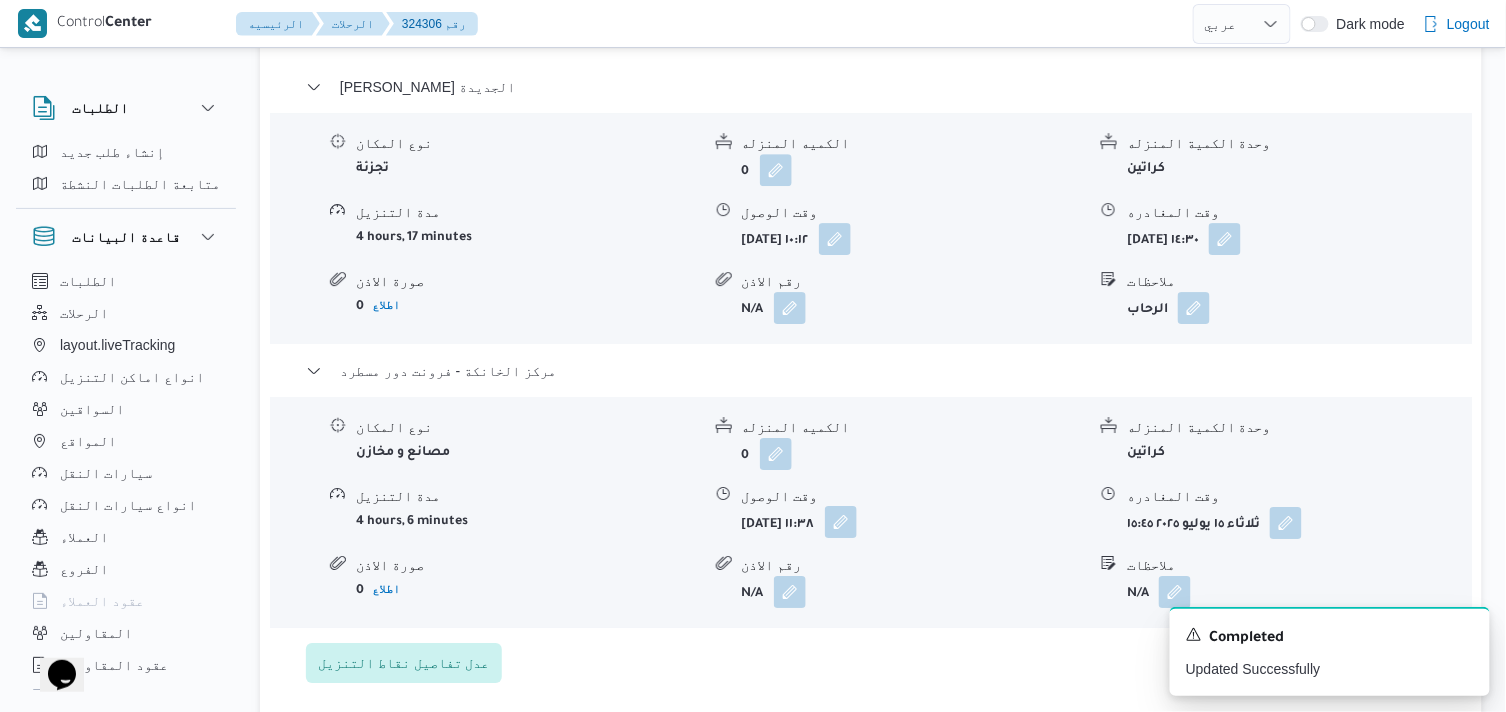 click at bounding box center (841, 522) 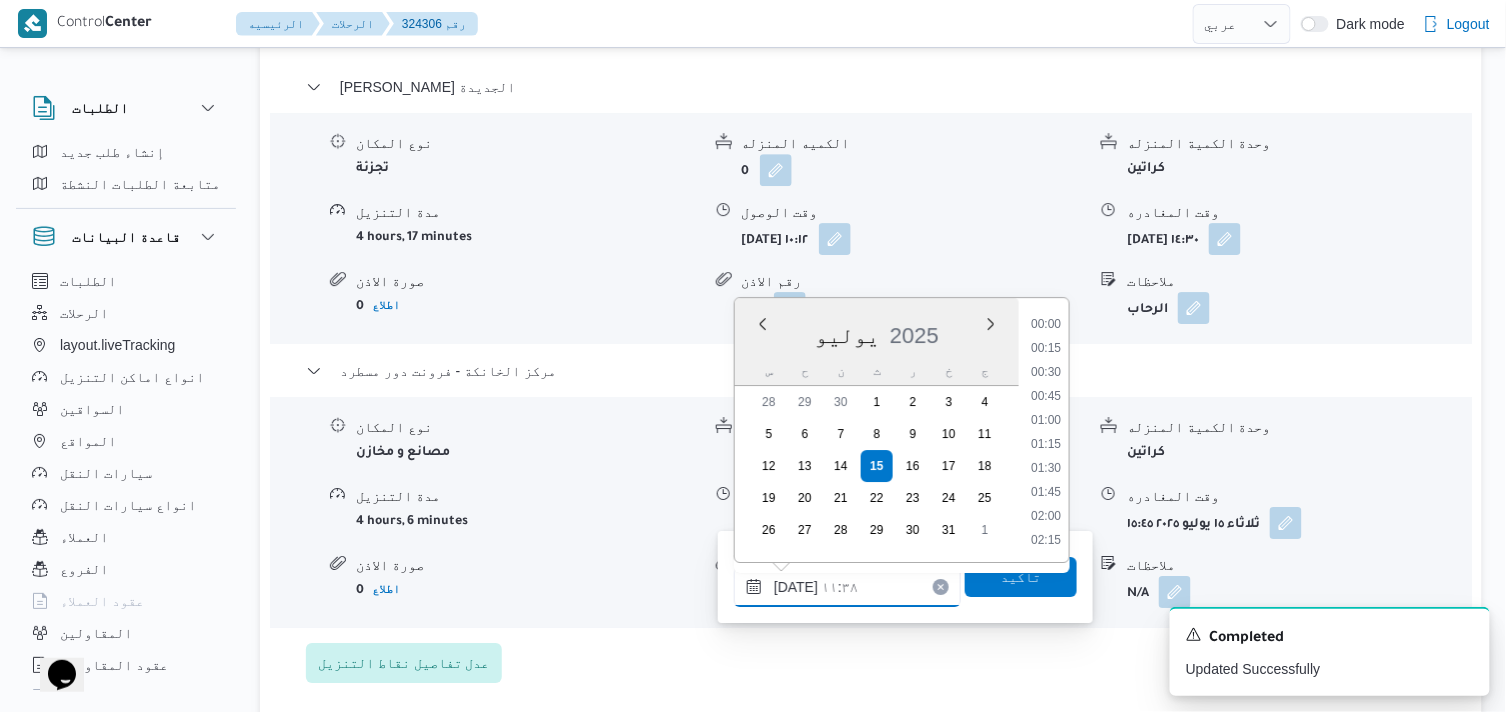 click on "١٥/٠٧/٢٠٢٥ ١١:٣٨" at bounding box center [847, 587] 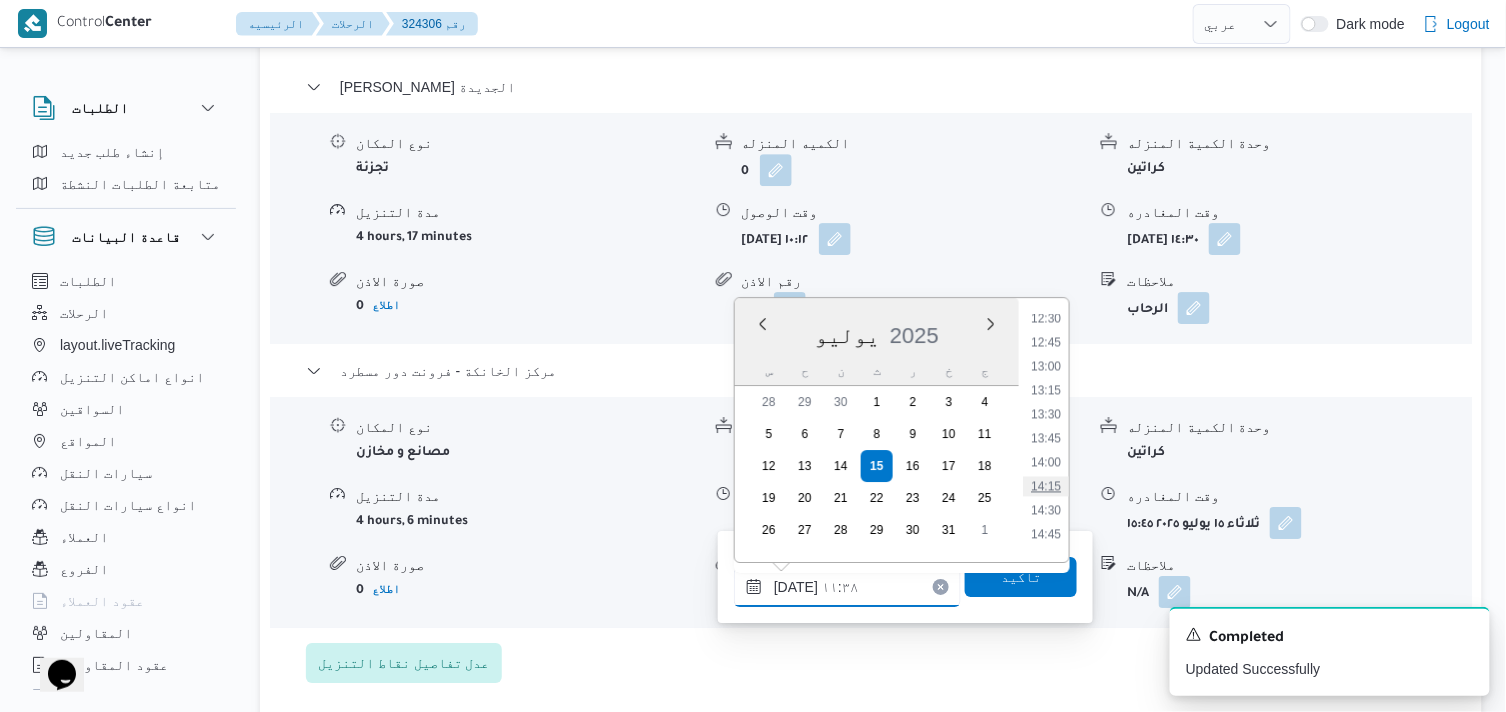 scroll, scrollTop: 1317, scrollLeft: 0, axis: vertical 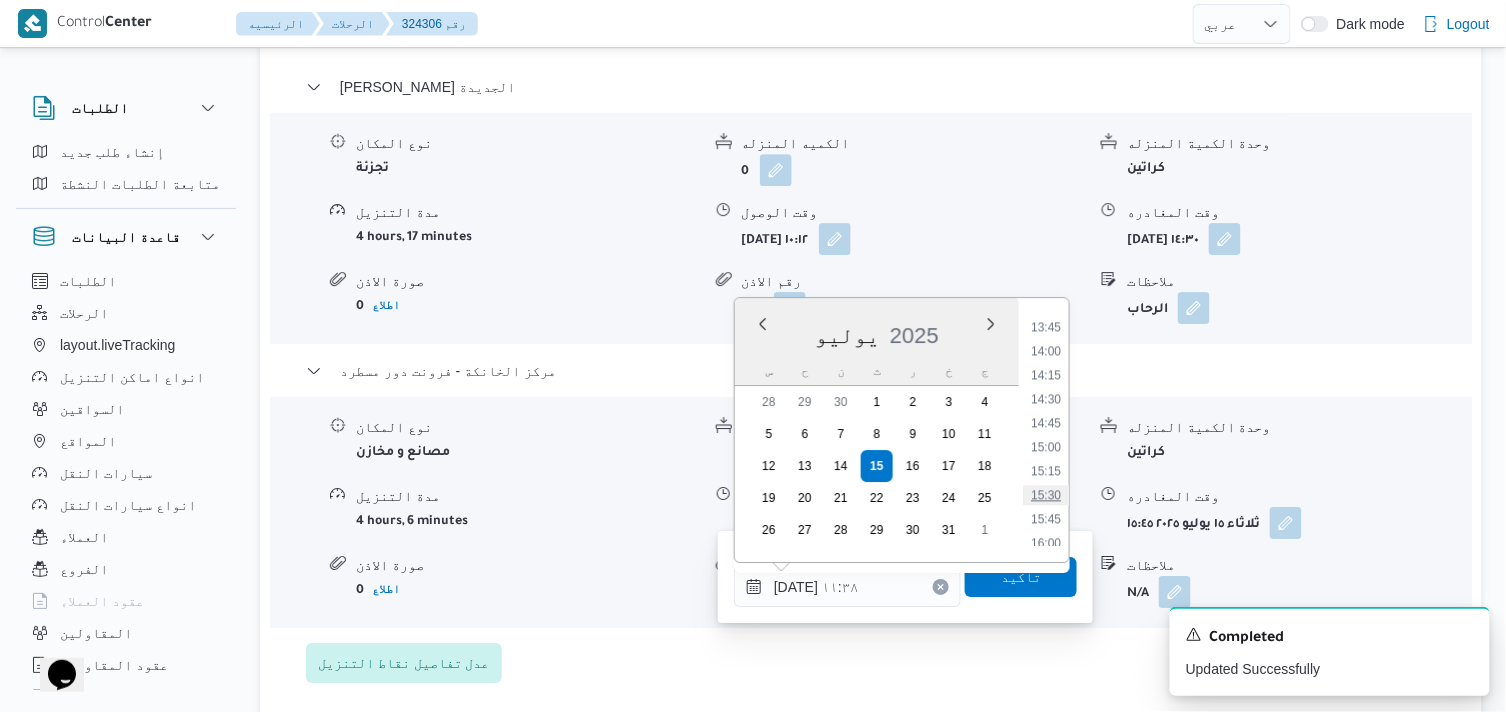click on "15:30" at bounding box center (1046, 495) 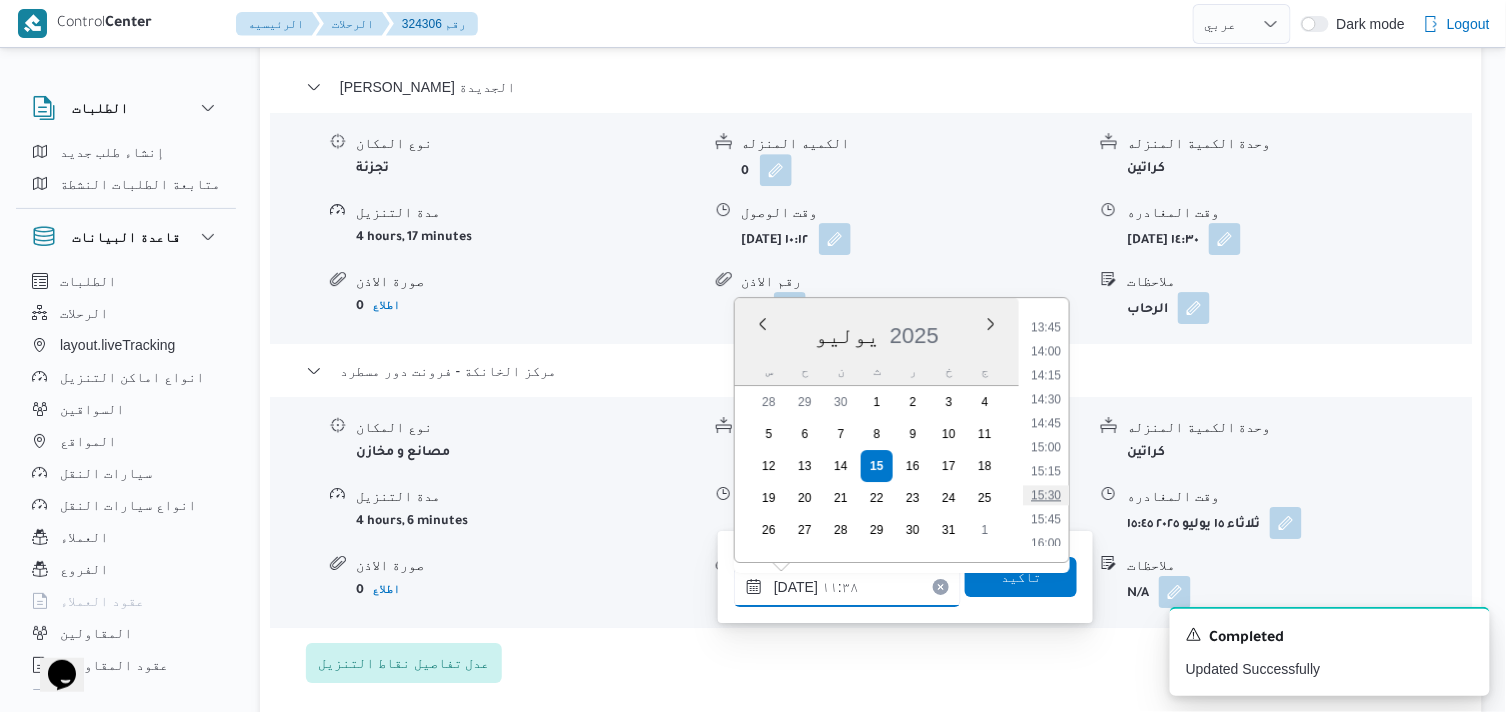 type on "١٥/٠٧/٢٠٢٥ ١٥:٣٠" 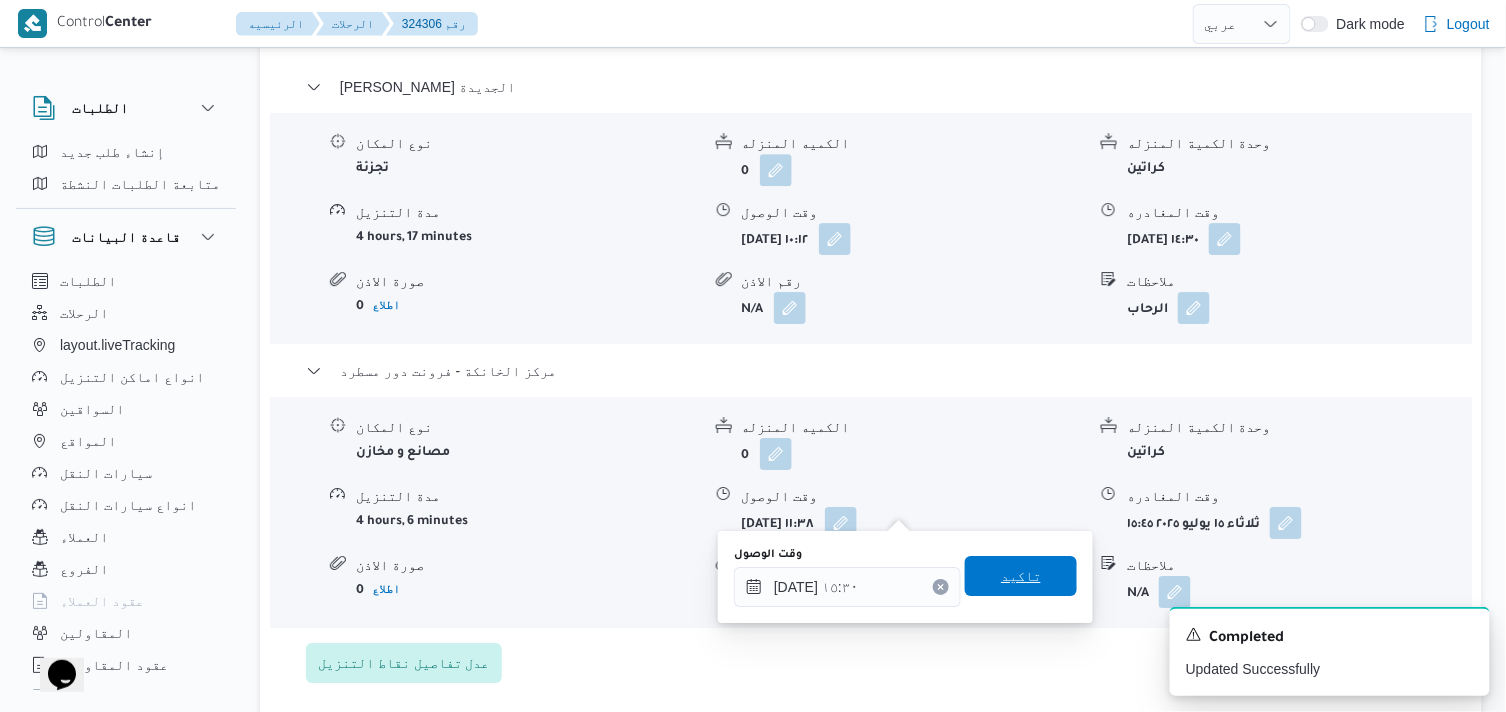 click on "تاكيد" at bounding box center (1021, 576) 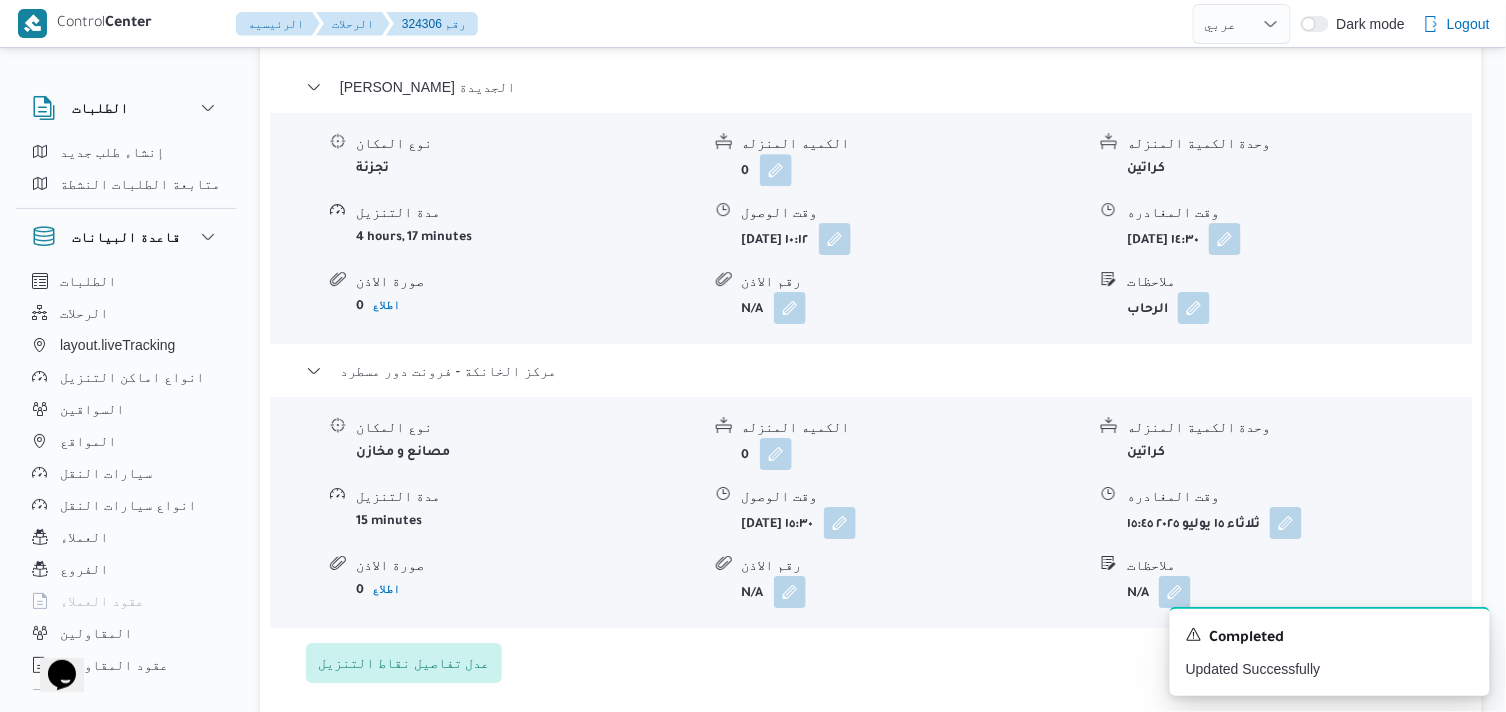 scroll, scrollTop: 0, scrollLeft: 0, axis: both 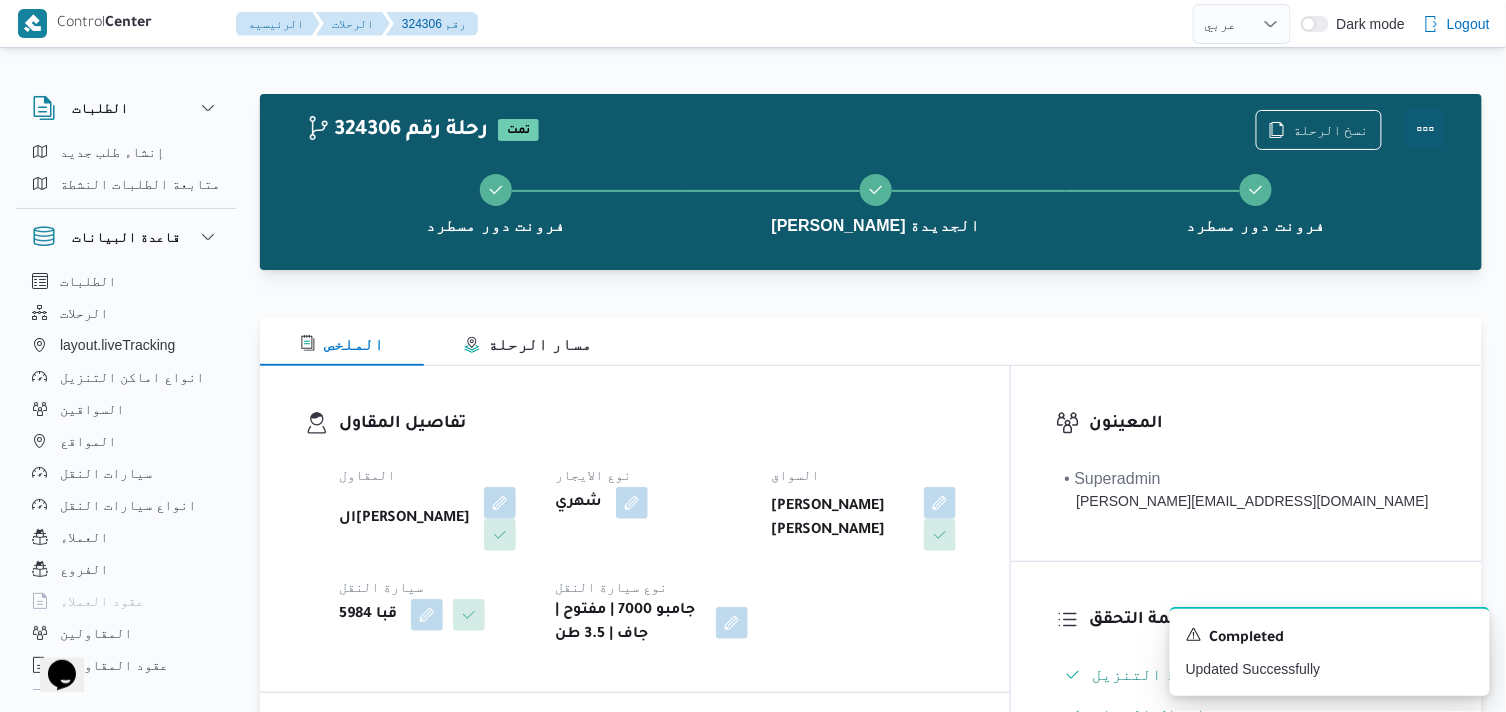 click at bounding box center (1426, 129) 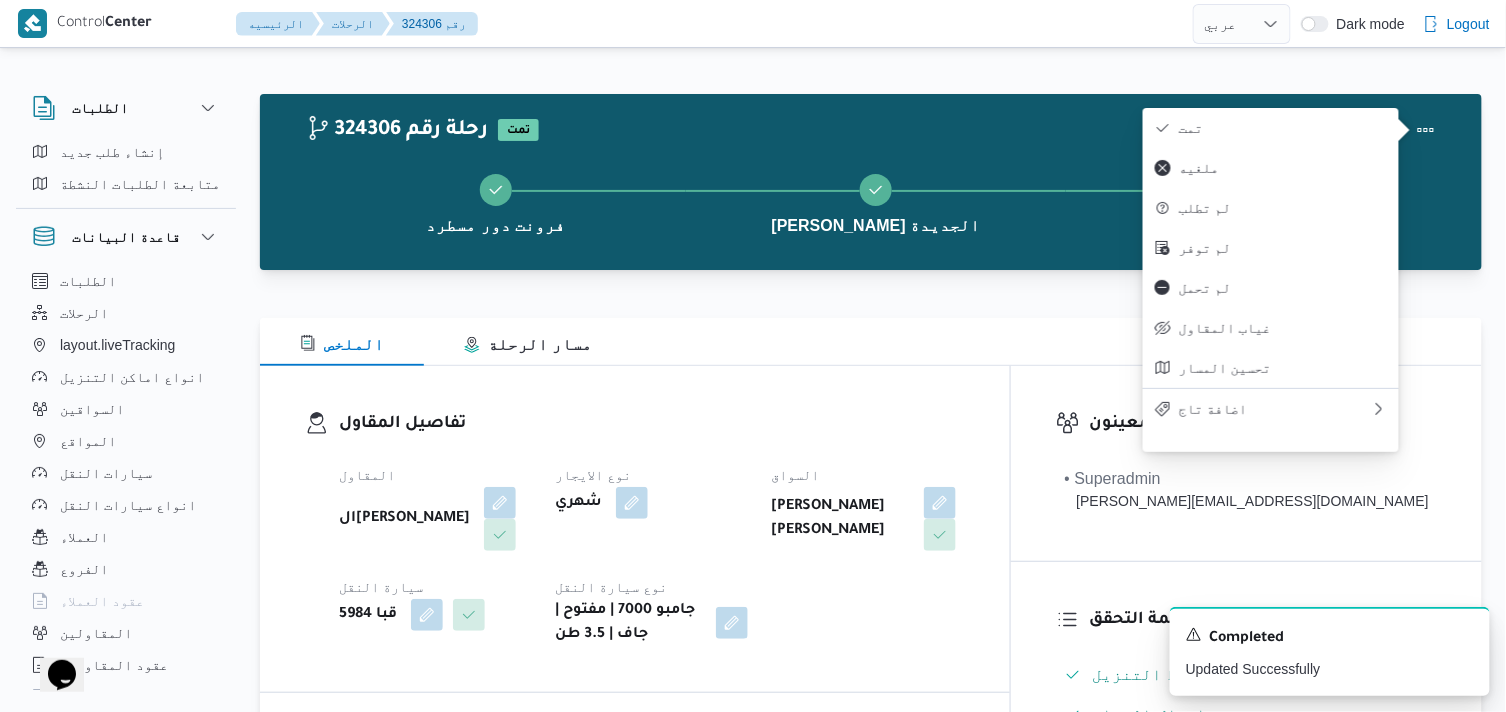 click on "تمت" at bounding box center (1283, 128) 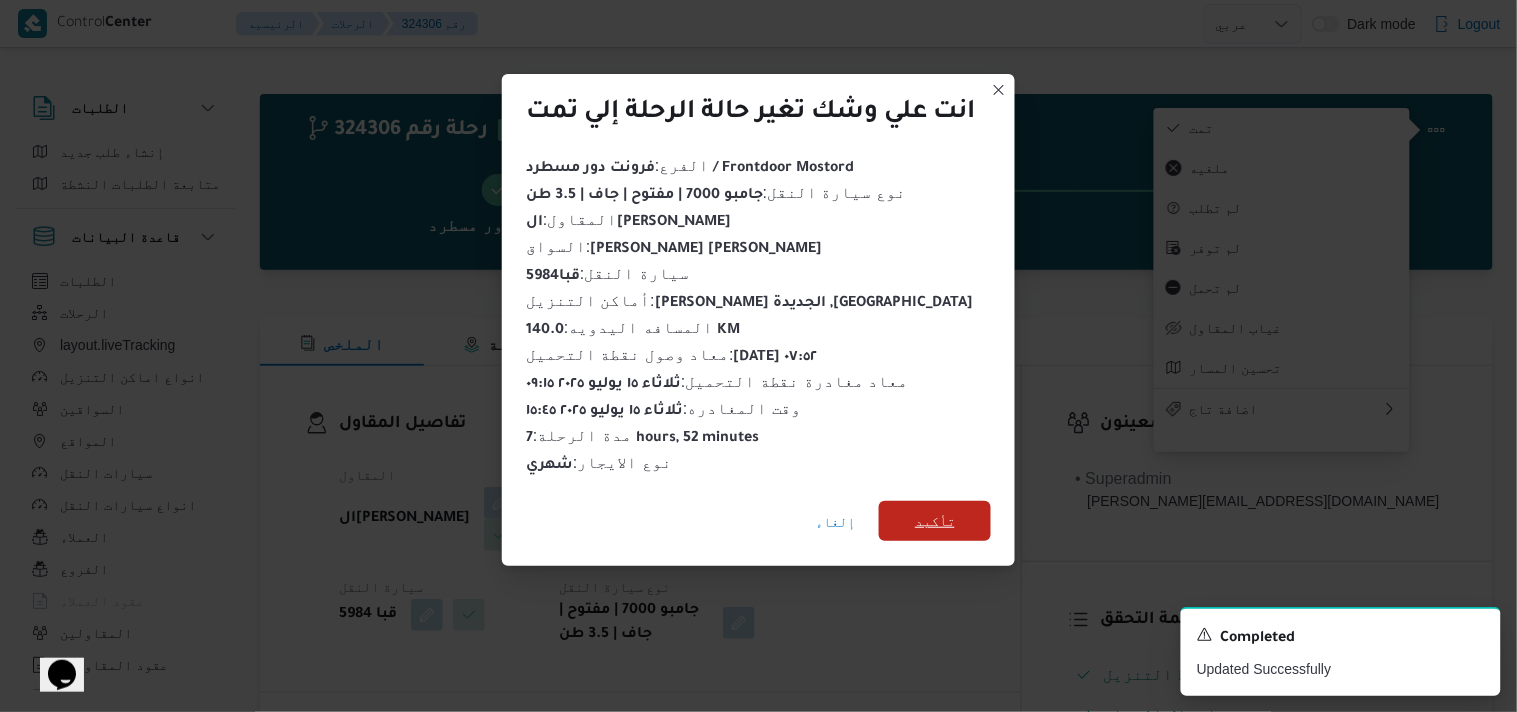 click on "تأكيد" at bounding box center [935, 521] 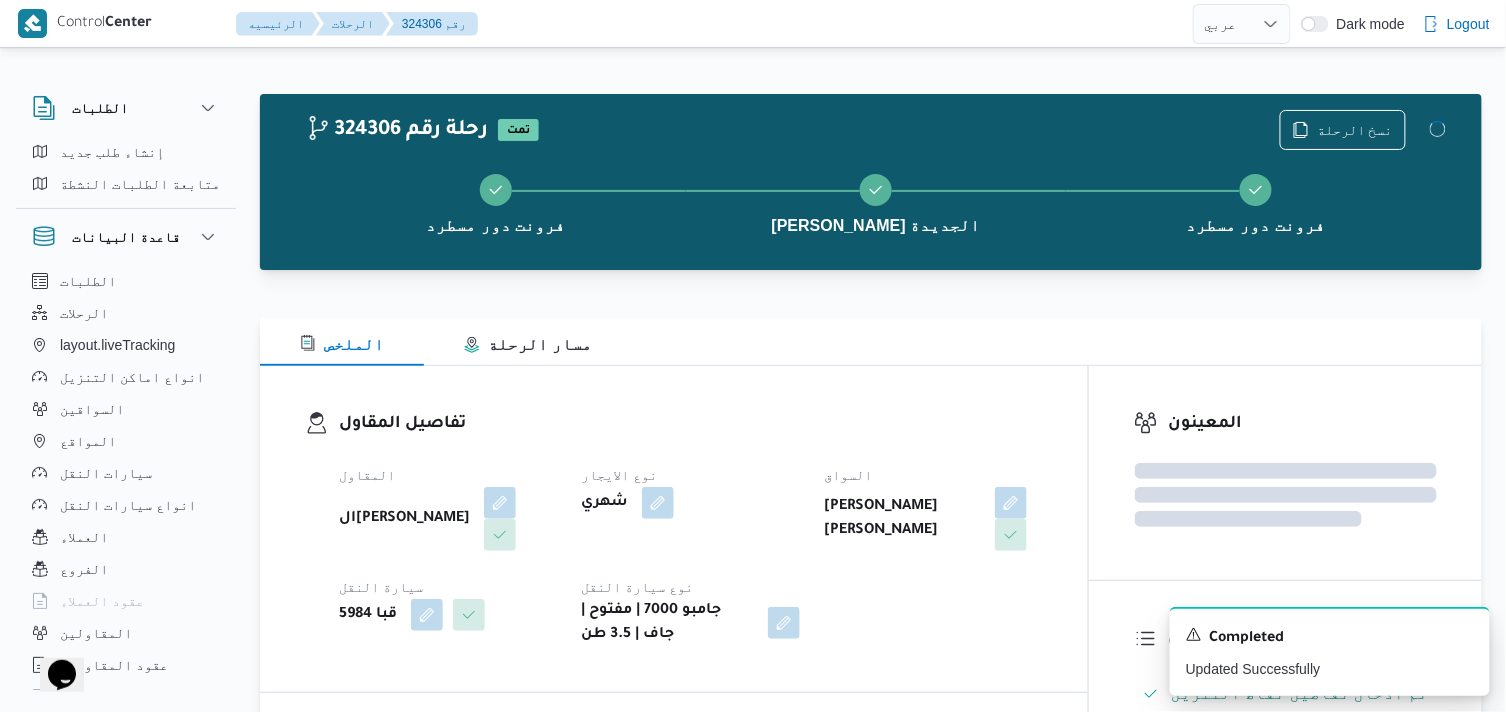 click on "تفاصيل المقاول" at bounding box center [691, 424] 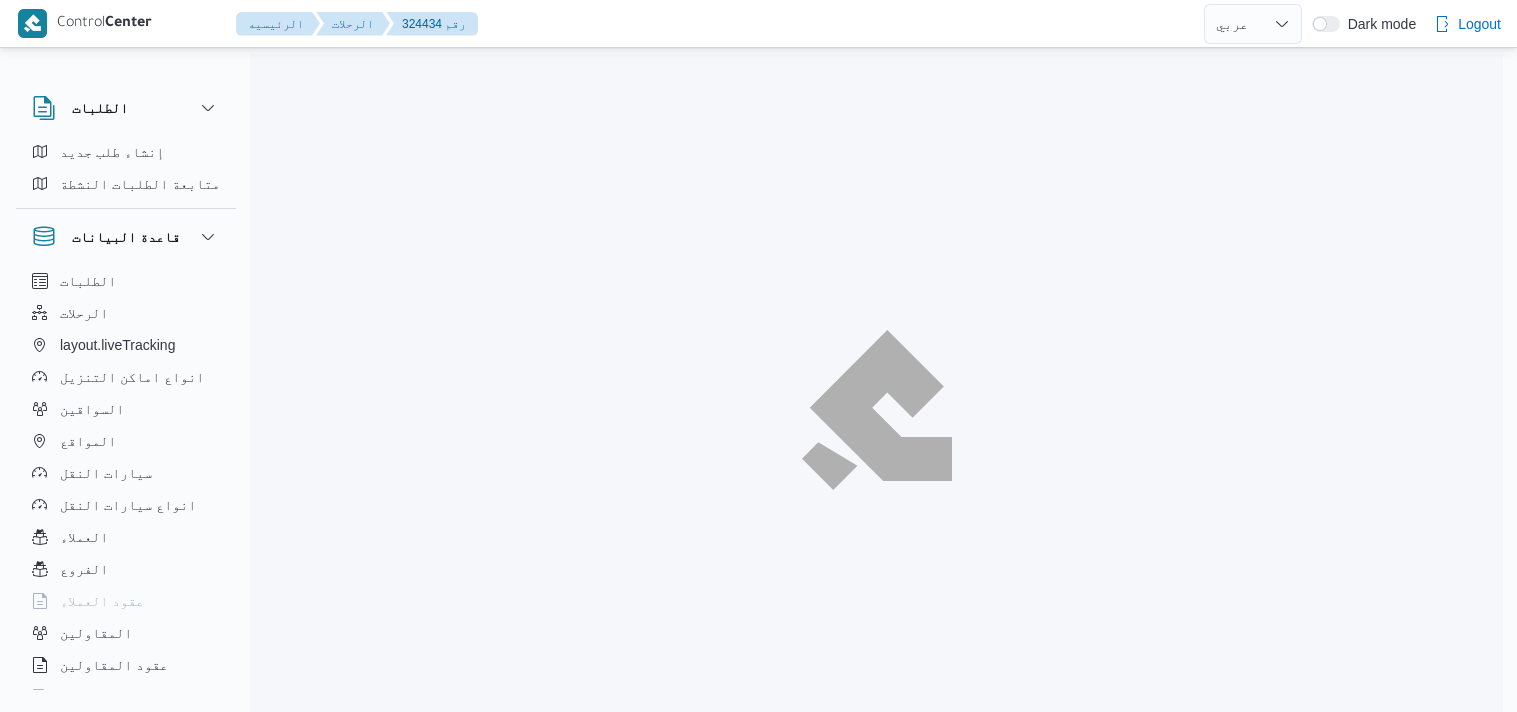 select on "ar" 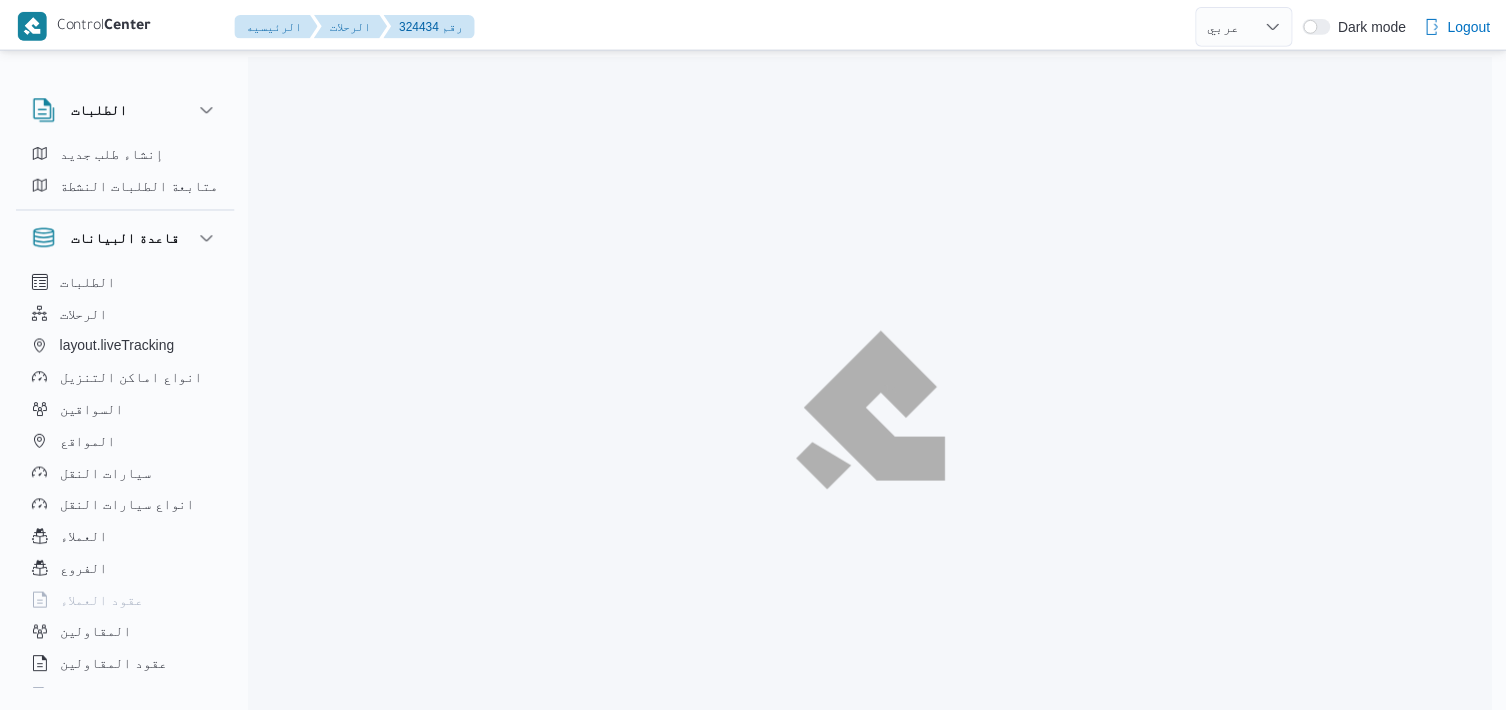scroll, scrollTop: 0, scrollLeft: 0, axis: both 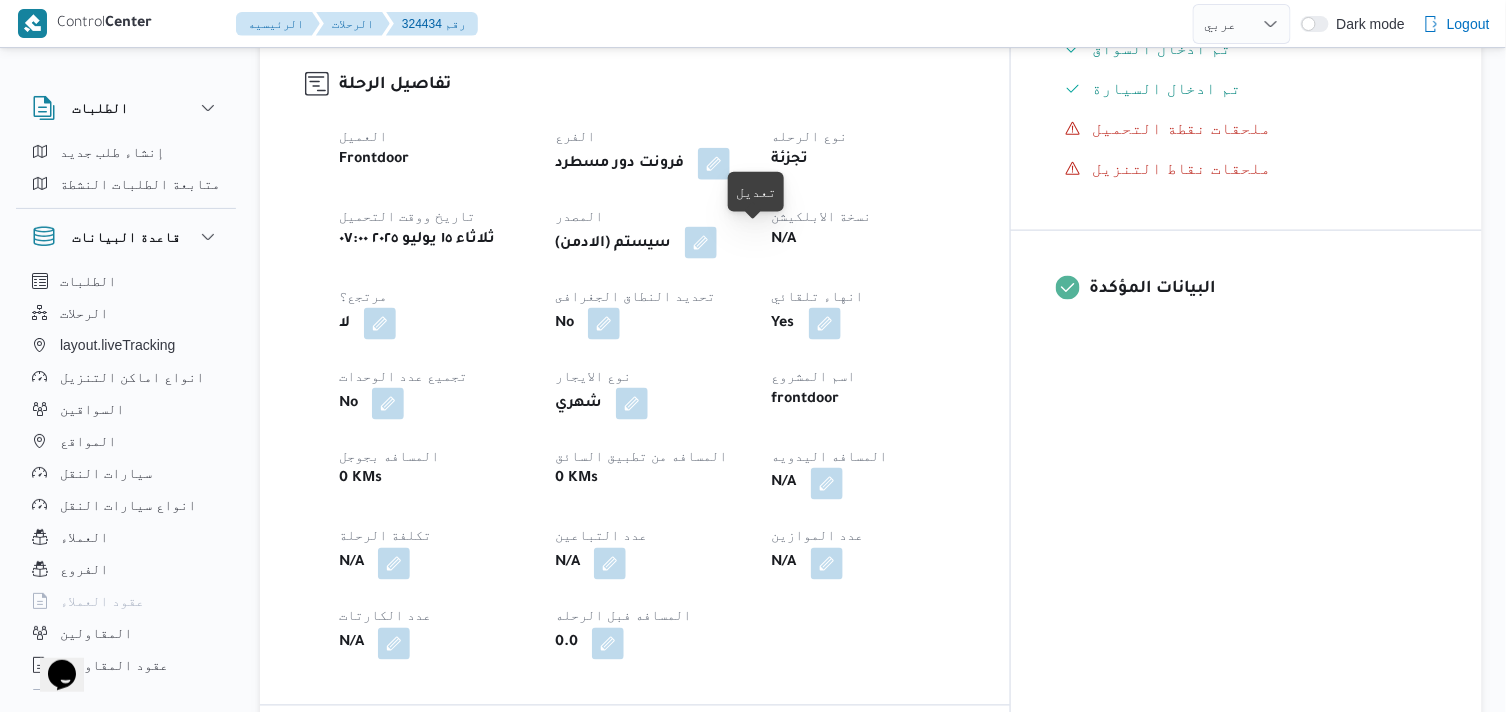 click at bounding box center (701, 243) 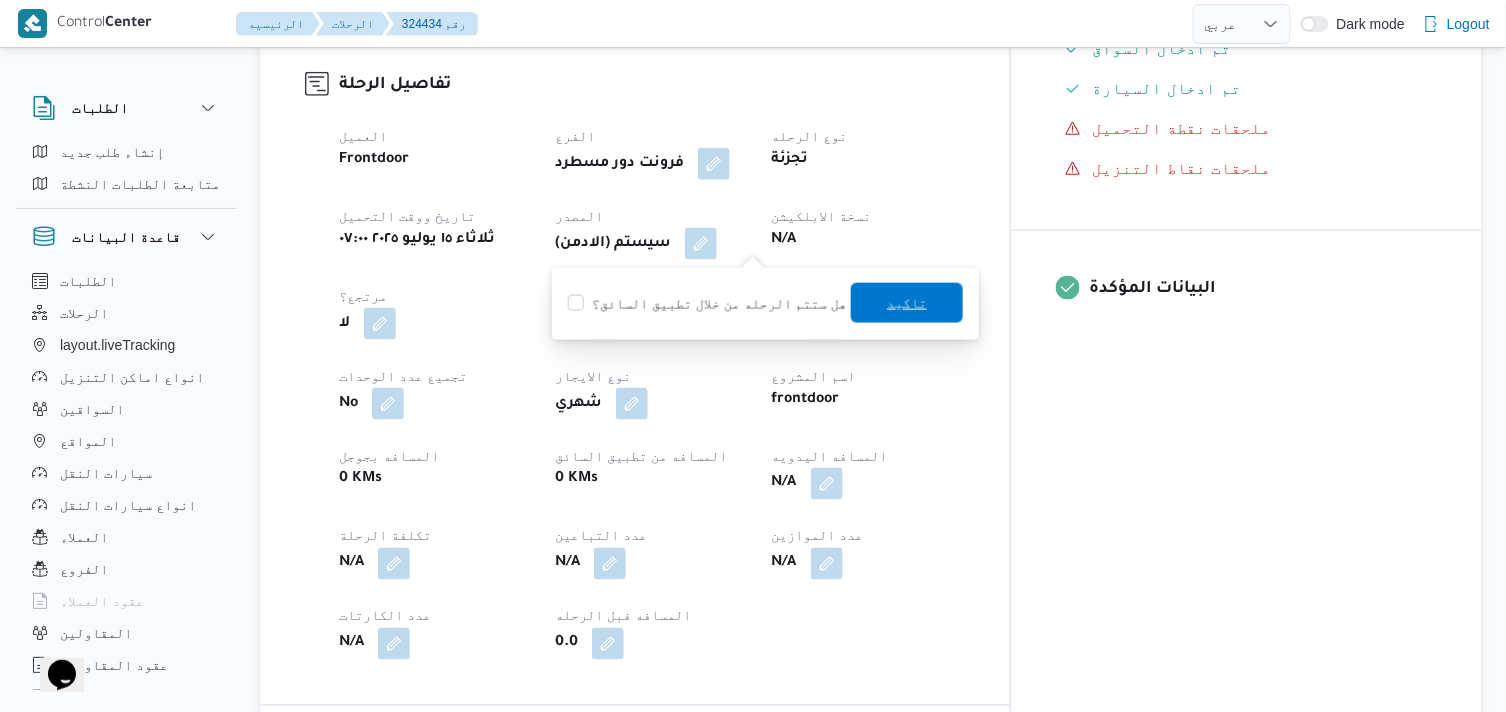 click on "تاكيد" at bounding box center [907, 303] 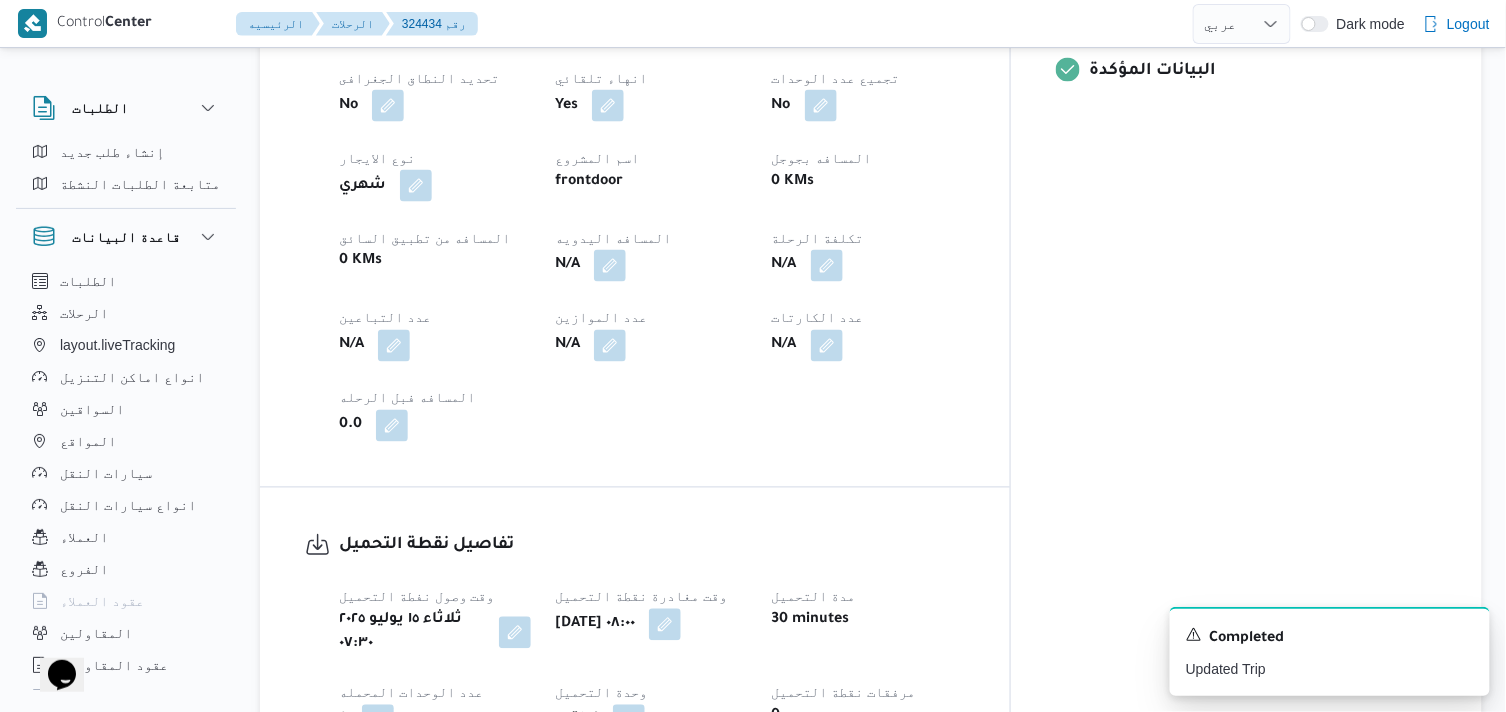 scroll, scrollTop: 888, scrollLeft: 0, axis: vertical 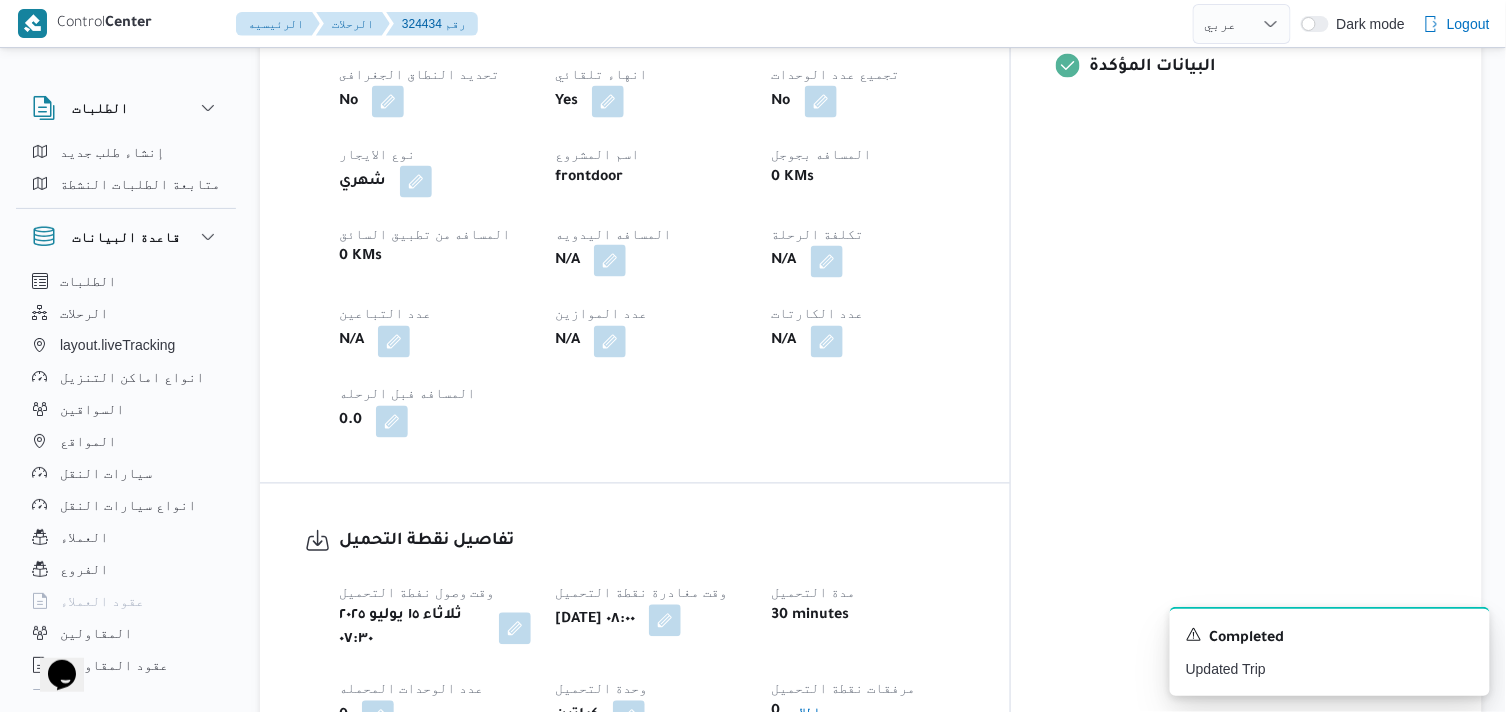 click at bounding box center (610, 261) 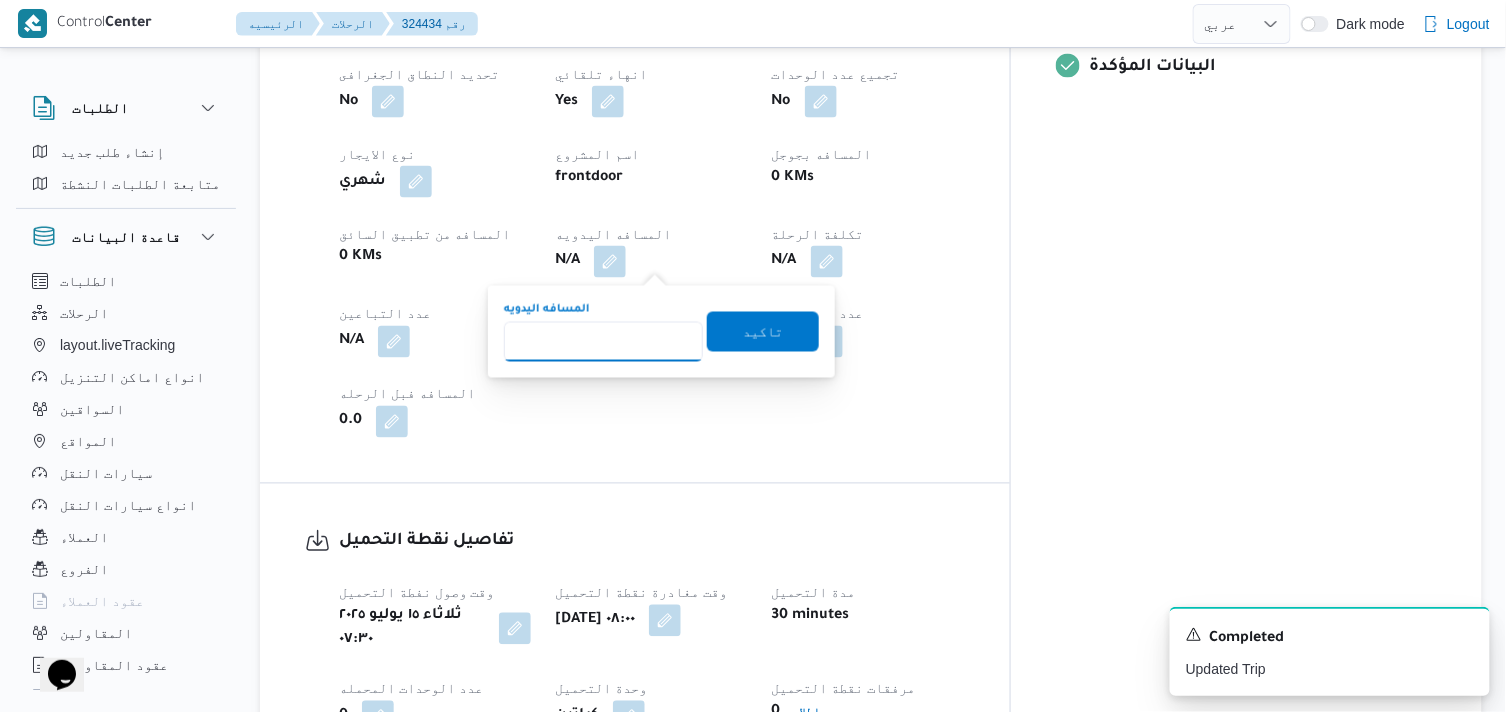 click on "المسافه اليدويه" at bounding box center (603, 342) 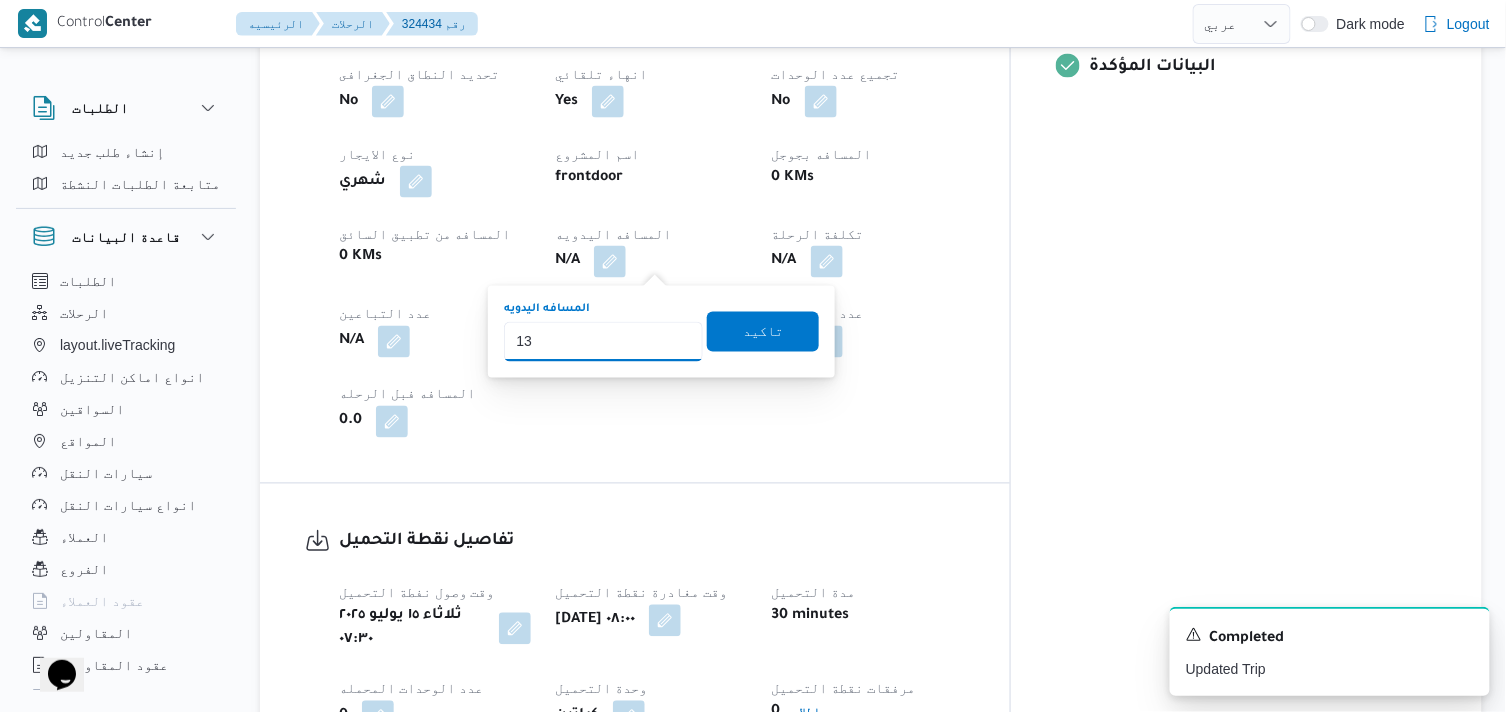 type on "135" 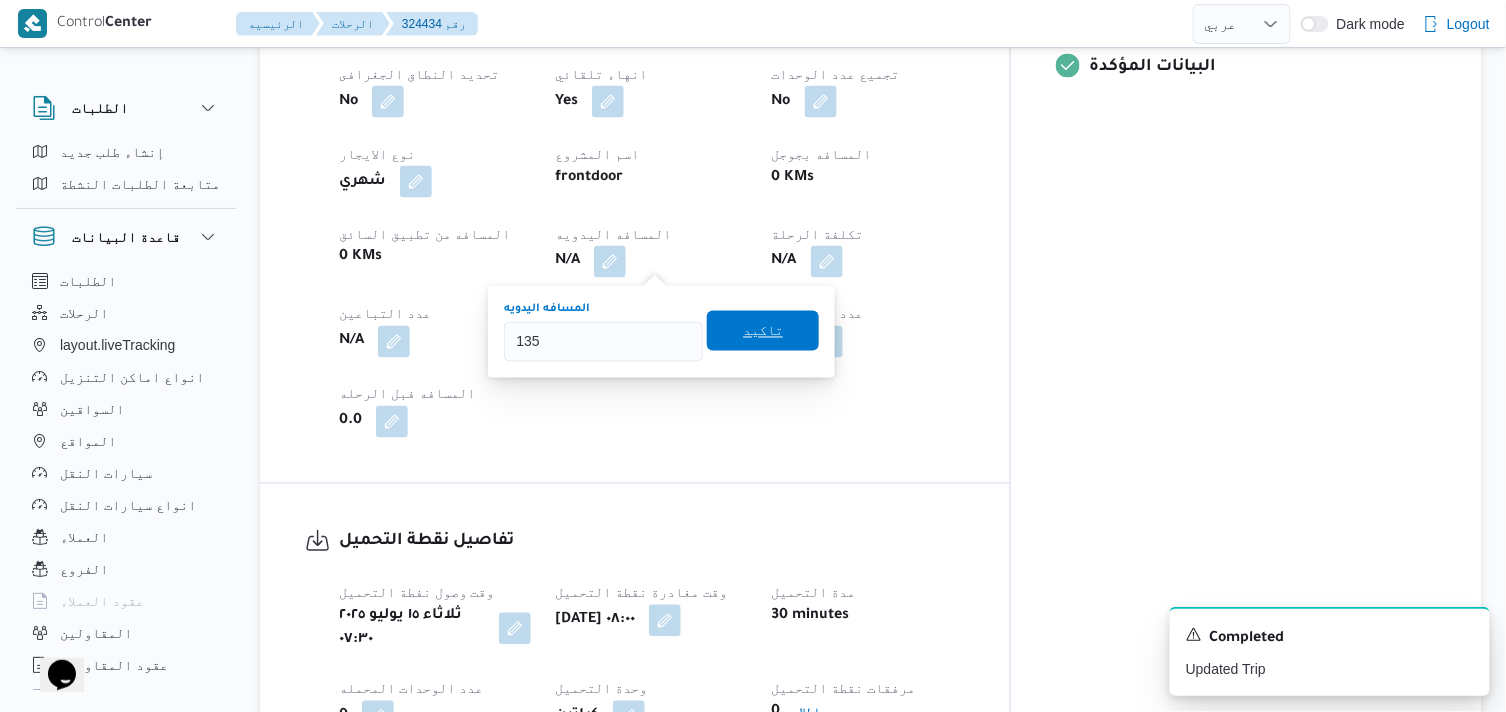 click on "تاكيد" at bounding box center [763, 331] 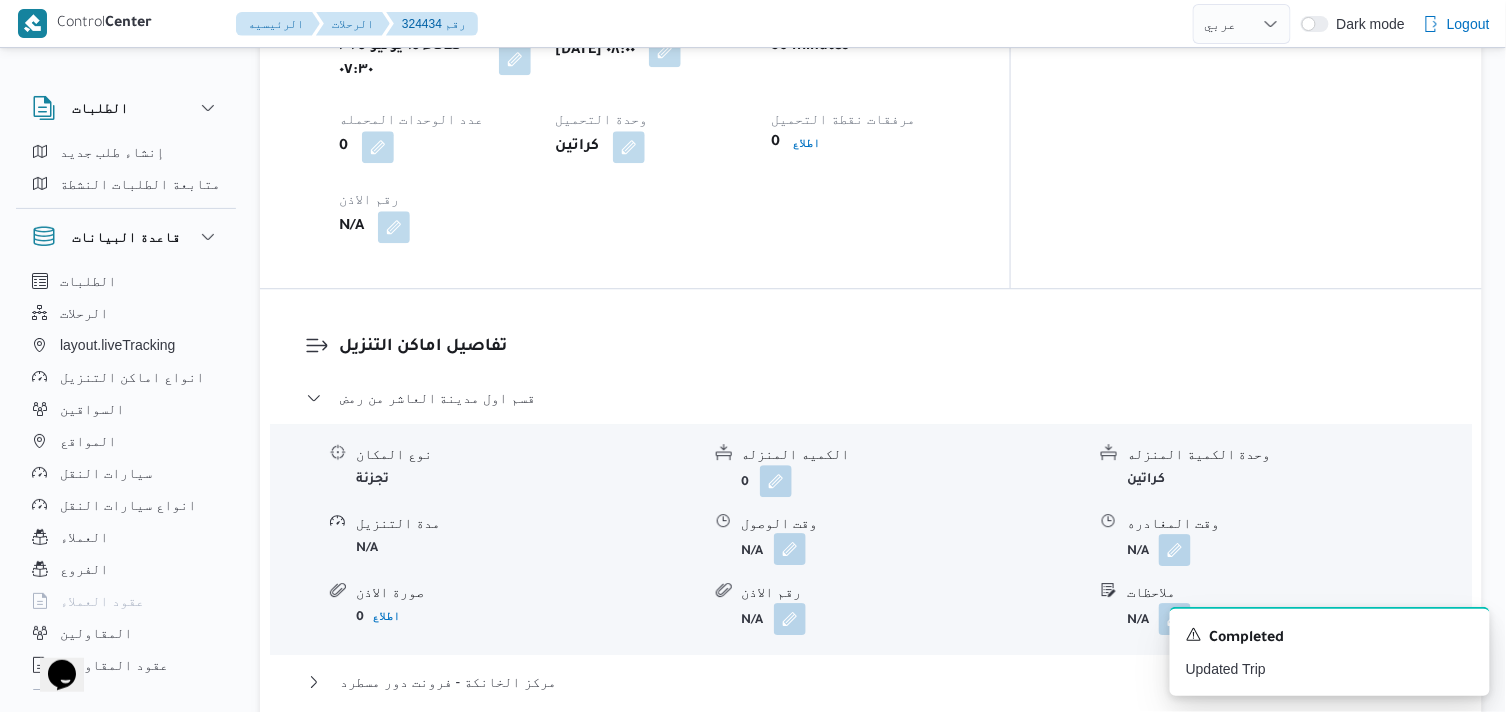 scroll, scrollTop: 1666, scrollLeft: 0, axis: vertical 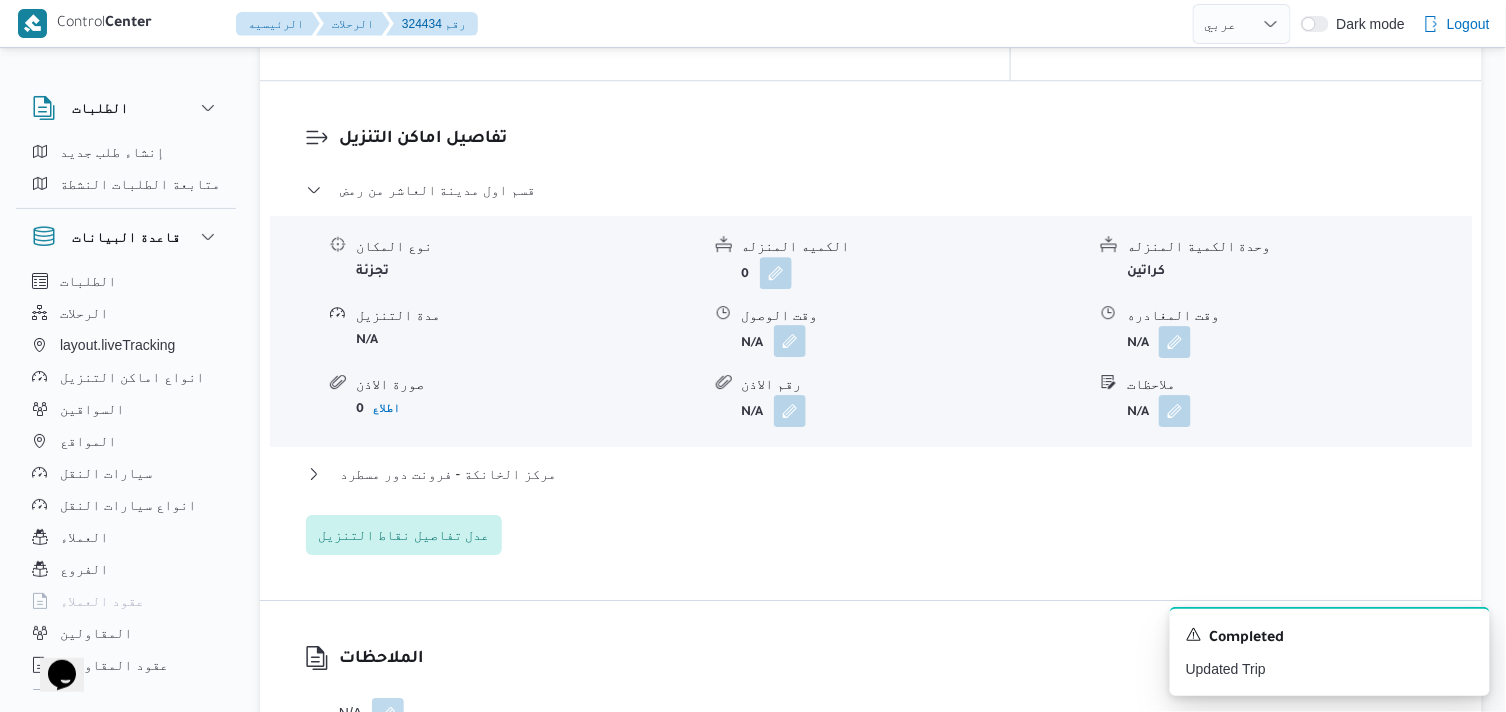 click at bounding box center (790, 341) 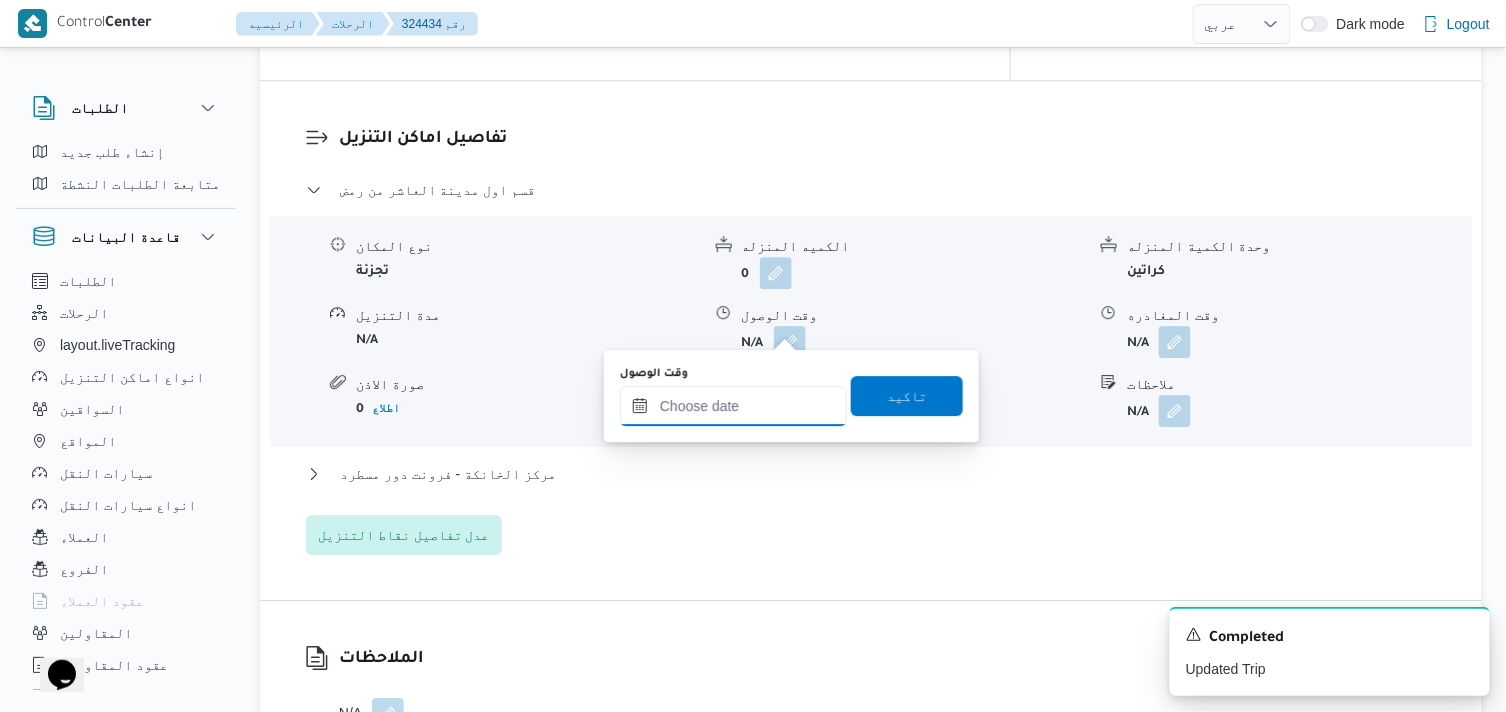 click on "وقت الوصول" at bounding box center [733, 406] 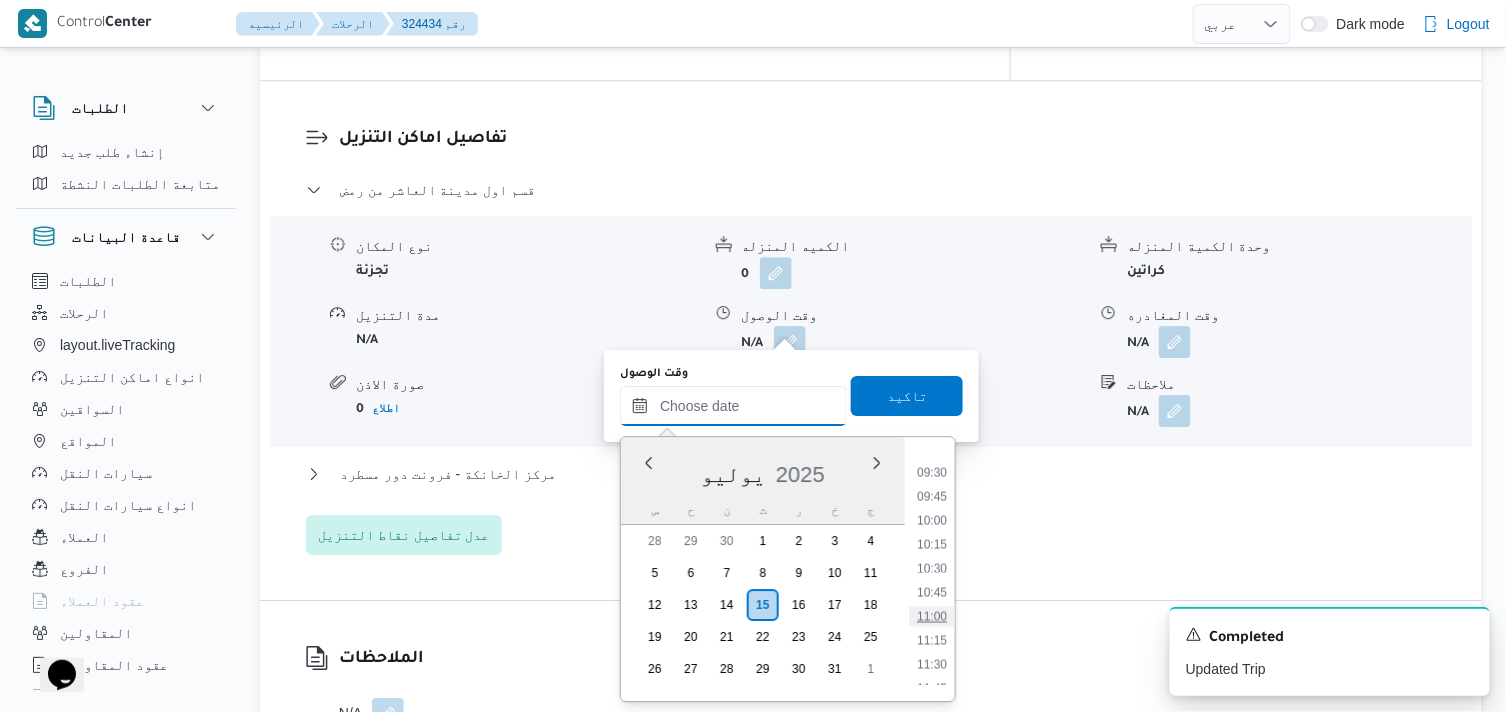 scroll, scrollTop: 863, scrollLeft: 0, axis: vertical 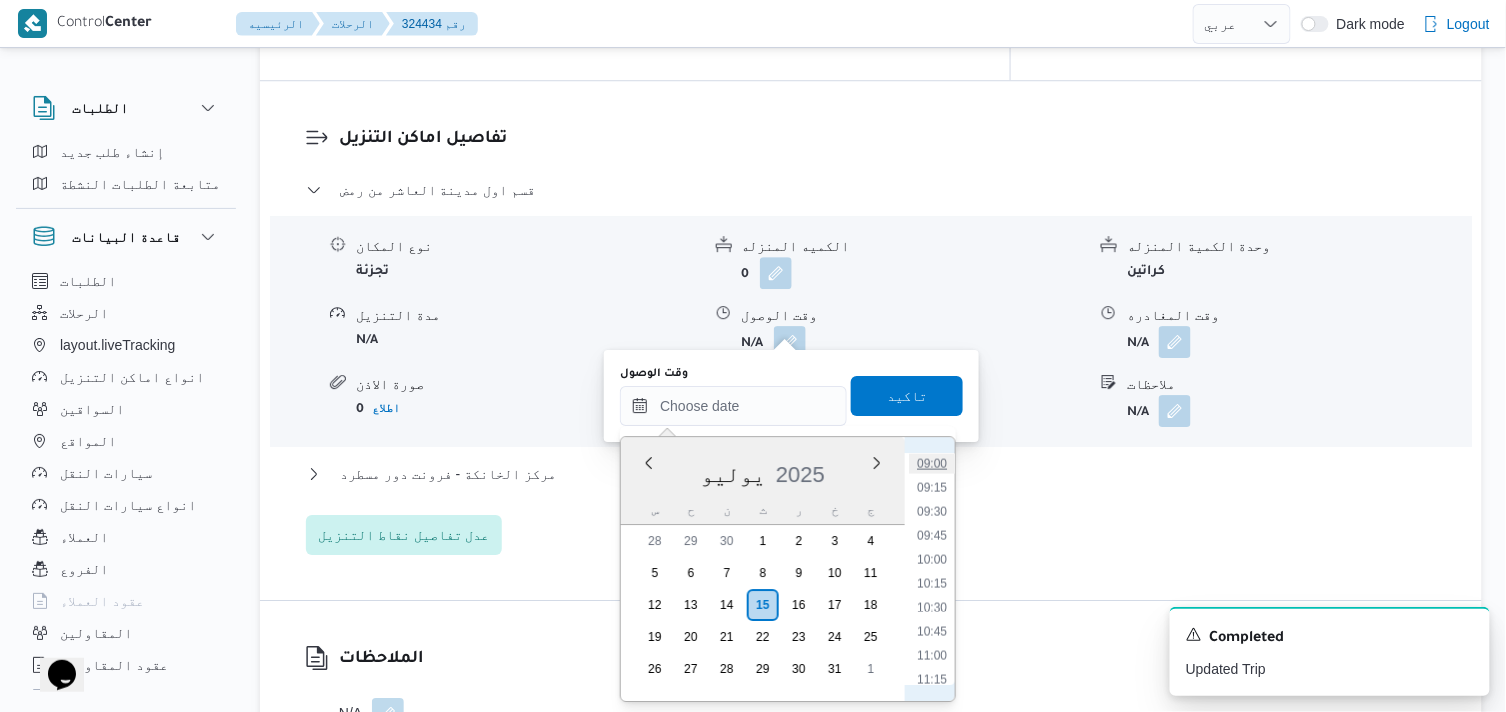 click on "09:00" at bounding box center [932, 464] 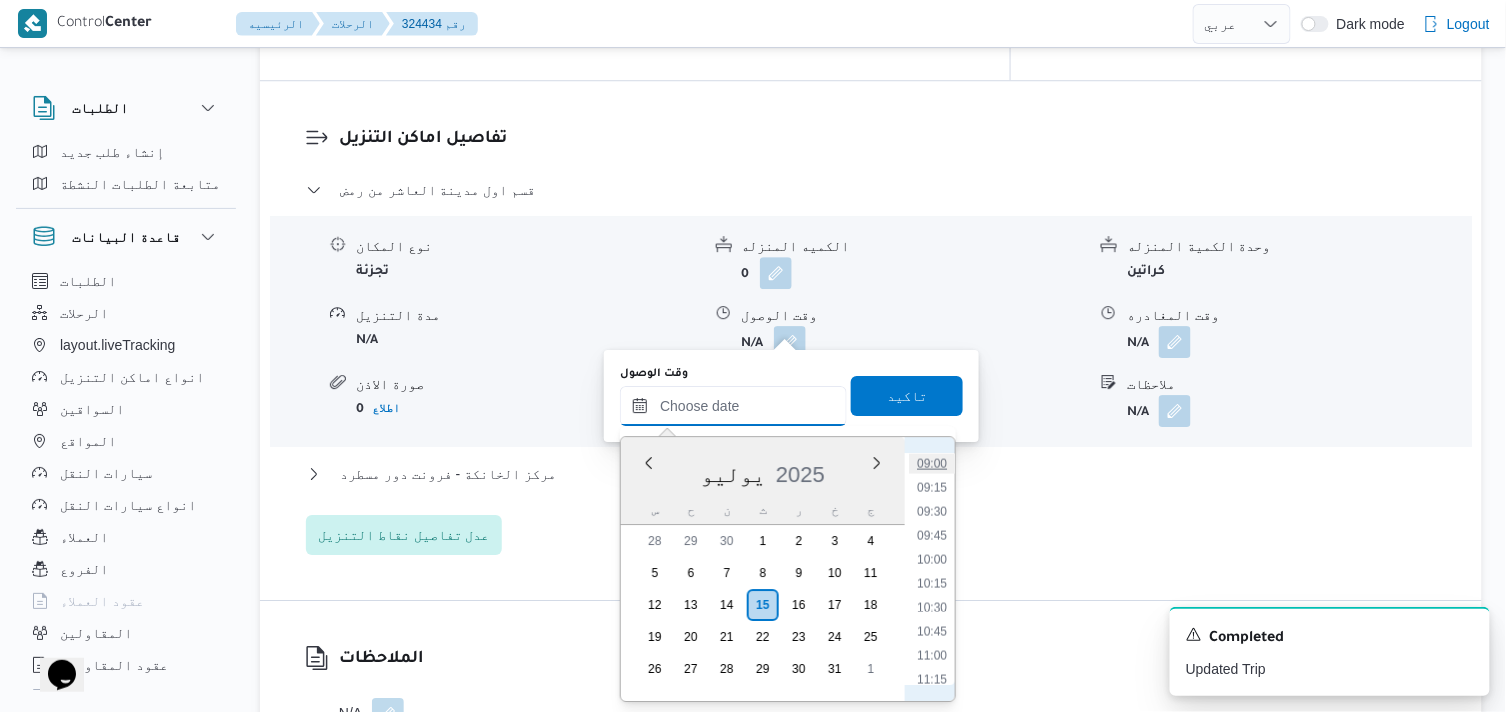 type on "[DATE] ٠٩:٠٠" 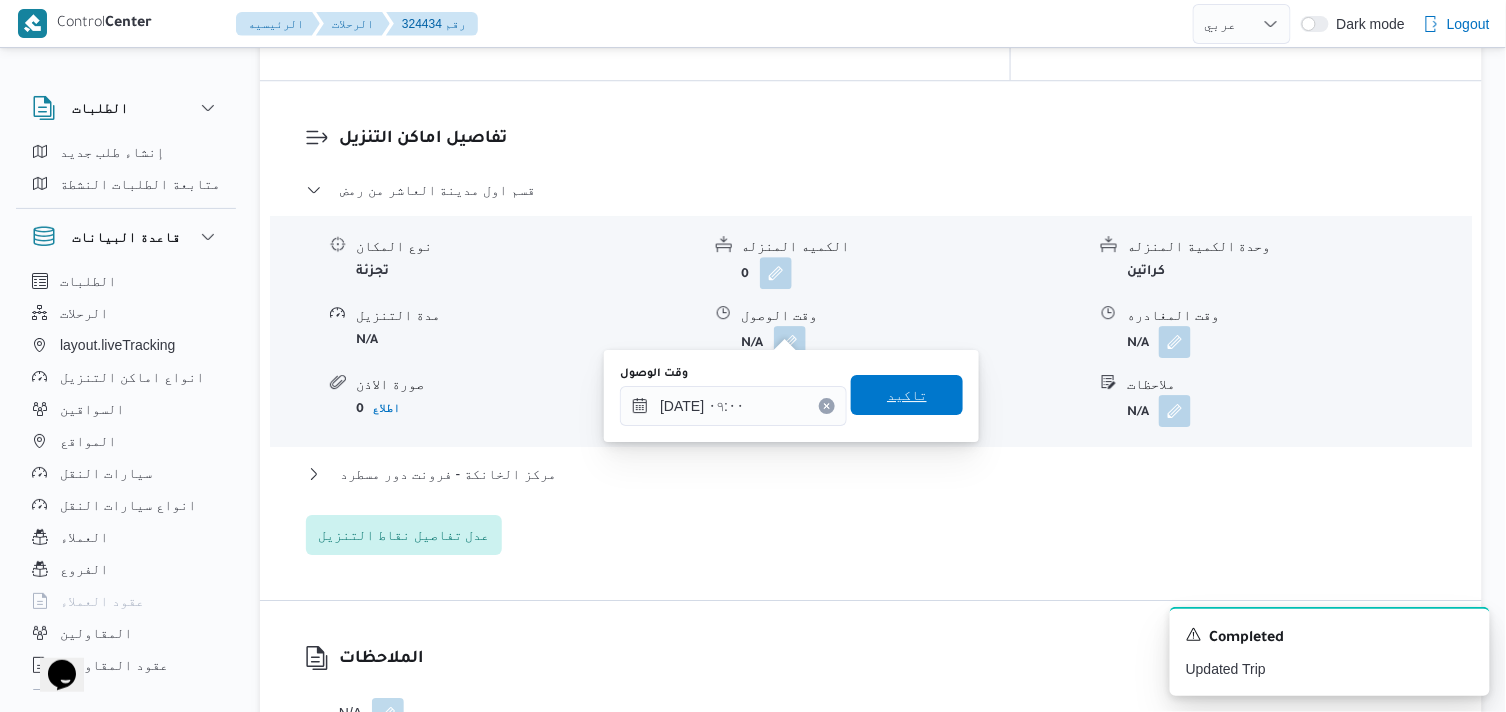 click on "تاكيد" at bounding box center [907, 395] 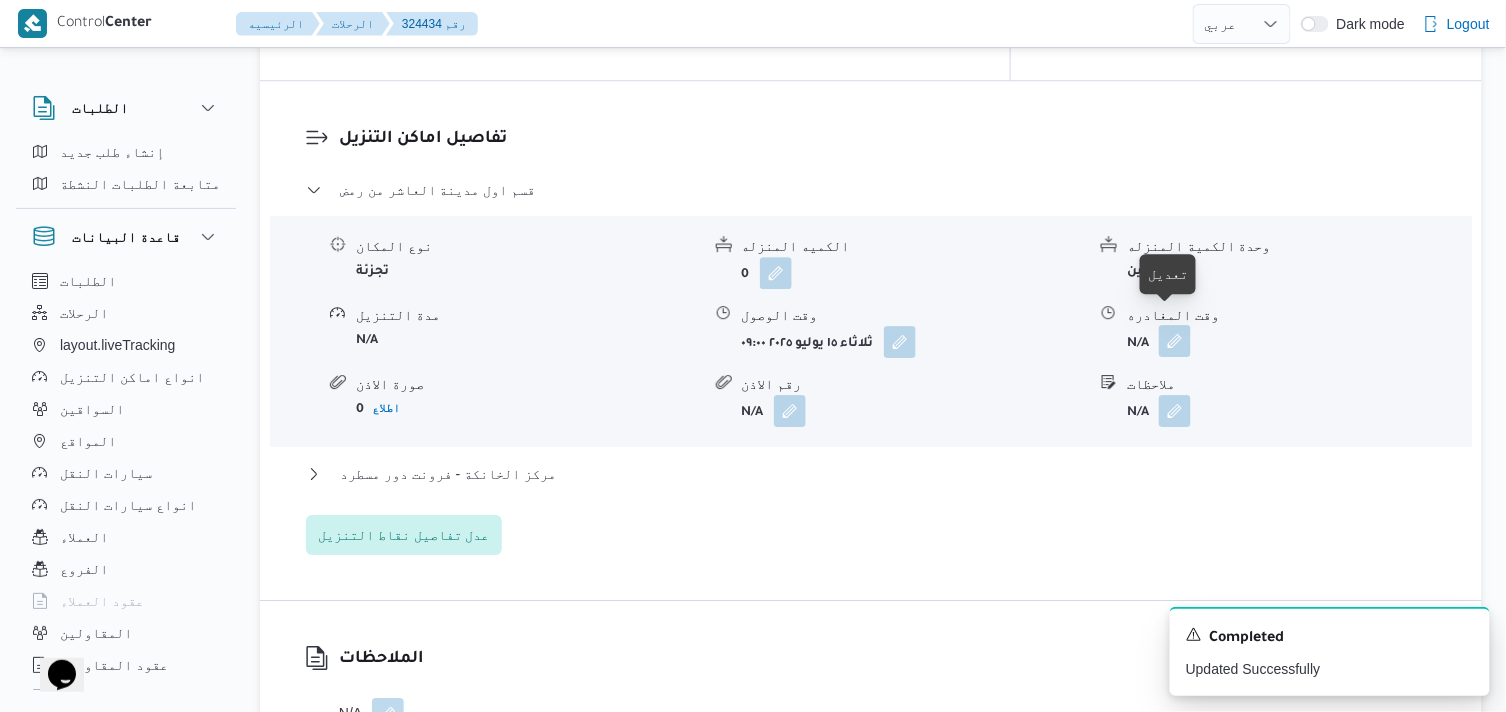 click at bounding box center (1175, 341) 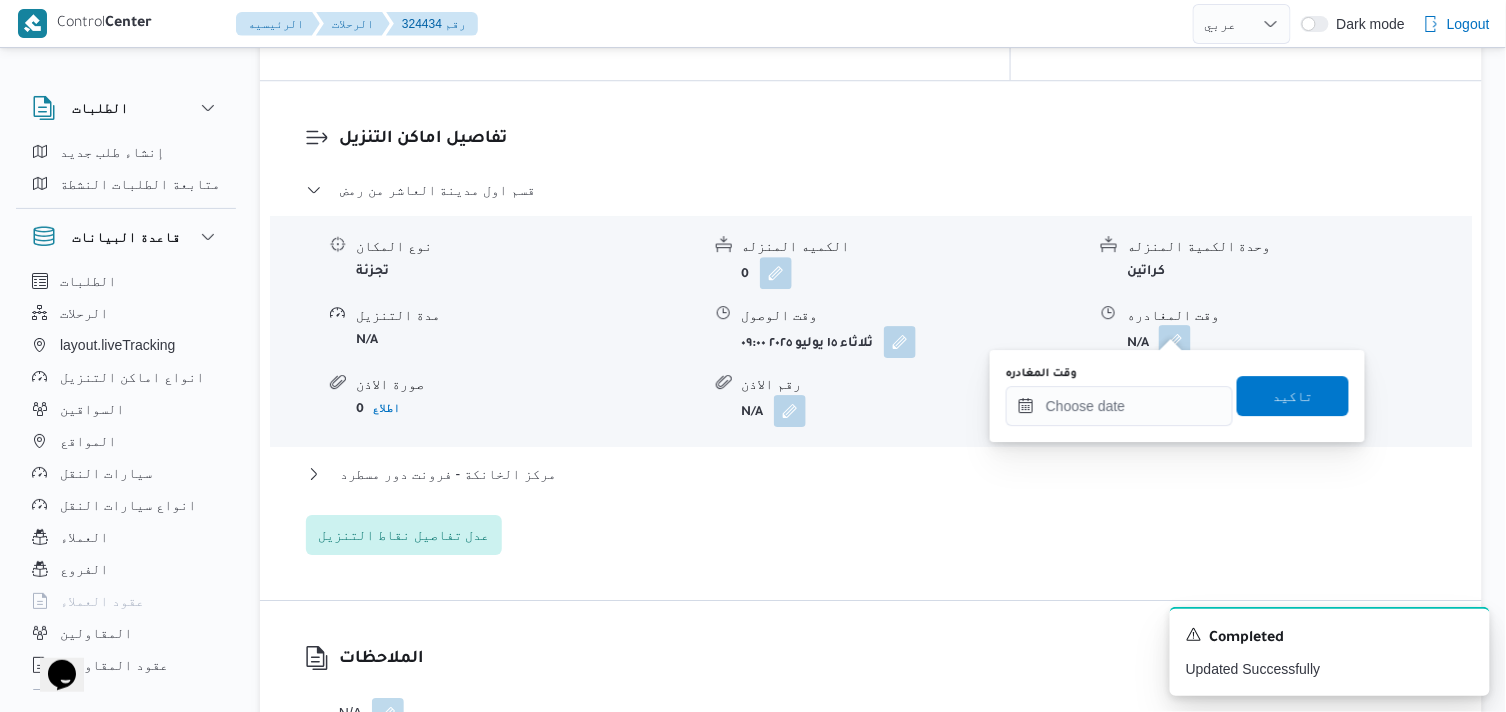 click on "وقت المغادره" at bounding box center [1119, 374] 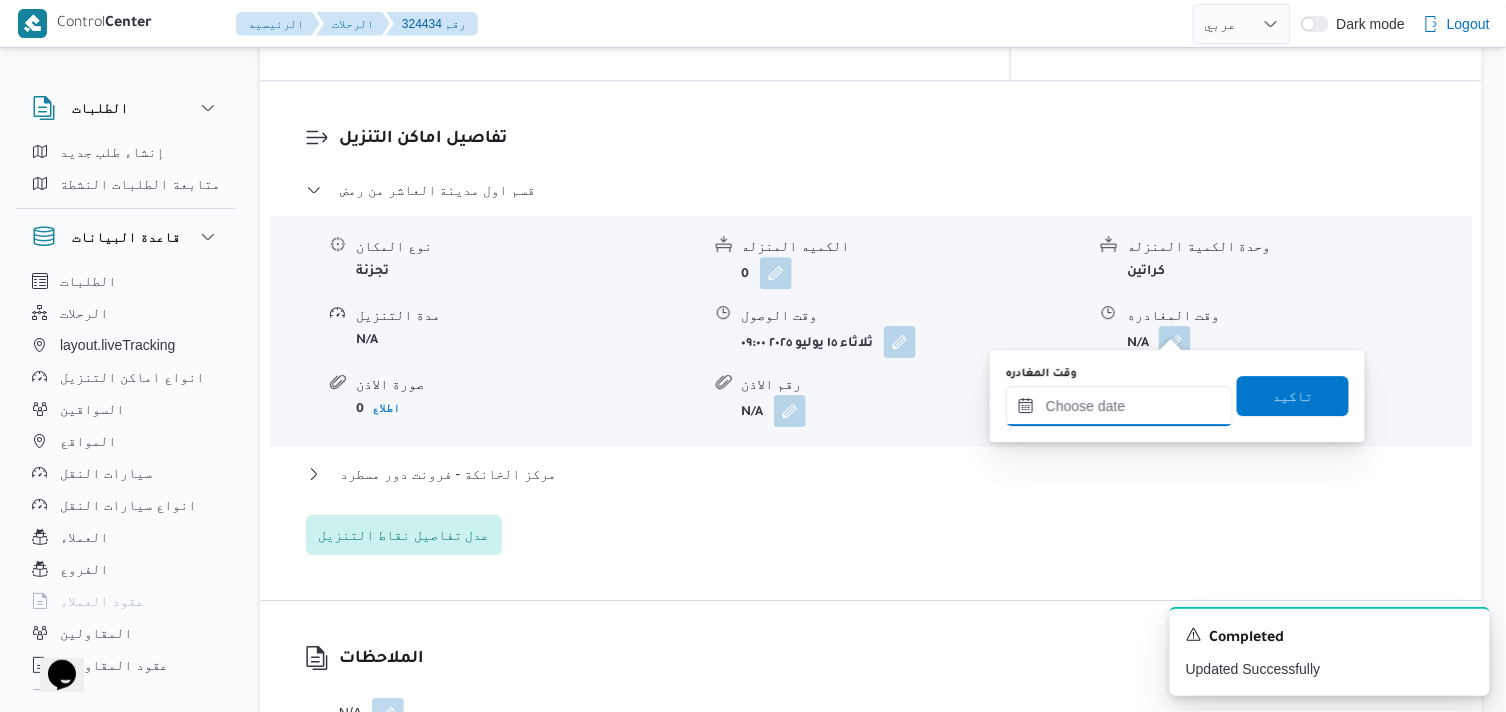 click on "وقت المغادره" at bounding box center [1119, 406] 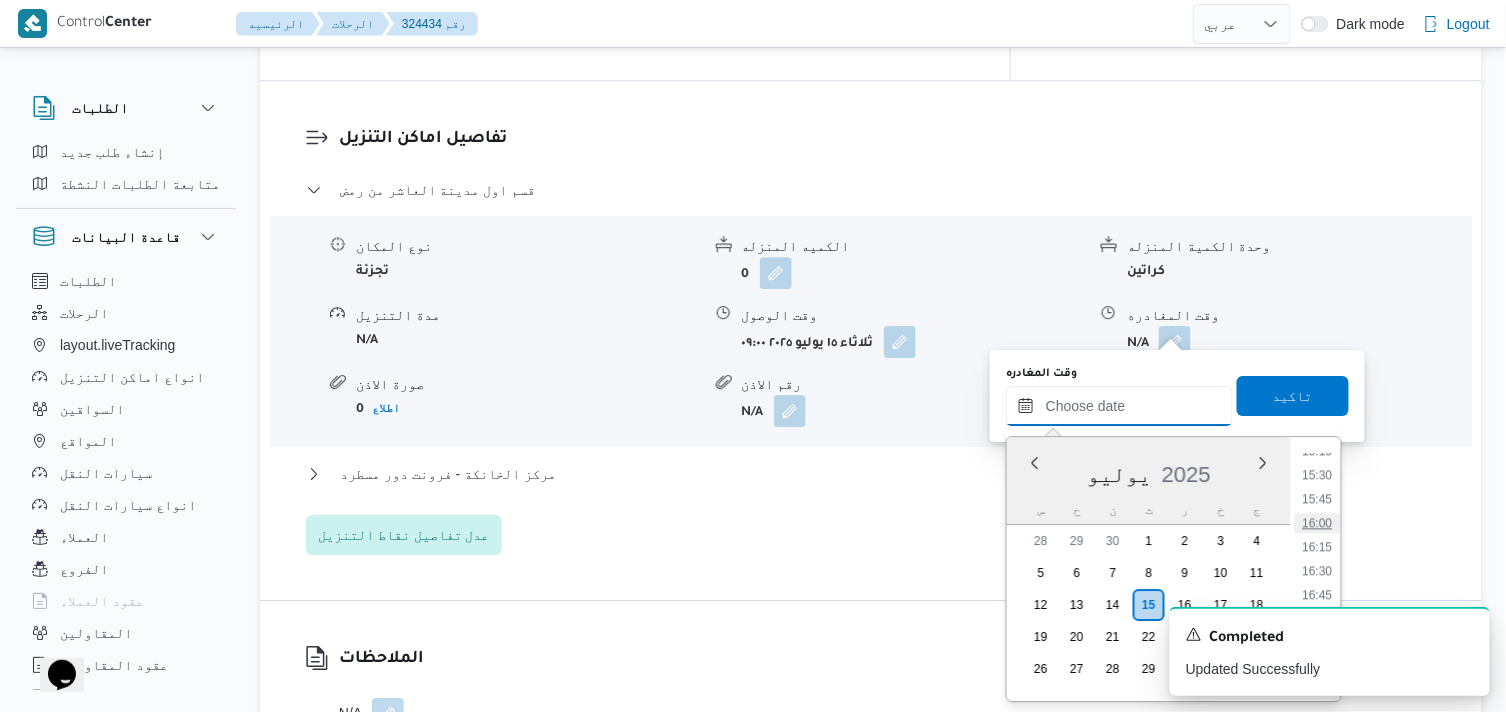 scroll, scrollTop: 1530, scrollLeft: 0, axis: vertical 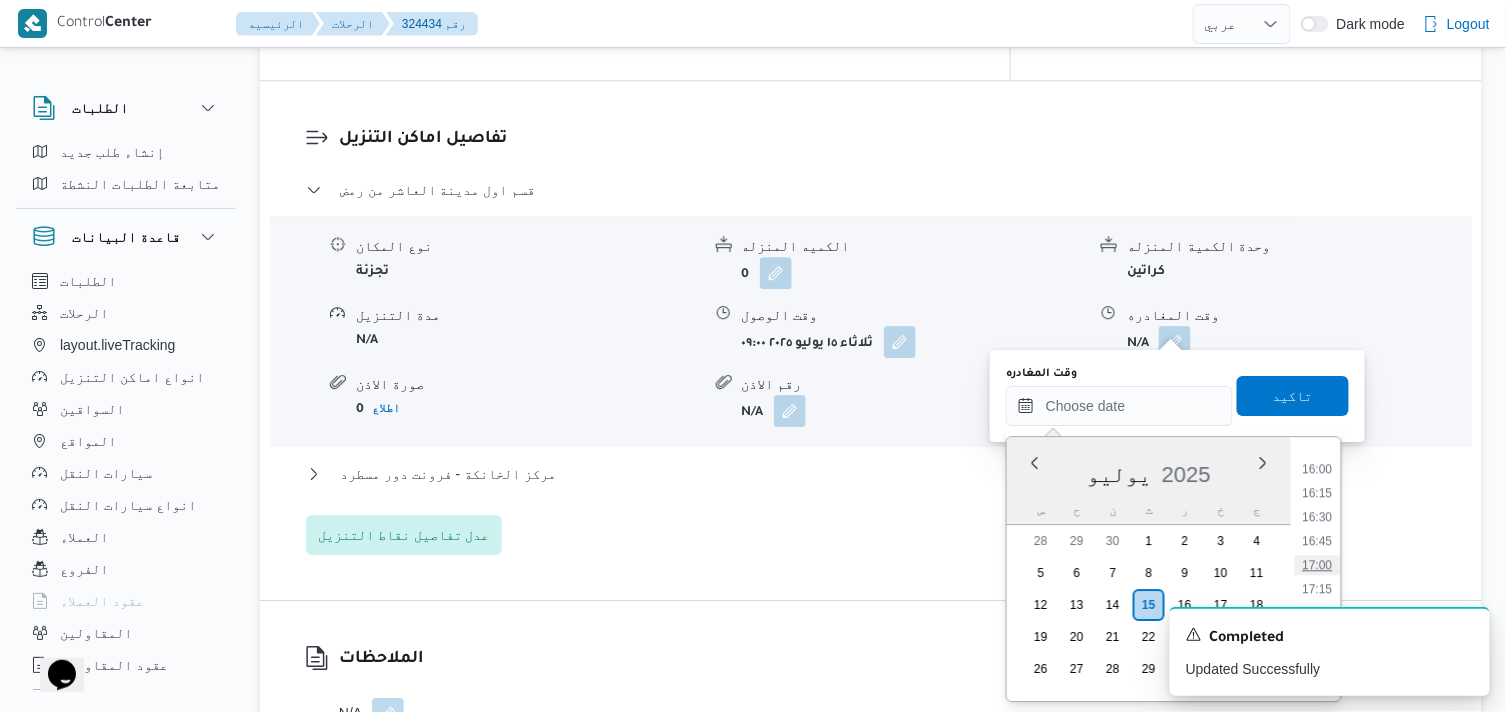 click on "17:00" at bounding box center [1318, 565] 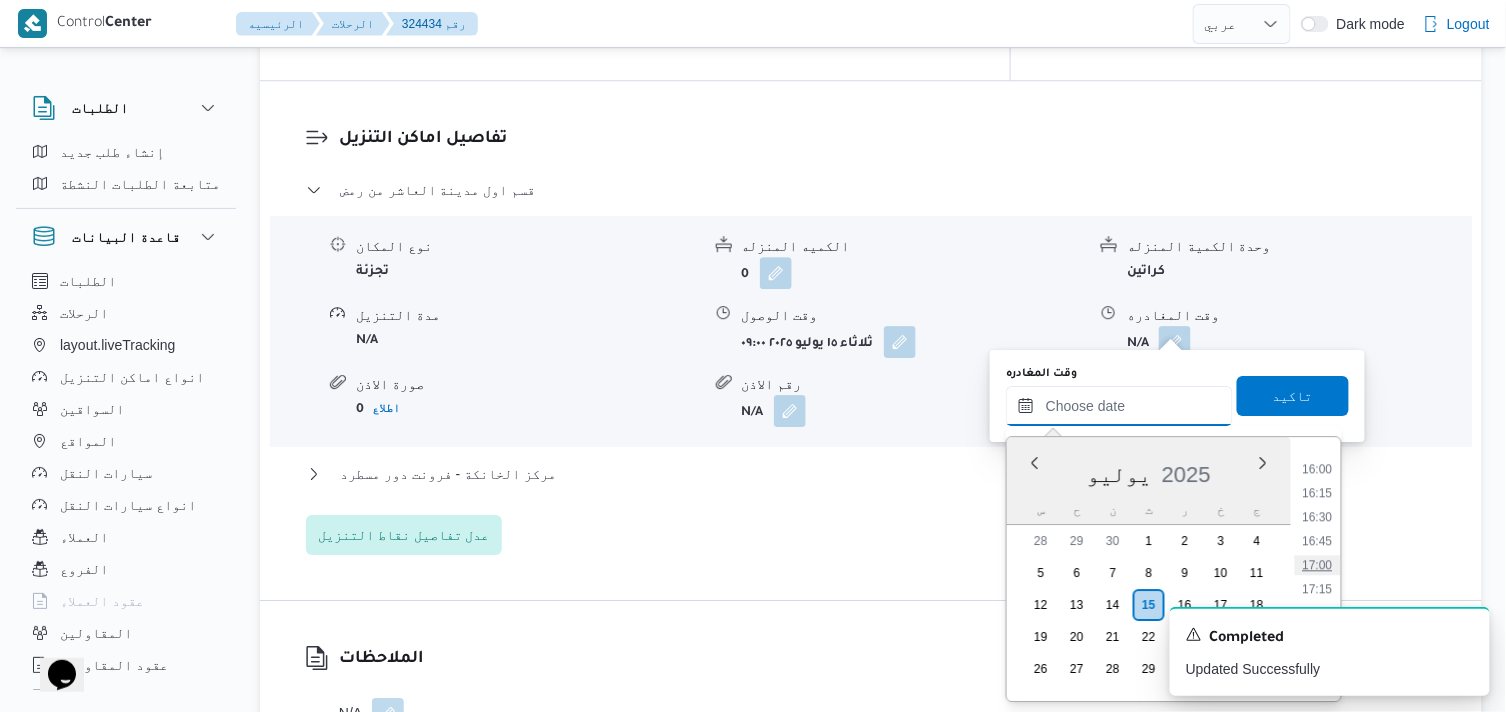 type on "١٥/٠٧/٢٠٢٥ ١٧:٠٠" 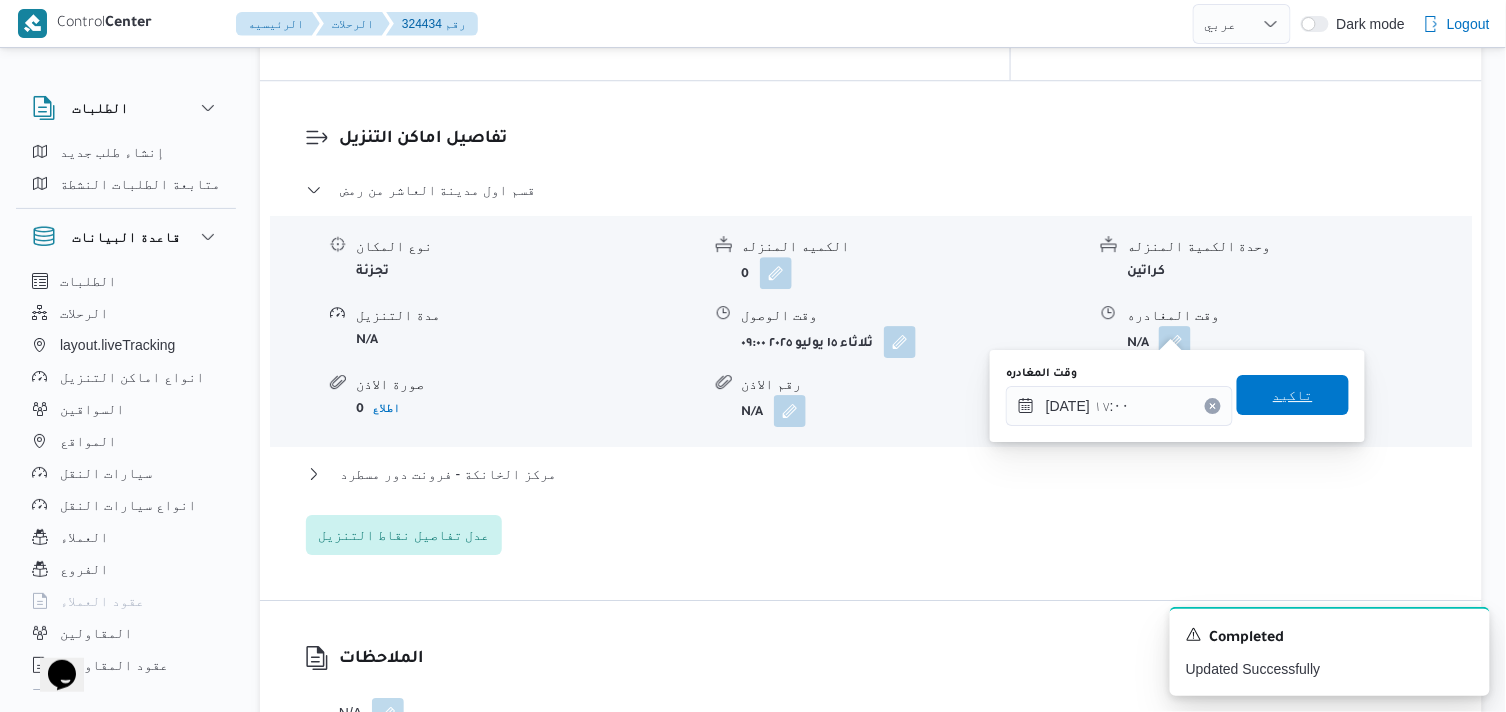 click on "تاكيد" at bounding box center (1293, 395) 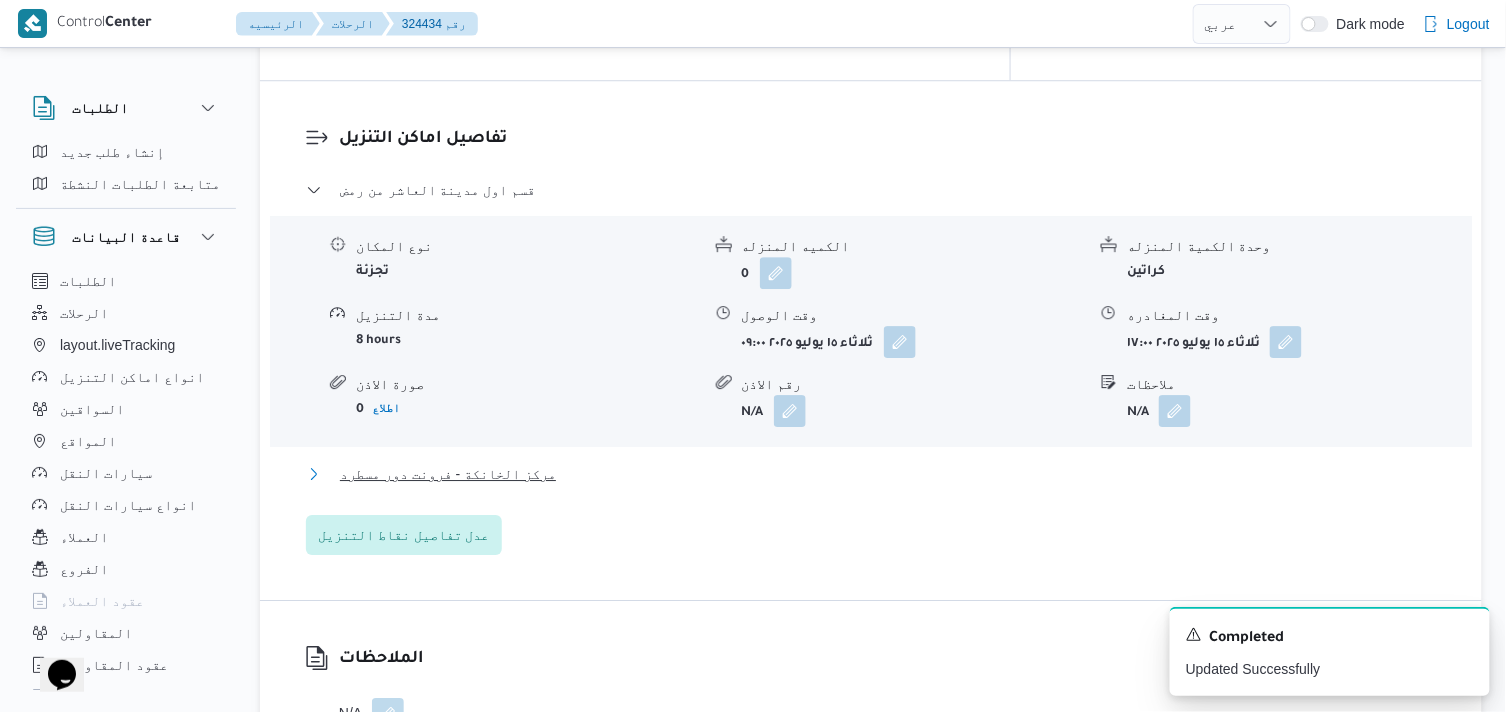 click on "مركز الخانكة -
فرونت دور مسطرد" at bounding box center [448, 474] 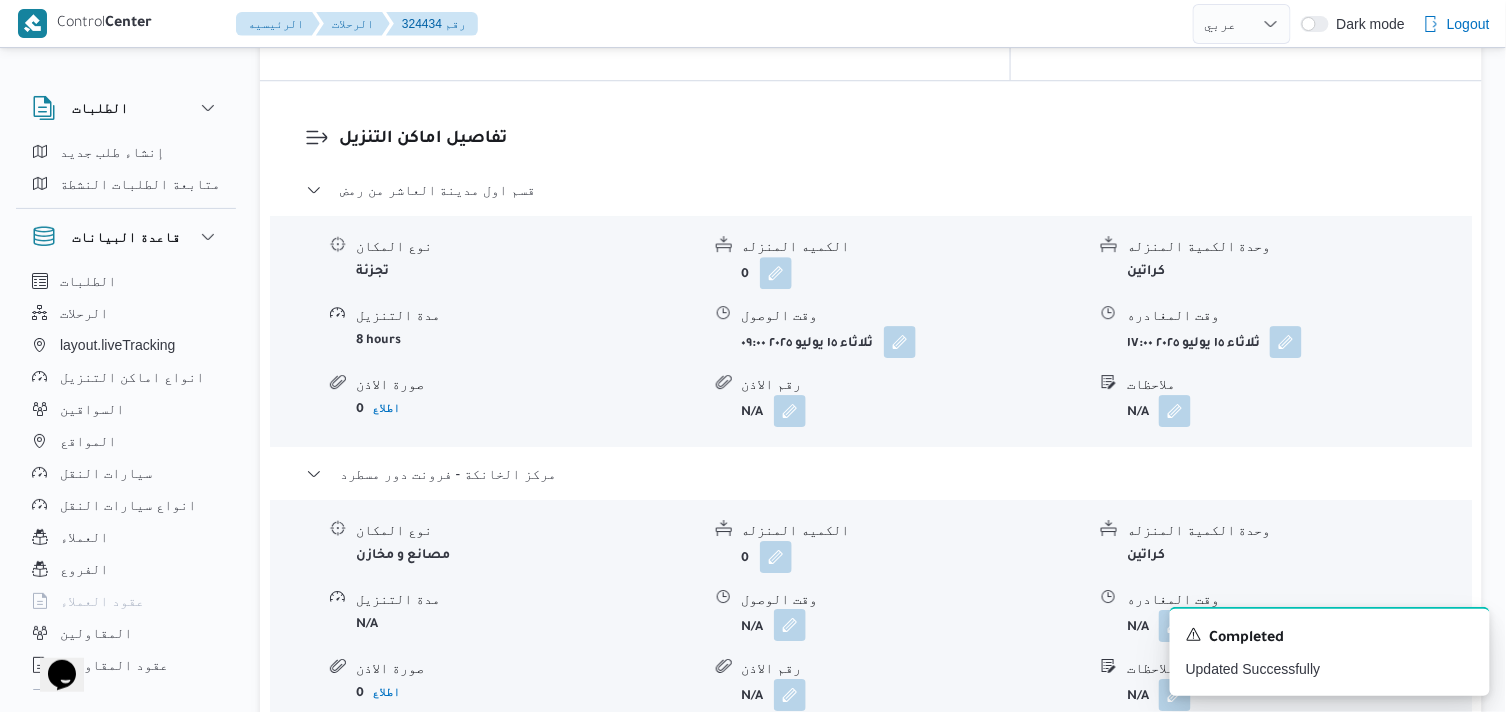 click at bounding box center [790, 625] 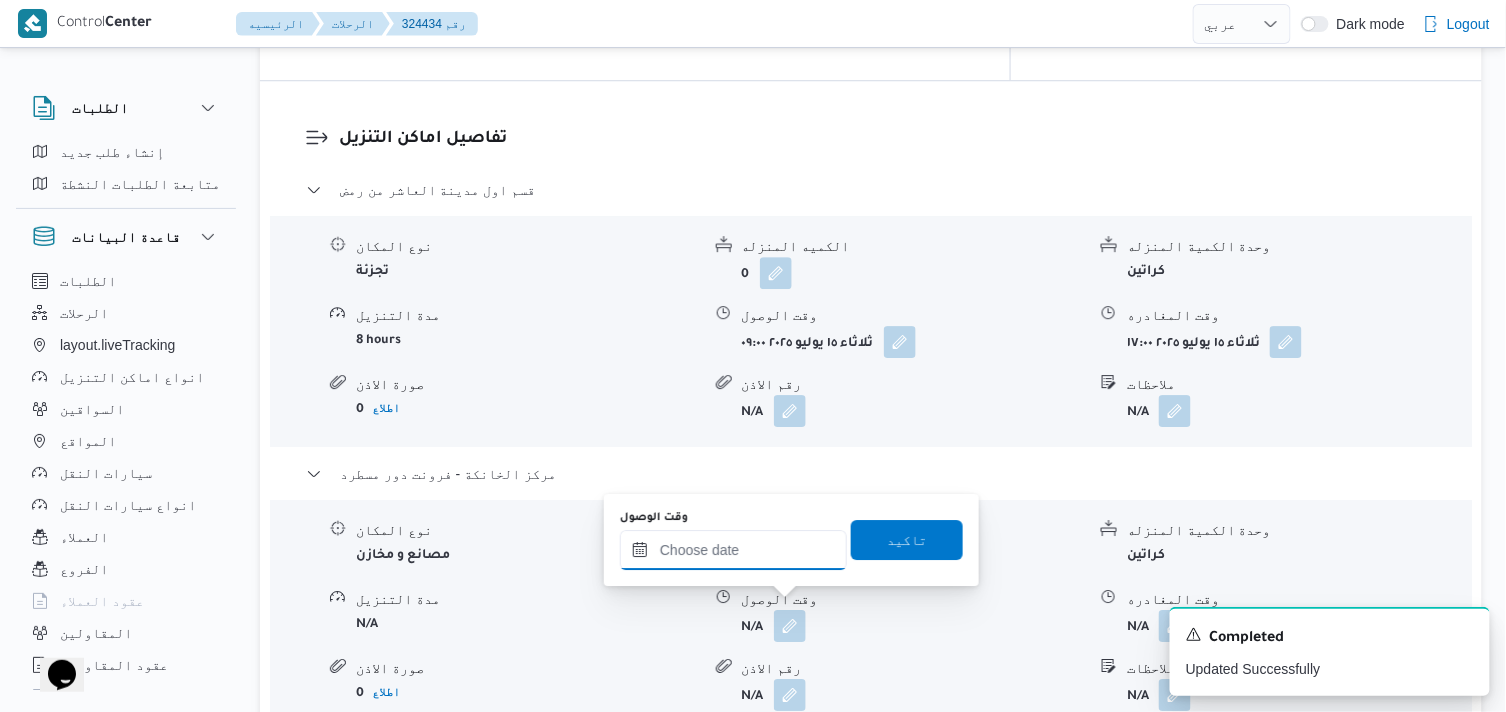 click on "وقت الوصول" at bounding box center [733, 550] 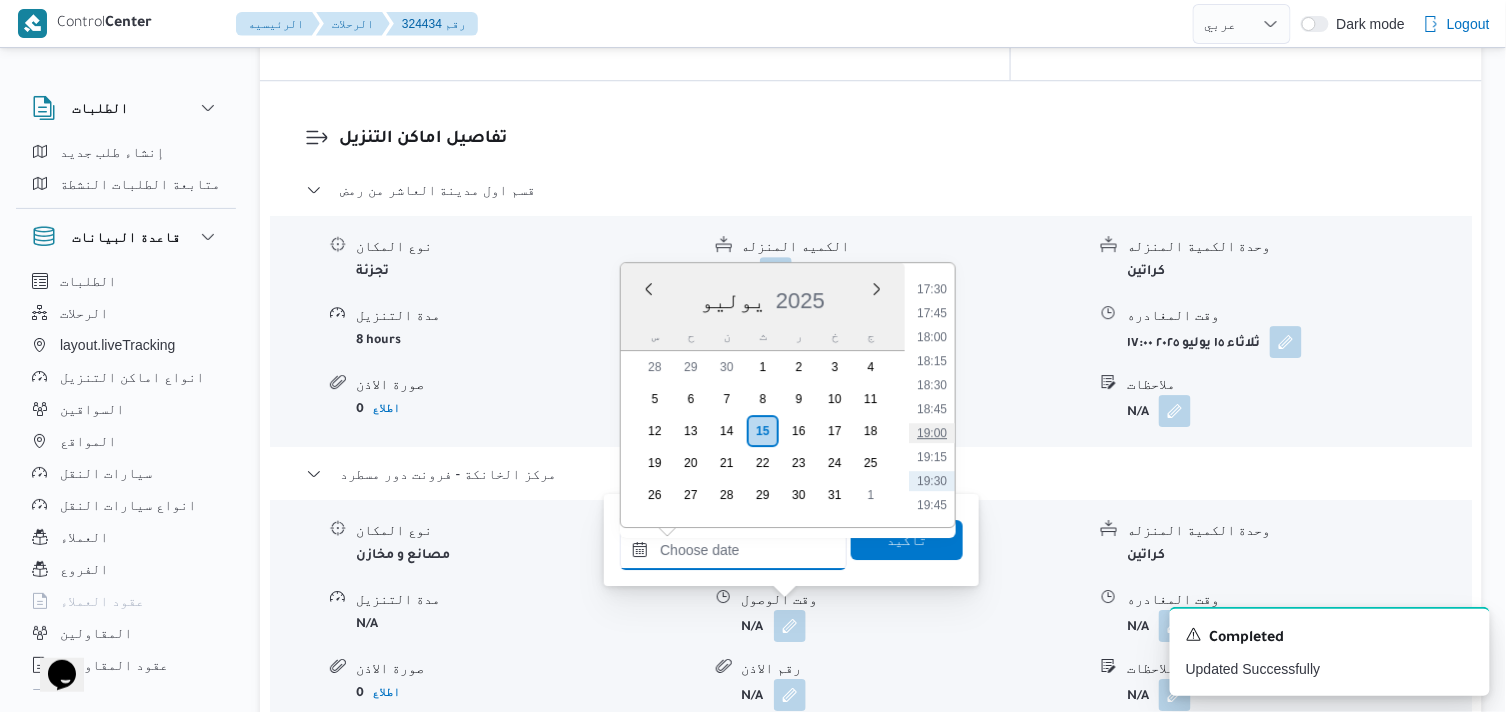 scroll, scrollTop: 1641, scrollLeft: 0, axis: vertical 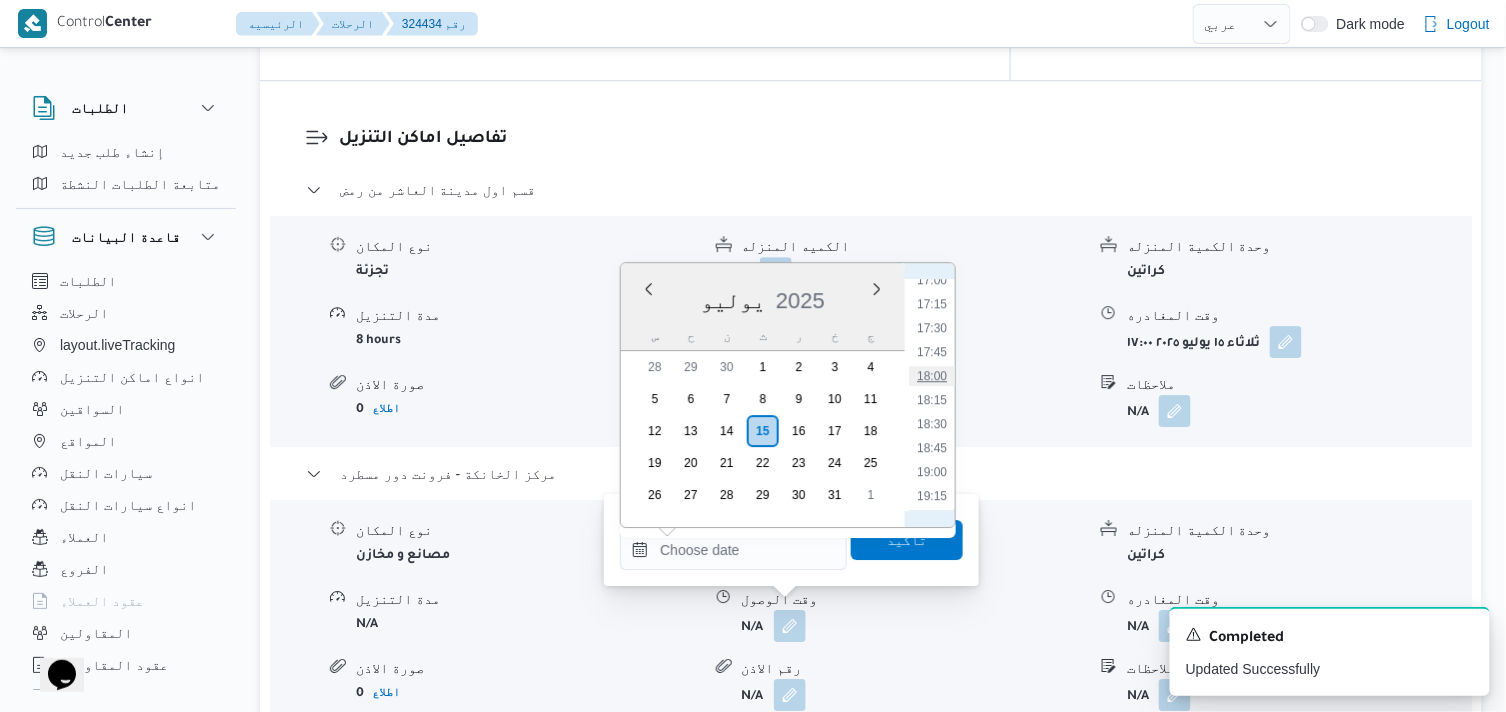 click on "18:00" at bounding box center [932, 376] 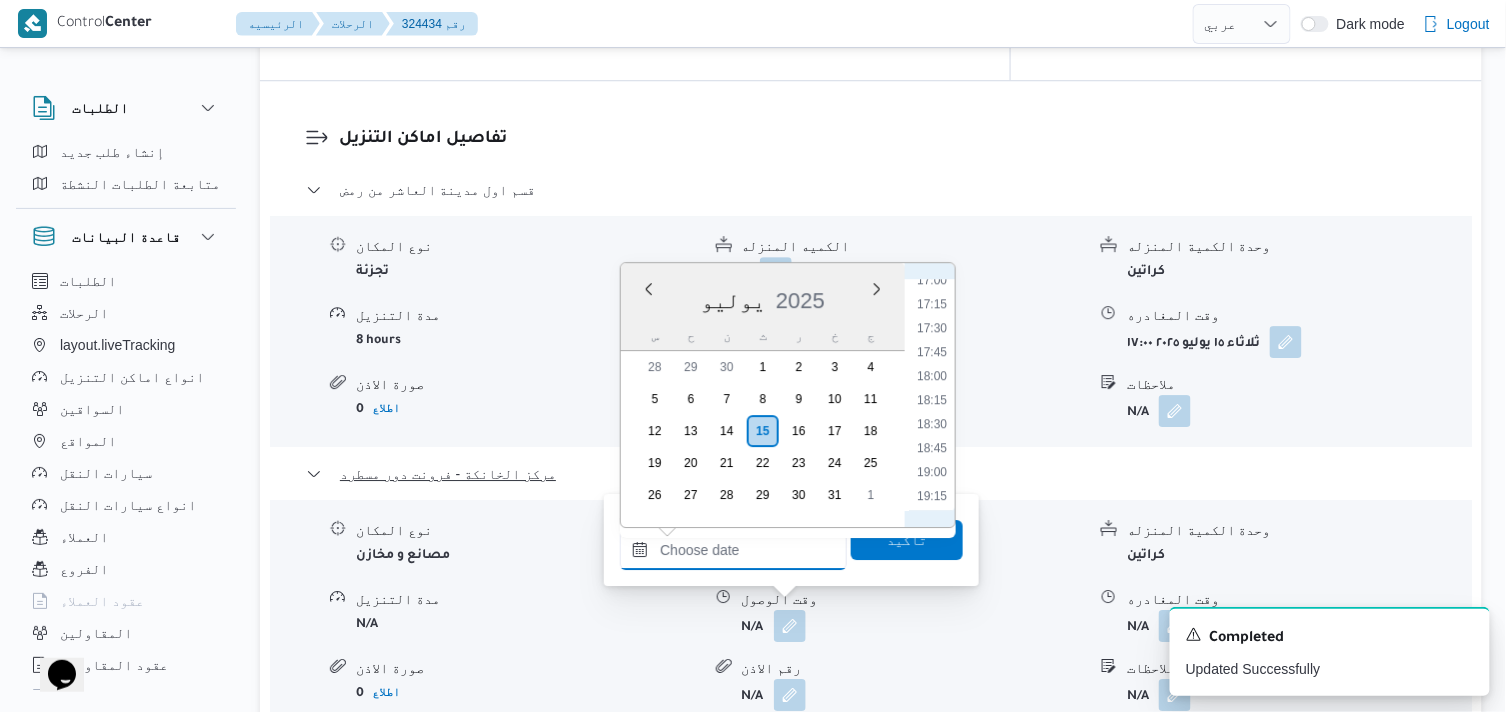 type on "١٥/٠٧/٢٠٢٥ ١٨:٠٠" 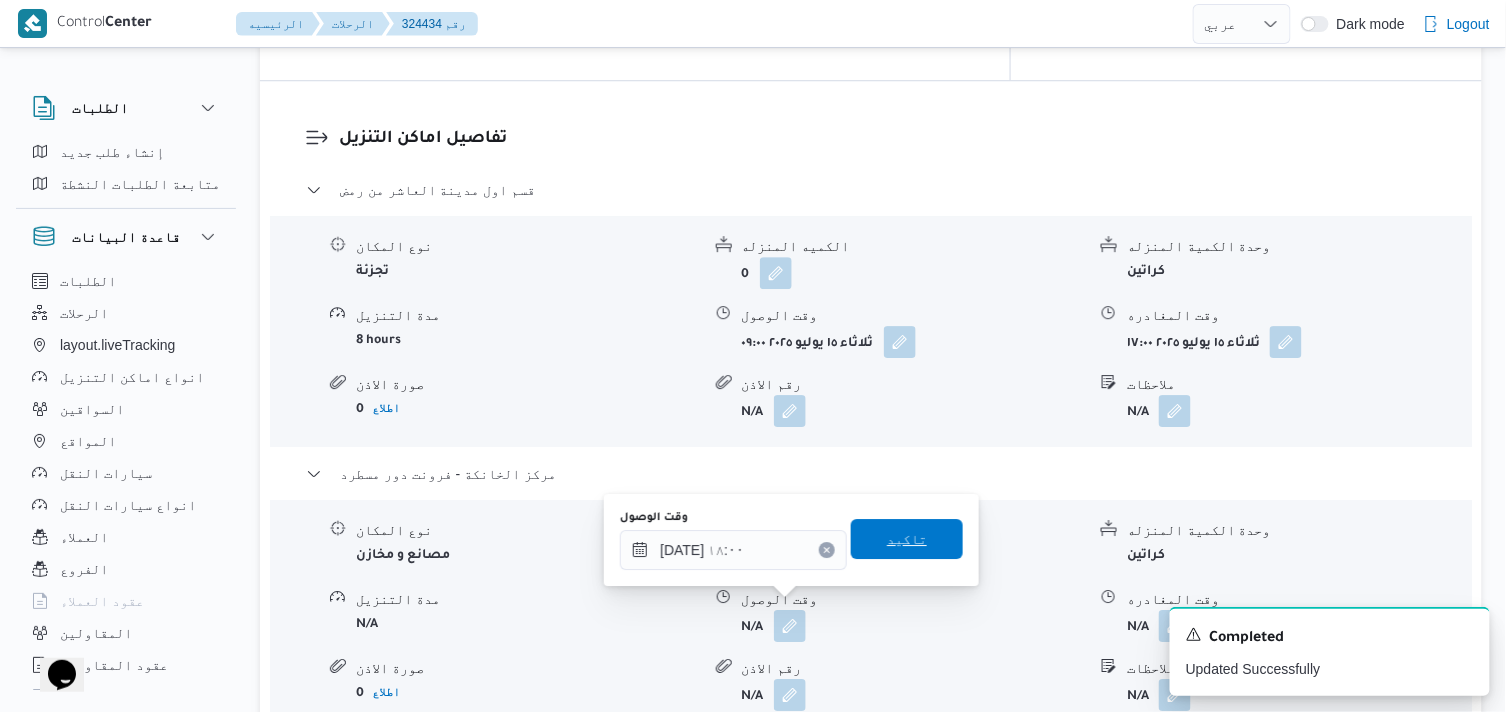 click on "تاكيد" at bounding box center [907, 539] 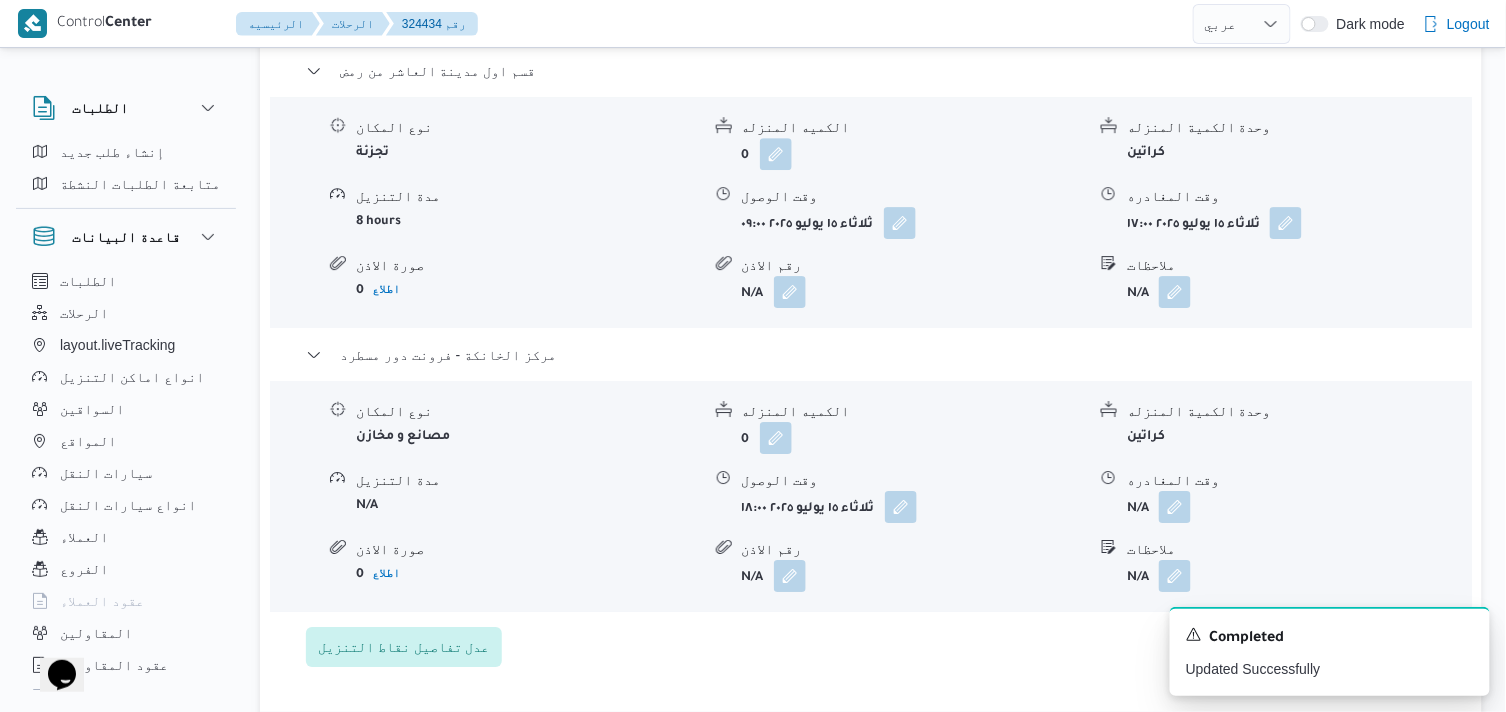 scroll, scrollTop: 1888, scrollLeft: 0, axis: vertical 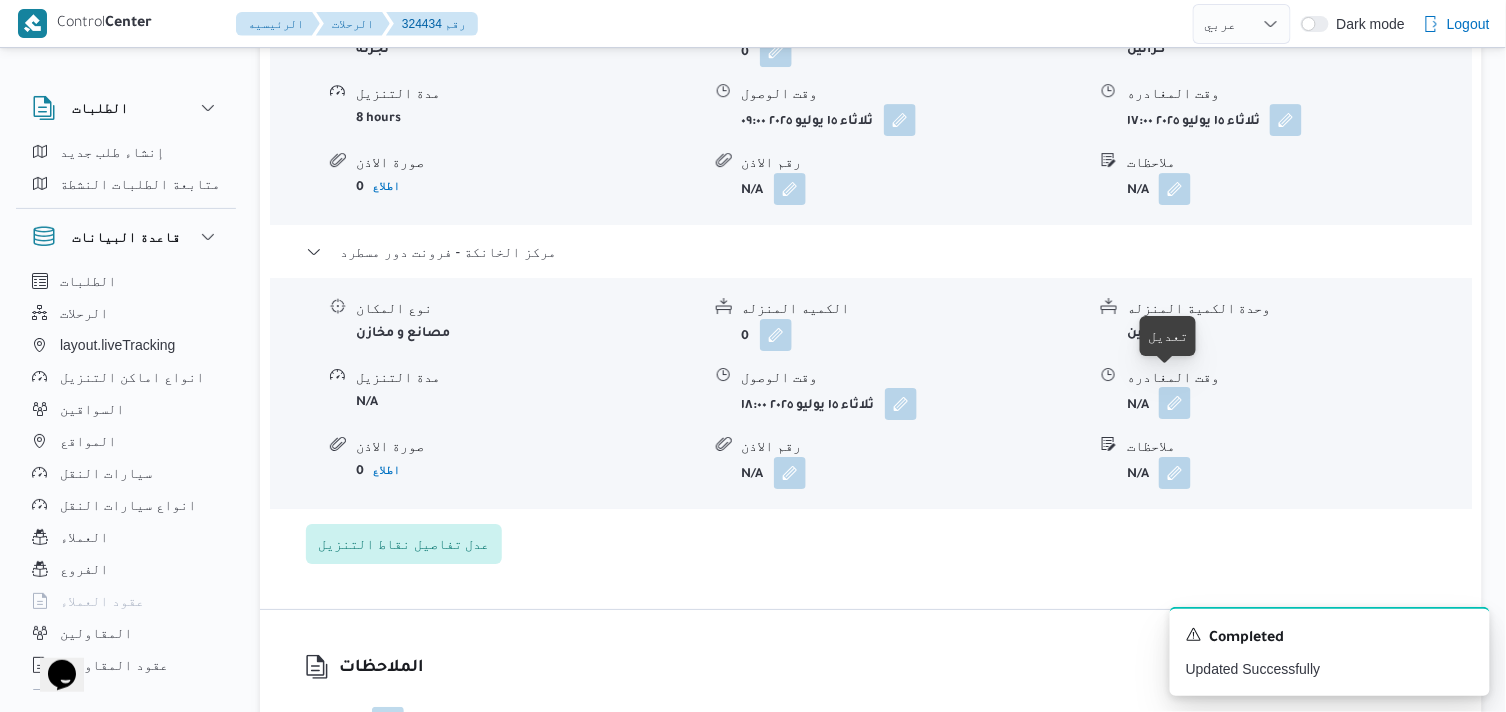 click at bounding box center [1175, 403] 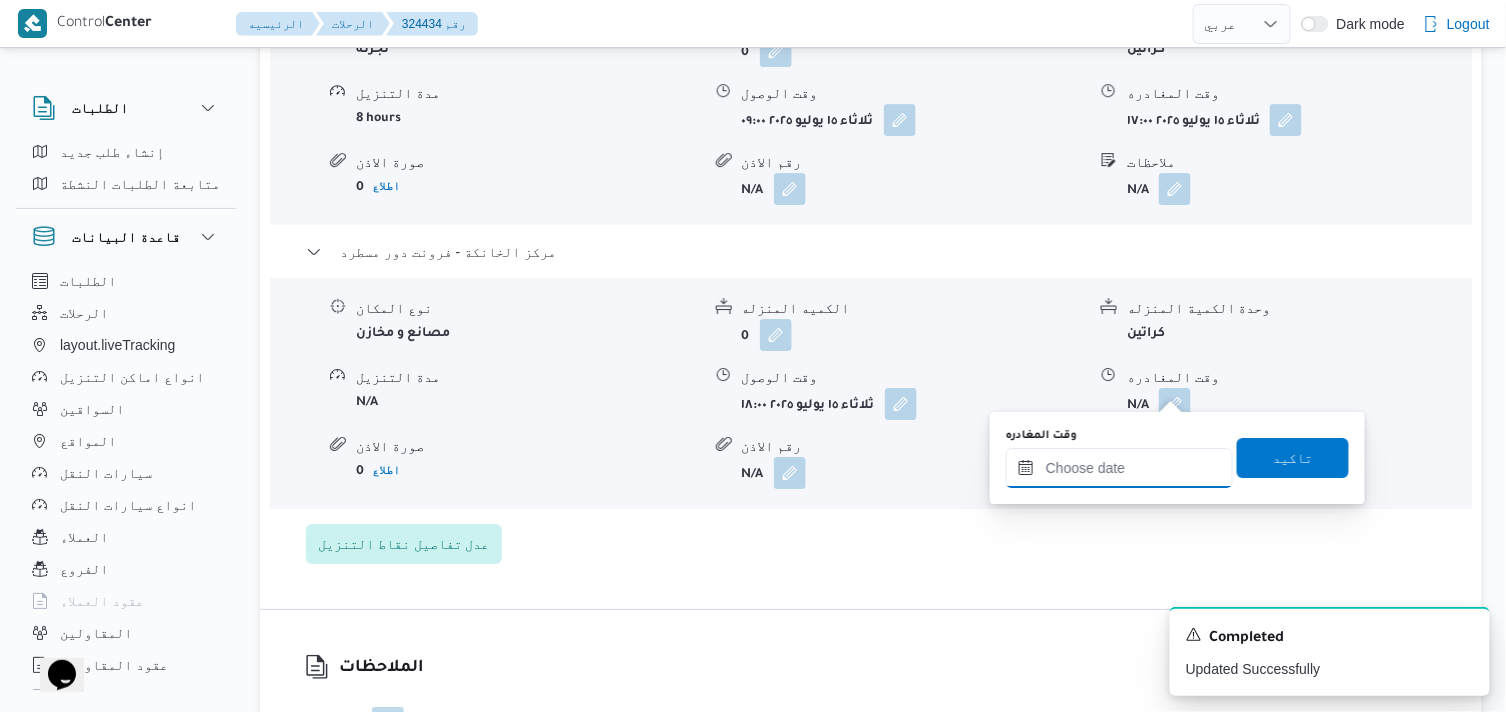 click on "وقت المغادره" at bounding box center (1119, 468) 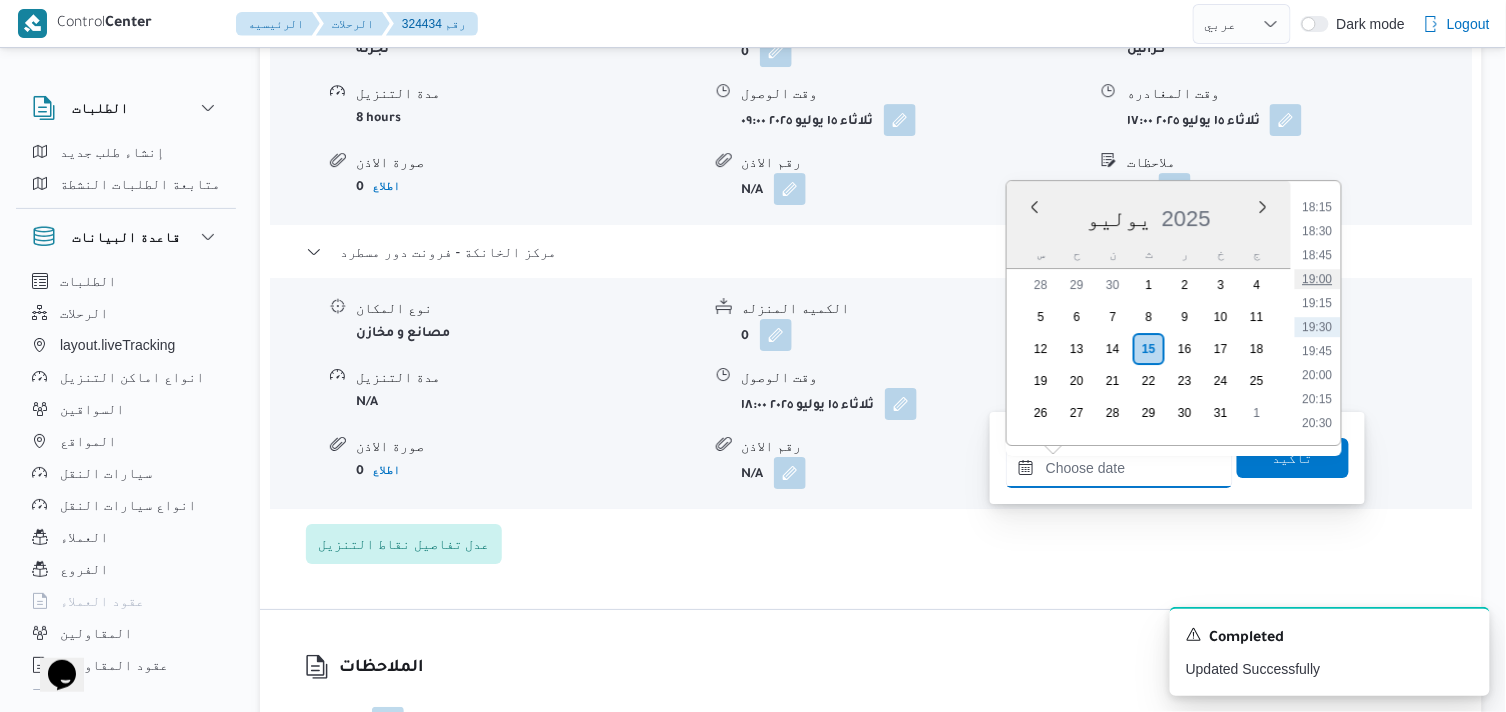 scroll, scrollTop: 1641, scrollLeft: 0, axis: vertical 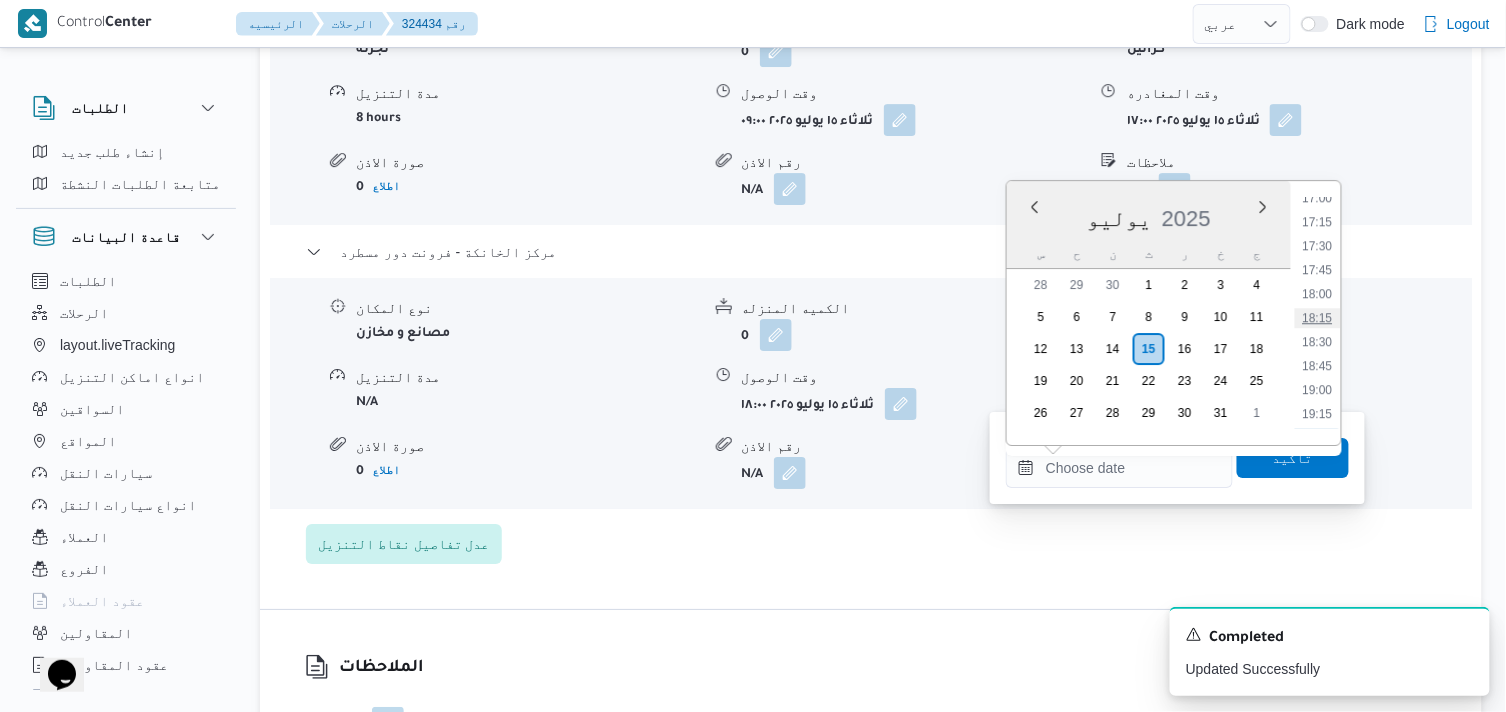 click on "18:15" at bounding box center (1318, 318) 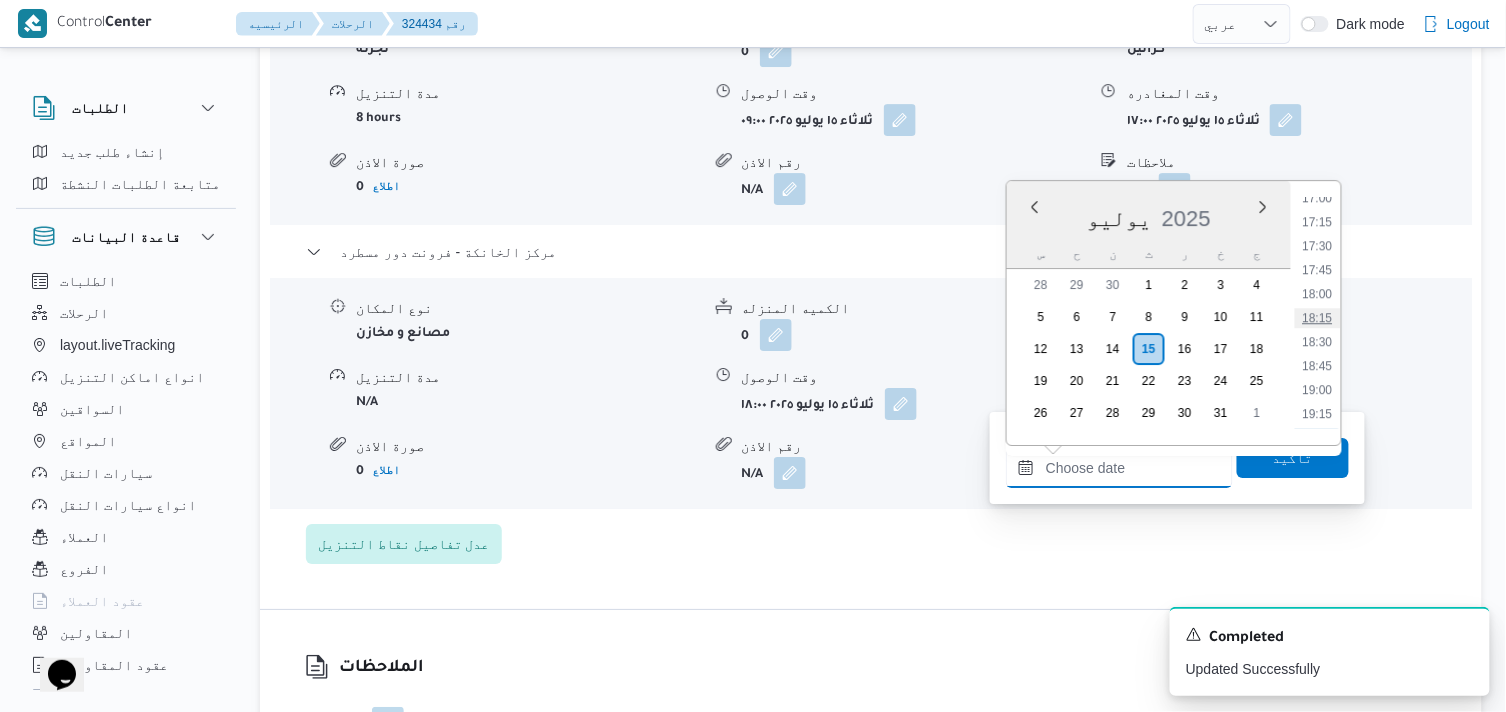 type on "١٥/٠٧/٢٠٢٥ ١٨:١٥" 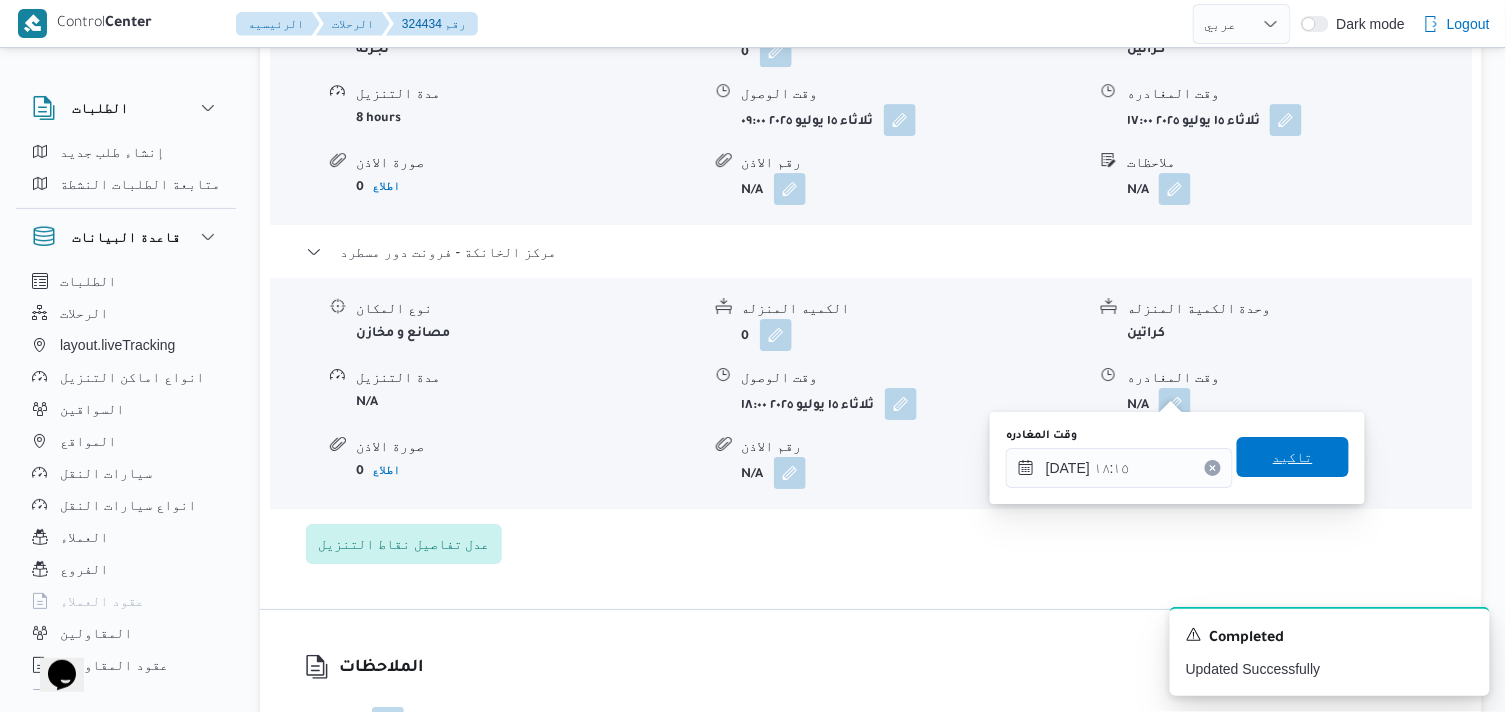 click on "تاكيد" at bounding box center [1293, 457] 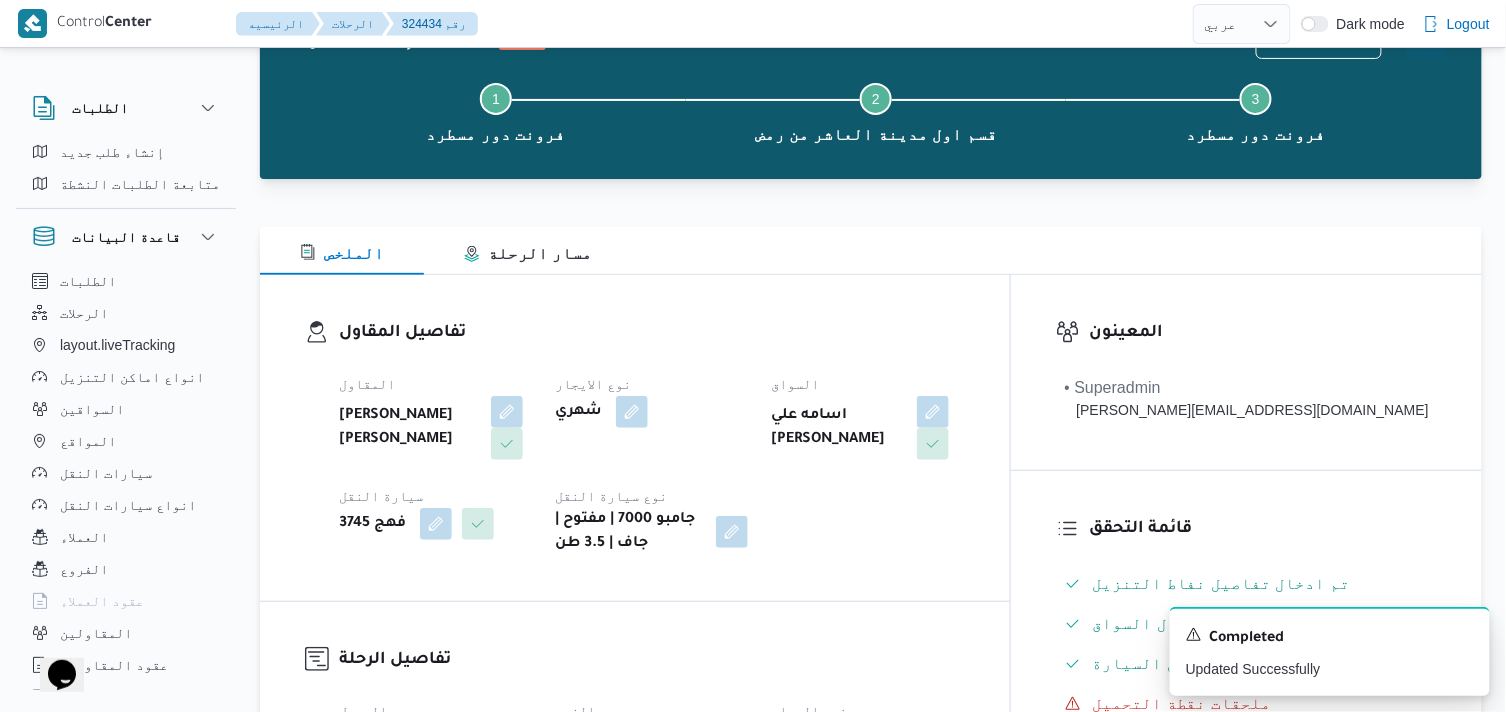 scroll, scrollTop: 0, scrollLeft: 0, axis: both 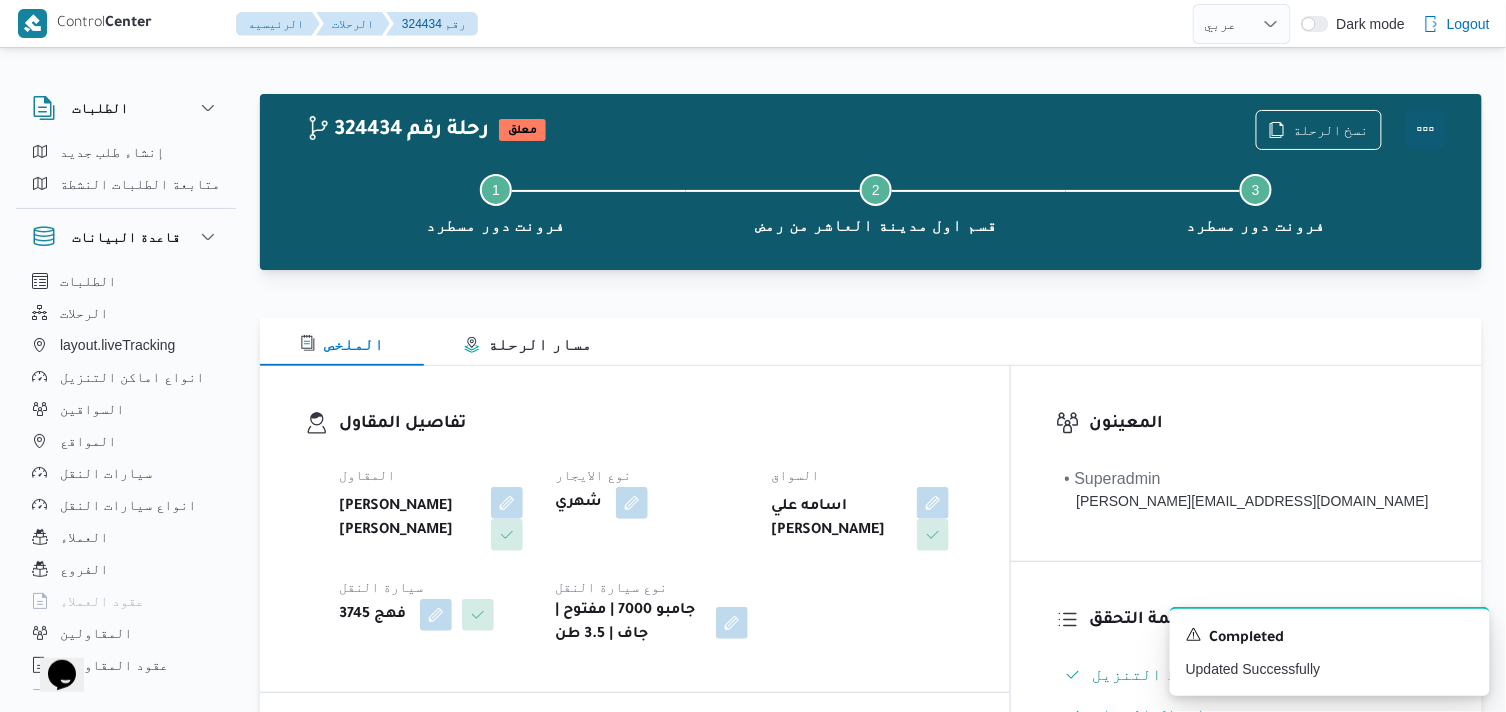 click at bounding box center (1426, 129) 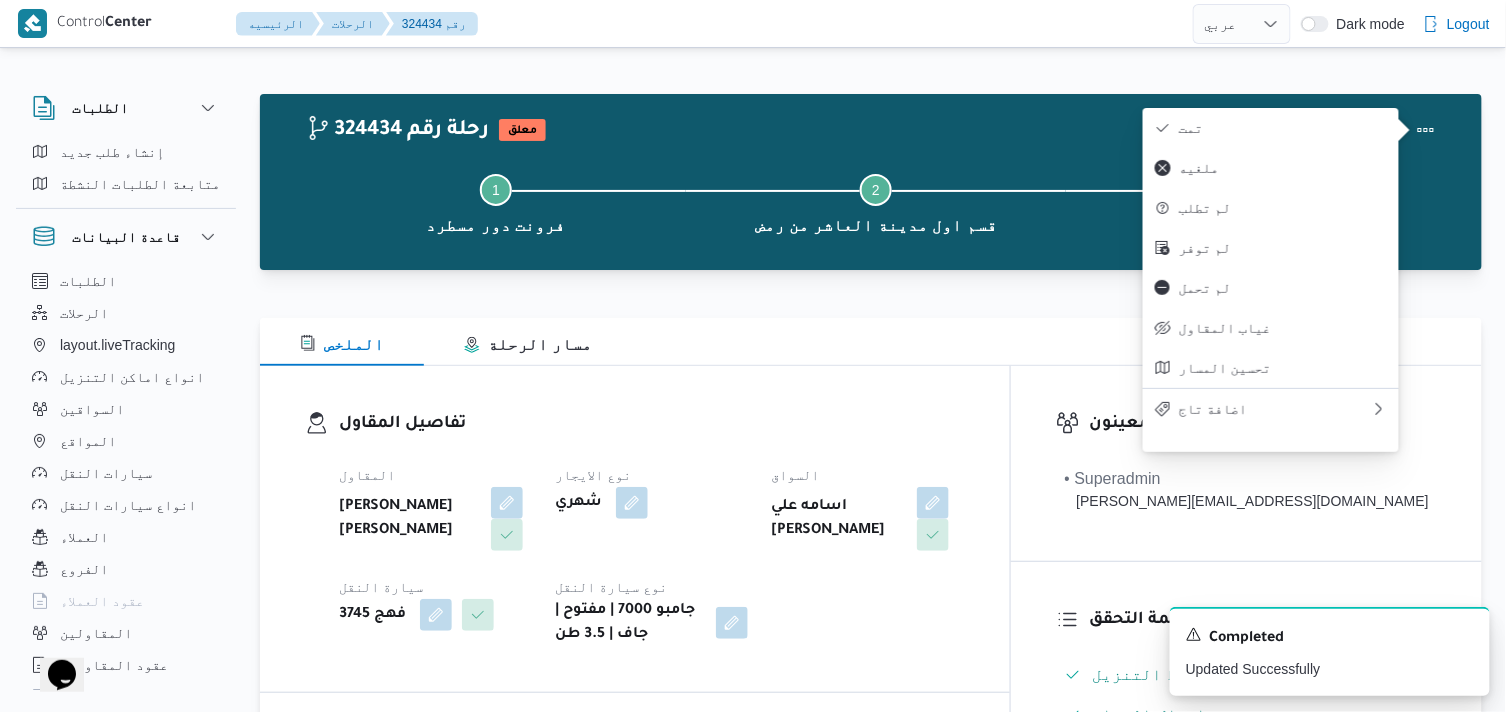 click on "تمت" at bounding box center [1283, 128] 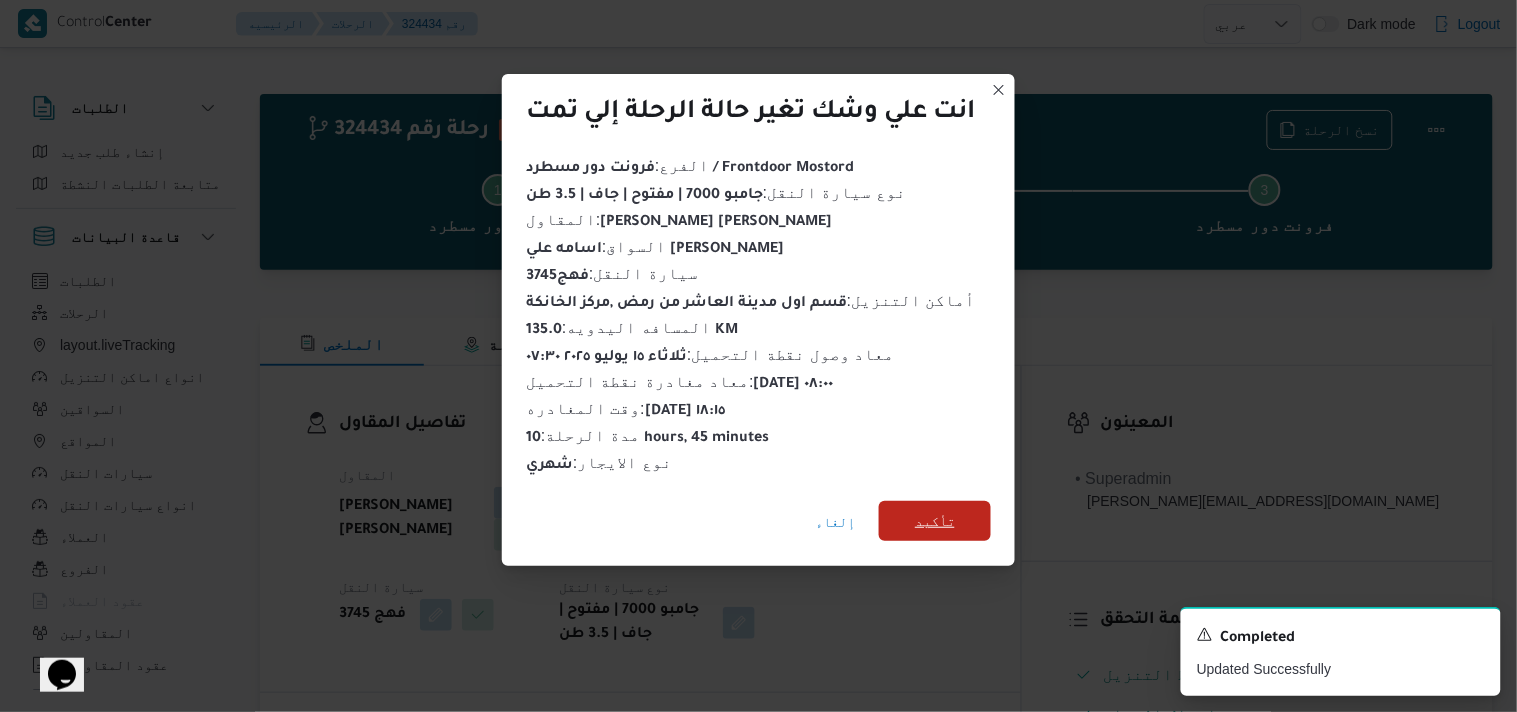click on "تأكيد" at bounding box center (935, 521) 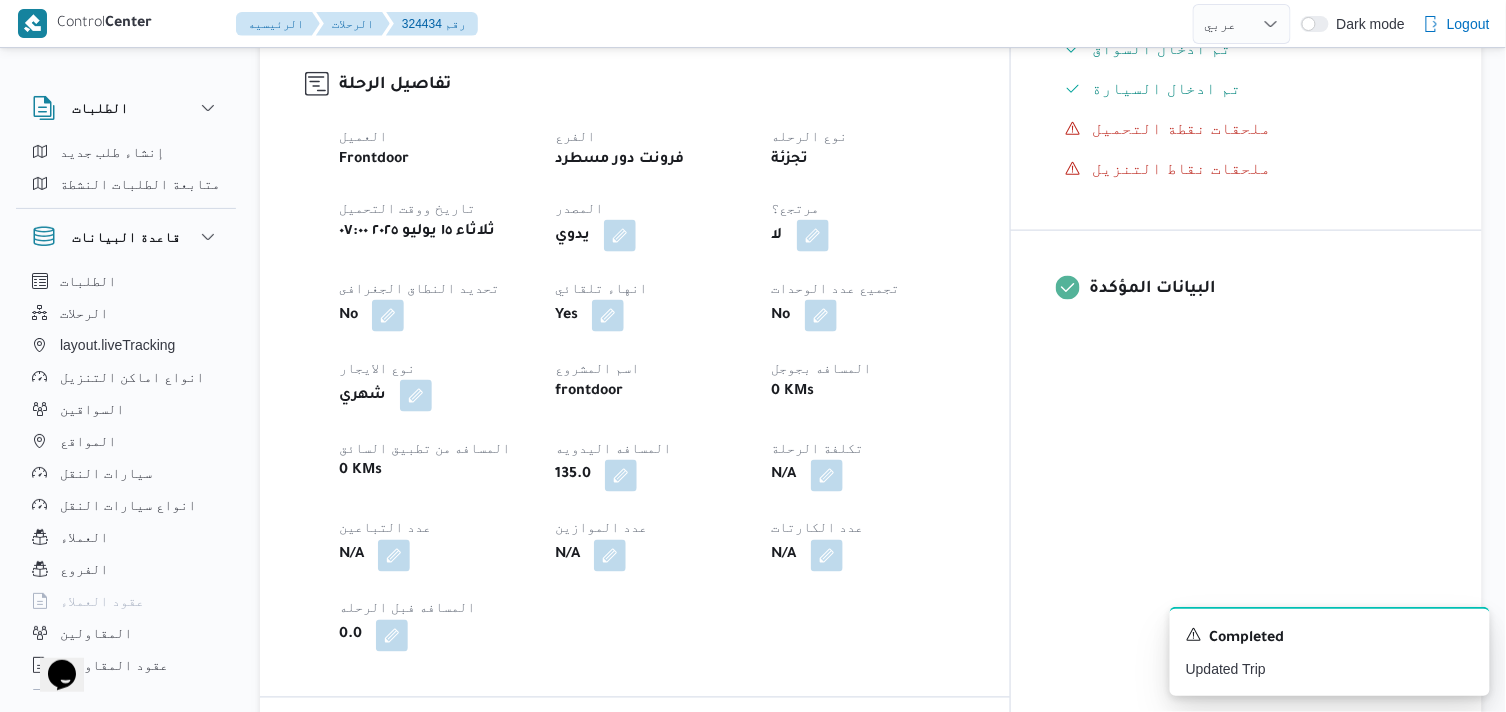scroll, scrollTop: 0, scrollLeft: 0, axis: both 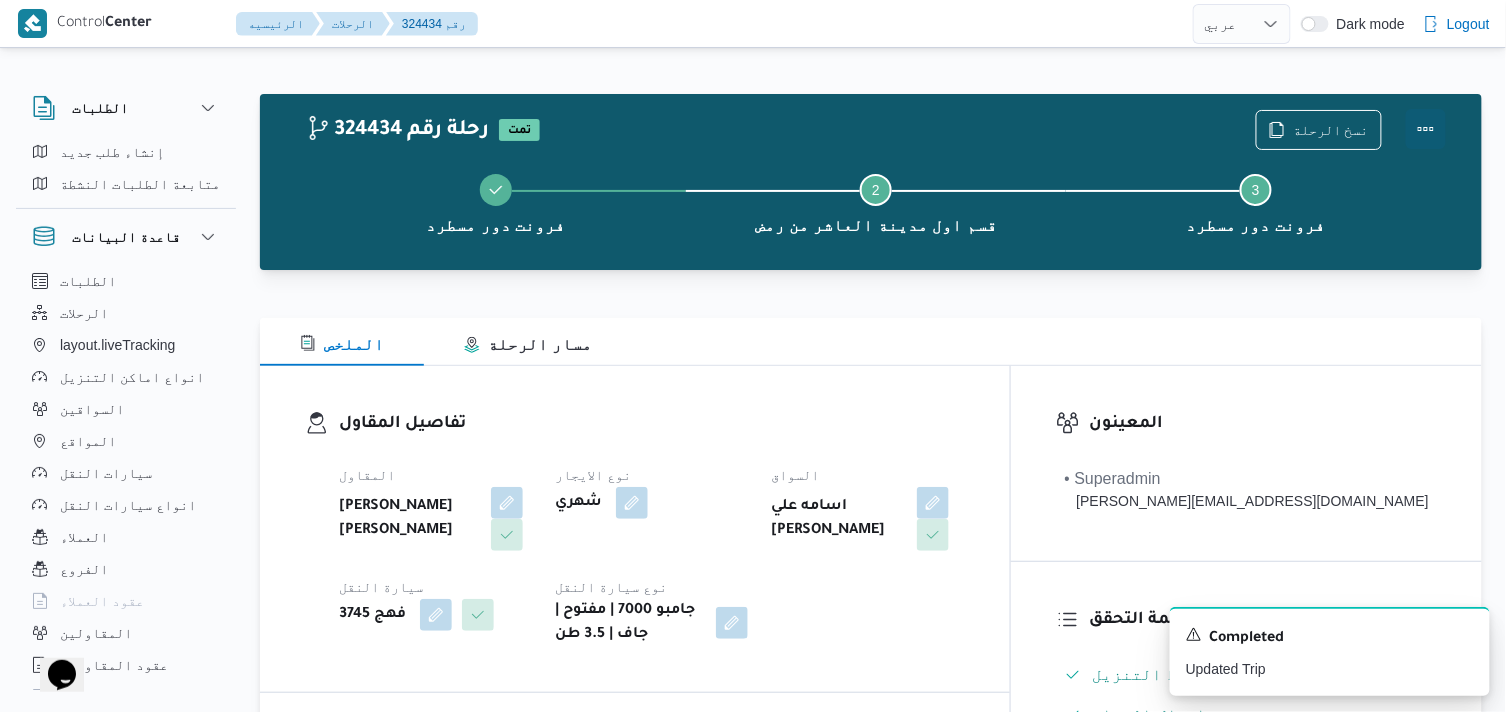 click at bounding box center (1426, 129) 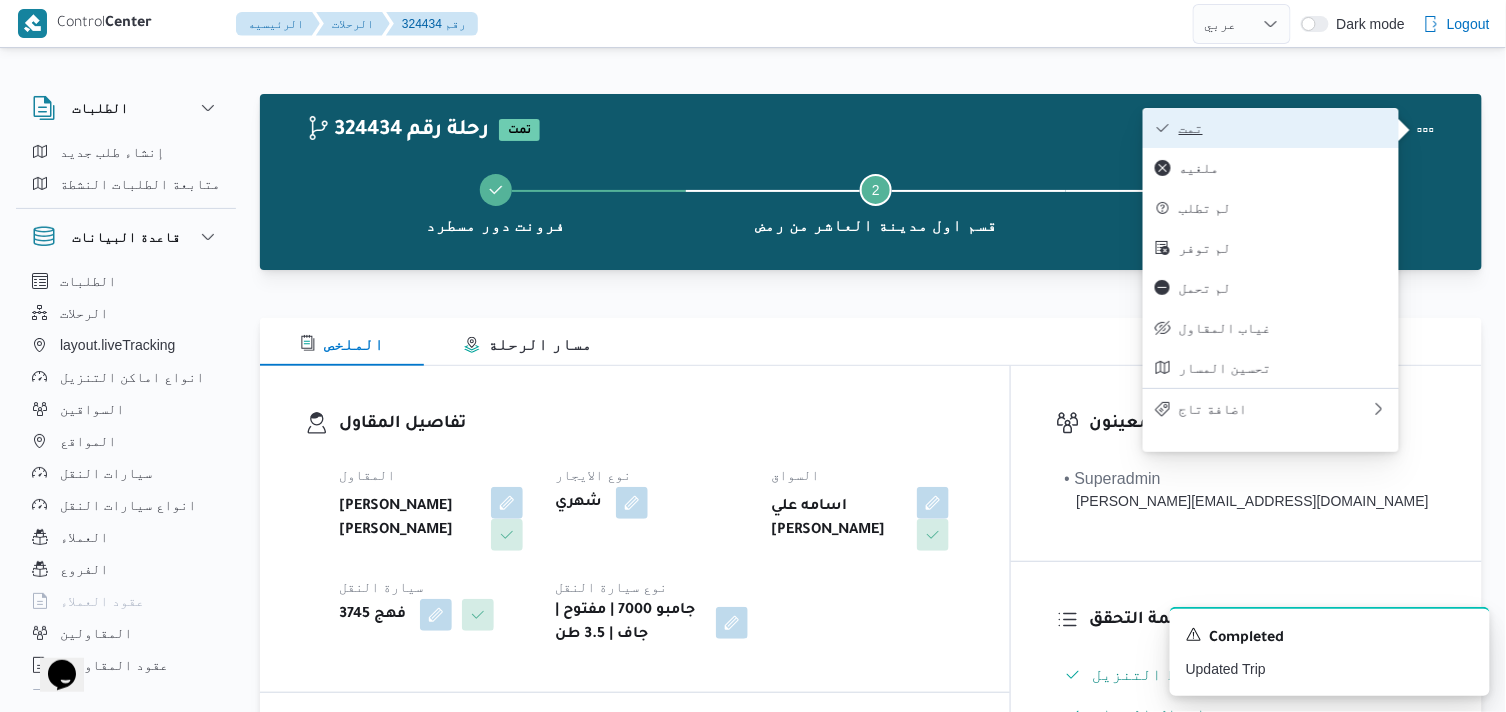 click on "تمت" at bounding box center [1283, 128] 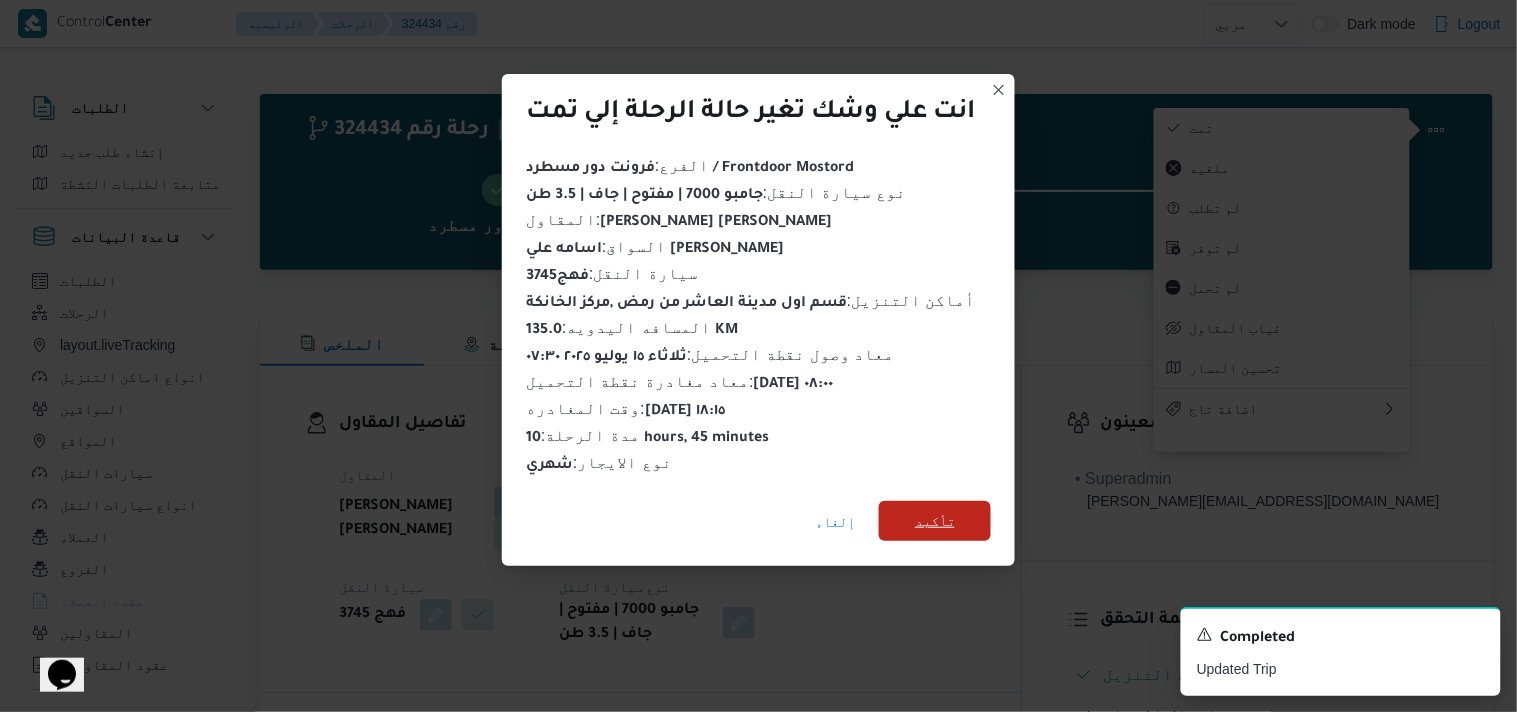 click on "تأكيد" at bounding box center (935, 521) 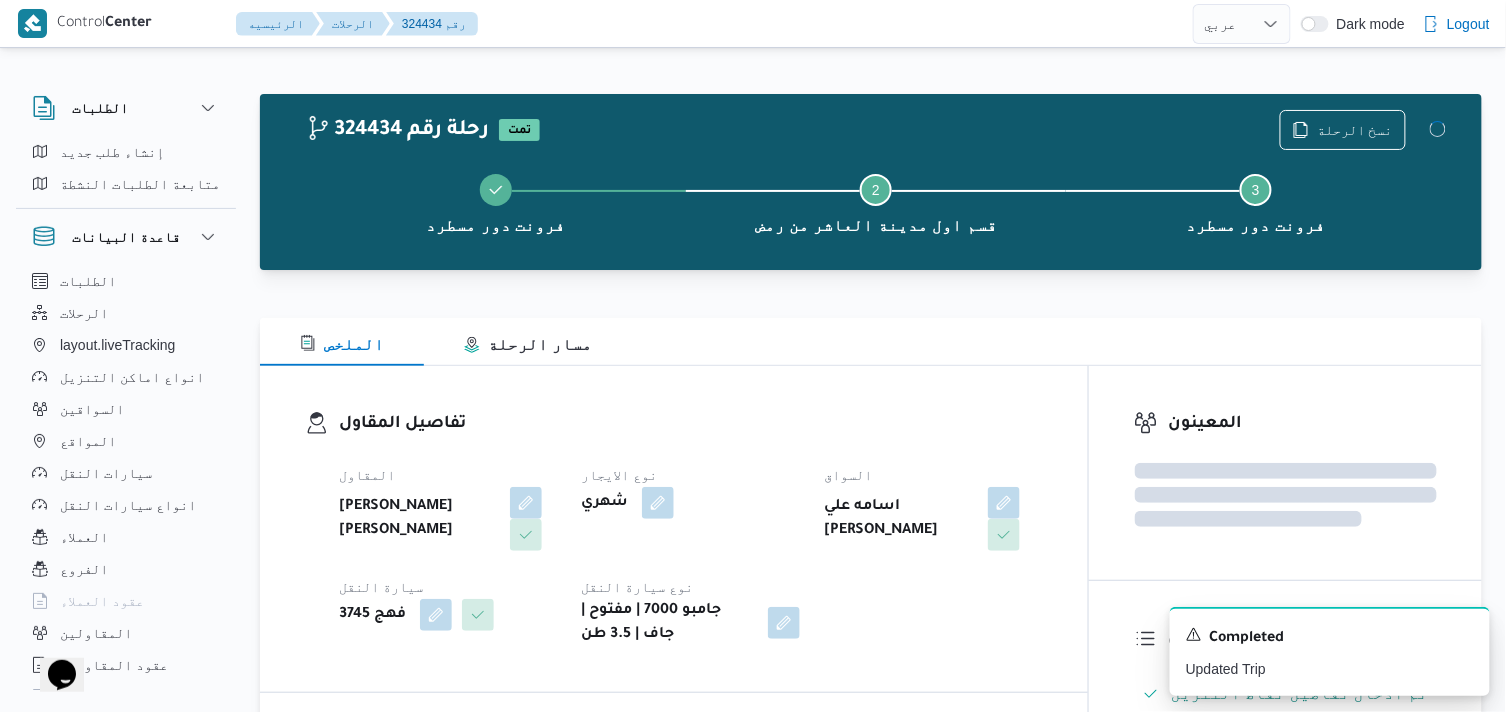 click on "المقاول عبدالله عيد عبدالسلام عبدالحافظ نوع الايجار شهري السواق اسامه علي السويفي زكي سيارة النقل فهج 3745 نوع سيارة النقل جامبو 7000 | مفتوح | جاف | 3.5 طن" at bounding box center [691, 555] 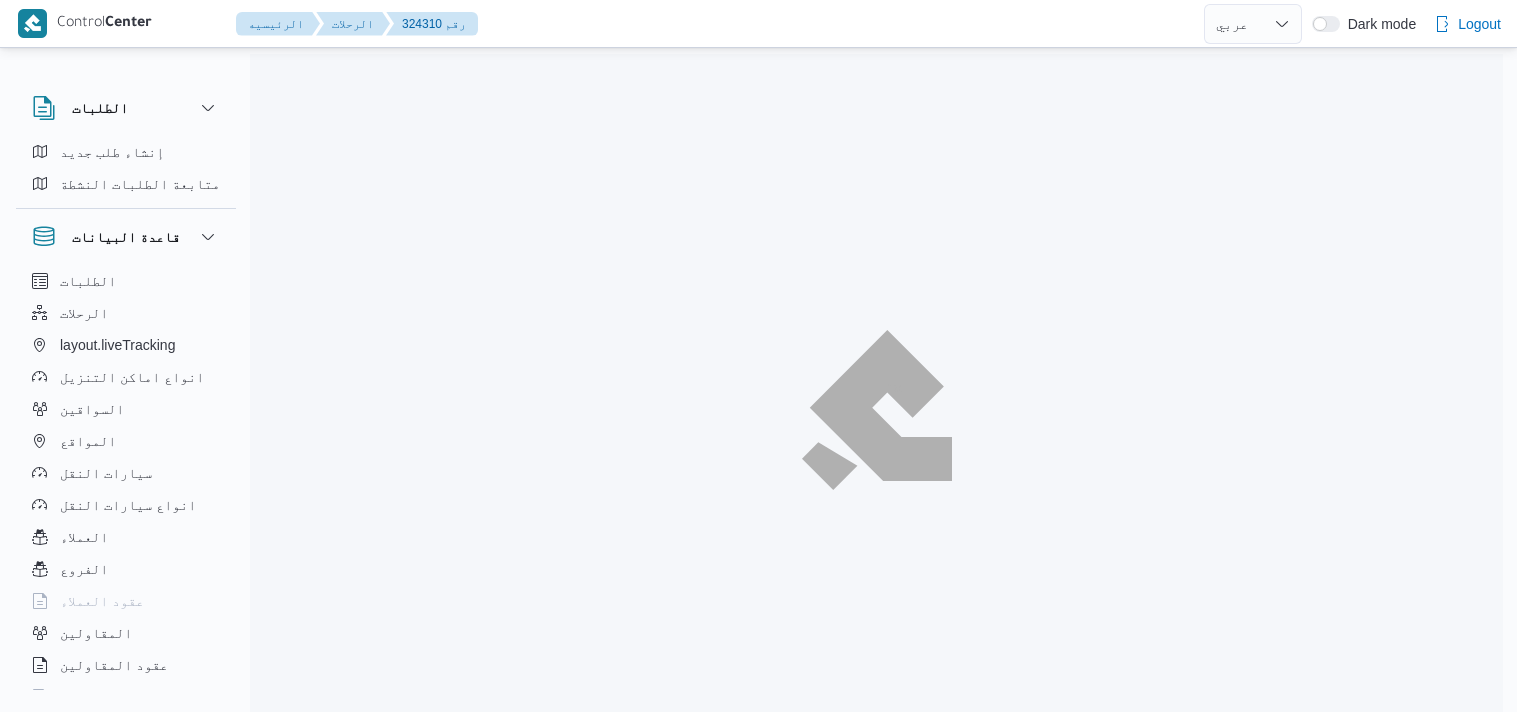 select on "ar" 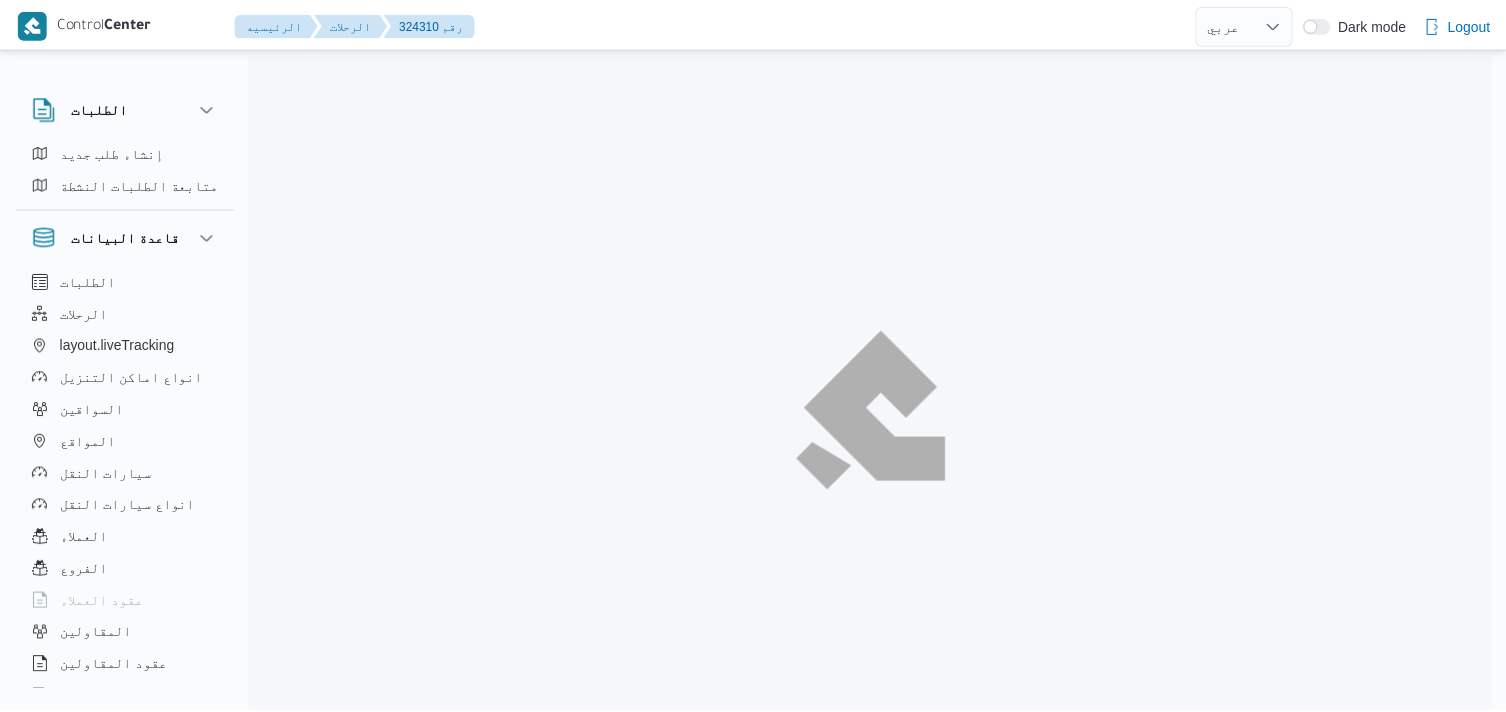 scroll, scrollTop: 0, scrollLeft: 0, axis: both 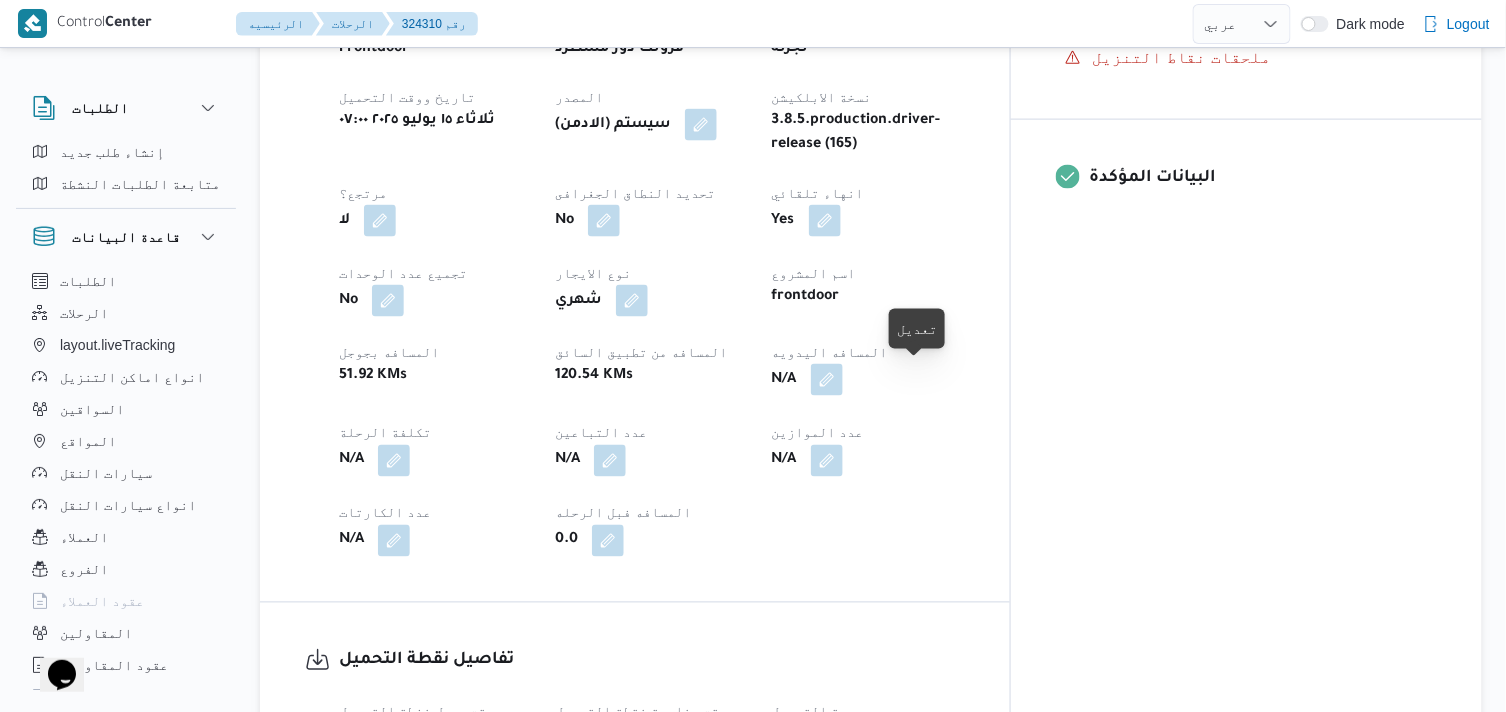 click at bounding box center (827, 380) 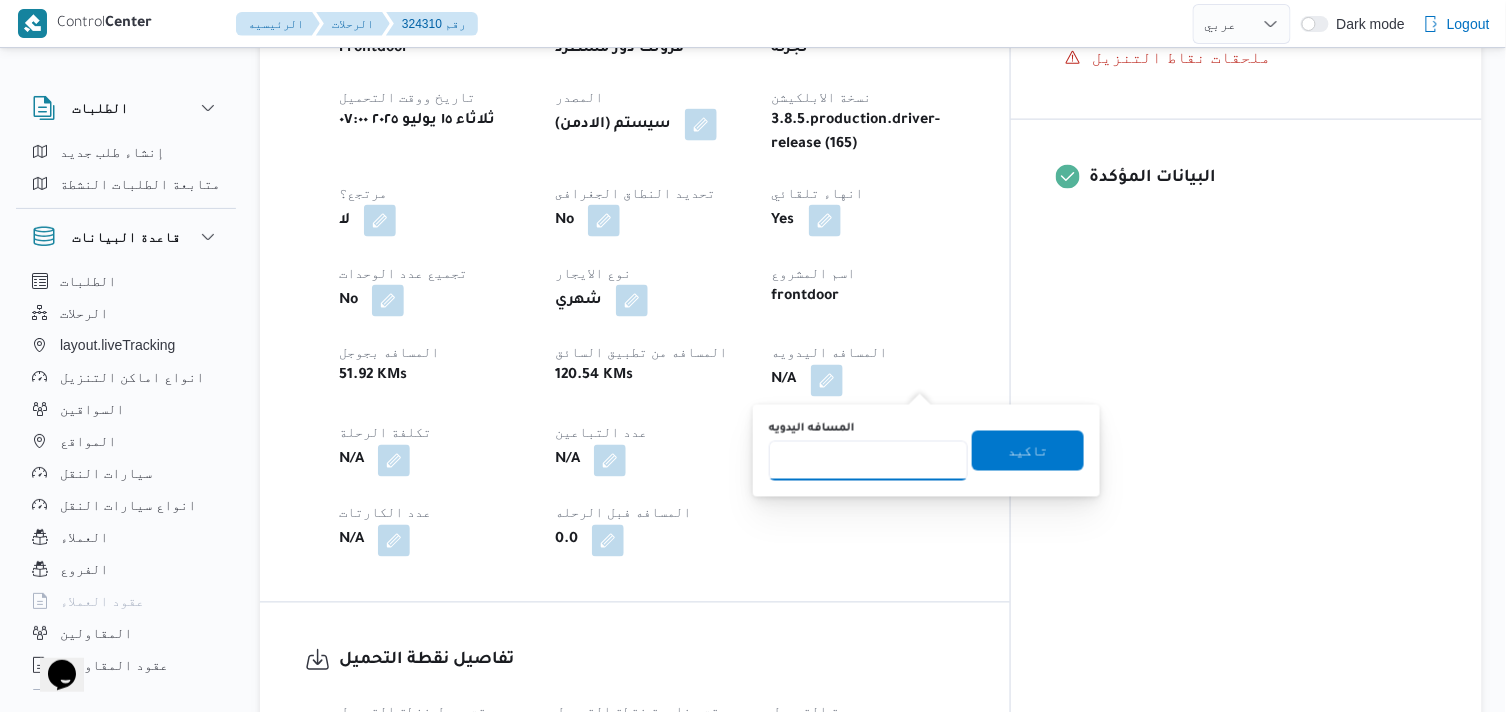 click on "المسافه اليدويه" at bounding box center (868, 461) 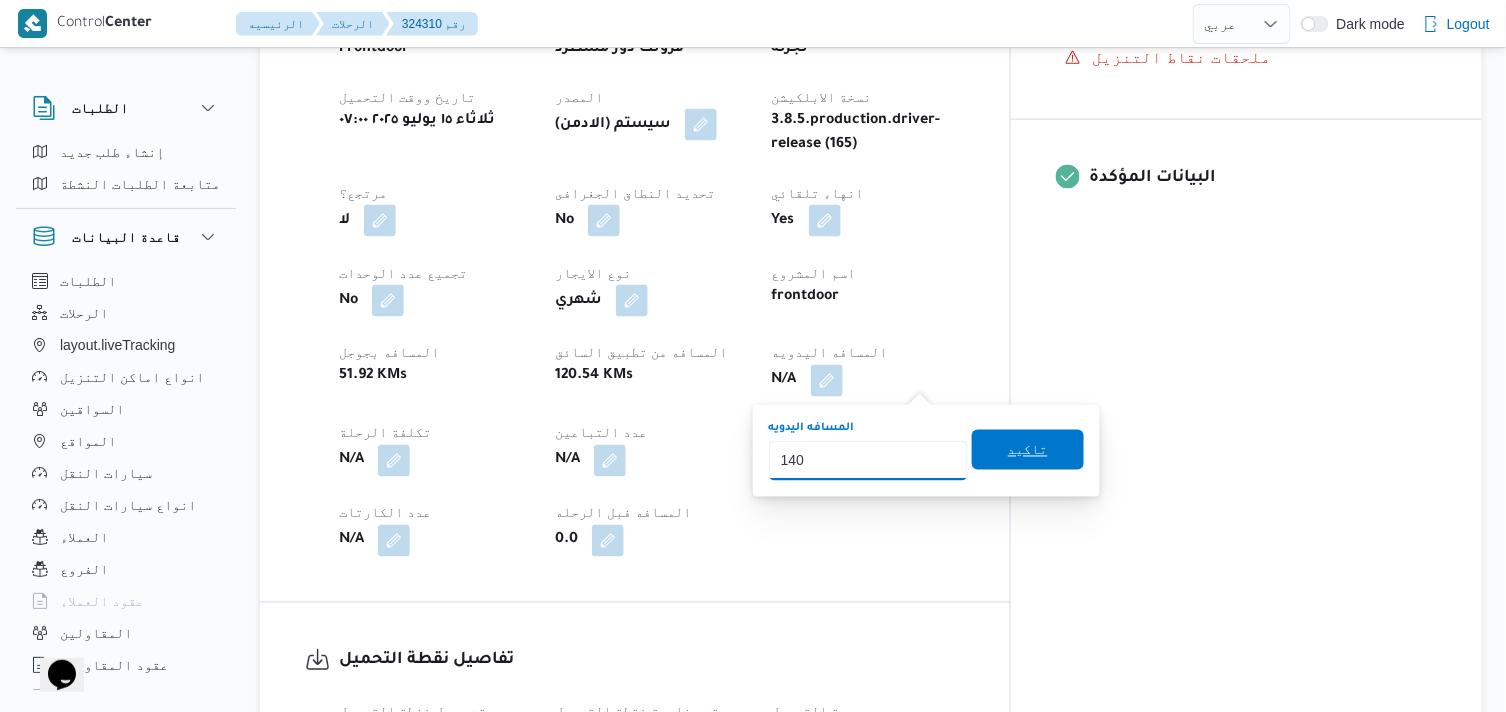 type on "140" 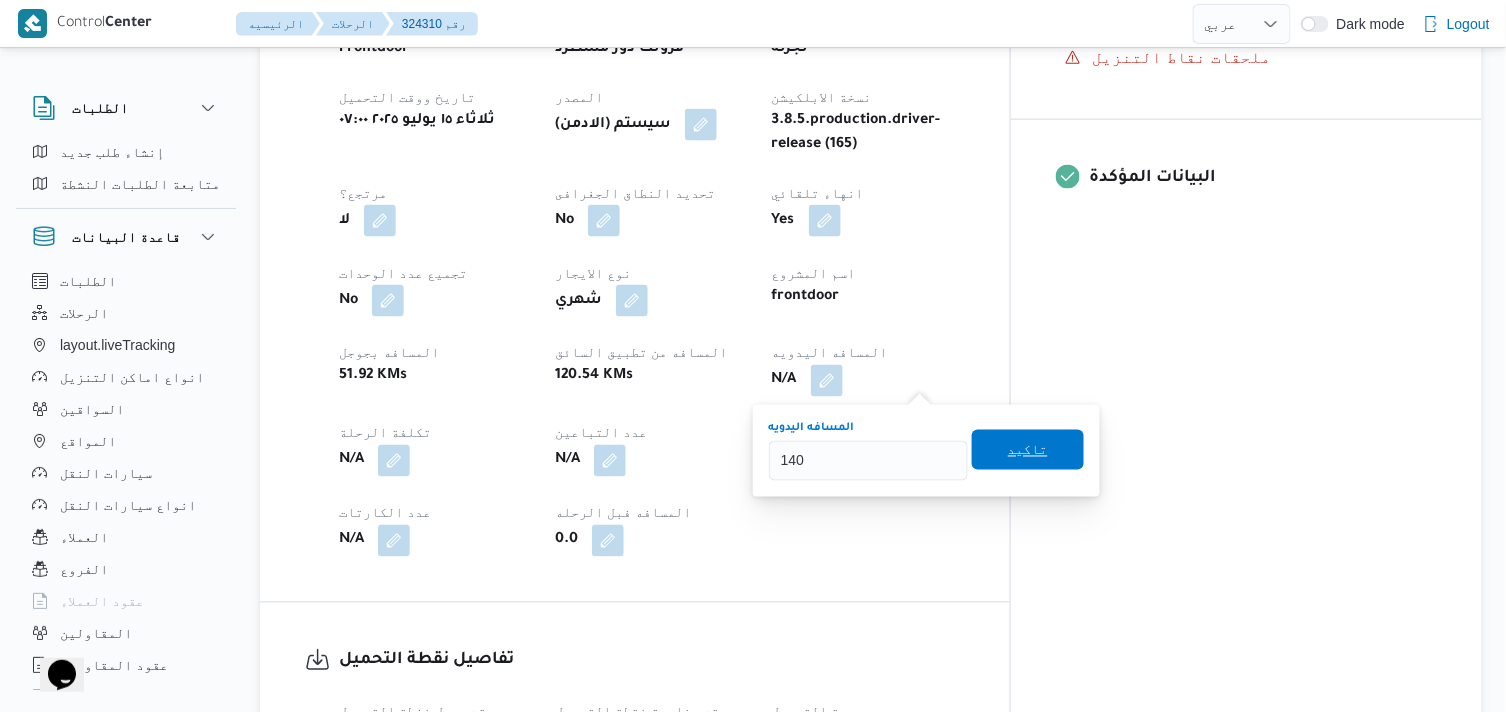 click on "تاكيد" at bounding box center (1028, 450) 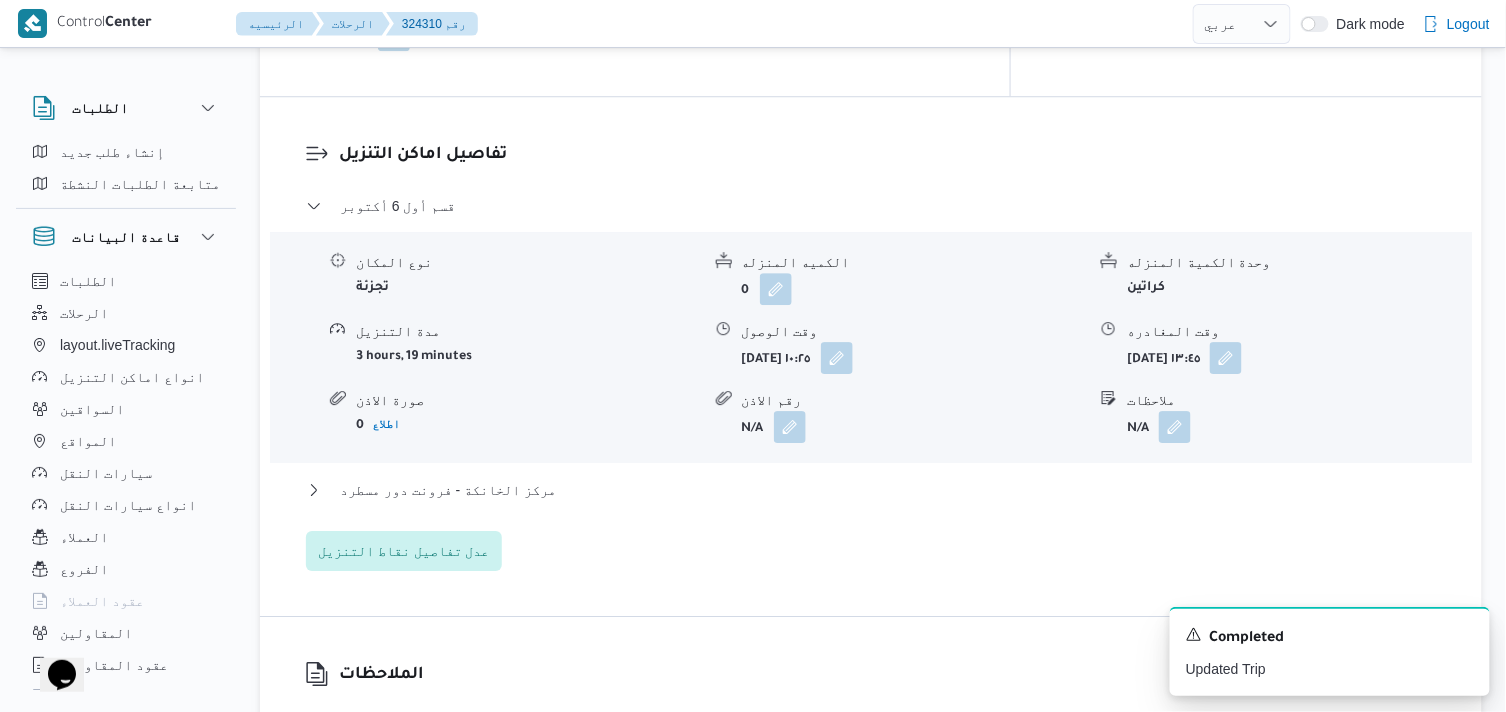scroll, scrollTop: 1666, scrollLeft: 0, axis: vertical 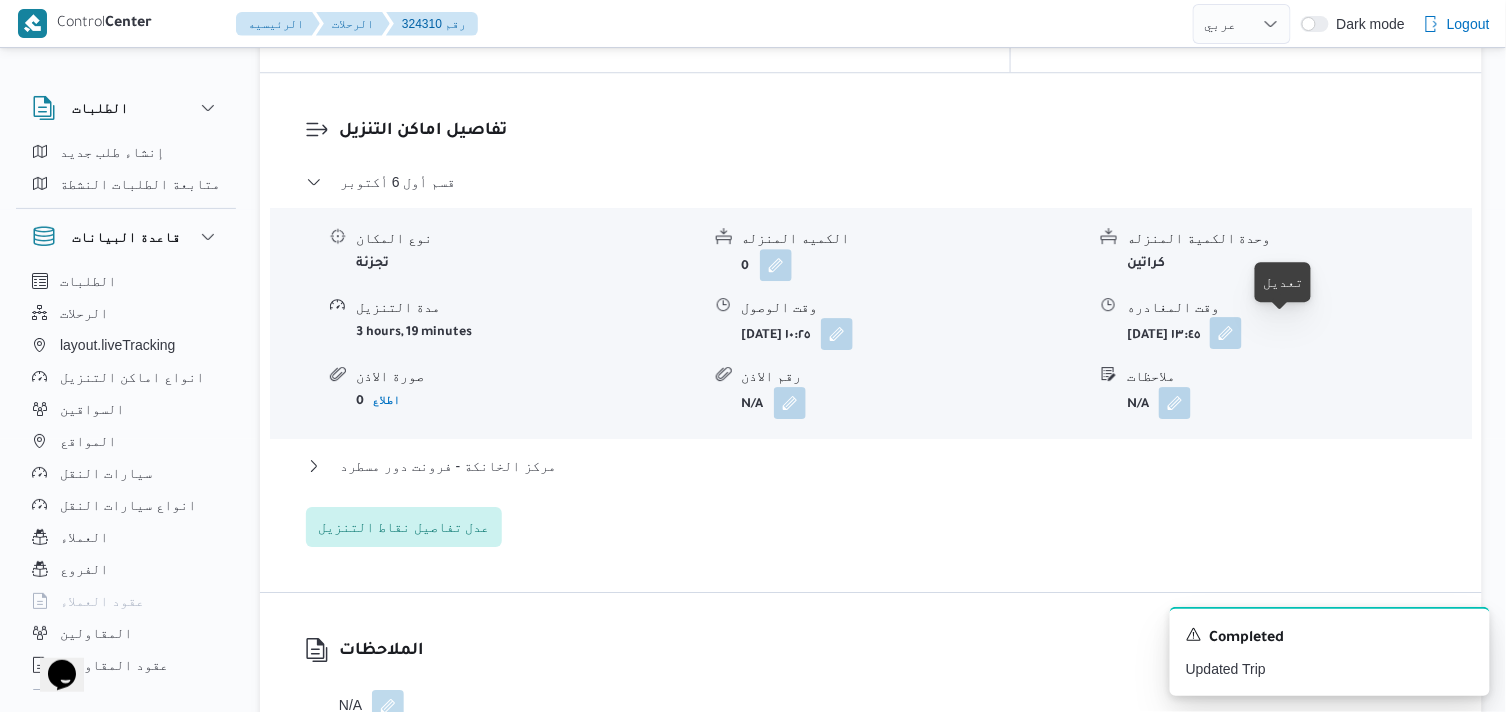 click at bounding box center (1226, 333) 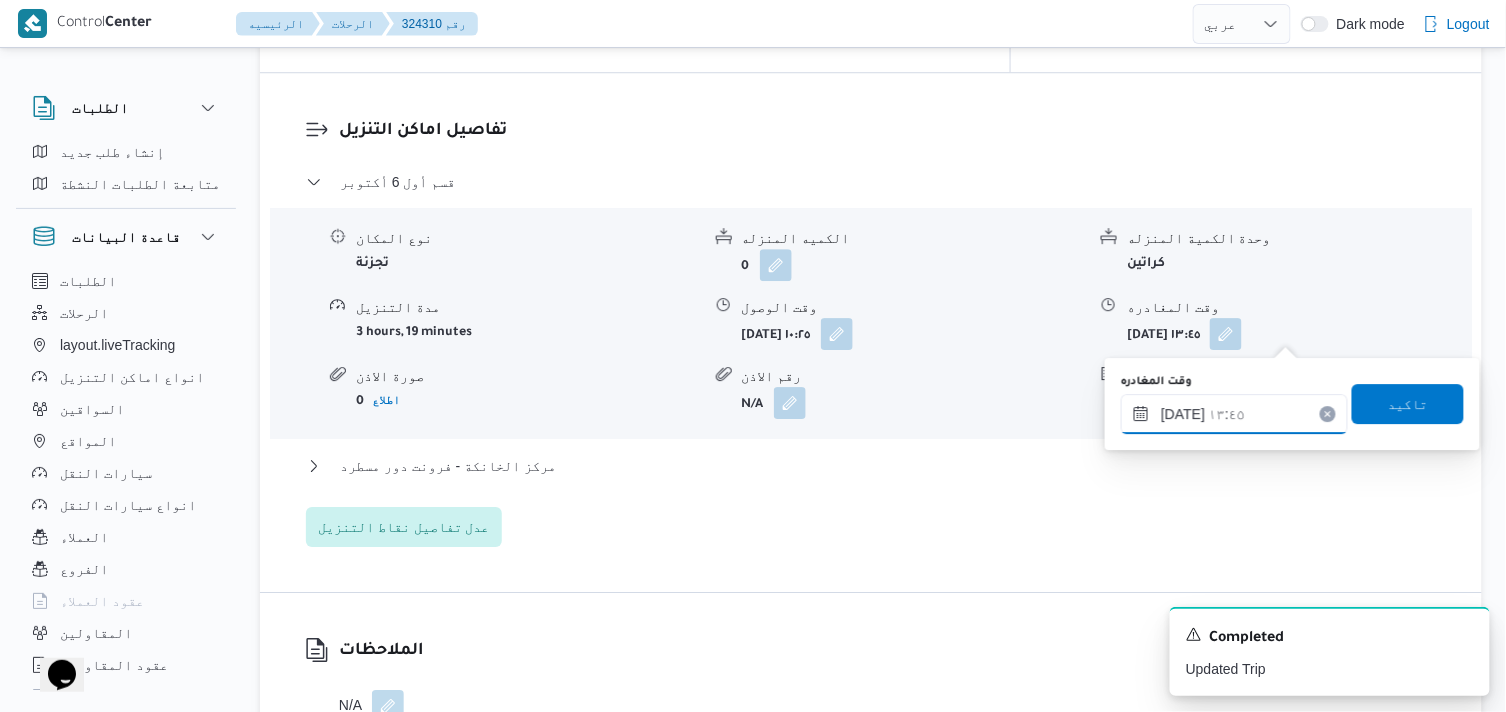 click on "١٥/٠٧/٢٠٢٥ ١٣:٤٥" at bounding box center (1234, 414) 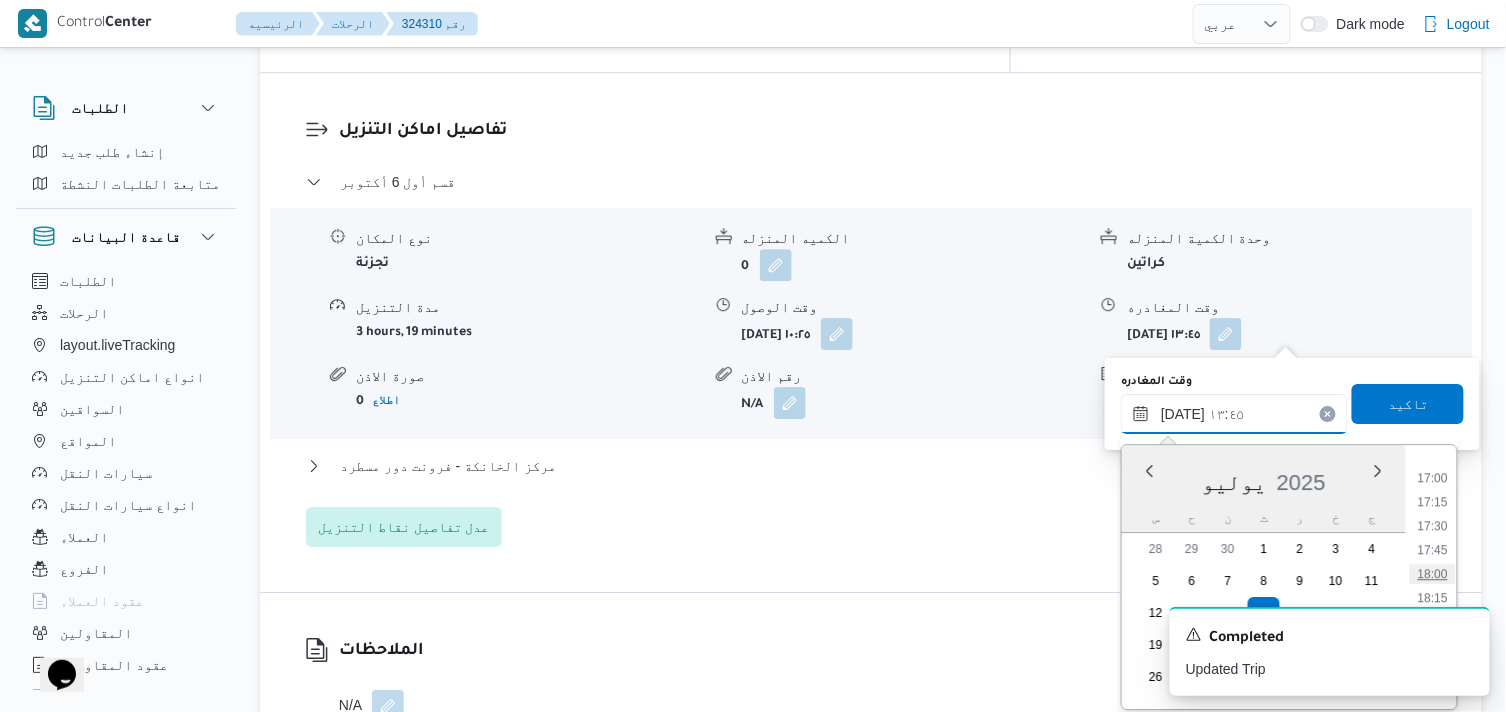 scroll, scrollTop: 1644, scrollLeft: 0, axis: vertical 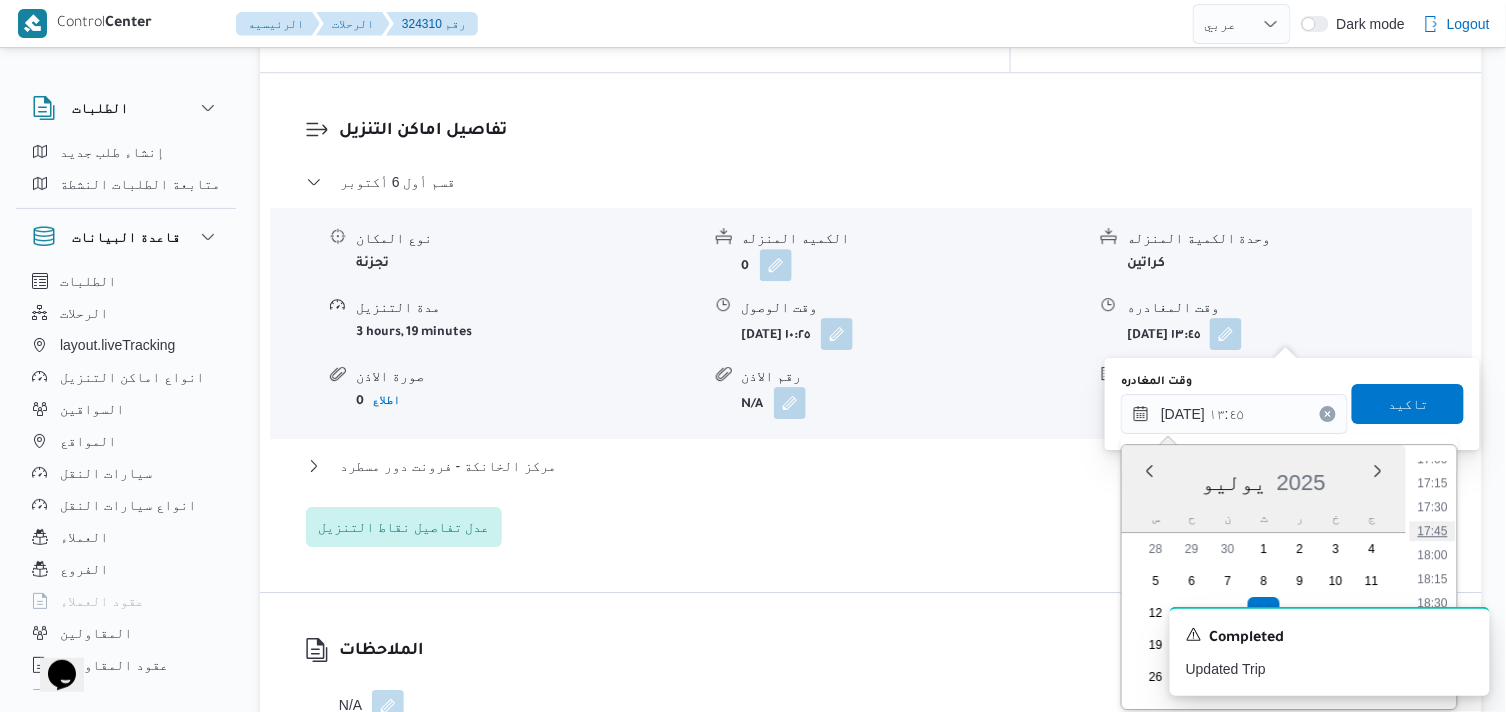 click on "17:45" at bounding box center (1434, 531) 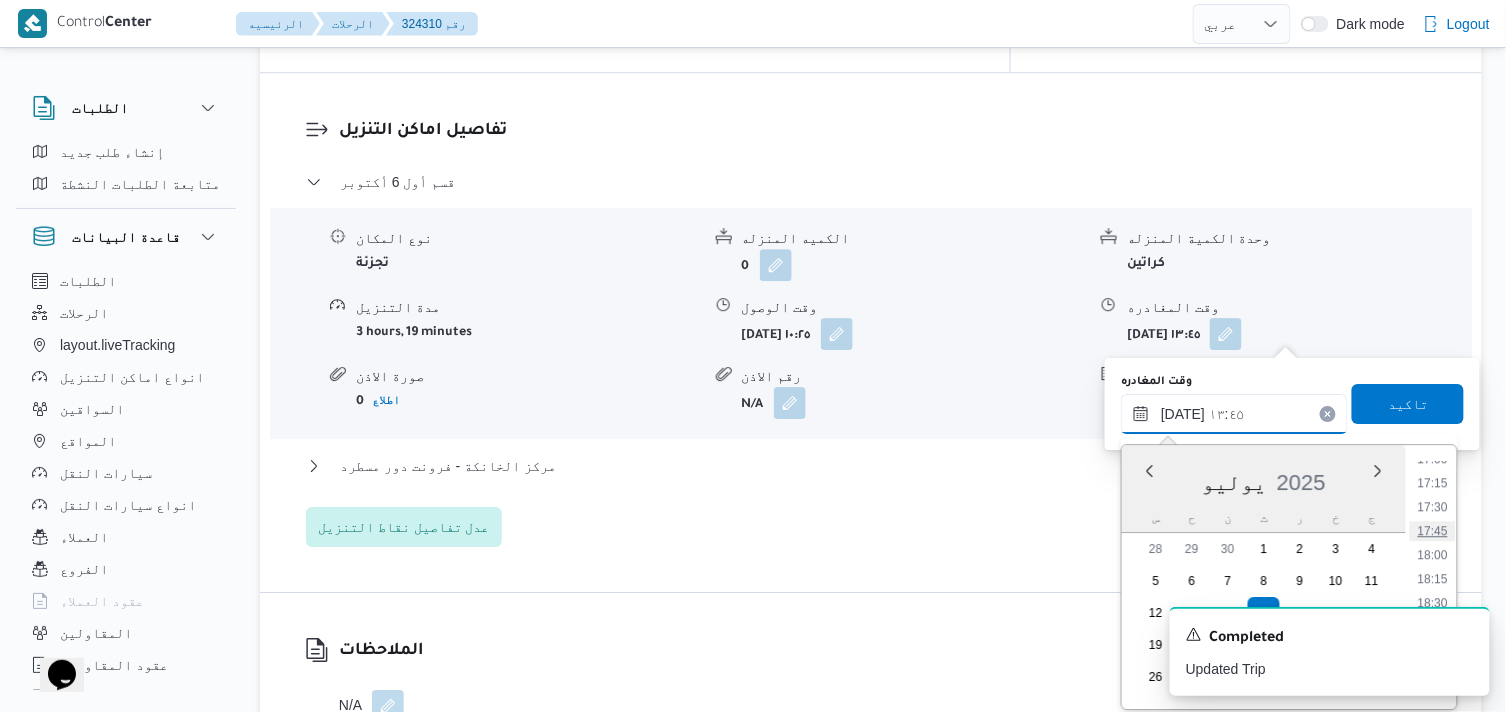 type on "[DATE] ١٧:٤٥" 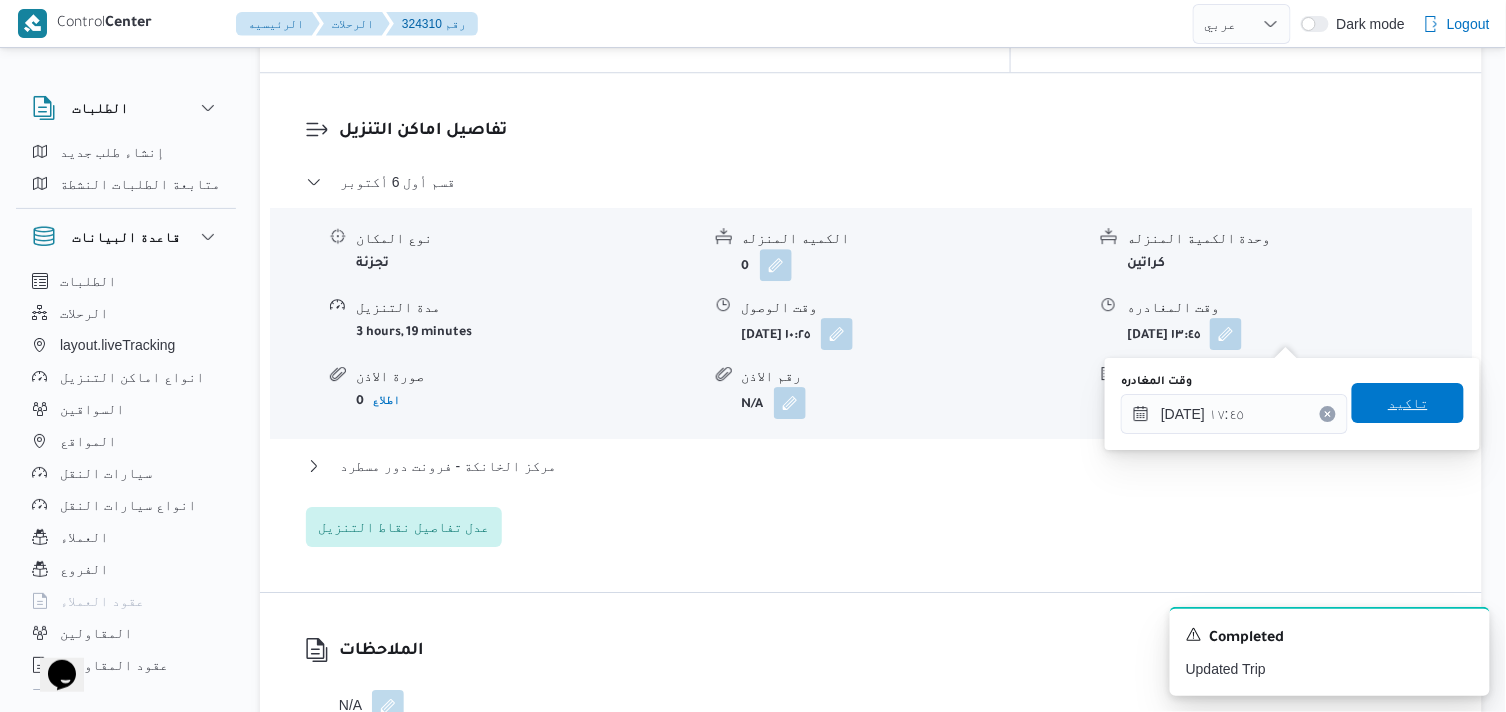 click on "تاكيد" at bounding box center [1408, 403] 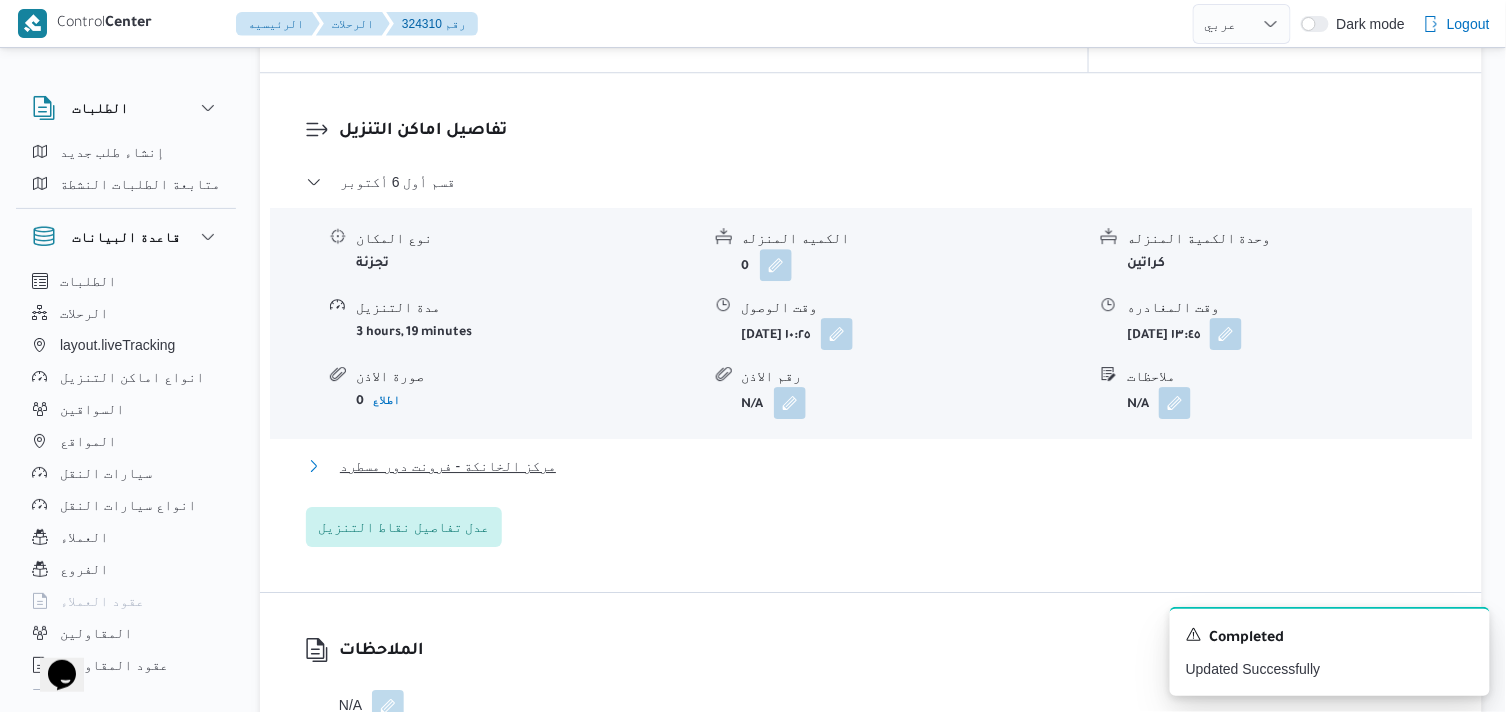 click on "مركز الخانكة -
فرونت دور مسطرد" at bounding box center (448, 466) 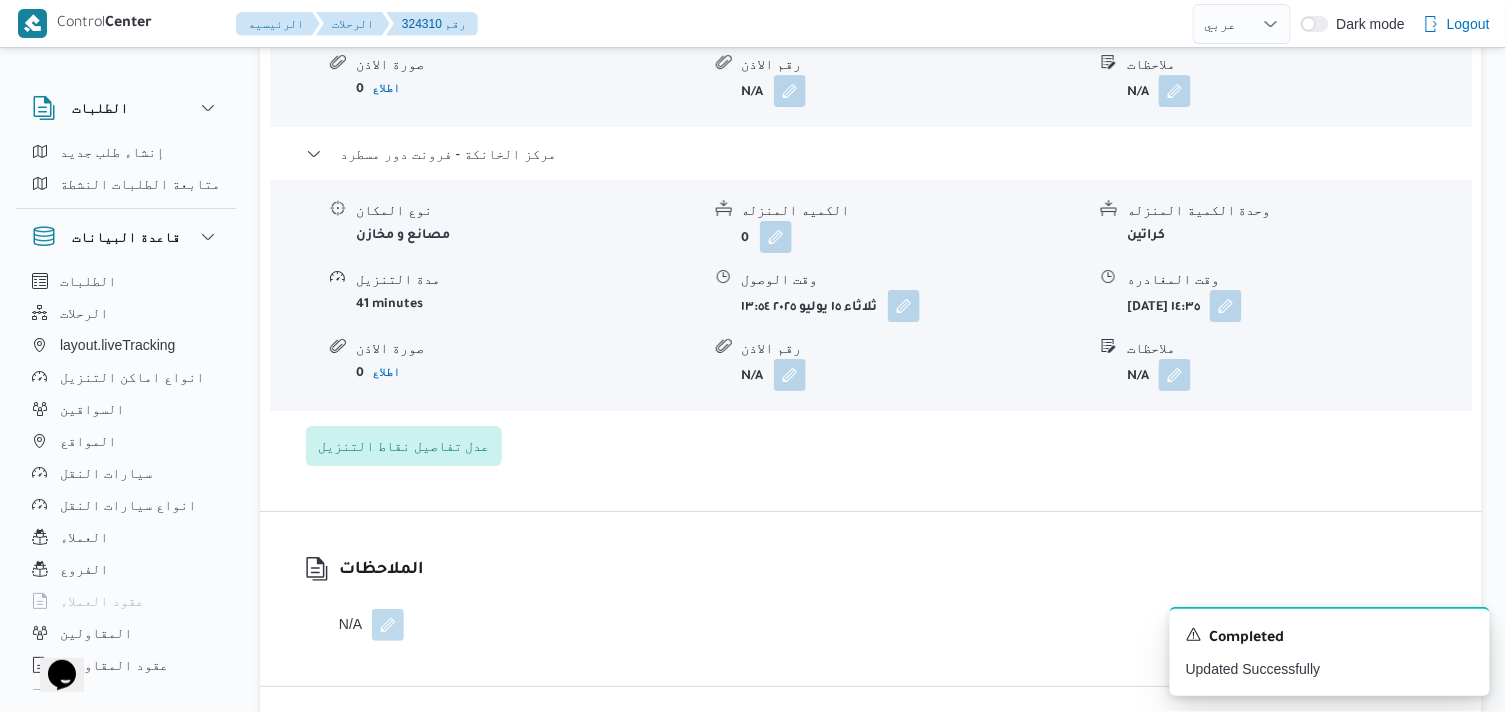 scroll, scrollTop: 2000, scrollLeft: 0, axis: vertical 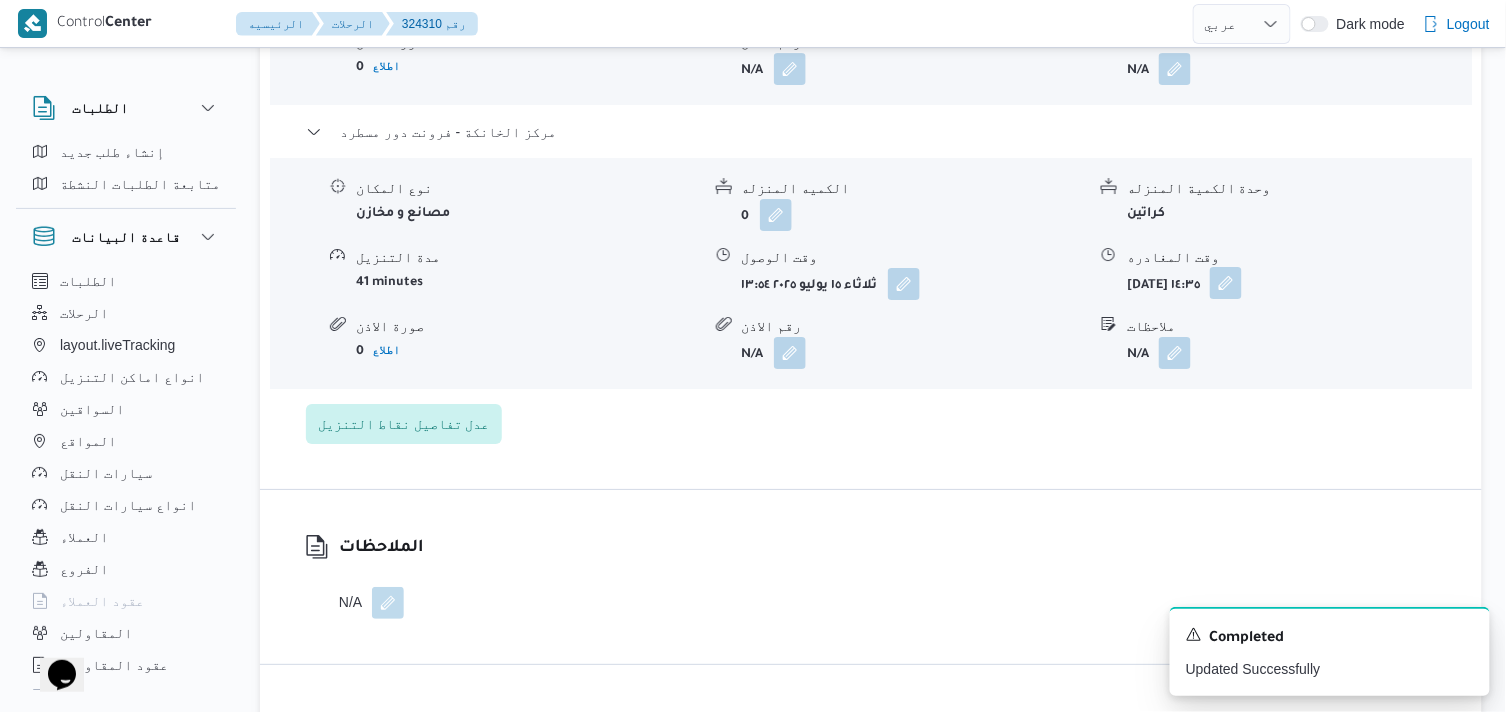 click at bounding box center [1226, 283] 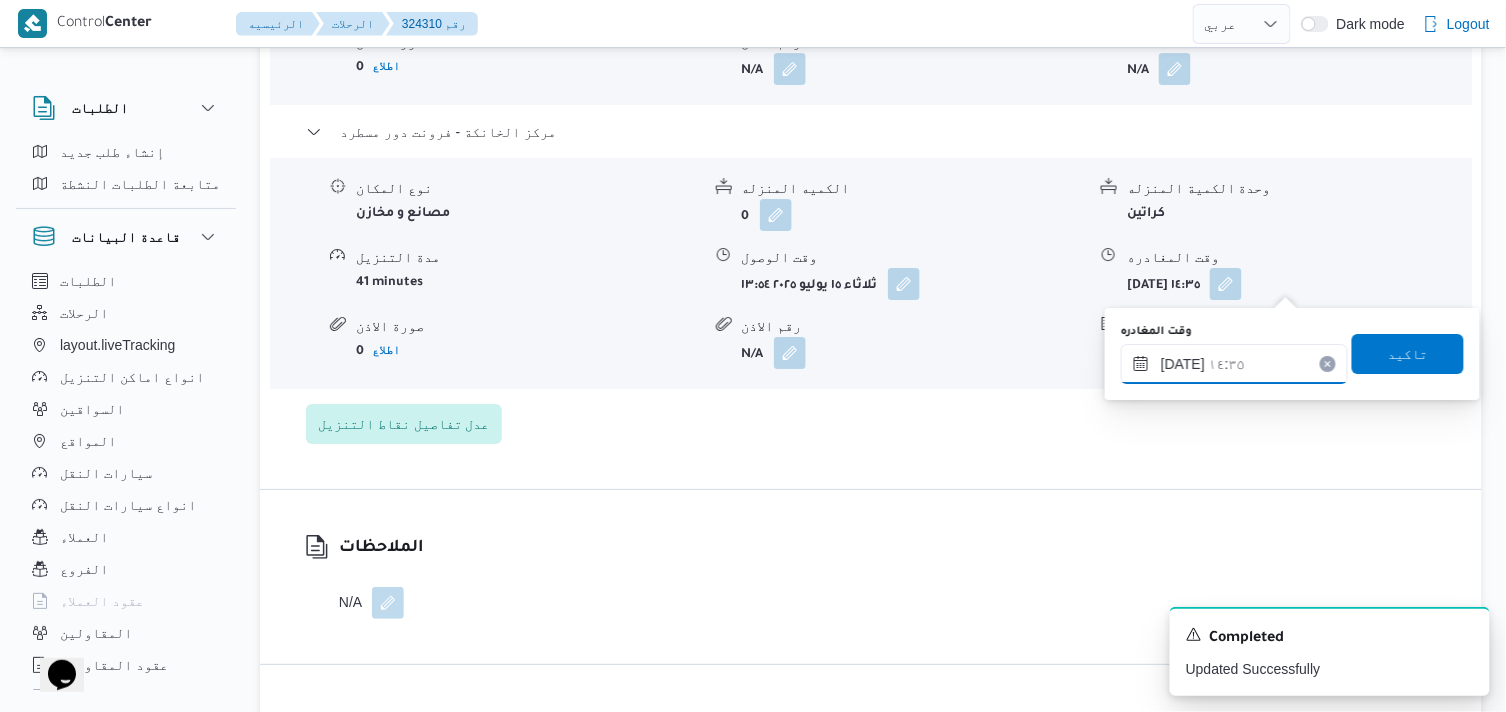 click on "١٥/٠٧/٢٠٢٥ ١٤:٣٥" at bounding box center [1234, 364] 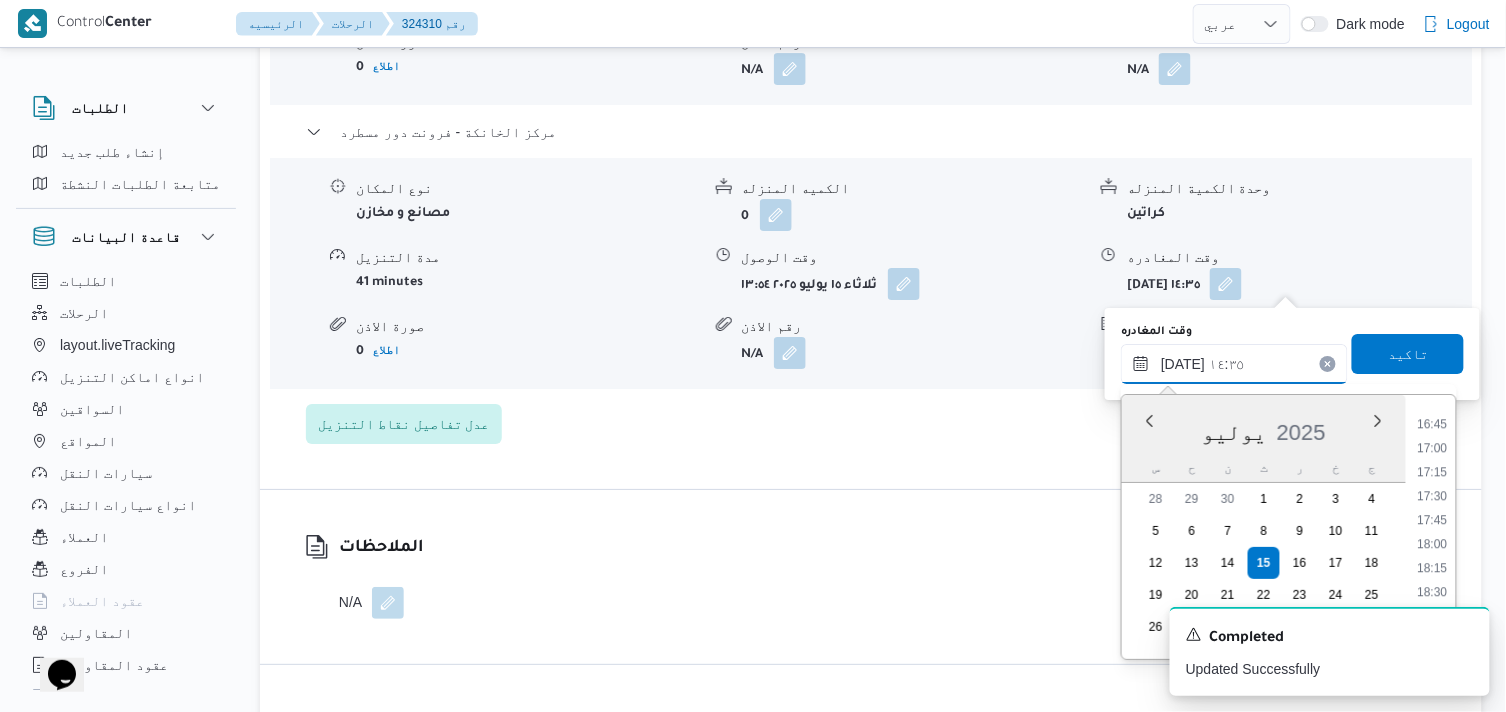 scroll, scrollTop: 1716, scrollLeft: 0, axis: vertical 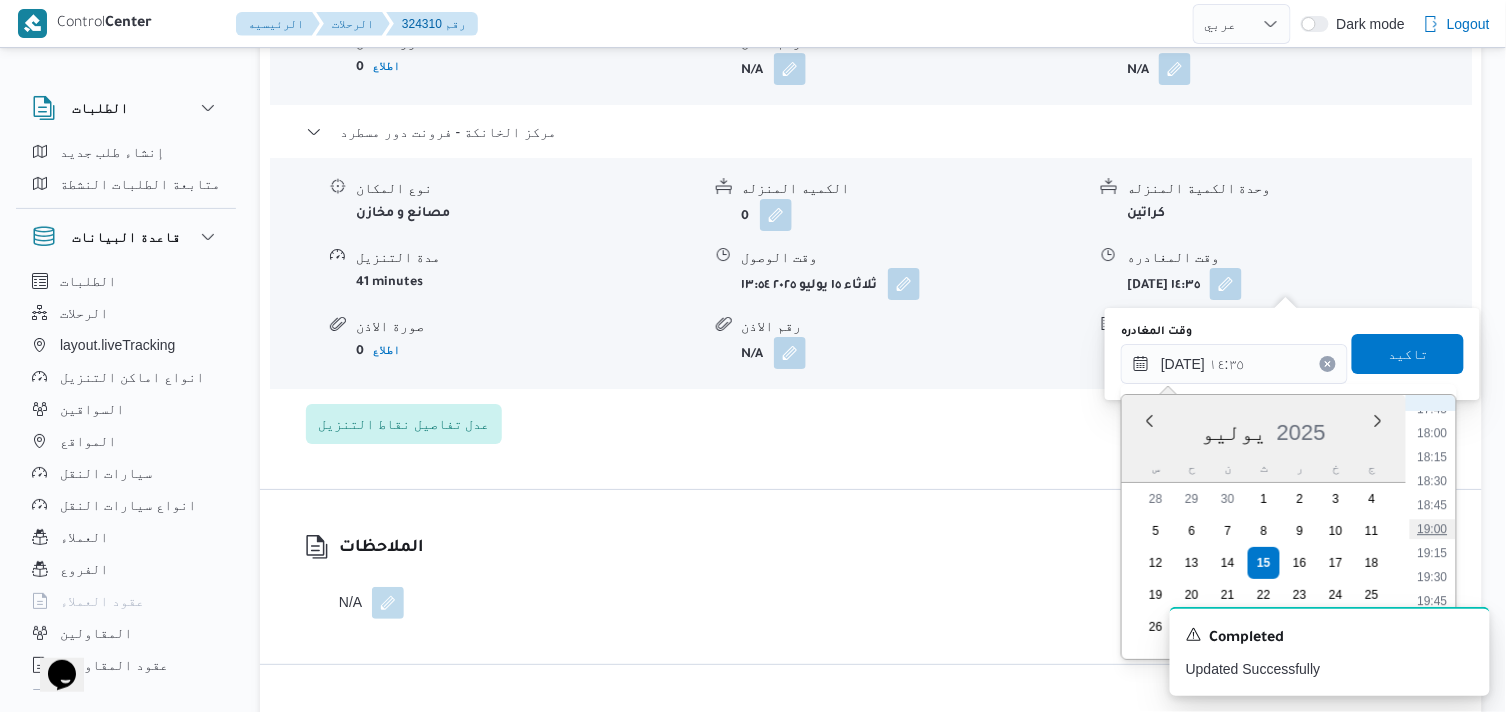 click on "19:00" at bounding box center (1433, 529) 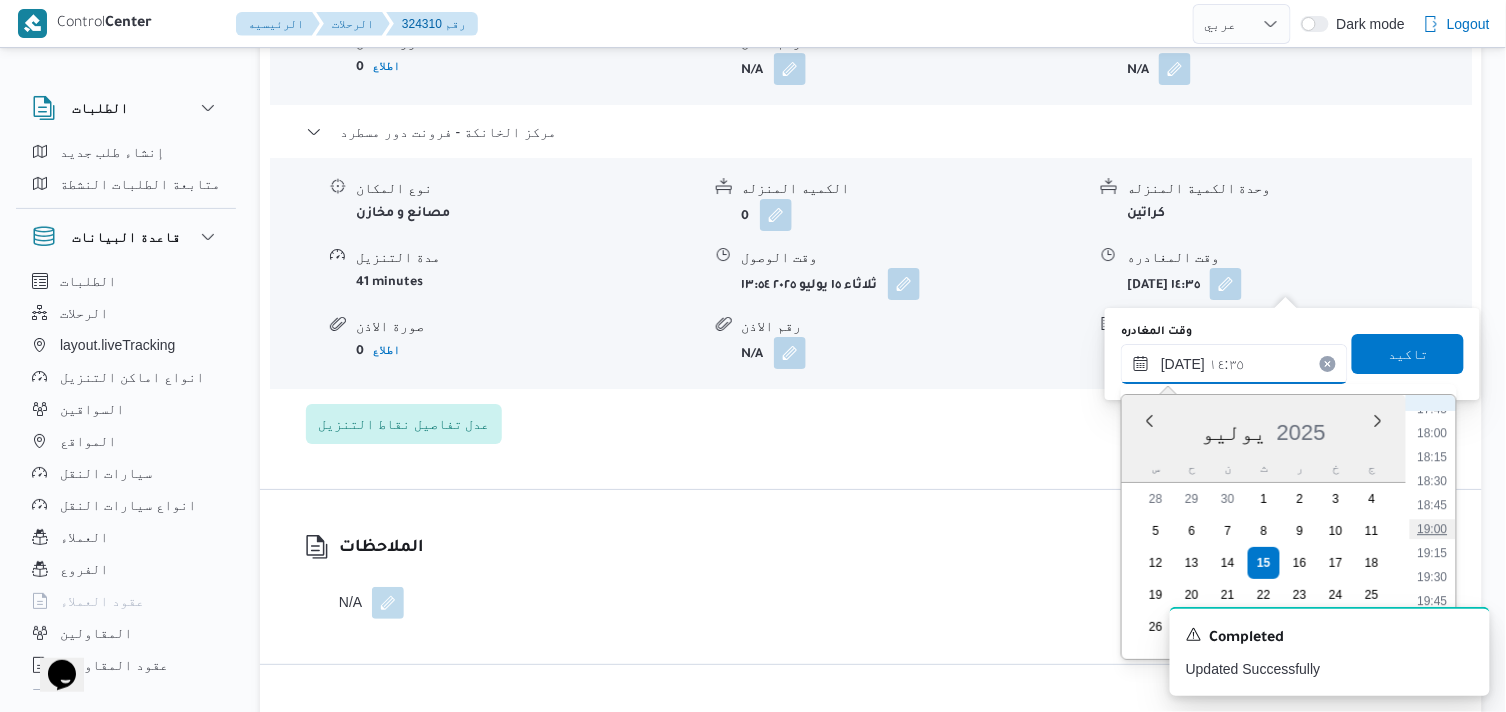 type on "[DATE] ١٩:٠٠" 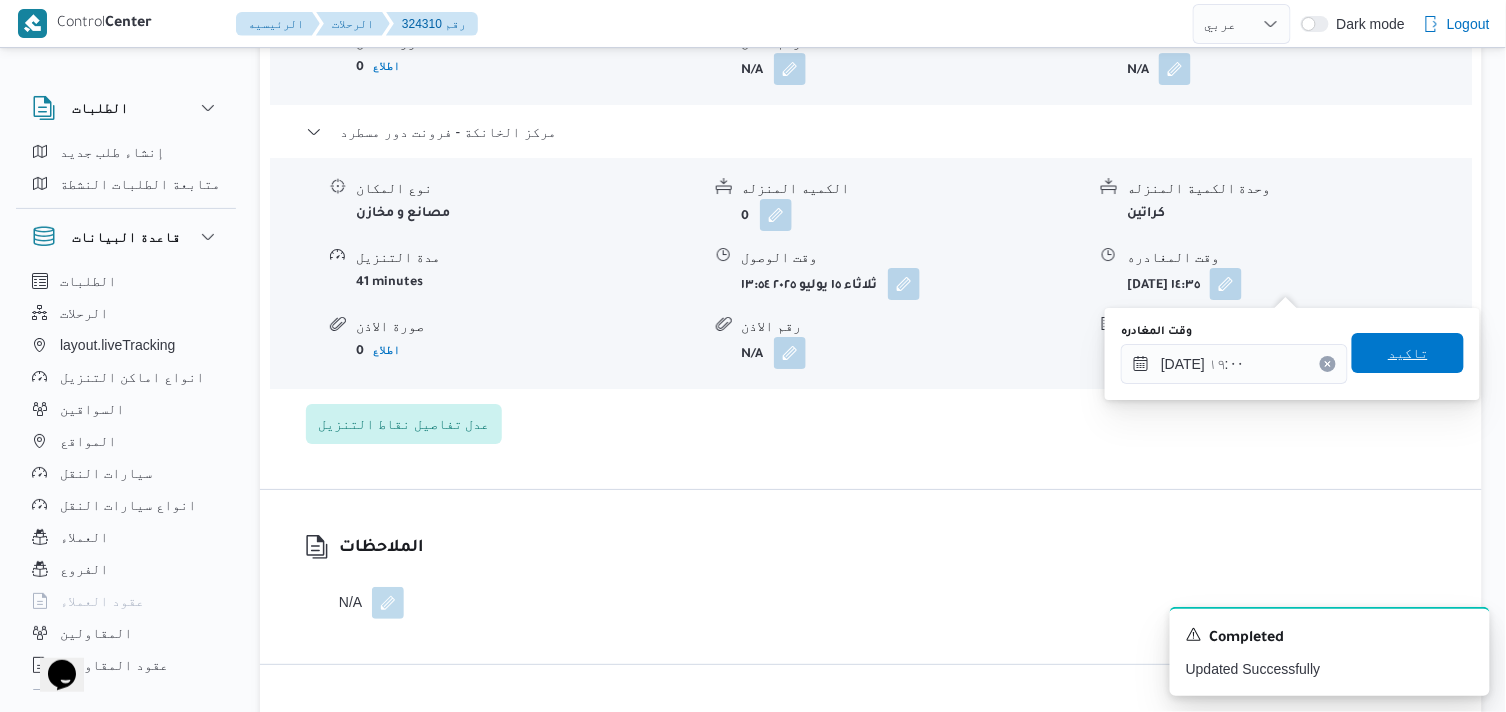 click on "تاكيد" at bounding box center [1408, 353] 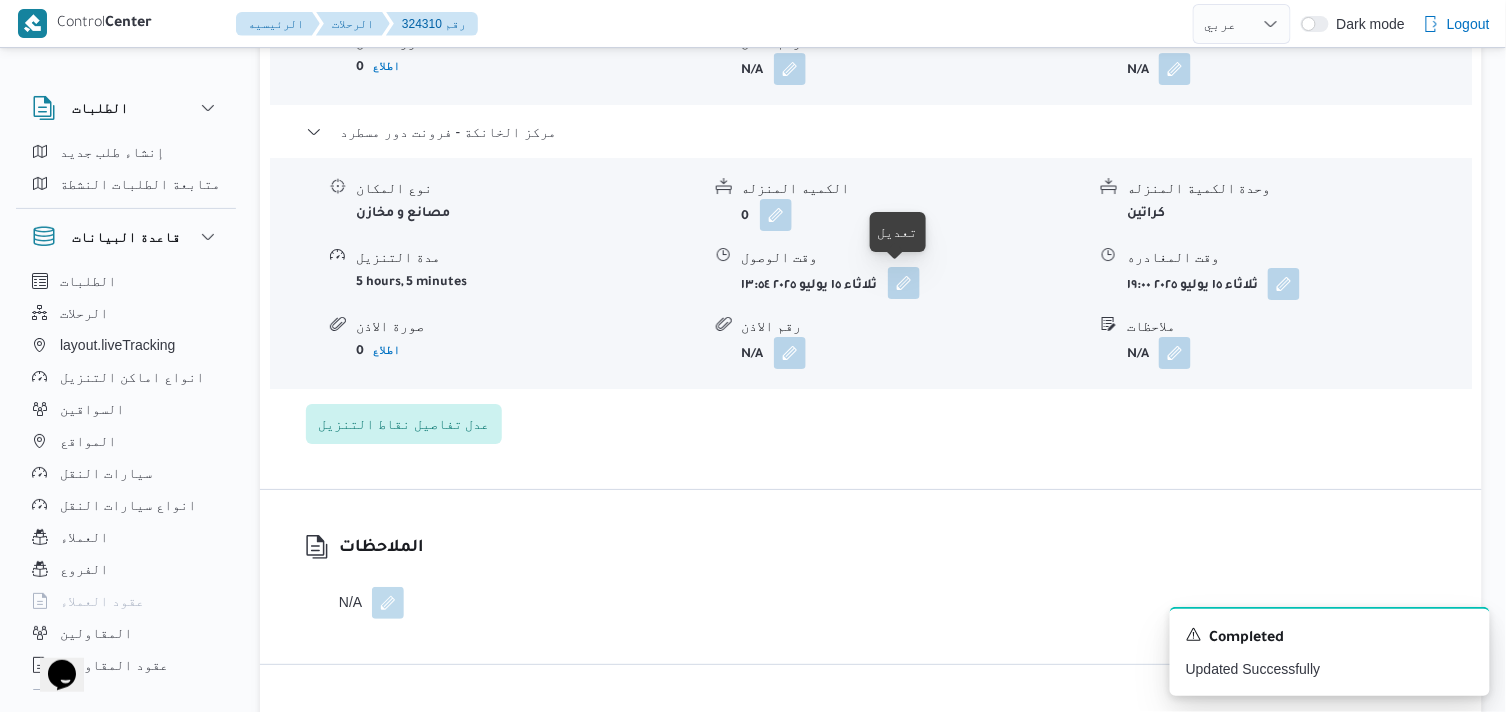 click at bounding box center [904, 283] 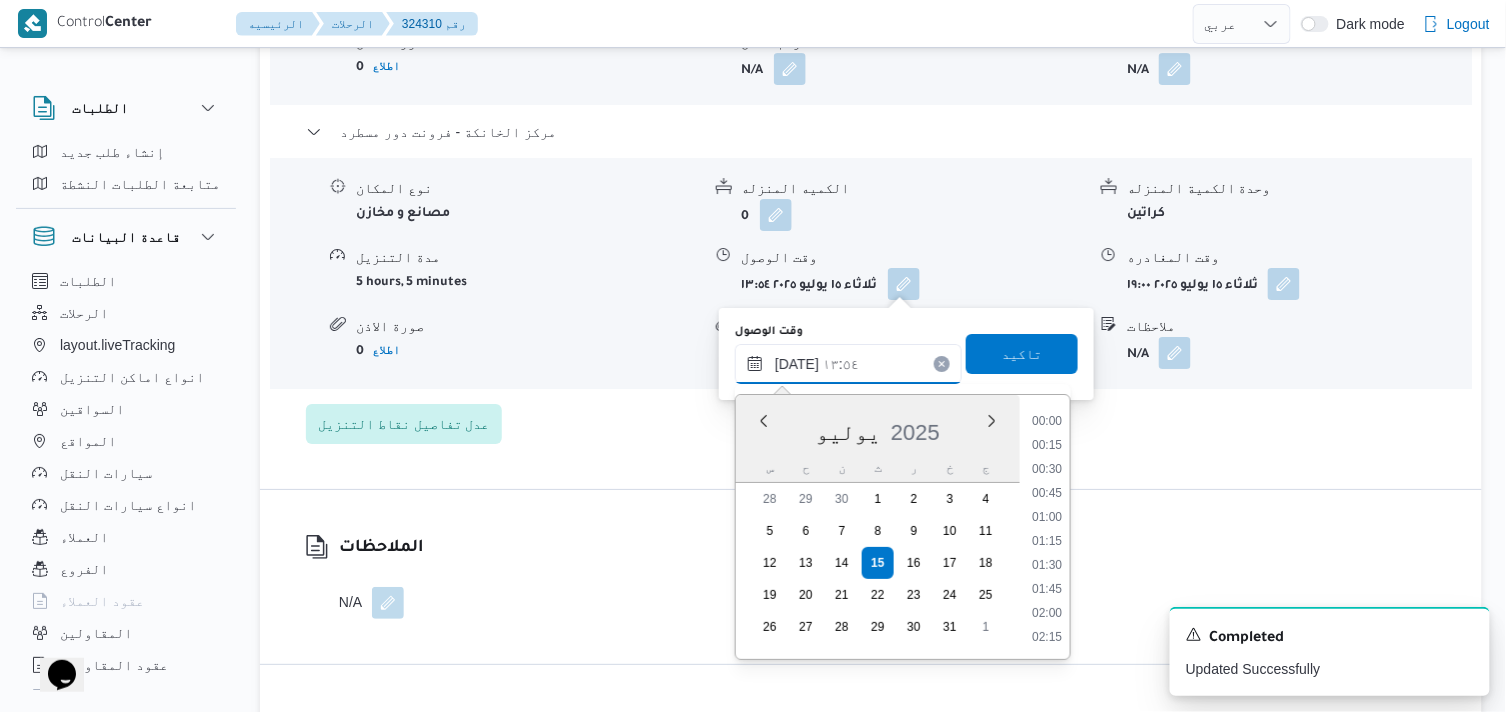 click on "١٥/٠٧/٢٠٢٥ ١٣:٥٤" at bounding box center (848, 364) 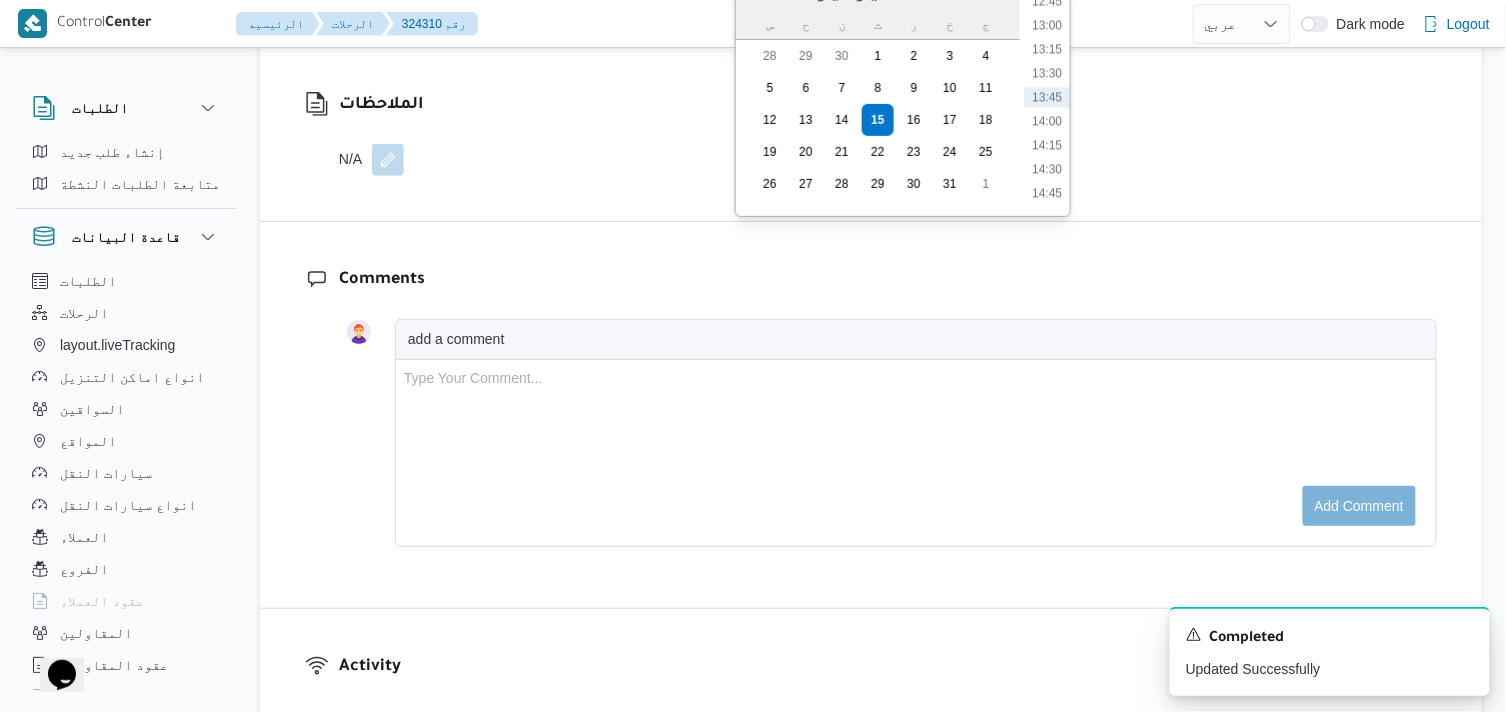 scroll, scrollTop: 2444, scrollLeft: 0, axis: vertical 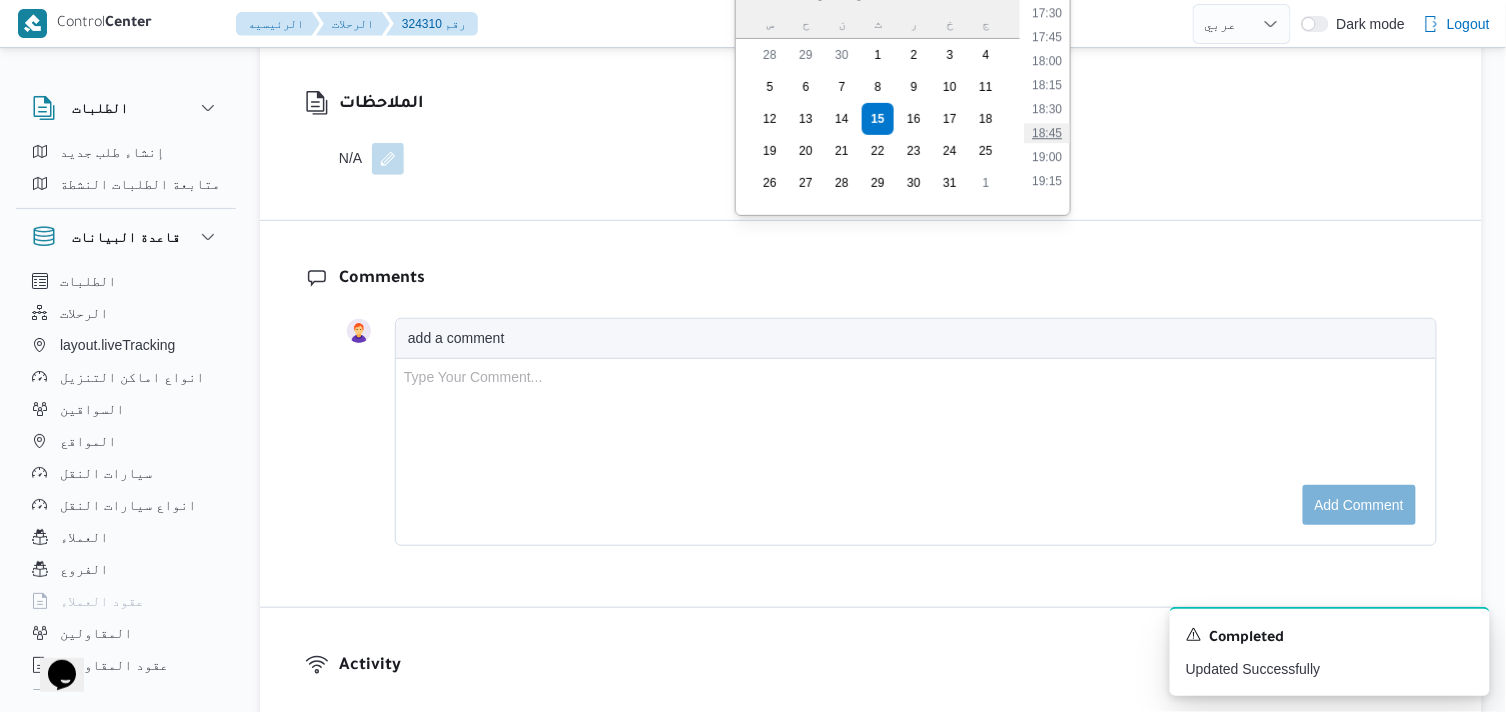 click on "18:45" at bounding box center [1047, 133] 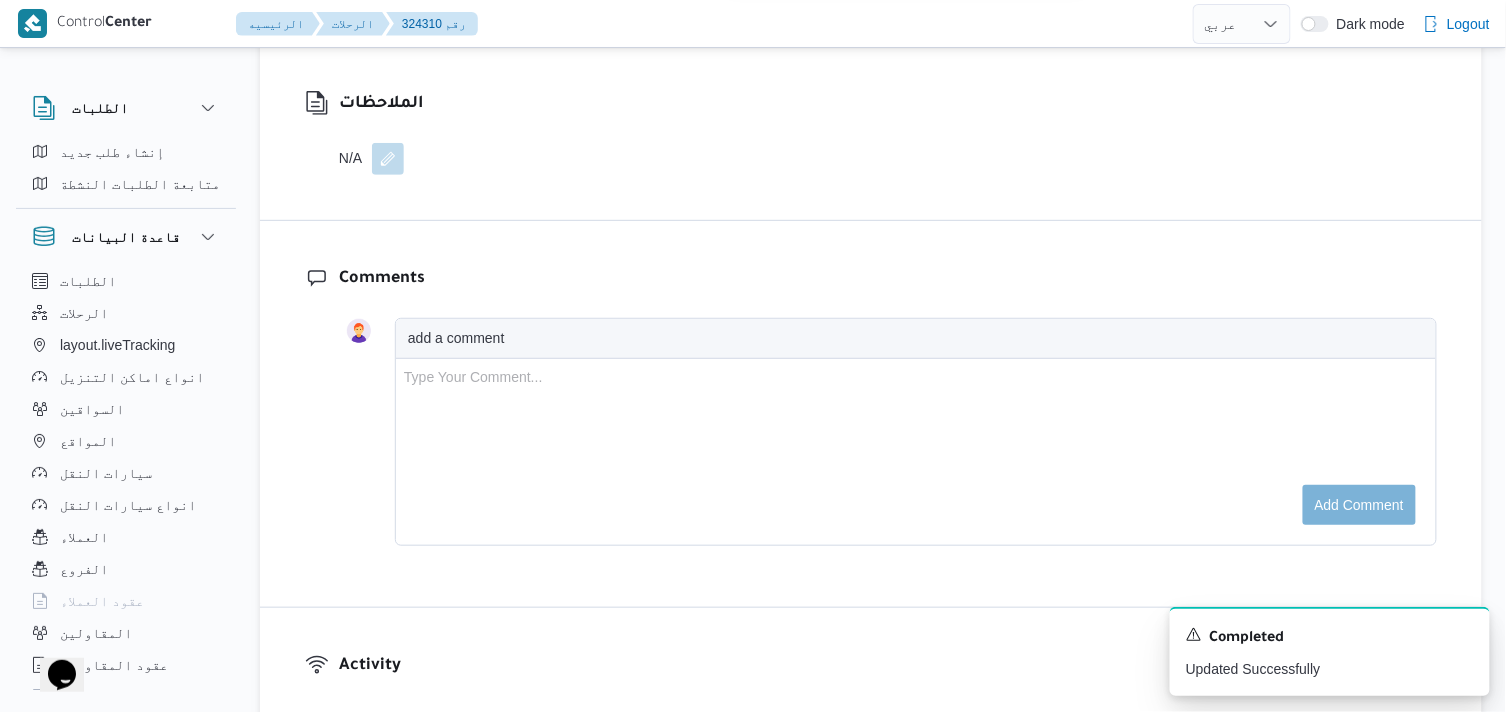 scroll, scrollTop: 2007, scrollLeft: 0, axis: vertical 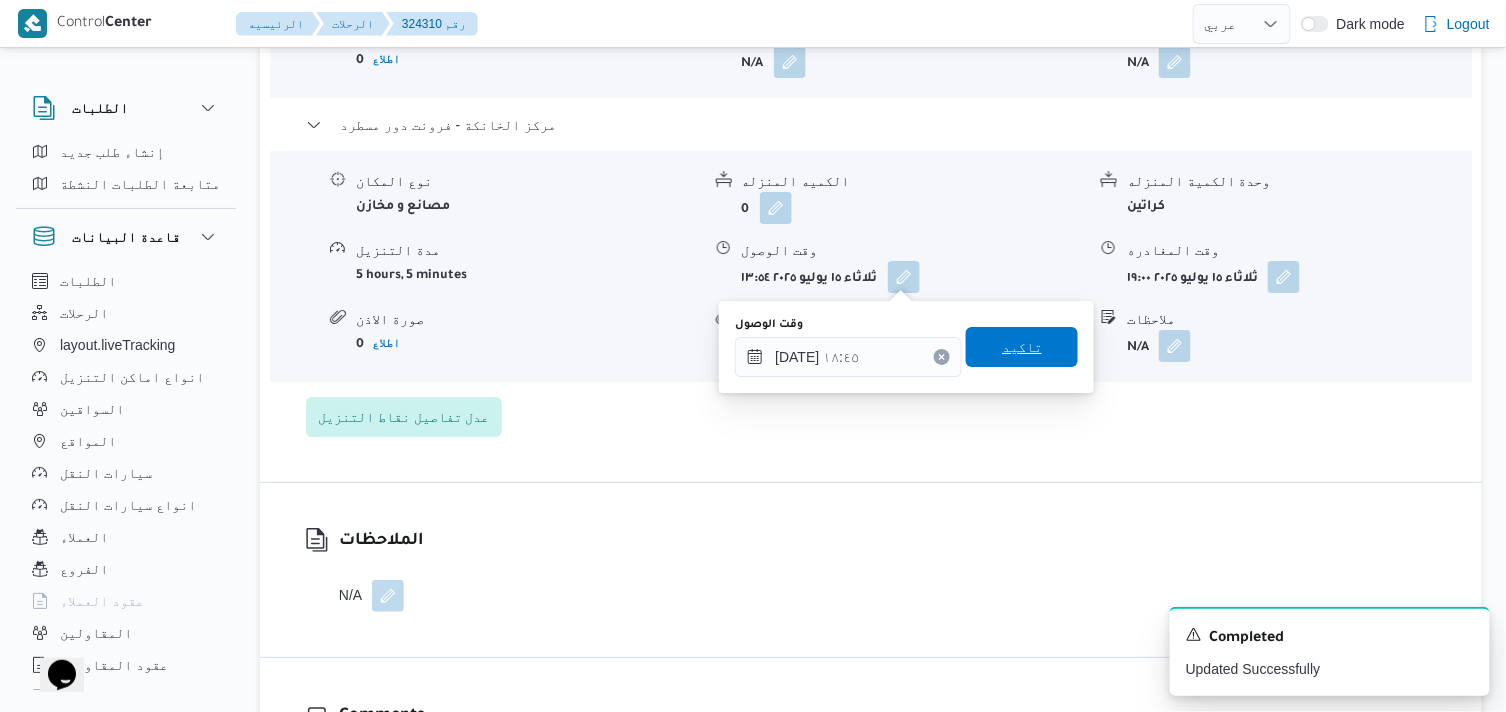 click on "تاكيد" at bounding box center (1022, 347) 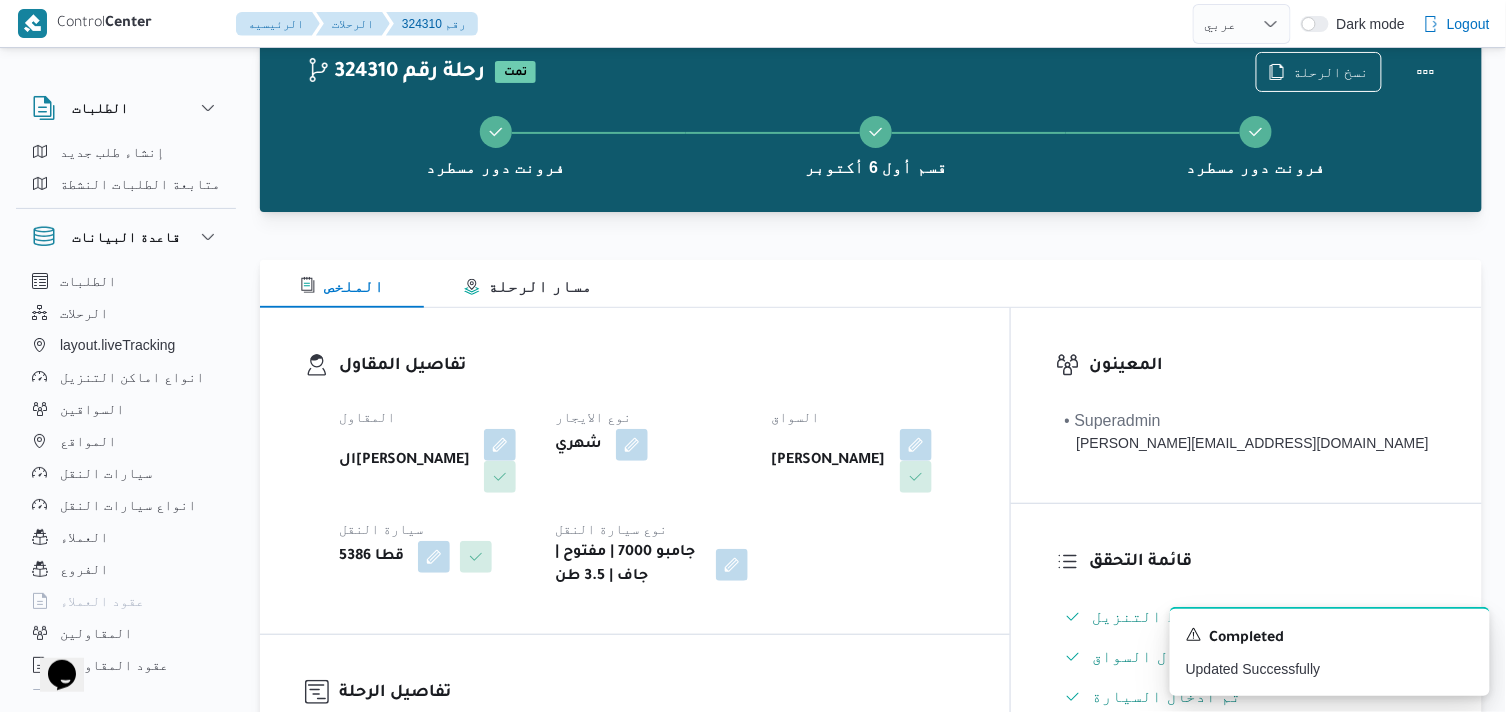 scroll, scrollTop: 0, scrollLeft: 0, axis: both 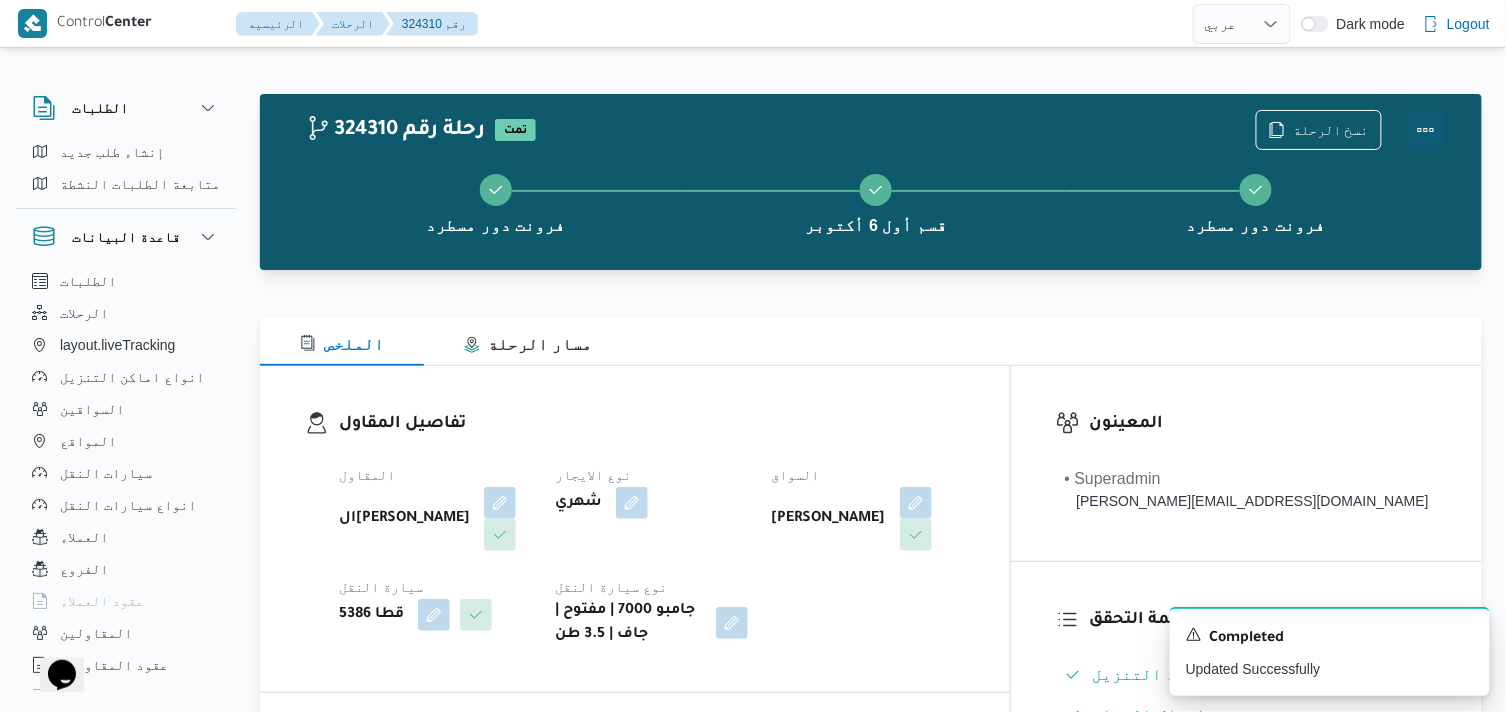 drag, startPoint x: 1433, startPoint y: 125, endPoint x: 1392, endPoint y: 125, distance: 41 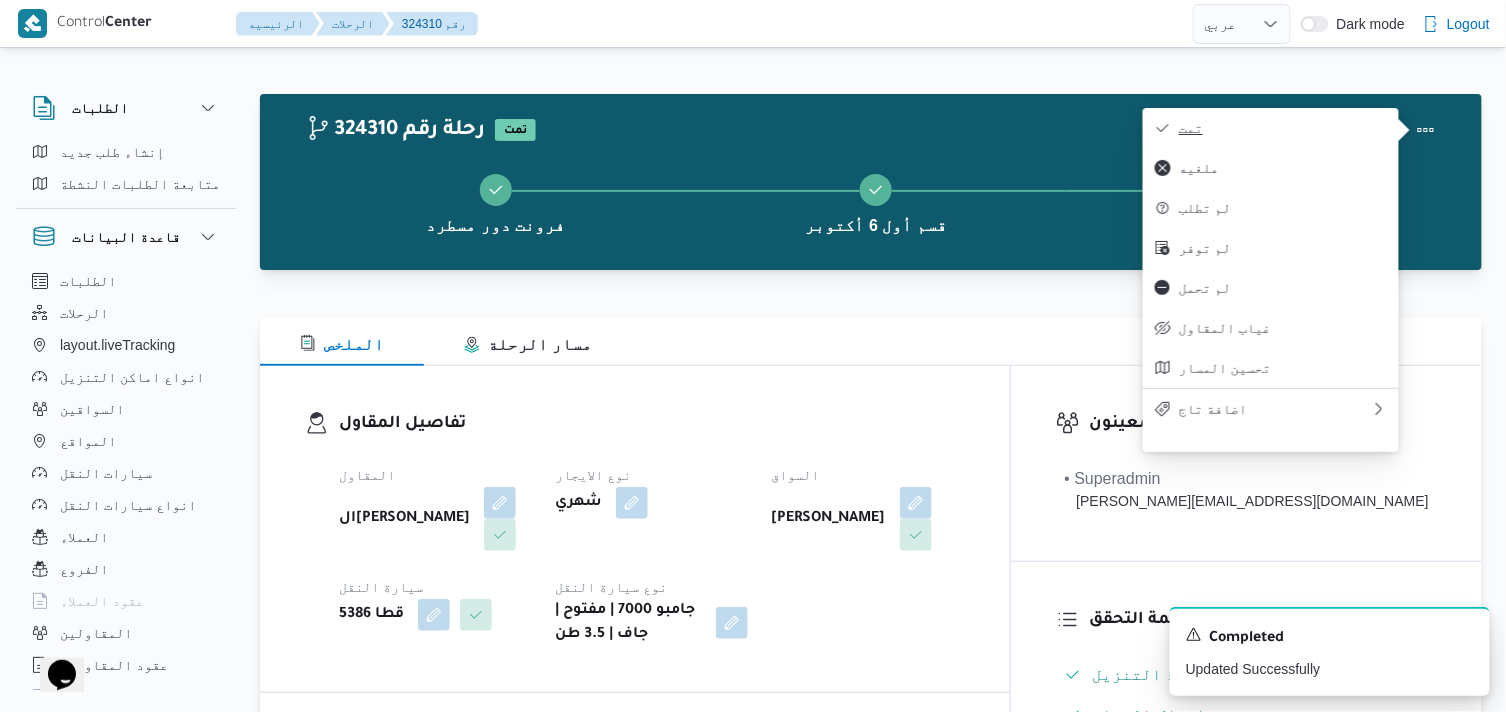 click on "تمت" at bounding box center (1283, 128) 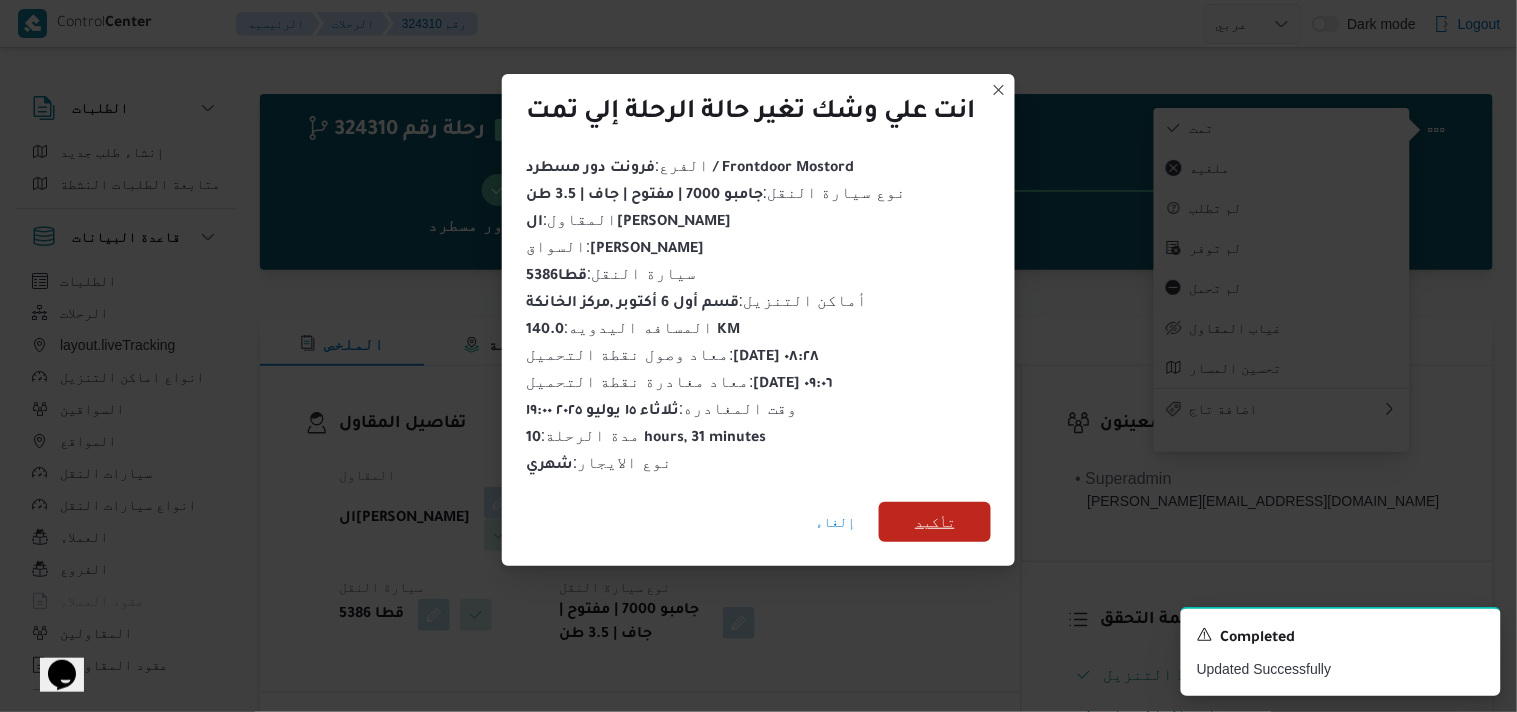 click on "تأكيد" at bounding box center (935, 522) 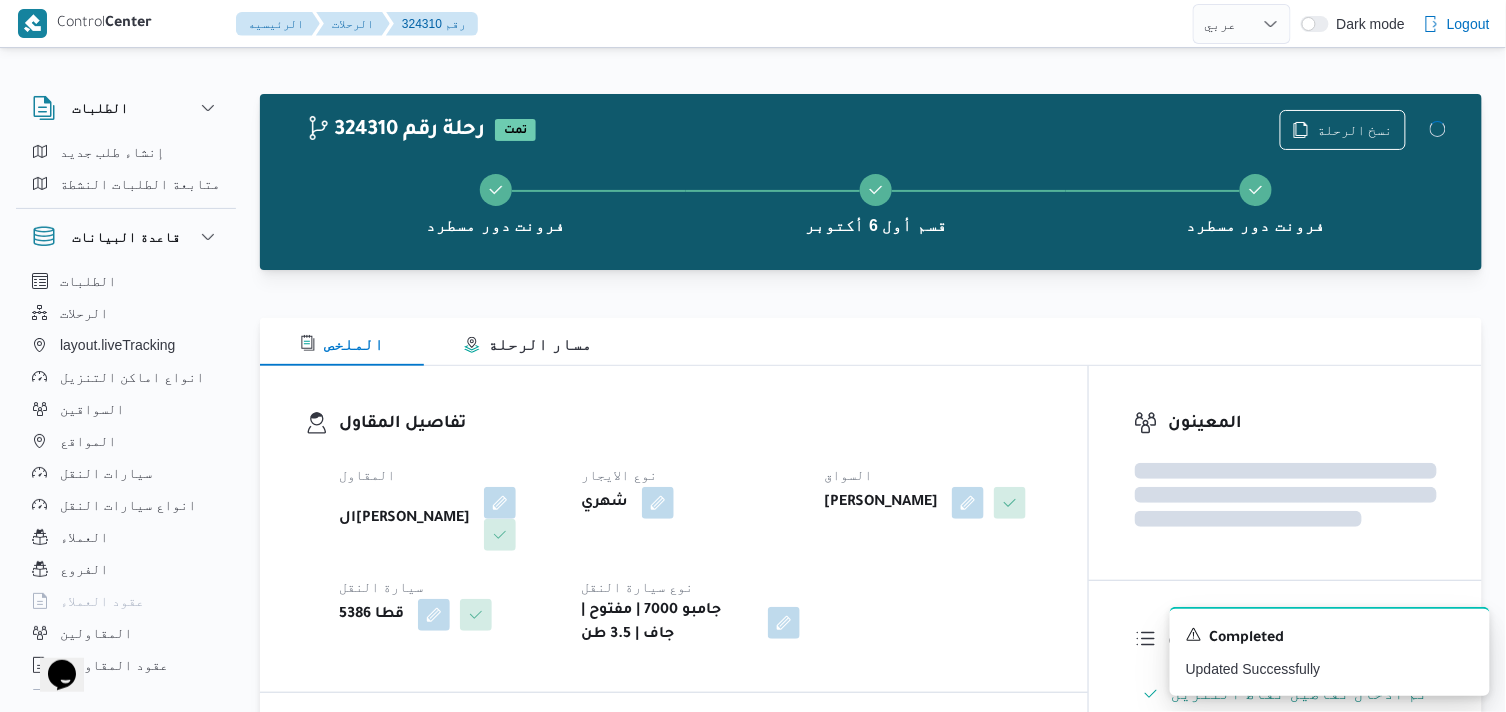 click on "المقاول الهامي محمد خالد علي نوع الايجار شهري السواق يحي احمد محمد حلمي  سيارة النقل قطا 5386 نوع سيارة النقل جامبو 7000 | مفتوح | جاف | 3.5 طن" at bounding box center (691, 555) 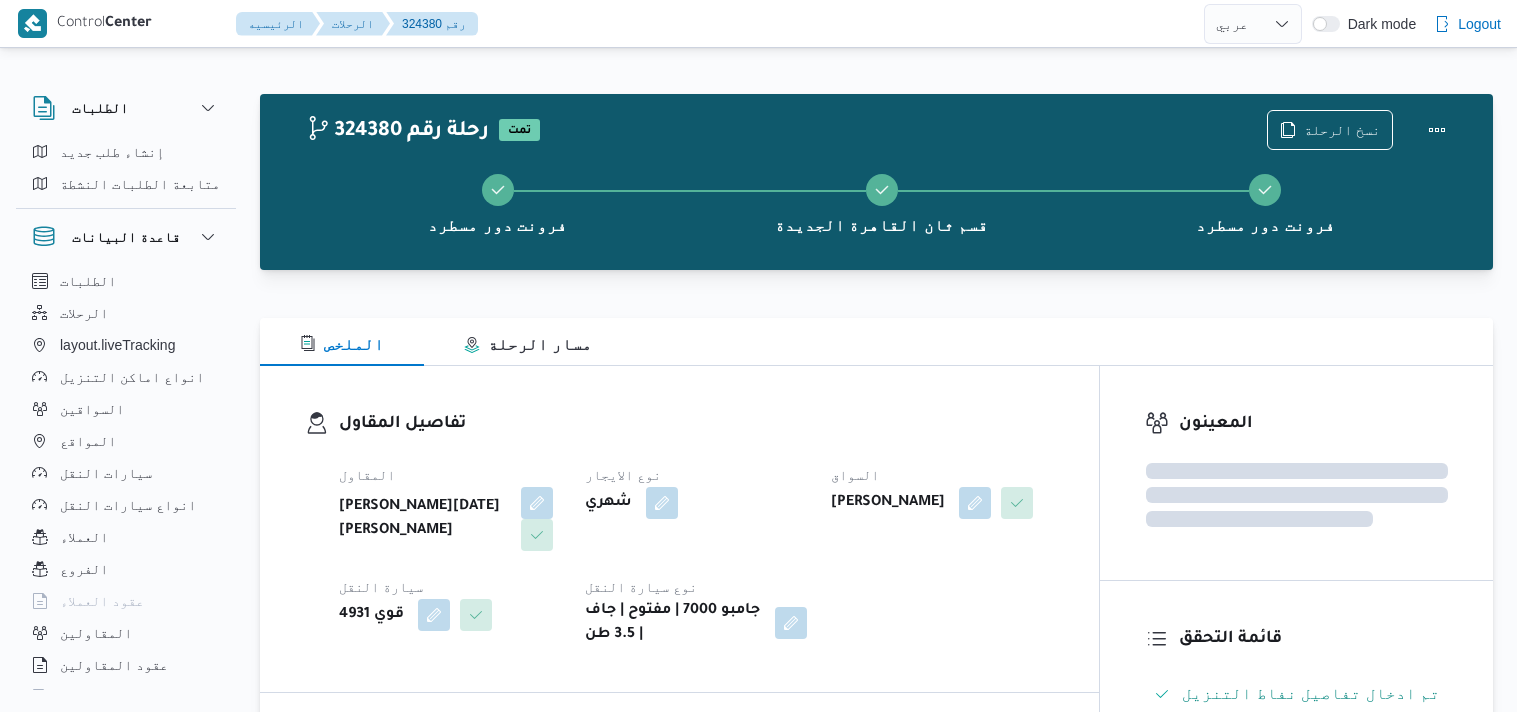 select on "ar" 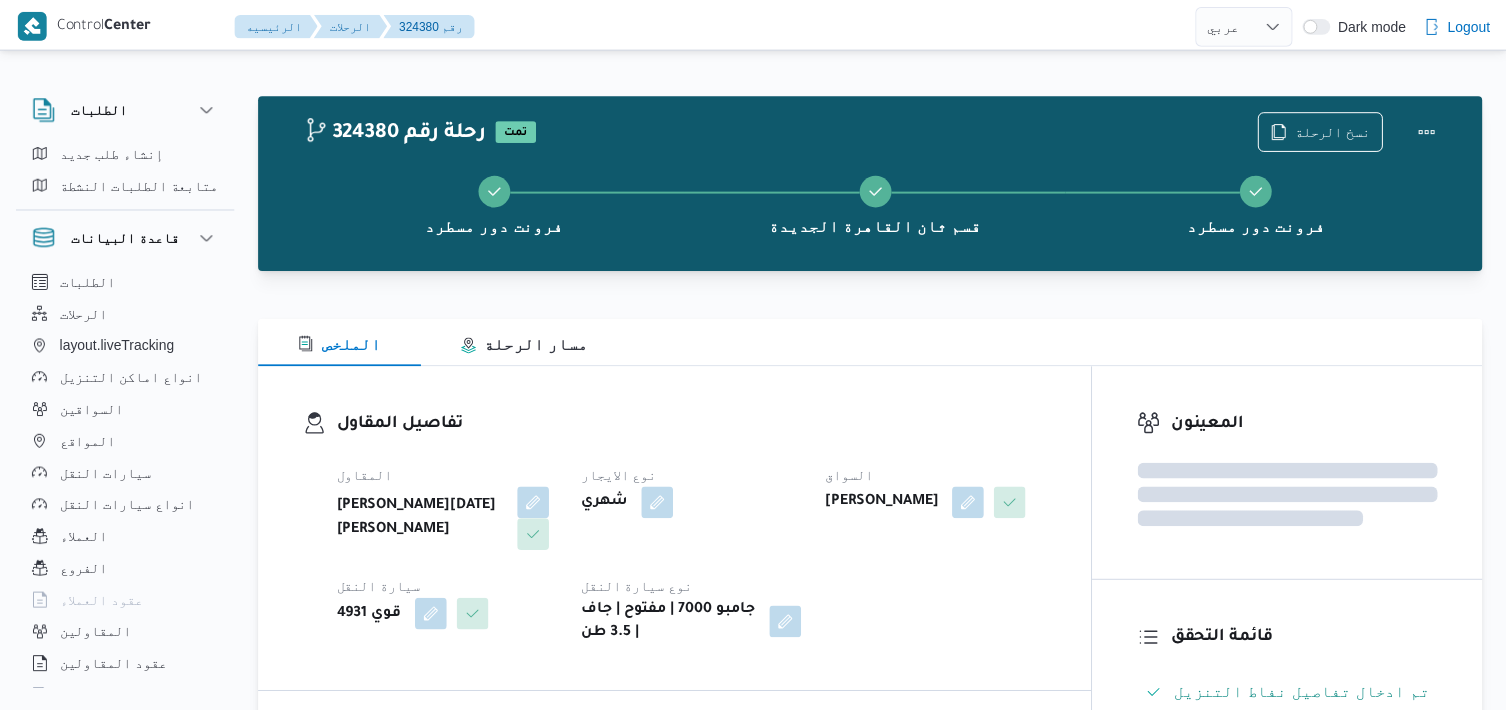 scroll, scrollTop: 0, scrollLeft: 0, axis: both 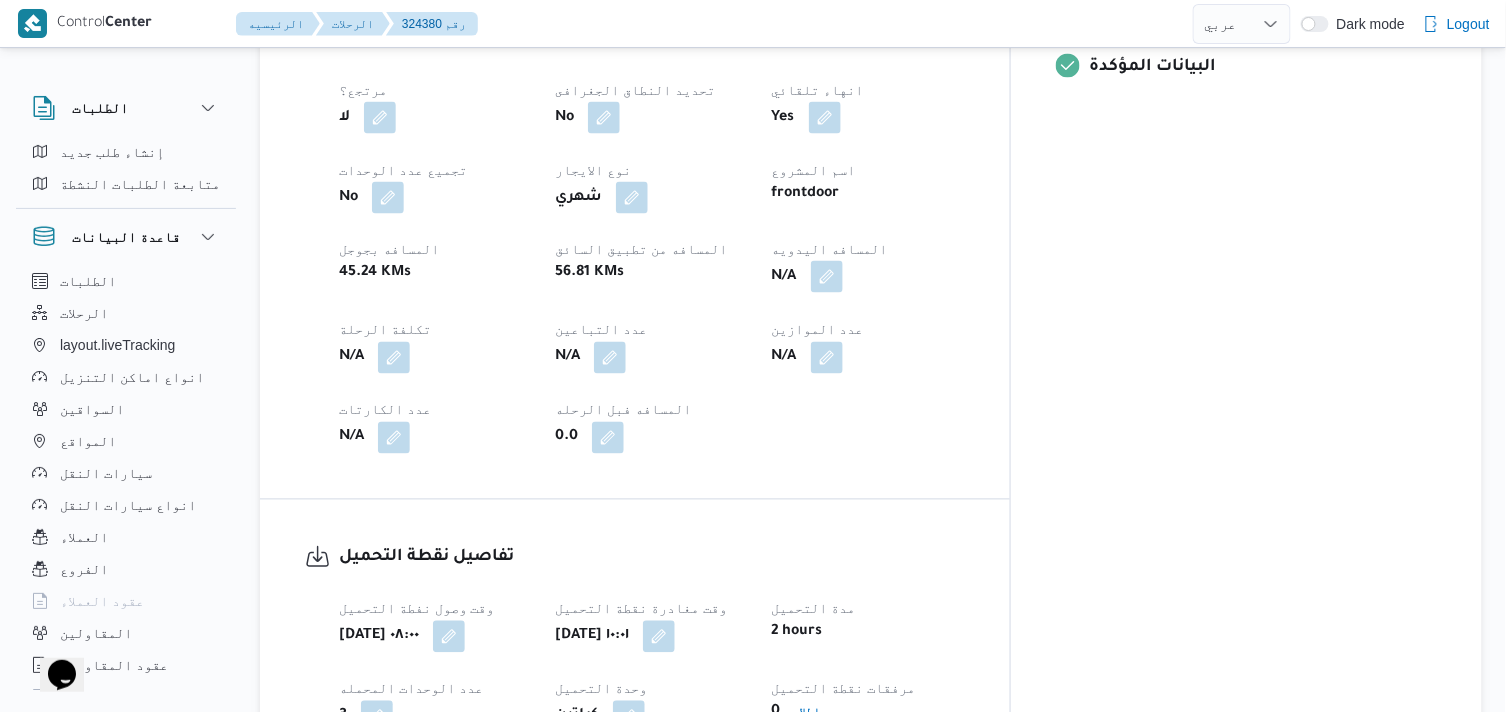 click at bounding box center (827, 277) 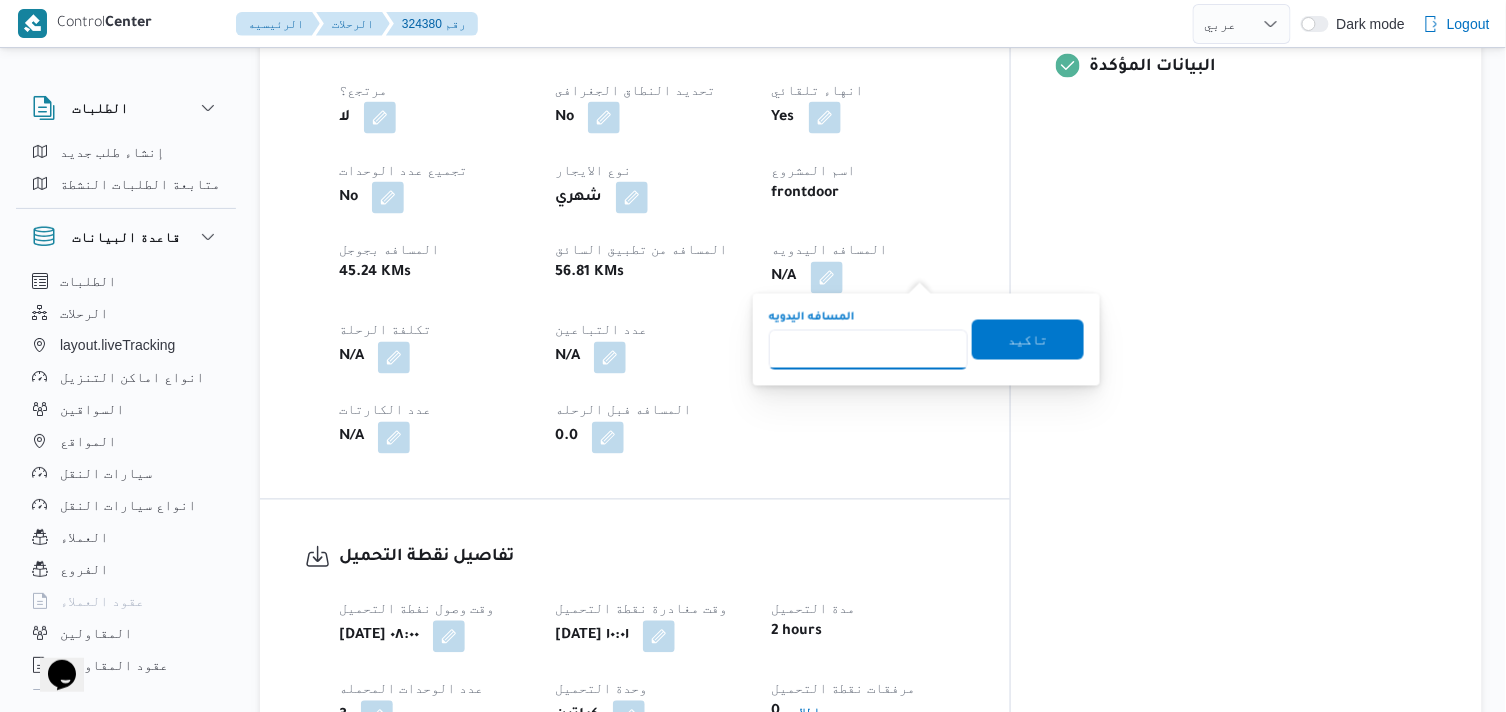 click on "المسافه اليدويه" at bounding box center [868, 350] 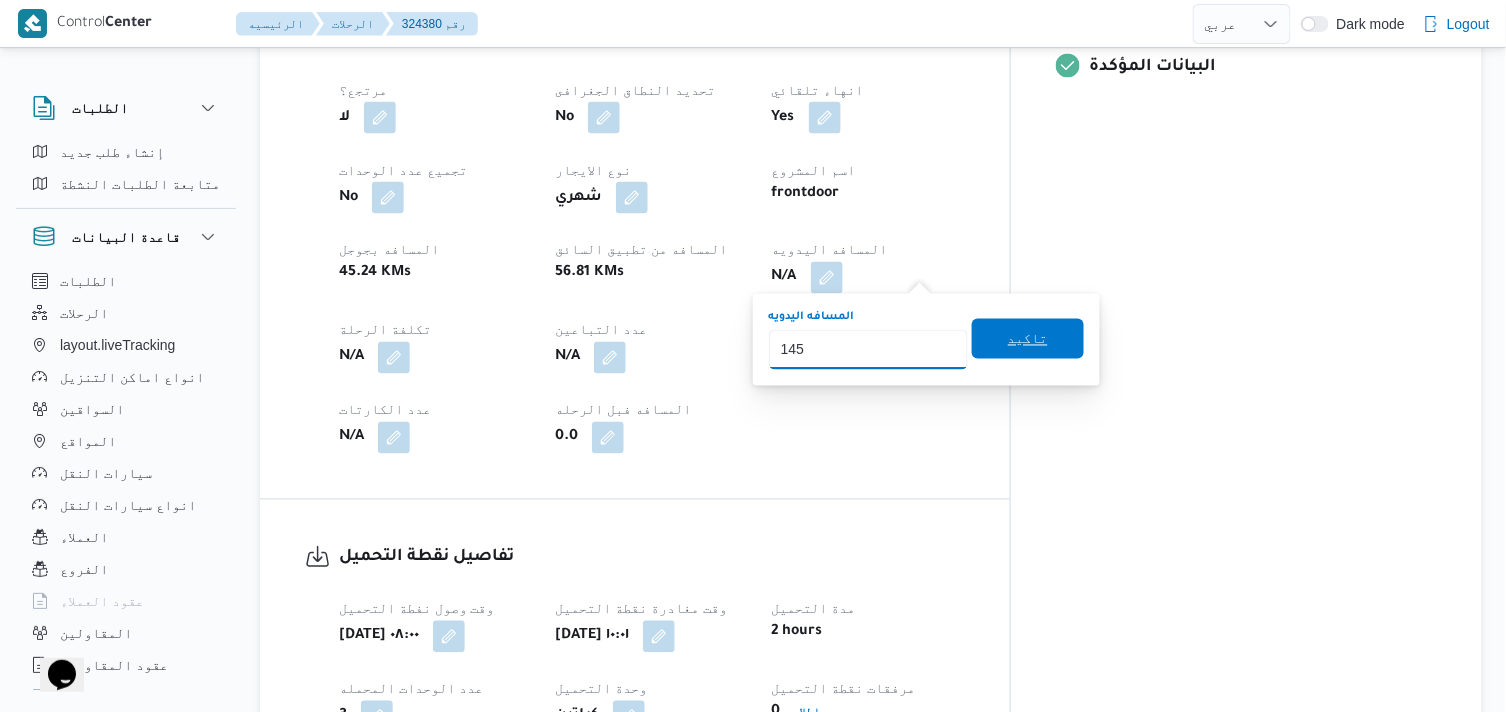 type on "145" 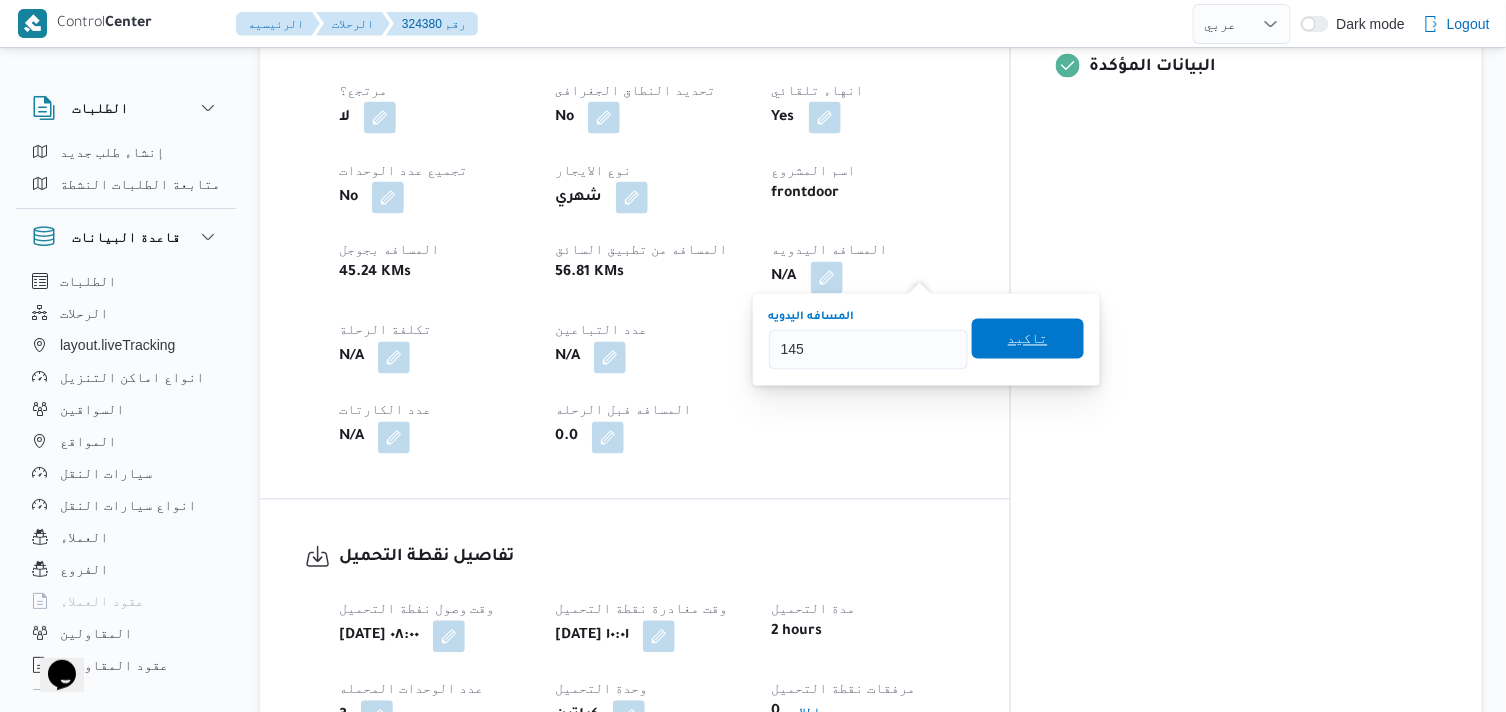 click on "تاكيد" at bounding box center (1028, 339) 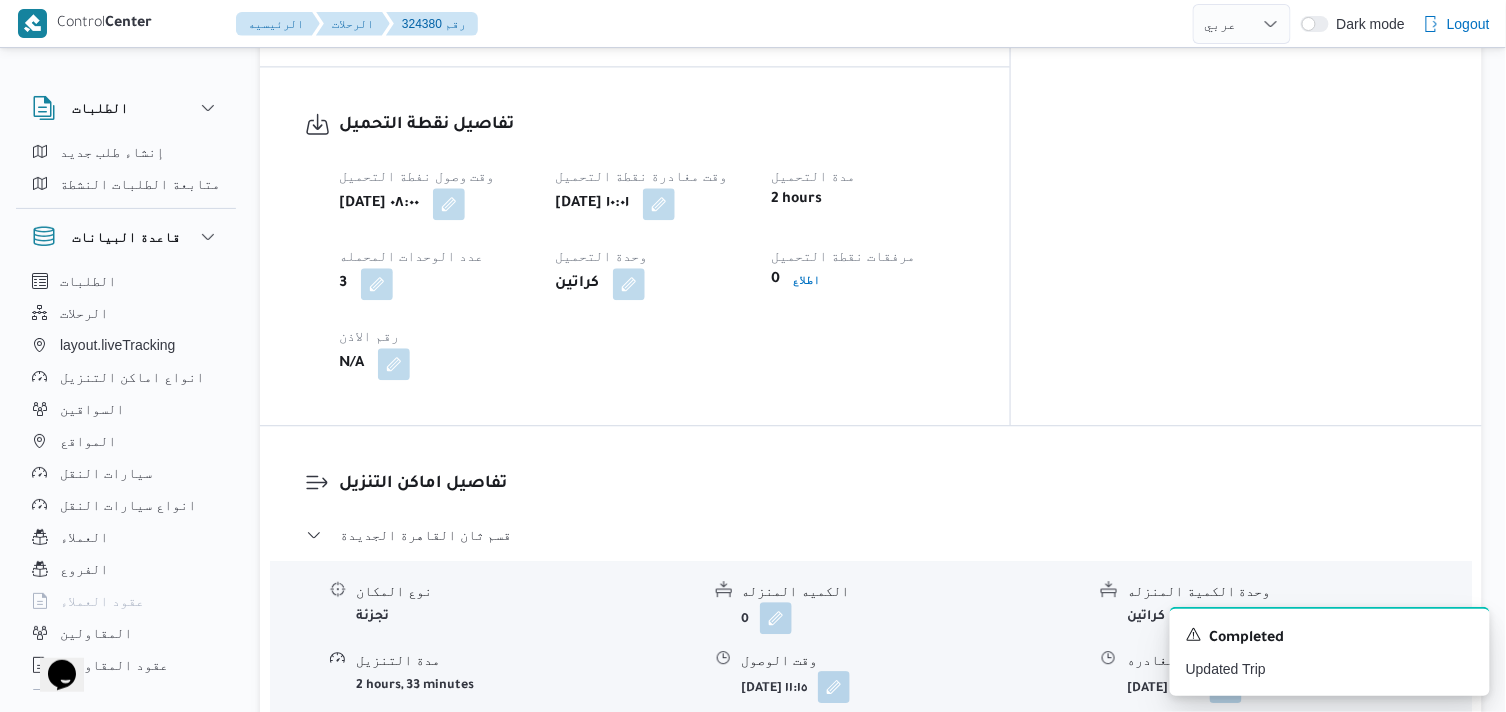 scroll, scrollTop: 1444, scrollLeft: 0, axis: vertical 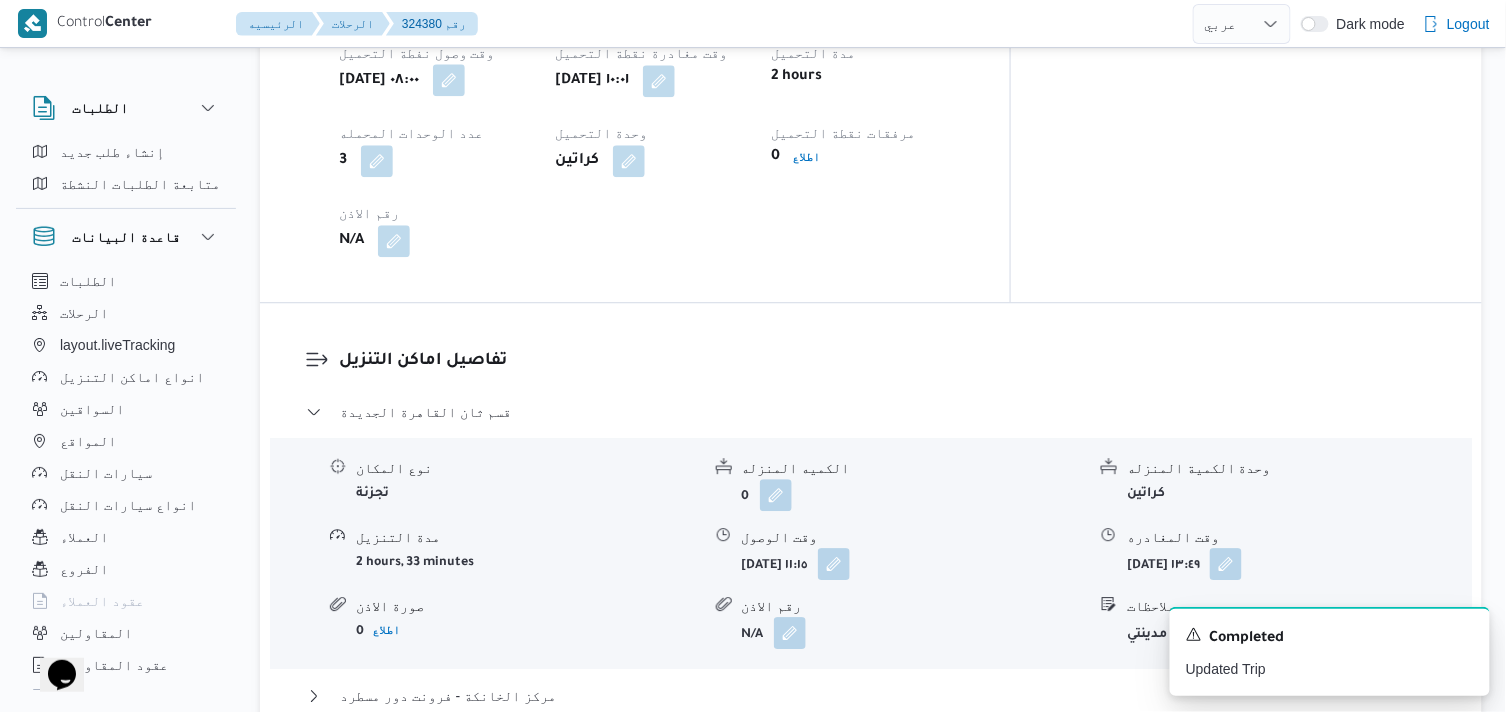 click at bounding box center (449, 80) 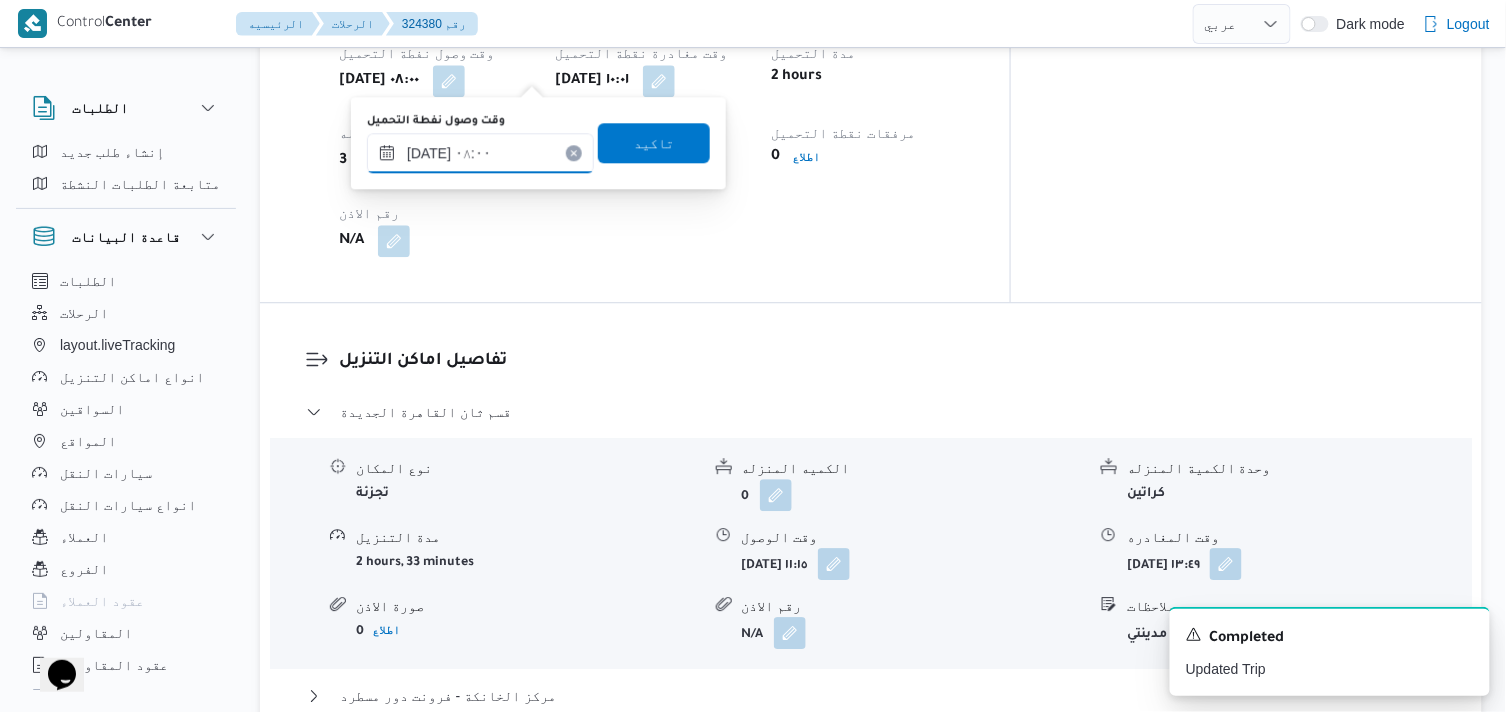 click on "[DATE] ٠٨:٠٠" at bounding box center (480, 153) 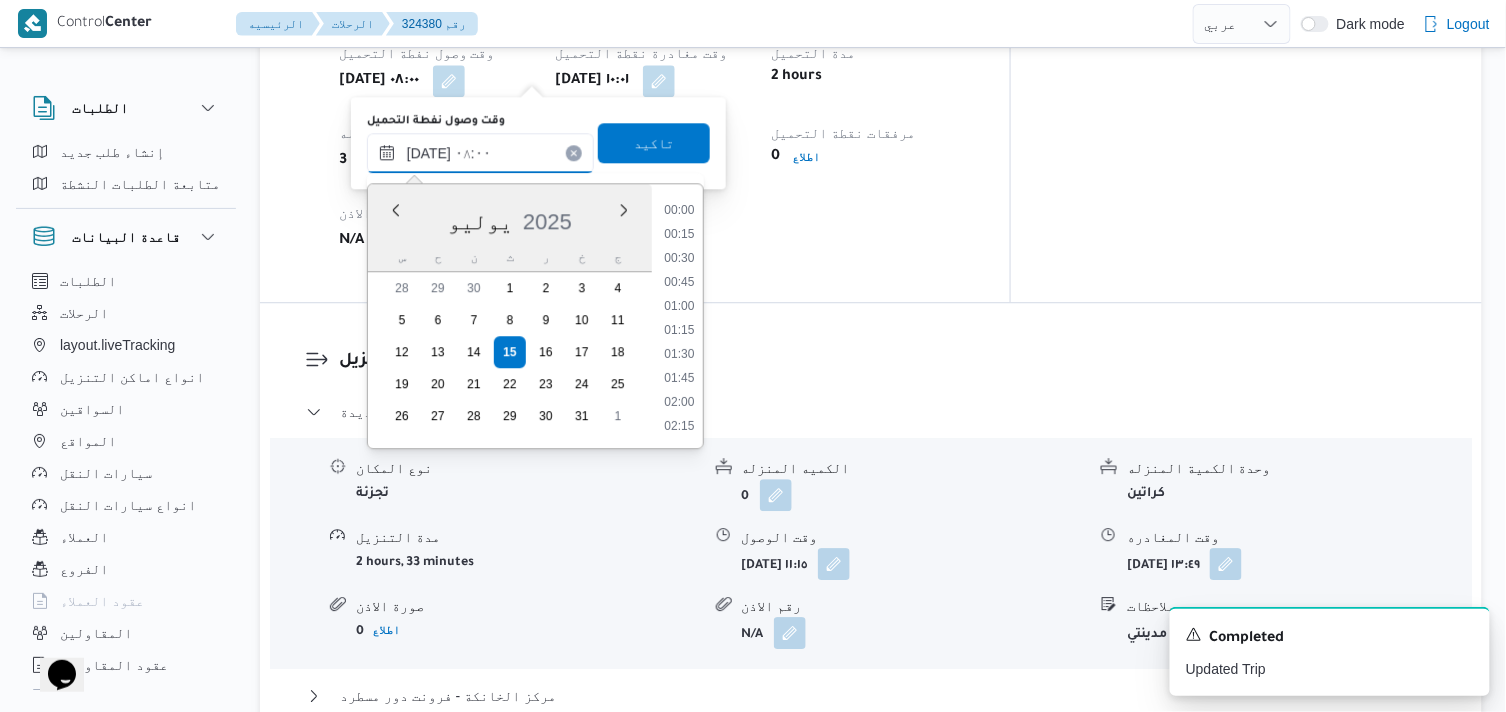 scroll, scrollTop: 648, scrollLeft: 0, axis: vertical 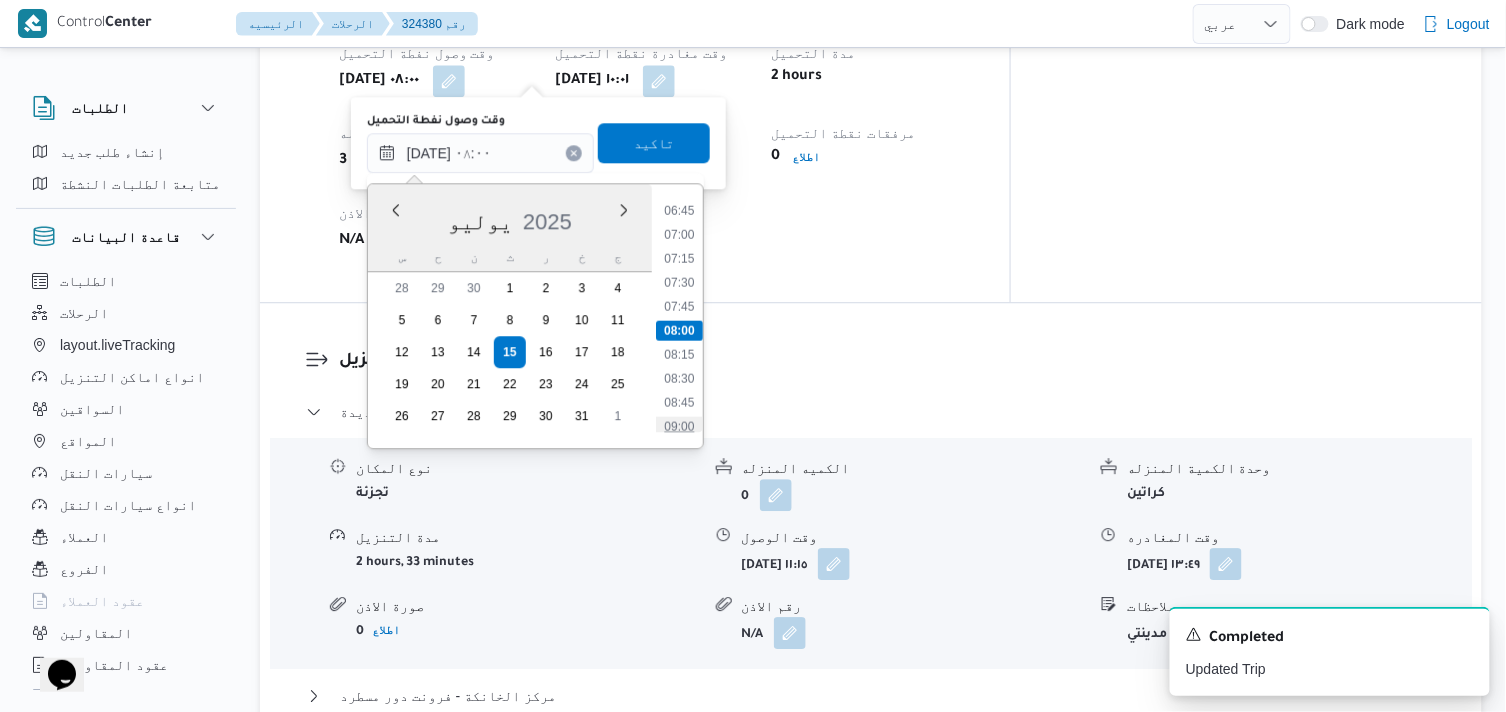 click on "09:00" at bounding box center [679, 426] 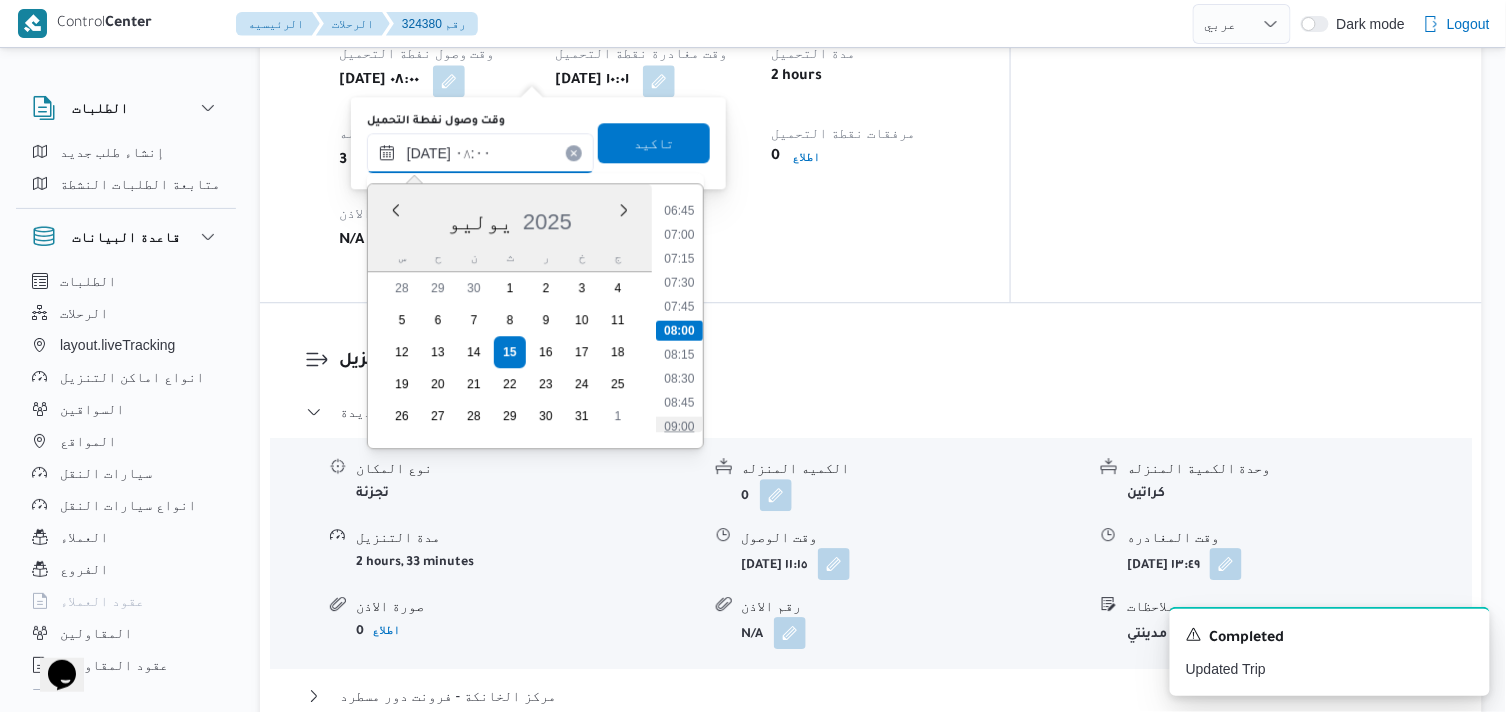 type on "[DATE] ٠٩:٠٠" 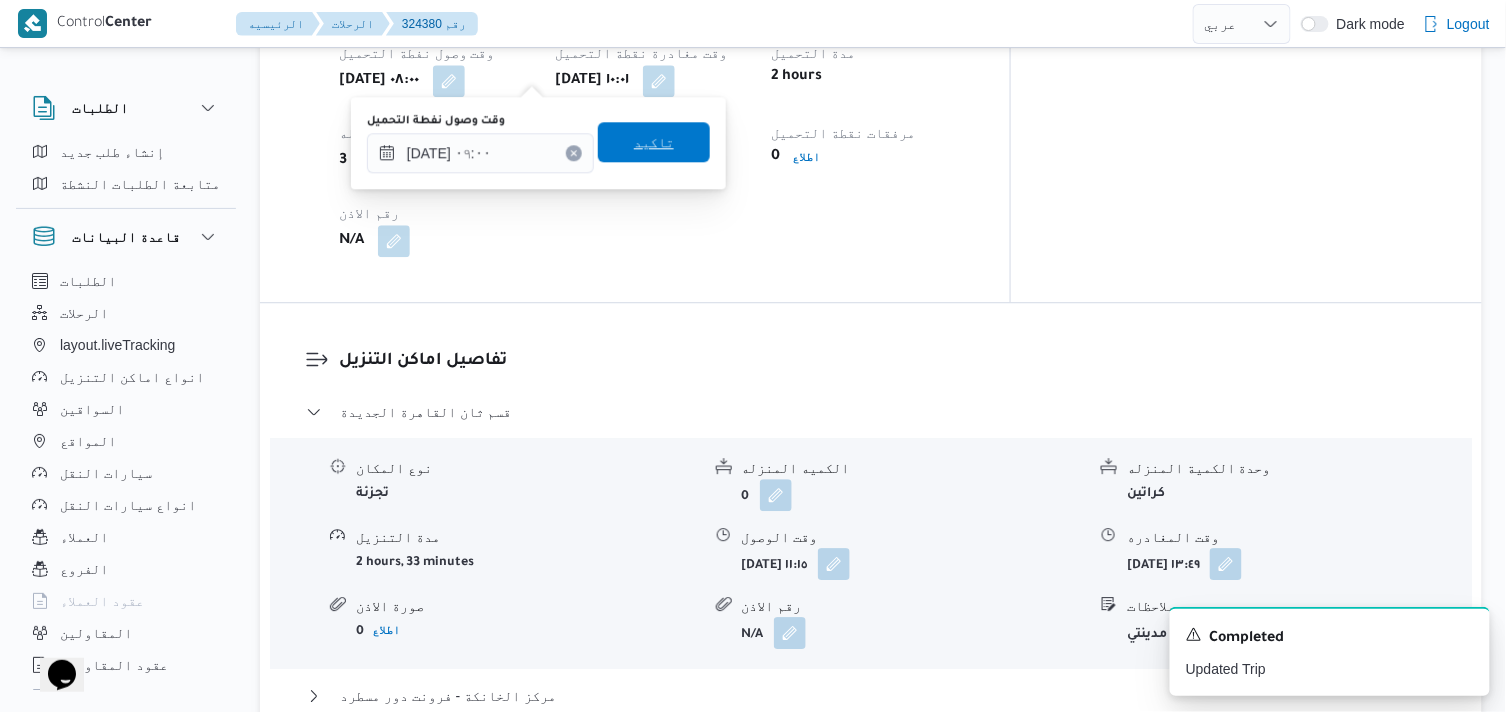 click on "تاكيد" at bounding box center [654, 142] 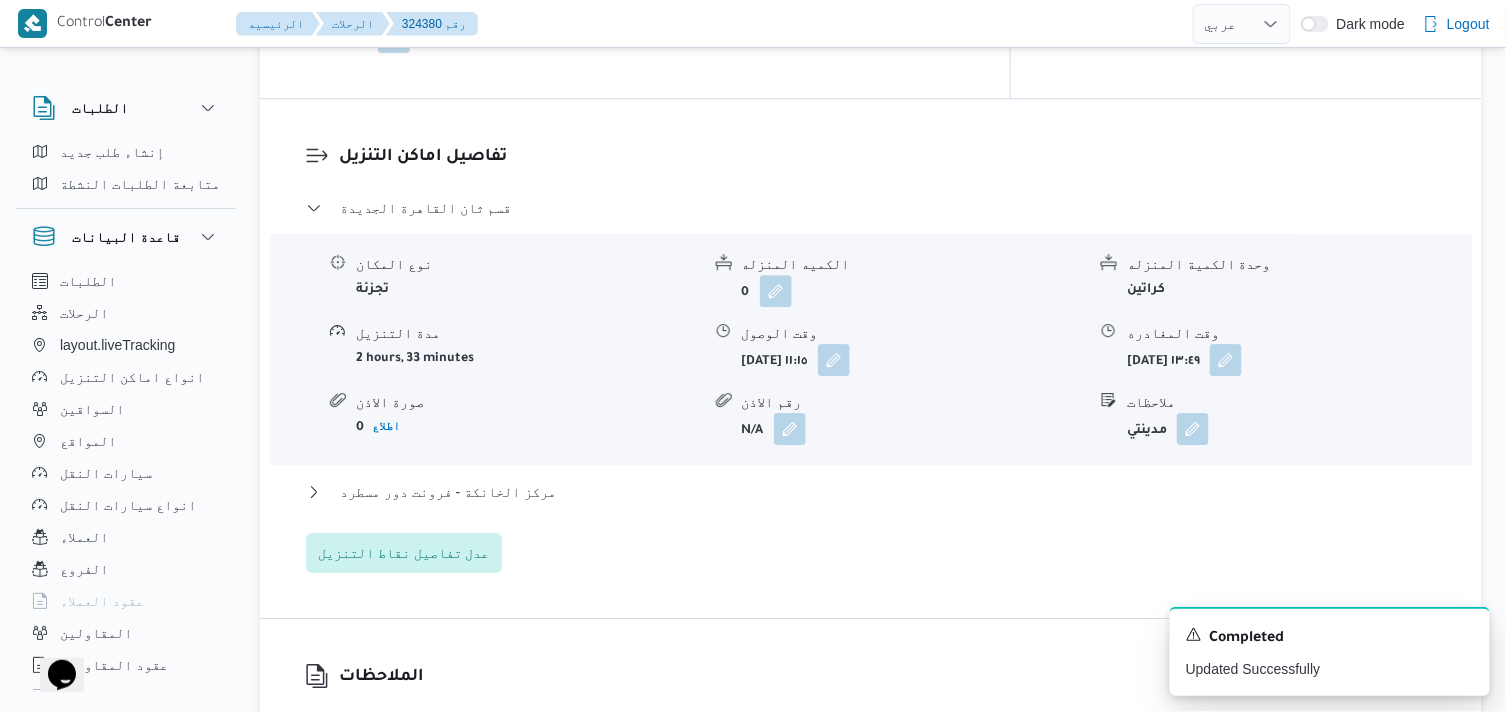 scroll, scrollTop: 1666, scrollLeft: 0, axis: vertical 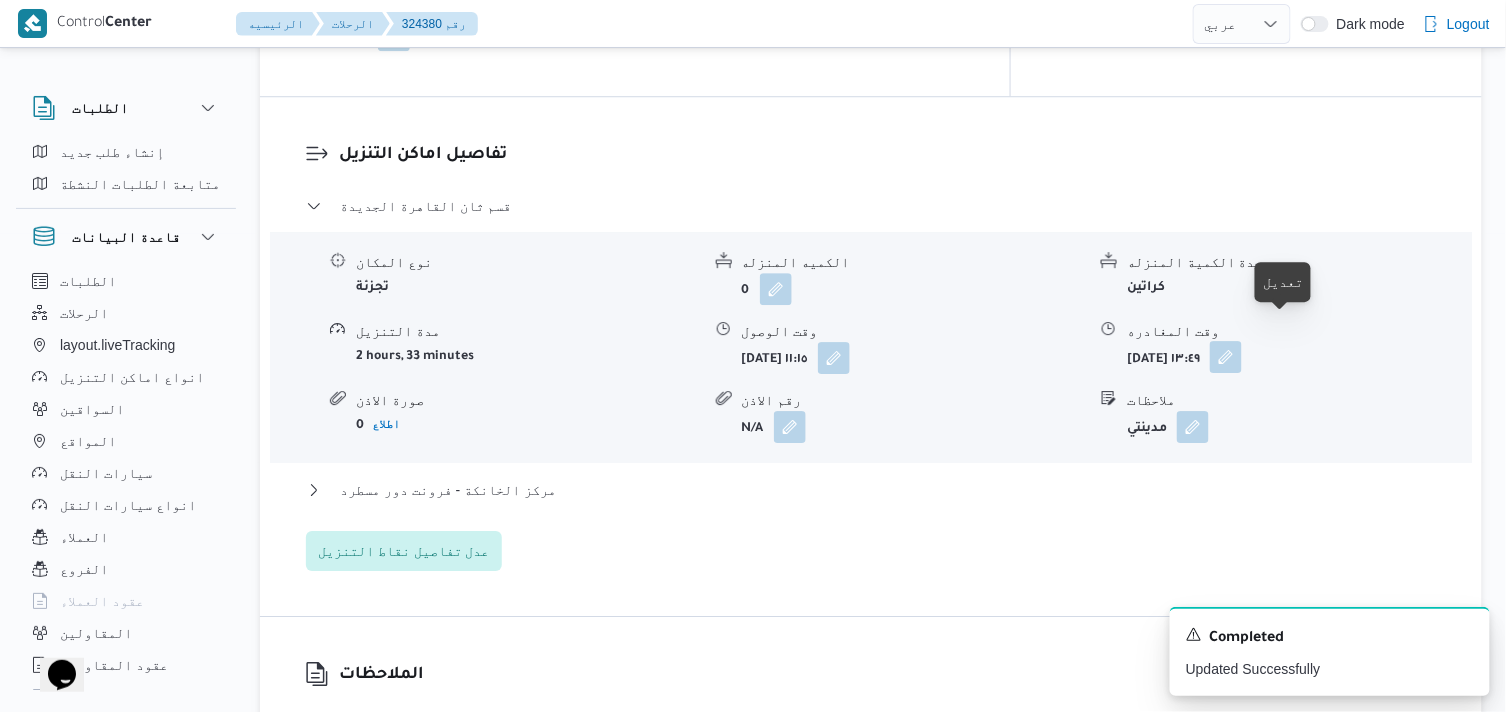 click at bounding box center [1226, 357] 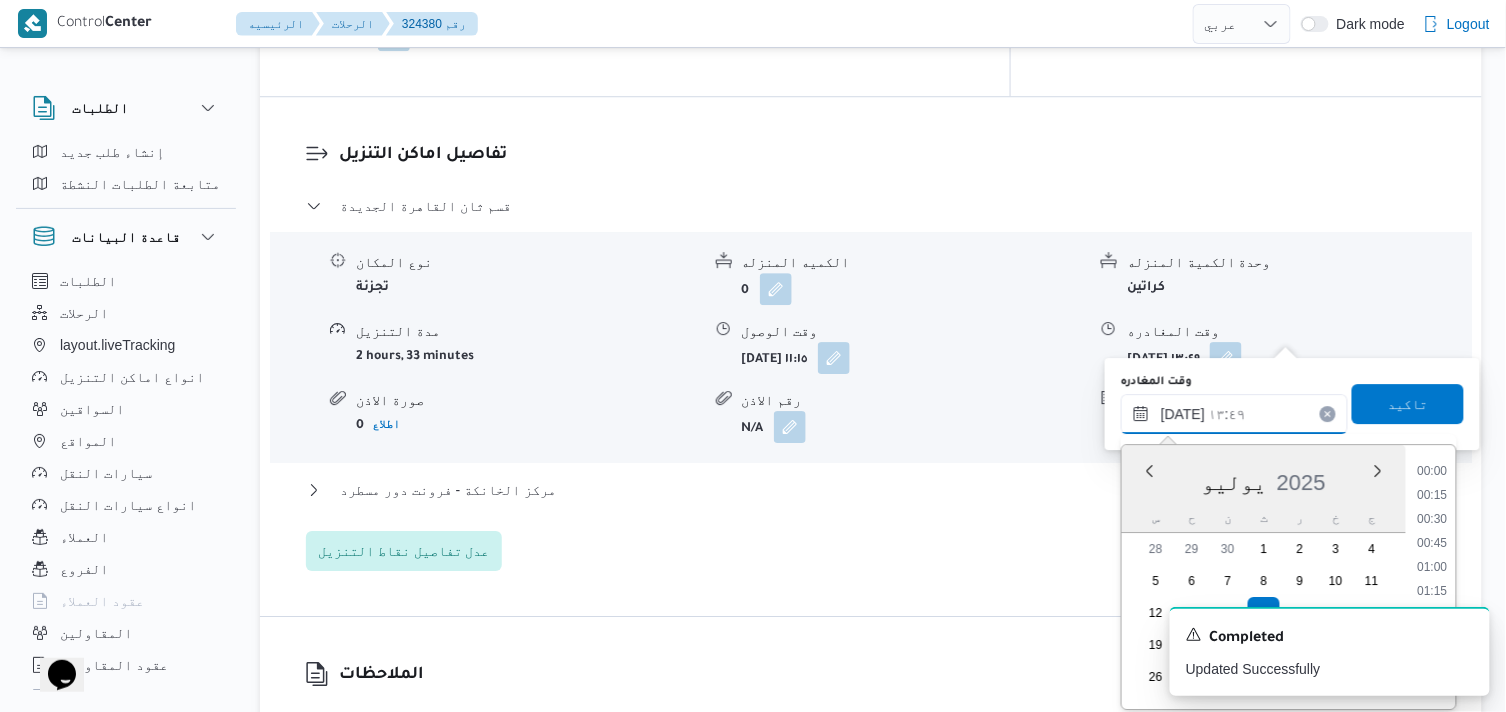 click on "[DATE] ١٣:٤٩" at bounding box center [1234, 414] 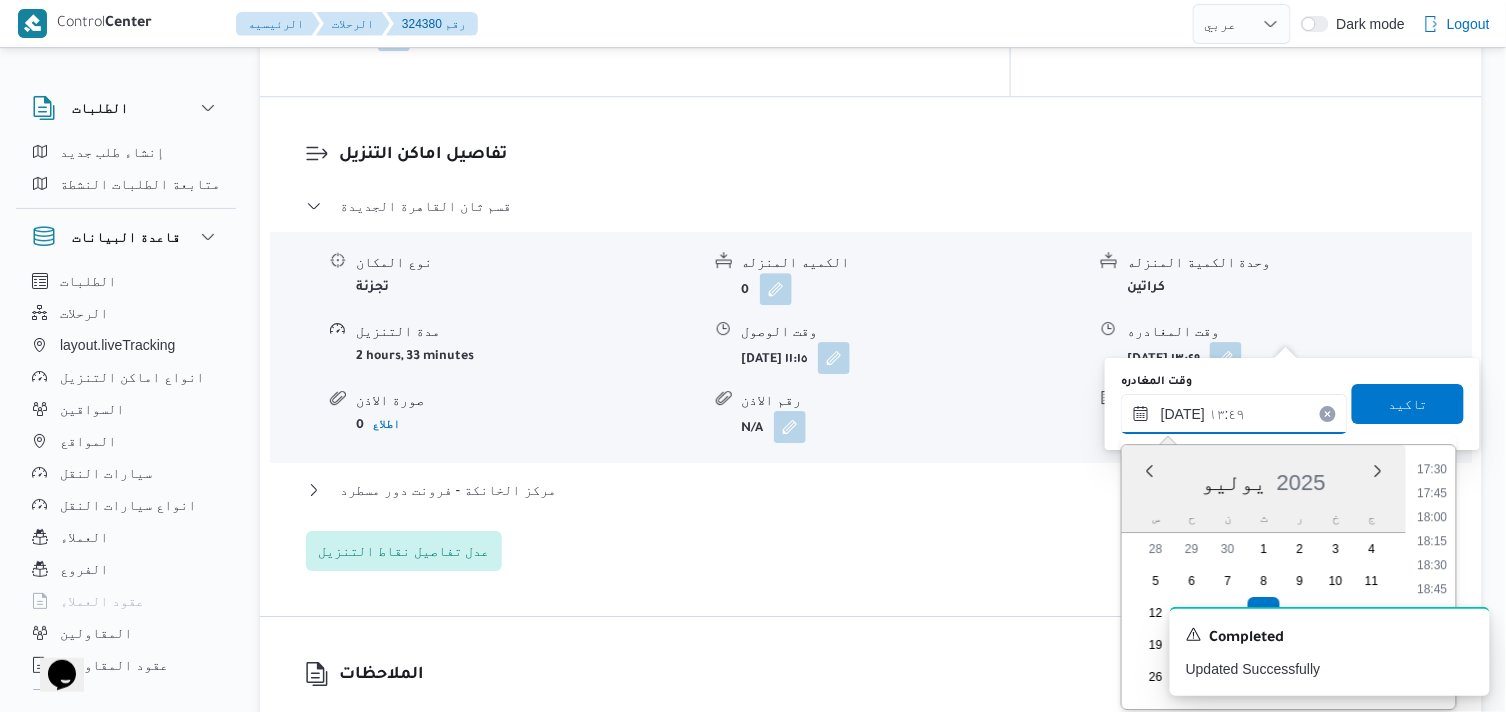 scroll, scrollTop: 1644, scrollLeft: 0, axis: vertical 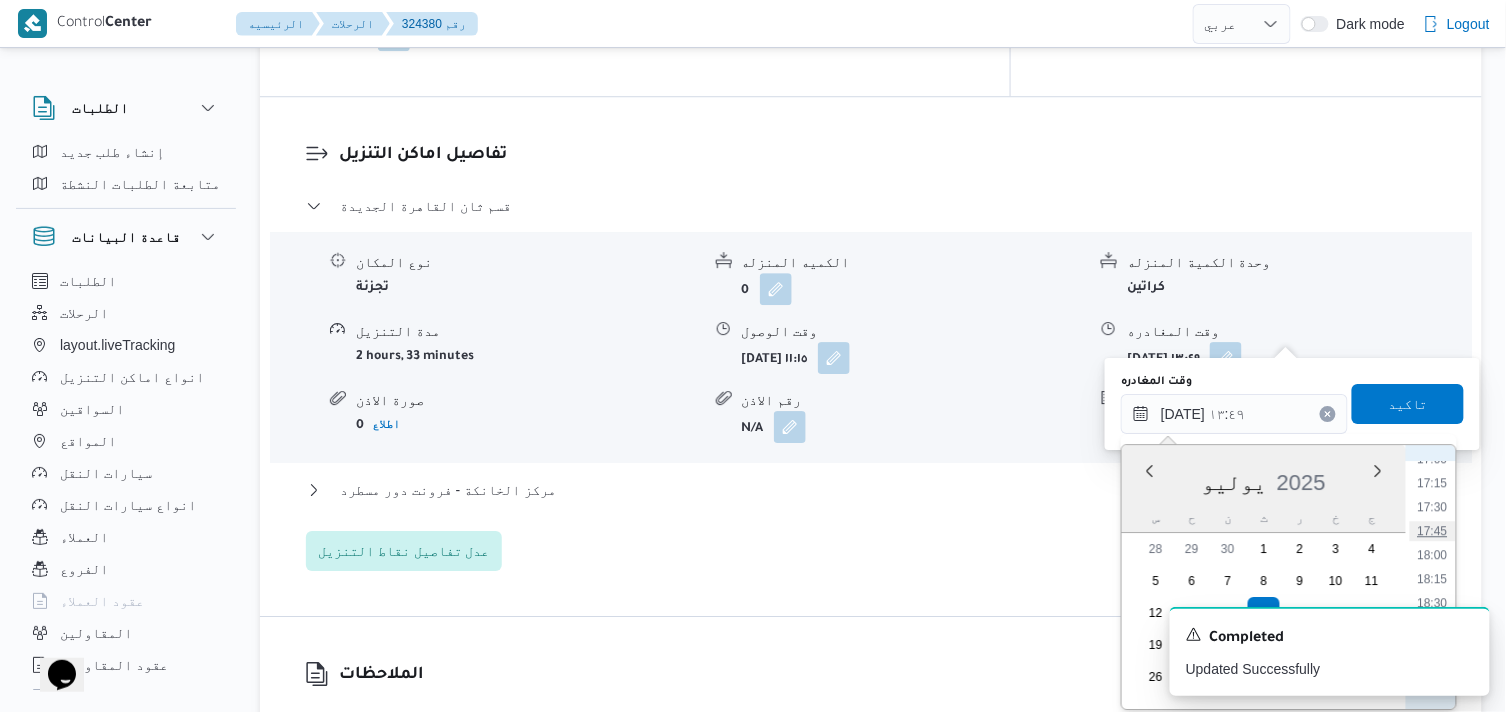 click on "17:45" at bounding box center (1433, 531) 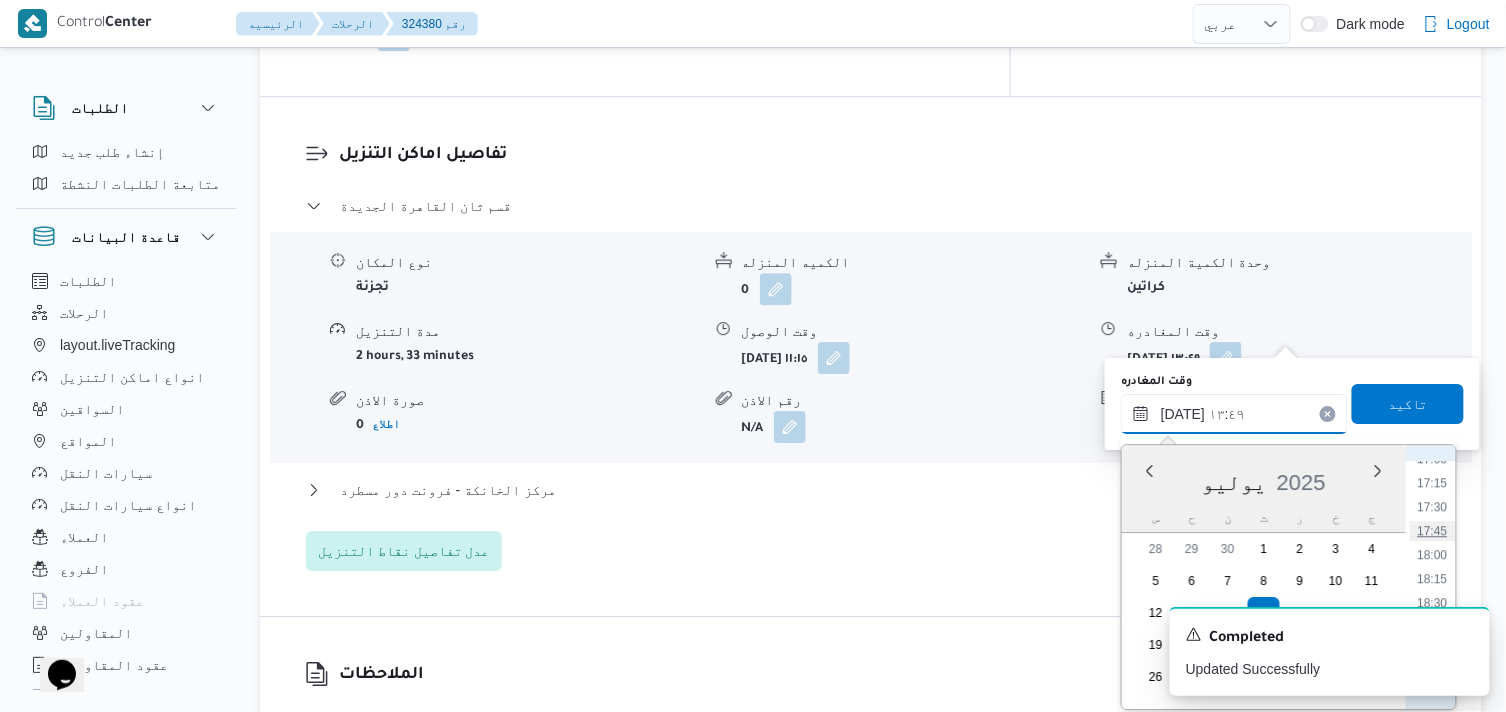 type on "[DATE] ١٧:٤٥" 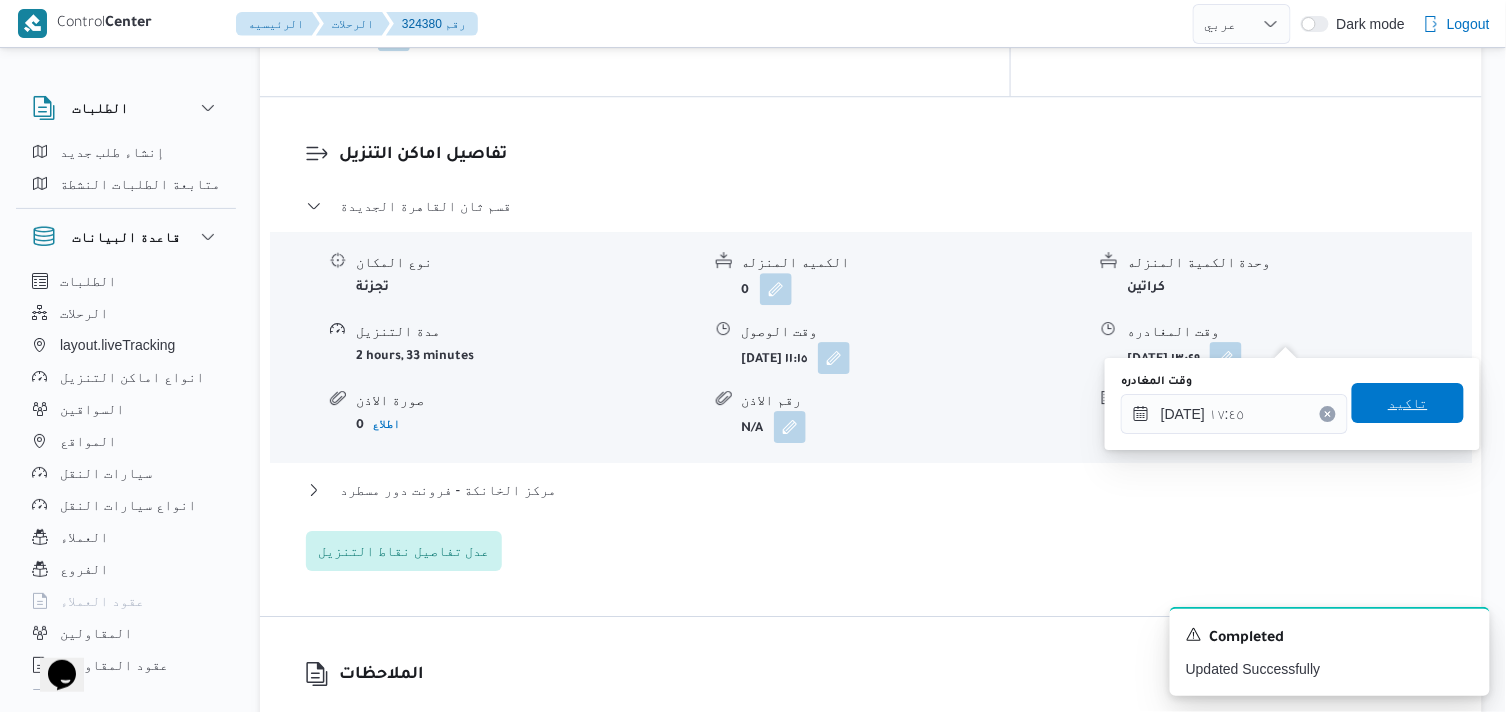 click on "تاكيد" at bounding box center (1408, 403) 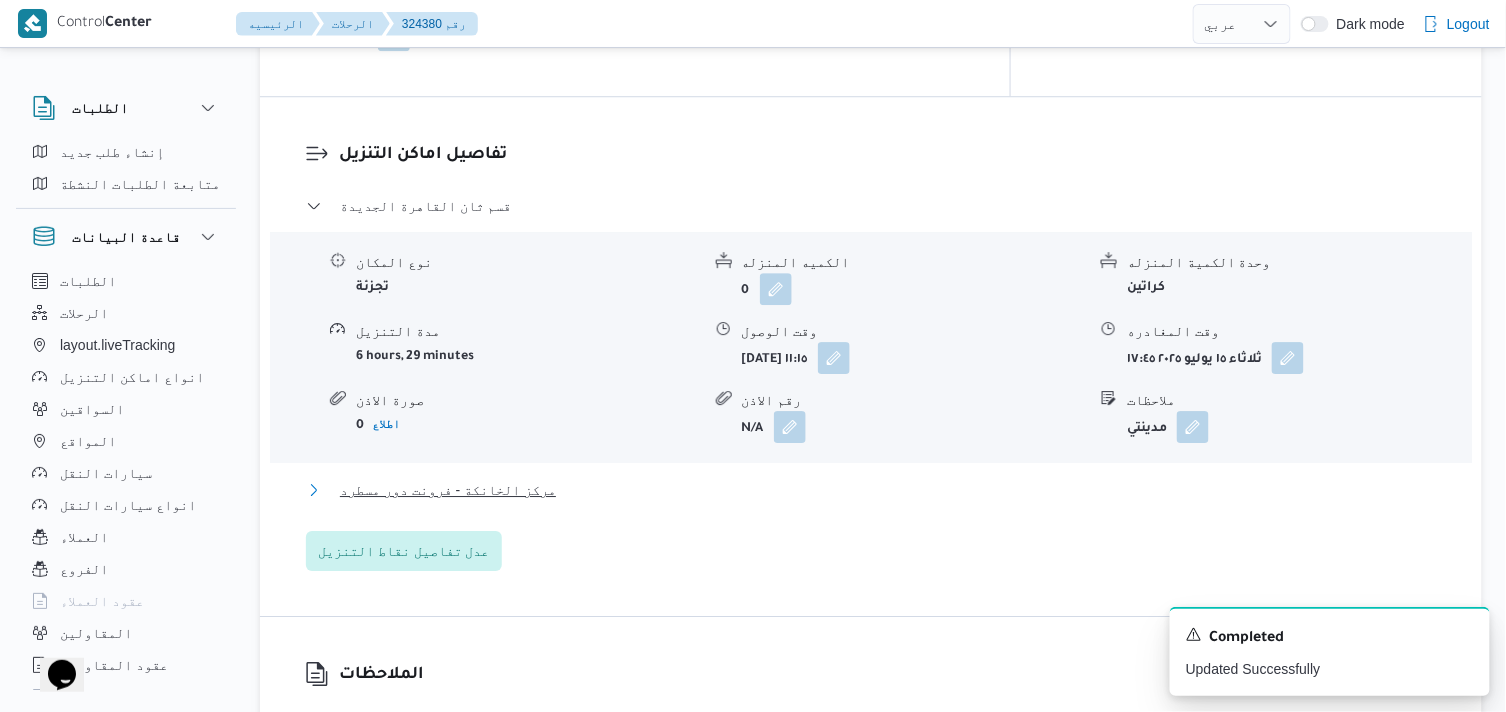 click on "مركز الخانكة -
فرونت دور مسطرد" at bounding box center (448, 490) 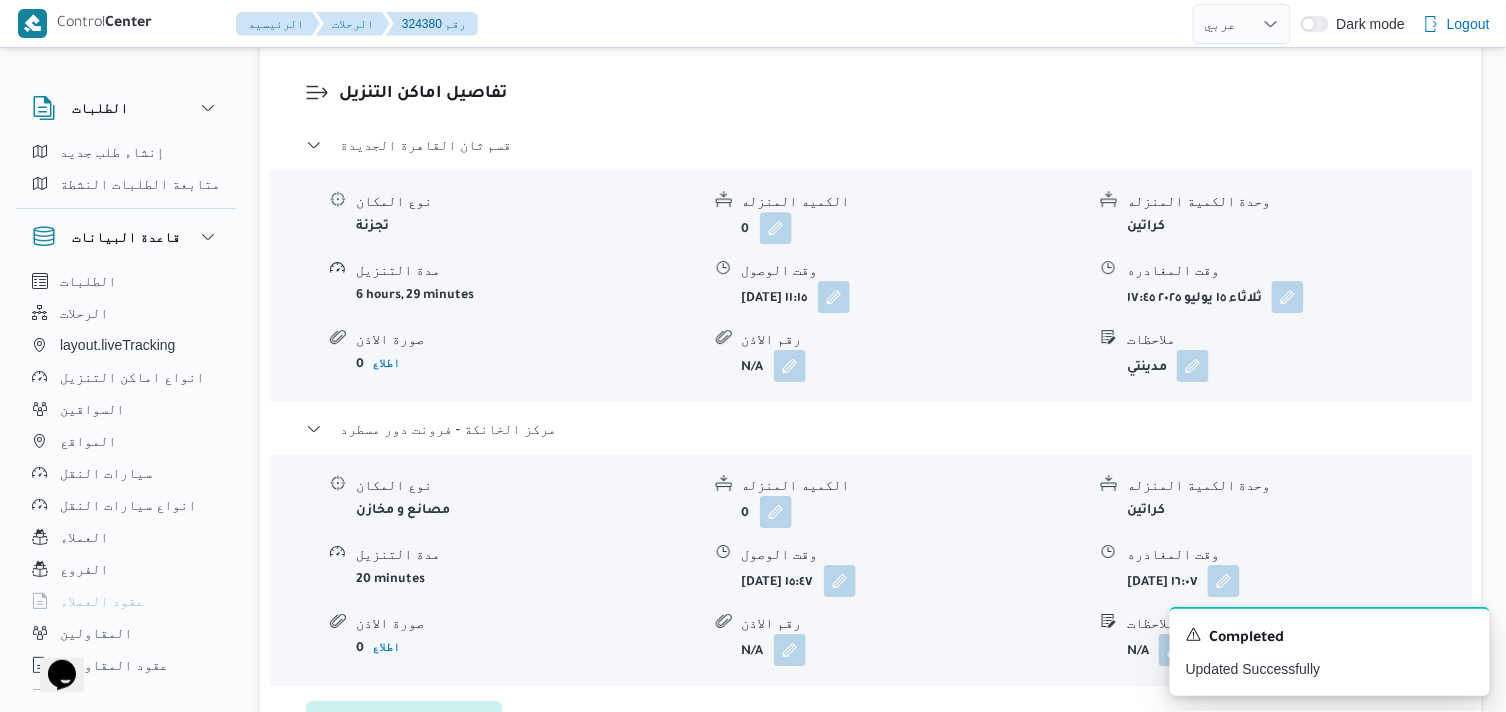 scroll, scrollTop: 1777, scrollLeft: 0, axis: vertical 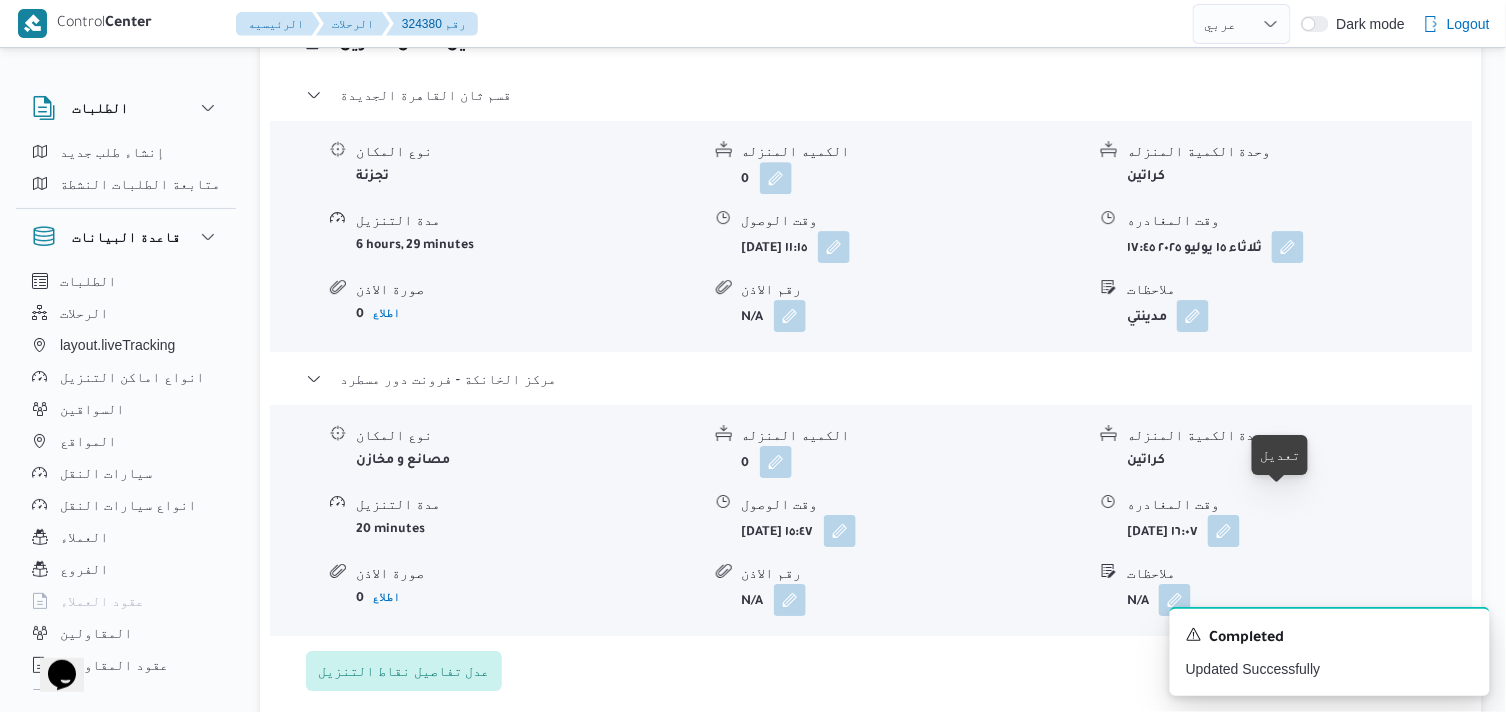 drag, startPoint x: 1282, startPoint y: 508, endPoint x: 1283, endPoint y: 530, distance: 22.022715 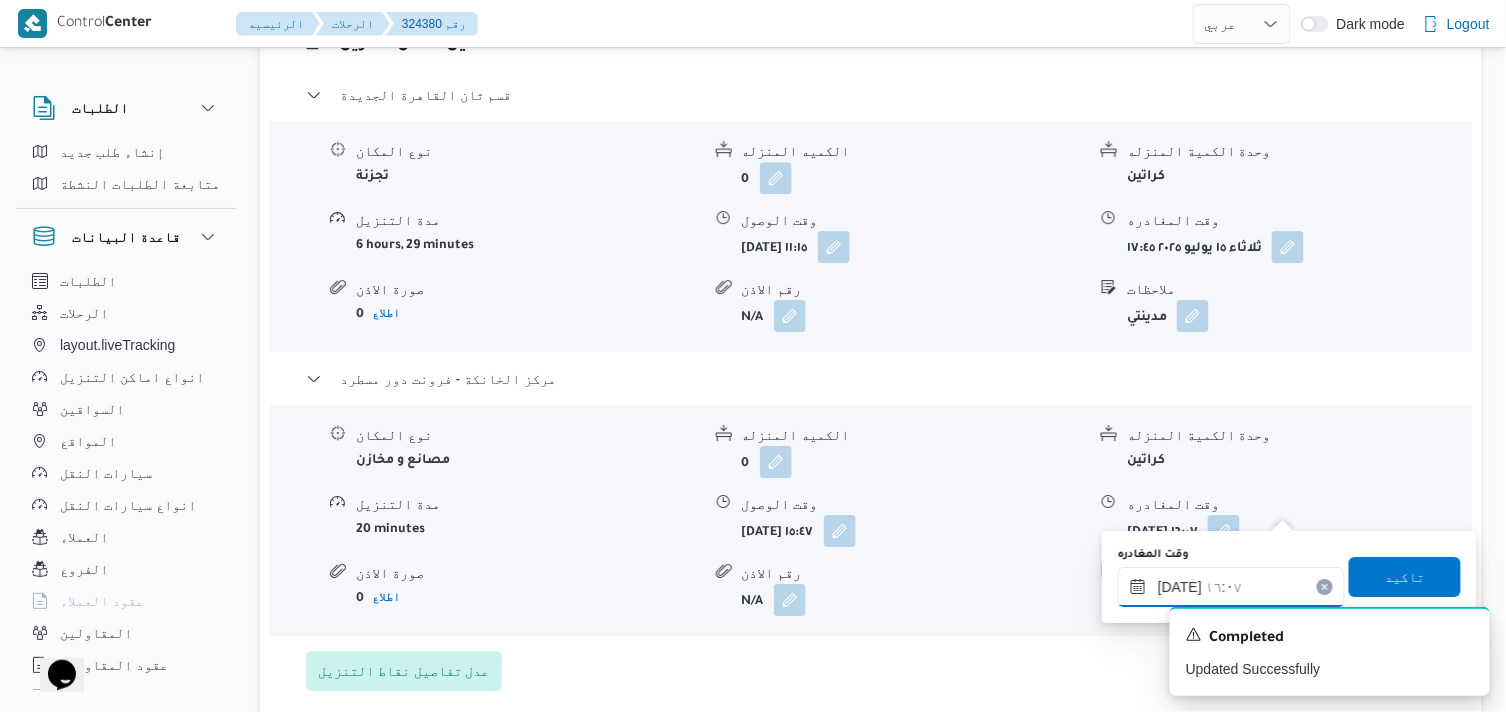 click on "[DATE] ١٦:٠٧" at bounding box center [1231, 587] 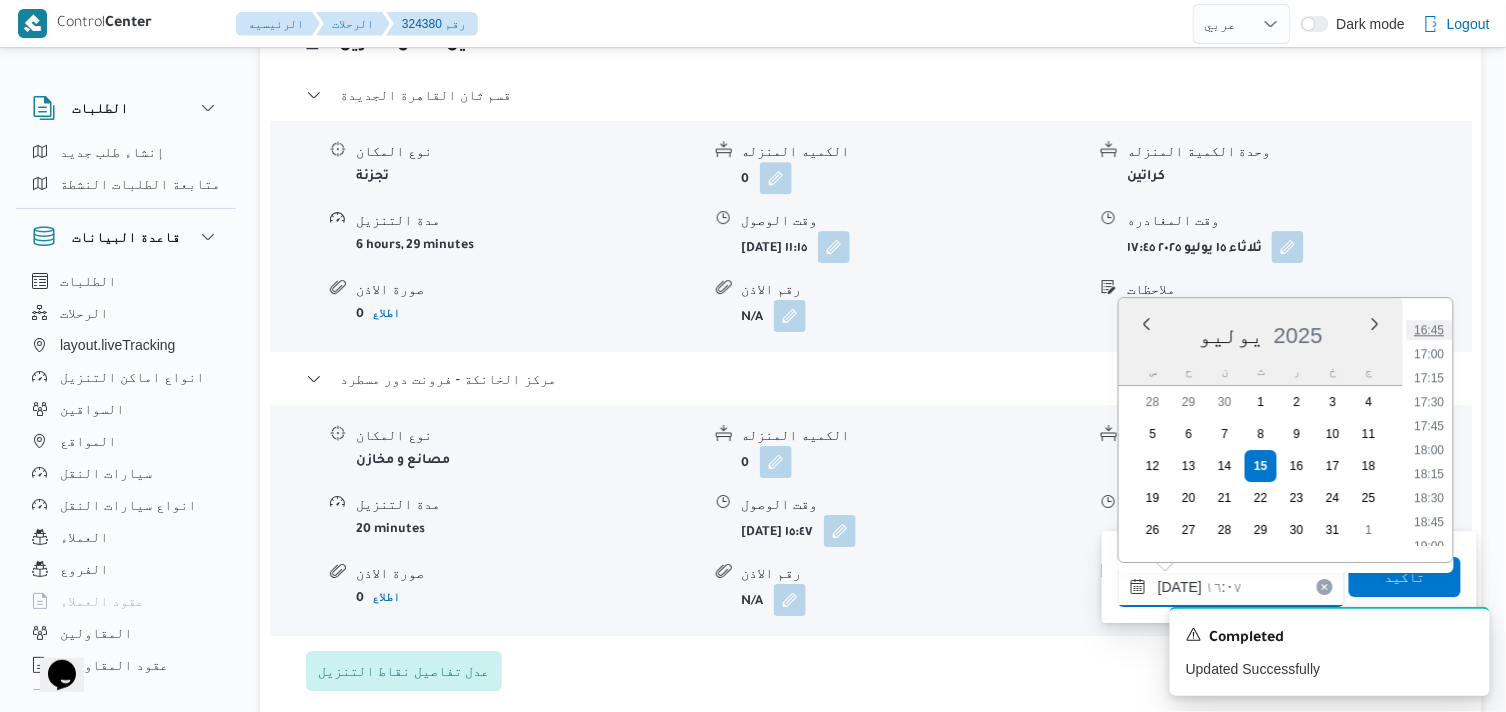 scroll, scrollTop: 1637, scrollLeft: 0, axis: vertical 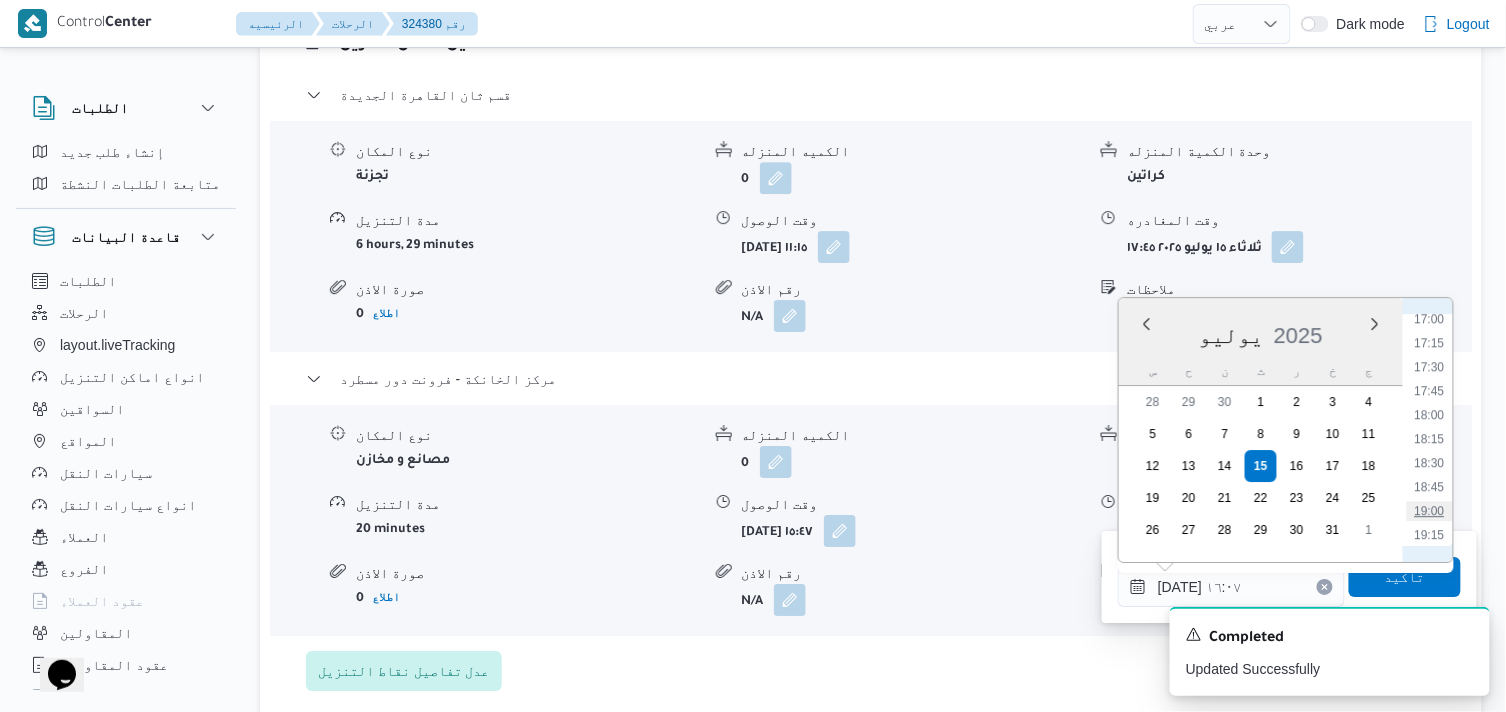 click on "19:00" at bounding box center (1430, 511) 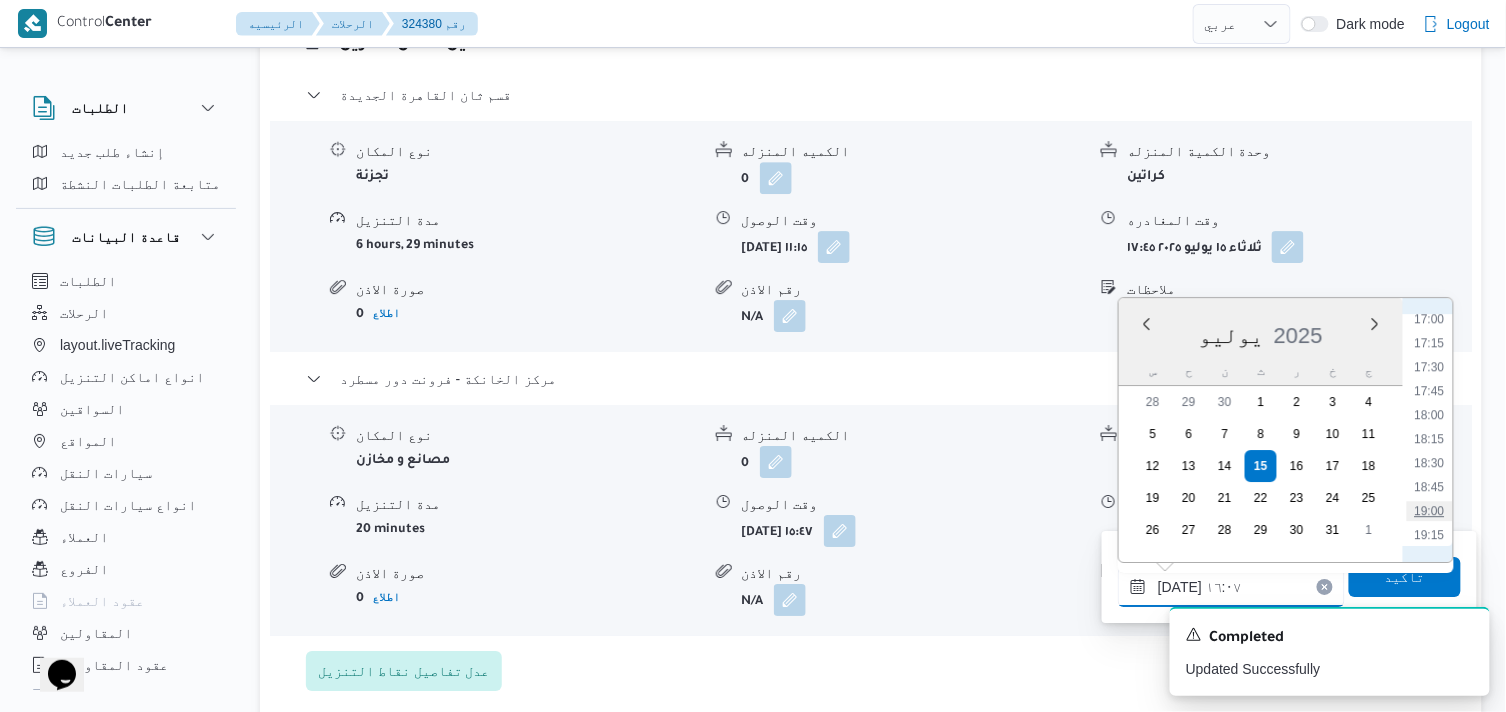 type on "[DATE] ١٩:٠٠" 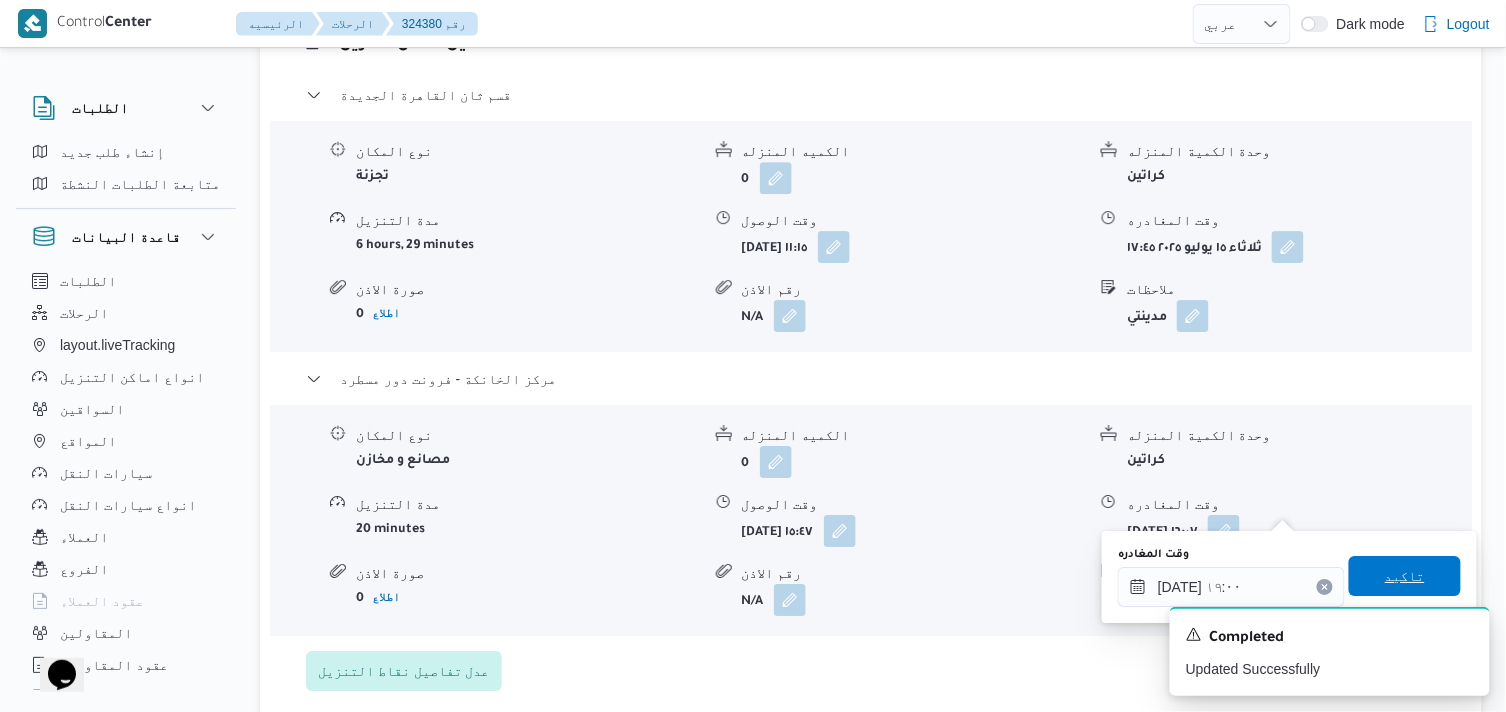 click on "تاكيد" at bounding box center (1405, 576) 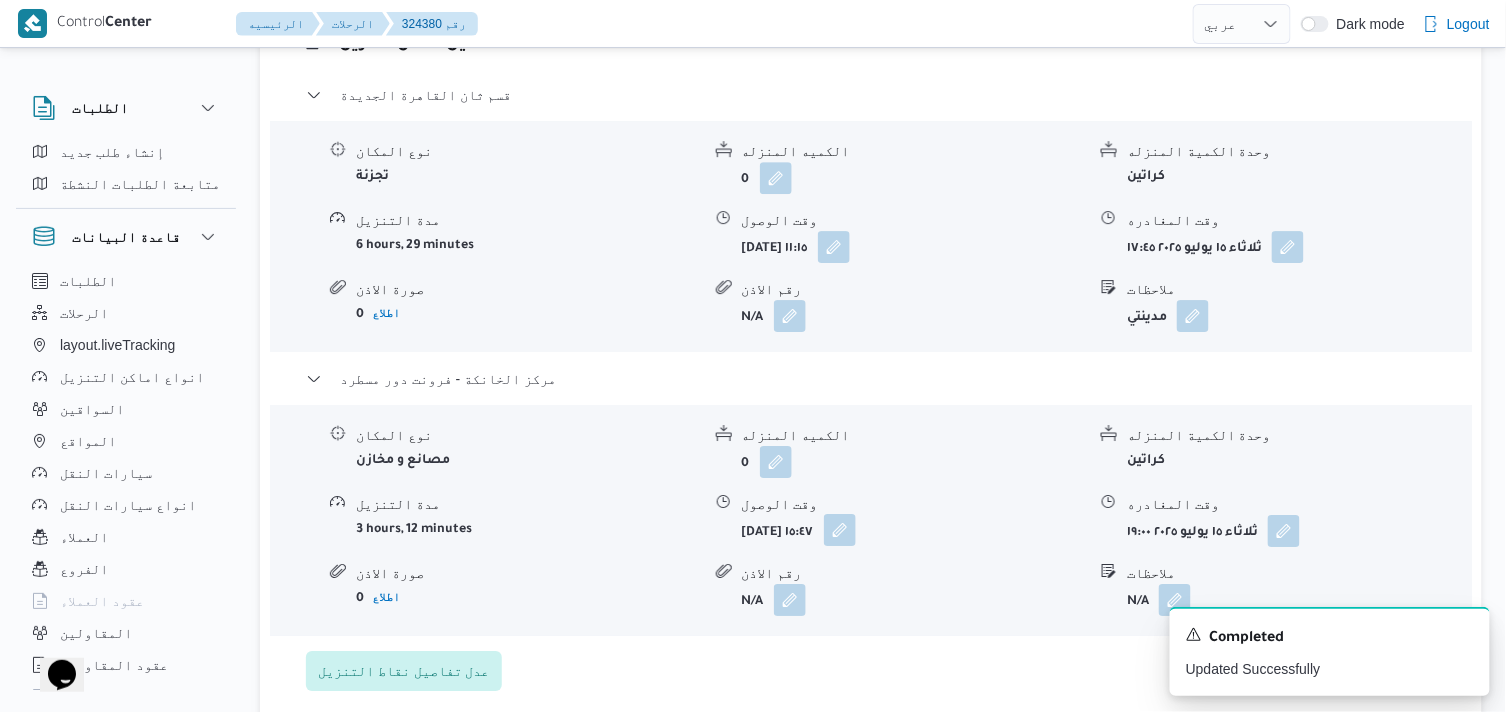 drag, startPoint x: 893, startPoint y: 501, endPoint x: 897, endPoint y: 520, distance: 19.416489 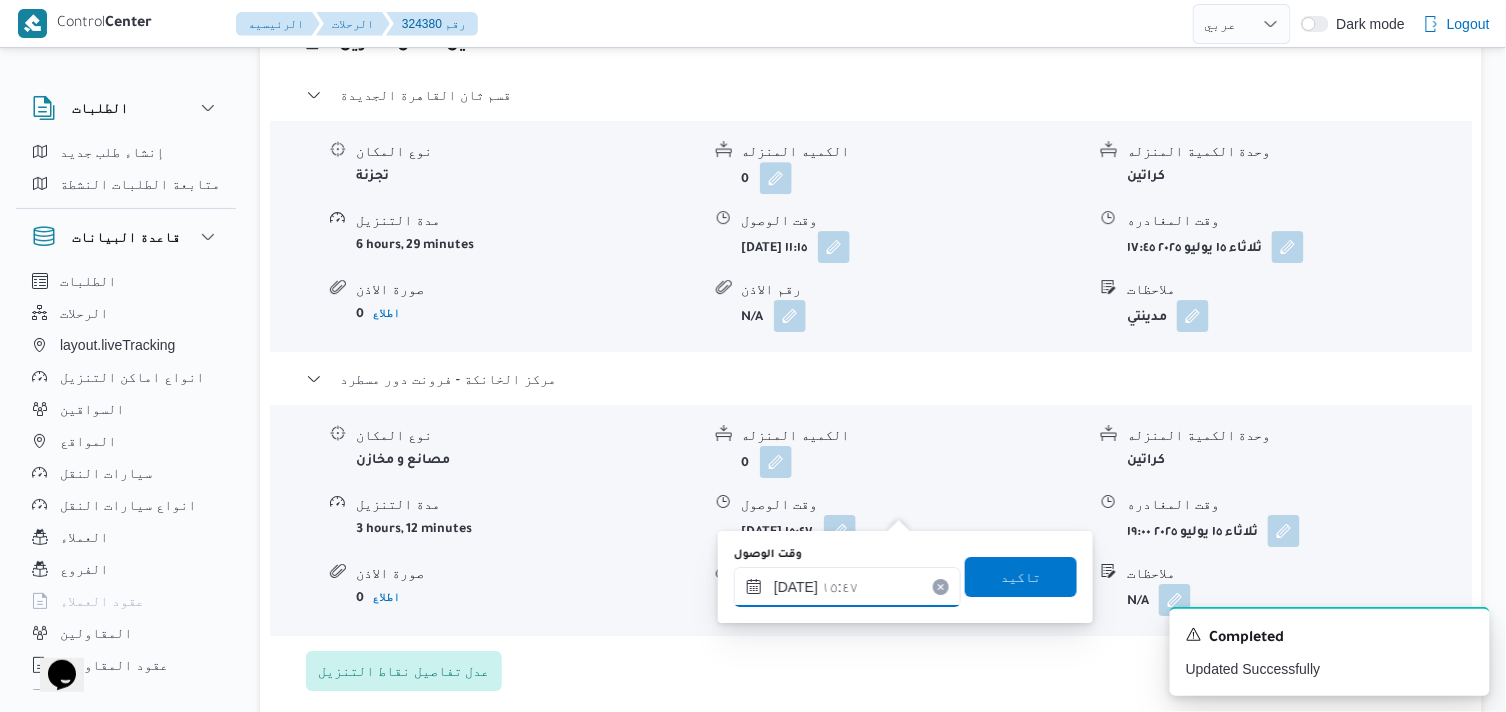 click on "١٥/٠٧/٢٠٢٥ ١٥:٤٧" at bounding box center [847, 587] 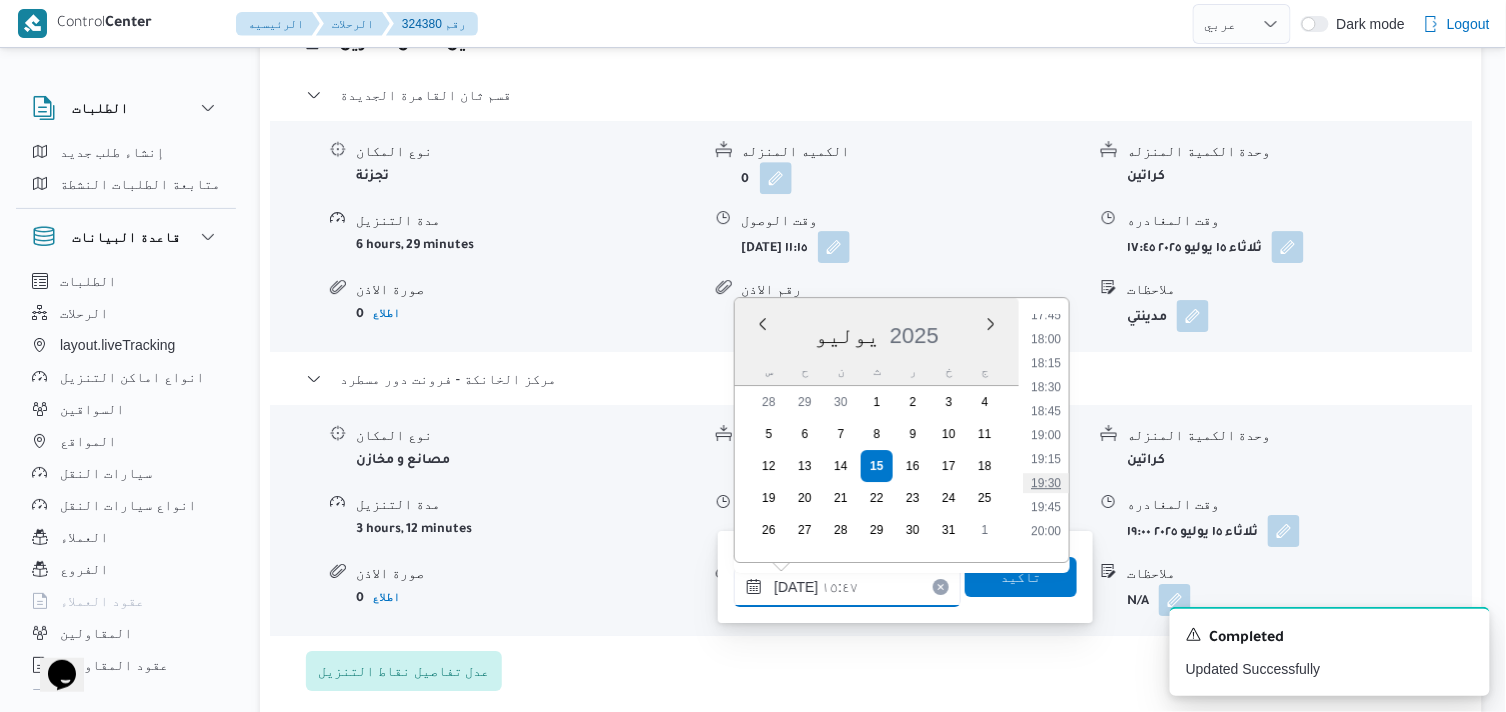 scroll, scrollTop: 1724, scrollLeft: 0, axis: vertical 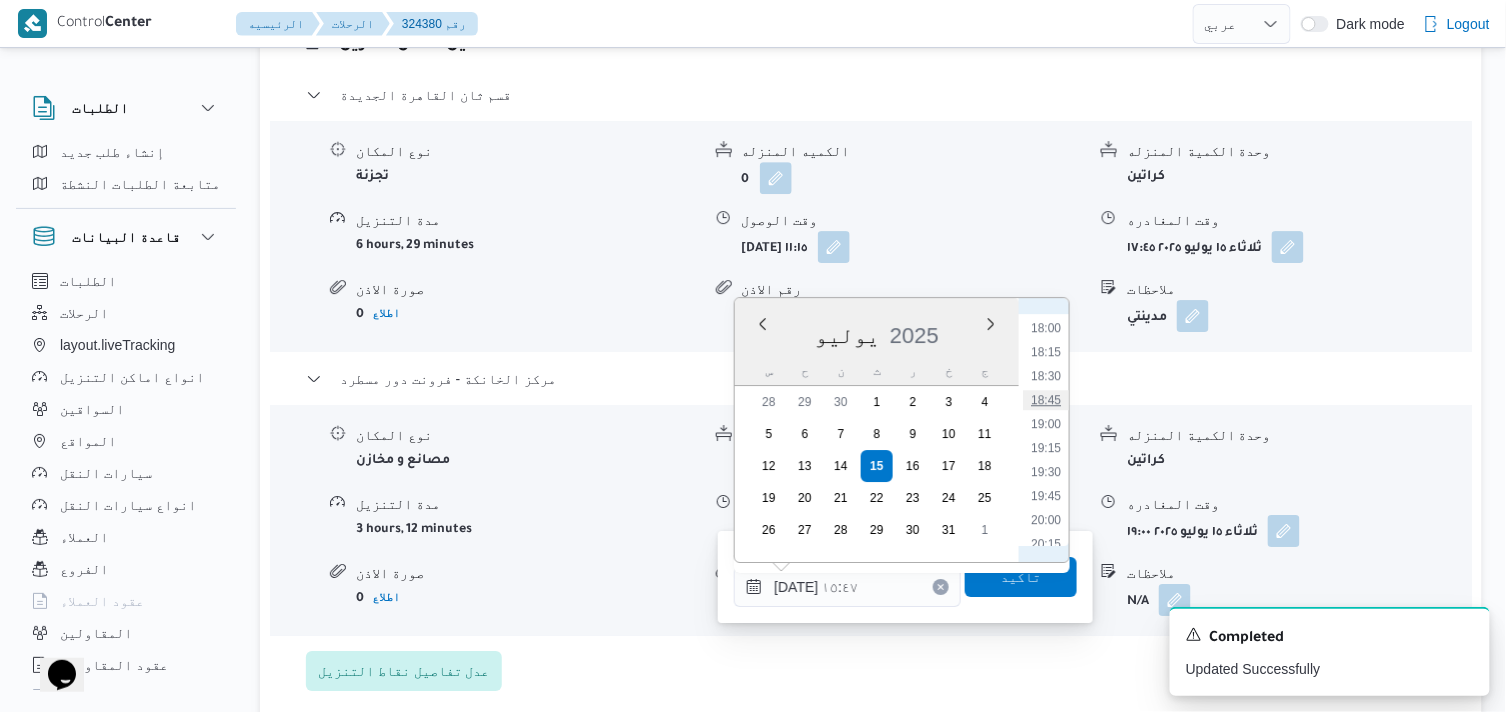 click on "18:45" at bounding box center [1046, 400] 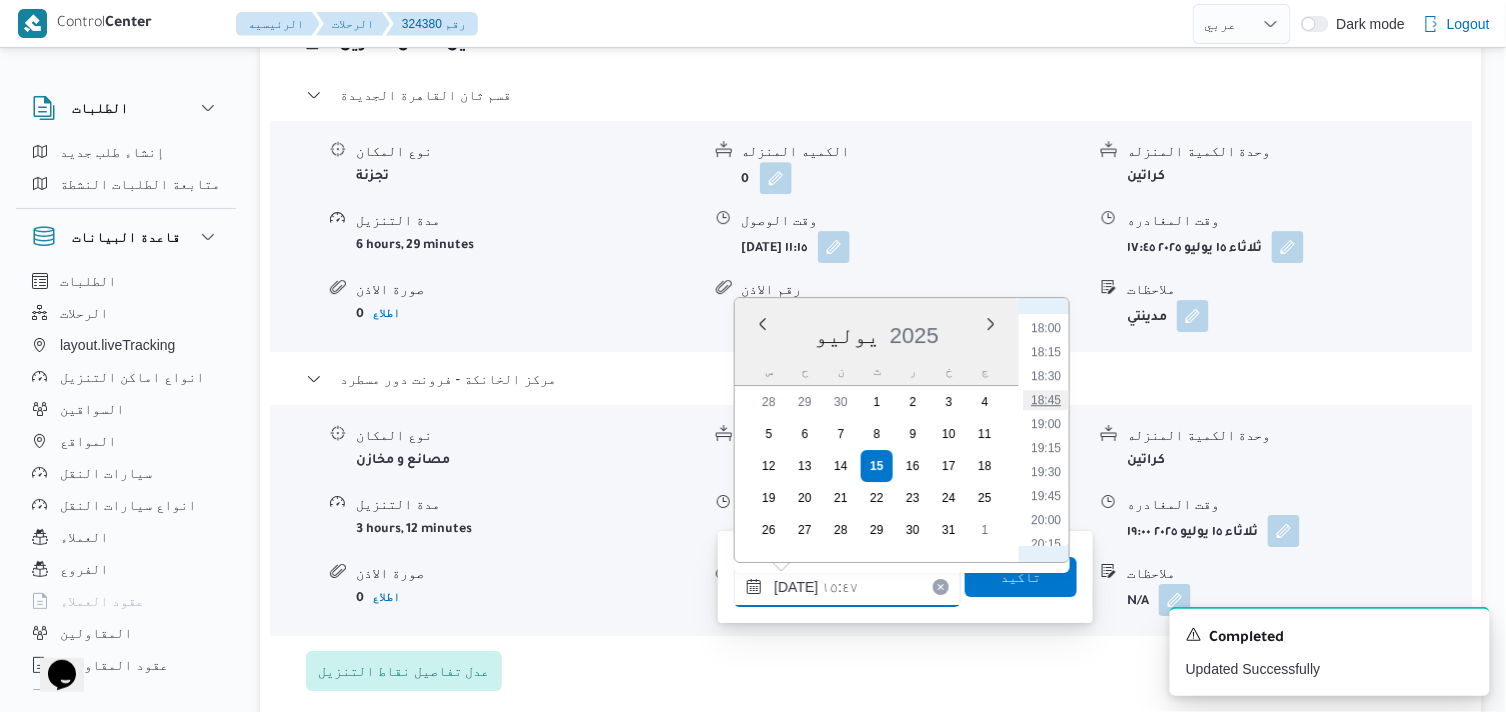 type on "١٥/٠٧/٢٠٢٥ ١٨:٤٥" 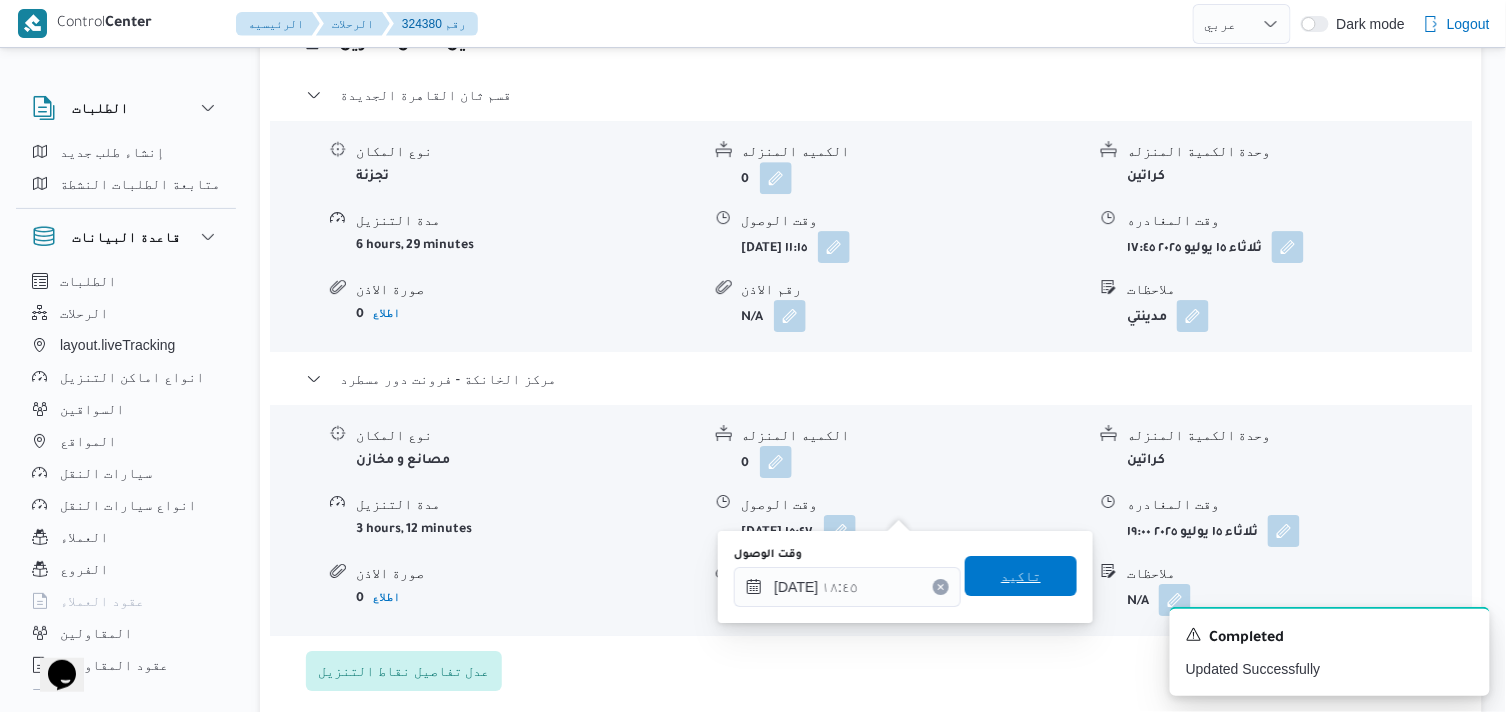 click on "تاكيد" at bounding box center [1021, 576] 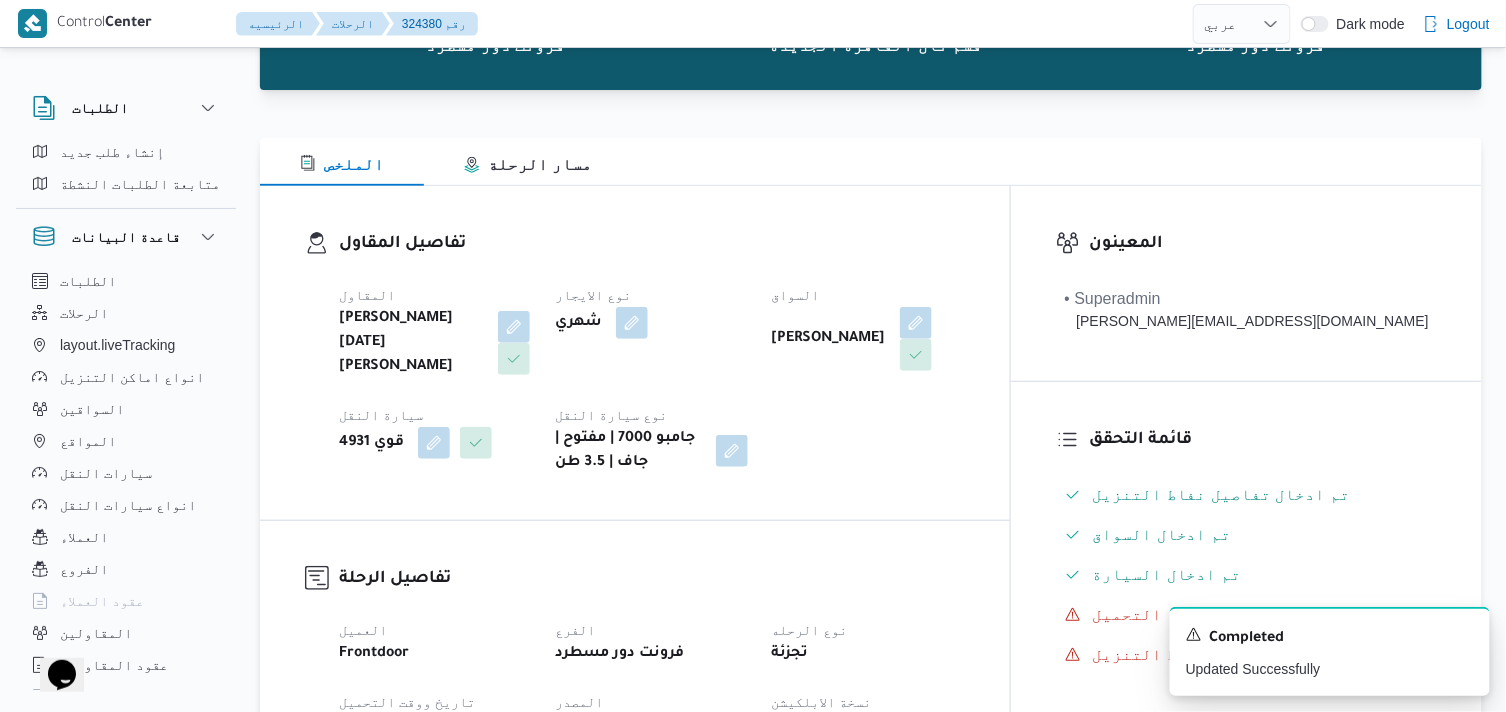scroll, scrollTop: 0, scrollLeft: 0, axis: both 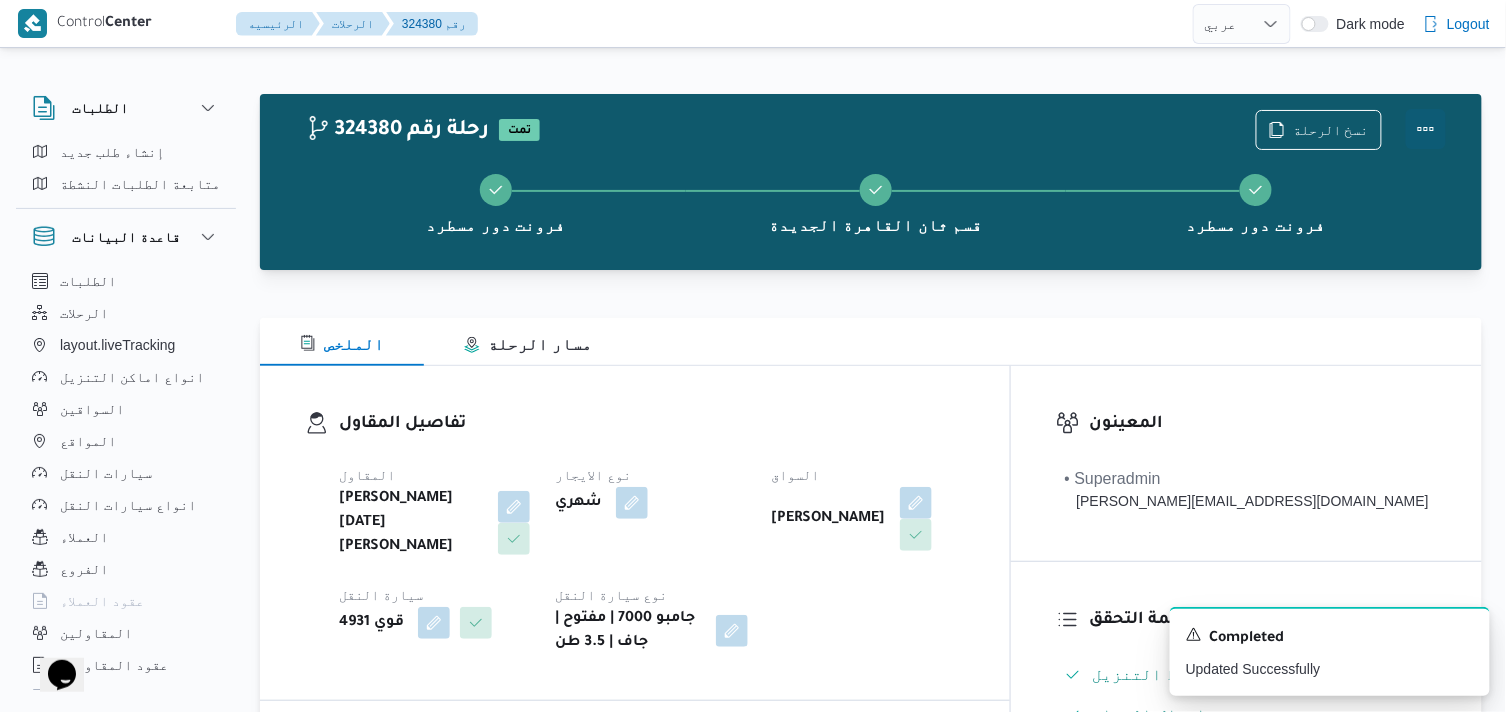 click at bounding box center (1426, 129) 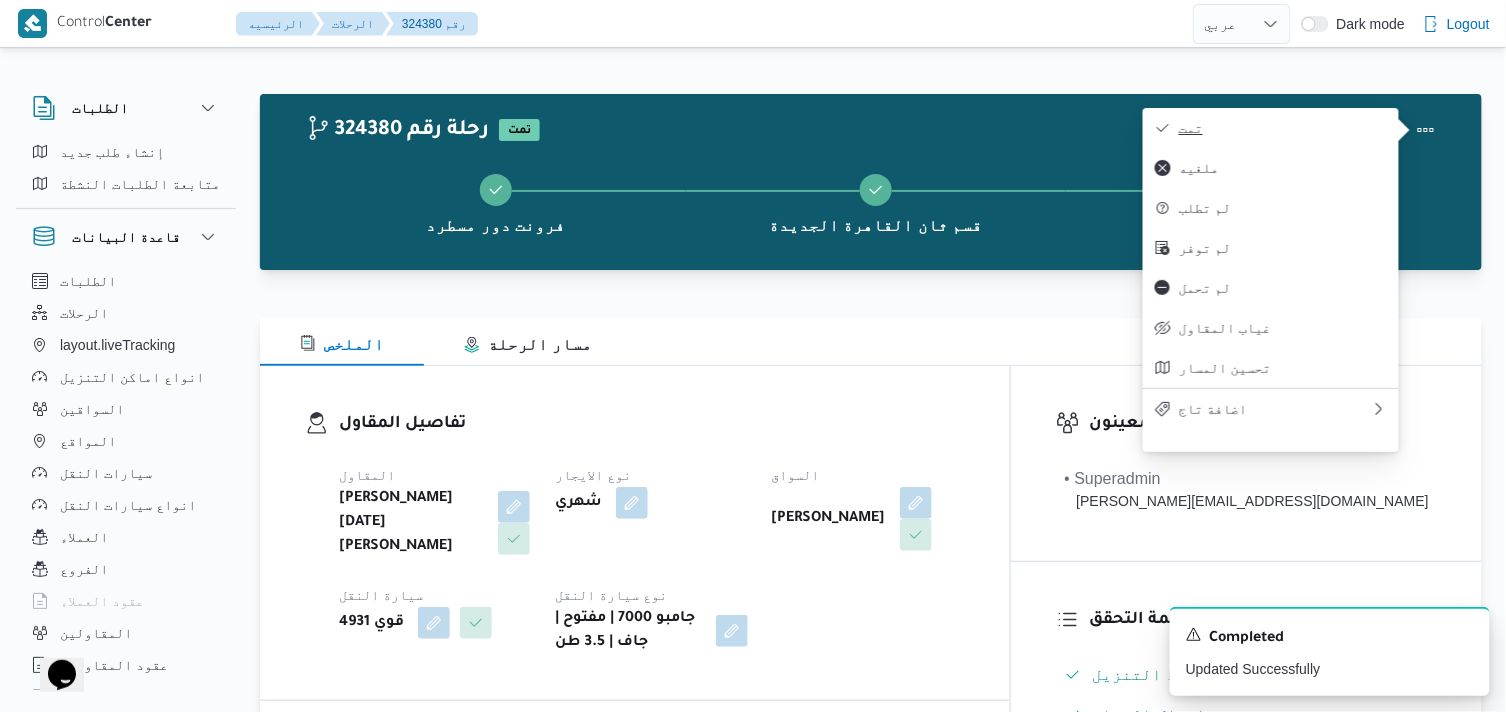 click on "تمت" at bounding box center (1283, 128) 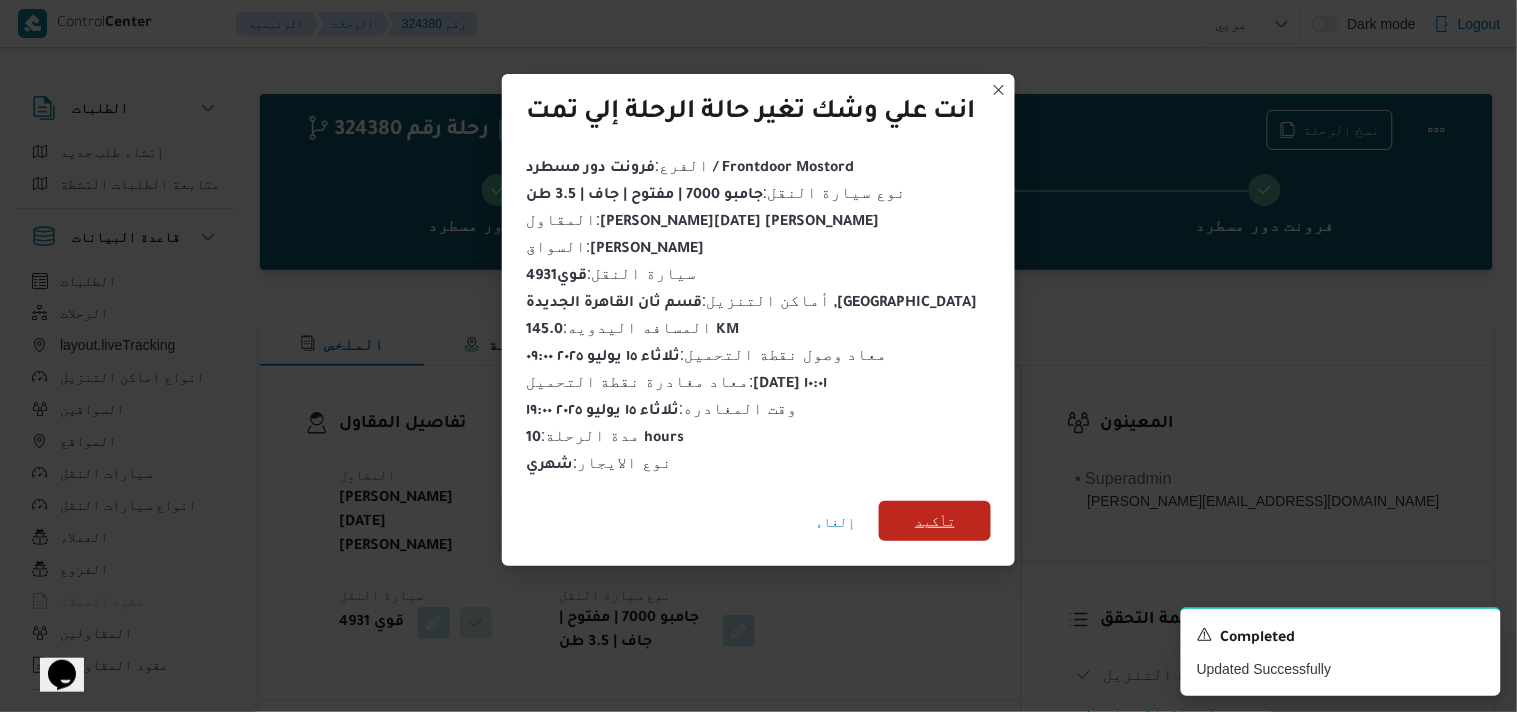 click on "تأكيد" at bounding box center [935, 521] 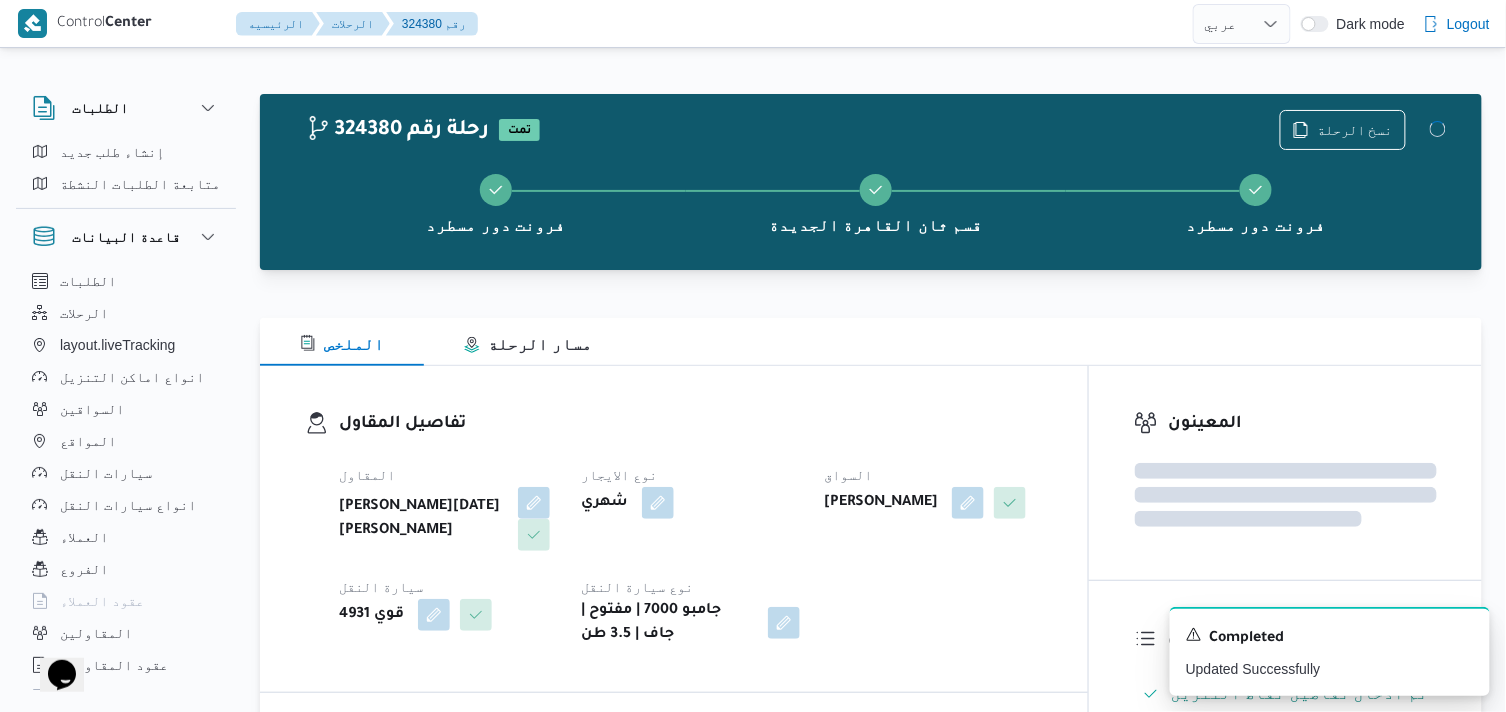 drag, startPoint x: 811, startPoint y: 432, endPoint x: 784, endPoint y: 432, distance: 27 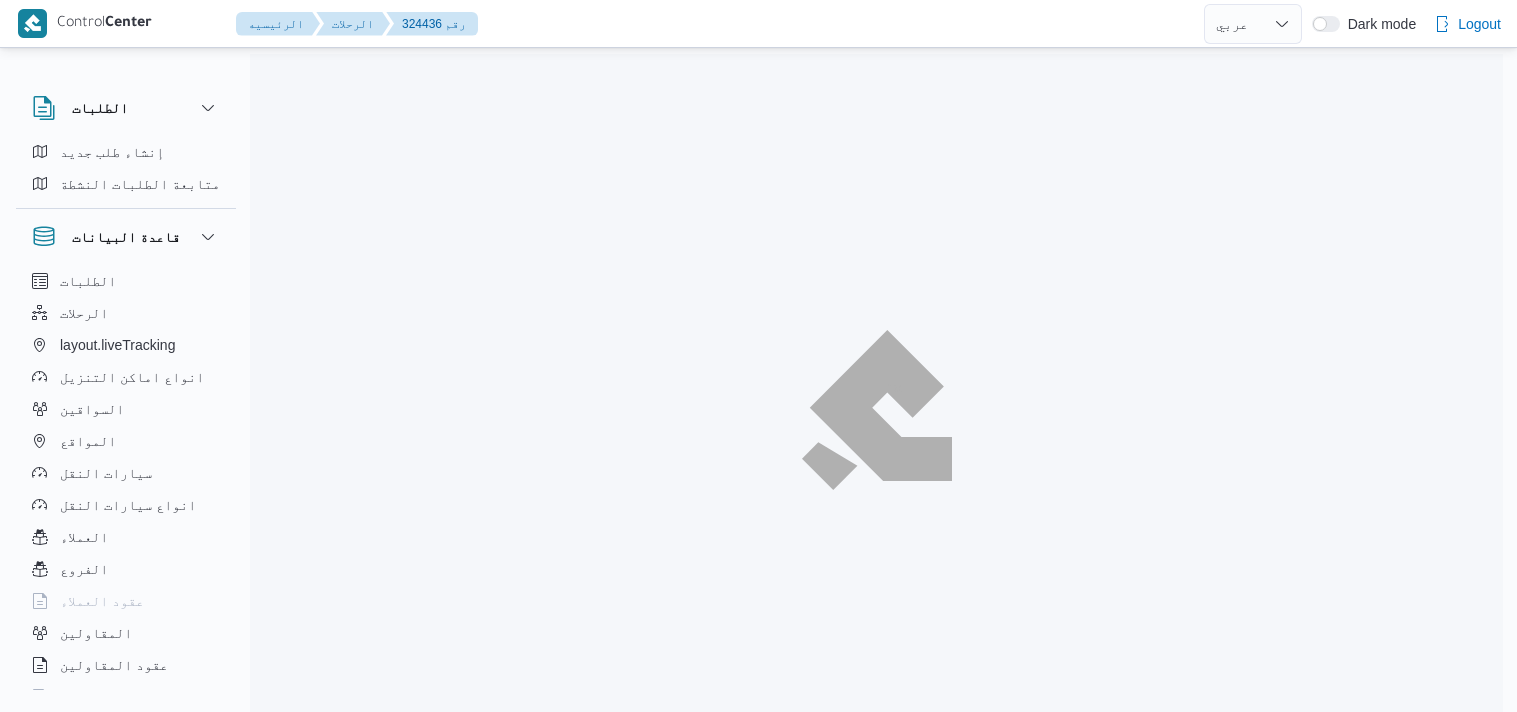 select on "ar" 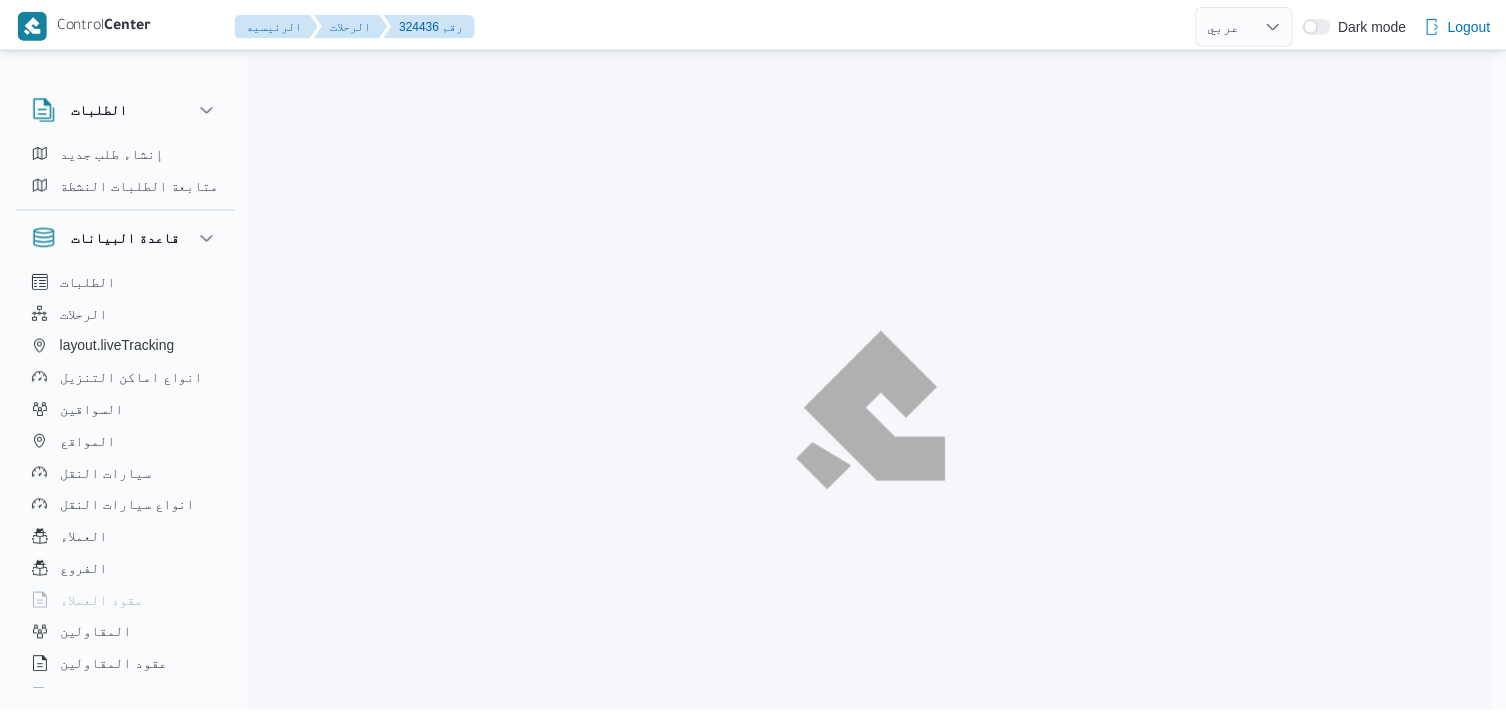 scroll, scrollTop: 0, scrollLeft: 0, axis: both 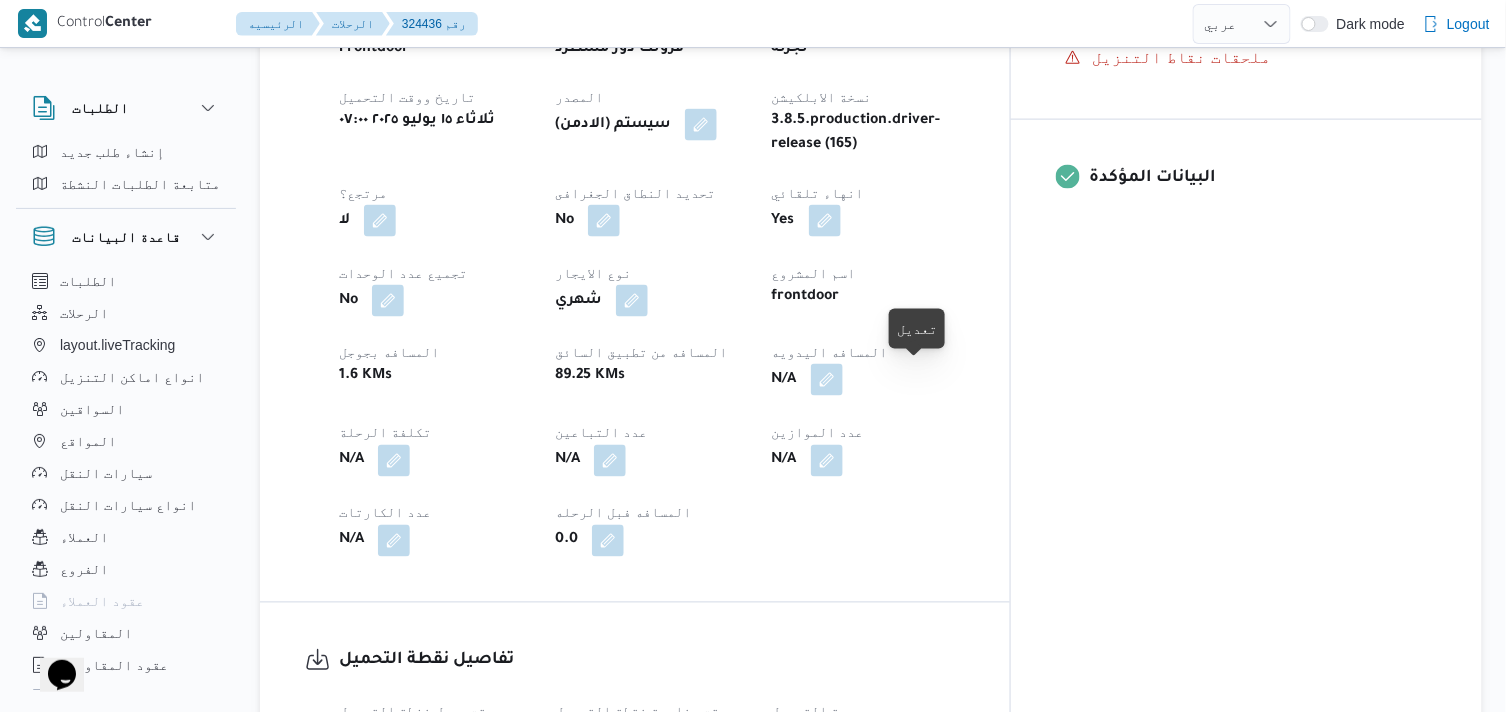 click at bounding box center (827, 380) 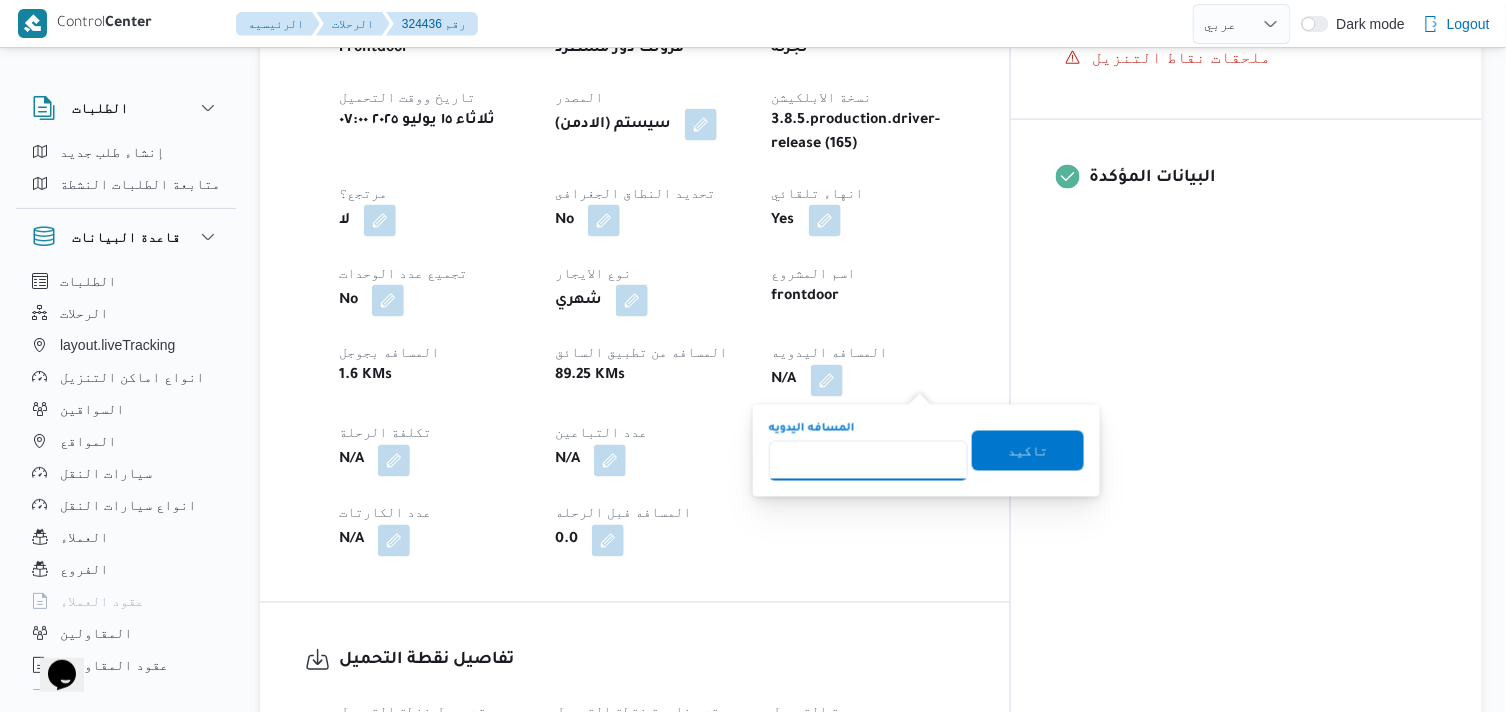 click on "المسافه اليدويه" at bounding box center (868, 461) 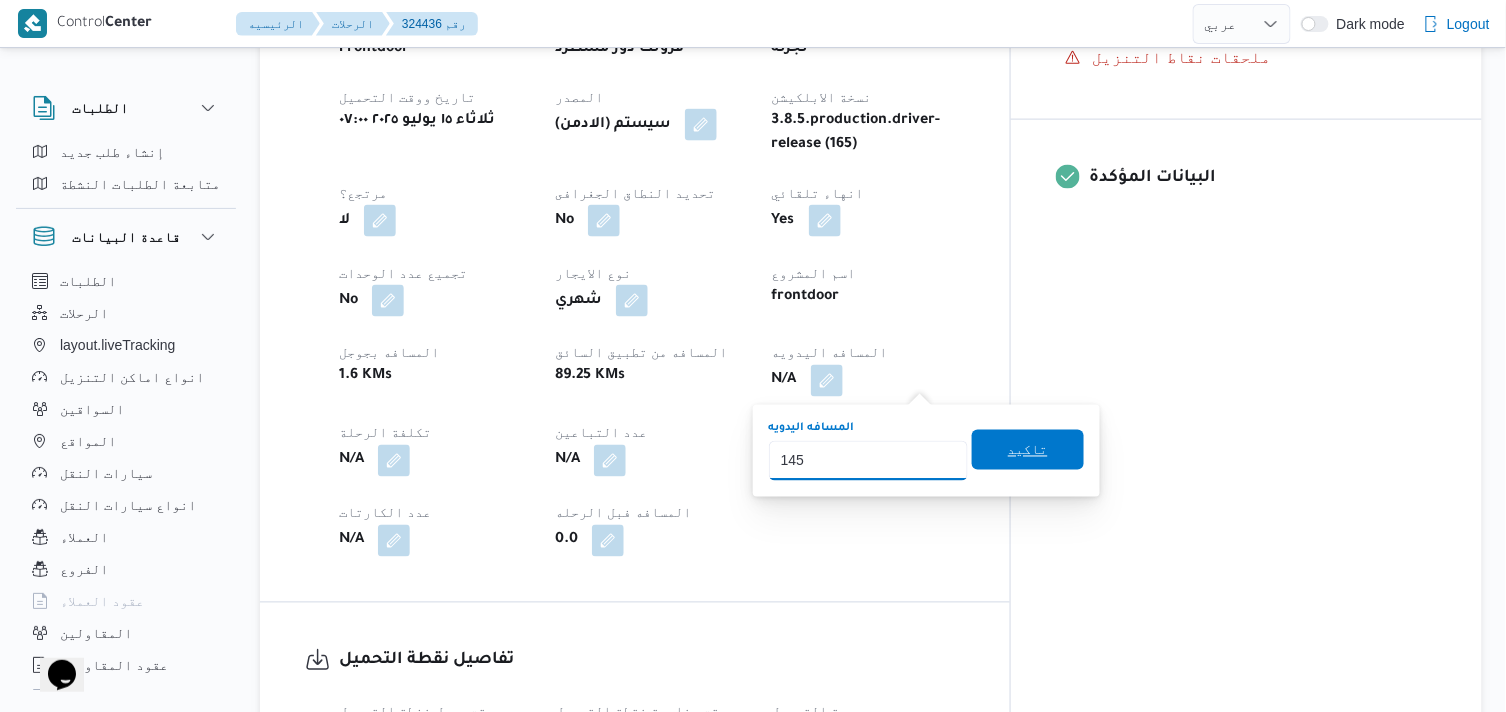 type on "145" 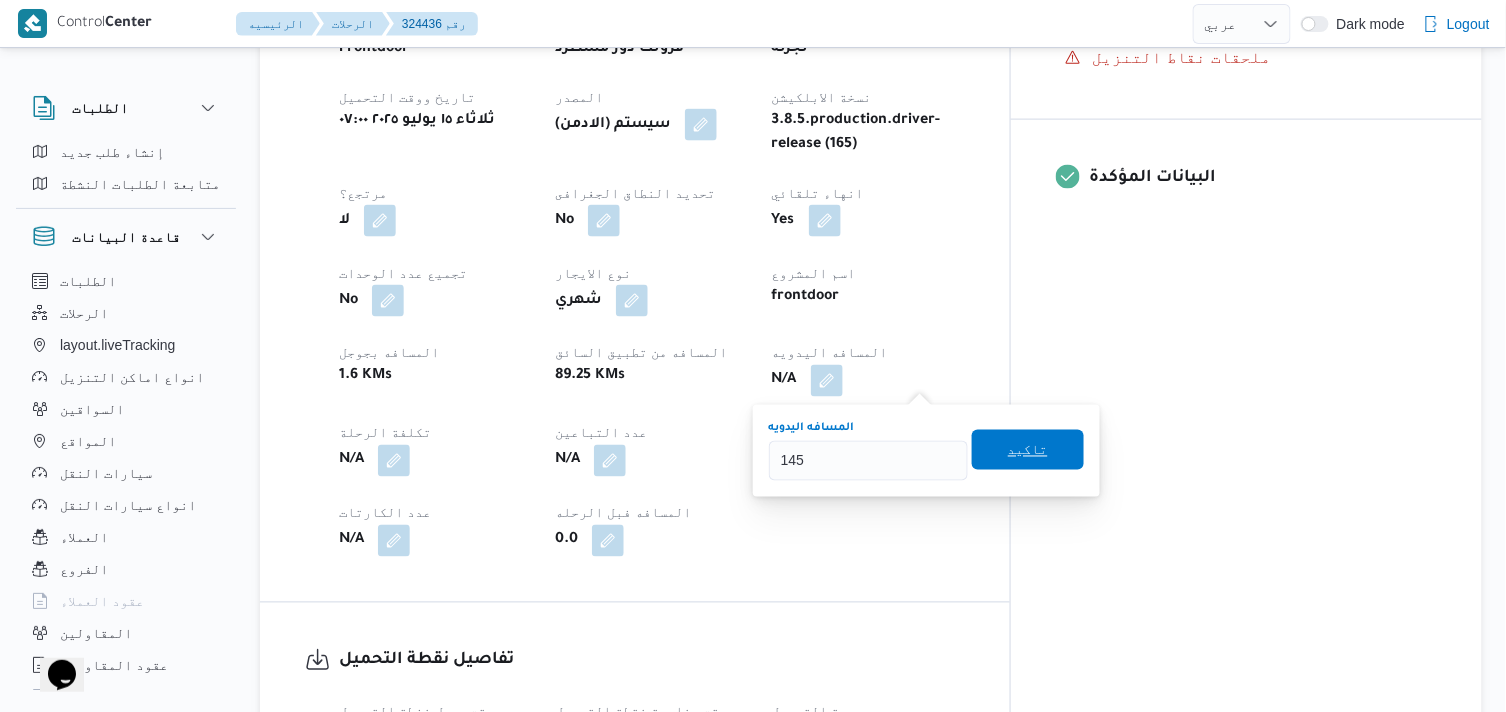 click on "تاكيد" at bounding box center (1028, 450) 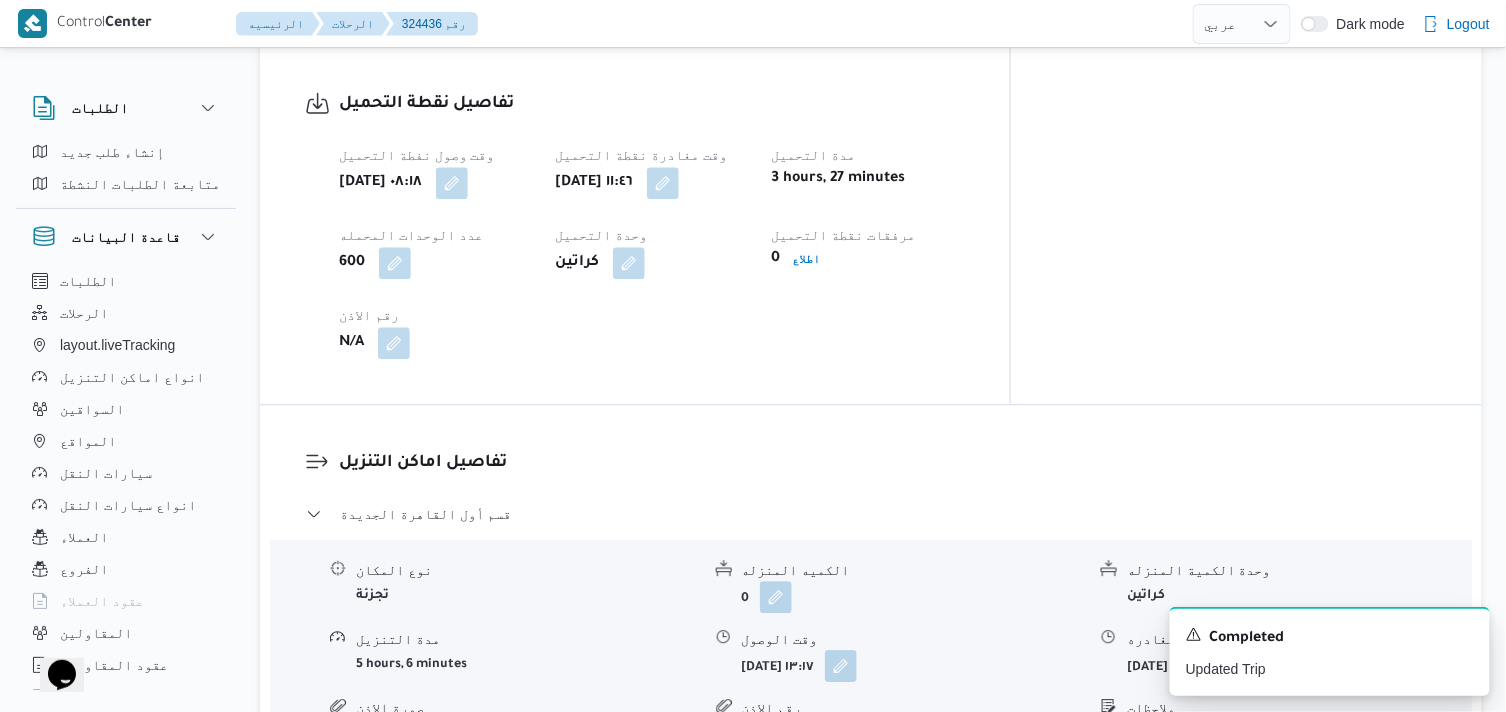 scroll, scrollTop: 1333, scrollLeft: 0, axis: vertical 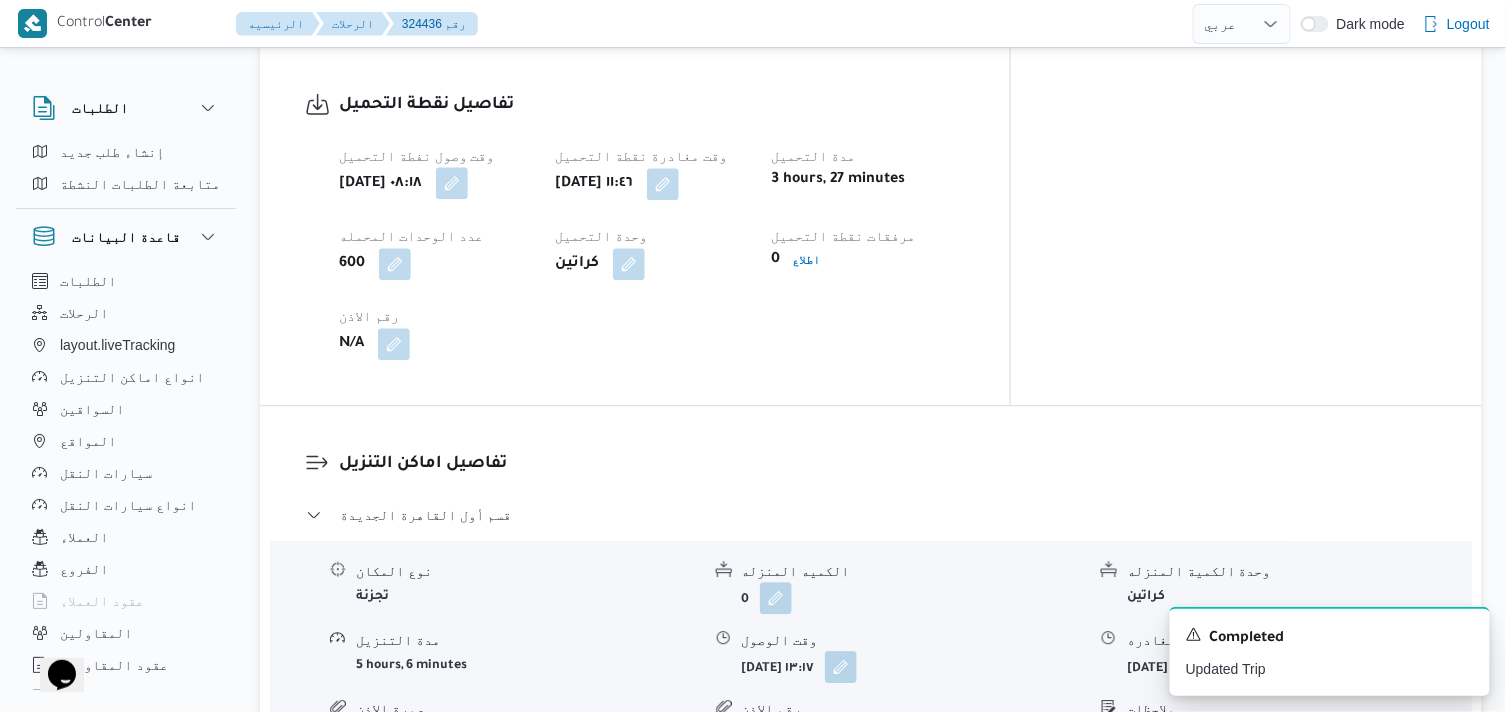 click at bounding box center [452, 183] 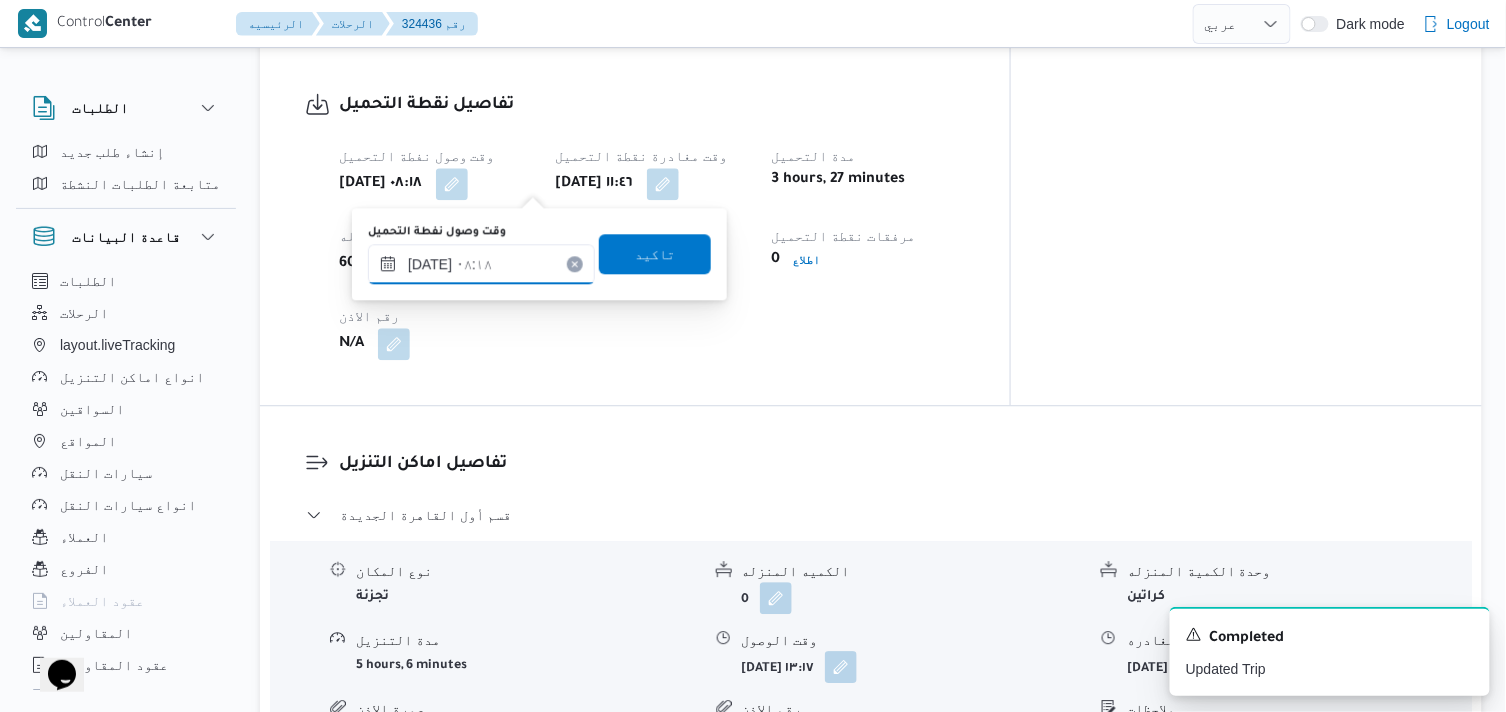 click on "[DATE] ٠٨:١٨" at bounding box center [481, 264] 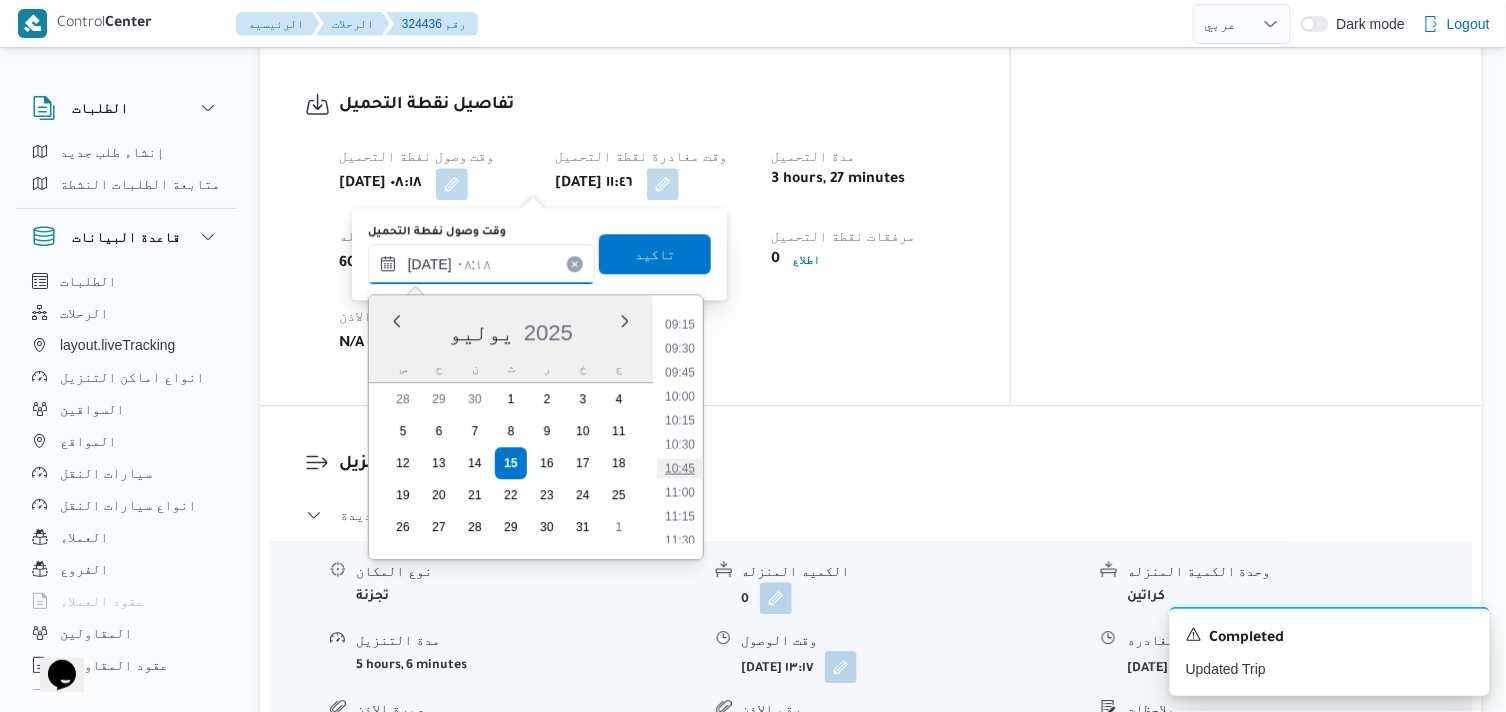 scroll, scrollTop: 894, scrollLeft: 0, axis: vertical 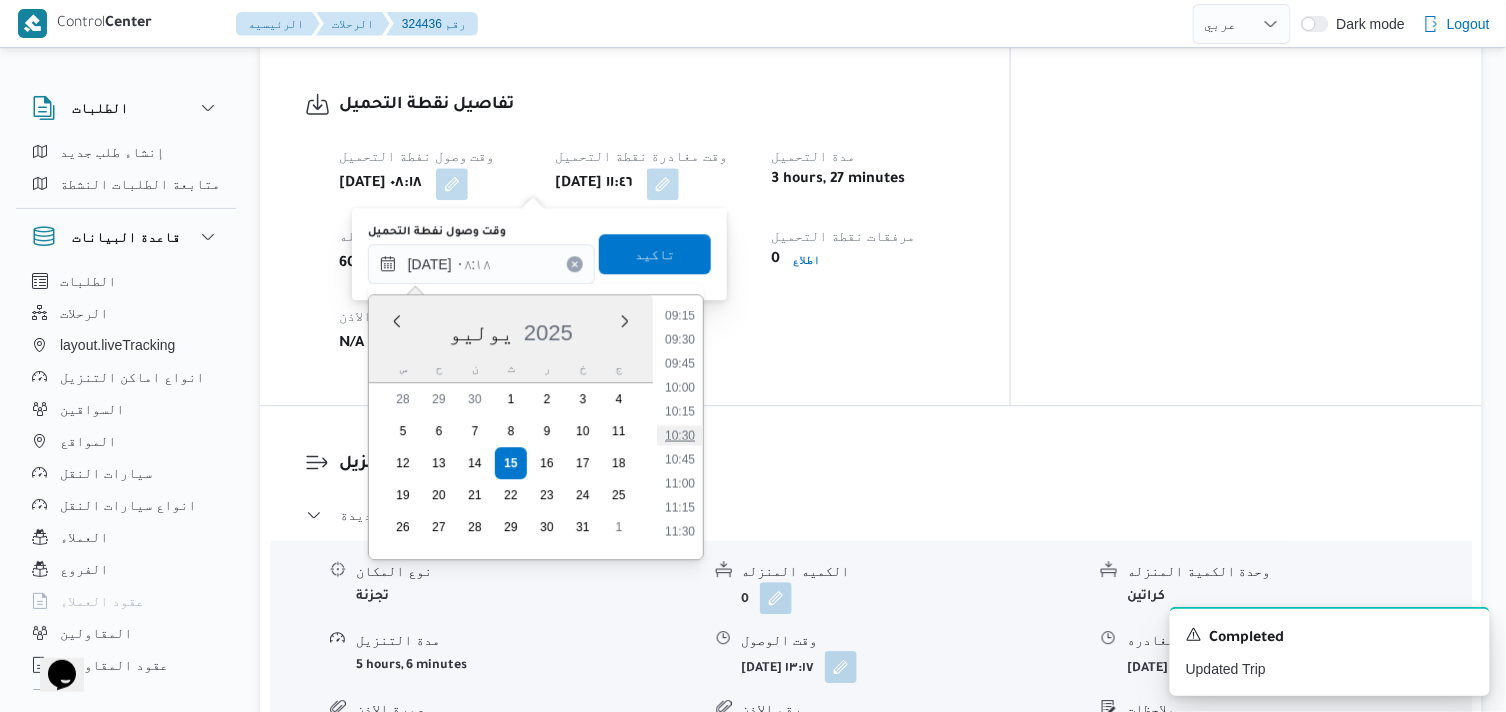 click on "10:30" at bounding box center [680, 435] 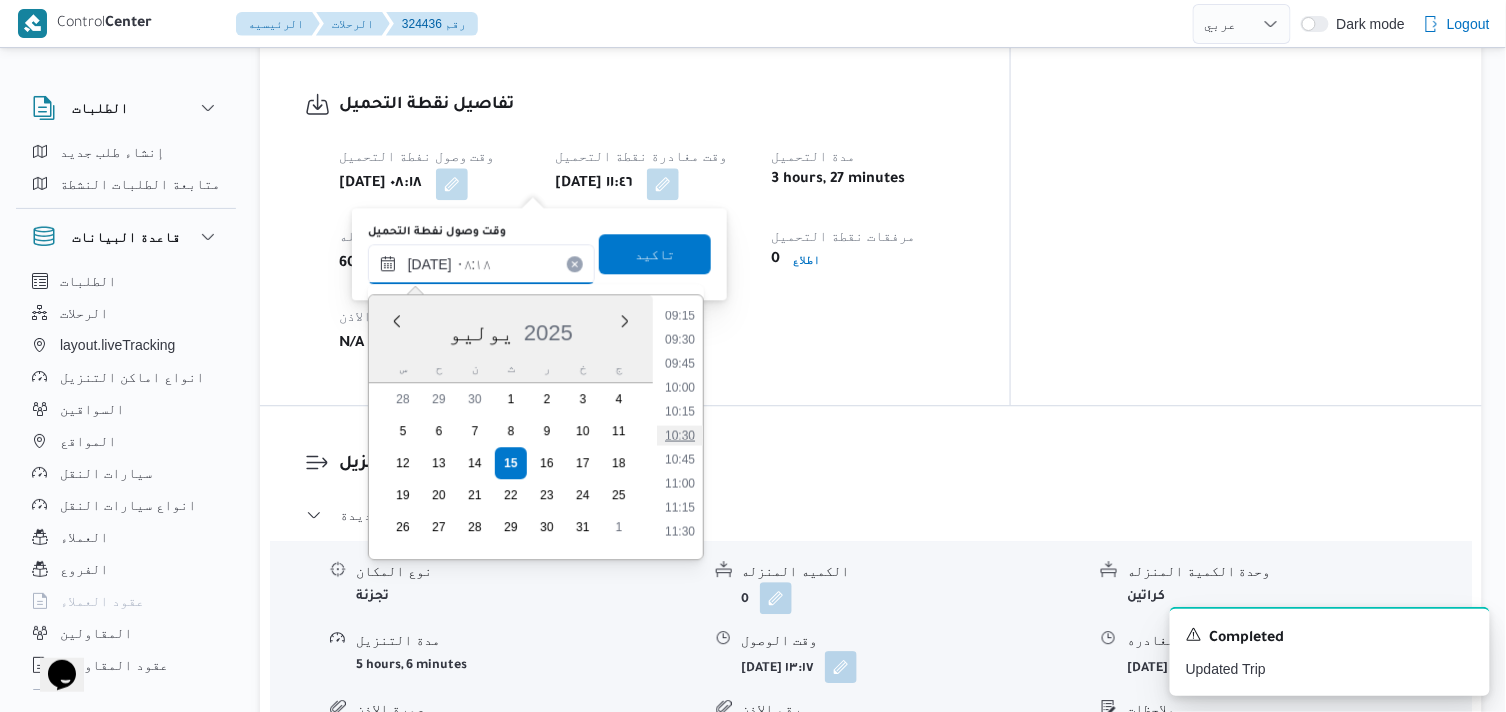 type on "١٥/٠٧/٢٠٢٥ ١٠:٣٠" 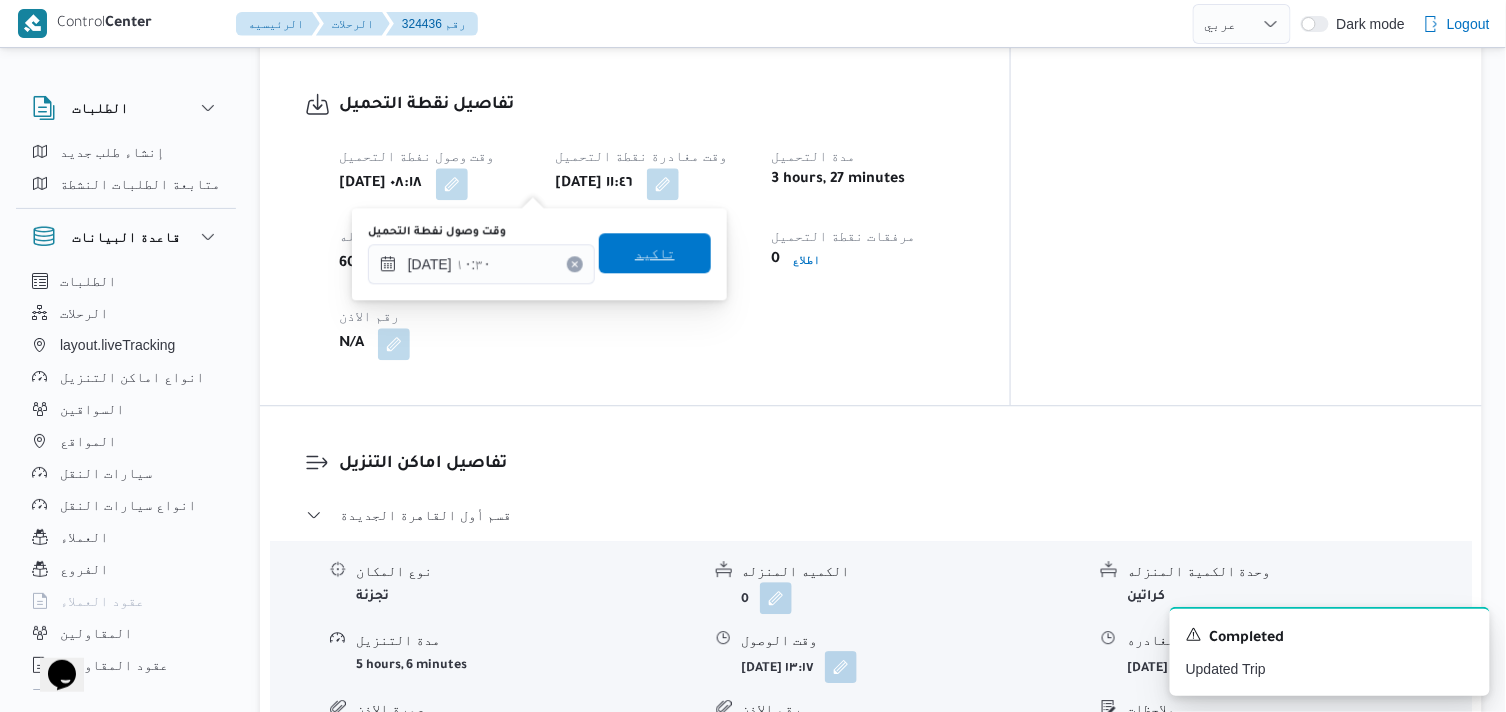 click on "تاكيد" at bounding box center (655, 253) 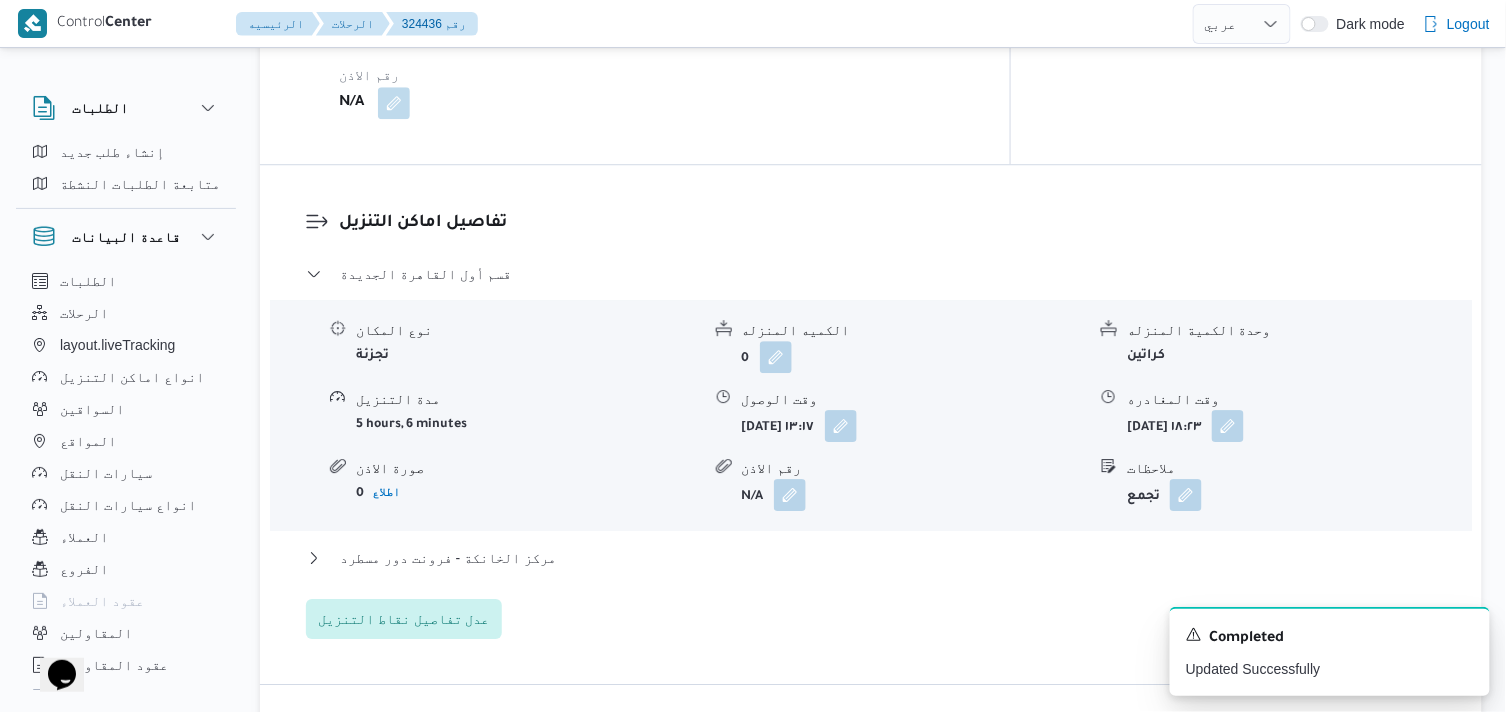 scroll, scrollTop: 1666, scrollLeft: 0, axis: vertical 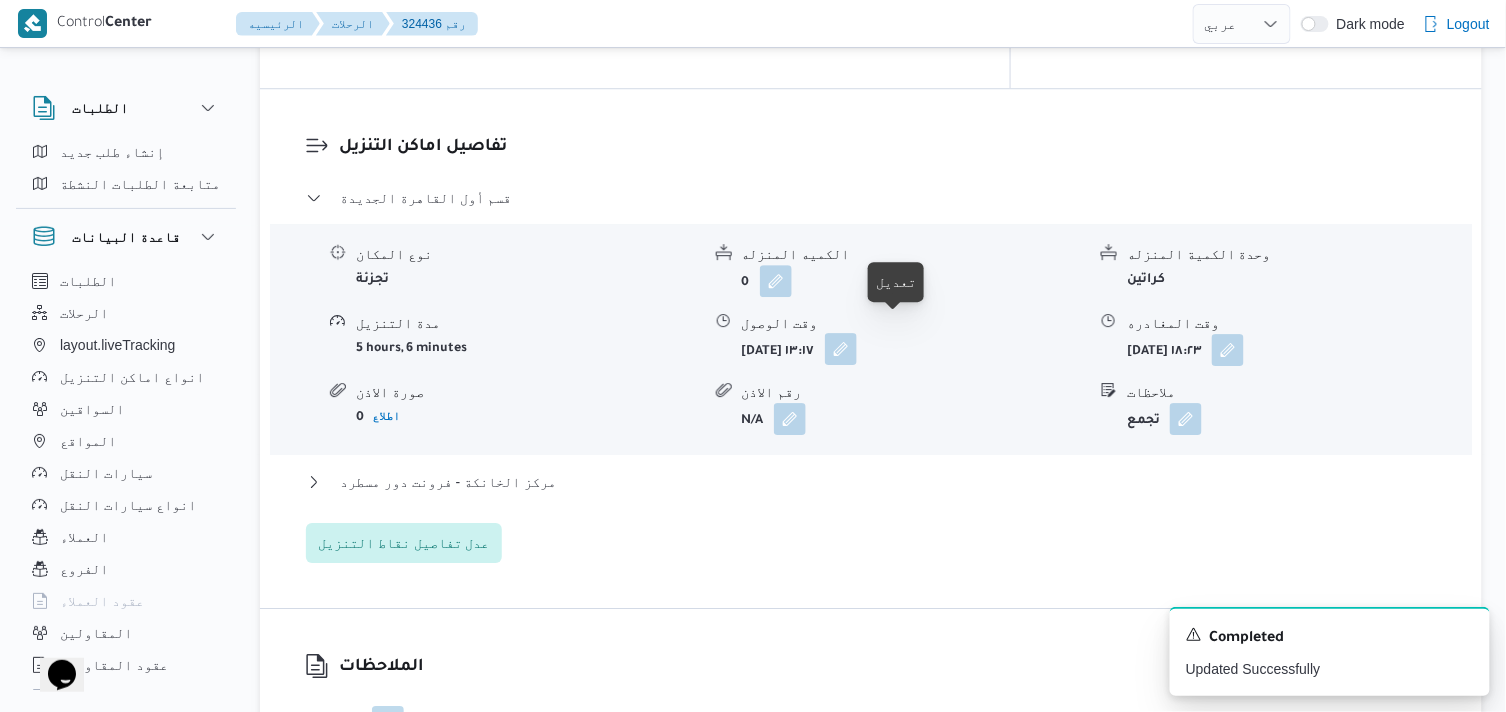 click at bounding box center (841, 349) 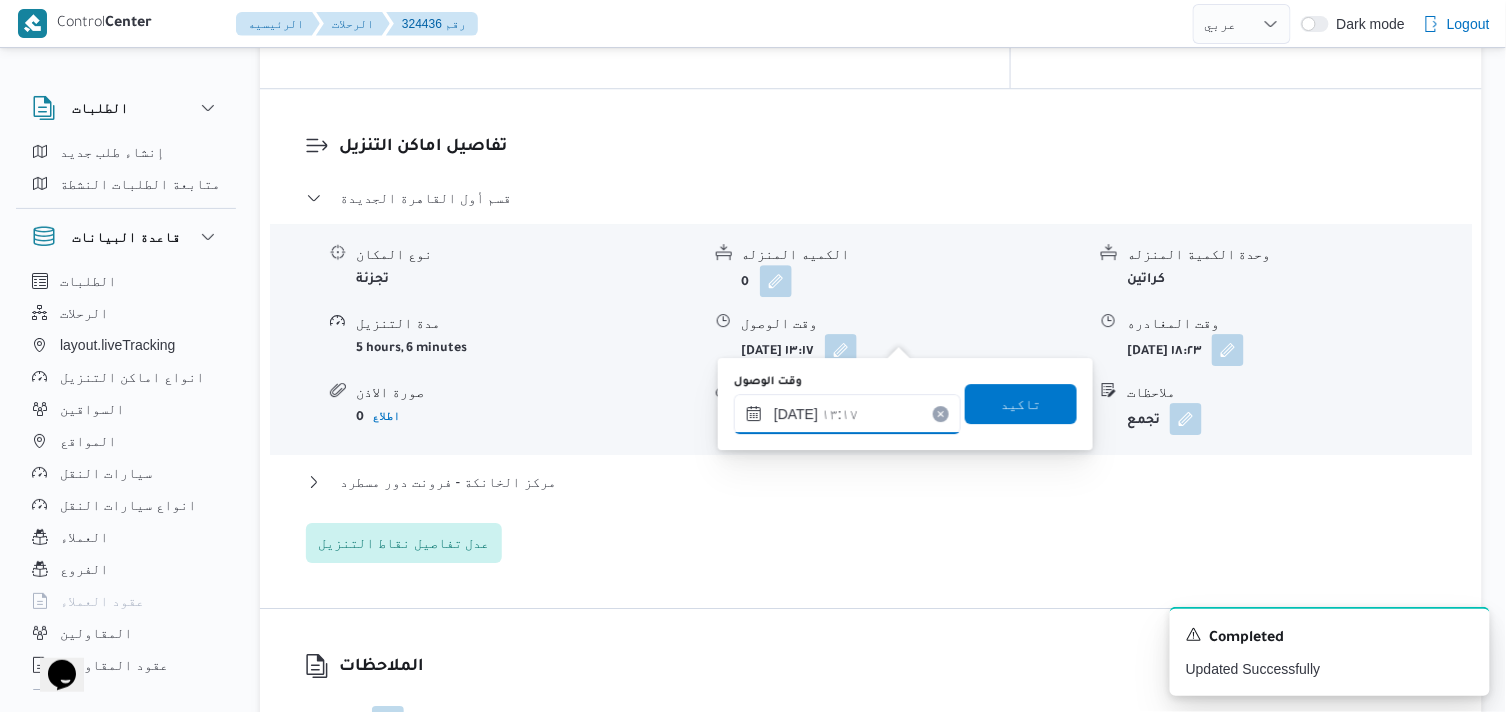 click on "١٥/٠٧/٢٠٢٥ ١٣:١٧" at bounding box center (847, 414) 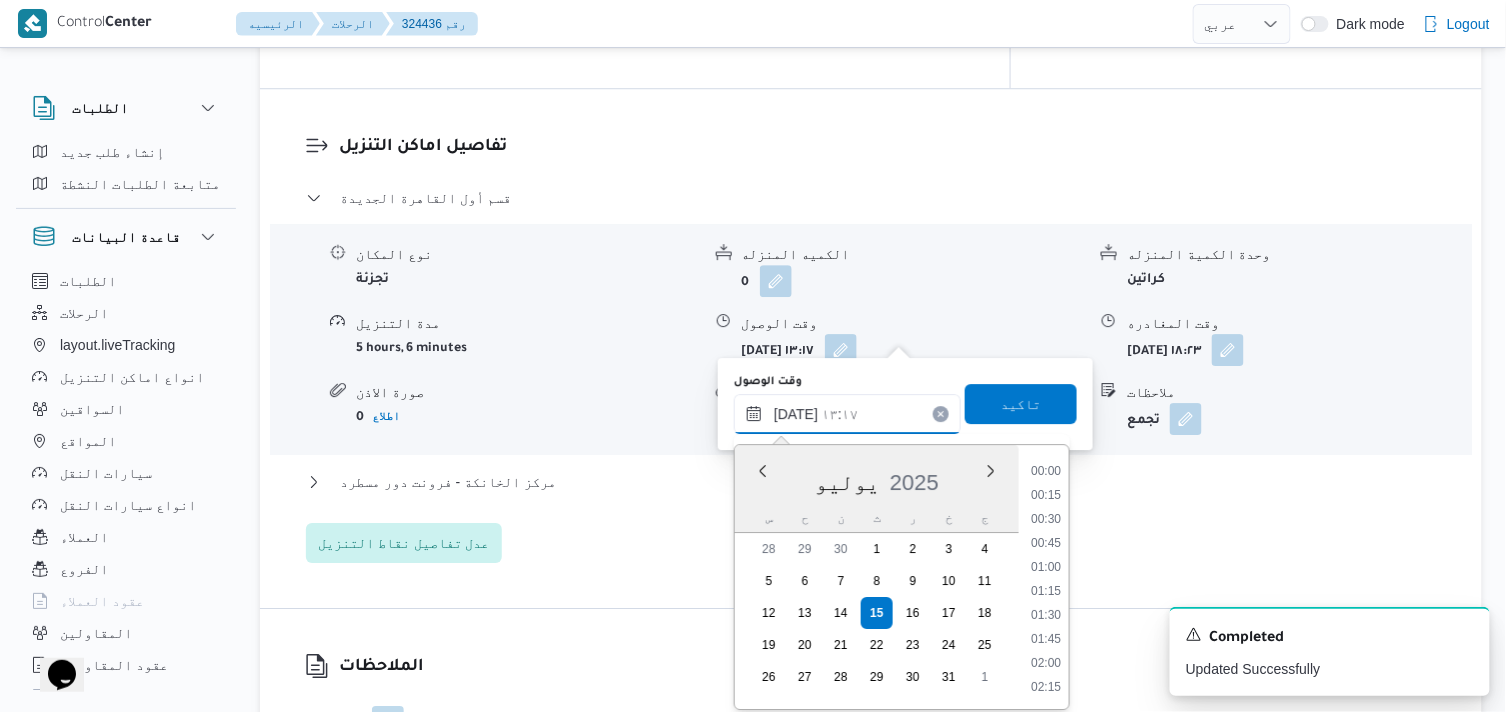 scroll, scrollTop: 1152, scrollLeft: 0, axis: vertical 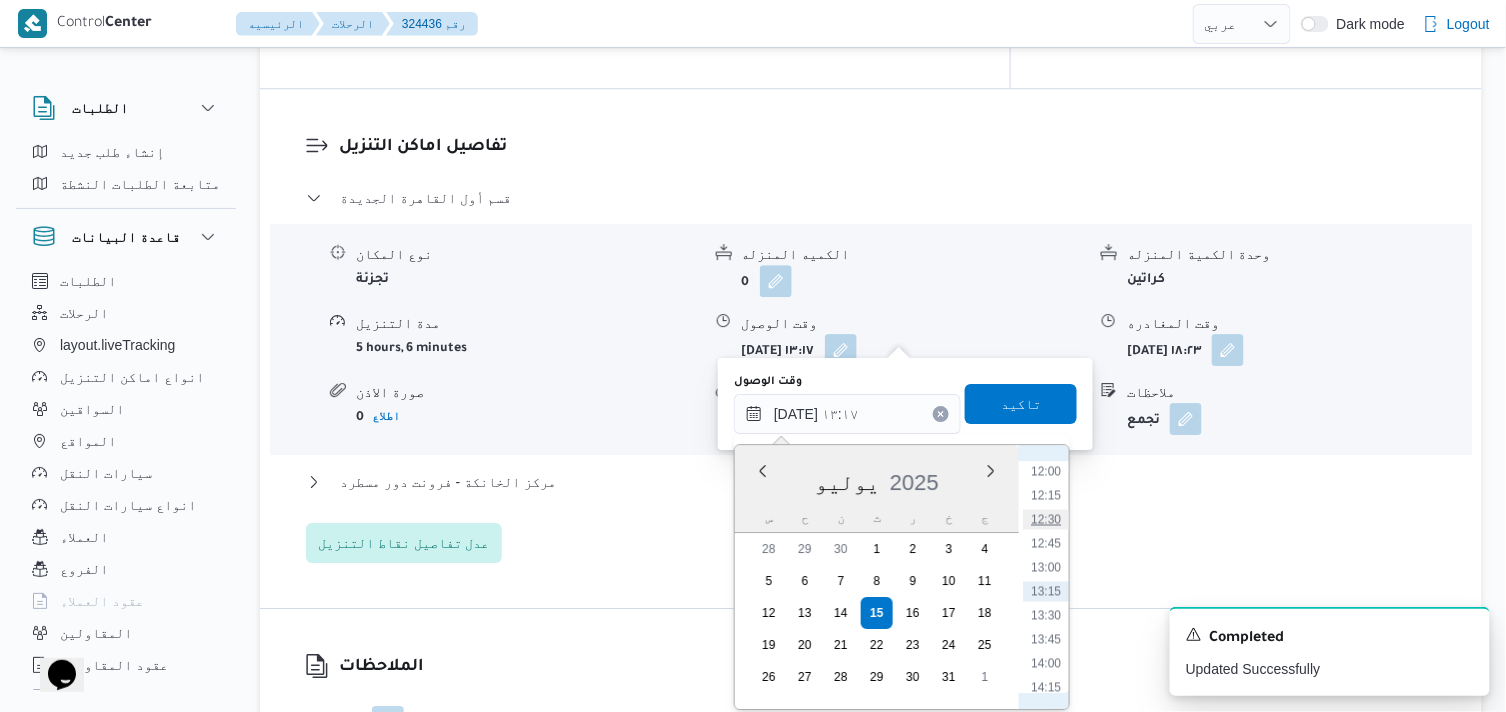 click on "12:30" at bounding box center [1046, 519] 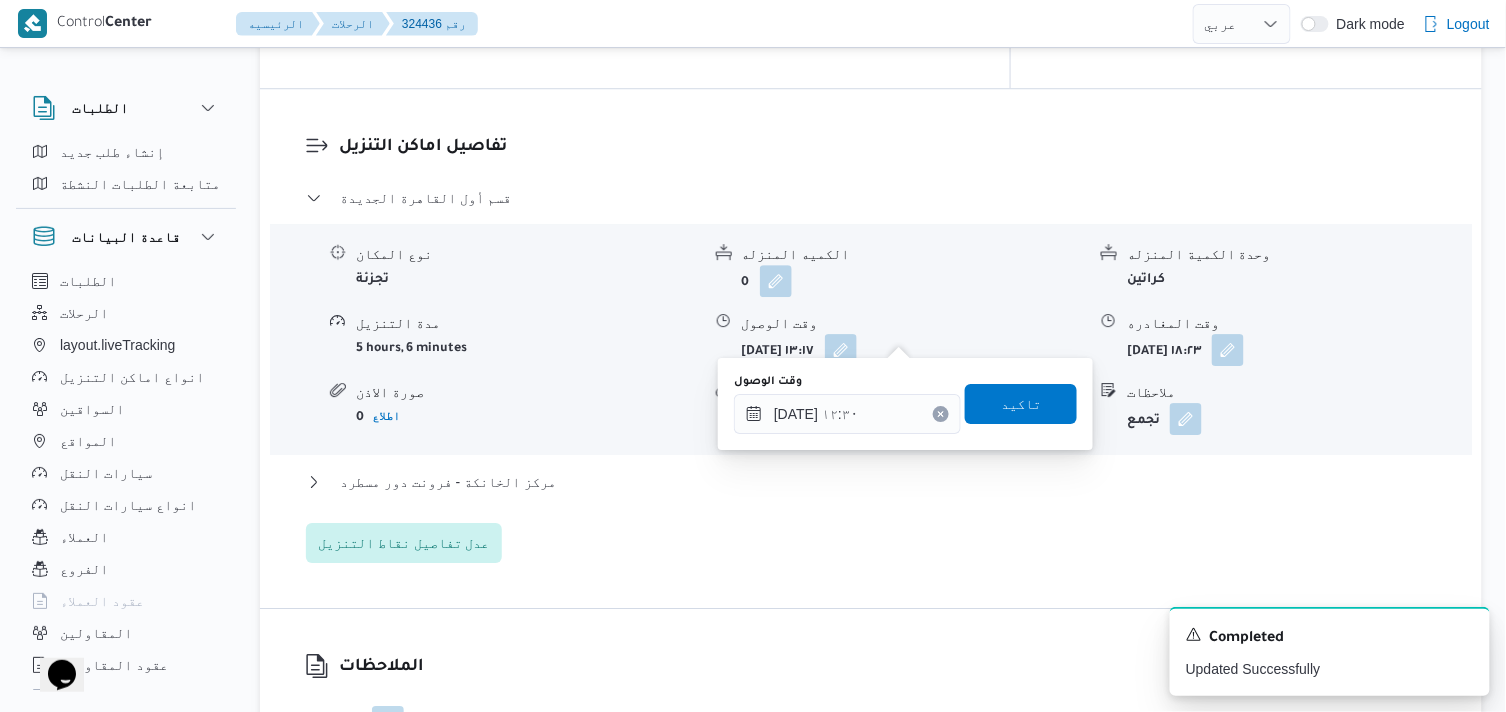 type on "١٥/٠٧/٢٠٢٥ ١٣:١٧" 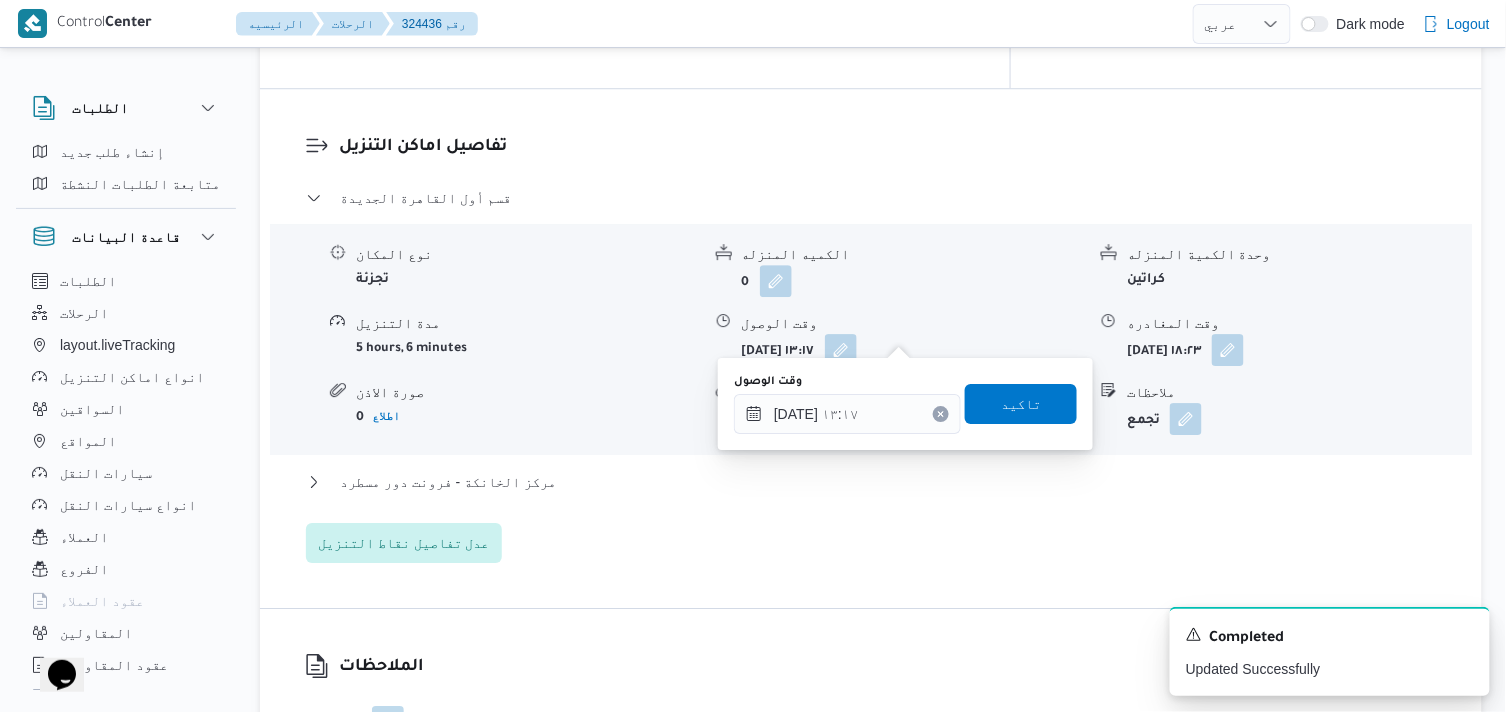 click on "نوع المكان تجزئة الكميه المنزله 0 وحدة الكمية المنزله كراتين مدة التنزيل 5 hours, 6 minutes وقت الوصول ثلاثاء ١٥ يوليو ٢٠٢٥ ١٣:١٧ وقت المغادره ثلاثاء ١٥ يوليو ٢٠٢٥ ١٨:٢٣ صورة الاذن 0 اطلاع رقم الاذن N/A ملاحظات  تجمع" at bounding box center [871, 339] 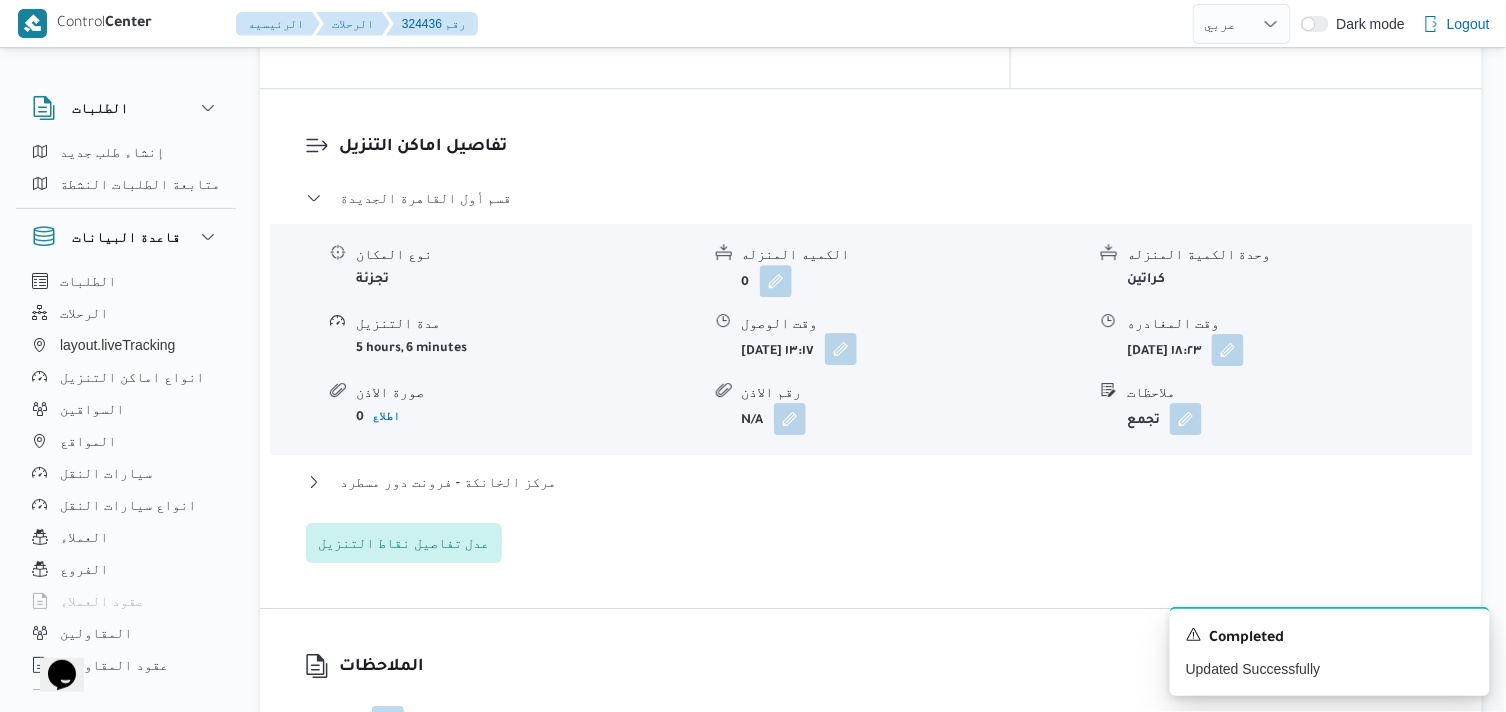 click at bounding box center (841, 349) 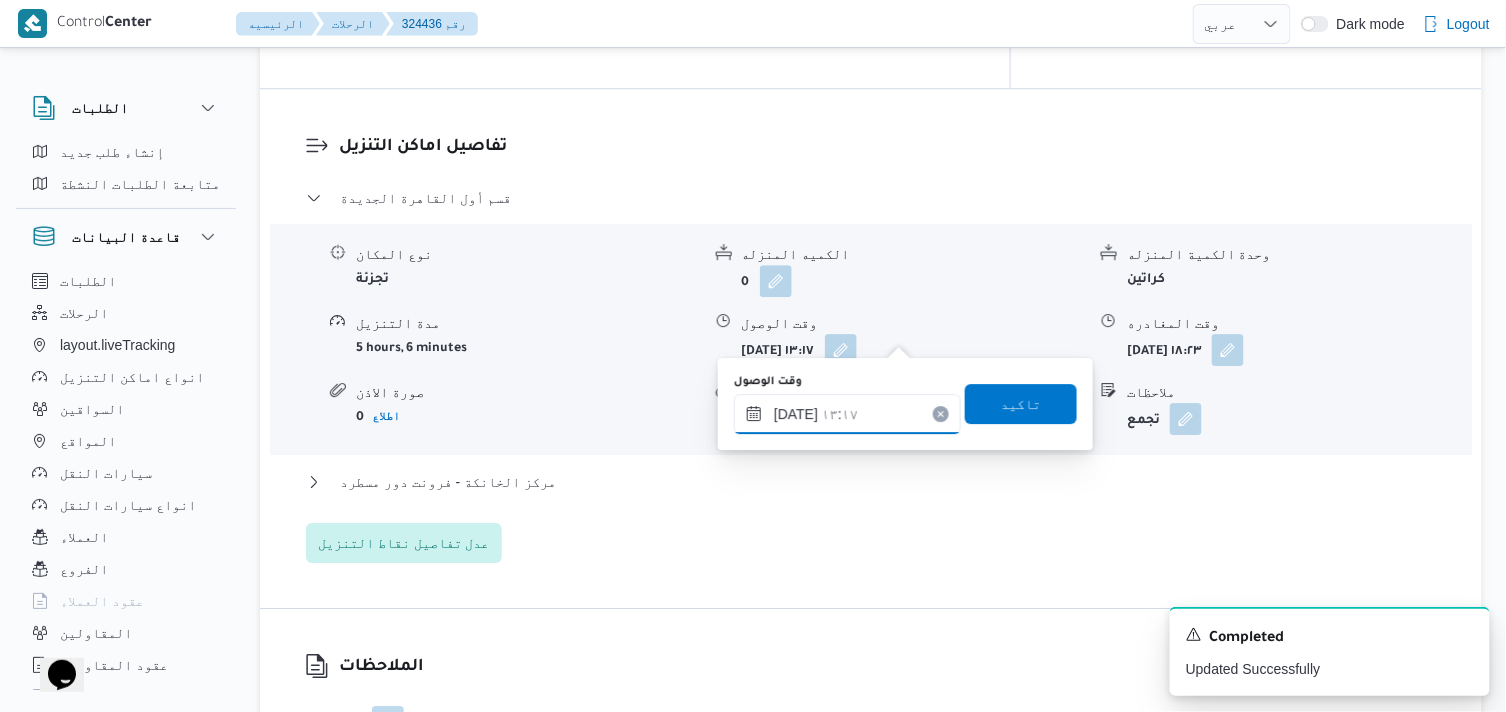 click on "١٥/٠٧/٢٠٢٥ ١٣:١٧" at bounding box center [847, 414] 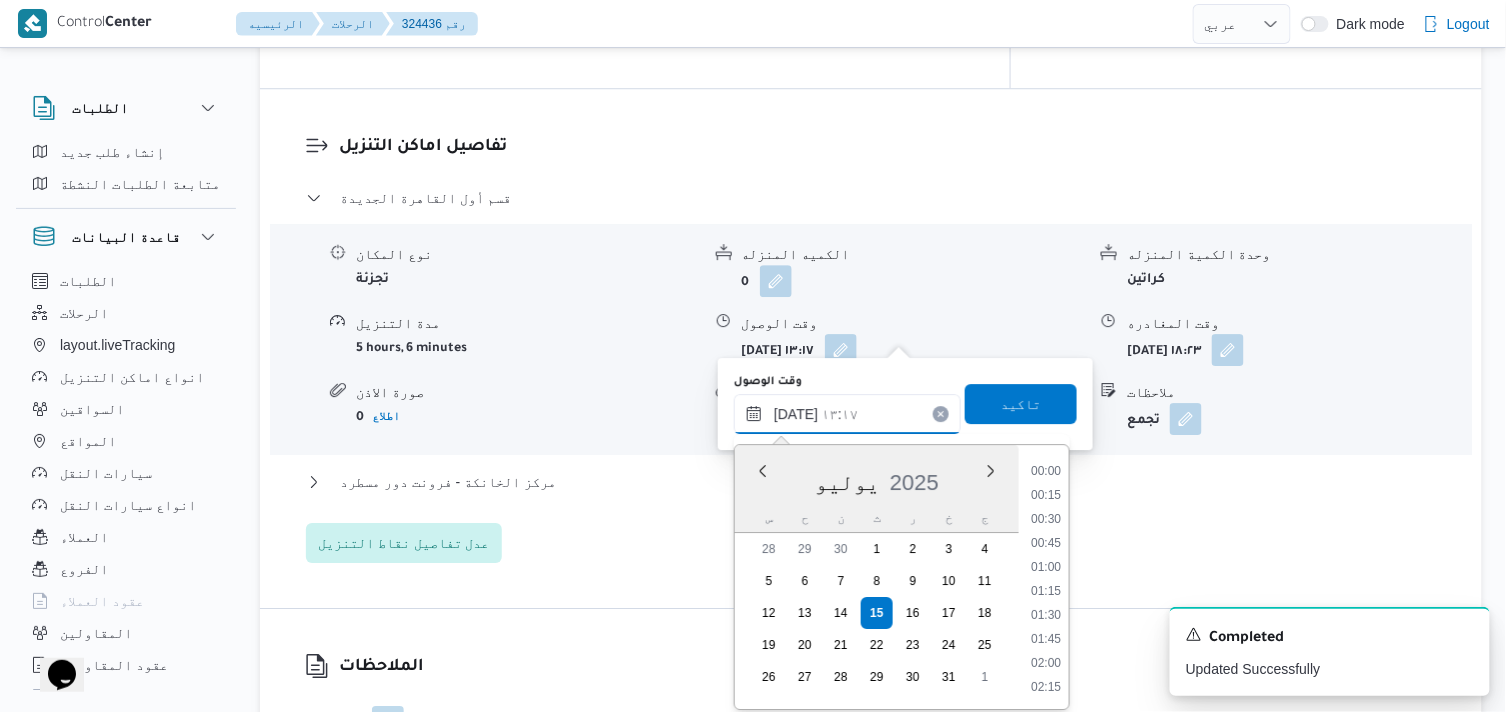 scroll, scrollTop: 1152, scrollLeft: 0, axis: vertical 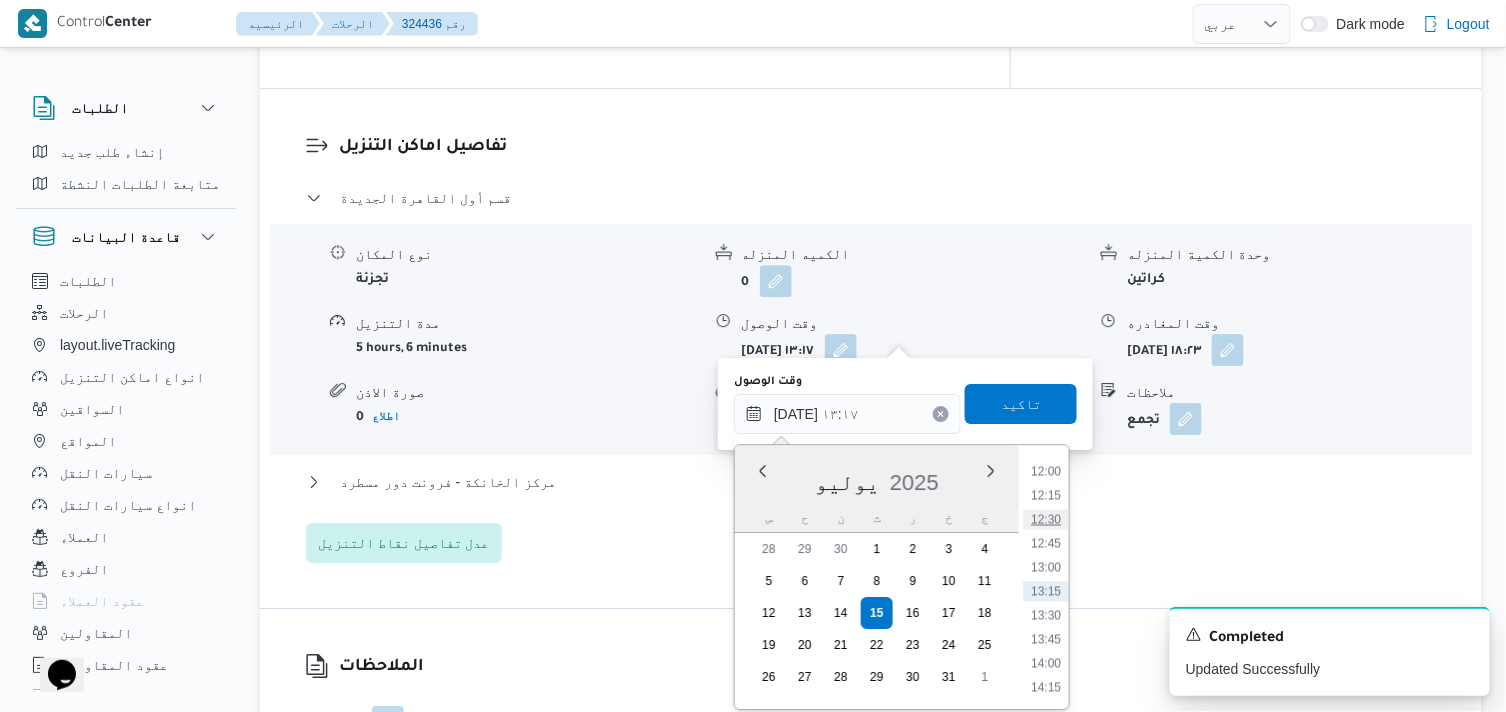 click on "12:30" at bounding box center [1046, 519] 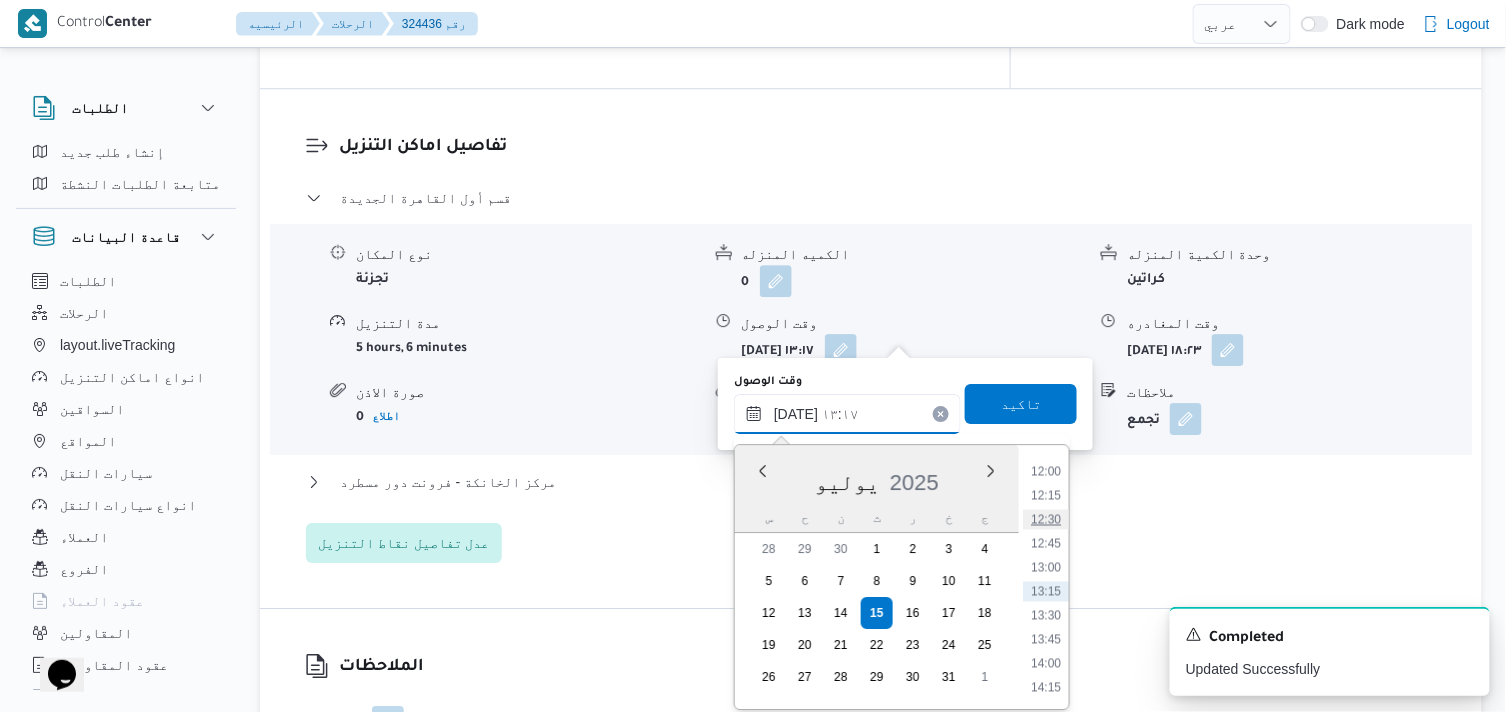 type on "١٥/٠٧/٢٠٢٥ ١٢:٣٠" 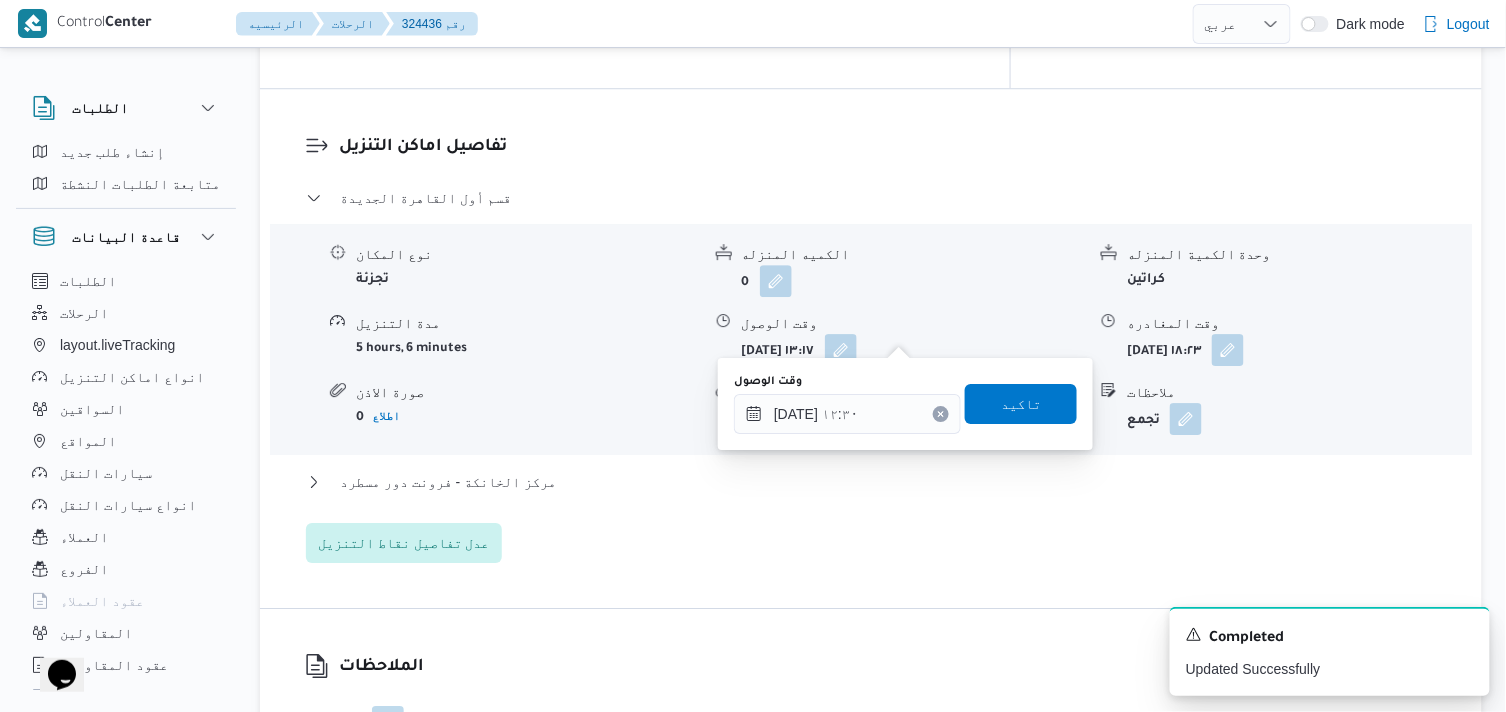 click on "وقت الوصول ١٥/٠٧/٢٠٢٥ ١٢:٣٠ تاكيد" at bounding box center [905, 404] 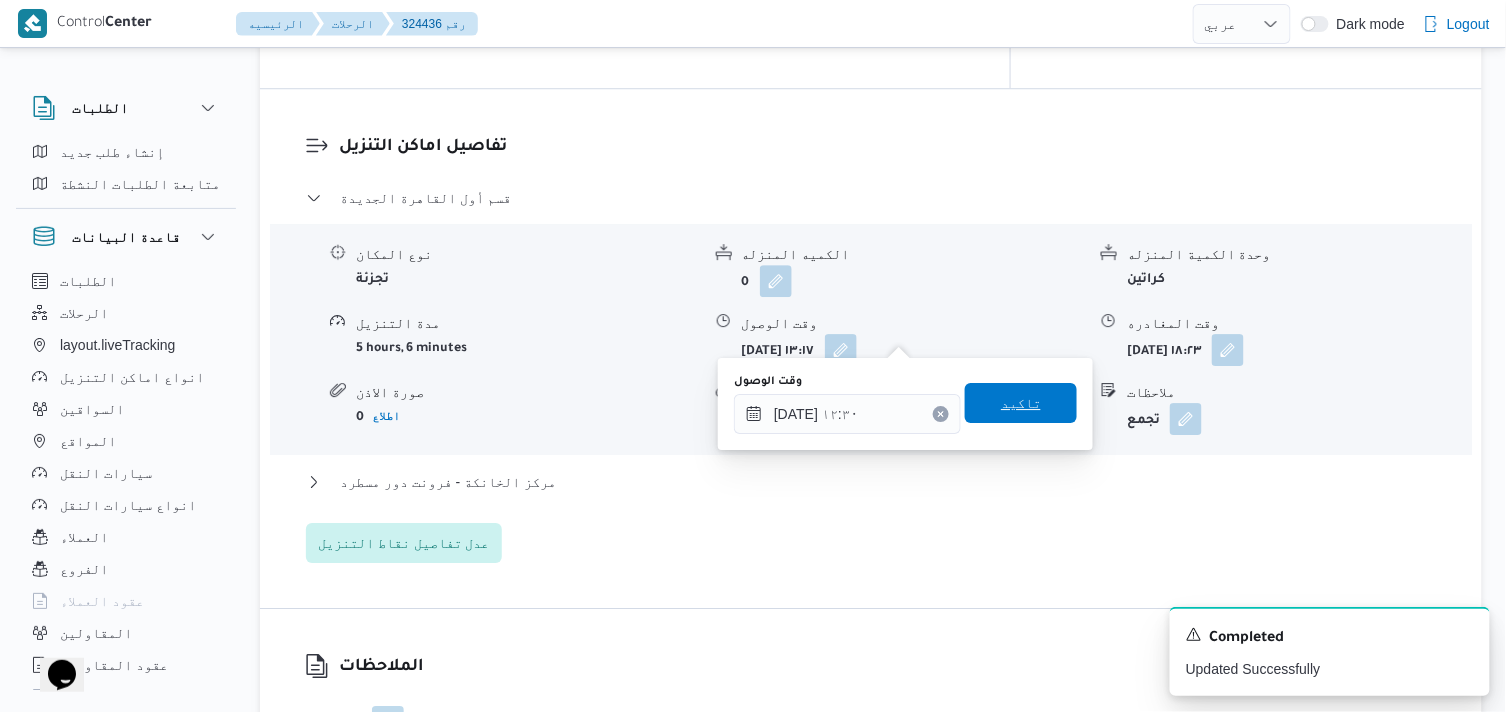 click on "تاكيد" at bounding box center (1021, 403) 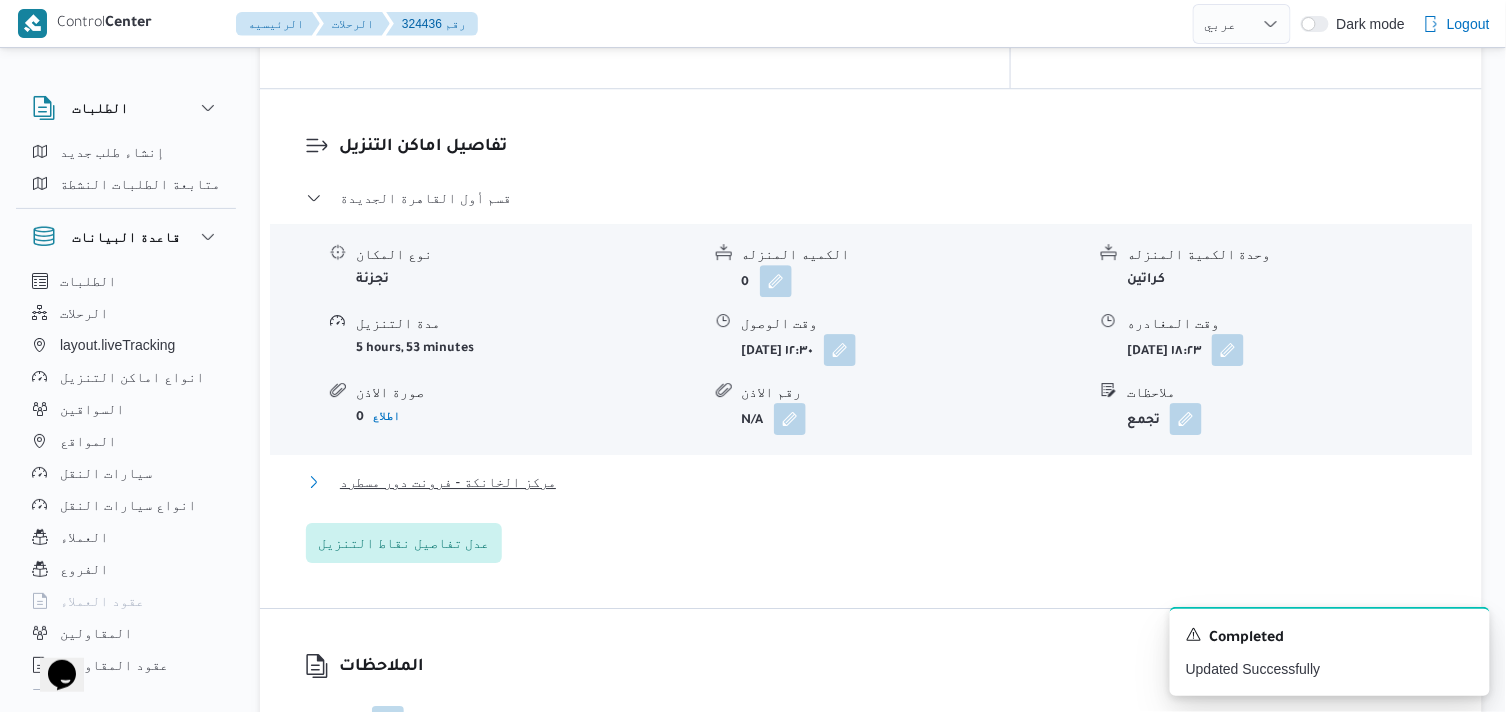 click on "مركز الخانكة -
فرونت دور مسطرد" at bounding box center [448, 482] 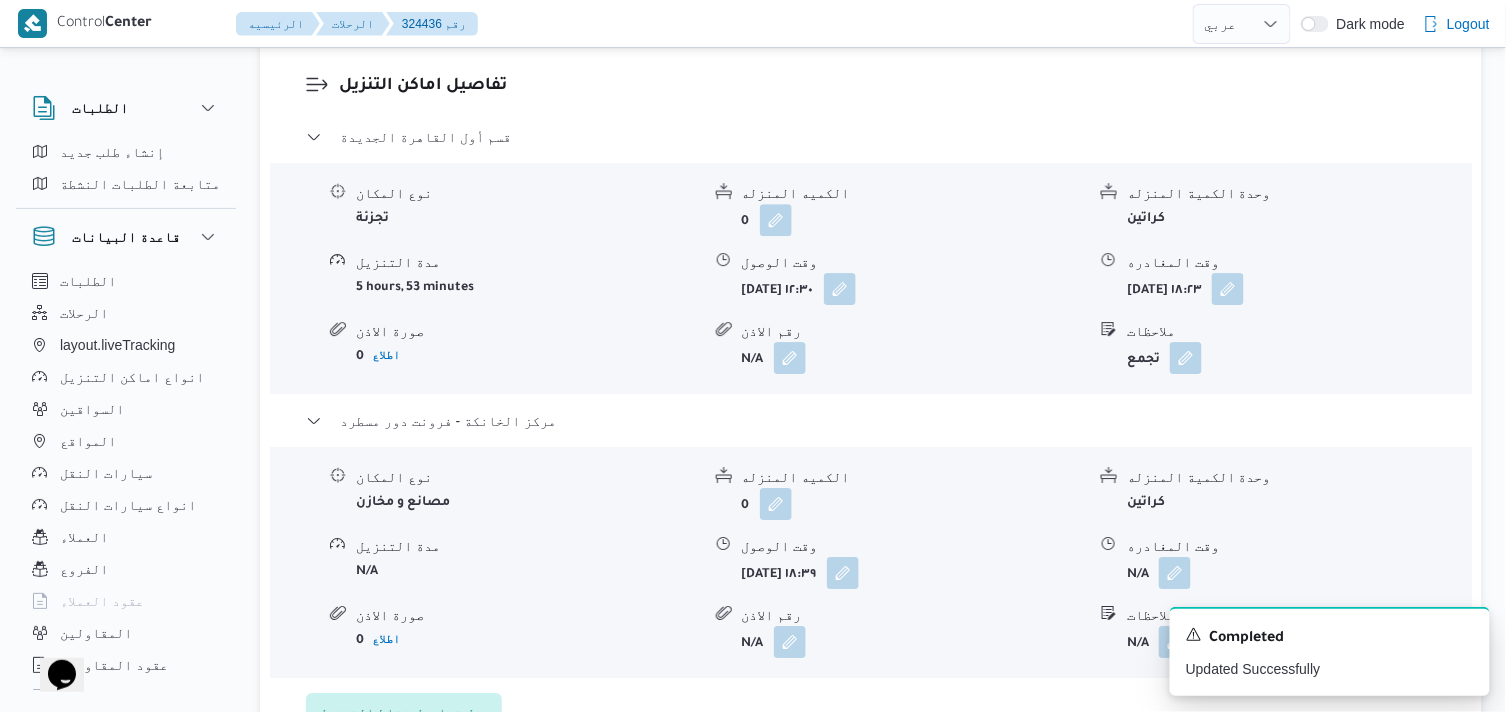 scroll, scrollTop: 1888, scrollLeft: 0, axis: vertical 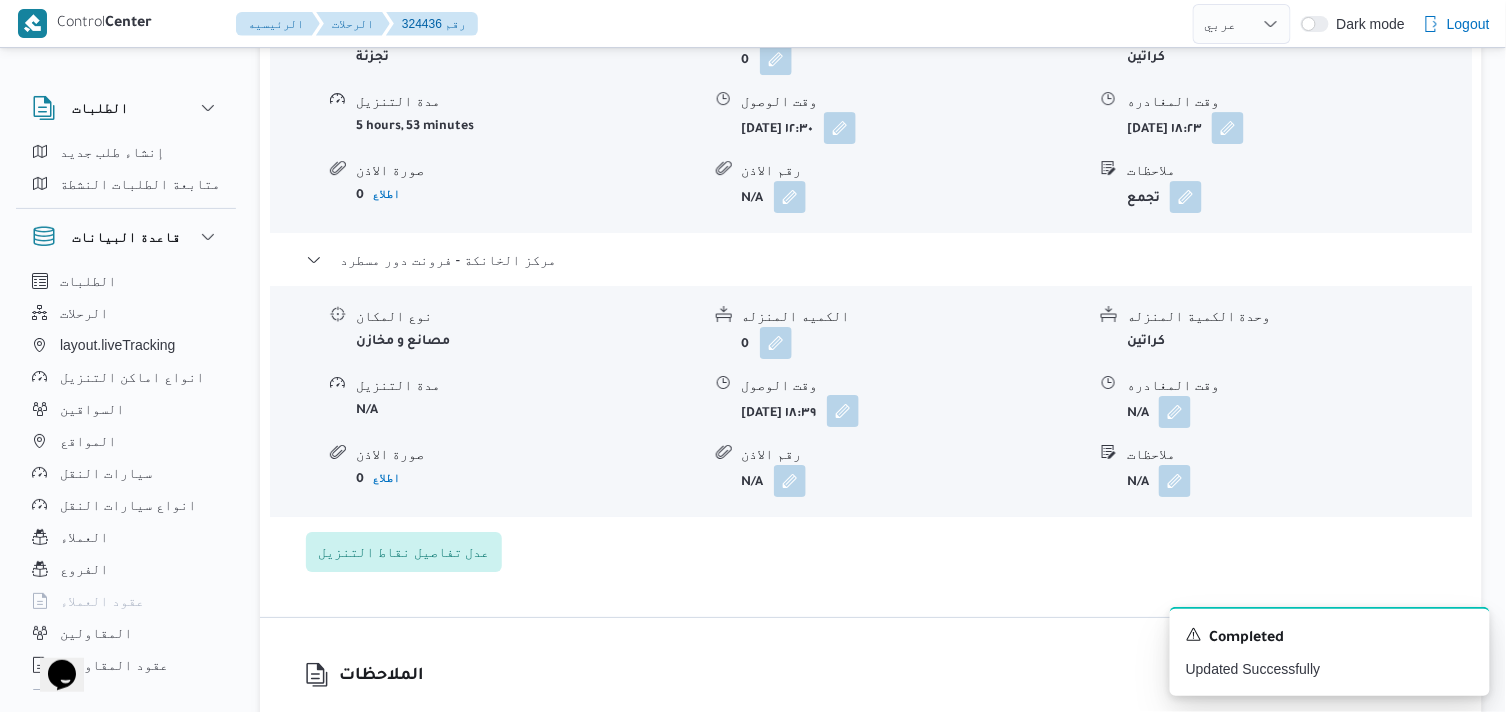 drag, startPoint x: 903, startPoint y: 397, endPoint x: 903, endPoint y: 410, distance: 13 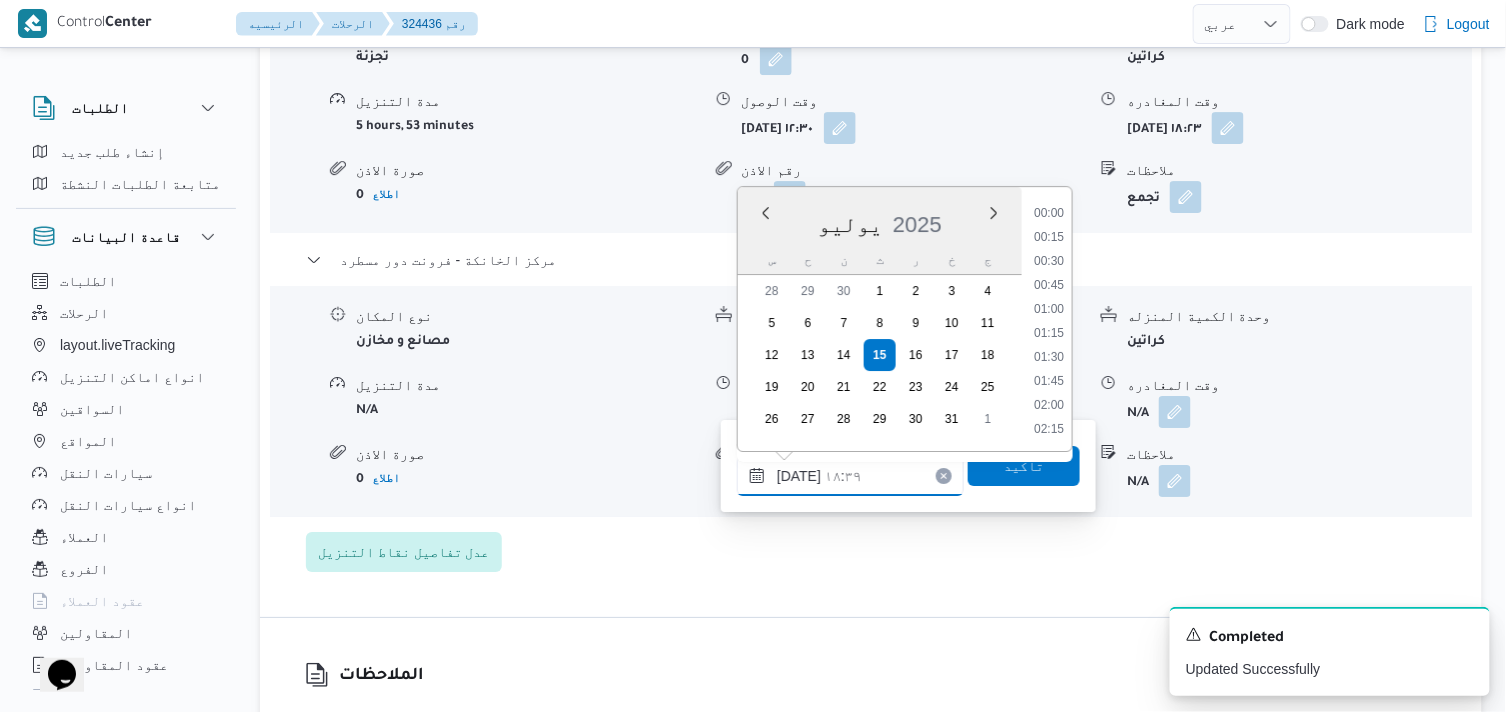 click on "١٥/٠٧/٢٠٢٥ ١٨:٣٩" at bounding box center (850, 476) 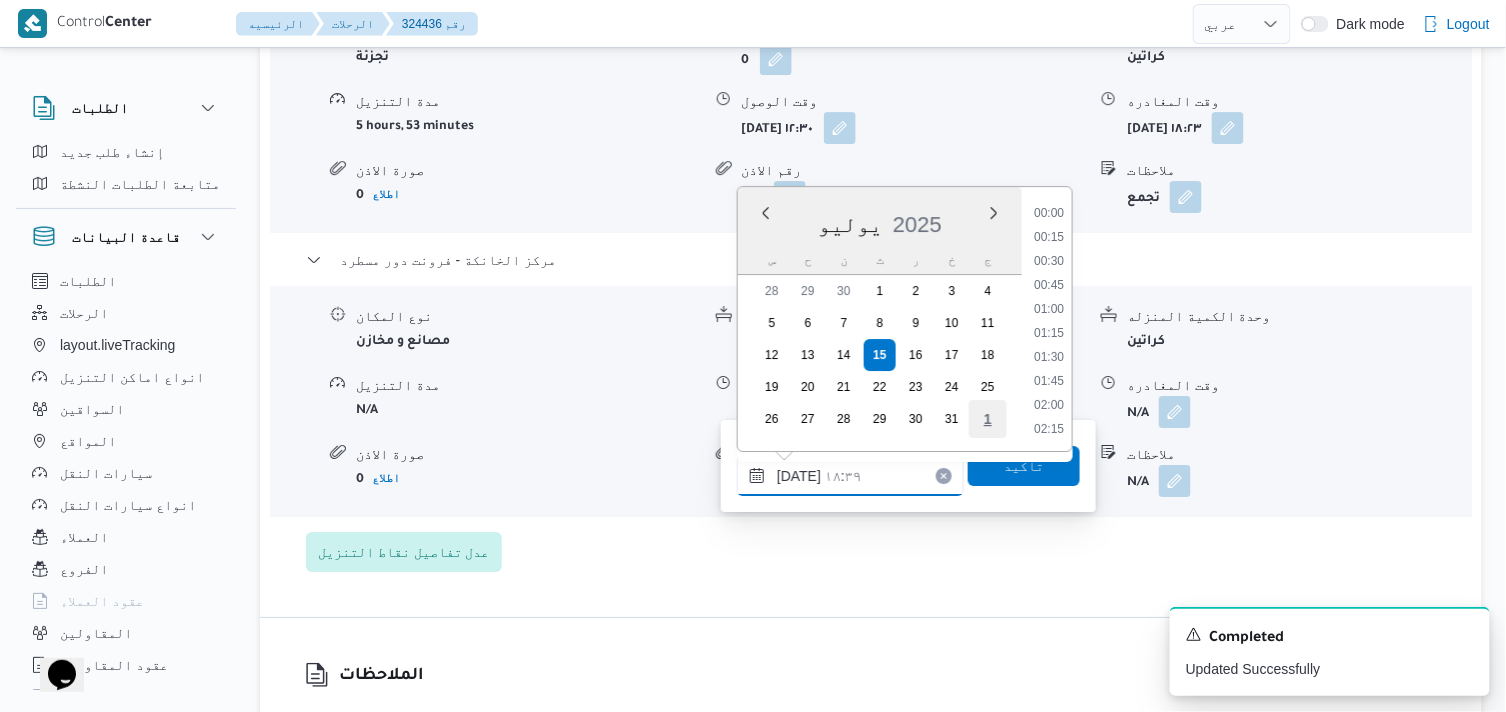 scroll, scrollTop: 1655, scrollLeft: 0, axis: vertical 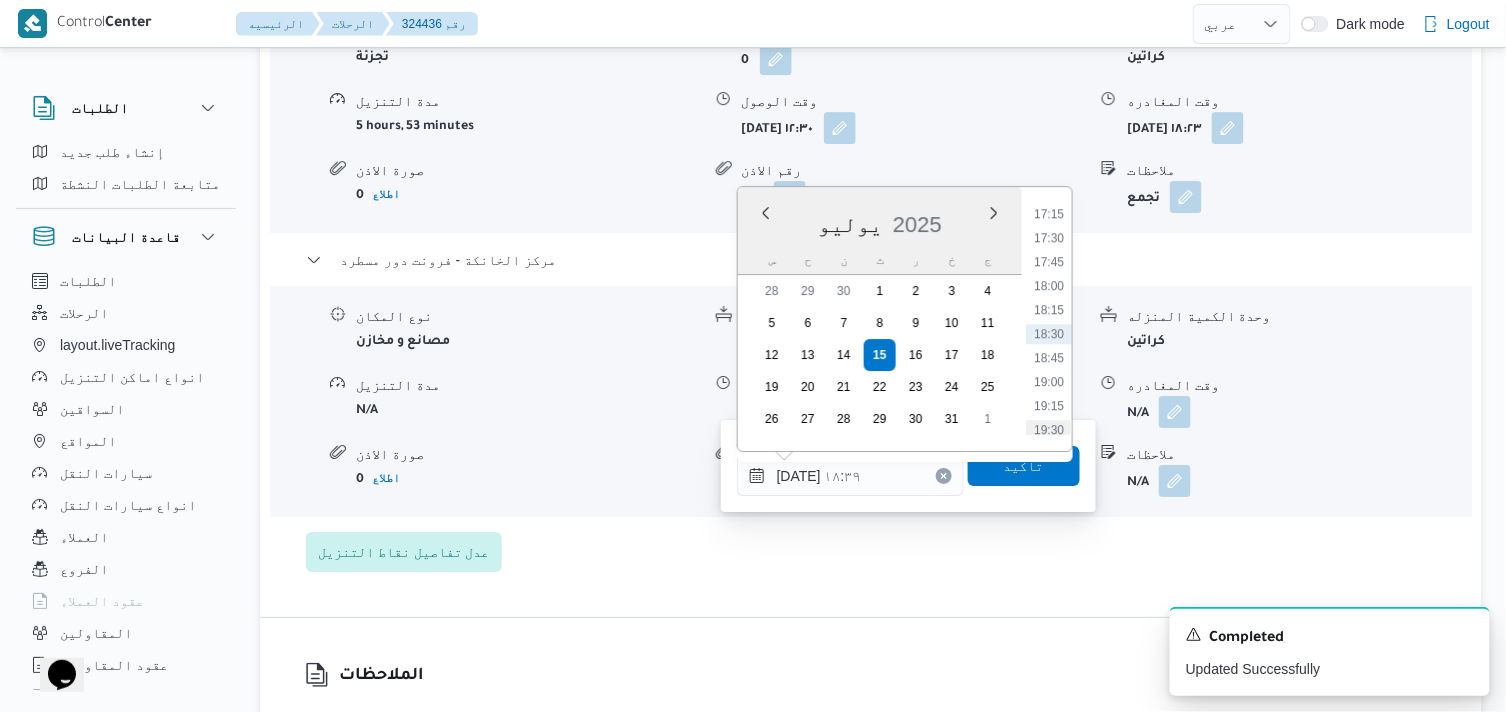 click on "19:30" at bounding box center [1049, 430] 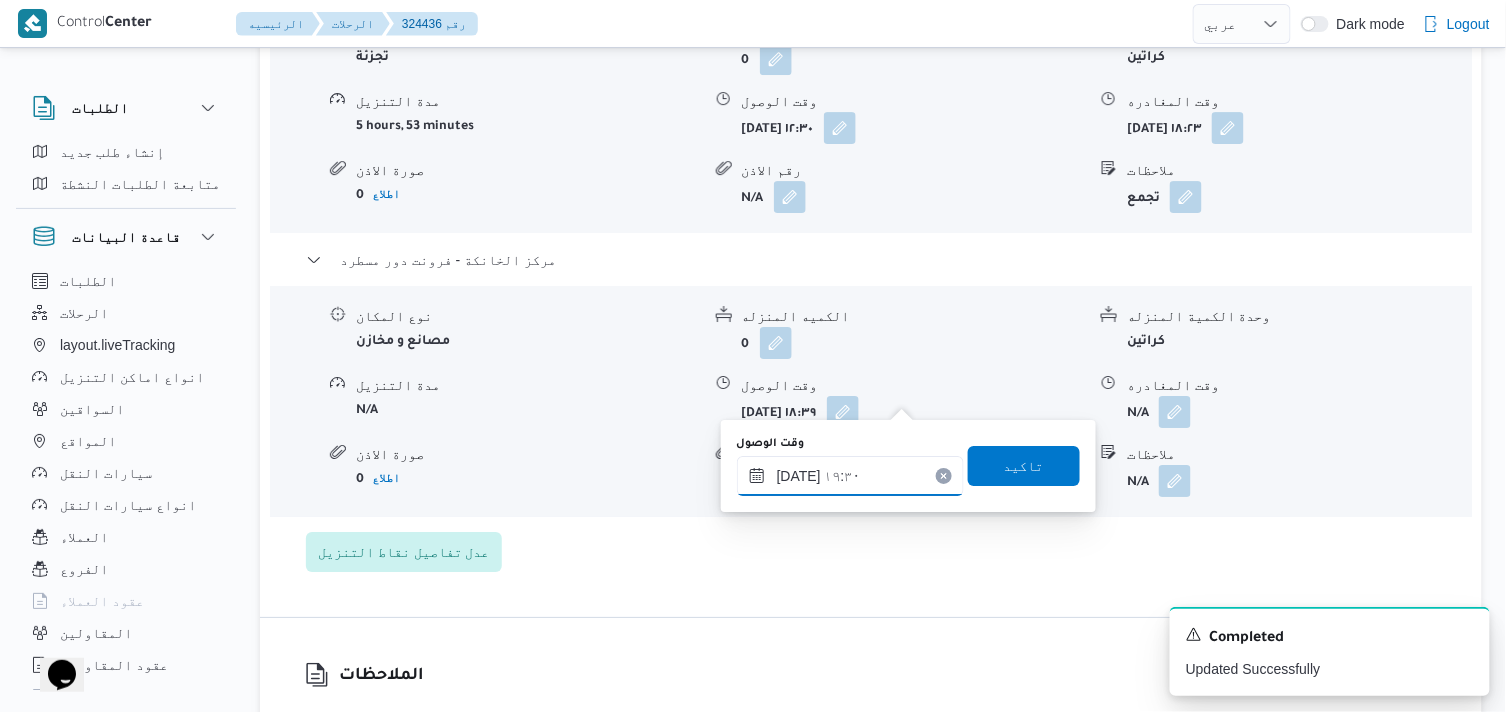 type on "١٥/٠٧/٢٠٢٥ ١٩:٣٠" 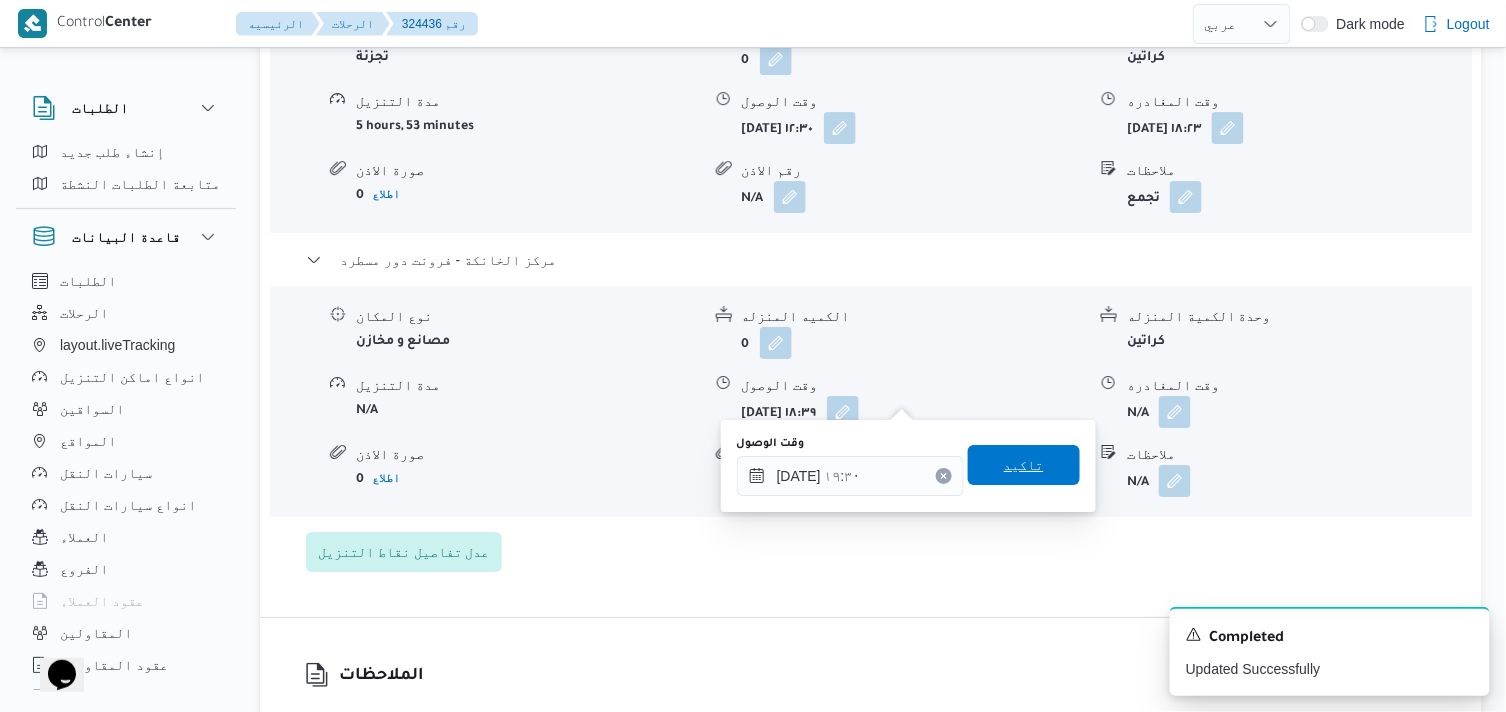 click on "تاكيد" at bounding box center (1024, 465) 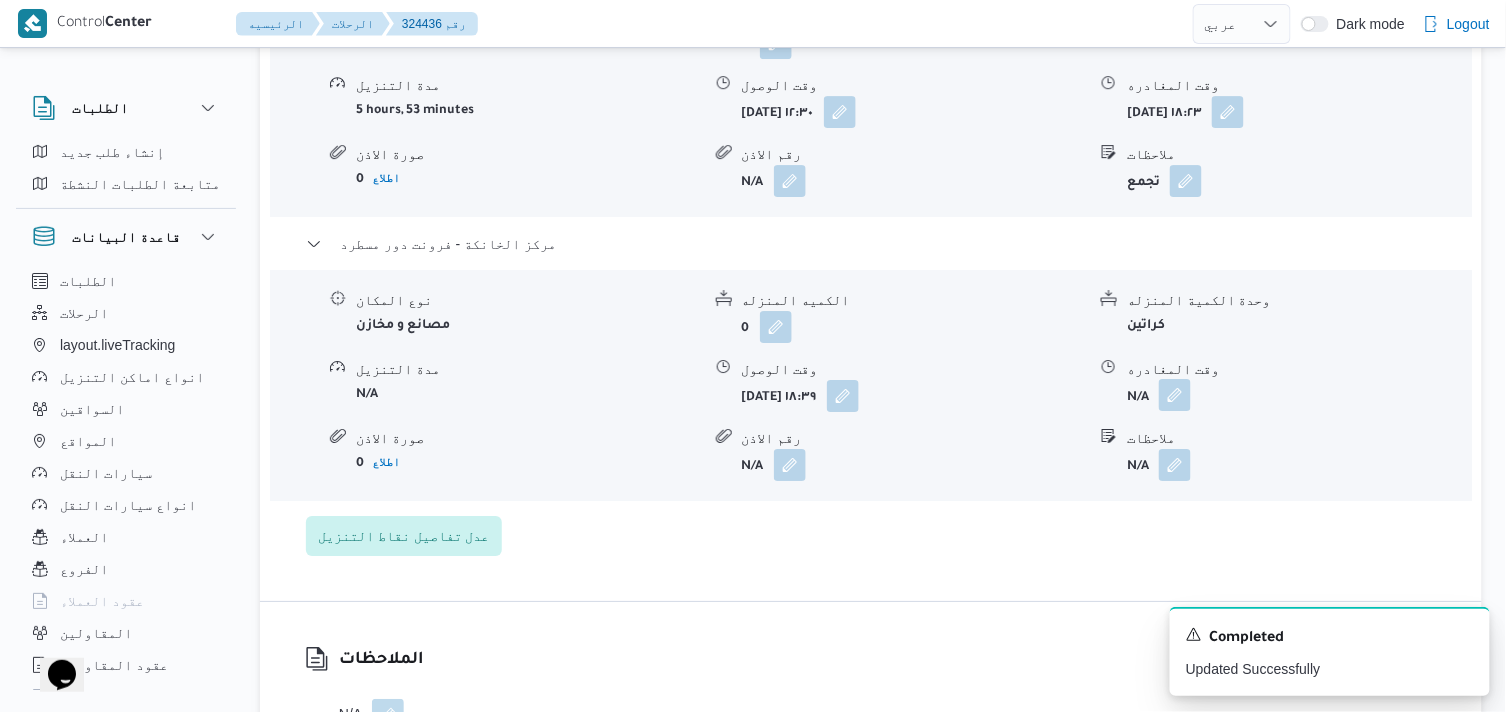 click at bounding box center [1175, 395] 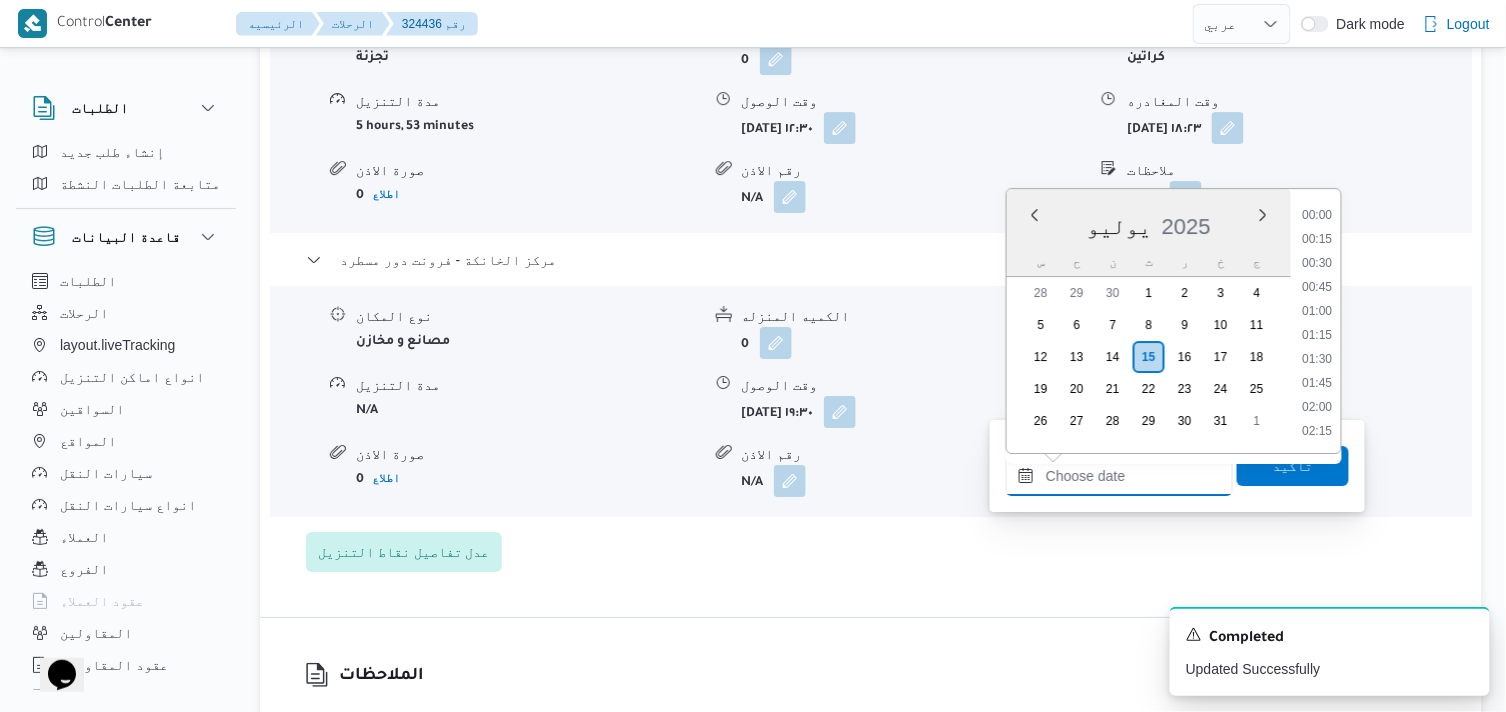click on "وقت المغادره" at bounding box center (1119, 476) 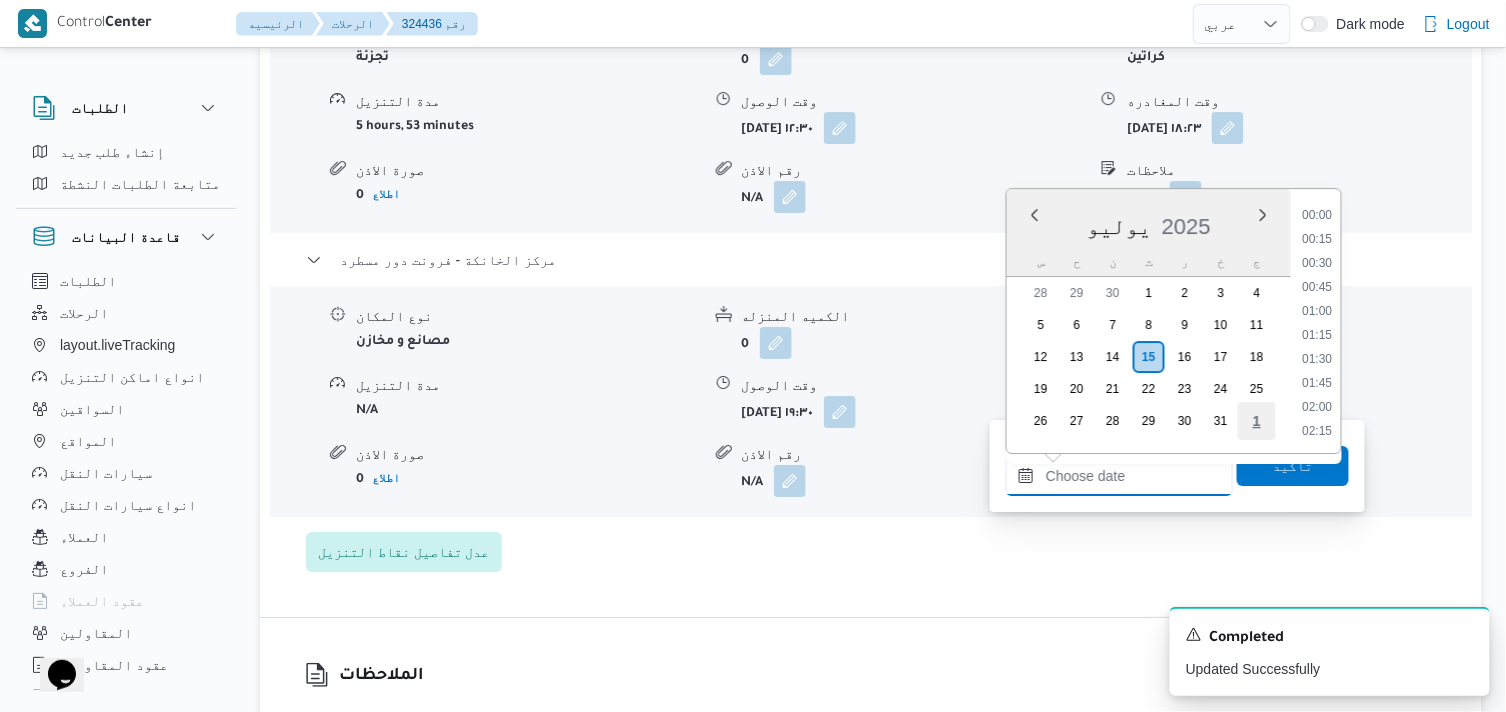 scroll, scrollTop: 1752, scrollLeft: 0, axis: vertical 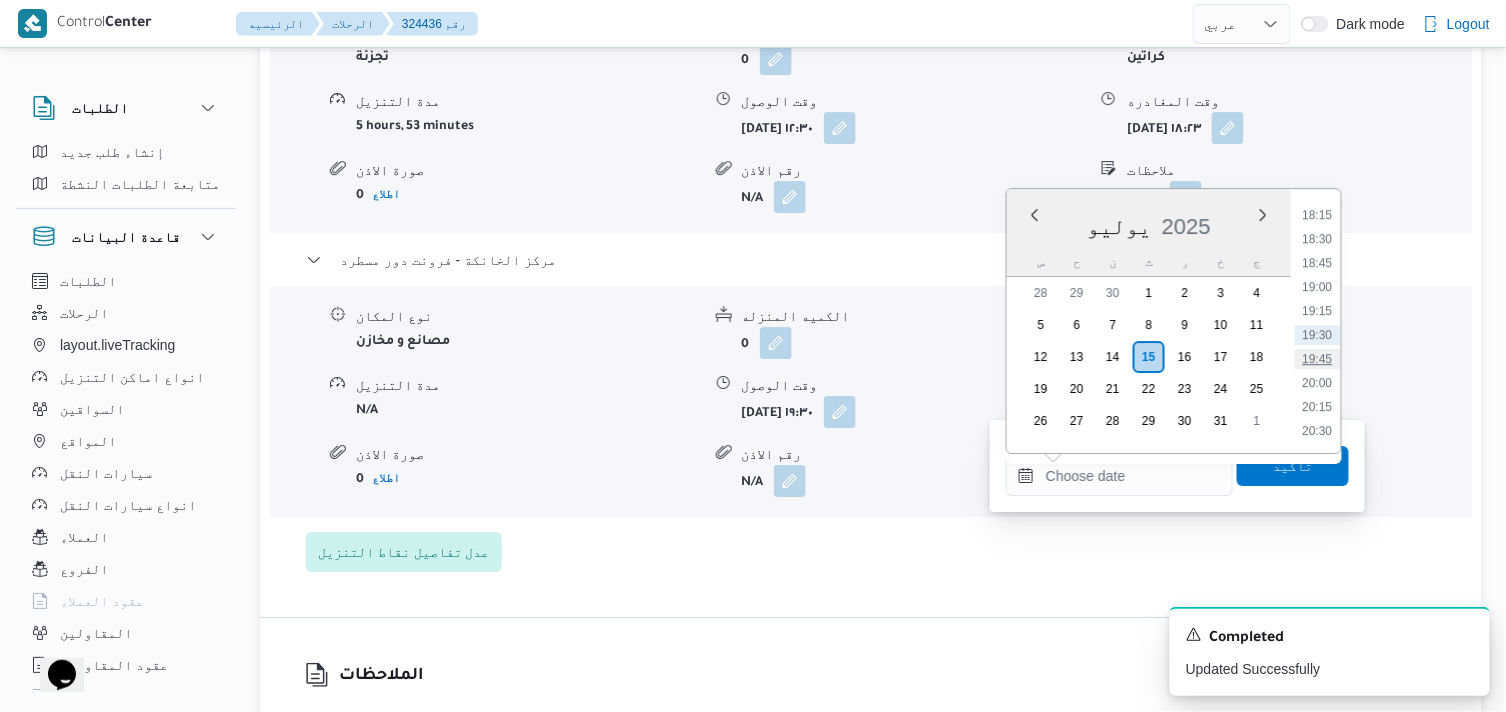 click on "19:45" at bounding box center [1318, 359] 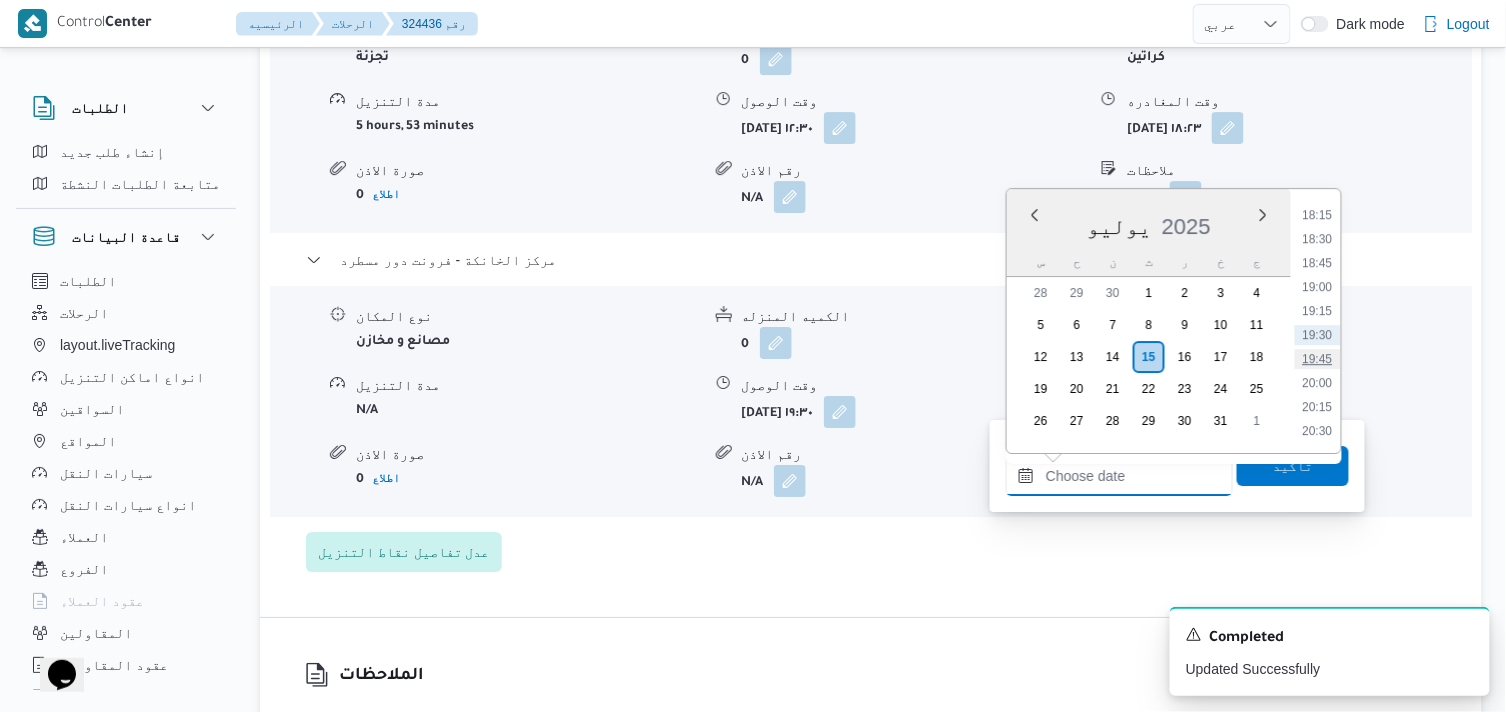 type on "١٥/٠٧/٢٠٢٥ ١٩:٤٥" 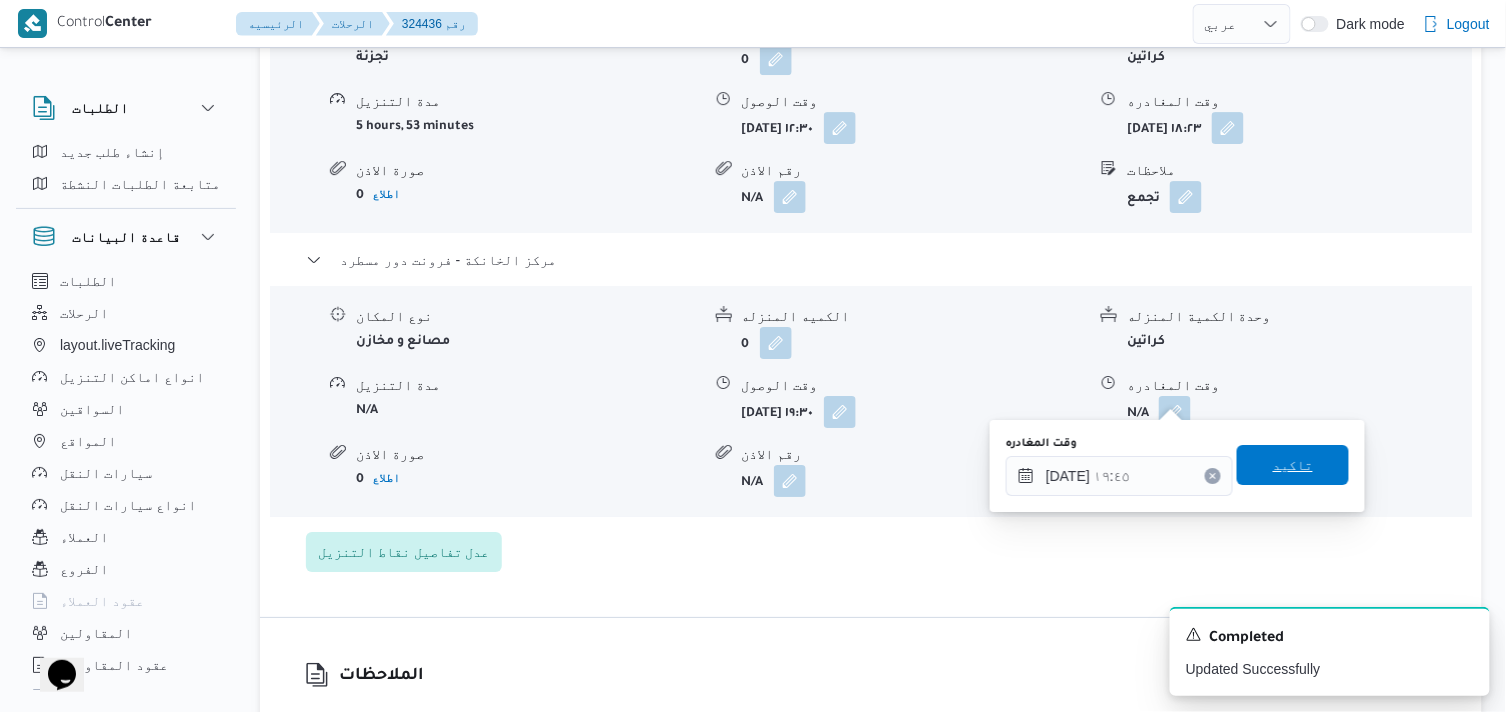 click on "تاكيد" at bounding box center (1293, 465) 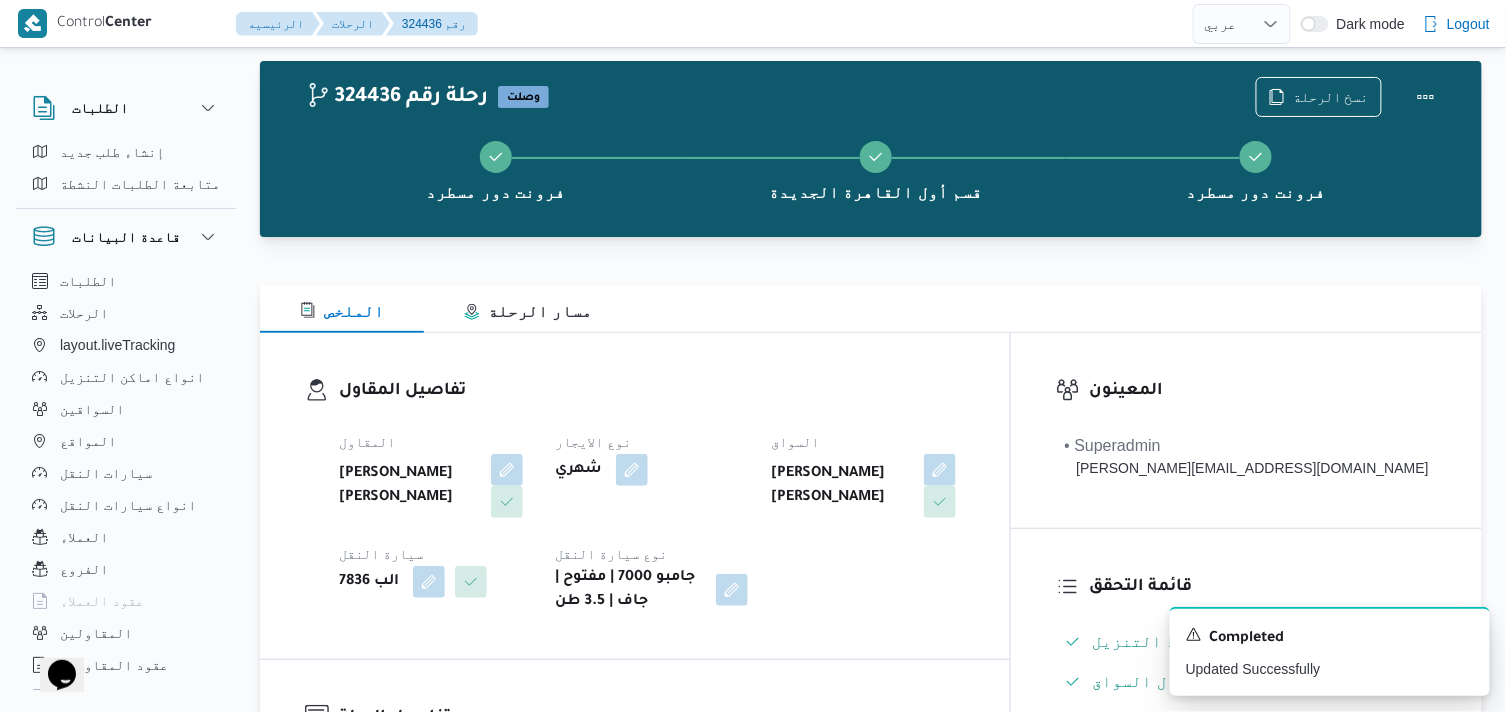 scroll, scrollTop: 0, scrollLeft: 0, axis: both 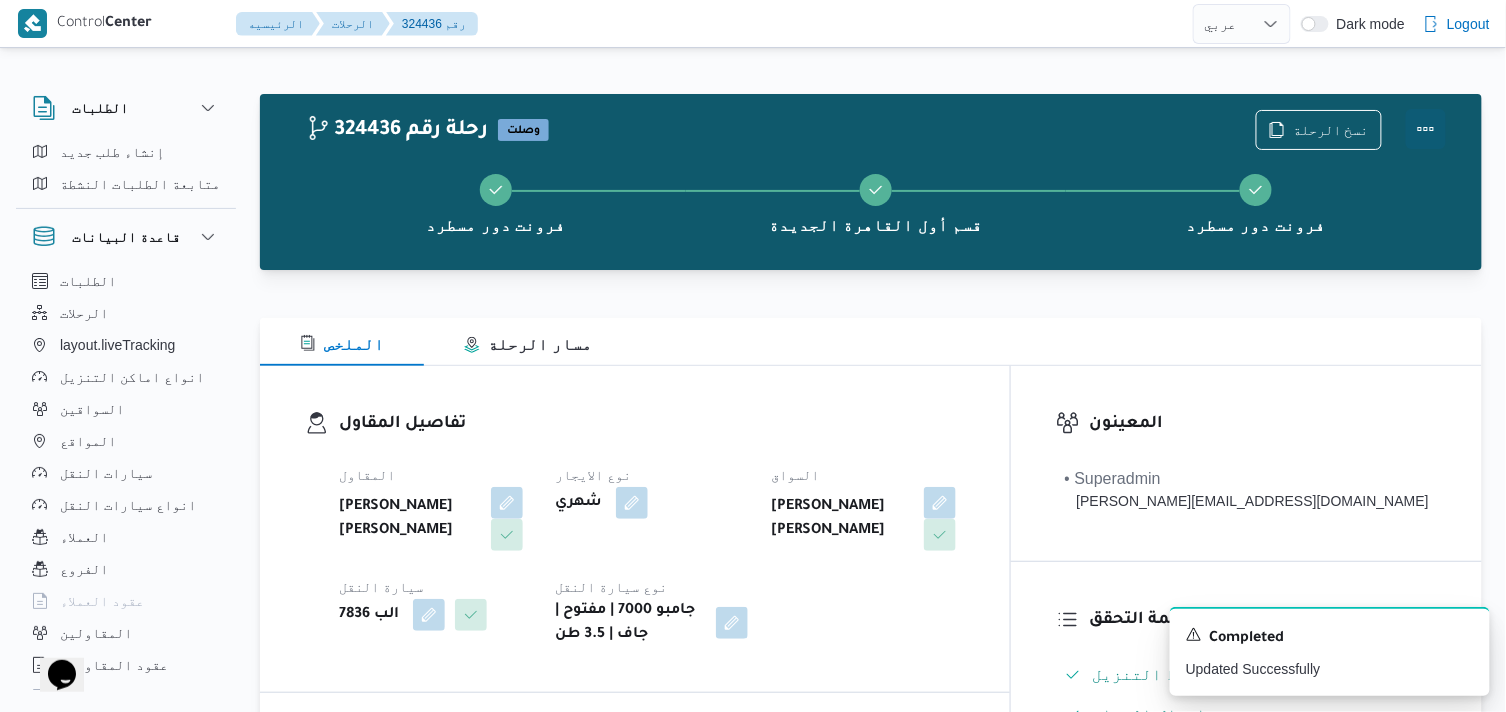 drag, startPoint x: 1425, startPoint y: 121, endPoint x: 1391, endPoint y: 122, distance: 34.0147 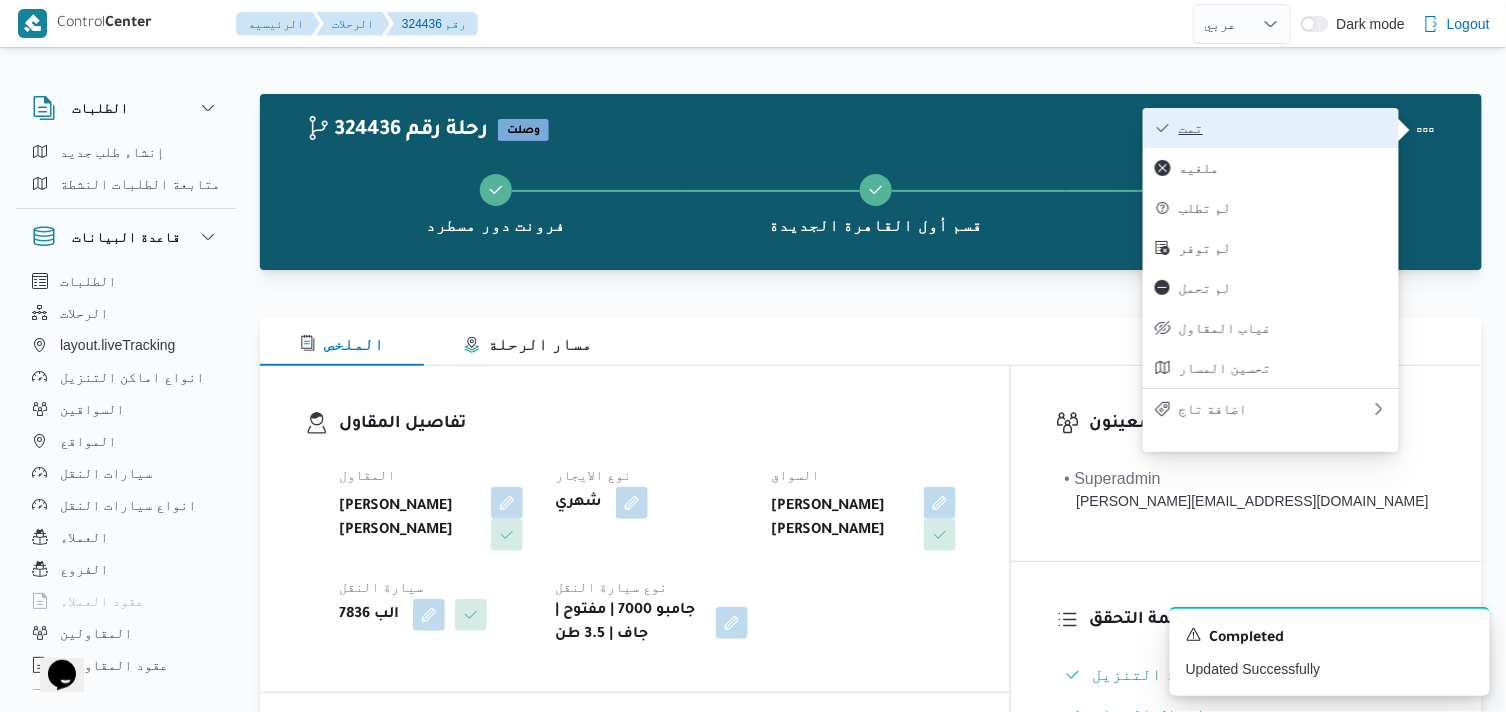 click on "تمت" at bounding box center [1283, 128] 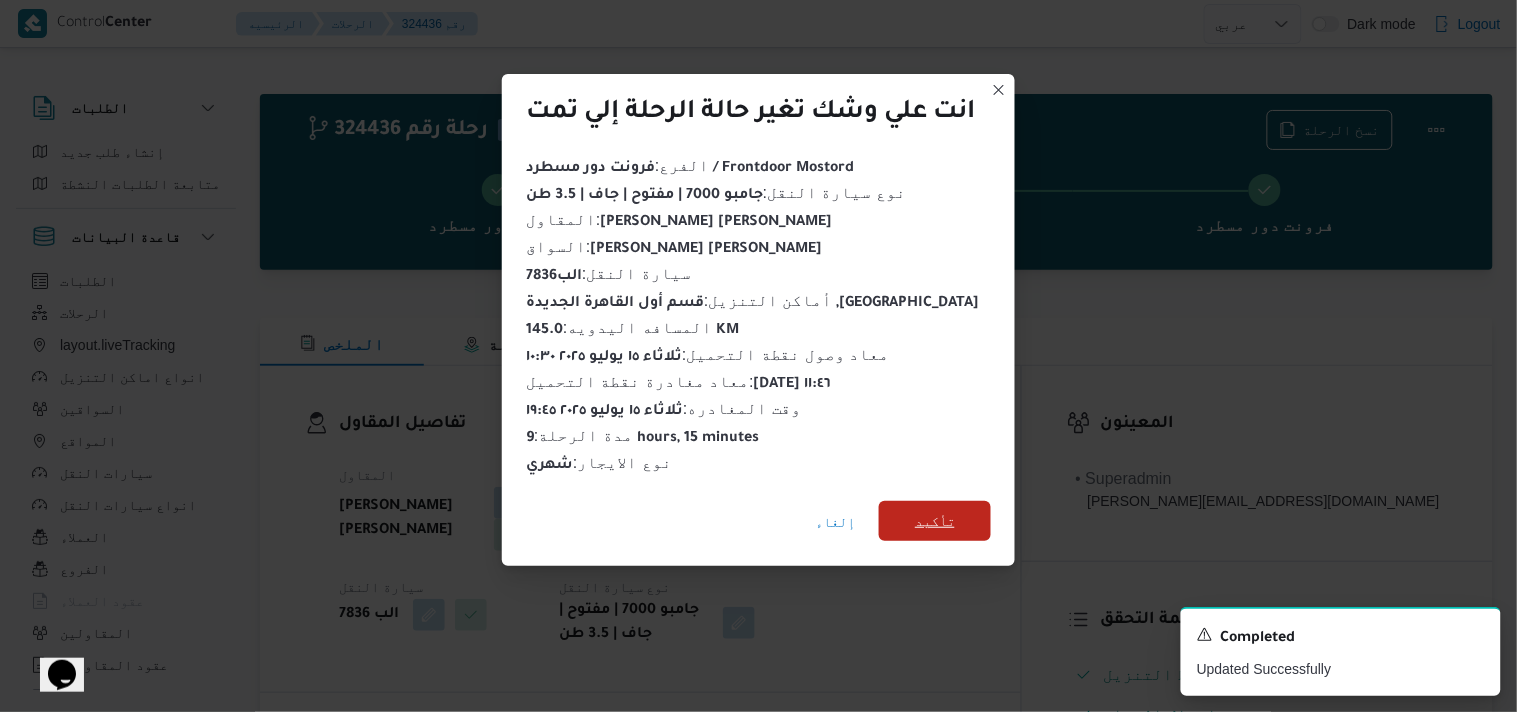 click on "تأكيد" at bounding box center [935, 521] 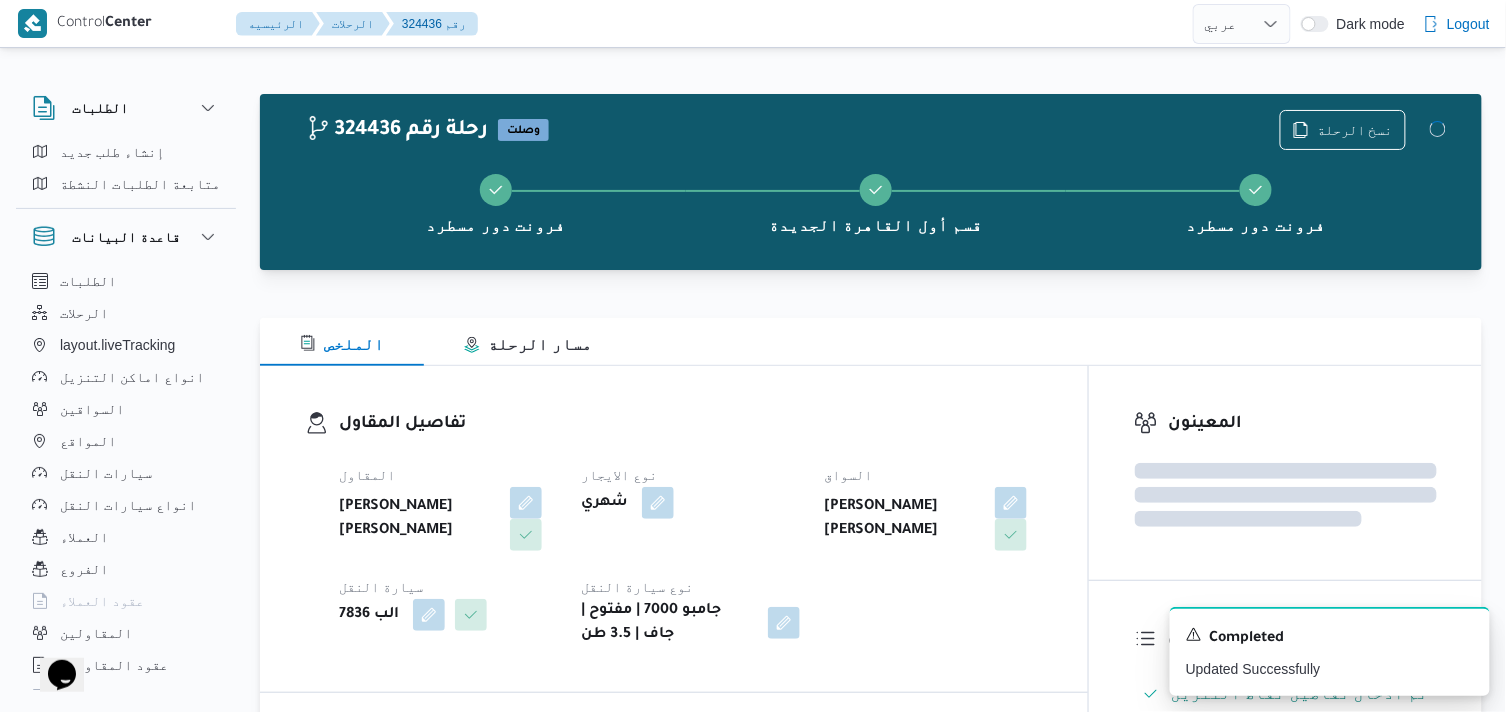 click on "المقاول عبدالله عيد عبدالسلام عبدالحافظ نوع الايجار شهري السواق محمد ضياء الدين محمد سلامة محمد سيارة النقل الب 7836 نوع سيارة النقل جامبو 7000 | مفتوح | جاف | 3.5 طن" at bounding box center (691, 555) 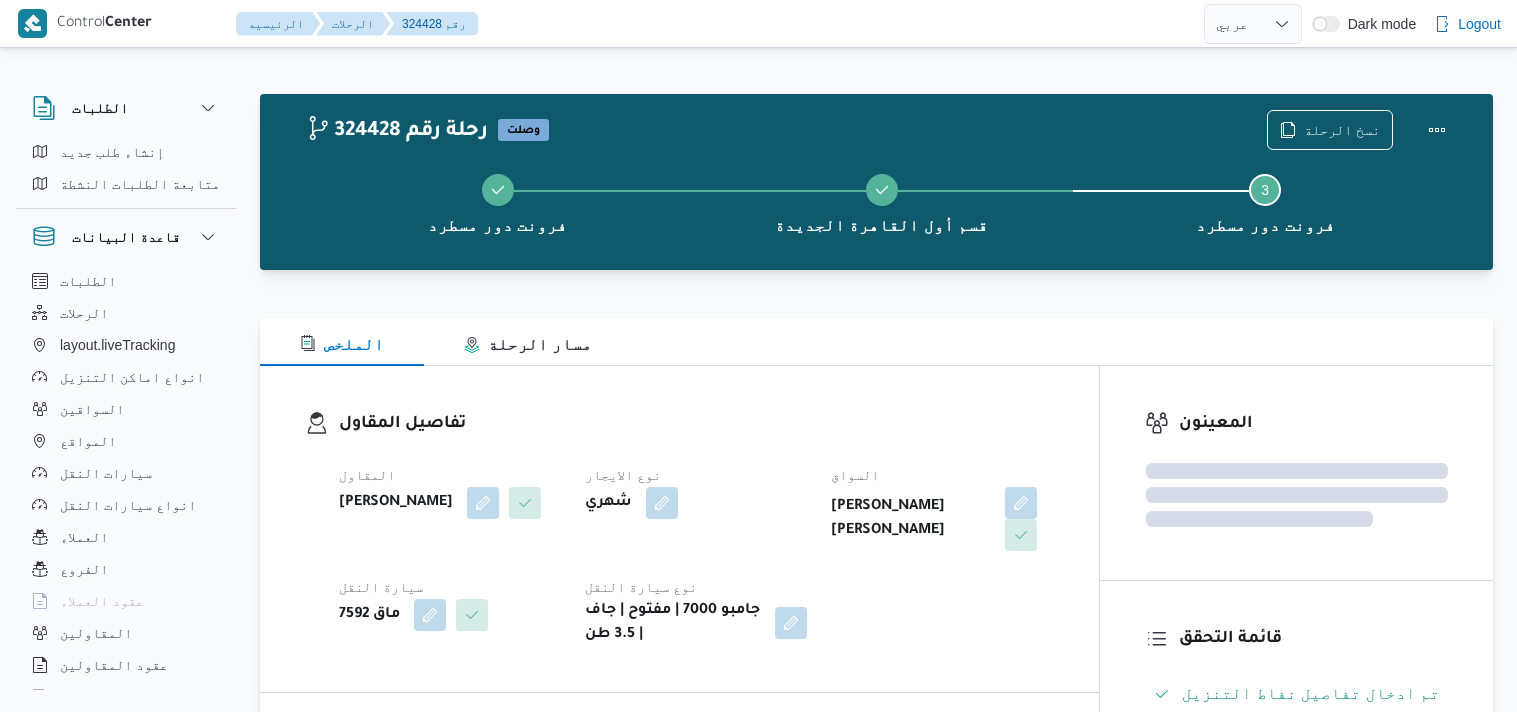 select on "ar" 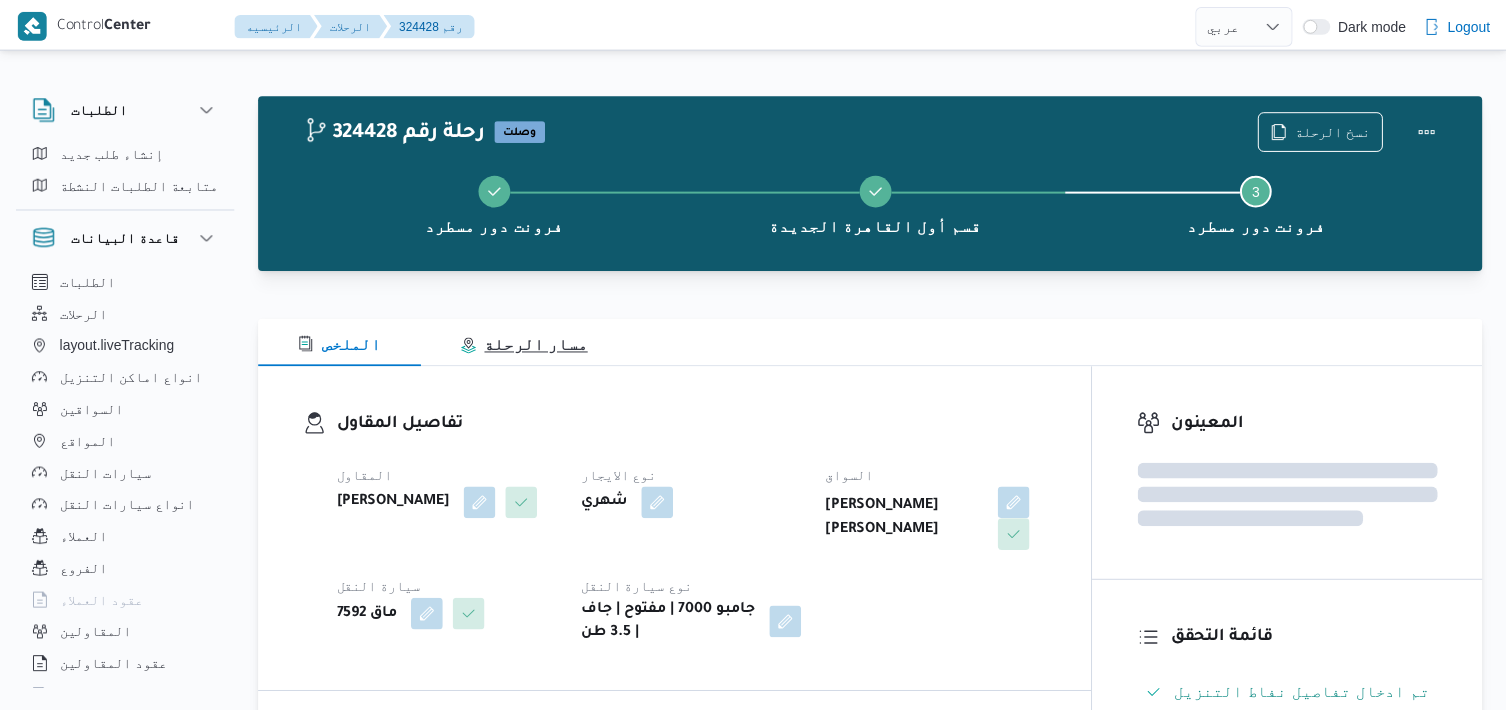 scroll, scrollTop: 0, scrollLeft: 0, axis: both 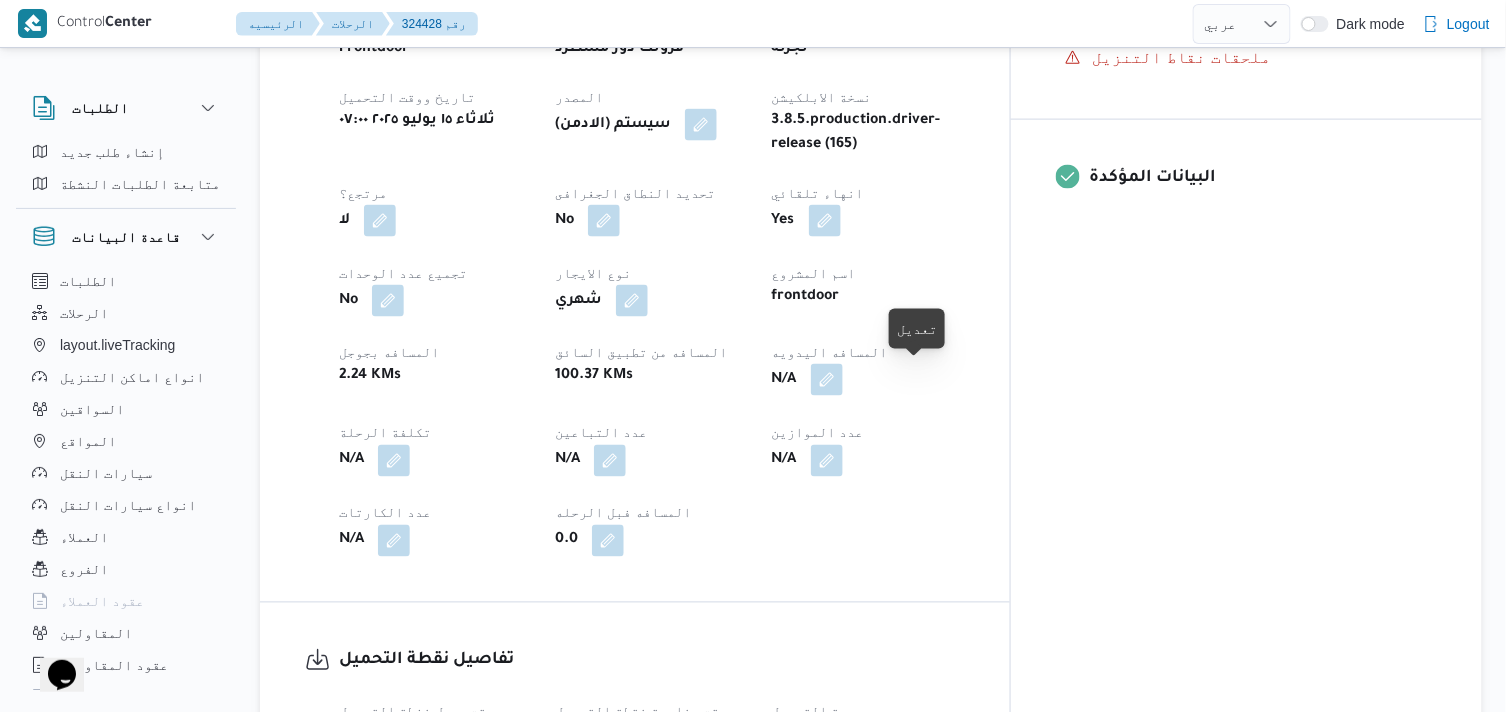 click at bounding box center (827, 380) 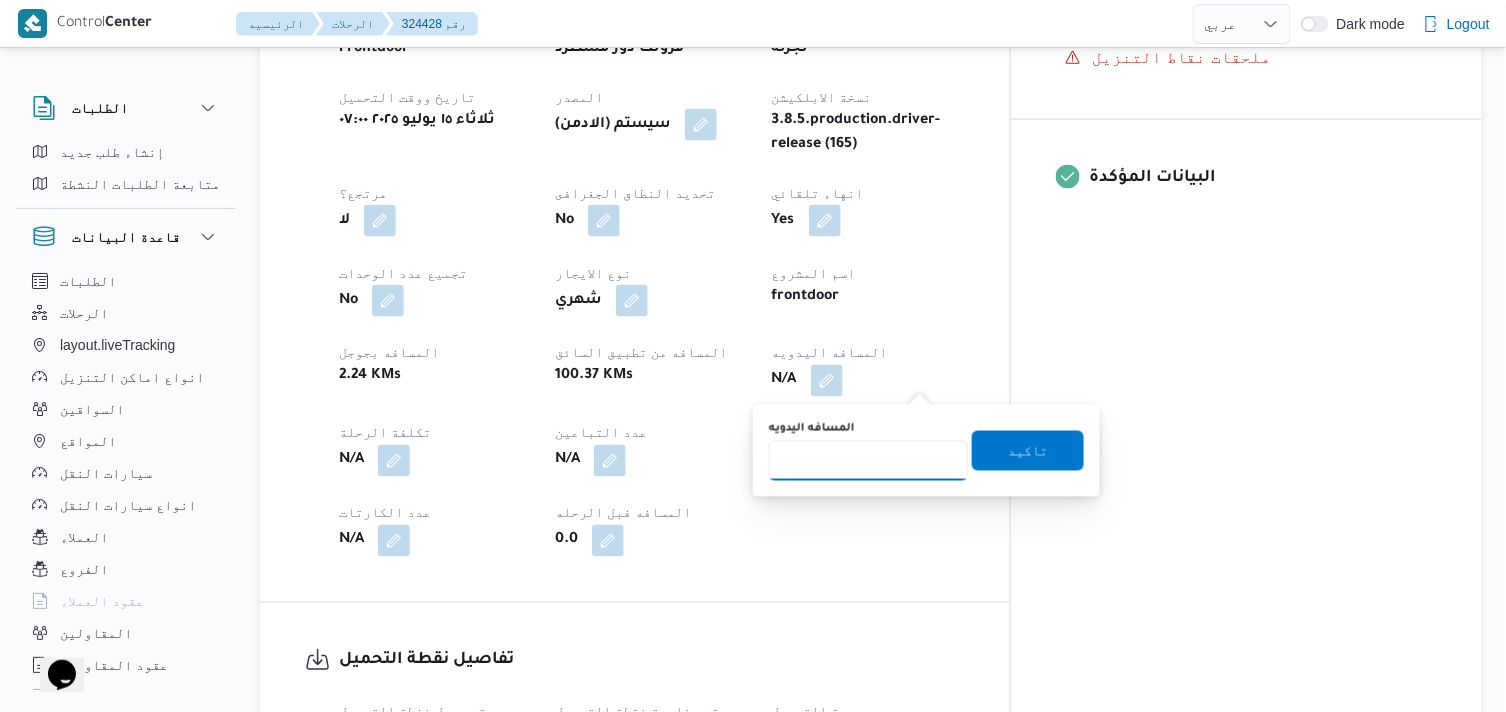 click on "المسافه اليدويه" at bounding box center [868, 461] 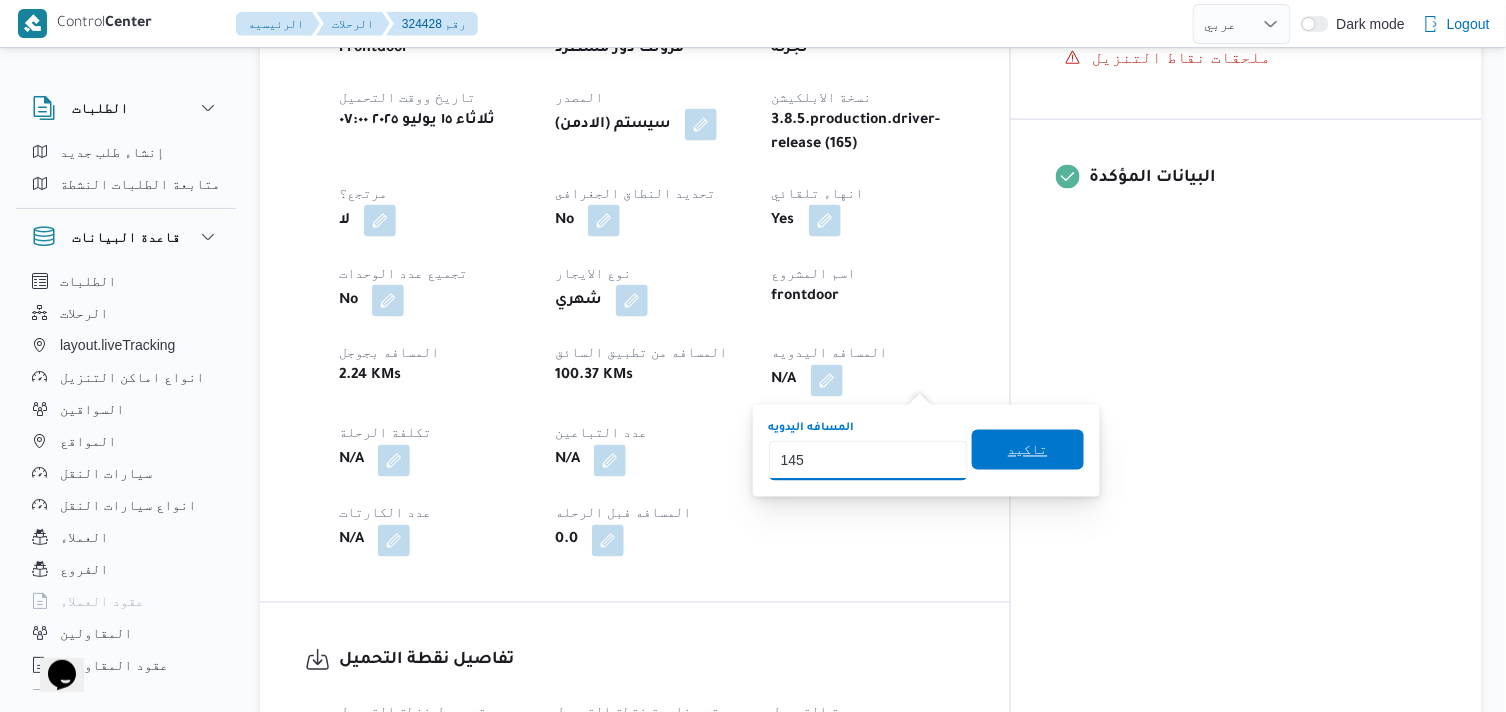 type on "145" 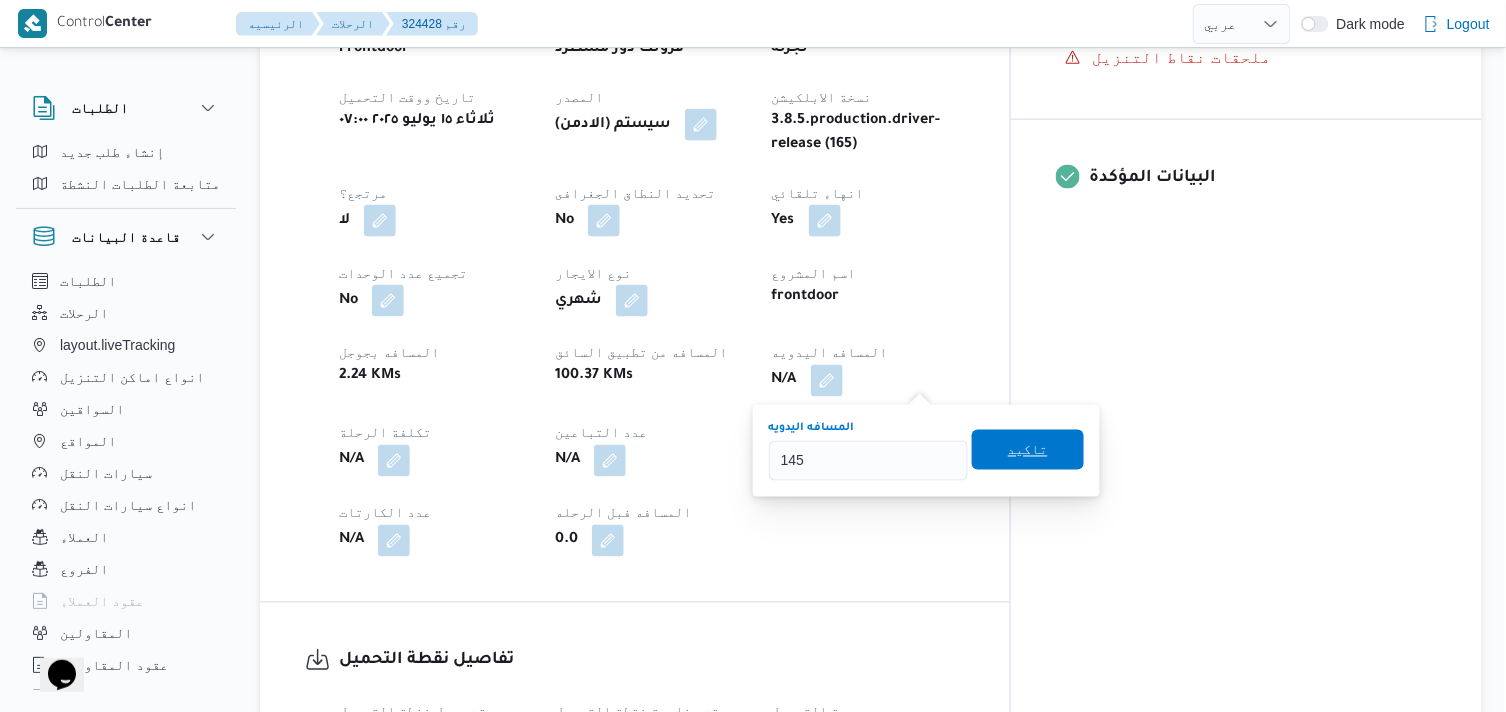 click on "تاكيد" at bounding box center (1028, 450) 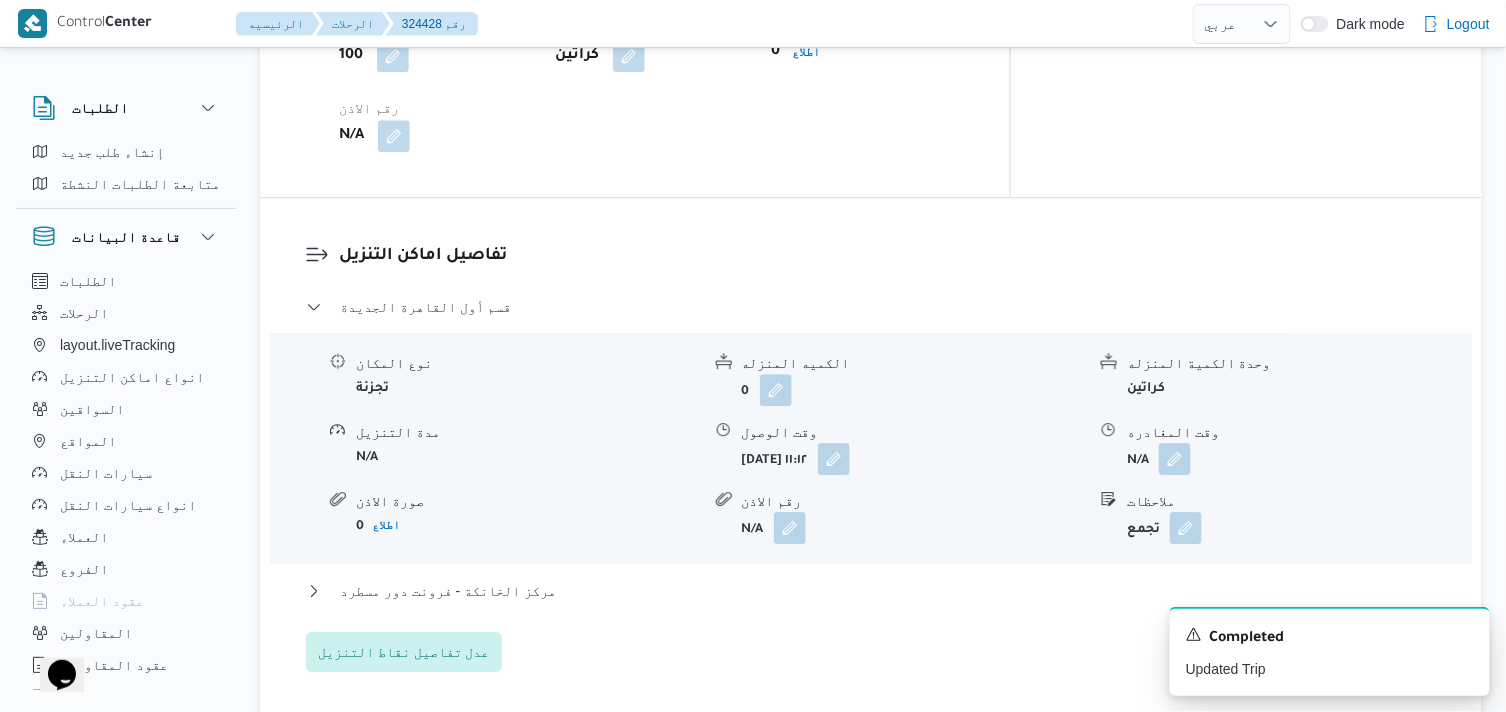 scroll, scrollTop: 1555, scrollLeft: 0, axis: vertical 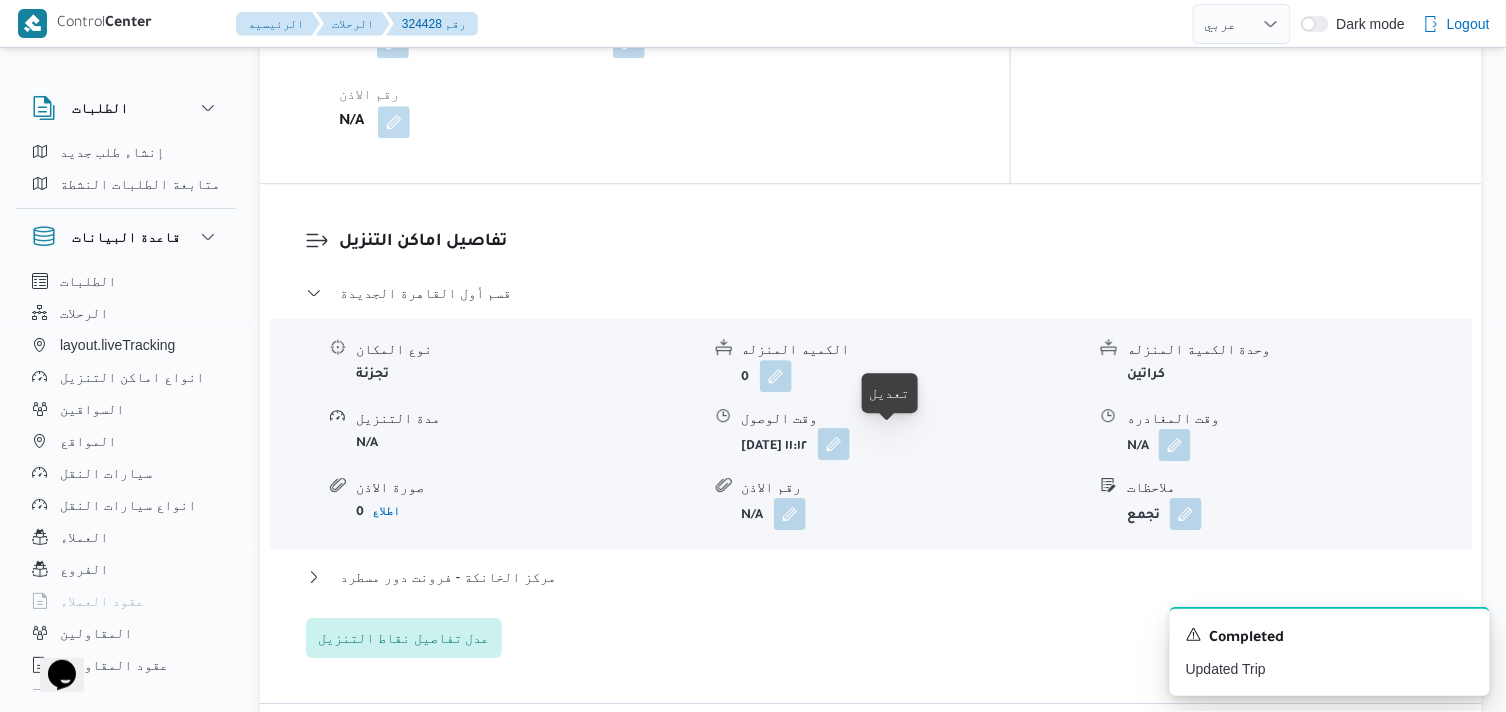 click at bounding box center (834, 444) 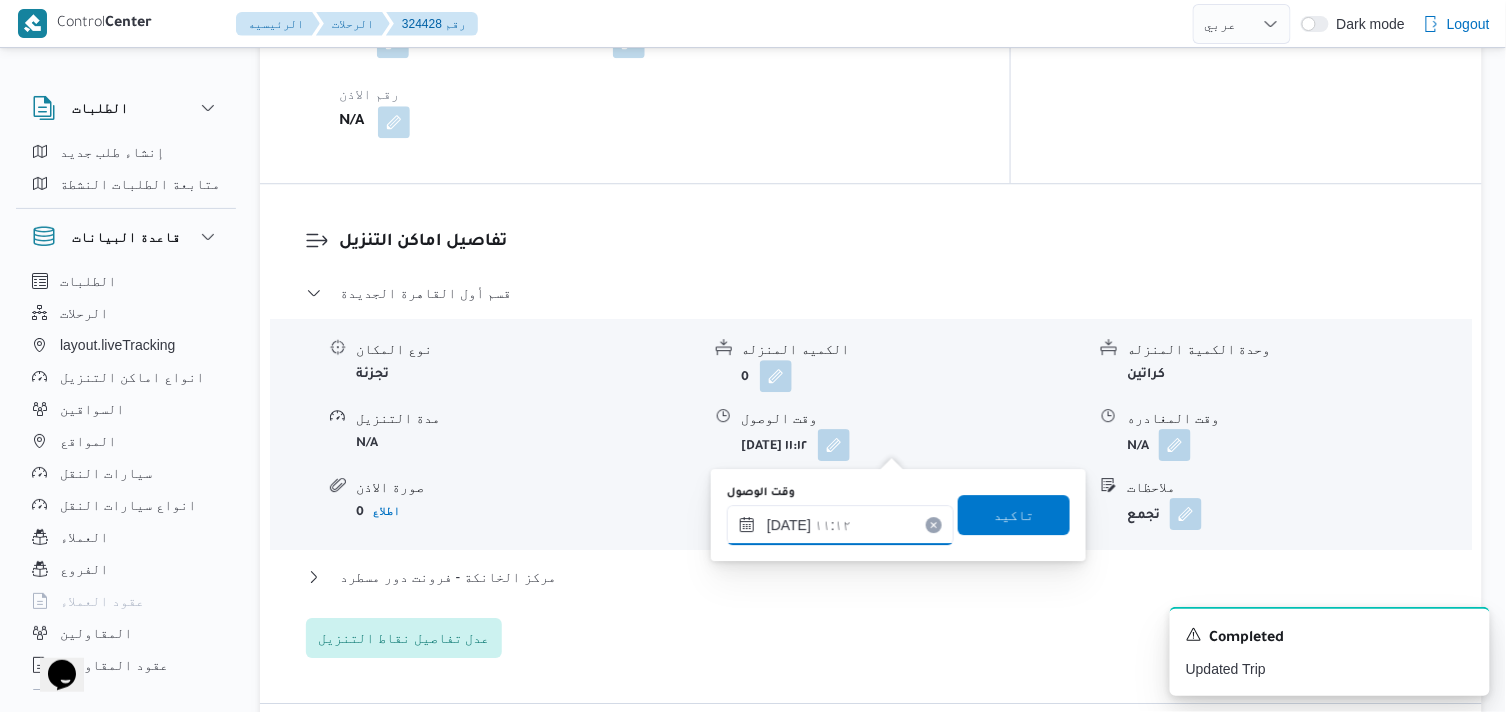 click on "١٥/٠٧/٢٠٢٥ ١١:١٢" at bounding box center (840, 525) 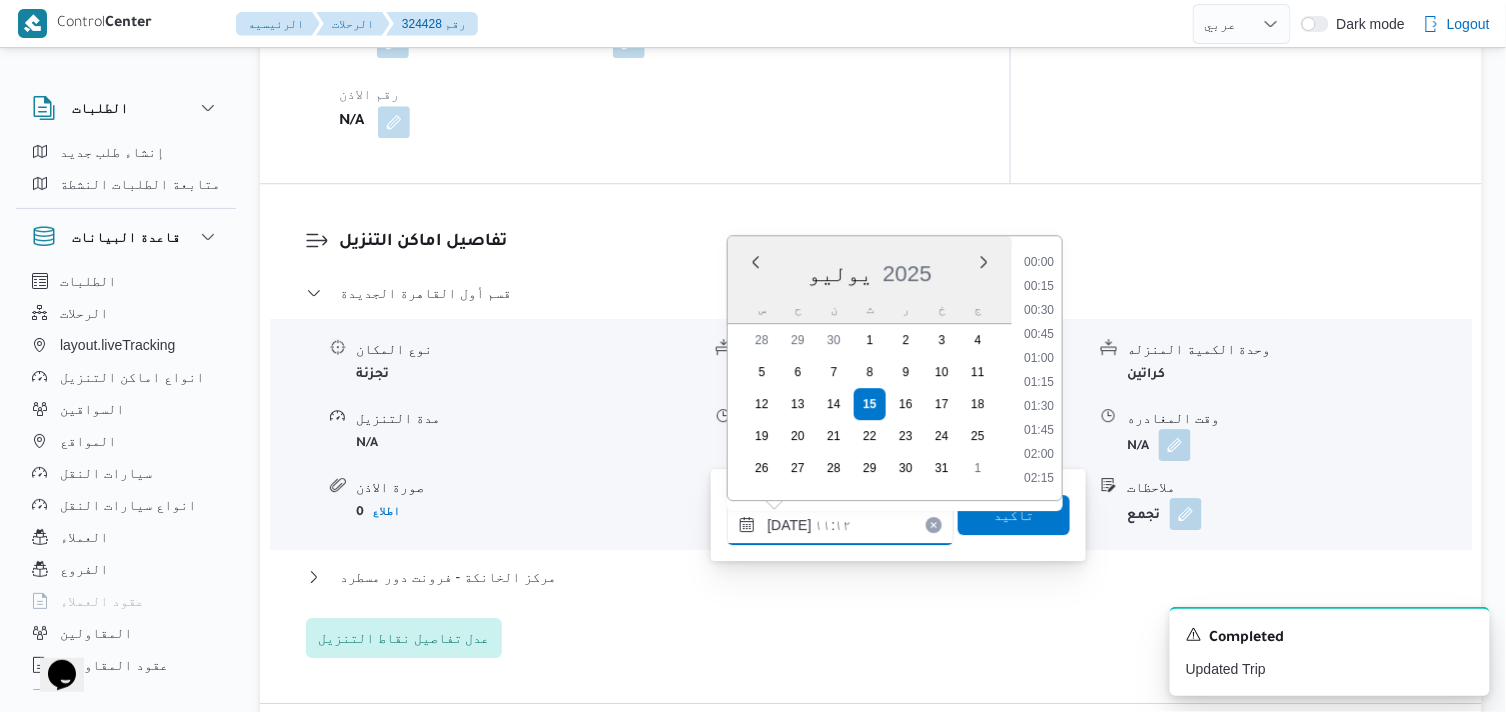 scroll, scrollTop: 936, scrollLeft: 0, axis: vertical 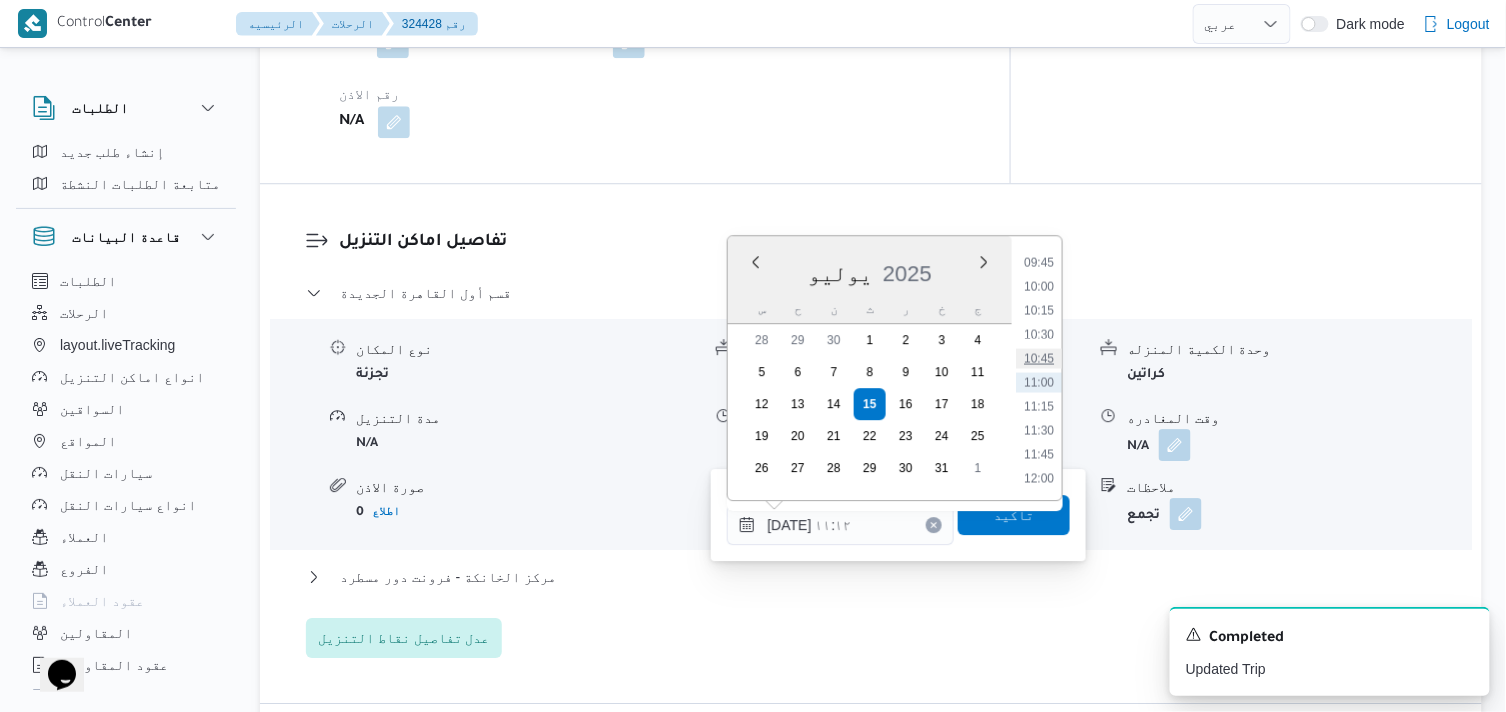 click on "10:45" at bounding box center [1039, 358] 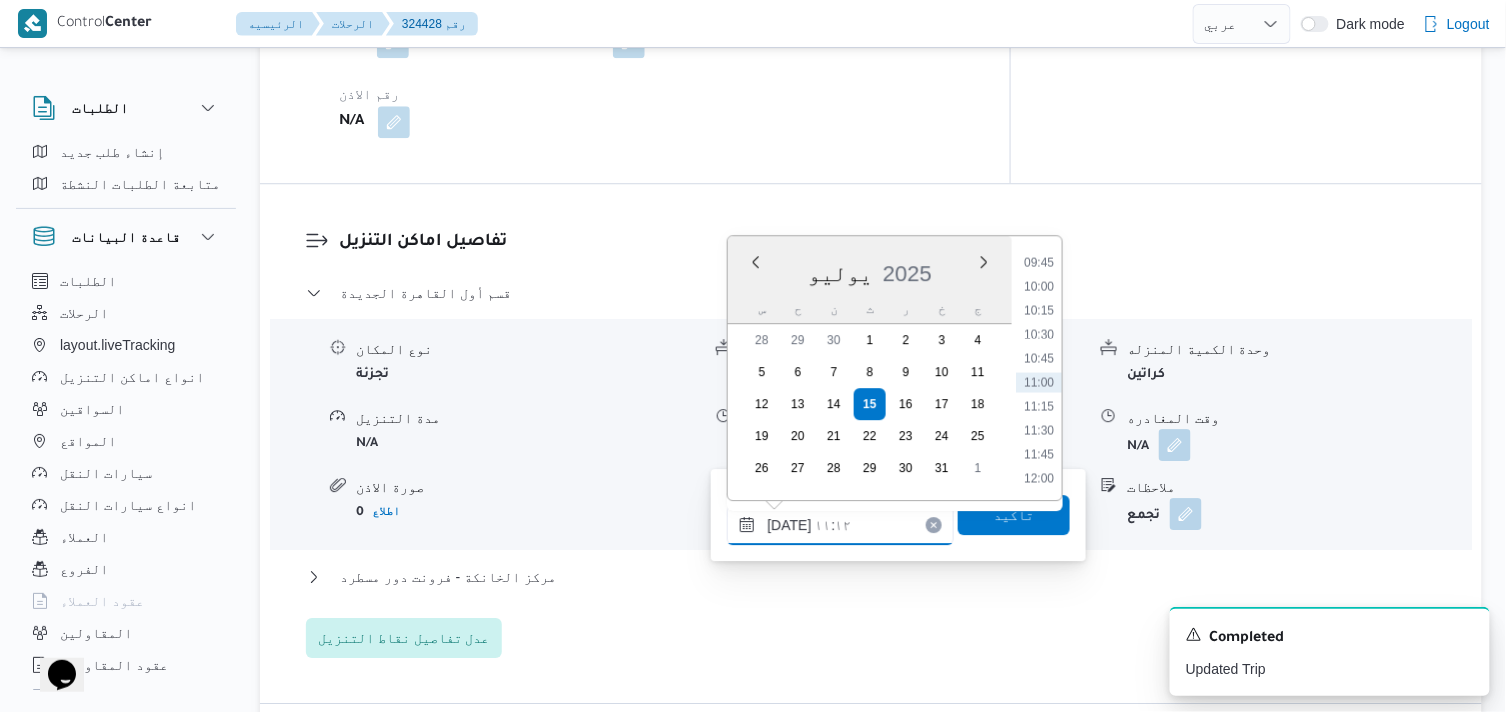 type on "١٥/٠٧/٢٠٢٥ ١٠:٤٥" 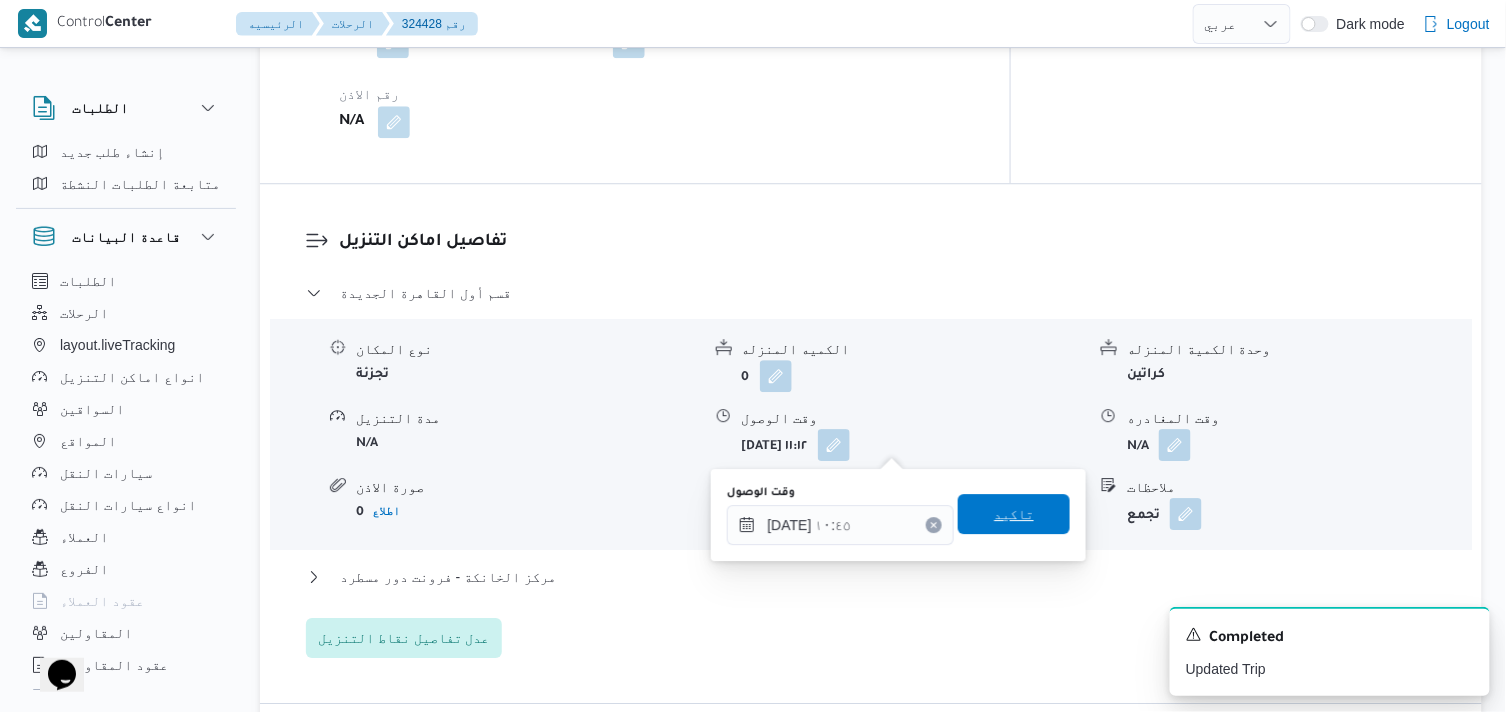 click on "تاكيد" at bounding box center (1014, 514) 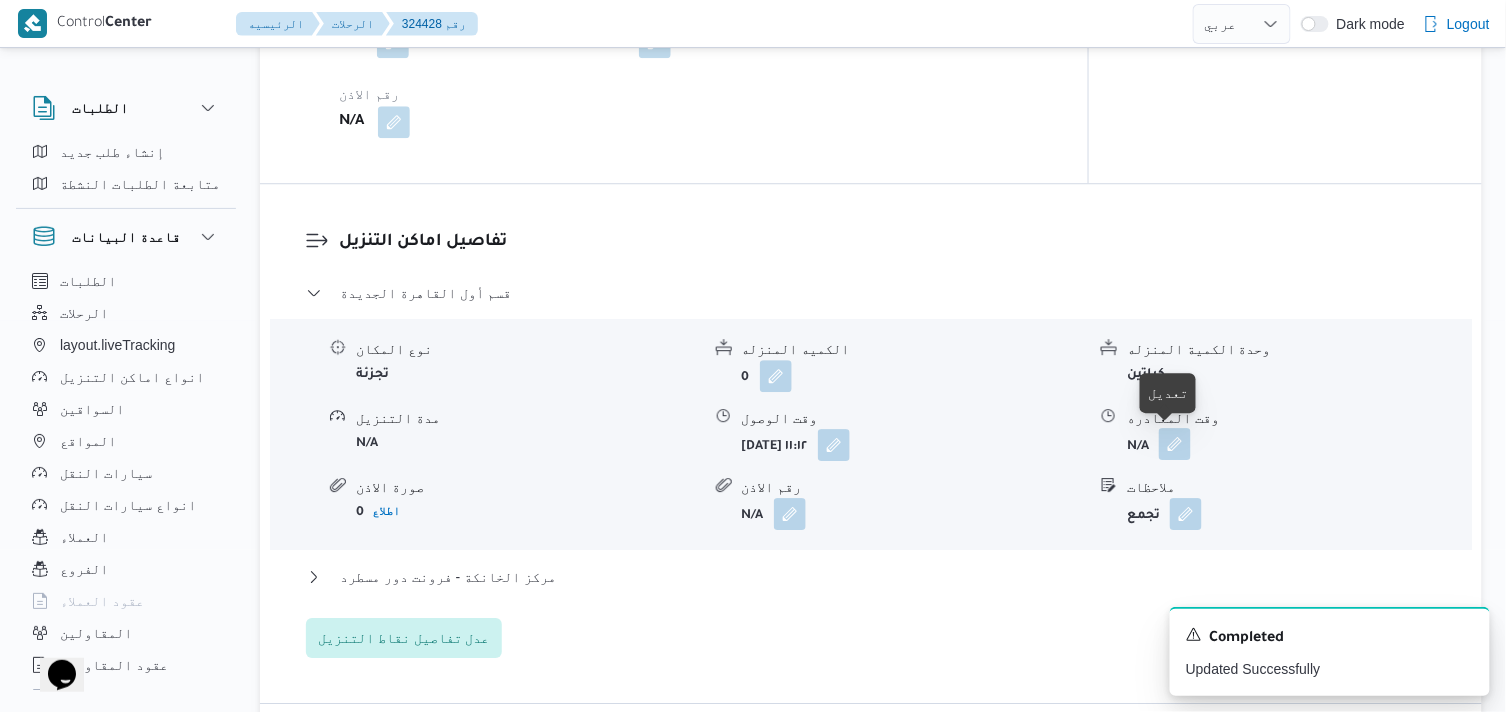 click at bounding box center [1175, 444] 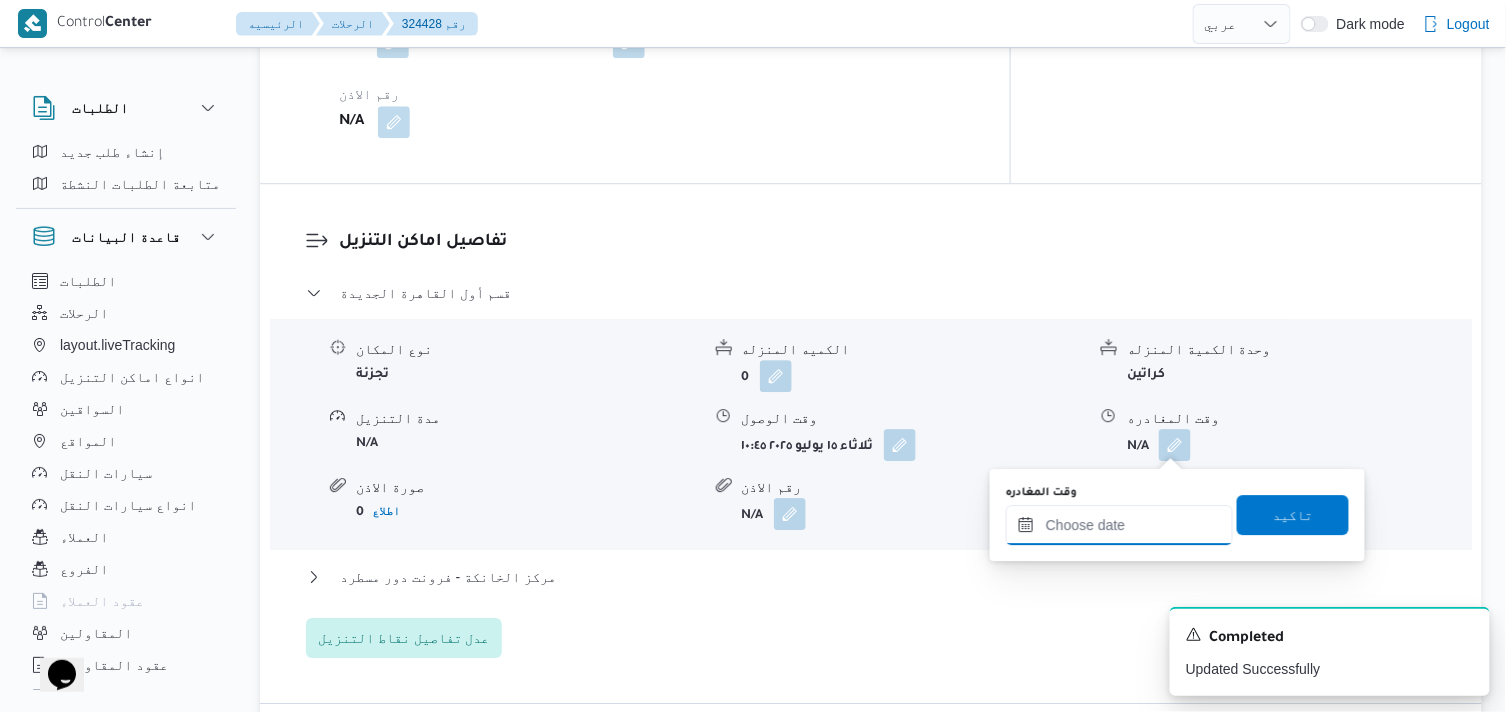 click on "وقت المغادره" at bounding box center (1119, 525) 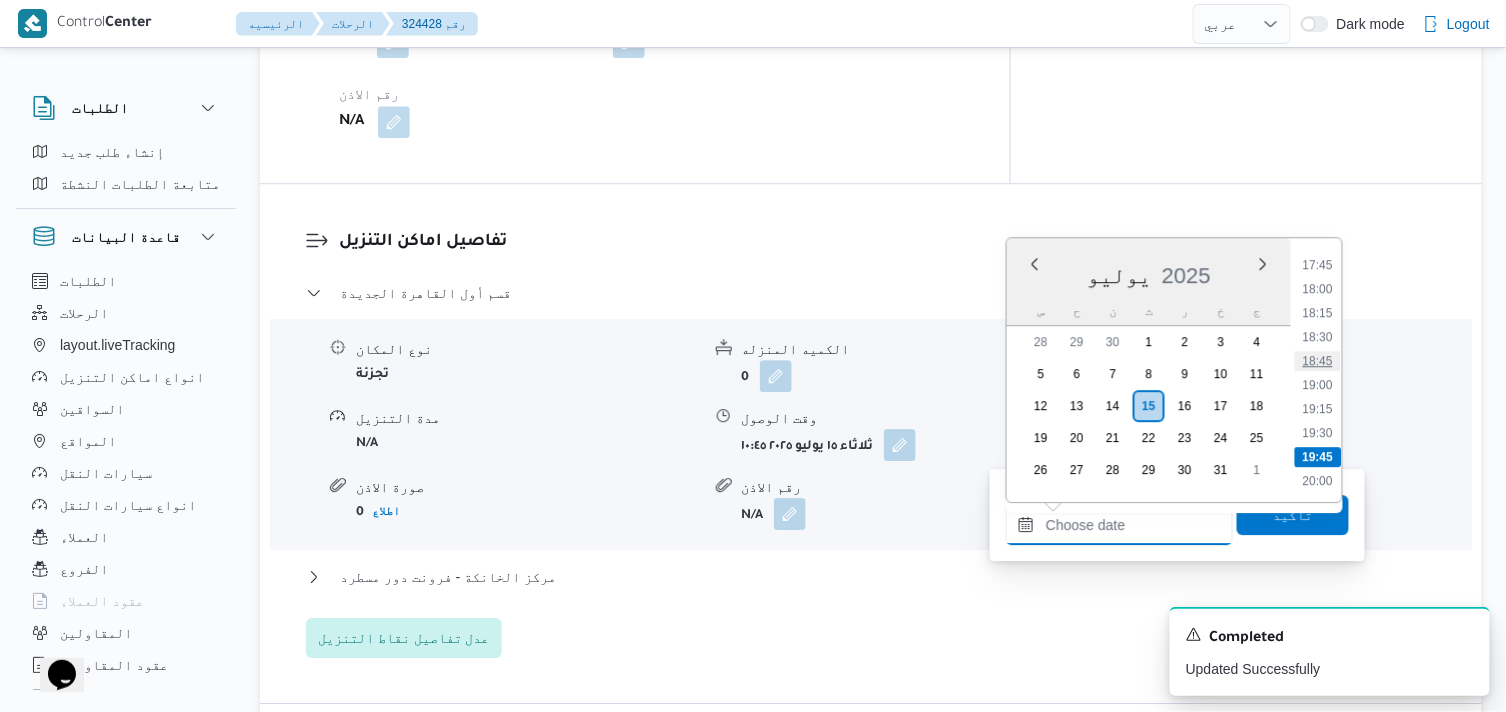 scroll, scrollTop: 1664, scrollLeft: 0, axis: vertical 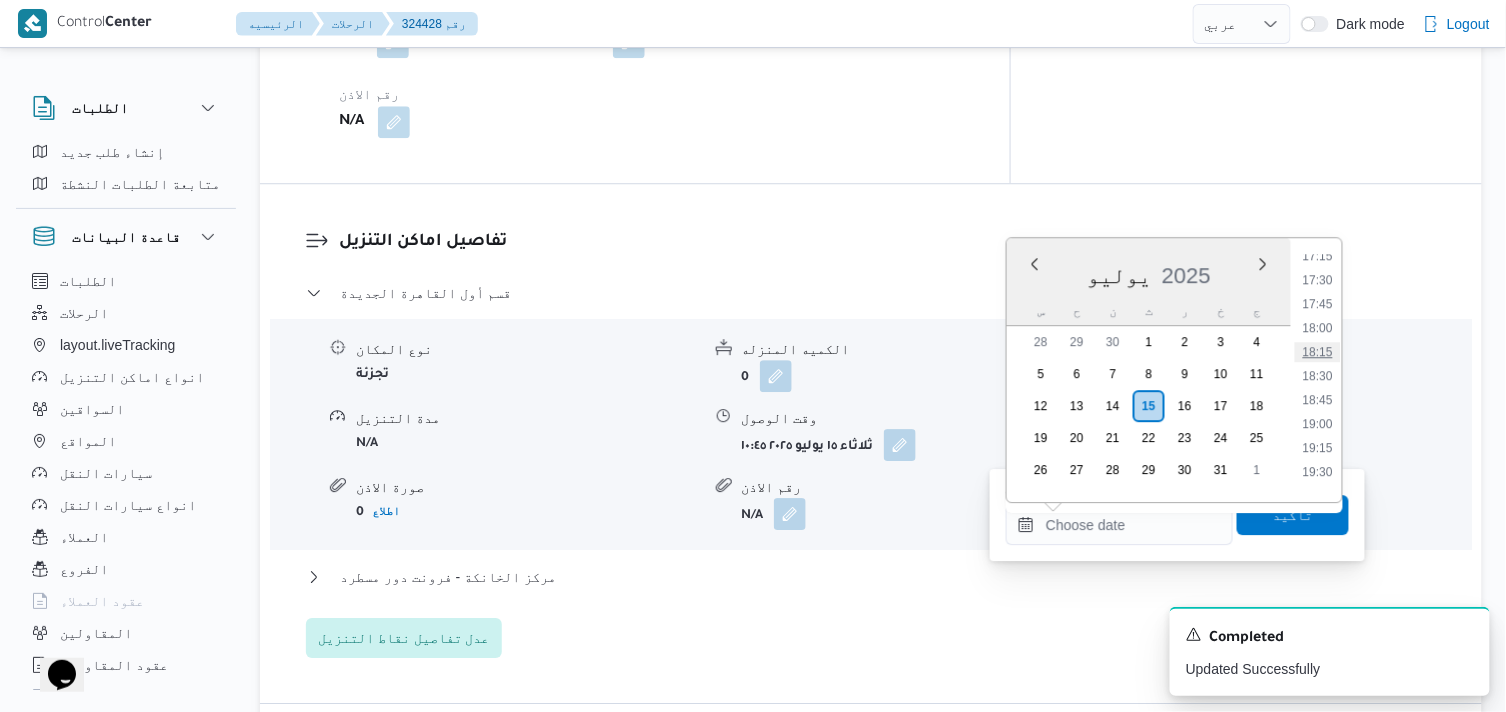 click on "18:15" at bounding box center [1318, 352] 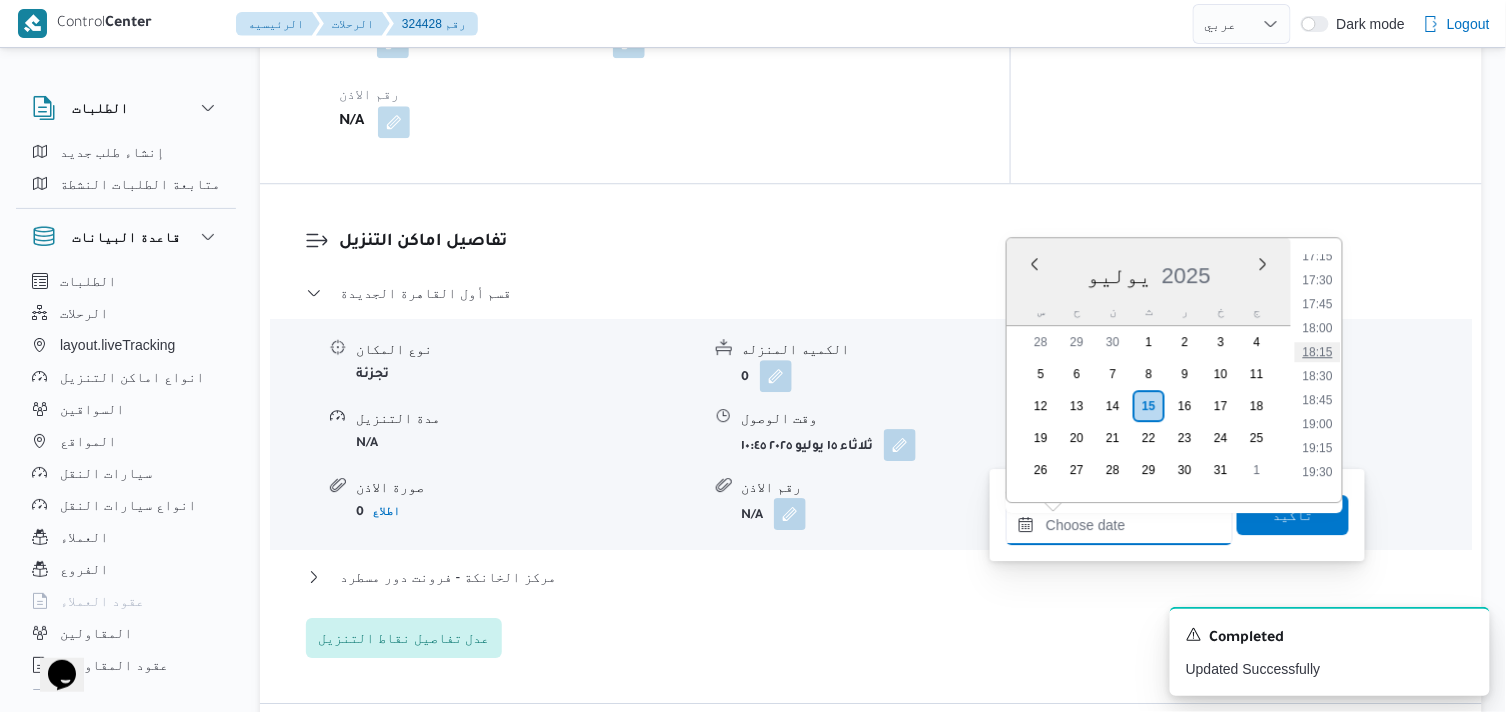 type on "[DATE] ١٨:١٥" 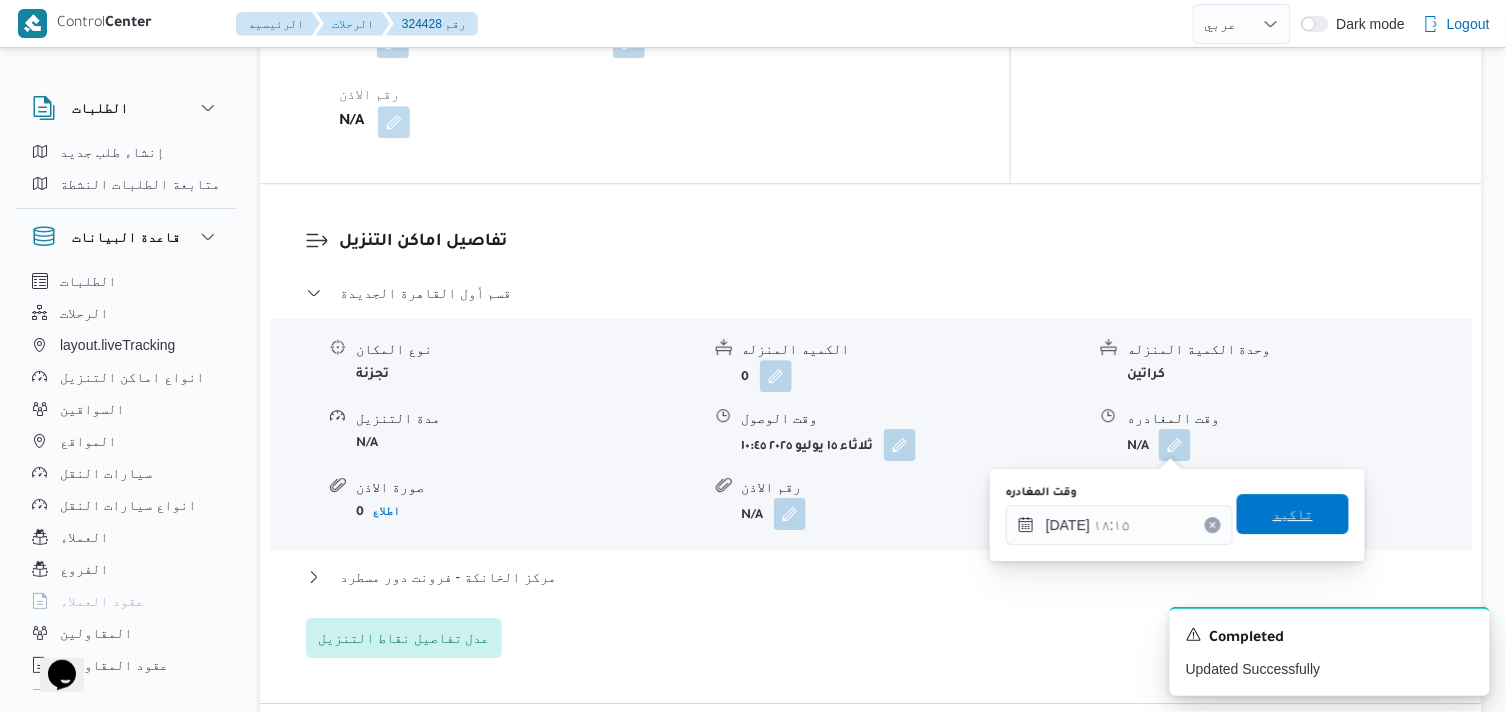 click on "تاكيد" at bounding box center [1293, 514] 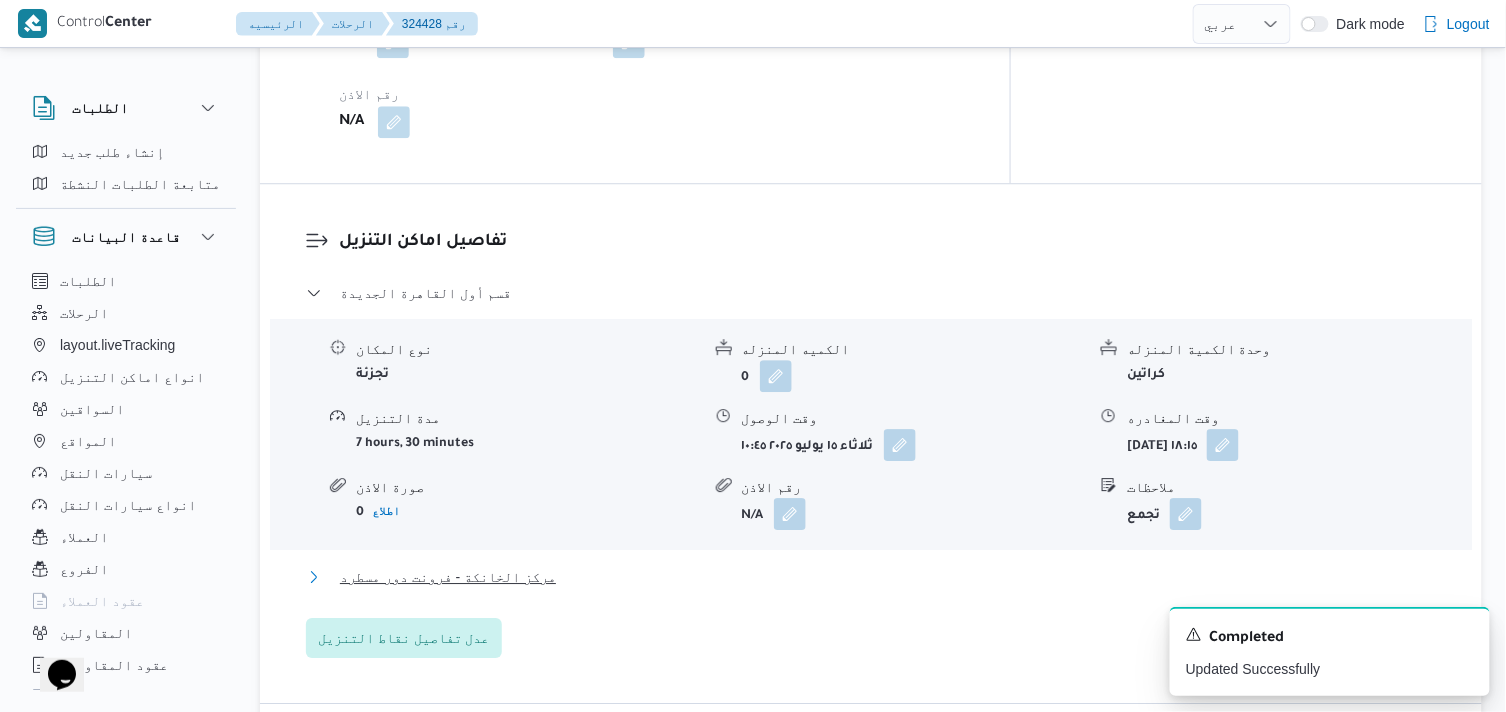 click on "مركز الخانكة -
فرونت دور مسطرد" at bounding box center [448, 577] 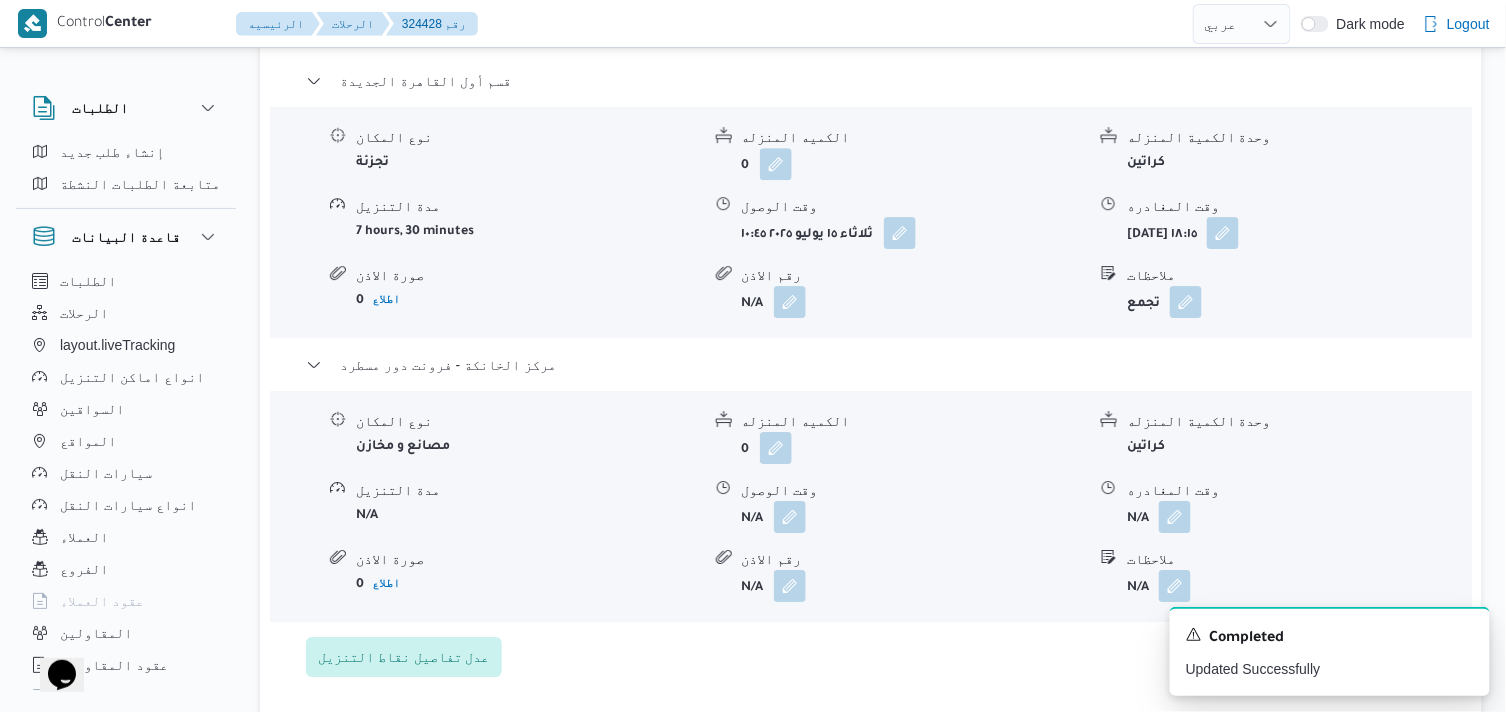scroll, scrollTop: 1777, scrollLeft: 0, axis: vertical 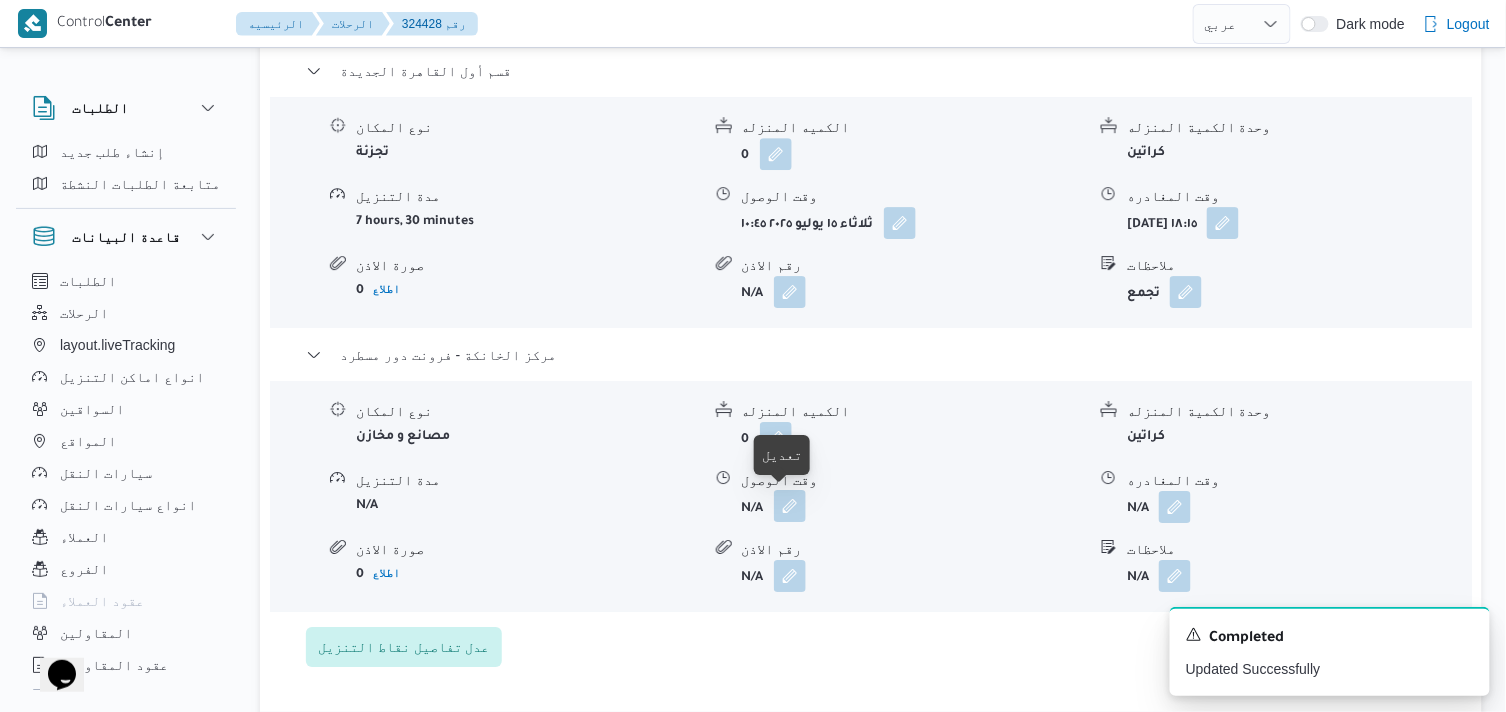 drag, startPoint x: 786, startPoint y: 498, endPoint x: 781, endPoint y: 513, distance: 15.811388 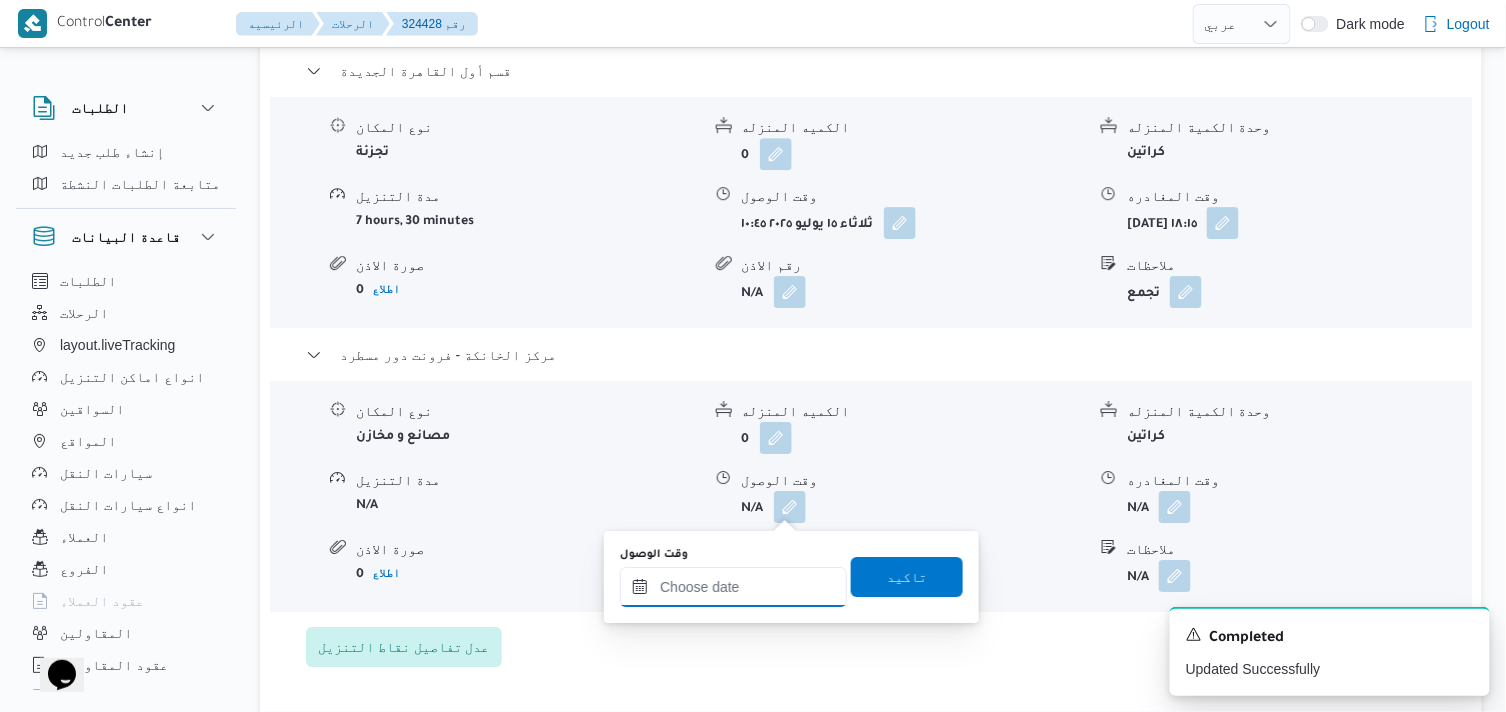click on "وقت الوصول" at bounding box center [733, 587] 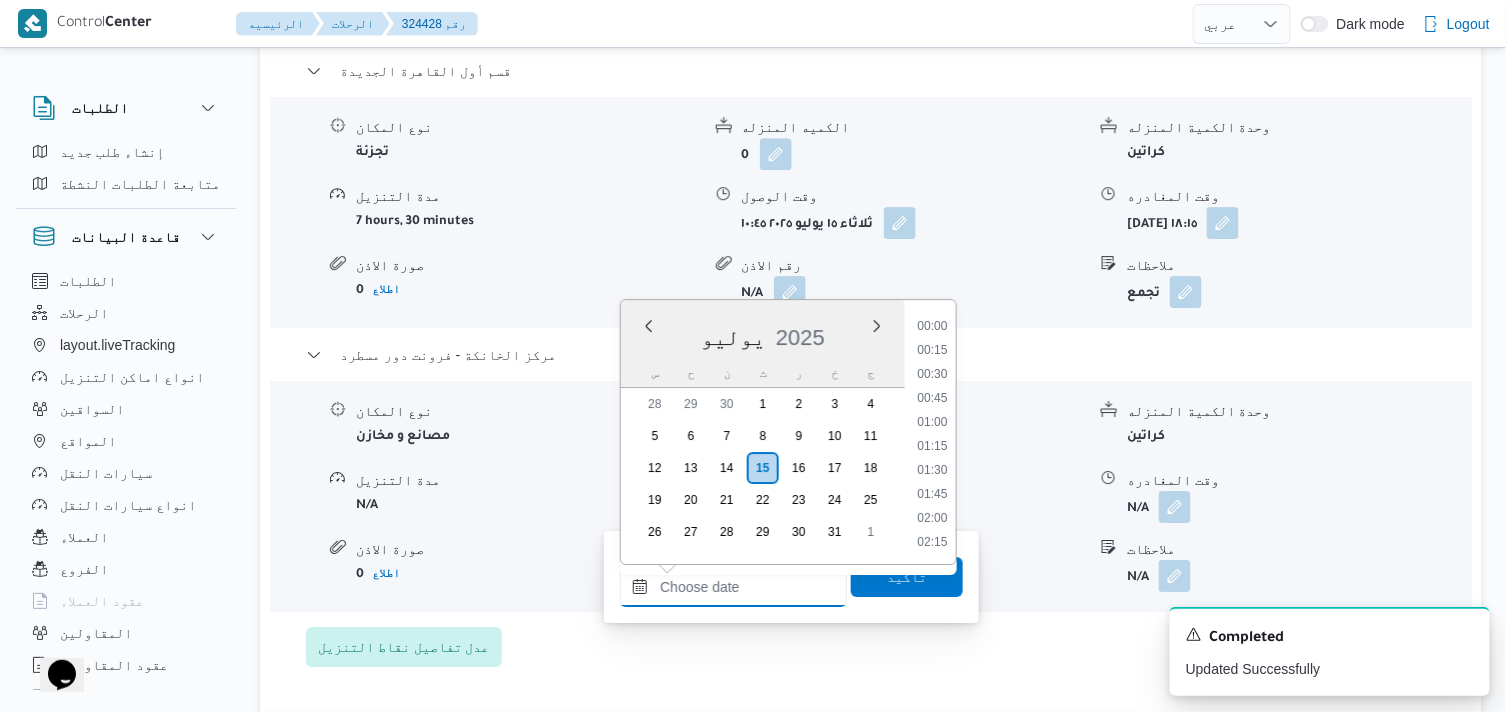 scroll, scrollTop: 1775, scrollLeft: 0, axis: vertical 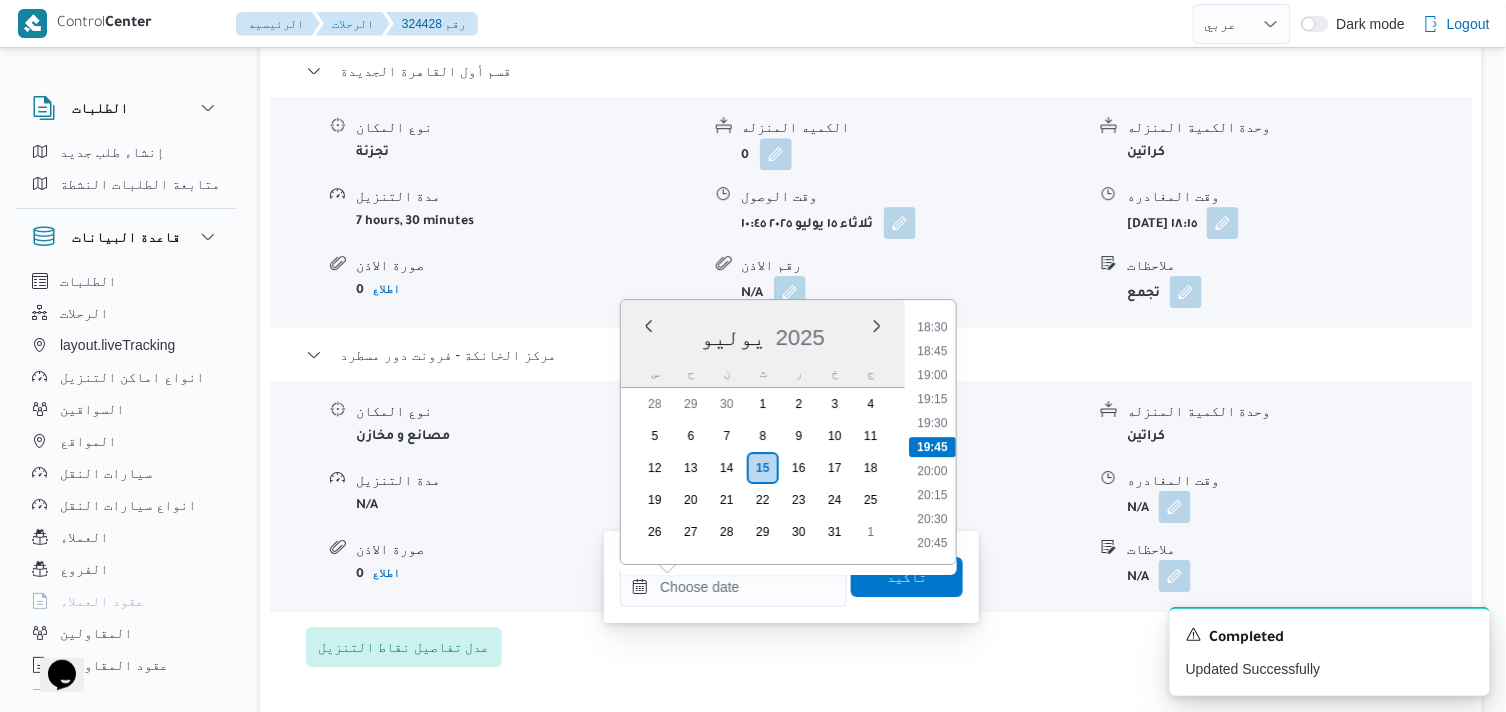 click on "19:15" at bounding box center [933, 399] 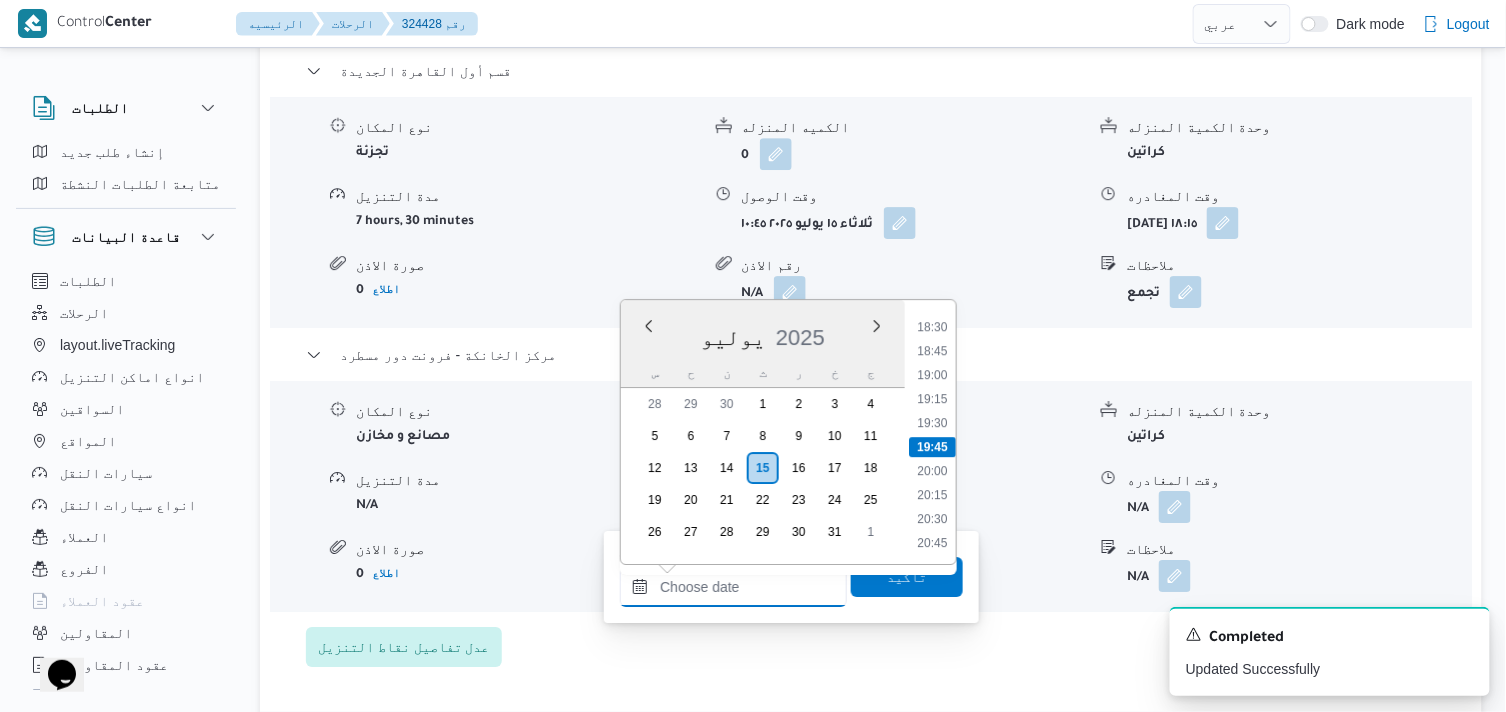 type on "[DATE] ١٩:١٥" 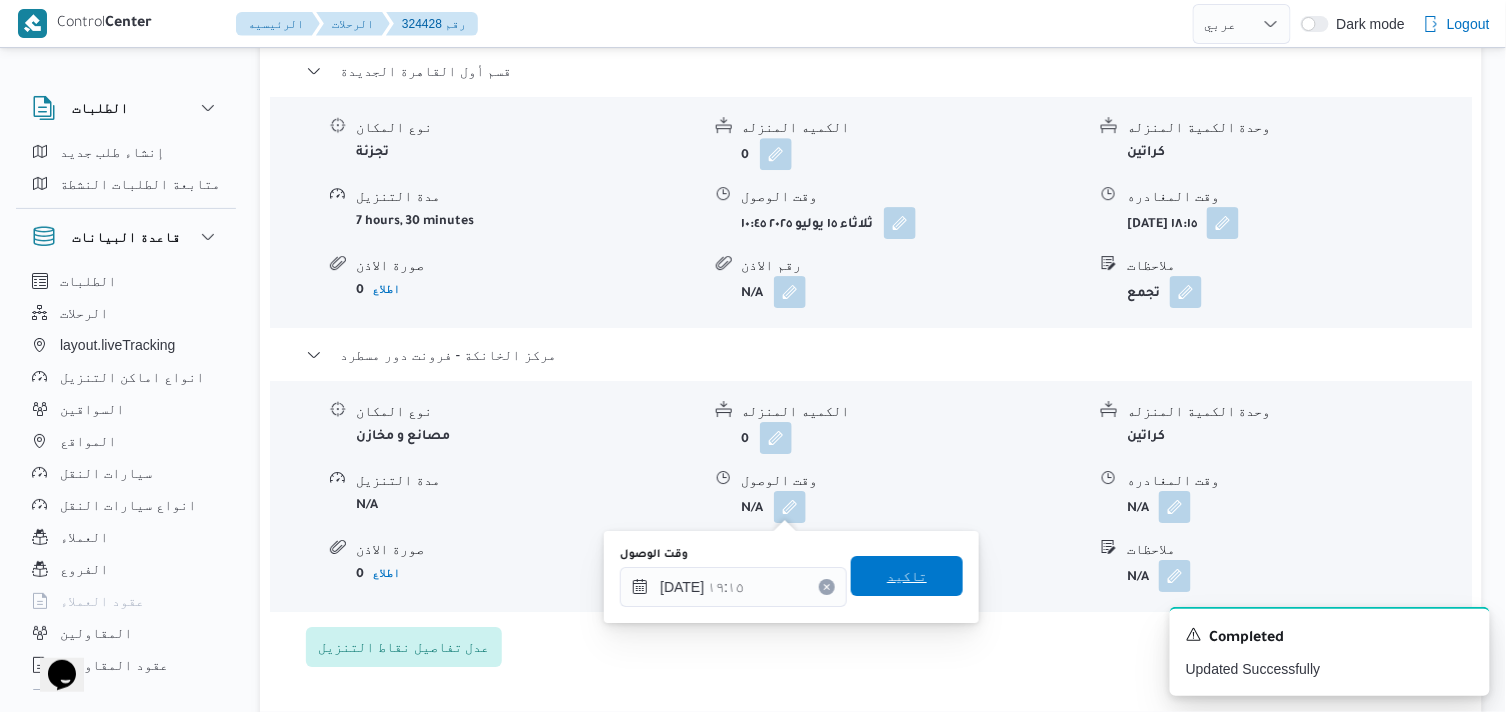 click on "تاكيد" at bounding box center (907, 576) 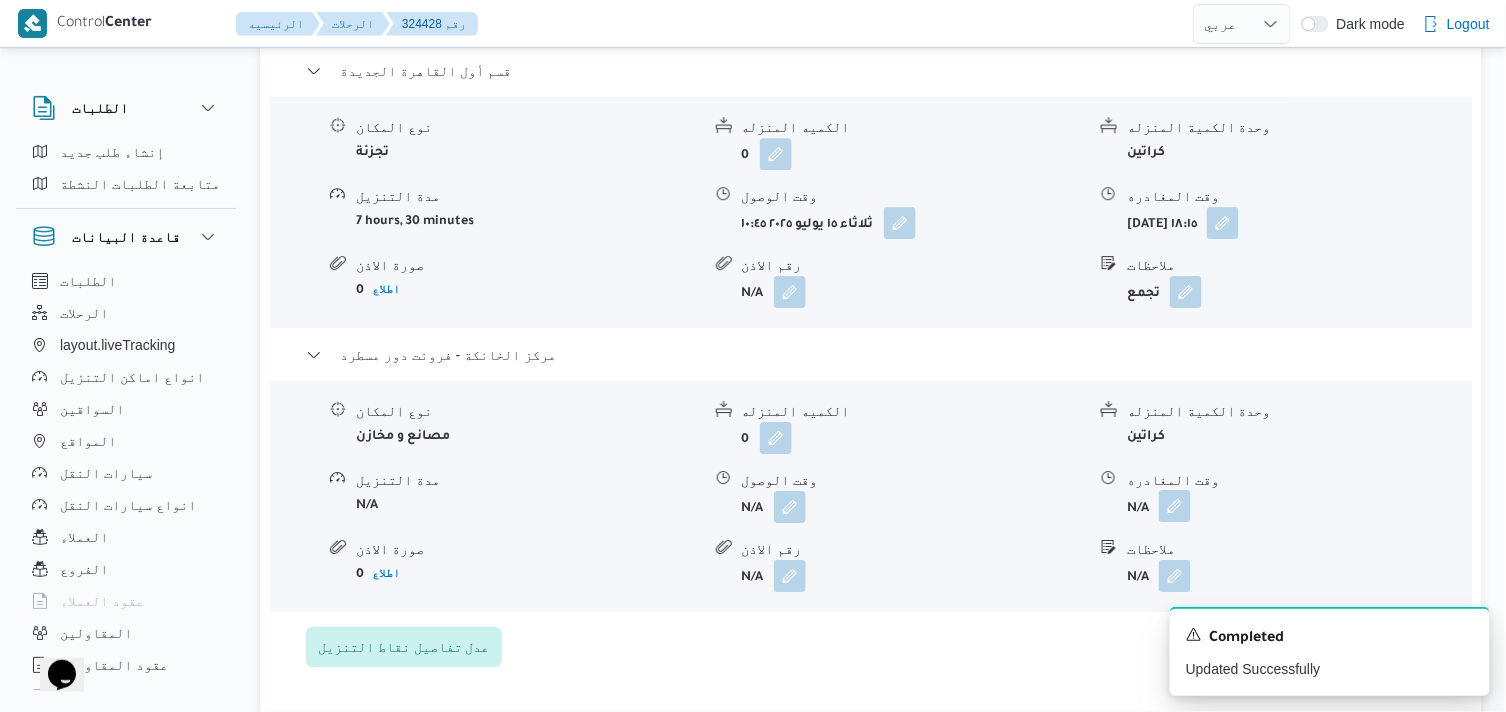 click at bounding box center [1175, 506] 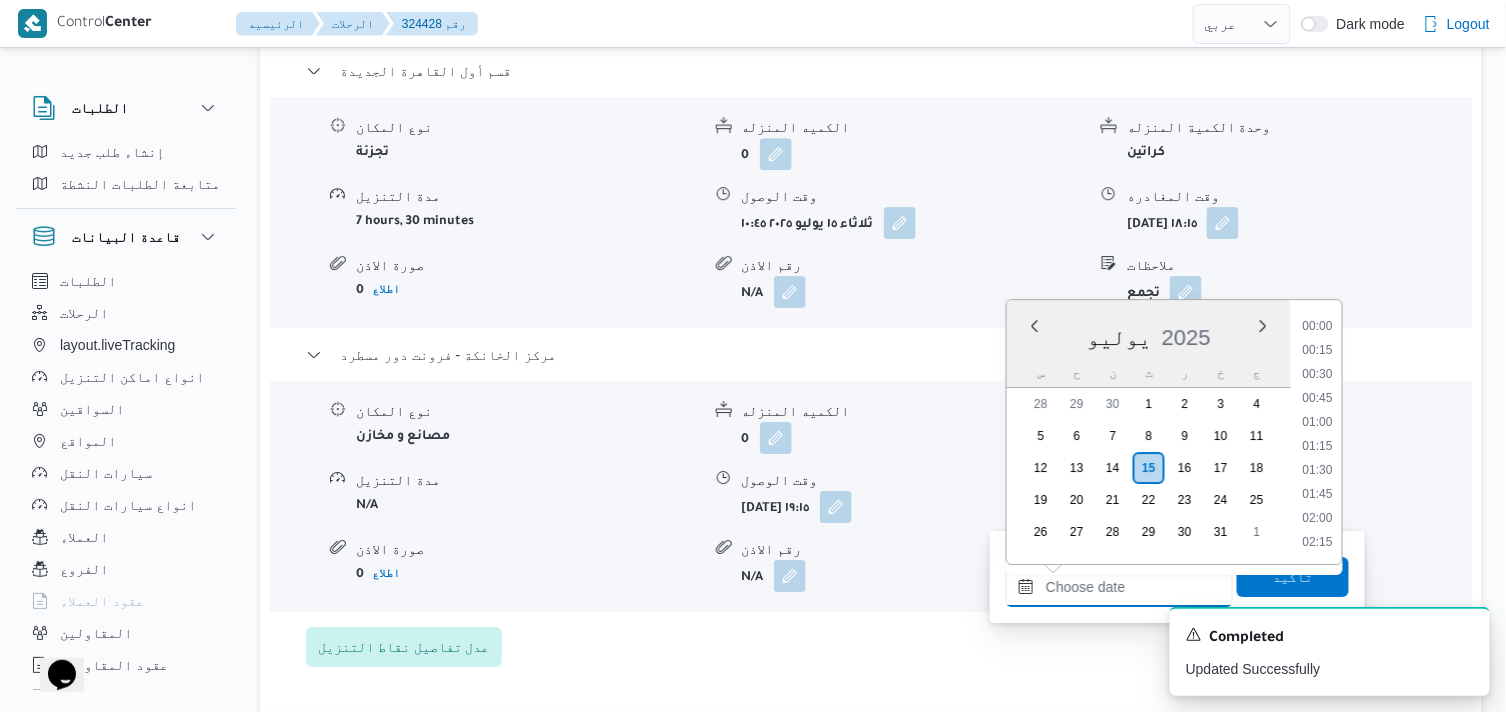 click on "وقت المغادره" at bounding box center (1119, 587) 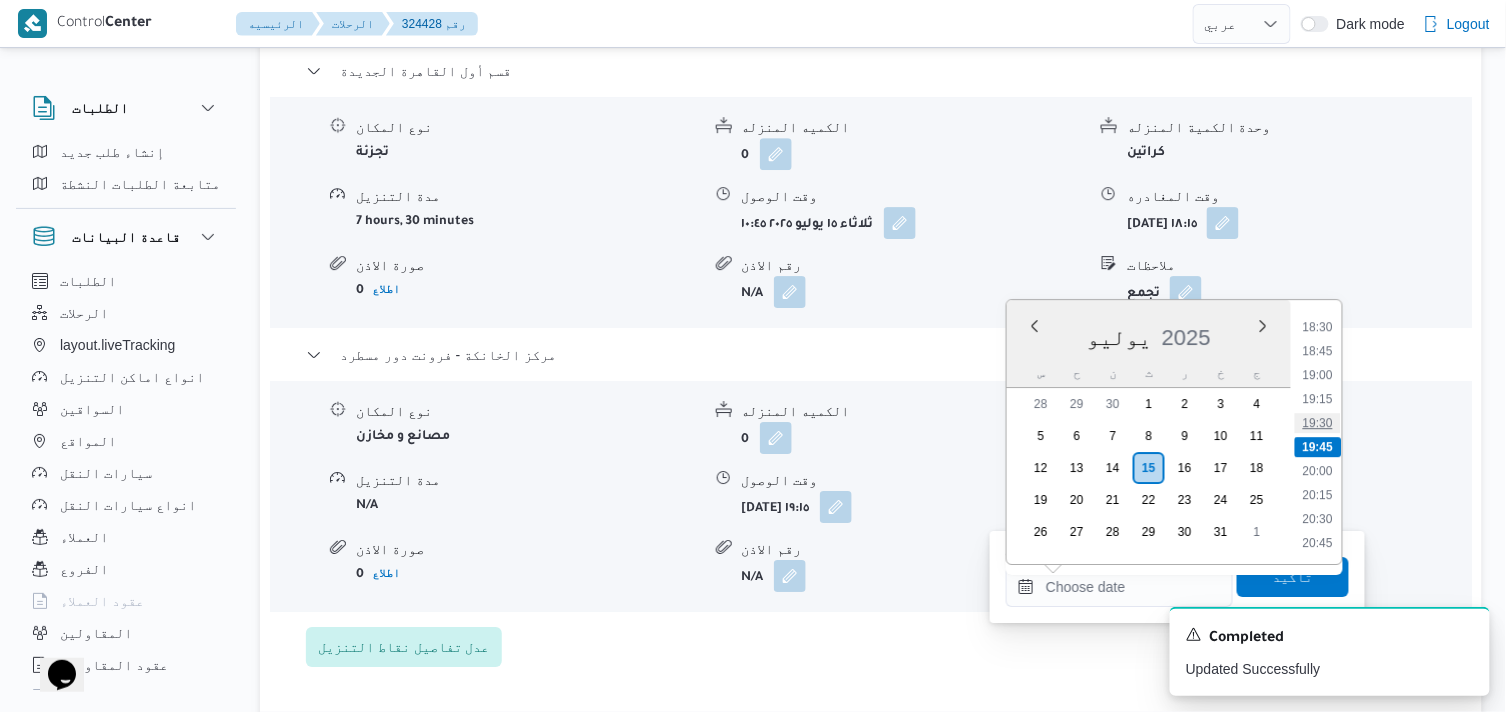 click on "19:30" at bounding box center (1318, 423) 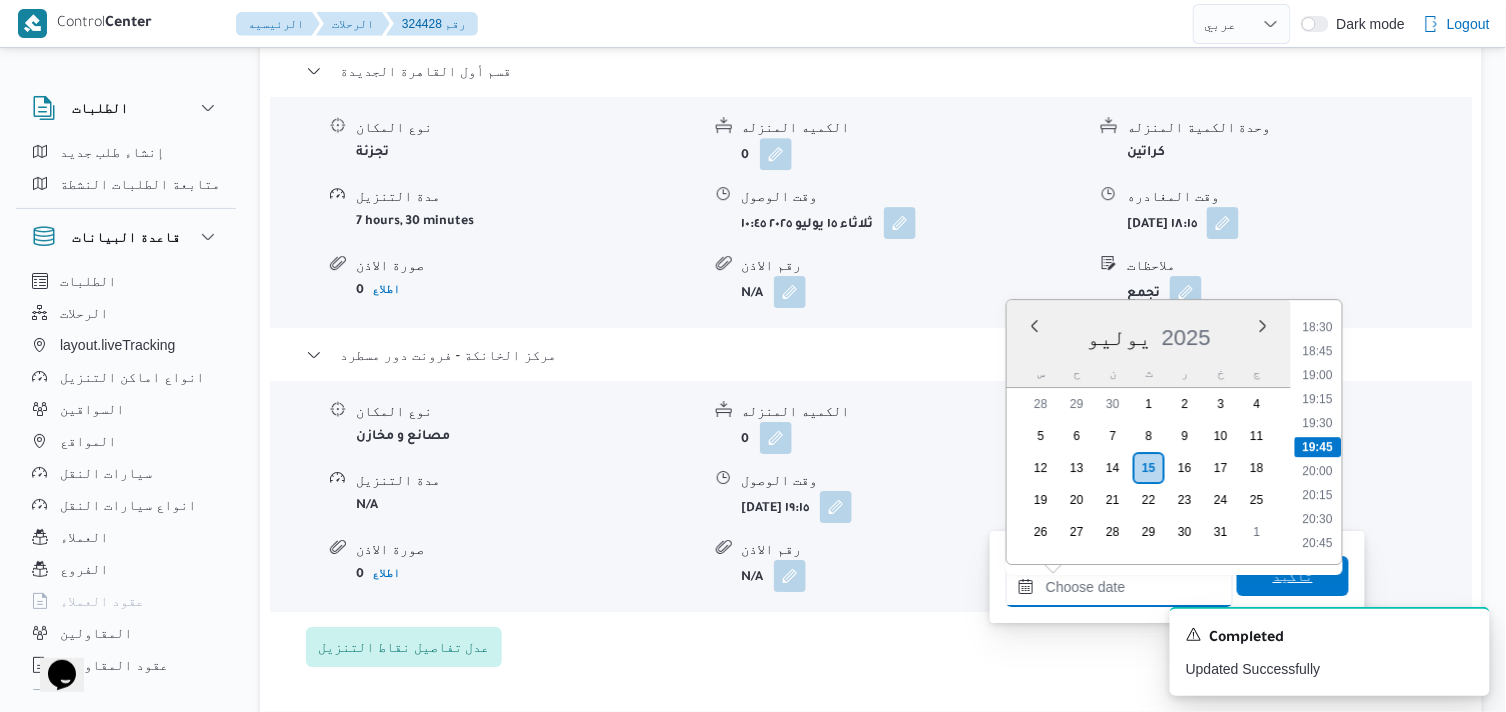 type on "١٥/٠٧/٢٠٢٥ ١٩:٣٠" 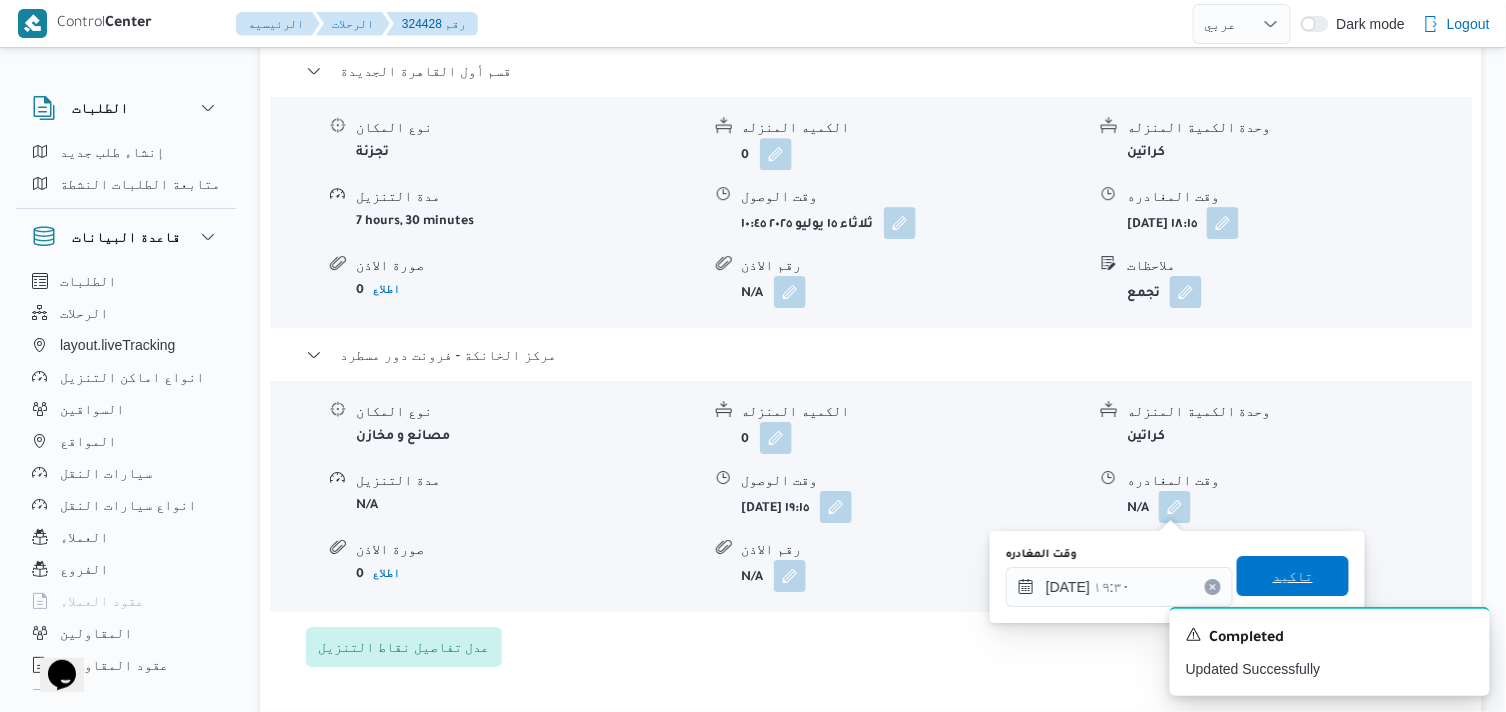 click on "تاكيد" at bounding box center [1293, 576] 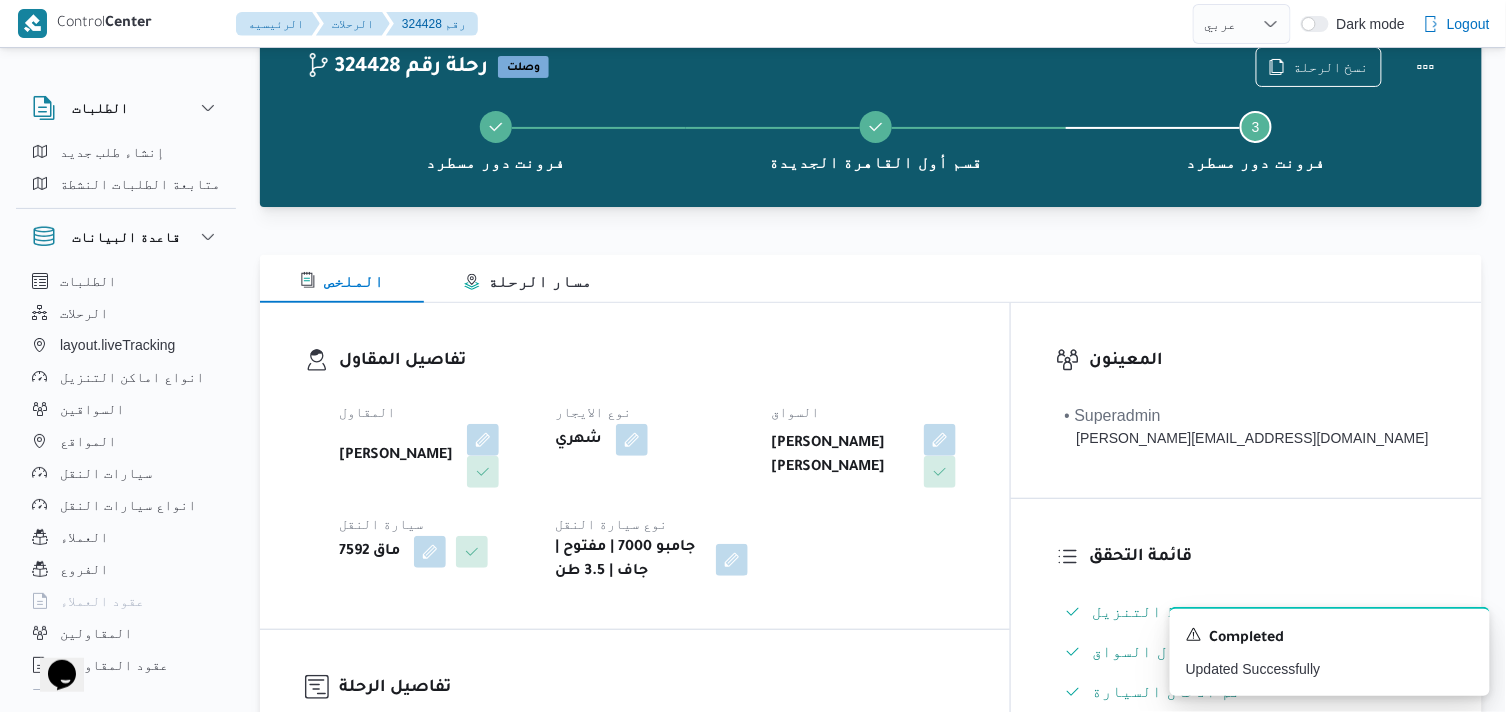 scroll, scrollTop: 0, scrollLeft: 0, axis: both 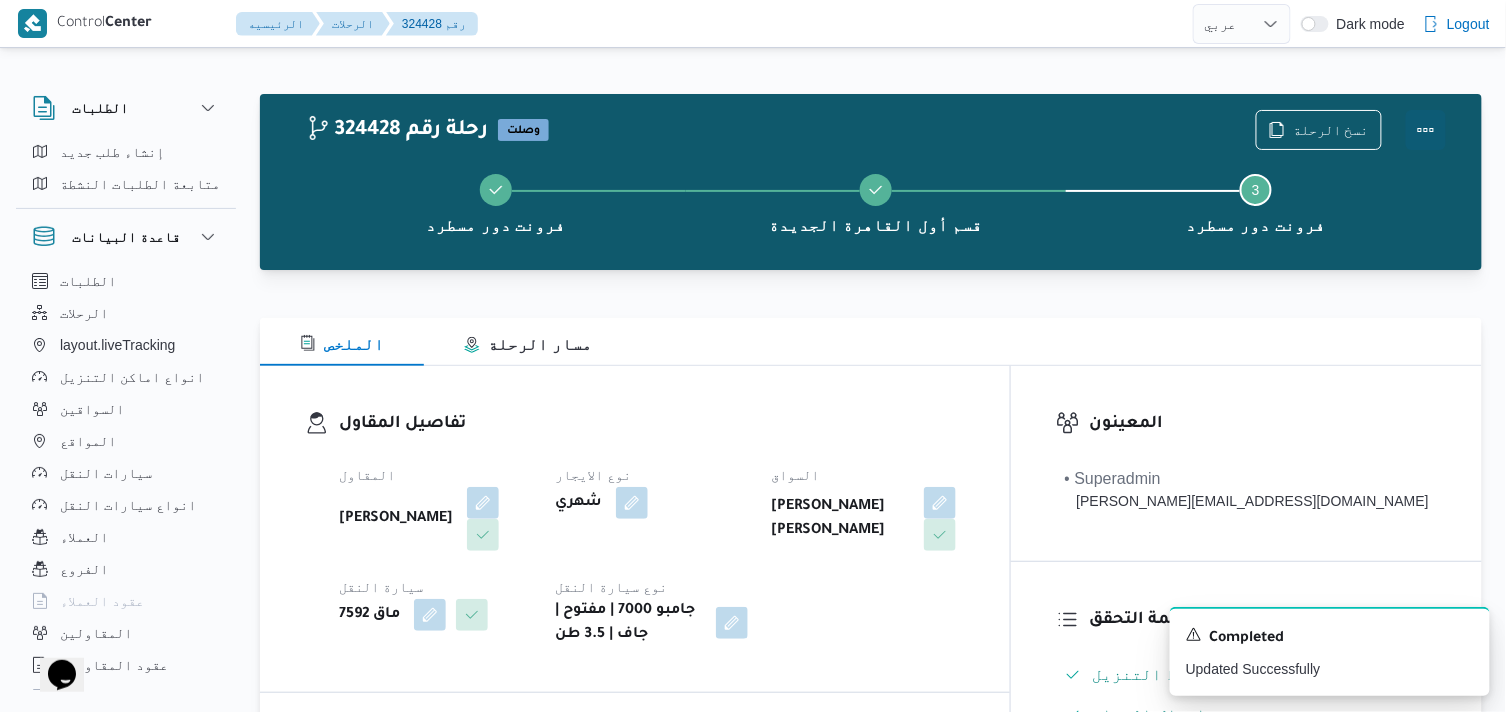 drag, startPoint x: 1428, startPoint y: 118, endPoint x: 1397, endPoint y: 138, distance: 36.891735 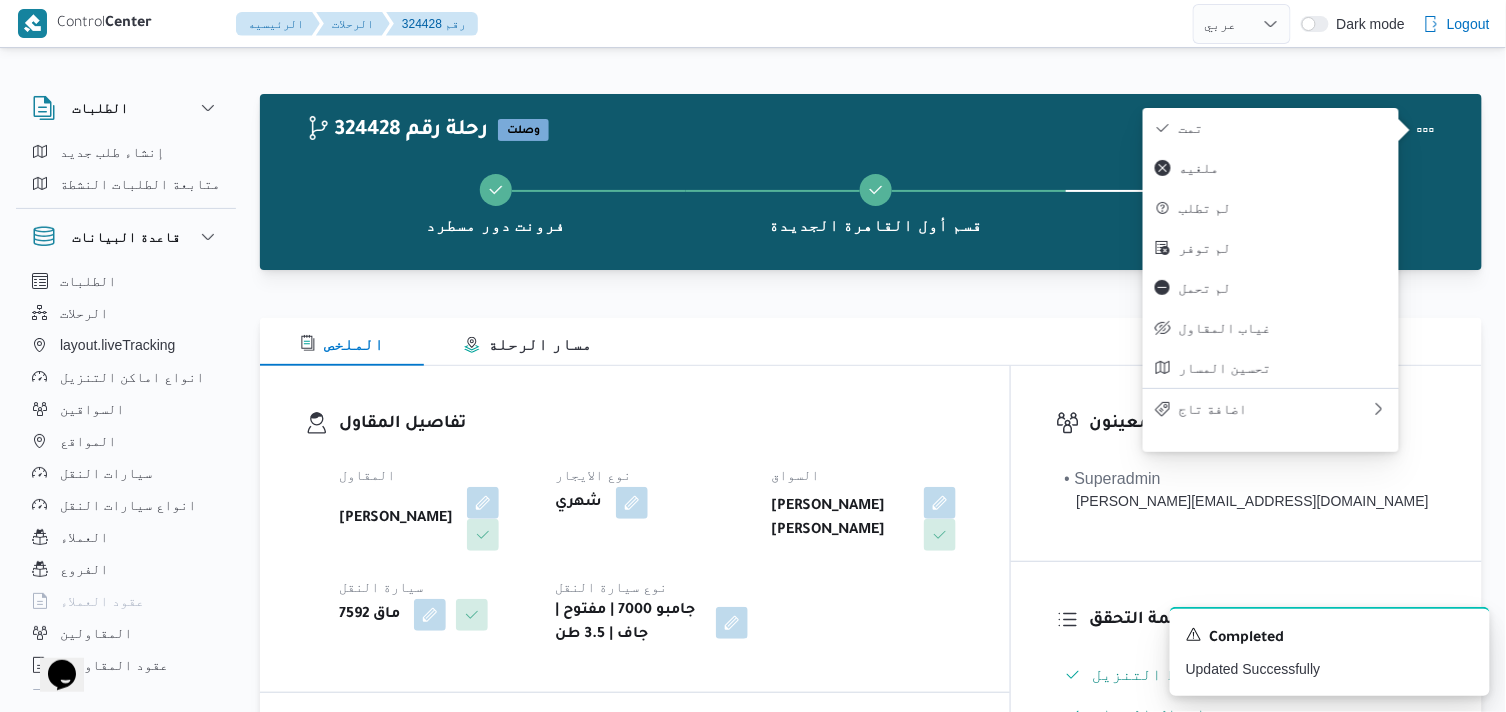 click on "تمت" at bounding box center (1283, 128) 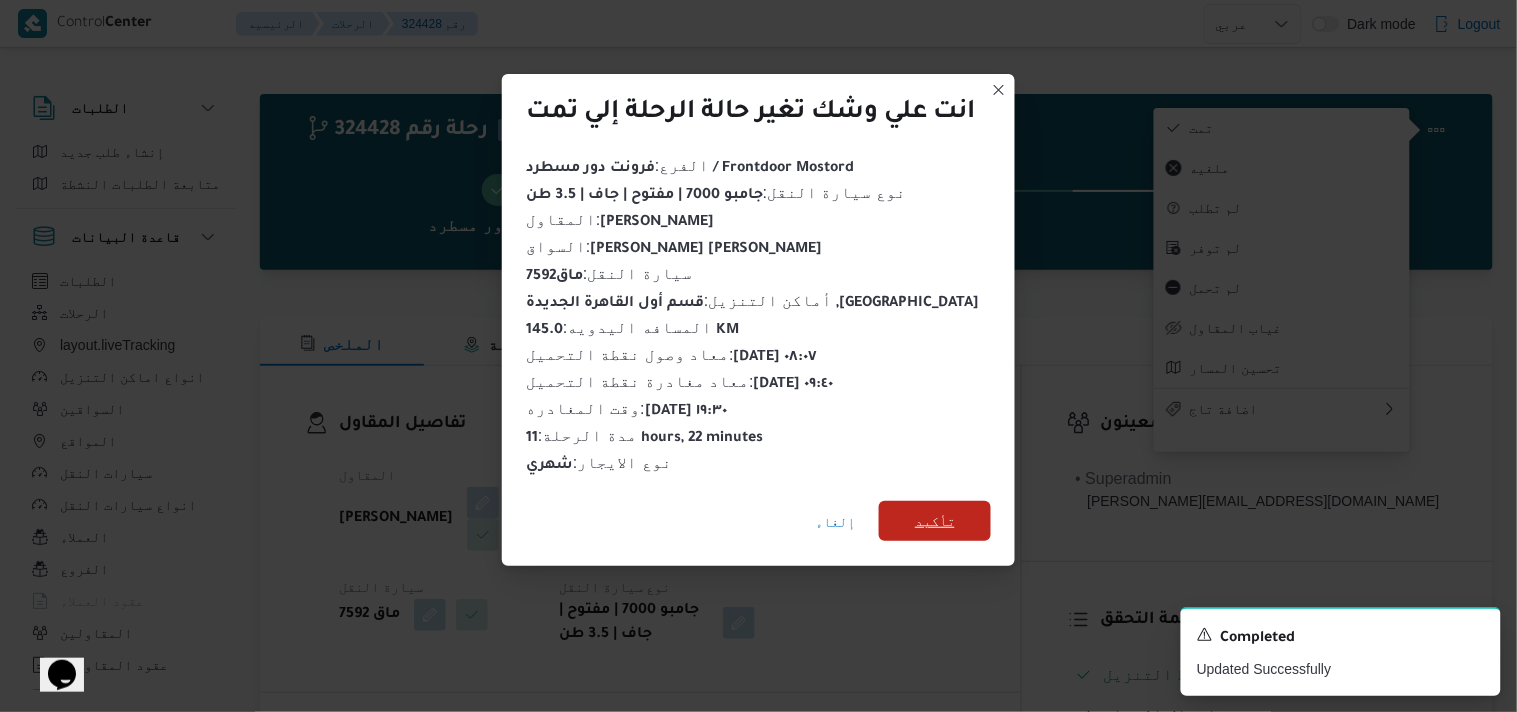 click on "تأكيد" at bounding box center [935, 521] 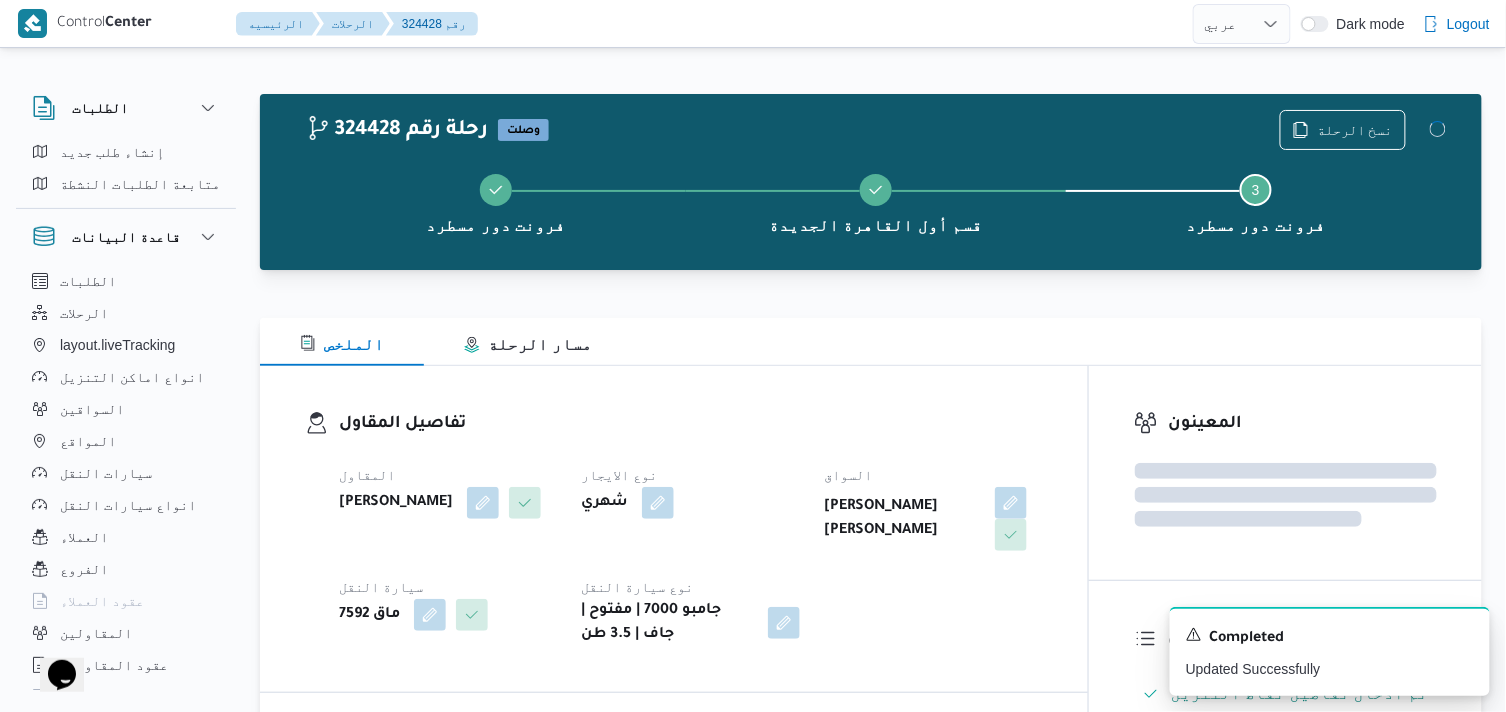 click on "نوع الايجار" at bounding box center [690, 475] 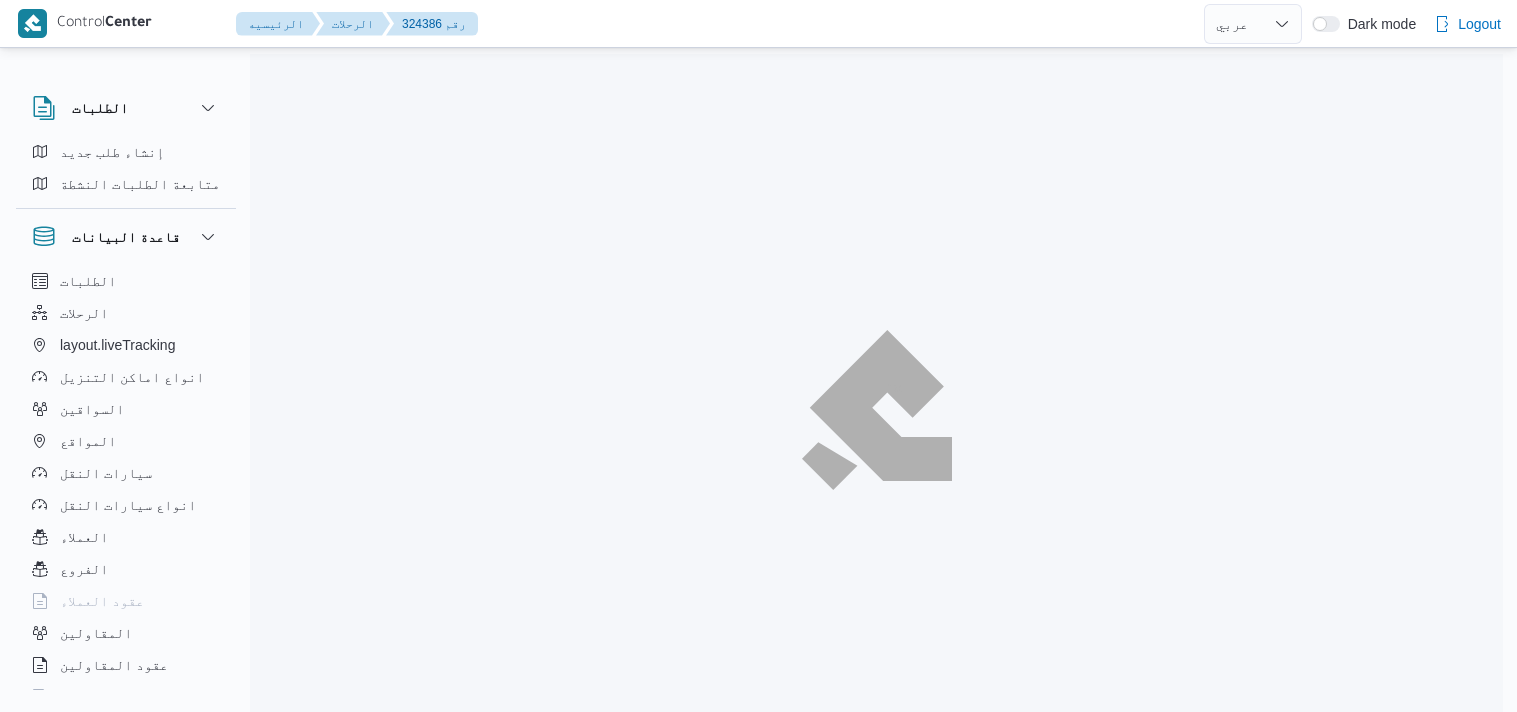 select on "ar" 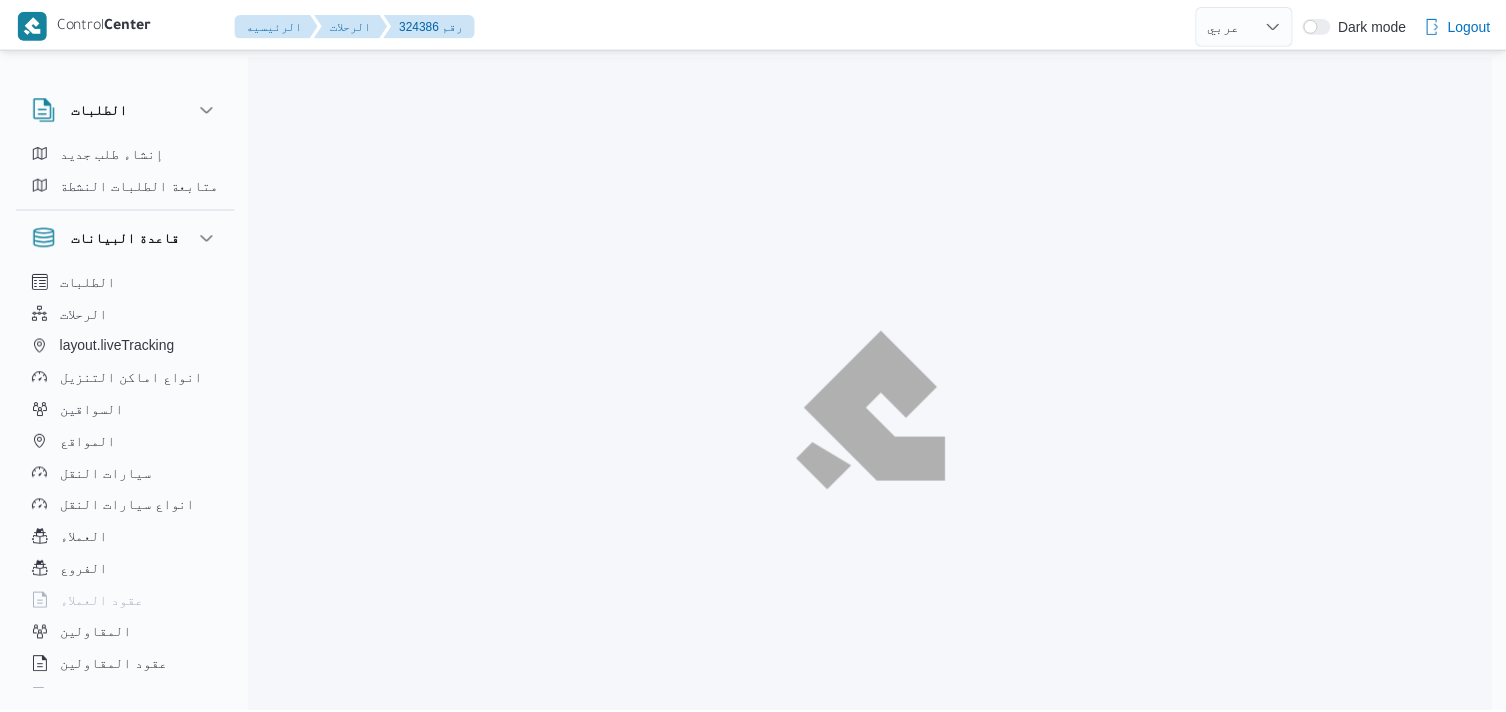 scroll, scrollTop: 0, scrollLeft: 0, axis: both 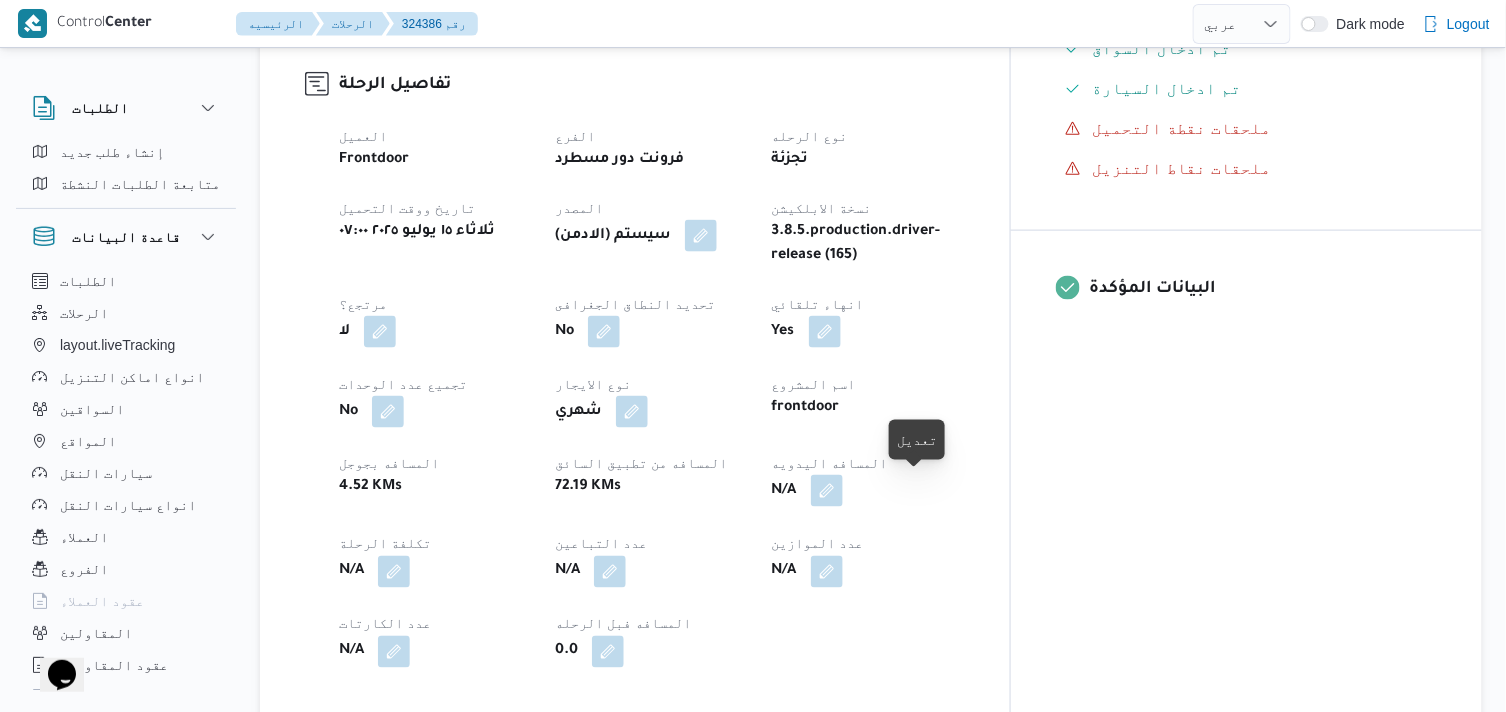click at bounding box center (827, 491) 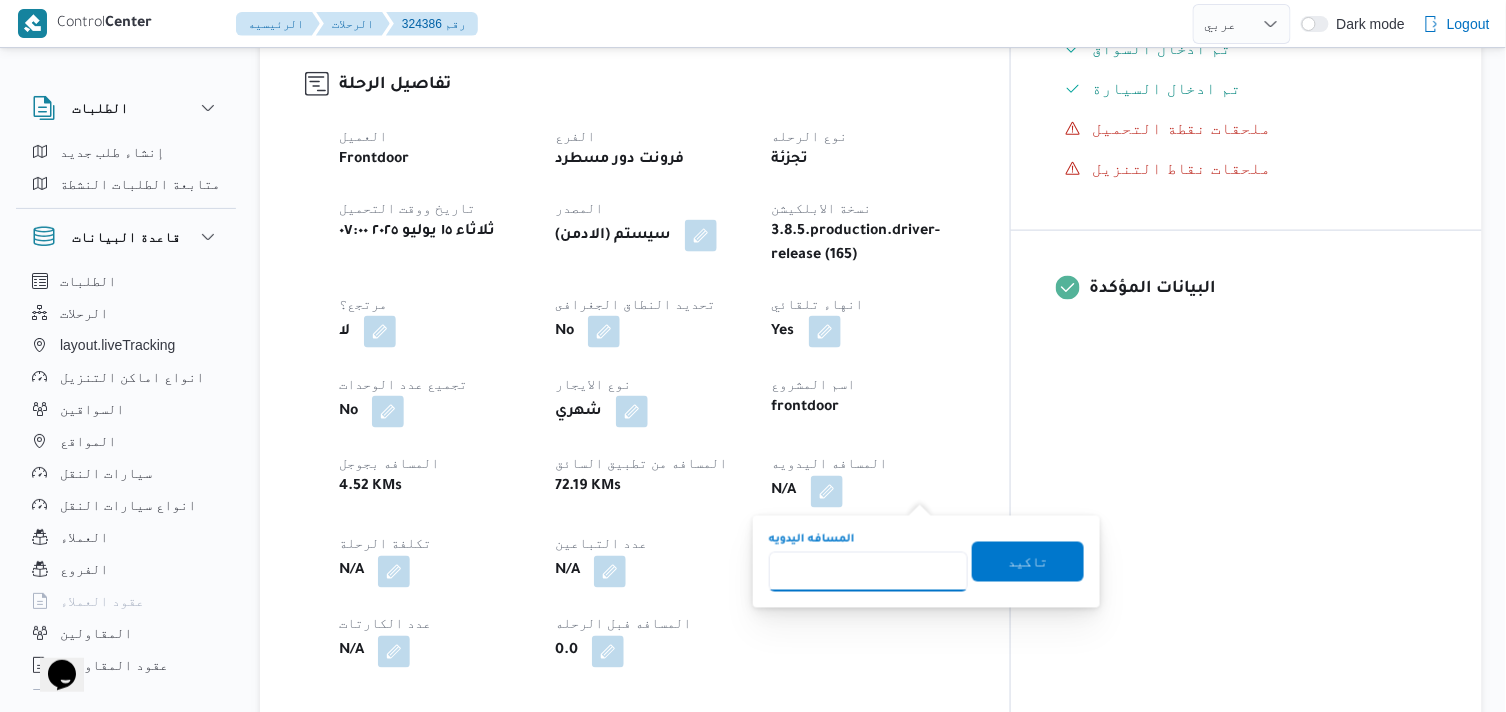 click on "المسافه اليدويه" at bounding box center [868, 572] 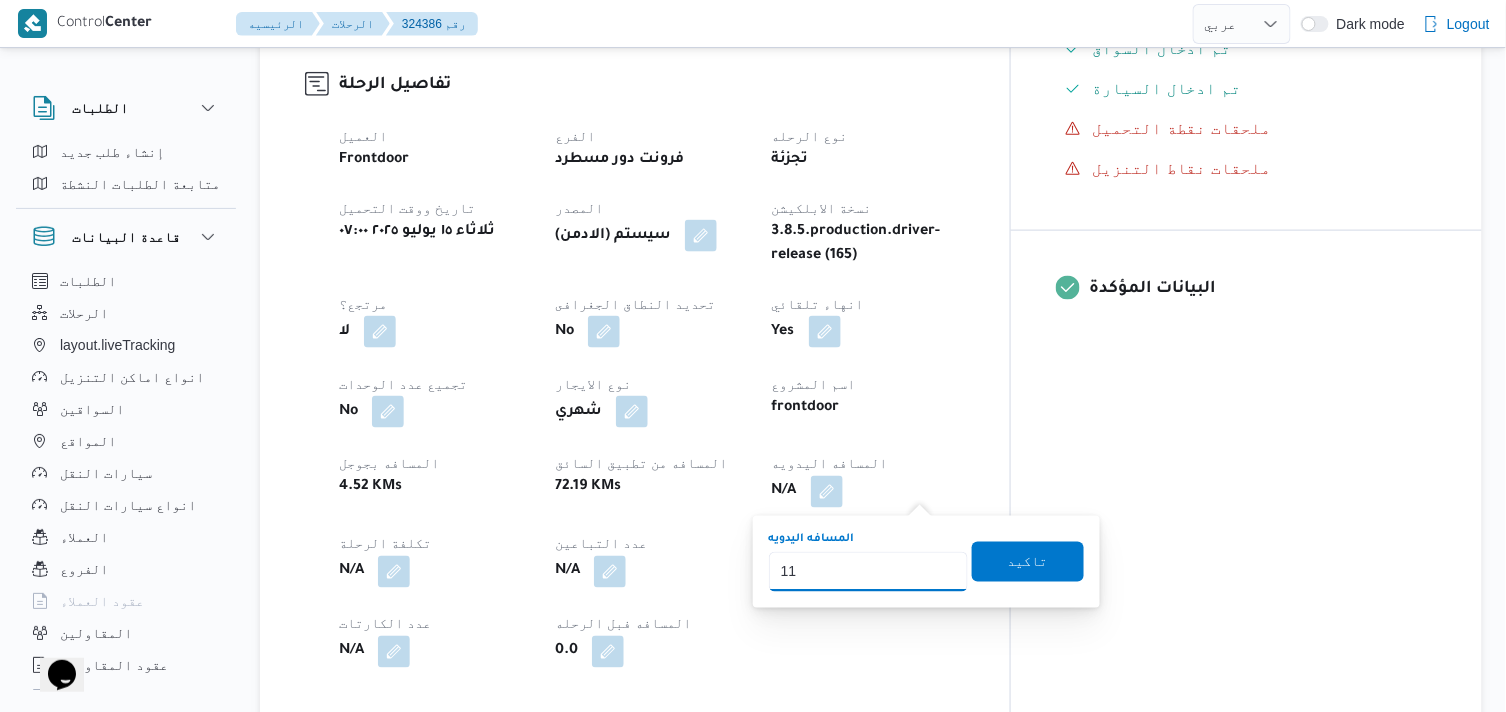 type on "110" 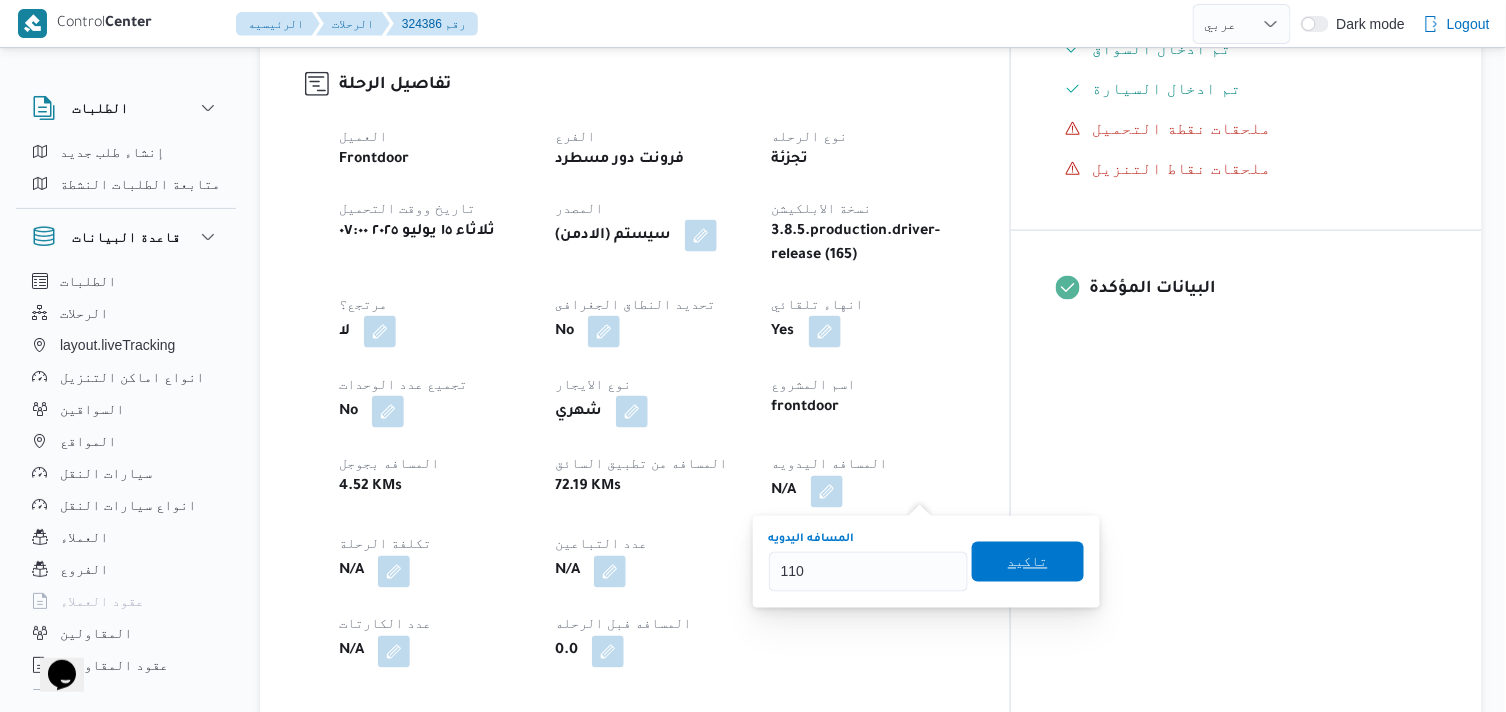 click on "تاكيد" at bounding box center [1028, 562] 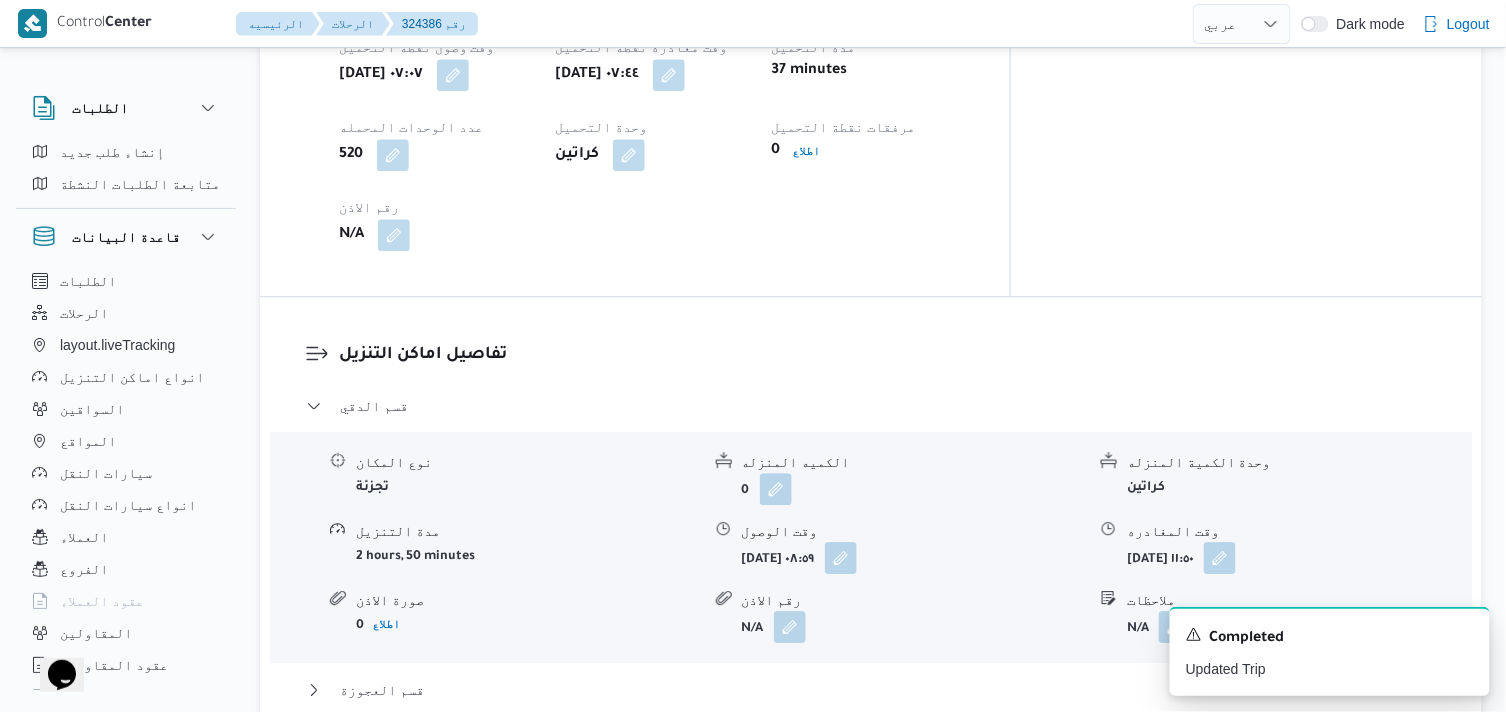 scroll, scrollTop: 1444, scrollLeft: 0, axis: vertical 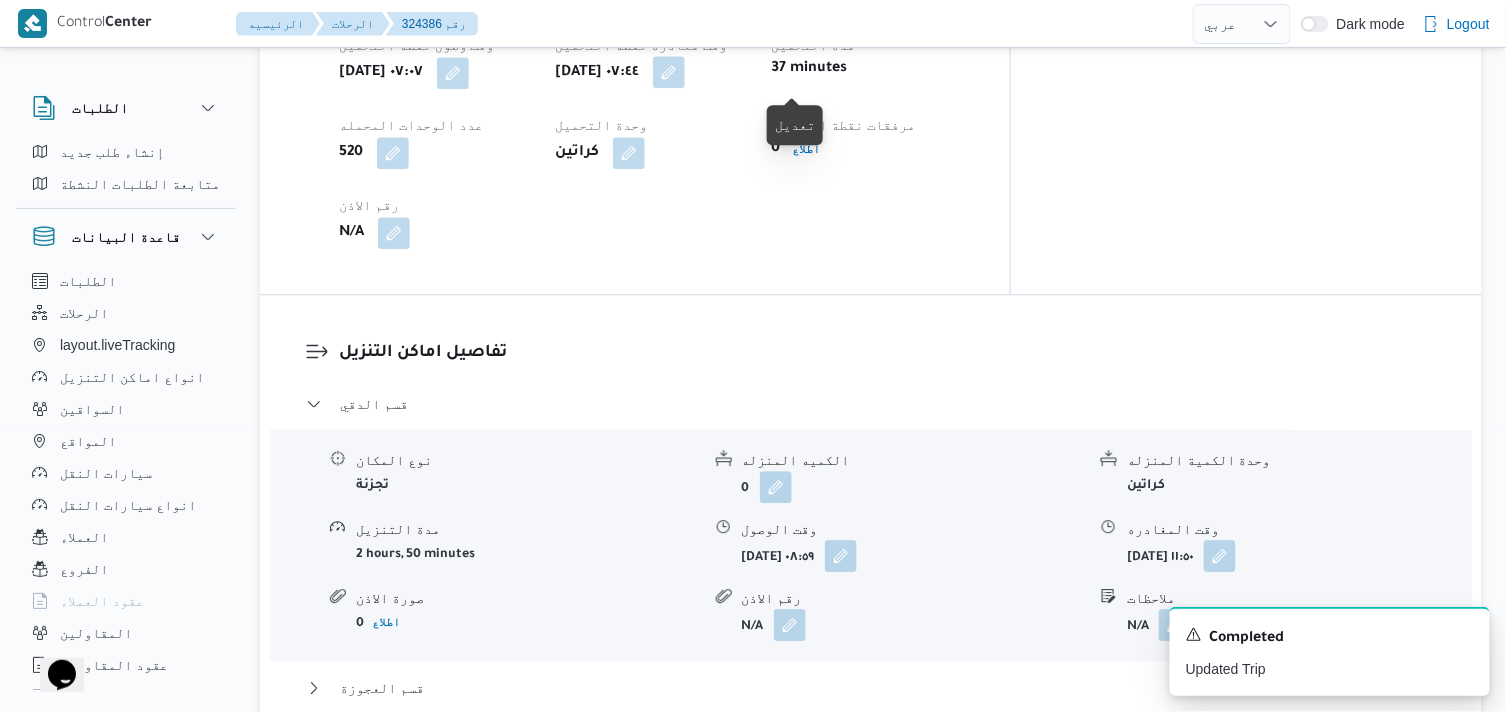 click at bounding box center [669, 72] 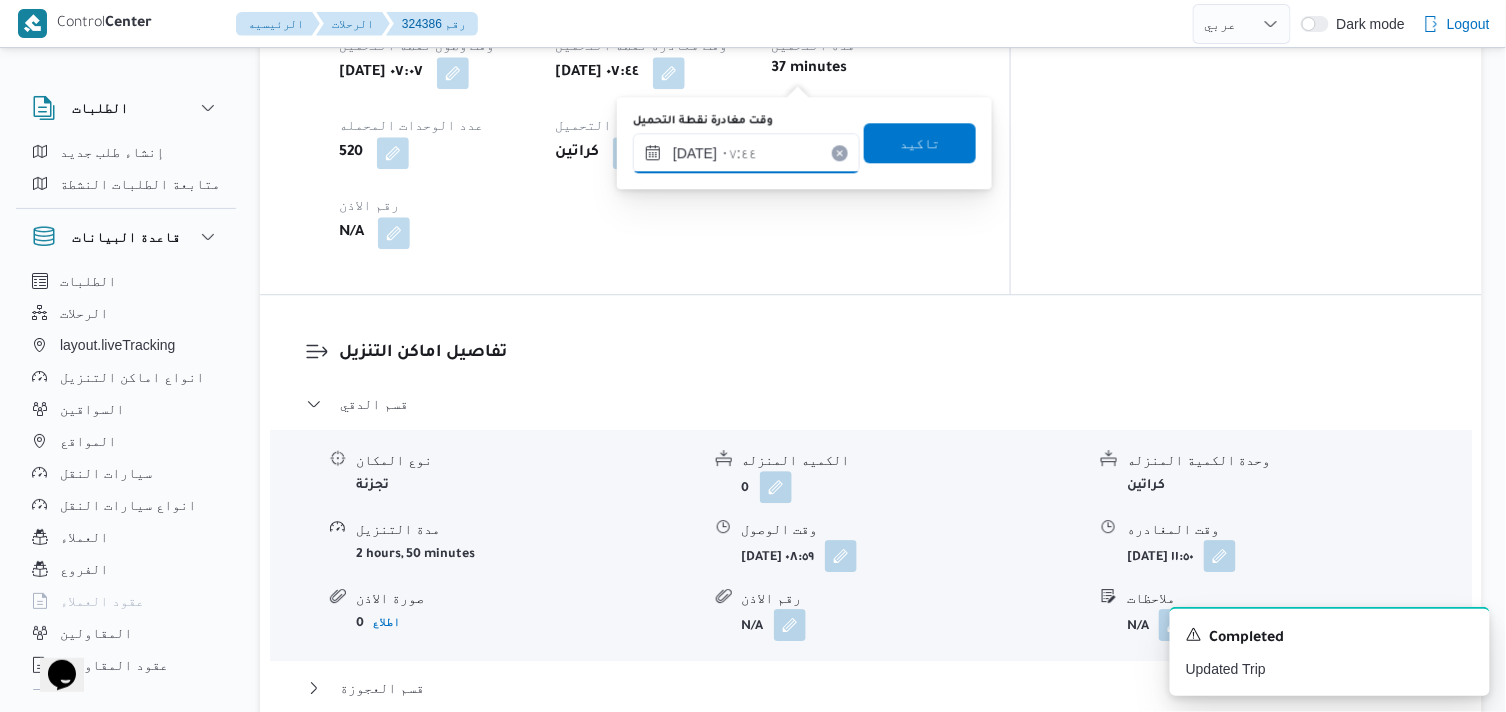 click on "١٥/٠٧/٢٠٢٥ ٠٧:٤٤" at bounding box center [746, 153] 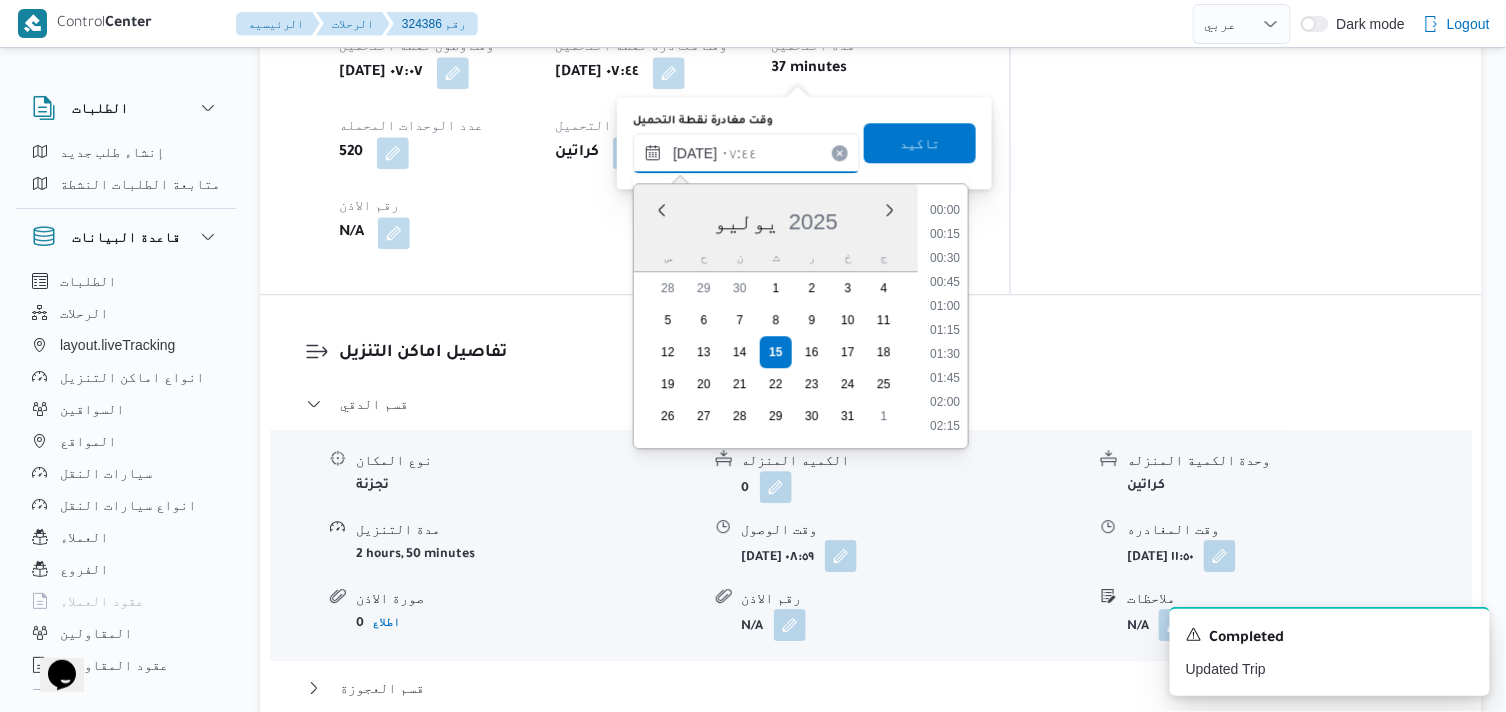 scroll, scrollTop: 600, scrollLeft: 0, axis: vertical 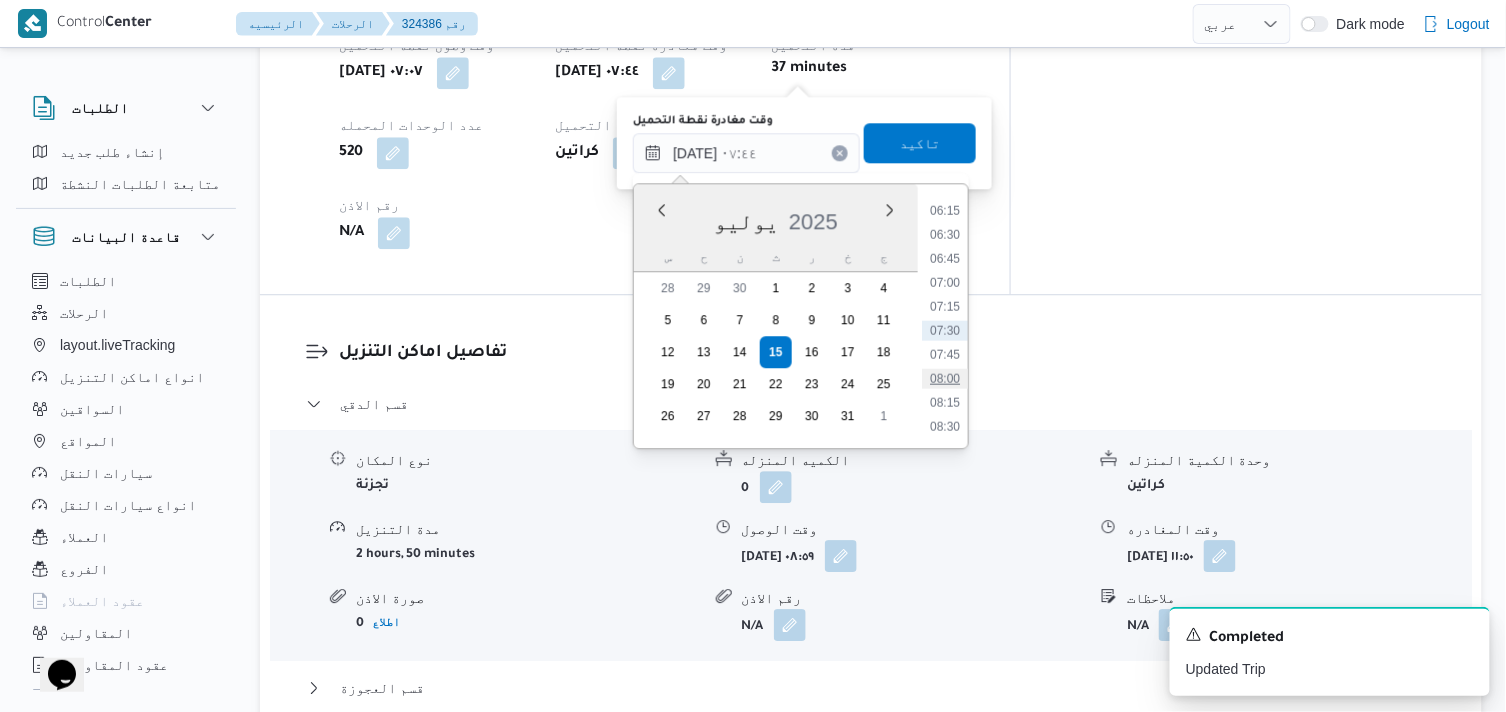 click on "08:00" at bounding box center [945, 378] 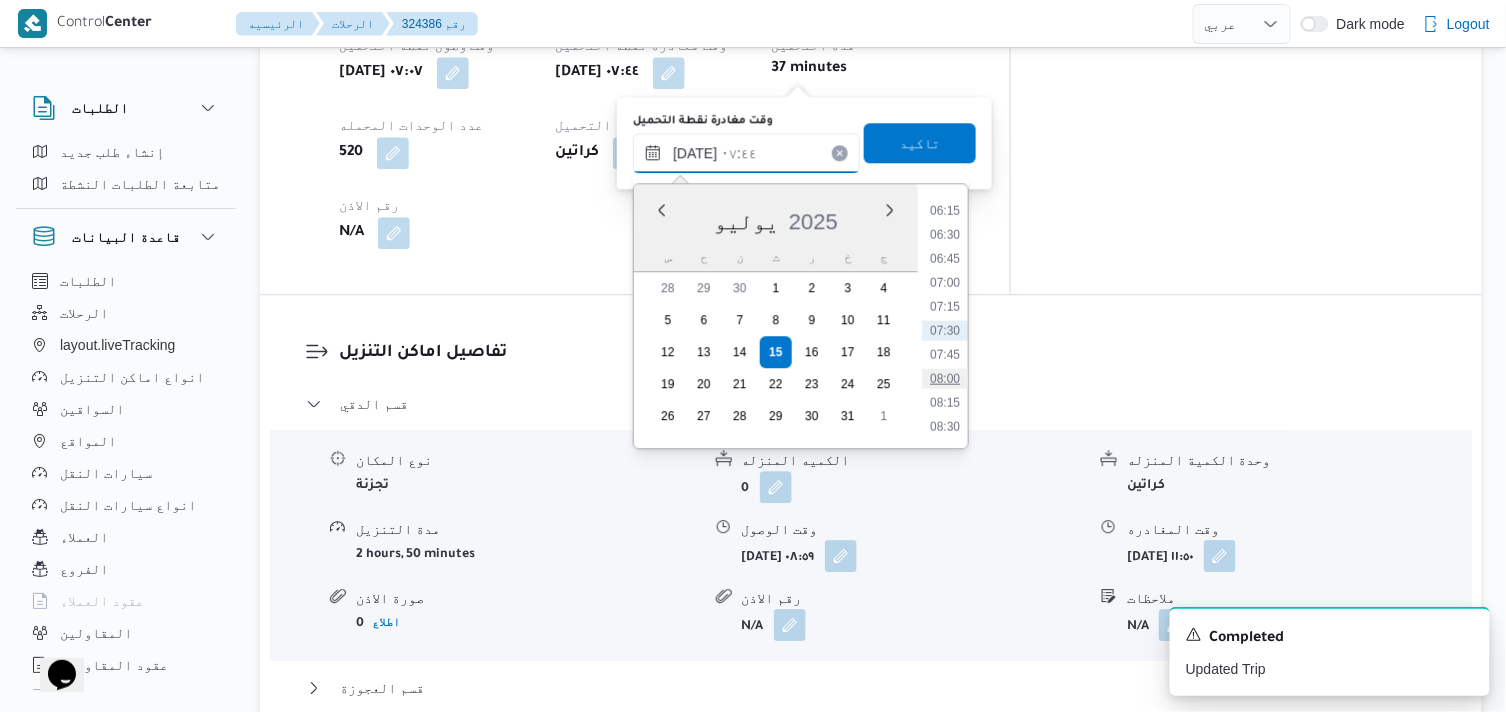 type on "١٥/٠٧/٢٠٢٥ ٠٨:٠٠" 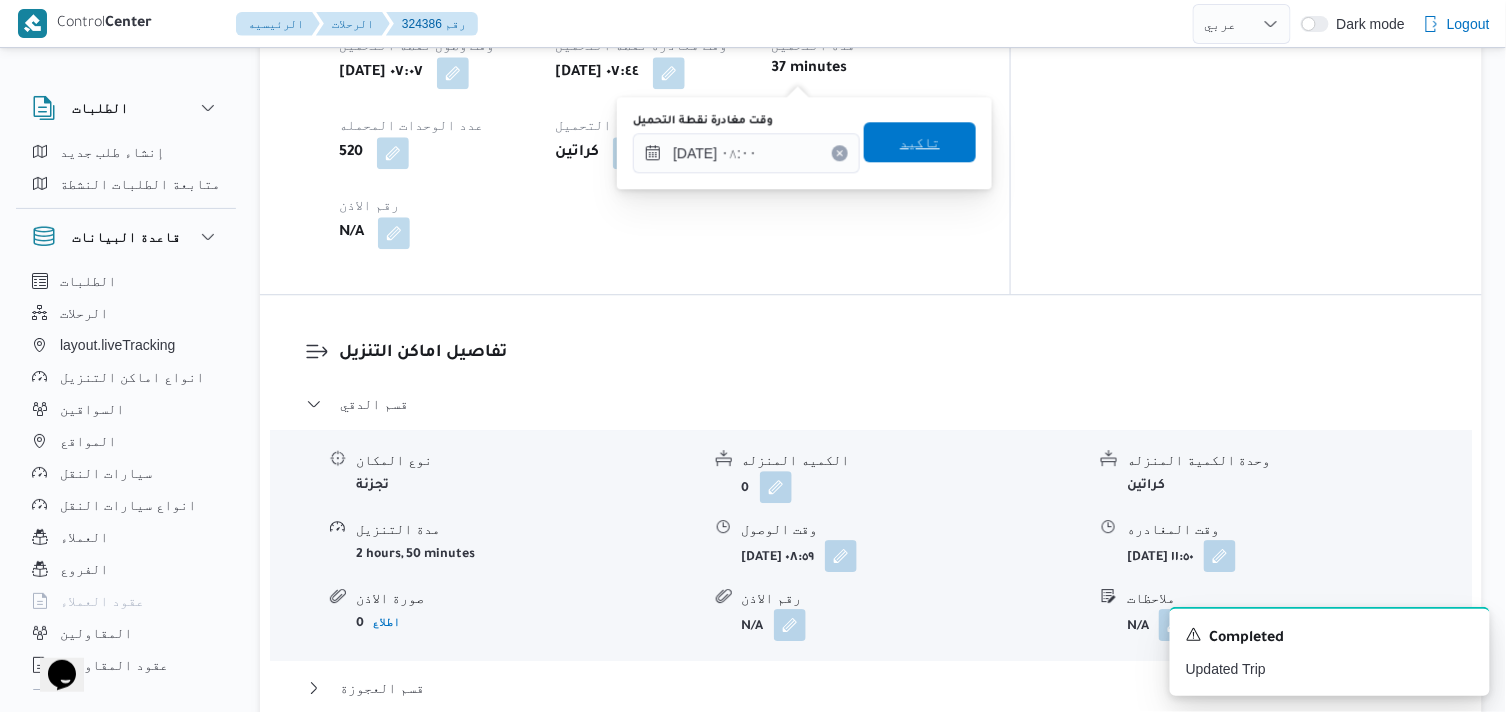 click on "تاكيد" at bounding box center [920, 142] 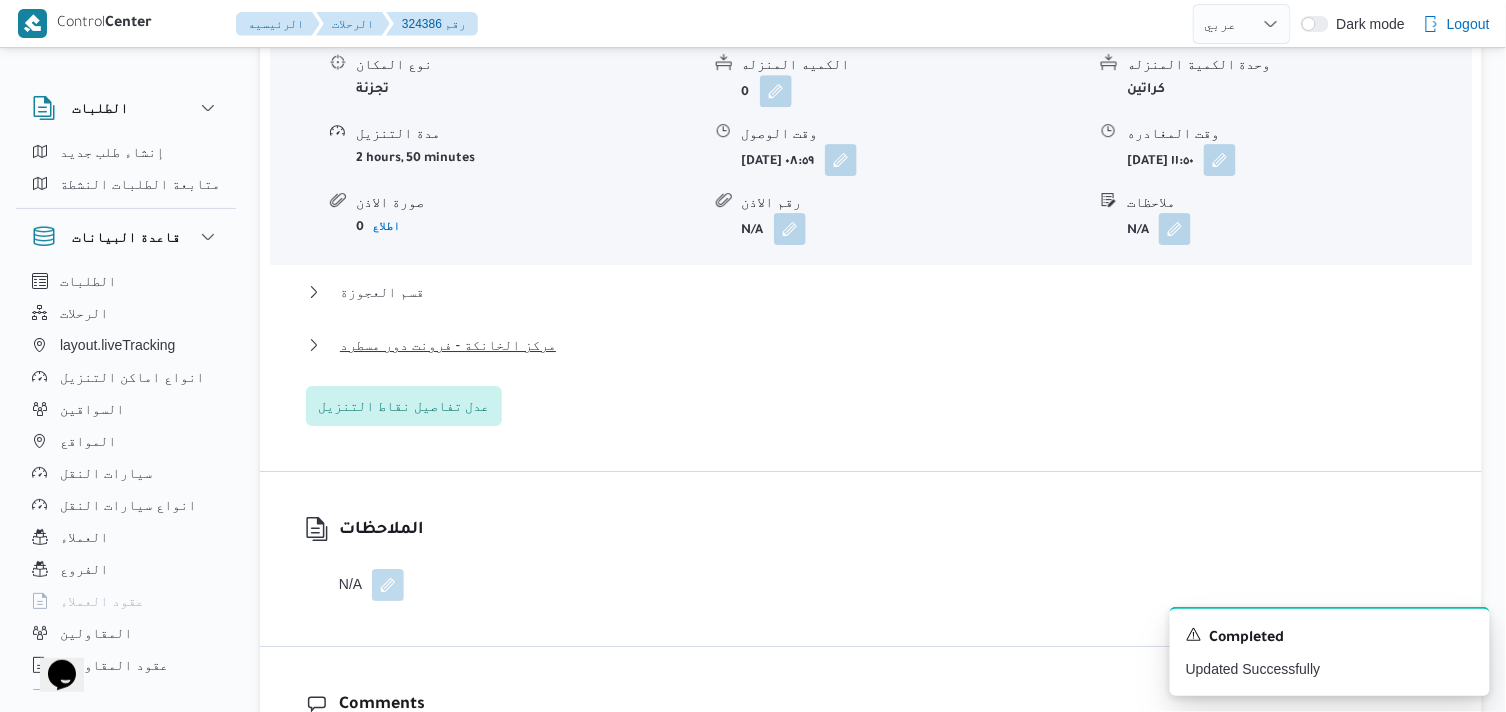 scroll, scrollTop: 1888, scrollLeft: 0, axis: vertical 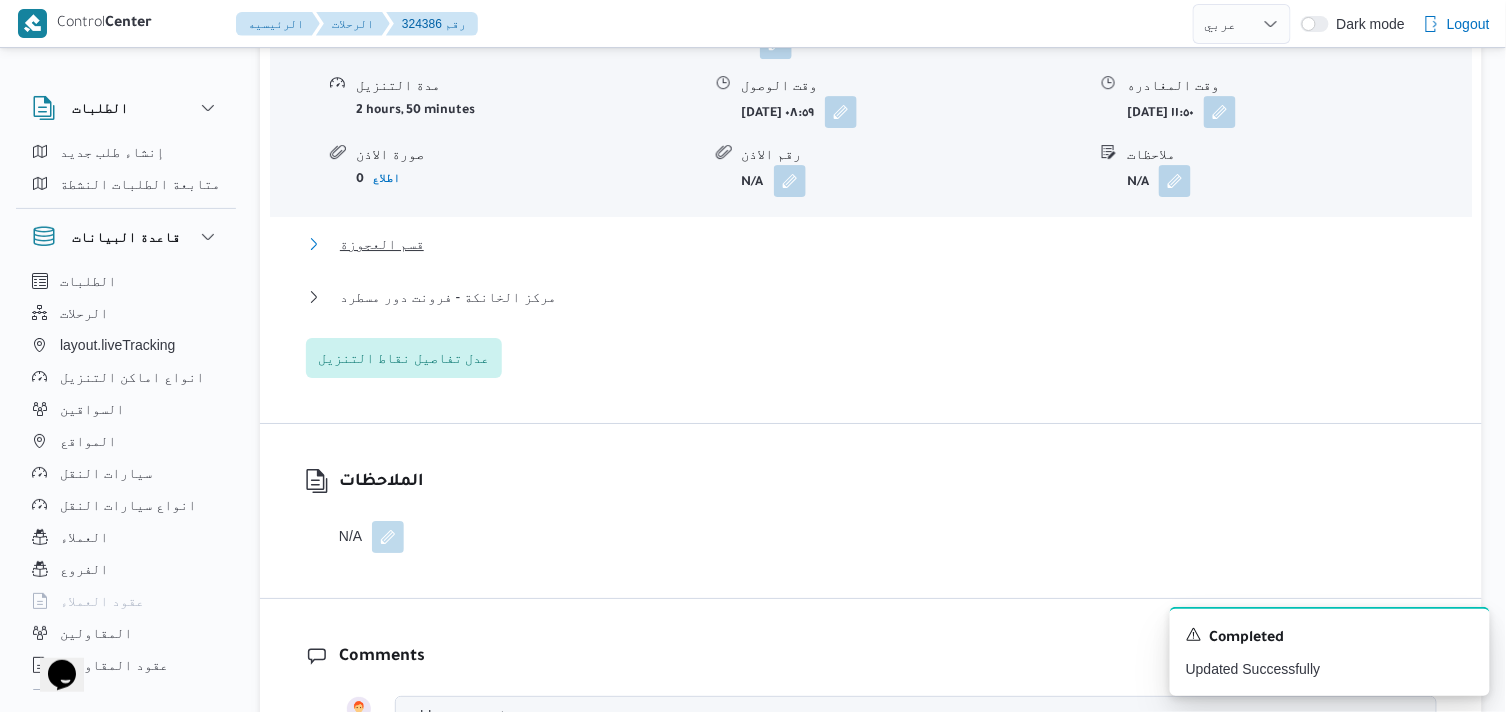 click on "قسم العجوزة" at bounding box center [382, 244] 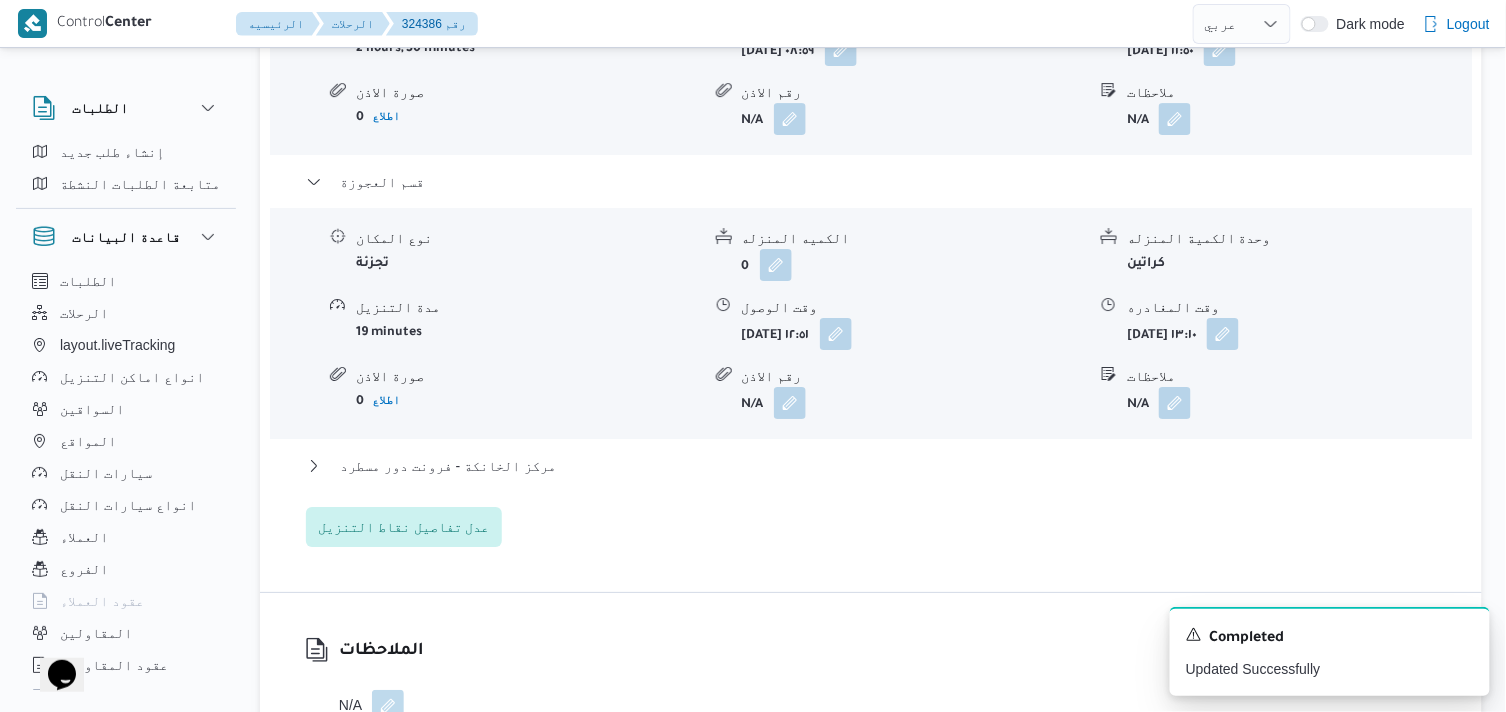 scroll, scrollTop: 2000, scrollLeft: 0, axis: vertical 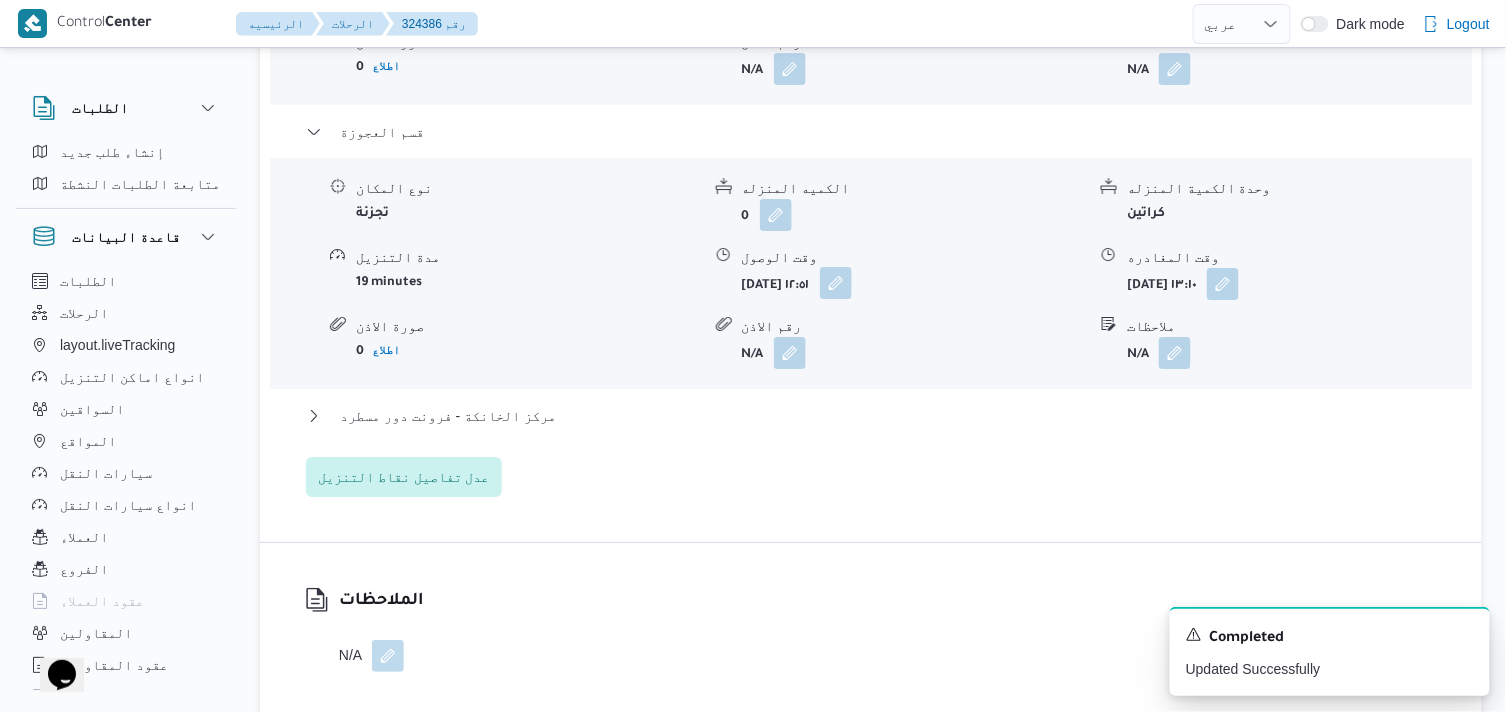 click at bounding box center [836, 283] 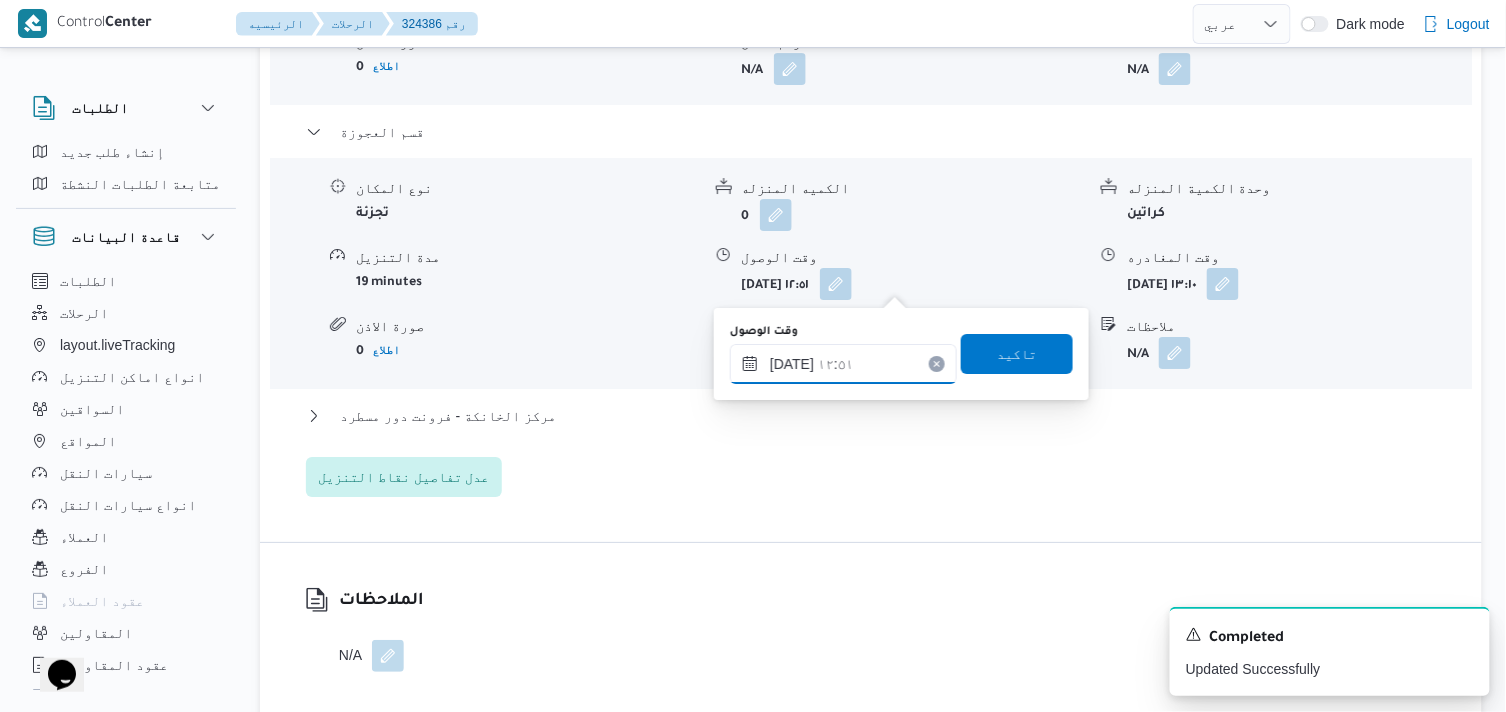 click on "١٥/٠٧/٢٠٢٥ ١٢:٥١" at bounding box center [843, 364] 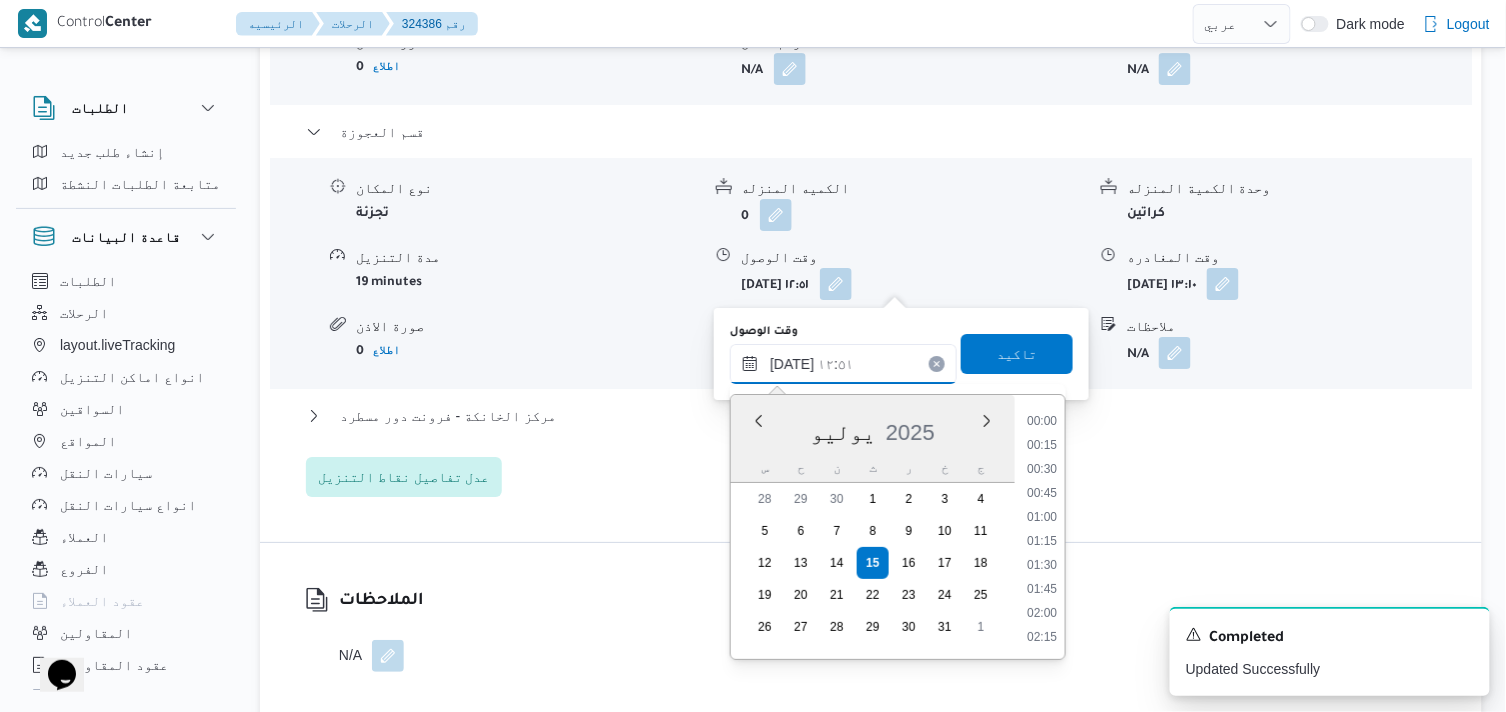 scroll, scrollTop: 1104, scrollLeft: 0, axis: vertical 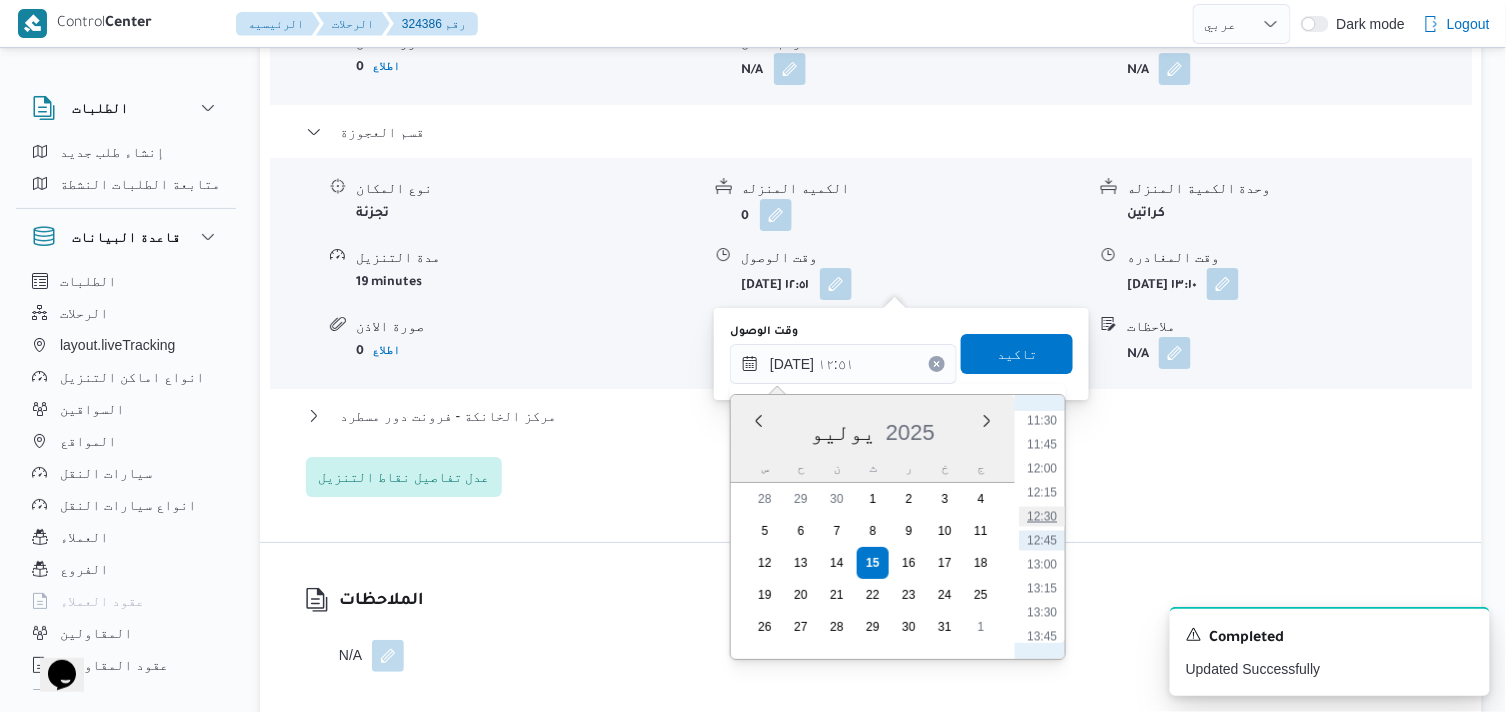 click on "12:30" at bounding box center [1042, 517] 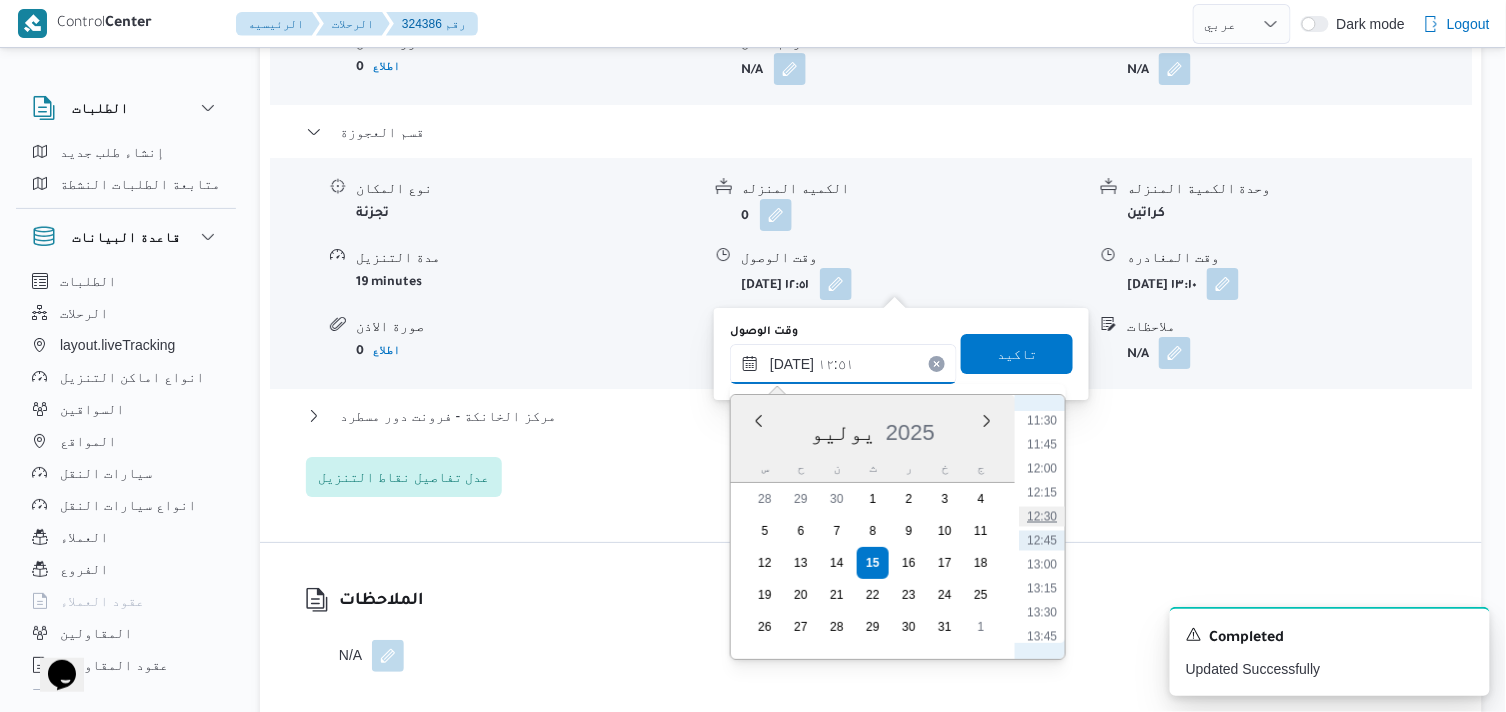 type on "١٥/٠٧/٢٠٢٥ ١٢:٣٠" 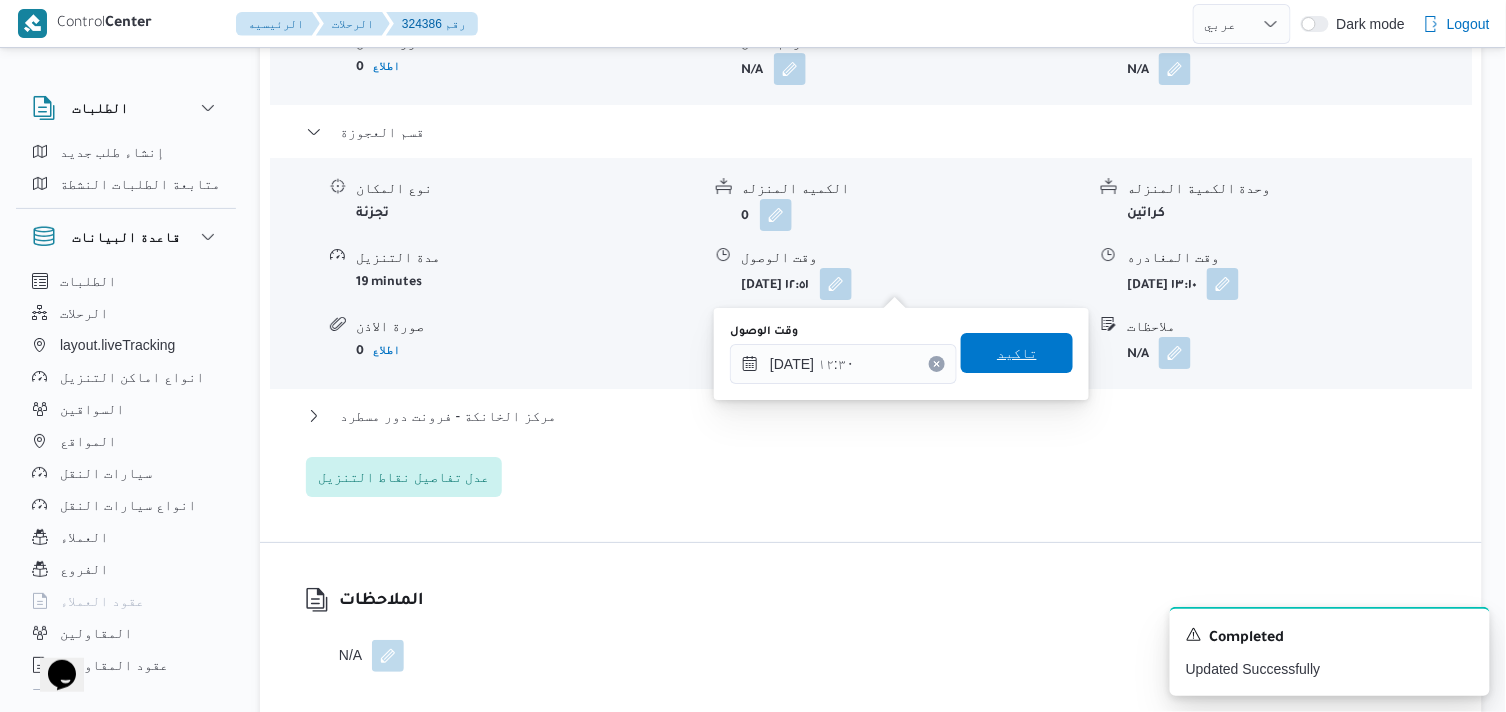 click on "تاكيد" at bounding box center (1017, 353) 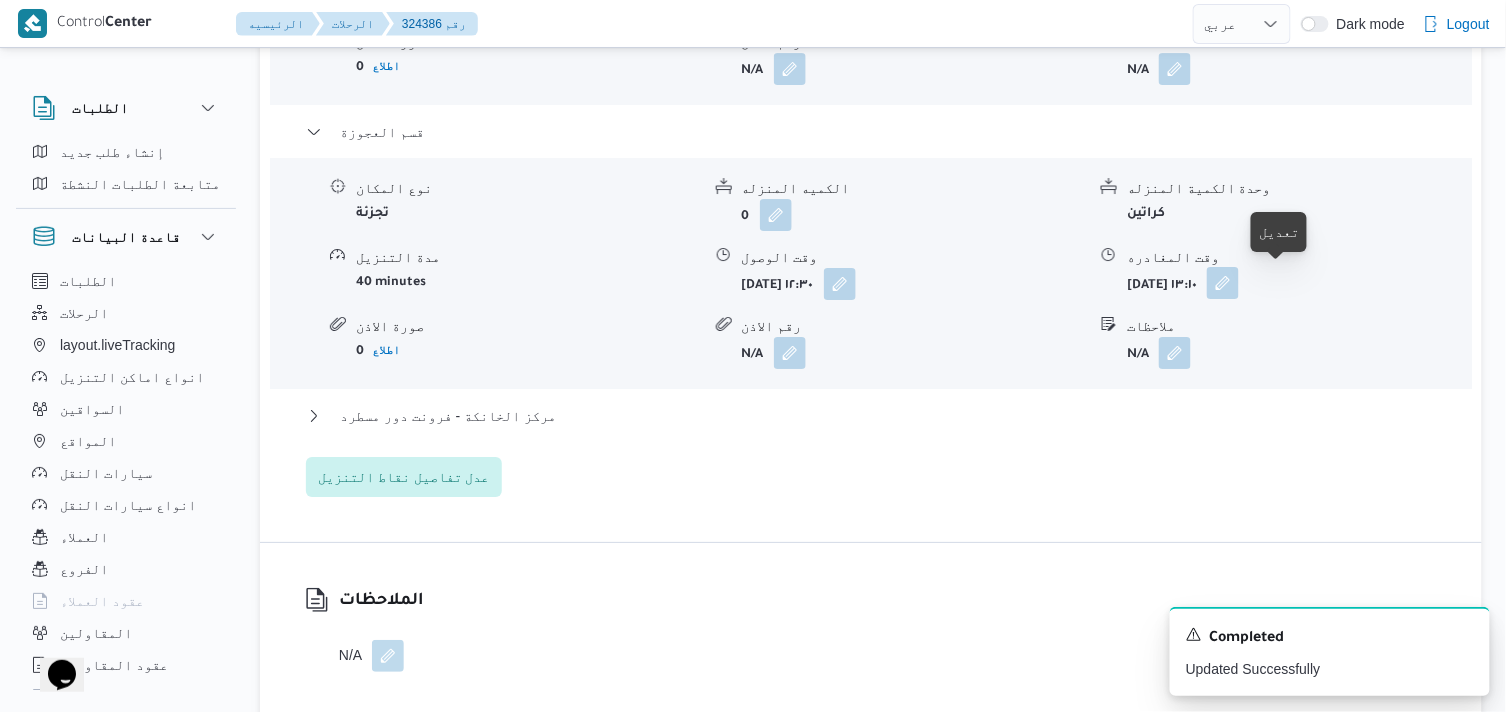 click at bounding box center (1223, 283) 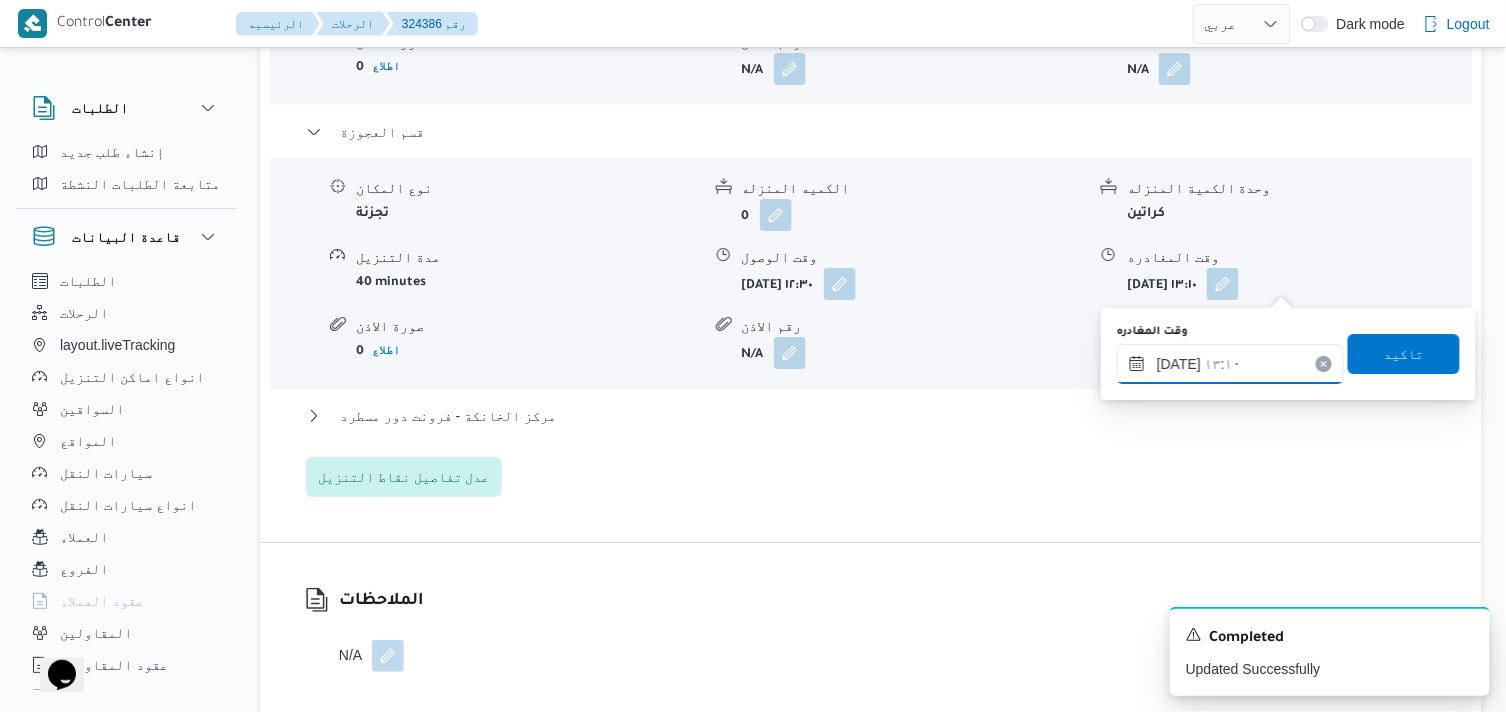 drag, startPoint x: 1271, startPoint y: 344, endPoint x: 1297, endPoint y: 376, distance: 41.231056 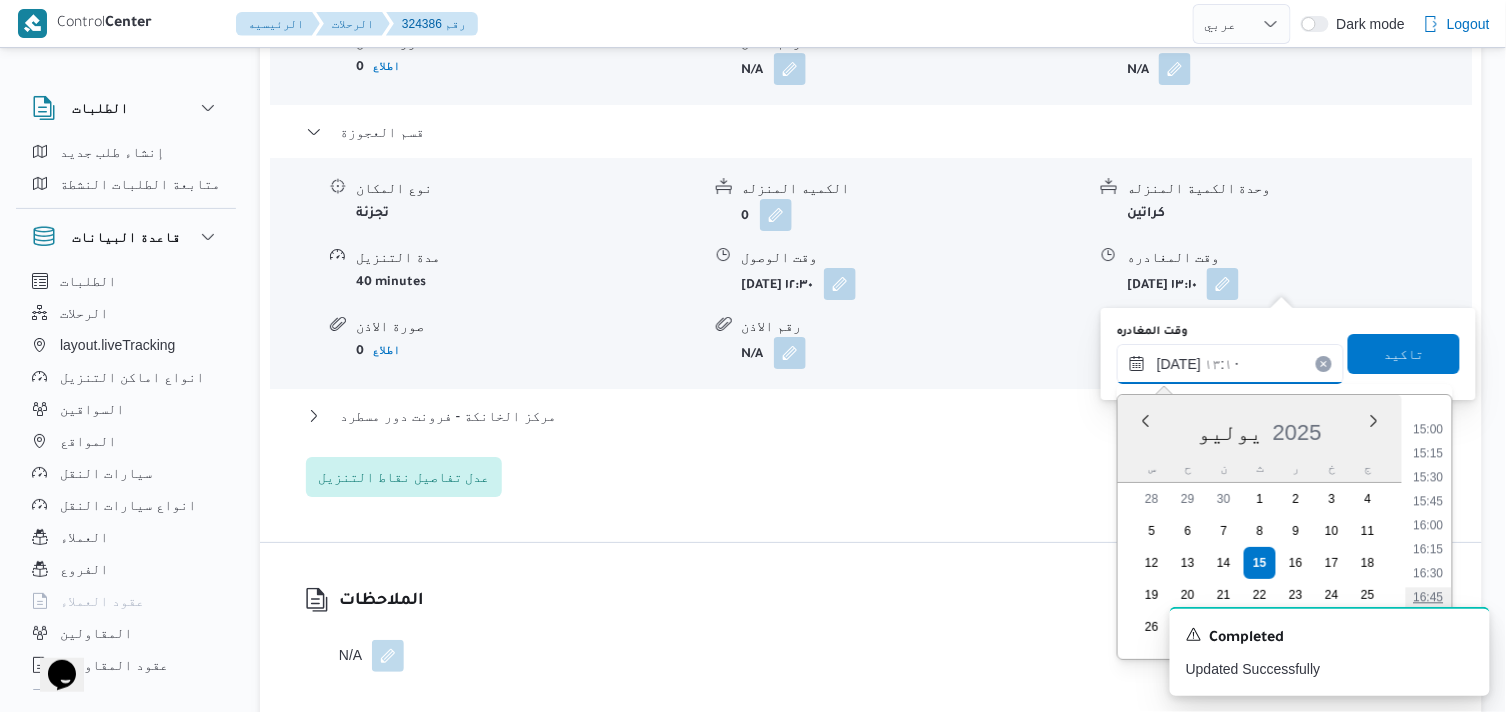 scroll, scrollTop: 1462, scrollLeft: 0, axis: vertical 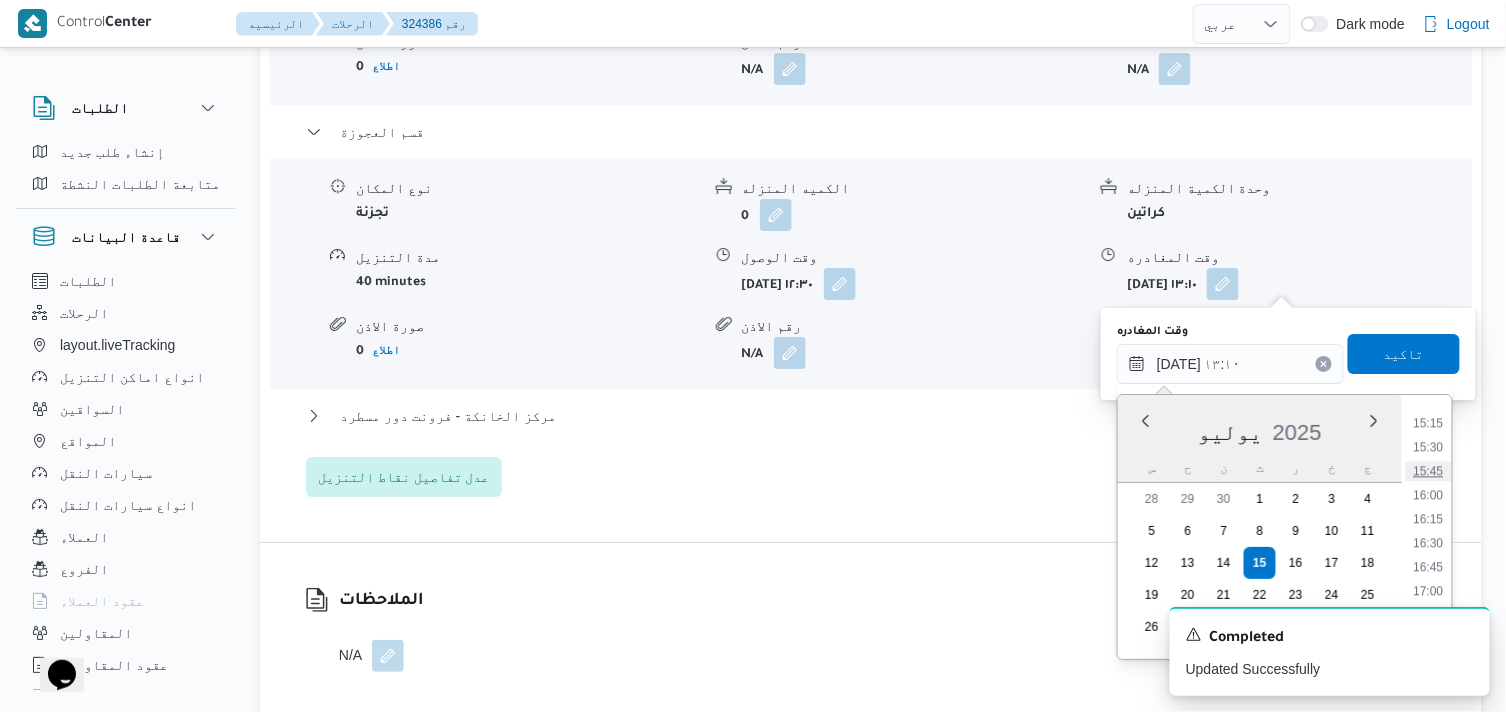 click on "15:45" at bounding box center [1429, 471] 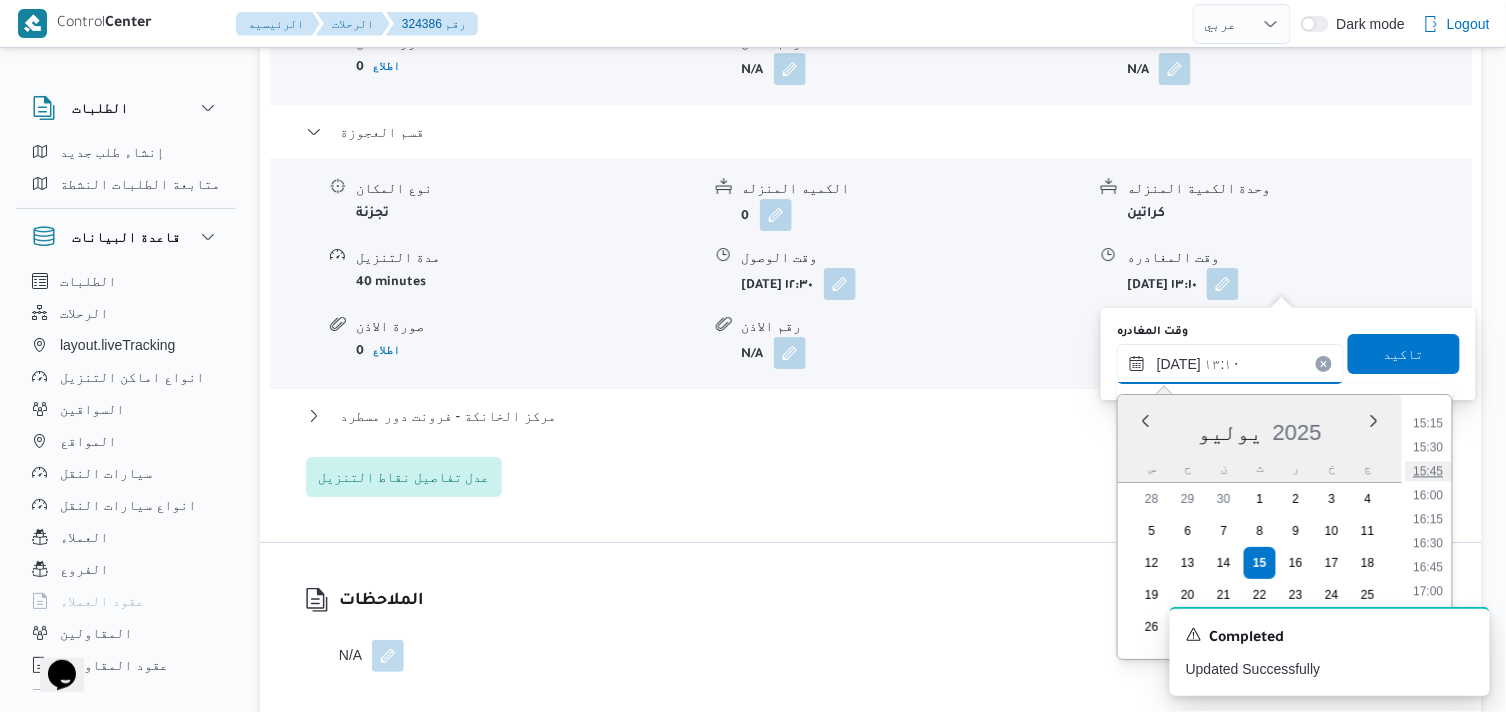 type on "١٥/٠٧/٢٠٢٥ ١٥:٤٥" 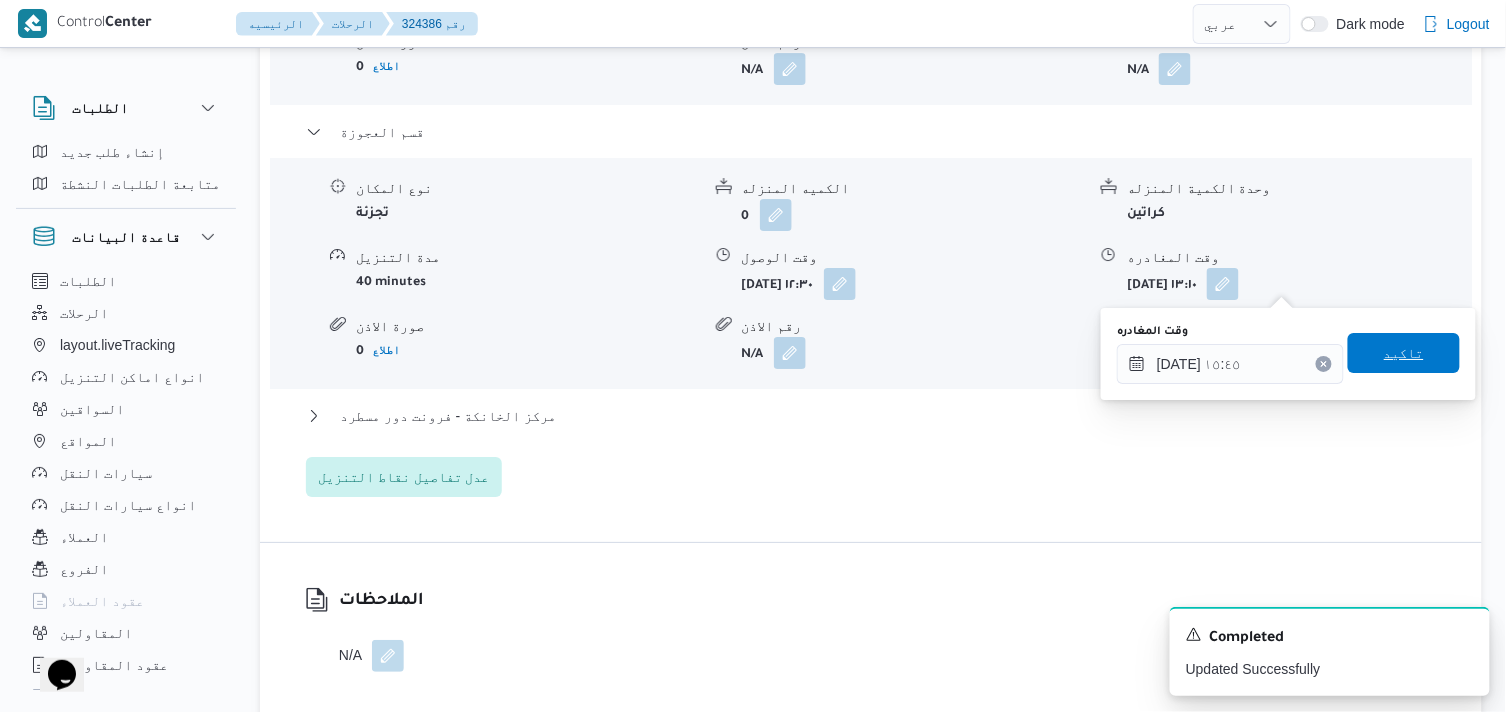 click on "تاكيد" at bounding box center [1404, 353] 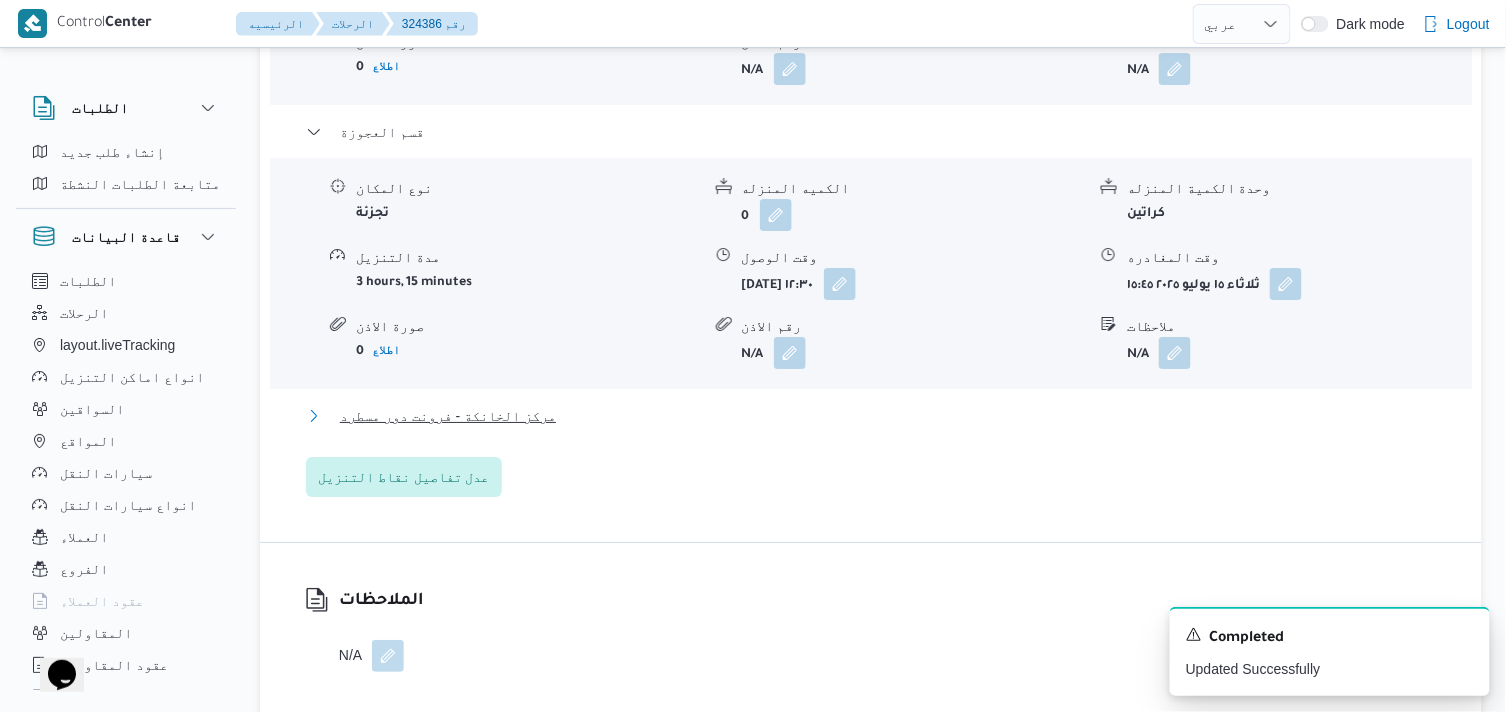 click on "مركز الخانكة -
فرونت دور مسطرد" at bounding box center [448, 416] 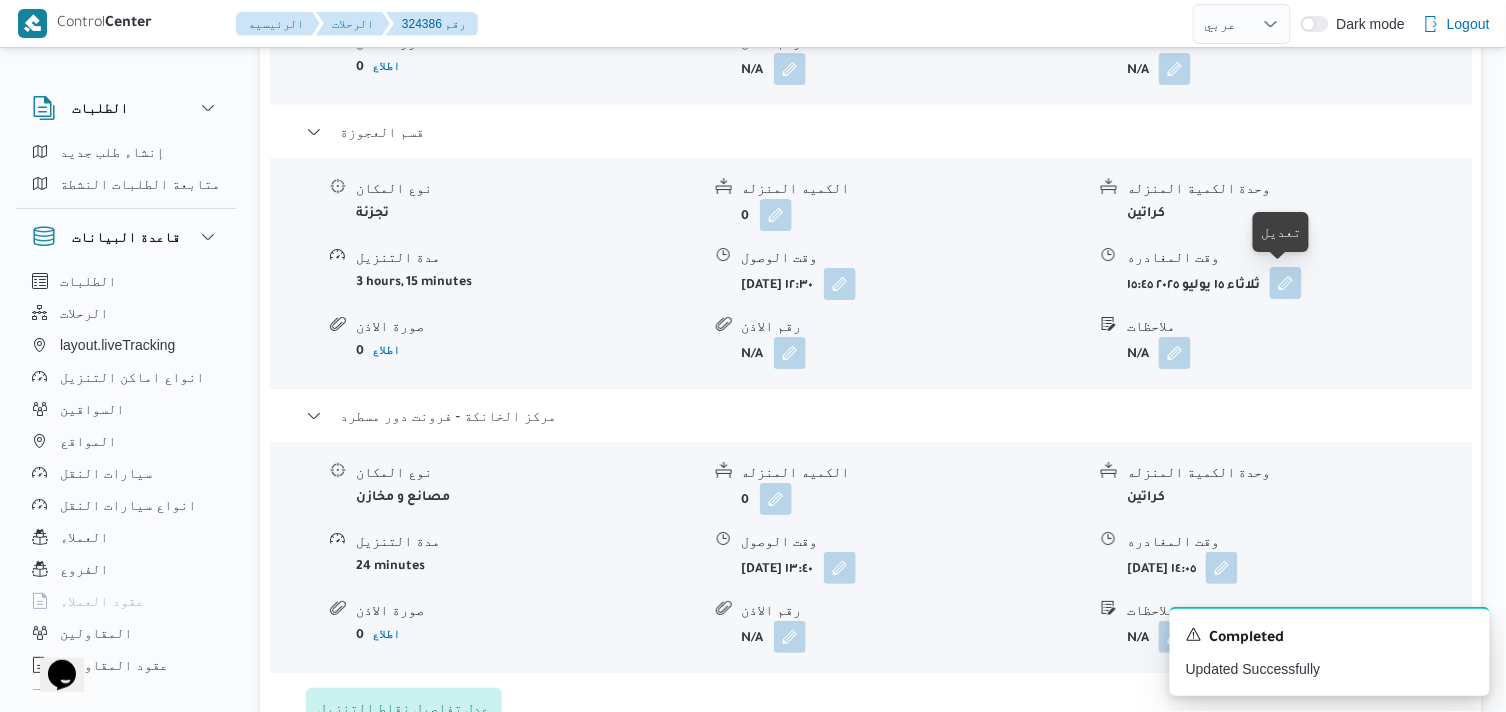 click at bounding box center (1286, 283) 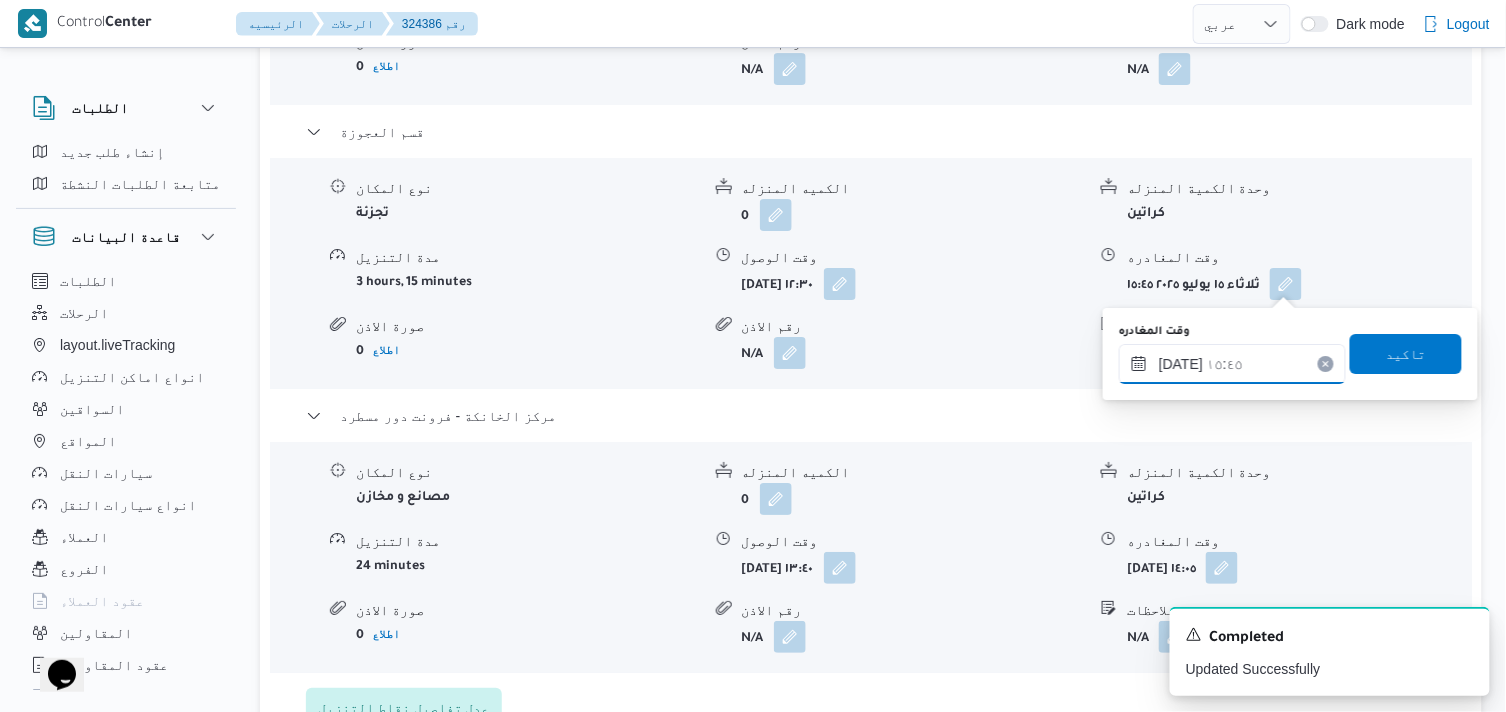 click on "١٥/٠٧/٢٠٢٥ ١٥:٤٥" at bounding box center [1232, 364] 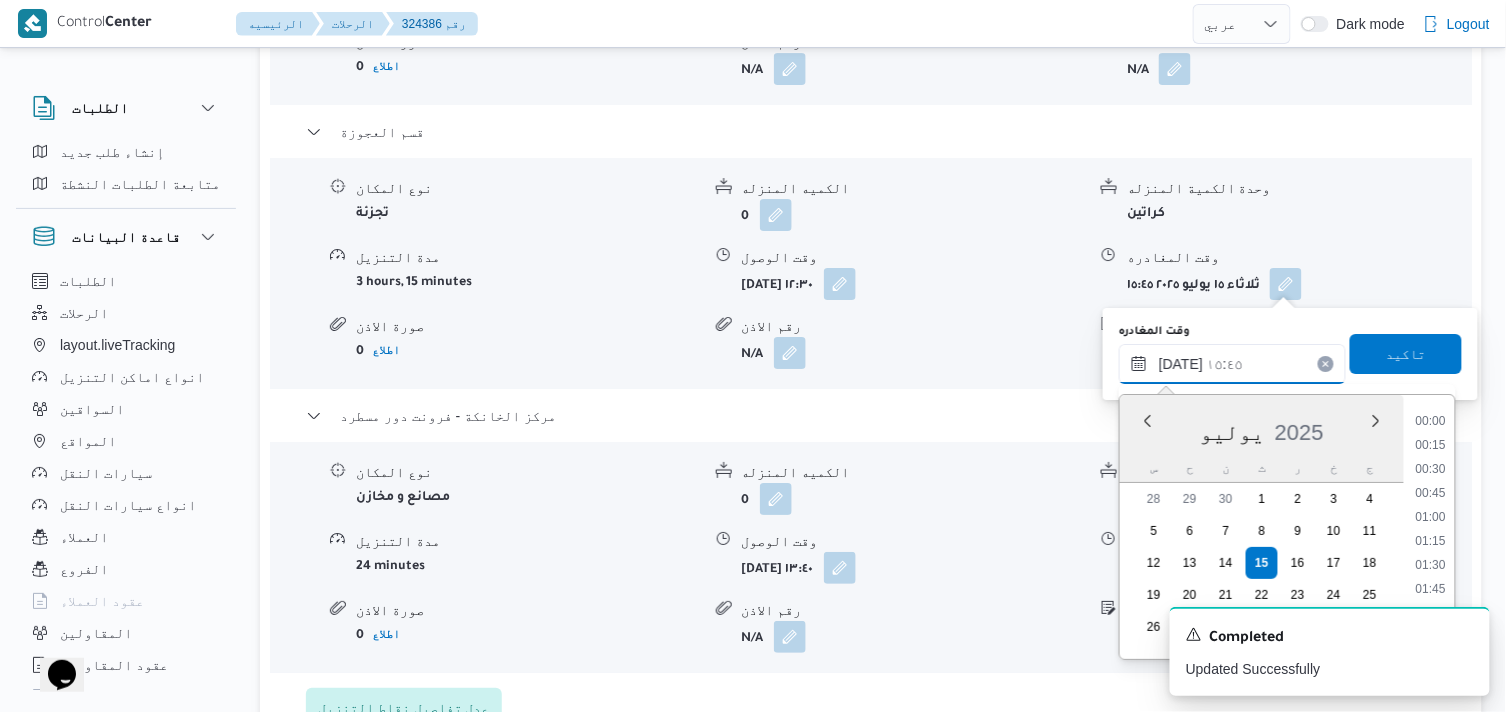 scroll, scrollTop: 1391, scrollLeft: 0, axis: vertical 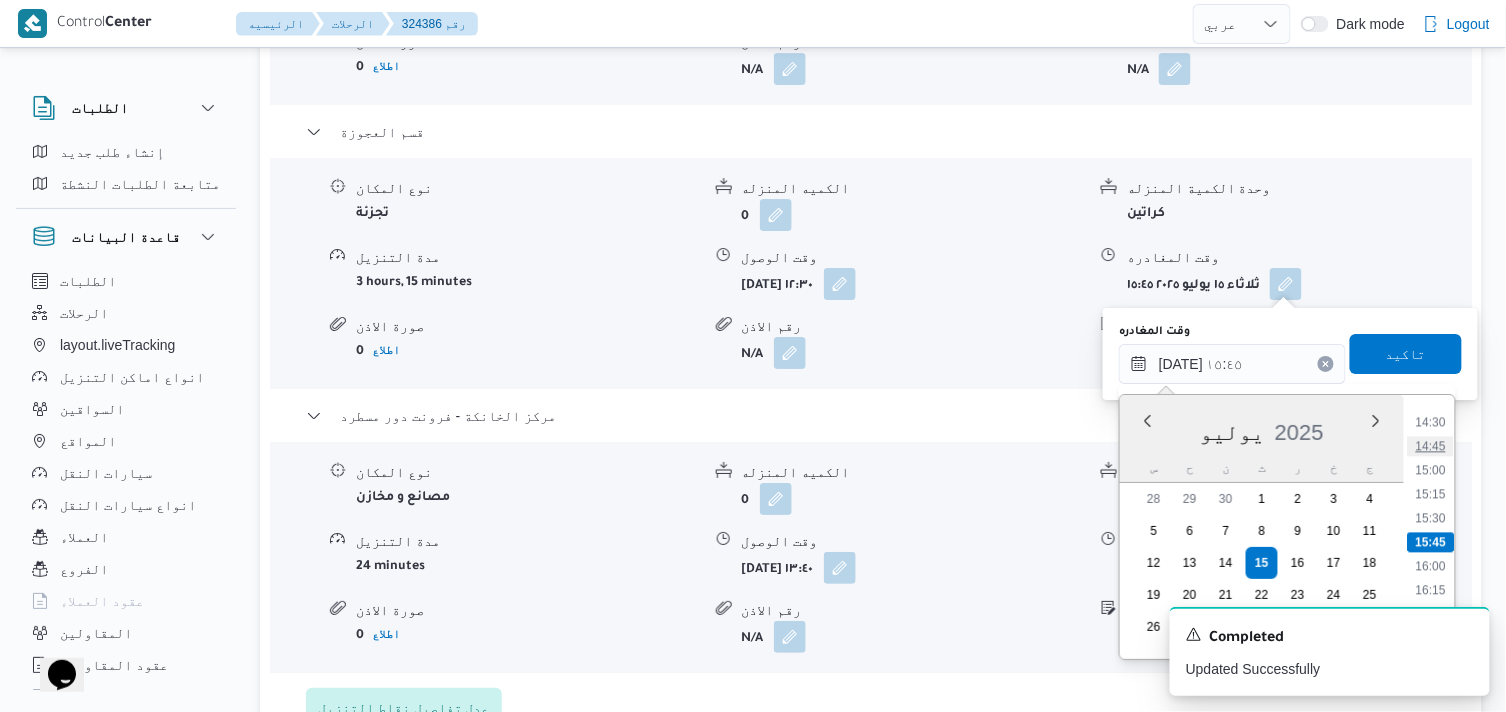 click on "14:45" at bounding box center [1431, 446] 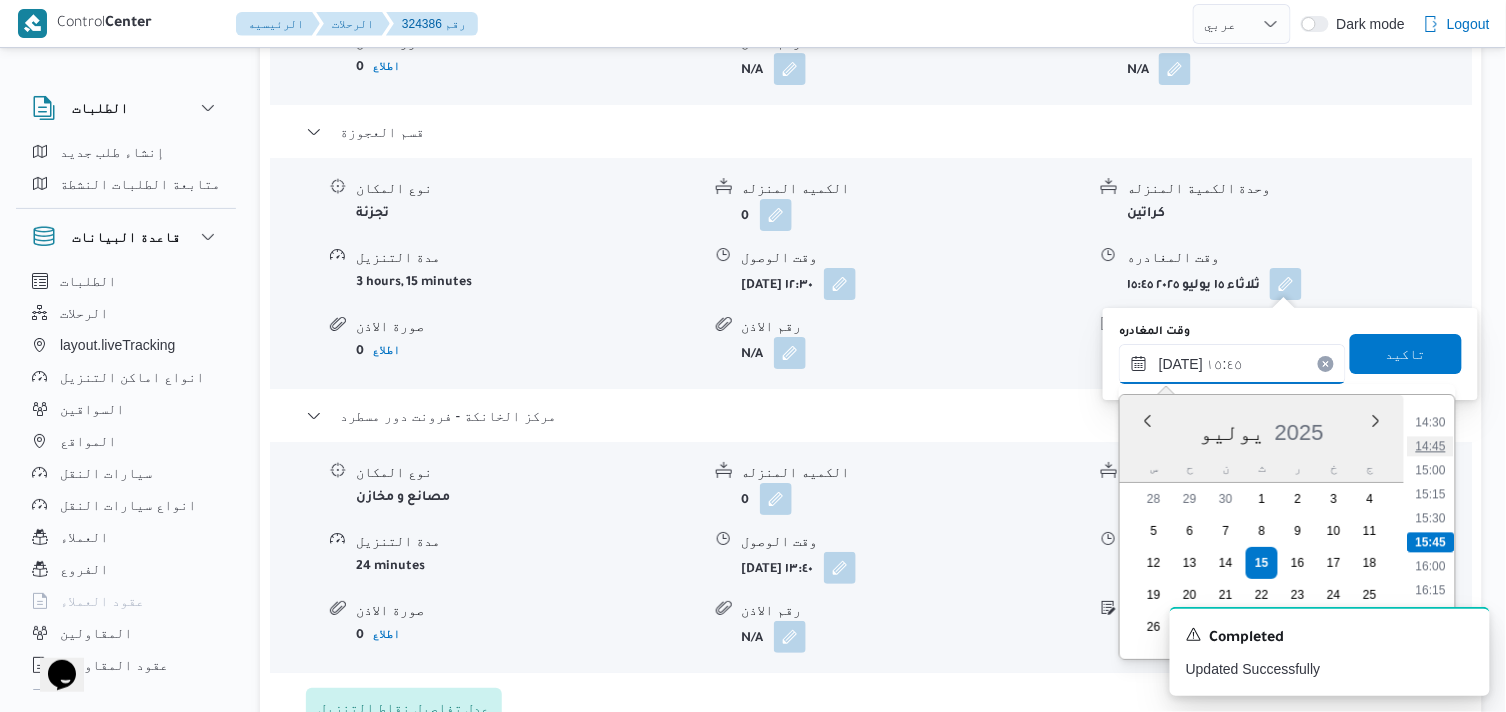type on "١٥/٠٧/٢٠٢٥ ١٤:٤٥" 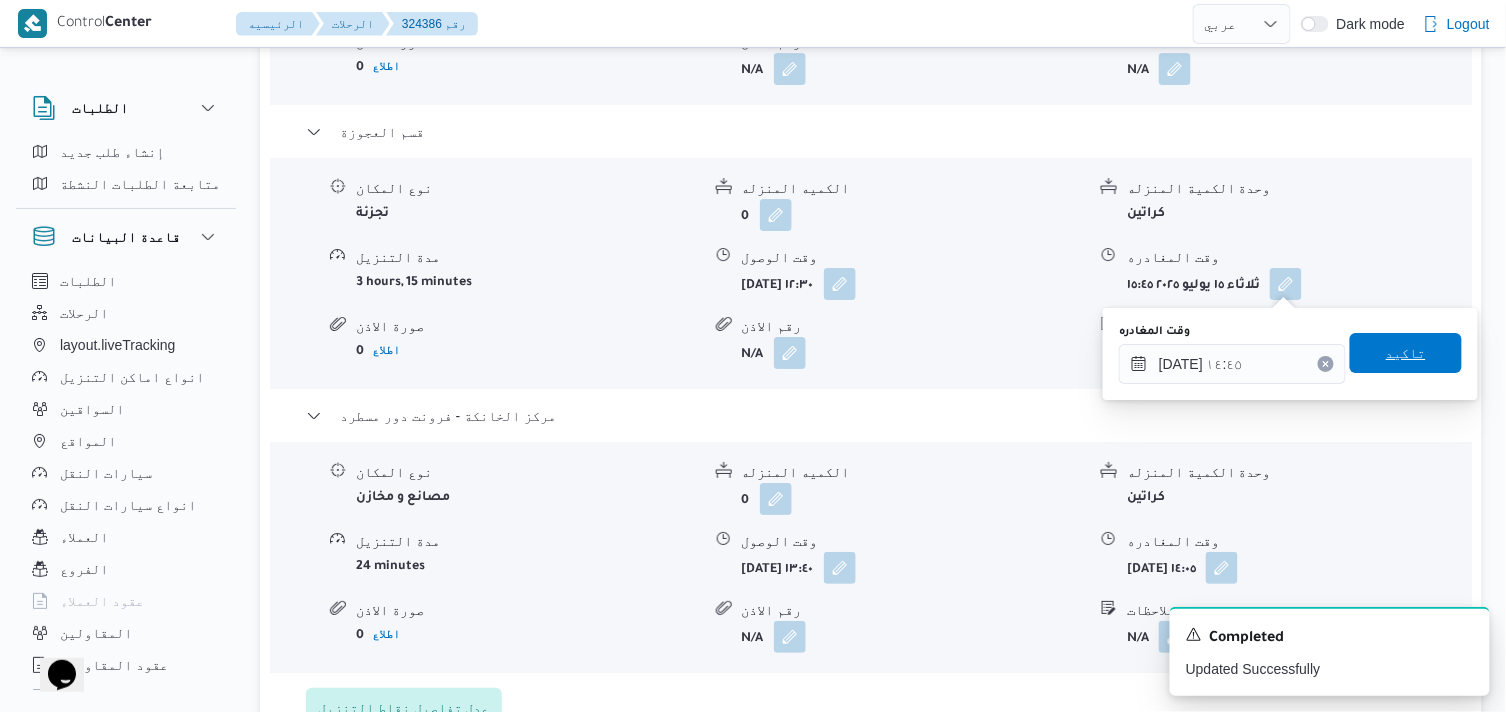 click on "تاكيد" at bounding box center (1406, 353) 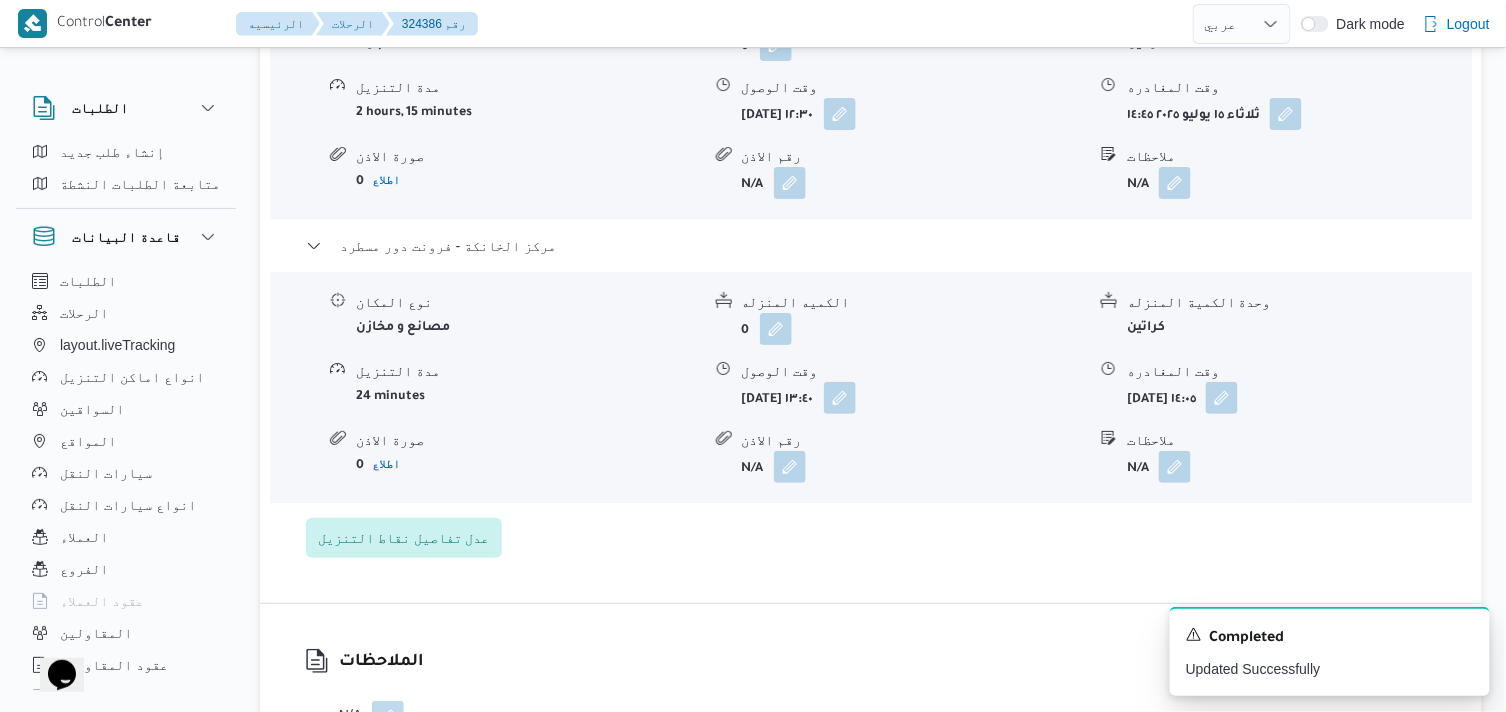 scroll, scrollTop: 2222, scrollLeft: 0, axis: vertical 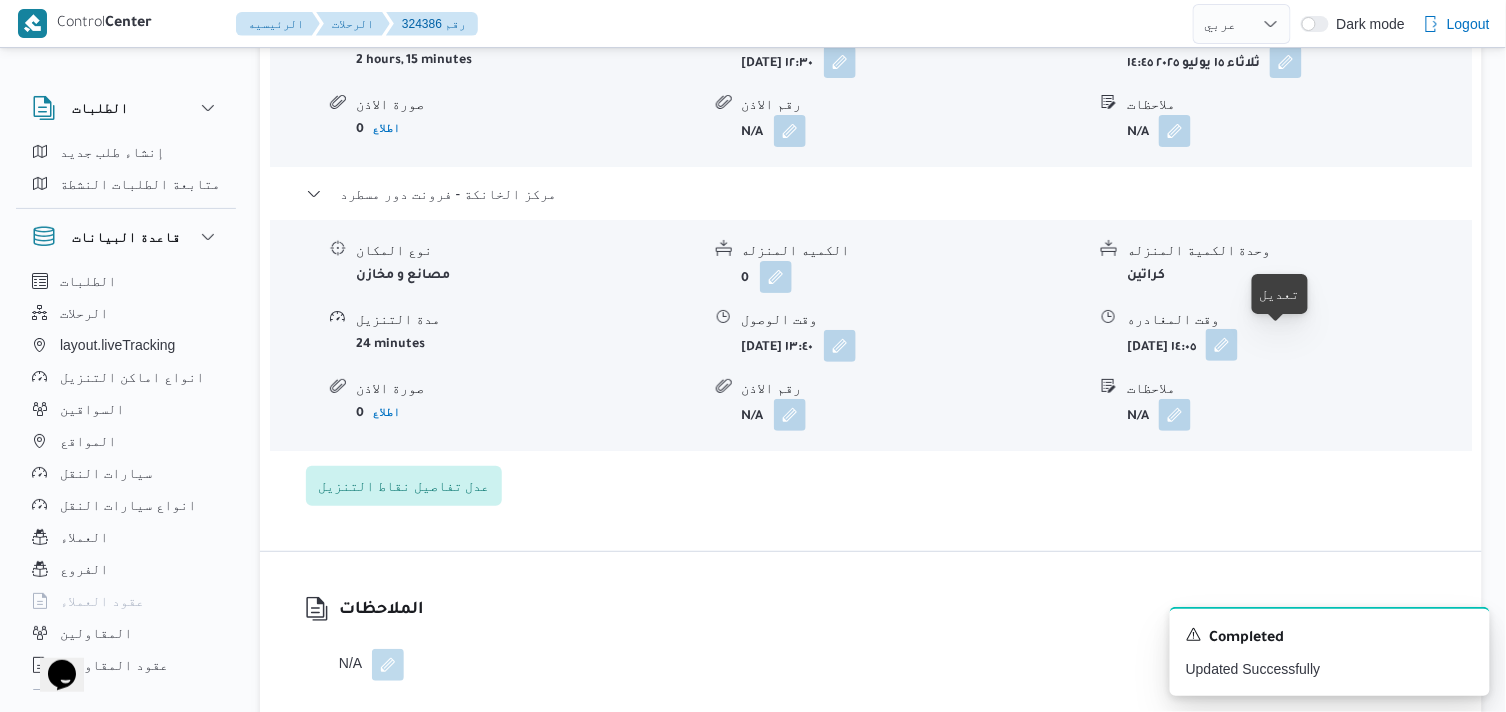 click at bounding box center [1222, 345] 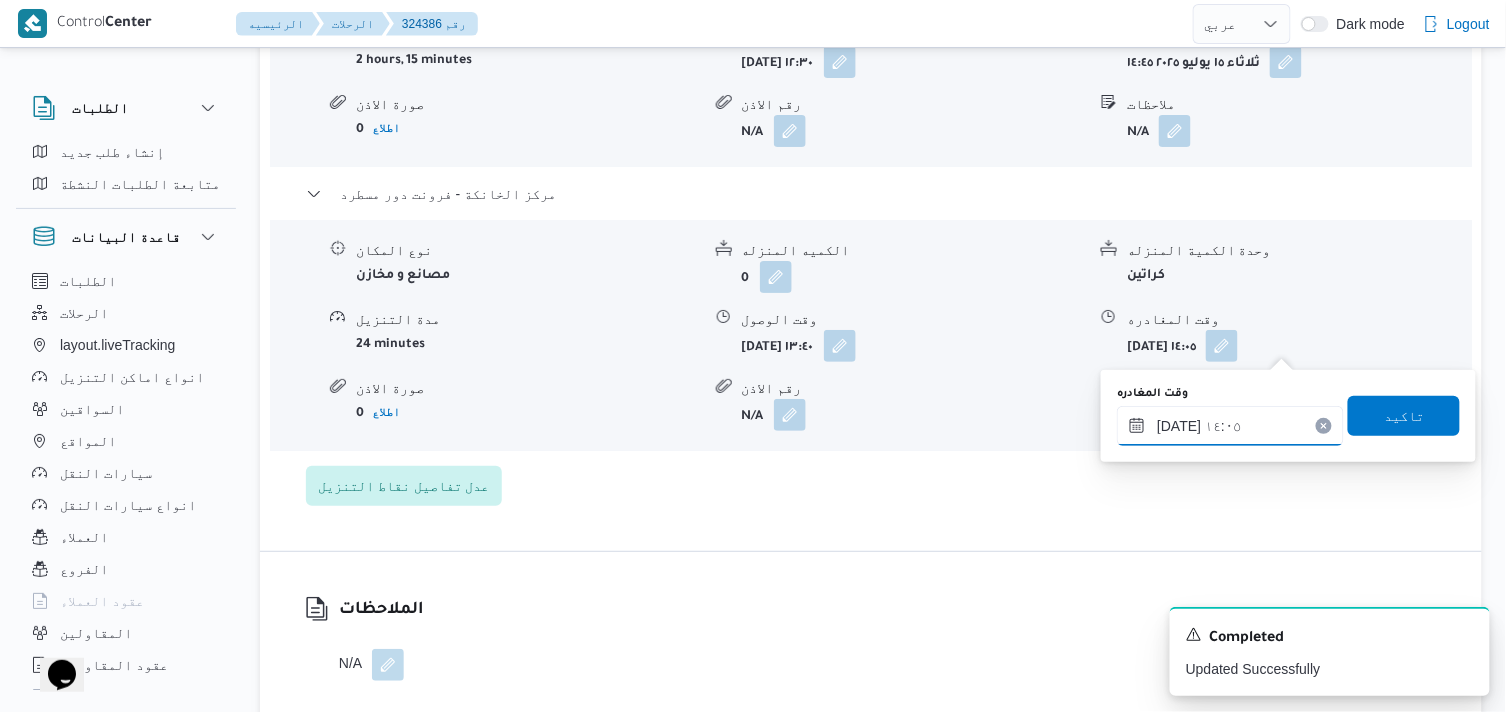 click on "١٥/٠٧/٢٠٢٥ ١٤:٠٥" at bounding box center (1230, 426) 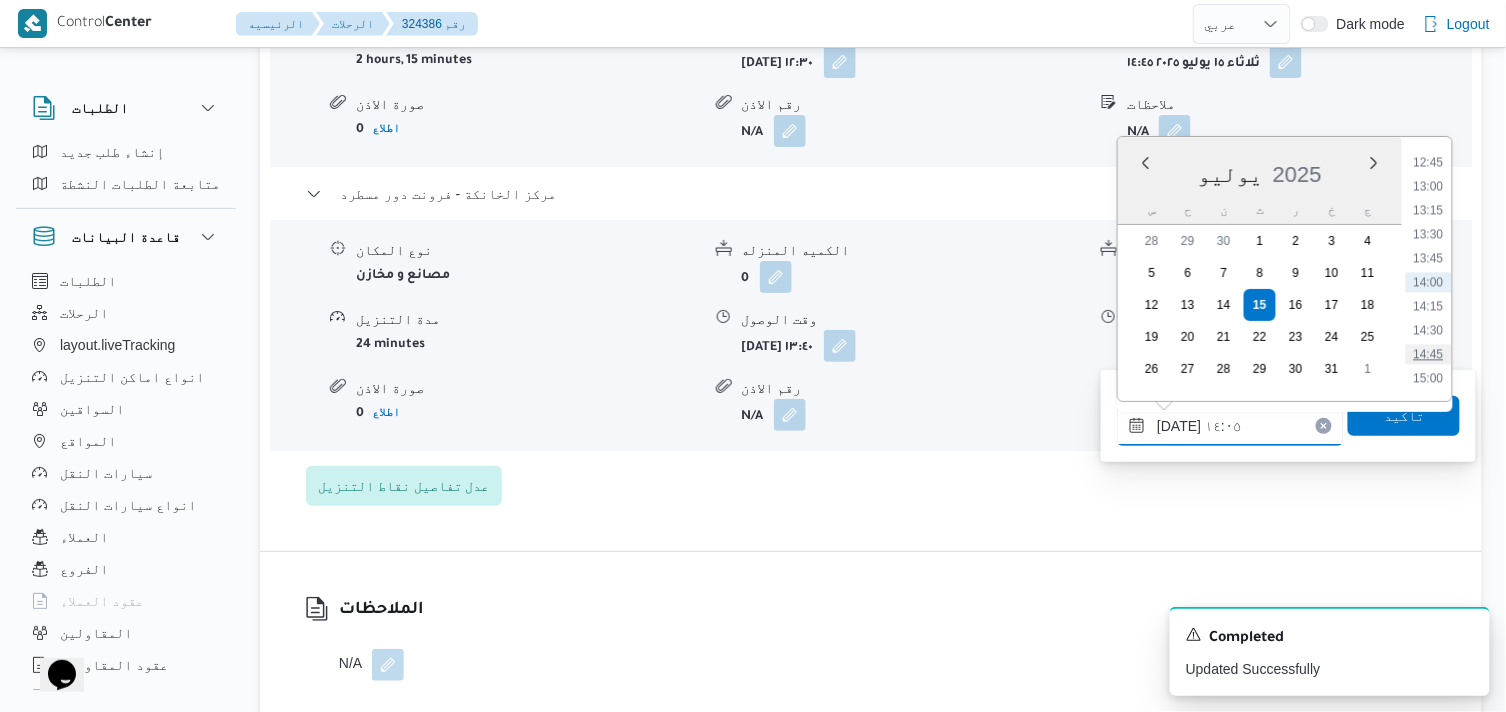 scroll, scrollTop: 1335, scrollLeft: 0, axis: vertical 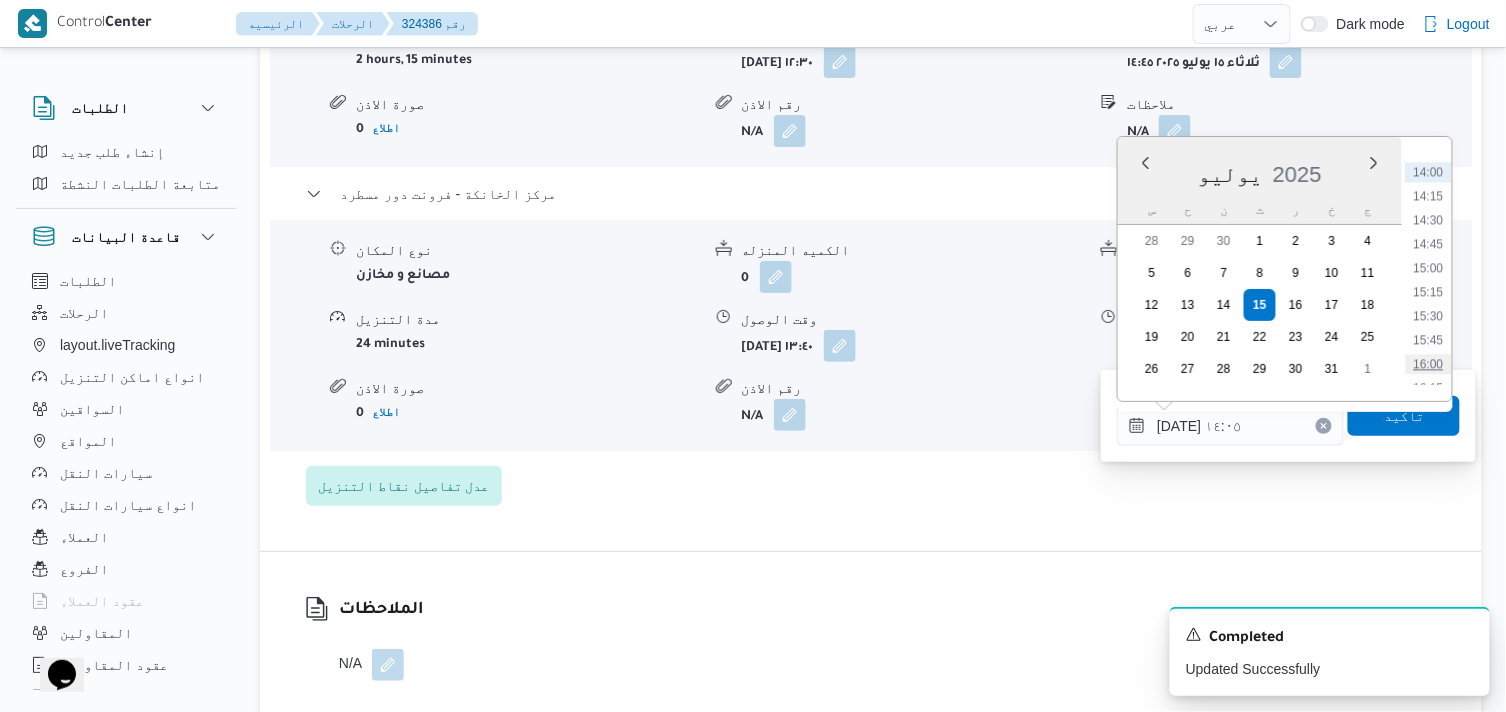 click on "16:00" at bounding box center (1429, 364) 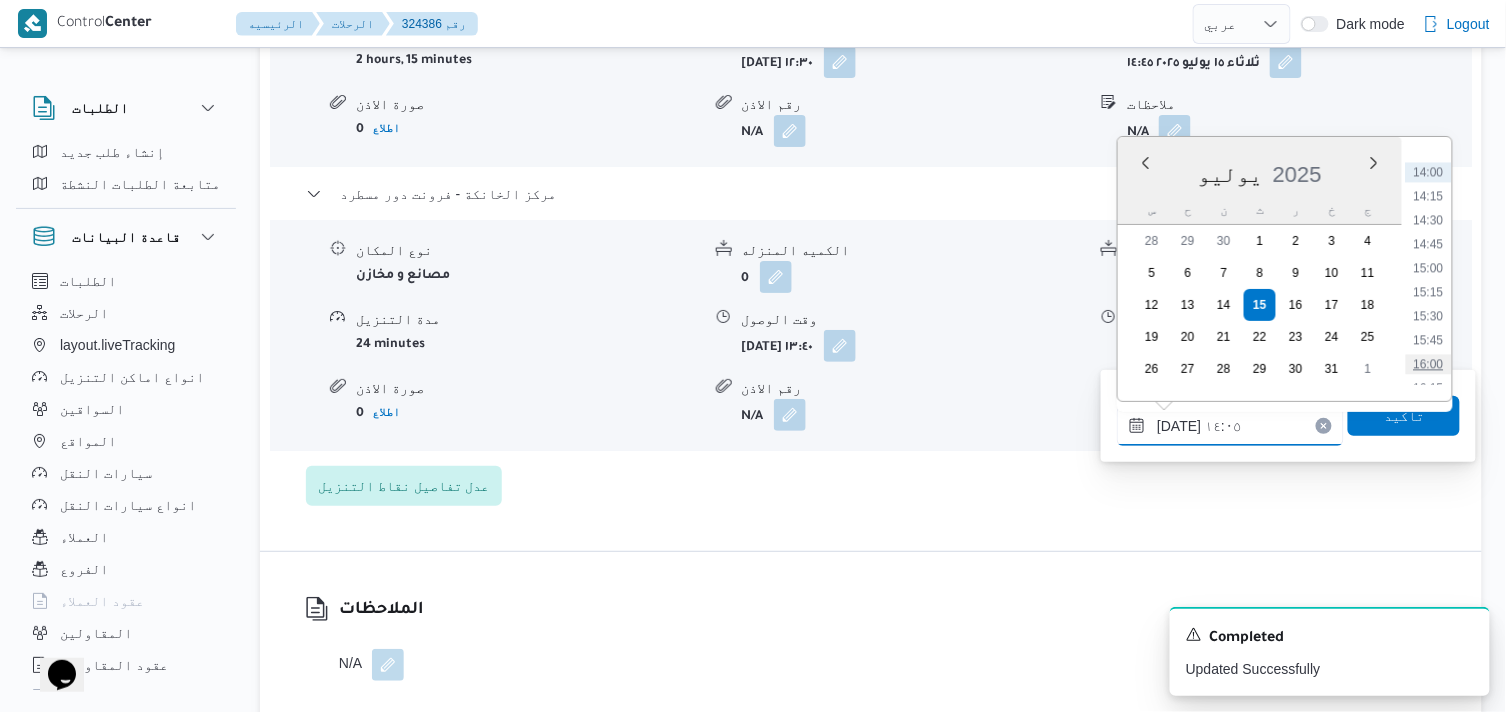 type on "١٥/٠٧/٢٠٢٥ ١٦:٠٠" 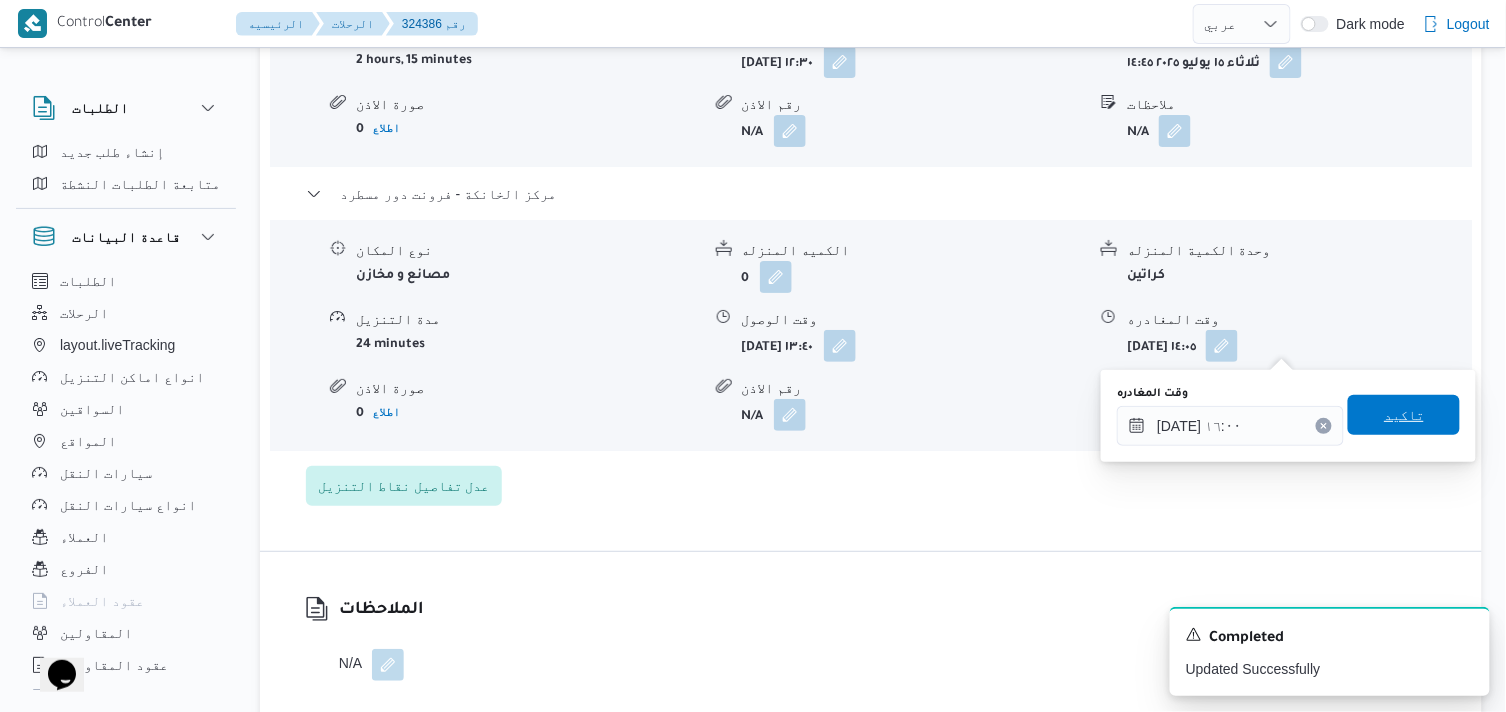click on "تاكيد" at bounding box center (1404, 415) 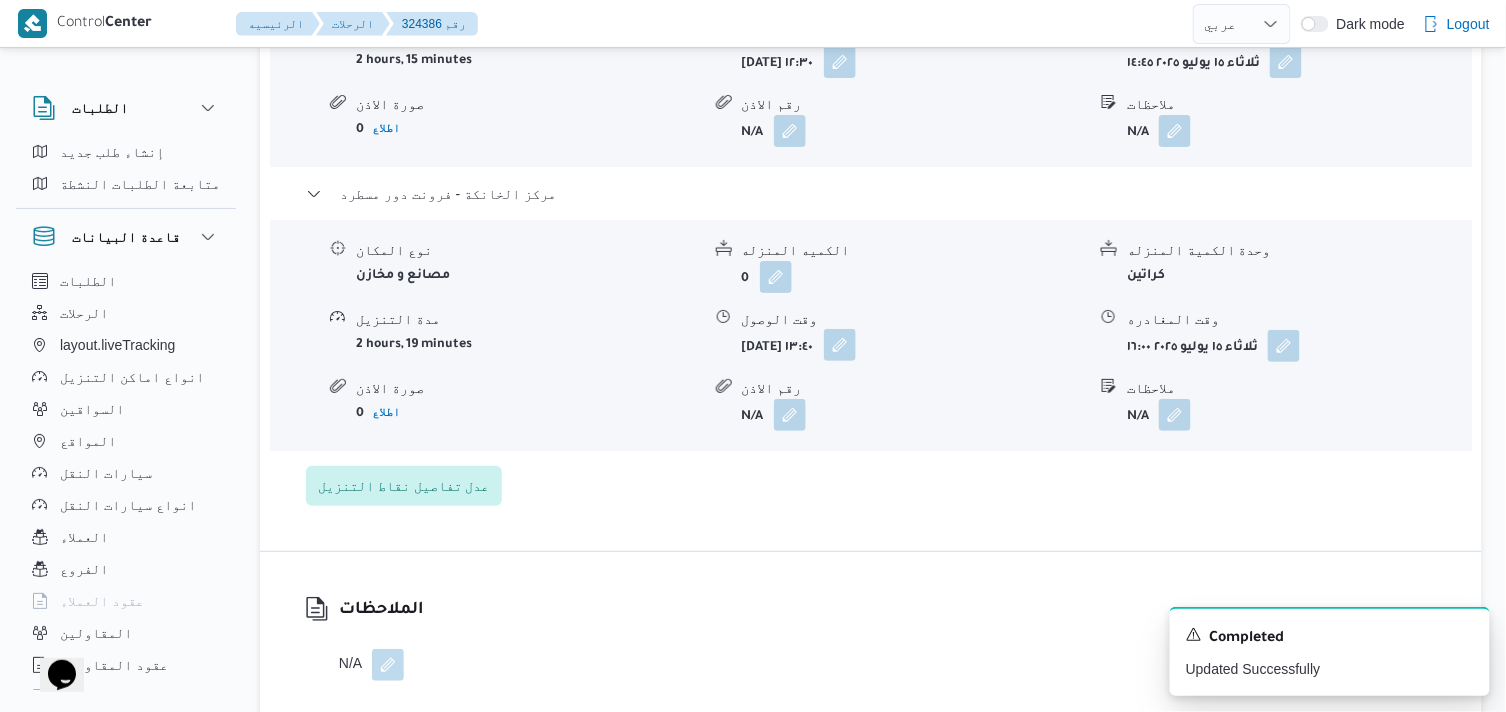 click at bounding box center [840, 345] 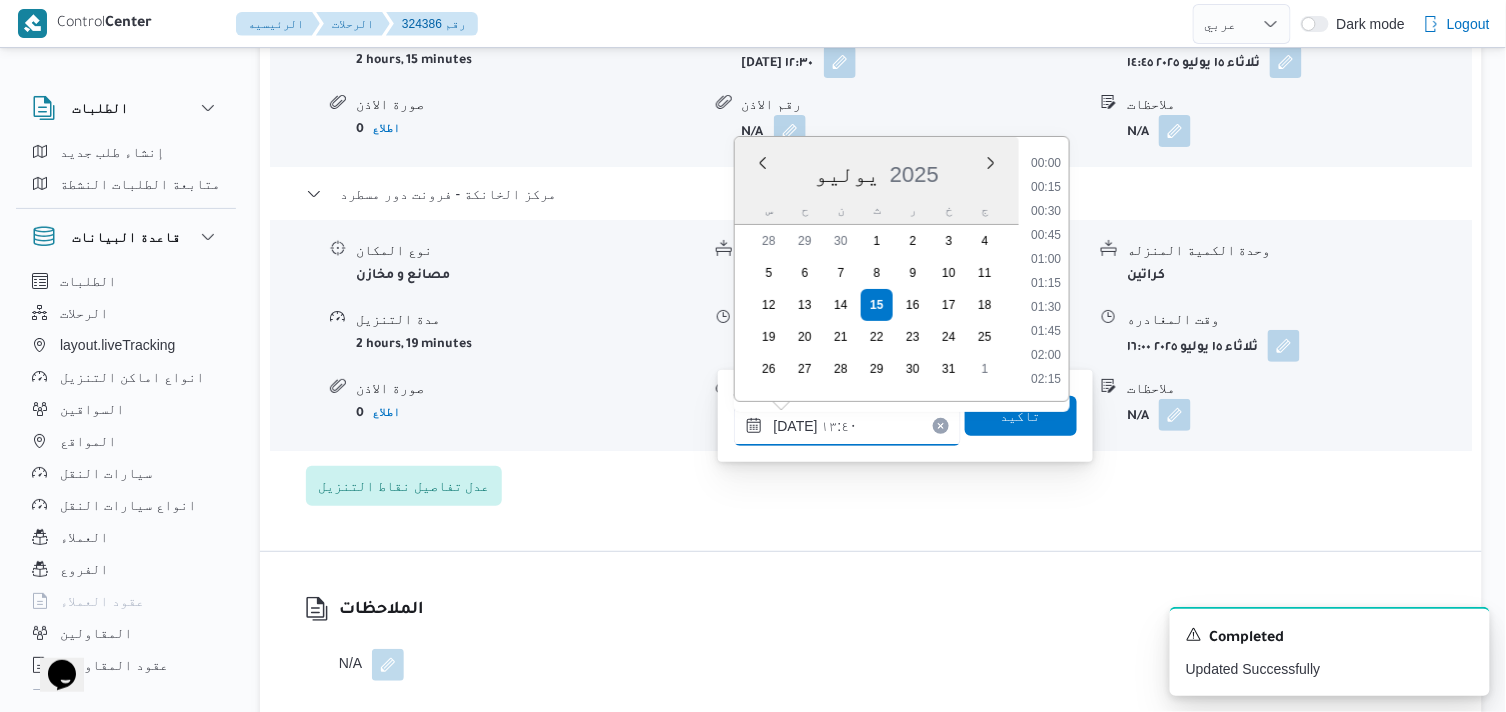 click on "١٥/٠٧/٢٠٢٥ ١٣:٤٠" at bounding box center [847, 426] 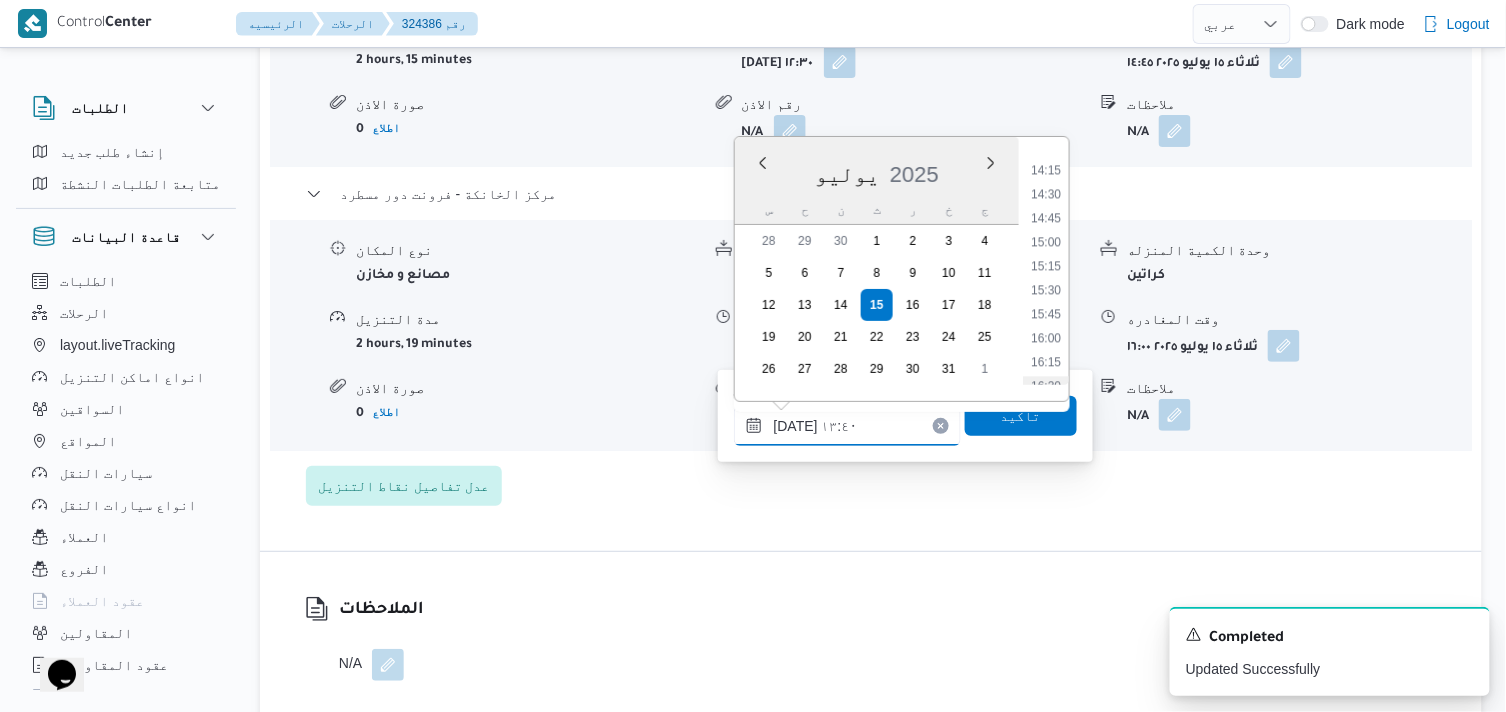 scroll, scrollTop: 1398, scrollLeft: 0, axis: vertical 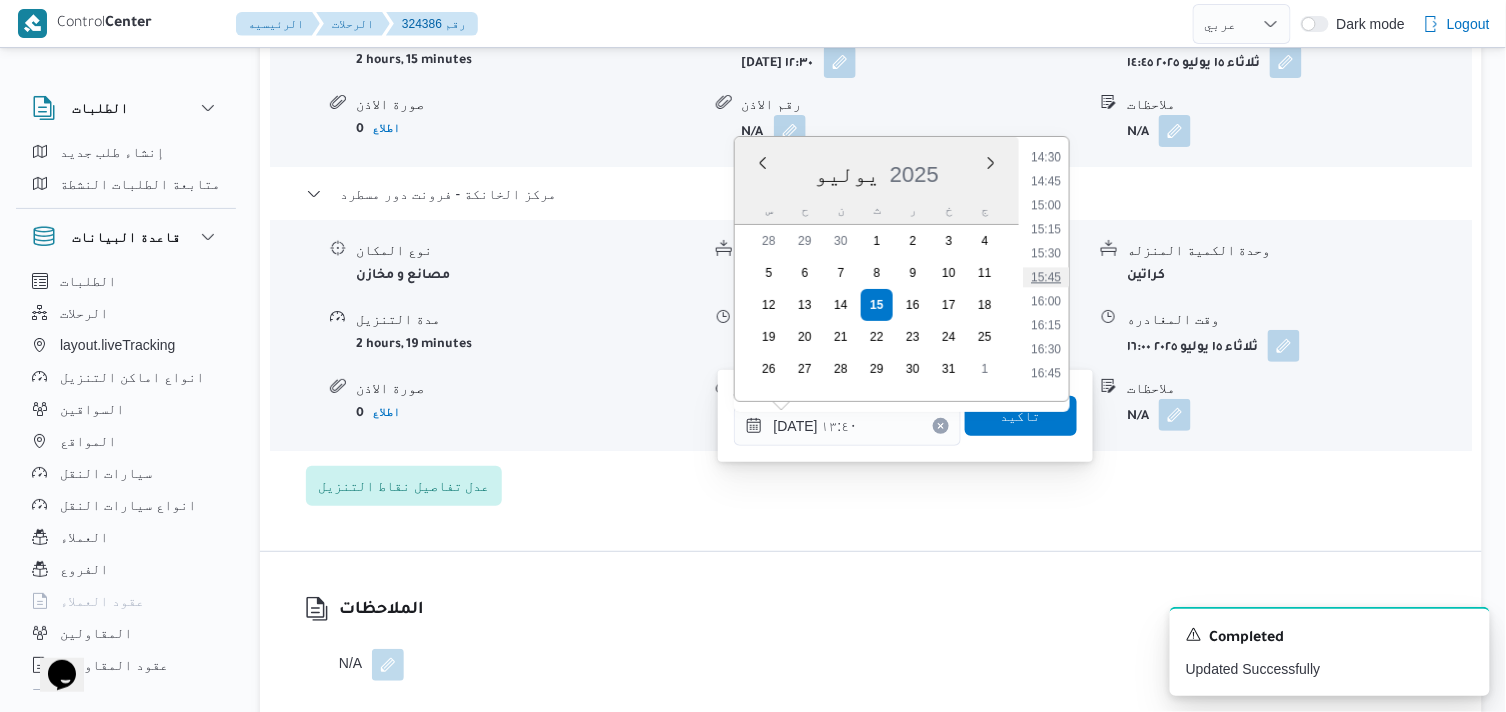 click on "15:45" at bounding box center [1046, 277] 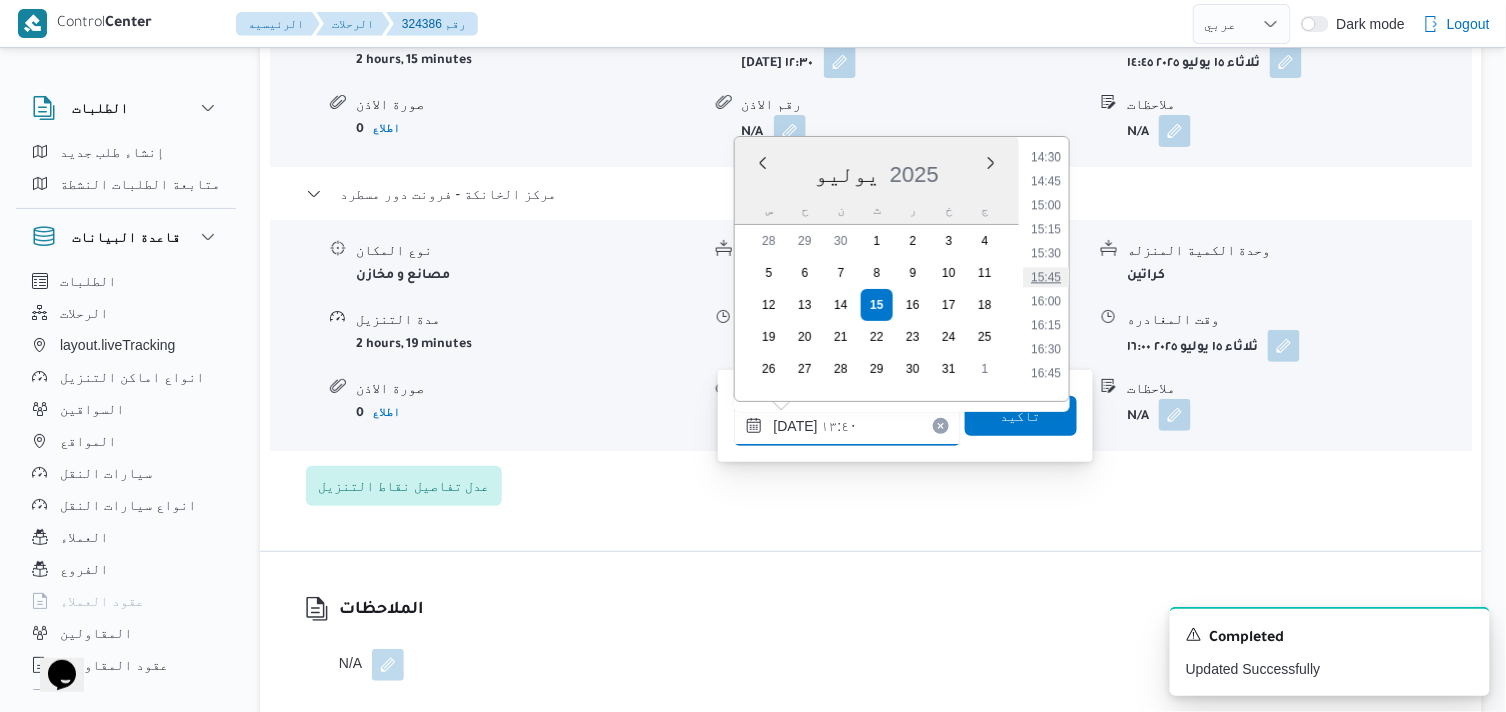 type on "١٥/٠٧/٢٠٢٥ ١٥:٤٥" 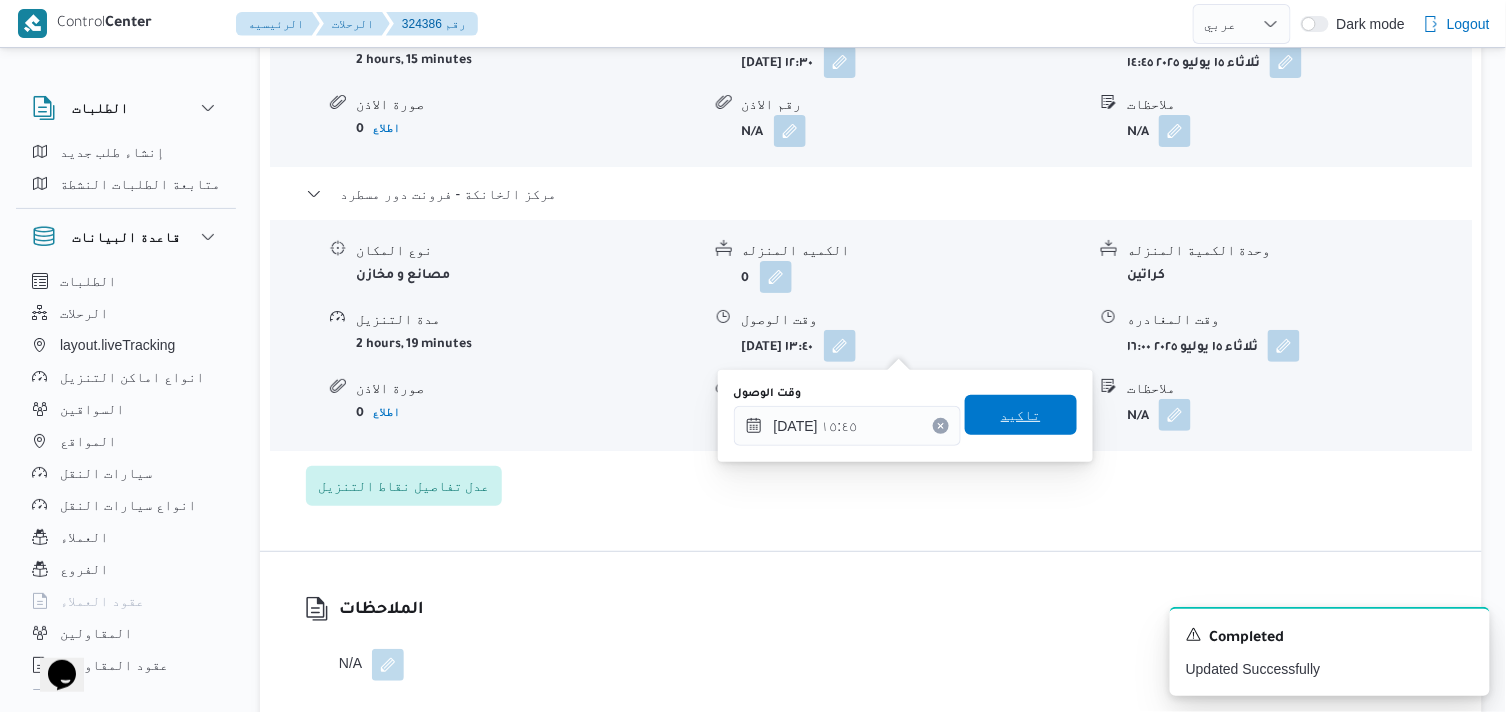 click on "تاكيد" at bounding box center (1021, 415) 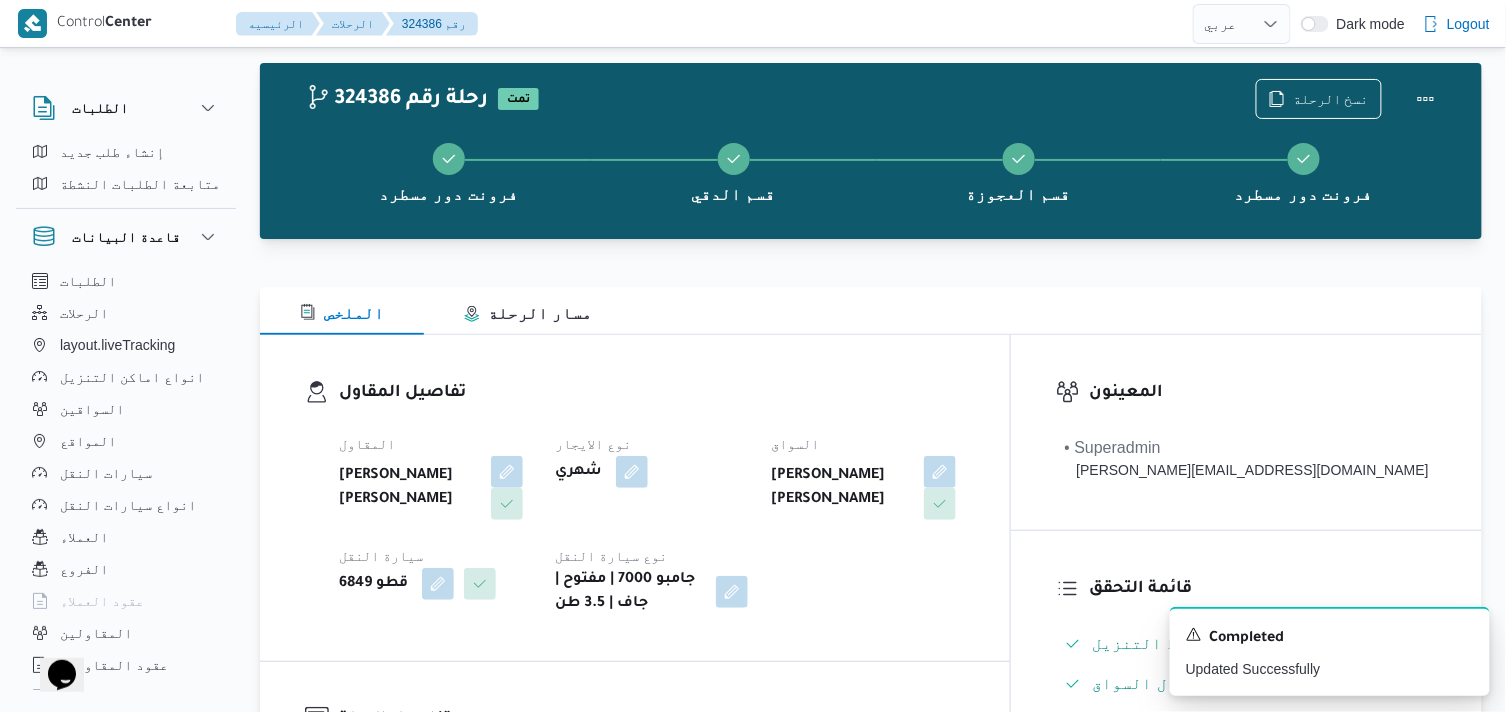 scroll, scrollTop: 22, scrollLeft: 0, axis: vertical 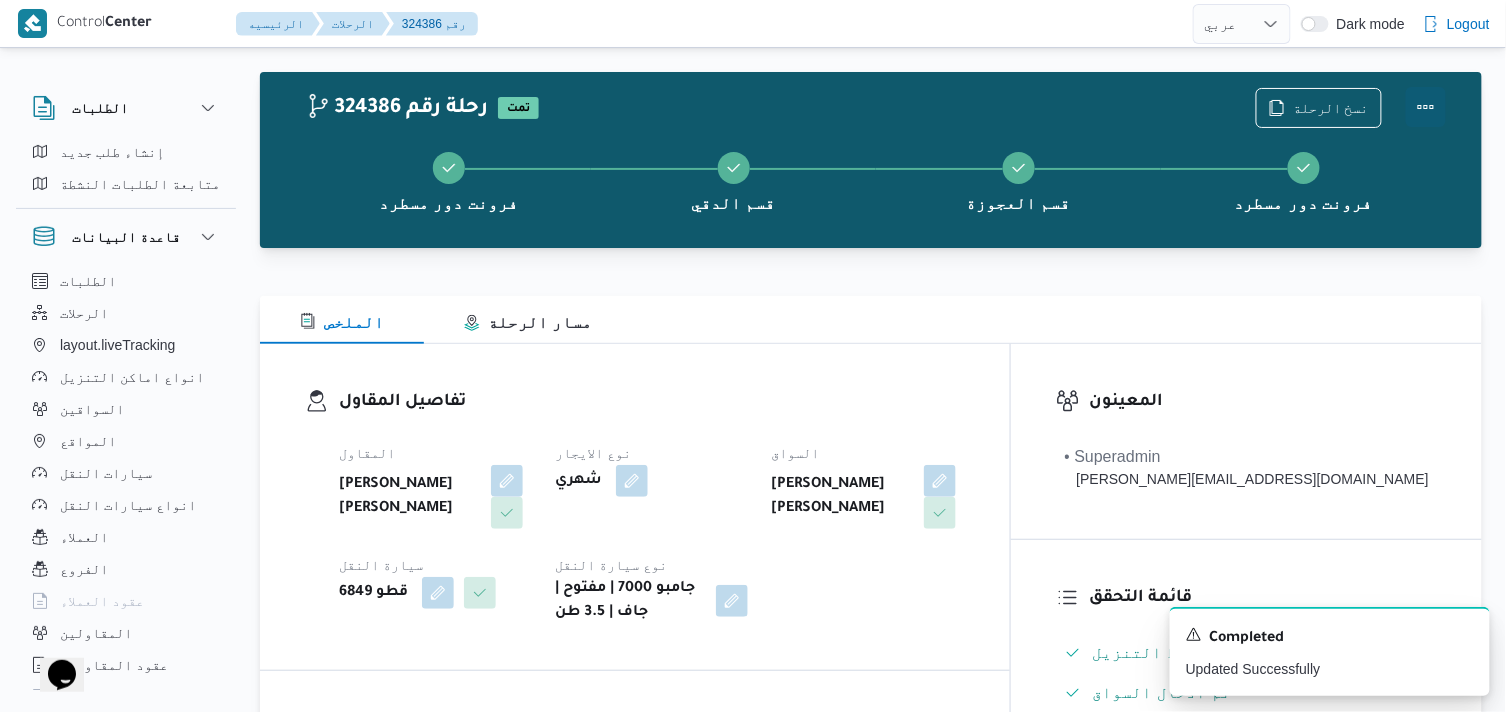 click at bounding box center [1426, 107] 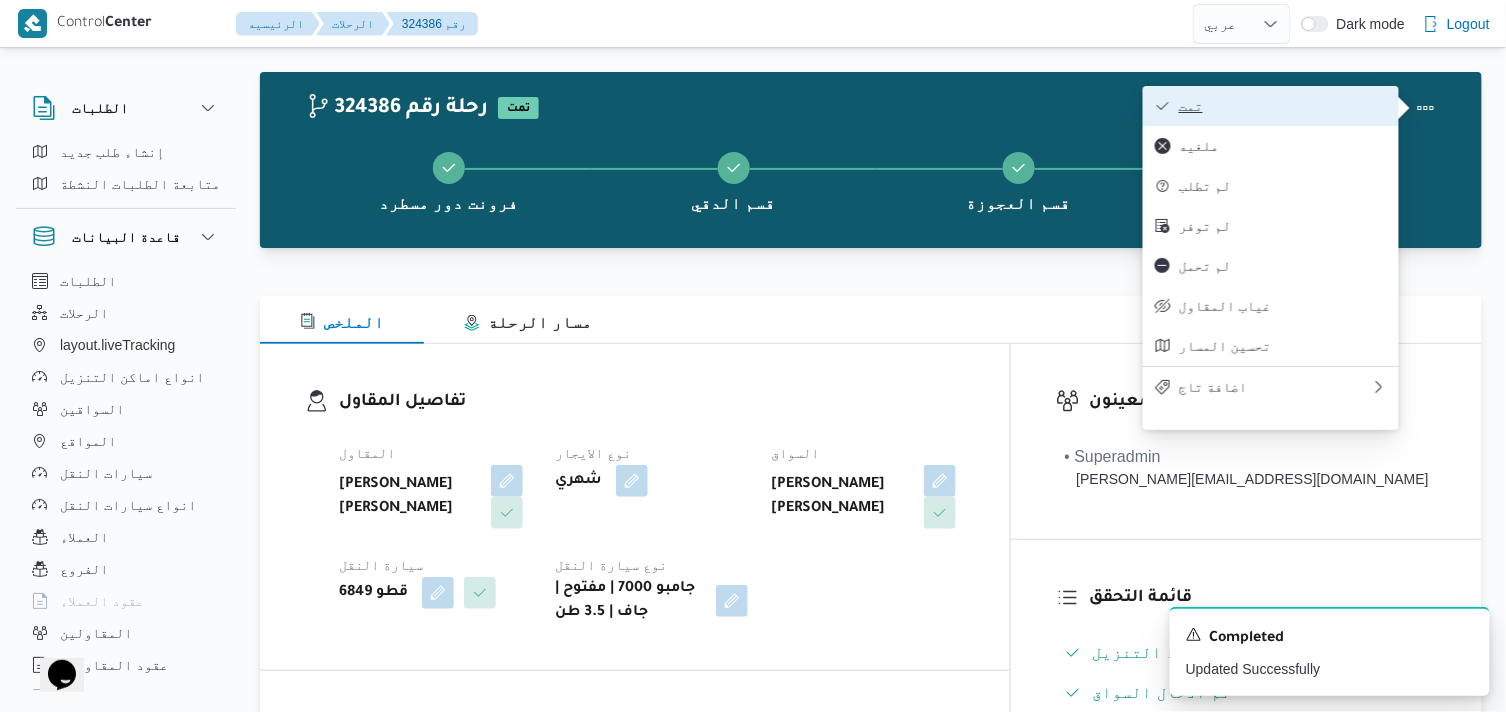 click on "تمت" at bounding box center (1283, 106) 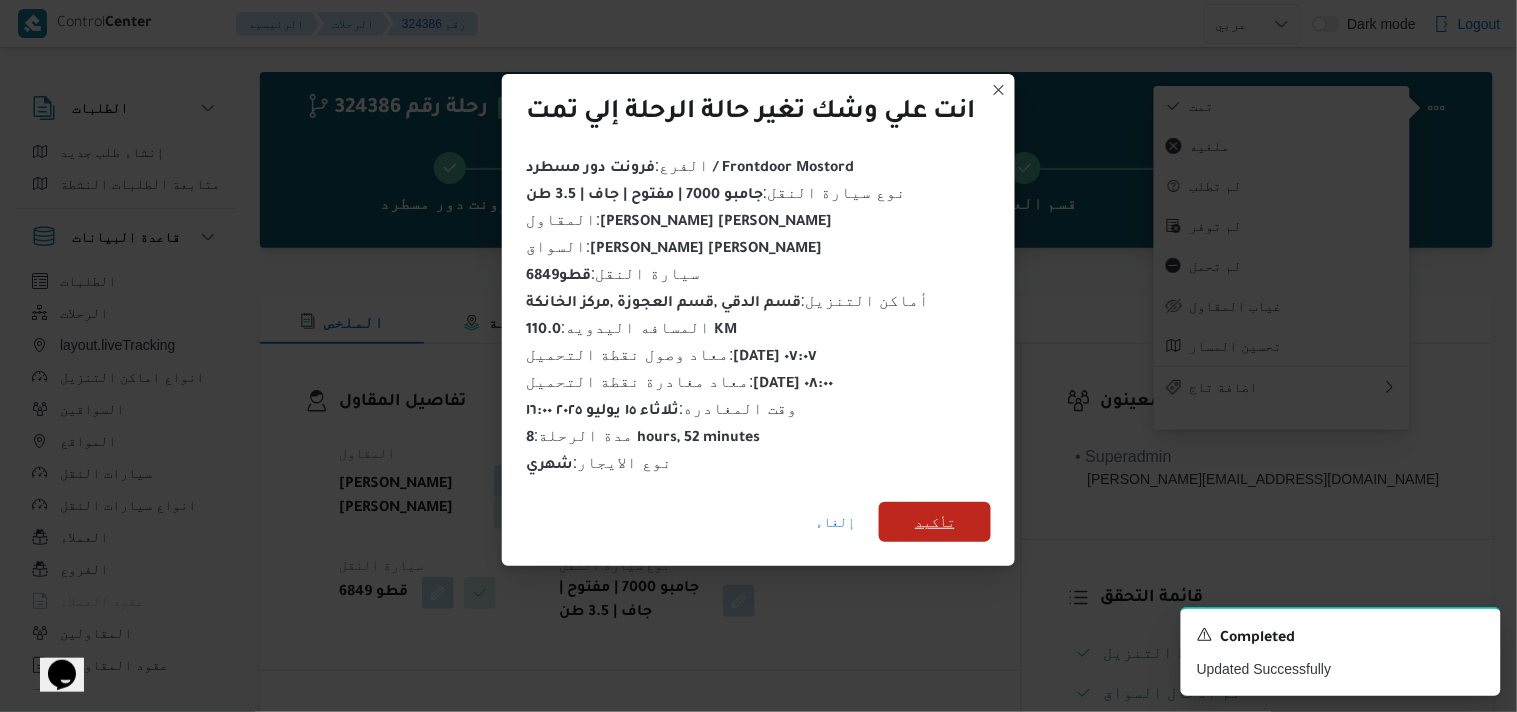 click on "تأكيد" at bounding box center (935, 522) 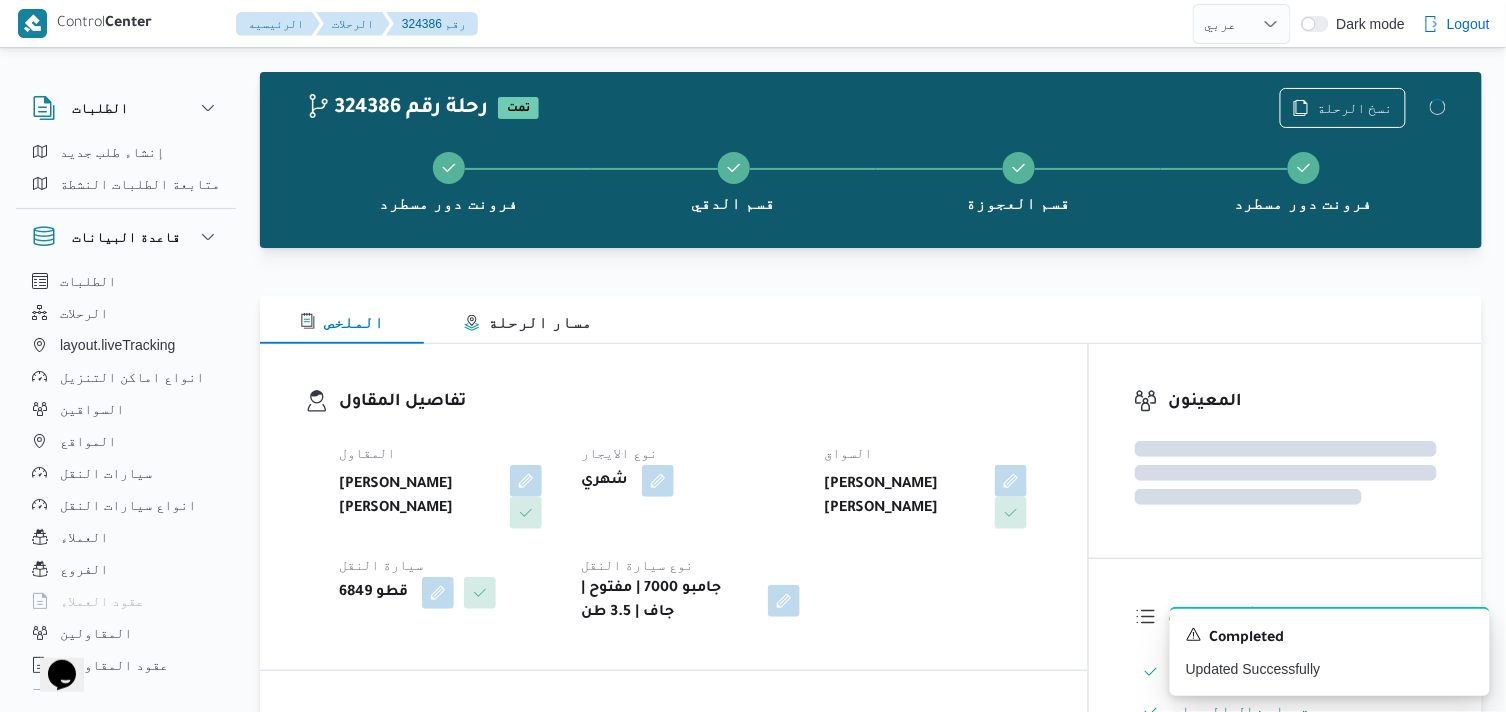click on "نوع الايجار" at bounding box center (690, 453) 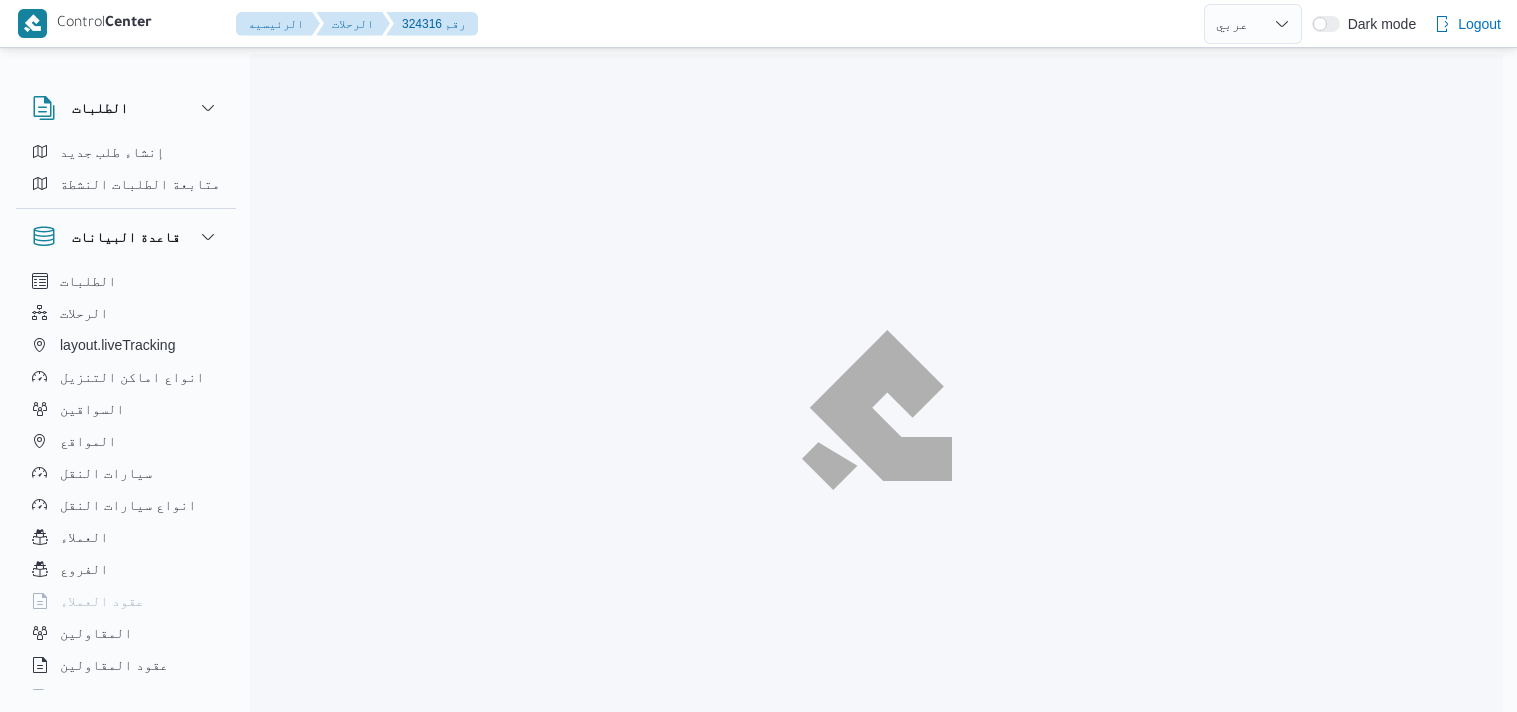 select on "ar" 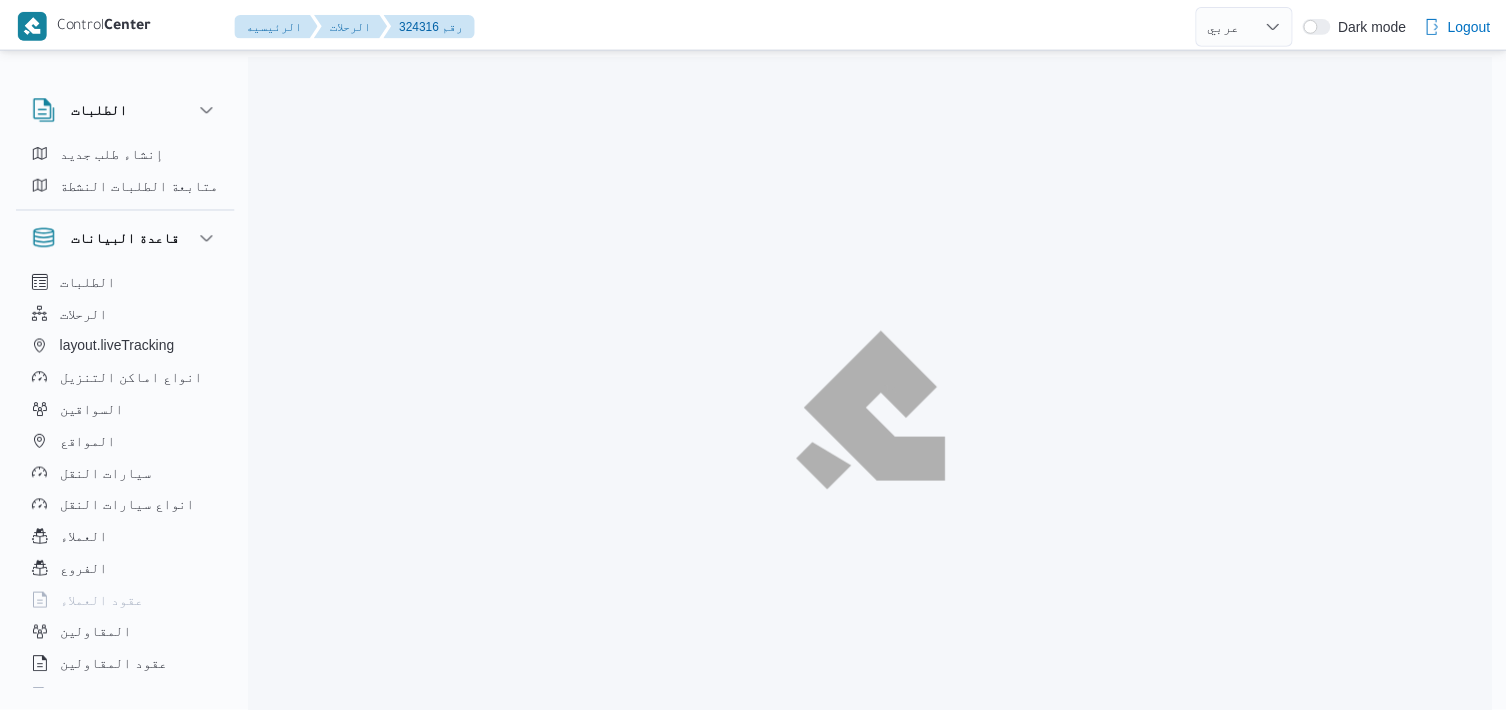 scroll, scrollTop: 0, scrollLeft: 0, axis: both 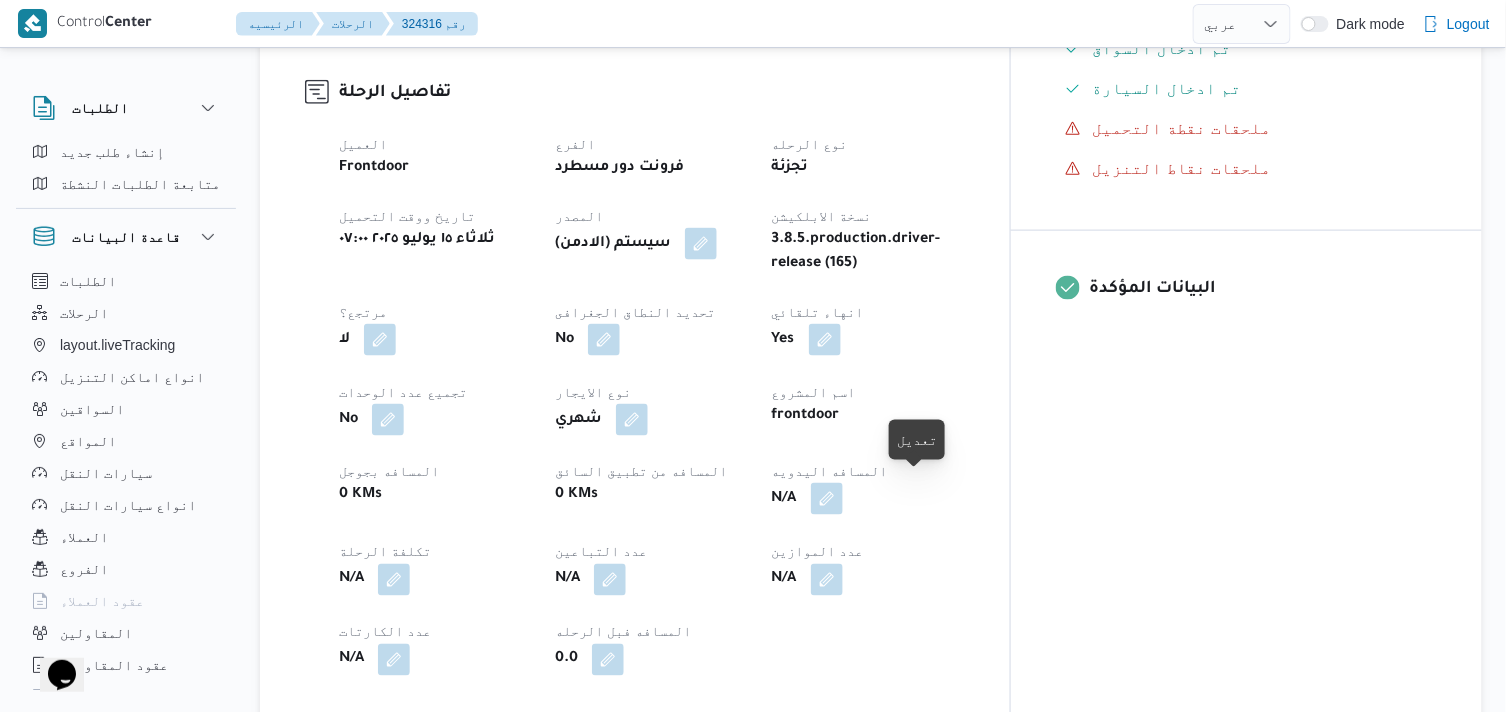 click at bounding box center (827, 499) 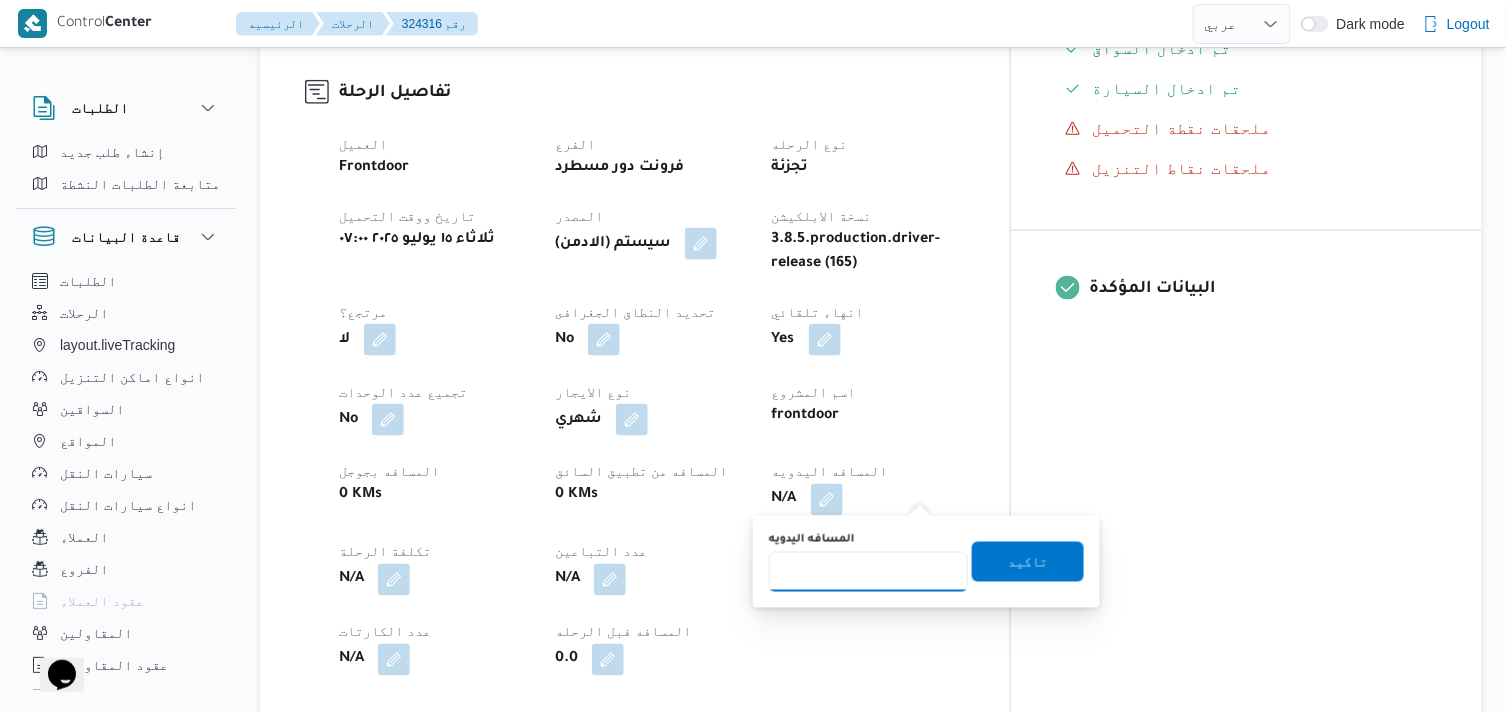 click on "المسافه اليدويه" at bounding box center (868, 572) 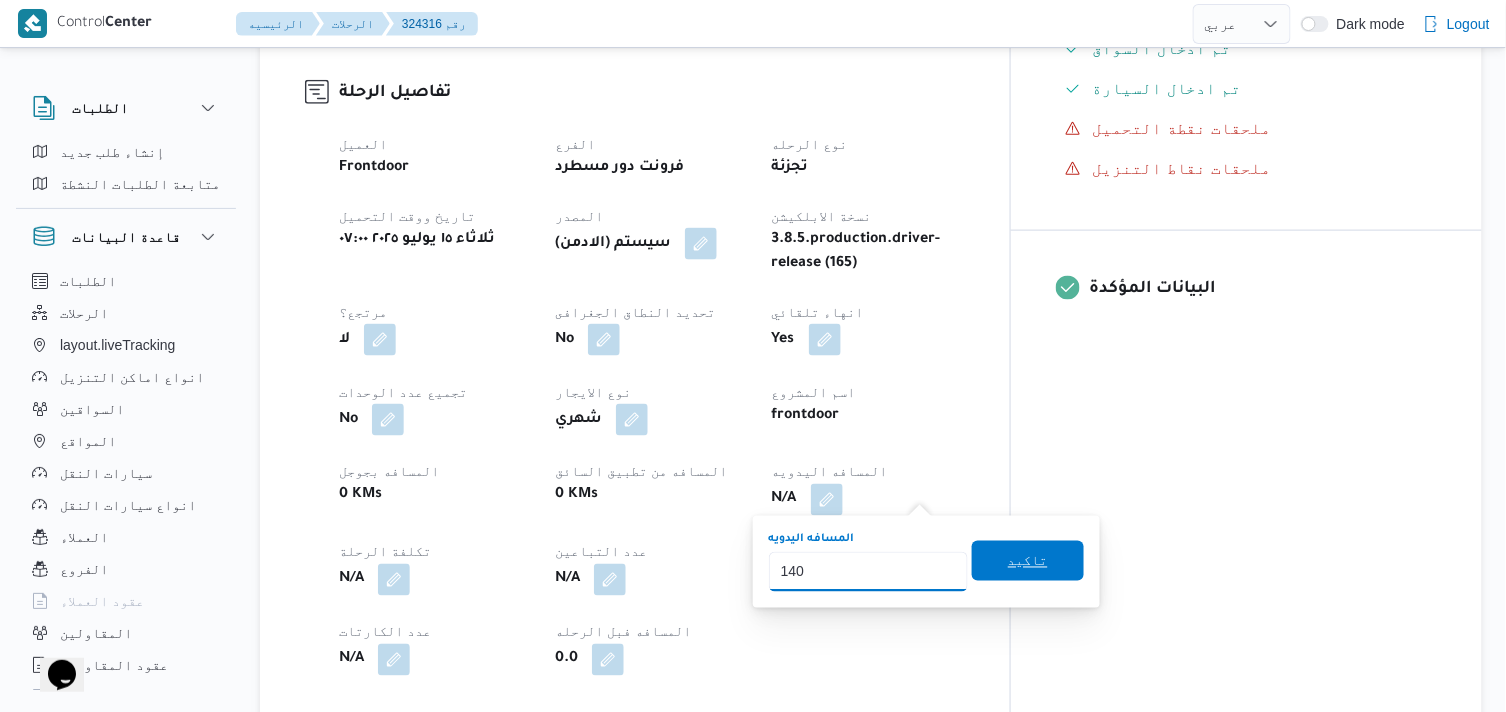 type on "140" 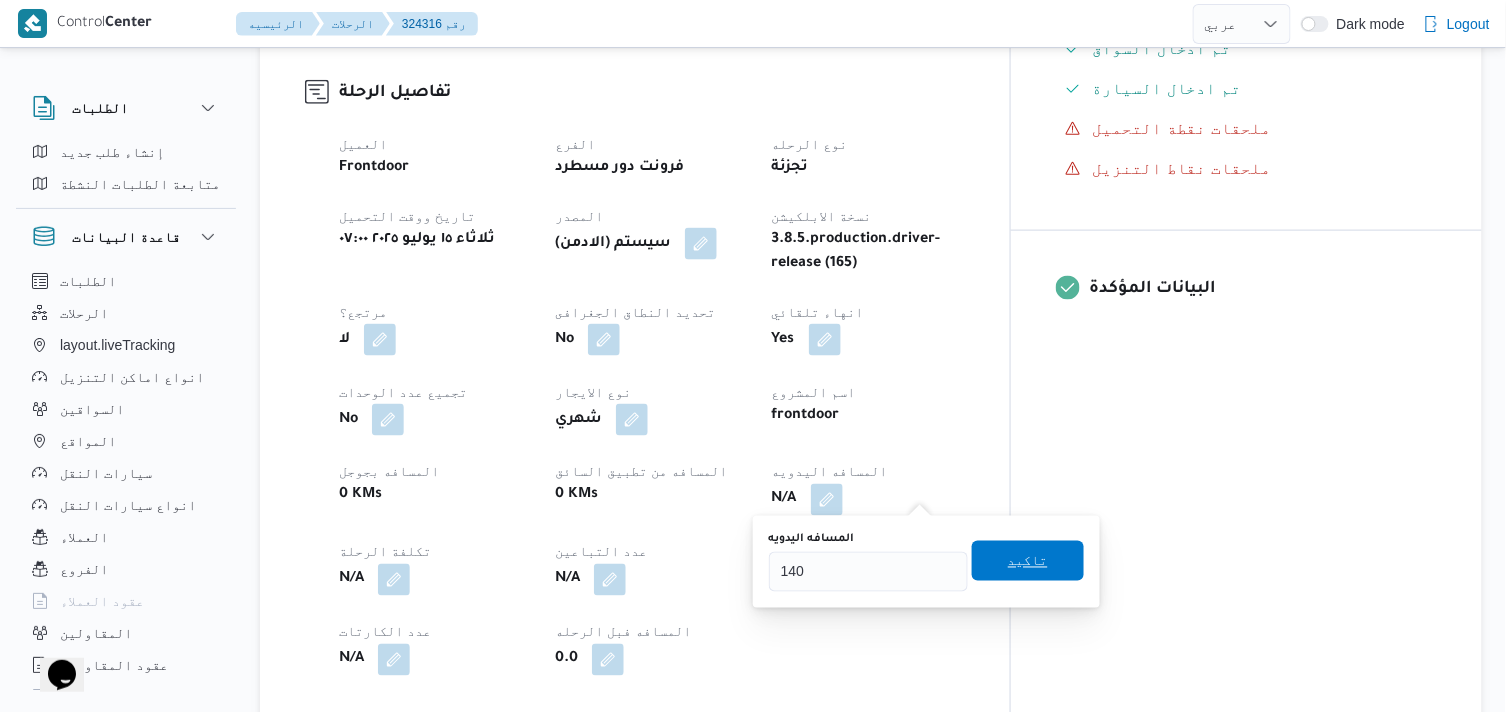 click on "تاكيد" at bounding box center (1028, 561) 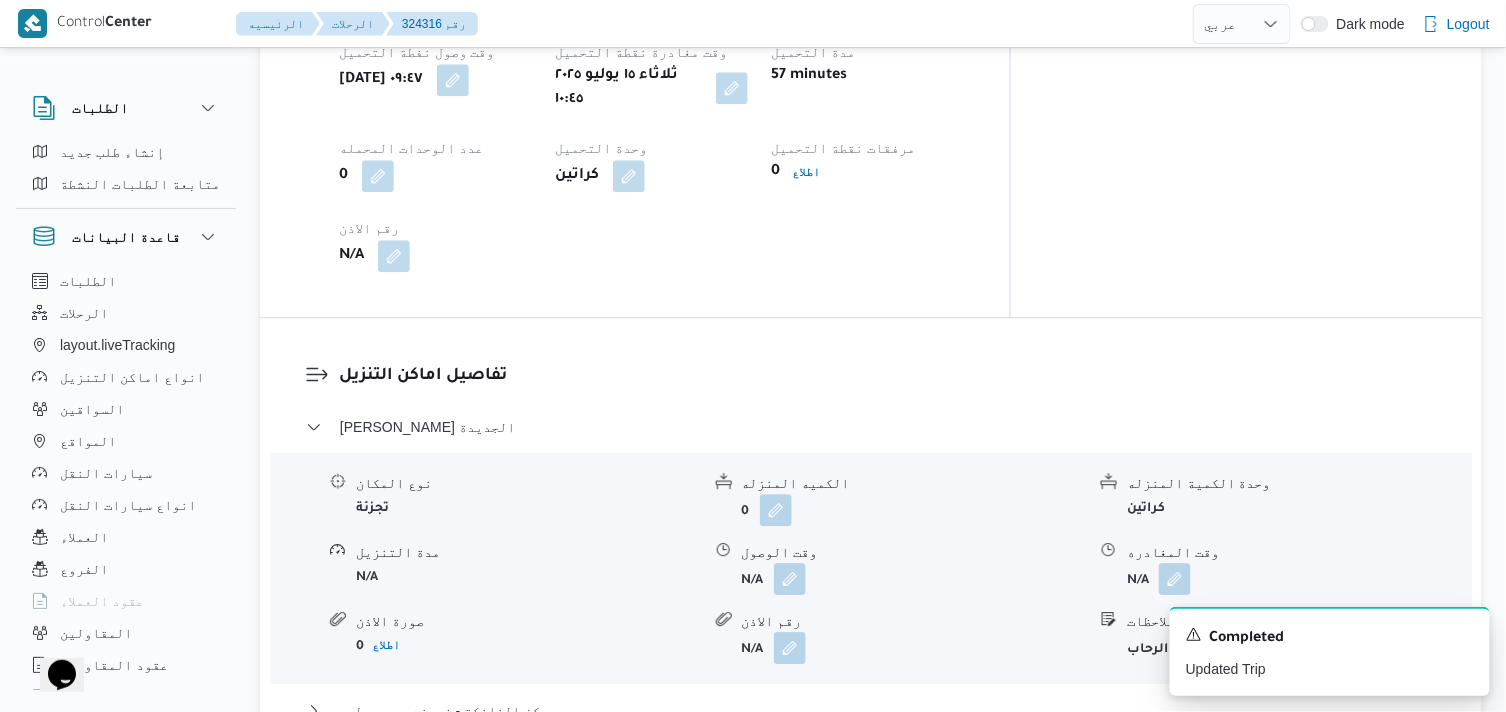 scroll, scrollTop: 1666, scrollLeft: 0, axis: vertical 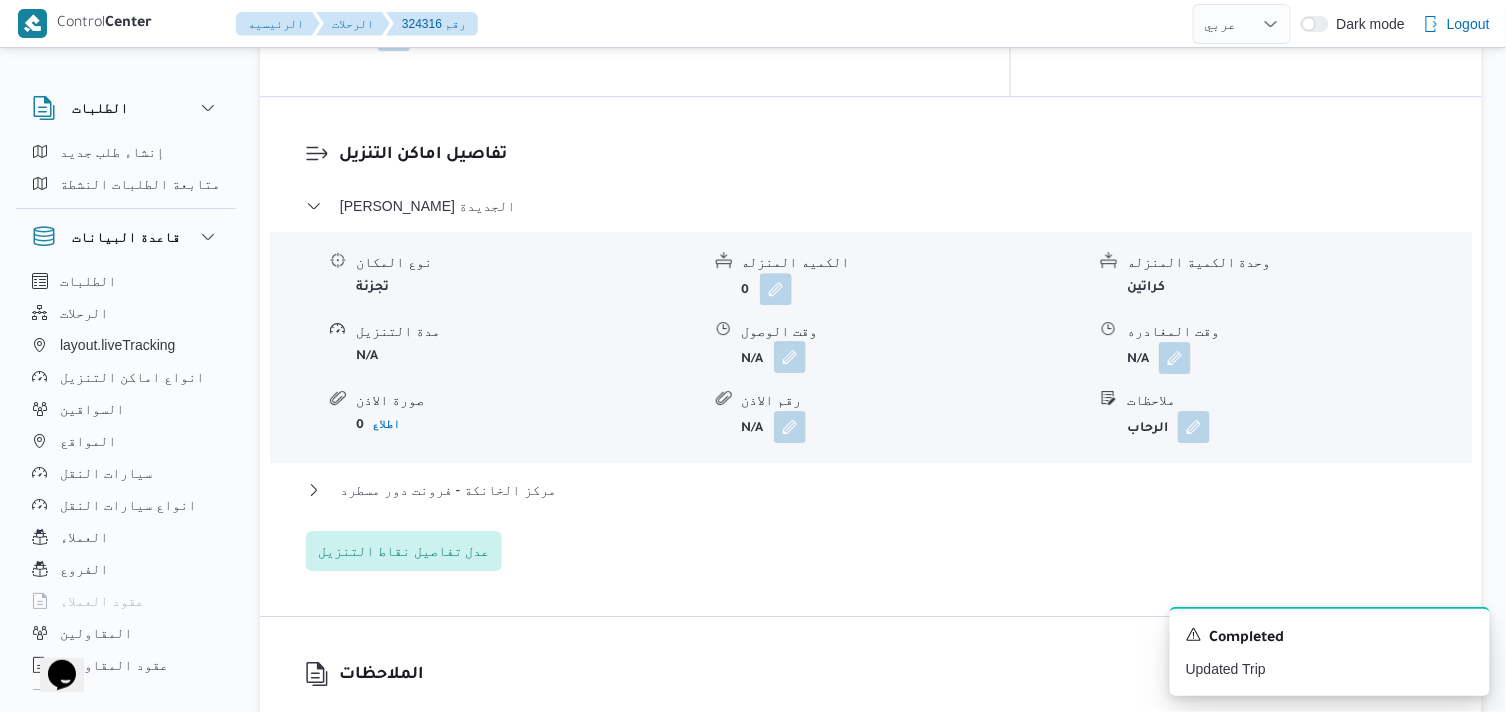 click at bounding box center (790, 357) 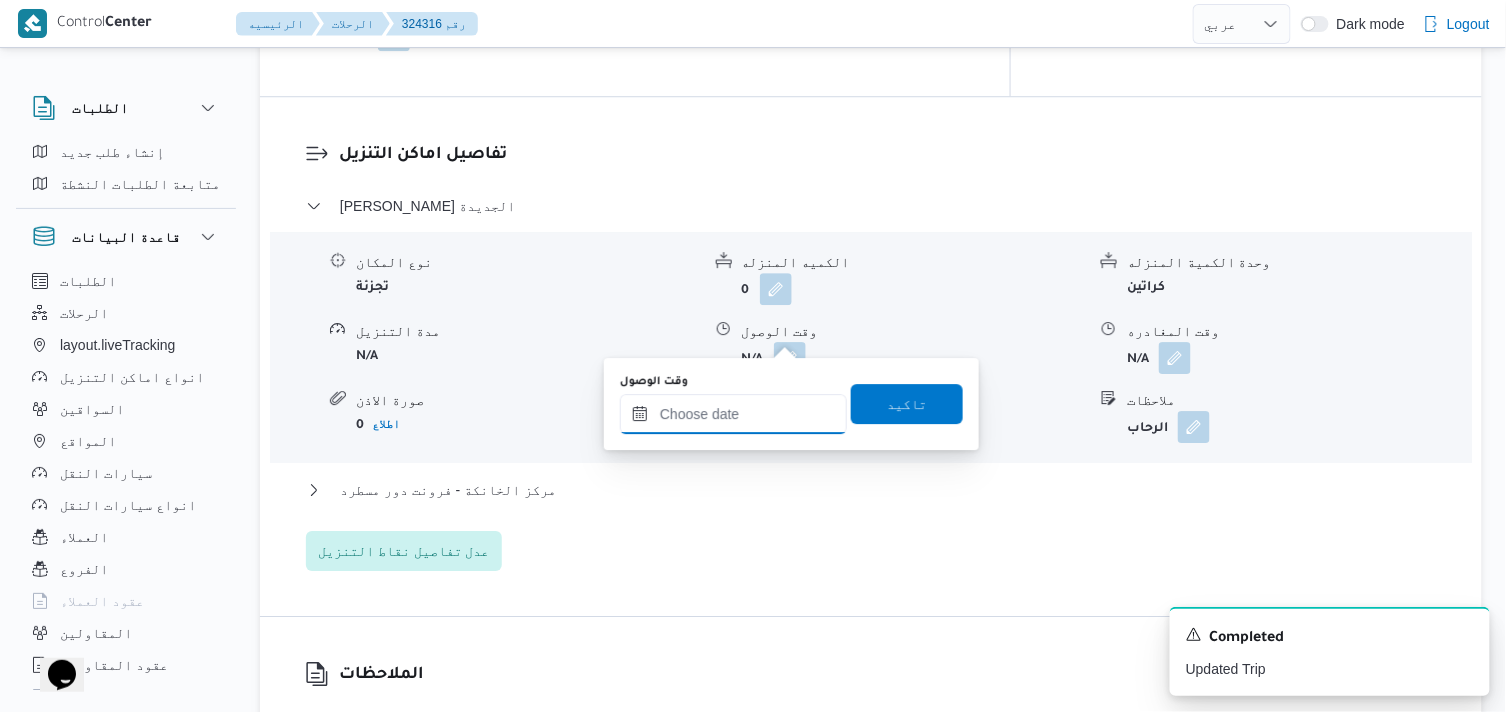 click on "وقت الوصول" at bounding box center (733, 414) 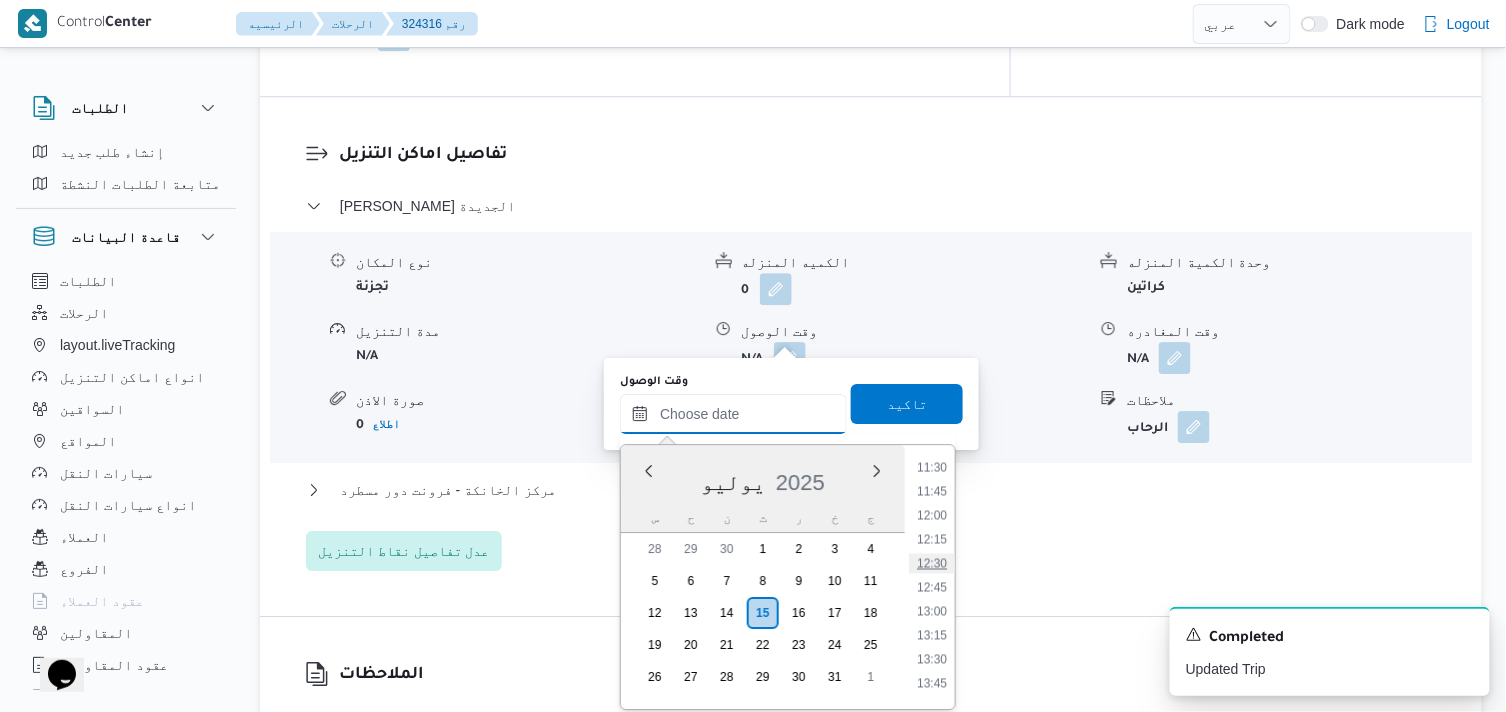 scroll, scrollTop: 997, scrollLeft: 0, axis: vertical 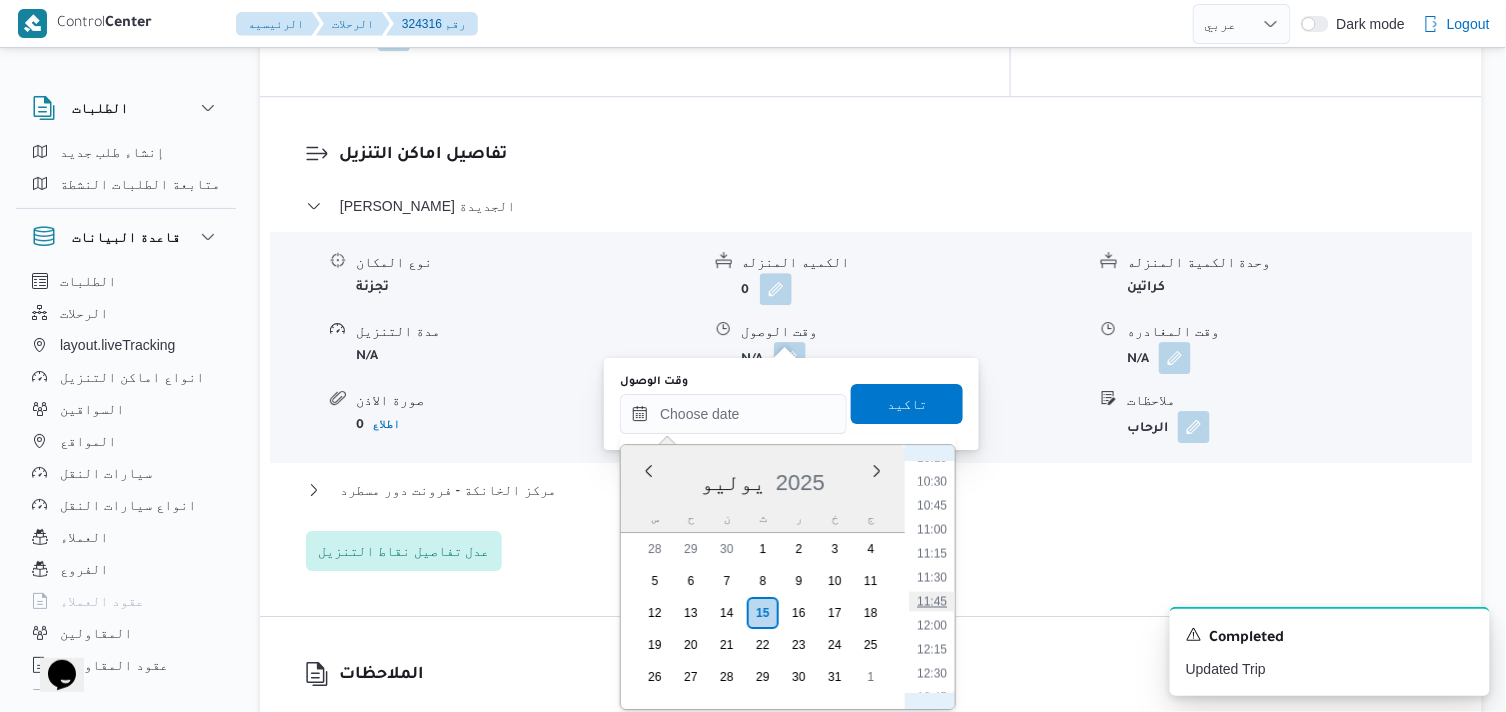 click on "11:45" at bounding box center (932, 602) 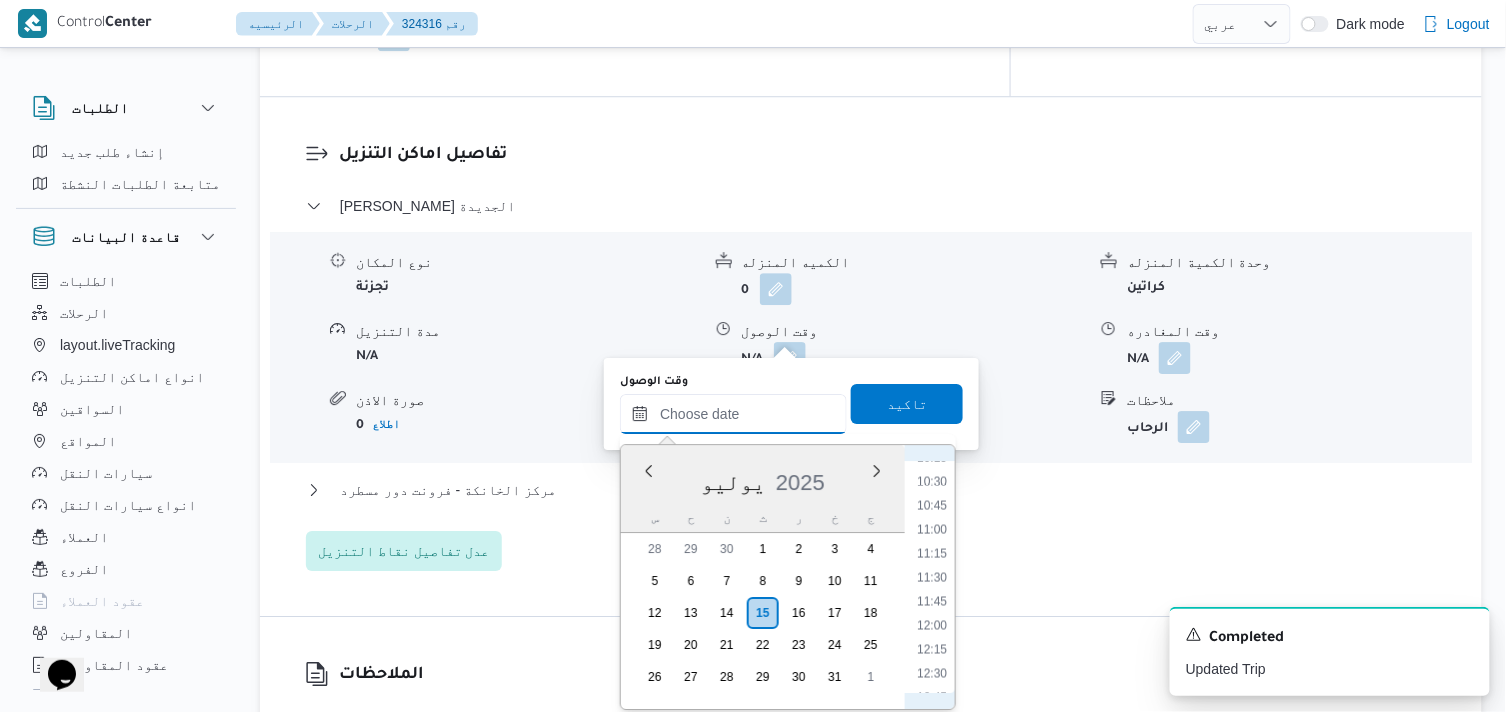 type on "[DATE] ١١:٤٥" 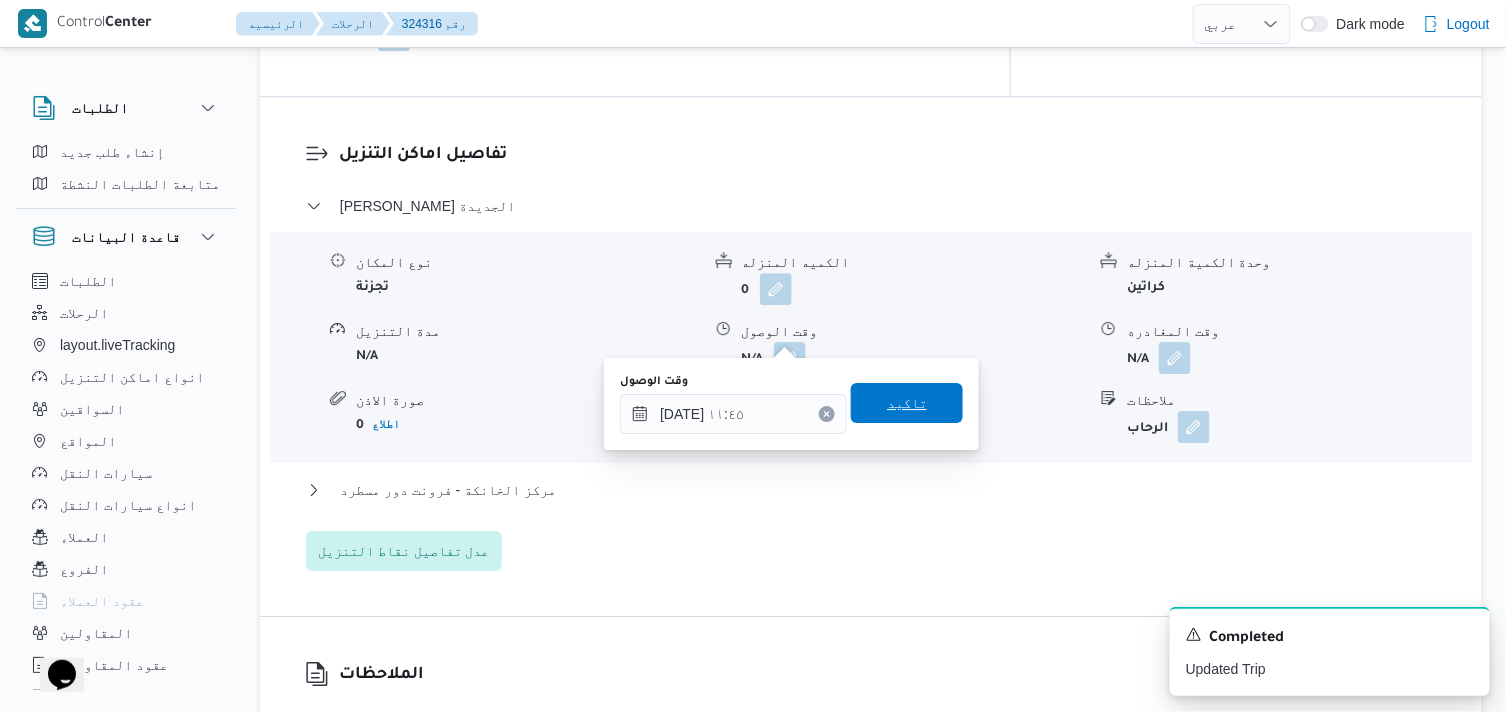 click on "تاكيد" at bounding box center [907, 403] 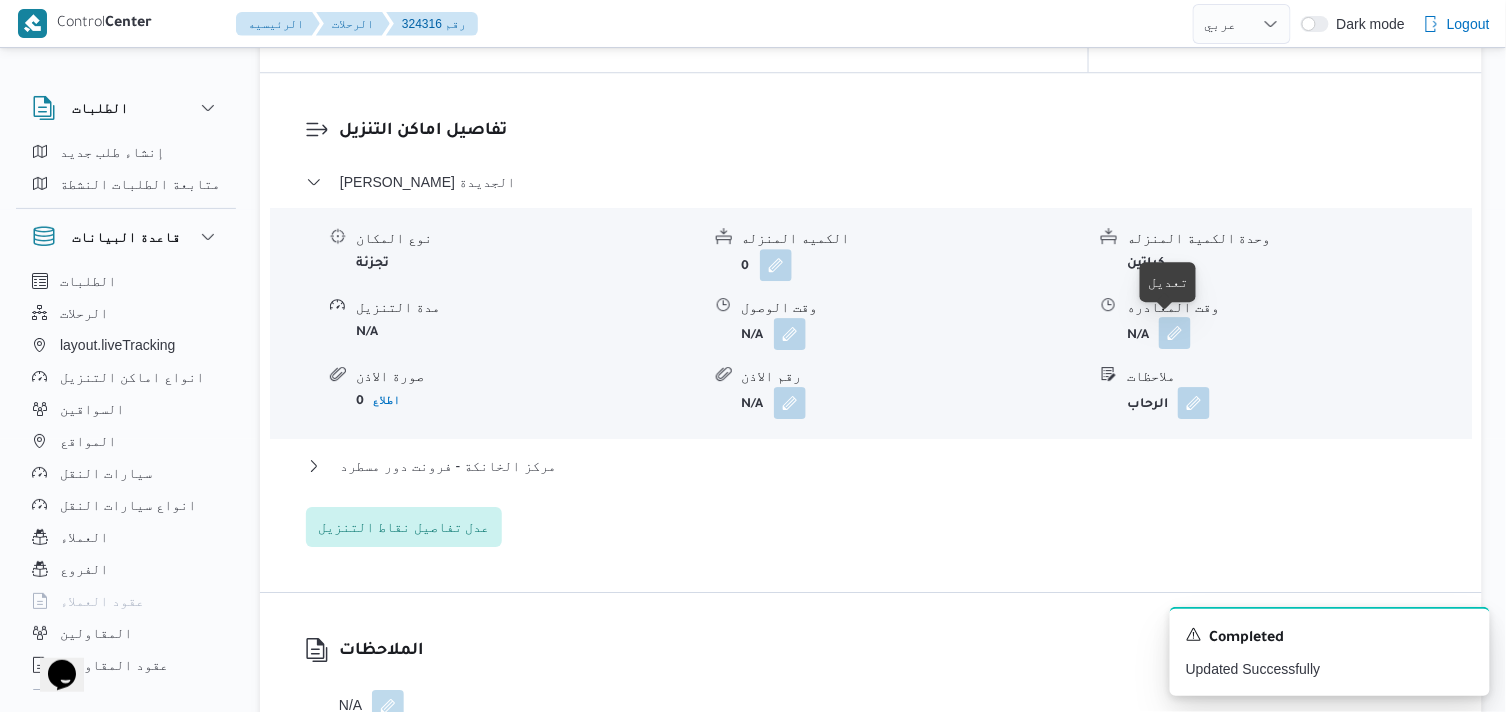 click at bounding box center (1175, 333) 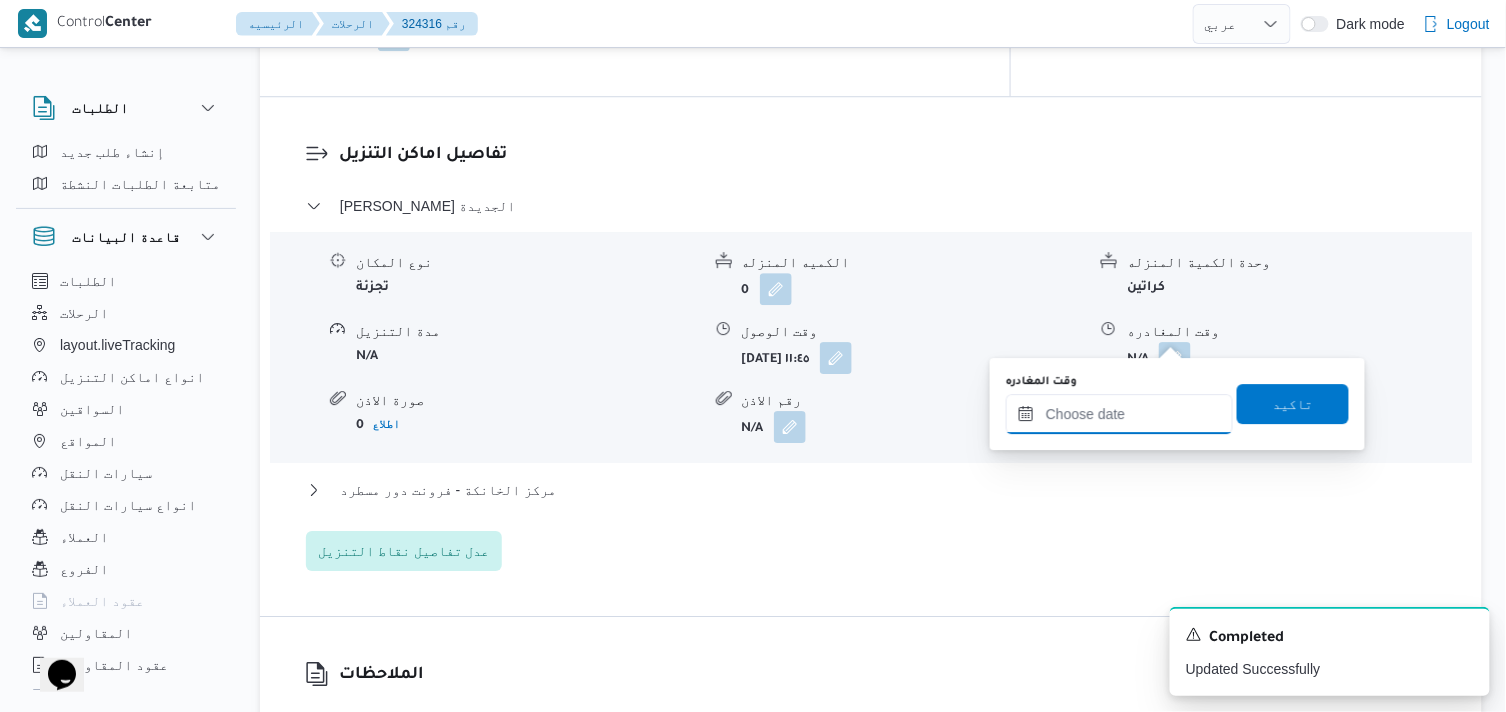 click on "وقت المغادره" at bounding box center (1119, 414) 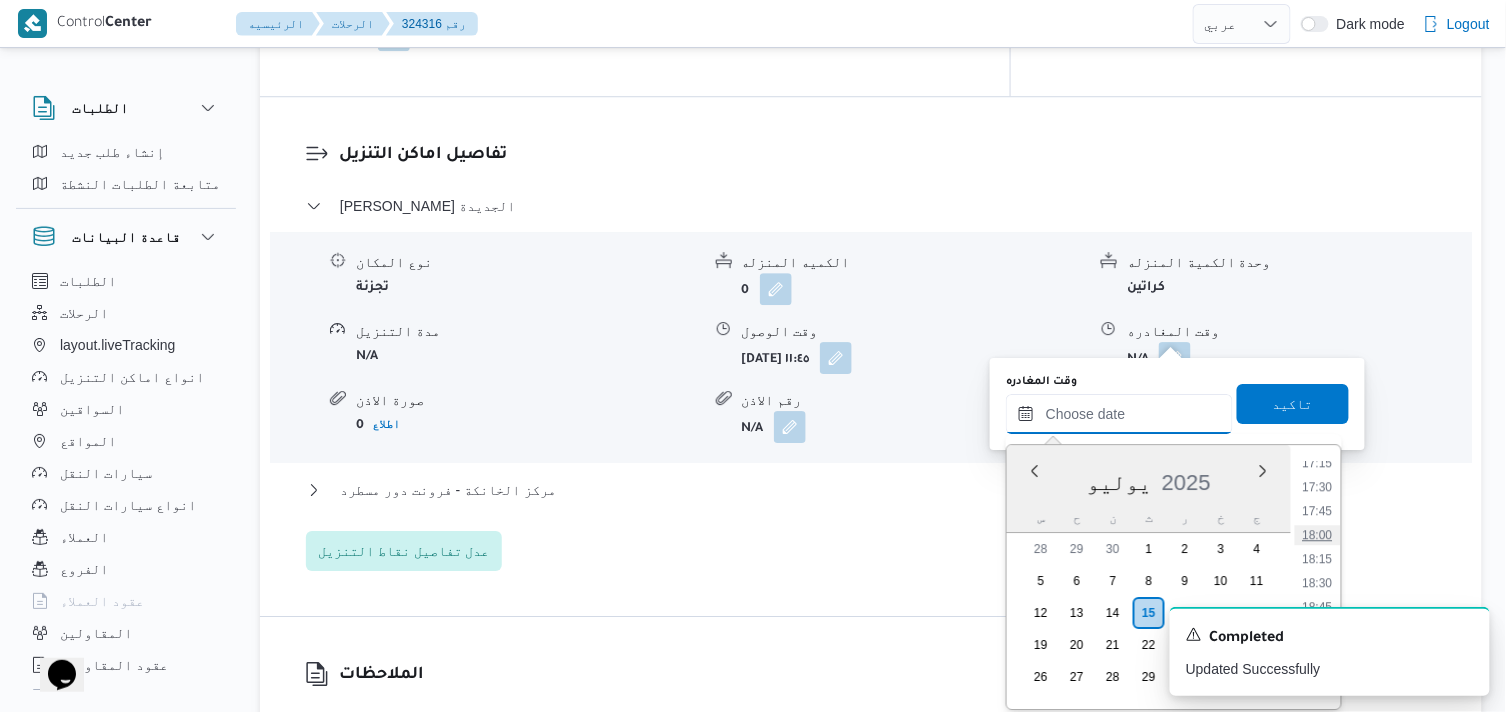 scroll, scrollTop: 1553, scrollLeft: 0, axis: vertical 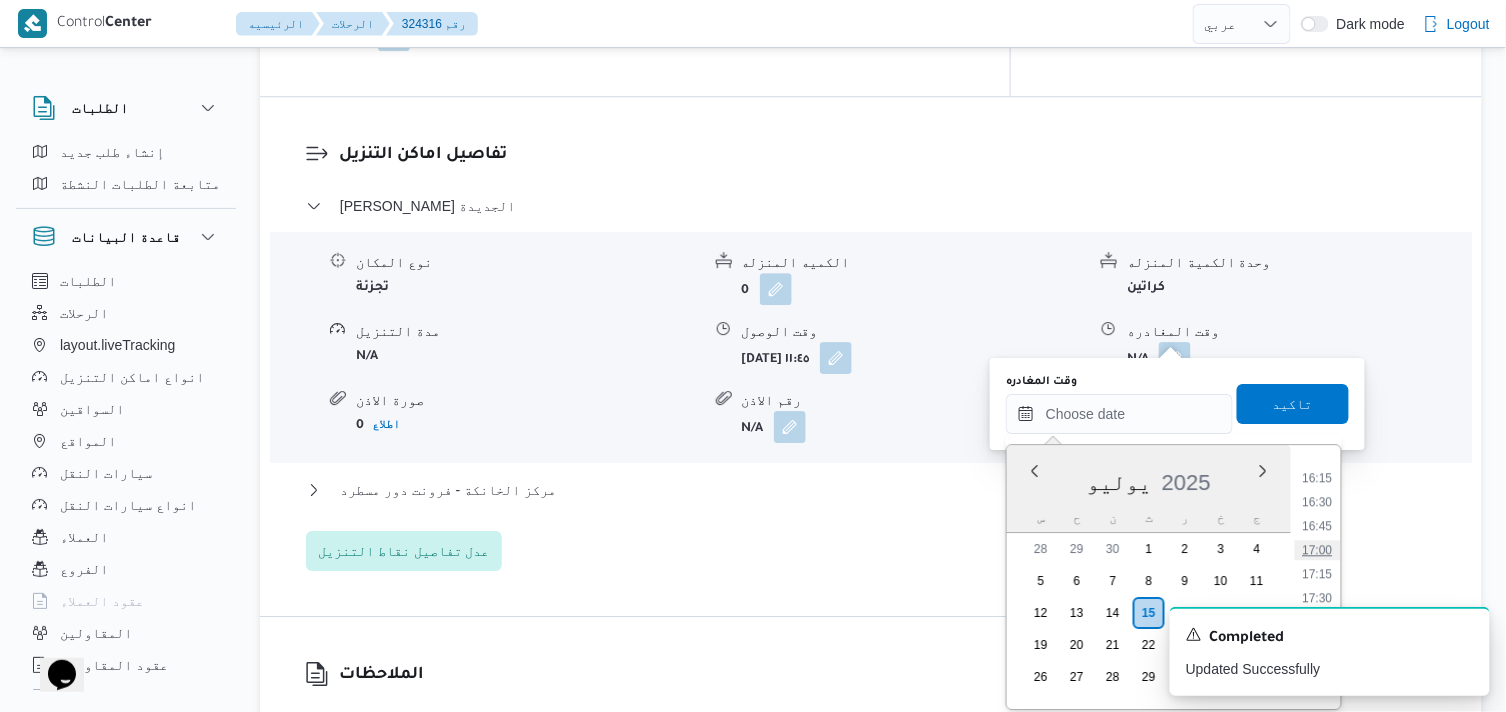 click on "17:00" at bounding box center (1318, 550) 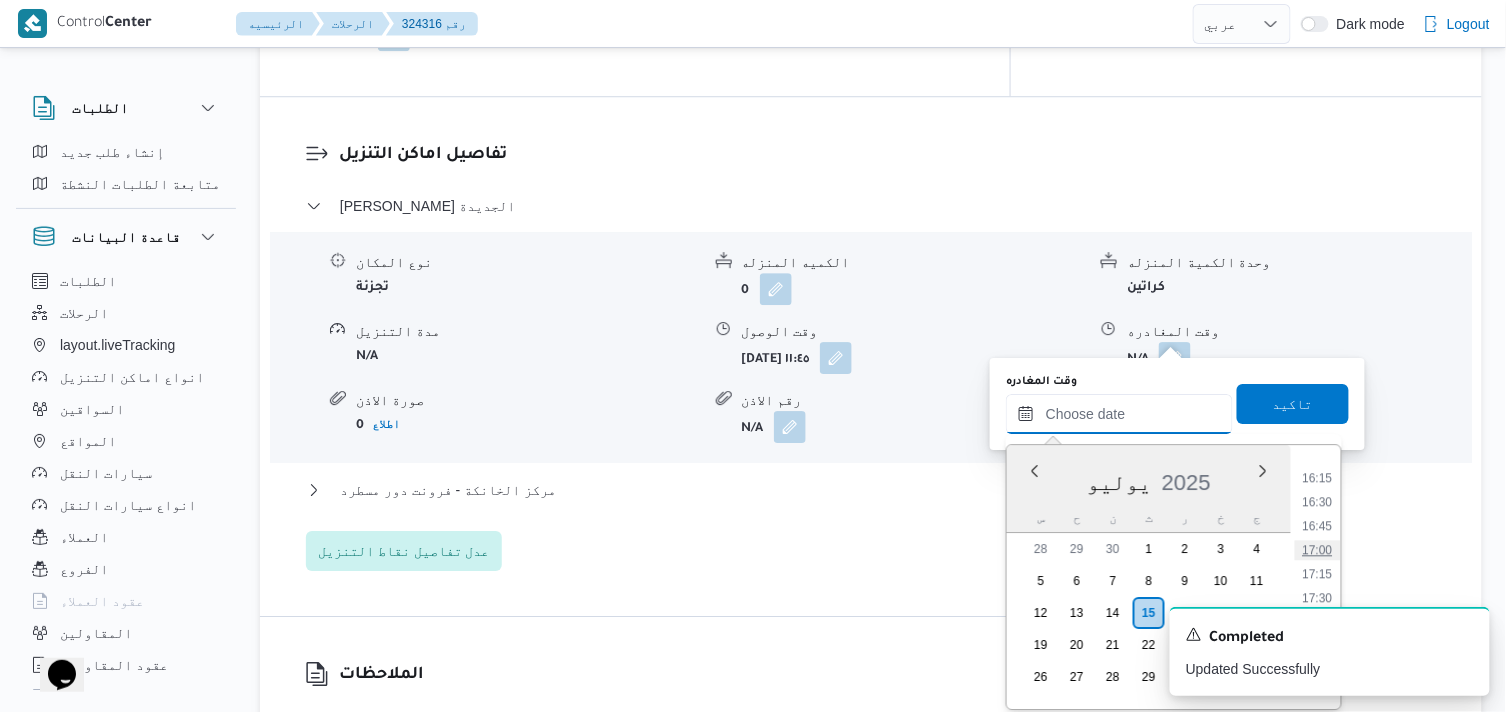 type on "[DATE] ١٧:٠٠" 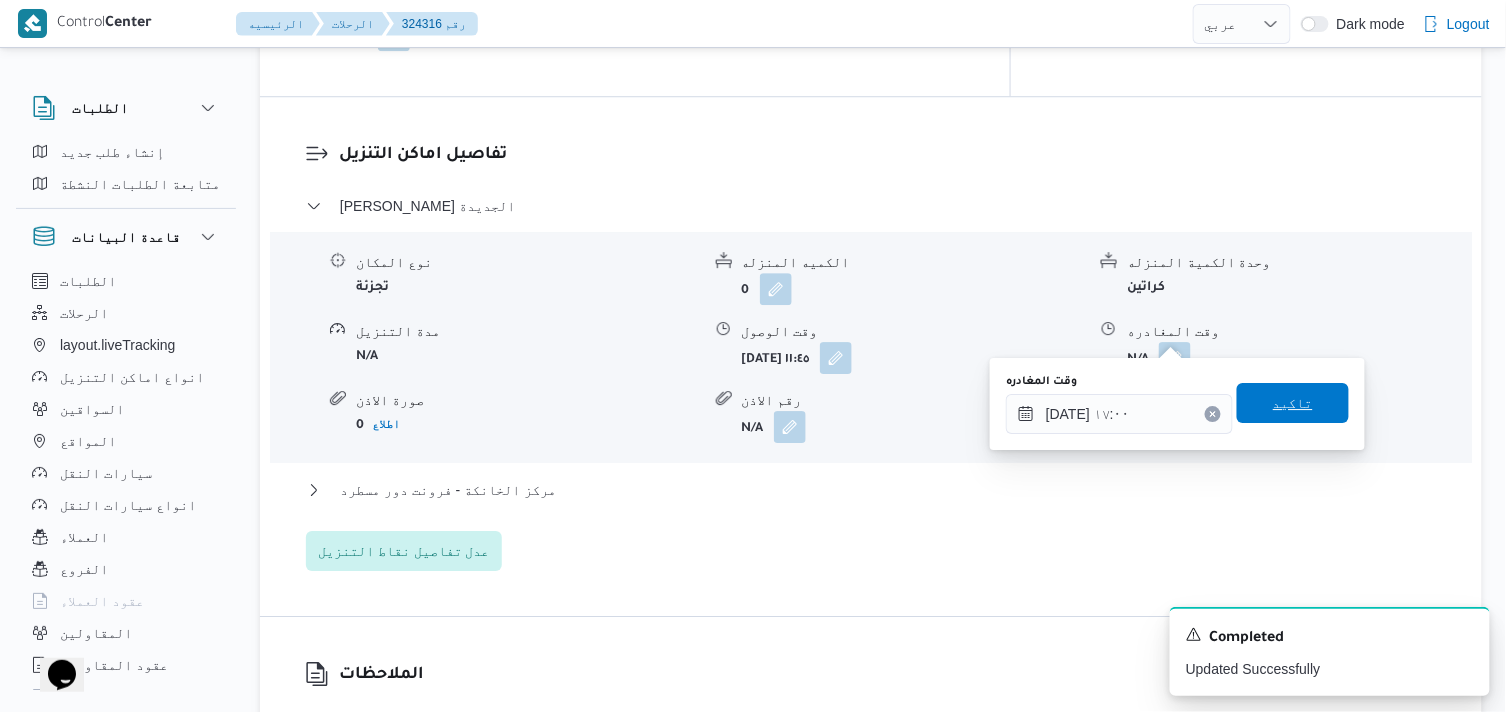 click on "تاكيد" at bounding box center (1293, 403) 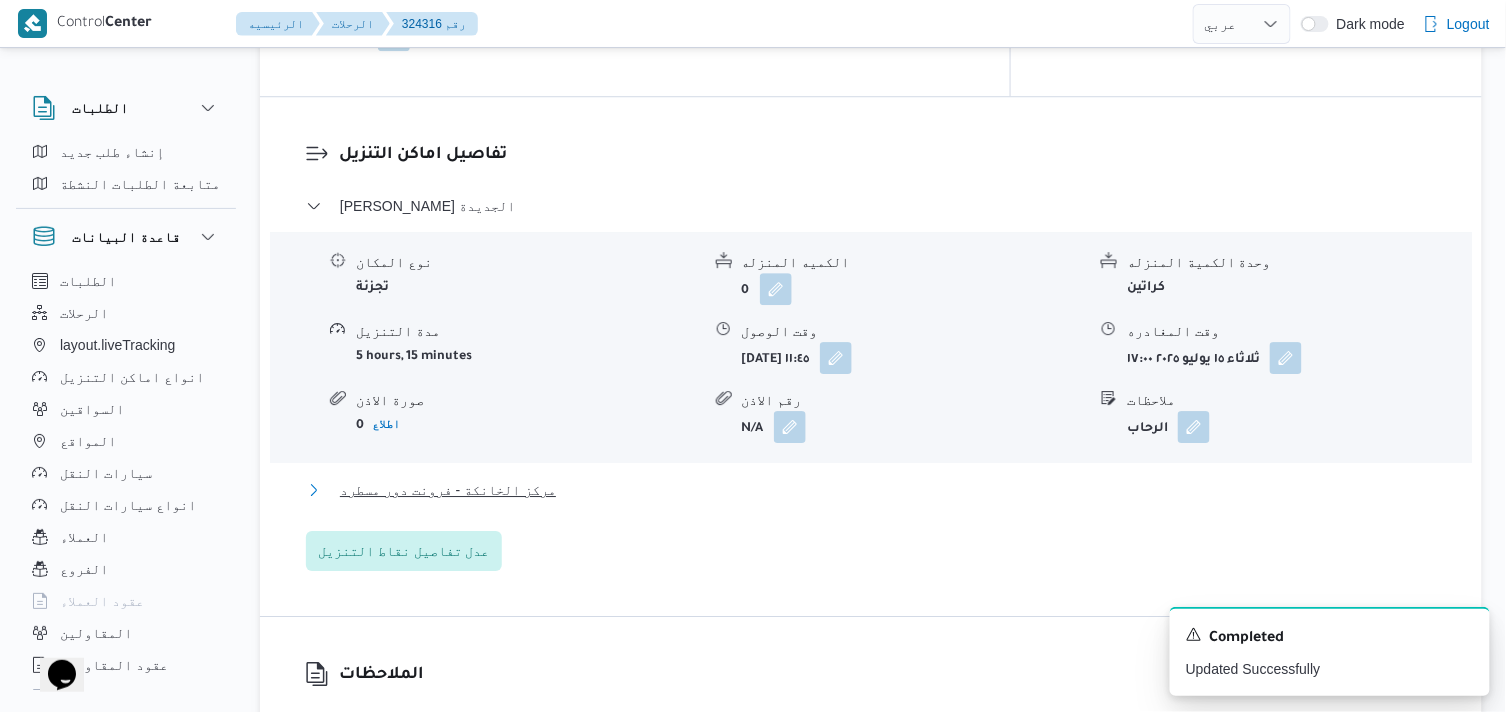 click on "مركز الخانكة -
فرونت دور مسطرد" at bounding box center [448, 490] 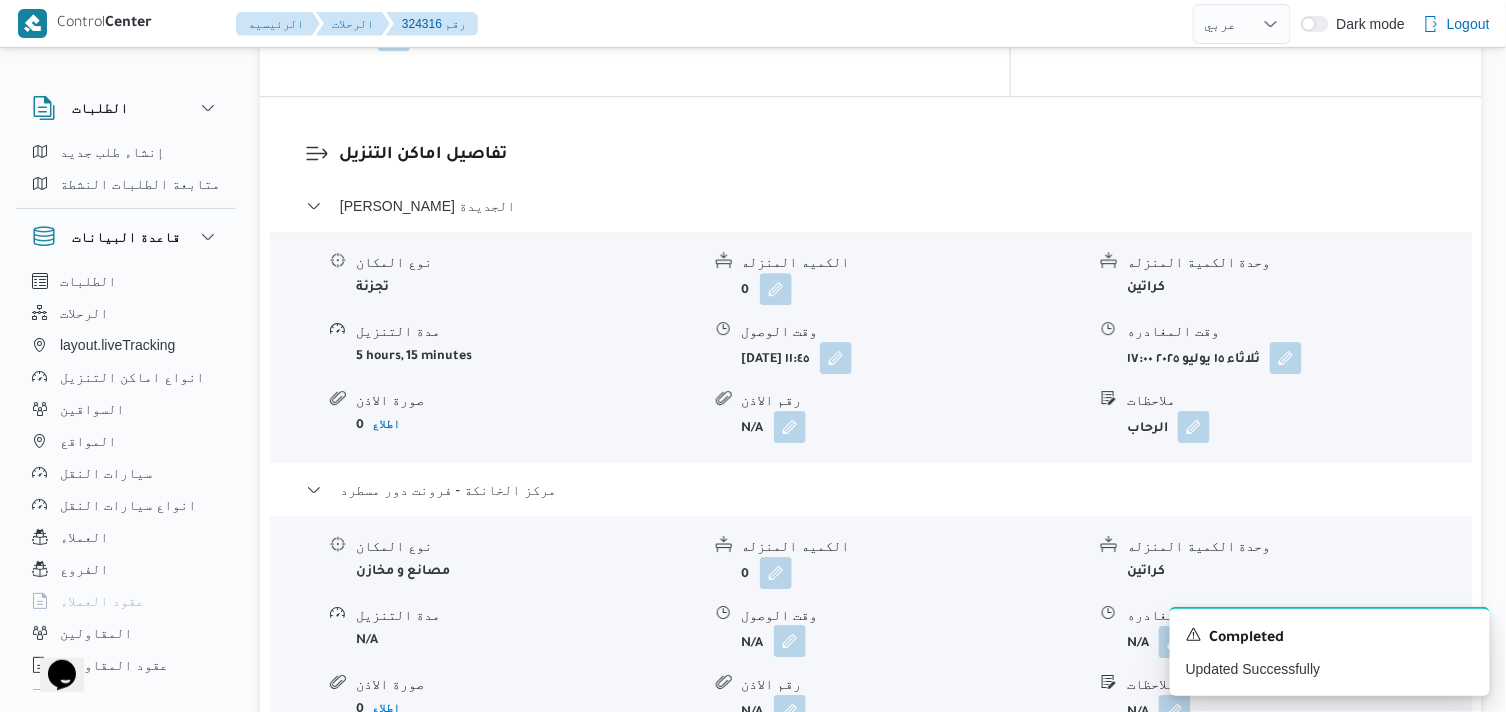 click at bounding box center (790, 641) 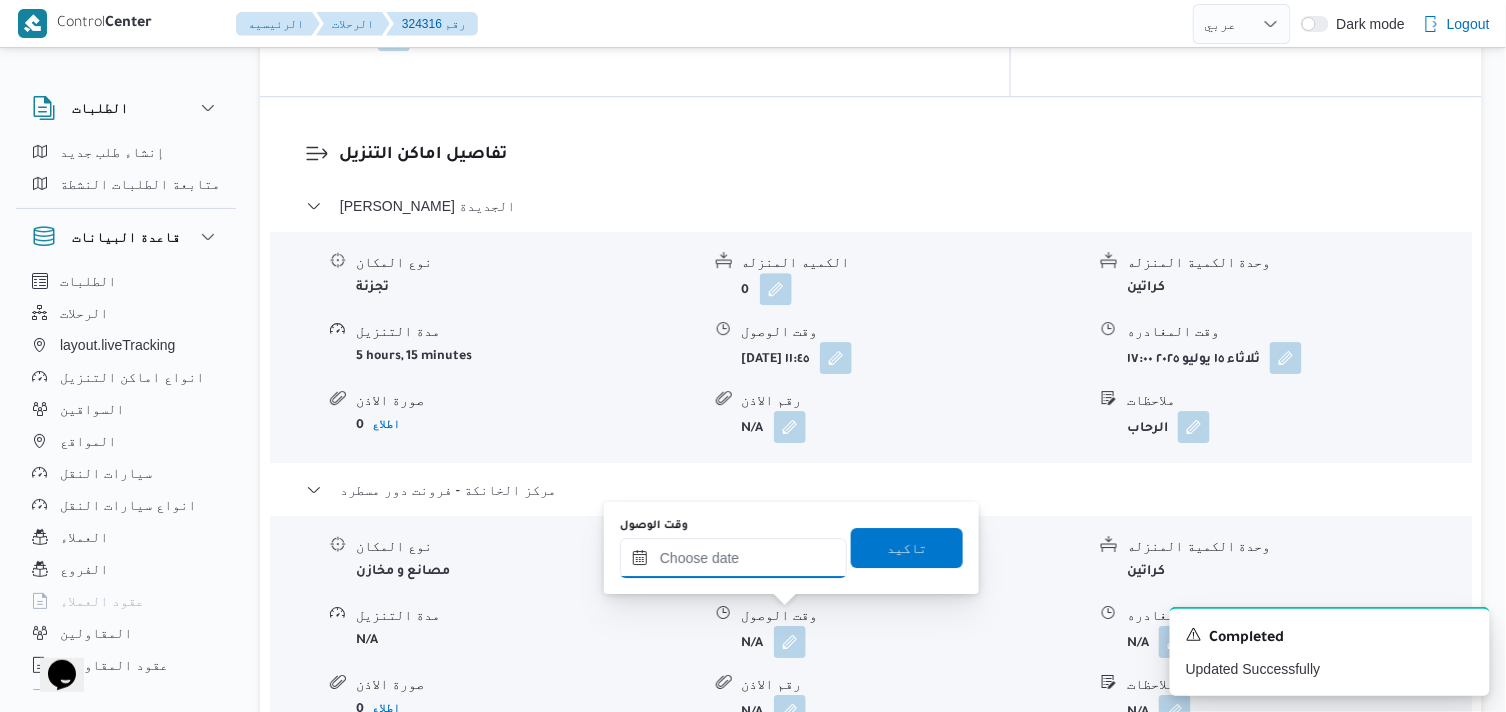 click on "وقت الوصول" at bounding box center [733, 558] 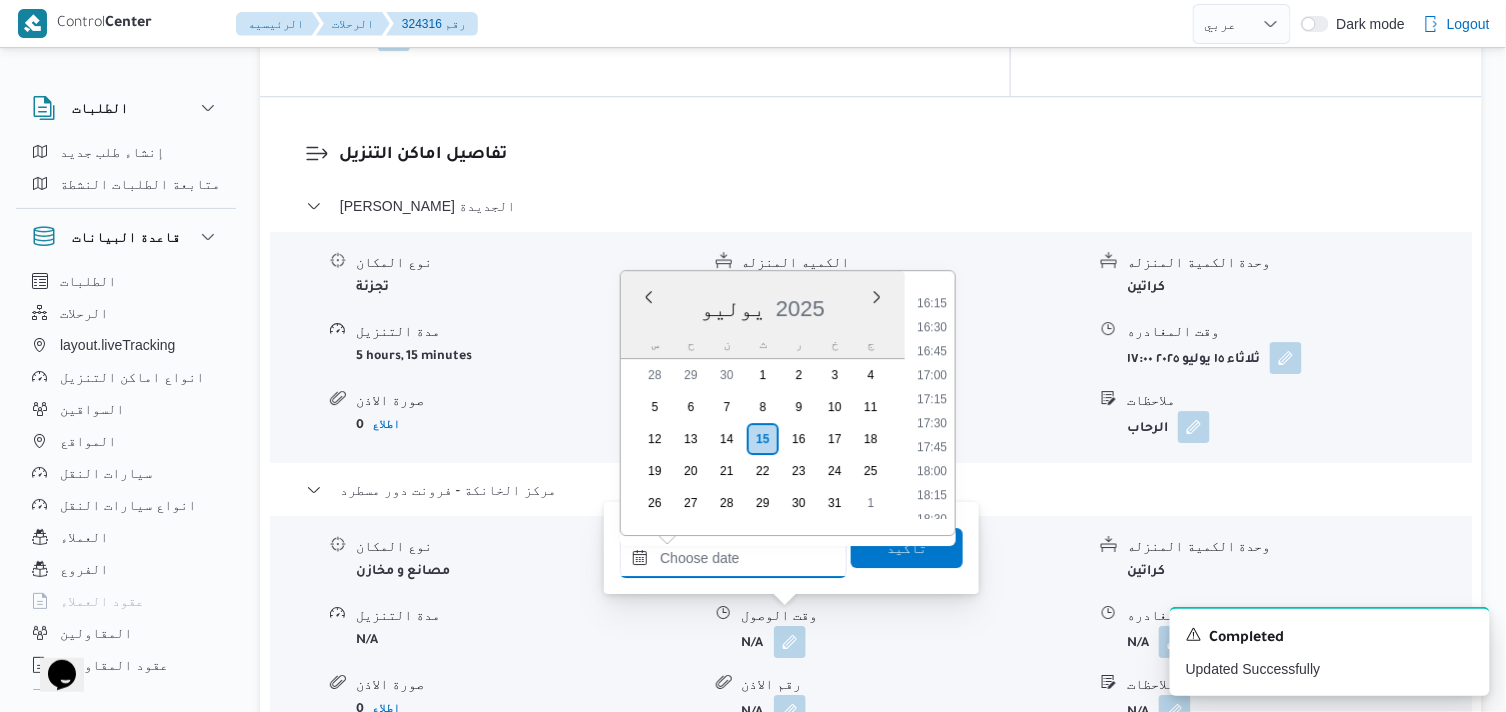 scroll, scrollTop: 1553, scrollLeft: 0, axis: vertical 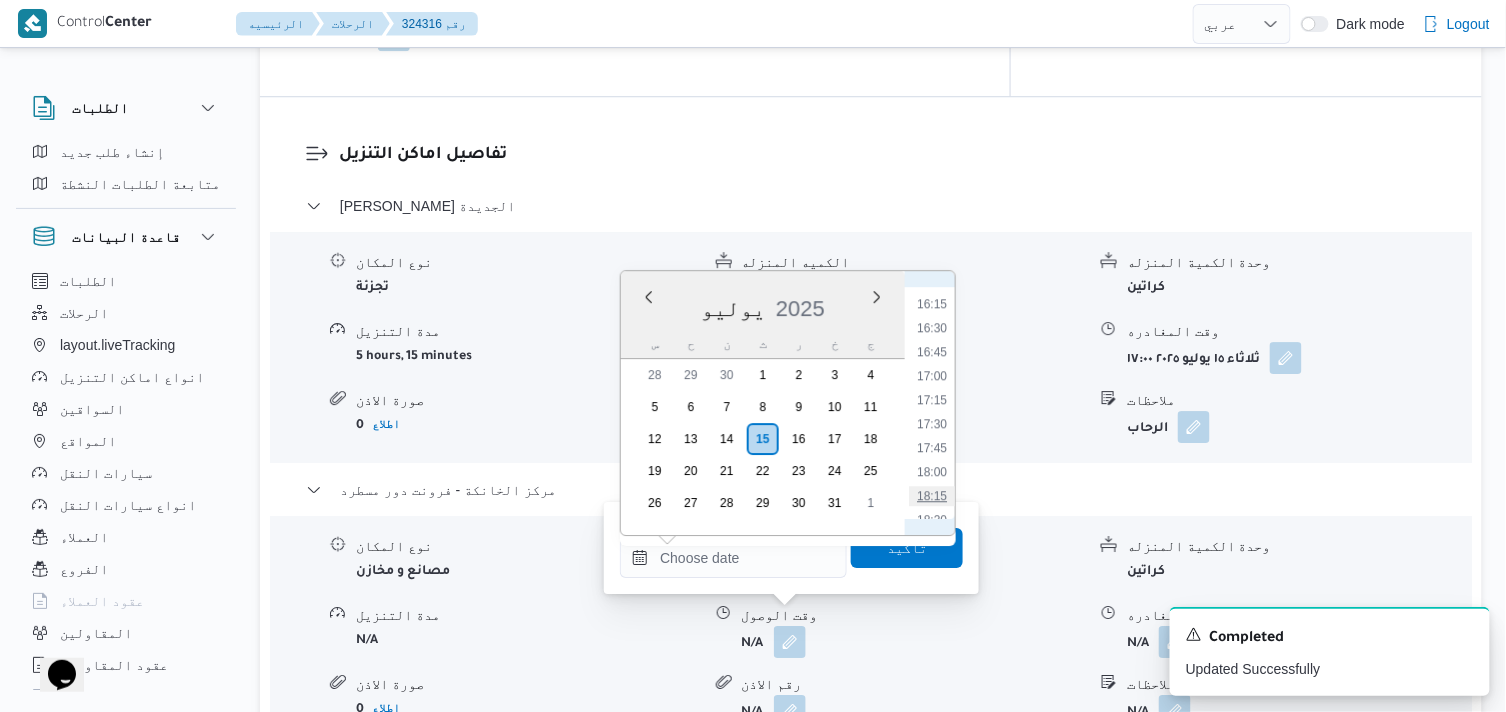 click on "18:15" at bounding box center [932, 496] 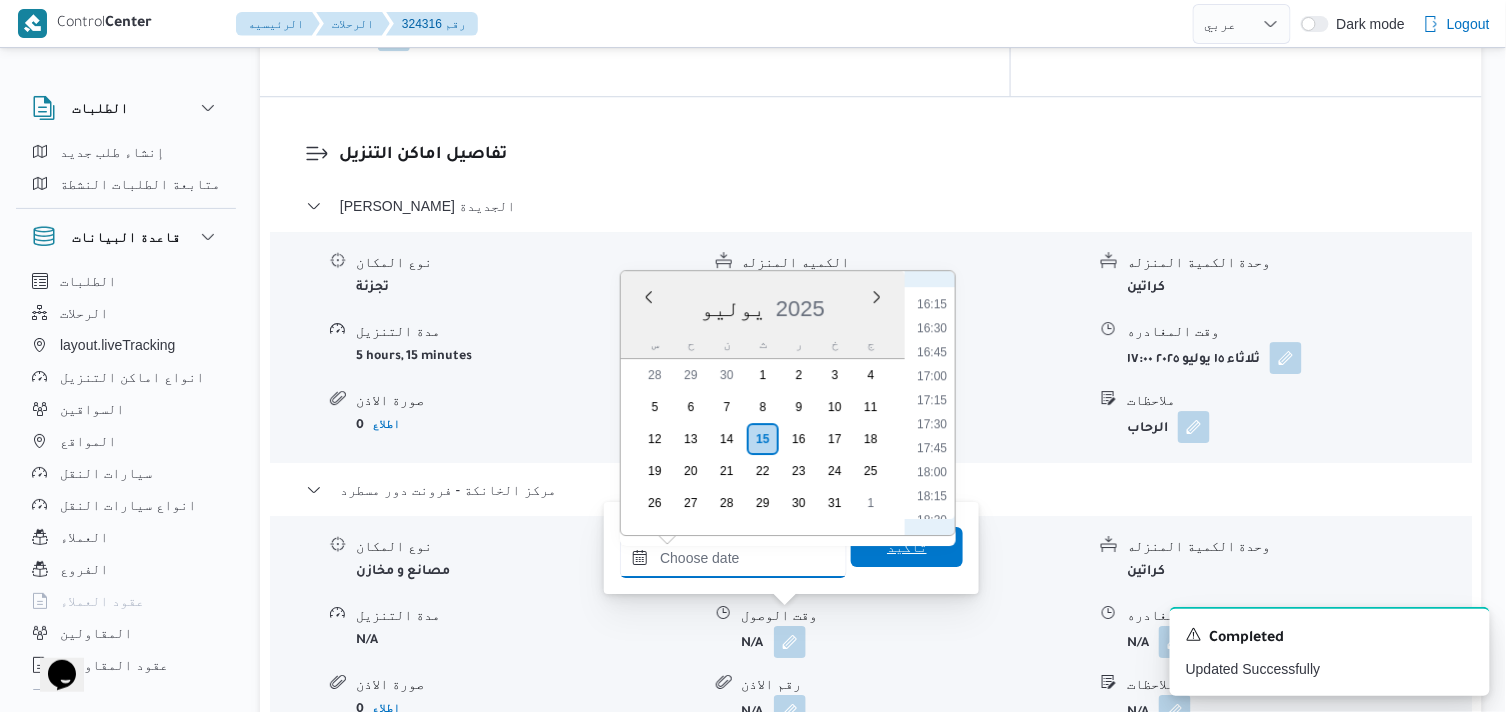 type on "[DATE] ١٨:١٥" 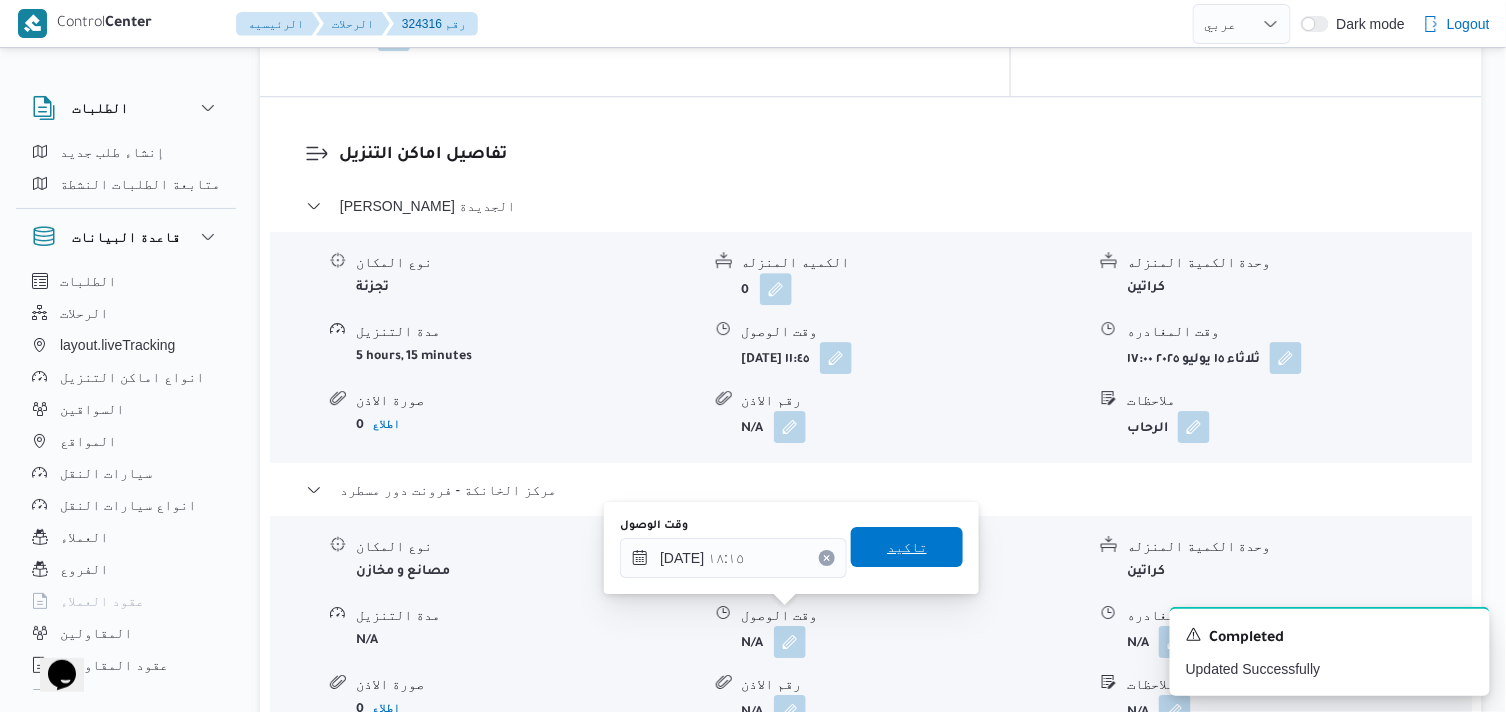 click on "تاكيد" at bounding box center (907, 547) 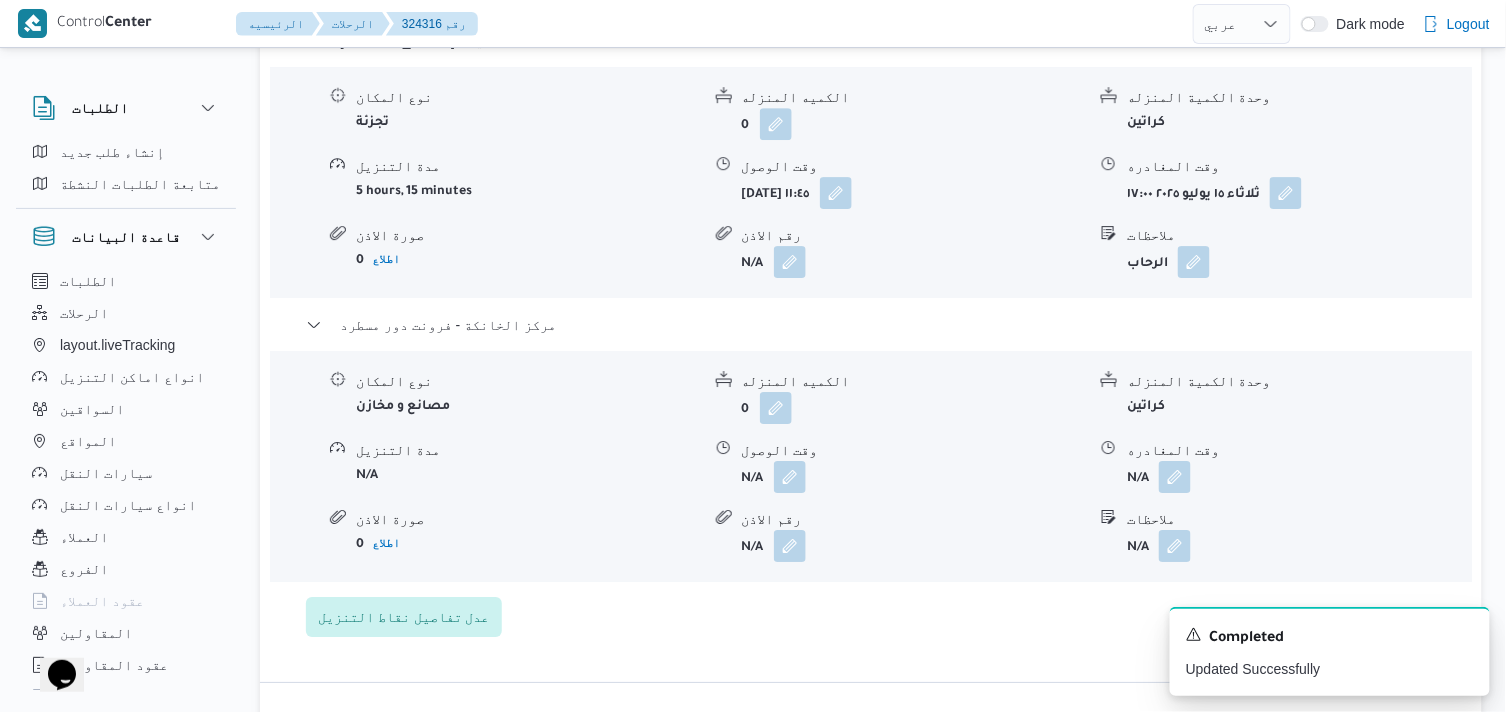 scroll, scrollTop: 1888, scrollLeft: 0, axis: vertical 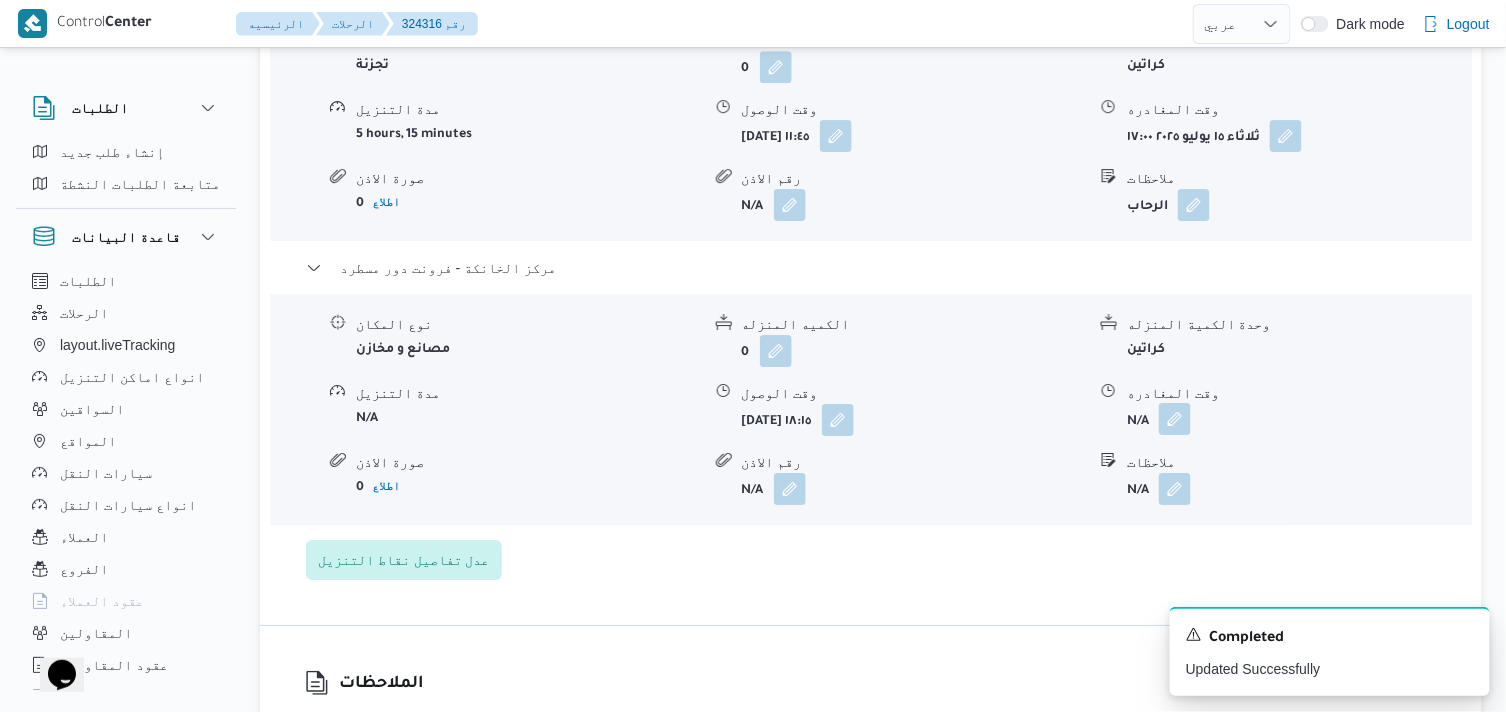 drag, startPoint x: 1170, startPoint y: 393, endPoint x: 1172, endPoint y: 403, distance: 10.198039 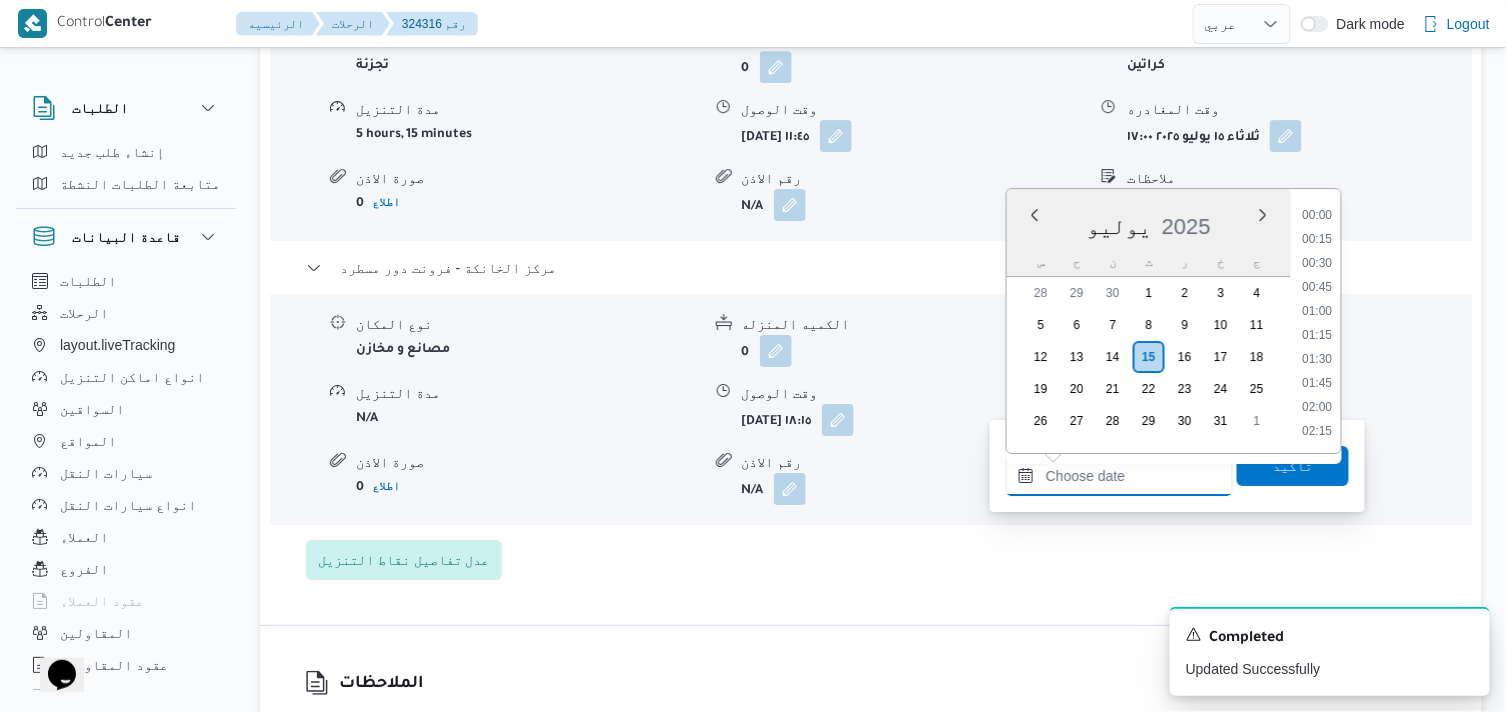 click on "وقت المغادره" at bounding box center (1119, 476) 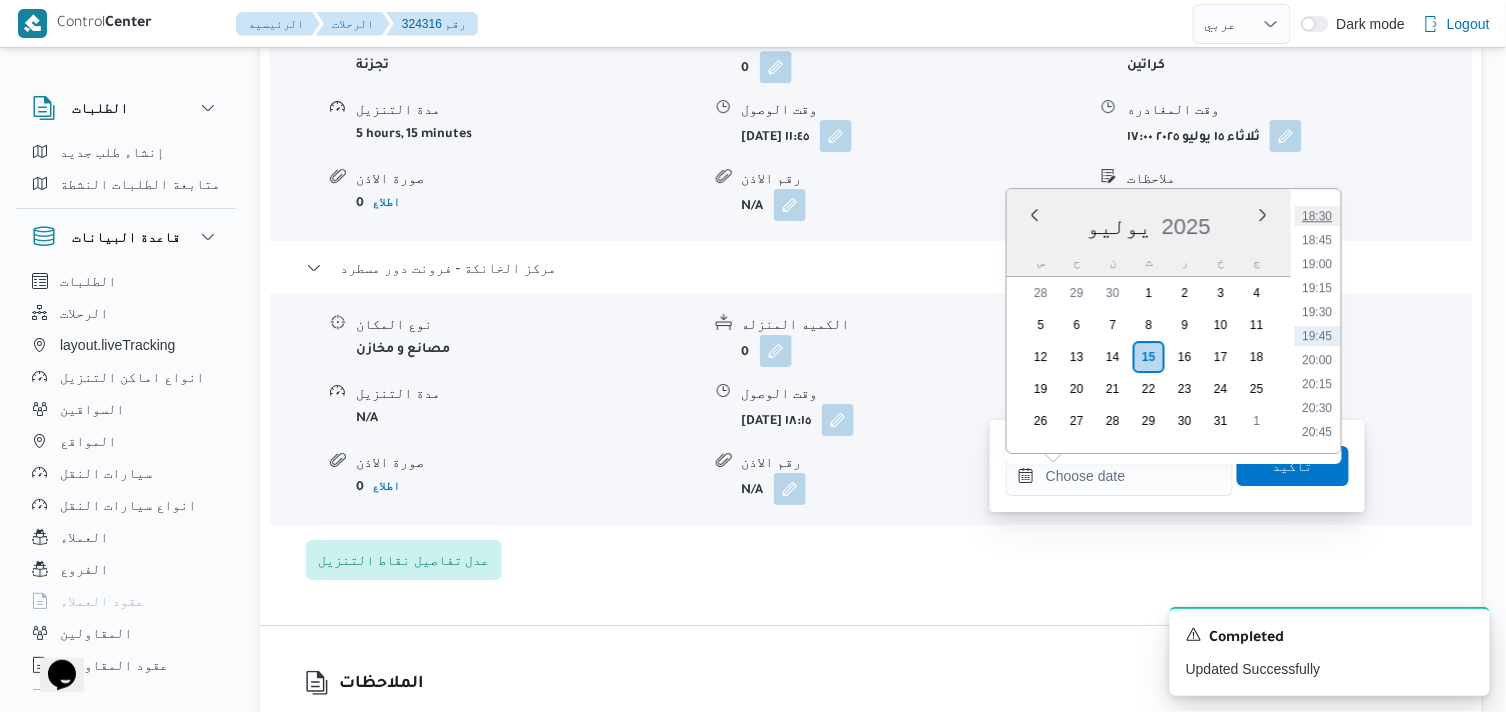 click on "18:30" at bounding box center (1318, 216) 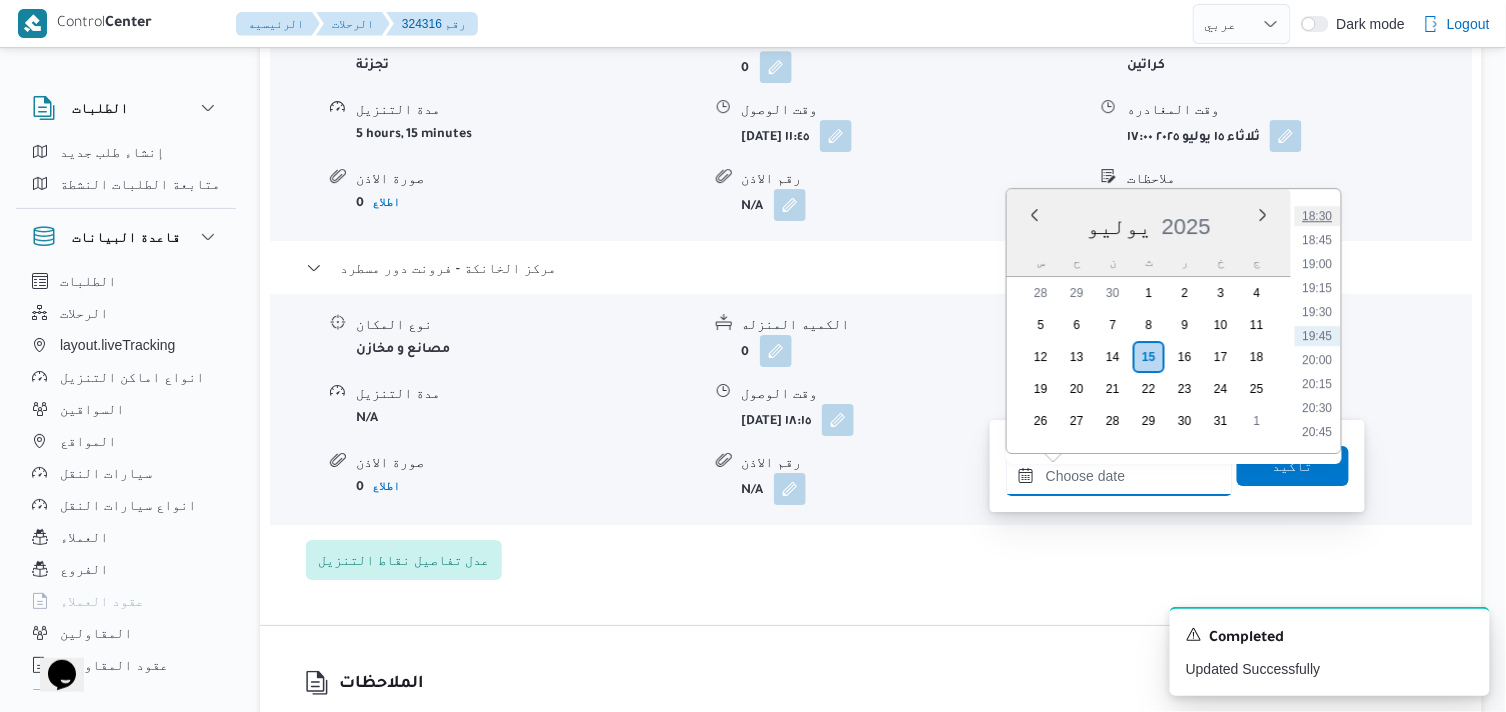 type on "[DATE] ١٨:٣٠" 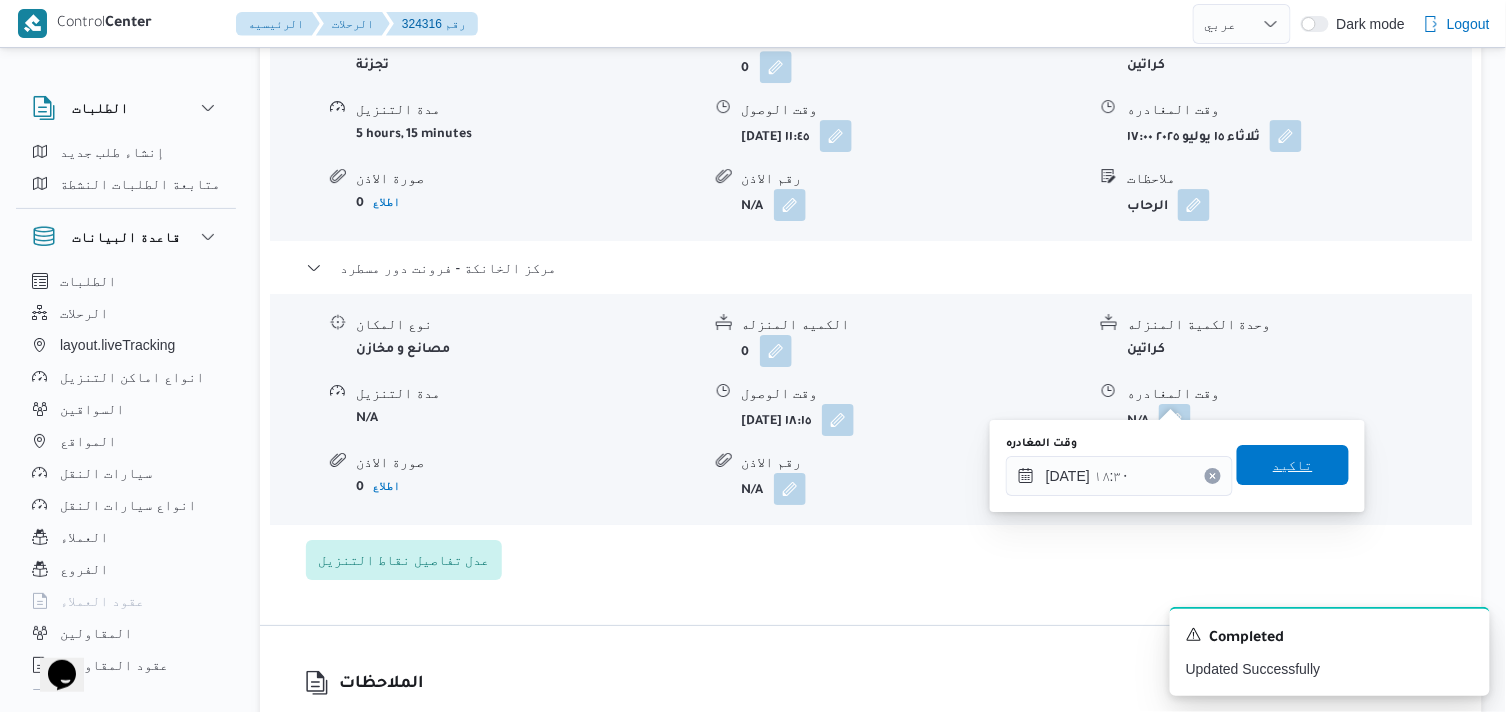 click on "تاكيد" at bounding box center [1293, 465] 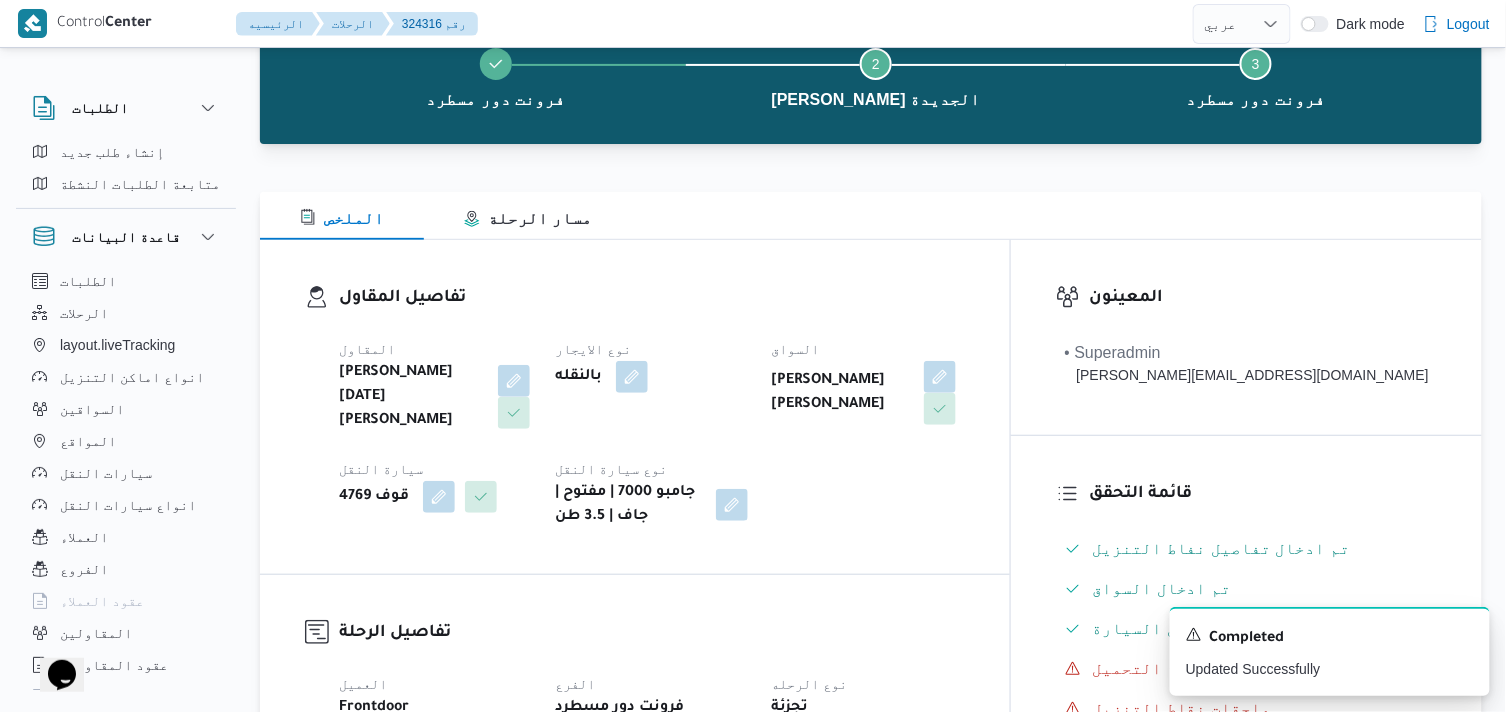 scroll, scrollTop: 0, scrollLeft: 0, axis: both 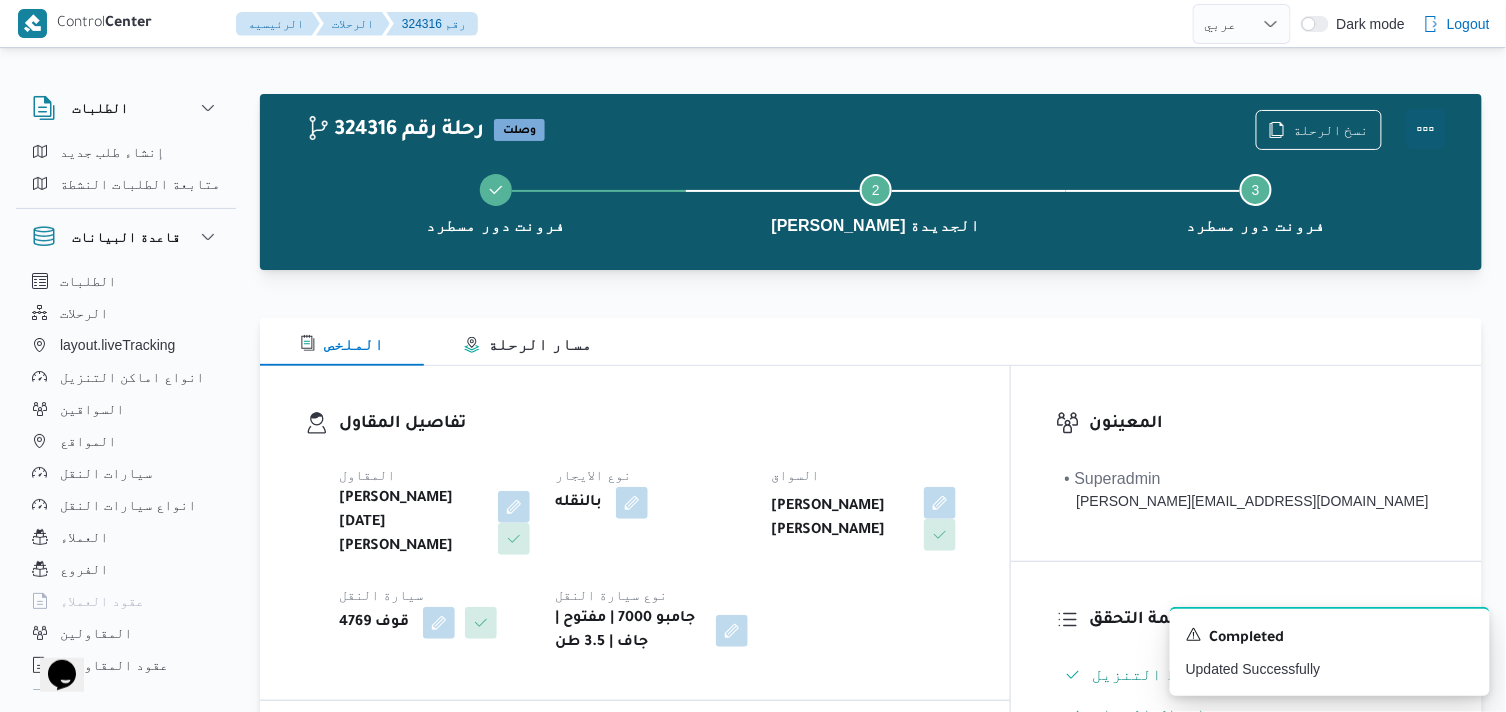 click at bounding box center (1426, 129) 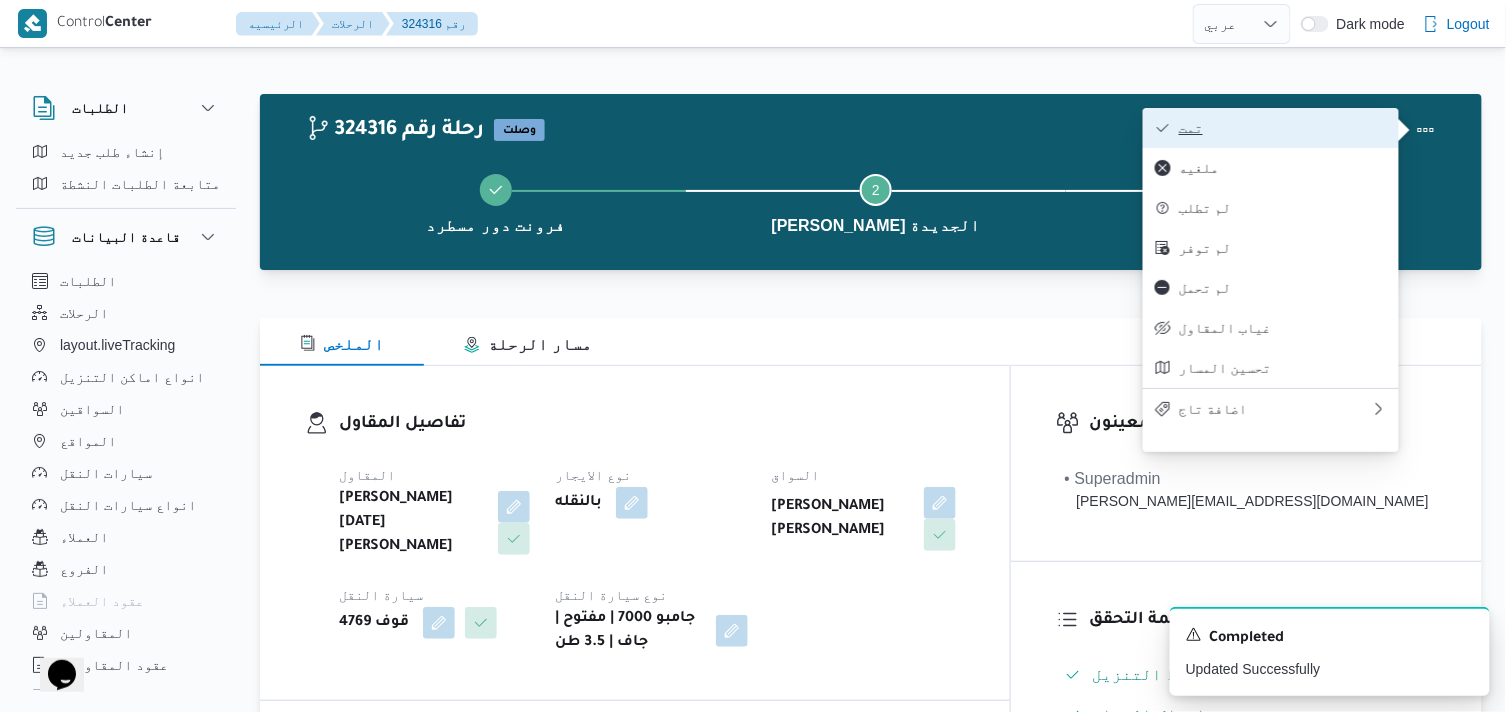 click on "تمت" at bounding box center (1283, 128) 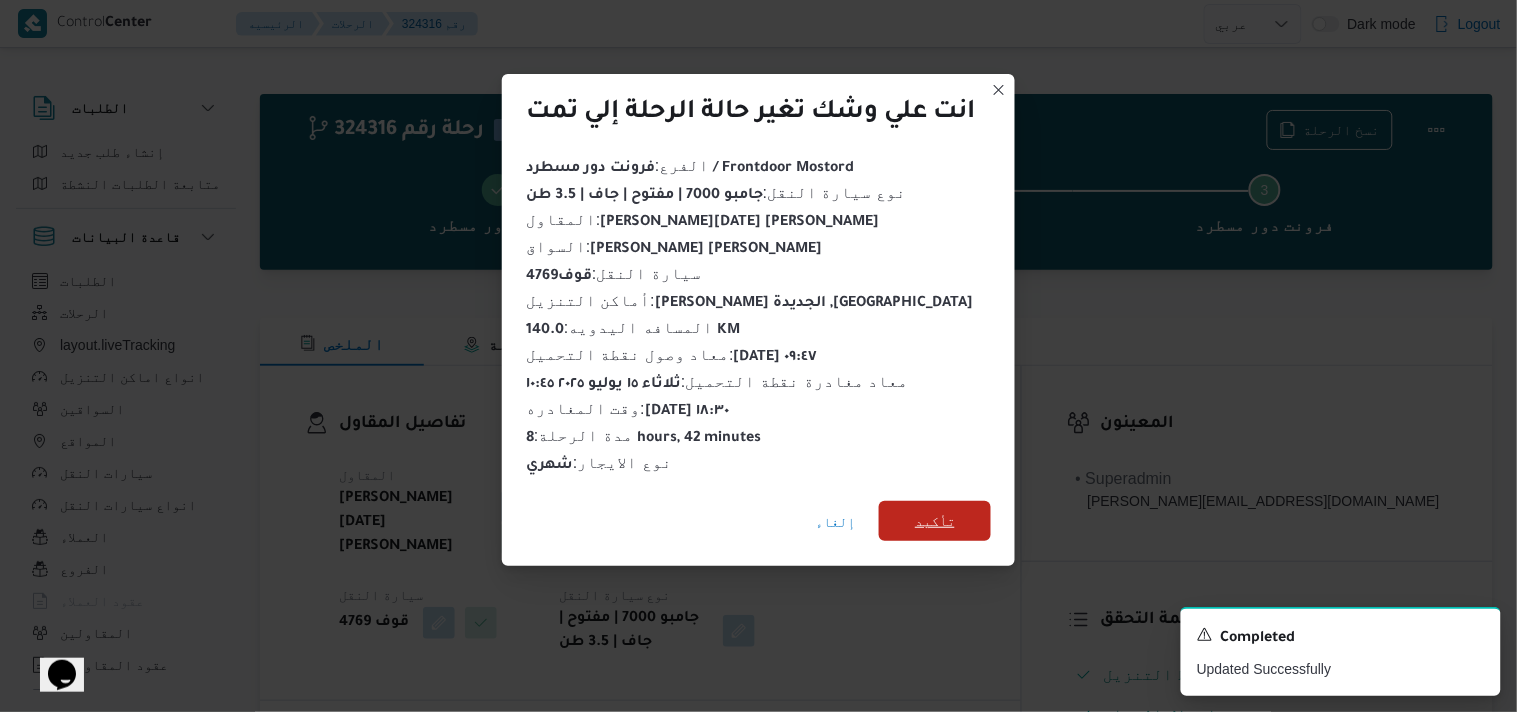 click on "تأكيد" at bounding box center (935, 521) 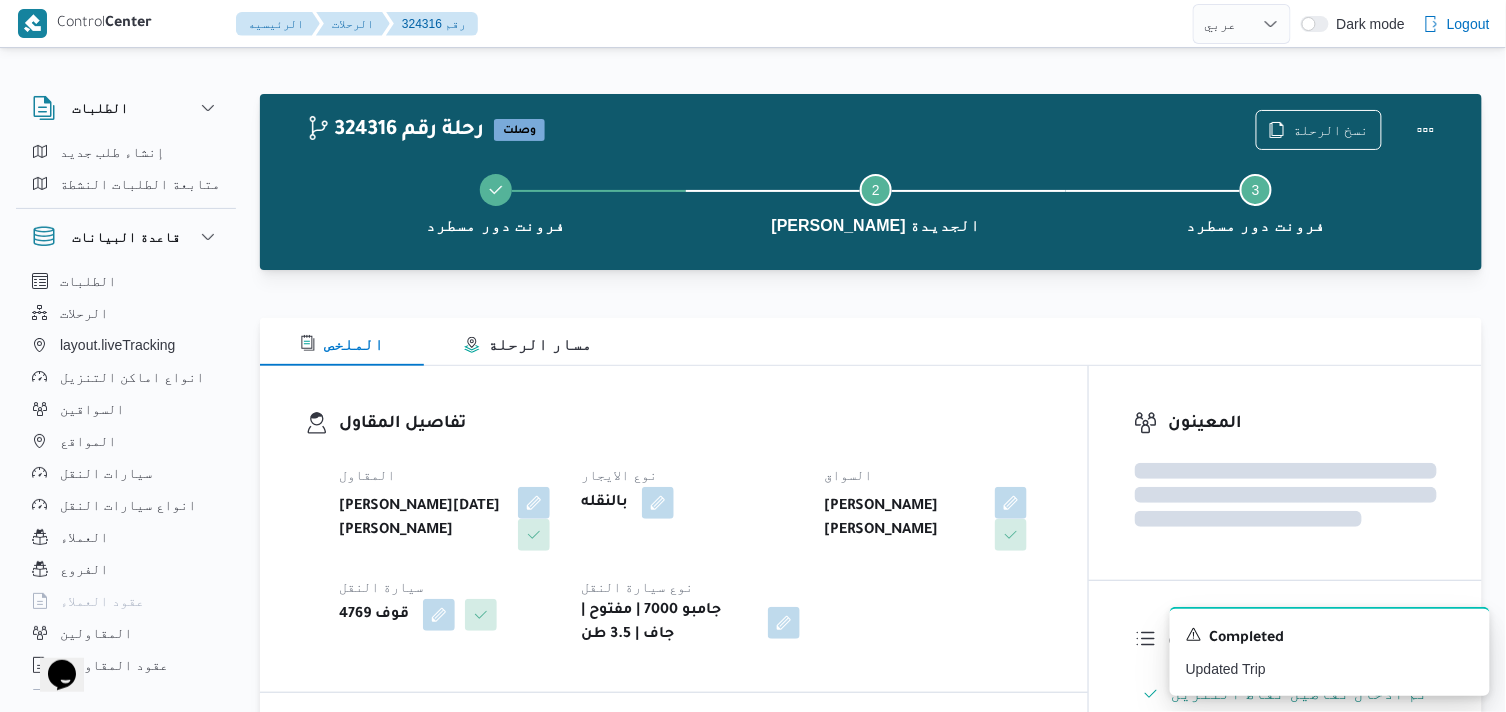 click on "تفاصيل المقاول" at bounding box center [691, 424] 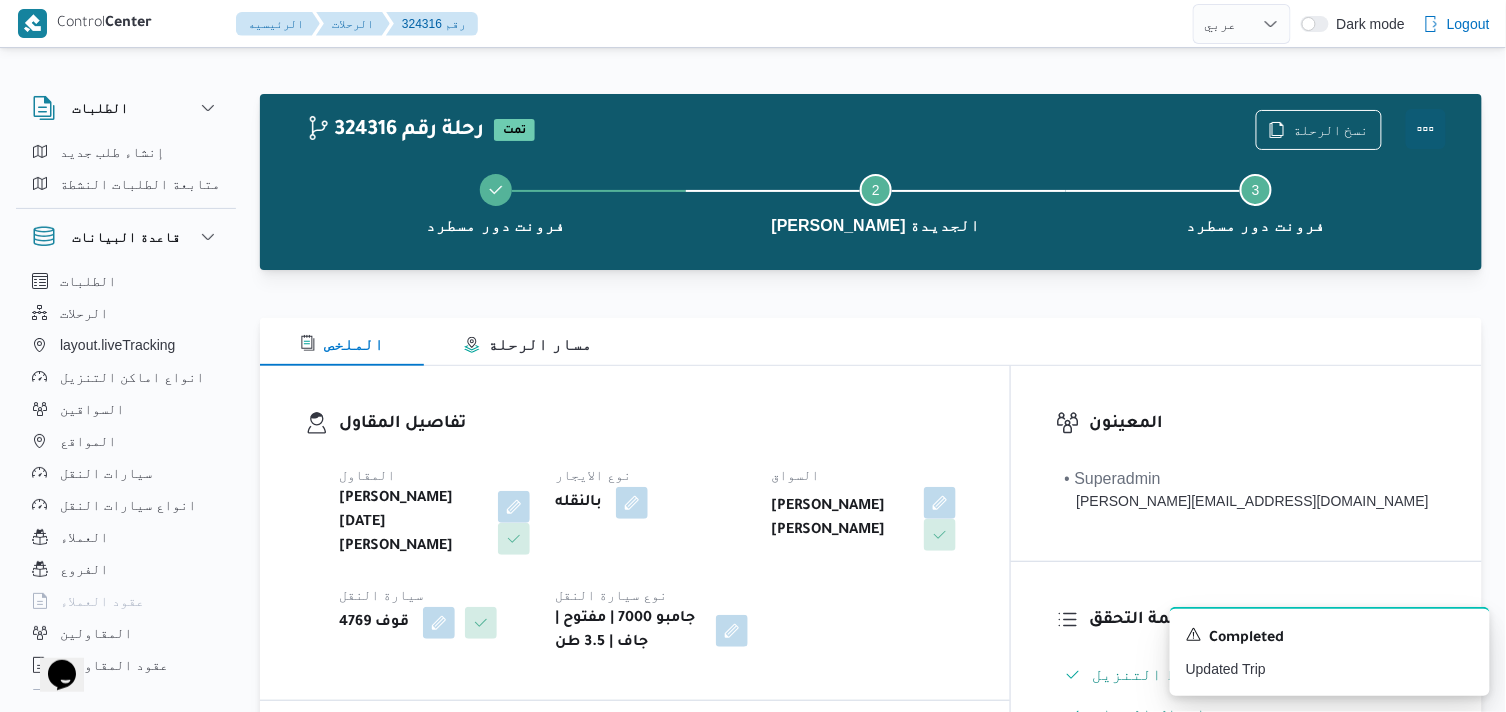 click at bounding box center [1426, 129] 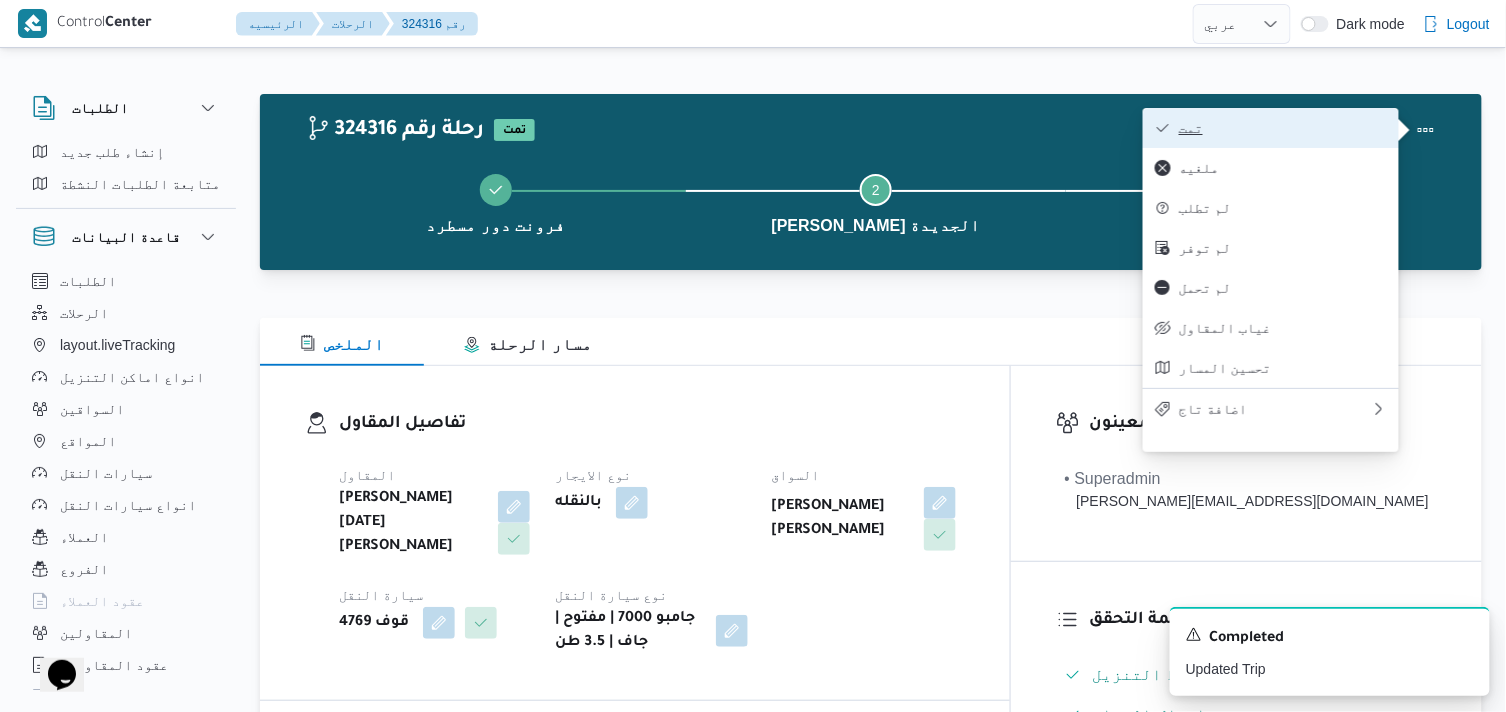 click on "تمت" at bounding box center [1283, 128] 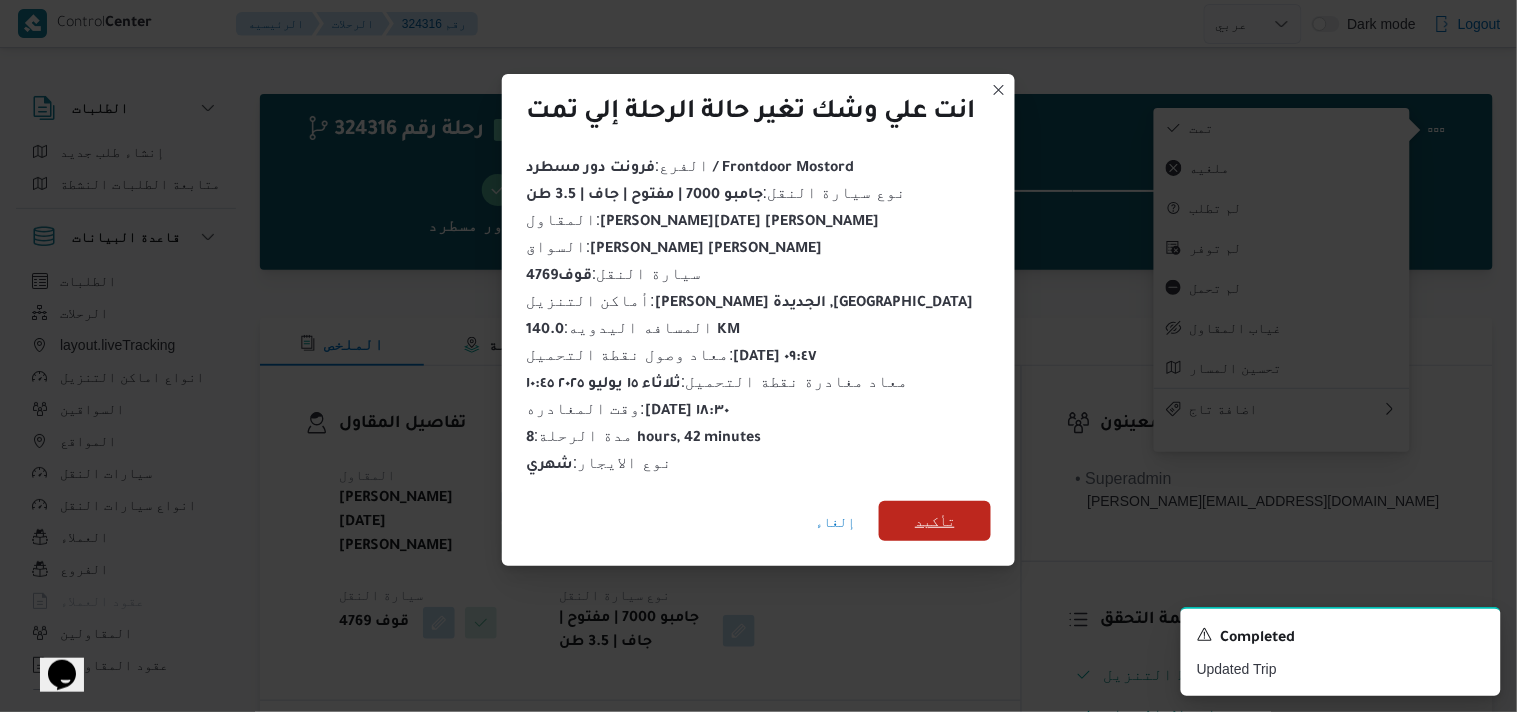 click on "تأكيد" at bounding box center (935, 521) 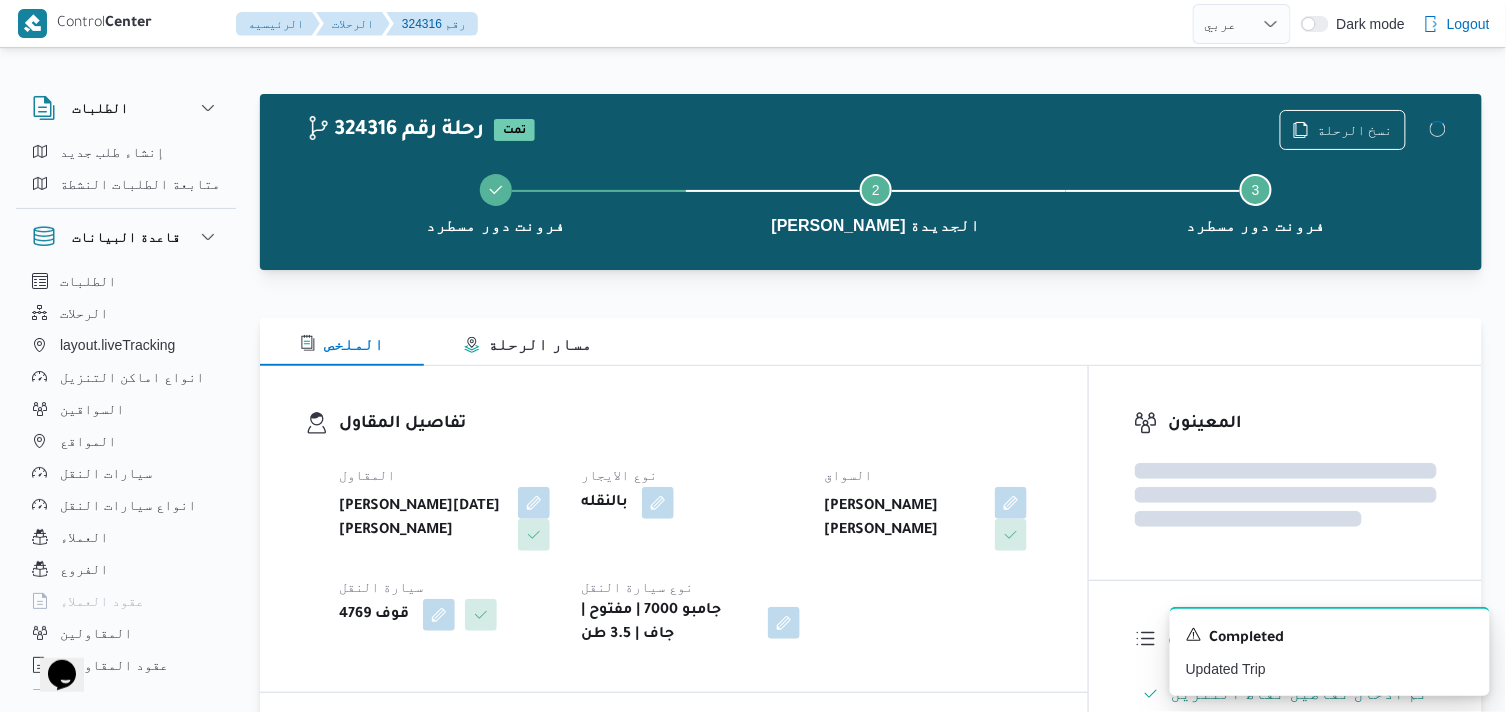 click on "نوع الايجار" at bounding box center (690, 475) 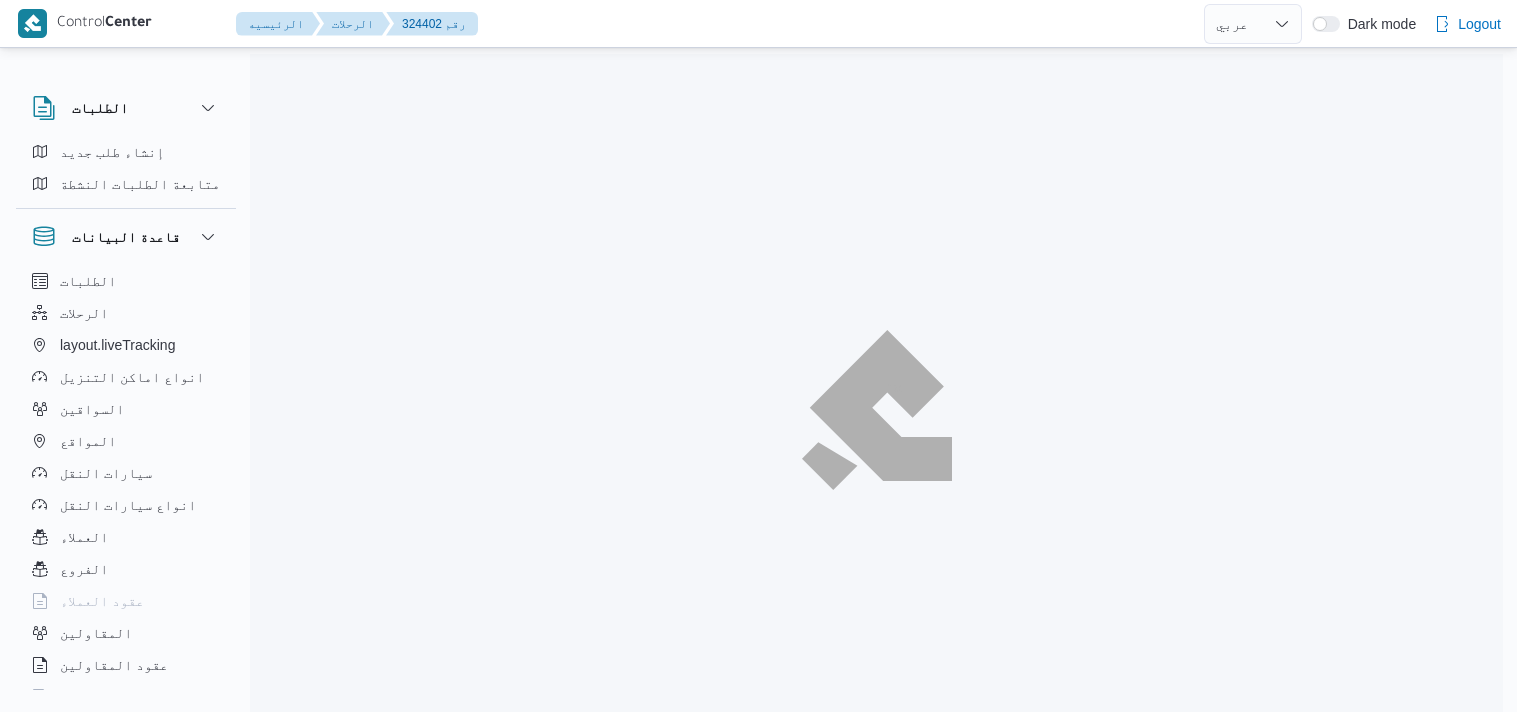 select on "ar" 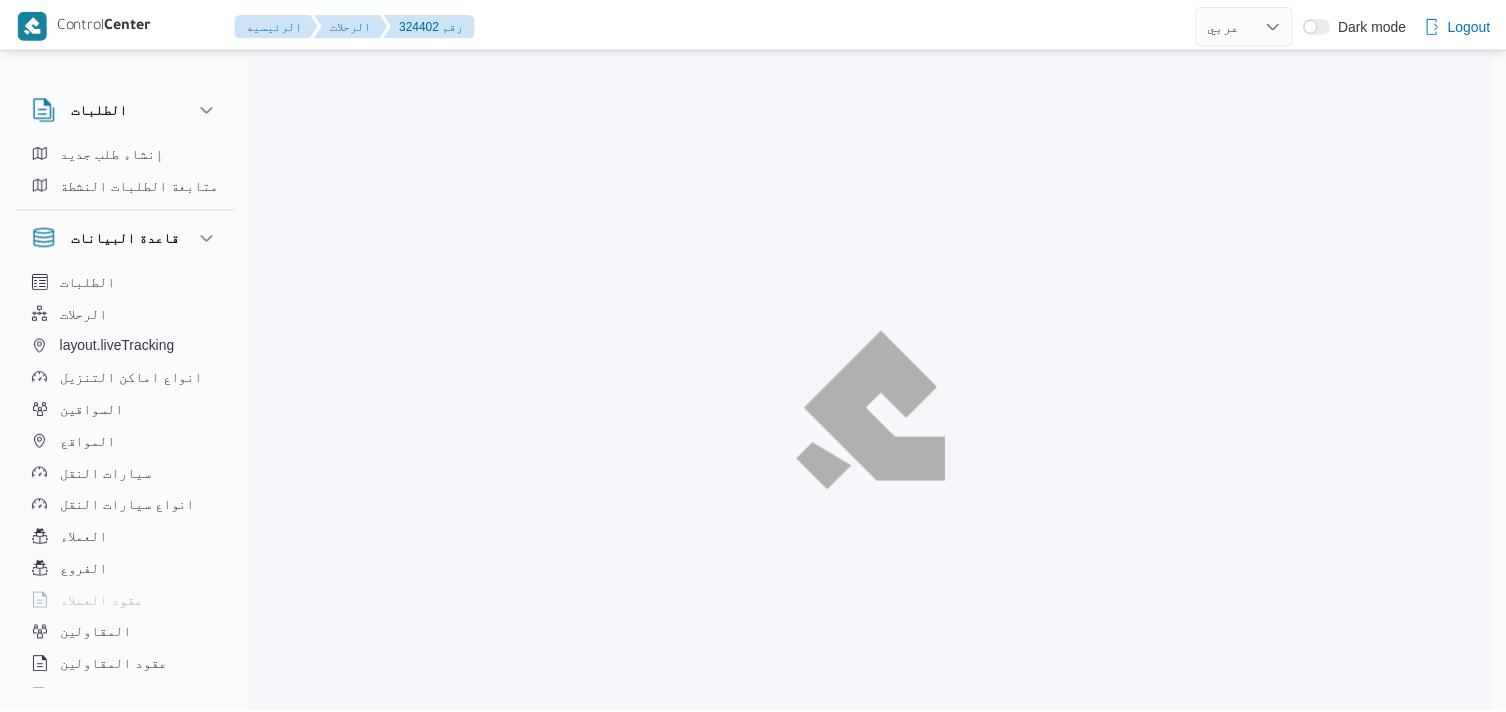 scroll, scrollTop: 0, scrollLeft: 0, axis: both 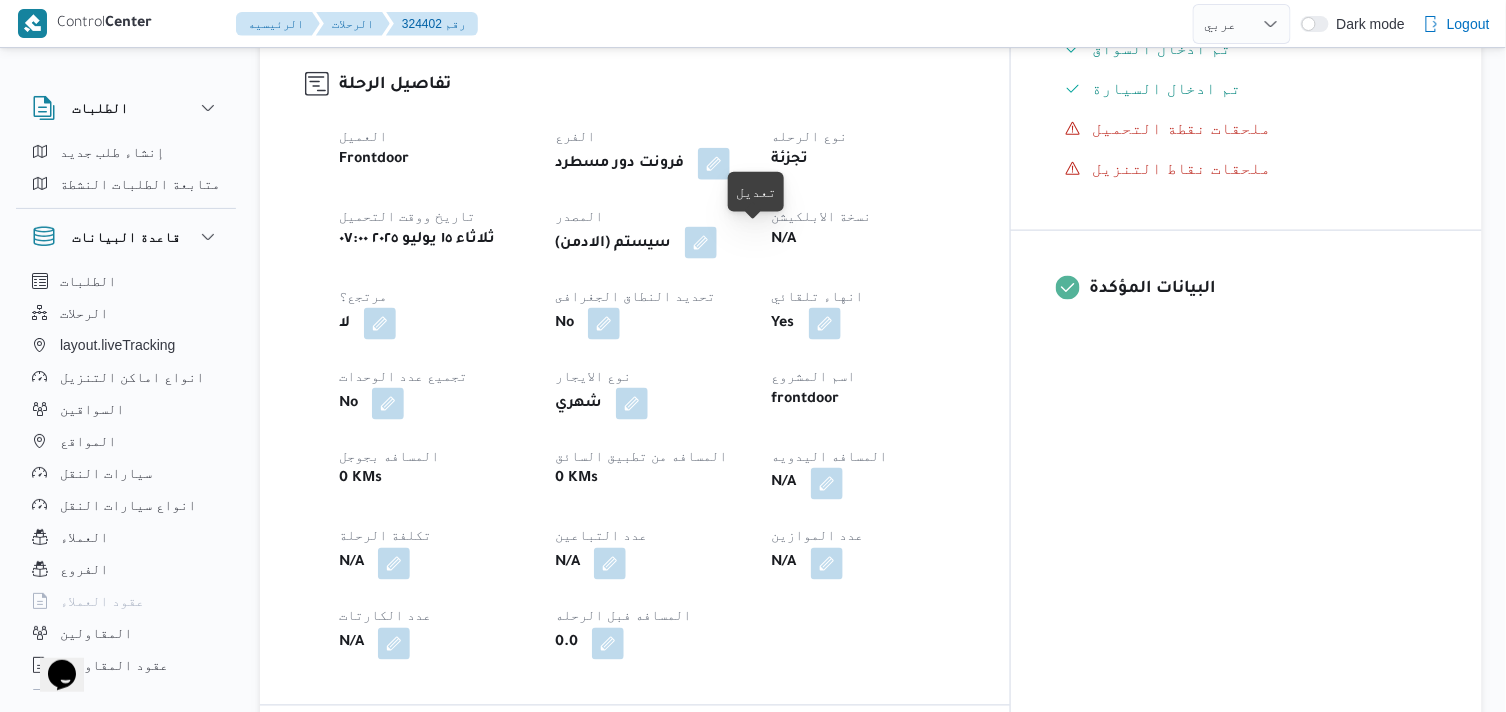 click at bounding box center [701, 243] 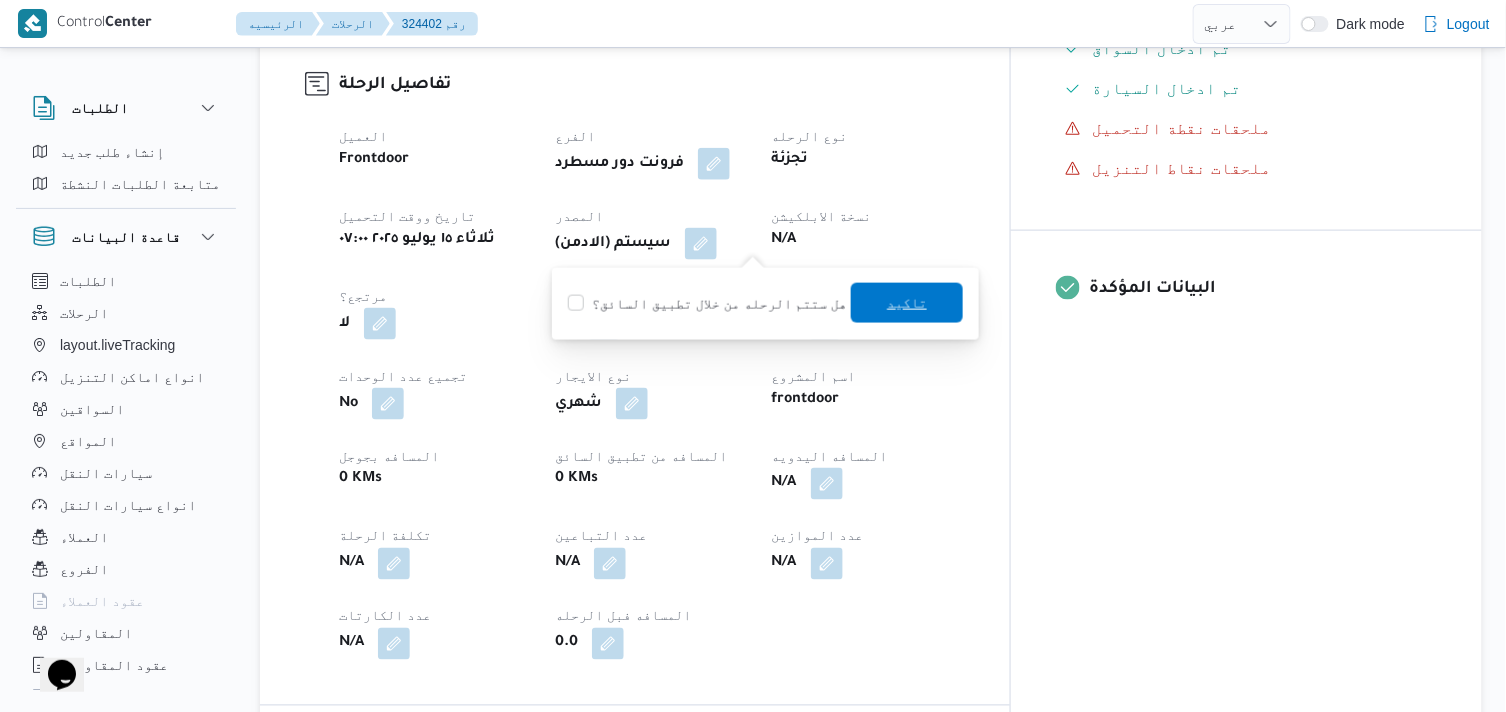 click on "تاكيد" at bounding box center (907, 303) 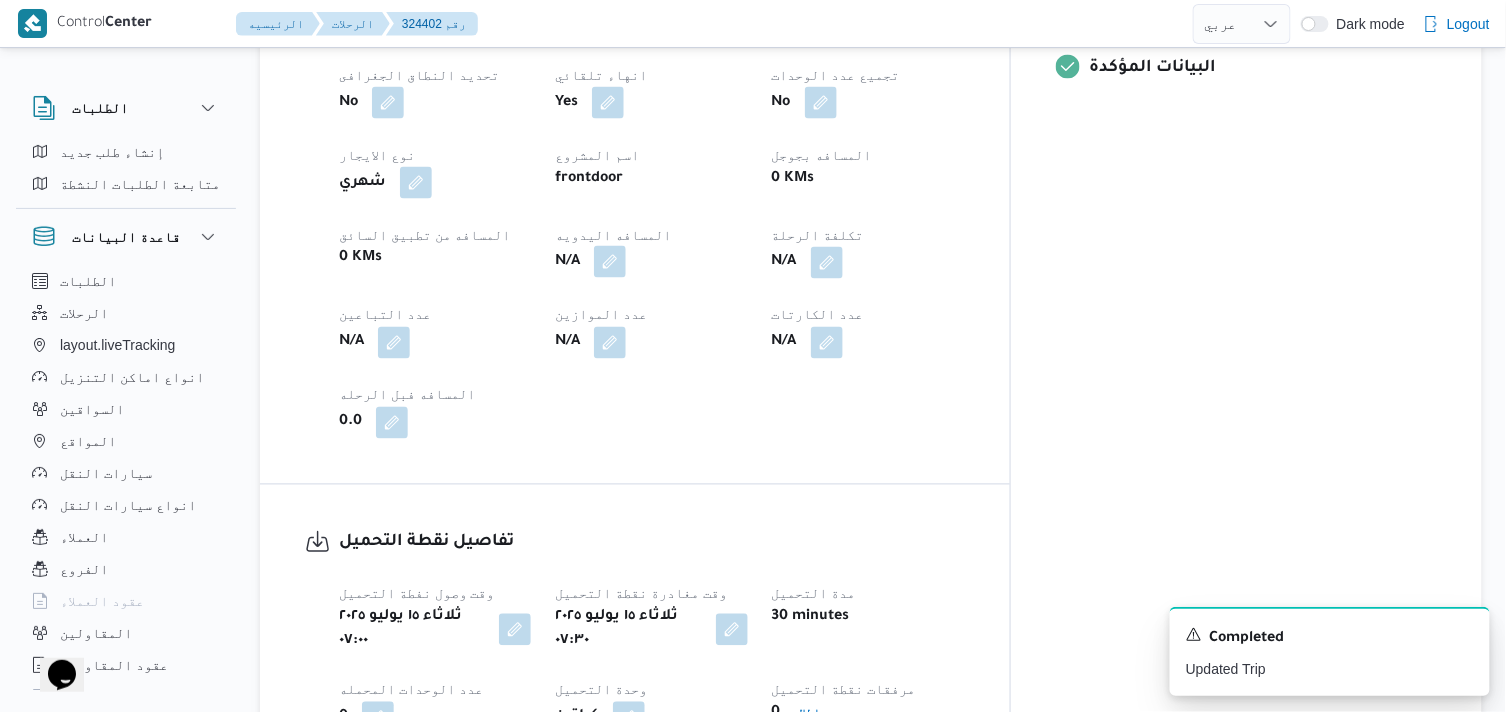 scroll, scrollTop: 888, scrollLeft: 0, axis: vertical 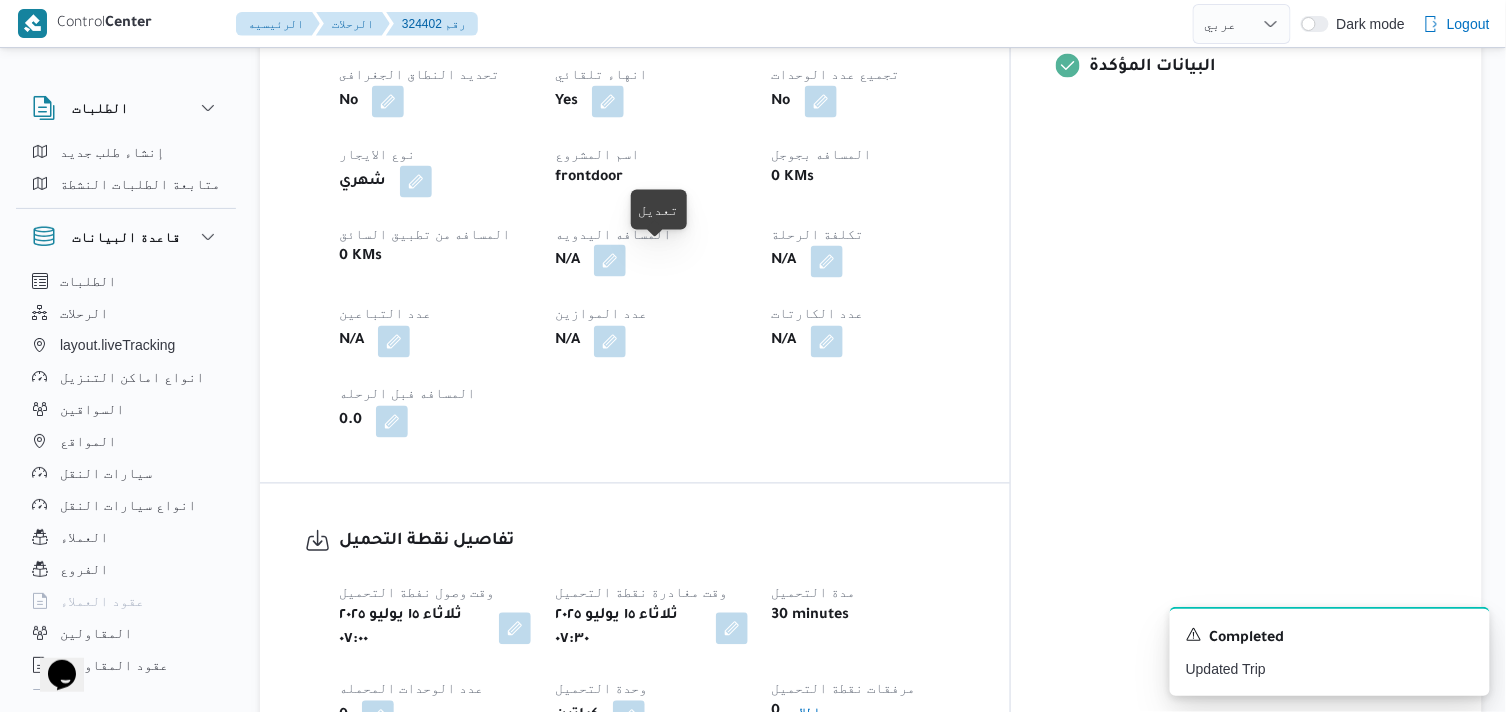 click at bounding box center [610, 261] 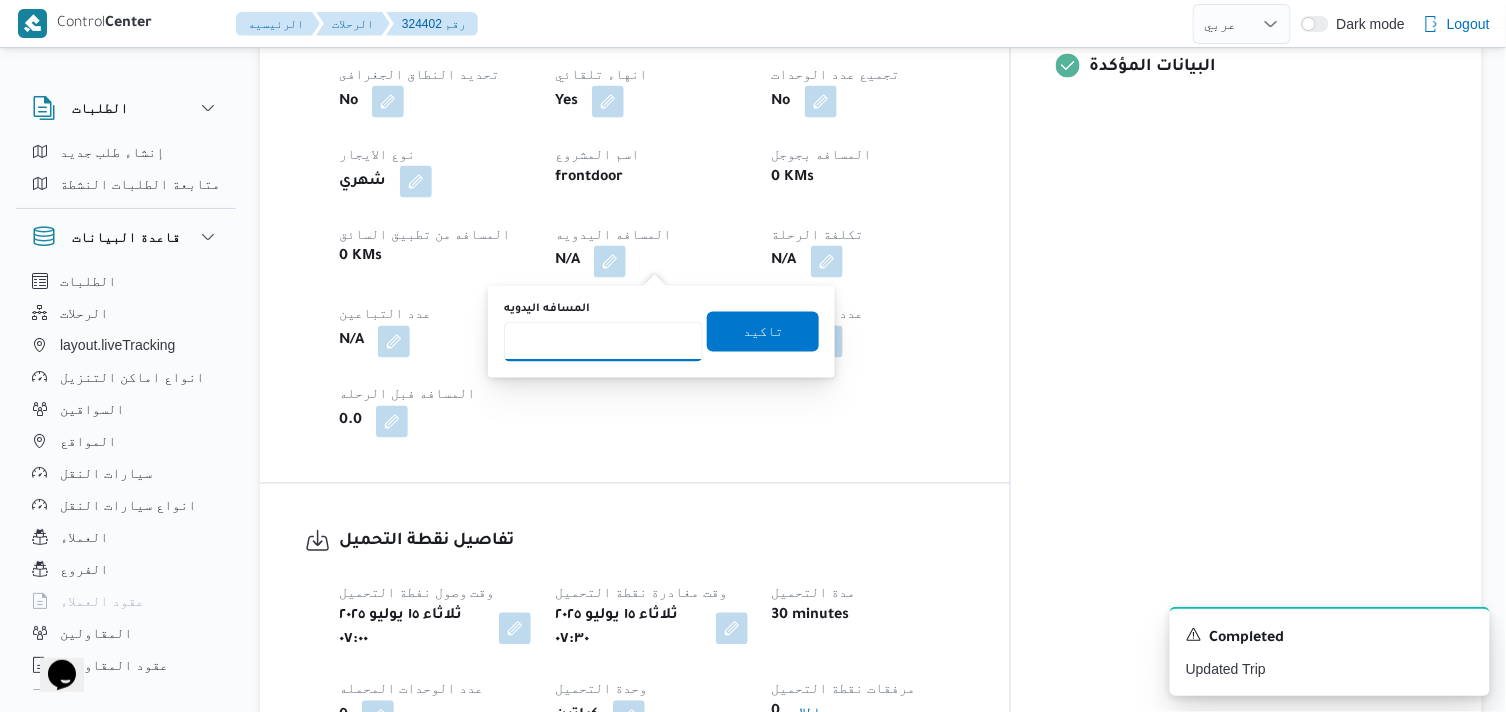 click on "المسافه اليدويه" at bounding box center [603, 342] 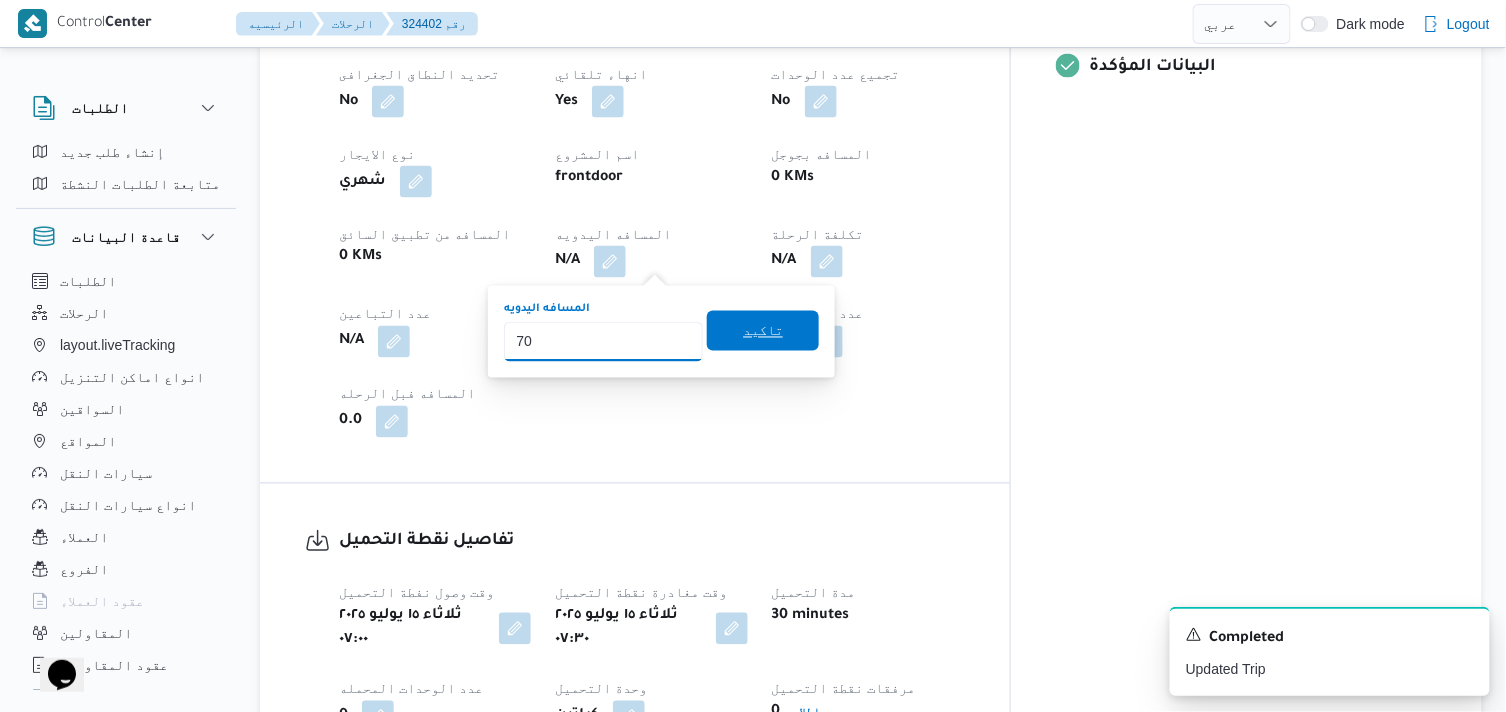 type on "70" 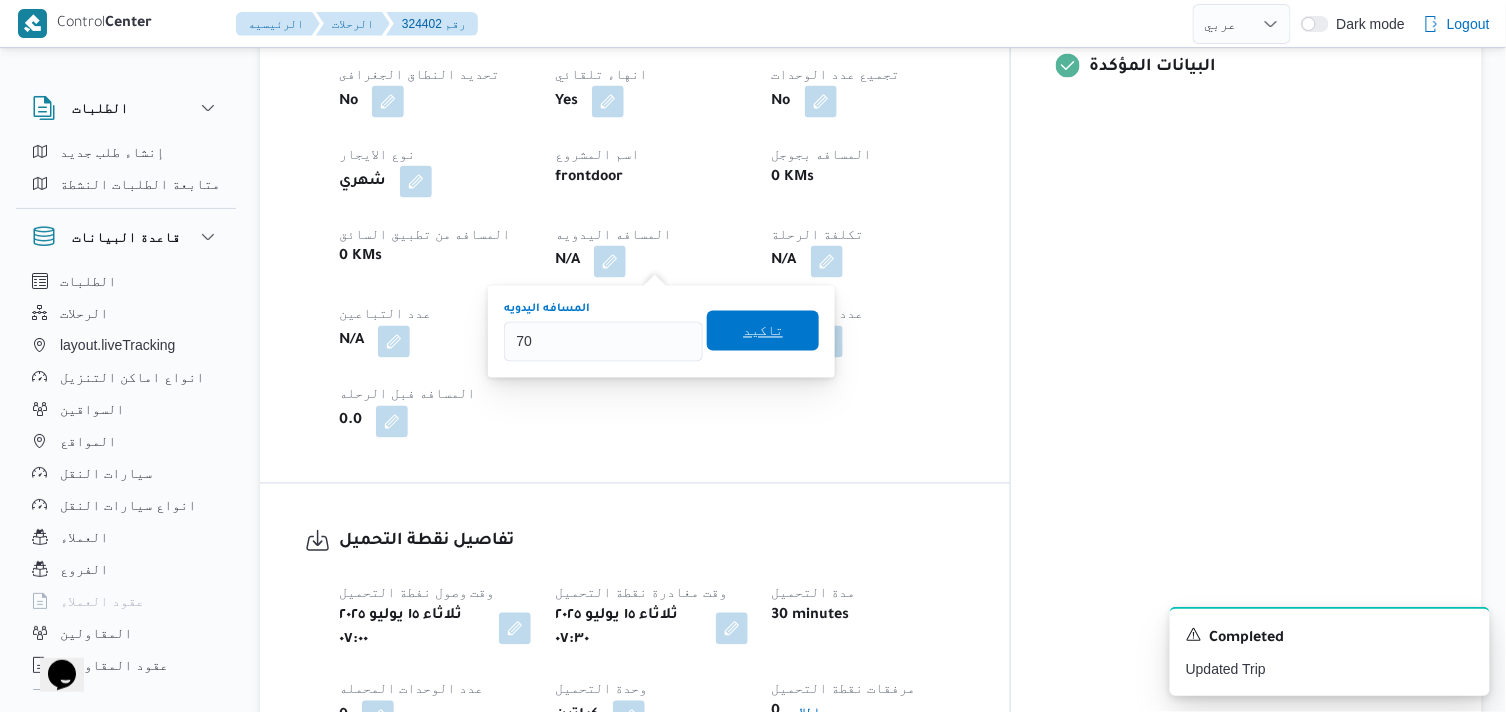 click on "تاكيد" at bounding box center [763, 331] 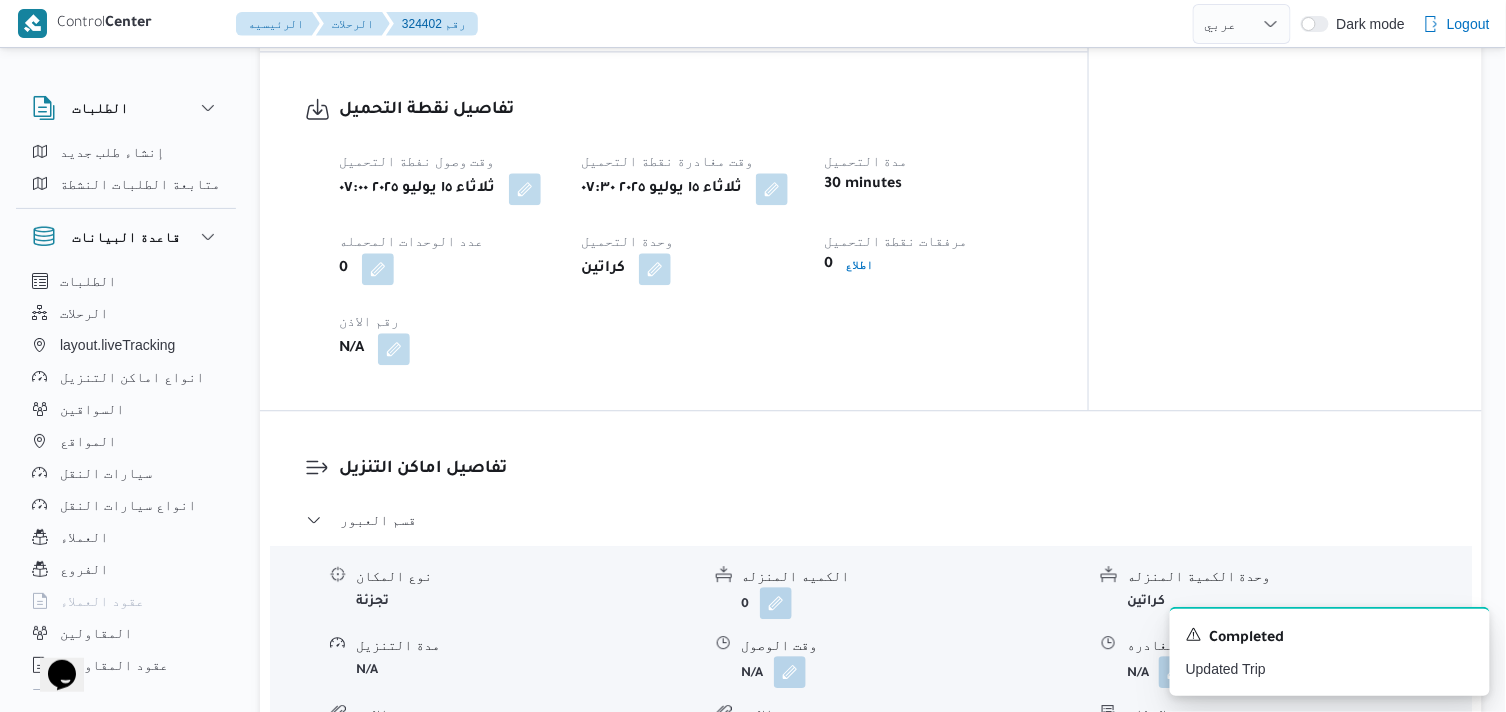 scroll, scrollTop: 1555, scrollLeft: 0, axis: vertical 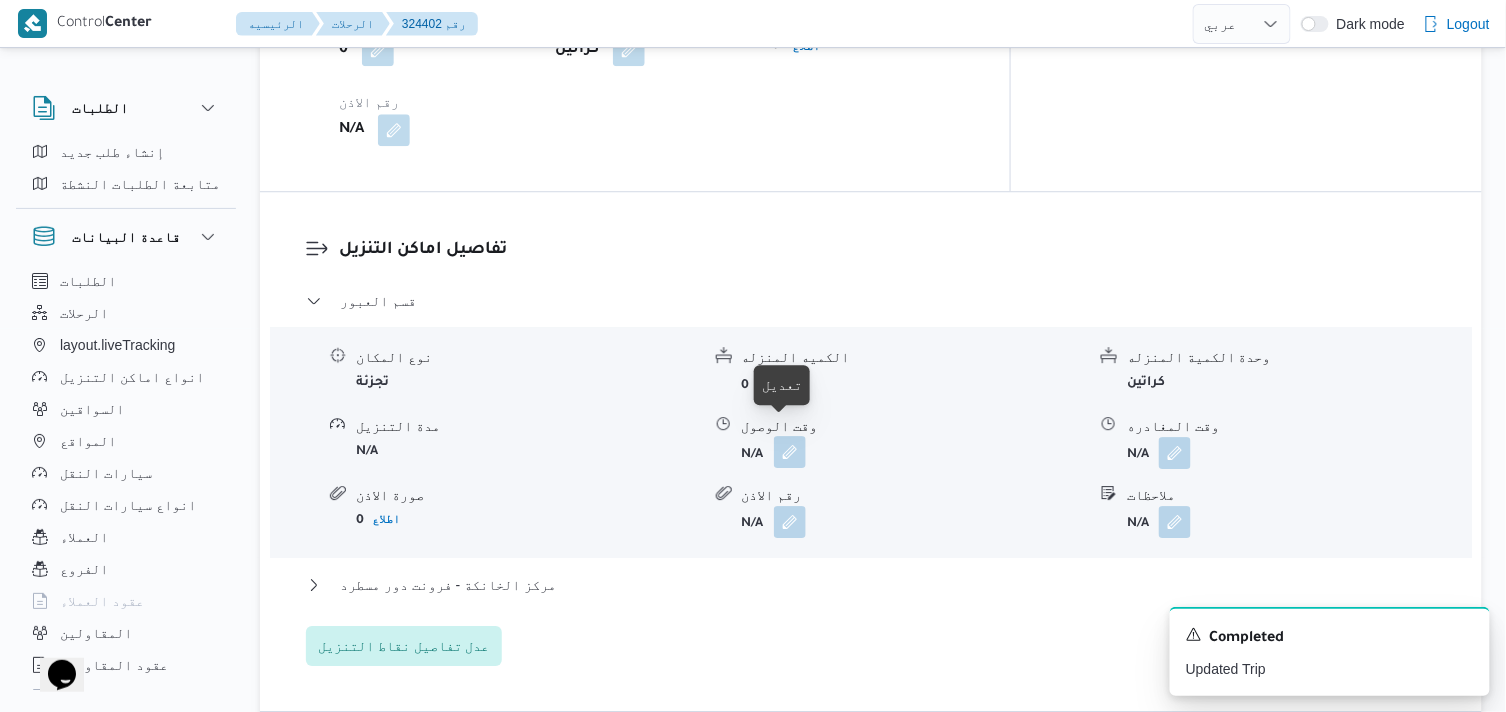 click at bounding box center (790, 452) 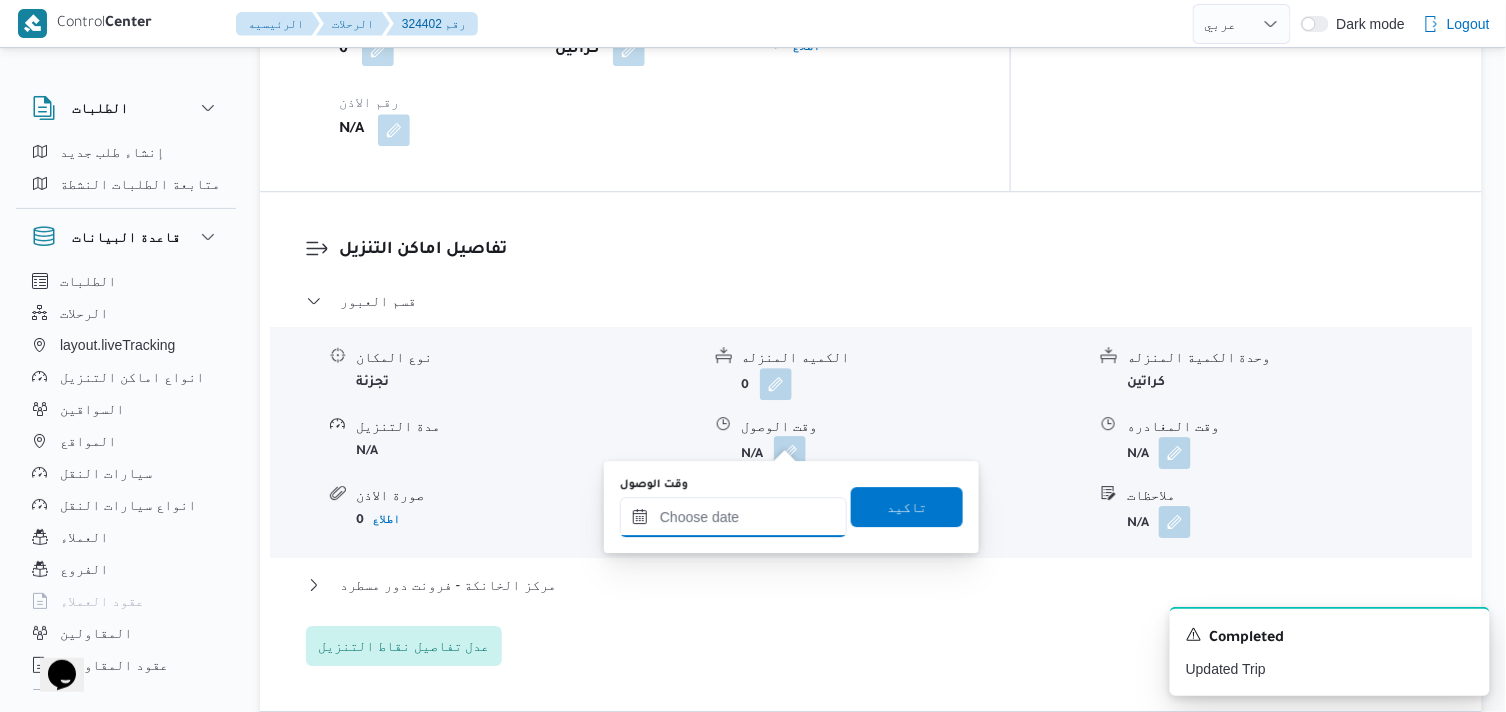 click at bounding box center (733, 517) 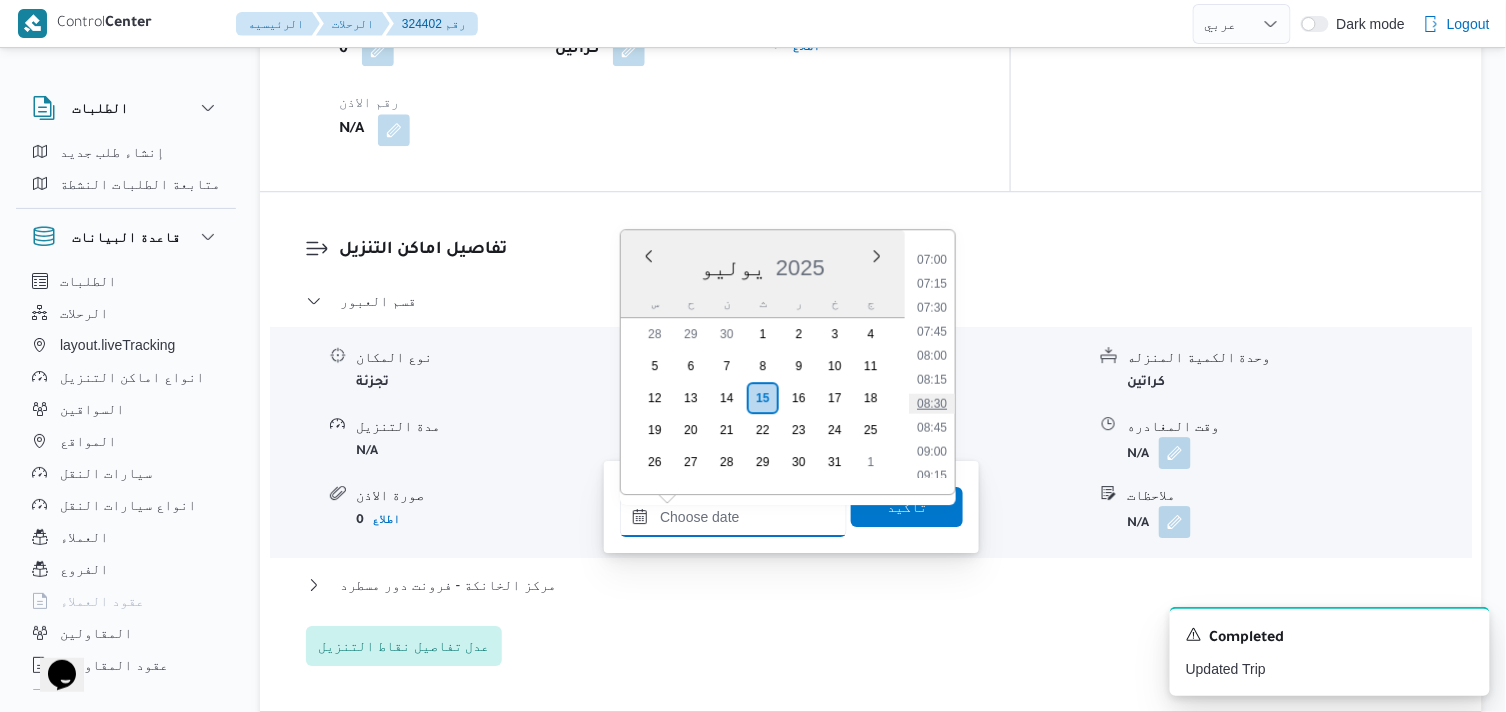 scroll, scrollTop: 664, scrollLeft: 0, axis: vertical 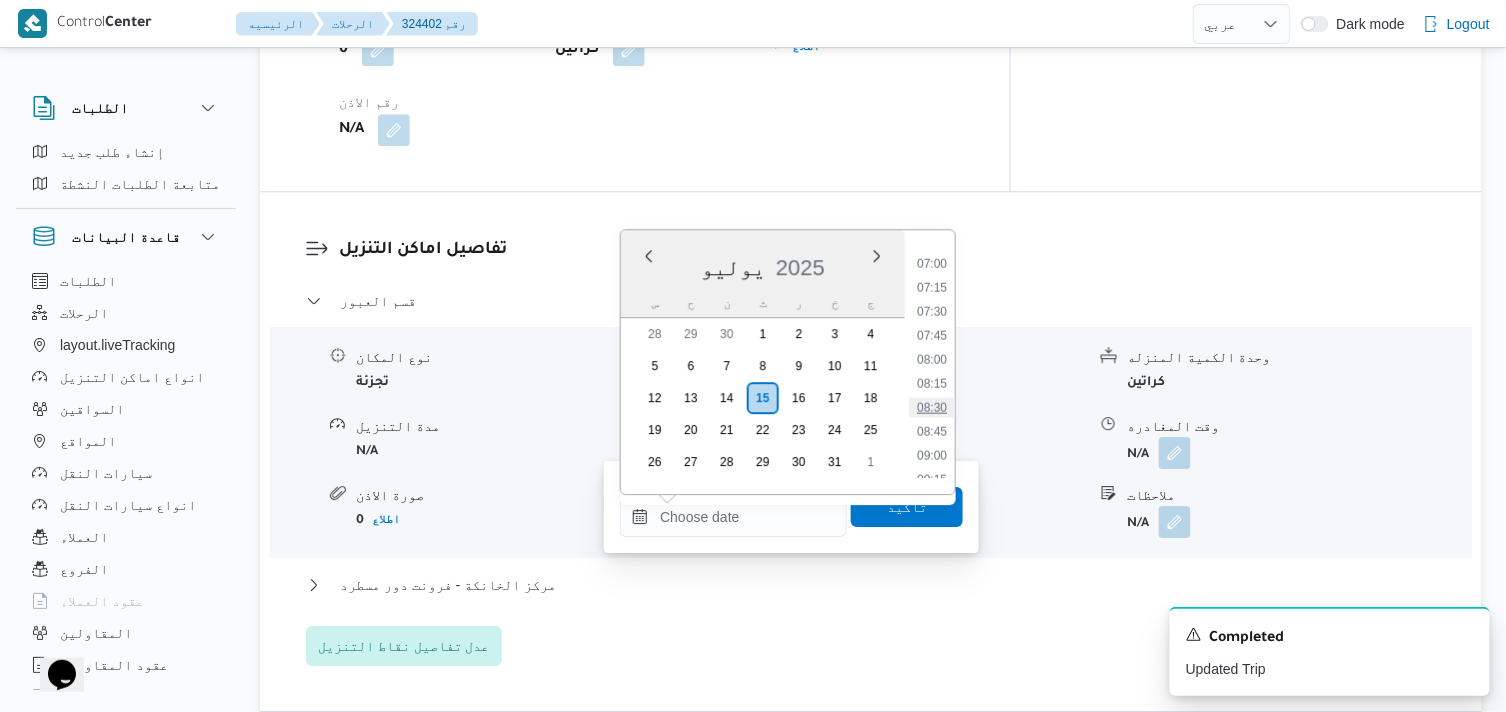 click on "08:30" at bounding box center [932, 408] 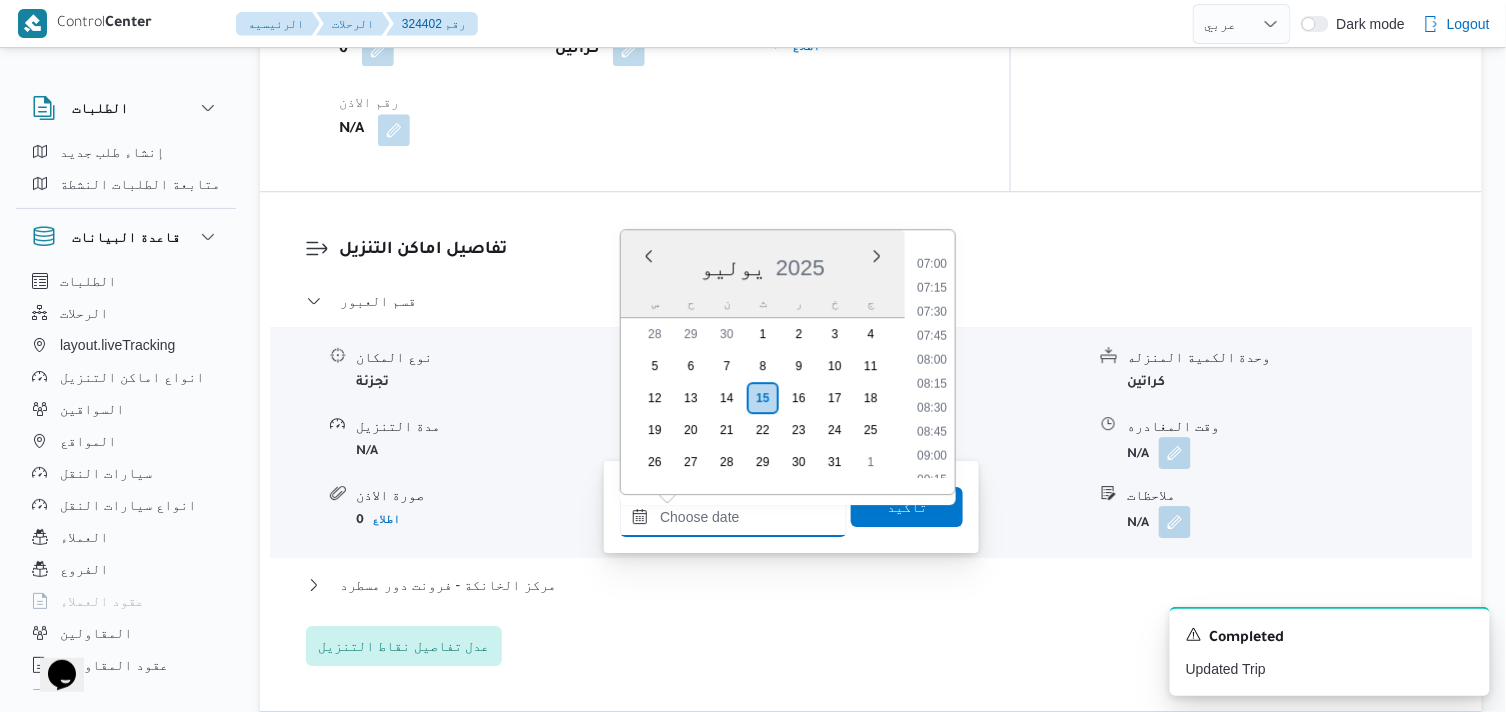 type on "١٥/٠٧/٢٠٢٥ ٠٨:٣٠" 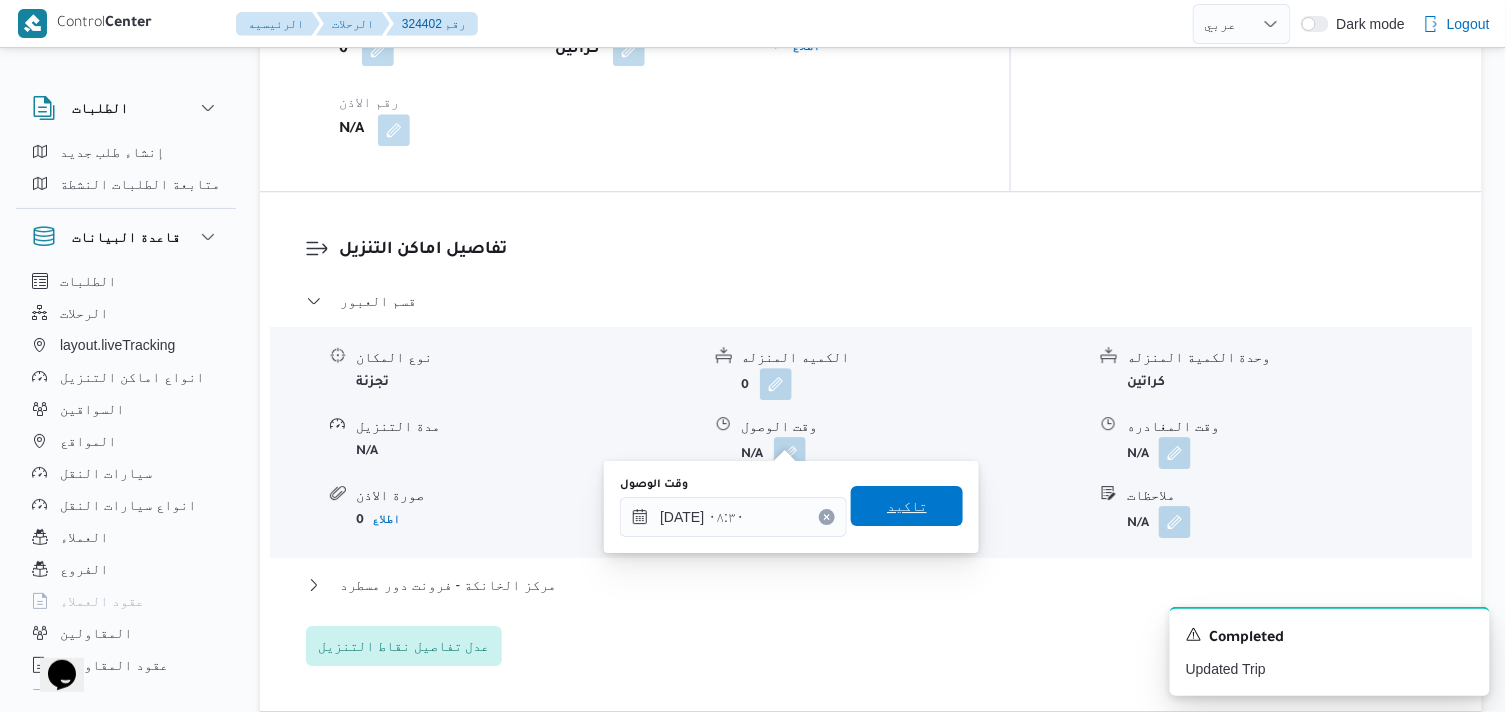 click on "تاكيد" at bounding box center (907, 506) 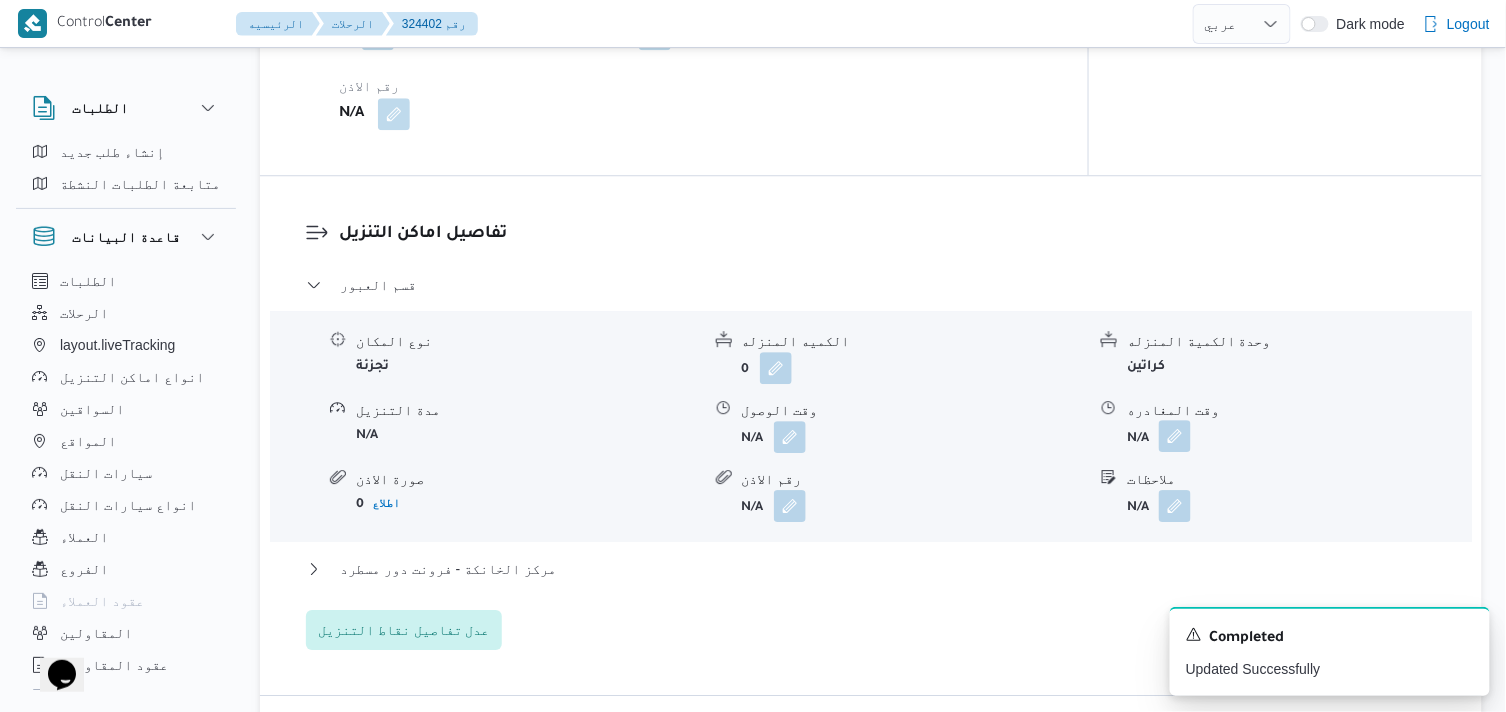 drag, startPoint x: 1178, startPoint y: 430, endPoint x: 1165, endPoint y: 464, distance: 36.40055 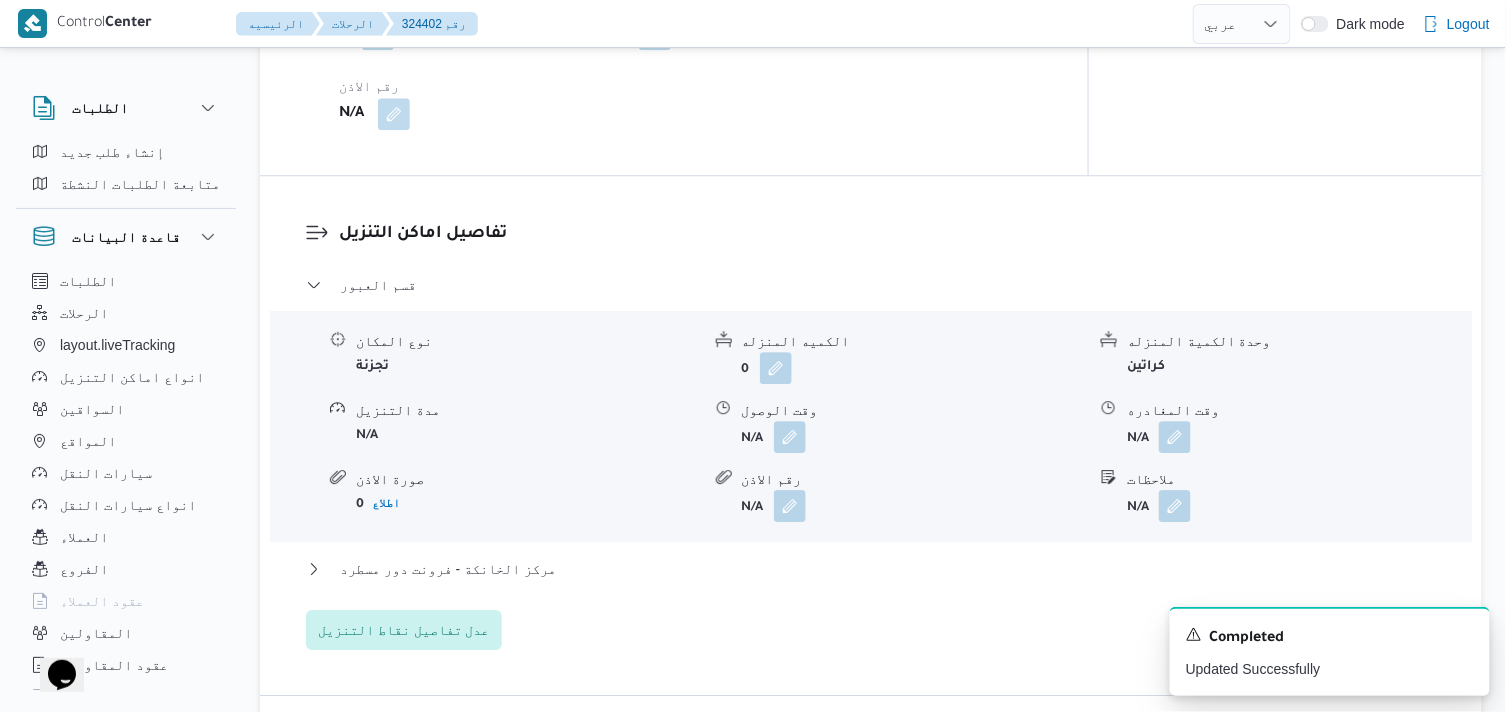 click at bounding box center [1175, 437] 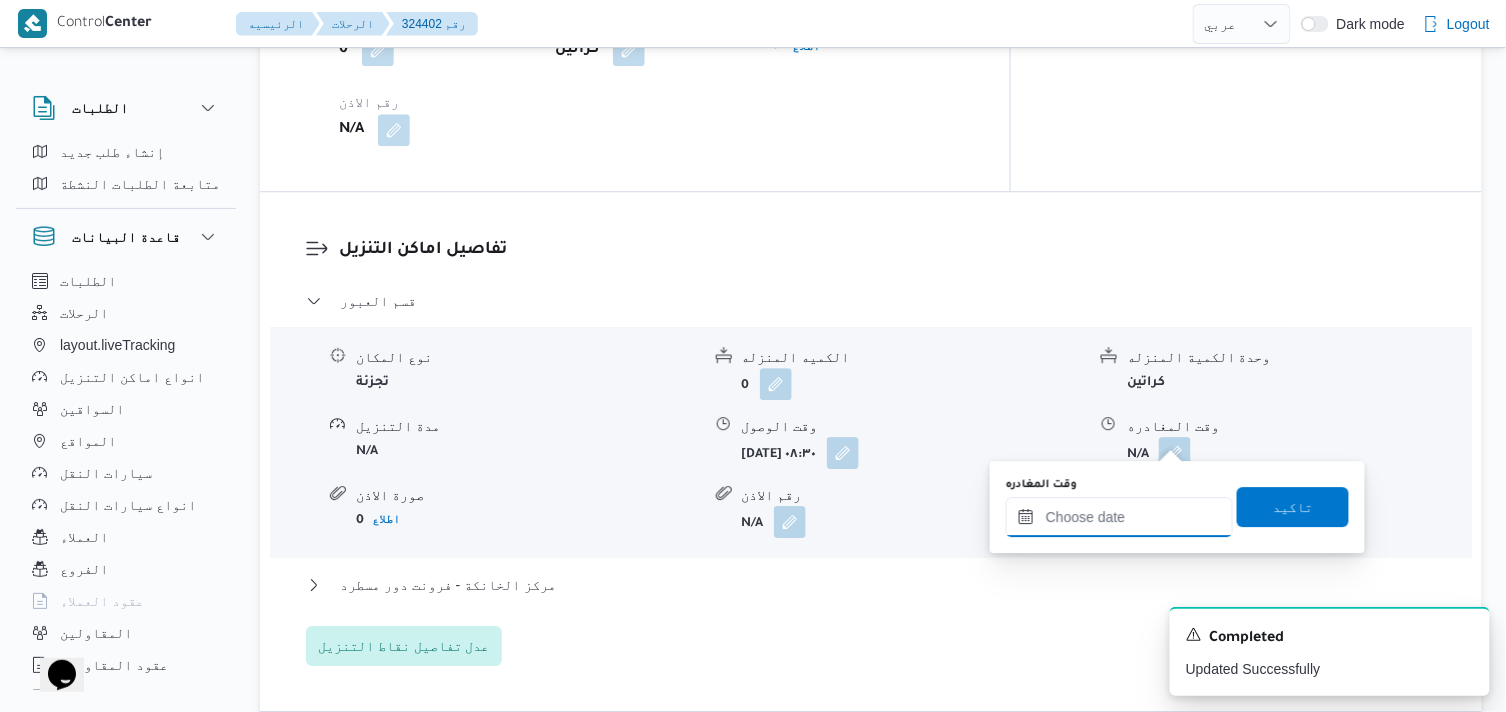 click on "وقت المغادره" at bounding box center (1119, 517) 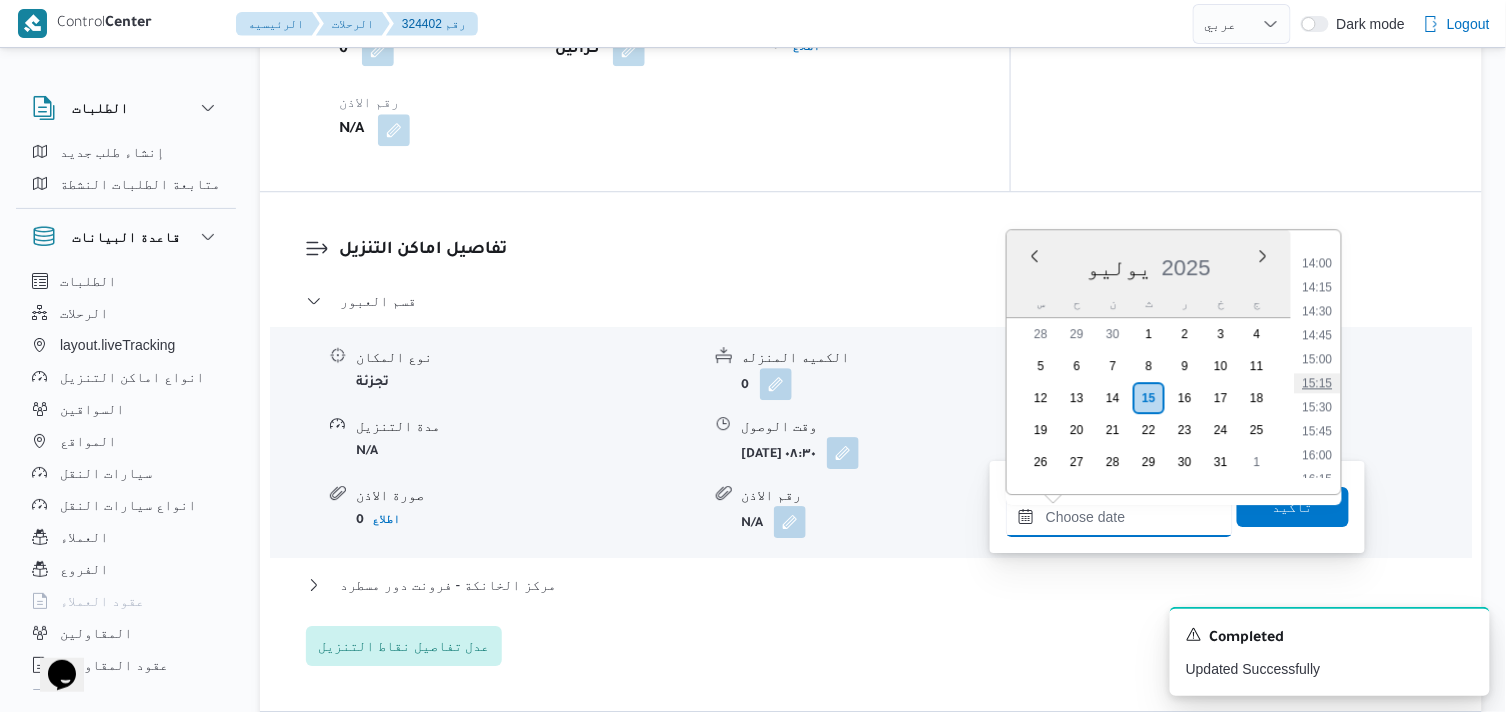 scroll, scrollTop: 1331, scrollLeft: 0, axis: vertical 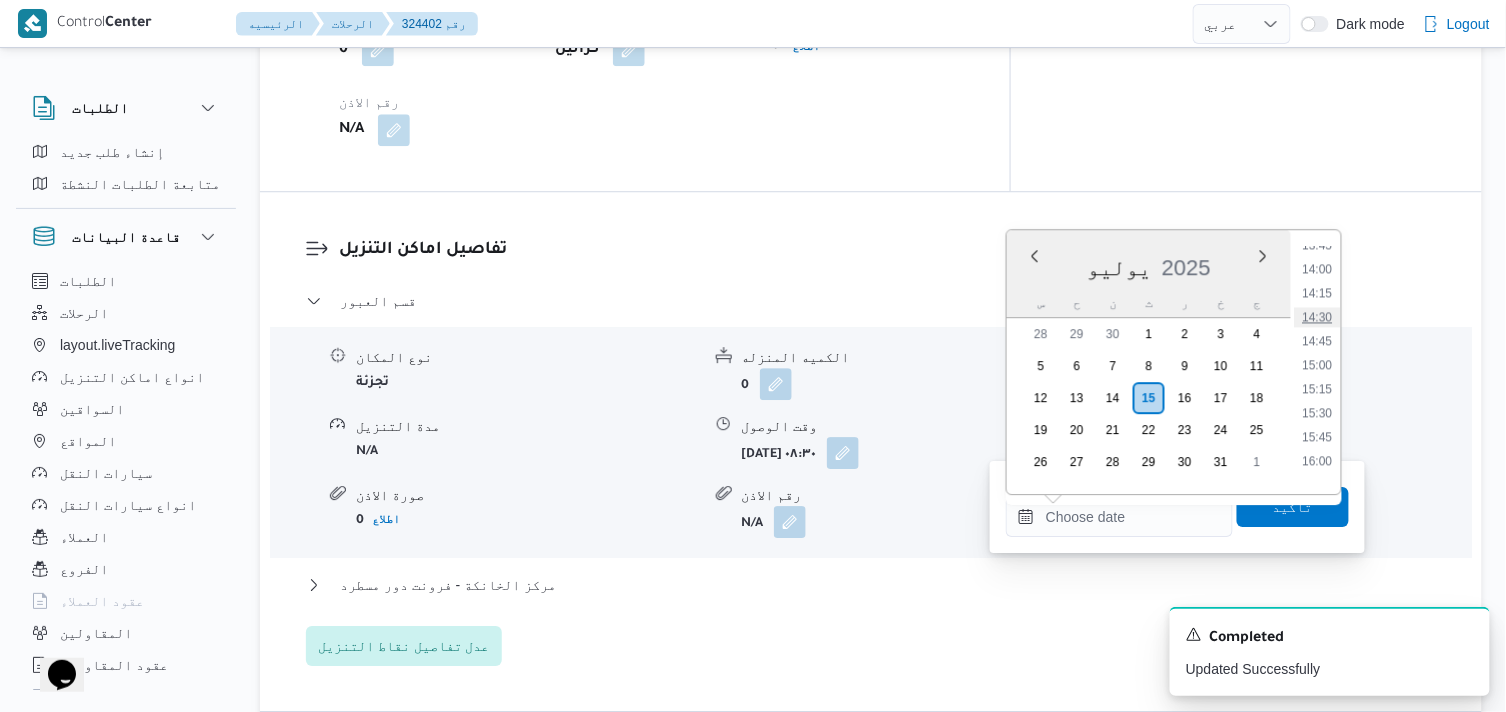 click on "14:30" at bounding box center [1318, 317] 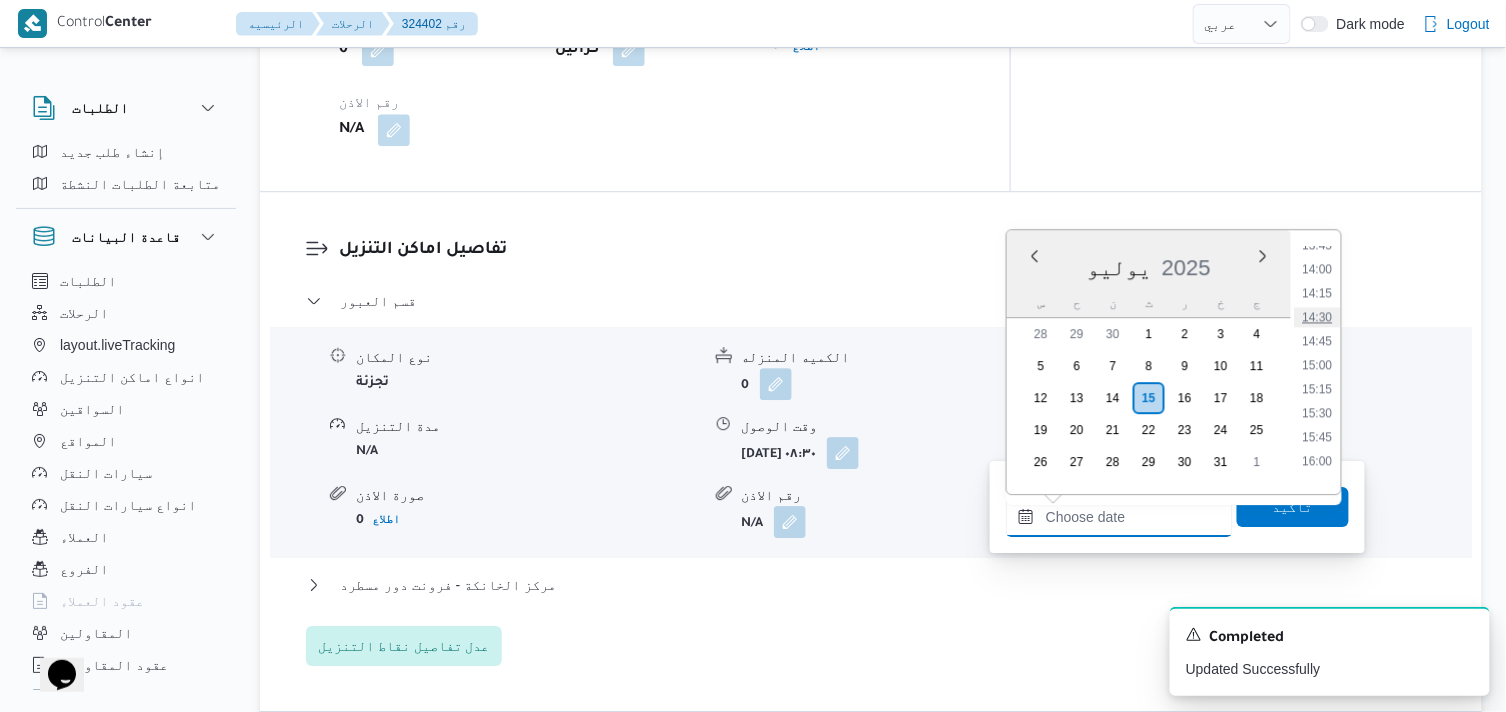 type on "١٥/٠٧/٢٠٢٥ ١٤:٣٠" 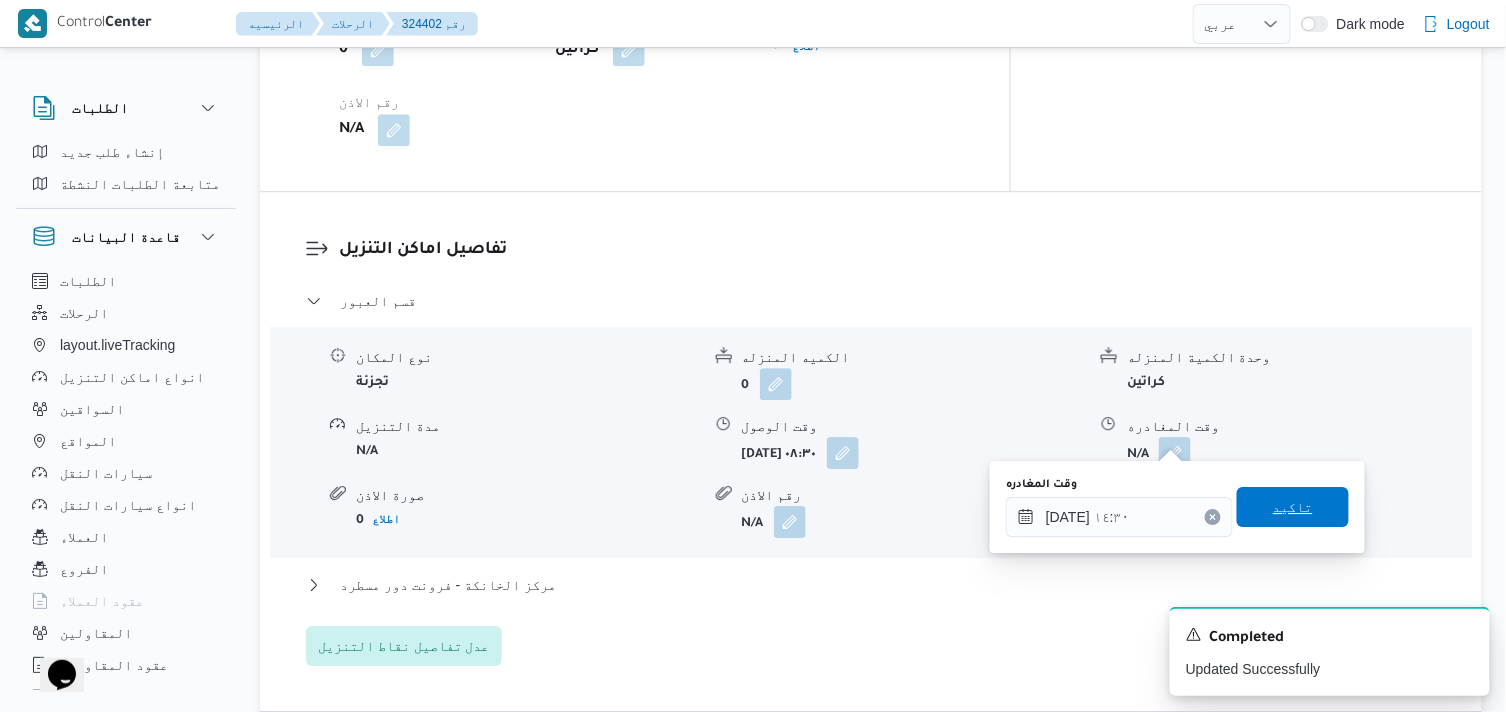 drag, startPoint x: 1310, startPoint y: 501, endPoint x: 1037, endPoint y: 541, distance: 275.91486 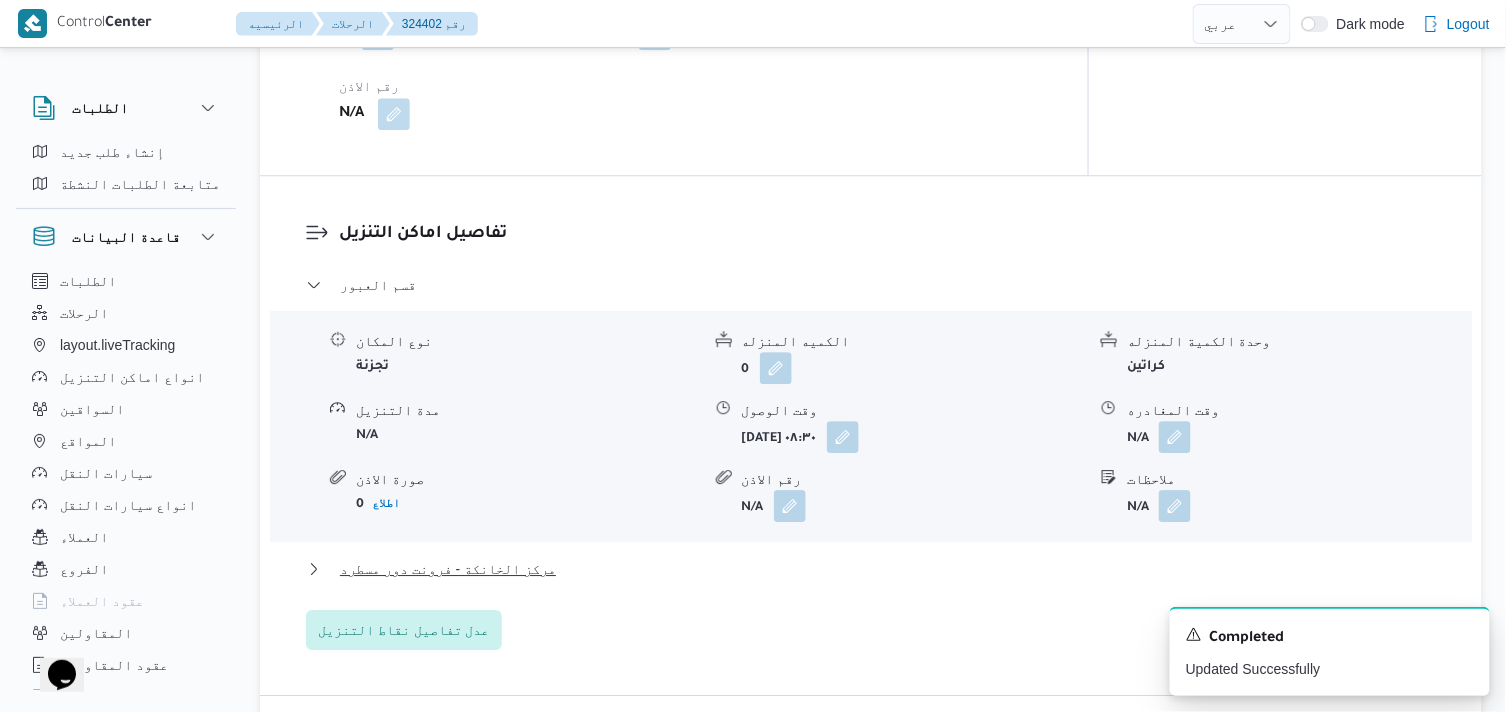 click on "مركز الخانكة -
فرونت دور مسطرد" at bounding box center [448, 569] 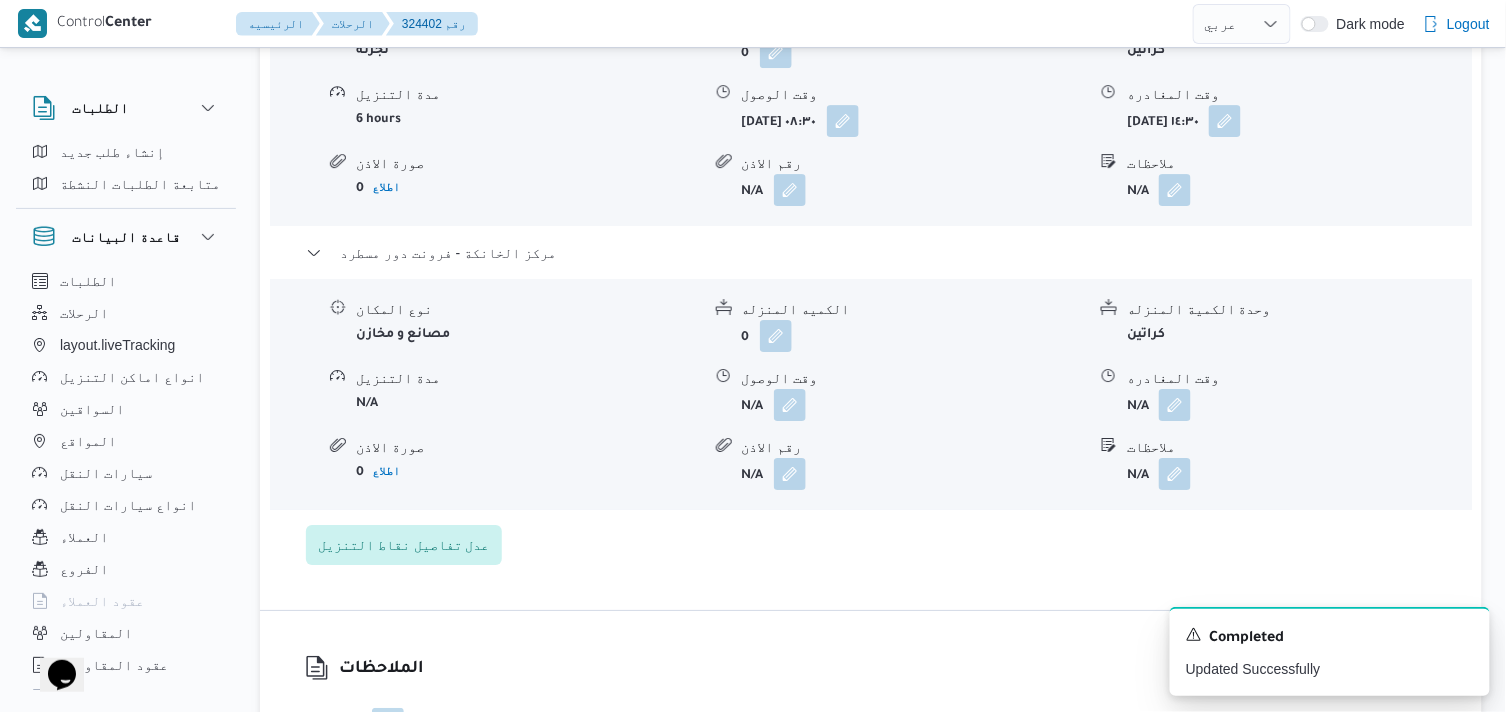 scroll, scrollTop: 1888, scrollLeft: 0, axis: vertical 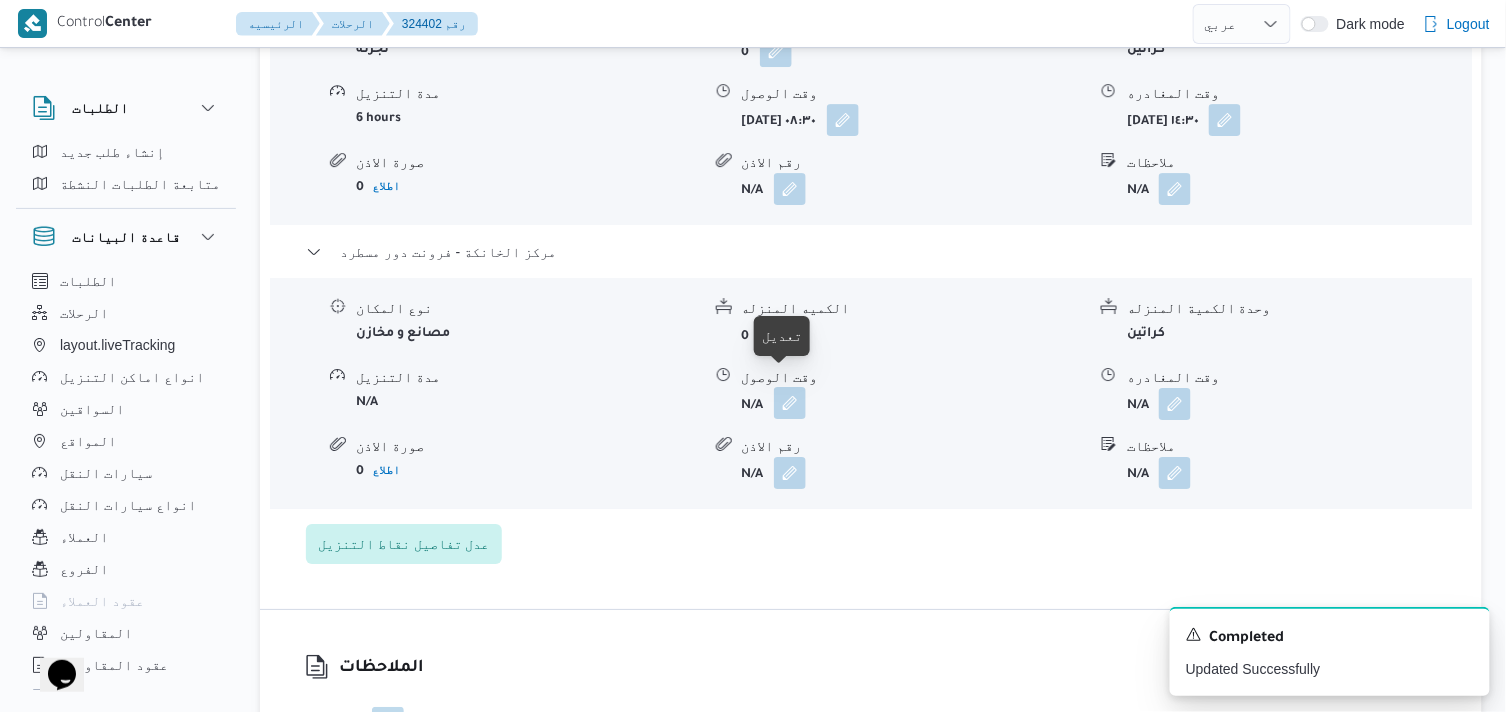 click at bounding box center (790, 403) 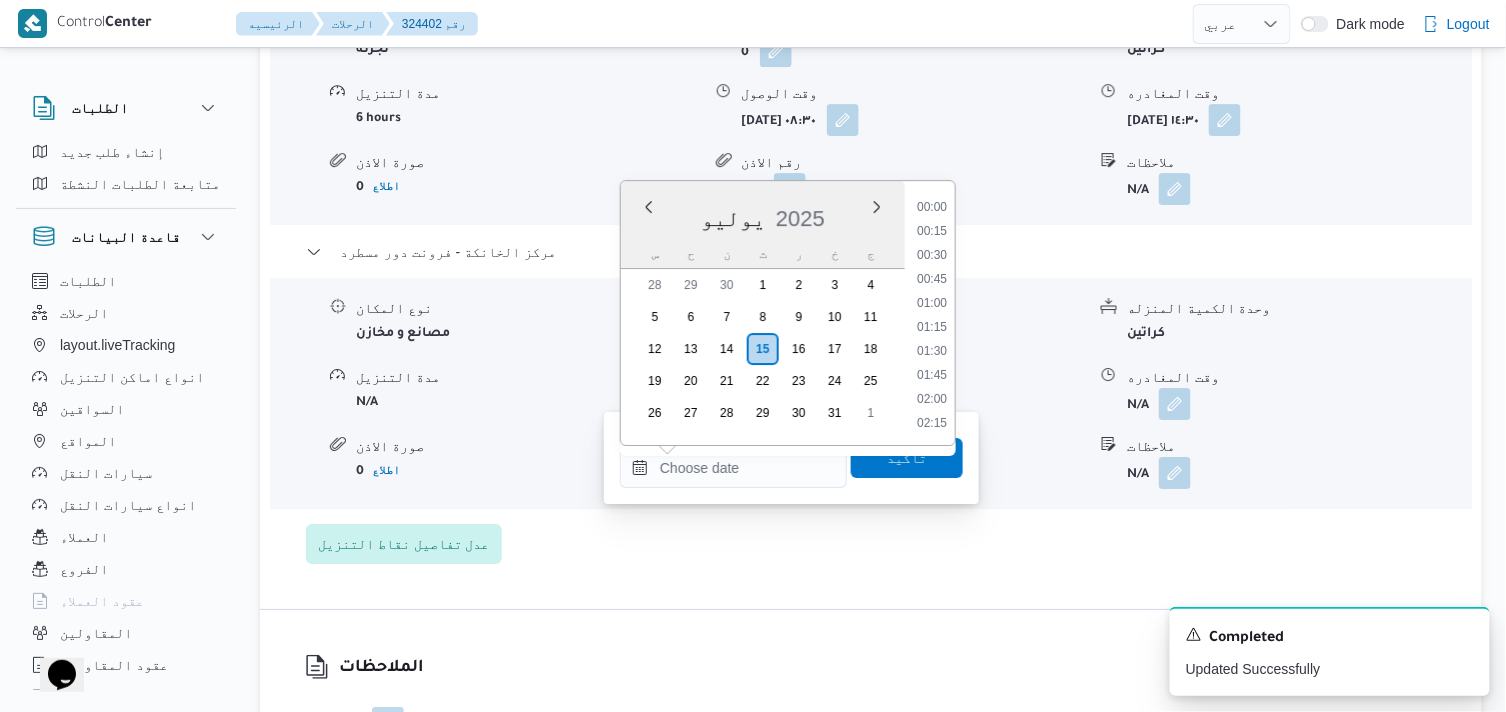 click on "وقت الوصول" at bounding box center [733, 468] 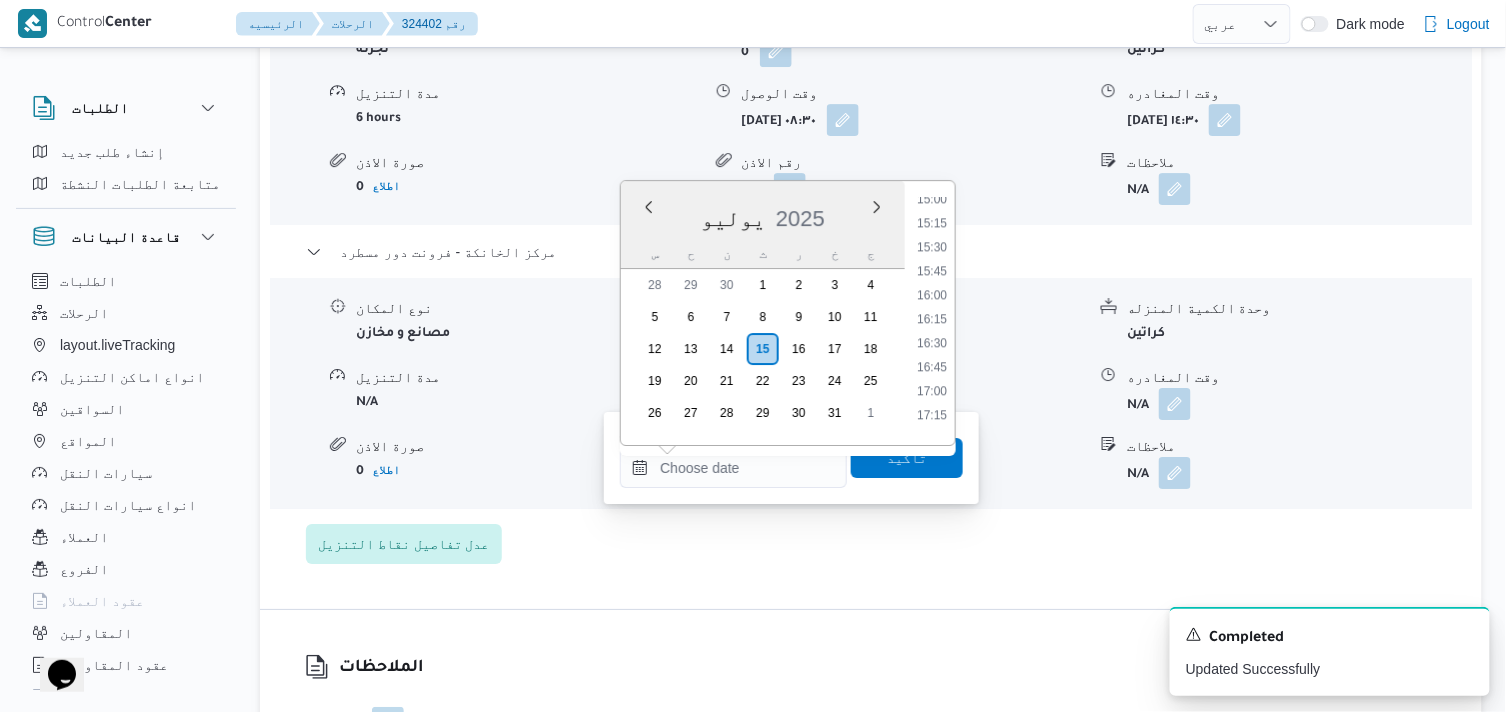 scroll, scrollTop: 1442, scrollLeft: 0, axis: vertical 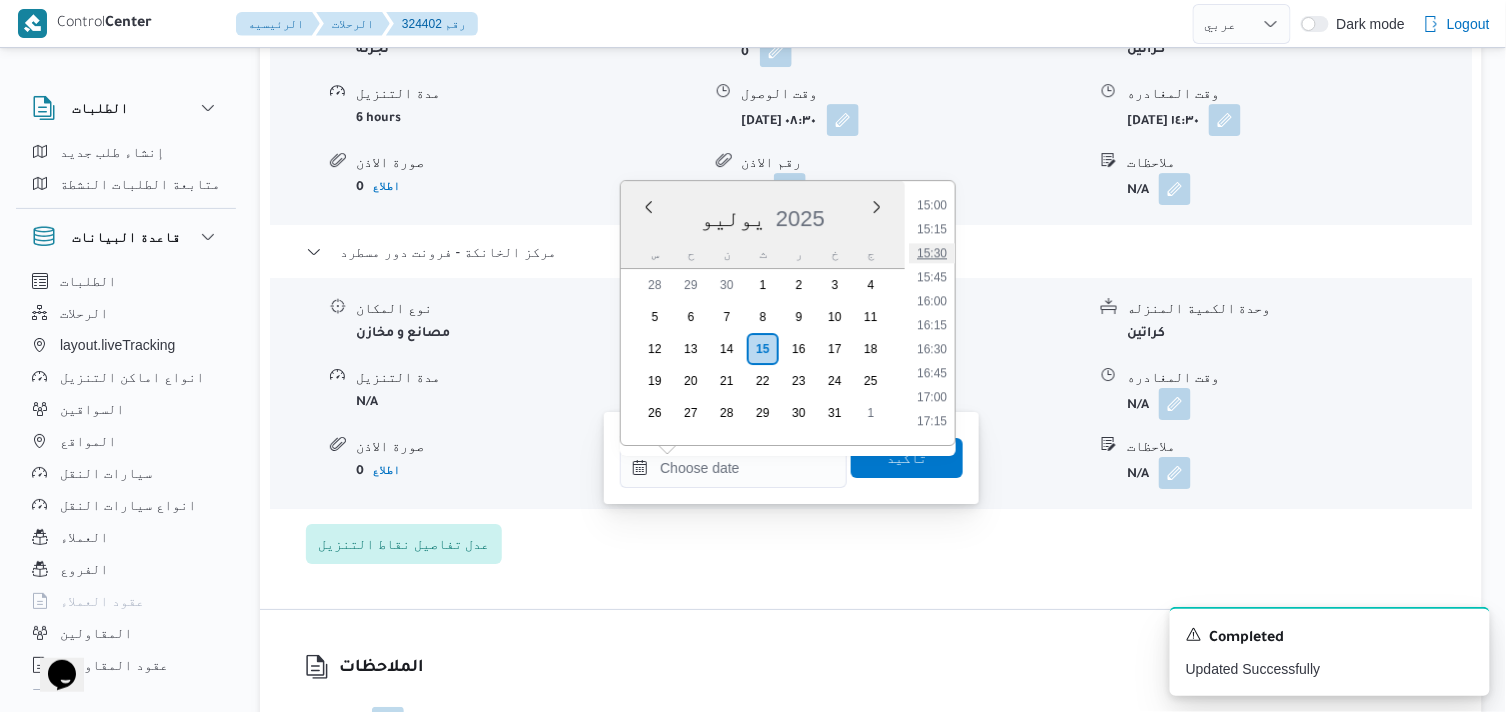 drag, startPoint x: 941, startPoint y: 243, endPoint x: 947, endPoint y: 352, distance: 109.165016 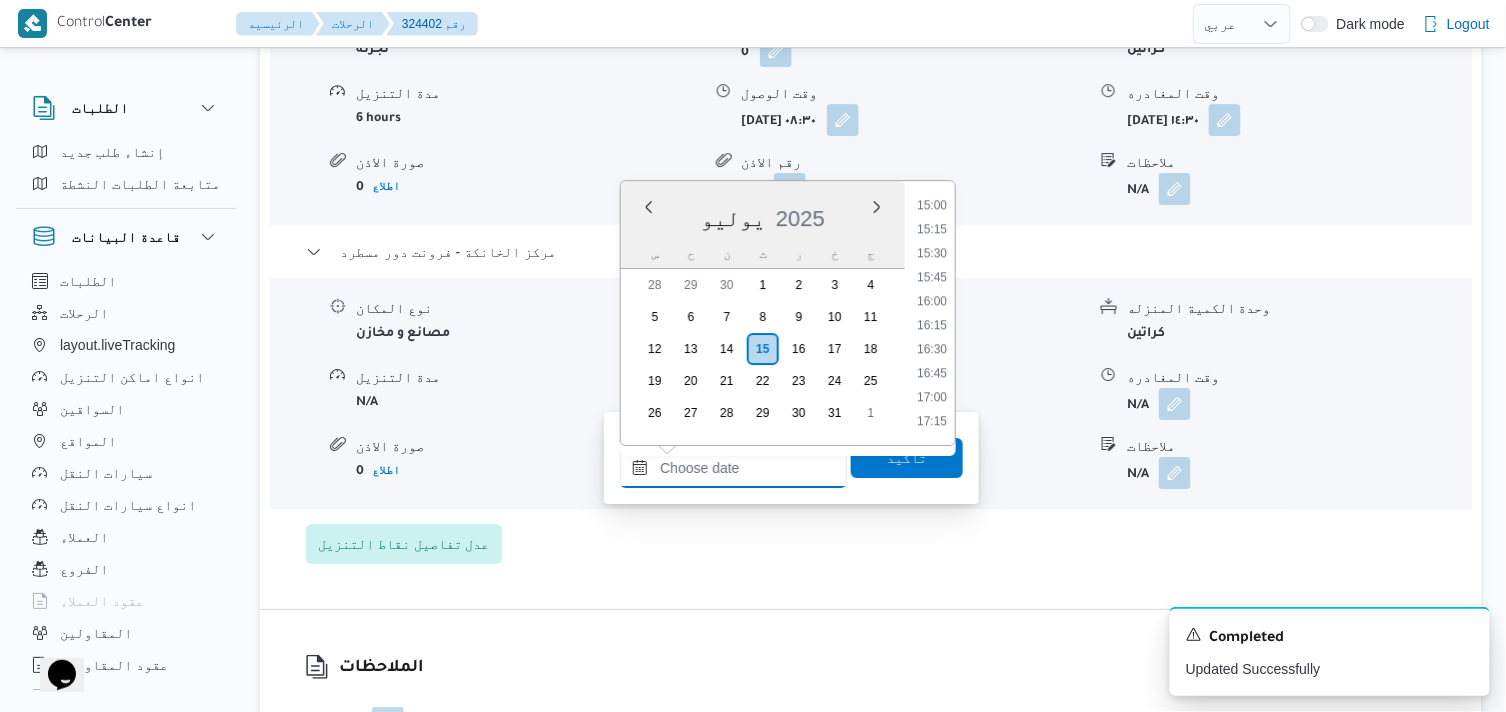 type on "[DATE] ١٥:٣٠" 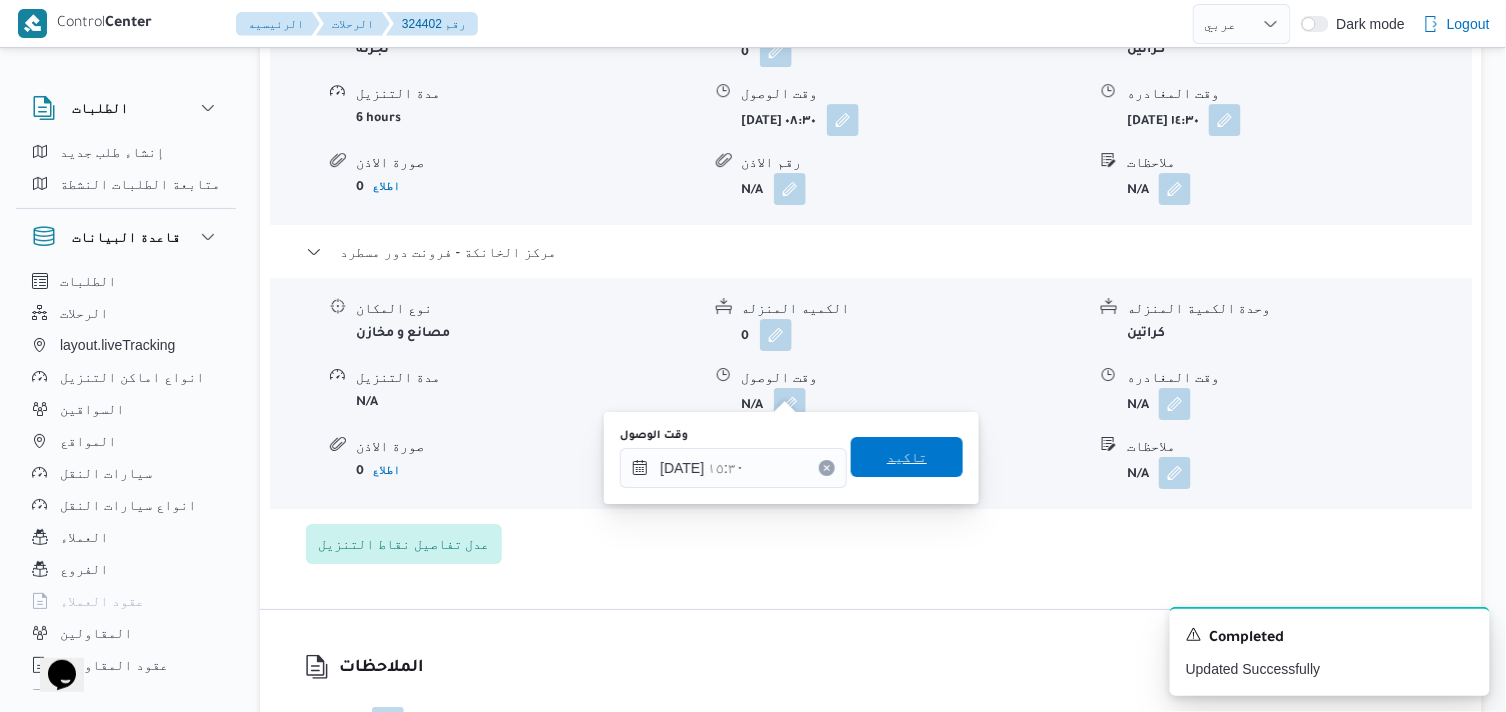 click on "تاكيد" at bounding box center [907, 457] 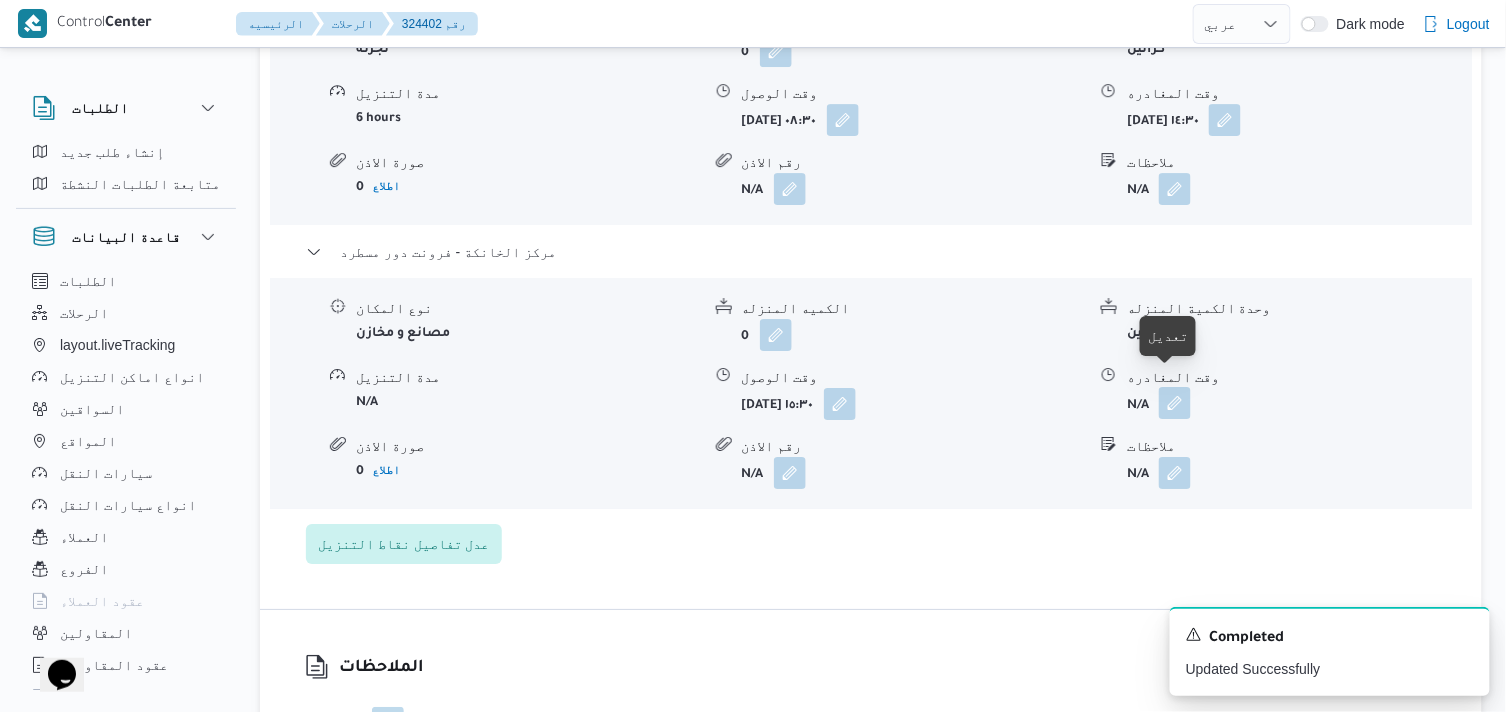 drag, startPoint x: 1177, startPoint y: 385, endPoint x: 1174, endPoint y: 400, distance: 15.297058 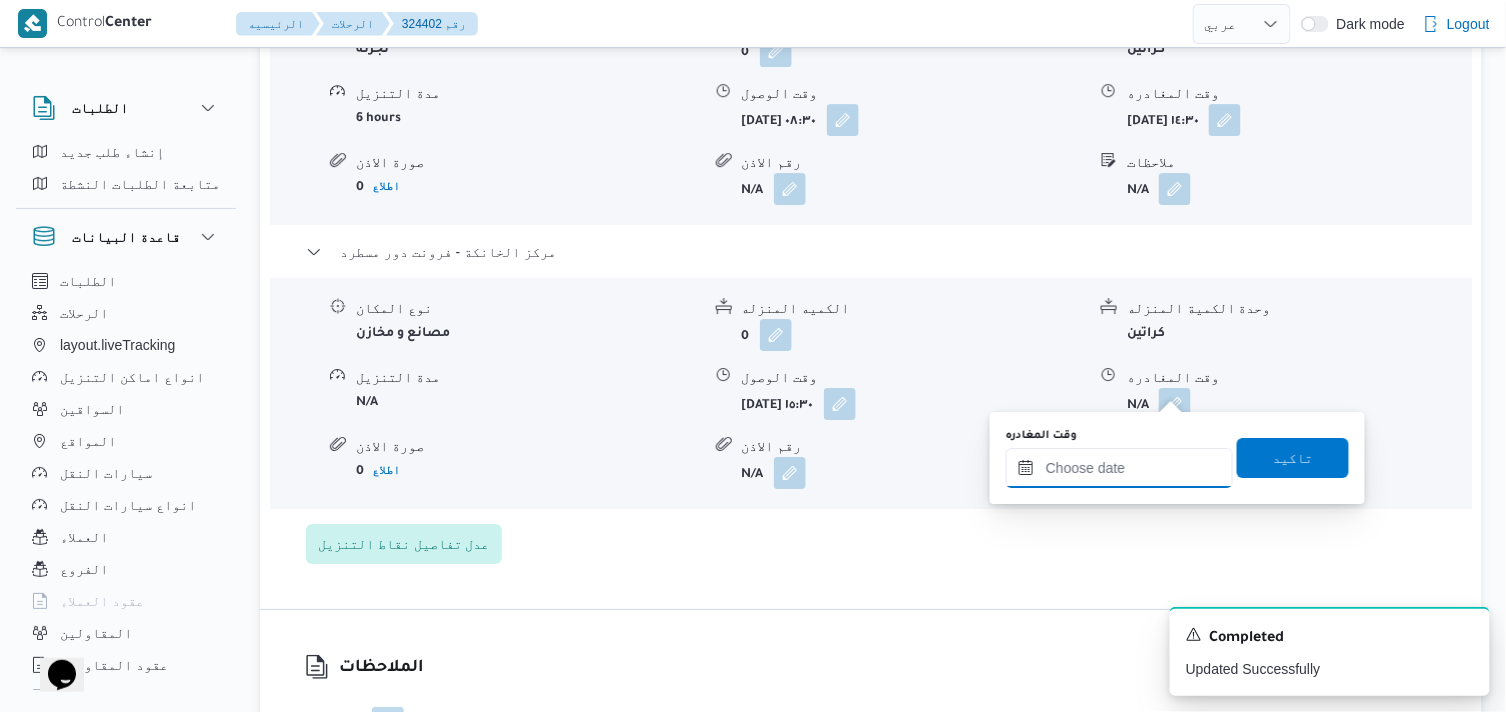 click on "وقت المغادره" at bounding box center [1119, 468] 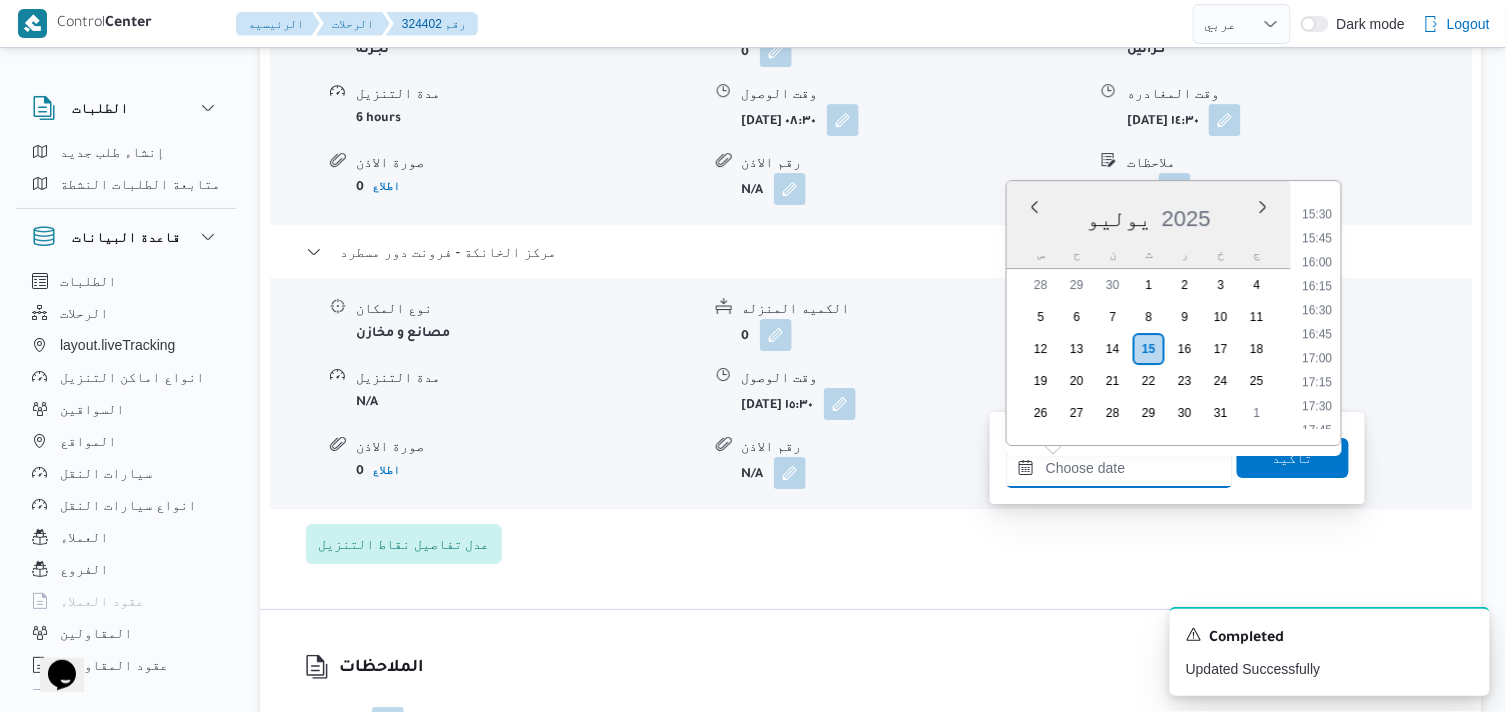 scroll, scrollTop: 1442, scrollLeft: 0, axis: vertical 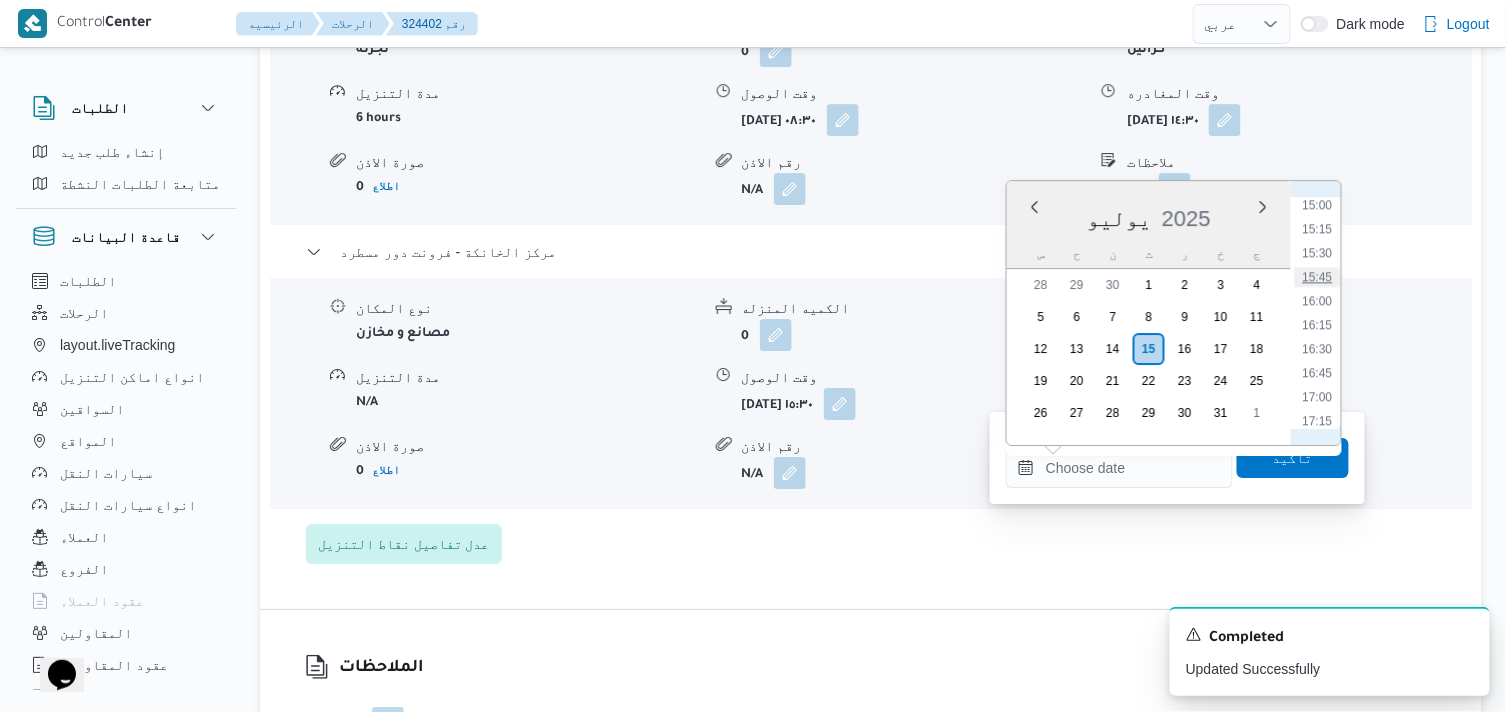 click on "15:45" at bounding box center (1318, 277) 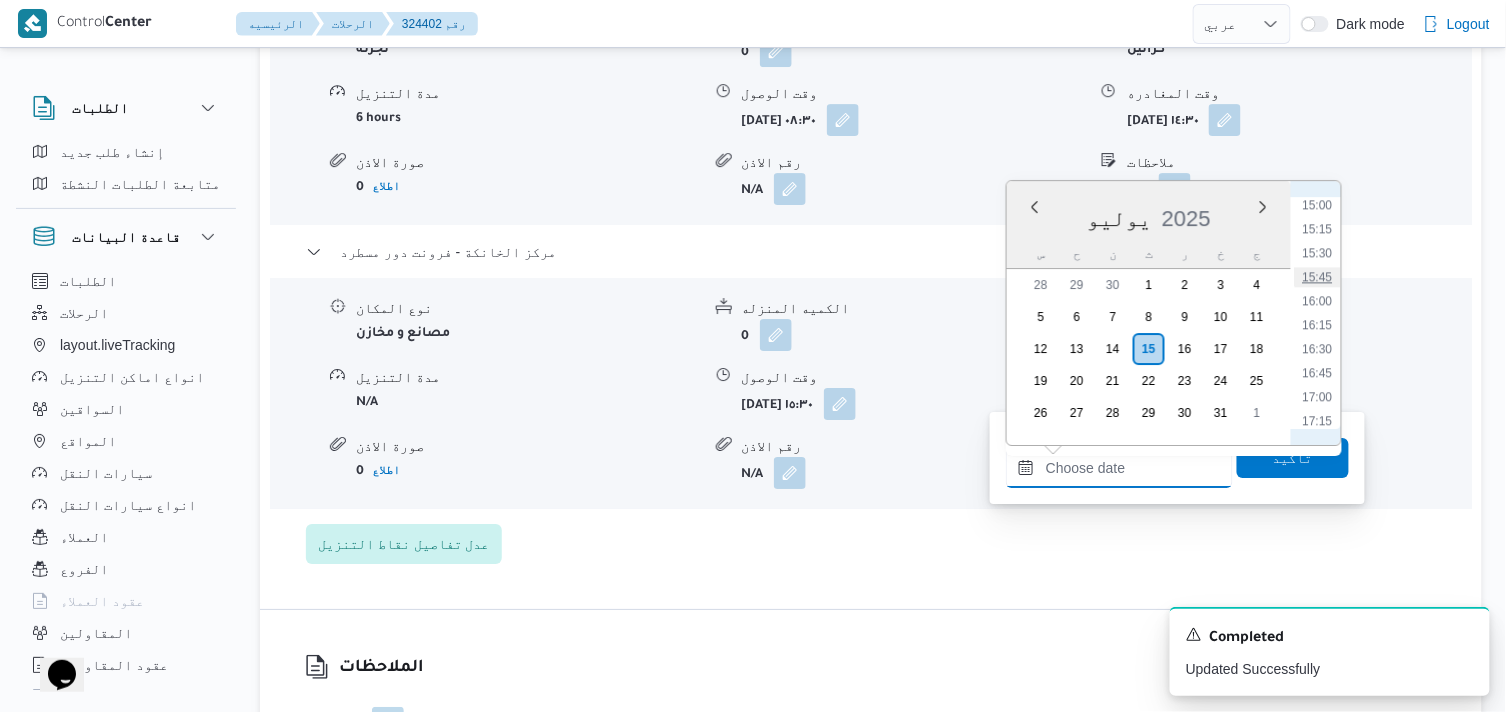 type on "[DATE] ١٥:٤٥" 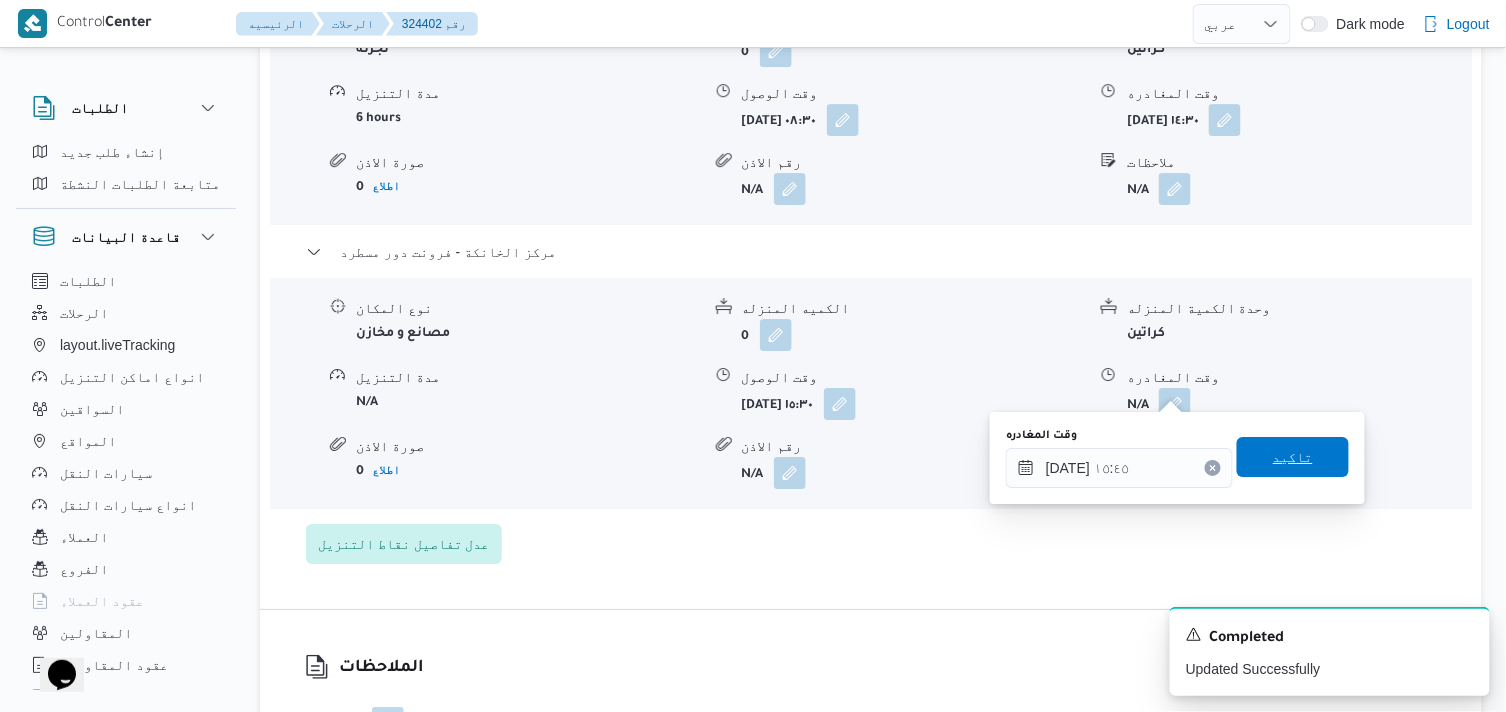 click on "تاكيد" at bounding box center [1293, 457] 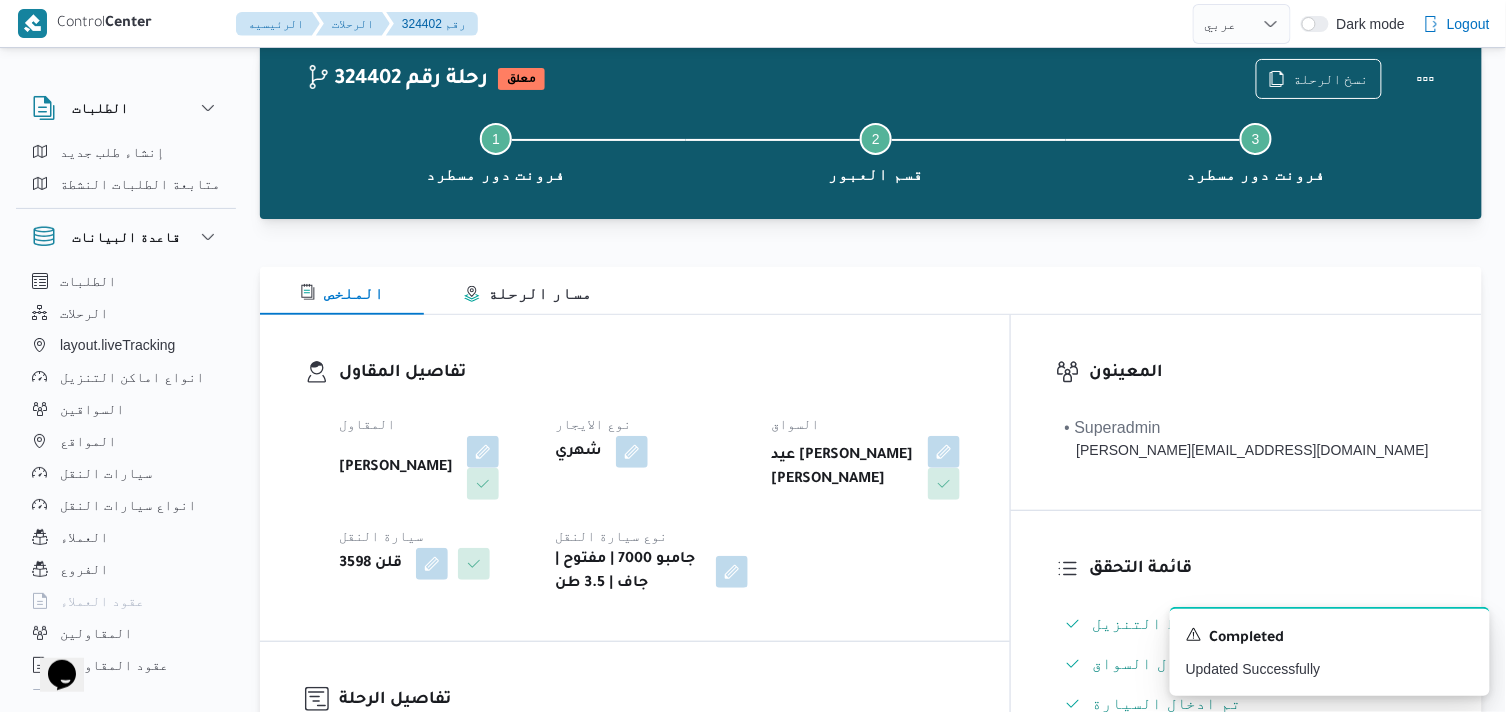 scroll, scrollTop: 0, scrollLeft: 0, axis: both 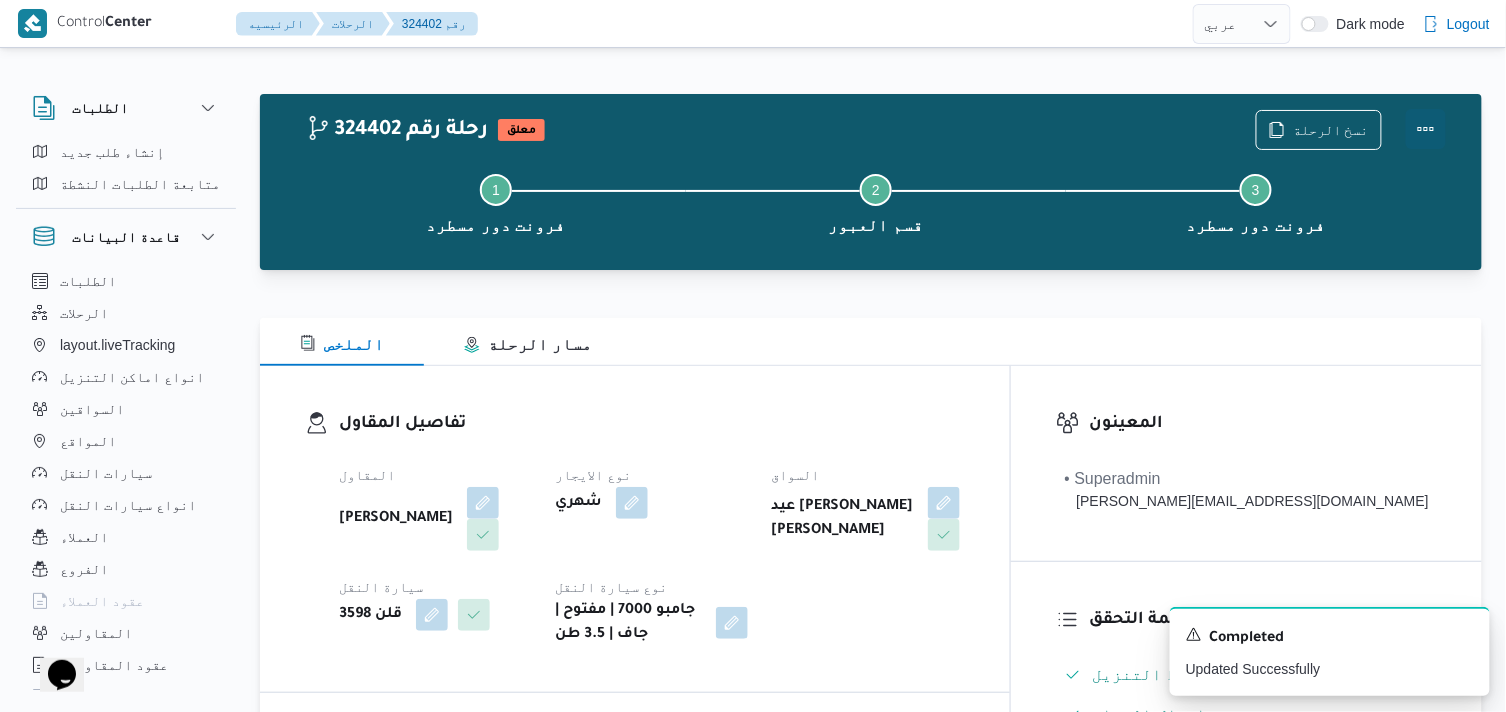 click at bounding box center [1426, 129] 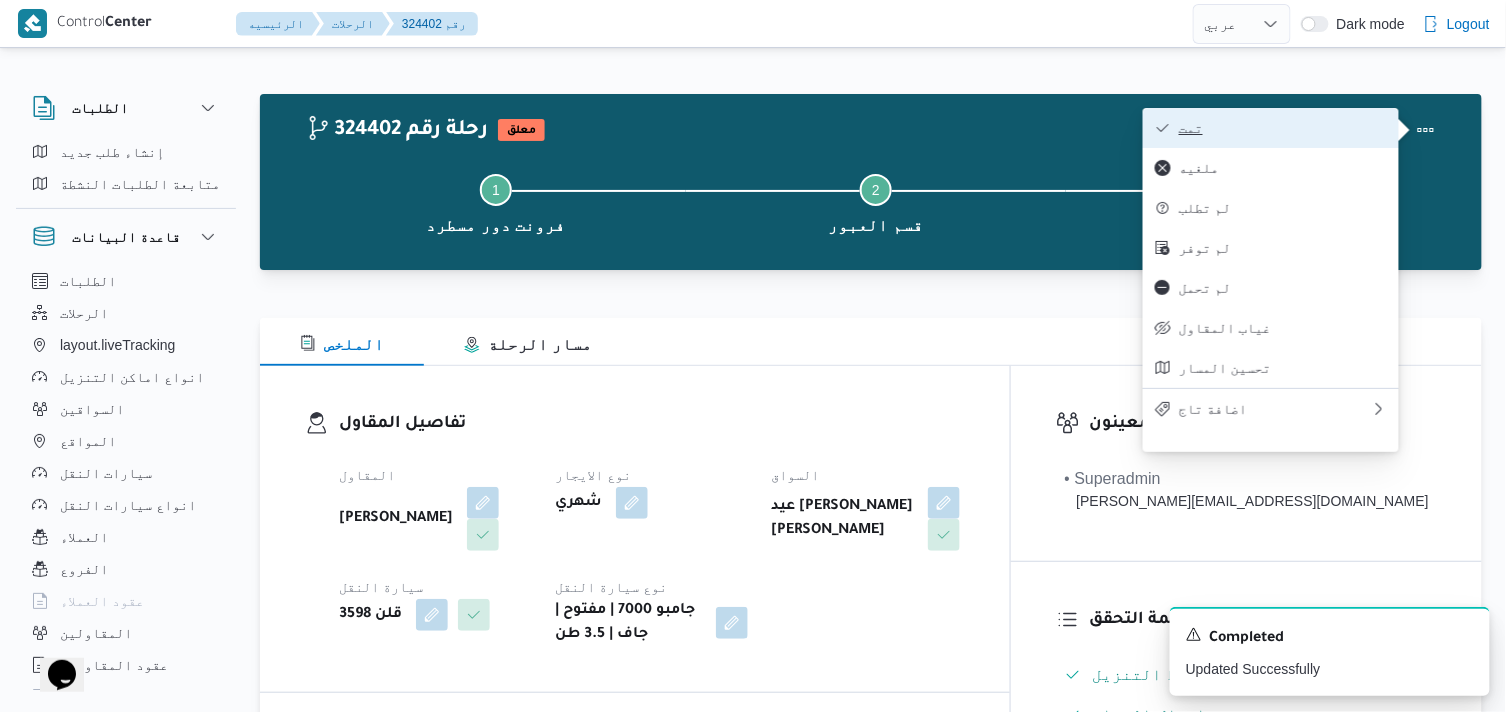 click on "تمت" at bounding box center (1283, 128) 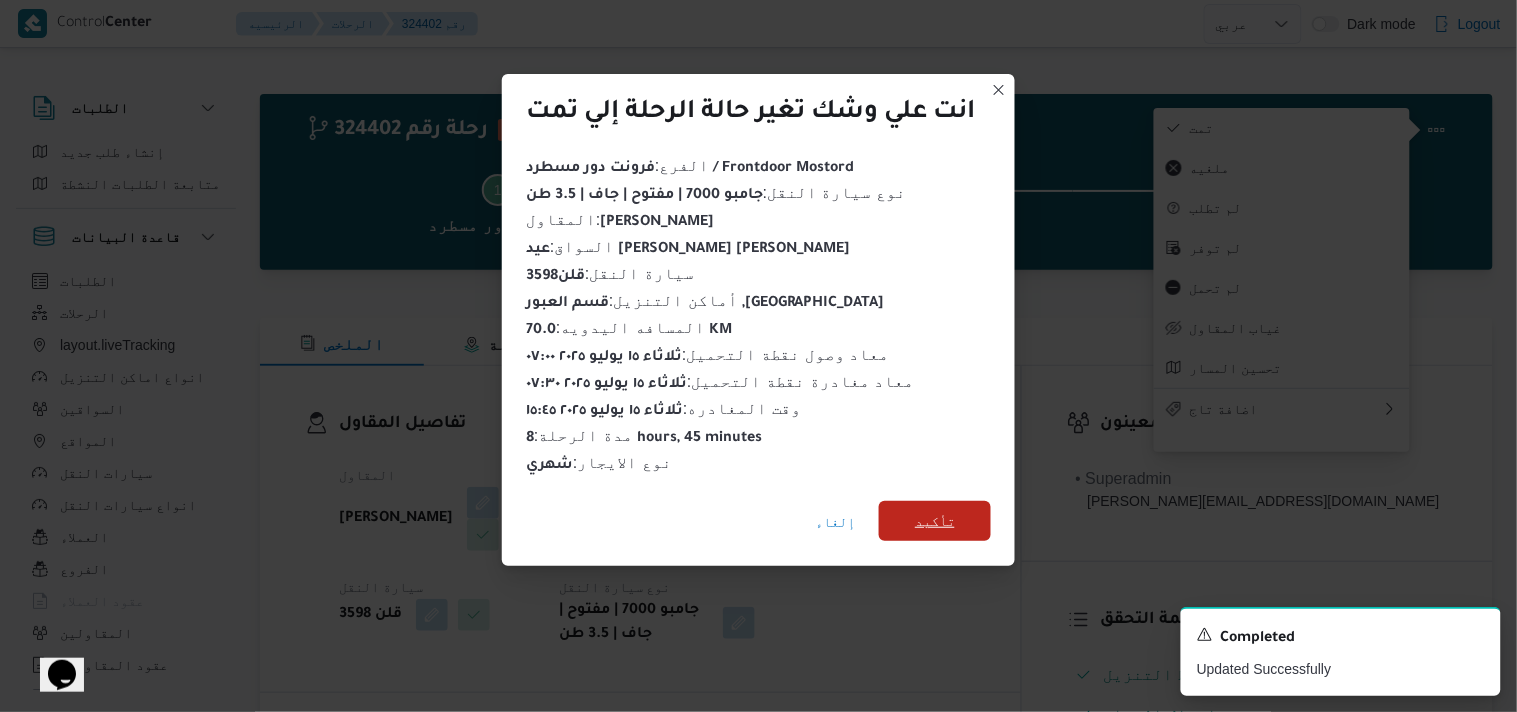 click on "تأكيد" at bounding box center (935, 521) 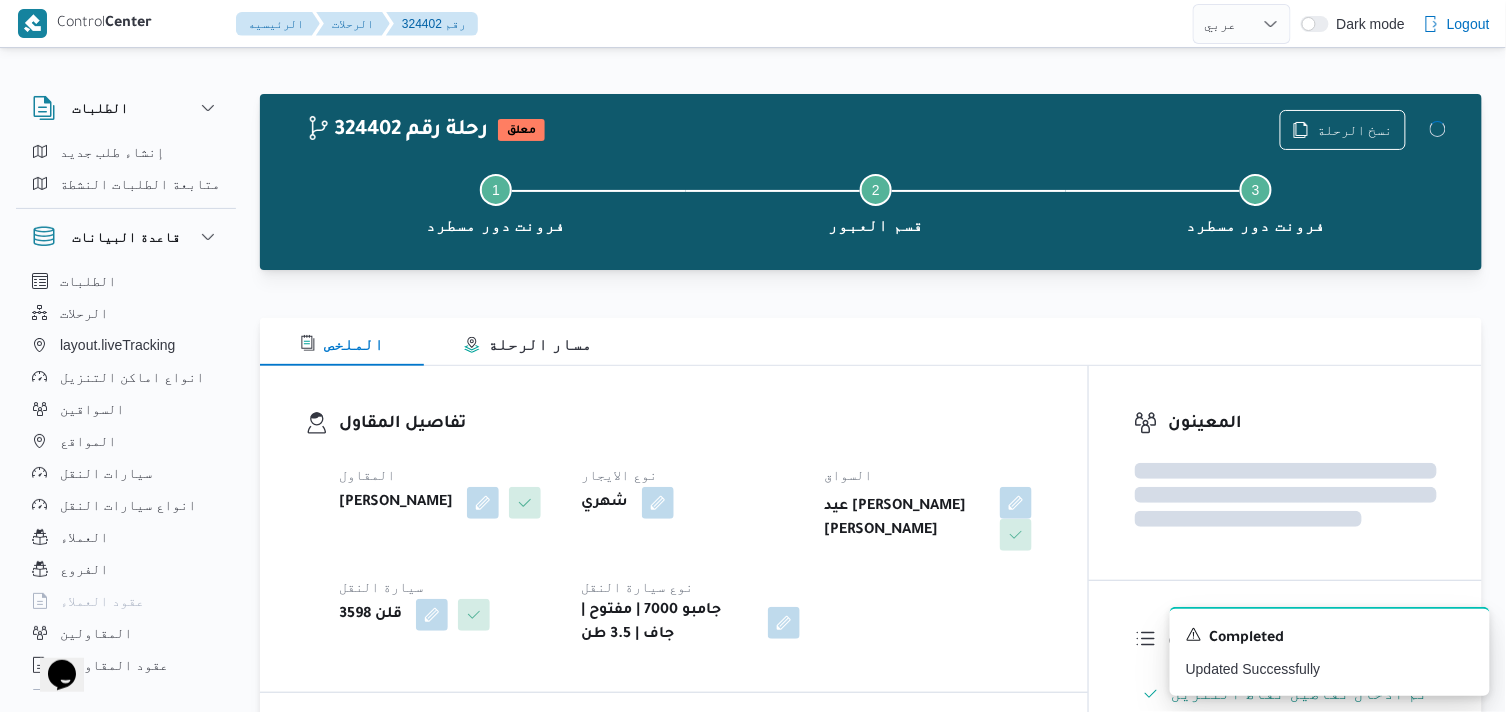click on "المقاول عبدالقادر عادل عبدالقادر الحسيني نوع الايجار شهري السواق عيد سيد عيد سيد بيومي  سيارة النقل قلن 3598 نوع سيارة النقل جامبو 7000 | مفتوح | جاف | 3.5 طن" at bounding box center (691, 555) 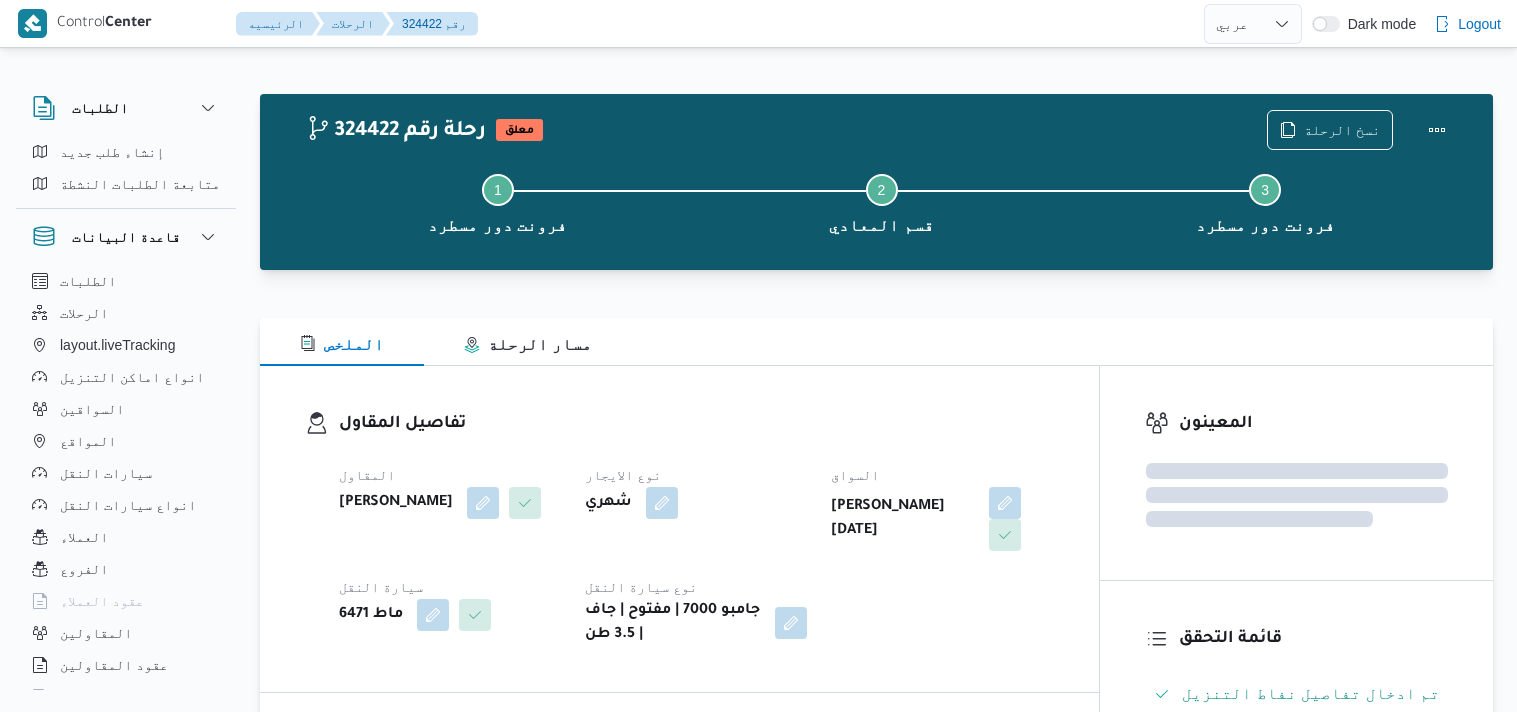 select on "ar" 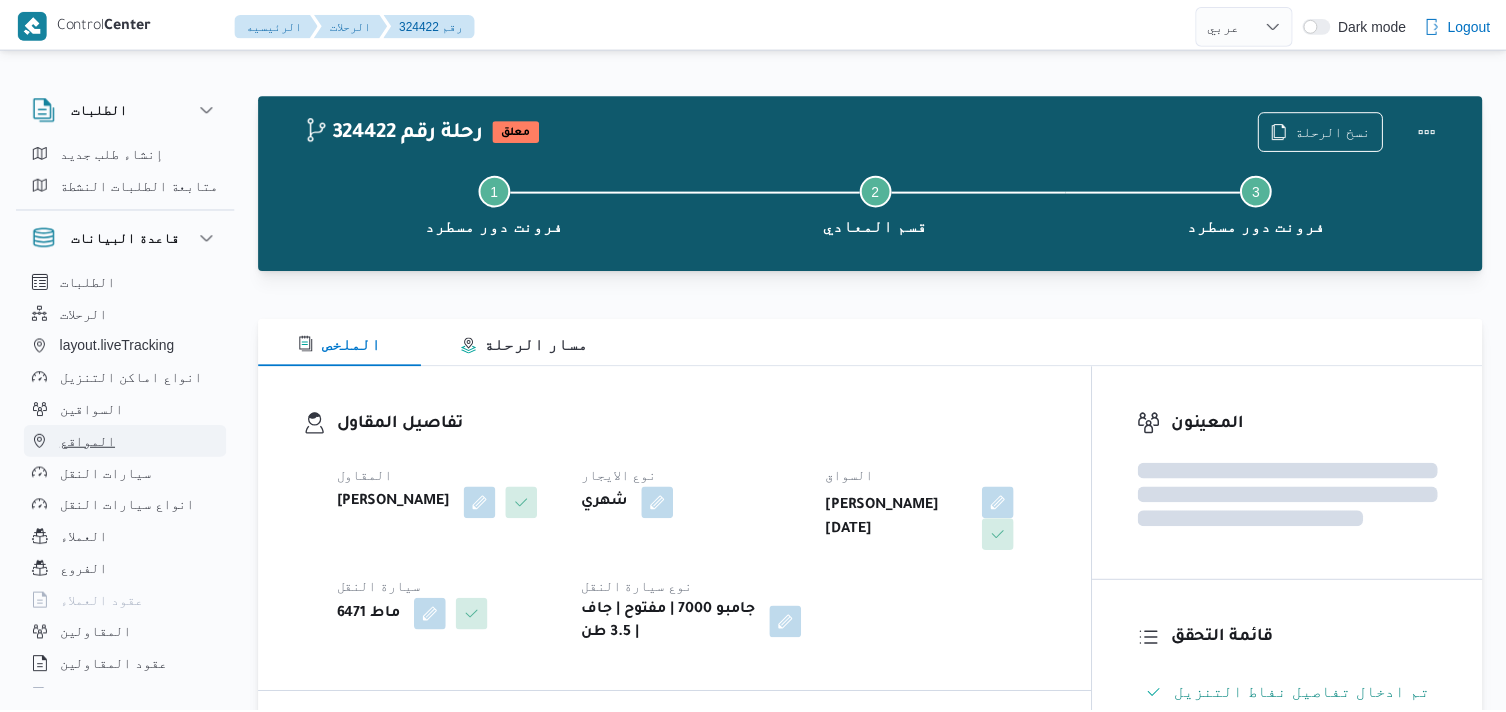 scroll, scrollTop: 0, scrollLeft: 0, axis: both 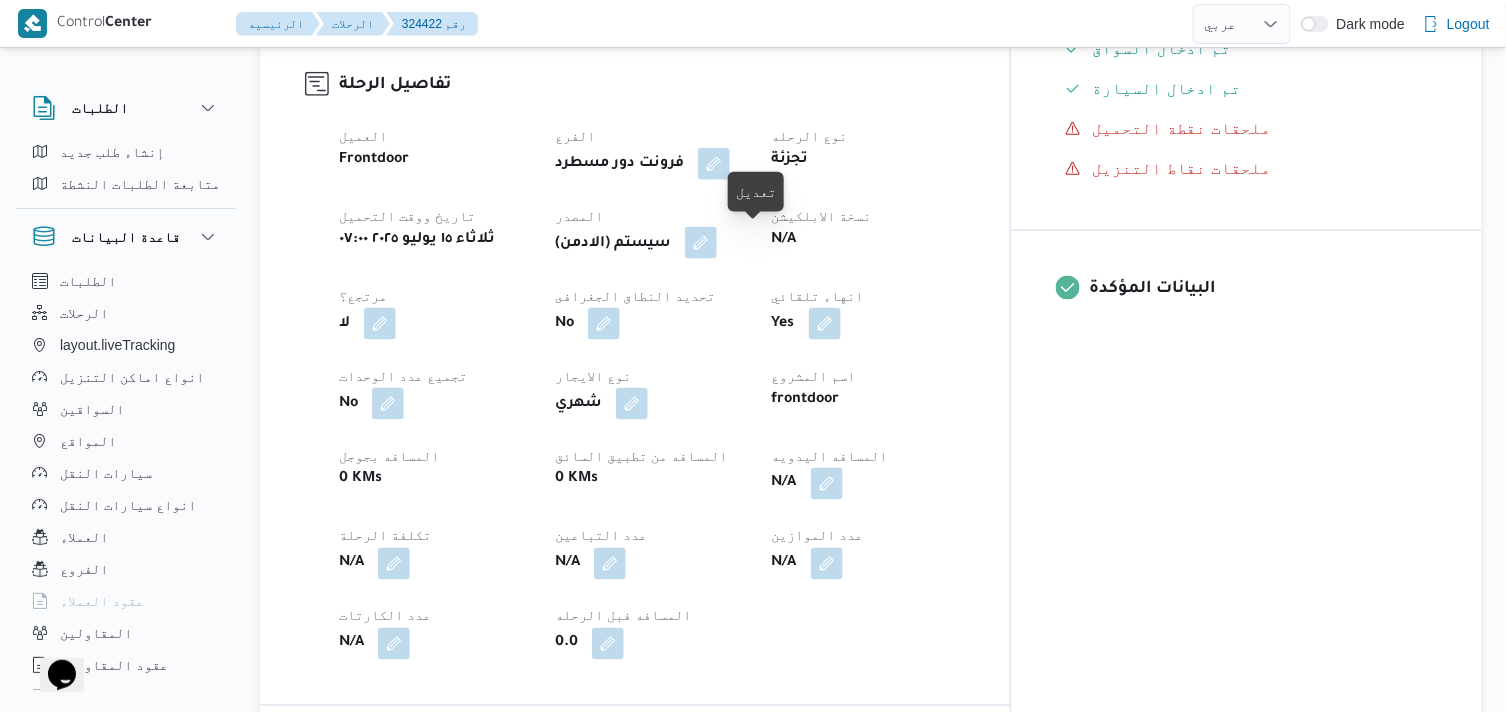 click at bounding box center [701, 243] 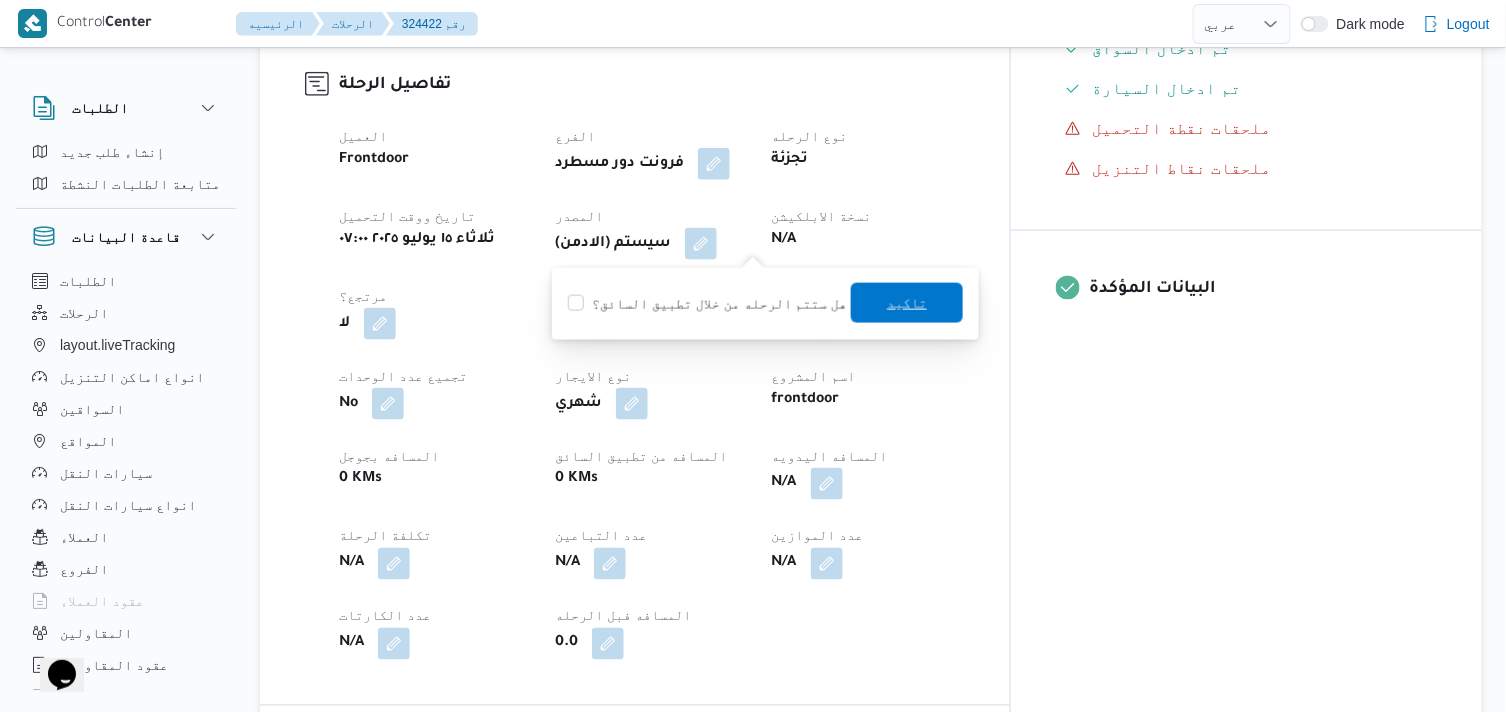 click on "تاكيد" at bounding box center [907, 303] 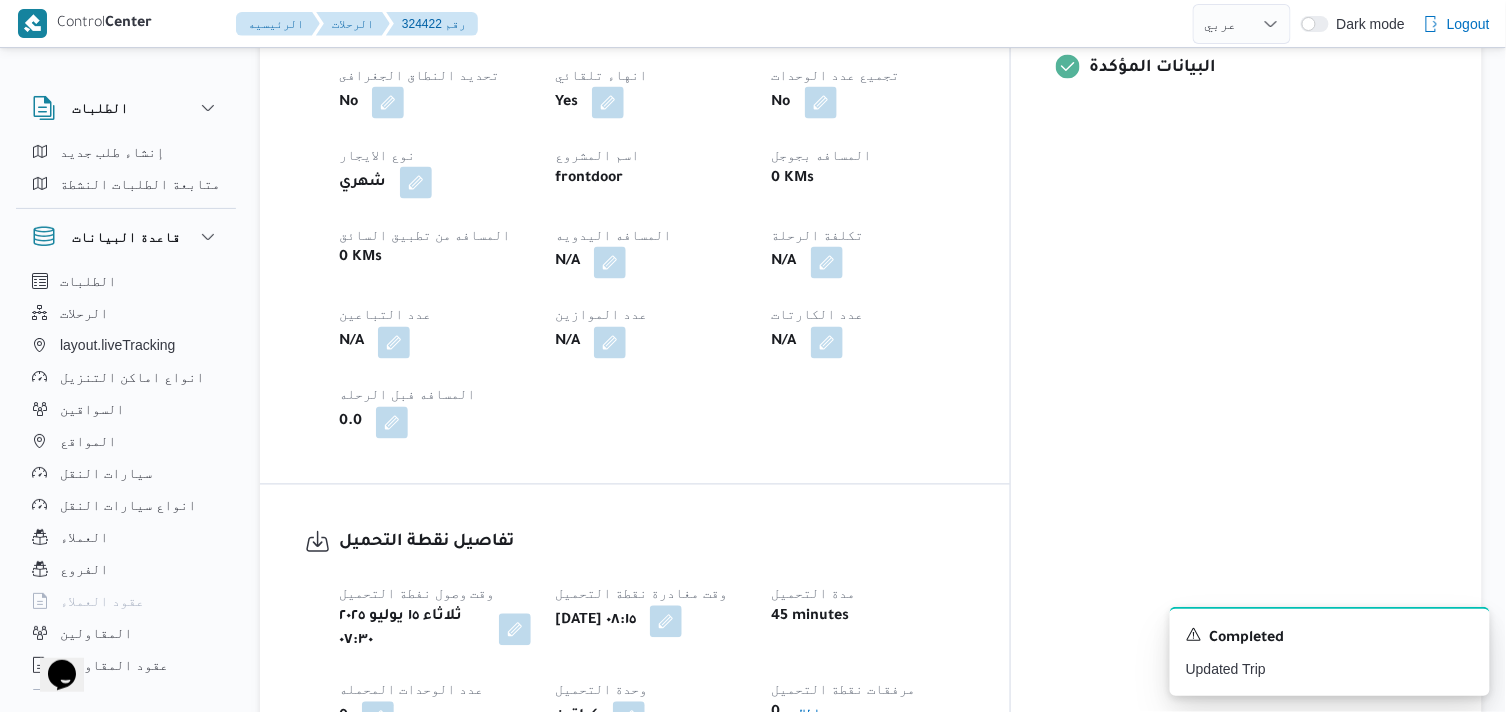 scroll, scrollTop: 888, scrollLeft: 0, axis: vertical 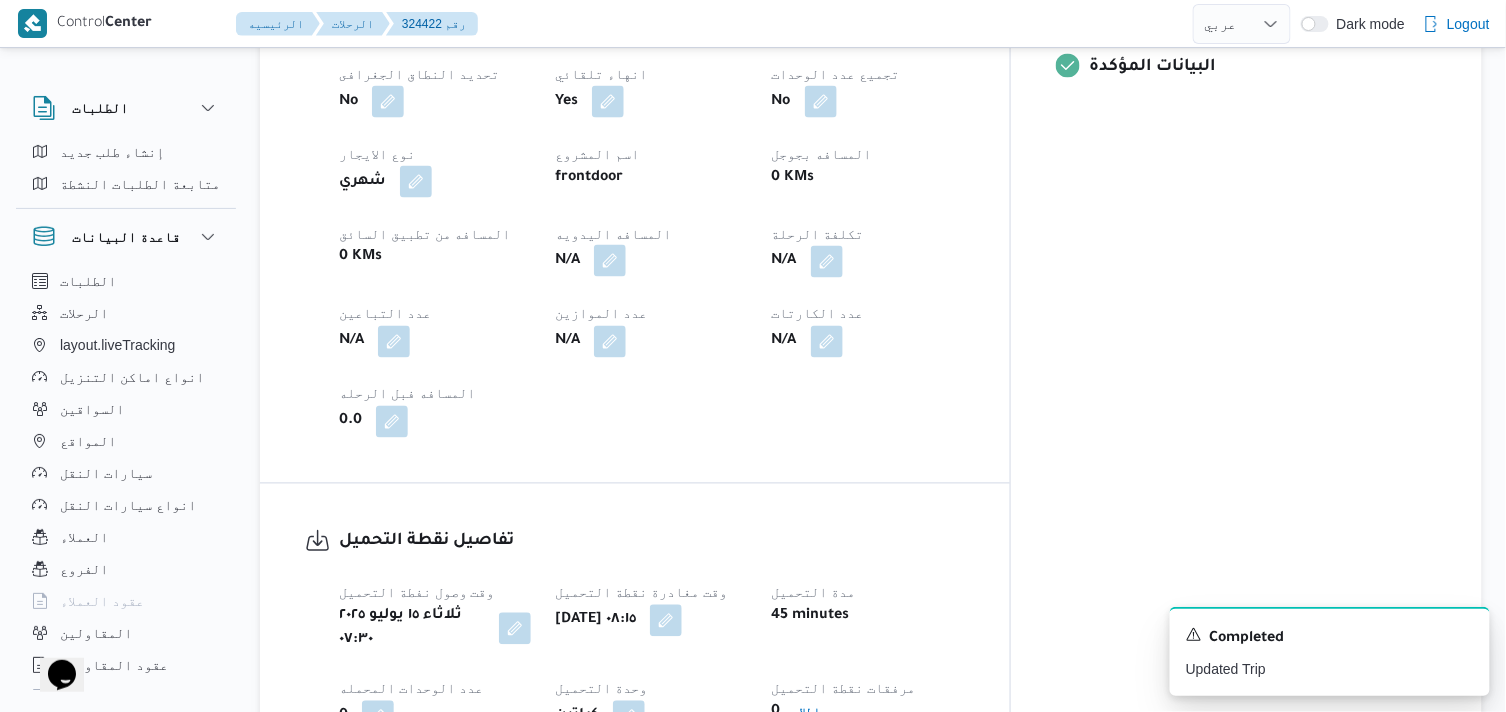click at bounding box center (610, 261) 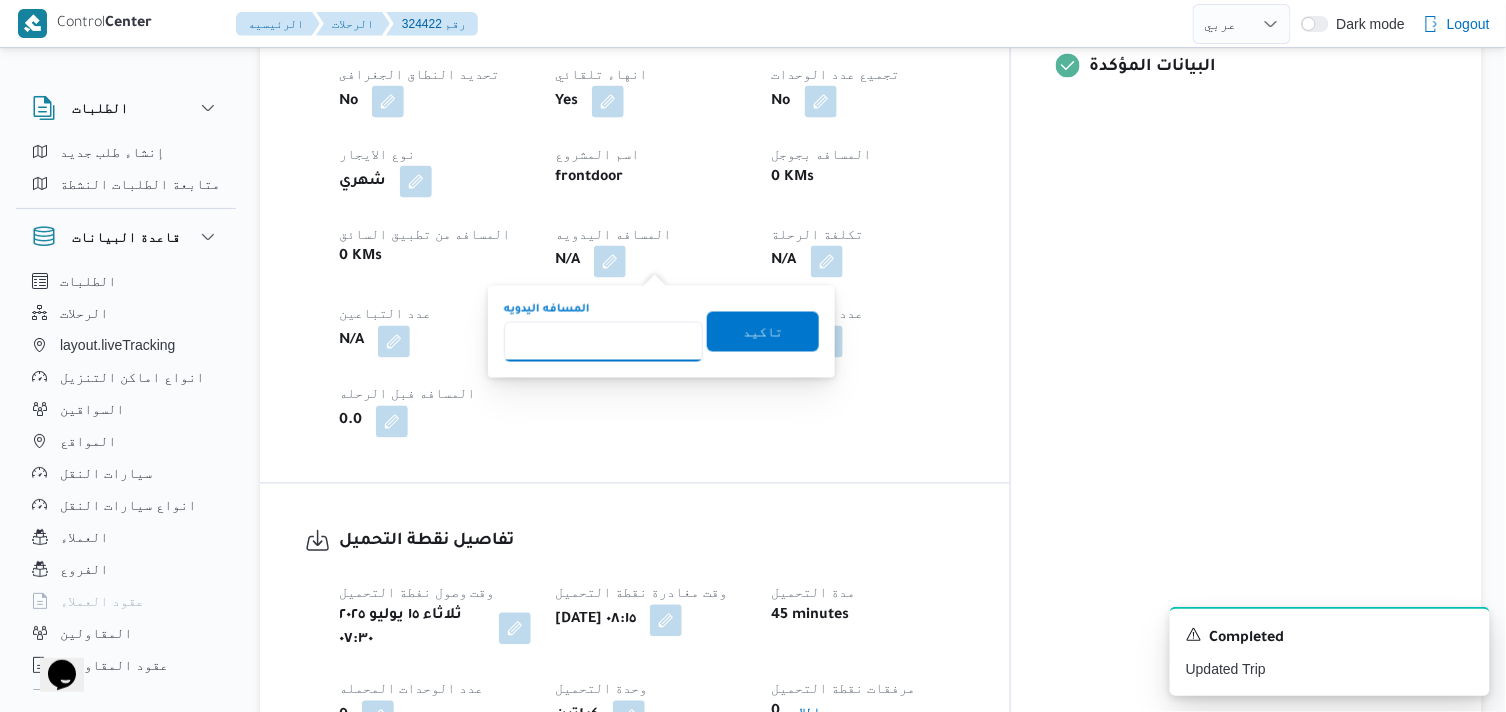 click on "المسافه اليدويه" at bounding box center (603, 342) 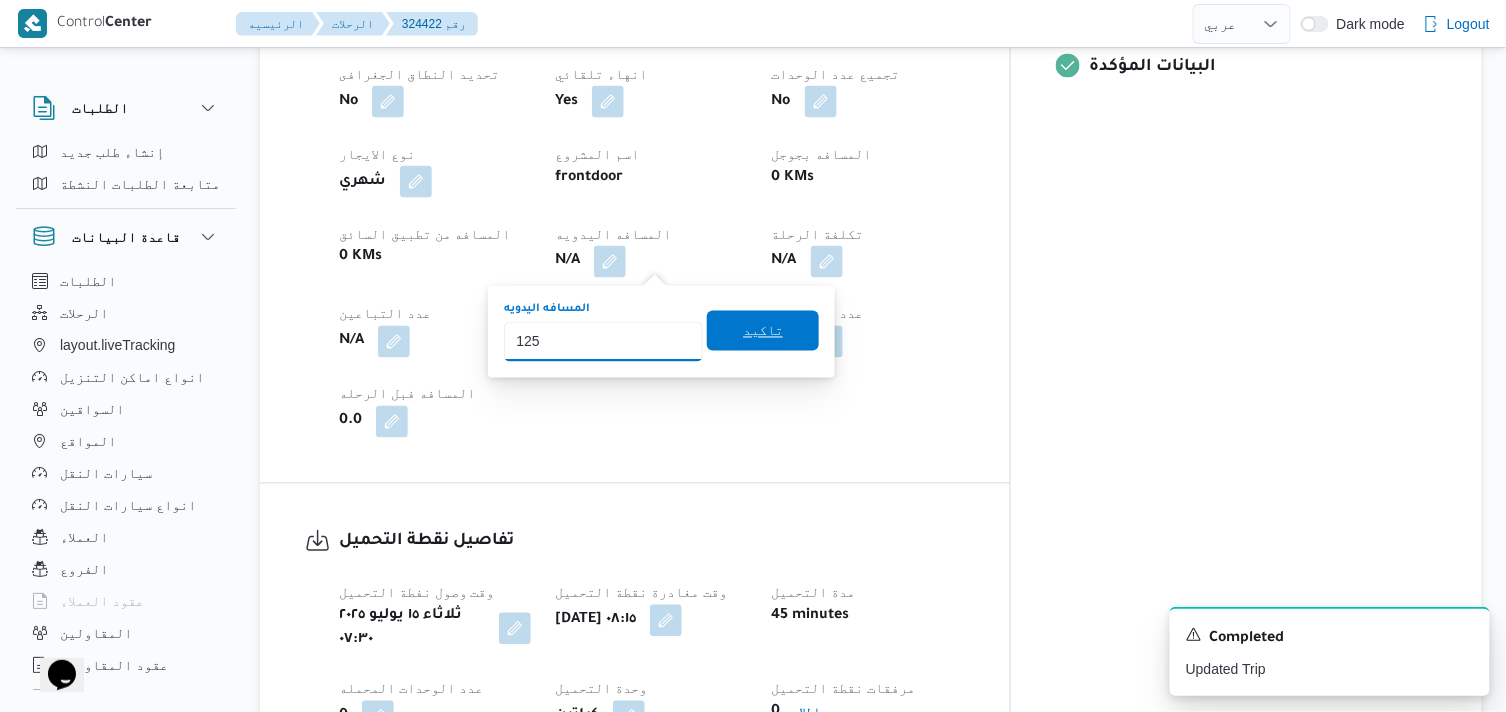 type on "125" 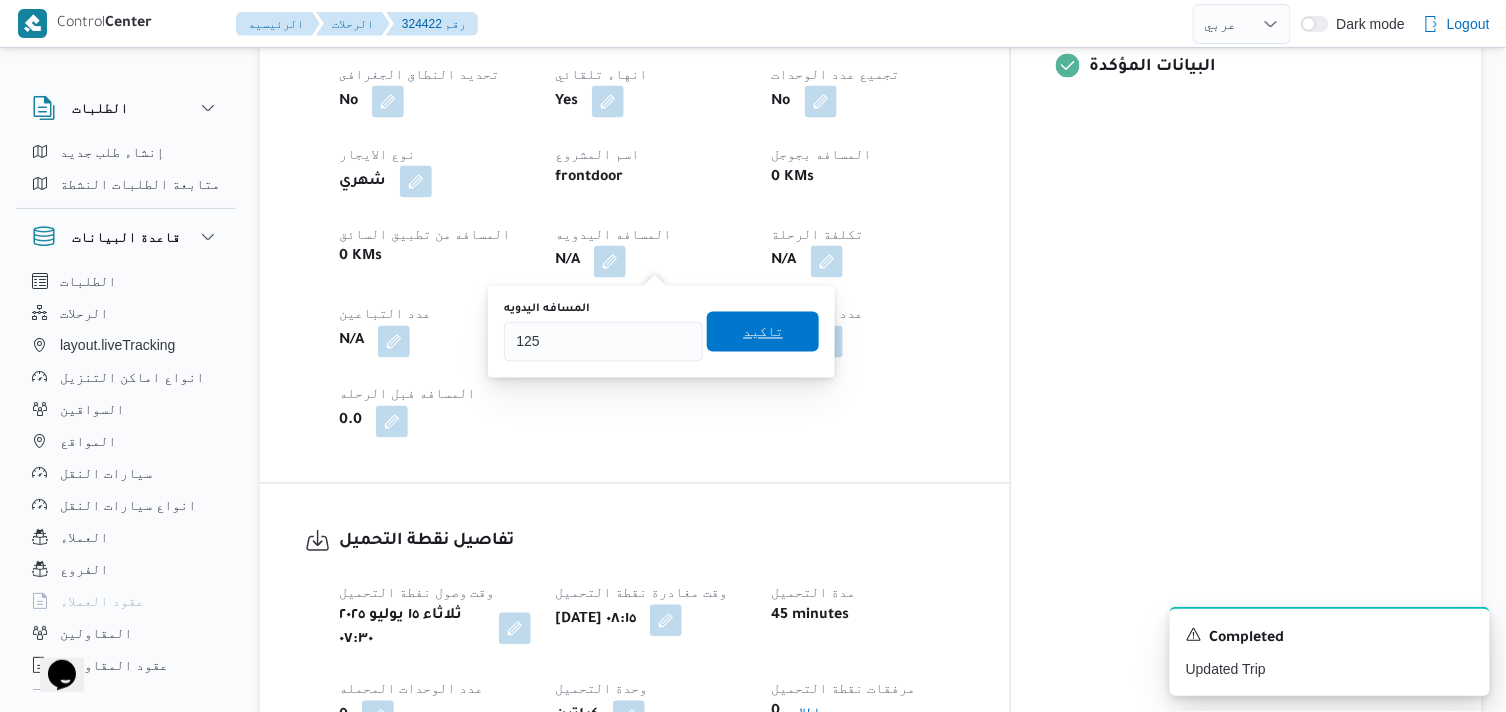 click on "تاكيد" at bounding box center (763, 332) 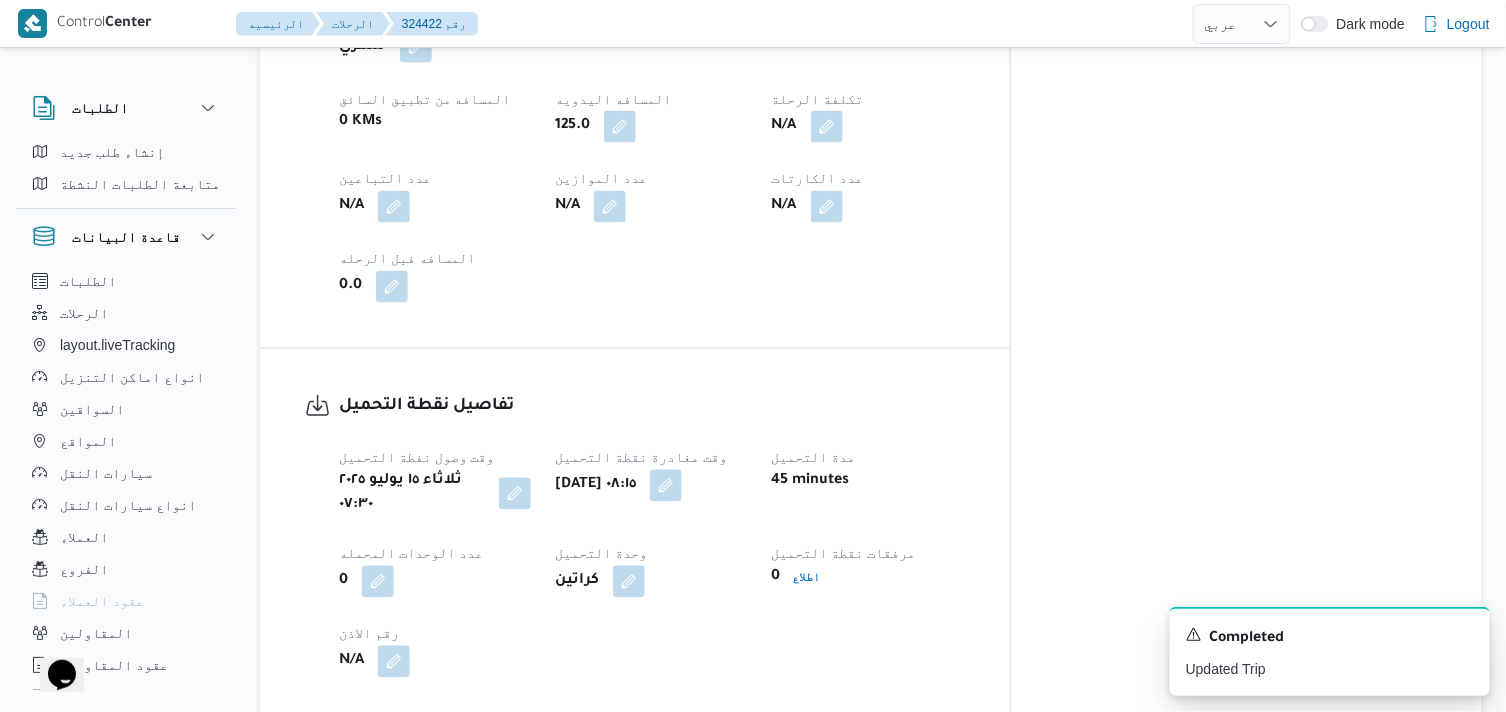 scroll, scrollTop: 1333, scrollLeft: 0, axis: vertical 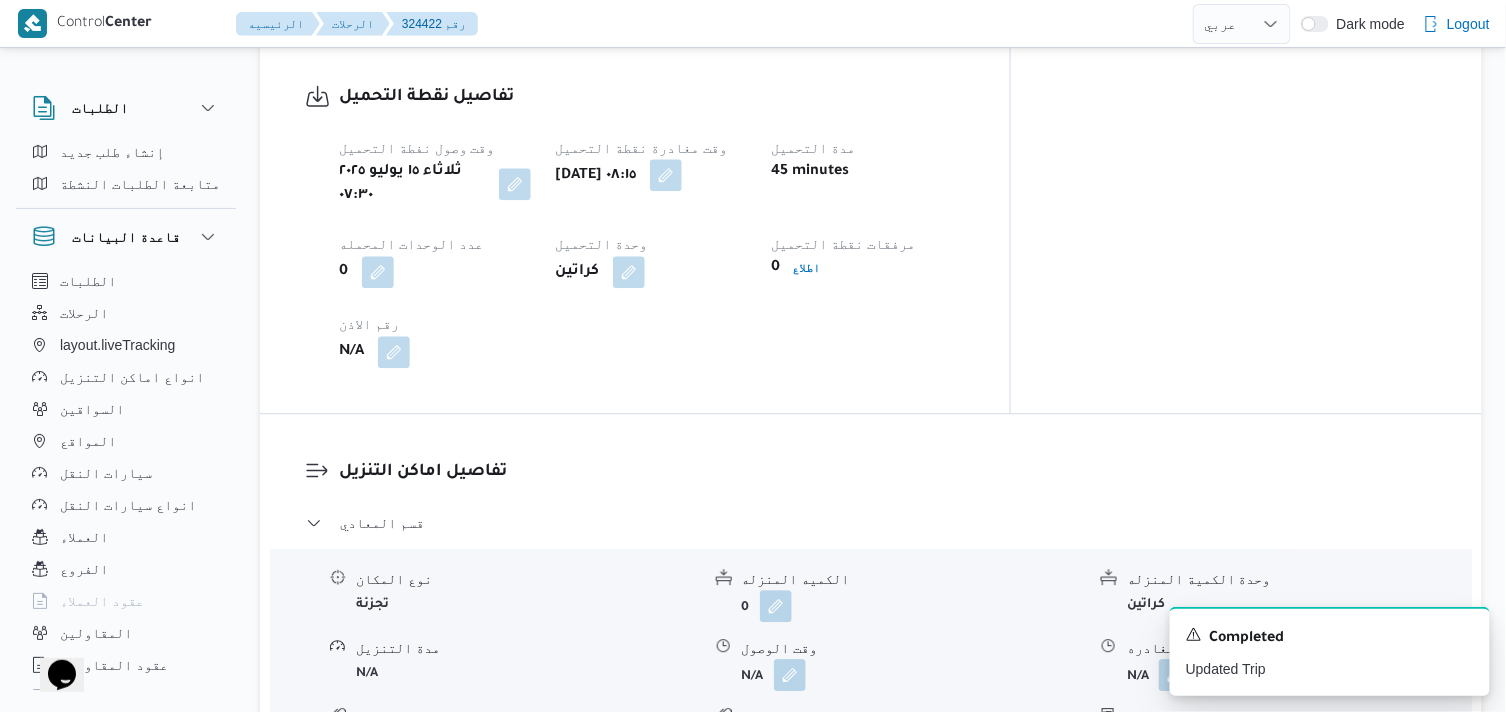 click at bounding box center [666, 175] 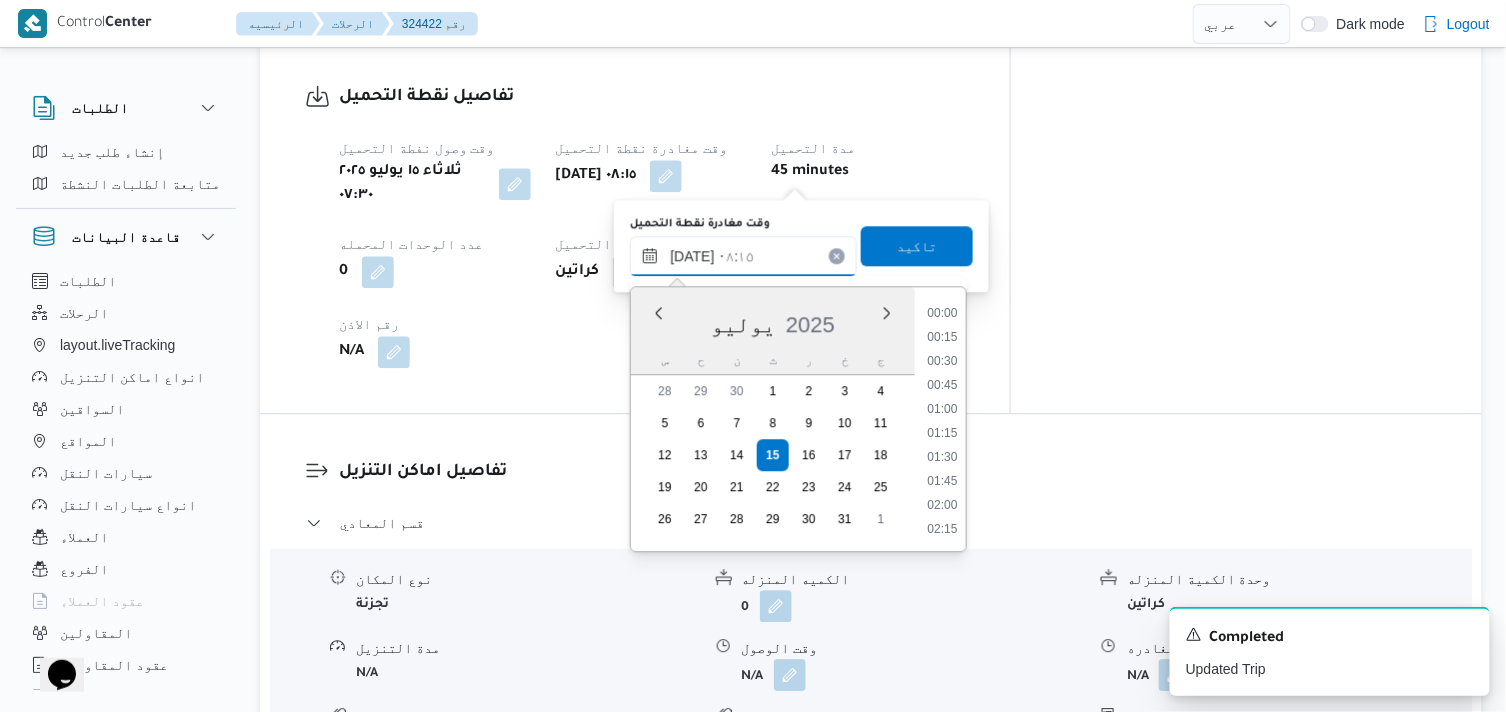 click on "١٥/٠٧/٢٠٢٥ ٠٨:١٥" at bounding box center [743, 256] 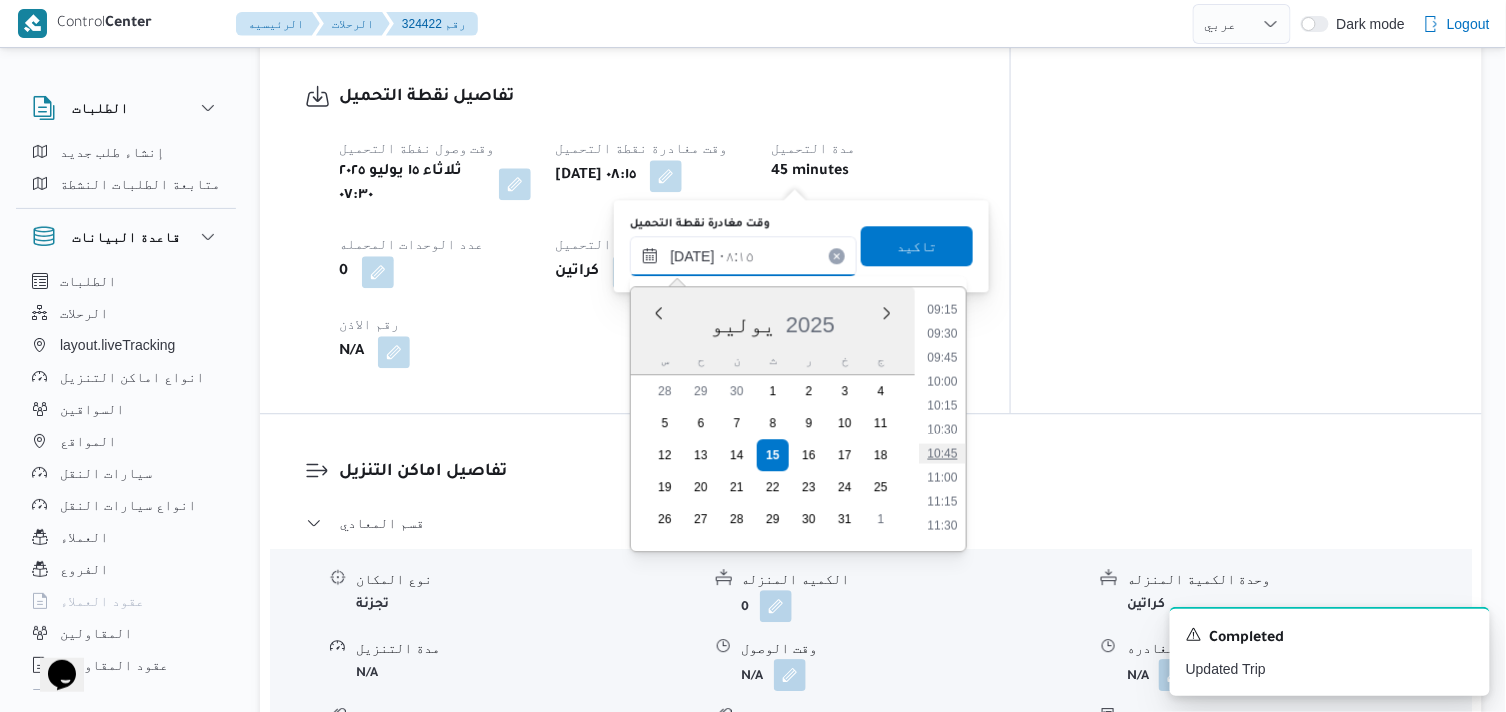 scroll, scrollTop: 894, scrollLeft: 0, axis: vertical 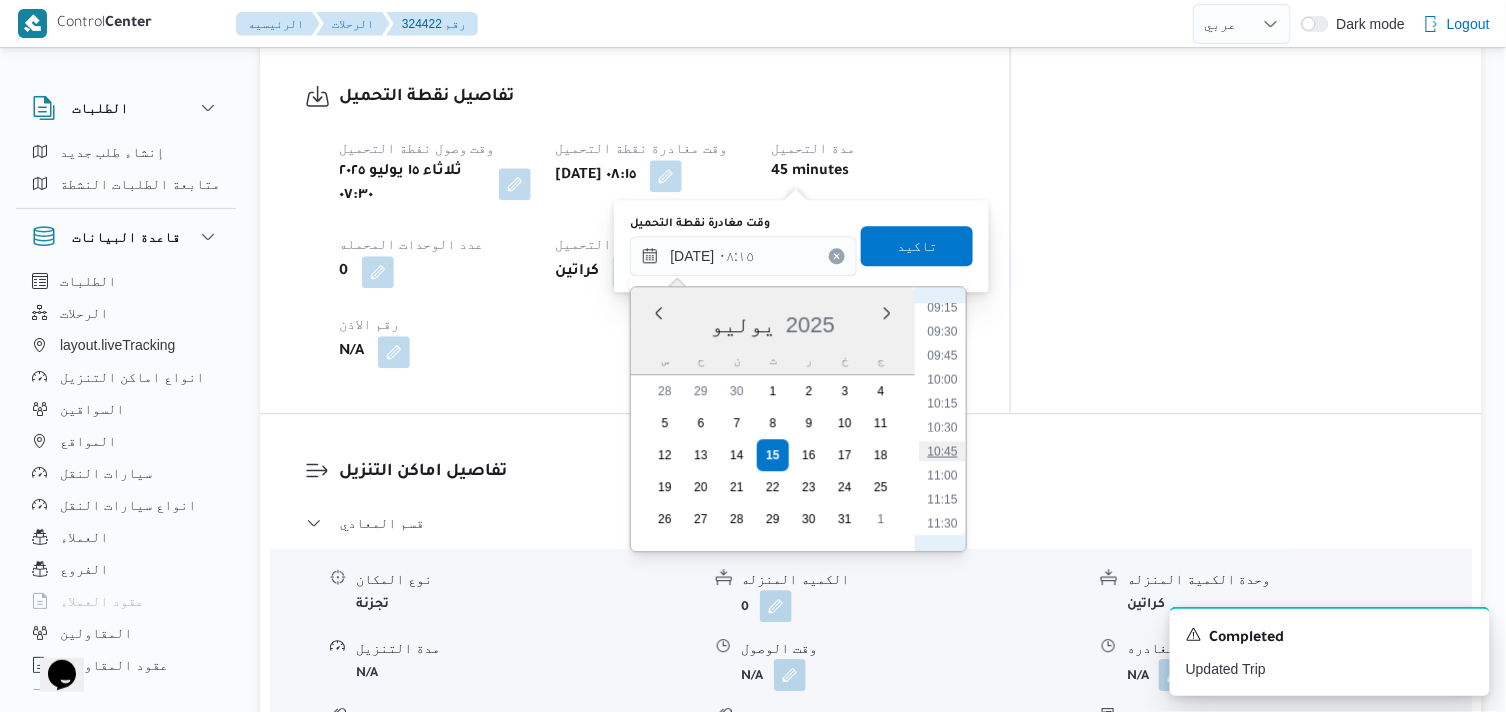 click on "10:45" at bounding box center (943, 451) 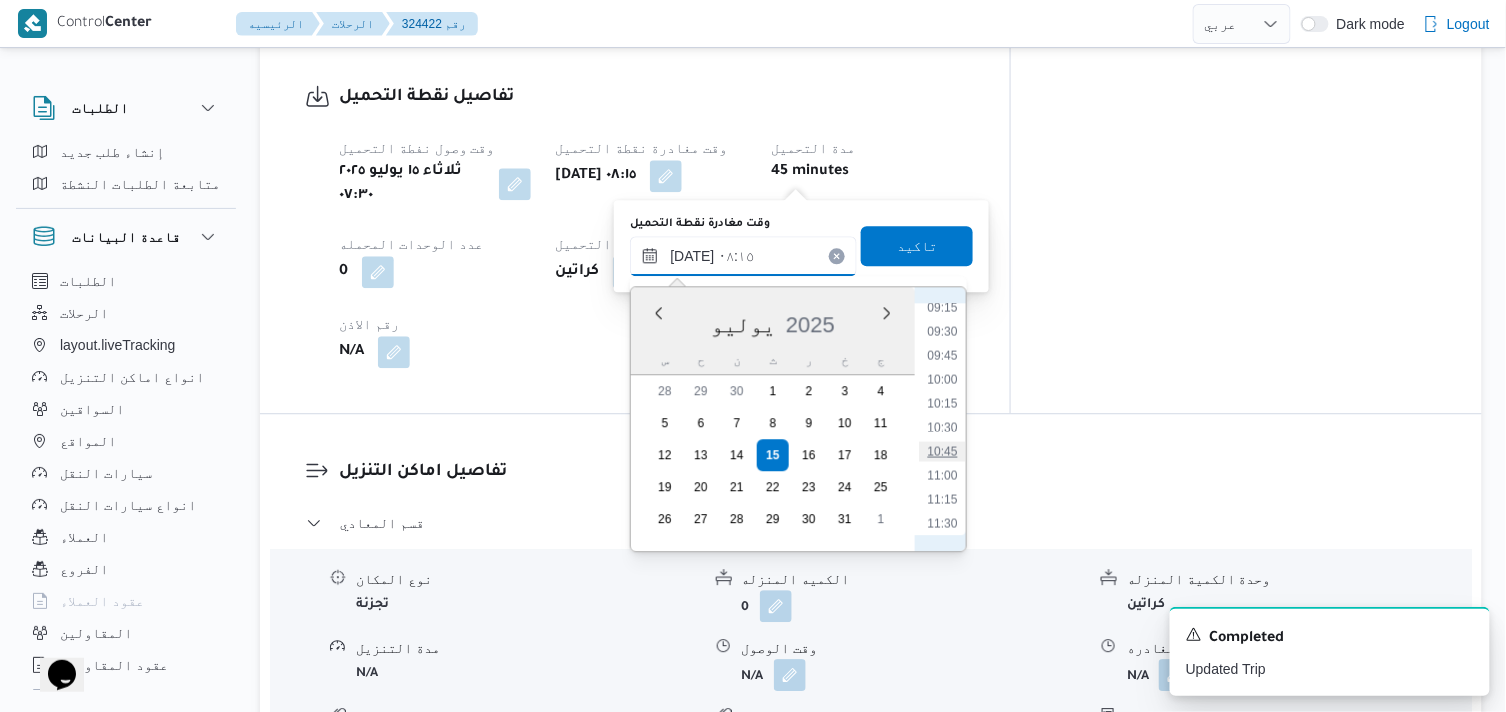 type on "١٥/٠٧/٢٠٢٥ ١٠:٤٥" 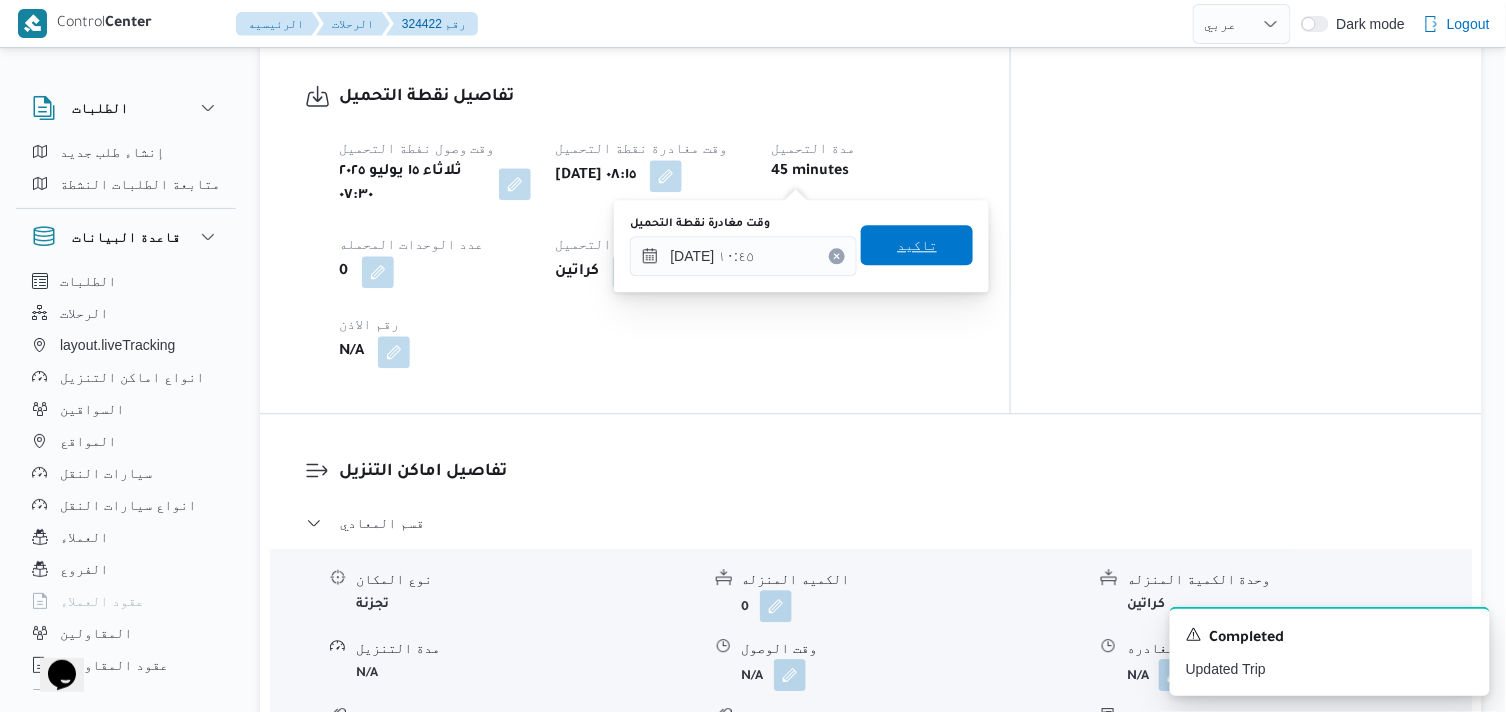 click on "تاكيد" at bounding box center (917, 245) 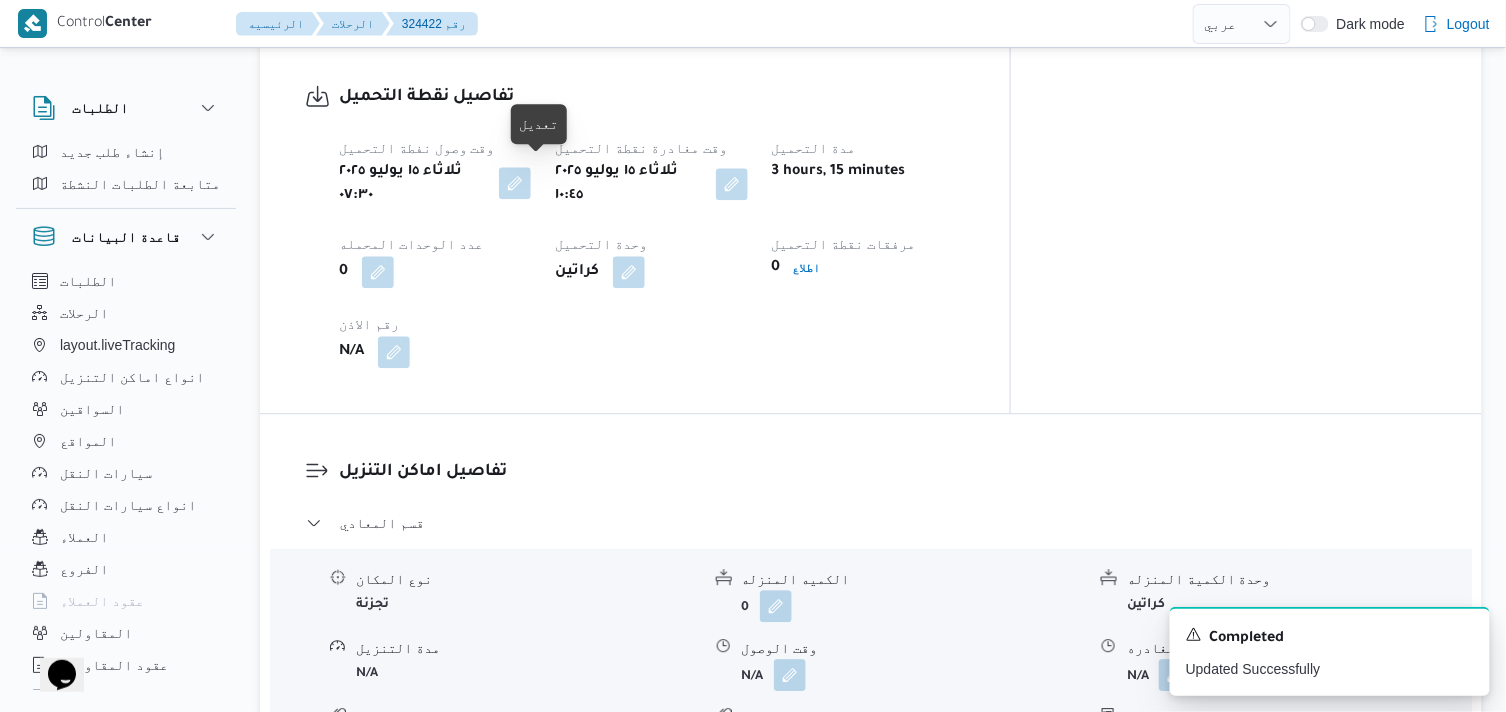 click at bounding box center [515, 183] 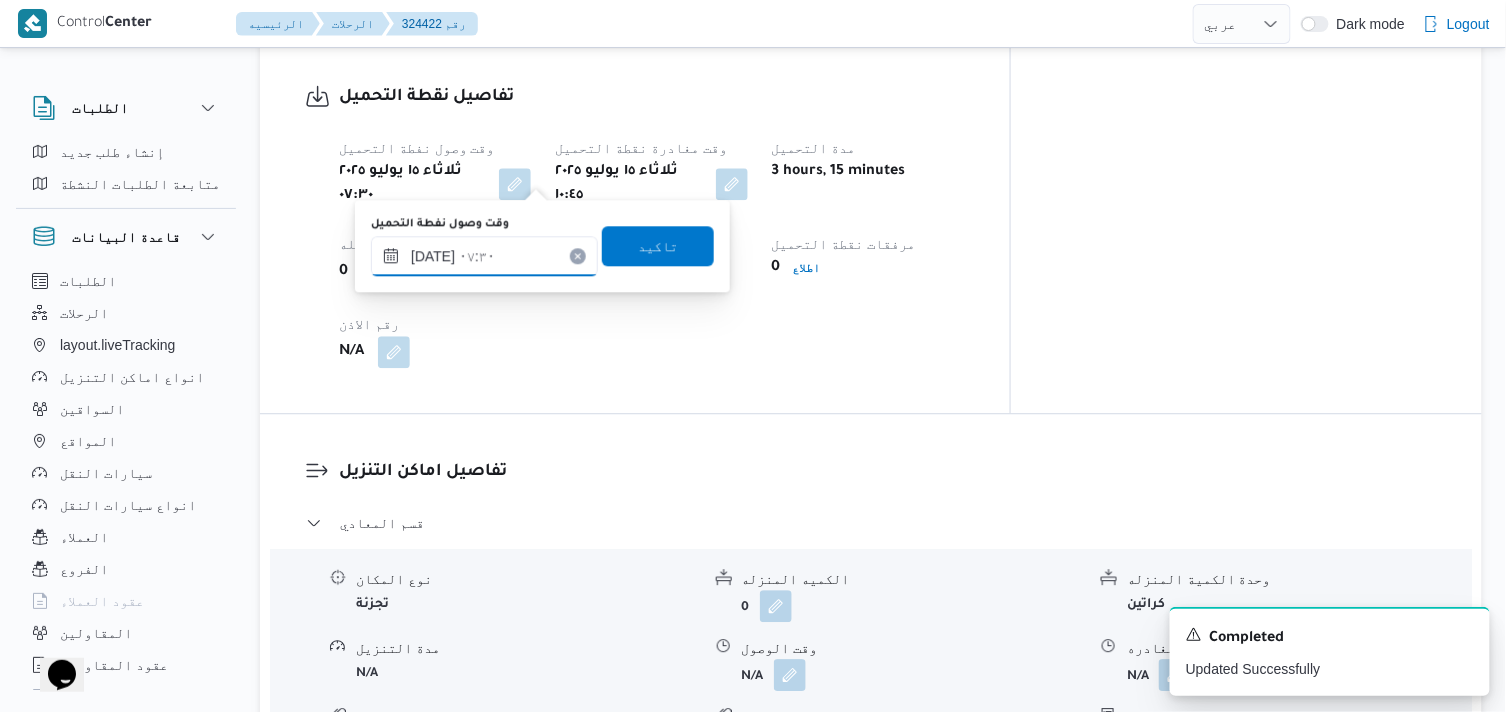 click on "١٥/٠٧/٢٠٢٥ ٠٧:٣٠" at bounding box center (484, 256) 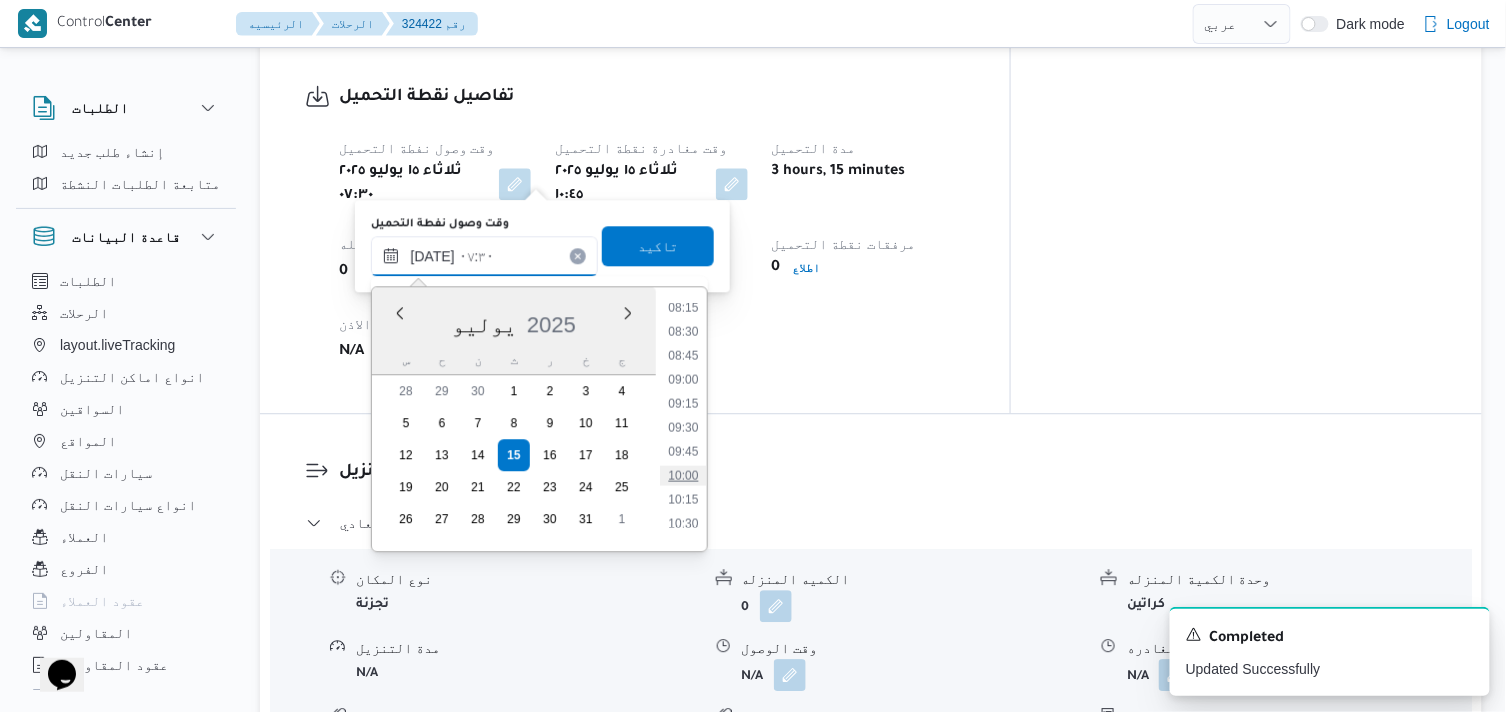 scroll, scrollTop: 822, scrollLeft: 0, axis: vertical 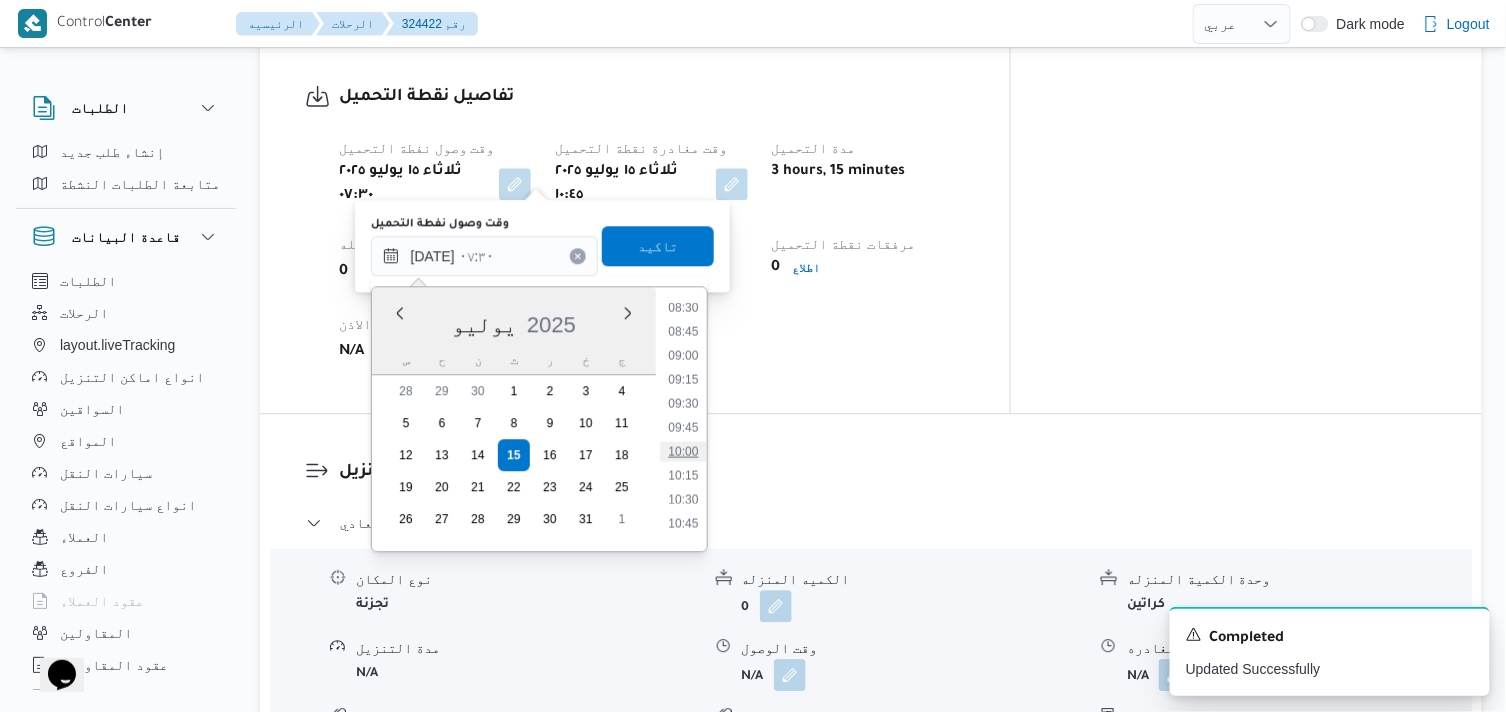 click on "10:00" at bounding box center [683, 451] 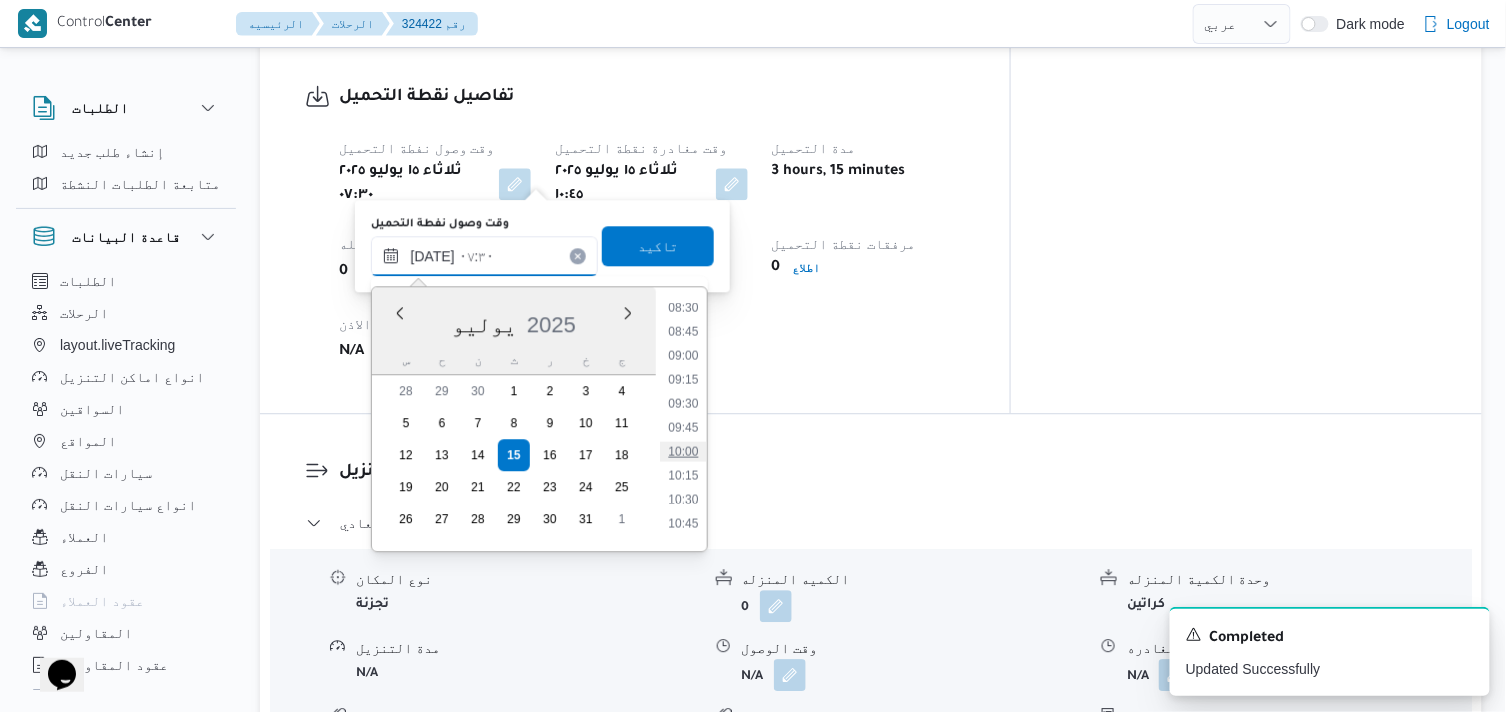 type on "١٥/٠٧/٢٠٢٥ ١٠:٠٠" 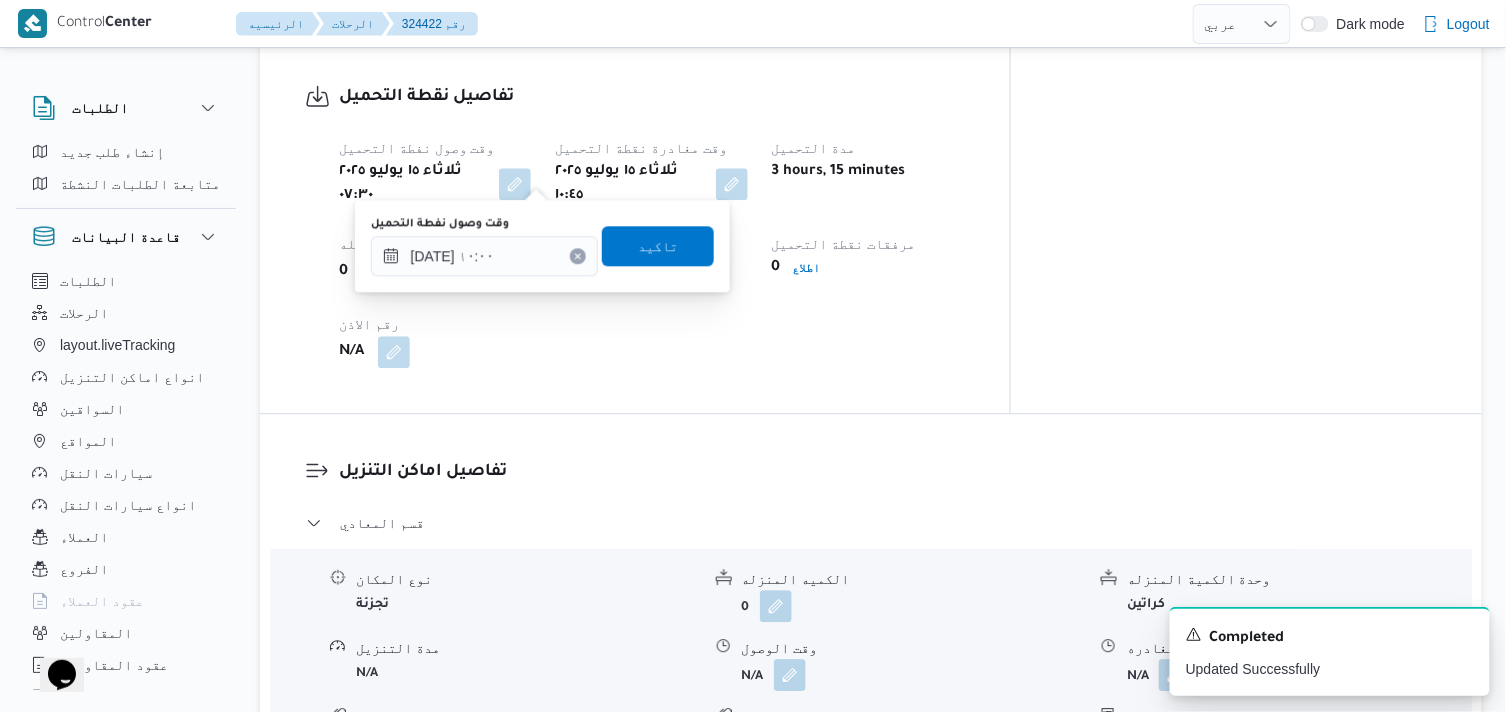 click on "وقت وصول نفطة التحميل ١٥/٠٧/٢٠٢٥ ١٠:٠٠ تاكيد" at bounding box center [542, 246] 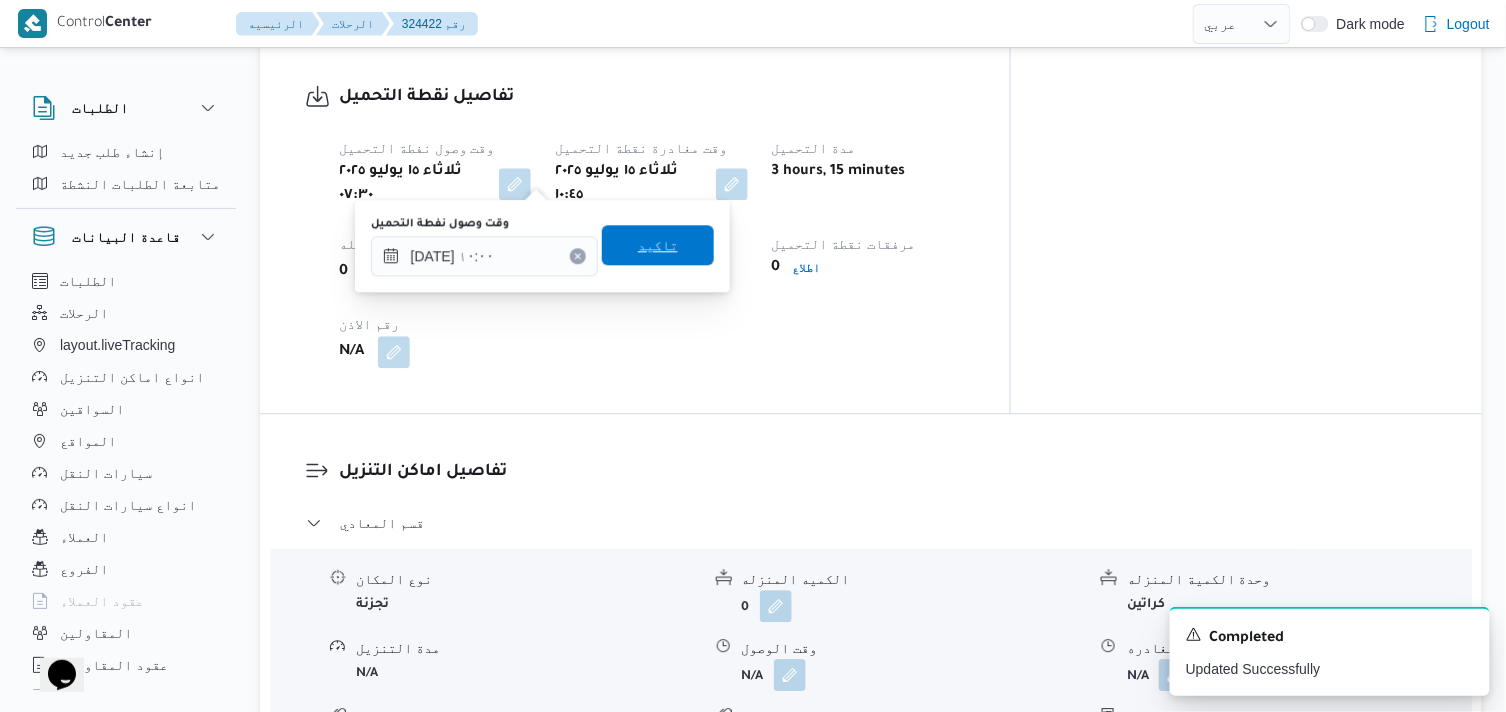 click on "تاكيد" at bounding box center (658, 245) 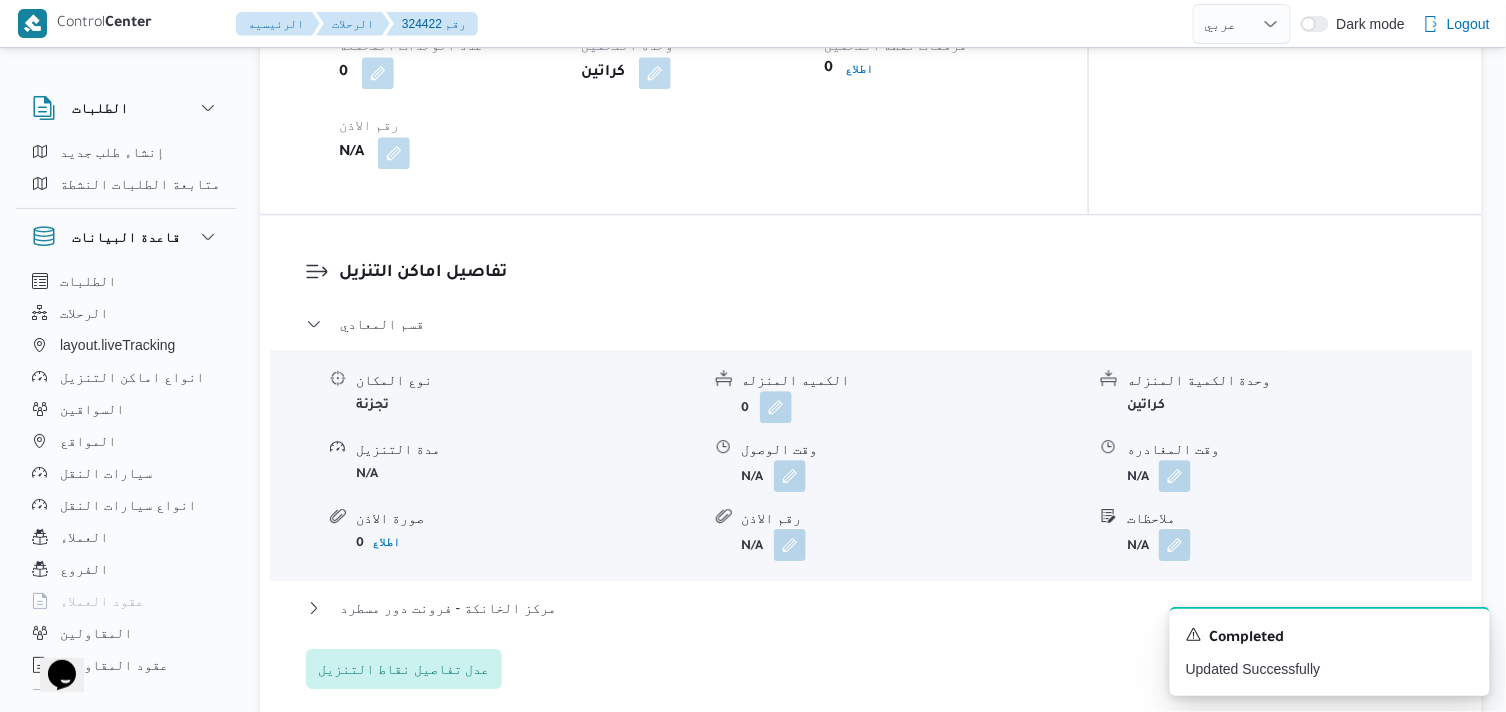 scroll, scrollTop: 1555, scrollLeft: 0, axis: vertical 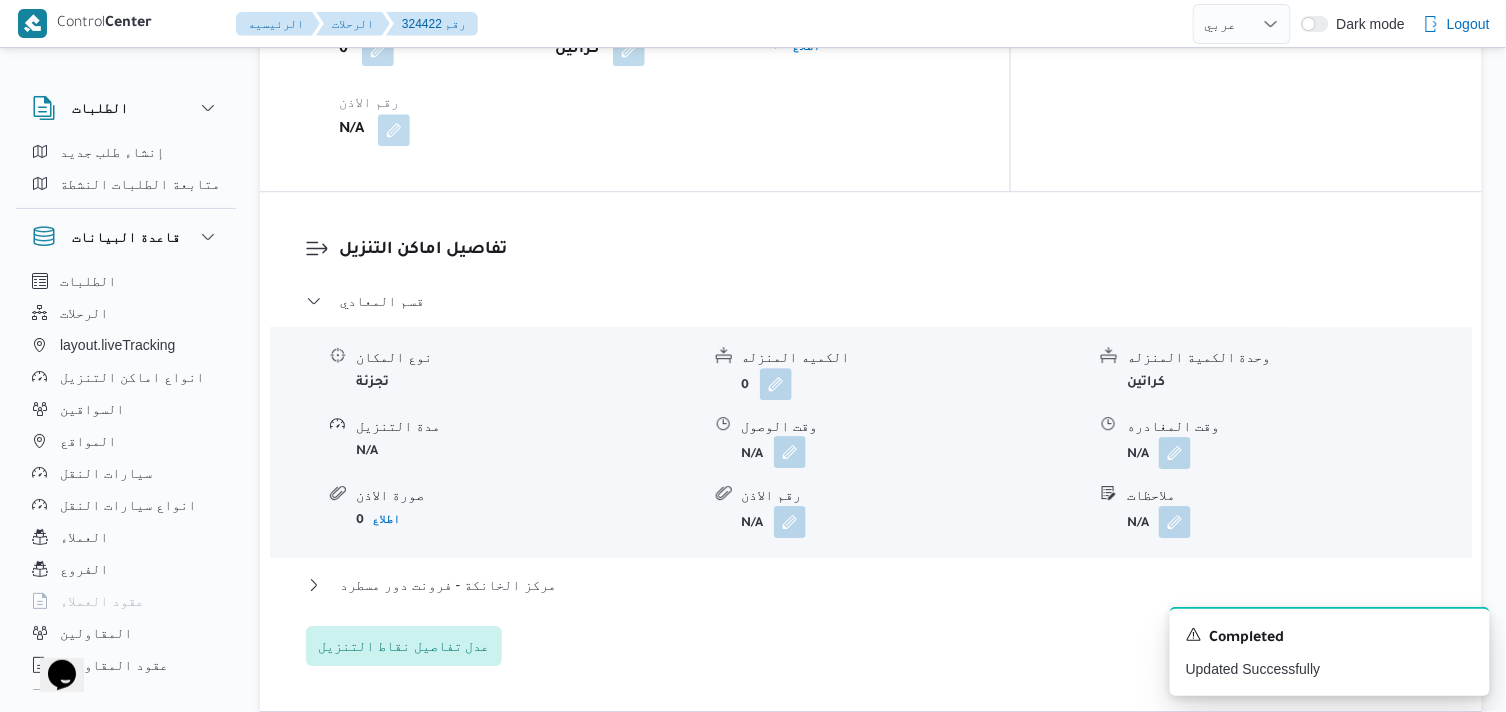 click at bounding box center [790, 452] 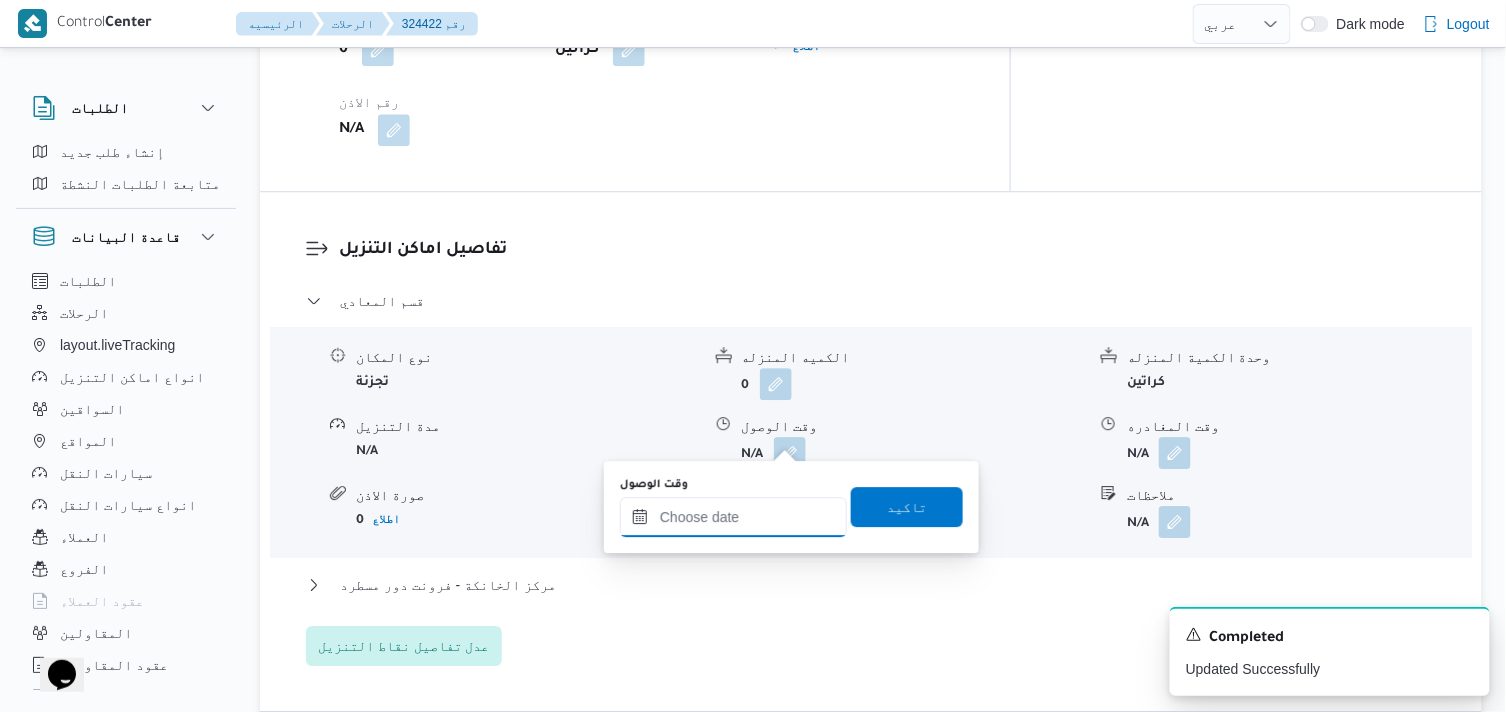 click at bounding box center [733, 517] 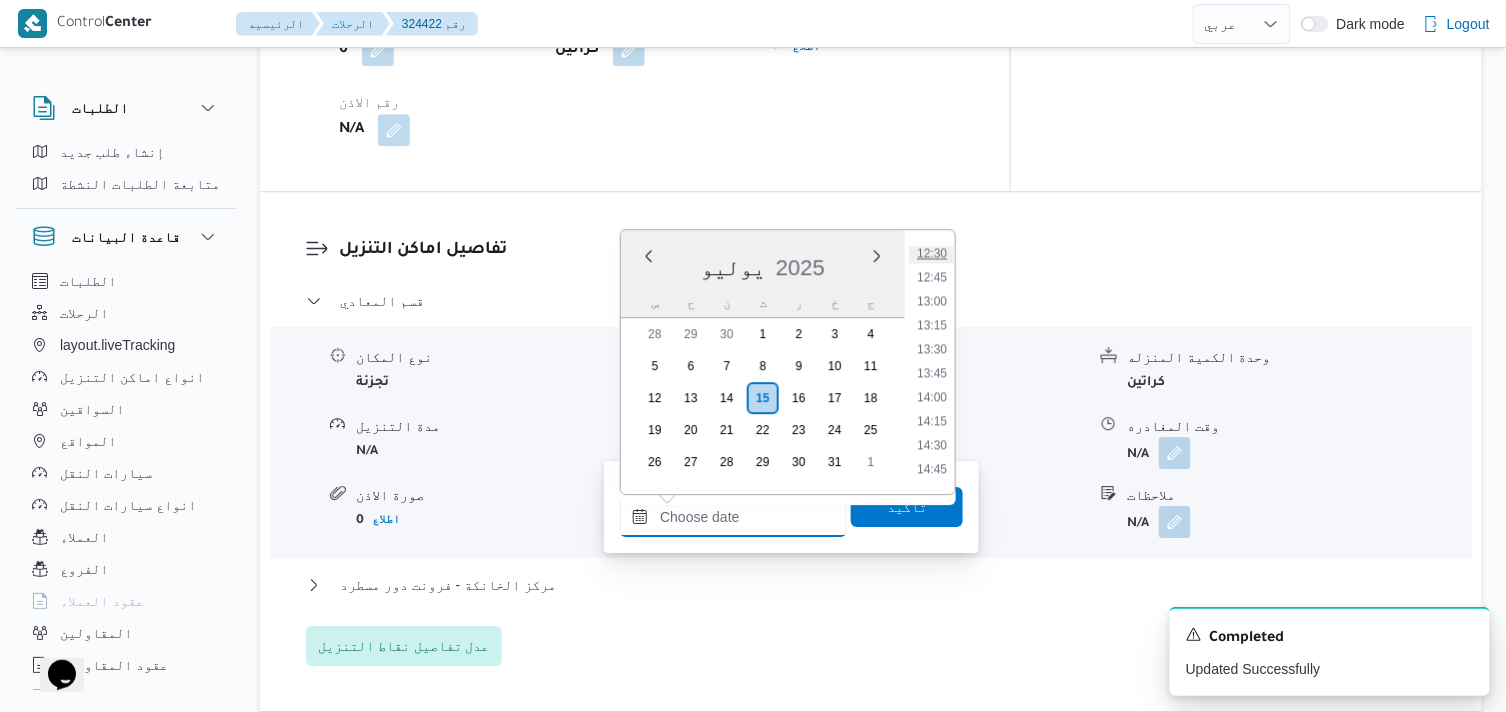 scroll, scrollTop: 1108, scrollLeft: 0, axis: vertical 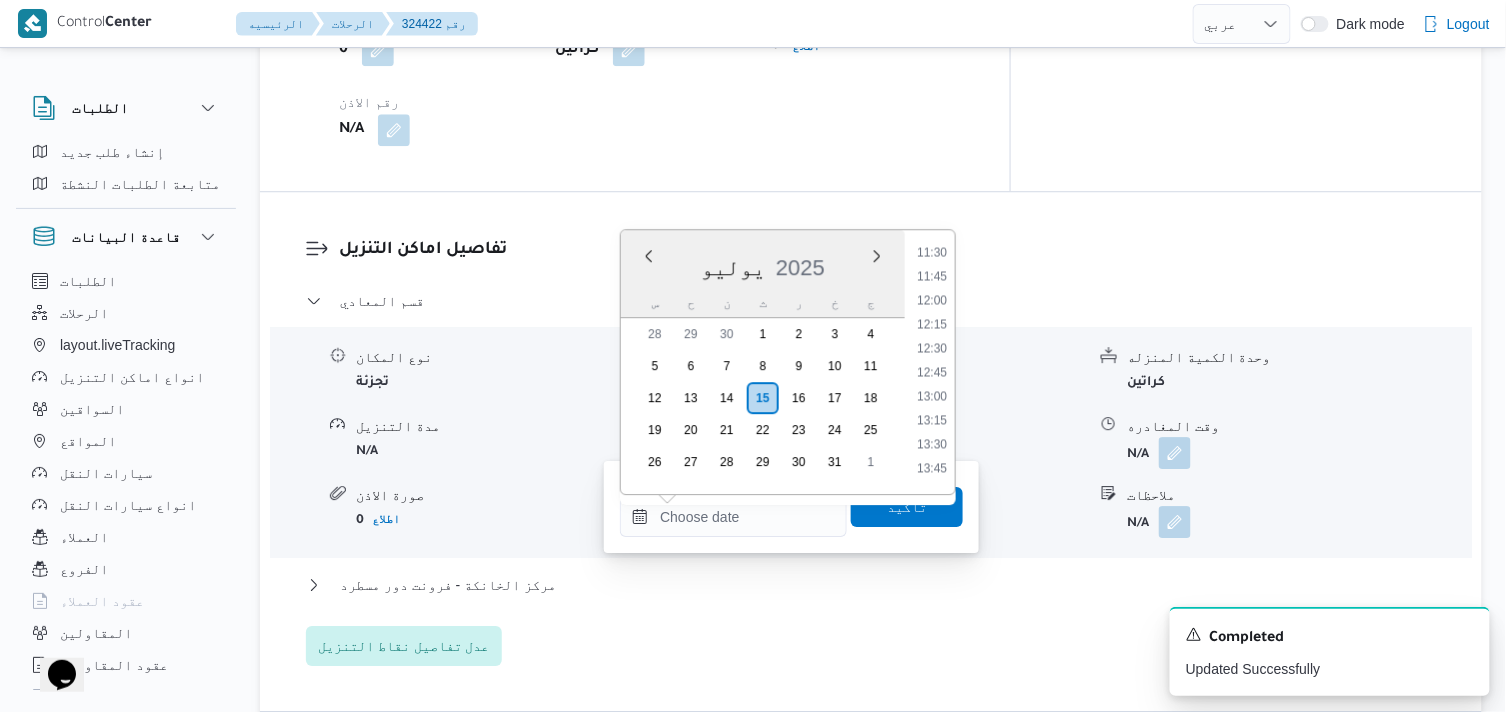 drag, startPoint x: 934, startPoint y: 275, endPoint x: 924, endPoint y: 415, distance: 140.35669 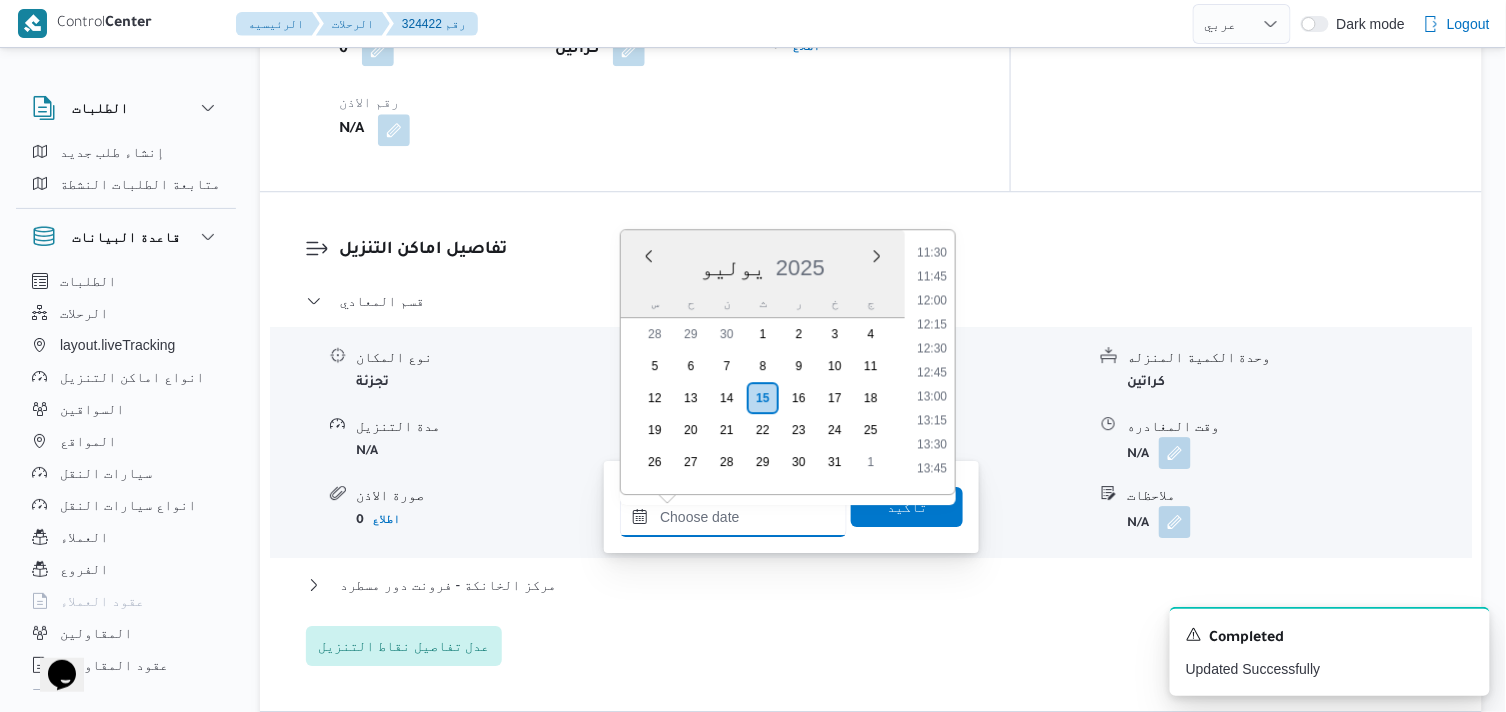 type on "١٥/٠٧/٢٠٢٥ ١١:٤٥" 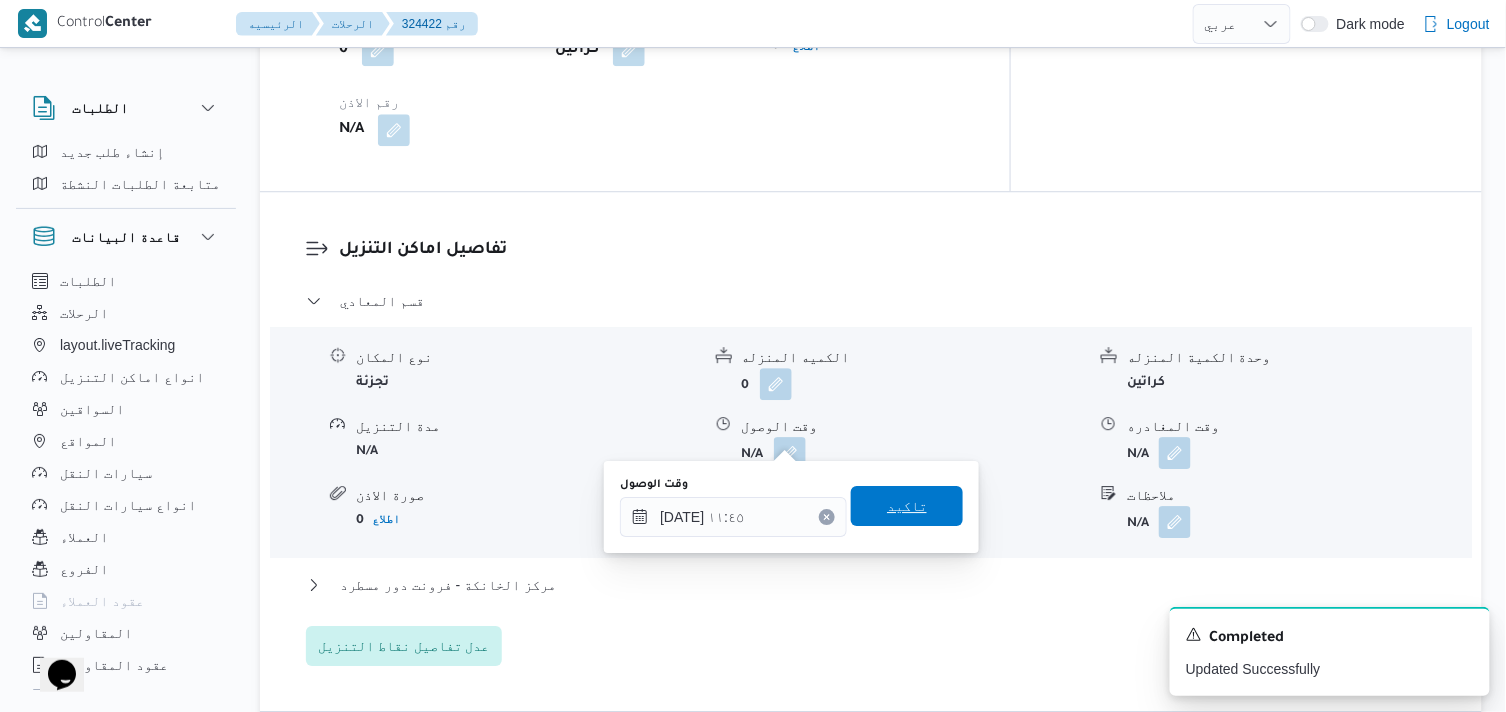 click on "تاكيد" at bounding box center [907, 506] 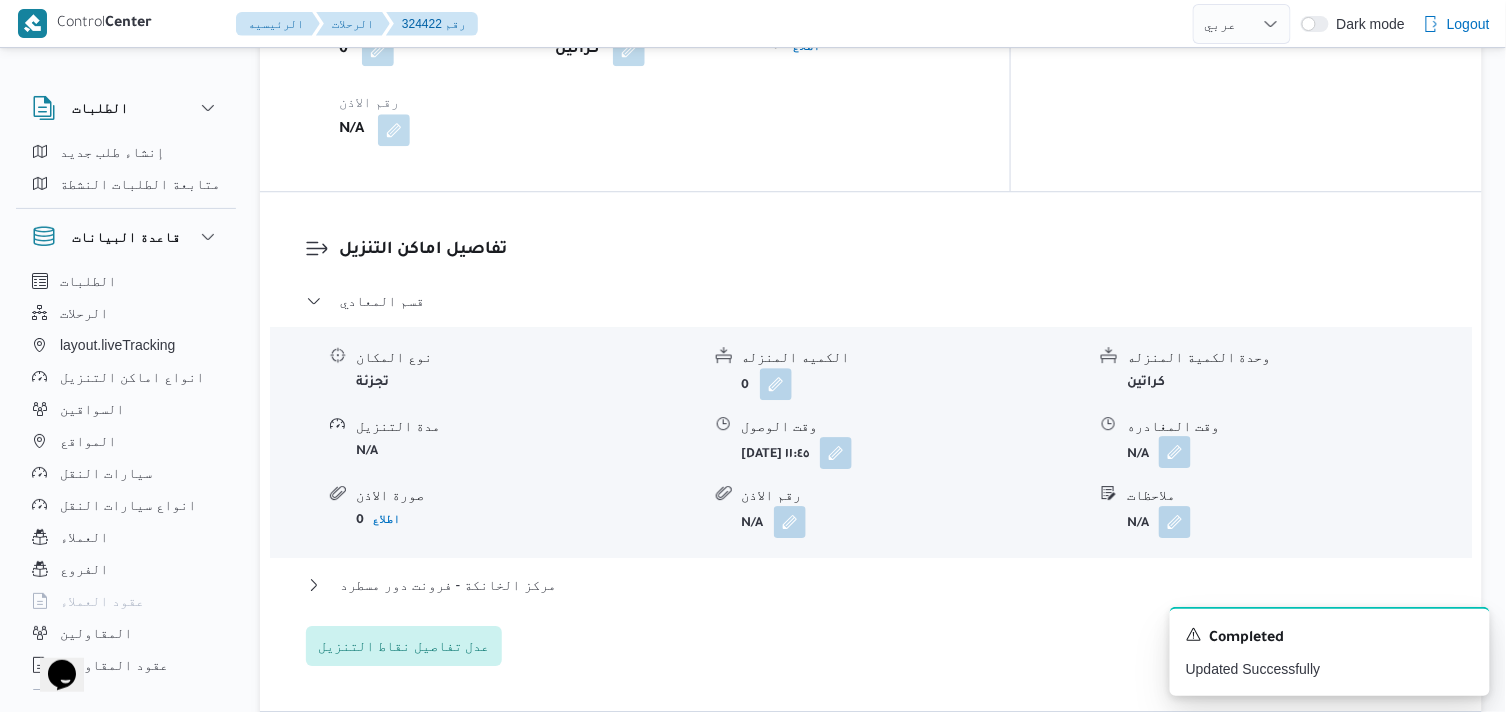 drag, startPoint x: 1175, startPoint y: 424, endPoint x: 1175, endPoint y: 448, distance: 24 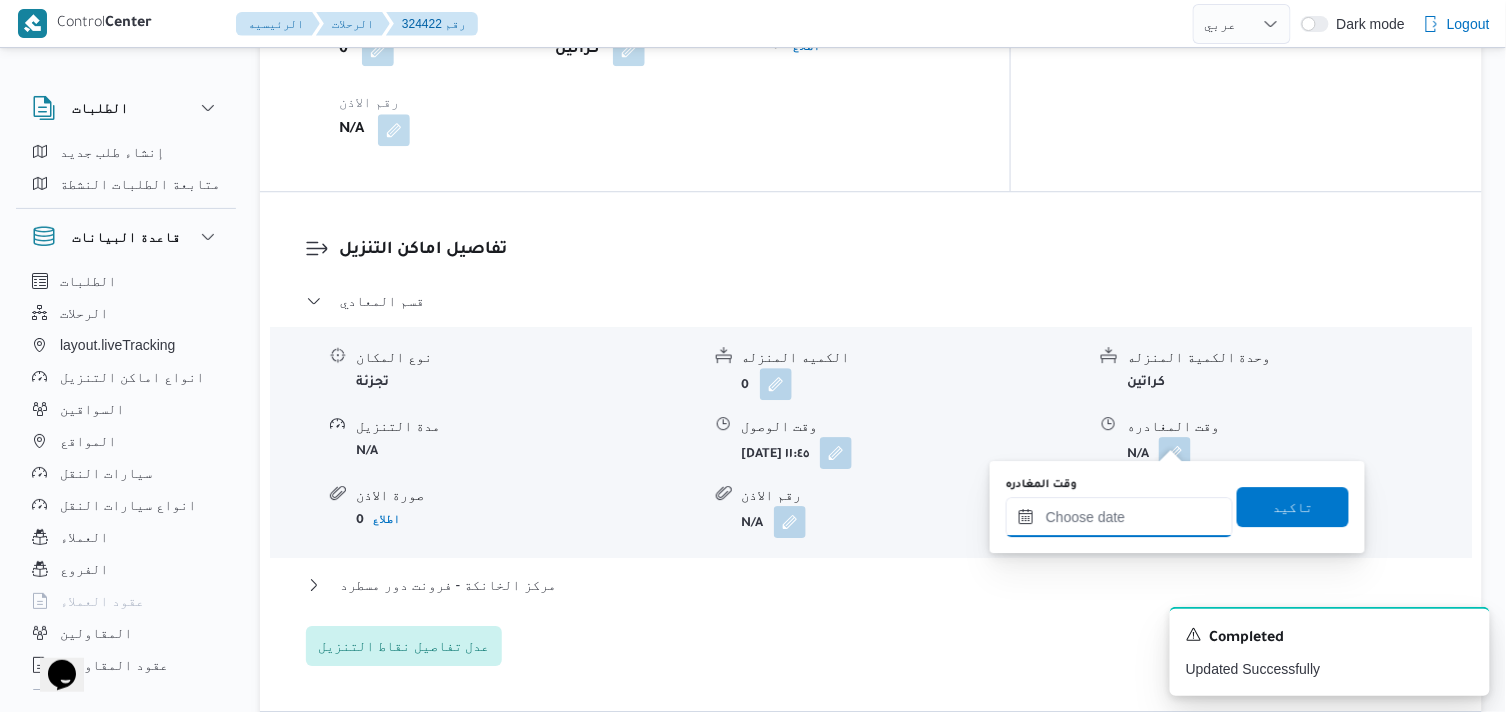 click on "وقت المغادره" at bounding box center (1119, 517) 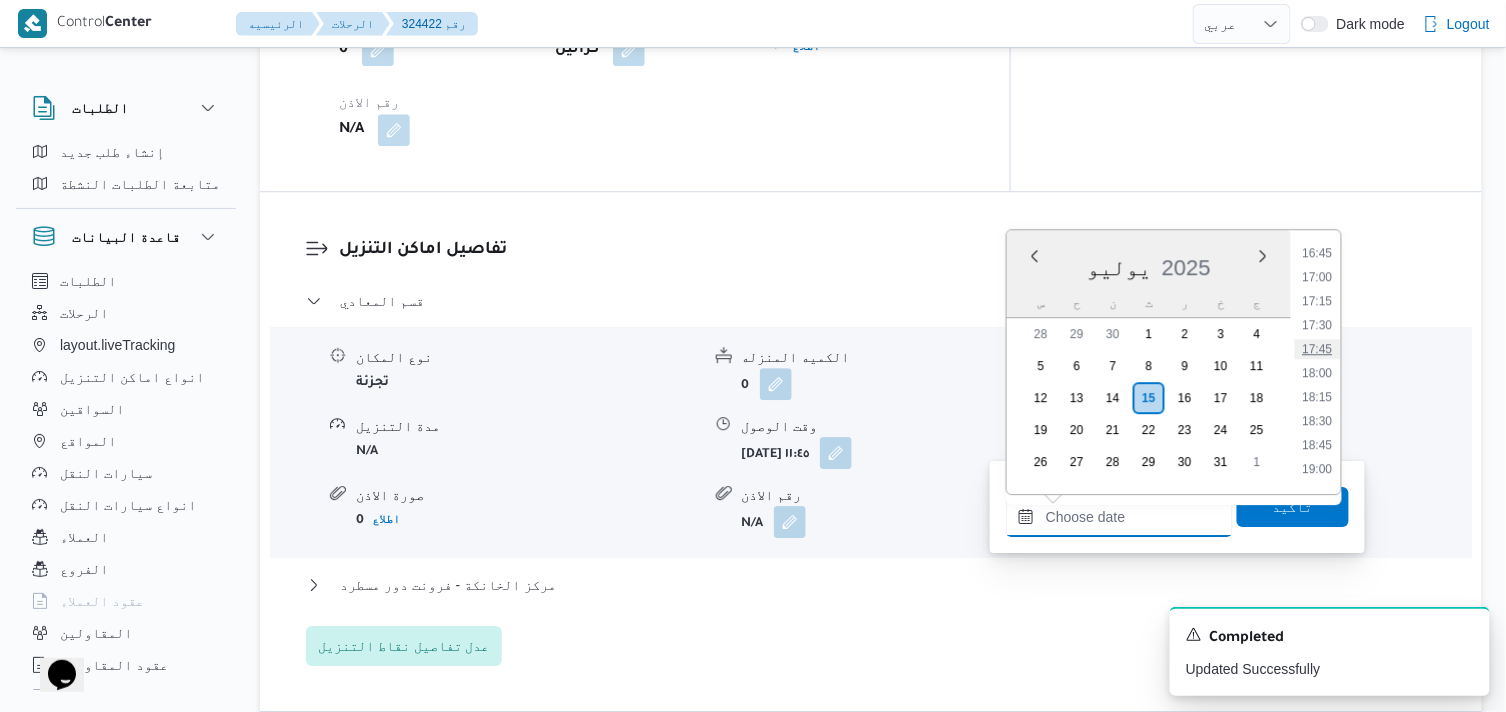 scroll, scrollTop: 1664, scrollLeft: 0, axis: vertical 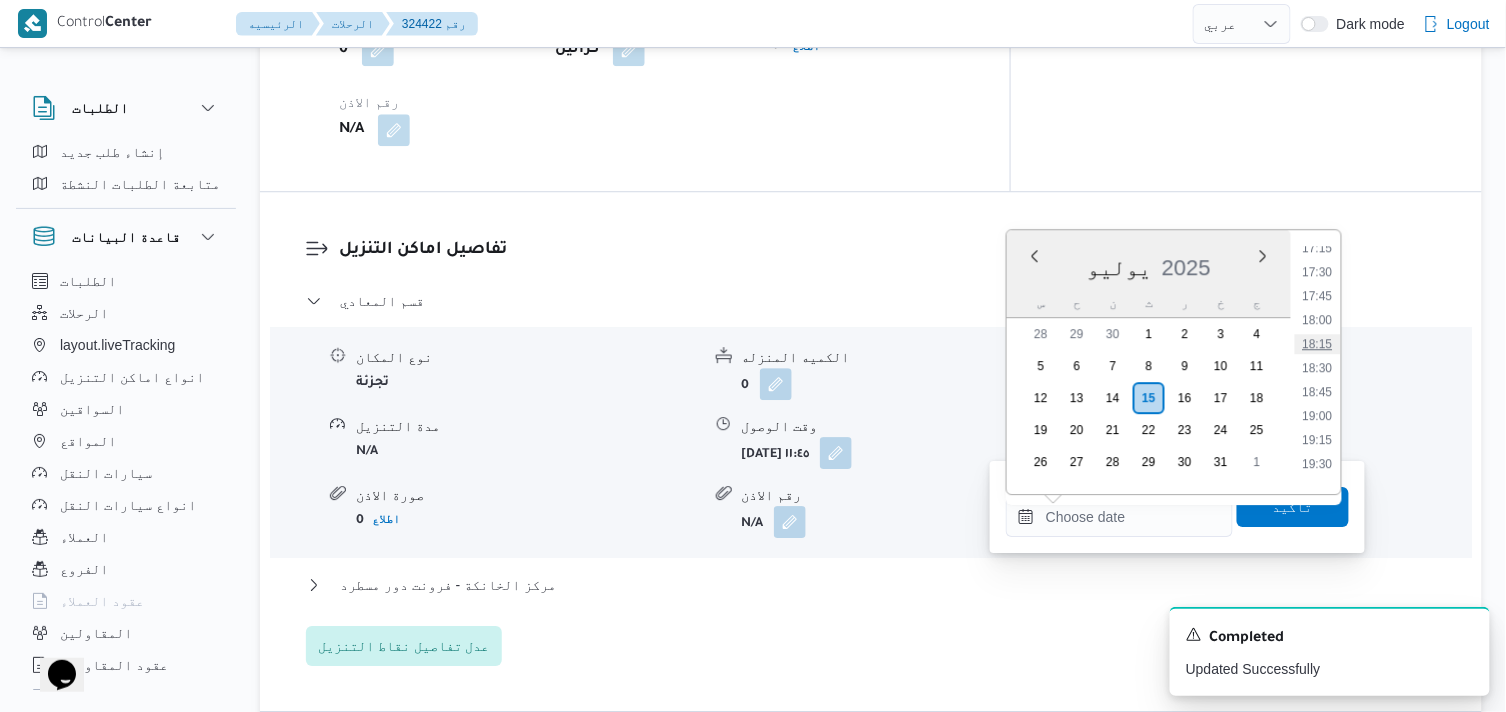 click on "18:15" at bounding box center (1318, 344) 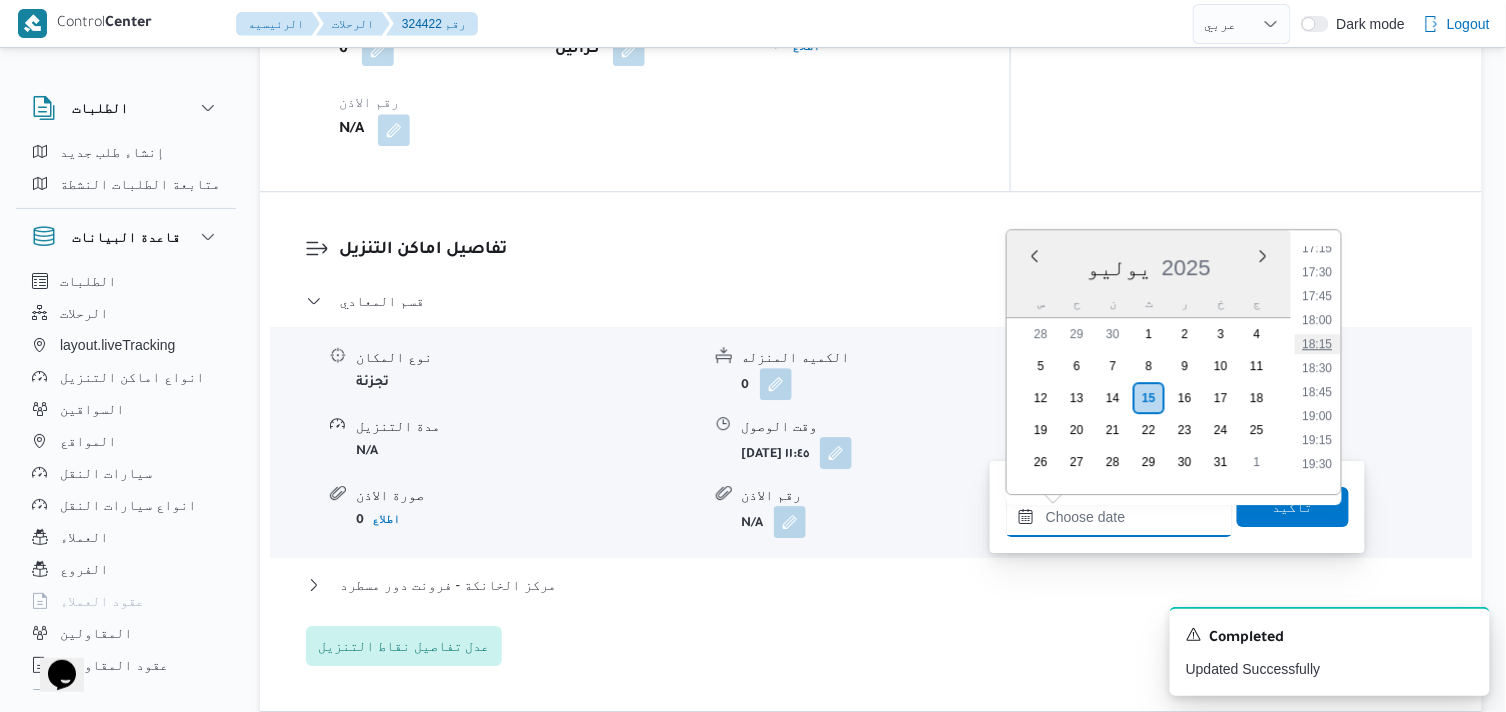 type on "١٥/٠٧/٢٠٢٥ ١٨:١٥" 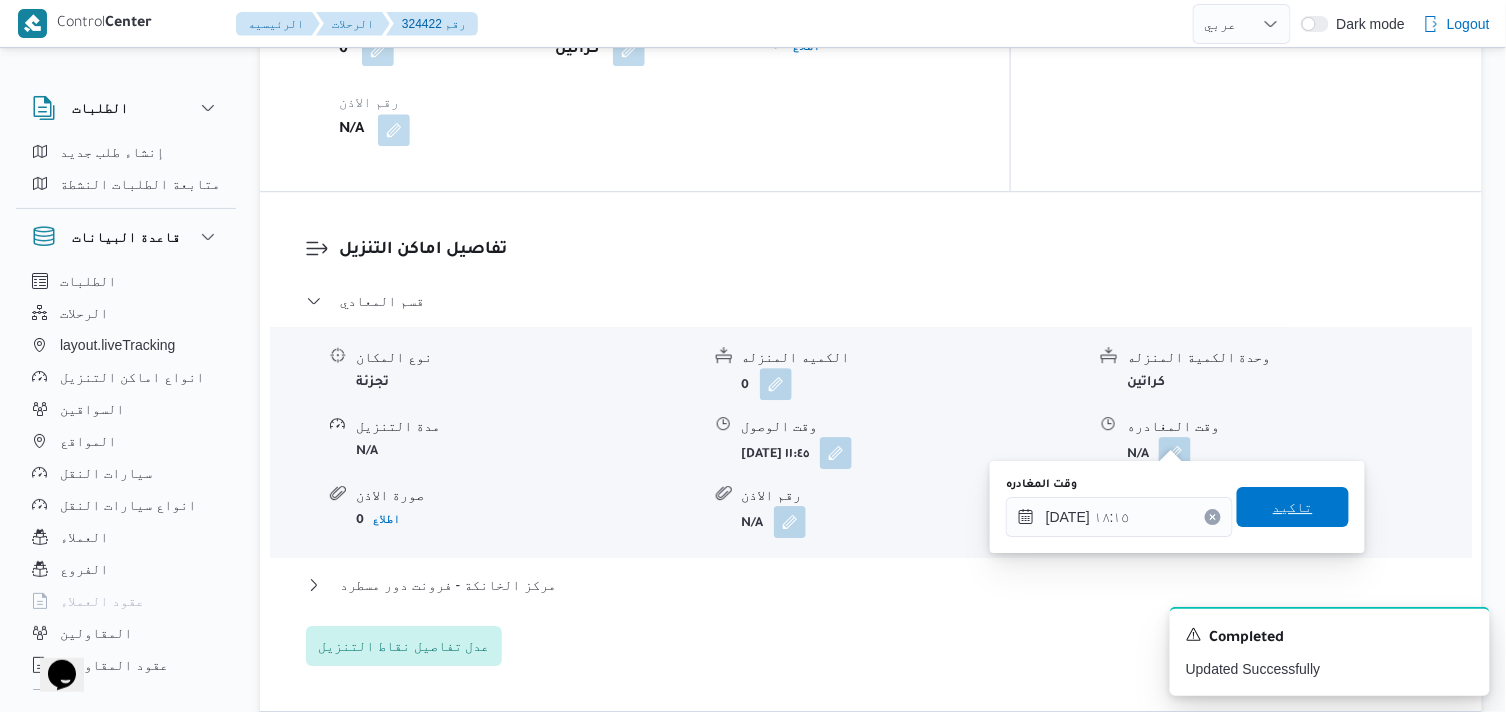 drag, startPoint x: 1328, startPoint y: 513, endPoint x: 1206, endPoint y: 515, distance: 122.016396 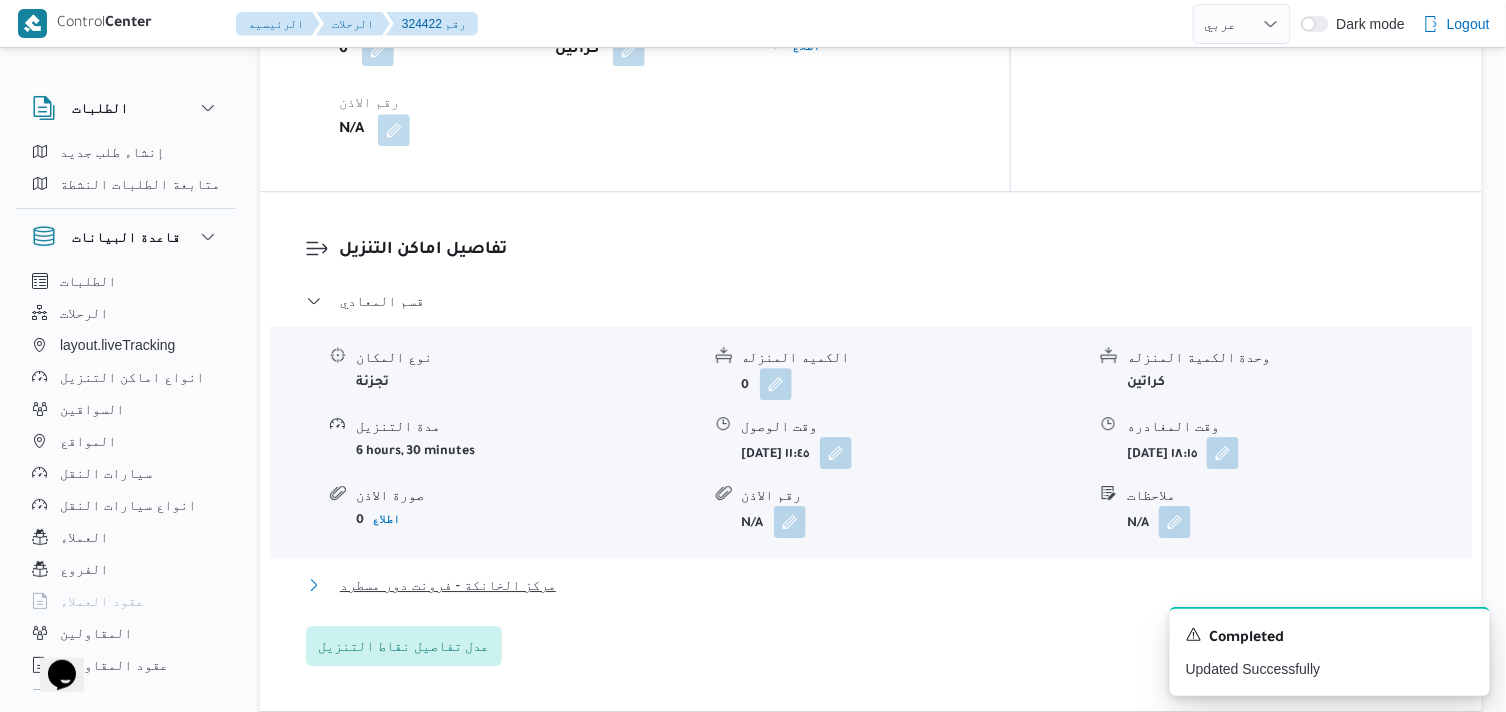 click on "مركز الخانكة -
فرونت دور مسطرد" at bounding box center [448, 585] 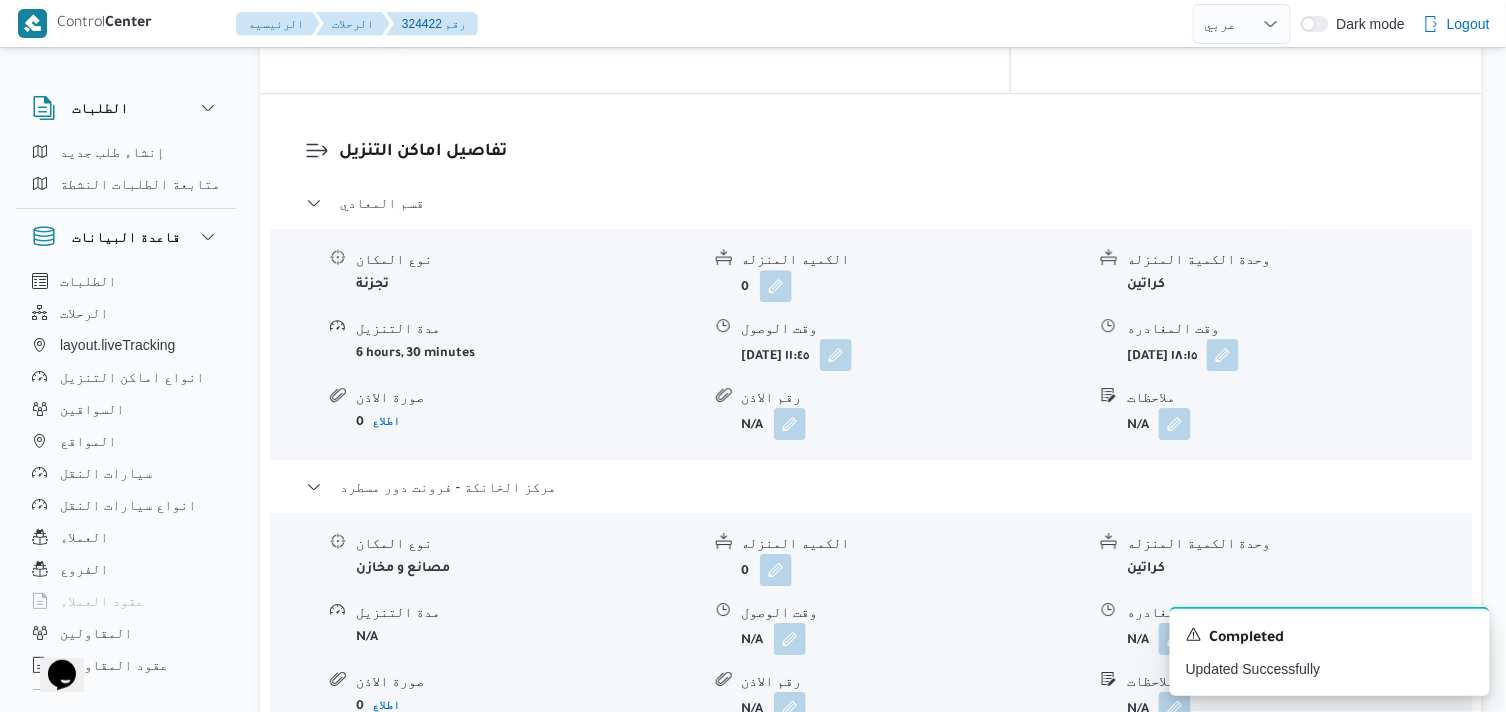 scroll, scrollTop: 1777, scrollLeft: 0, axis: vertical 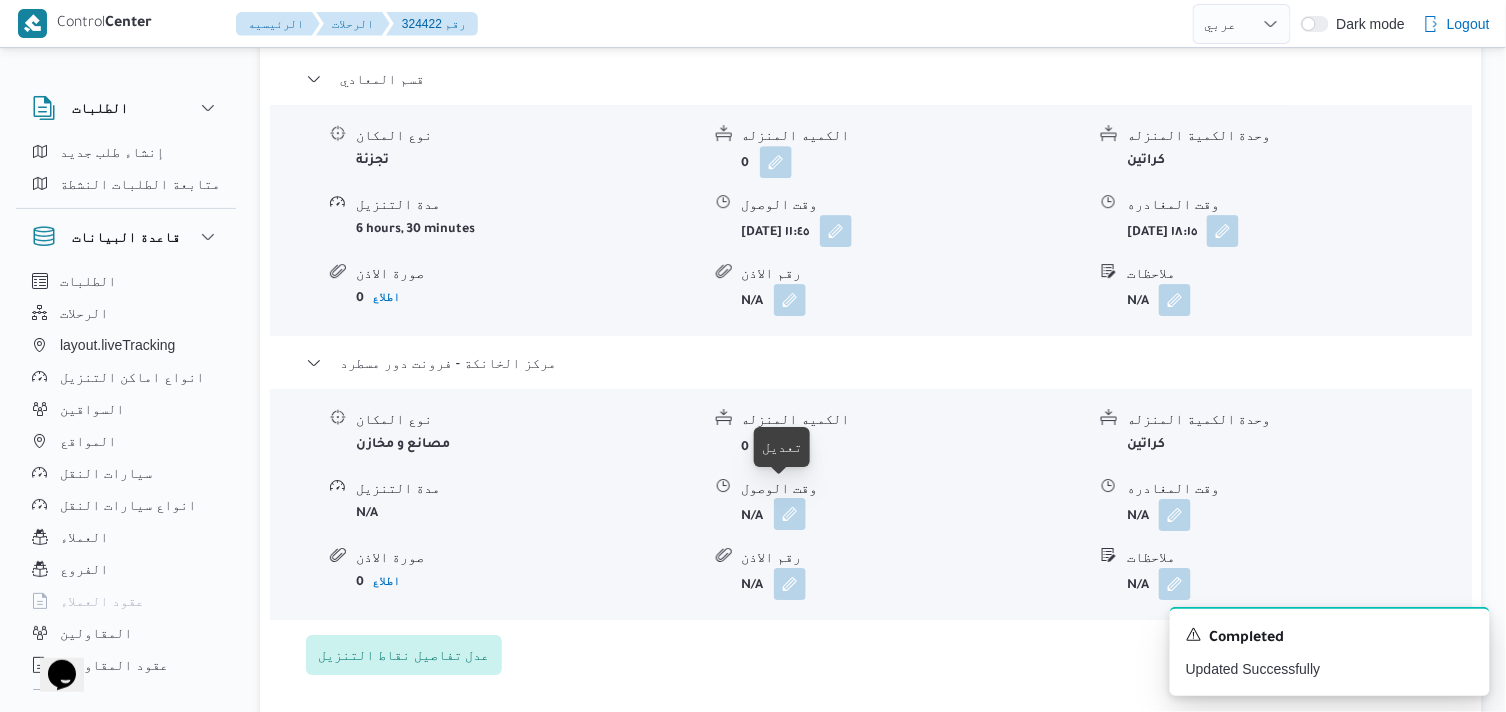 drag, startPoint x: 790, startPoint y: 490, endPoint x: 786, endPoint y: 506, distance: 16.492422 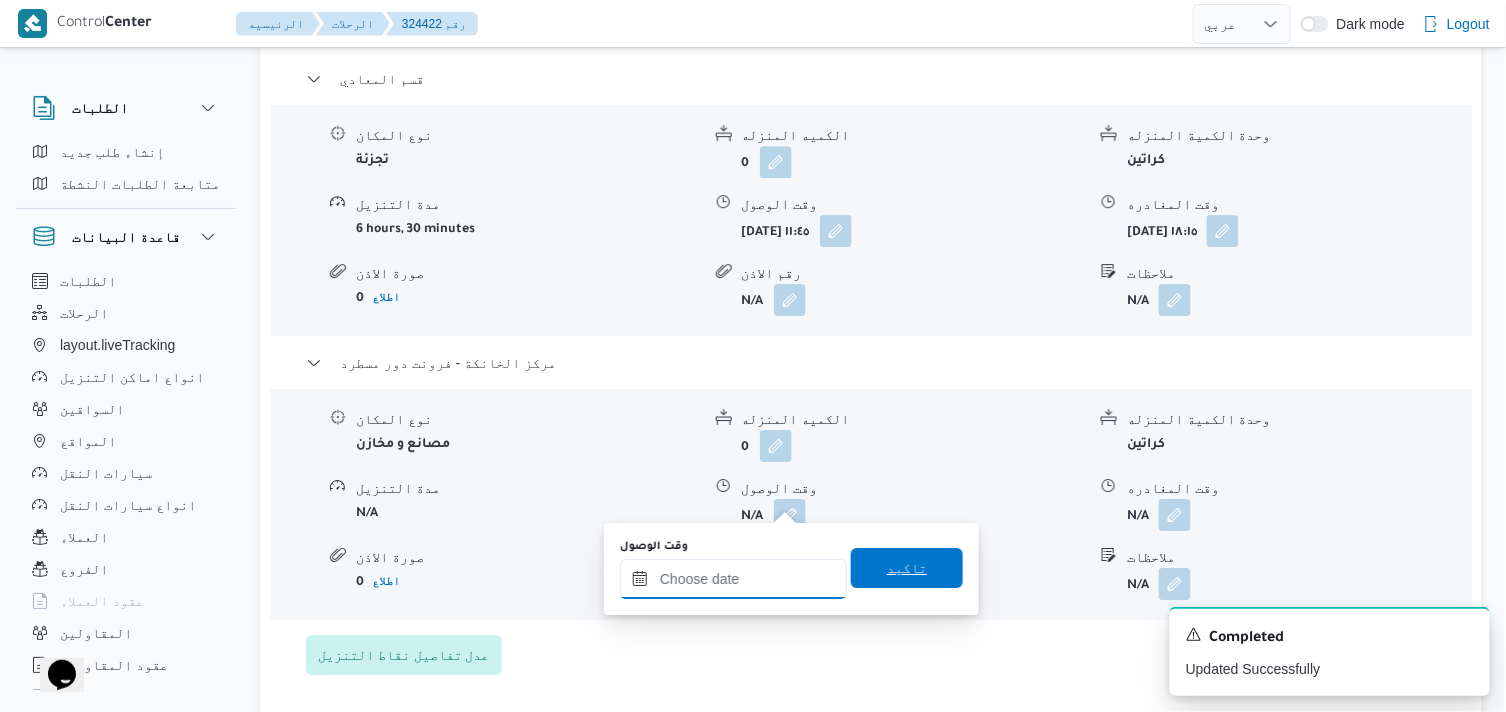 drag, startPoint x: 786, startPoint y: 506, endPoint x: 843, endPoint y: 564, distance: 81.32035 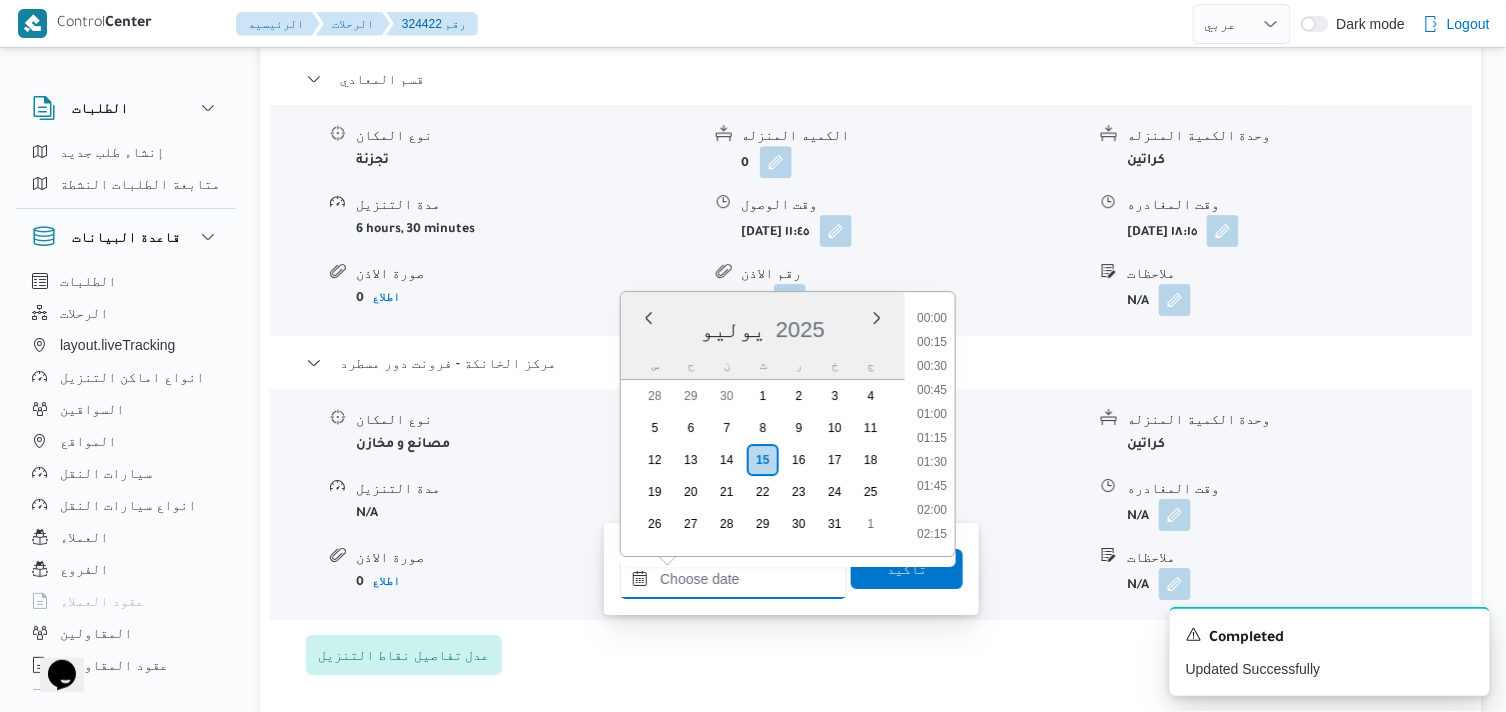 scroll, scrollTop: 1775, scrollLeft: 0, axis: vertical 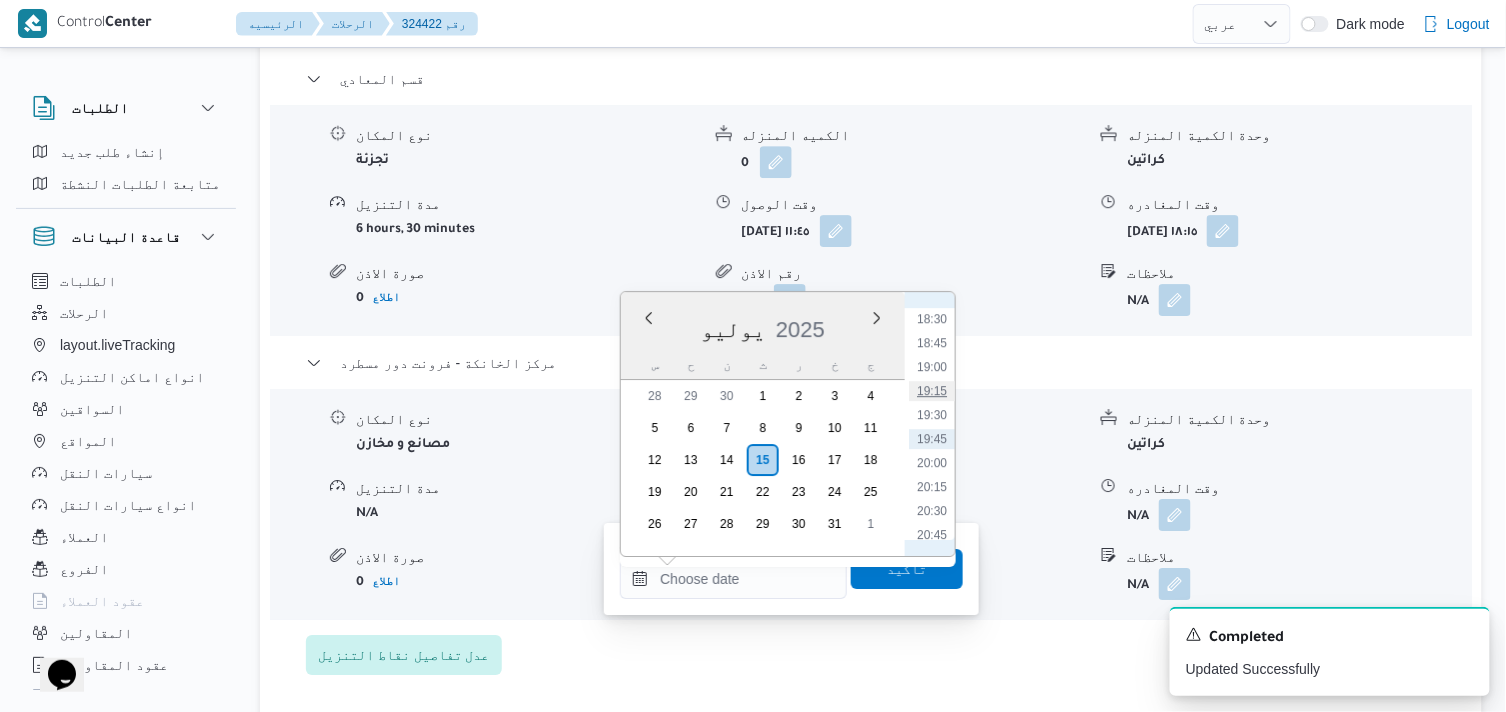 click on "19:15" at bounding box center (932, 391) 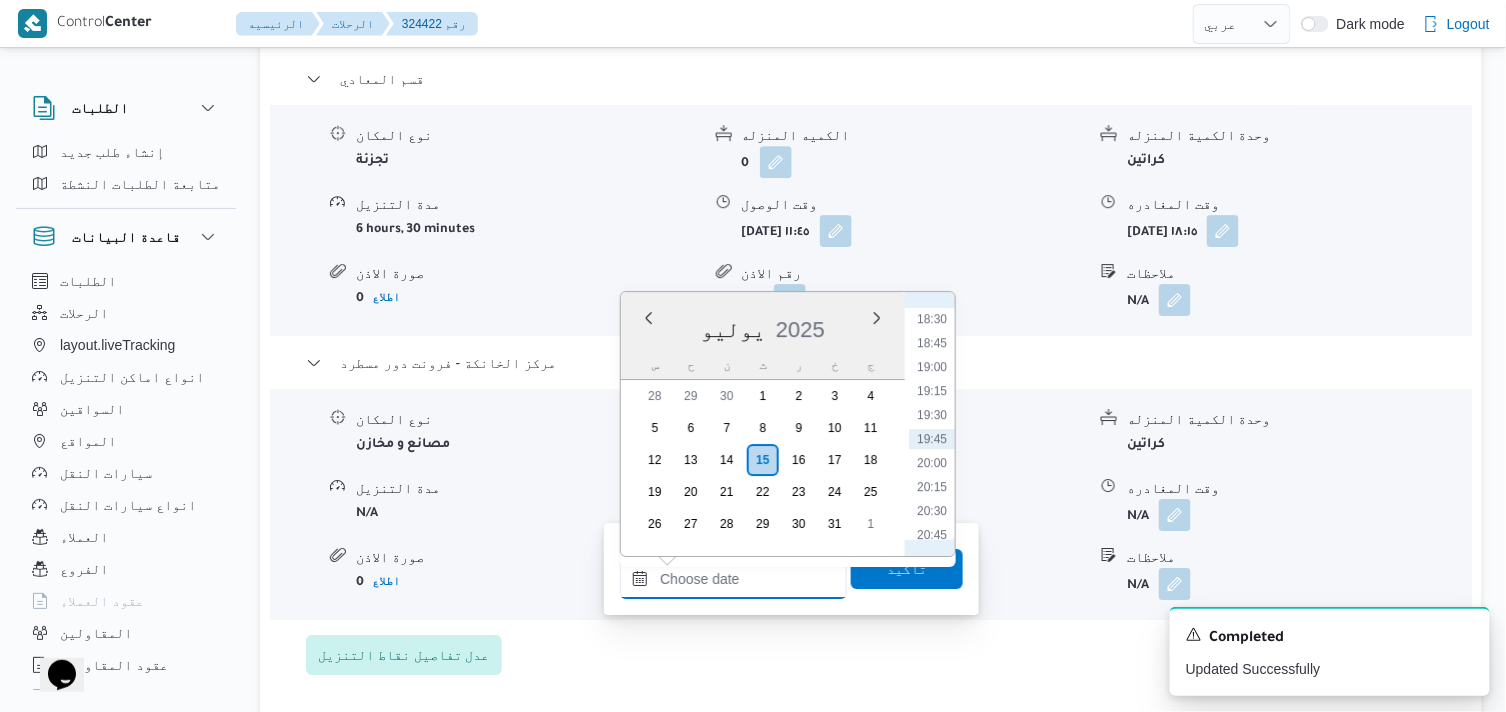 type on "١٥/٠٧/٢٠٢٥ ١٩:١٥" 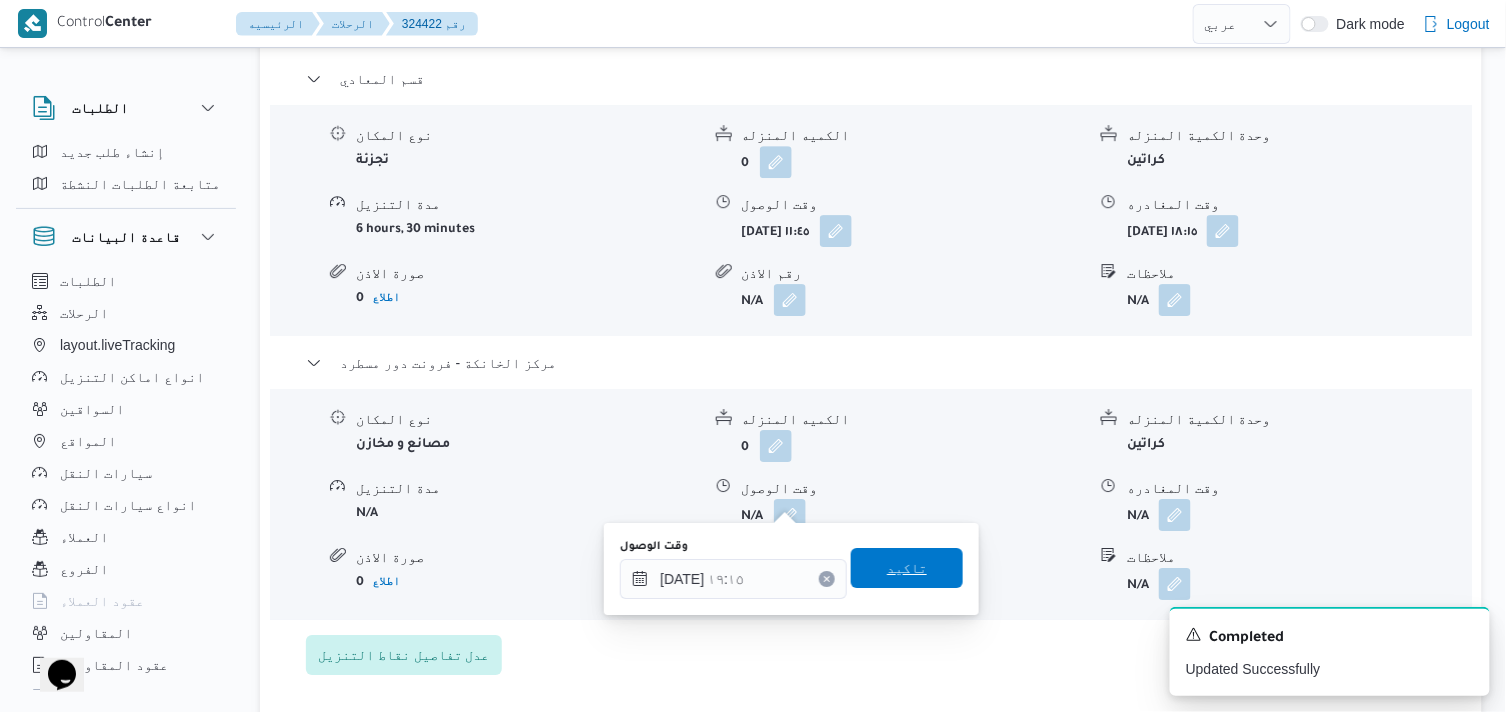 click on "تاكيد" at bounding box center [907, 568] 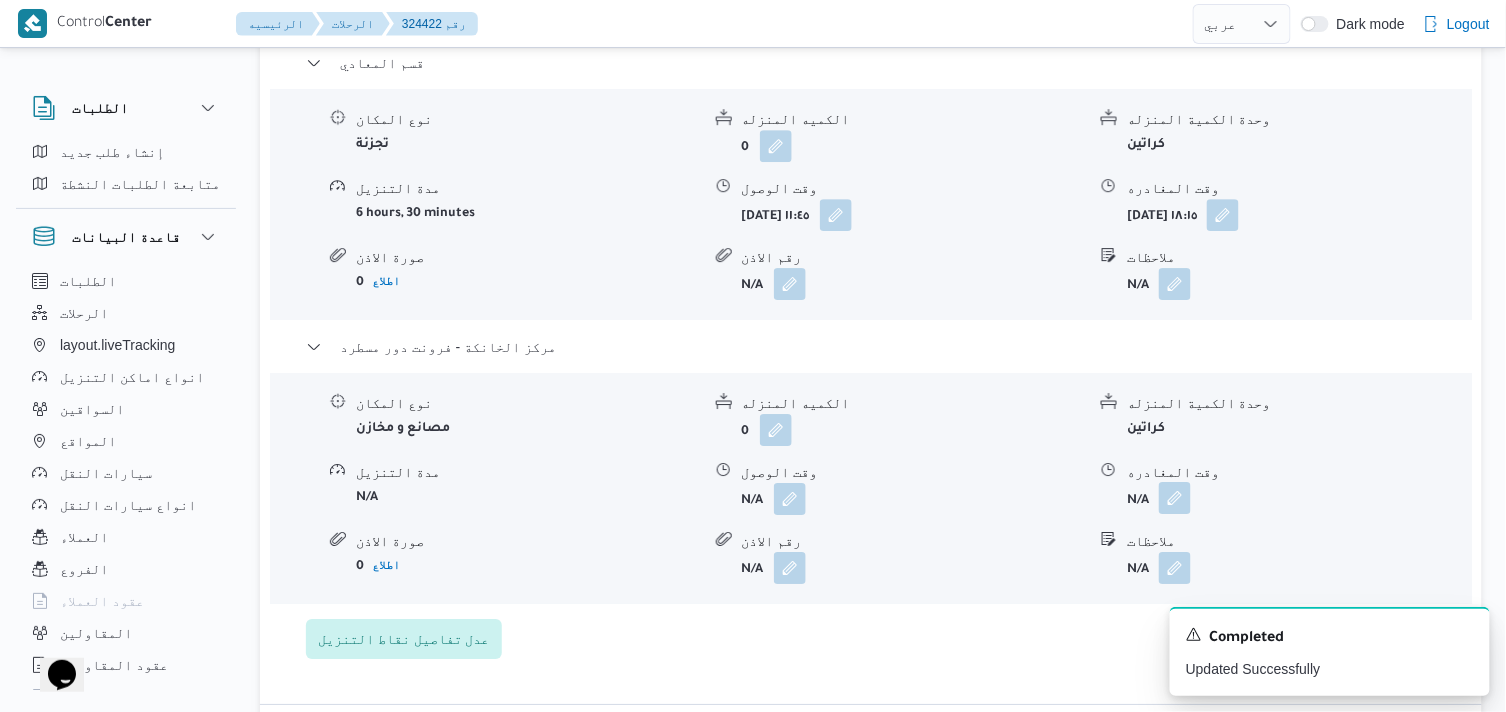 drag, startPoint x: 1177, startPoint y: 491, endPoint x: 1176, endPoint y: 506, distance: 15.033297 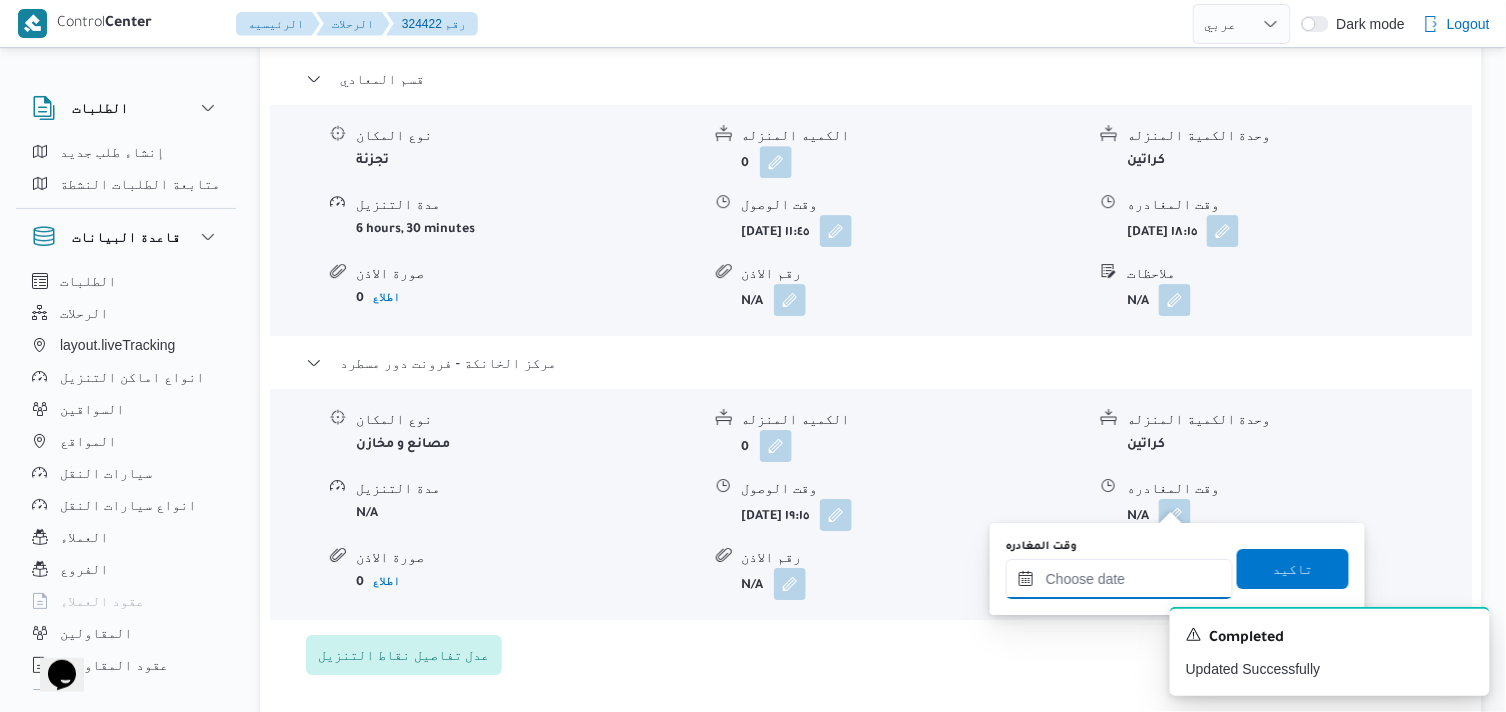 click on "وقت المغادره" at bounding box center [1119, 579] 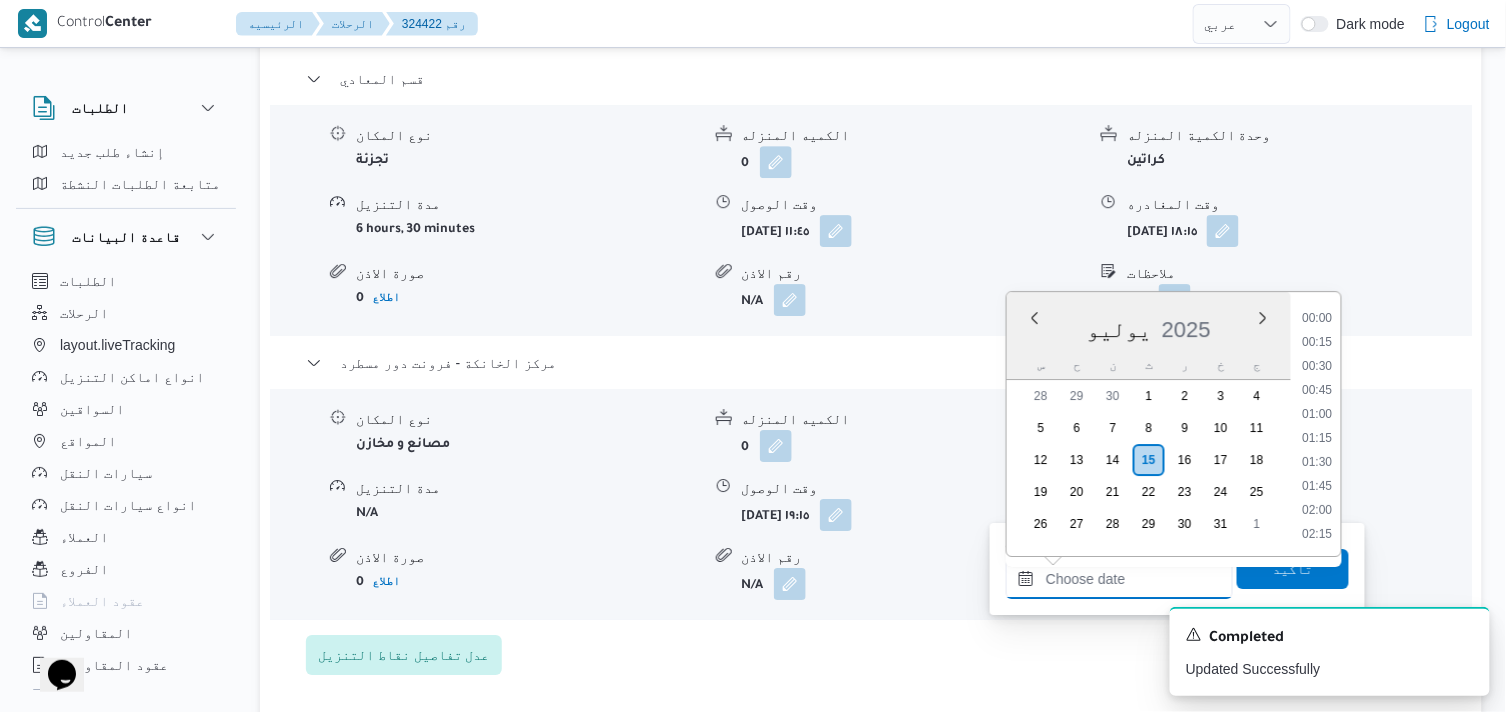 scroll, scrollTop: 1775, scrollLeft: 0, axis: vertical 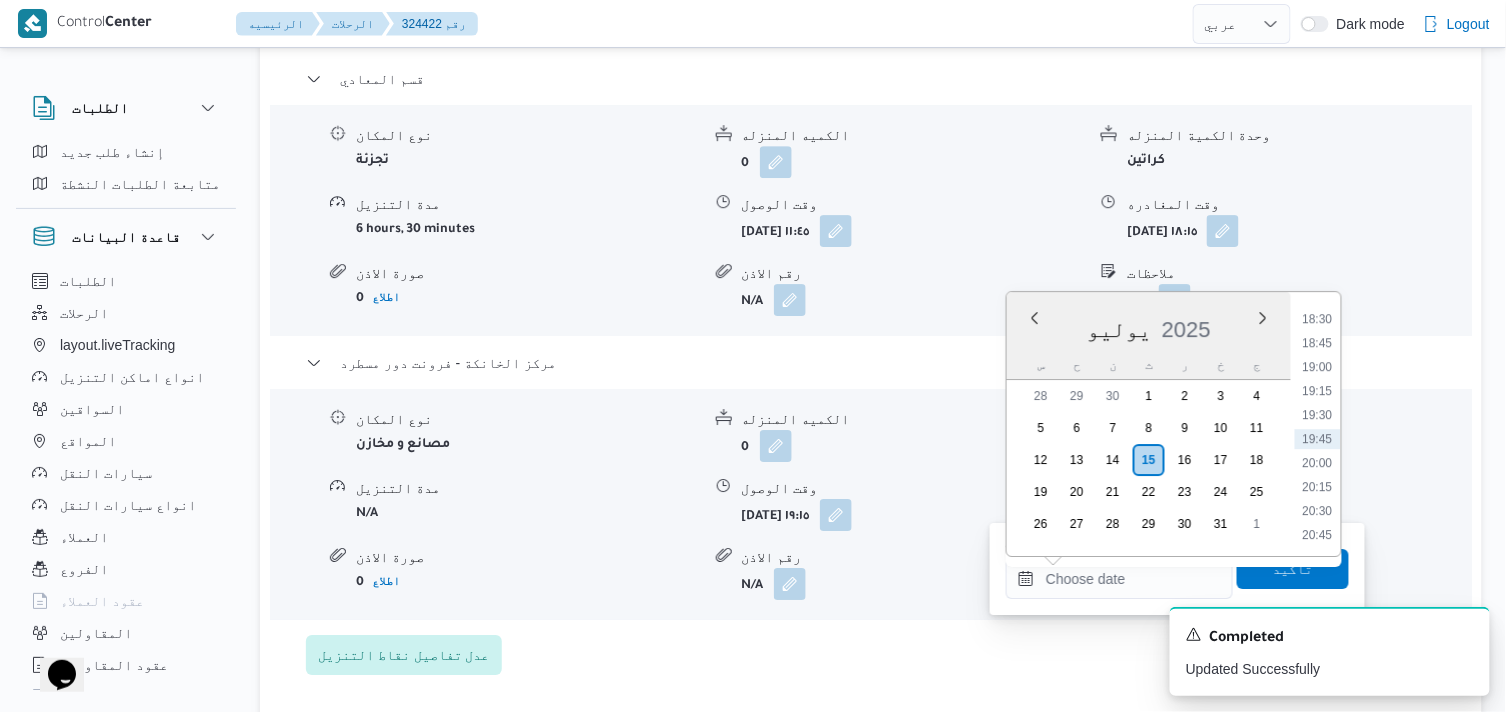 drag, startPoint x: 1328, startPoint y: 407, endPoint x: 1328, endPoint y: 465, distance: 58 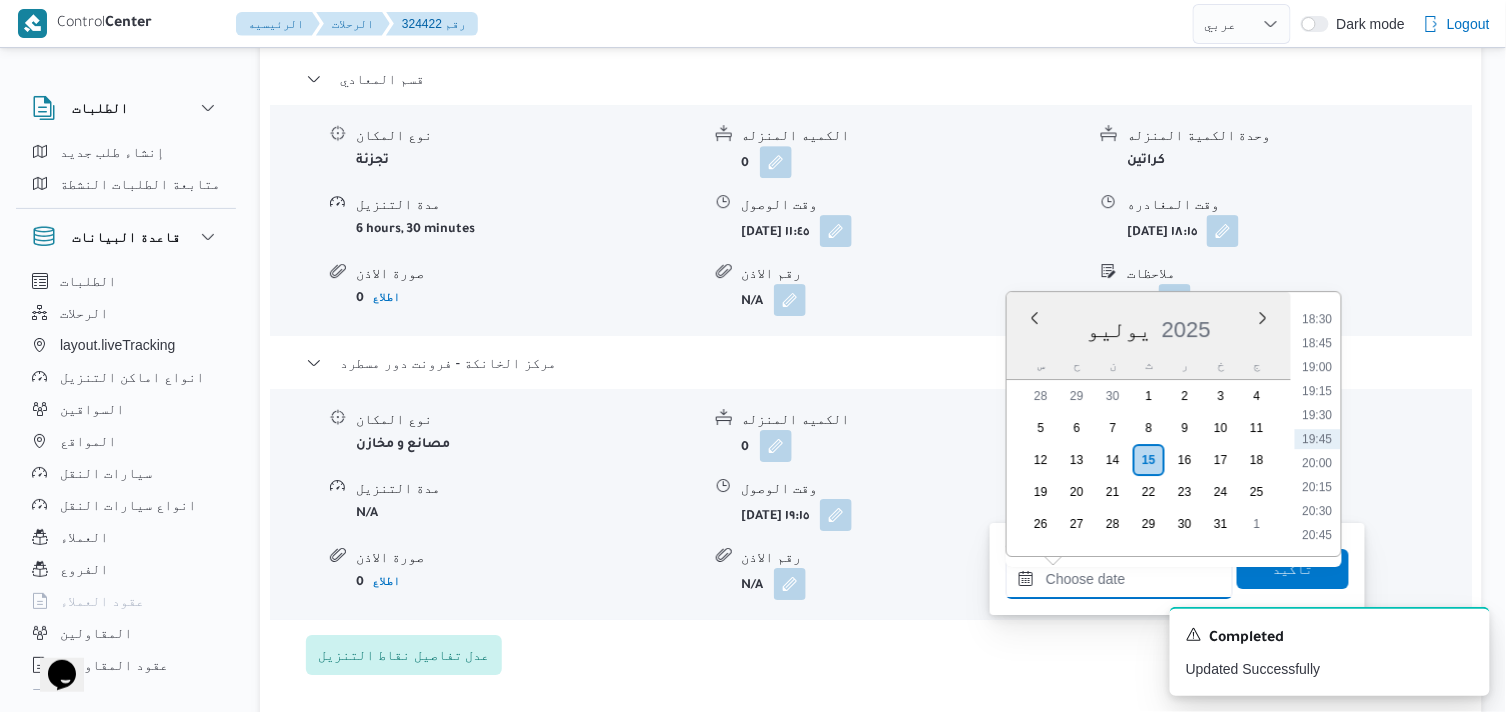 type on "١٥/٠٧/٢٠٢٥ ١٩:٣٠" 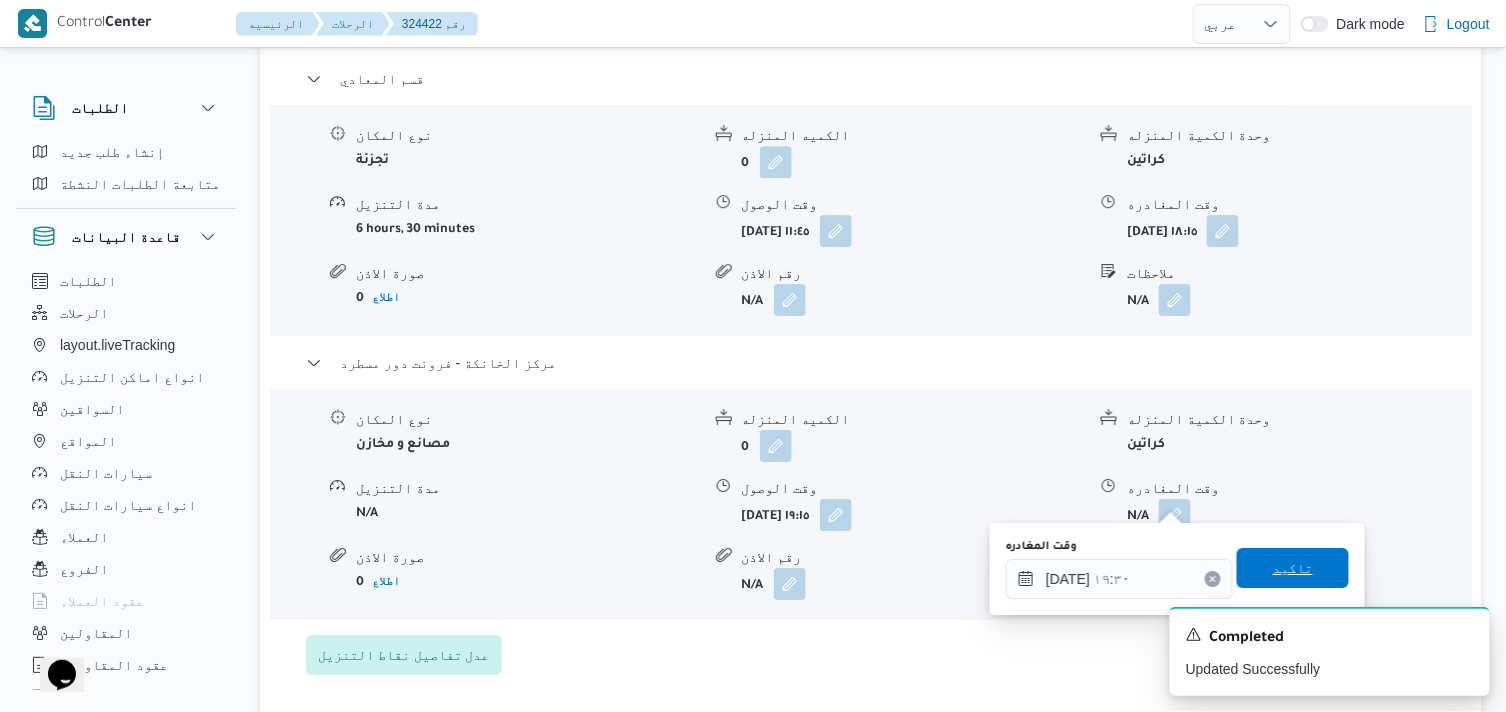 click on "تاكيد" at bounding box center [1293, 568] 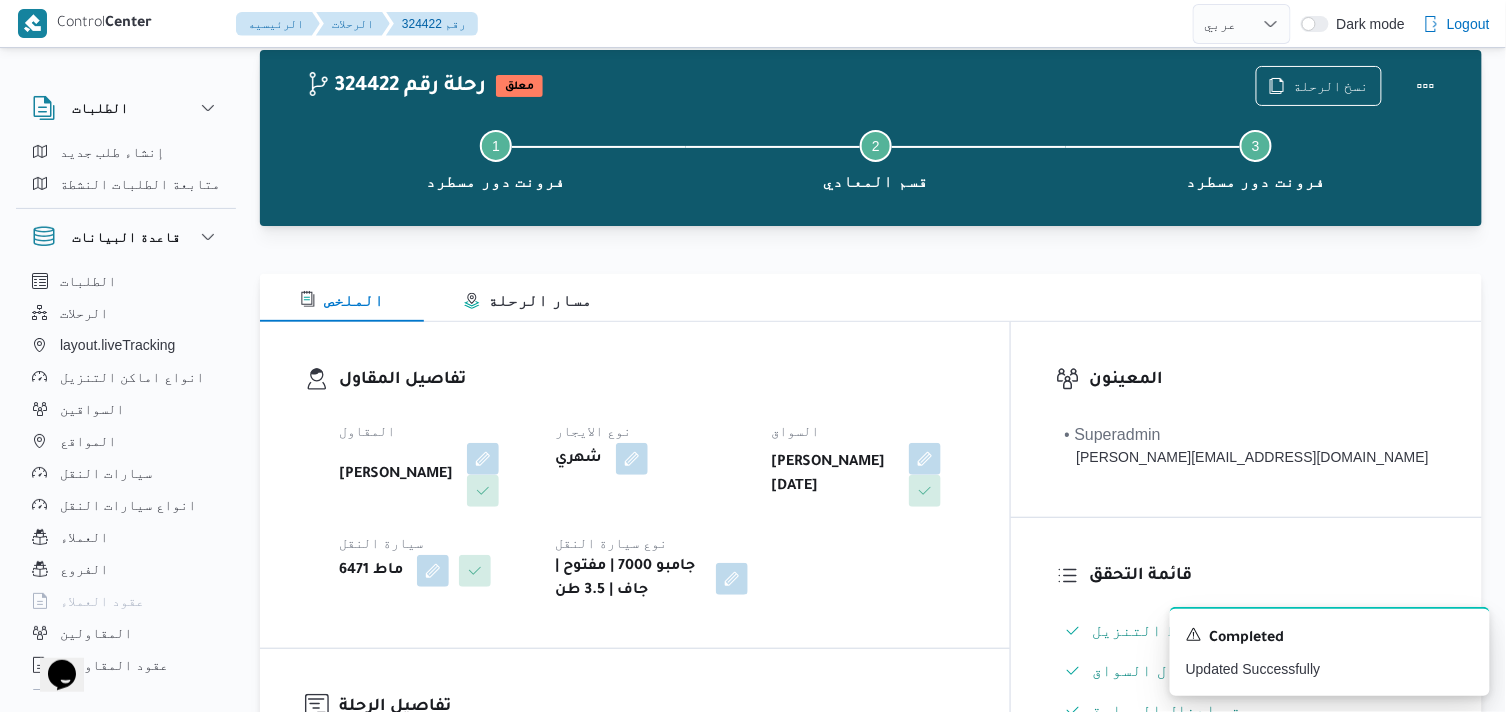 scroll, scrollTop: 0, scrollLeft: 0, axis: both 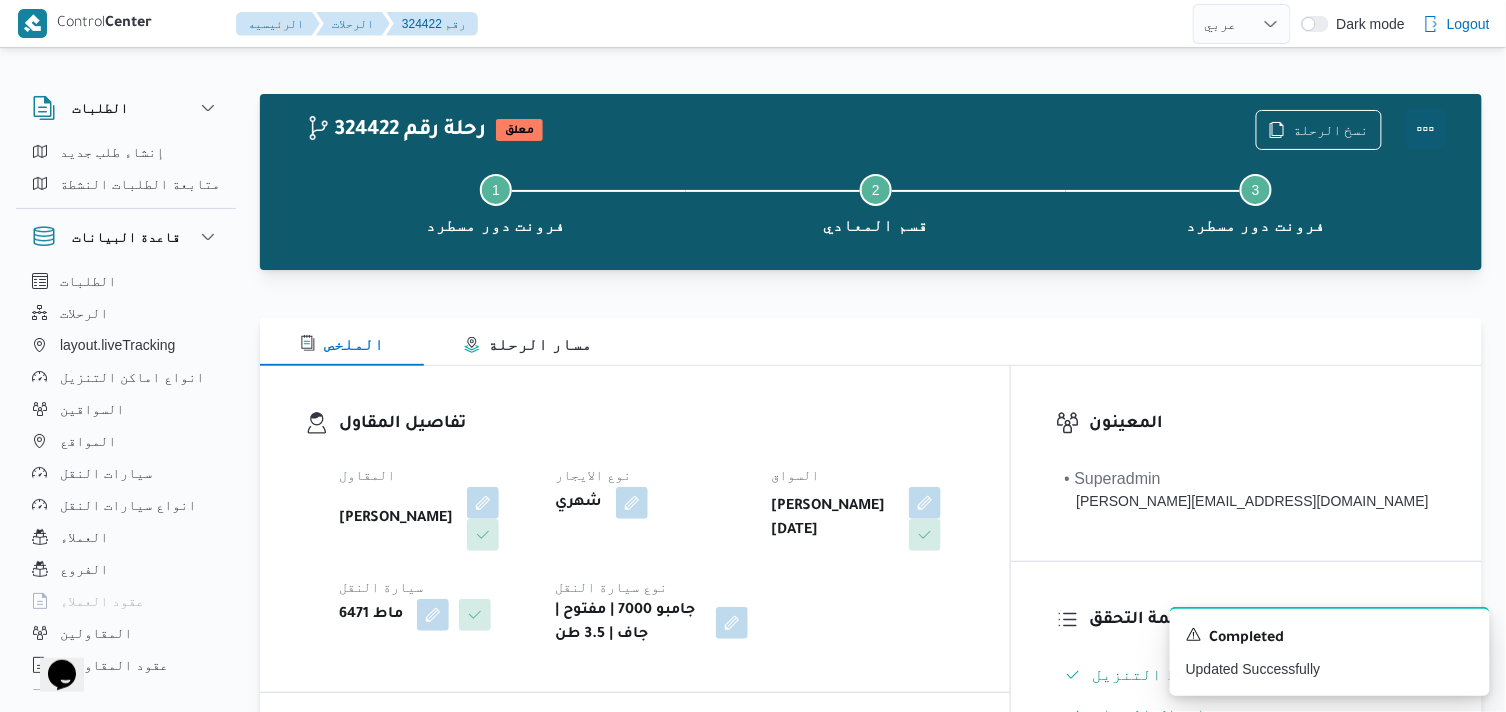 click at bounding box center (1426, 129) 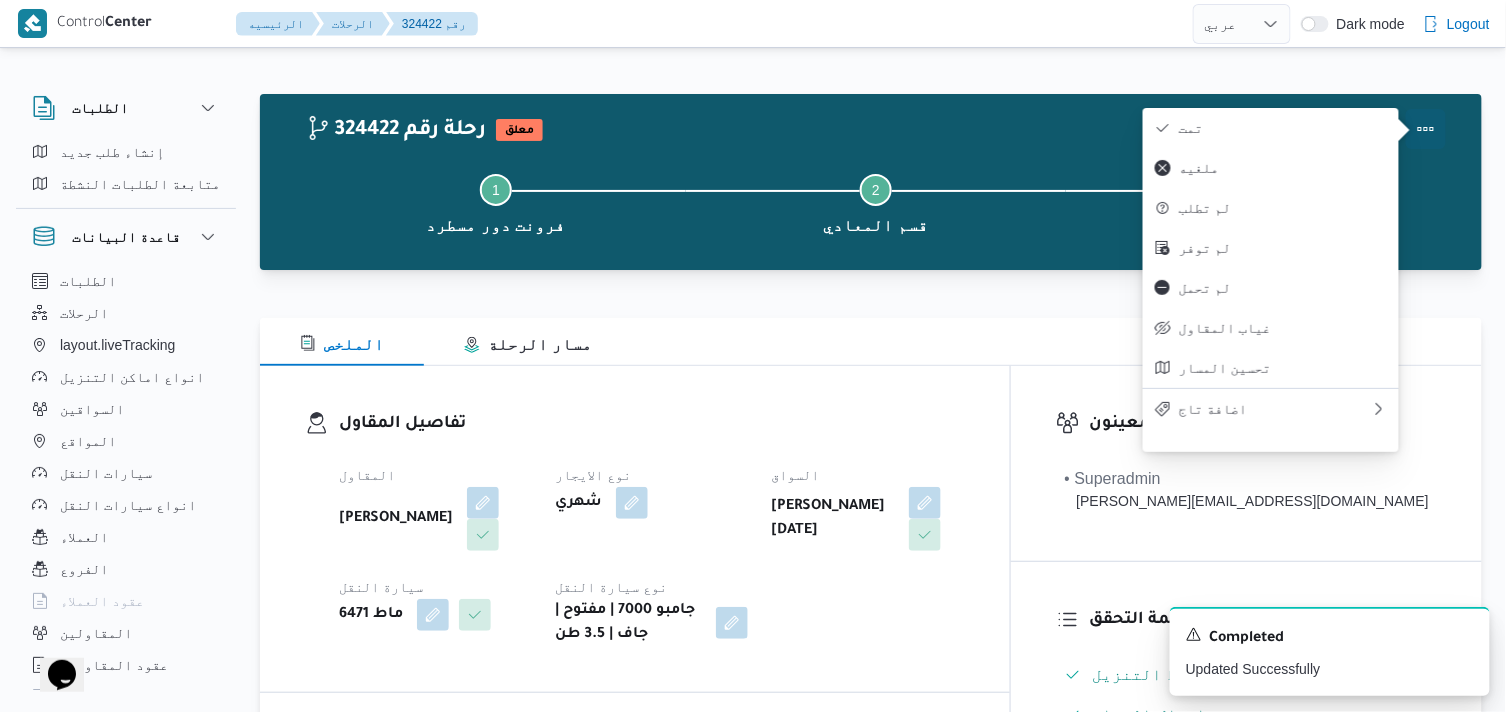 click on "تمت" at bounding box center (1271, 128) 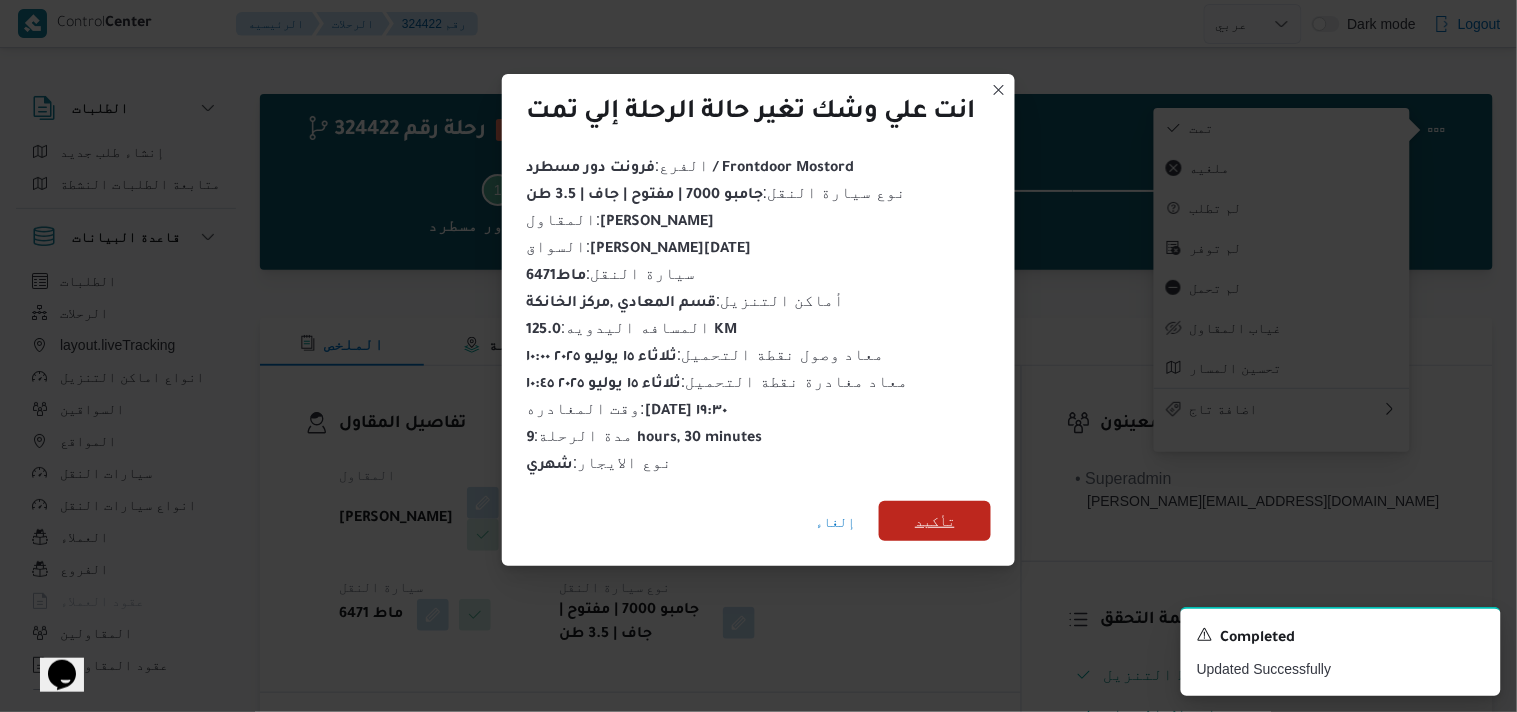 click on "تأكيد" at bounding box center (935, 521) 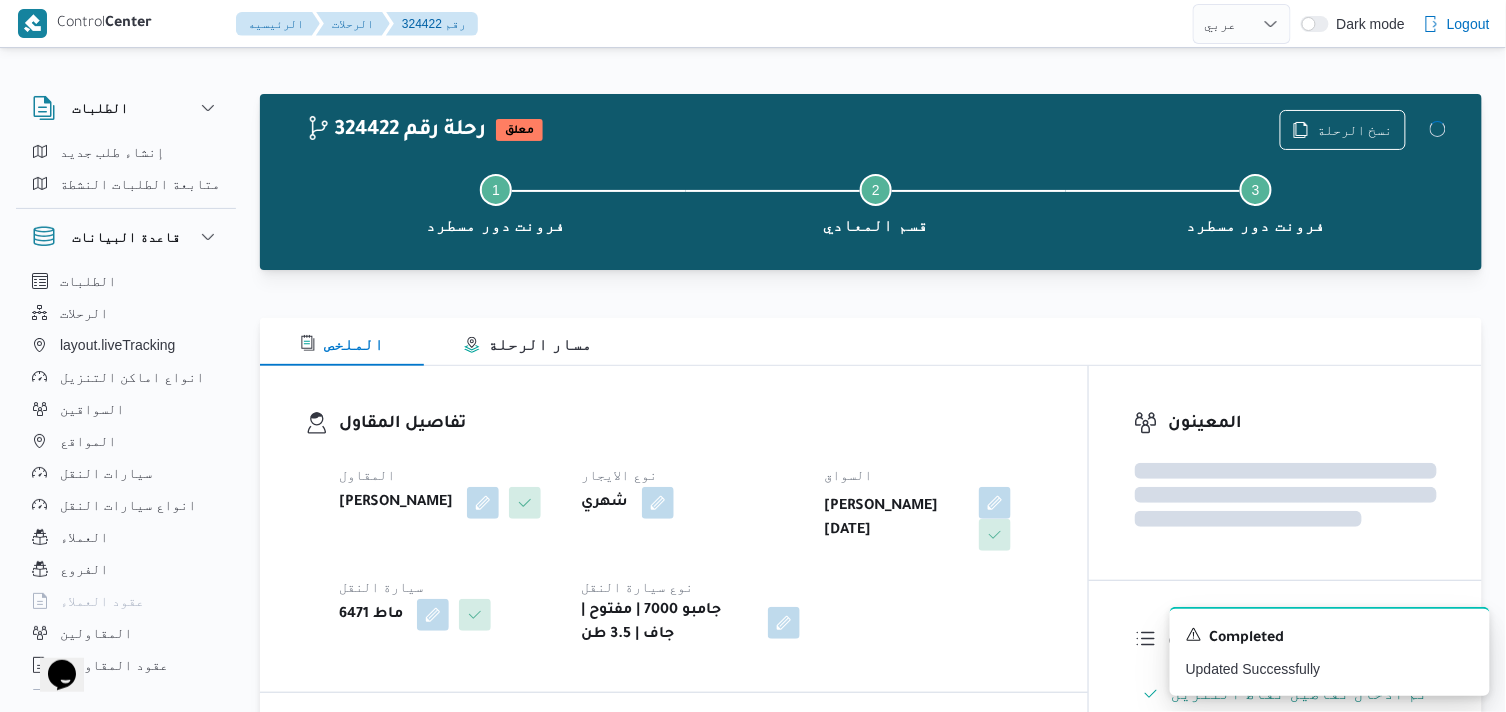 click on "نوع الايجار" at bounding box center (690, 475) 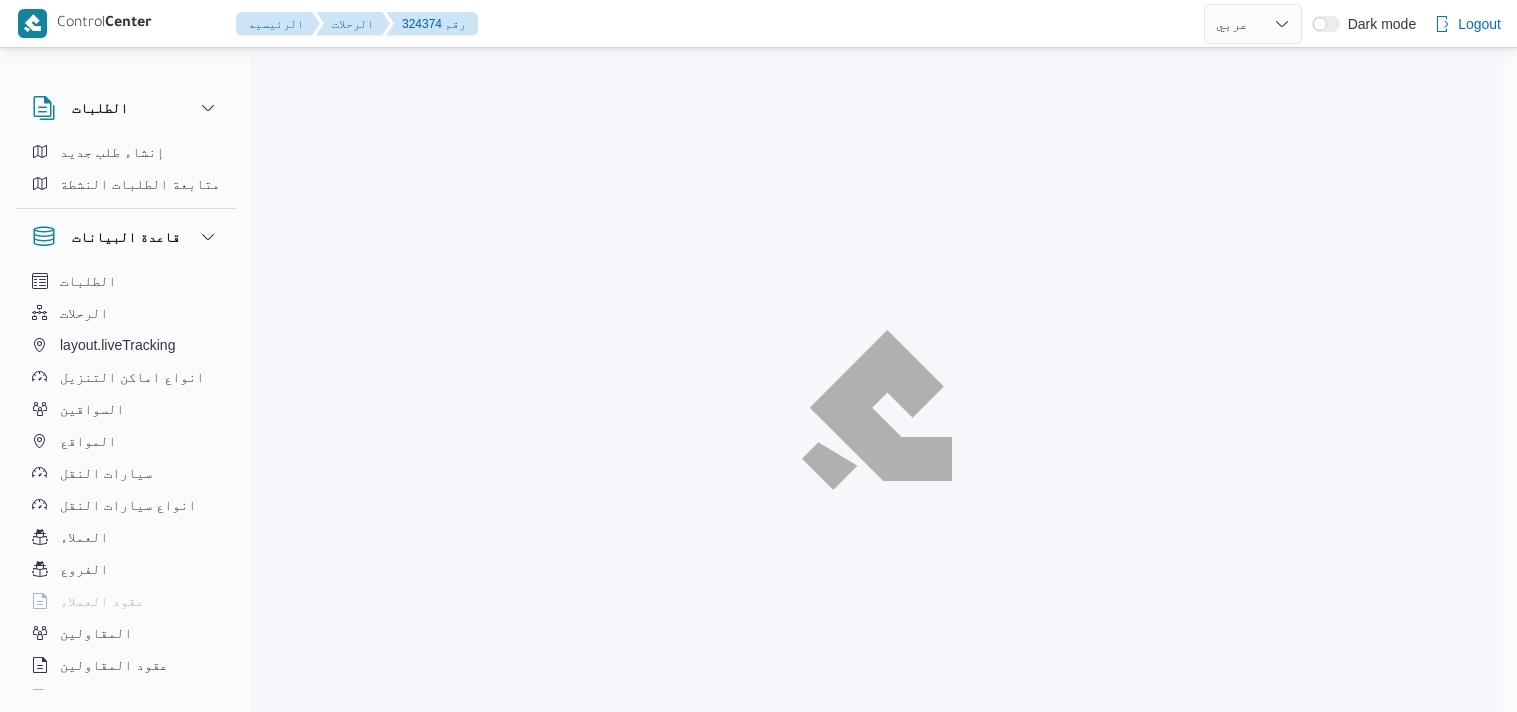 select on "ar" 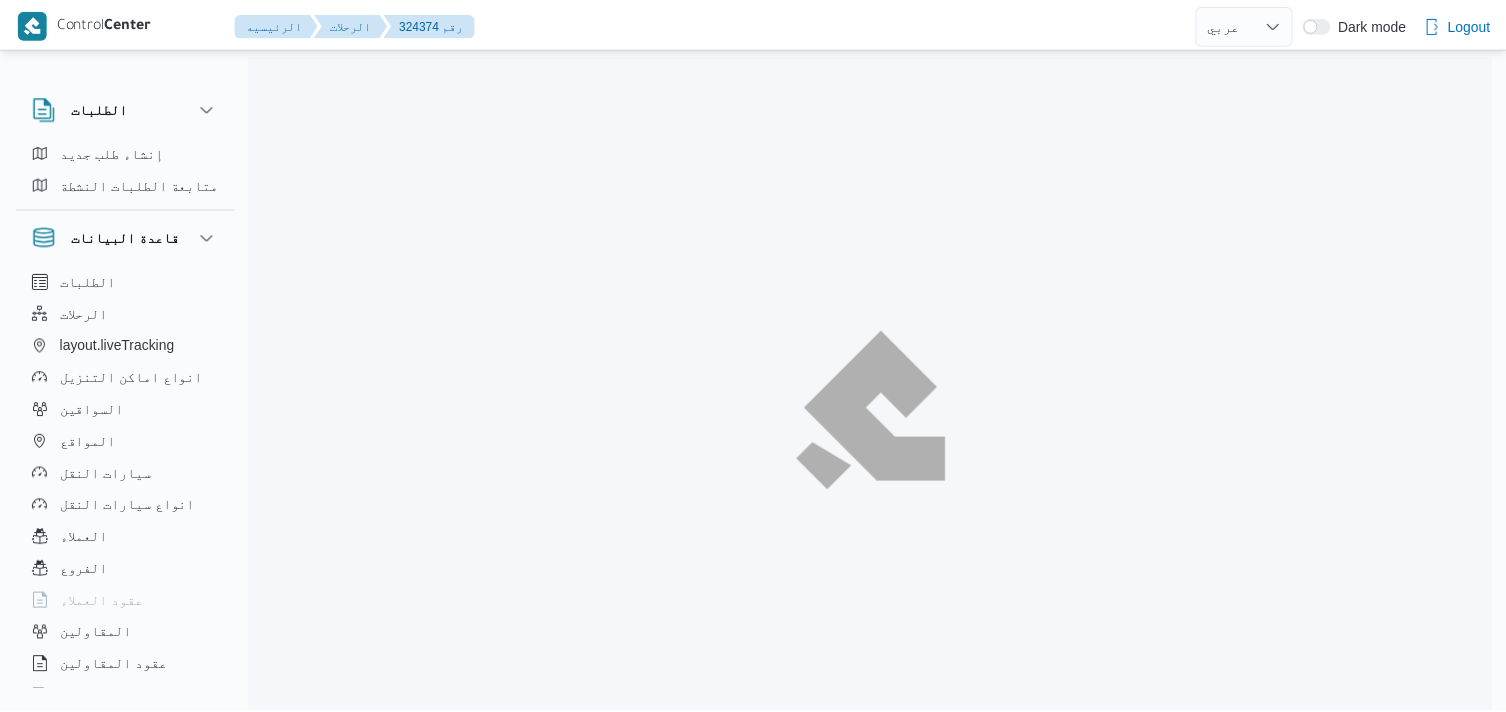 scroll, scrollTop: 0, scrollLeft: 0, axis: both 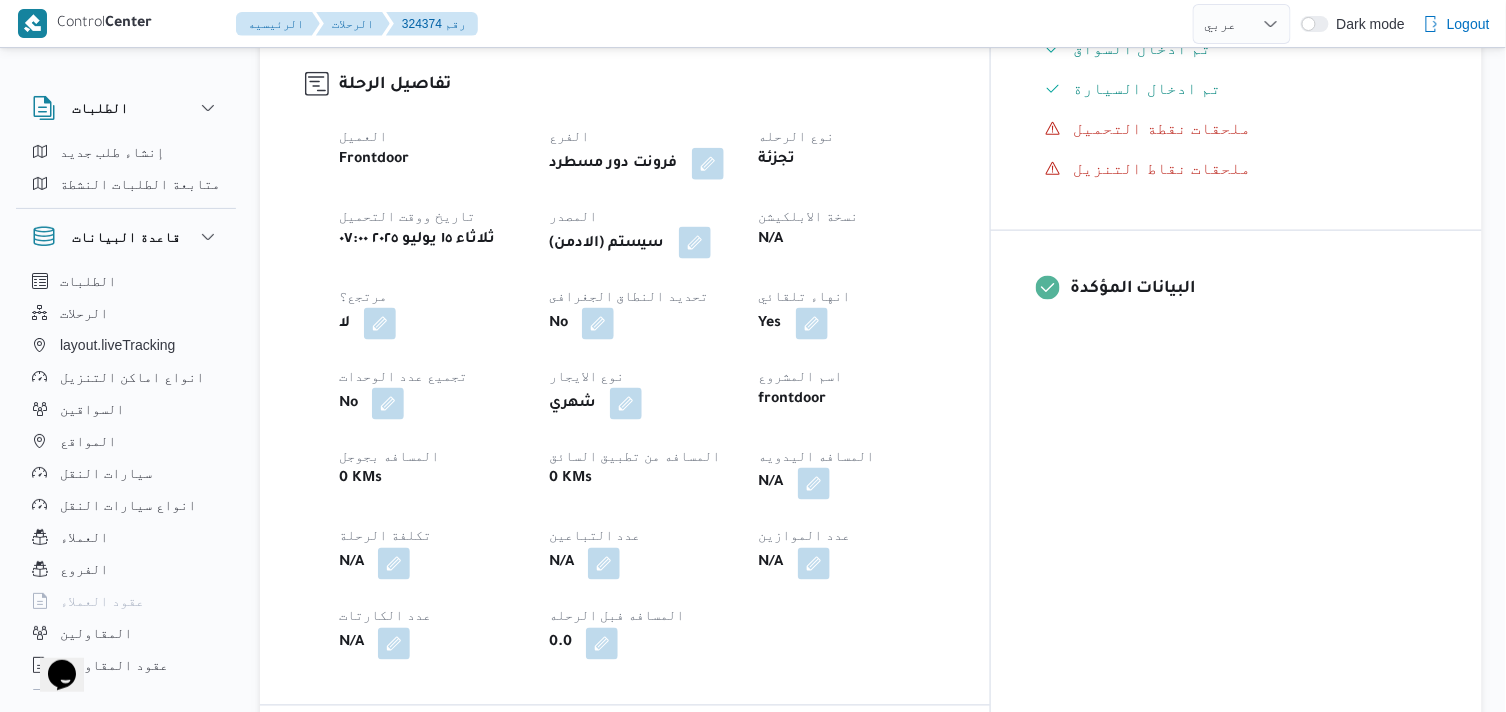 click at bounding box center [695, 243] 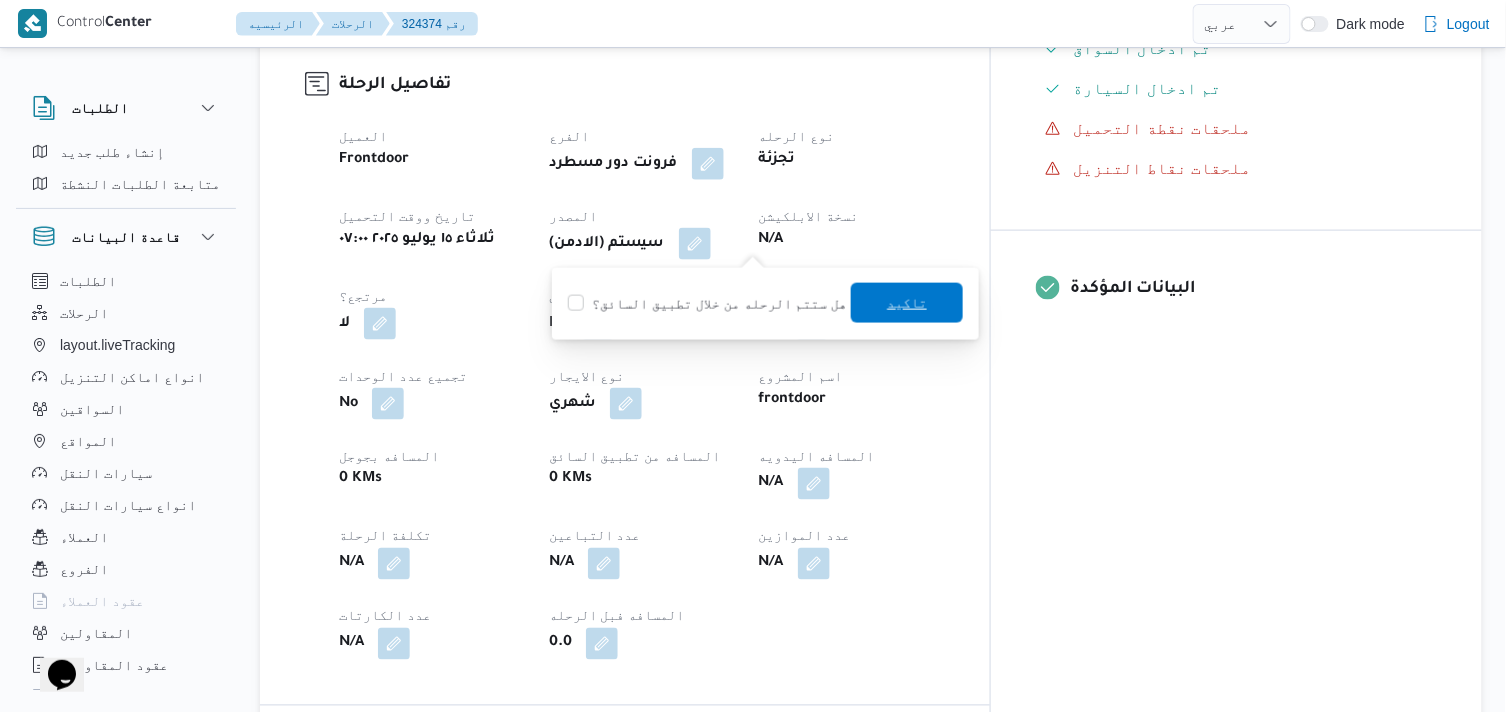 click on "تاكيد" at bounding box center (907, 303) 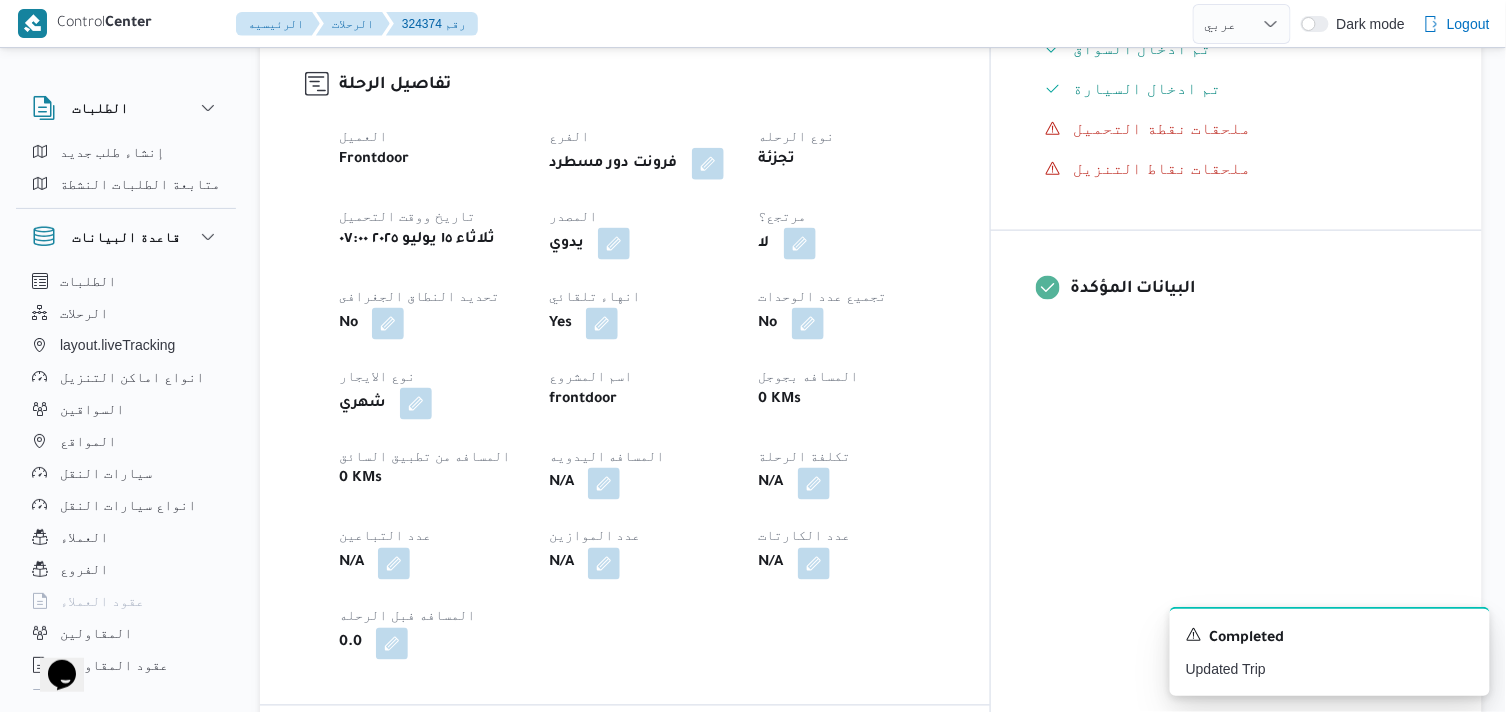 scroll, scrollTop: 888, scrollLeft: 0, axis: vertical 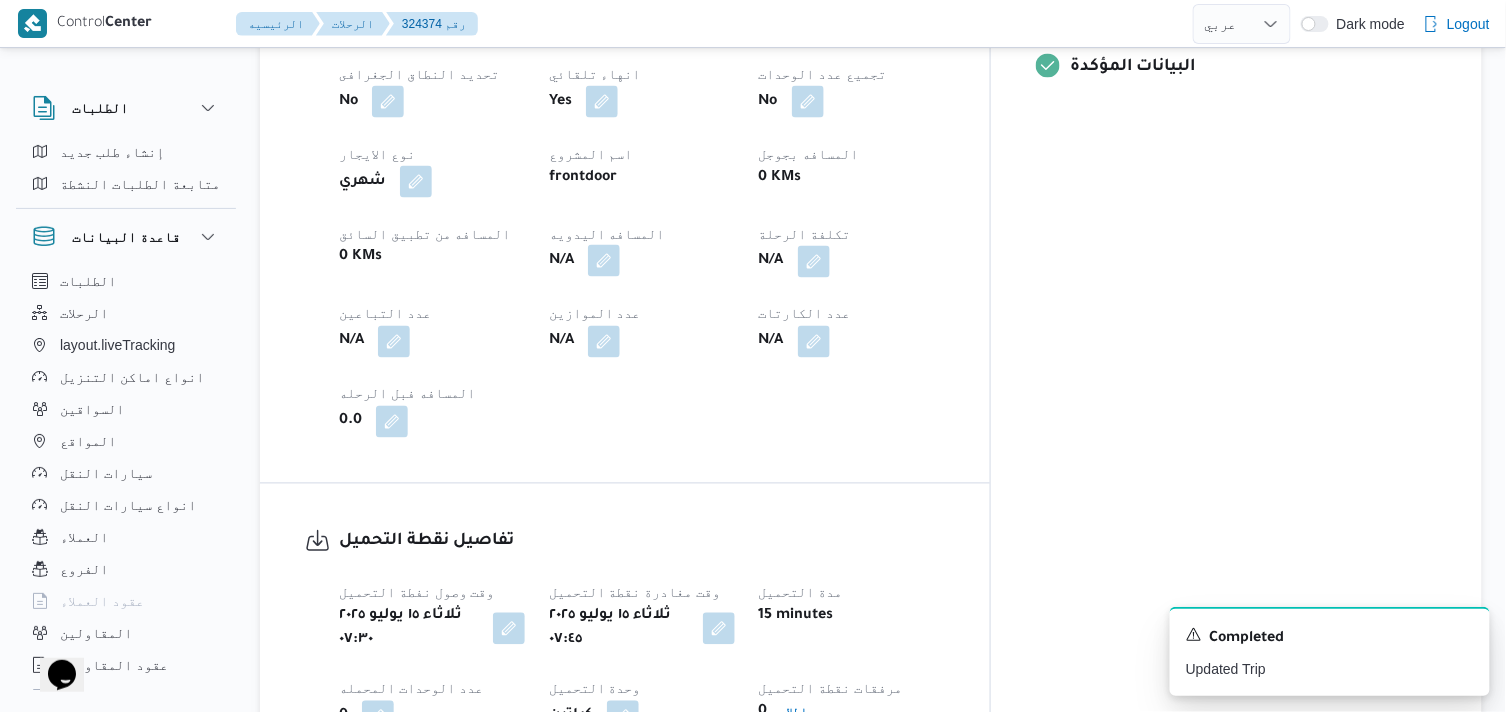 click at bounding box center [604, 261] 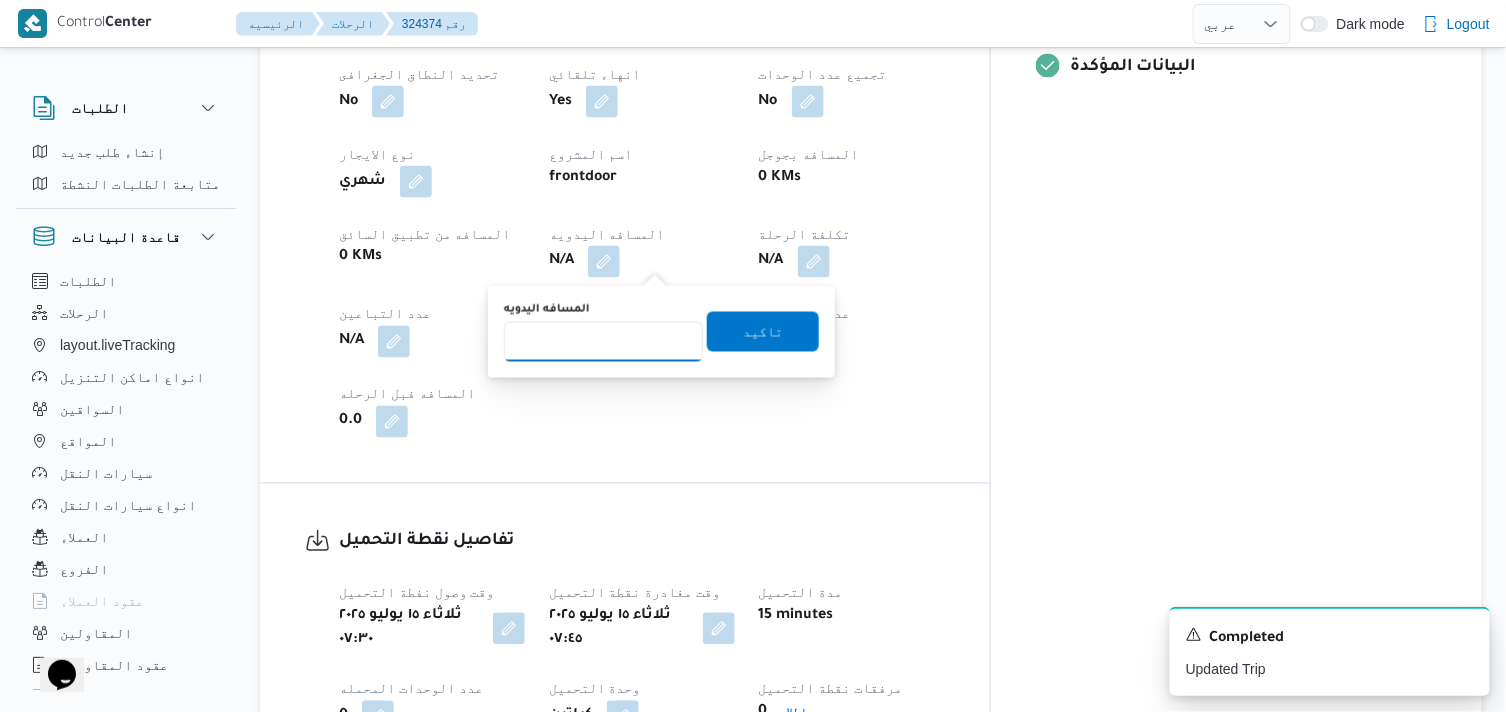 drag, startPoint x: 635, startPoint y: 288, endPoint x: 622, endPoint y: 325, distance: 39.217342 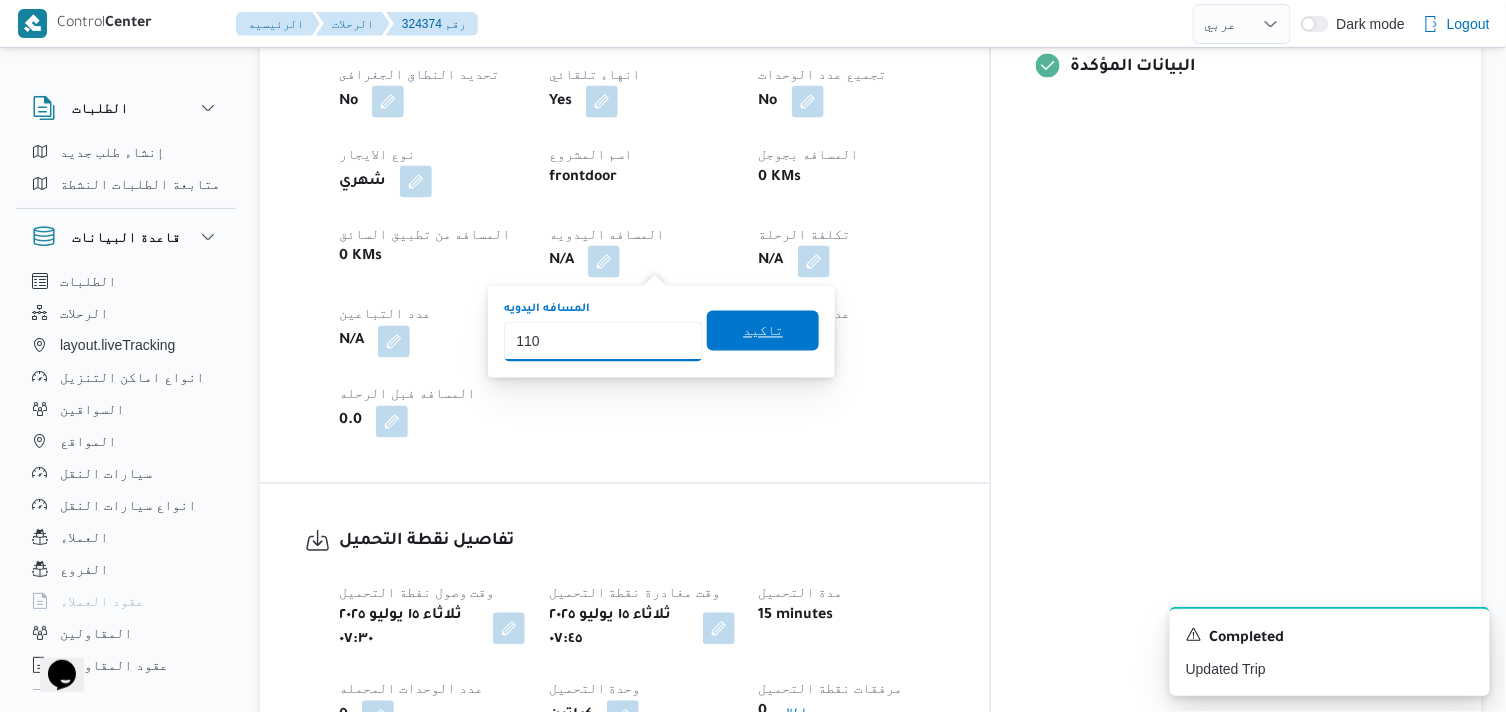 type on "110" 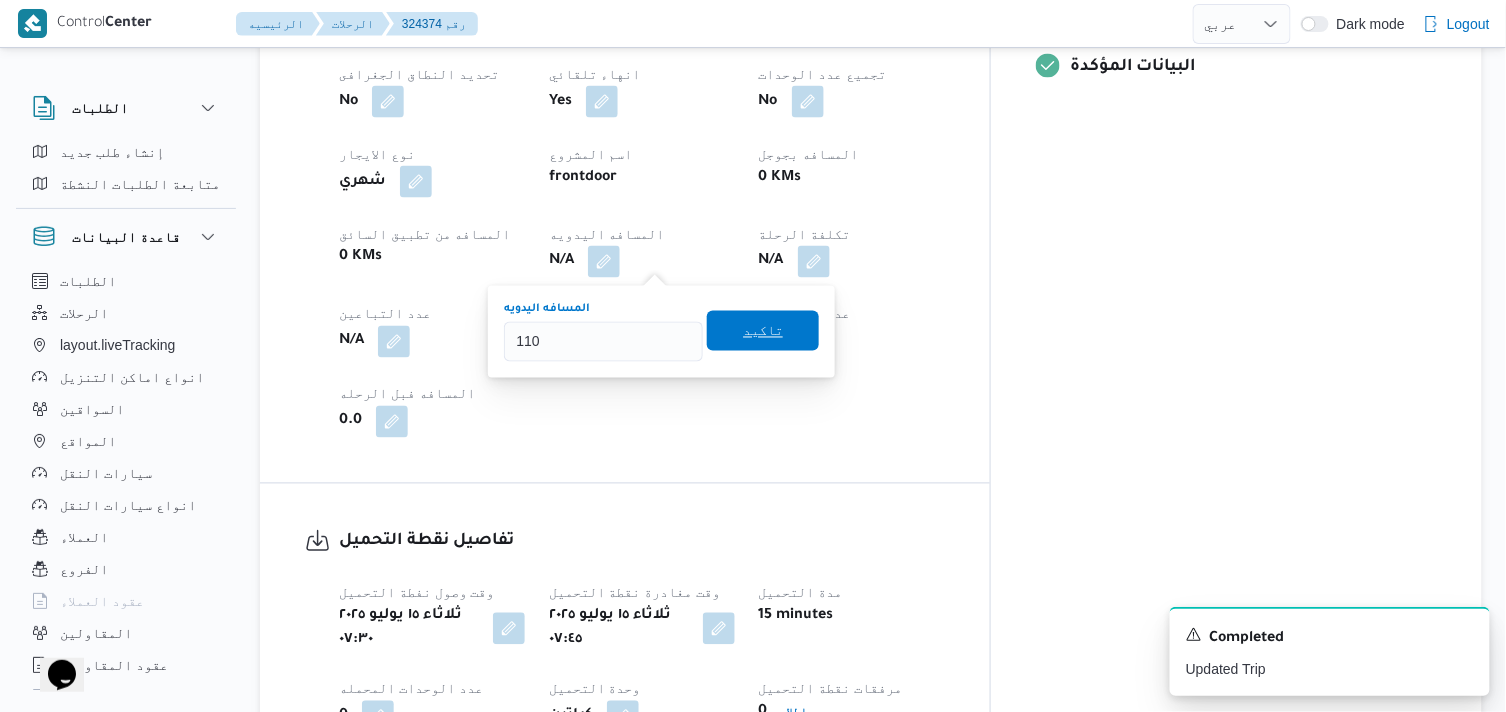 click on "تاكيد" at bounding box center [763, 331] 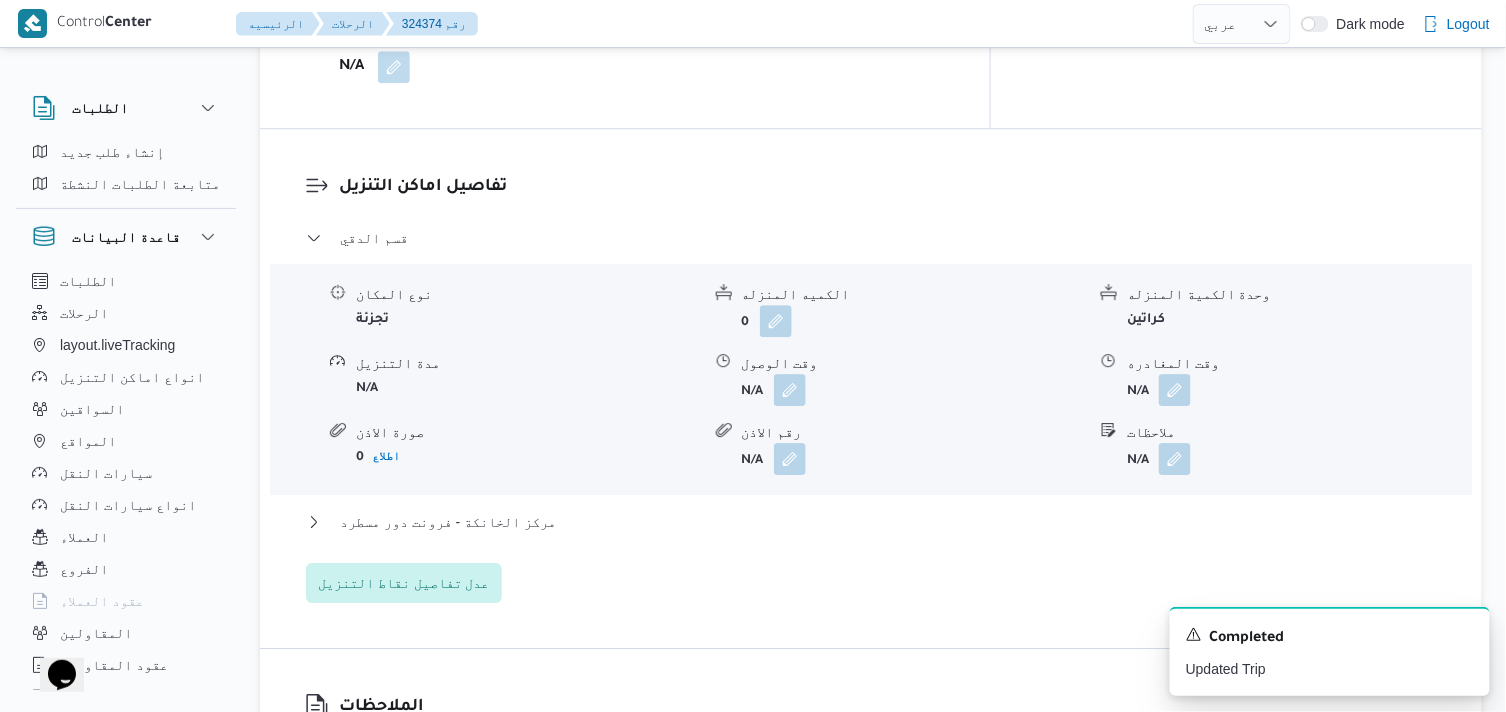 scroll, scrollTop: 1666, scrollLeft: 0, axis: vertical 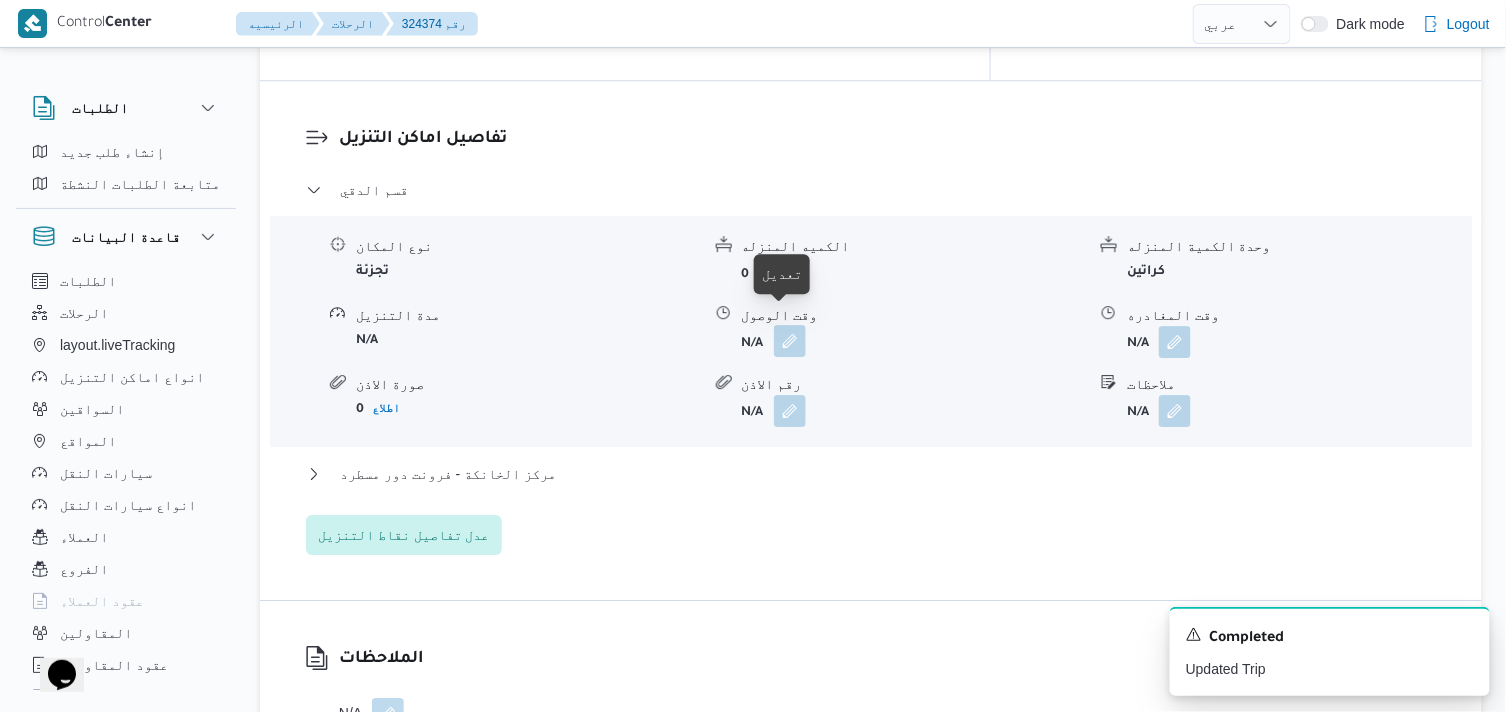 click at bounding box center [790, 341] 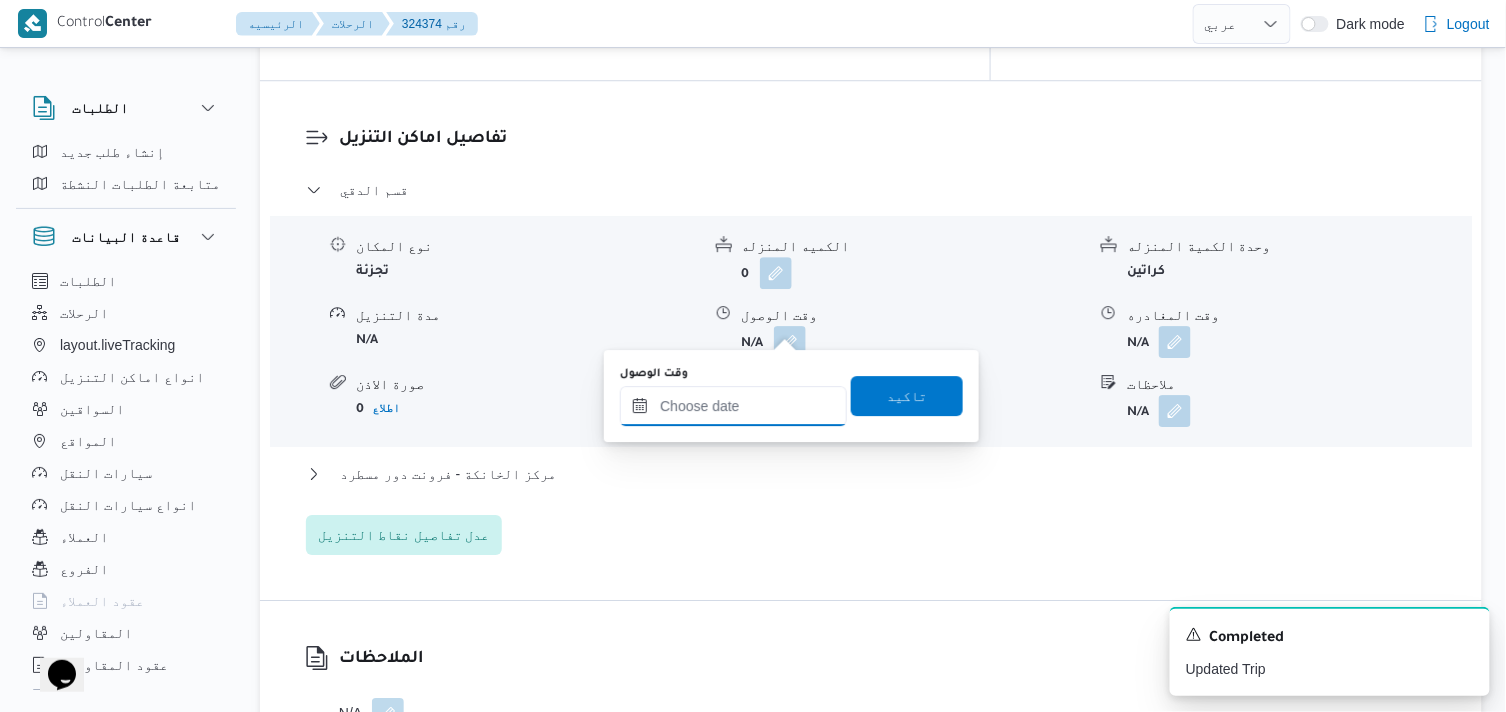 click on "وقت الوصول" at bounding box center (733, 406) 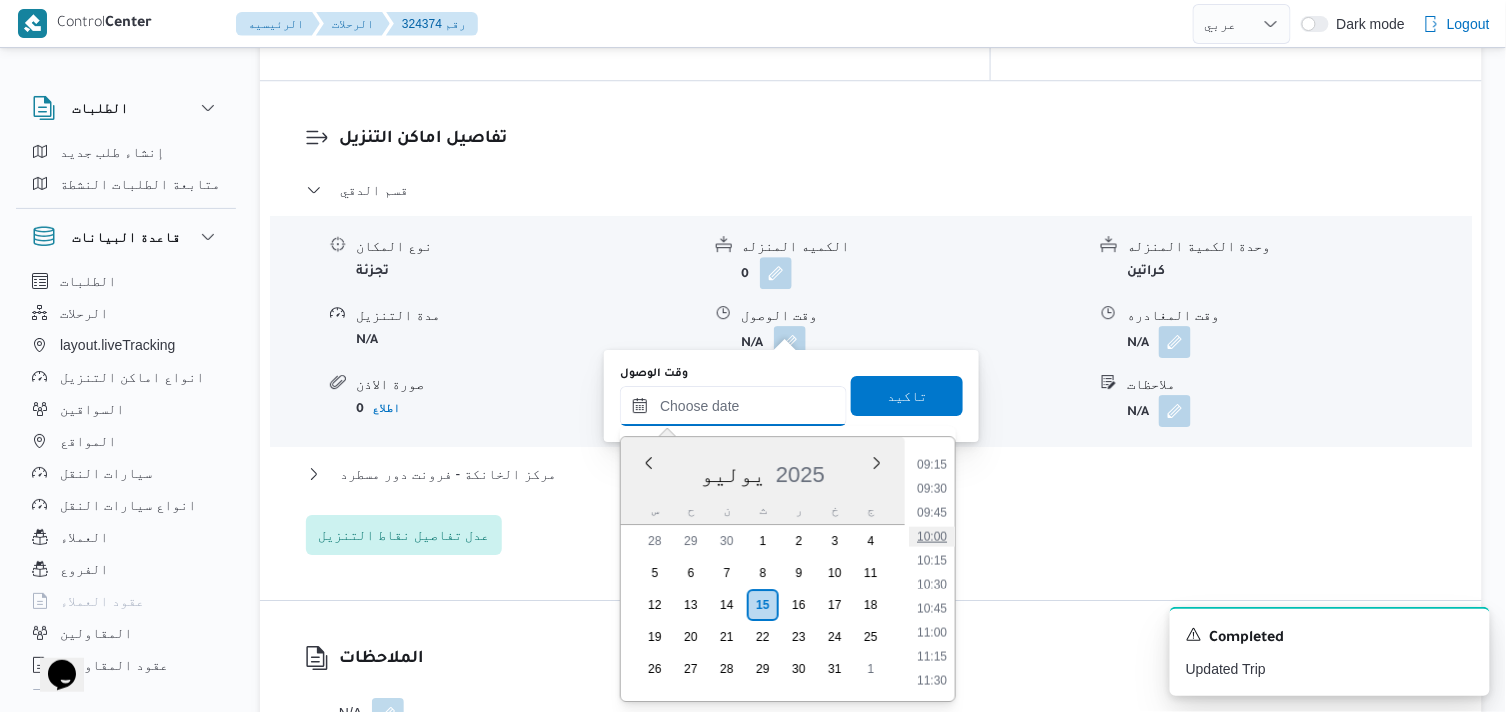 scroll, scrollTop: 775, scrollLeft: 0, axis: vertical 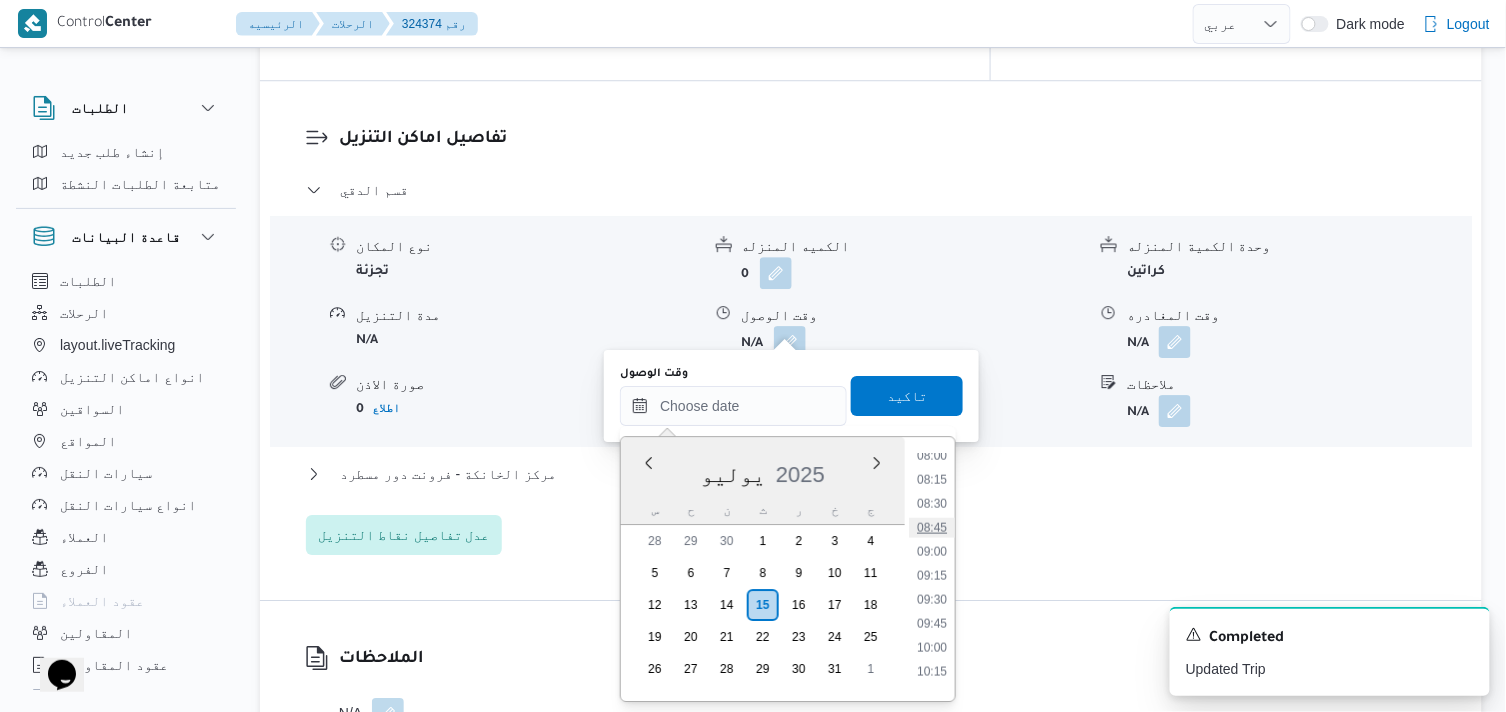 click on "08:45" at bounding box center (932, 528) 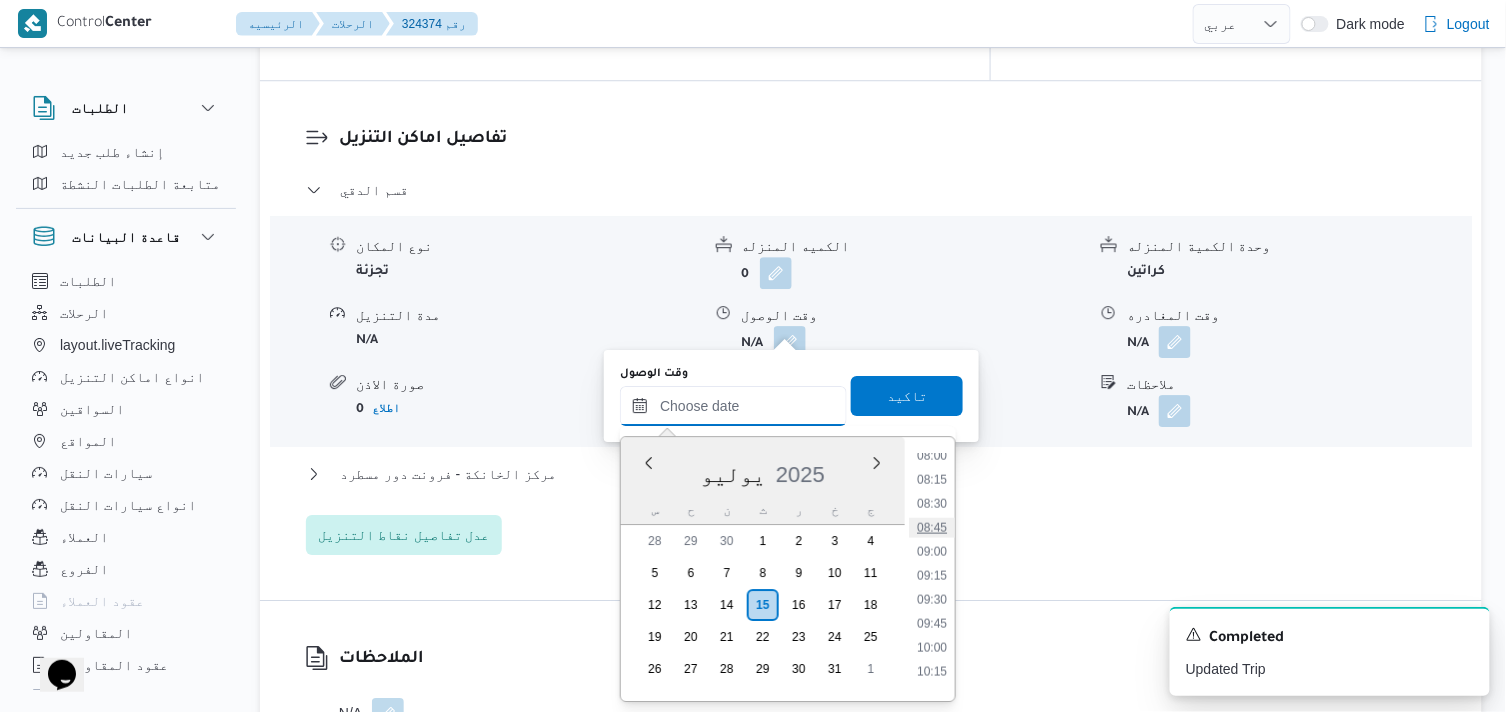 type on "١٥/٠٧/٢٠٢٥ ٠٨:٤٥" 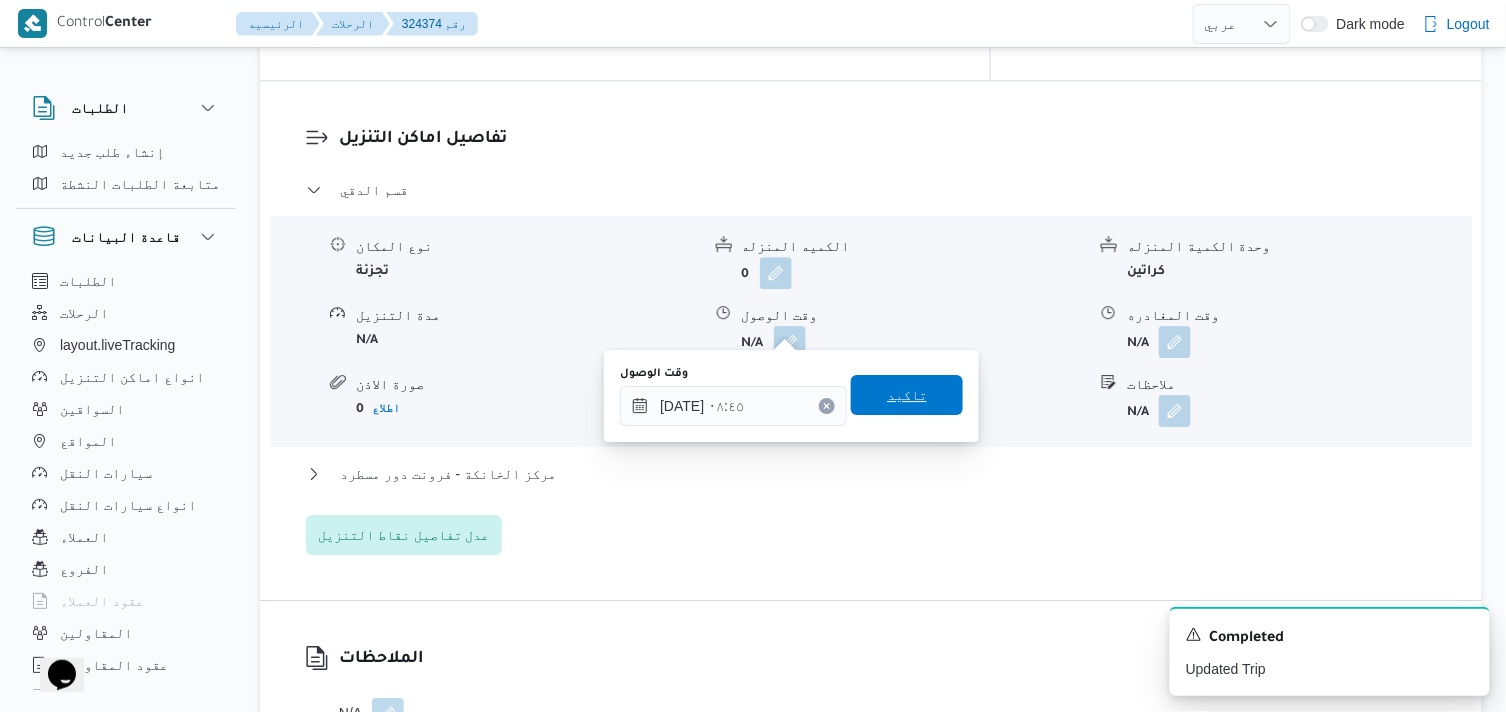 click on "تاكيد" at bounding box center (907, 395) 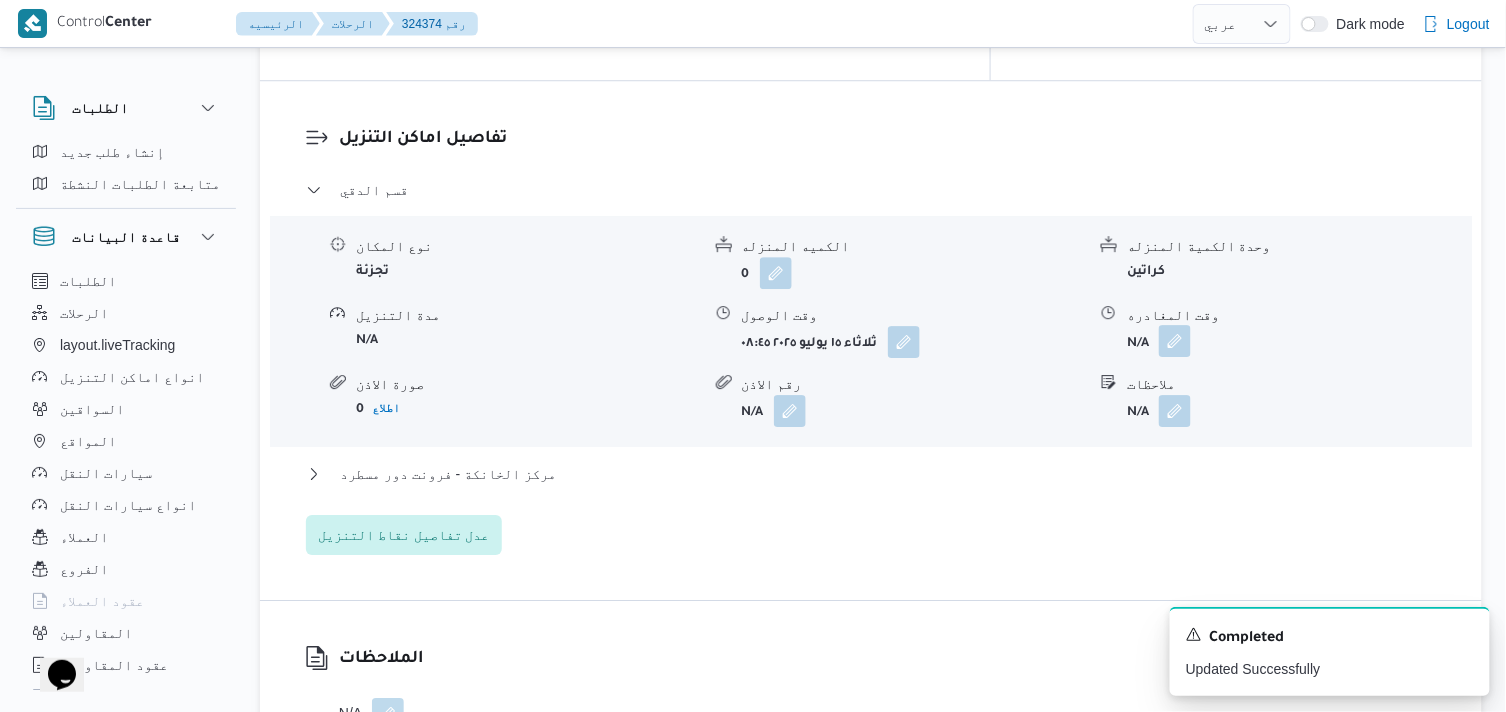 click at bounding box center [1175, 341] 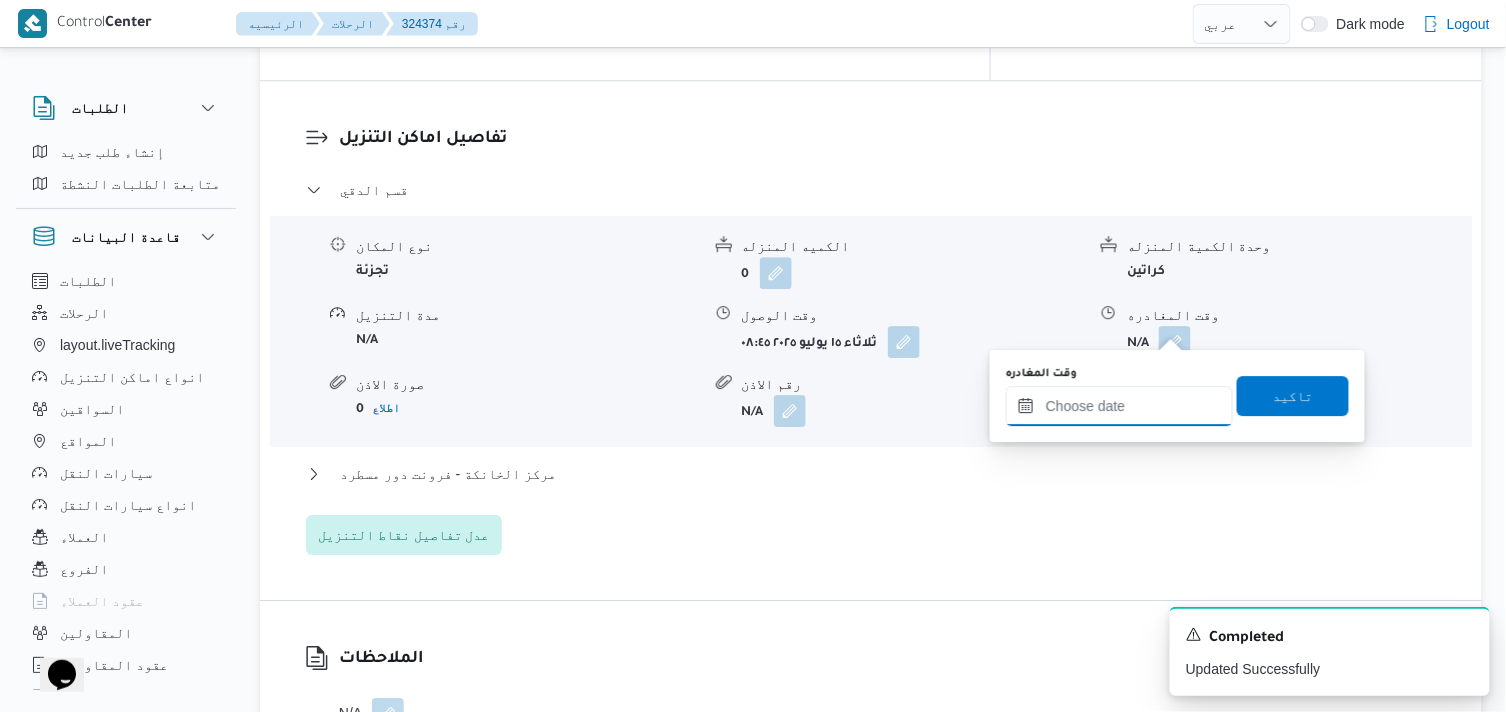 click on "وقت المغادره" at bounding box center (1119, 406) 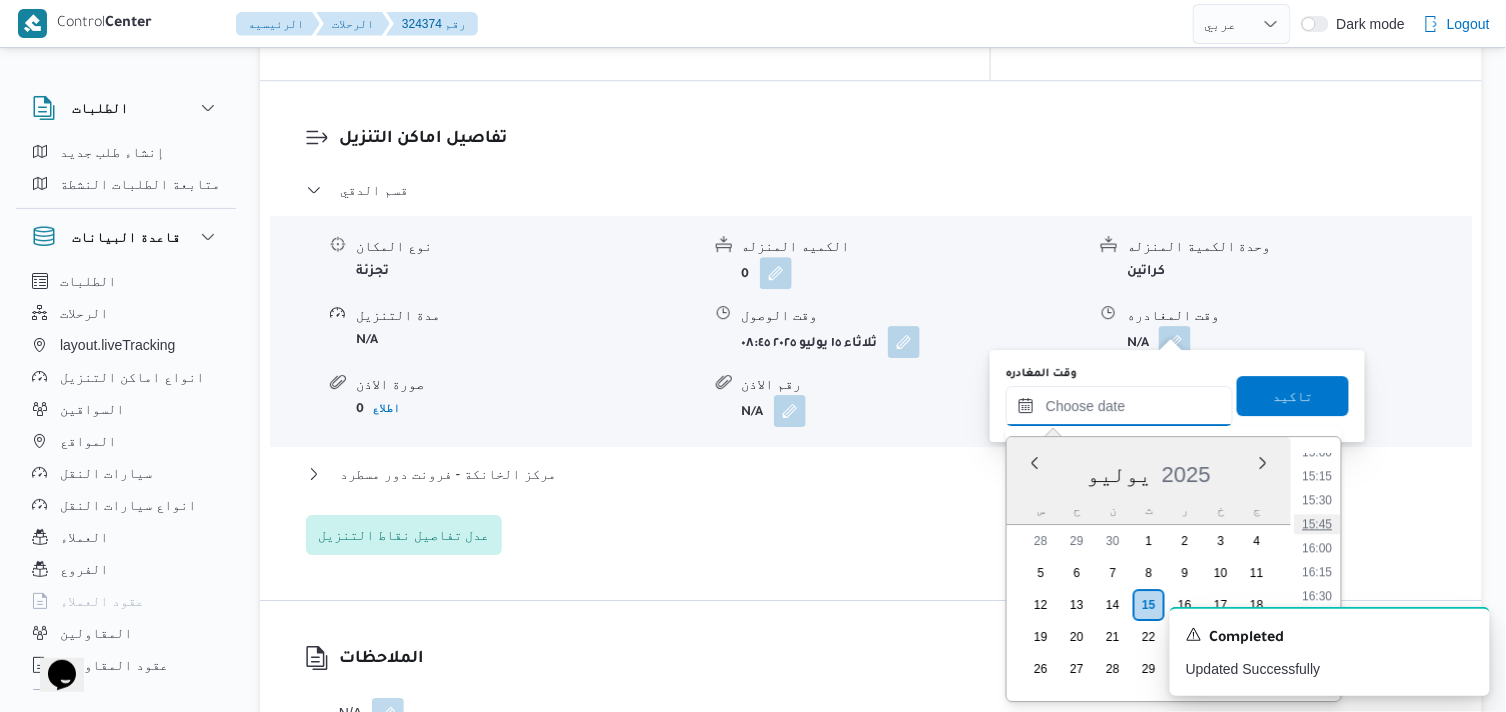 scroll, scrollTop: 1442, scrollLeft: 0, axis: vertical 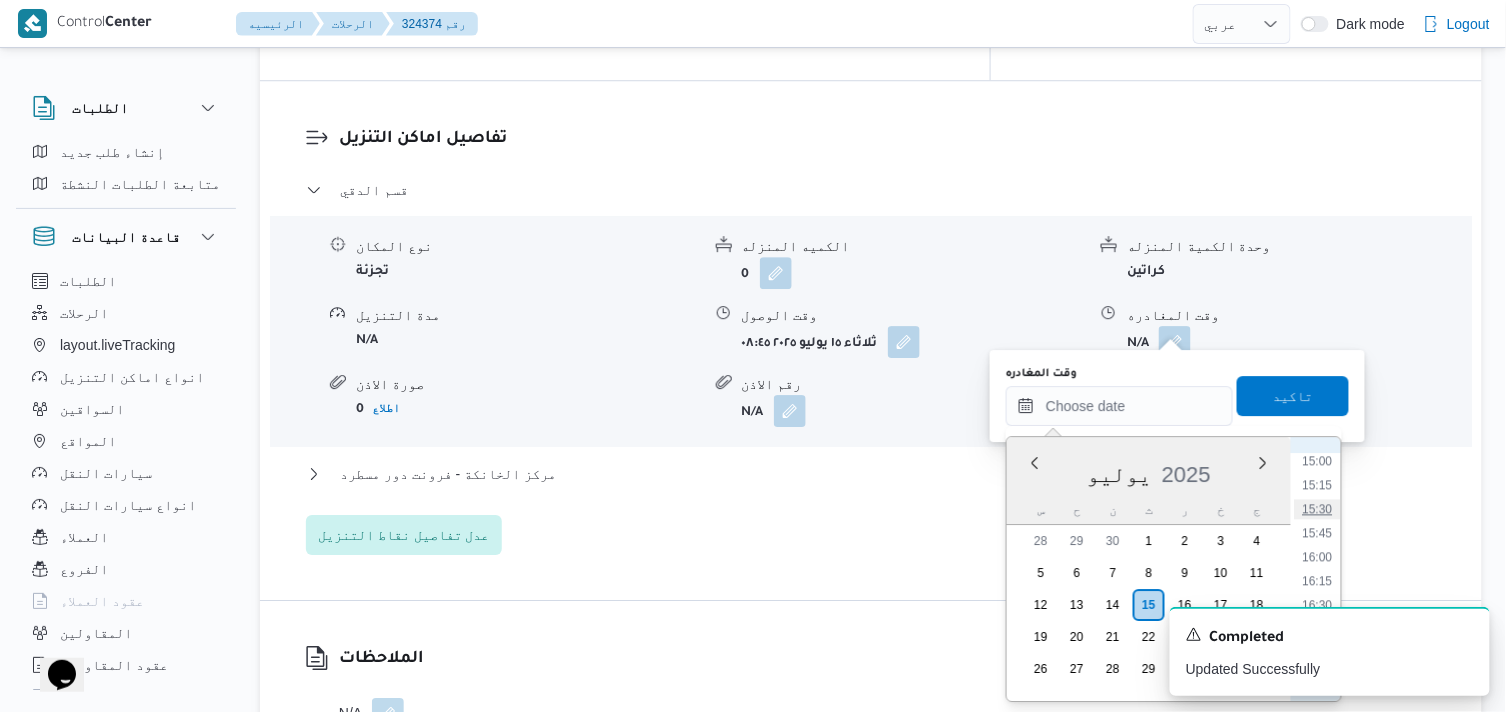click on "15:30" at bounding box center [1318, 509] 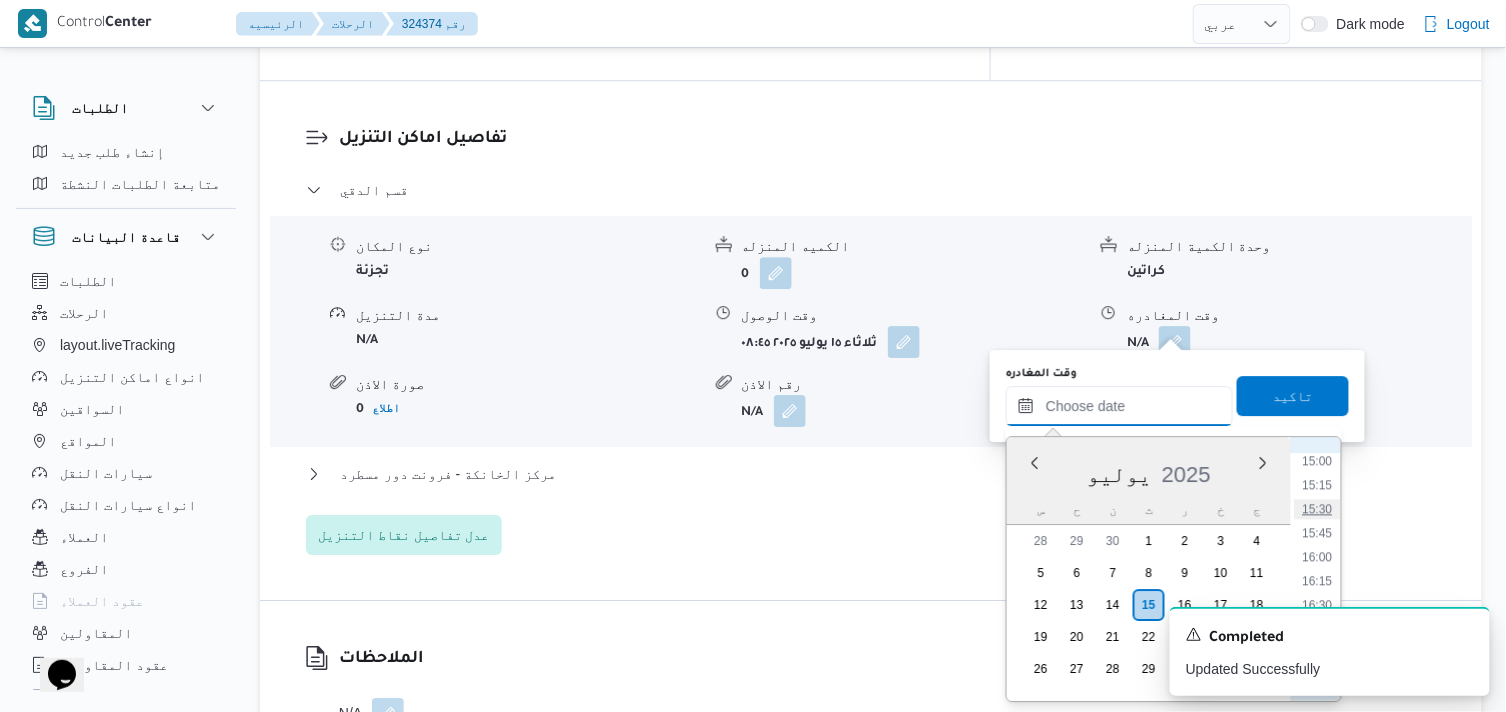type on "١٥/٠٧/٢٠٢٥ ١٥:٣٠" 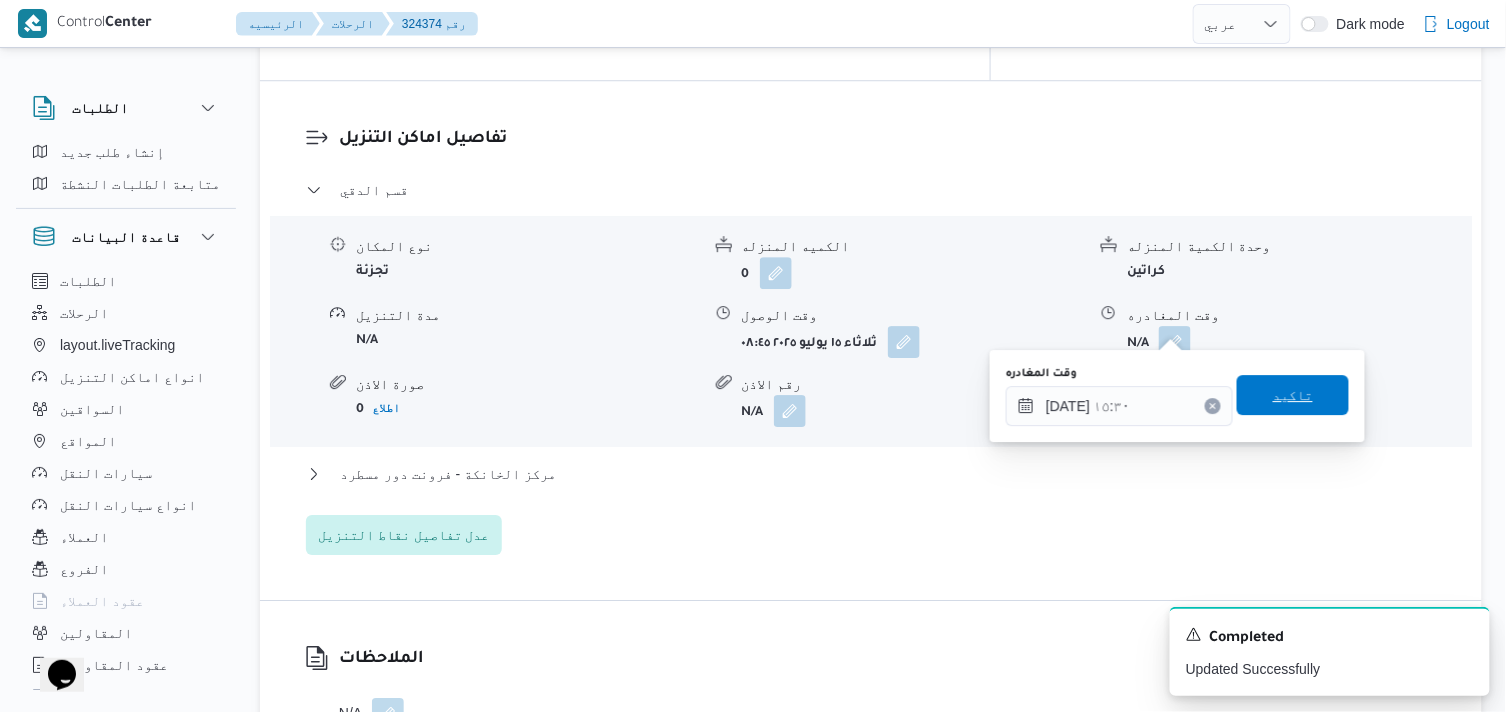 drag, startPoint x: 1302, startPoint y: 396, endPoint x: 944, endPoint y: 443, distance: 361.07202 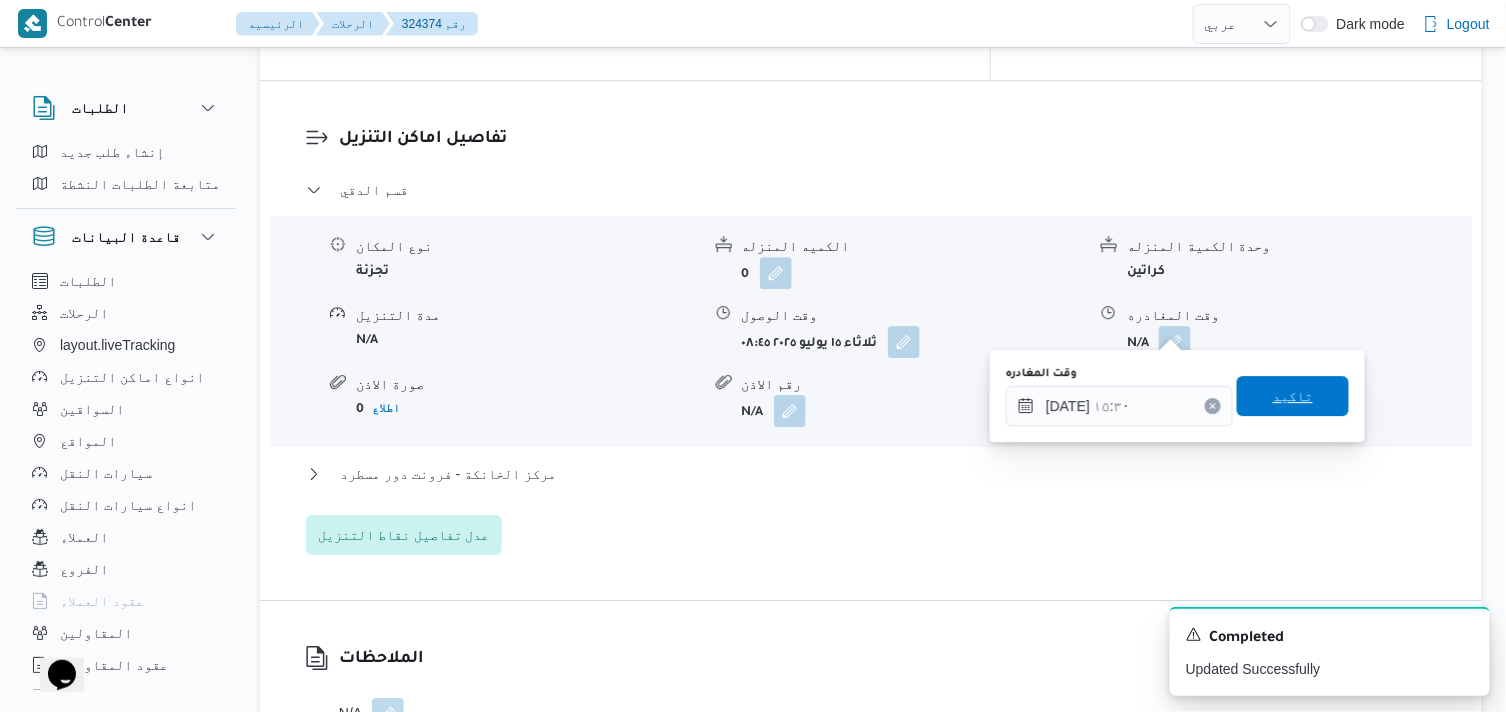 click on "تاكيد" at bounding box center (1293, 396) 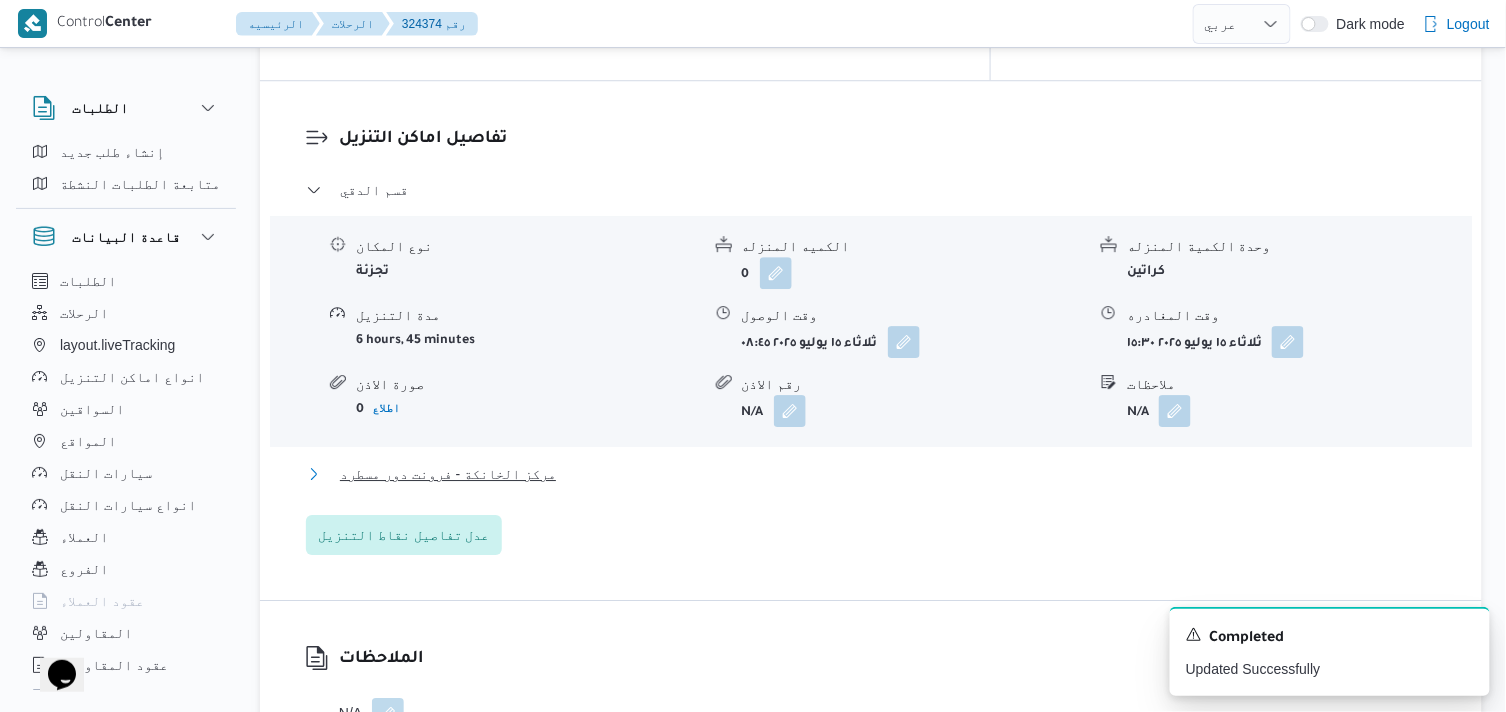 click on "مركز الخانكة -
فرونت دور مسطرد" at bounding box center (448, 474) 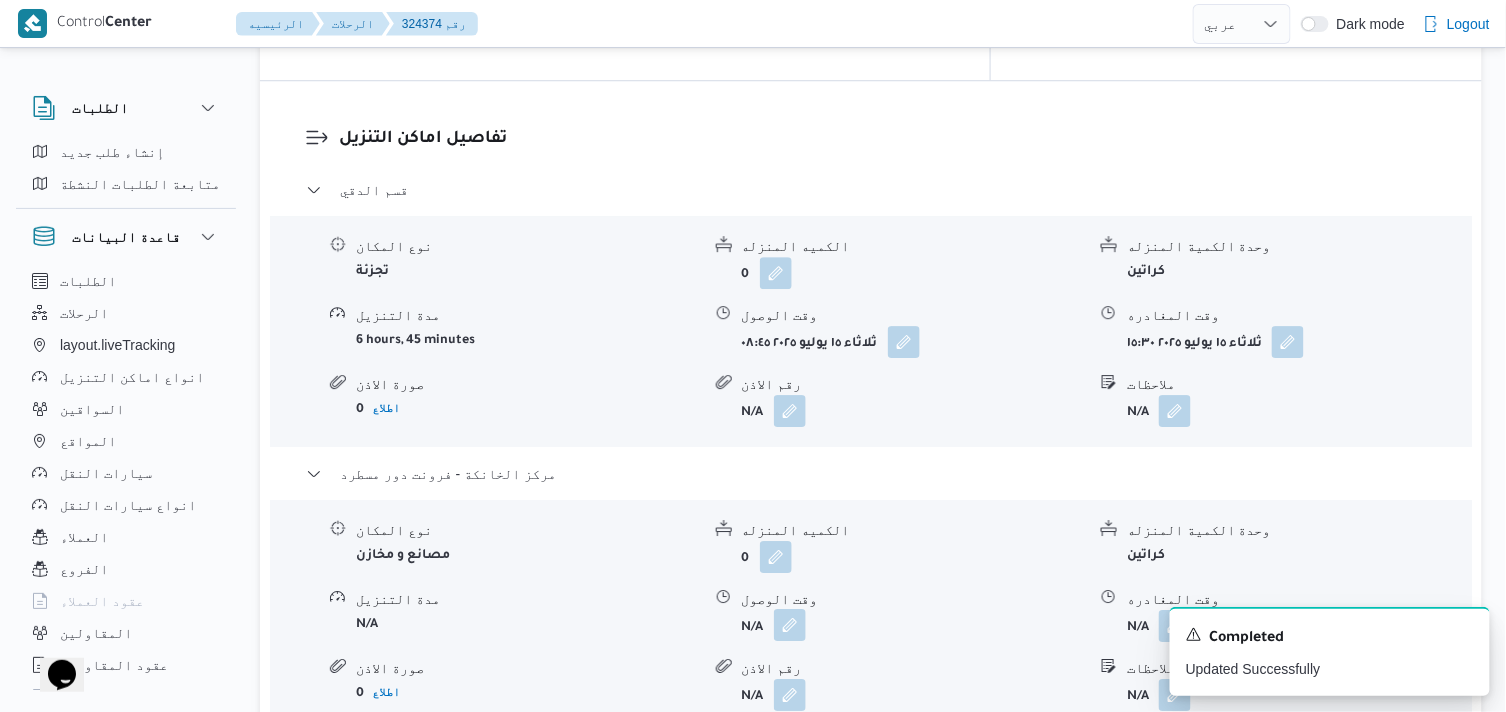 click at bounding box center (790, 625) 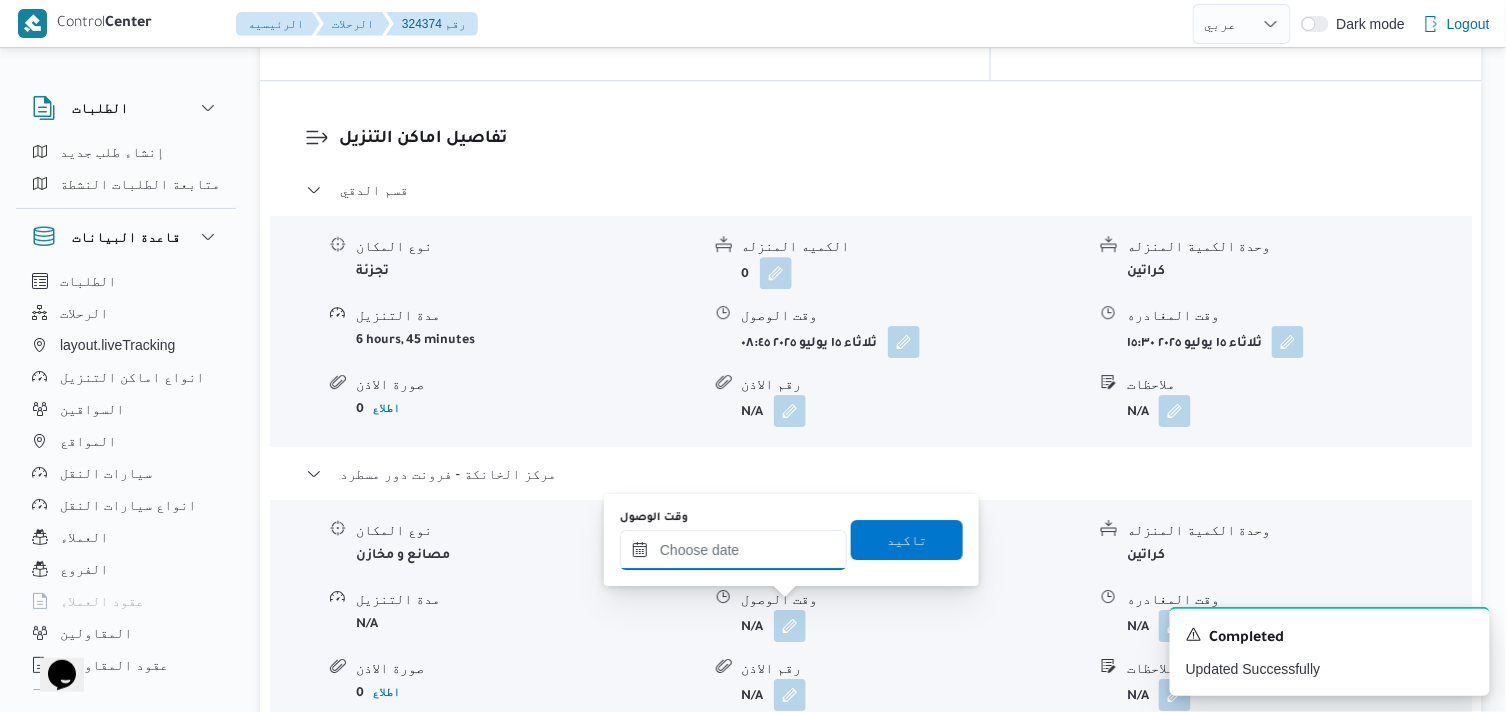 click on "وقت الوصول" at bounding box center (733, 550) 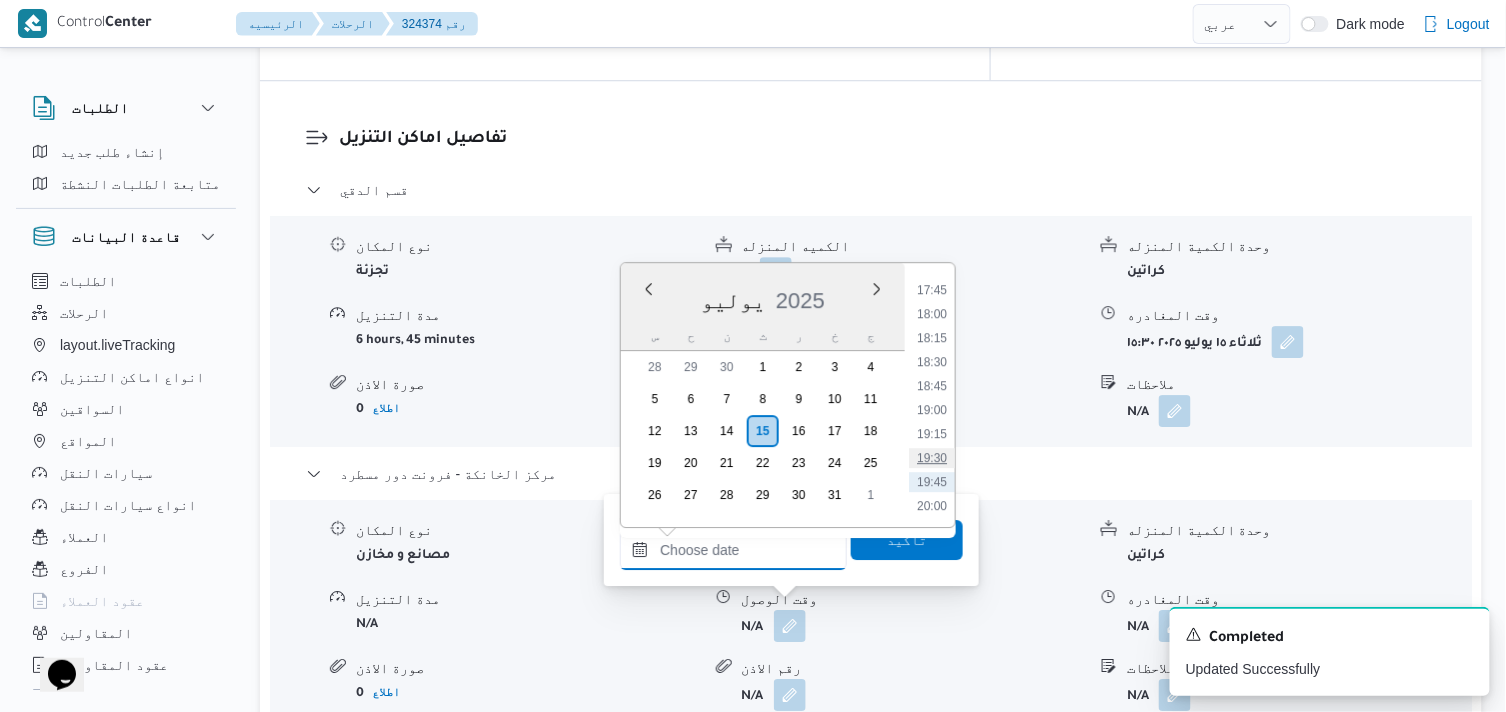 scroll, scrollTop: 1553, scrollLeft: 0, axis: vertical 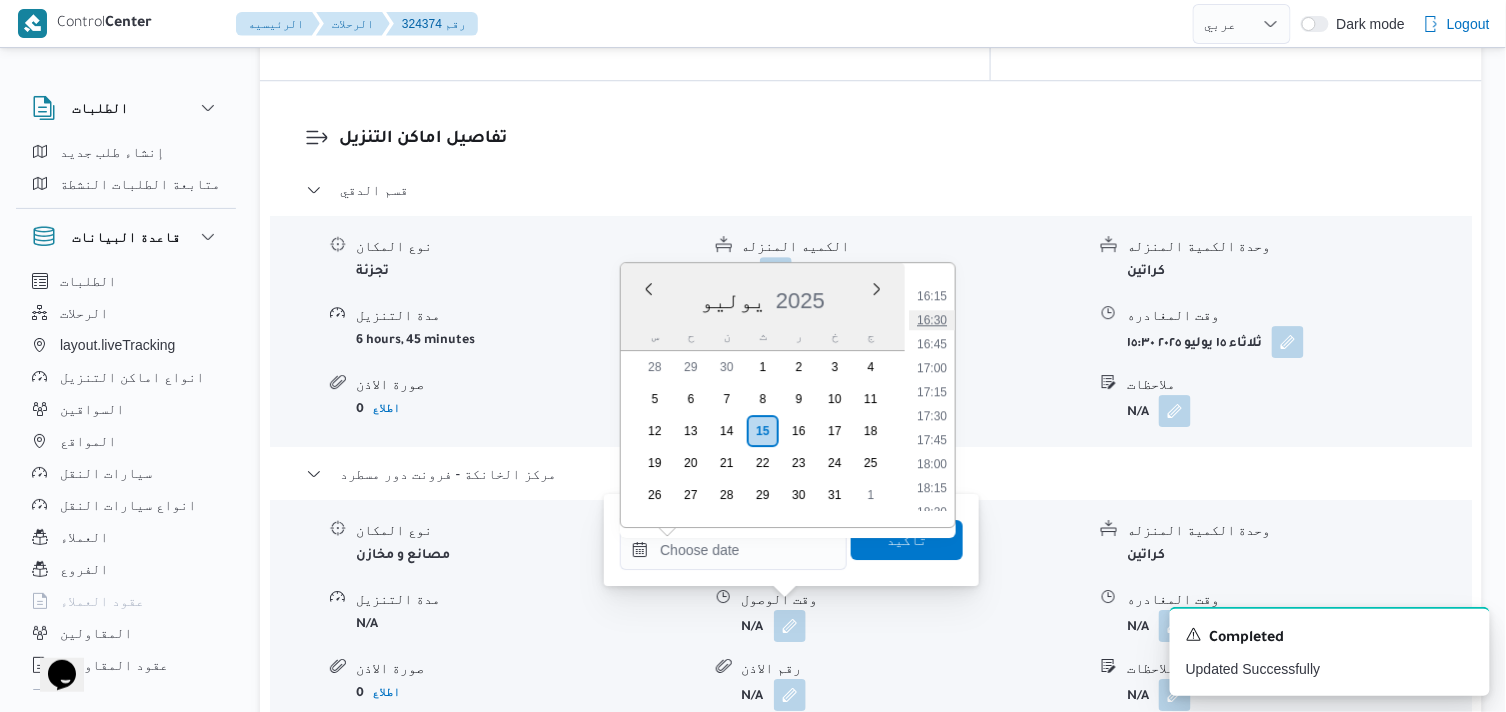 click on "16:30" at bounding box center (932, 320) 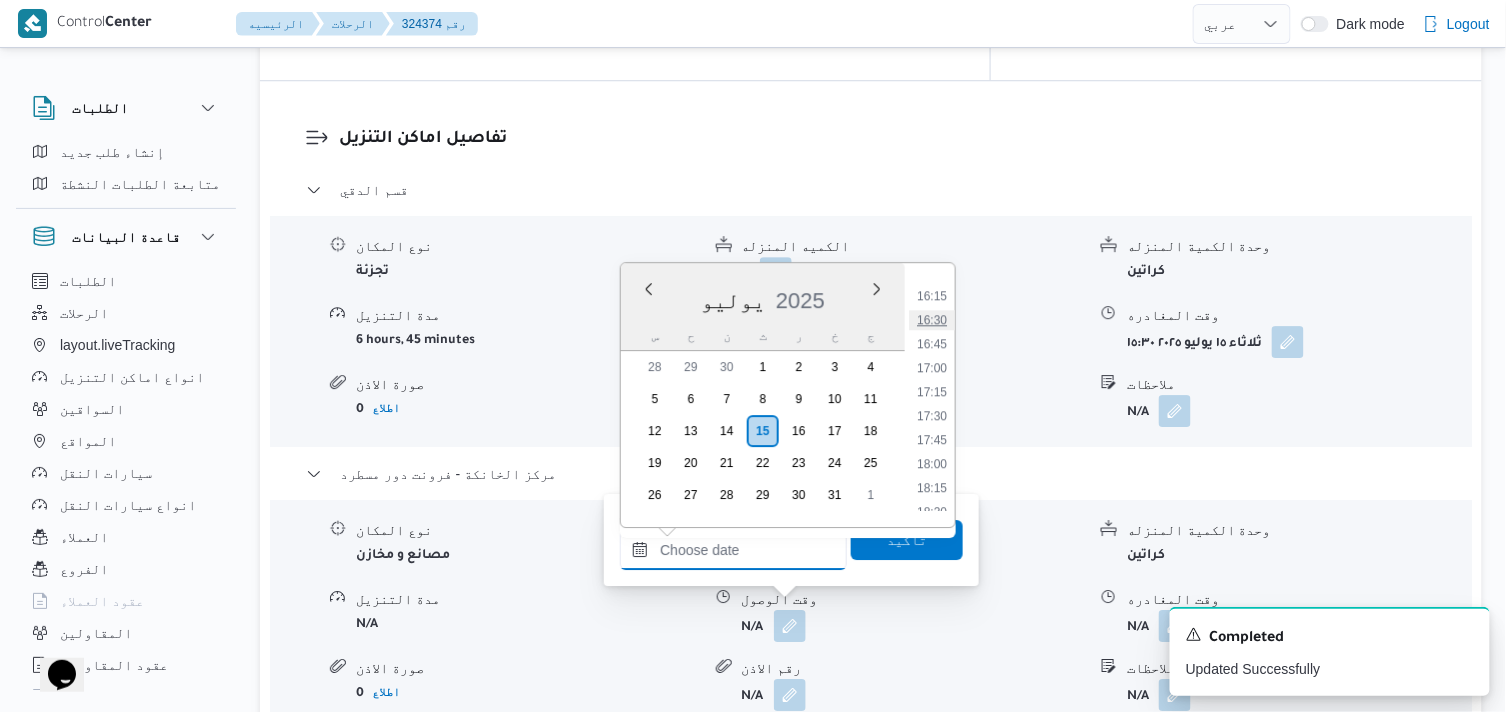 type on "١٥/٠٧/٢٠٢٥ ١٦:٣٠" 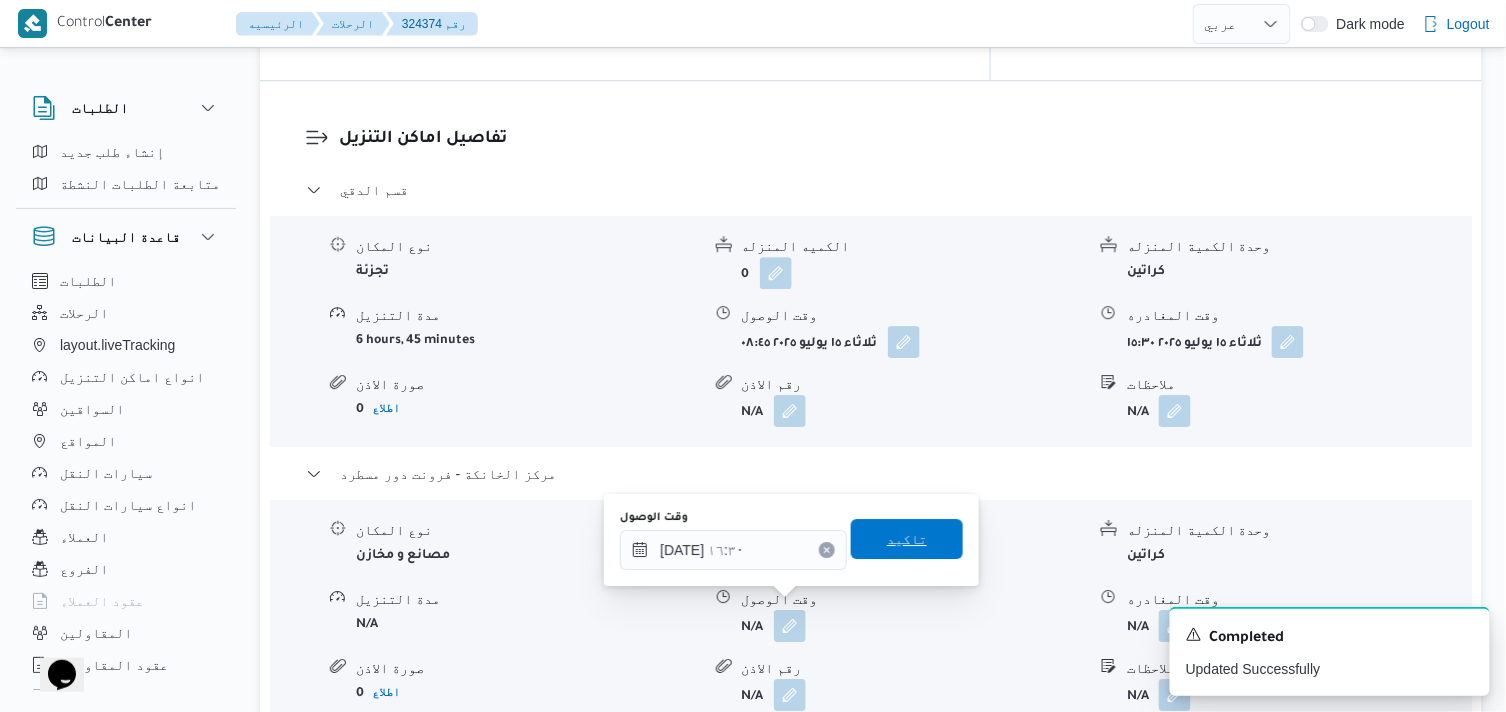 click on "تاكيد" at bounding box center (907, 539) 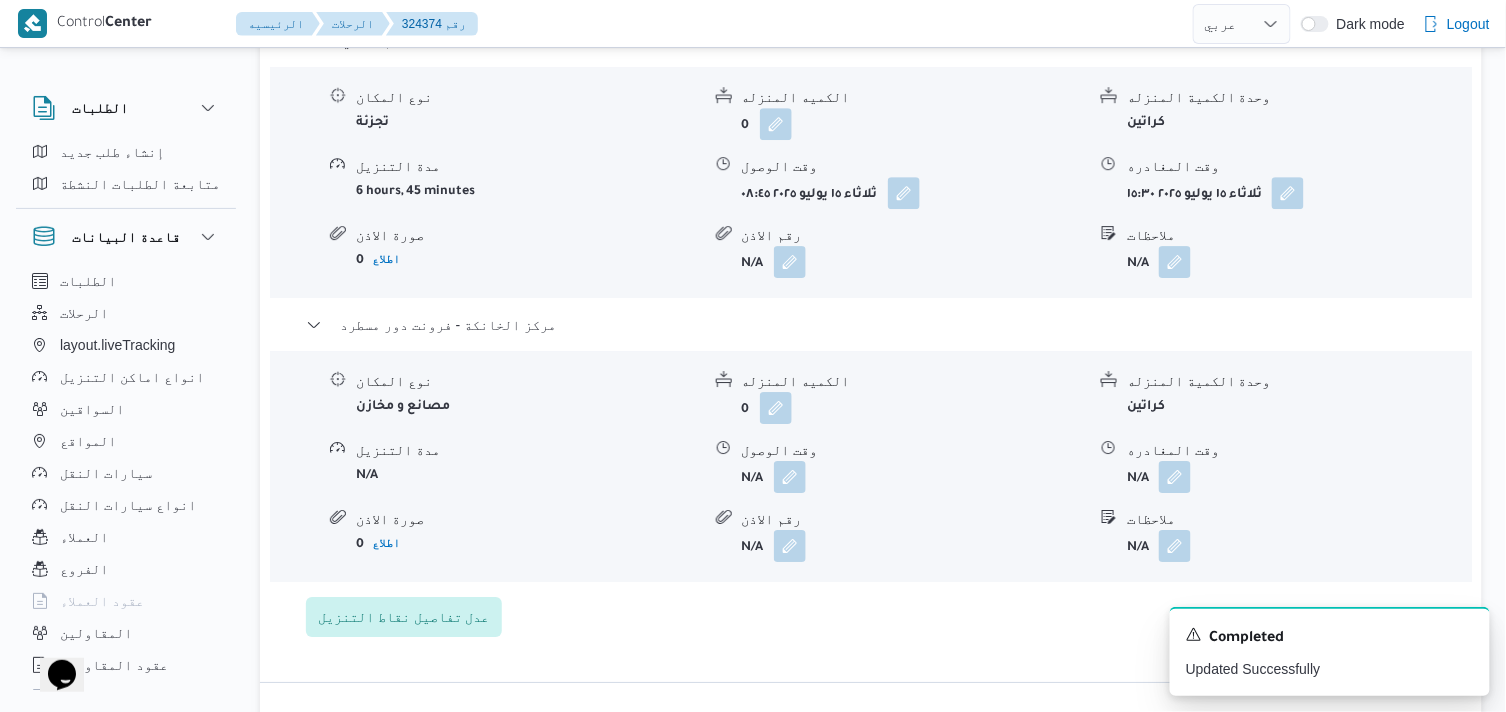 scroll, scrollTop: 1888, scrollLeft: 0, axis: vertical 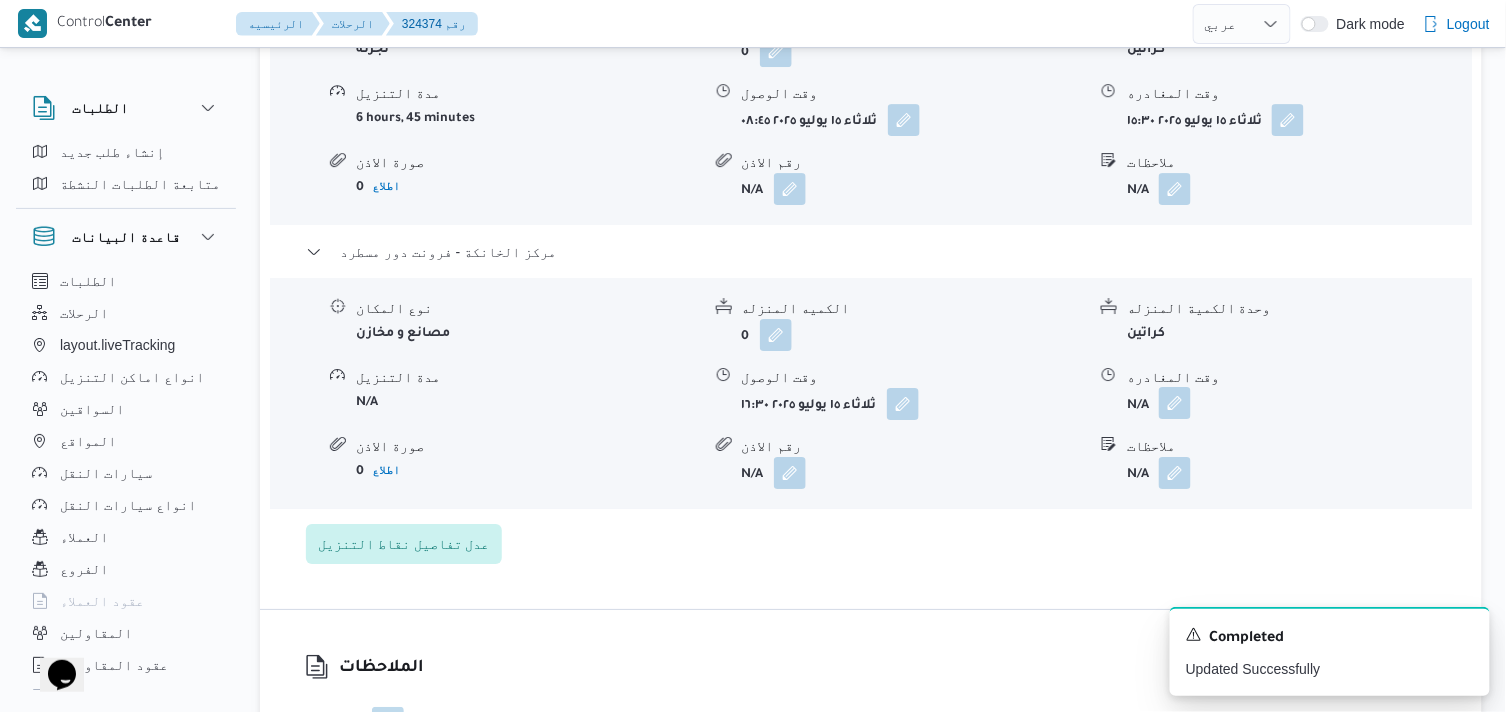 click at bounding box center [1175, 403] 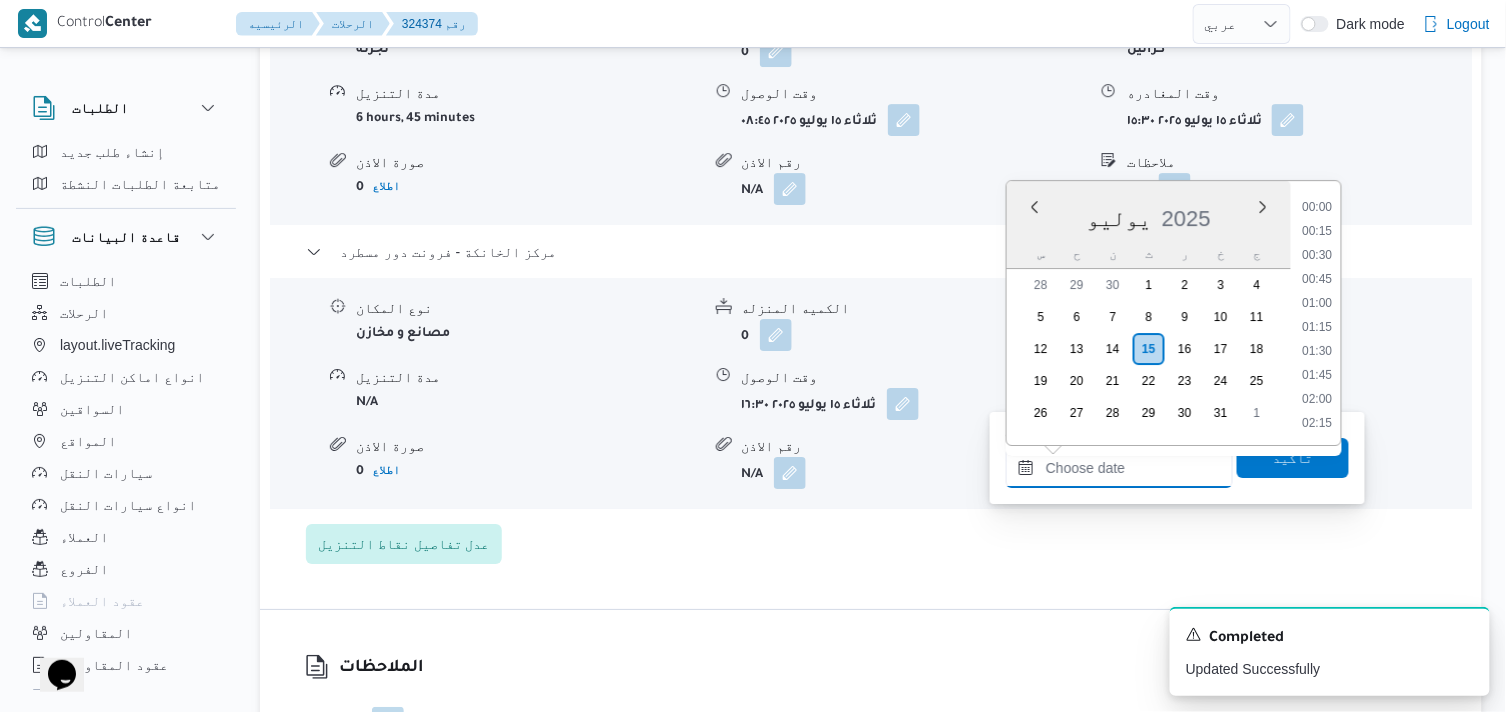 click on "وقت المغادره" at bounding box center (1119, 468) 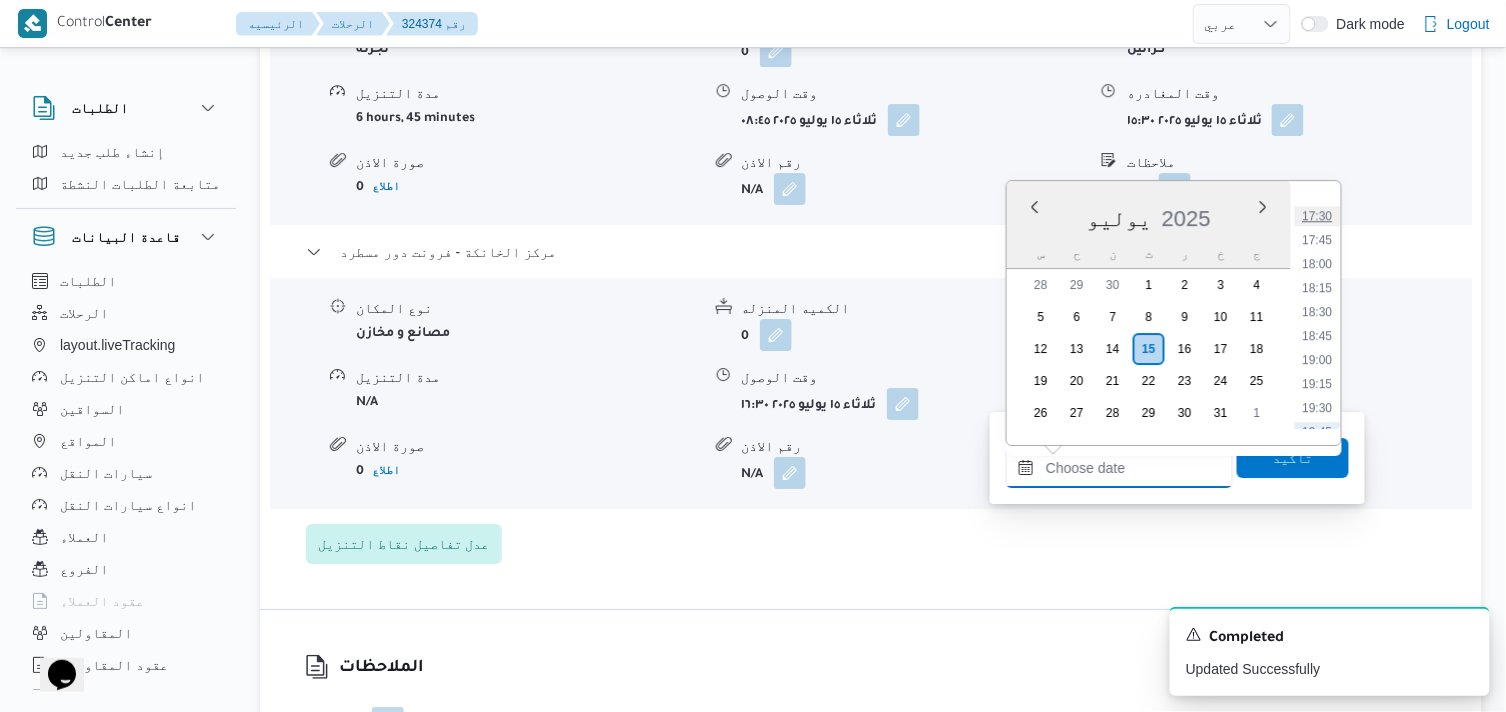 scroll, scrollTop: 1553, scrollLeft: 0, axis: vertical 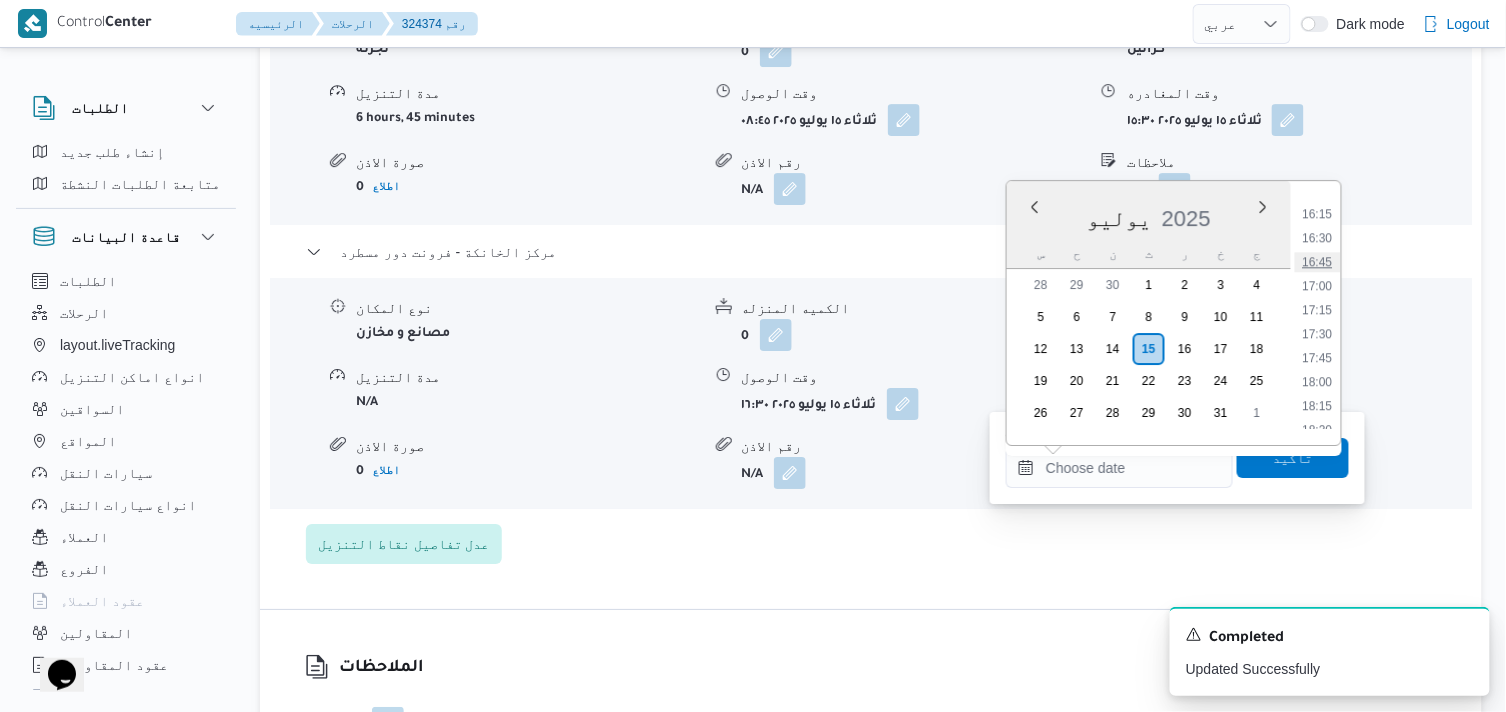 click on "16:45" at bounding box center [1318, 262] 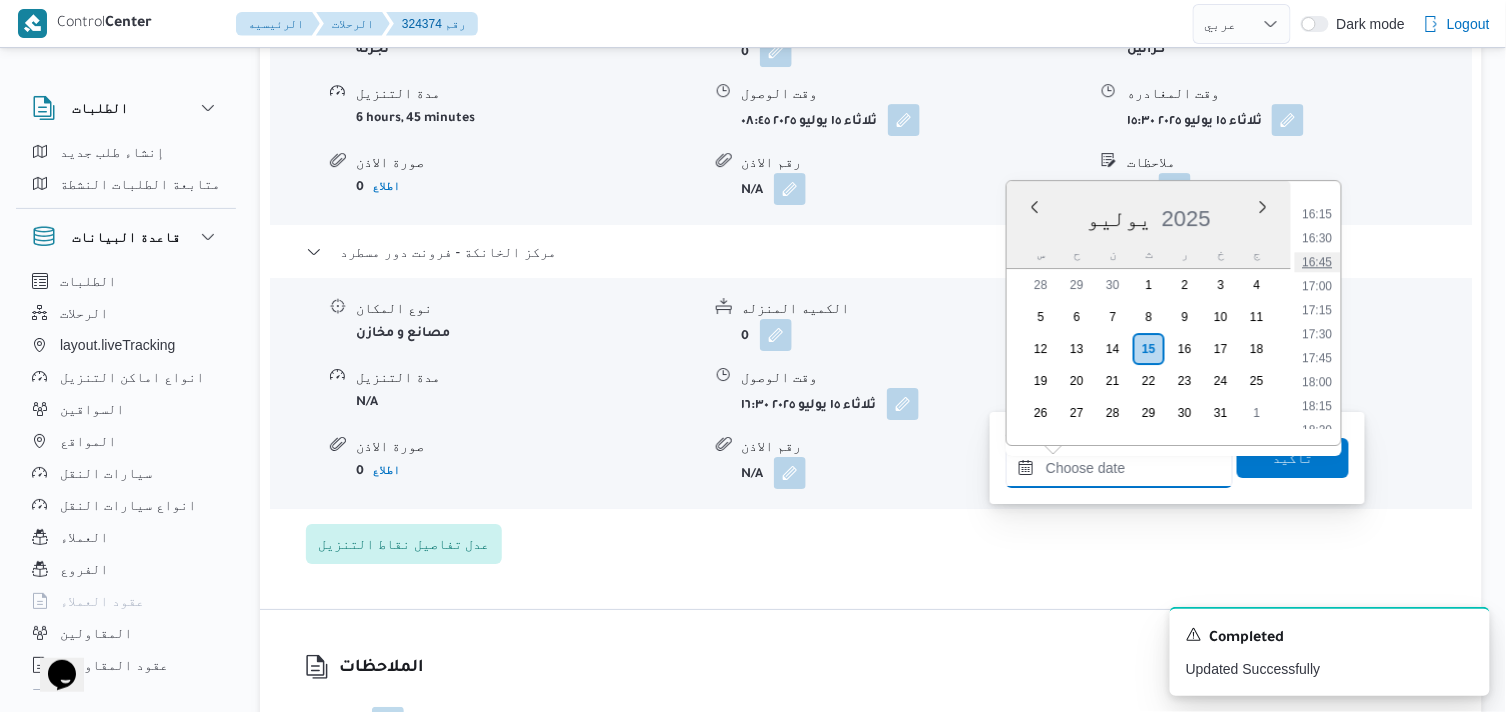 type on "١٥/٠٧/٢٠٢٥ ١٦:٤٥" 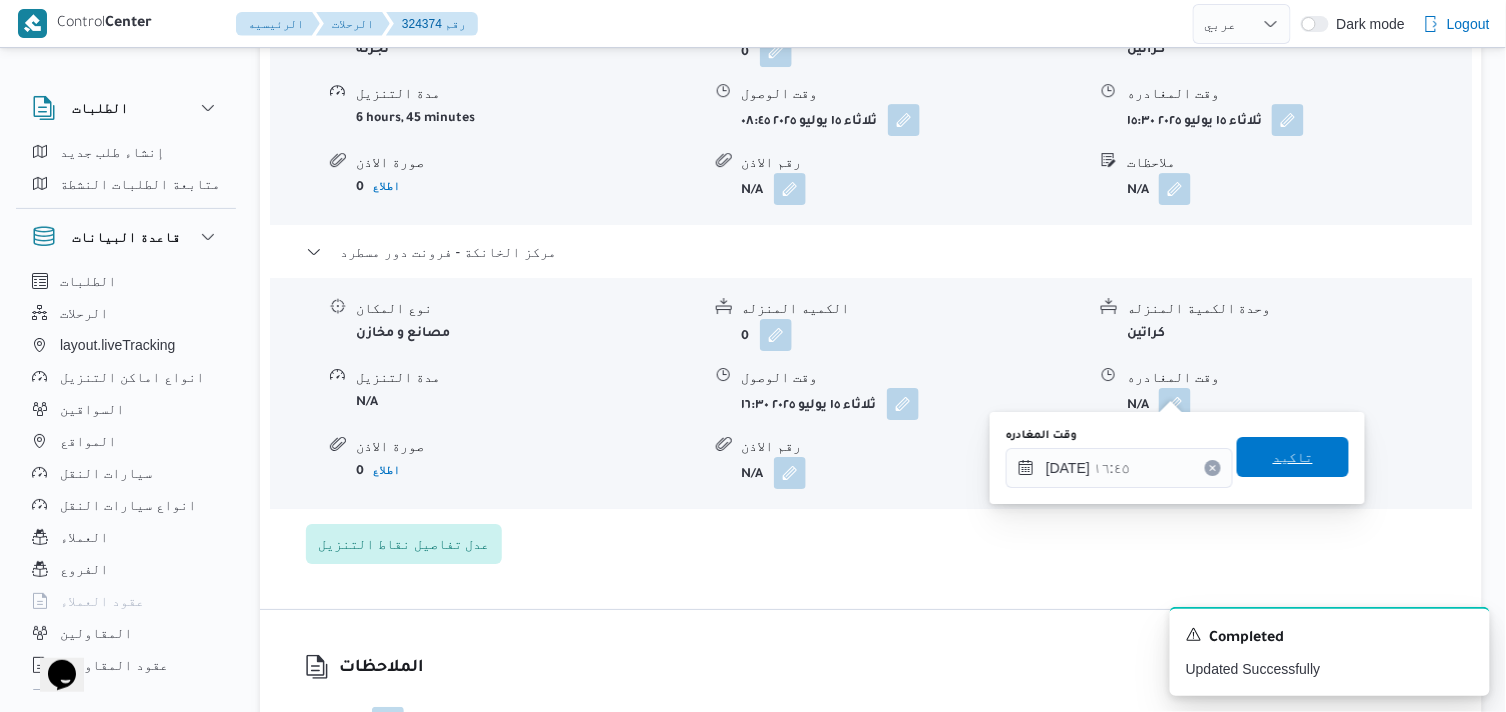 click on "تاكيد" at bounding box center (1293, 457) 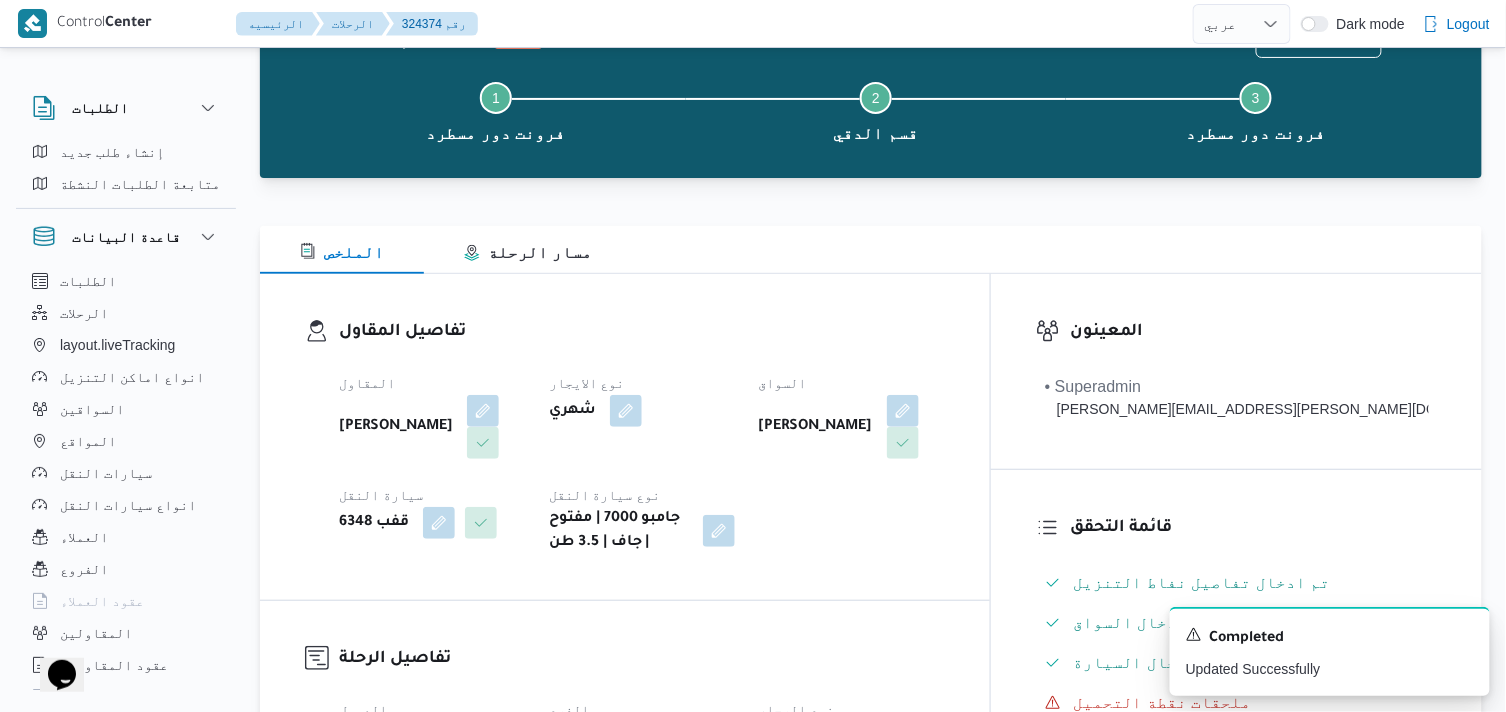 scroll, scrollTop: 0, scrollLeft: 0, axis: both 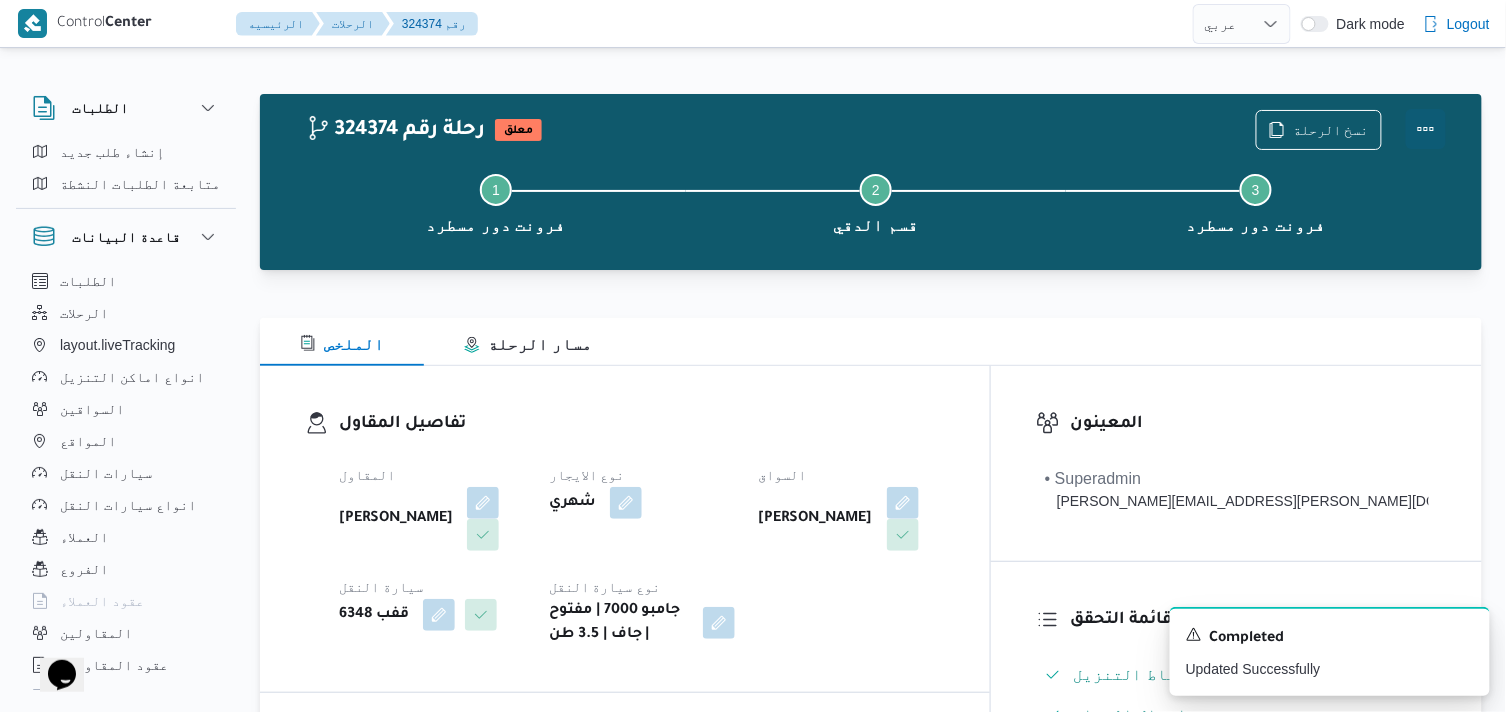 drag, startPoint x: 1423, startPoint y: 123, endPoint x: 1391, endPoint y: 125, distance: 32.06244 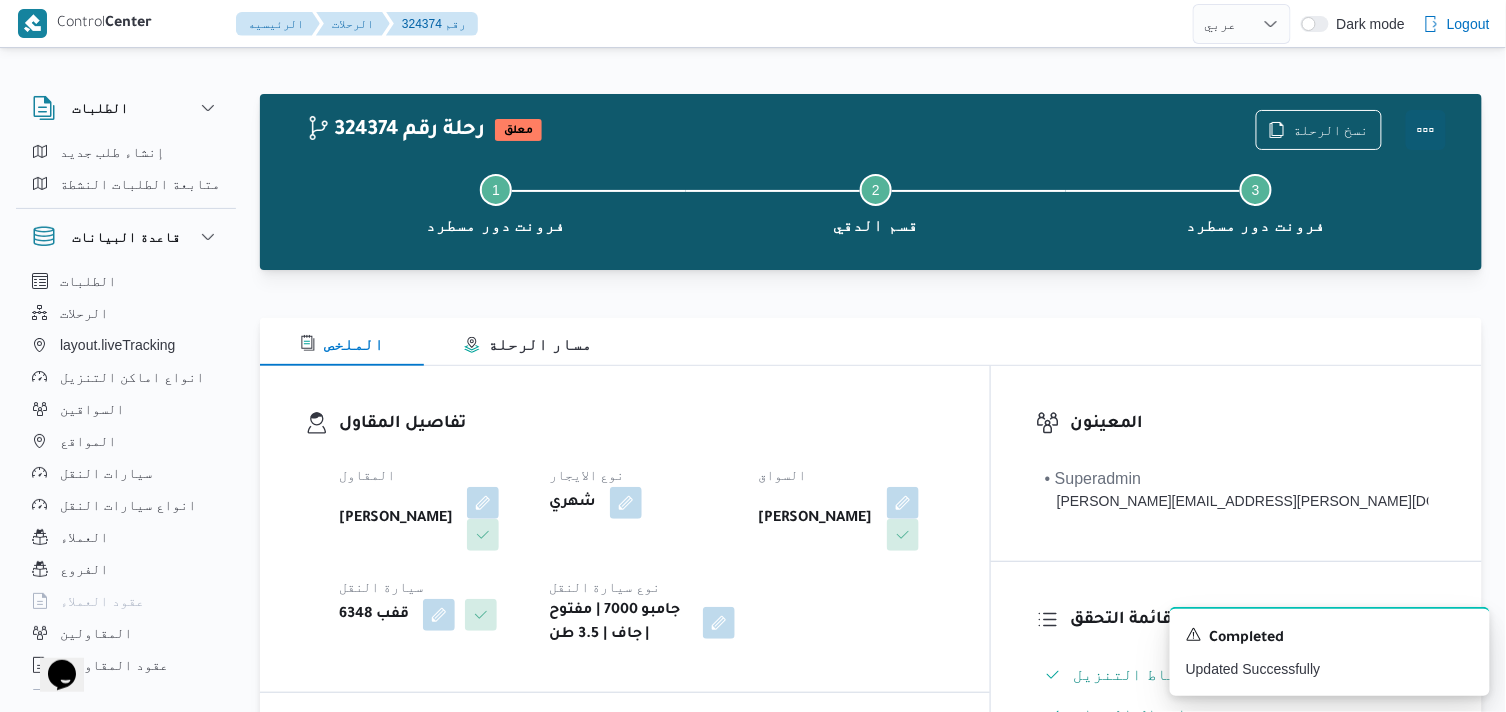click at bounding box center [1426, 130] 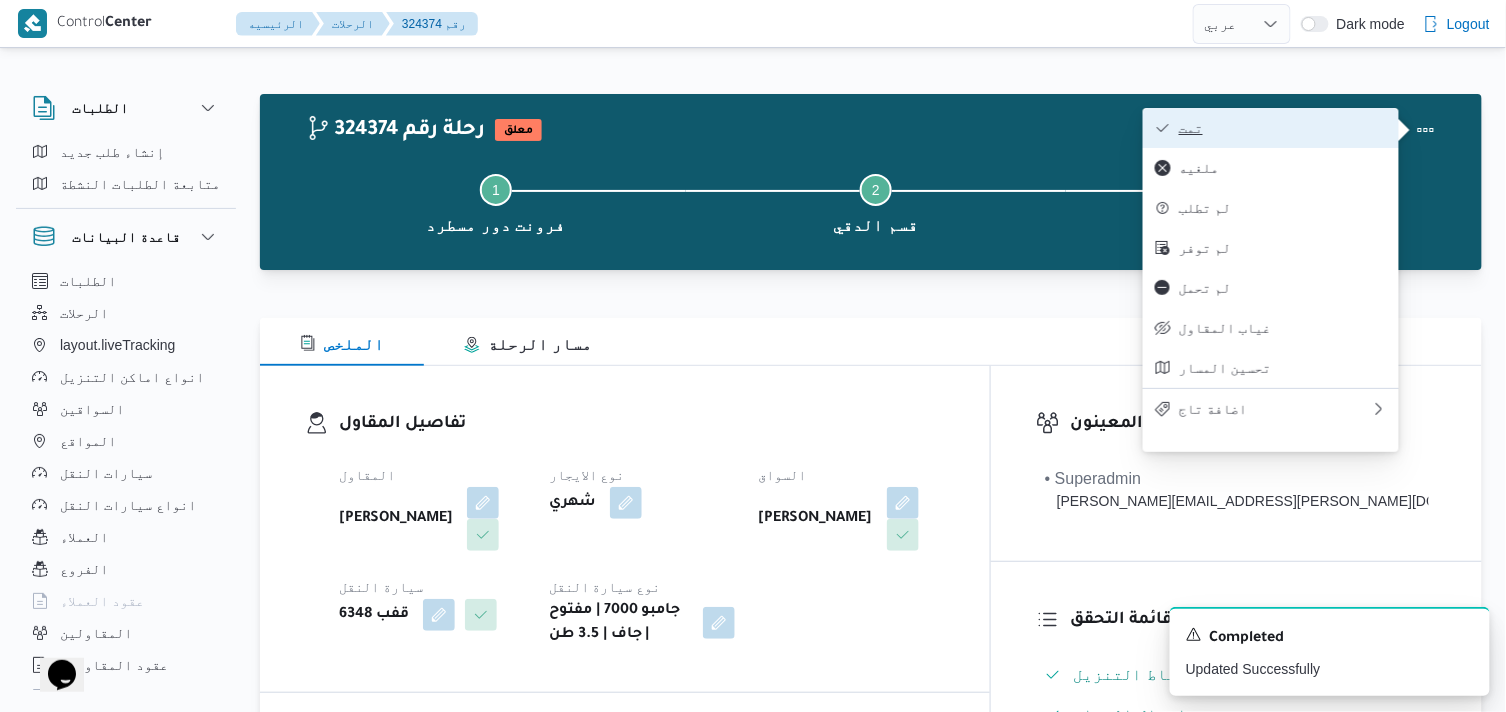 click on "تمت" at bounding box center [1283, 128] 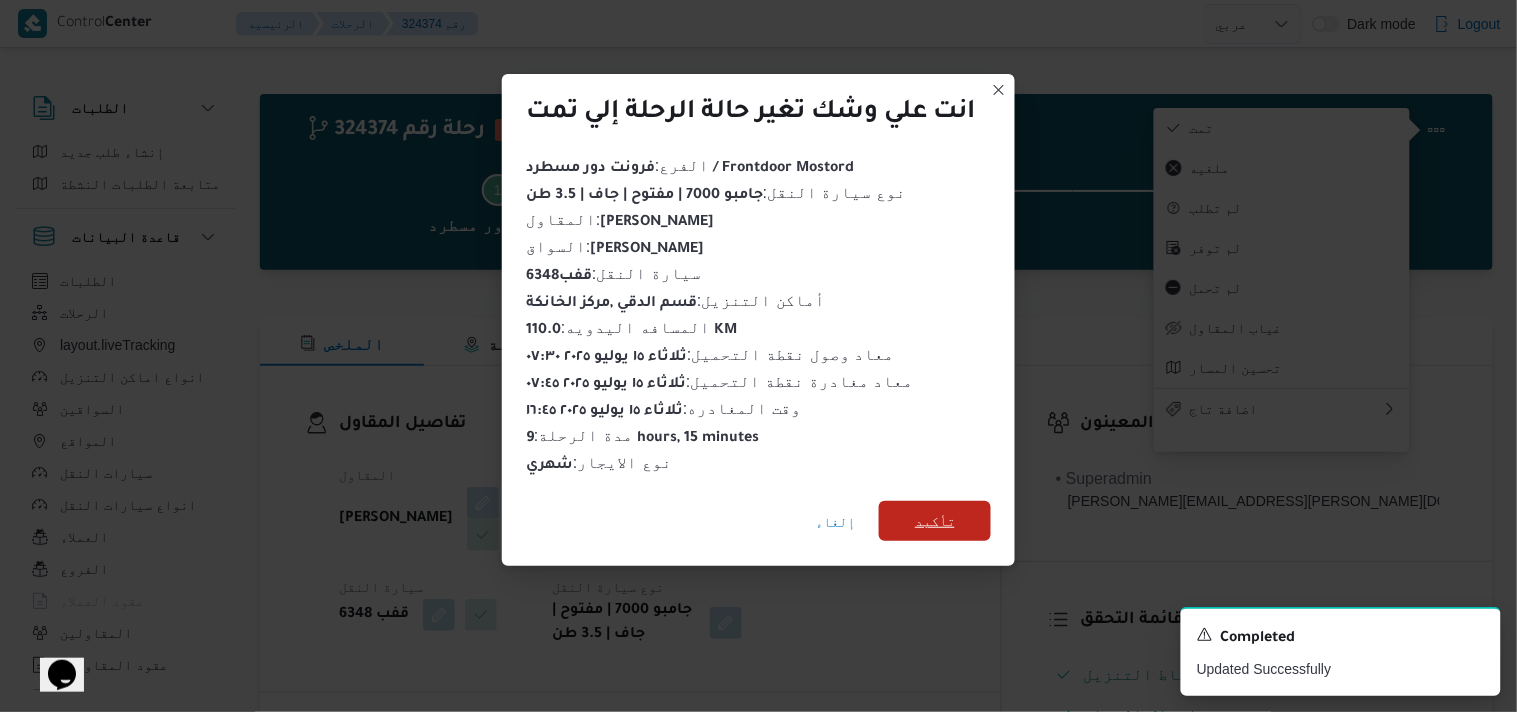click on "تأكيد" at bounding box center [935, 521] 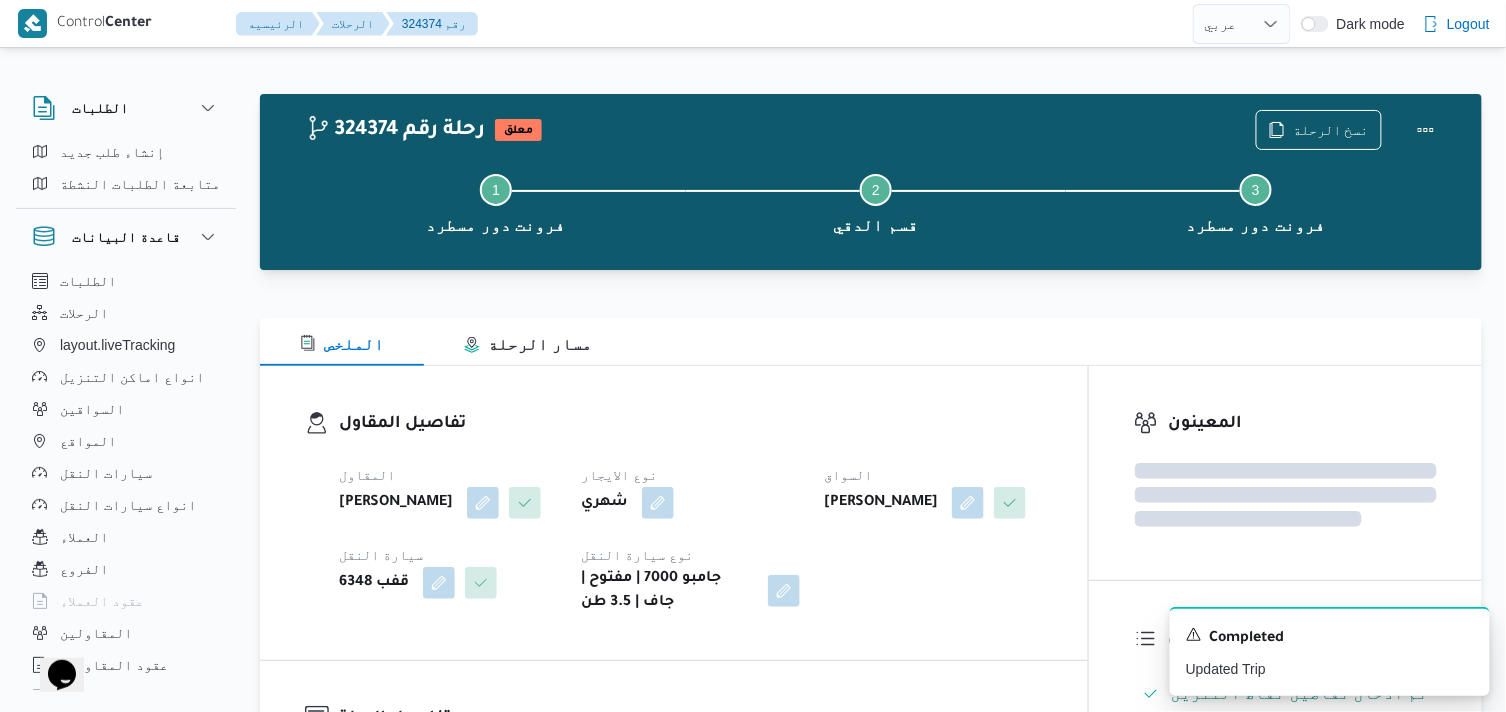 click on "نوع الايجار" at bounding box center [690, 475] 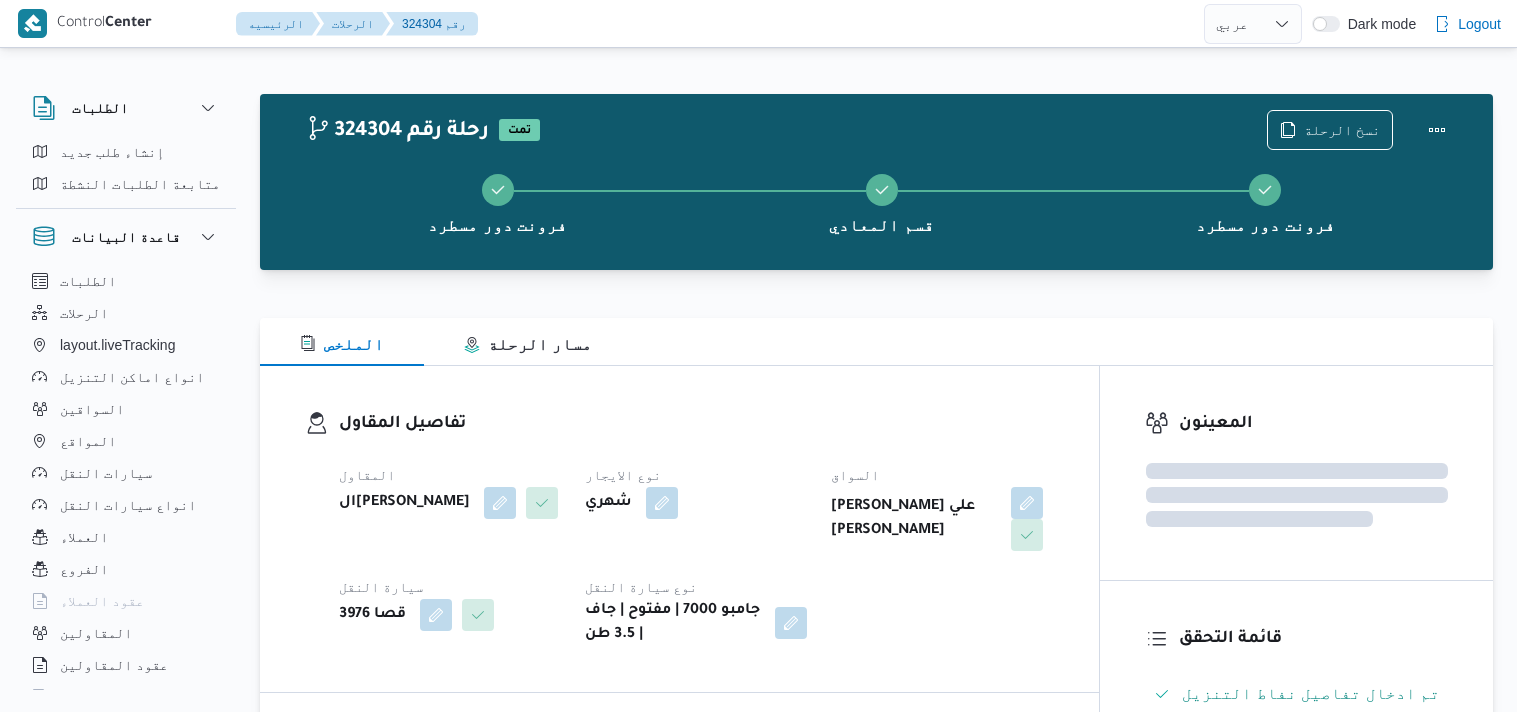 select on "ar" 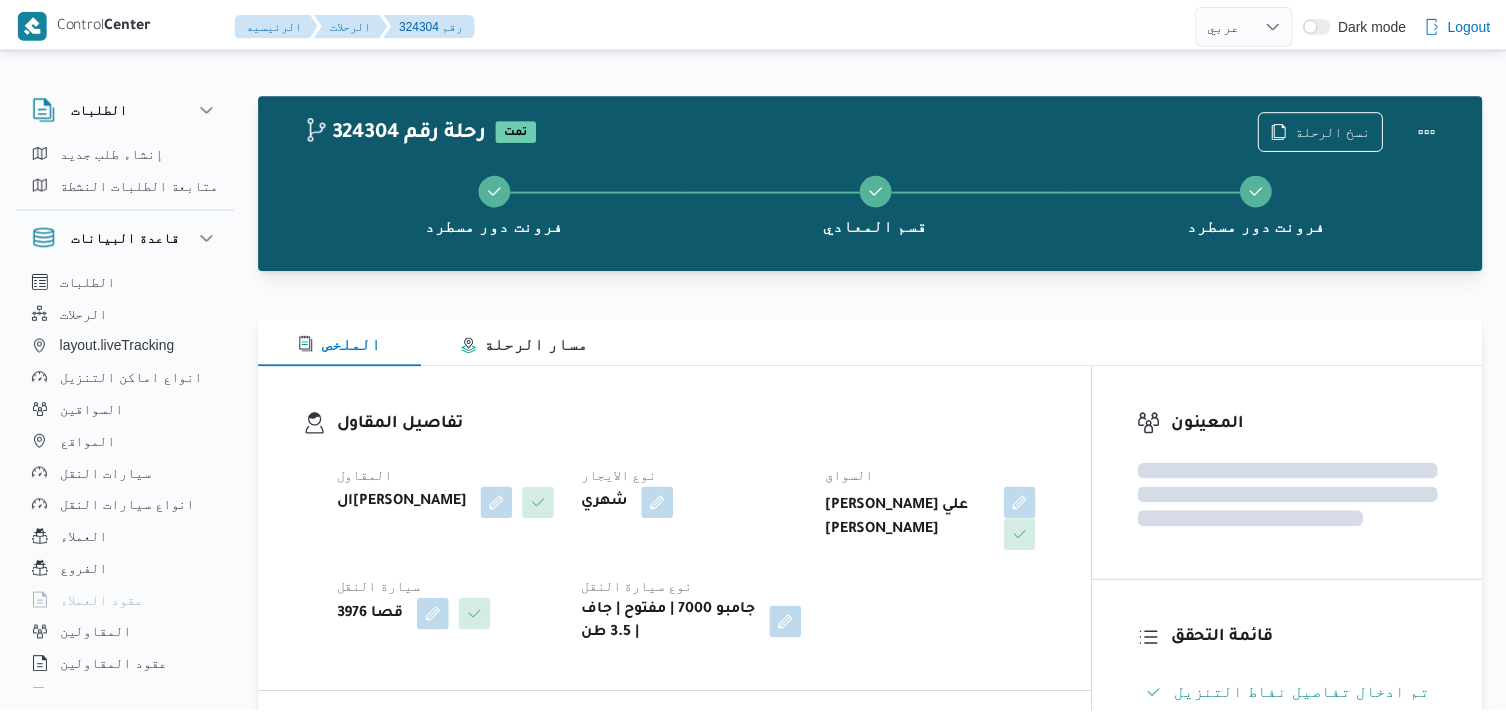 scroll, scrollTop: 0, scrollLeft: 0, axis: both 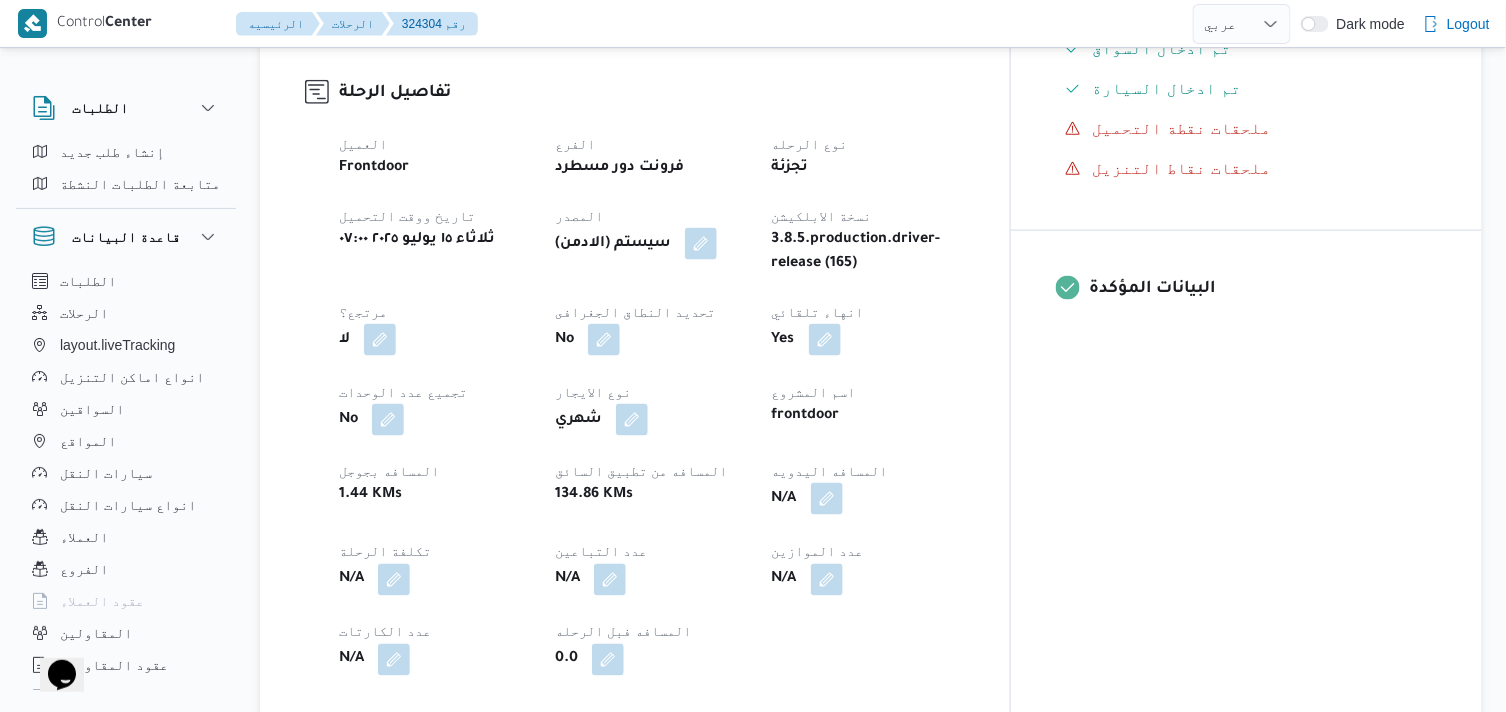 click at bounding box center [827, 499] 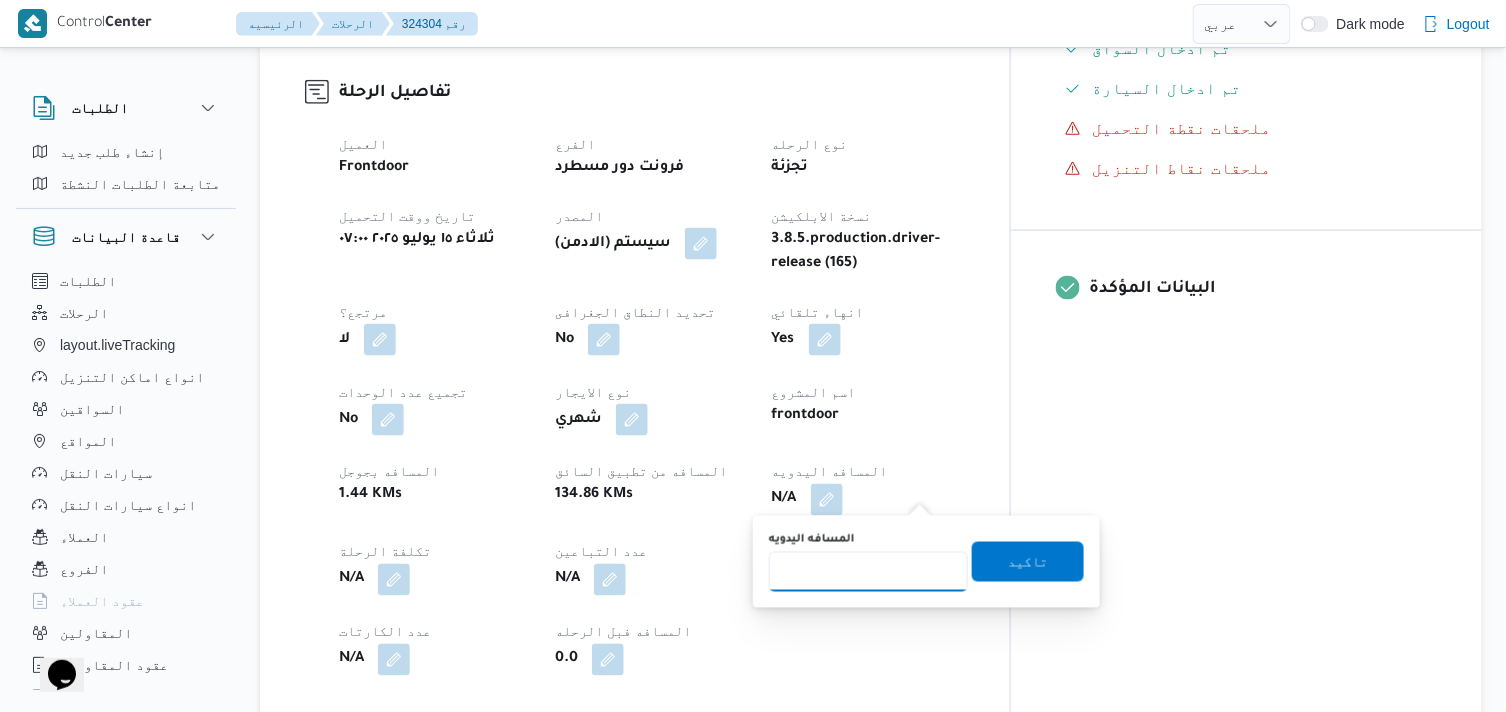 click on "المسافه اليدويه" at bounding box center [868, 572] 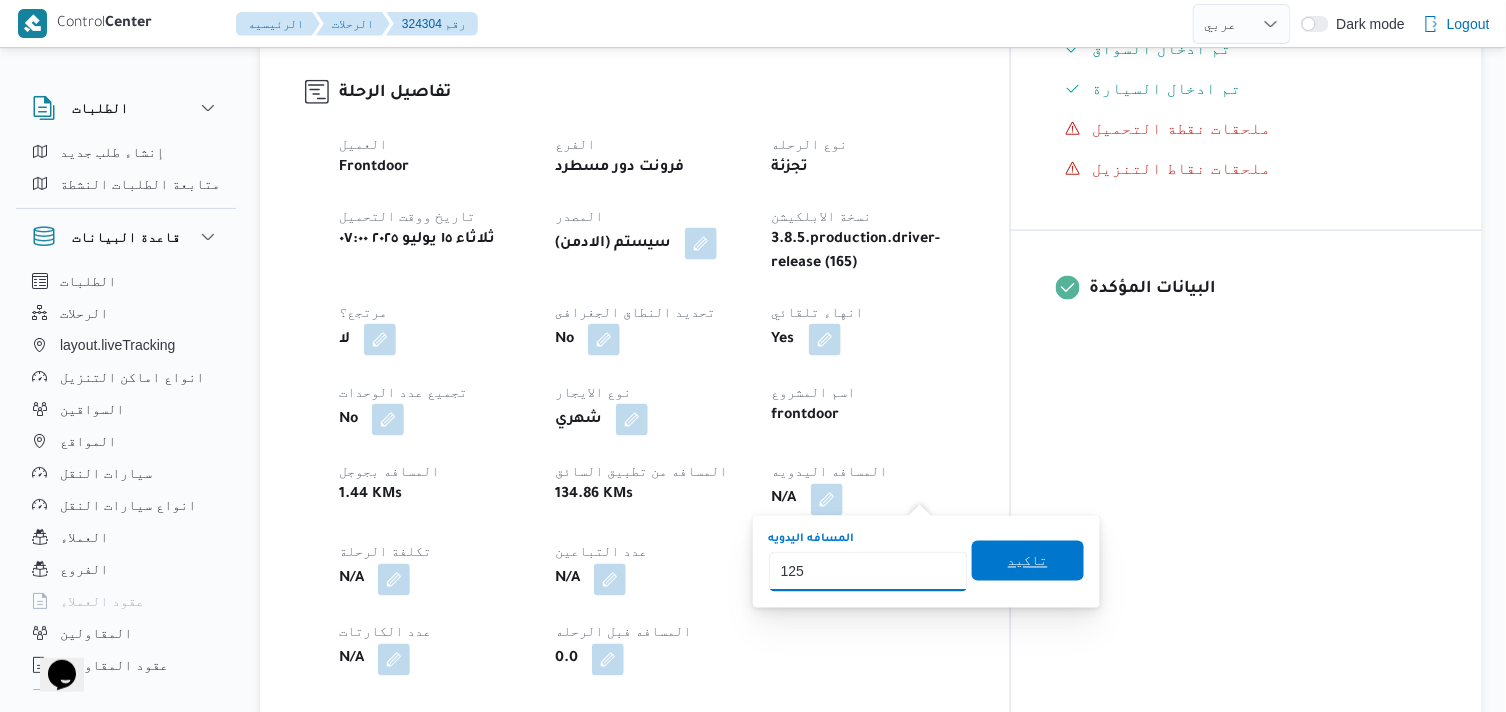 type on "125" 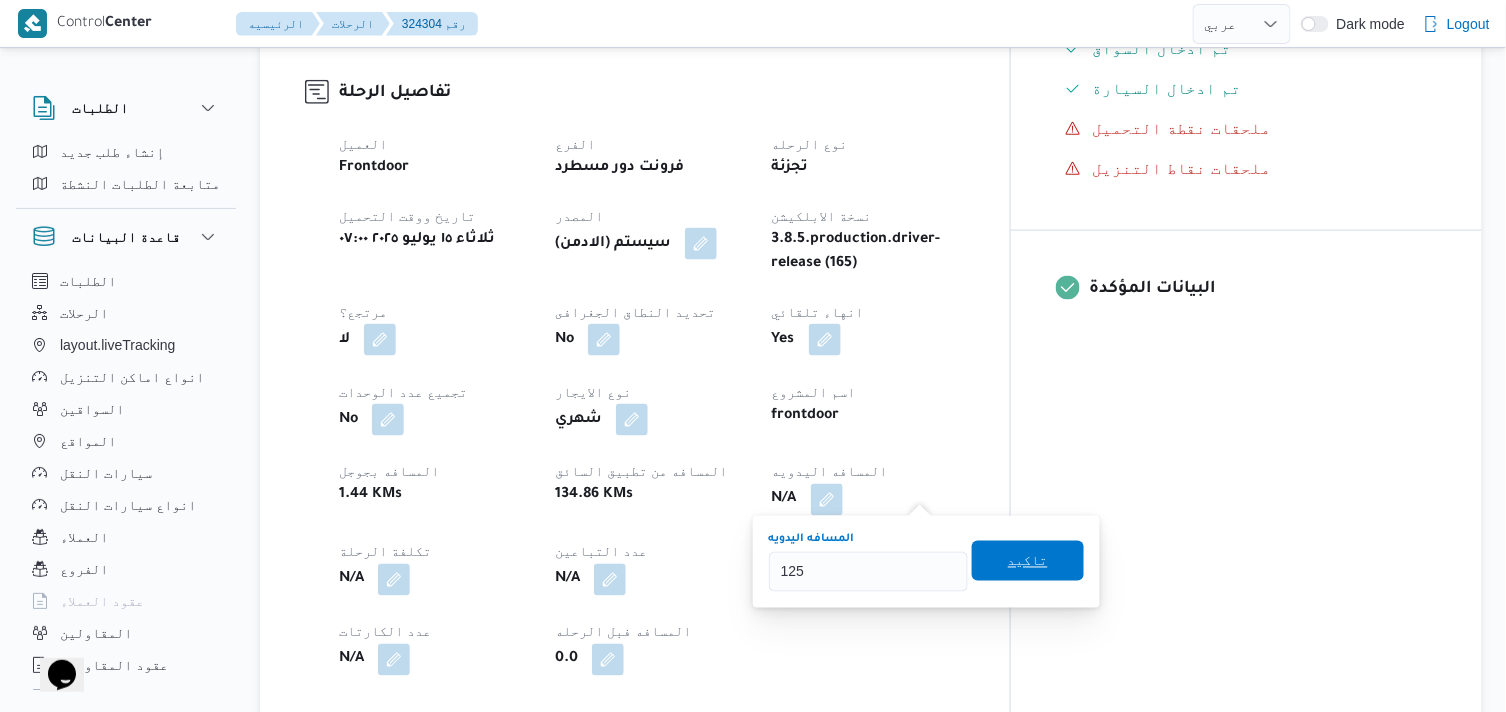 click on "تاكيد" at bounding box center [1028, 561] 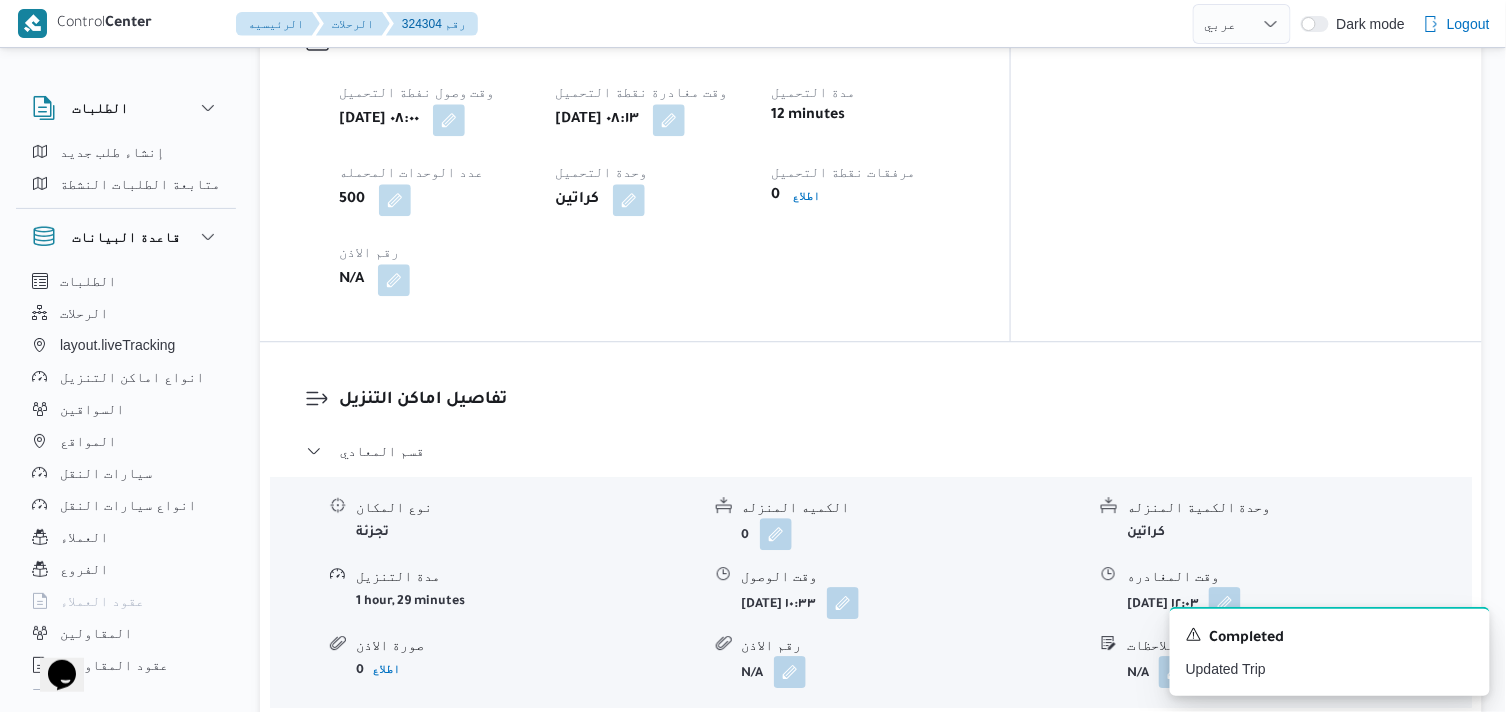 scroll, scrollTop: 1444, scrollLeft: 0, axis: vertical 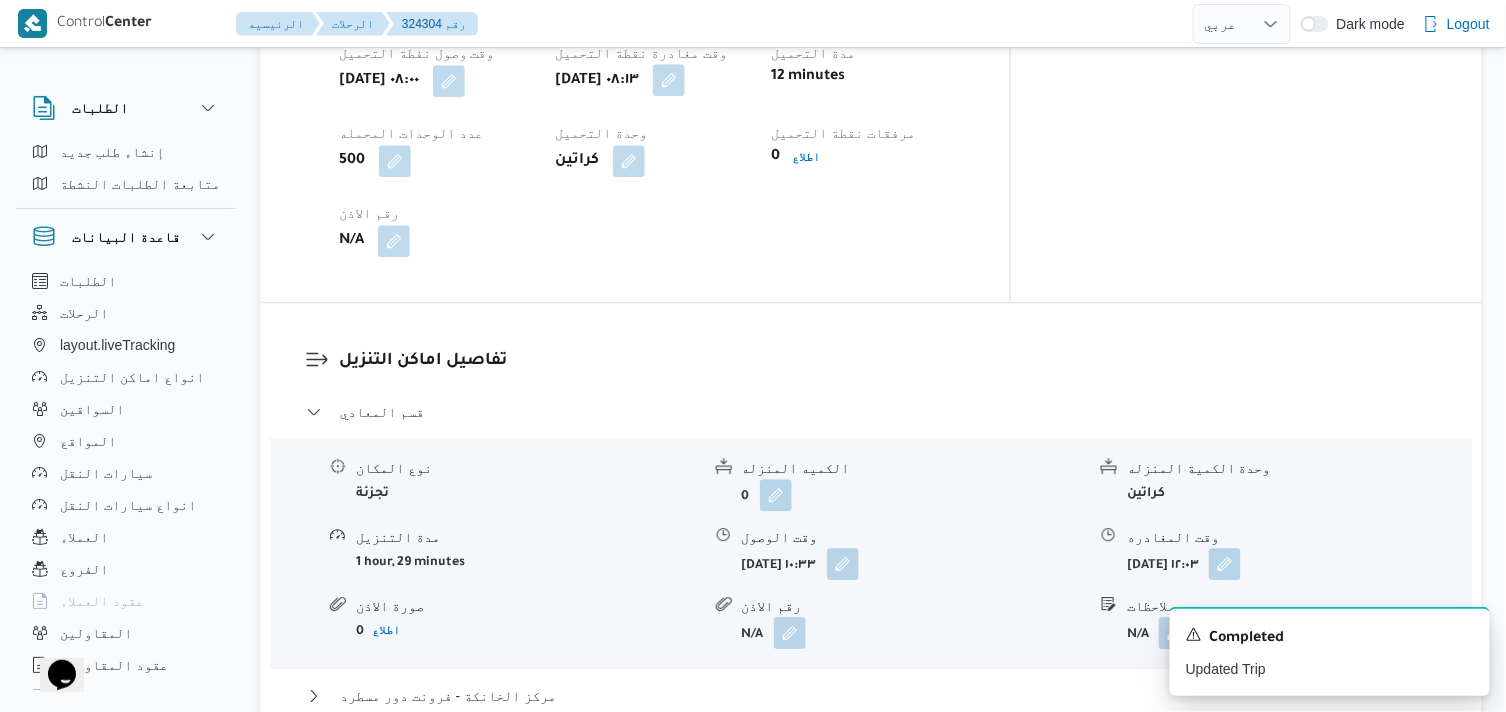 click at bounding box center (669, 80) 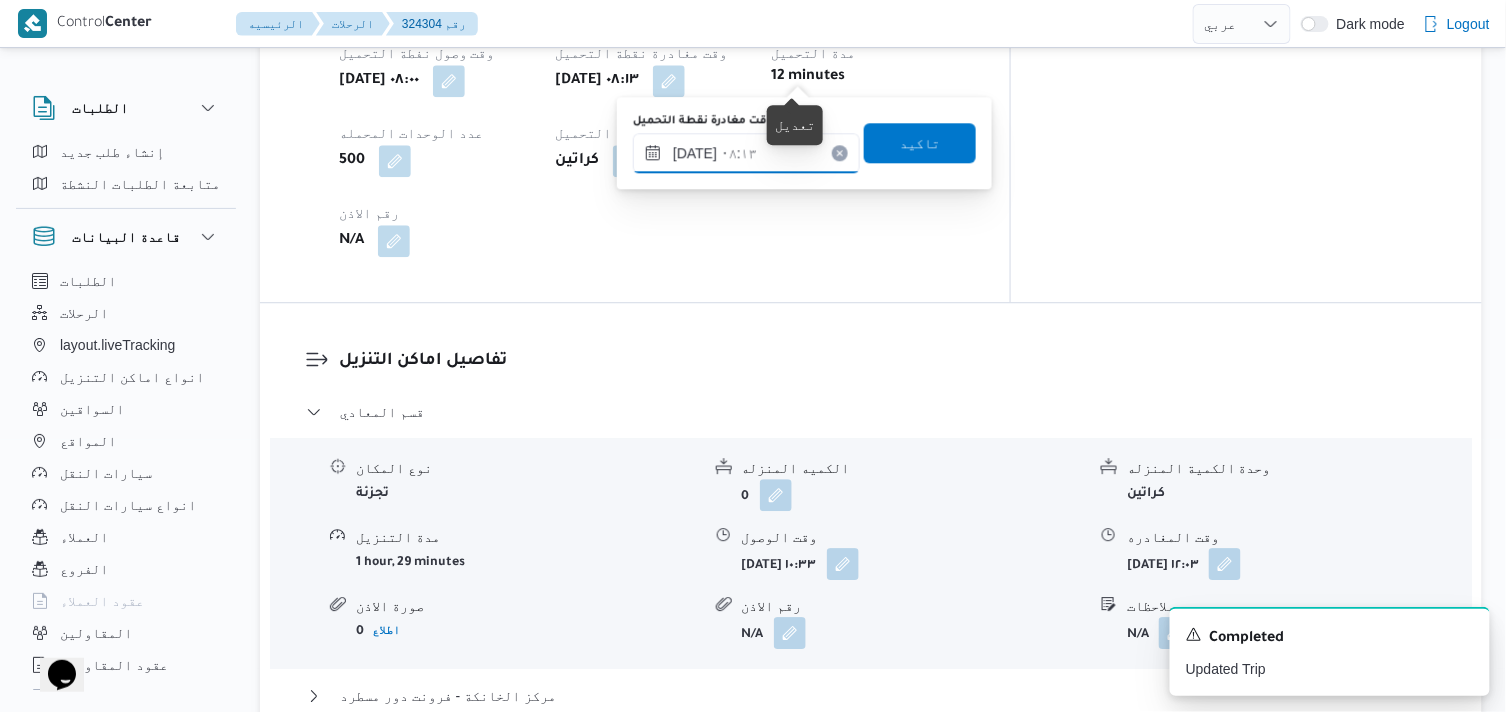 click on "[DATE] ٠٨:١٣" at bounding box center [746, 153] 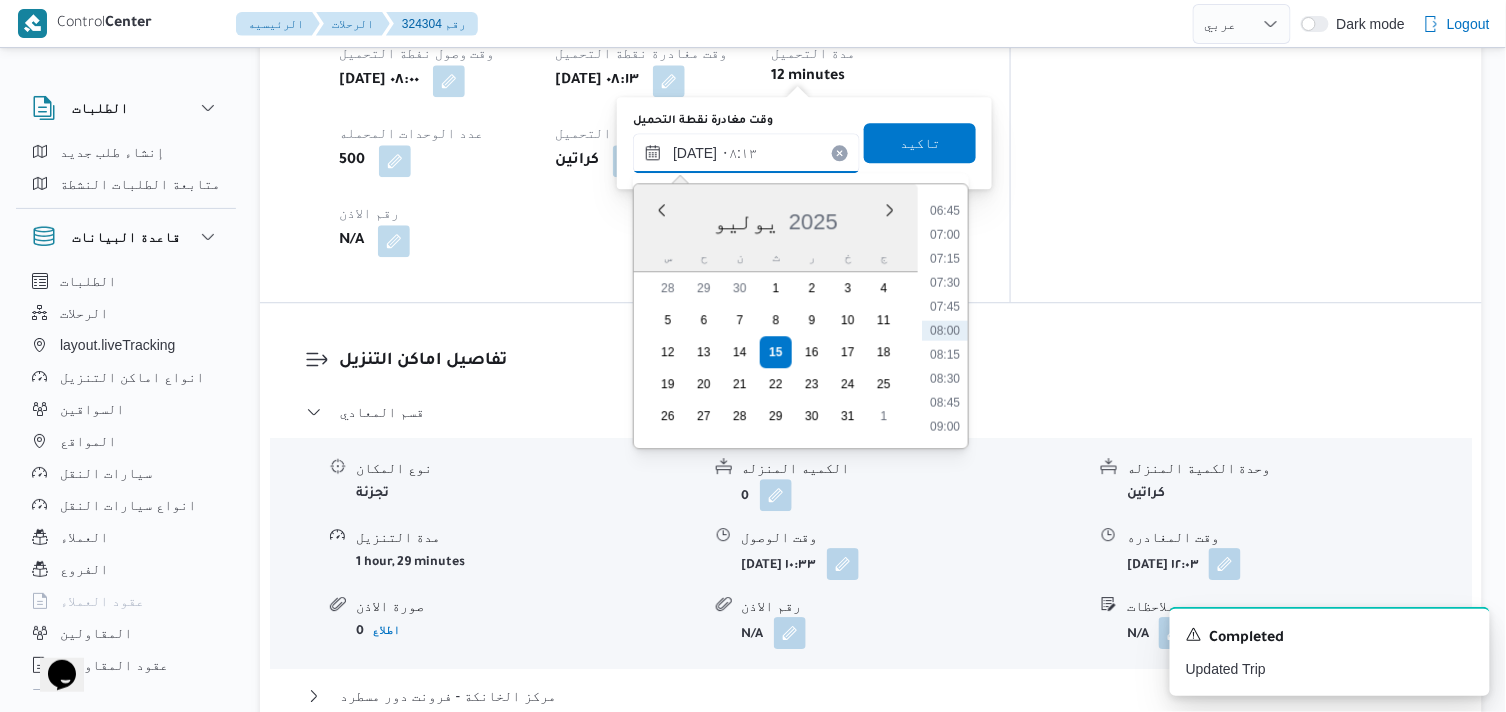 scroll, scrollTop: 760, scrollLeft: 0, axis: vertical 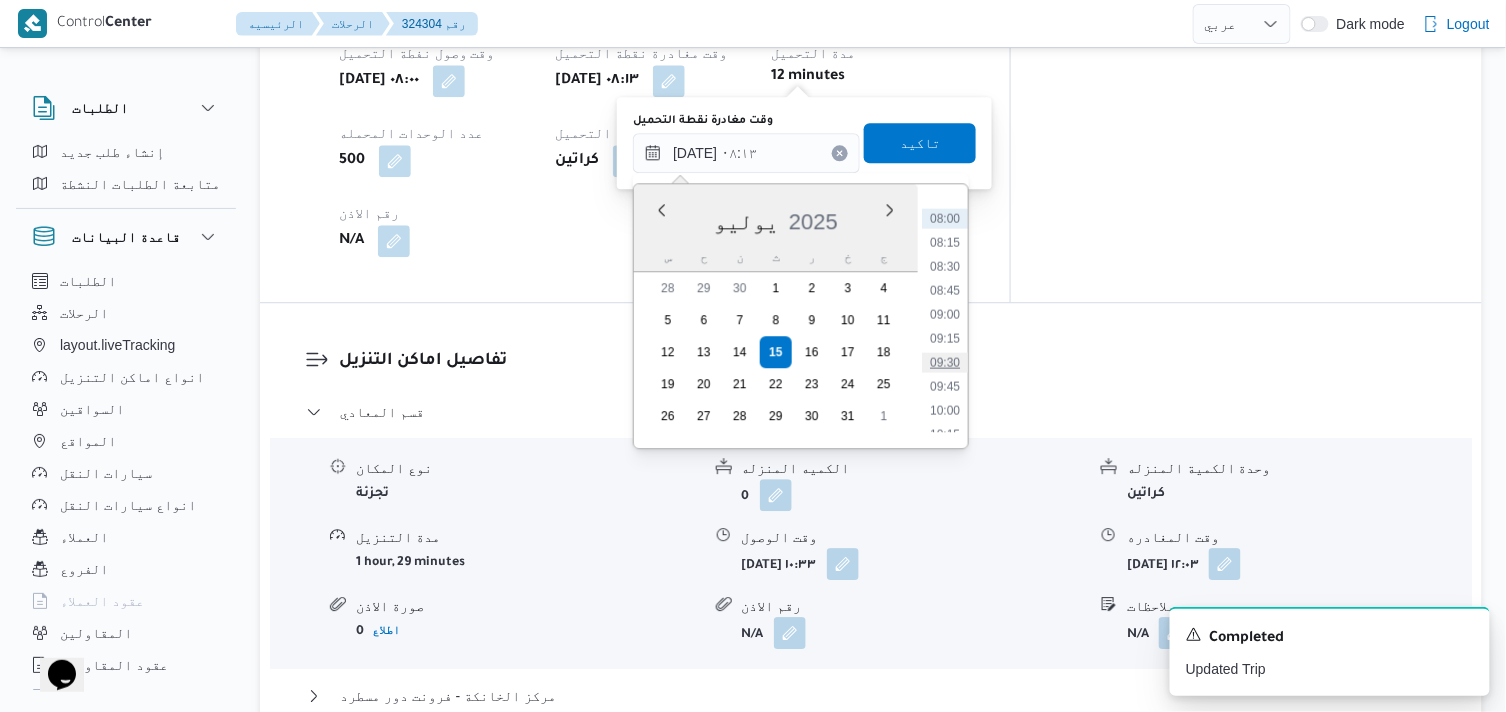 click on "09:30" at bounding box center (945, 362) 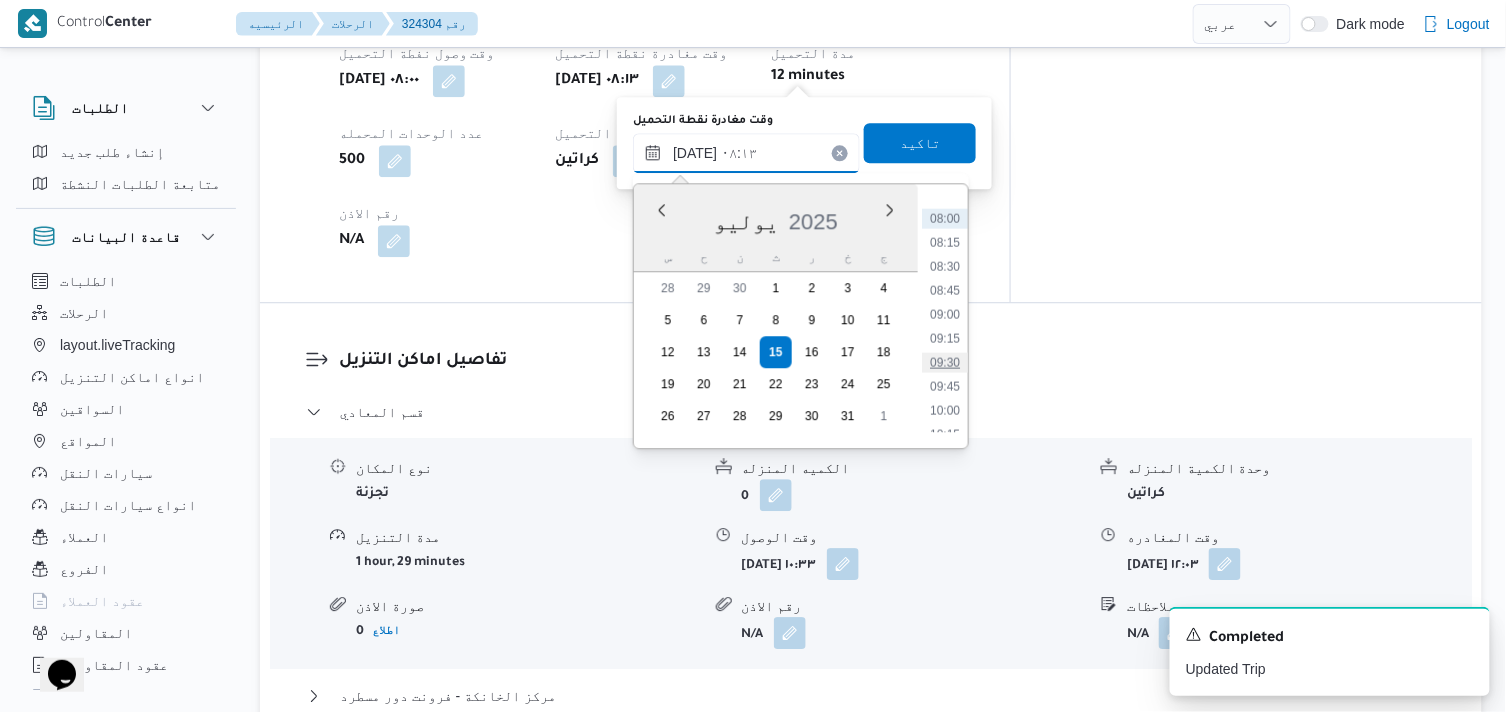 type on "[DATE] ٠٩:٣٠" 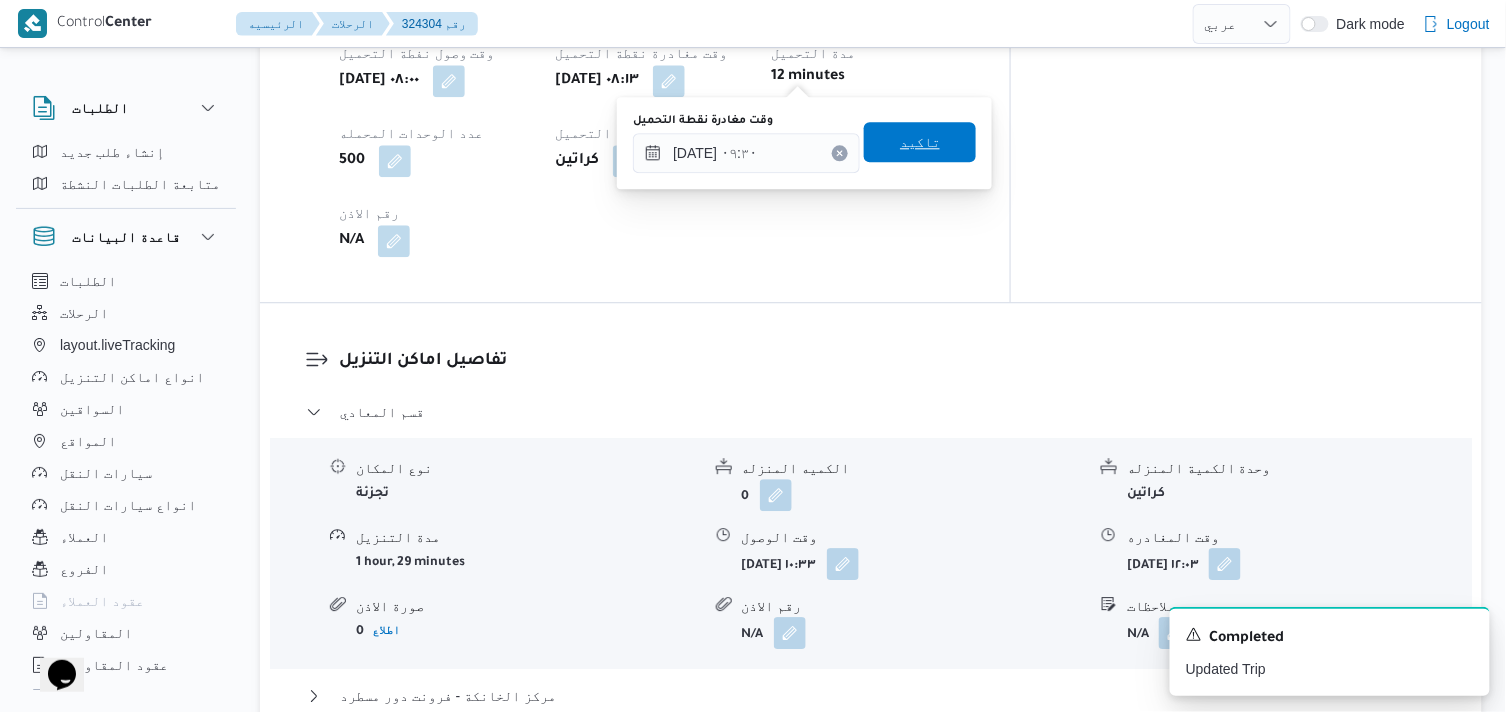 click on "تاكيد" at bounding box center [920, 142] 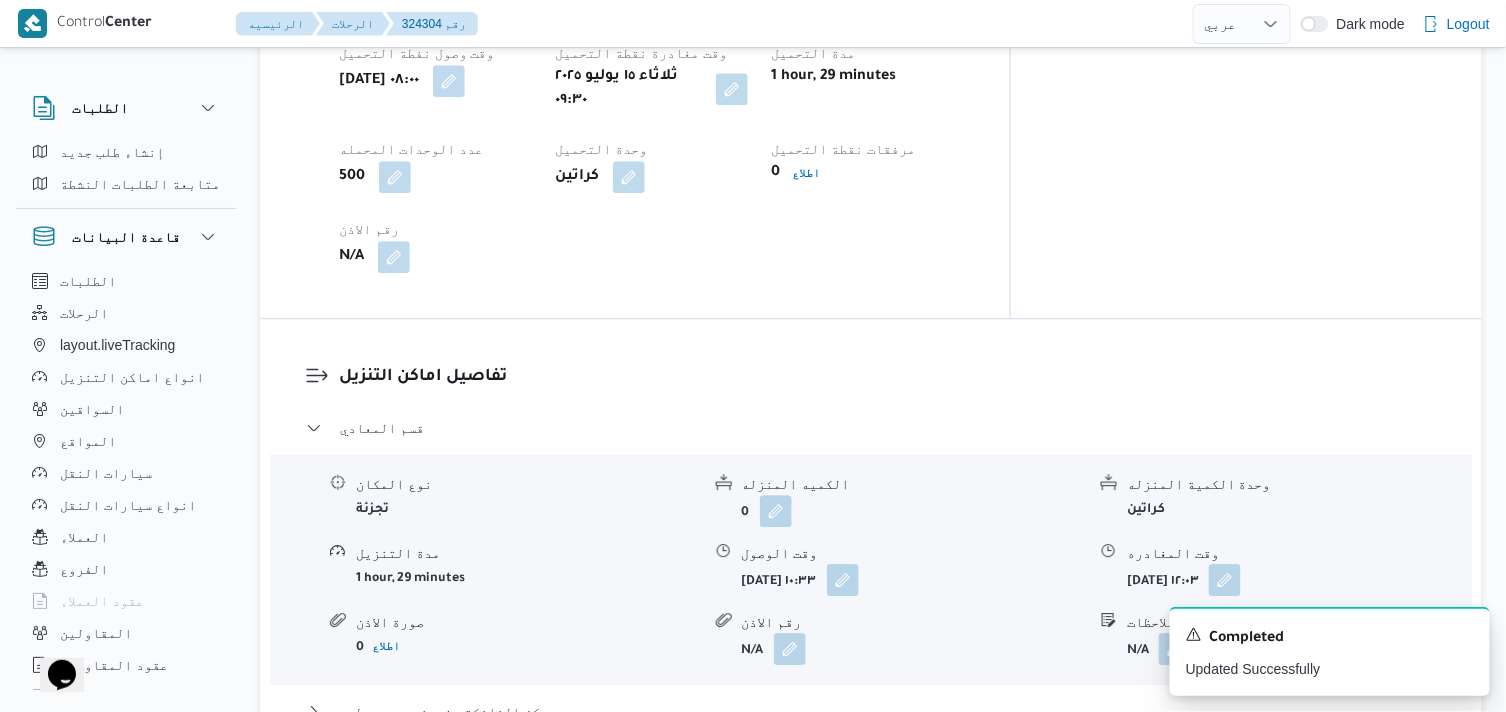 scroll, scrollTop: 1666, scrollLeft: 0, axis: vertical 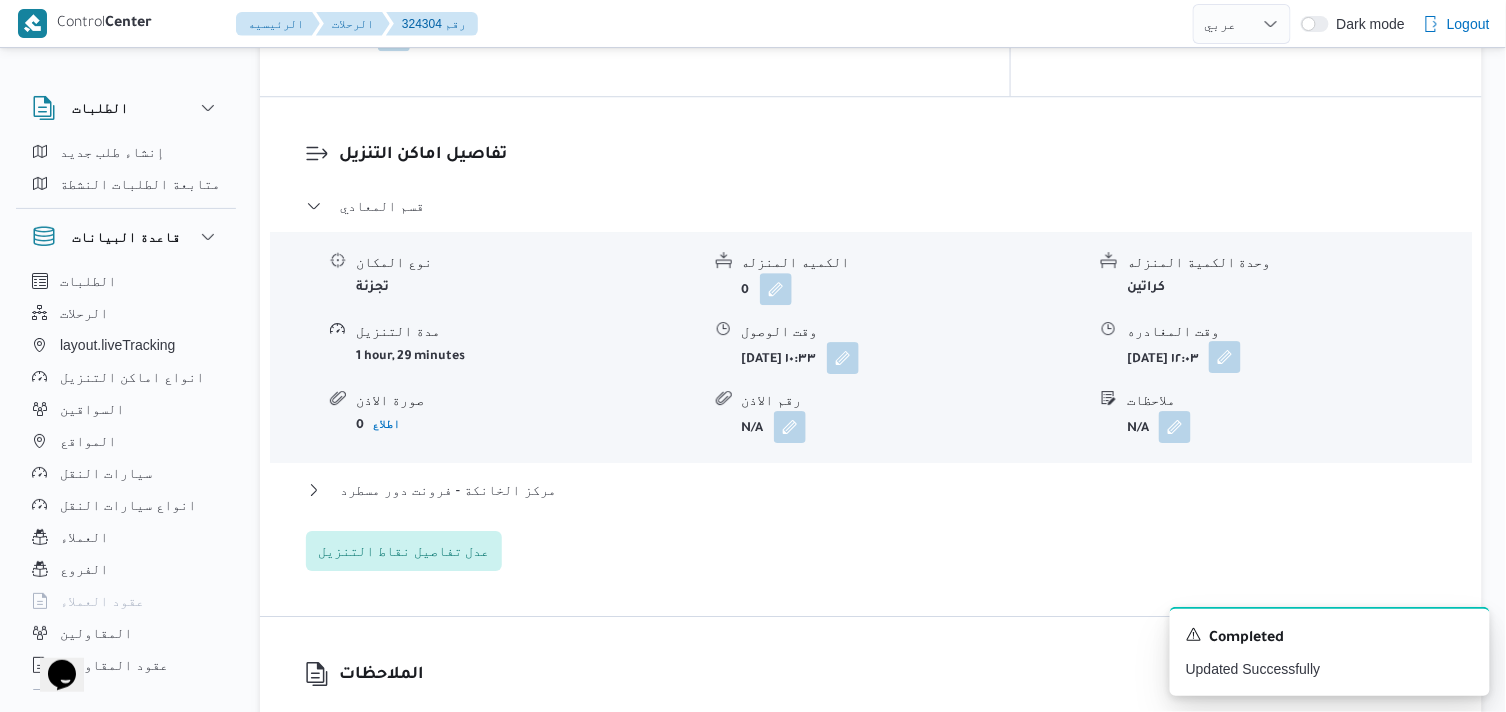 click at bounding box center [1225, 357] 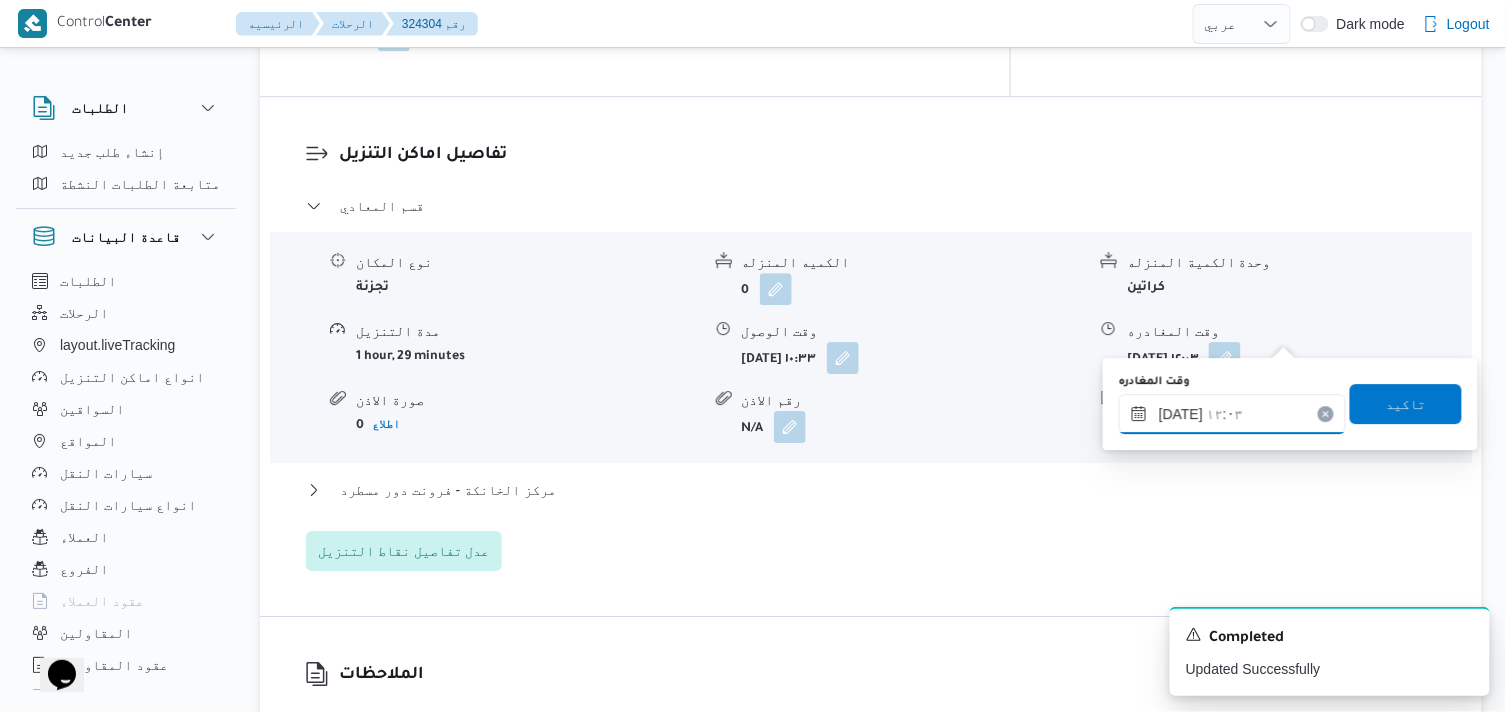 click on "[DATE] ١٢:٠٣" at bounding box center (1232, 414) 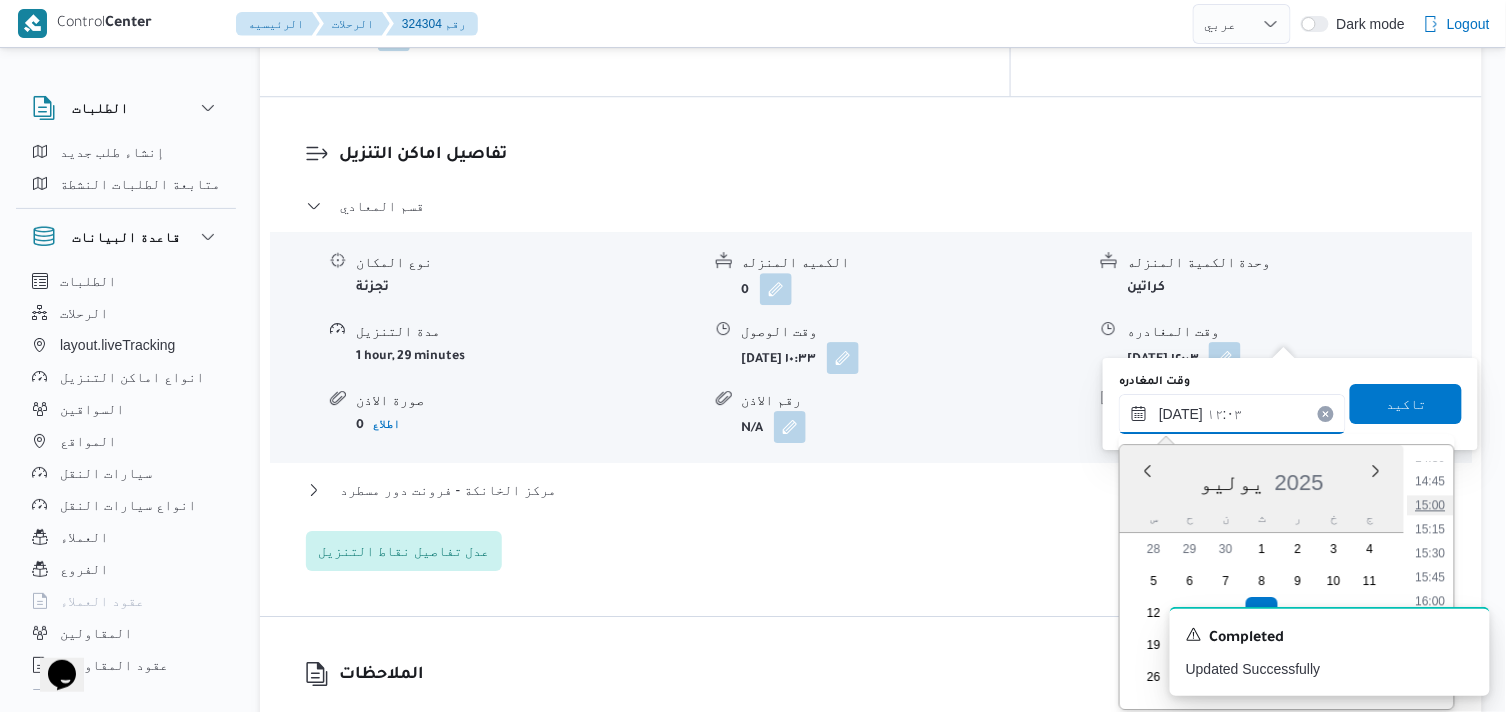scroll, scrollTop: 1365, scrollLeft: 0, axis: vertical 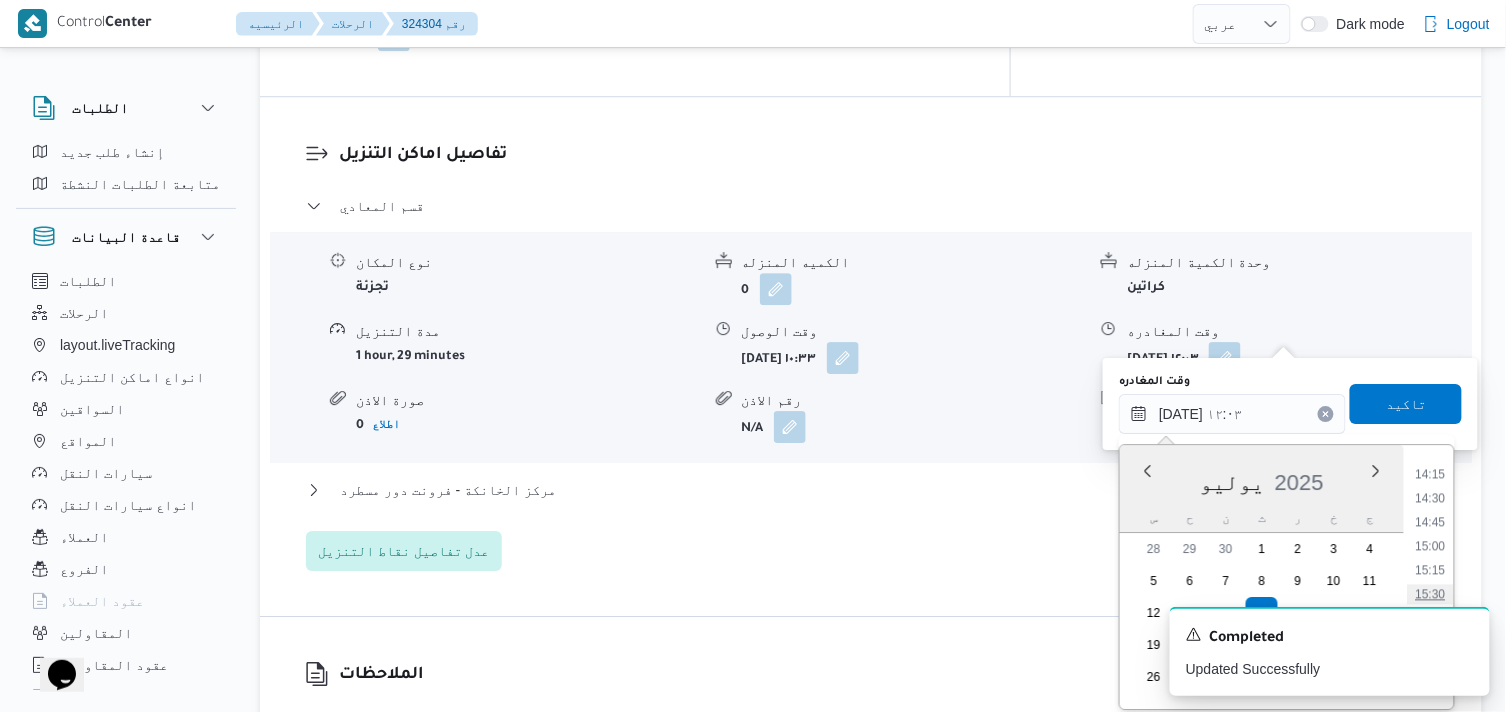 click on "15:30" at bounding box center [1431, 594] 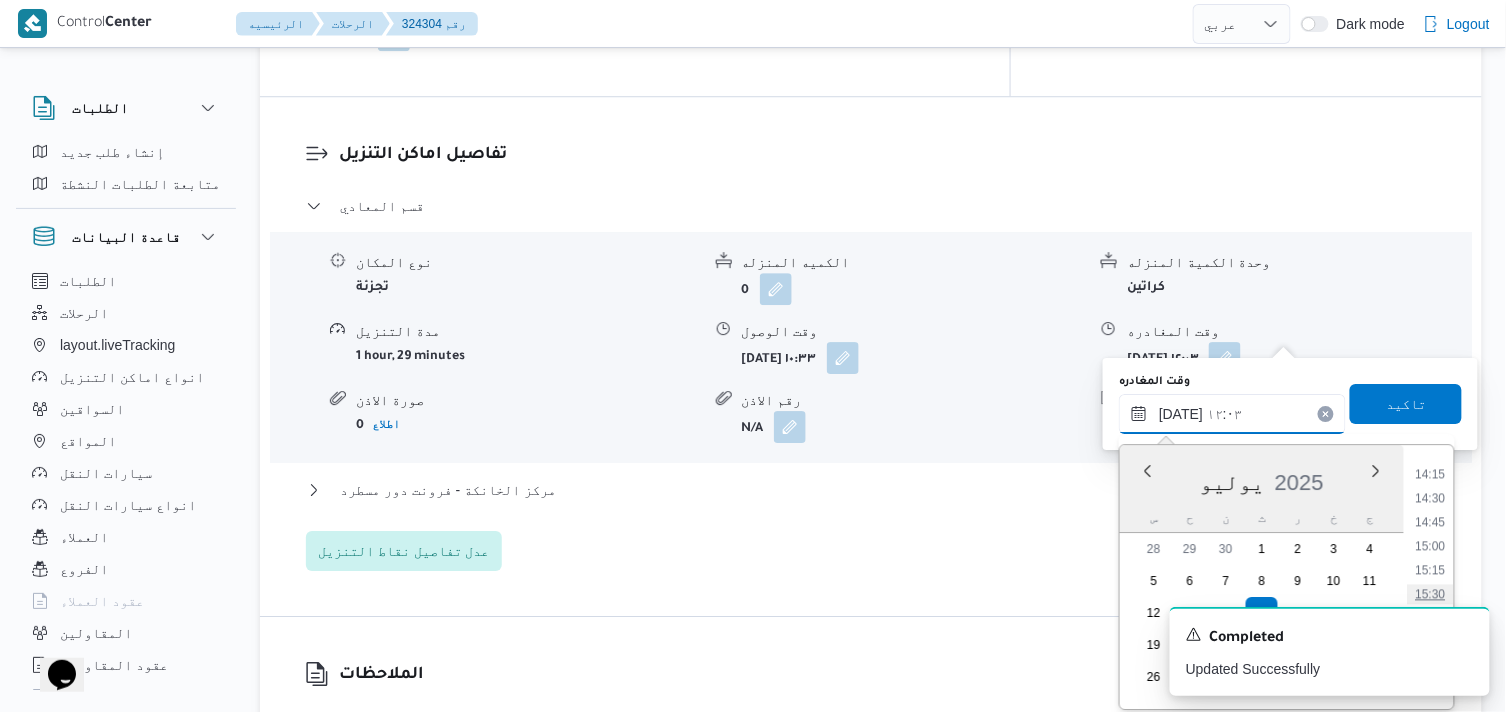 type on "١٥/٠٧/٢٠٢٥ ١٥:٣٠" 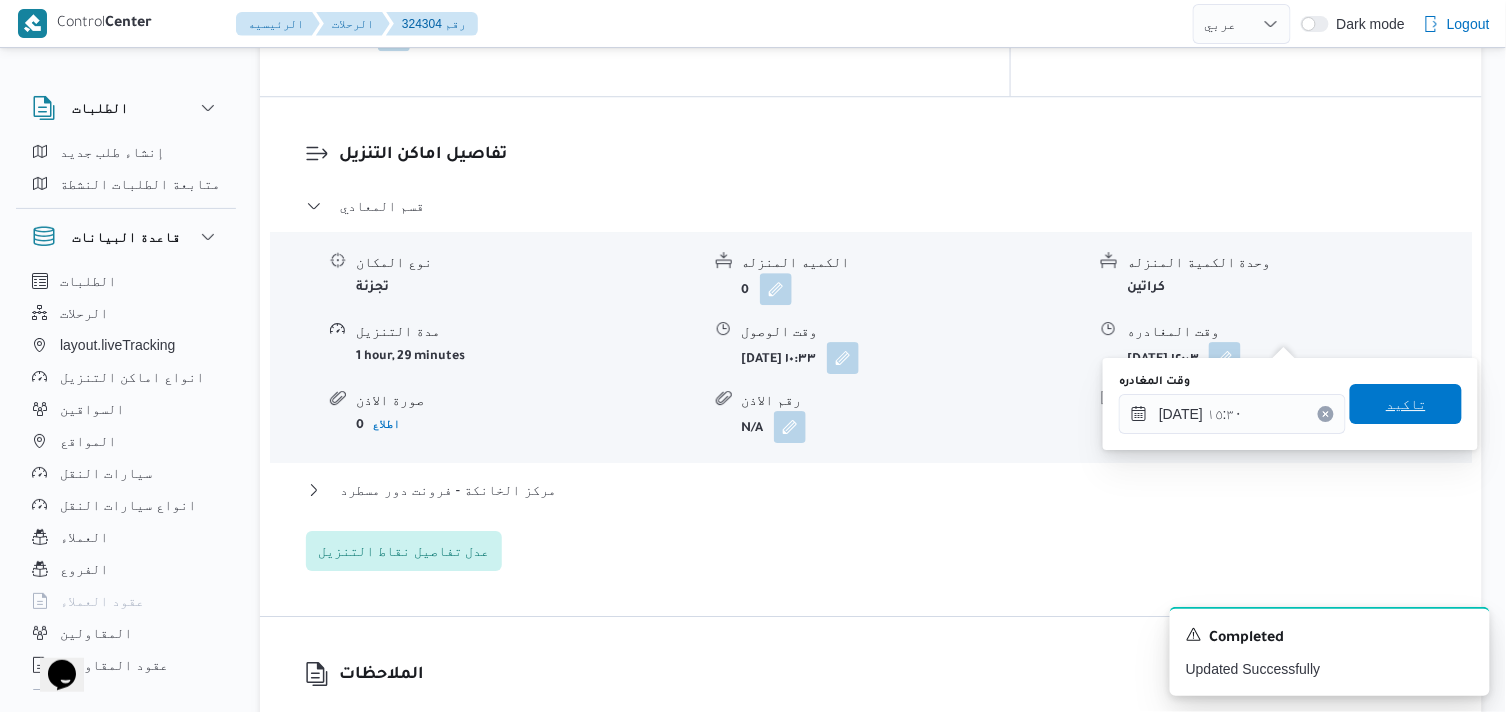 drag, startPoint x: 1420, startPoint y: 397, endPoint x: 1285, endPoint y: 421, distance: 137.11674 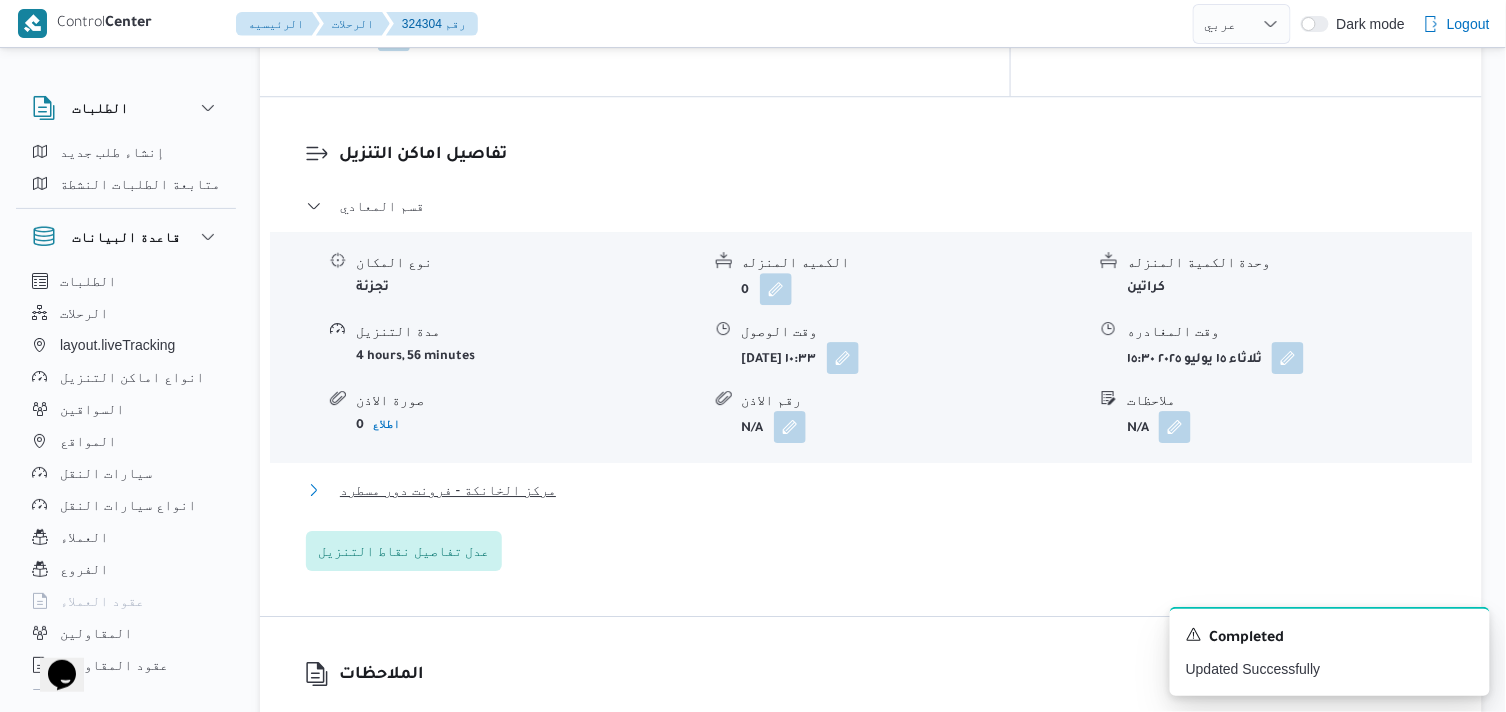 click on "مركز الخانكة -
فرونت دور مسطرد" at bounding box center [448, 490] 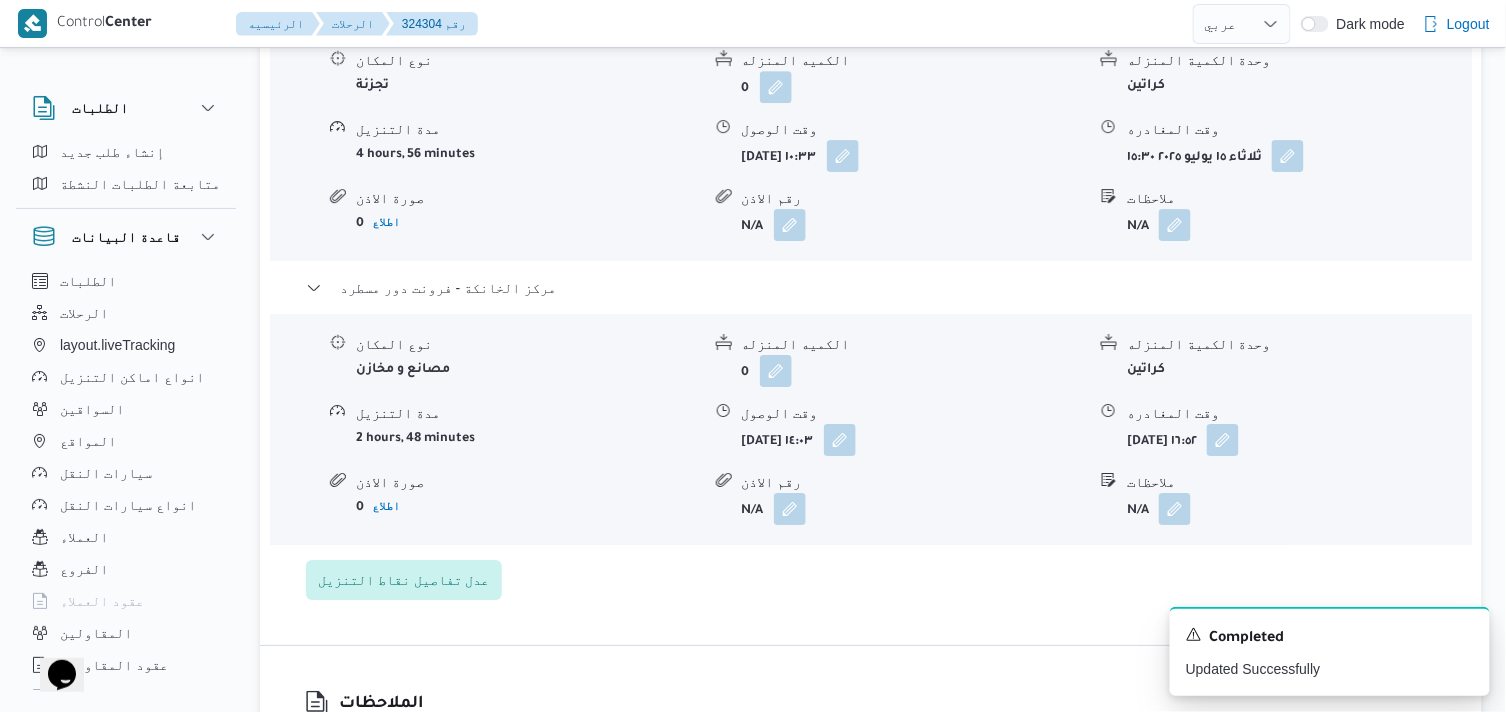 scroll, scrollTop: 1888, scrollLeft: 0, axis: vertical 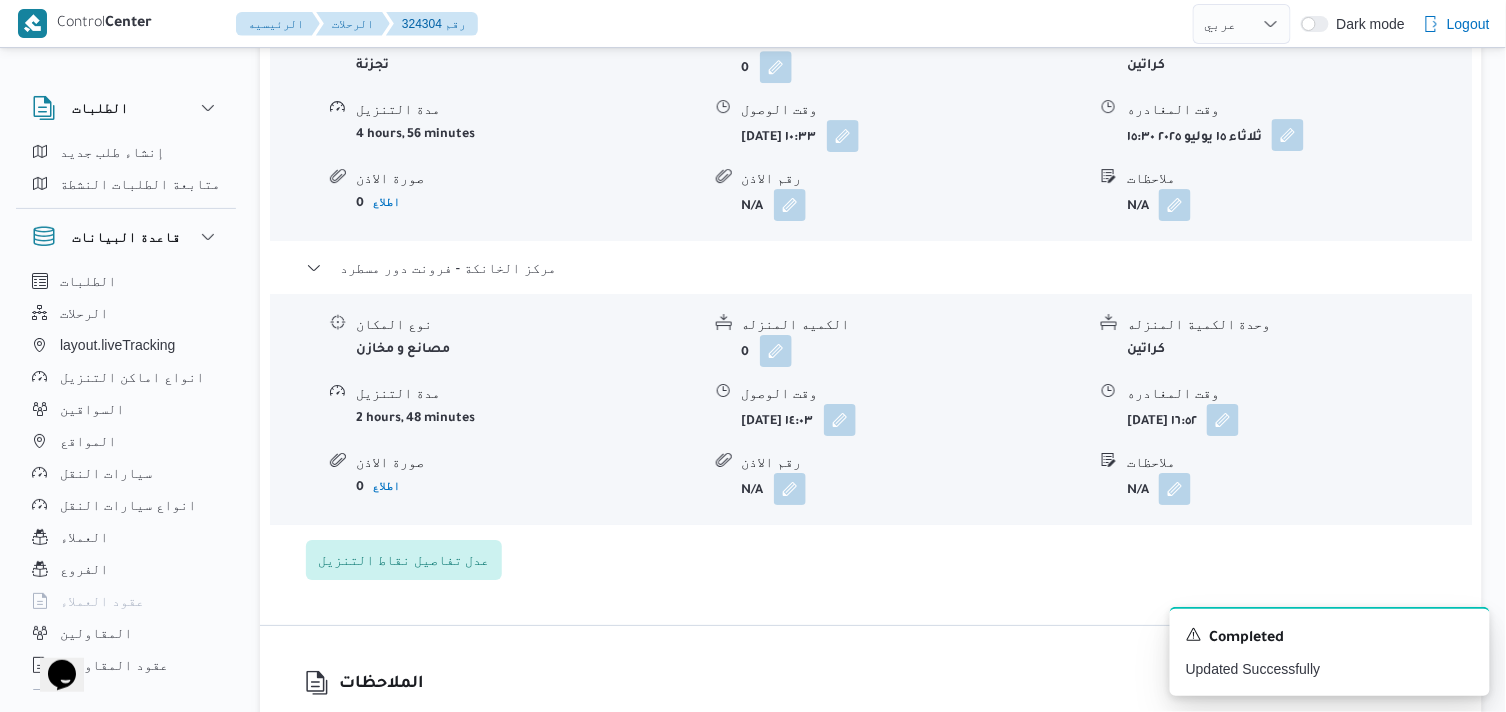 click at bounding box center [1288, 135] 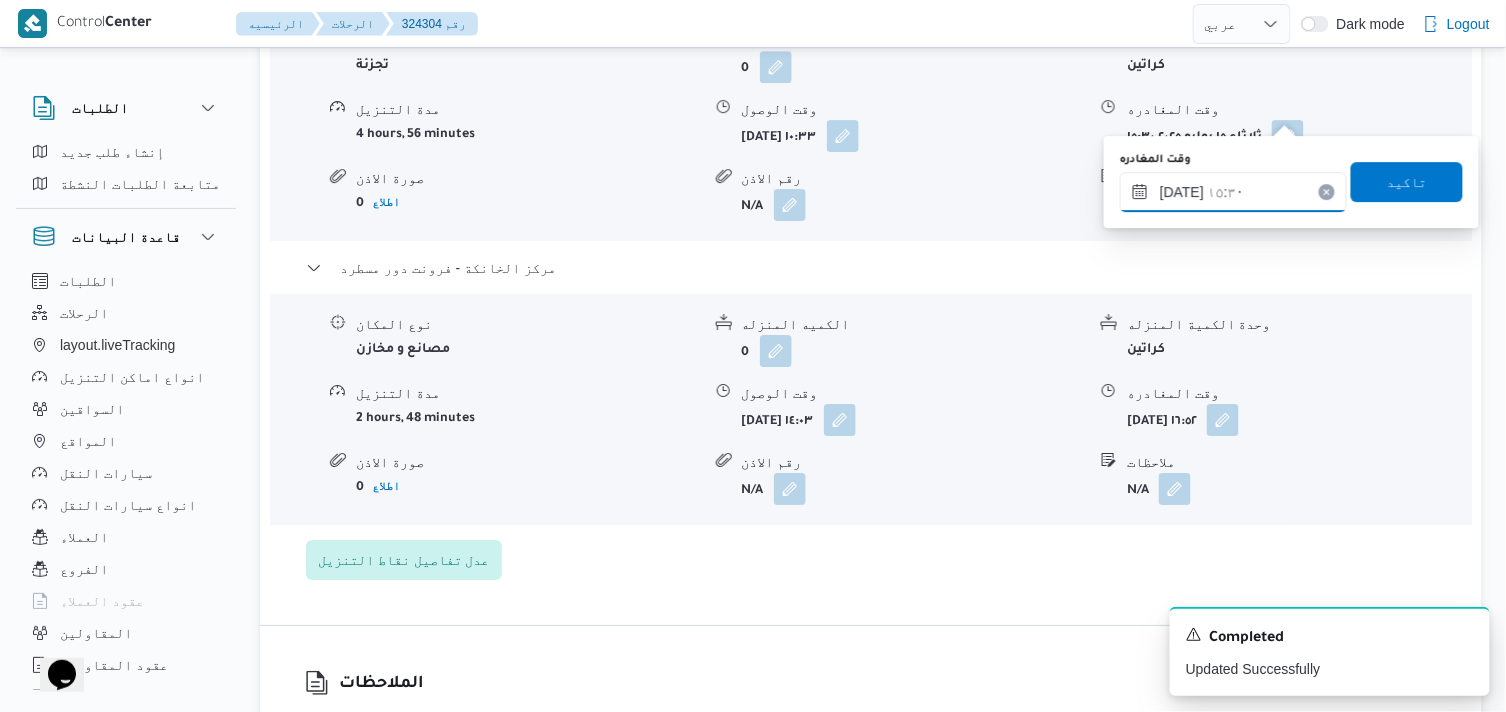 drag, startPoint x: 1282, startPoint y: 121, endPoint x: 1277, endPoint y: 188, distance: 67.18631 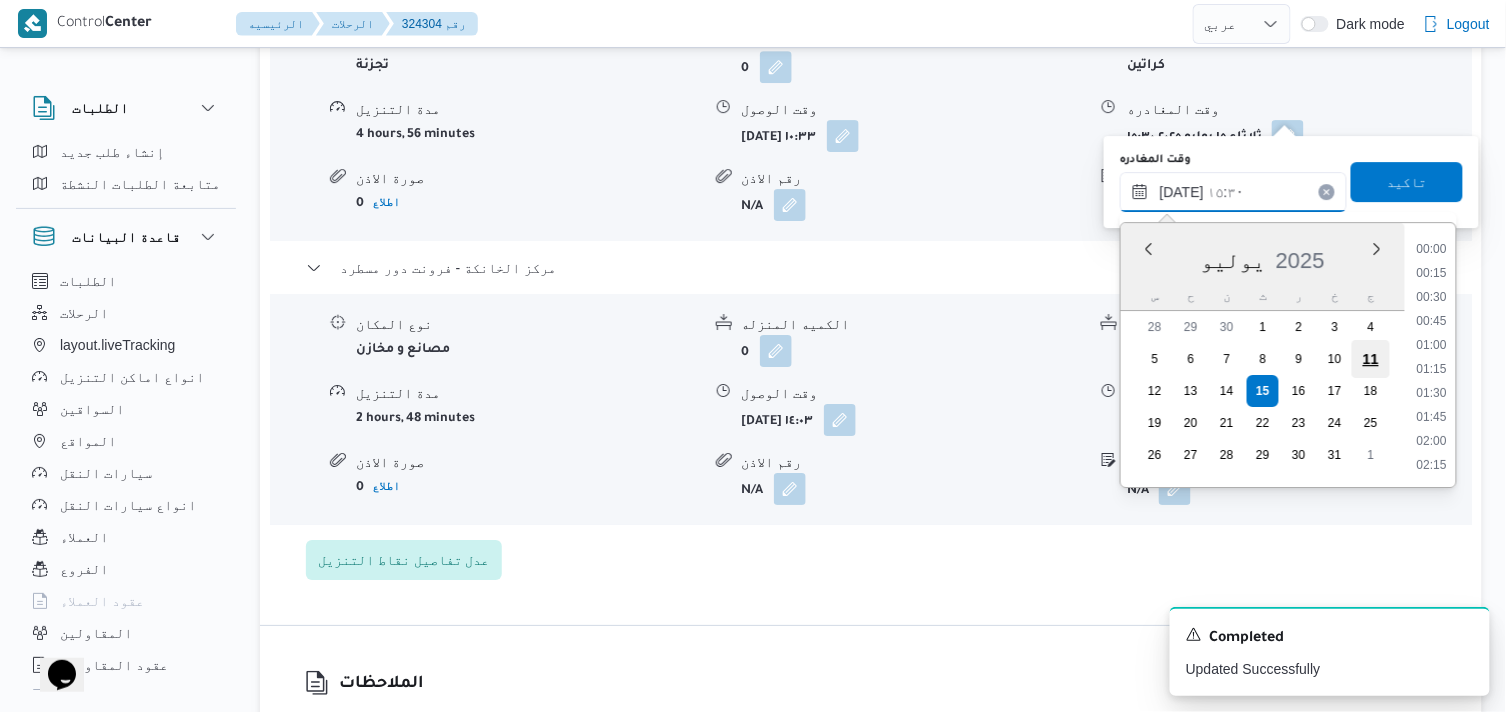 scroll, scrollTop: 1367, scrollLeft: 0, axis: vertical 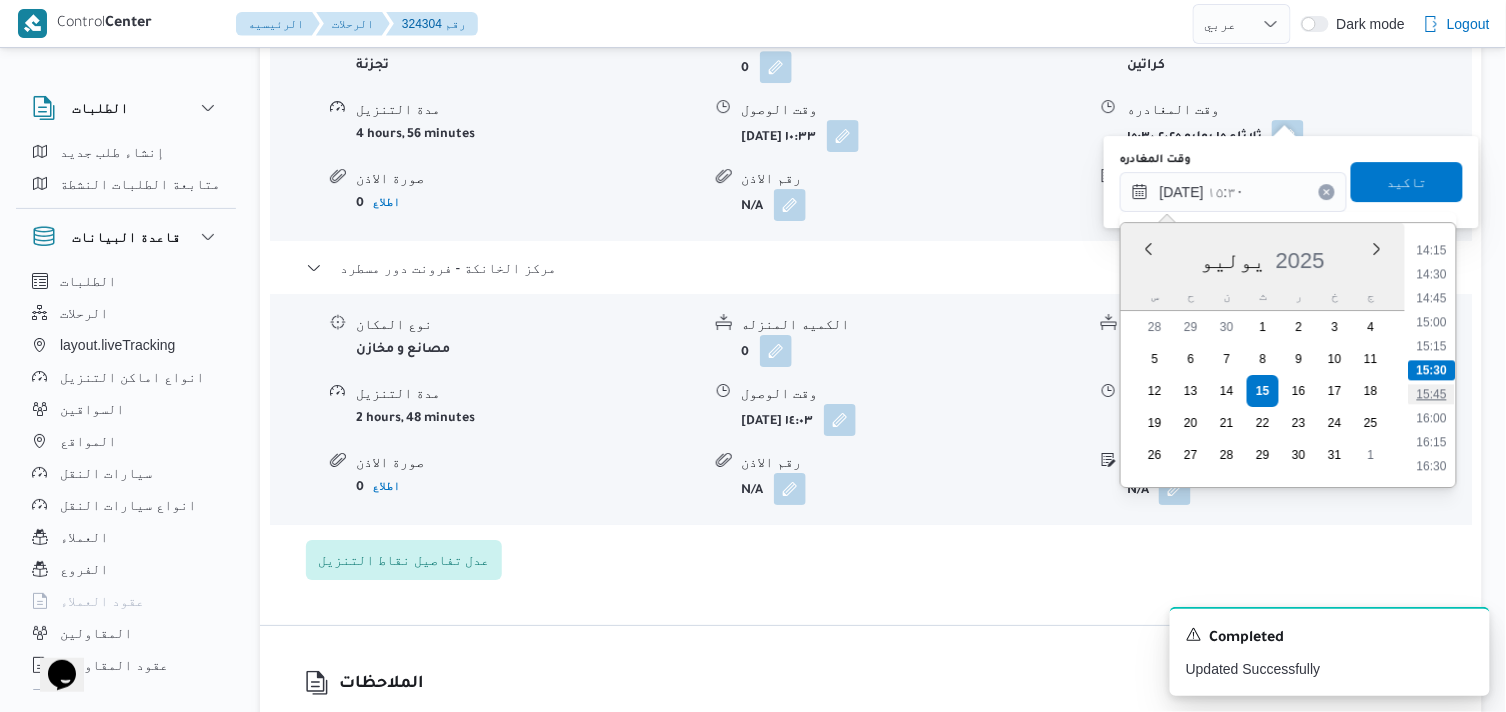 click on "15:45" at bounding box center [1432, 394] 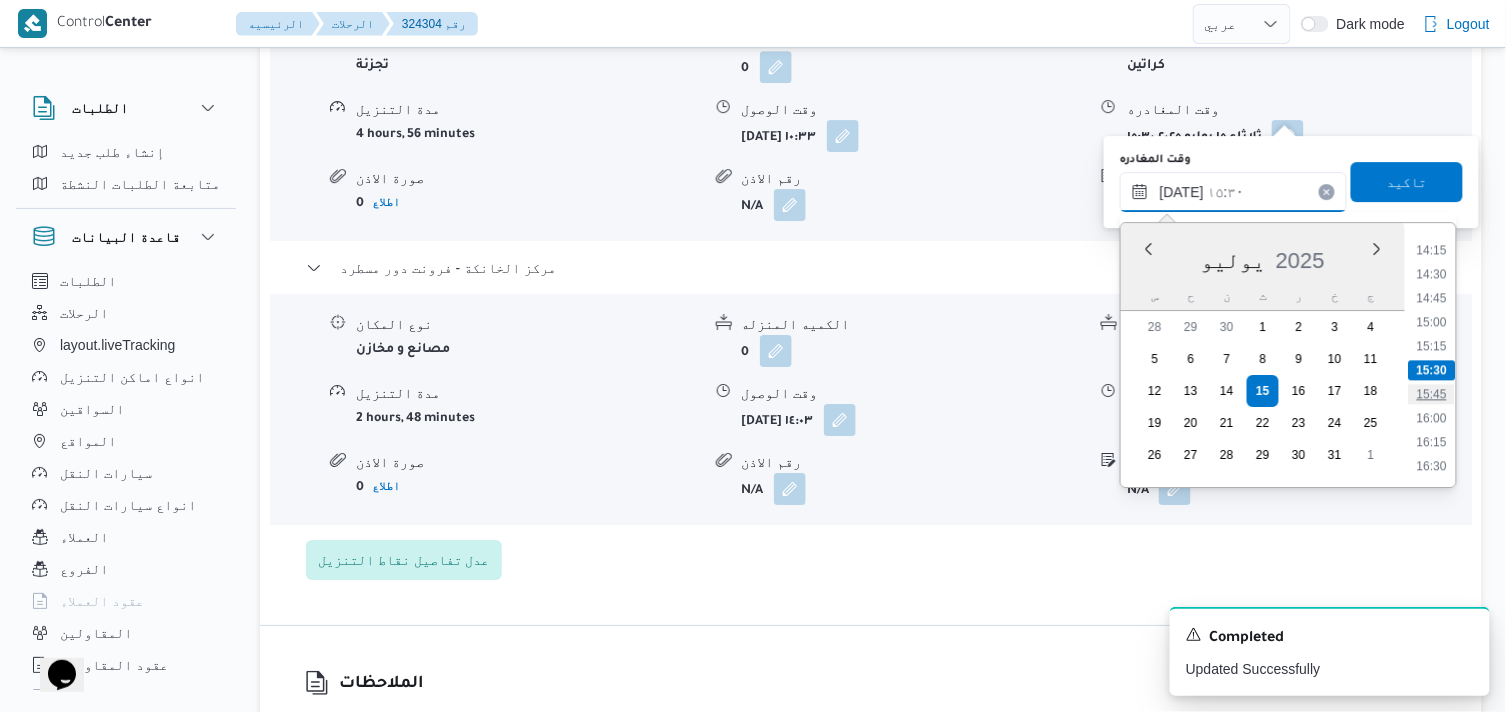 type on "١٥/٠٧/٢٠٢٥ ١٥:٤٥" 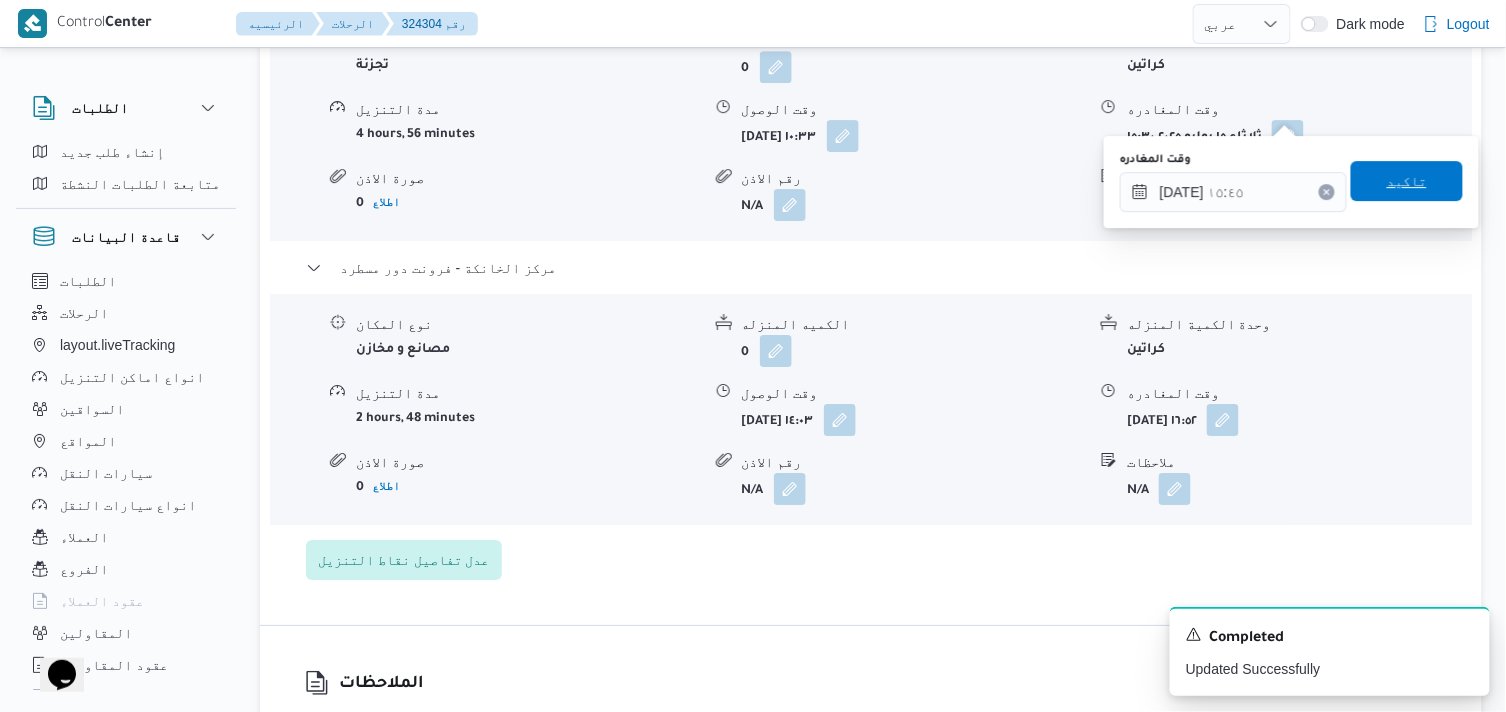 click on "تاكيد" at bounding box center [1407, 181] 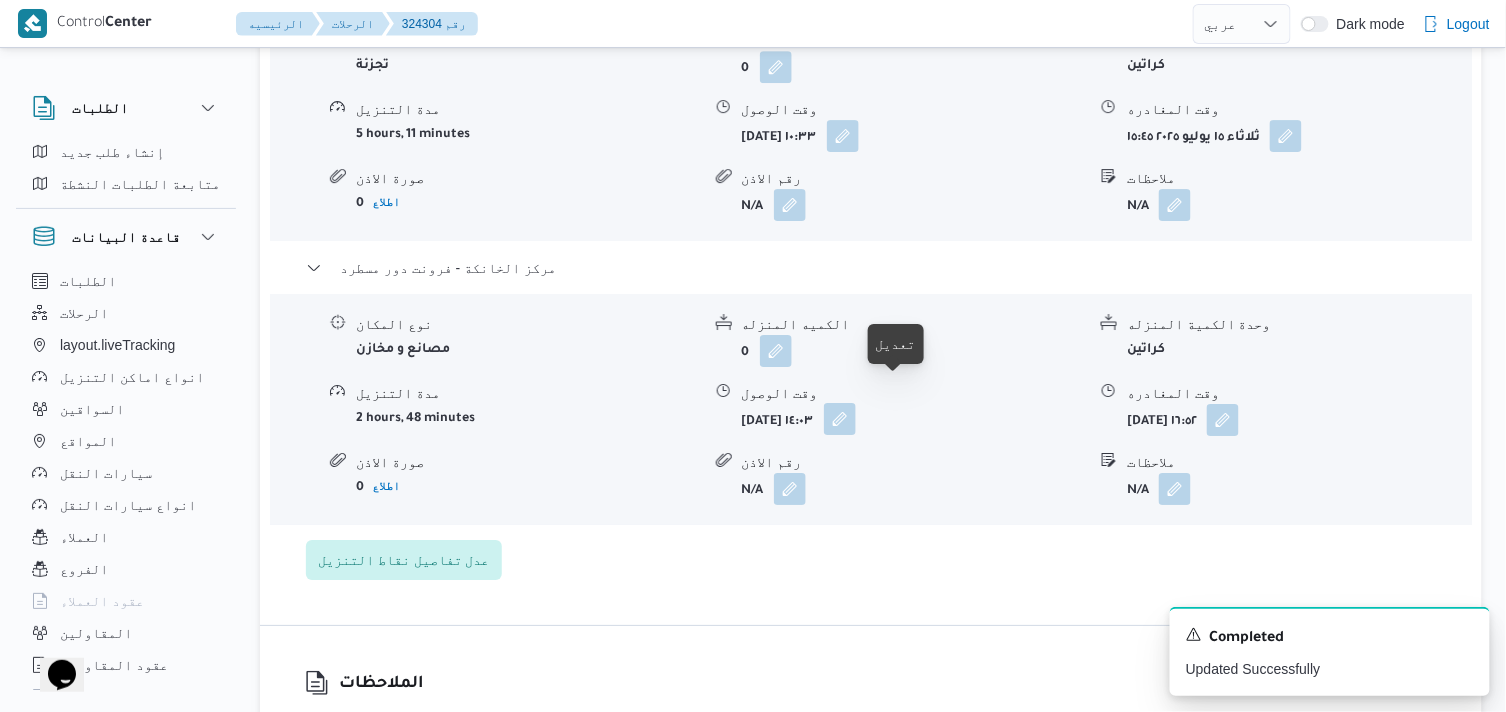 click at bounding box center [840, 419] 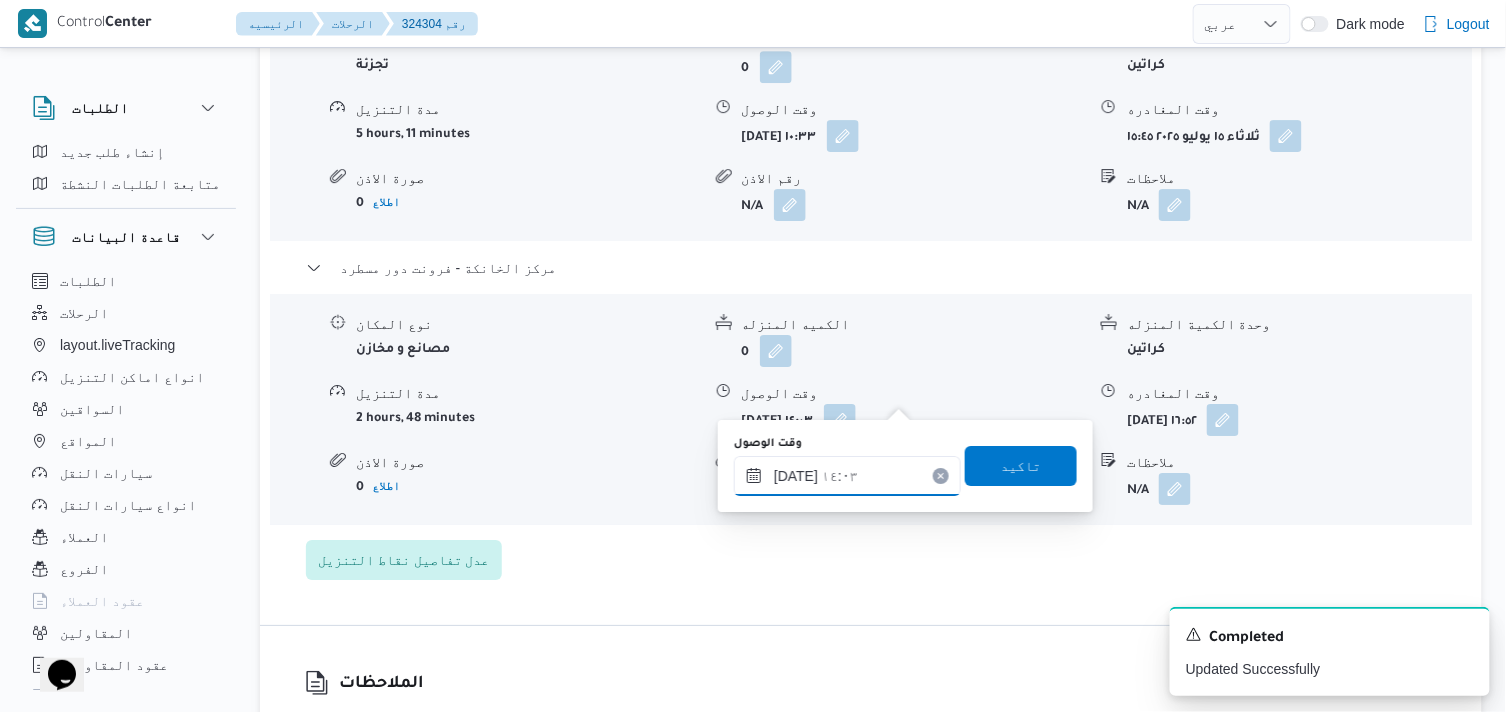 click on "١٥/٠٧/٢٠٢٥ ١٤:٠٣" at bounding box center (847, 476) 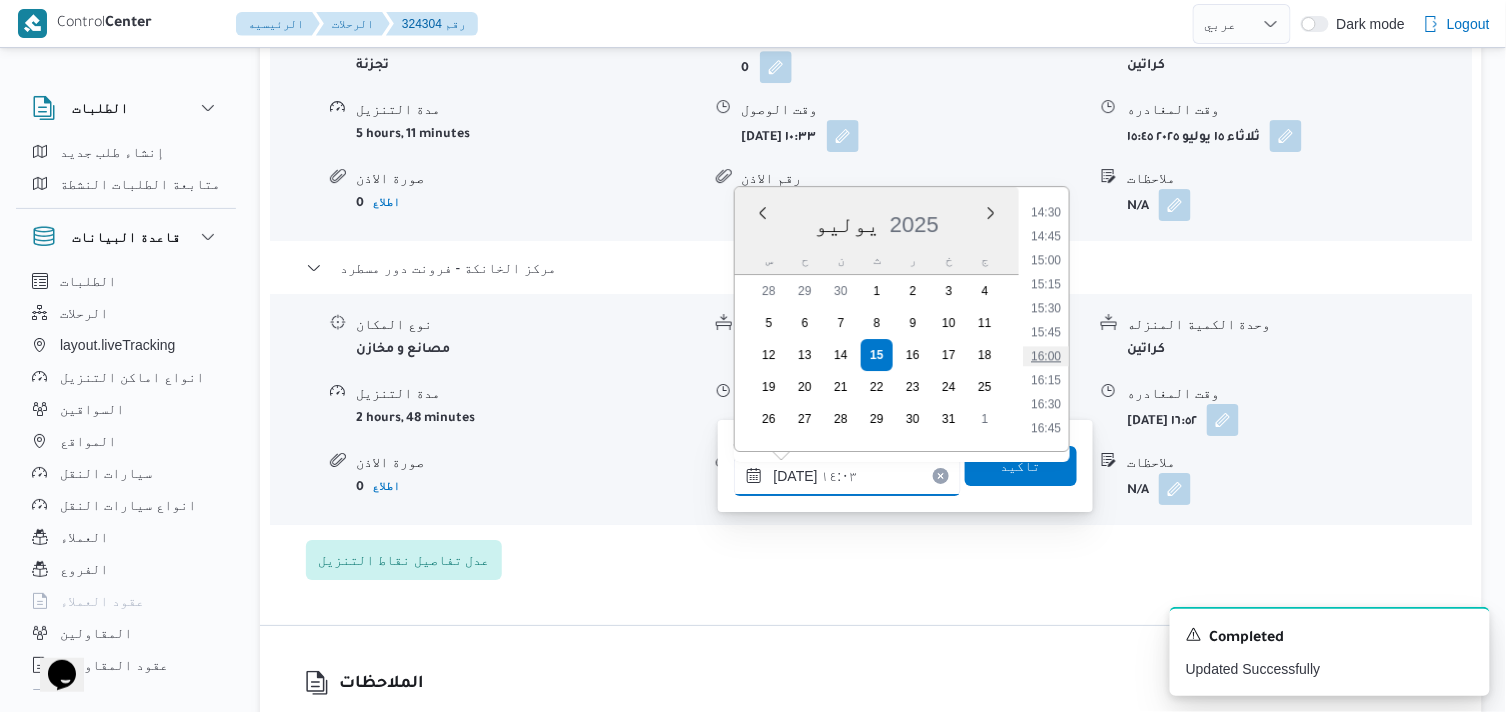 scroll, scrollTop: 1446, scrollLeft: 0, axis: vertical 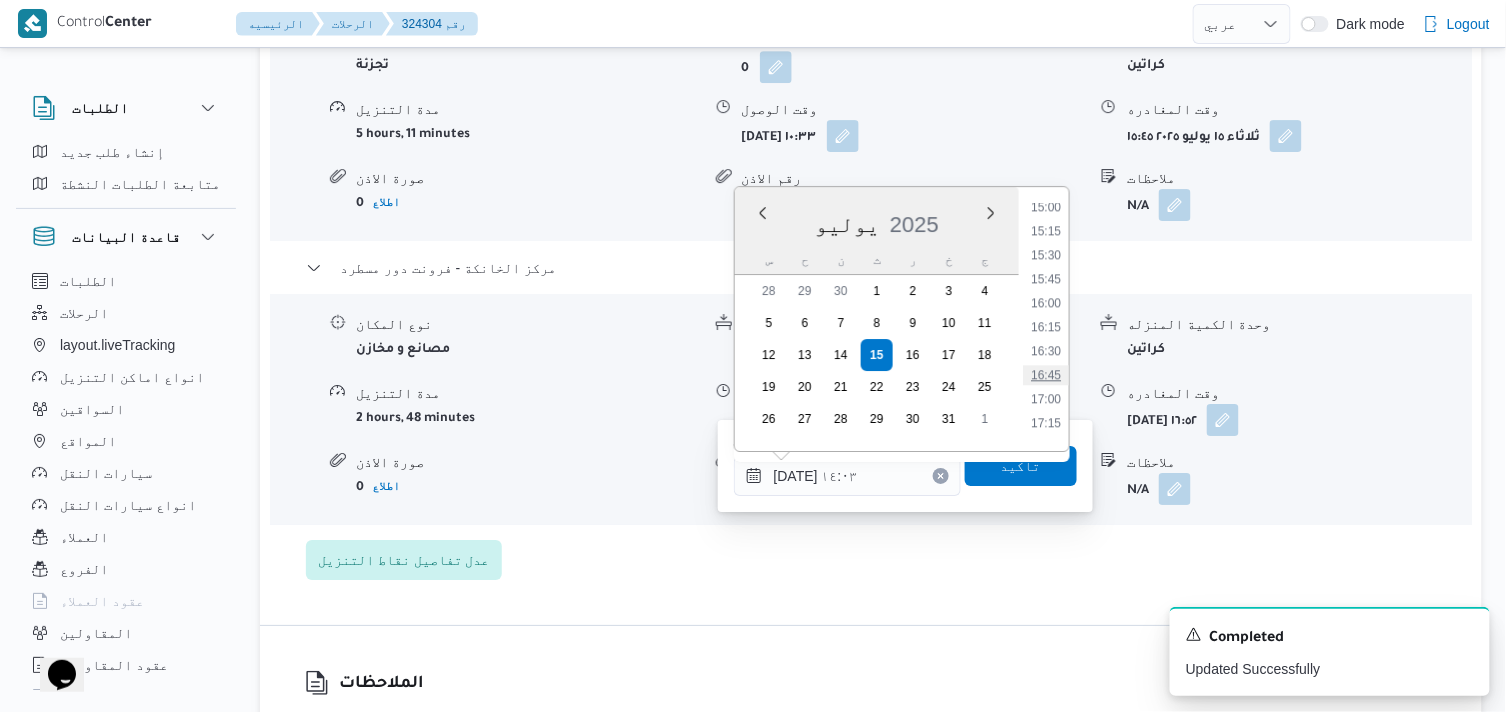 click on "16:45" at bounding box center [1046, 375] 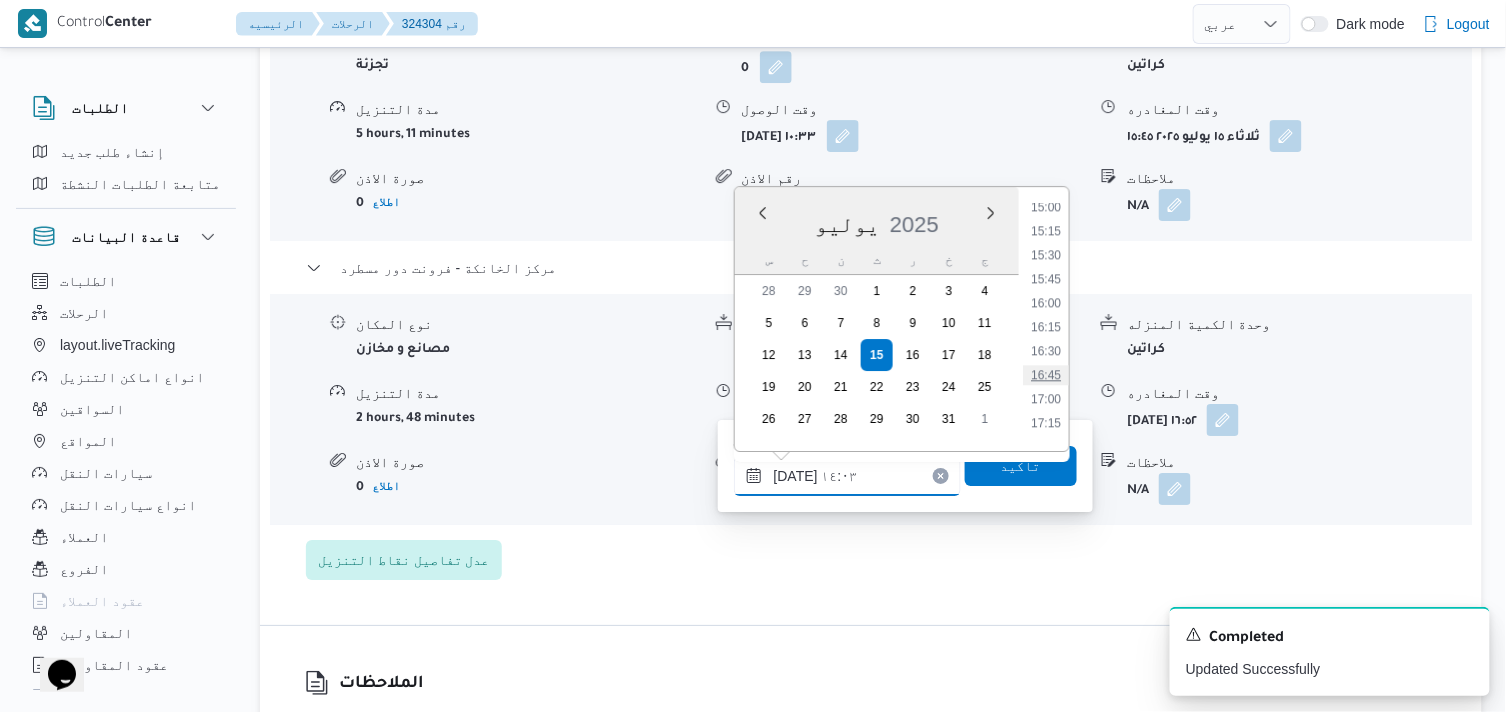 type on "١٥/٠٧/٢٠٢٥ ١٦:٤٥" 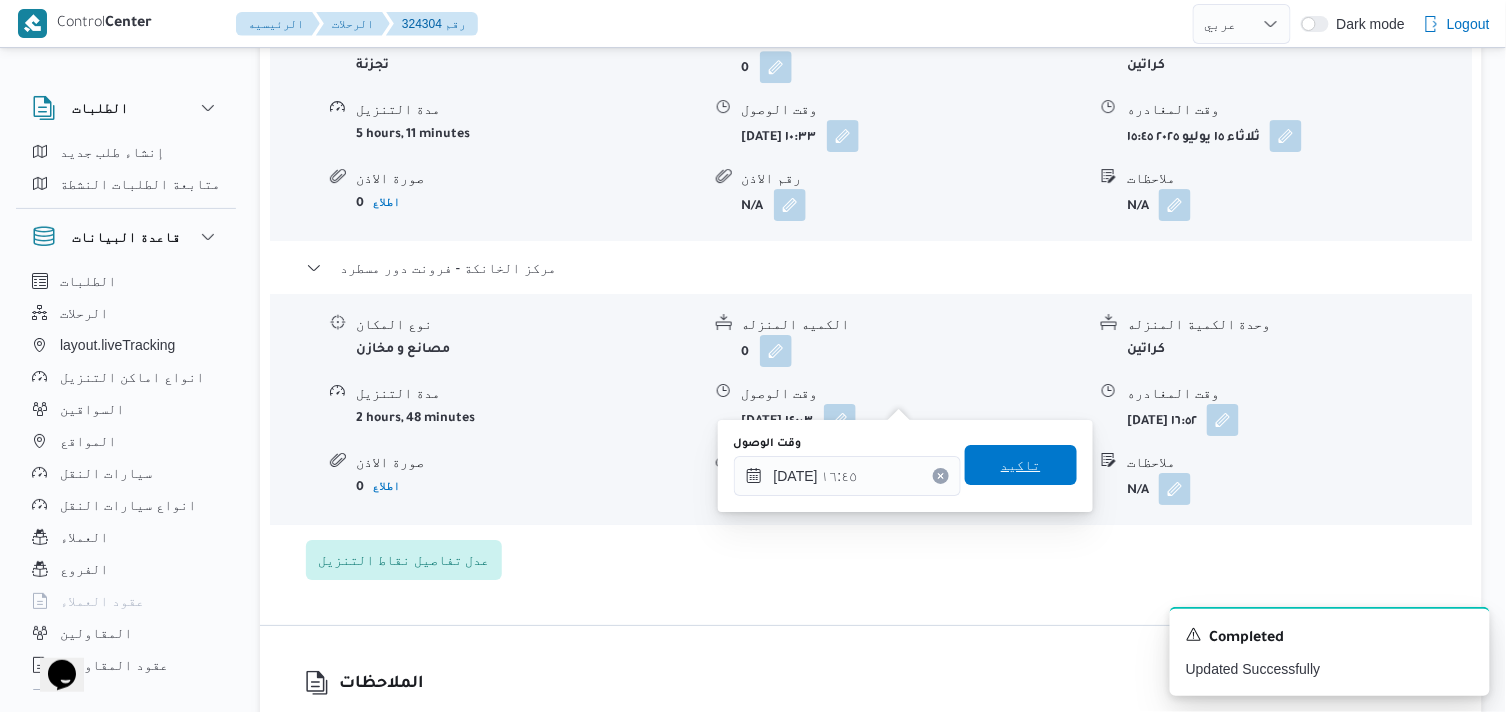click on "تاكيد" at bounding box center (1021, 465) 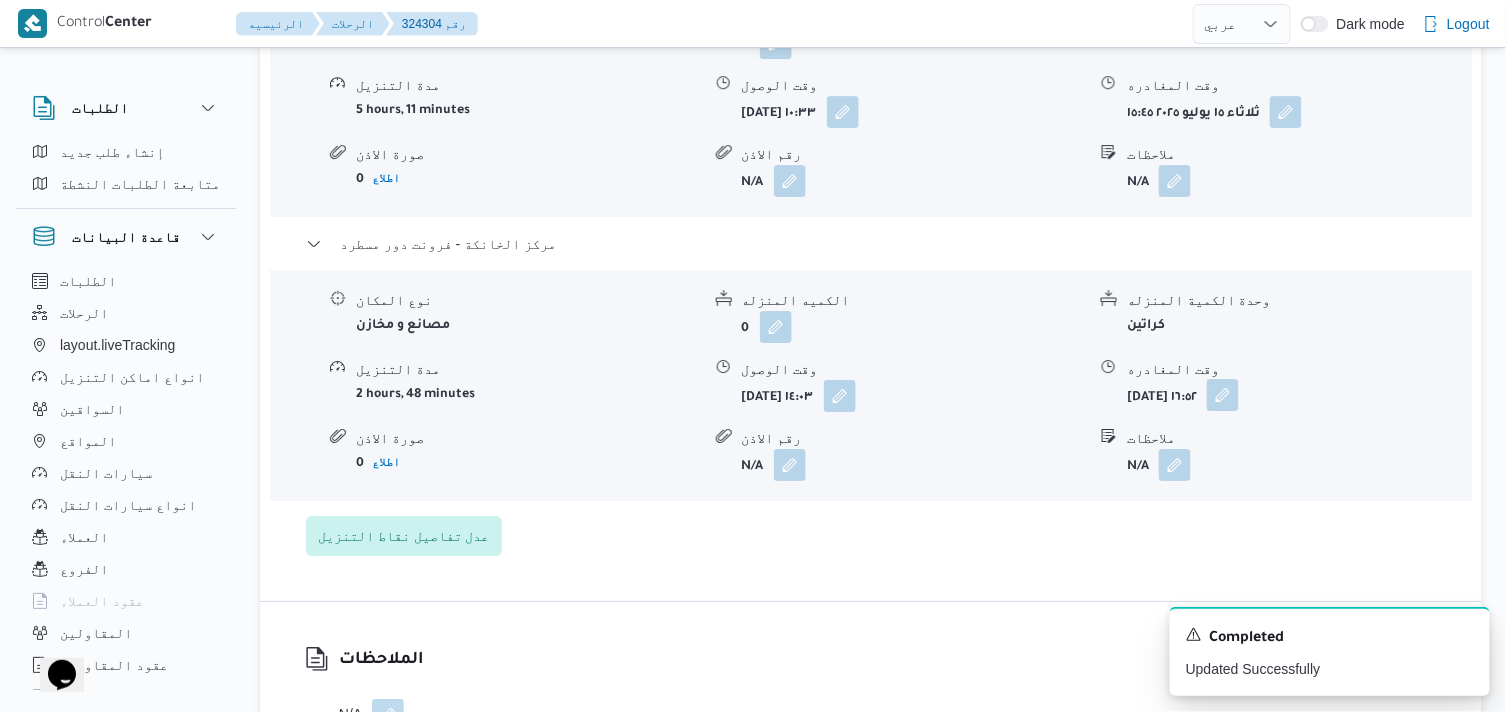 click at bounding box center (1223, 395) 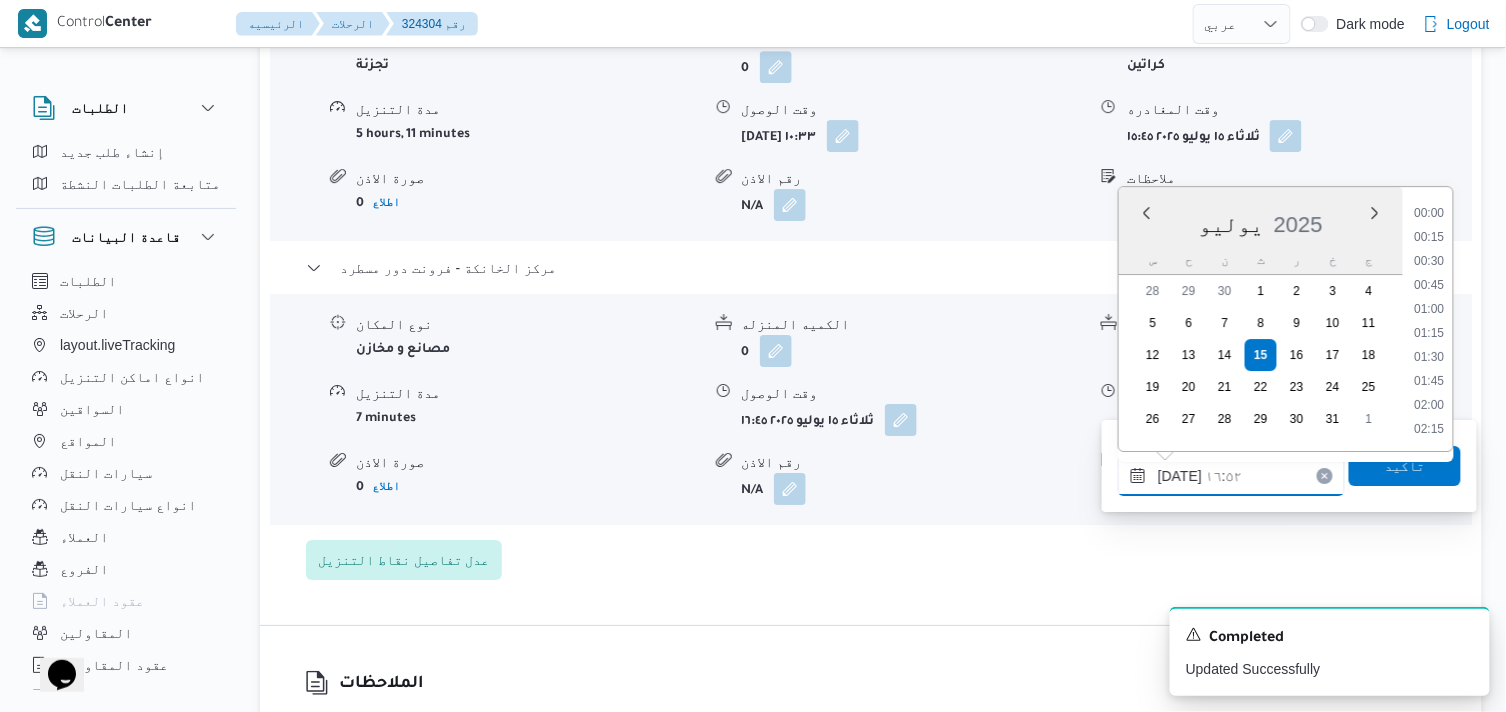 click on "١٥/٠٧/٢٠٢٥ ١٦:٥٢" at bounding box center (1231, 476) 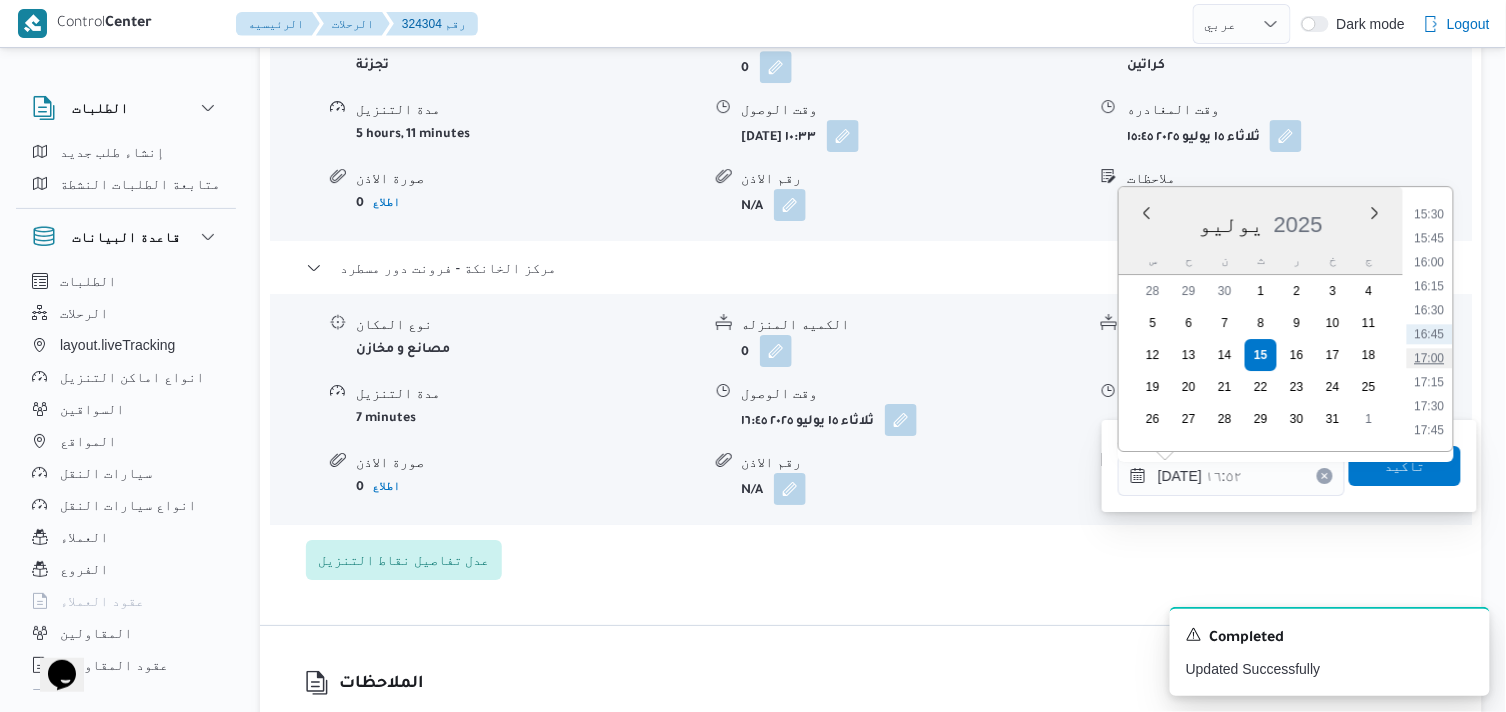 click on "17:00" at bounding box center [1430, 358] 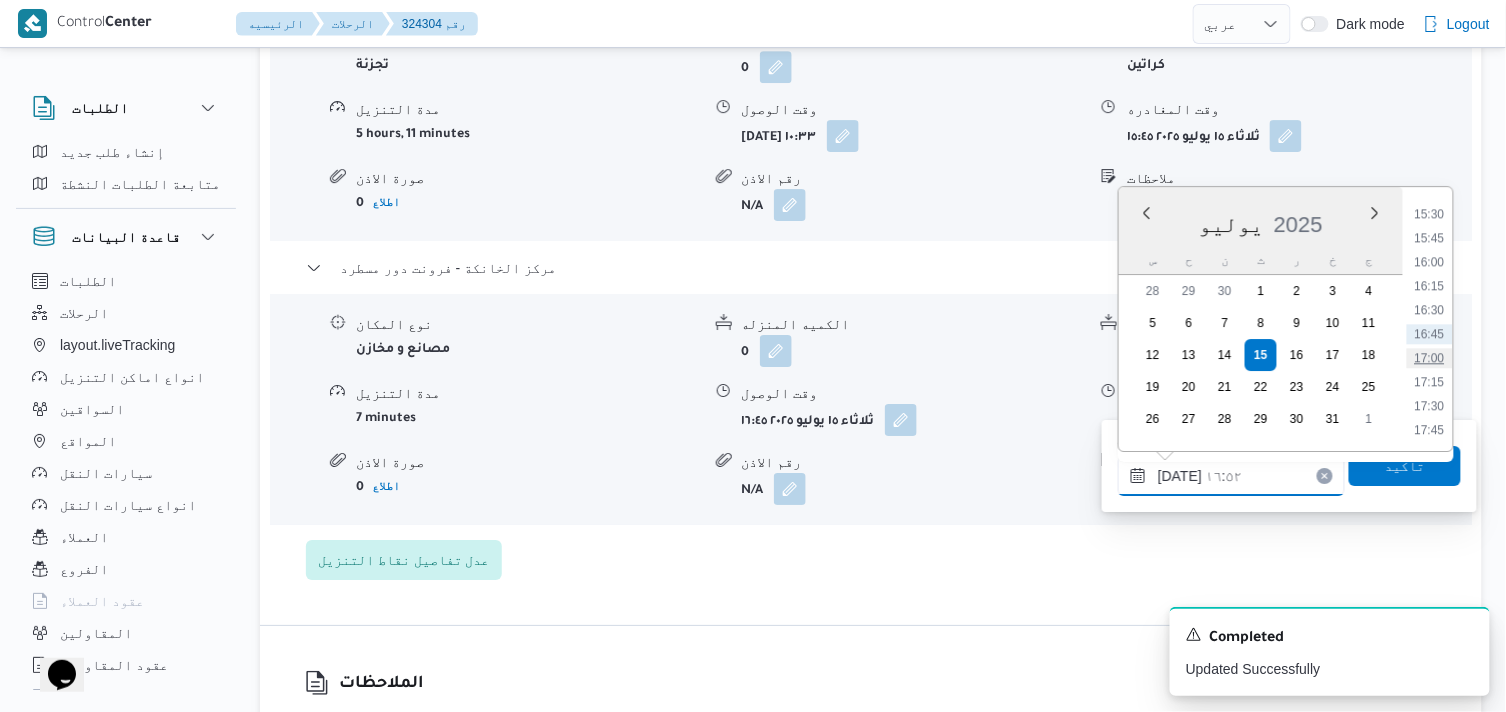 type on "١٥/٠٧/٢٠٢٥ ١٧:٠٠" 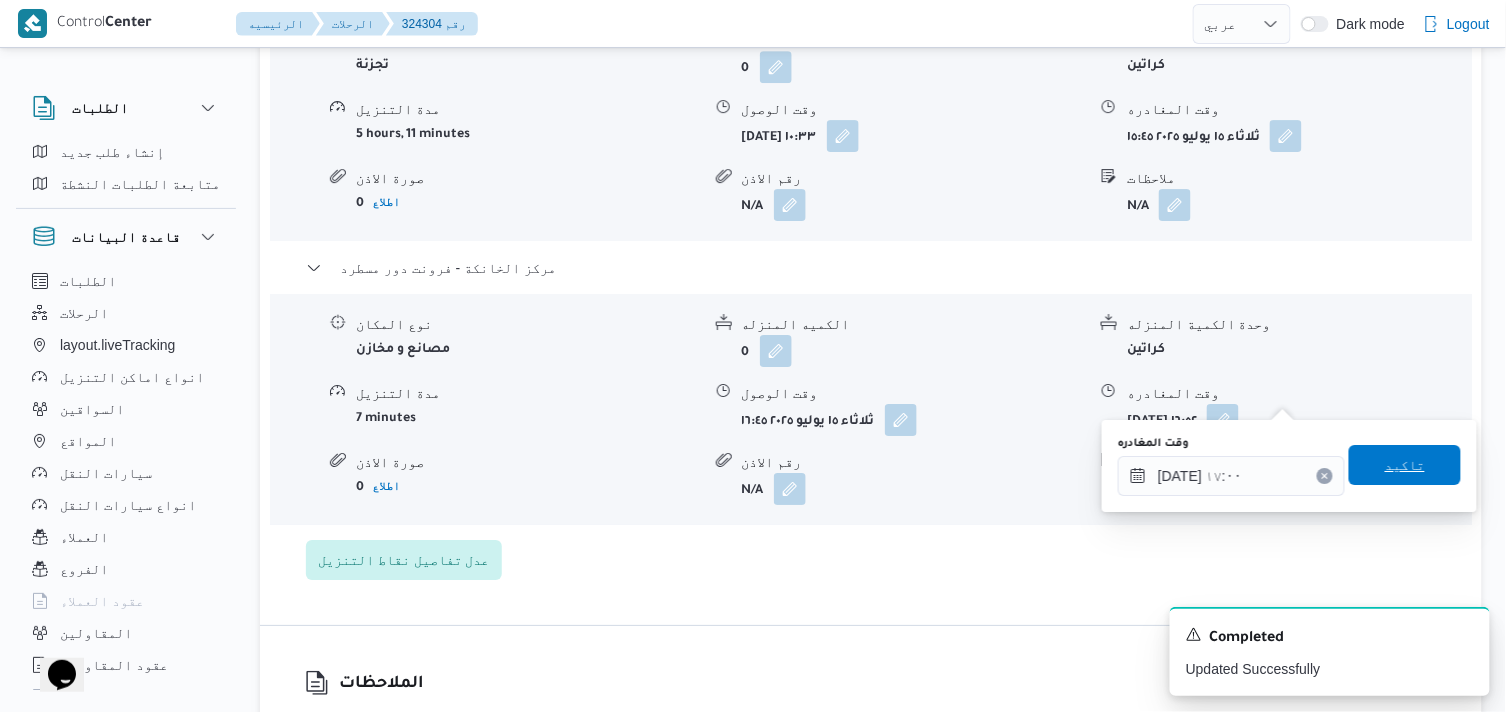 click on "تاكيد" at bounding box center (1405, 465) 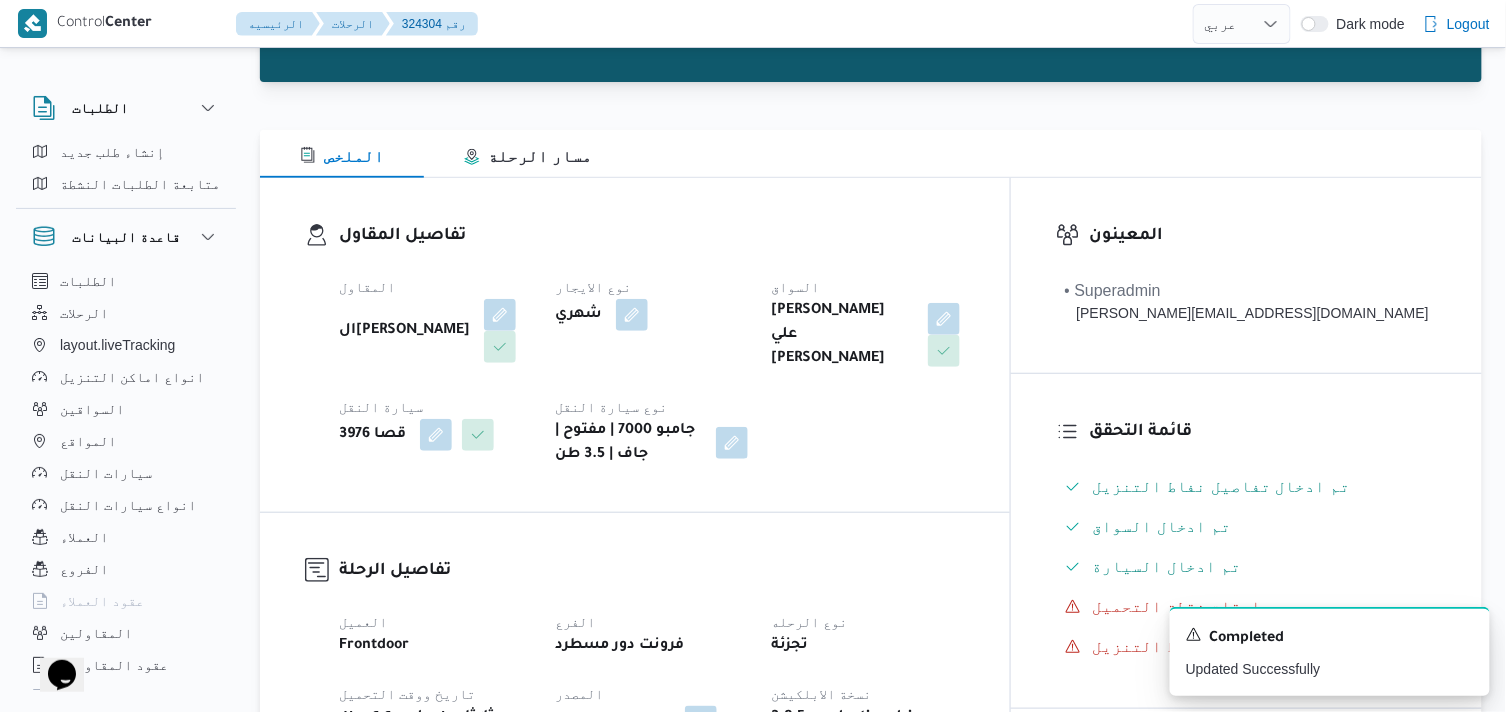 scroll, scrollTop: 0, scrollLeft: 0, axis: both 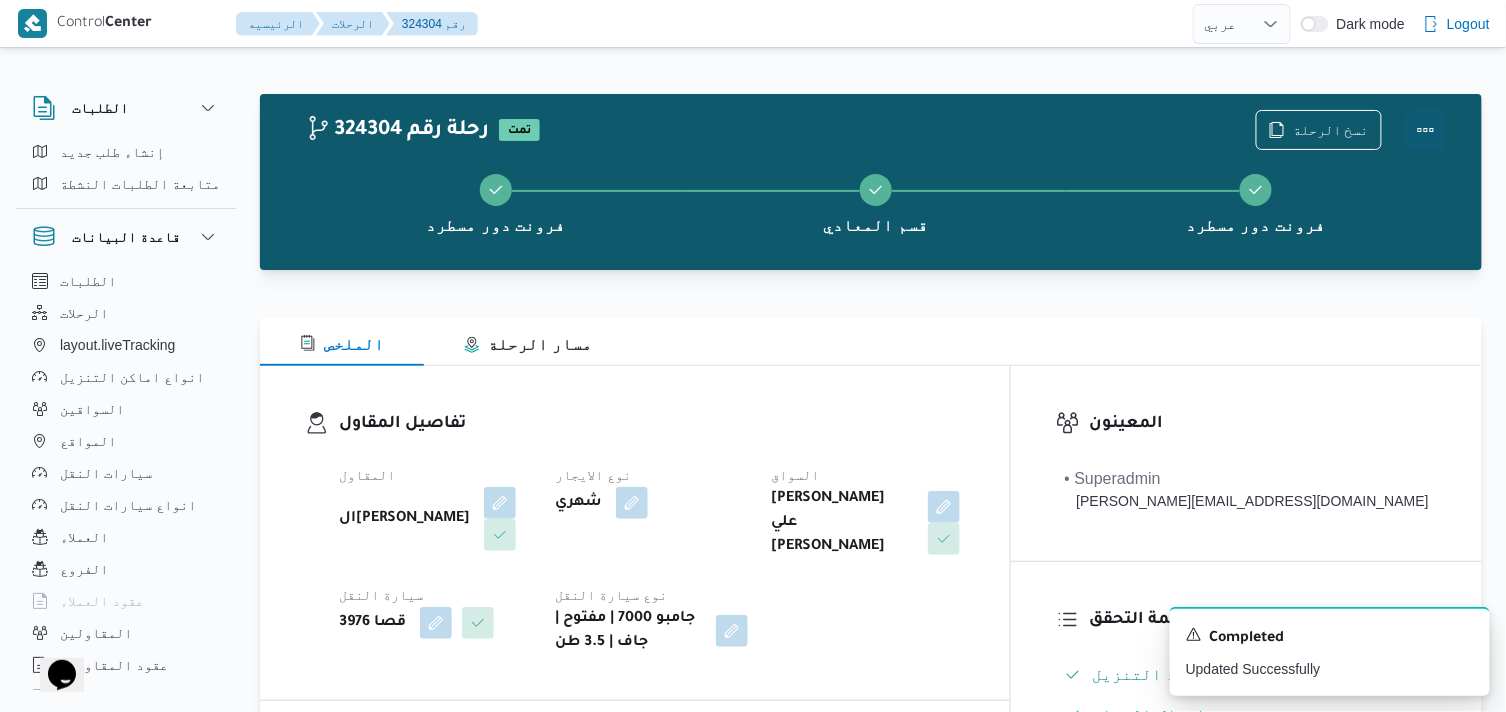 click at bounding box center [1426, 130] 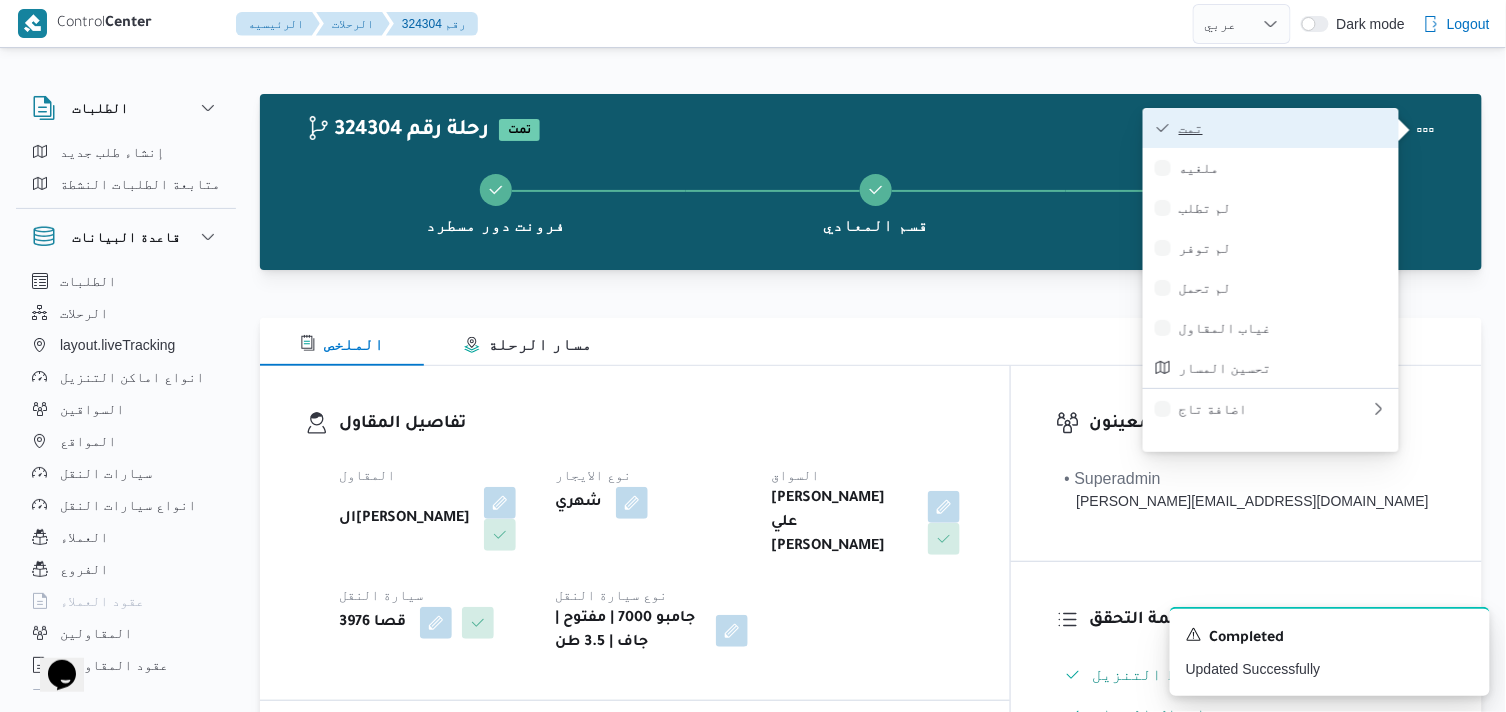 click on "تمت" at bounding box center (1283, 128) 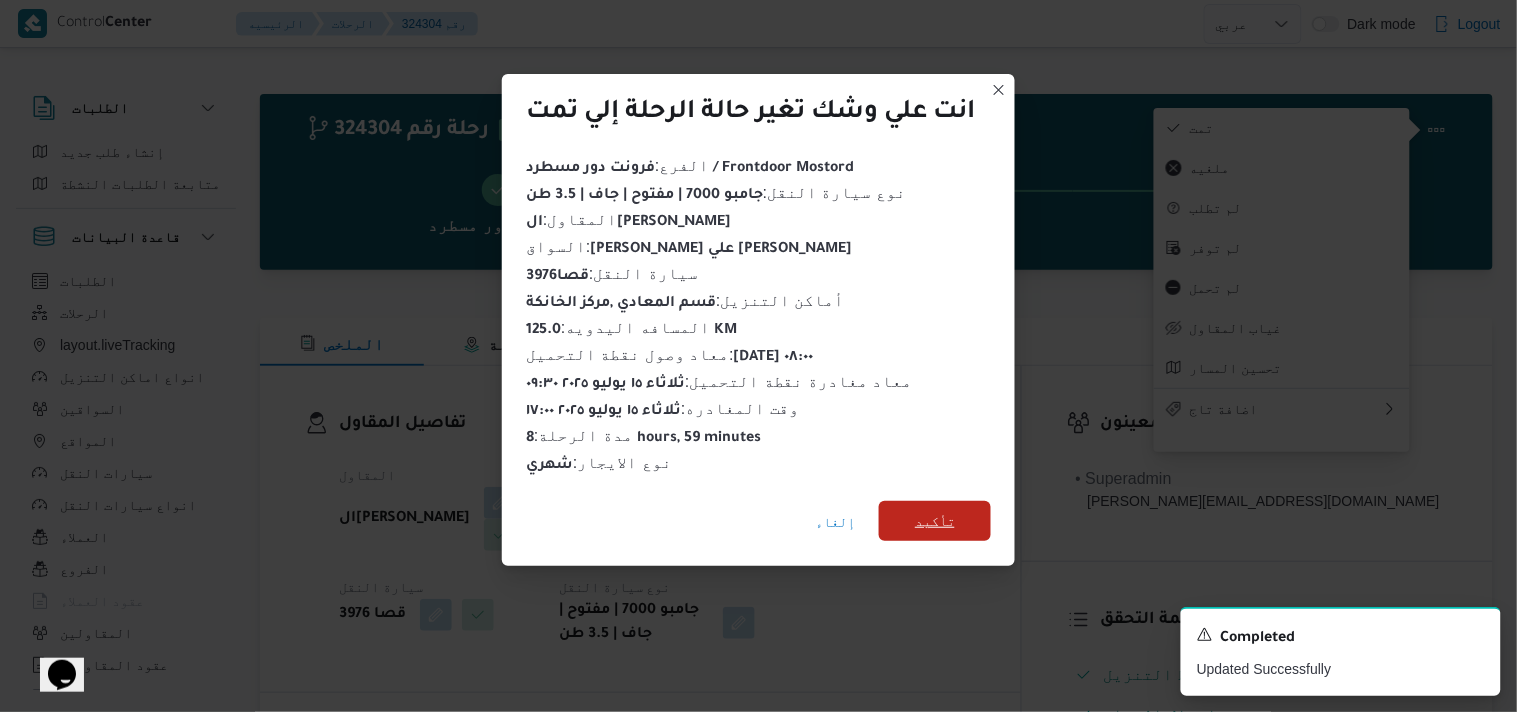 click on "تأكيد" at bounding box center (935, 521) 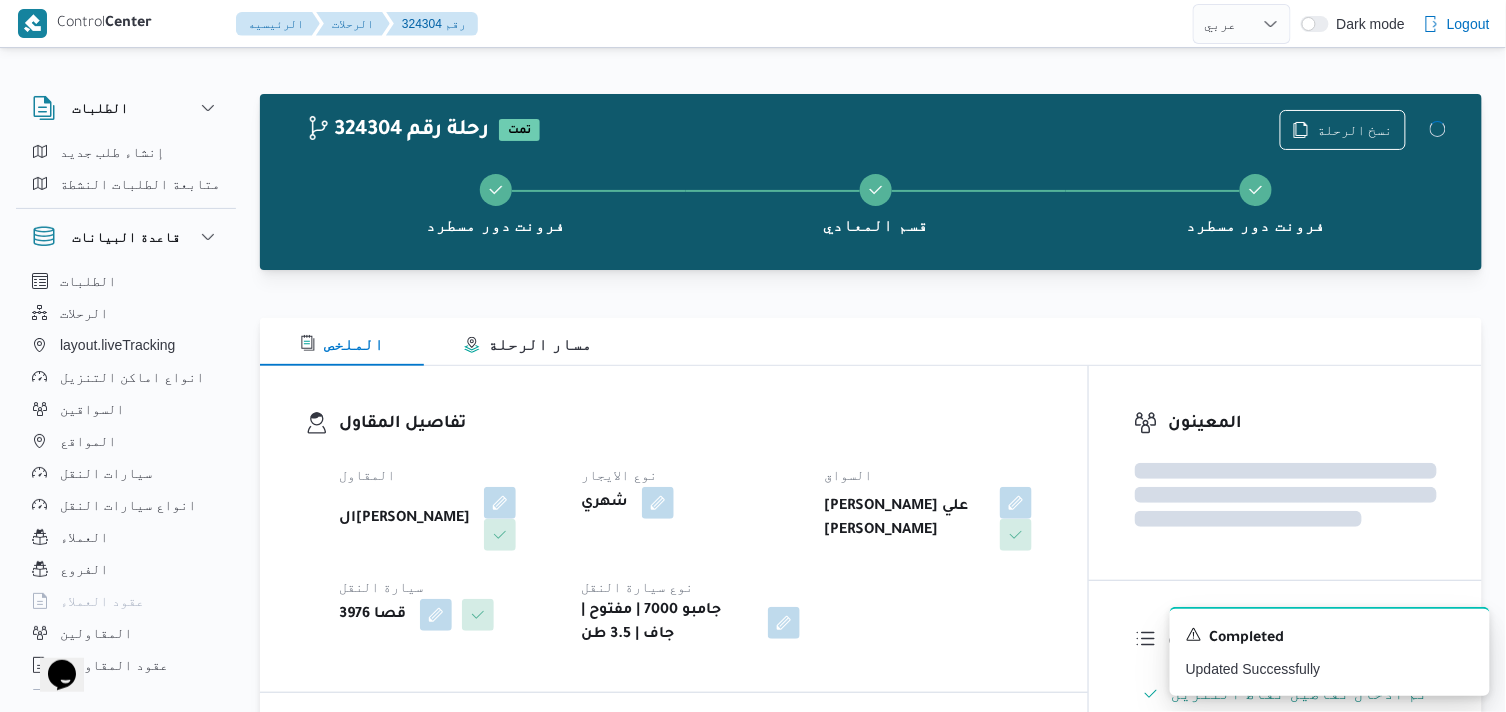 click on "السواق" at bounding box center (933, 475) 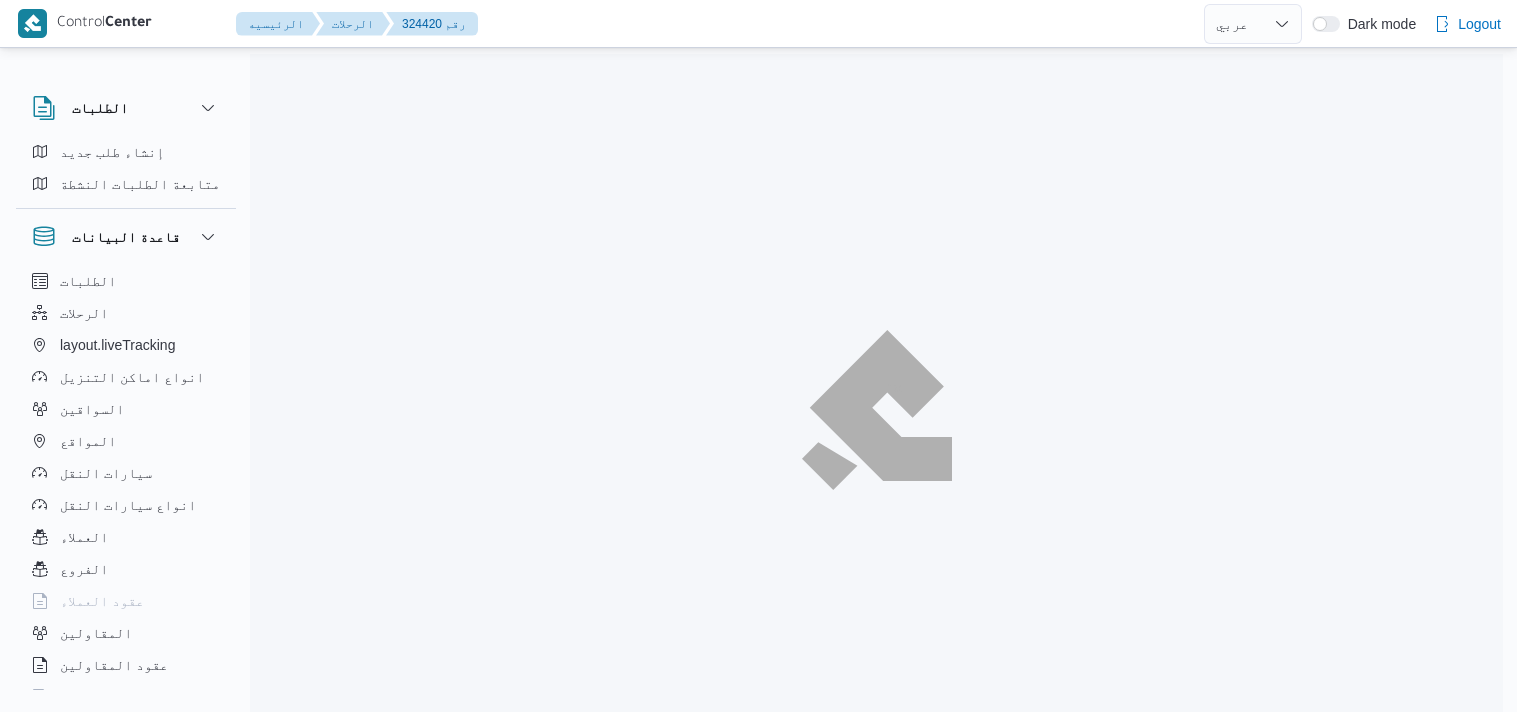 select on "ar" 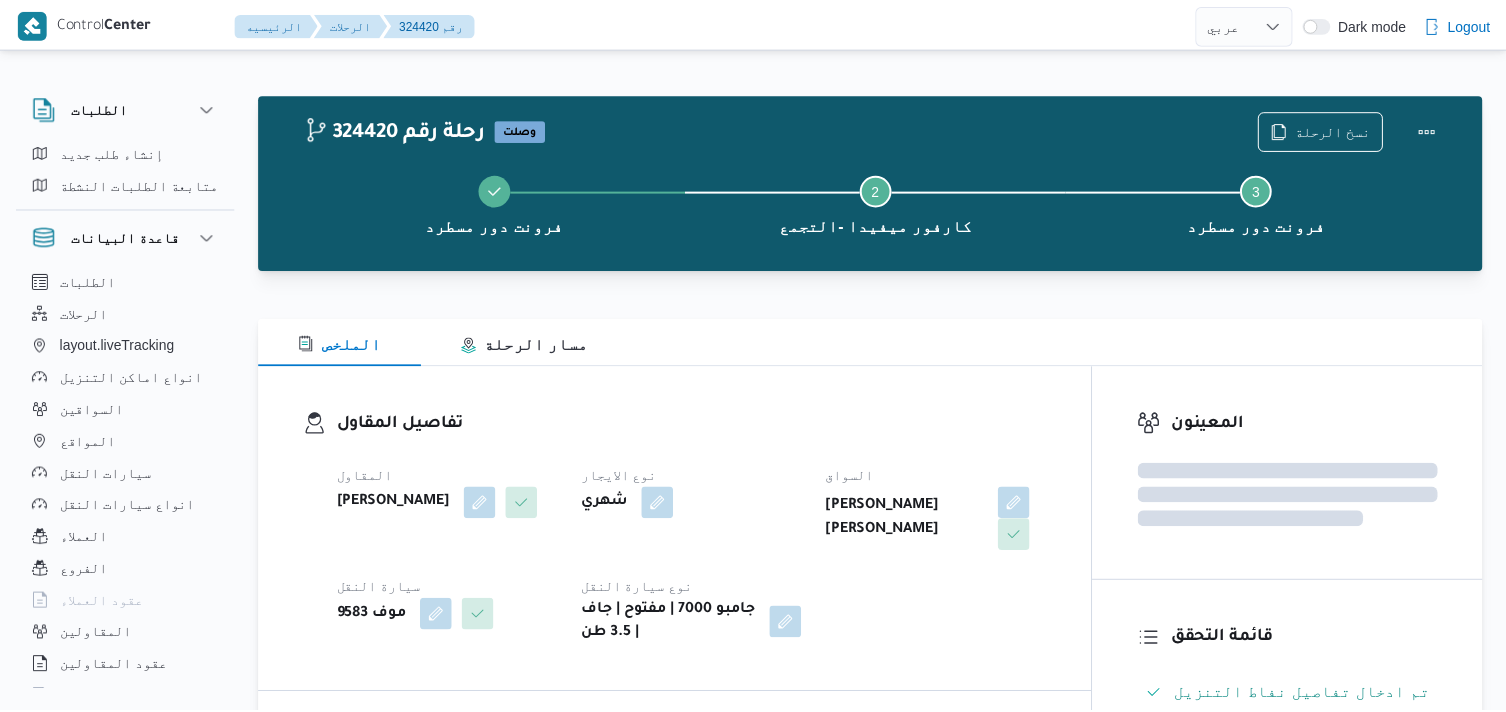 scroll, scrollTop: 0, scrollLeft: 0, axis: both 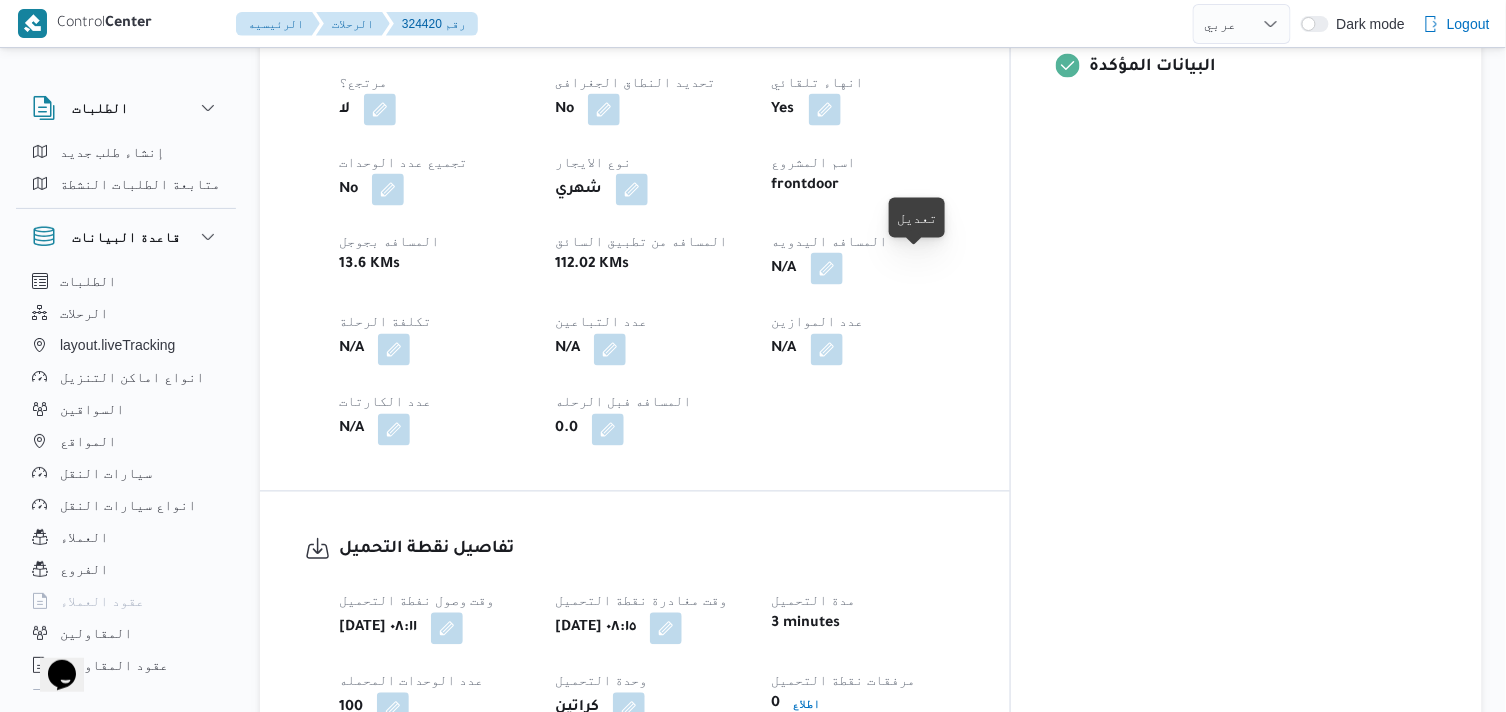 click at bounding box center [827, 269] 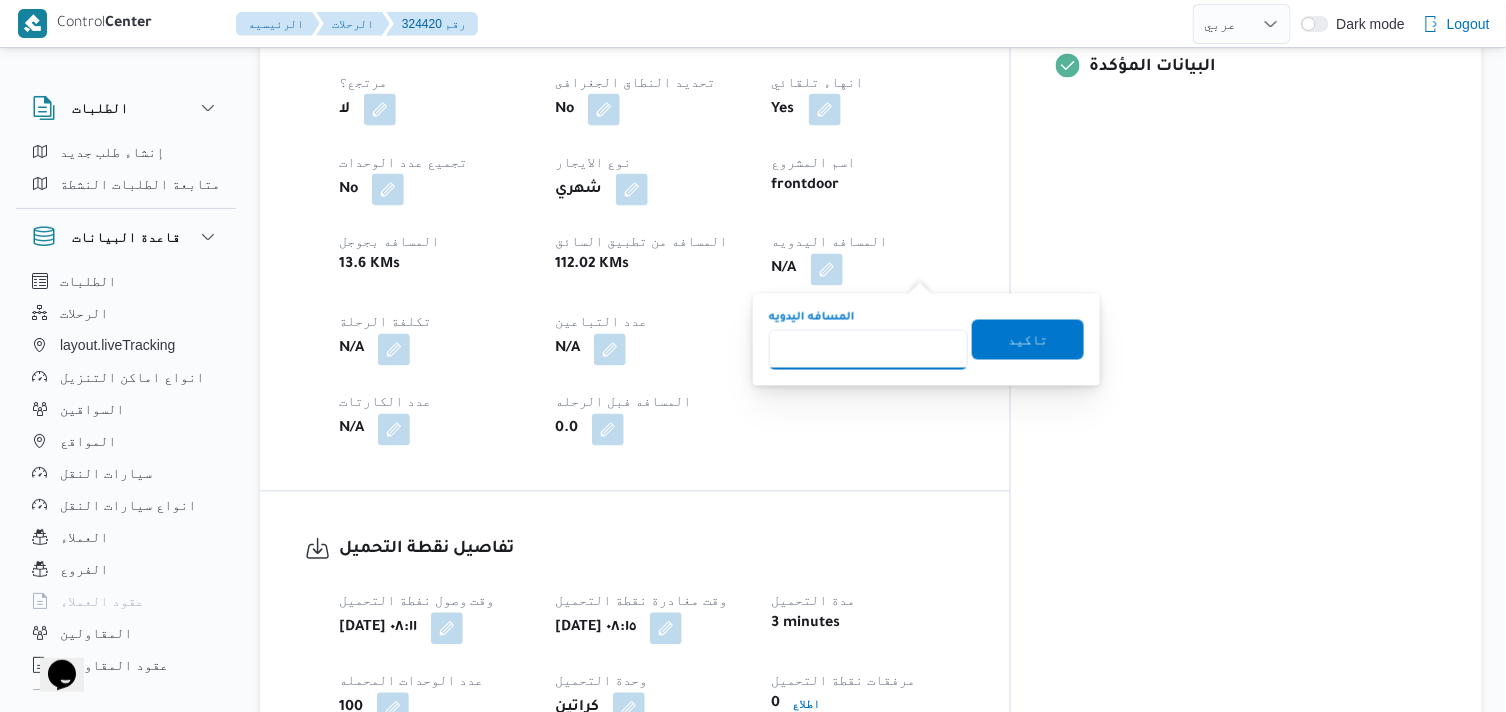 click on "المسافه اليدويه" at bounding box center (868, 350) 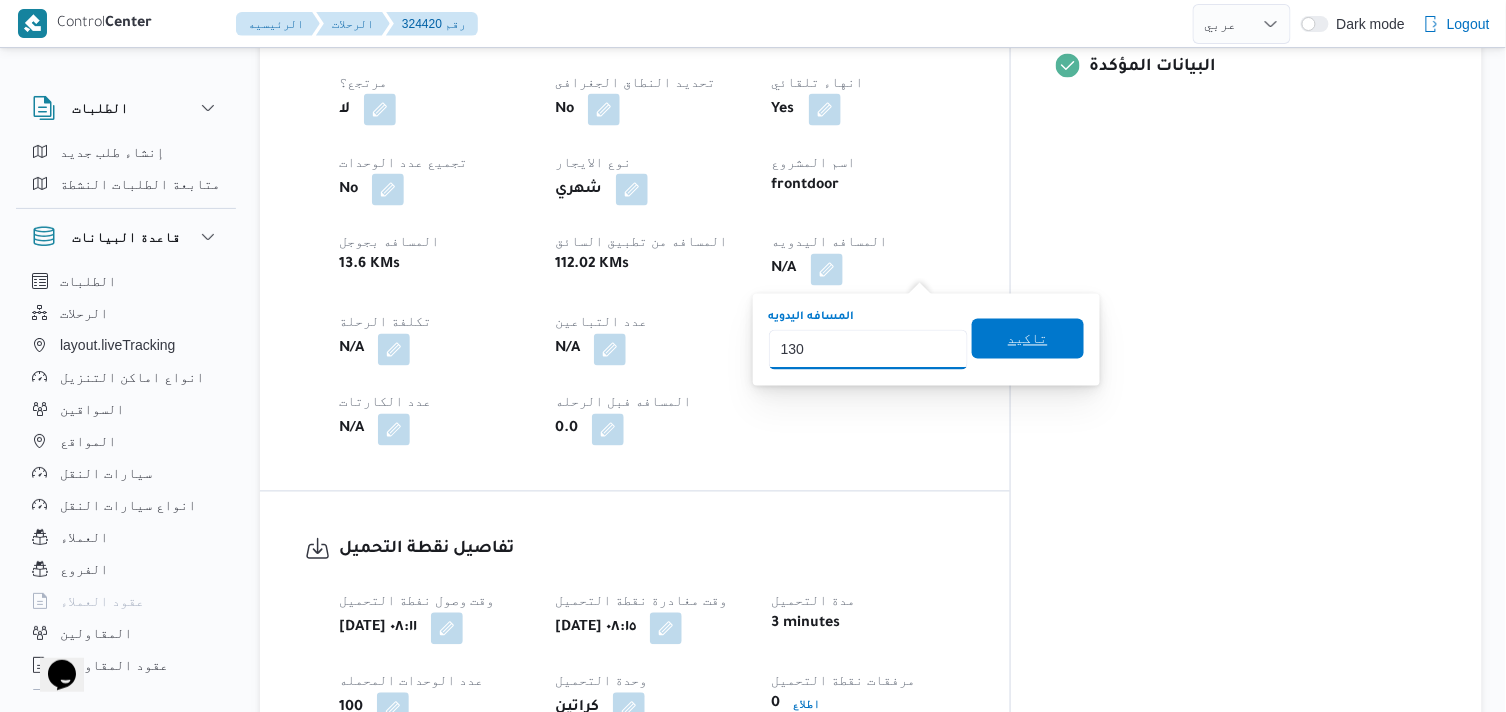 type on "130" 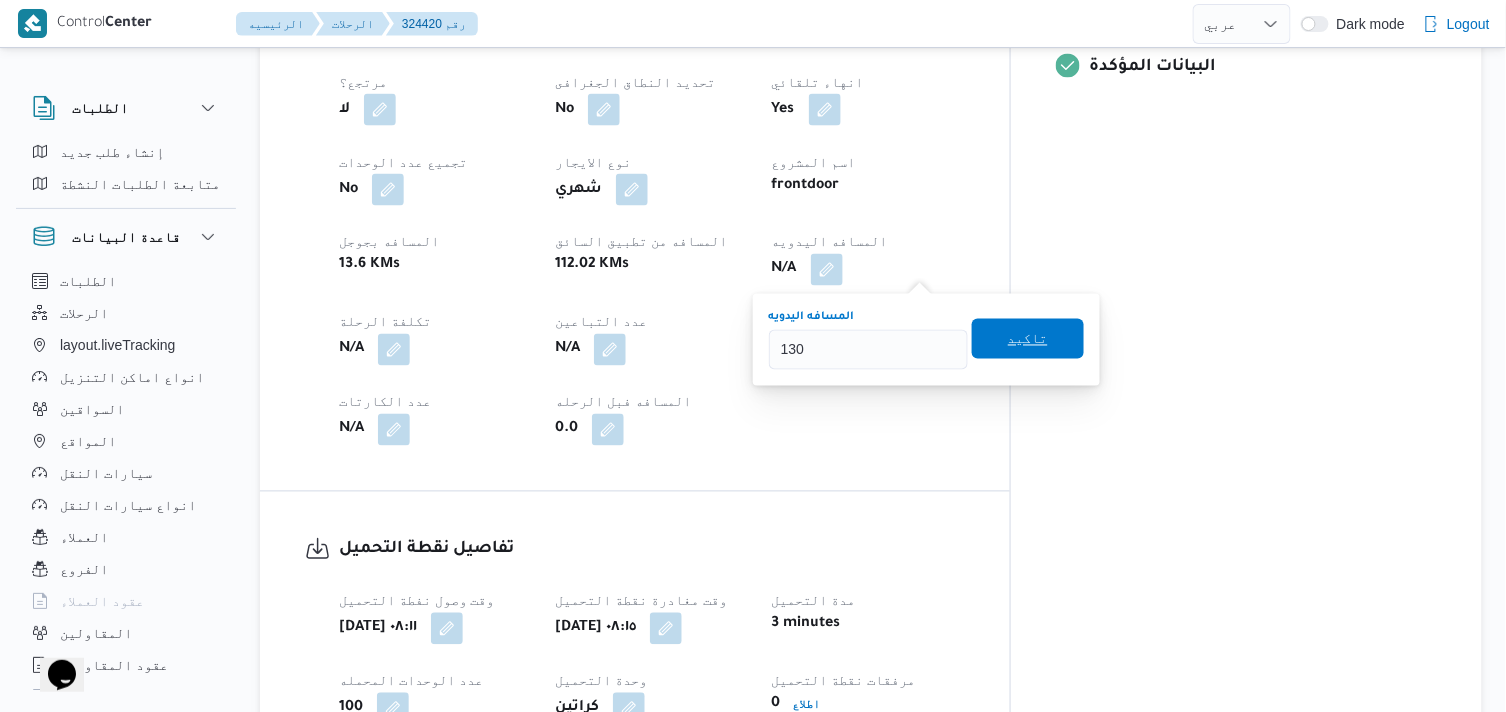 click on "تاكيد" at bounding box center (1028, 339) 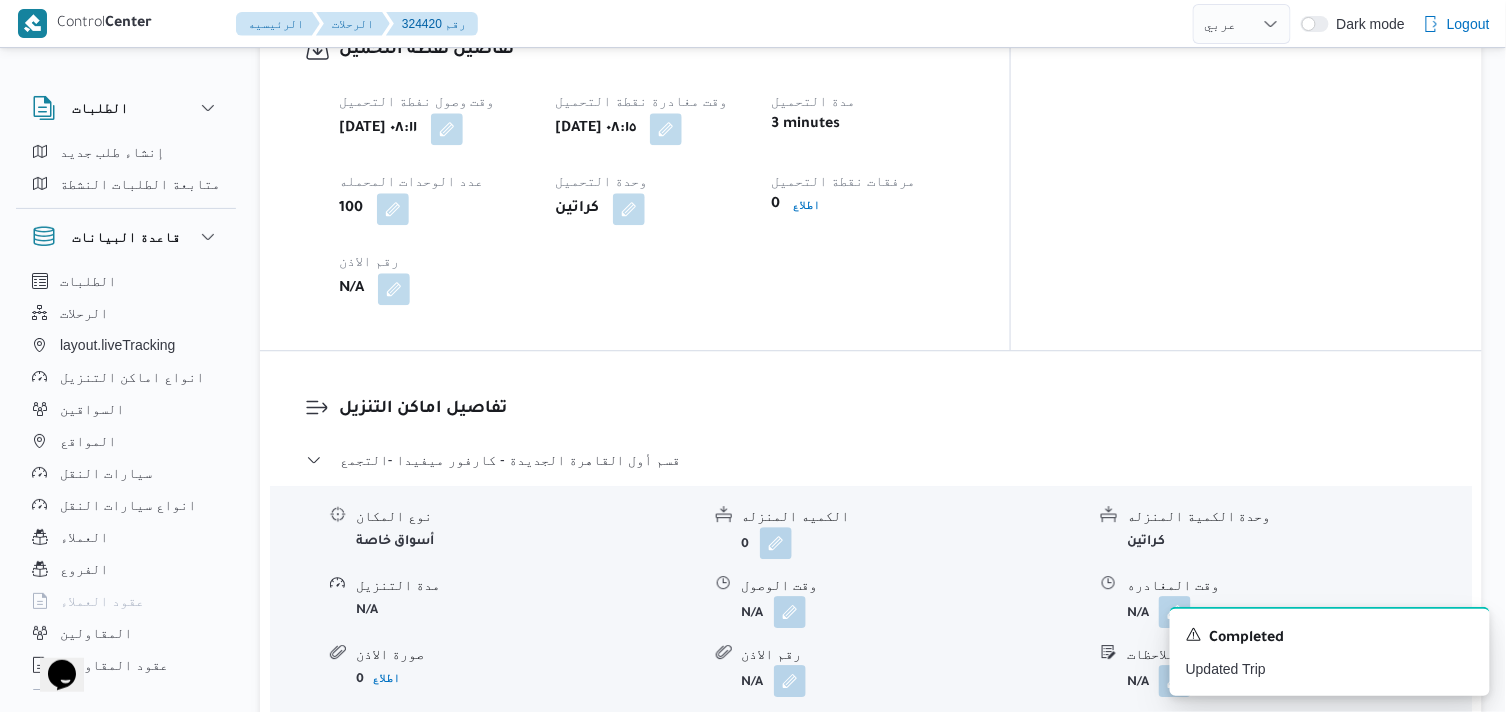 scroll, scrollTop: 1444, scrollLeft: 0, axis: vertical 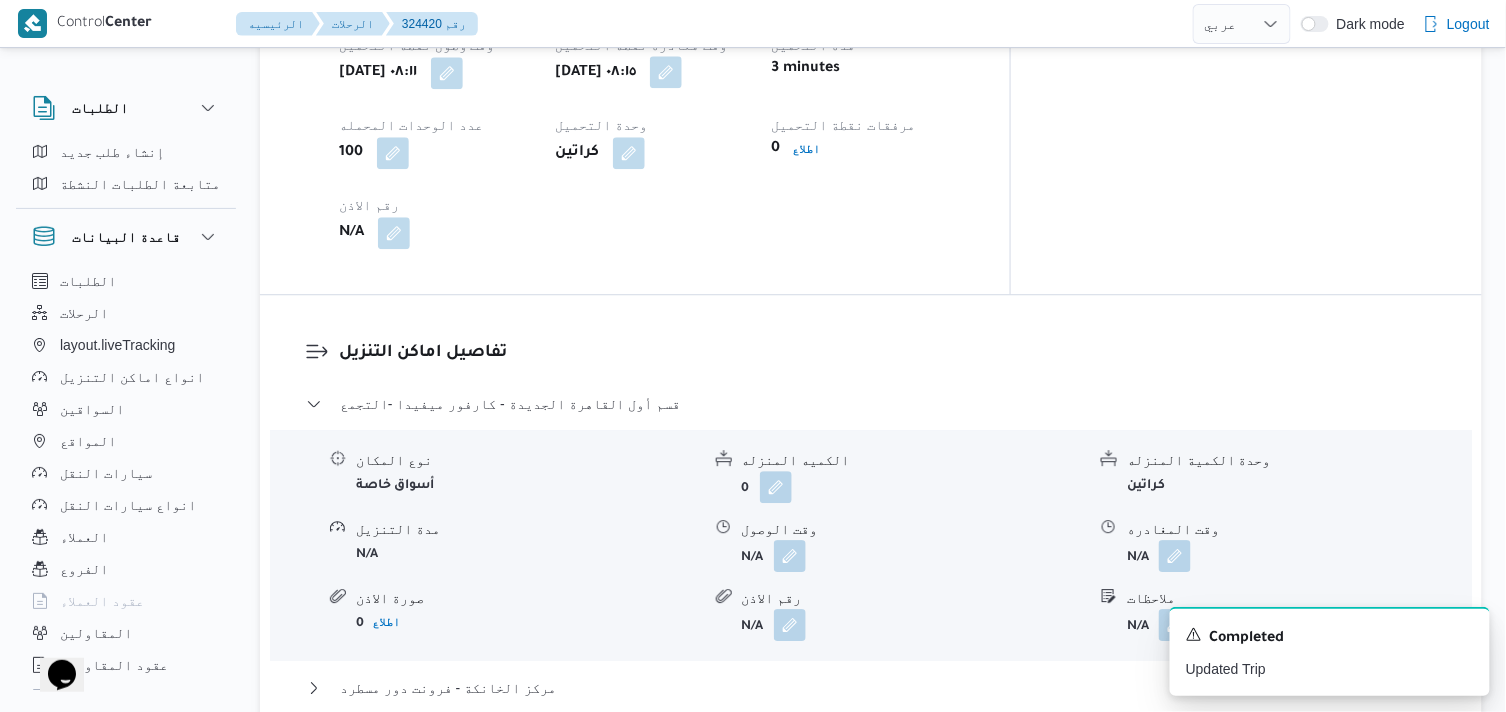 click at bounding box center (666, 72) 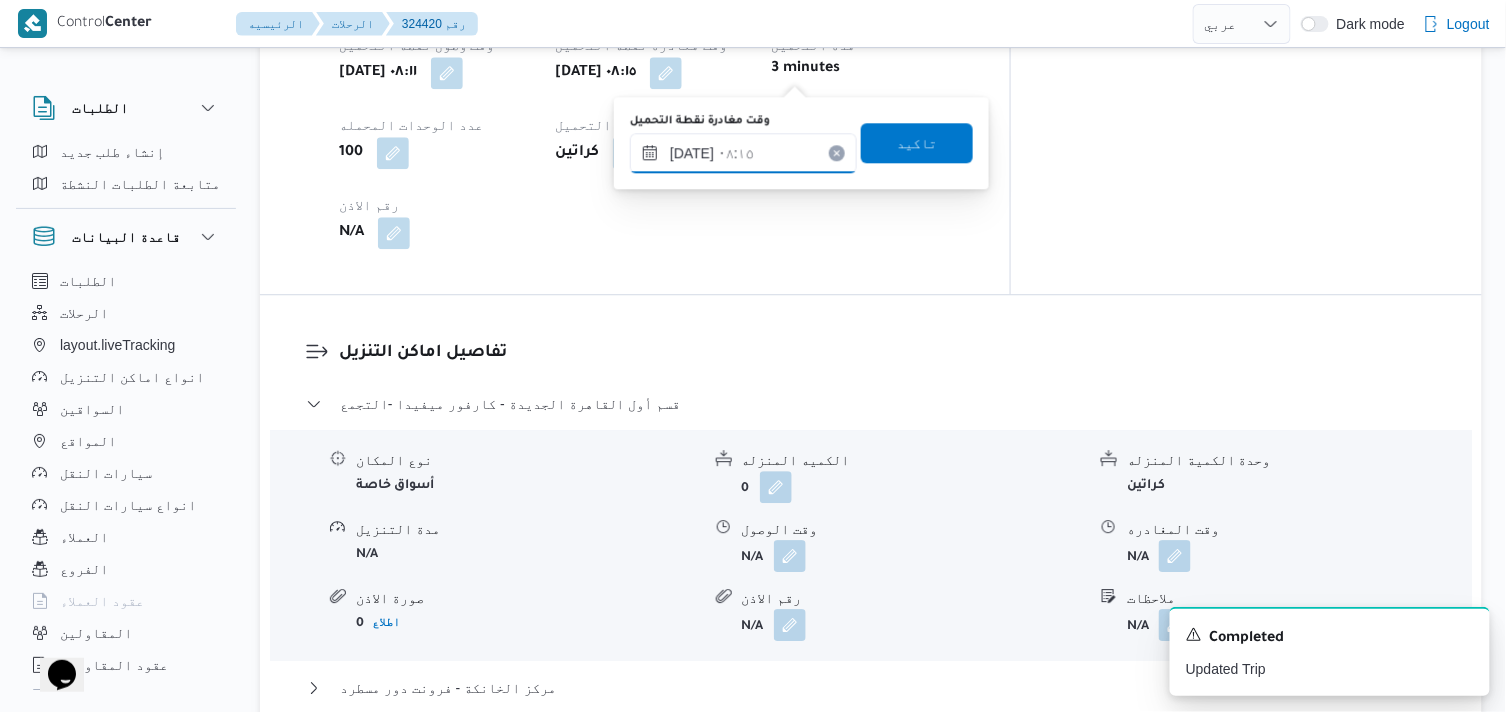 click on "[DATE] ٠٨:١٥" at bounding box center (743, 153) 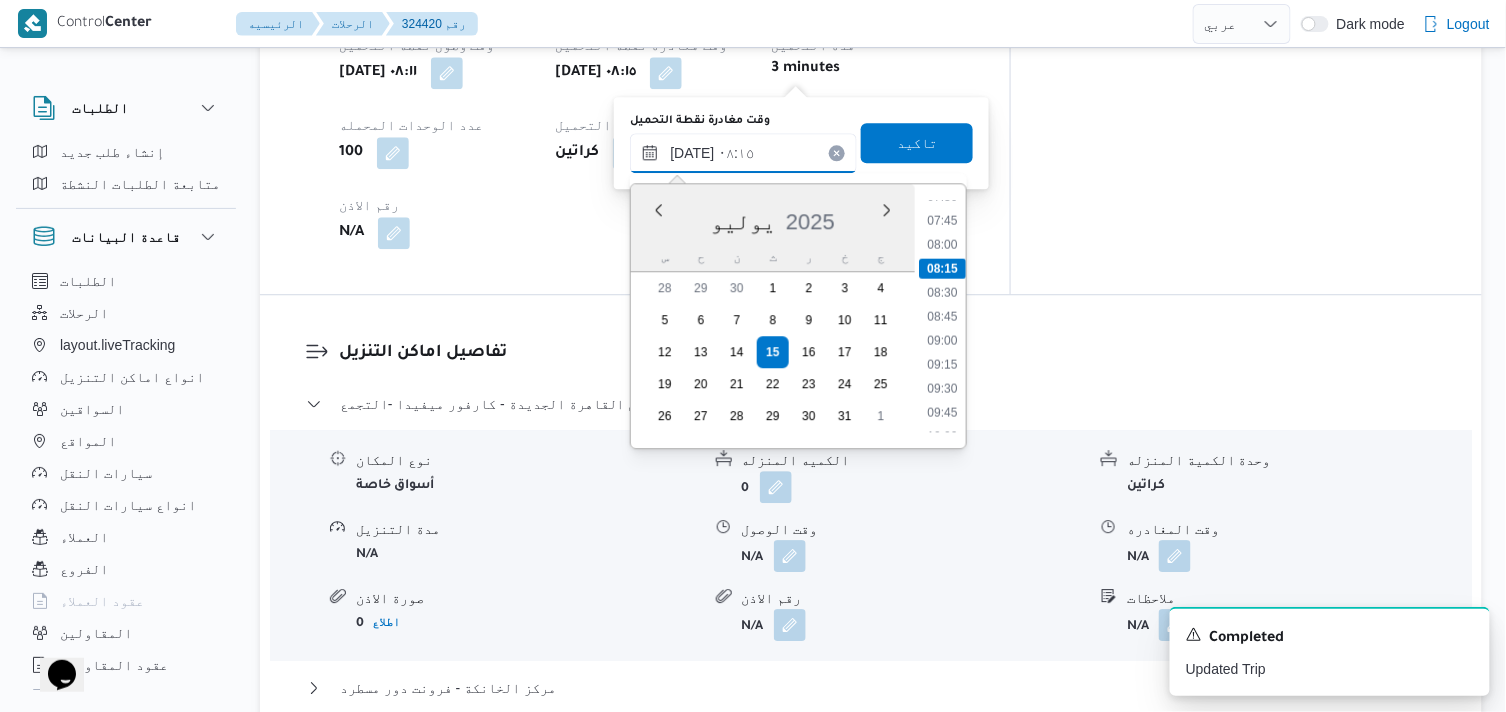 scroll, scrollTop: 783, scrollLeft: 0, axis: vertical 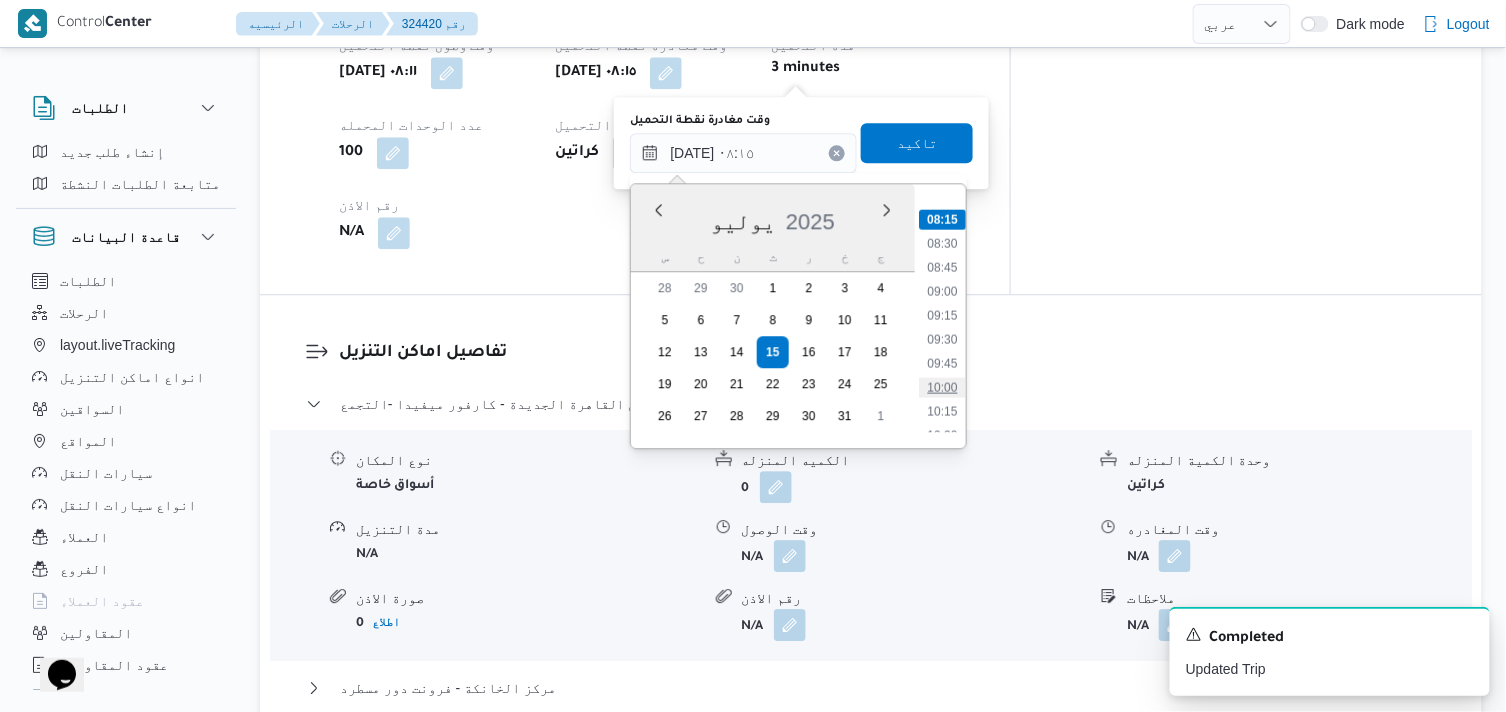 click on "10:00" at bounding box center [943, 387] 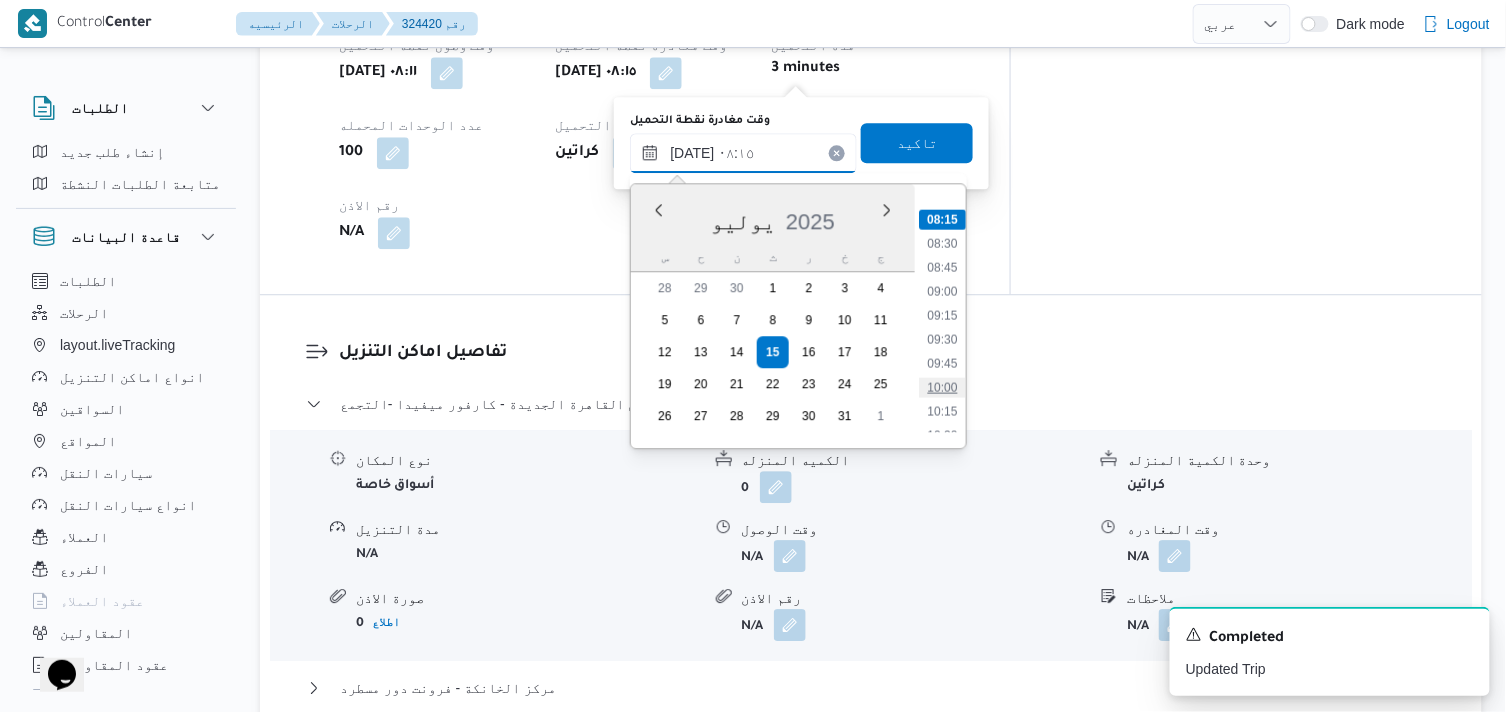 type on "١٥/٠٧/٢٠٢٥ ١٠:٠٠" 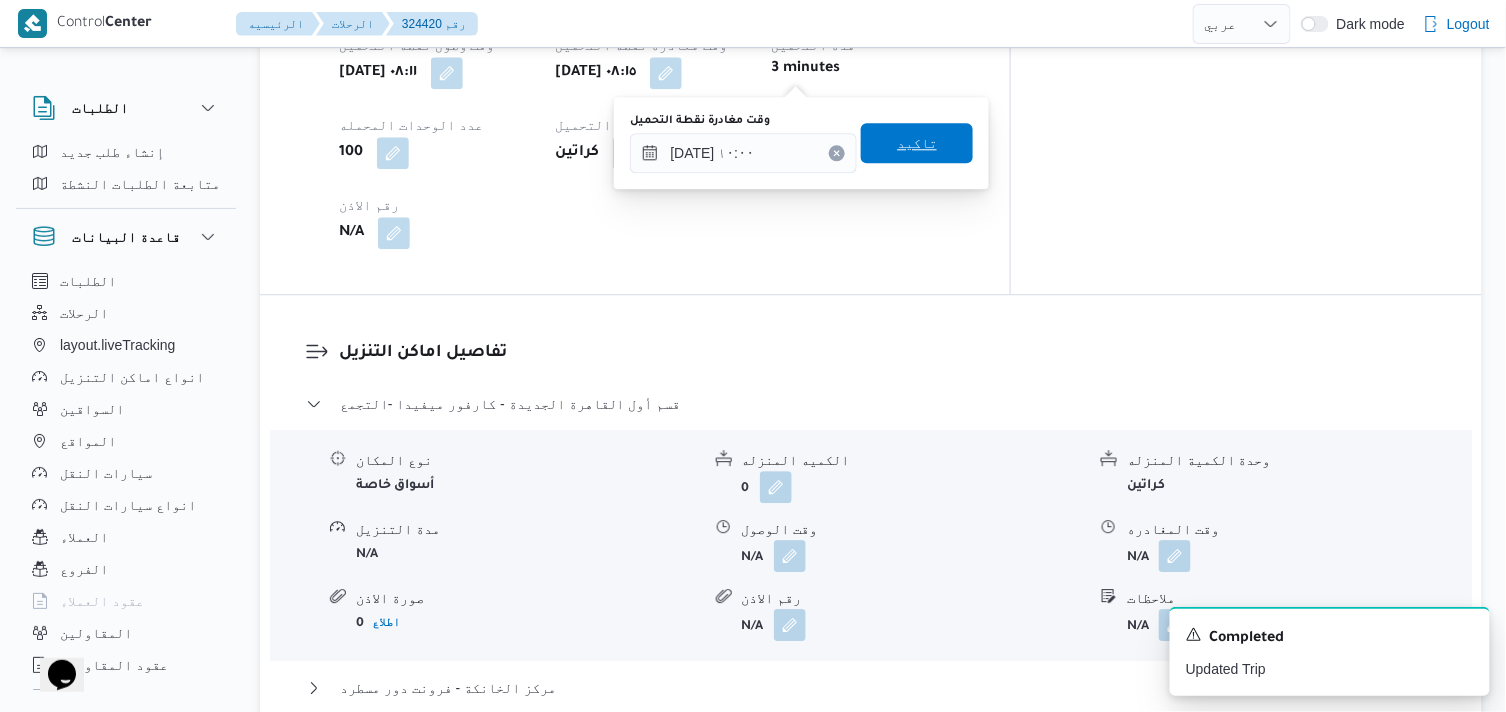 click on "تاكيد" at bounding box center [917, 143] 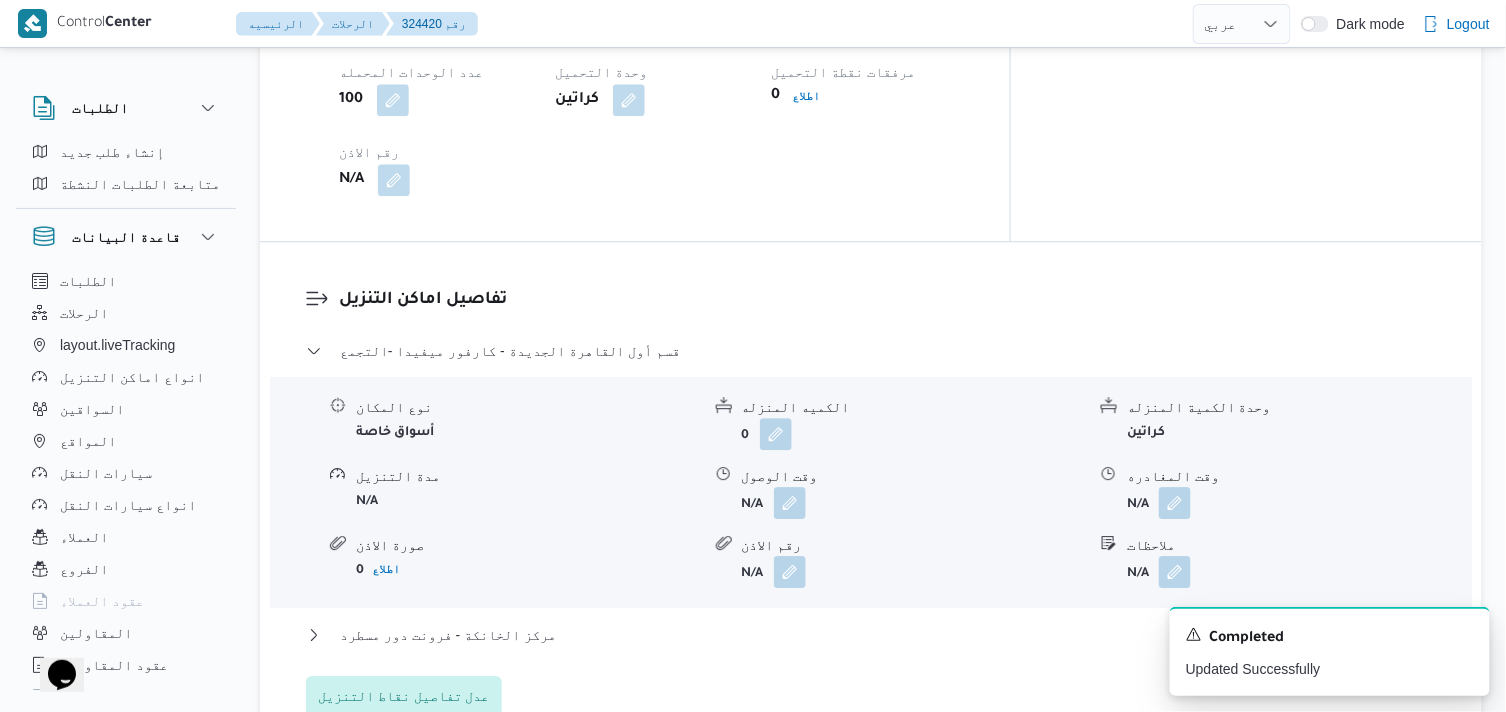 scroll, scrollTop: 1666, scrollLeft: 0, axis: vertical 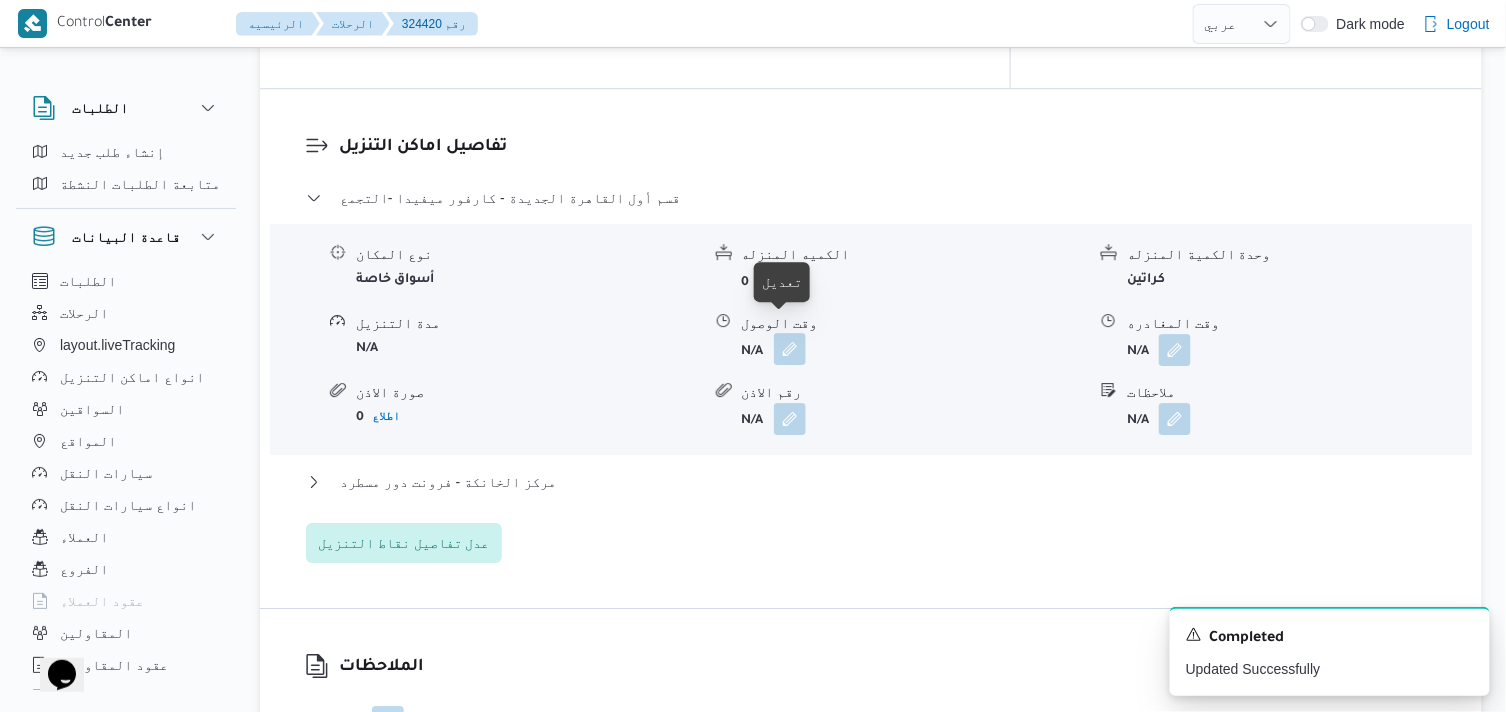 click at bounding box center (790, 349) 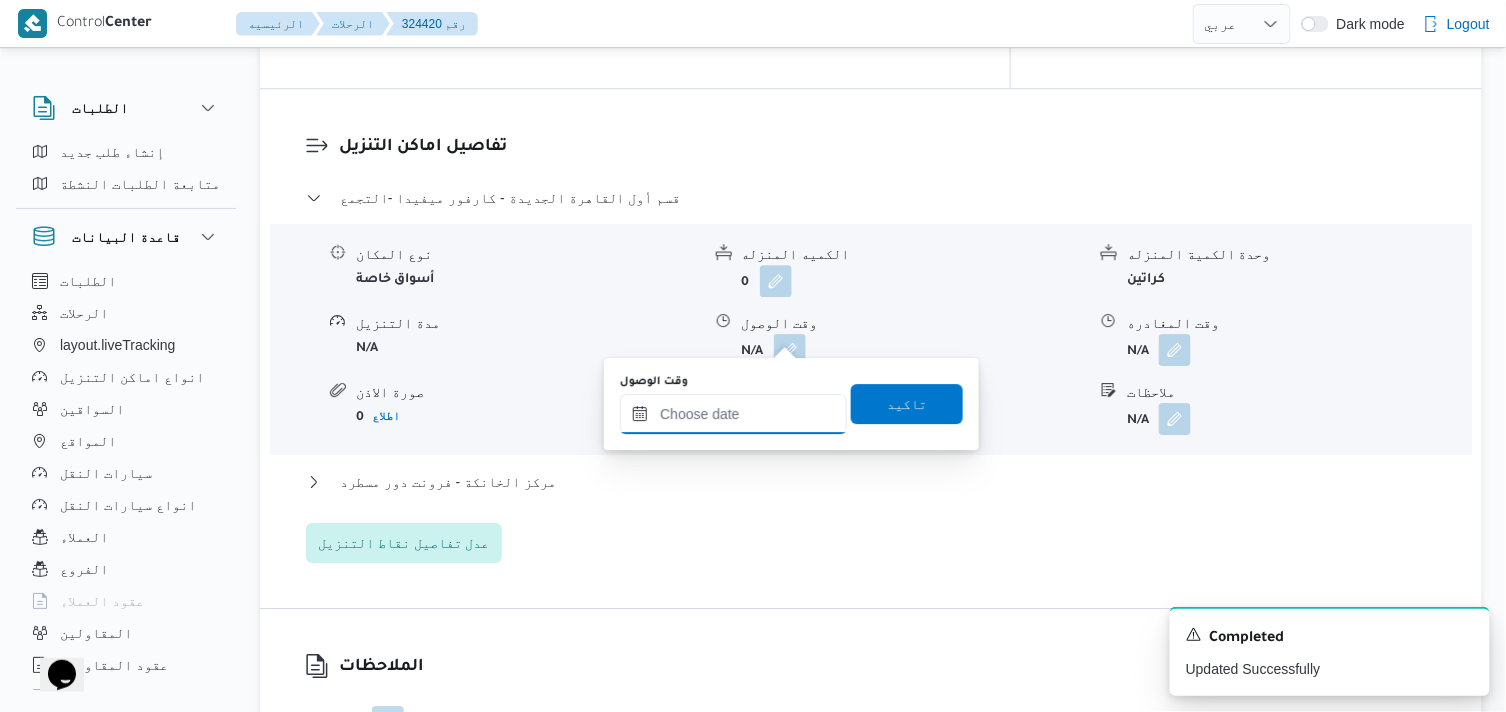 click on "وقت الوصول" at bounding box center (733, 414) 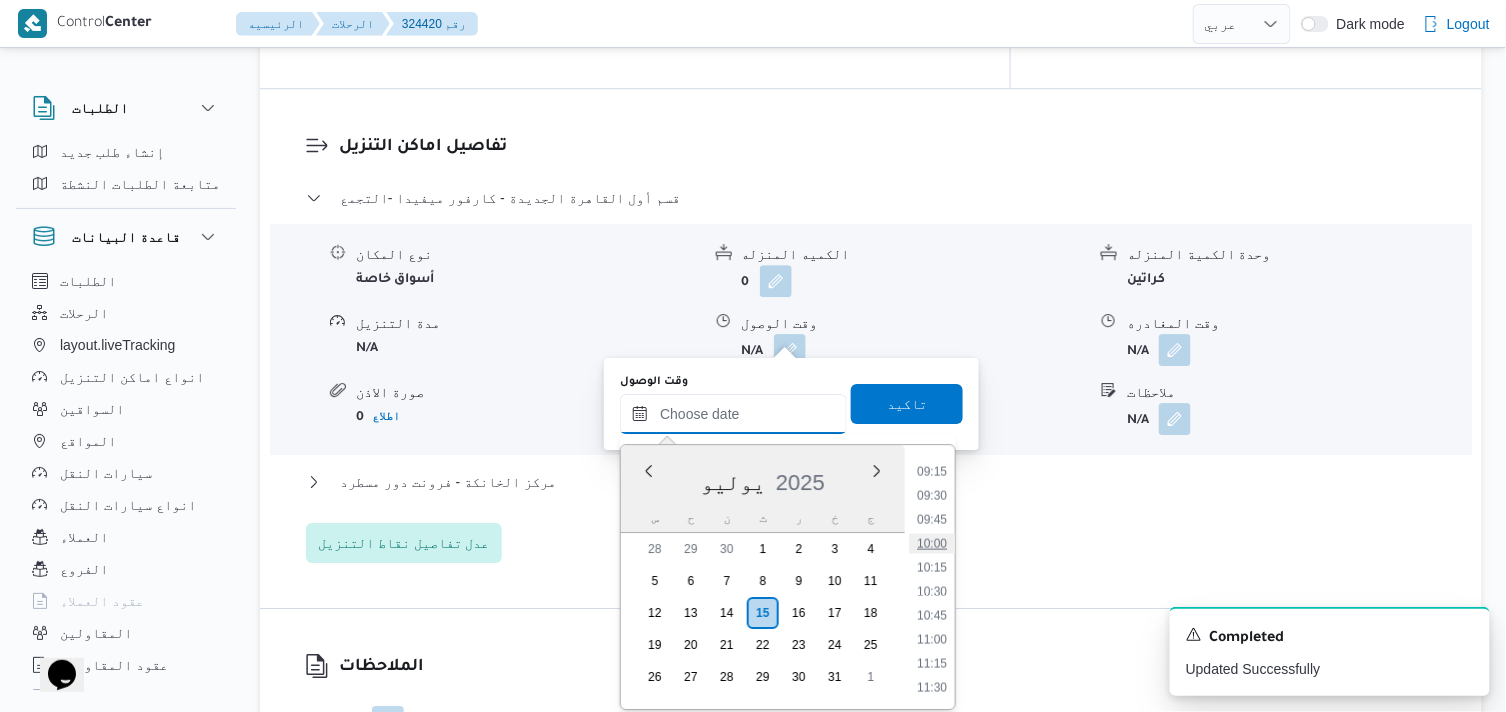 scroll, scrollTop: 886, scrollLeft: 0, axis: vertical 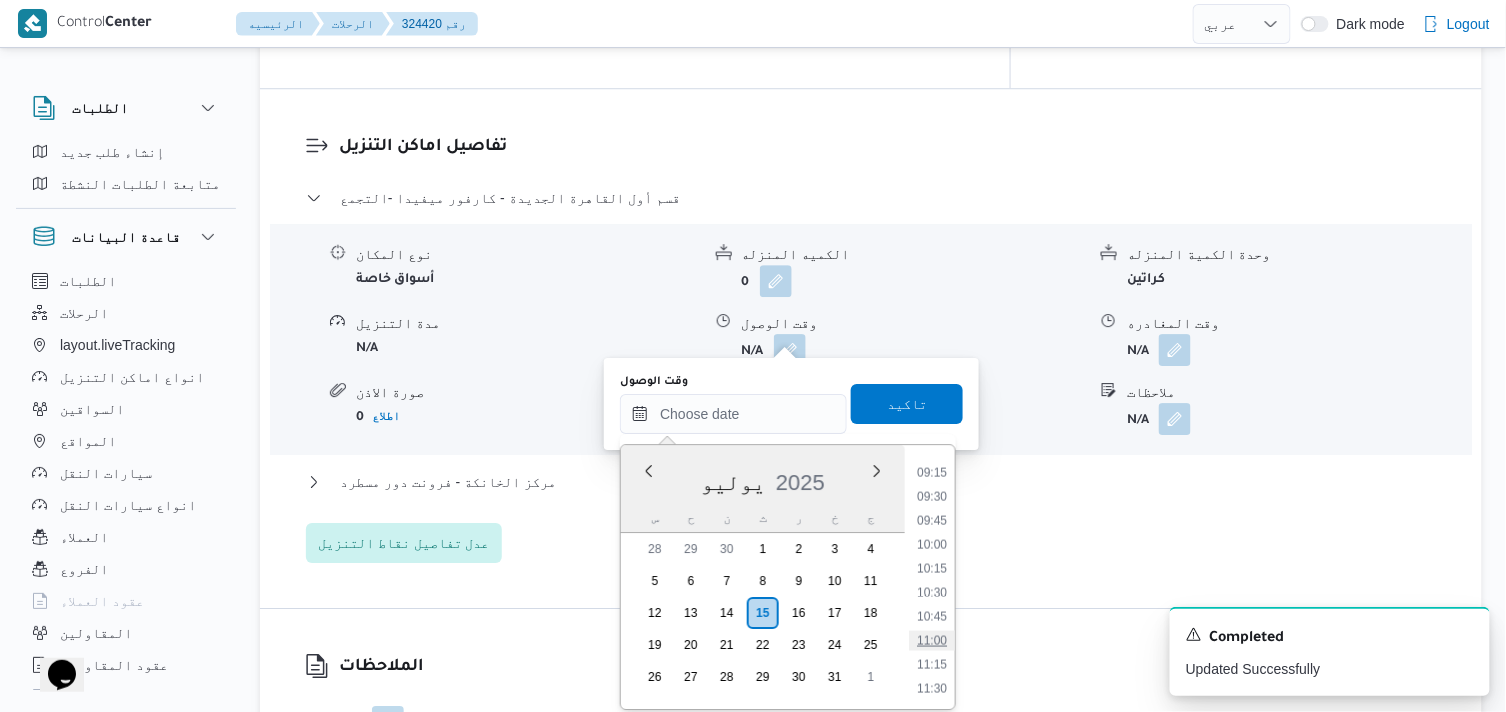 click on "11:00" at bounding box center [932, 641] 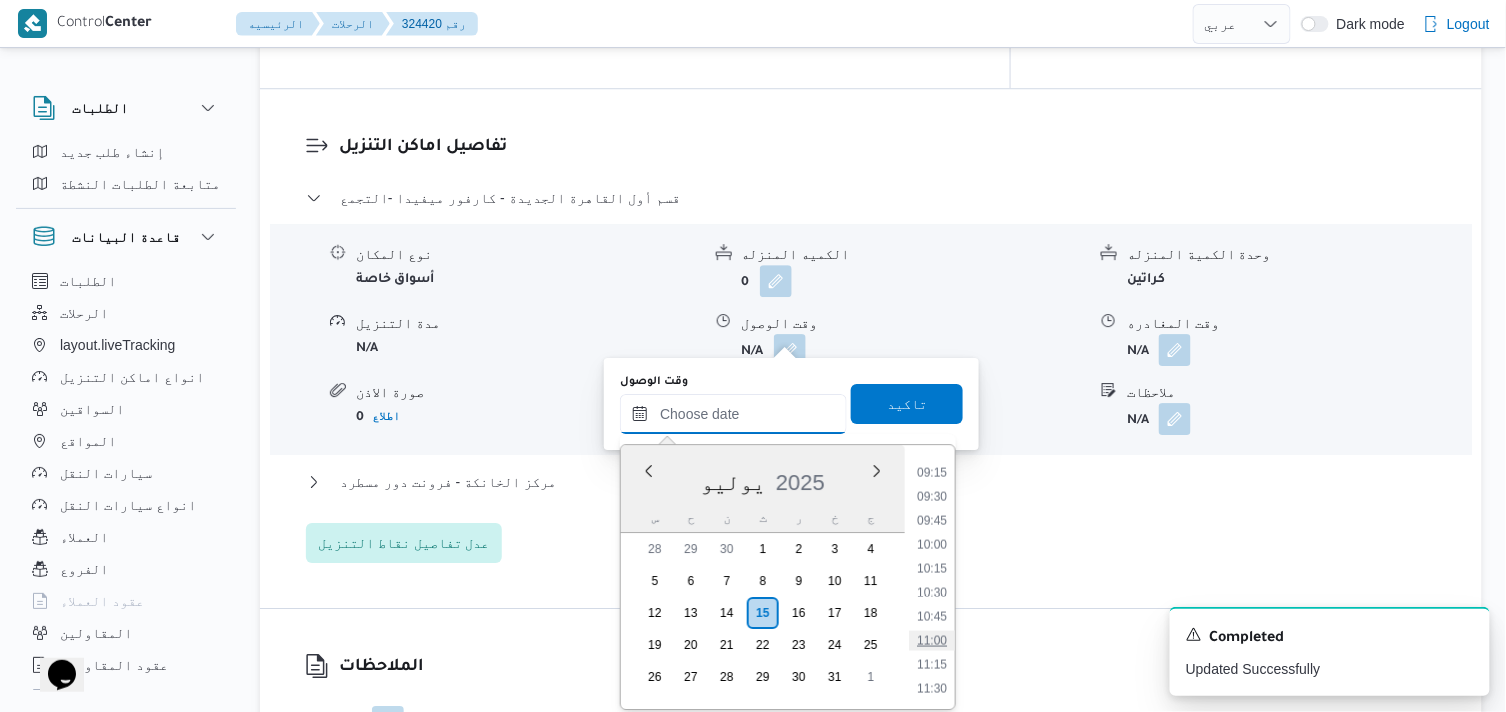type on "١٥/٠٧/٢٠٢٥ ١١:٠٠" 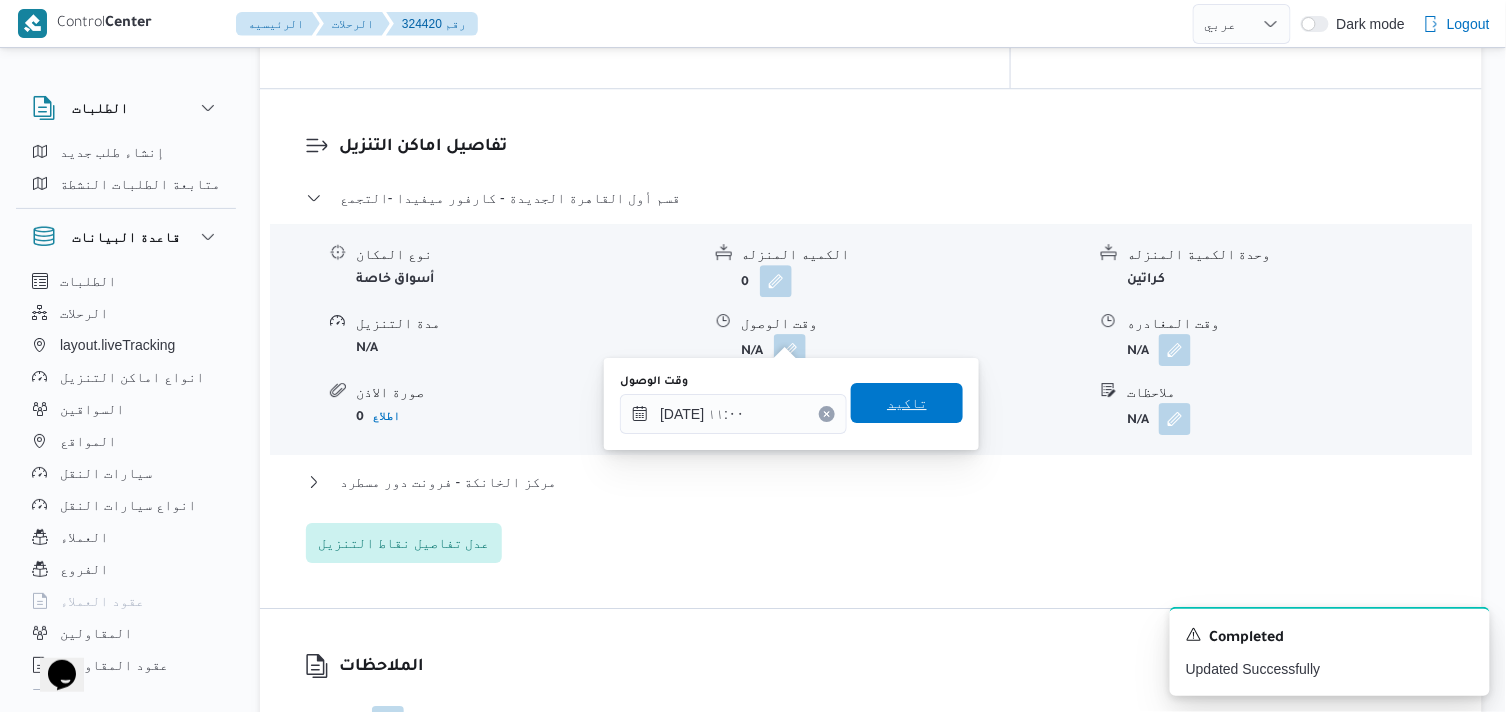 click on "تاكيد" at bounding box center [907, 403] 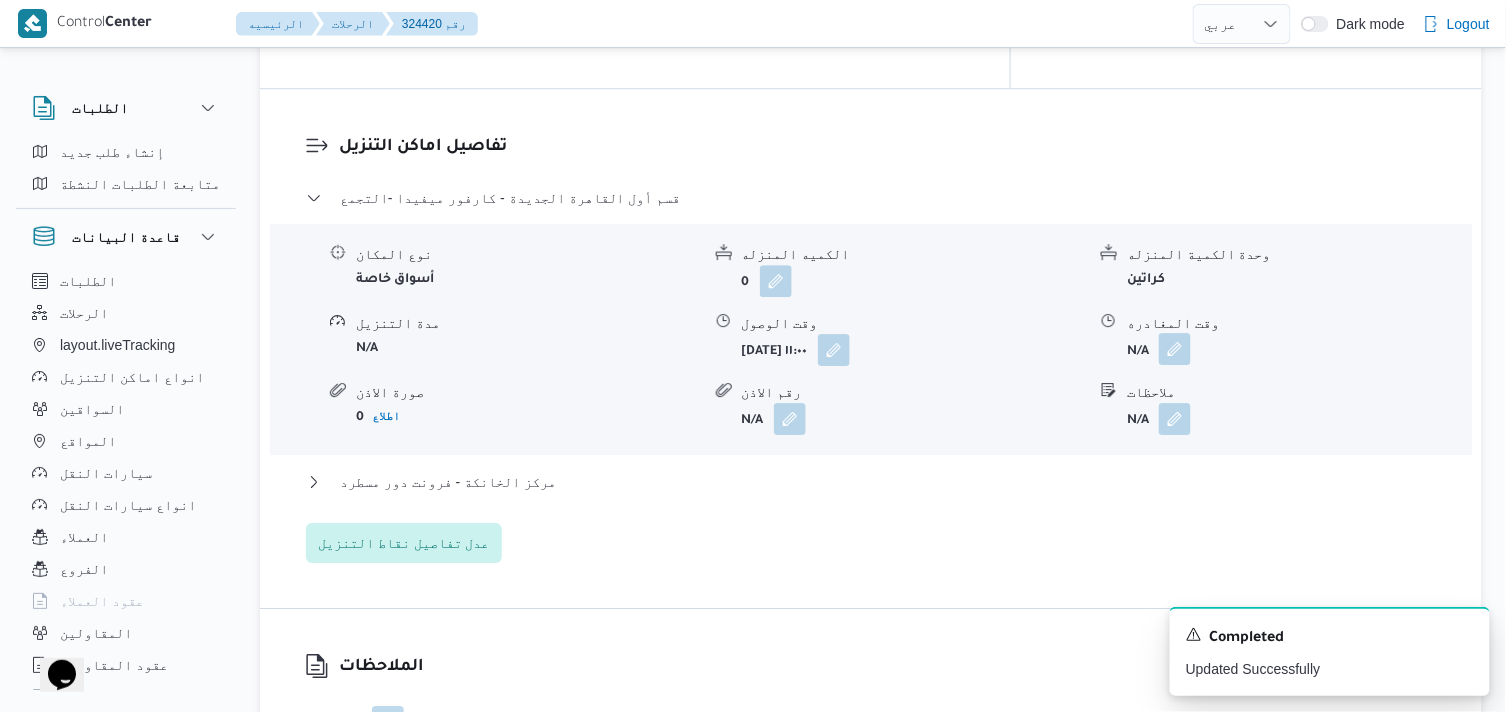 click at bounding box center [1175, 349] 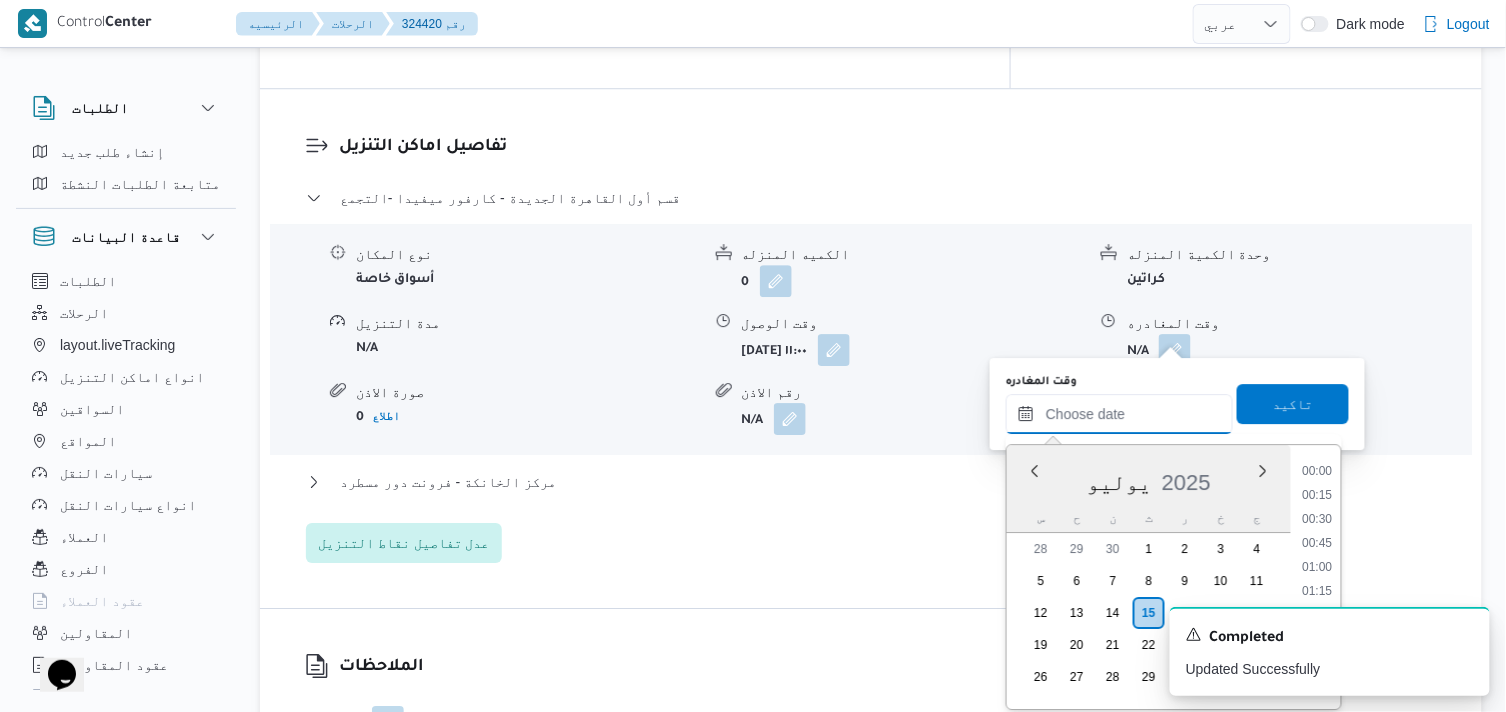 click on "وقت المغادره" at bounding box center [1119, 414] 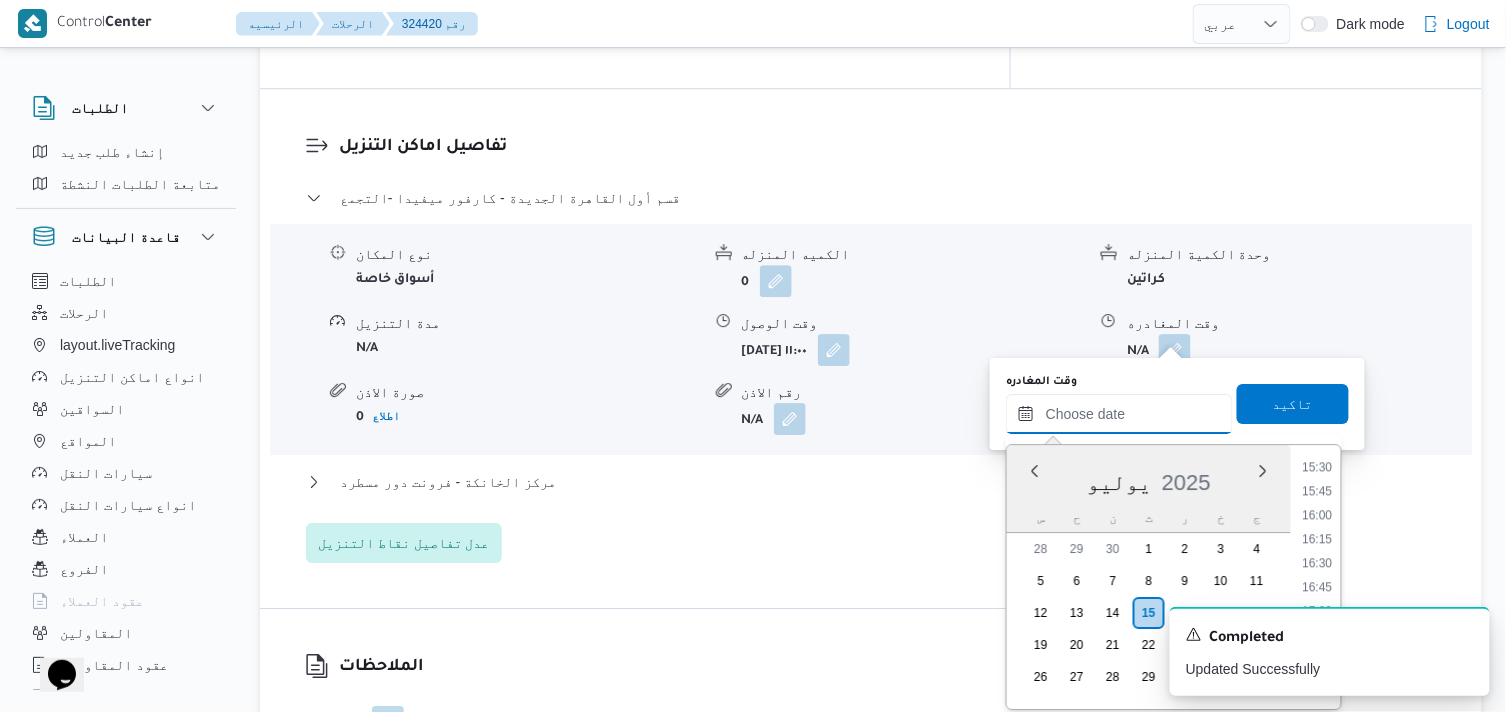 scroll, scrollTop: 1442, scrollLeft: 0, axis: vertical 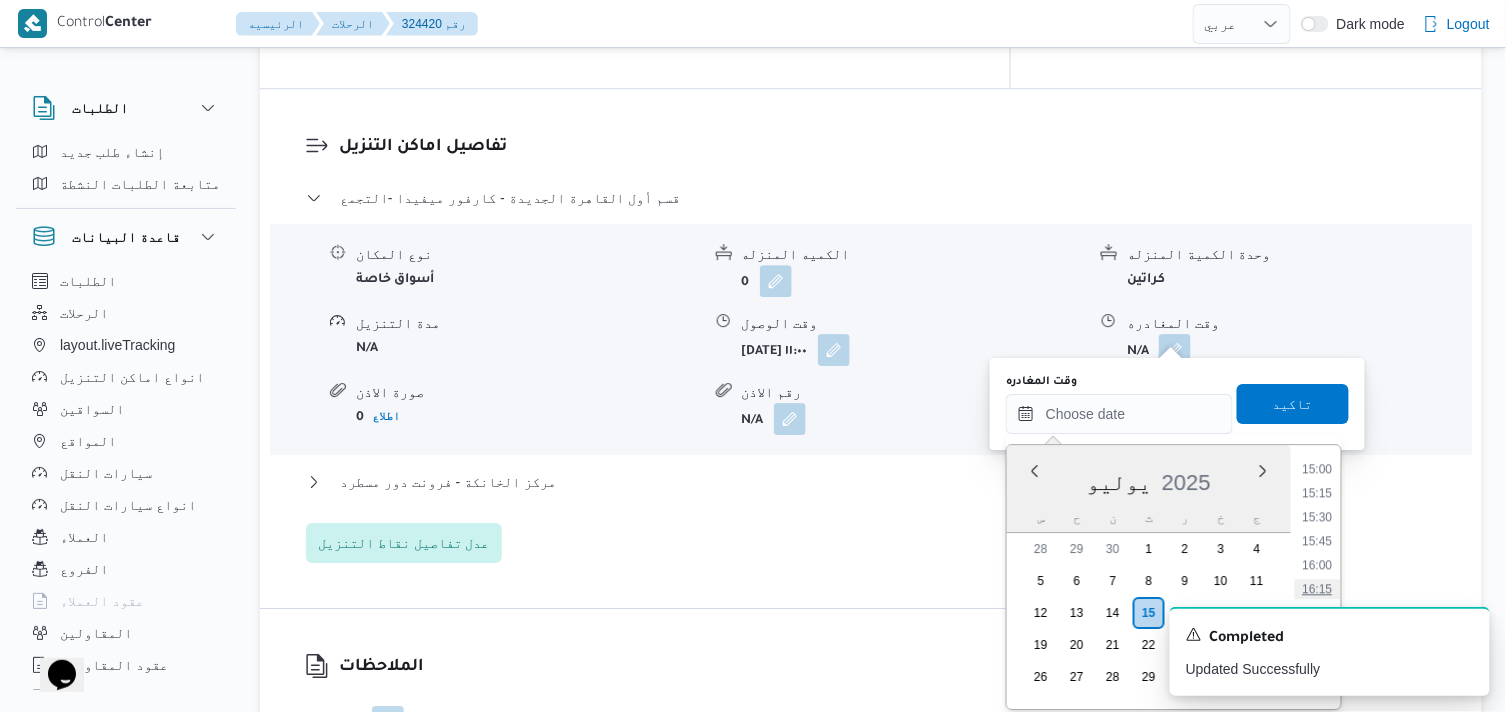 click on "16:15" at bounding box center (1318, 589) 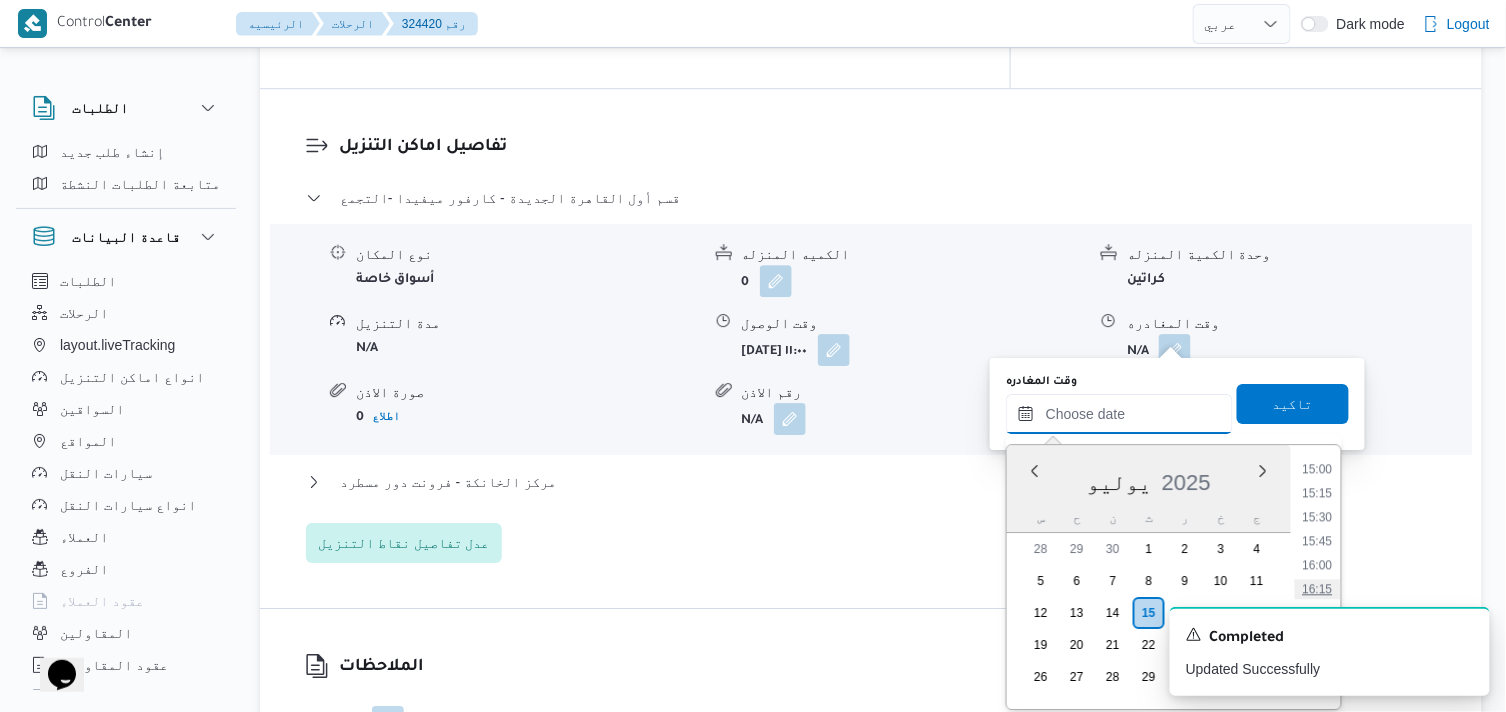 type on "١٥/٠٧/٢٠٢٥ ١٦:١٥" 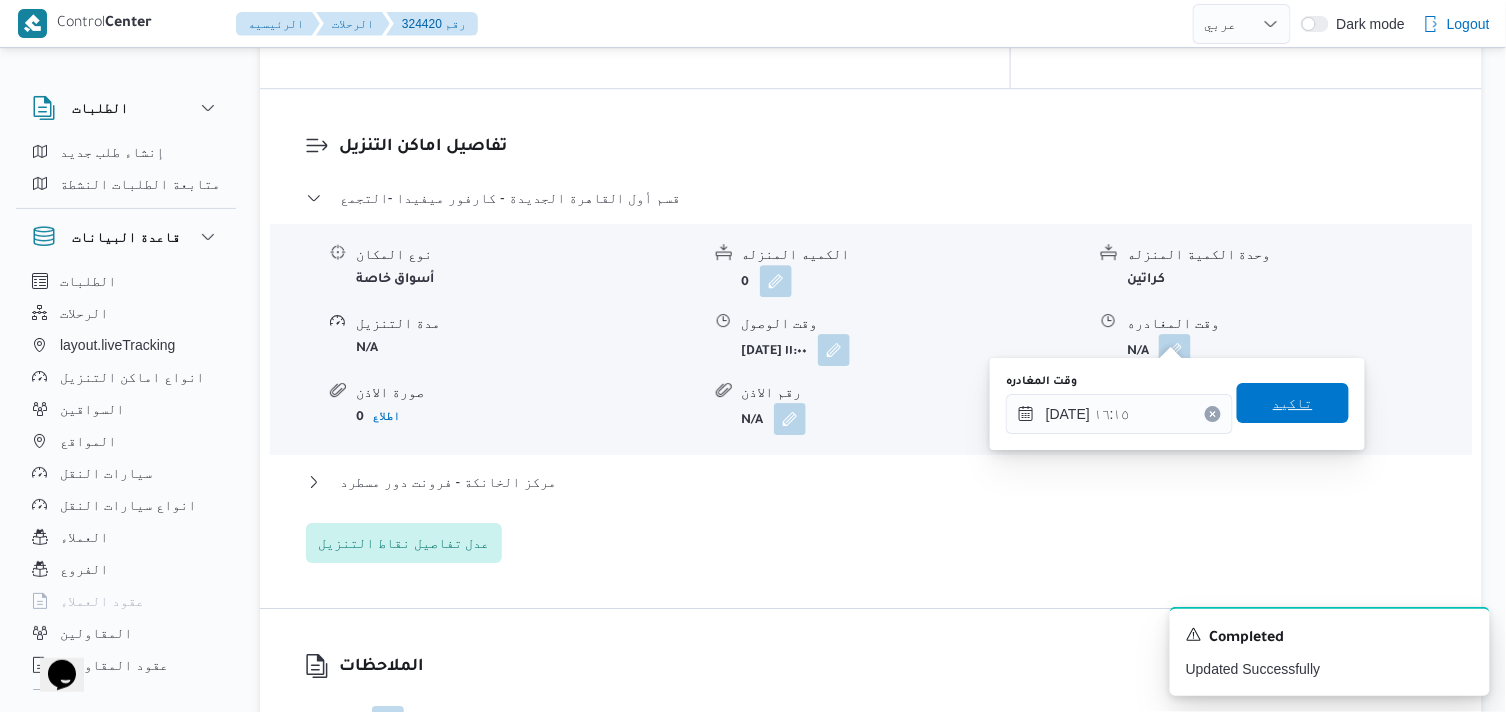 click on "تاكيد" at bounding box center (1293, 403) 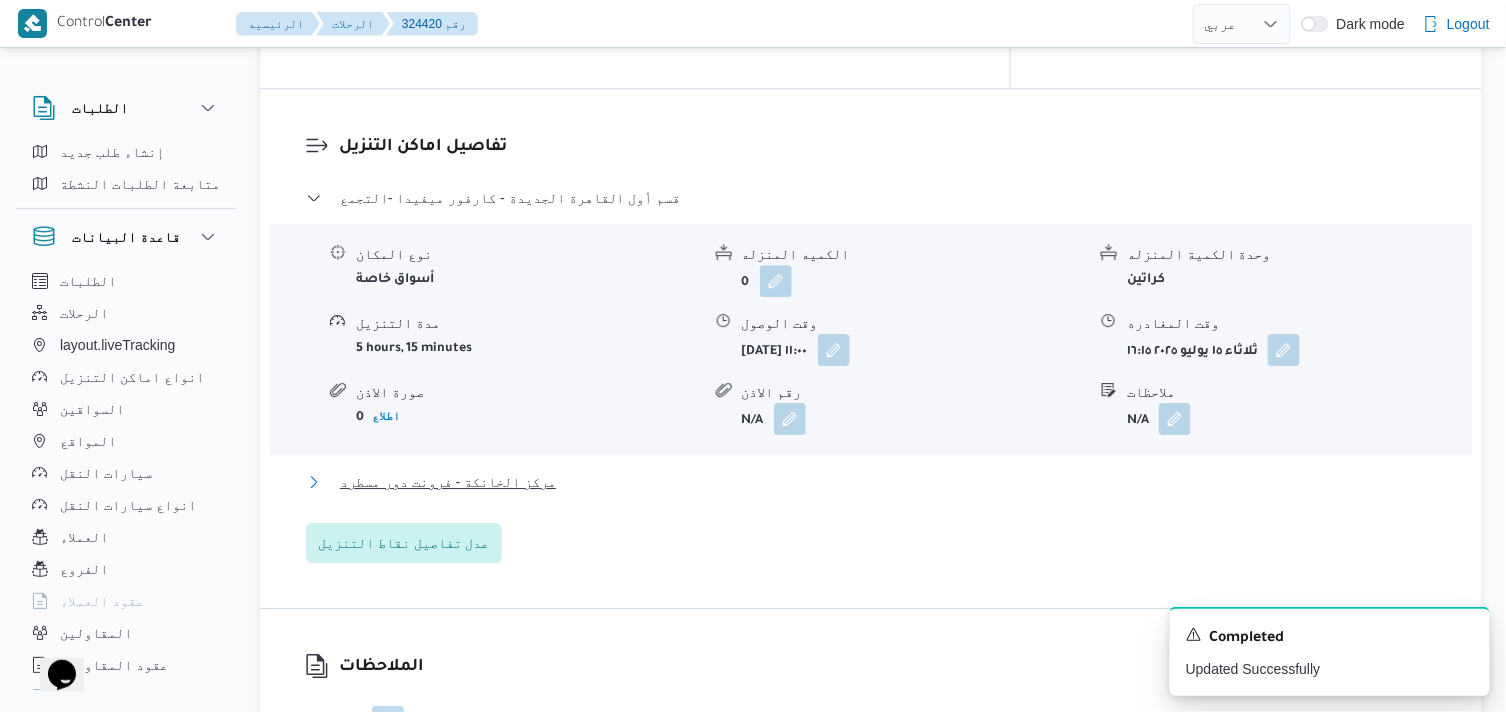 click on "مركز الخانكة -
فرونت دور مسطرد" at bounding box center (448, 482) 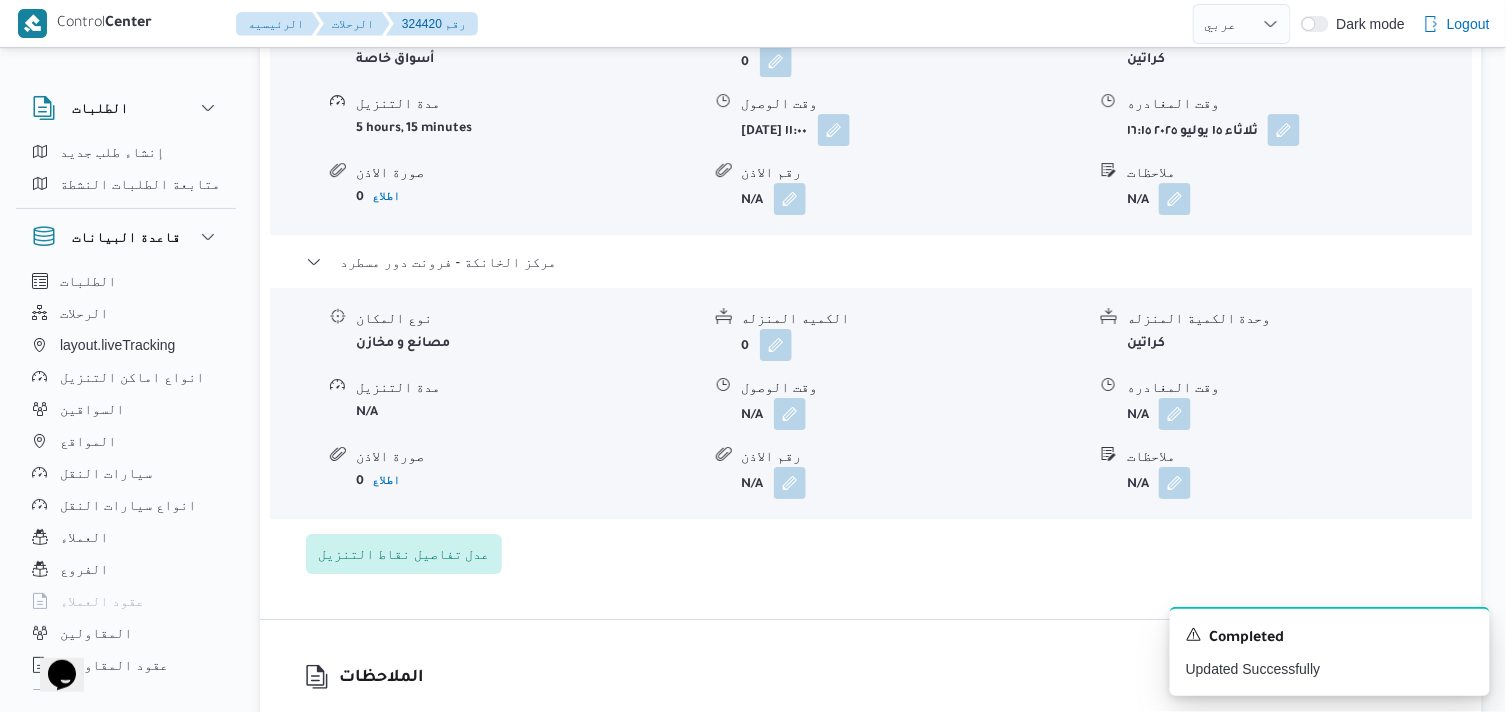 scroll, scrollTop: 1888, scrollLeft: 0, axis: vertical 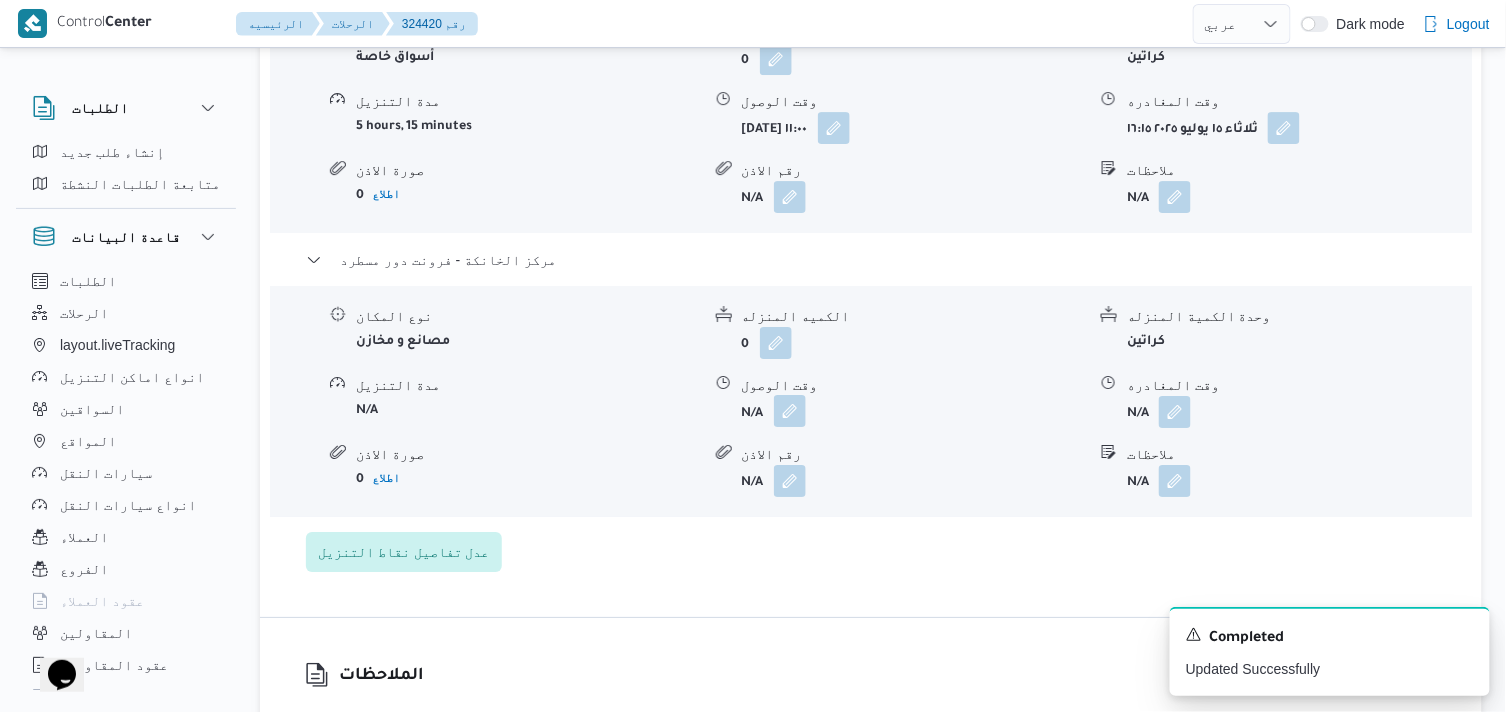 click at bounding box center (790, 411) 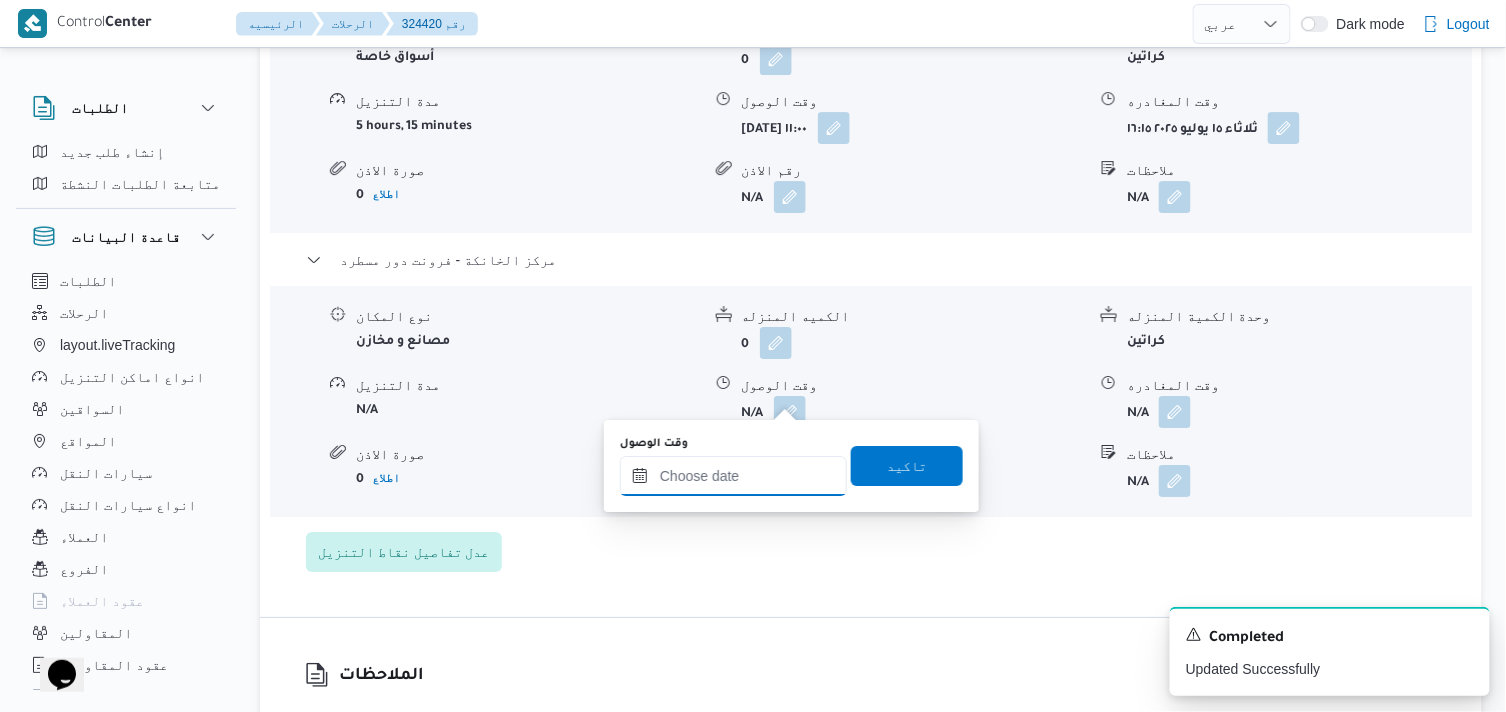 click on "وقت الوصول" at bounding box center [733, 476] 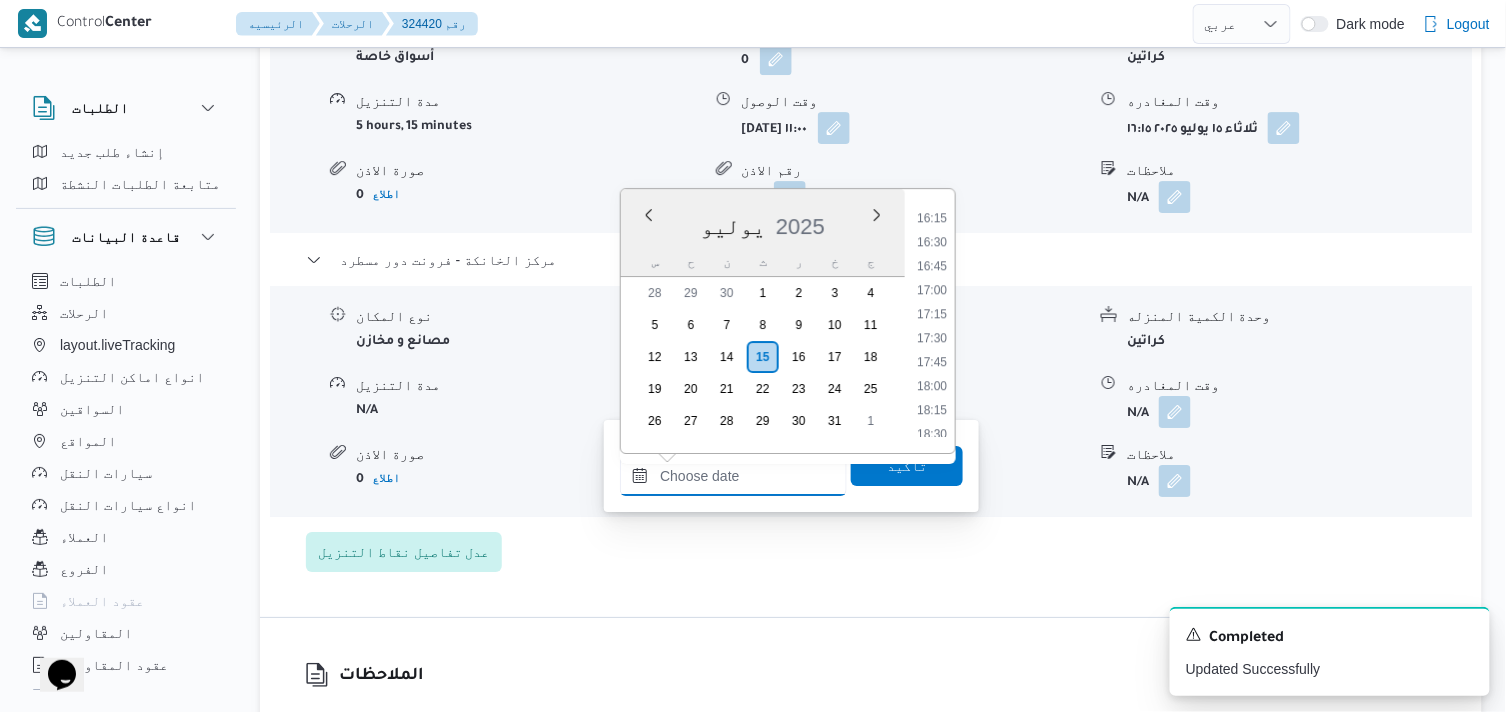 scroll, scrollTop: 1553, scrollLeft: 0, axis: vertical 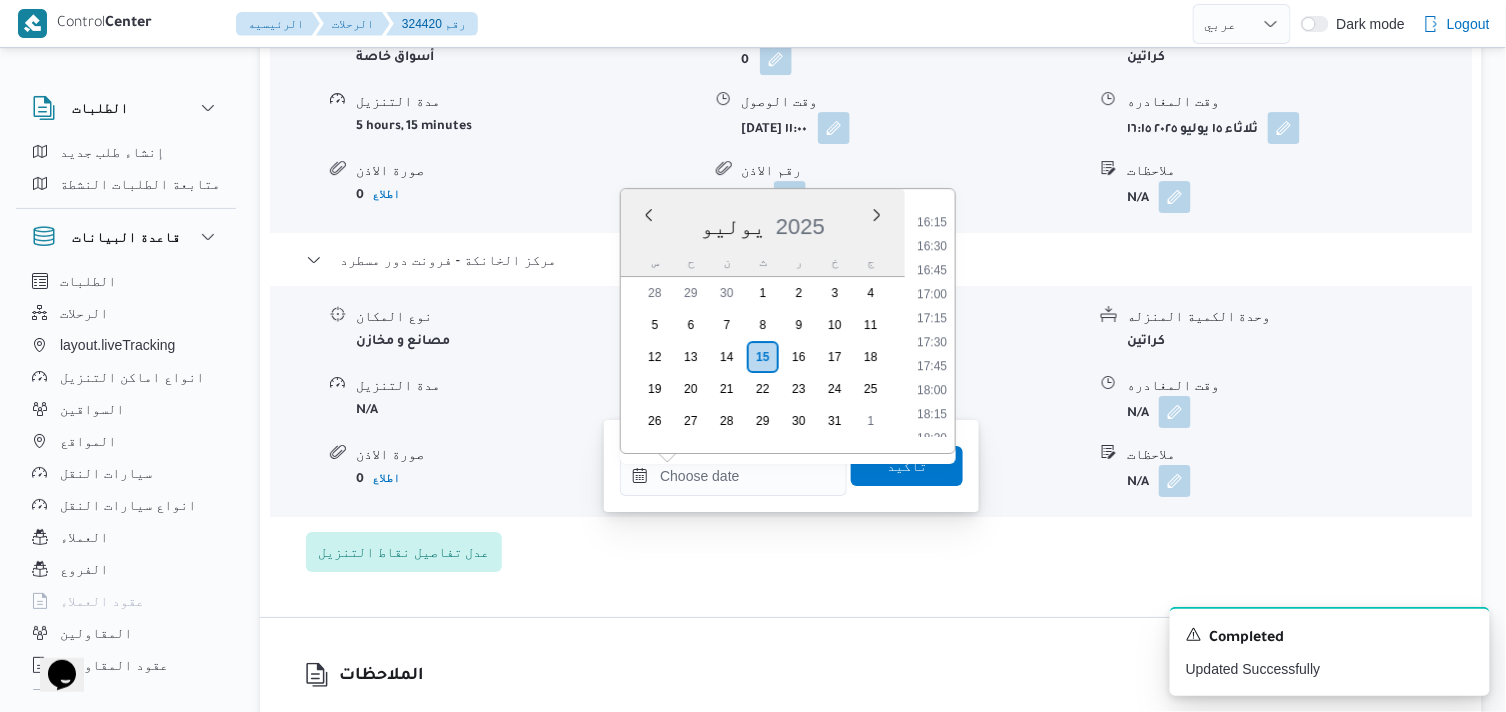 drag, startPoint x: 940, startPoint y: 303, endPoint x: 911, endPoint y: 420, distance: 120.54045 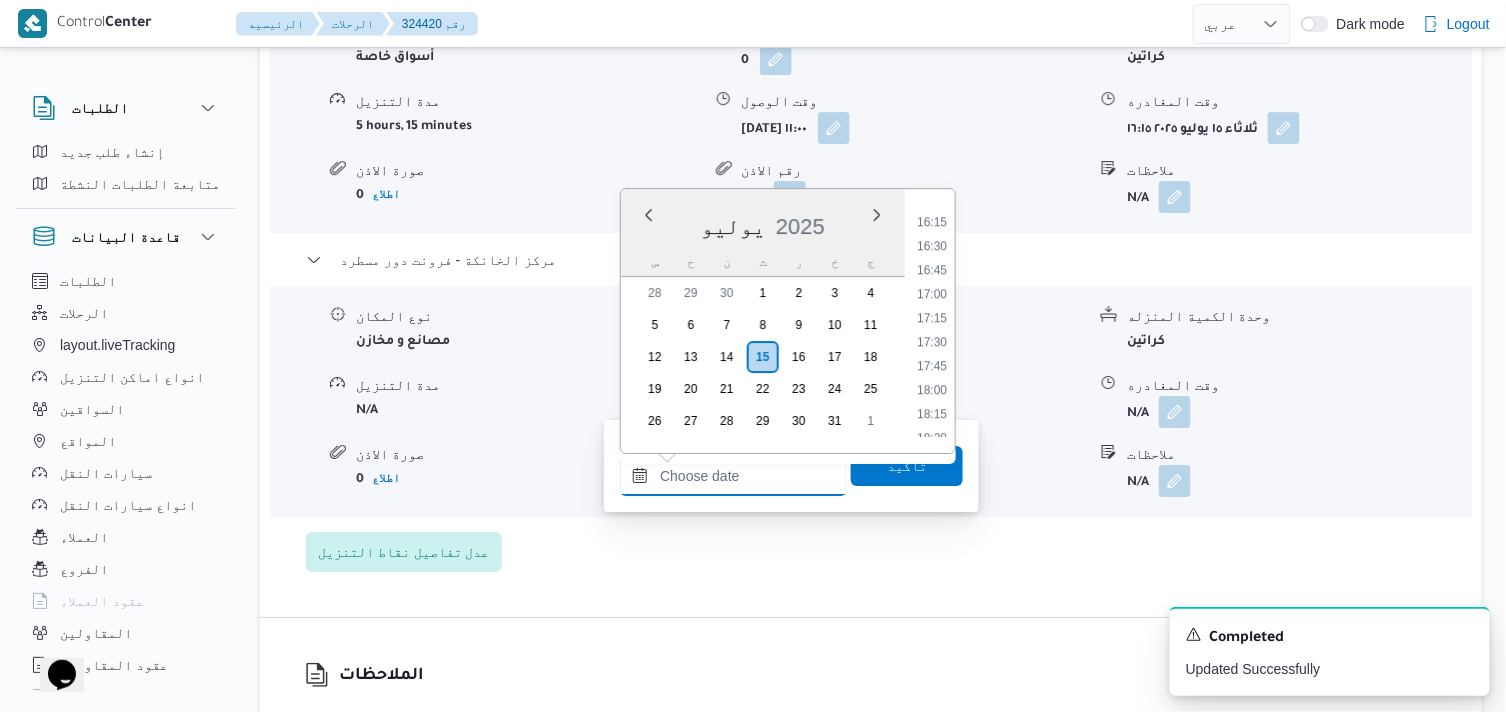 type on "١٥/٠٧/٢٠٢٥ ١٧:١٥" 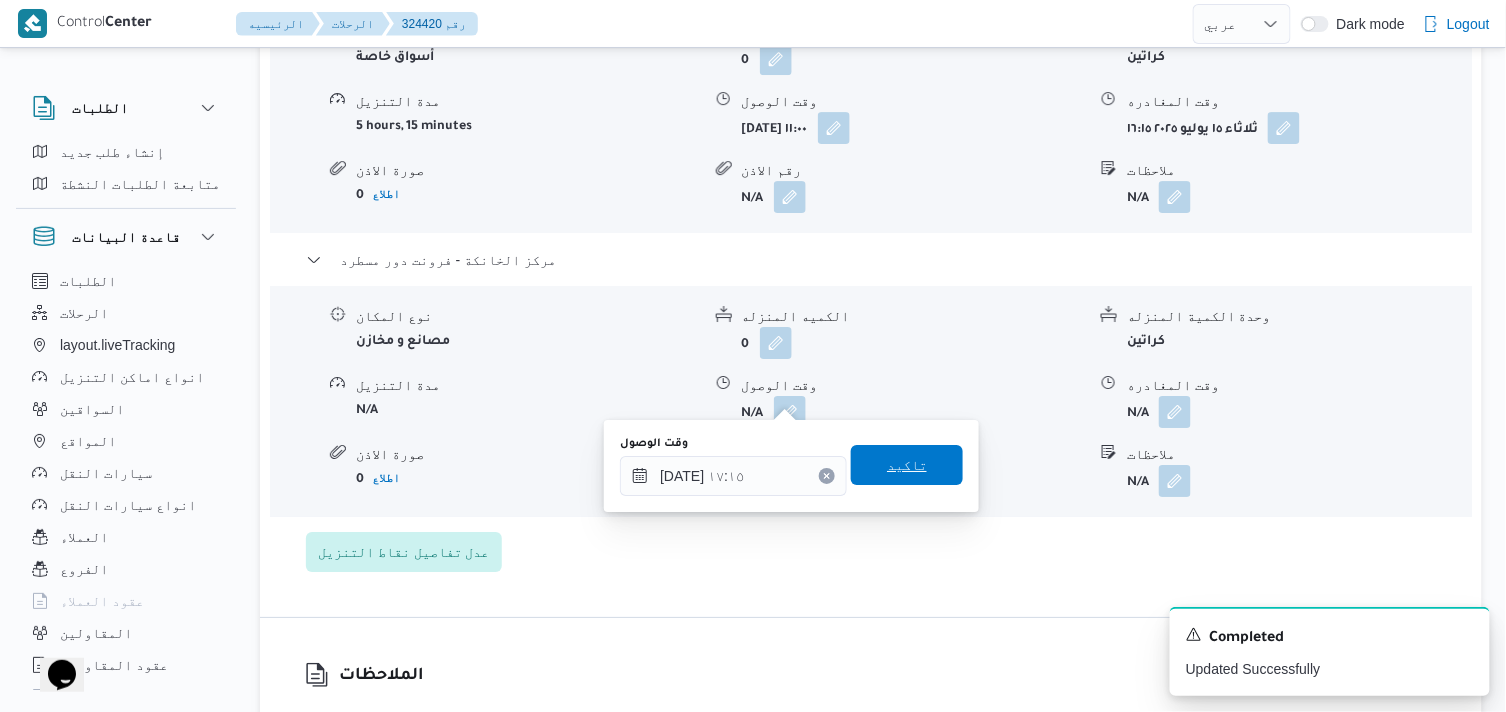click on "تاكيد" at bounding box center (907, 465) 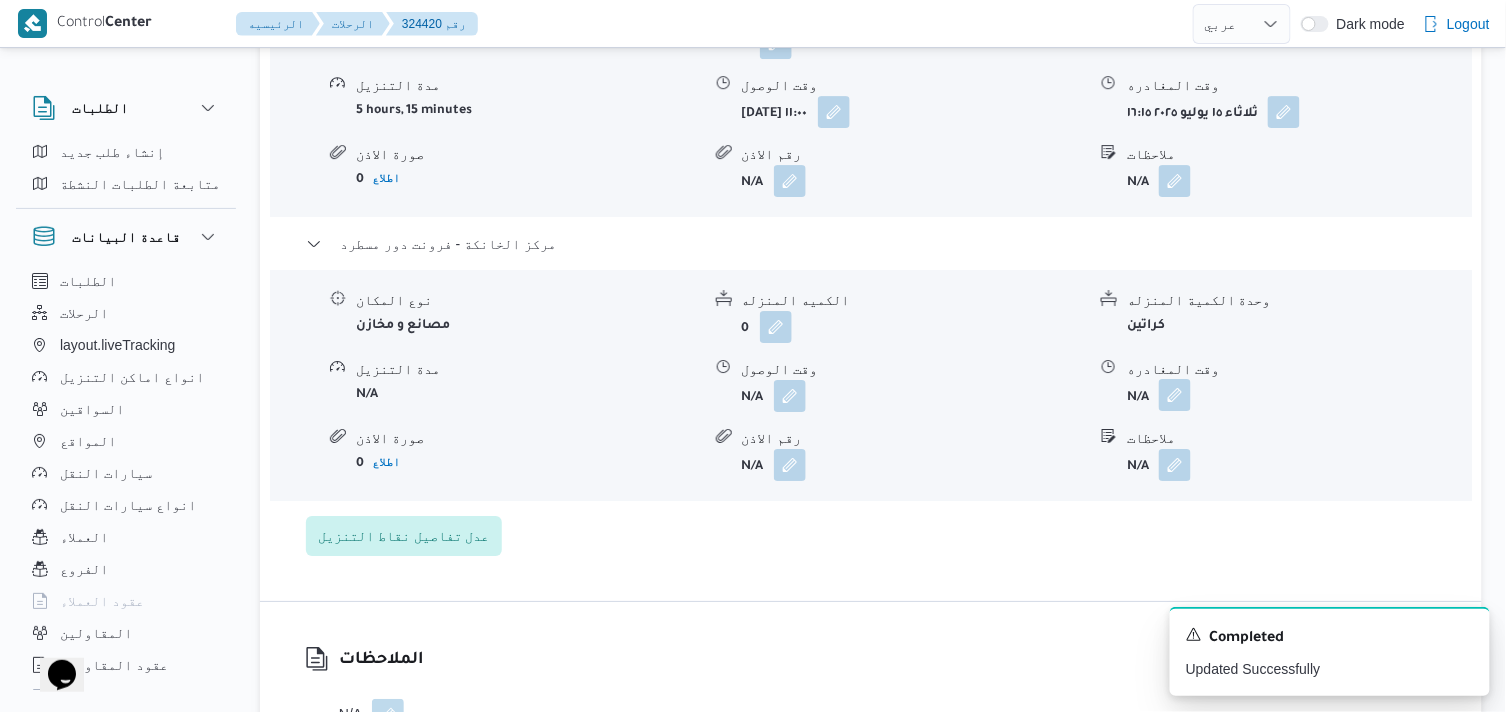 click at bounding box center (1175, 395) 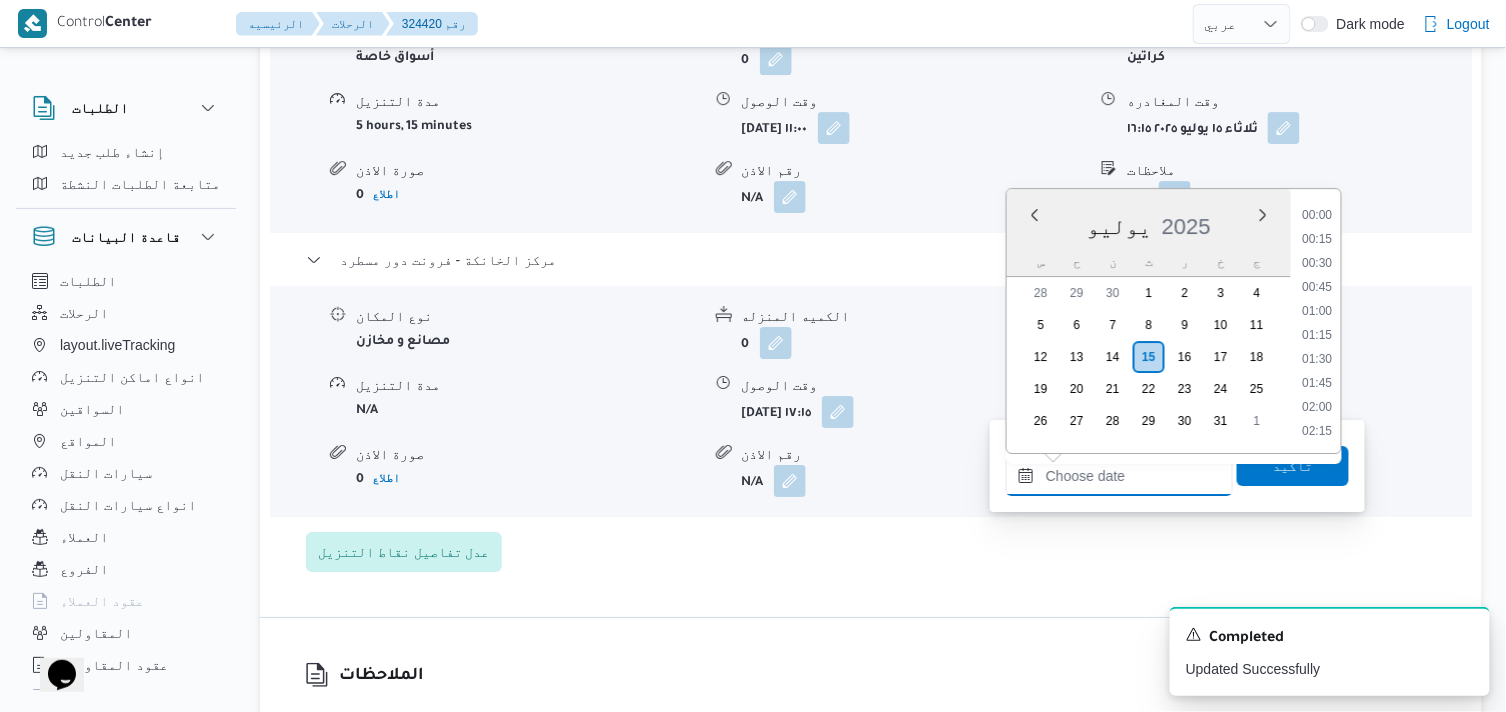 click on "وقت المغادره" at bounding box center (1119, 476) 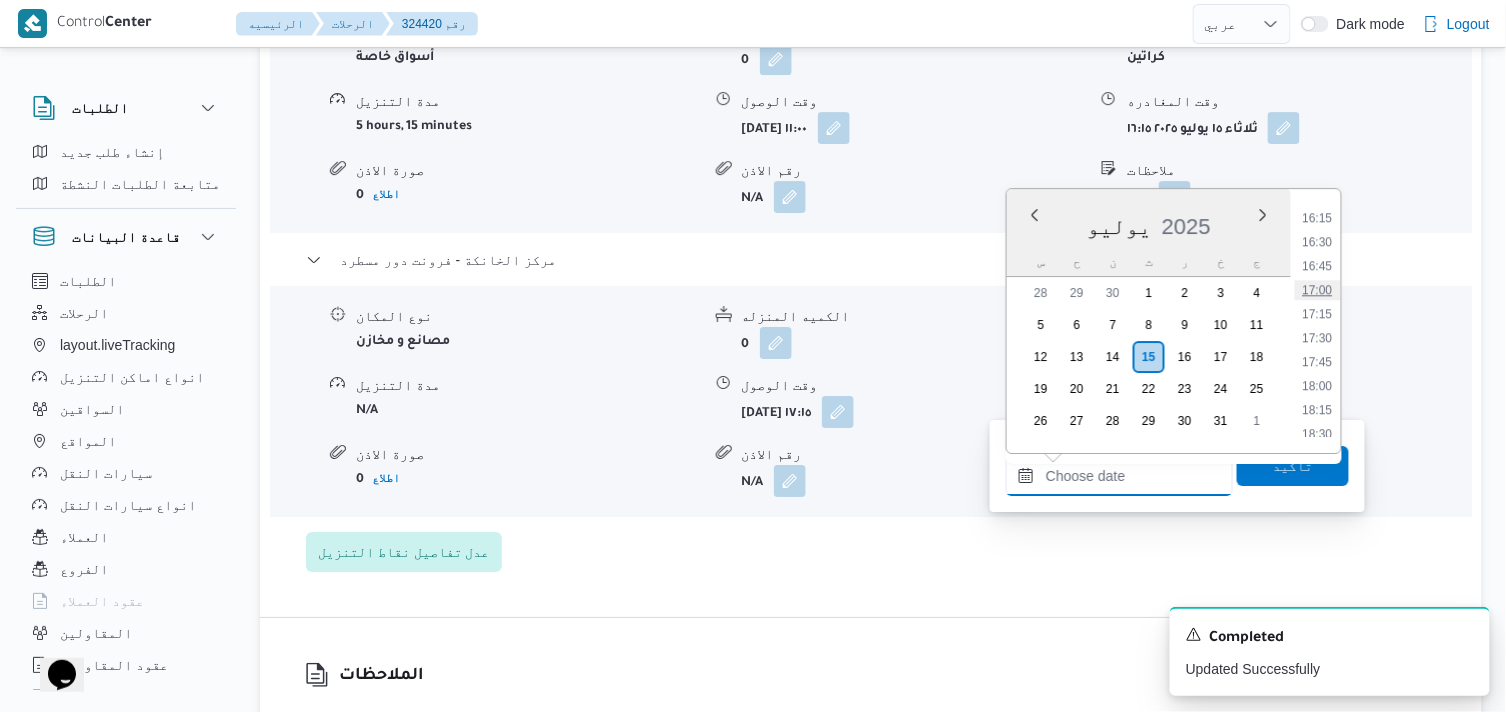 scroll, scrollTop: 1553, scrollLeft: 0, axis: vertical 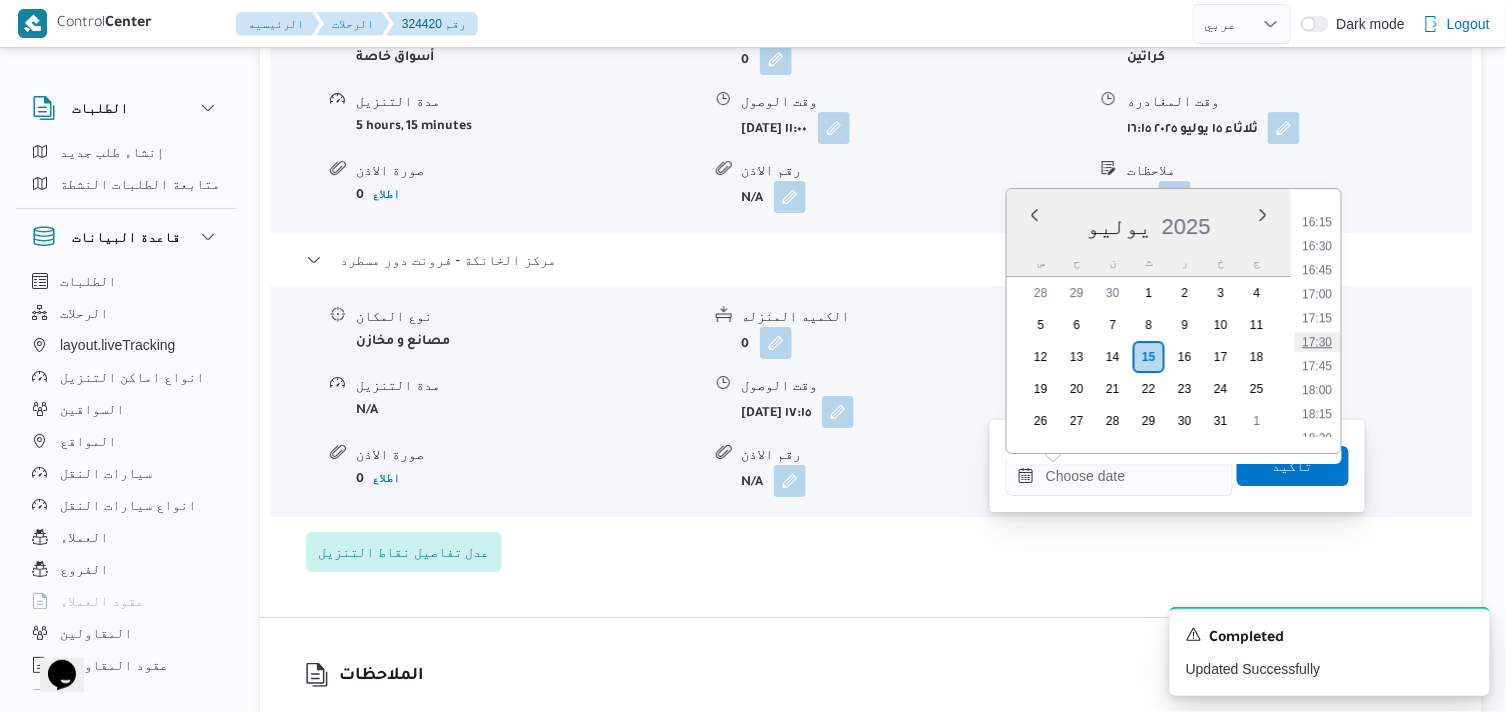 click on "17:30" at bounding box center [1318, 342] 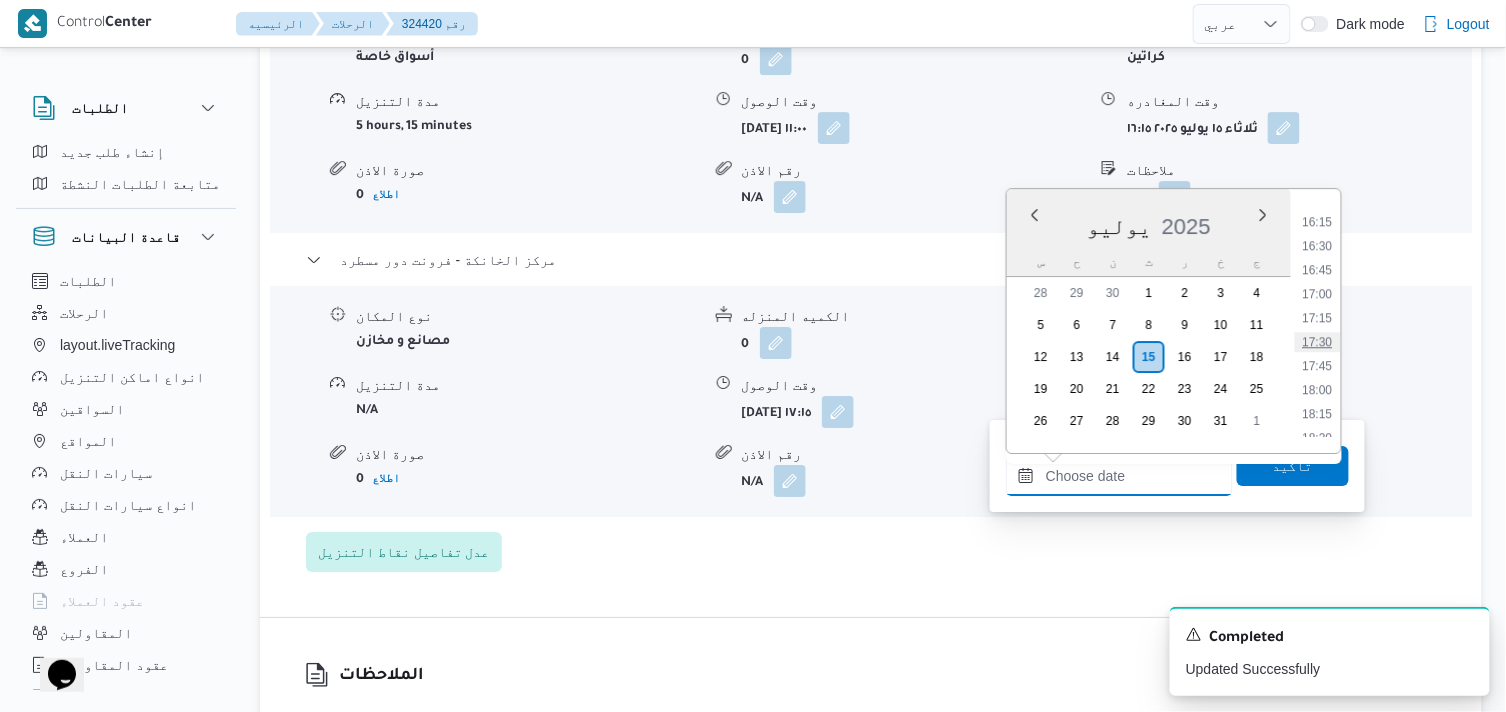 type on "١٥/٠٧/٢٠٢٥ ١٧:٣٠" 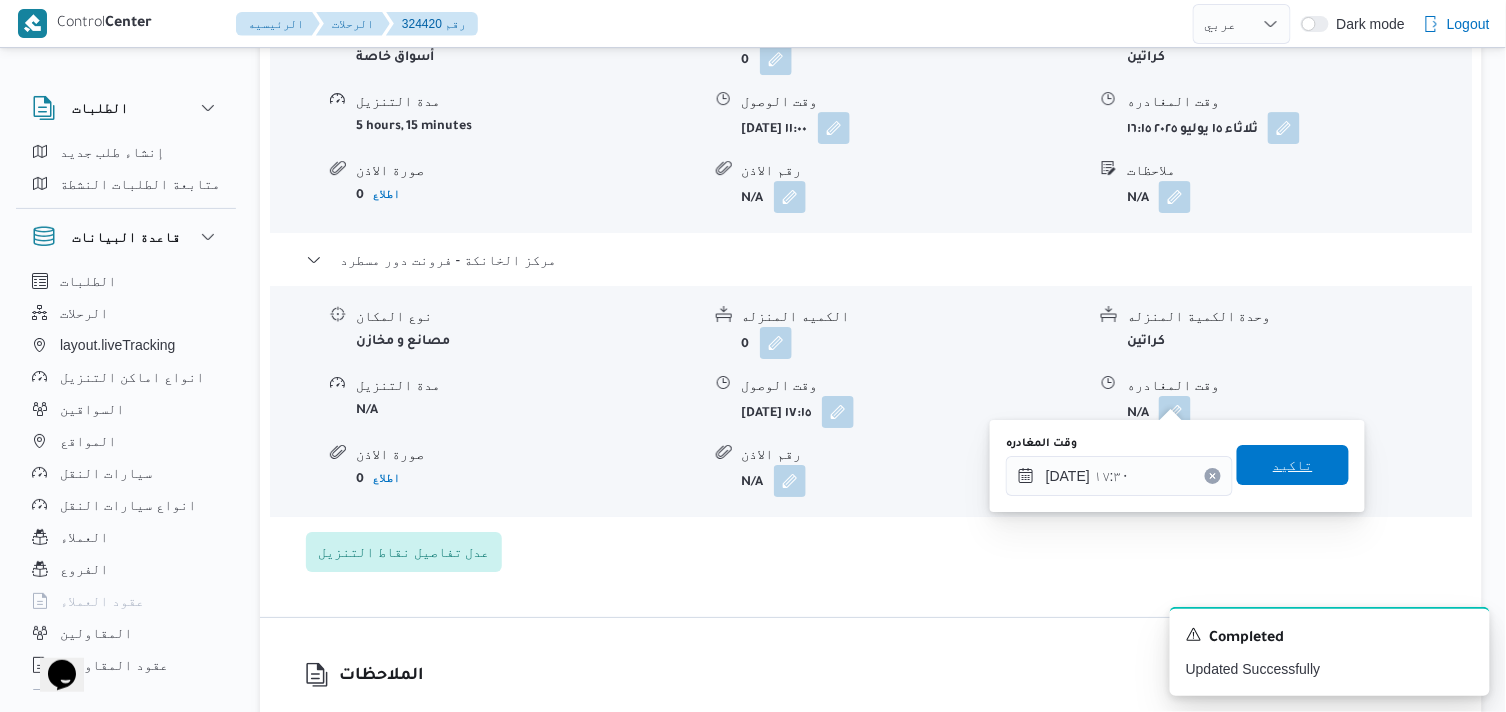 click on "تاكيد" at bounding box center (1293, 465) 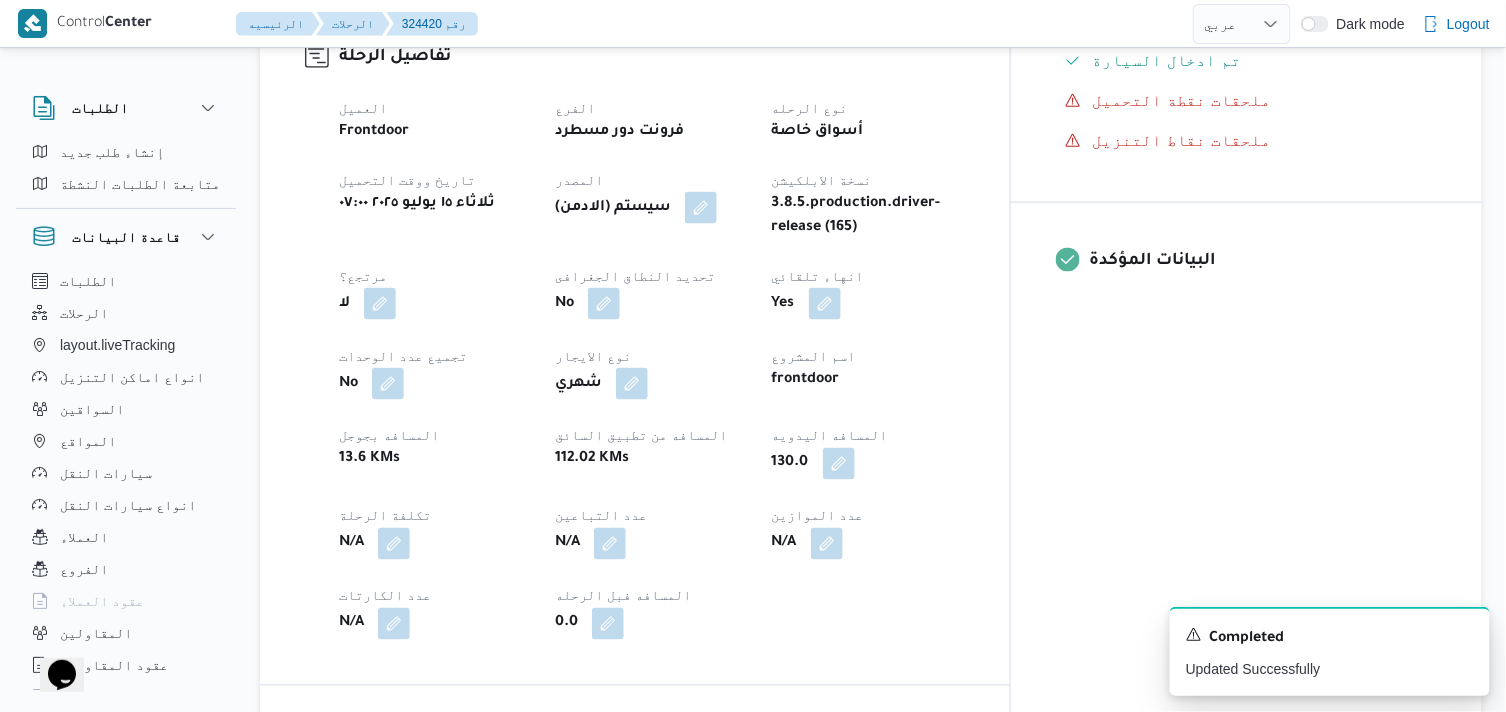 scroll, scrollTop: 0, scrollLeft: 0, axis: both 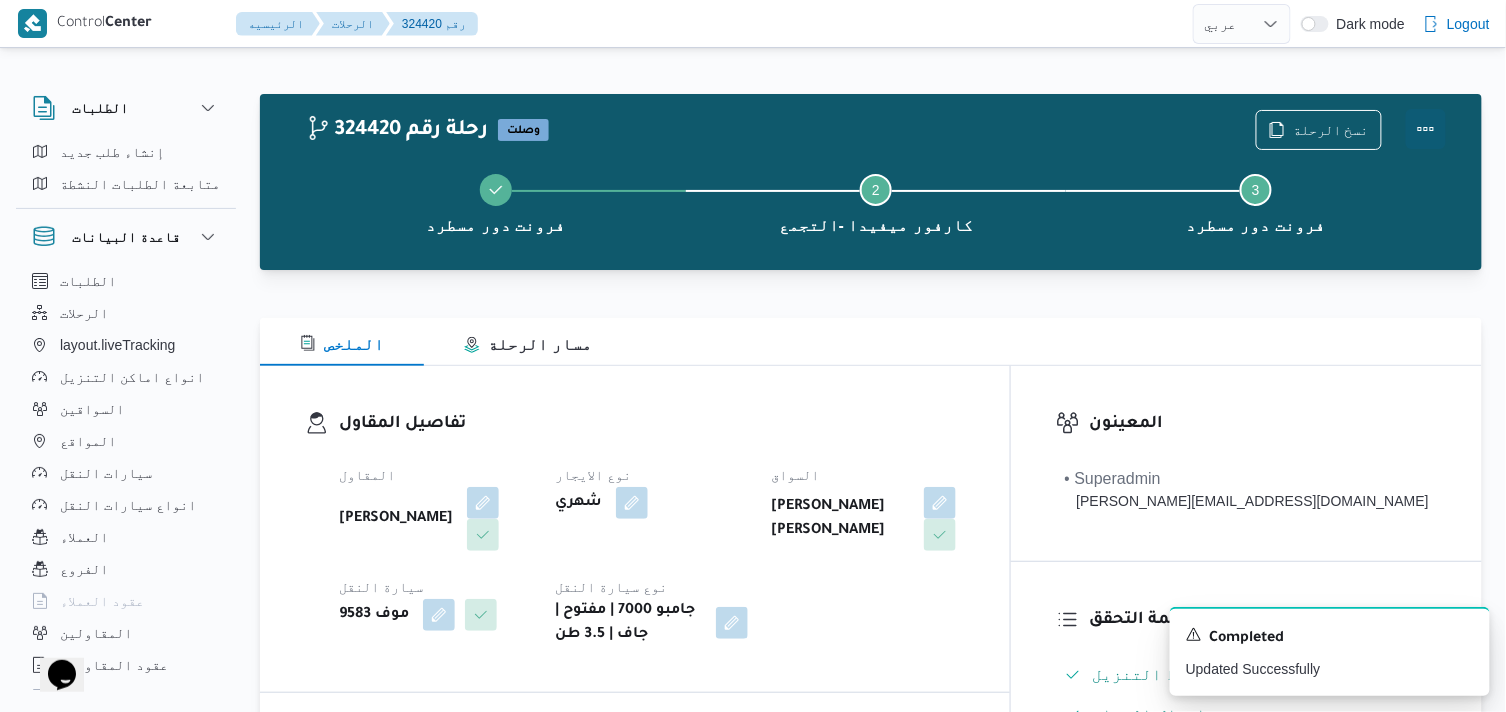 click at bounding box center [1426, 129] 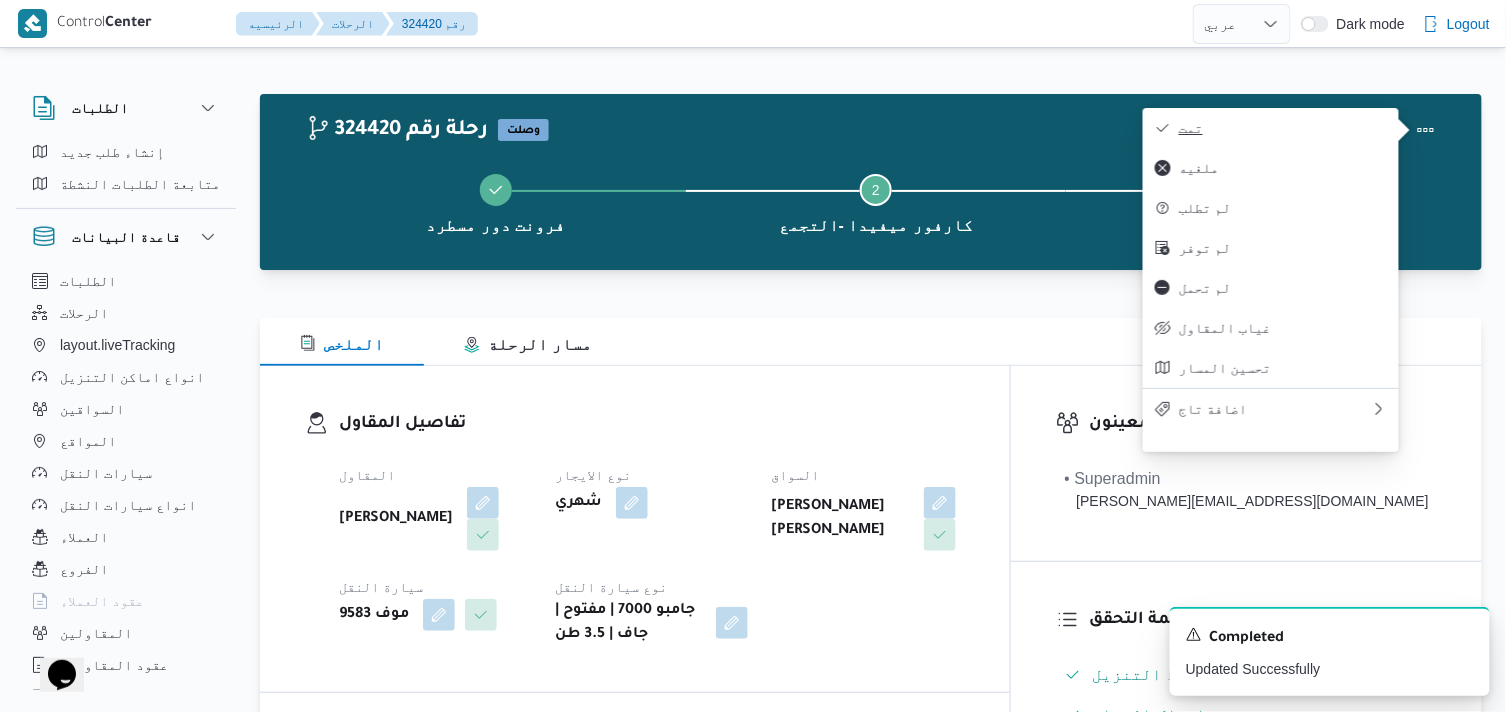 click on "تمت" at bounding box center (1283, 128) 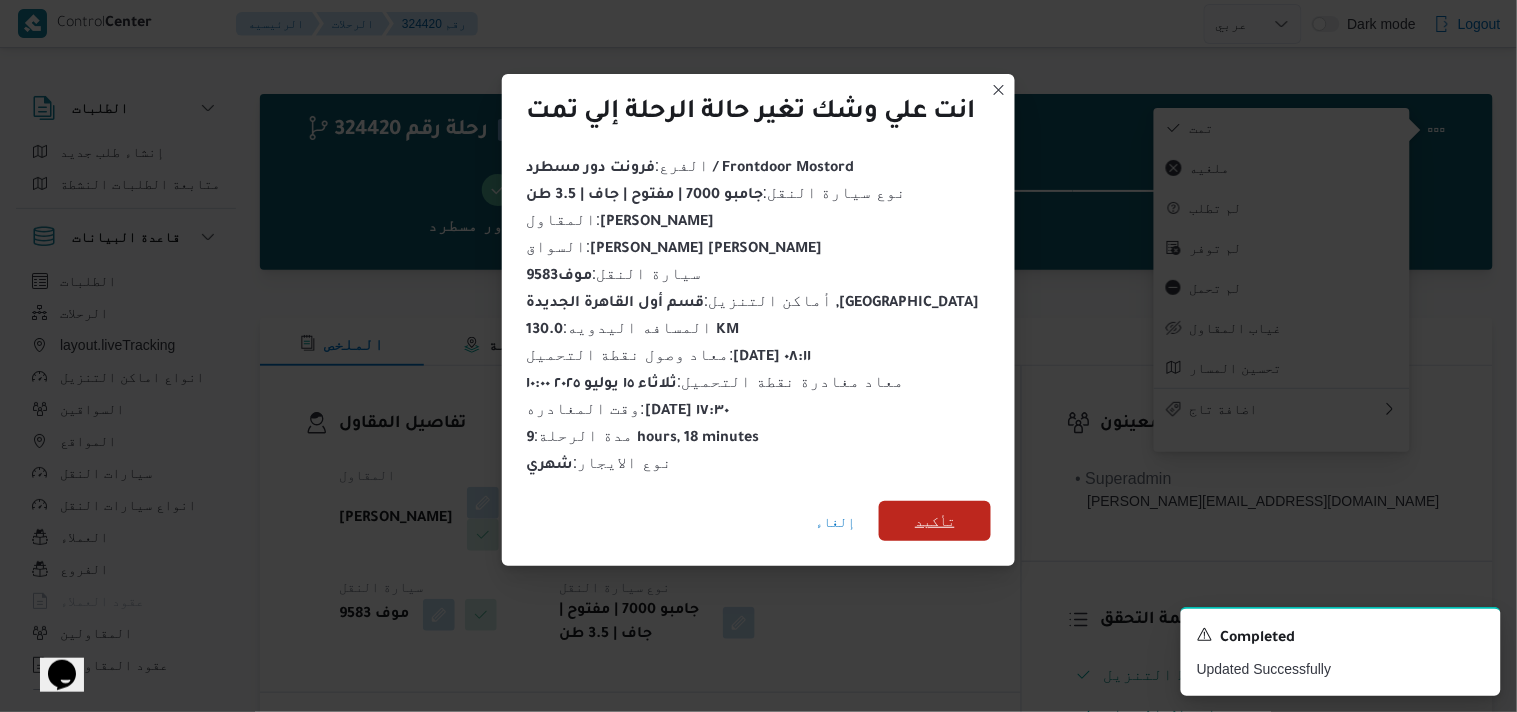 click on "تأكيد" at bounding box center [935, 521] 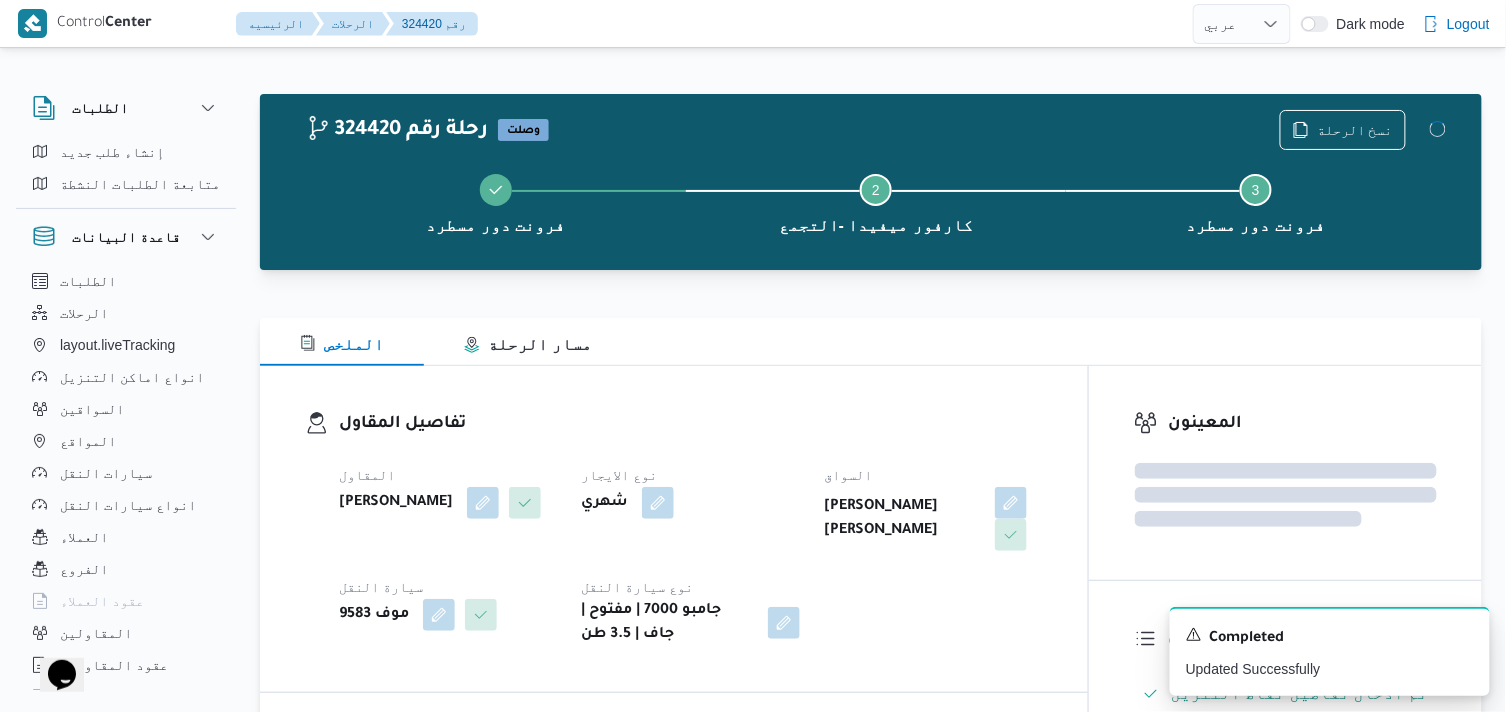 click on "تفاصيل المقاول المقاول محمد صلاح عبداللطيف الشريف نوع الايجار شهري السواق حماده محمد عبدالخالق ابو احمد سيارة النقل موف 9583 نوع سيارة النقل جامبو 7000 | مفتوح | جاف | 3.5 طن" at bounding box center (674, 529) 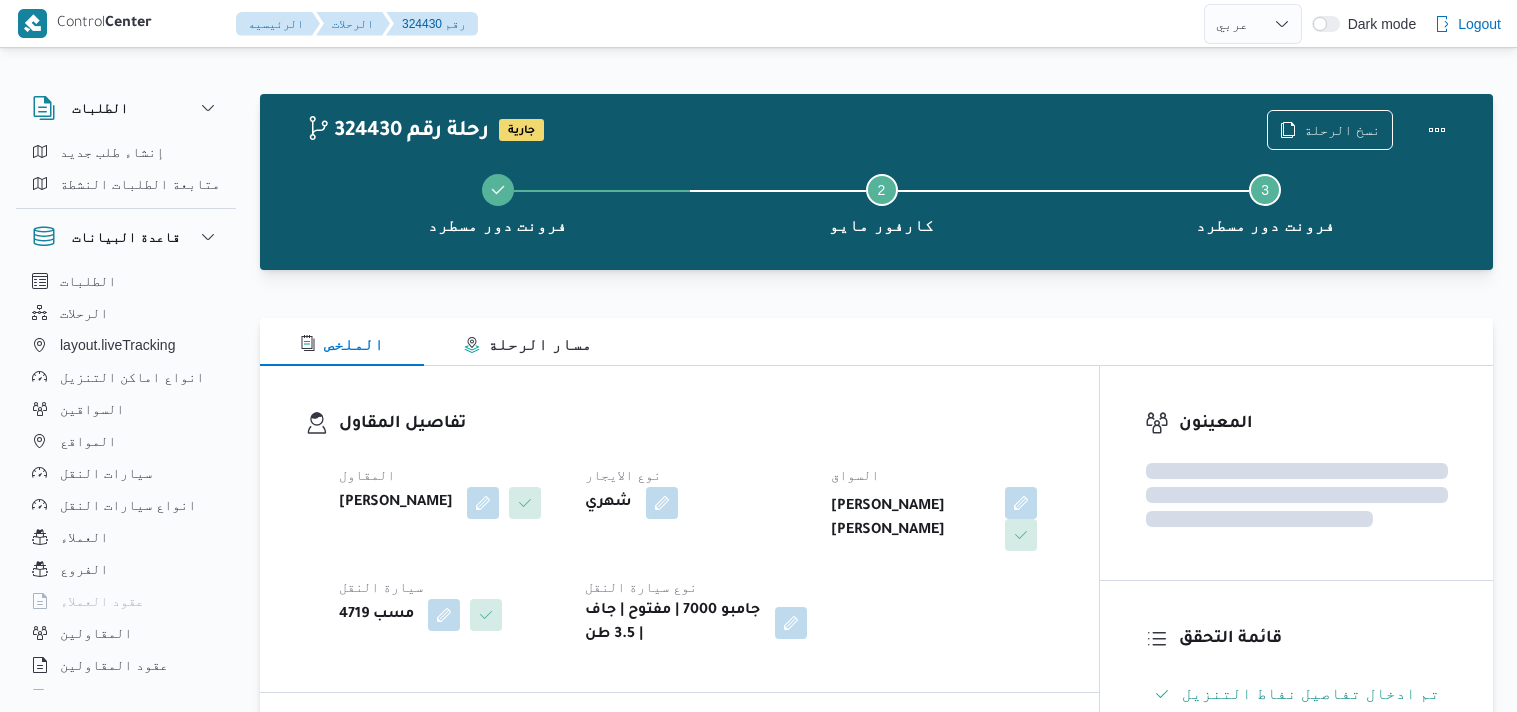 select on "ar" 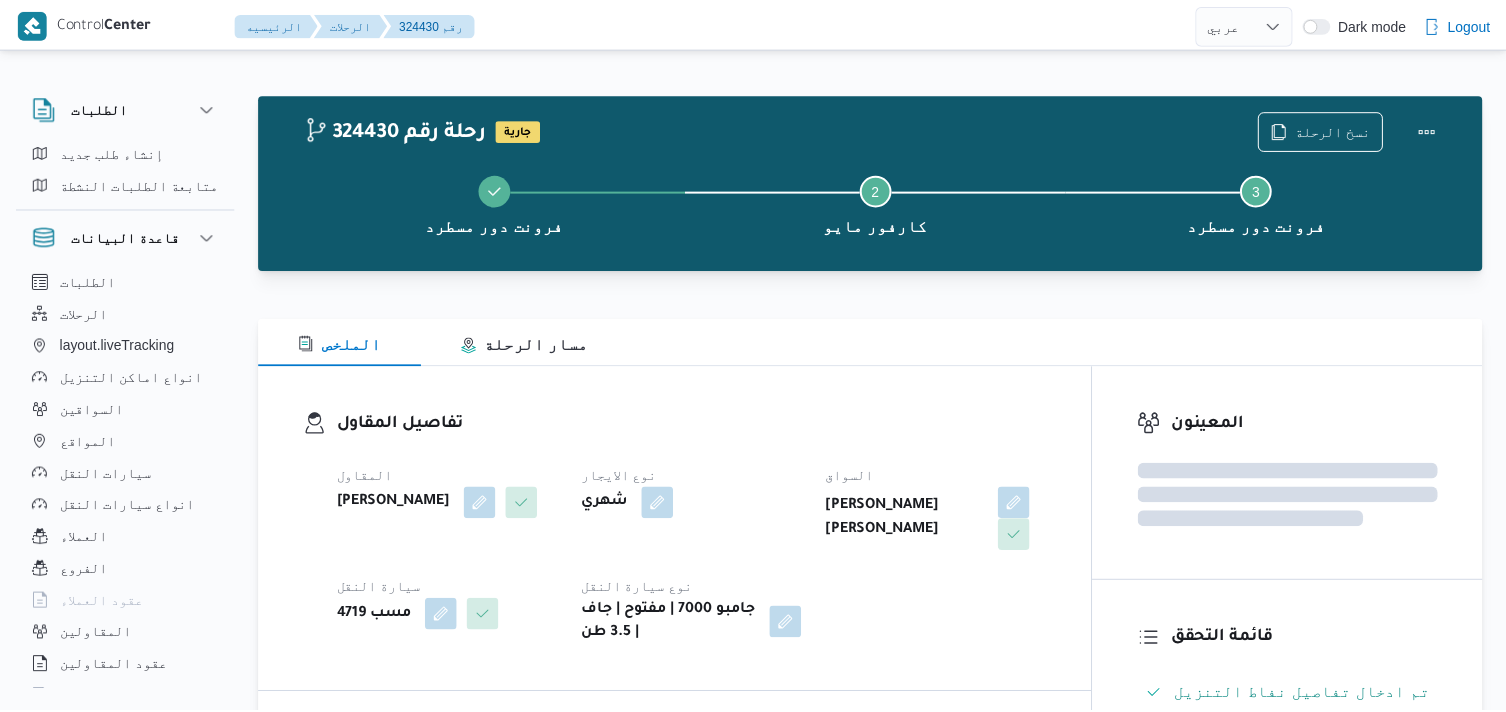 scroll, scrollTop: 0, scrollLeft: 0, axis: both 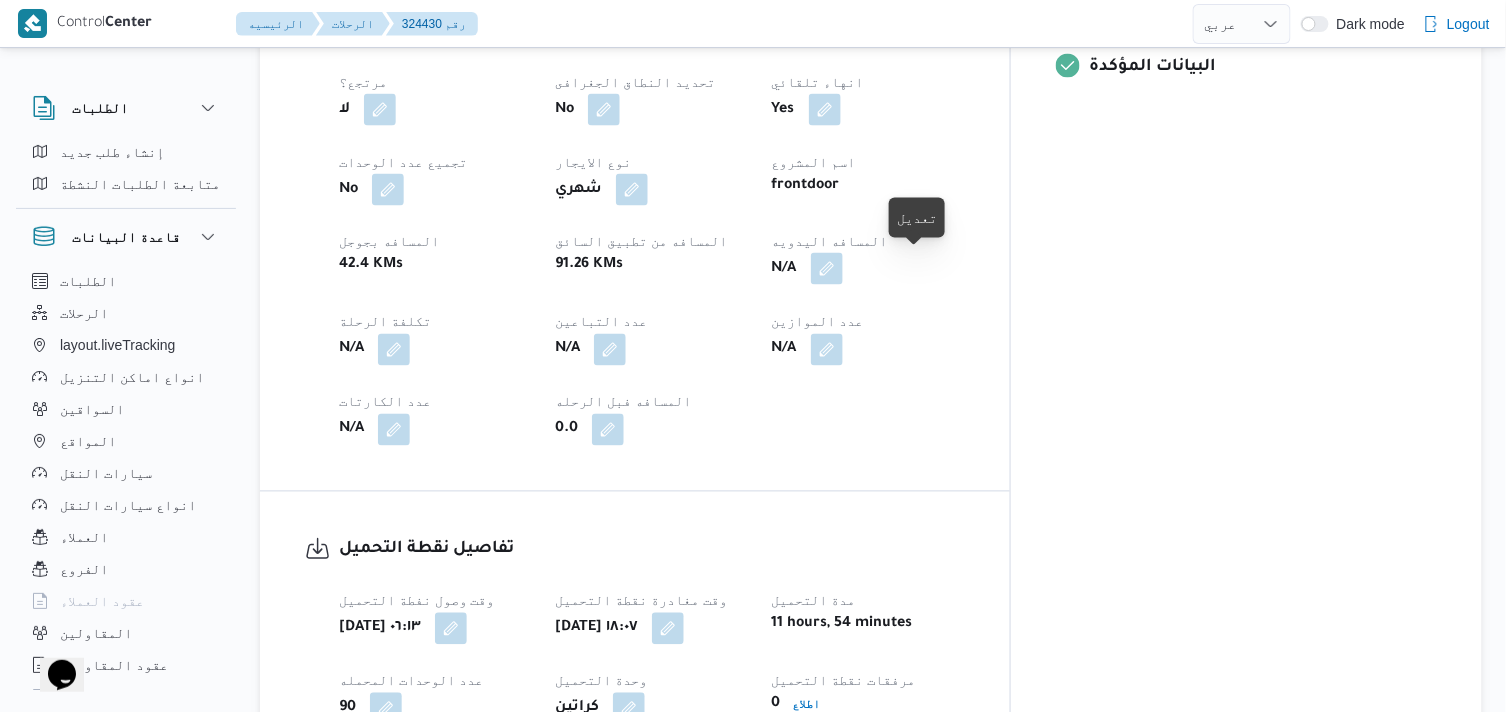 click at bounding box center [827, 269] 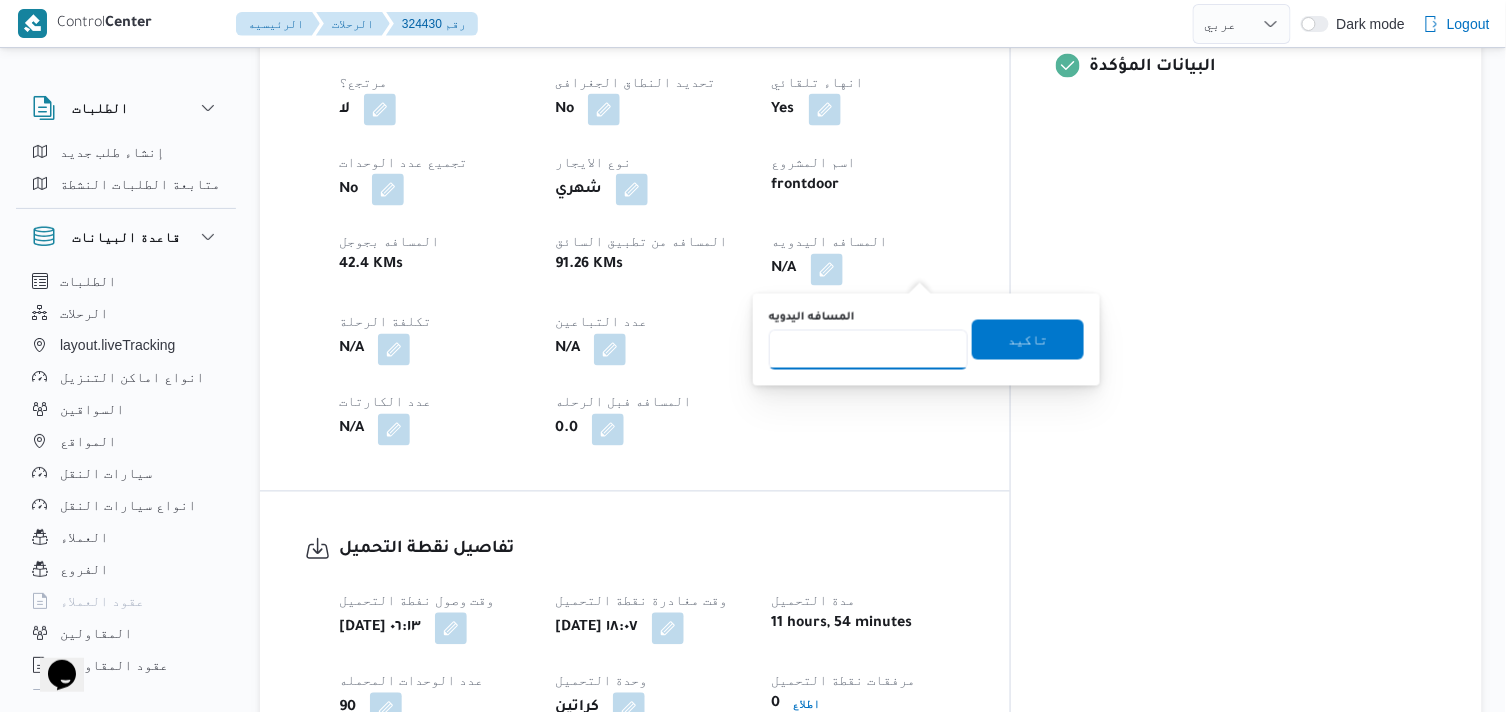 click on "المسافه اليدويه" at bounding box center (868, 350) 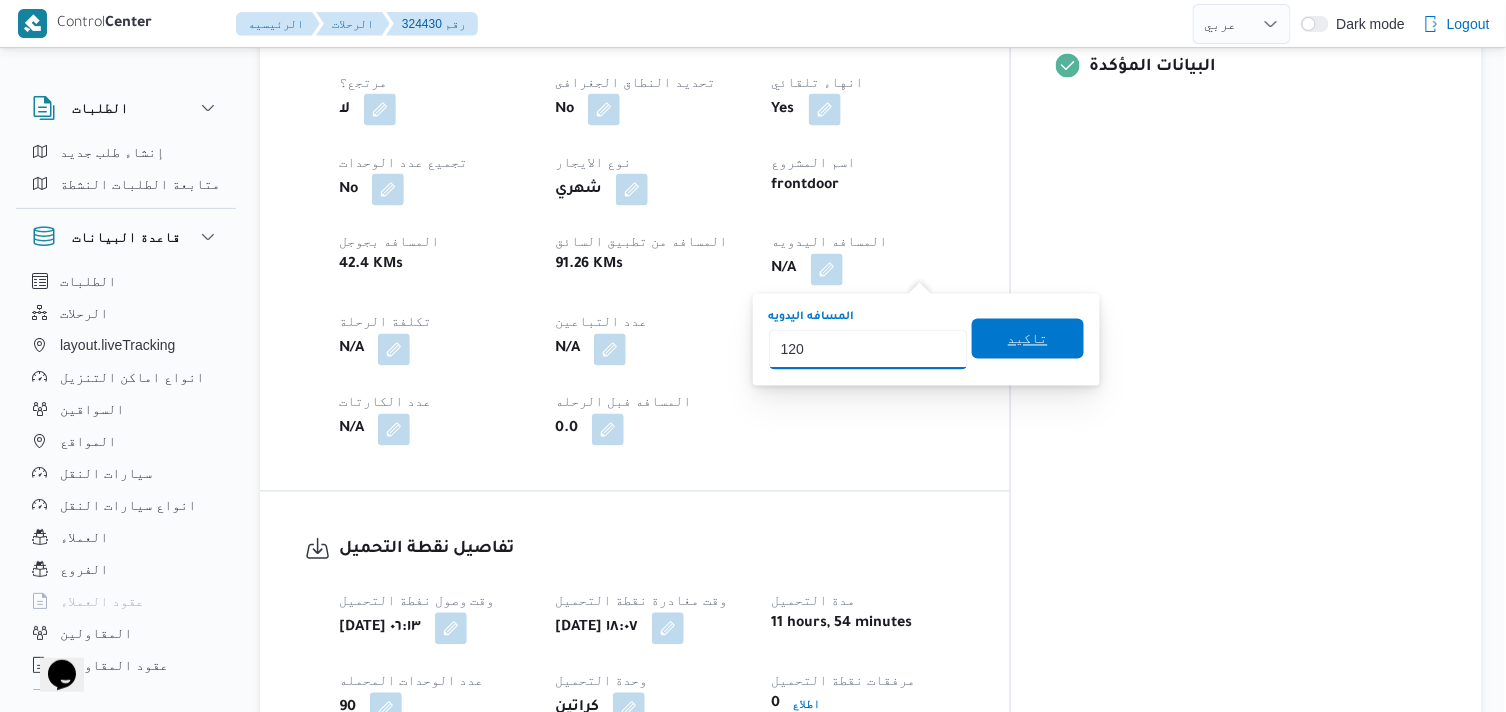 type on "120" 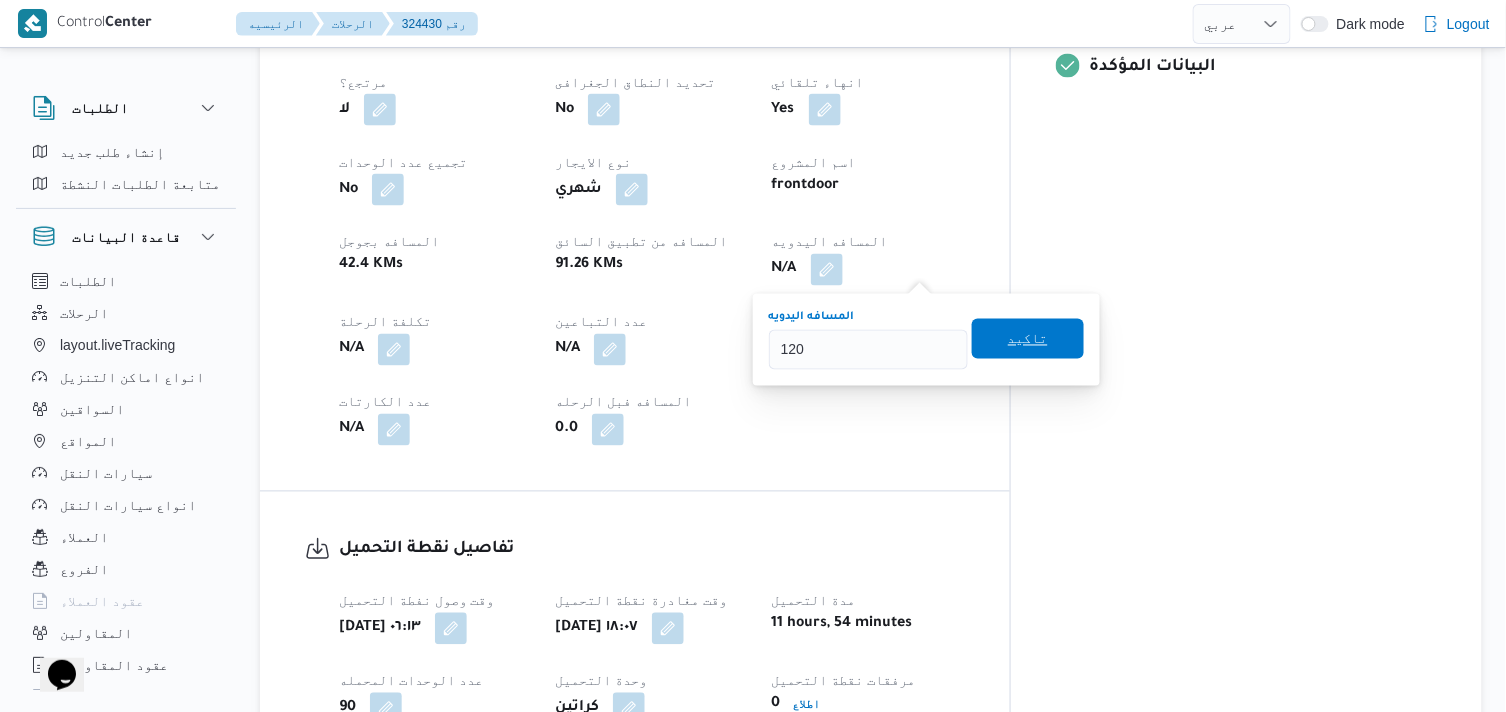 click on "تاكيد" at bounding box center [1028, 339] 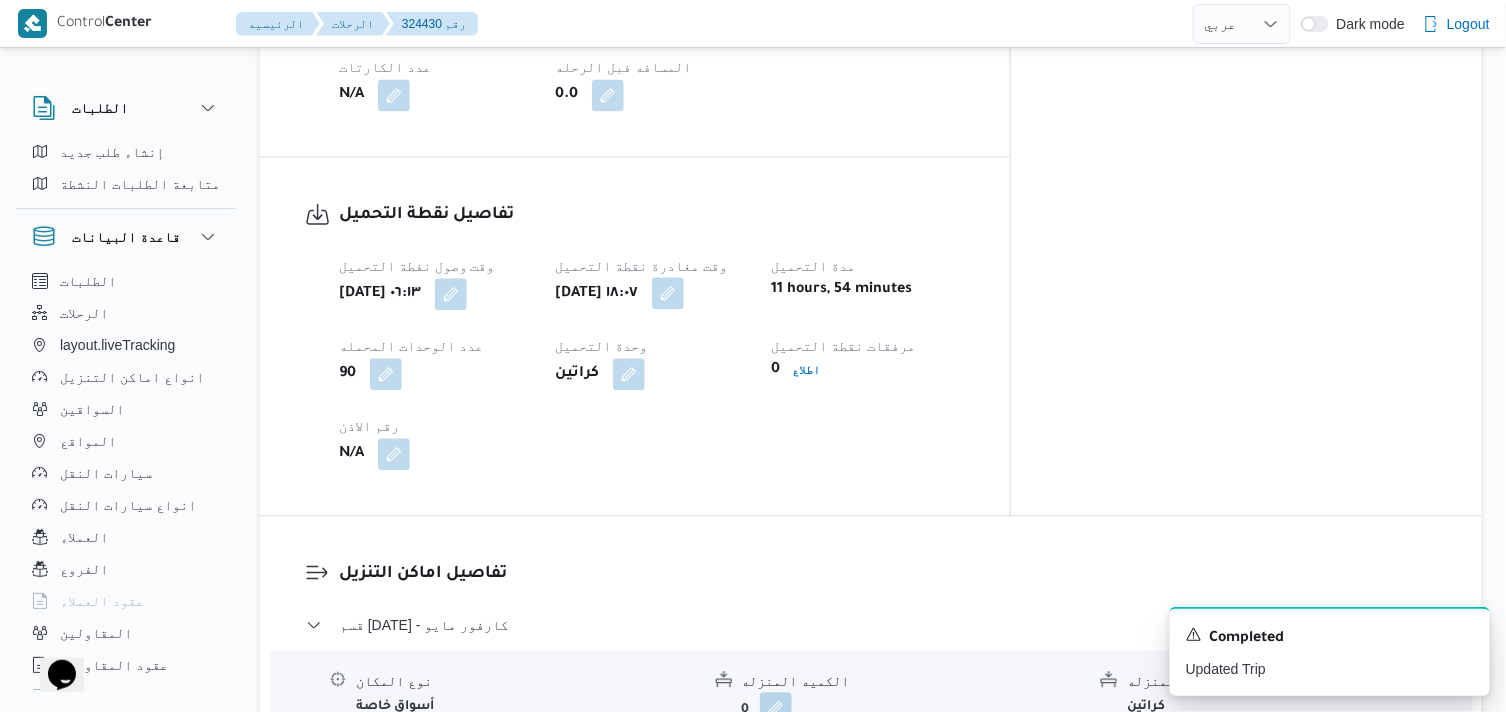 scroll, scrollTop: 1222, scrollLeft: 0, axis: vertical 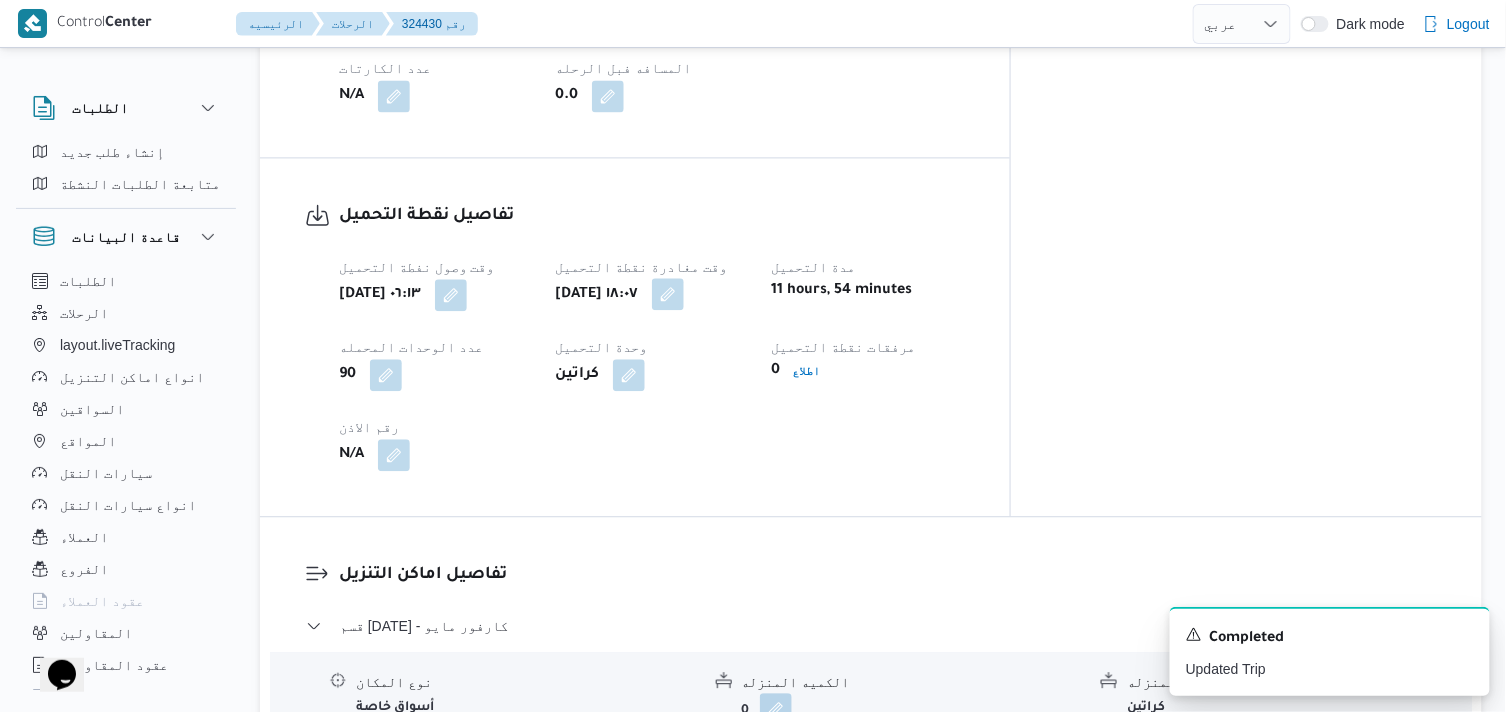 click at bounding box center [668, 294] 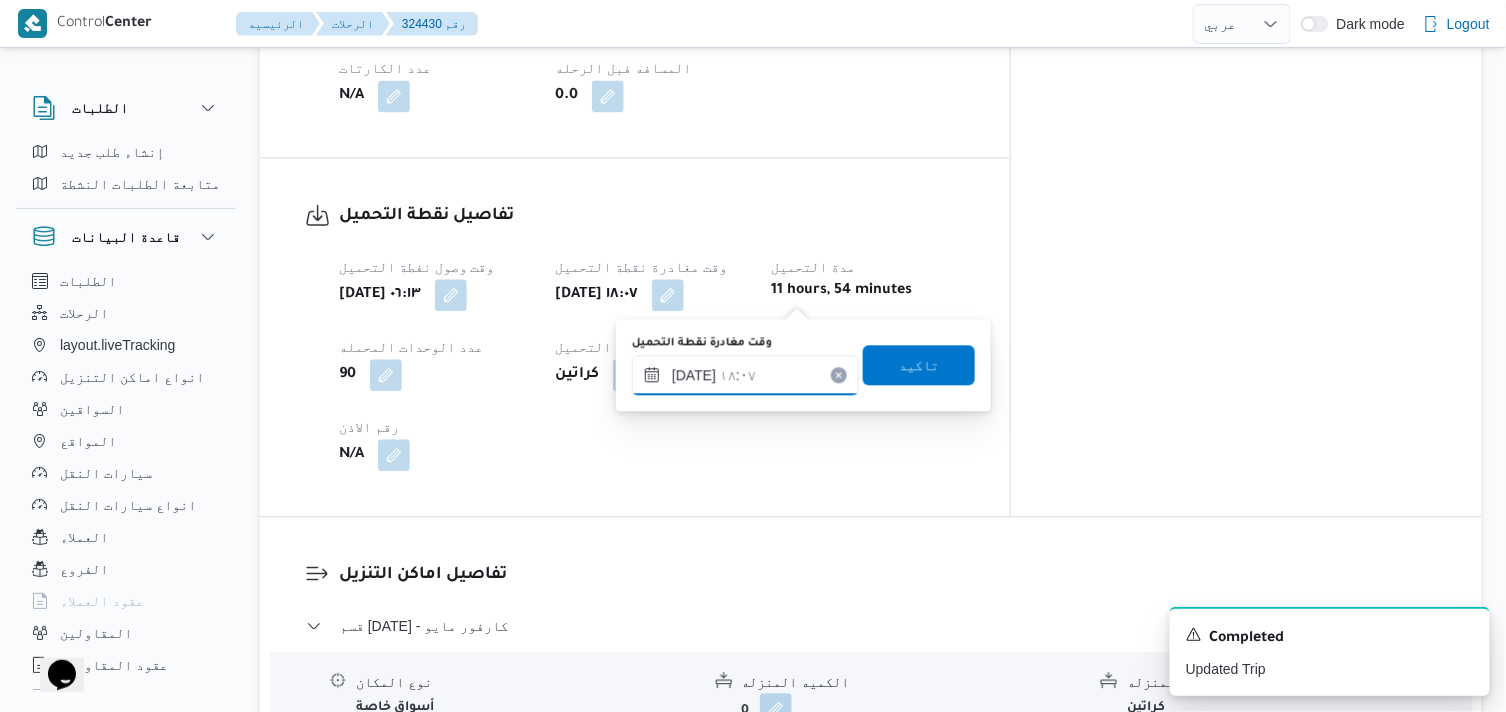 click on "[DATE] ١٨:٠٧" at bounding box center (745, 375) 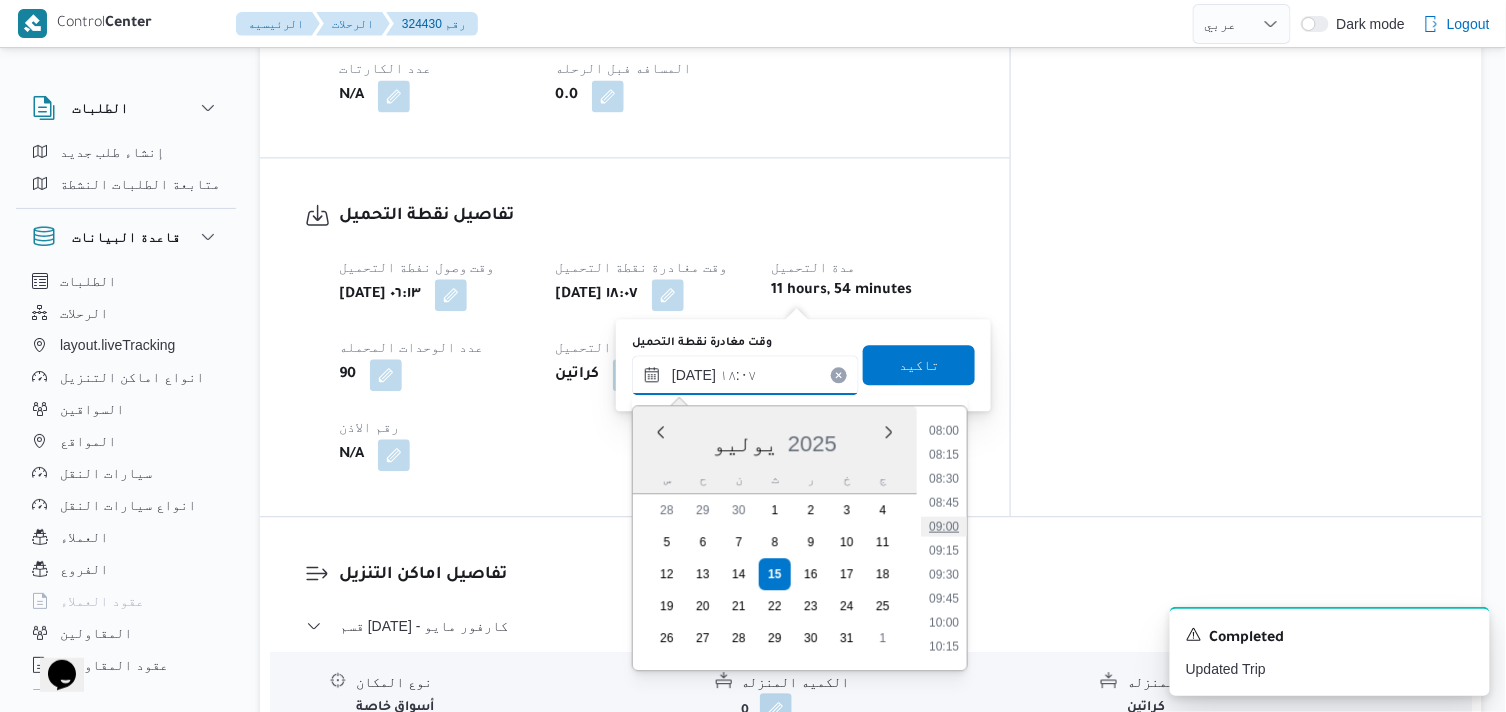 scroll, scrollTop: 718, scrollLeft: 0, axis: vertical 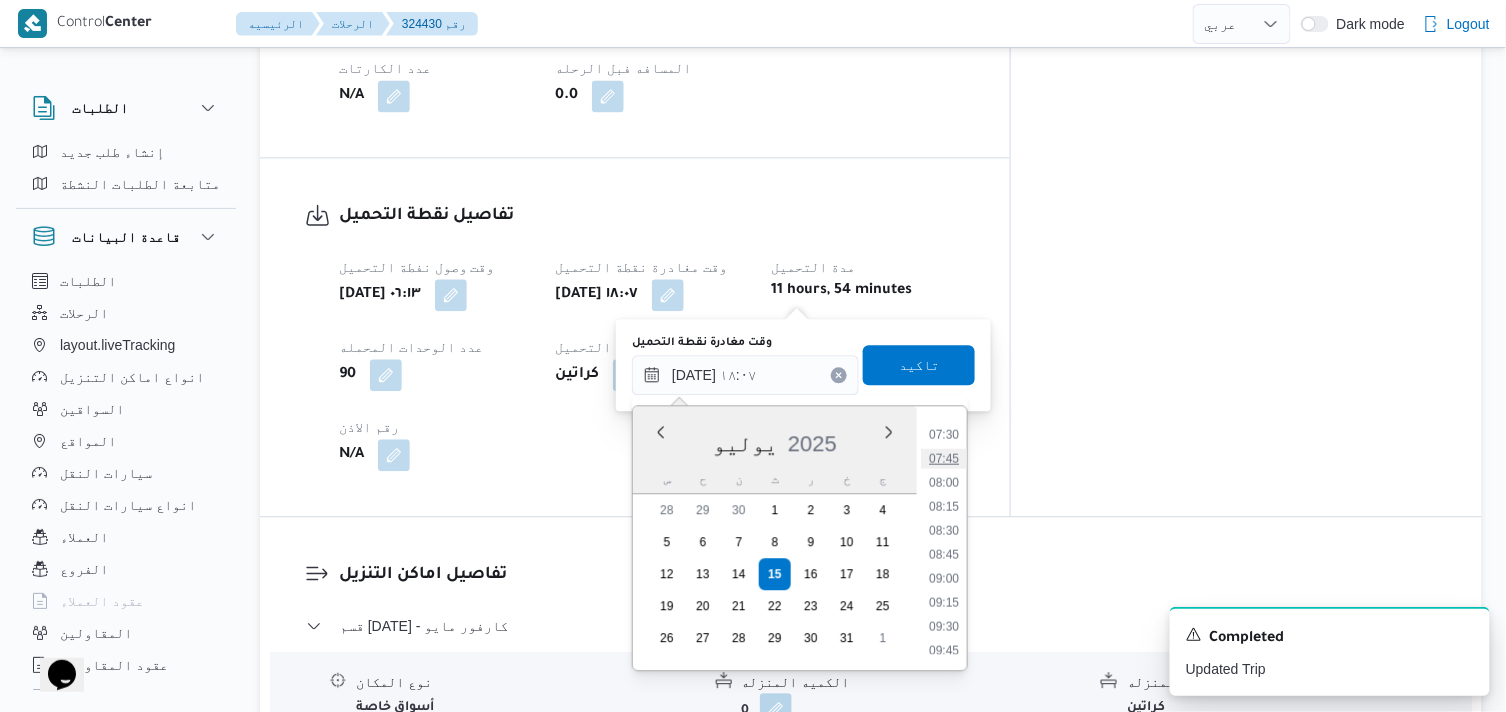 click on "07:45" at bounding box center [944, 458] 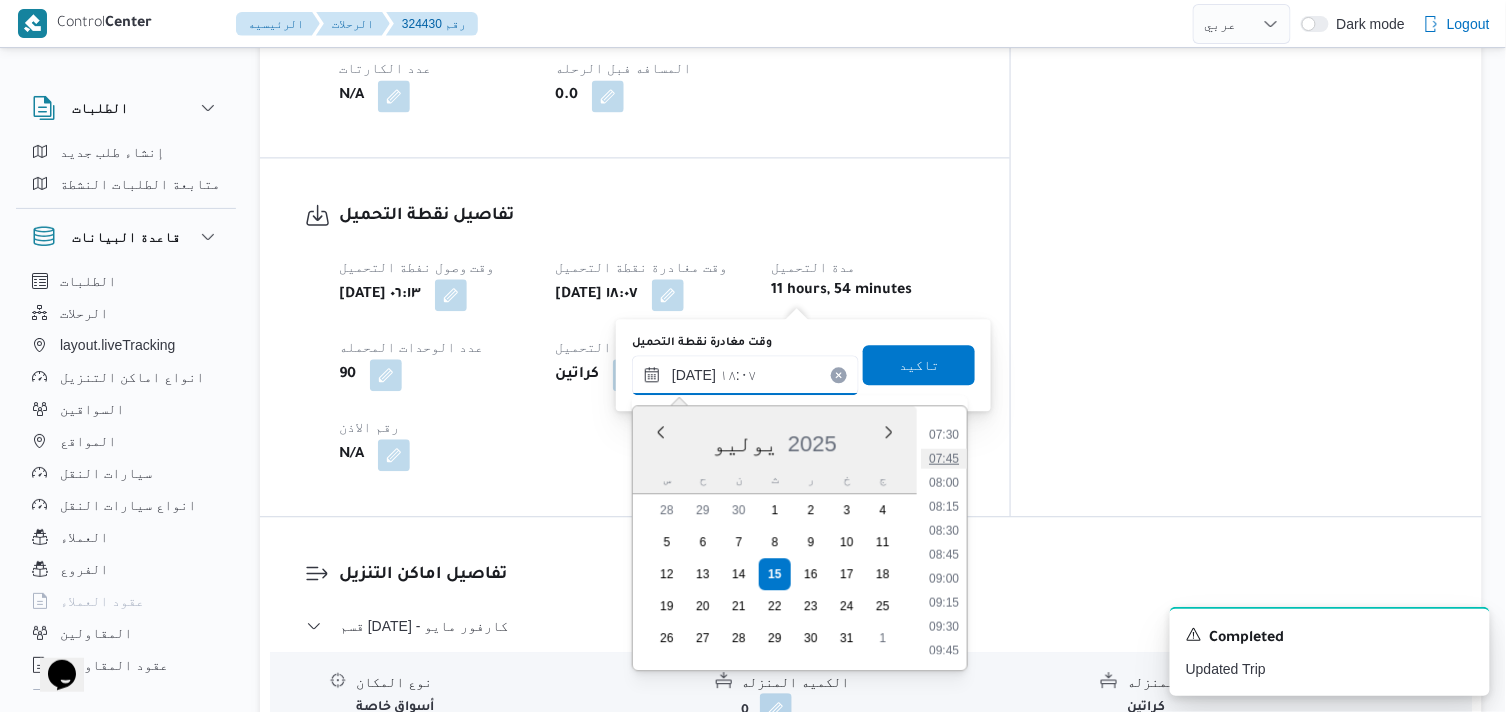 type on "١٥/٠٧/٢٠٢٥ ٠٧:٤٥" 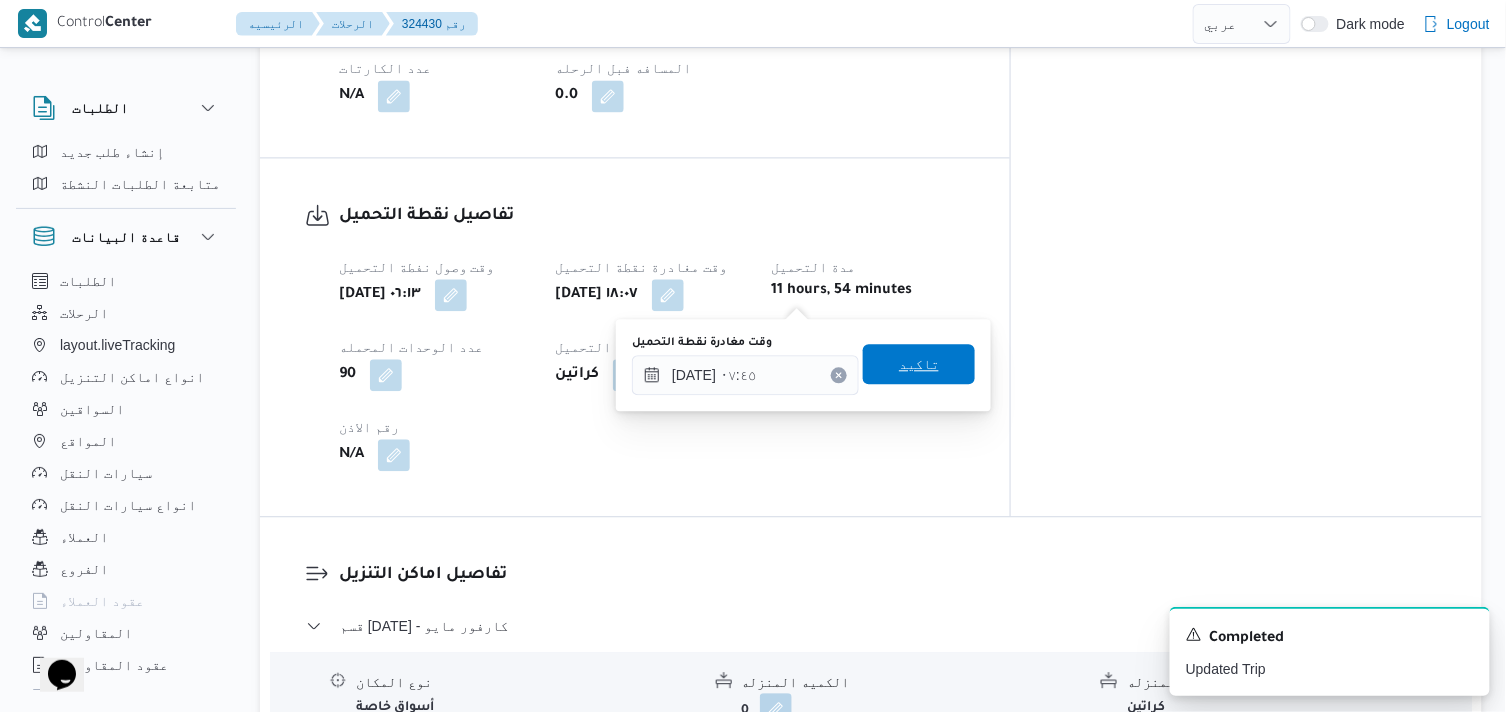 click on "تاكيد" at bounding box center [919, 364] 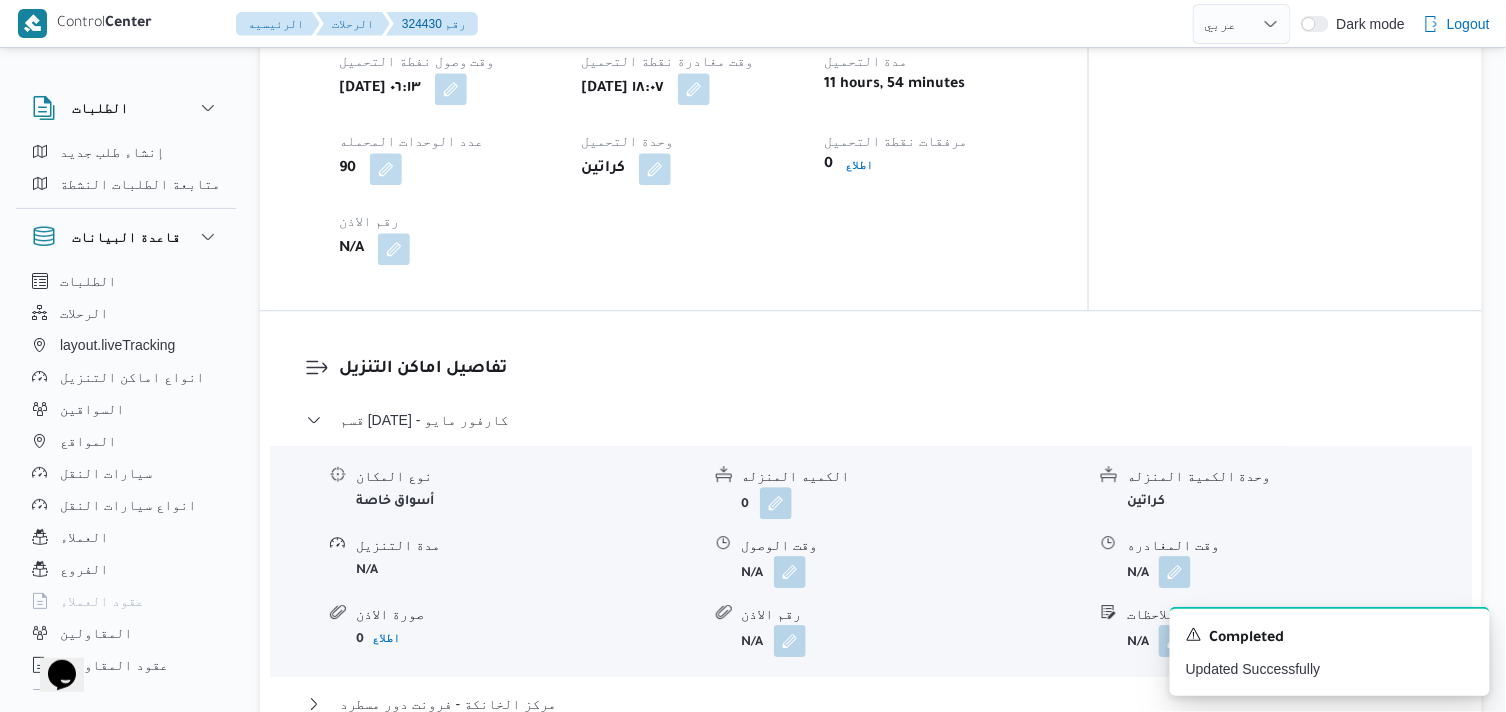 scroll, scrollTop: 1444, scrollLeft: 0, axis: vertical 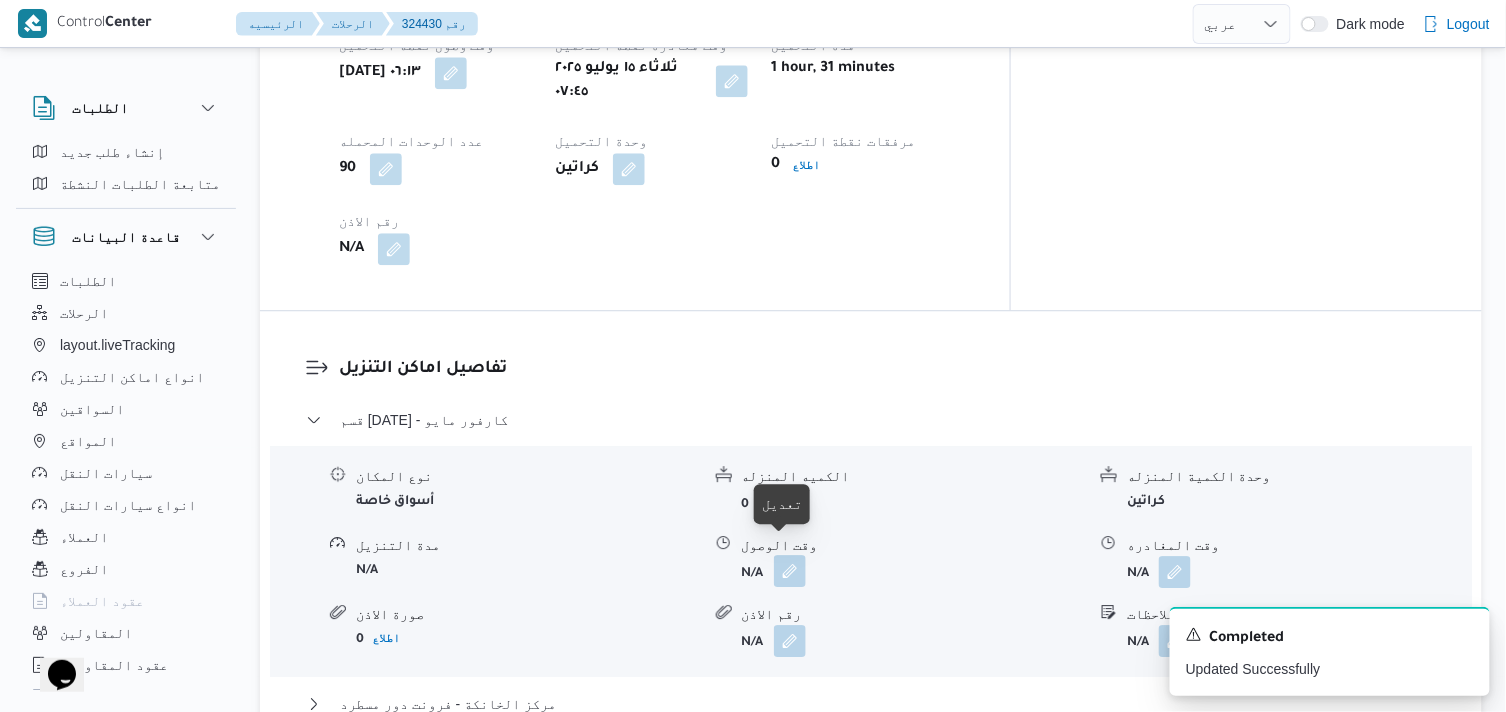 drag, startPoint x: 792, startPoint y: 553, endPoint x: 790, endPoint y: 565, distance: 12.165525 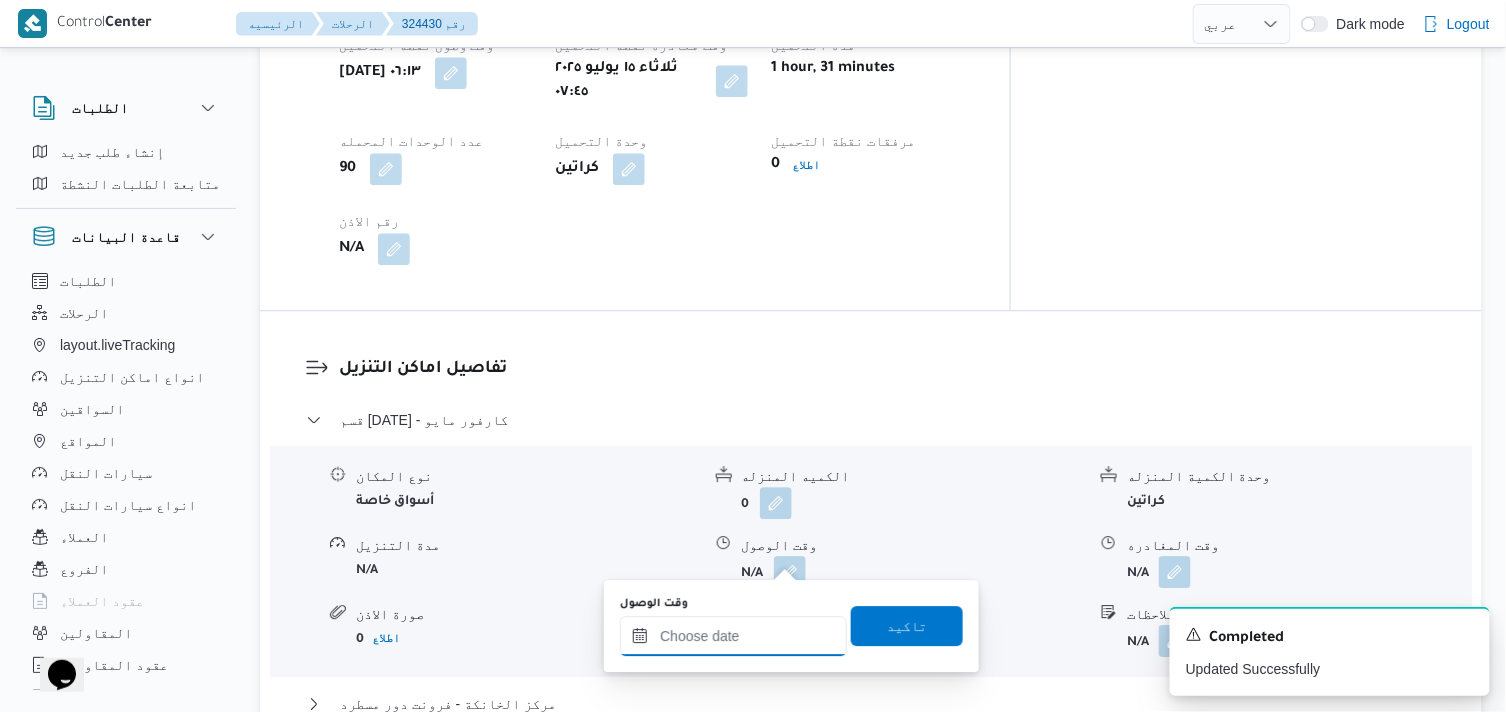 click on "وقت الوصول" at bounding box center (733, 636) 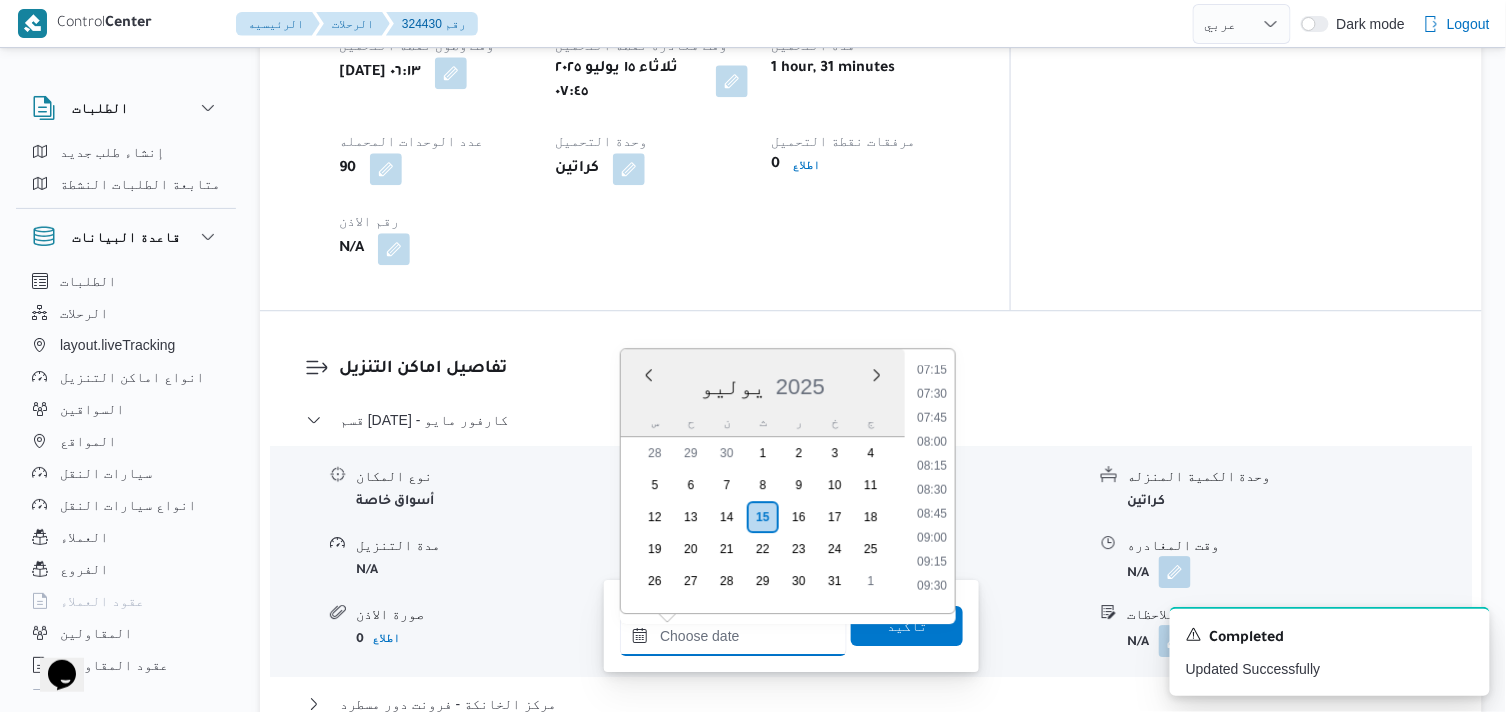 scroll, scrollTop: 664, scrollLeft: 0, axis: vertical 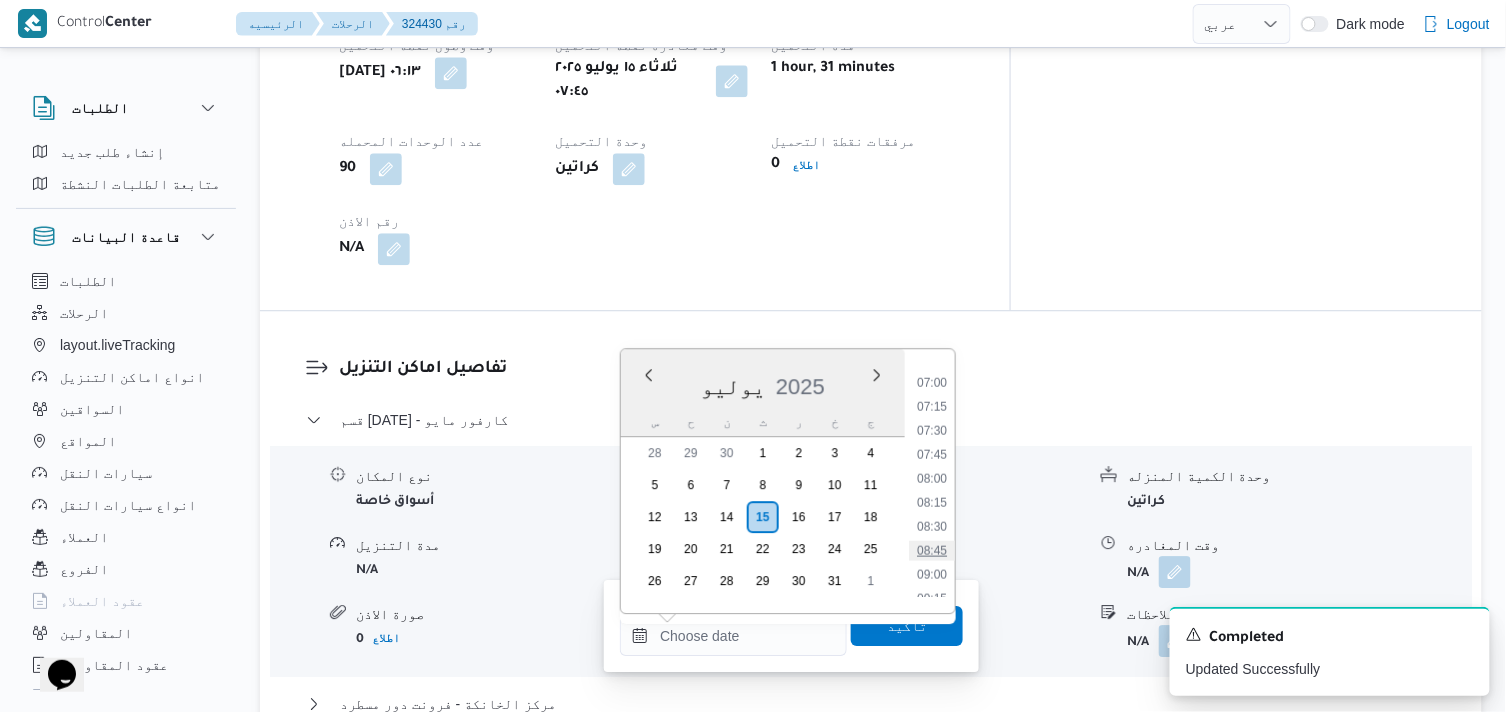 click on "08:45" at bounding box center [932, 551] 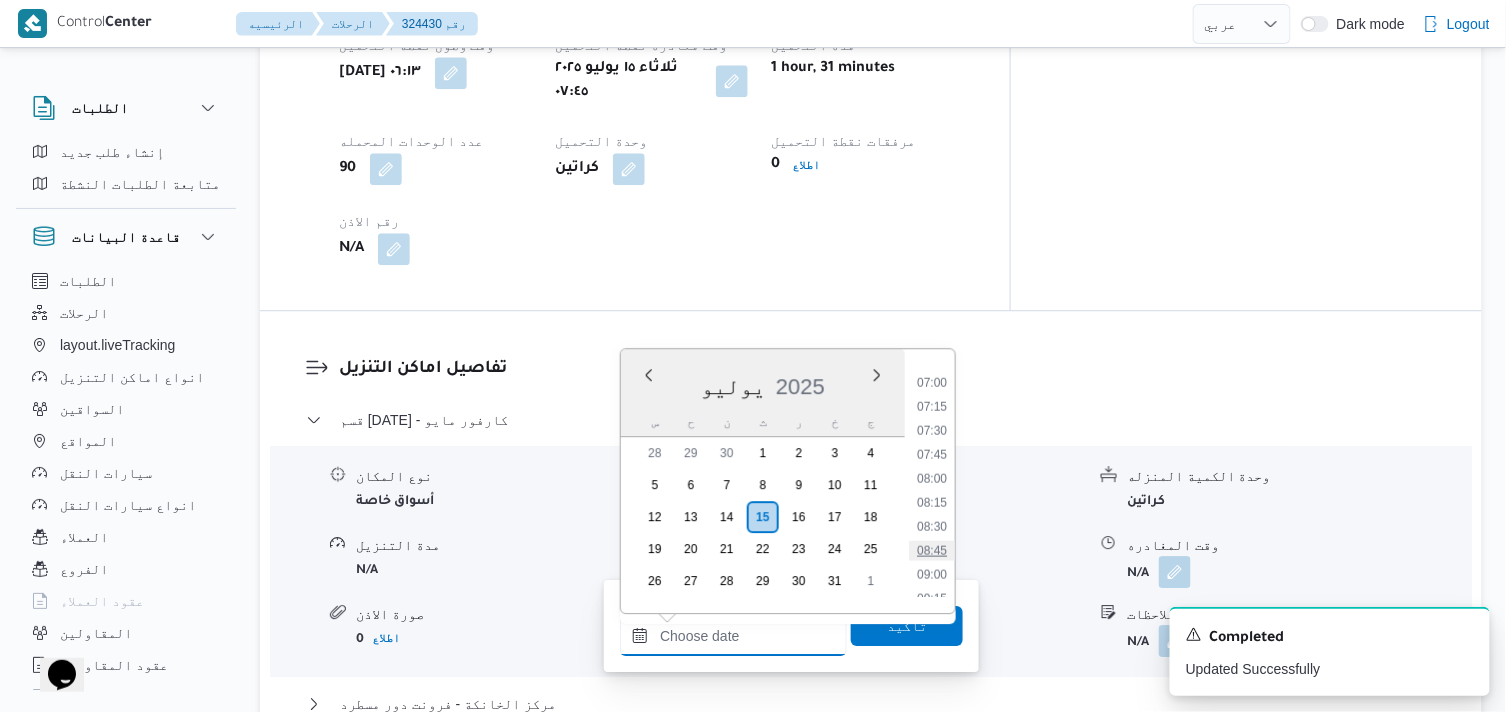type on "١٥/٠٧/٢٠٢٥ ٠٨:٤٥" 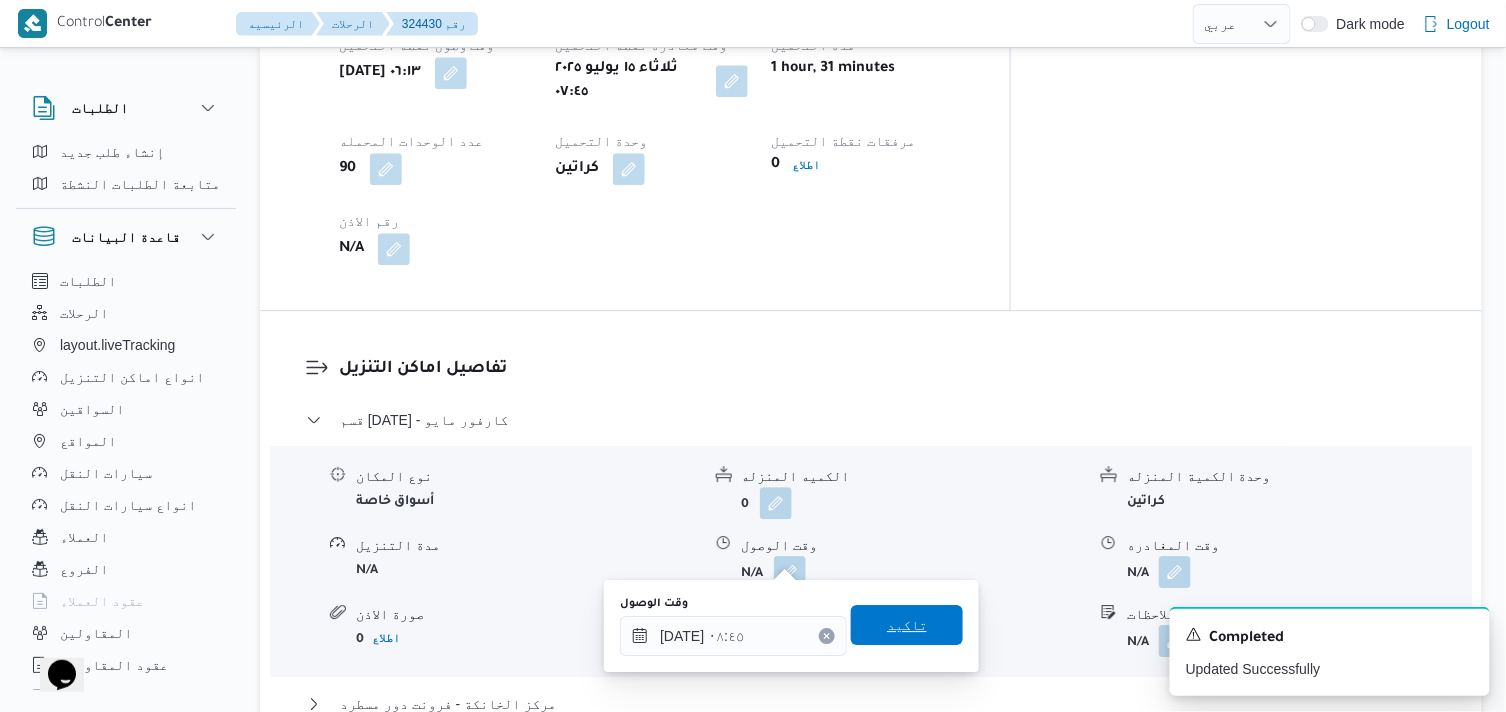 click on "تاكيد" at bounding box center [907, 625] 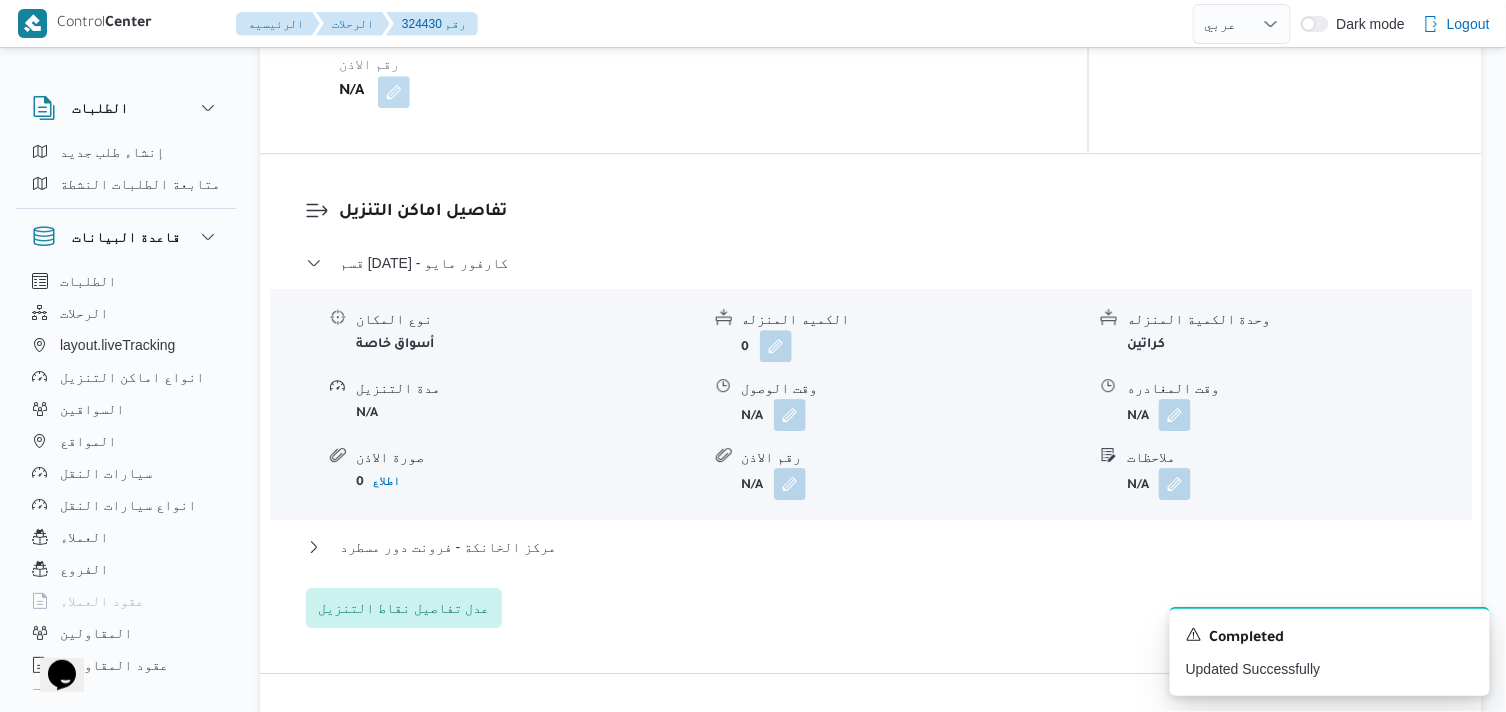 scroll, scrollTop: 1666, scrollLeft: 0, axis: vertical 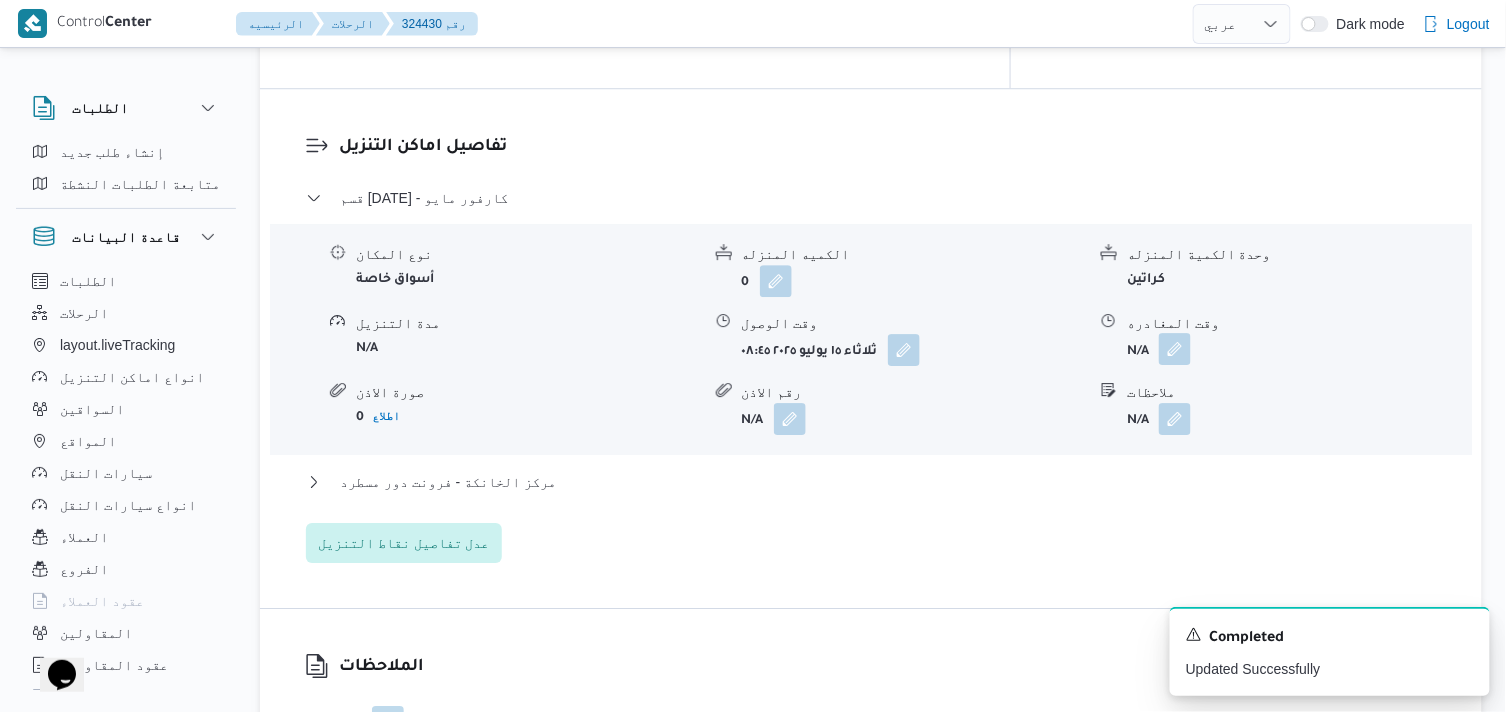 click at bounding box center [1175, 349] 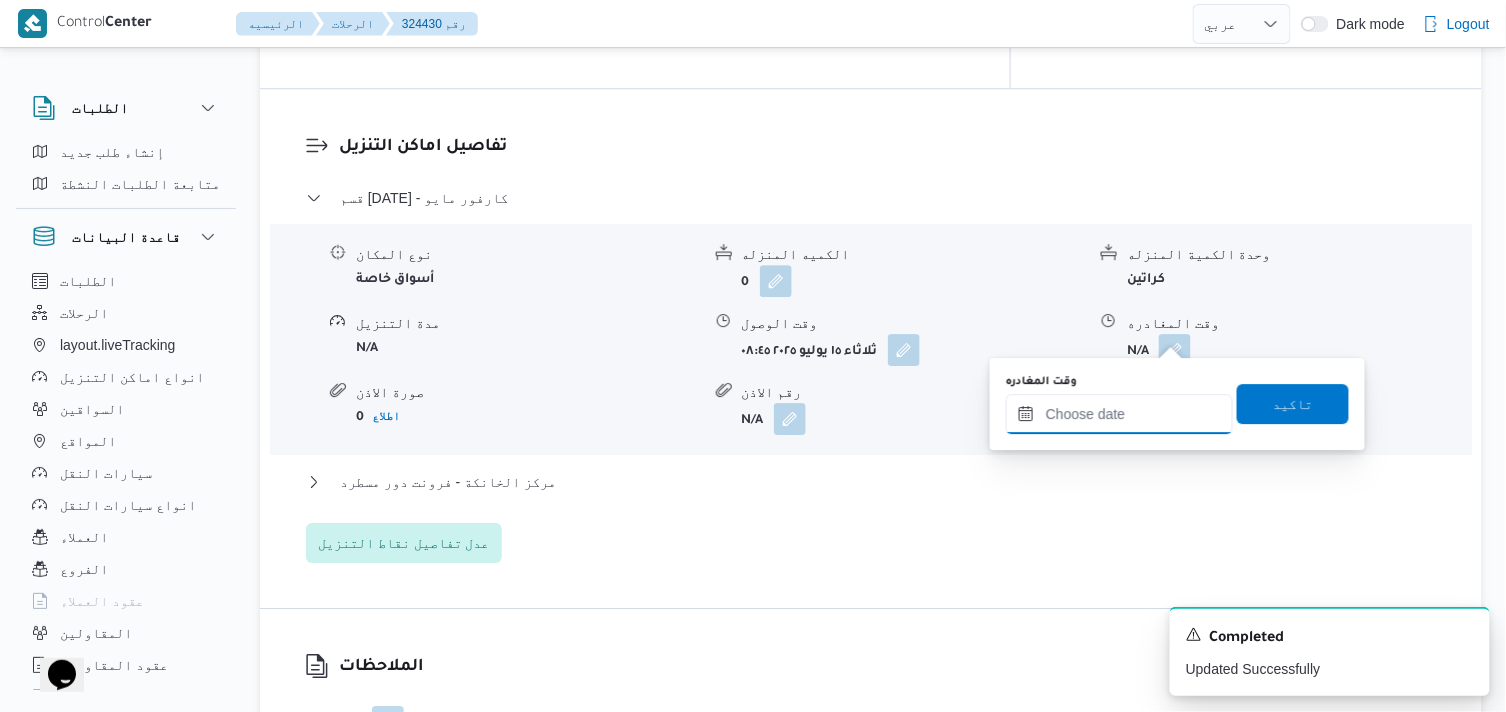 click on "وقت المغادره" at bounding box center [1119, 414] 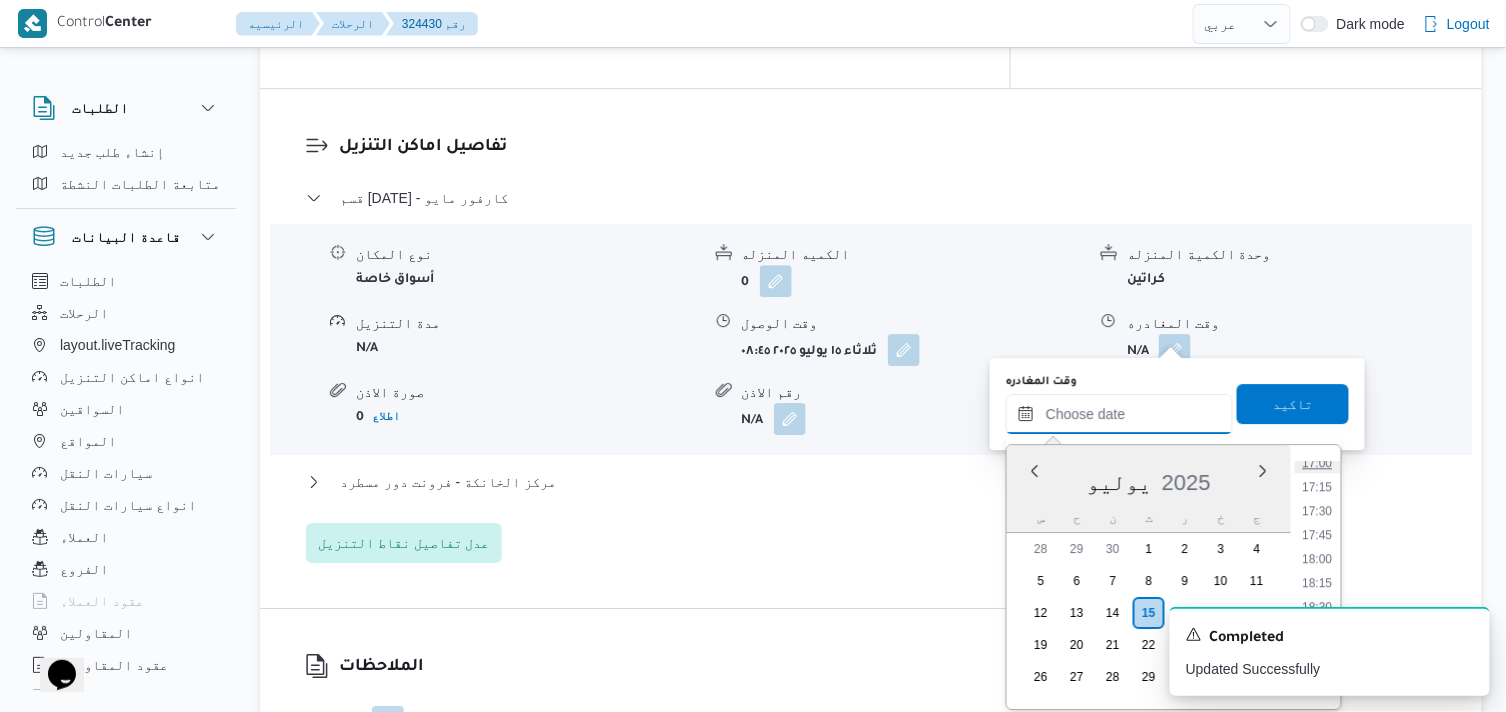 scroll, scrollTop: 1442, scrollLeft: 0, axis: vertical 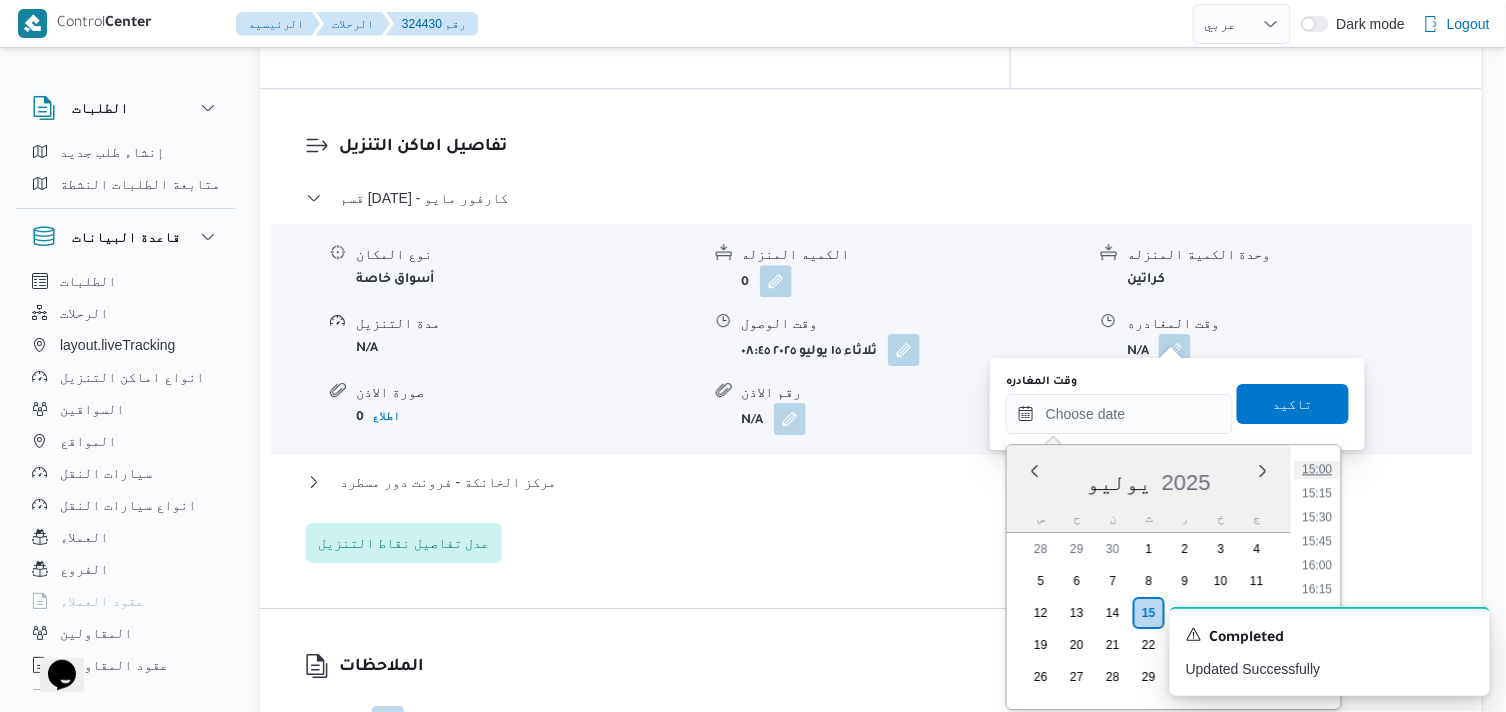 click on "15:00" at bounding box center [1318, 469] 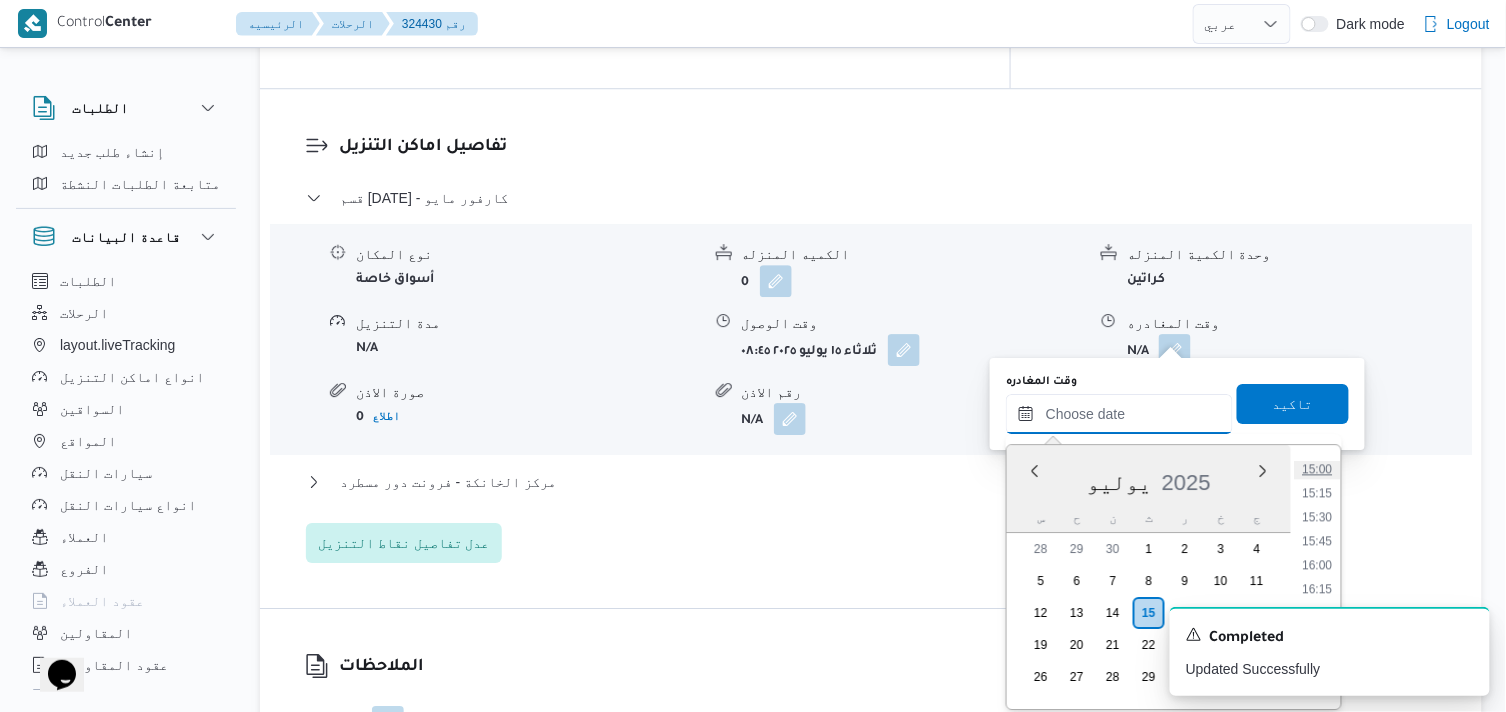 type on "١٥/٠٧/٢٠٢٥ ١٥:٠٠" 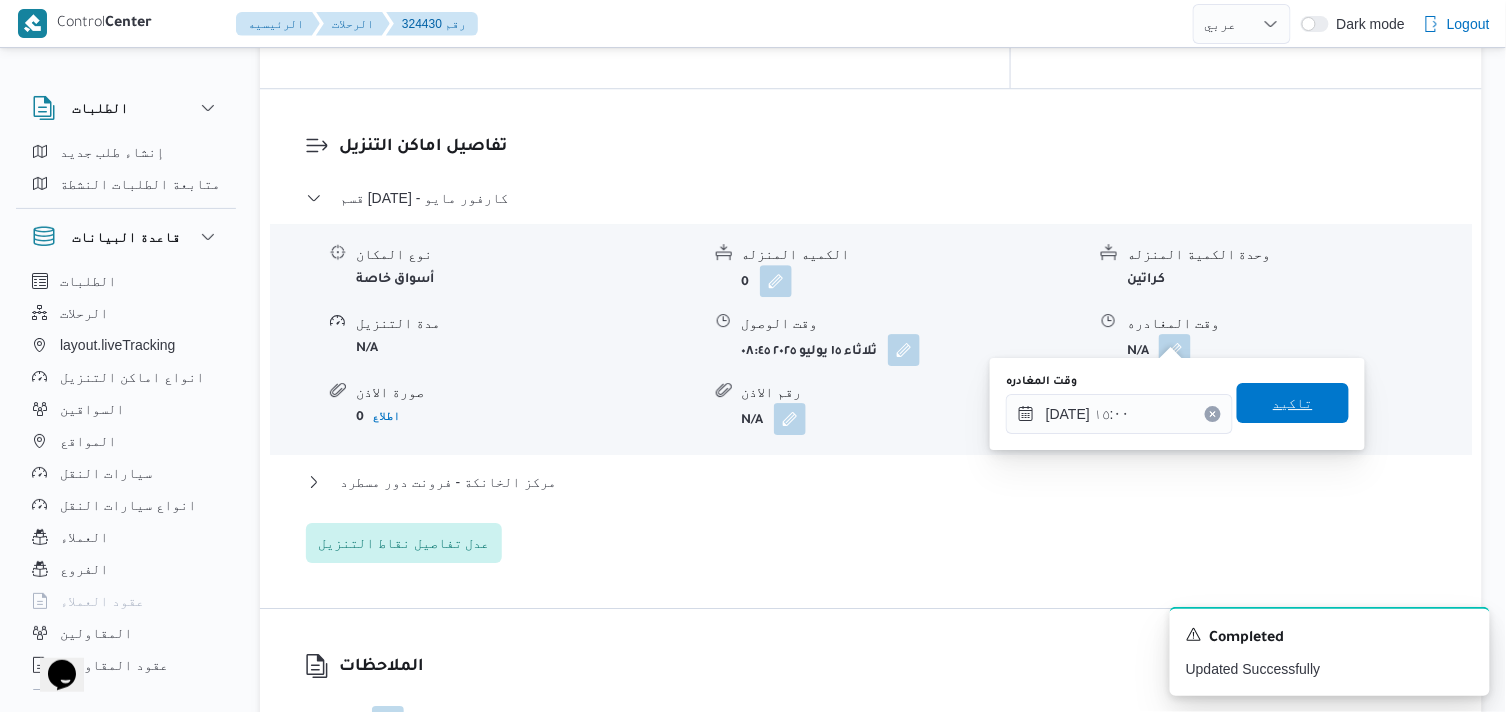 click on "تاكيد" at bounding box center [1293, 403] 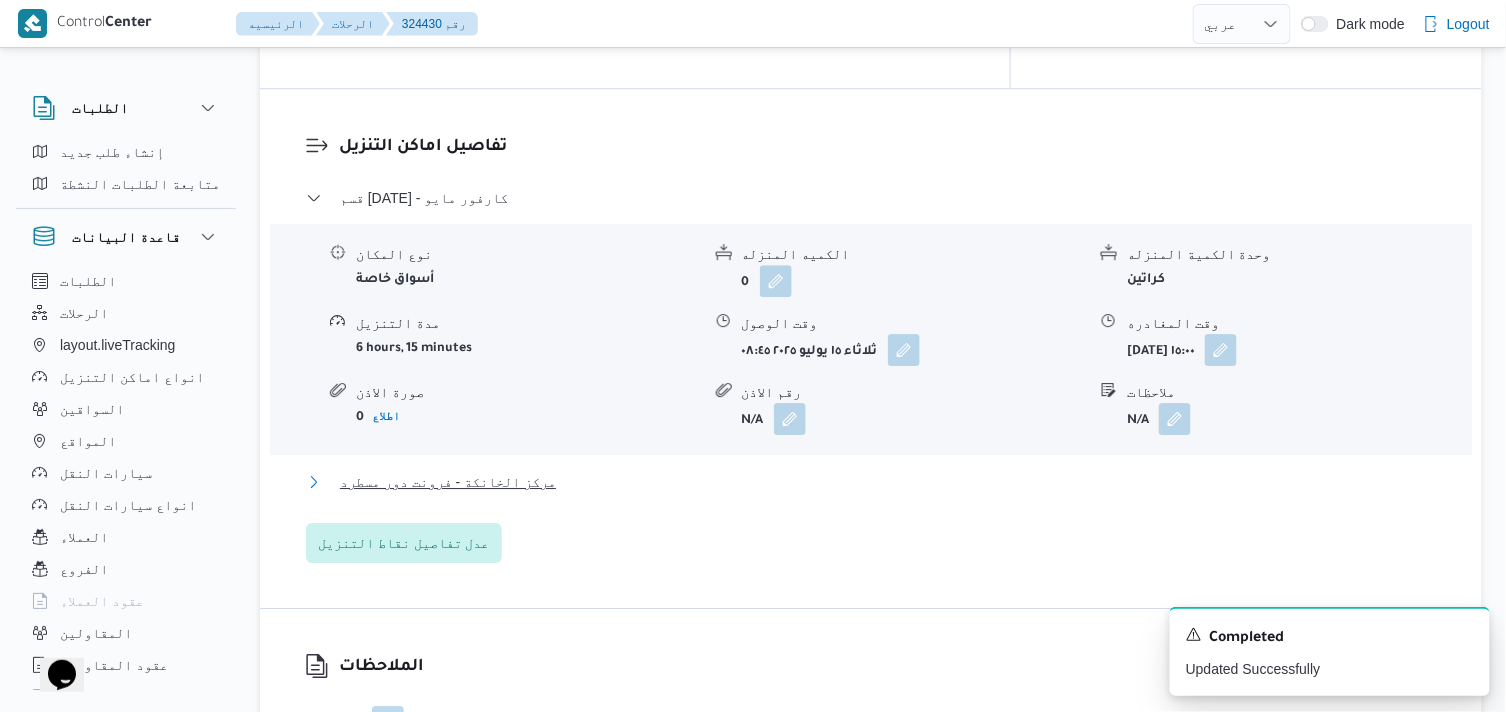 click on "مركز الخانكة -
فرونت دور مسطرد" at bounding box center [448, 482] 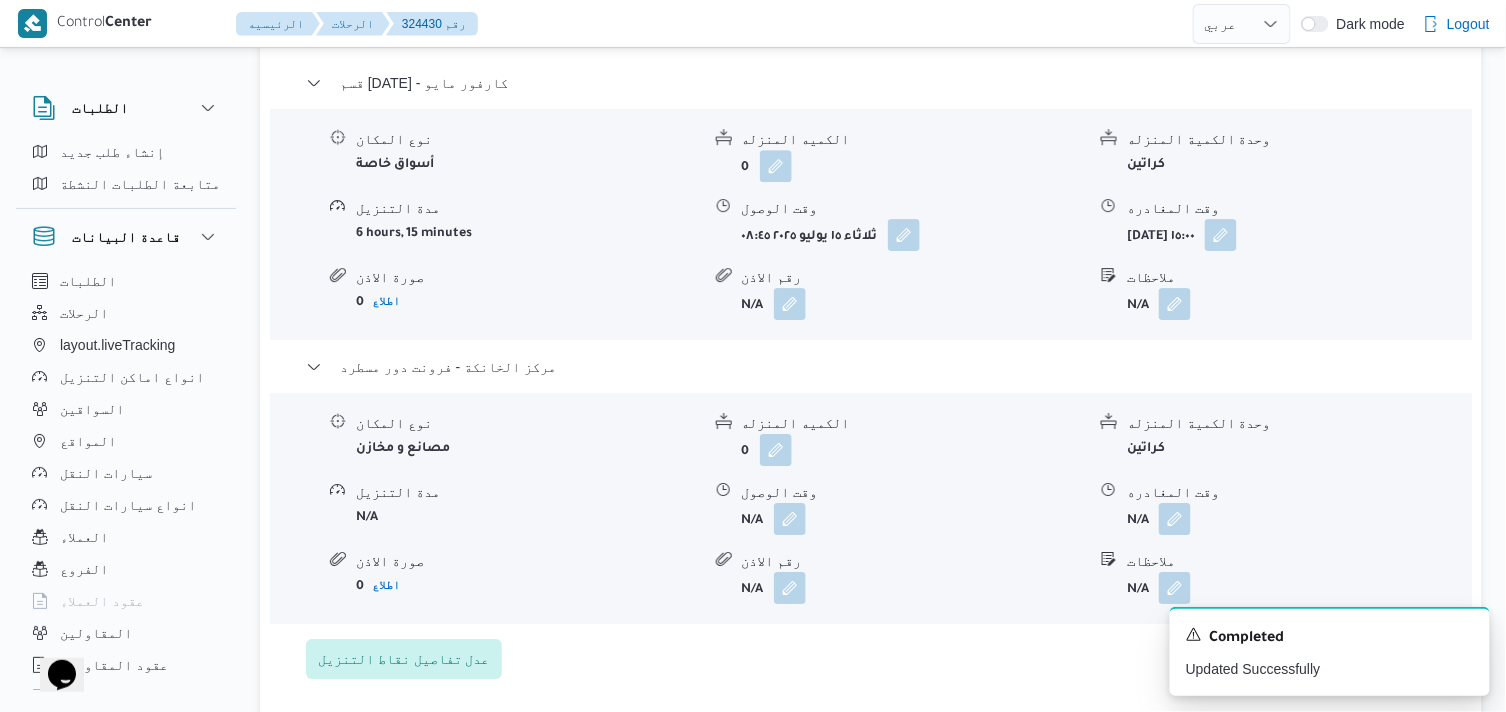 scroll, scrollTop: 1888, scrollLeft: 0, axis: vertical 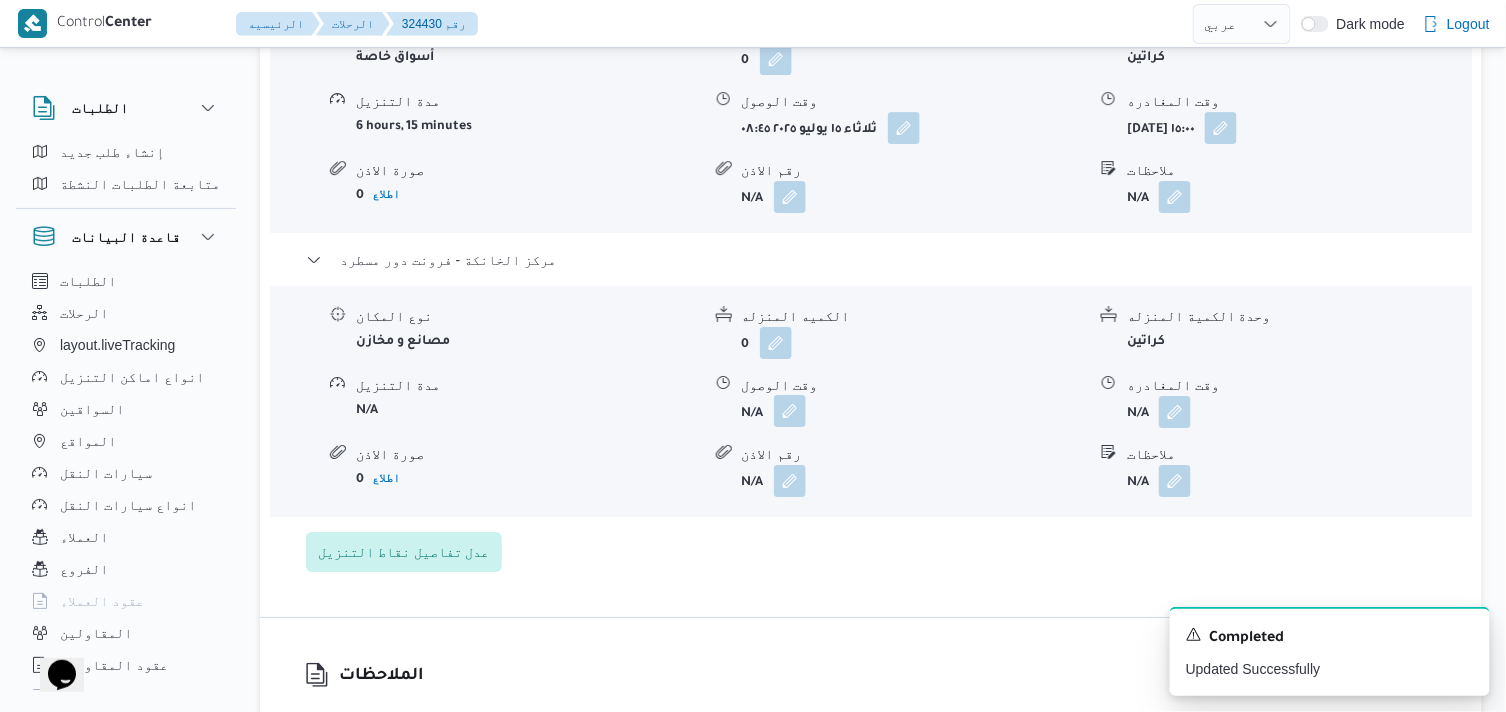 click at bounding box center [790, 411] 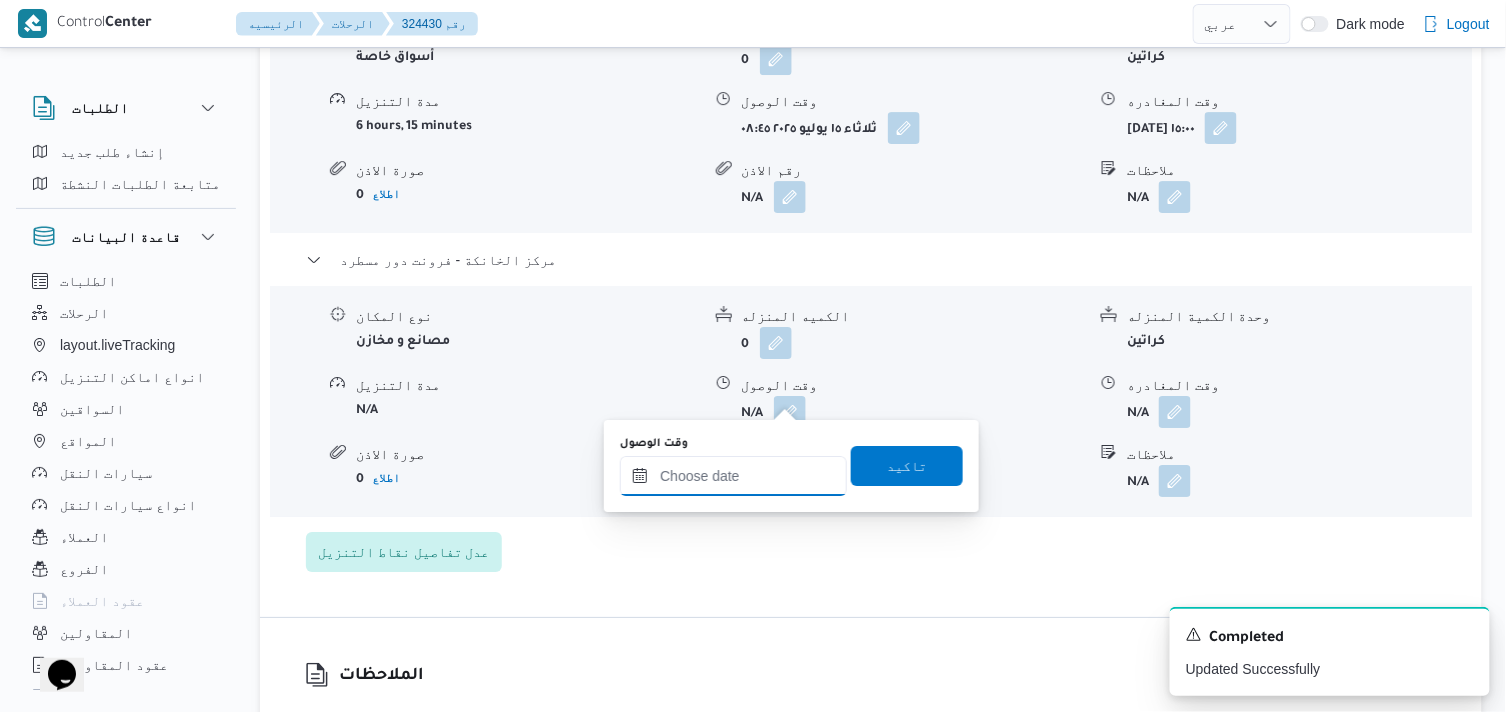 click on "وقت الوصول" at bounding box center [733, 476] 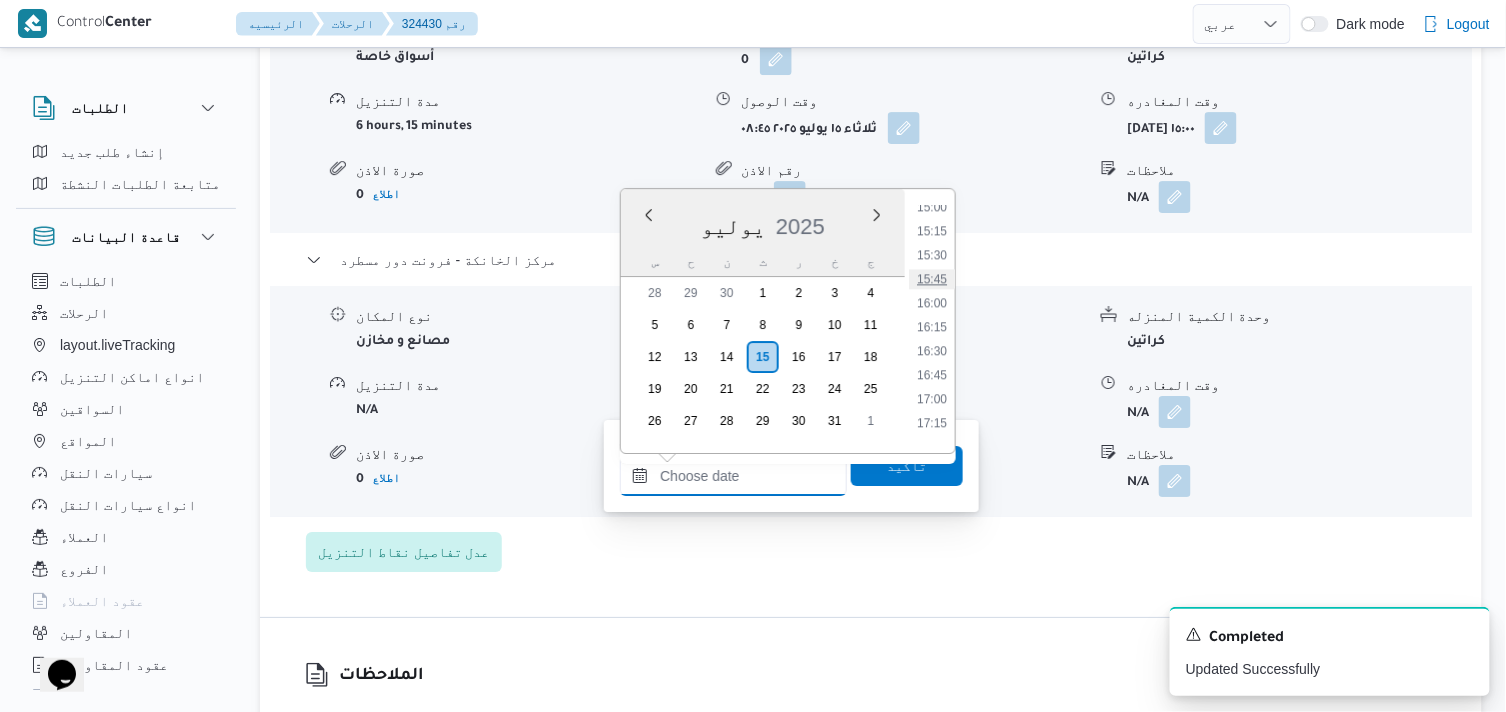 scroll, scrollTop: 1442, scrollLeft: 0, axis: vertical 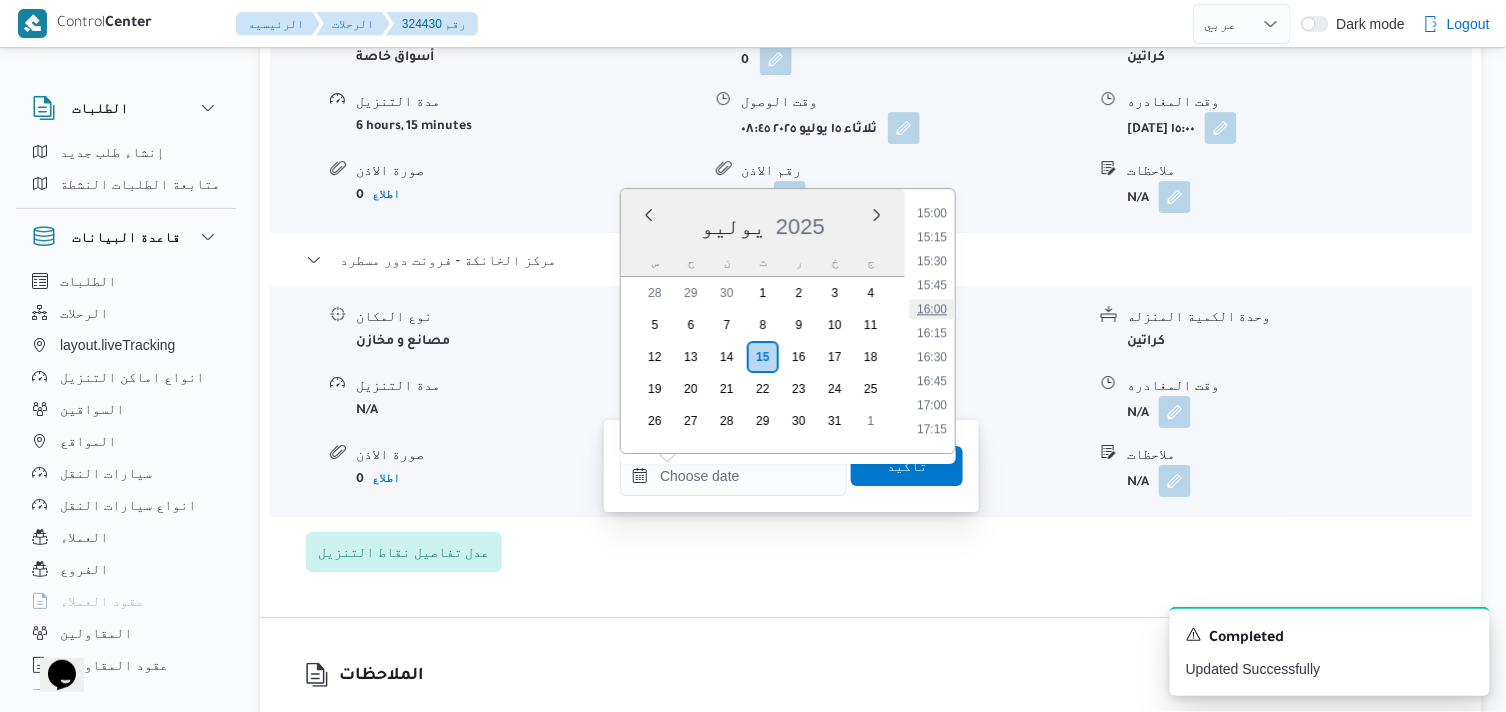 click on "16:00" at bounding box center (932, 309) 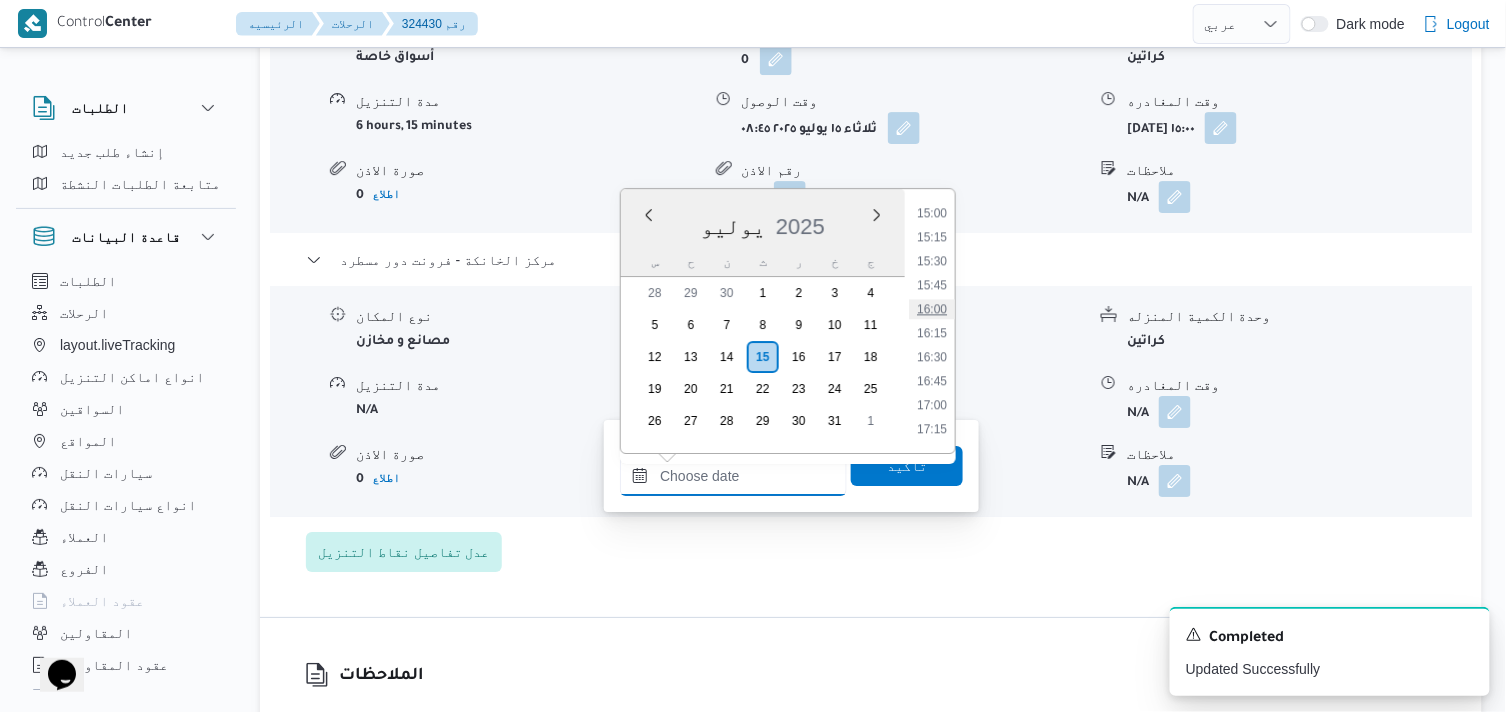 type on "١٥/٠٧/٢٠٢٥ ١٦:٠٠" 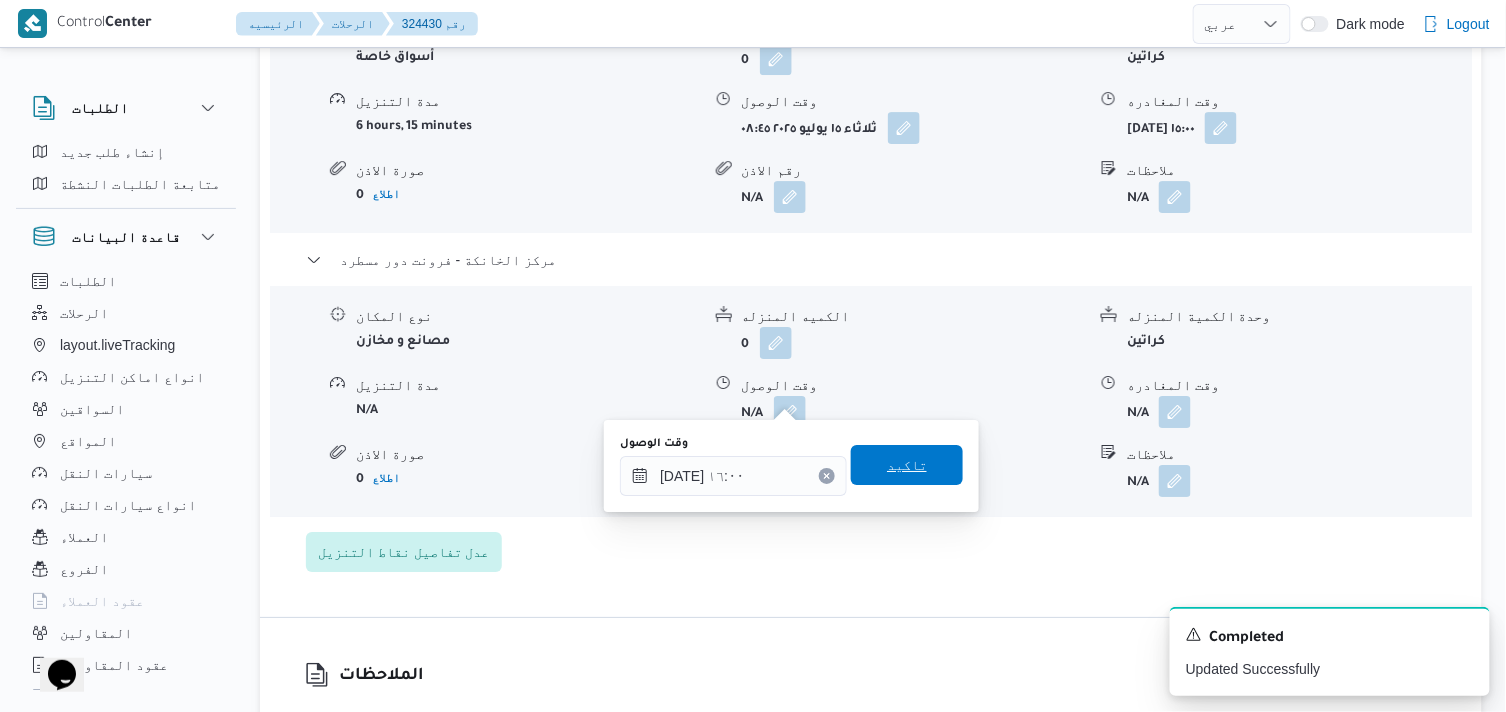click on "تاكيد" at bounding box center (907, 465) 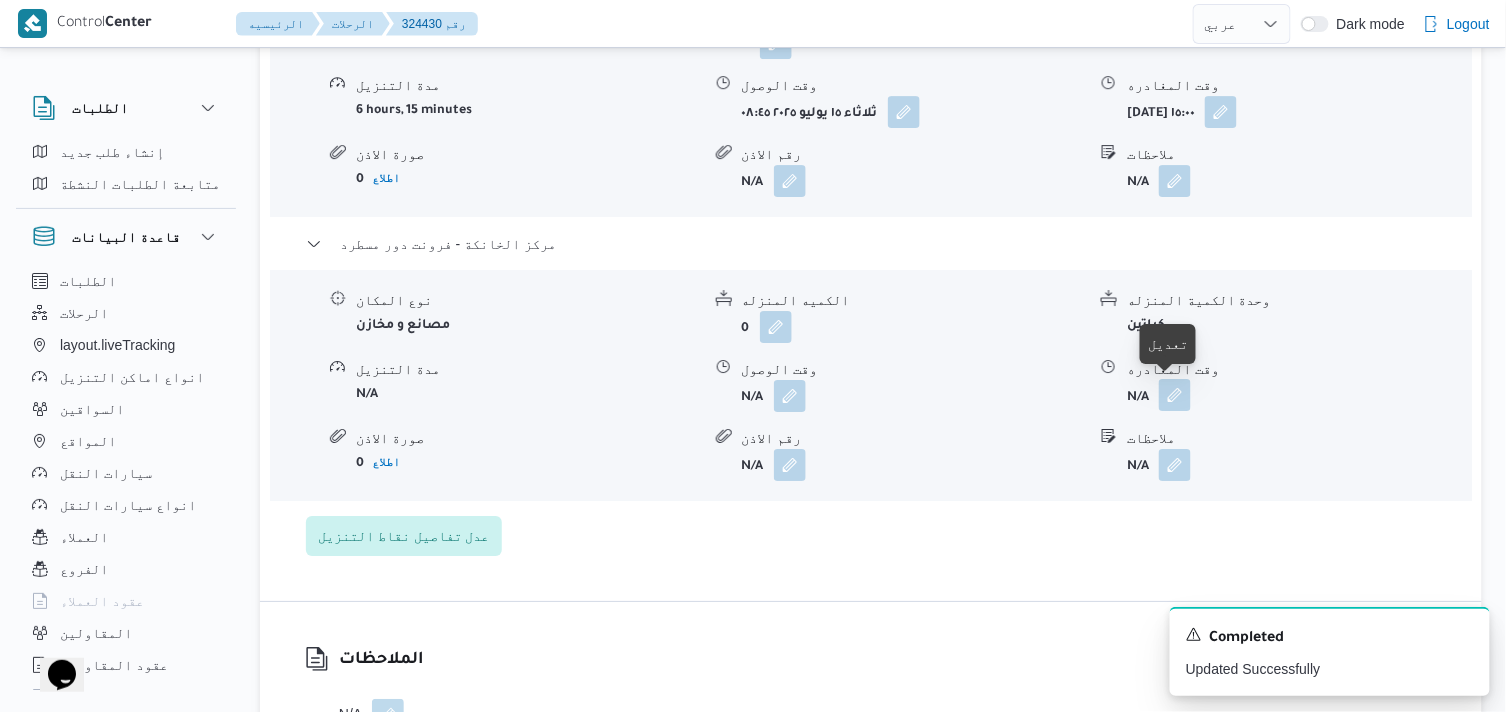 click at bounding box center [1175, 395] 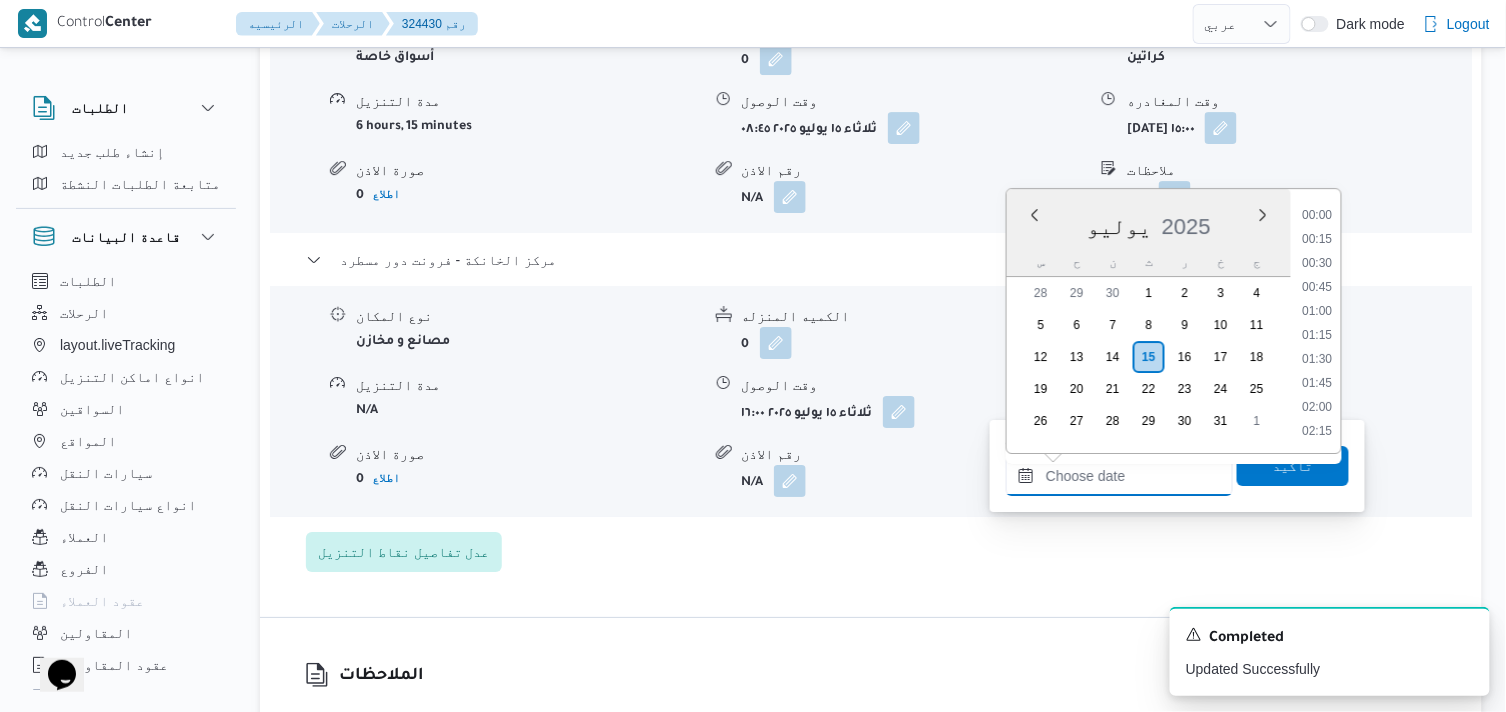 click on "وقت المغادره" at bounding box center (1119, 476) 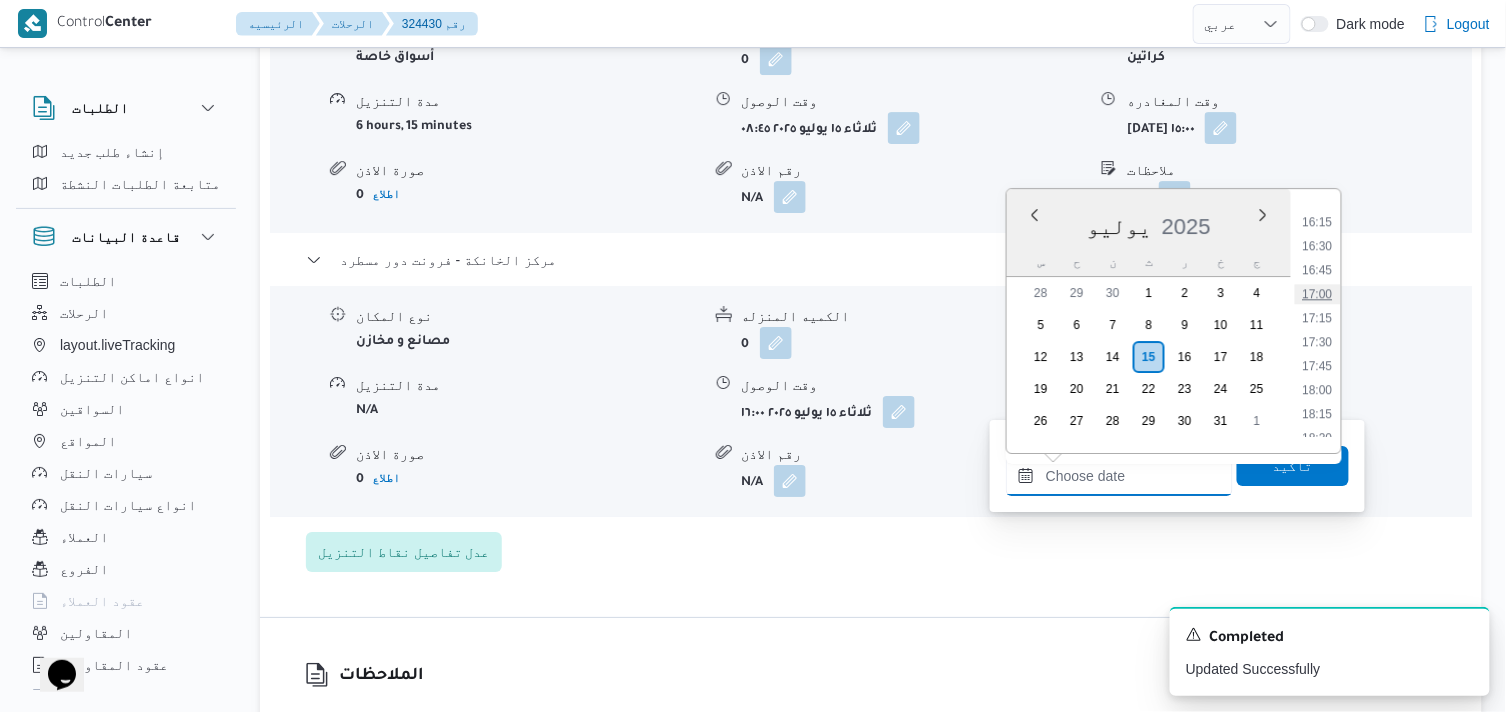scroll, scrollTop: 1442, scrollLeft: 0, axis: vertical 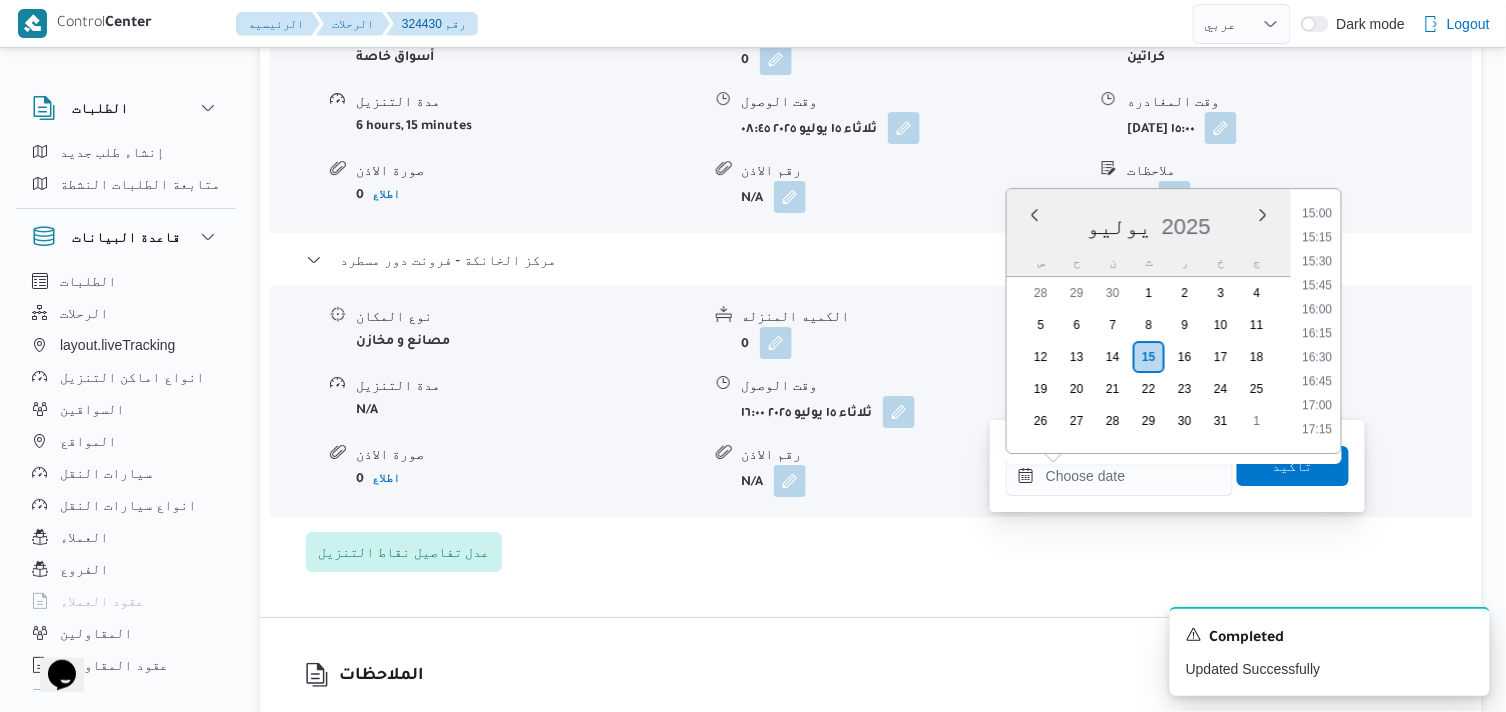 drag, startPoint x: 1325, startPoint y: 326, endPoint x: 1308, endPoint y: 367, distance: 44.38468 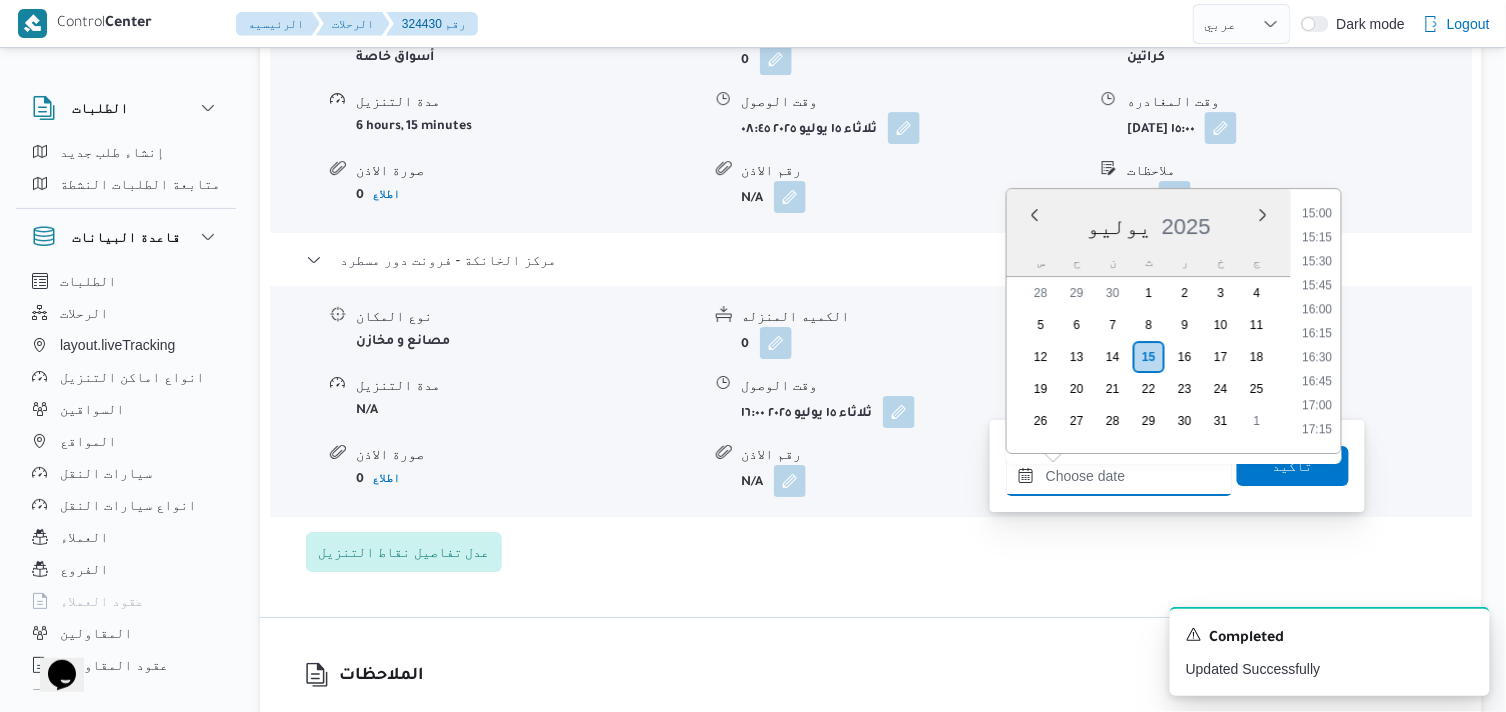 type on "١٥/٠٧/٢٠٢٥ ١٦:١٥" 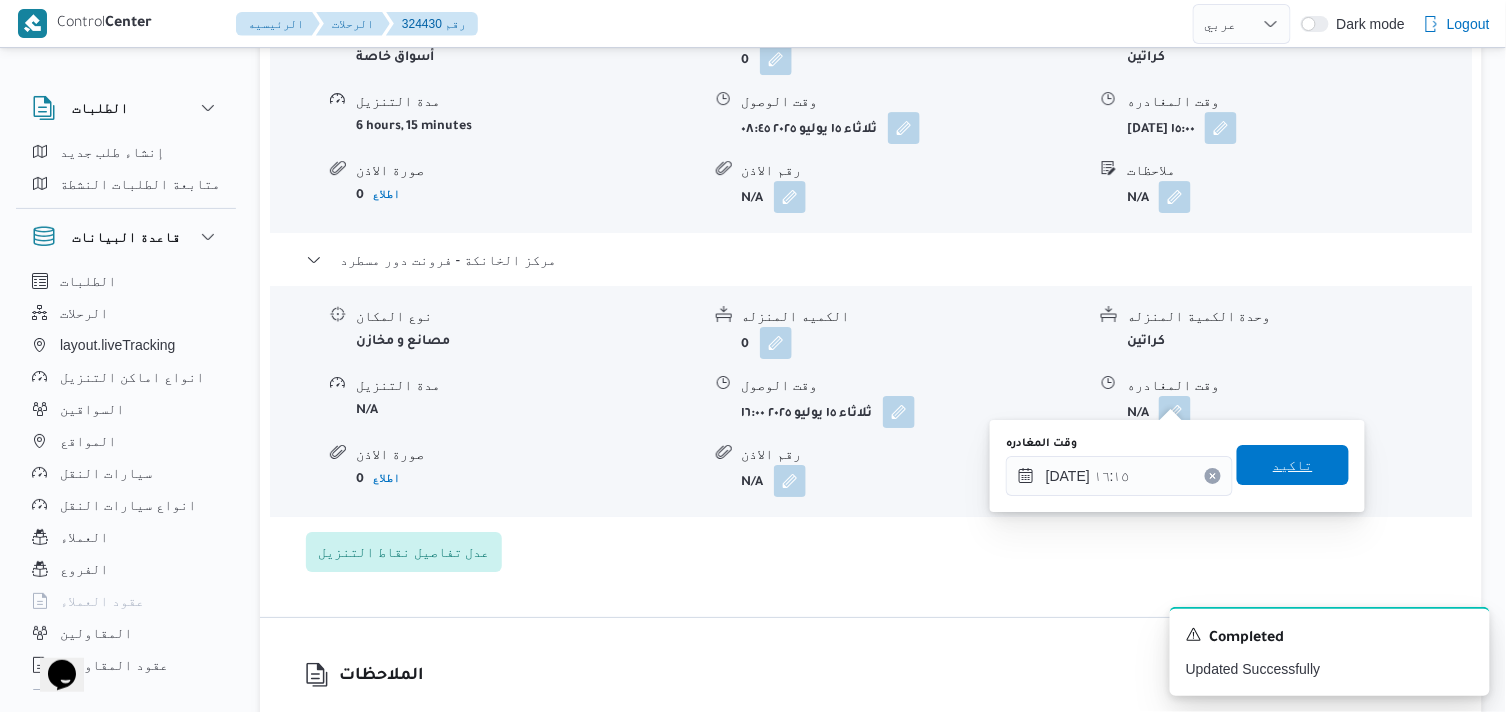 click on "تاكيد" at bounding box center [1293, 465] 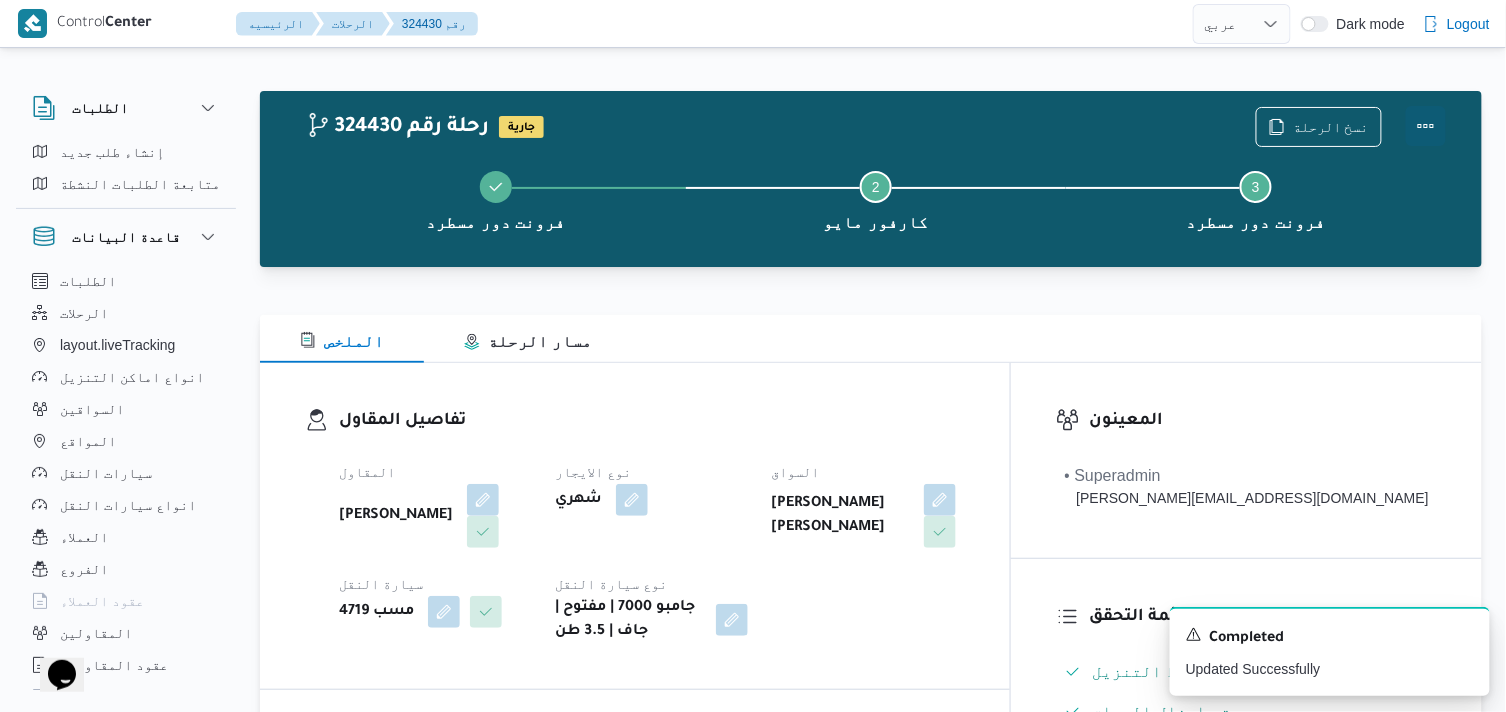 scroll, scrollTop: 0, scrollLeft: 0, axis: both 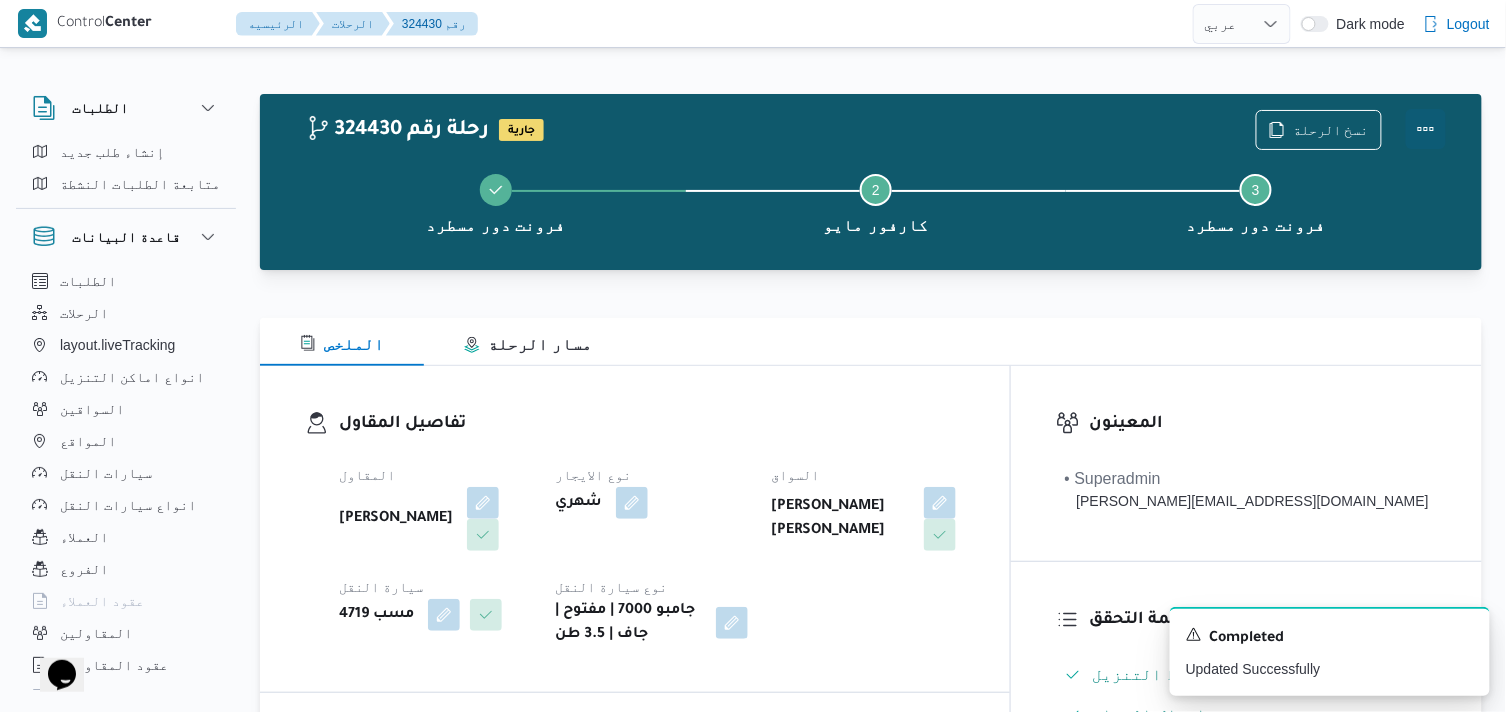 click at bounding box center [1426, 129] 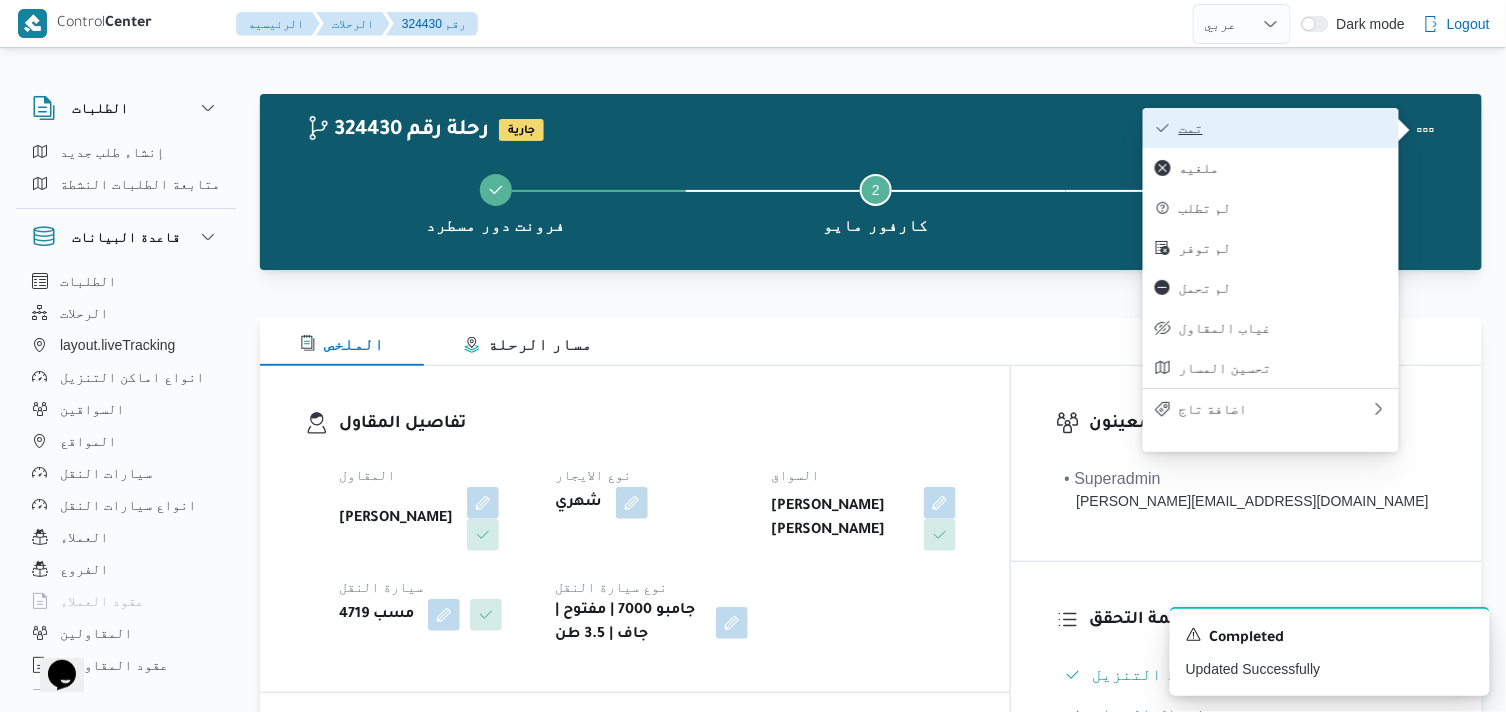 click on "تمت" at bounding box center (1283, 128) 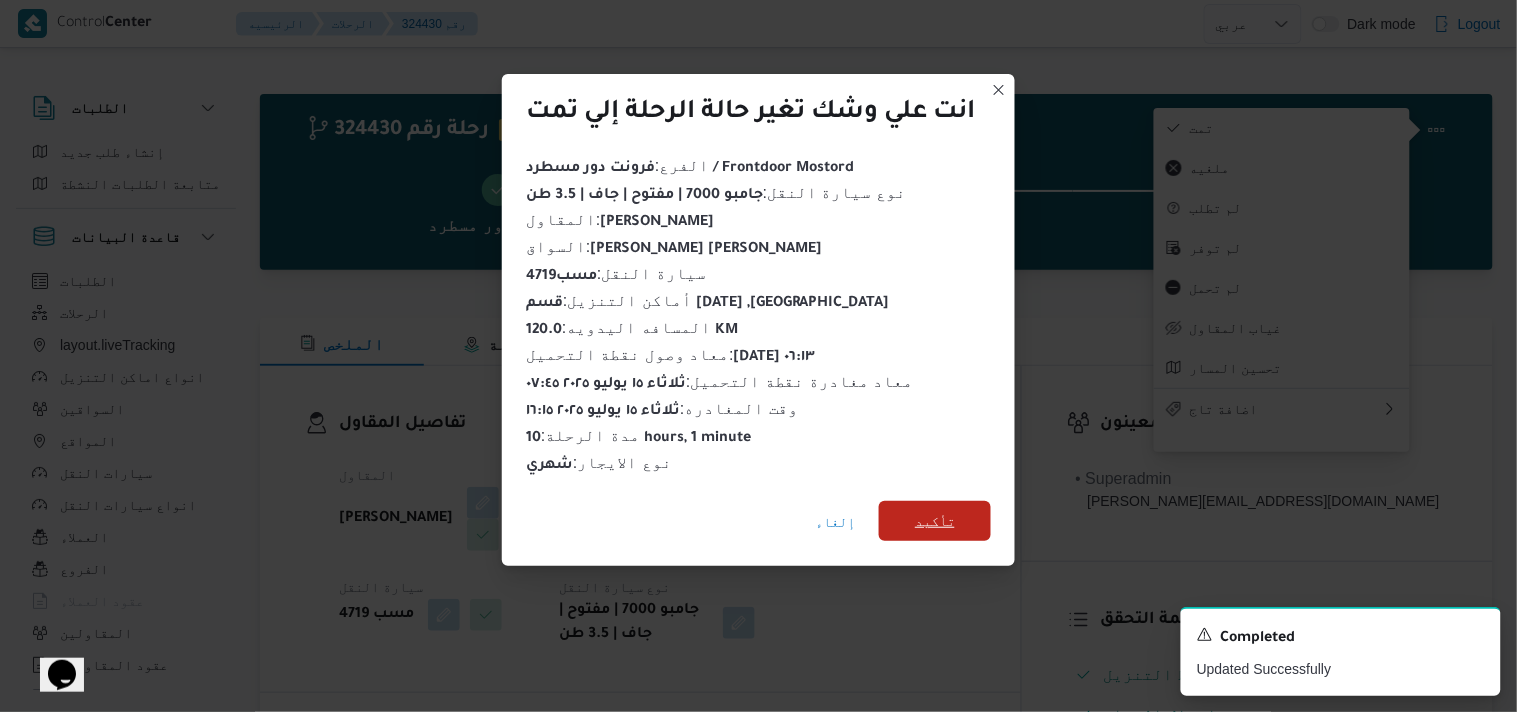 click on "تأكيد" at bounding box center [935, 521] 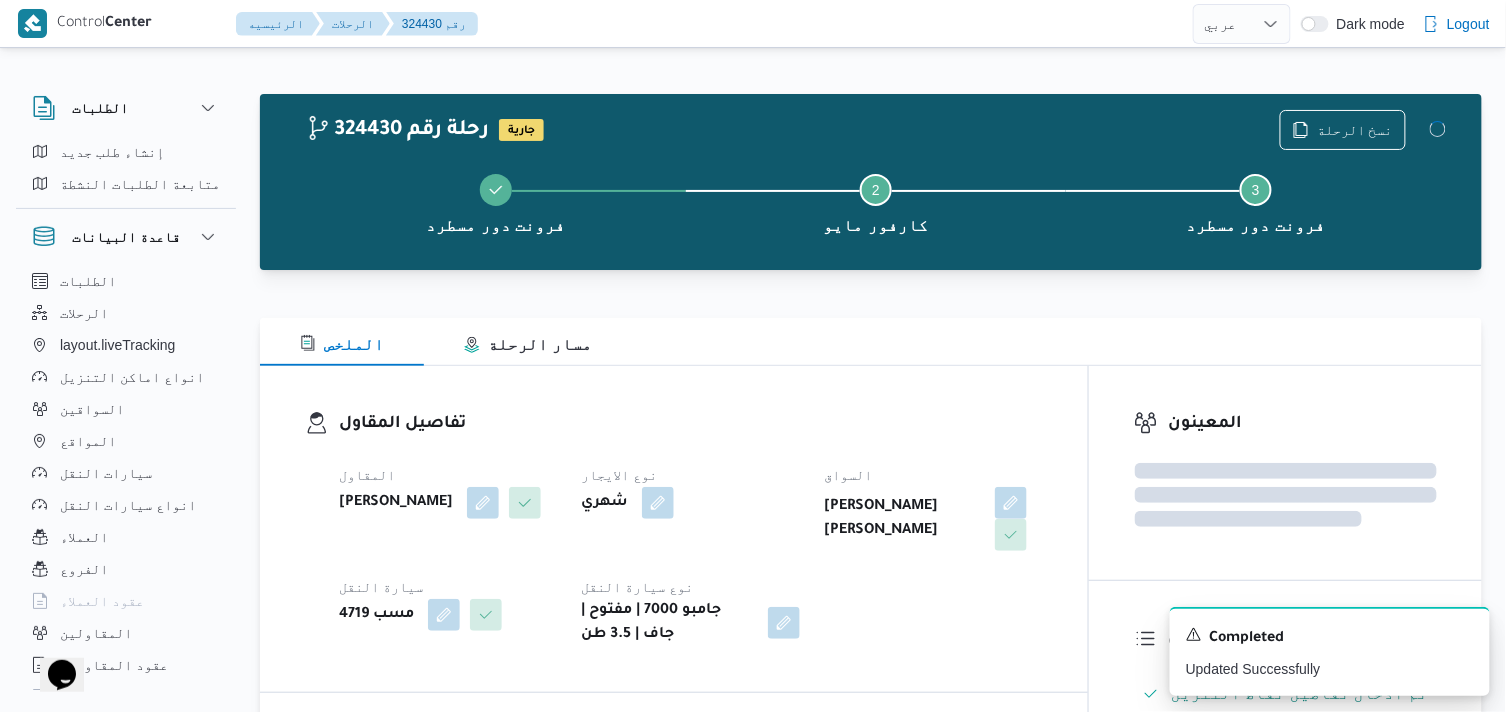 click on "تفاصيل المقاول المقاول محمد صلاح عبداللطيف الشريف نوع الايجار شهري السواق محمد صلاح عبدالمحسن ابو احمد سيارة النقل مسب 4719 نوع سيارة النقل جامبو 7000 | مفتوح | جاف | 3.5 طن" at bounding box center [691, 529] 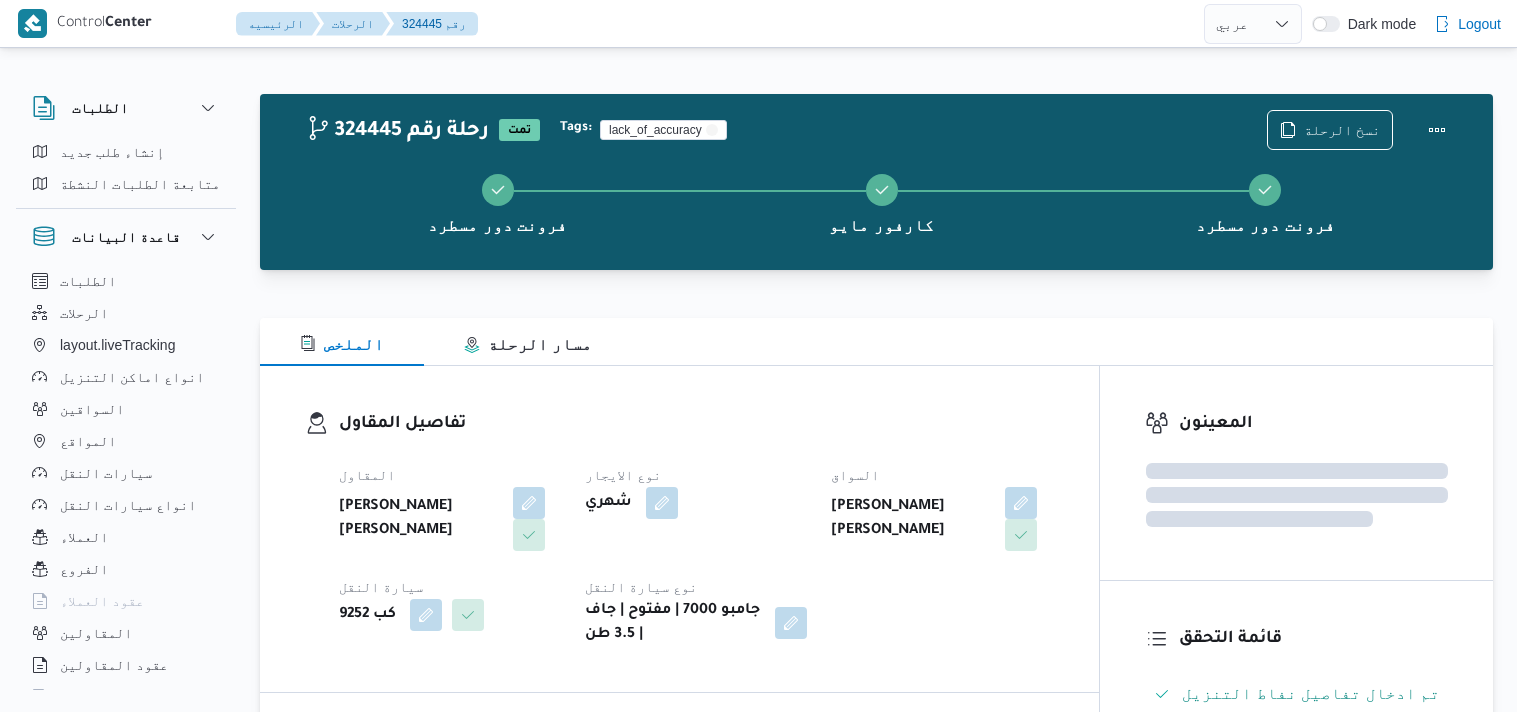 select on "ar" 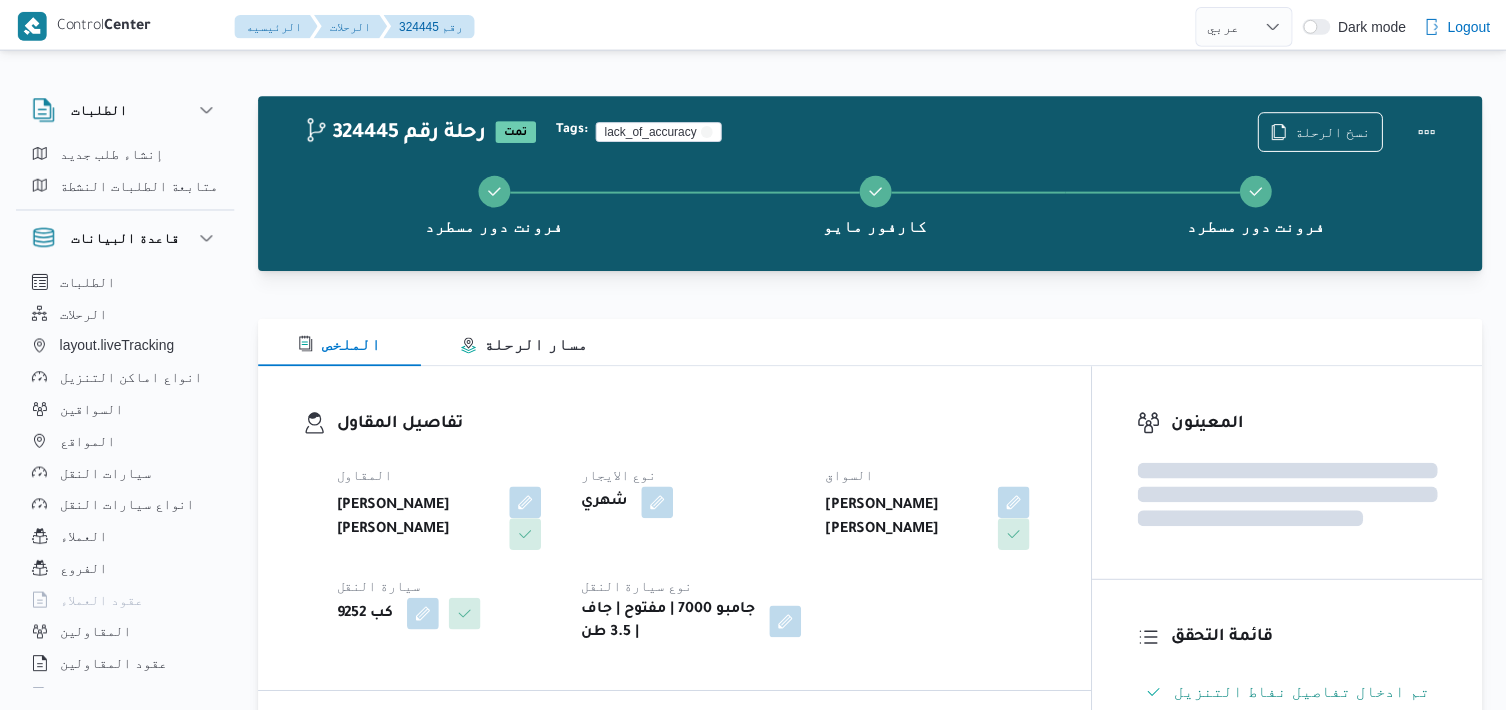 scroll, scrollTop: 0, scrollLeft: 0, axis: both 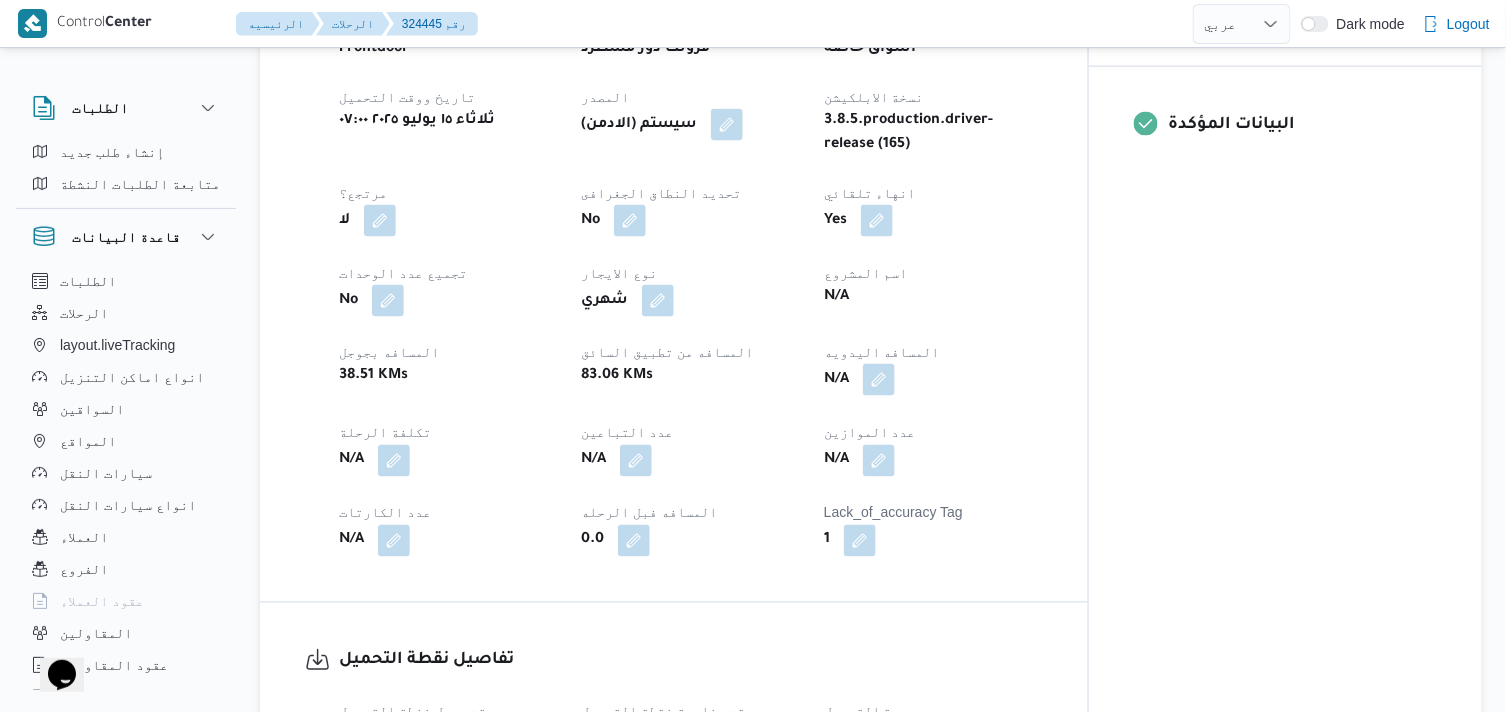 click at bounding box center [879, 380] 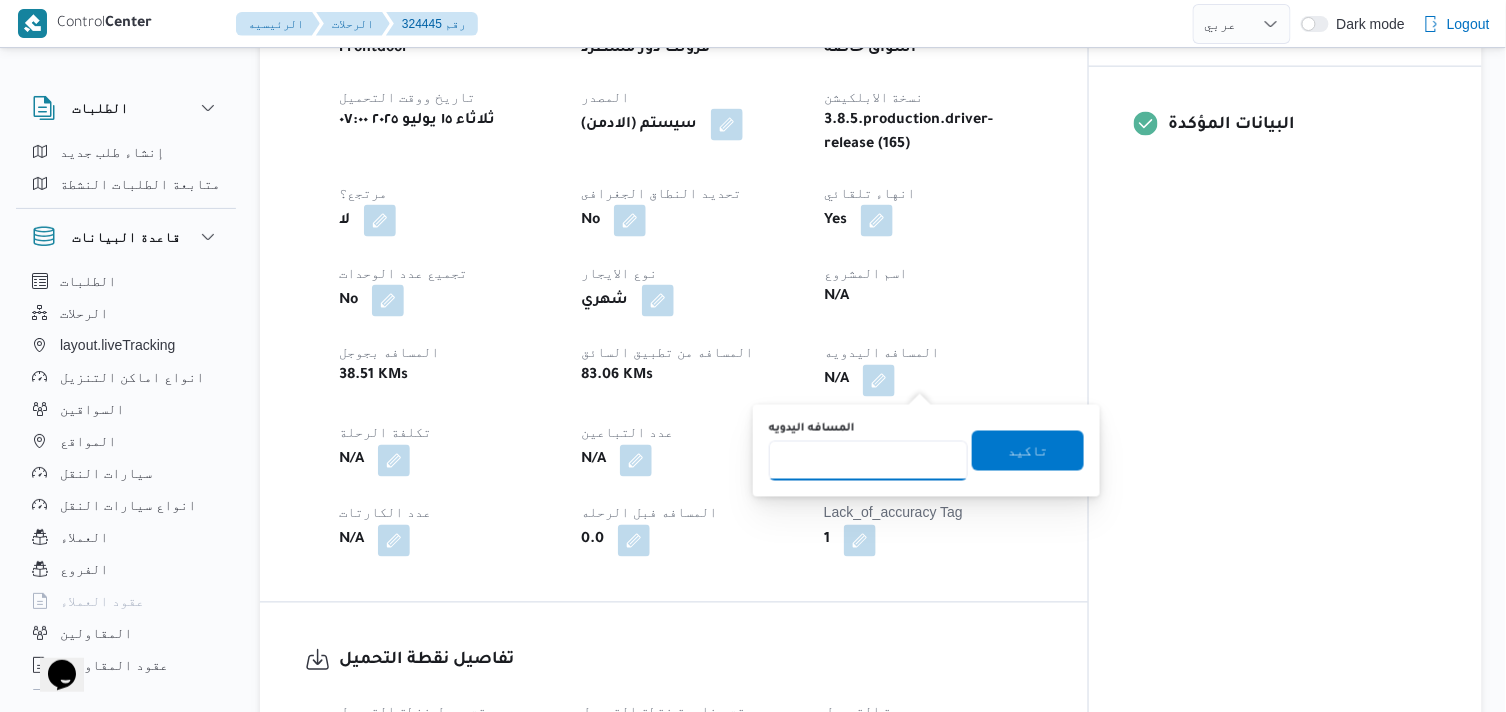 click on "المسافه اليدويه" at bounding box center (868, 461) 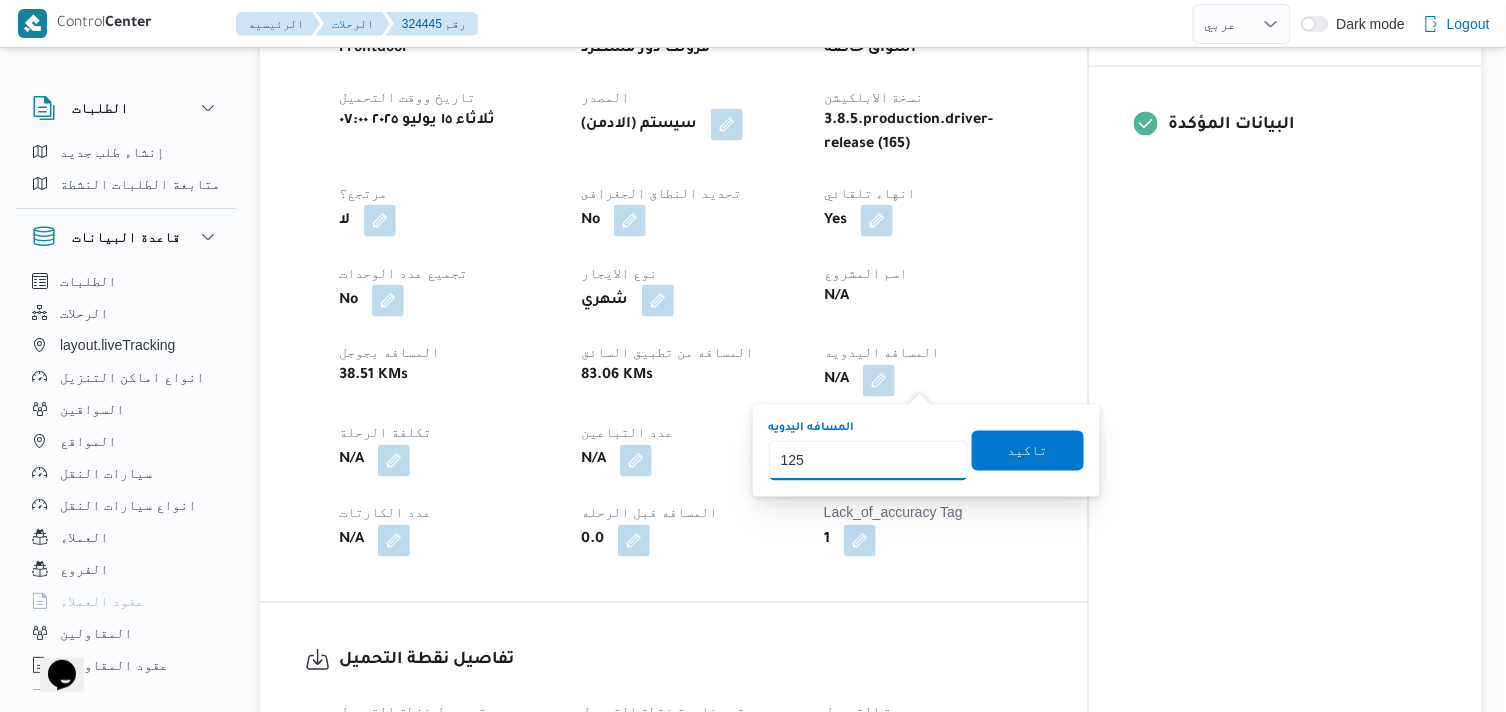 type on "125" 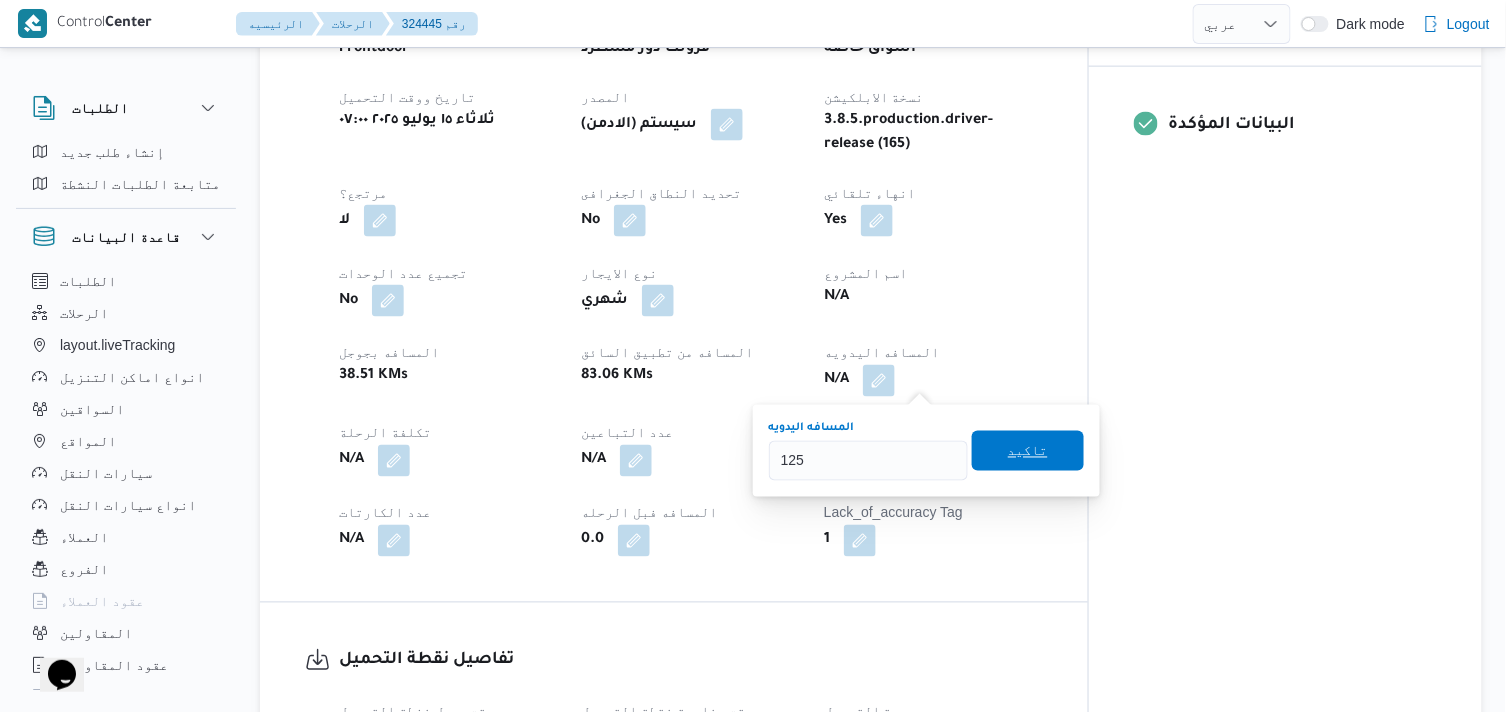 click on "تاكيد" at bounding box center (1028, 451) 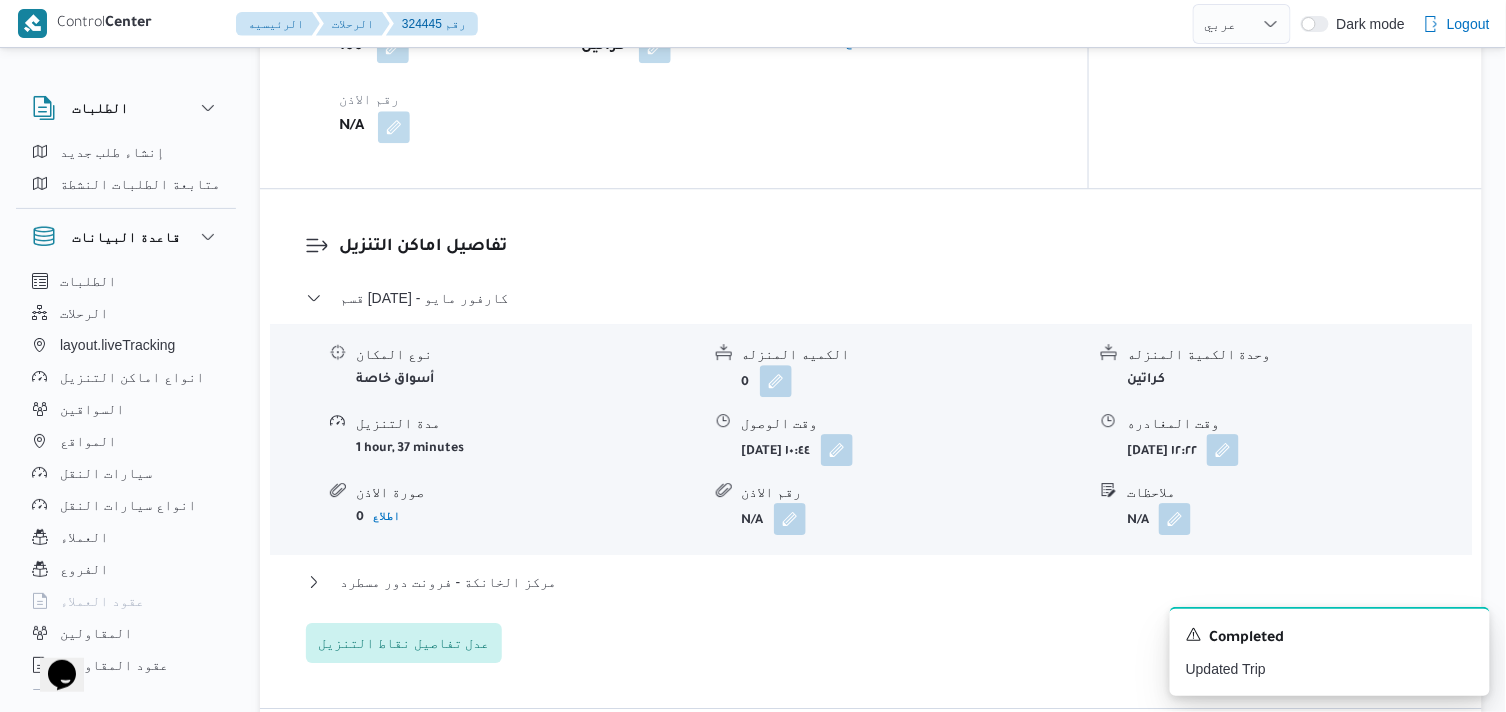 scroll, scrollTop: 1555, scrollLeft: 0, axis: vertical 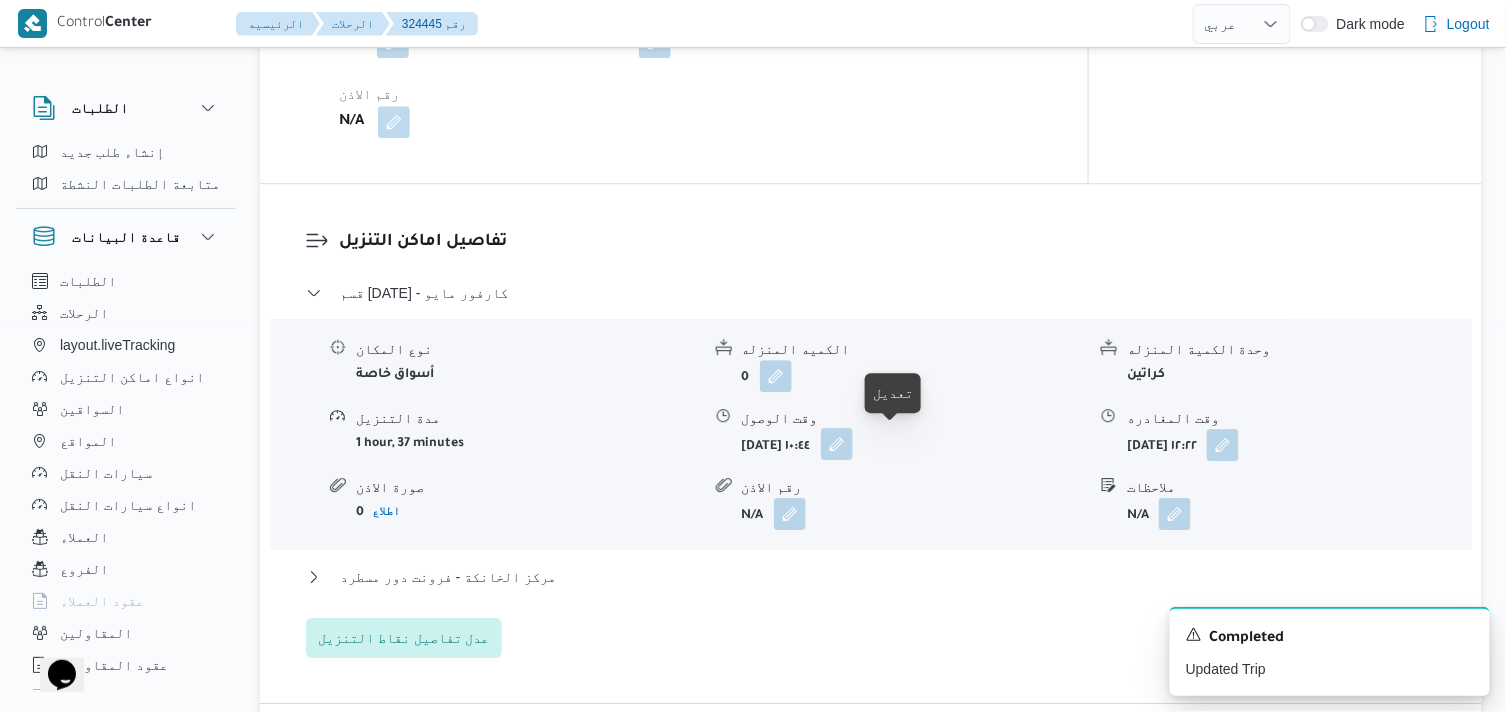 drag, startPoint x: 894, startPoint y: 441, endPoint x: 895, endPoint y: 455, distance: 14.035668 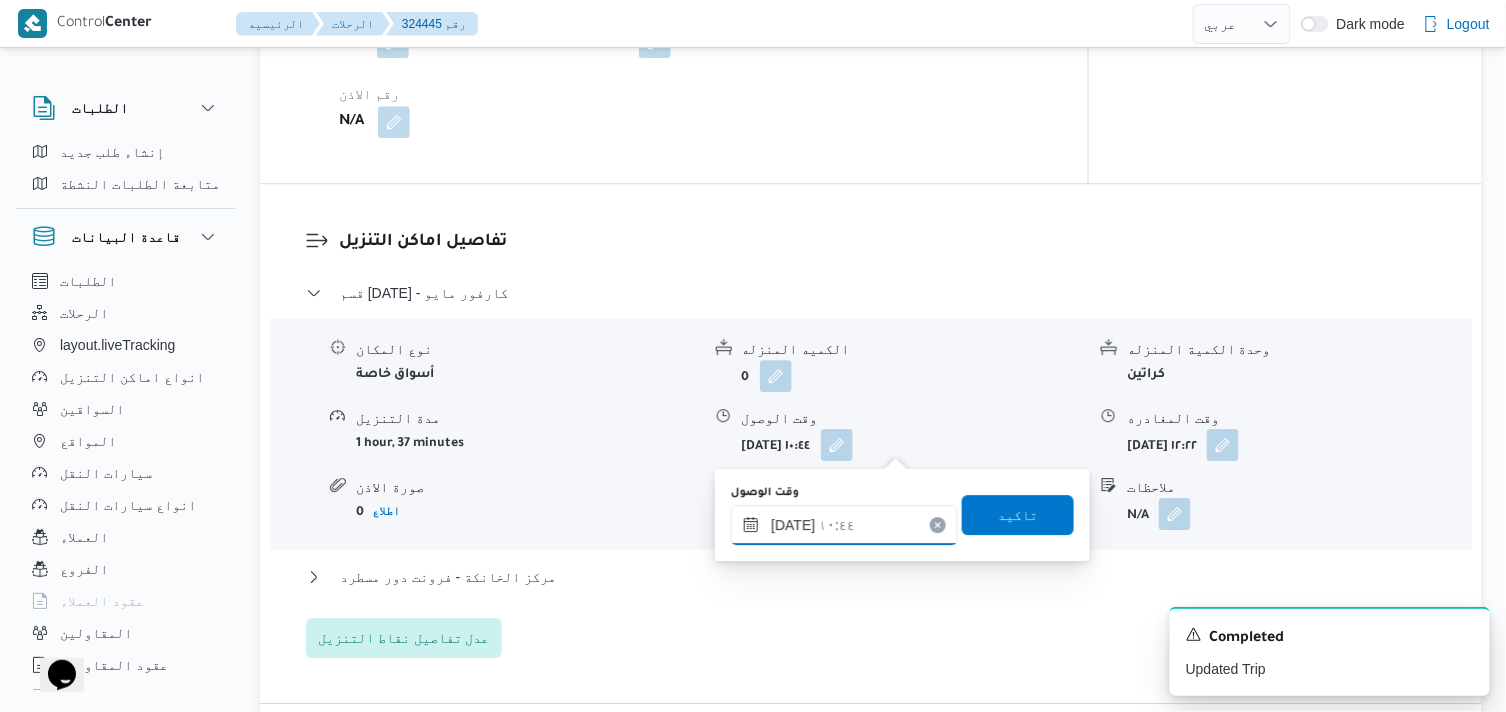 click on "١٥/٠٧/٢٠٢٥ ١٠:٤٤" at bounding box center (844, 525) 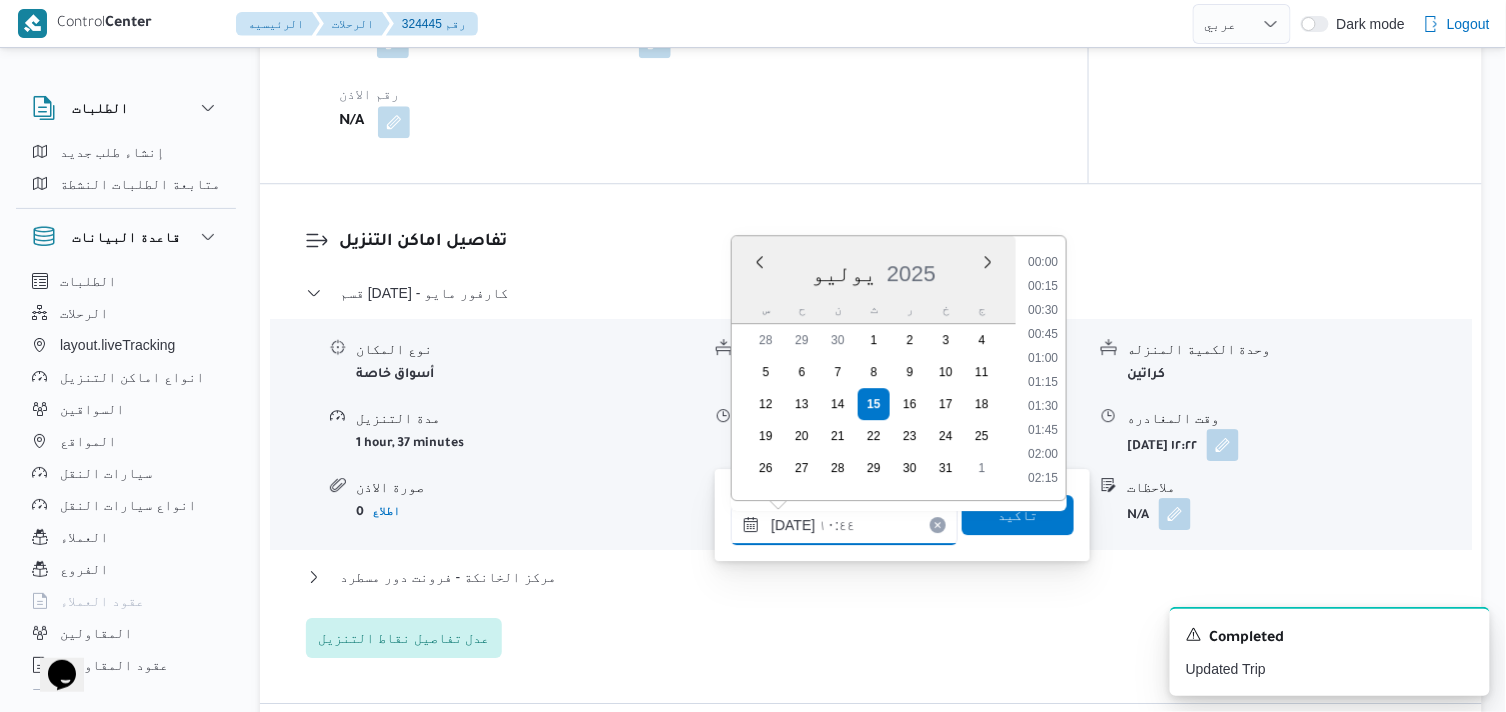 scroll, scrollTop: 888, scrollLeft: 0, axis: vertical 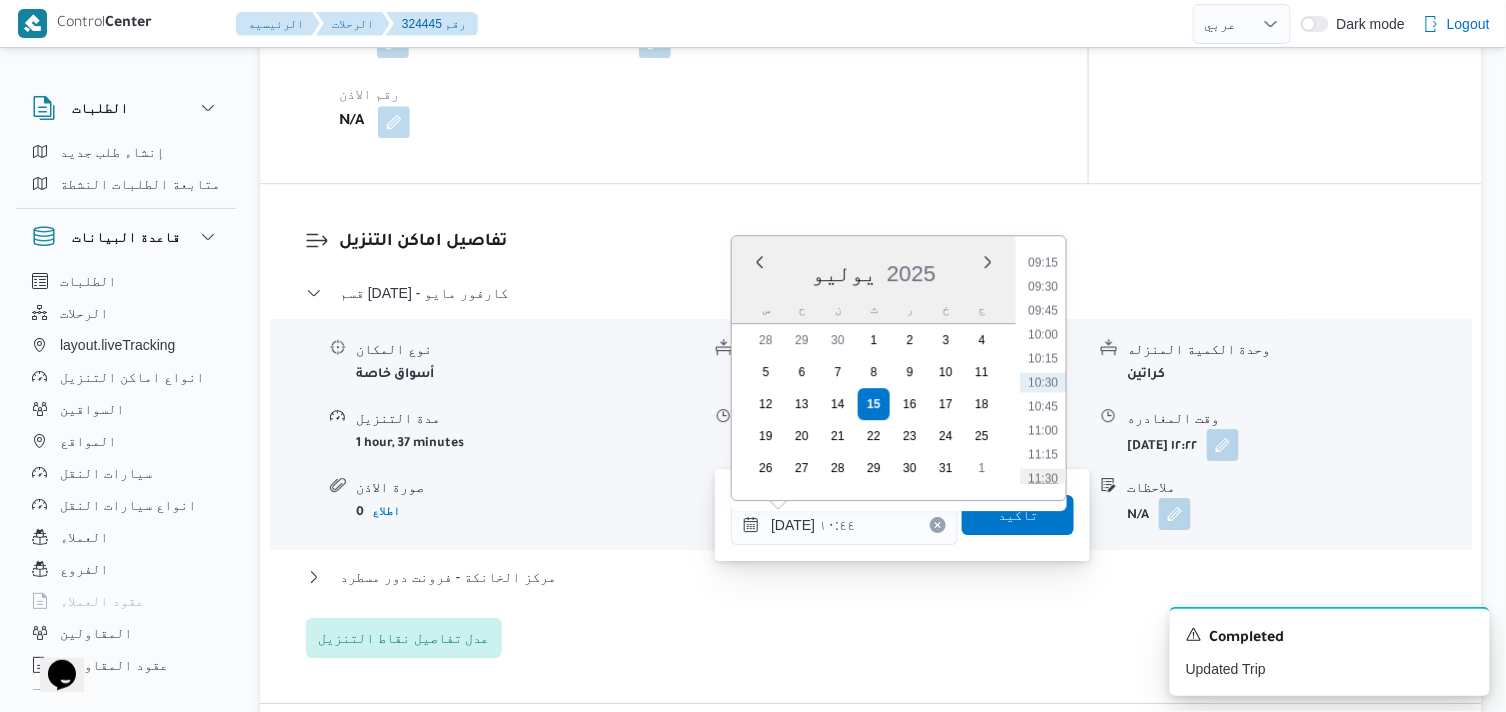 click on "11:30" at bounding box center [1043, 478] 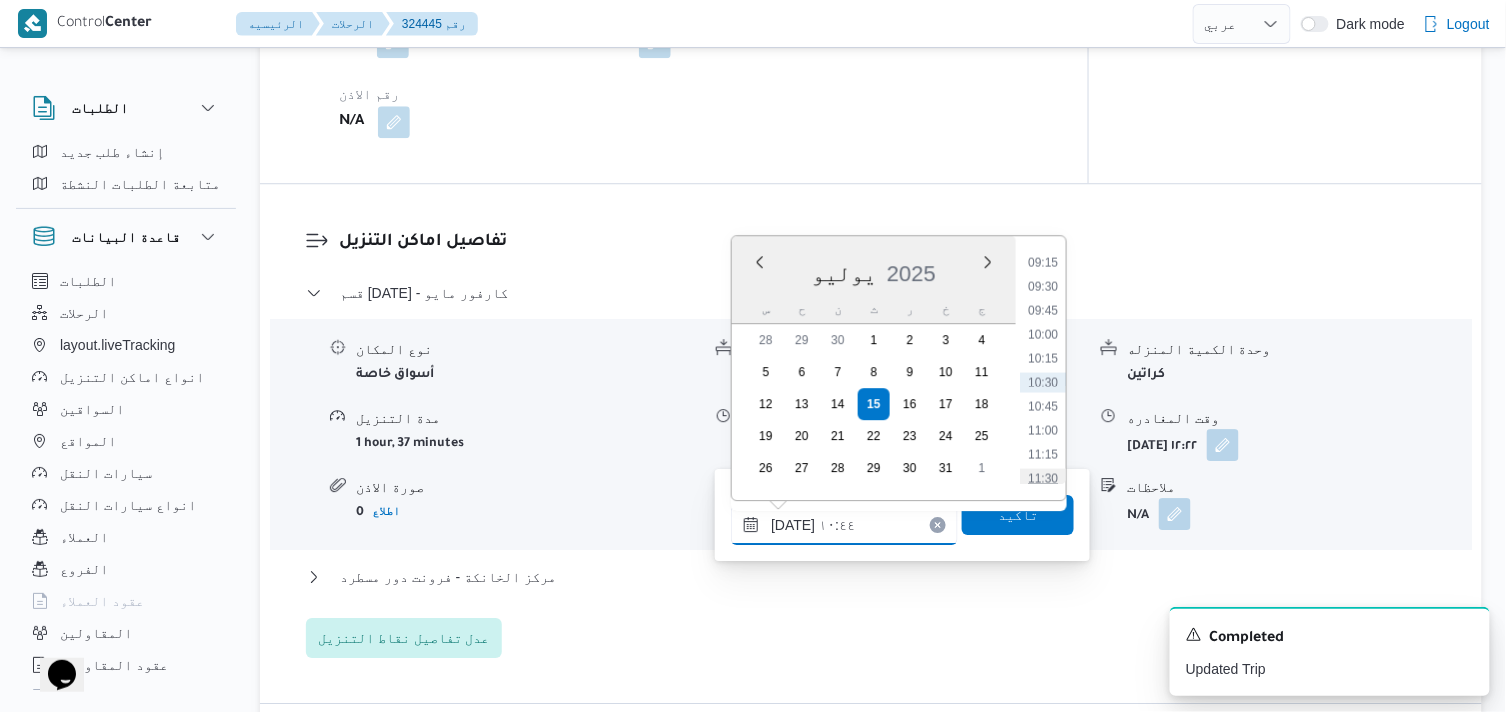 type on "١٥/٠٧/٢٠٢٥ ١١:٣٠" 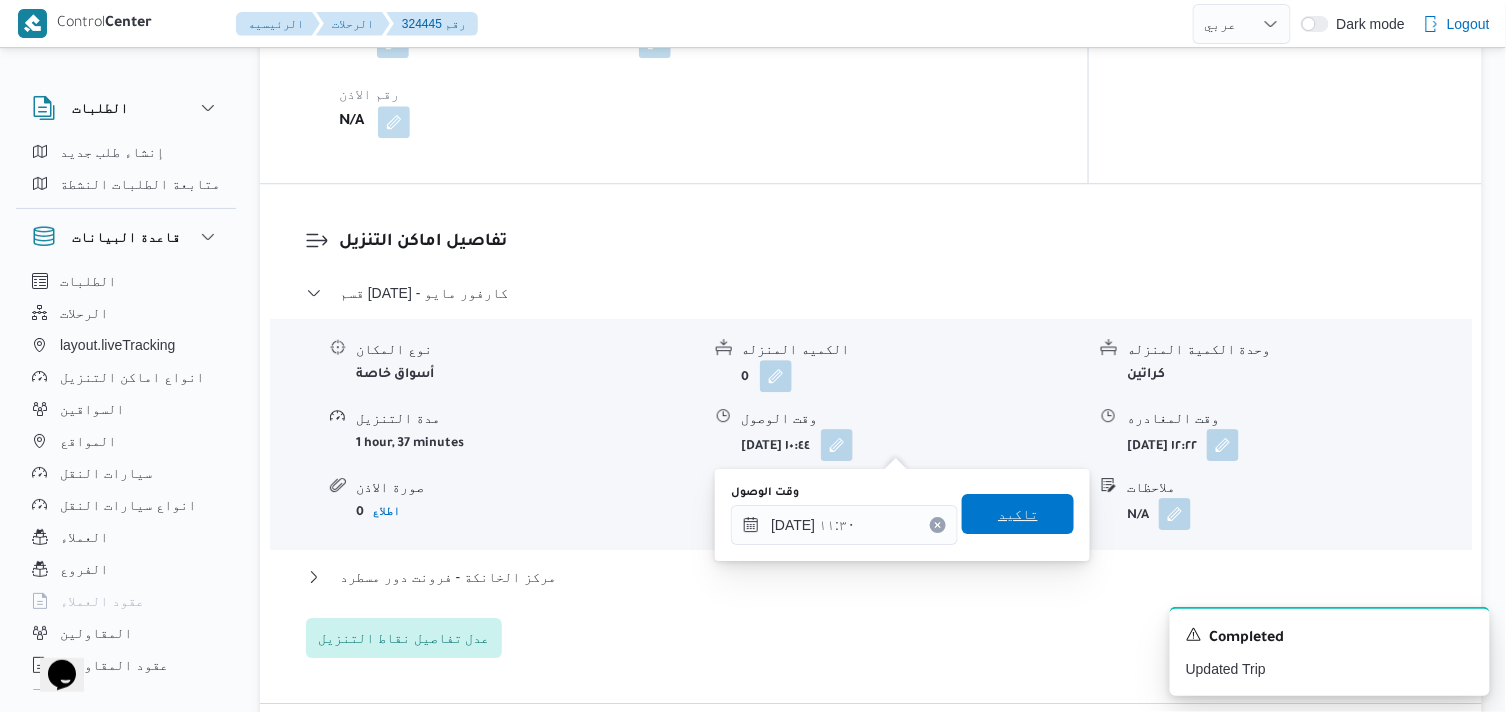 click on "تاكيد" at bounding box center [1018, 514] 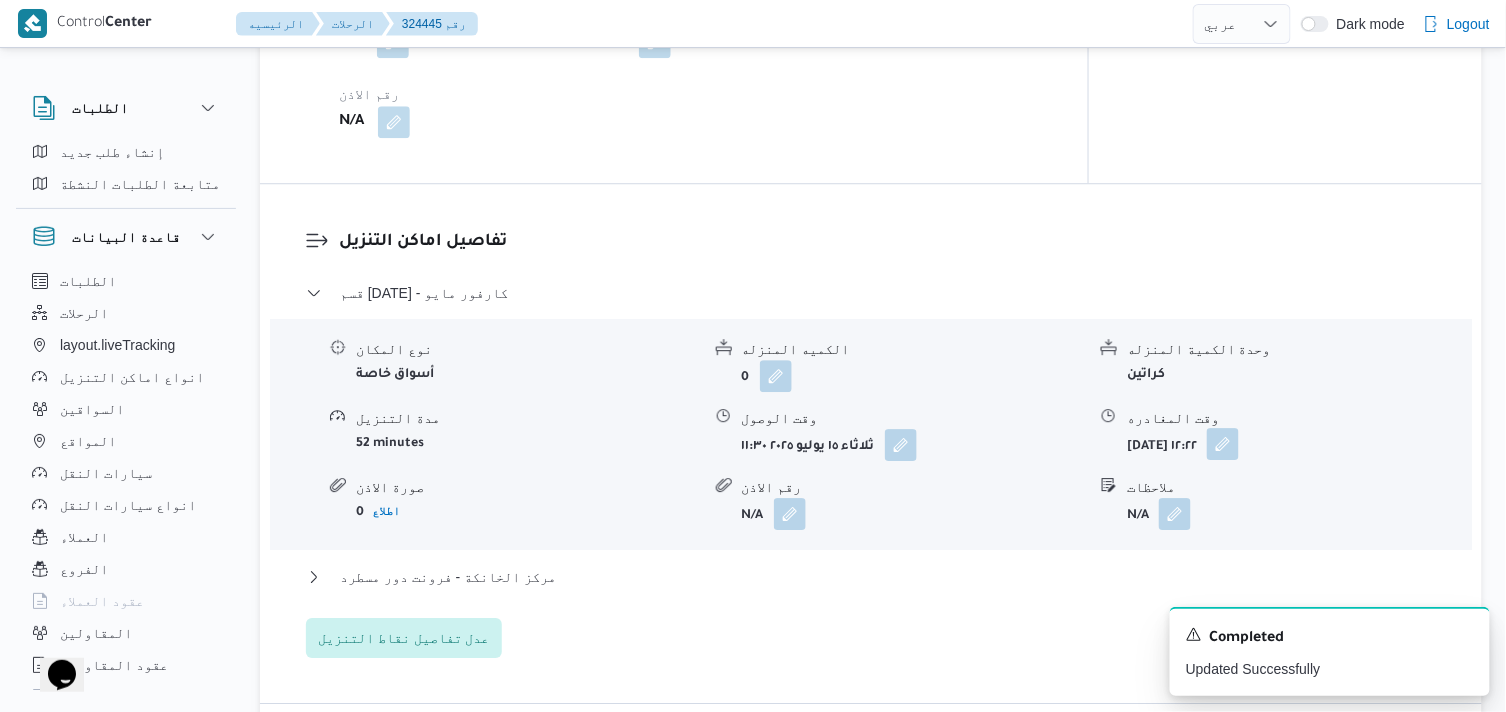 click at bounding box center (1223, 444) 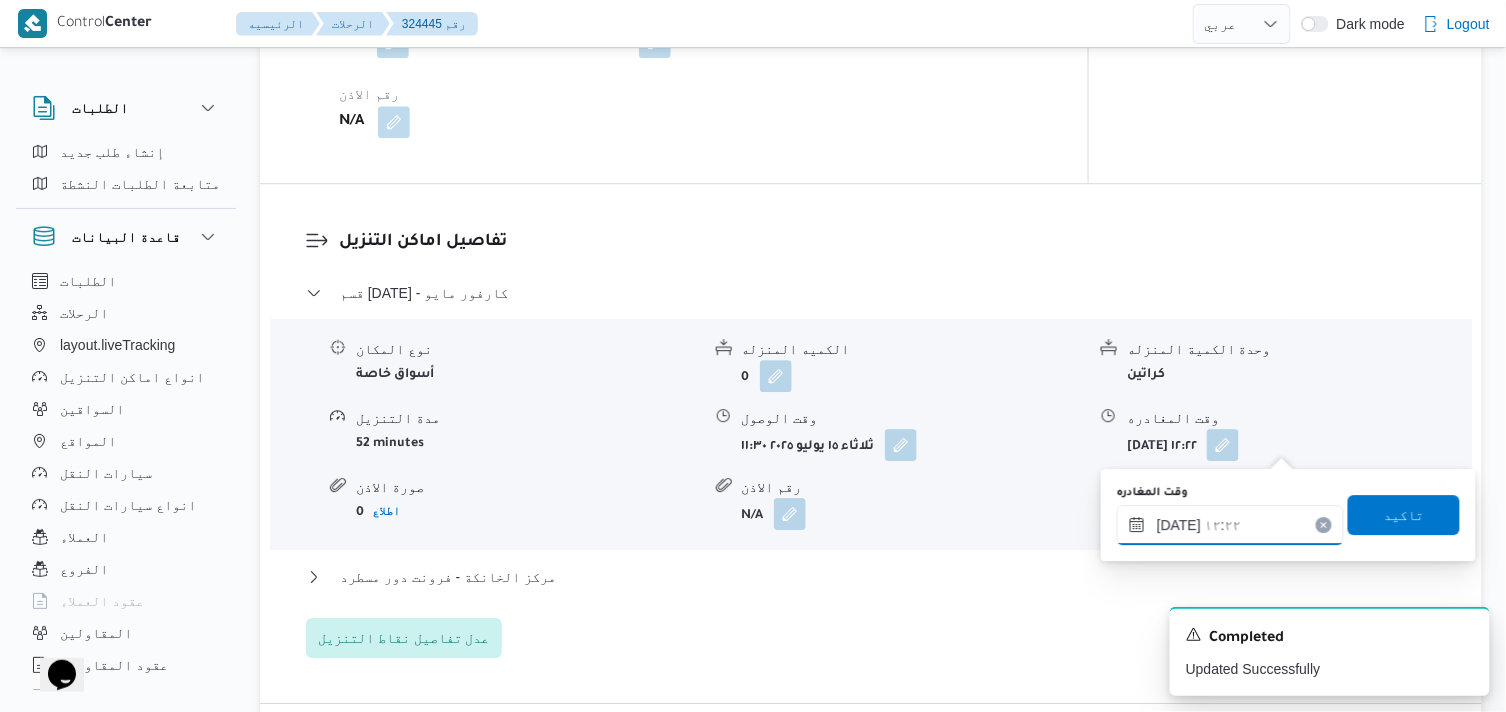 click on "١٥/٠٧/٢٠٢٥ ١٢:٢٢" at bounding box center [1230, 525] 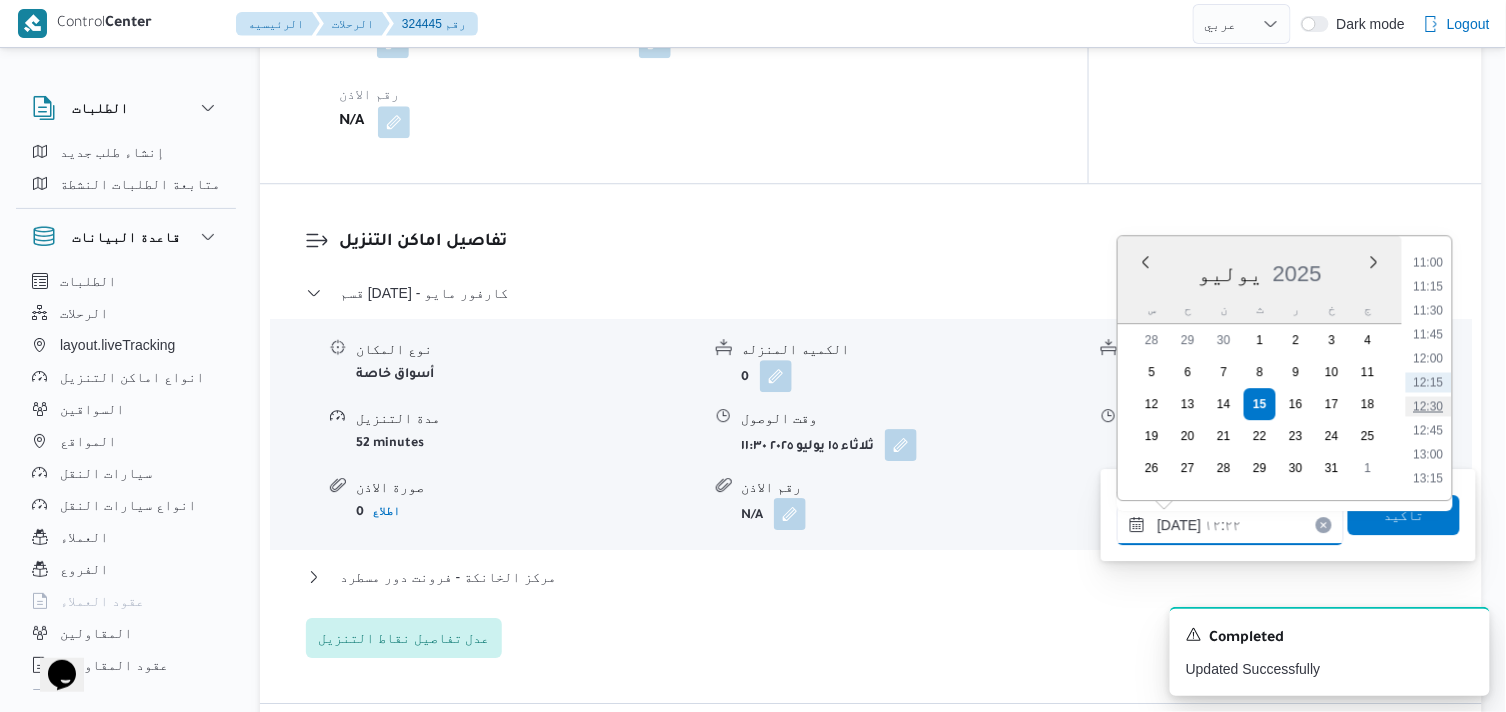 scroll, scrollTop: 1390, scrollLeft: 0, axis: vertical 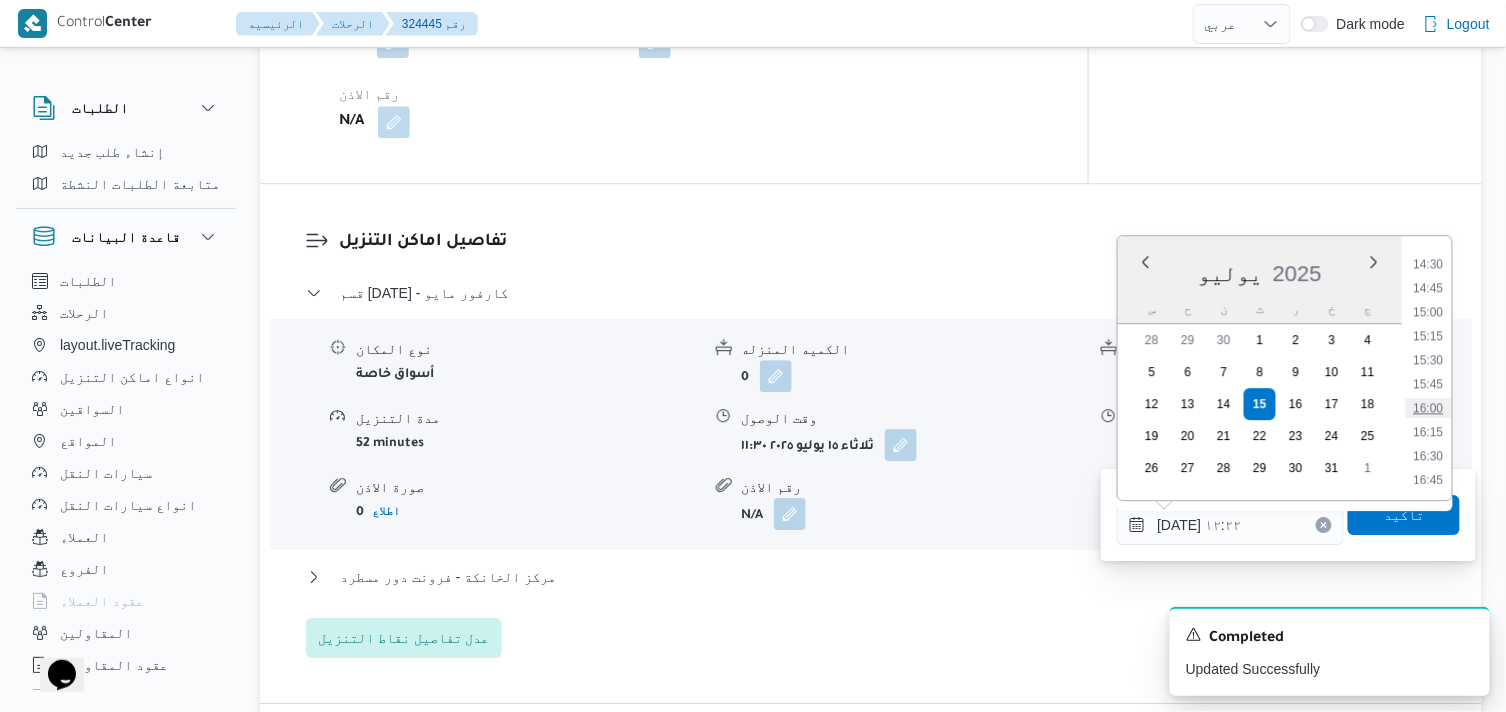 click on "16:00" at bounding box center (1429, 408) 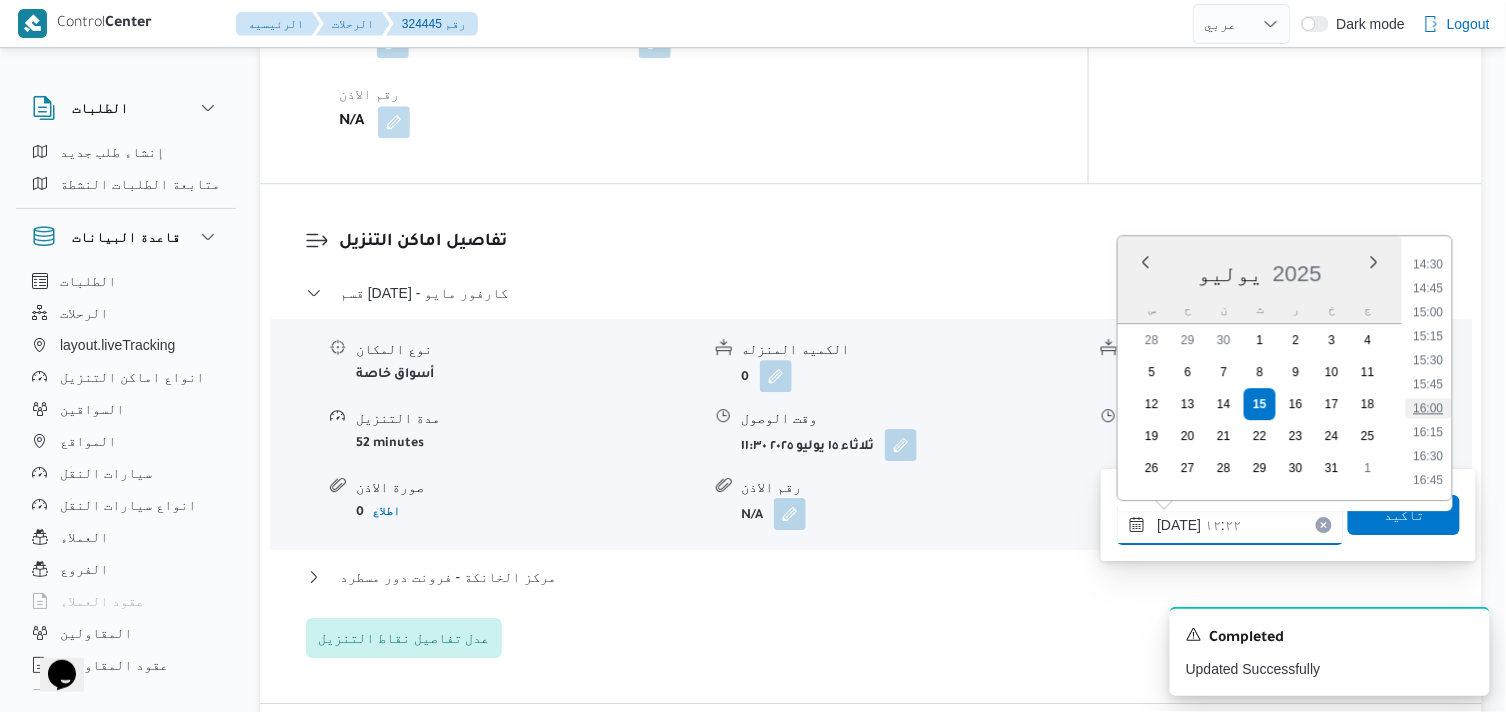 type on "١٥/٠٧/٢٠٢٥ ١٦:٠٠" 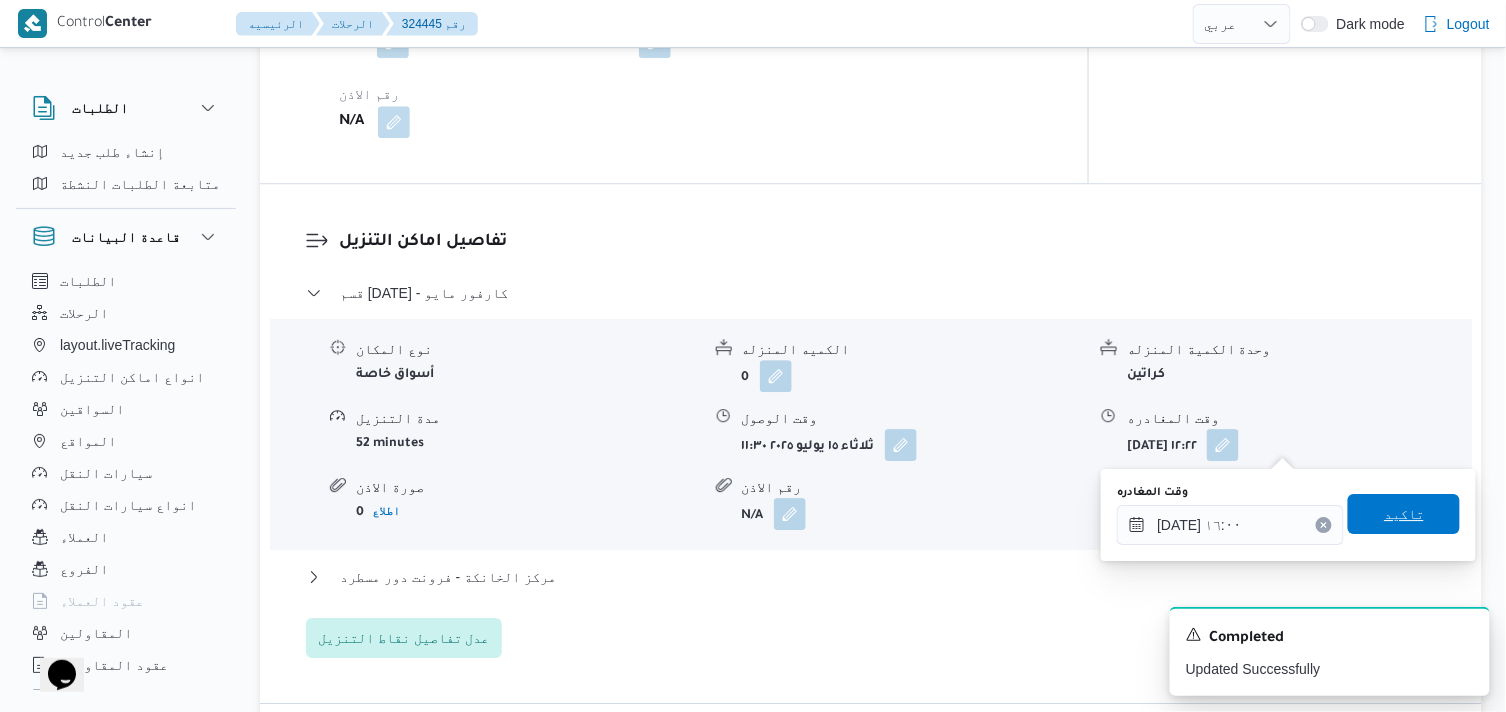 drag, startPoint x: 1422, startPoint y: 508, endPoint x: 678, endPoint y: 536, distance: 744.5267 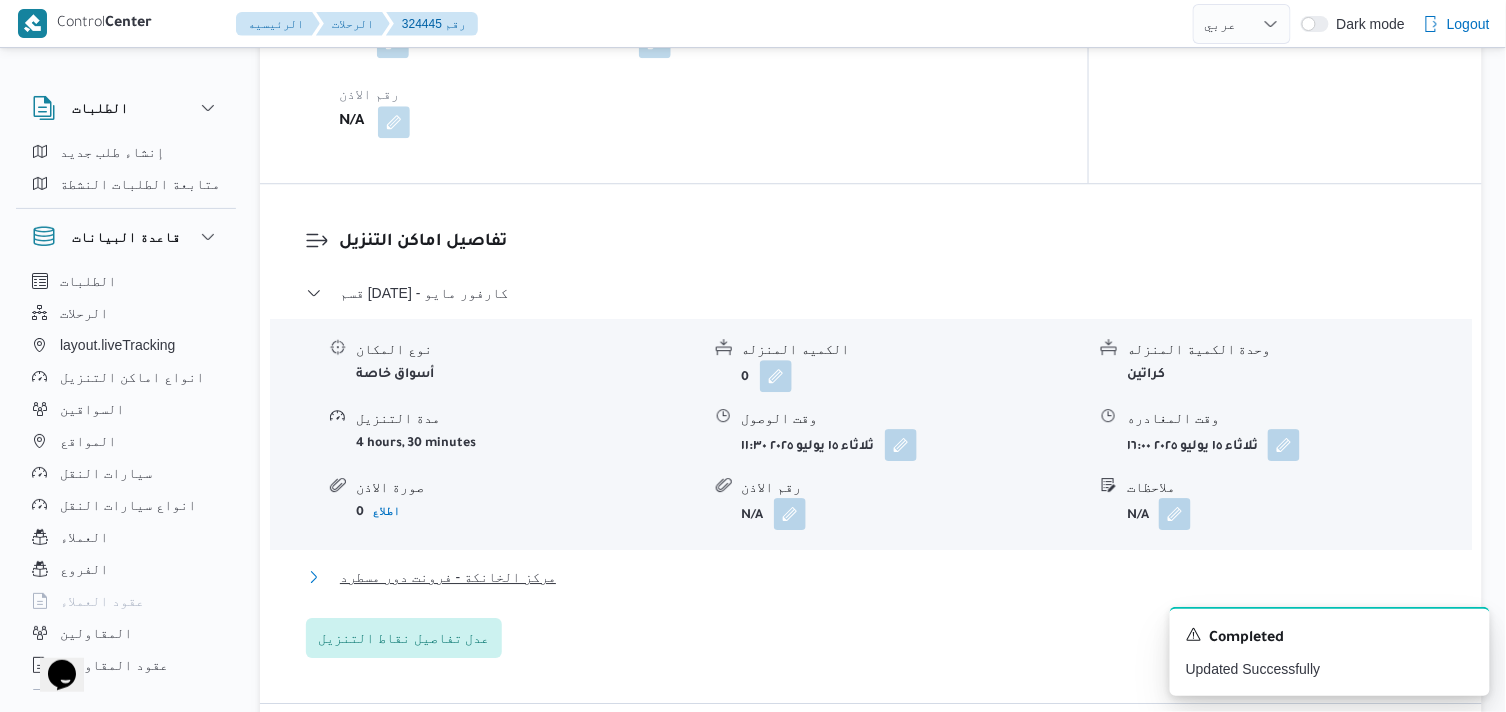 click on "مركز الخانكة -
فرونت دور مسطرد" at bounding box center (448, 577) 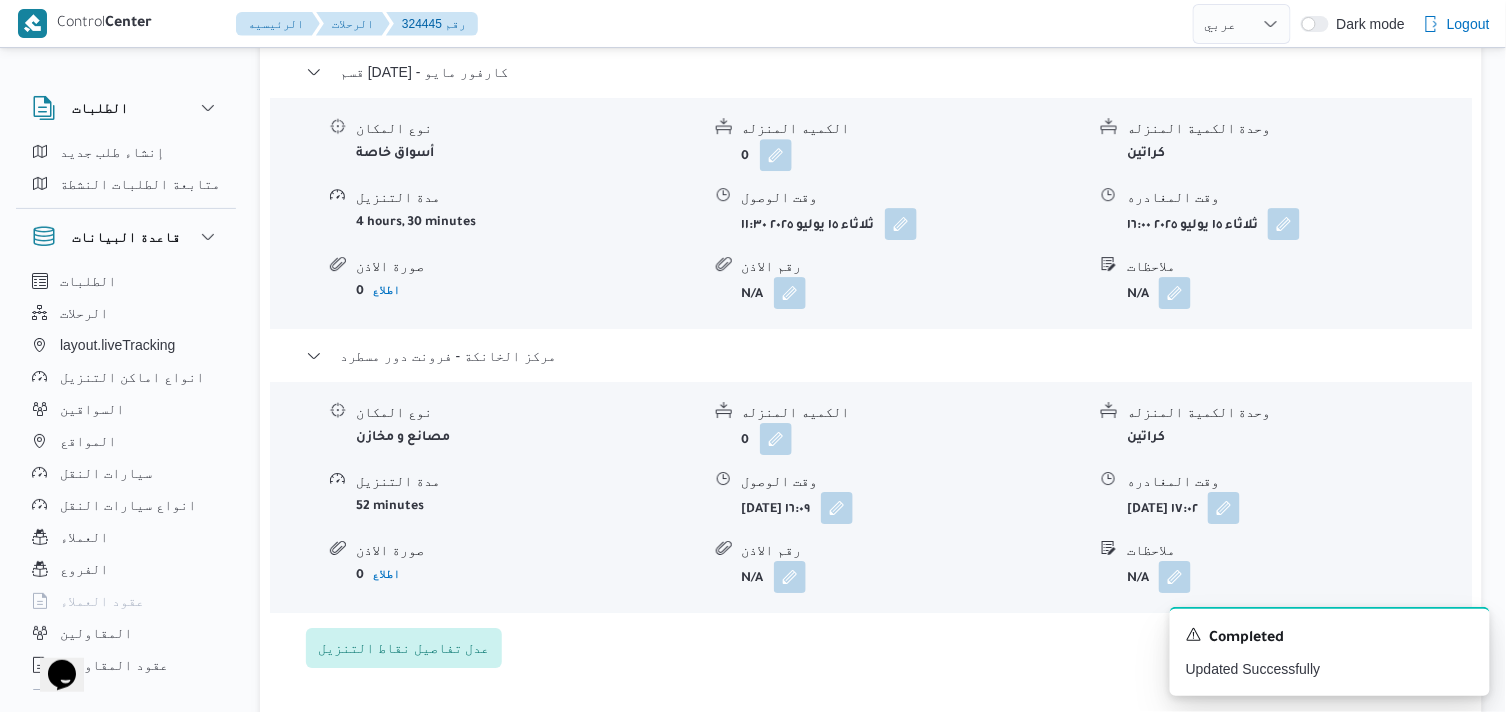 scroll, scrollTop: 1777, scrollLeft: 0, axis: vertical 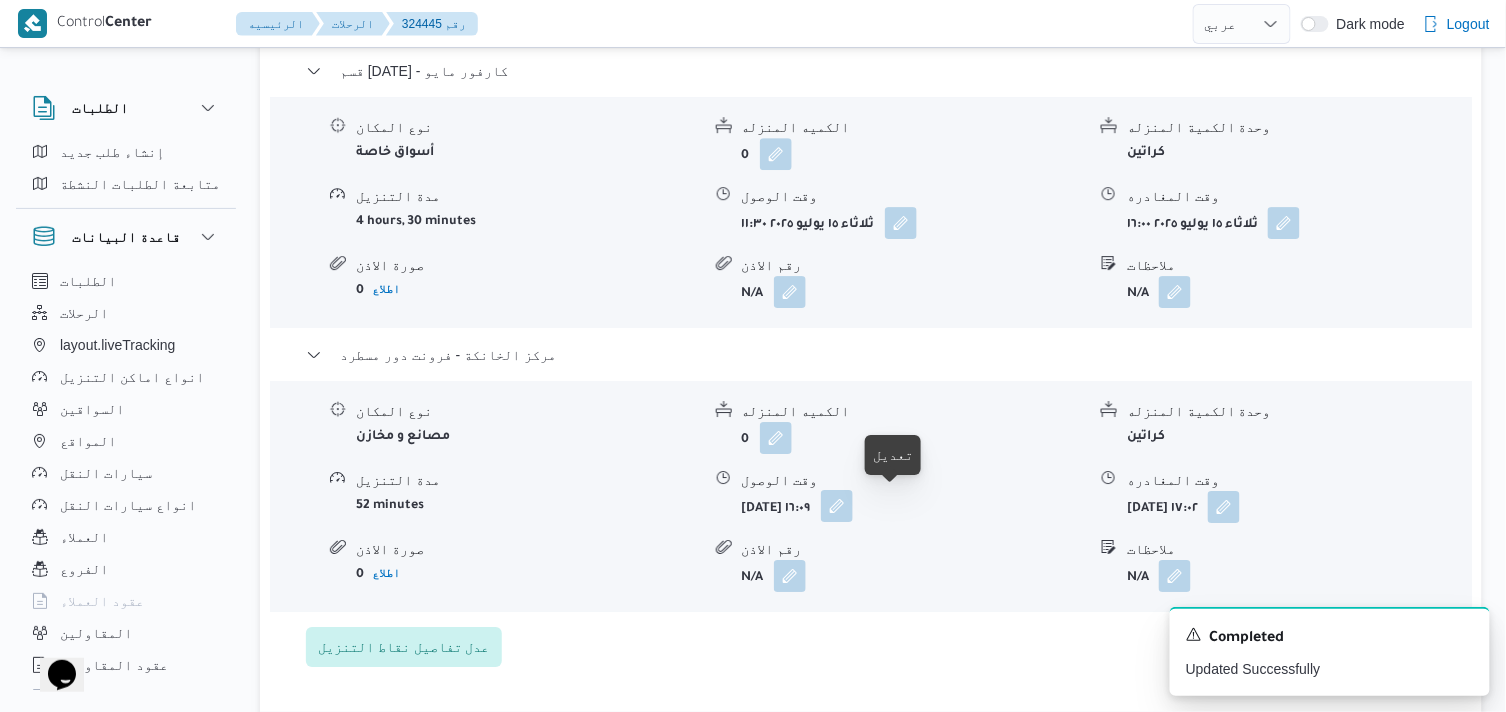 click at bounding box center [837, 506] 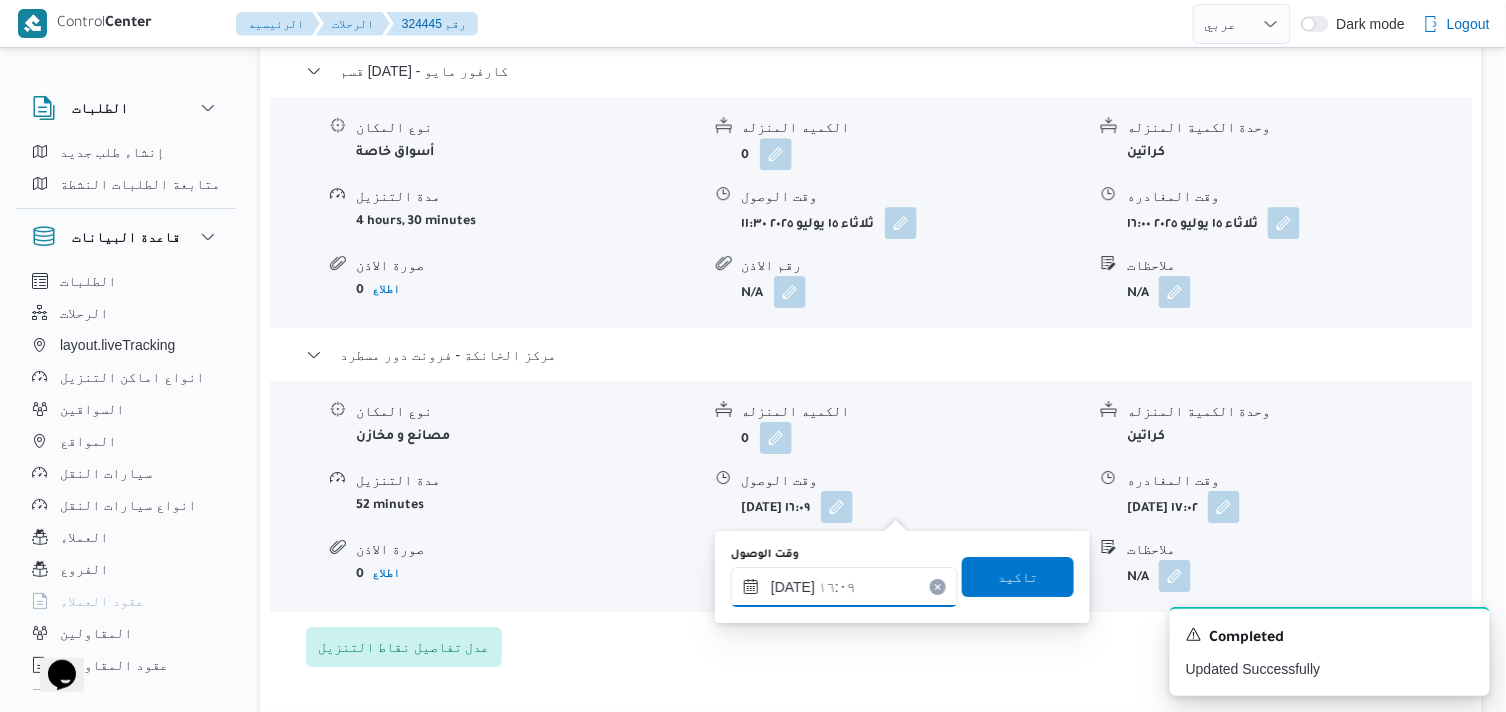drag, startPoint x: 871, startPoint y: 577, endPoint x: 915, endPoint y: 571, distance: 44.407207 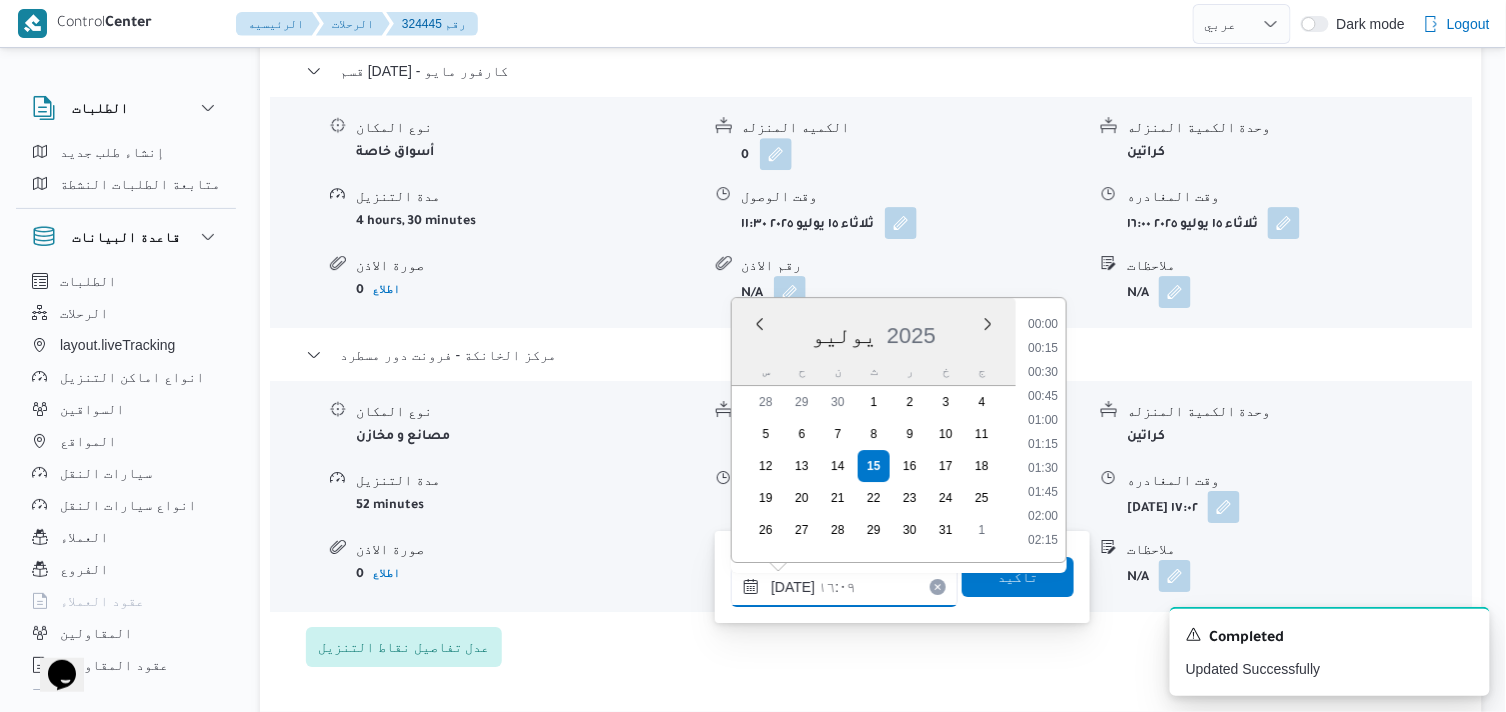 scroll, scrollTop: 1415, scrollLeft: 0, axis: vertical 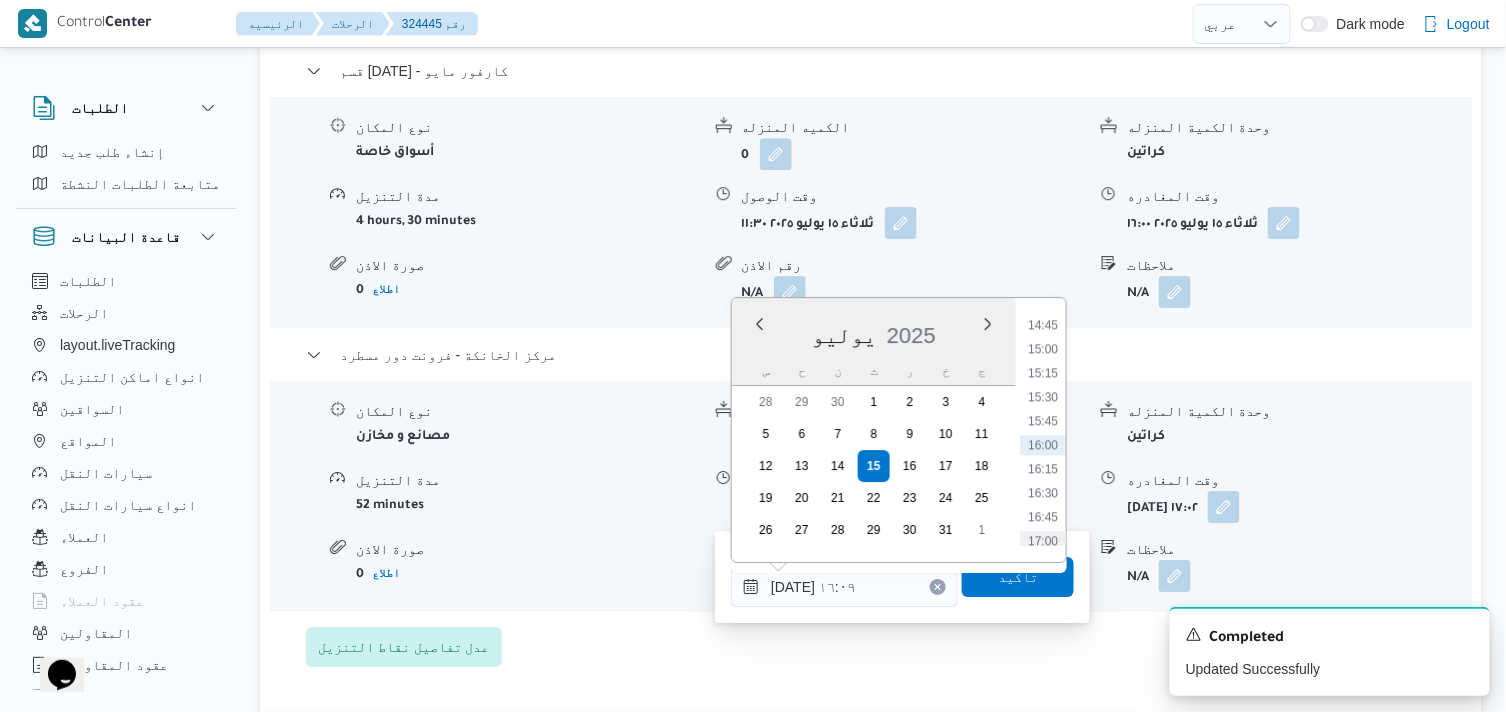 click on "17:00" at bounding box center [1043, 541] 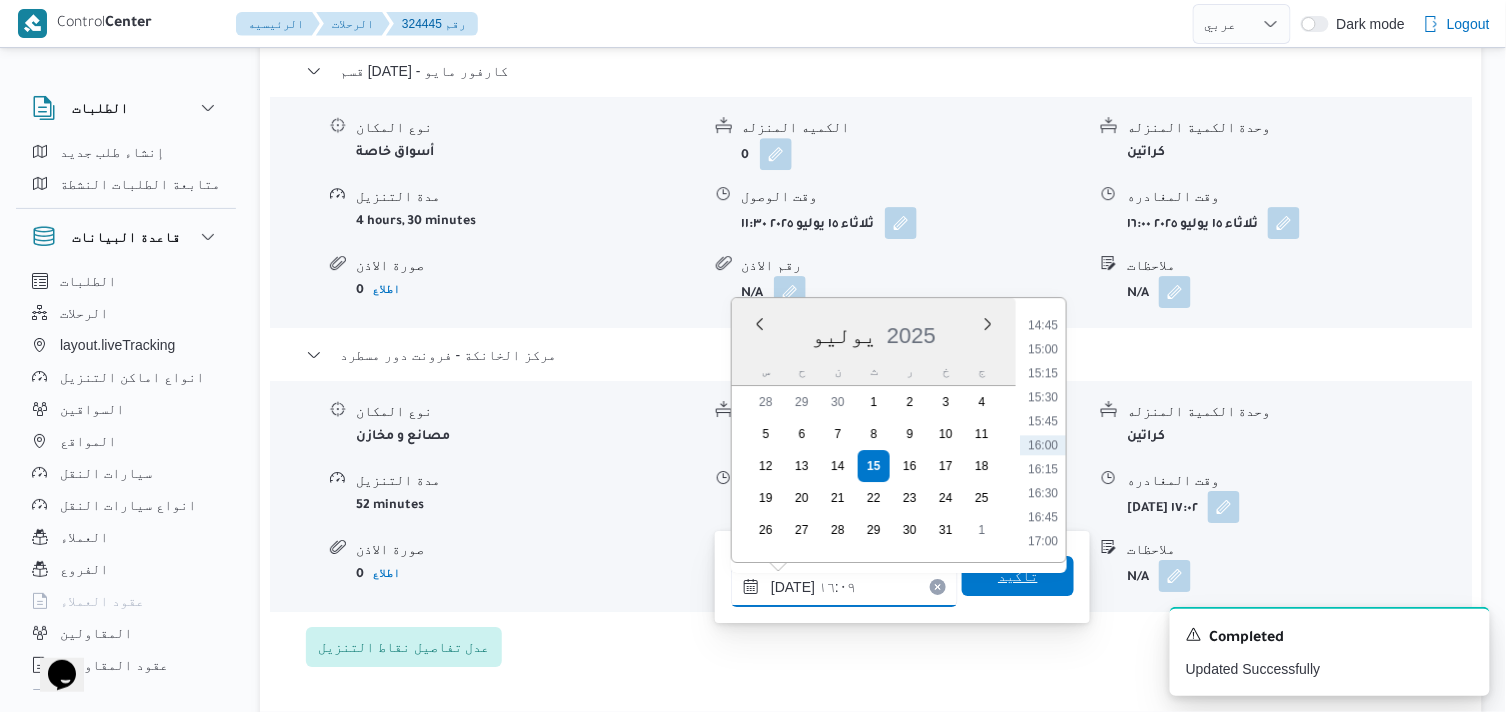 type on "١٥/٠٧/٢٠٢٥ ١٧:٠٠" 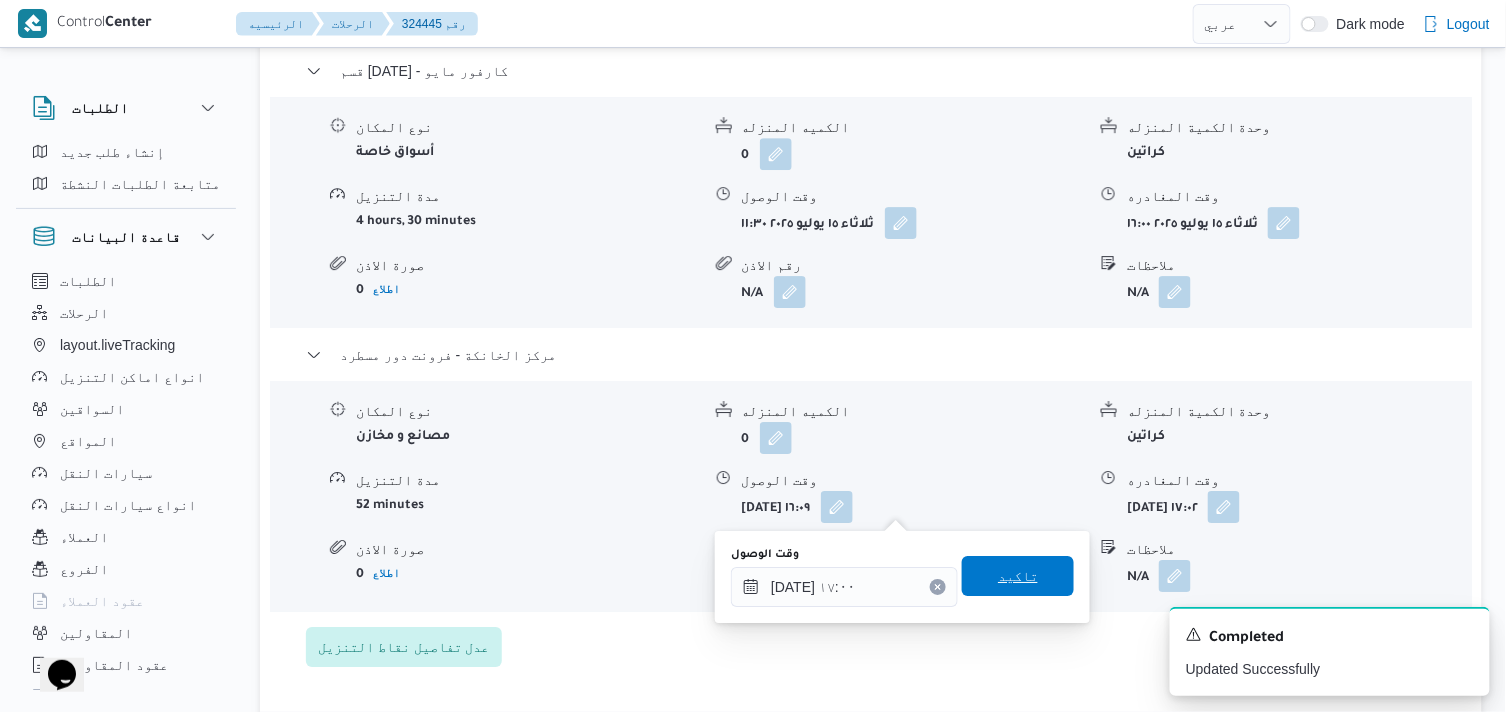 click on "تاكيد" at bounding box center (1018, 576) 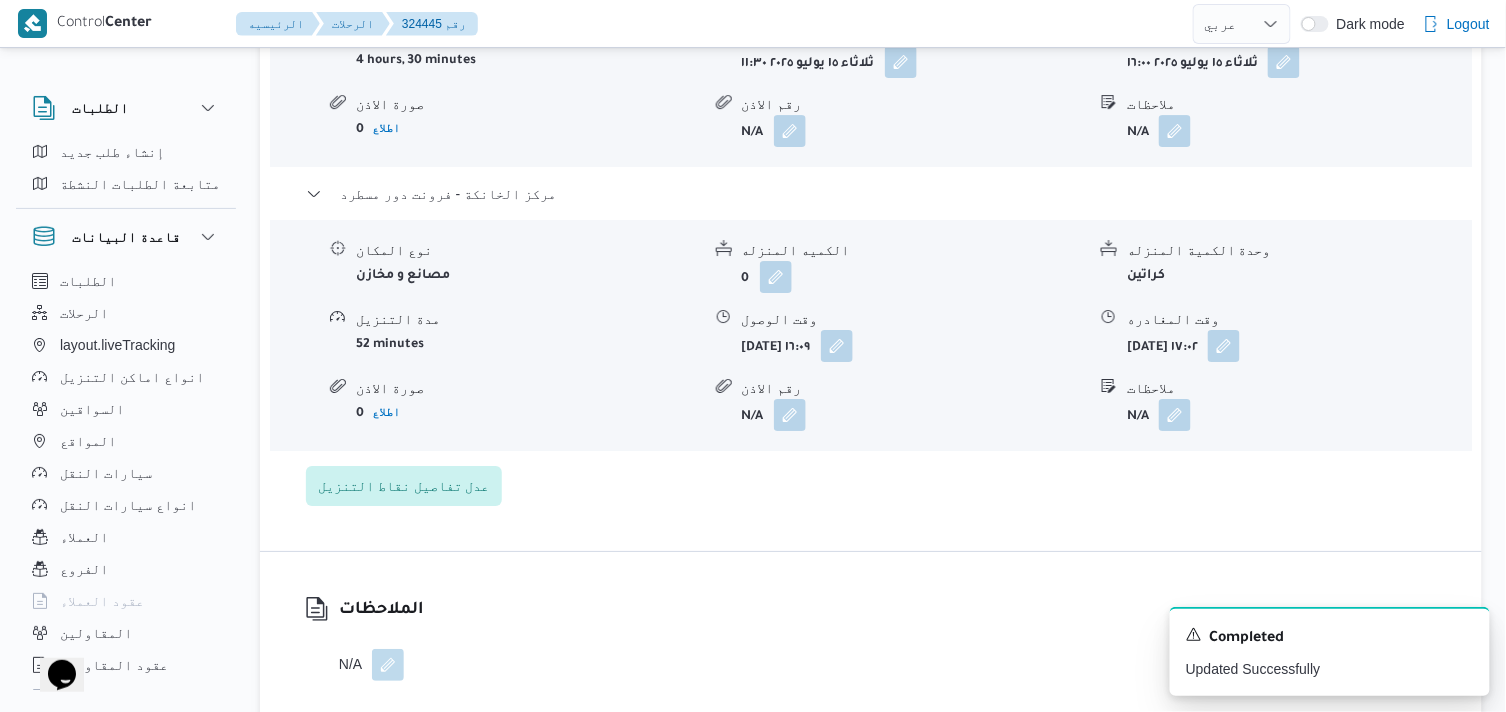 scroll, scrollTop: 2000, scrollLeft: 0, axis: vertical 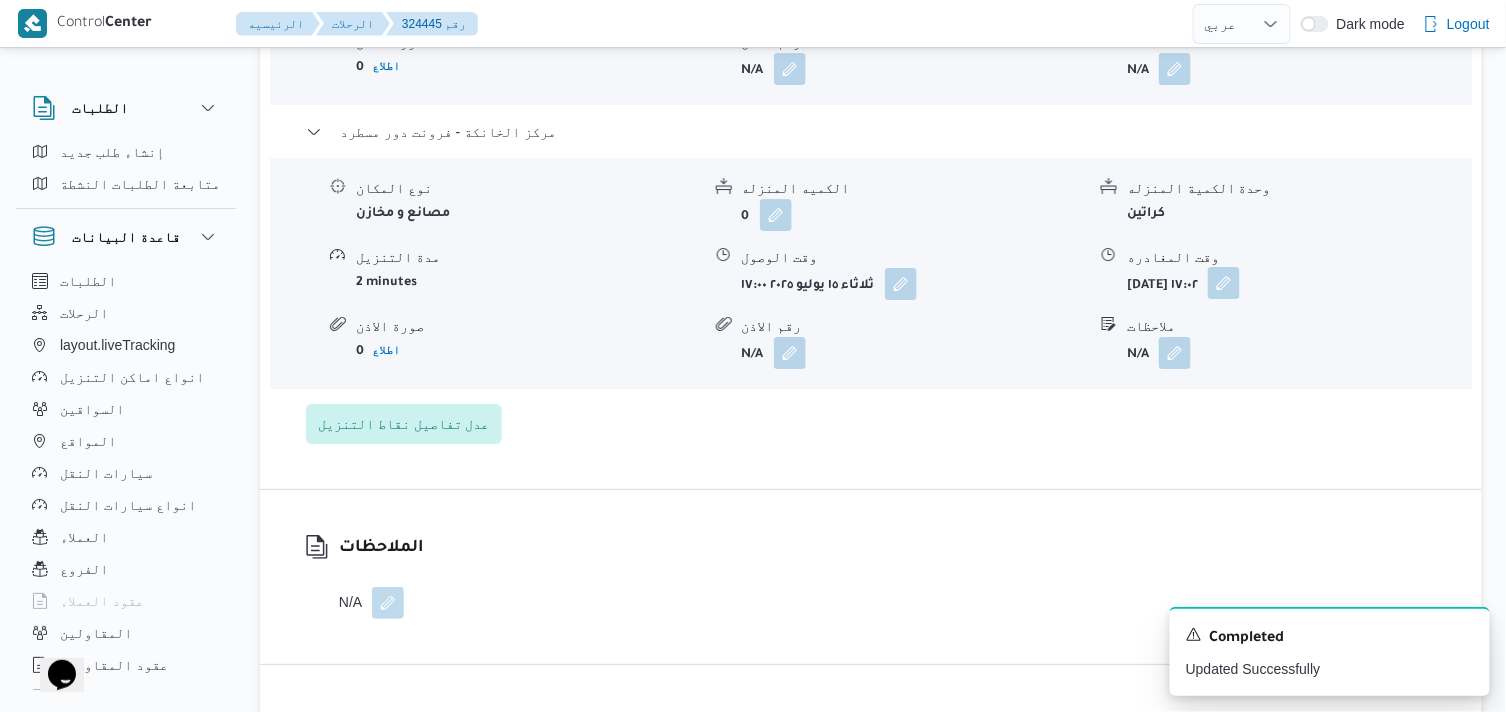 click at bounding box center [1224, 283] 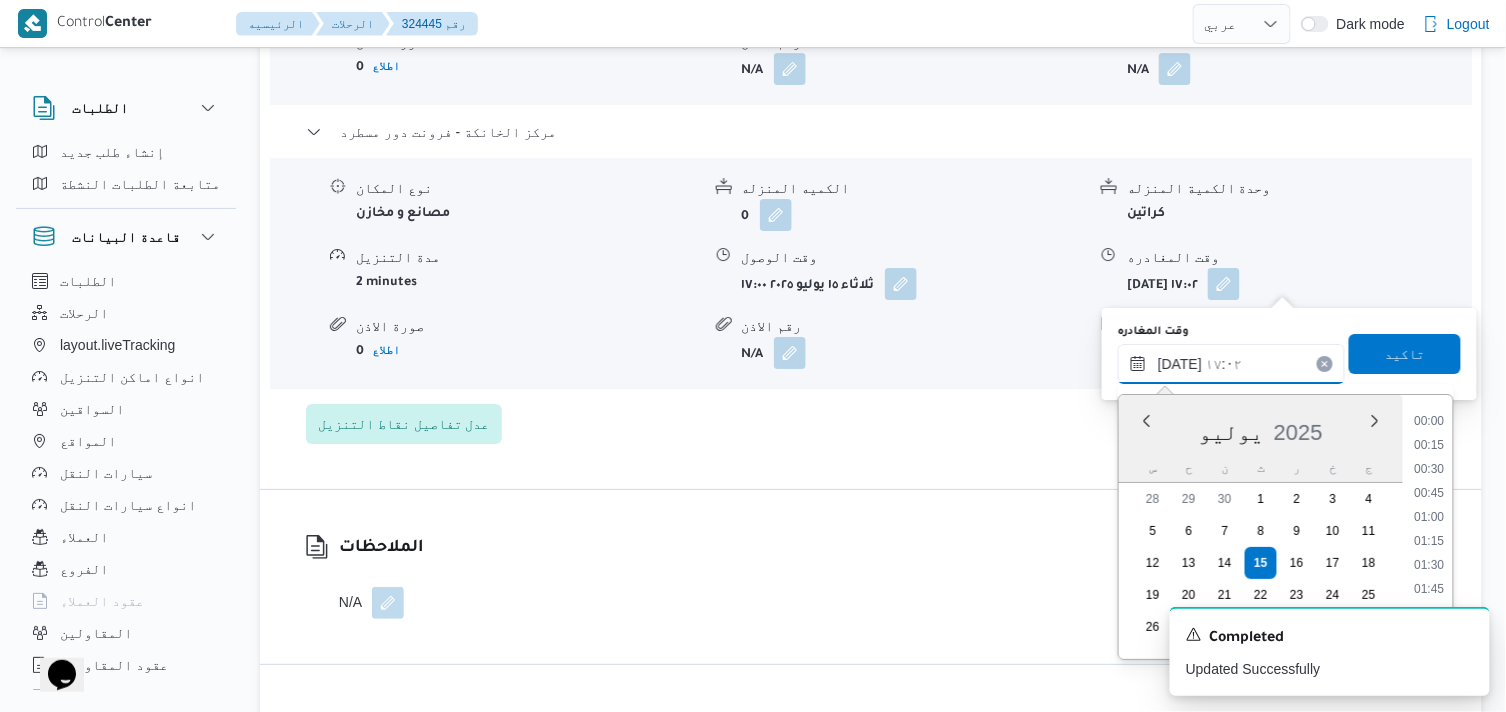 click on "١٥/٠٧/٢٠٢٥ ١٧:٠٢" at bounding box center [1231, 364] 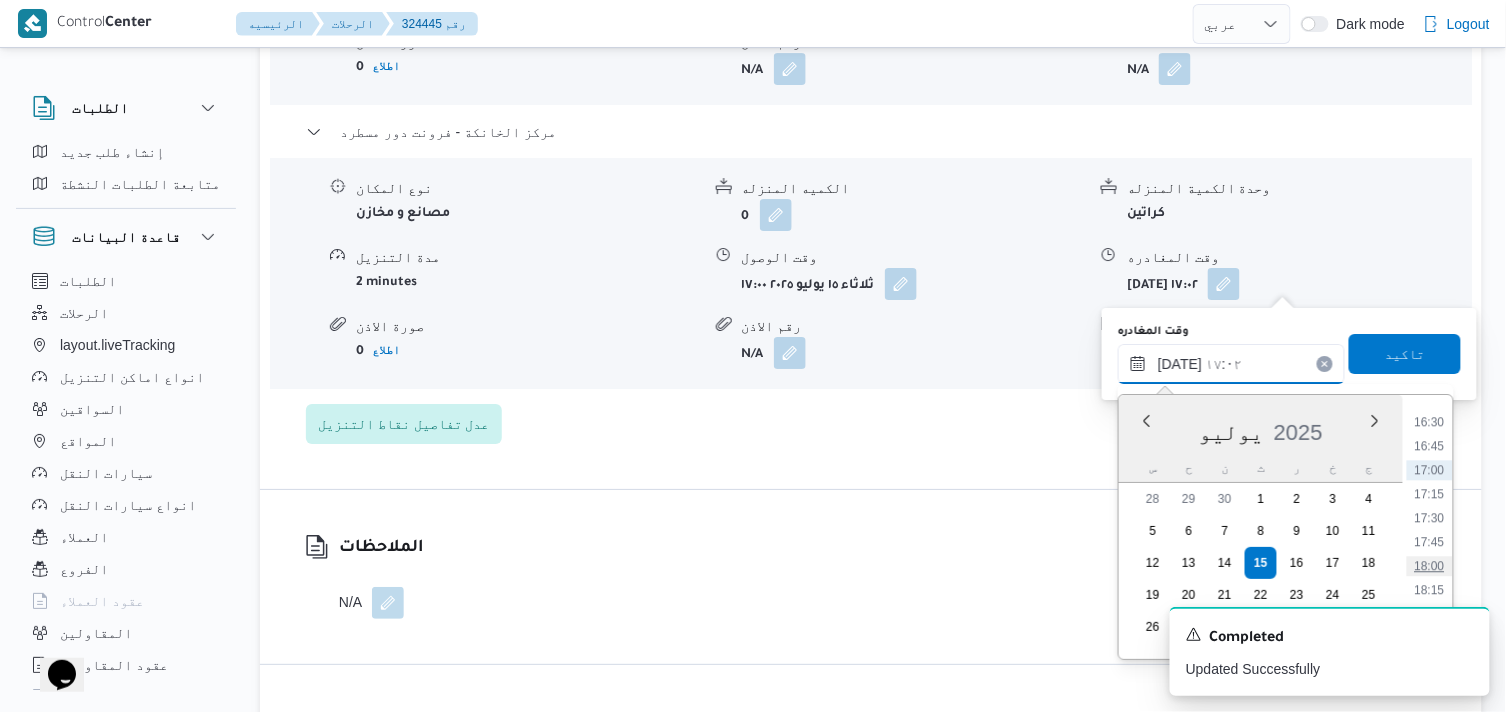 scroll, scrollTop: 1622, scrollLeft: 0, axis: vertical 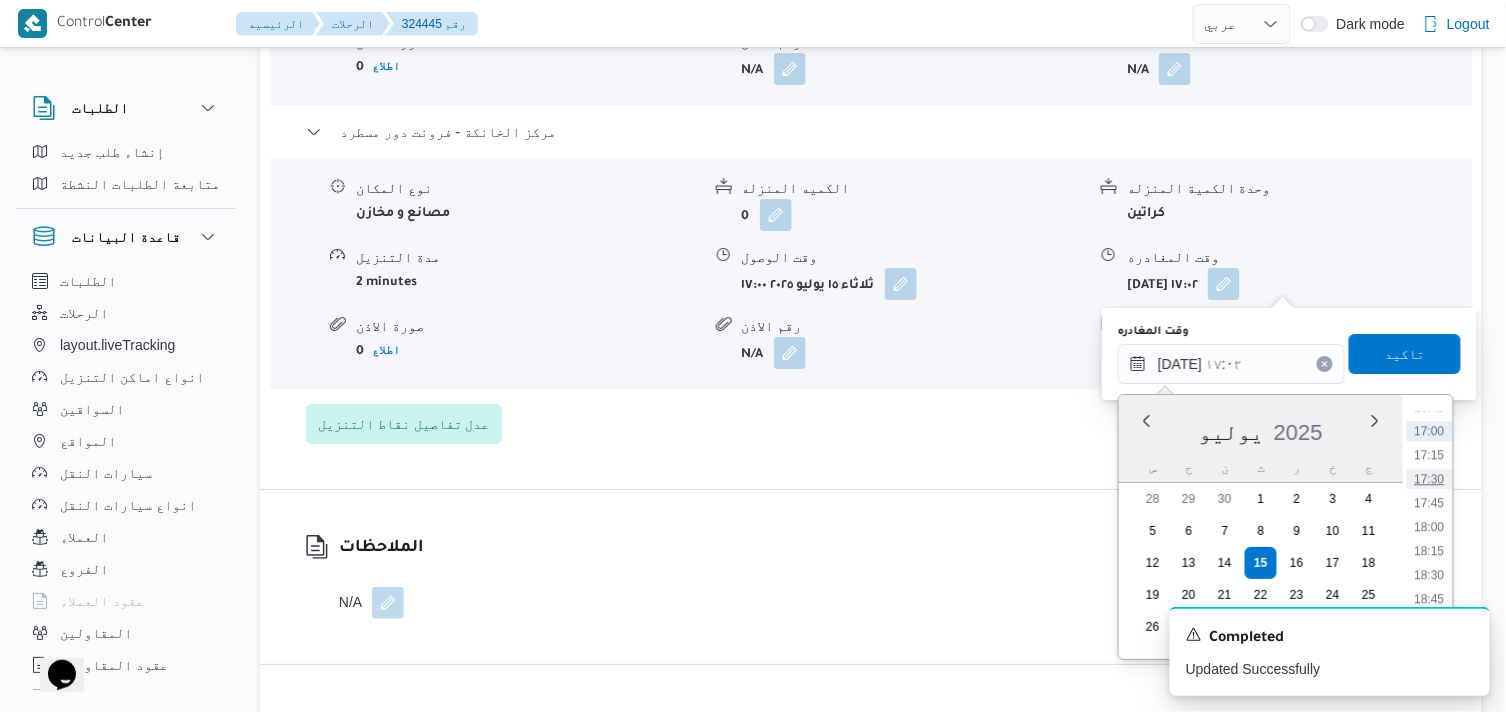 click on "17:30" at bounding box center [1430, 479] 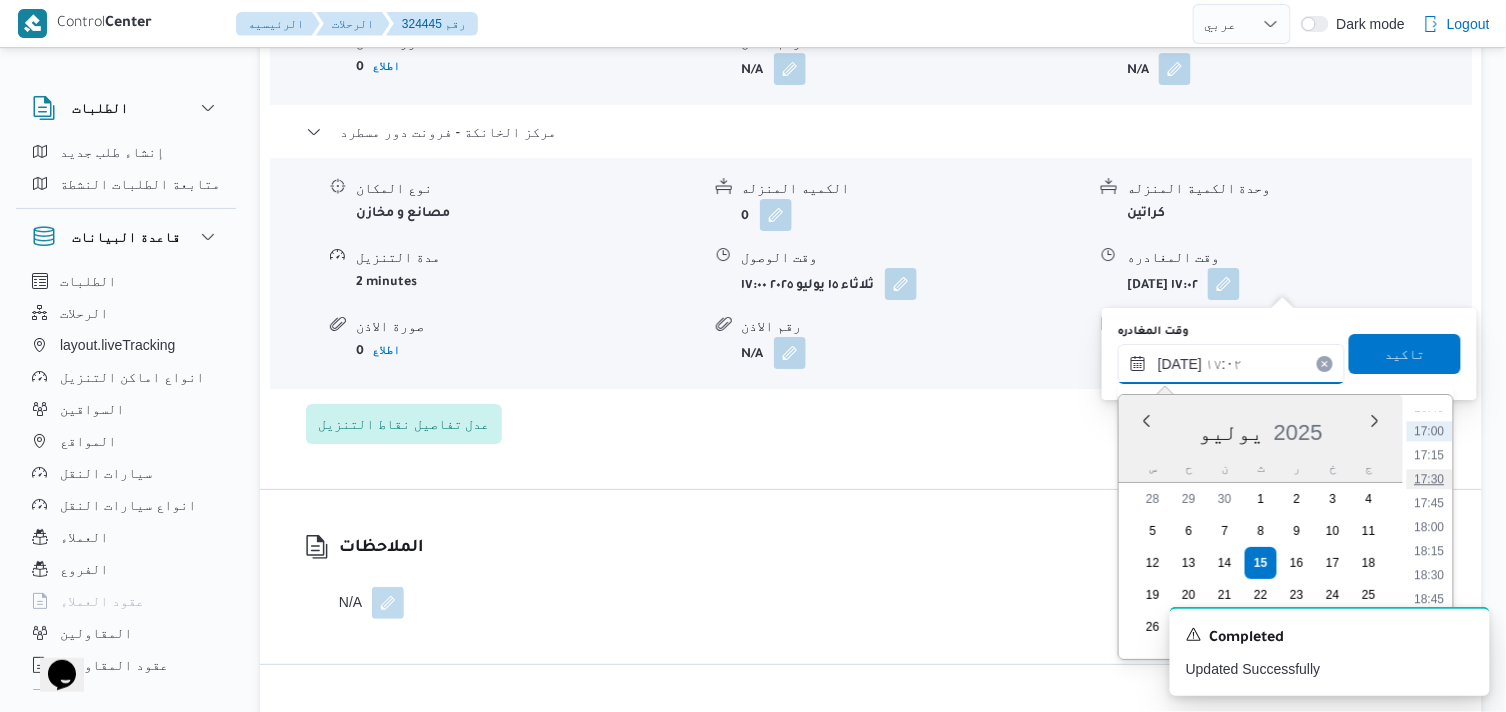 type on "١٥/٠٧/٢٠٢٥ ١٧:٣٠" 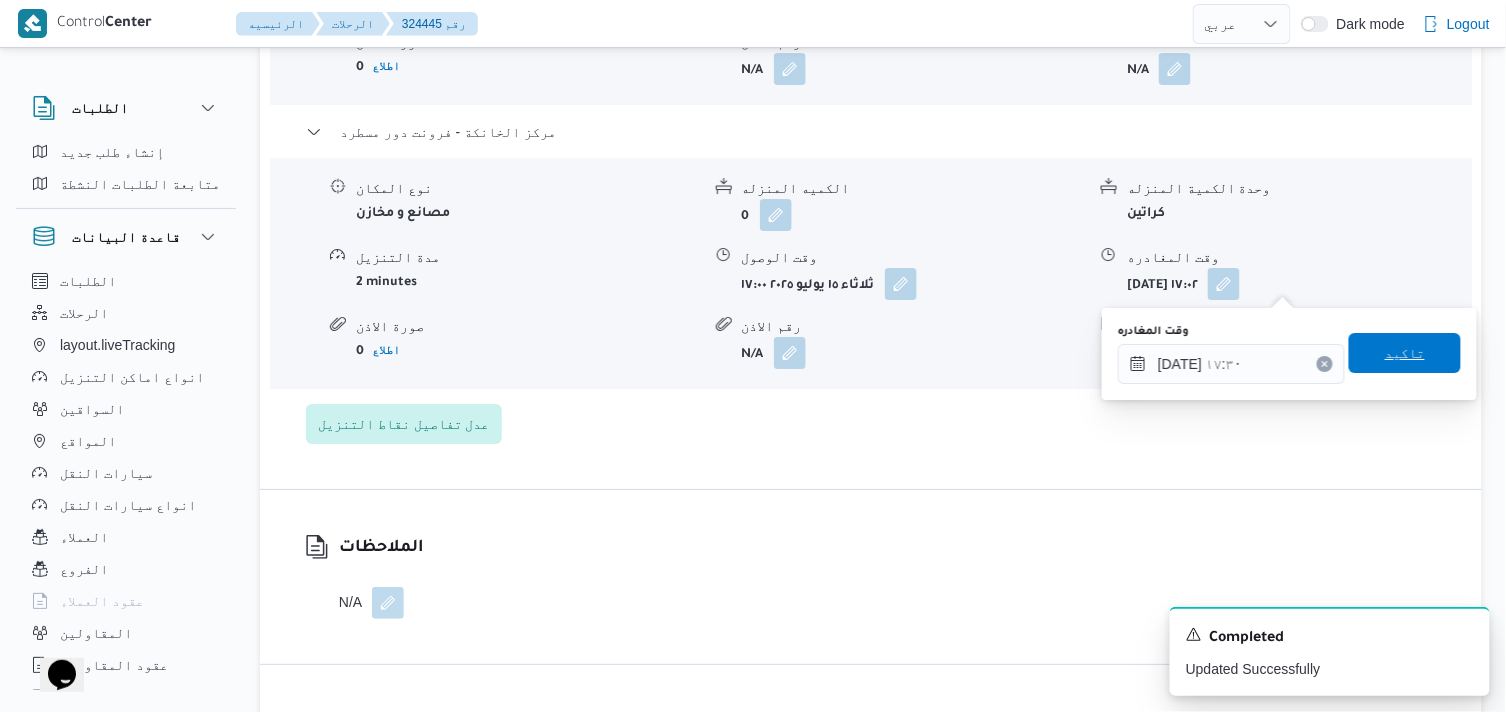 click on "تاكيد" at bounding box center [1405, 353] 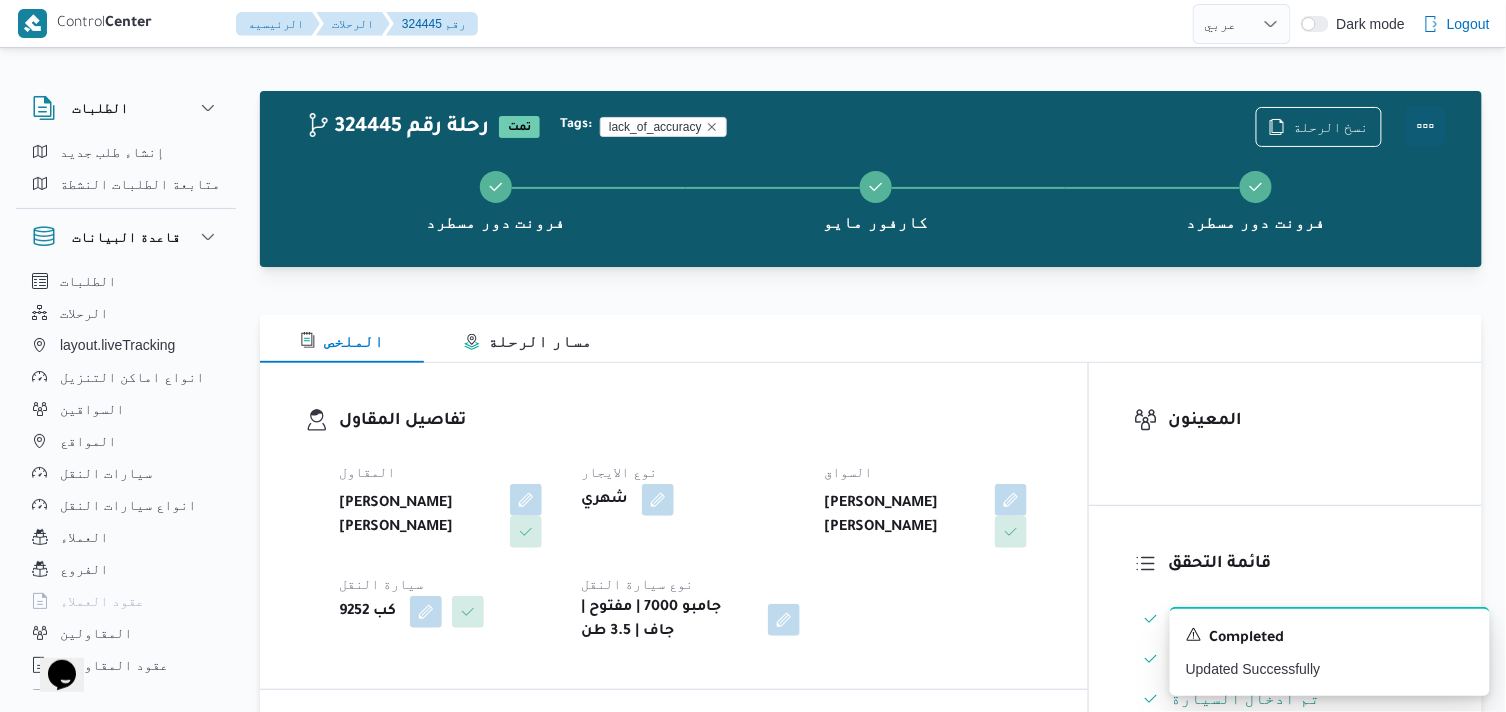 scroll, scrollTop: 0, scrollLeft: 0, axis: both 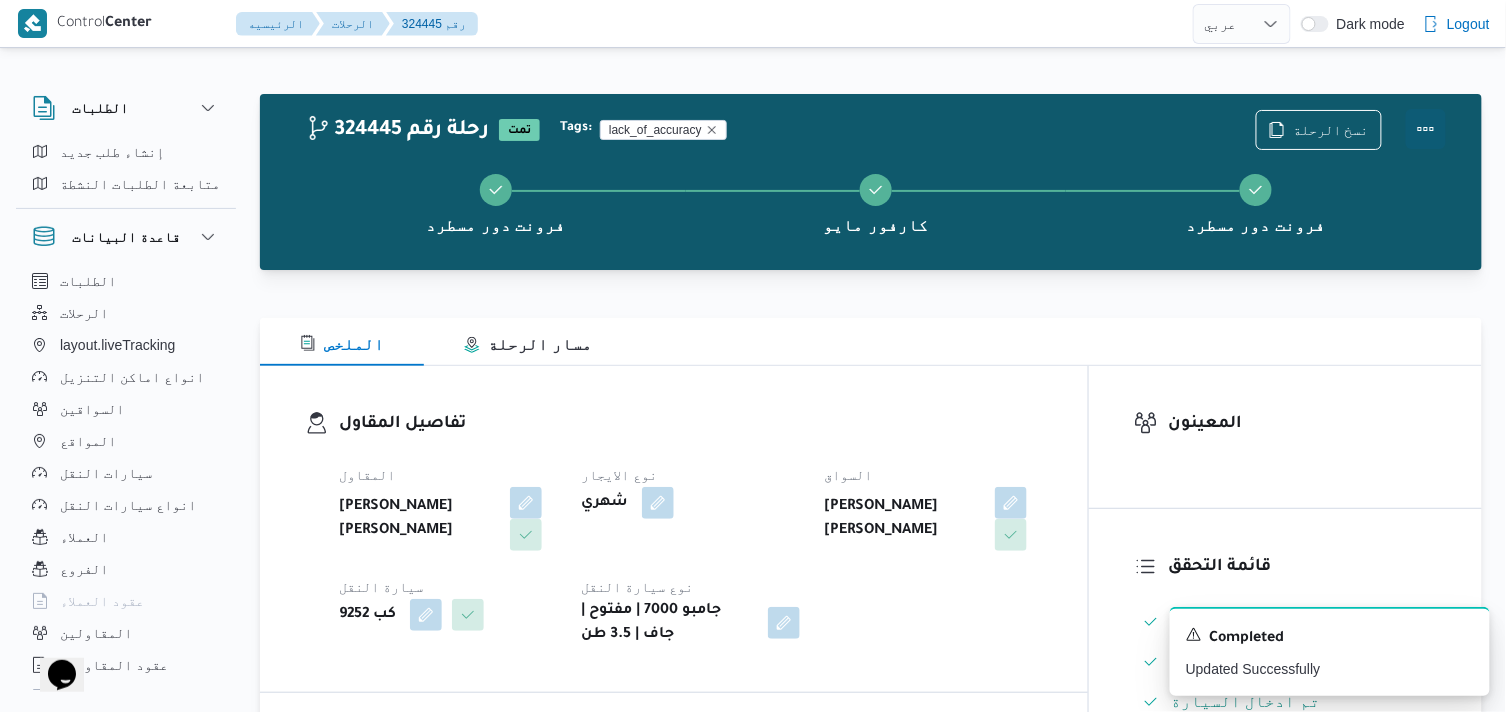 click at bounding box center [1426, 129] 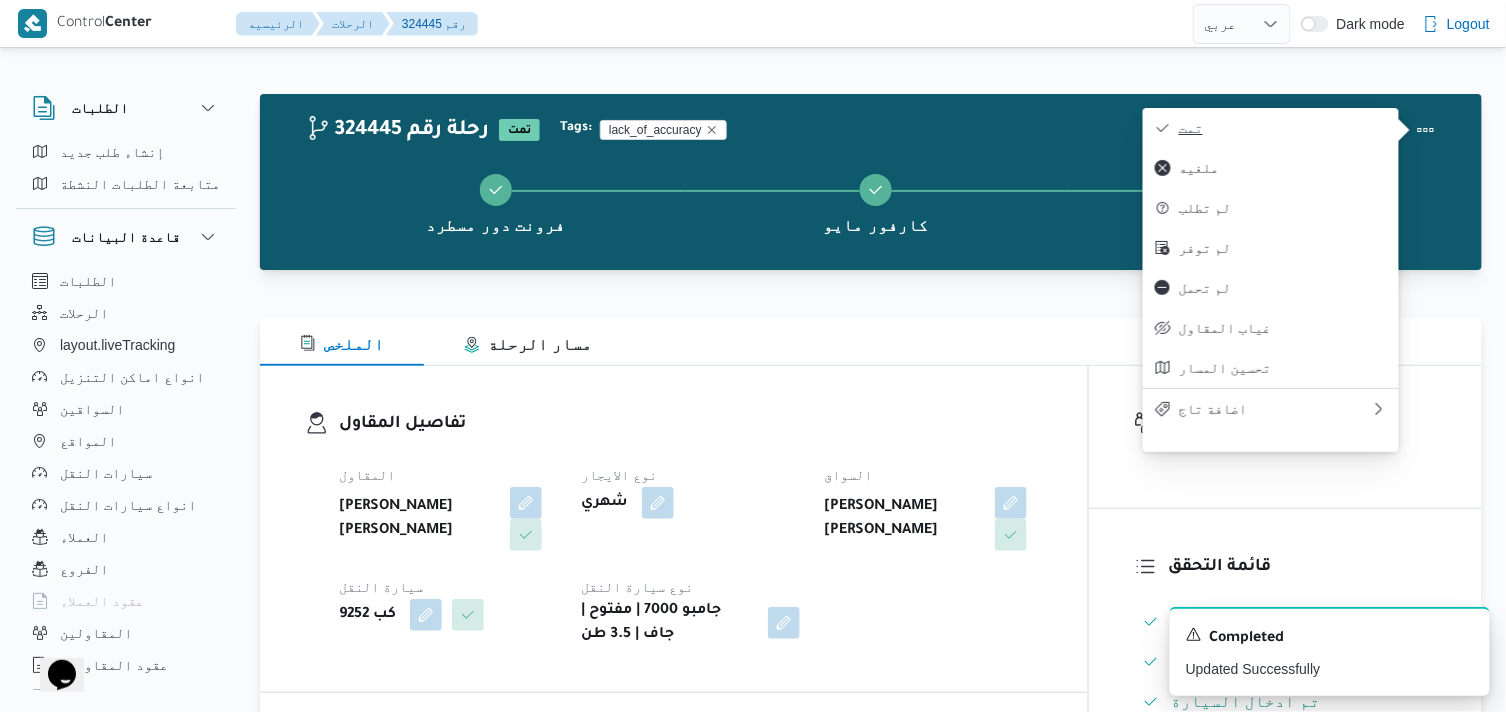 click on "تمت" at bounding box center (1283, 128) 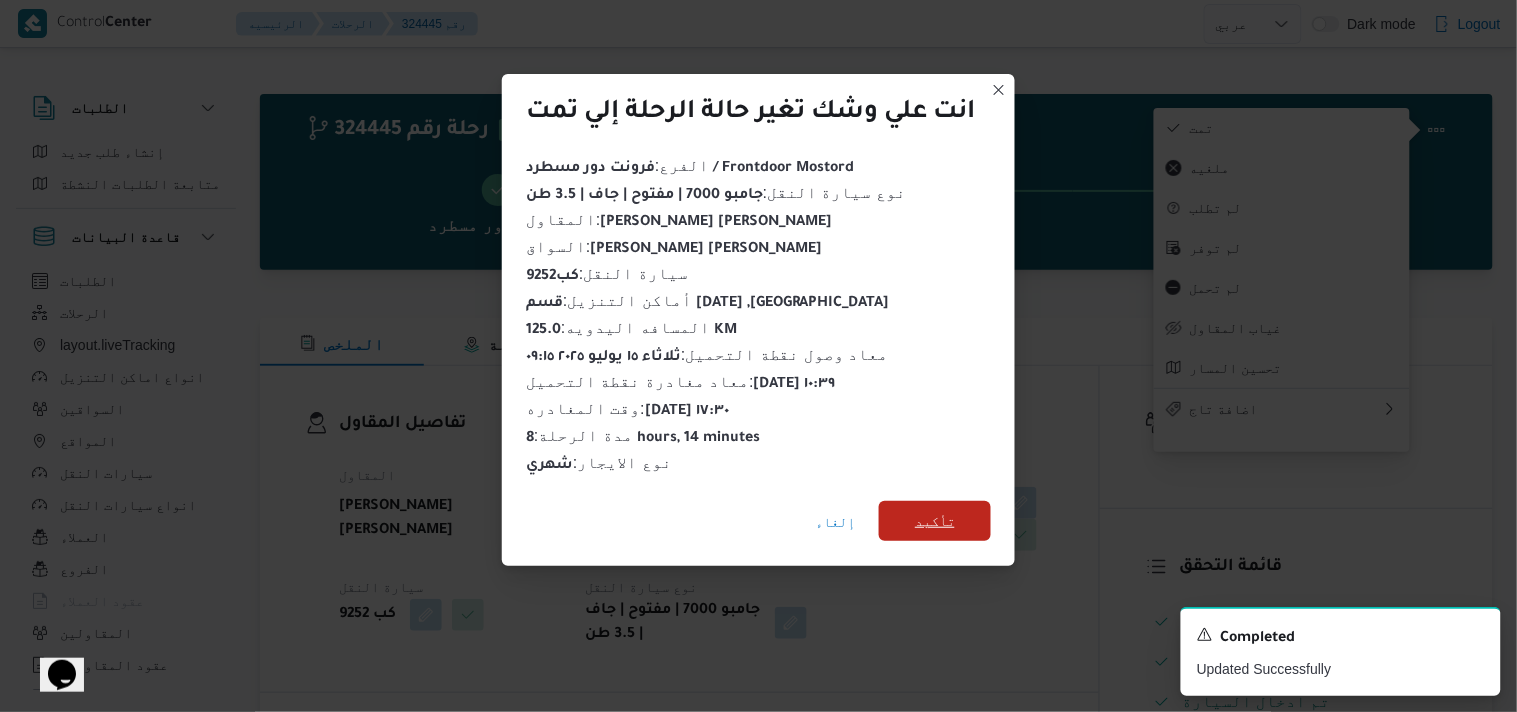 click on "تأكيد" at bounding box center (935, 521) 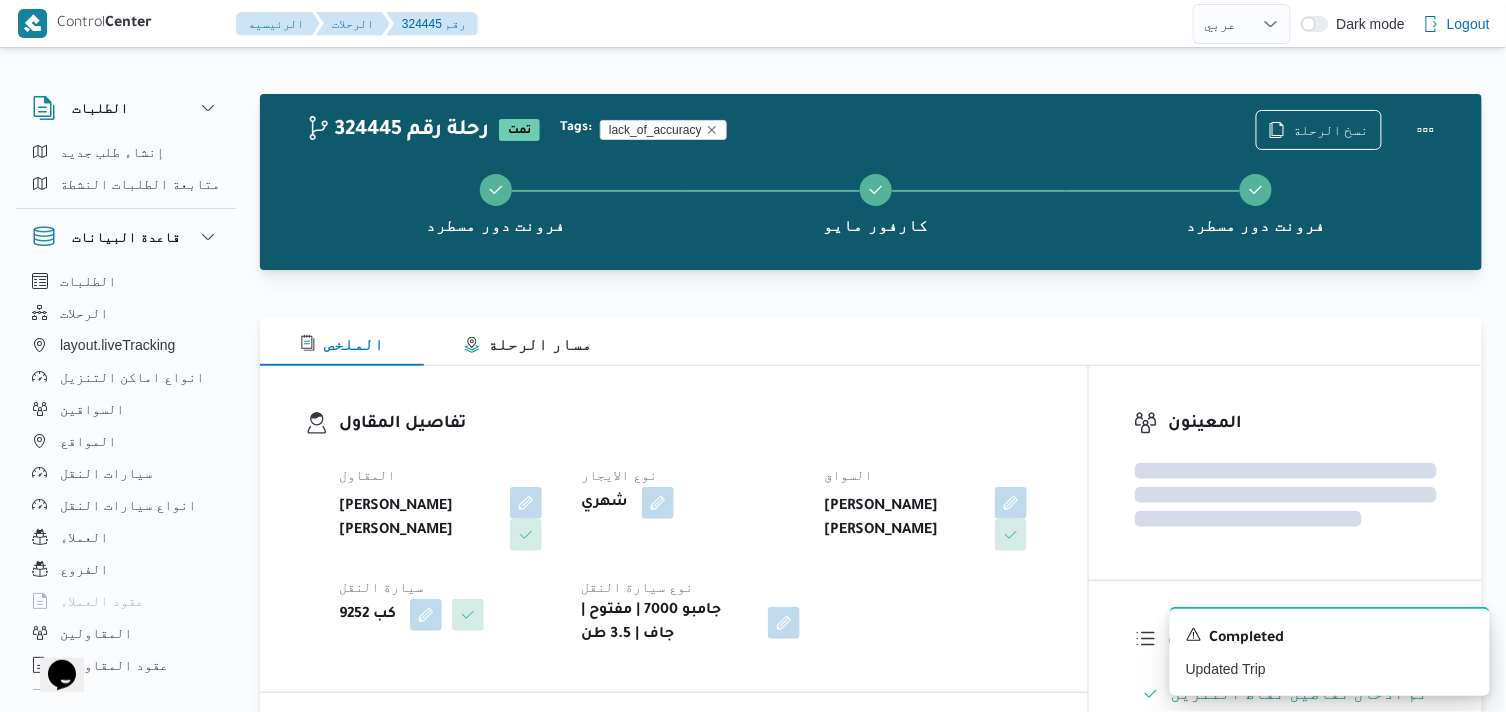 click on "تفاصيل المقاول" at bounding box center (691, 424) 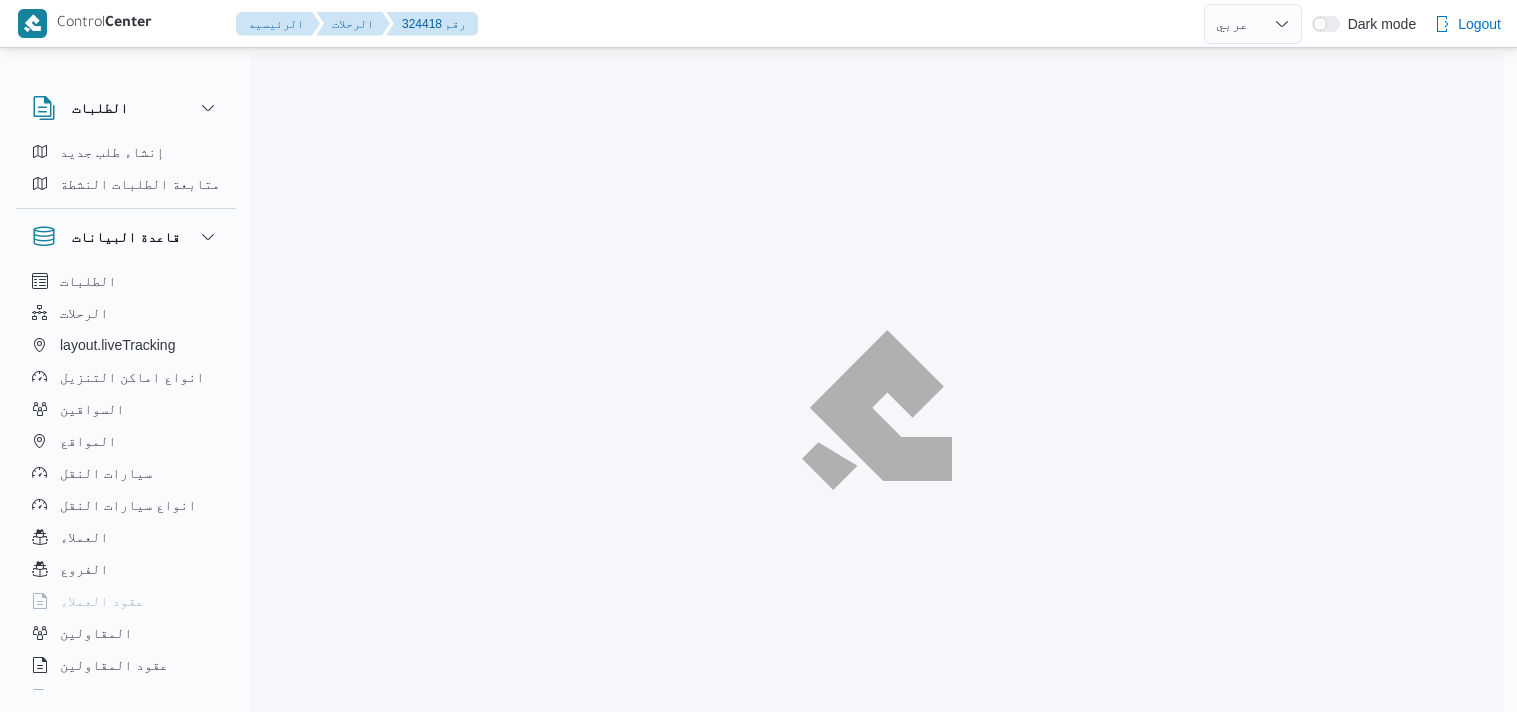 select on "ar" 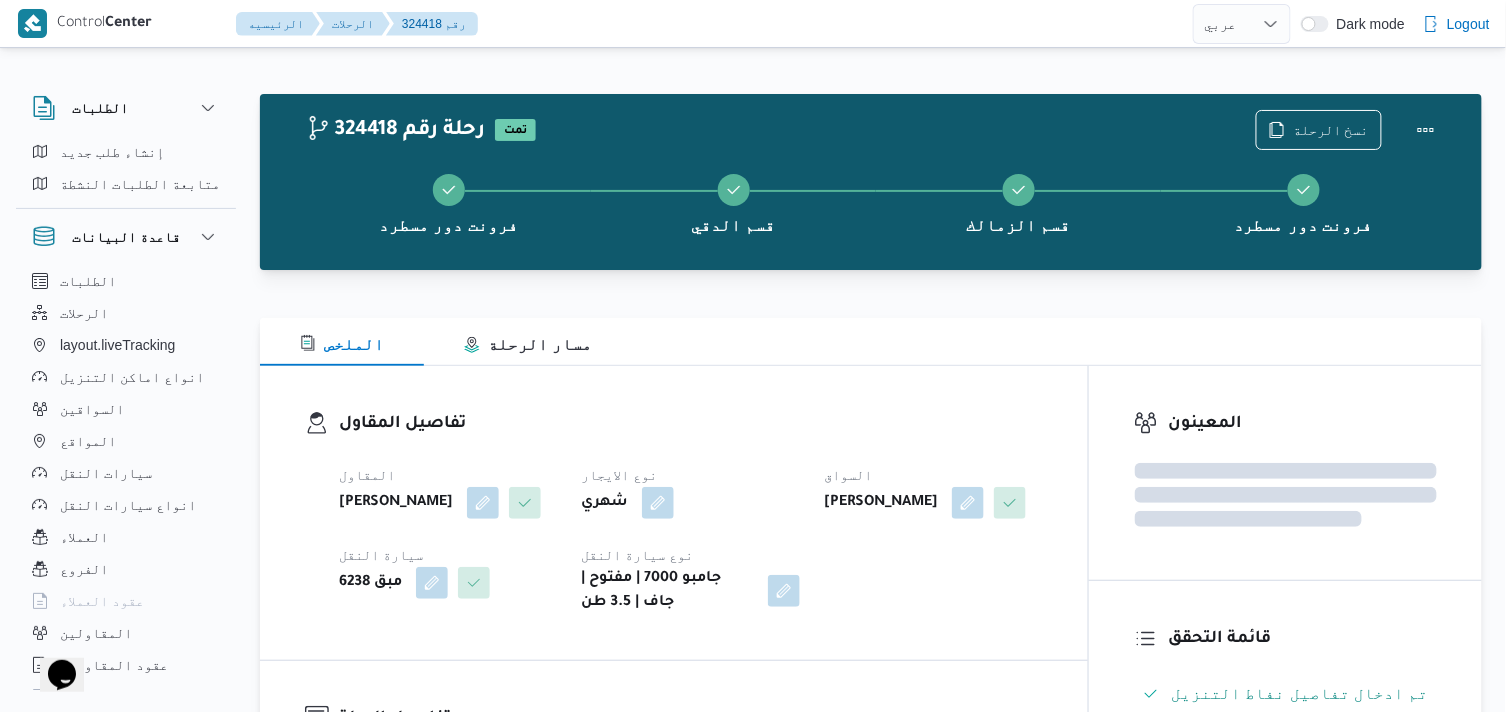 scroll, scrollTop: 0, scrollLeft: 0, axis: both 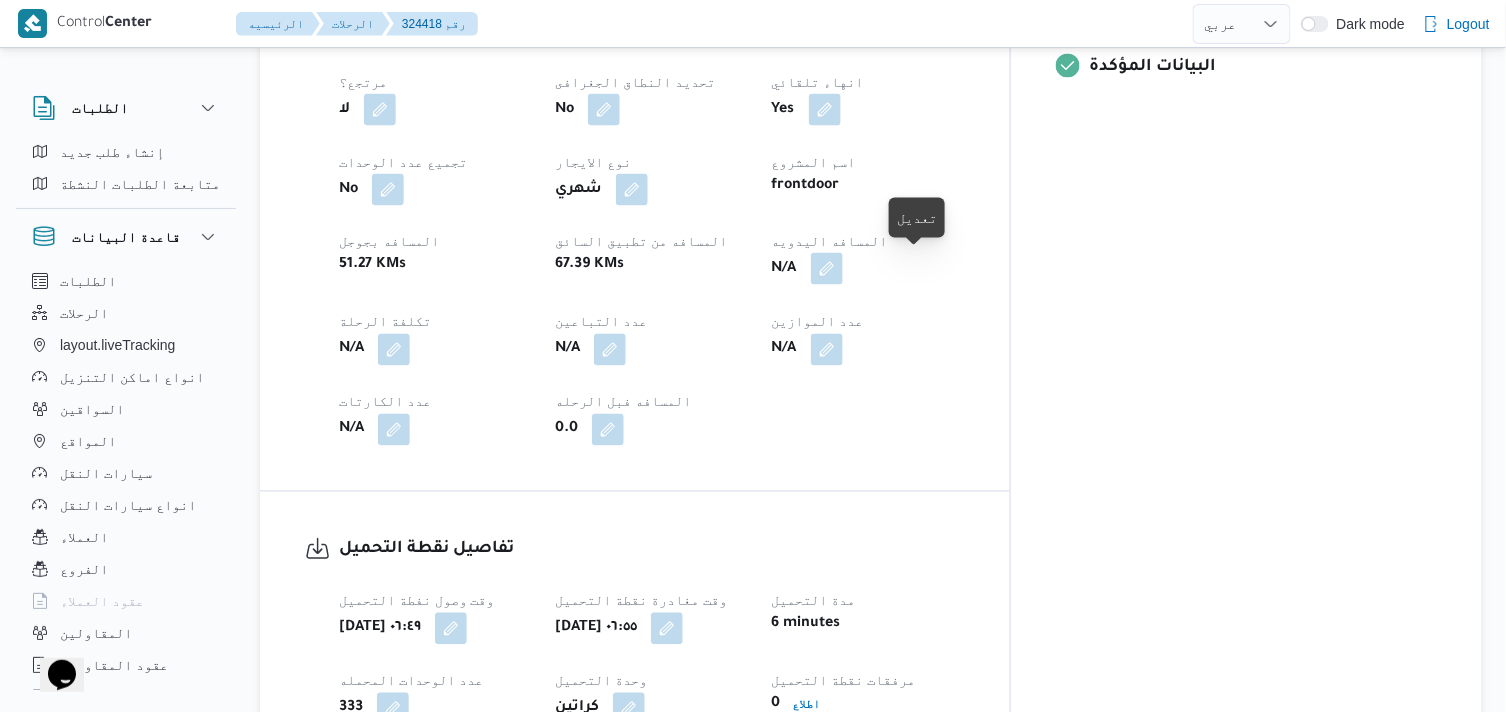 click at bounding box center [827, 269] 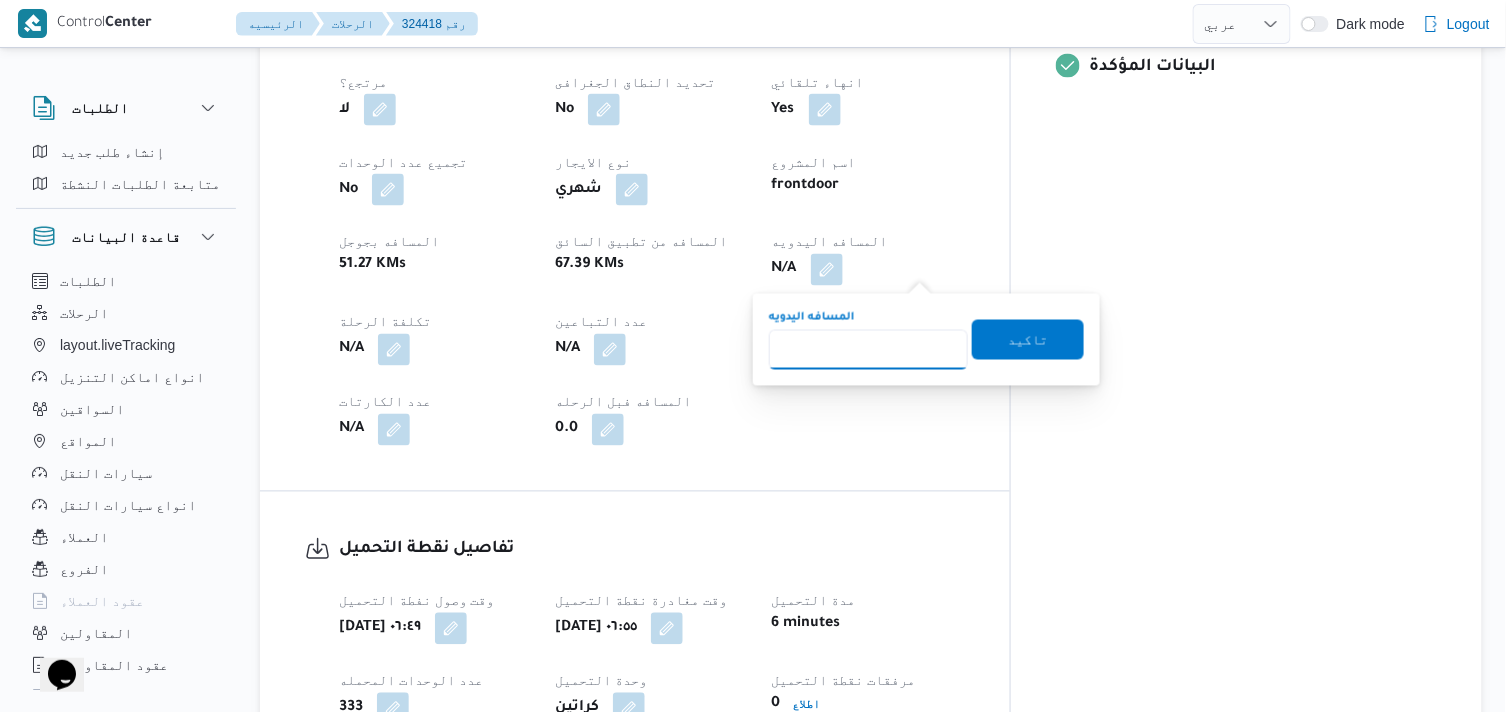 click on "المسافه اليدويه" at bounding box center (868, 350) 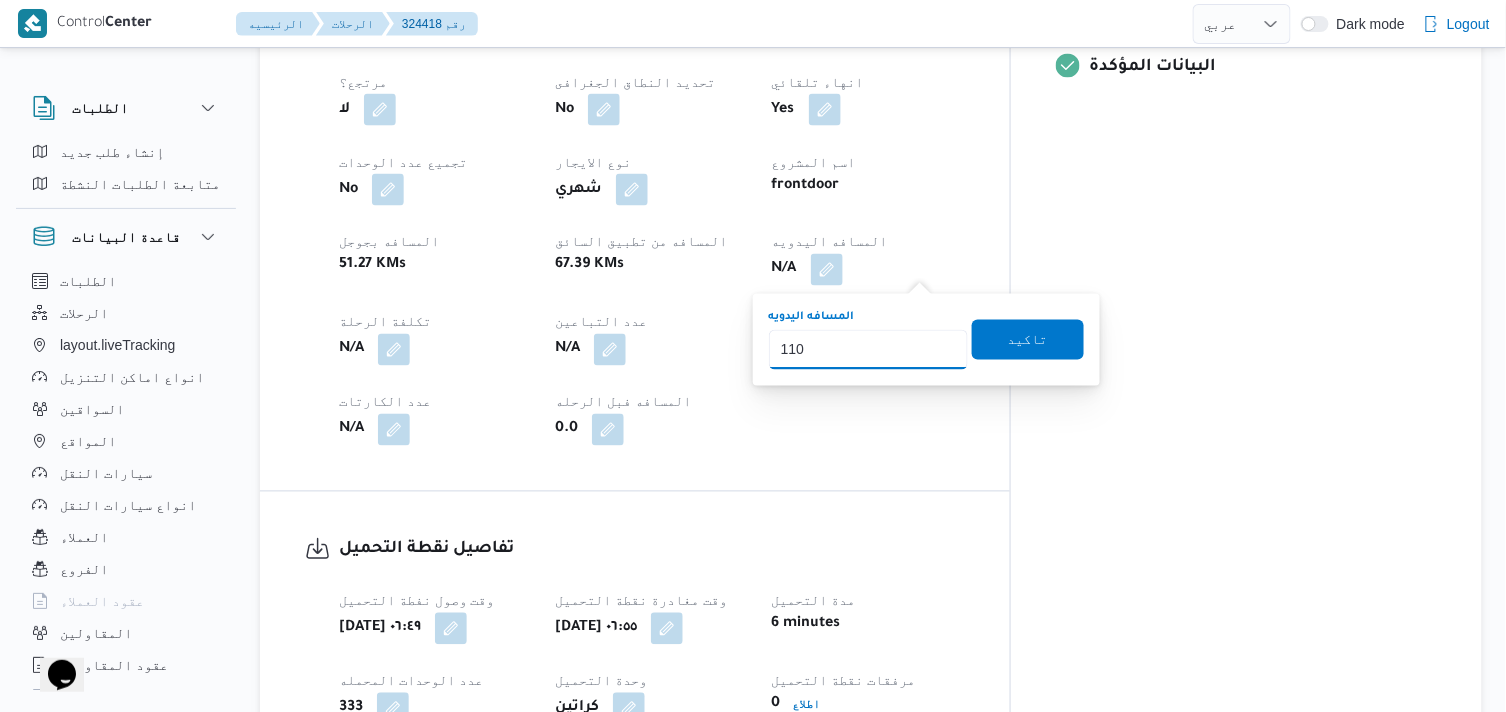 type on "110" 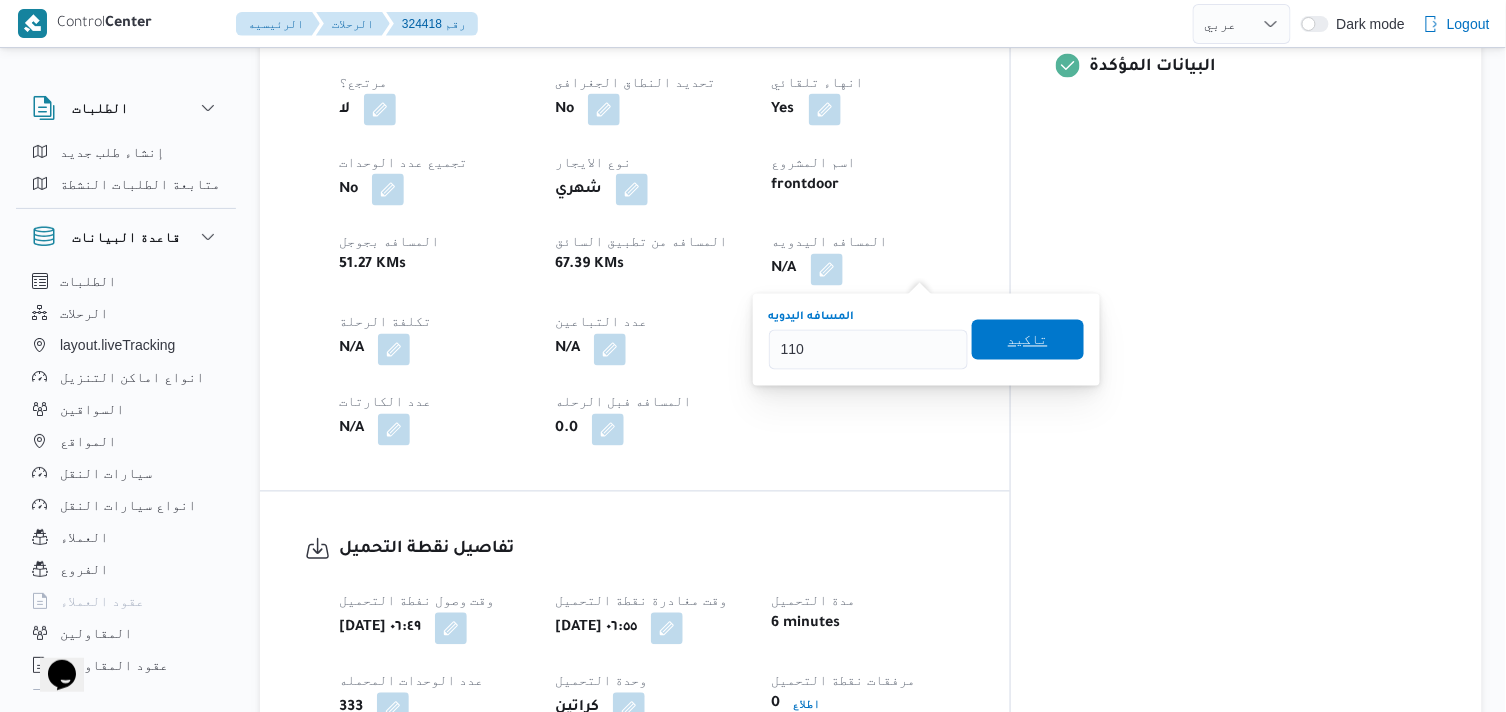 click on "تاكيد" at bounding box center (1028, 340) 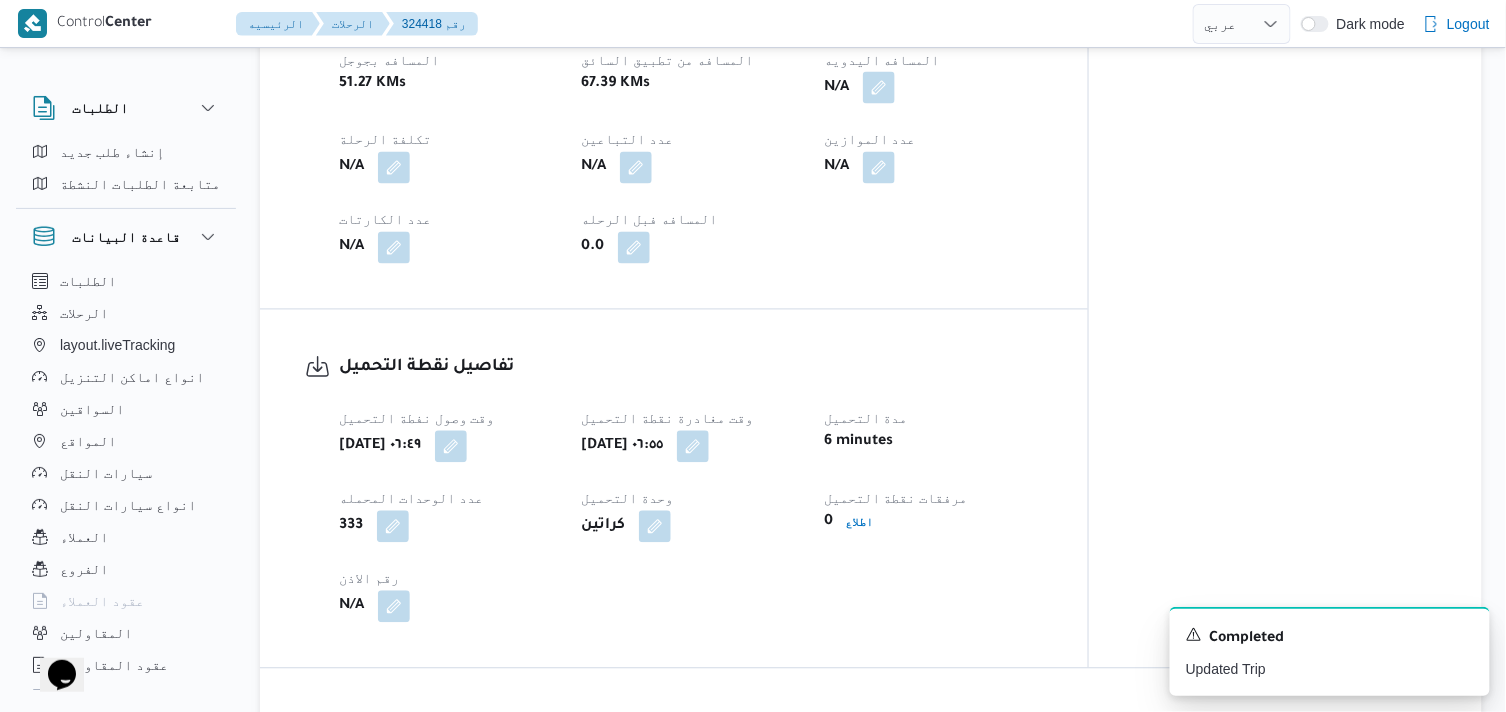 scroll, scrollTop: 1444, scrollLeft: 0, axis: vertical 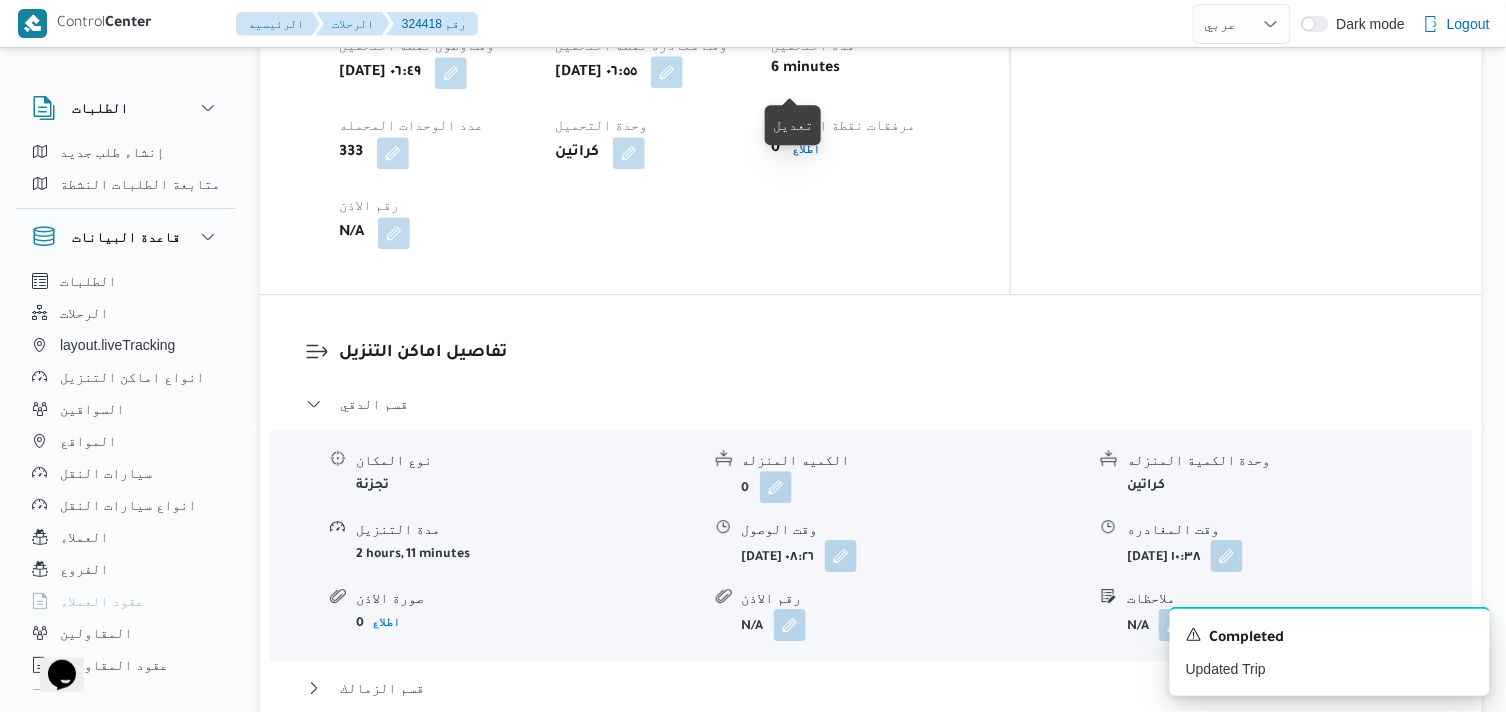 click at bounding box center (667, 72) 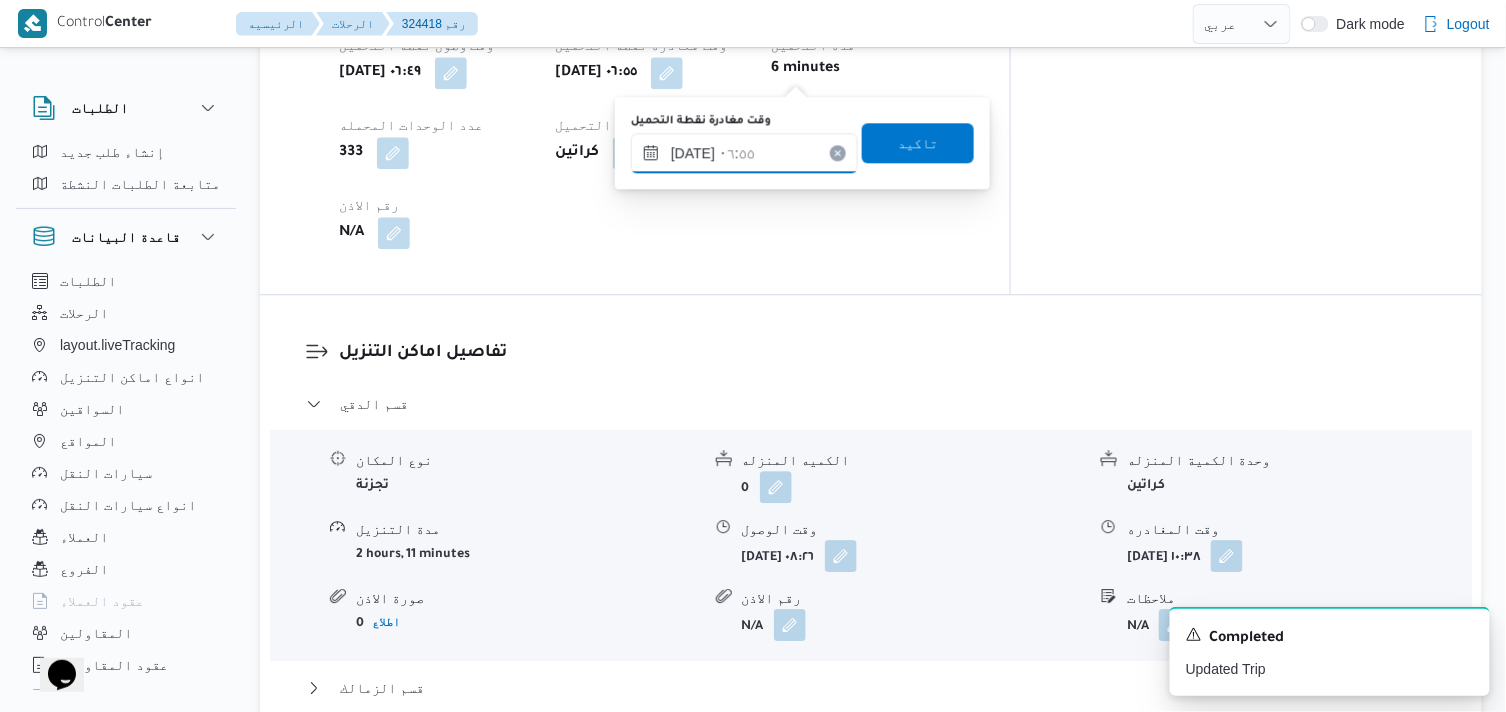 click on "١٥/٠٧/٢٠٢٥ ٠٦:٥٥" at bounding box center (744, 153) 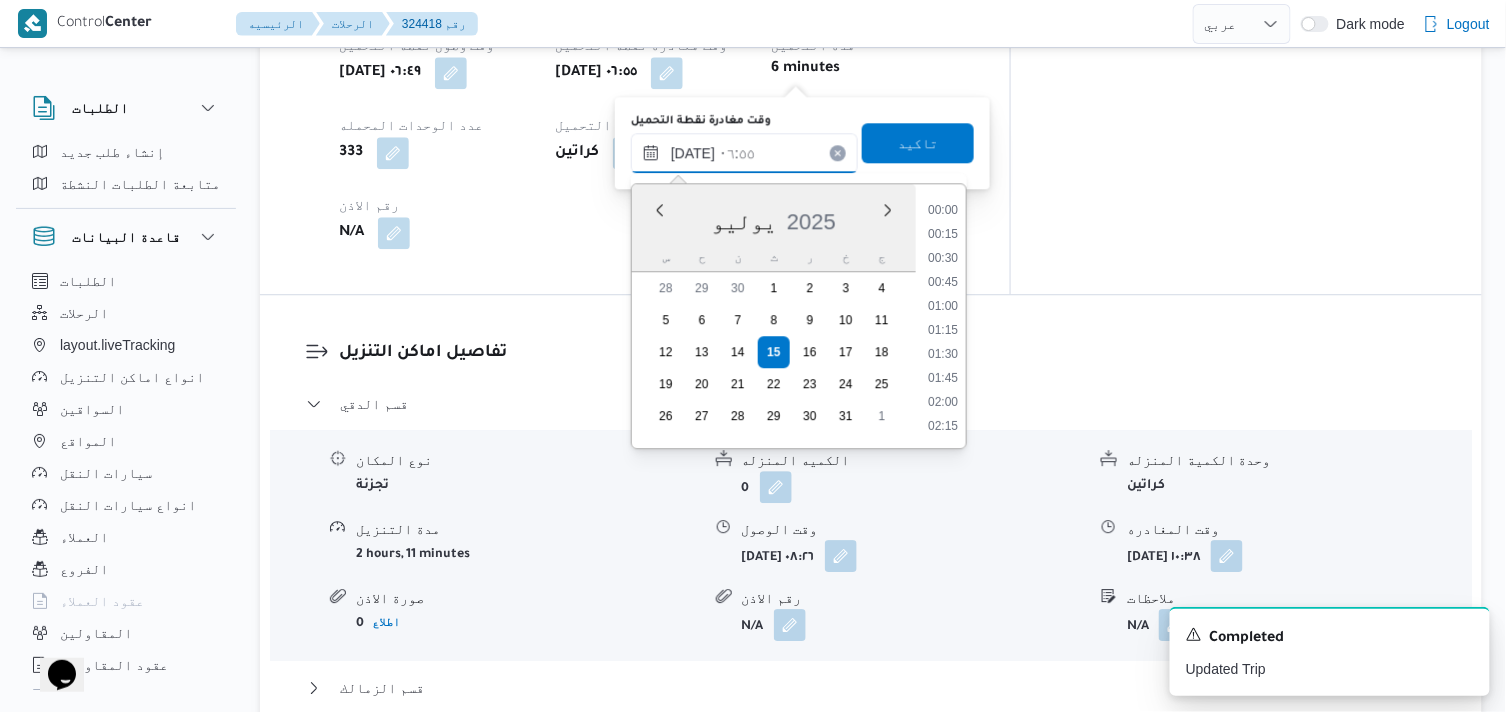 scroll, scrollTop: 528, scrollLeft: 0, axis: vertical 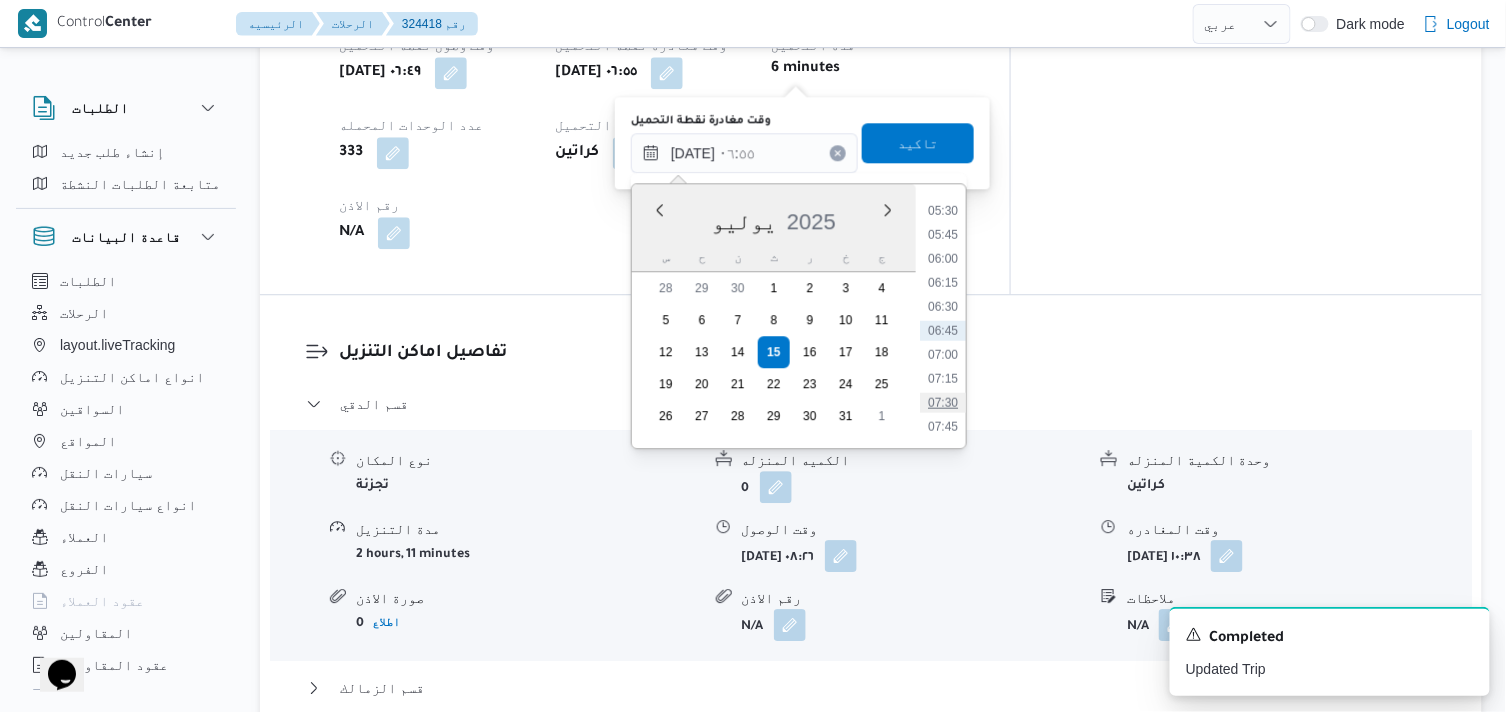 click on "07:30" at bounding box center [943, 402] 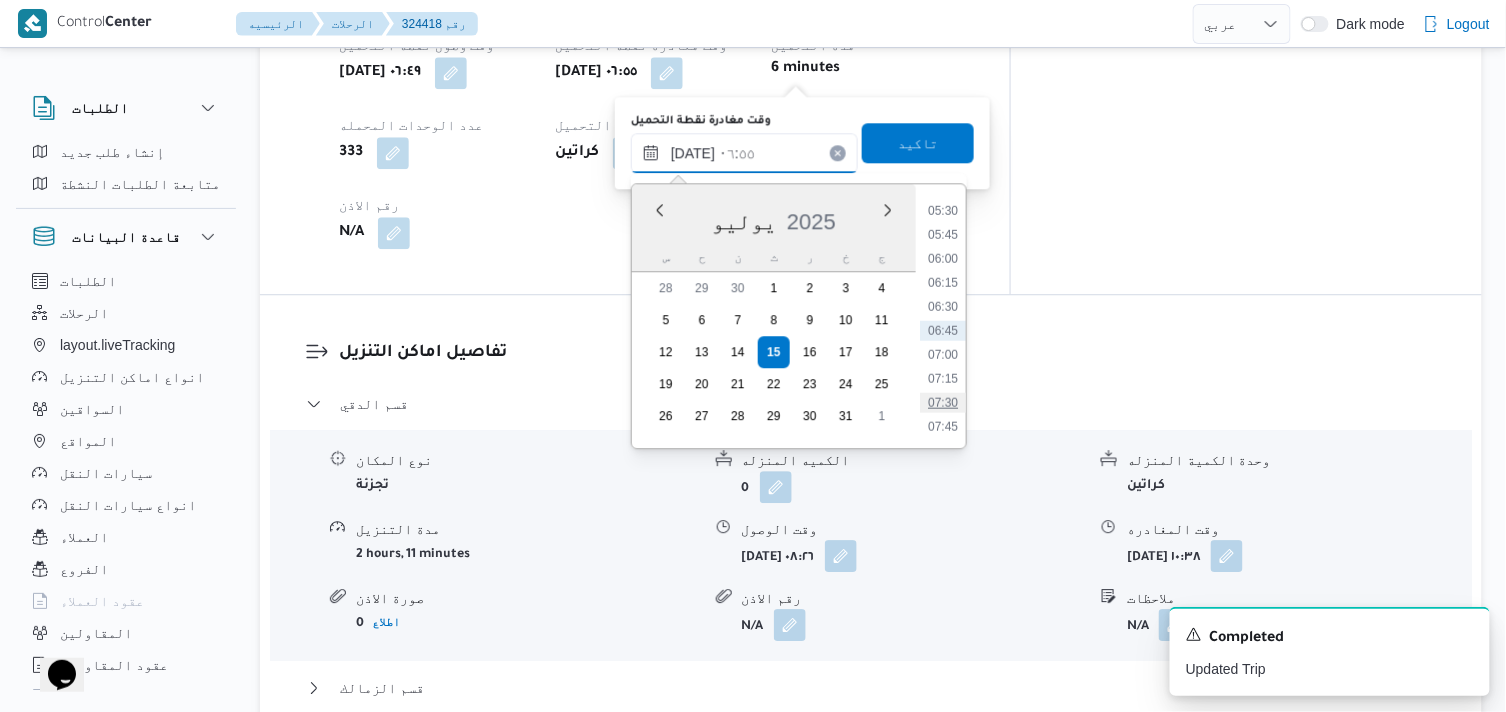 type on "١٥/٠٧/٢٠٢٥ ٠٧:٣٠" 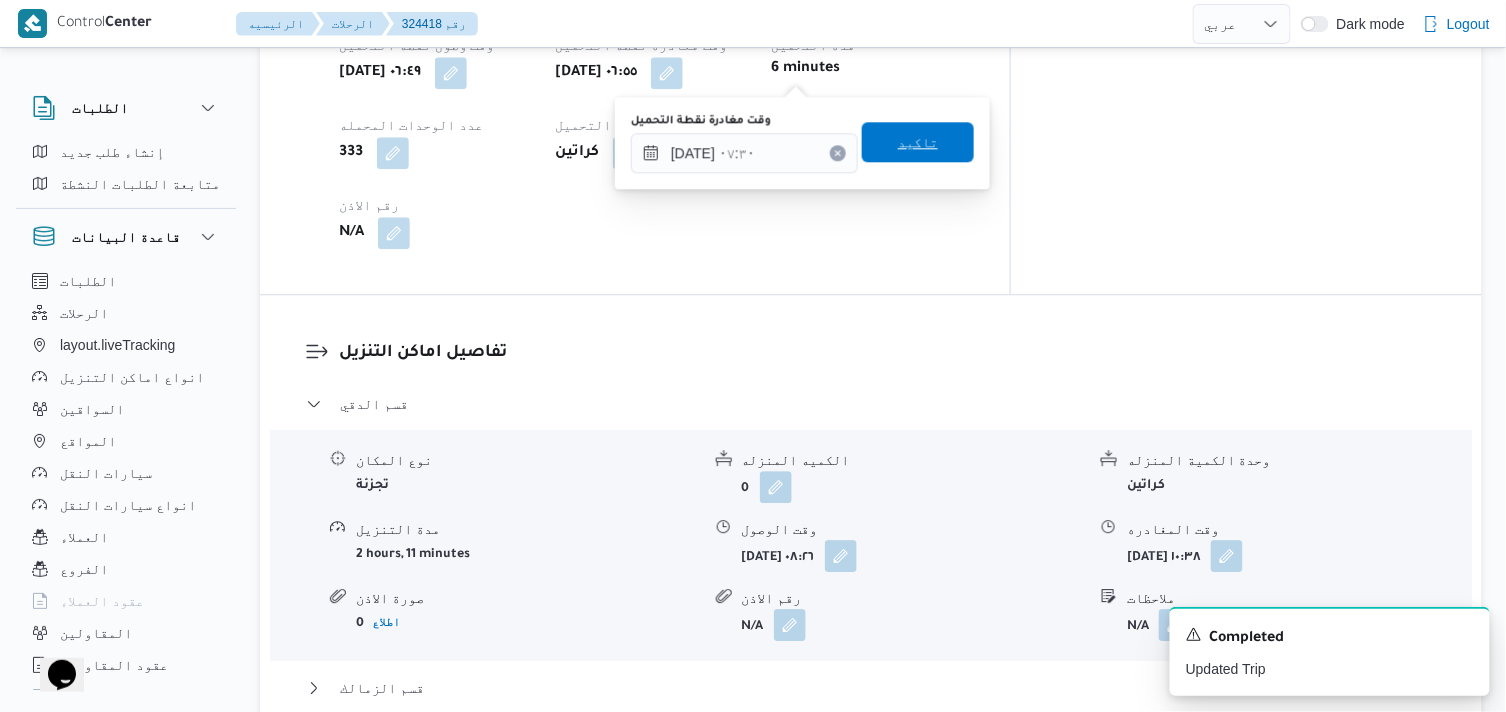 click on "تاكيد" at bounding box center (918, 142) 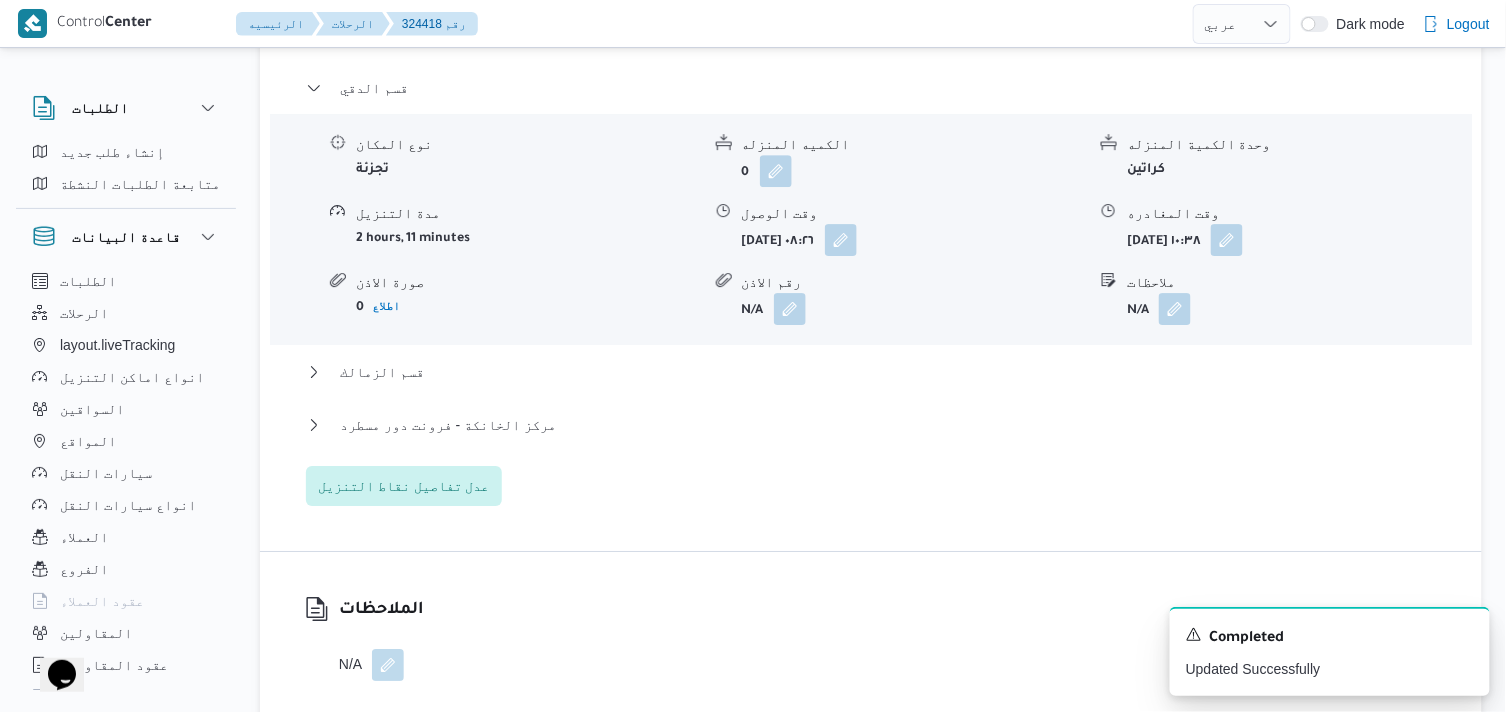scroll, scrollTop: 1777, scrollLeft: 0, axis: vertical 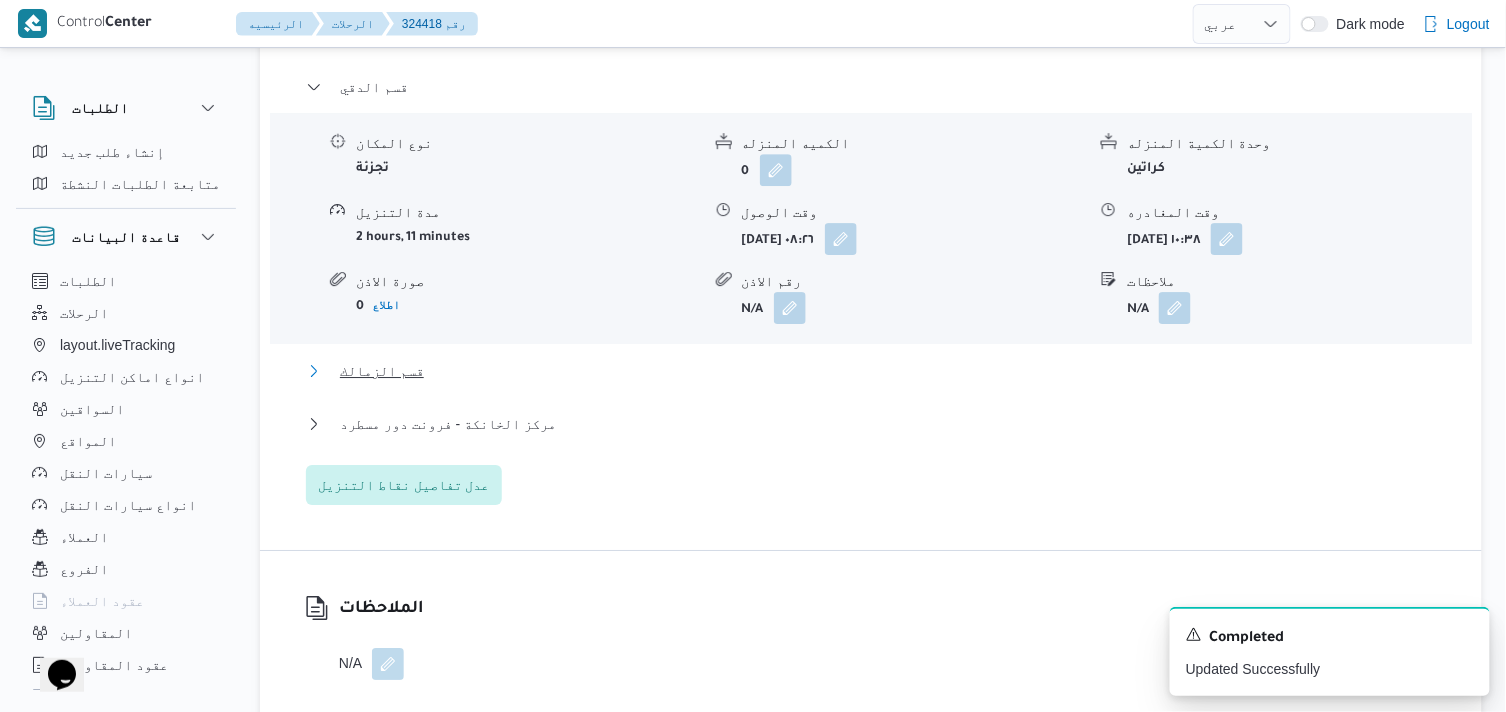 click on "قسم الزمالك" at bounding box center (382, 371) 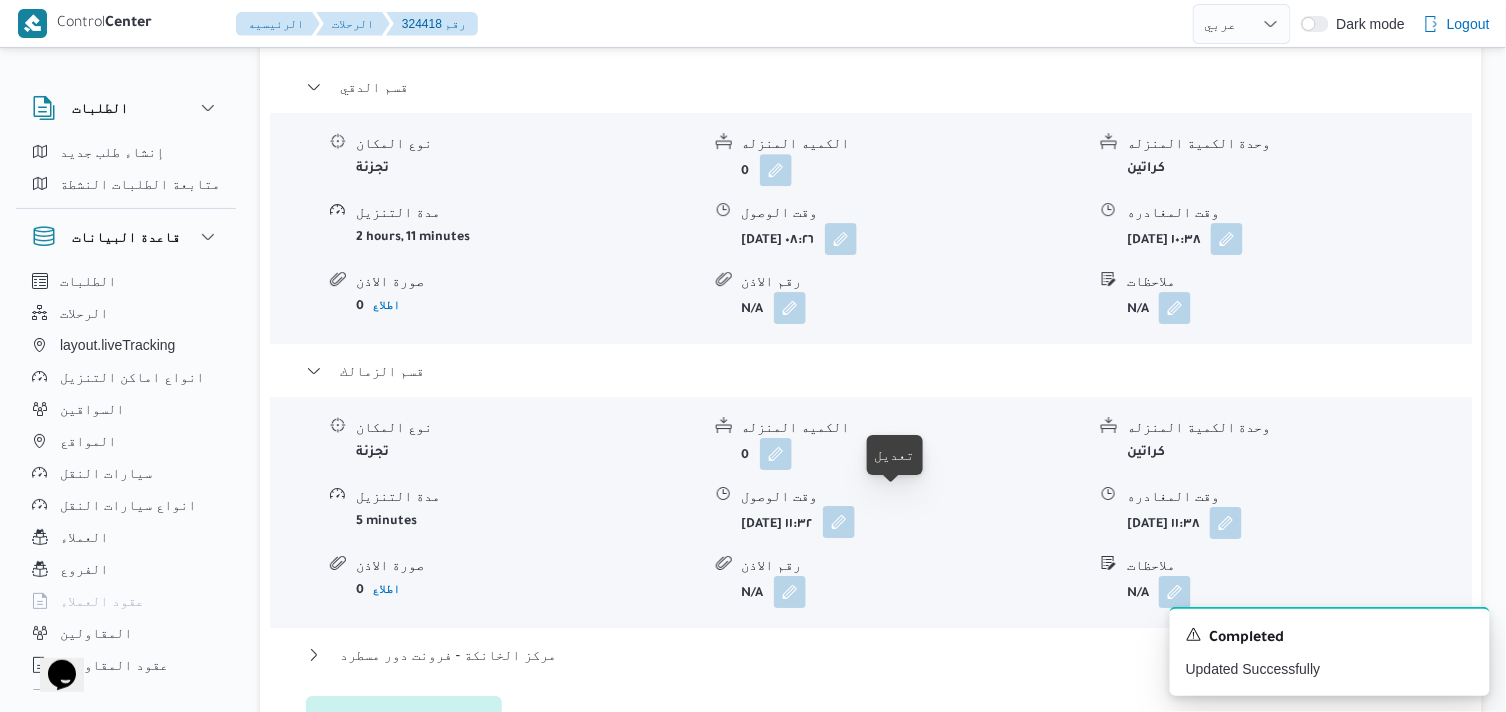 click at bounding box center [839, 522] 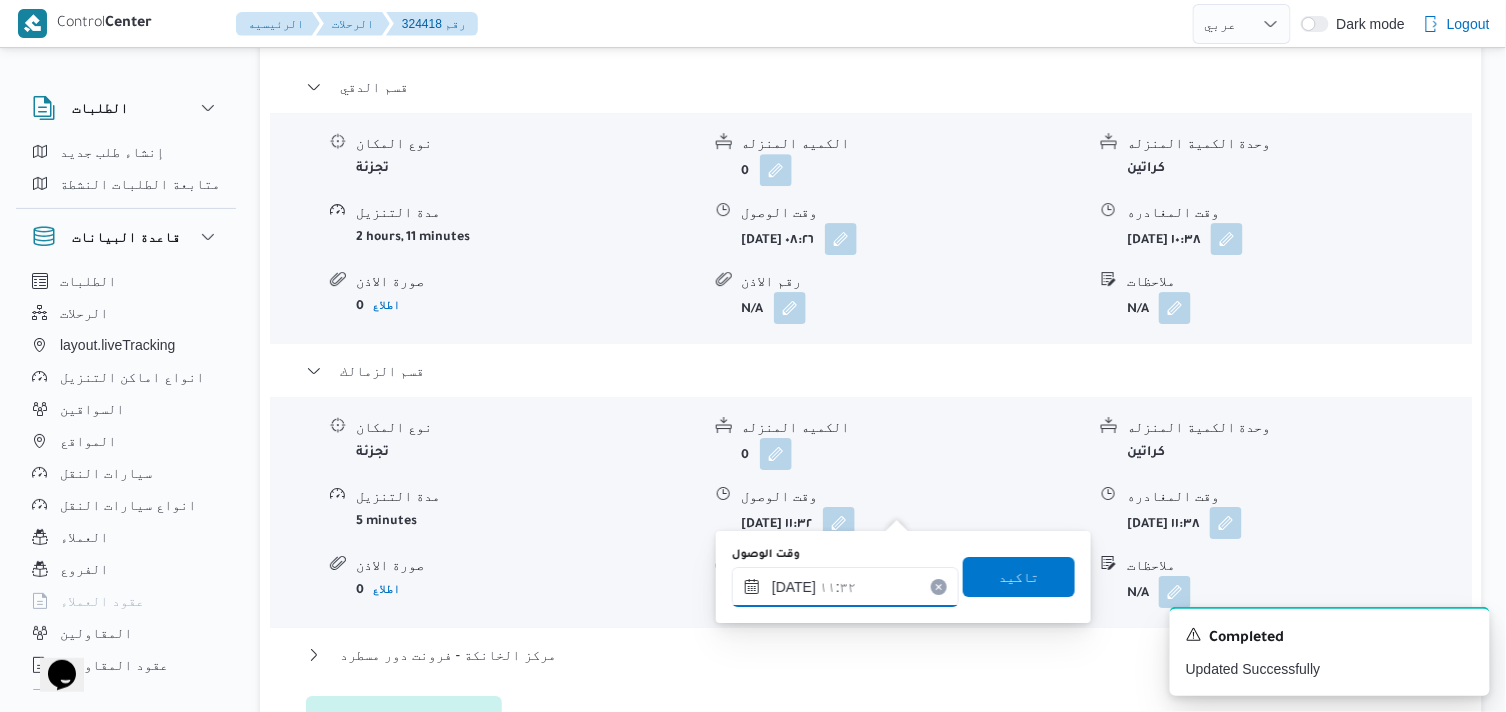 click on "١٥/٠٧/٢٠٢٥ ١١:٣٢" at bounding box center (845, 587) 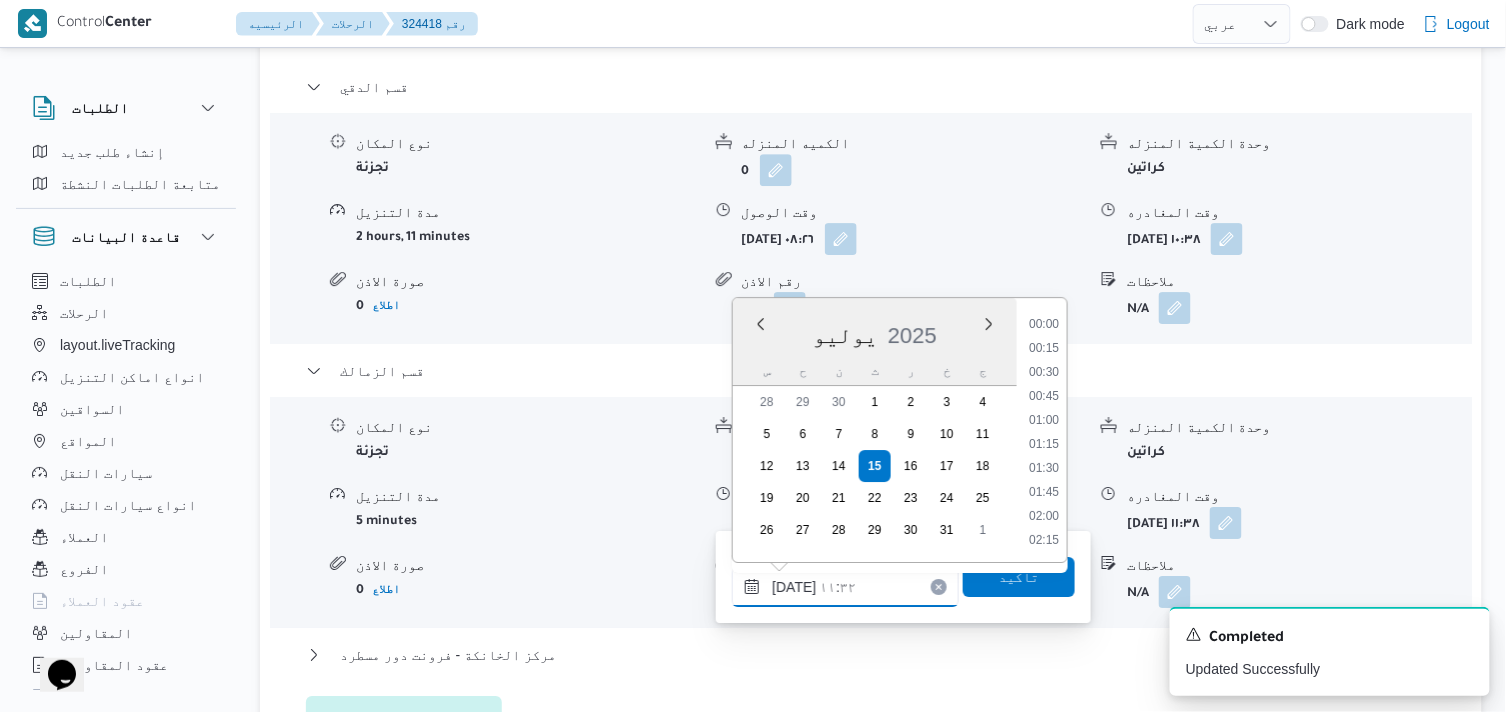 scroll, scrollTop: 984, scrollLeft: 0, axis: vertical 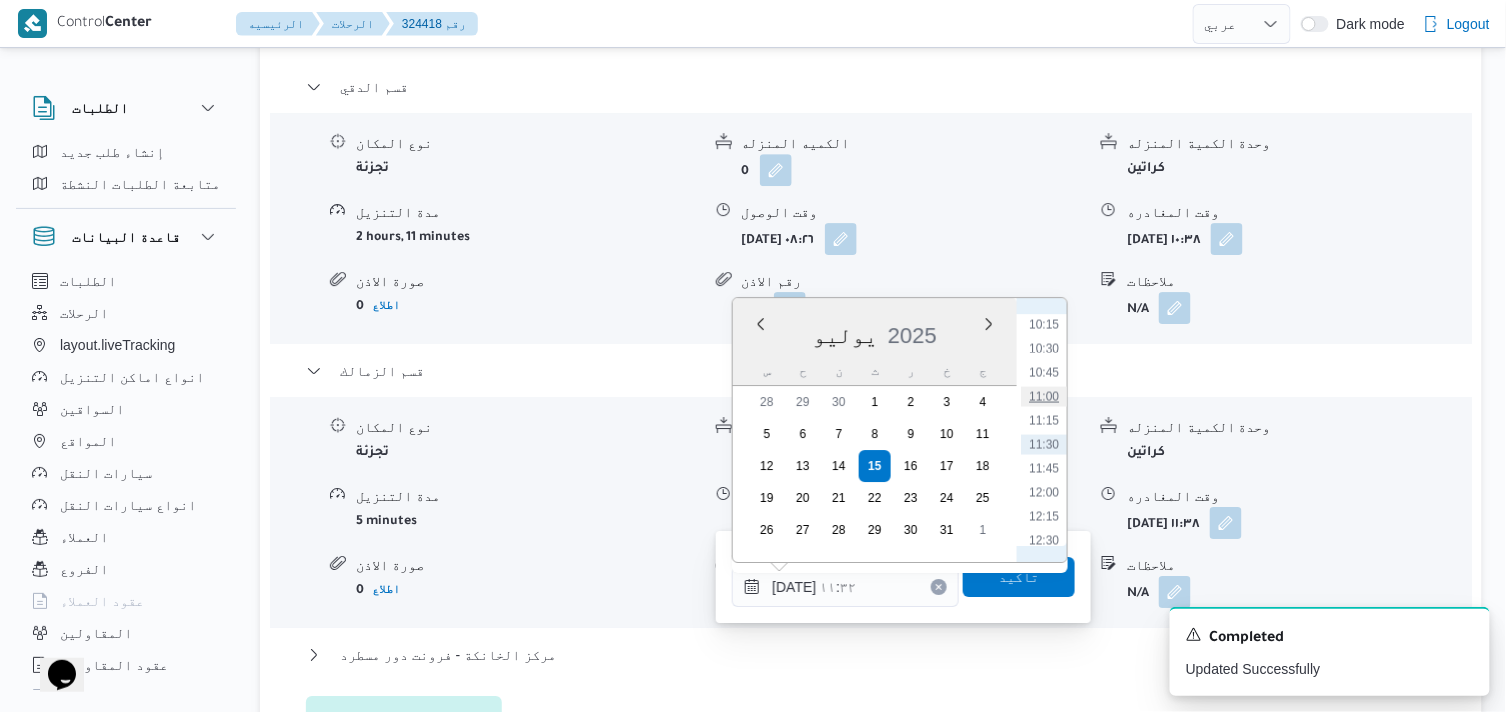 click on "11:00" at bounding box center (1044, 396) 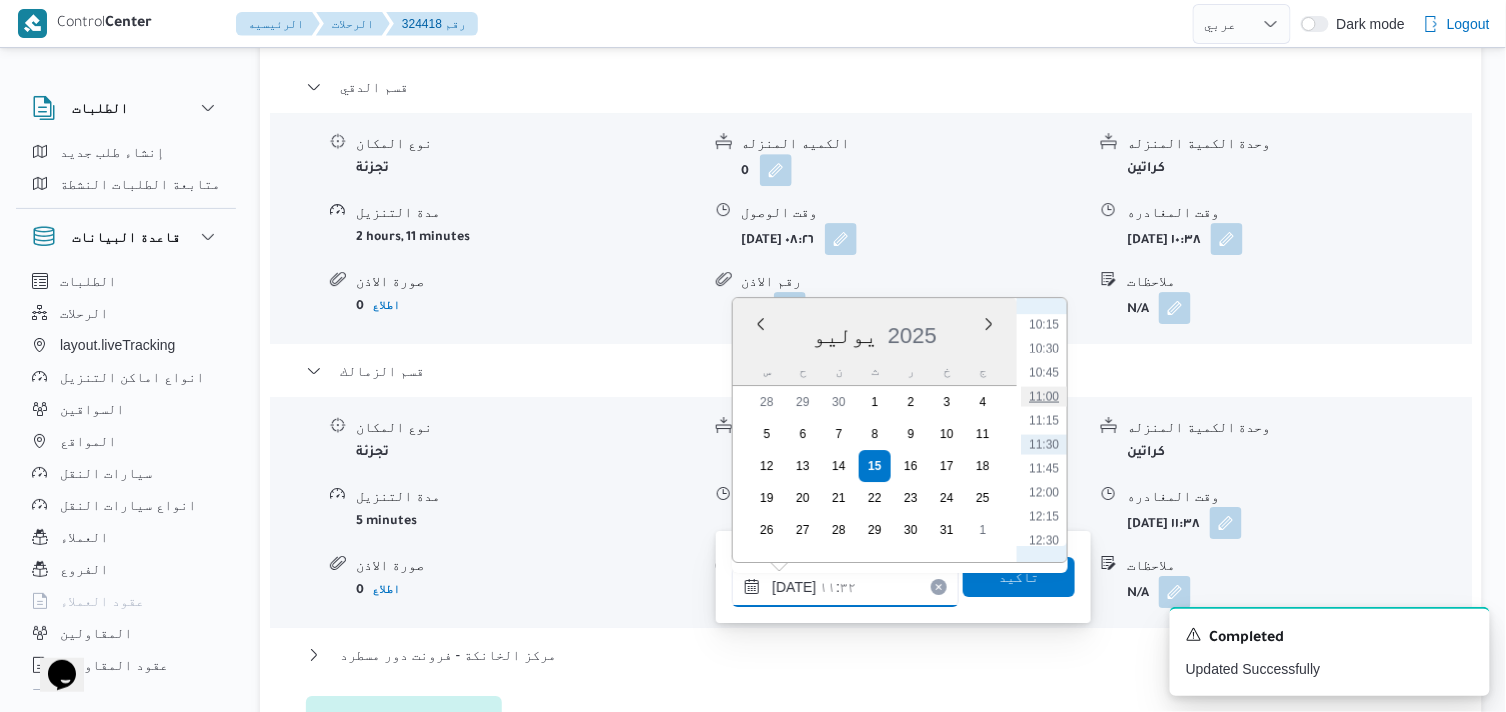 type on "١٥/٠٧/٢٠٢٥ ١١:٠٠" 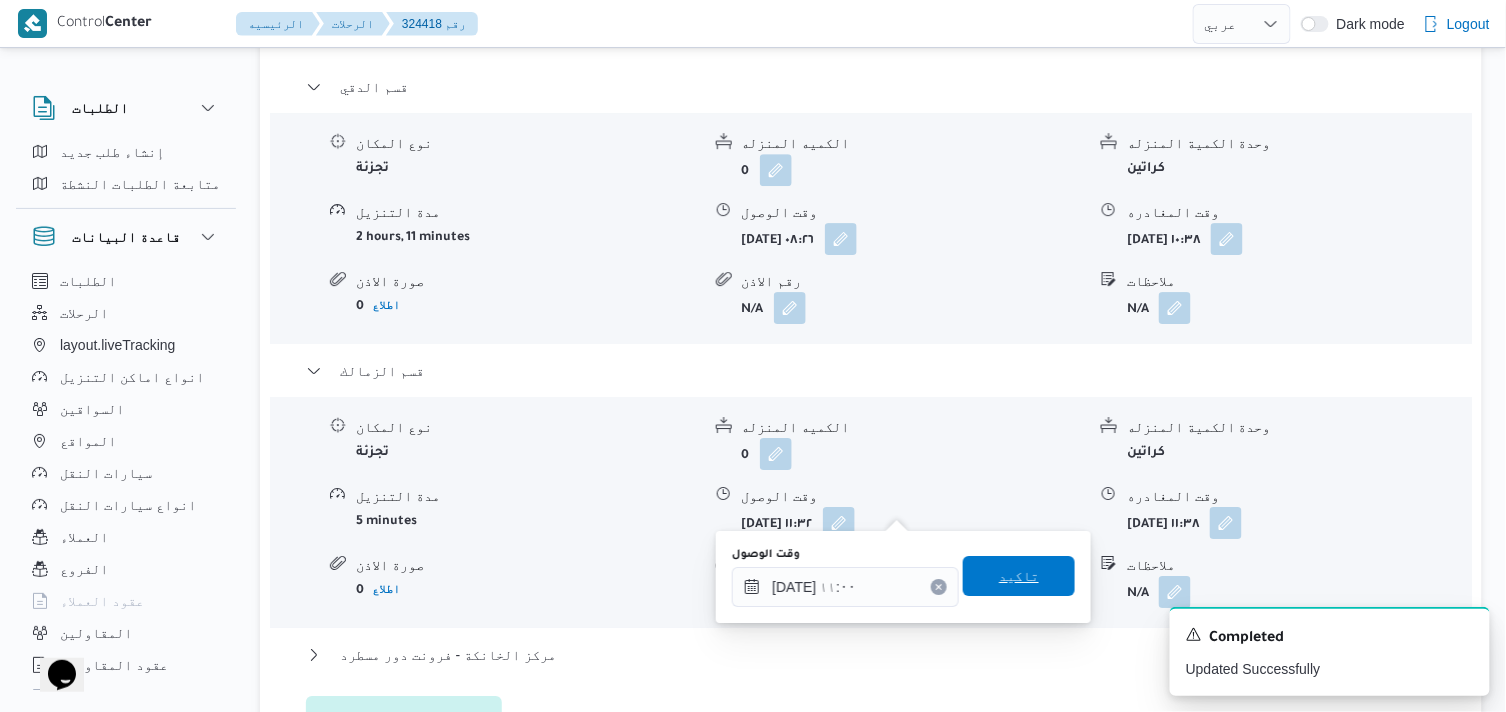 click on "تاكيد" at bounding box center (1019, 576) 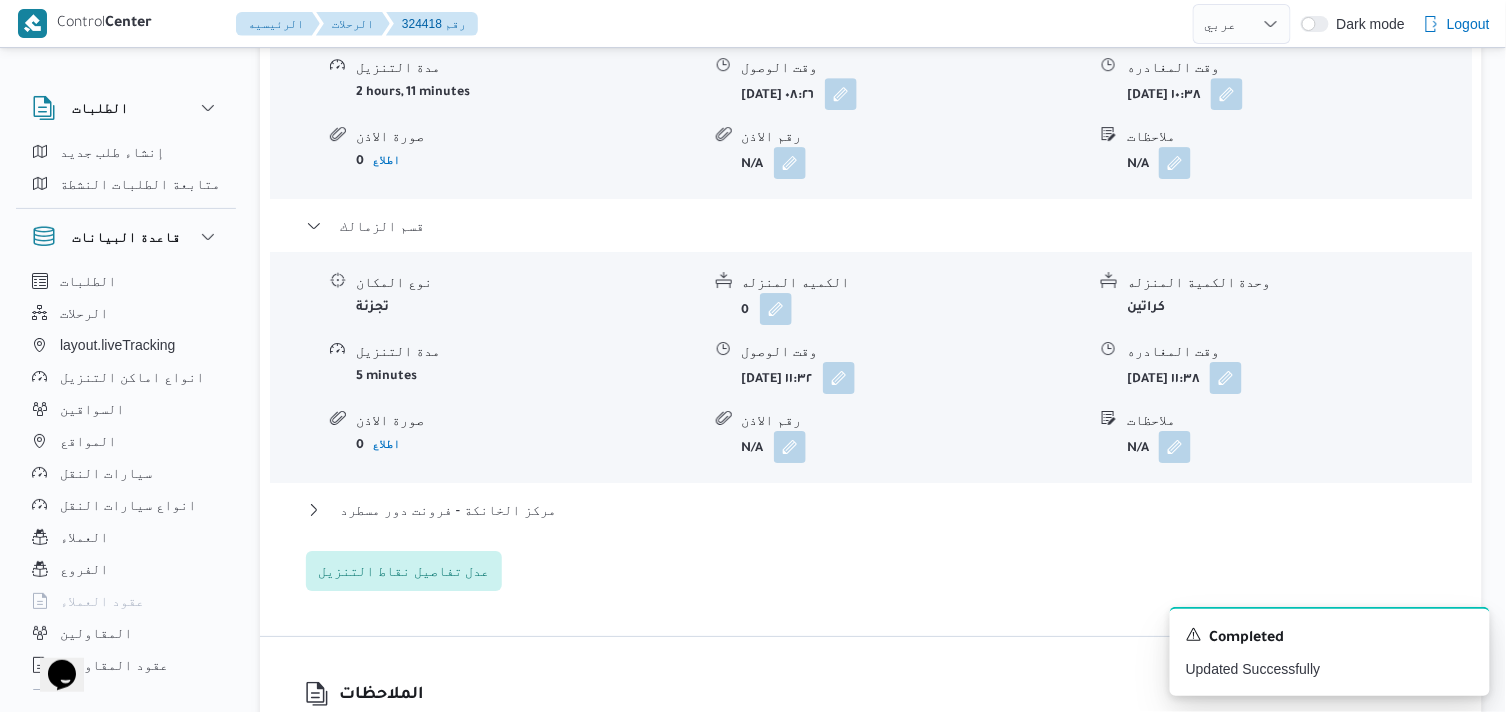 scroll, scrollTop: 2111, scrollLeft: 0, axis: vertical 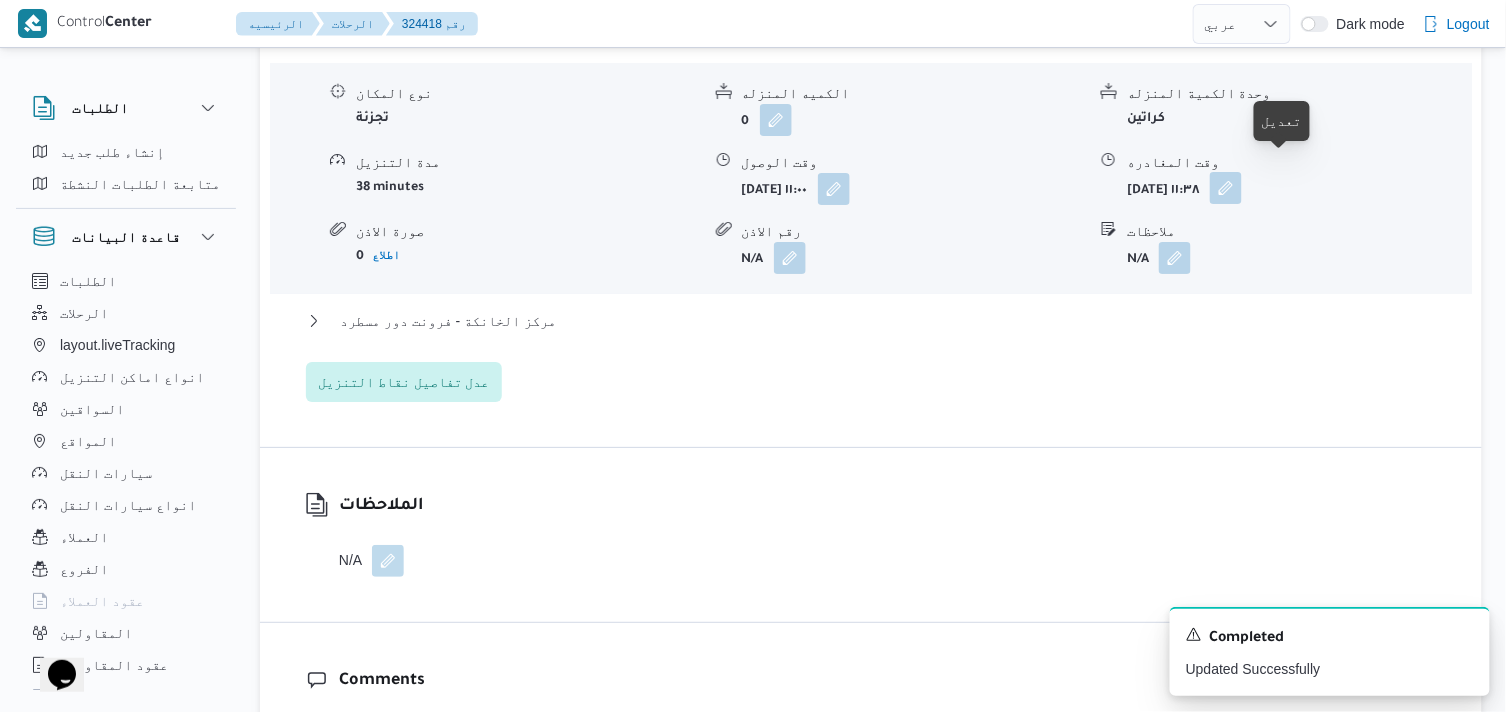 click at bounding box center [1226, 188] 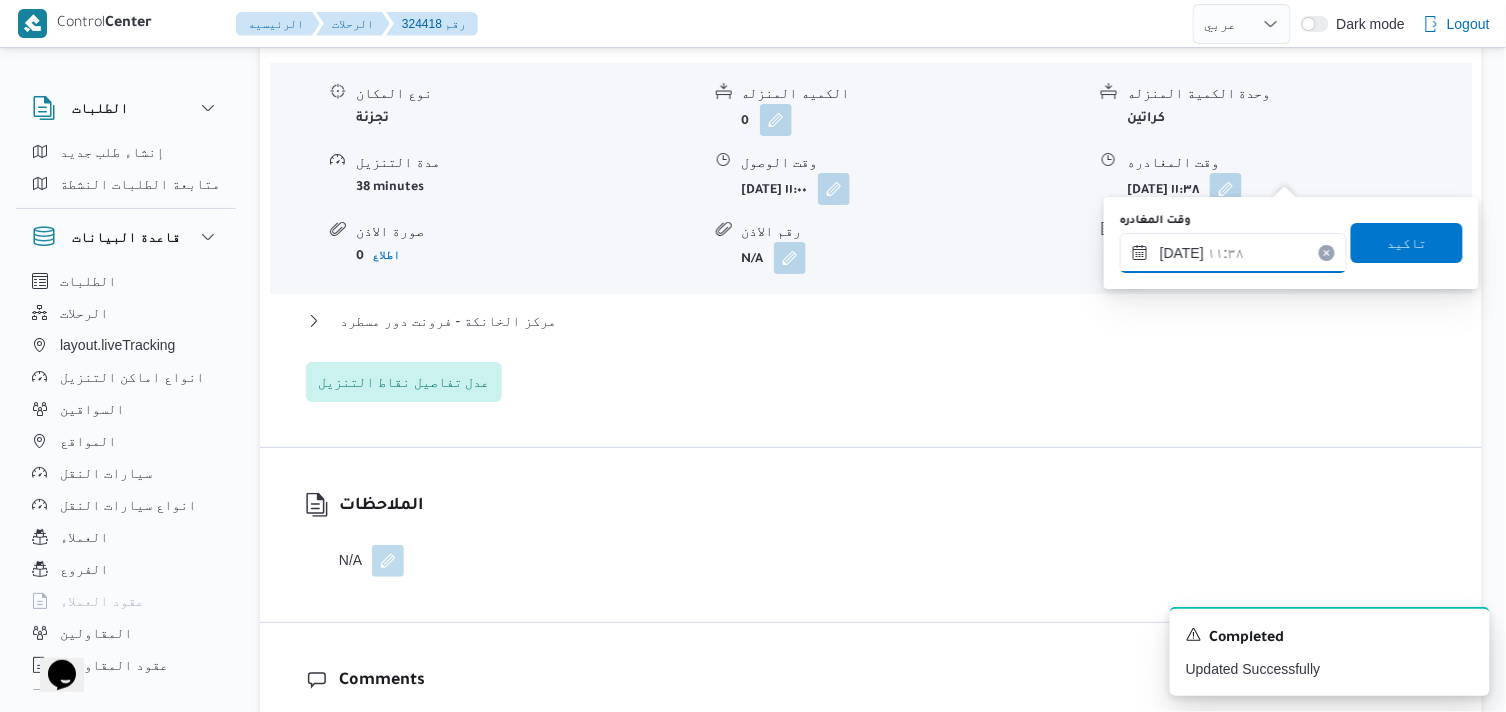 click on "١٥/٠٧/٢٠٢٥ ١١:٣٨" at bounding box center (1233, 253) 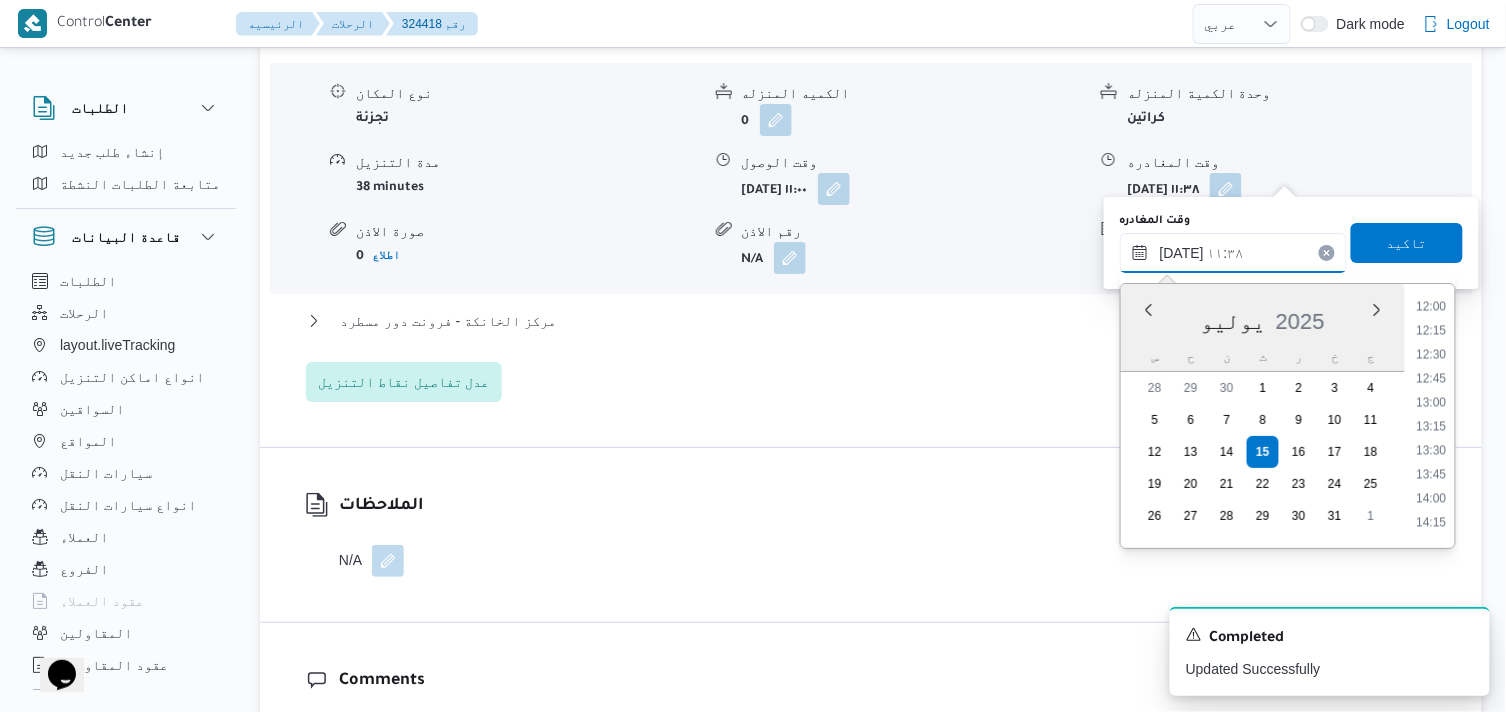 scroll, scrollTop: 1206, scrollLeft: 0, axis: vertical 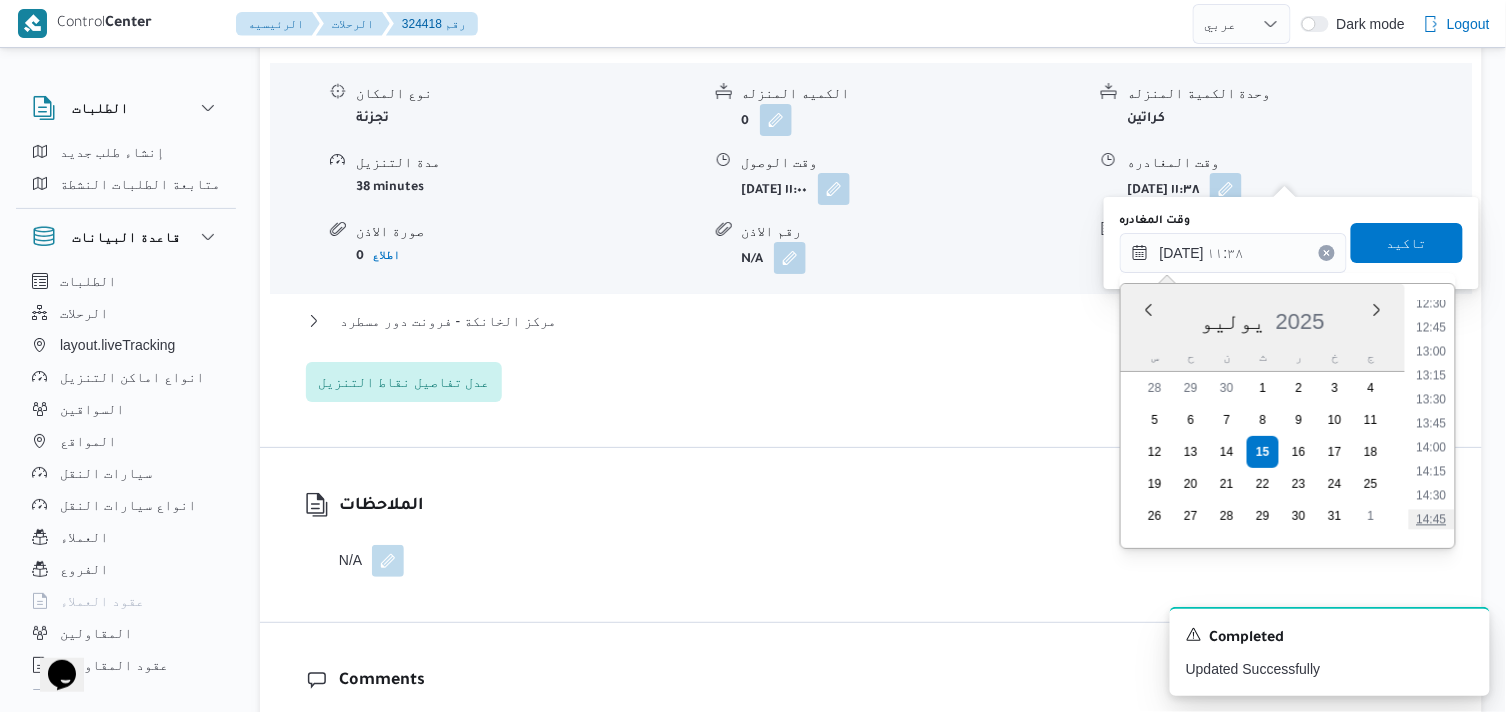 click on "14:45" at bounding box center [1432, 520] 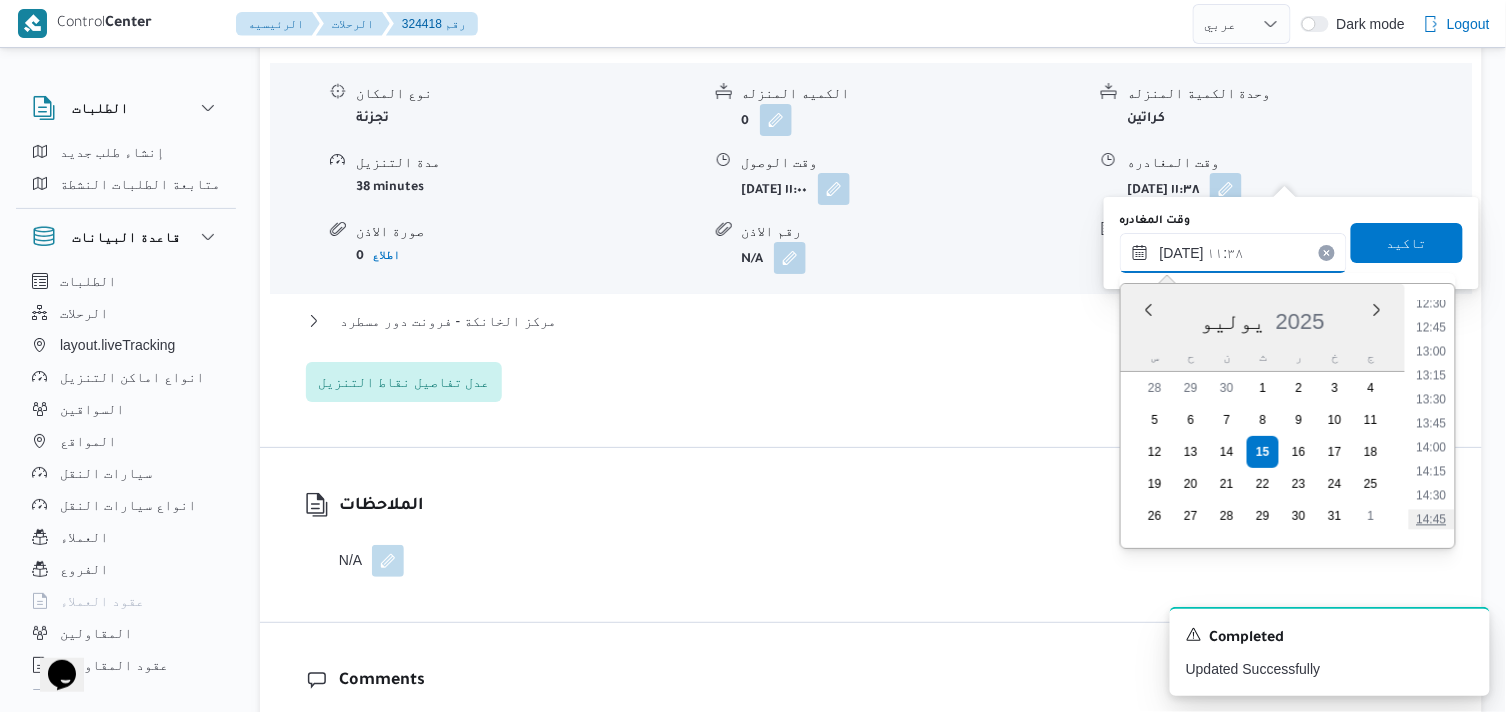 type on "١٥/٠٧/٢٠٢٥ ١٤:٤٥" 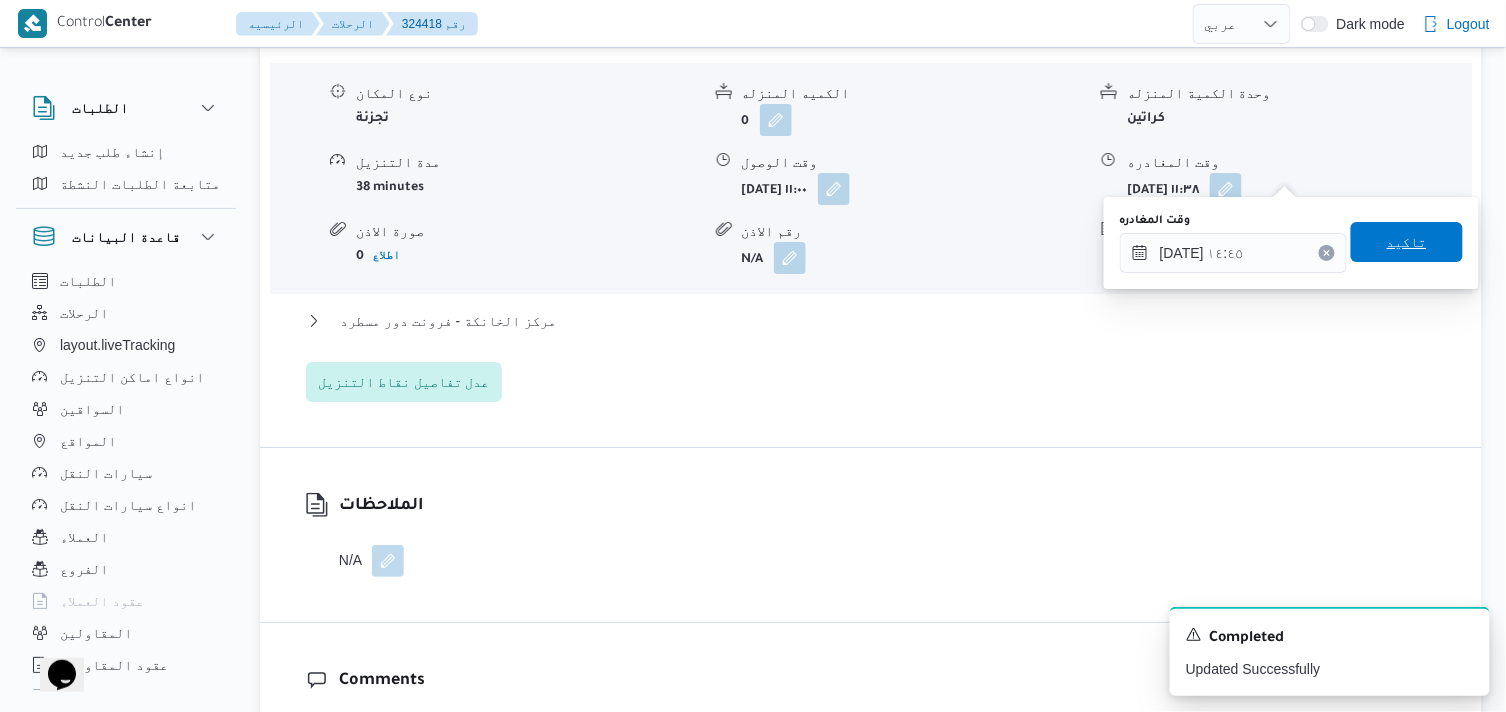 click on "تاكيد" at bounding box center (1407, 242) 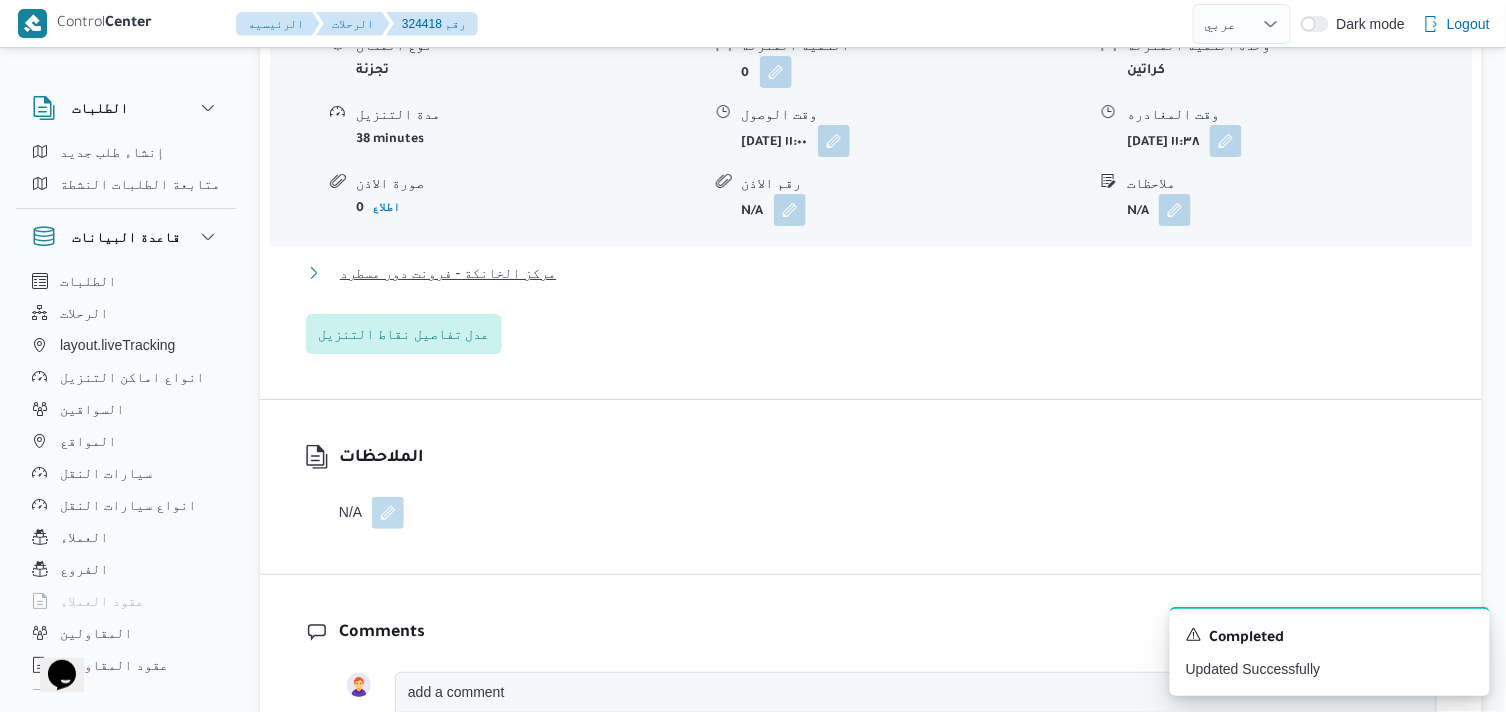 click on "مركز الخانكة -
فرونت دور مسطرد" at bounding box center [448, 273] 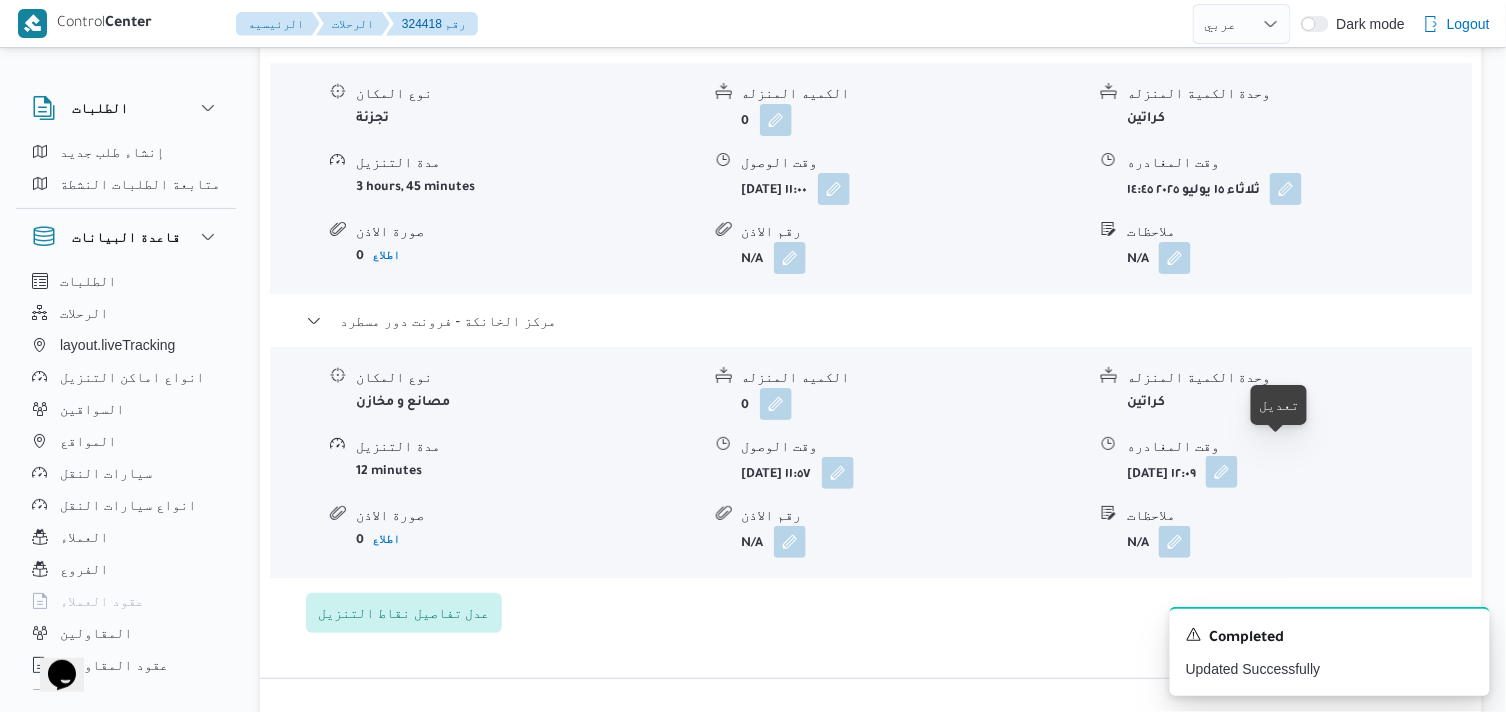 drag, startPoint x: 1298, startPoint y: 455, endPoint x: 1285, endPoint y: 466, distance: 17.029387 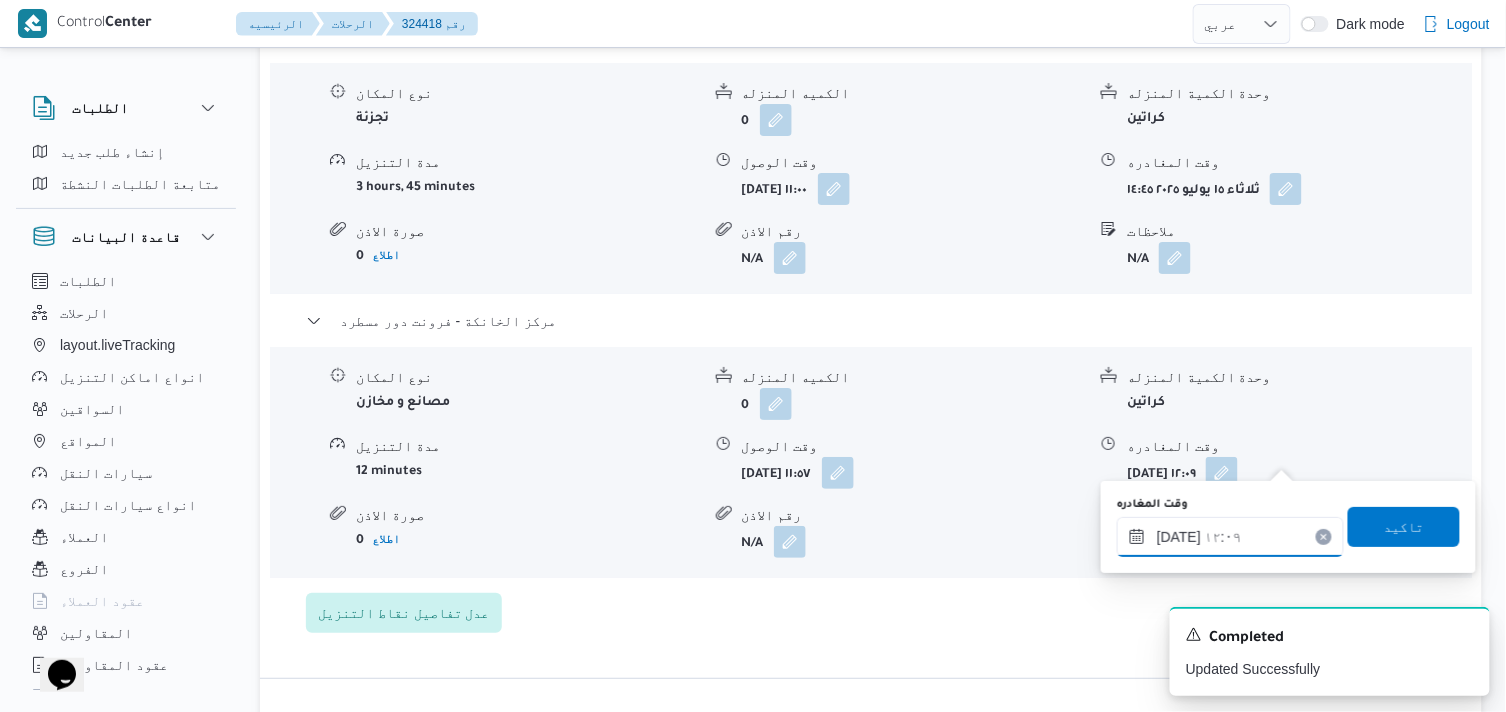 click on "١٥/٠٧/٢٠٢٥ ١٢:٠٩" at bounding box center [1230, 537] 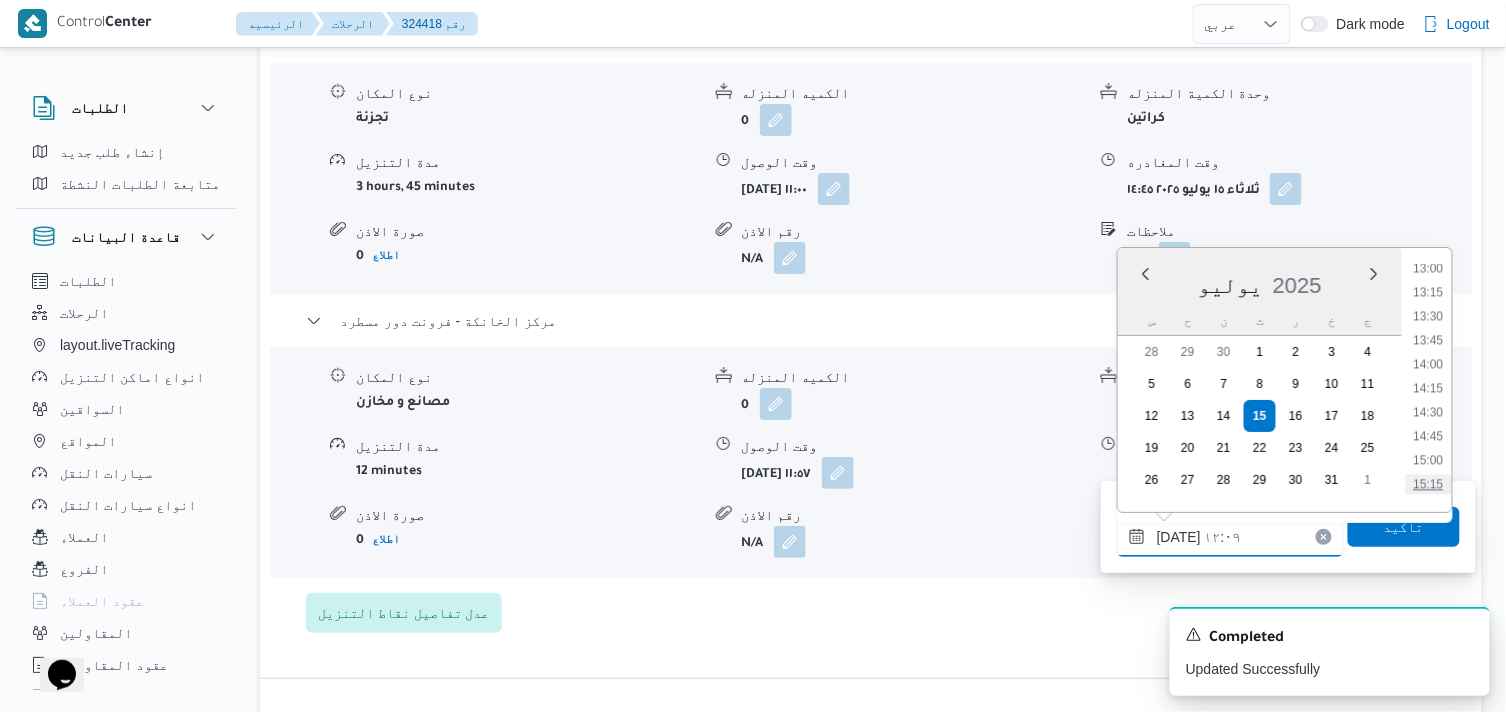 scroll, scrollTop: 1365, scrollLeft: 0, axis: vertical 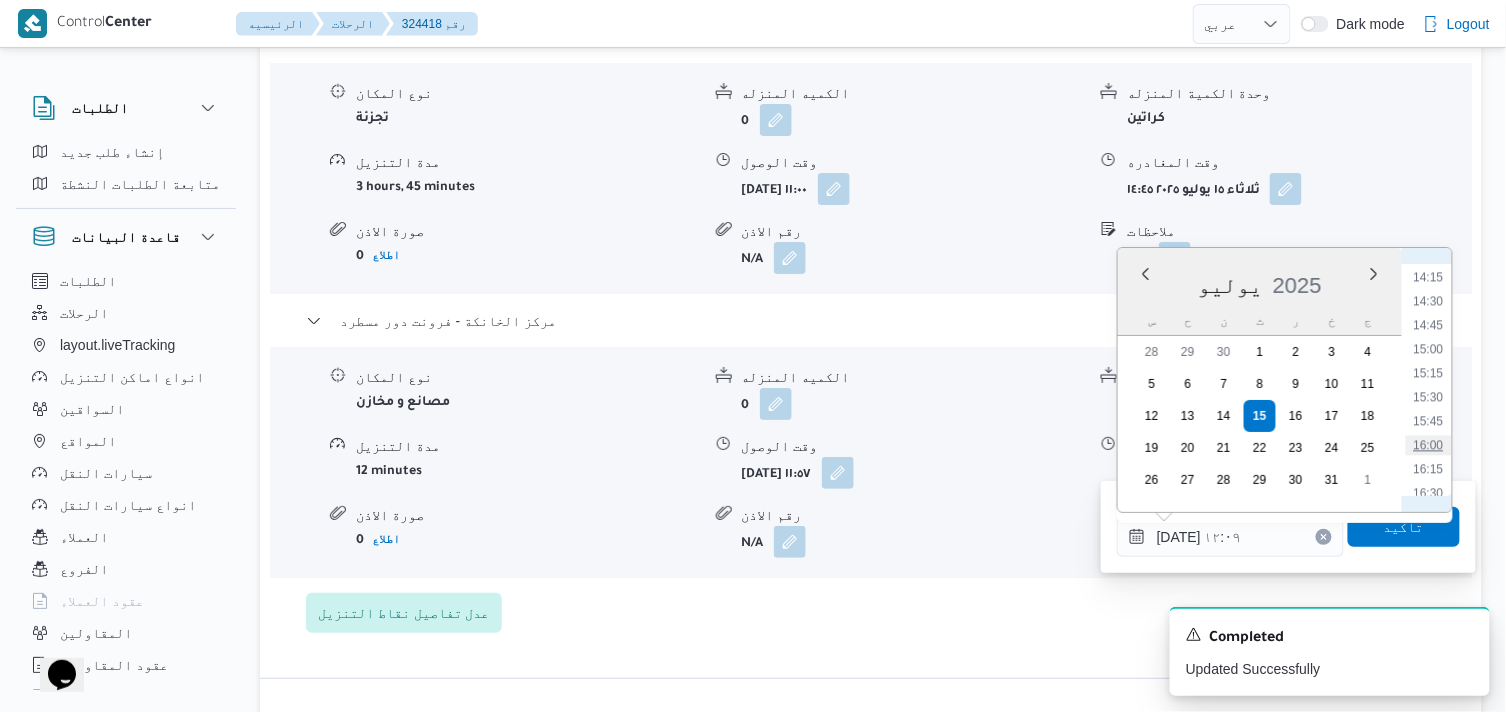 click on "16:00" at bounding box center (1429, 445) 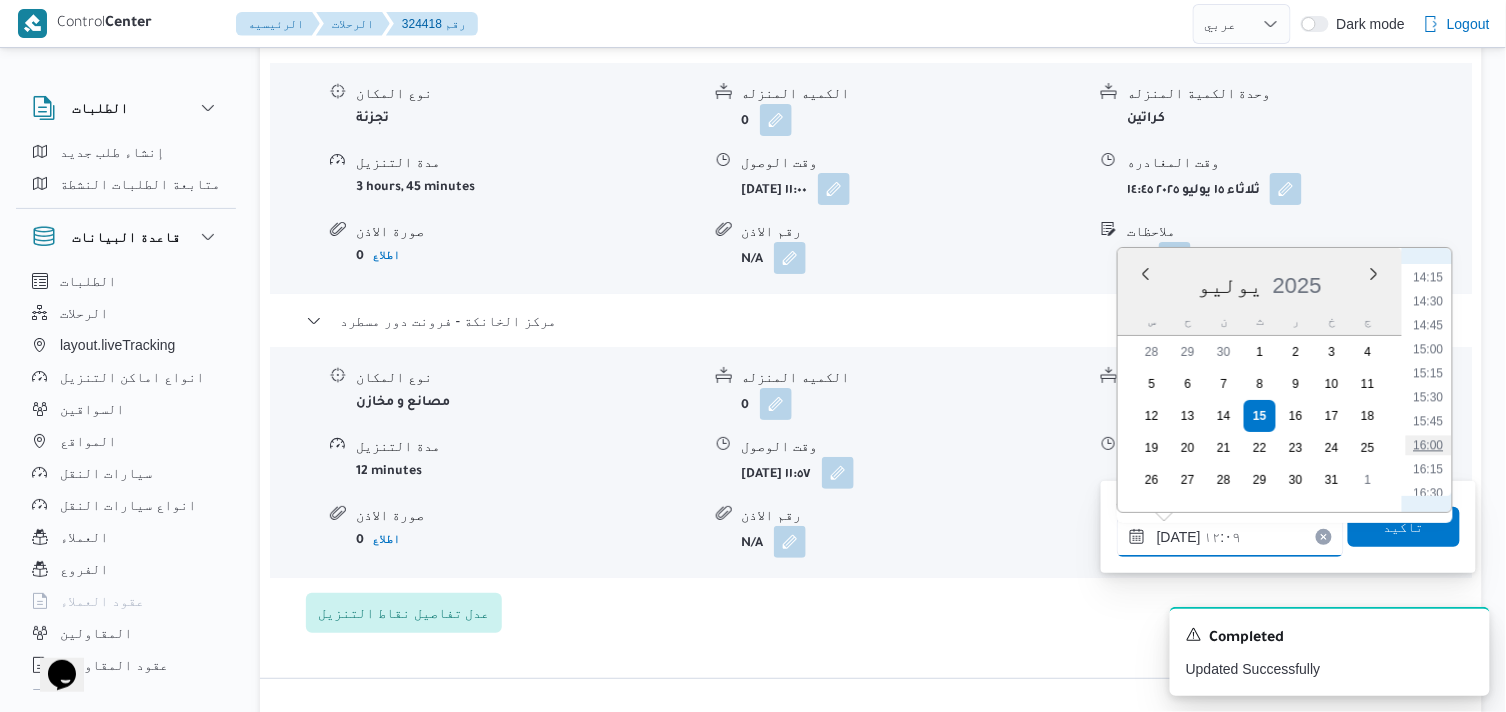 type on "١٥/٠٧/٢٠٢٥ ١٦:٠٠" 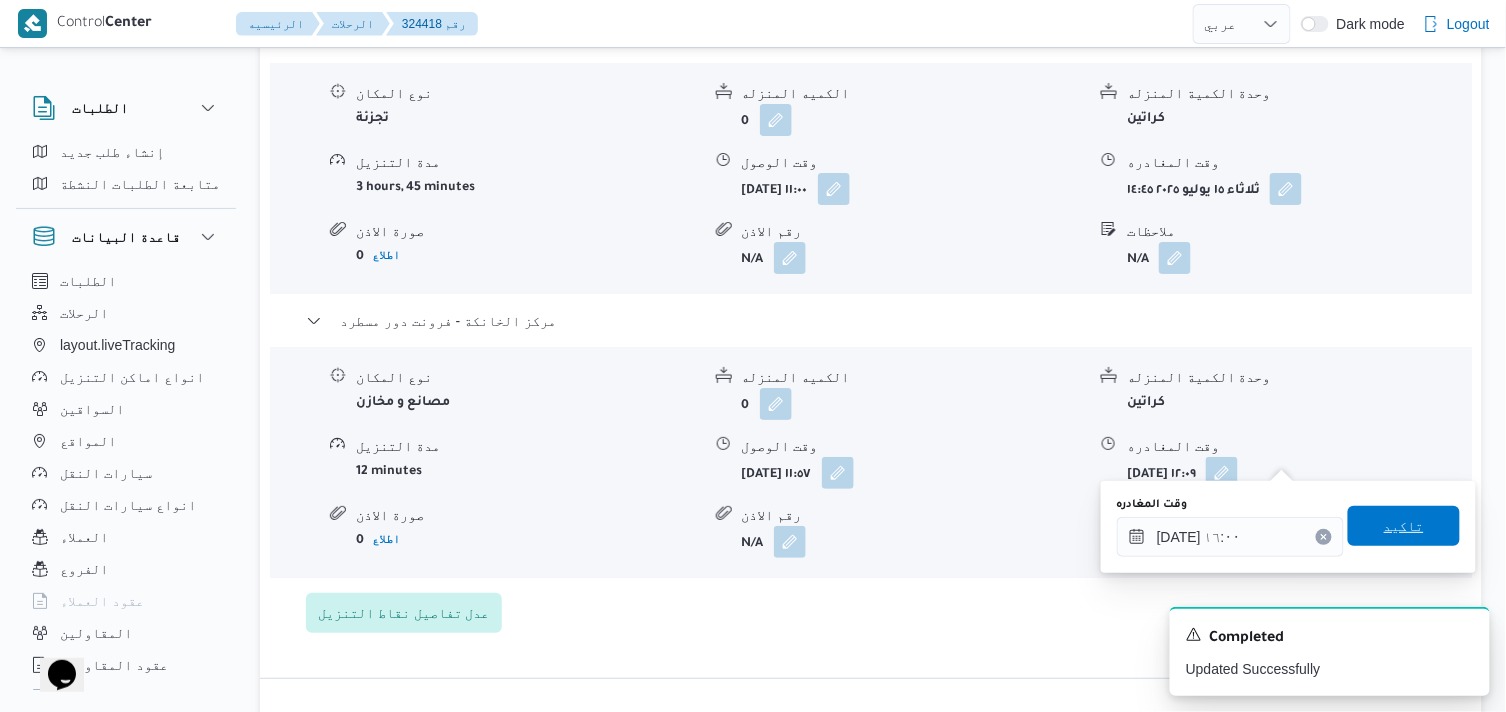 click on "تاكيد" at bounding box center [1404, 526] 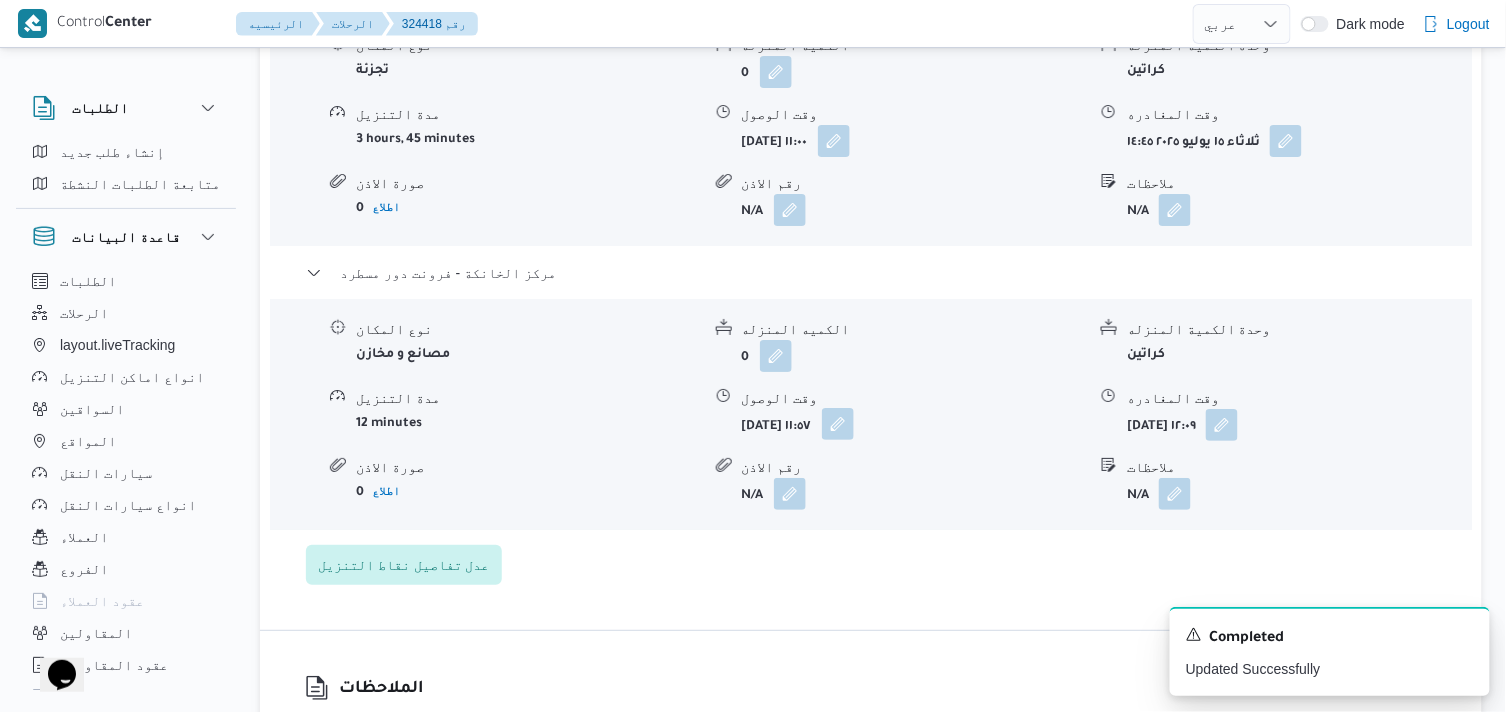 click at bounding box center (838, 424) 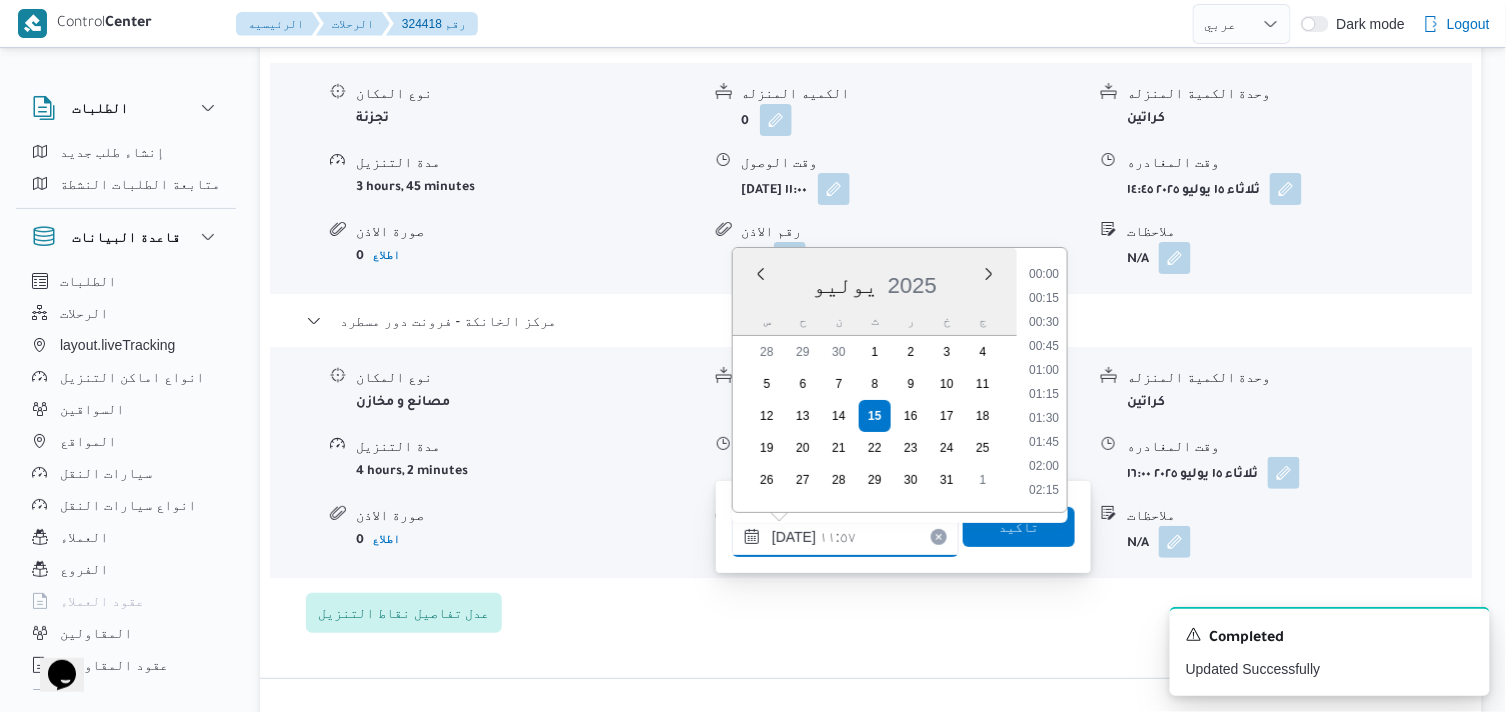 click on "١٥/٠٧/٢٠٢٥ ١١:٥٧" at bounding box center (845, 537) 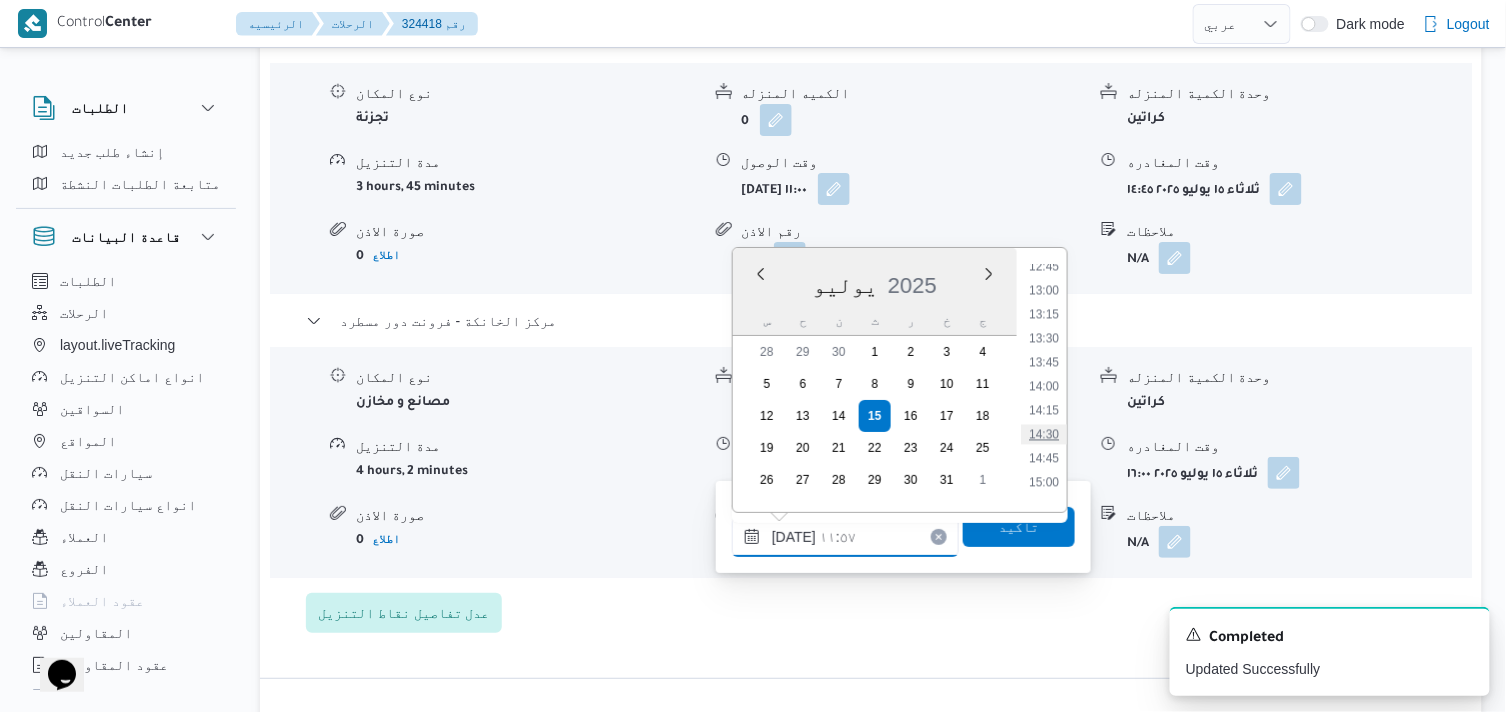 scroll, scrollTop: 1342, scrollLeft: 0, axis: vertical 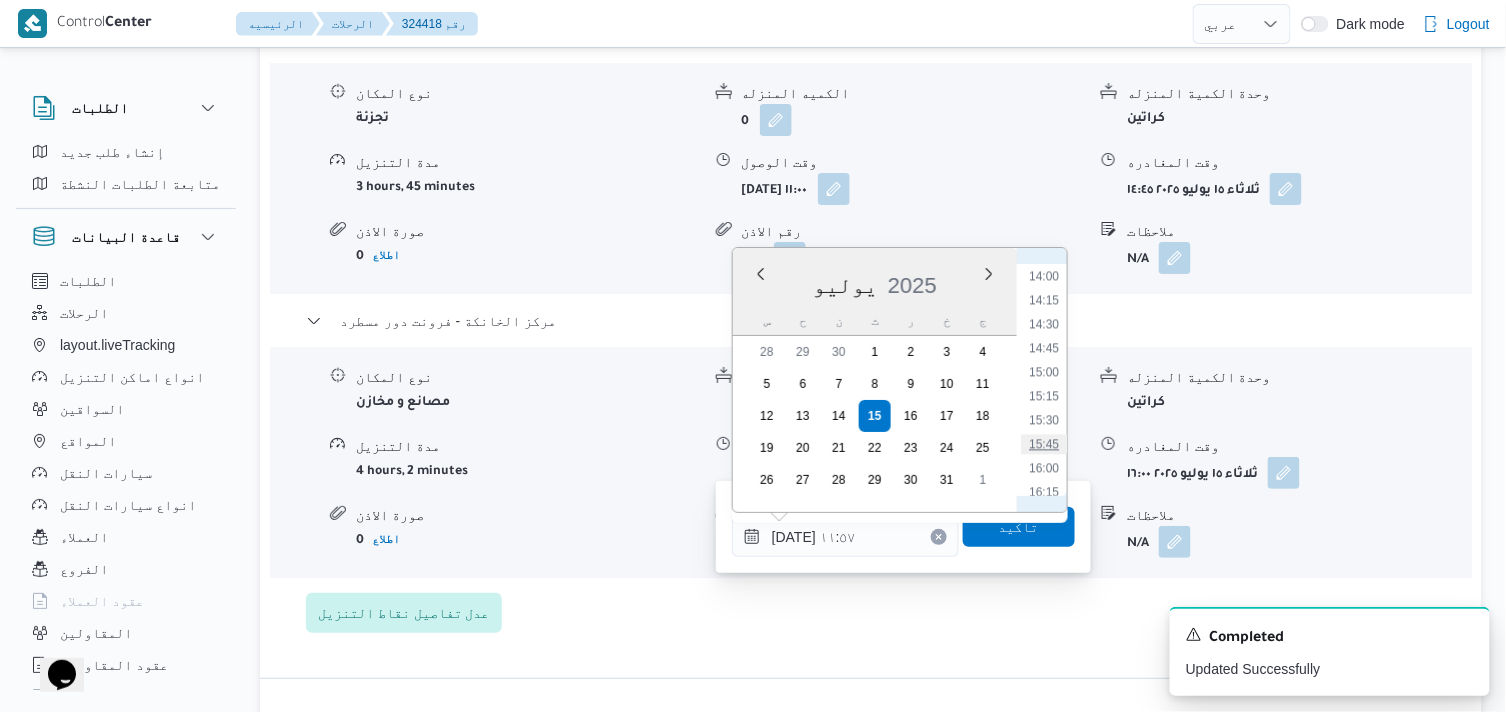 click on "15:45" at bounding box center [1044, 444] 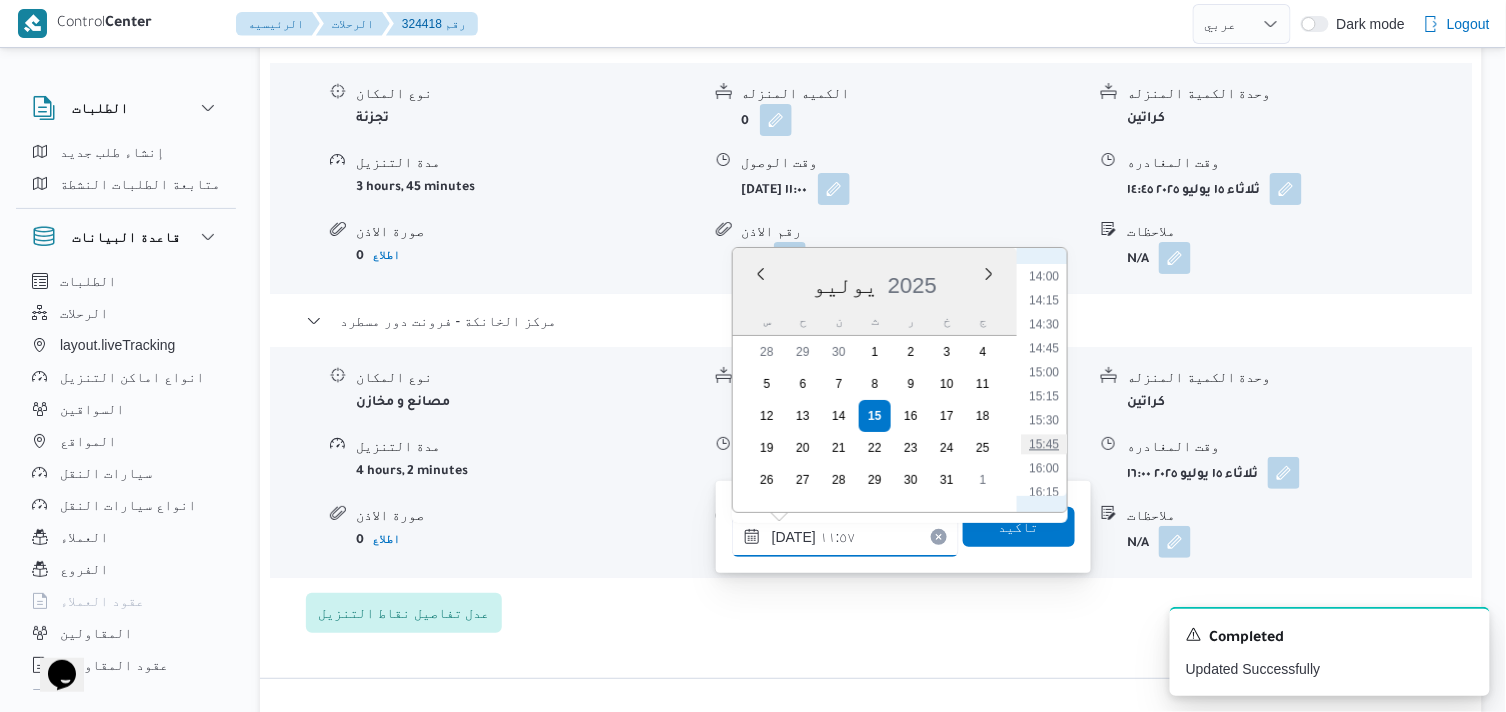 type on "١٥/٠٧/٢٠٢٥ ١٥:٤٥" 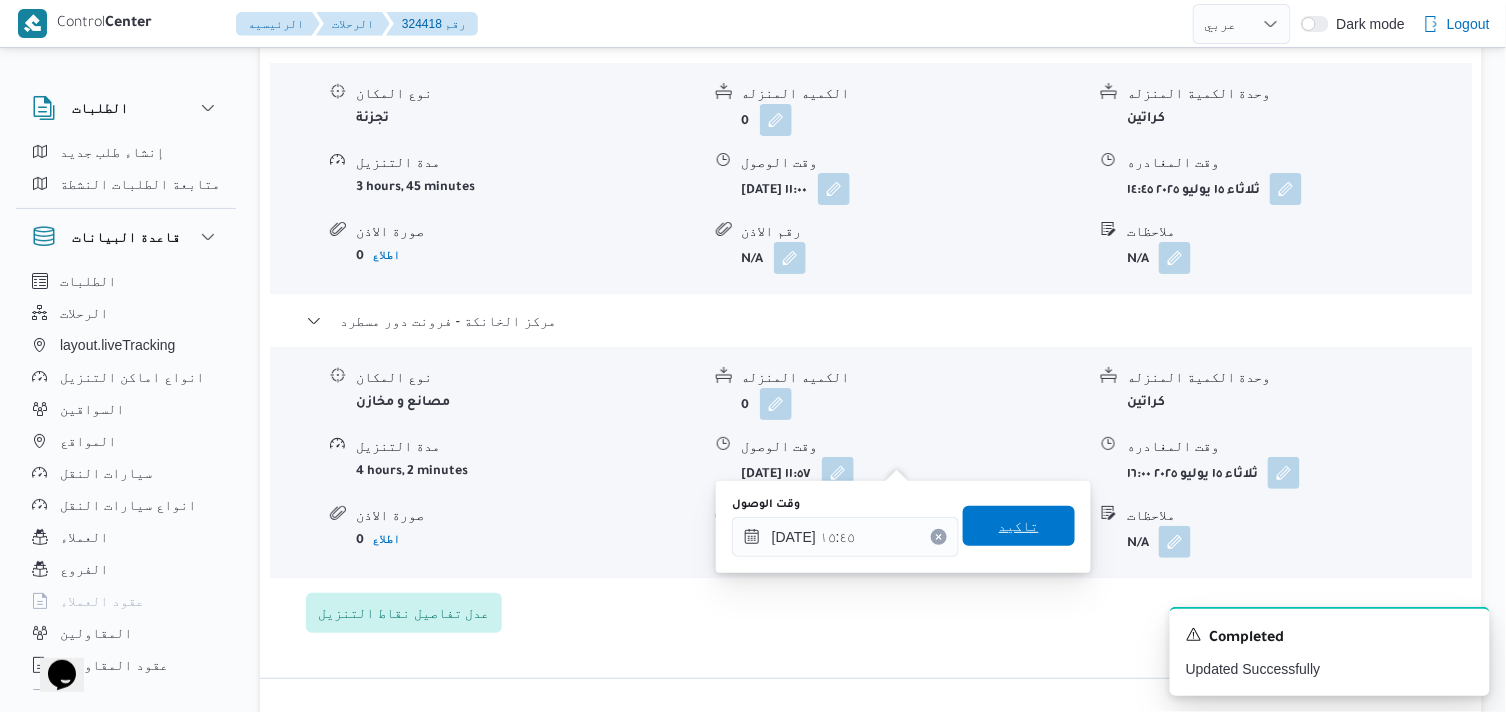 click on "تاكيد" at bounding box center [1019, 526] 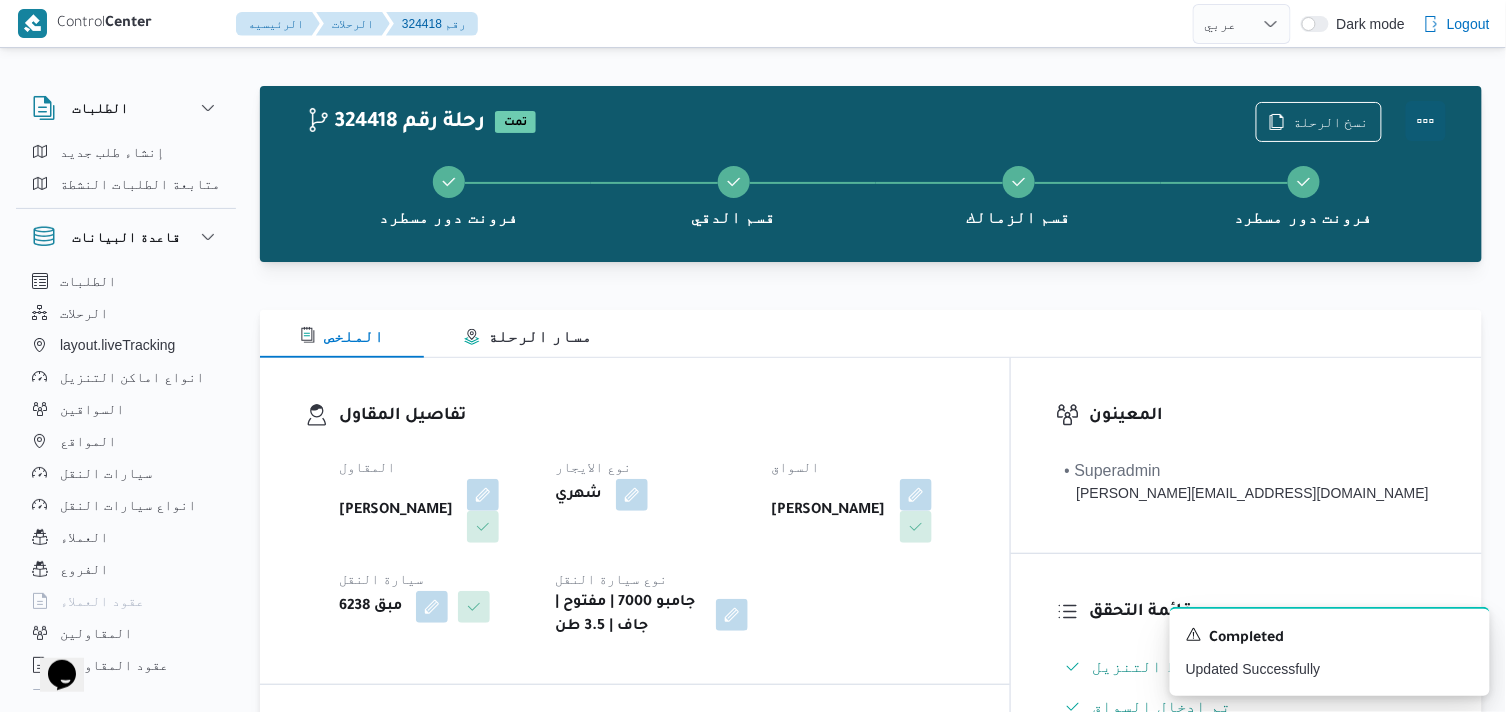 scroll, scrollTop: 0, scrollLeft: 0, axis: both 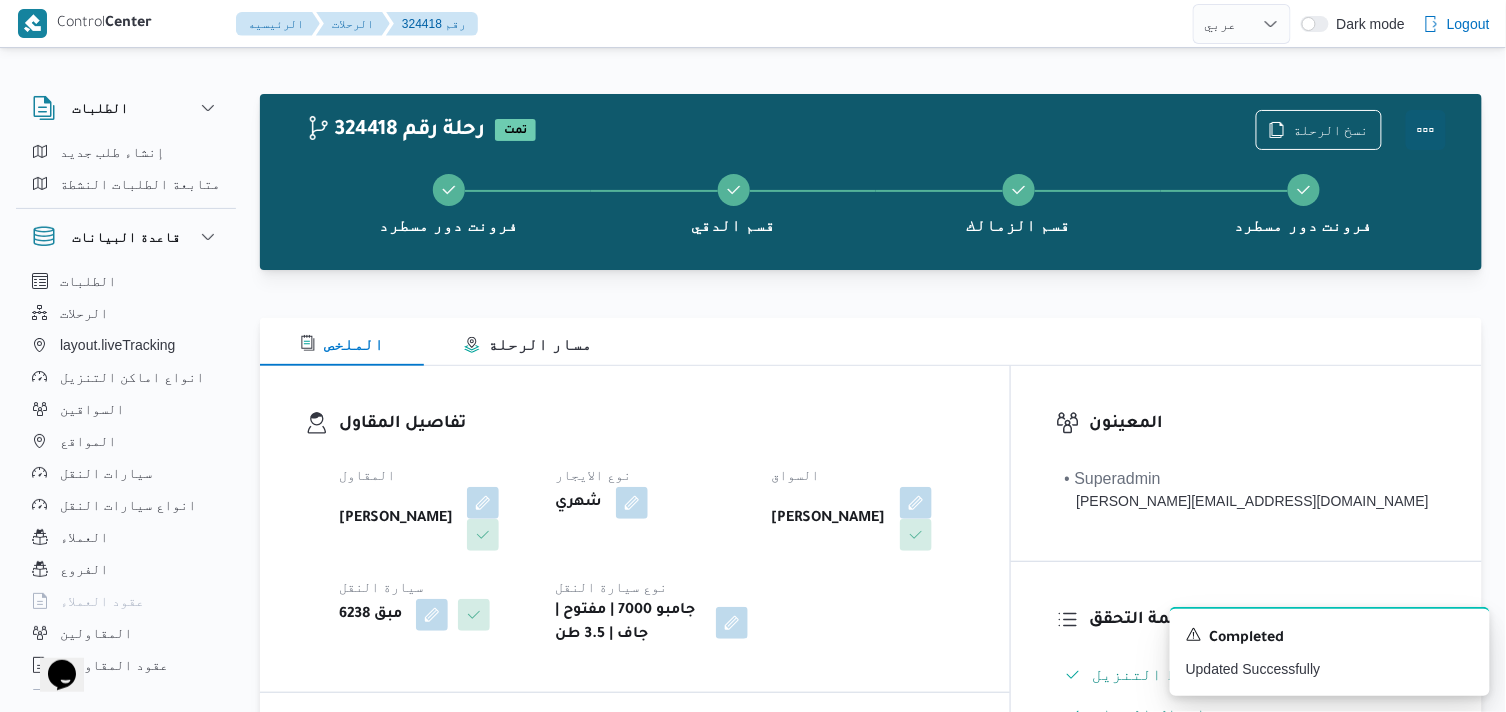 drag, startPoint x: 1428, startPoint y: 116, endPoint x: 1388, endPoint y: 128, distance: 41.761227 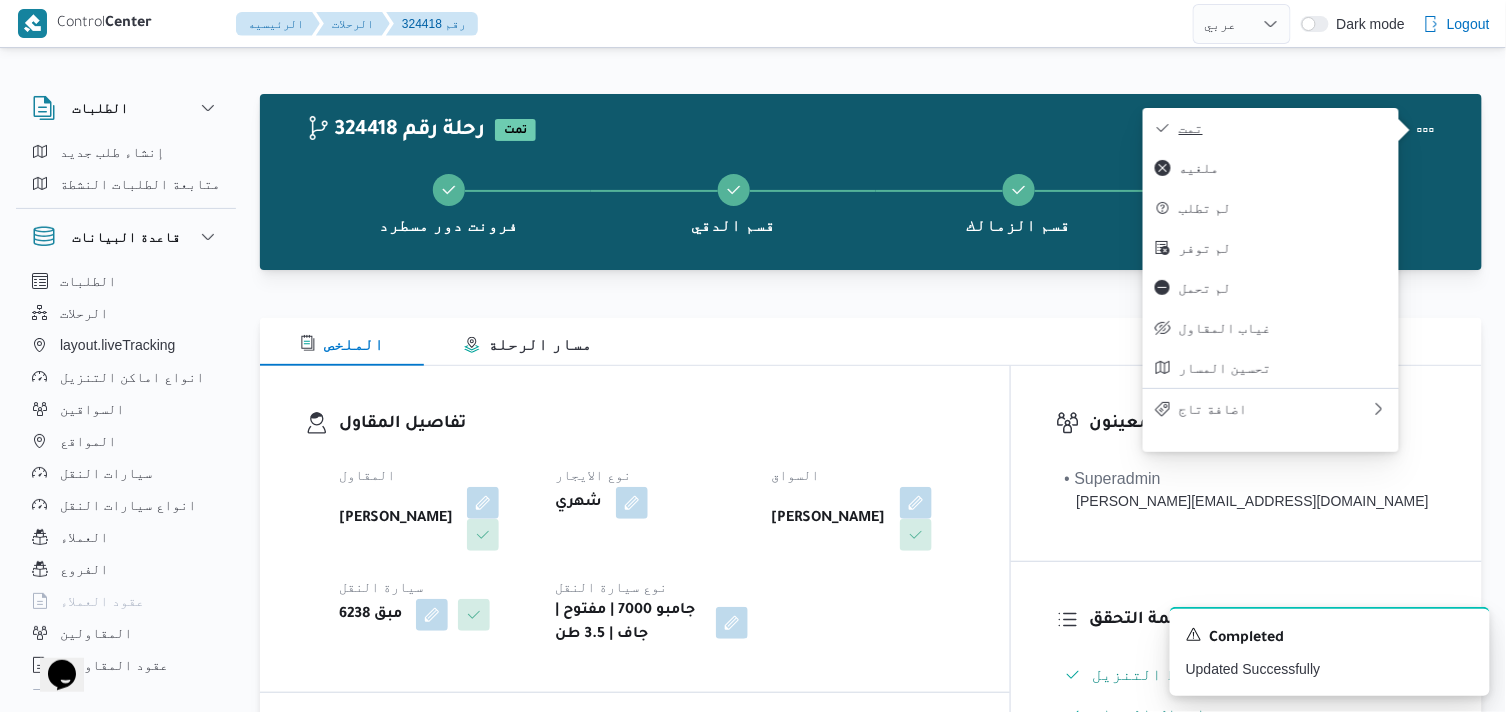click on "تمت" at bounding box center (1283, 128) 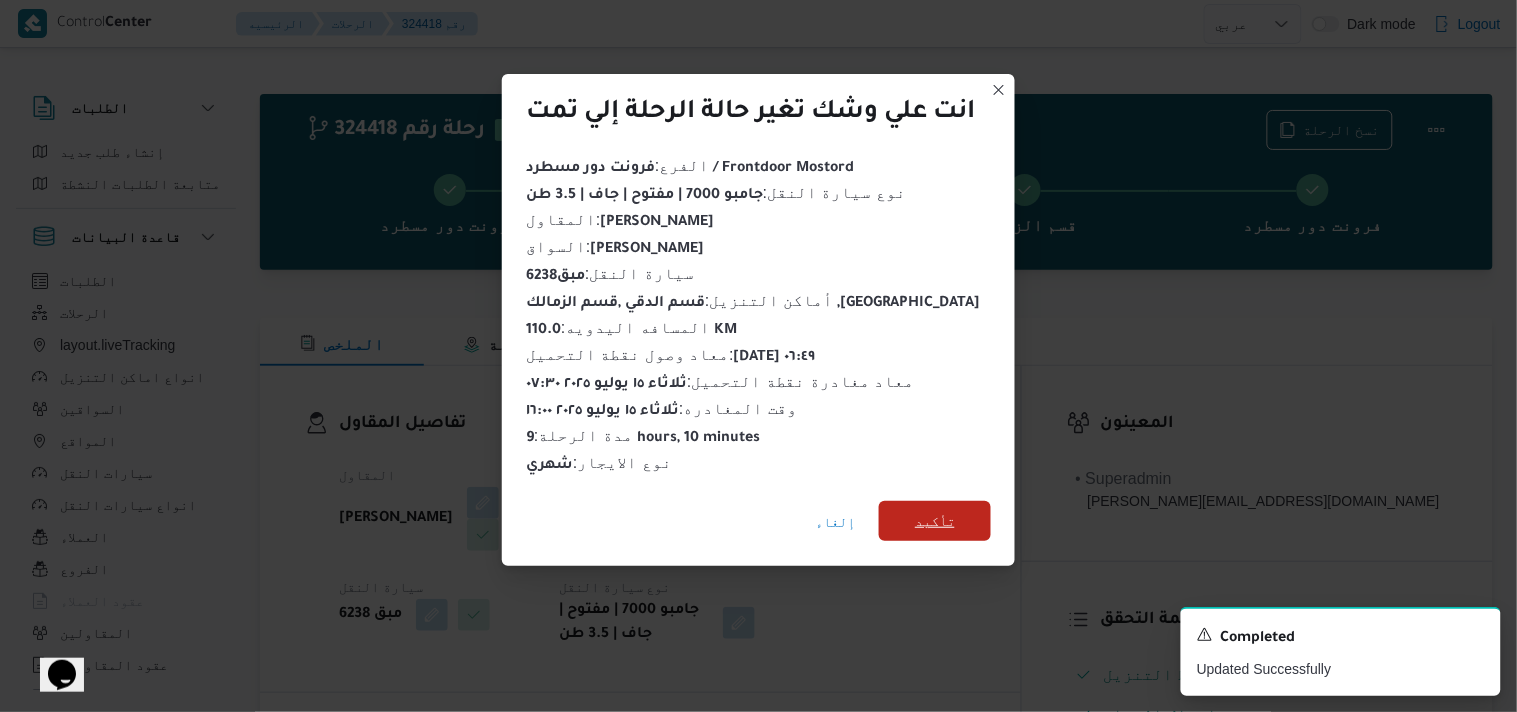 click on "تأكيد" at bounding box center (935, 521) 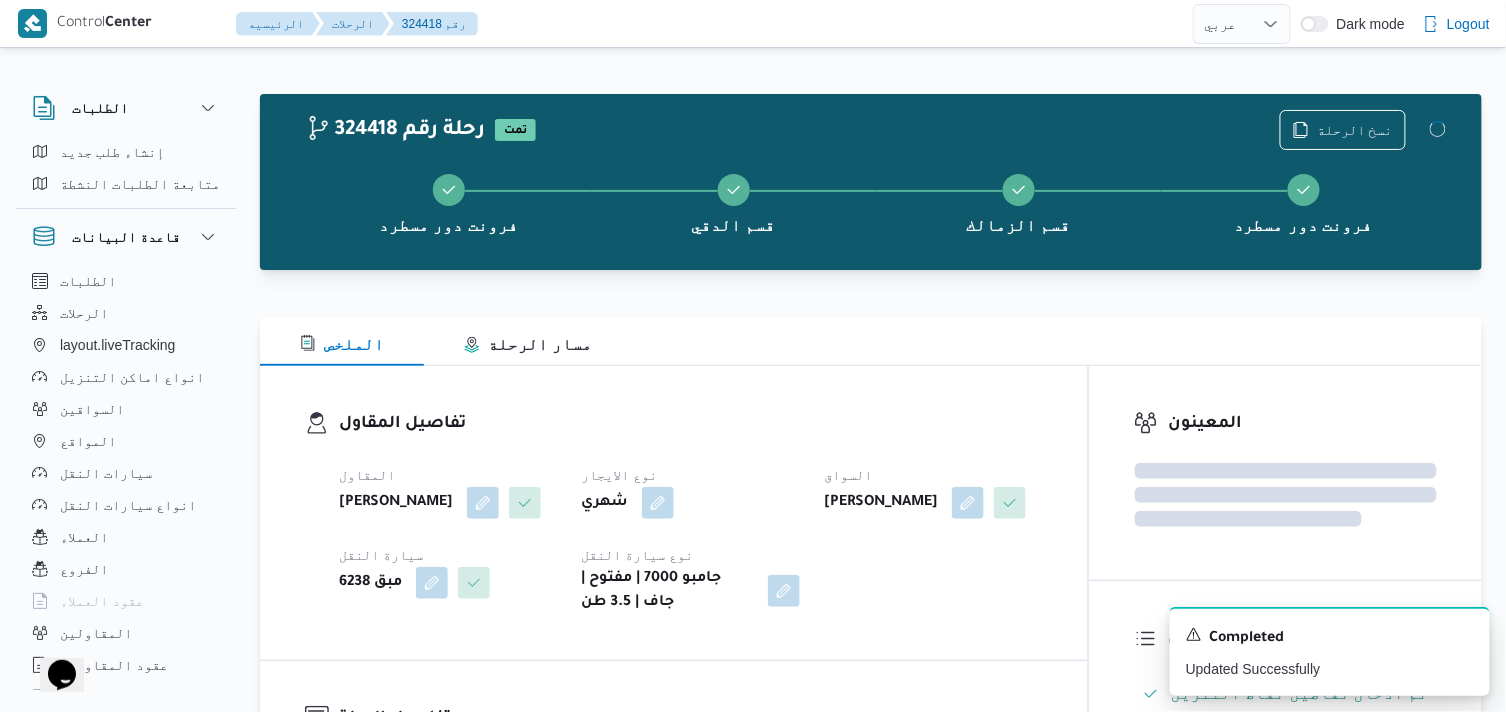 click on "تفاصيل المقاول" at bounding box center (691, 424) 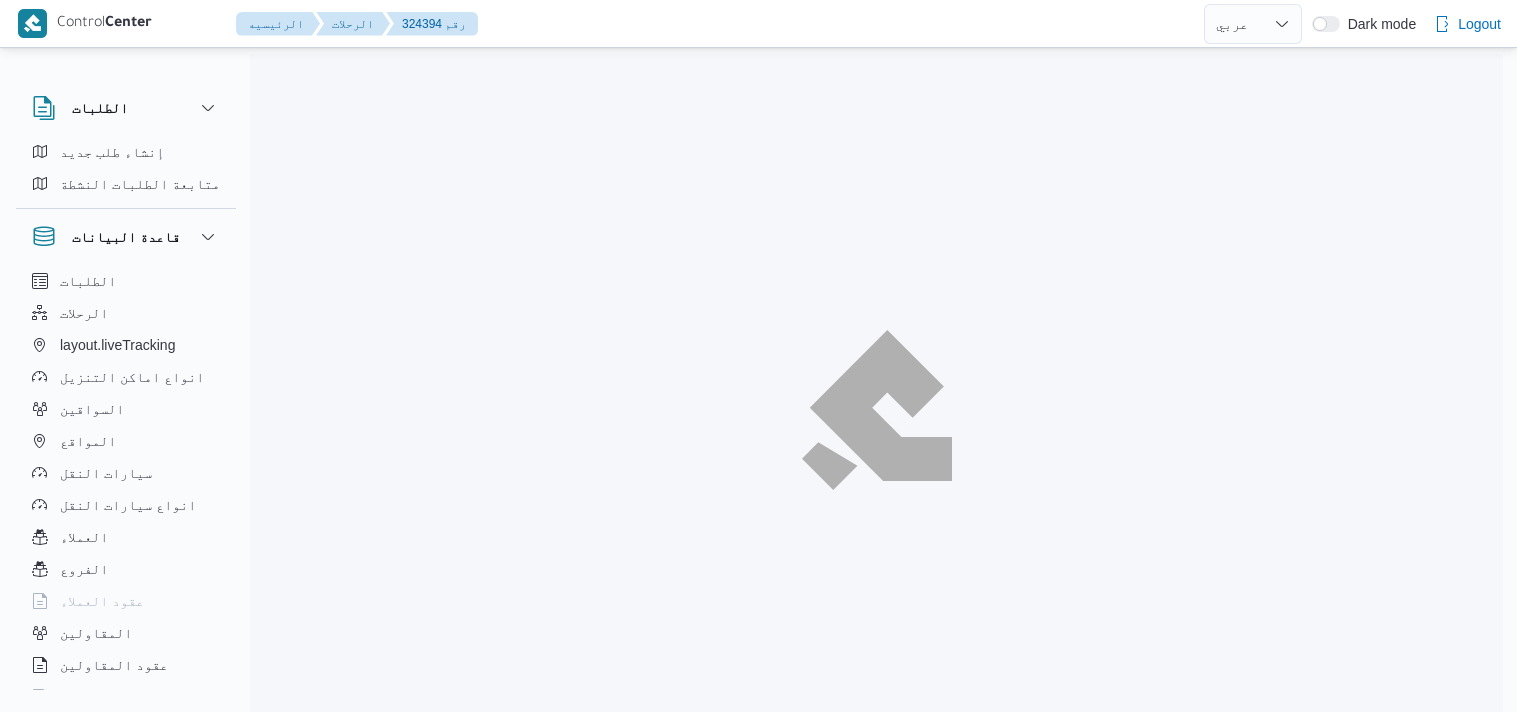select on "ar" 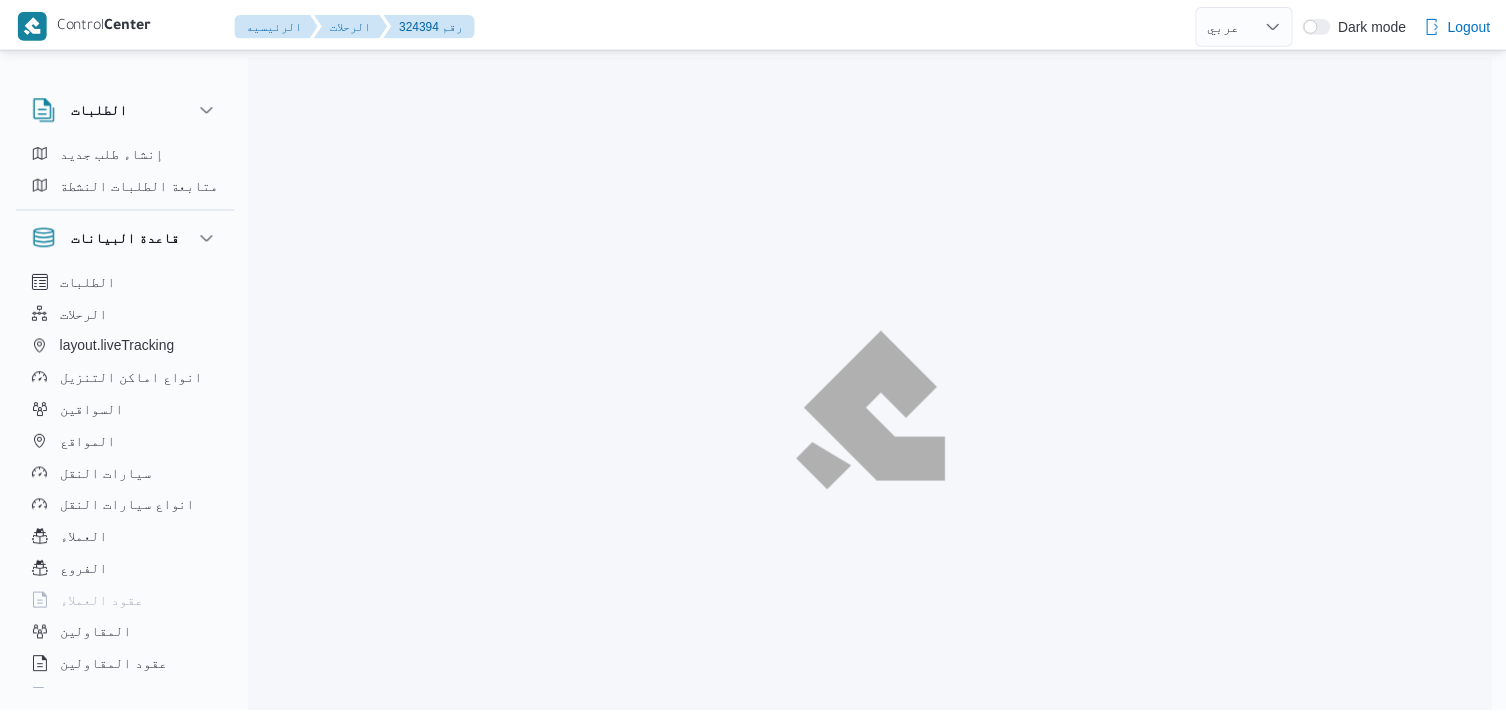 scroll, scrollTop: 0, scrollLeft: 0, axis: both 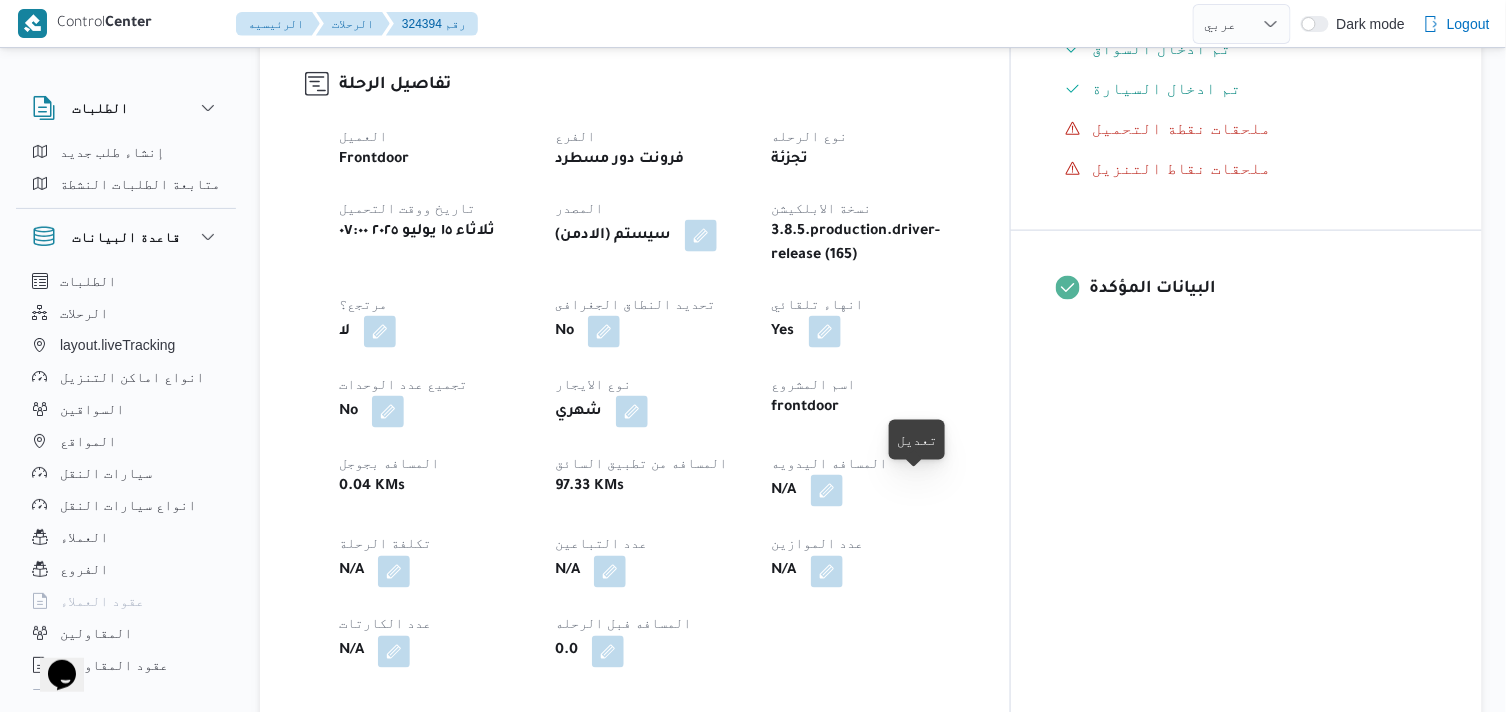 click at bounding box center (827, 491) 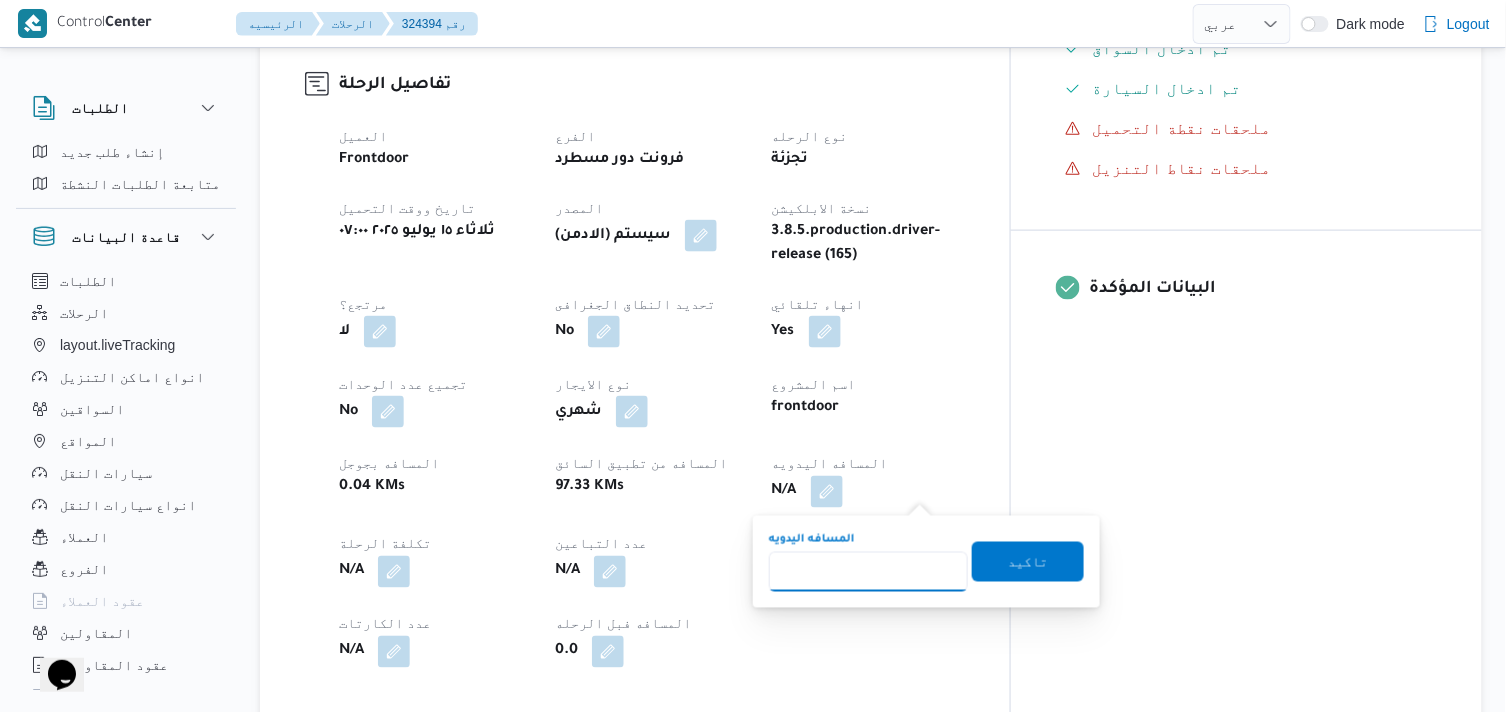 click on "المسافه اليدويه" at bounding box center [868, 572] 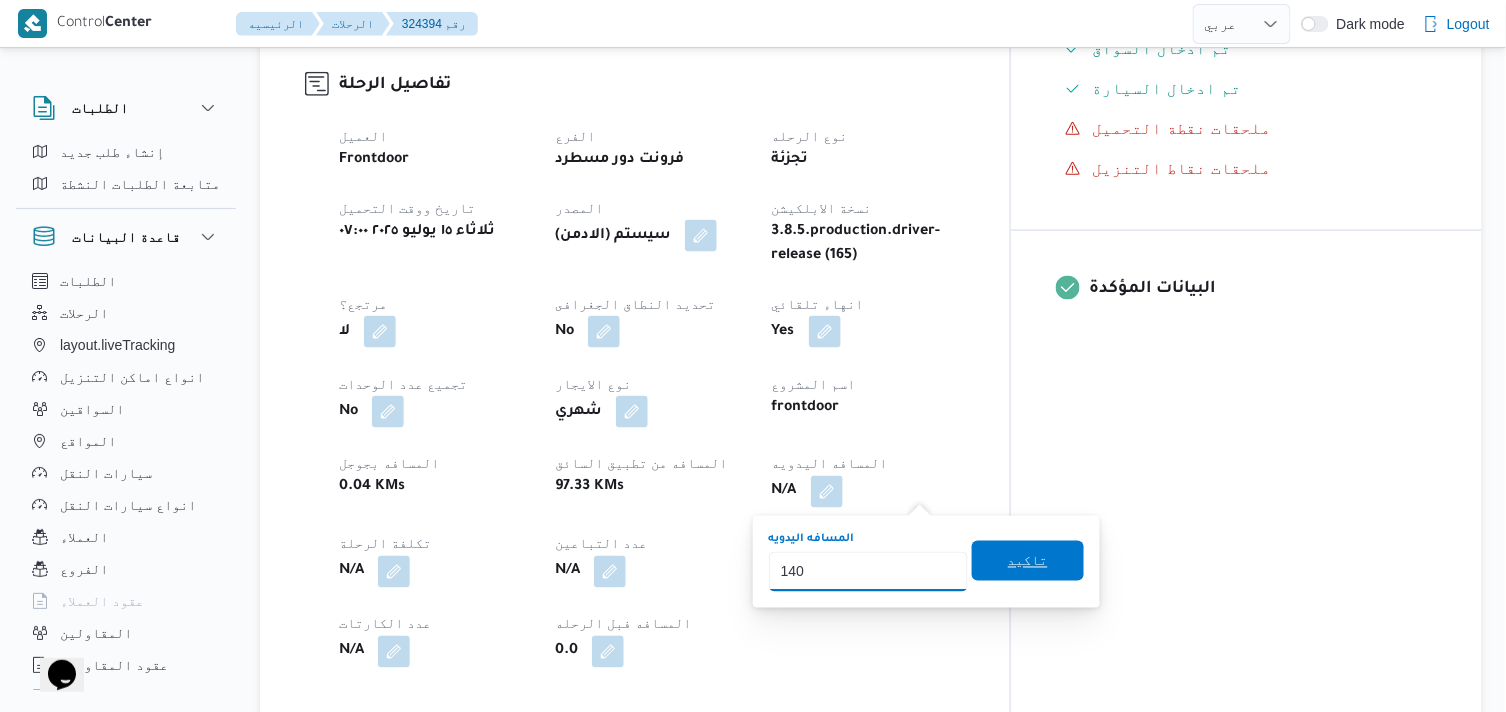 type on "140" 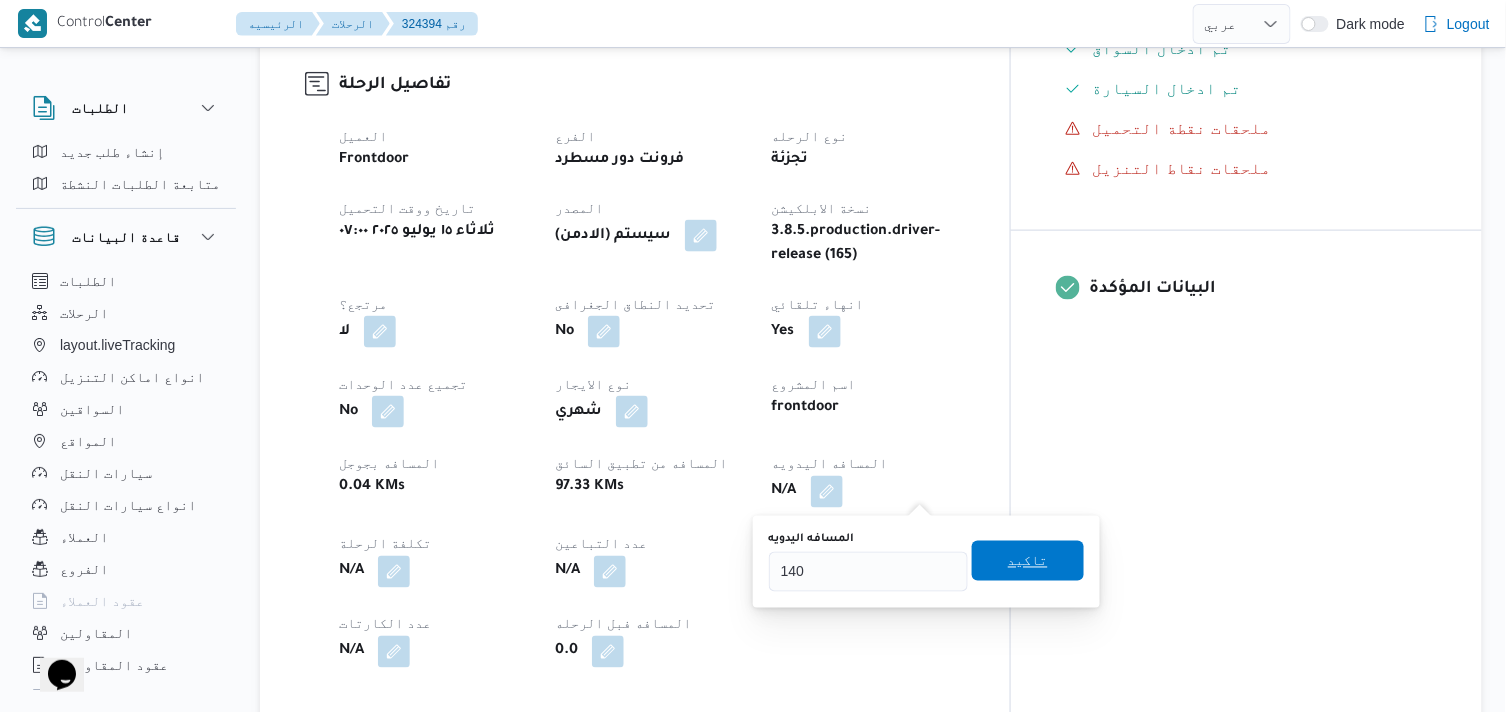 click on "تاكيد" at bounding box center [1028, 561] 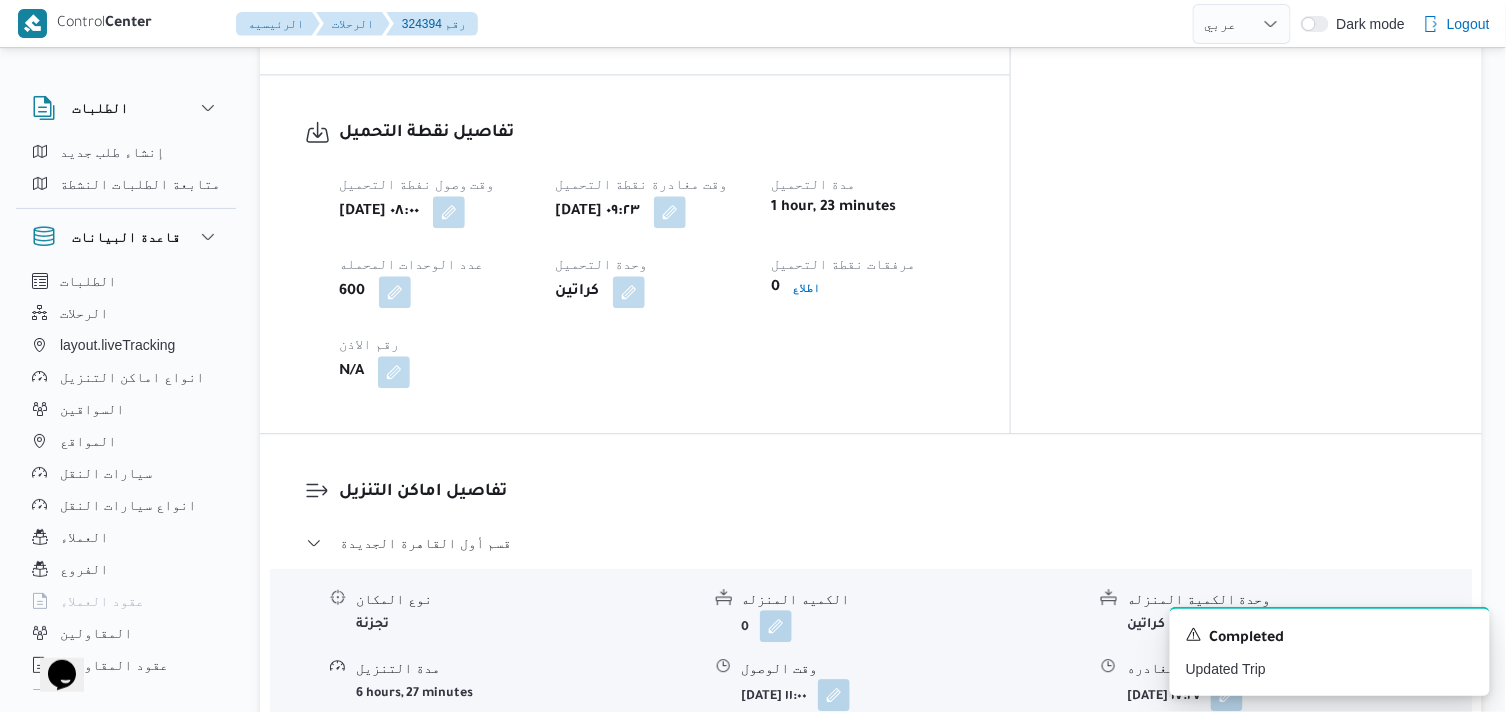 scroll, scrollTop: 1444, scrollLeft: 0, axis: vertical 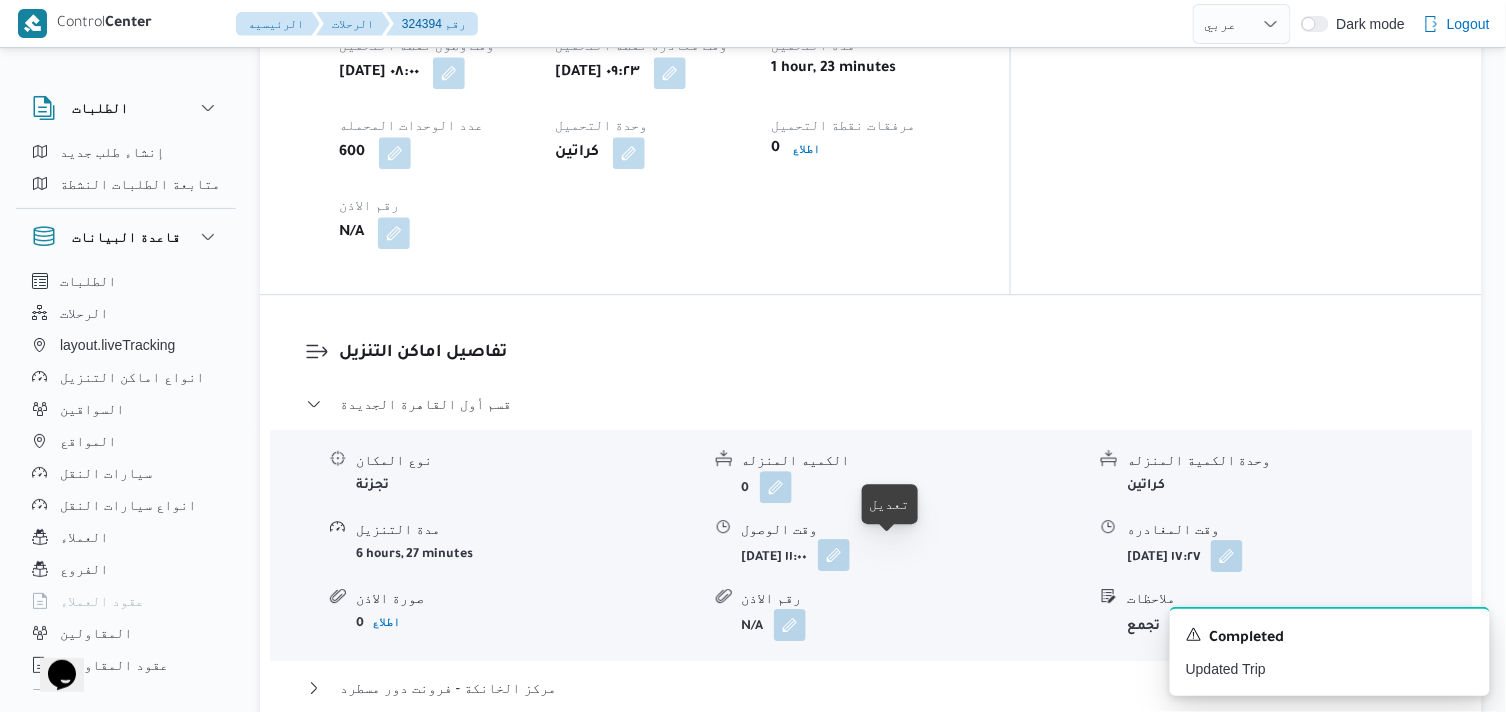 click at bounding box center (834, 555) 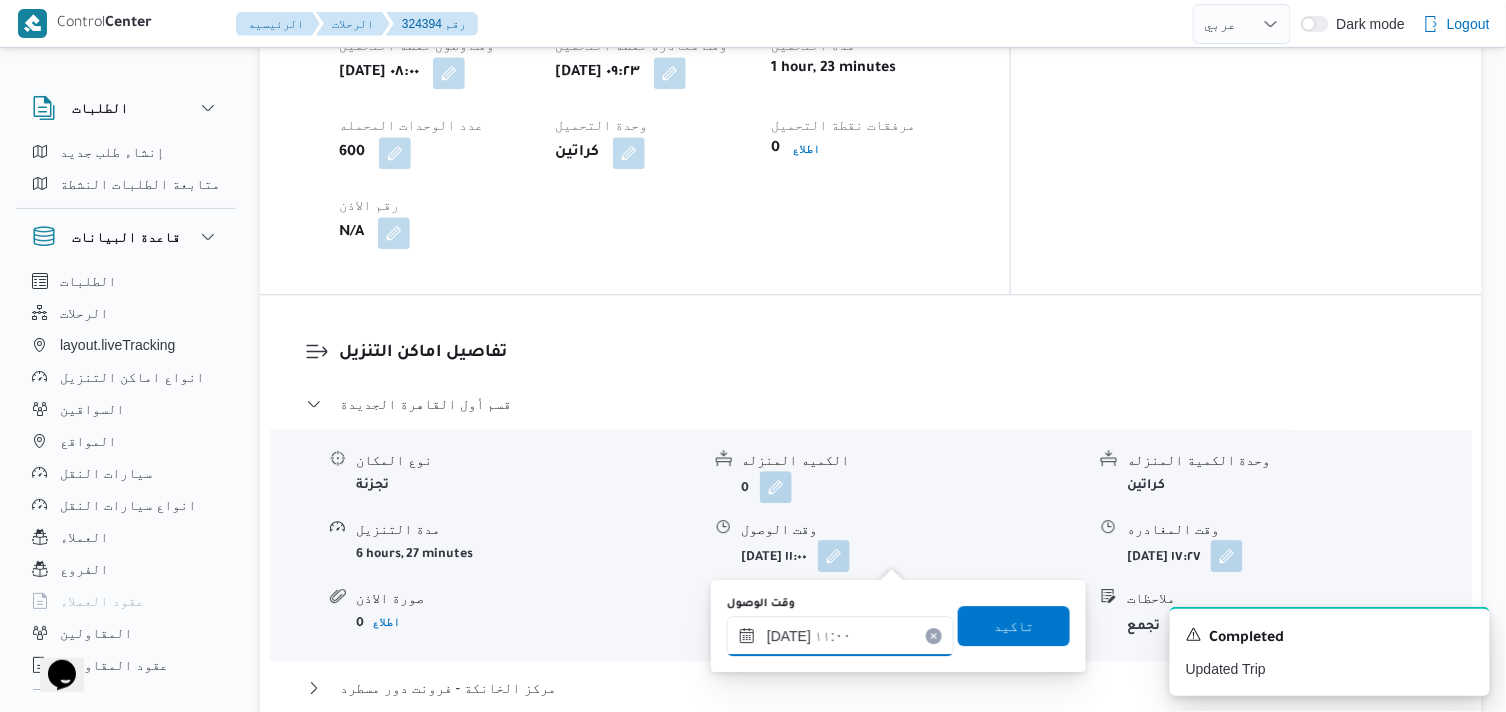 click on "[DATE] ١١:٠٠" at bounding box center (840, 636) 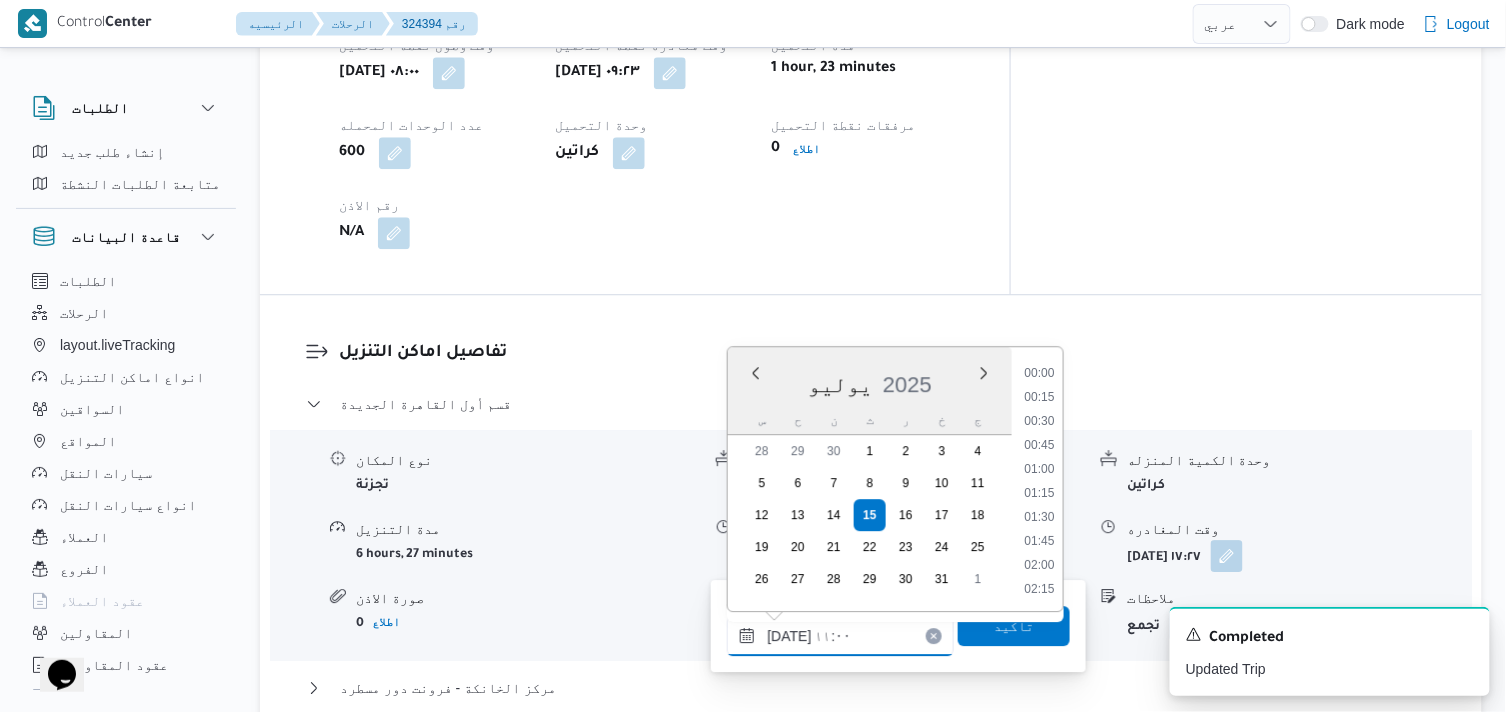 scroll, scrollTop: 936, scrollLeft: 0, axis: vertical 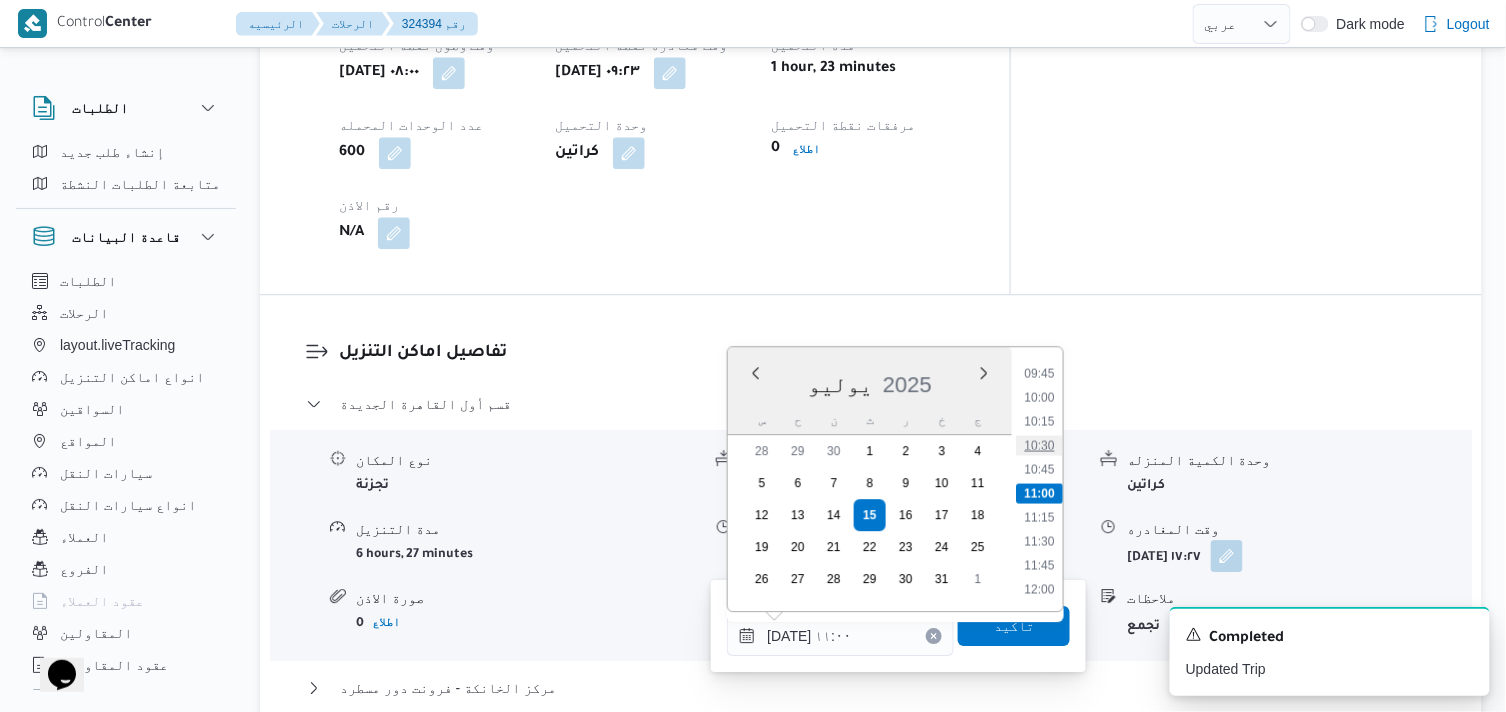 click on "10:30" at bounding box center (1040, 445) 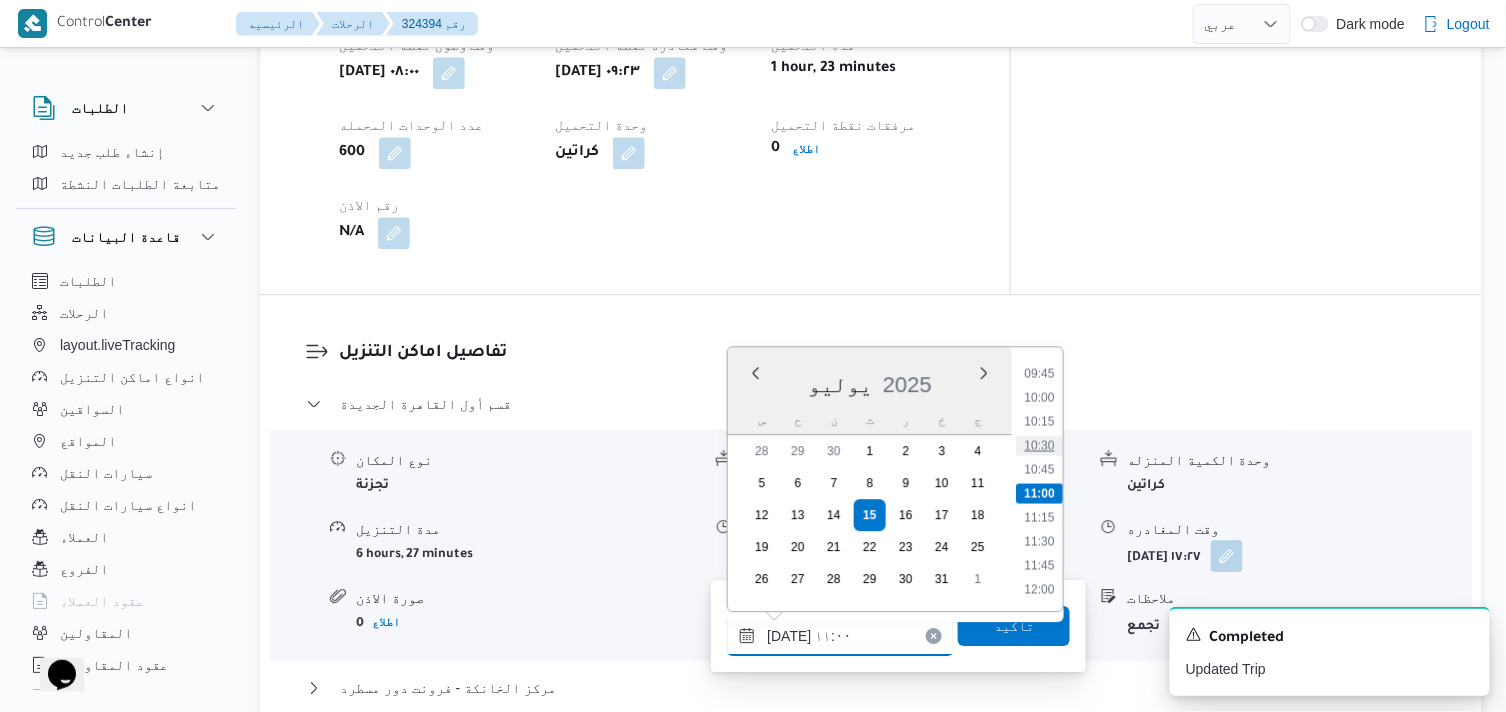 type on "[DATE] ١٠:٣٠" 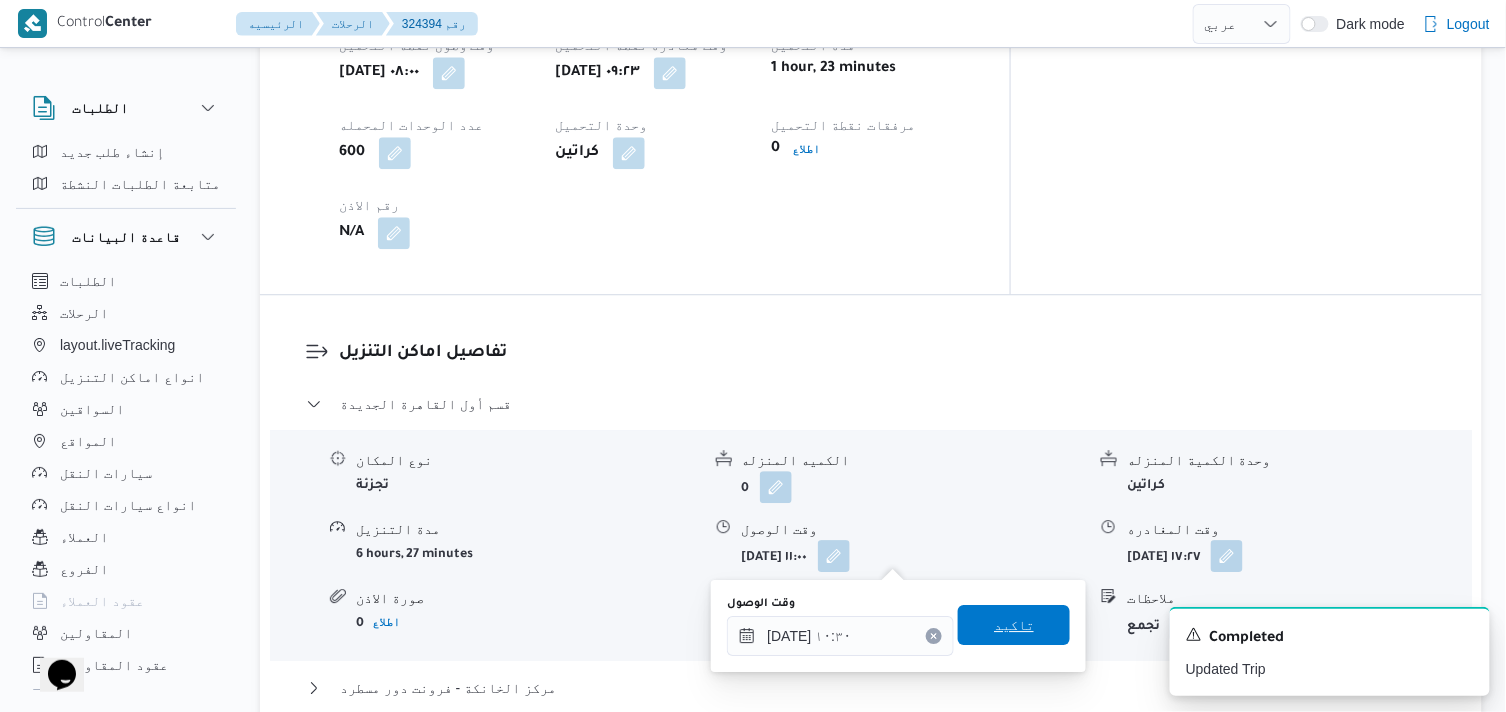 click on "تاكيد" at bounding box center [1014, 625] 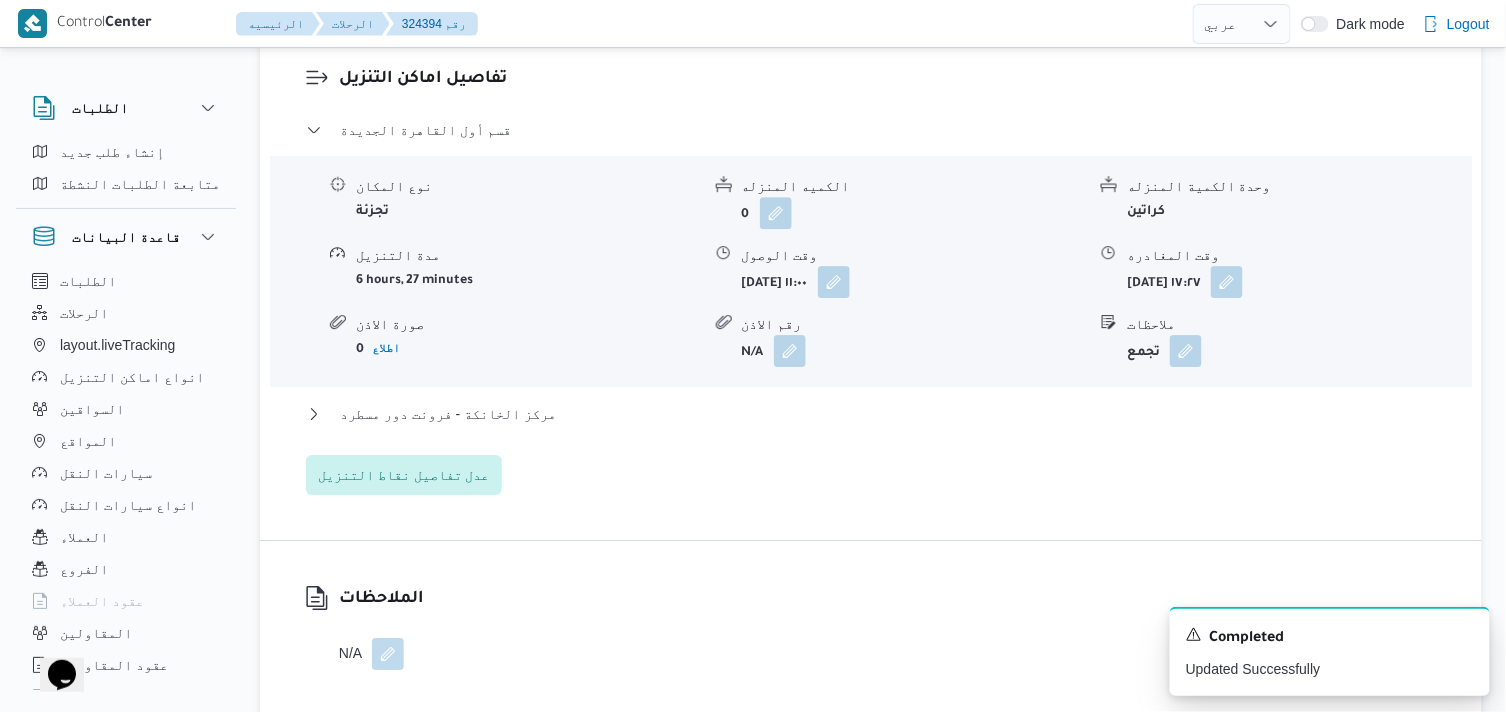 scroll, scrollTop: 1777, scrollLeft: 0, axis: vertical 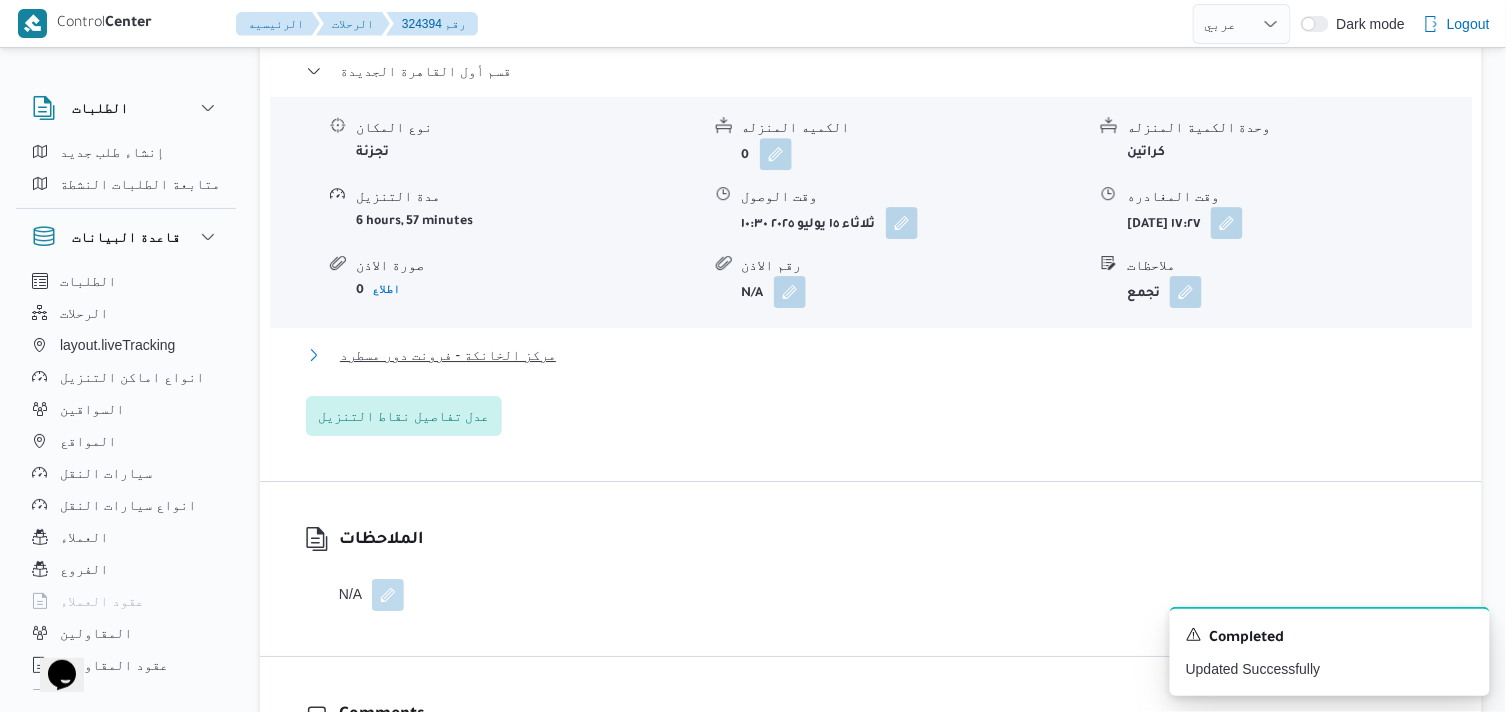 click on "مركز الخانكة -
فرونت دور مسطرد" at bounding box center (448, 355) 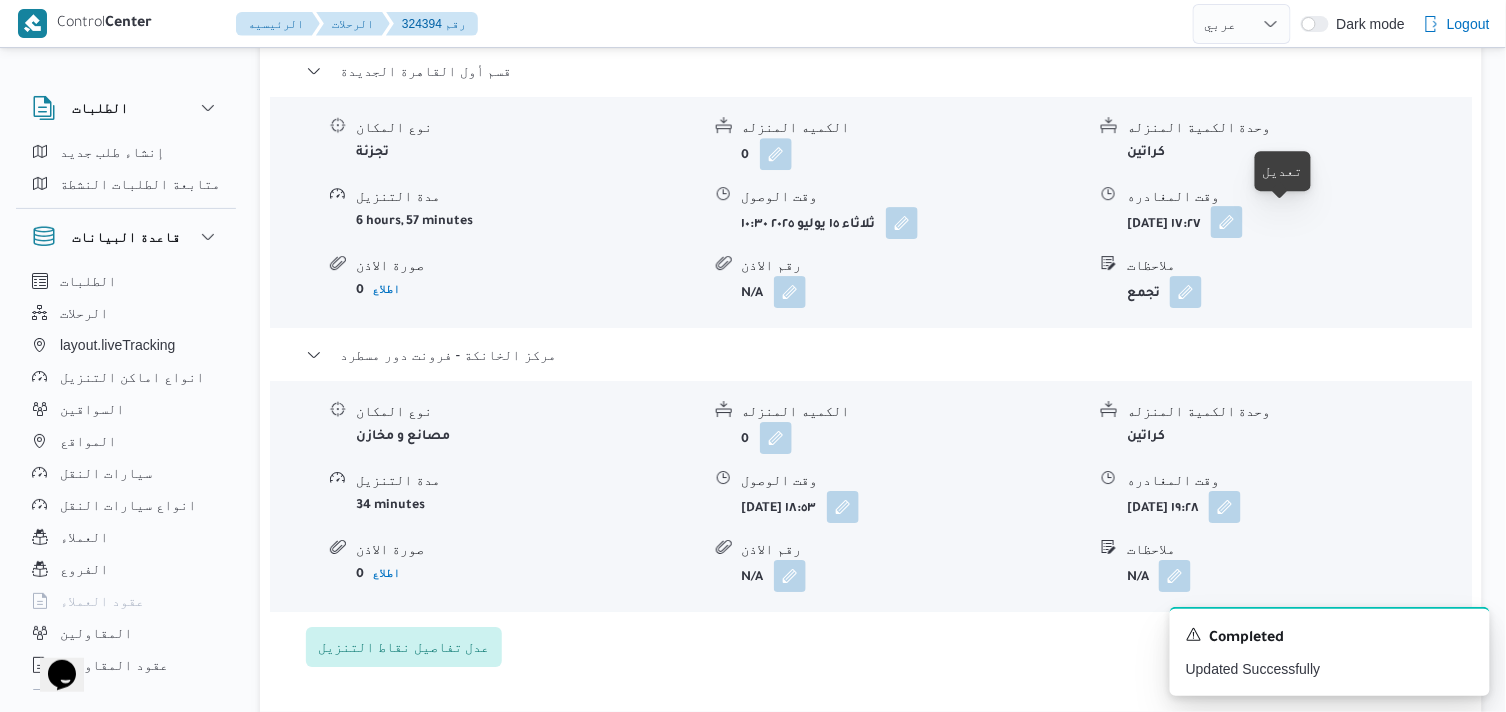 click at bounding box center (1227, 222) 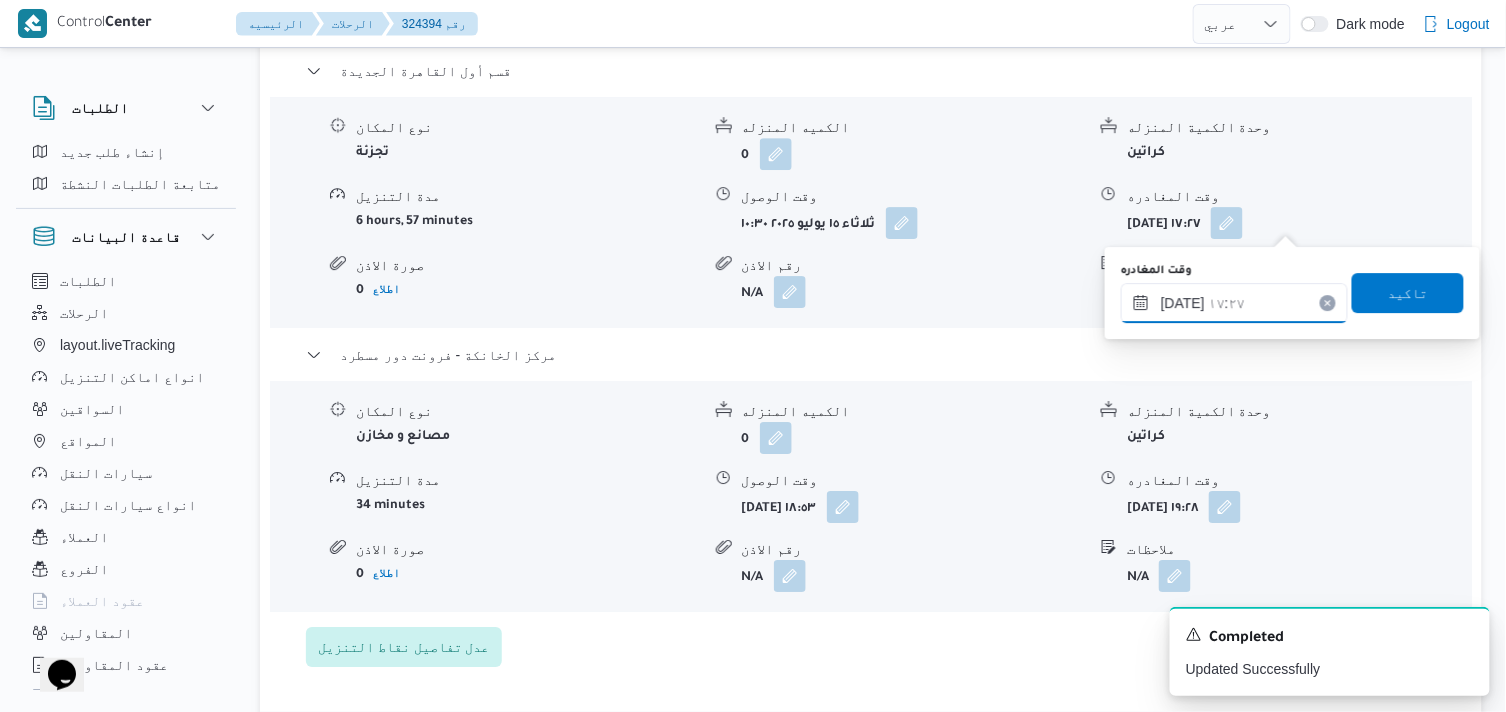 click on "١٥/٠٧/٢٠٢٥ ١٧:٢٧" at bounding box center (1234, 303) 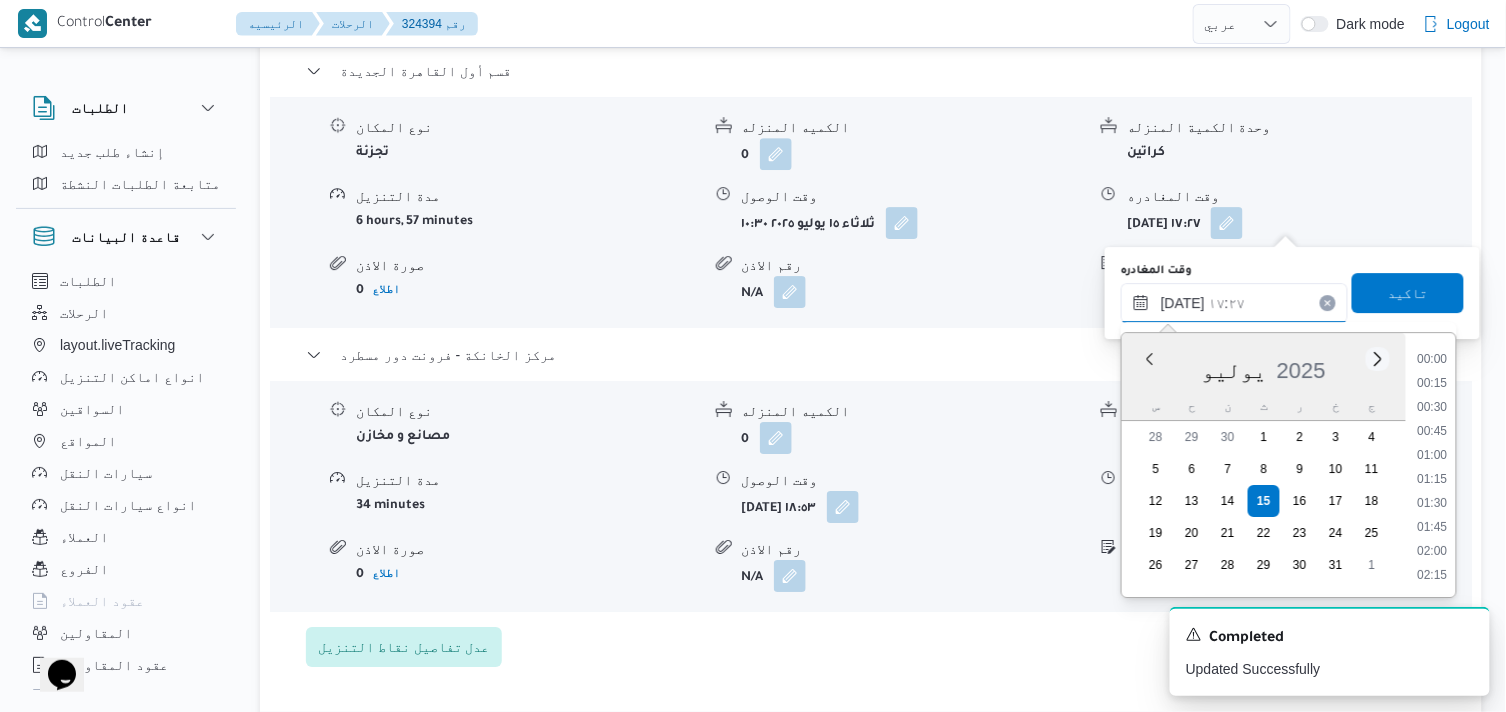 scroll, scrollTop: 1535, scrollLeft: 0, axis: vertical 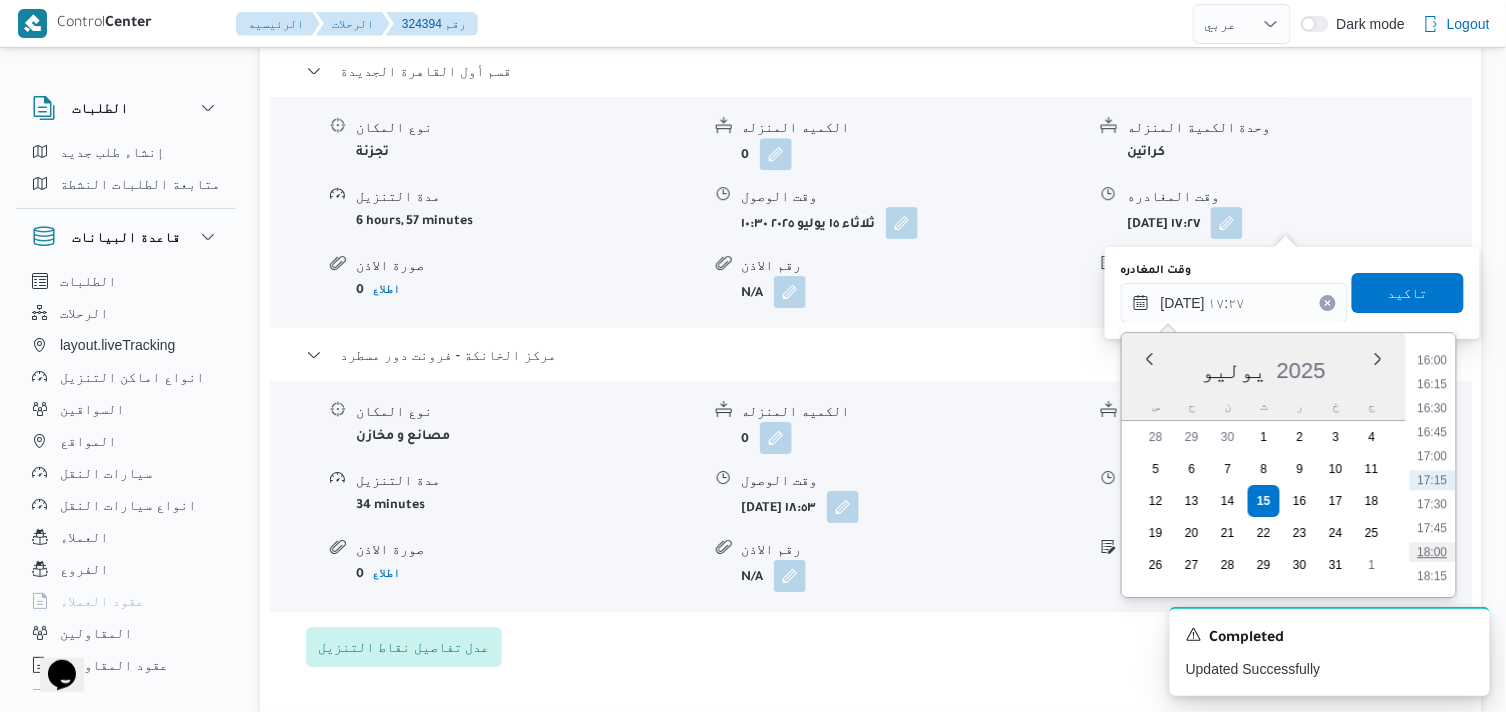 click on "18:00" at bounding box center [1433, 552] 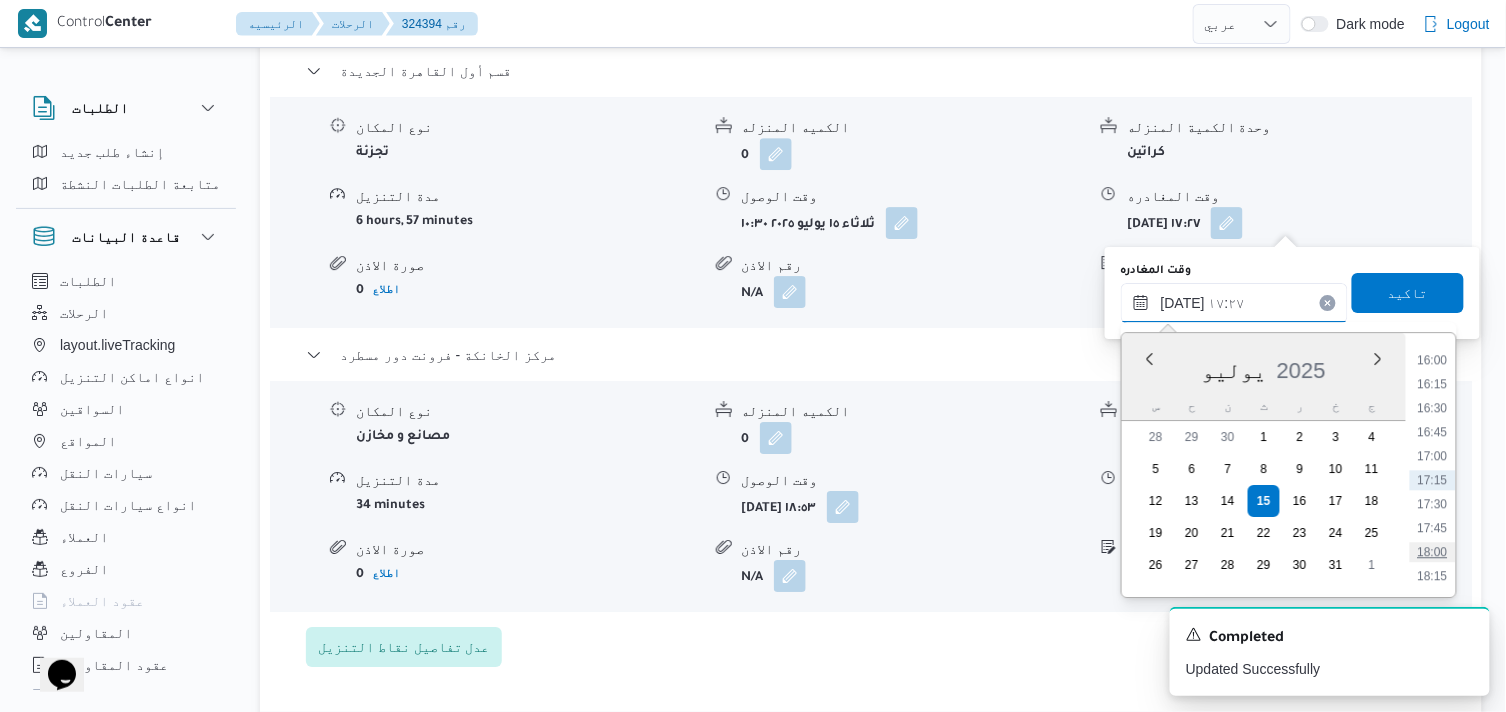 type on "١٥/٠٧/٢٠٢٥ ١٨:٠٠" 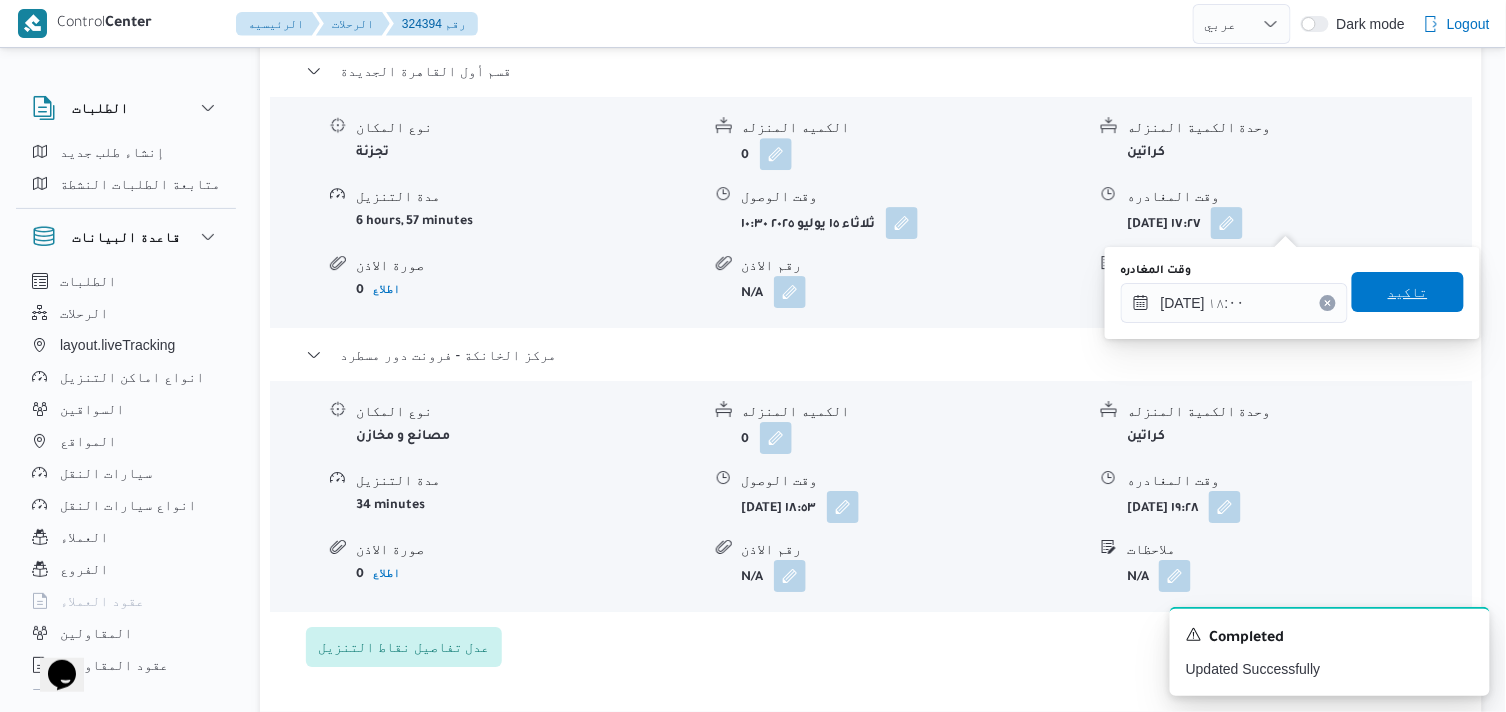 click on "تاكيد" at bounding box center (1408, 292) 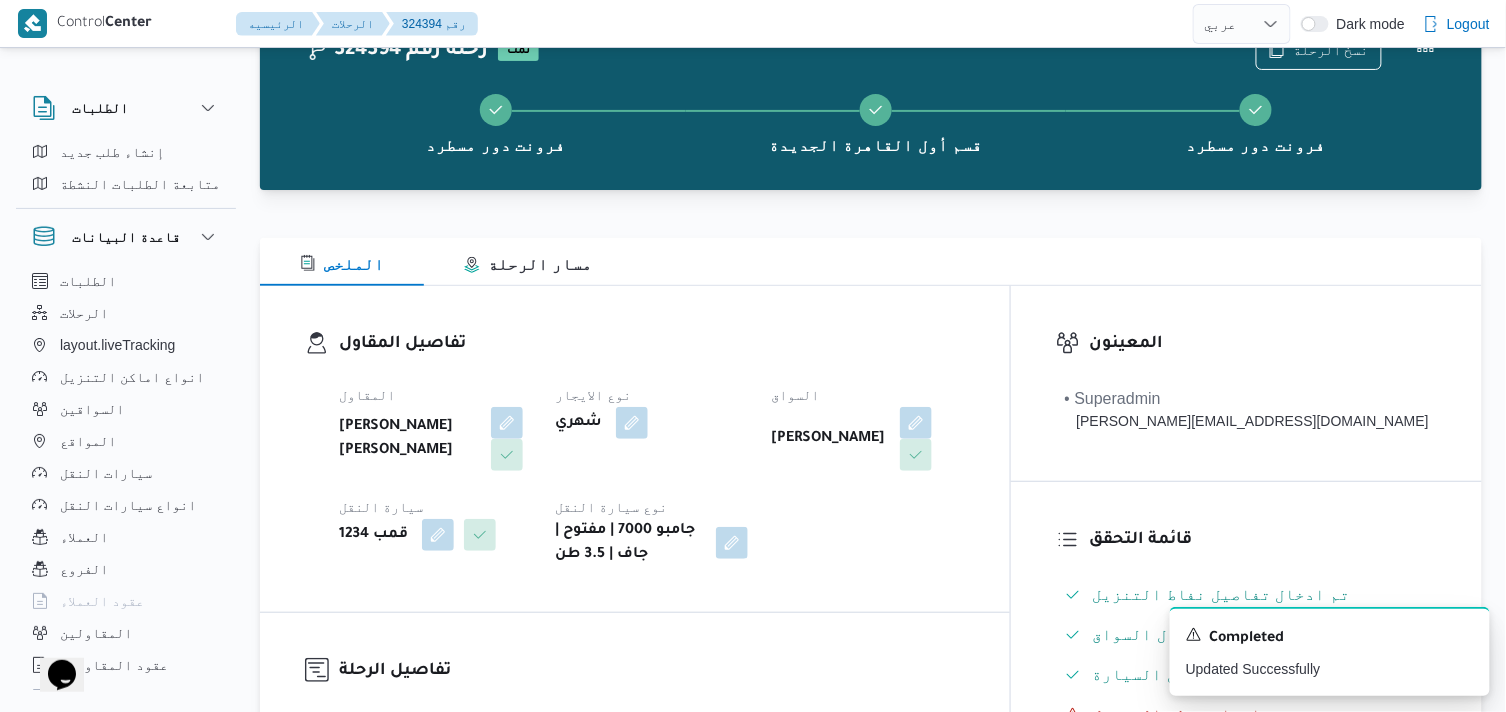 scroll, scrollTop: 0, scrollLeft: 0, axis: both 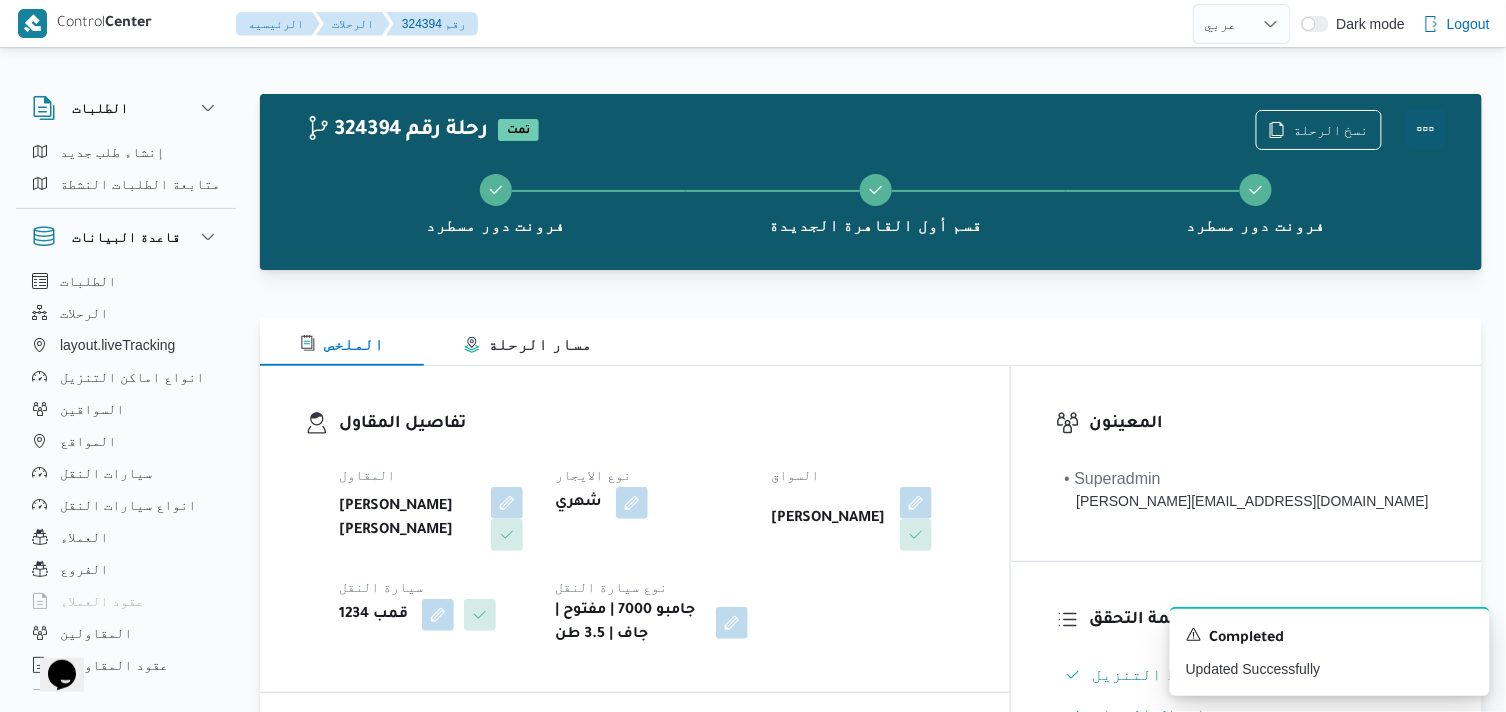 click at bounding box center [1426, 129] 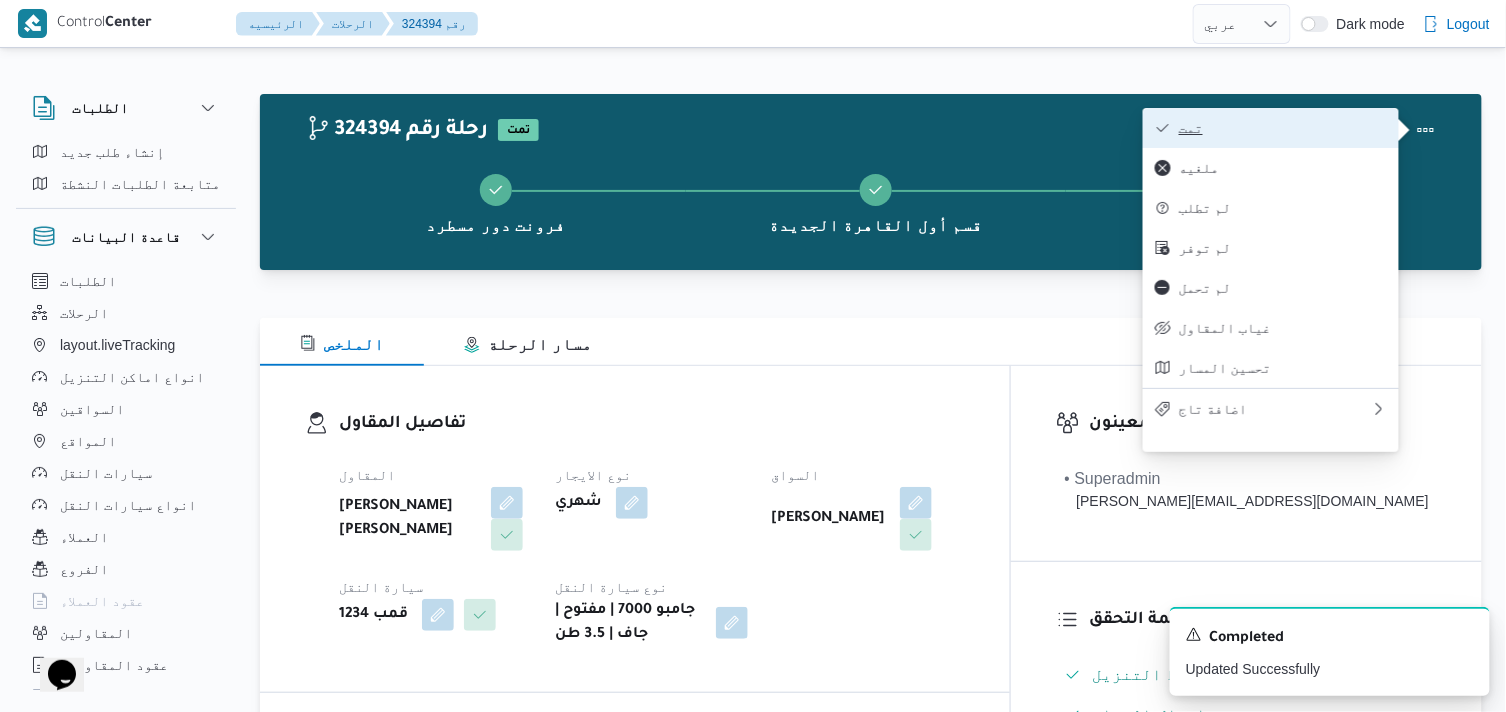 click on "تمت" at bounding box center [1271, 128] 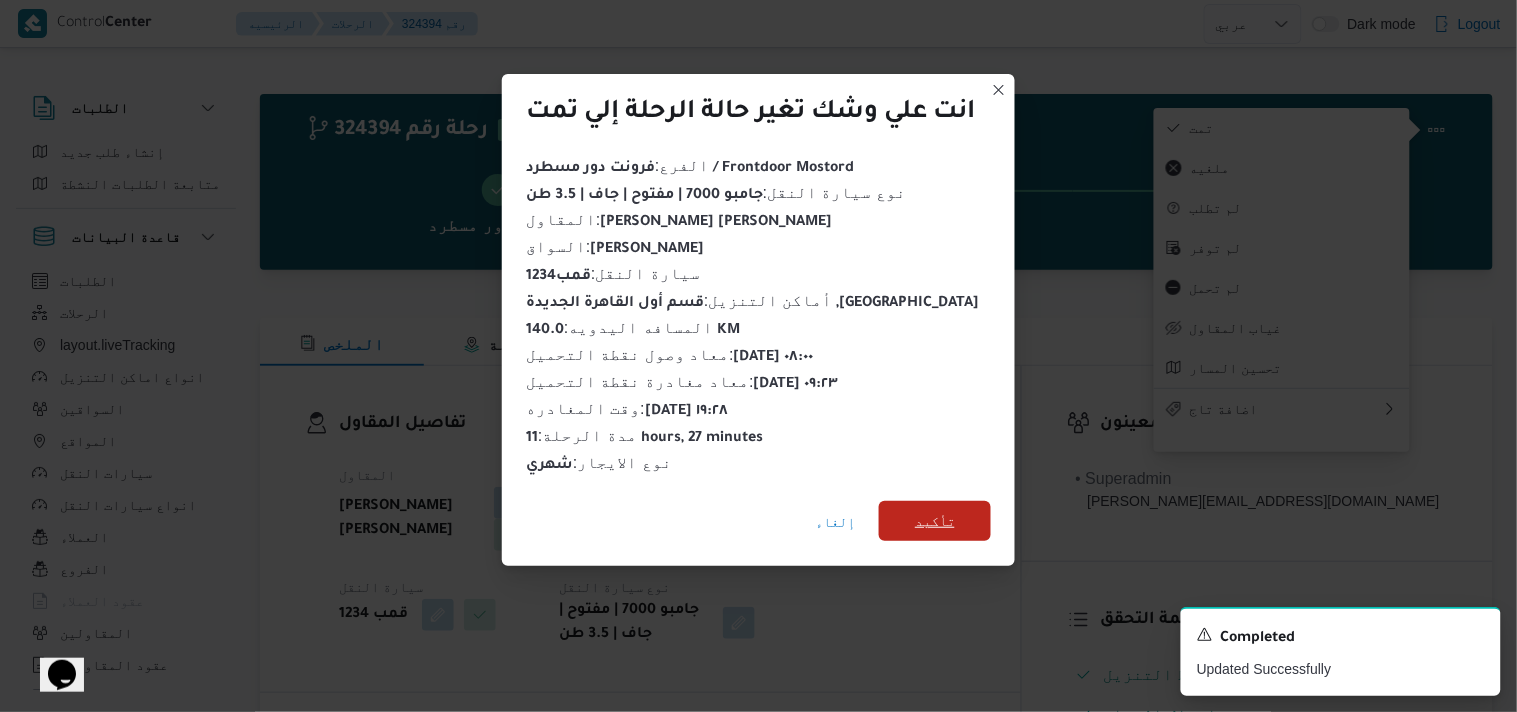 click on "تأكيد" at bounding box center [935, 521] 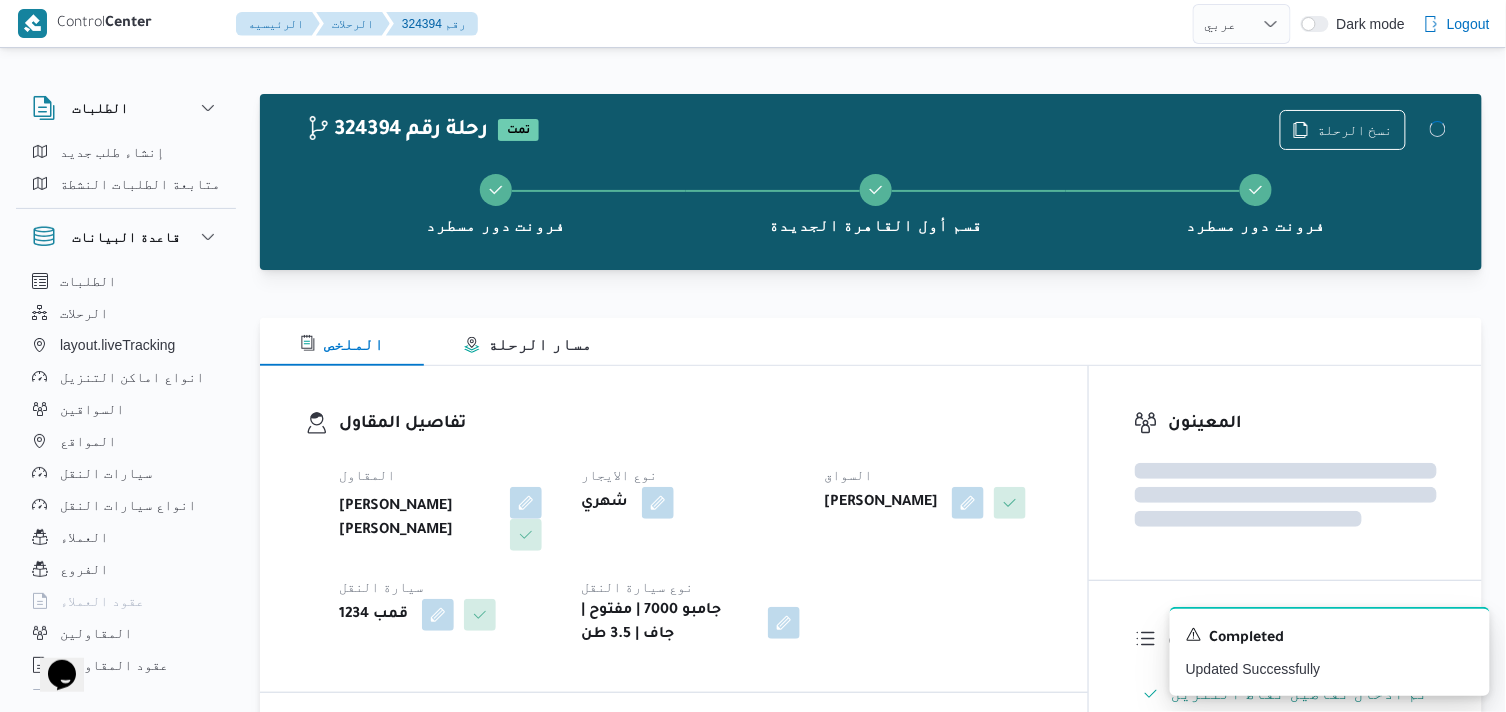 click on "السواق" at bounding box center [848, 475] 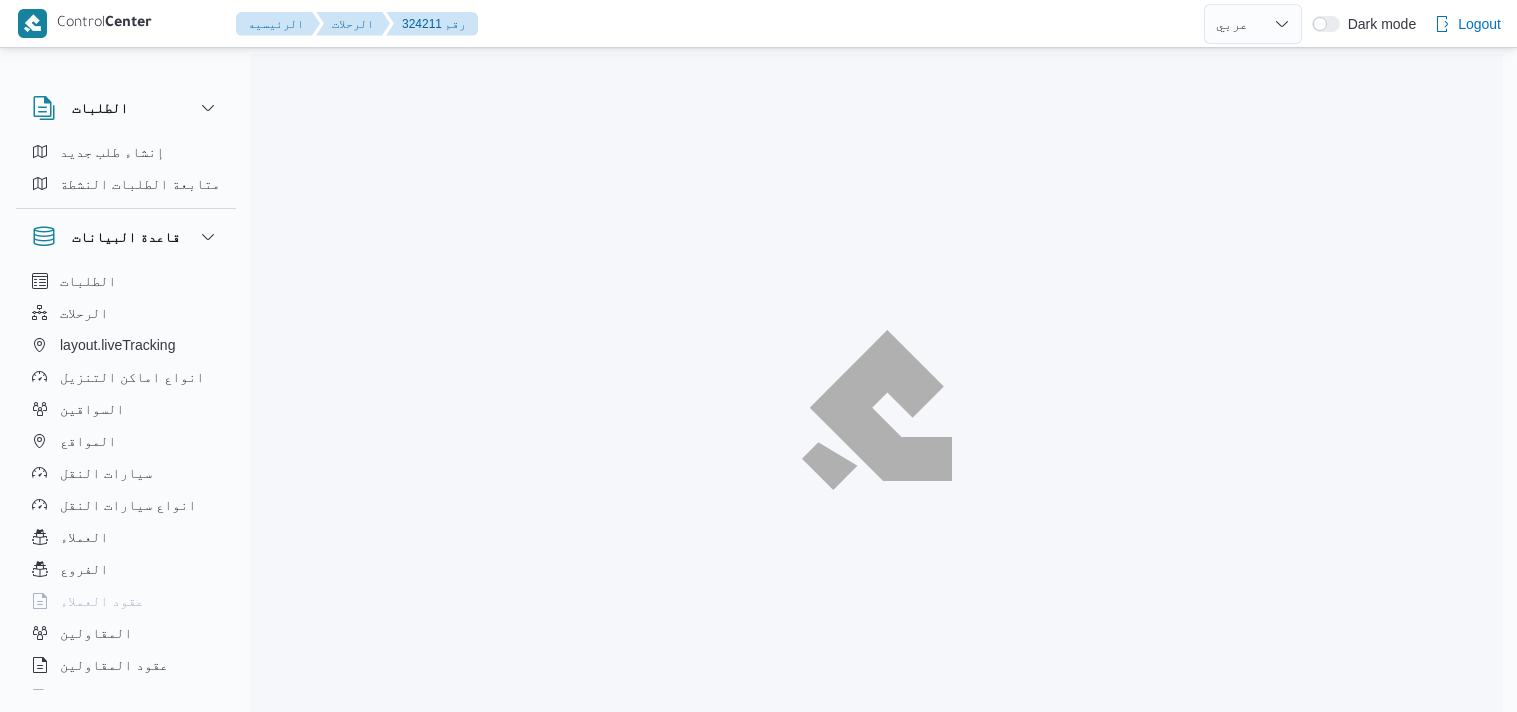 select on "ar" 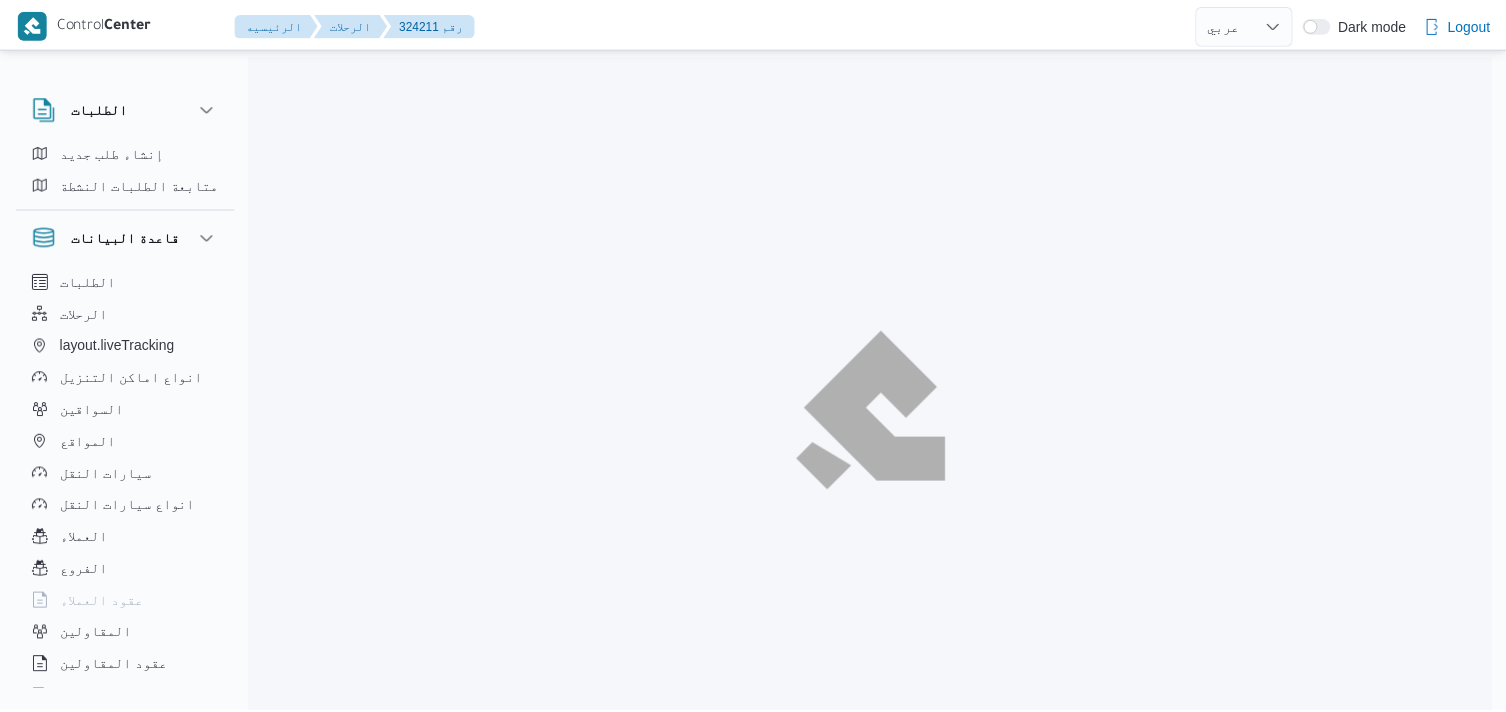 scroll, scrollTop: 0, scrollLeft: 0, axis: both 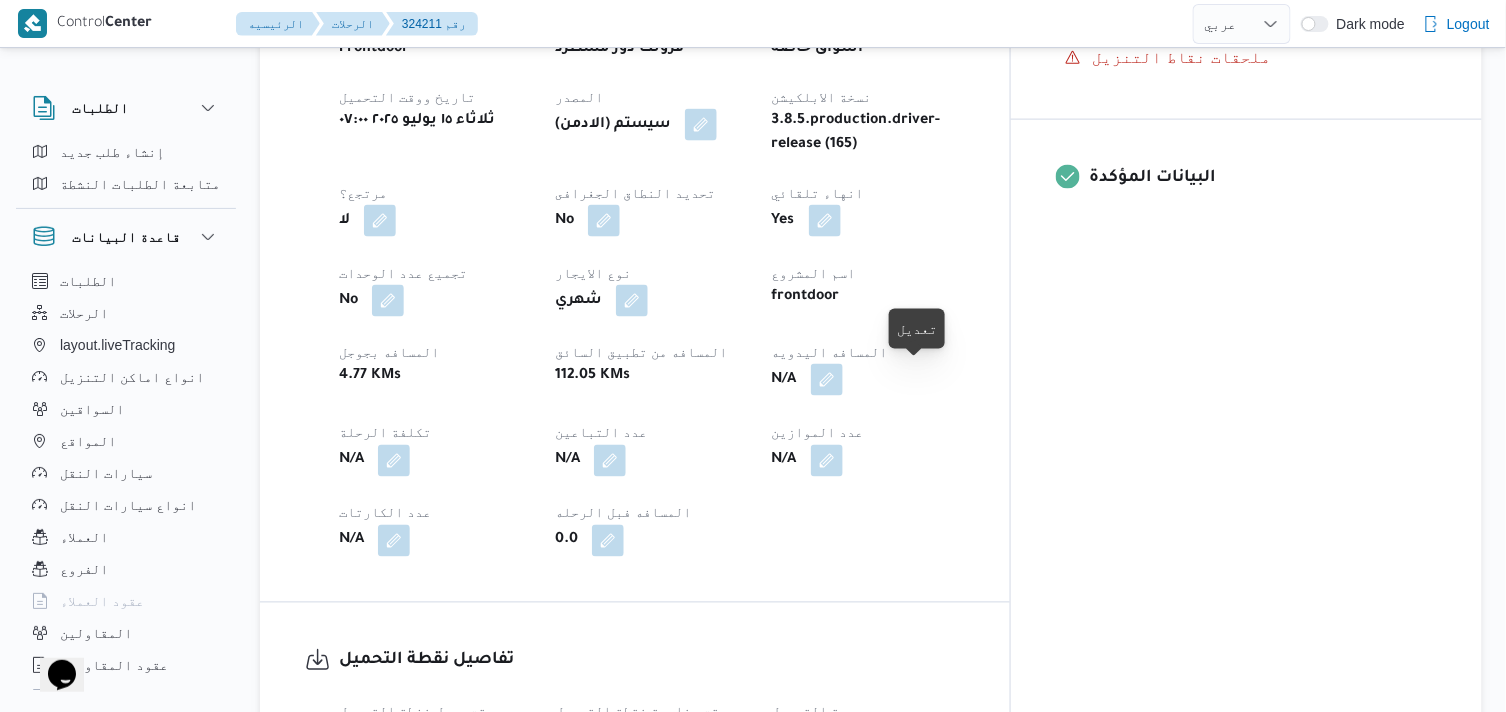 click at bounding box center [827, 380] 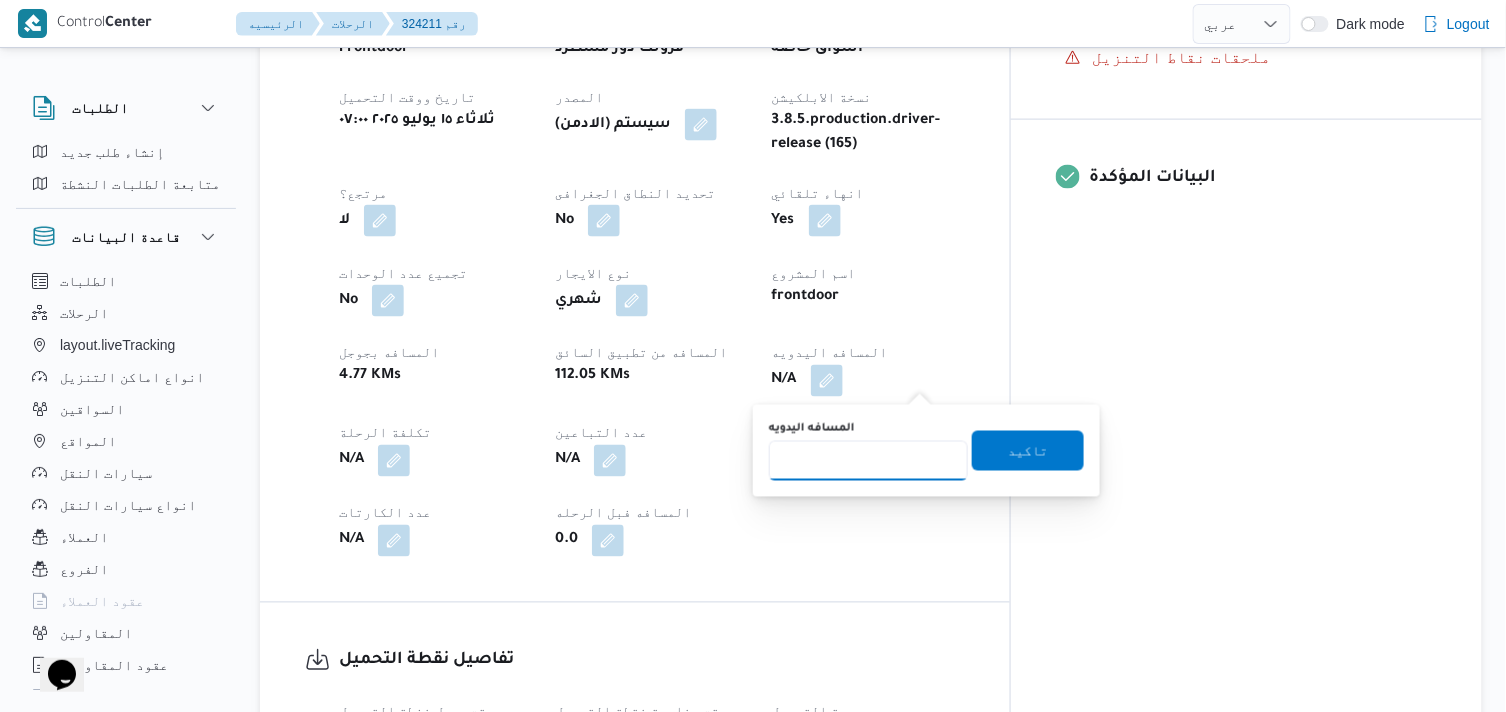 click on "المسافه اليدويه" at bounding box center [868, 461] 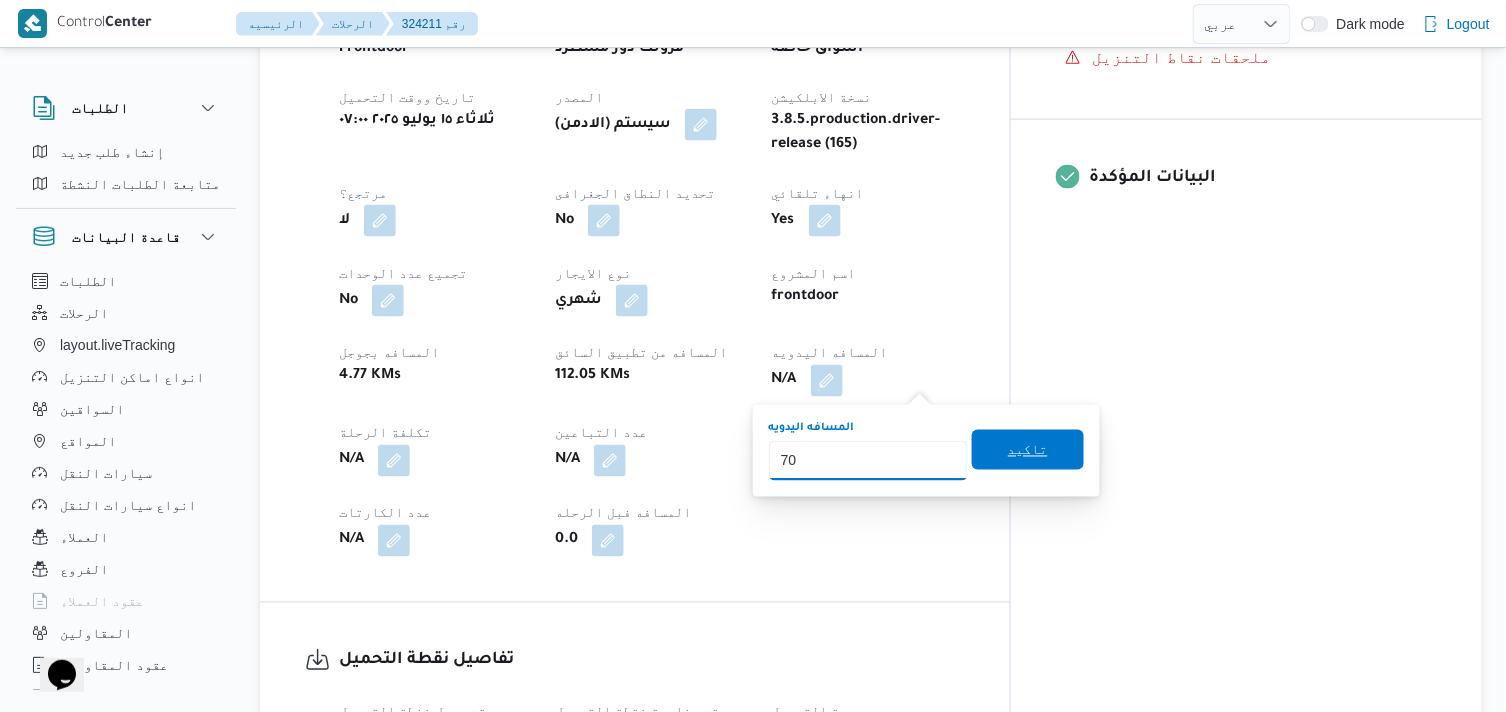 type on "70" 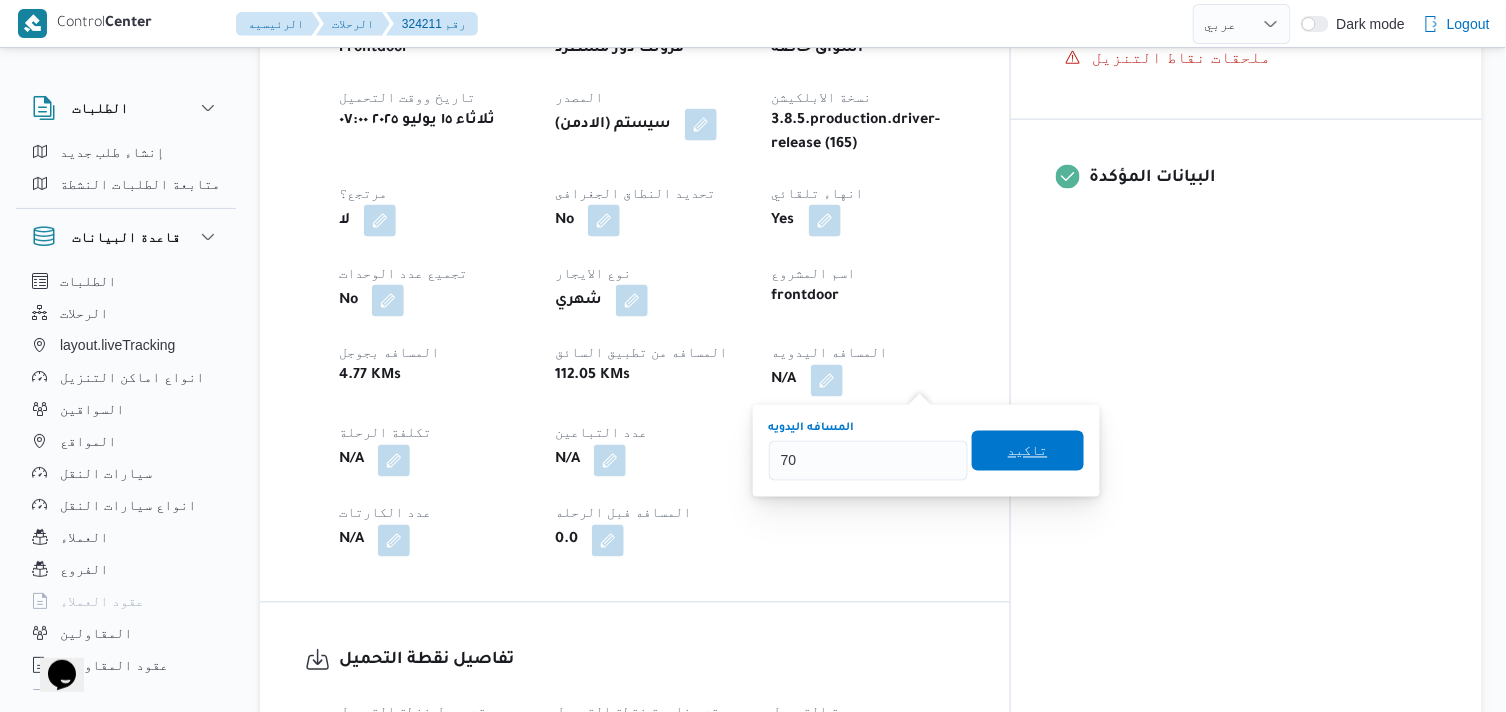 drag, startPoint x: 1016, startPoint y: 450, endPoint x: 1004, endPoint y: 447, distance: 12.369317 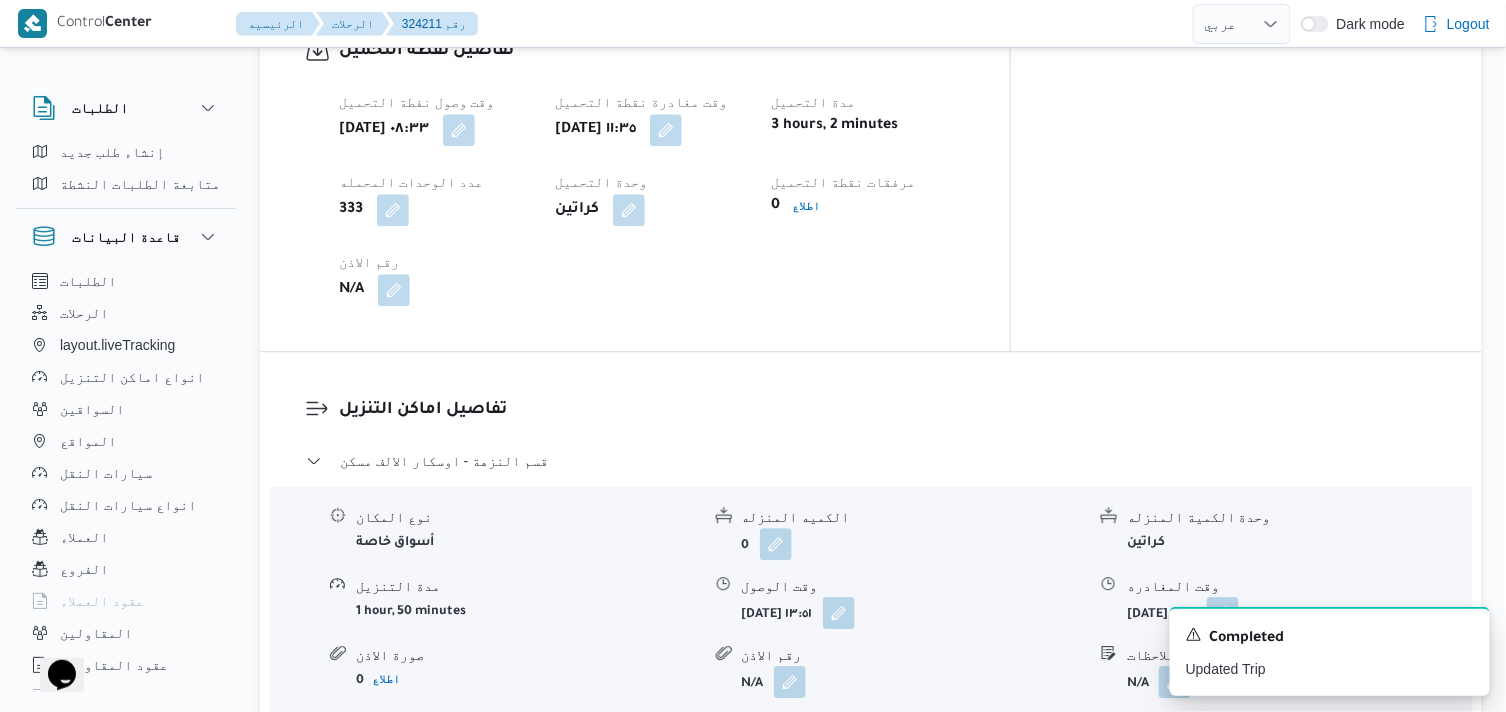 scroll, scrollTop: 1444, scrollLeft: 0, axis: vertical 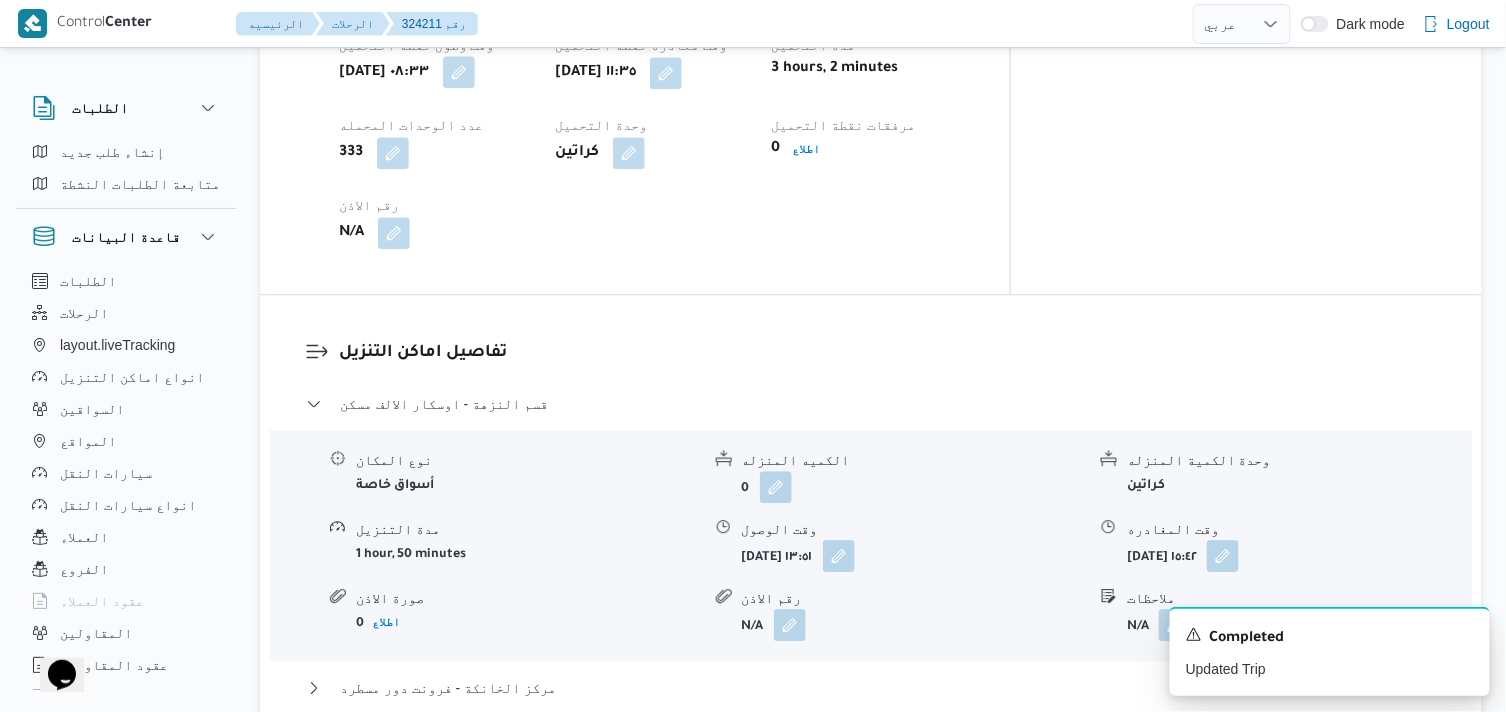 click at bounding box center [459, 72] 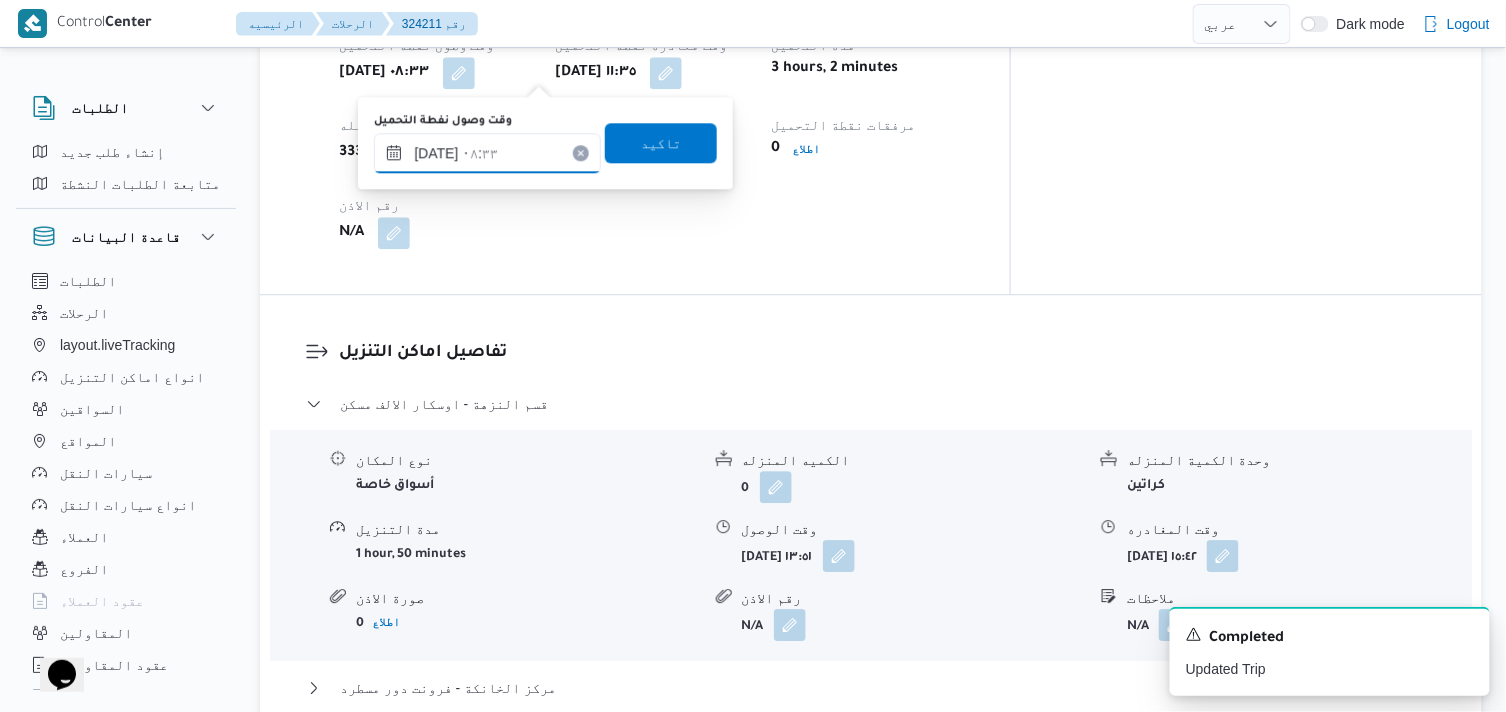 click on "١٥/٠٧/٢٠٢٥ ٠٨:٣٣" at bounding box center (487, 153) 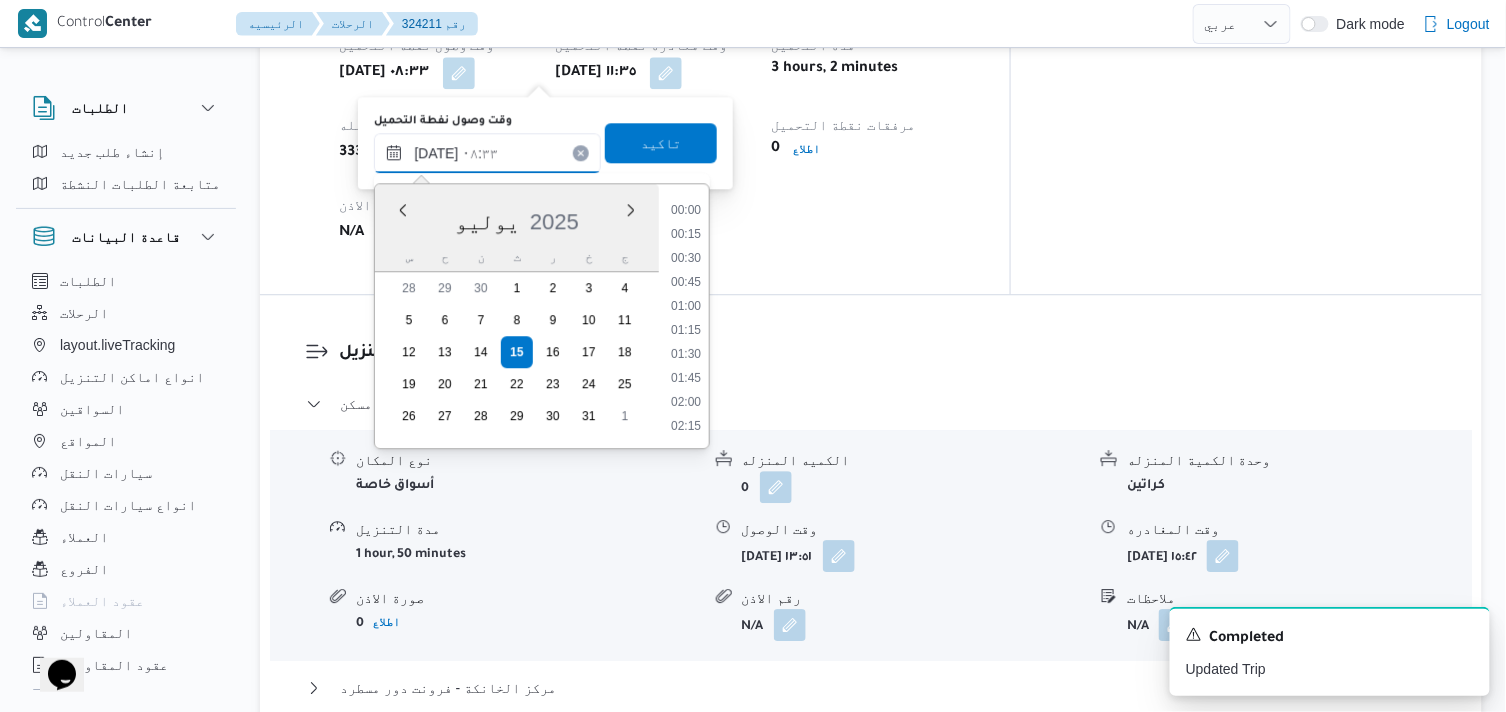 scroll, scrollTop: 696, scrollLeft: 0, axis: vertical 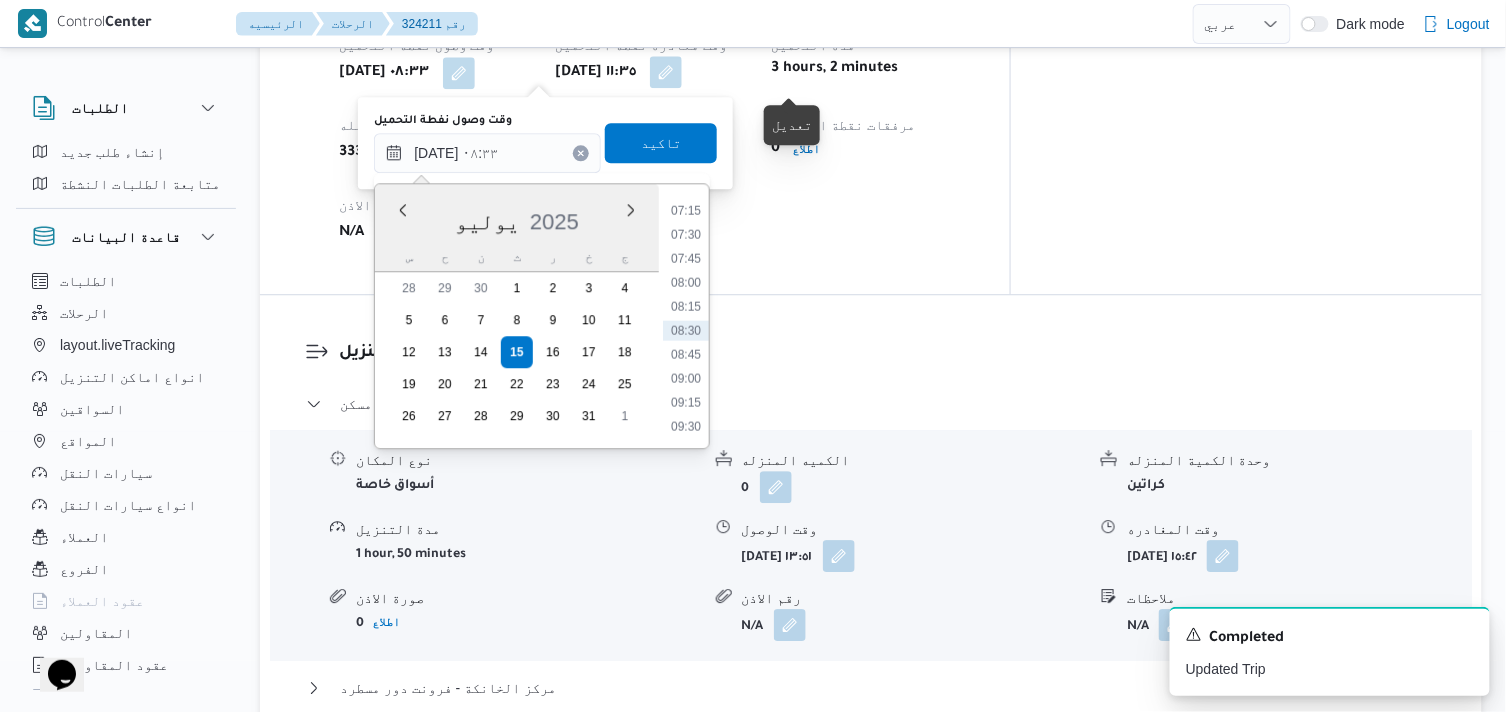 click at bounding box center [666, 72] 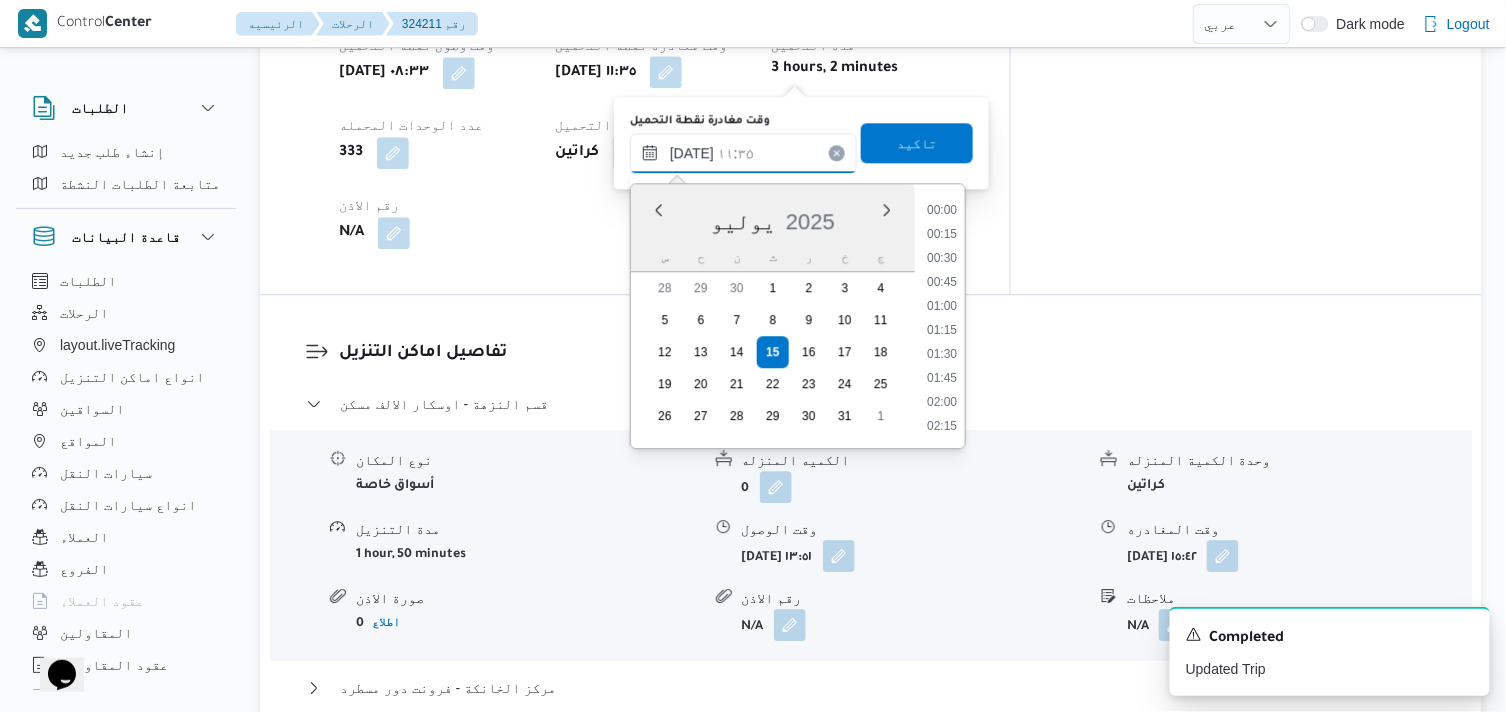 click on "١٥/٠٧/٢٠٢٥ ١١:٣٥" at bounding box center (743, 153) 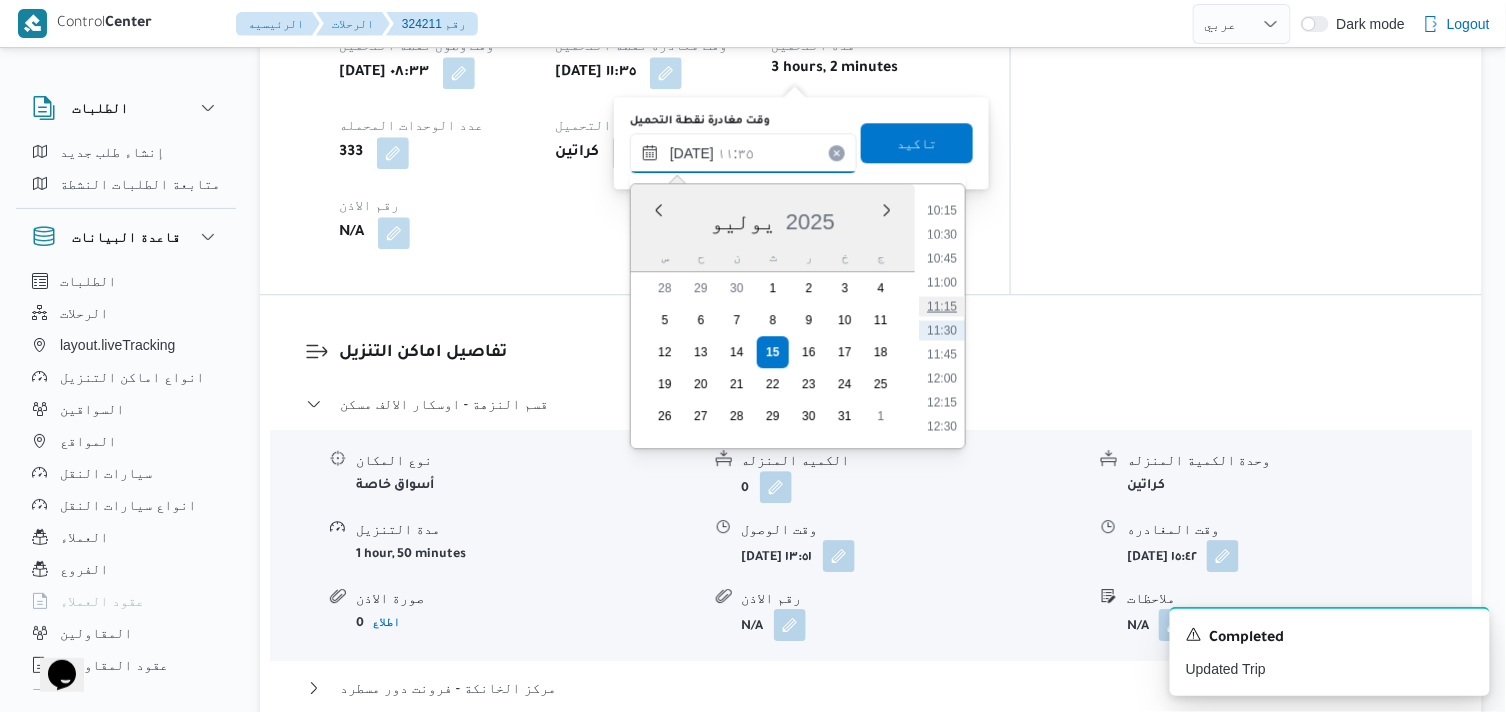 scroll, scrollTop: 873, scrollLeft: 0, axis: vertical 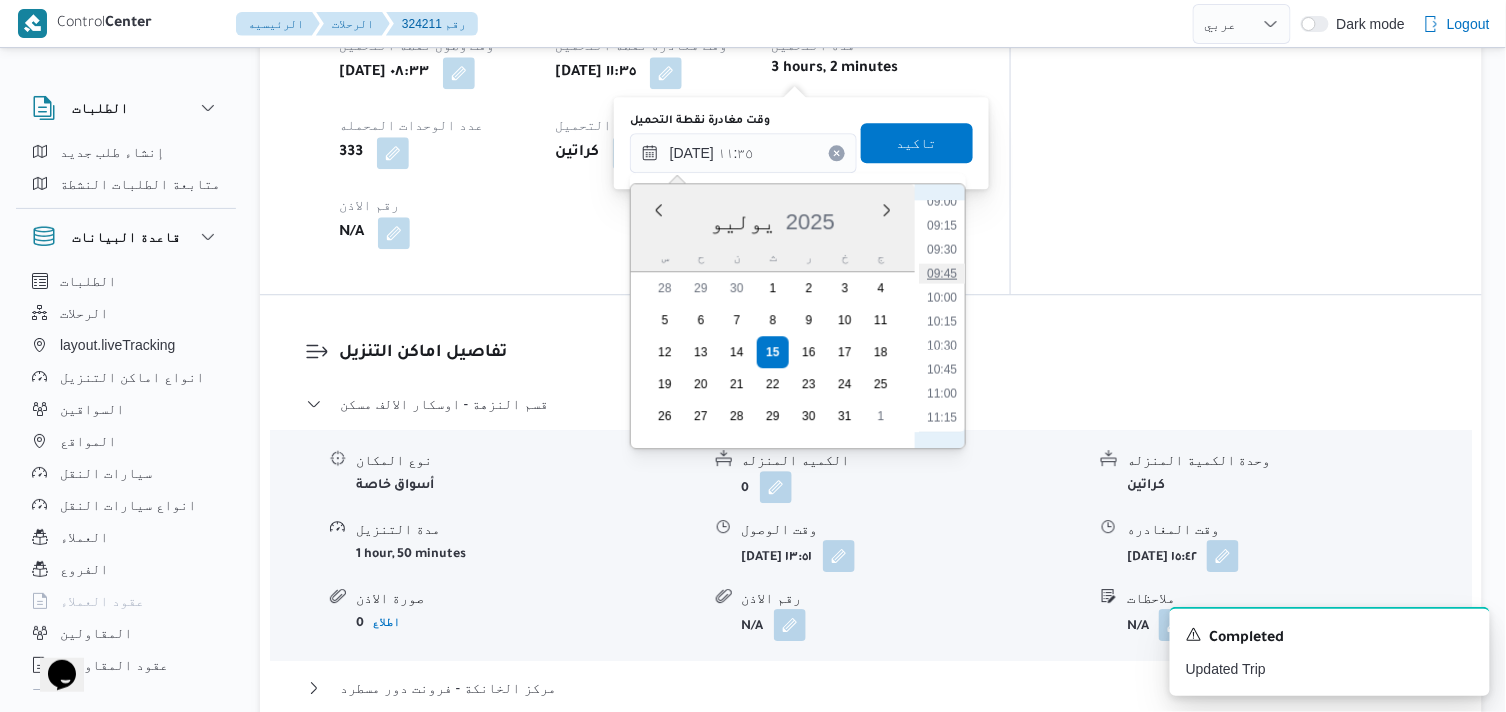 click on "09:45" at bounding box center [942, 273] 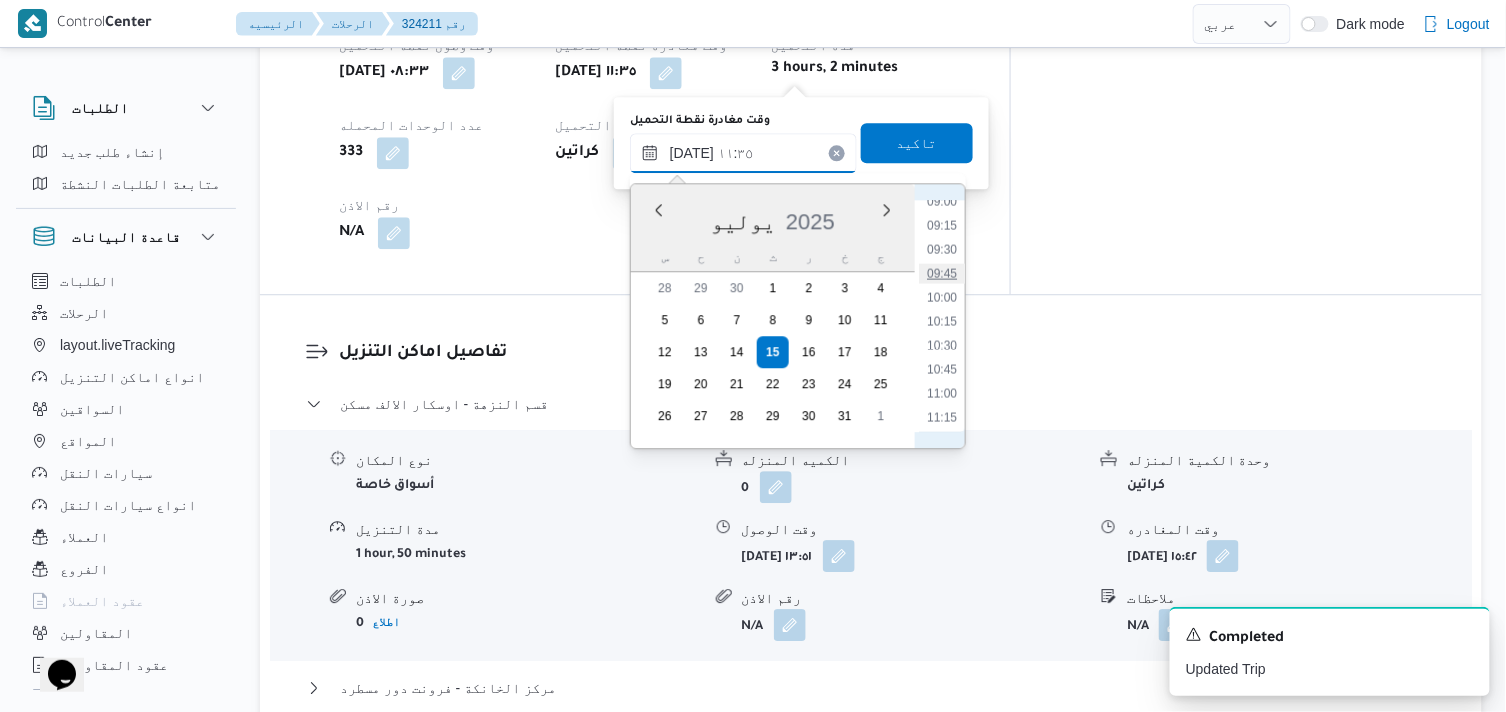 type on "١٥/٠٧/٢٠٢٥ ٠٩:٤٥" 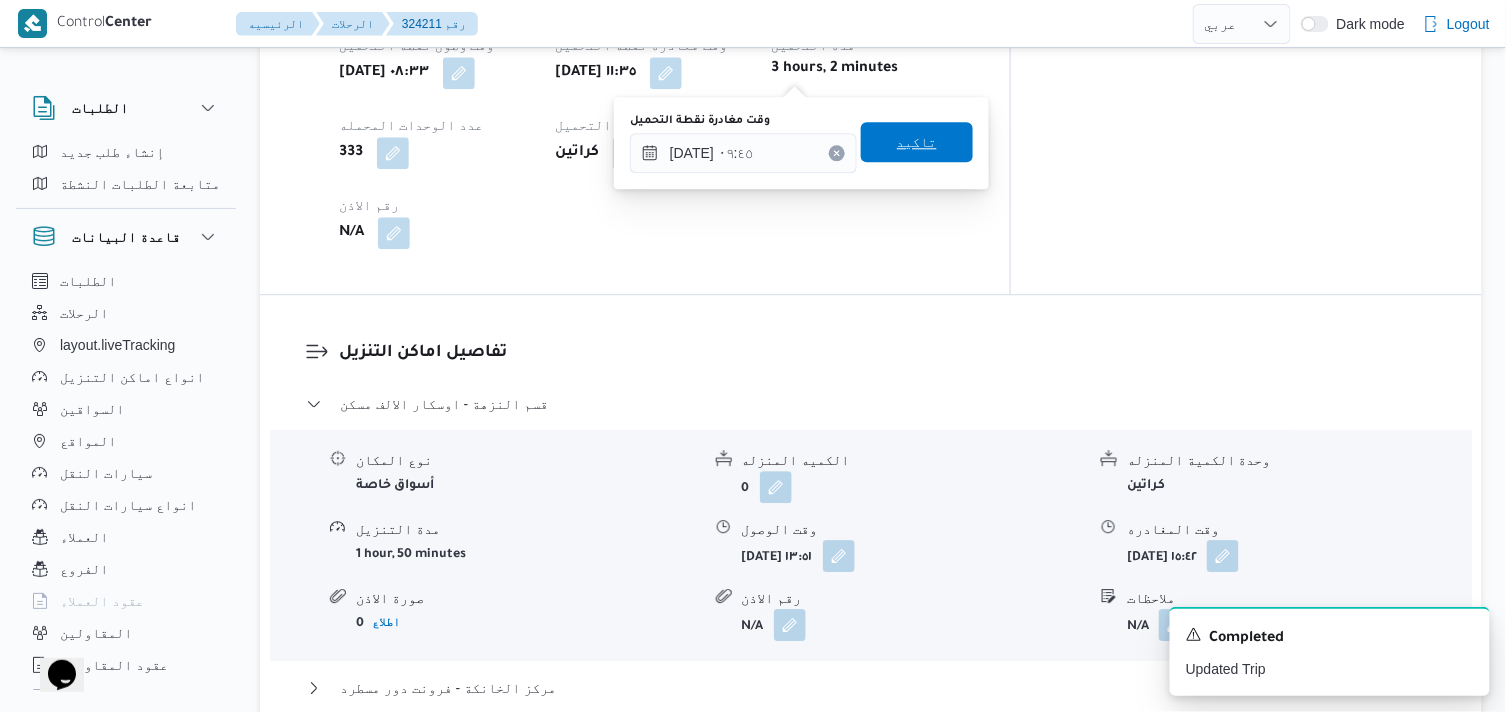 click on "تاكيد" at bounding box center [917, 142] 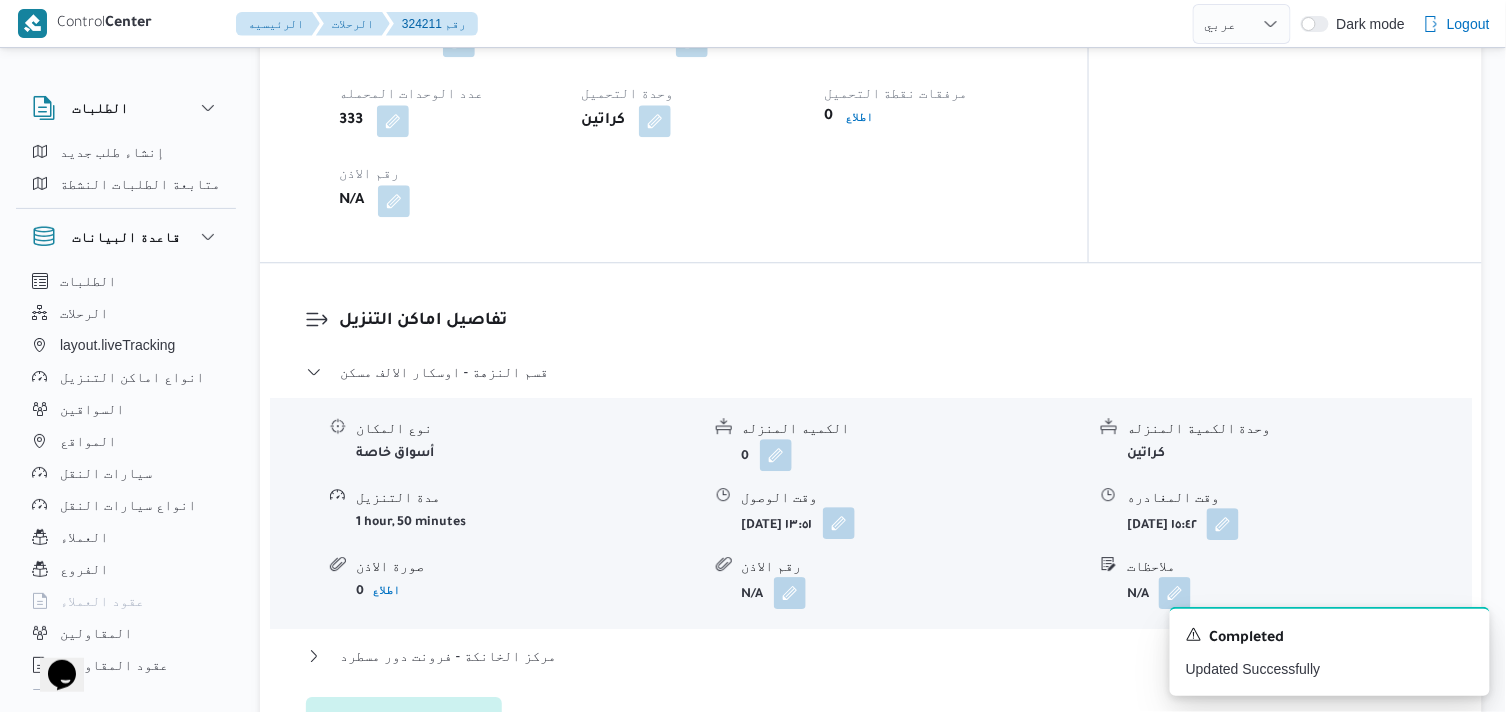 click at bounding box center (839, 523) 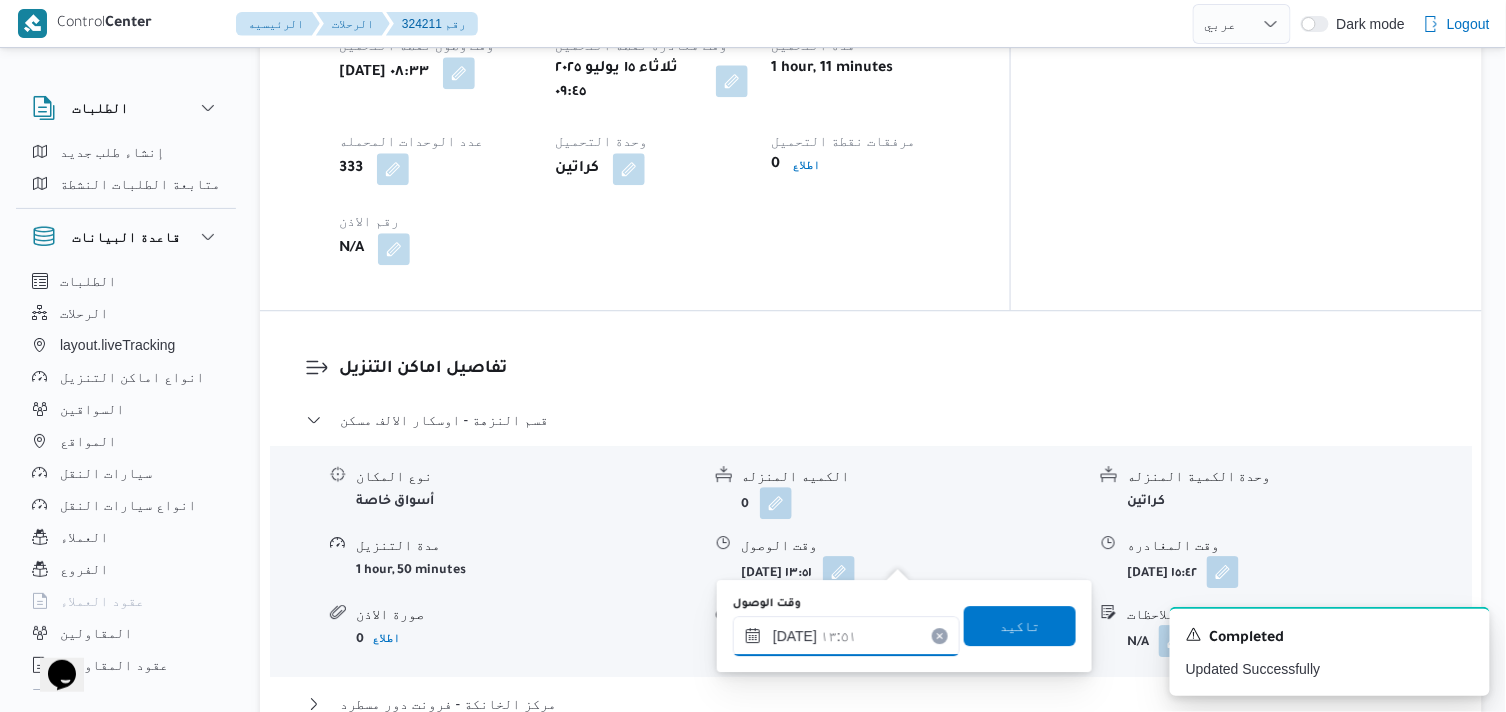 click on "١٥/٠٧/٢٠٢٥ ١٣:٥١" at bounding box center [846, 636] 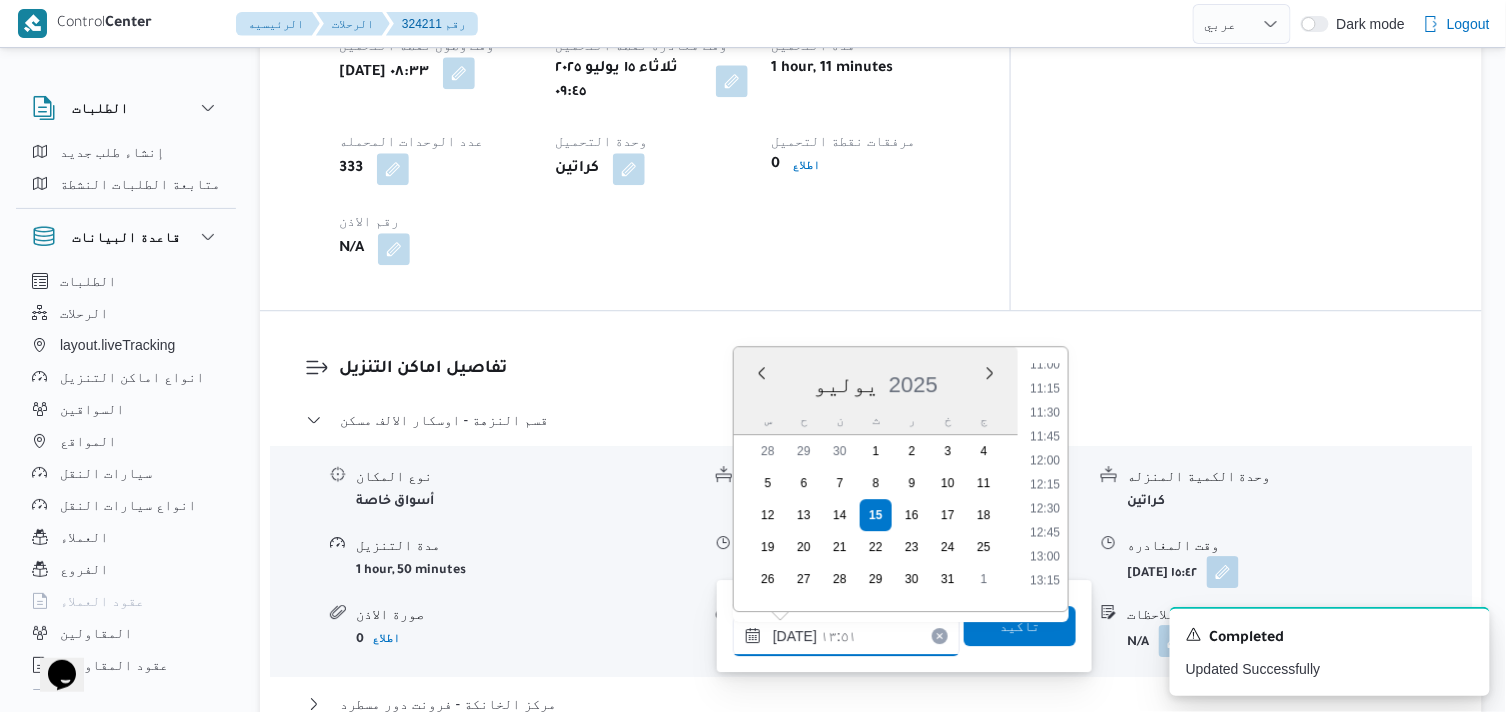scroll, scrollTop: 866, scrollLeft: 0, axis: vertical 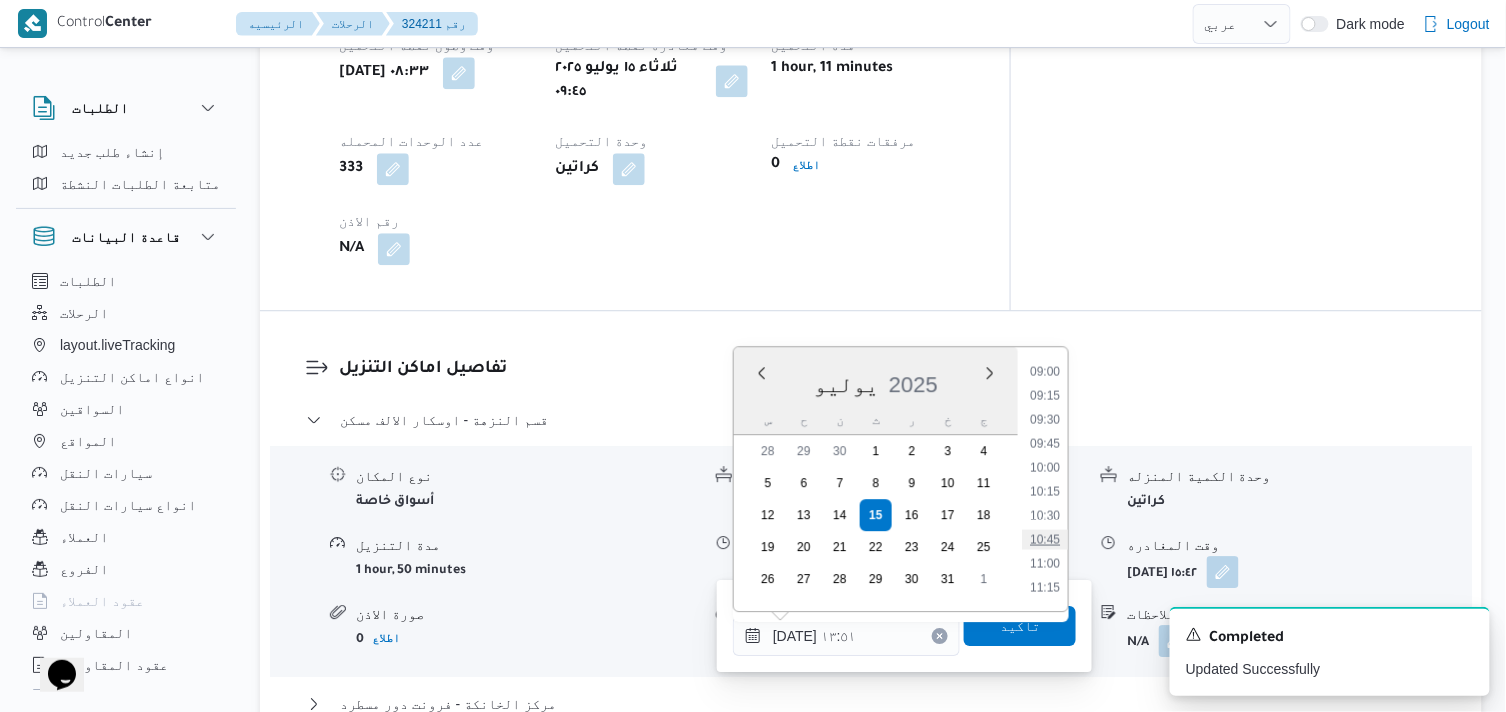 click on "10:45" at bounding box center [1045, 539] 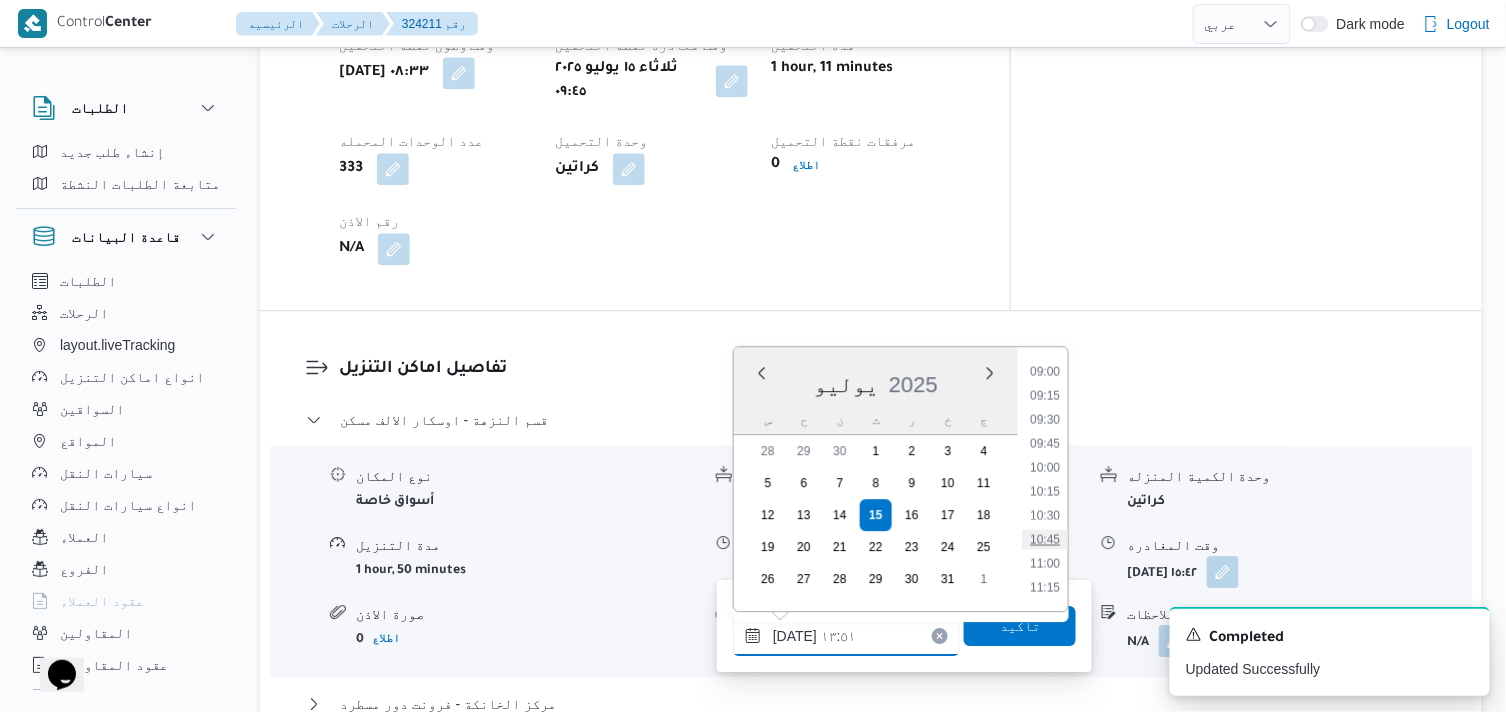 type on "١٥/٠٧/٢٠٢٥ ١٠:٤٥" 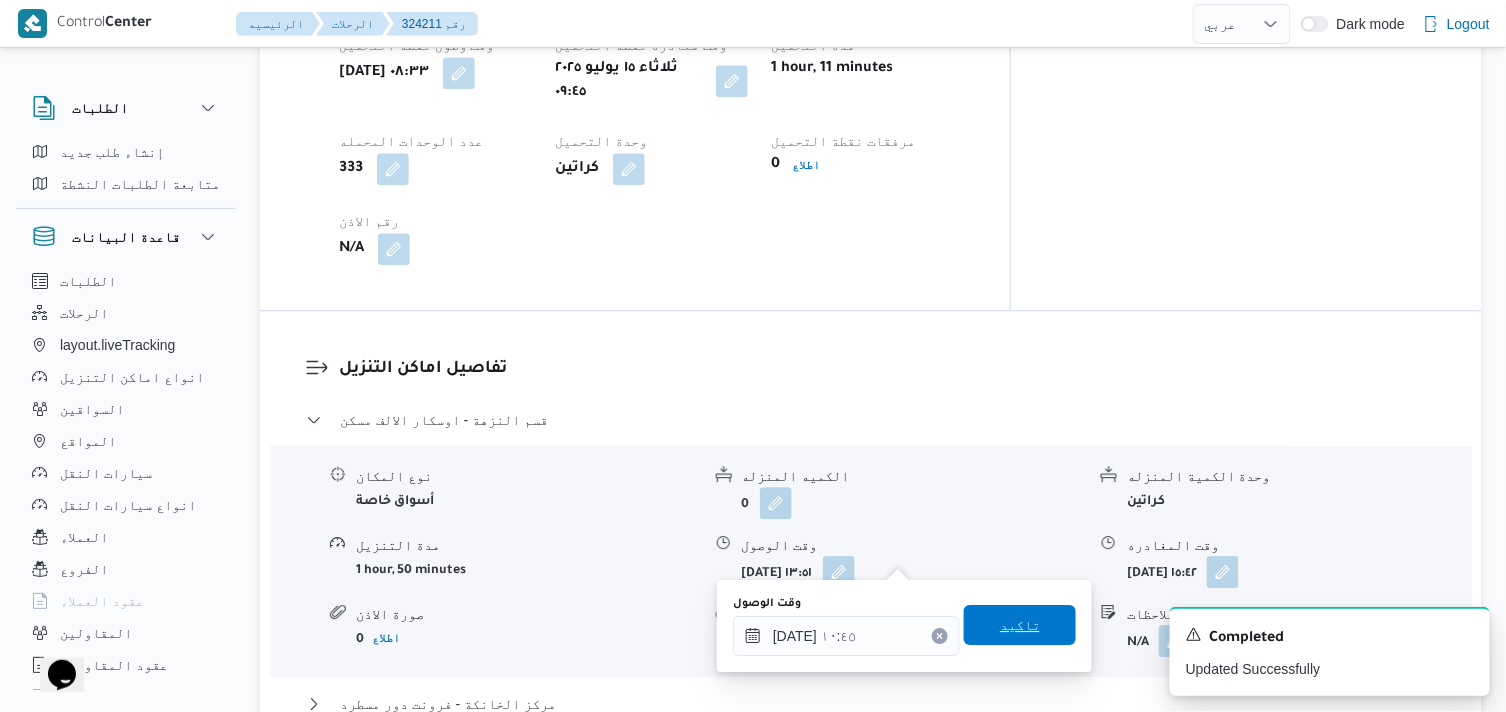 click on "تاكيد" at bounding box center (1020, 625) 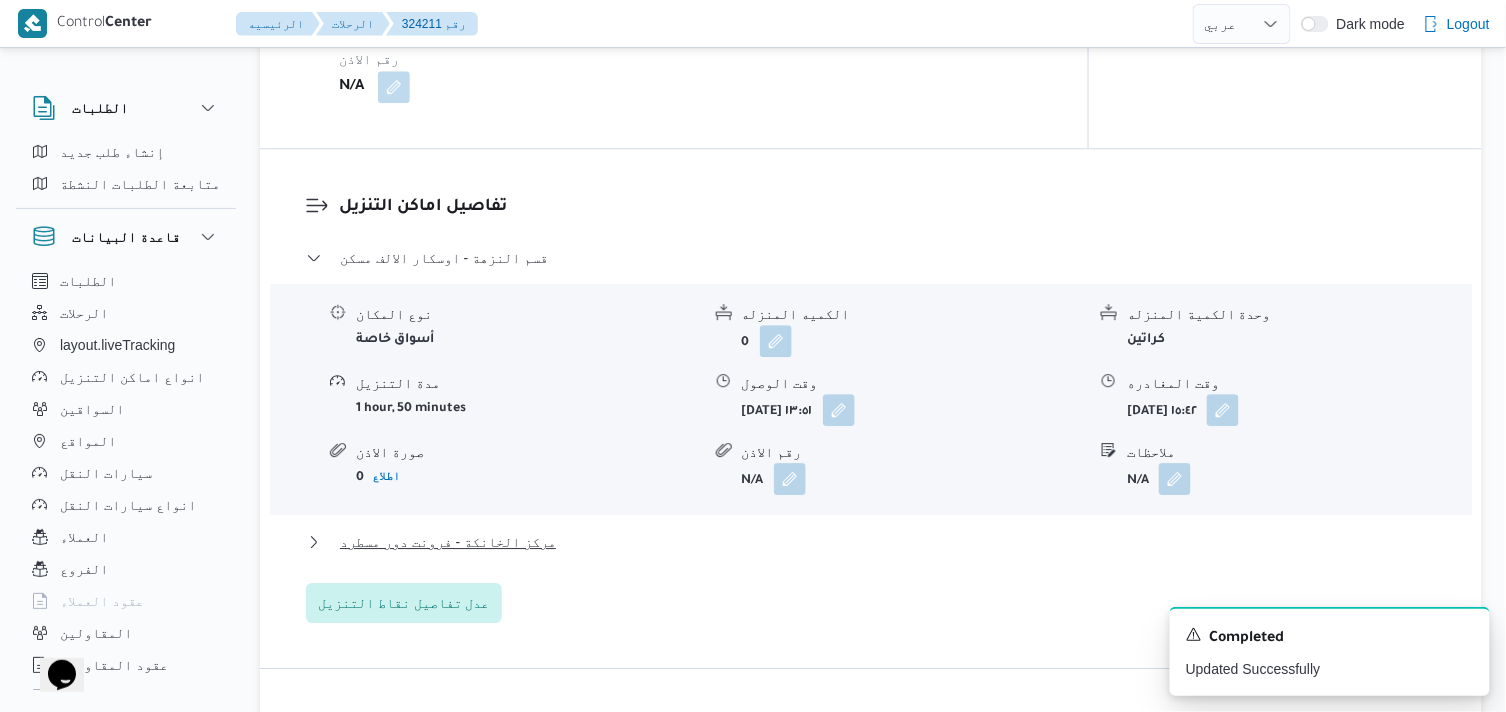 scroll, scrollTop: 1666, scrollLeft: 0, axis: vertical 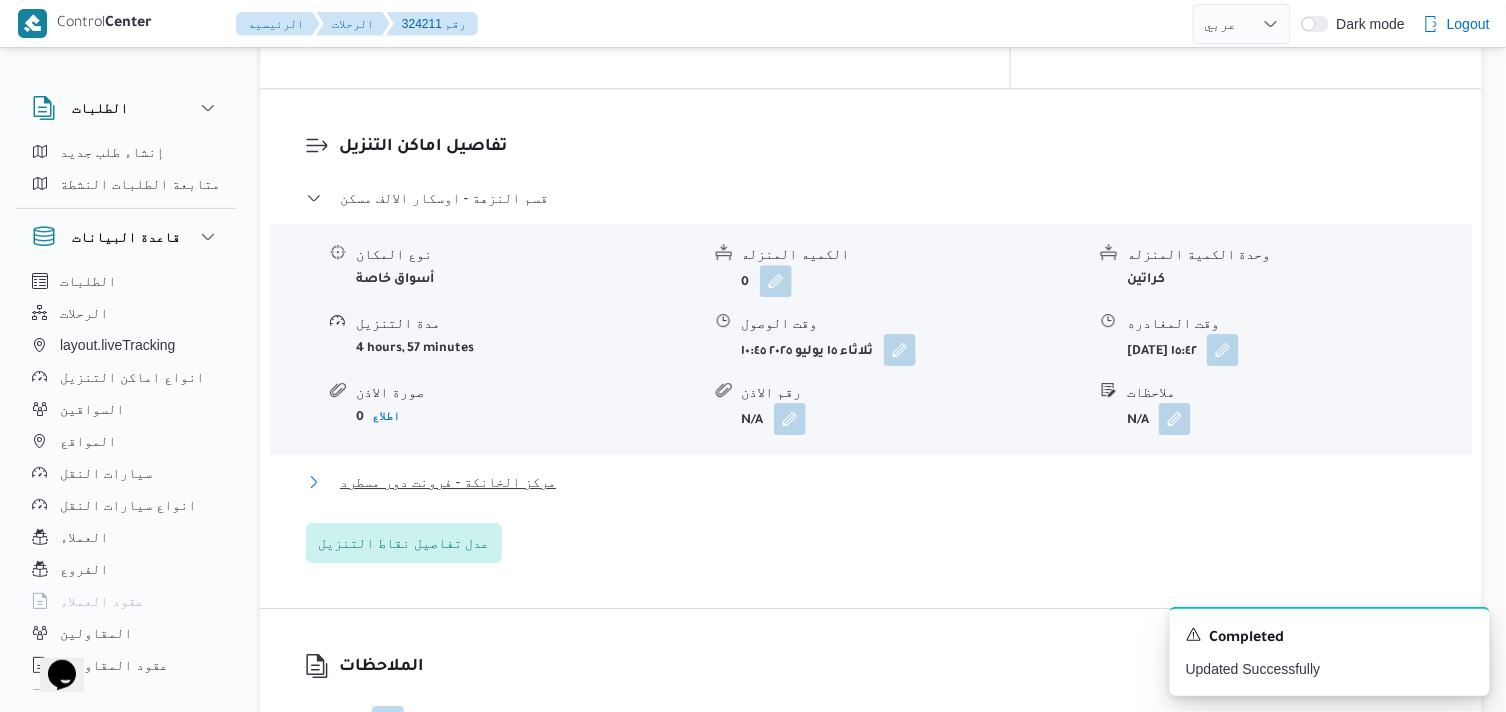 click on "مركز الخانكة -
فرونت دور مسطرد" at bounding box center (448, 482) 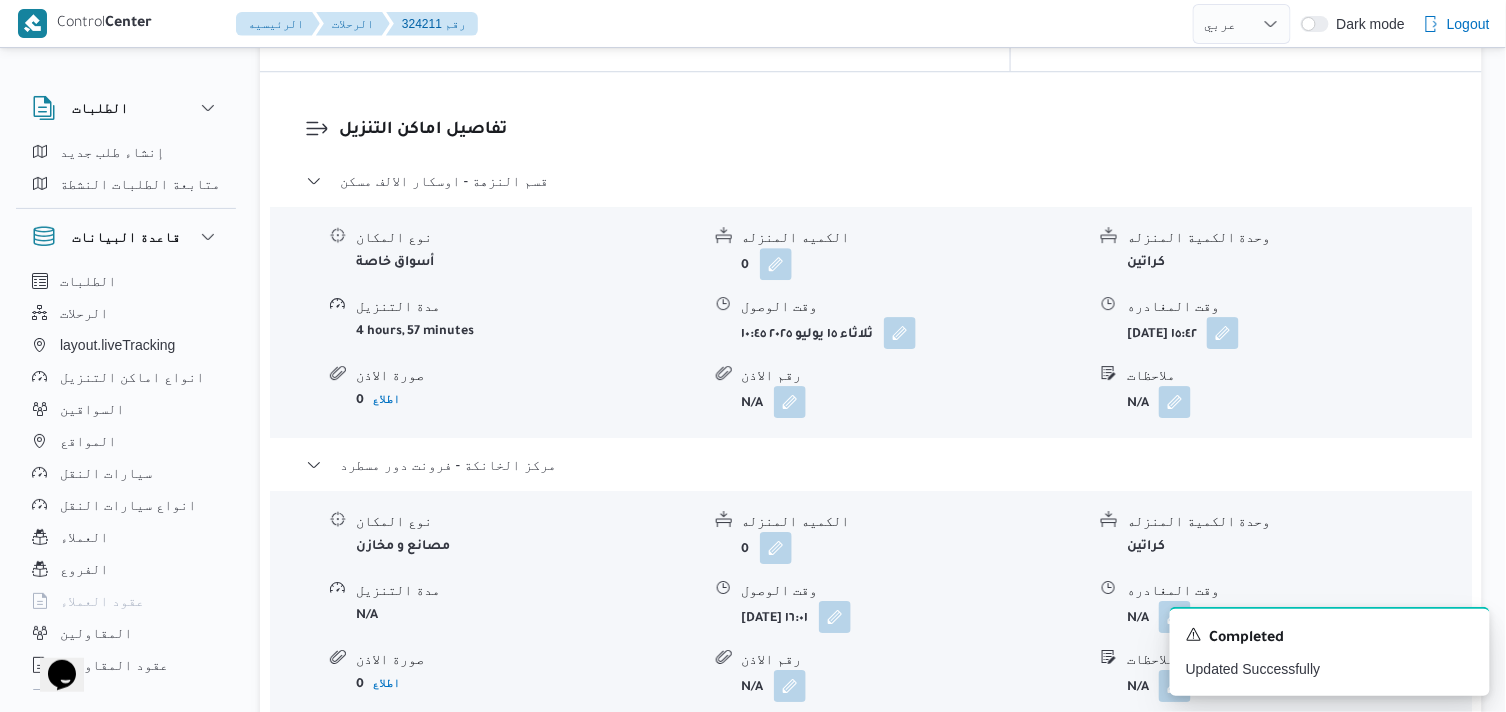 scroll, scrollTop: 1888, scrollLeft: 0, axis: vertical 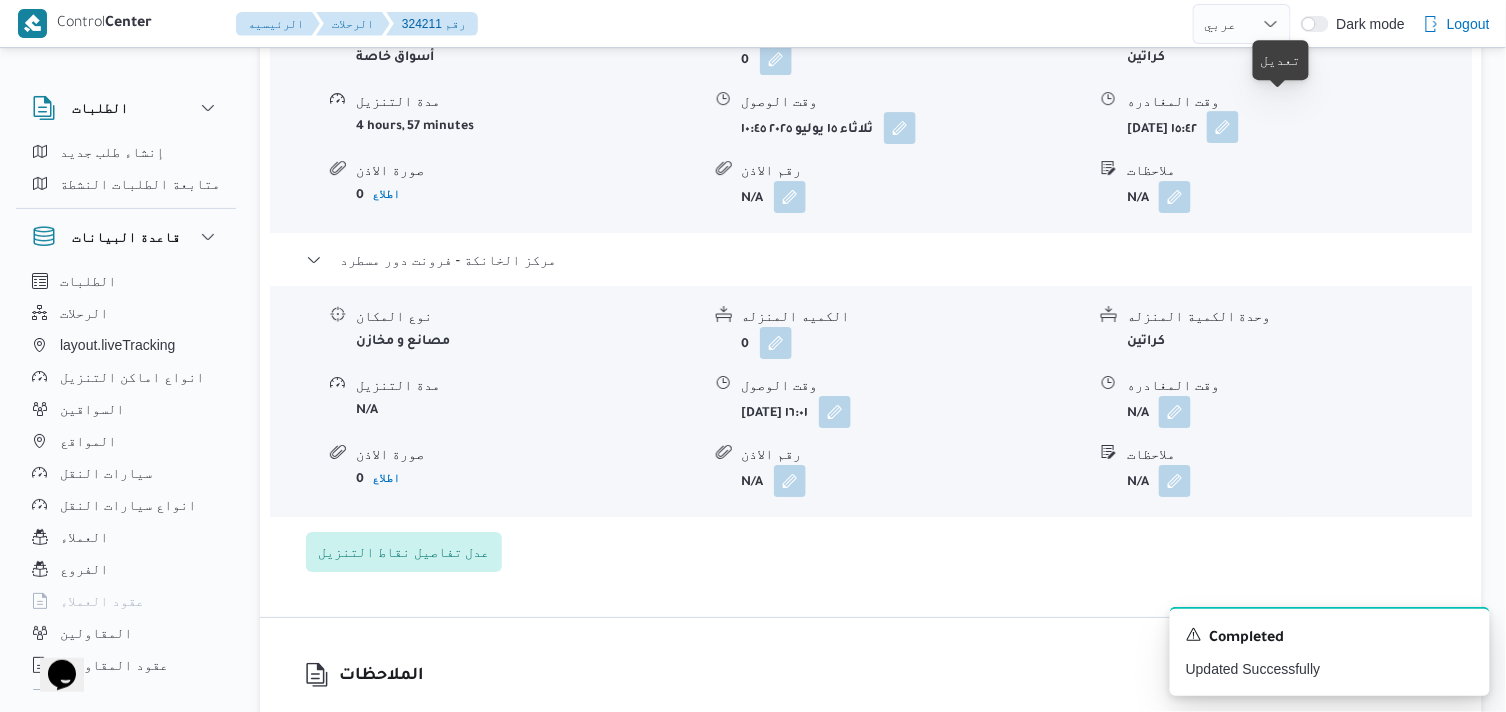 click at bounding box center [1223, 127] 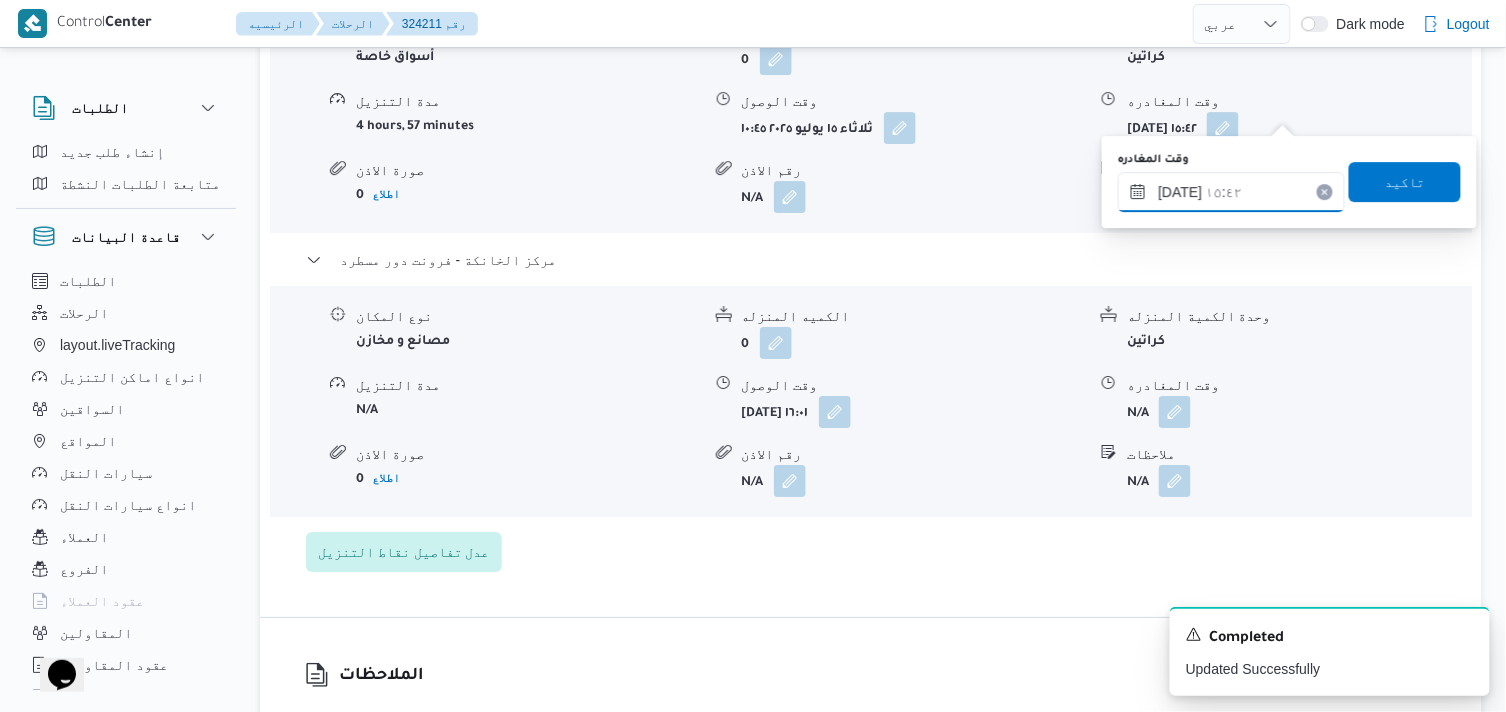 click on "١٥/٠٧/٢٠٢٥ ١٥:٤٢" at bounding box center [1231, 192] 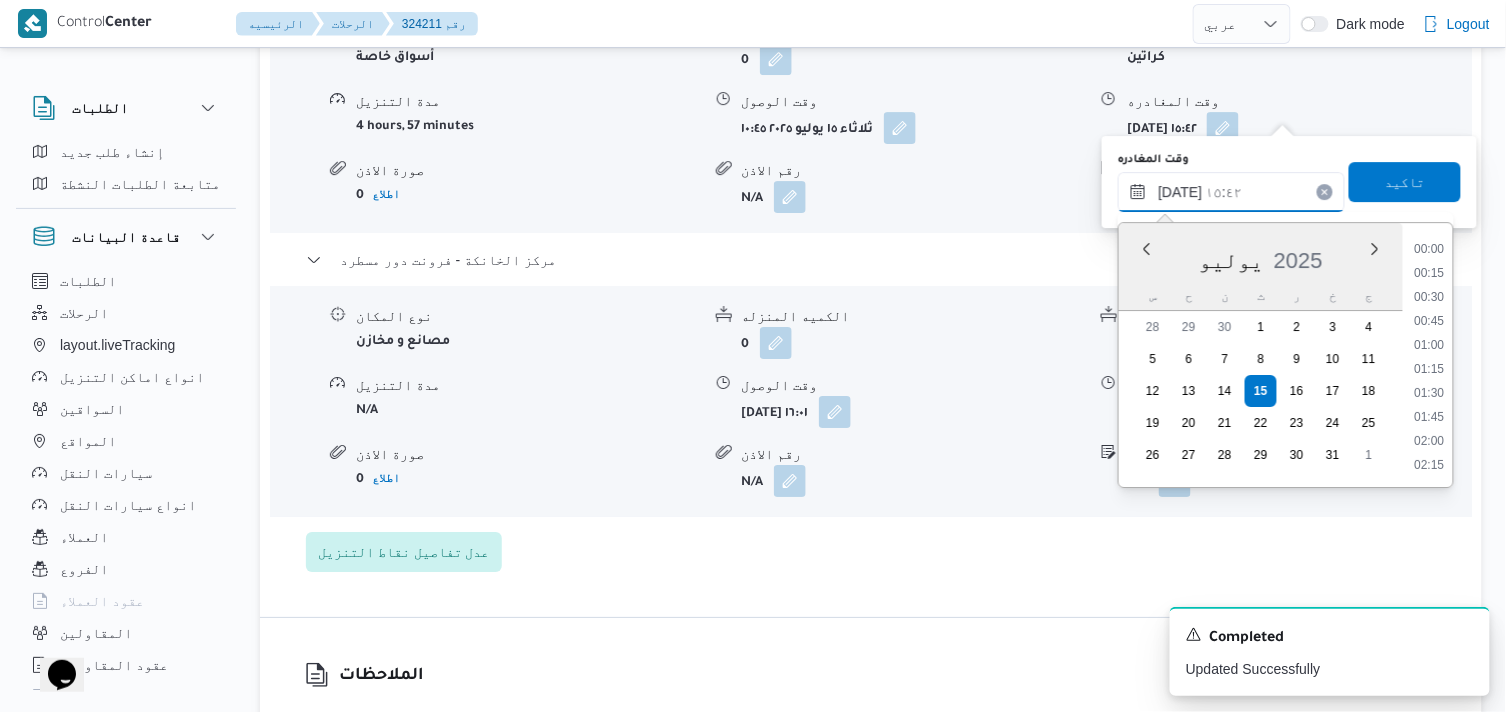 scroll, scrollTop: 1367, scrollLeft: 0, axis: vertical 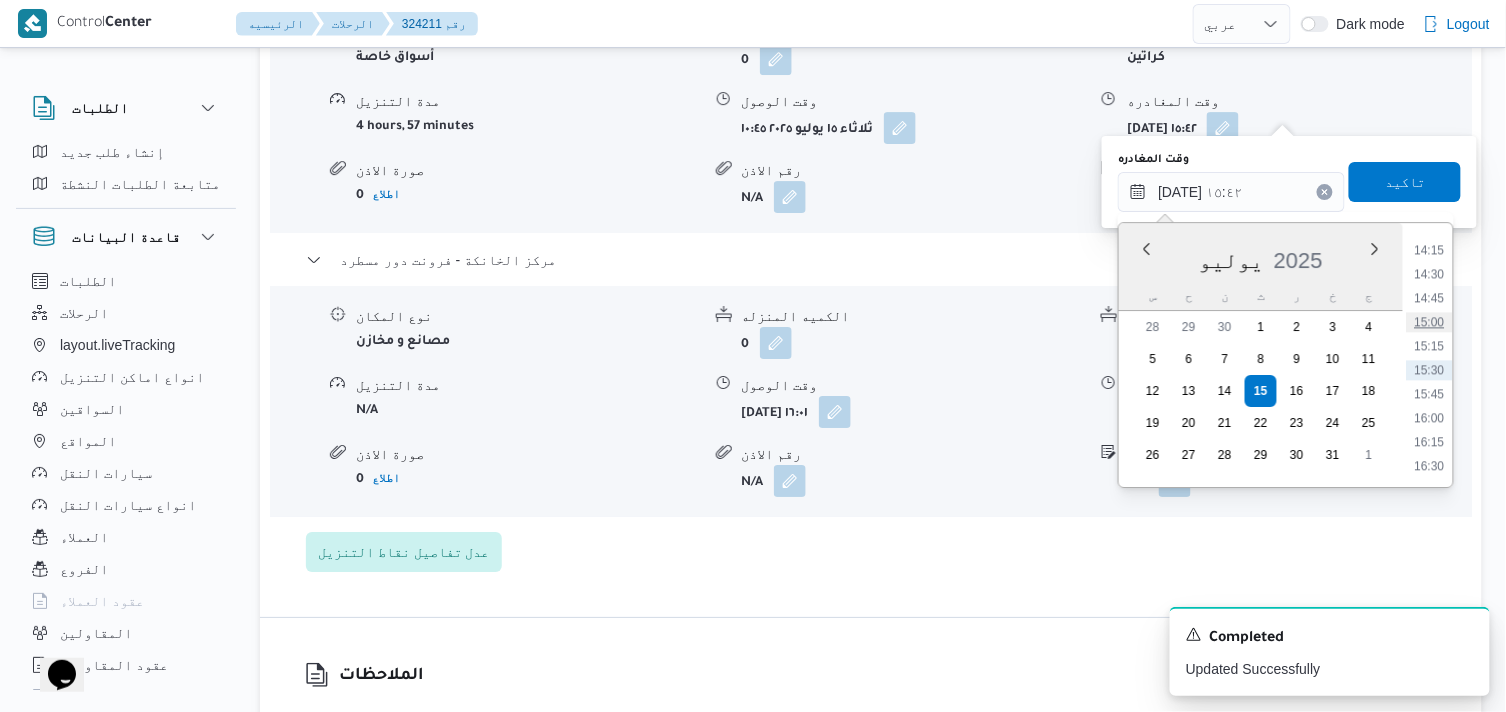 click on "15:00" at bounding box center (1430, 322) 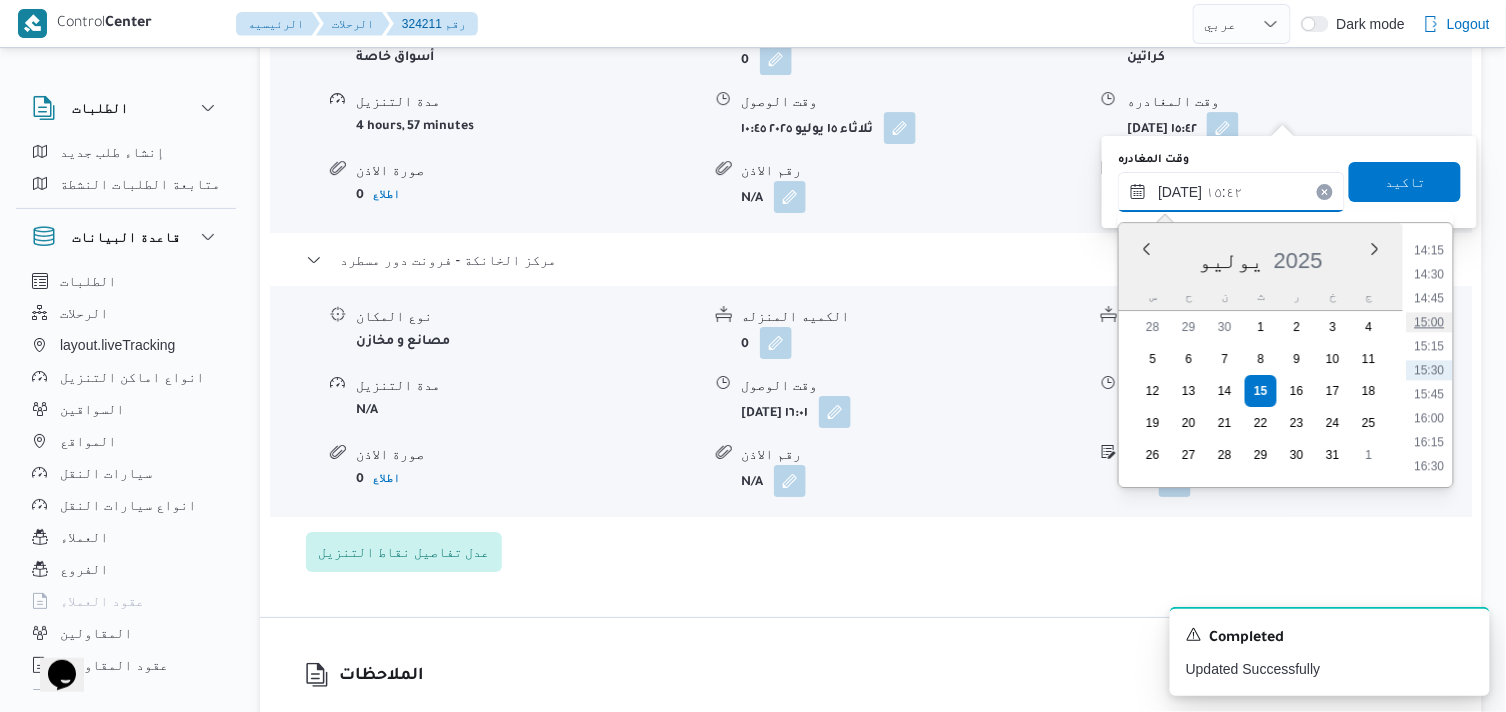 type on "١٥/٠٧/٢٠٢٥ ١٥:٠٠" 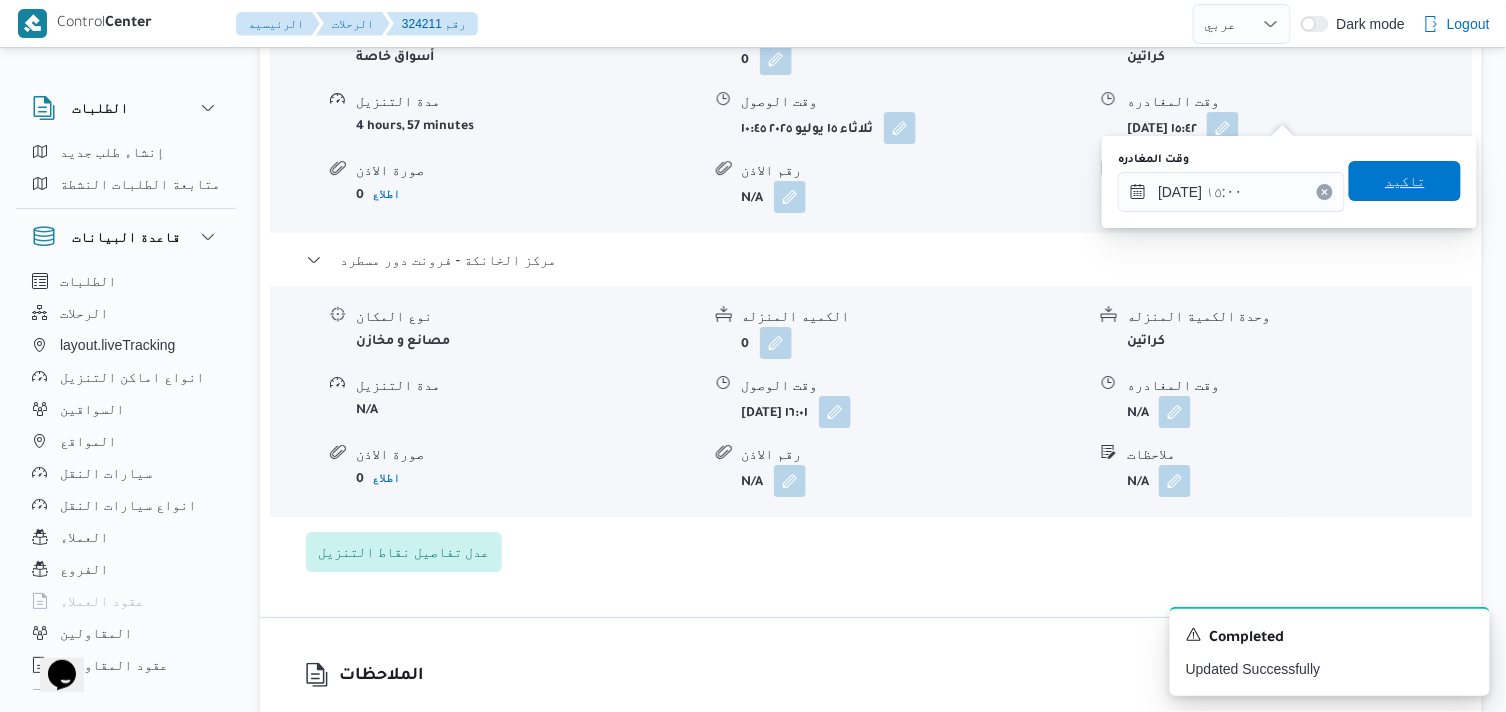 click on "تاكيد" at bounding box center [1405, 181] 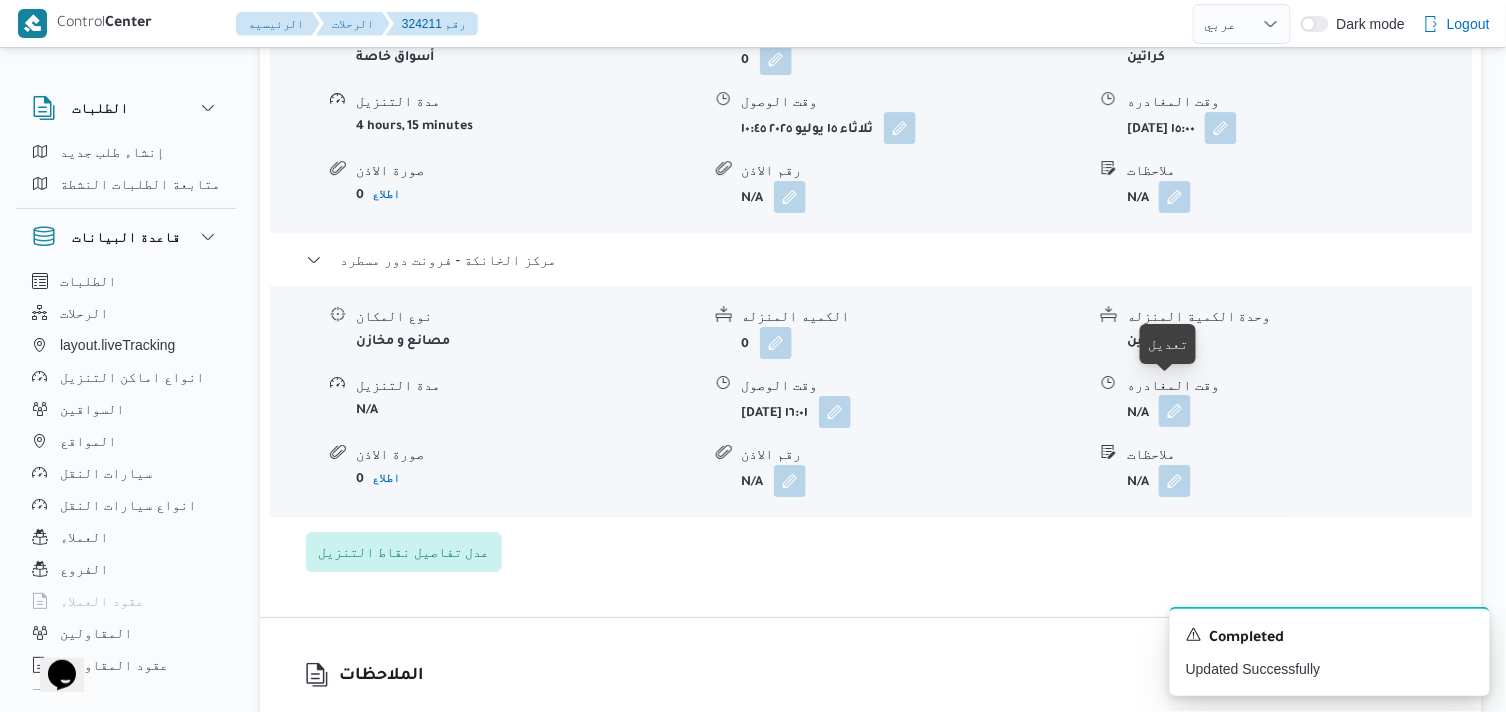 click at bounding box center (1175, 411) 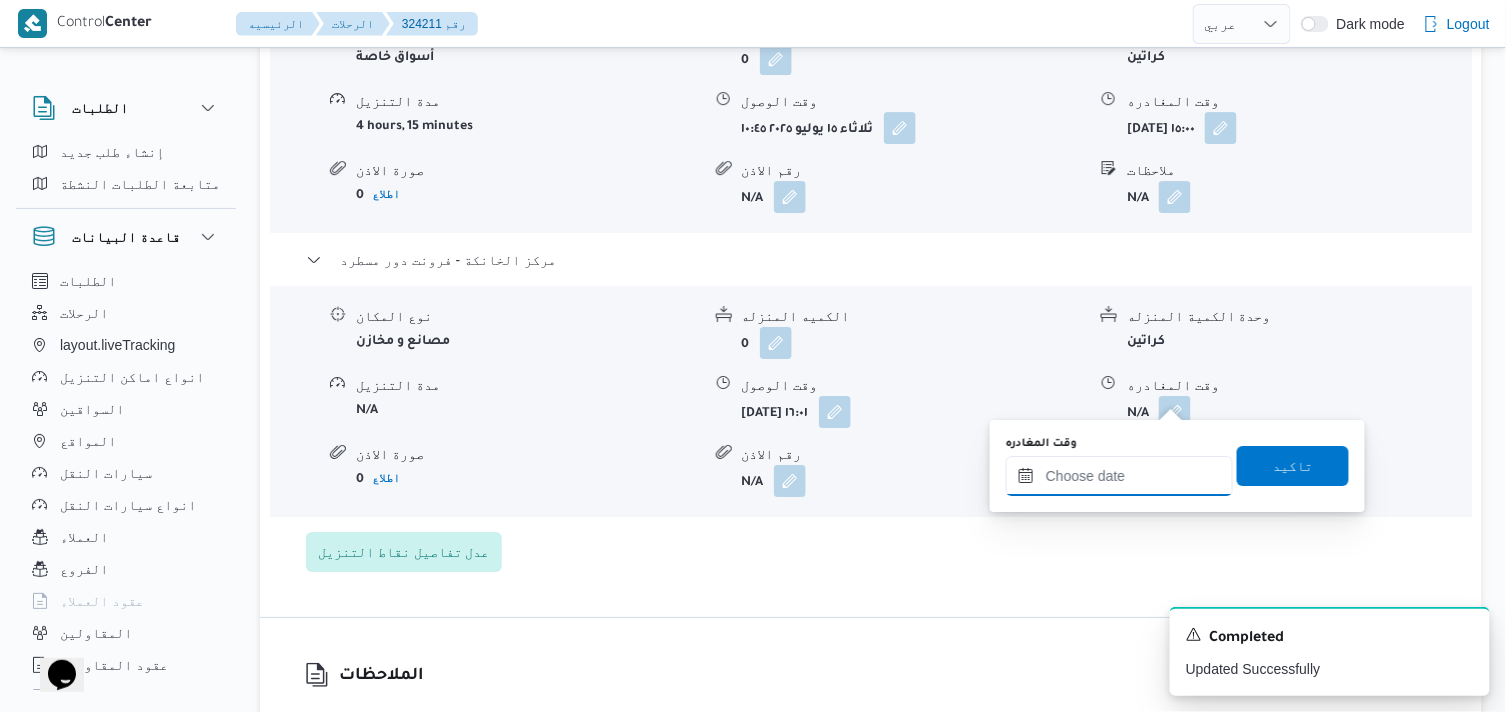 click on "وقت المغادره" at bounding box center (1119, 476) 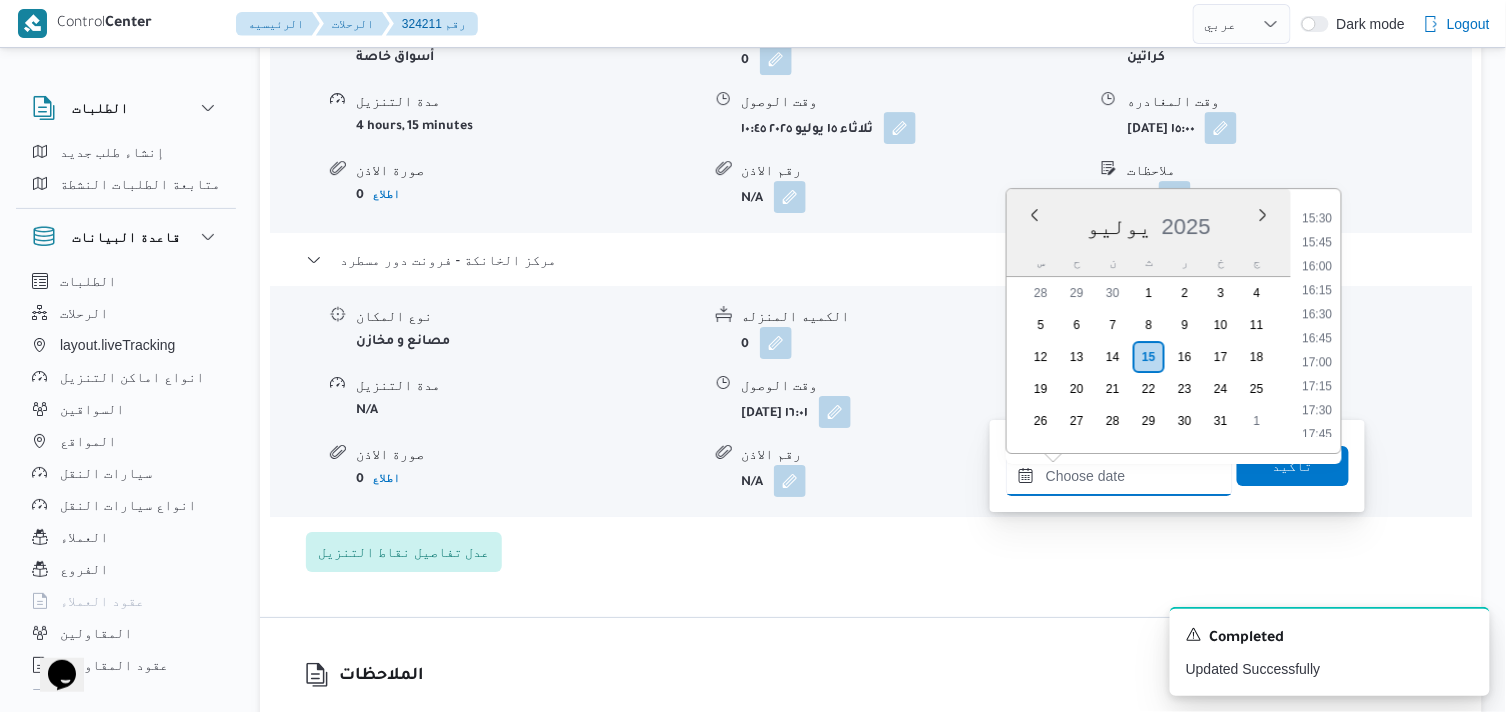 scroll, scrollTop: 1466, scrollLeft: 0, axis: vertical 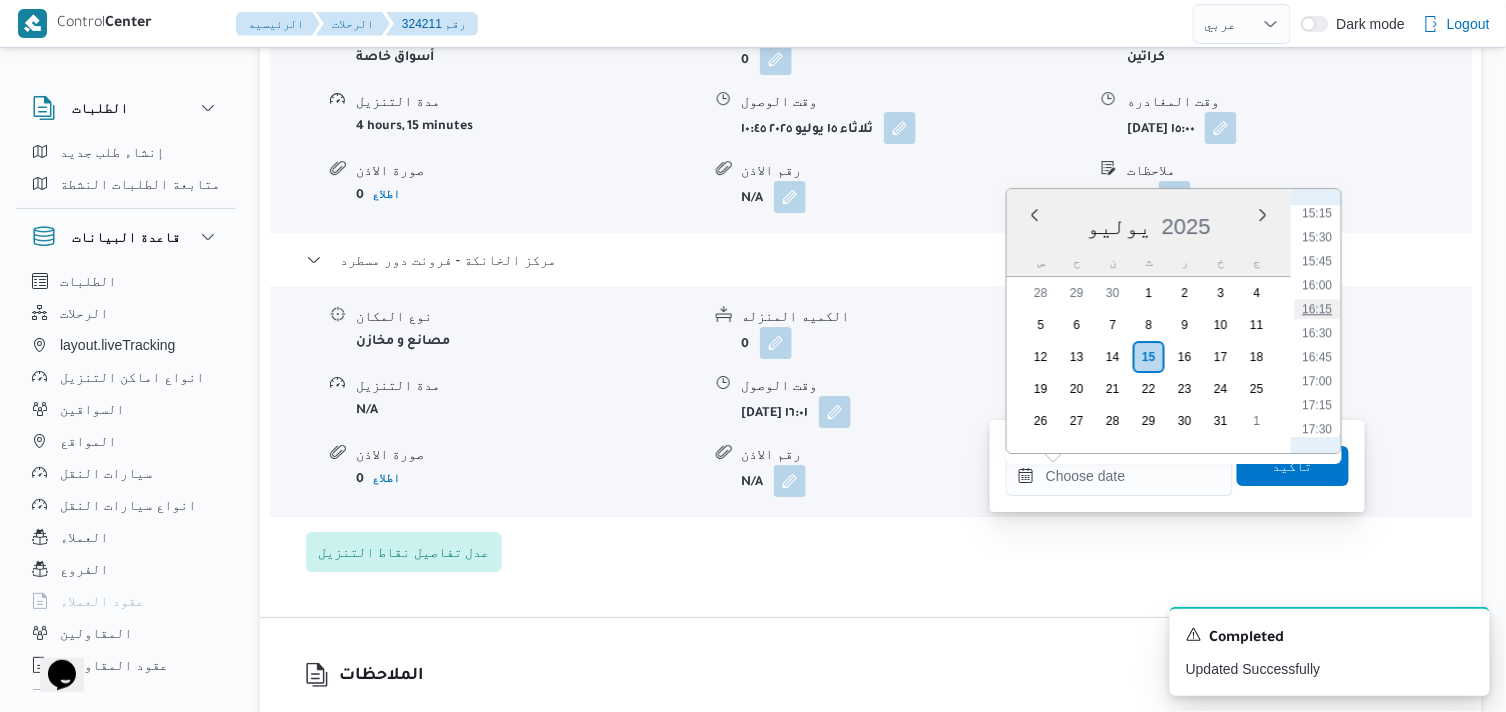 click on "16:15" at bounding box center [1318, 309] 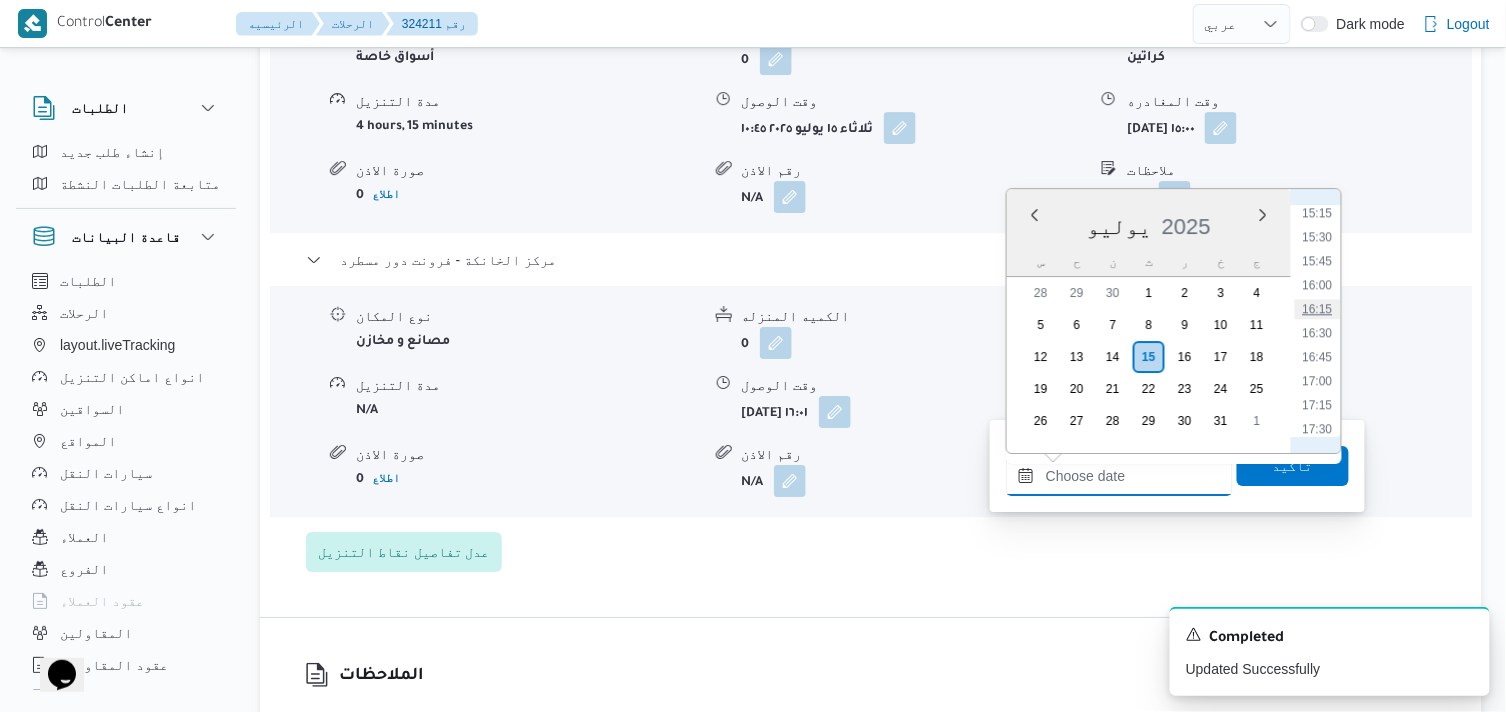 type on "١٥/٠٧/٢٠٢٥ ١٦:١٥" 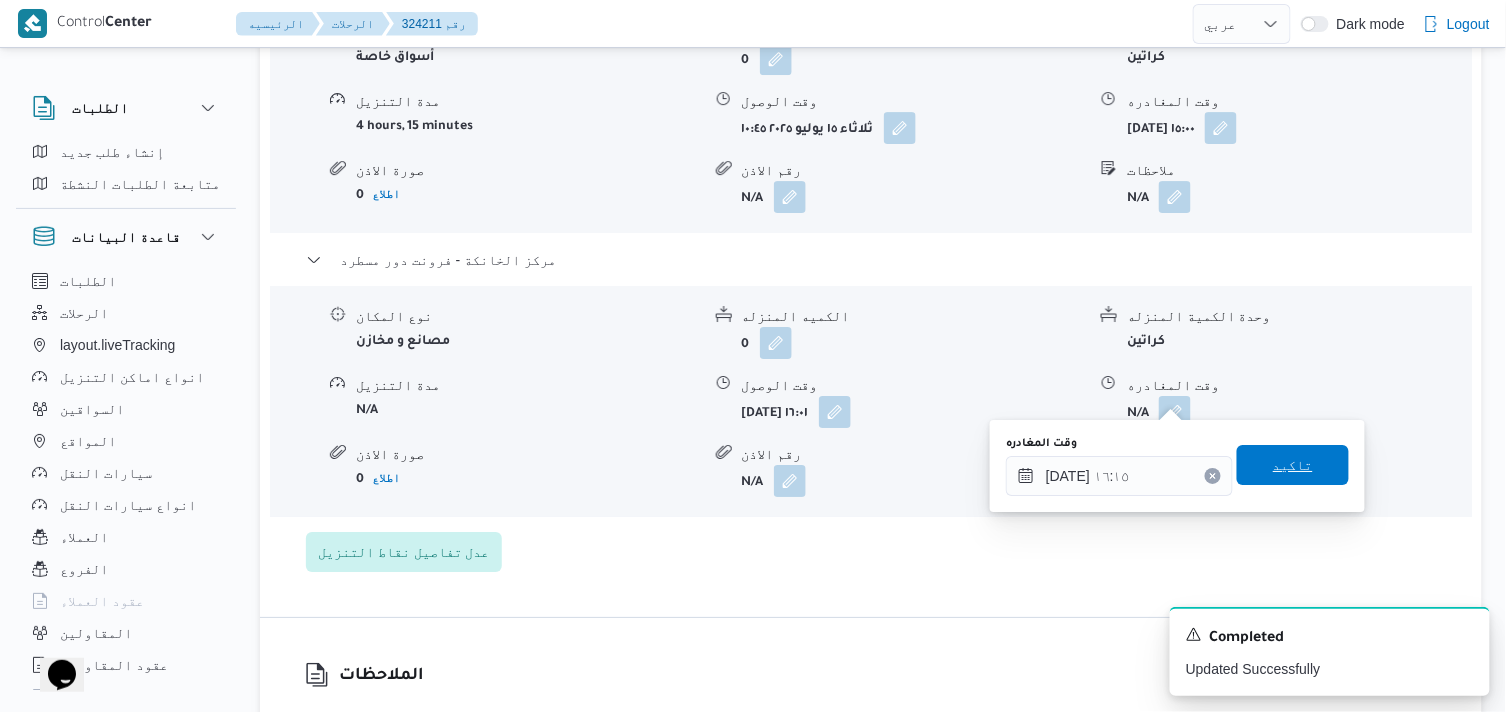 click on "تاكيد" at bounding box center [1293, 465] 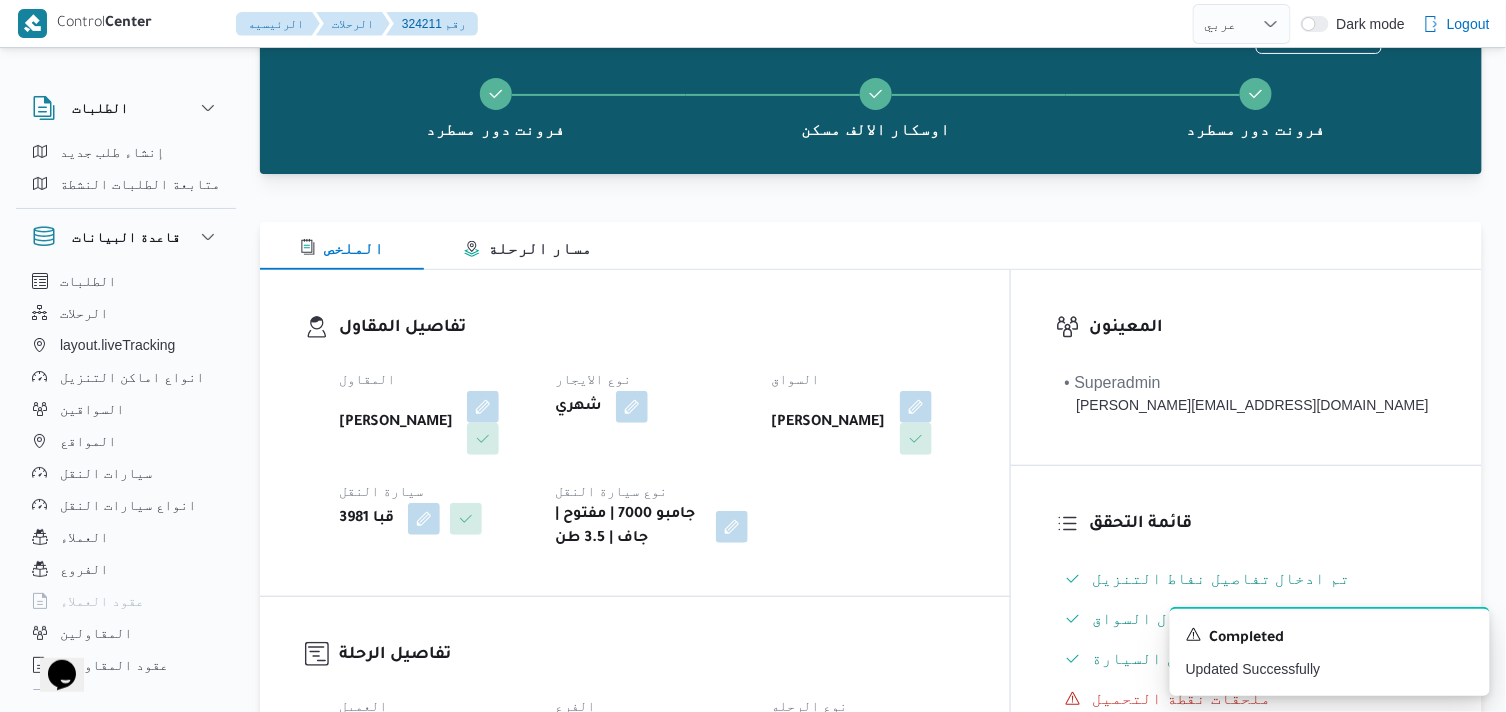 scroll, scrollTop: 0, scrollLeft: 0, axis: both 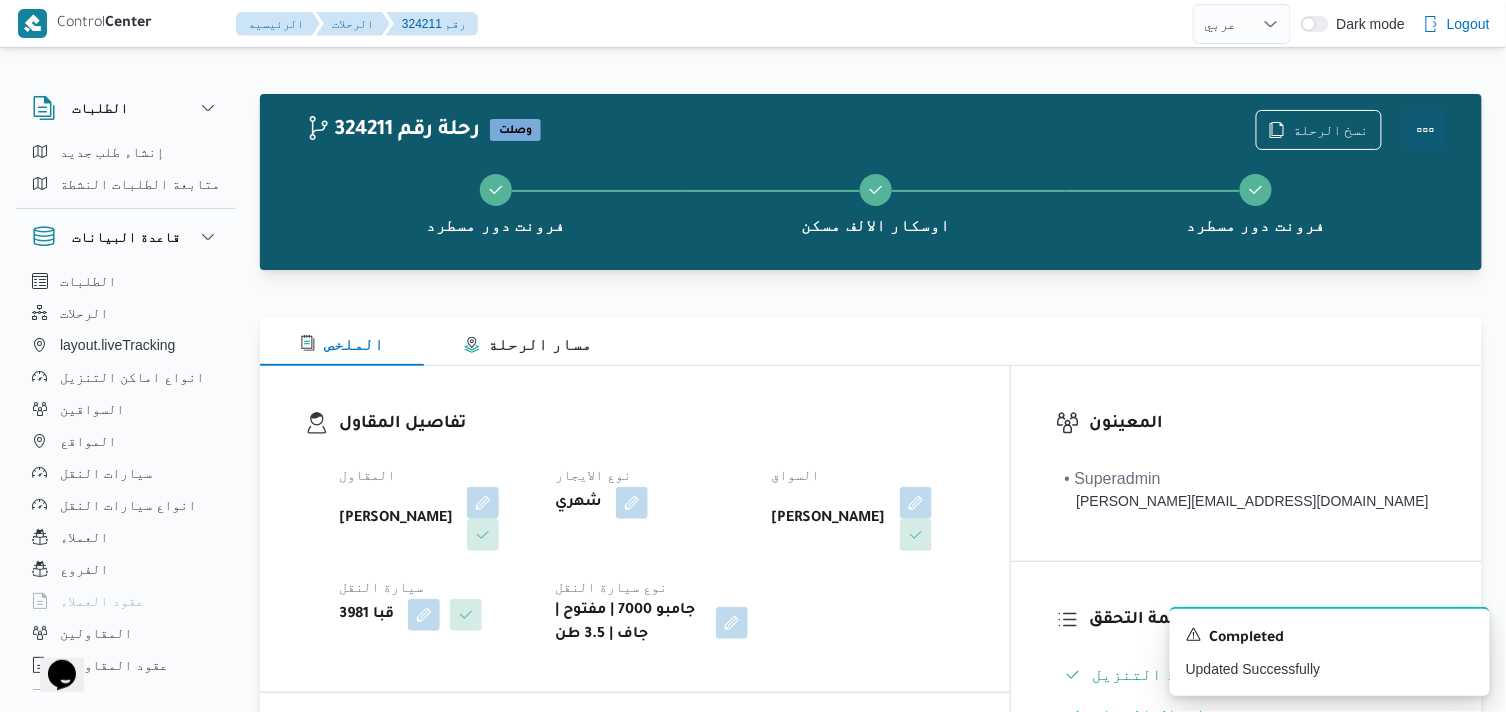drag, startPoint x: 1434, startPoint y: 120, endPoint x: 1394, endPoint y: 123, distance: 40.112343 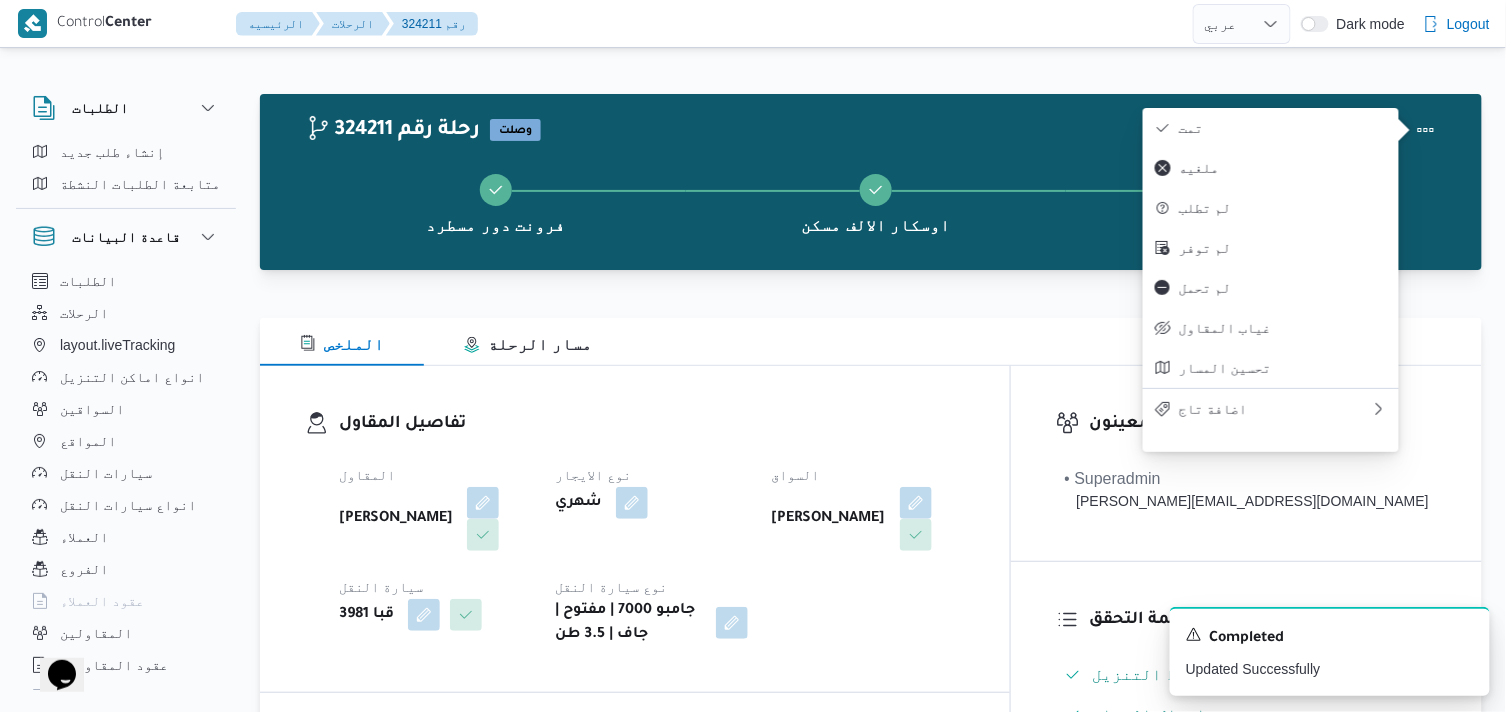 click on "تمت" at bounding box center (1283, 128) 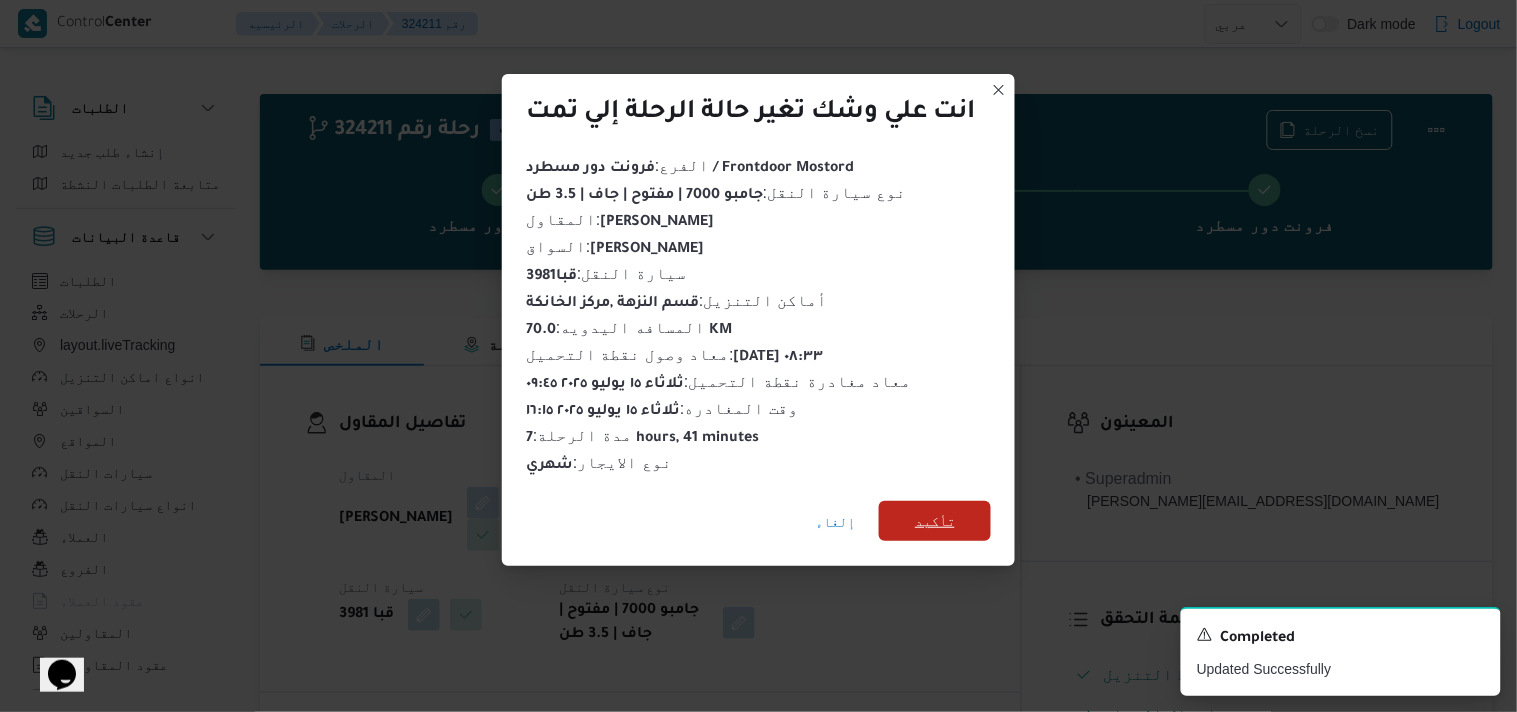 click on "تأكيد" at bounding box center [935, 521] 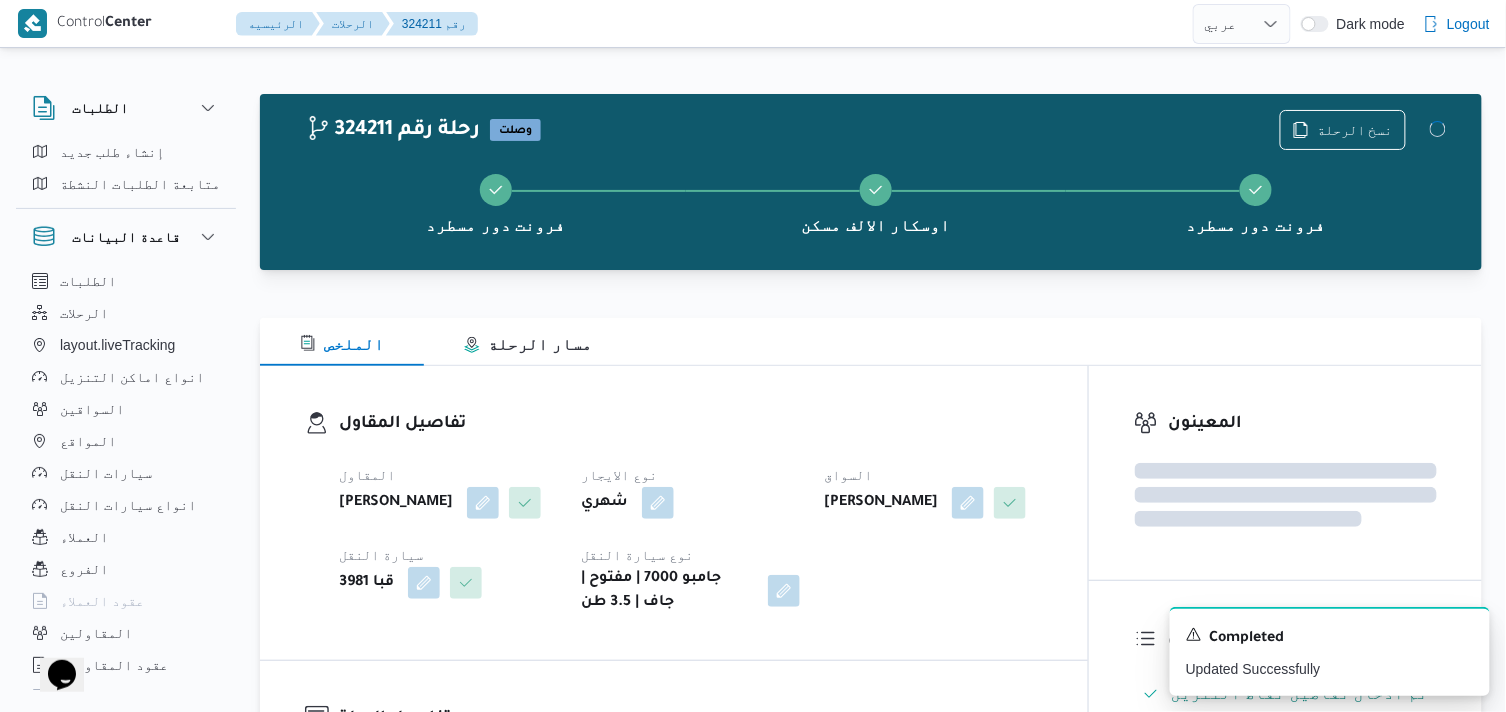 drag, startPoint x: 792, startPoint y: 455, endPoint x: 781, endPoint y: 454, distance: 11.045361 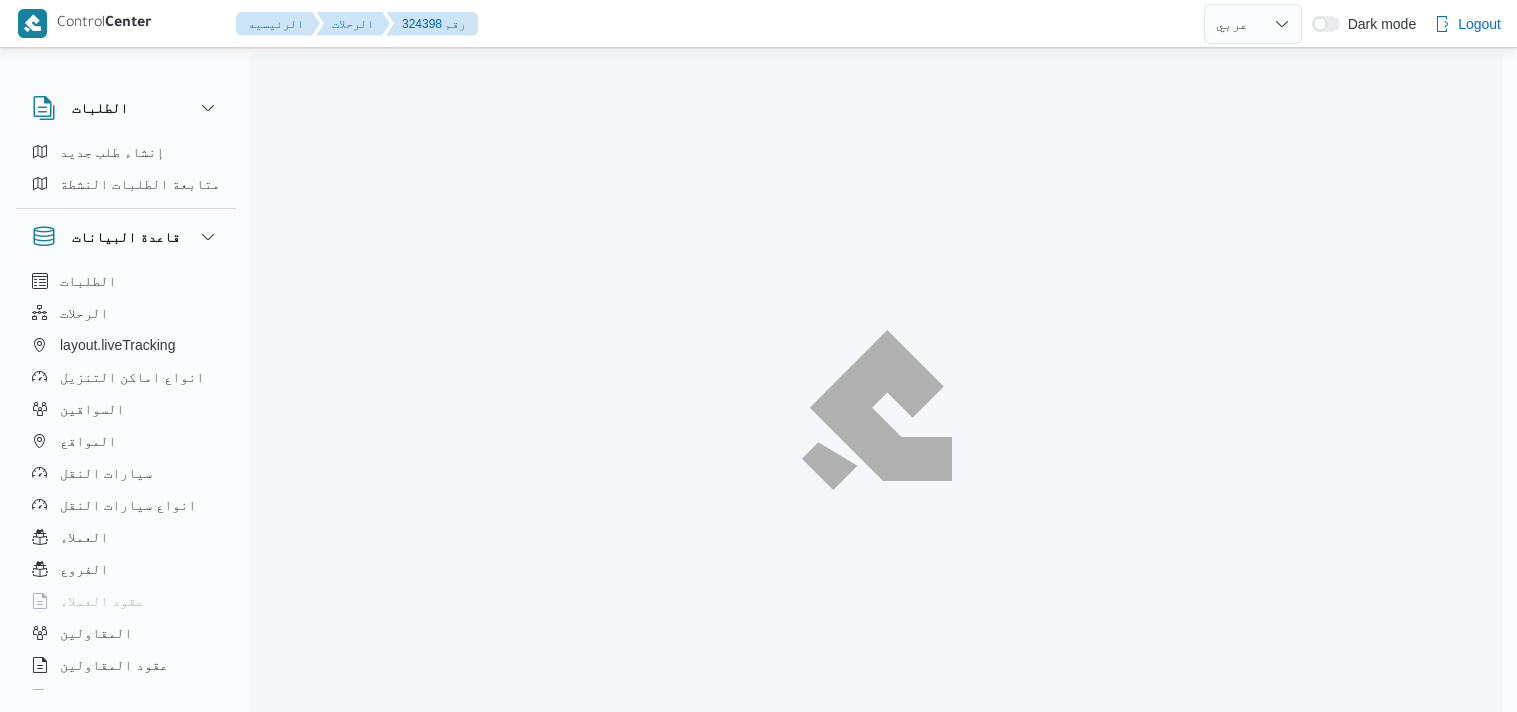 select on "ar" 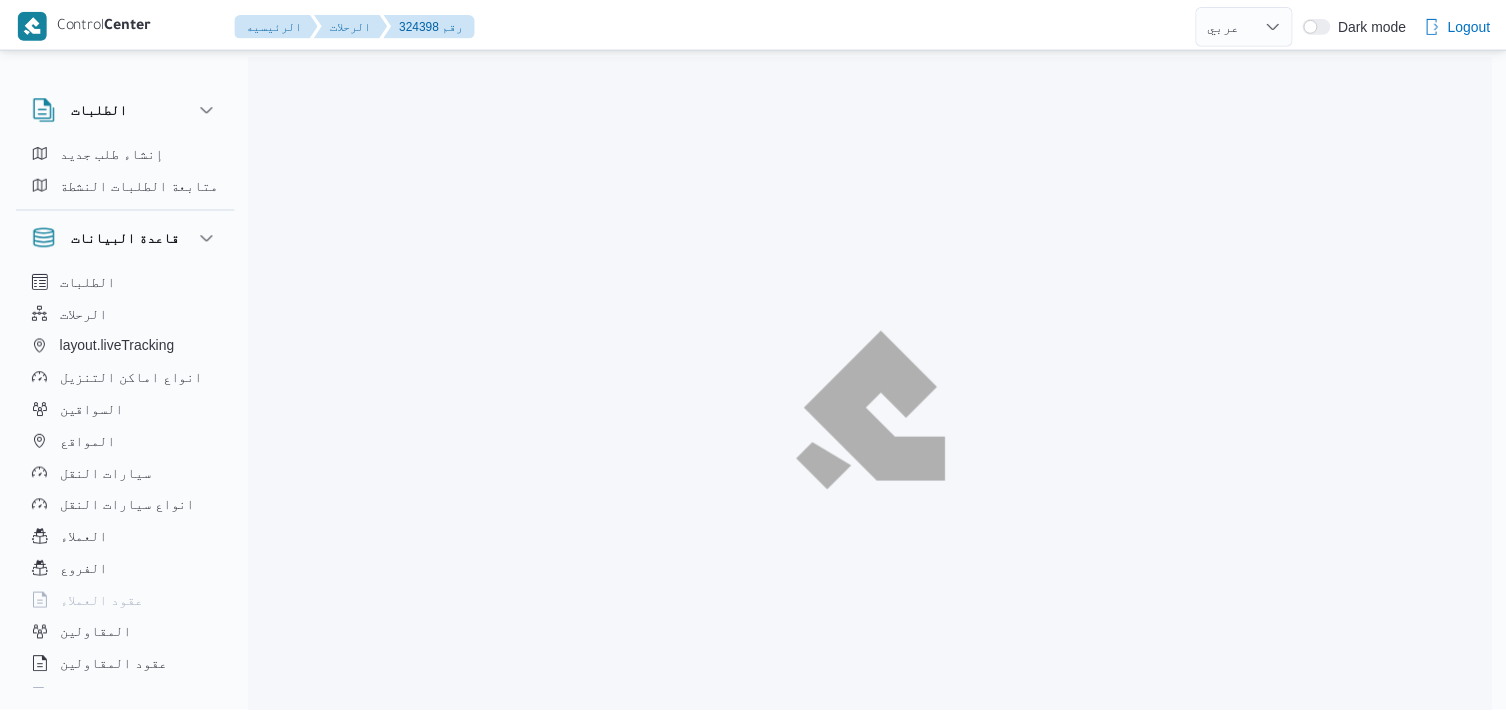 scroll, scrollTop: 0, scrollLeft: 0, axis: both 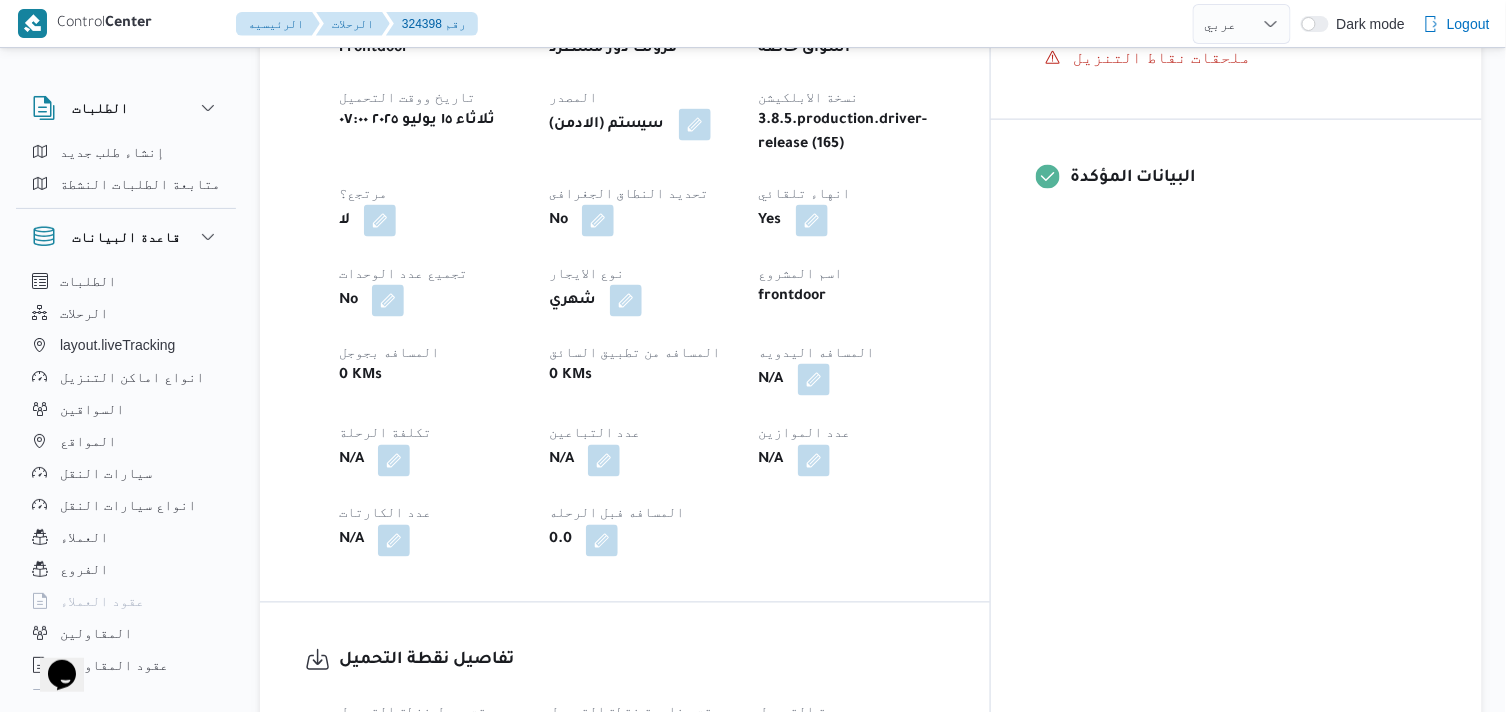 click at bounding box center (814, 380) 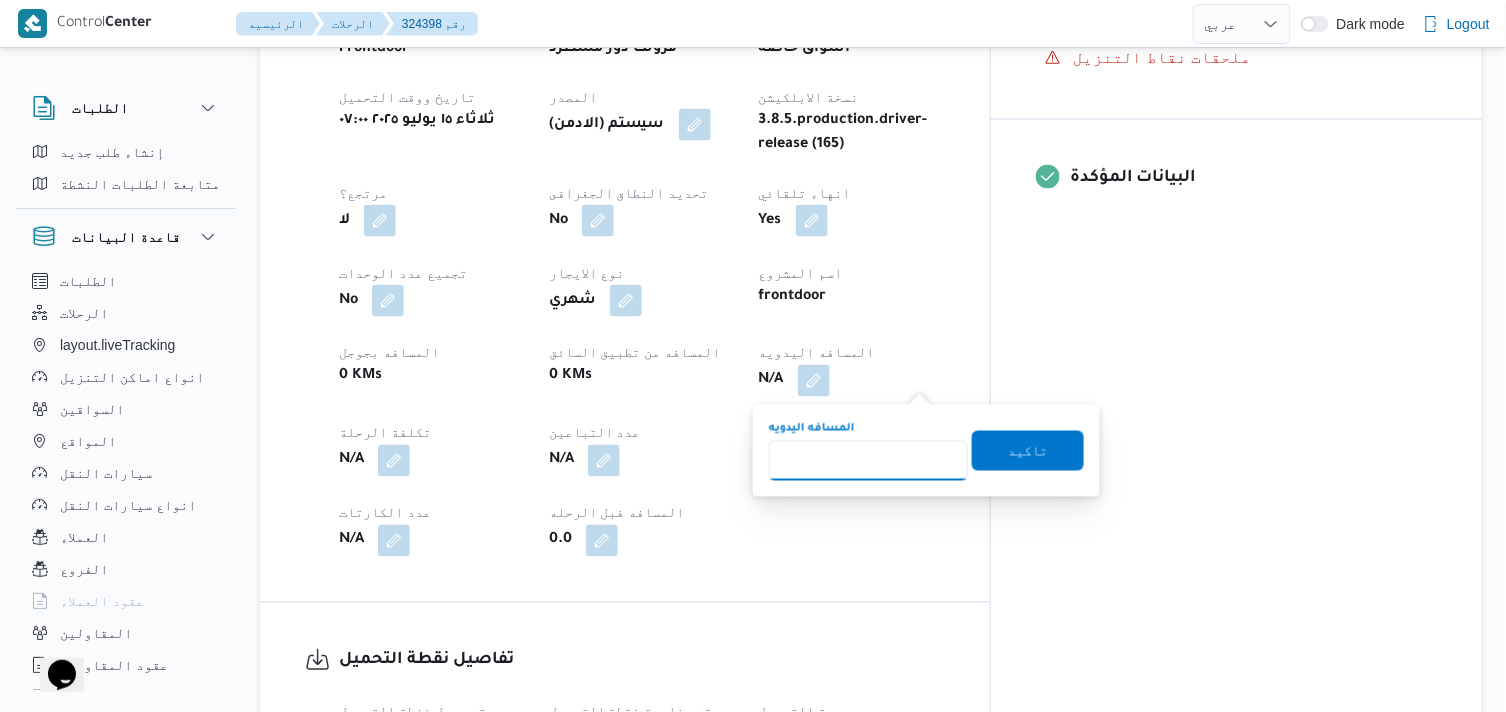 click on "المسافه اليدويه" at bounding box center [868, 461] 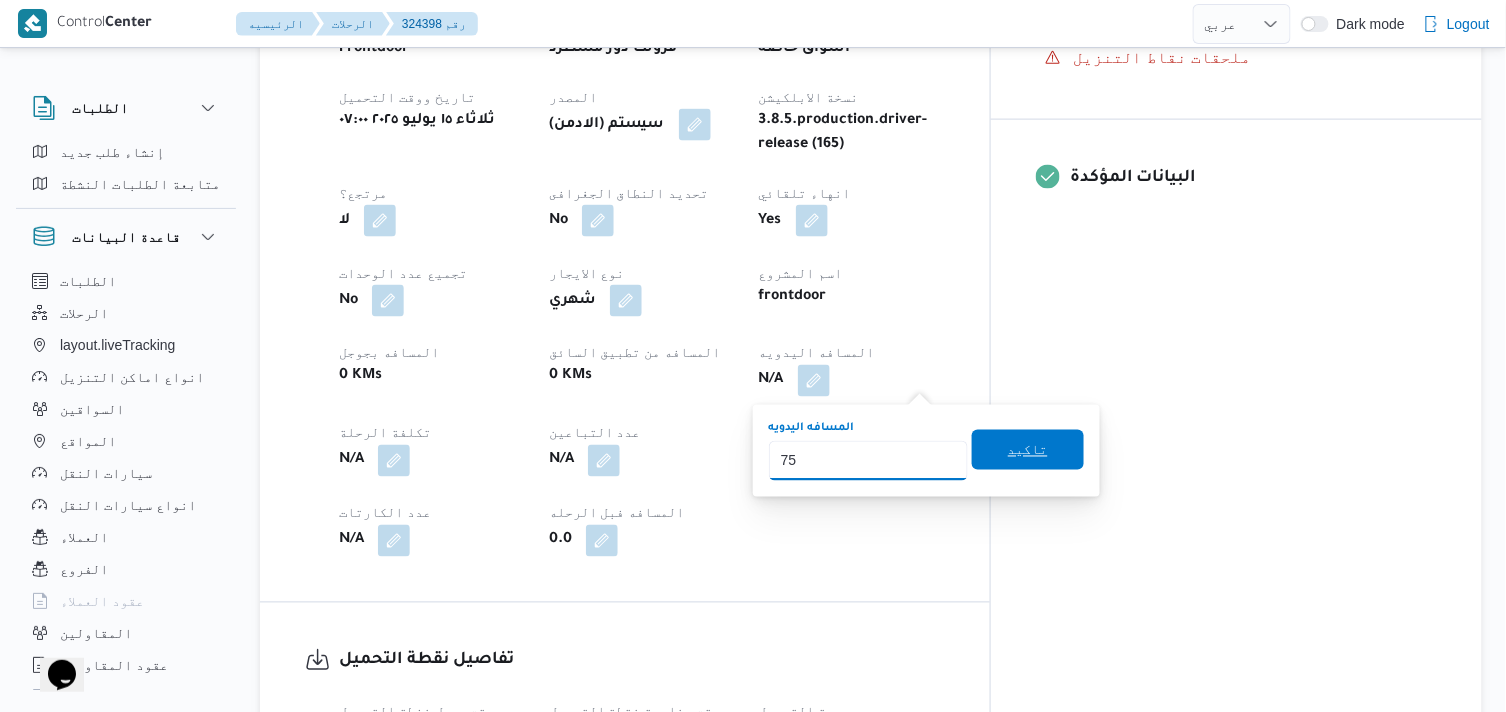 type on "75" 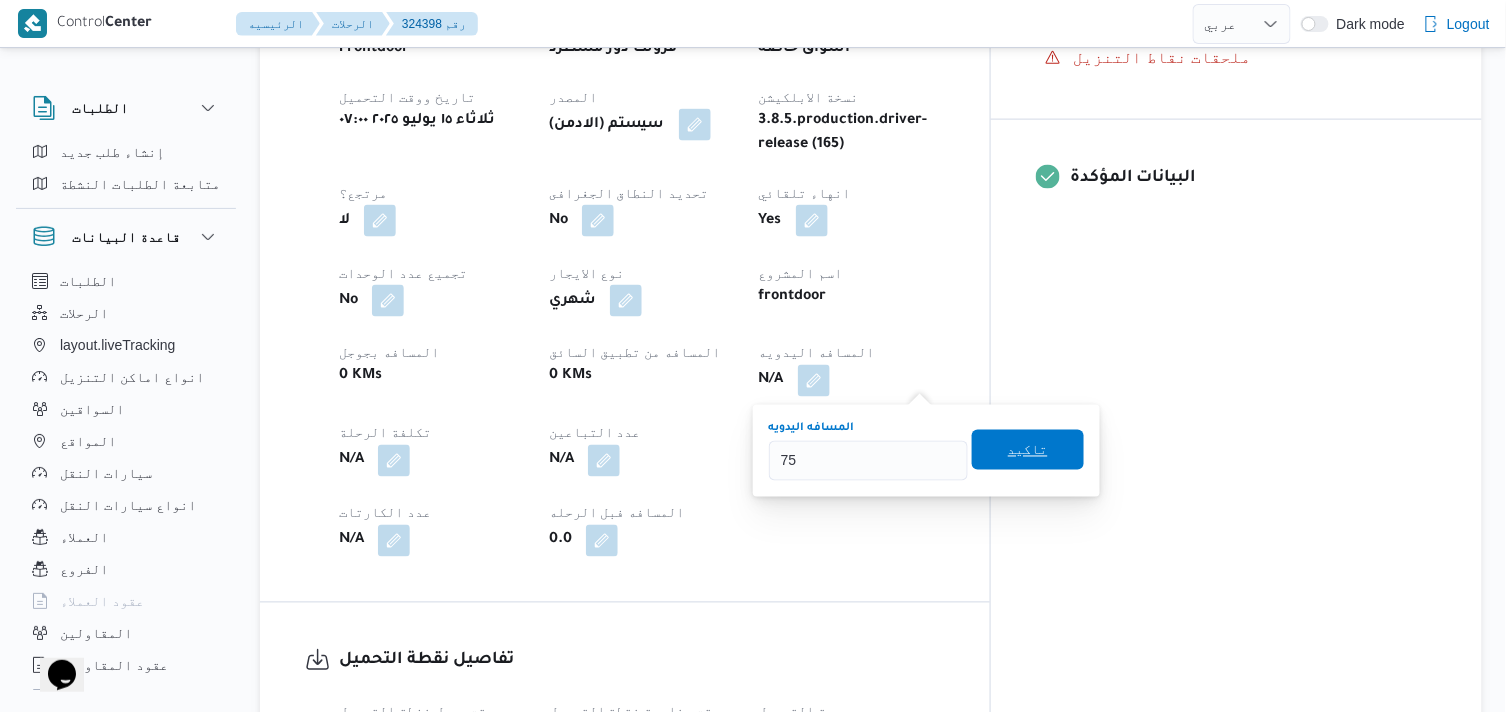 click on "تاكيد" at bounding box center [1028, 450] 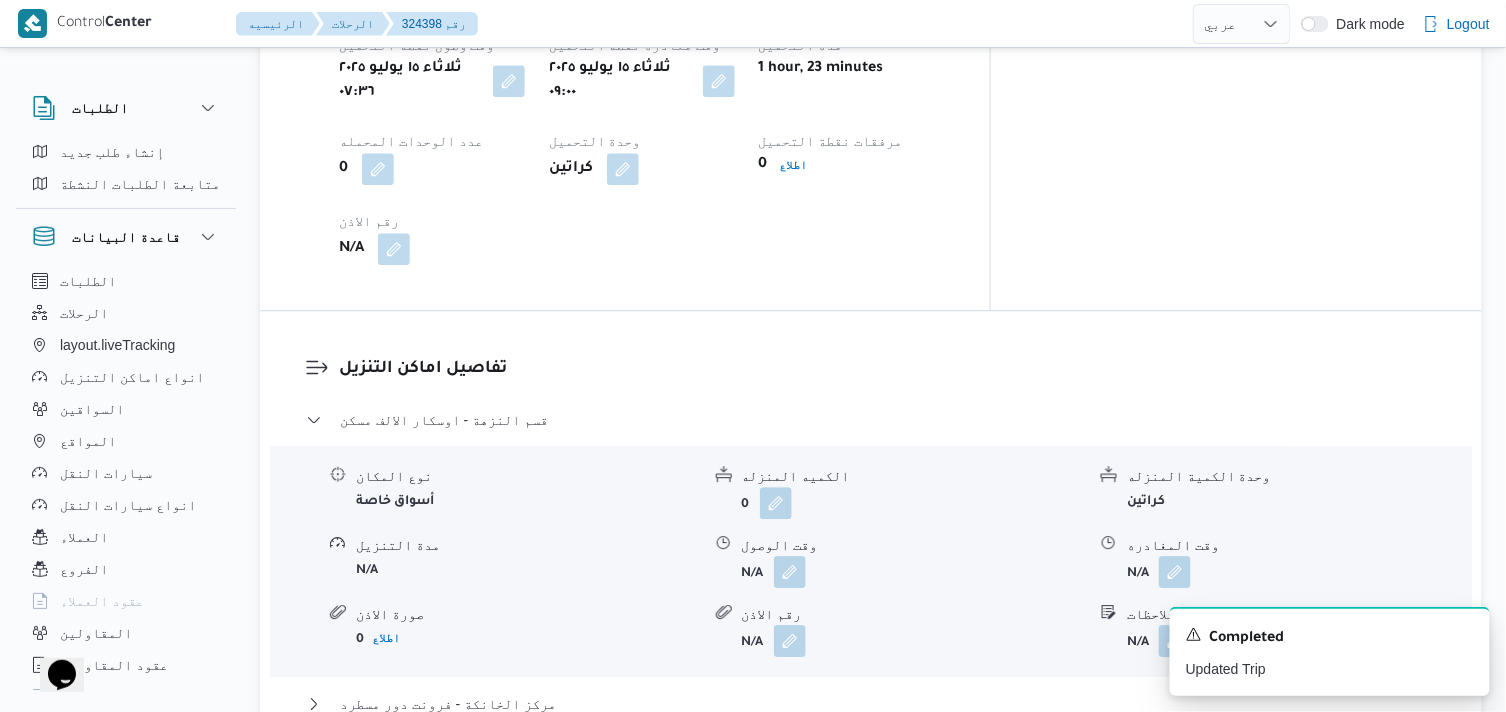 scroll, scrollTop: 1555, scrollLeft: 0, axis: vertical 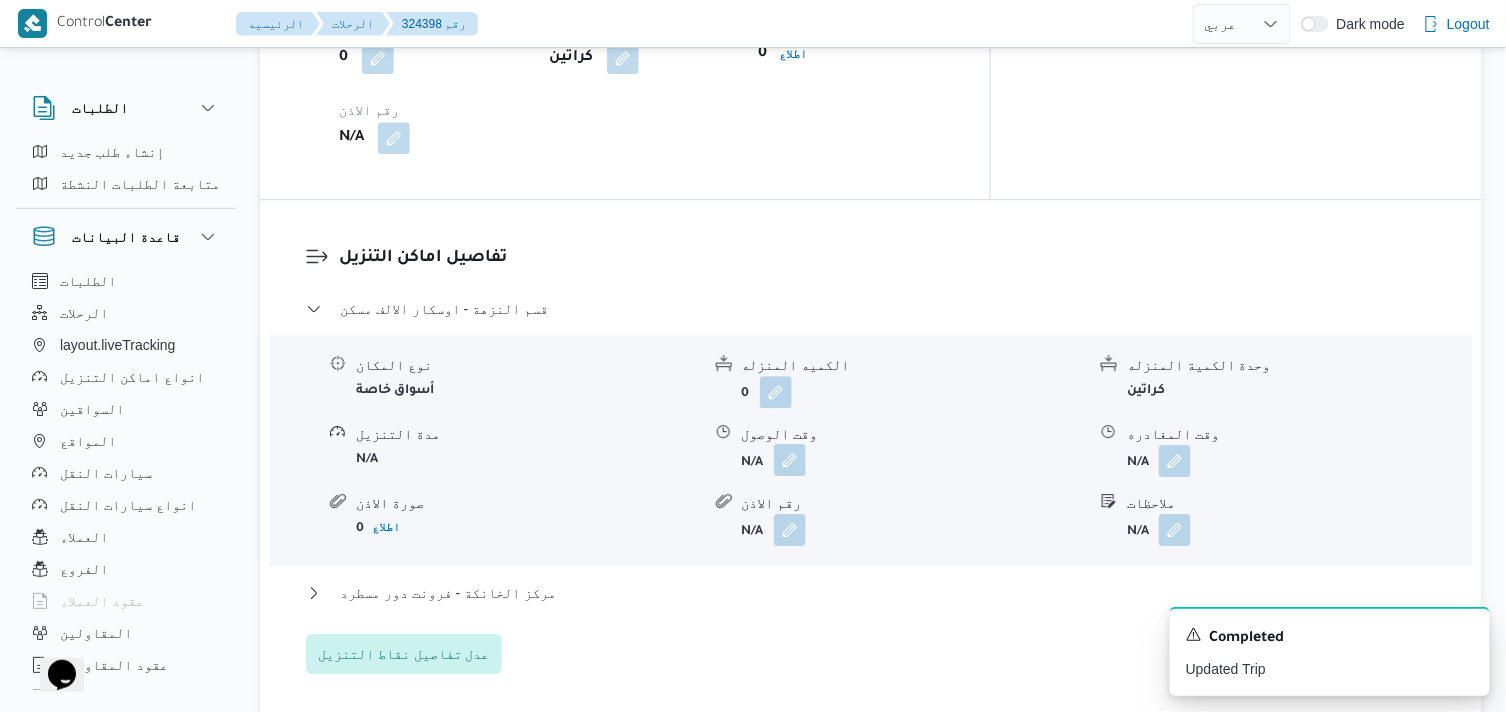 drag, startPoint x: 795, startPoint y: 436, endPoint x: 786, endPoint y: 460, distance: 25.632011 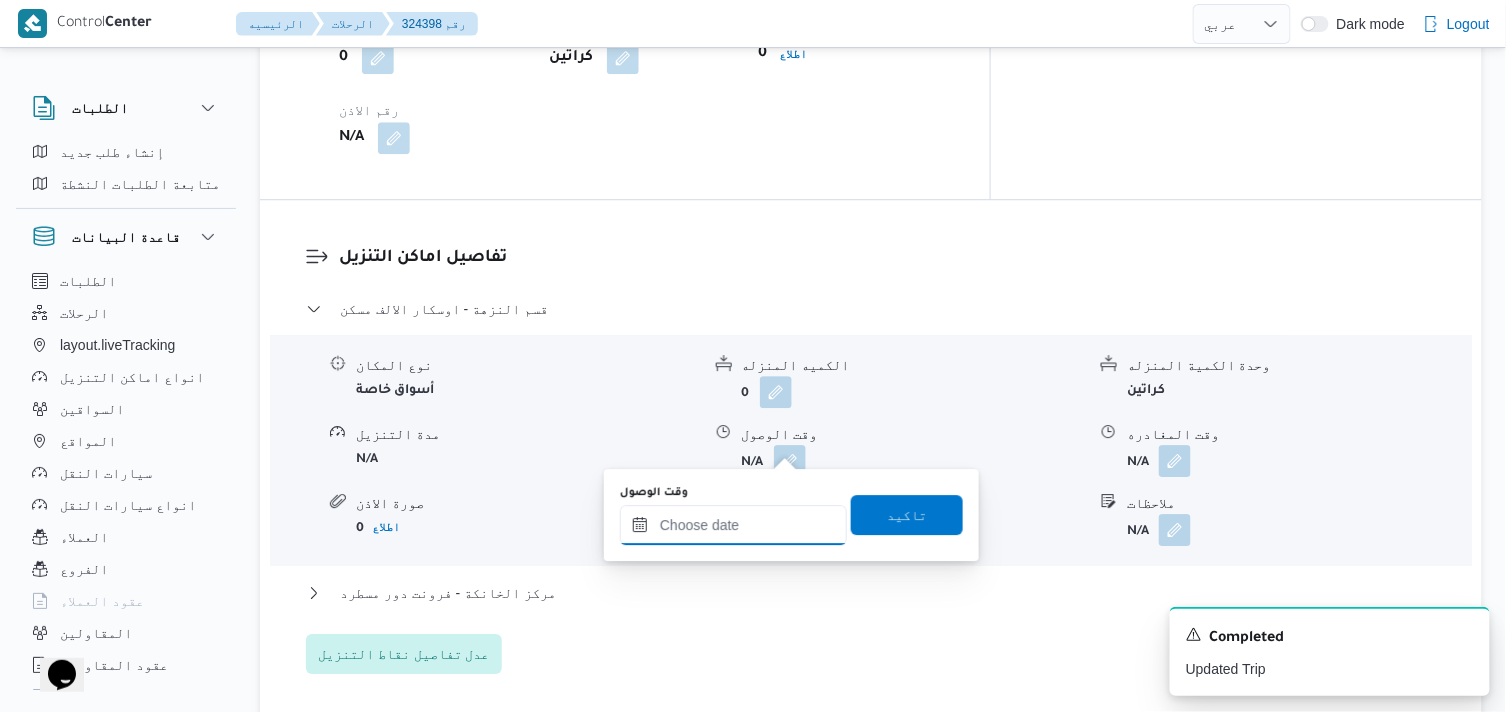 click on "وقت الوصول" at bounding box center (733, 525) 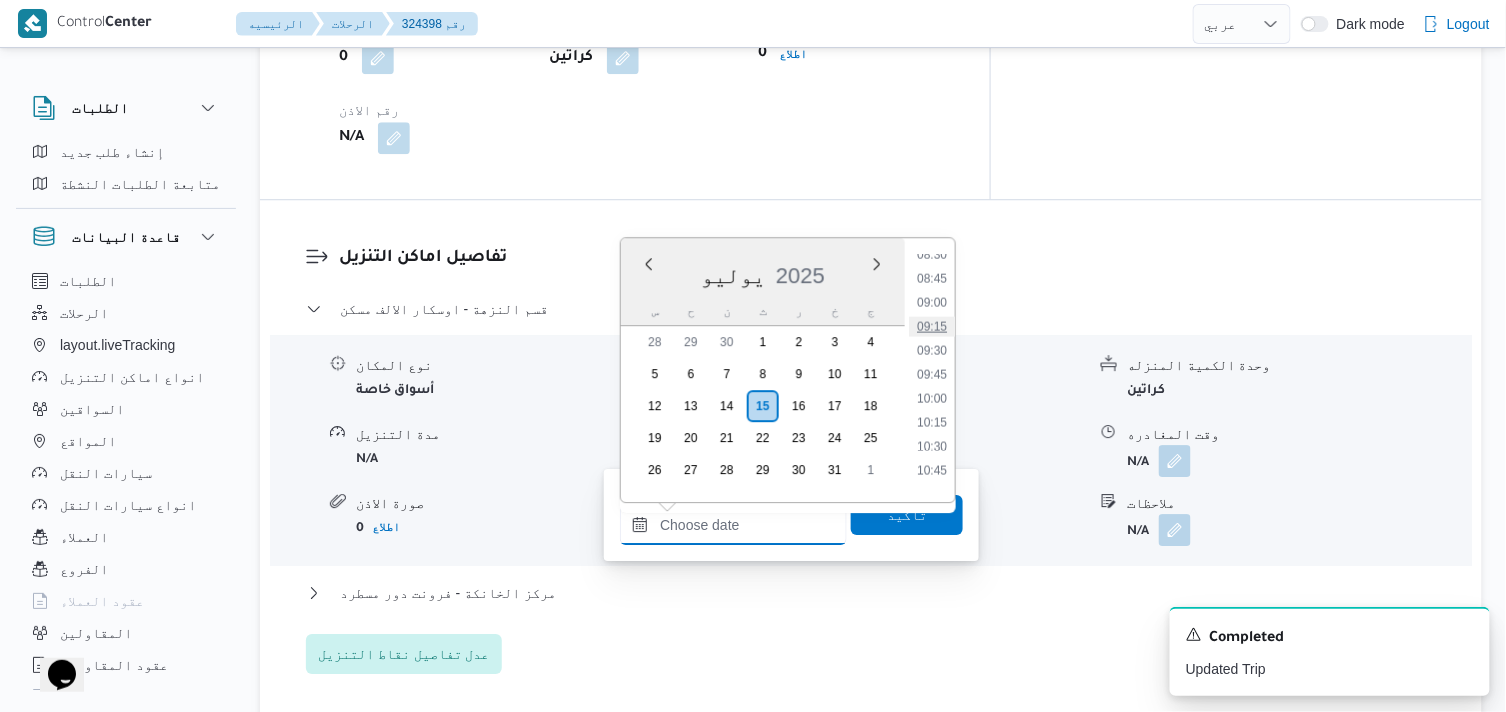 scroll, scrollTop: 800, scrollLeft: 0, axis: vertical 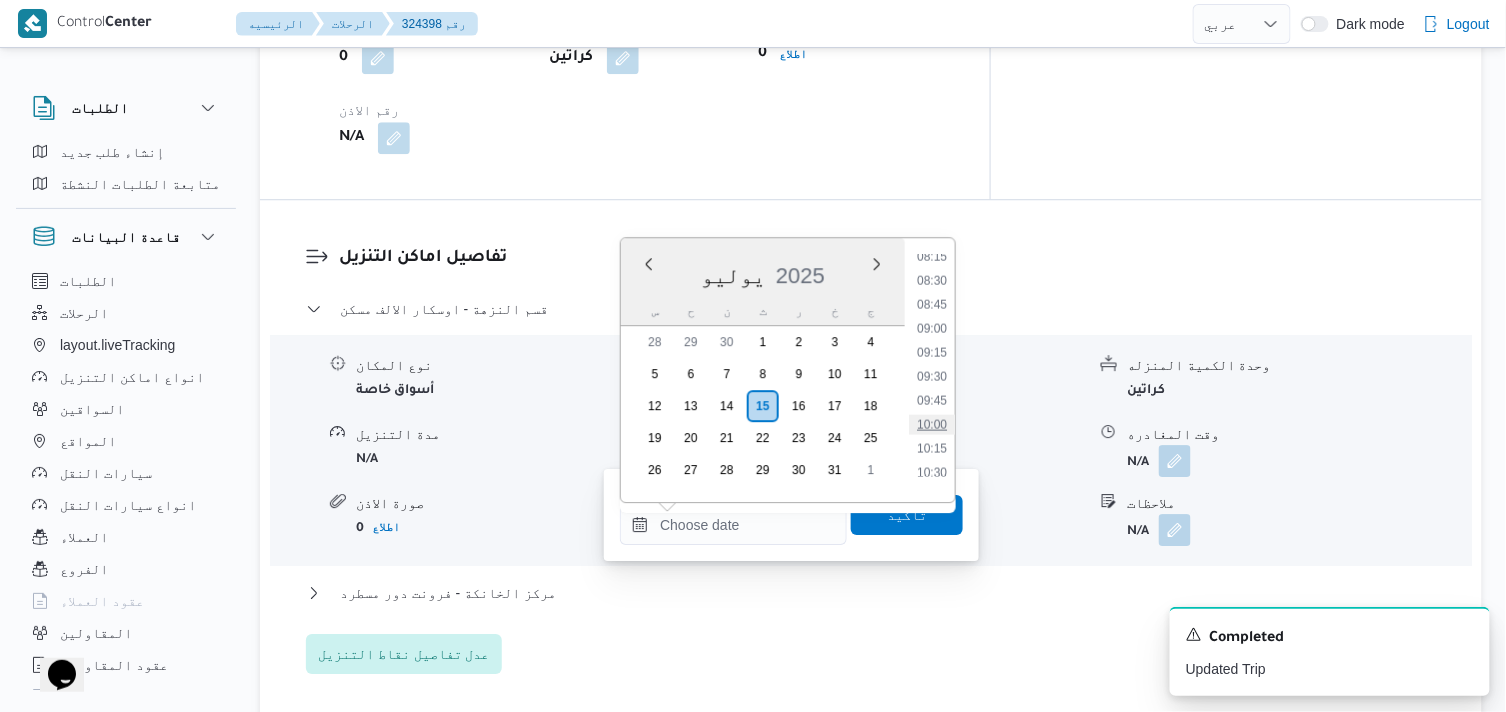 click on "10:00" at bounding box center (932, 424) 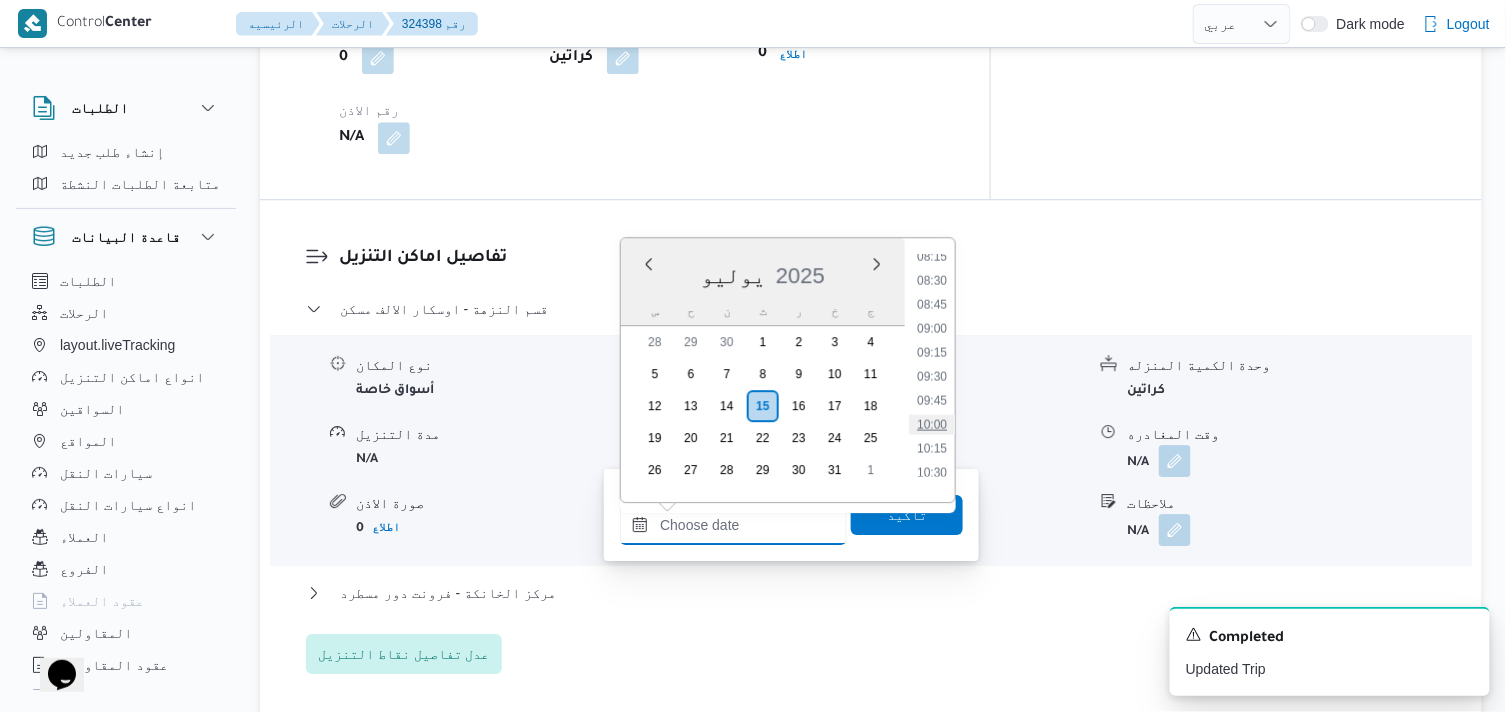 type on "١٥/٠٧/٢٠٢٥ ١٠:٠٠" 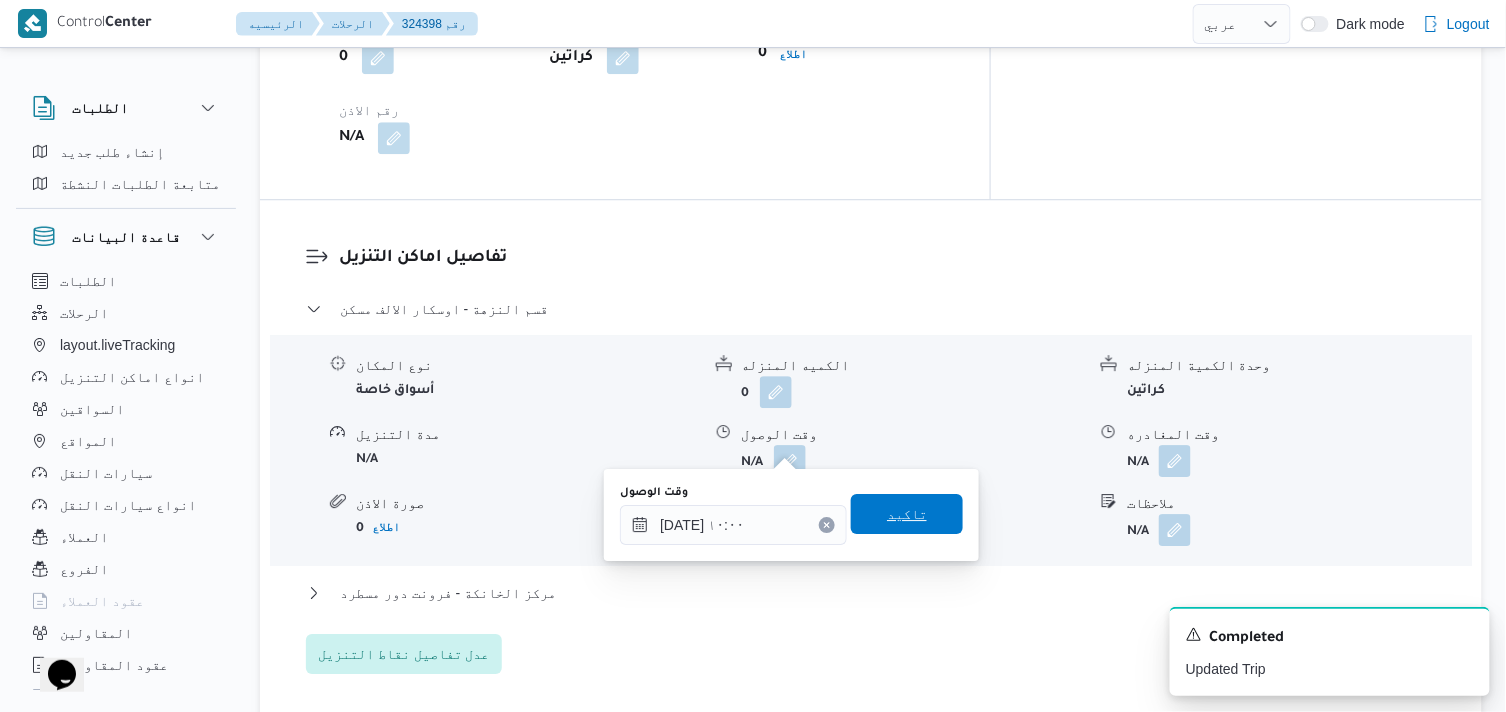 click on "تاكيد" at bounding box center [907, 514] 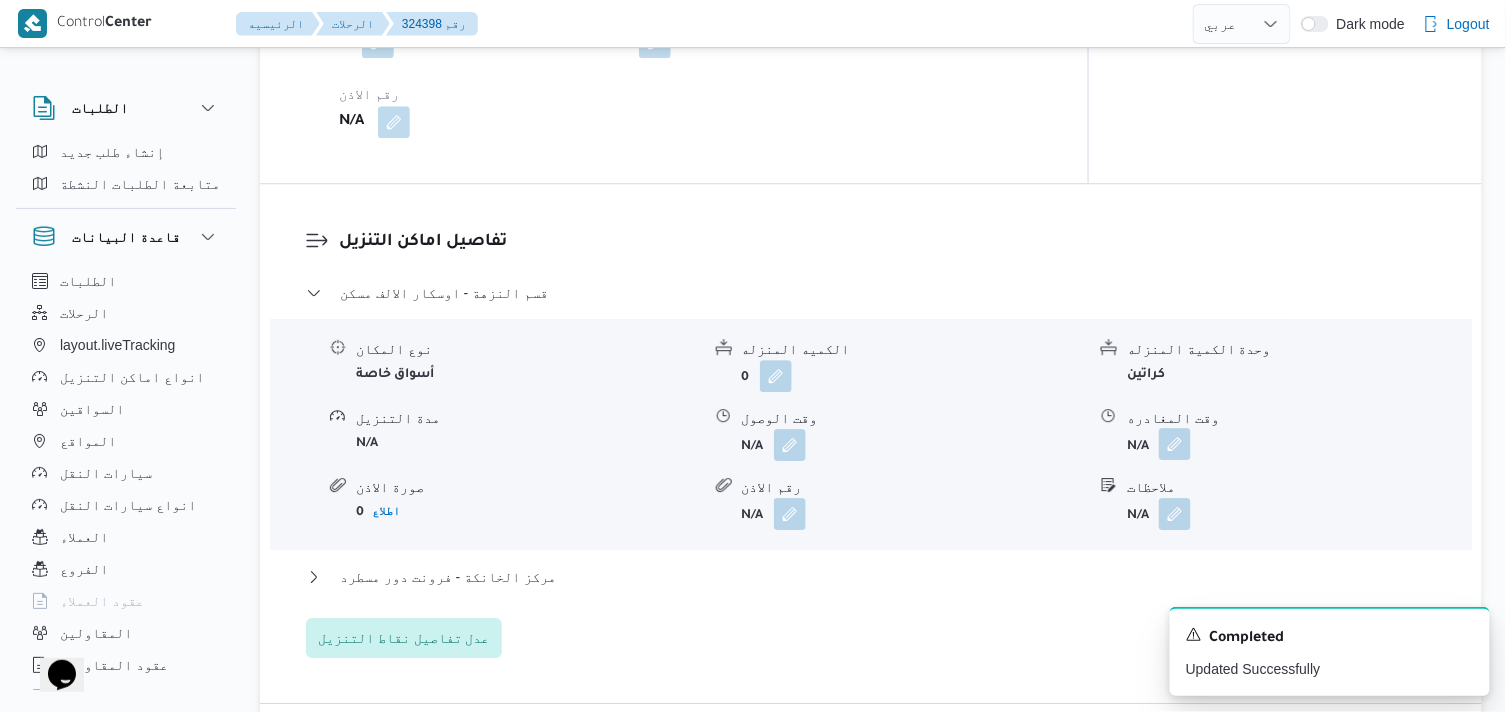 click at bounding box center [1175, 444] 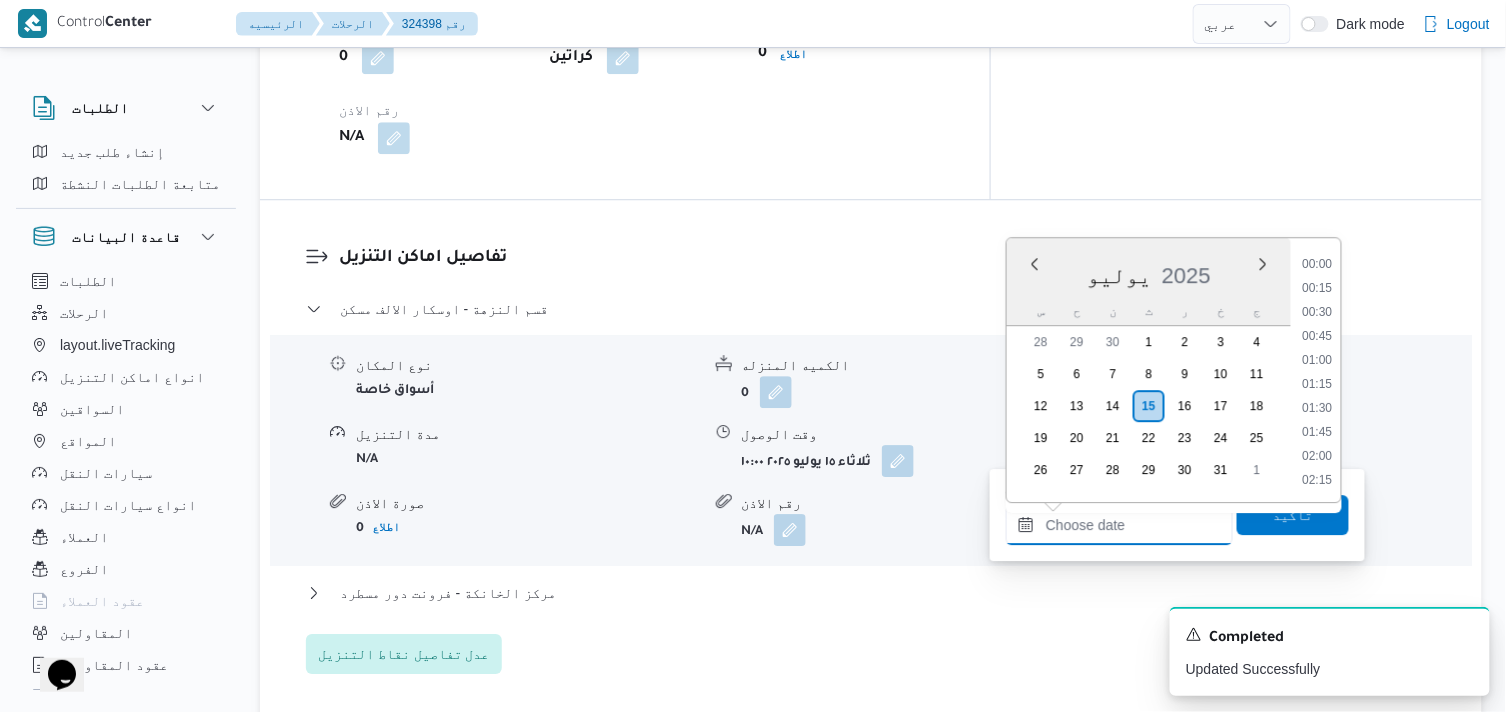 click on "وقت المغادره" at bounding box center [1119, 525] 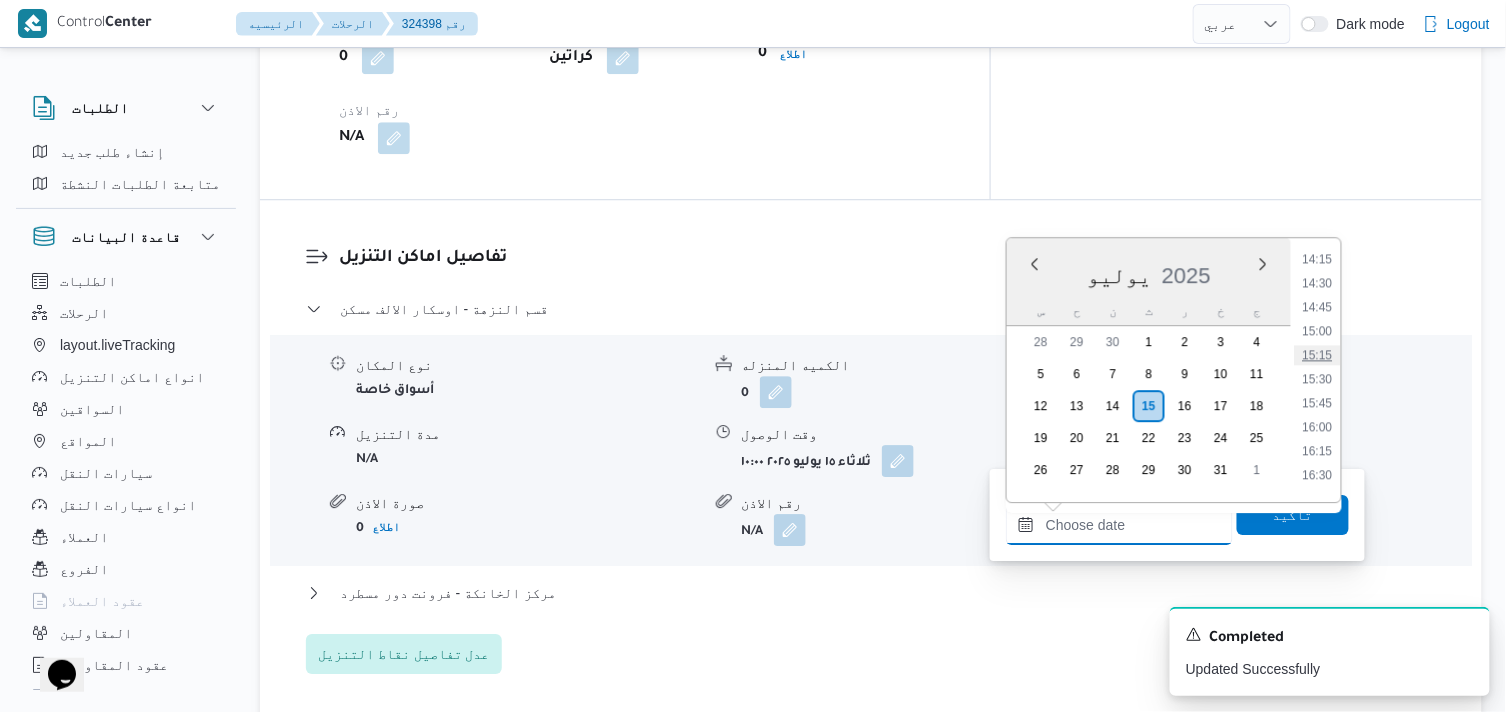 scroll, scrollTop: 1355, scrollLeft: 0, axis: vertical 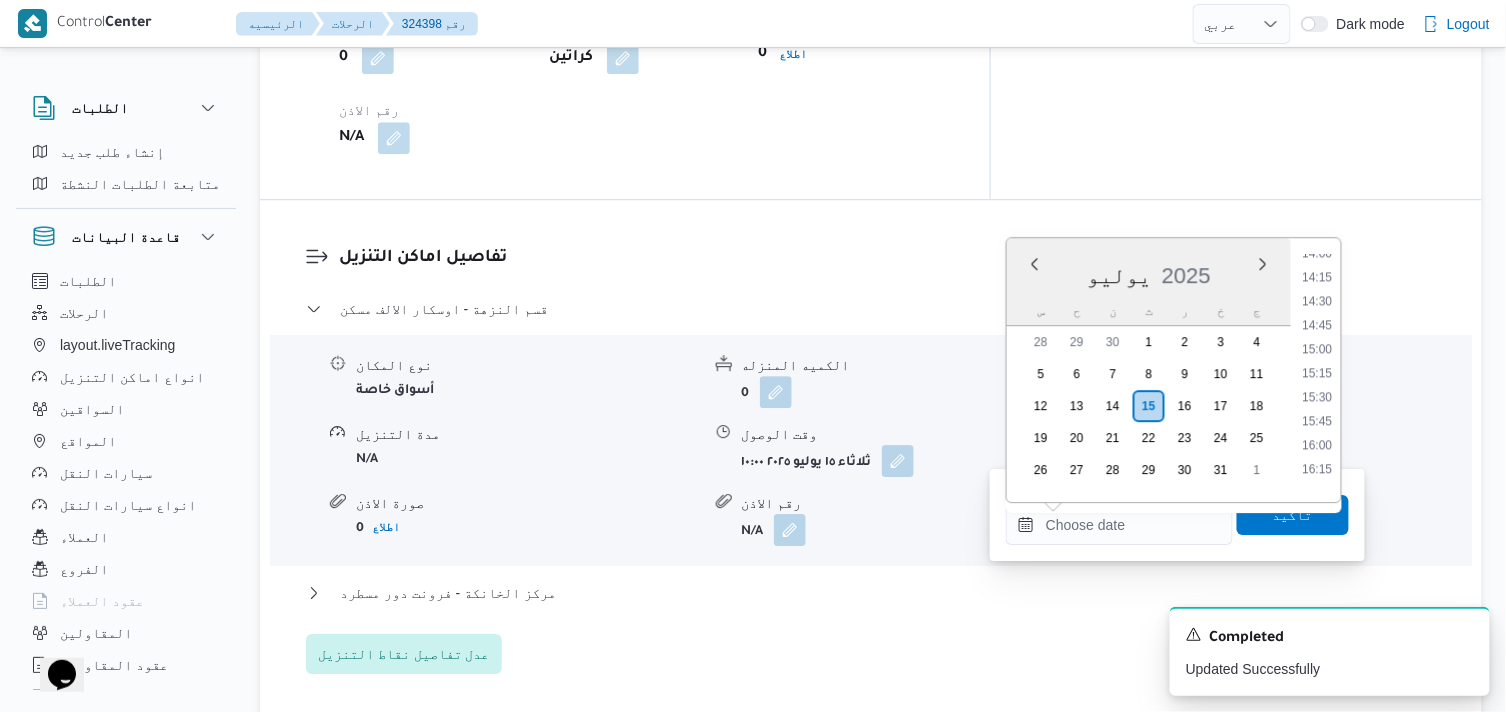click on "15:00" at bounding box center [1318, 349] 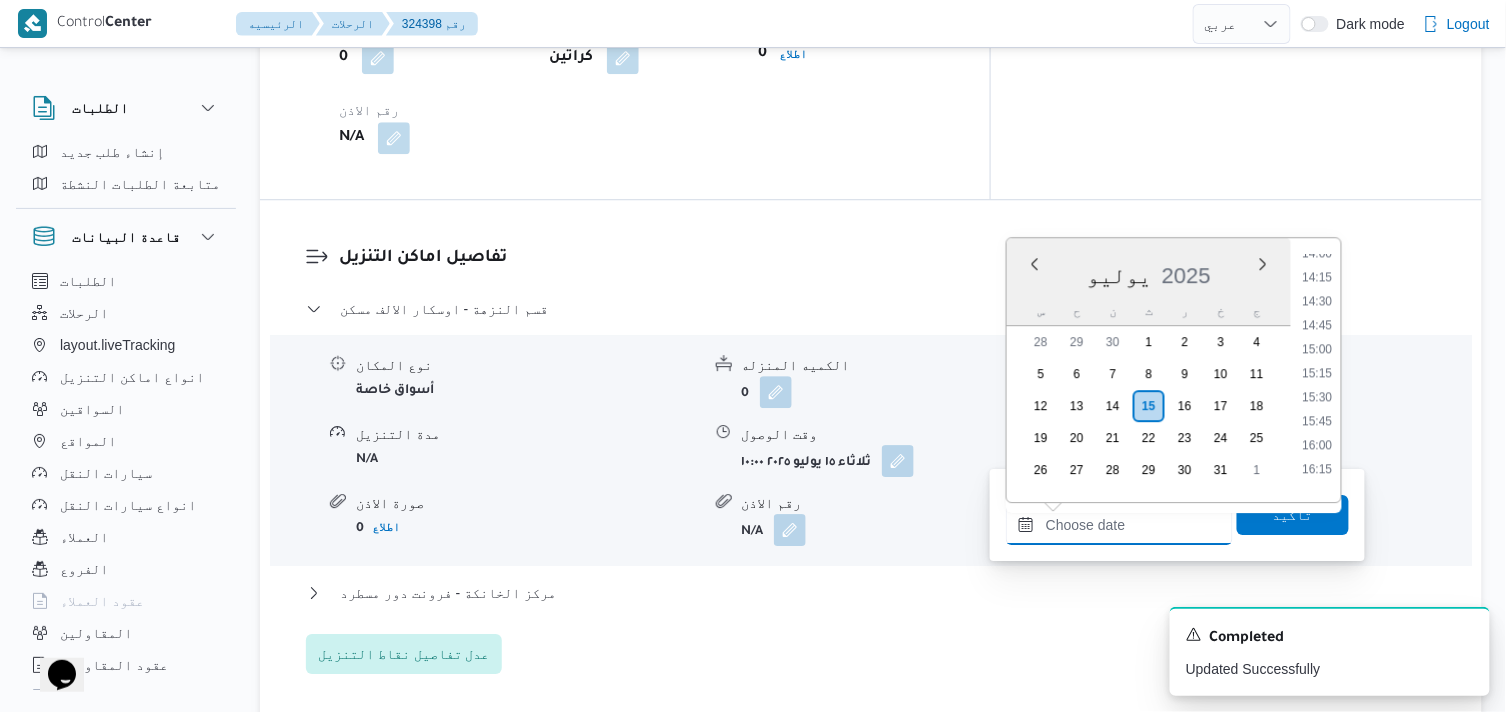 type on "١٥/٠٧/٢٠٢٥ ١٥:٠٠" 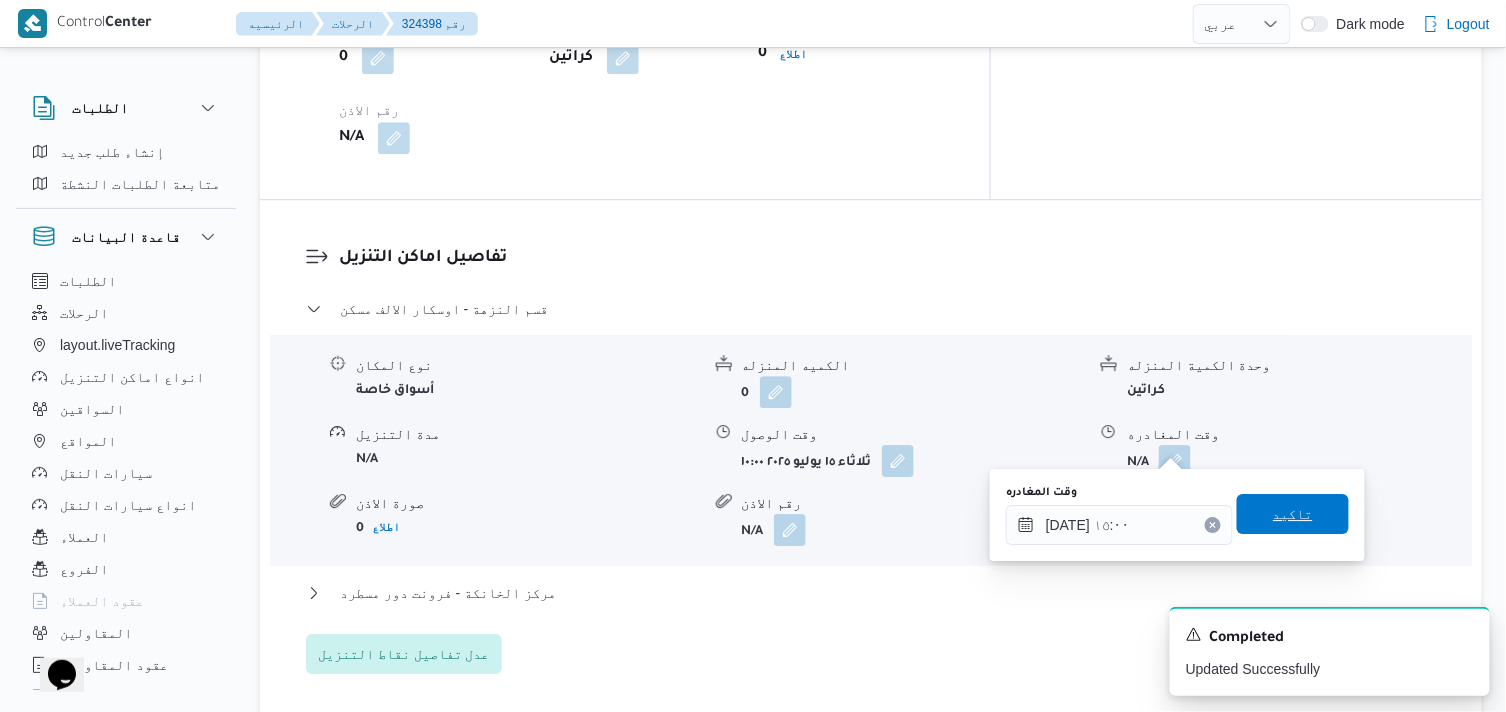 click on "تاكيد" at bounding box center [1293, 514] 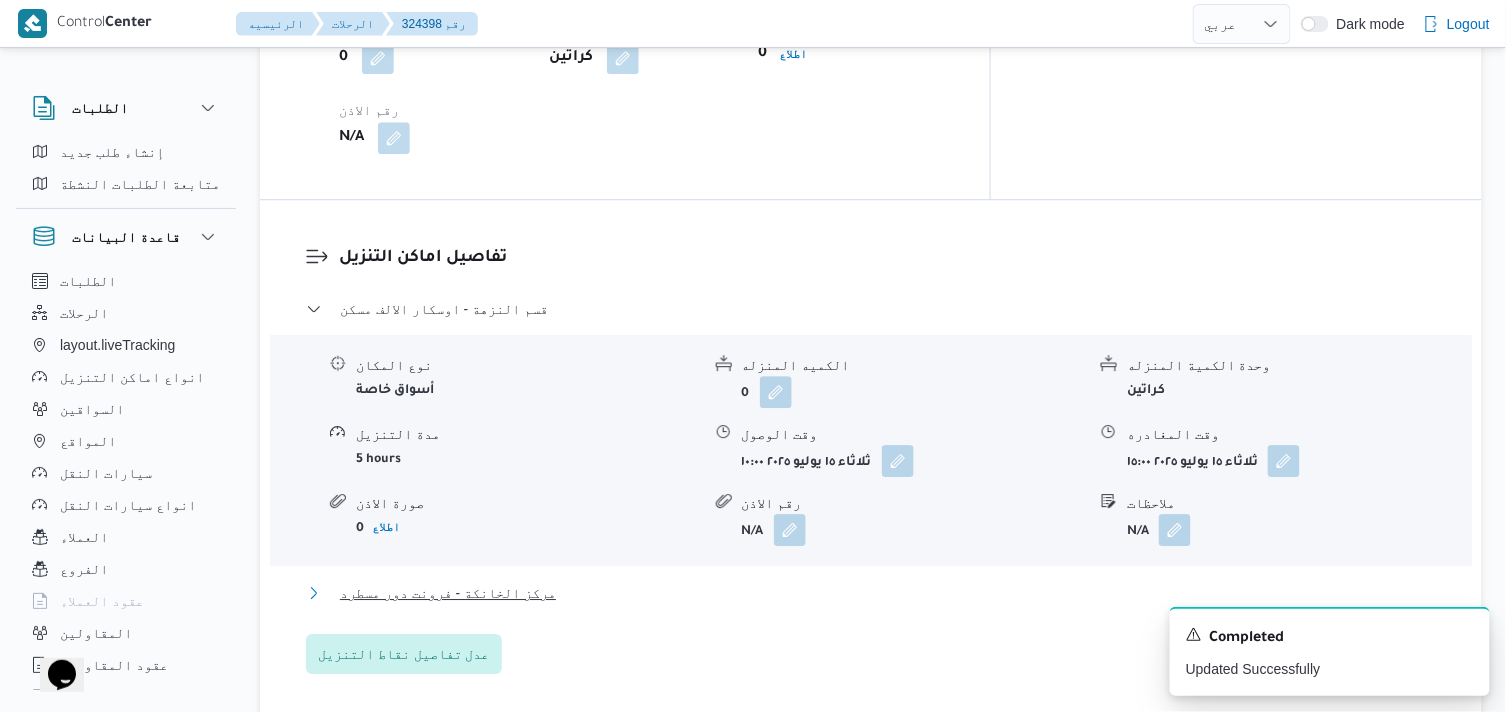 click on "مركز الخانكة -
فرونت دور مسطرد" at bounding box center (448, 593) 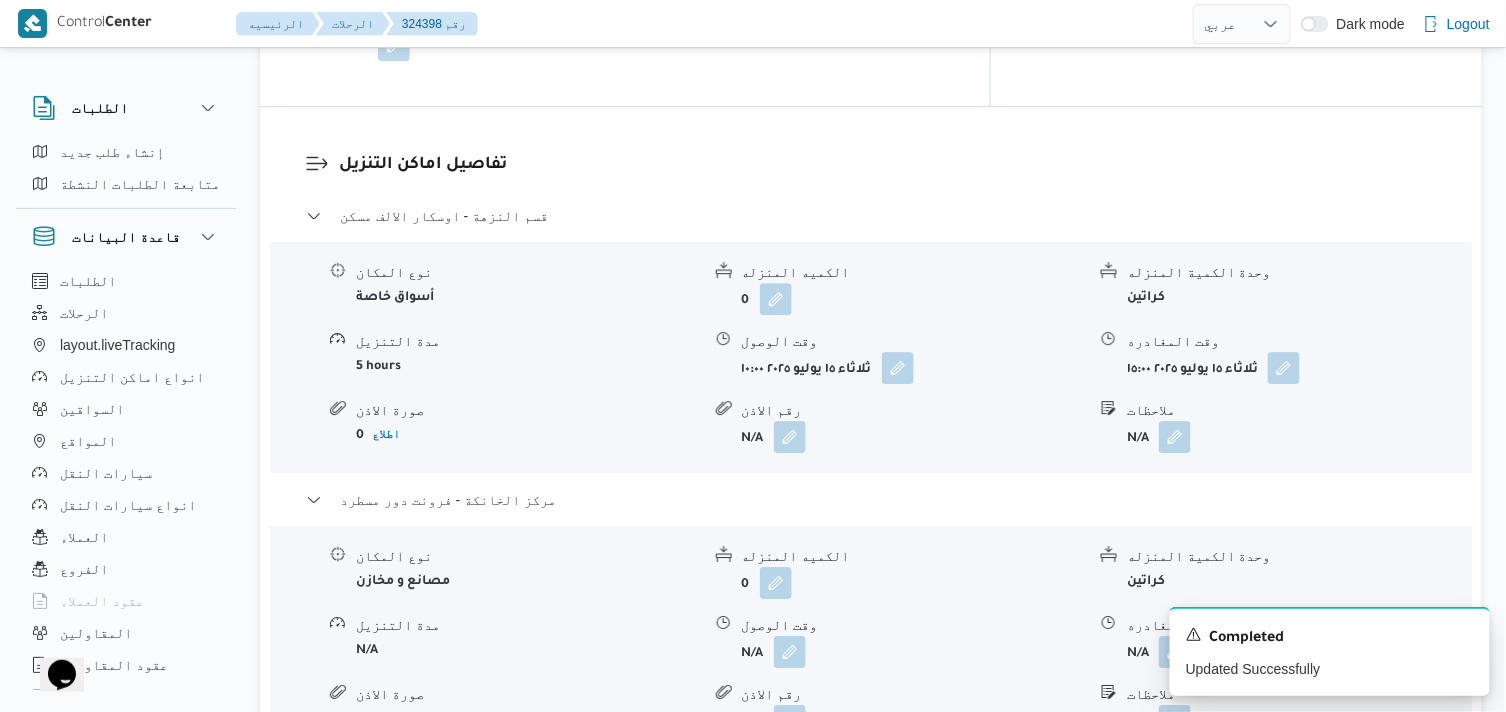 scroll, scrollTop: 1777, scrollLeft: 0, axis: vertical 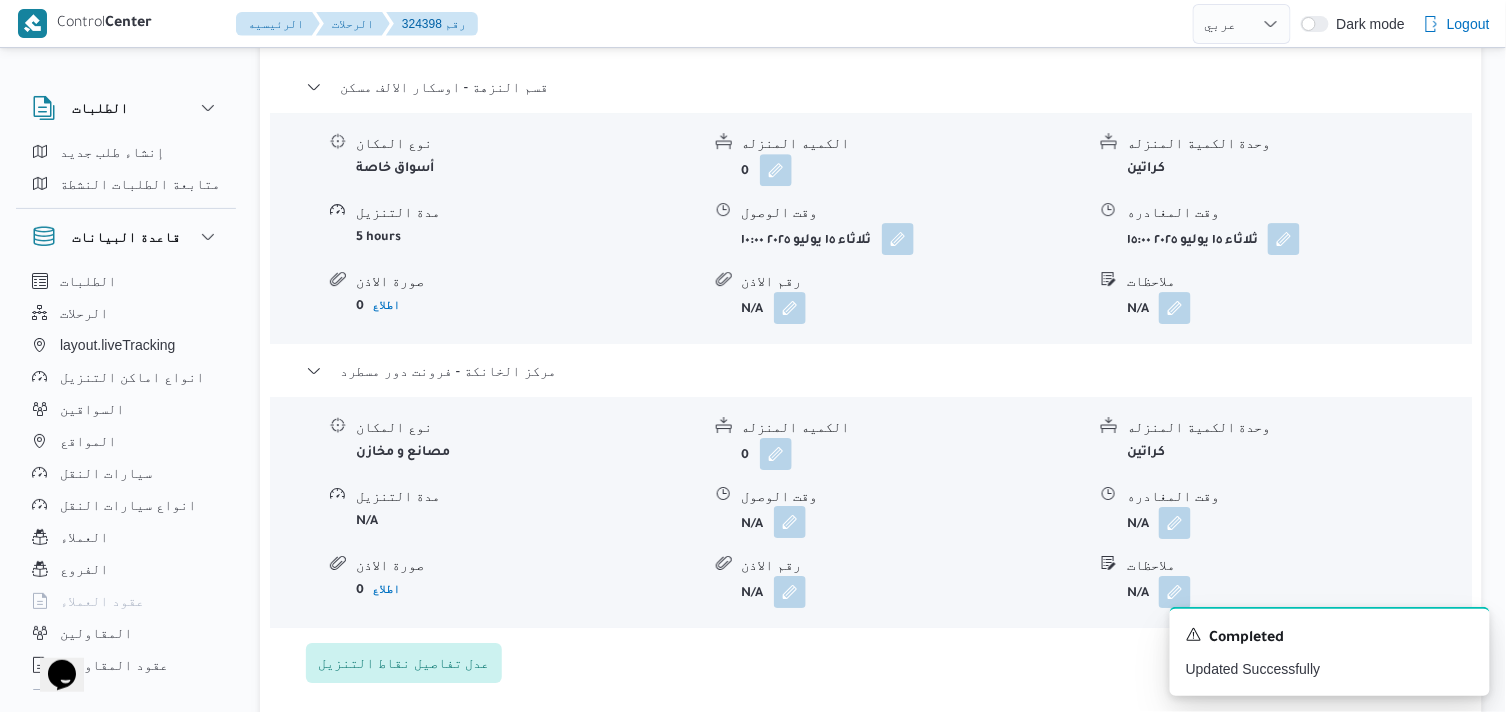 click at bounding box center [790, 522] 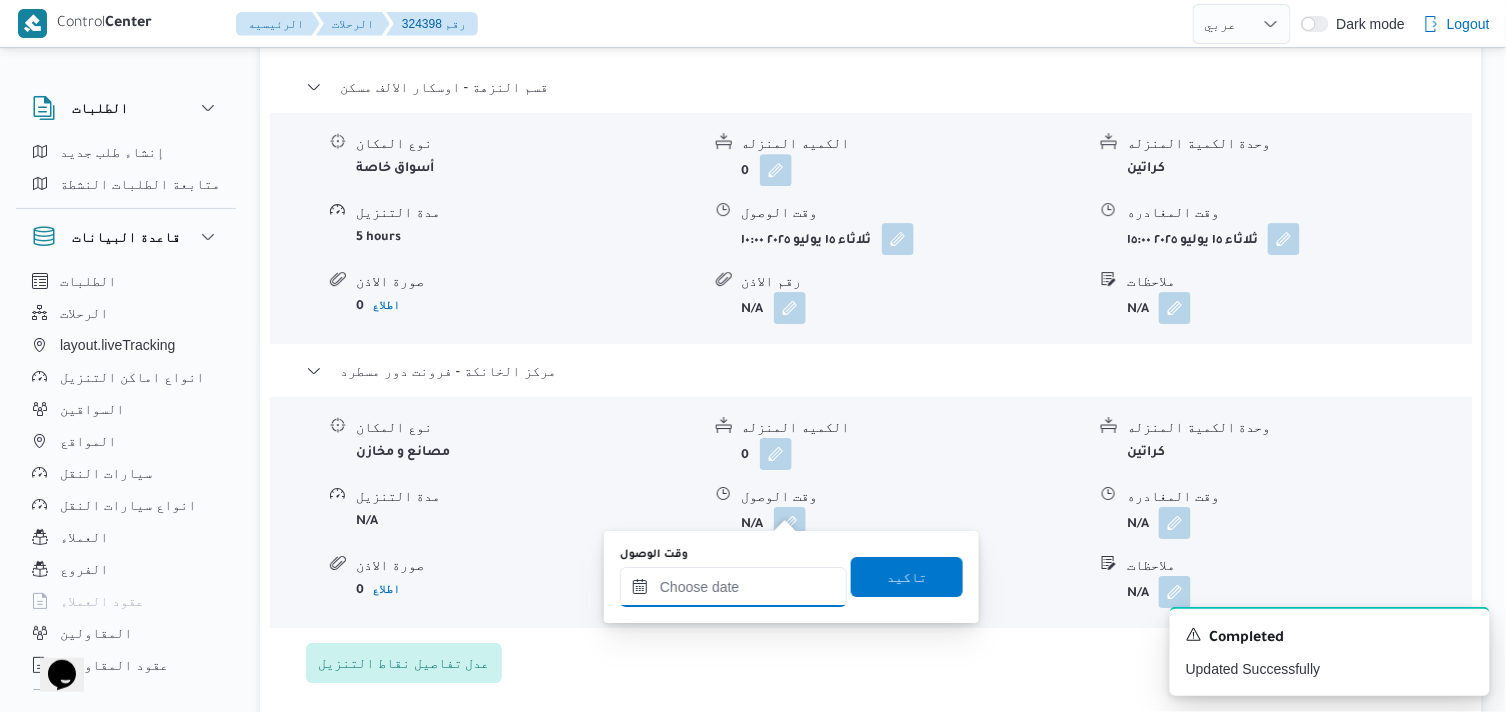 click on "وقت الوصول" at bounding box center [733, 587] 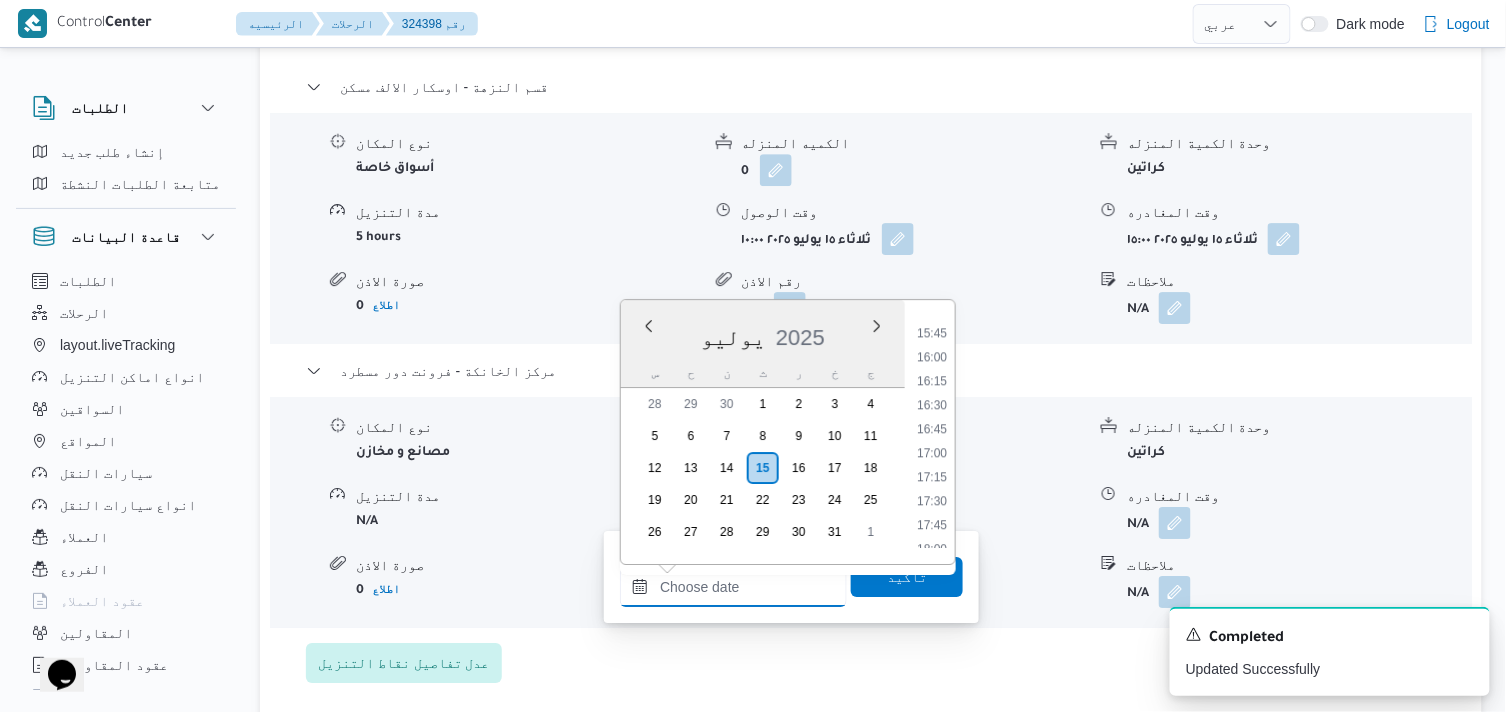 scroll, scrollTop: 1466, scrollLeft: 0, axis: vertical 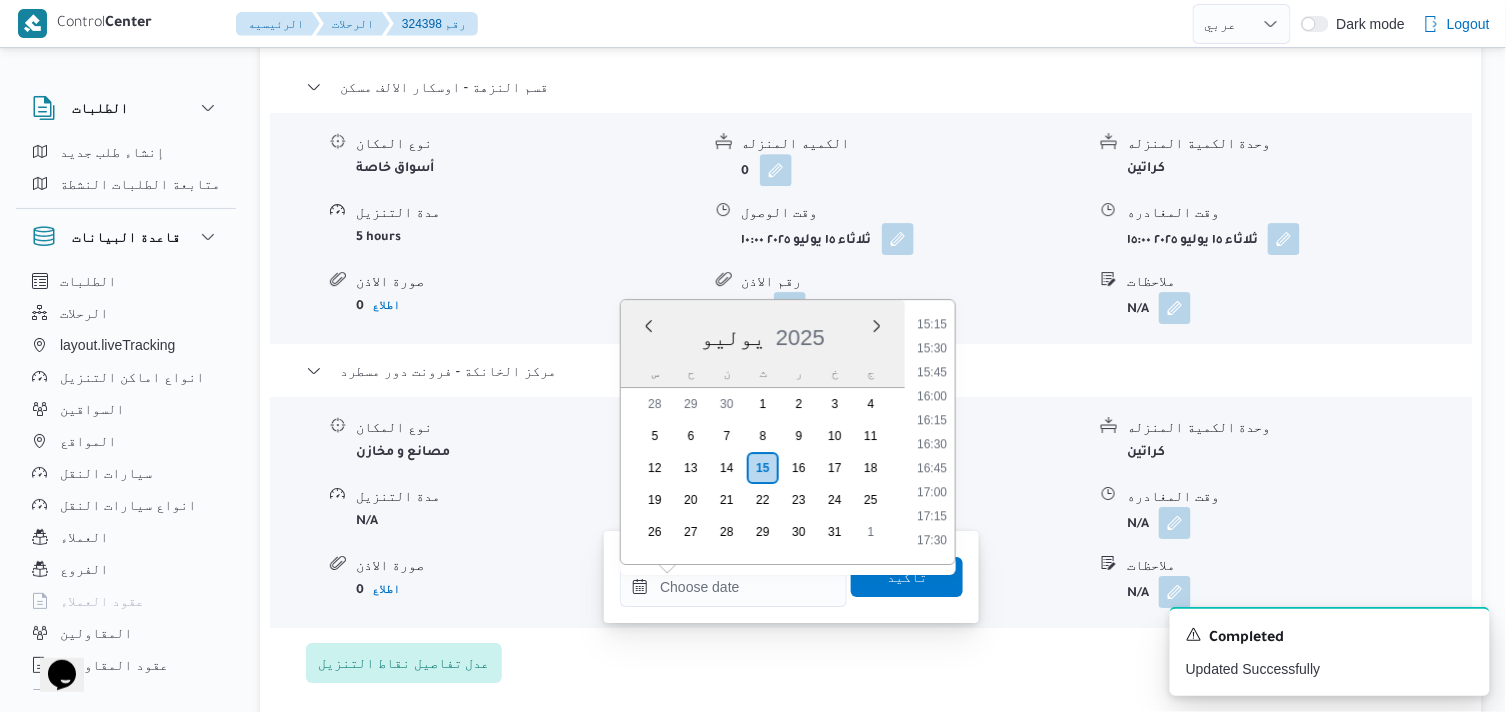 drag, startPoint x: 945, startPoint y: 387, endPoint x: 934, endPoint y: 403, distance: 19.416489 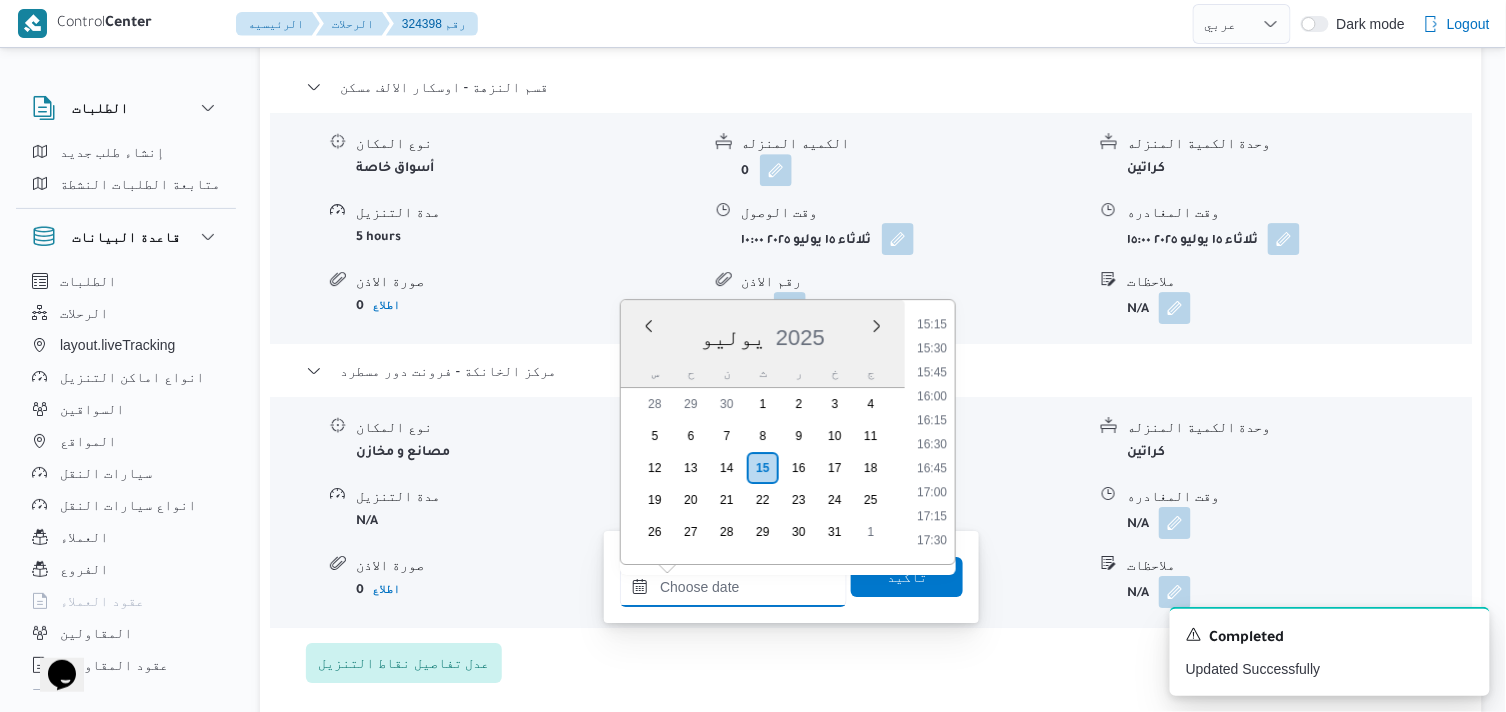 type on "١٥/٠٧/٢٠٢٥ ١٦:٠٠" 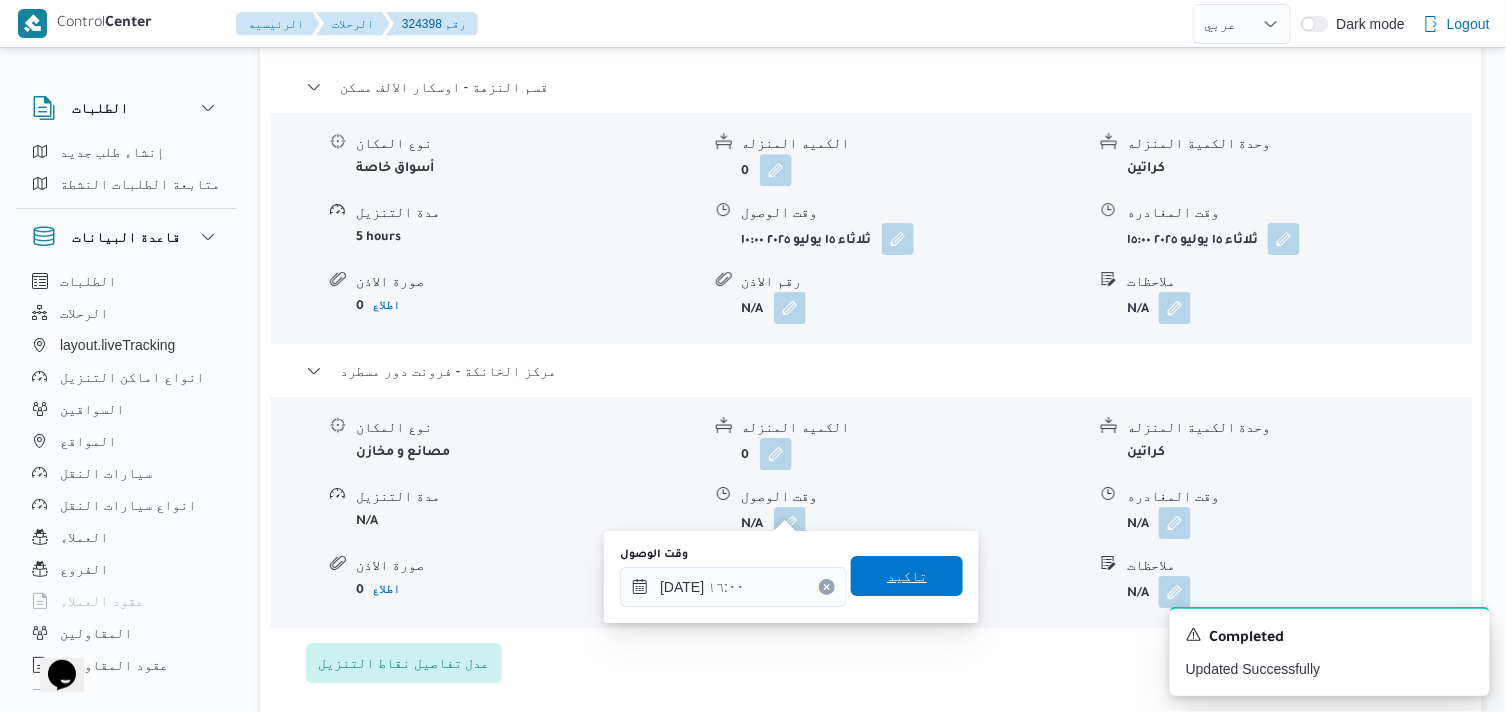 click on "تاكيد" at bounding box center [907, 576] 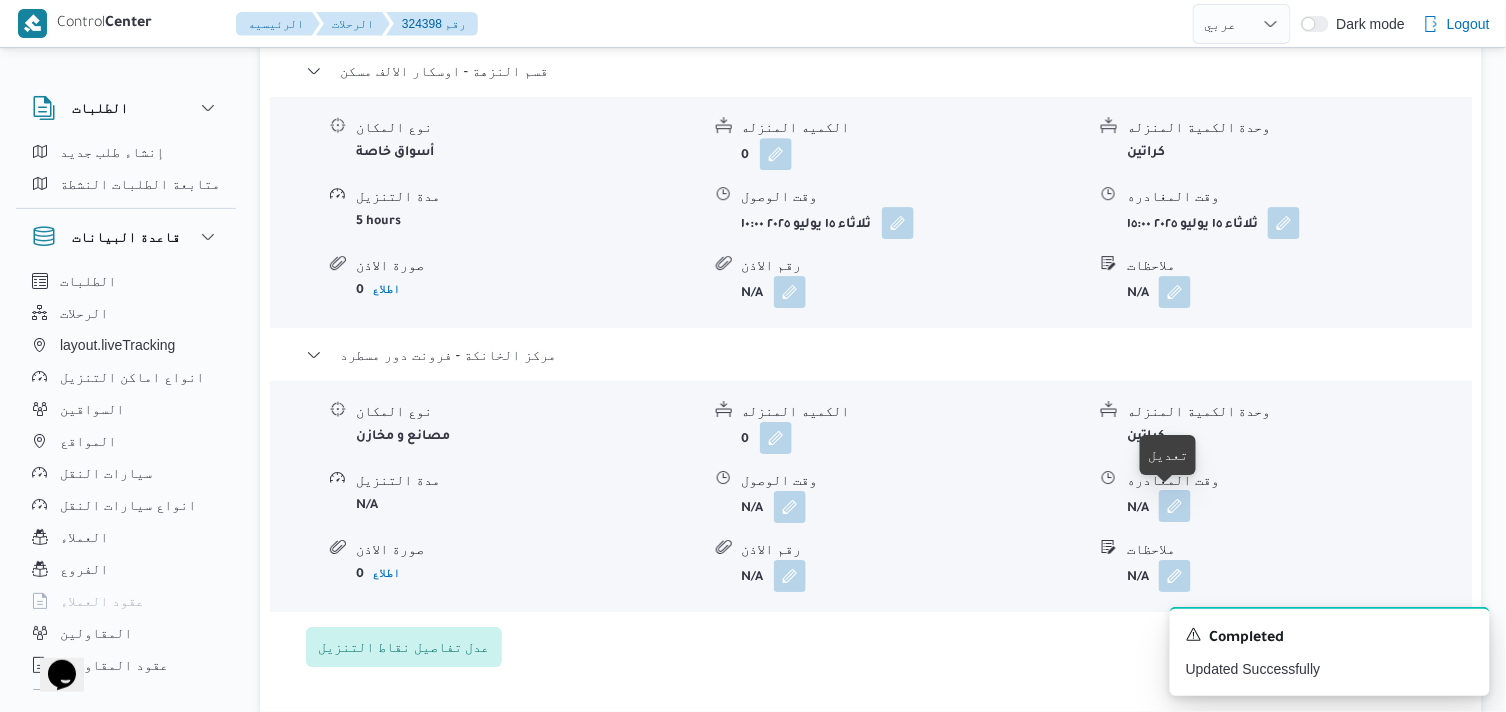 click at bounding box center [1175, 506] 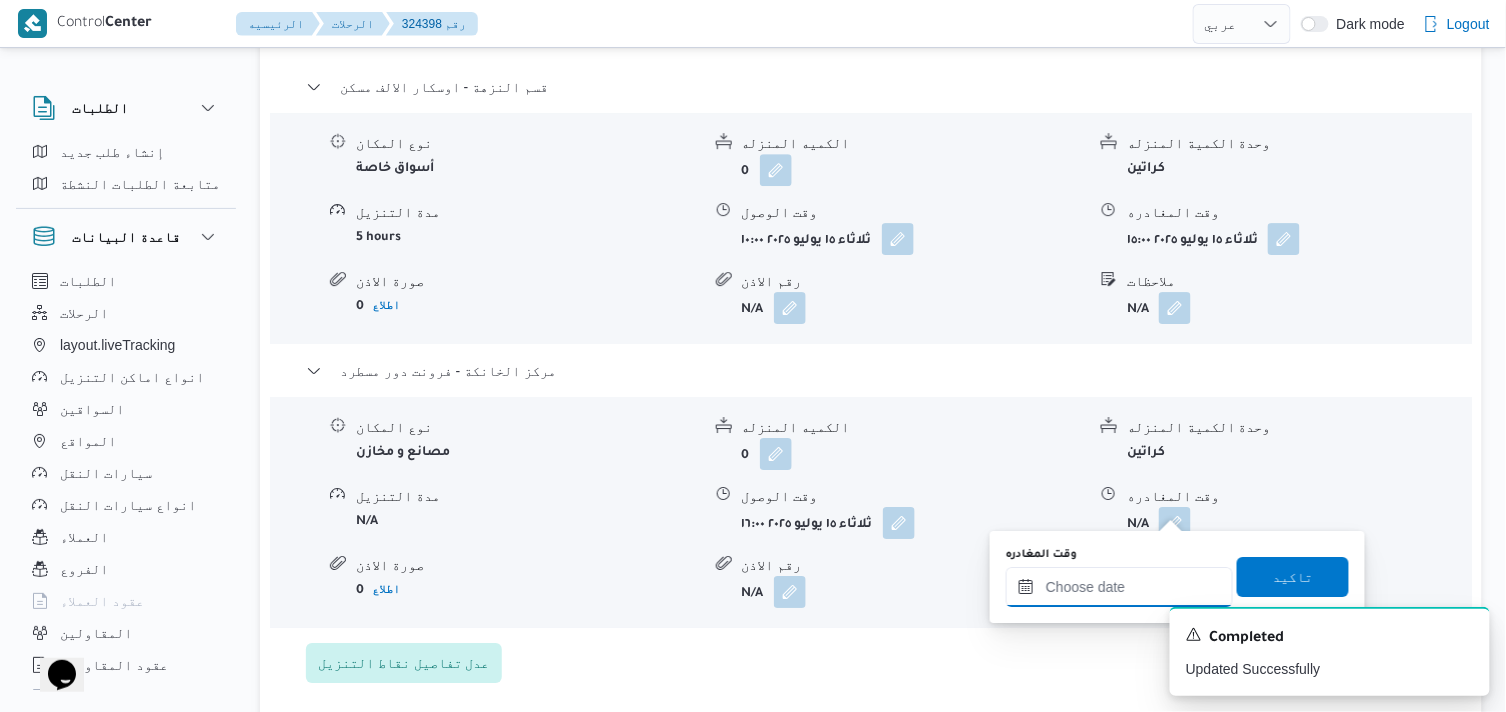 click on "وقت المغادره" at bounding box center [1119, 587] 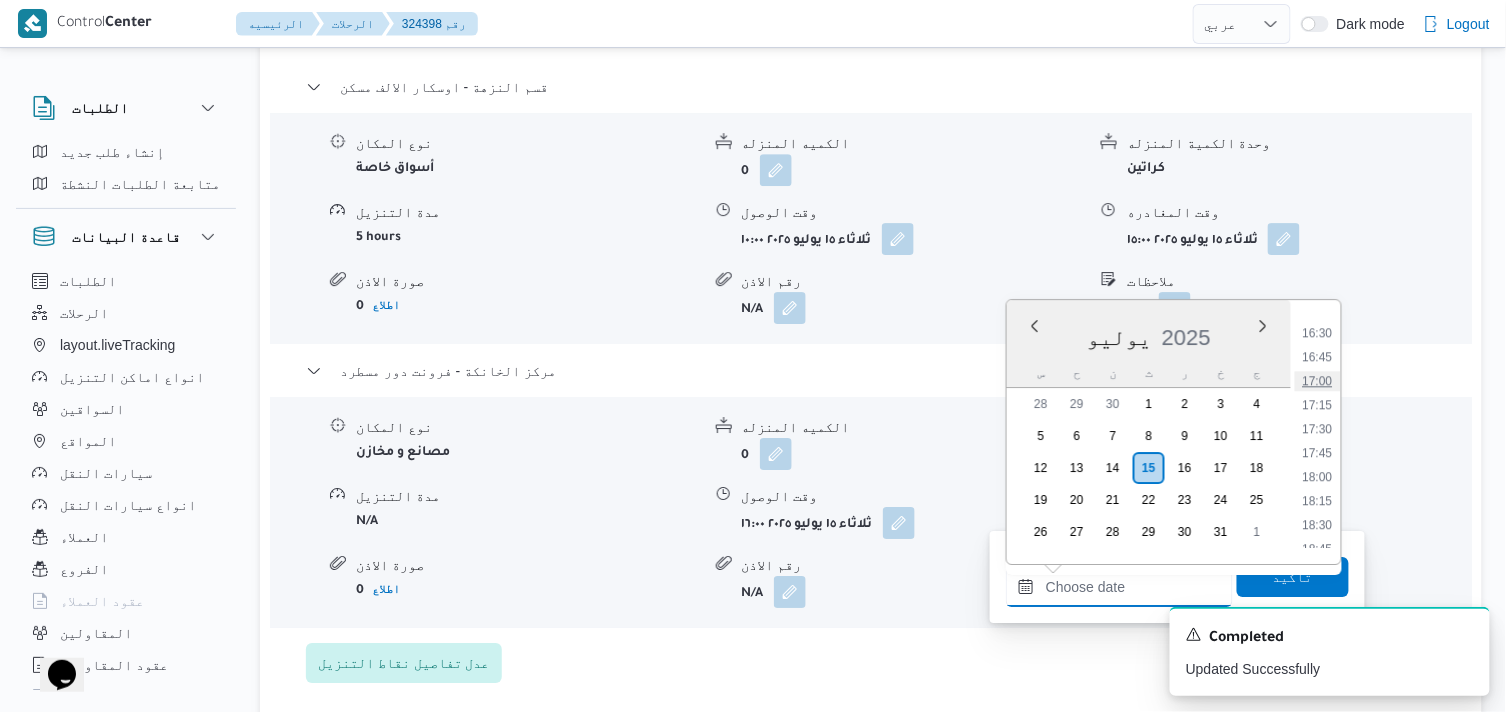 scroll, scrollTop: 1466, scrollLeft: 0, axis: vertical 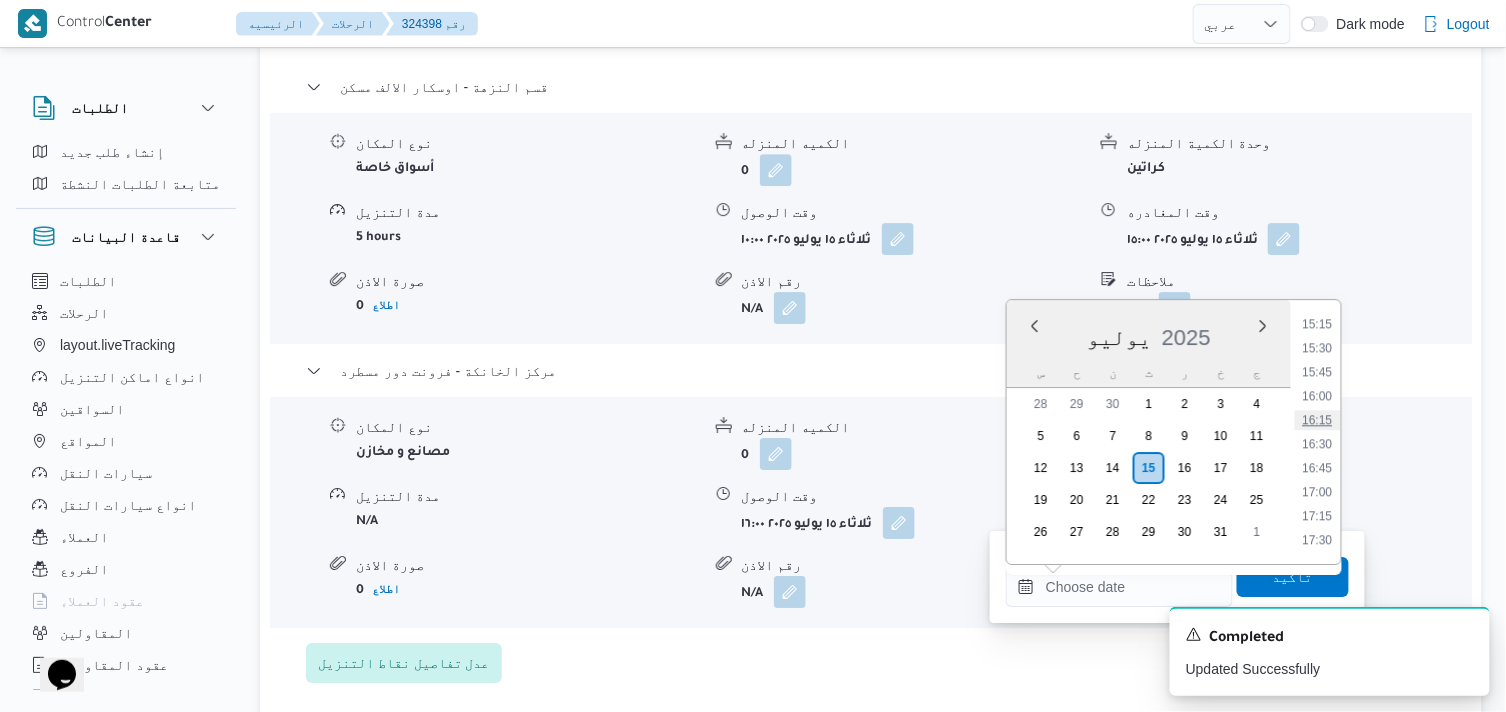 click on "16:15" at bounding box center (1318, 420) 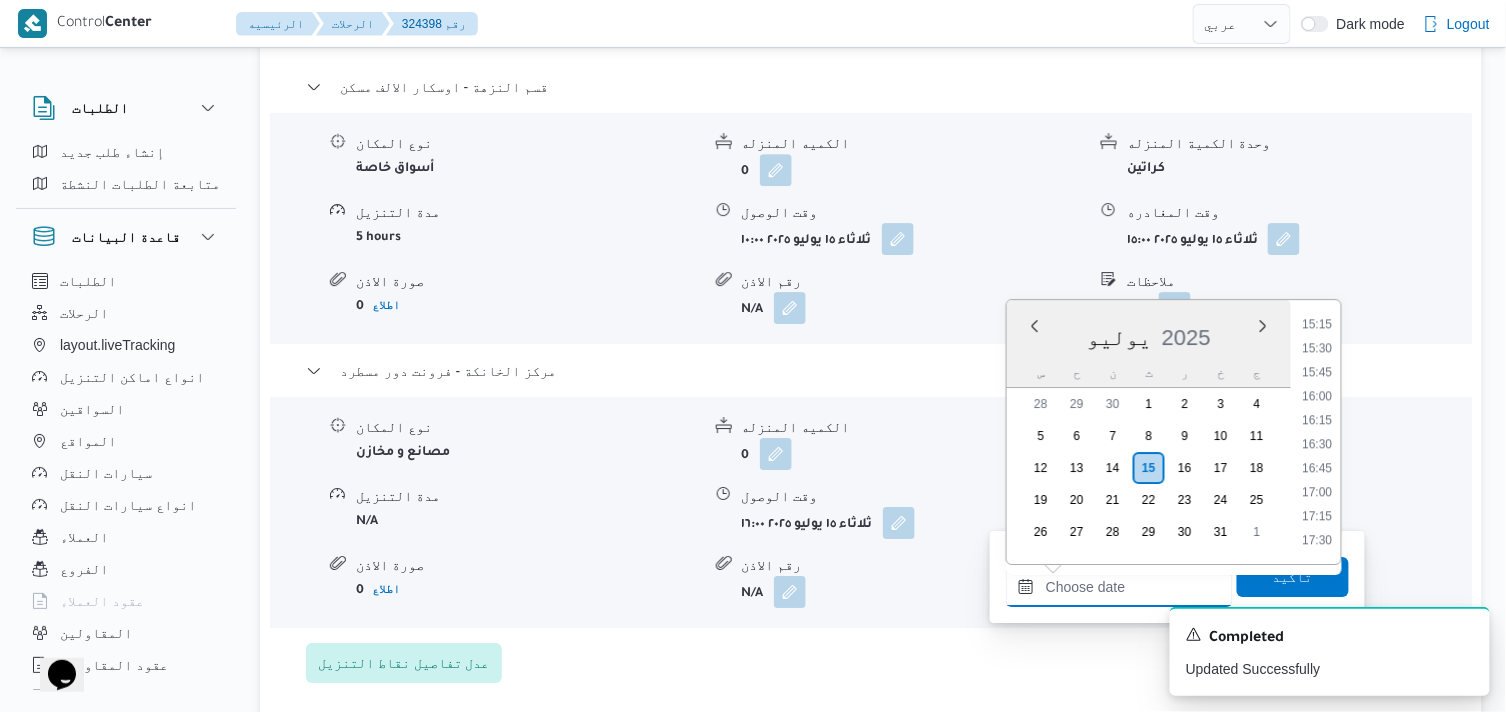 type on "١٥/٠٧/٢٠٢٥ ١٦:١٥" 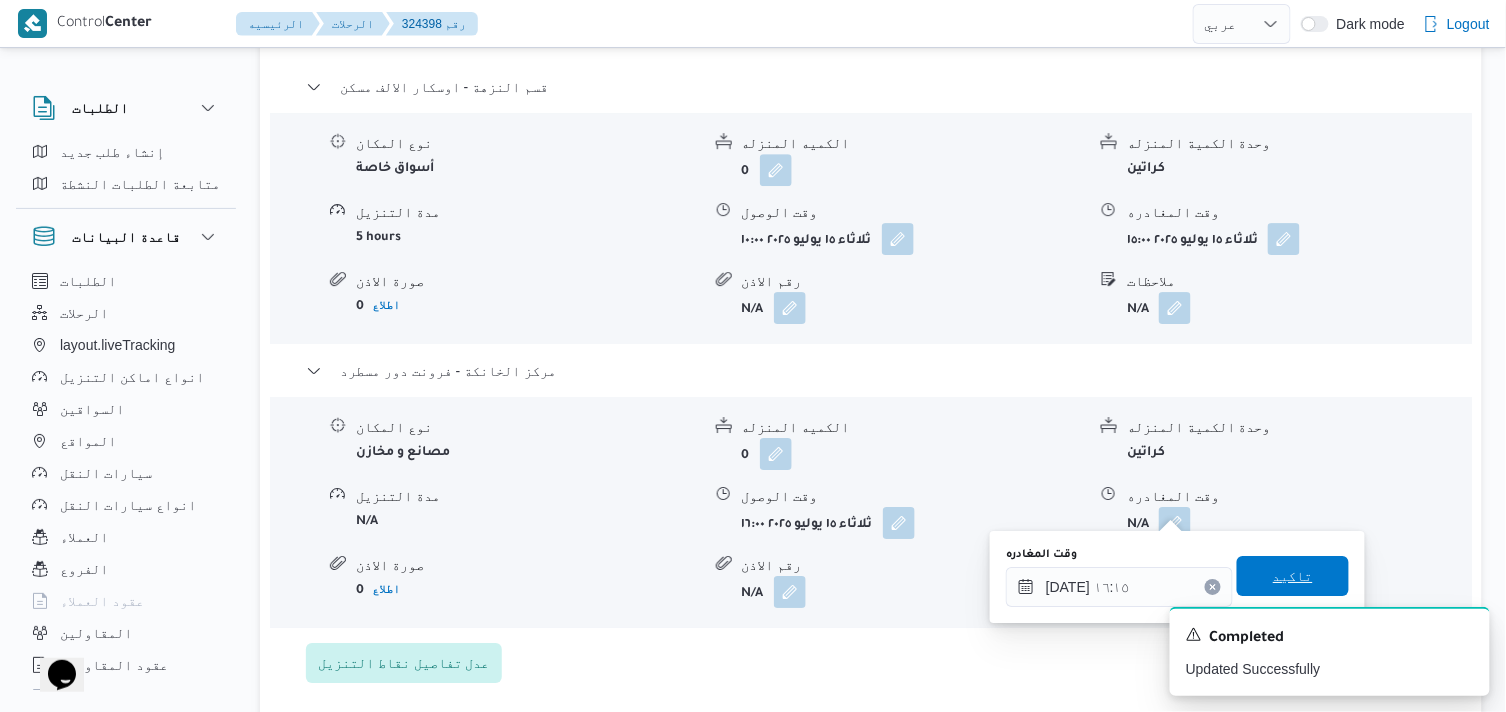 click on "تاكيد" at bounding box center [1293, 576] 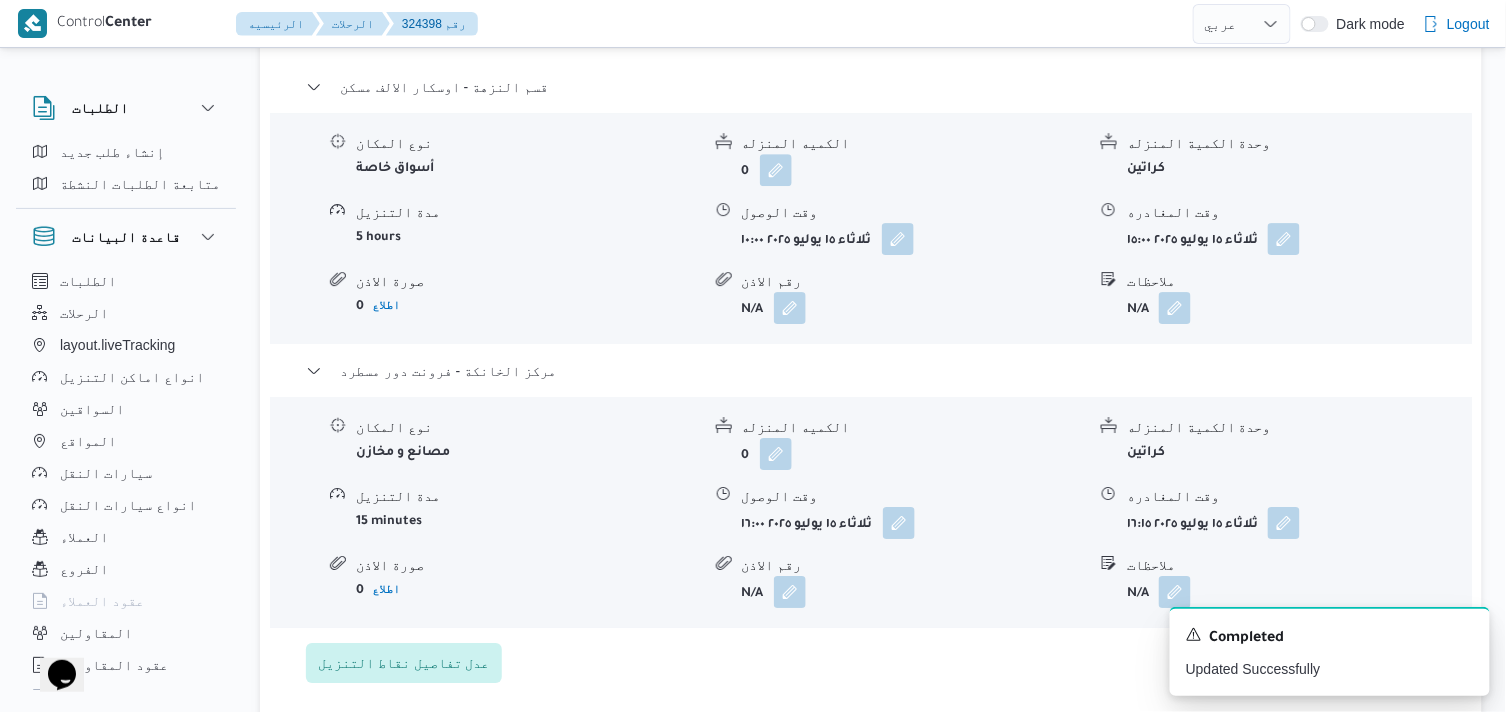 scroll, scrollTop: 0, scrollLeft: 0, axis: both 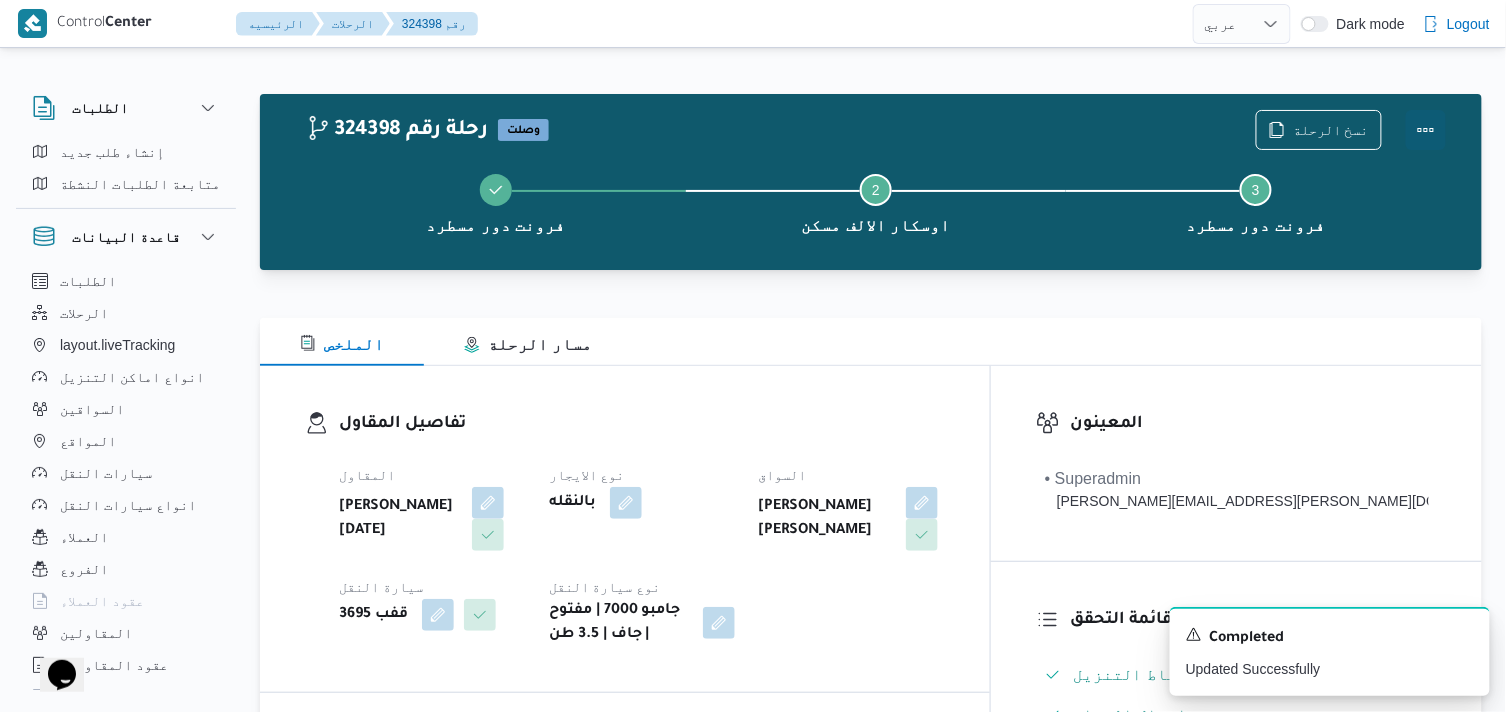 drag, startPoint x: 1422, startPoint y: 121, endPoint x: 1404, endPoint y: 125, distance: 18.439089 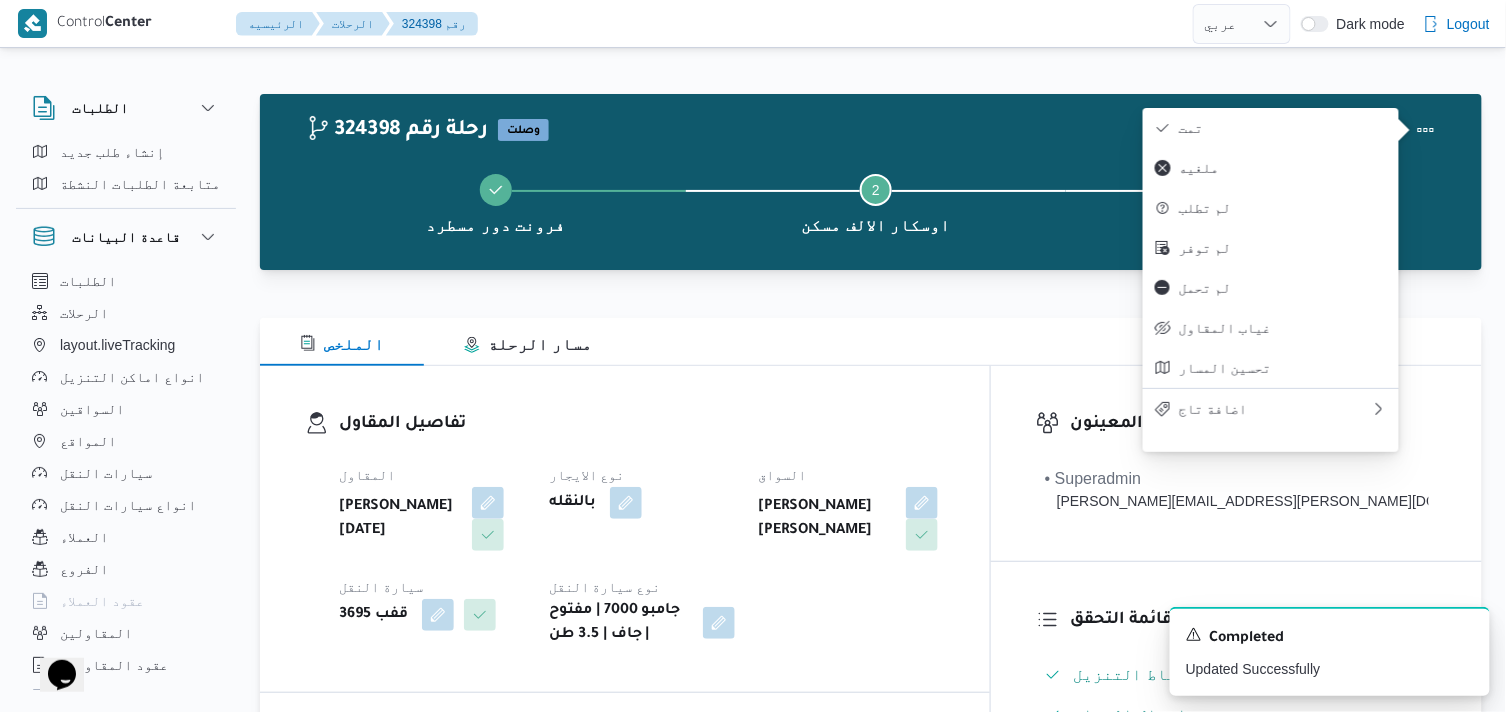 click on "تمت" at bounding box center (1283, 128) 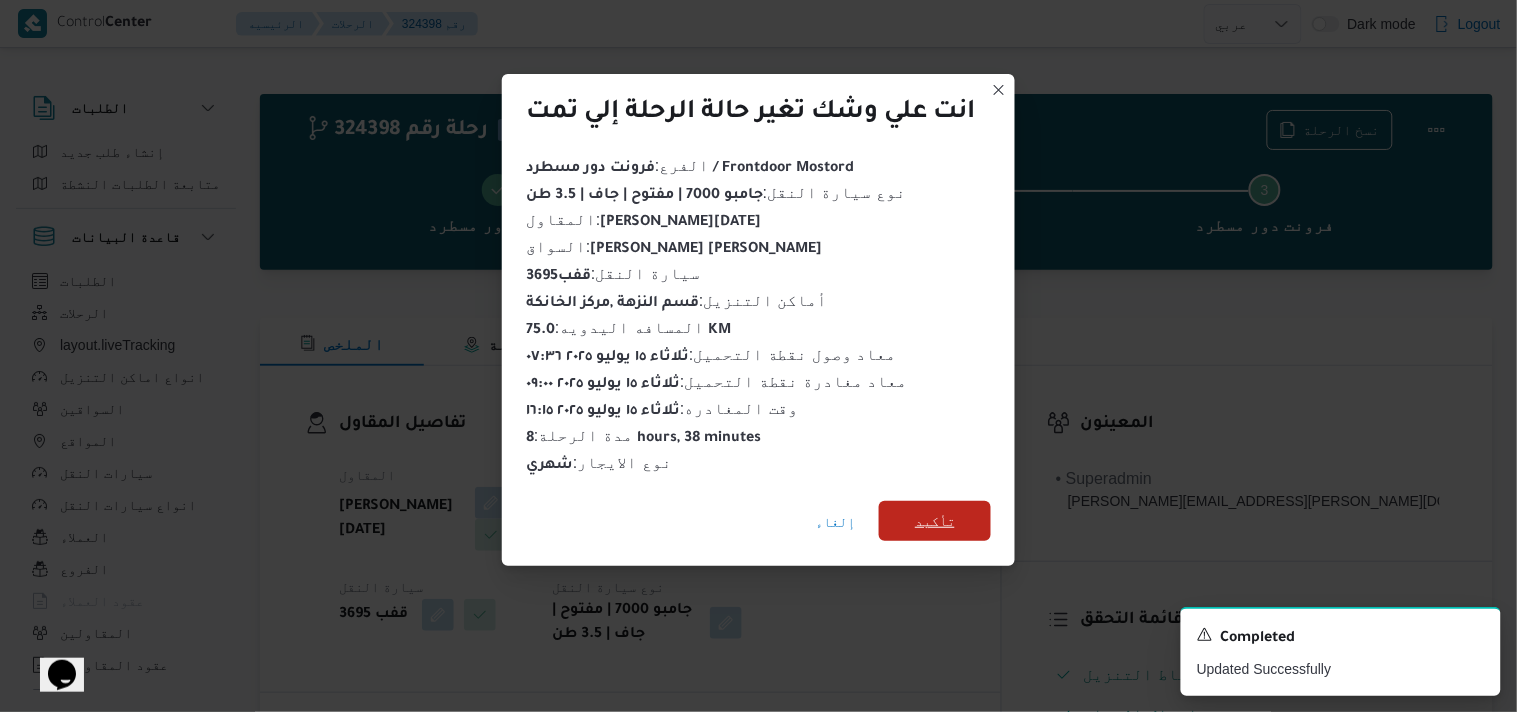 click on "تأكيد" at bounding box center [935, 521] 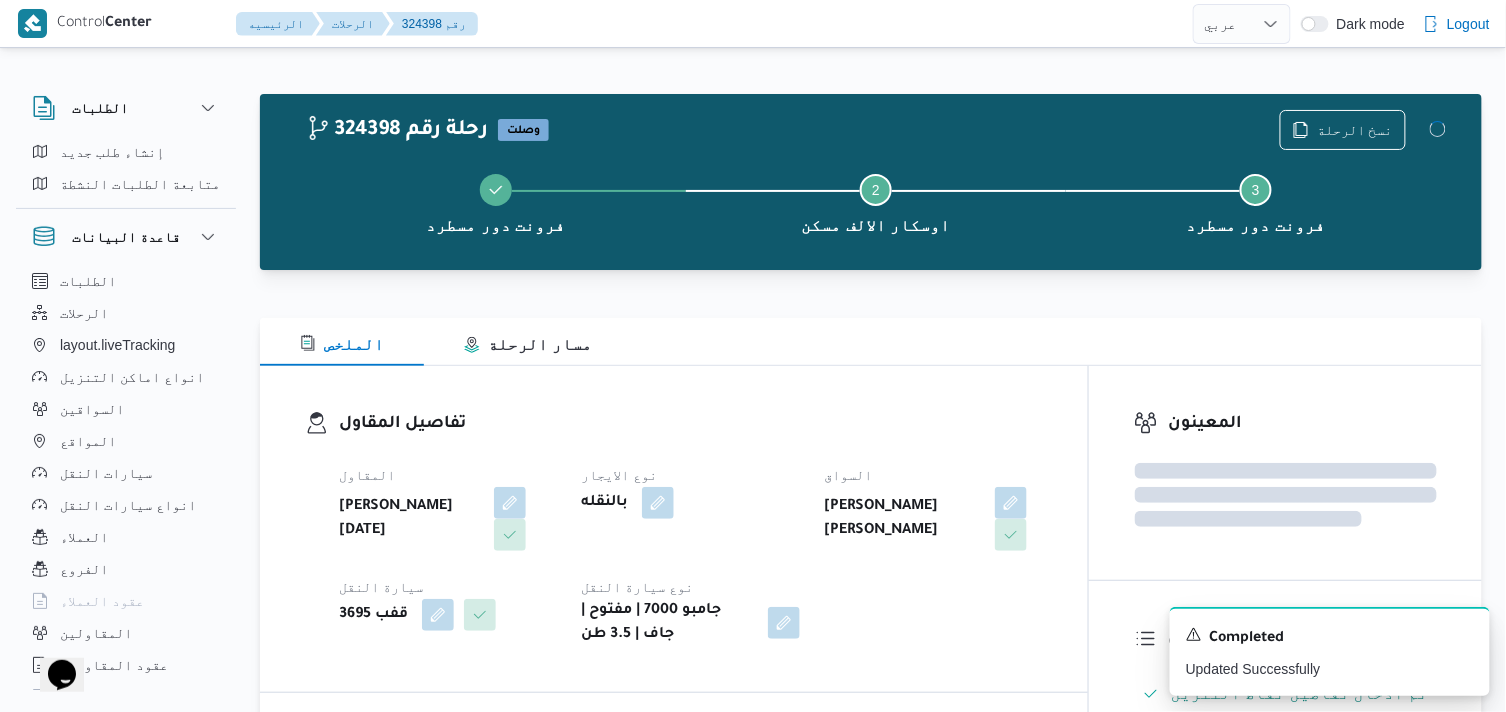 click on "تفاصيل المقاول" at bounding box center [691, 424] 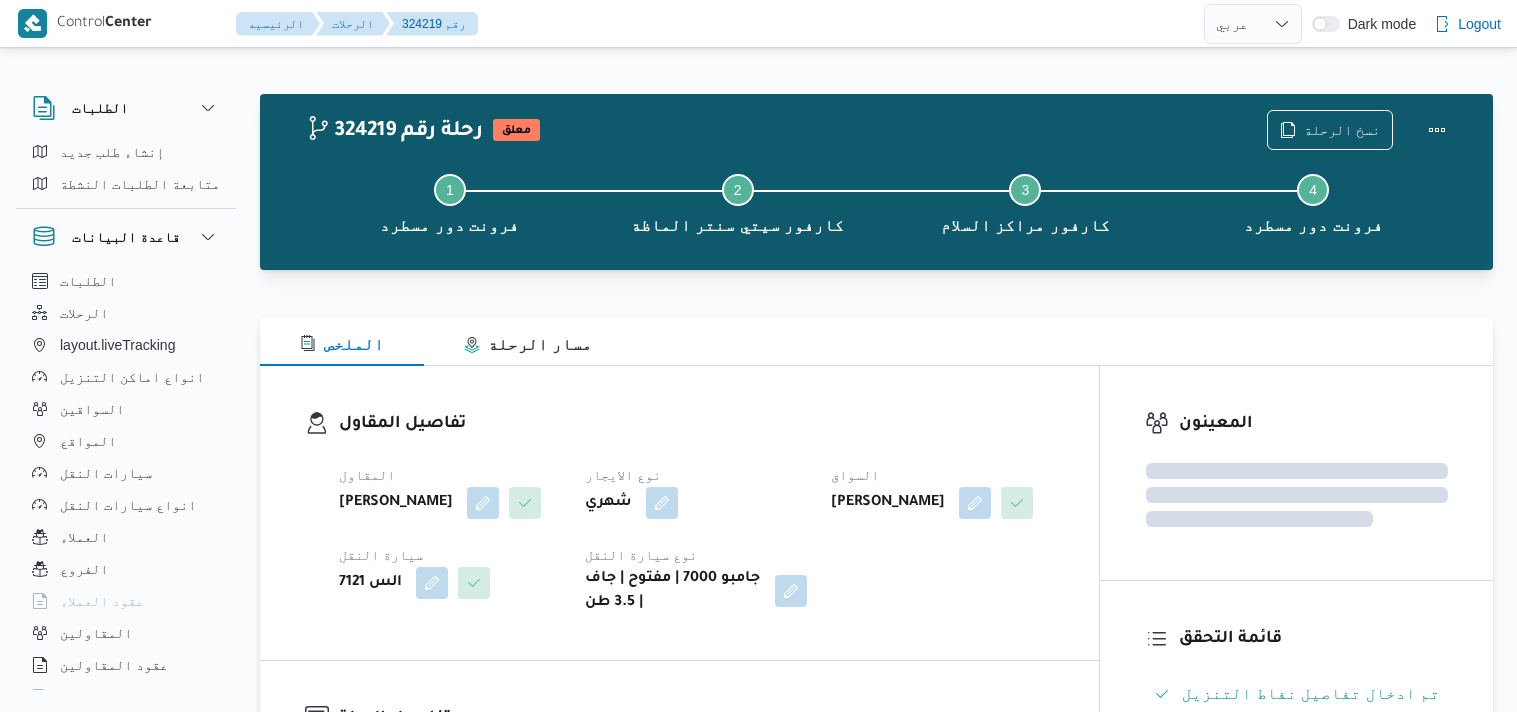select on "ar" 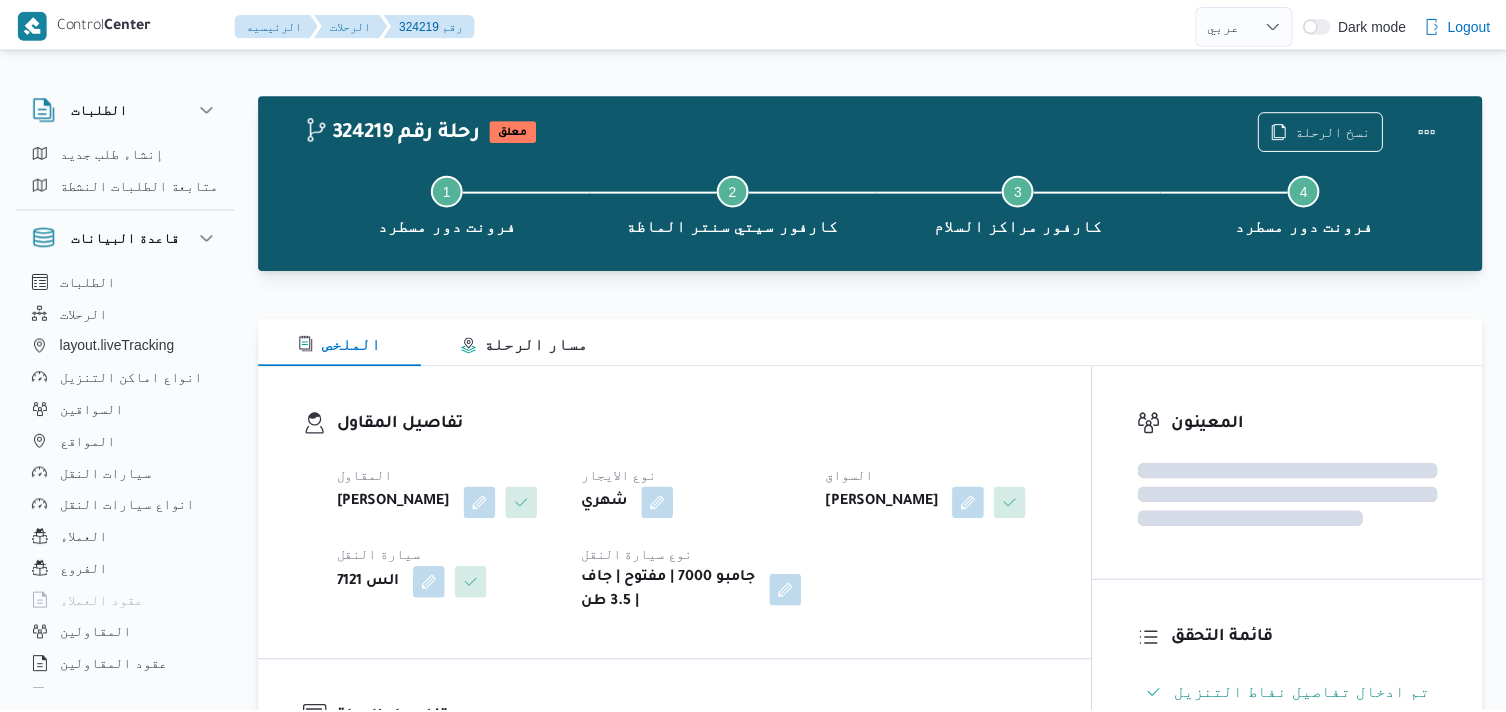 scroll, scrollTop: 0, scrollLeft: 0, axis: both 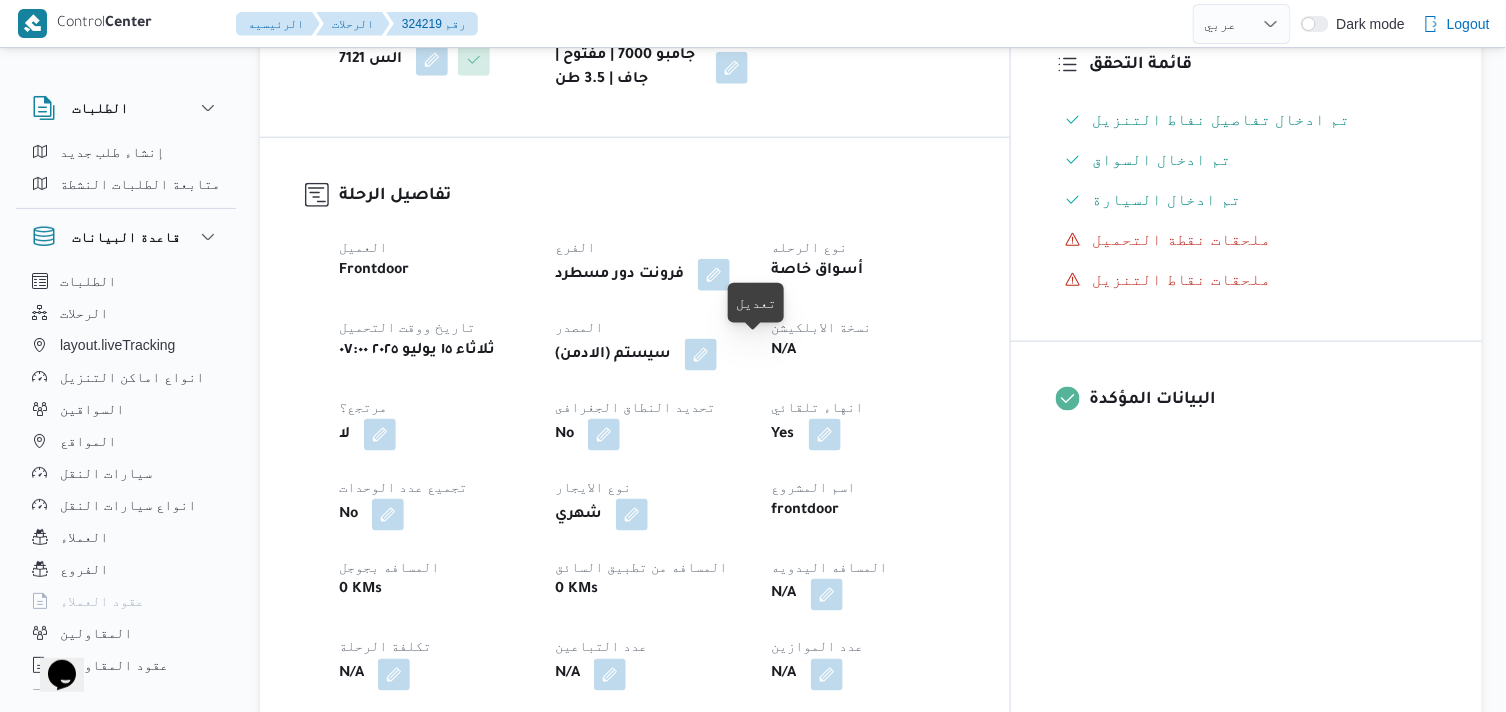 drag, startPoint x: 754, startPoint y: 357, endPoint x: 773, endPoint y: 377, distance: 27.58623 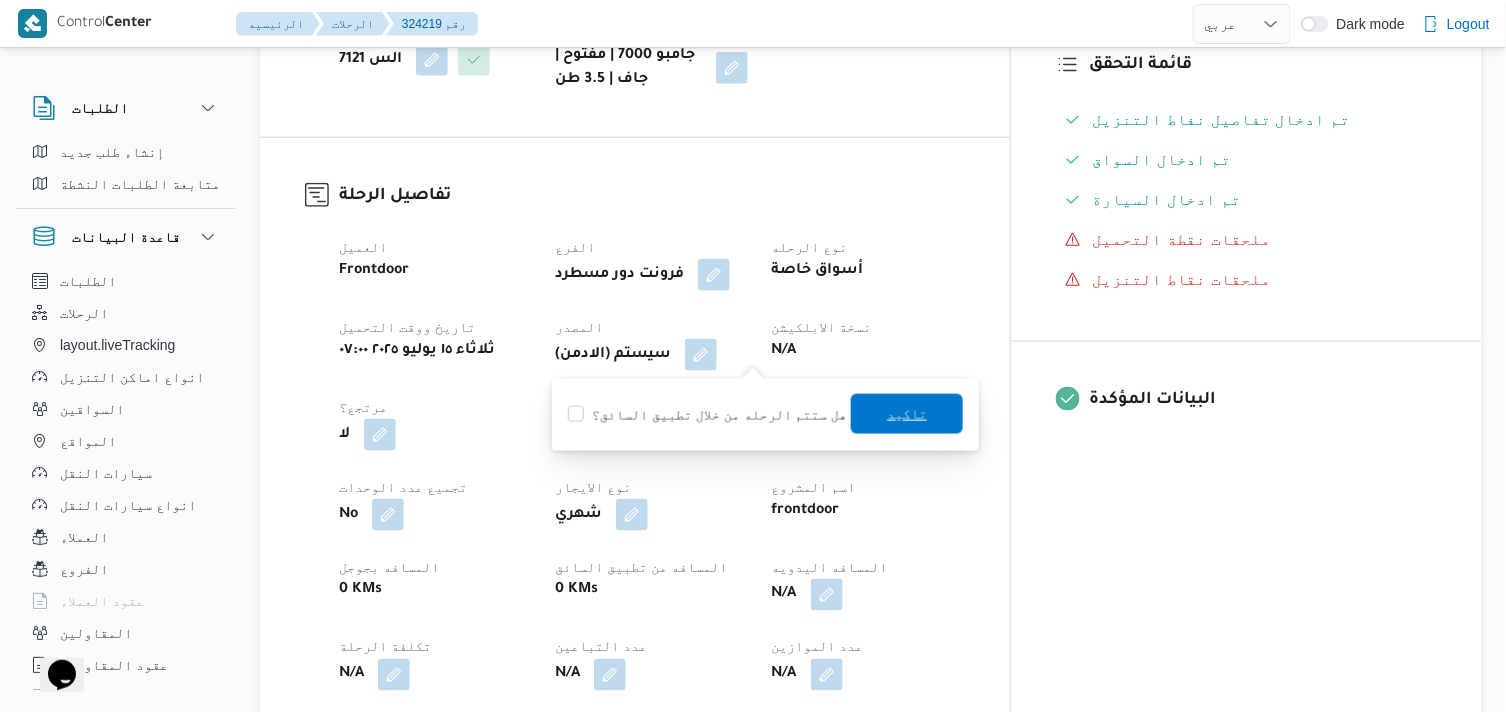 click on "تاكيد" at bounding box center [907, 414] 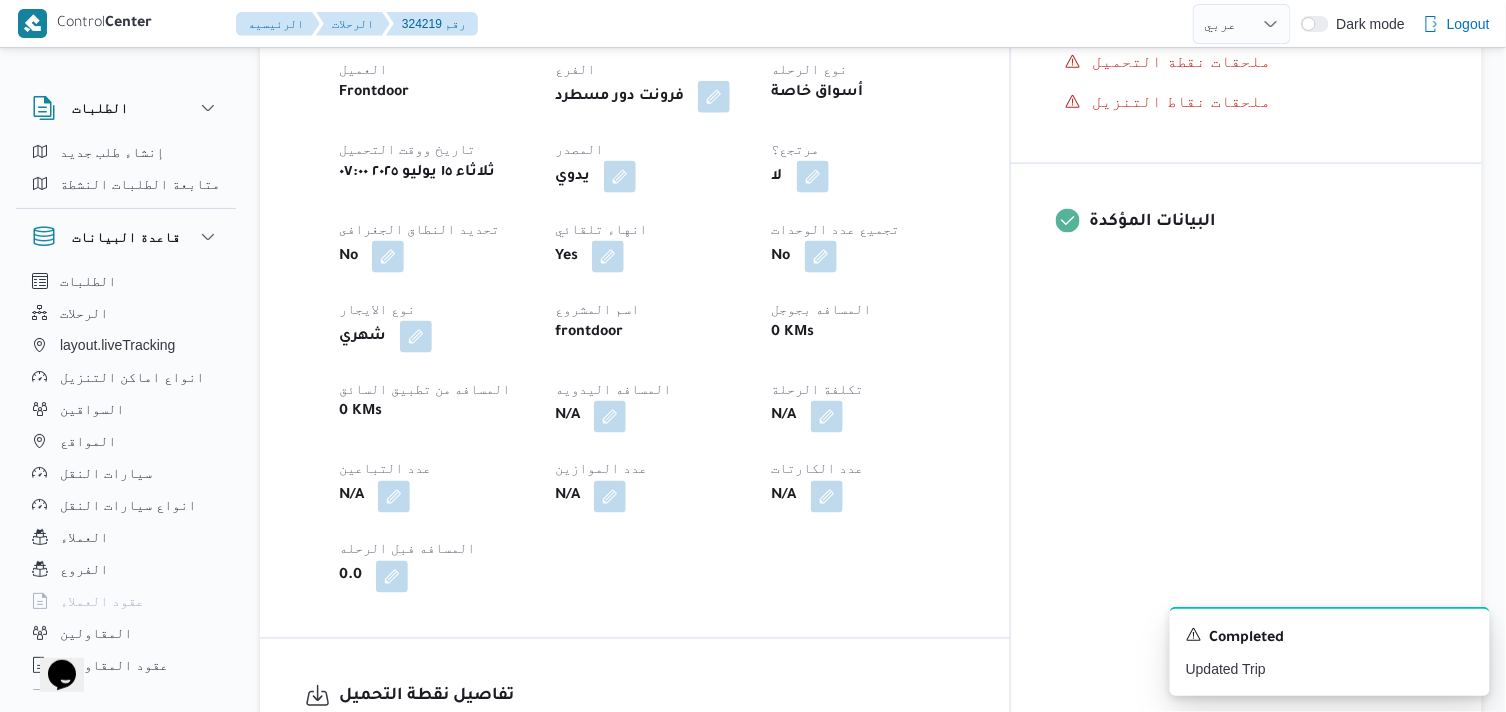 scroll, scrollTop: 777, scrollLeft: 0, axis: vertical 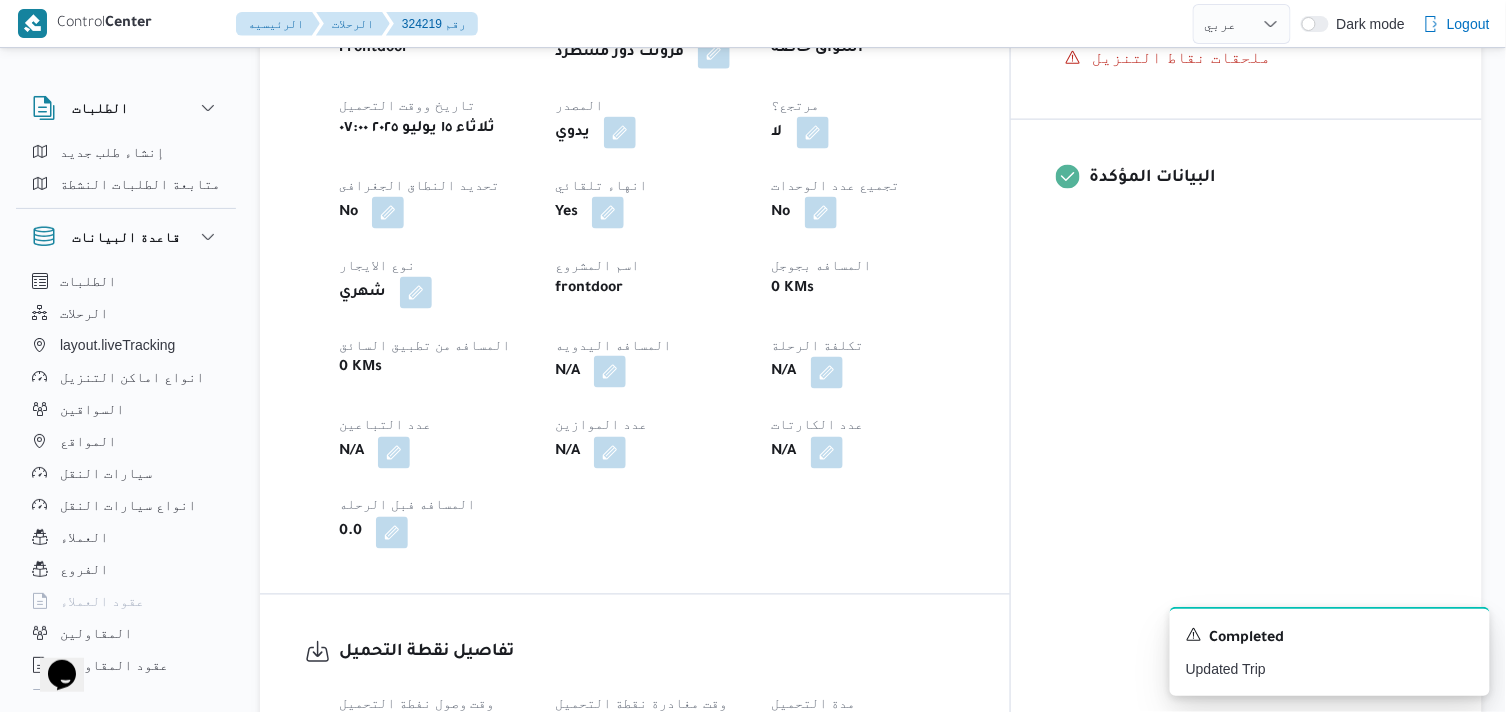 click at bounding box center [610, 372] 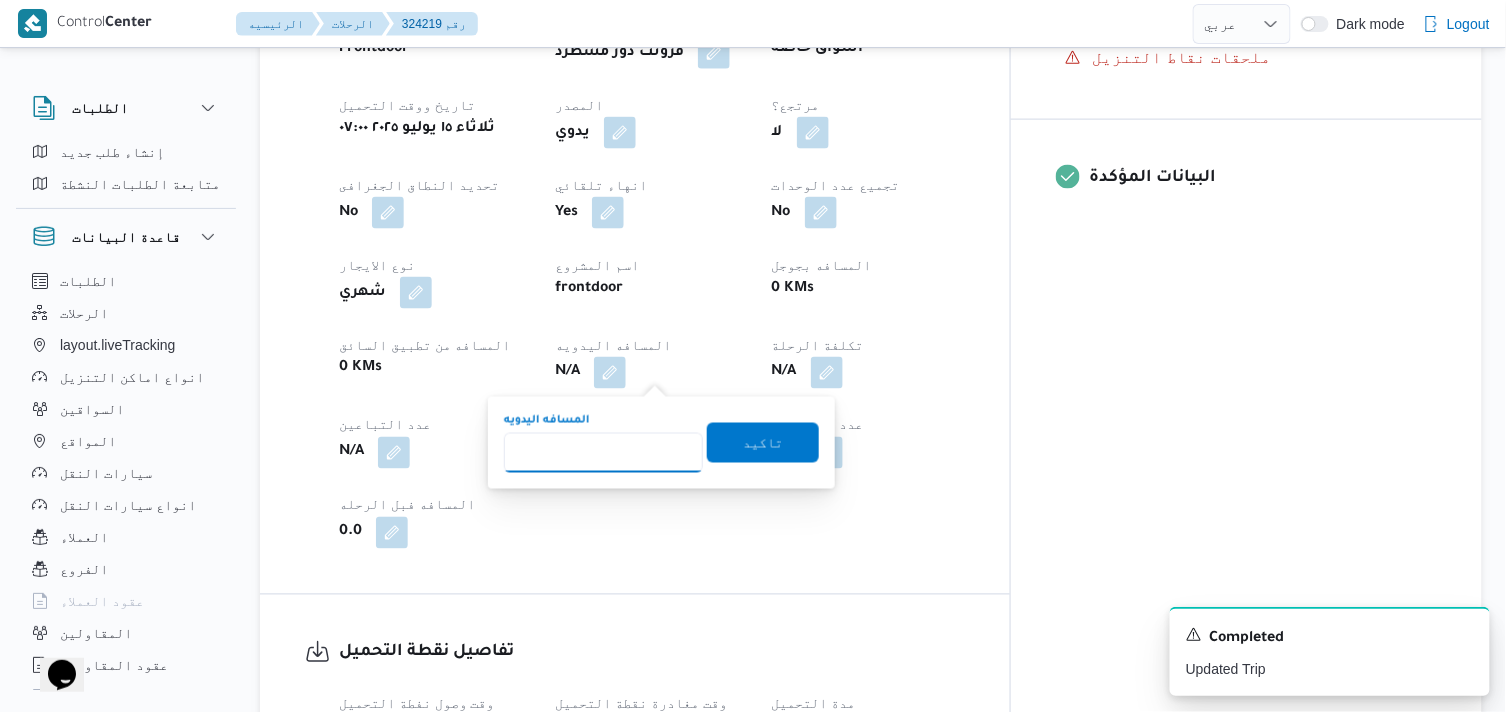 click on "المسافه اليدويه" at bounding box center (603, 453) 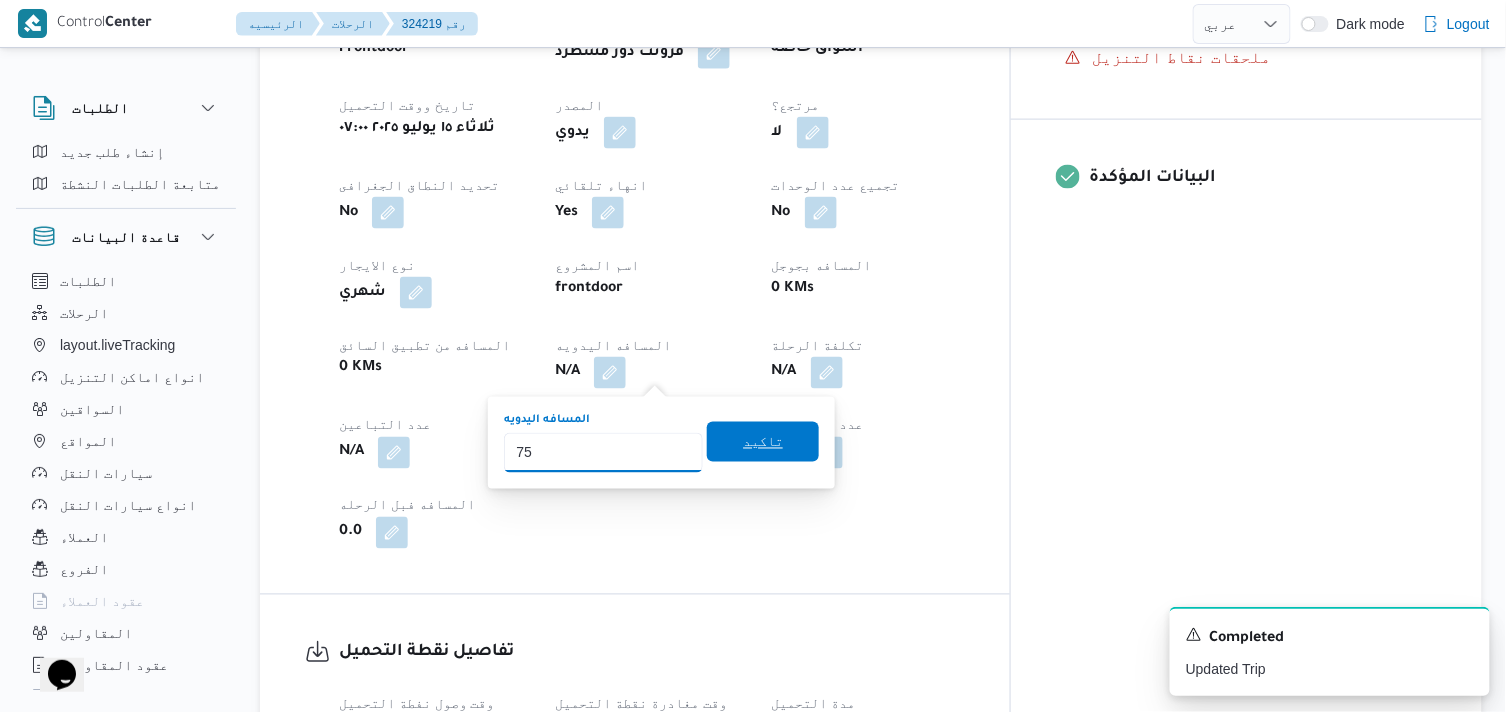 type on "75" 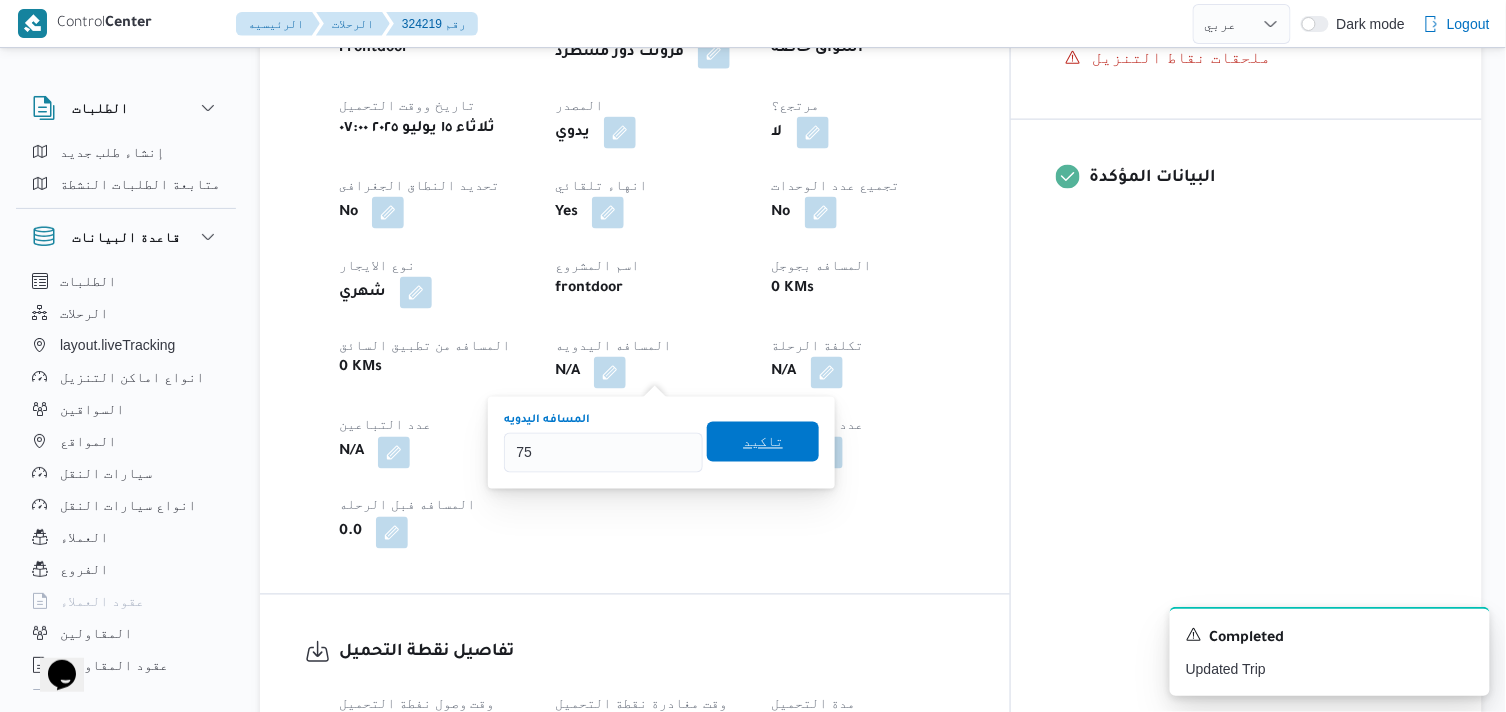 click on "تاكيد" at bounding box center [763, 442] 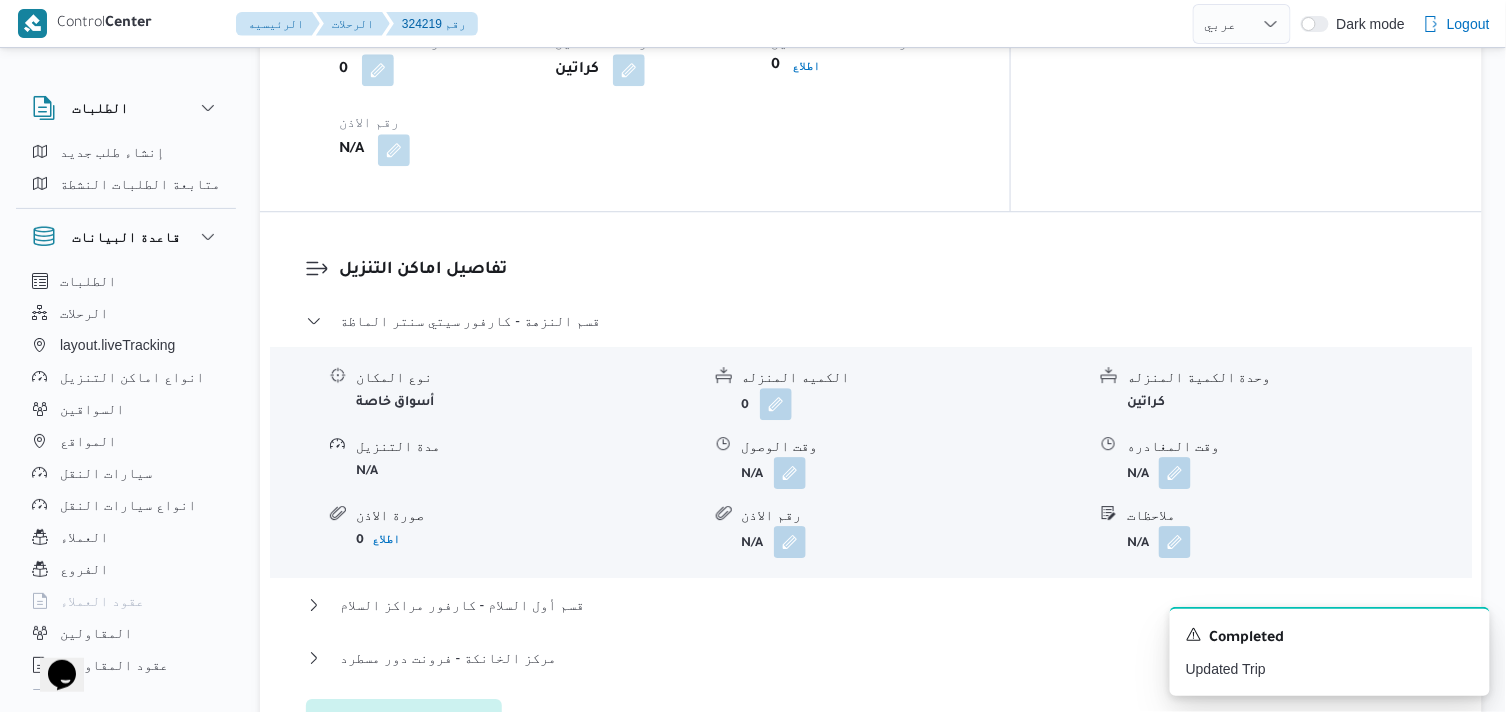 scroll, scrollTop: 1555, scrollLeft: 0, axis: vertical 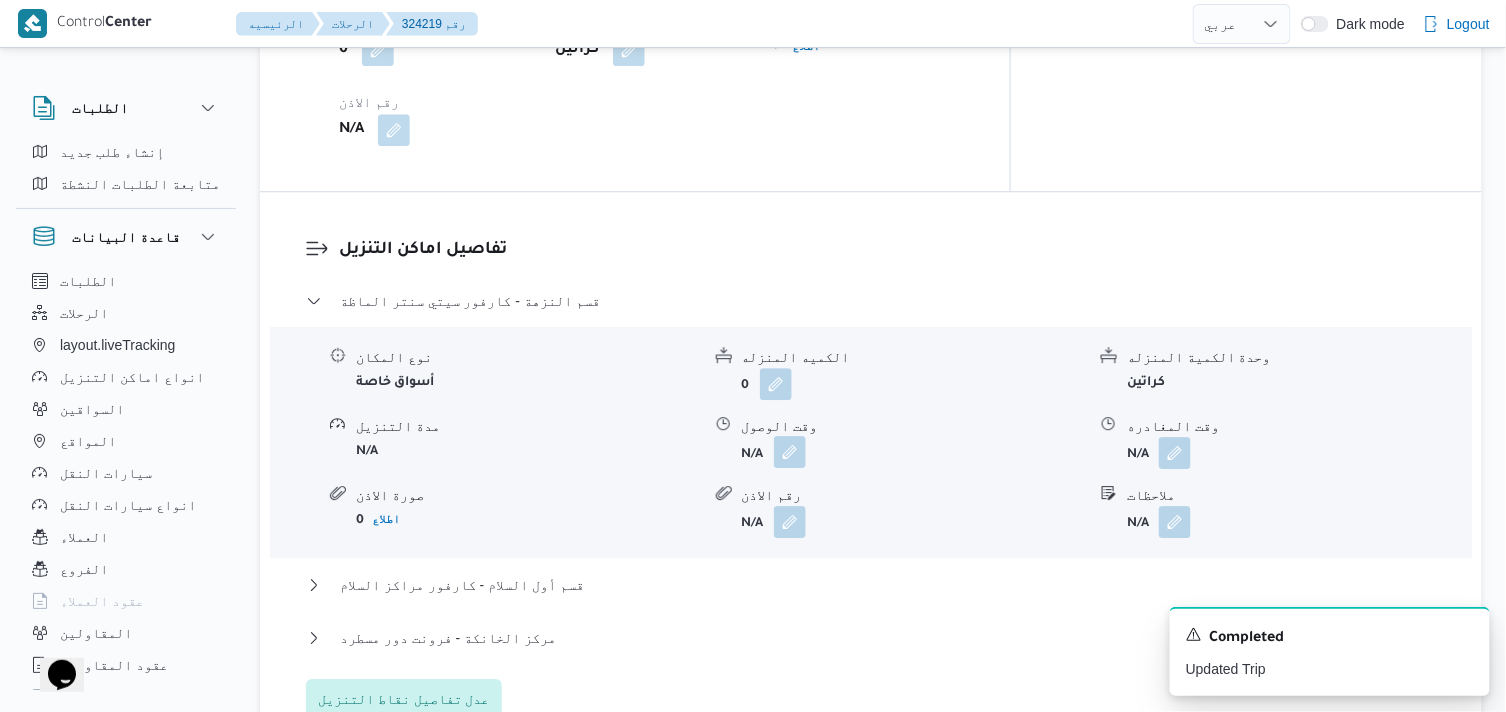 click at bounding box center [790, 452] 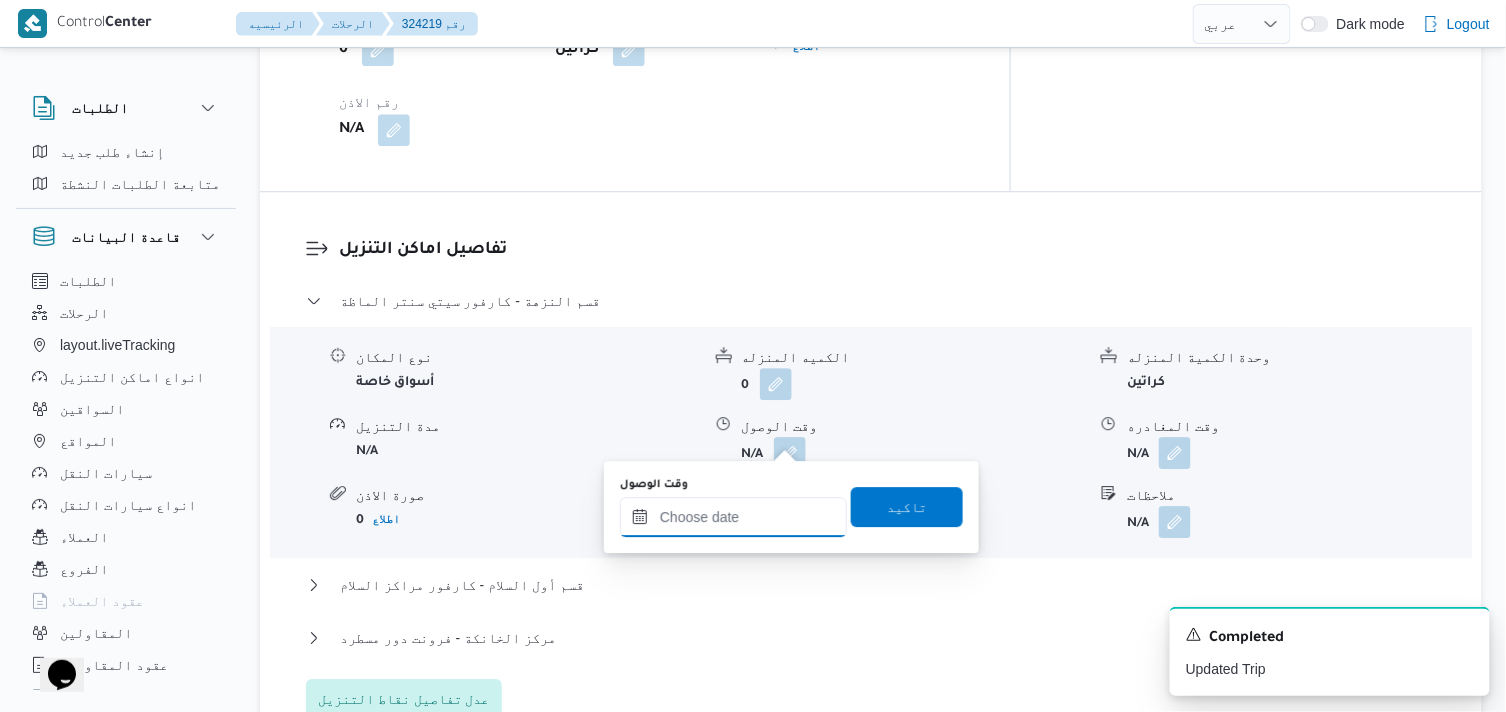 click on "وقت الوصول" at bounding box center (733, 517) 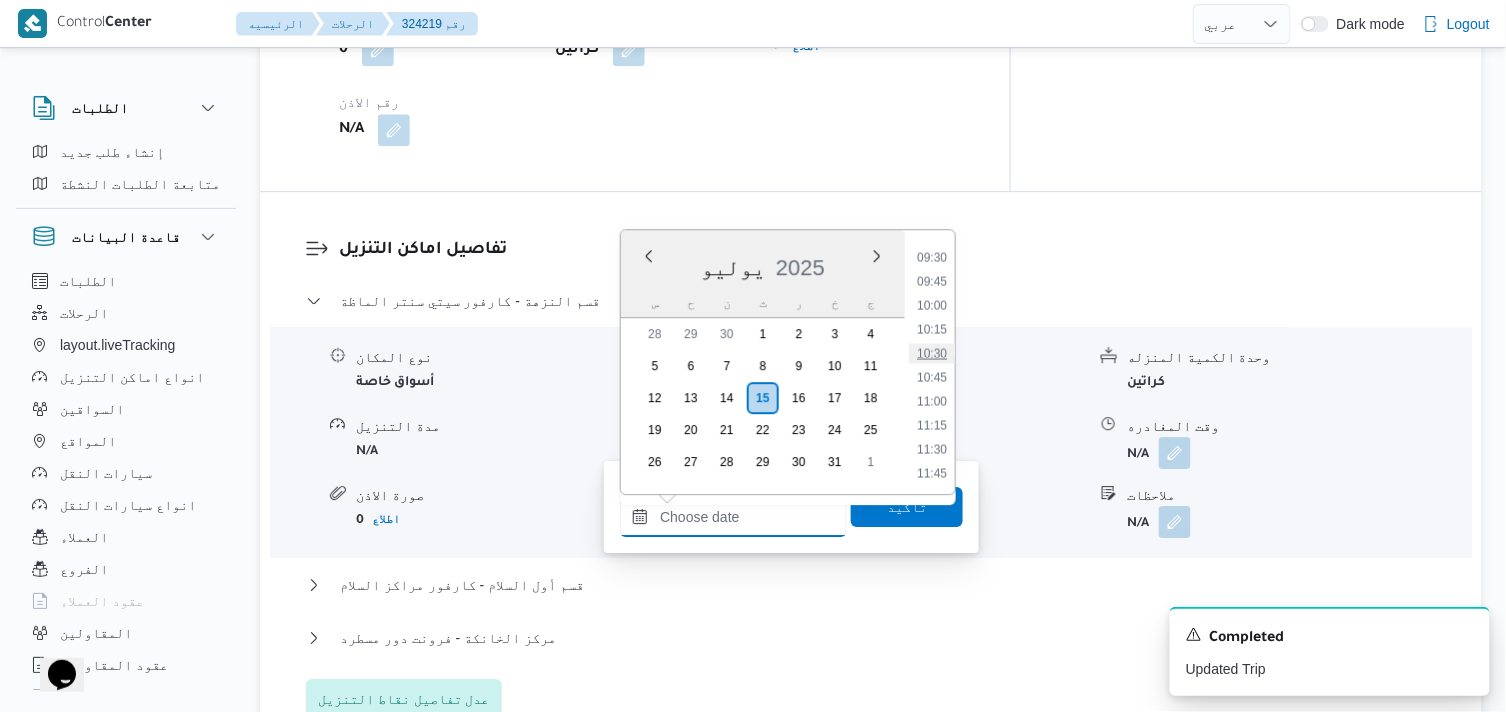 scroll, scrollTop: 800, scrollLeft: 0, axis: vertical 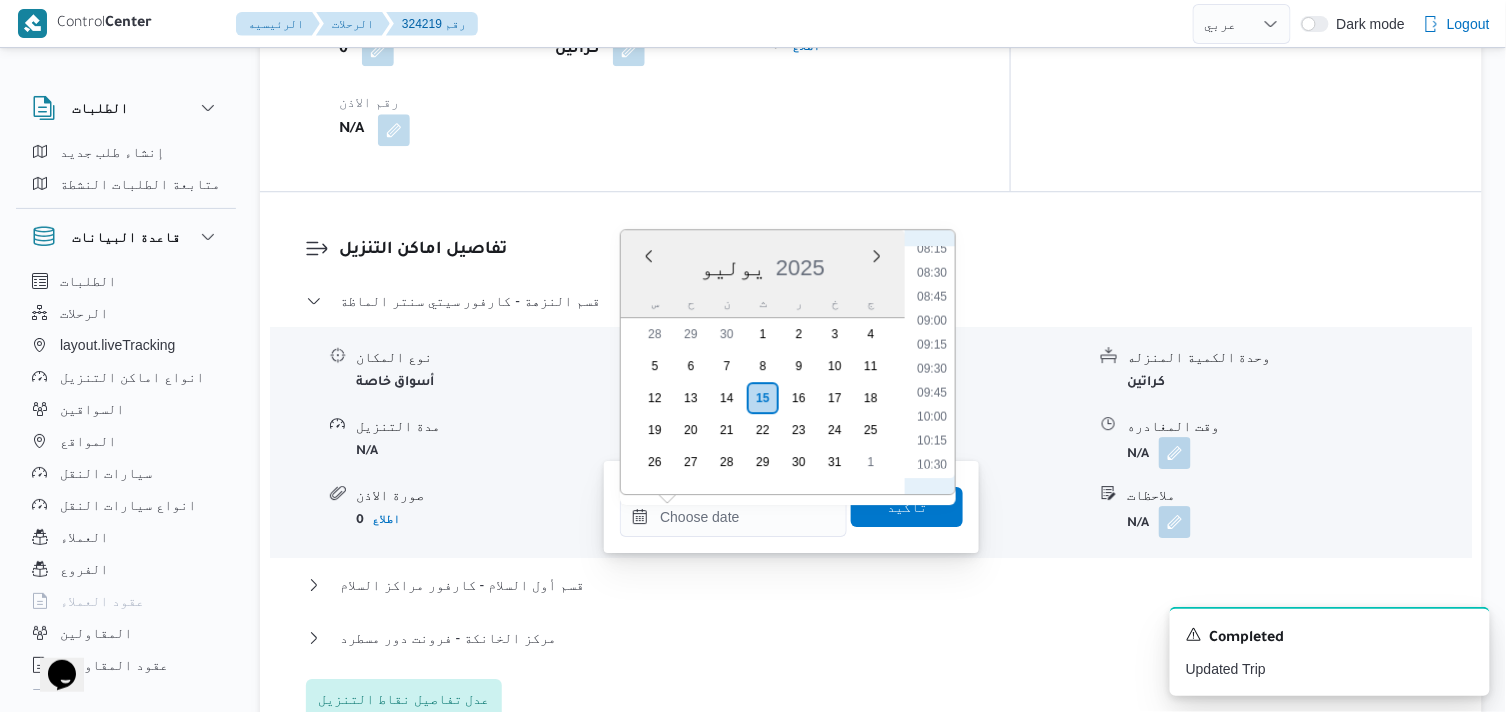 drag, startPoint x: 943, startPoint y: 323, endPoint x: 916, endPoint y: 453, distance: 132.77425 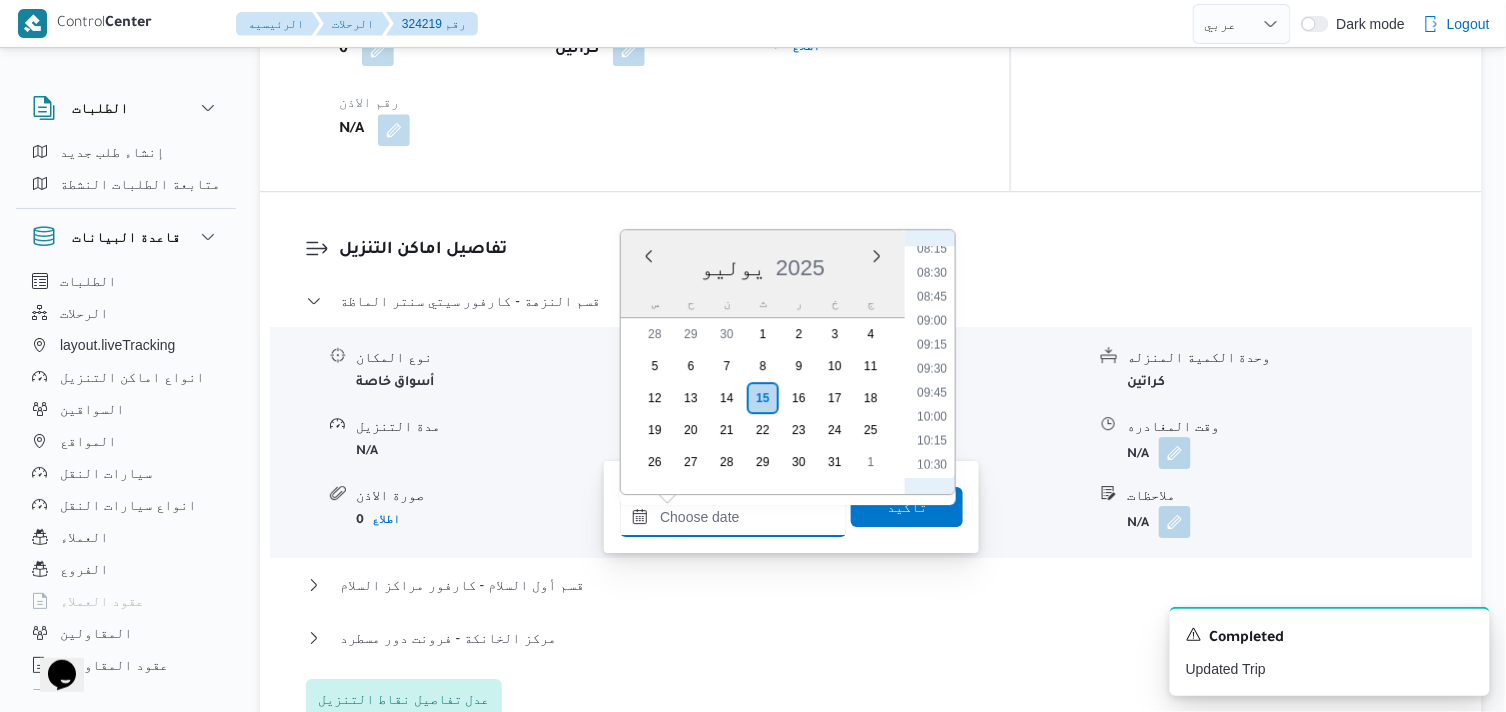 type on "[DATE] ٠٩:٠٠" 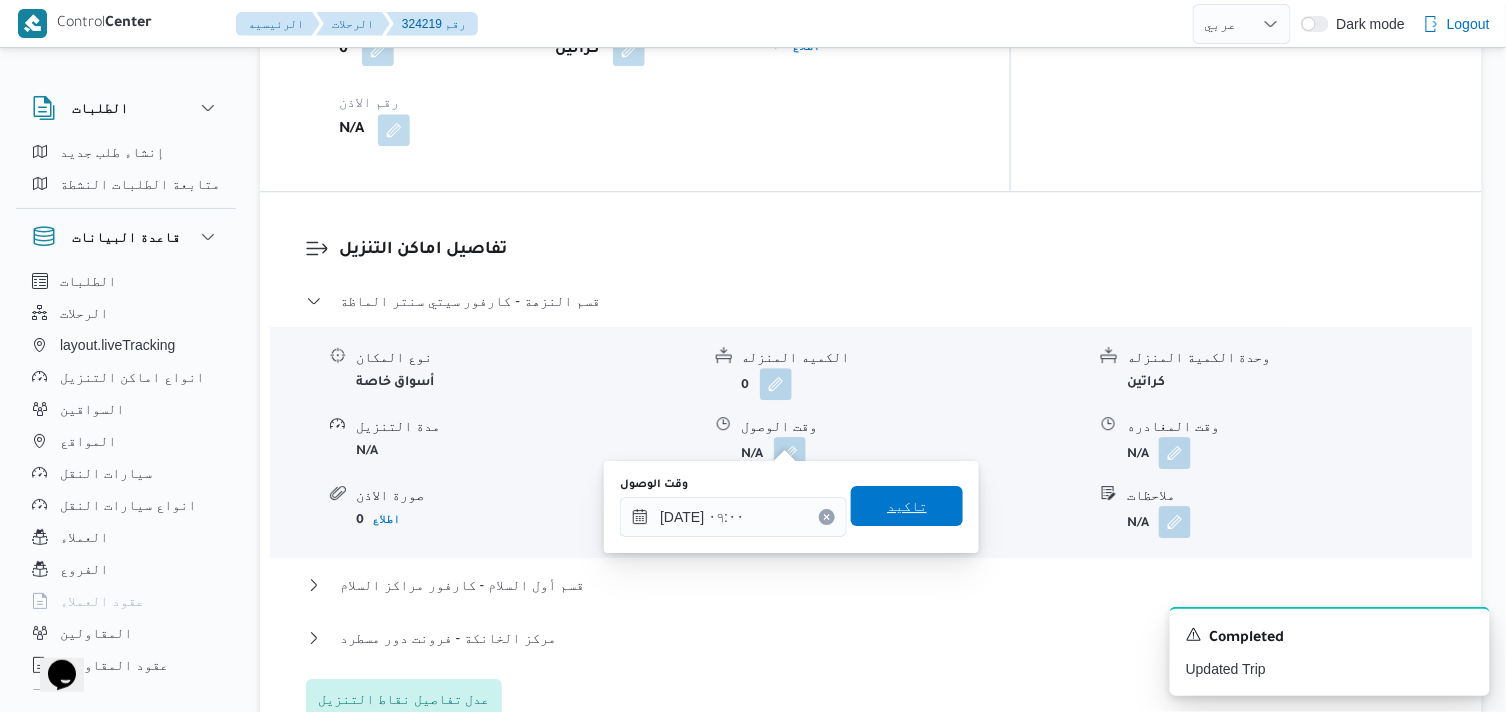 click on "تاكيد" at bounding box center [907, 506] 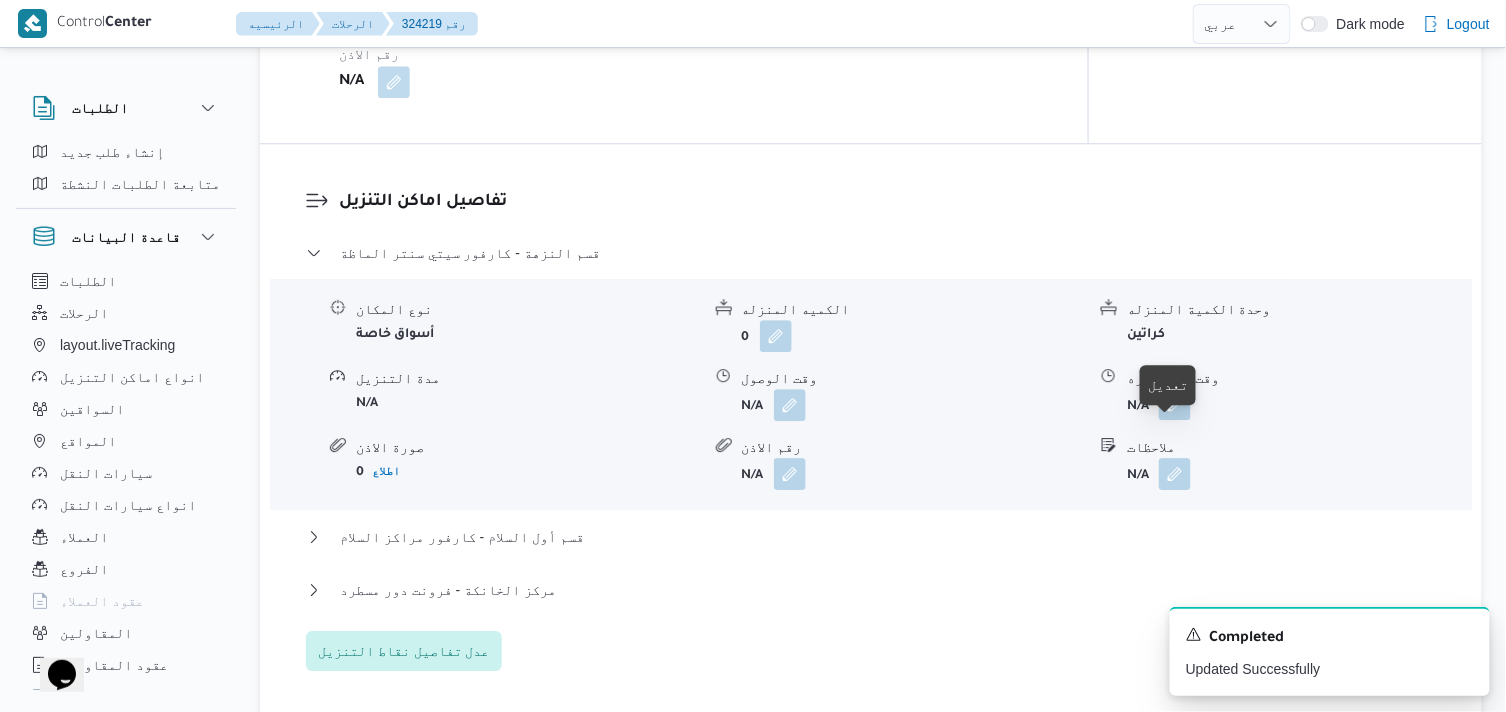 click at bounding box center [1175, 404] 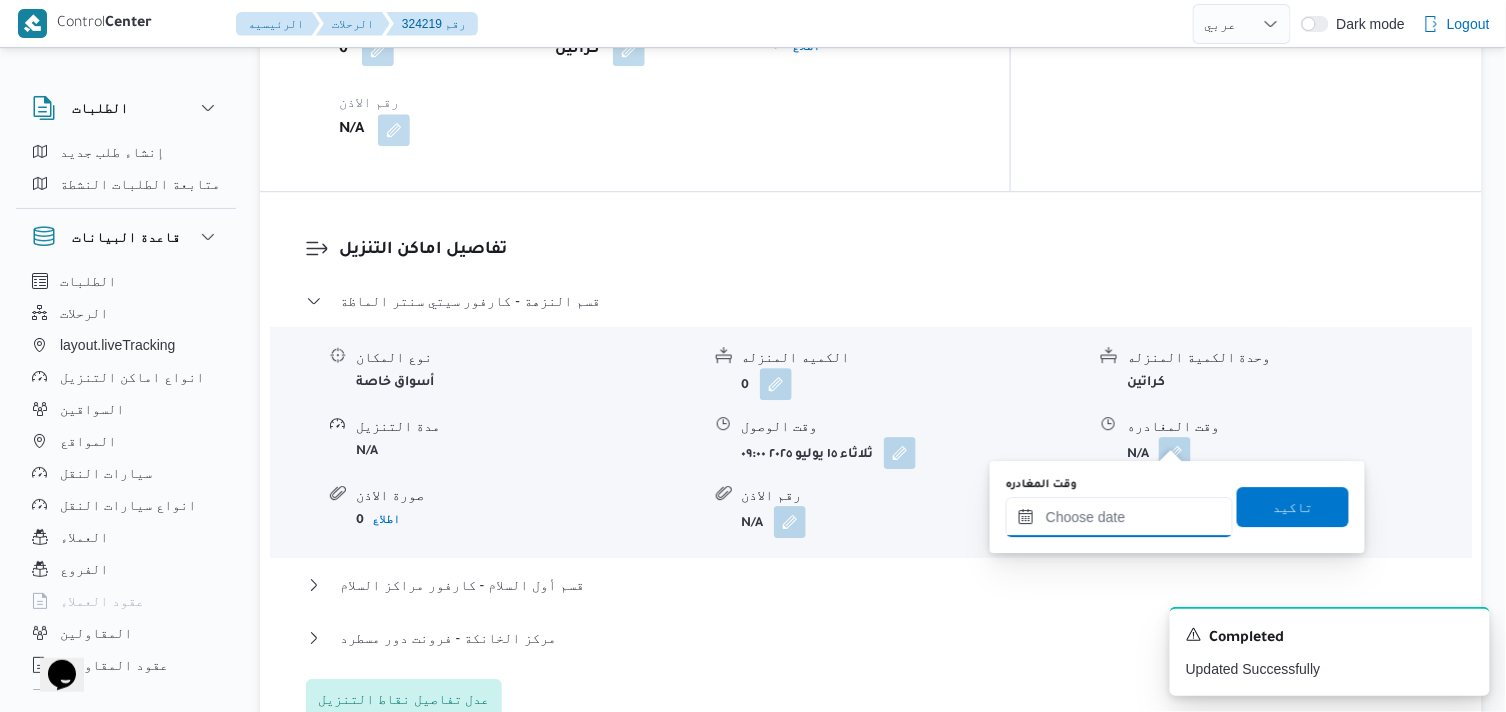 click on "وقت المغادره" at bounding box center (1119, 517) 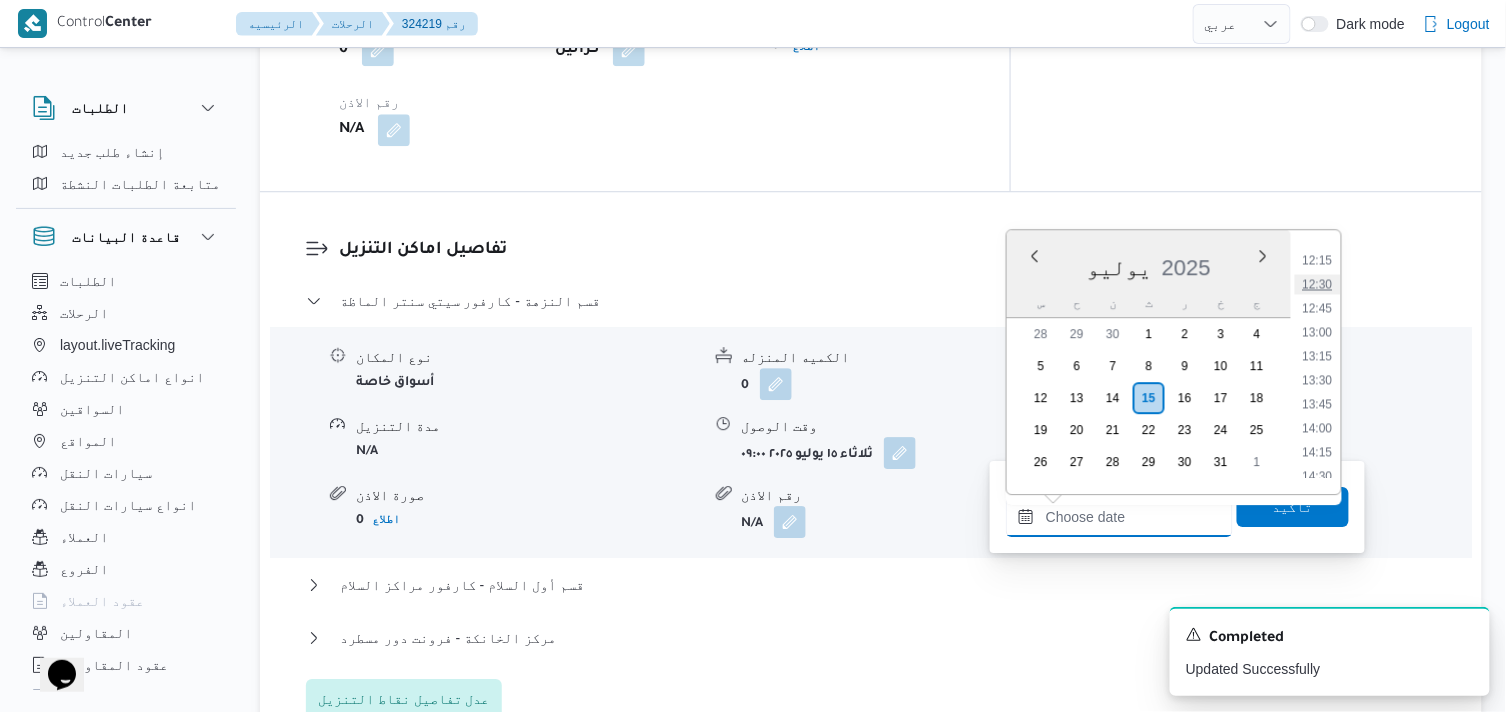 scroll, scrollTop: 1133, scrollLeft: 0, axis: vertical 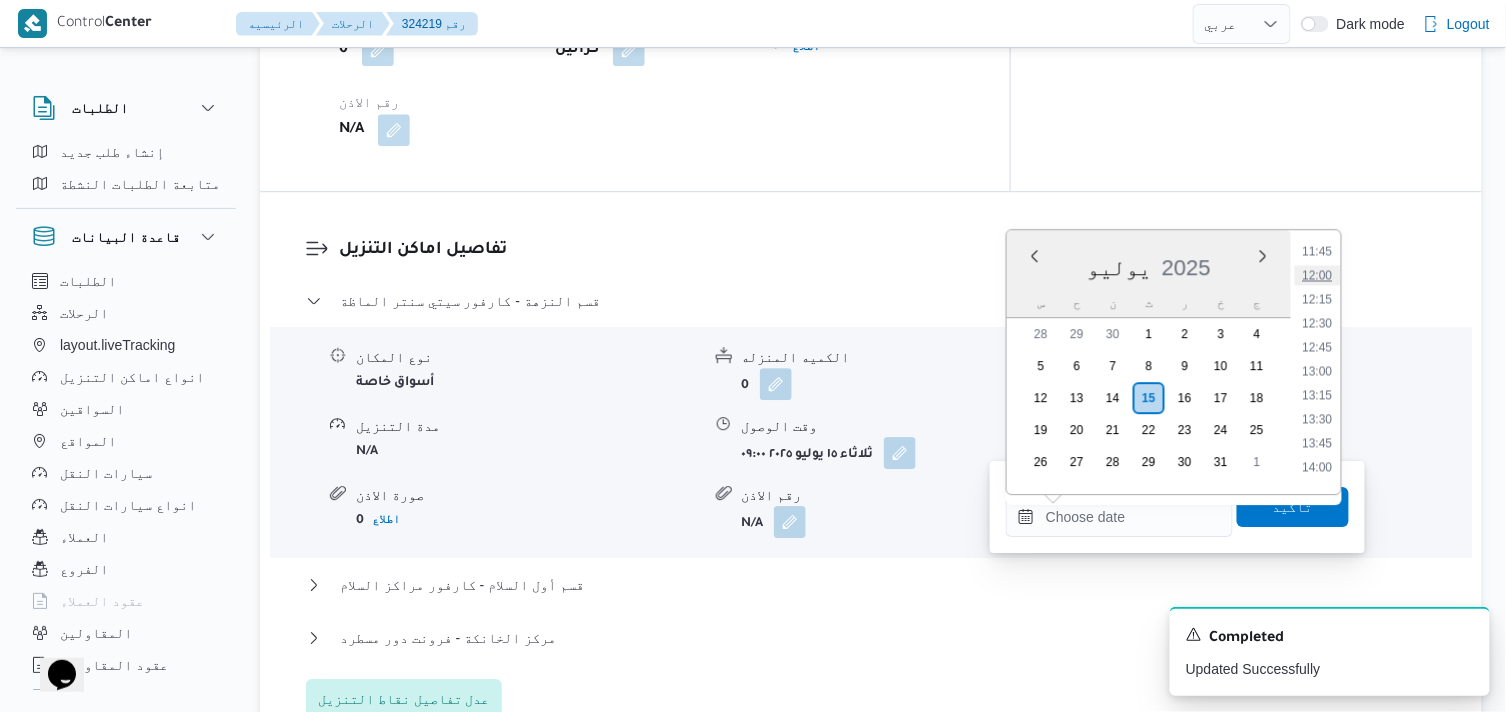click on "12:00" at bounding box center [1318, 275] 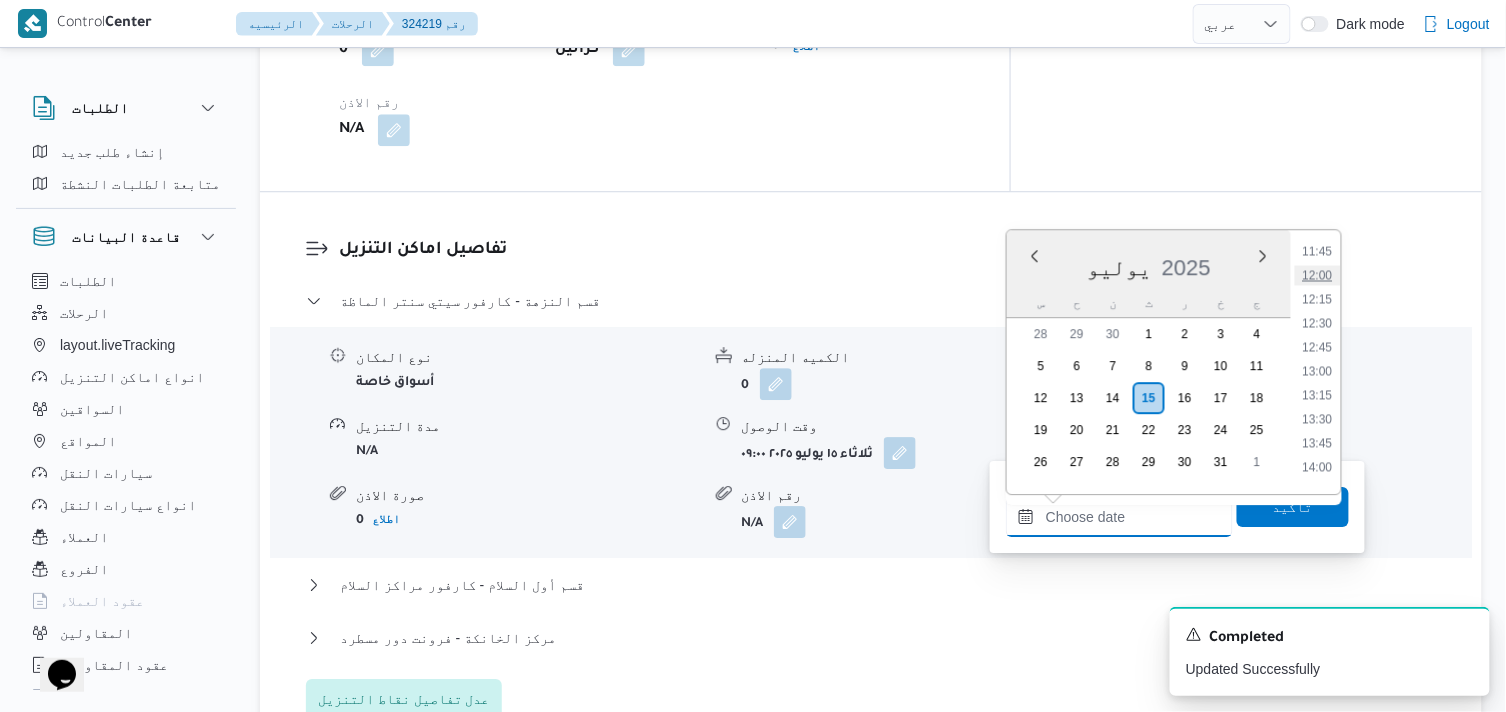 type on "١٥/٠٧/٢٠٢٥ ١٢:٠٠" 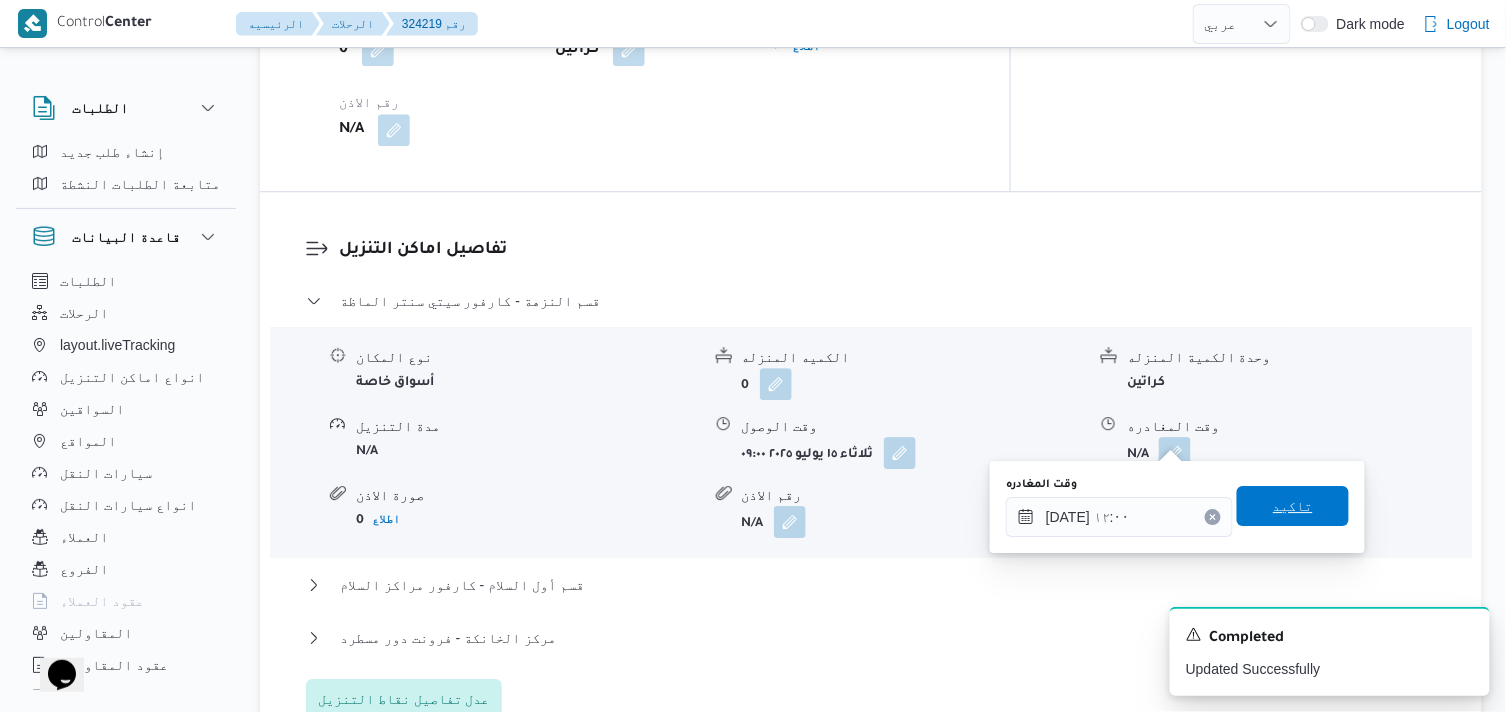click on "تاكيد" at bounding box center (1293, 506) 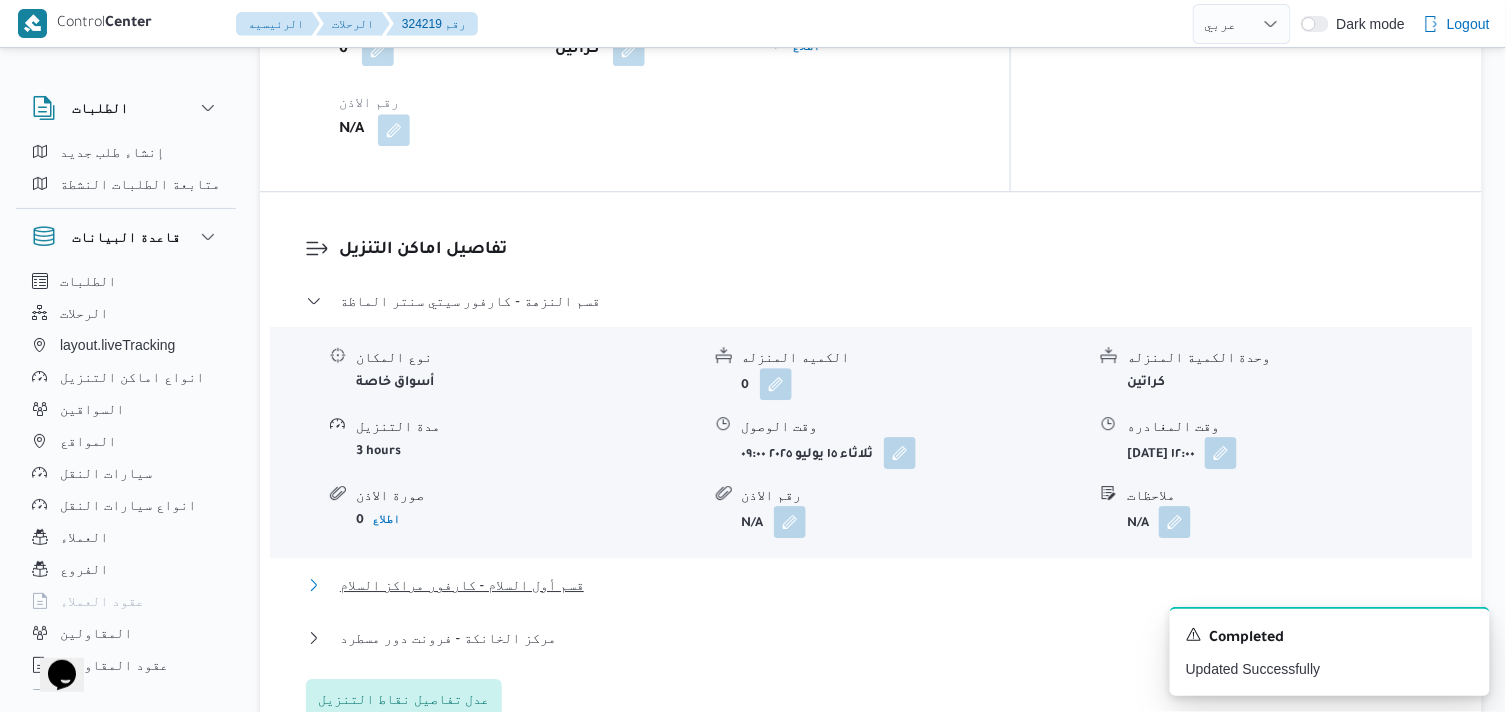 click on "قسم أول السلام -
كارفور مراكز السلام" at bounding box center (462, 585) 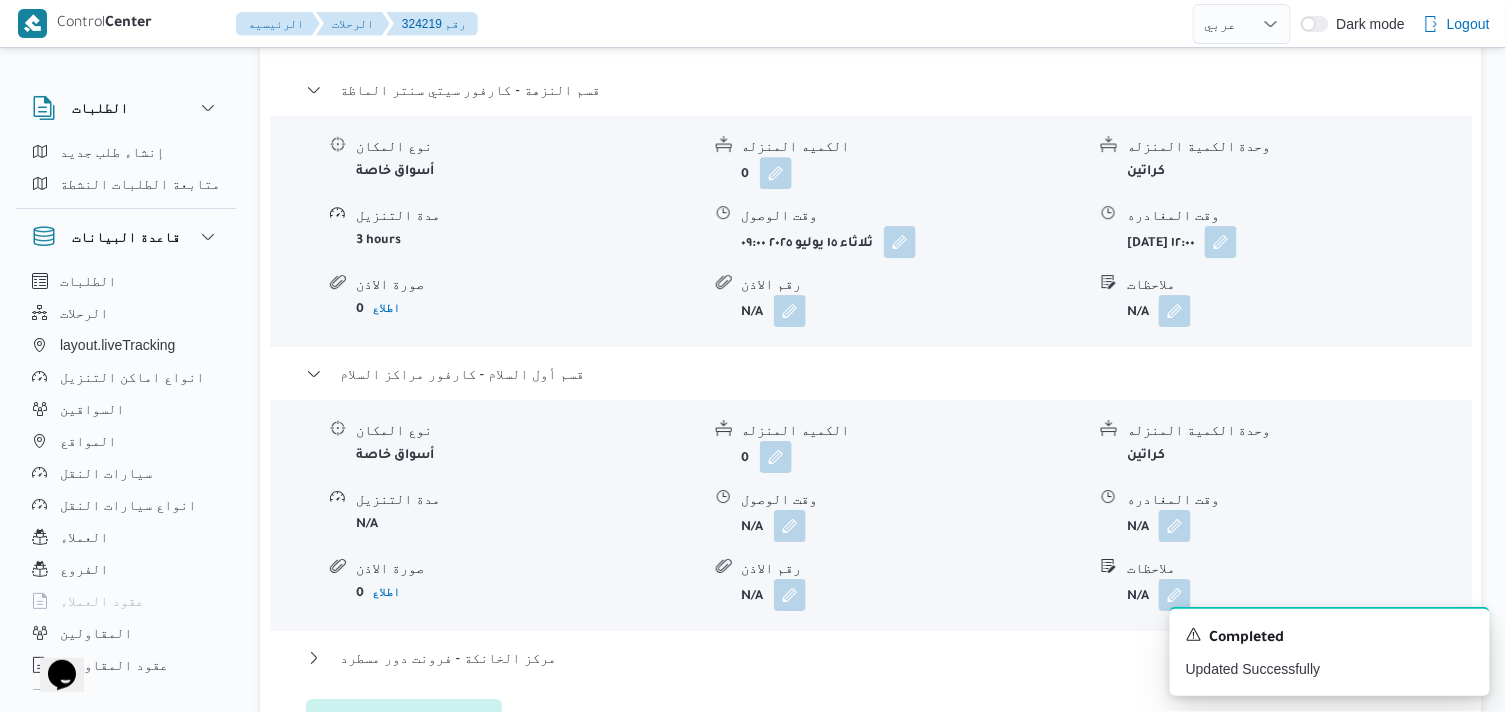 scroll, scrollTop: 1888, scrollLeft: 0, axis: vertical 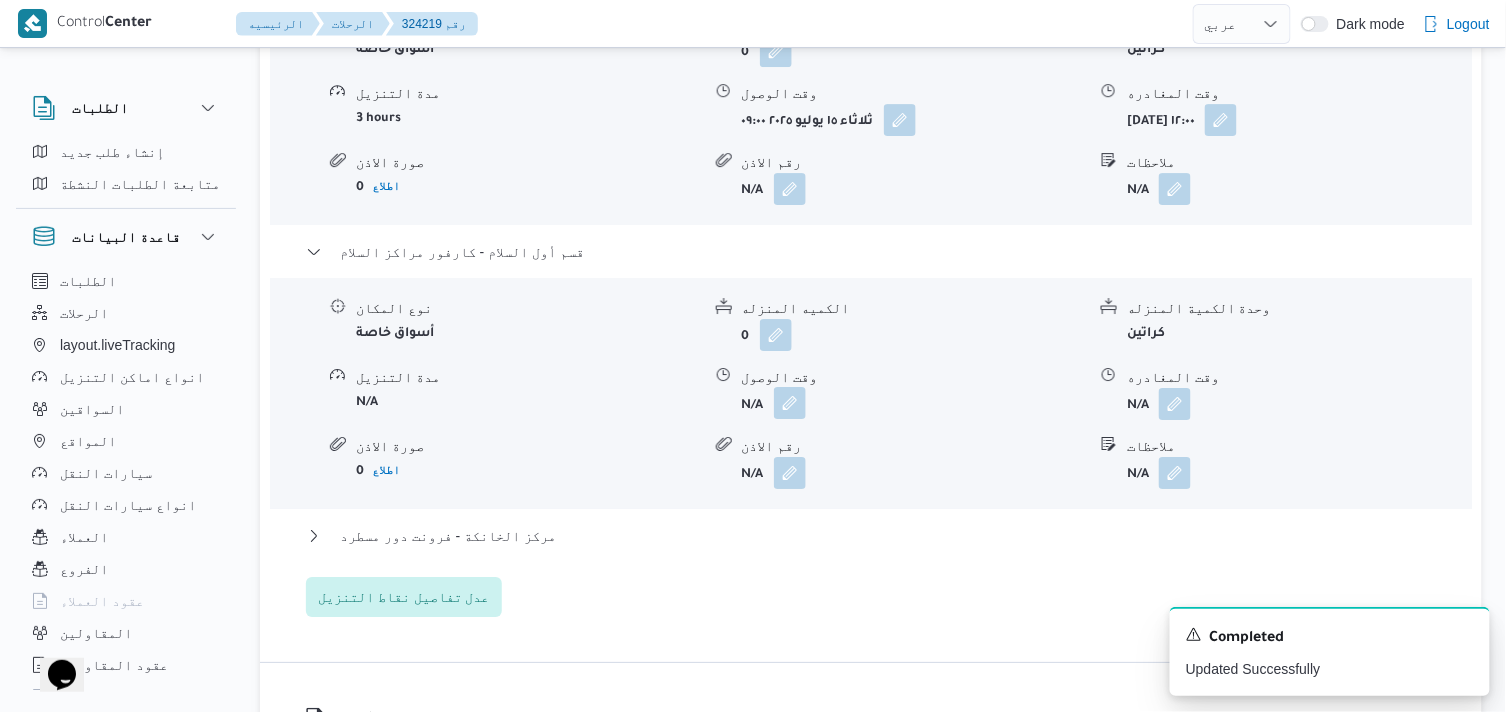 click at bounding box center (790, 403) 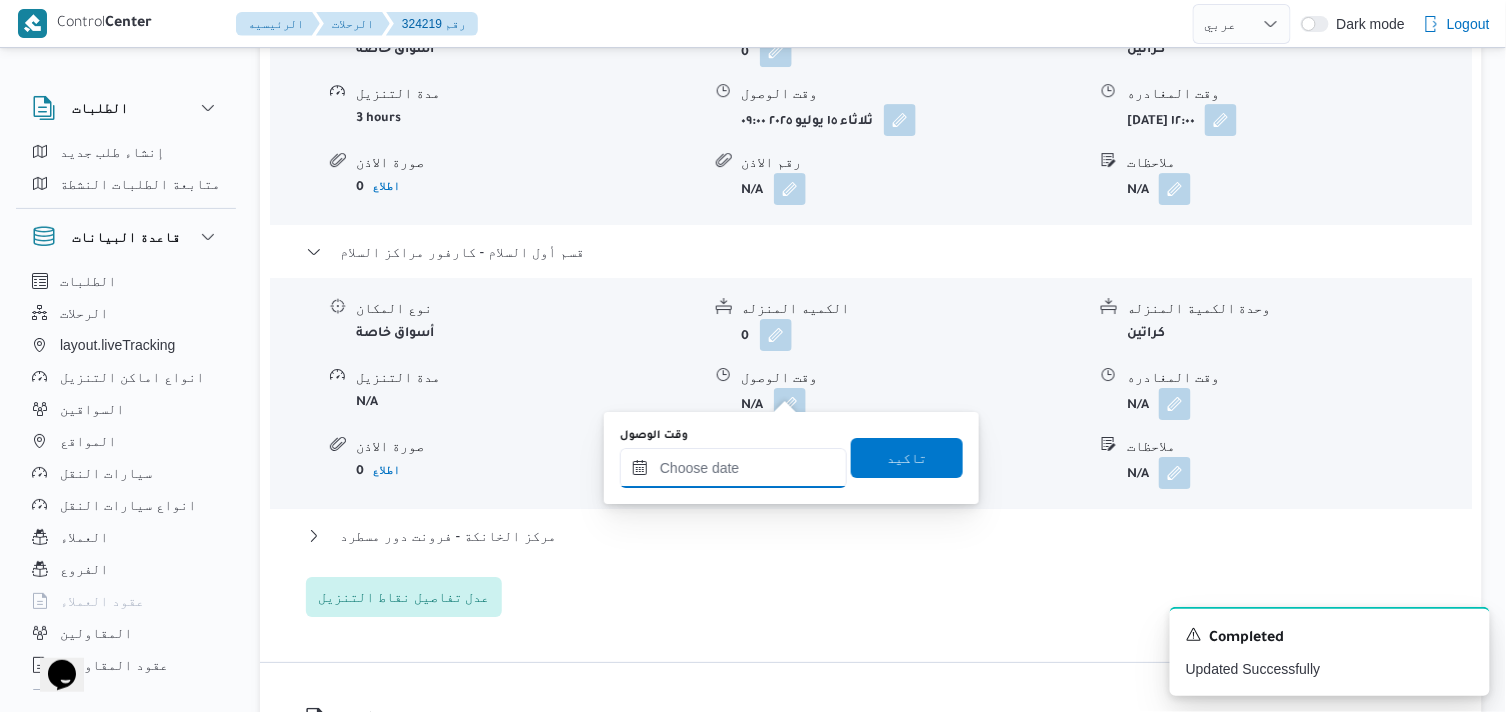 click on "وقت الوصول" at bounding box center [733, 468] 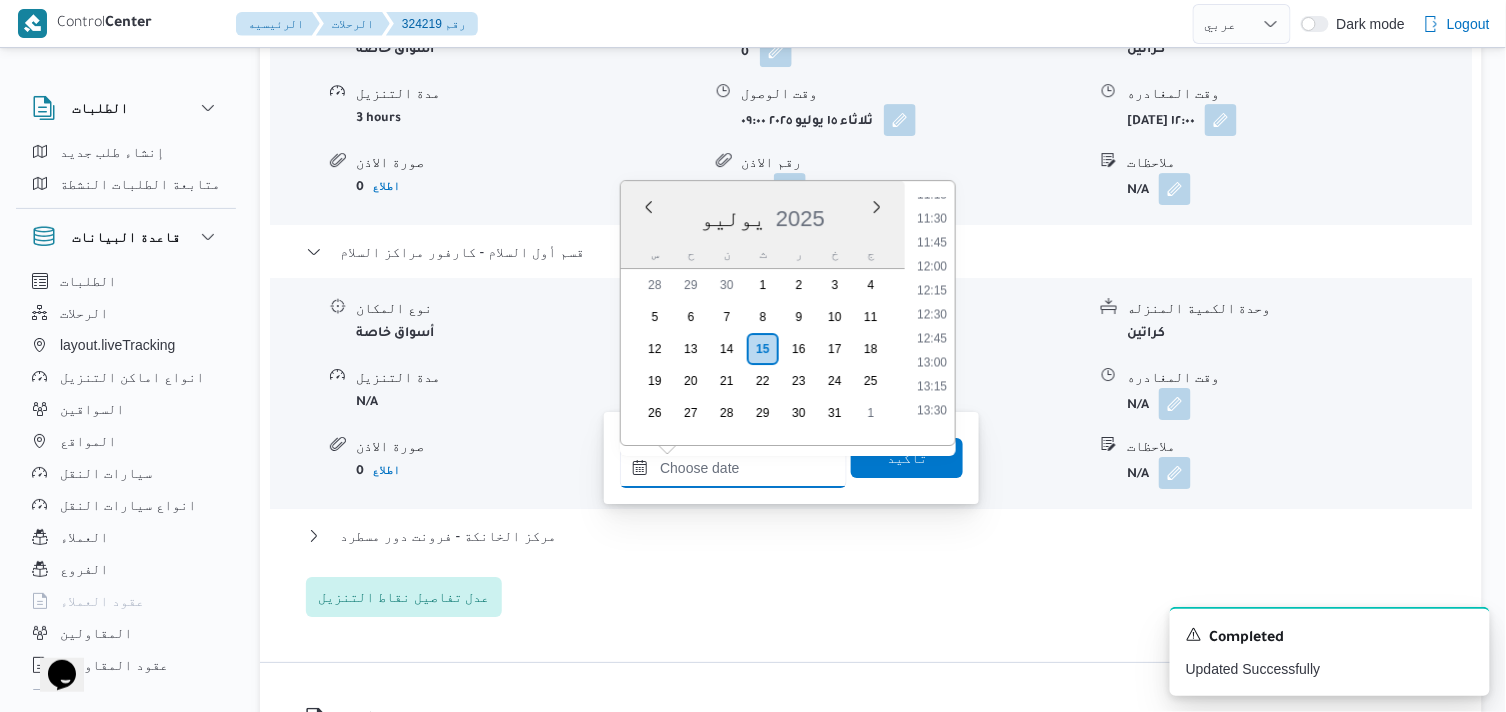 scroll, scrollTop: 1022, scrollLeft: 0, axis: vertical 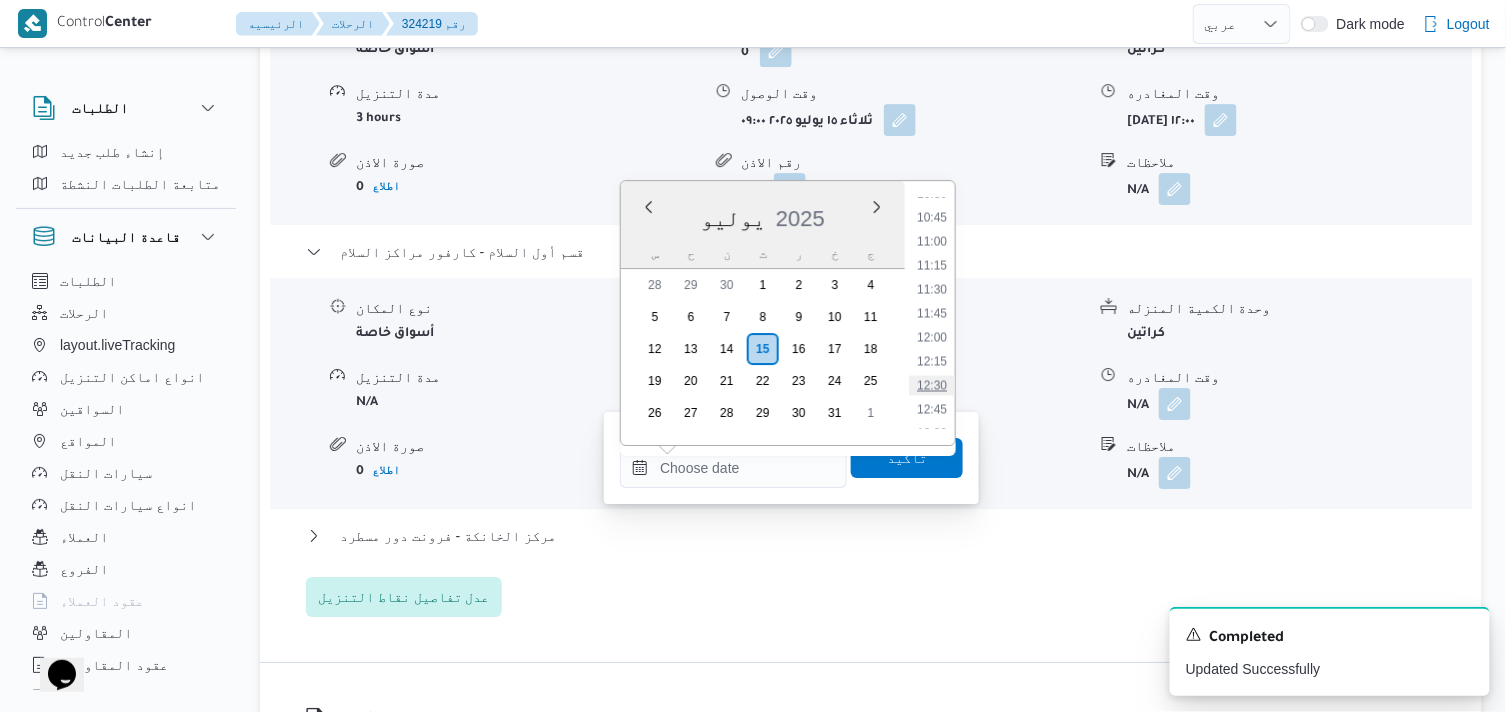 click on "12:30" at bounding box center (932, 385) 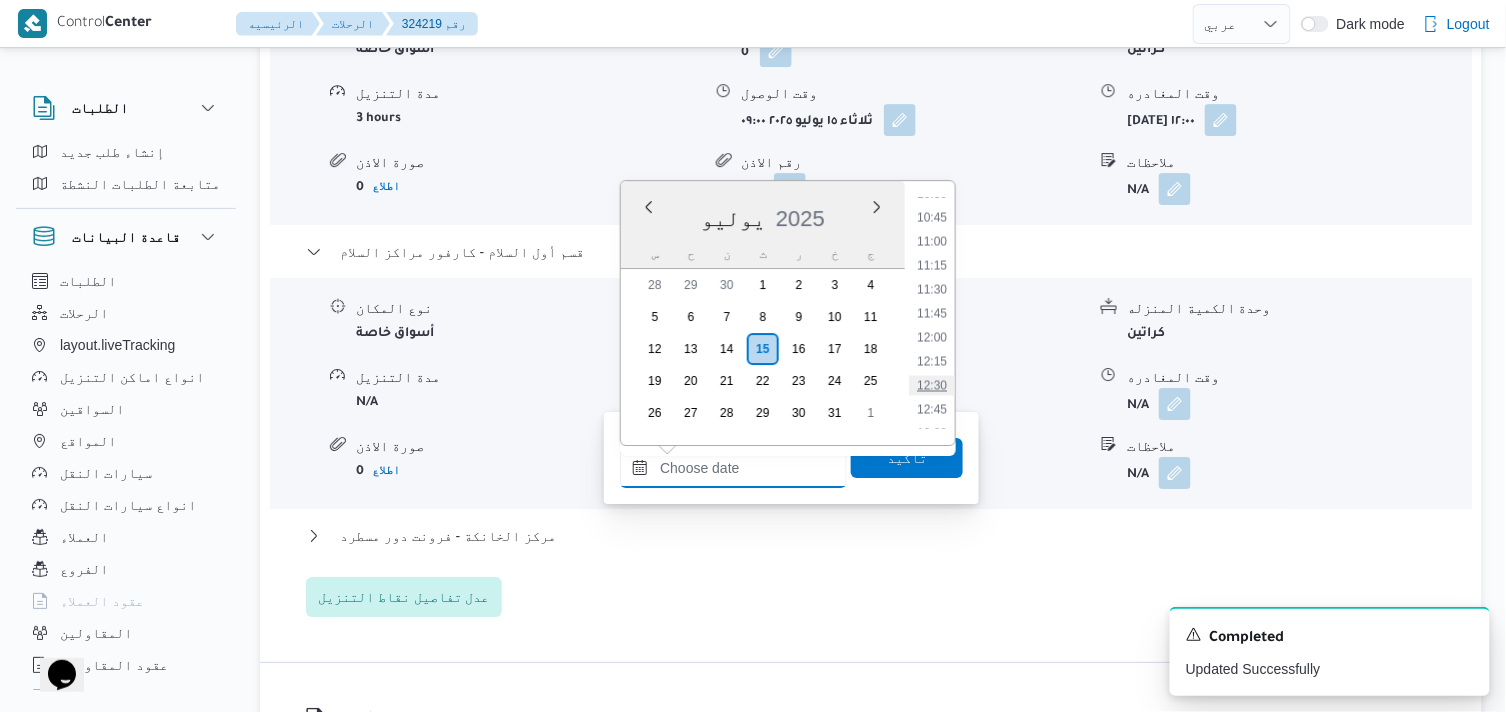 type on "١٥/٠٧/٢٠٢٥ ١٢:٣٠" 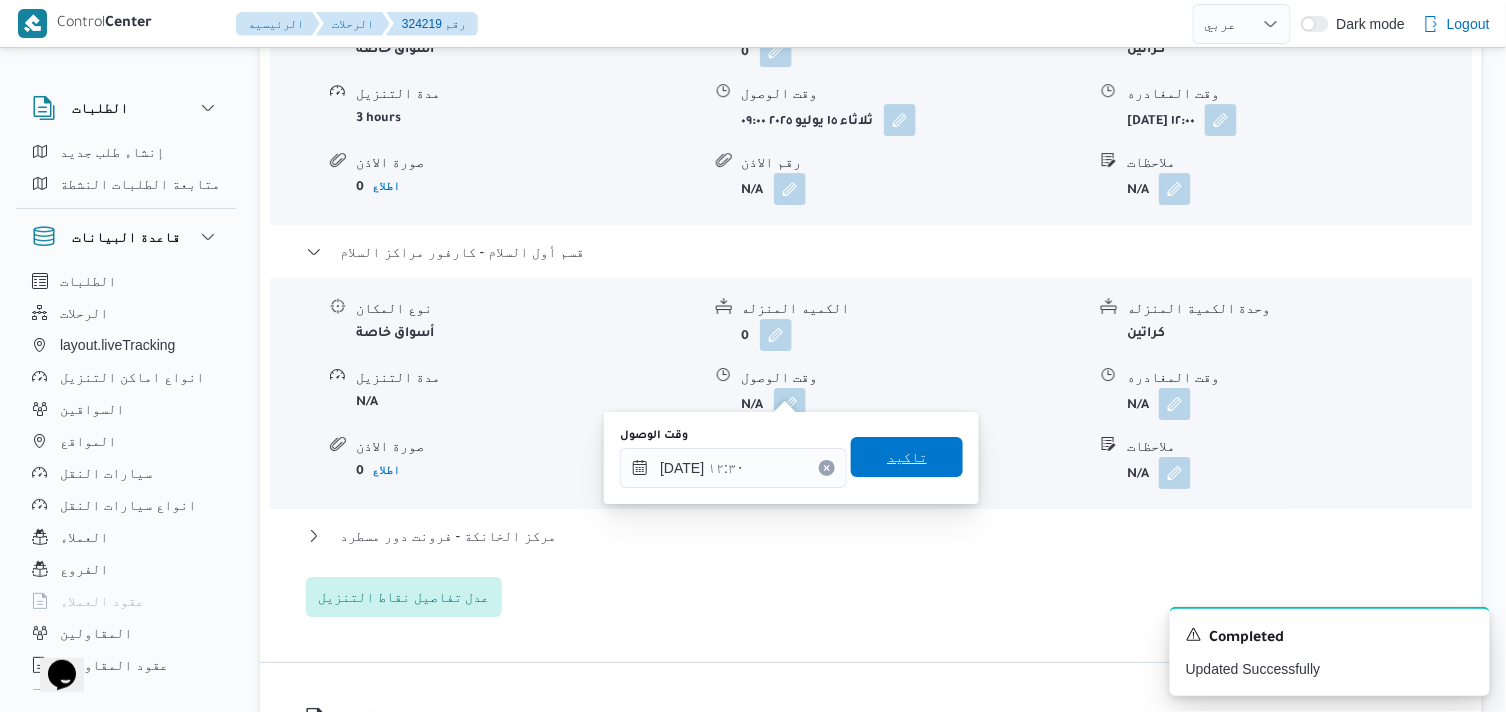 click on "تاكيد" at bounding box center (907, 457) 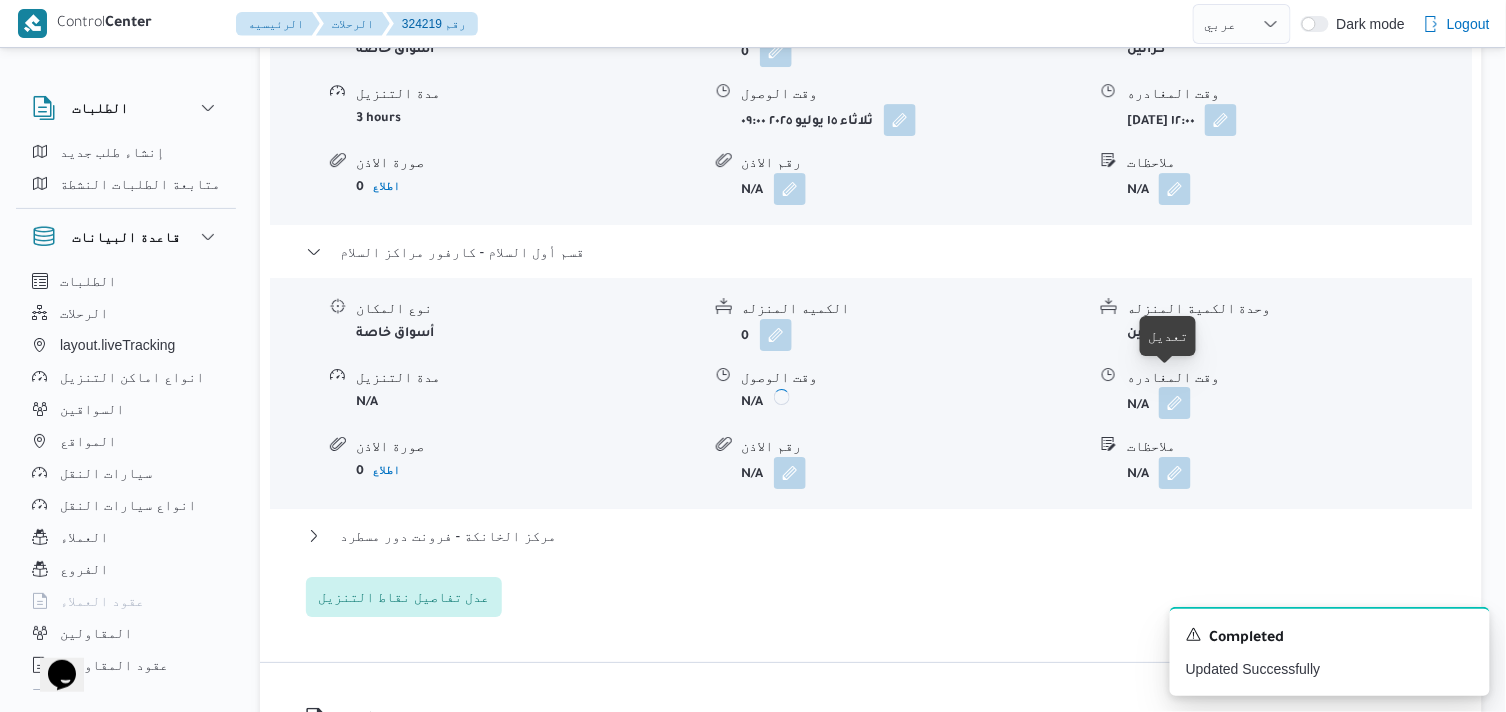 click at bounding box center [1175, 403] 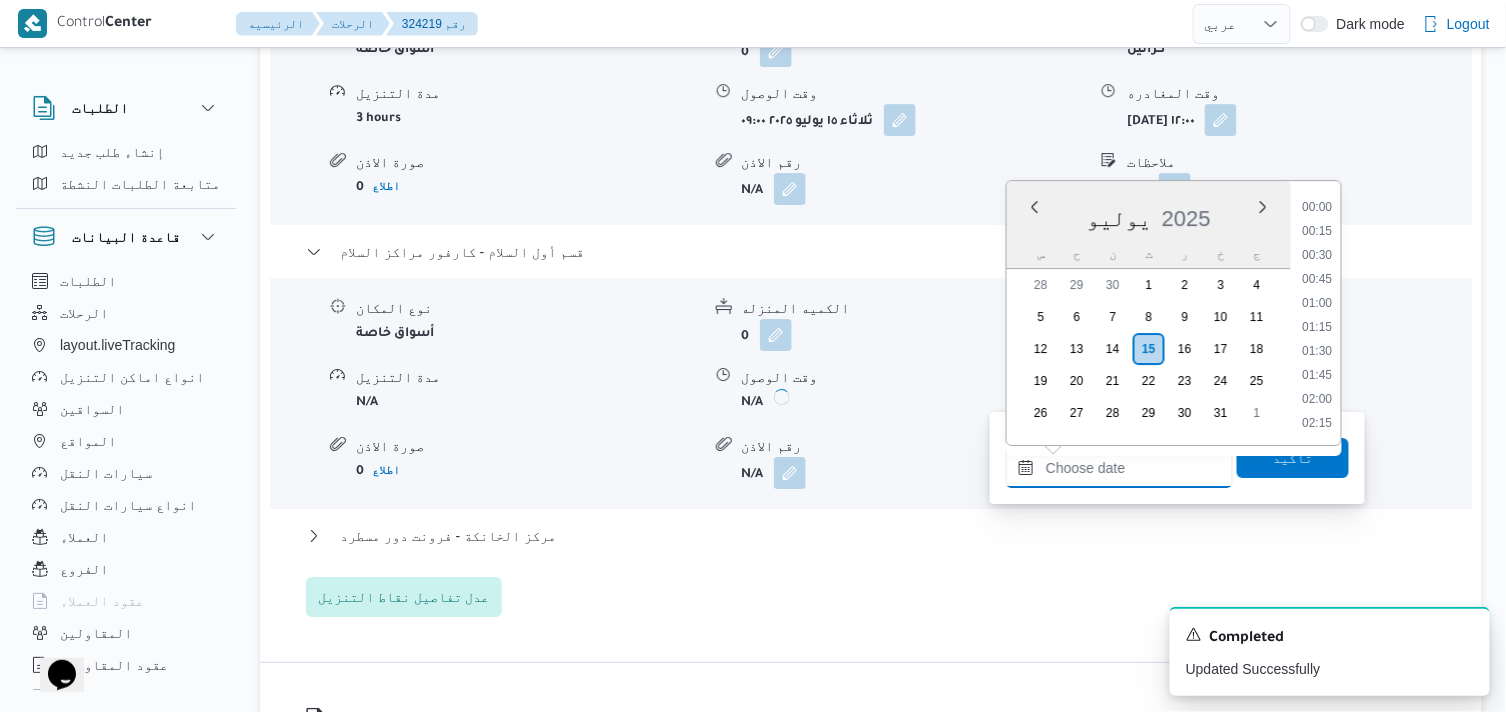 click on "وقت المغادره" at bounding box center [1119, 468] 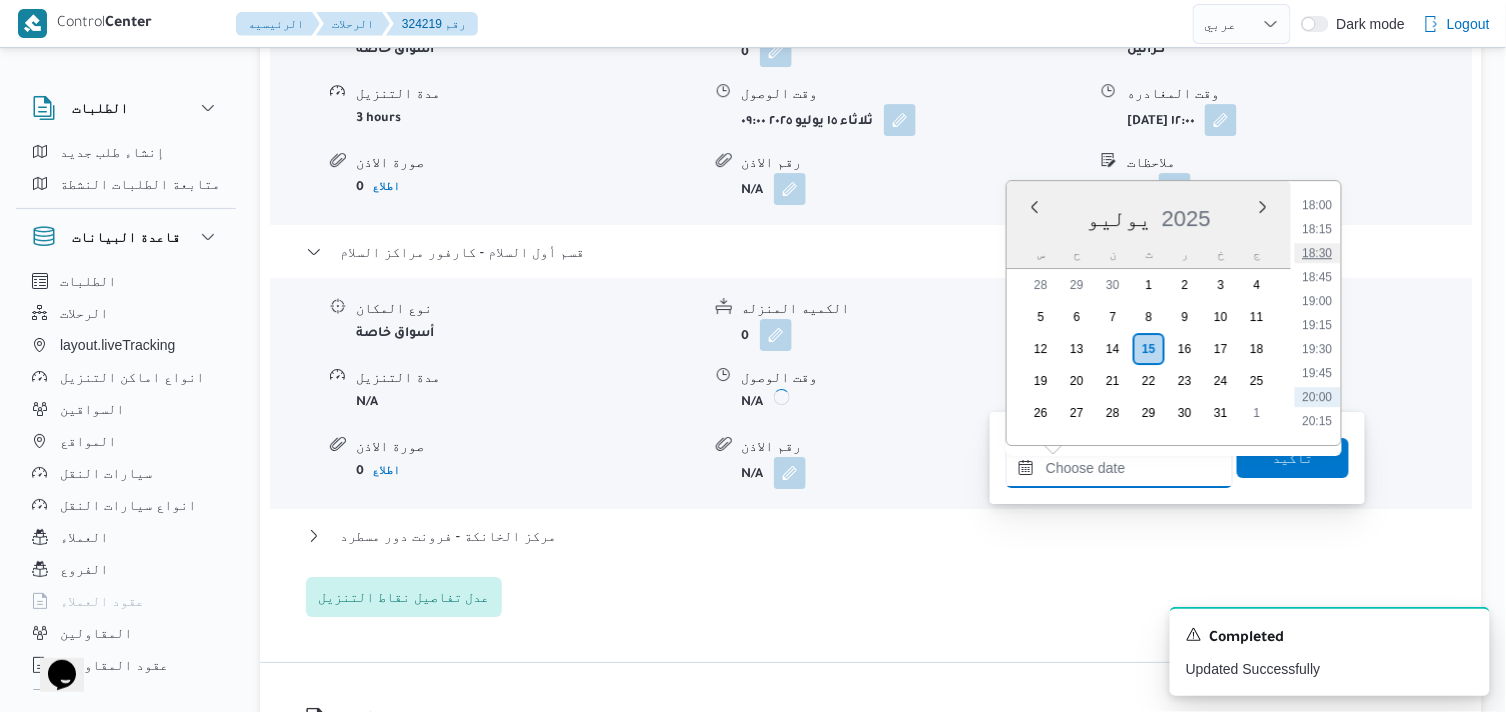 scroll, scrollTop: 1466, scrollLeft: 0, axis: vertical 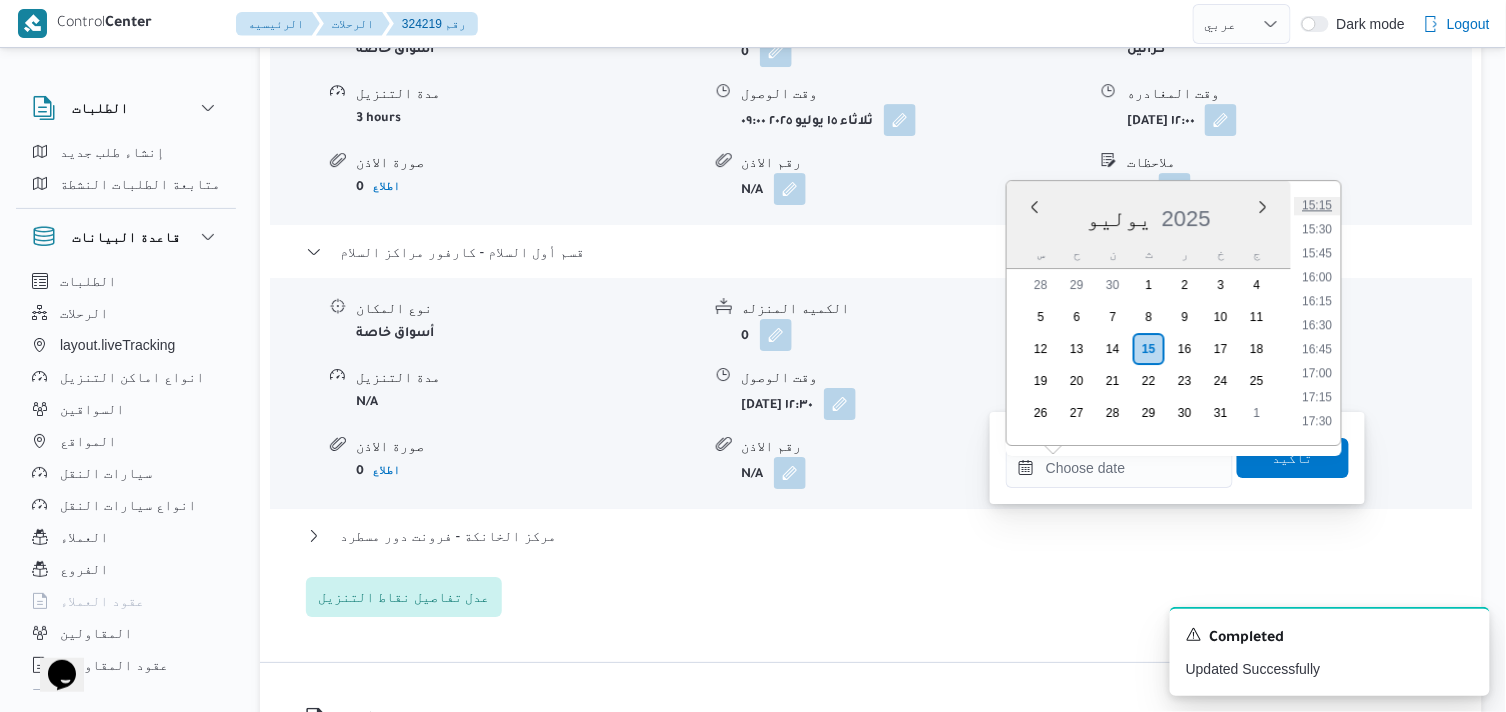 click on "15:15" at bounding box center (1318, 205) 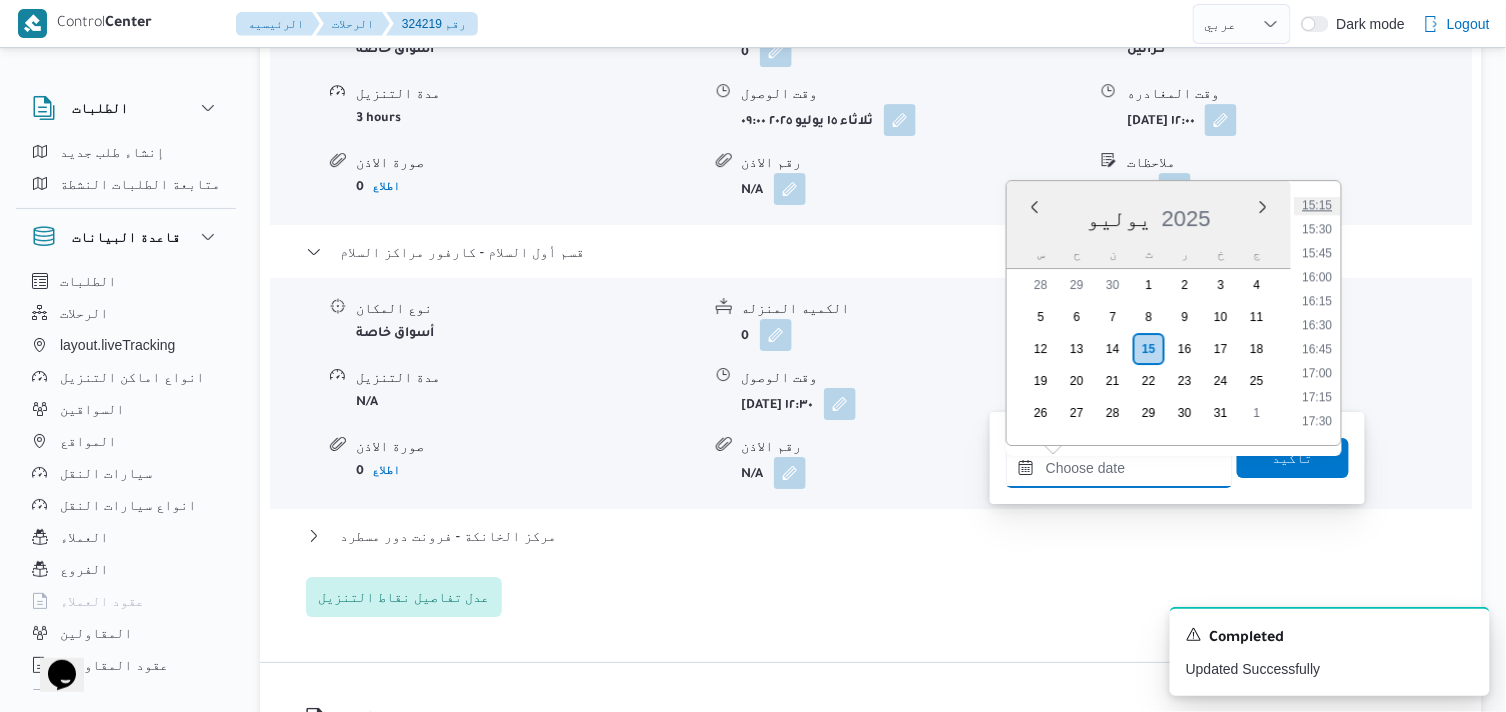 type on "١٥/٠٧/٢٠٢٥ ١٥:١٥" 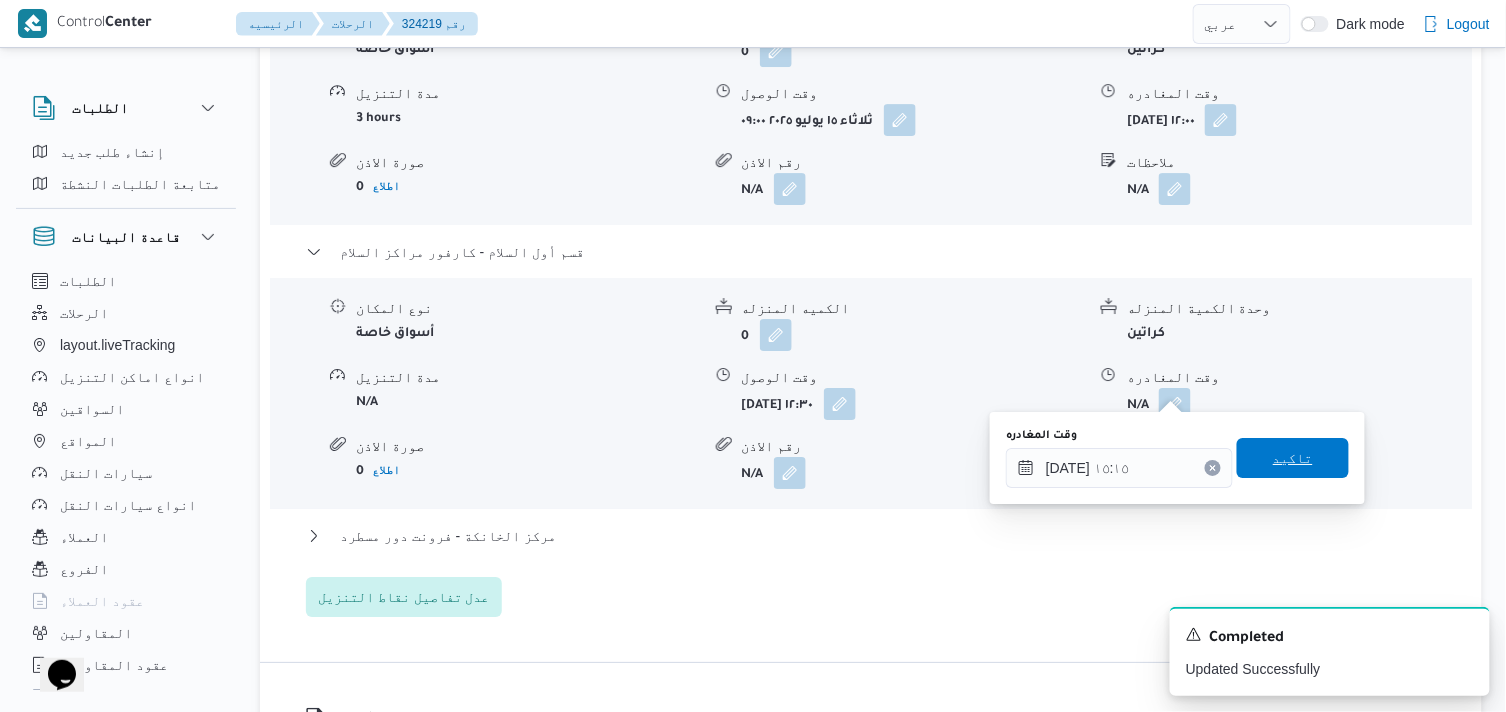 drag, startPoint x: 1308, startPoint y: 455, endPoint x: 1281, endPoint y: 468, distance: 29.966648 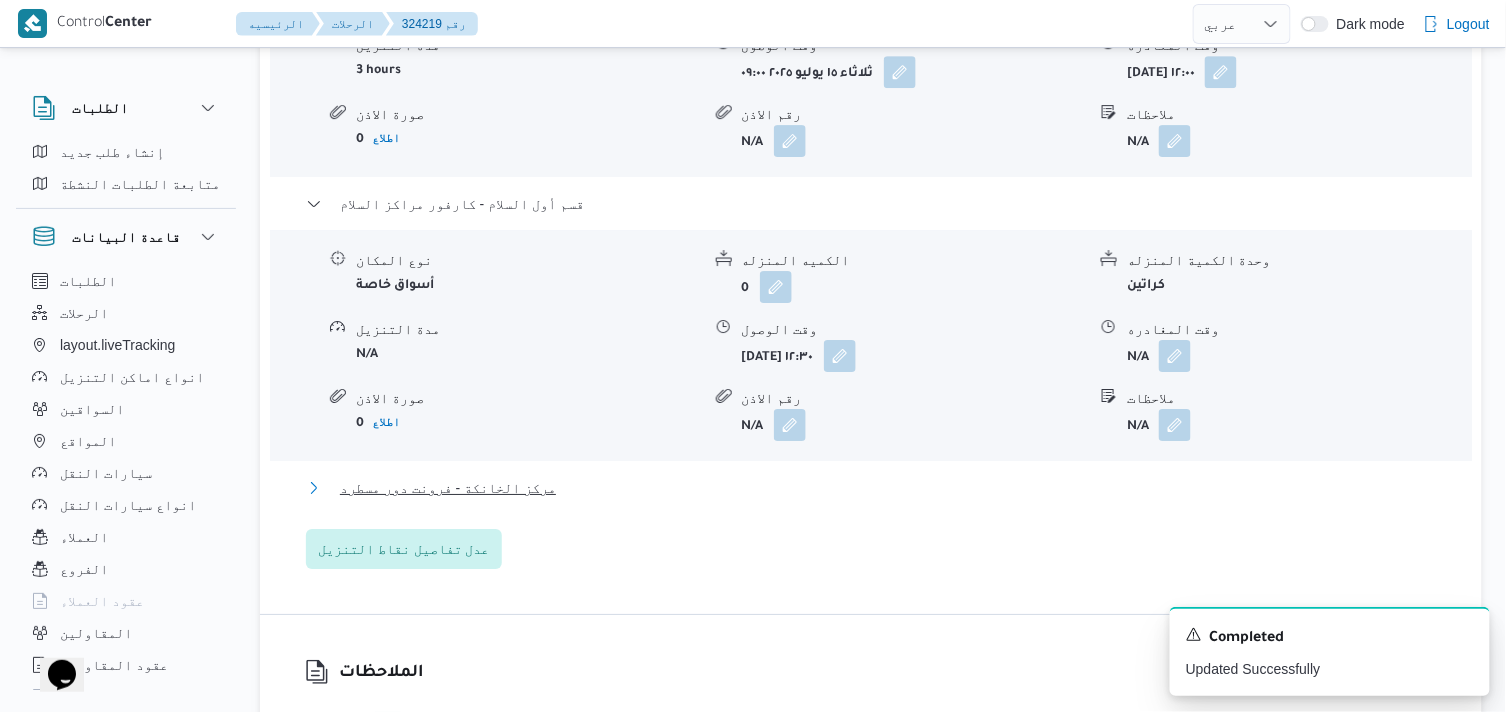 click on "مركز الخانكة -
فرونت دور مسطرد" at bounding box center [448, 488] 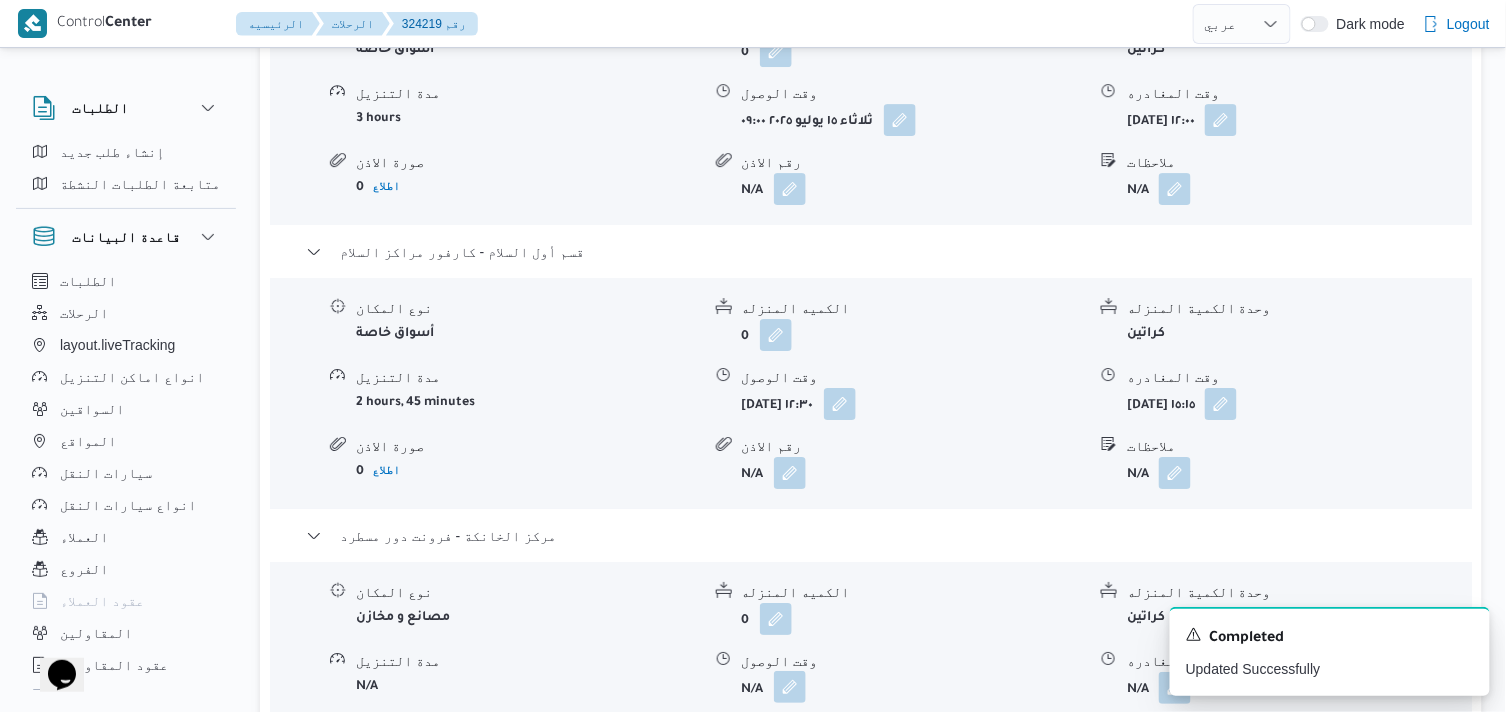 click at bounding box center (790, 687) 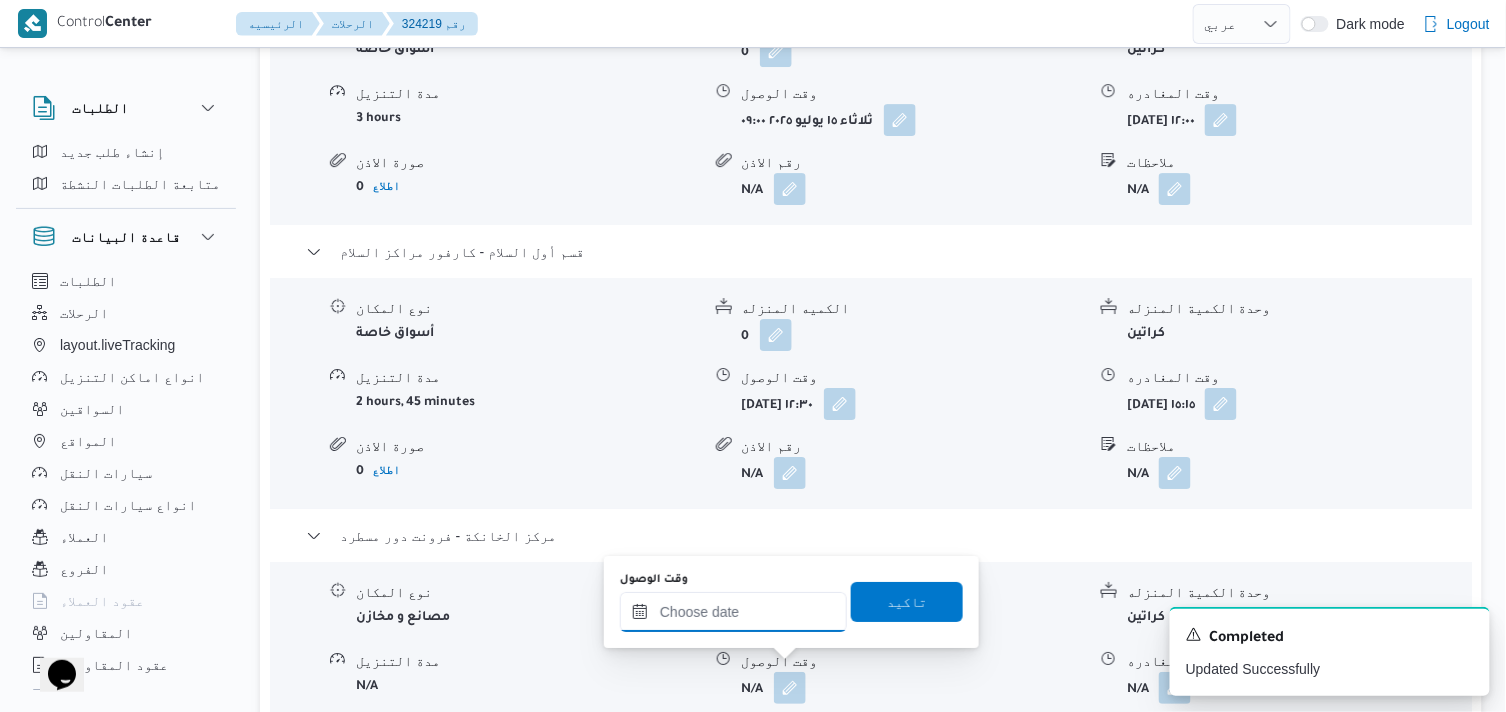 click on "وقت الوصول" at bounding box center [733, 612] 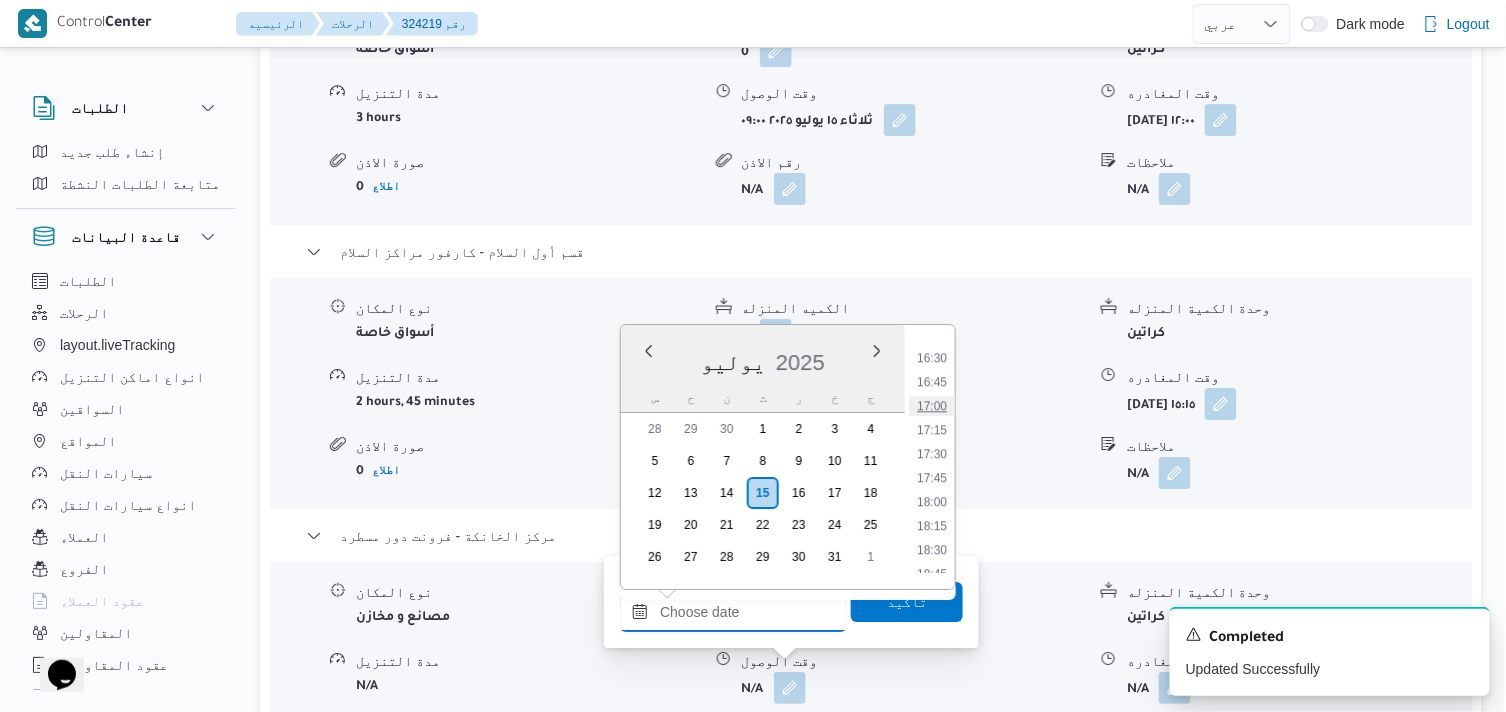 scroll, scrollTop: 1466, scrollLeft: 0, axis: vertical 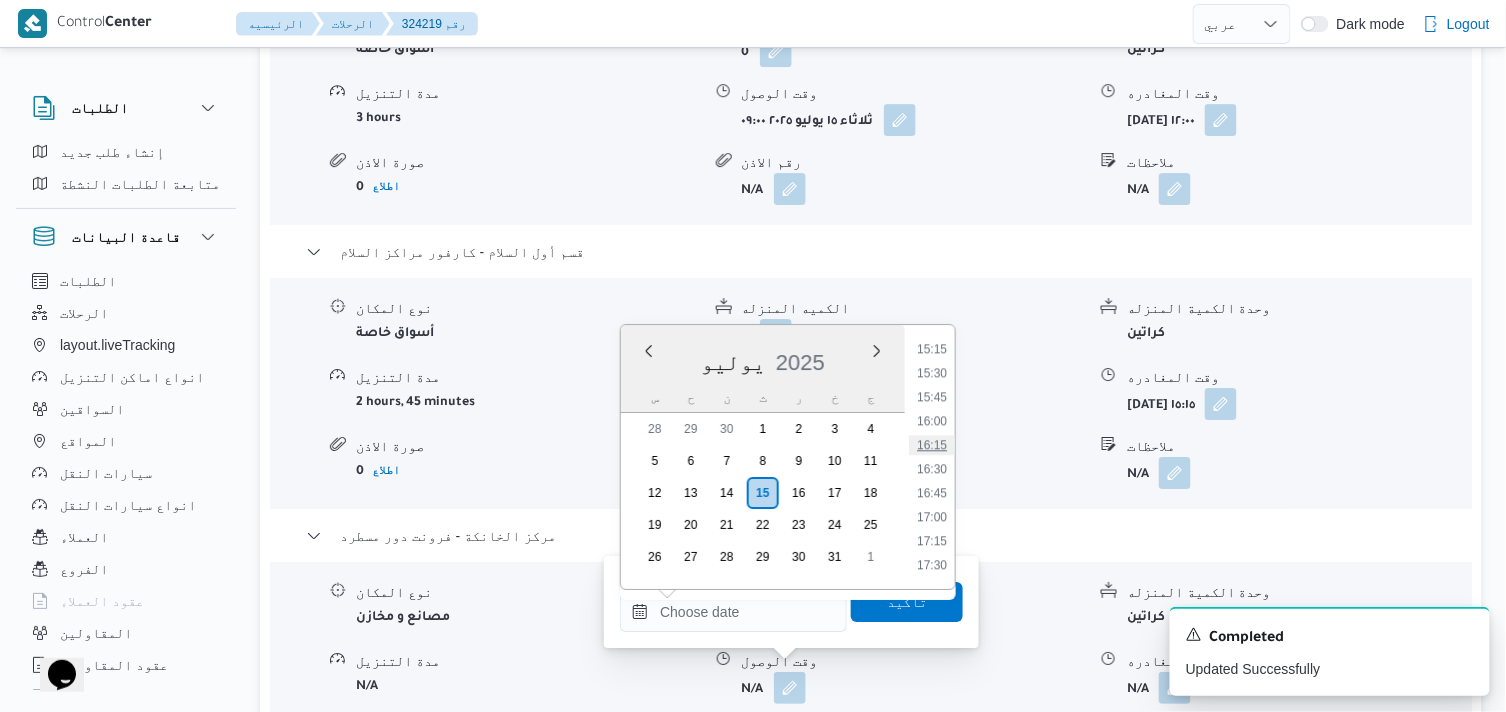 drag, startPoint x: 937, startPoint y: 435, endPoint x: 936, endPoint y: 502, distance: 67.00746 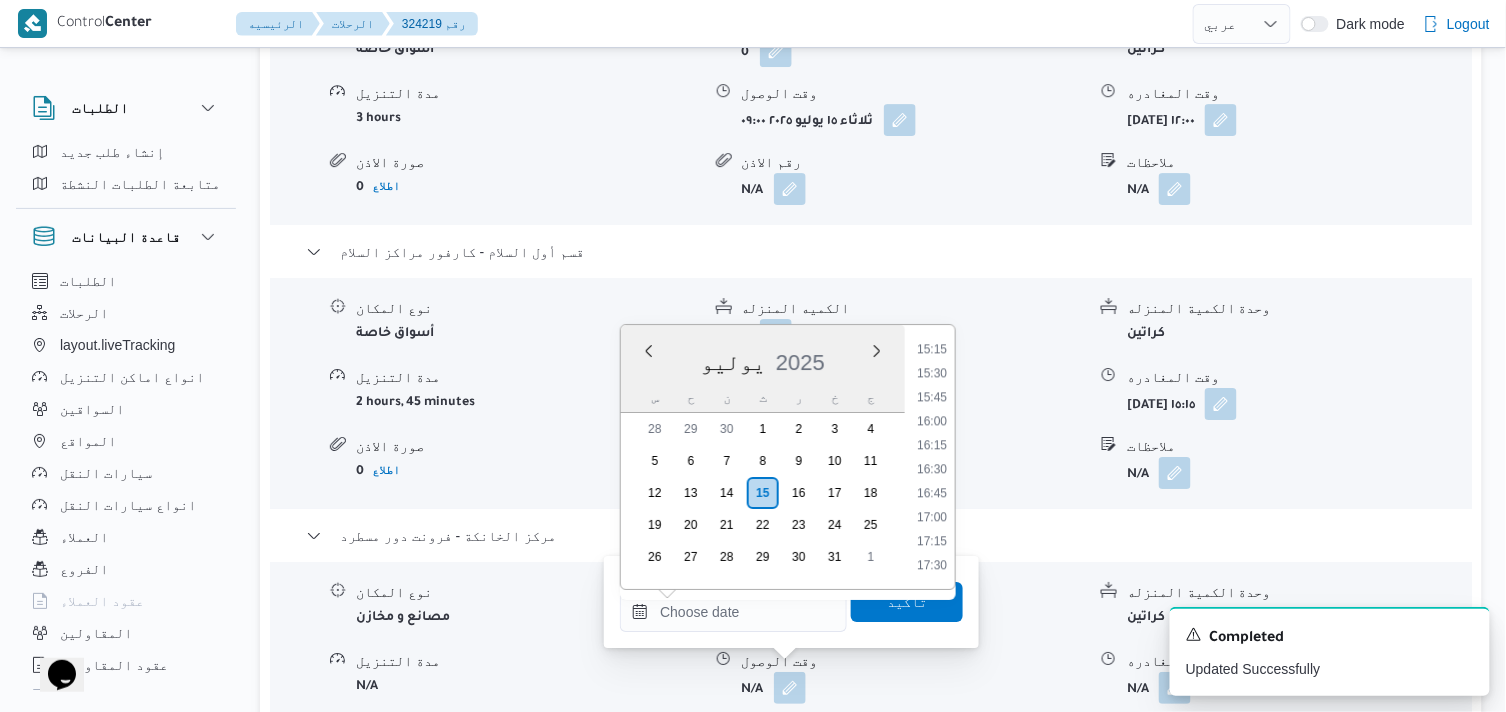 click on "16:15" at bounding box center [932, 445] 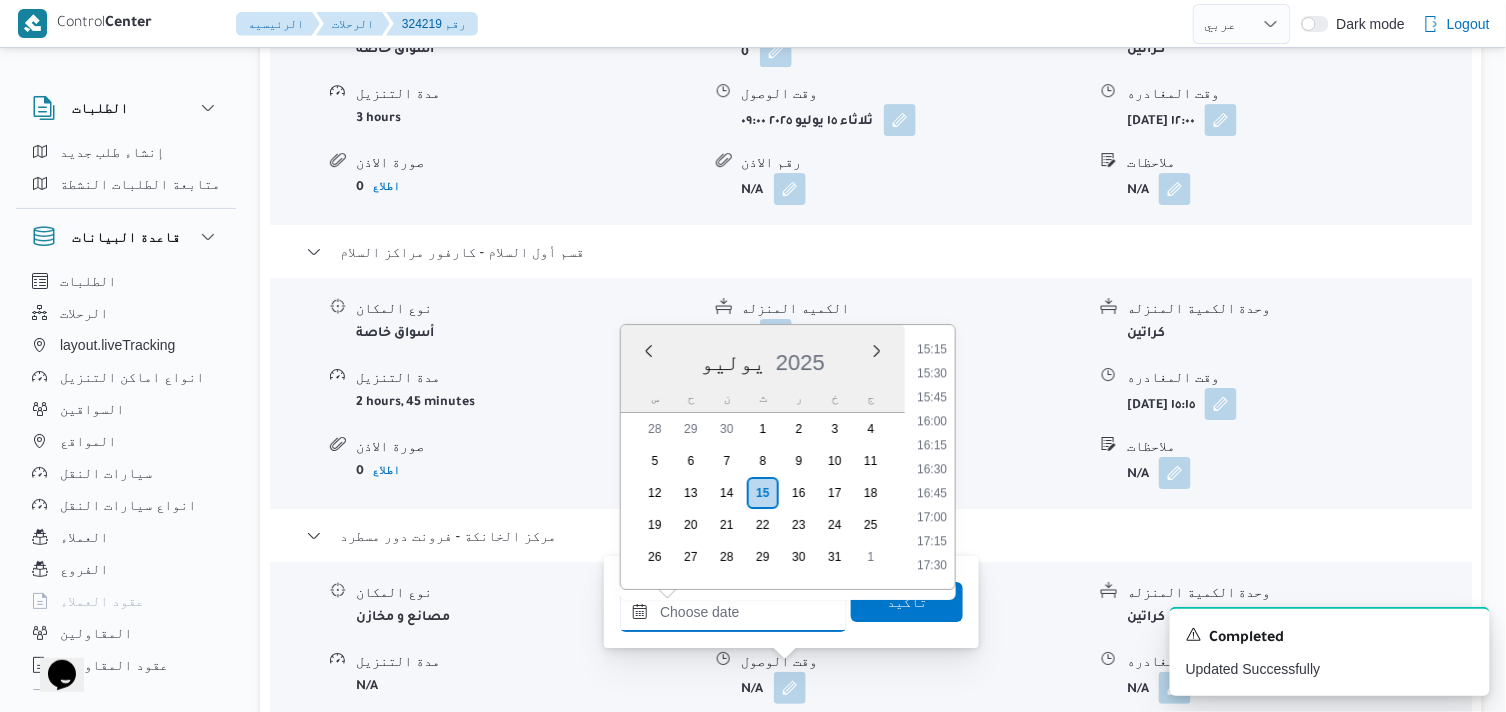 type on "١٥/٠٧/٢٠٢٥ ١٦:١٥" 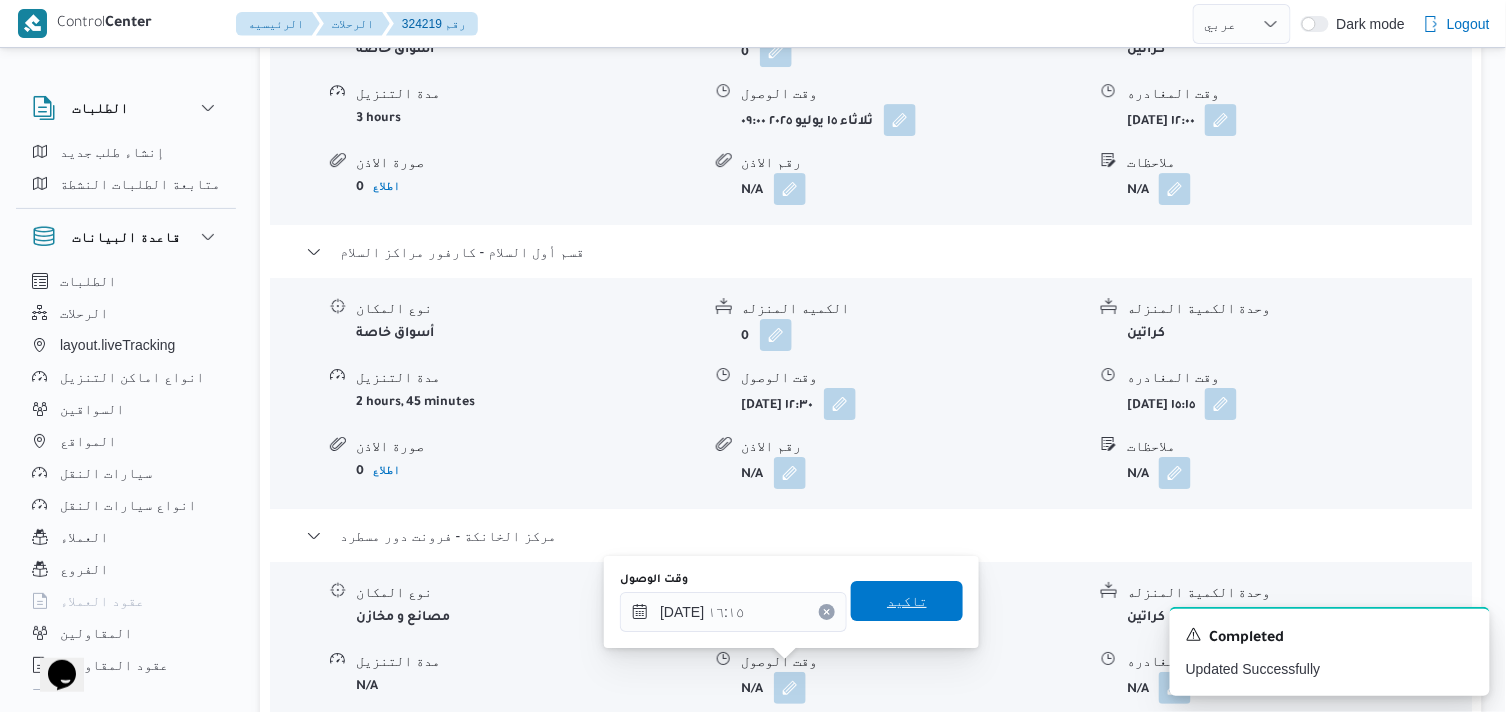 click on "تاكيد" at bounding box center [907, 601] 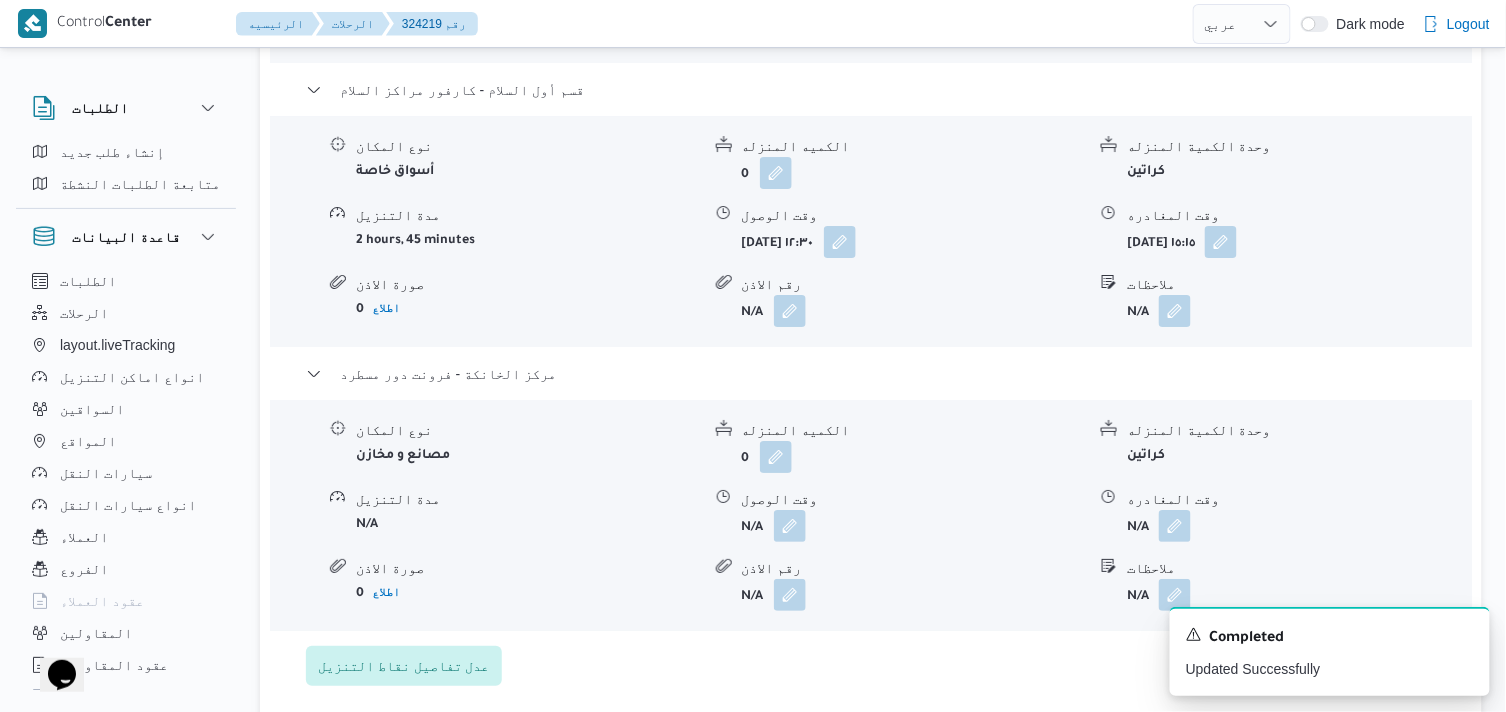 scroll, scrollTop: 2222, scrollLeft: 0, axis: vertical 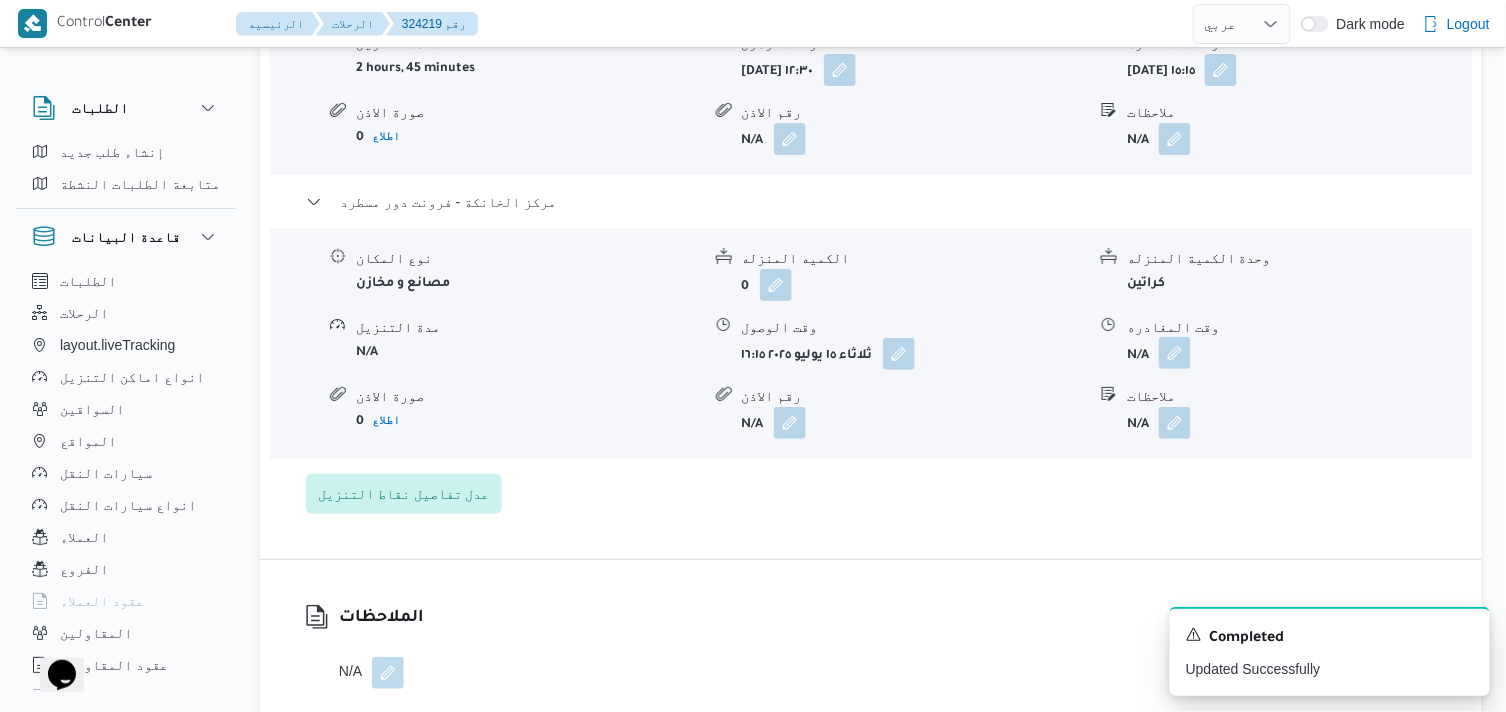 click at bounding box center [1175, 353] 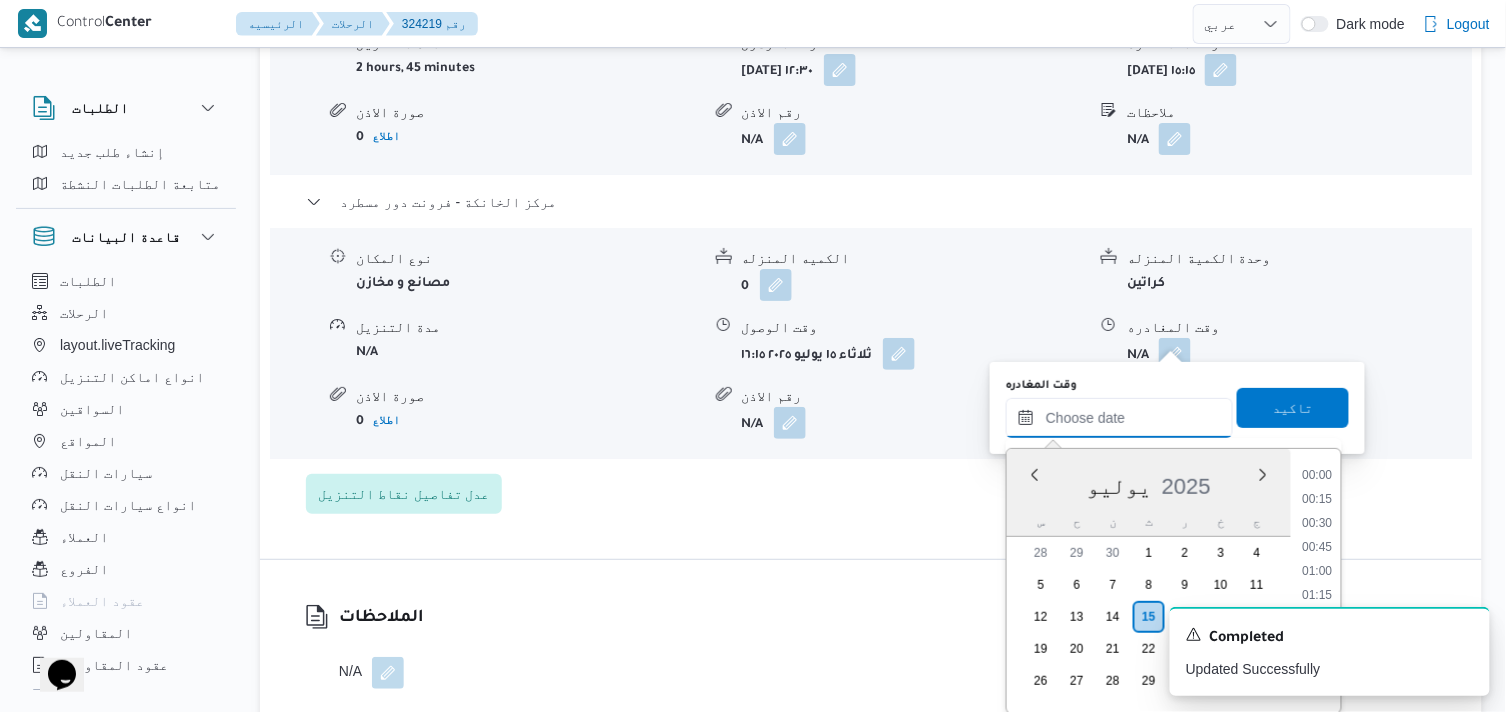 click on "وقت المغادره" at bounding box center (1119, 418) 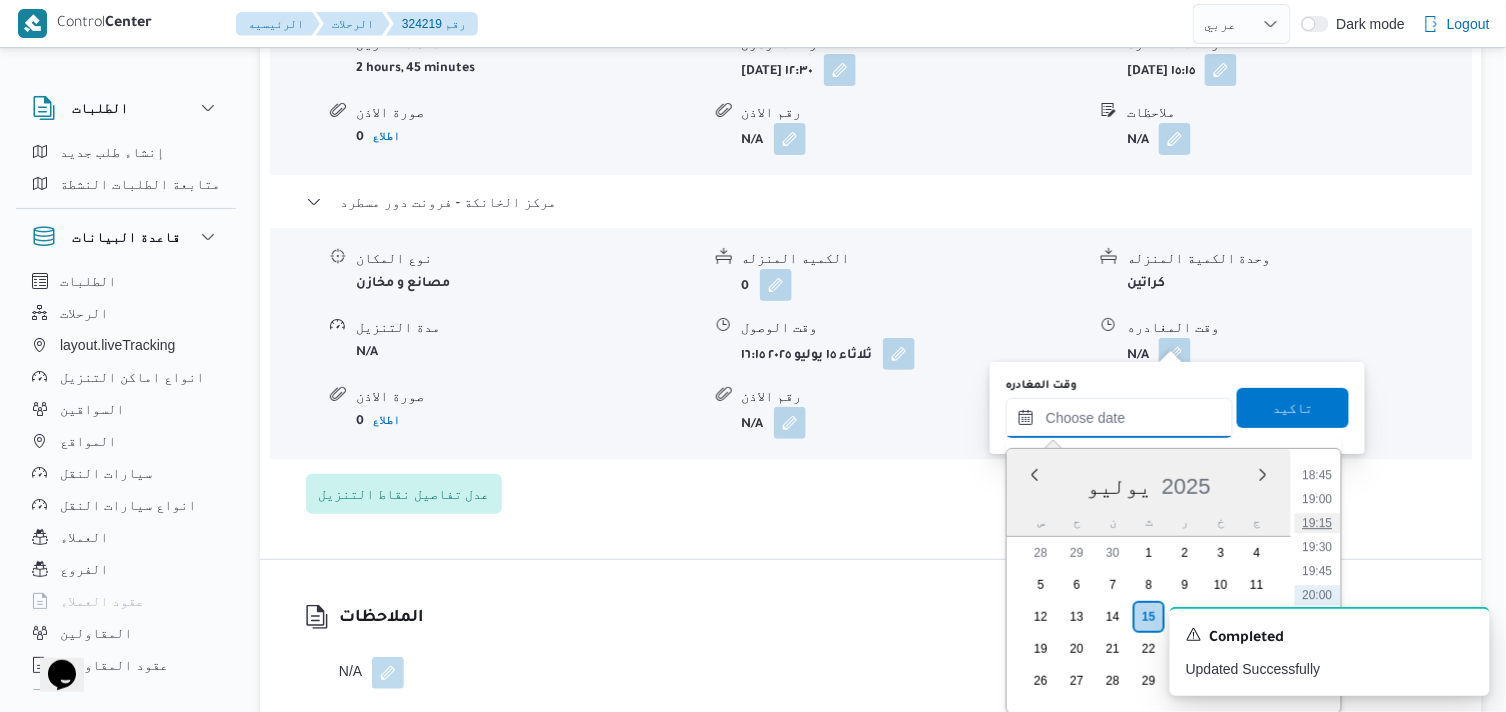 scroll, scrollTop: 1577, scrollLeft: 0, axis: vertical 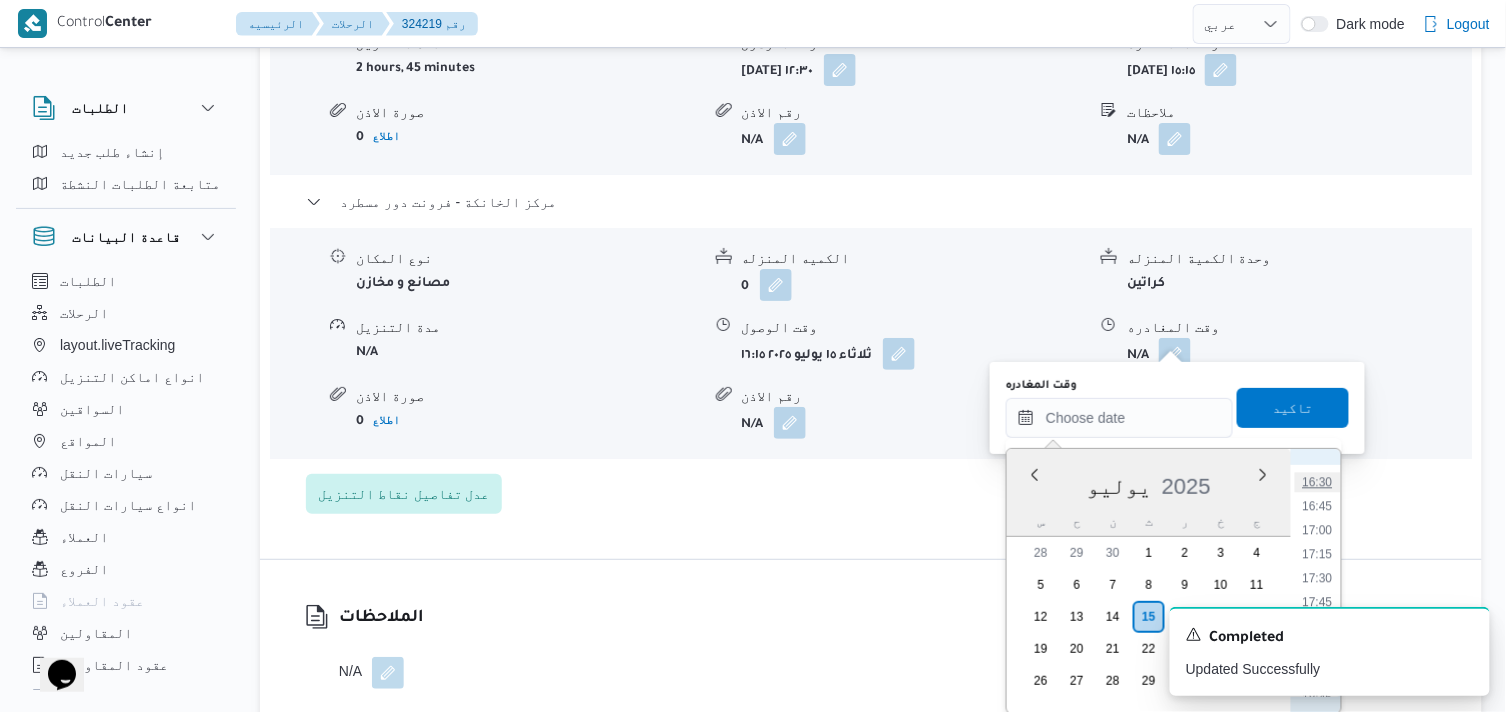 click on "16:30" at bounding box center [1318, 482] 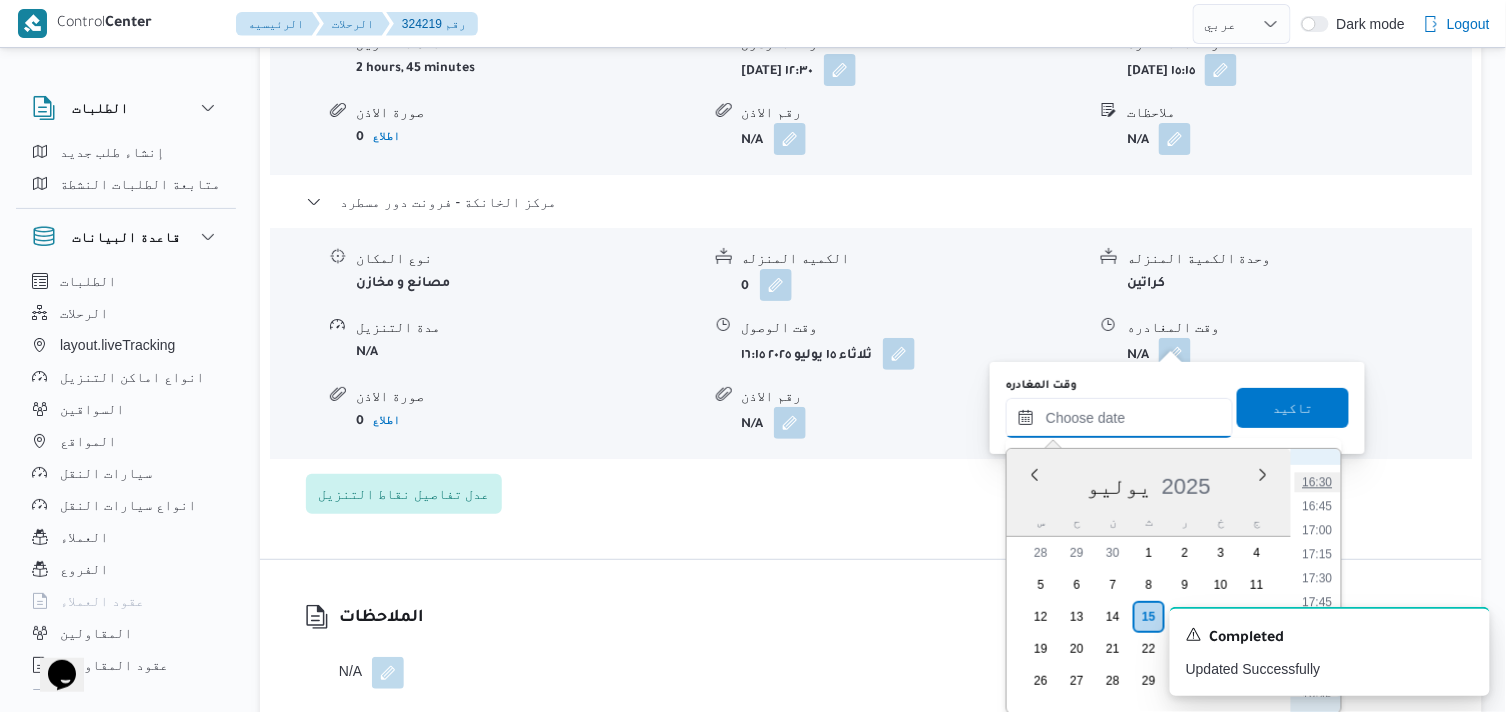 type on "١٥/٠٧/٢٠٢٥ ١٦:٣٠" 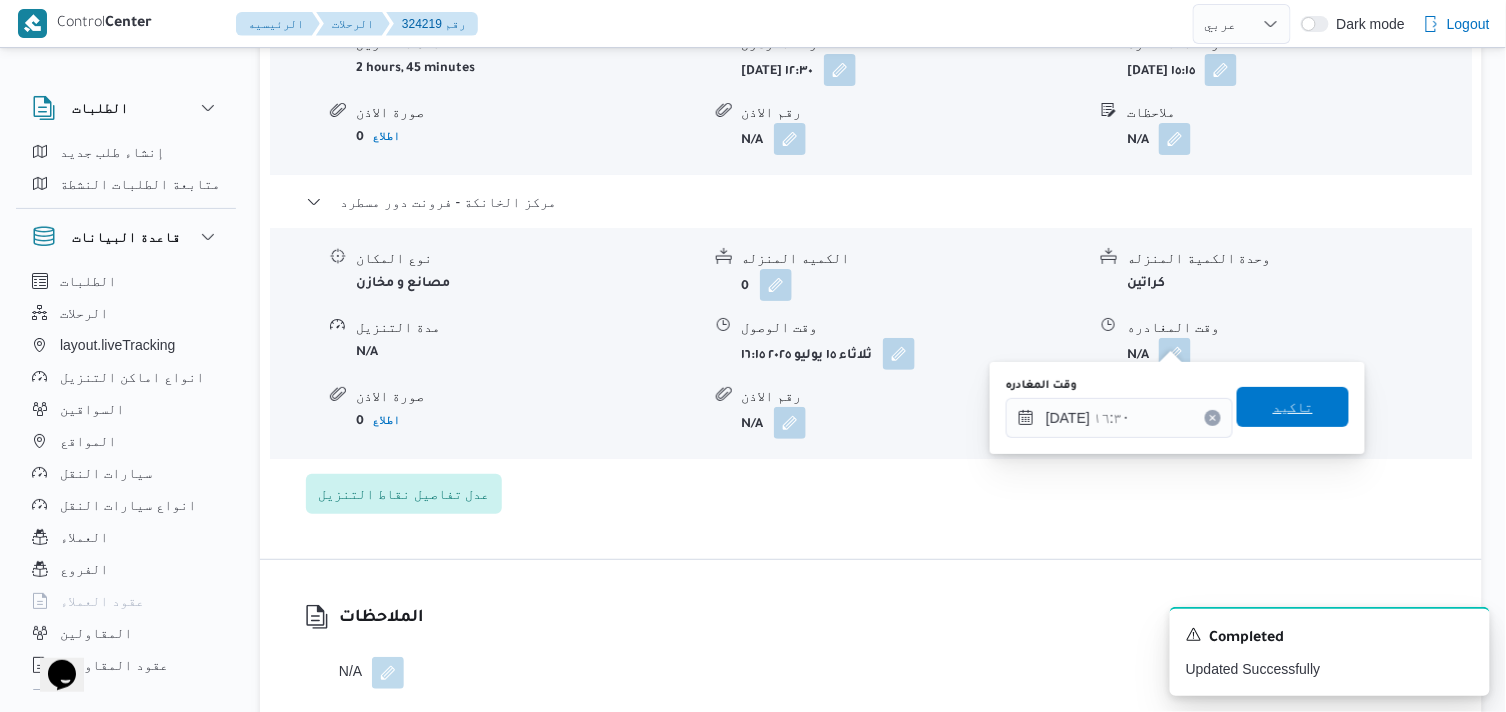 click on "تاكيد" at bounding box center [1293, 407] 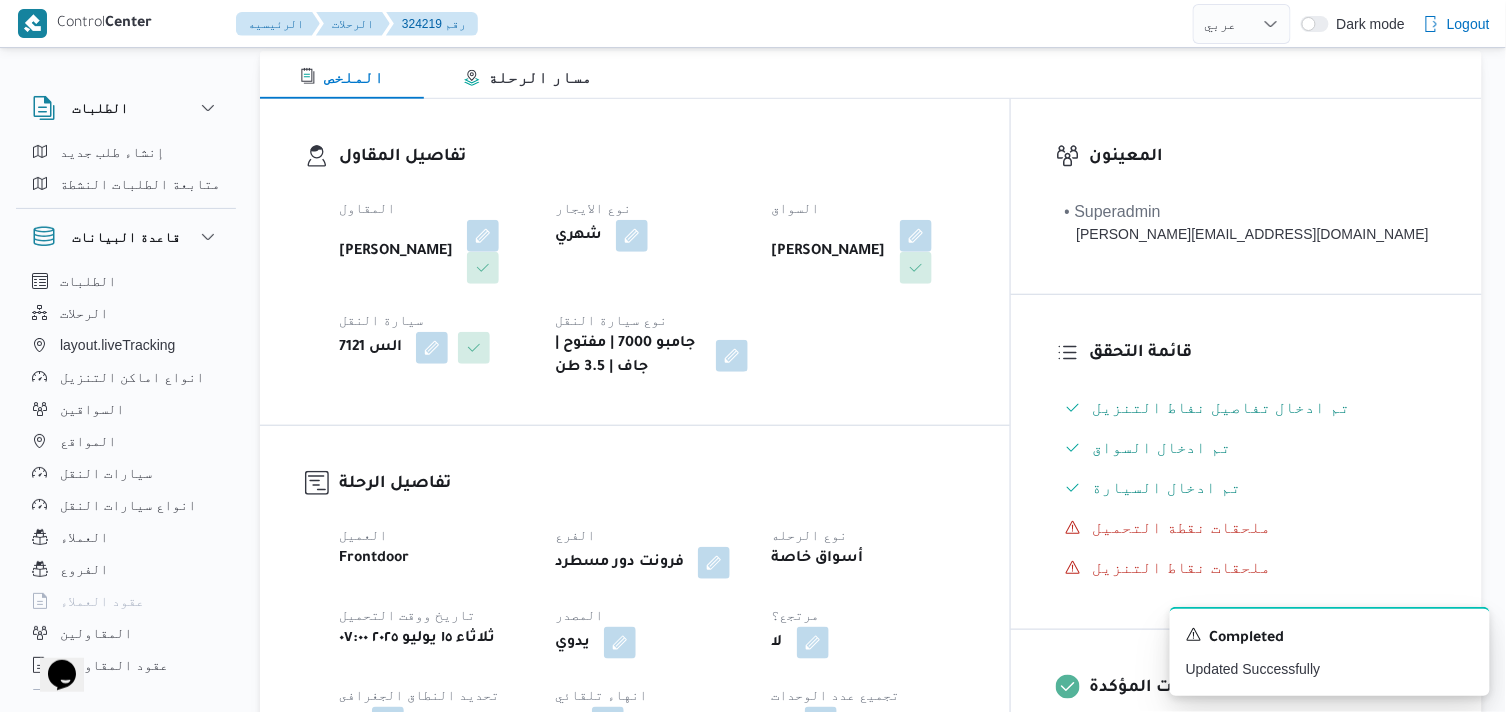 scroll, scrollTop: 0, scrollLeft: 0, axis: both 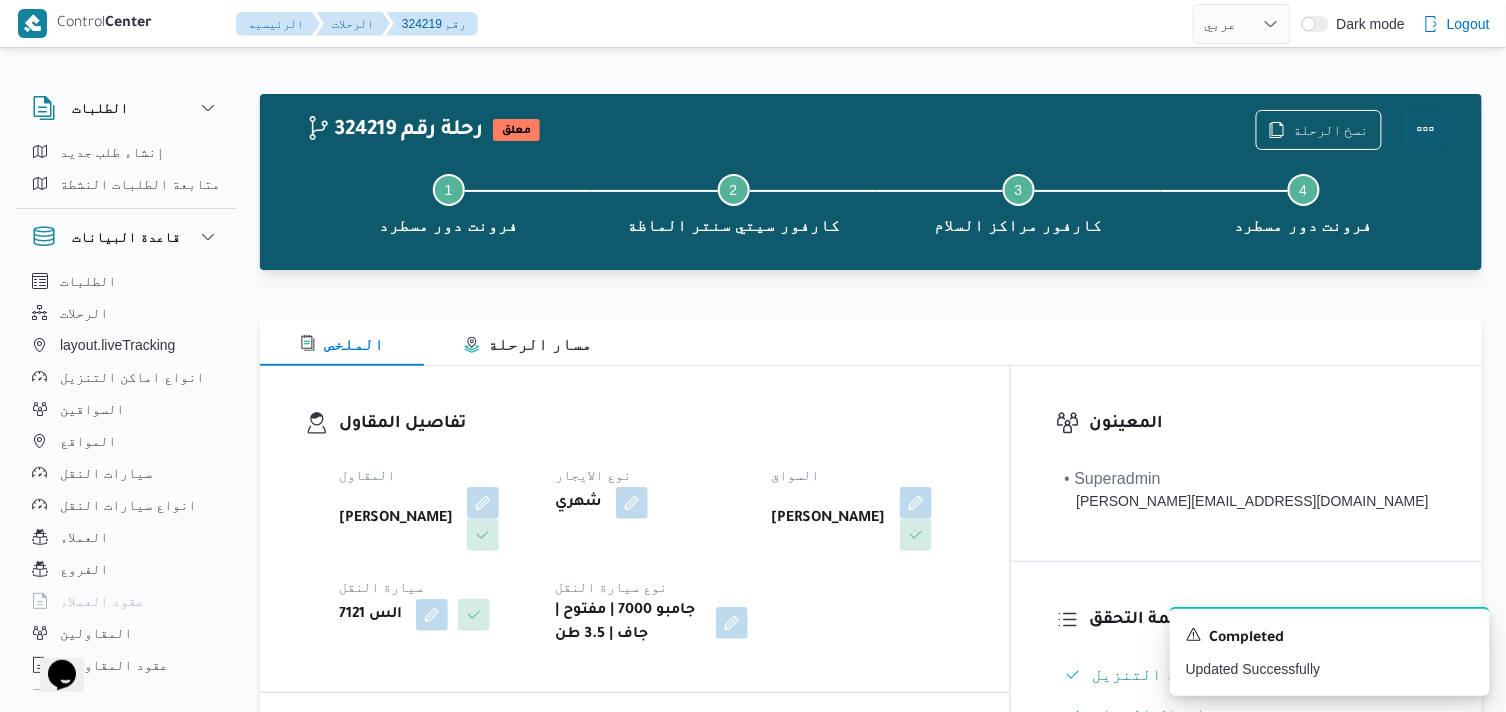 drag, startPoint x: 1423, startPoint y: 118, endPoint x: 1408, endPoint y: 125, distance: 16.552946 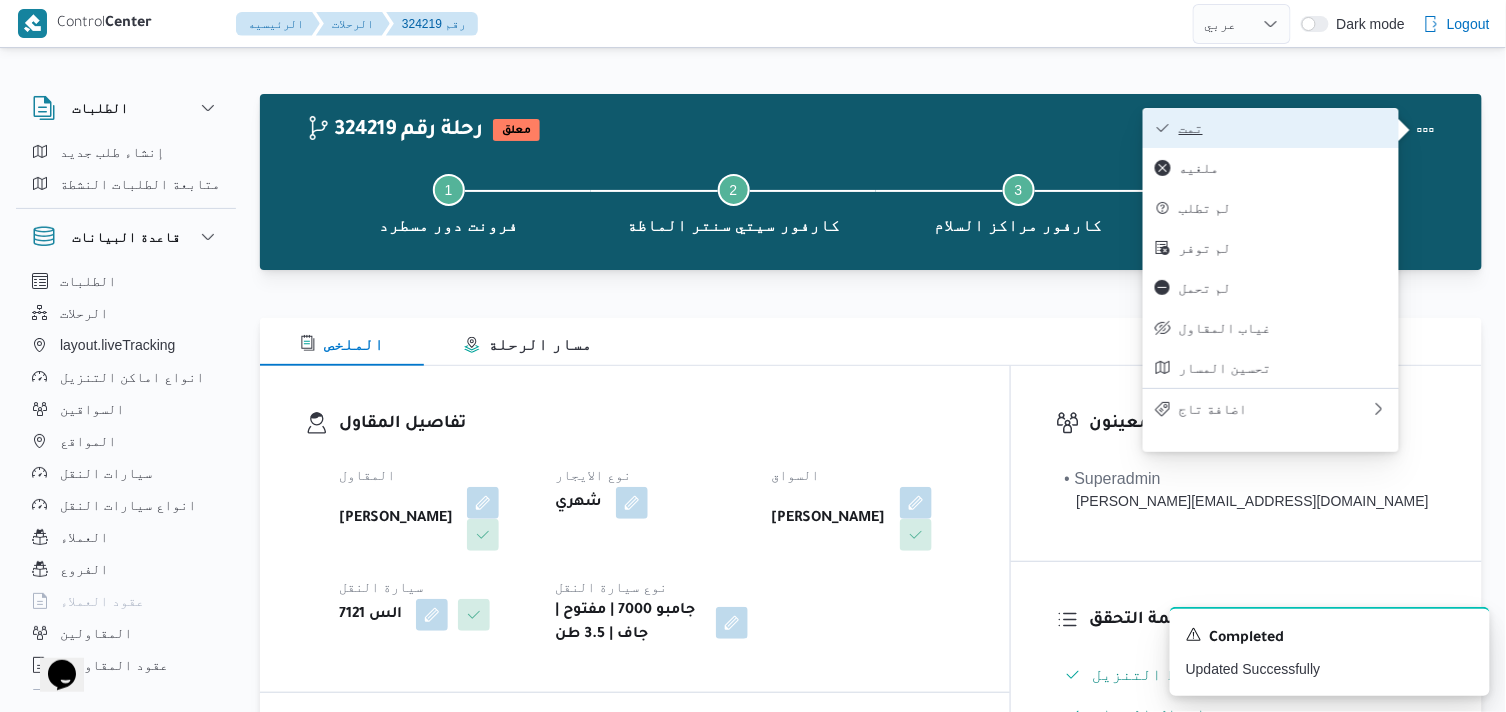 drag, startPoint x: 1408, startPoint y: 125, endPoint x: 1374, endPoint y: 125, distance: 34 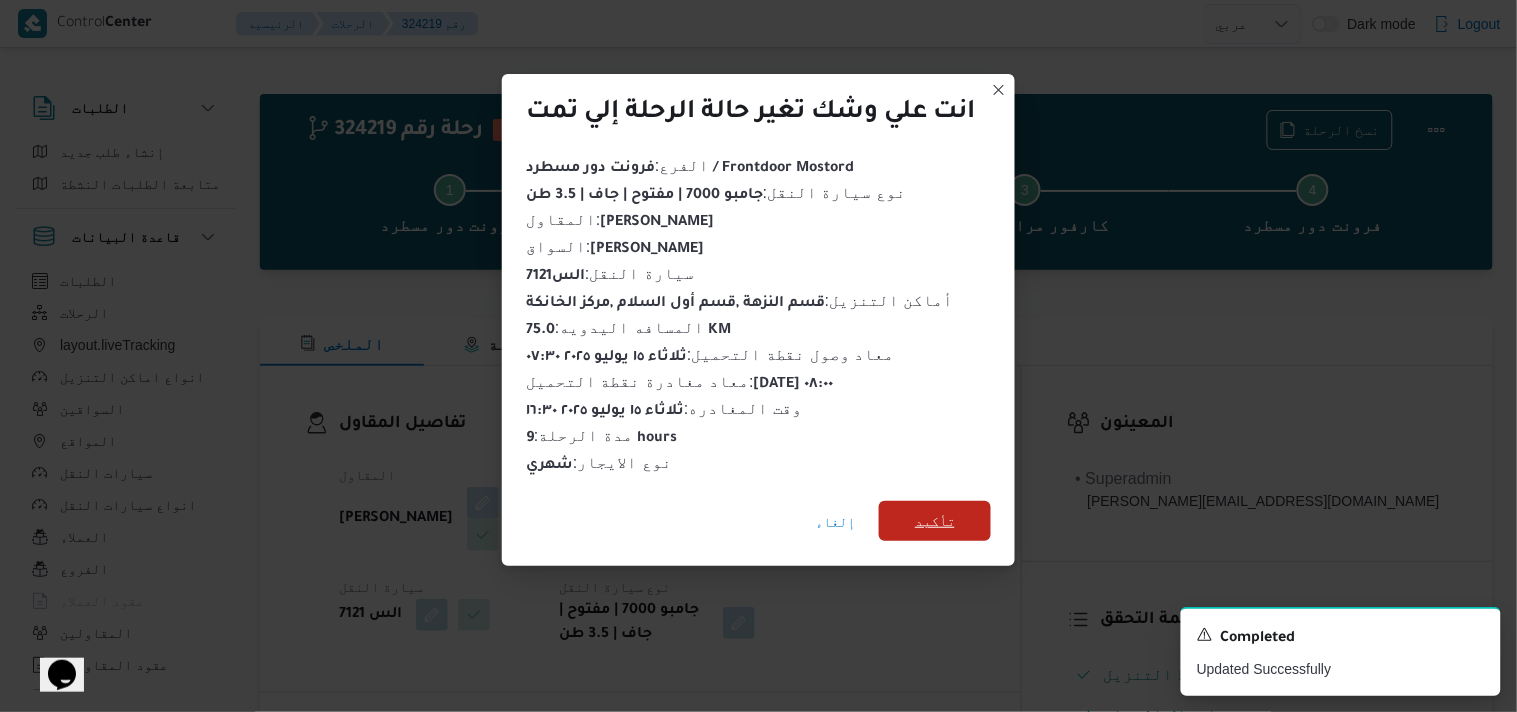 click on "تأكيد" at bounding box center (935, 521) 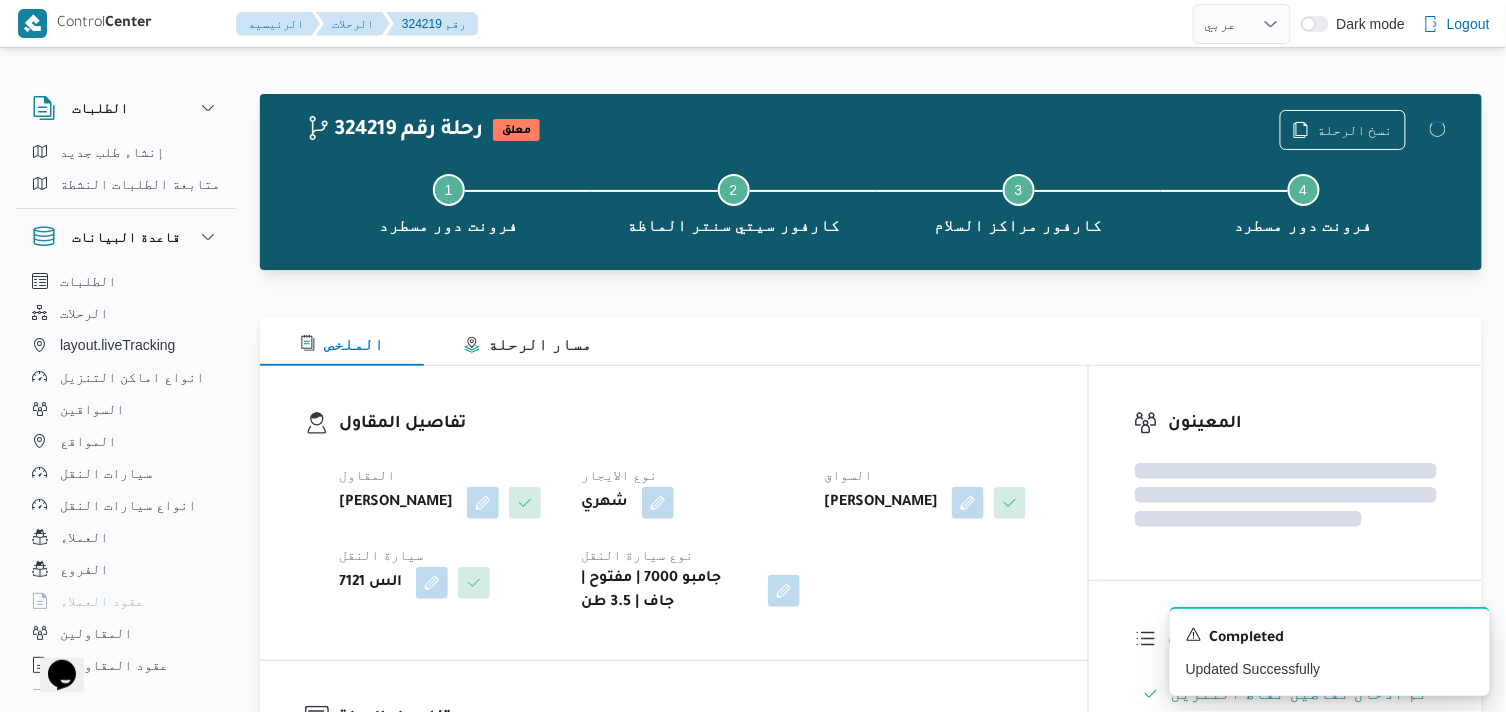 click on "المقاول محمد ناصر كامل عباس نوع الايجار شهري السواق طارق عبدالرحيم عبدالله  سيارة النقل الس 7121 نوع سيارة النقل جامبو 7000 | مفتوح | جاف | 3.5 طن" at bounding box center (691, 539) 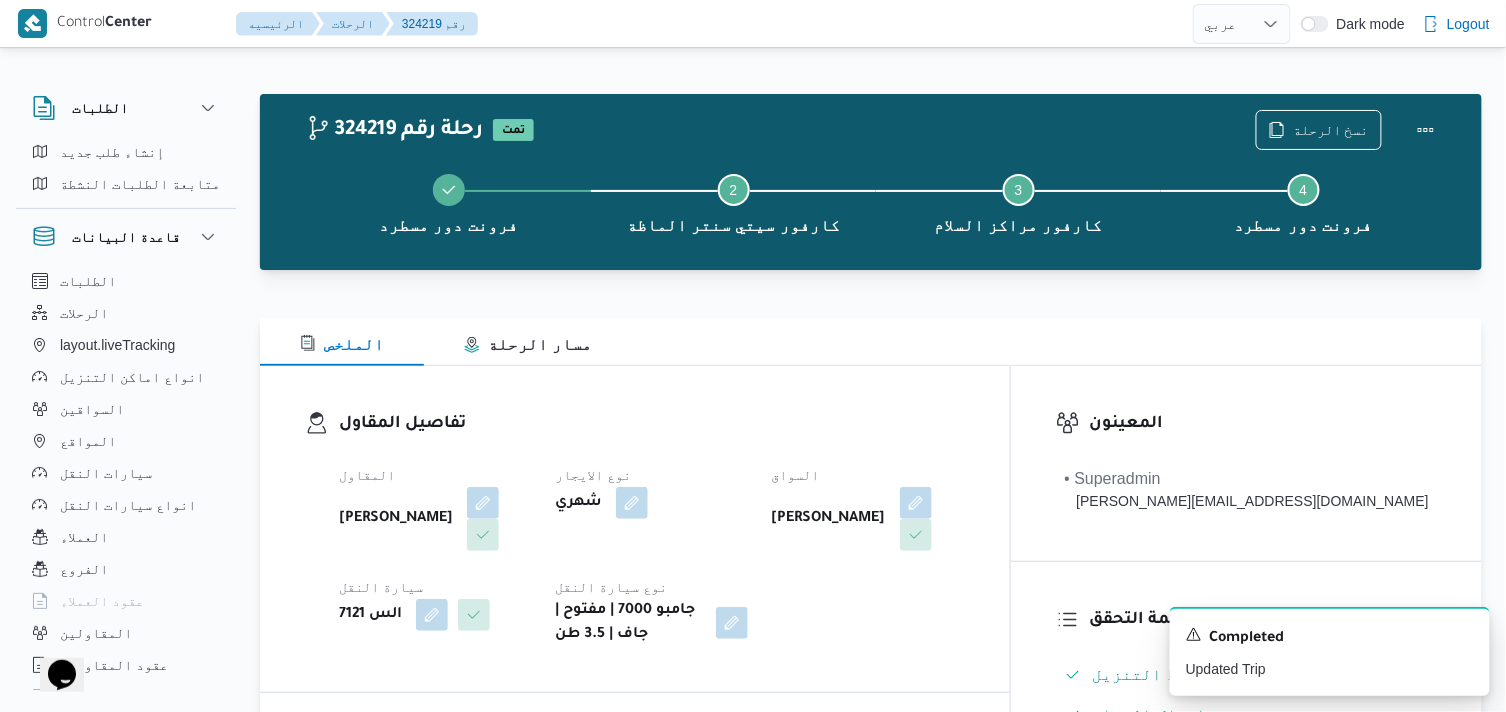 click on "تفاصيل المقاول" at bounding box center [652, 424] 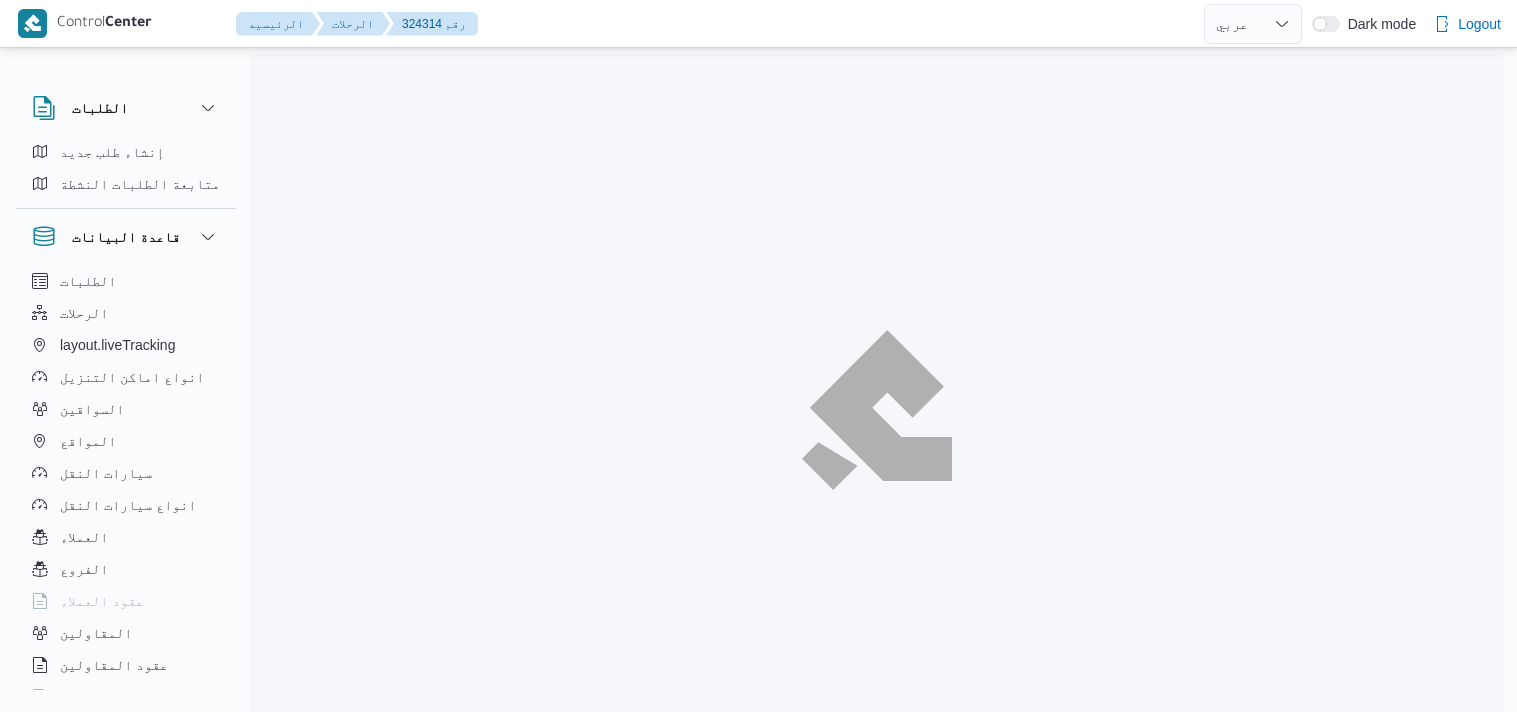 select on "ar" 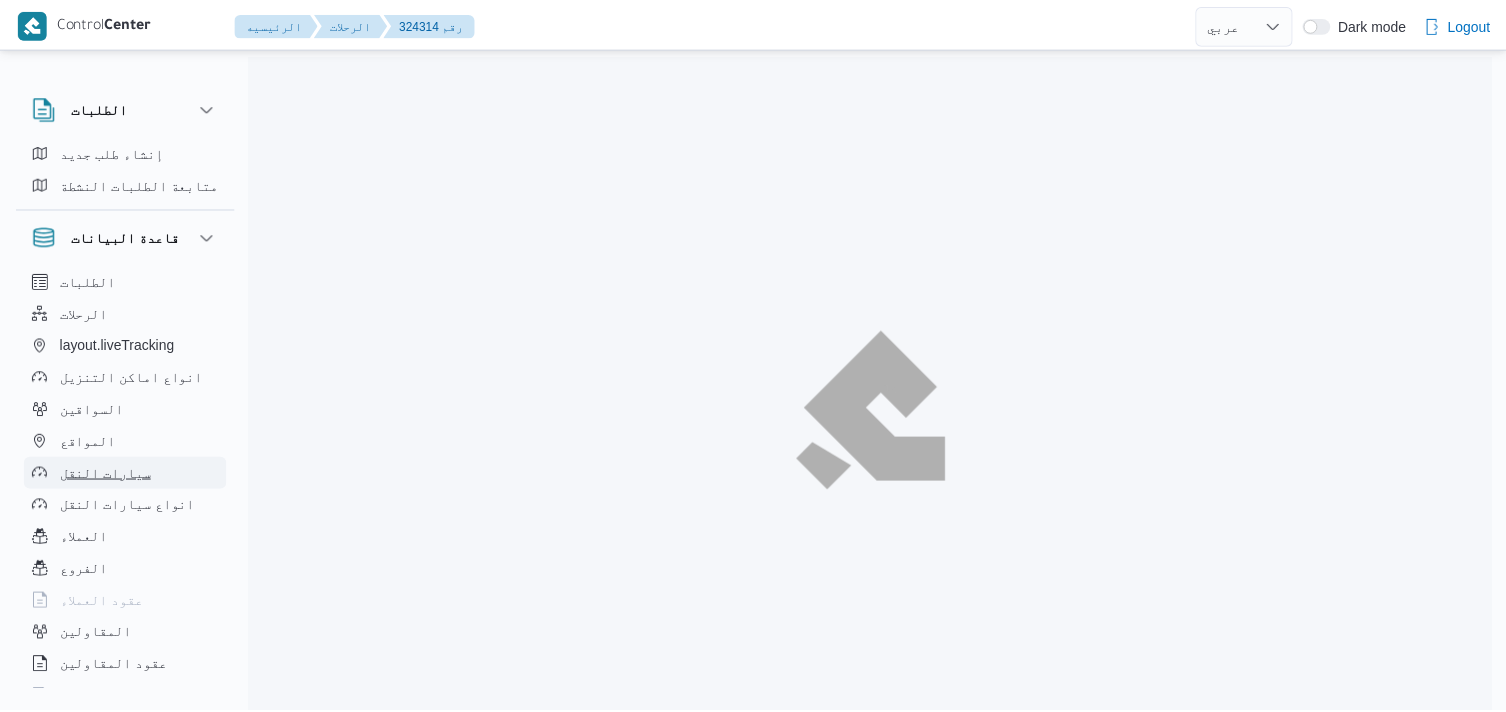 scroll, scrollTop: 0, scrollLeft: 0, axis: both 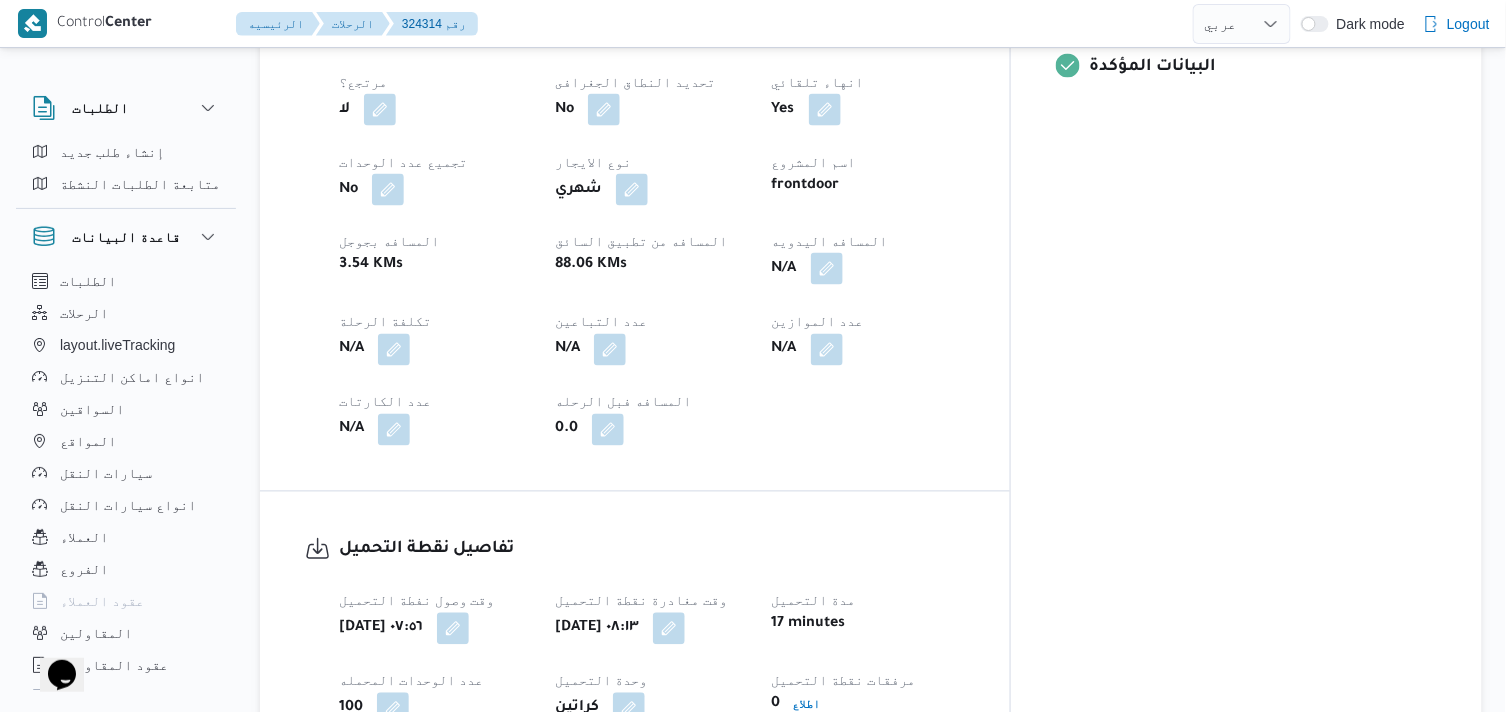 click at bounding box center (827, 269) 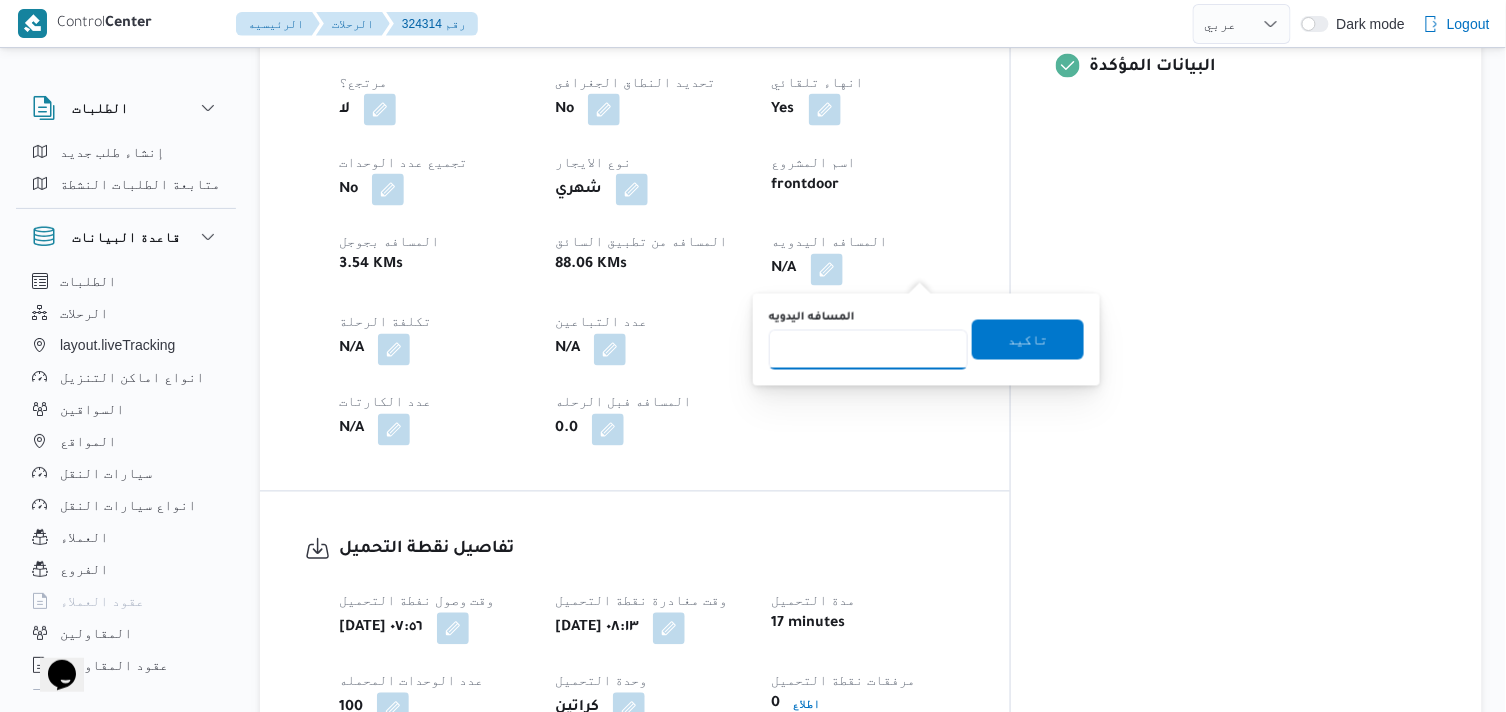 click on "المسافه اليدويه" at bounding box center [868, 350] 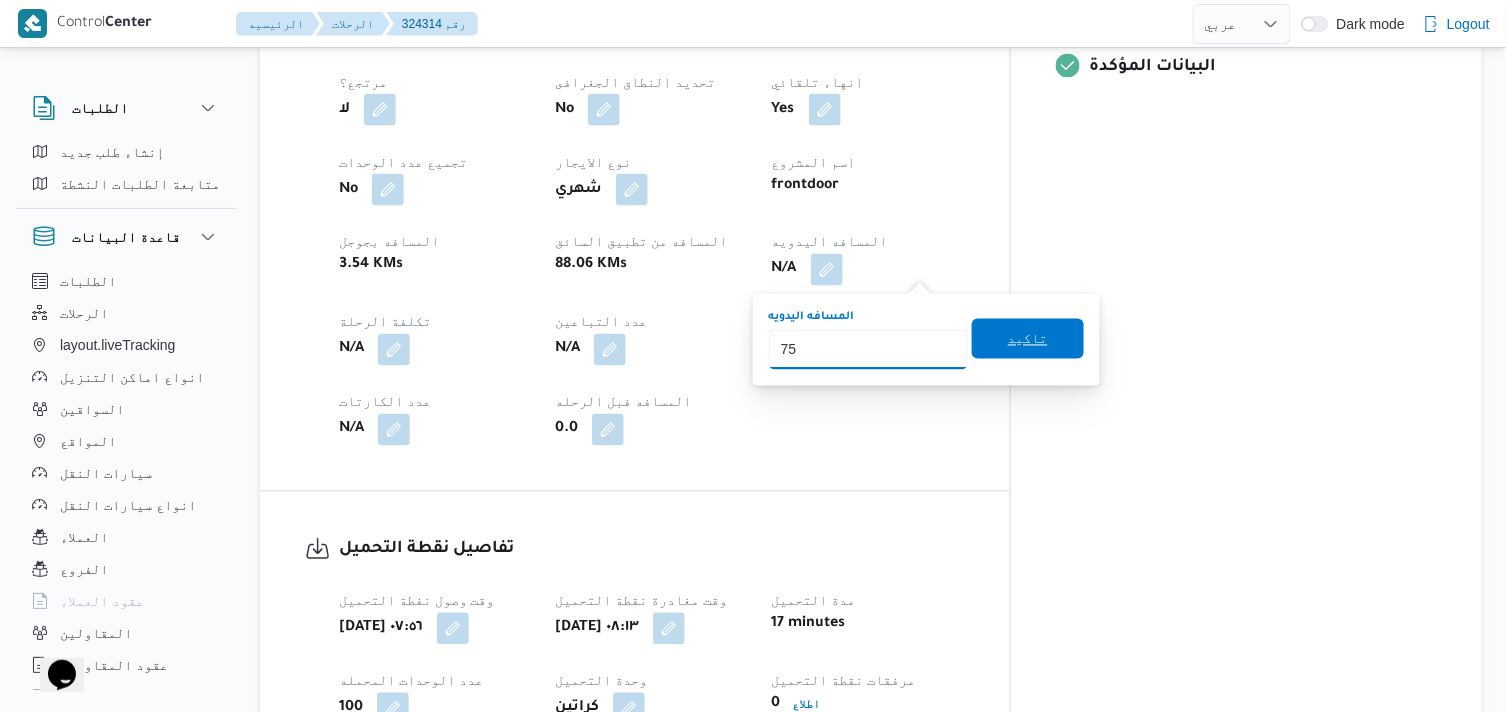 type on "75" 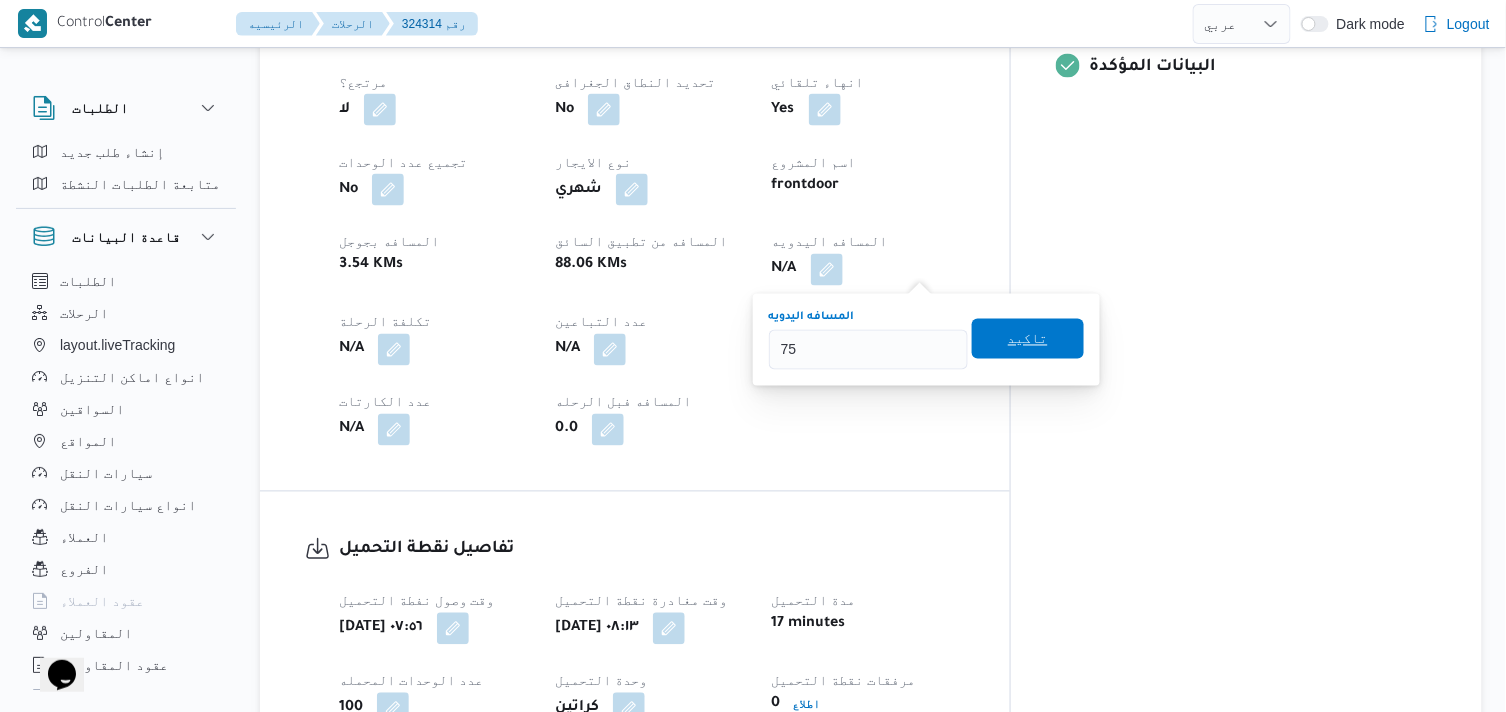 click on "تاكيد" at bounding box center [1028, 339] 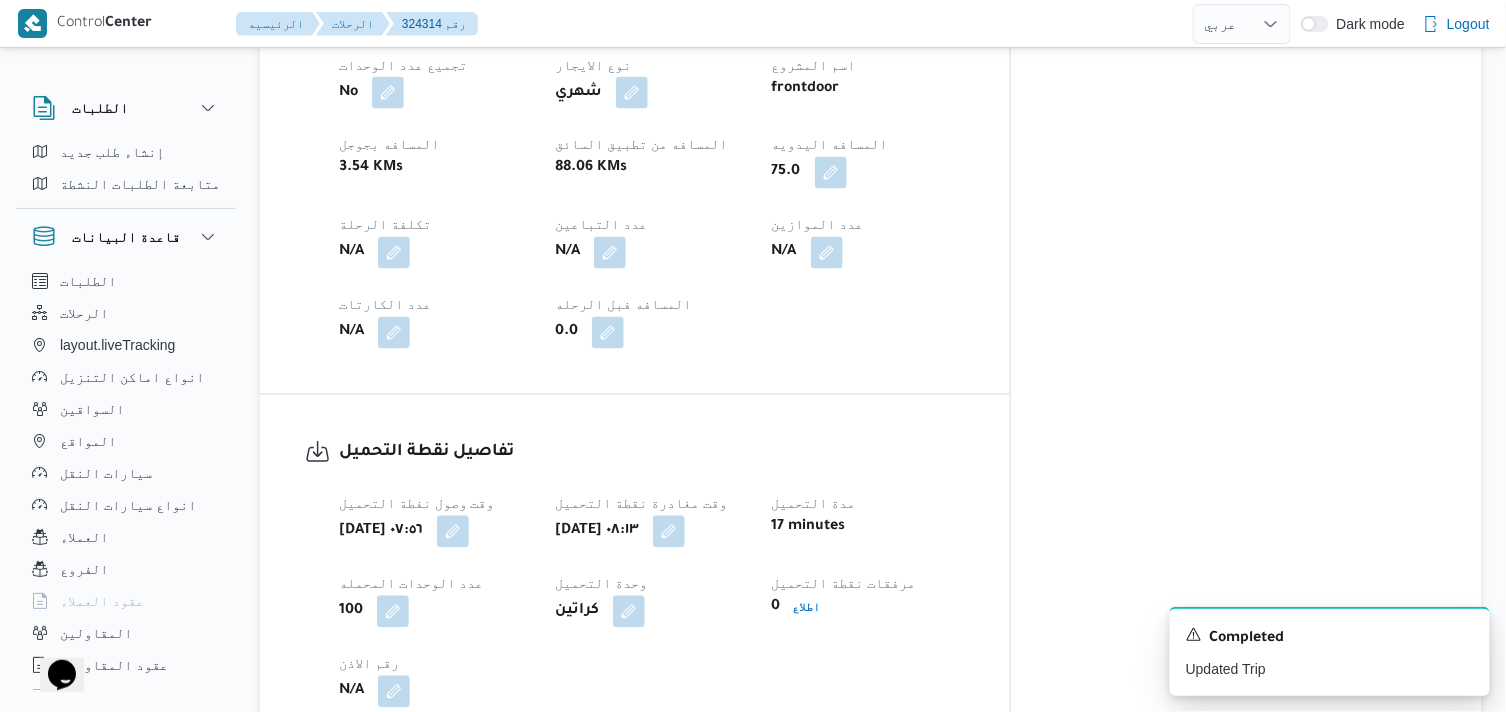 scroll, scrollTop: 1222, scrollLeft: 0, axis: vertical 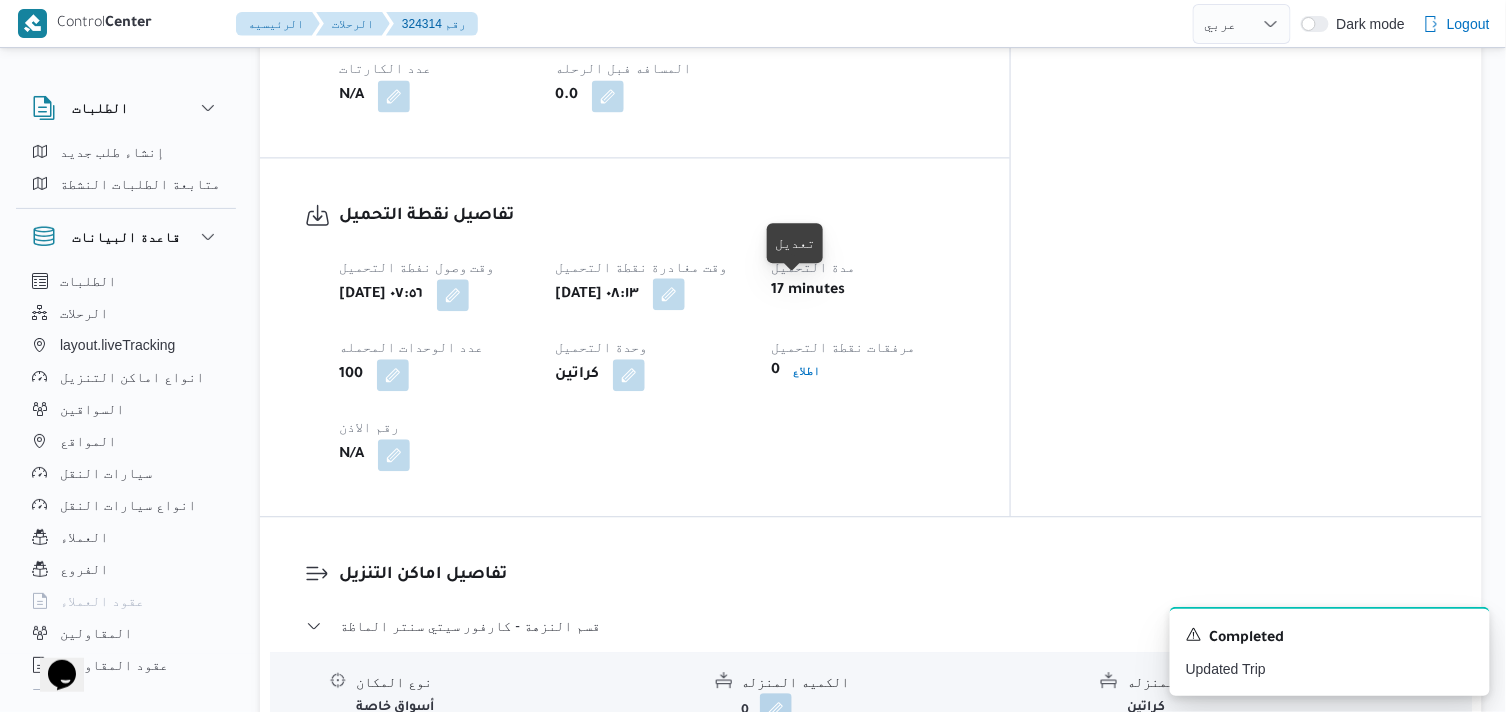click at bounding box center (669, 294) 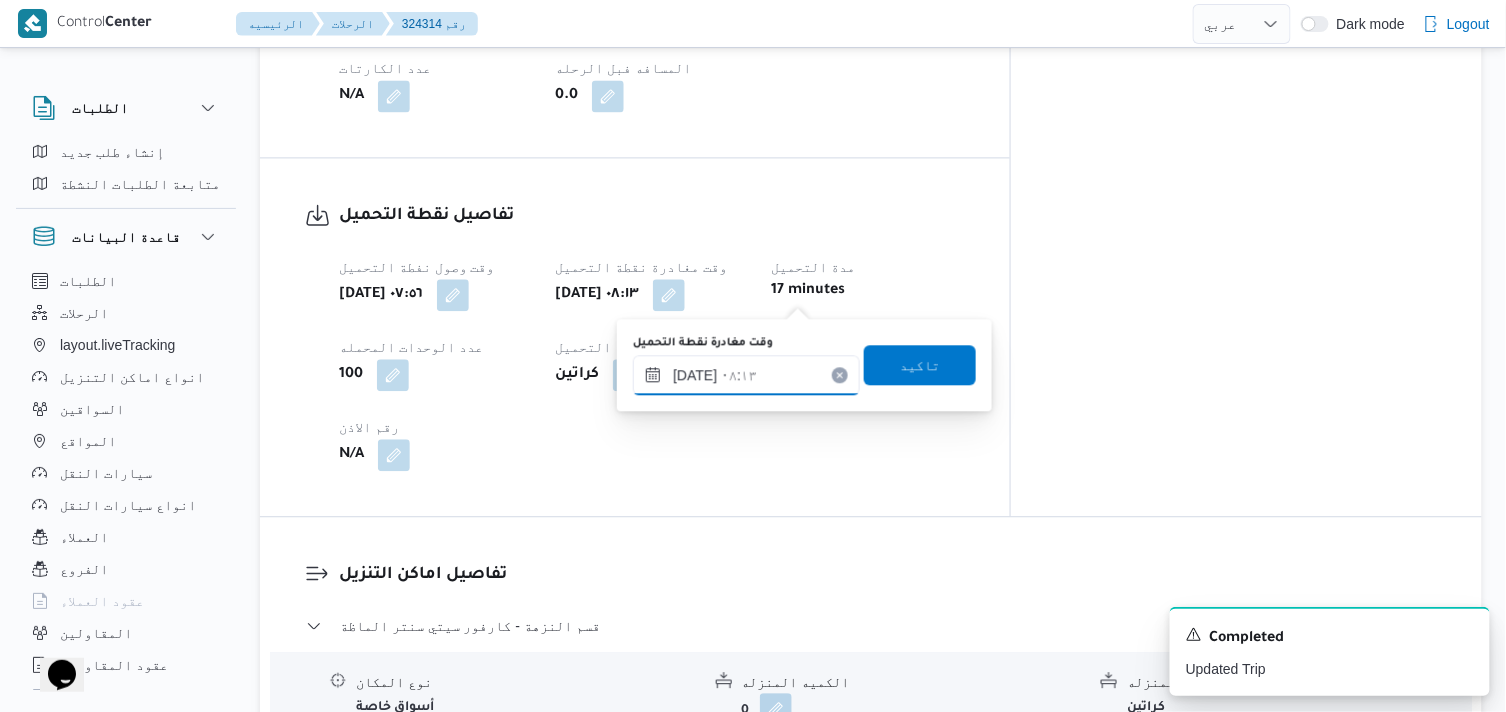 click on "١٥/٠٧/٢٠٢٥ ٠٨:١٣" at bounding box center (746, 375) 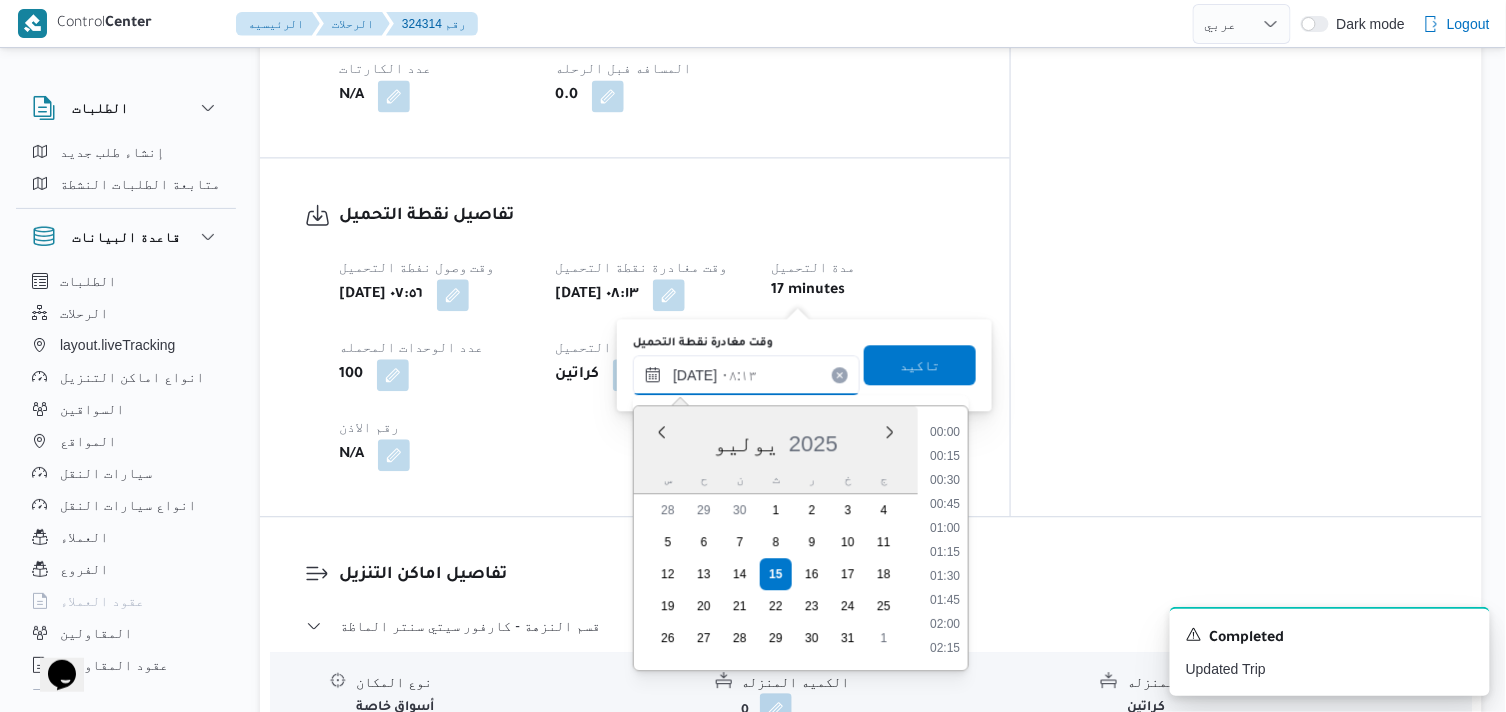 scroll, scrollTop: 648, scrollLeft: 0, axis: vertical 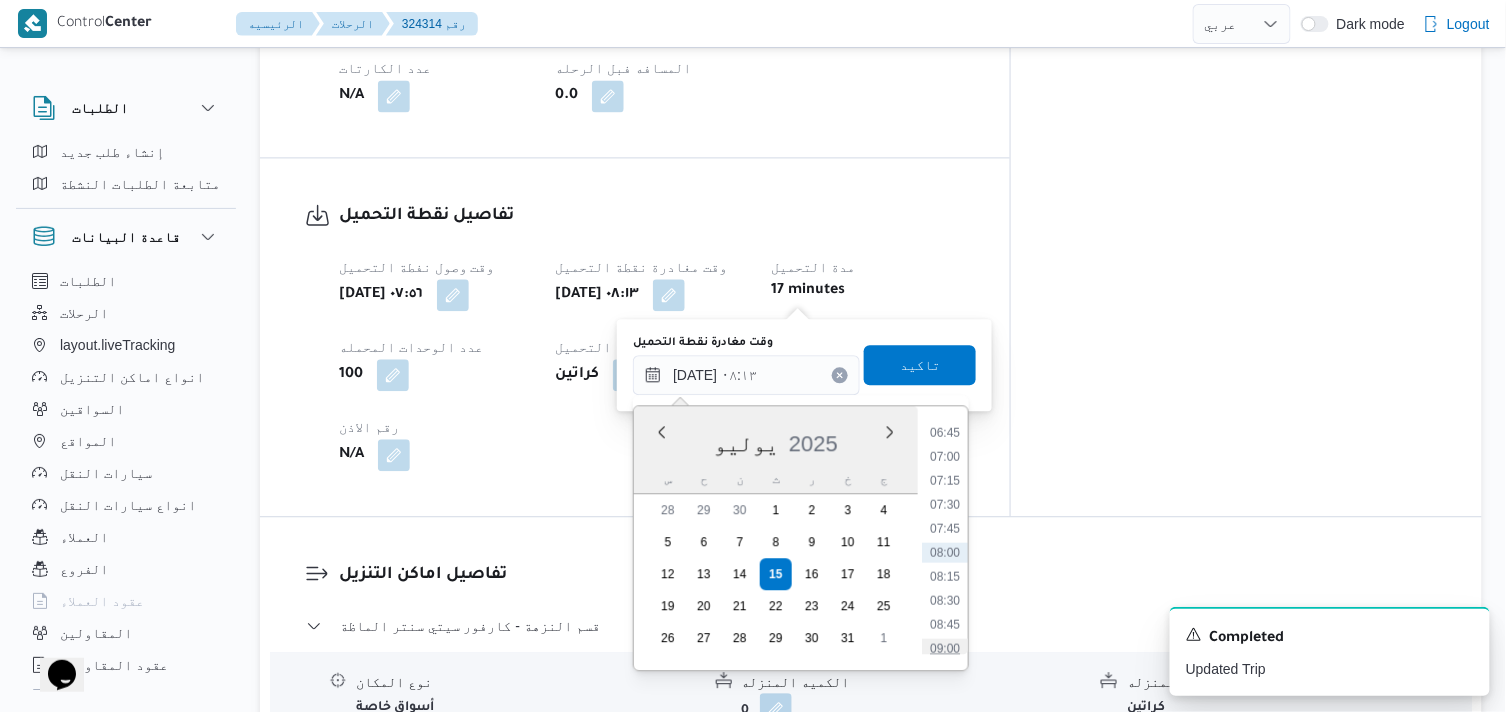 click on "09:00" at bounding box center [945, 648] 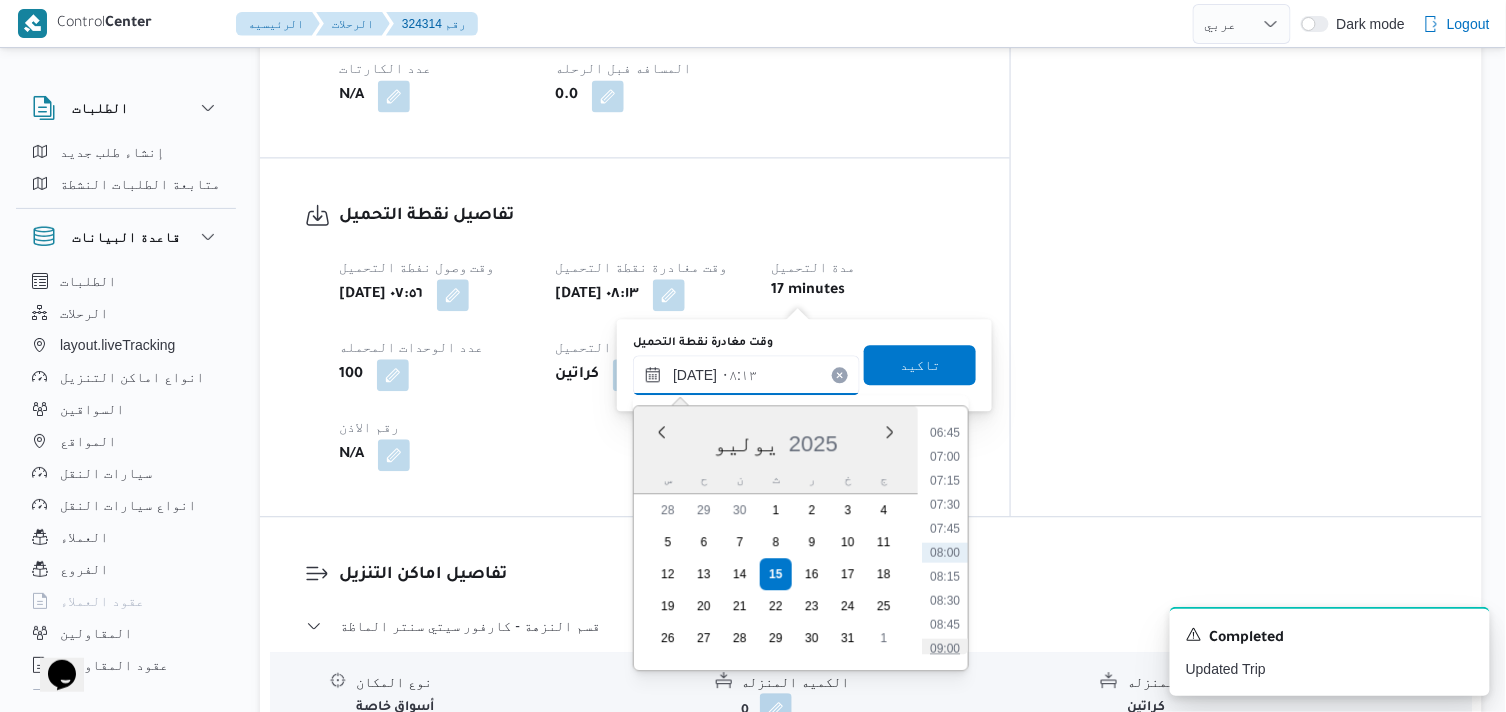 type on "١٥/٠٧/٢٠٢٥ ٠٩:٠٠" 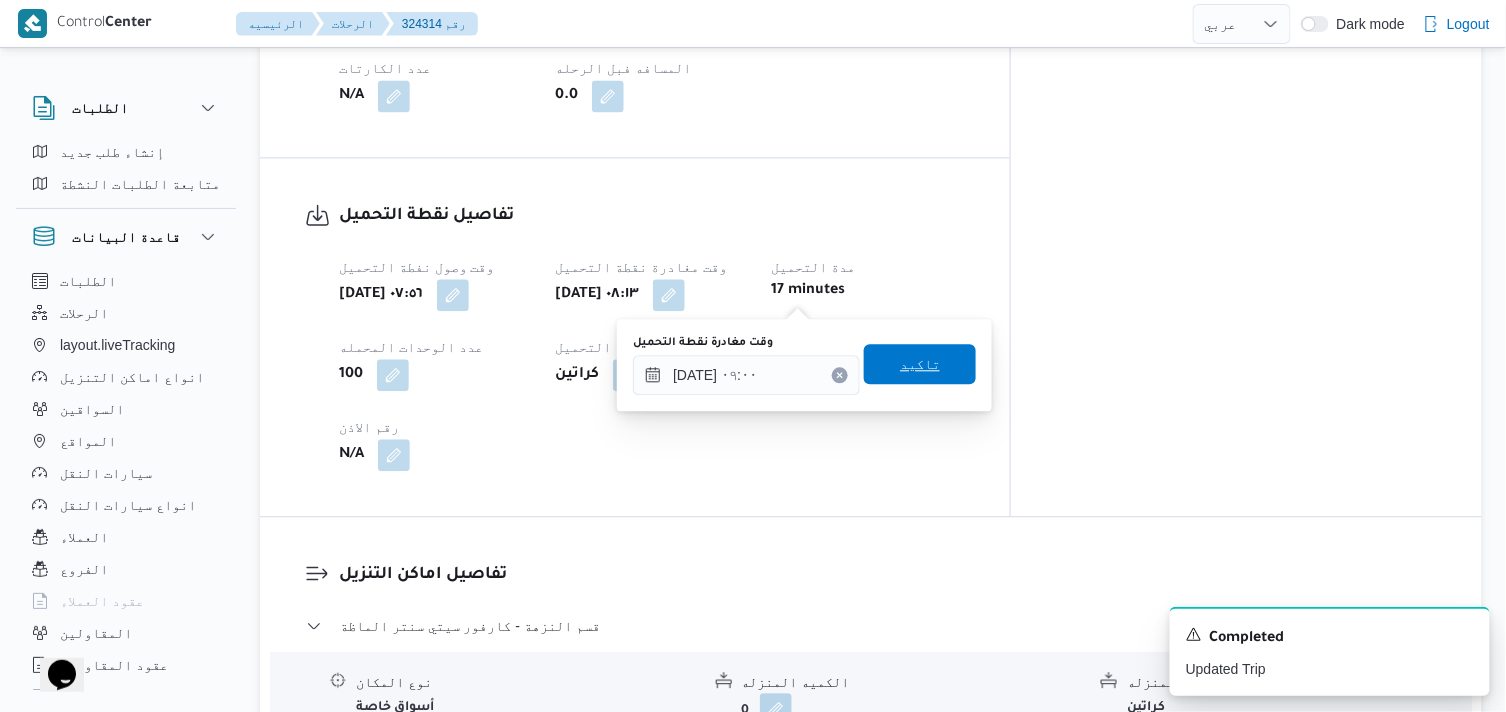 click on "تاكيد" at bounding box center [920, 364] 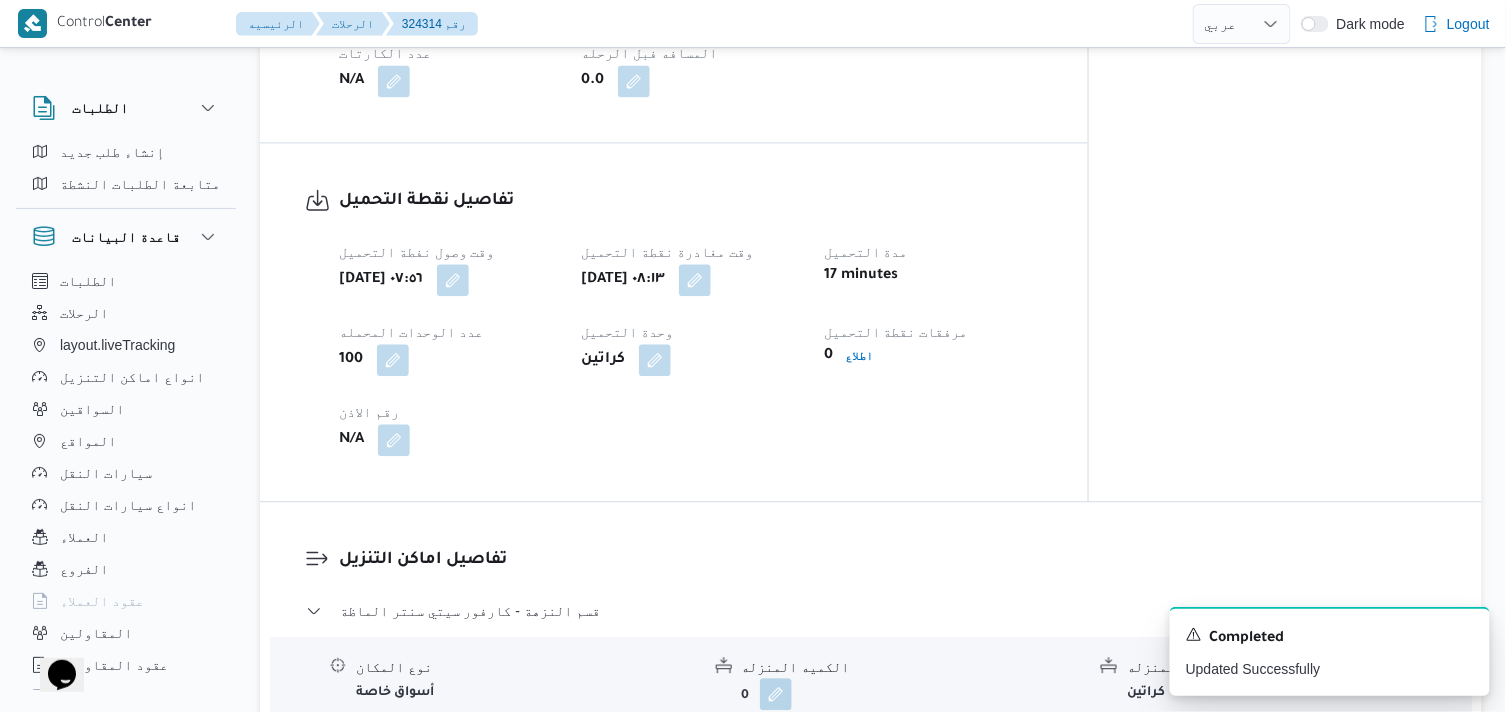scroll, scrollTop: 1555, scrollLeft: 0, axis: vertical 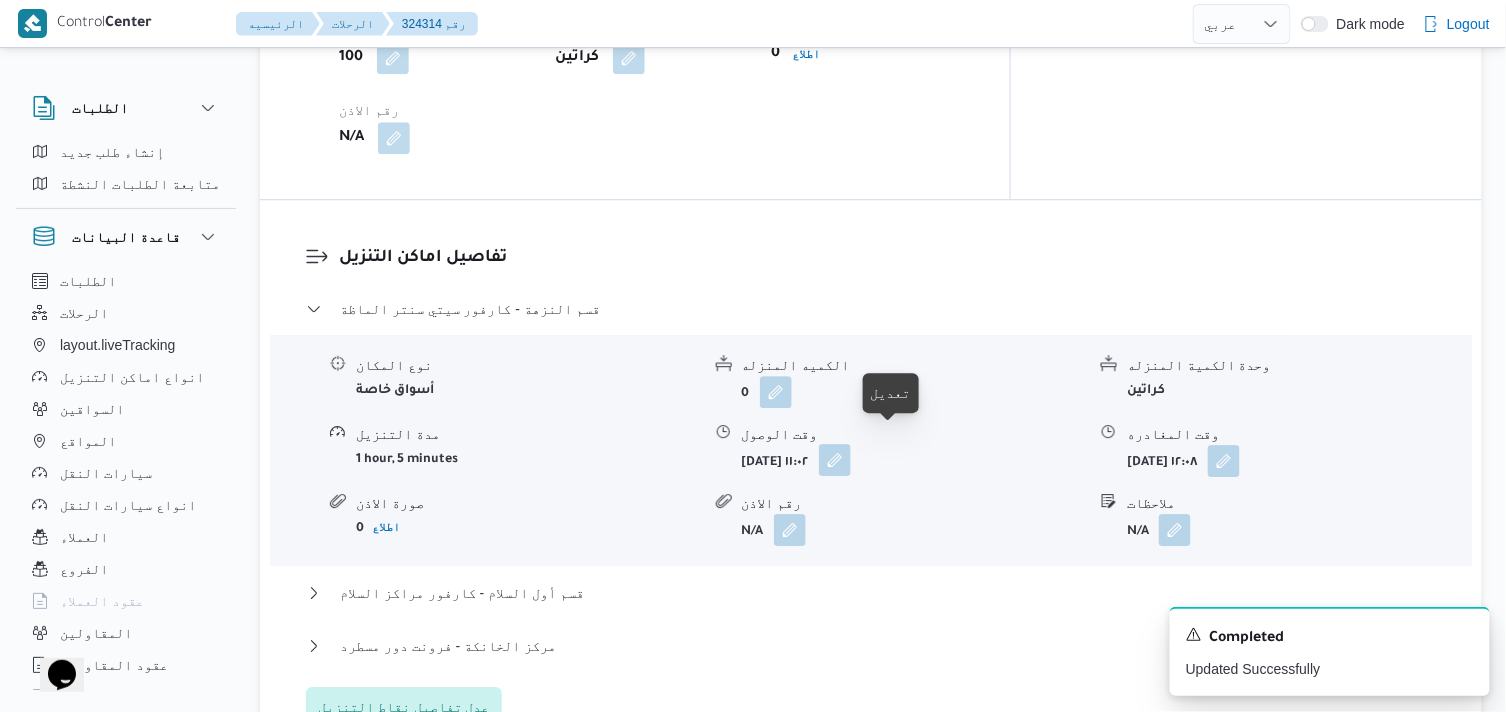 click at bounding box center [835, 460] 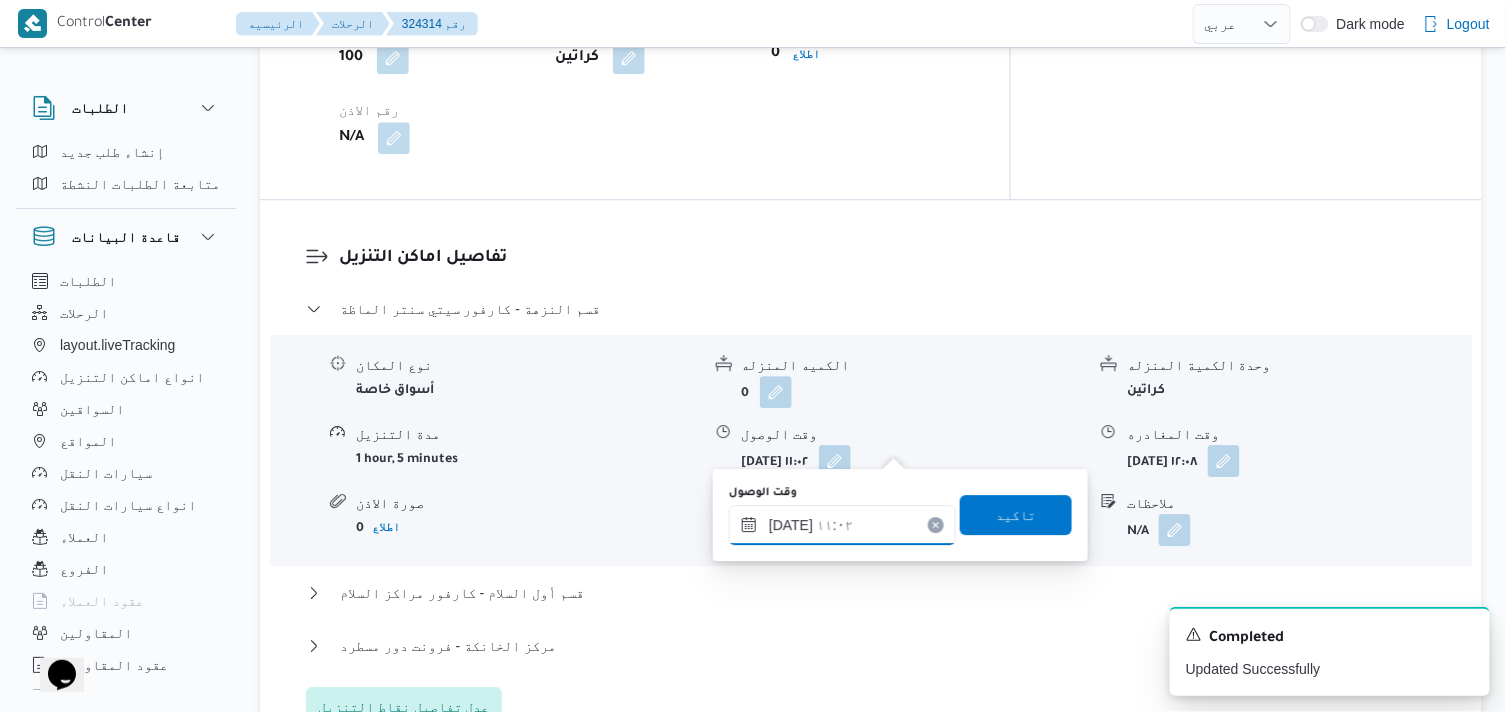 click on "١٥/٠٧/٢٠٢٥ ١١:٠٢" at bounding box center [842, 525] 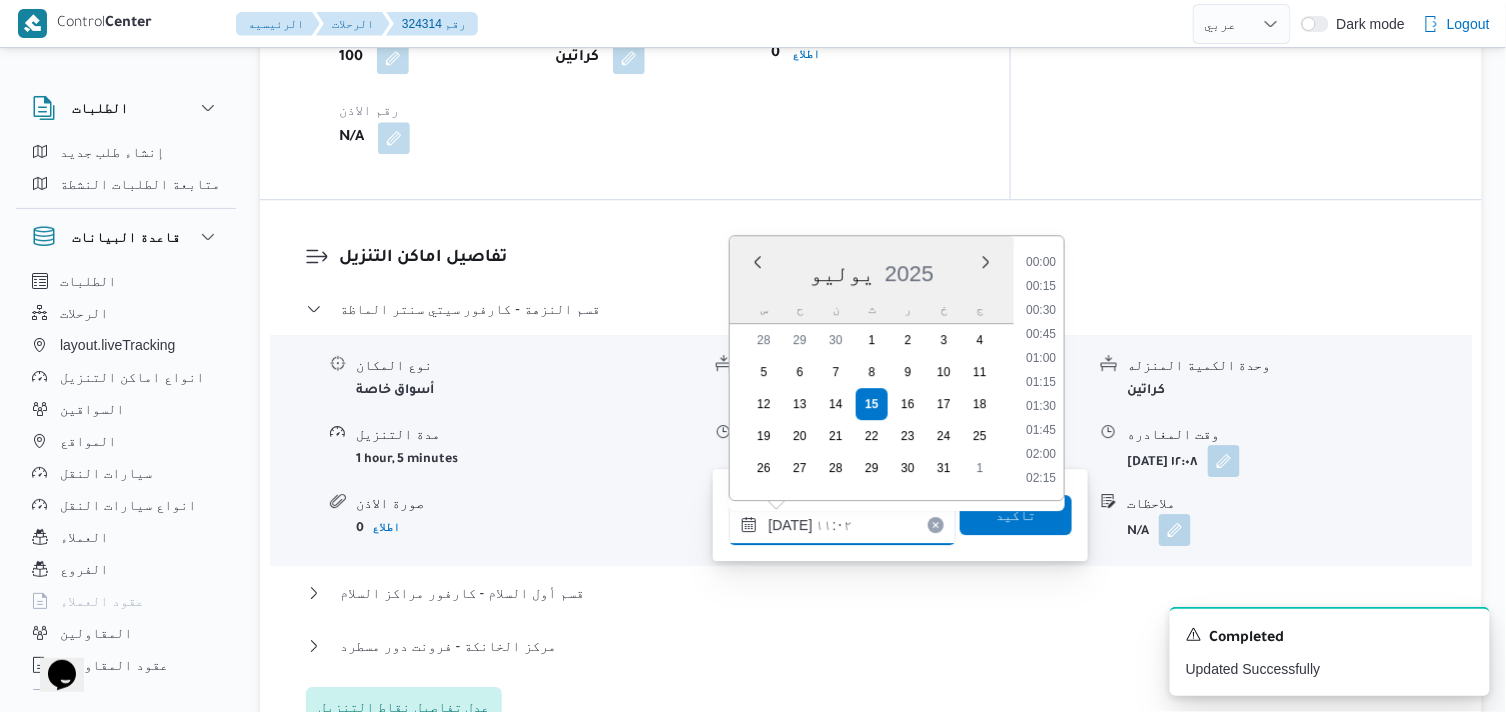 scroll, scrollTop: 936, scrollLeft: 0, axis: vertical 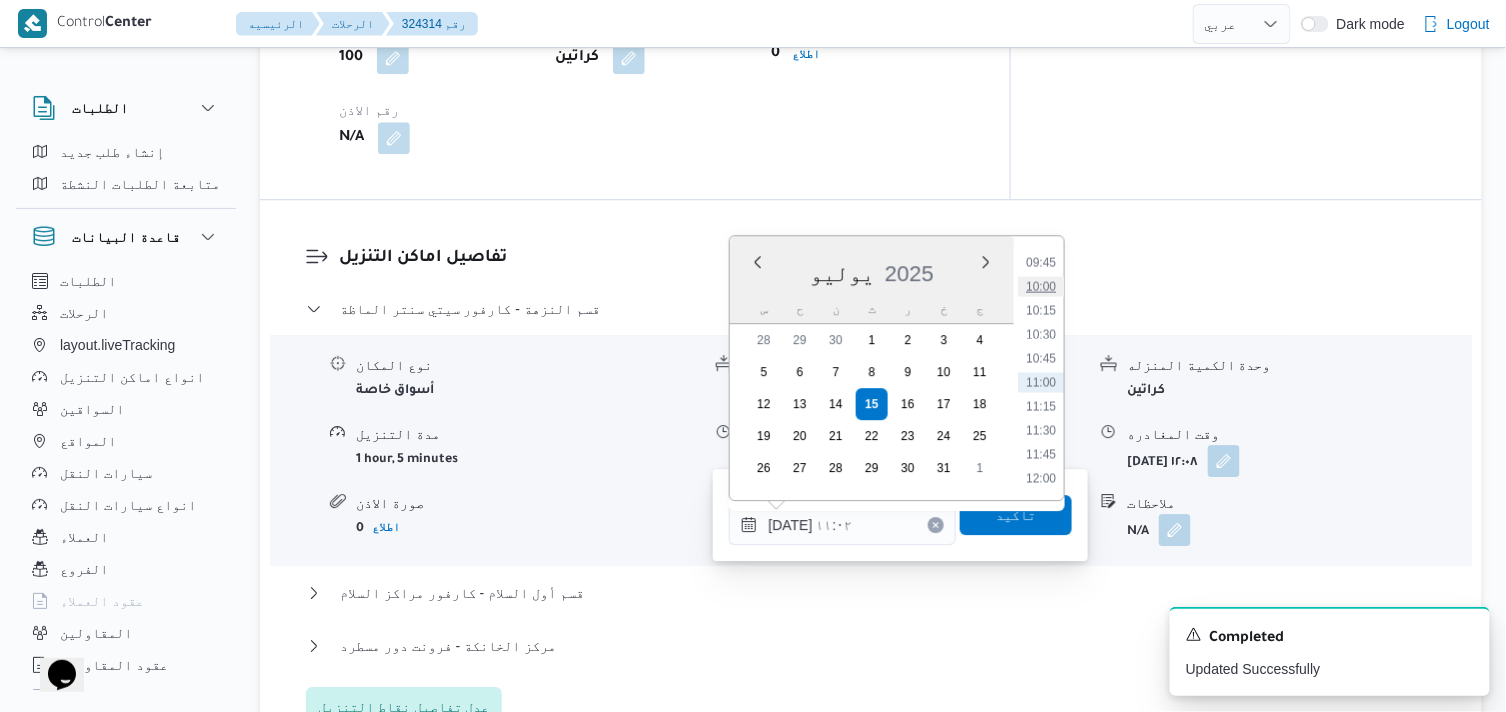 click on "10:00" at bounding box center [1041, 286] 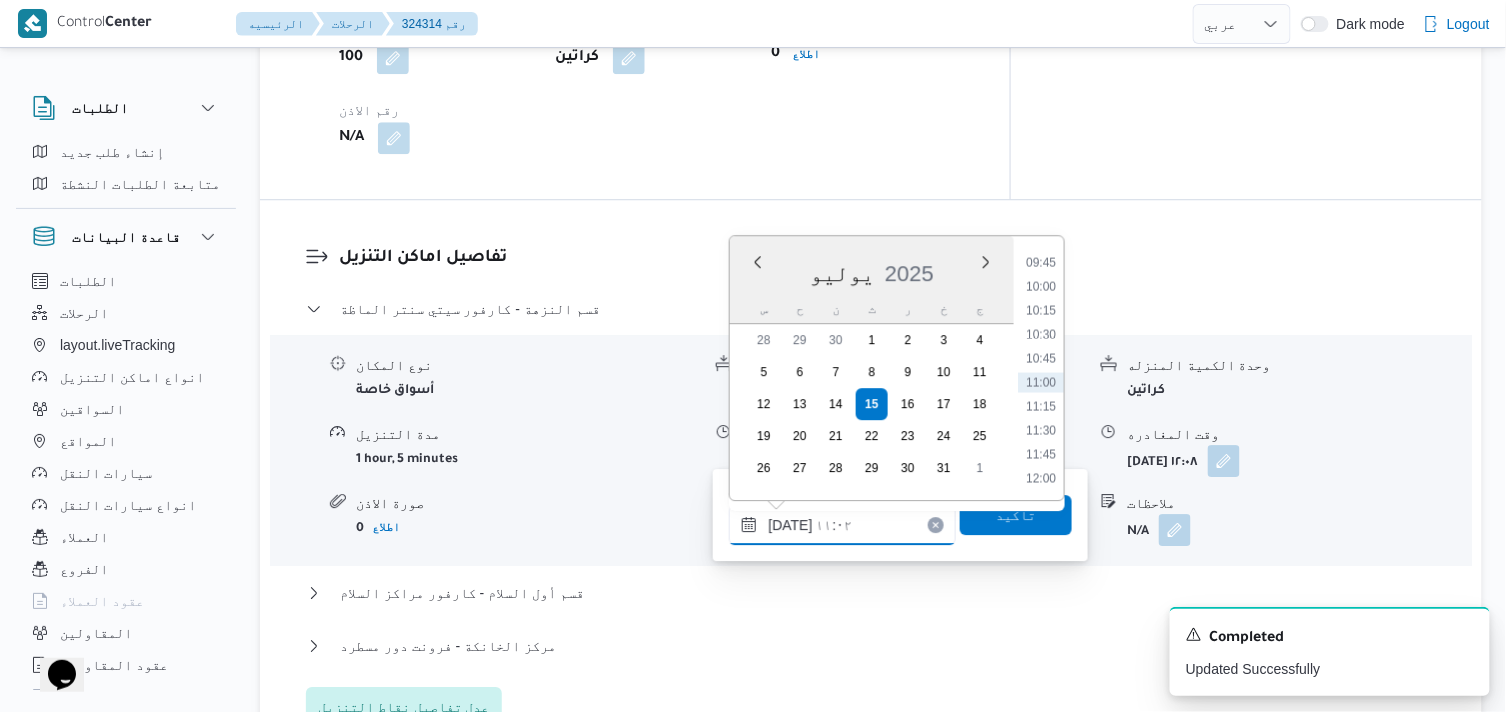type on "١٥/٠٧/٢٠٢٥ ١٠:٠٠" 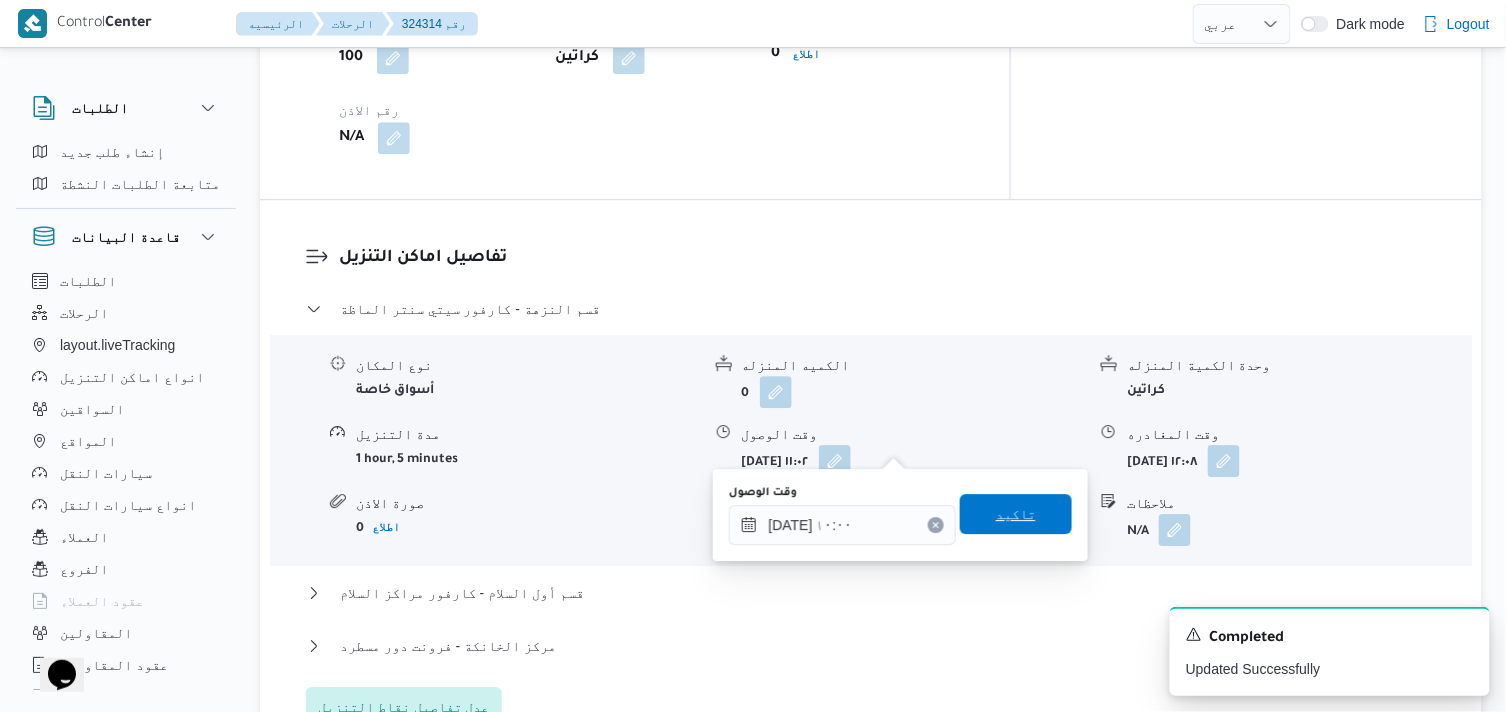 click on "تاكيد" at bounding box center [1016, 514] 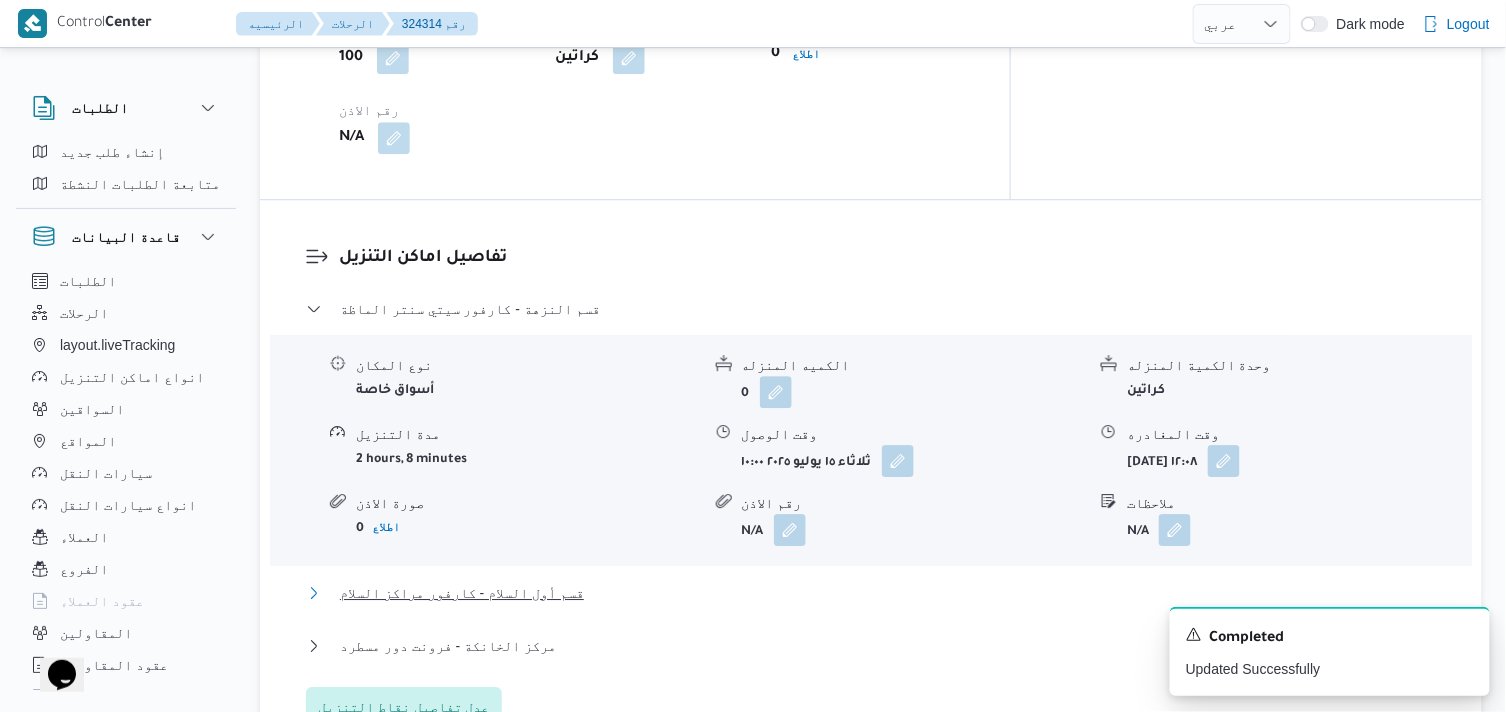 click on "قسم أول السلام -
كارفور مراكز السلام" at bounding box center [462, 593] 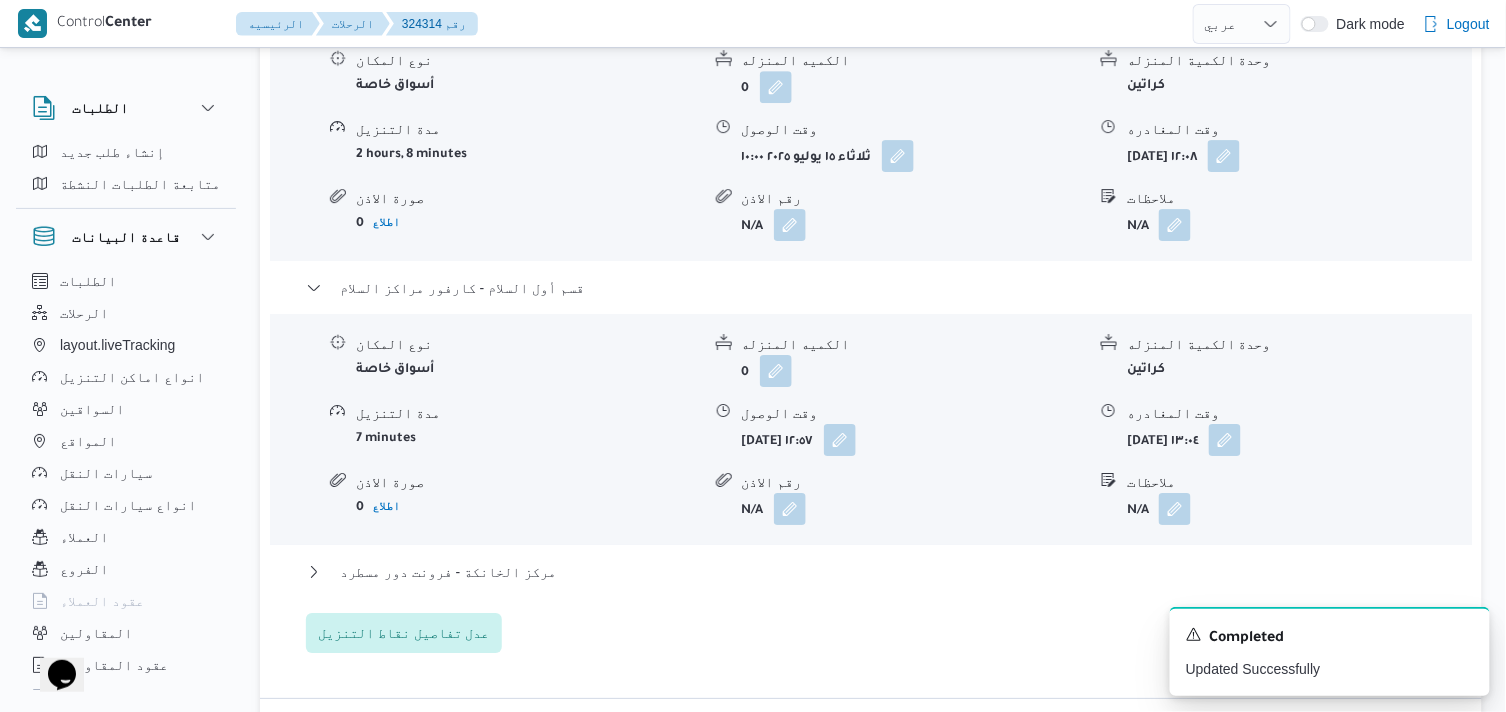 scroll, scrollTop: 1888, scrollLeft: 0, axis: vertical 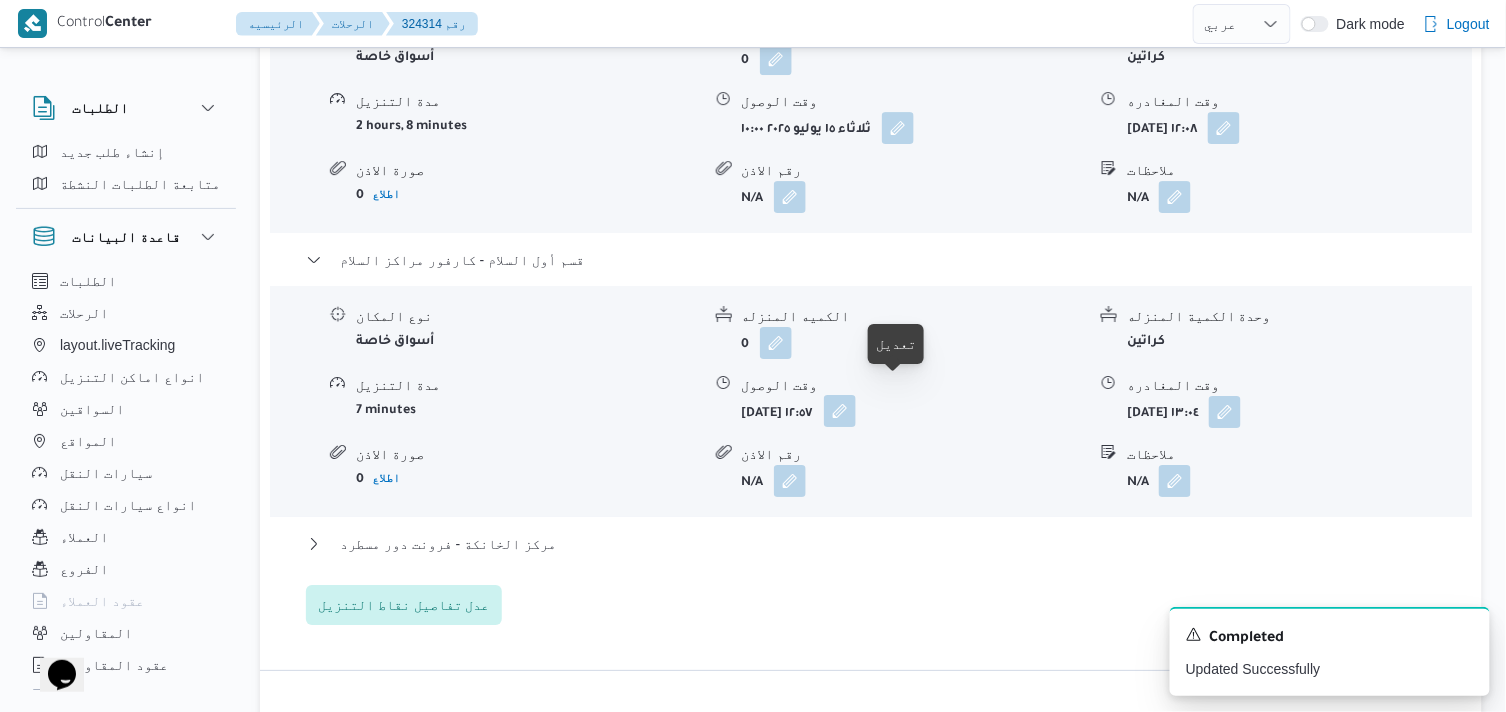 click at bounding box center (840, 411) 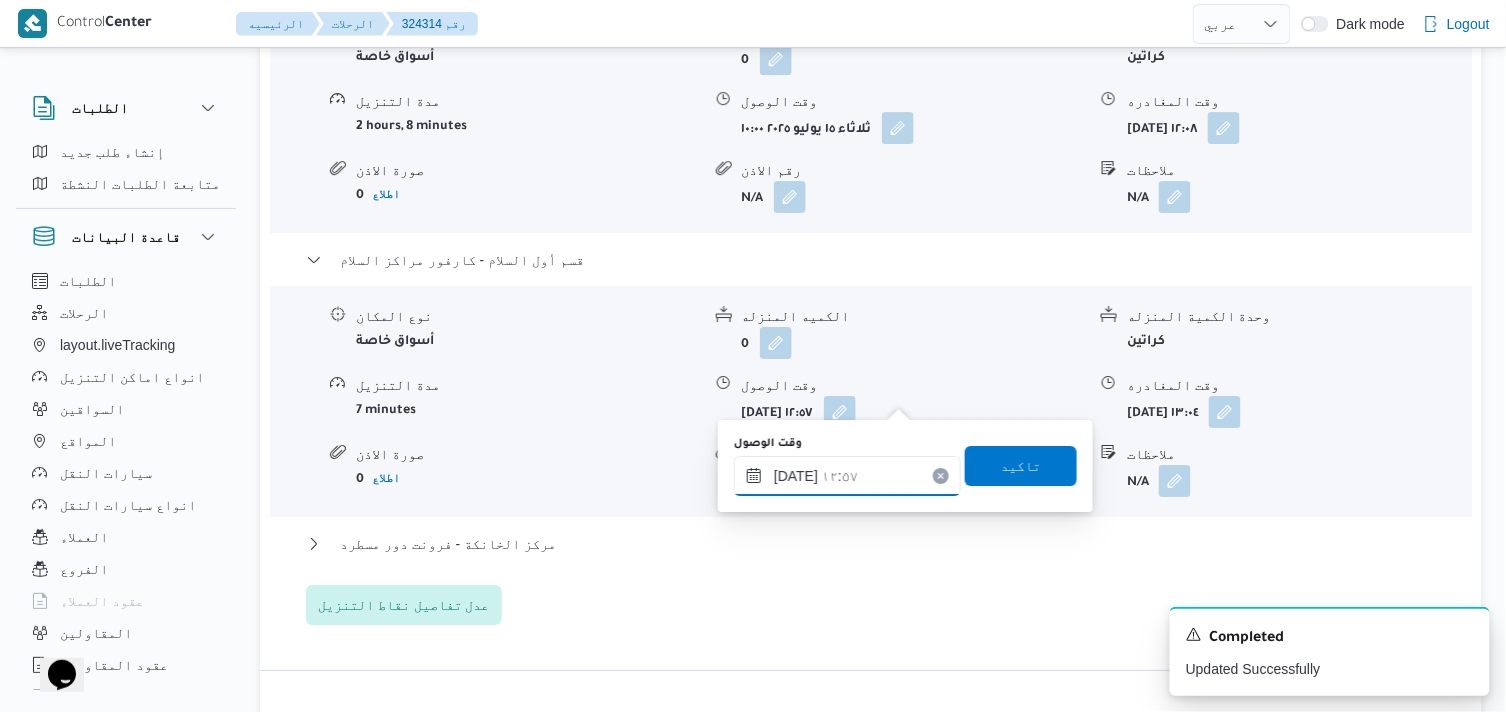 click on "١٥/٠٧/٢٠٢٥ ١٢:٥٧" at bounding box center (847, 476) 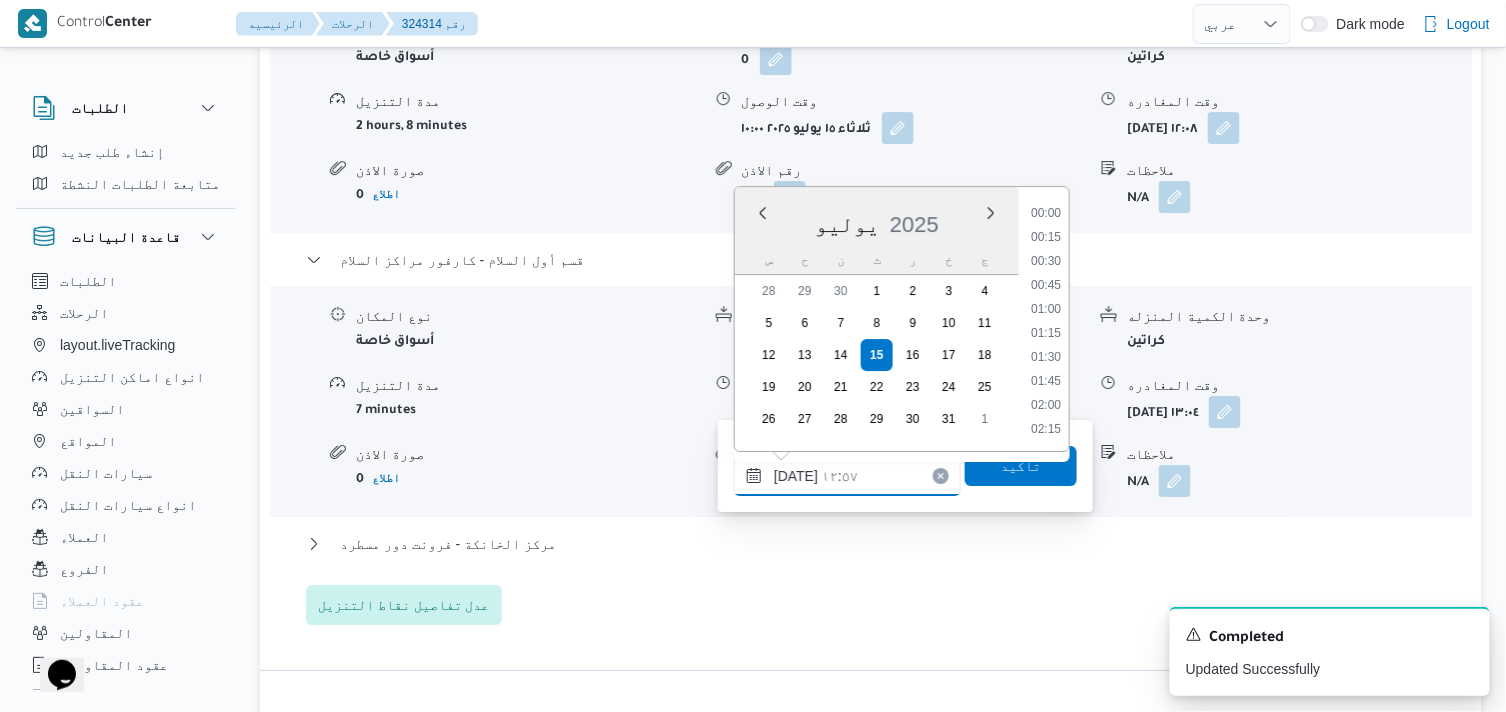 scroll, scrollTop: 1104, scrollLeft: 0, axis: vertical 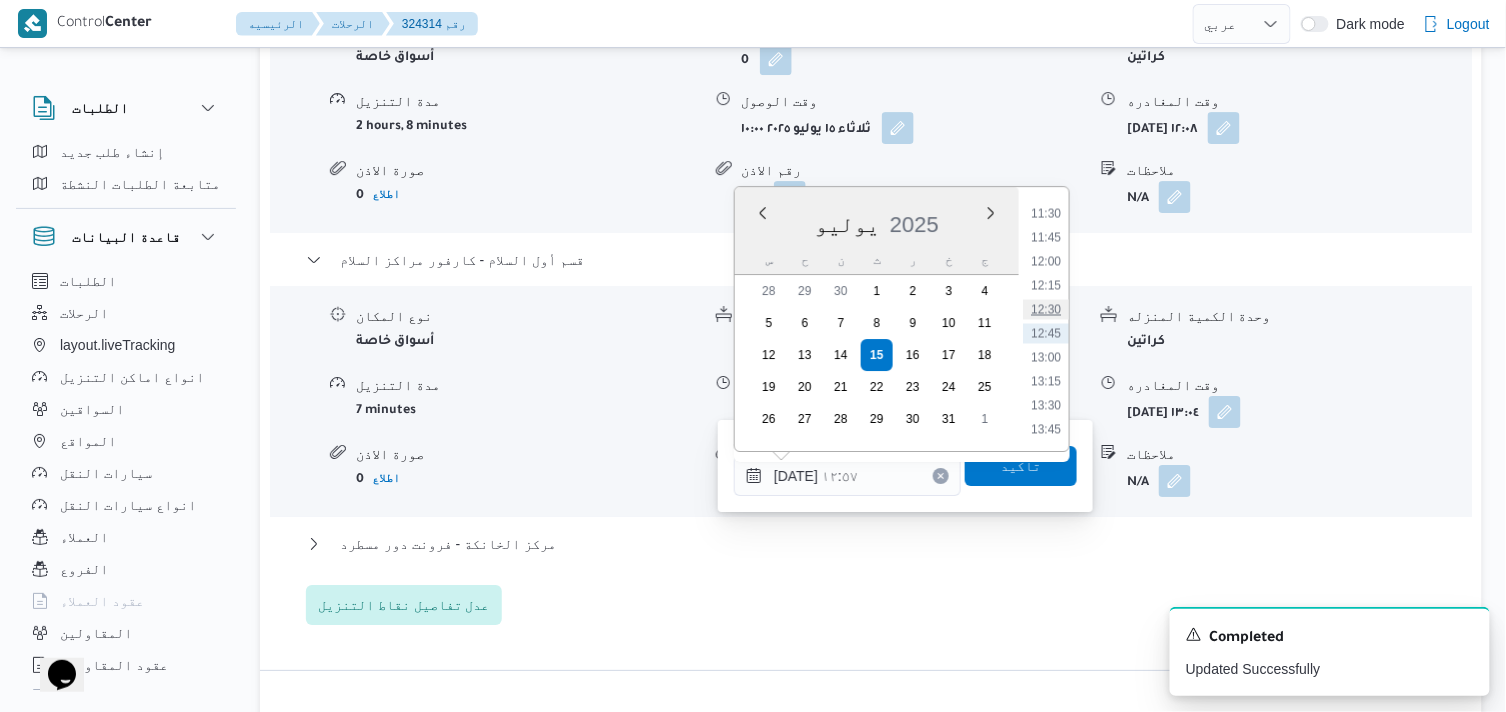 click on "12:30" at bounding box center [1046, 309] 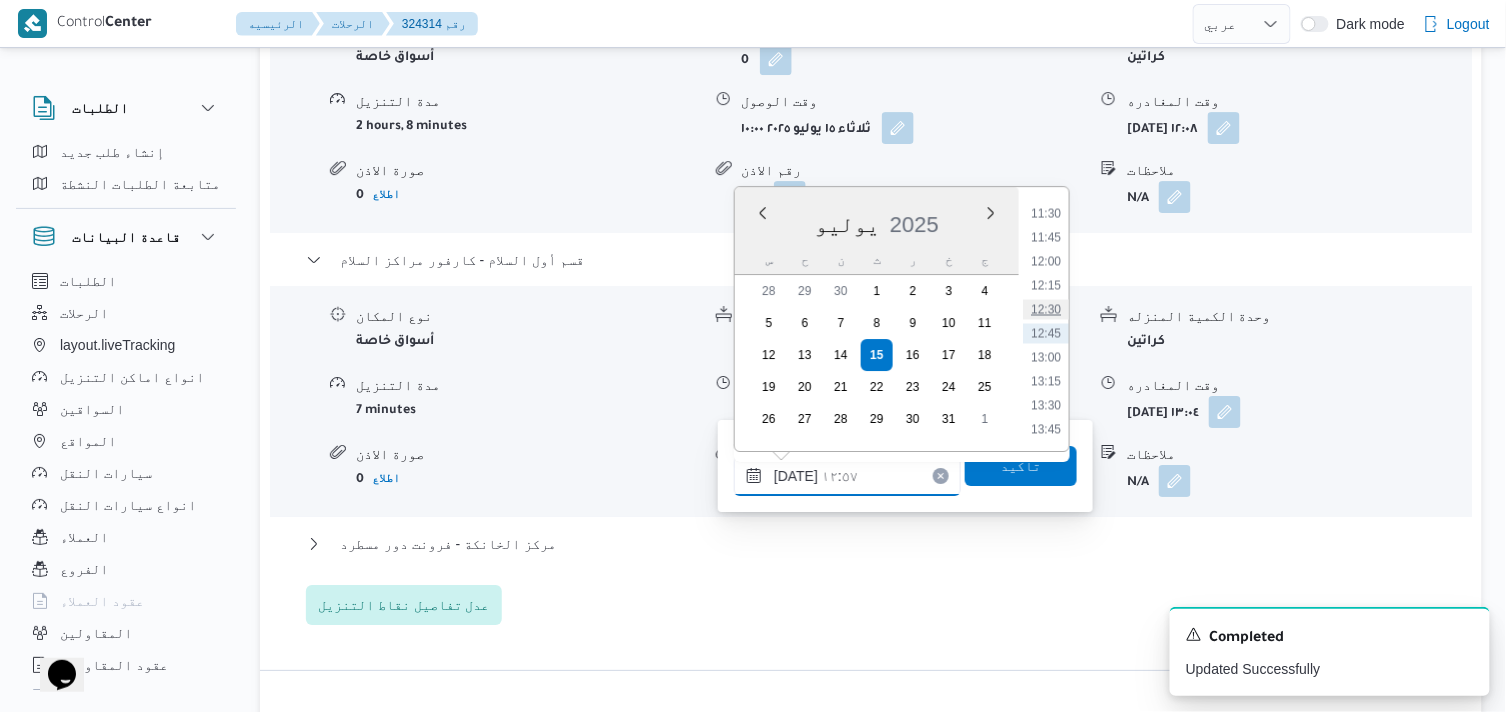 type on "١٥/٠٧/٢٠٢٥ ١٢:٣٠" 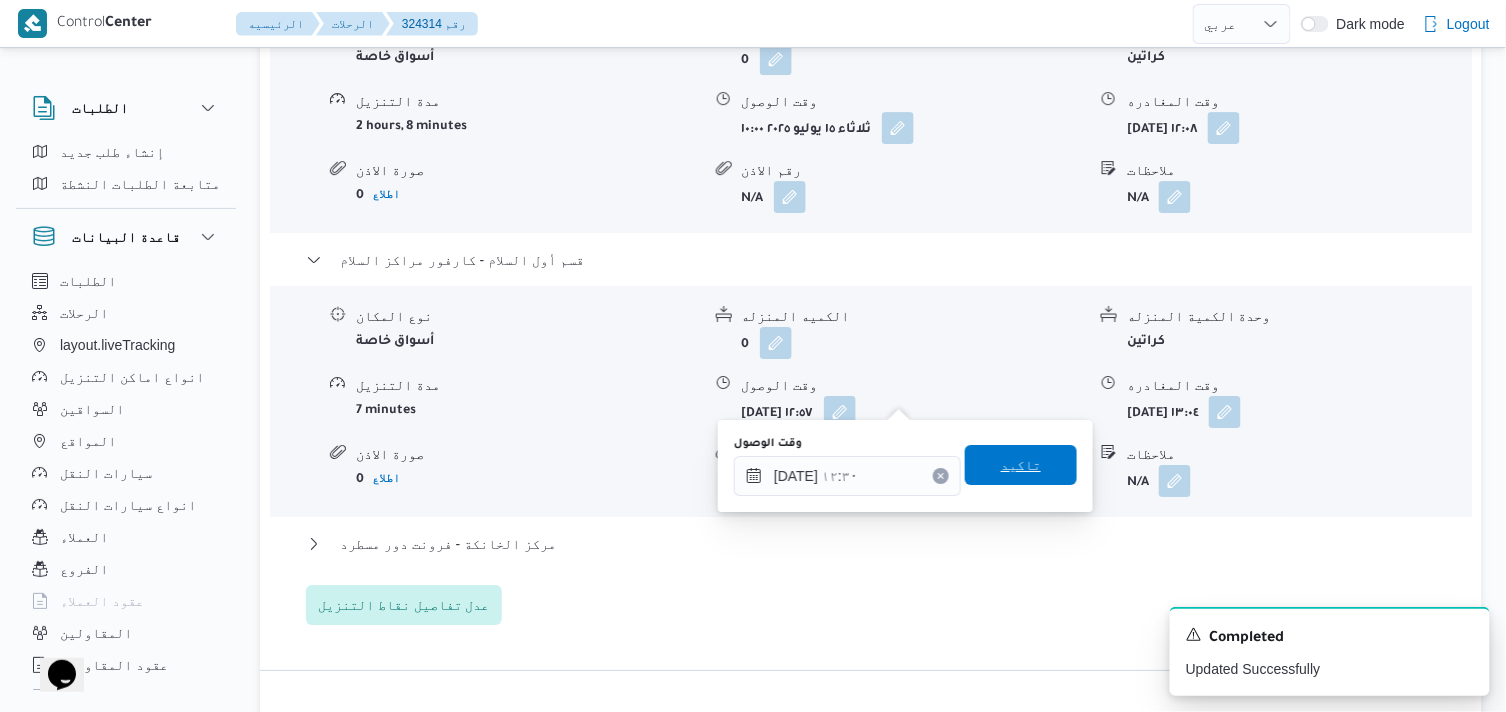 click on "تاكيد" at bounding box center (1021, 465) 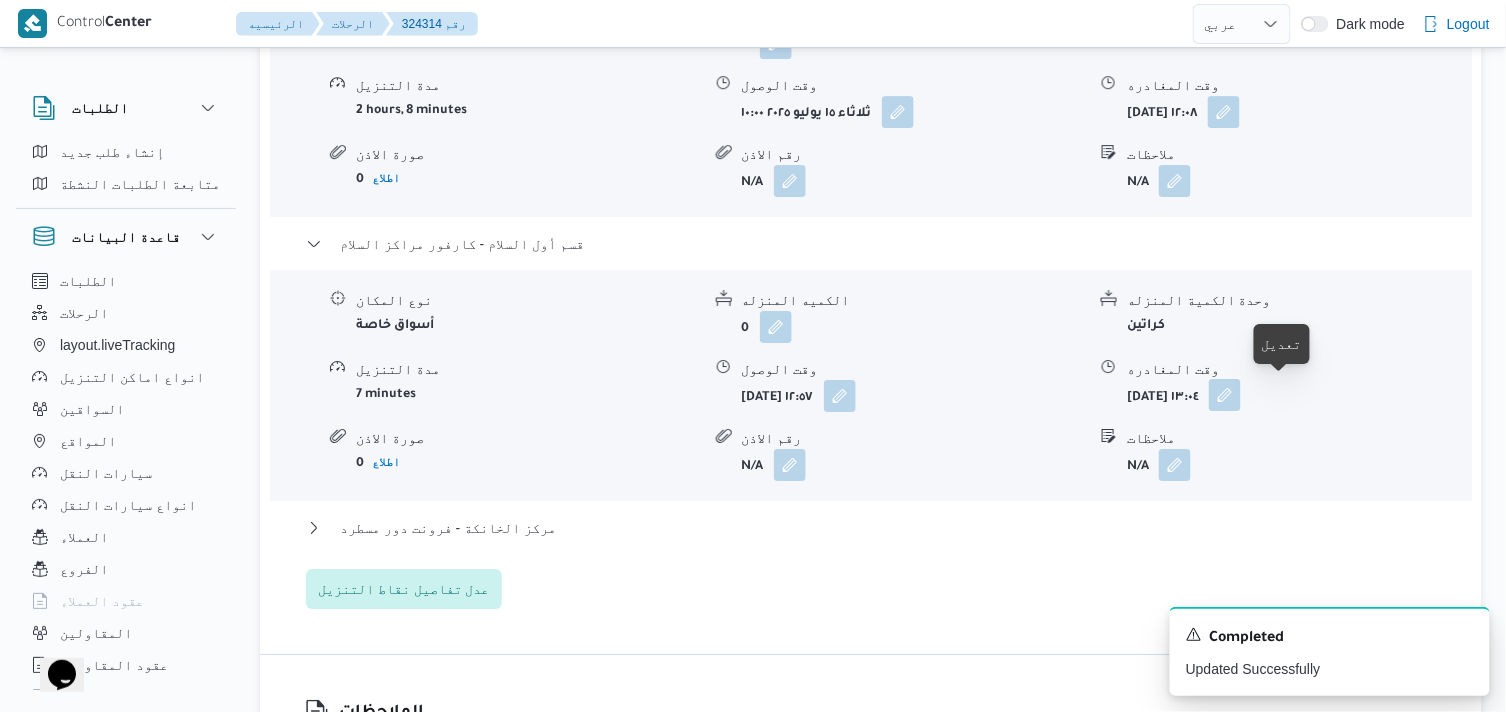 click at bounding box center (1225, 395) 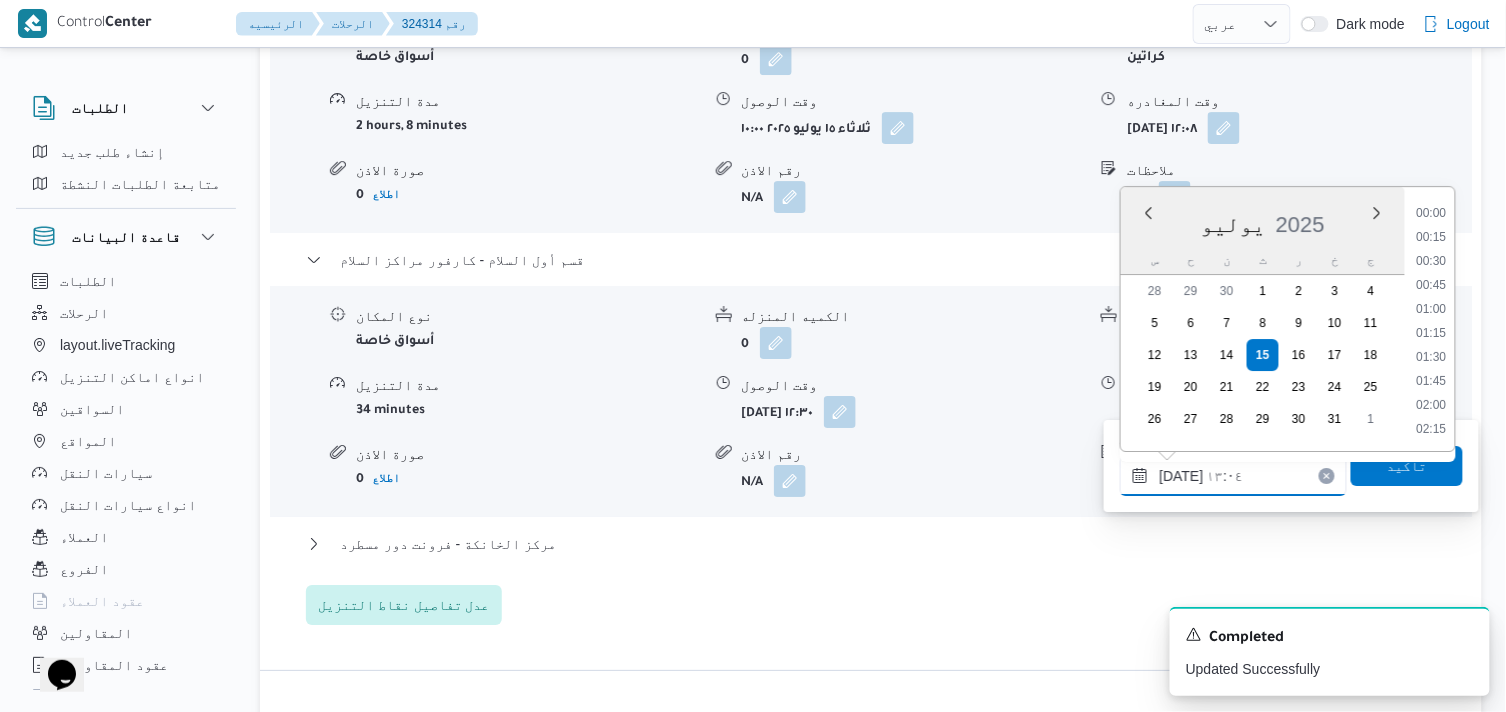 click on "١٥/٠٧/٢٠٢٥ ١٣:٠٤" at bounding box center [1233, 476] 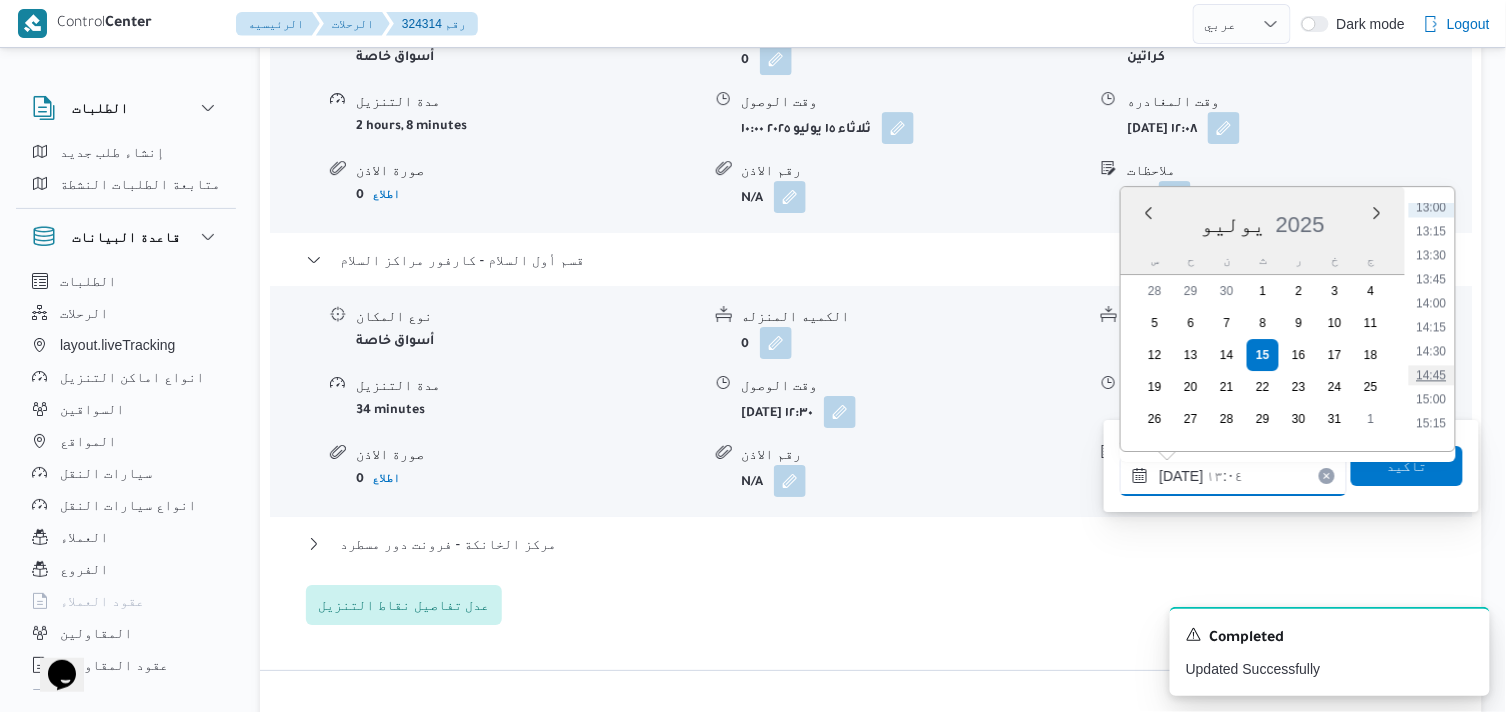 scroll, scrollTop: 1351, scrollLeft: 0, axis: vertical 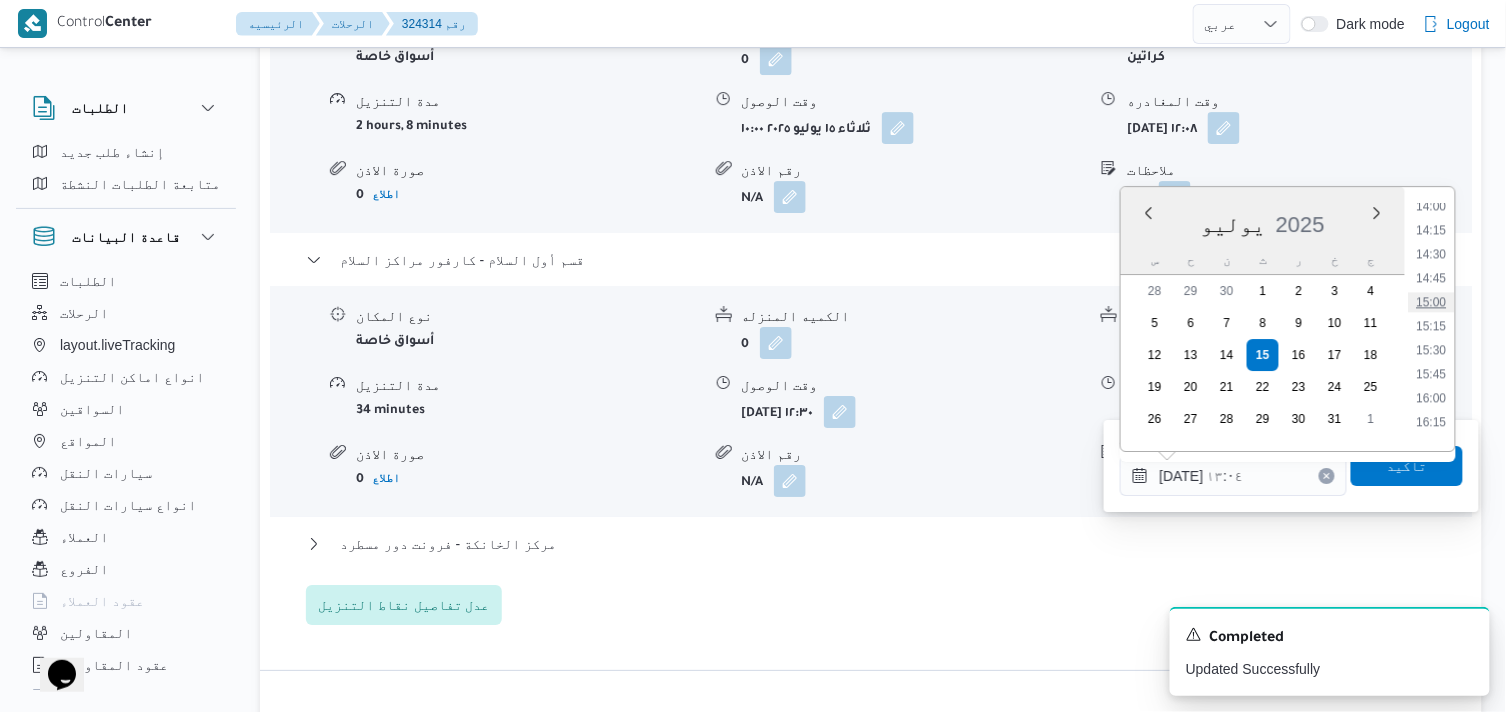 click on "15:00" at bounding box center [1432, 302] 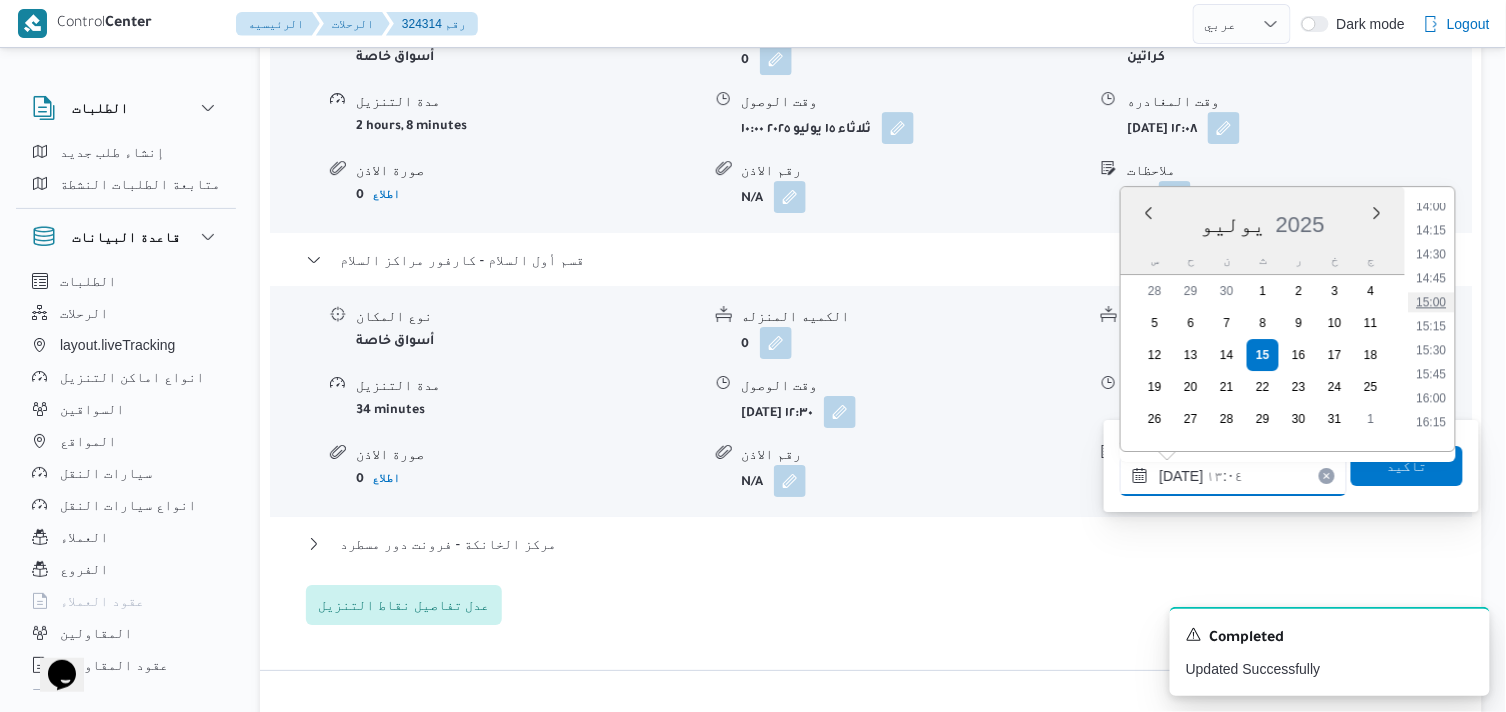 type on "١٥/٠٧/٢٠٢٥ ١٥:٠٠" 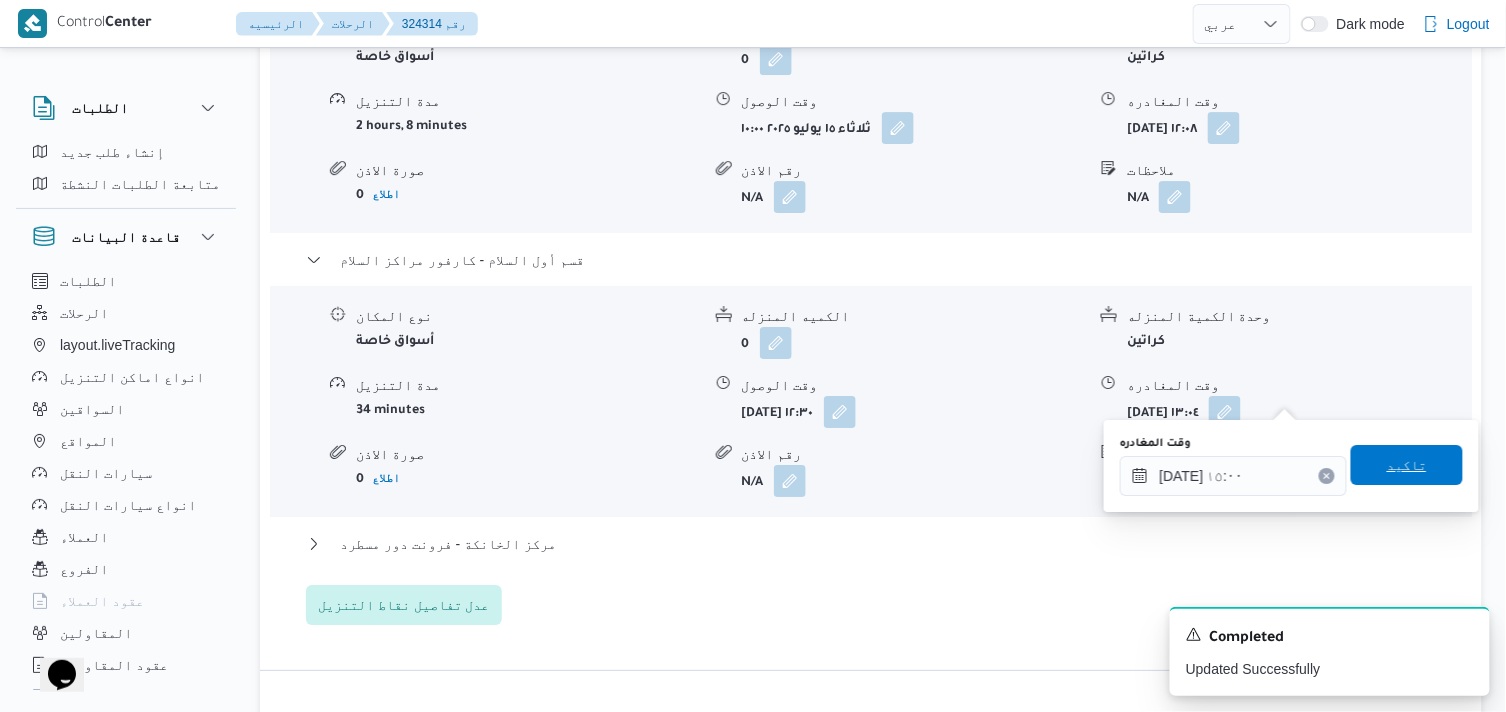 drag, startPoint x: 1417, startPoint y: 460, endPoint x: 1014, endPoint y: 514, distance: 406.60178 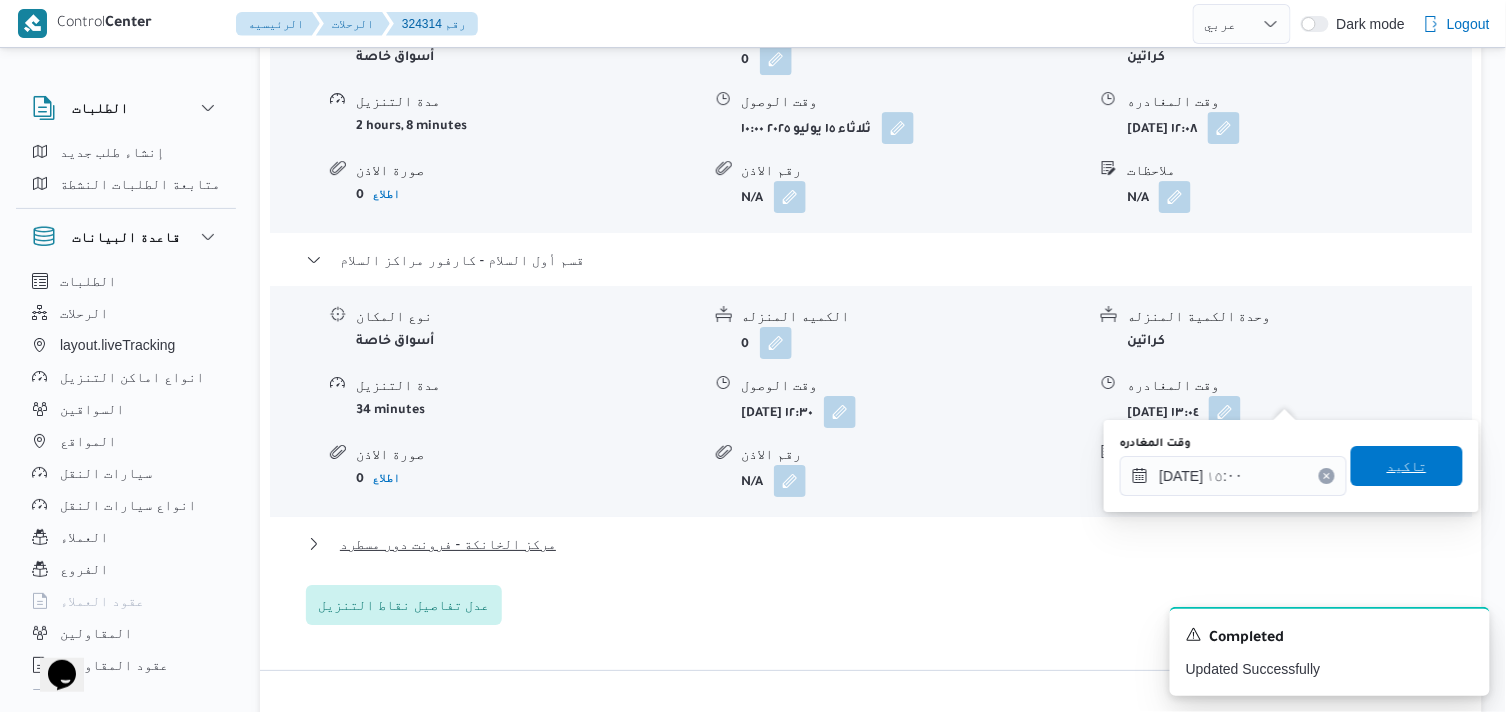click on "تاكيد" at bounding box center (1407, 466) 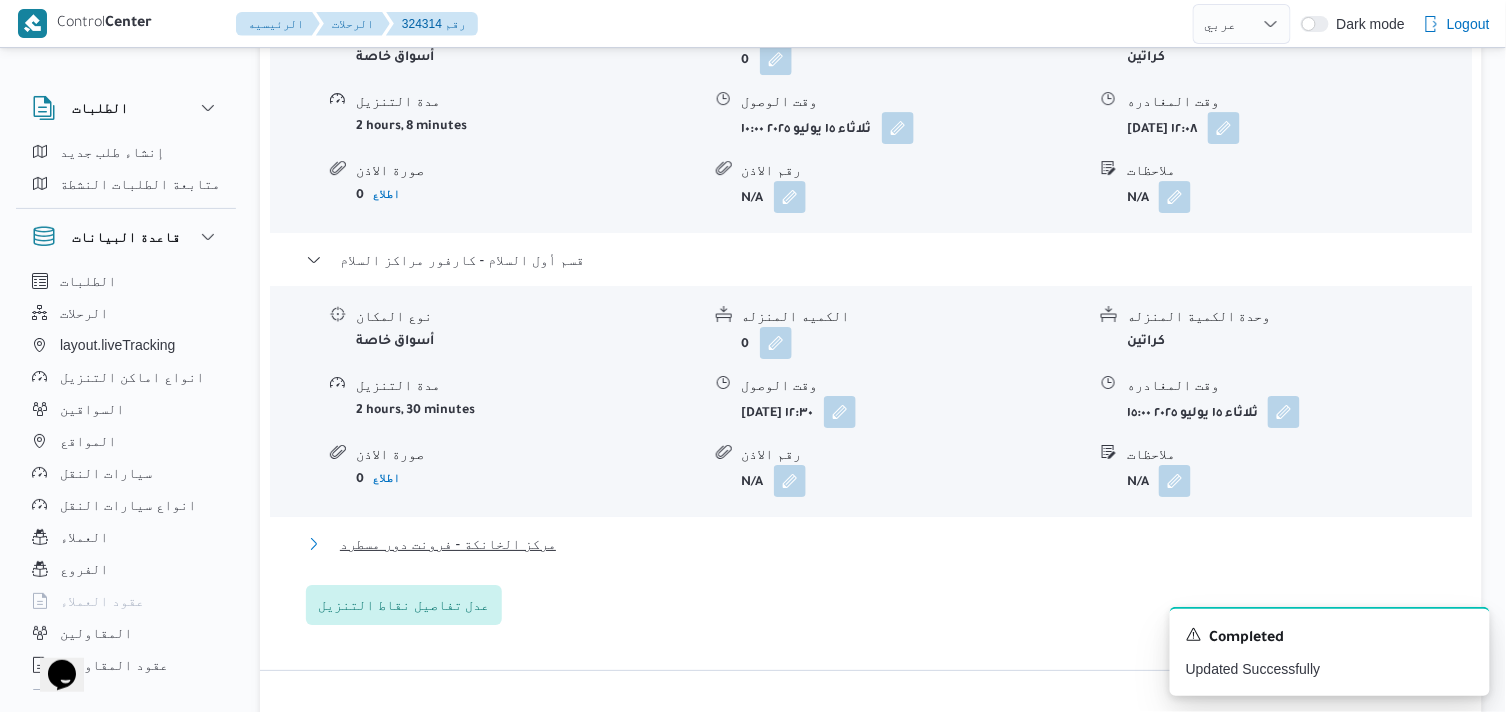 click on "مركز الخانكة -
فرونت دور مسطرد" at bounding box center [448, 544] 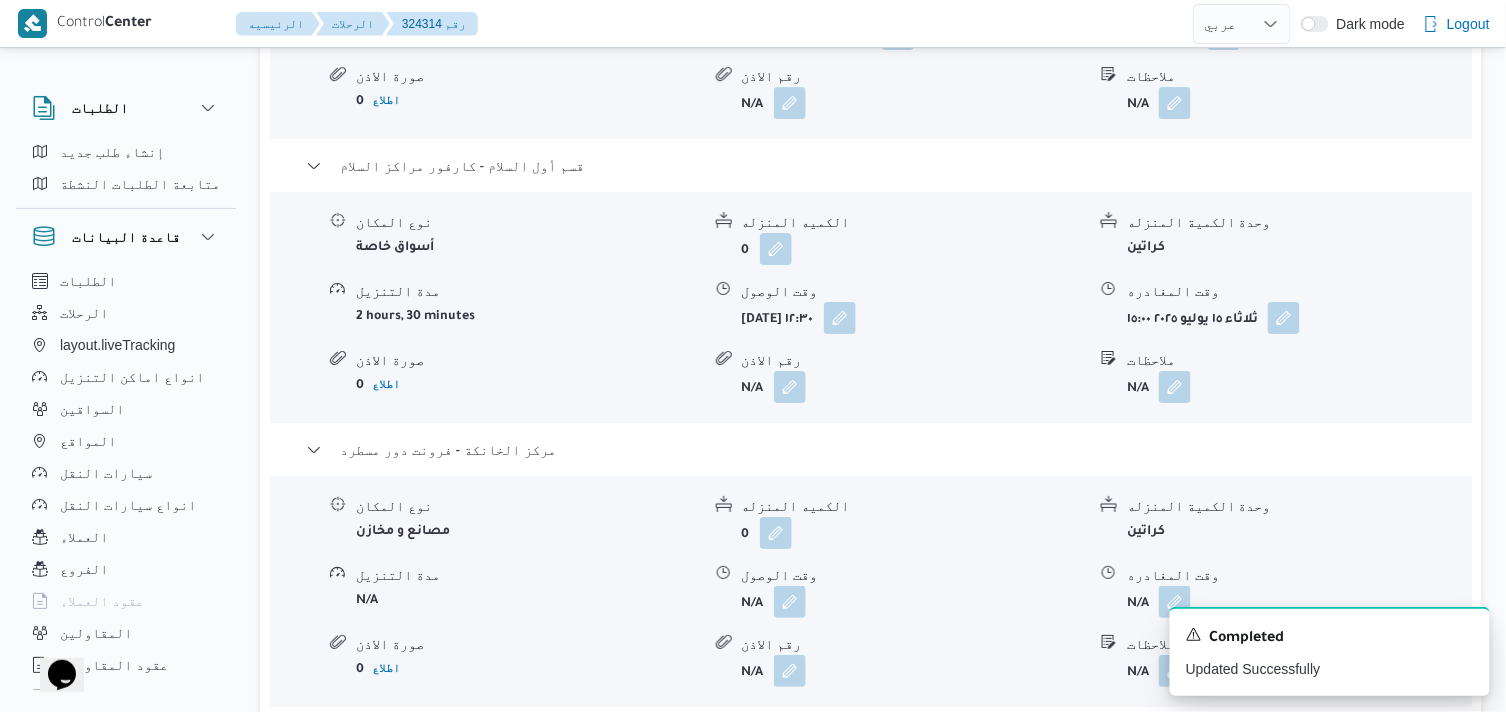 scroll, scrollTop: 2111, scrollLeft: 0, axis: vertical 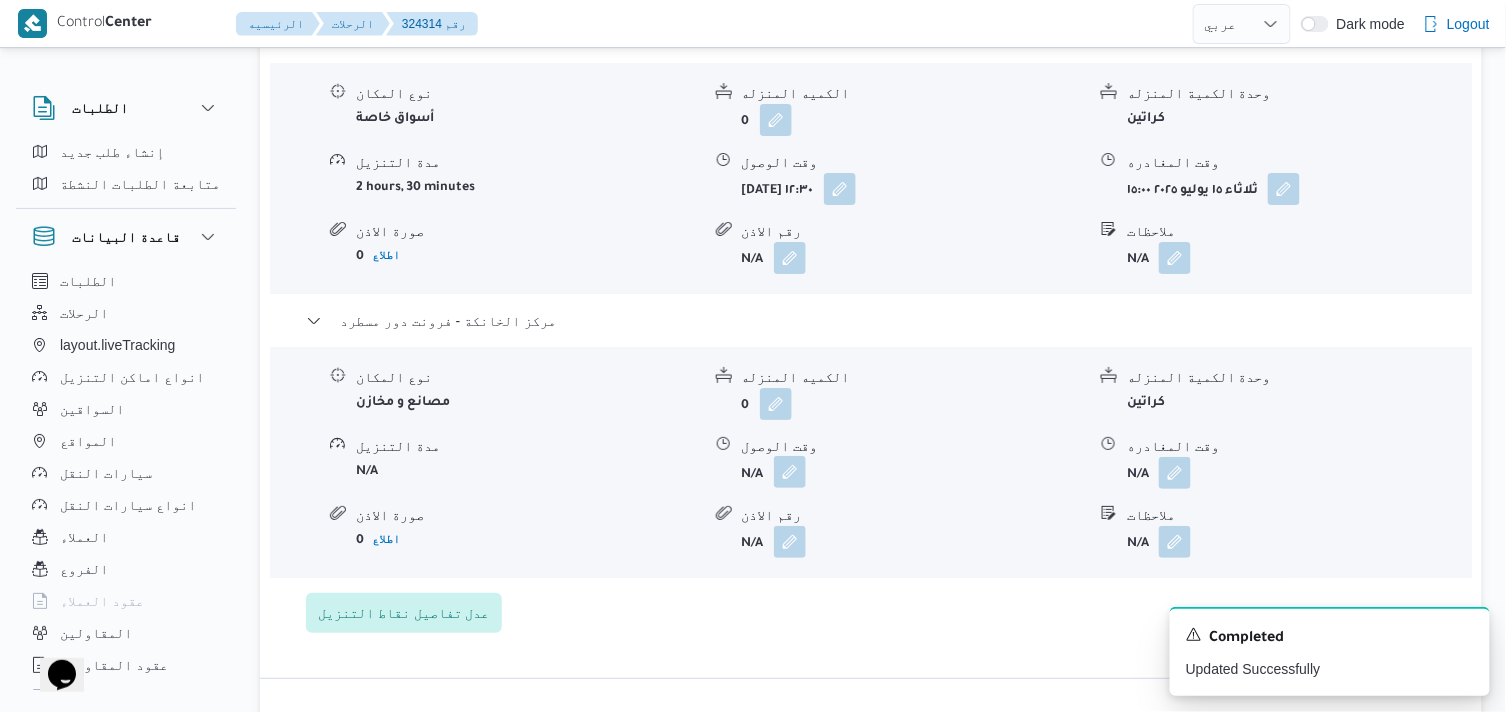 drag, startPoint x: 788, startPoint y: 456, endPoint x: 781, endPoint y: 468, distance: 13.892444 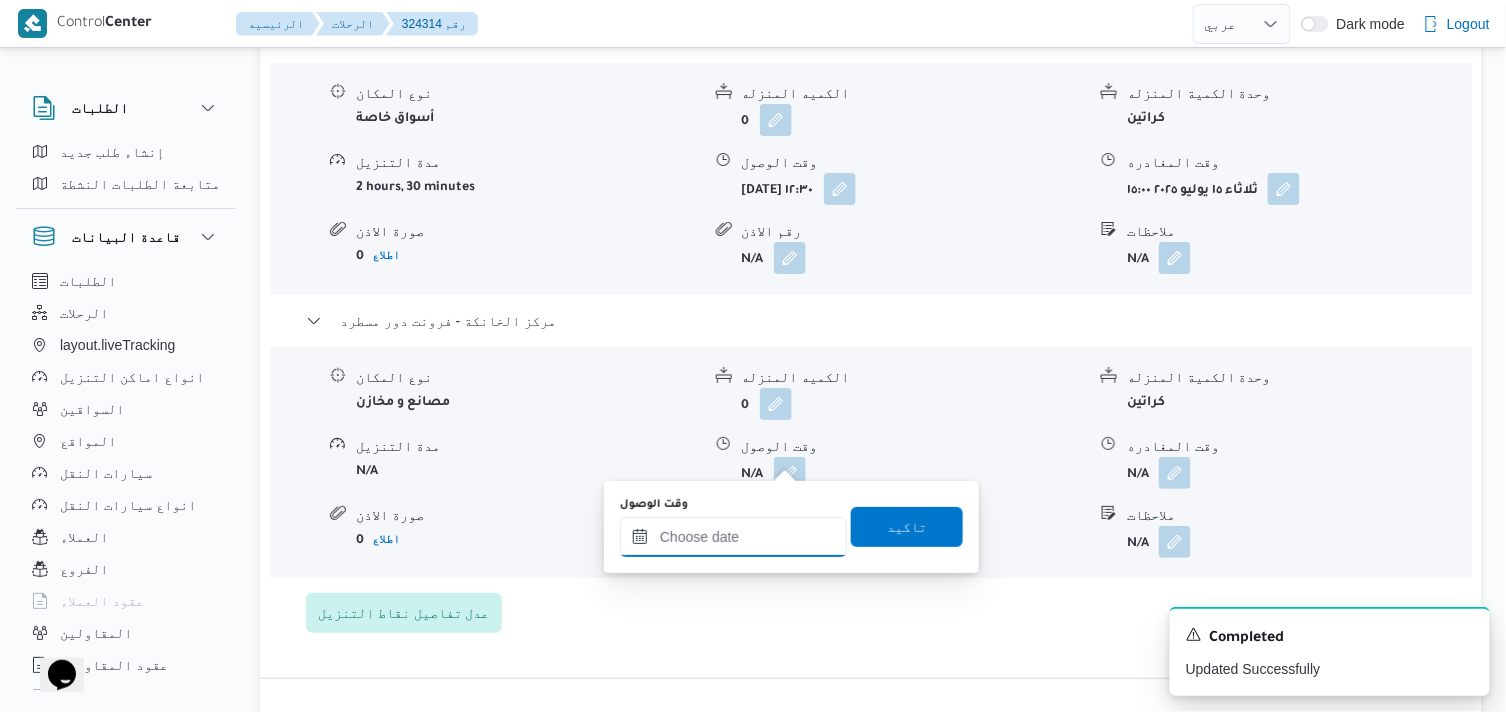 click on "وقت الوصول" at bounding box center [733, 537] 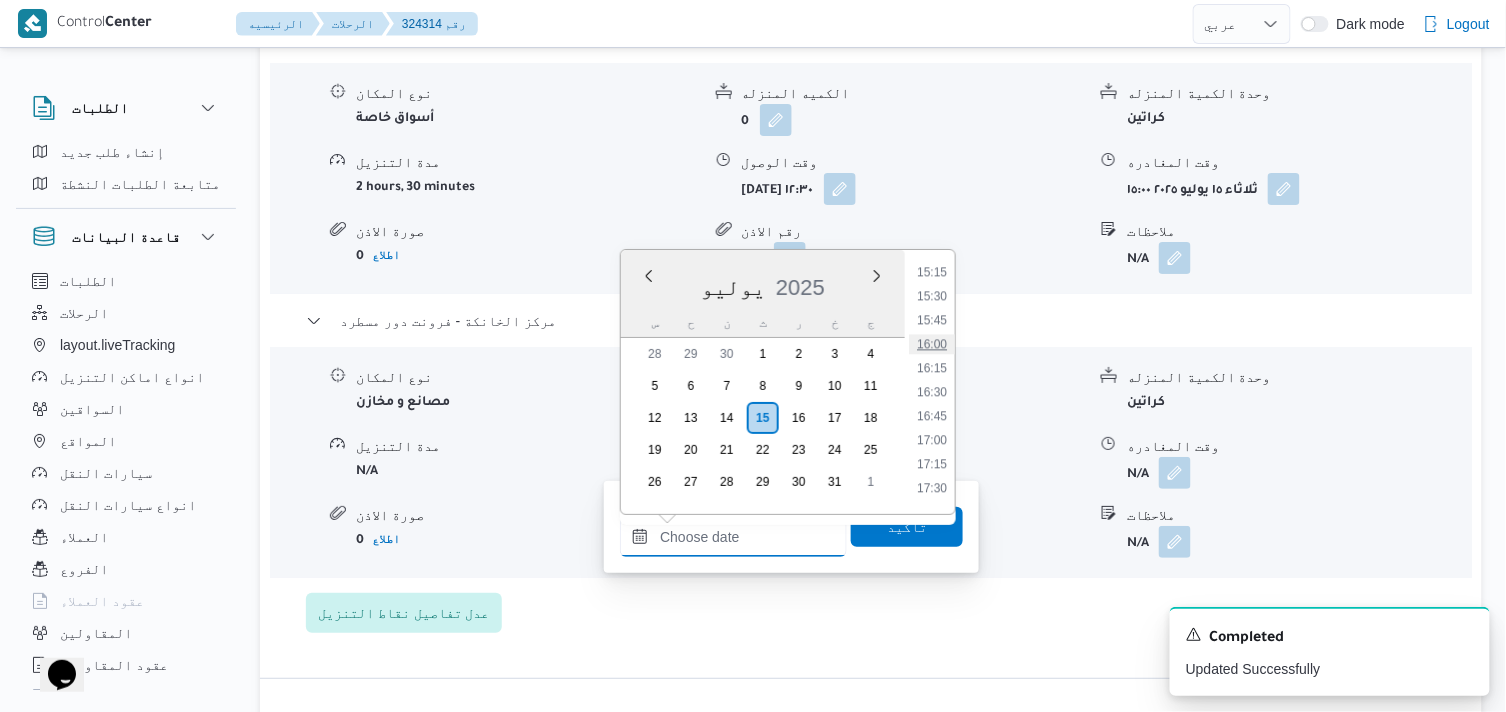 scroll, scrollTop: 1466, scrollLeft: 0, axis: vertical 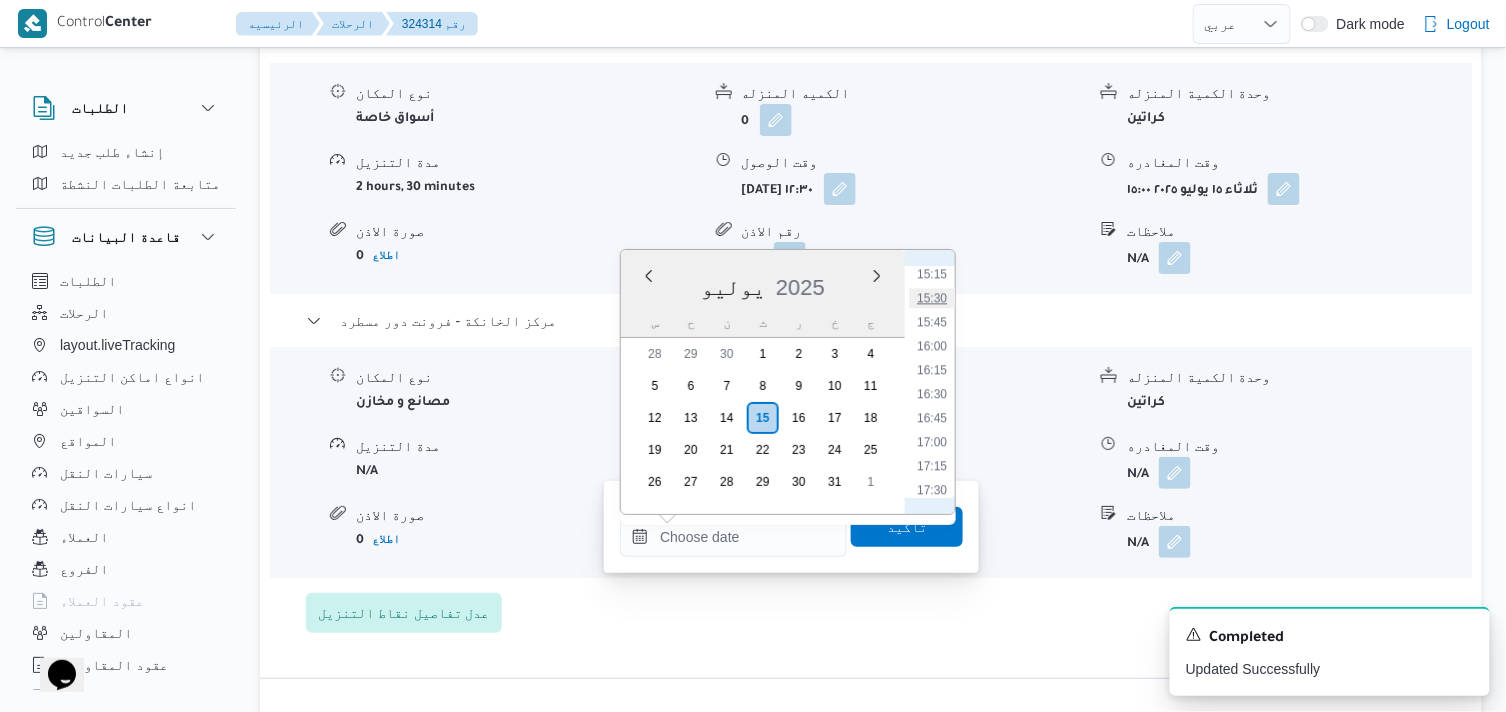 click on "15:30" at bounding box center (932, 298) 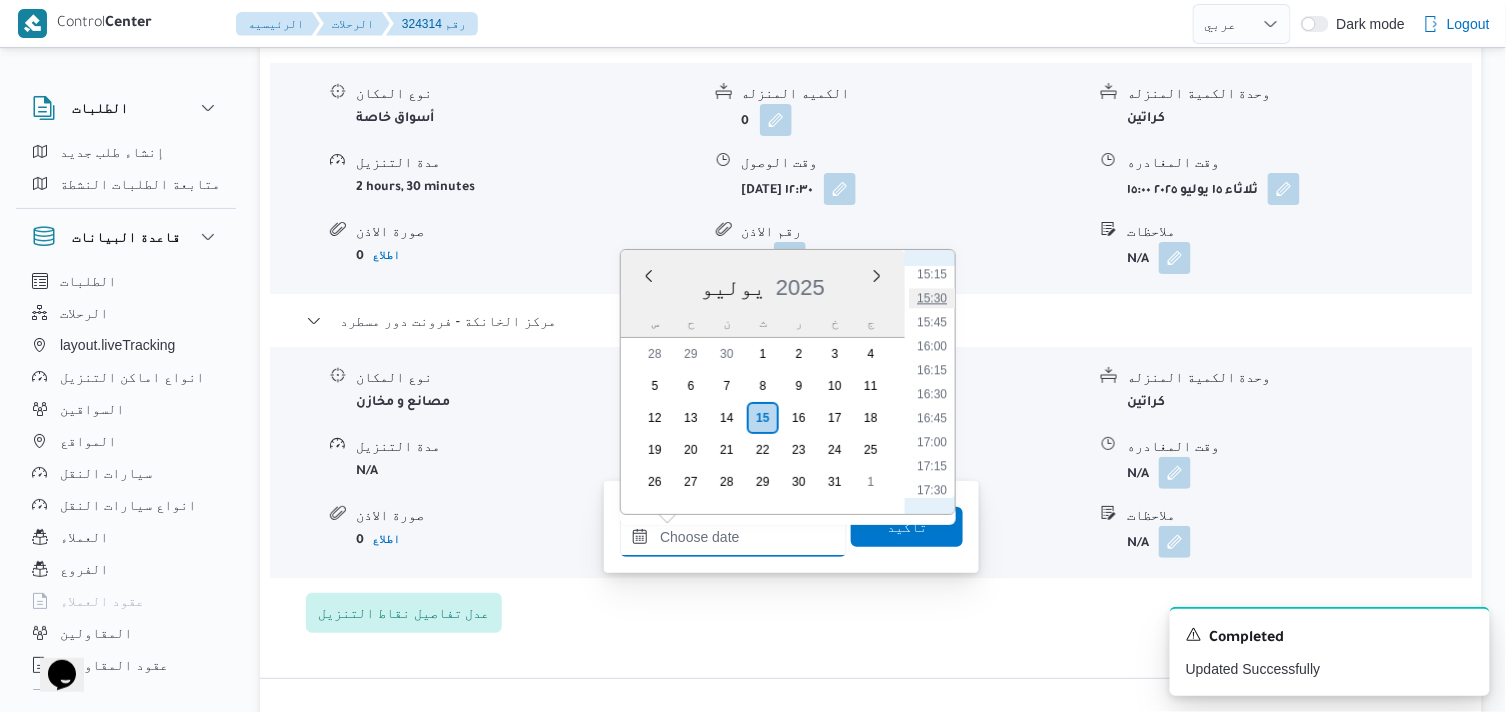 type on "١٥/٠٧/٢٠٢٥ ١٥:٣٠" 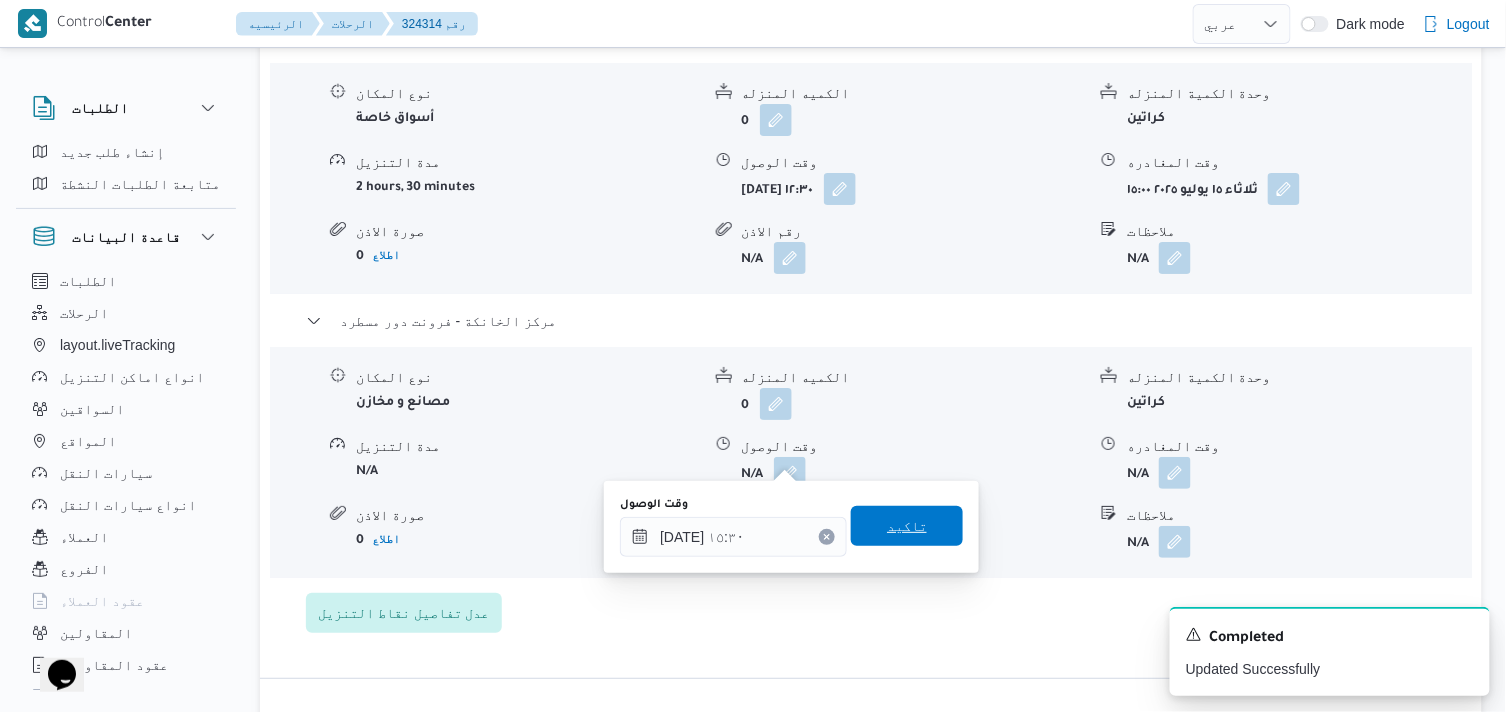 click on "تاكيد" at bounding box center (907, 526) 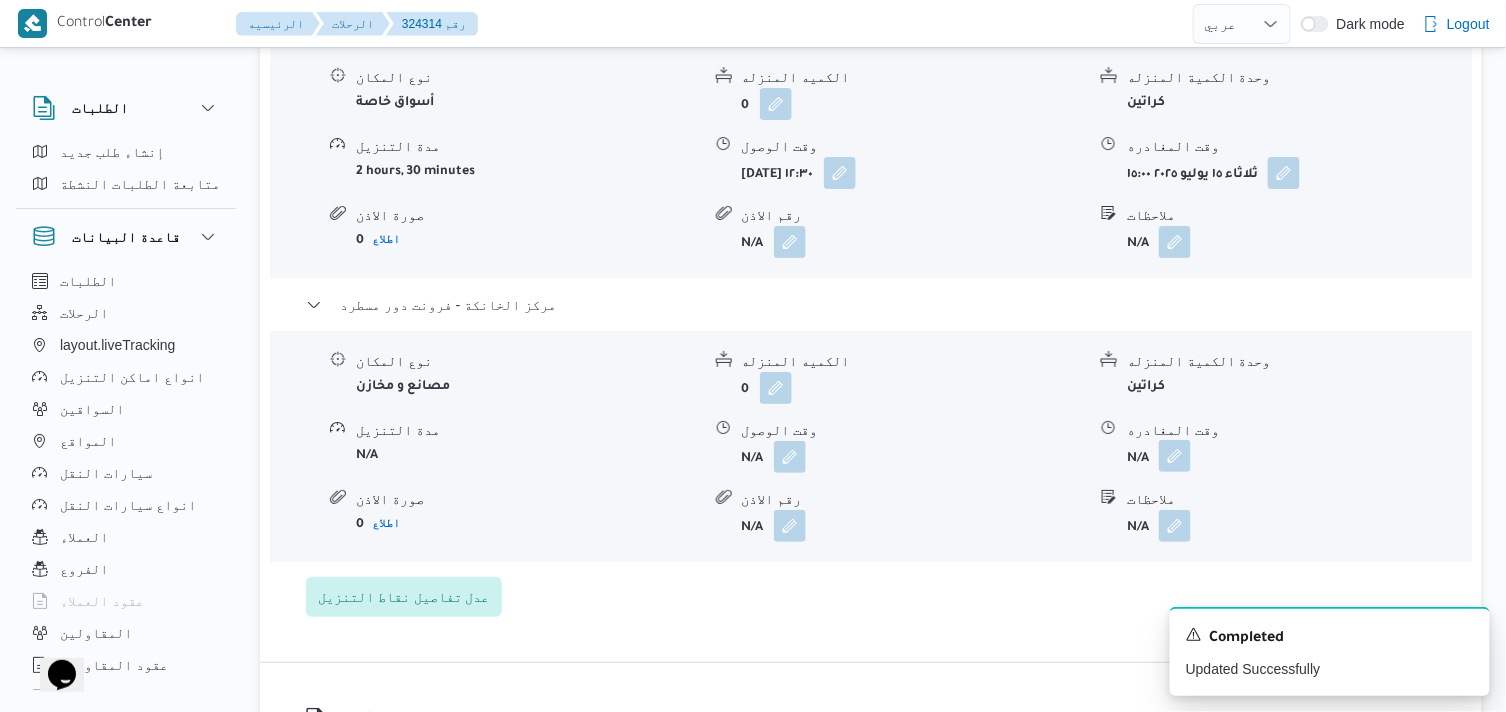 click at bounding box center (1175, 456) 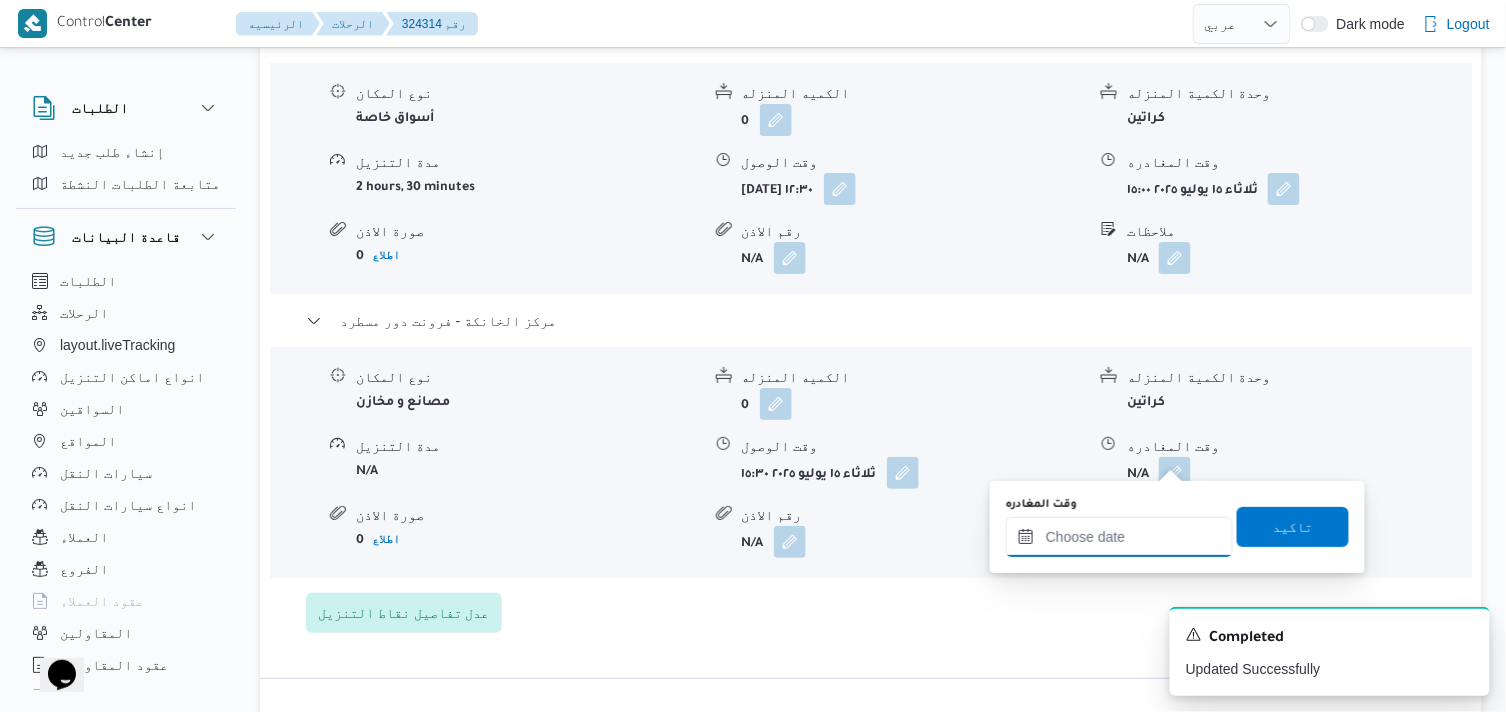 click on "وقت المغادره" at bounding box center [1119, 537] 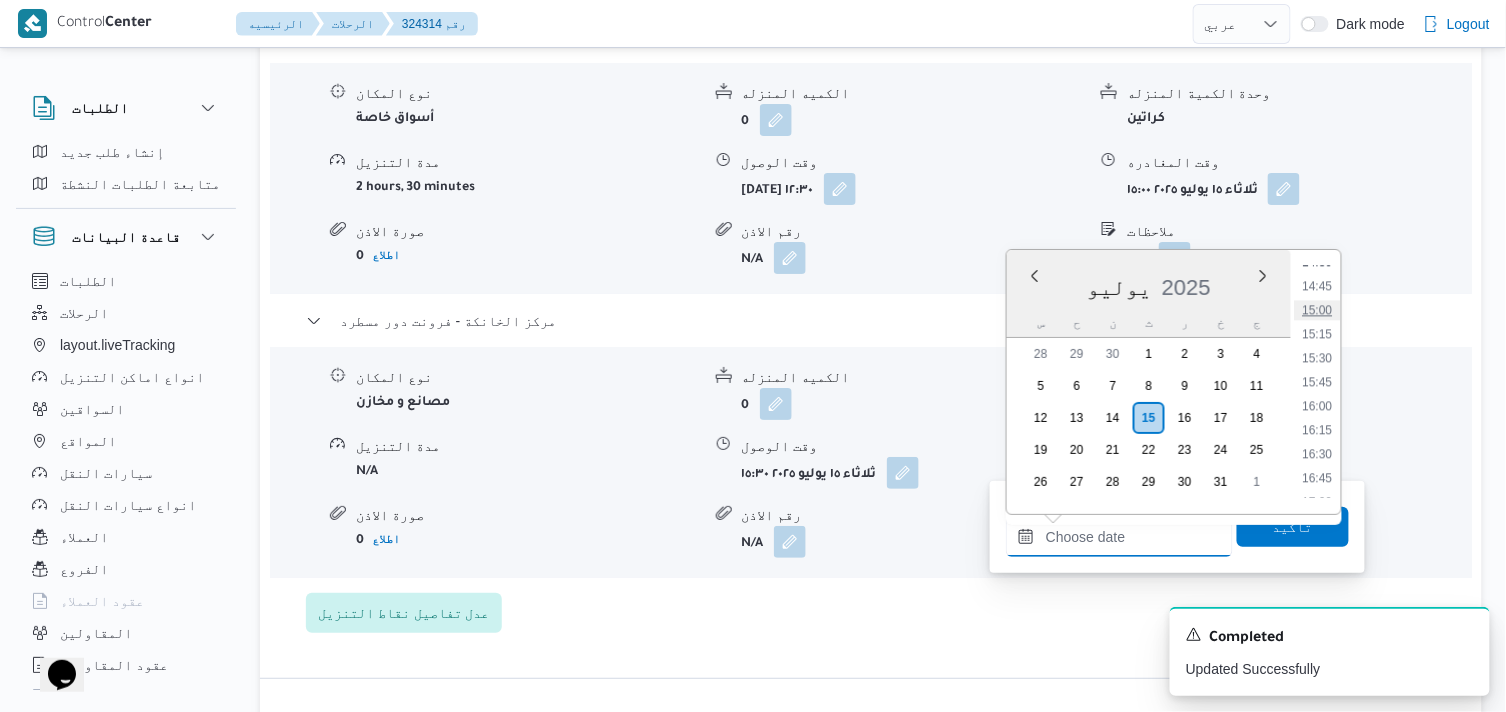 scroll, scrollTop: 1355, scrollLeft: 0, axis: vertical 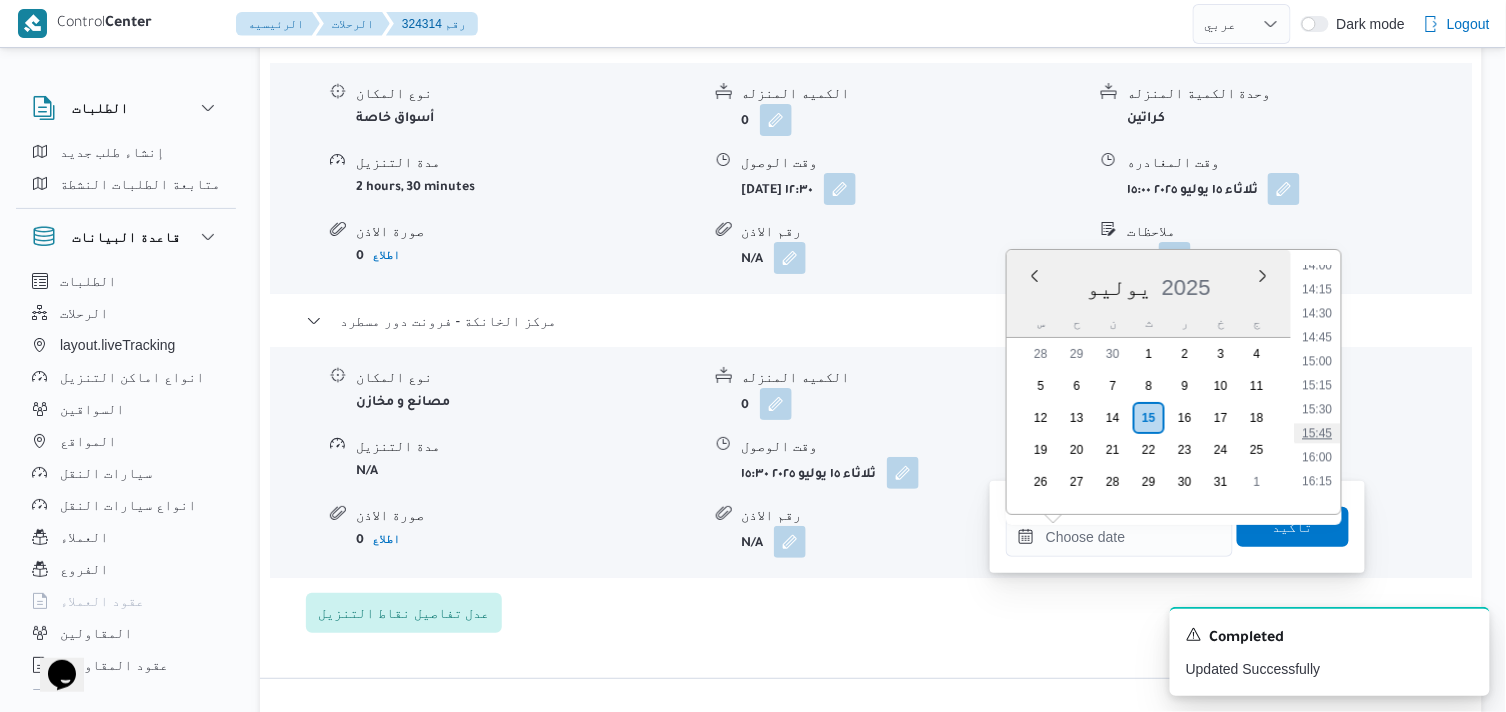 drag, startPoint x: 1325, startPoint y: 425, endPoint x: 1306, endPoint y: 491, distance: 68.68042 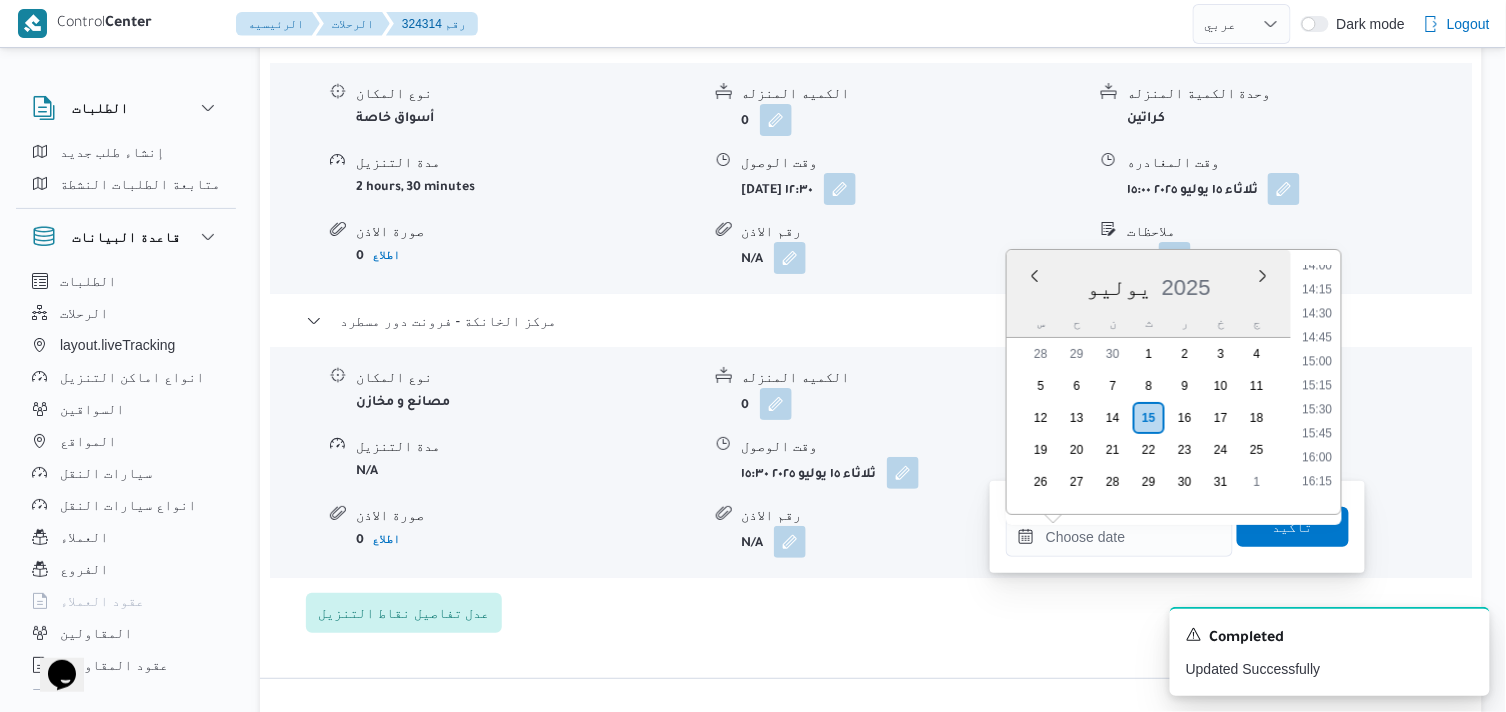 click on "15:45" at bounding box center [1318, 433] 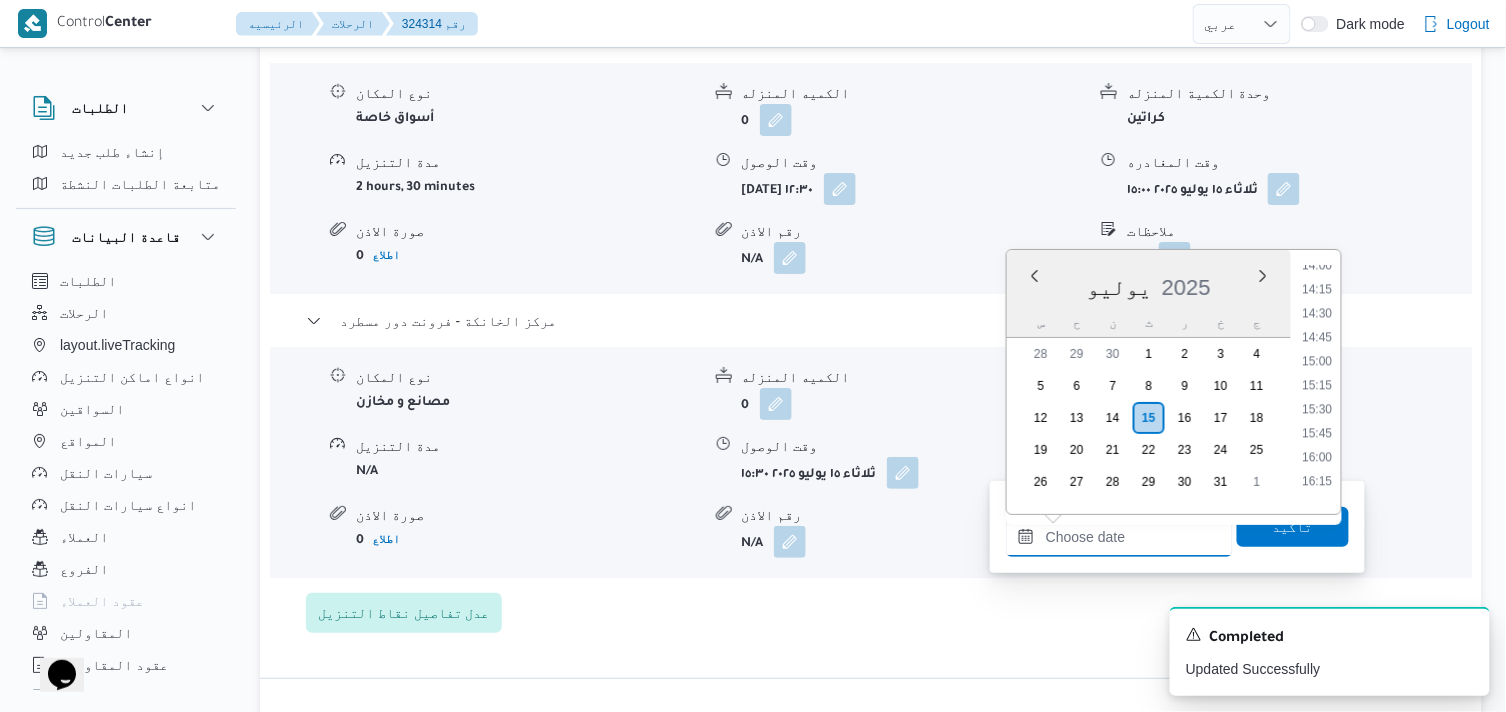 type on "[DATE] ١٥:٤٥" 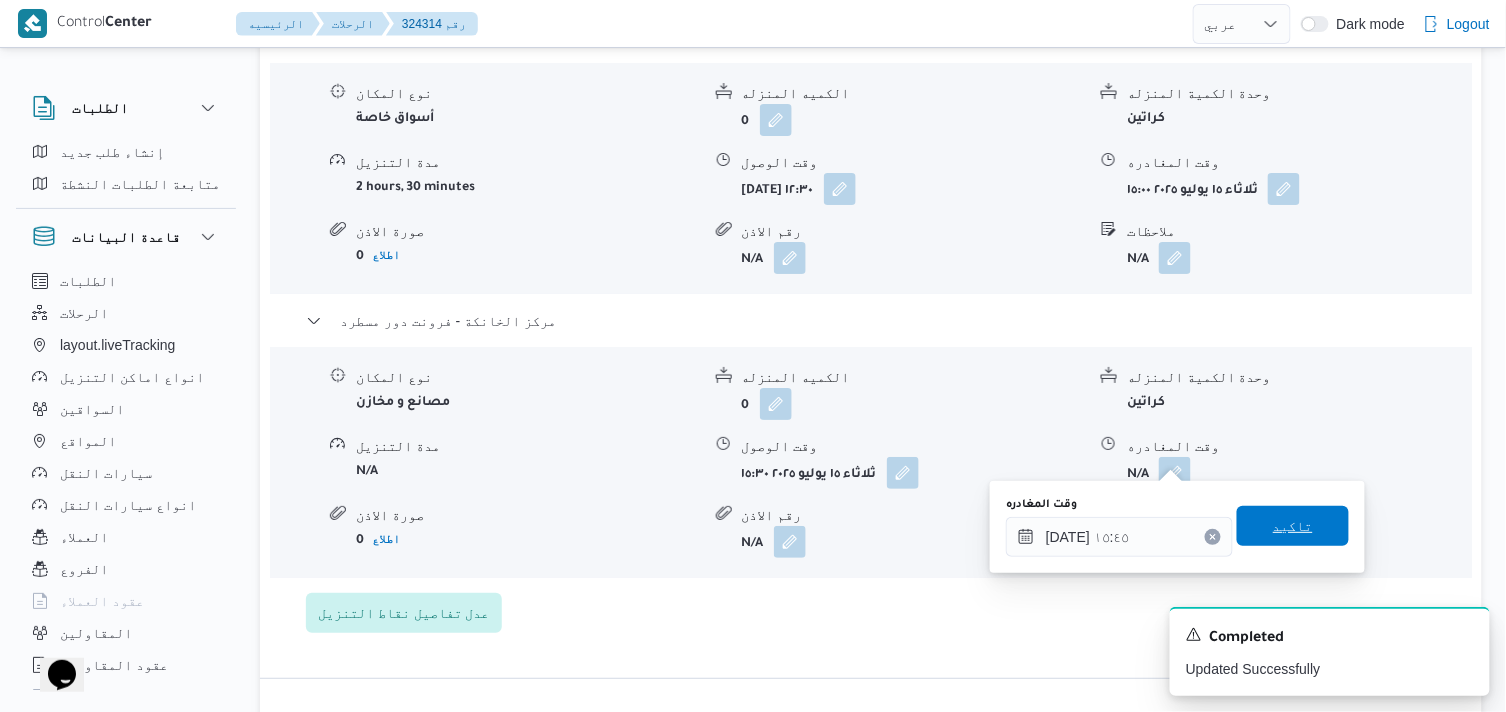 click on "تاكيد" at bounding box center [1293, 526] 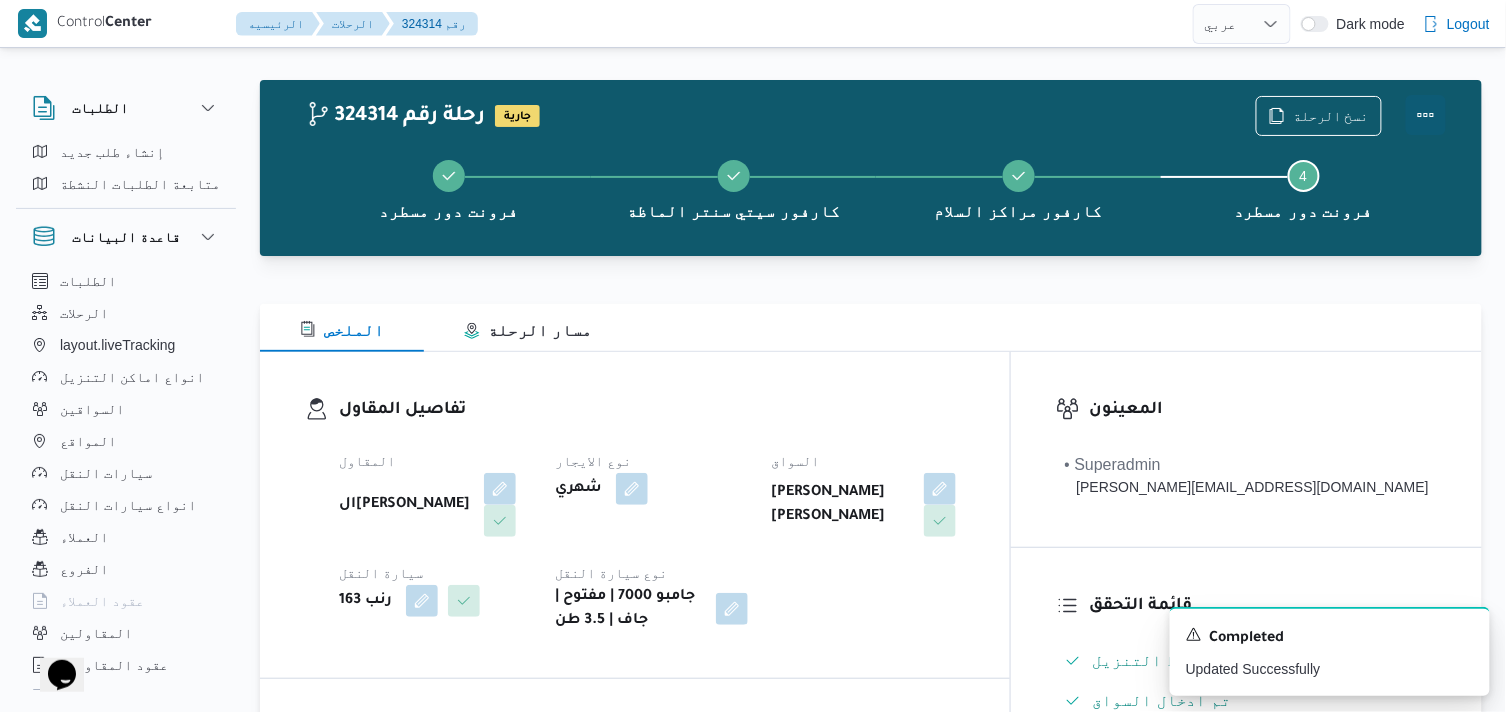 scroll, scrollTop: 0, scrollLeft: 0, axis: both 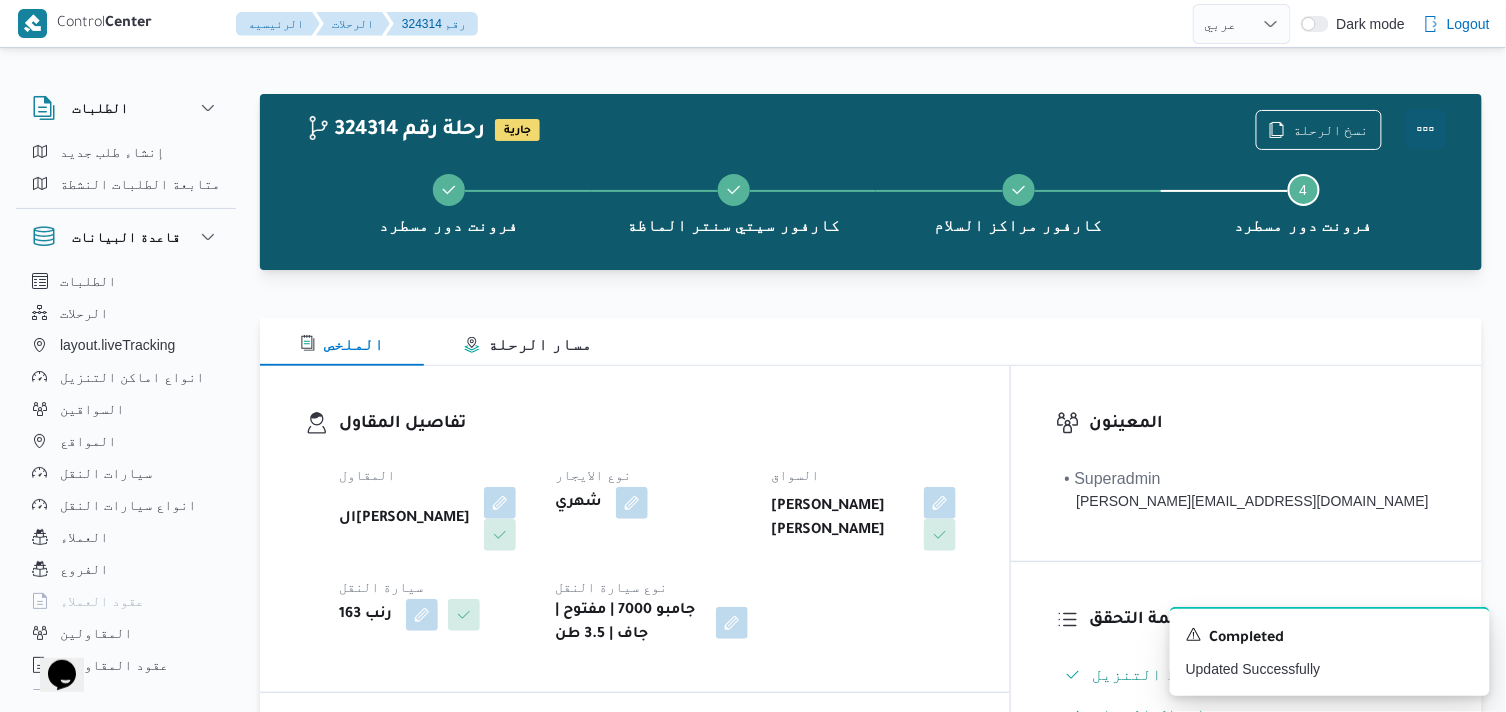click at bounding box center [1426, 129] 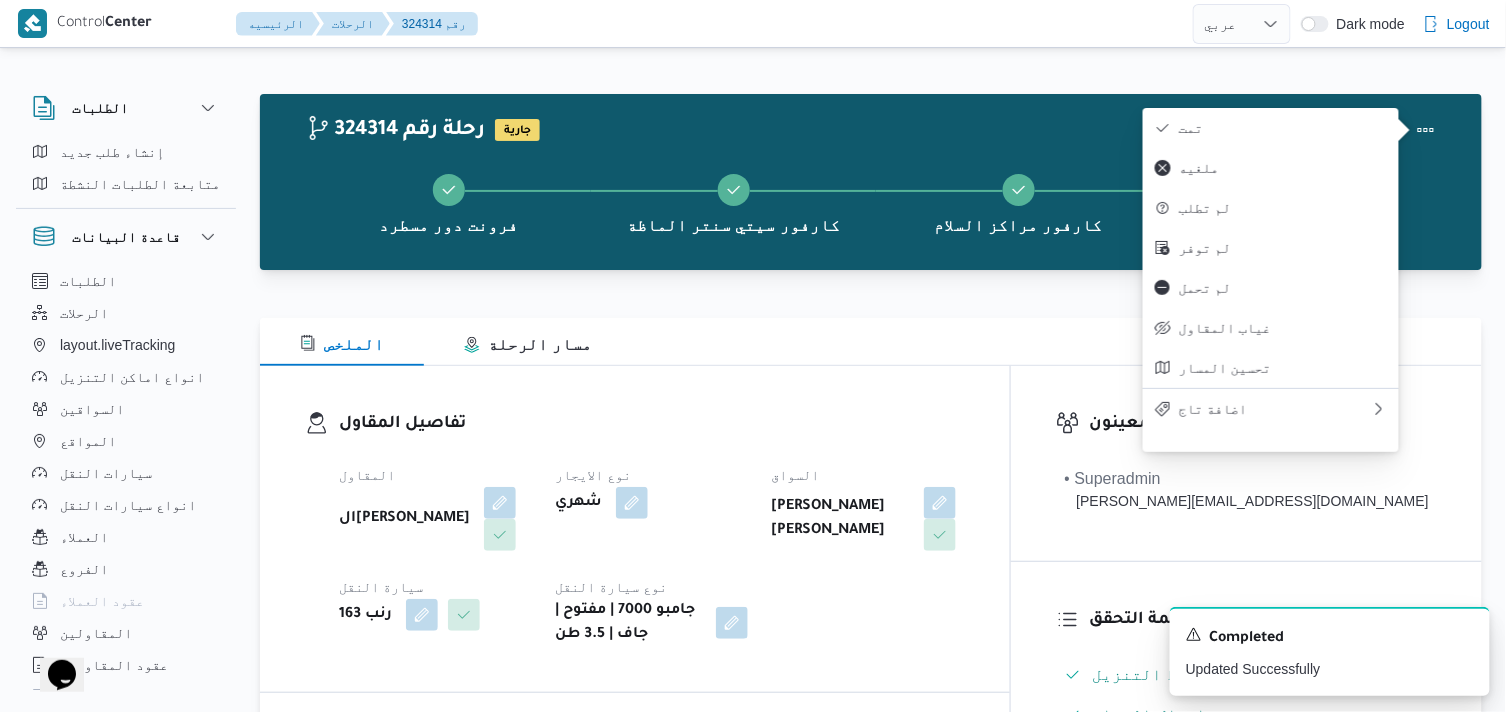 click on "تمت" at bounding box center (1271, 128) 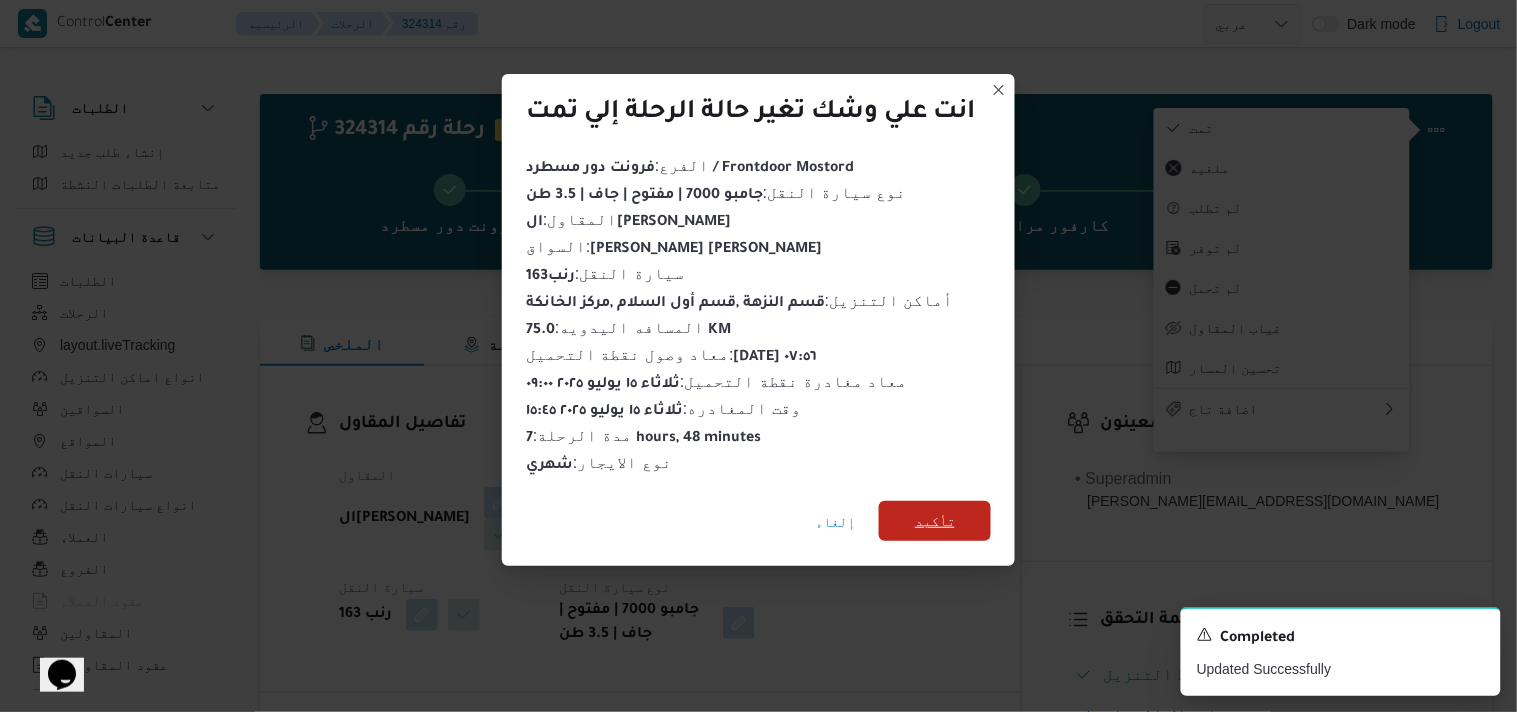 click on "تأكيد" at bounding box center [935, 521] 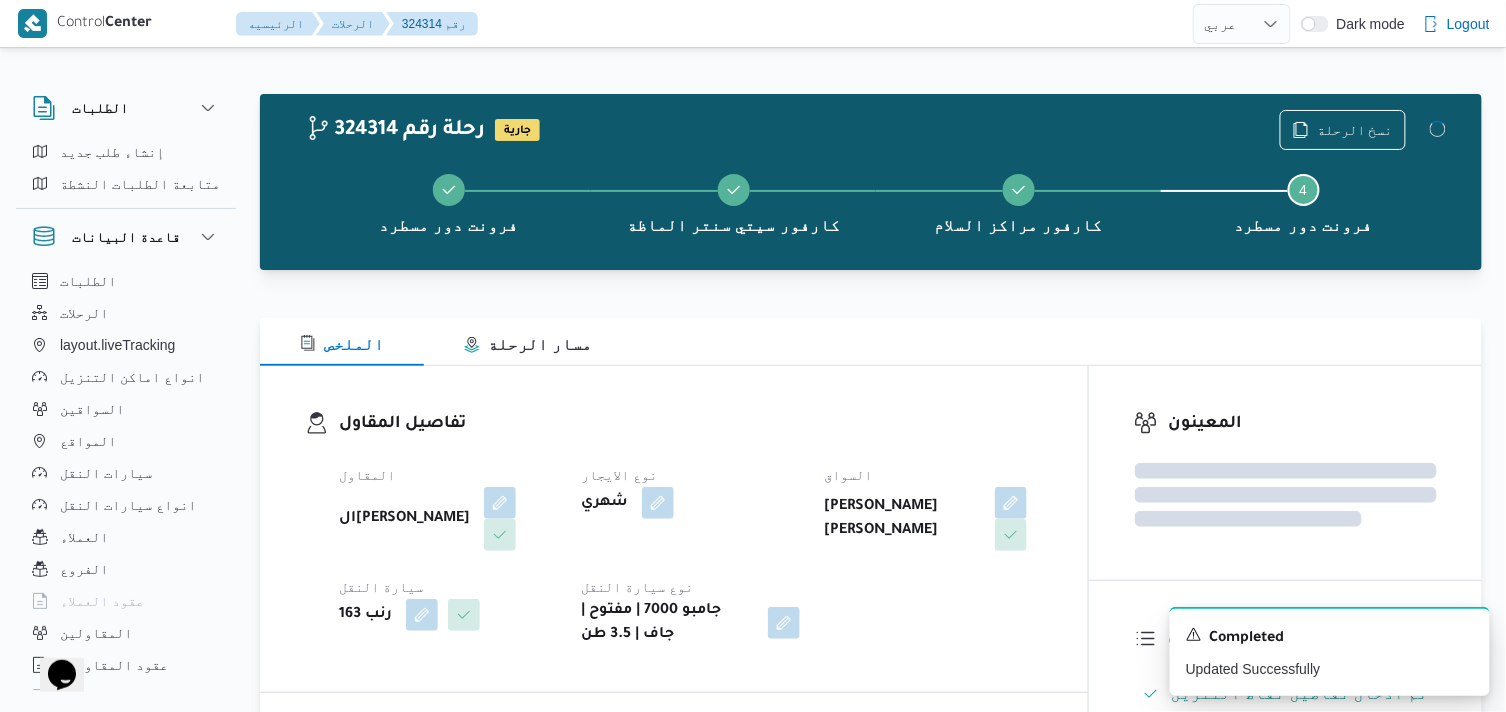 click on "نوع الايجار" at bounding box center [690, 475] 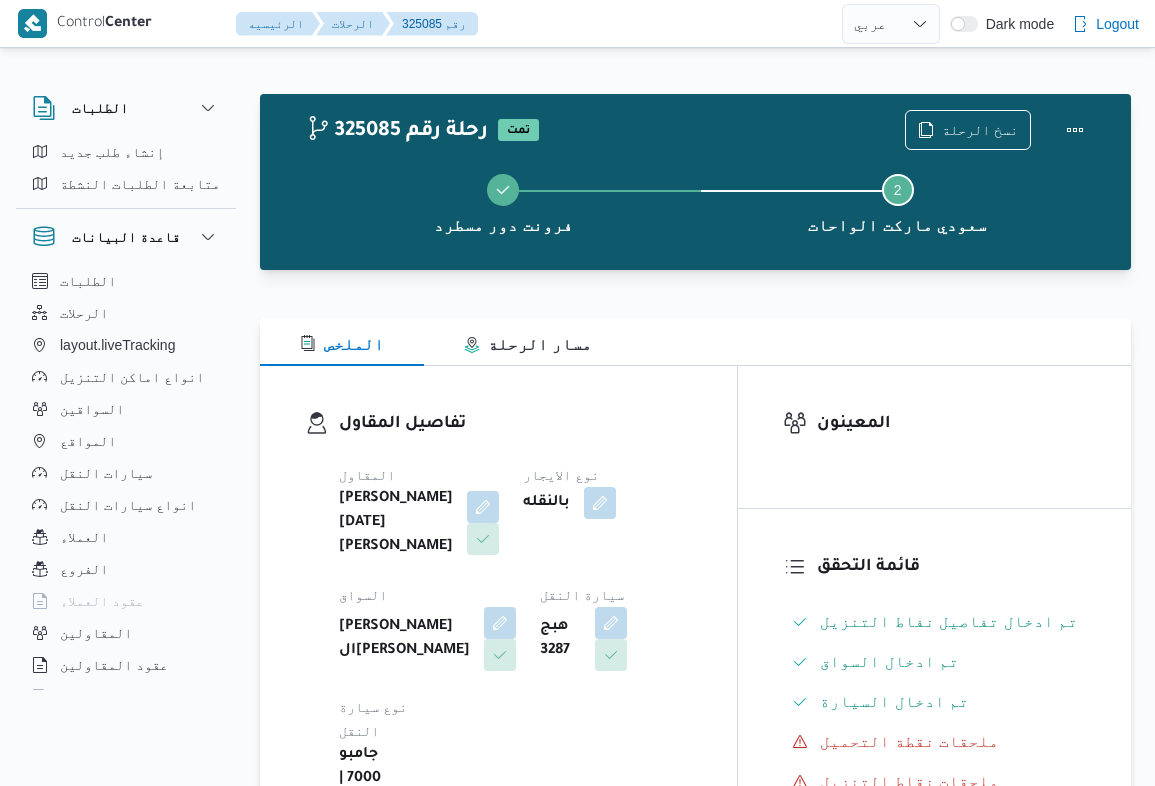 select on "ar" 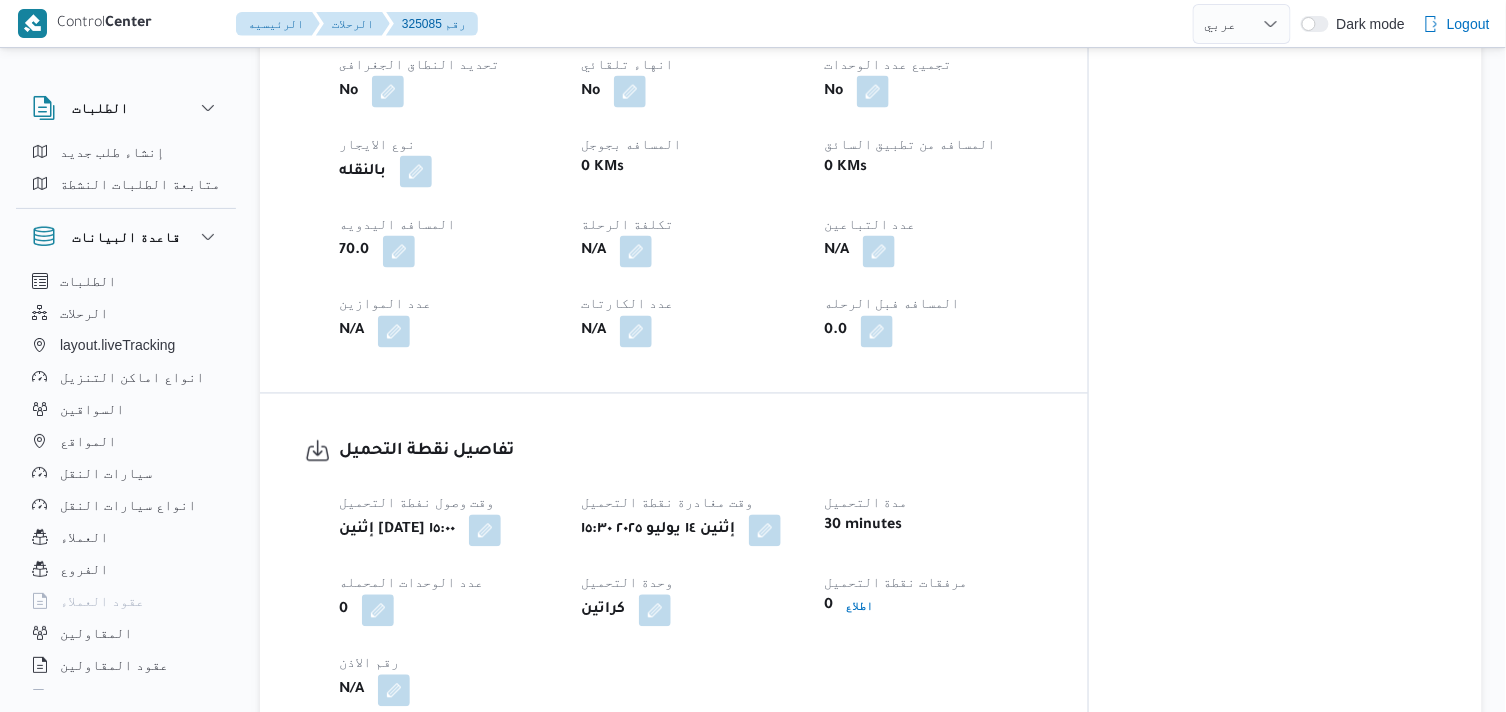 scroll, scrollTop: 554, scrollLeft: 0, axis: vertical 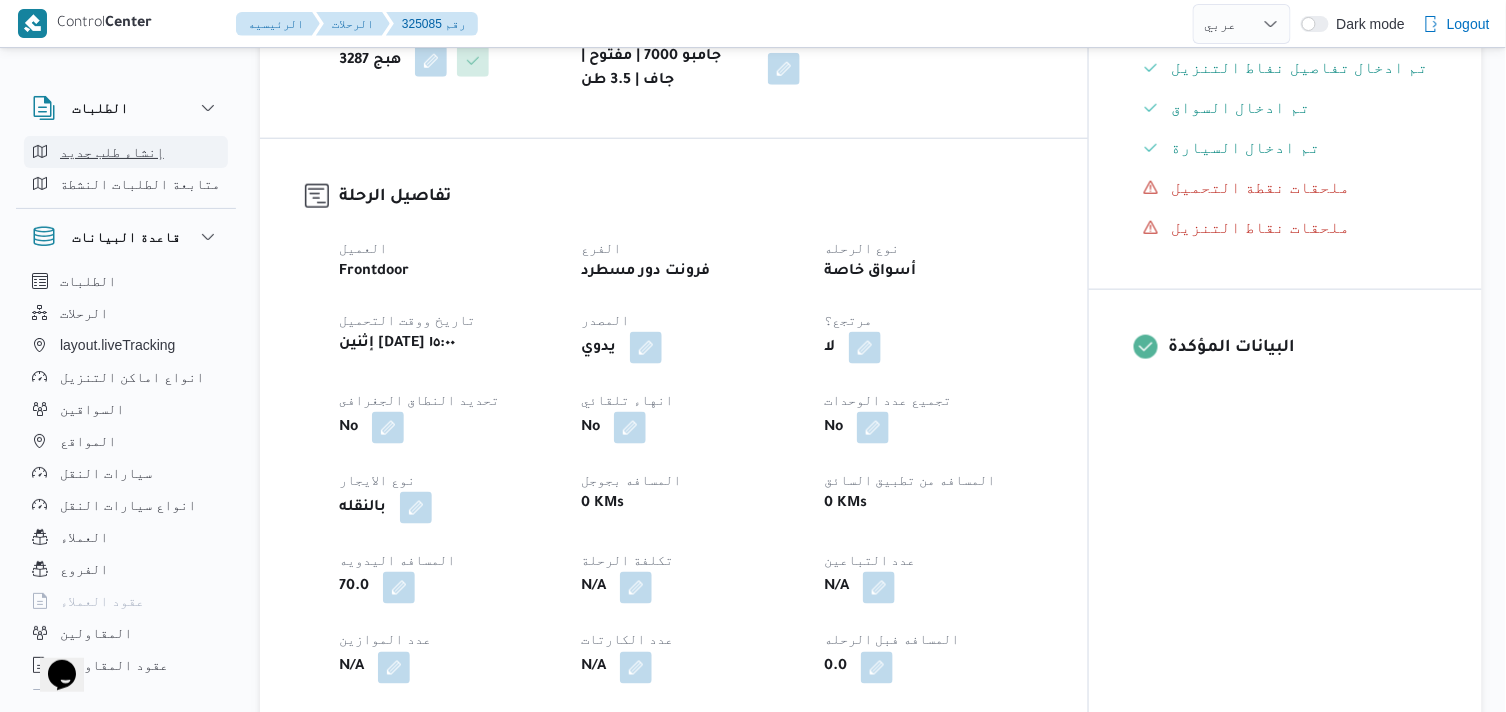 click on "إنشاء طلب جديد" at bounding box center [112, 152] 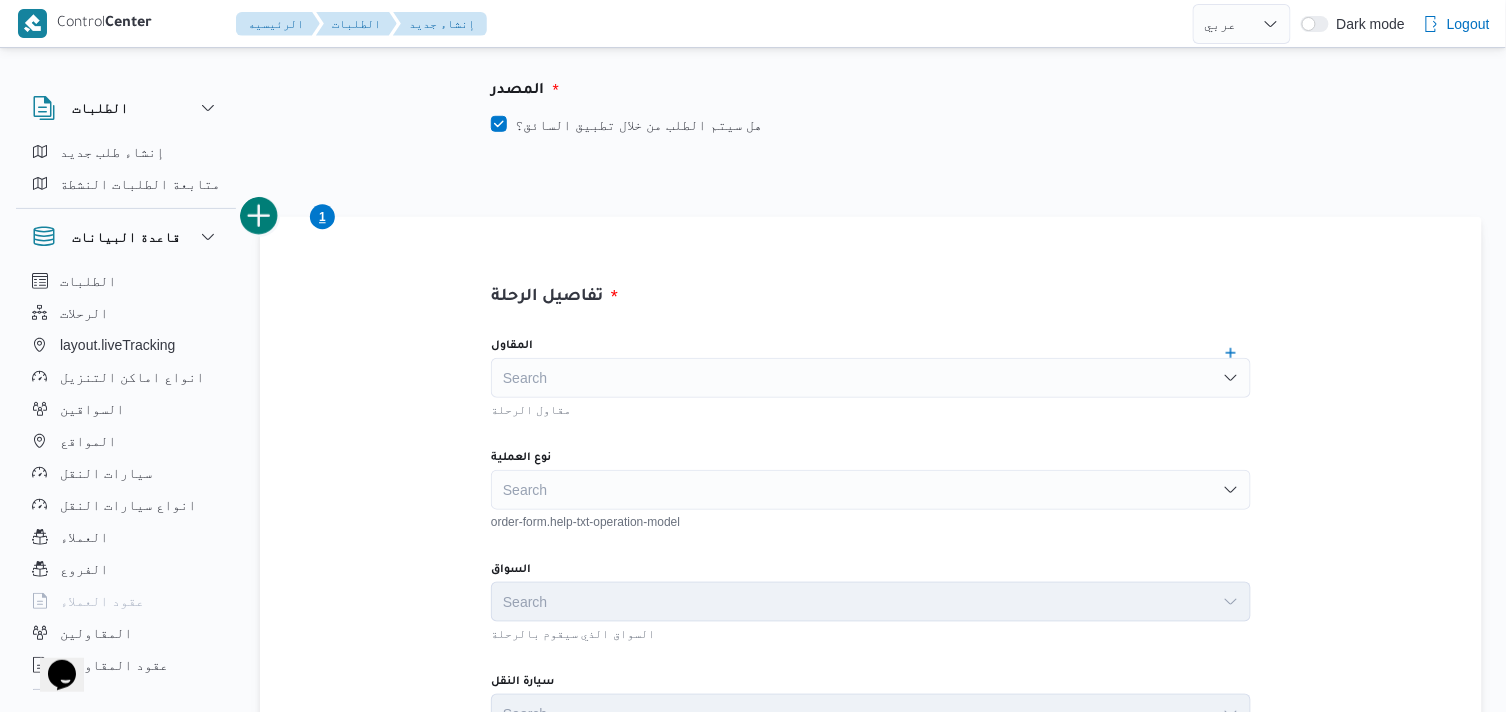 scroll, scrollTop: 0, scrollLeft: 0, axis: both 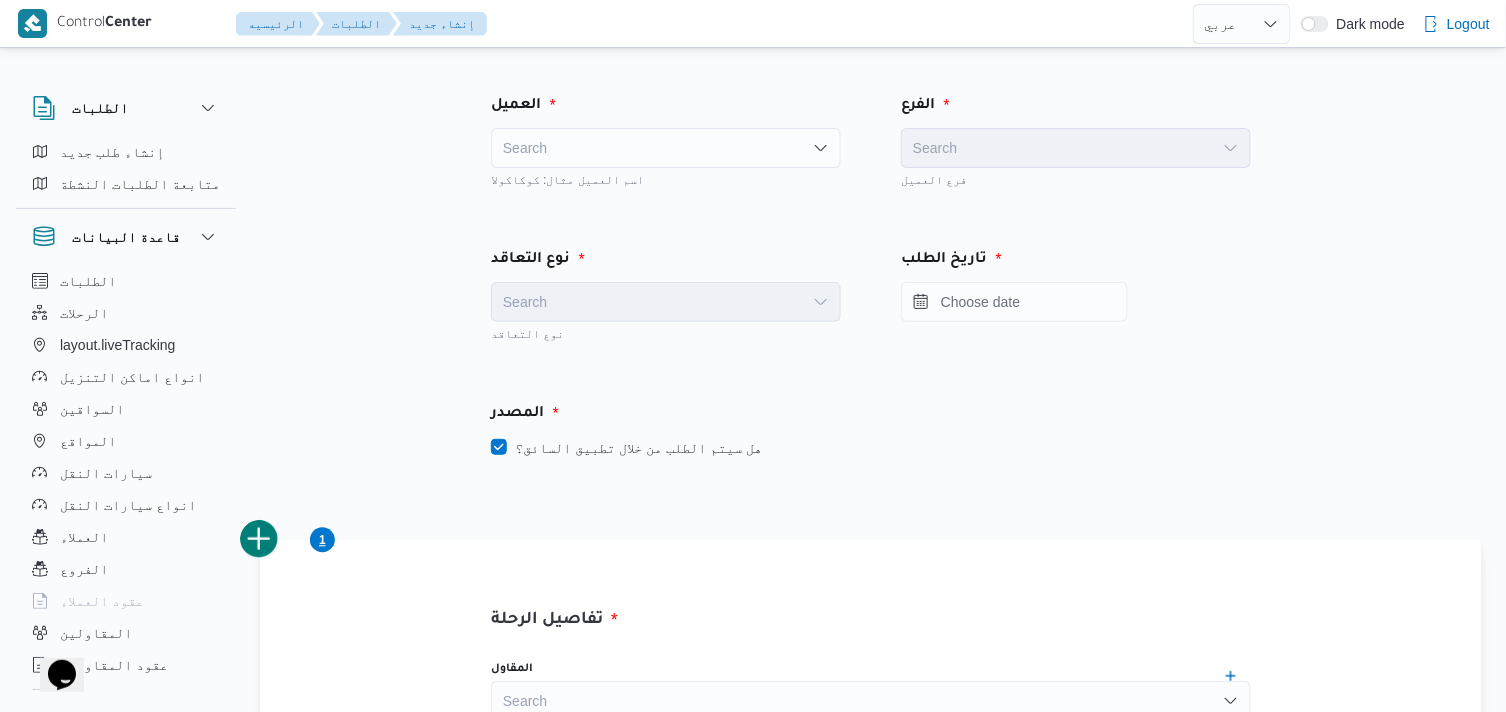 click on "Search" at bounding box center [666, 148] 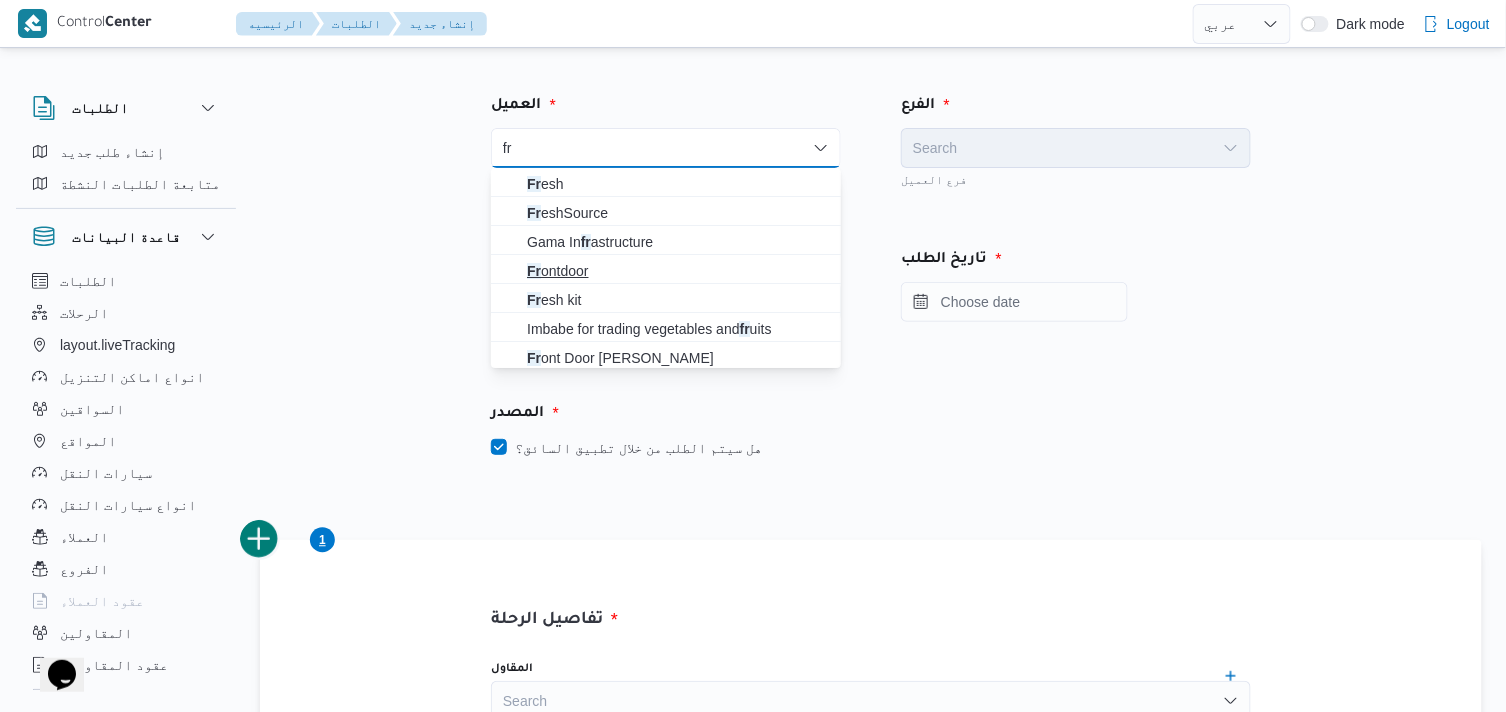 type on "fr" 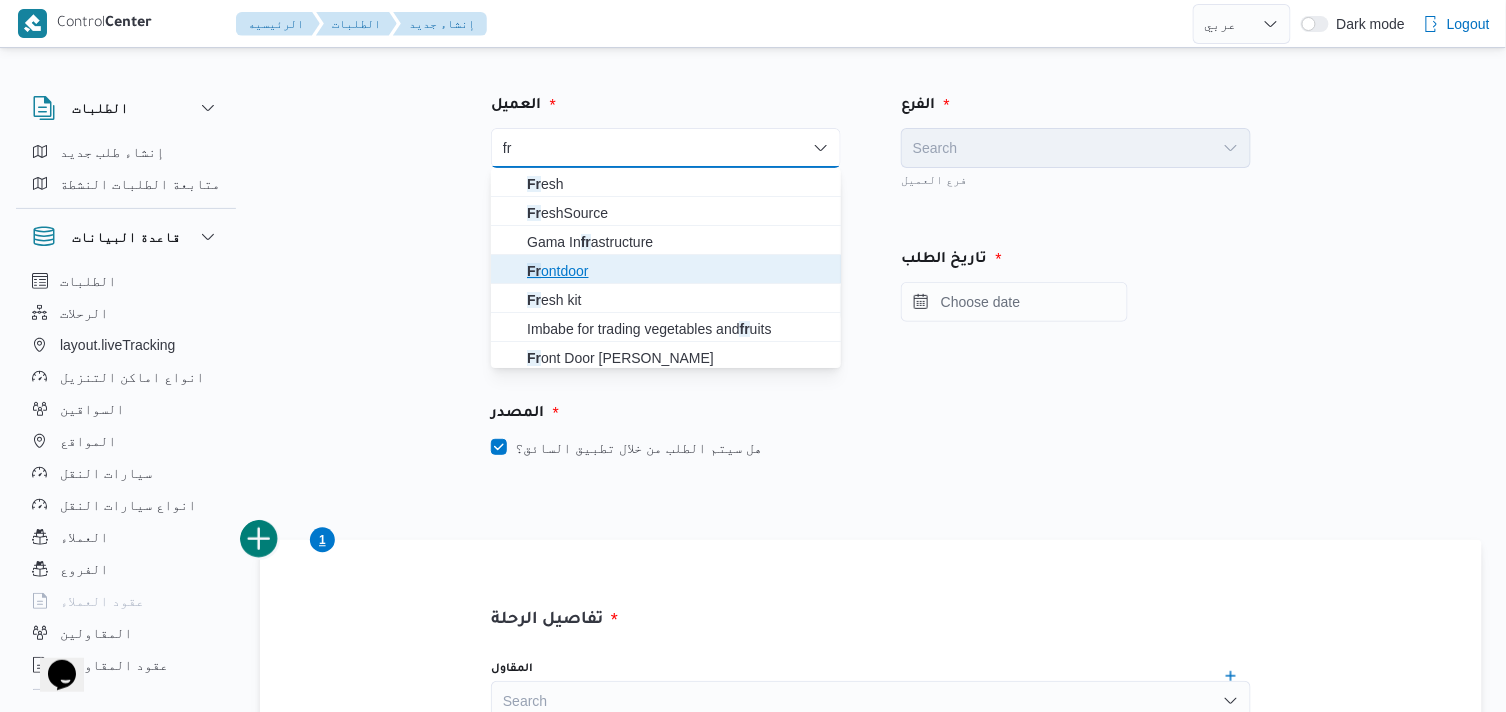 click on "Fr ontdoor" at bounding box center [678, 271] 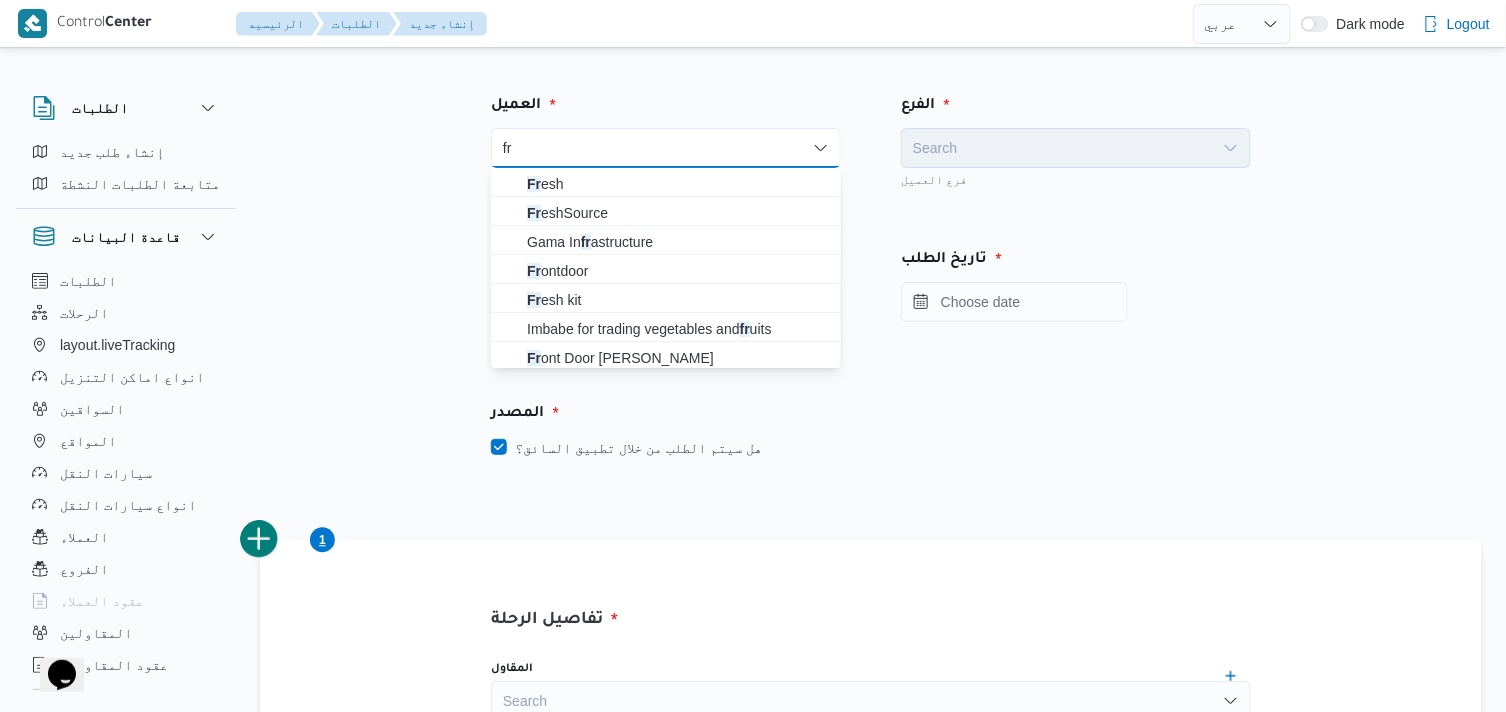 type 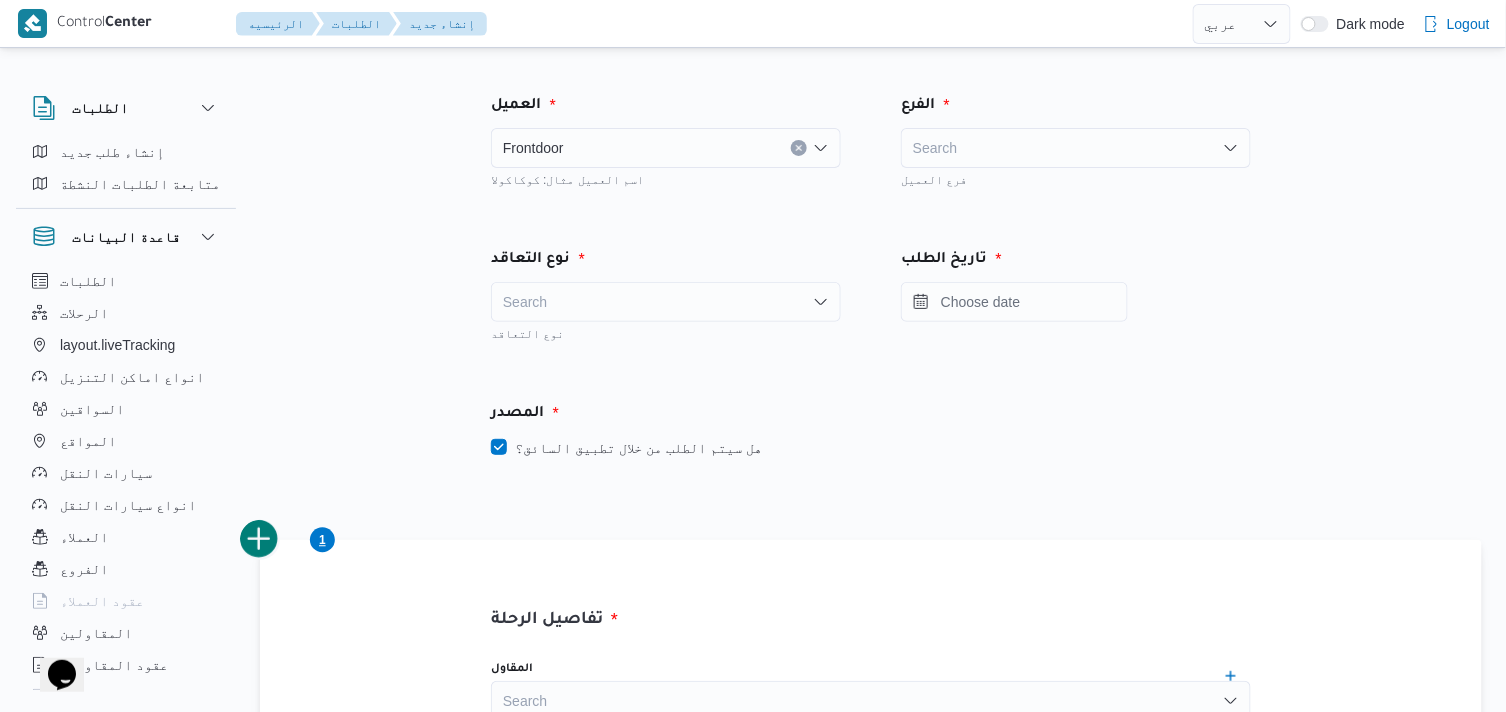 click on "Search" at bounding box center [1076, 148] 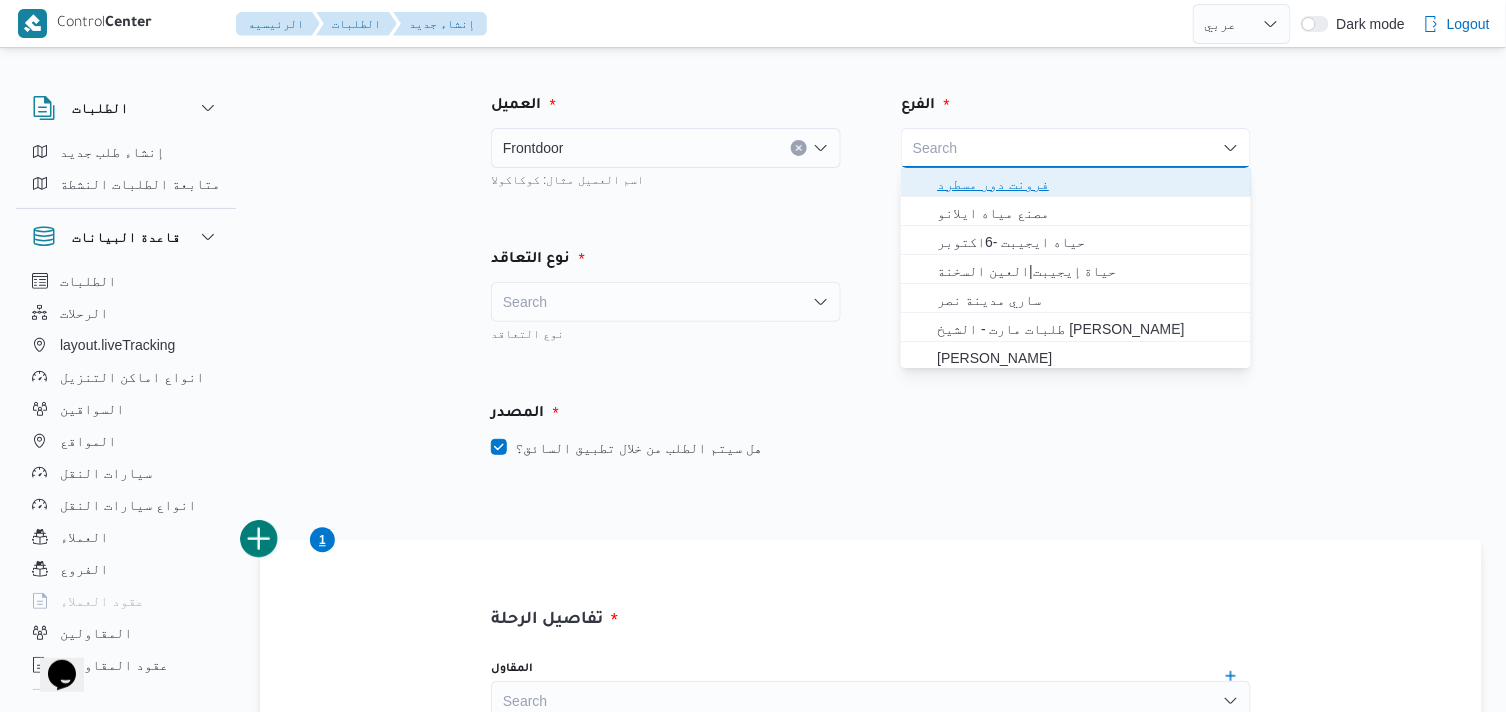 click on "فرونت دور مسطرد" at bounding box center (1088, 184) 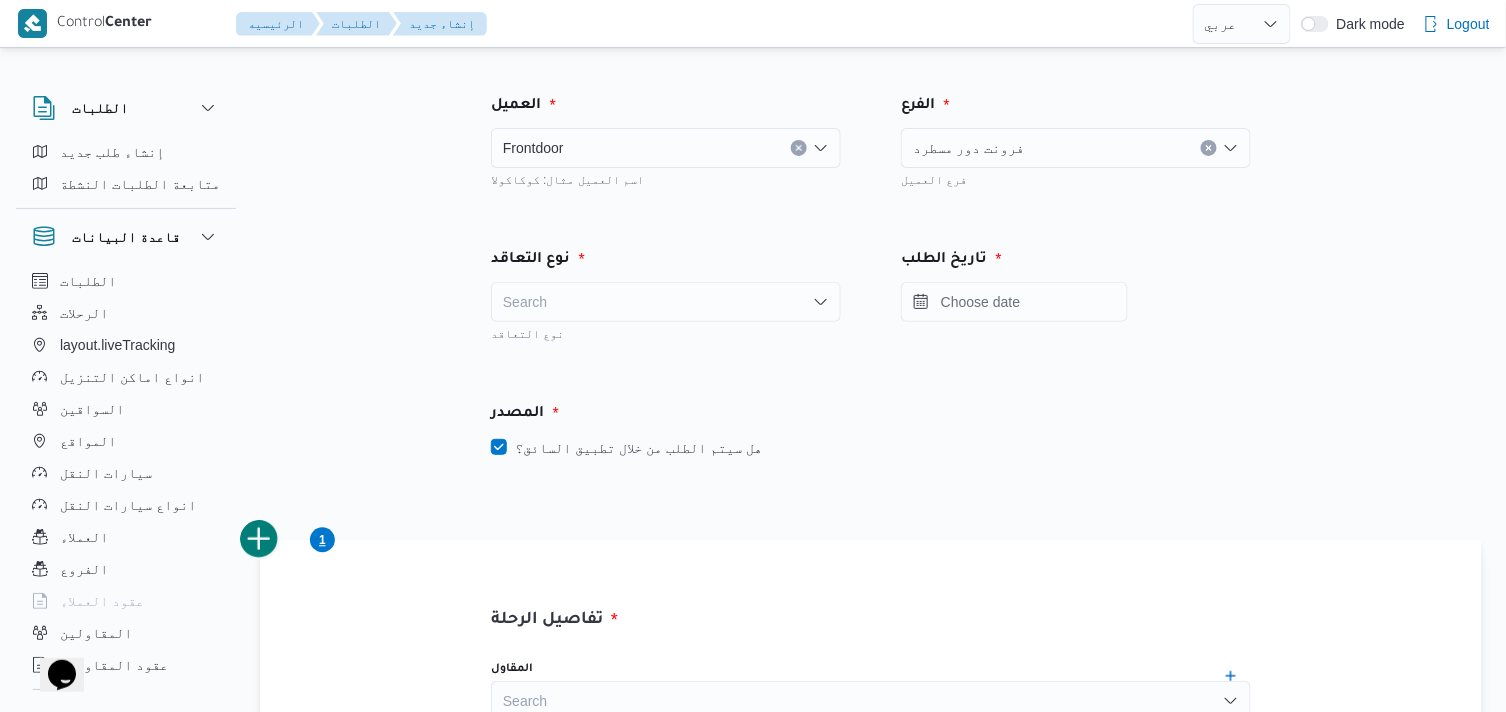 click on "Search" at bounding box center (666, 302) 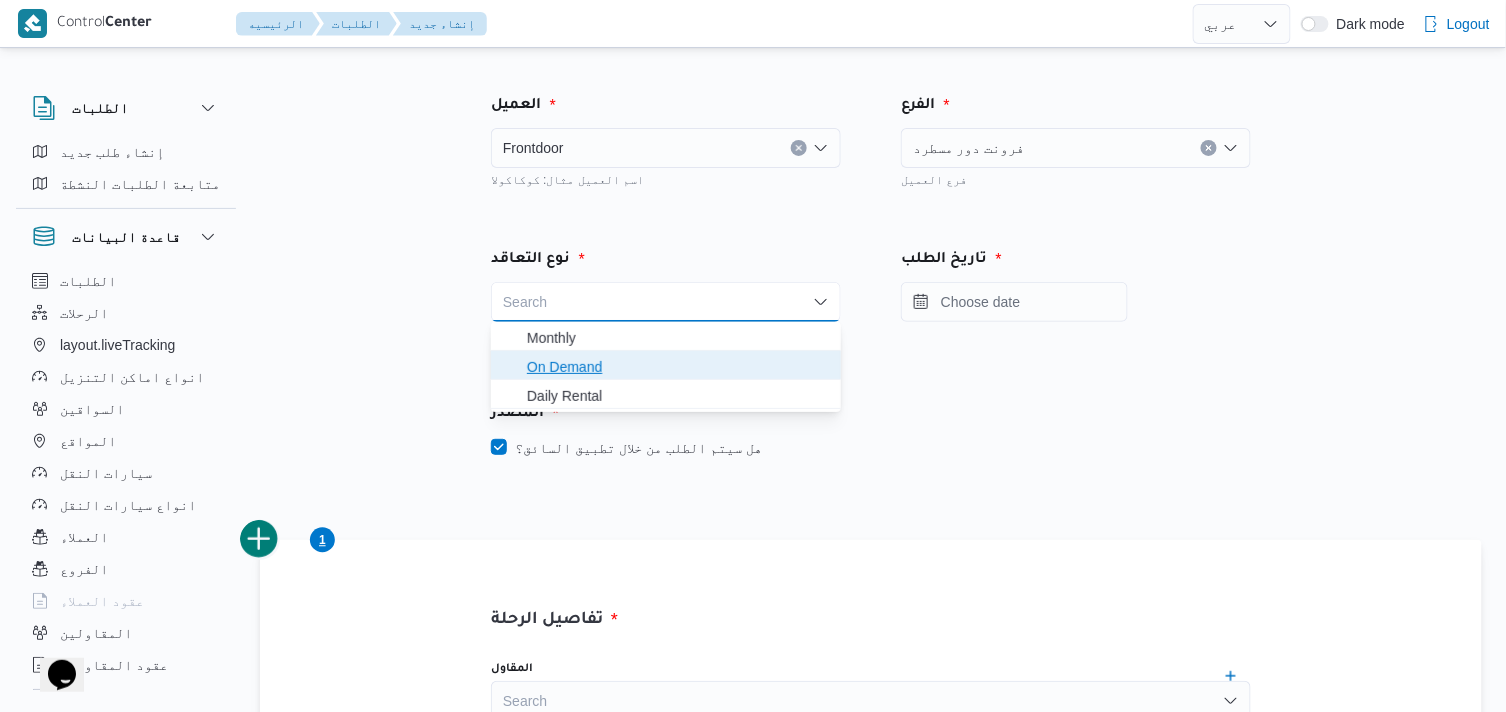 click on "On Demand" at bounding box center [678, 367] 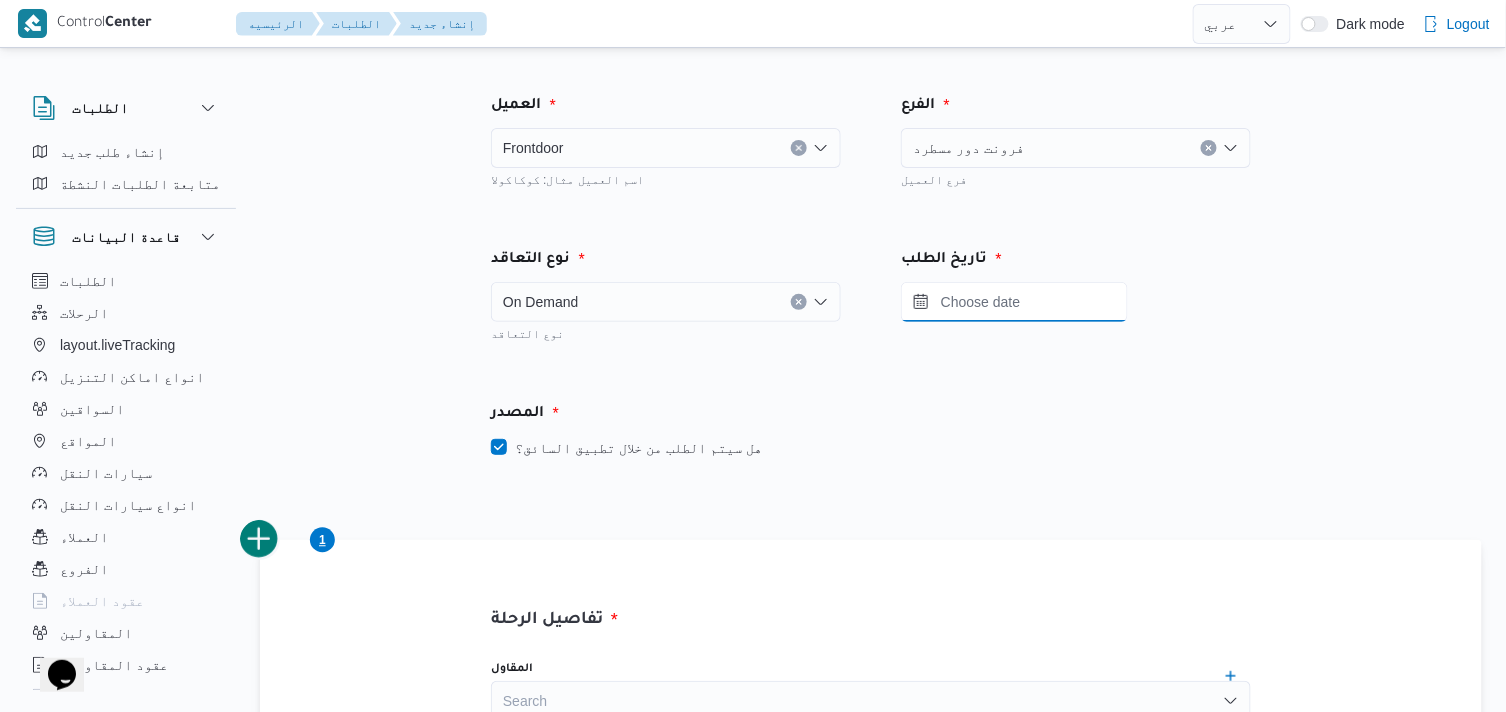 click at bounding box center [1014, 302] 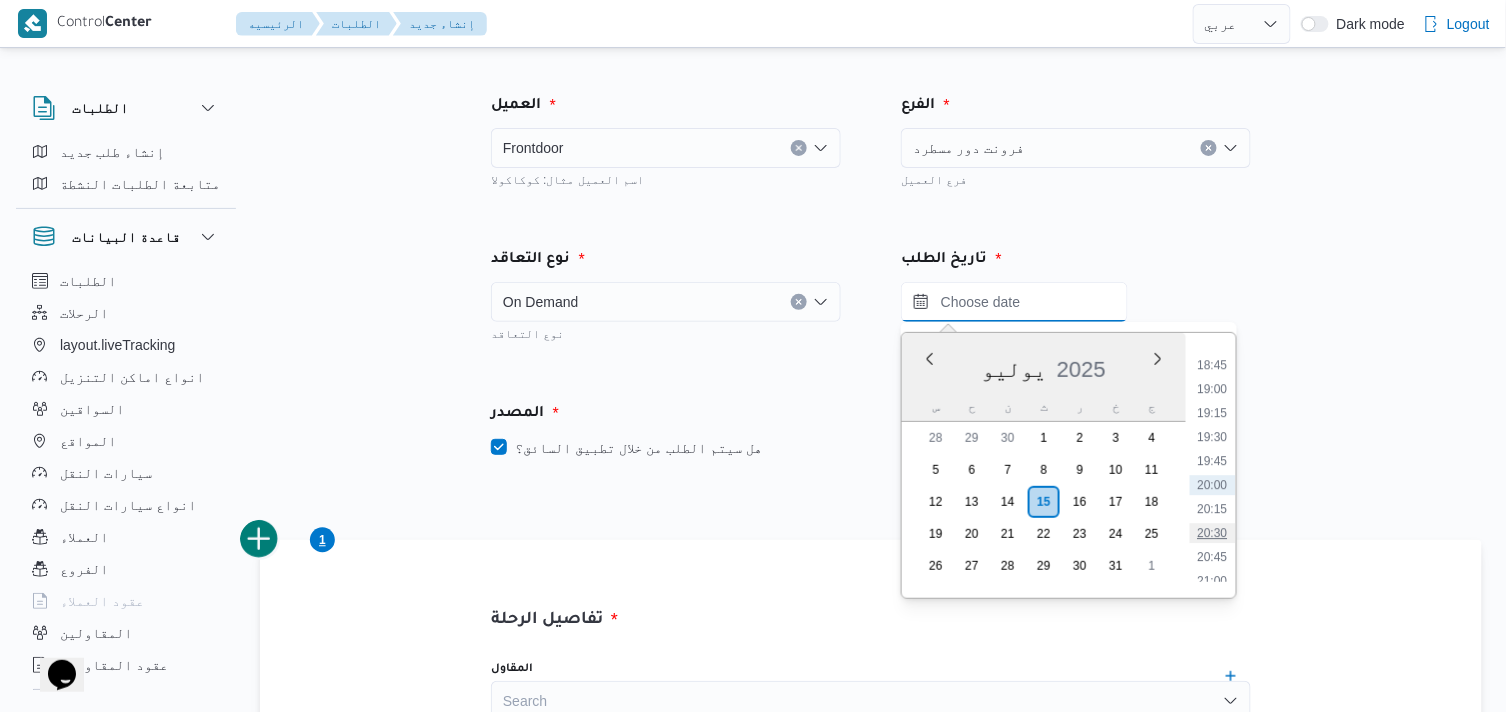 scroll, scrollTop: 1800, scrollLeft: 0, axis: vertical 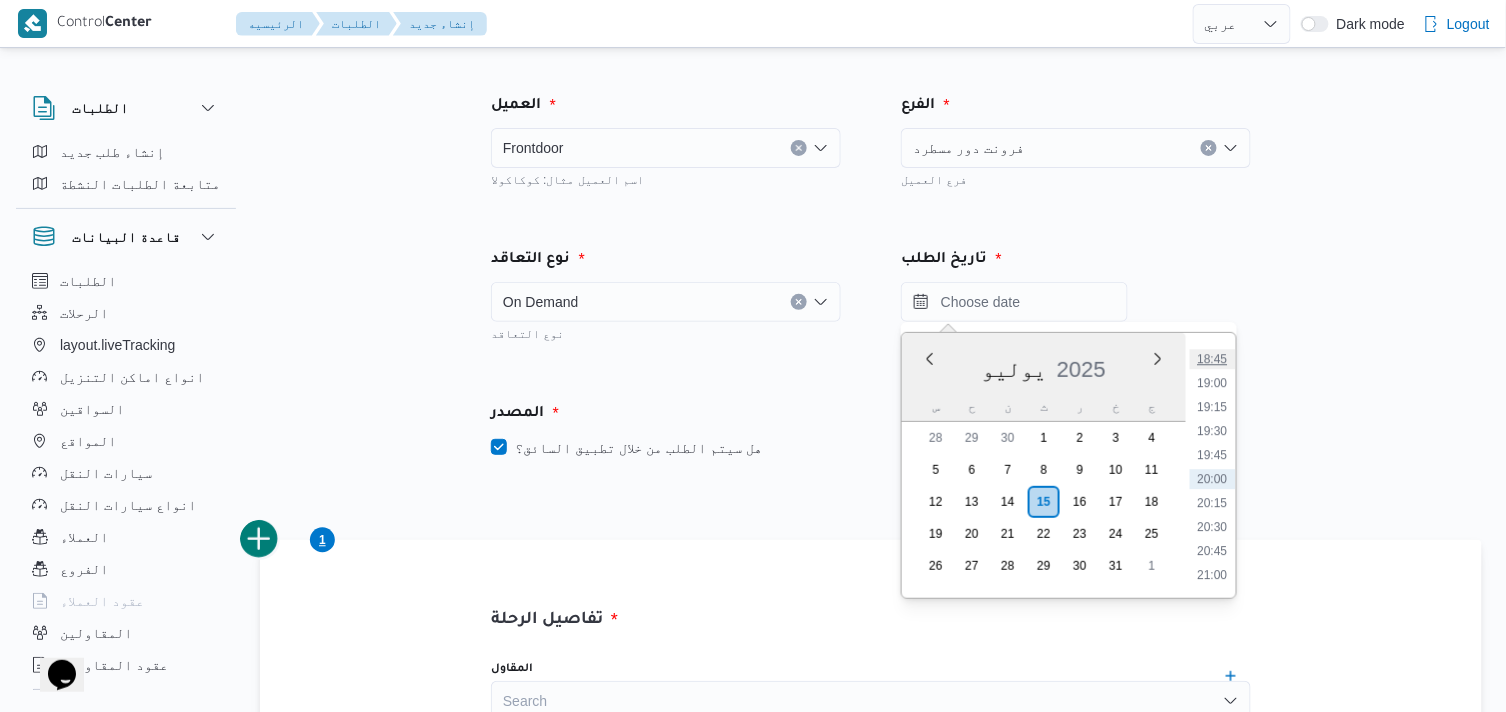 click on "18:45" at bounding box center [1213, 359] 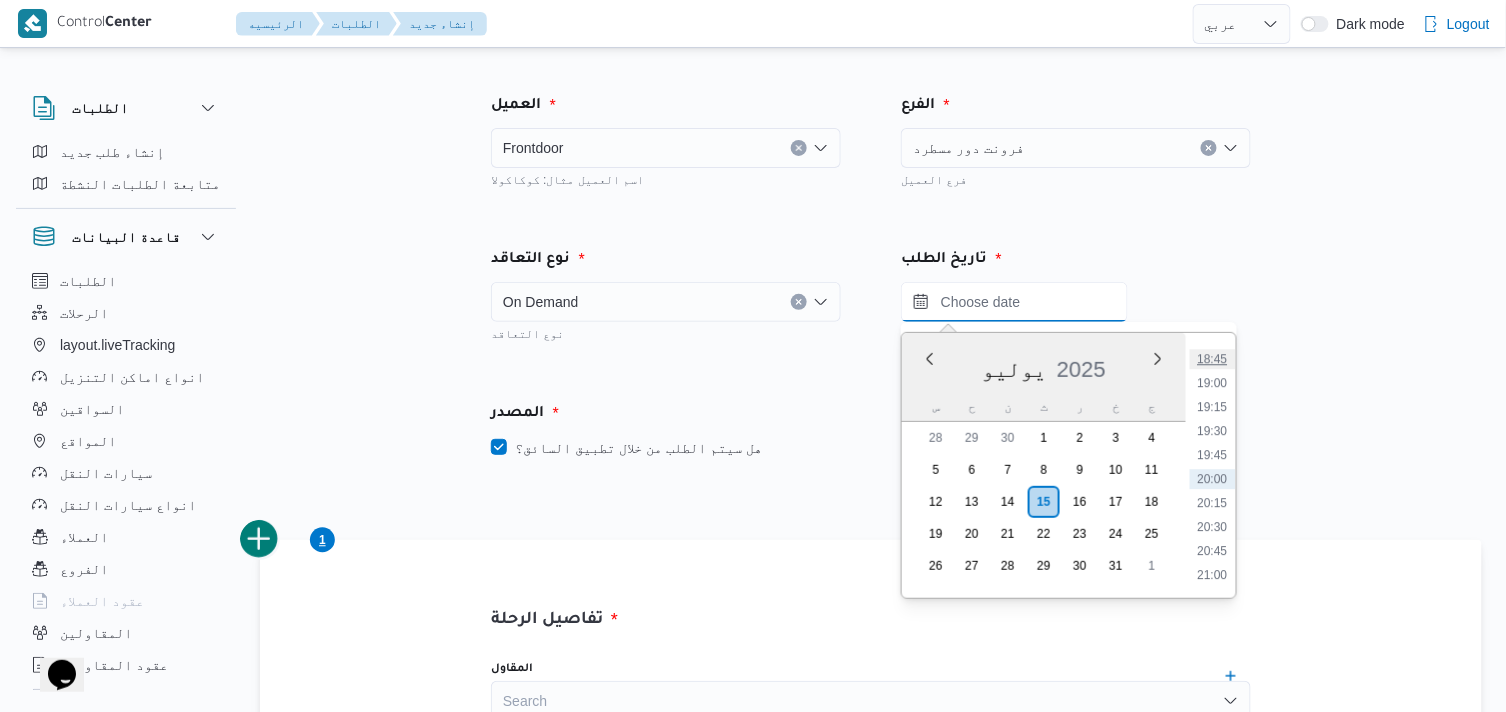 type on "[DATE] ١٨:٤٥" 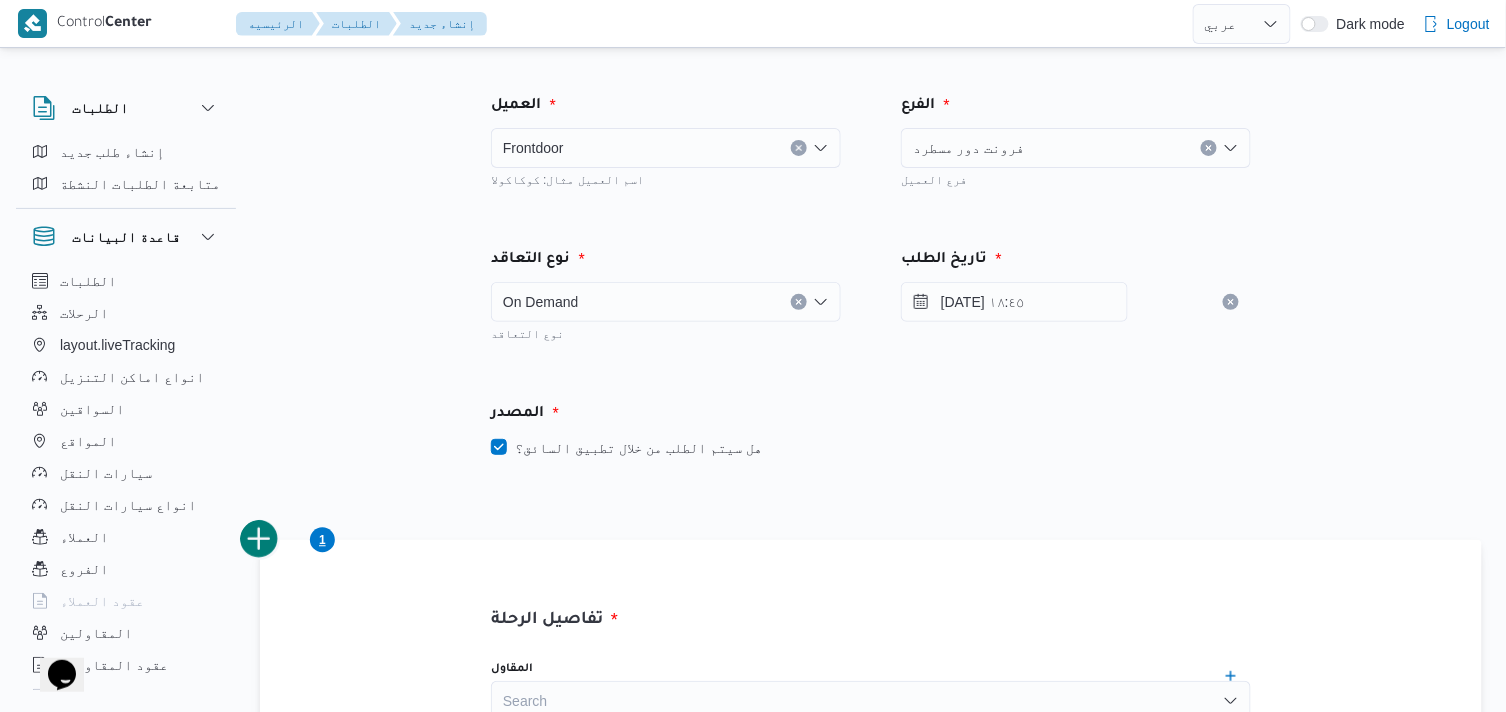 click on "هل سيتم الطلب من خلال تطبيق السائق؟" at bounding box center (626, 448) 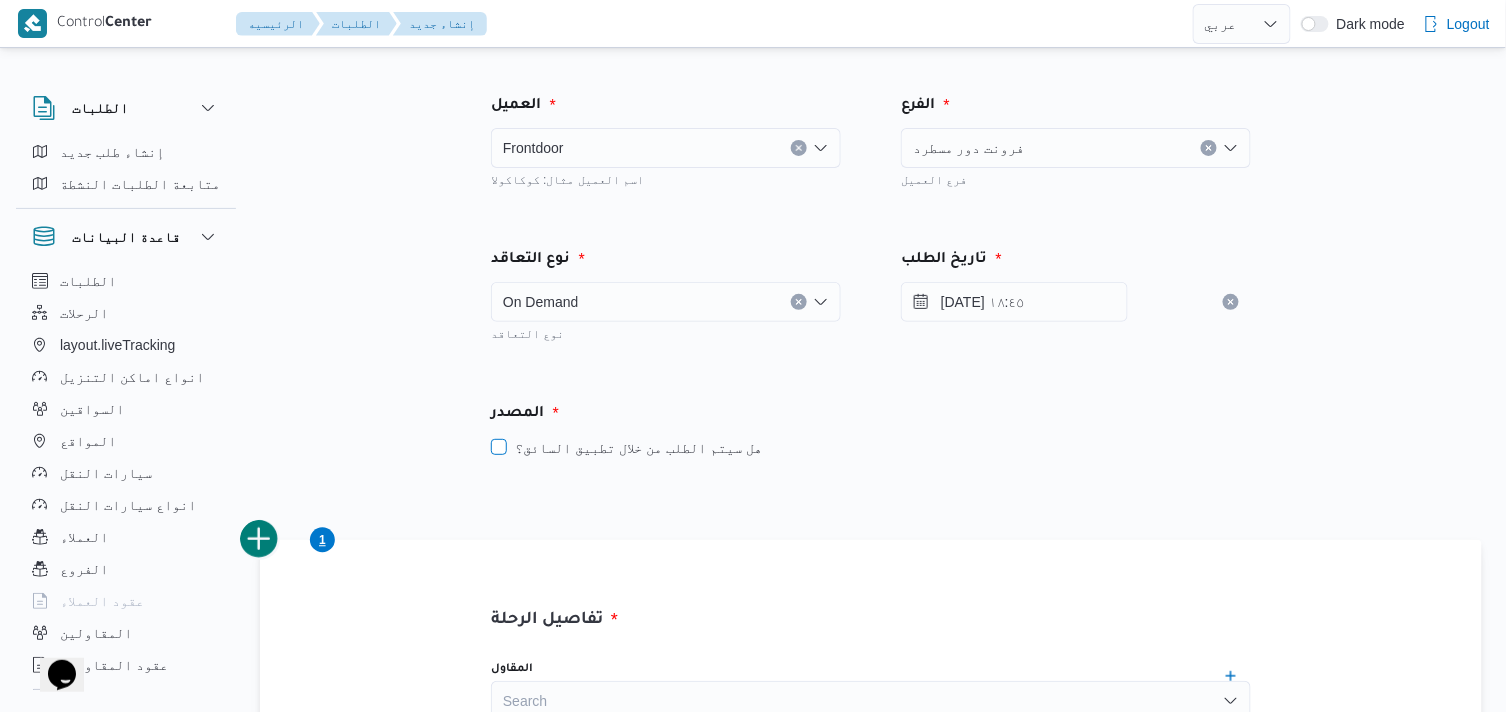 checkbox on "false" 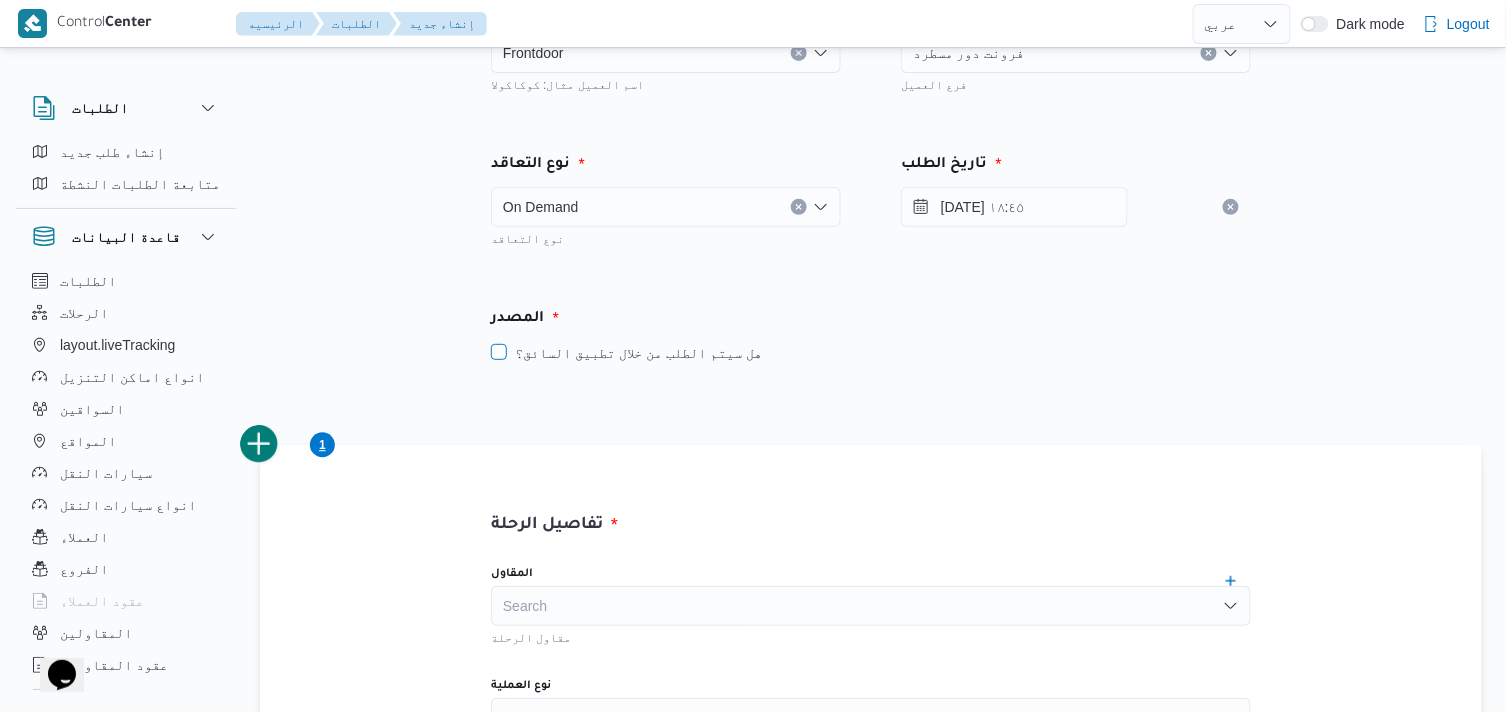 scroll, scrollTop: 222, scrollLeft: 0, axis: vertical 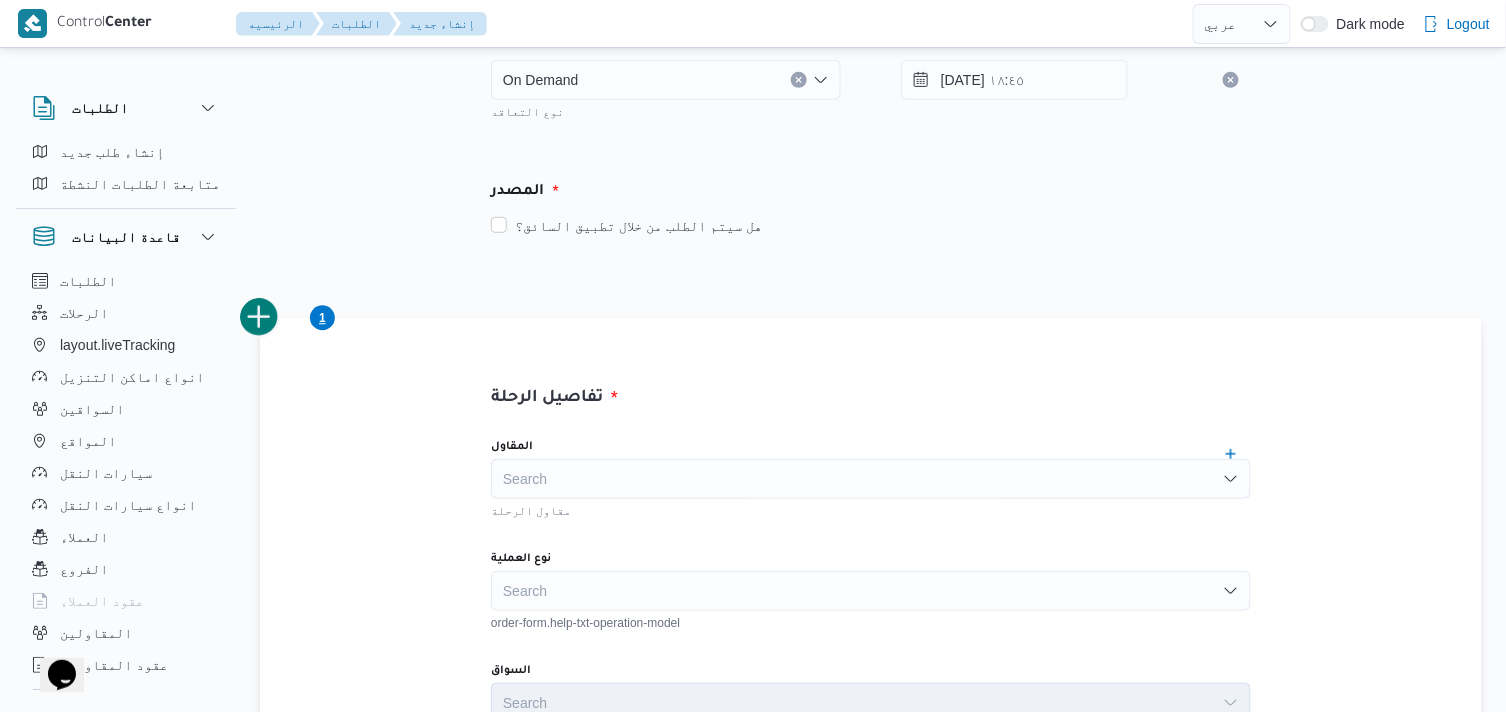 click on "Search" at bounding box center (871, 479) 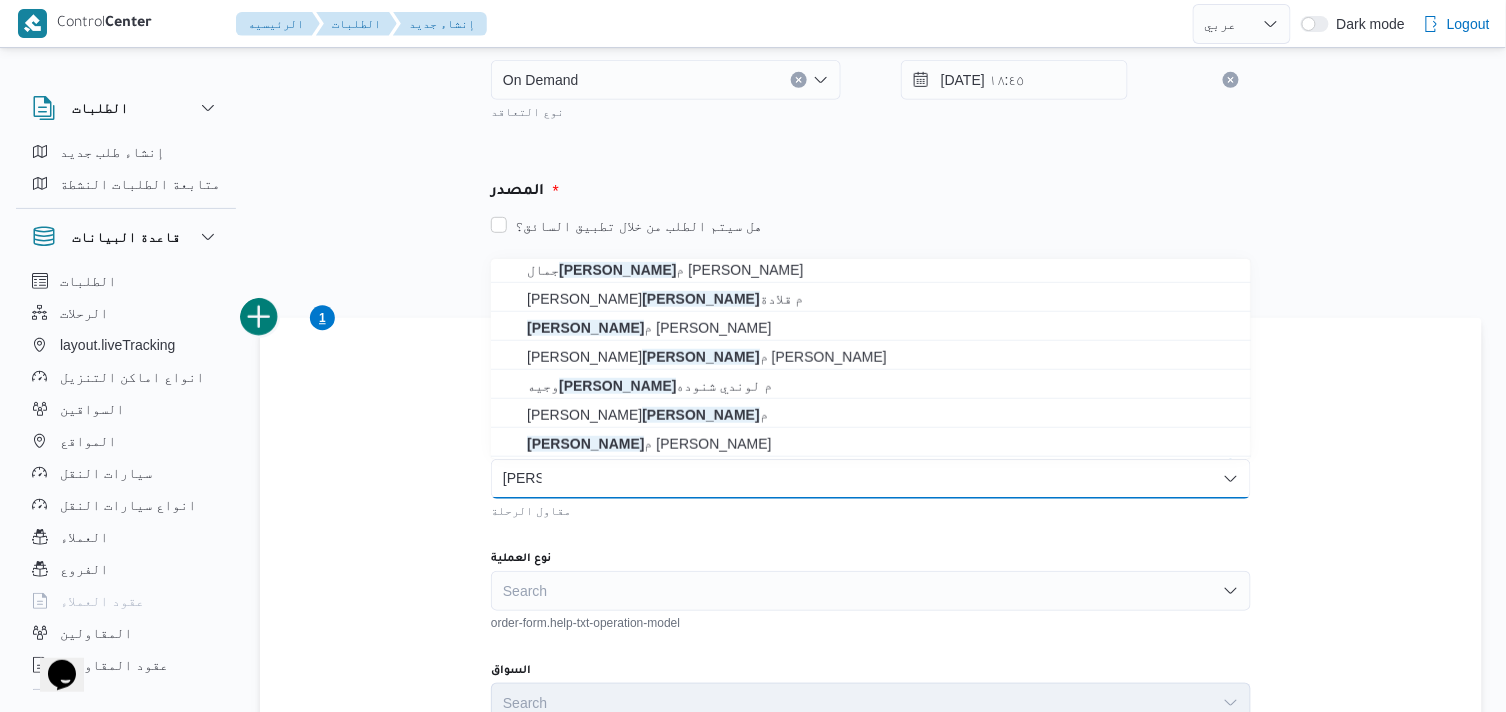 scroll, scrollTop: 0, scrollLeft: 0, axis: both 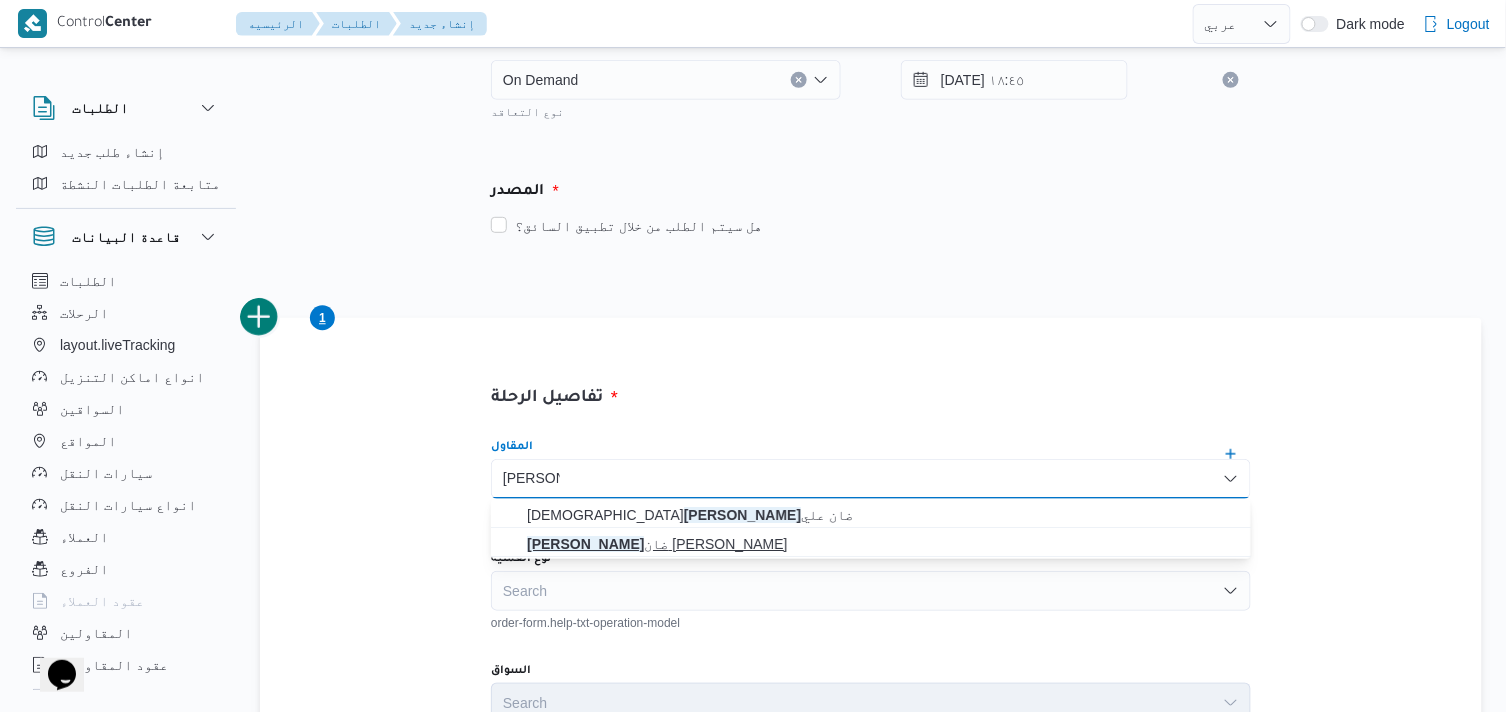 type on "ابراهيم رم" 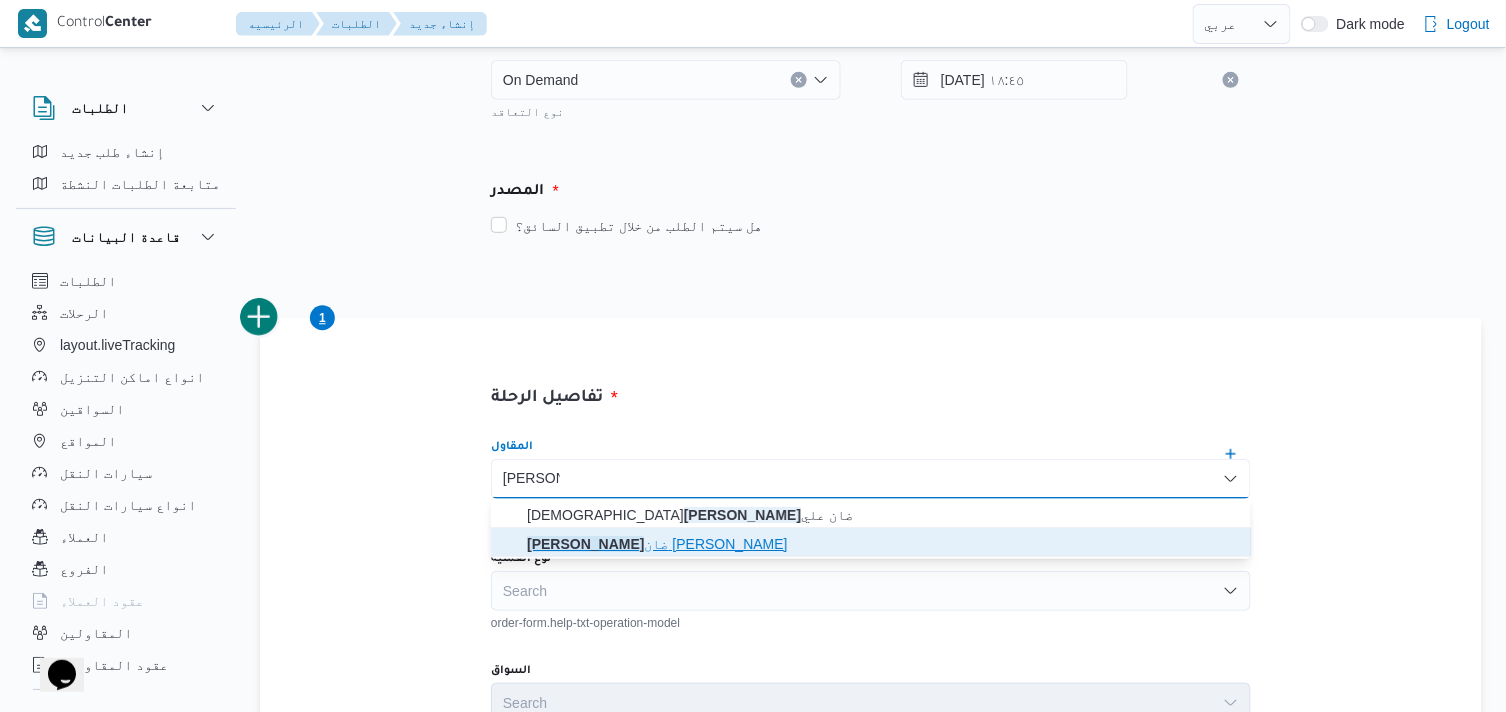 click on "ابراهيم رم ضان ابراهيم عثمان ابوباشا" at bounding box center (883, 544) 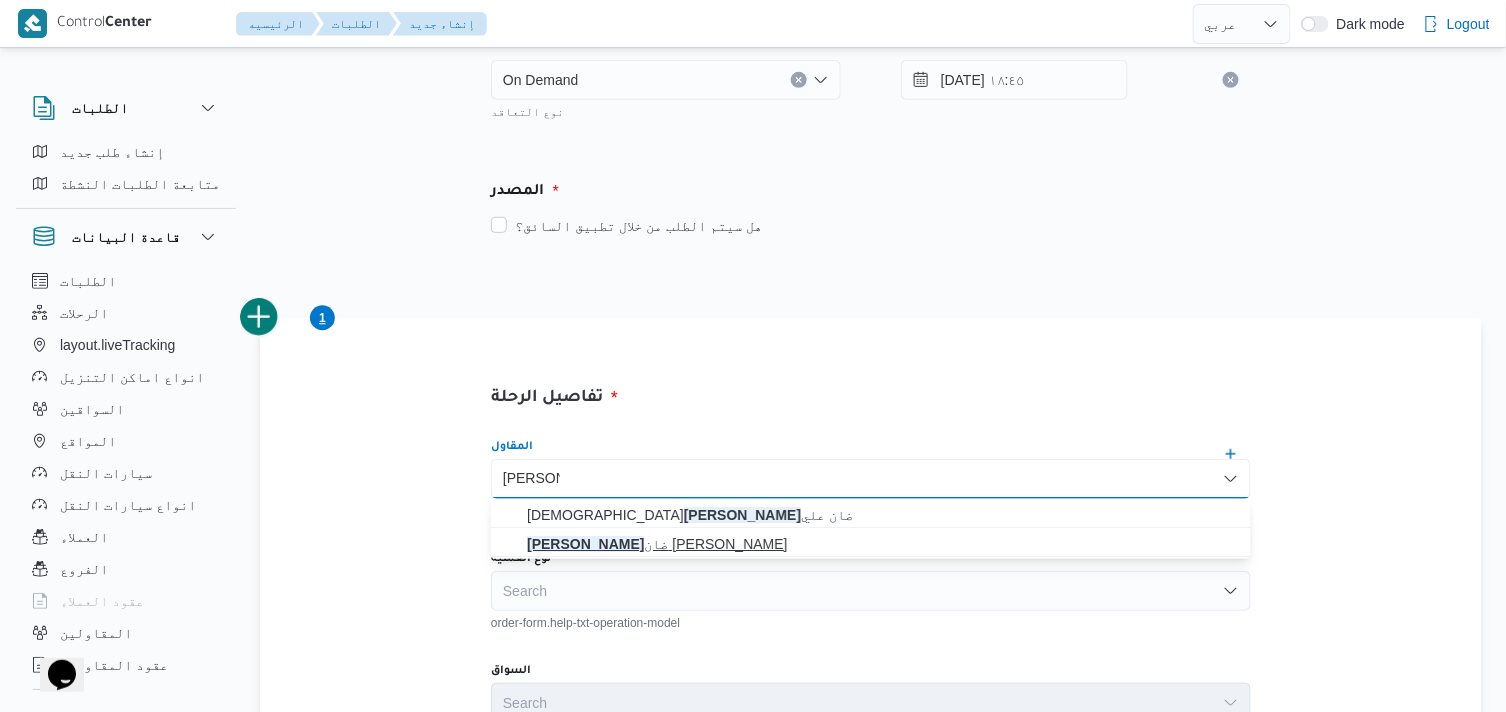 type 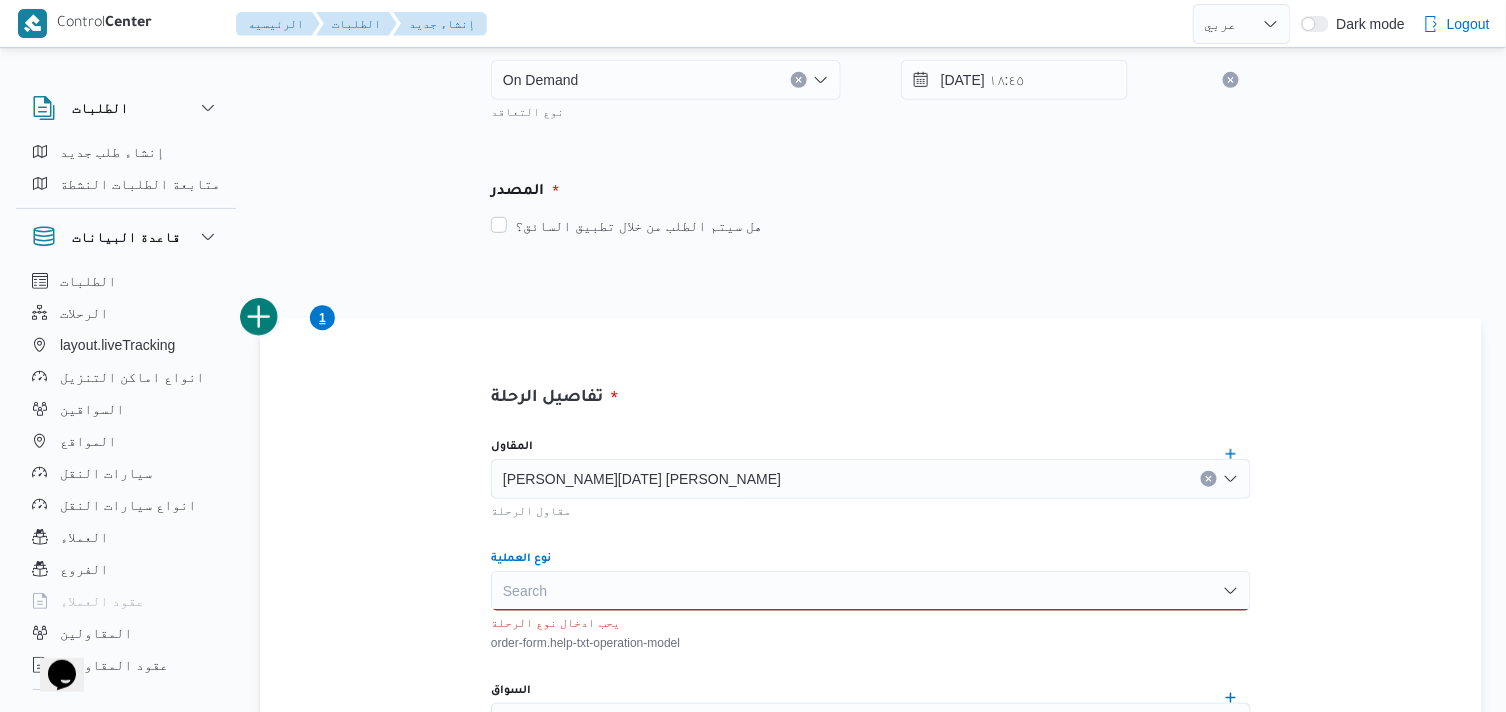 click on "Search" at bounding box center (871, 591) 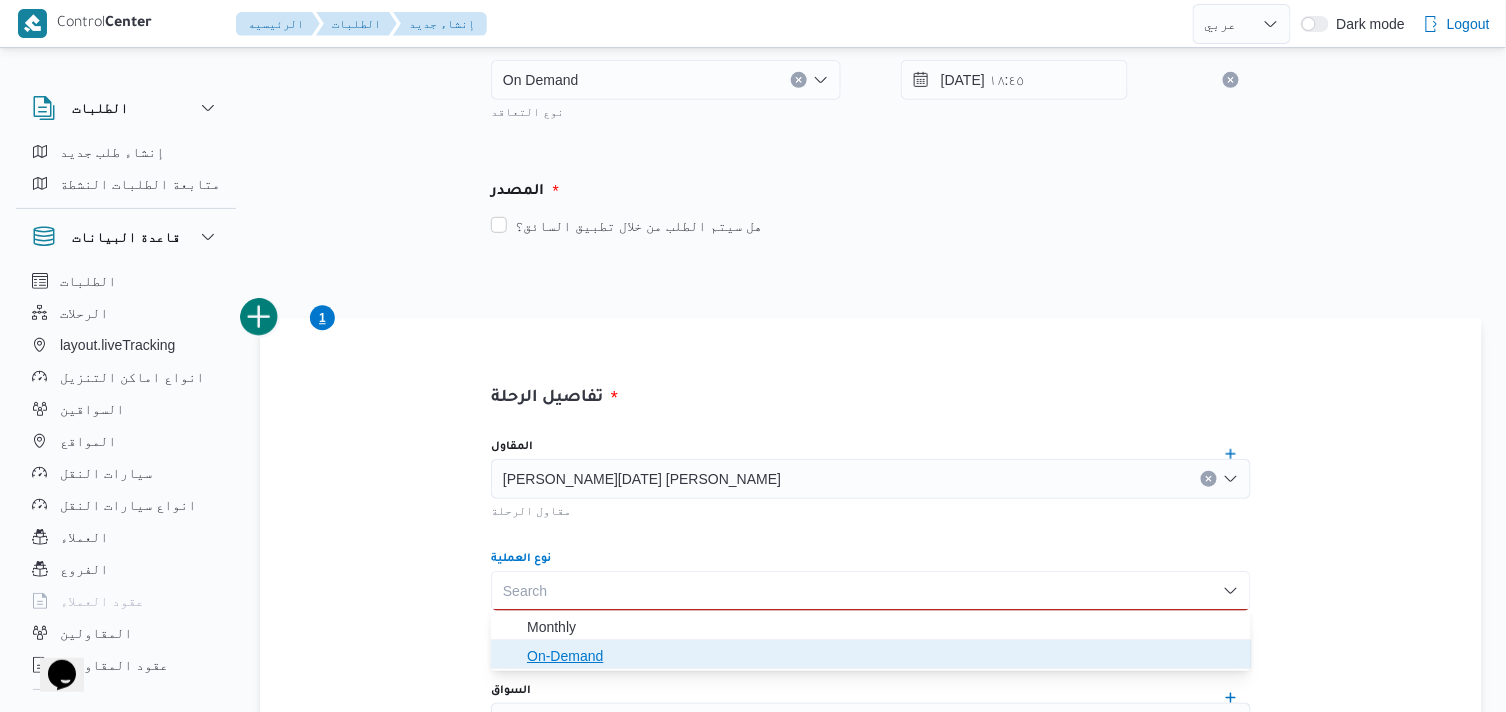 click on "On-Demand" at bounding box center (883, 656) 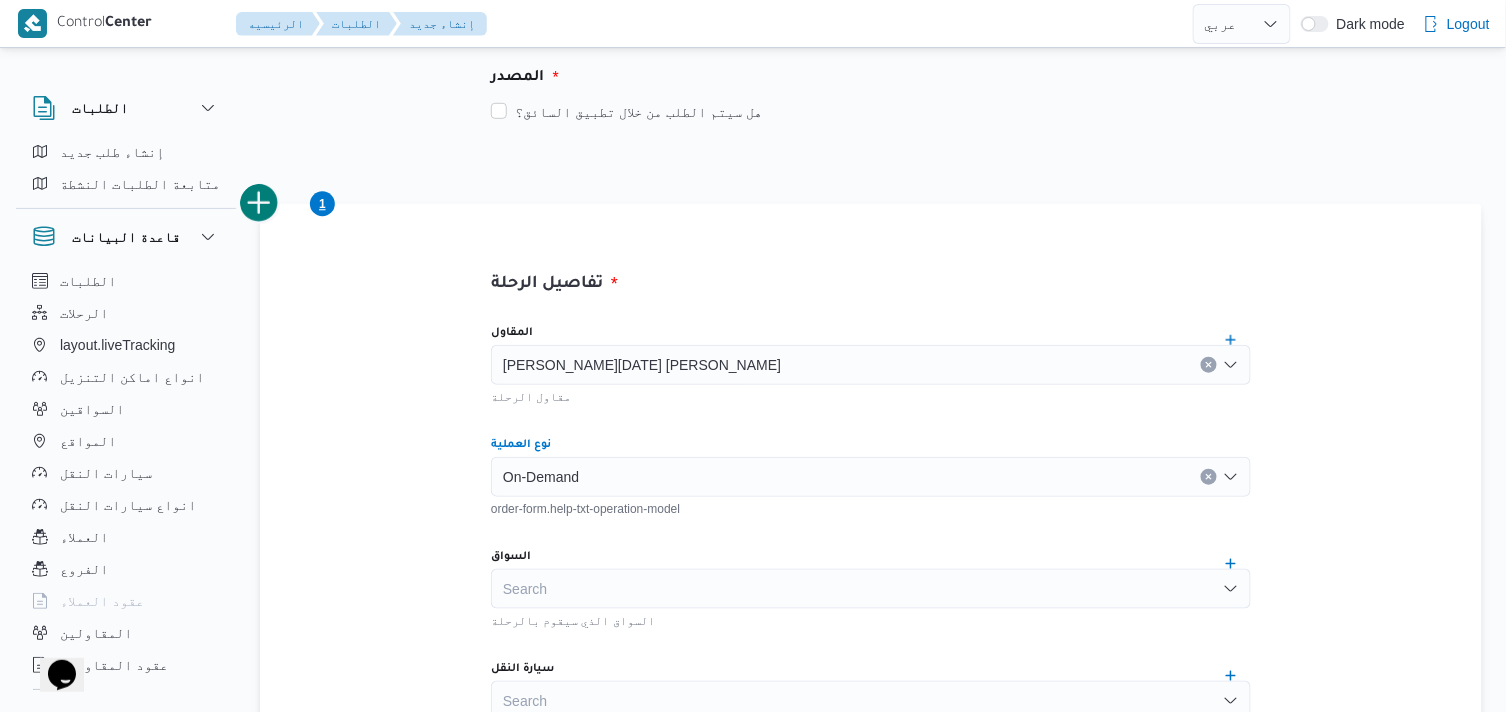 scroll, scrollTop: 444, scrollLeft: 0, axis: vertical 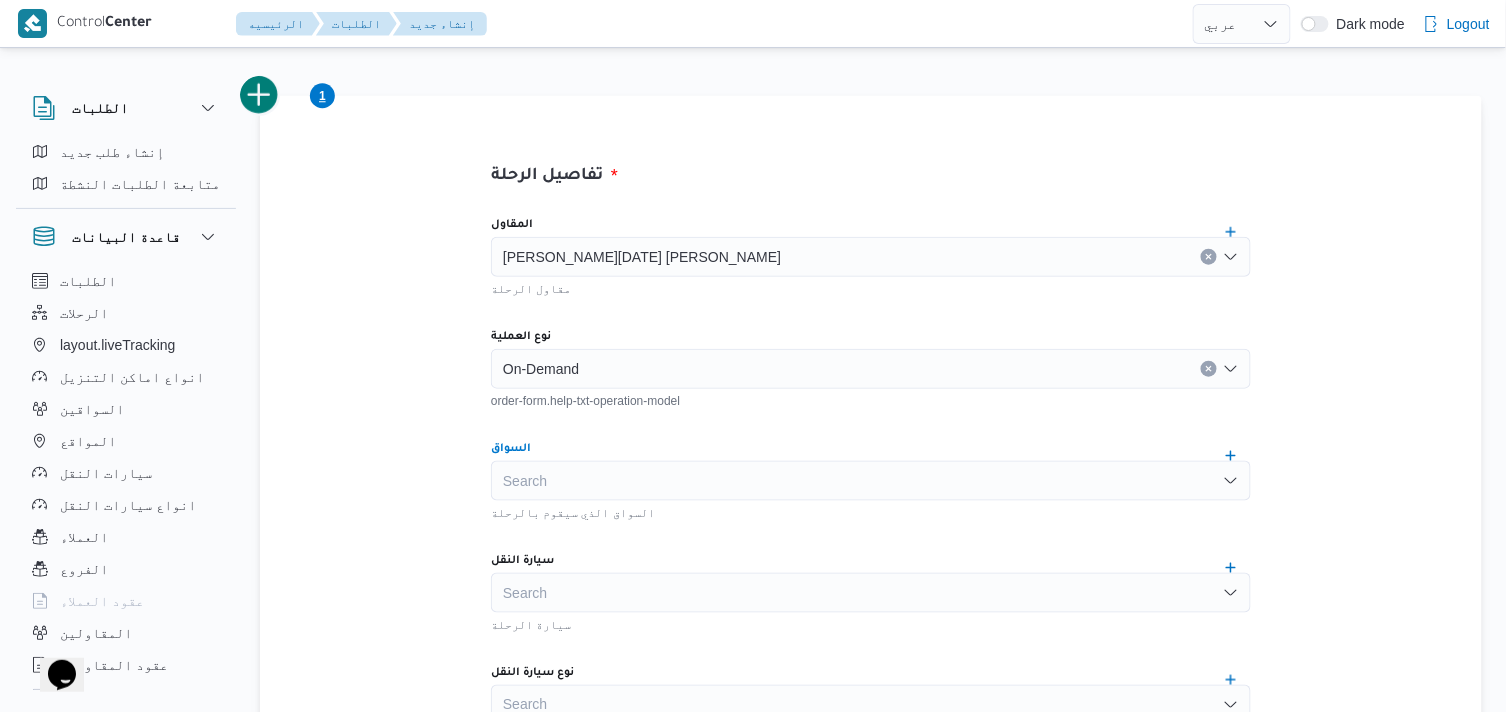 click on "Search" at bounding box center (871, 481) 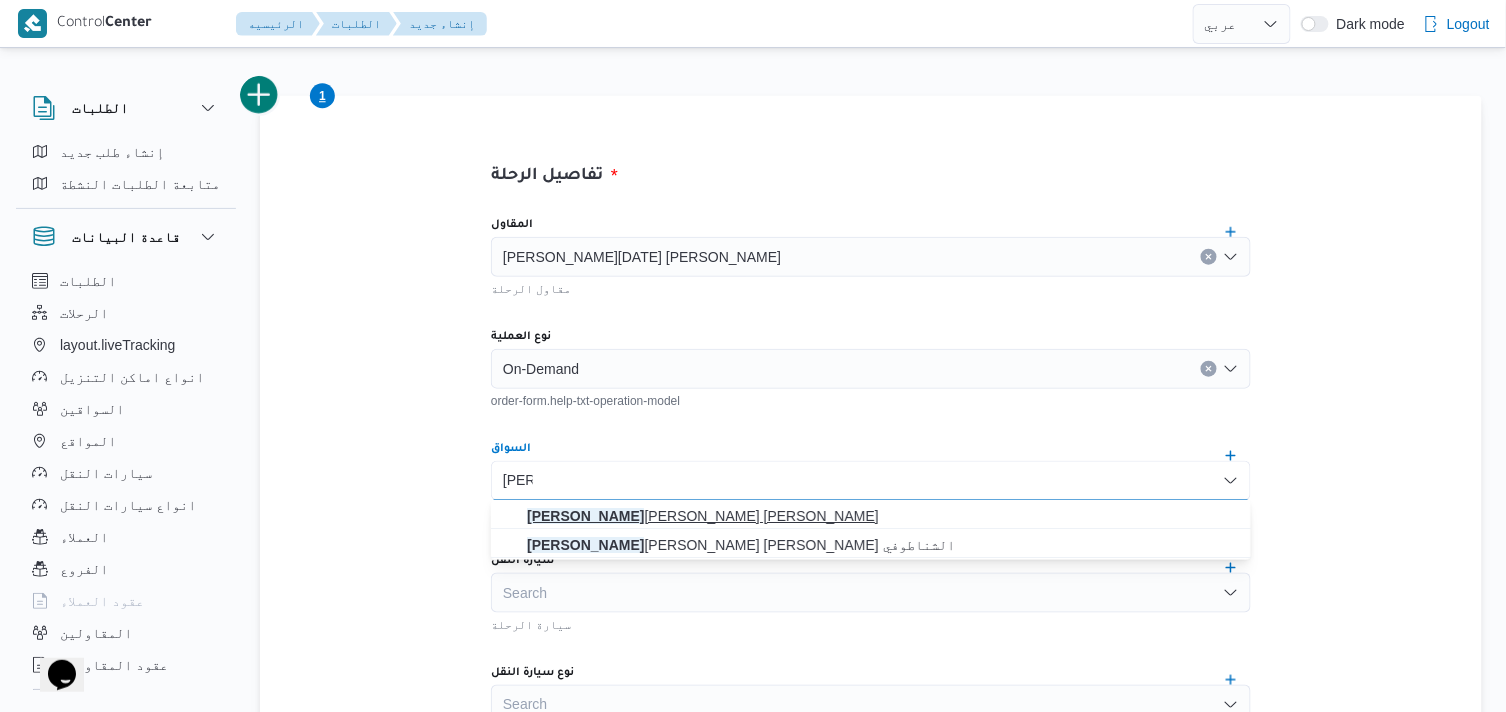 type on "عمرو" 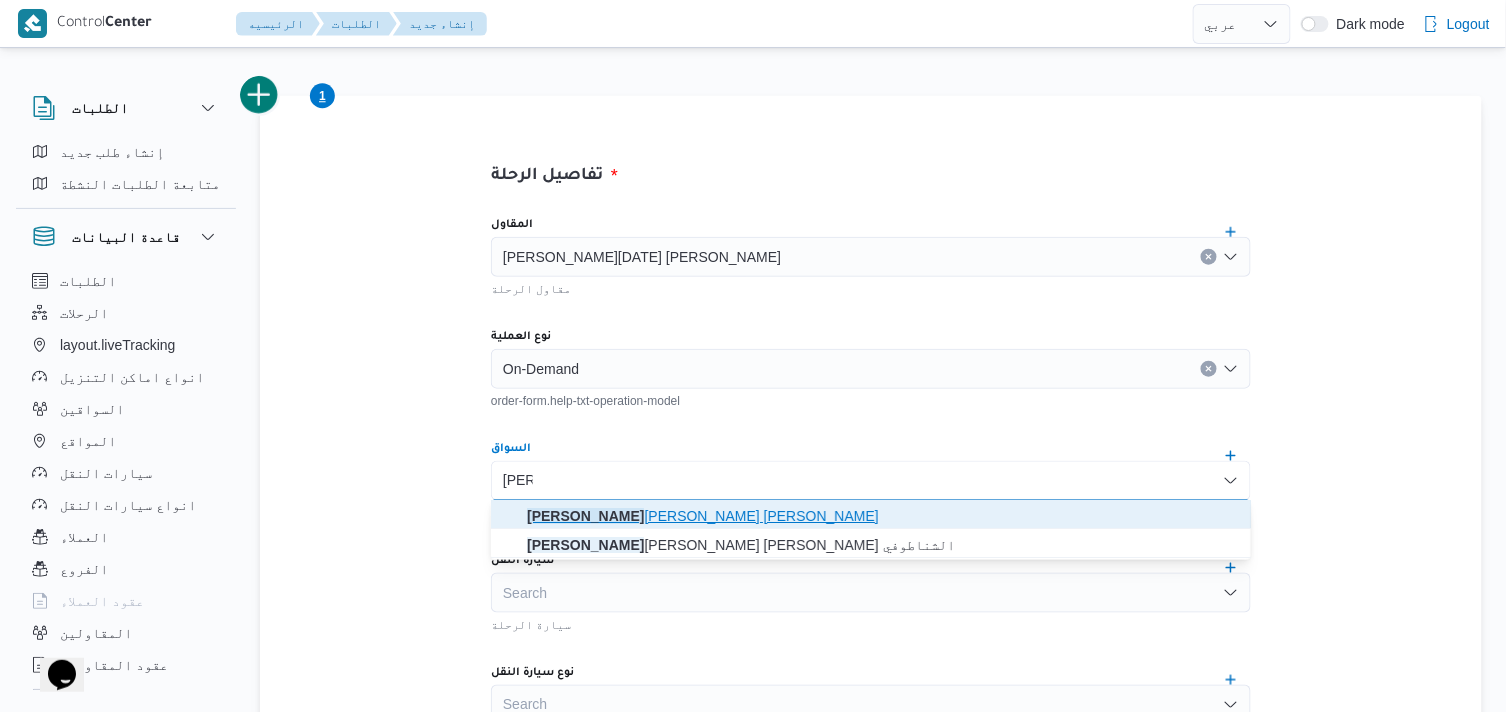 click on "عمرو" 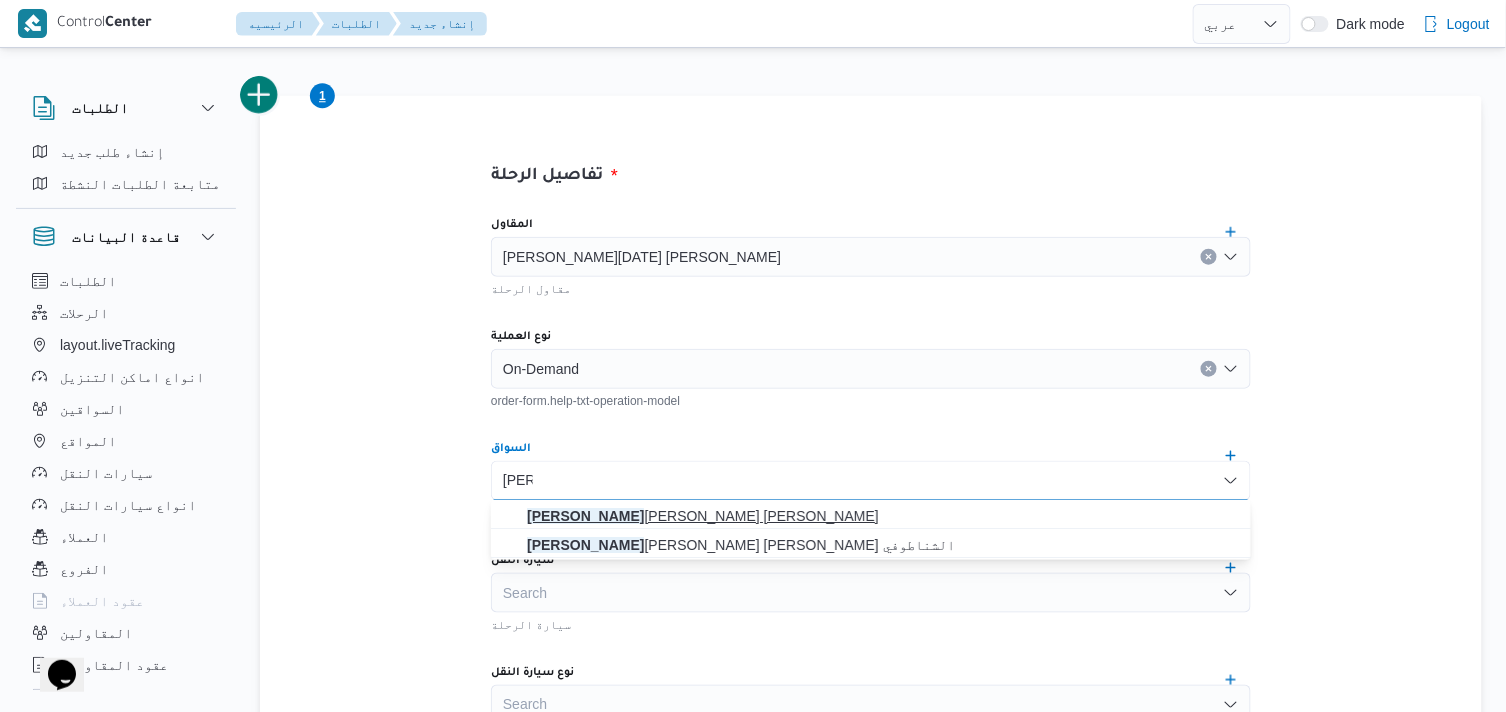 type 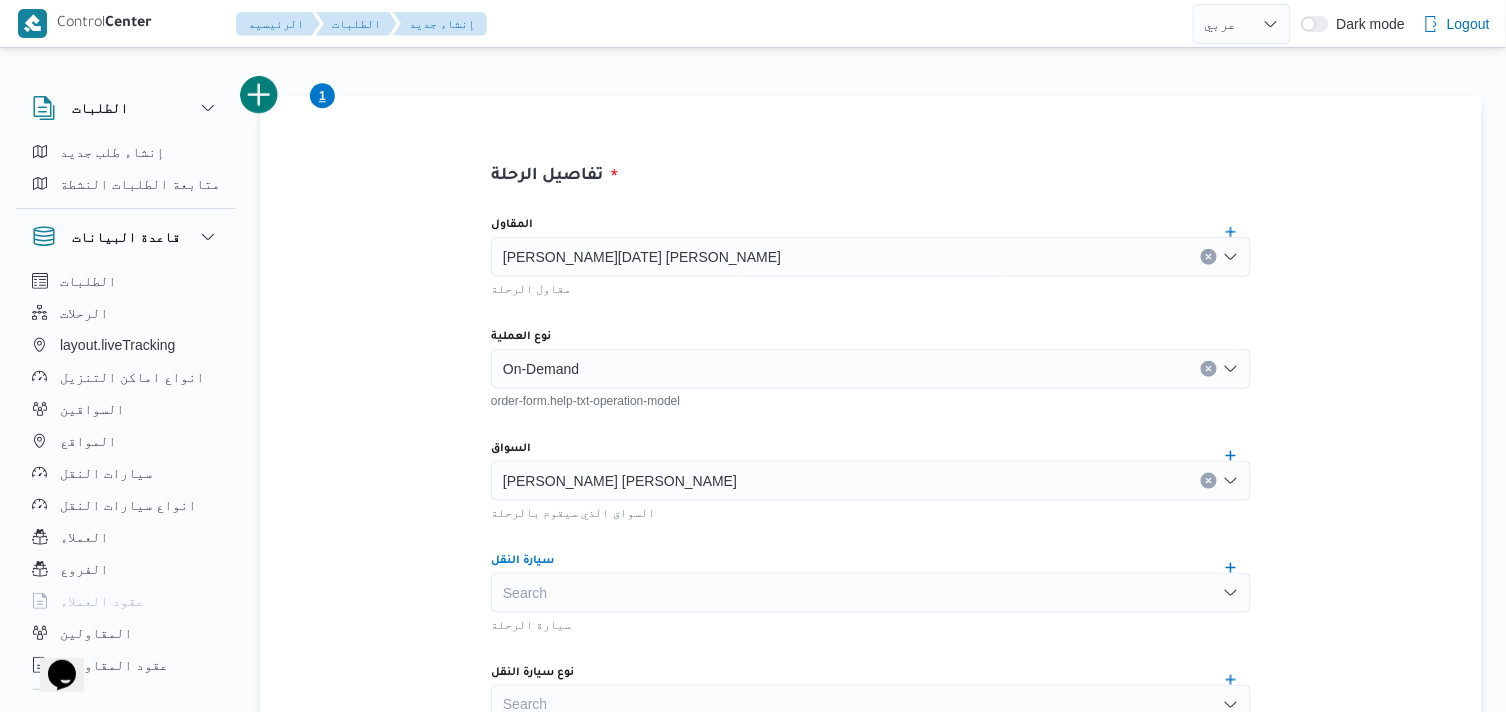 click on "Search" at bounding box center [871, 593] 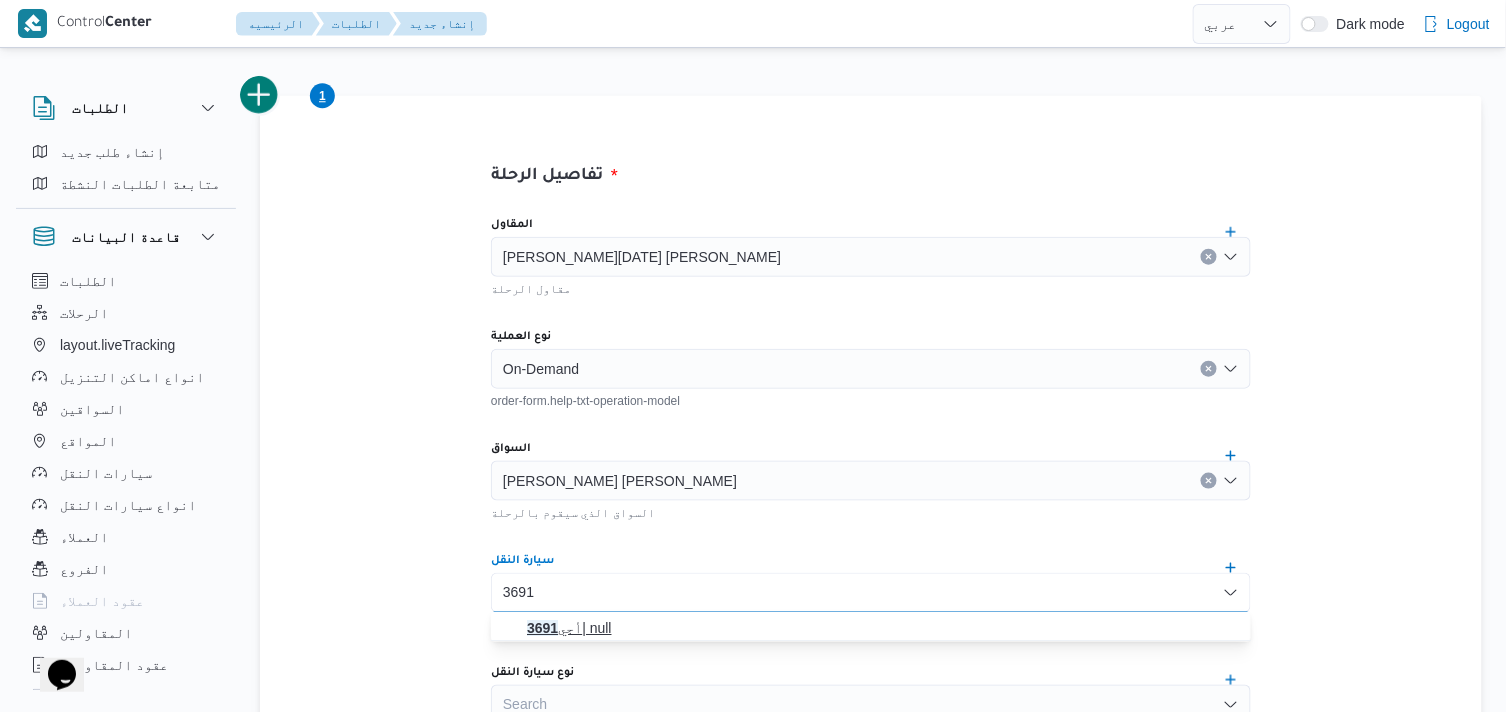 type on "3691" 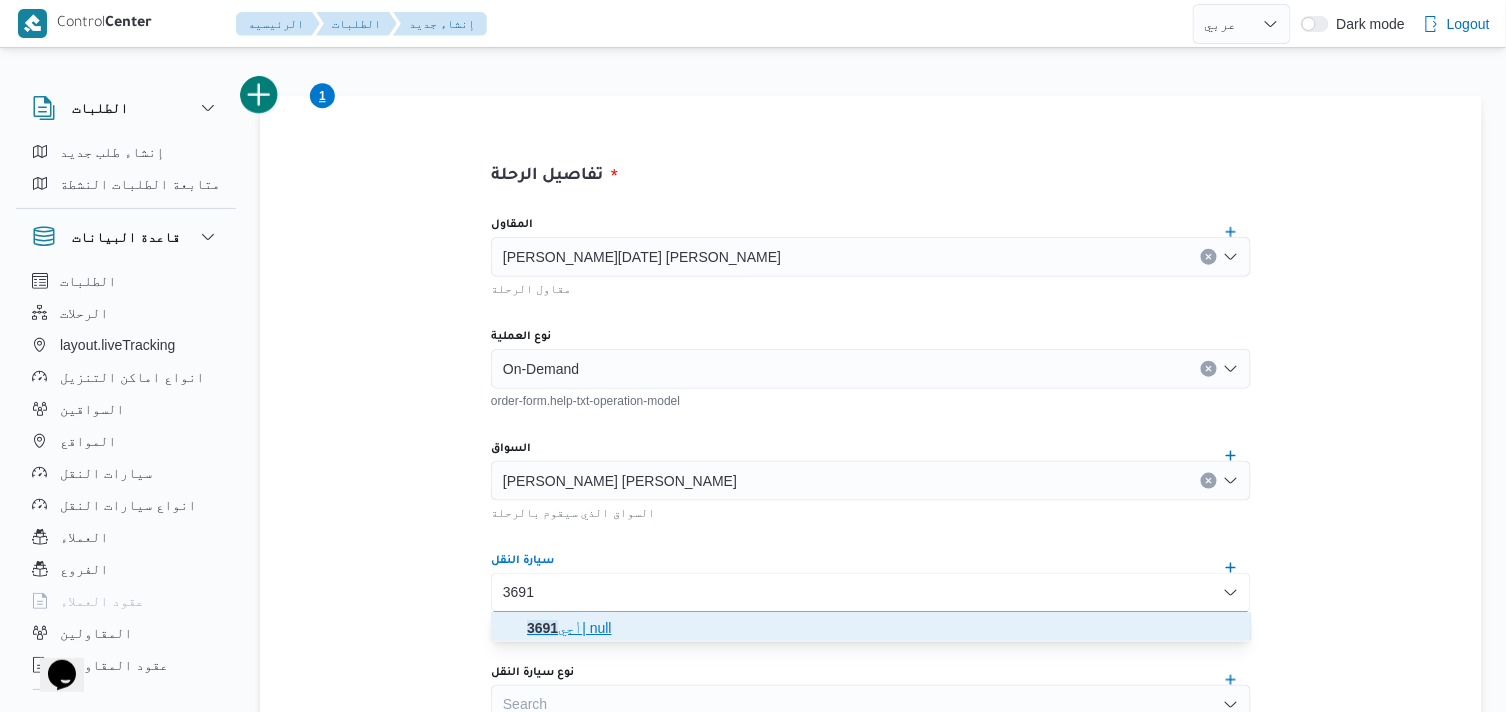 click on "أجي 3691  | null" at bounding box center [883, 628] 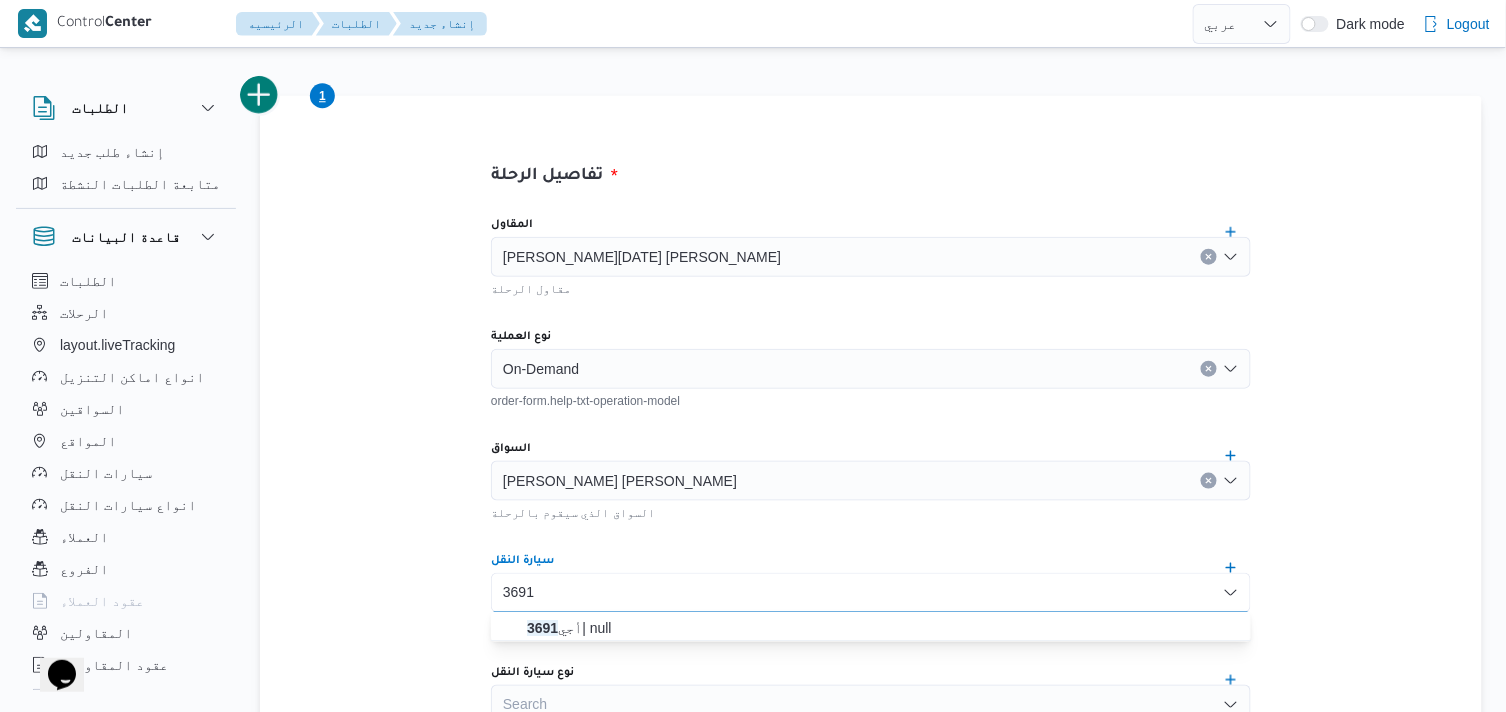 type 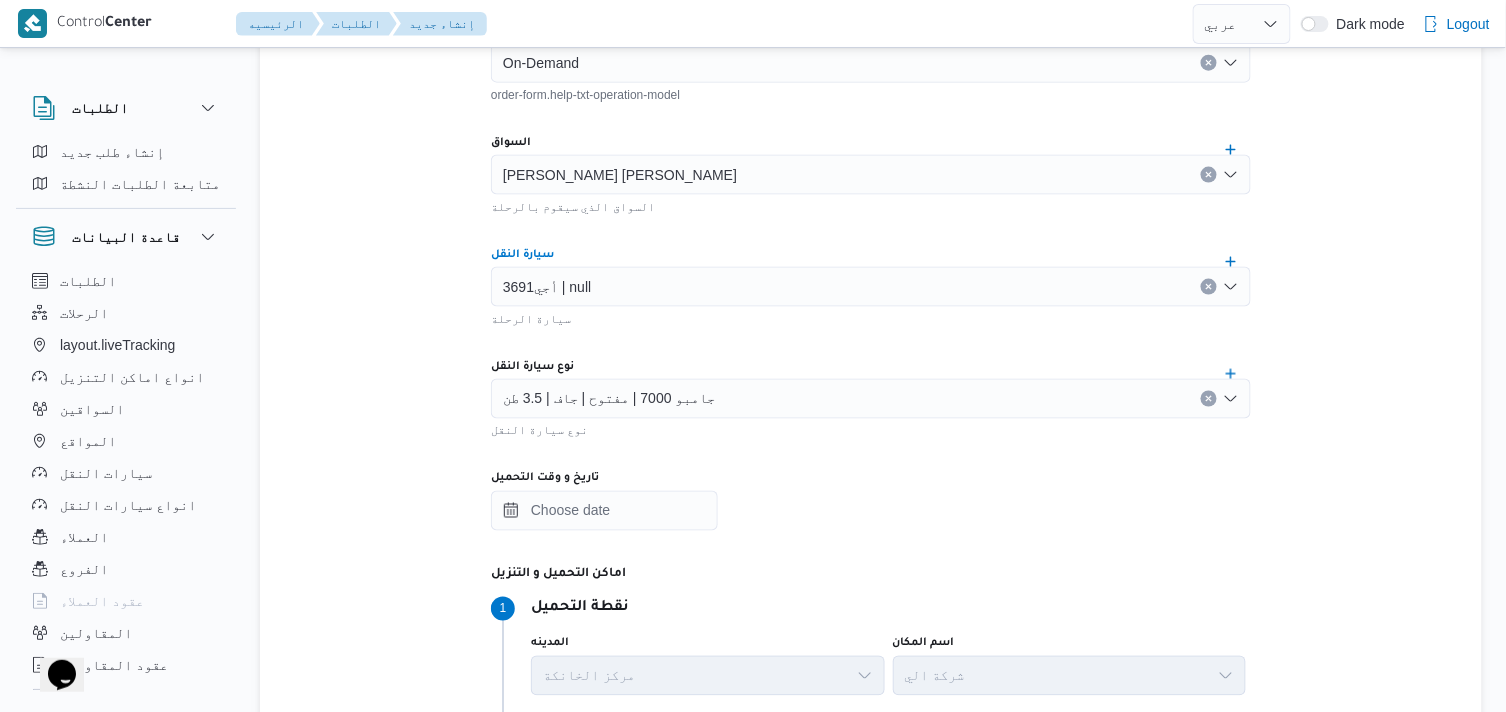 scroll, scrollTop: 777, scrollLeft: 0, axis: vertical 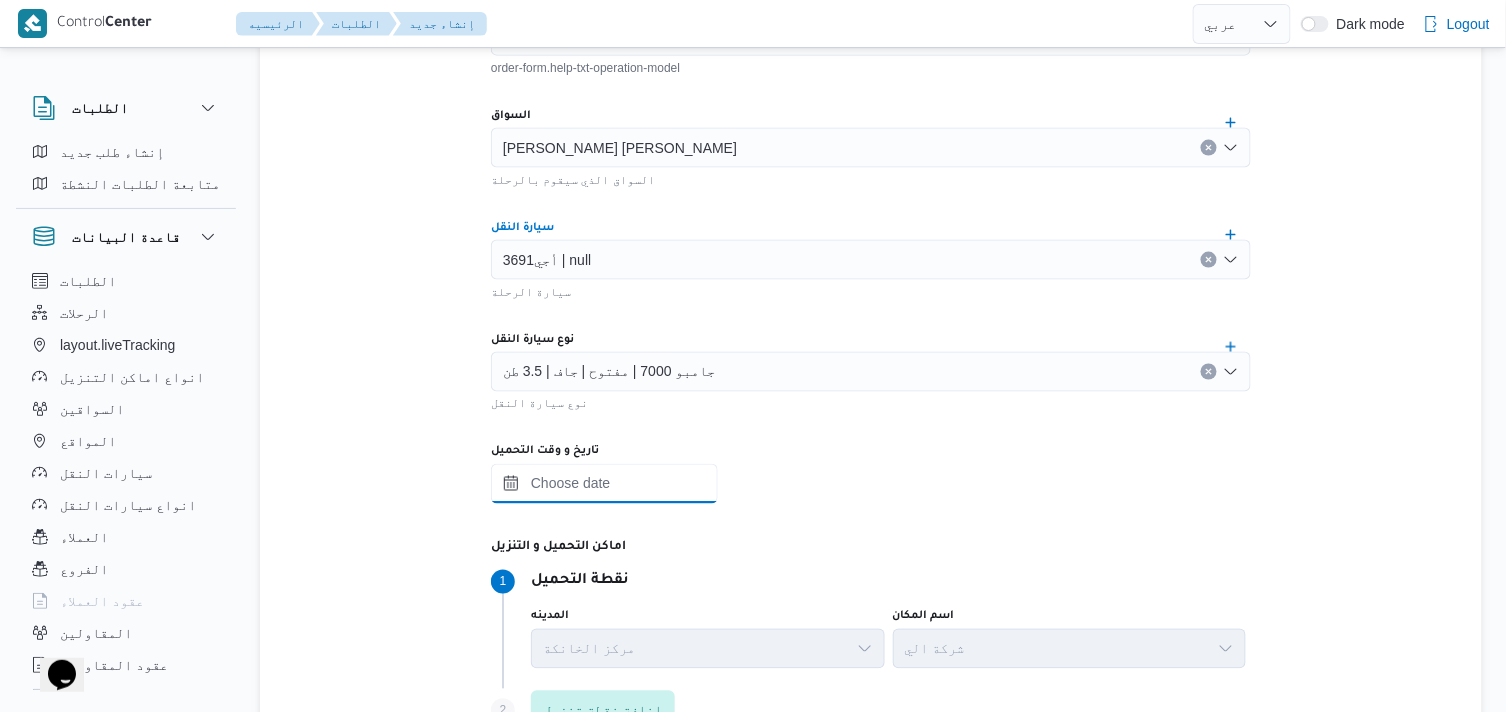click on "تاريخ و وقت التحميل" at bounding box center (604, 484) 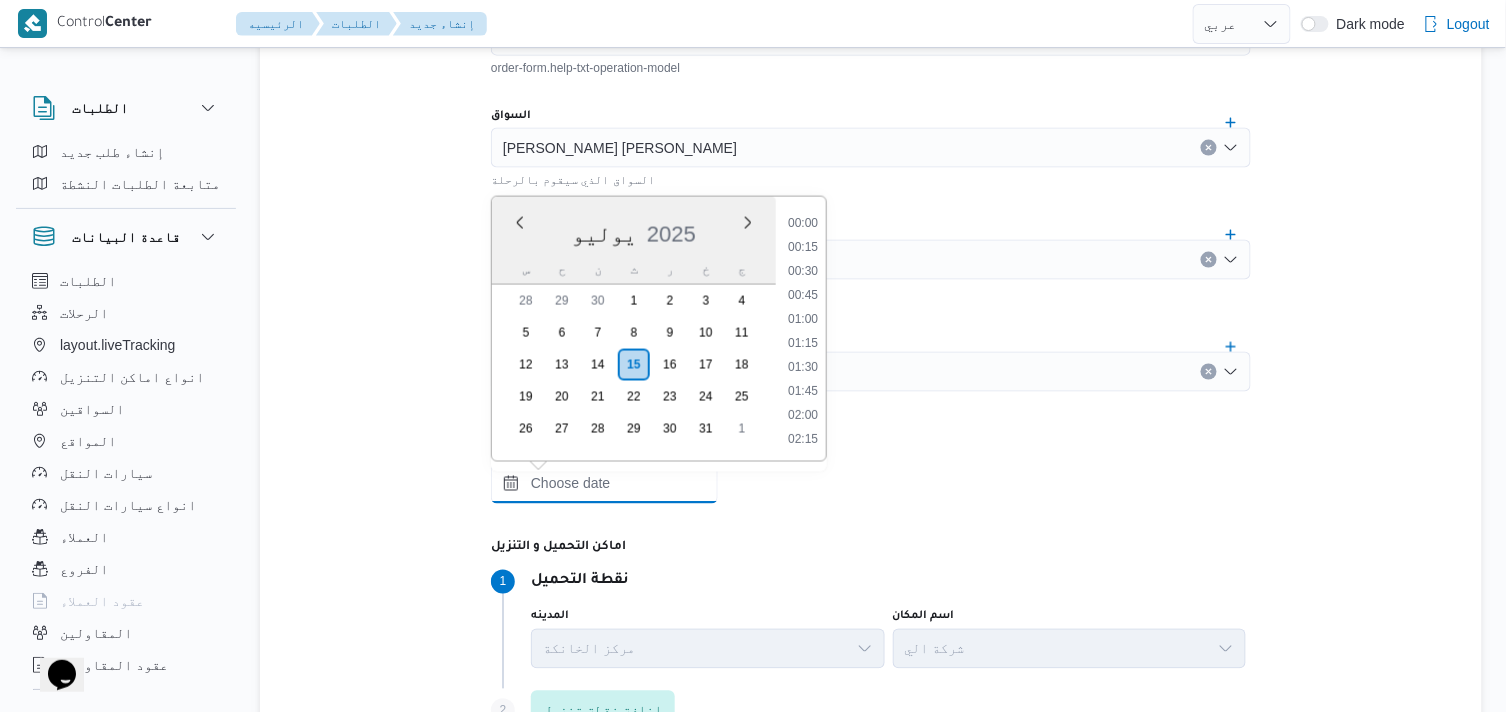 scroll, scrollTop: 1800, scrollLeft: 0, axis: vertical 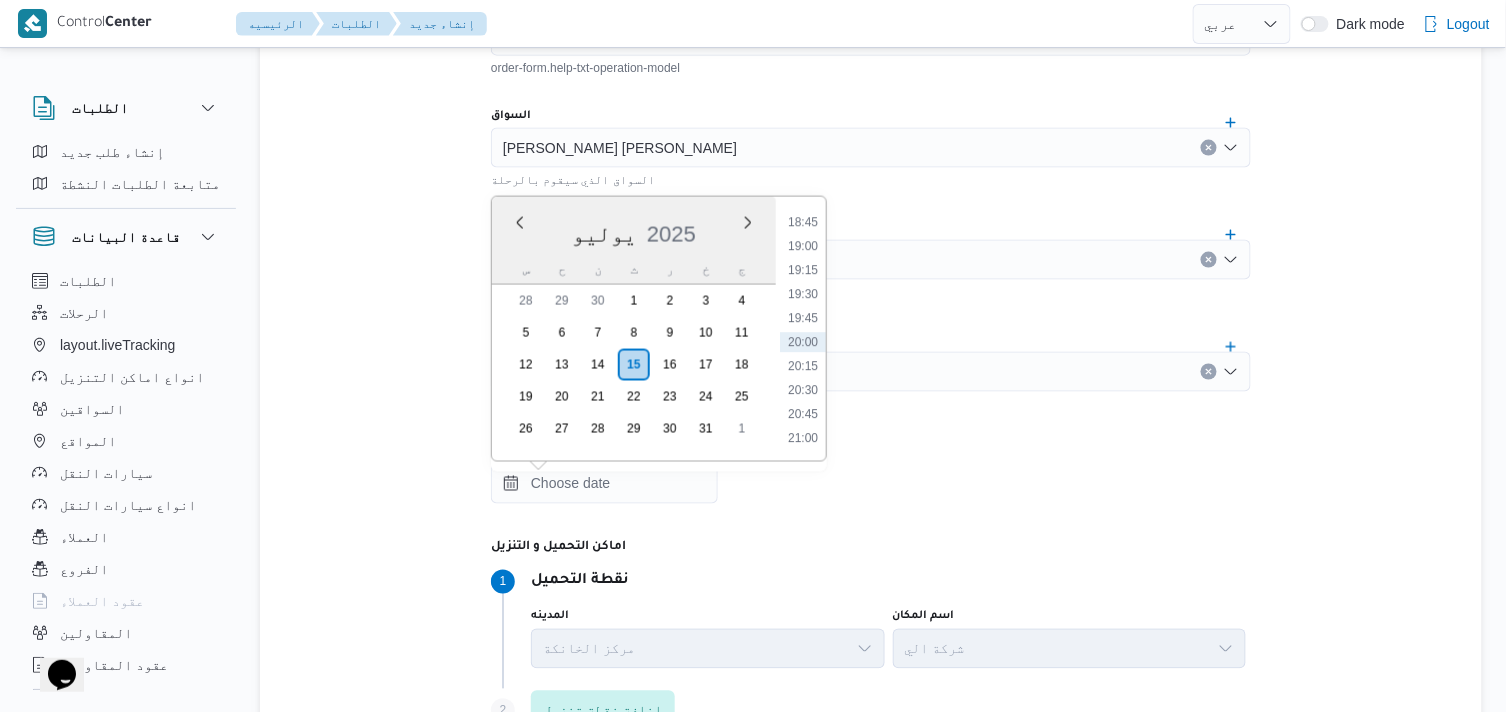drag, startPoint x: 804, startPoint y: 336, endPoint x: 805, endPoint y: 356, distance: 20.024984 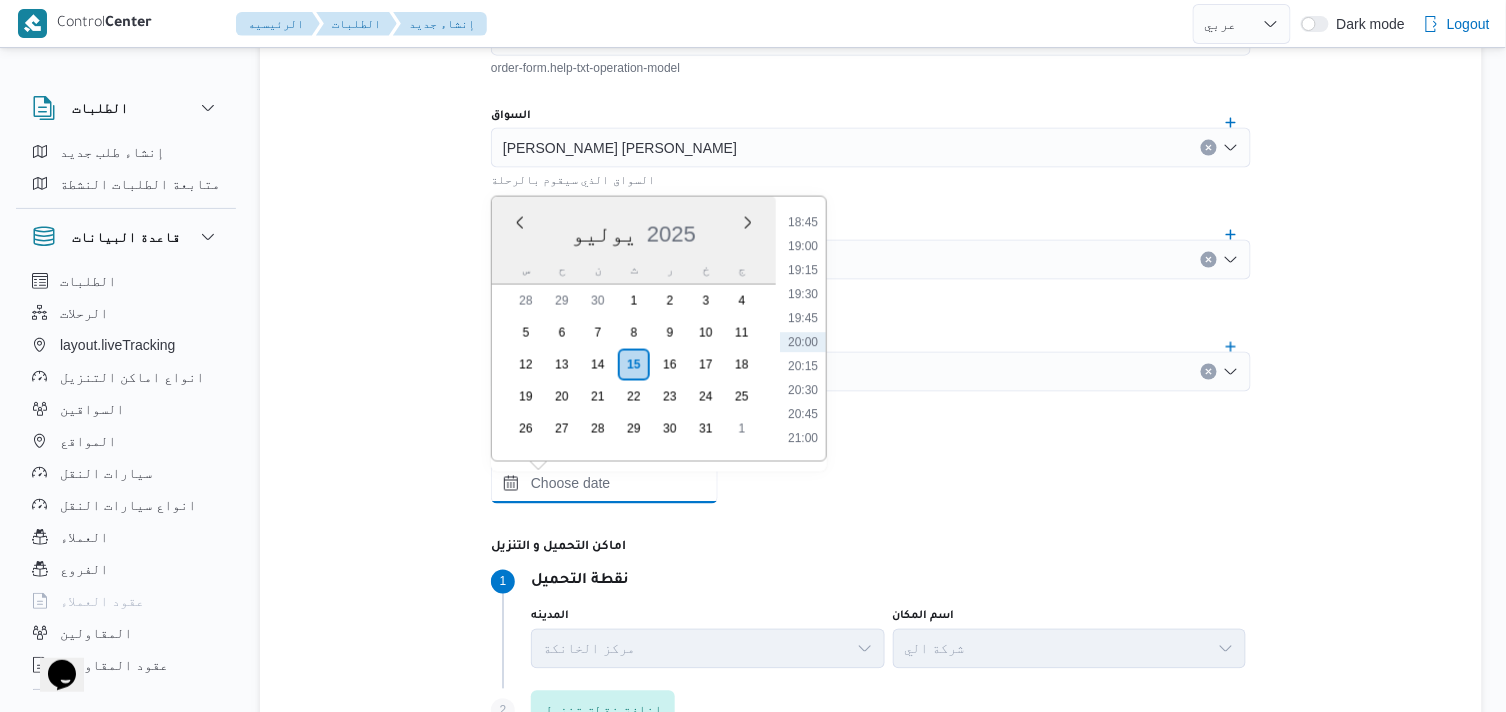 type on "[DATE] ٢٠:٠٠" 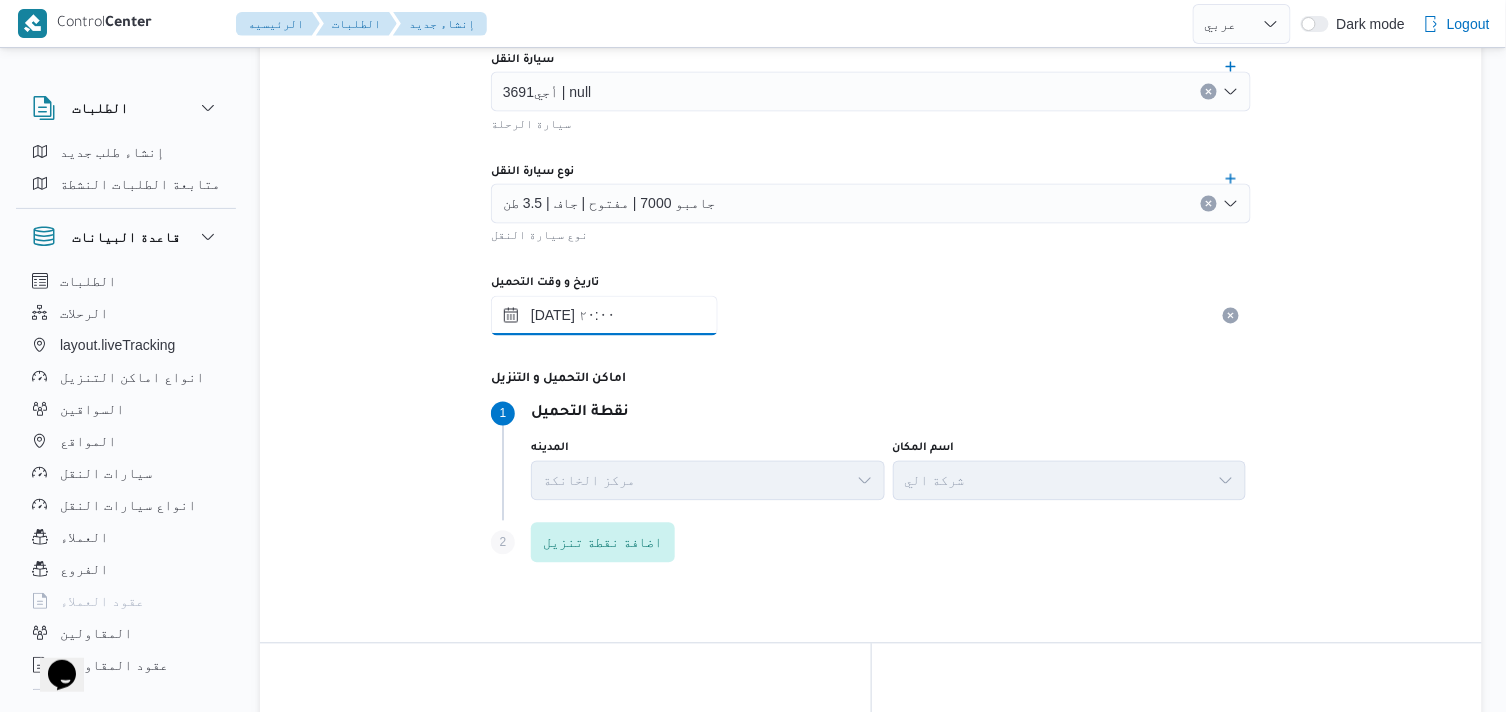 scroll, scrollTop: 1344, scrollLeft: 0, axis: vertical 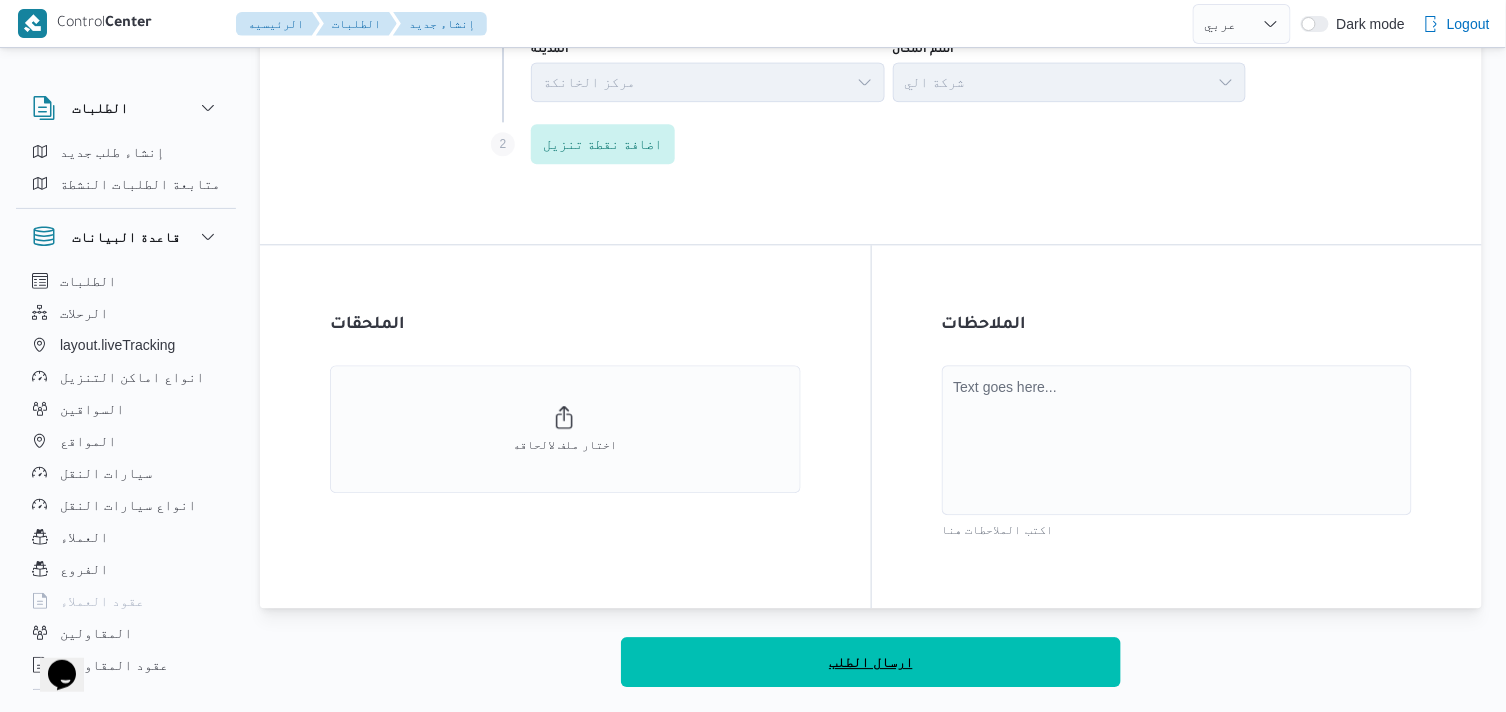 click on "ارسال الطلب" at bounding box center (871, 662) 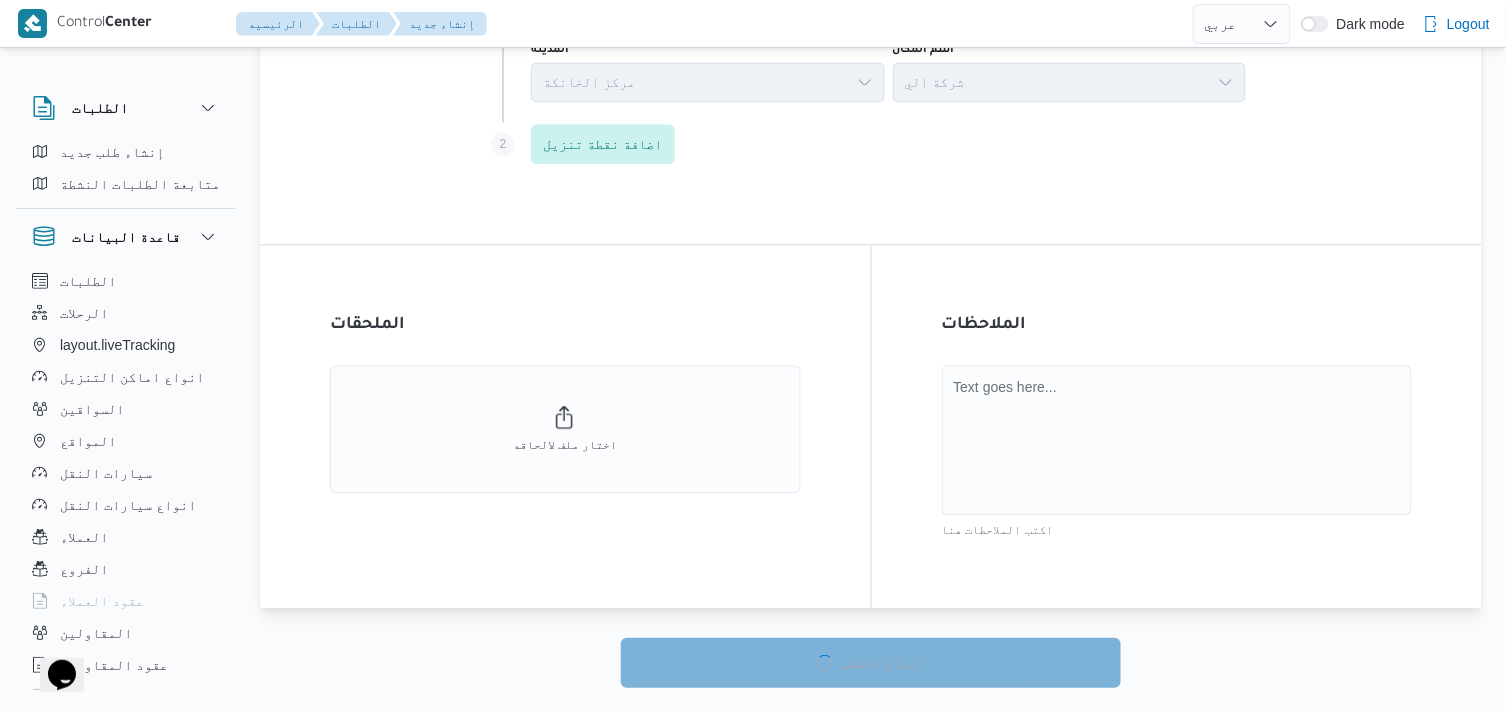 select on "ar" 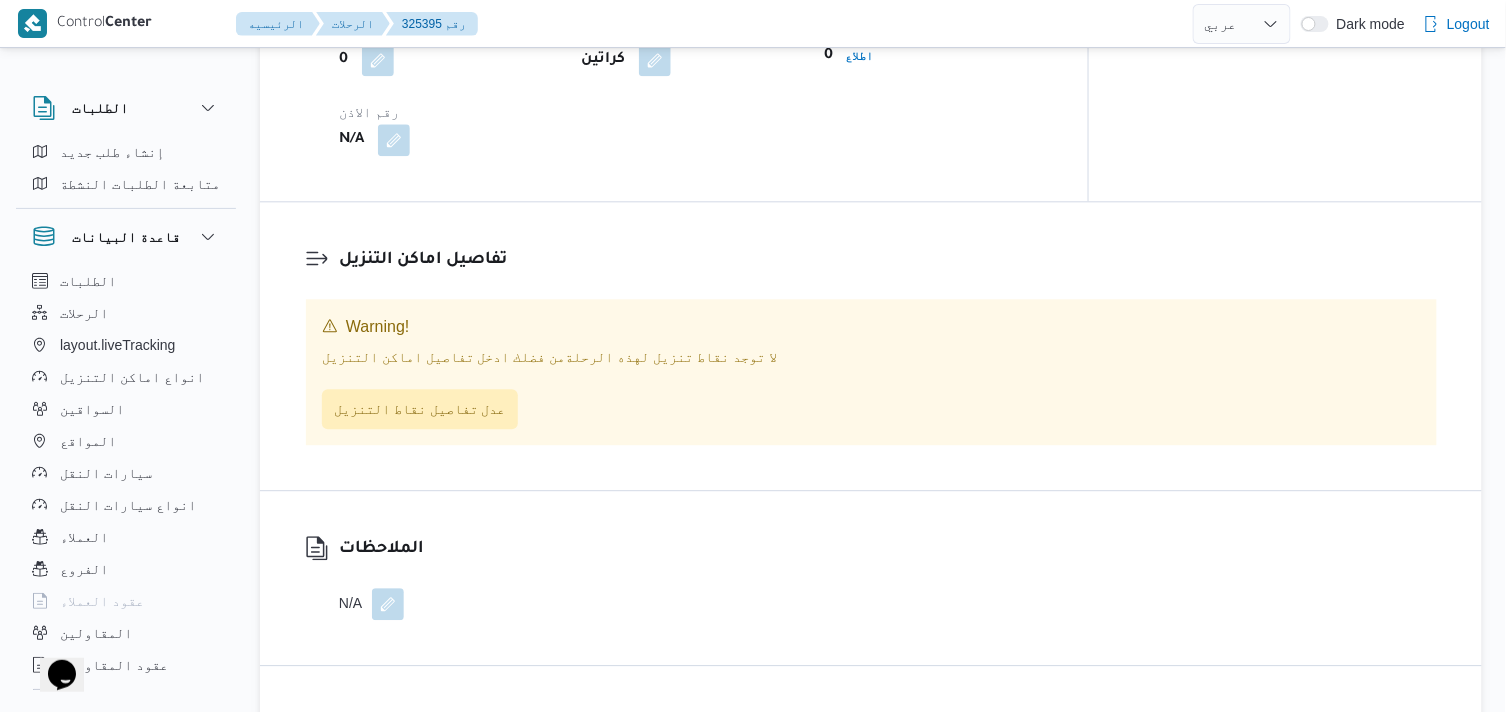 scroll, scrollTop: 1455, scrollLeft: 0, axis: vertical 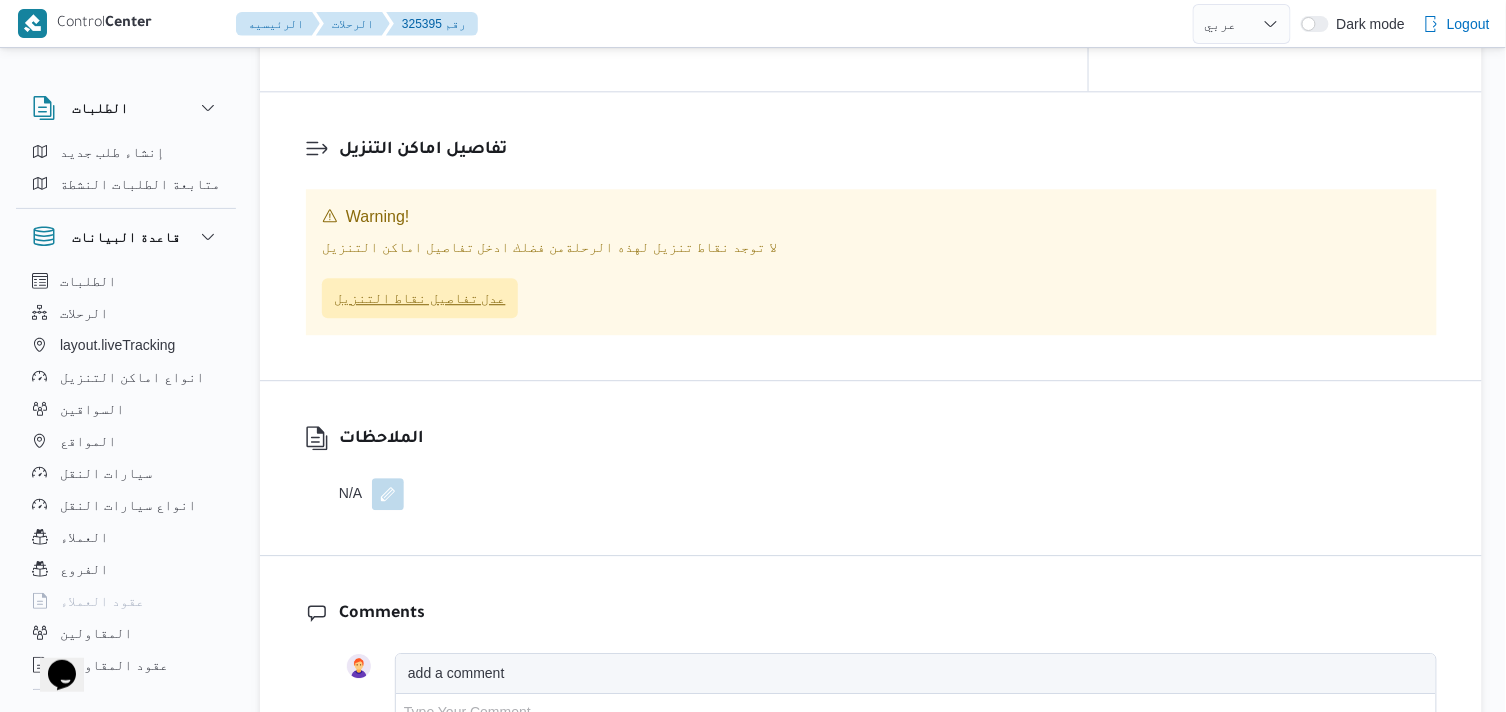 click on "عدل تفاصيل نقاط التنزيل" at bounding box center (420, 298) 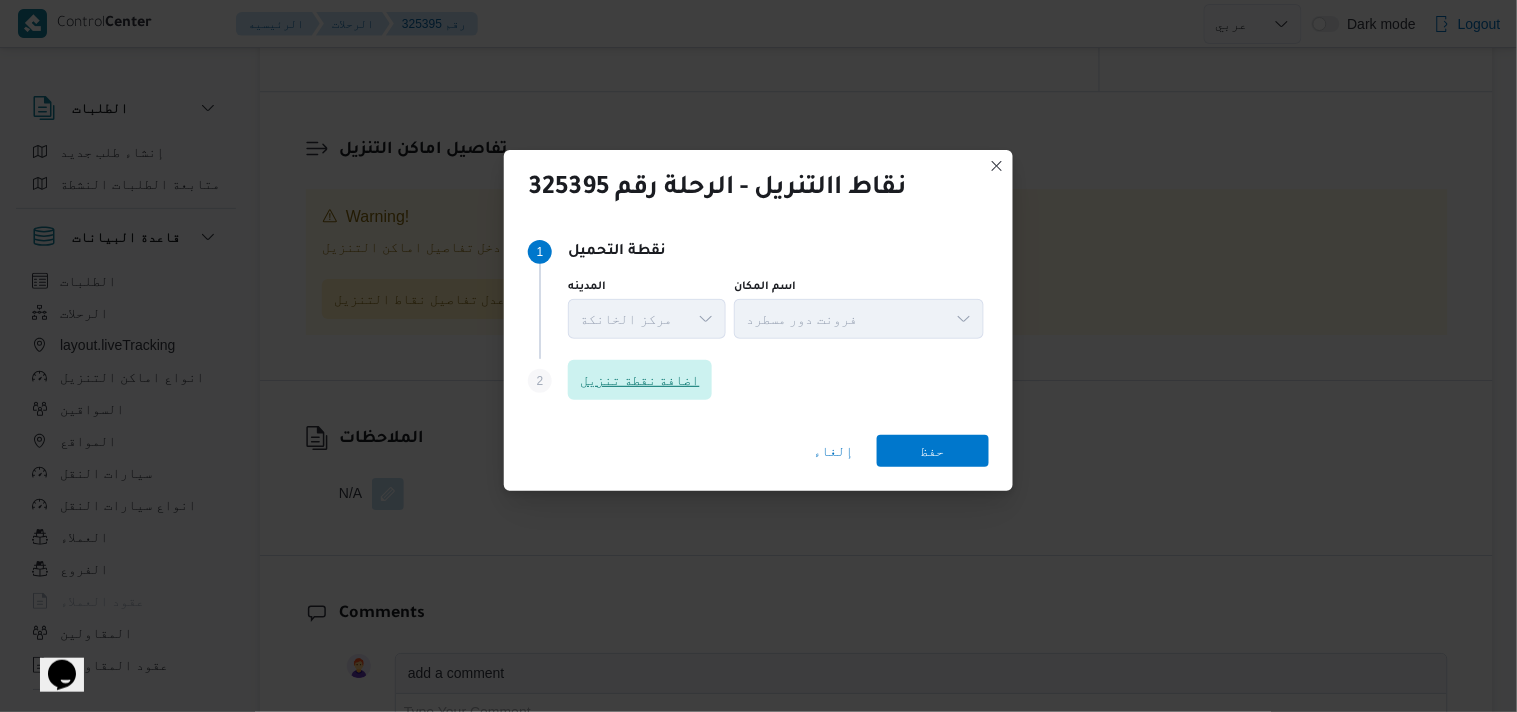 click on "اضافة نقطة تنزيل" at bounding box center (640, 380) 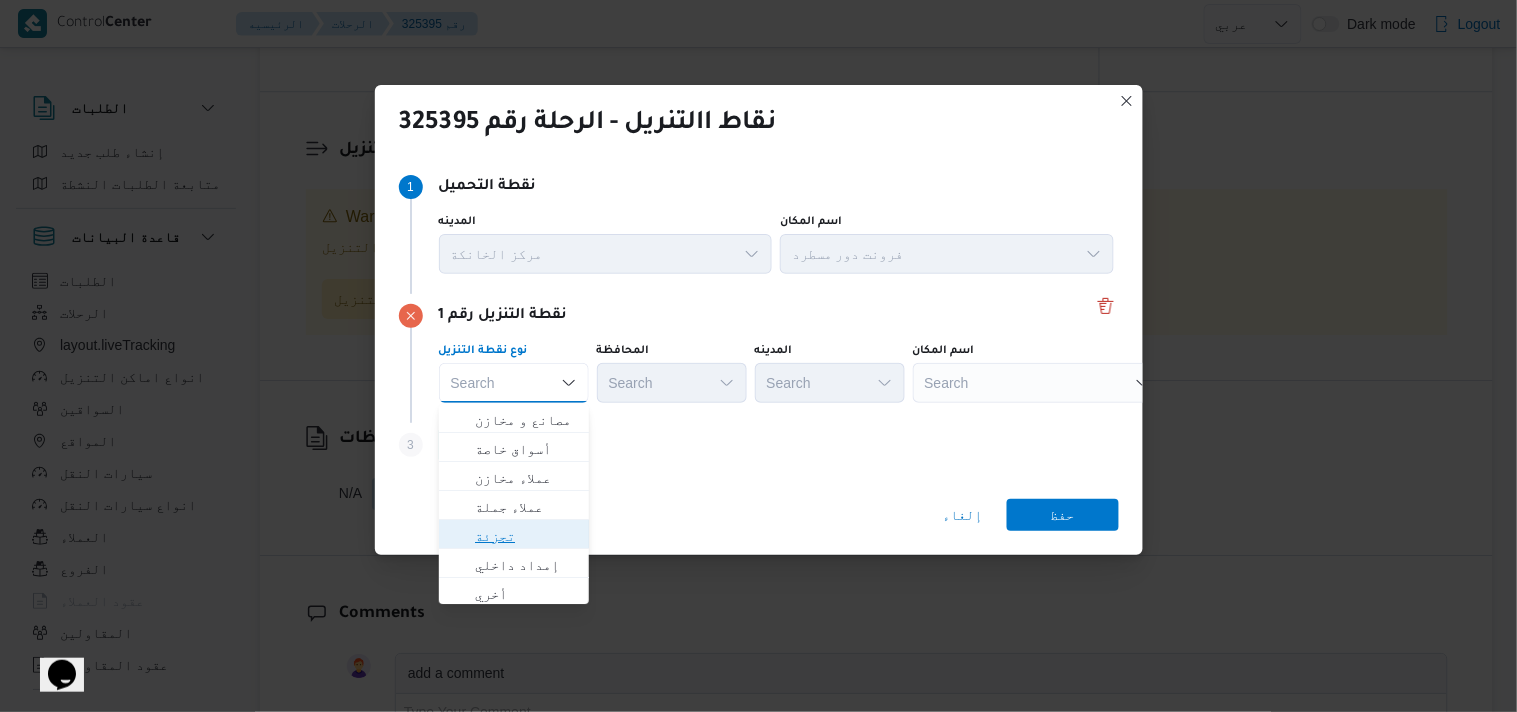 click on "تجزئة" at bounding box center (526, 536) 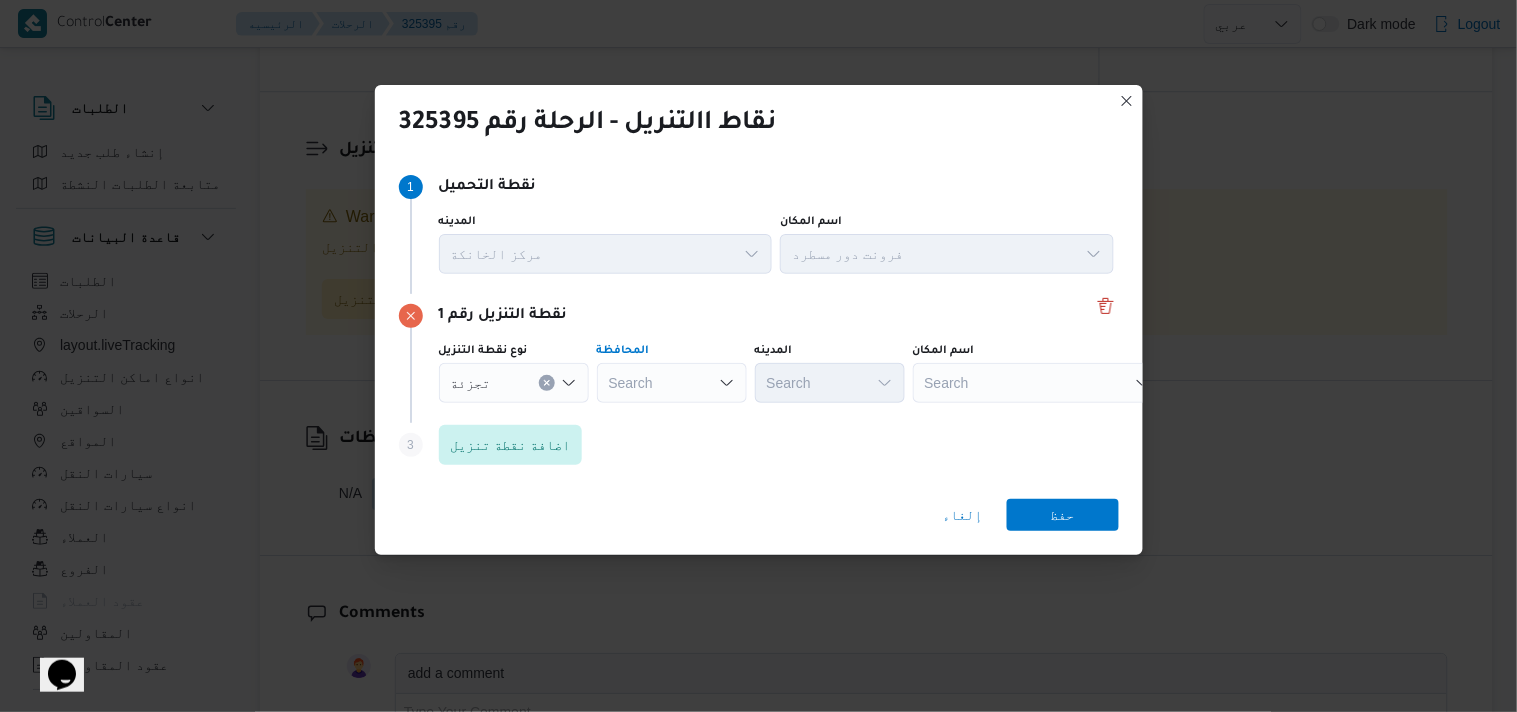click on "Search" at bounding box center (672, 383) 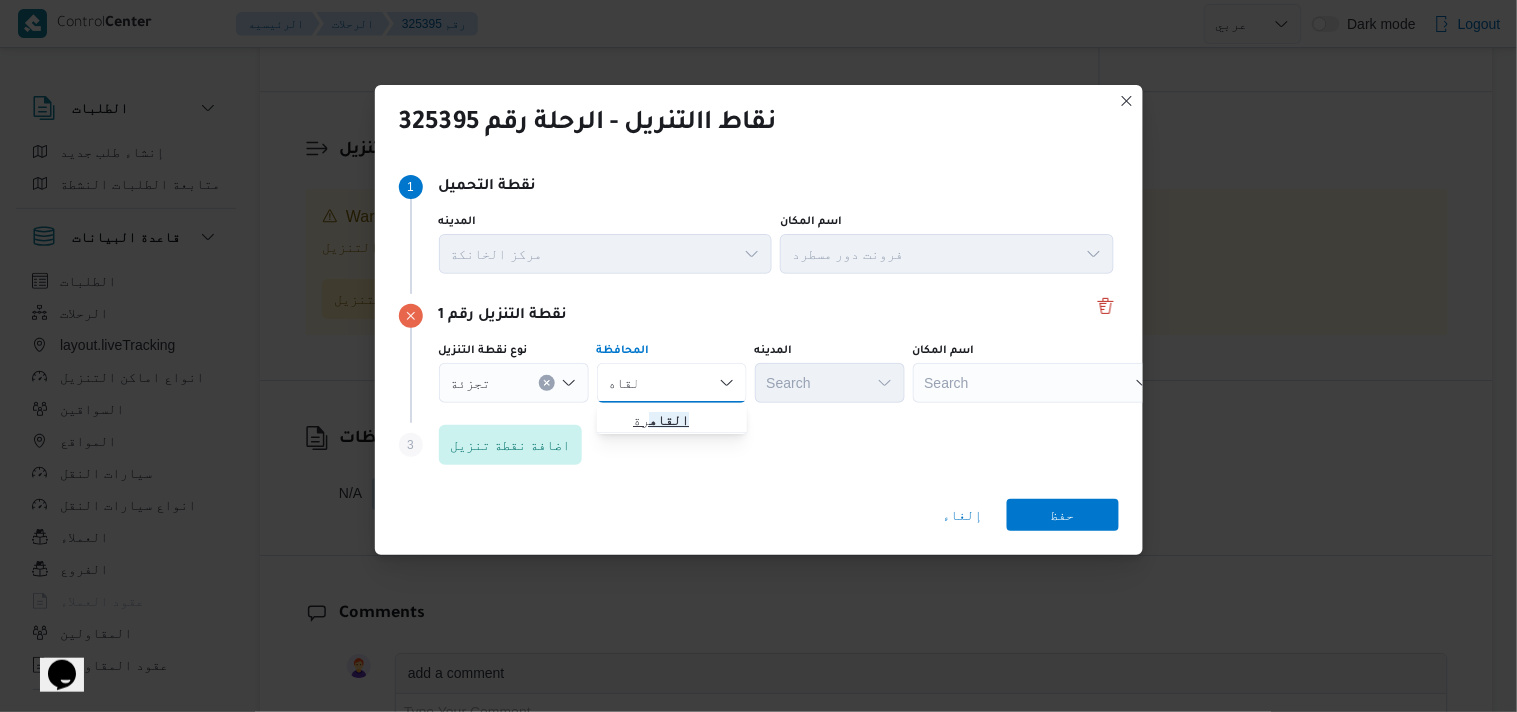 type on "القاه" 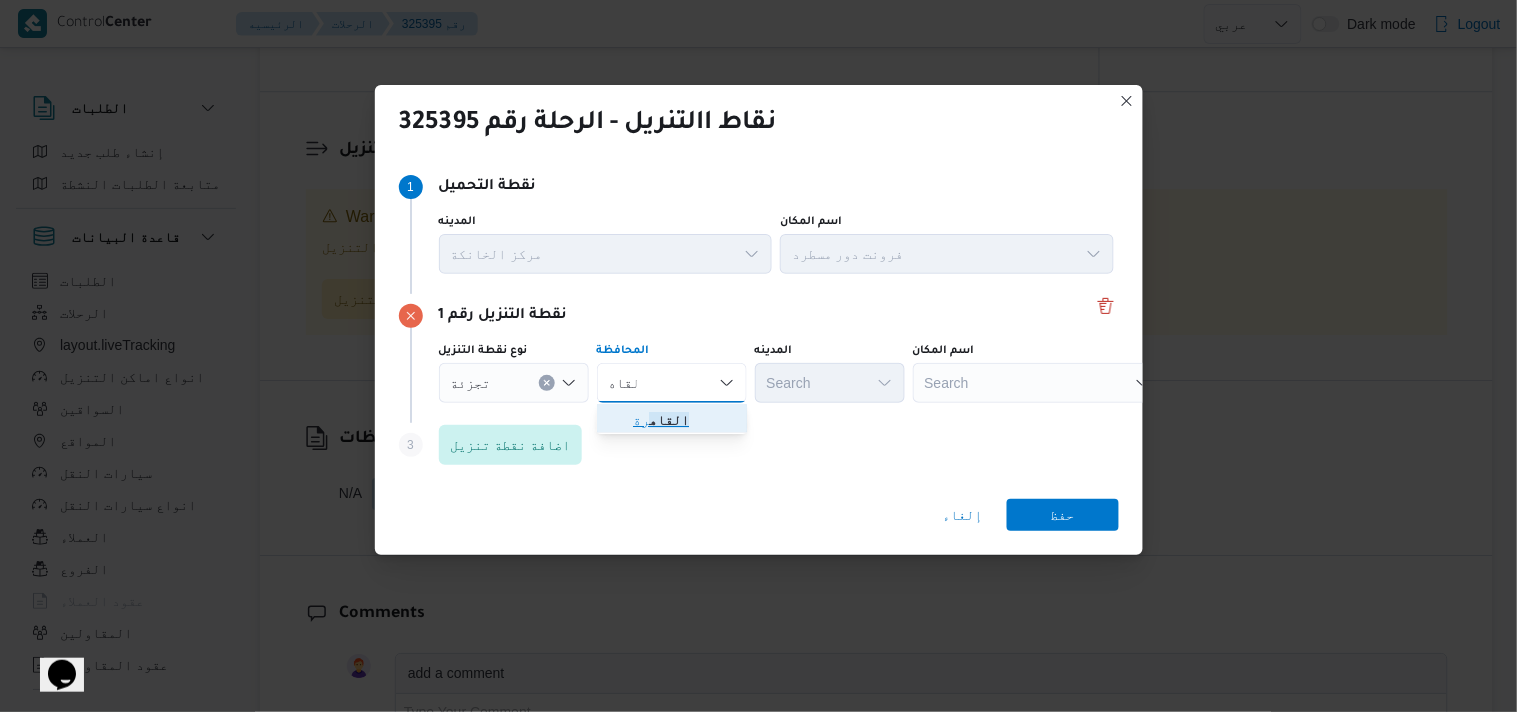 click on "القاه رة" at bounding box center (672, 420) 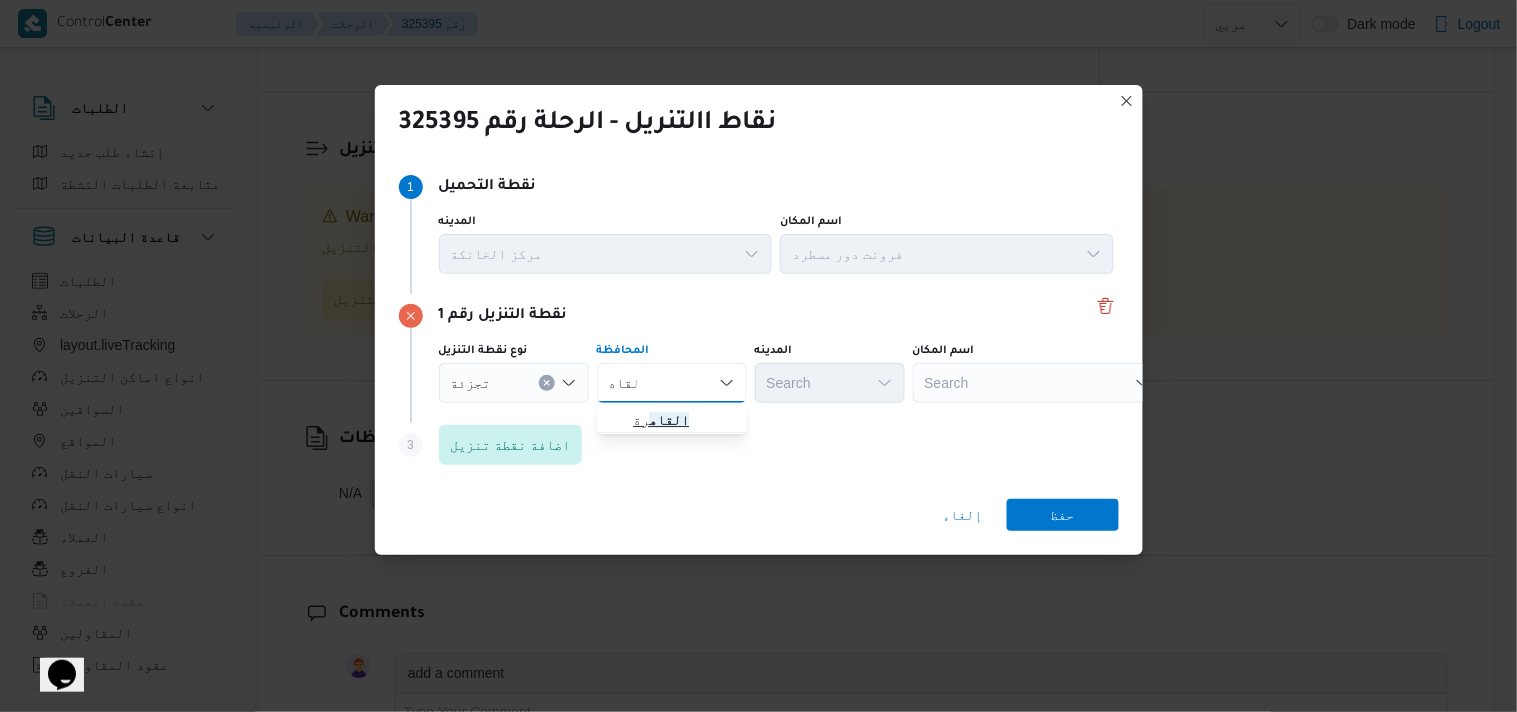 type 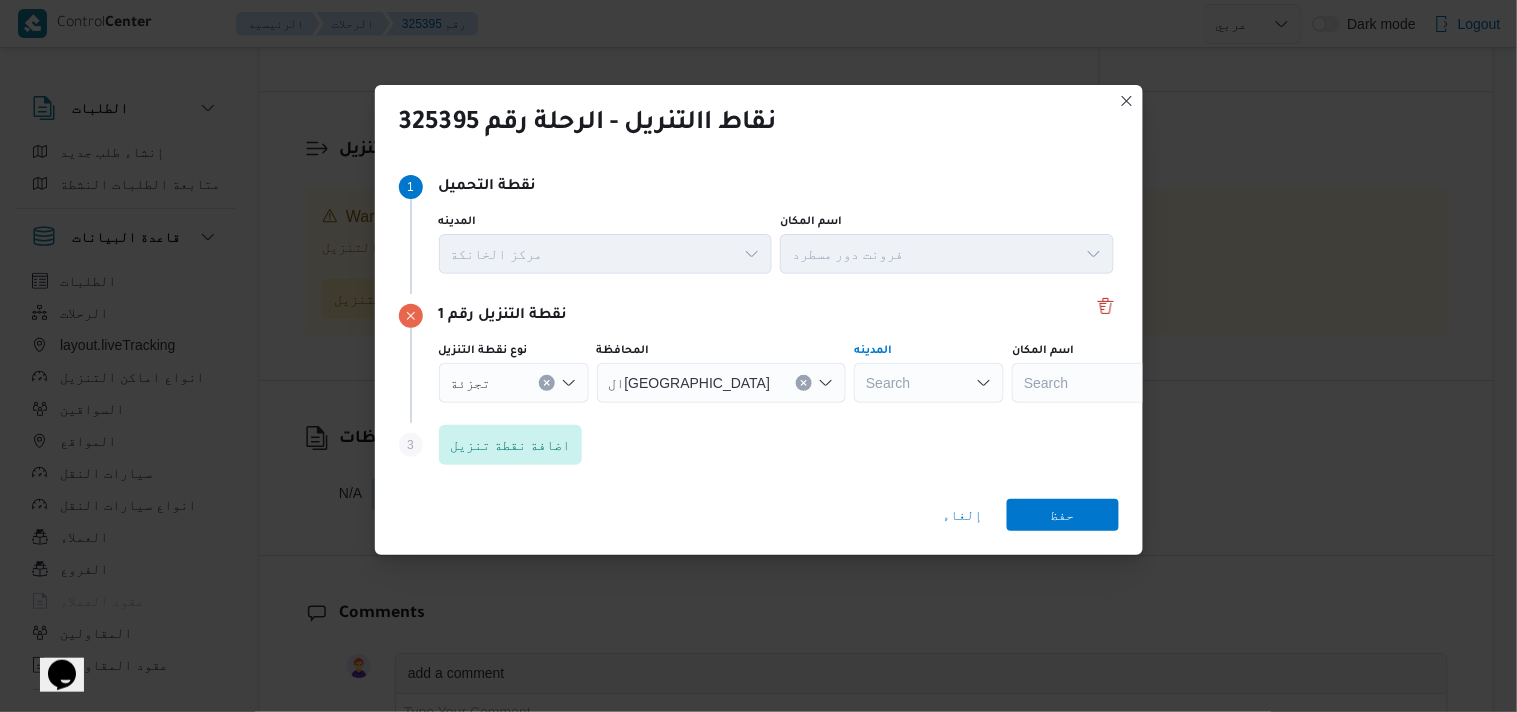 click on "Search" at bounding box center (929, 383) 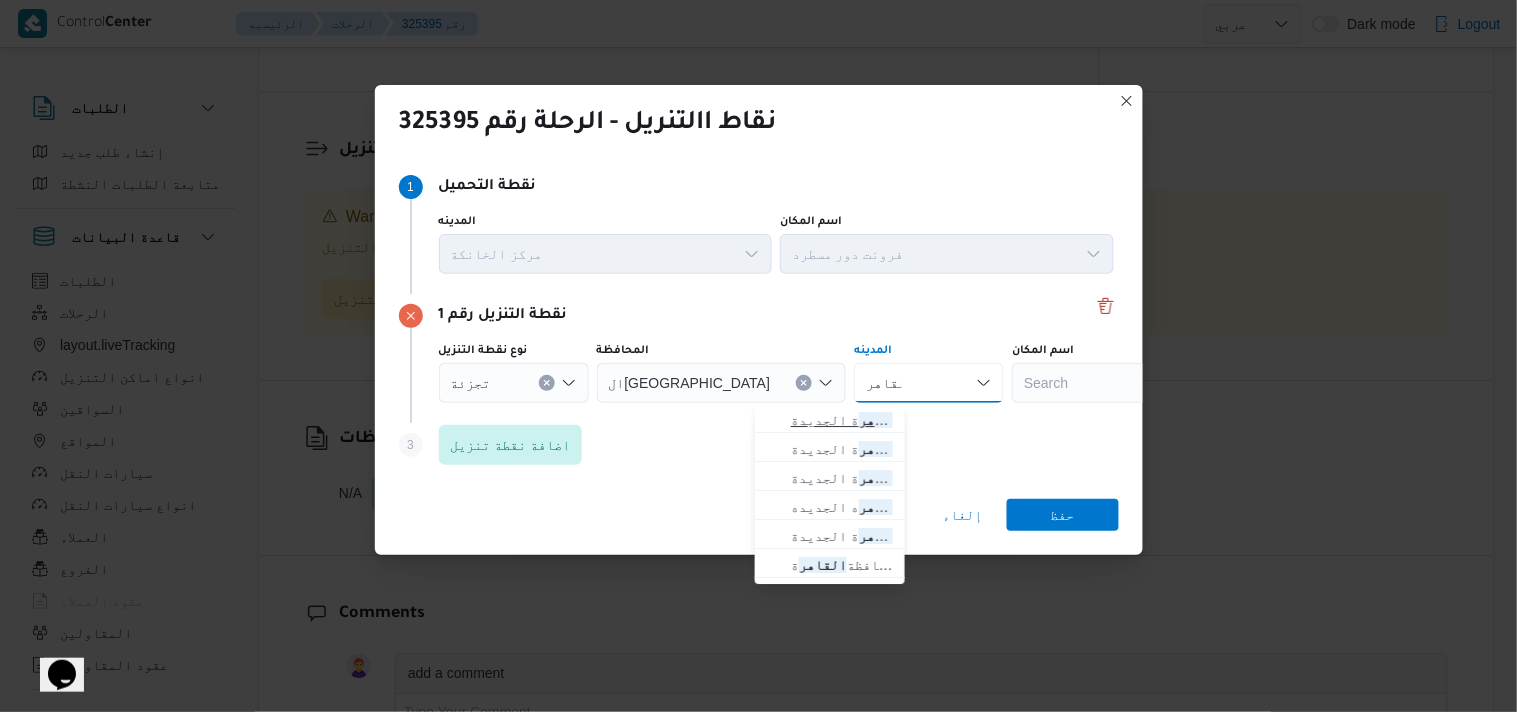 type on "القاهر" 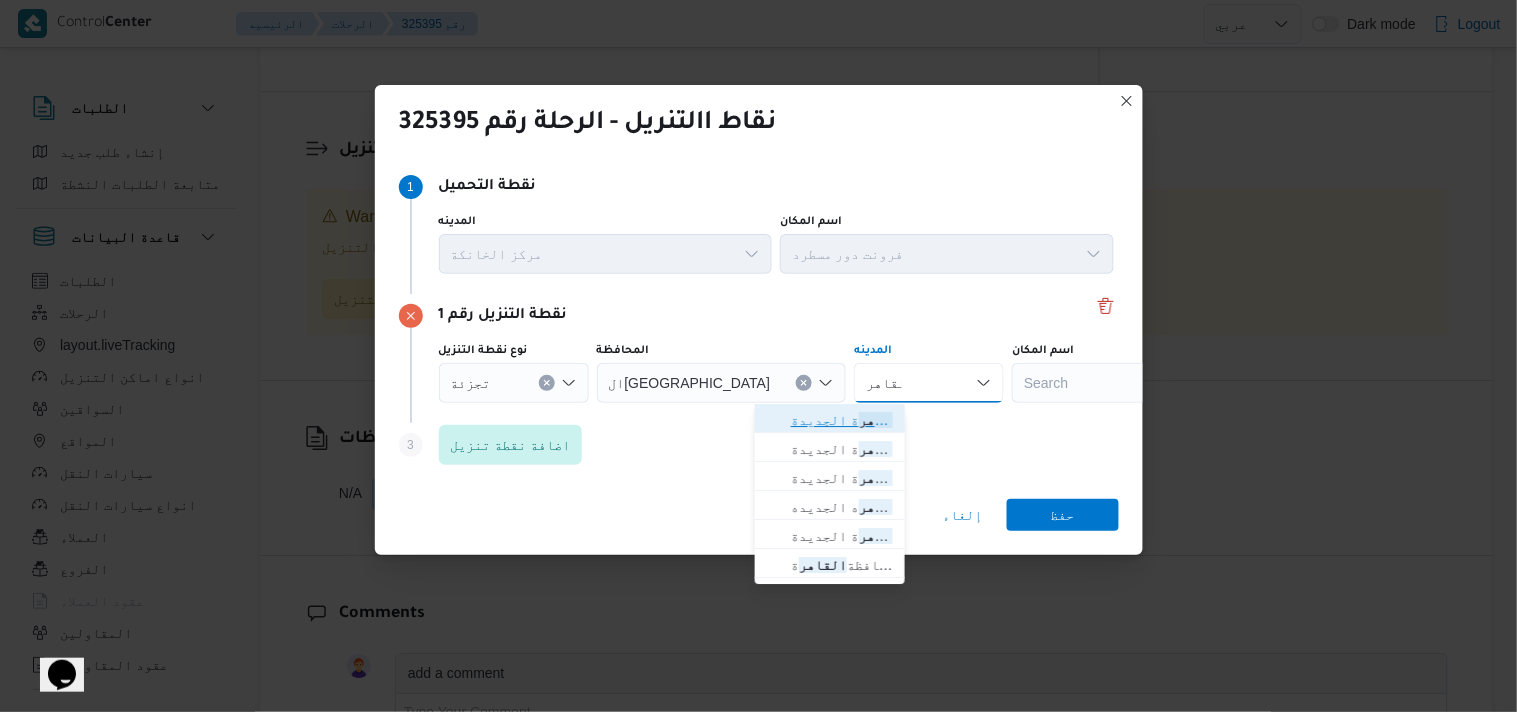 click on "القاهر" at bounding box center (883, 420) 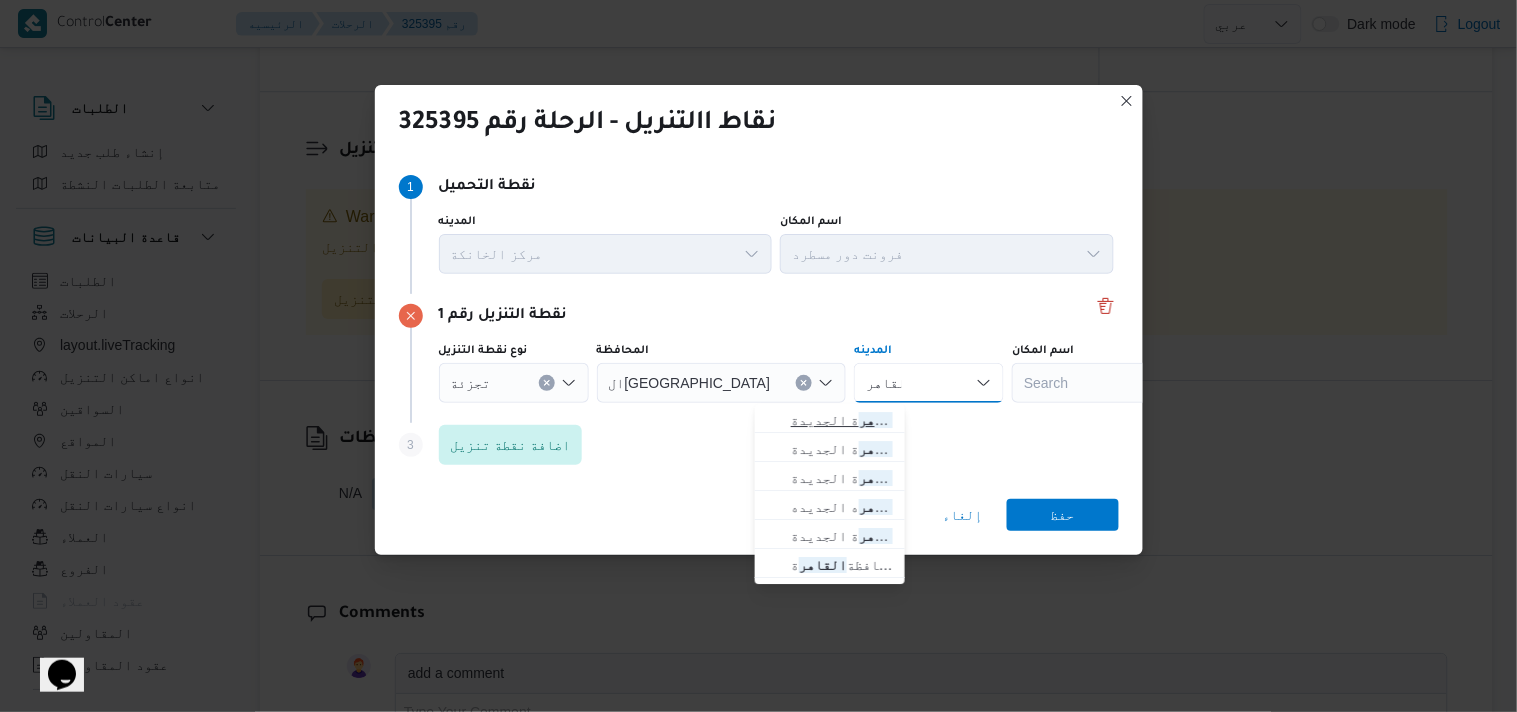type 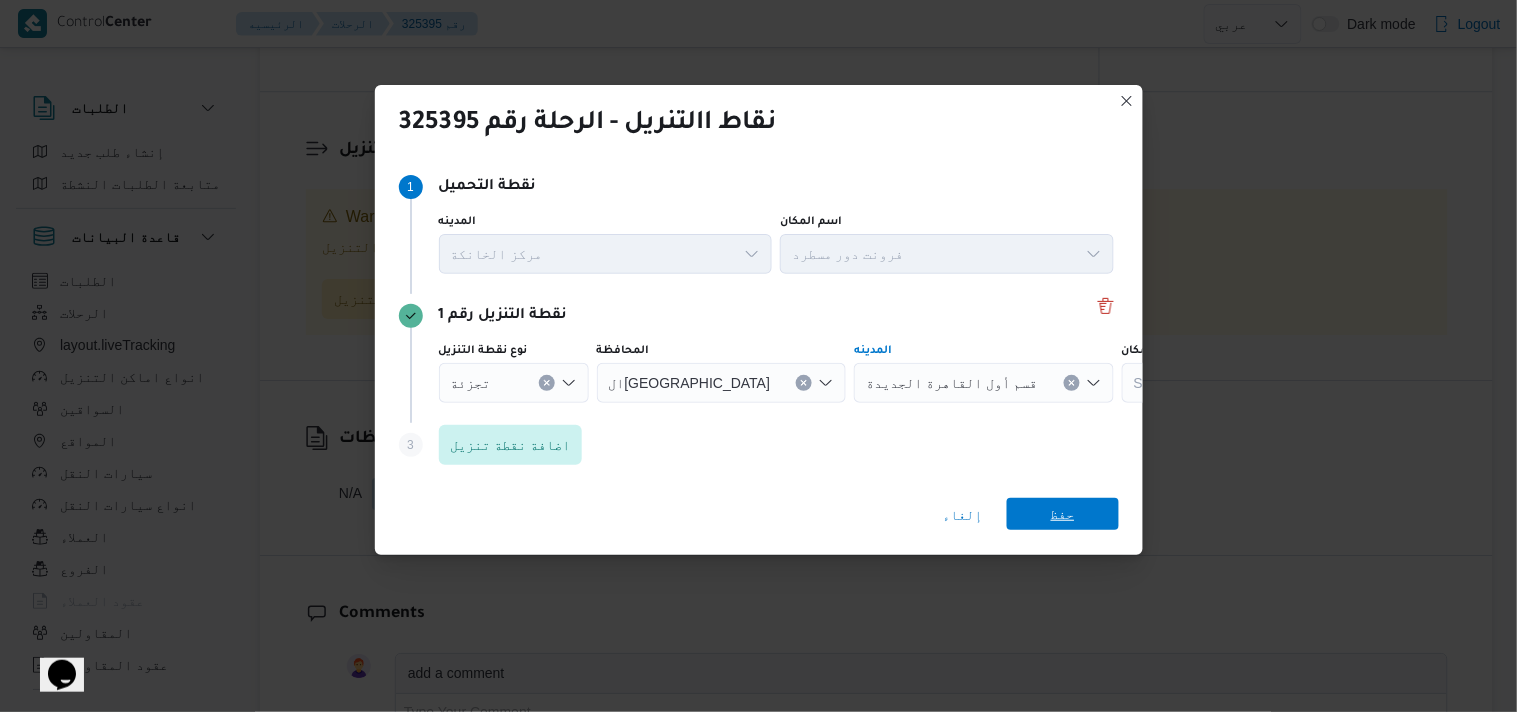 click on "حفظ" at bounding box center [1063, 514] 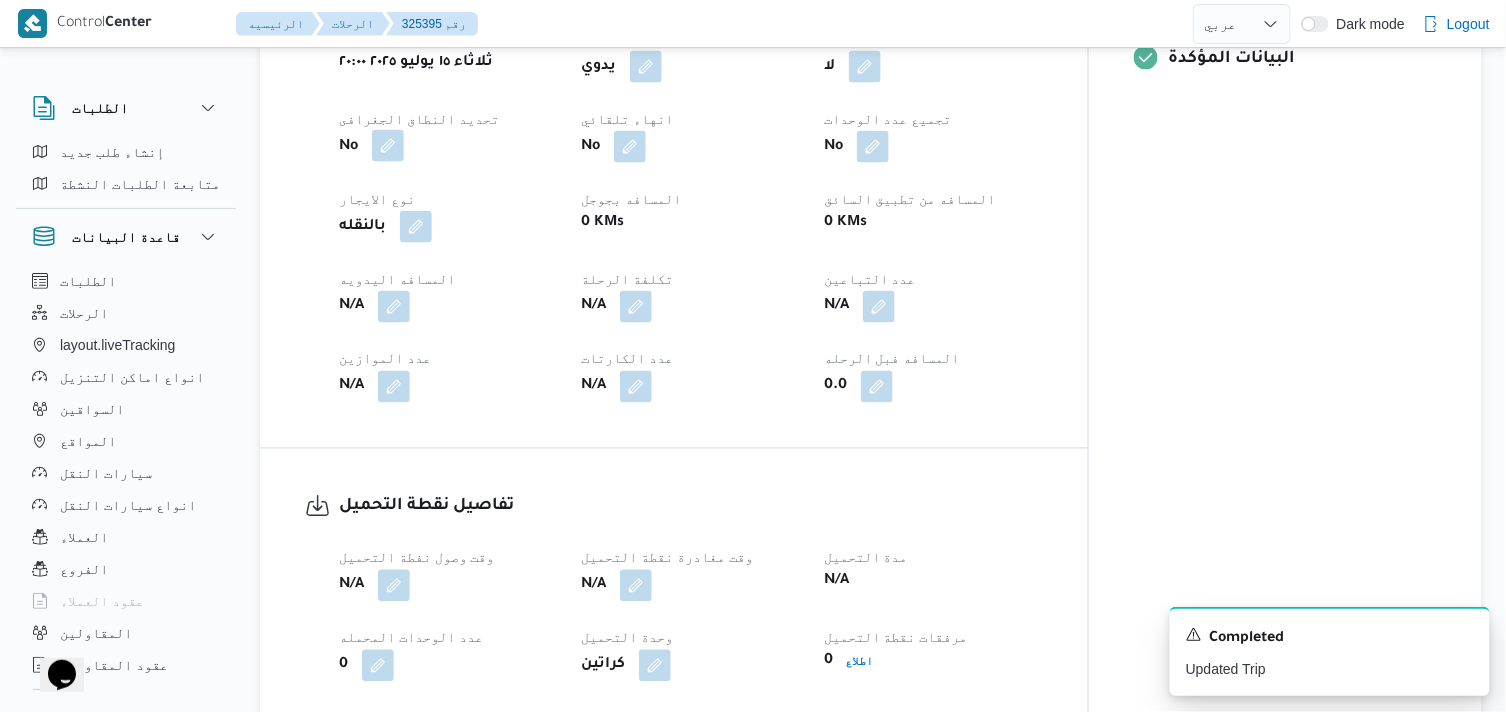 scroll, scrollTop: 781, scrollLeft: 0, axis: vertical 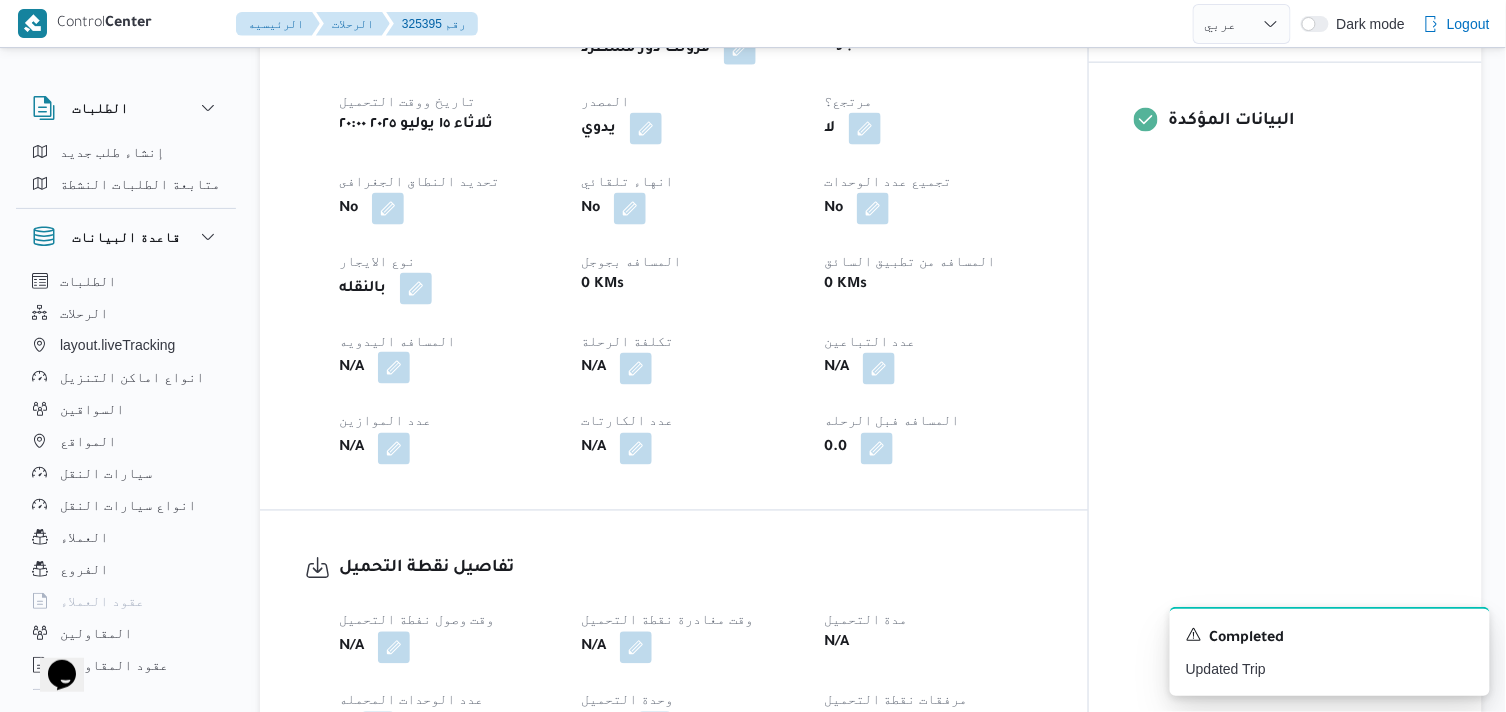 click at bounding box center [394, 368] 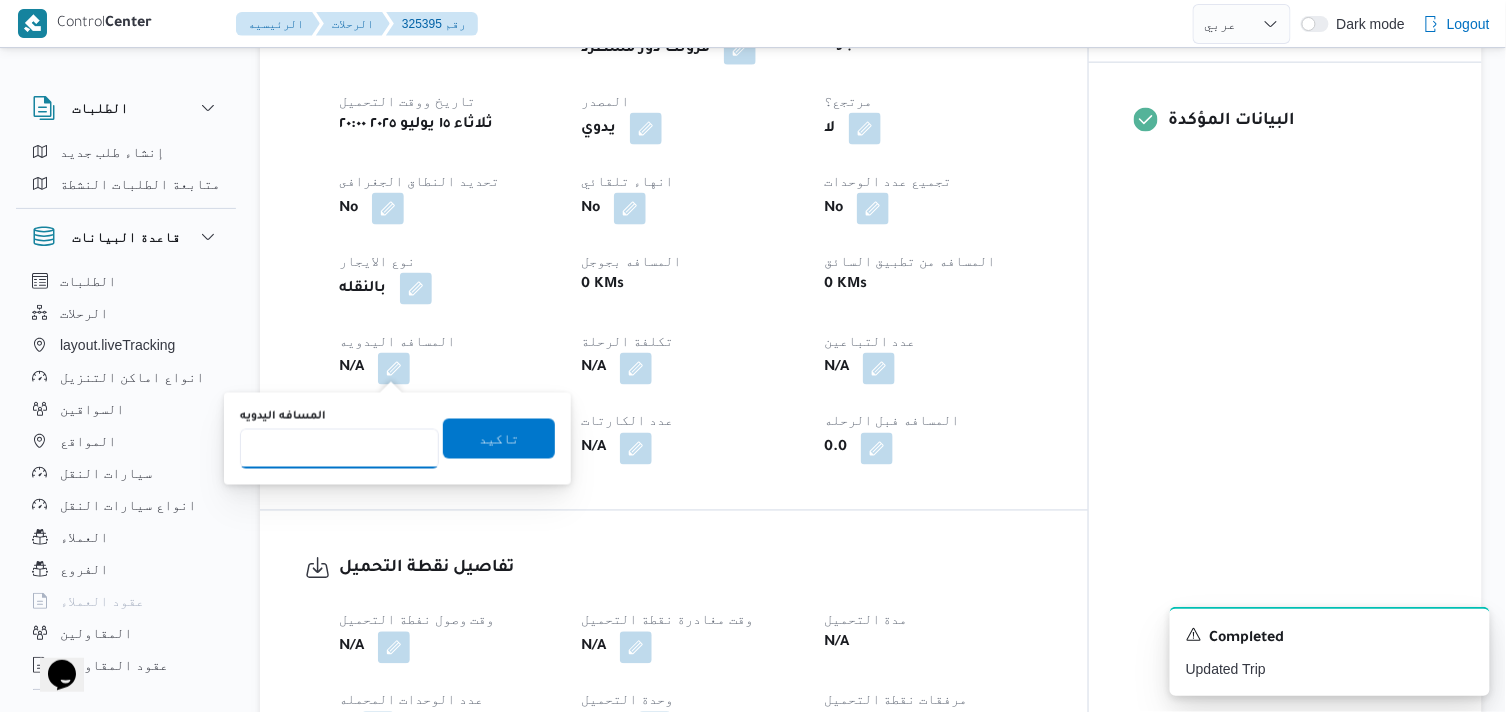 click on "المسافه اليدويه" at bounding box center [339, 449] 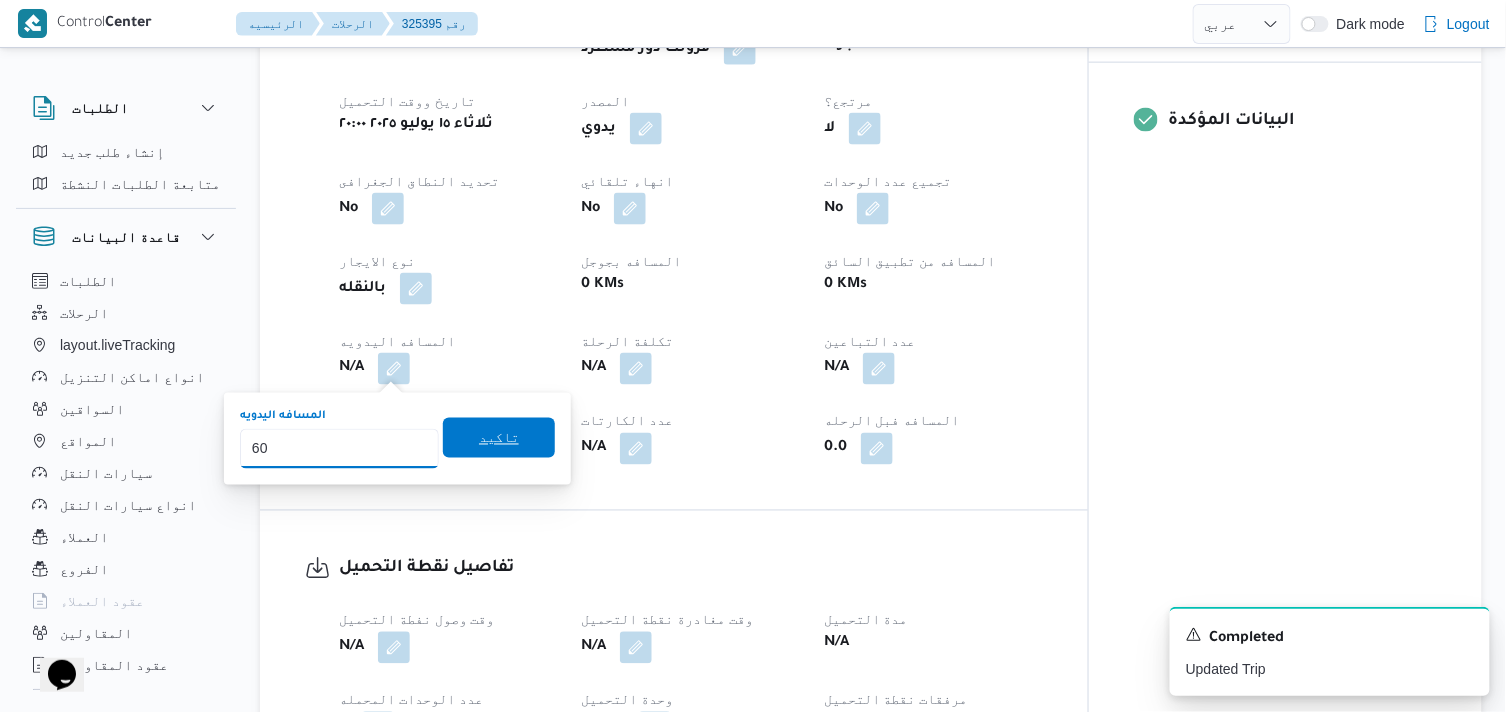 type on "60" 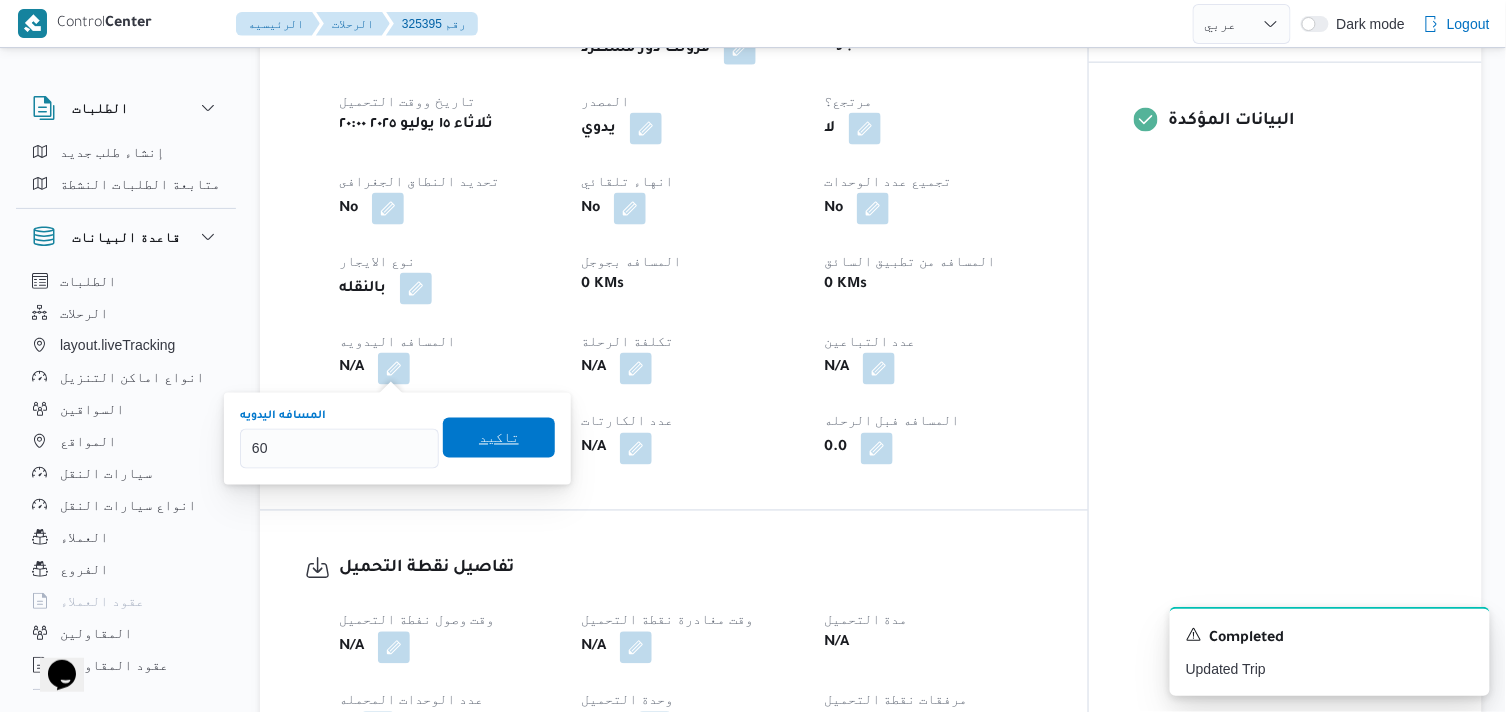 click on "تاكيد" at bounding box center (499, 438) 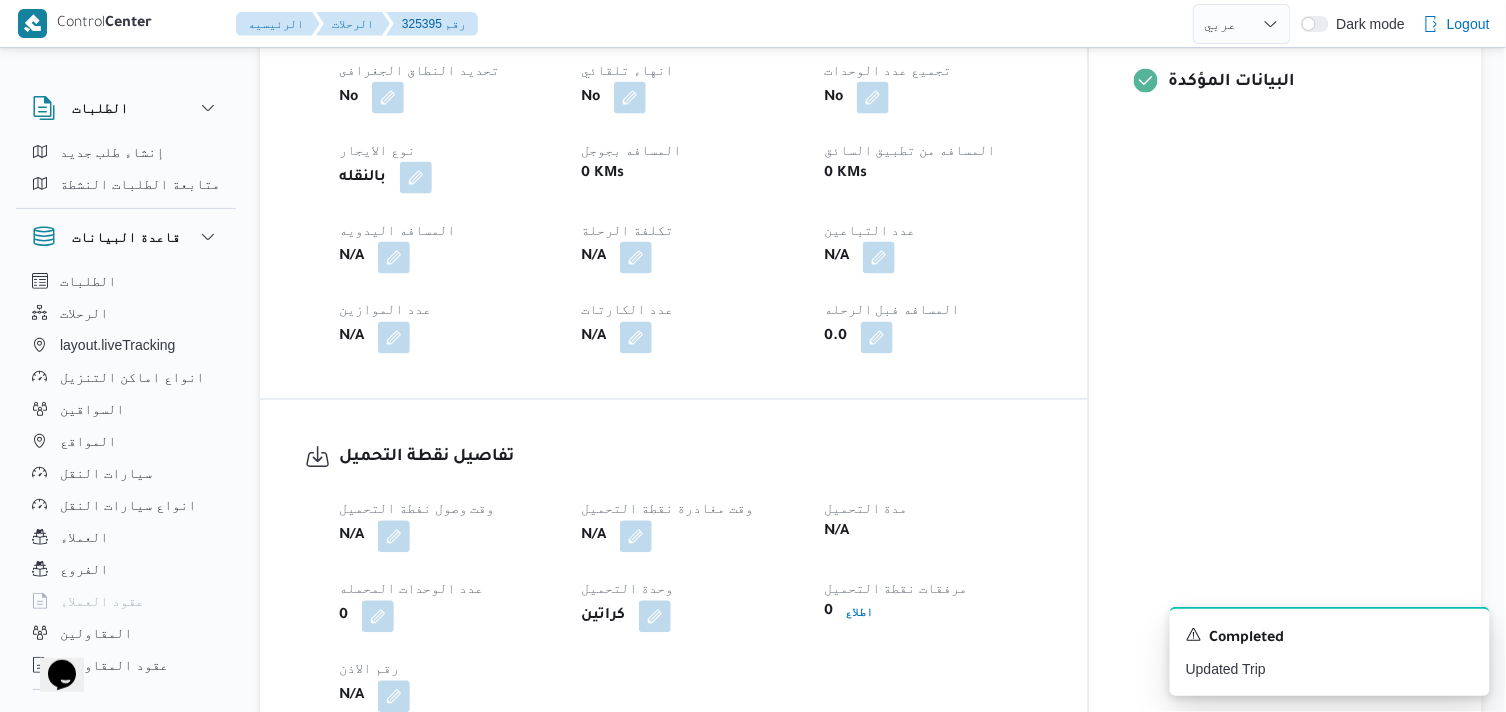 scroll, scrollTop: 1114, scrollLeft: 0, axis: vertical 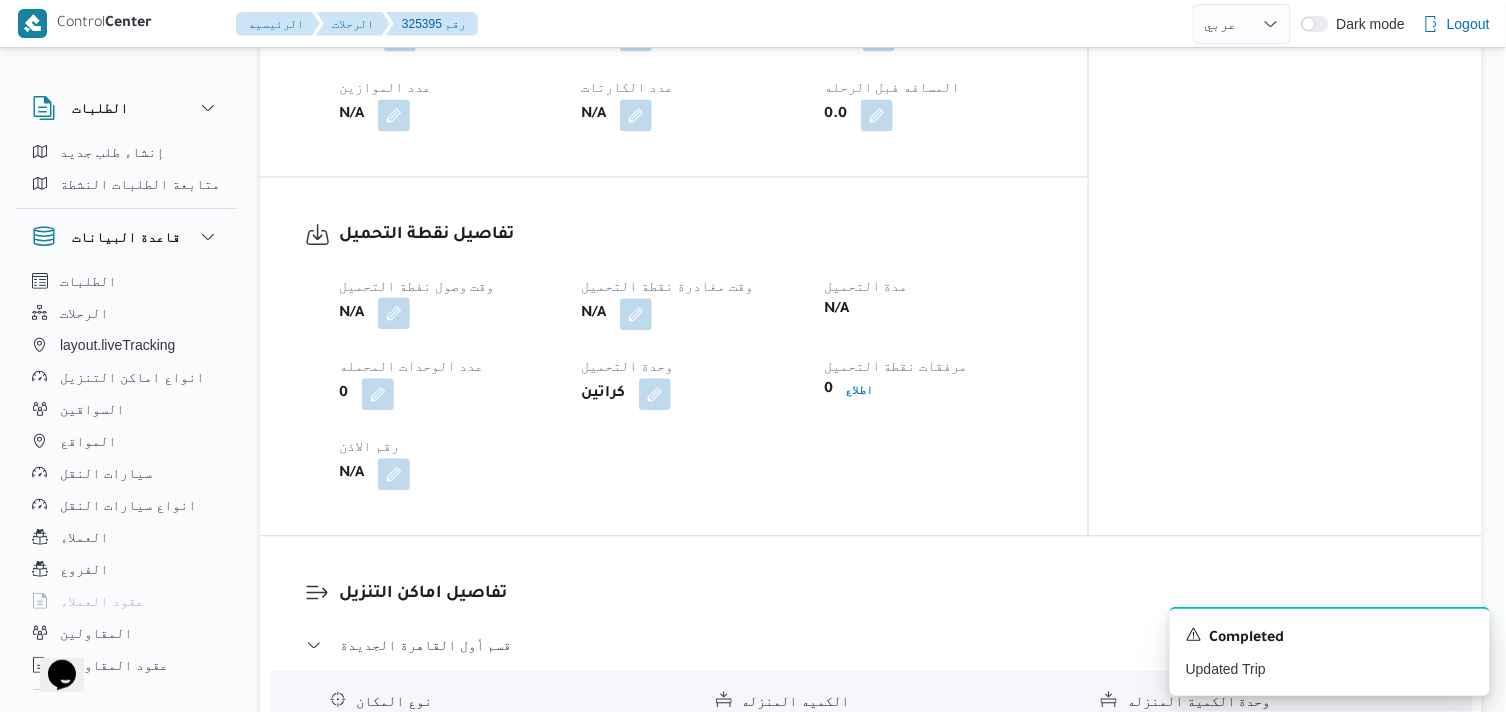 click at bounding box center [394, 314] 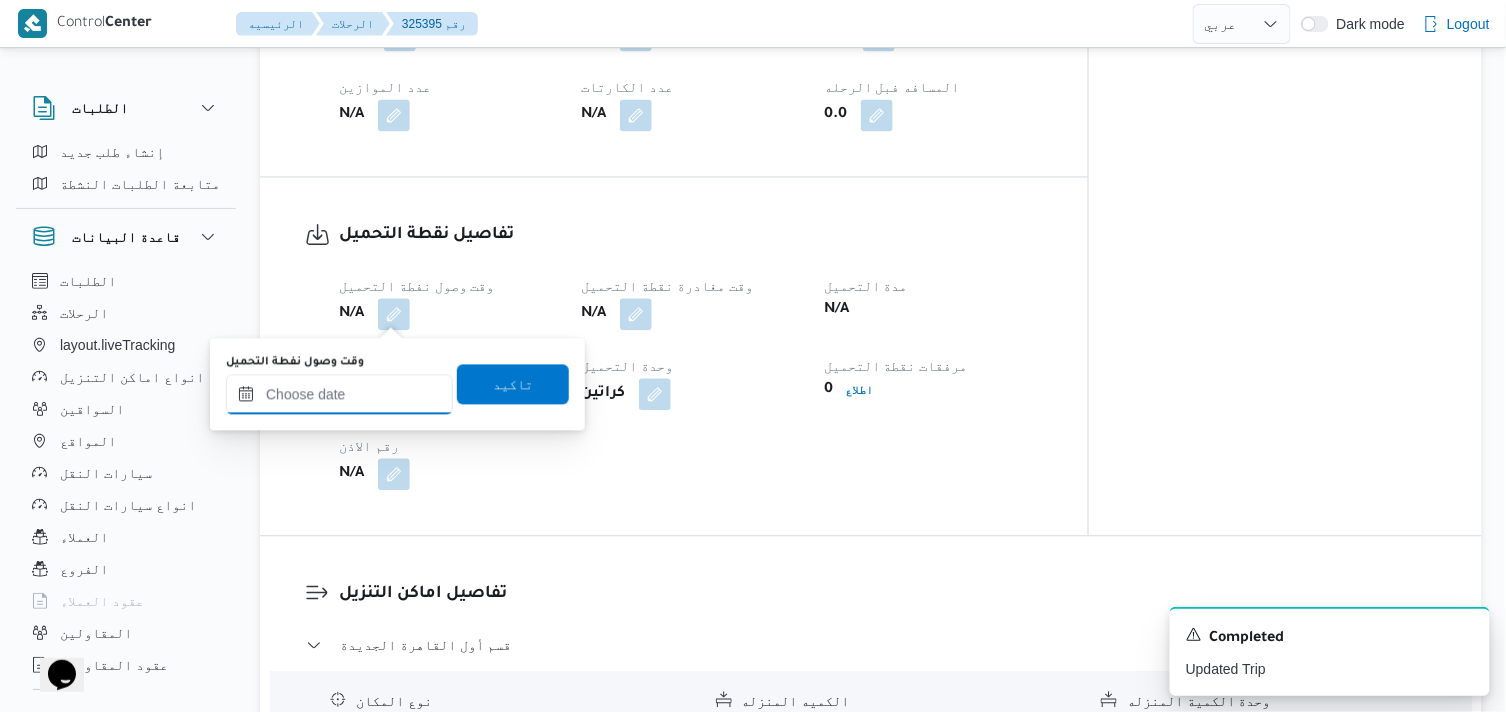 click on "وقت وصول نفطة التحميل" at bounding box center (339, 395) 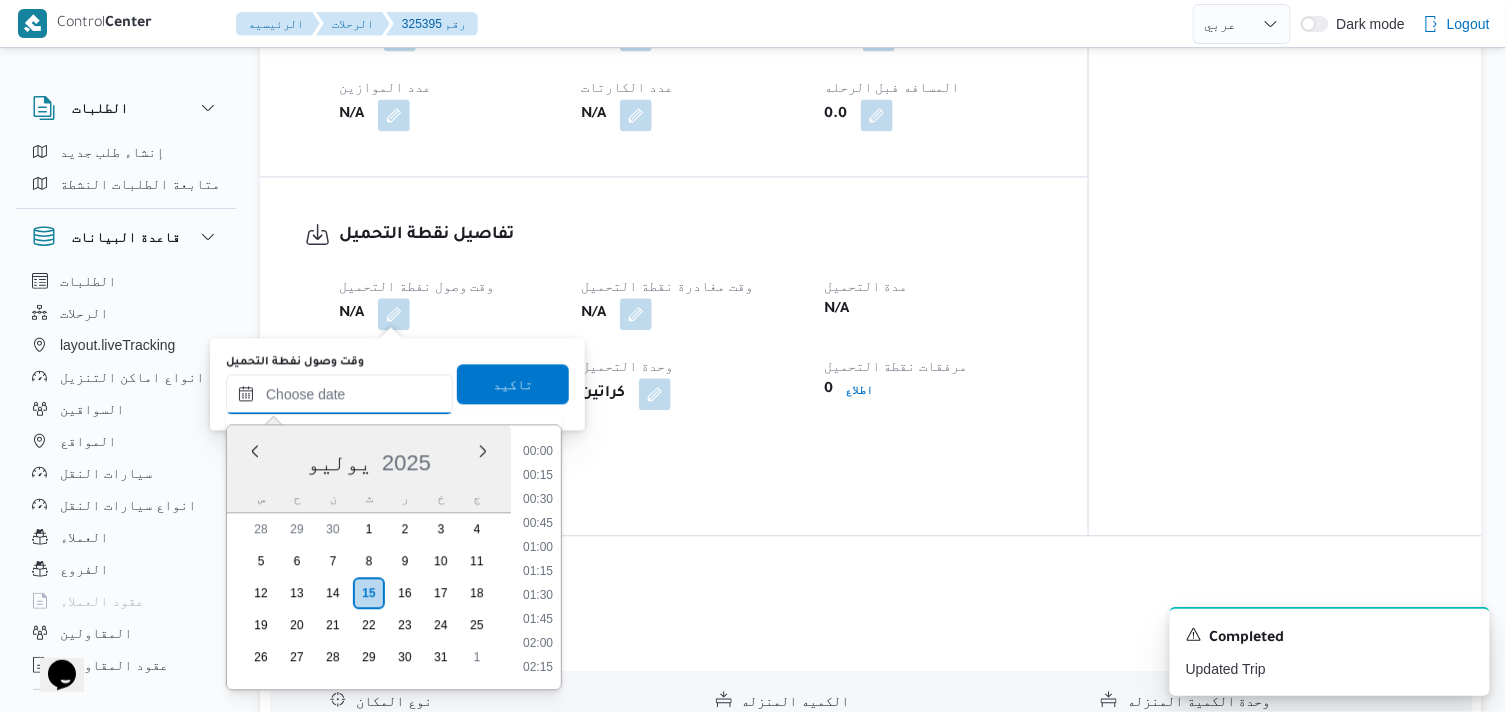 scroll, scrollTop: 1800, scrollLeft: 0, axis: vertical 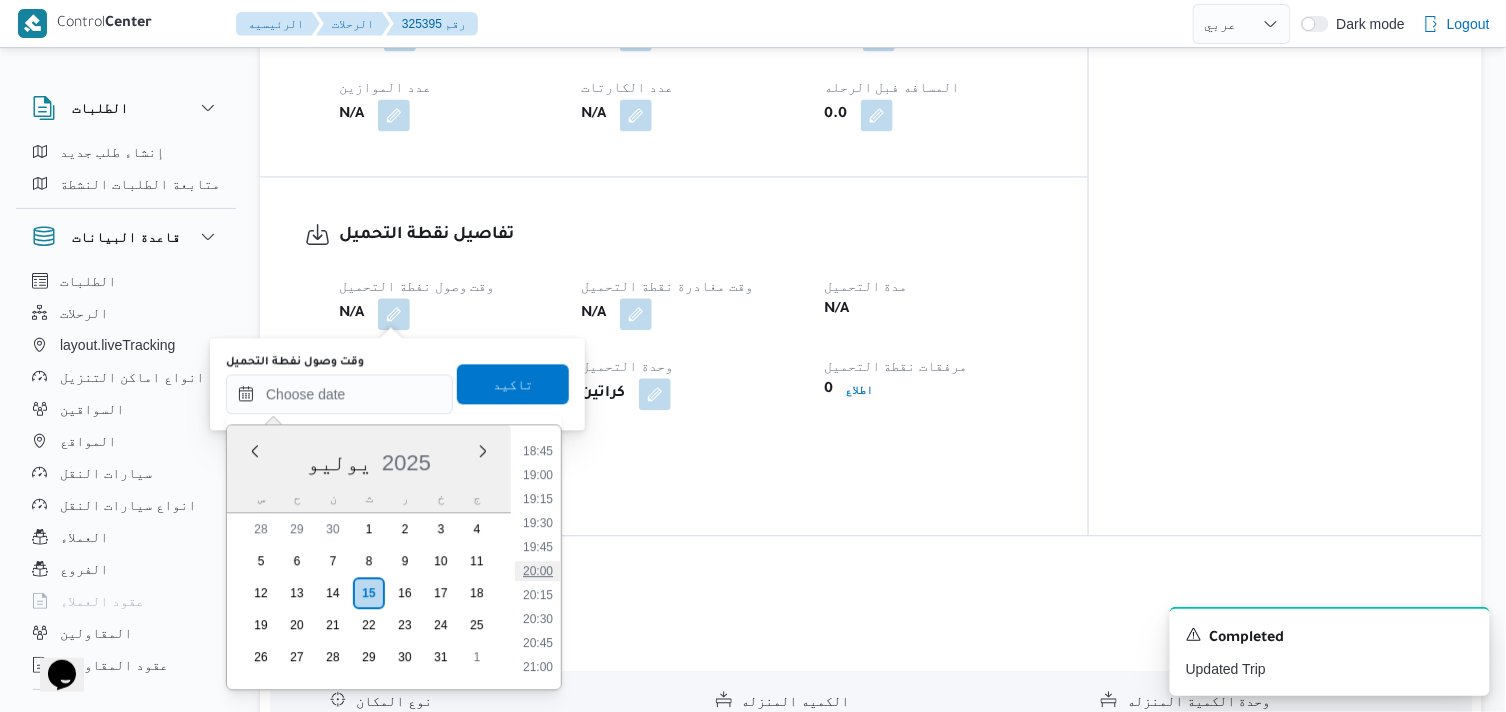 click on "20:00" at bounding box center (538, 572) 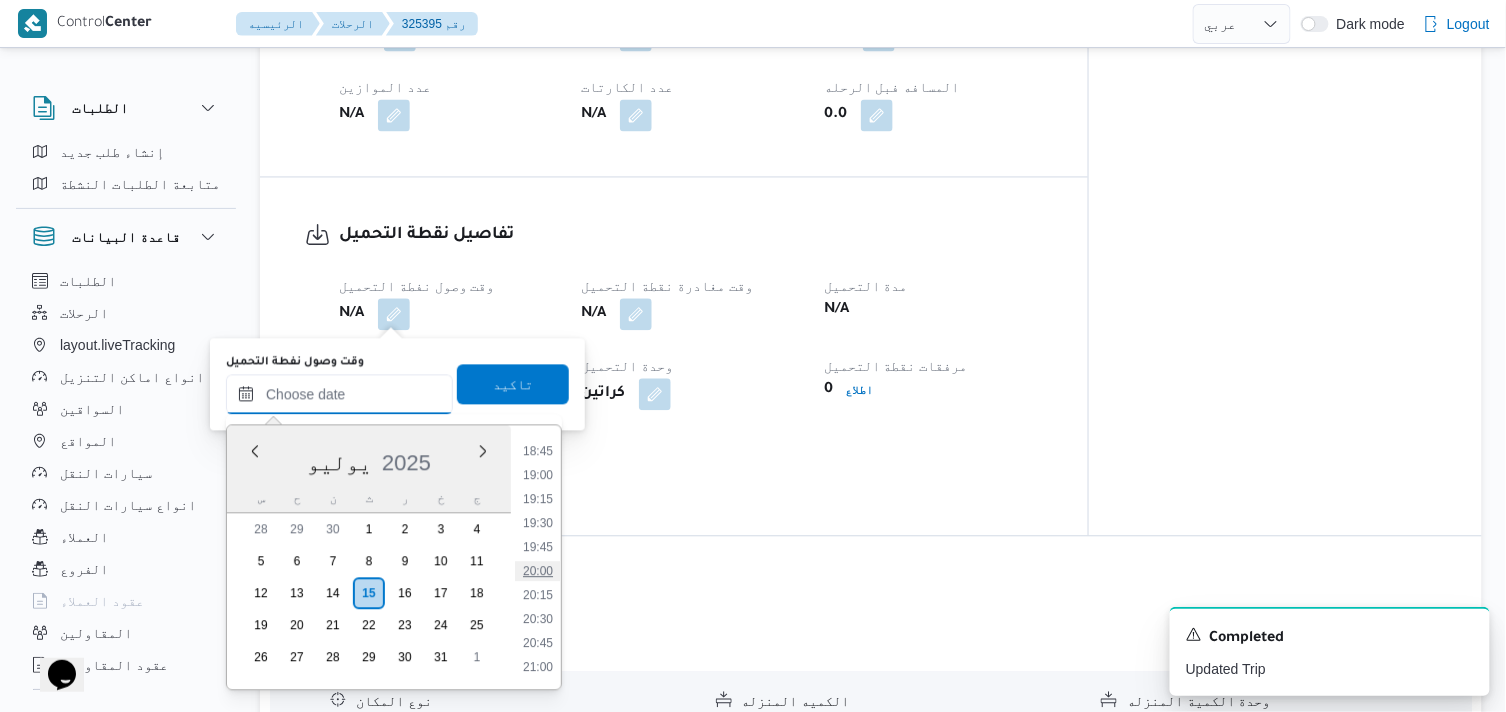 type on "[DATE] ٢٠:٠٠" 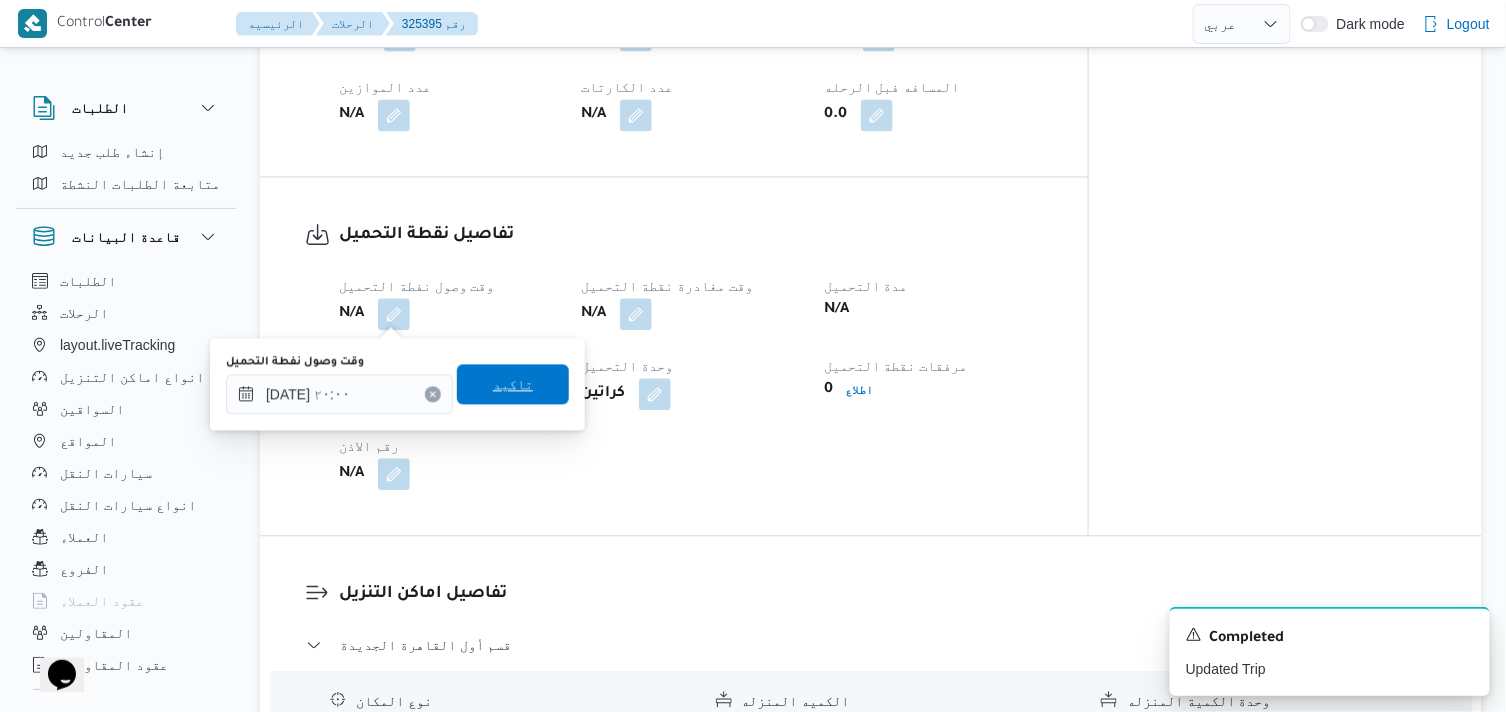 drag, startPoint x: 506, startPoint y: 382, endPoint x: 653, endPoint y: 353, distance: 149.83324 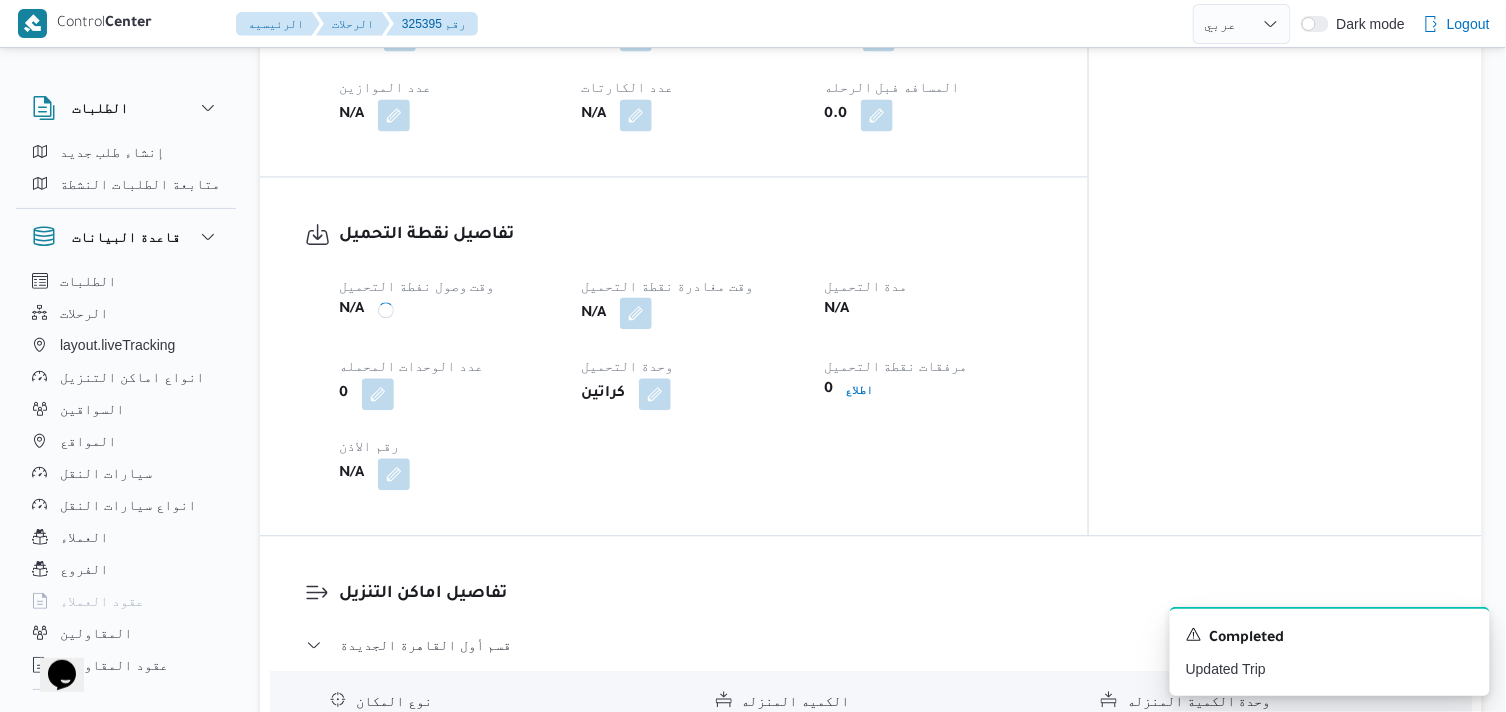 click at bounding box center (636, 314) 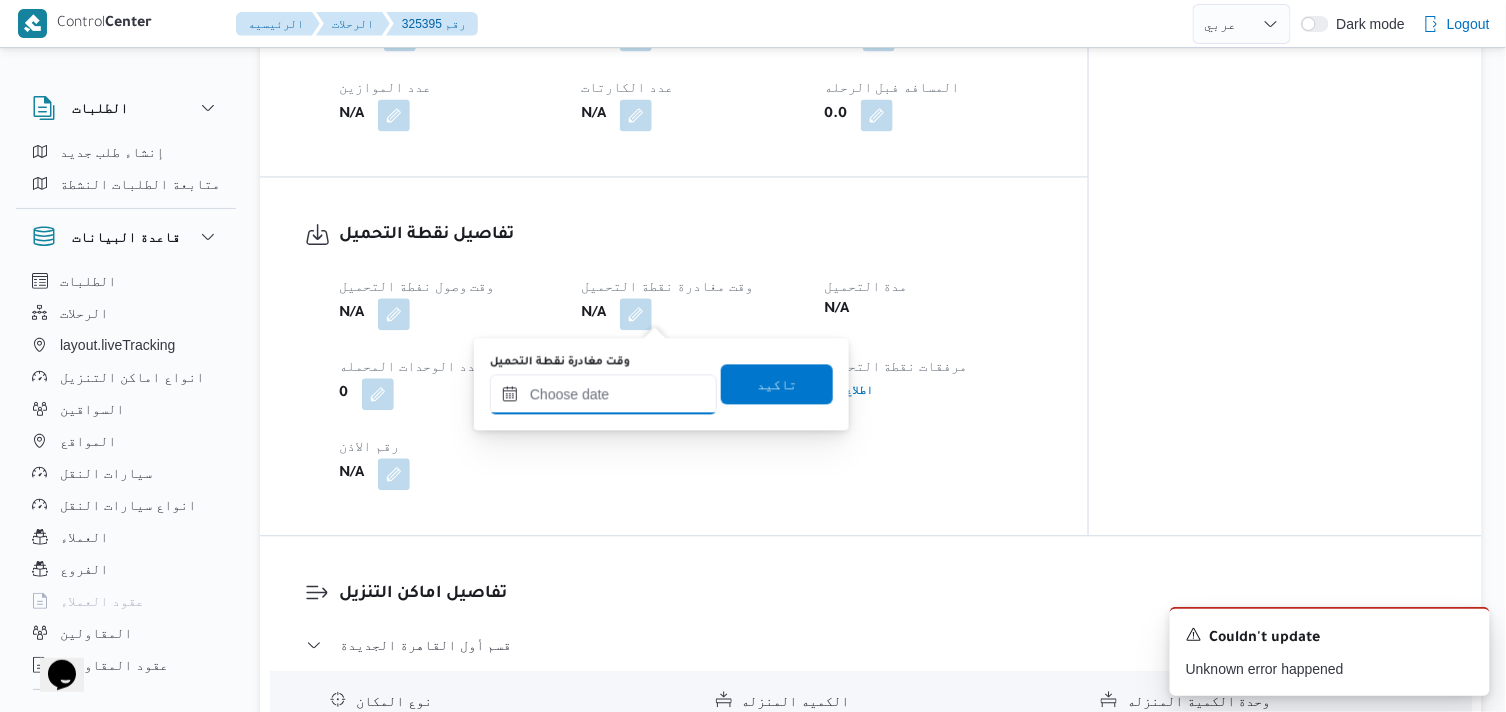 click on "وقت مغادرة نقطة التحميل" at bounding box center (603, 395) 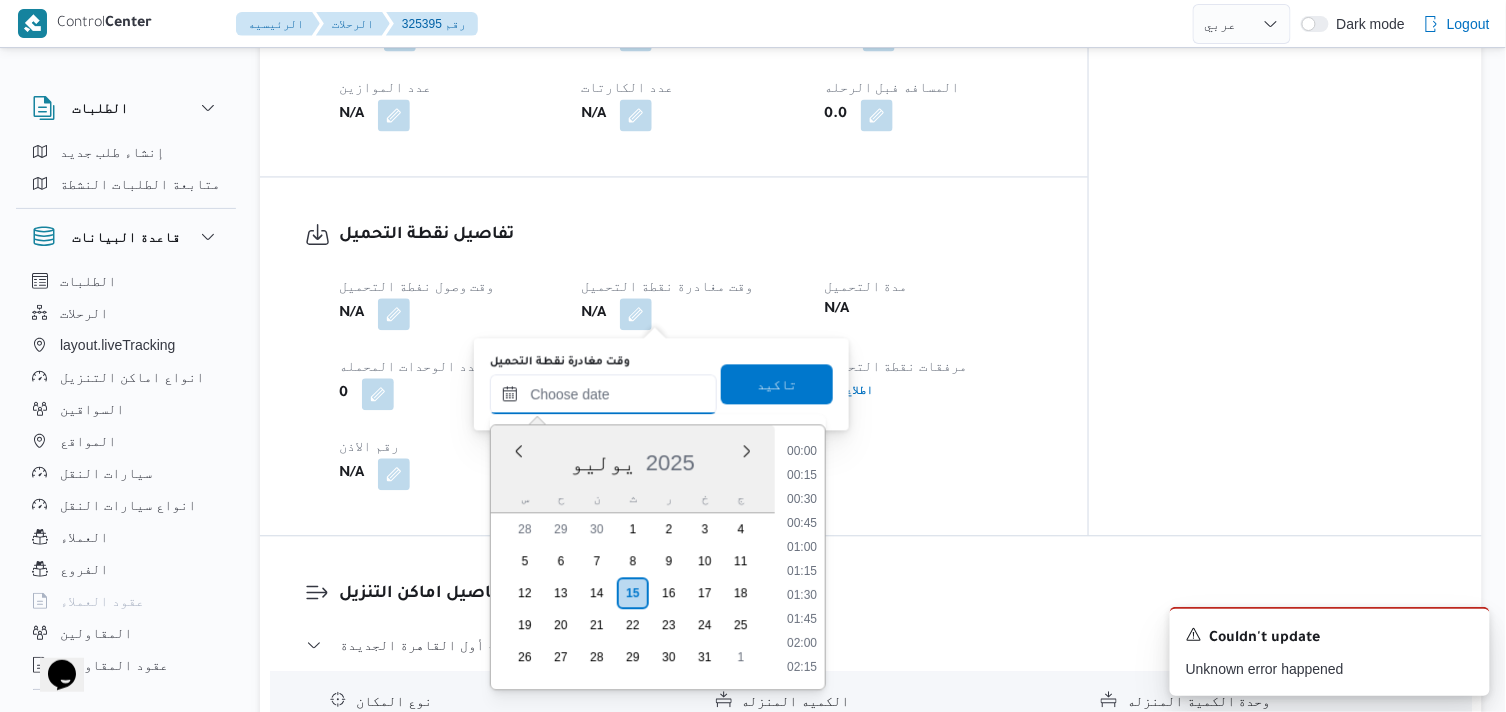 scroll, scrollTop: 1800, scrollLeft: 0, axis: vertical 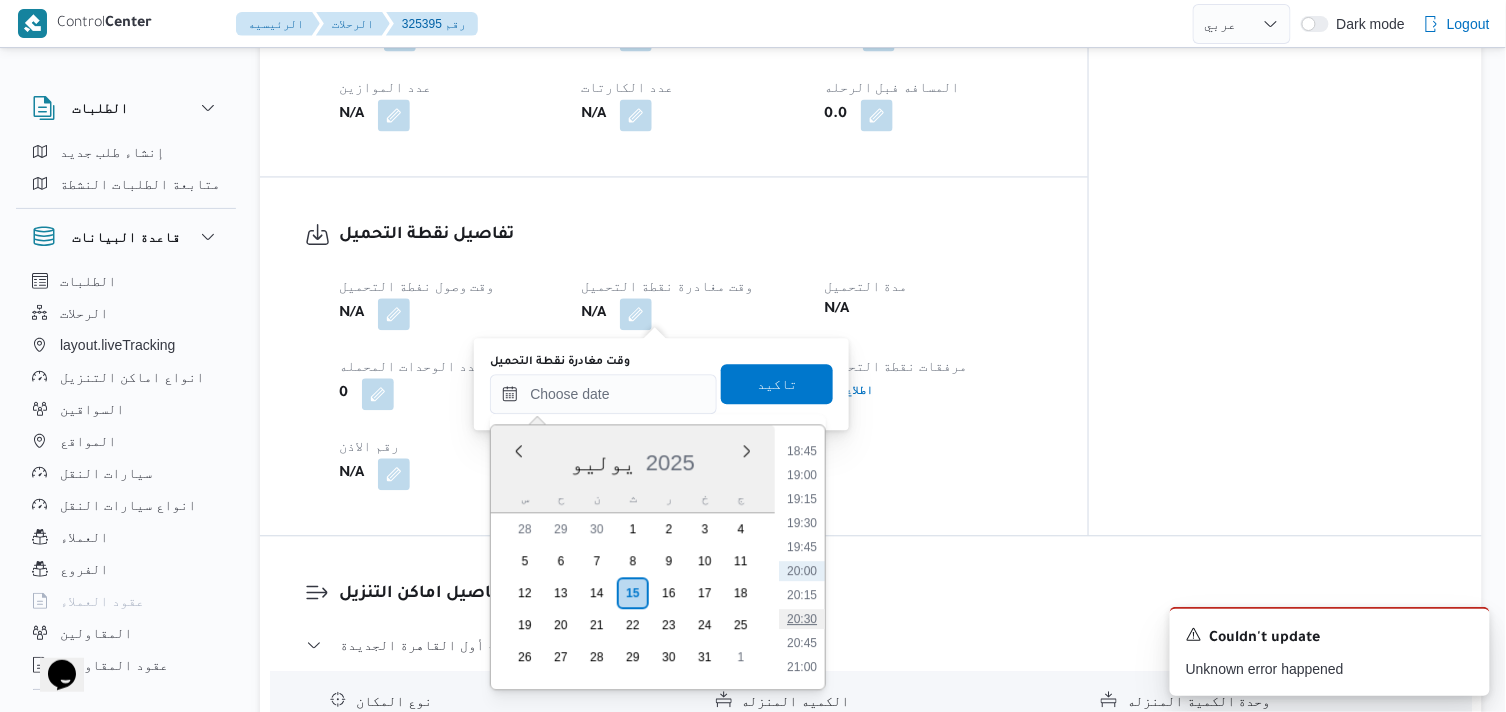 click on "20:30" at bounding box center (802, 620) 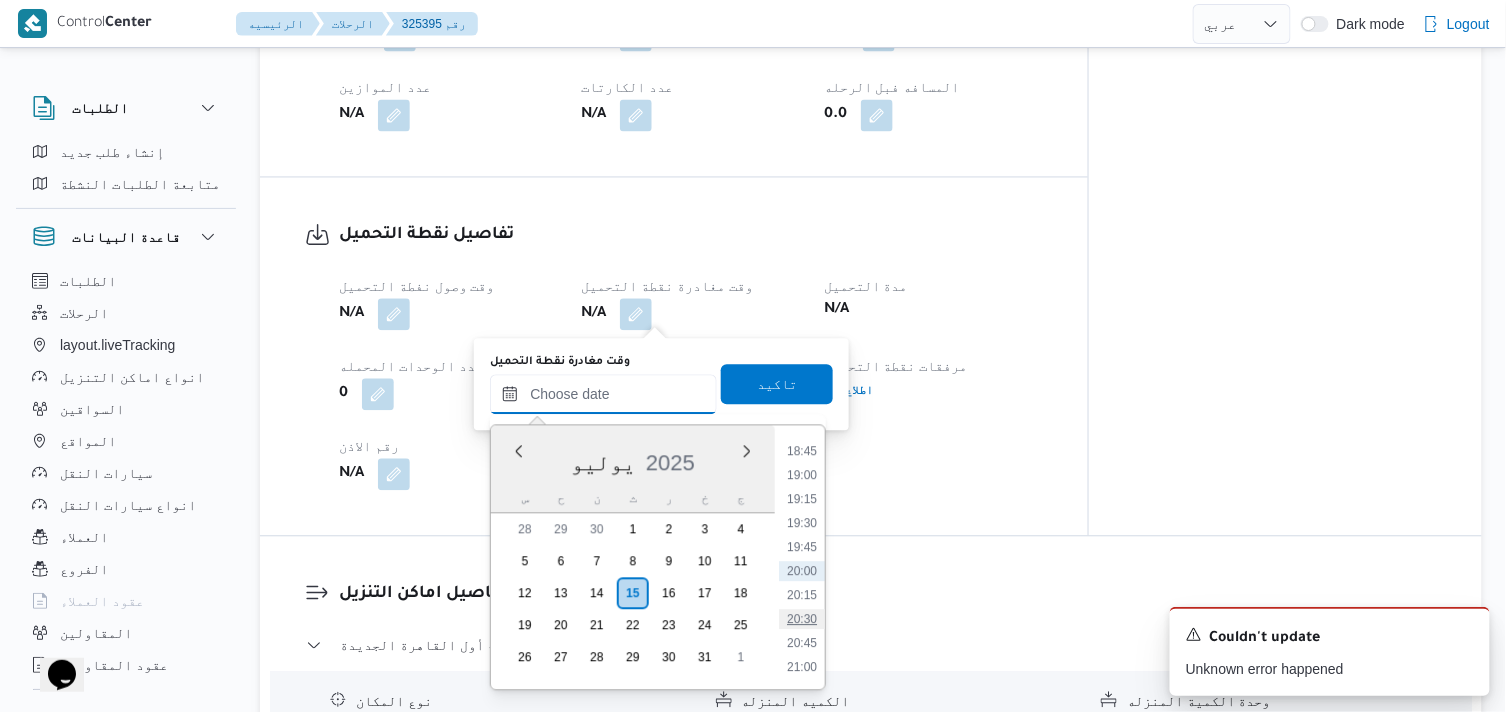 type on "[DATE] ٢٠:٣٠" 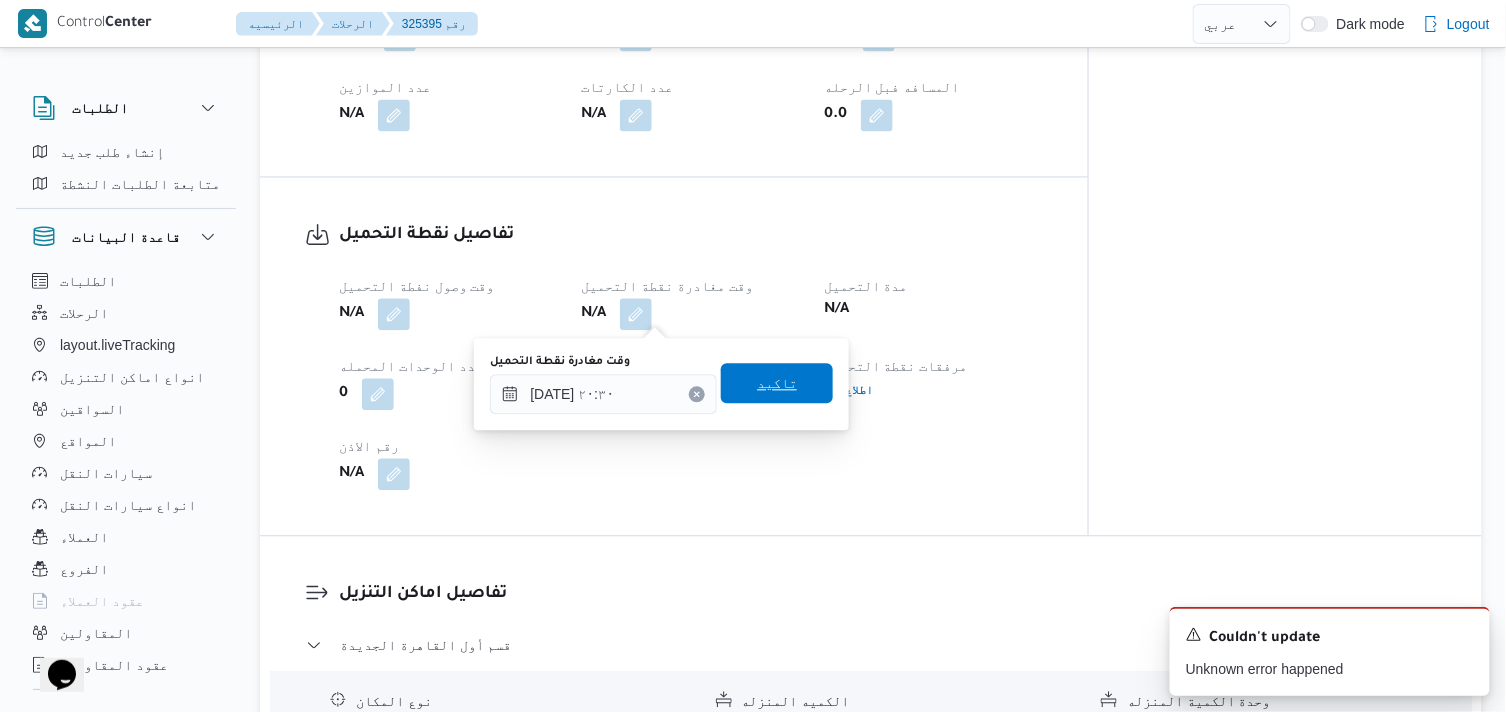 click on "تاكيد" at bounding box center (777, 384) 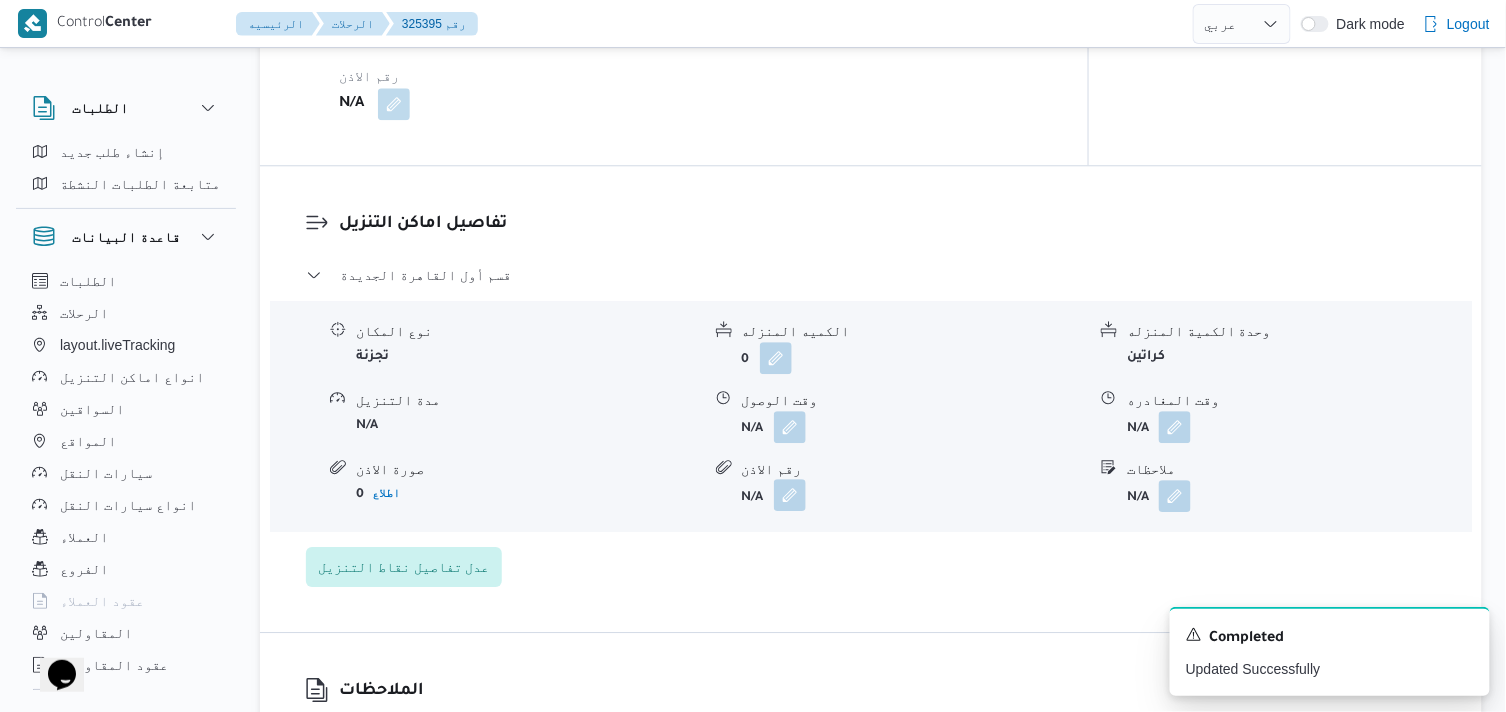 scroll, scrollTop: 1558, scrollLeft: 0, axis: vertical 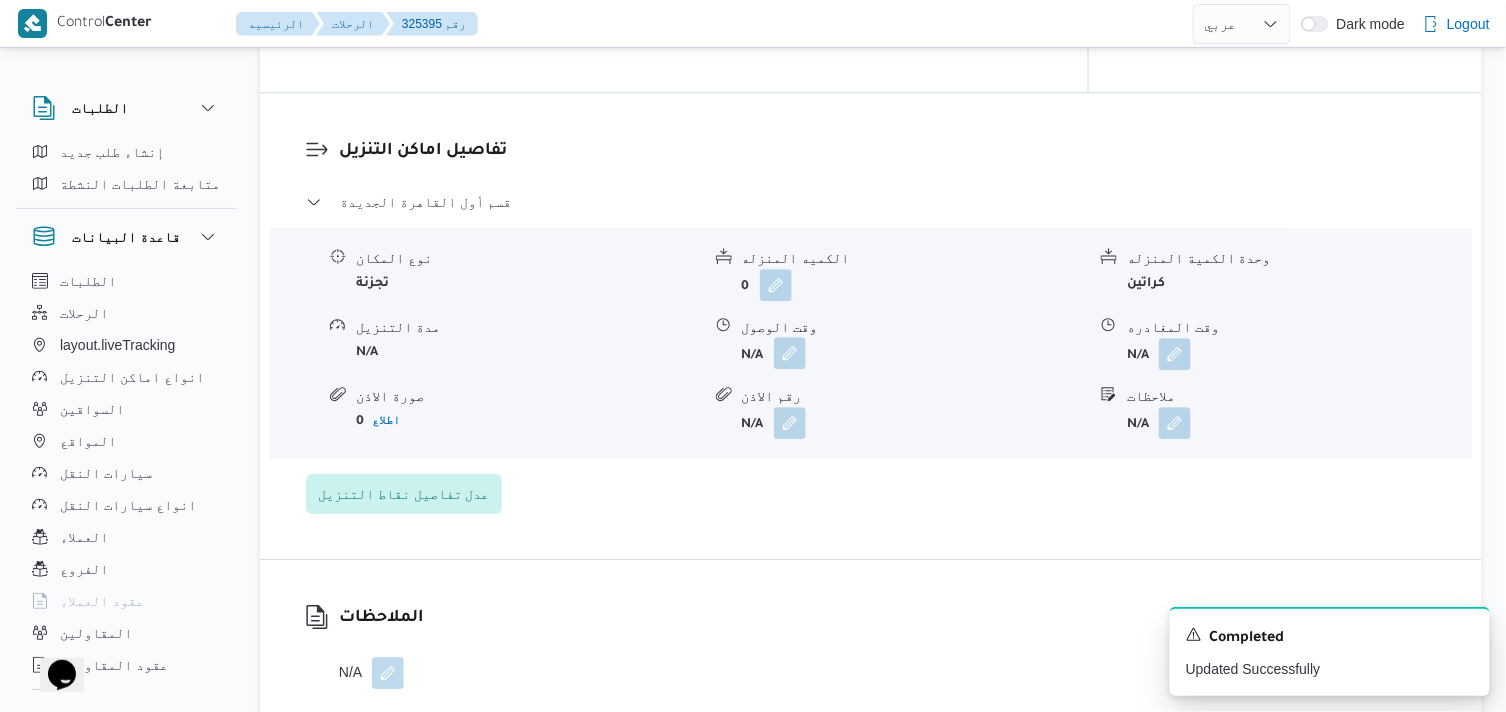click at bounding box center (790, 353) 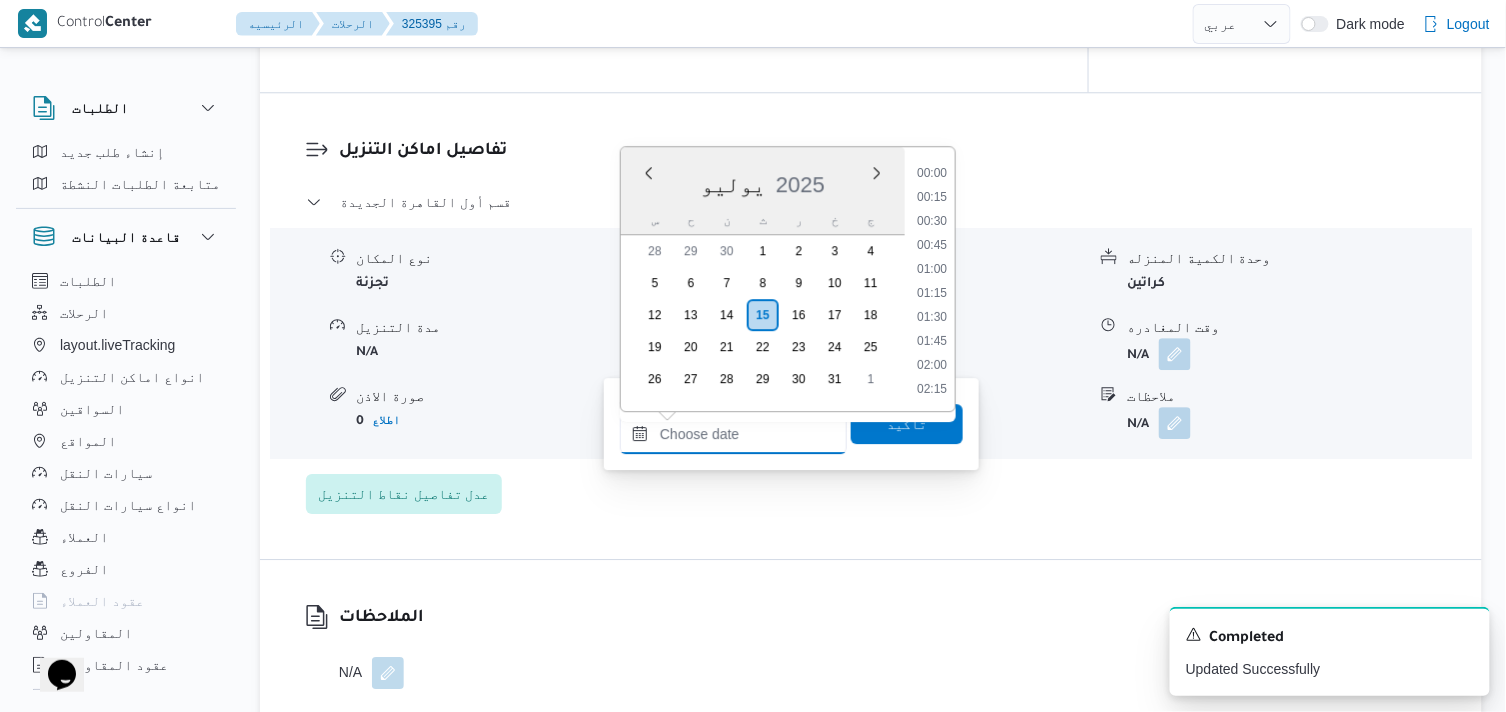 click on "وقت الوصول" at bounding box center (733, 434) 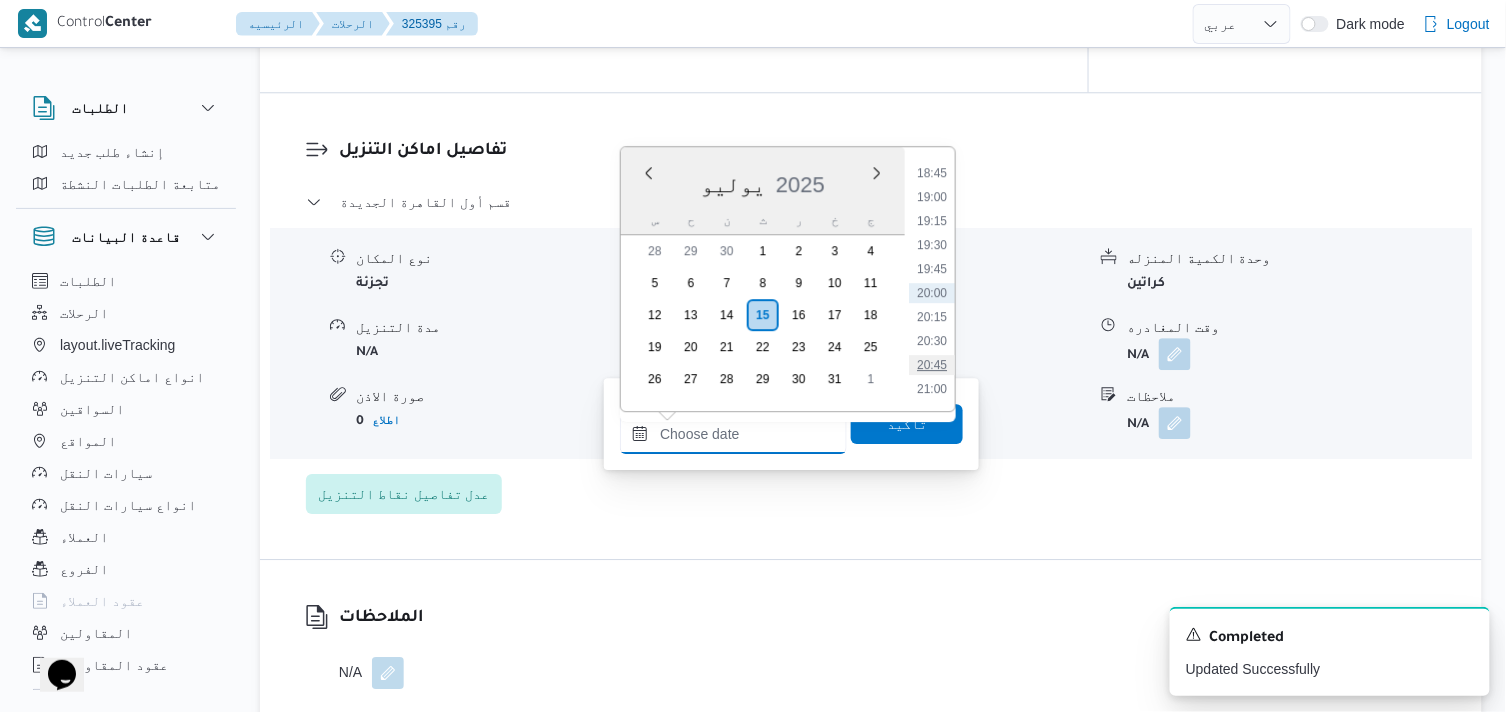 scroll, scrollTop: 1911, scrollLeft: 0, axis: vertical 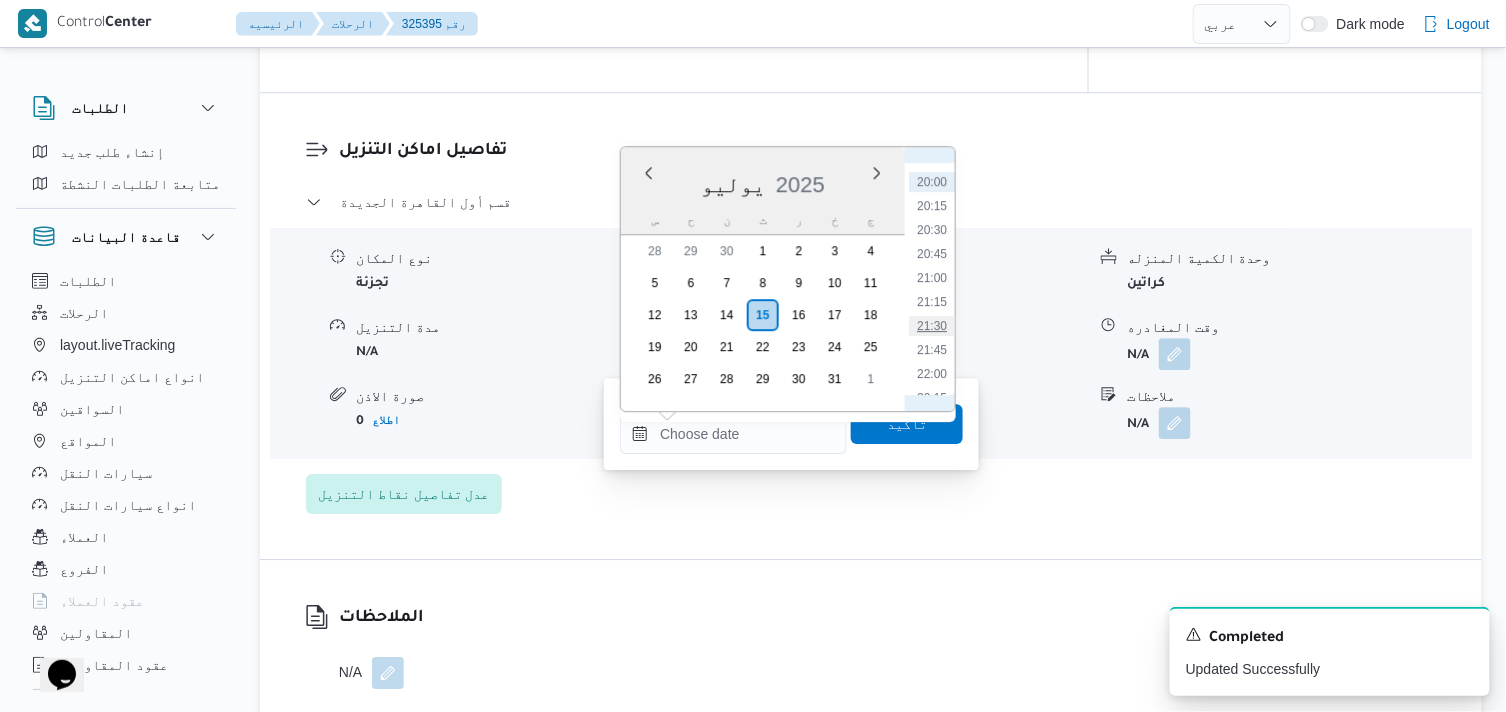 click on "21:30" at bounding box center [932, 326] 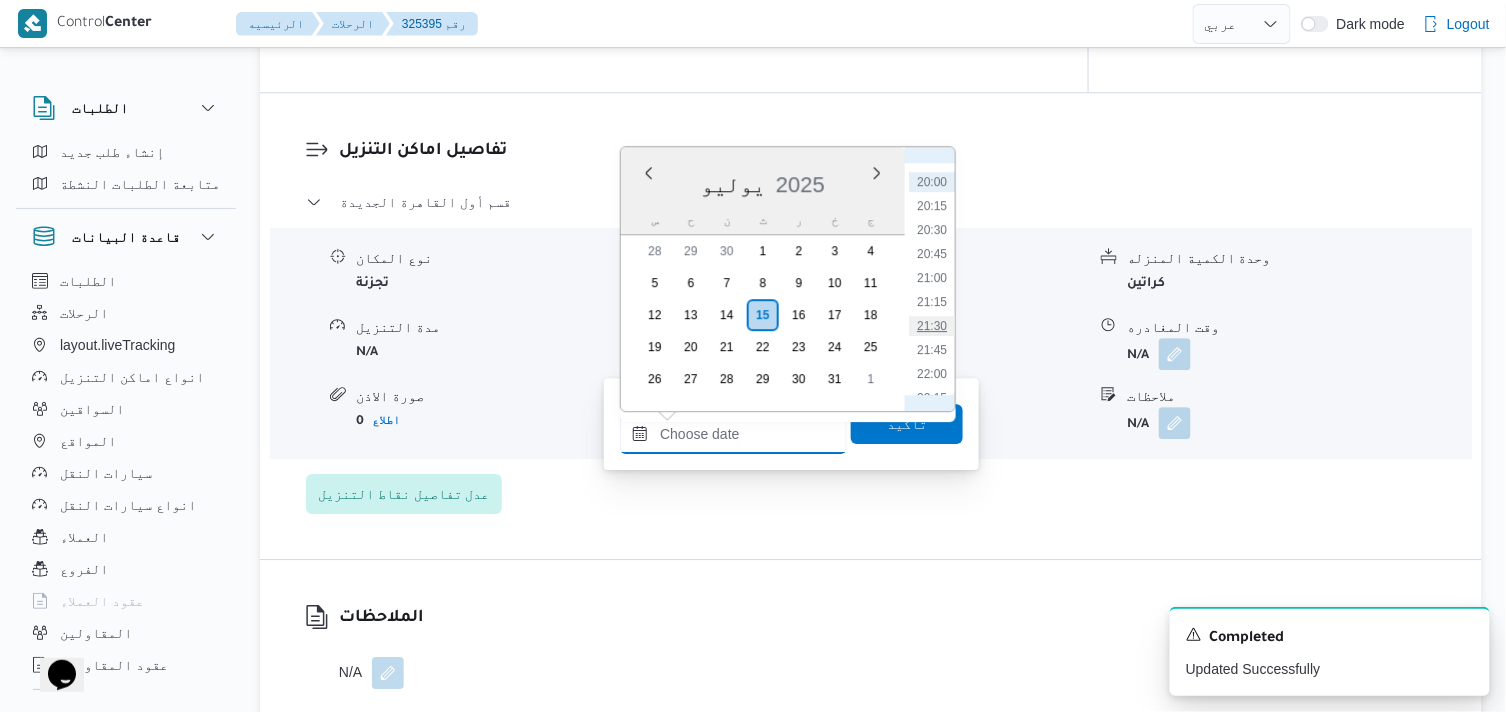 type on "١٥/٠٧/٢٠٢٥ ٢١:٣٠" 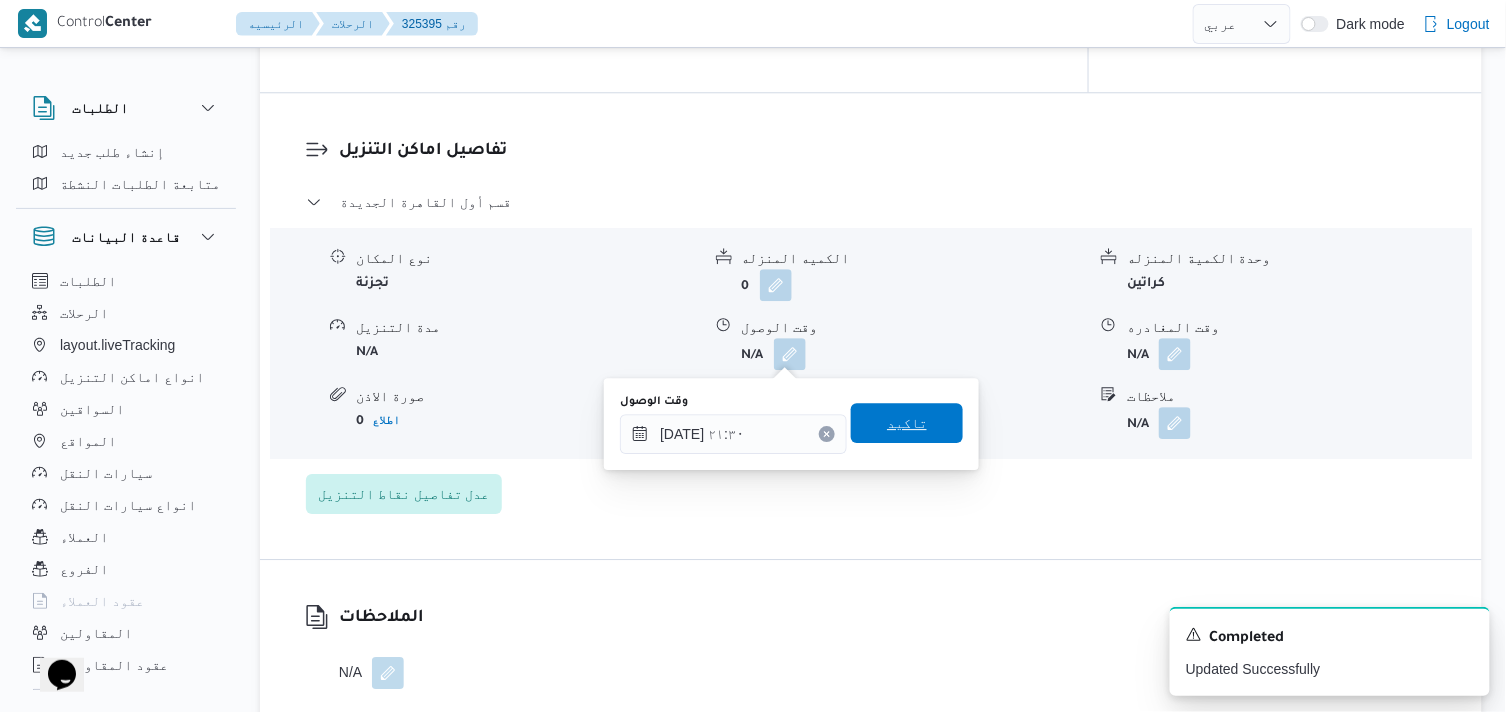 click on "تاكيد" at bounding box center [907, 423] 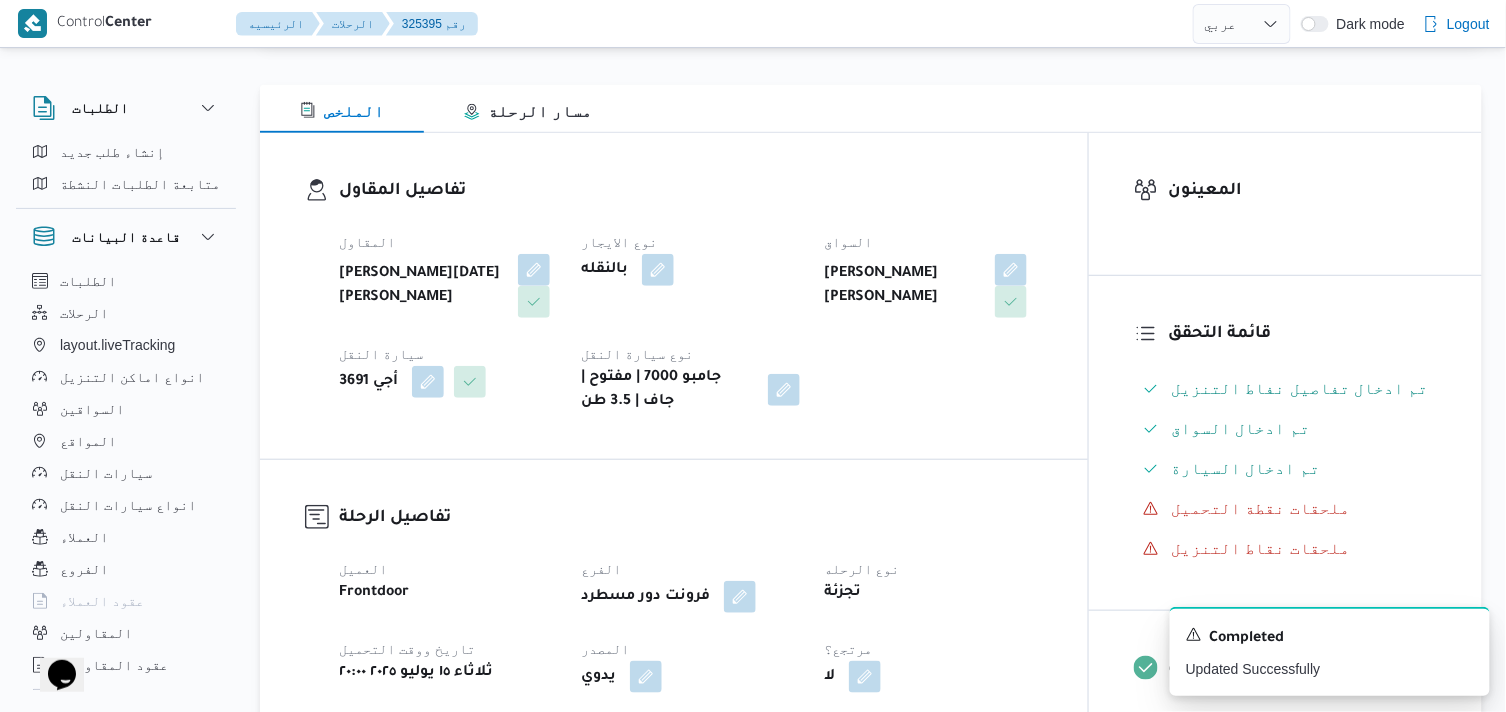 scroll, scrollTop: 0, scrollLeft: 0, axis: both 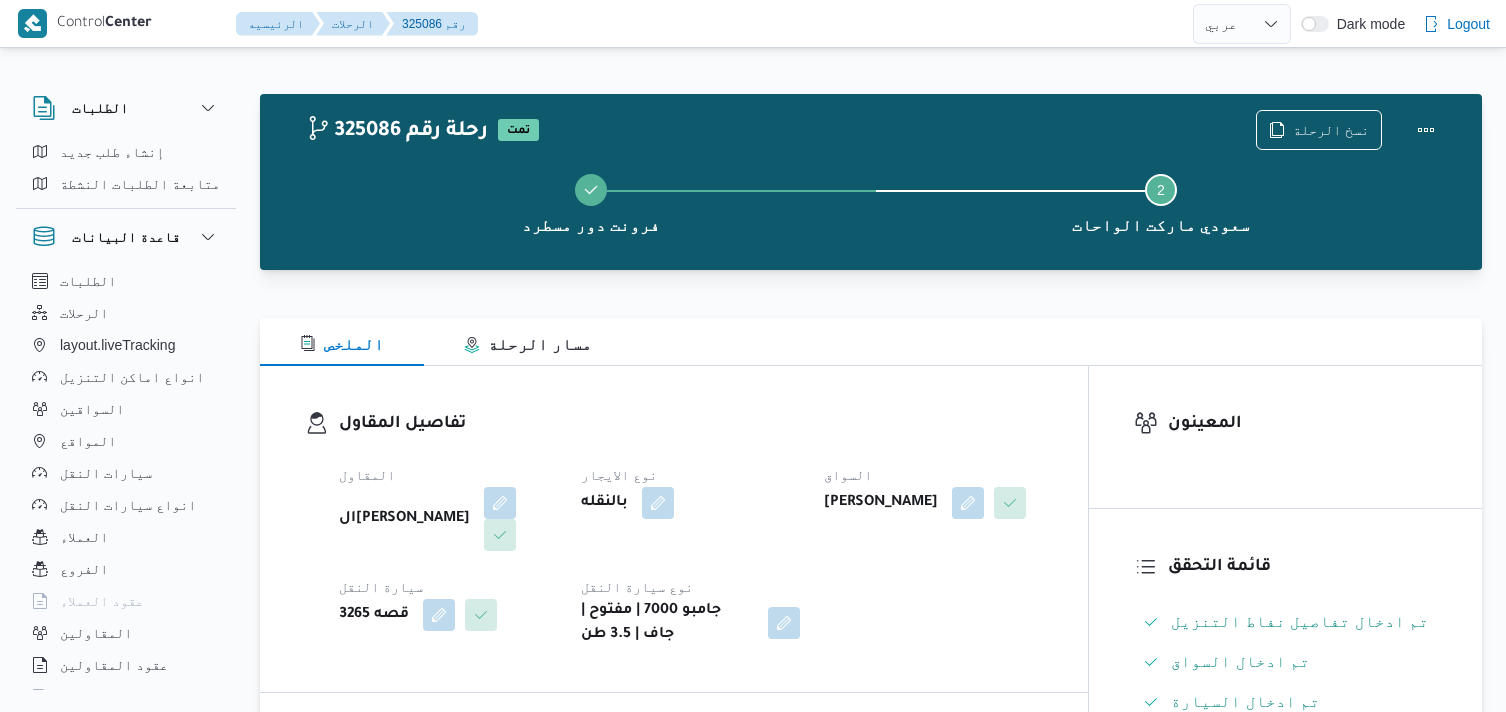 select on "ar" 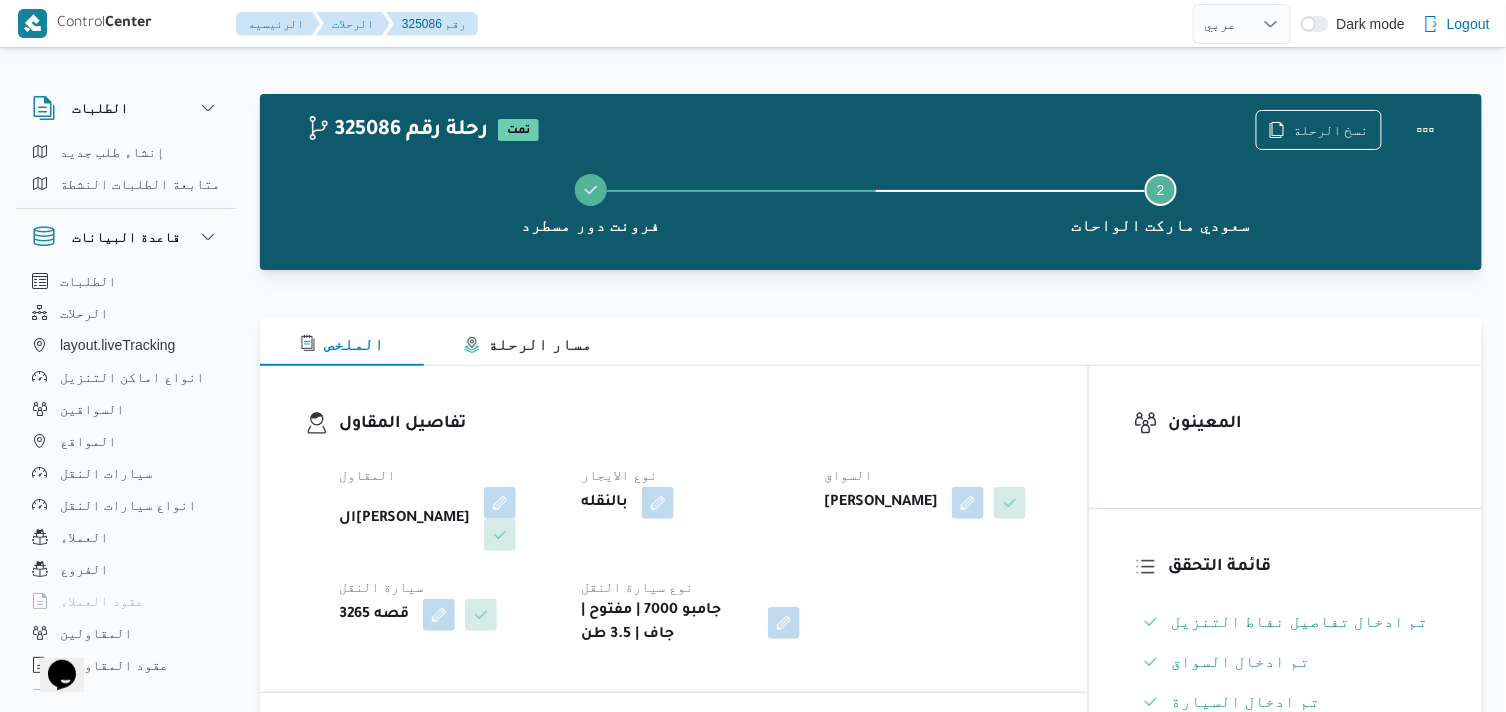 scroll, scrollTop: 0, scrollLeft: 0, axis: both 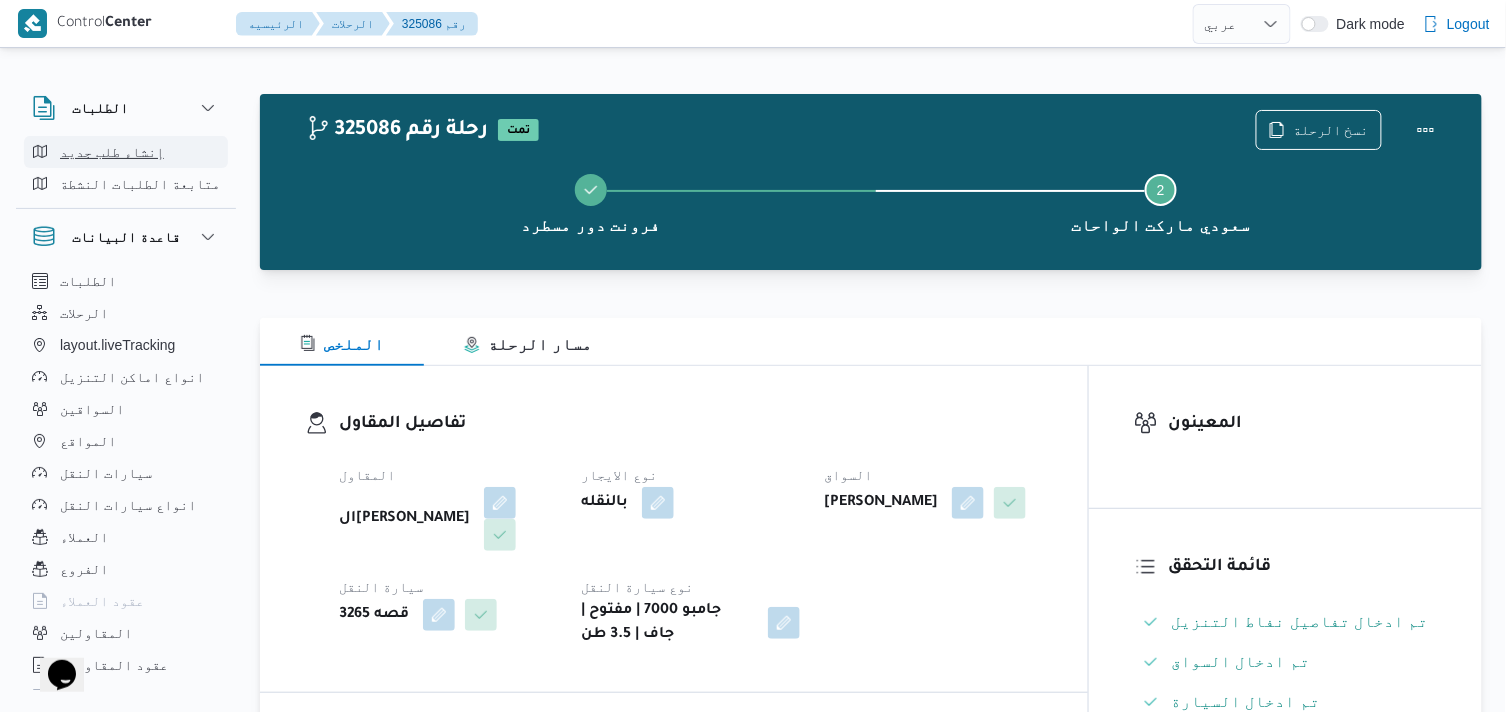 click on "إنشاء طلب جديد" at bounding box center (112, 152) 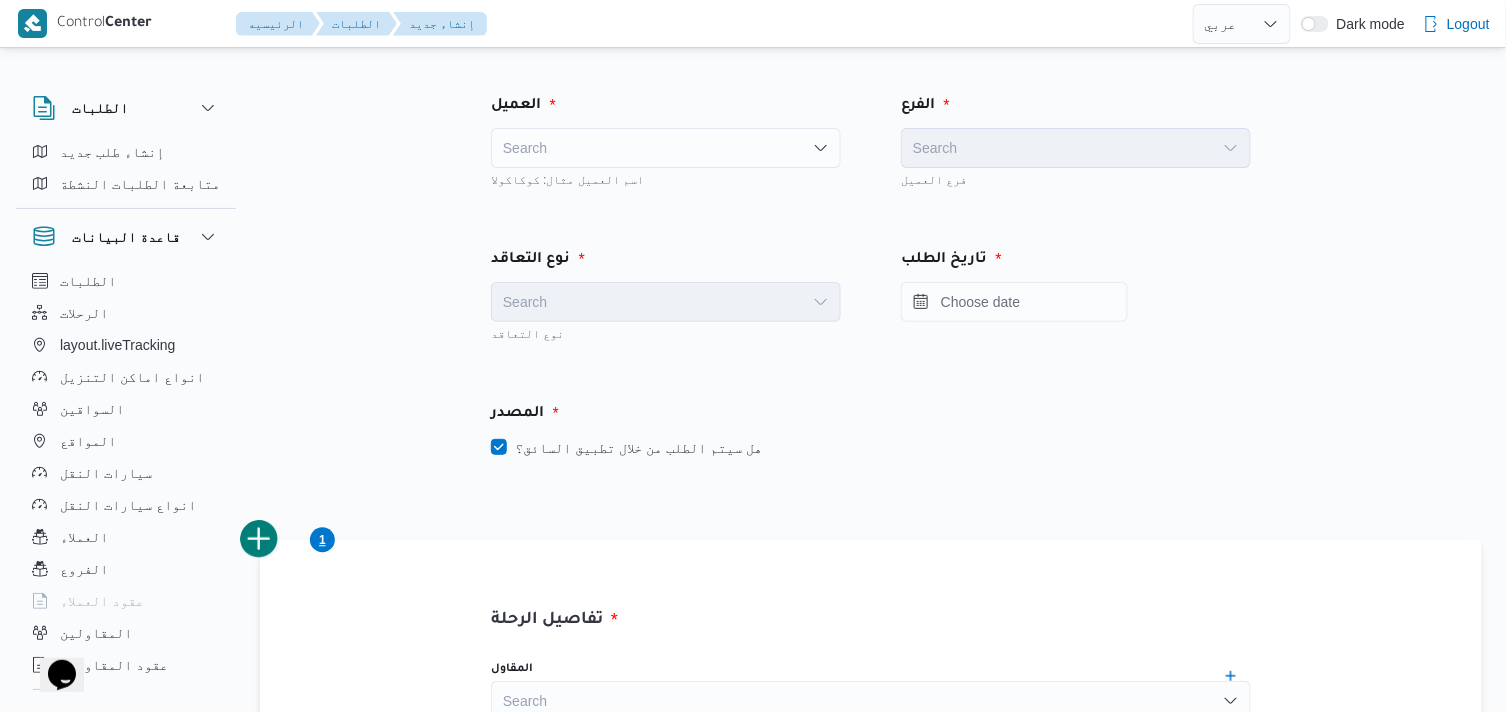 click on "Search" at bounding box center [666, 148] 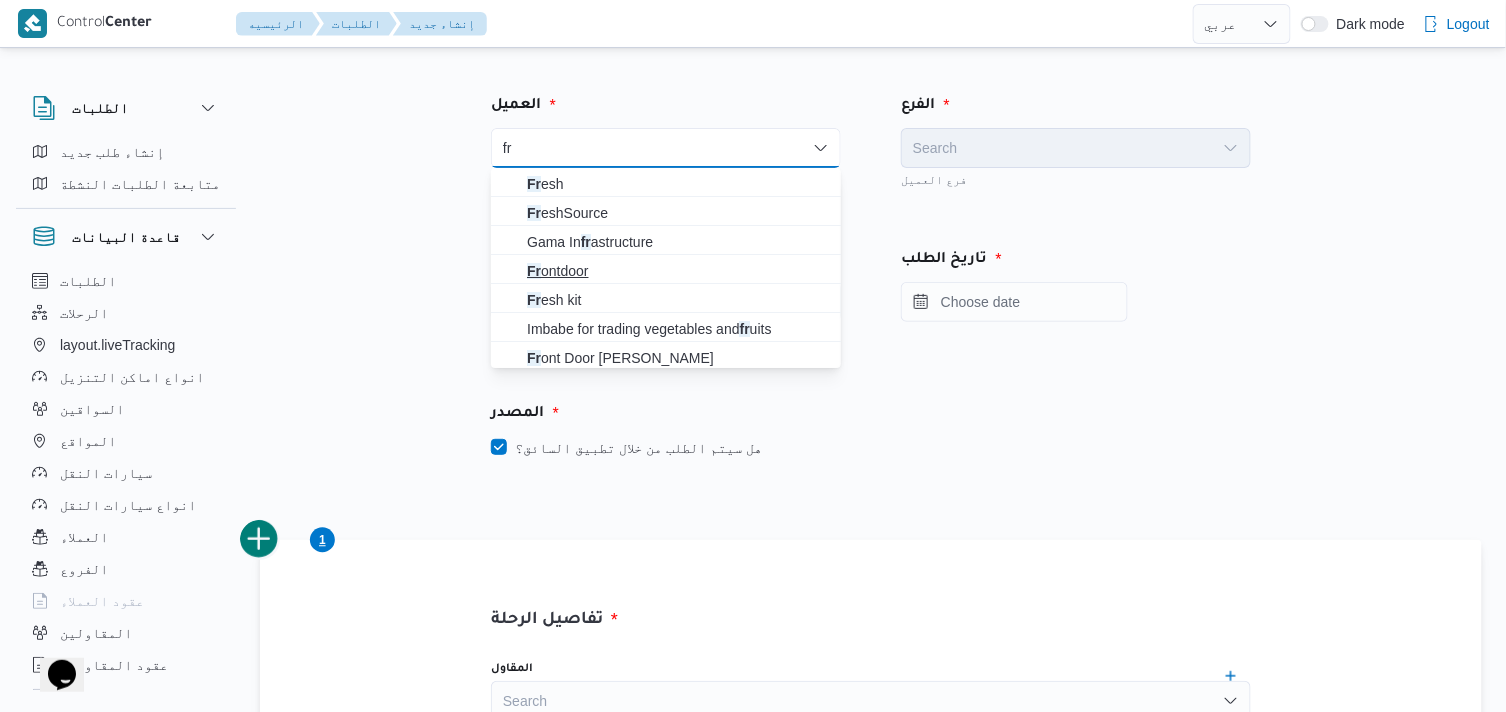 type on "fr" 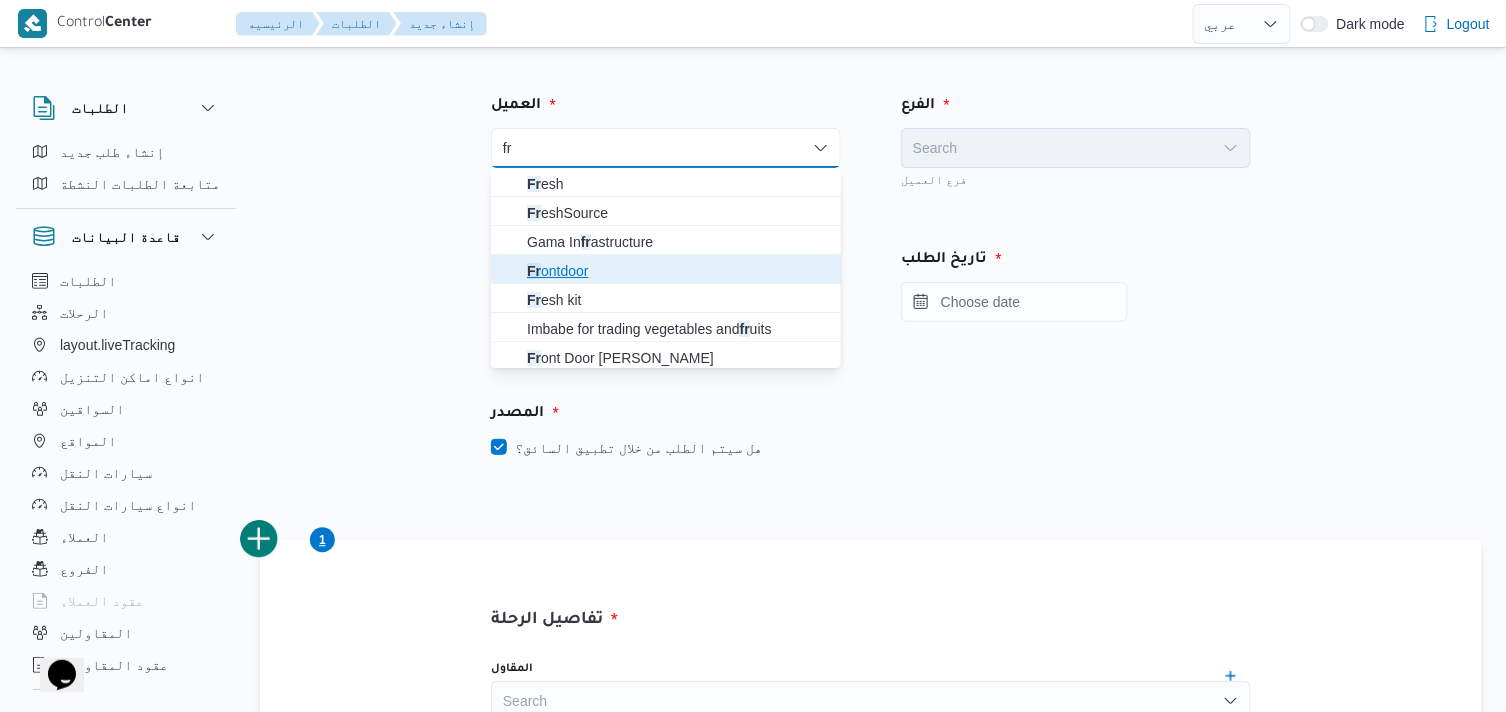 click on "Fr ontdoor" at bounding box center (678, 271) 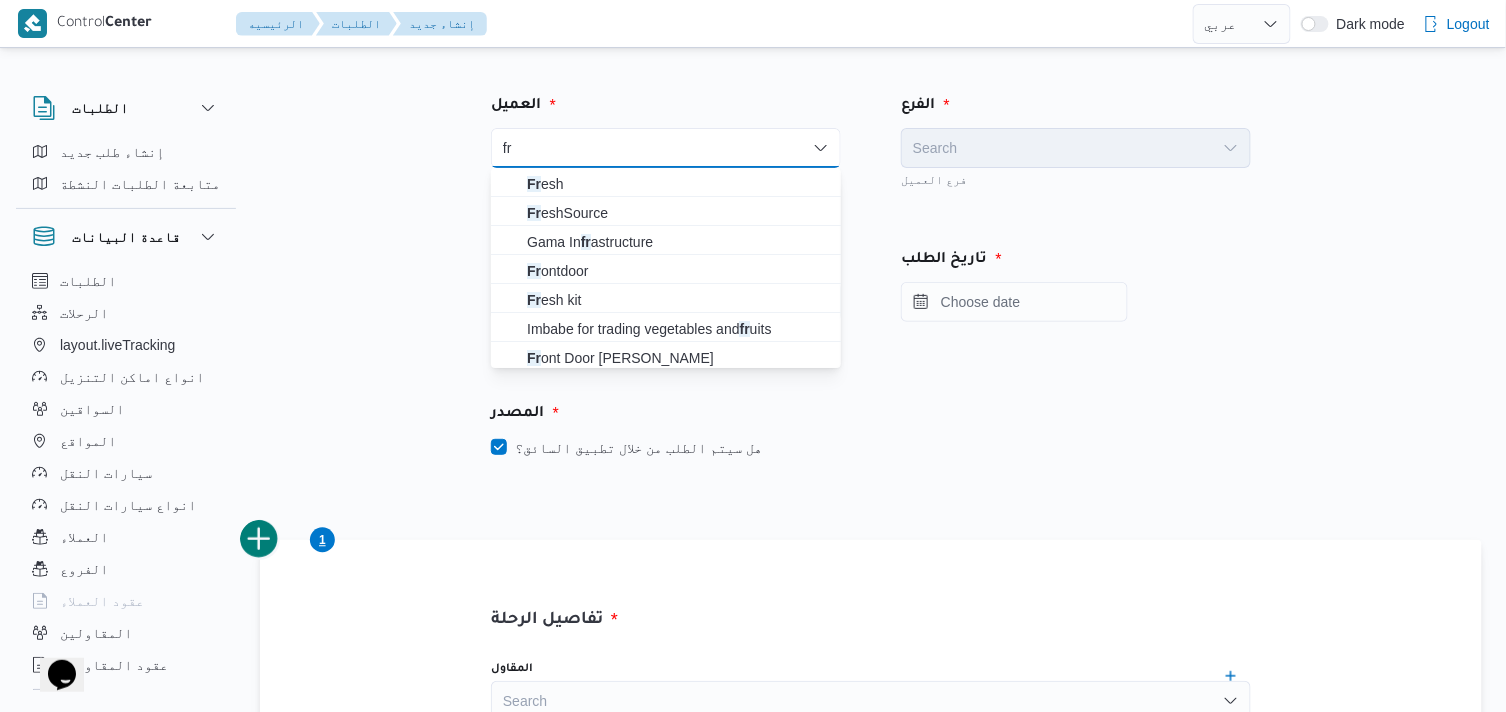 type 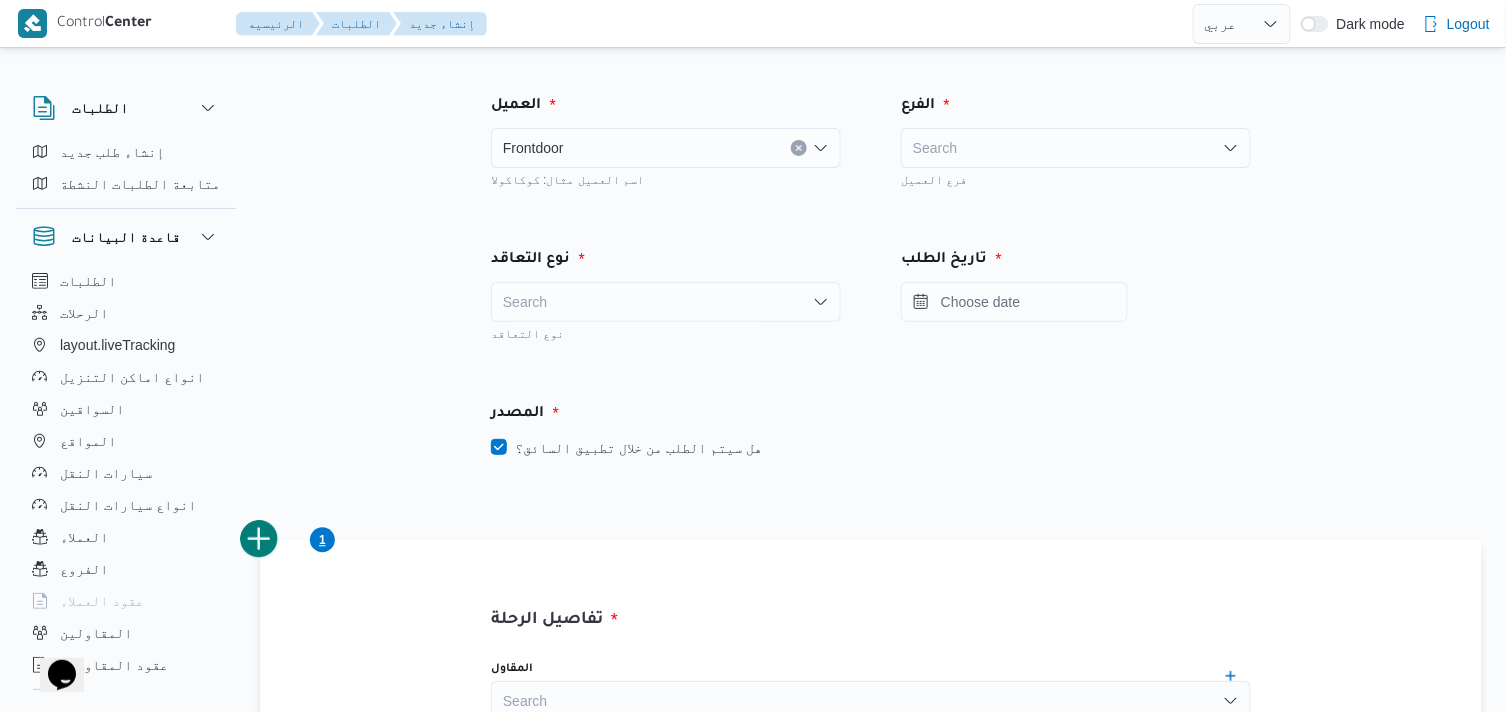 click on "Search" at bounding box center (1076, 148) 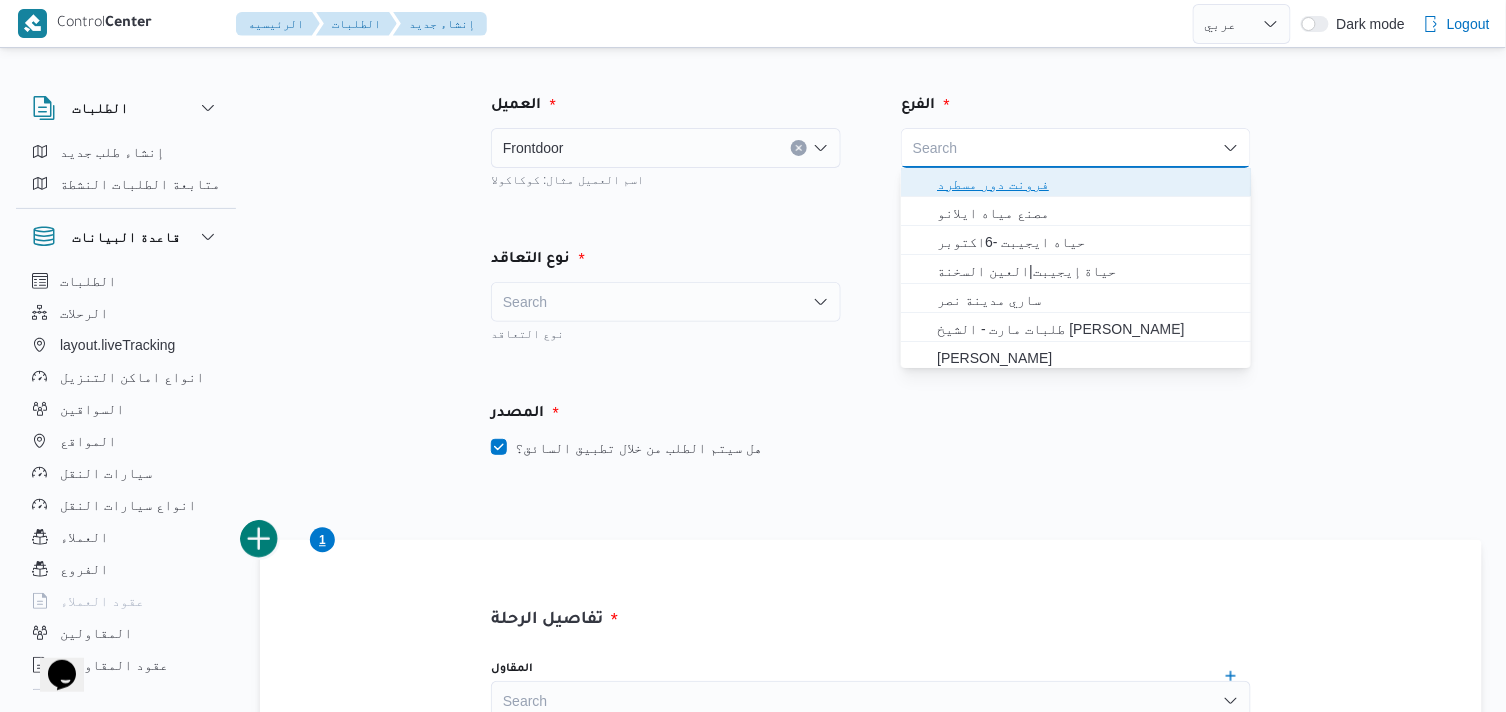 click on "فرونت دور مسطرد" at bounding box center (1088, 184) 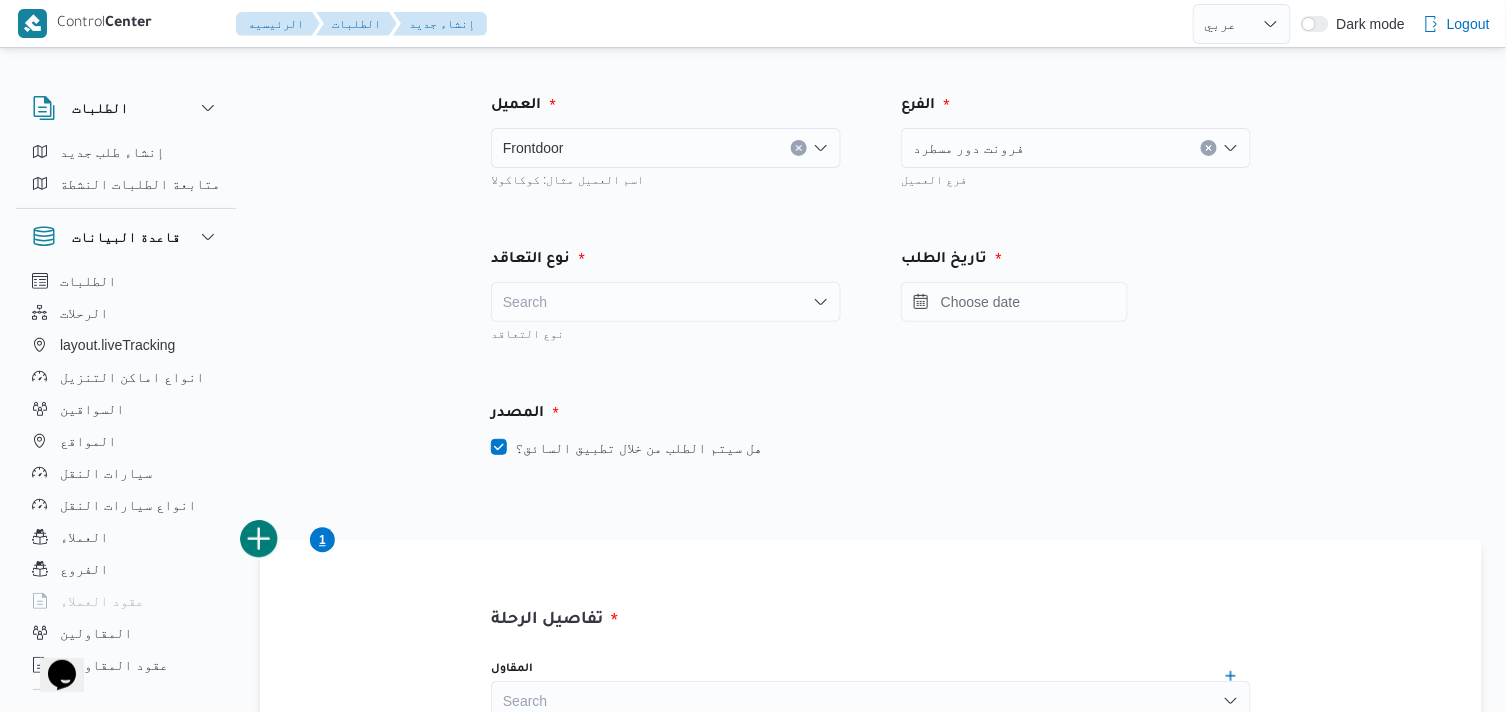click on "Search" at bounding box center (666, 302) 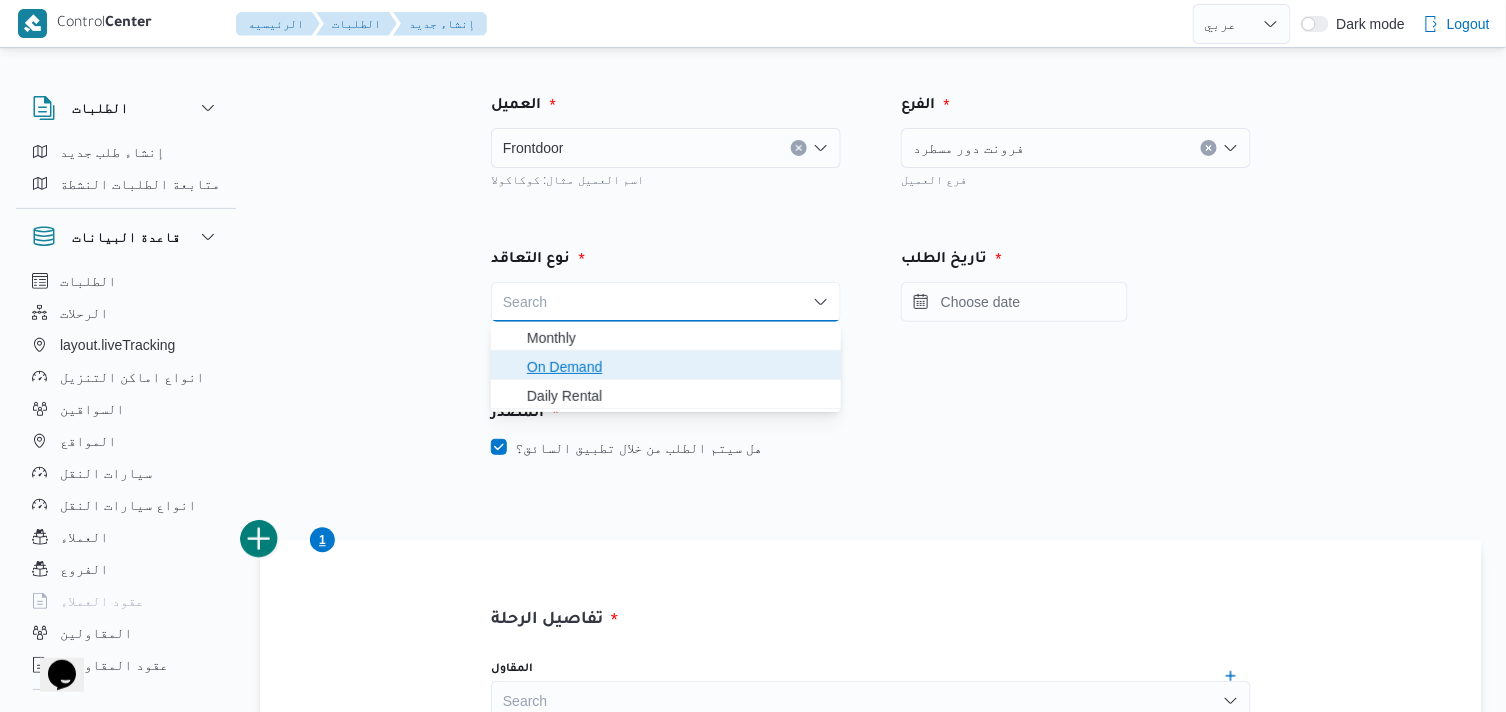 click on "On Demand" at bounding box center [678, 367] 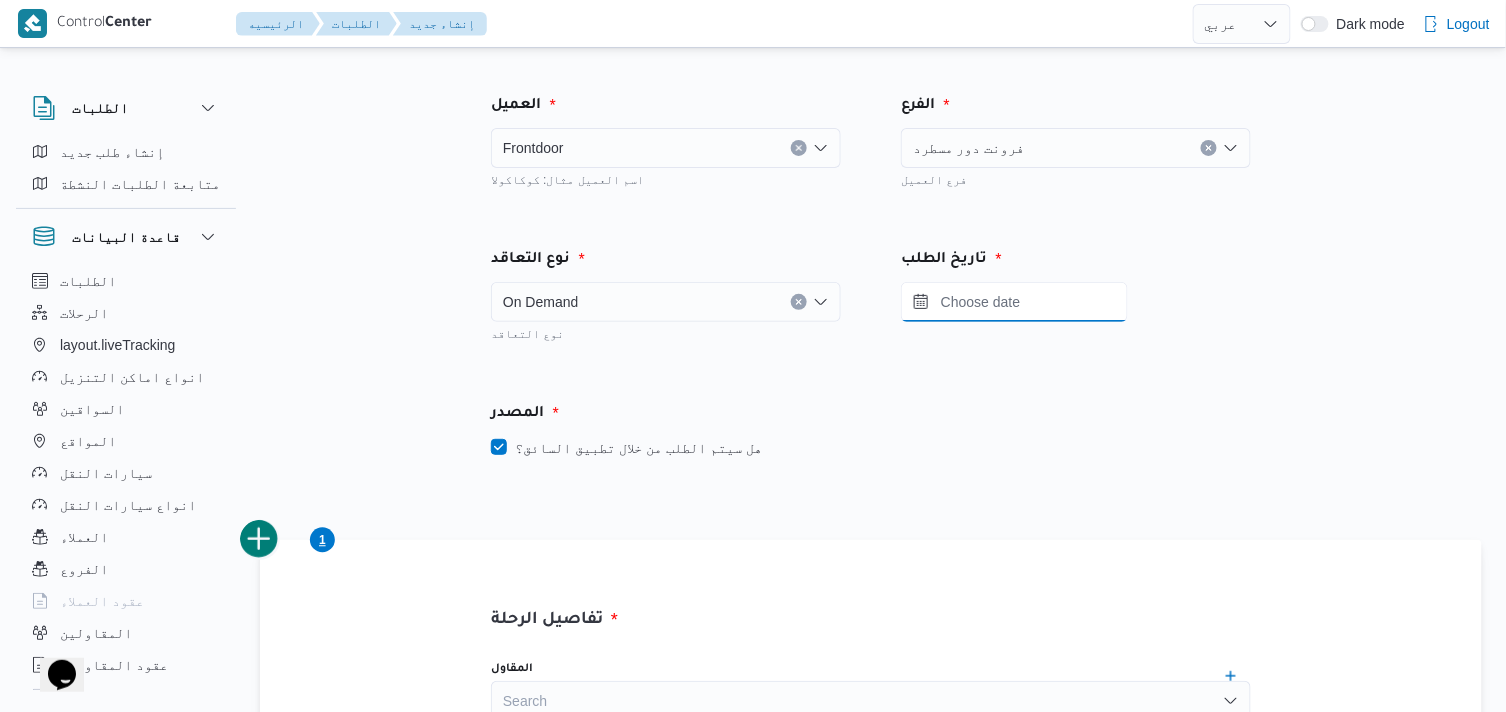 click at bounding box center [1014, 302] 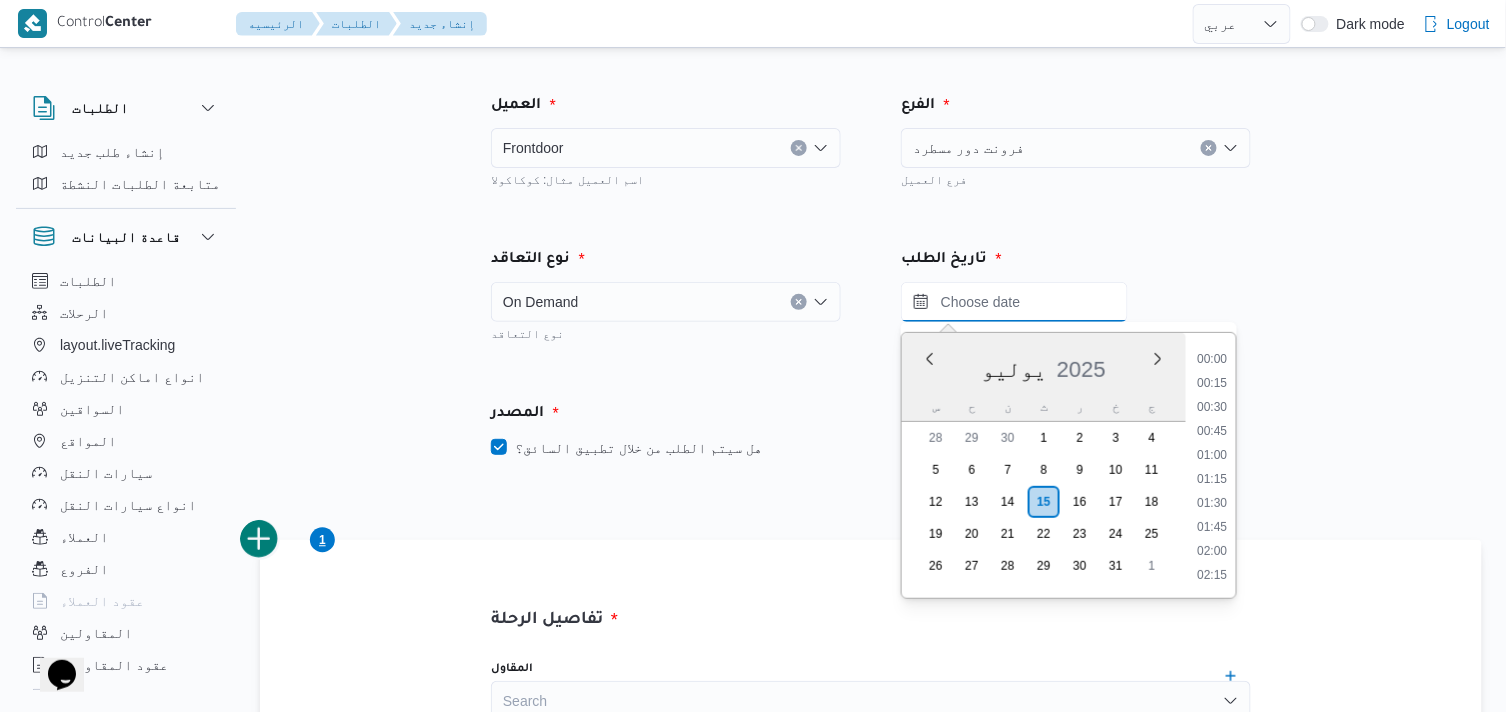 scroll, scrollTop: 1800, scrollLeft: 0, axis: vertical 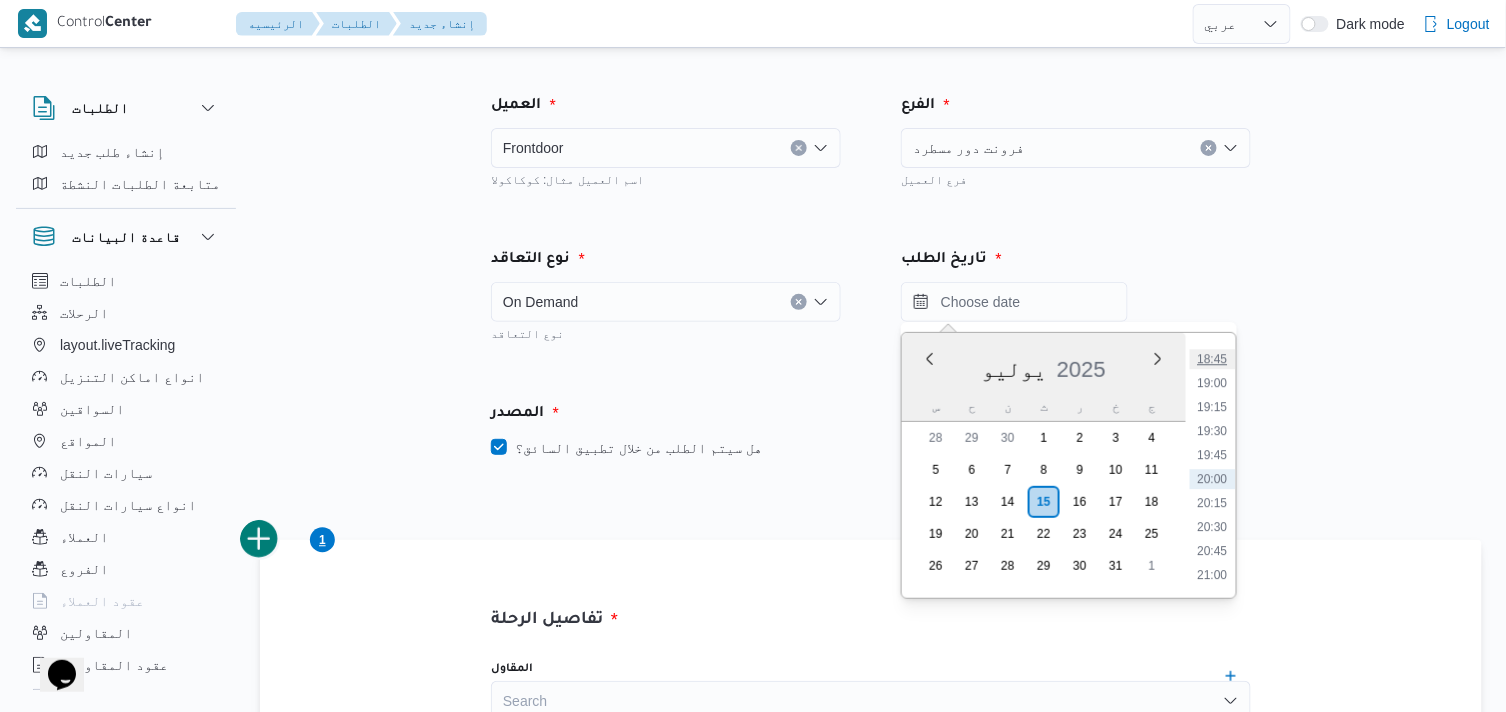 click on "18:45" at bounding box center [1213, 359] 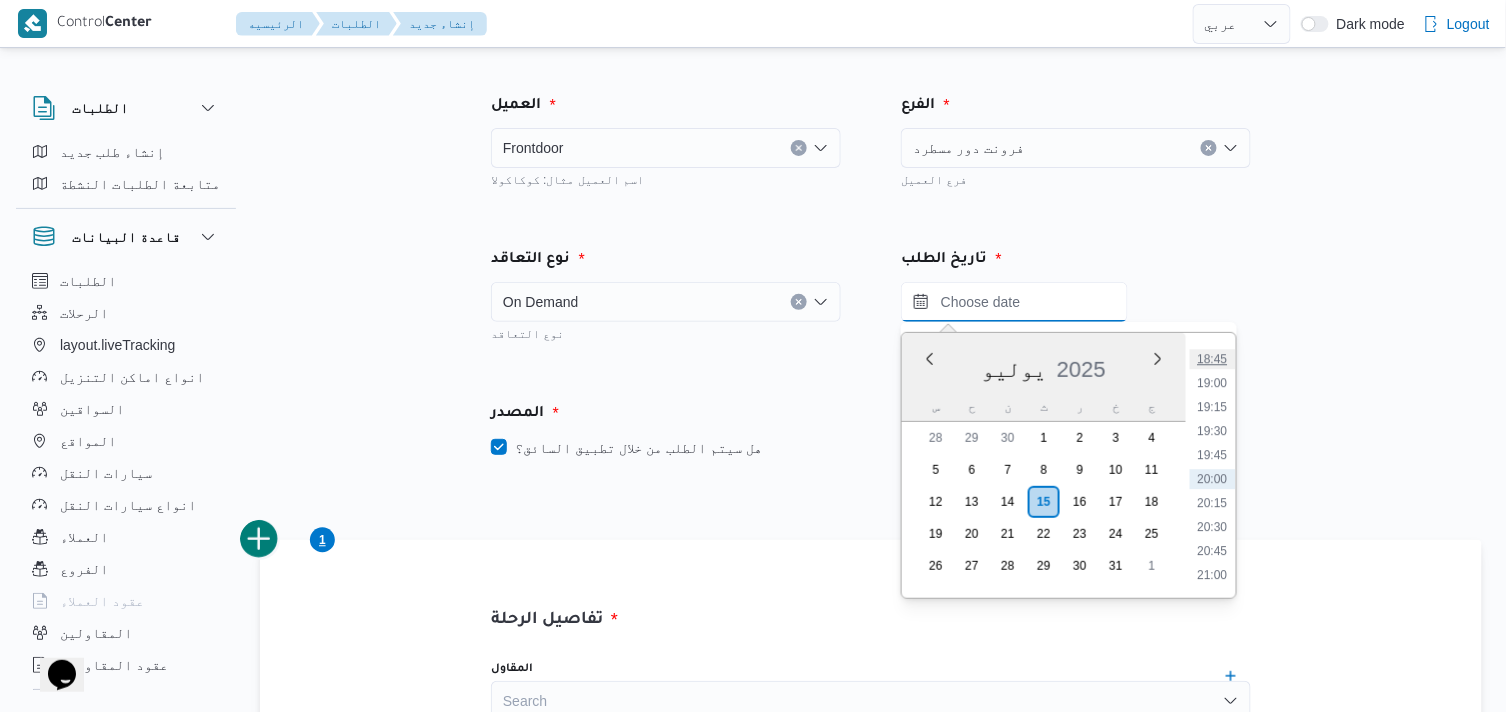 type on "[DATE] ١٨:٤٥" 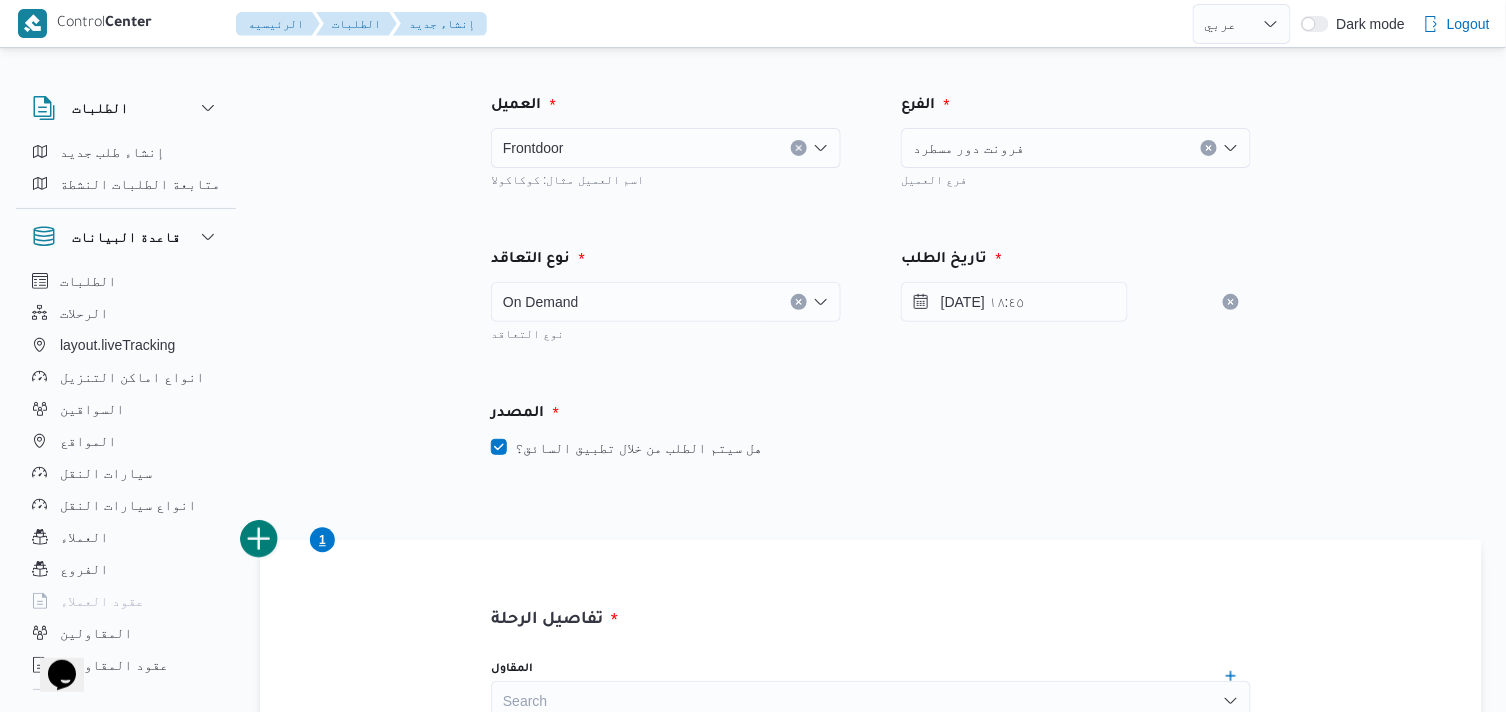 click on "المصدر هل سيتم الطلب من خلال تطبيق السائق؟" at bounding box center [871, 431] 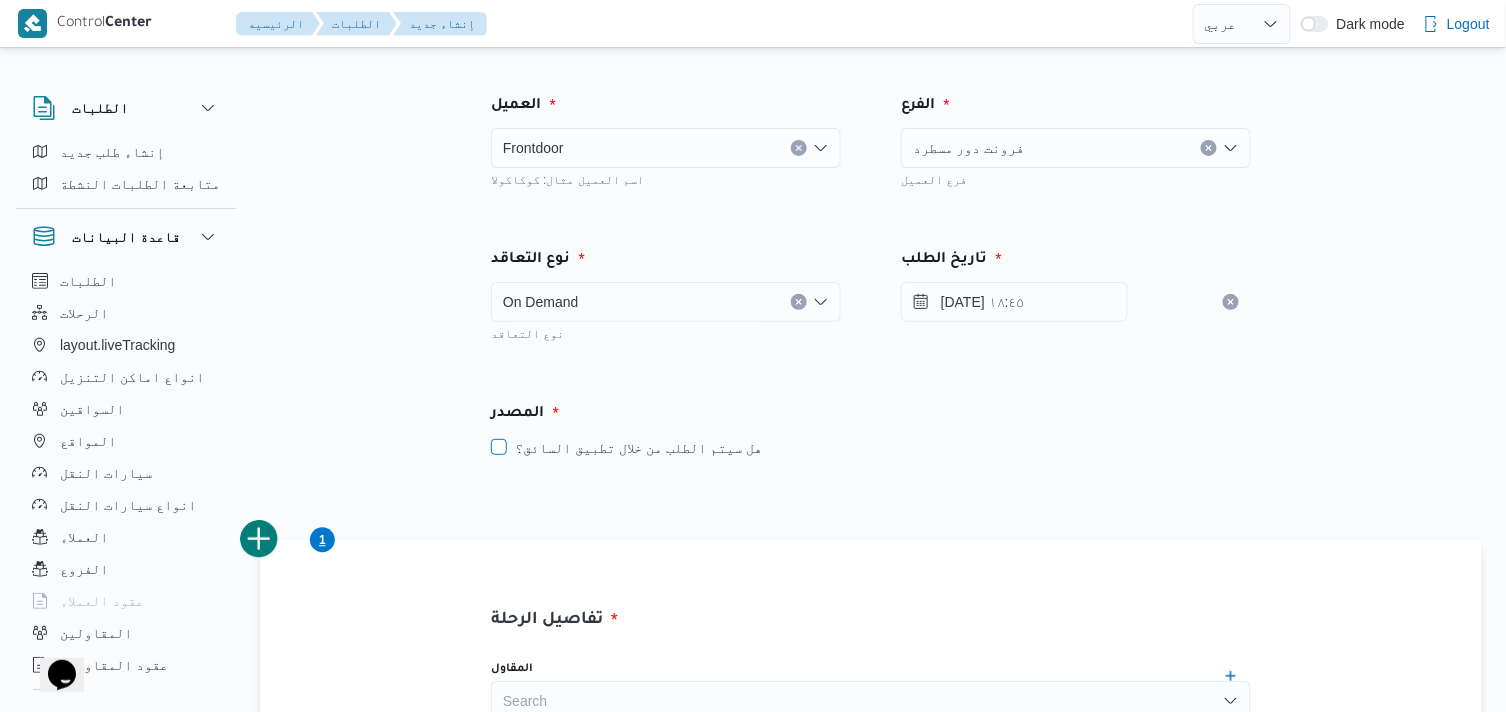 checkbox on "false" 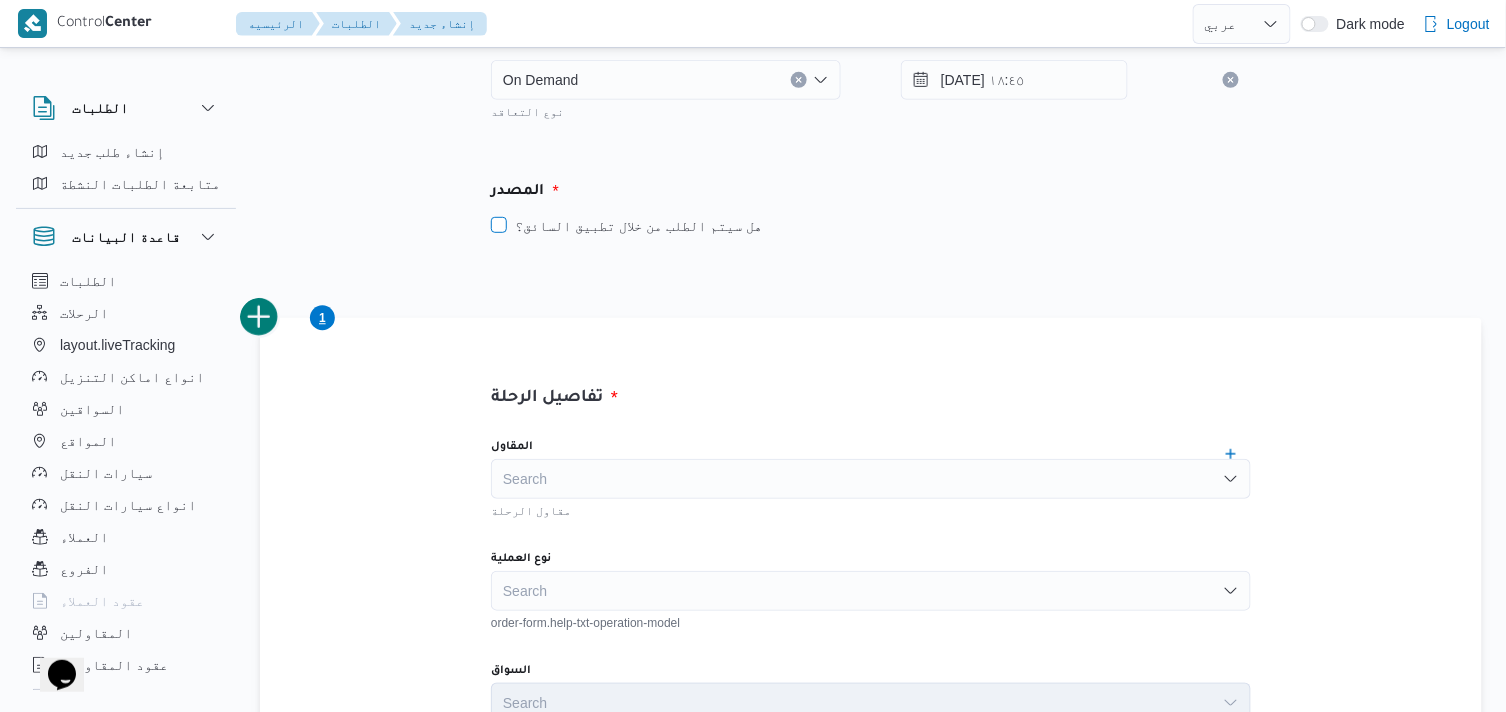 scroll, scrollTop: 333, scrollLeft: 0, axis: vertical 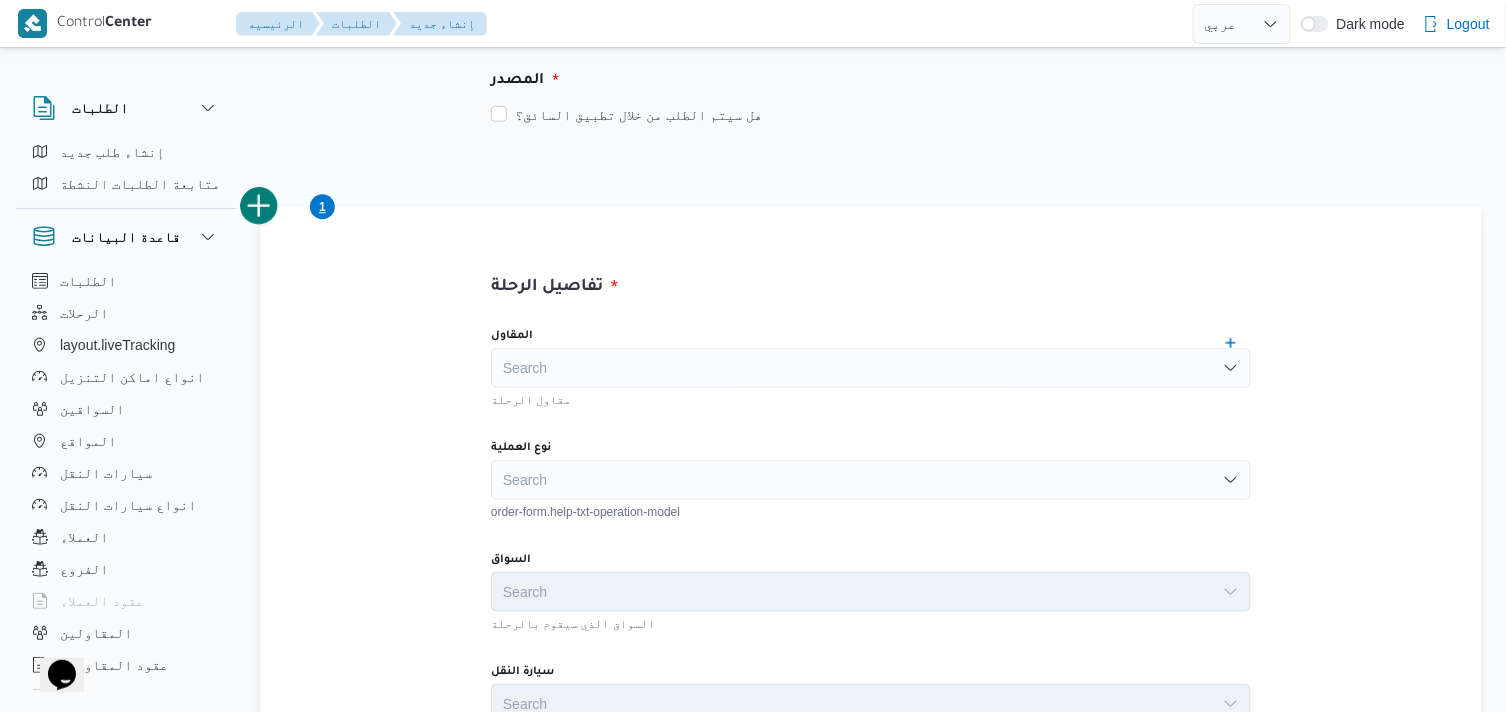 click on "Search" at bounding box center [871, 368] 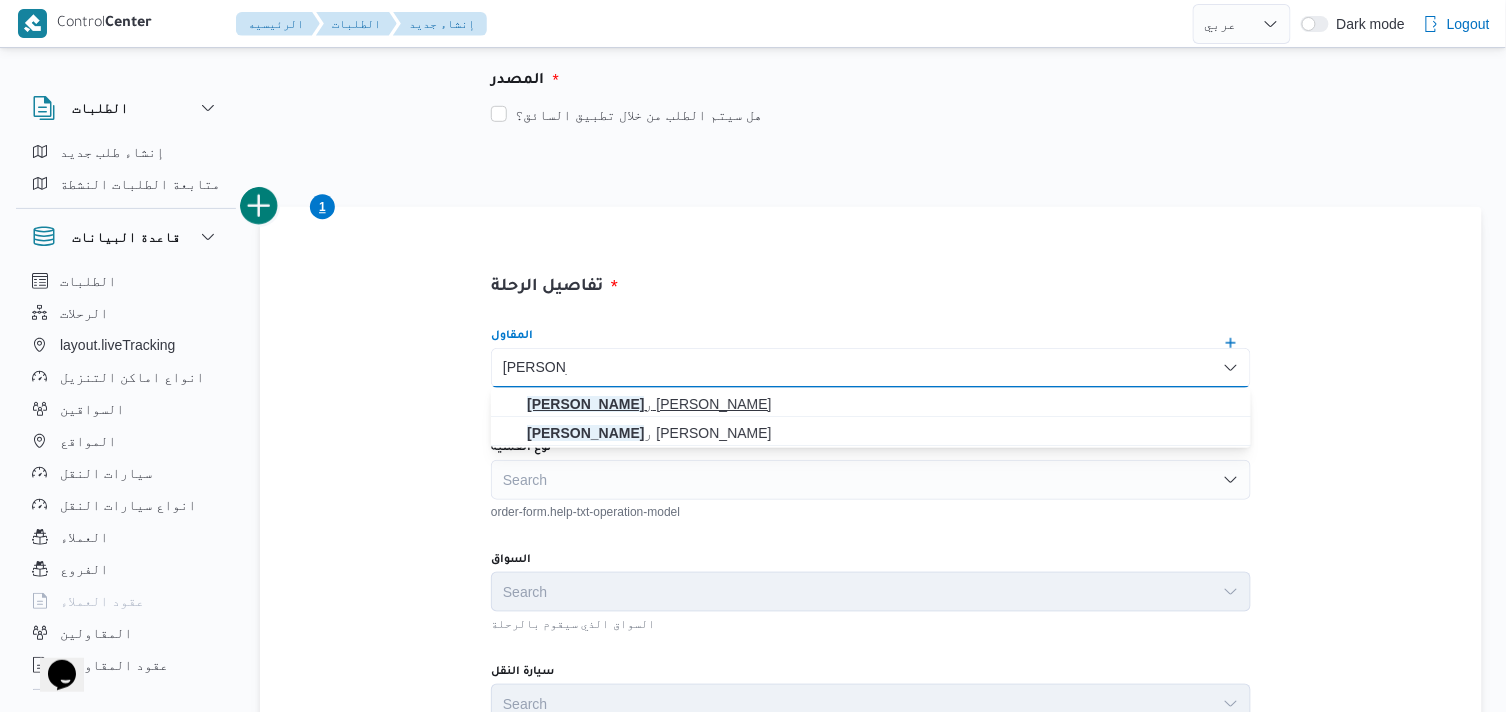 type on "[PERSON_NAME]" 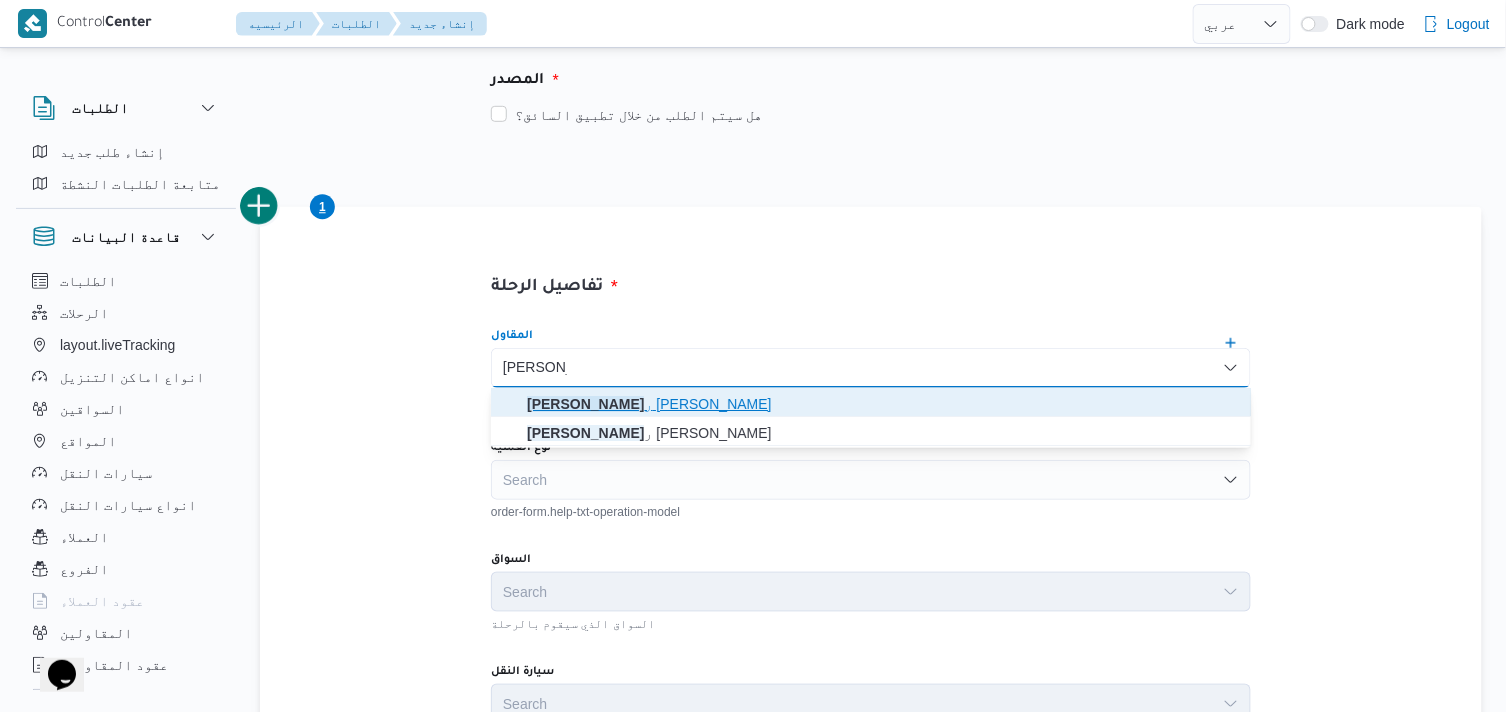 click on "[PERSON_NAME]" 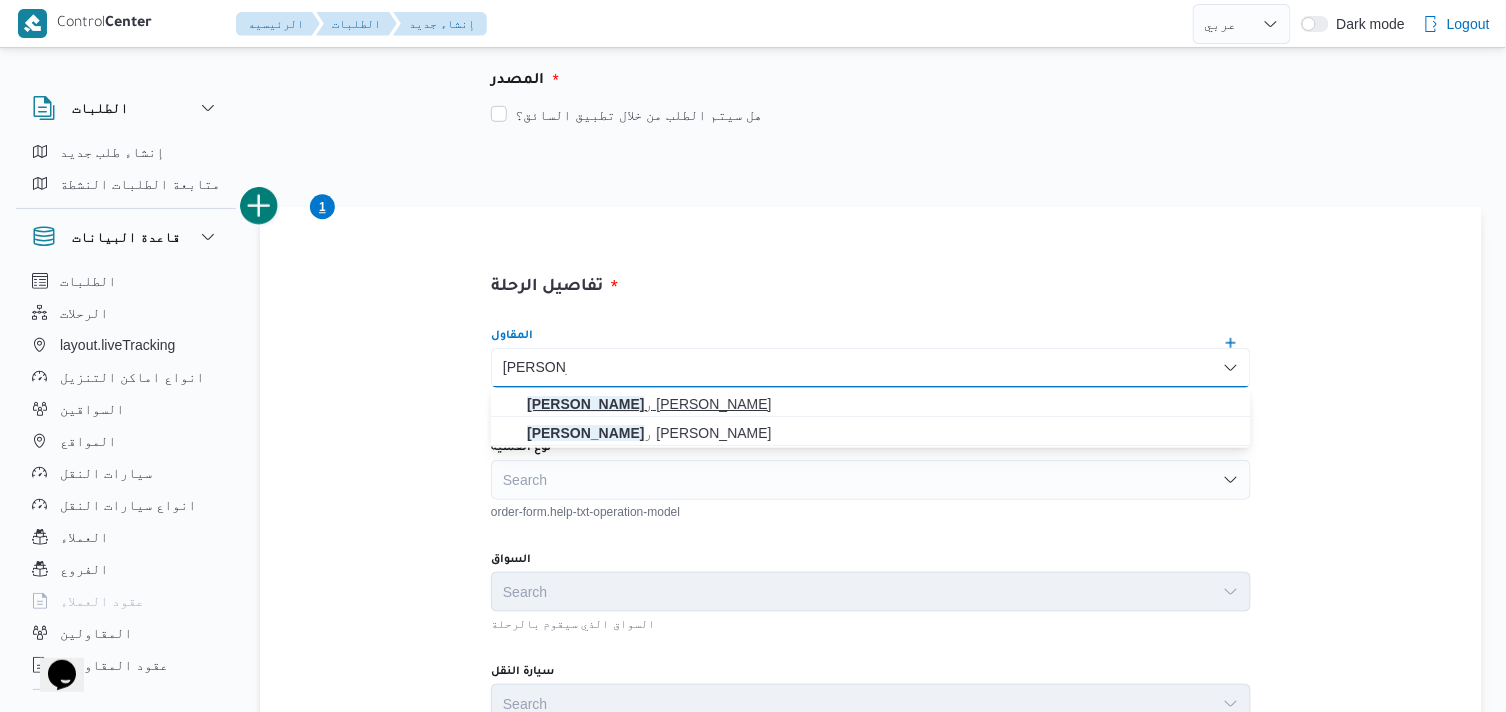 type 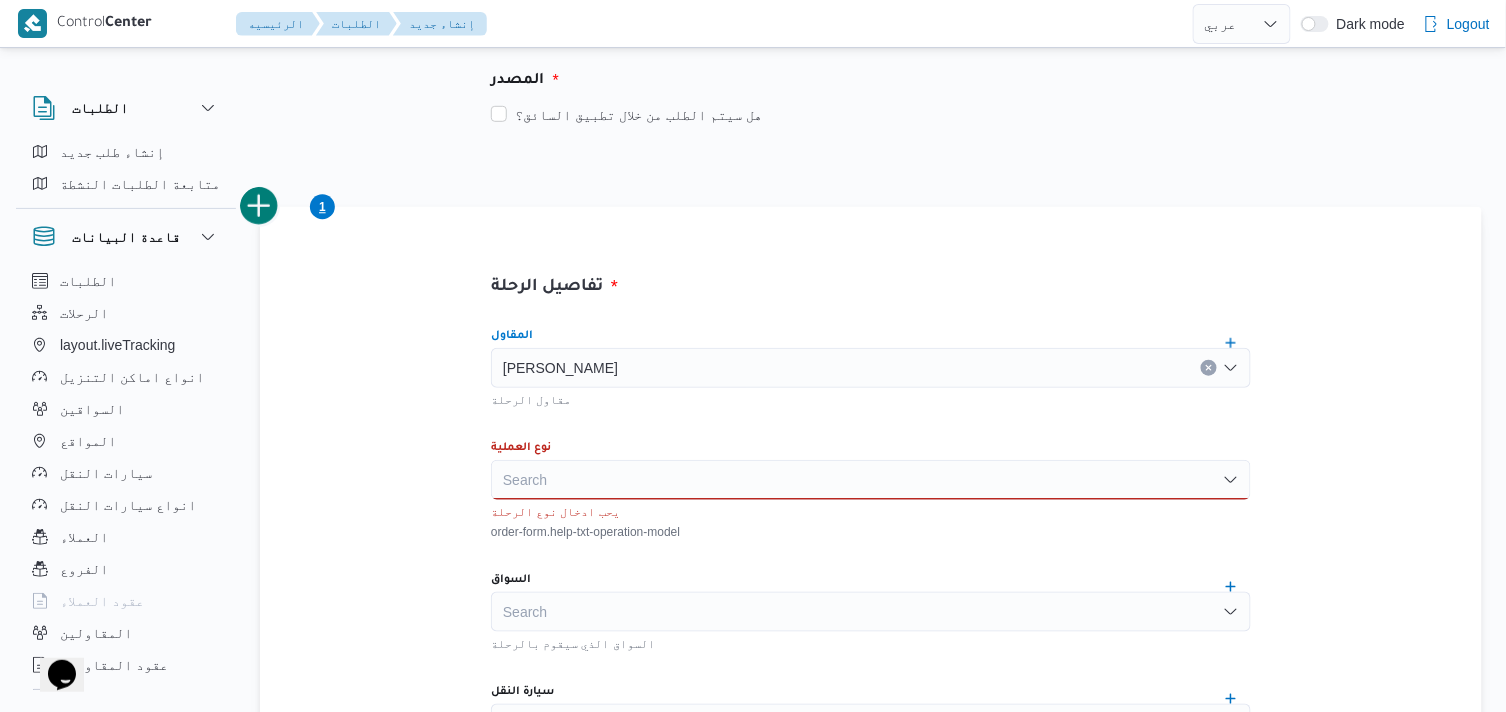click on "Search" at bounding box center [871, 480] 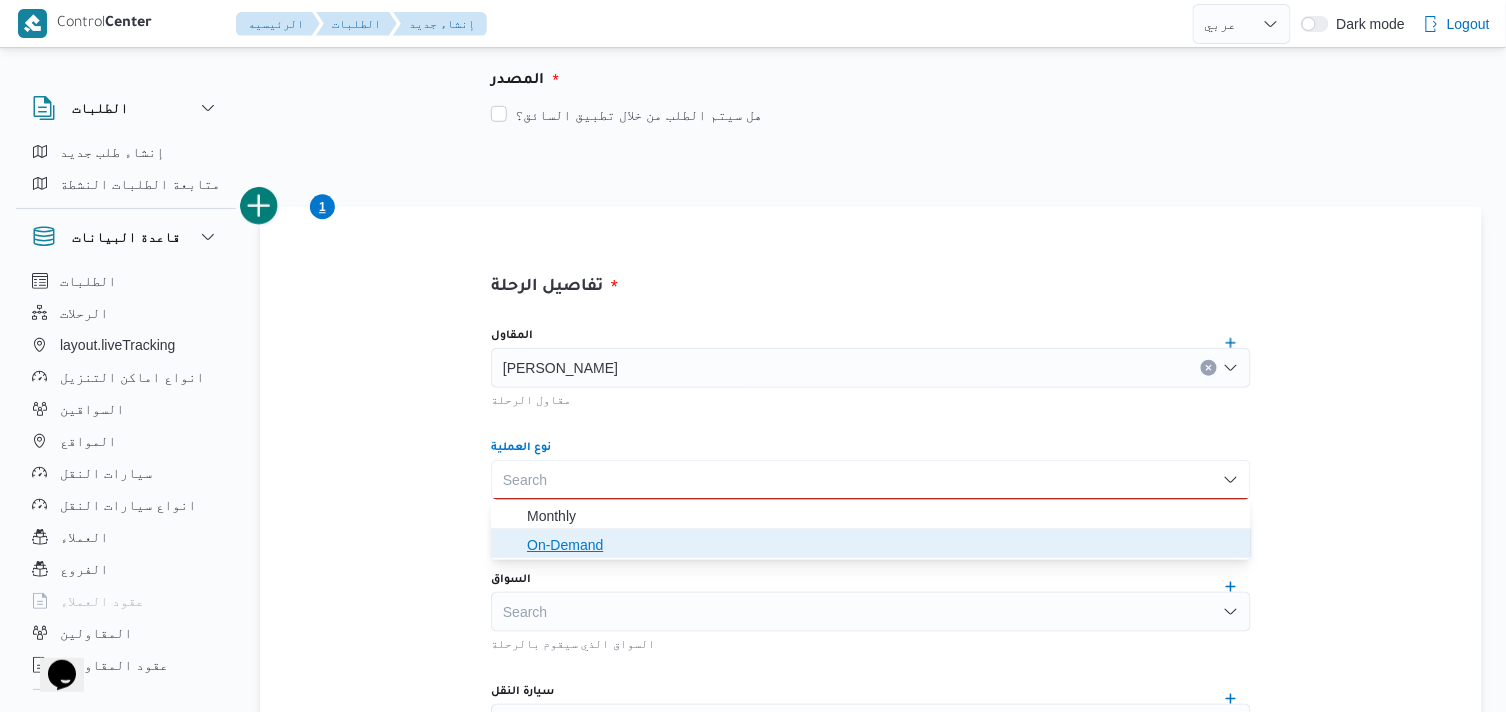 click on "On-Demand" at bounding box center [883, 545] 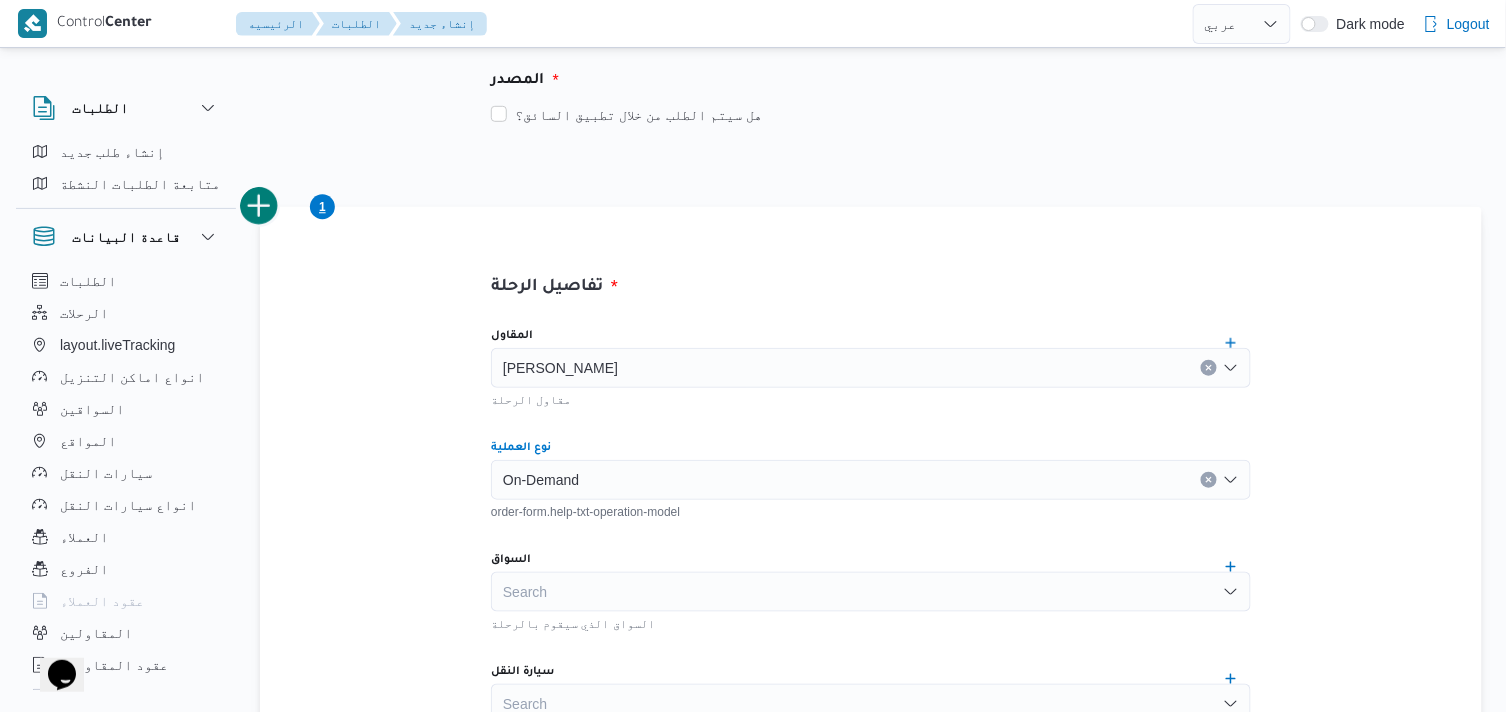 click on "Search" at bounding box center (871, 592) 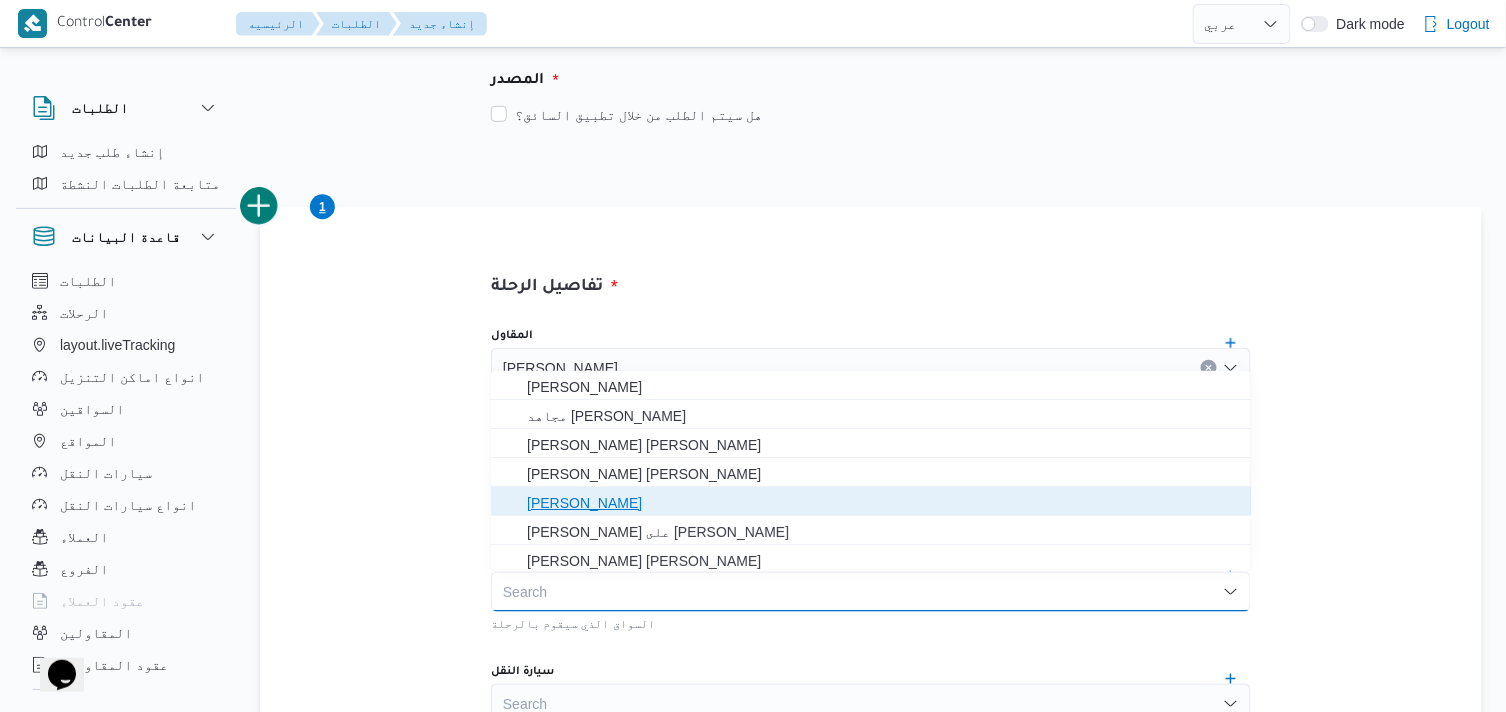 click on "[PERSON_NAME]" at bounding box center [883, 503] 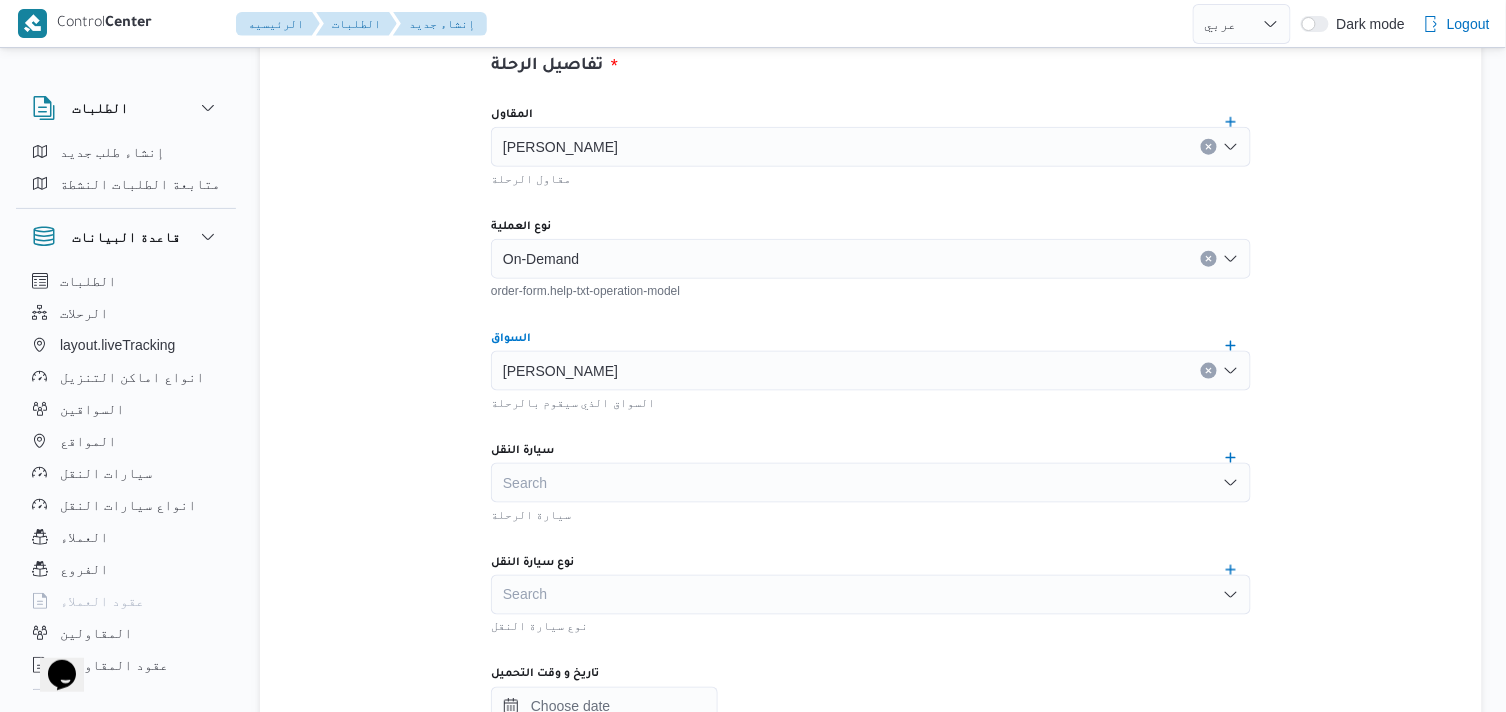 scroll, scrollTop: 555, scrollLeft: 0, axis: vertical 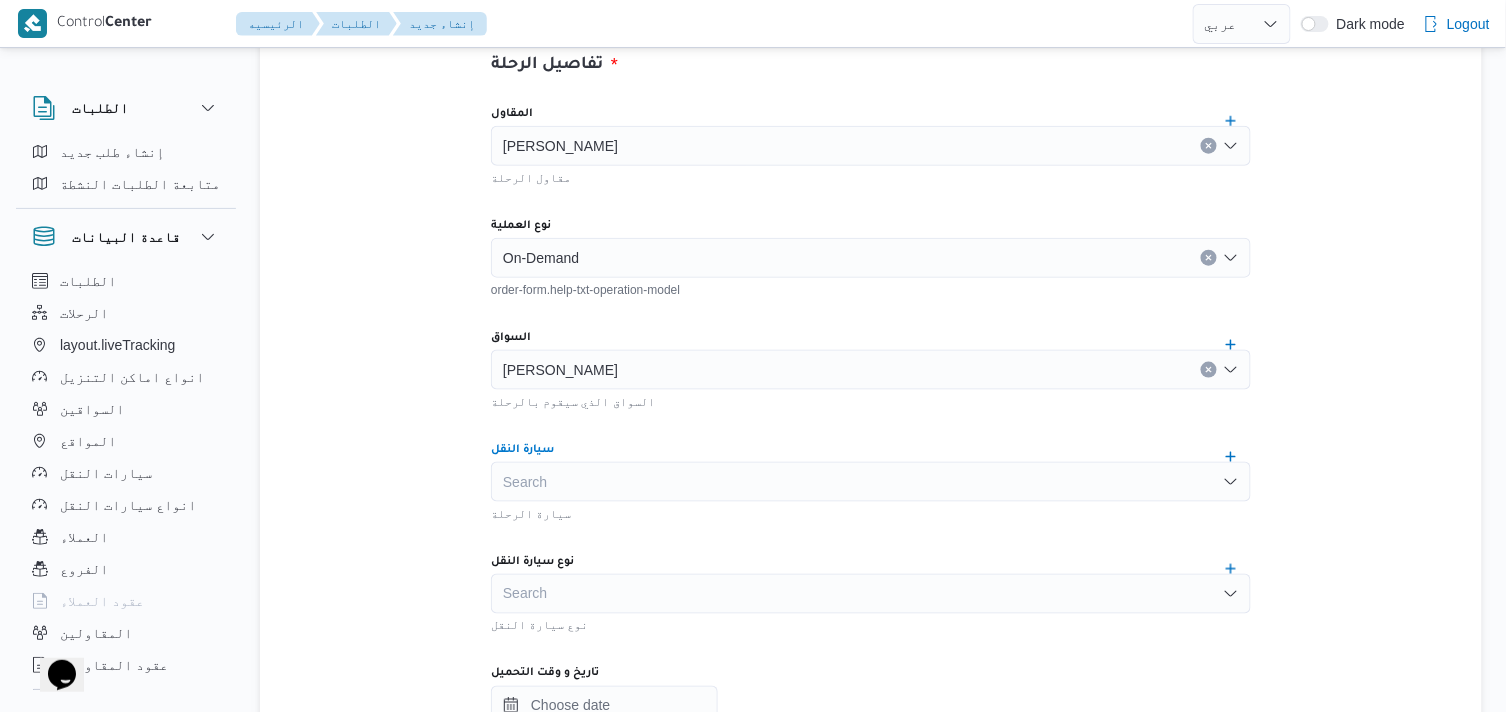 click on "Search" at bounding box center [871, 482] 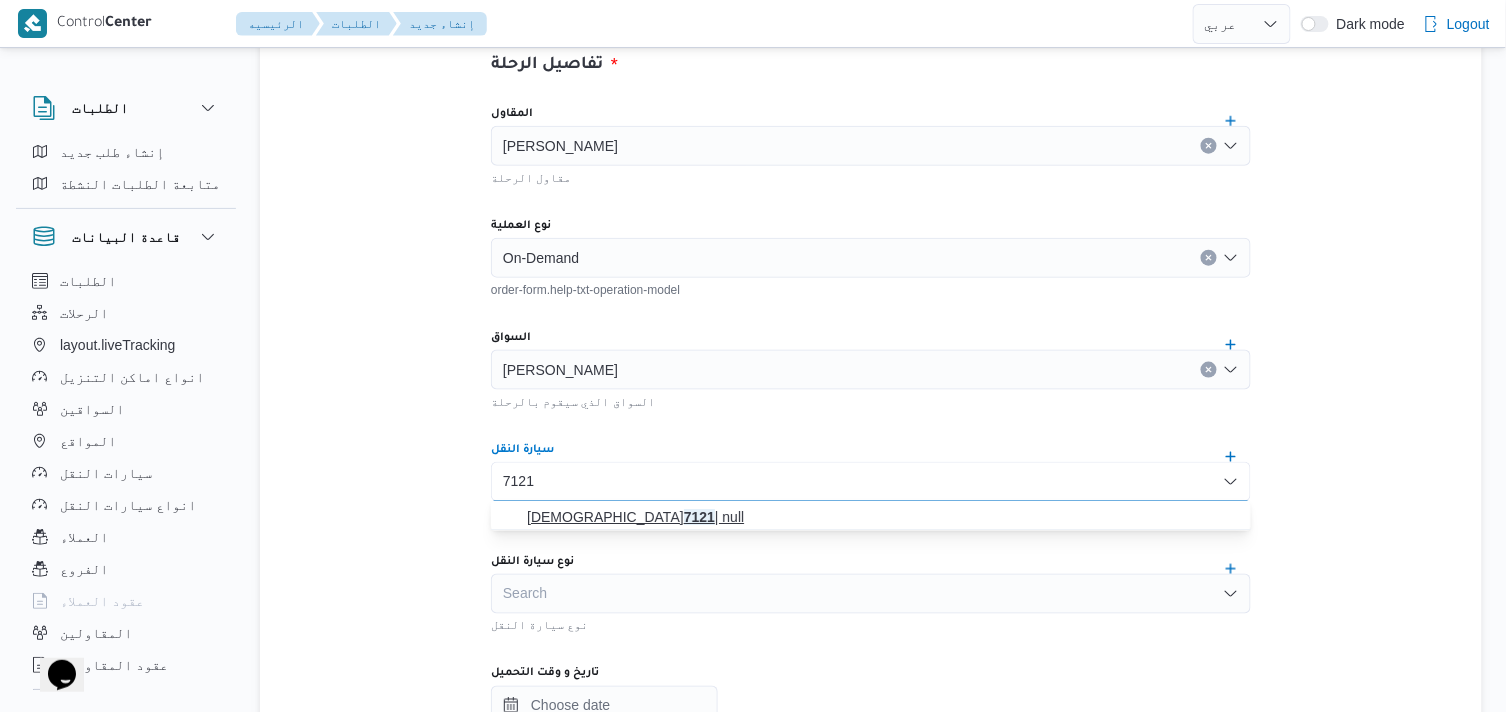 type on "7121" 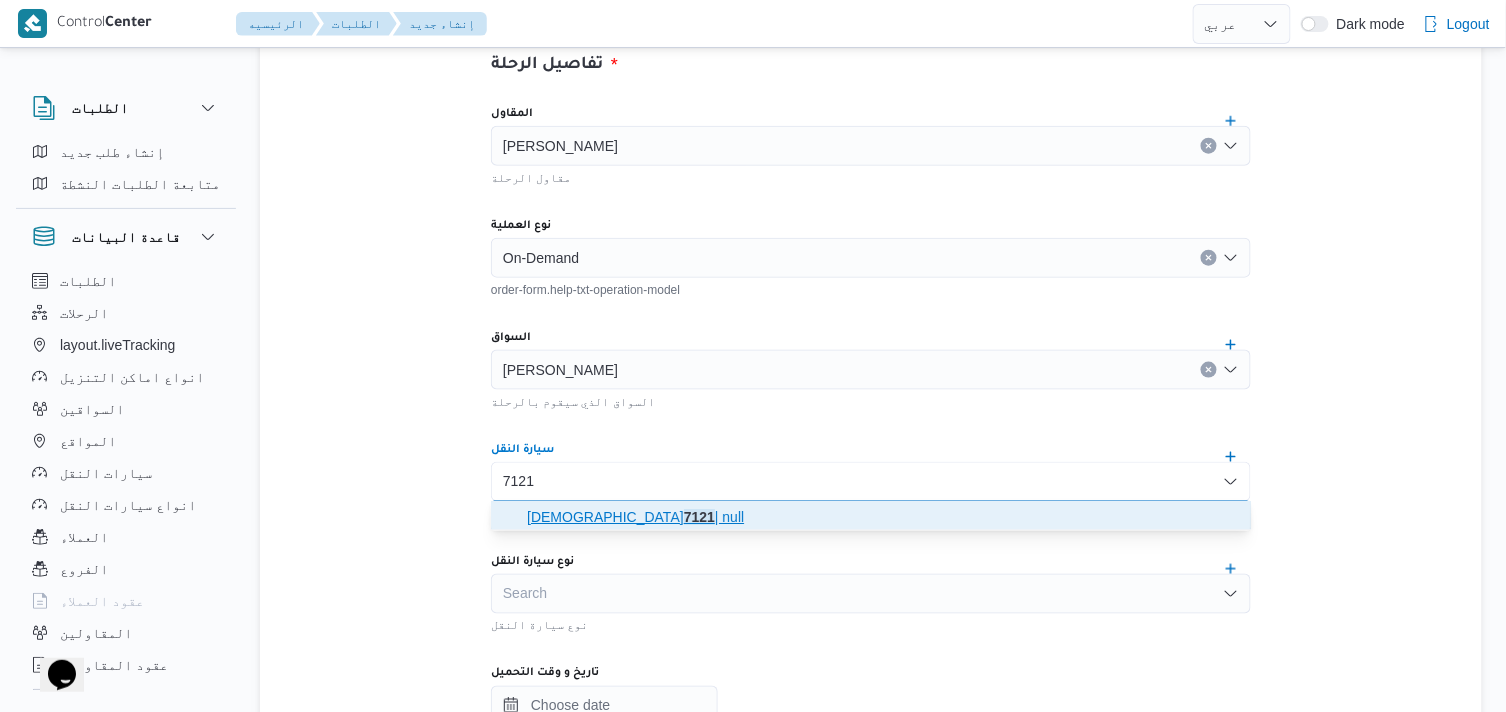 click on "الس 7121  | null" at bounding box center [883, 517] 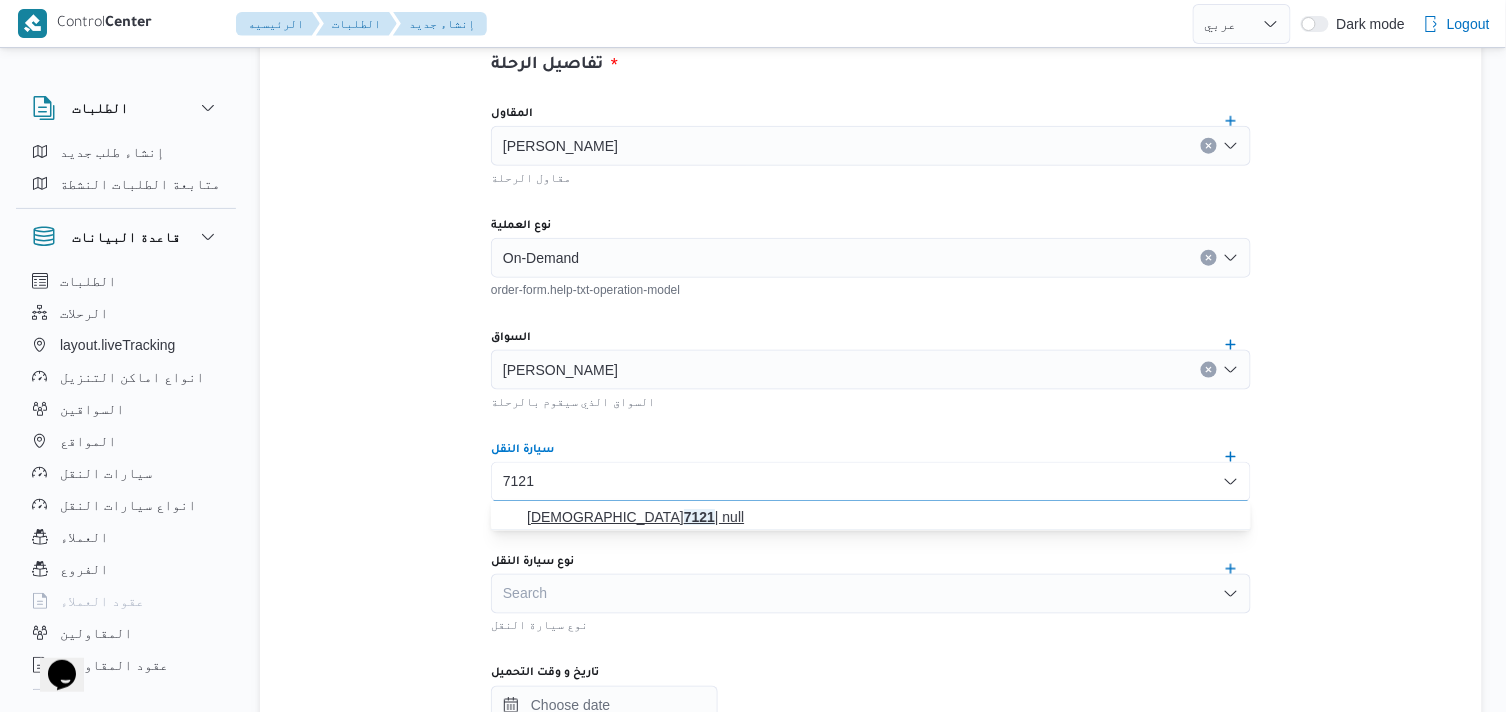 type 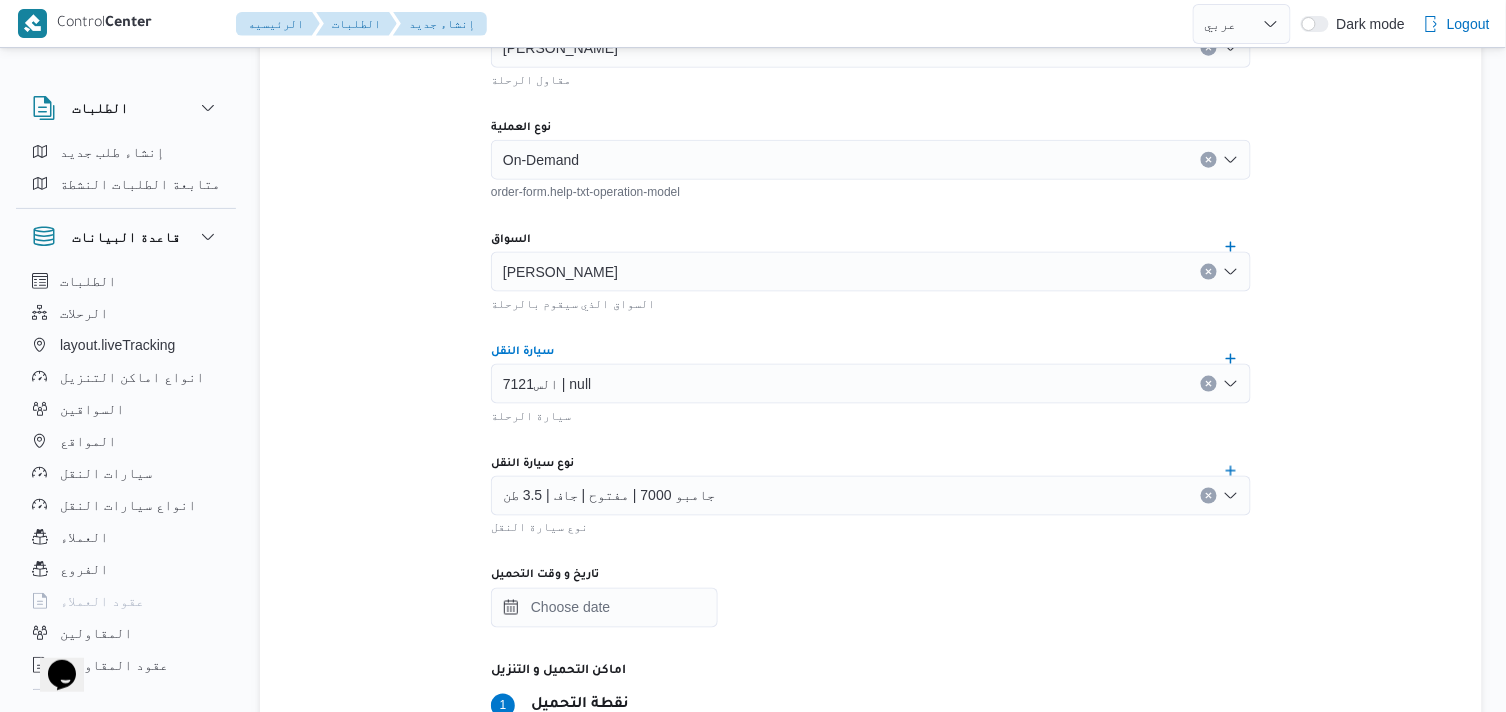 scroll, scrollTop: 777, scrollLeft: 0, axis: vertical 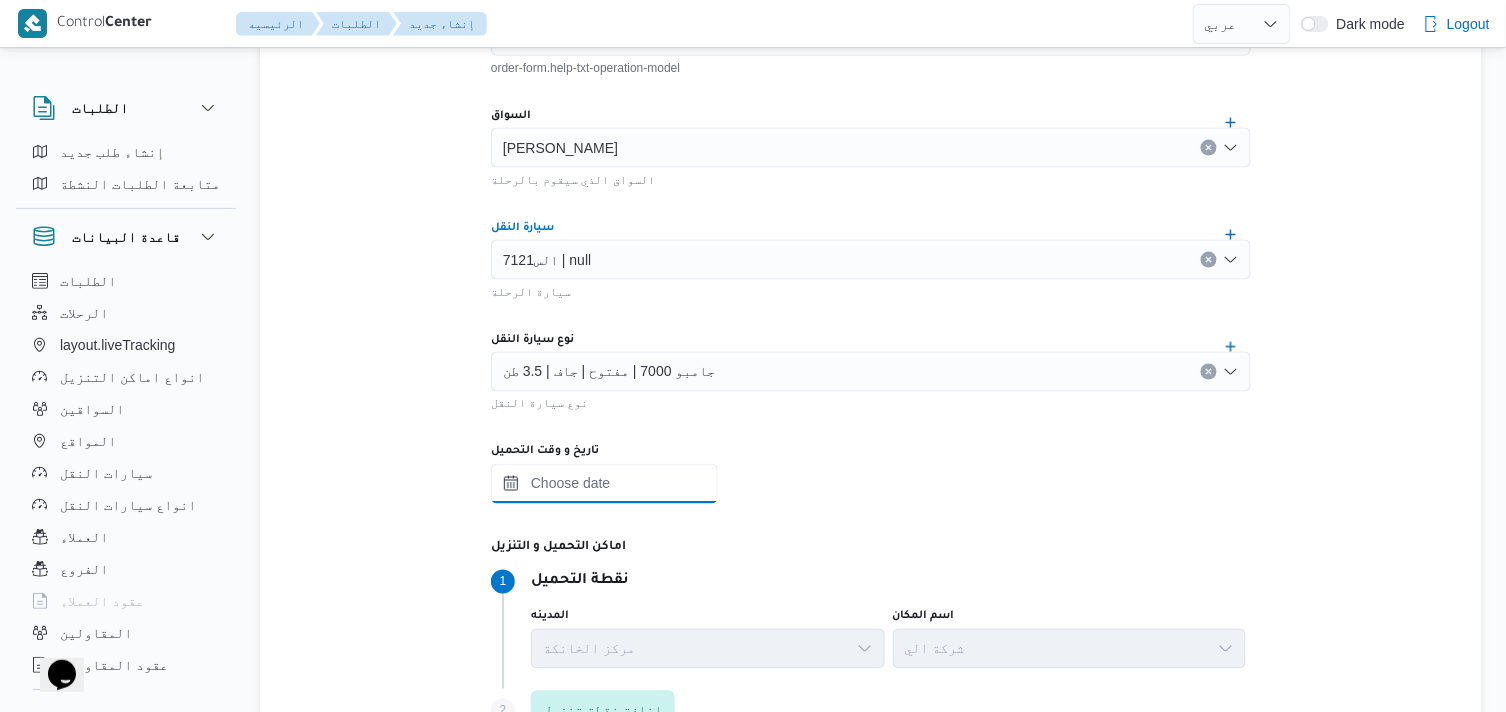click on "تاريخ و وقت التحميل" at bounding box center [604, 484] 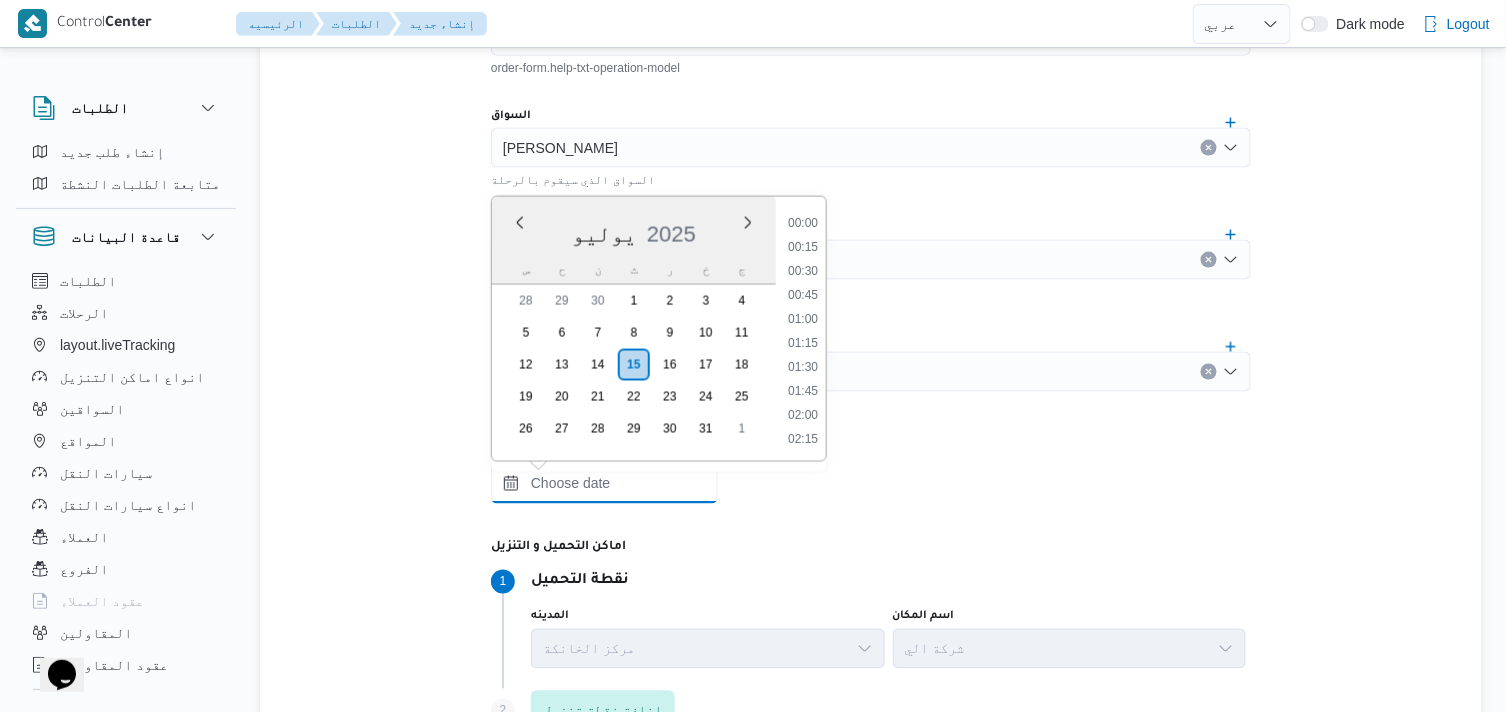 scroll, scrollTop: 1800, scrollLeft: 0, axis: vertical 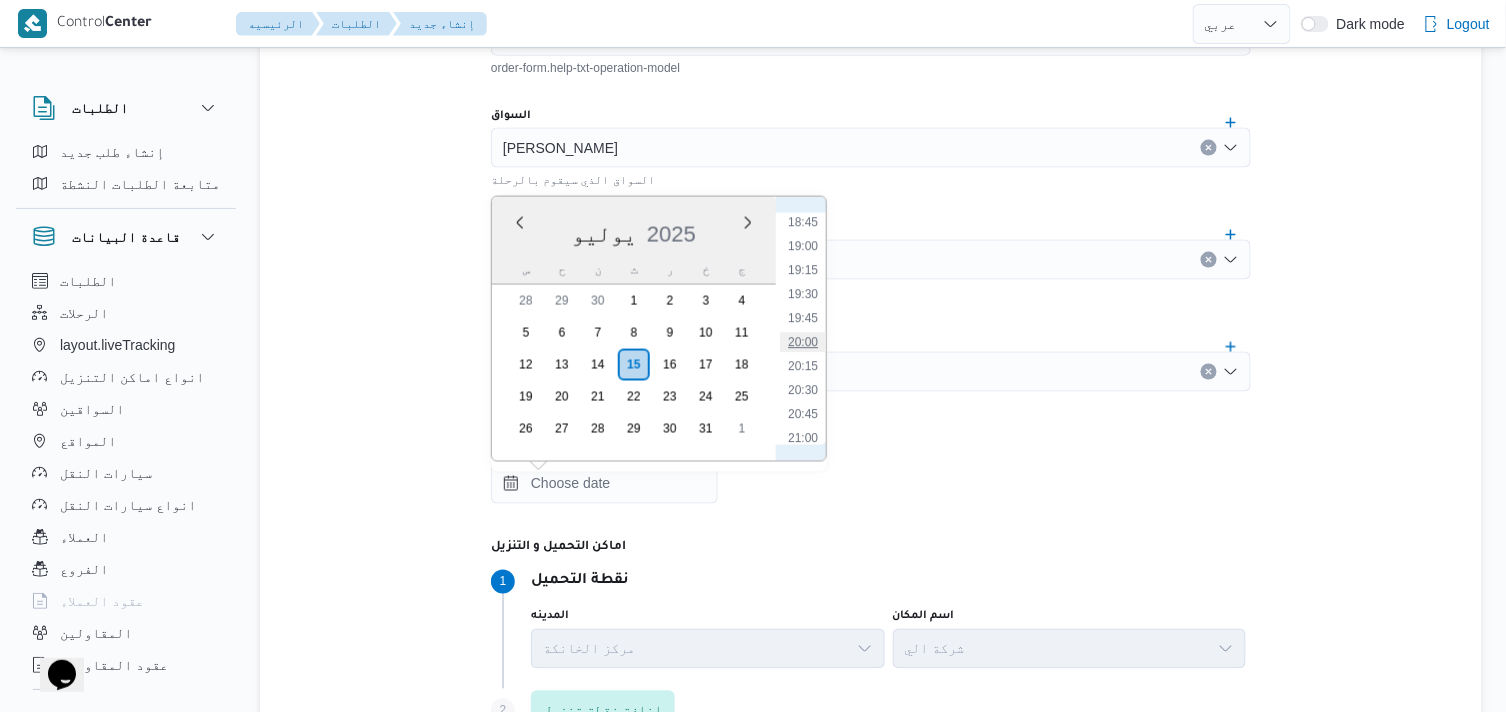 click on "20:00" at bounding box center (803, 343) 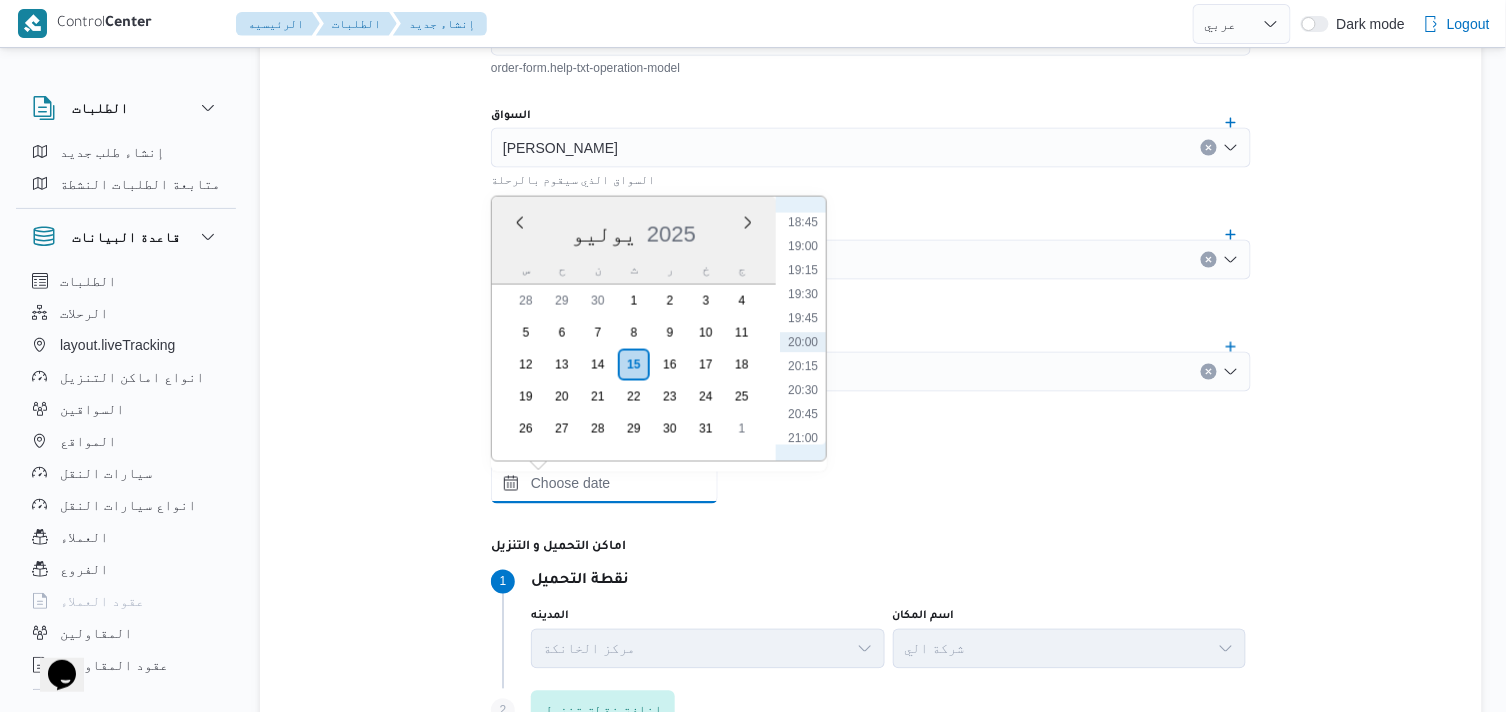 type on "[DATE] ٢٠:٠٠" 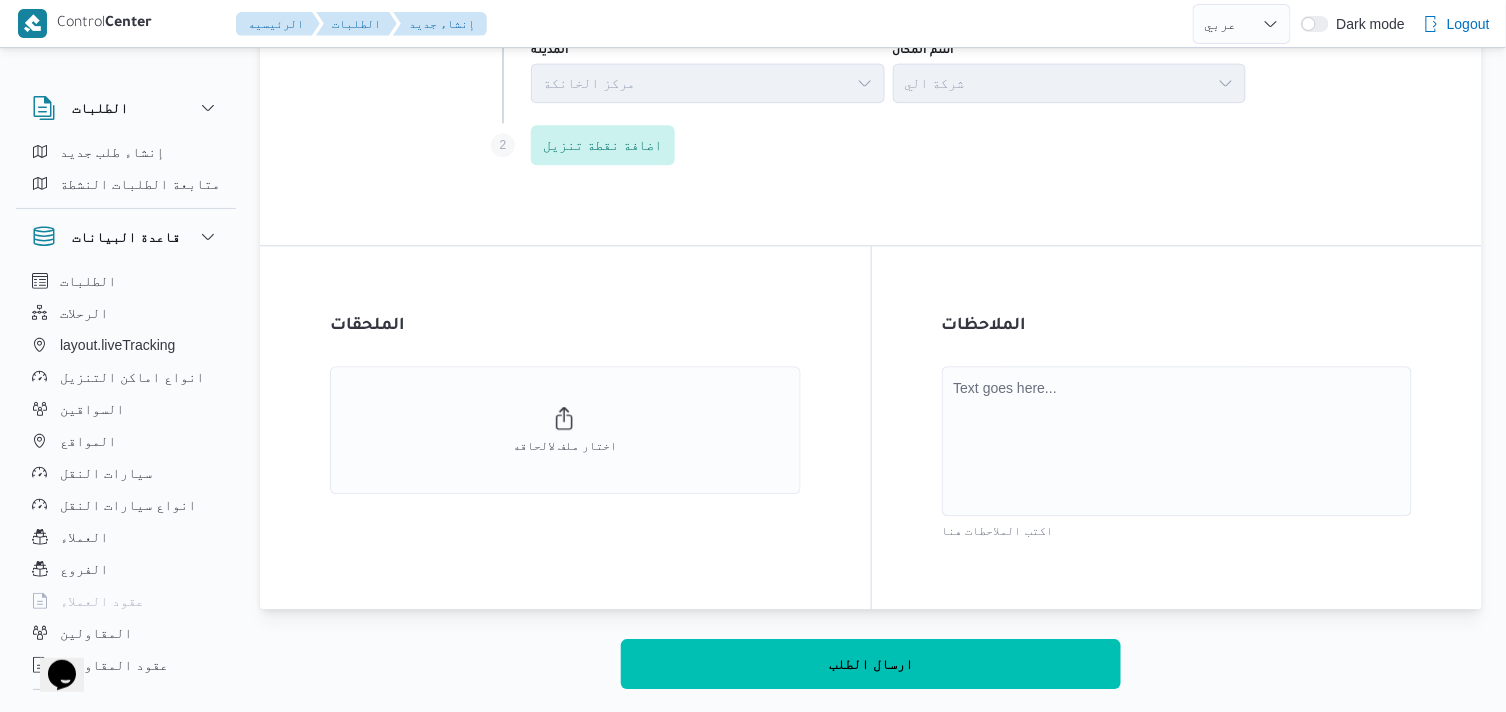scroll, scrollTop: 1344, scrollLeft: 0, axis: vertical 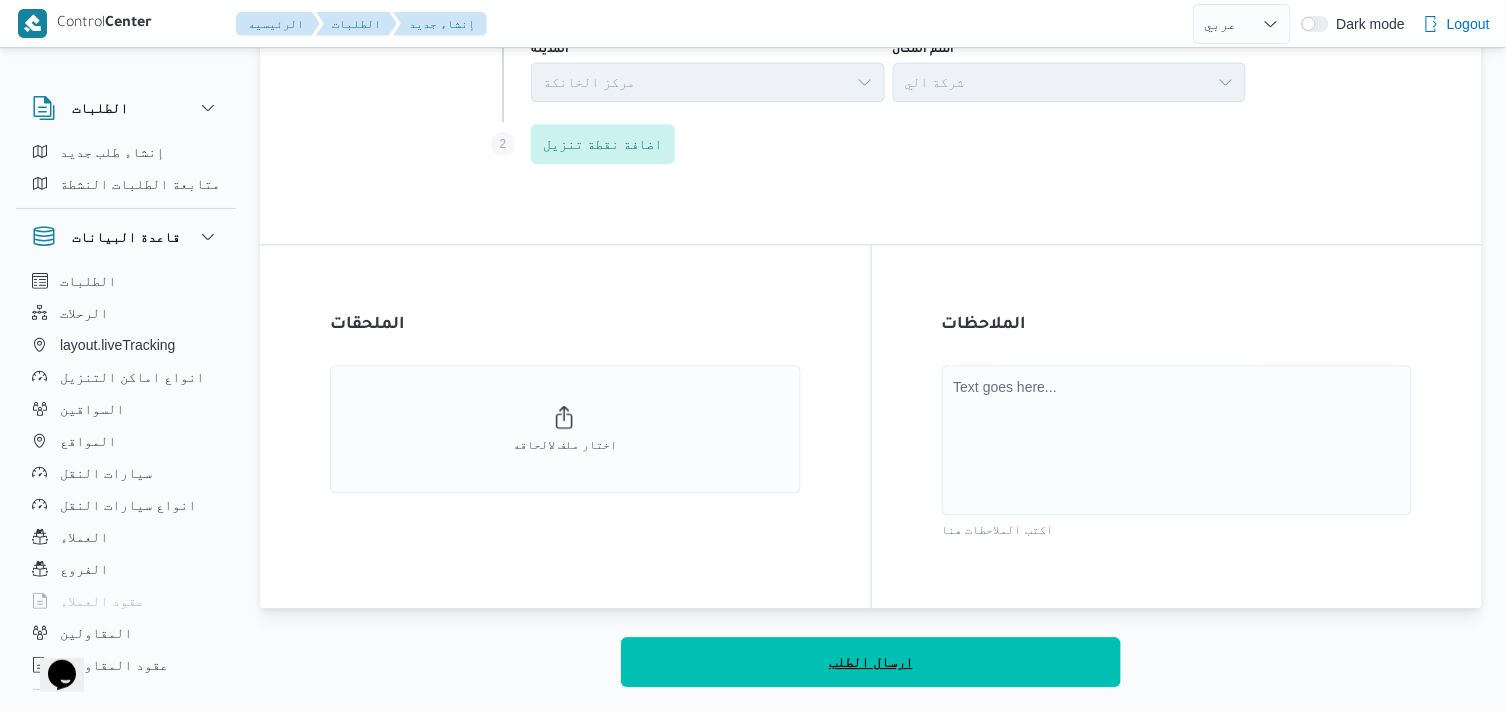 click on "ارسال الطلب" at bounding box center (871, 662) 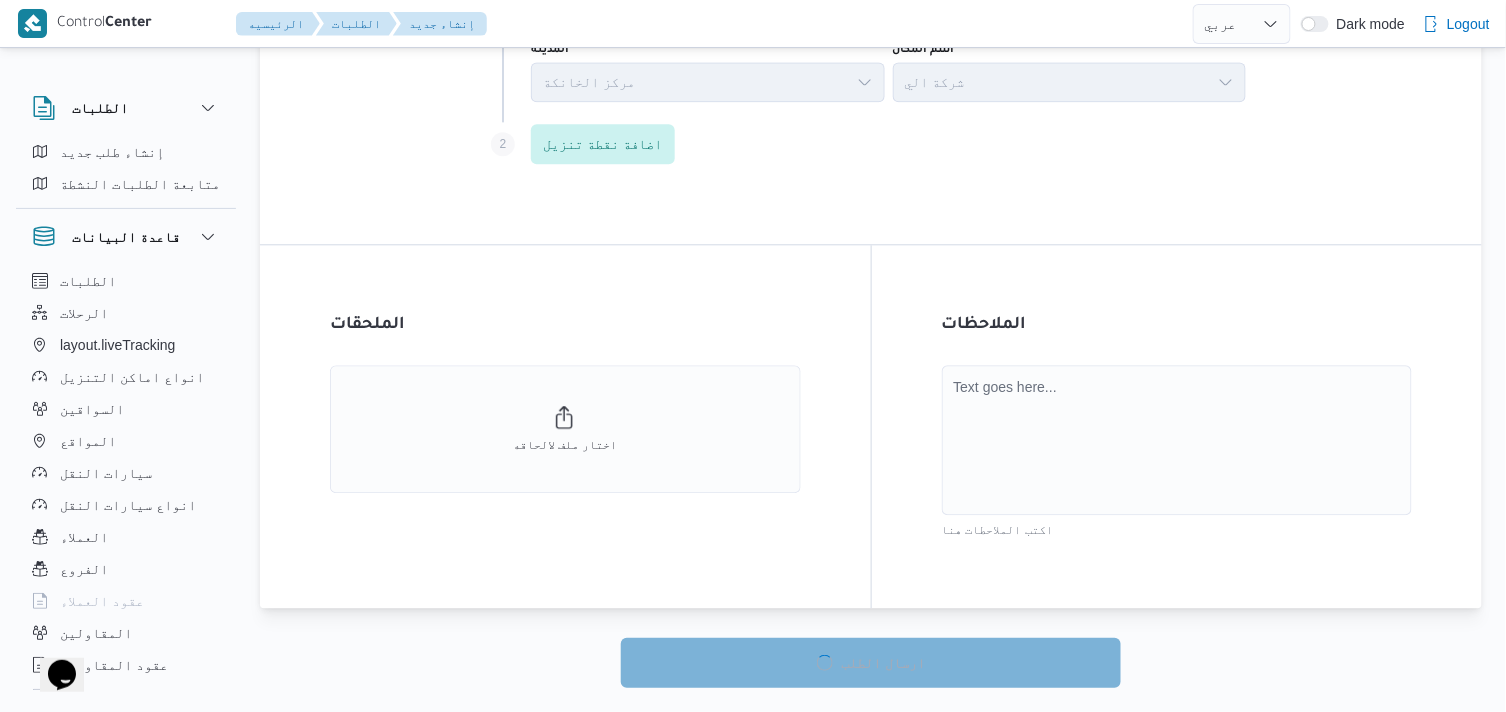 select on "ar" 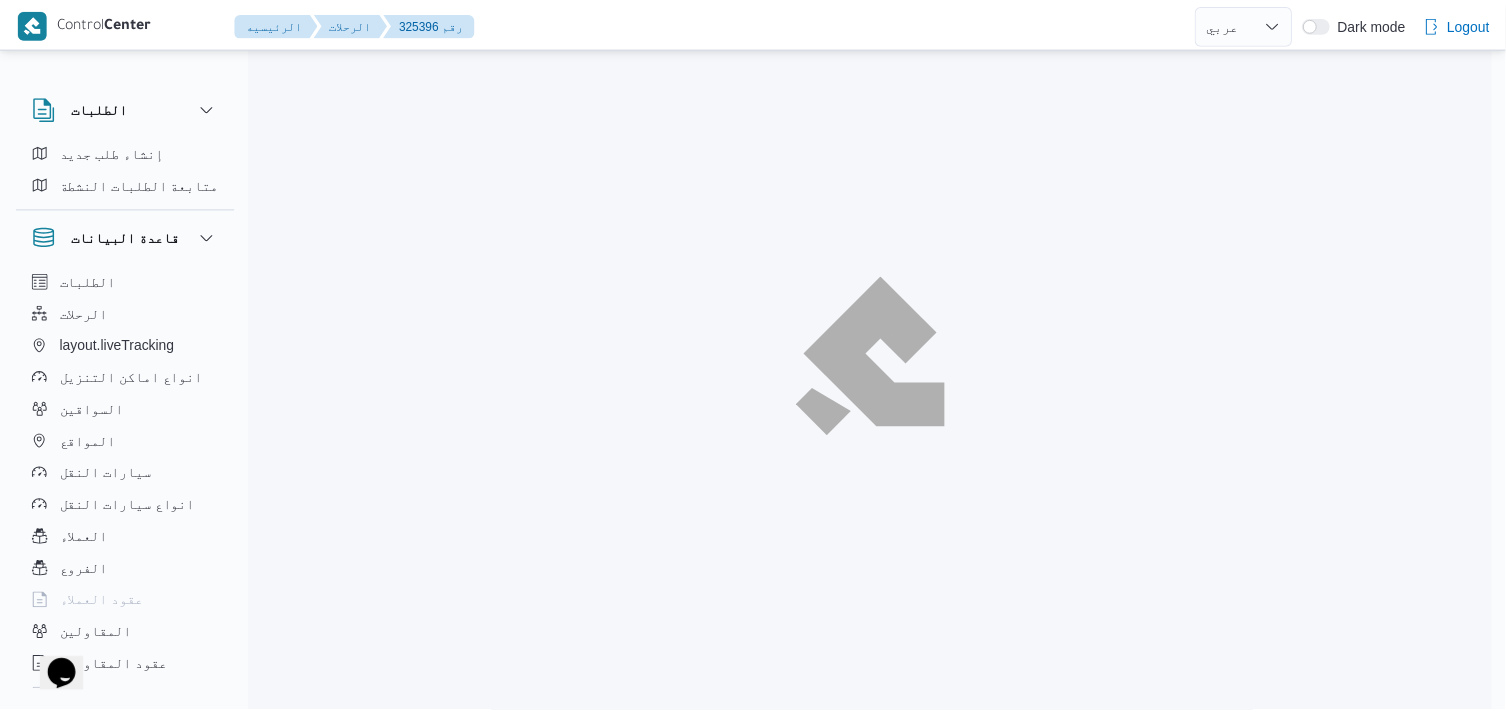 scroll, scrollTop: 1344, scrollLeft: 0, axis: vertical 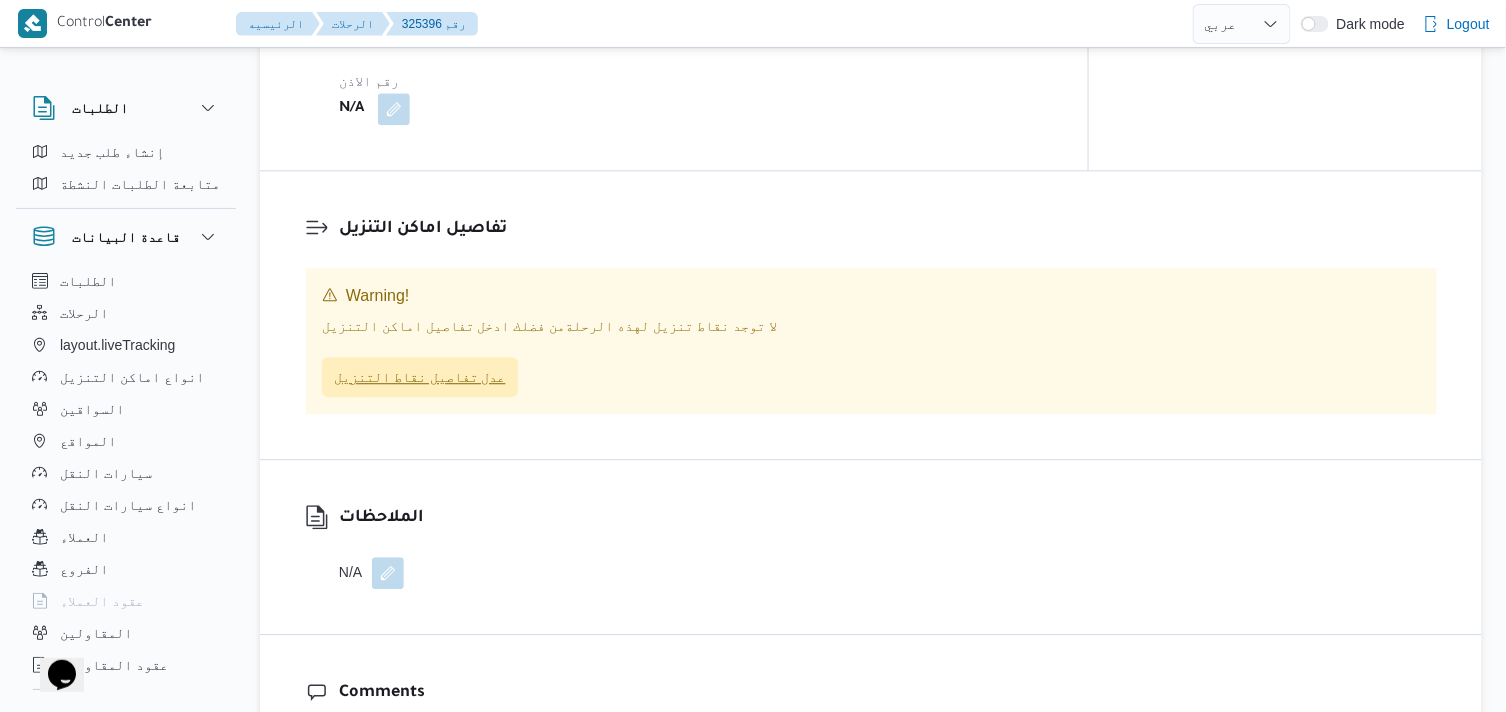 click on "عدل تفاصيل نقاط التنزيل" at bounding box center (420, 377) 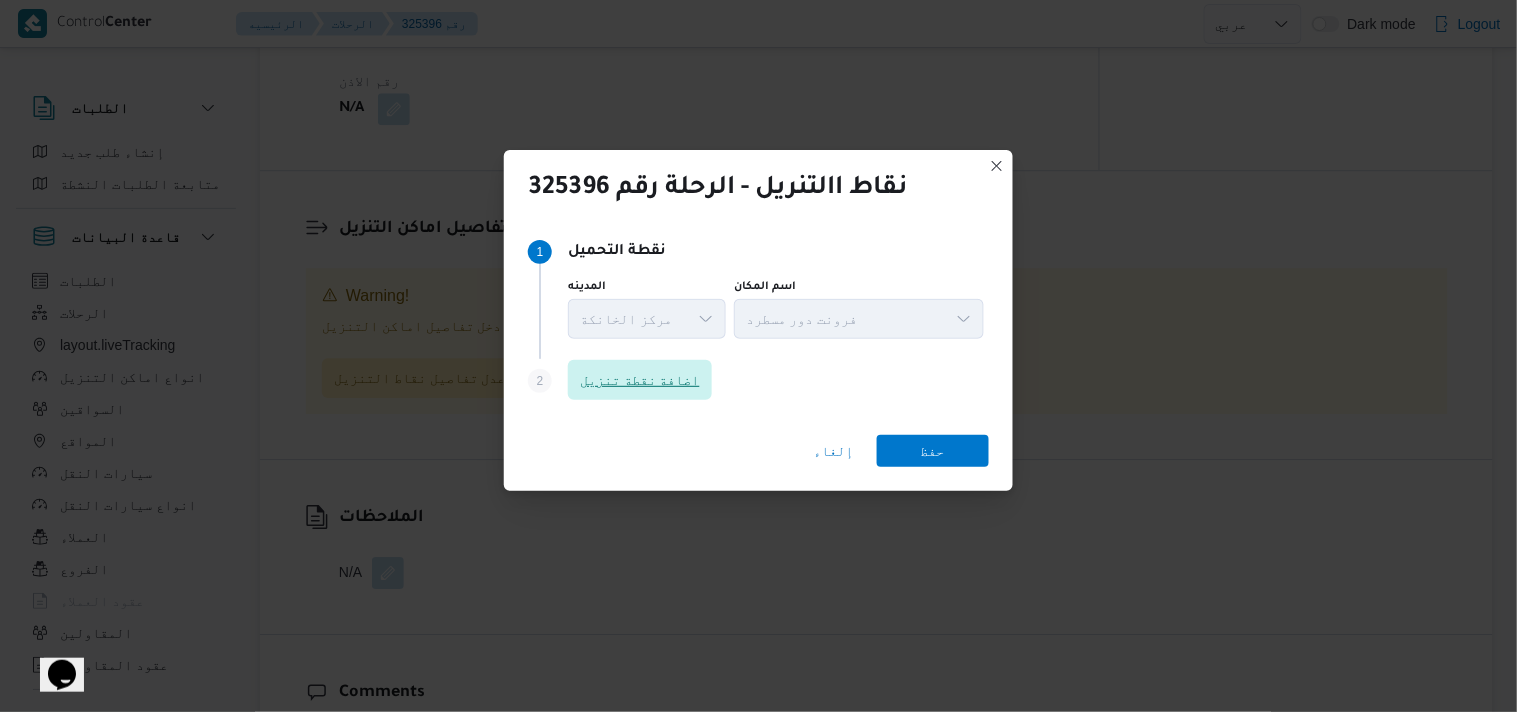 click on "اضافة نقطة تنزيل" at bounding box center (640, 380) 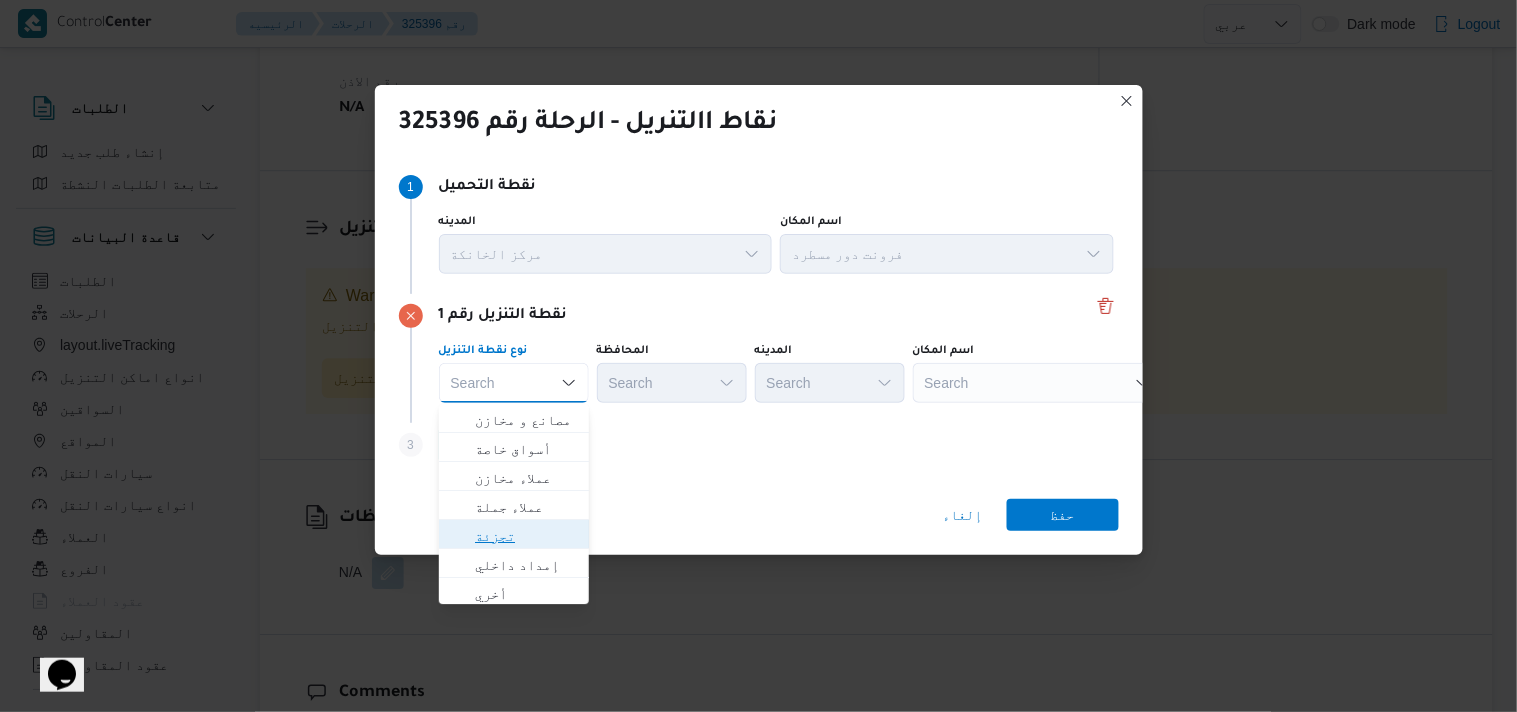 click on "تجزئة" at bounding box center (526, 536) 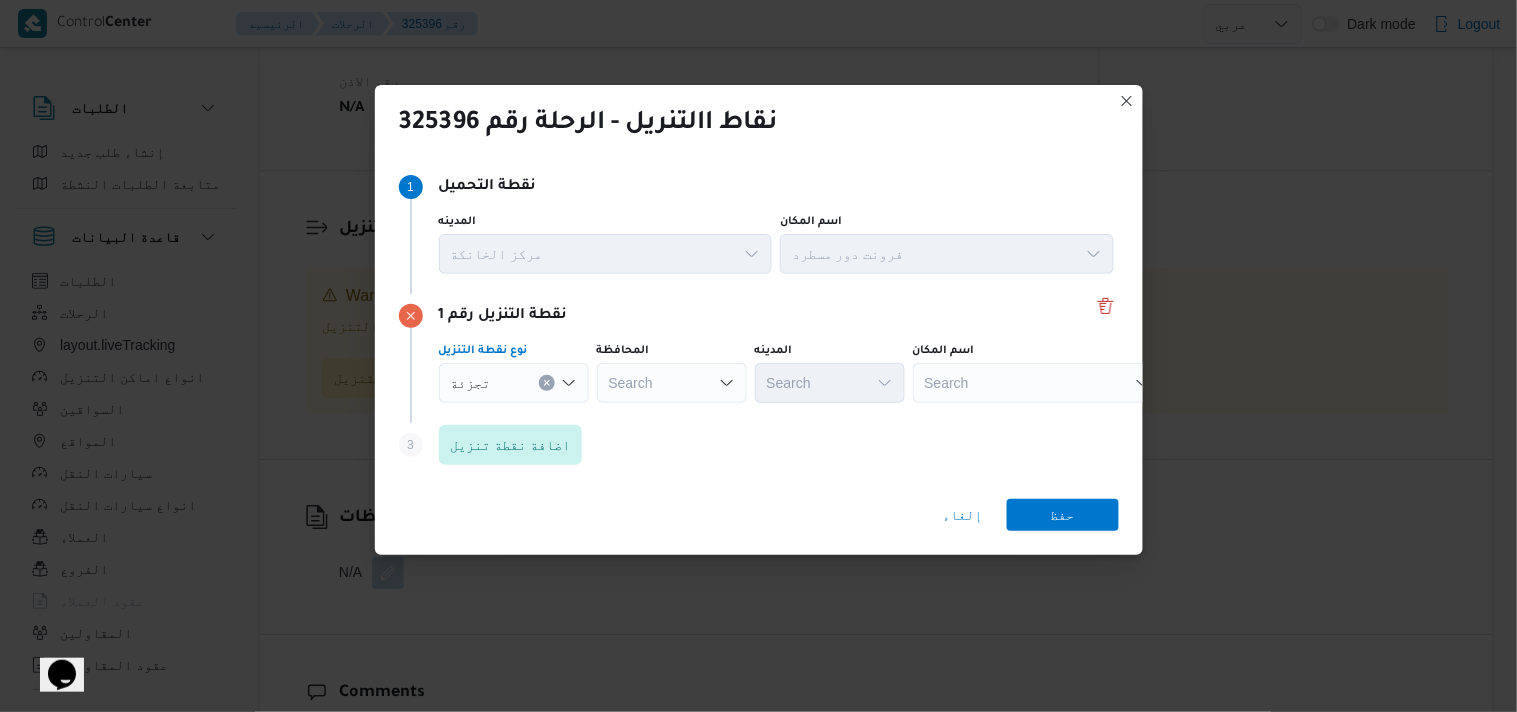 click on "Search" at bounding box center [672, 383] 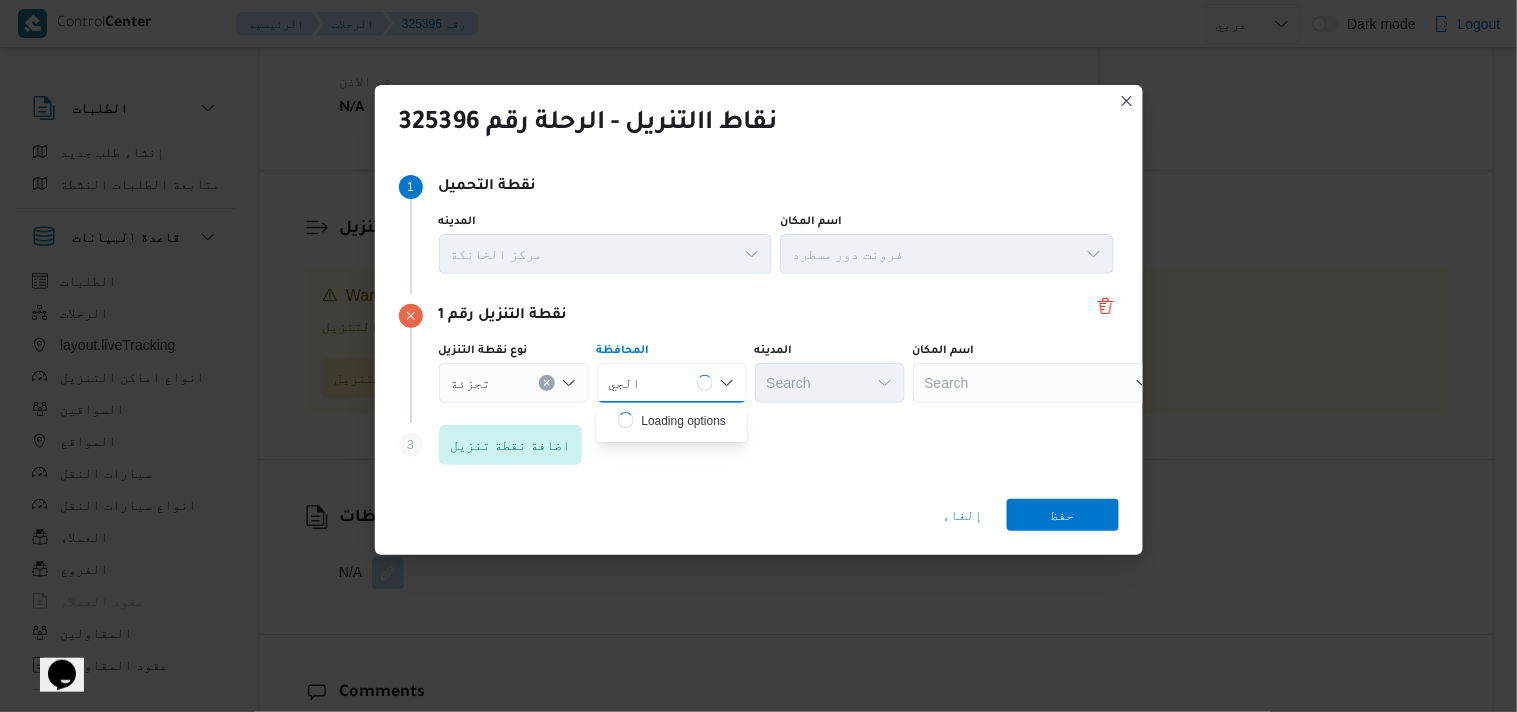 type on "الجيزة" 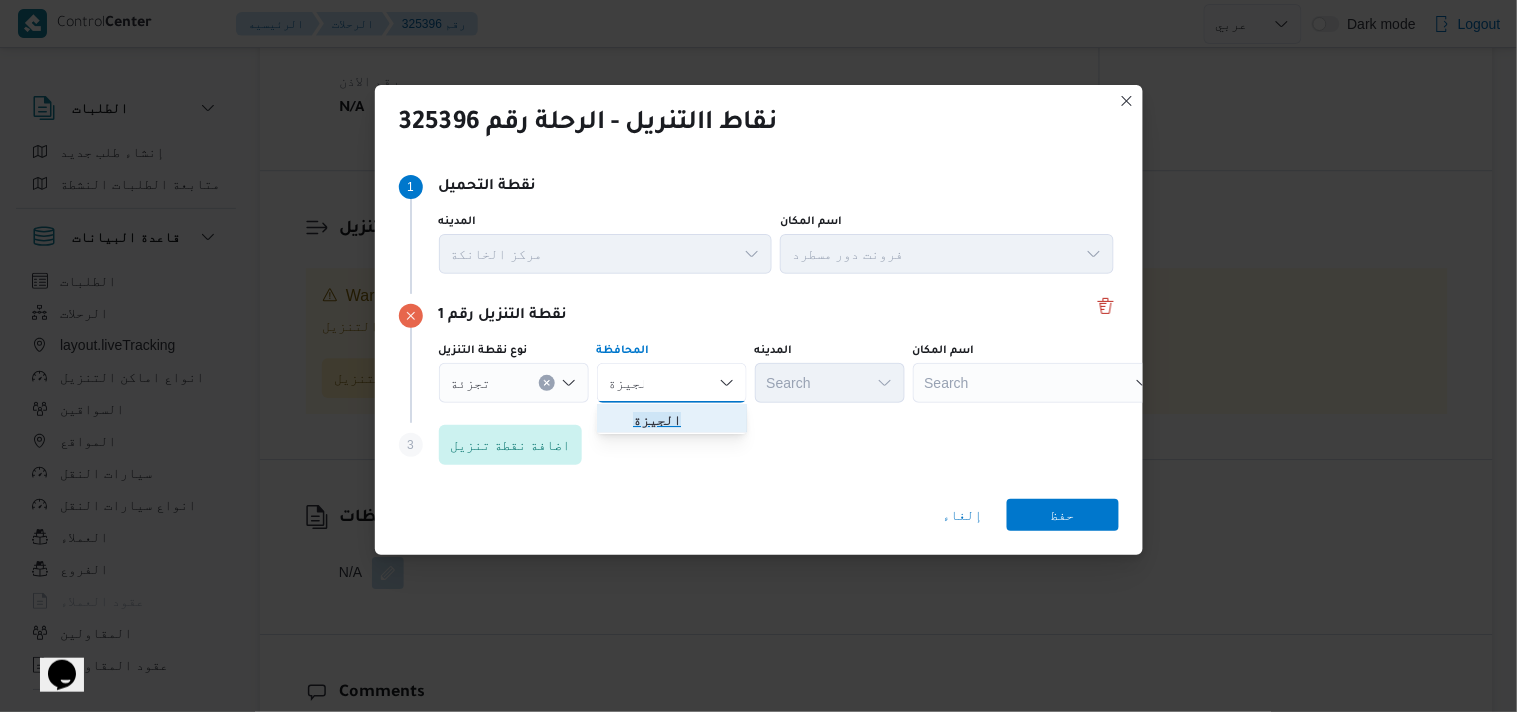 click on "الجيزة" at bounding box center (684, 420) 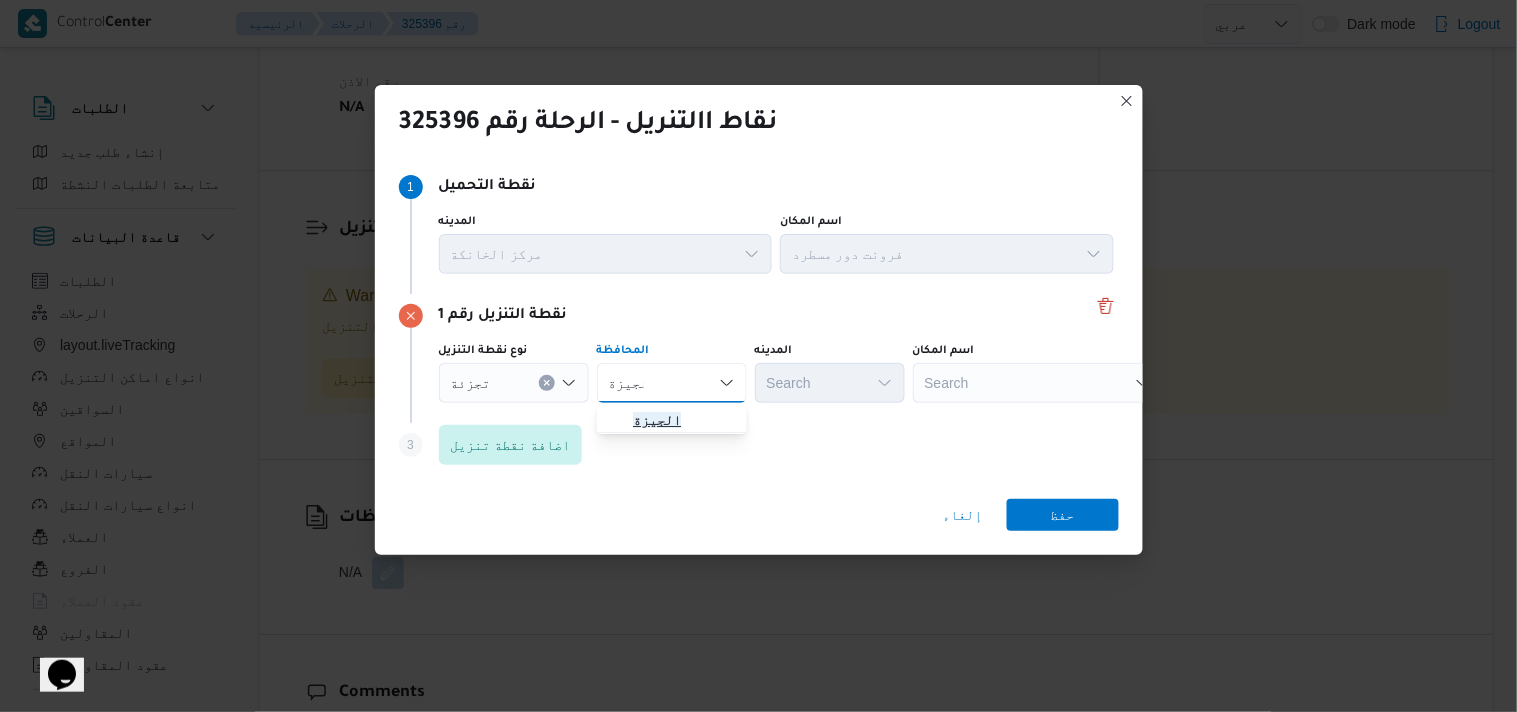 type 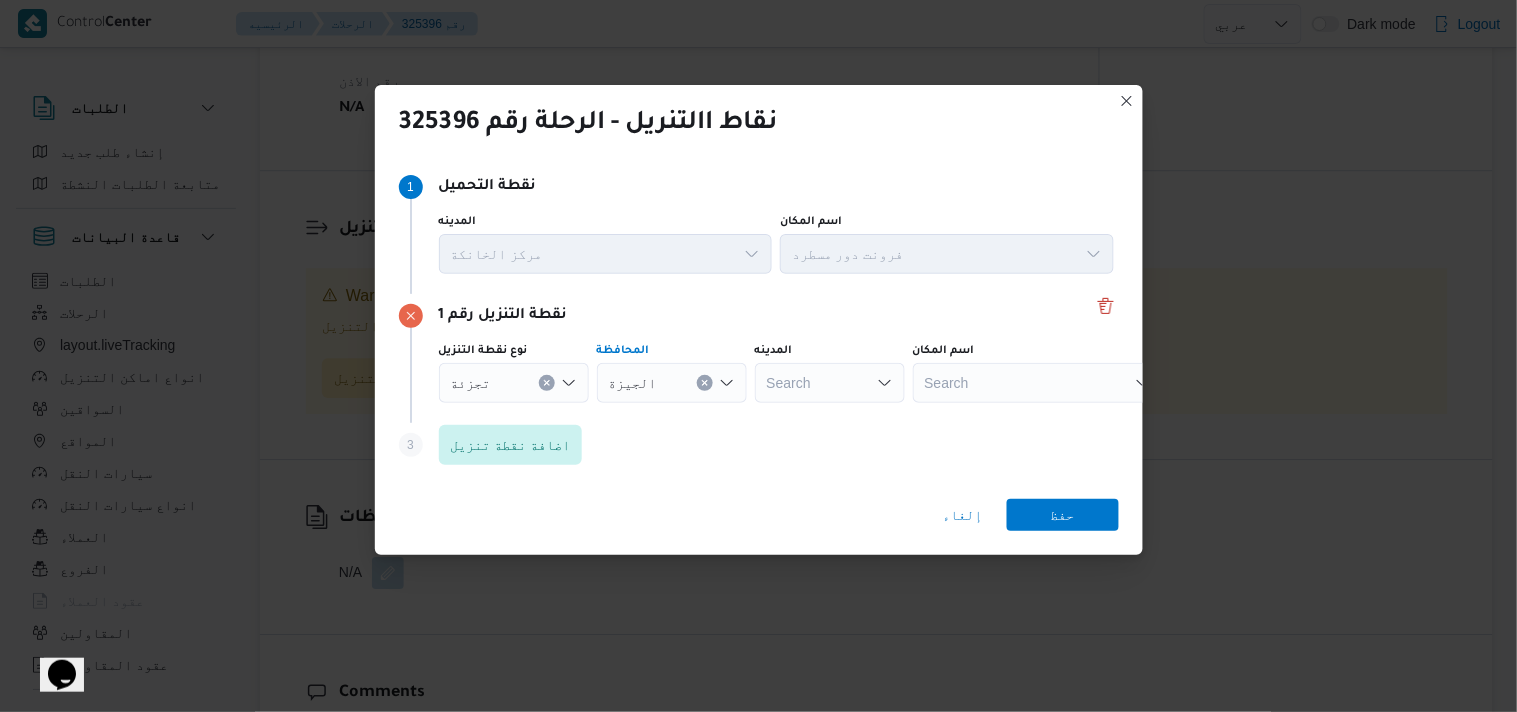 click on "Search" at bounding box center [830, 383] 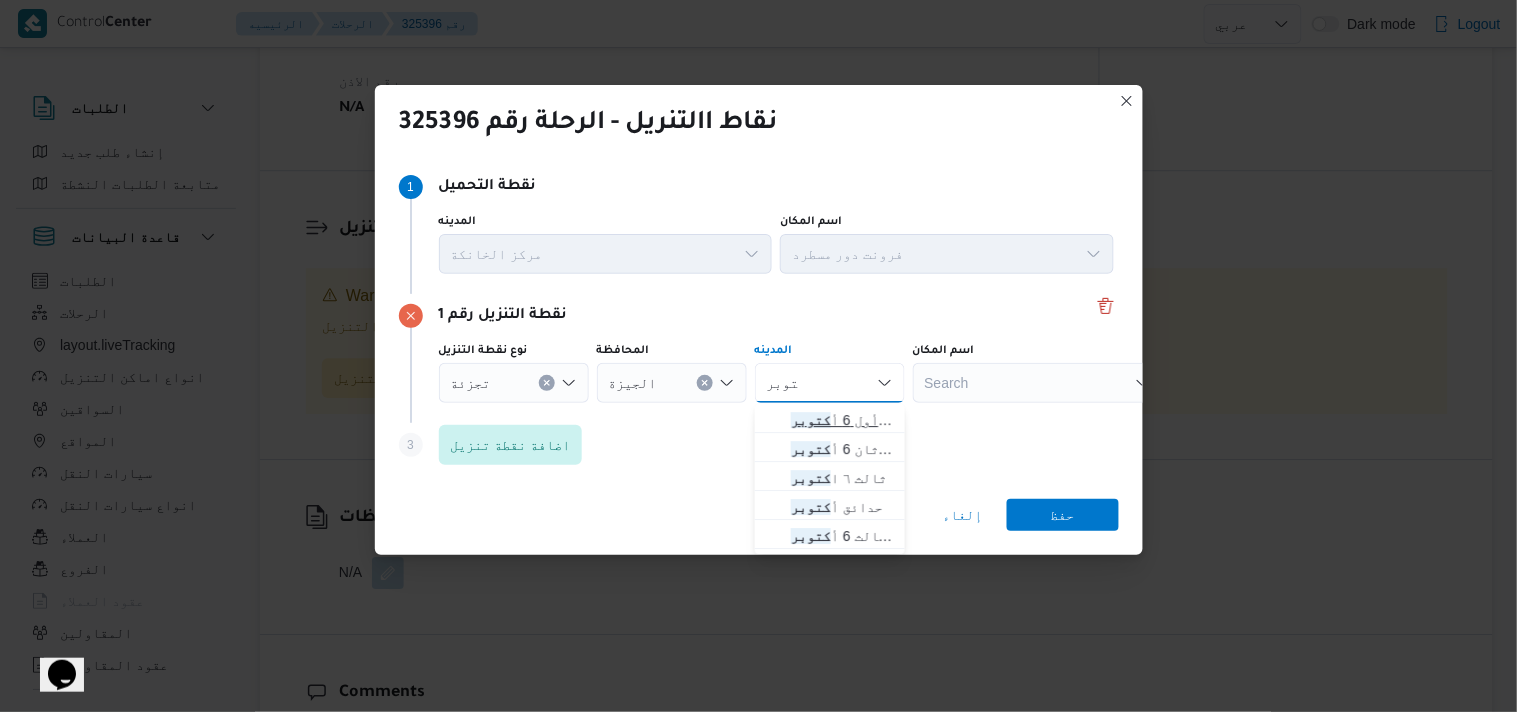 type on "كتوبر" 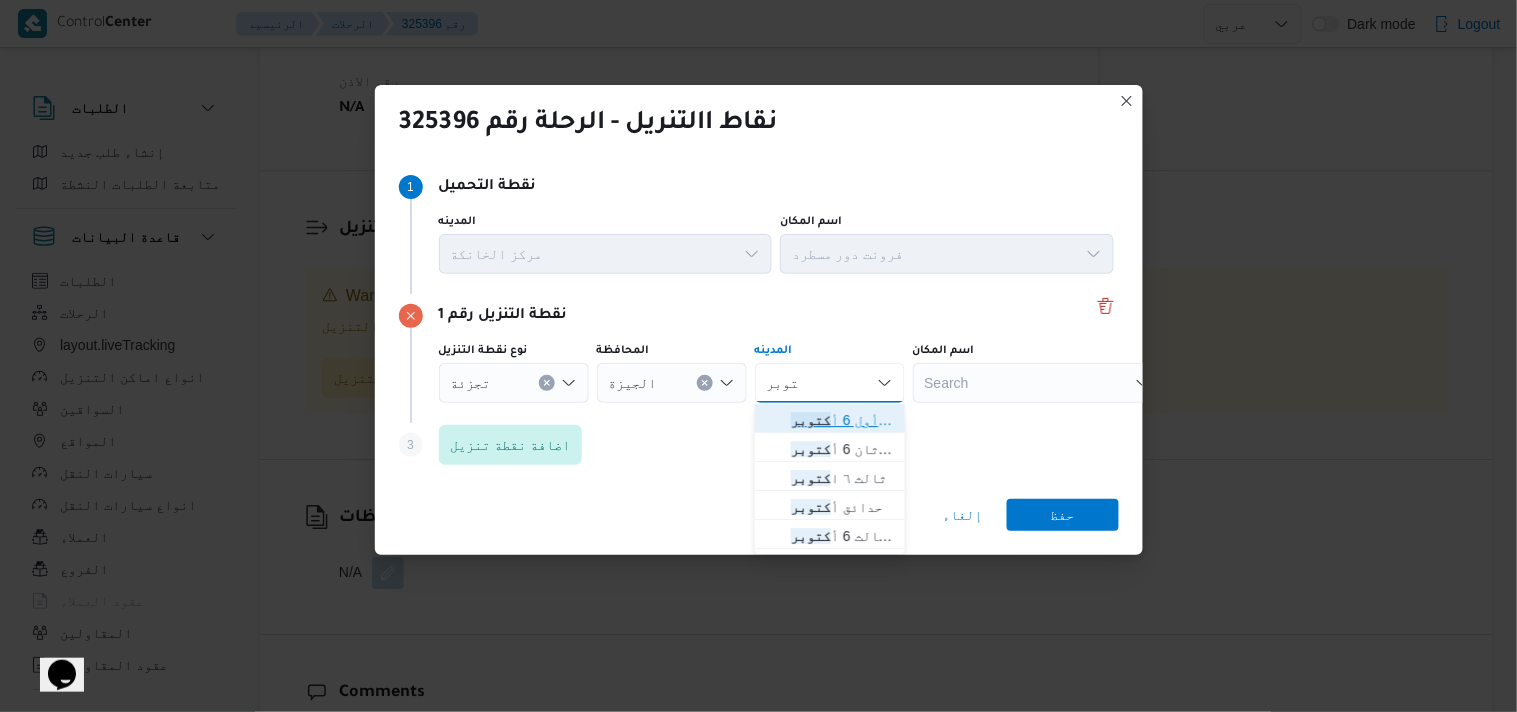 click on "قسم أول 6 أ كتوبر" at bounding box center [842, 420] 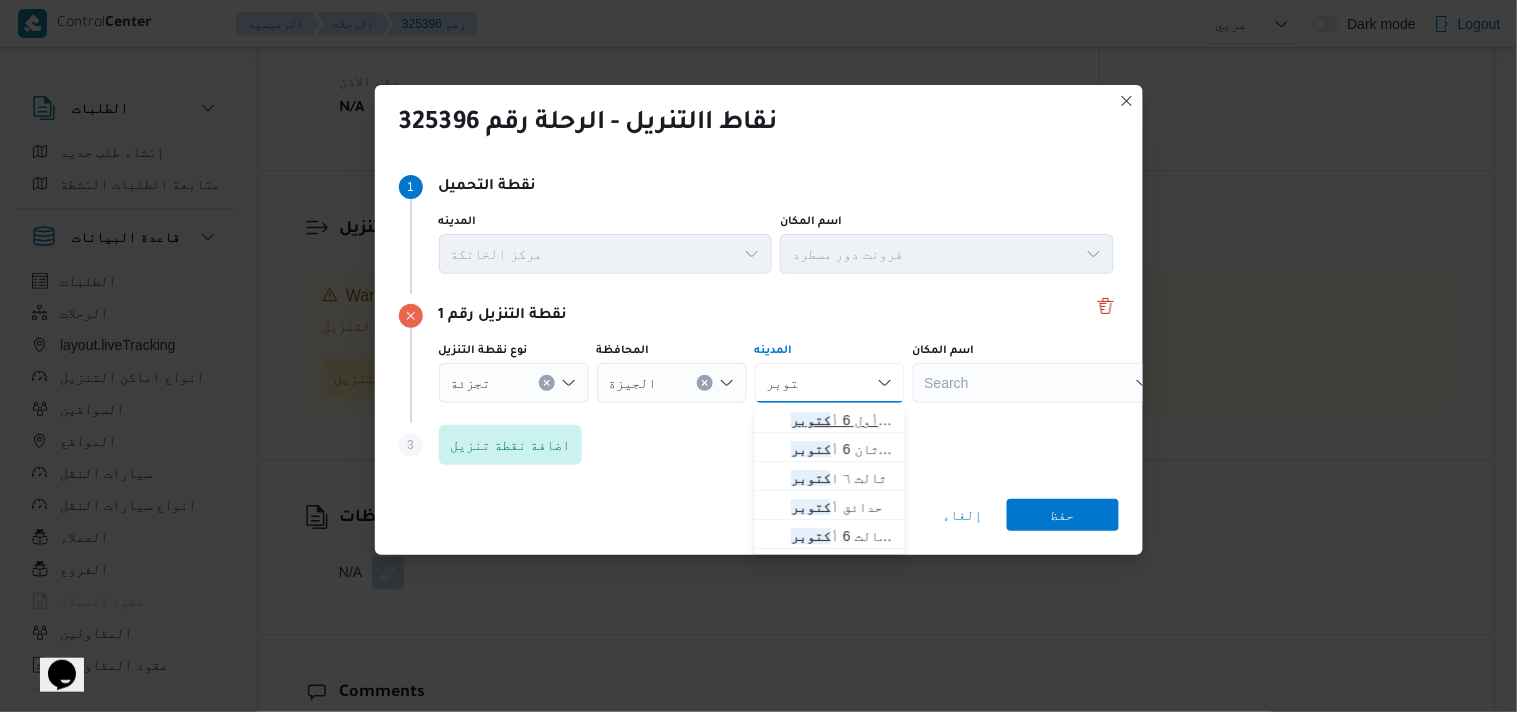 type 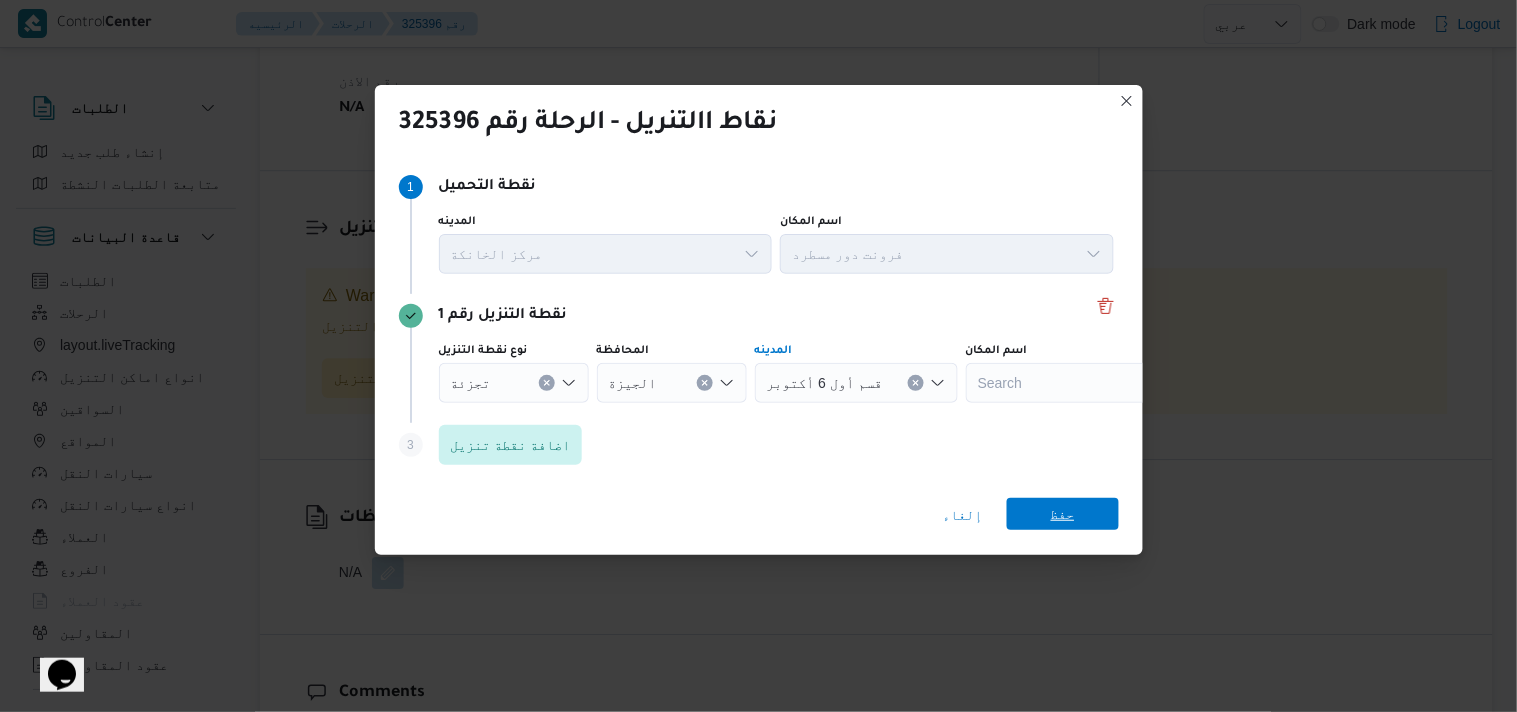 click on "حفظ" at bounding box center (1063, 514) 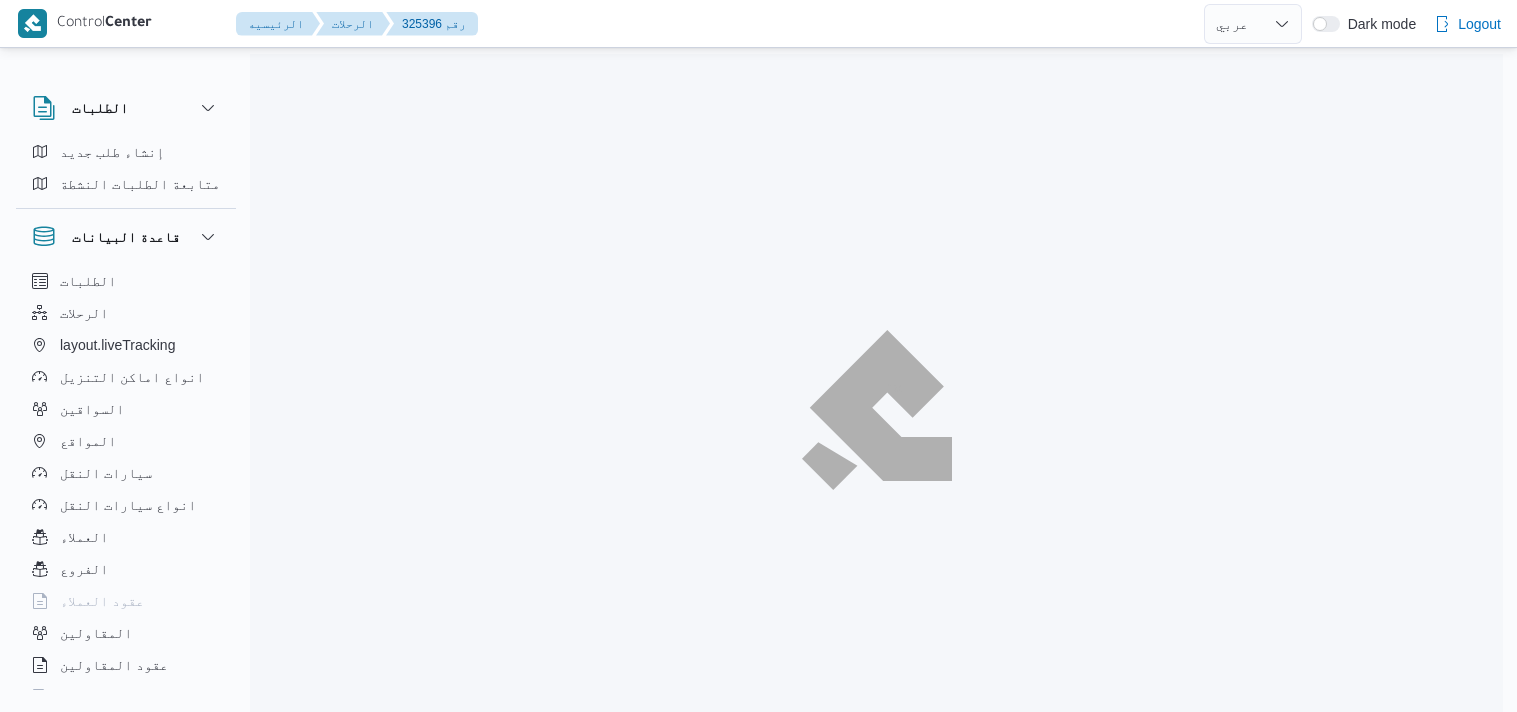 select on "ar" 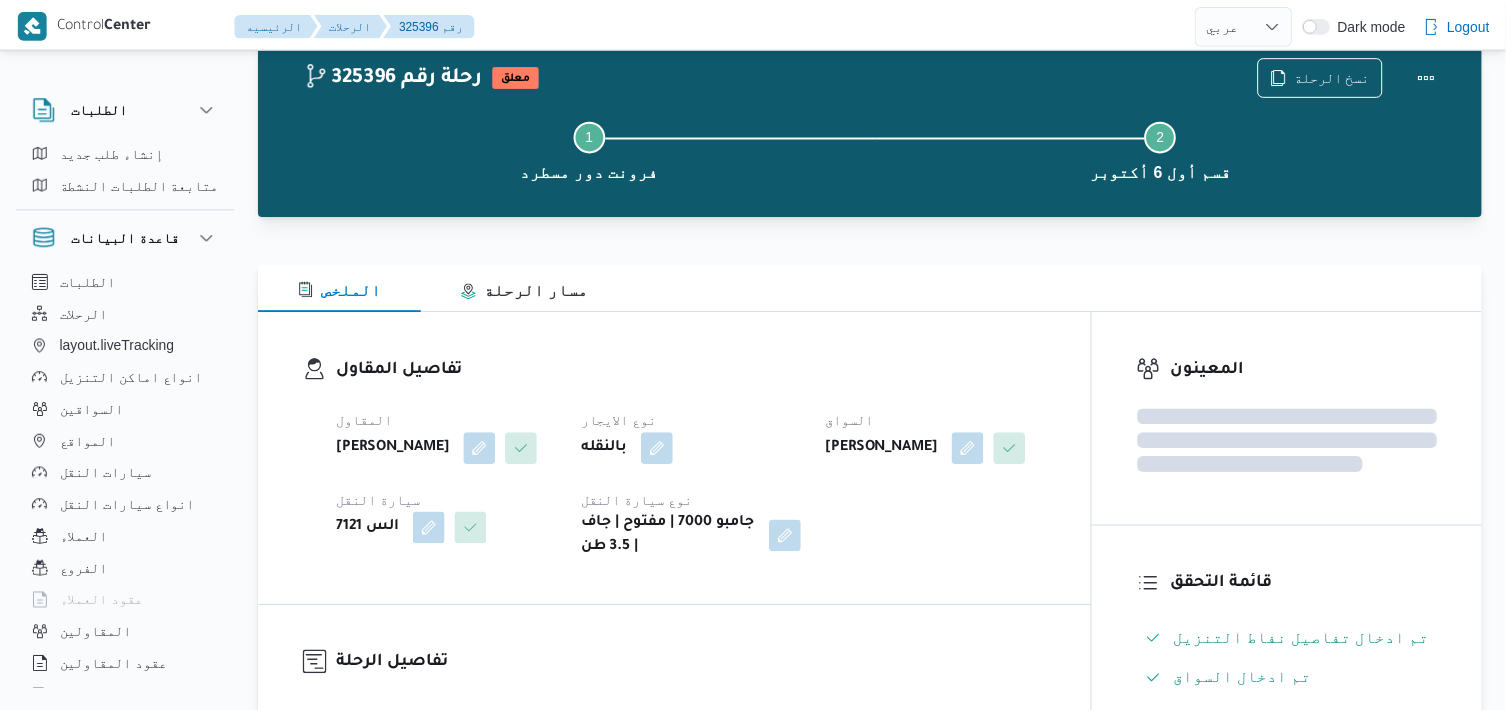 scroll, scrollTop: 54, scrollLeft: 0, axis: vertical 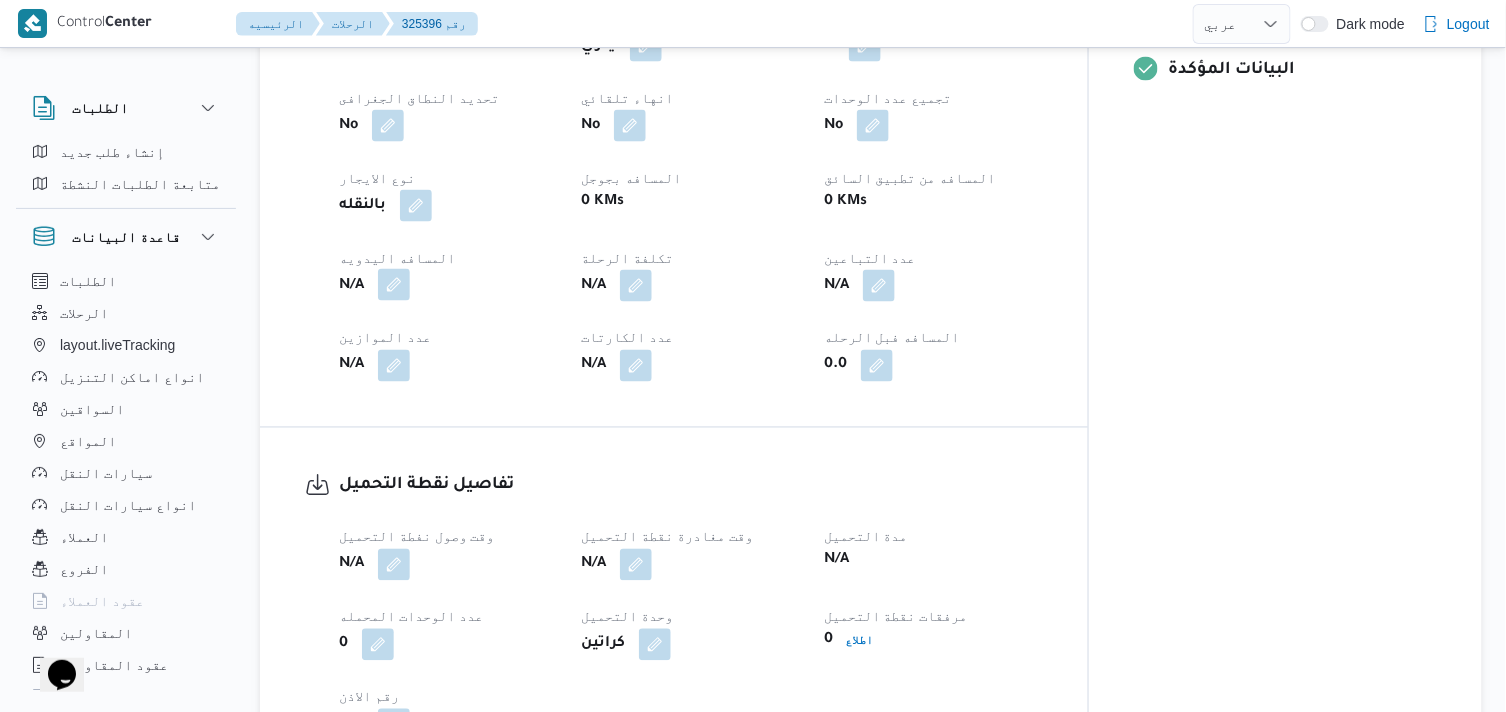 click at bounding box center (394, 285) 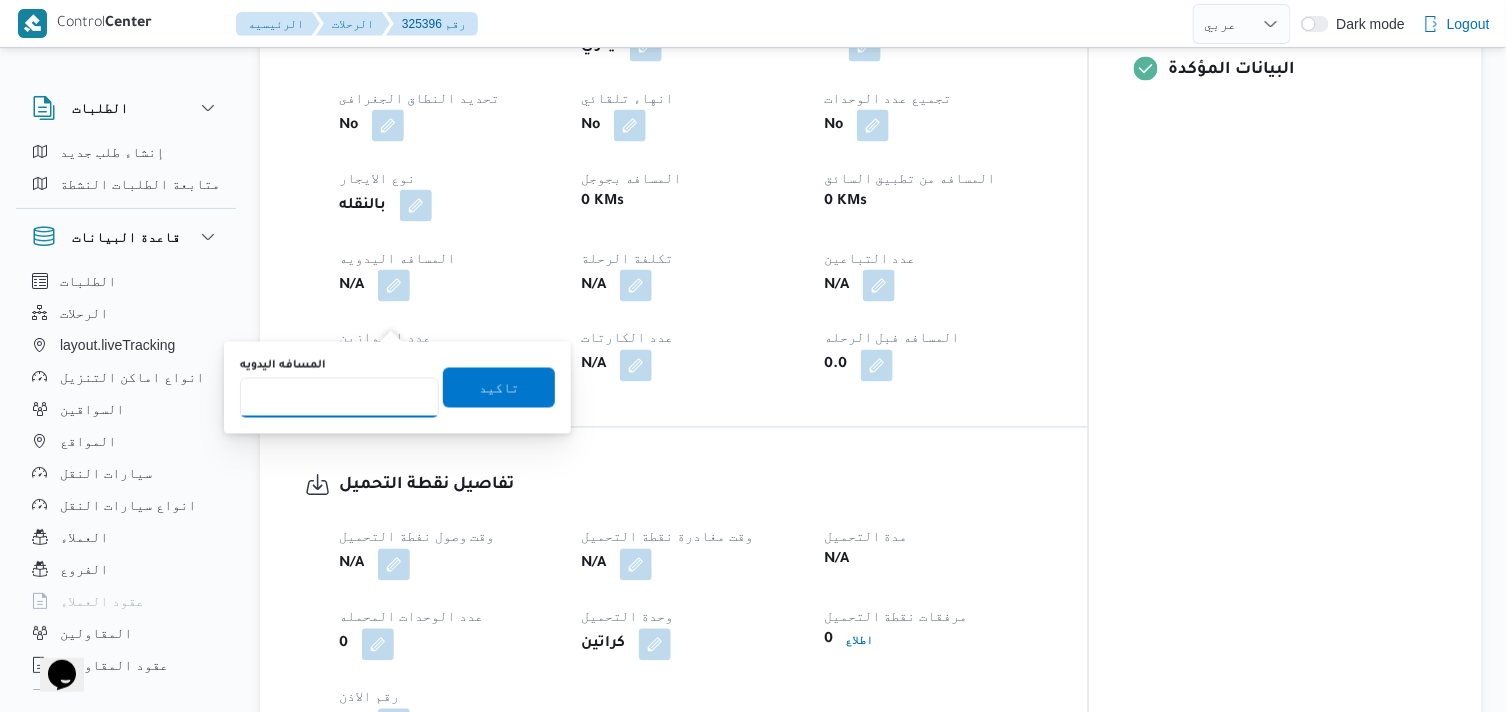 click on "المسافه اليدويه" at bounding box center (339, 398) 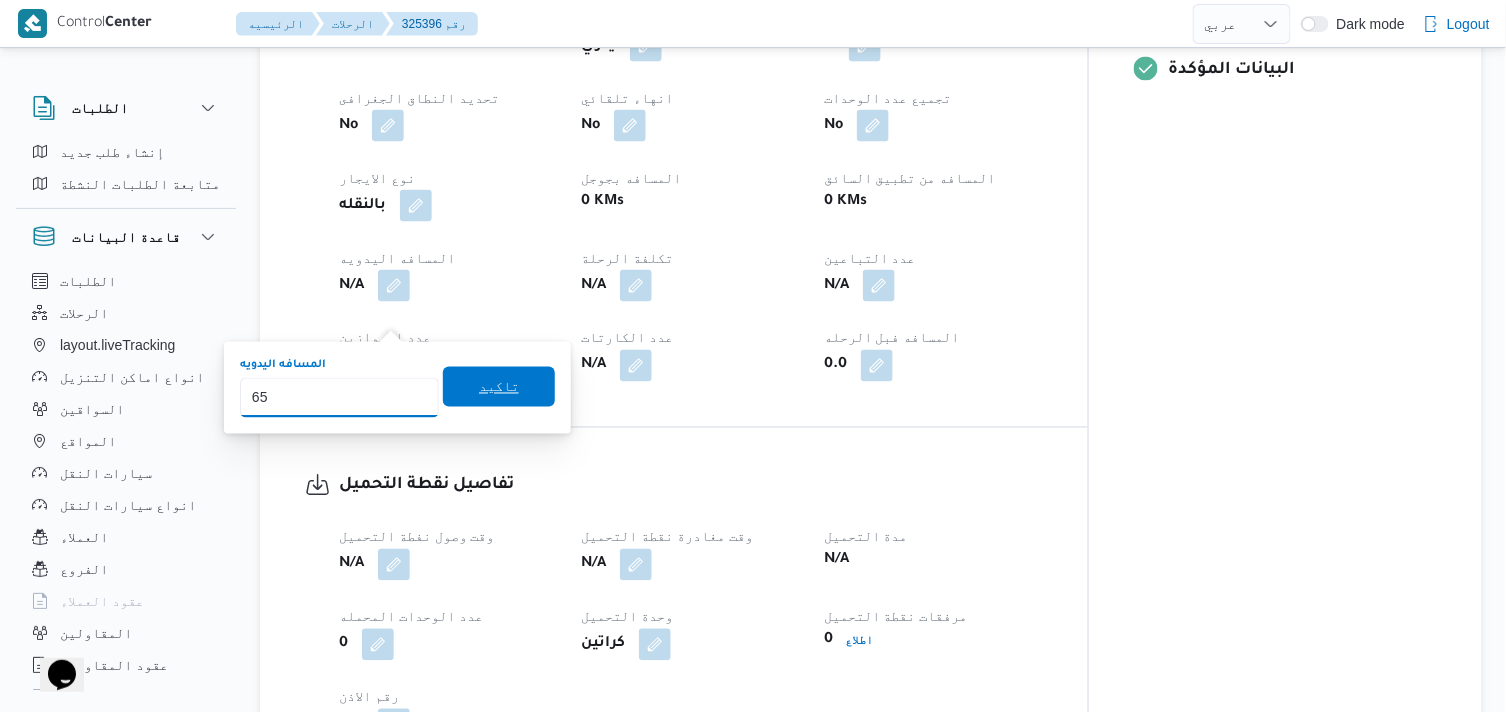 type on "65" 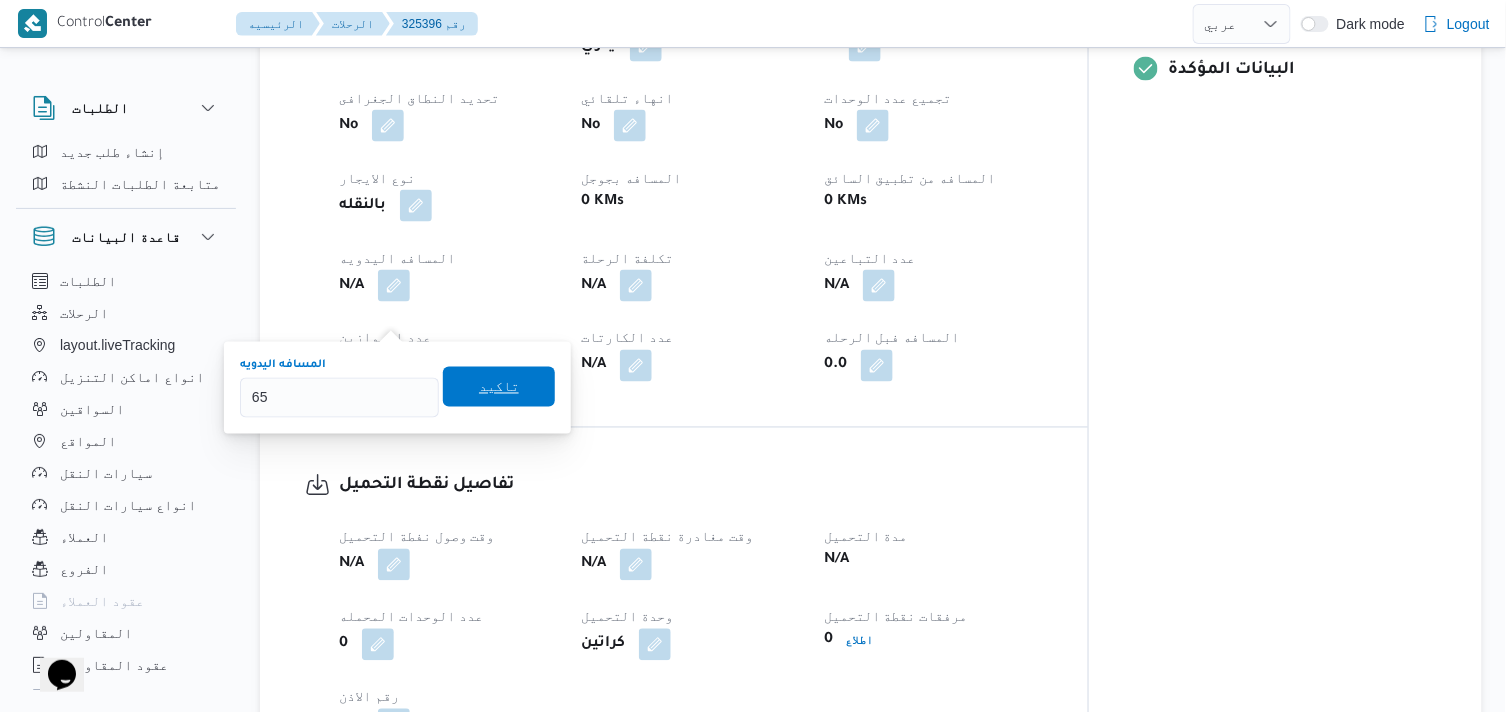 click on "تاكيد" at bounding box center [499, 387] 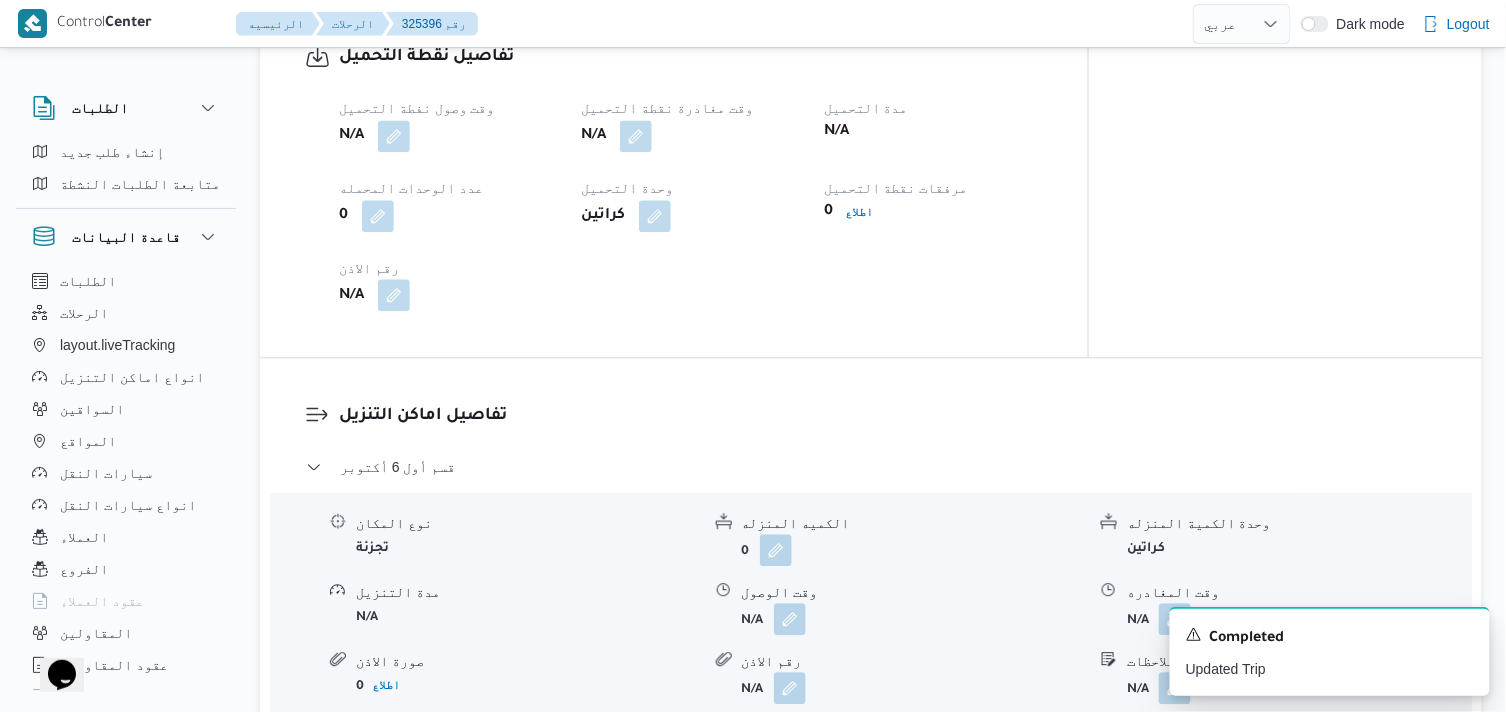 scroll, scrollTop: 1276, scrollLeft: 0, axis: vertical 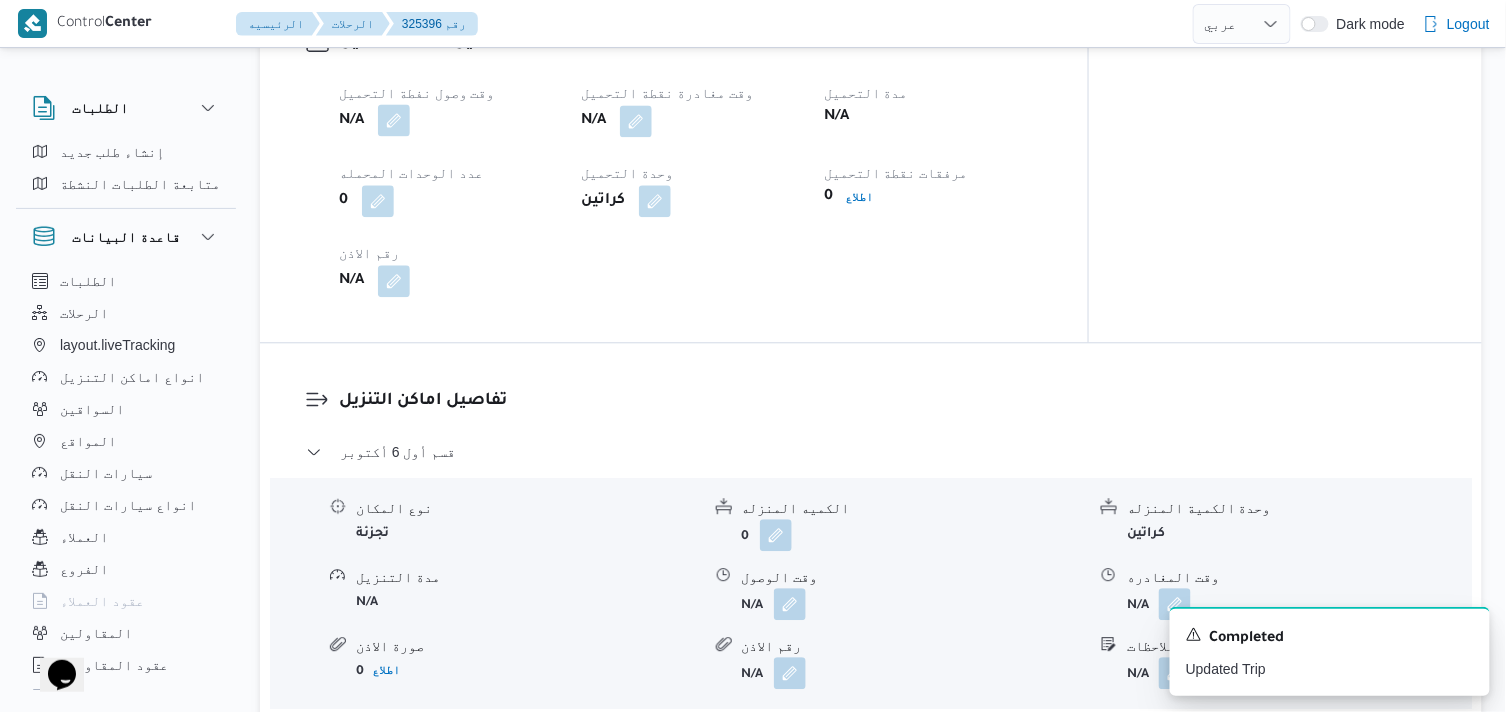 click on "وقت وصول نفطة التحميل N/A" at bounding box center (448, 110) 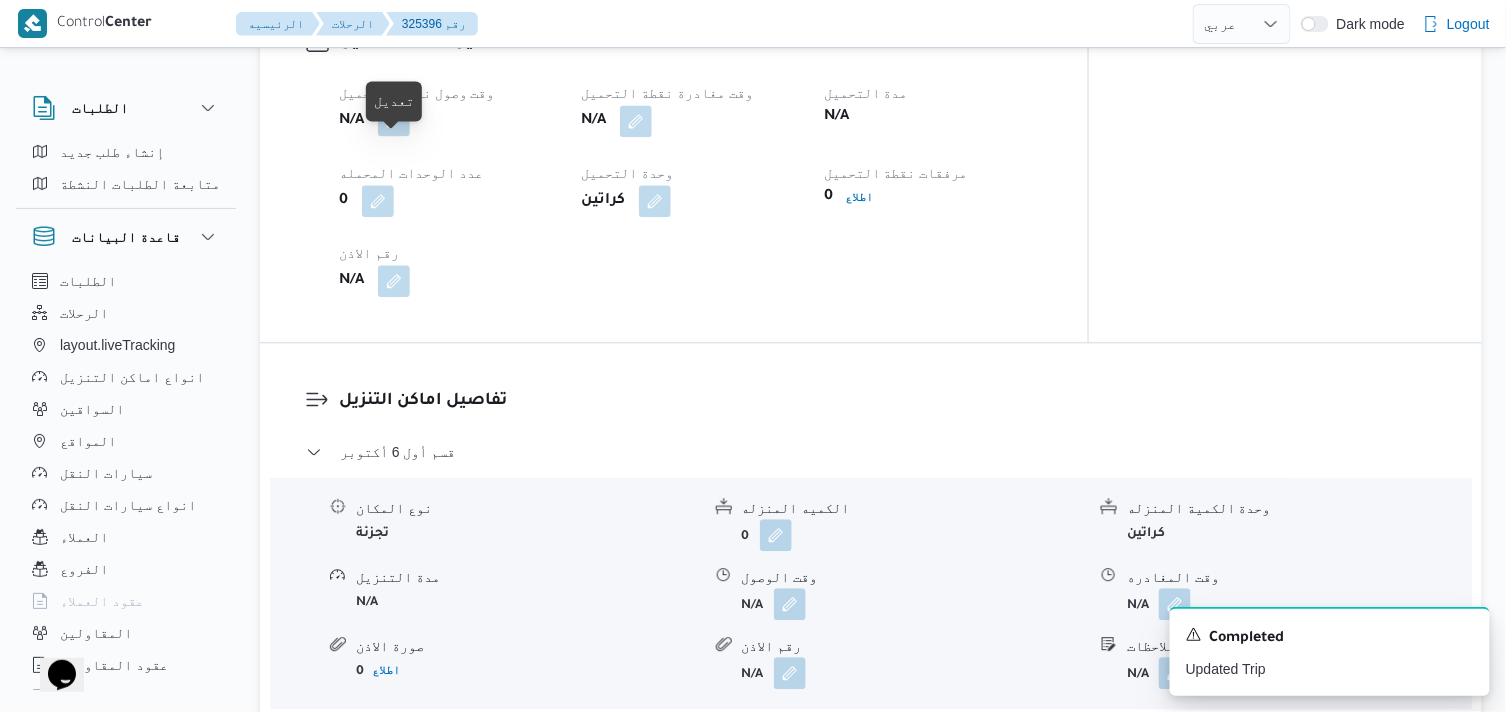 click at bounding box center [394, 120] 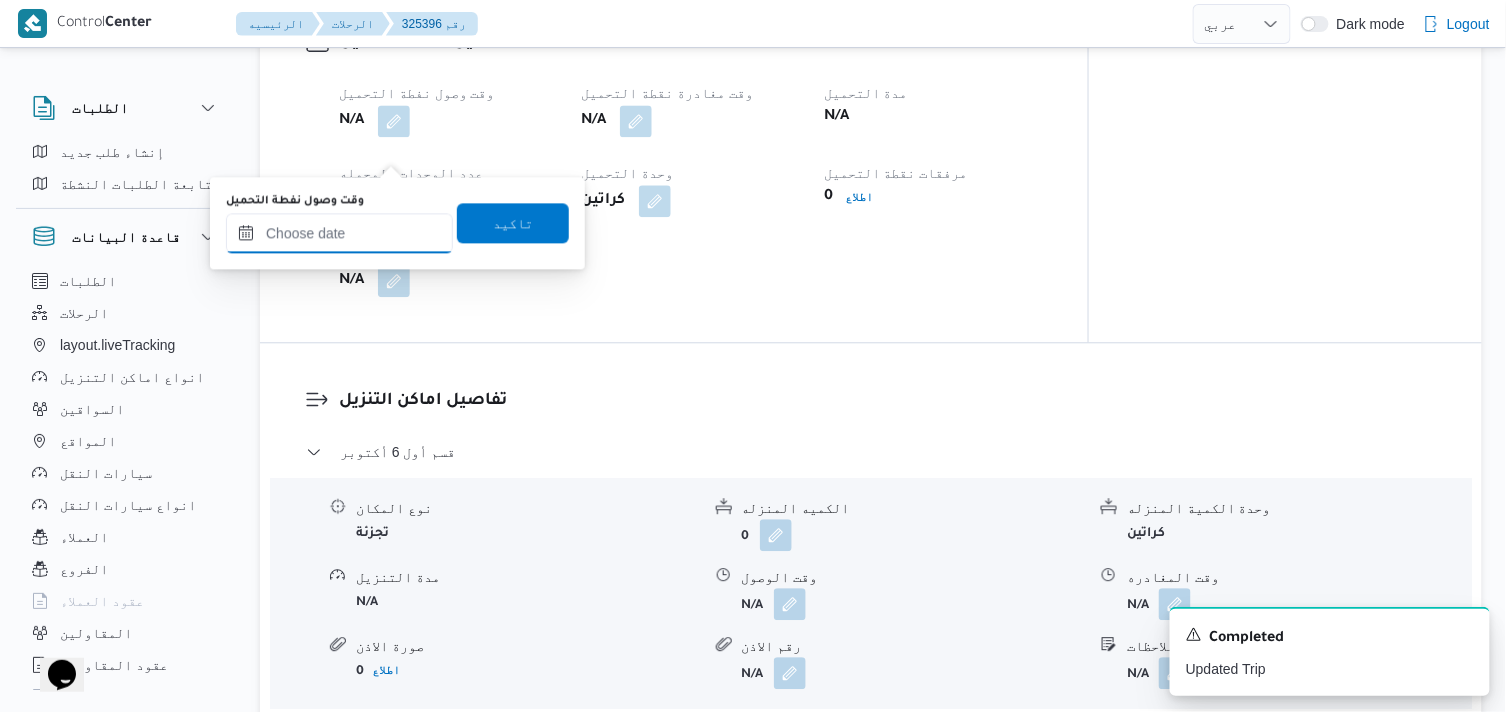 click on "وقت وصول نفطة التحميل" at bounding box center [339, 233] 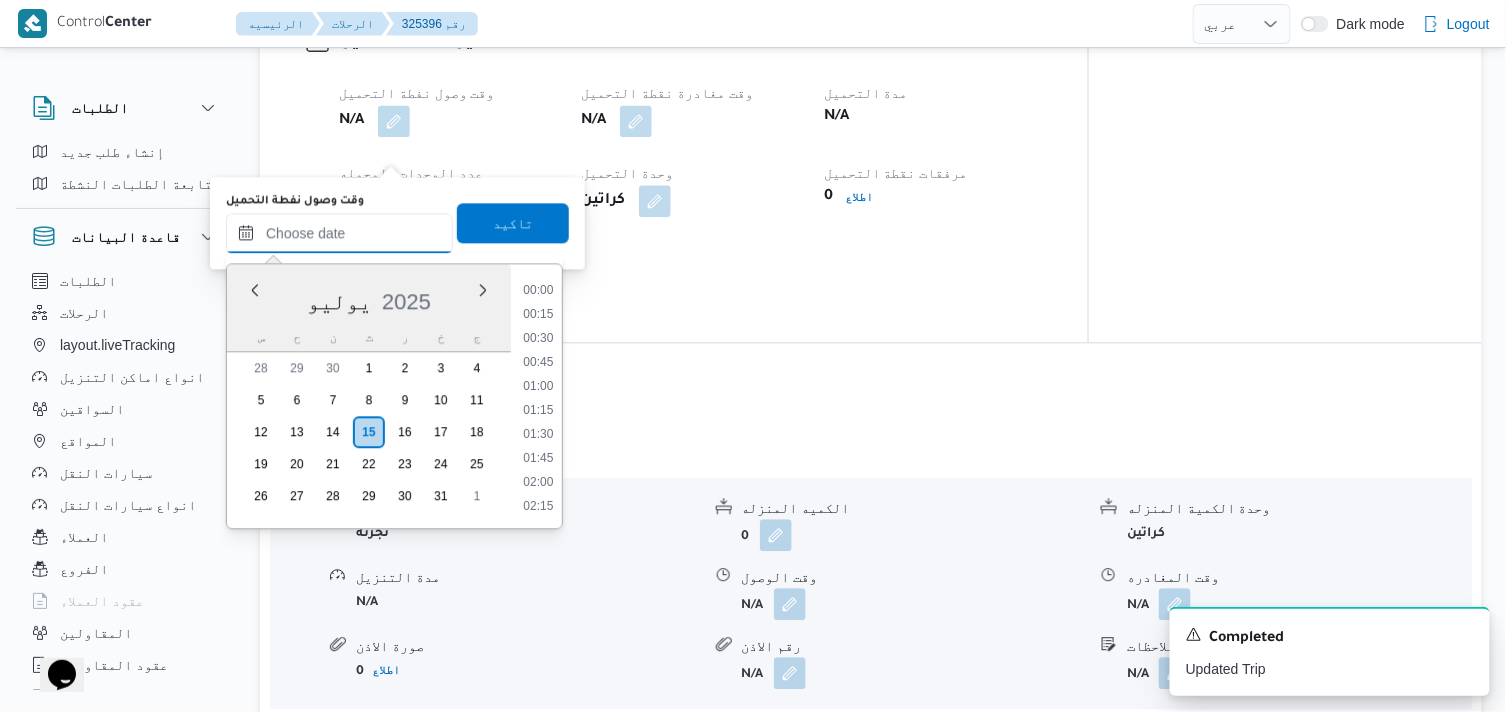 scroll, scrollTop: 1824, scrollLeft: 0, axis: vertical 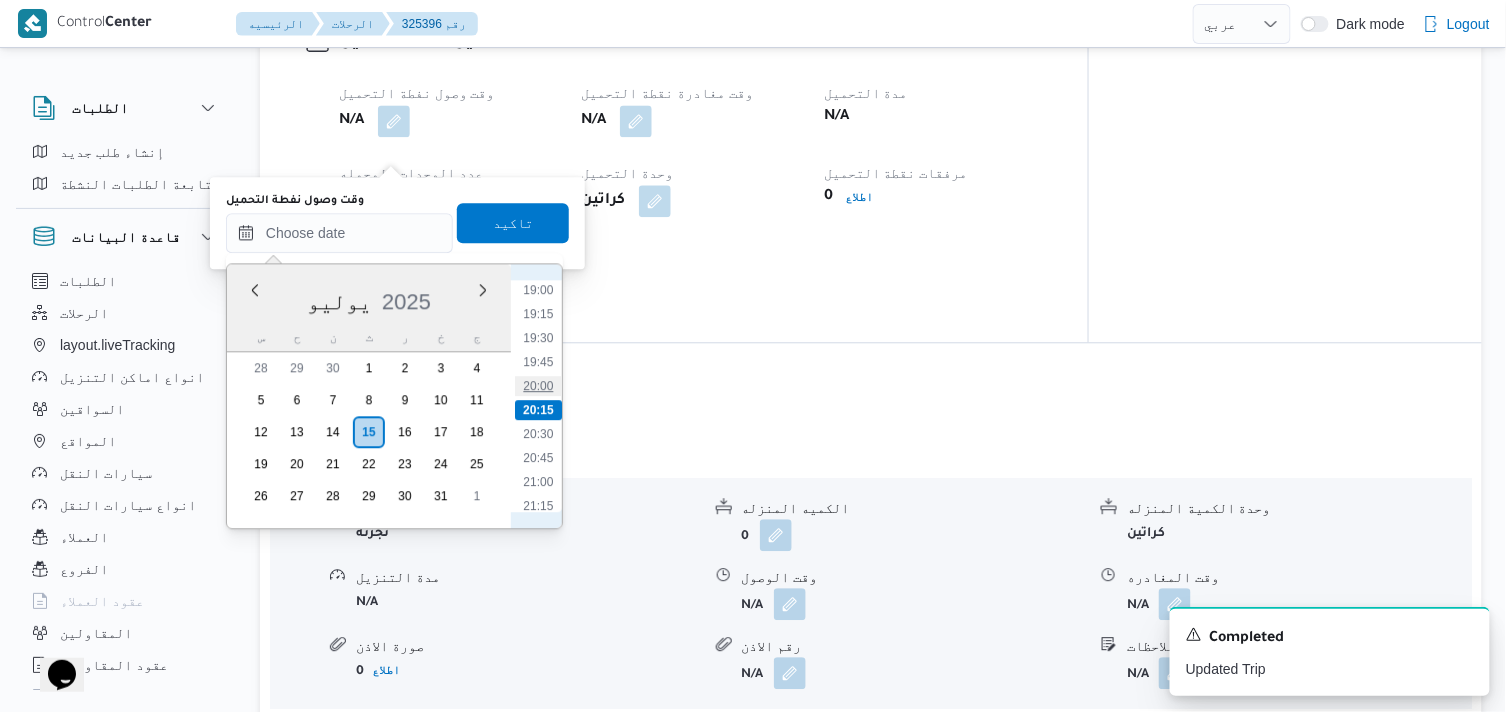 click on "20:00" at bounding box center [538, 386] 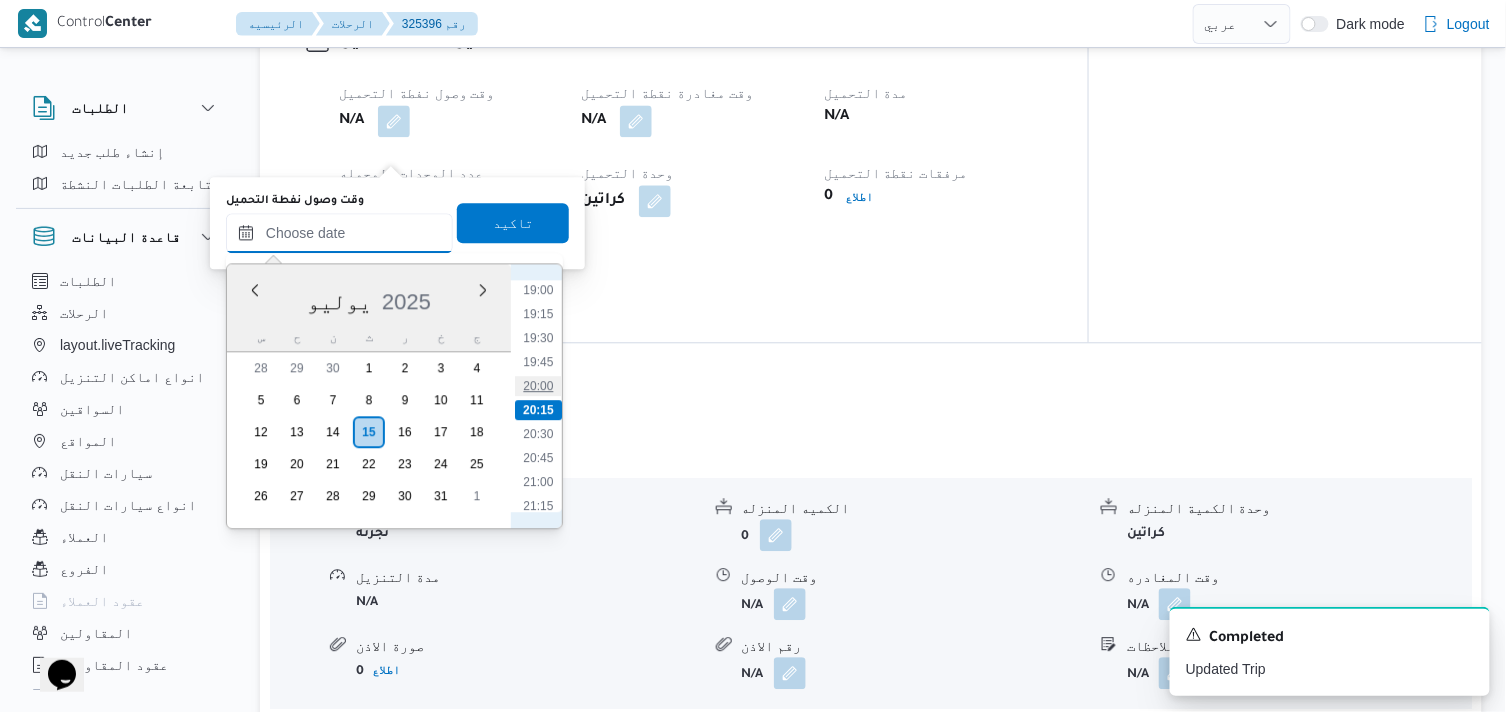 type on "[DATE] ٢٠:٠٠" 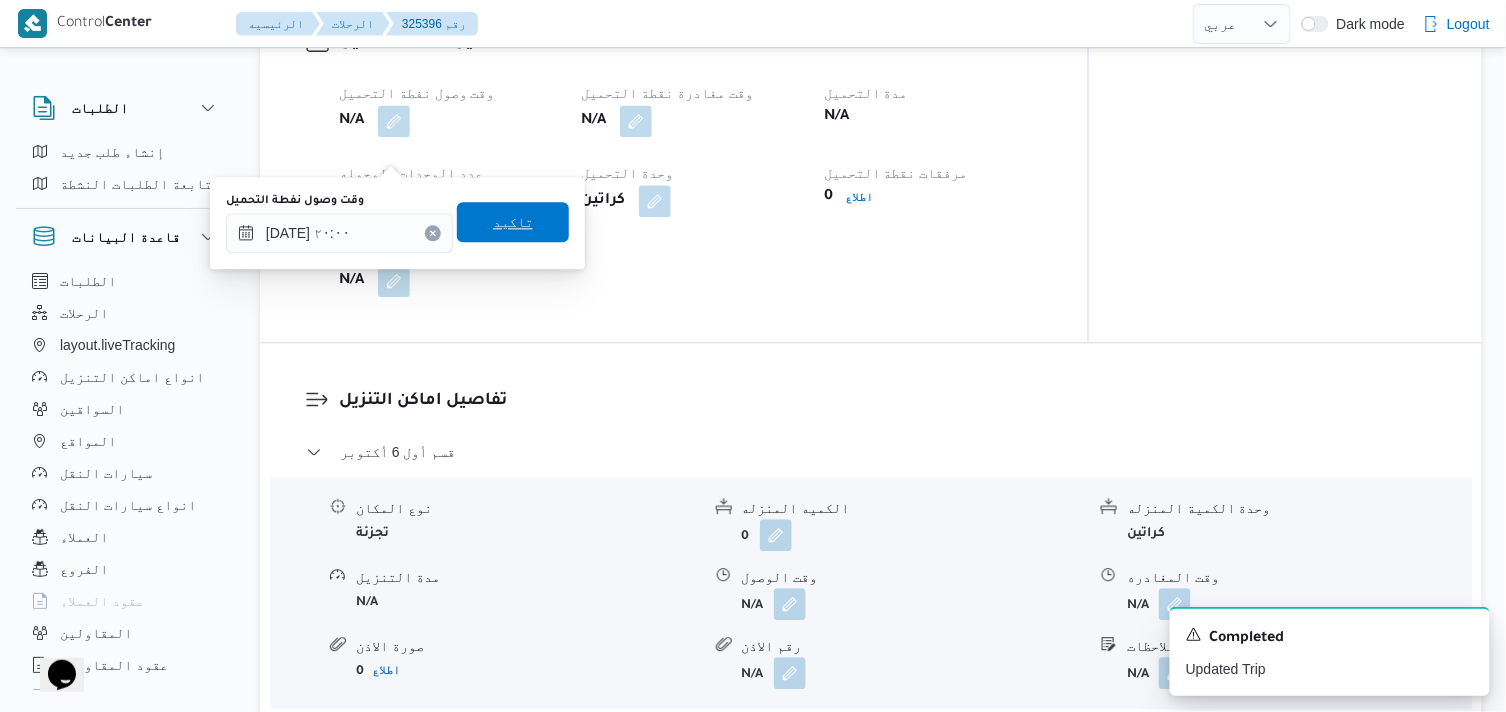 click on "تاكيد" at bounding box center [513, 222] 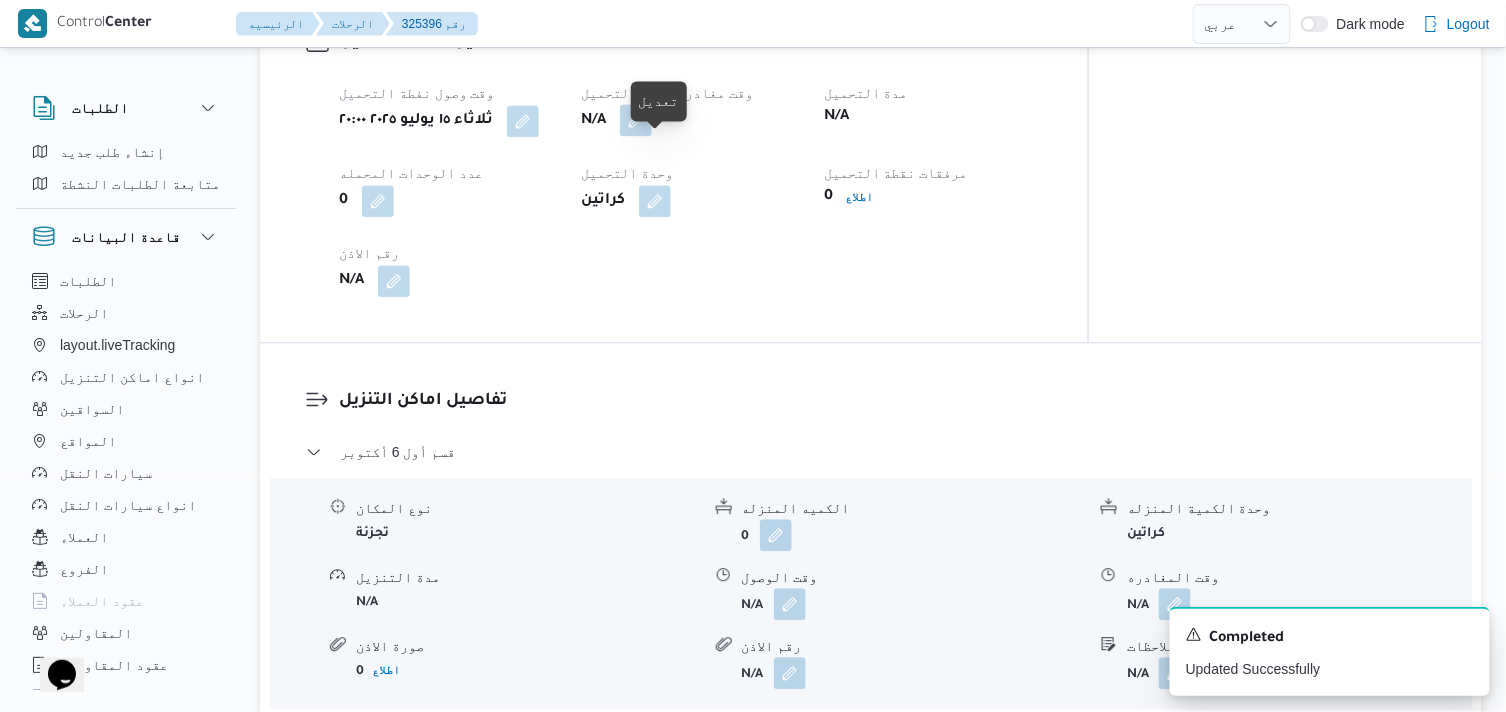 click at bounding box center [636, 120] 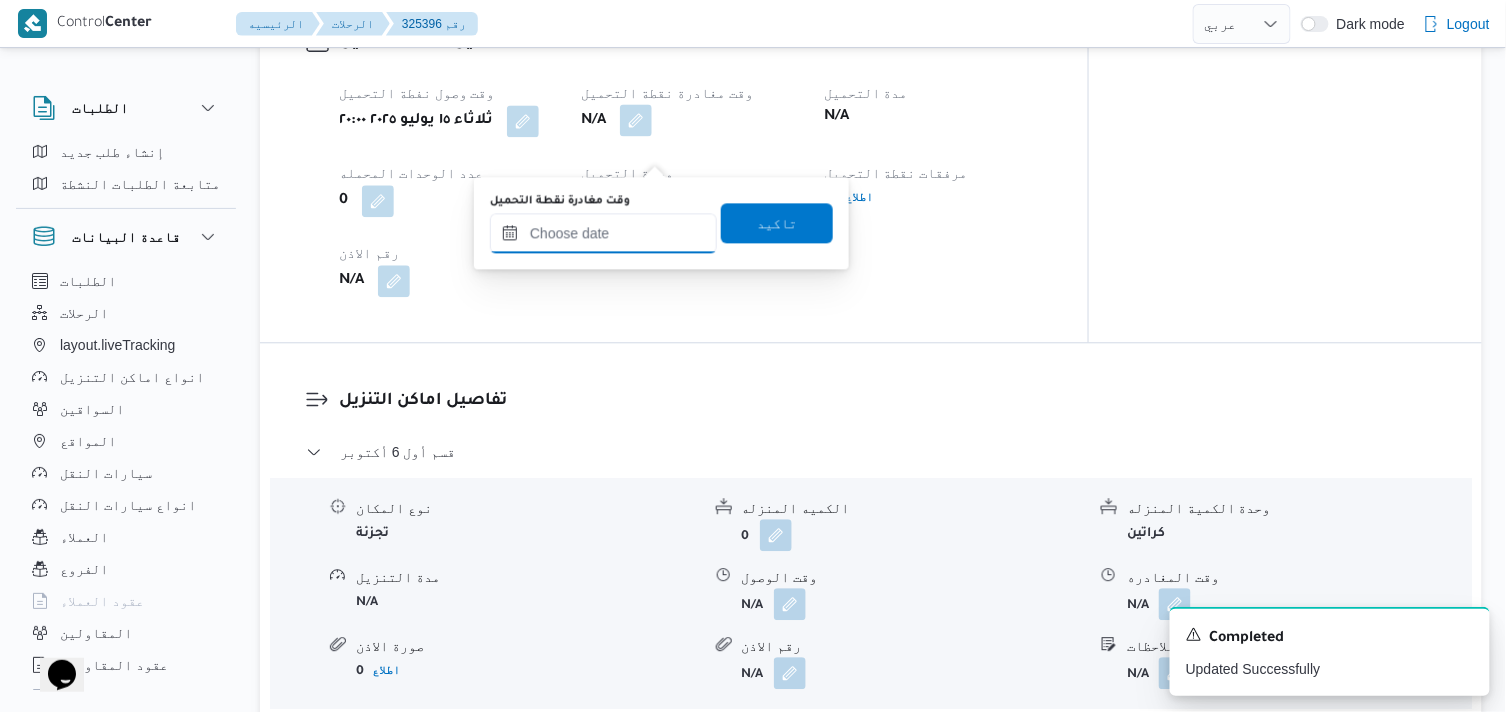 click on "وقت مغادرة نقطة التحميل" at bounding box center (603, 233) 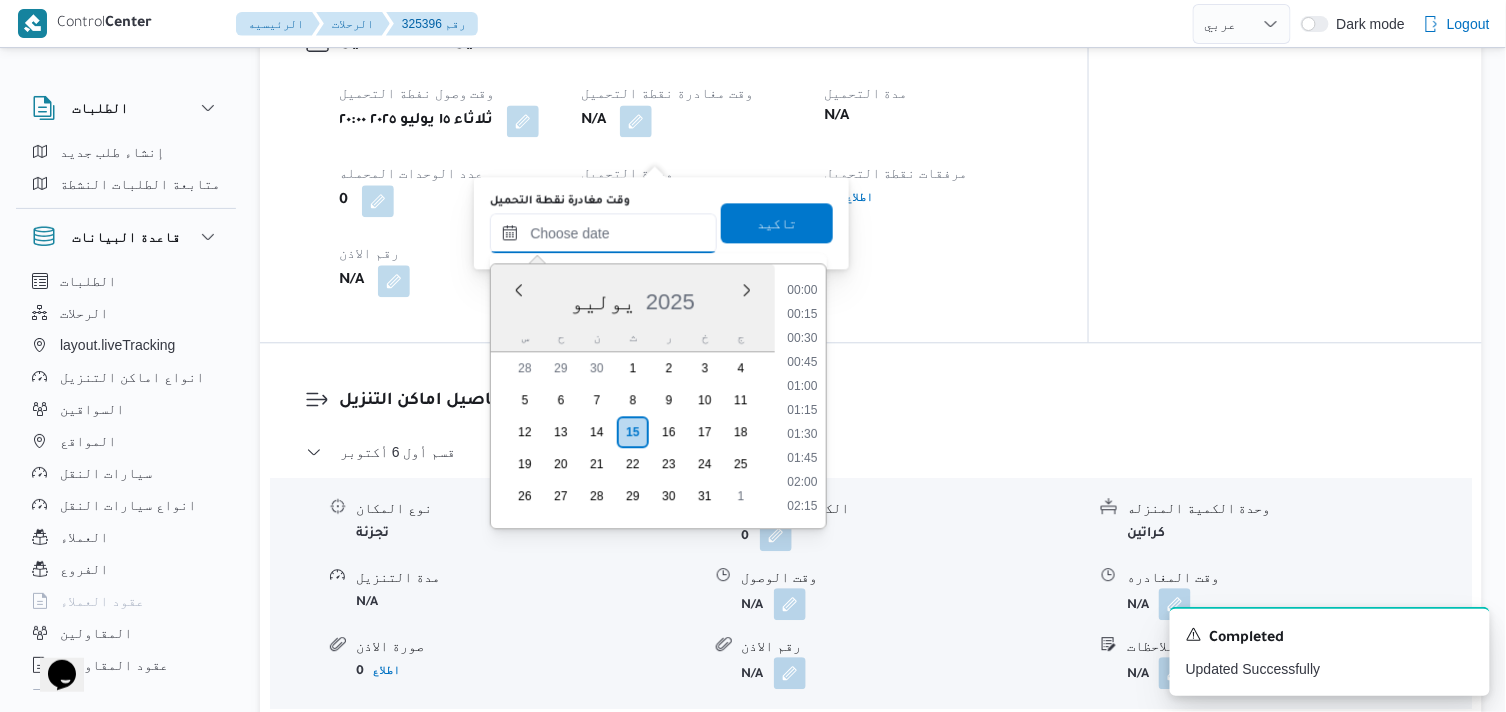 scroll, scrollTop: 1824, scrollLeft: 0, axis: vertical 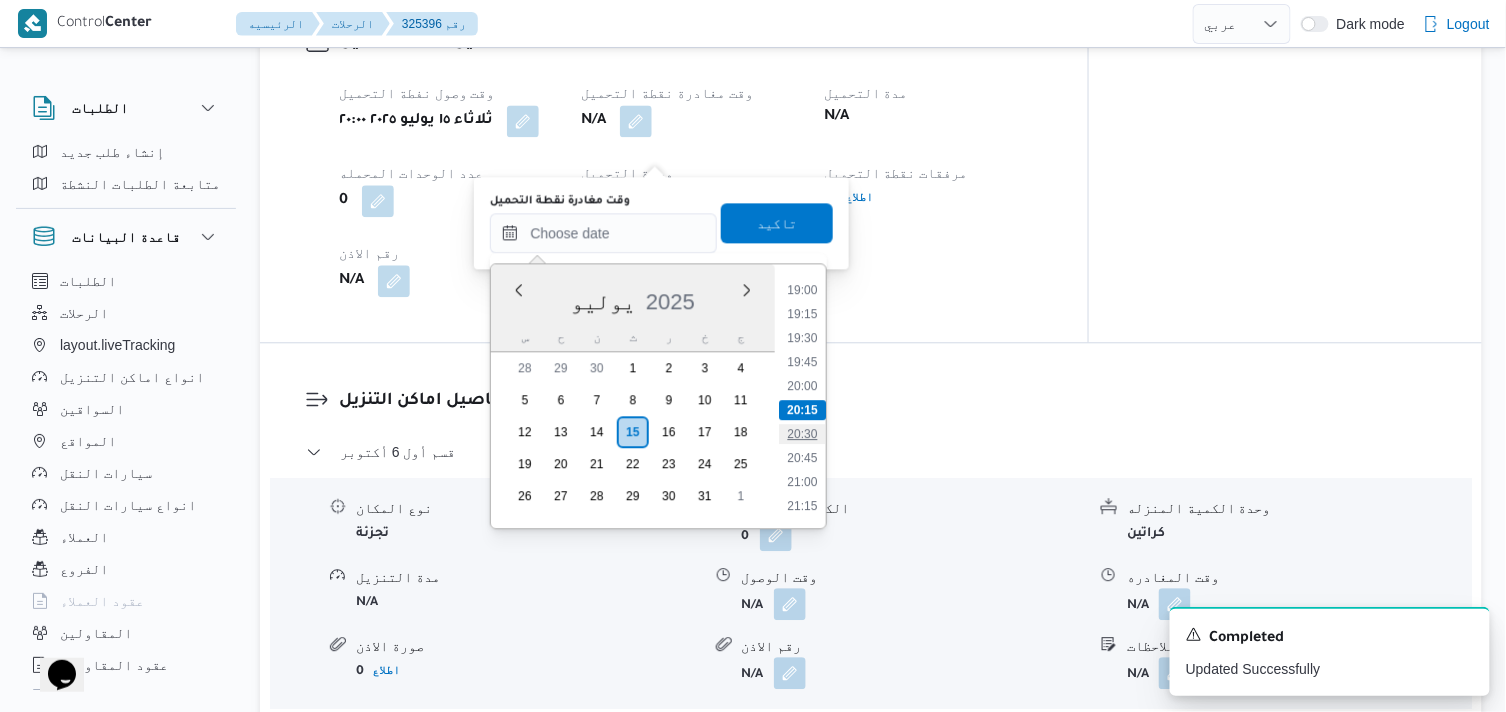 click on "20:30" at bounding box center (803, 434) 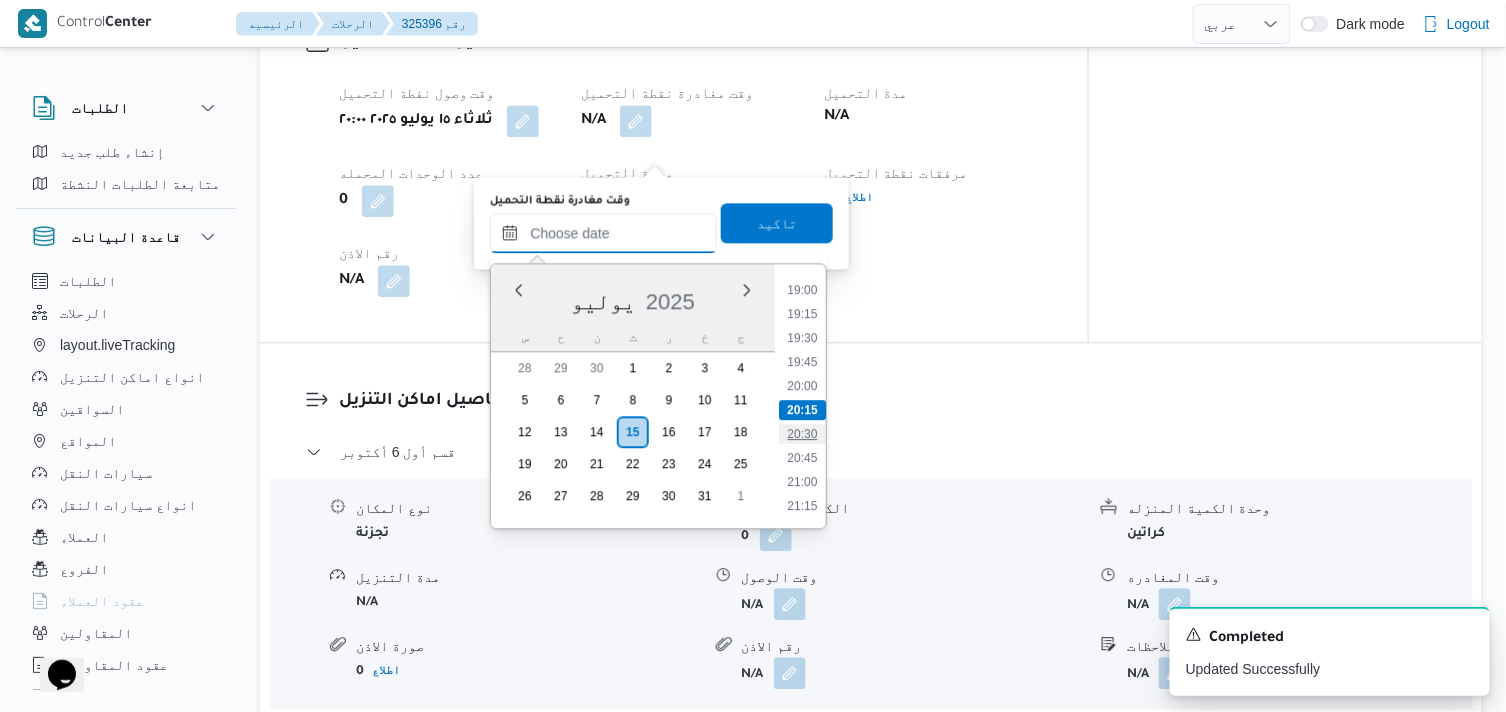 type on "١٥/٠٧/٢٠٢٥ ٢٠:٣٠" 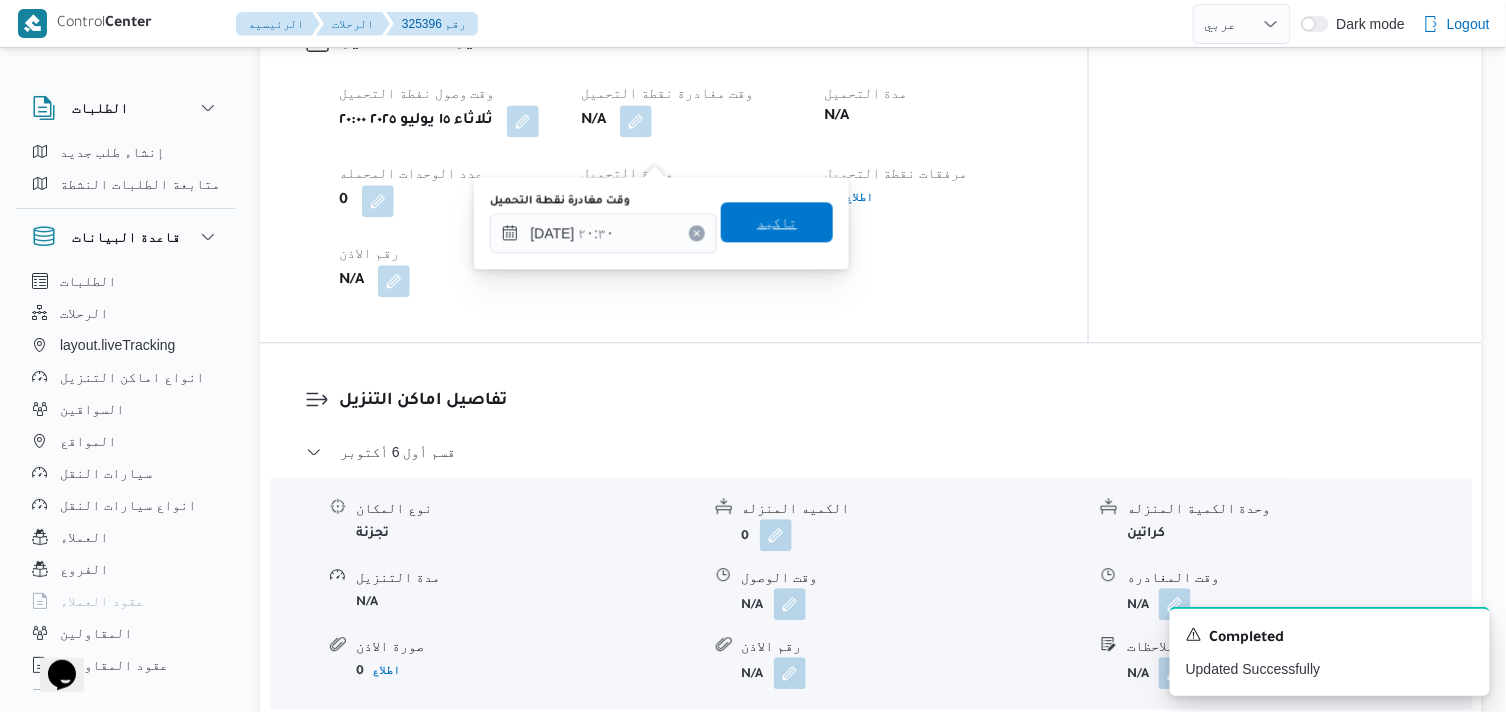 click on "تاكيد" at bounding box center [777, 222] 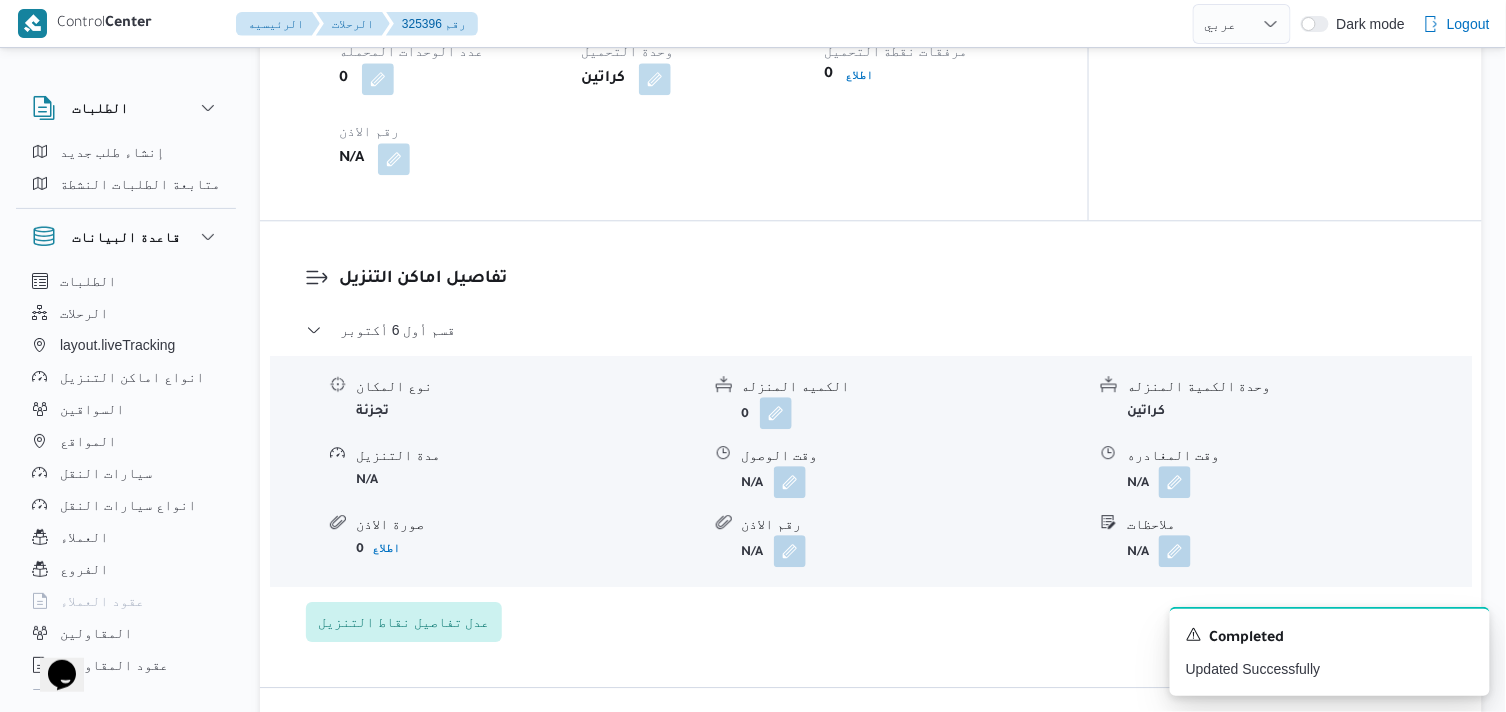 scroll, scrollTop: 1610, scrollLeft: 0, axis: vertical 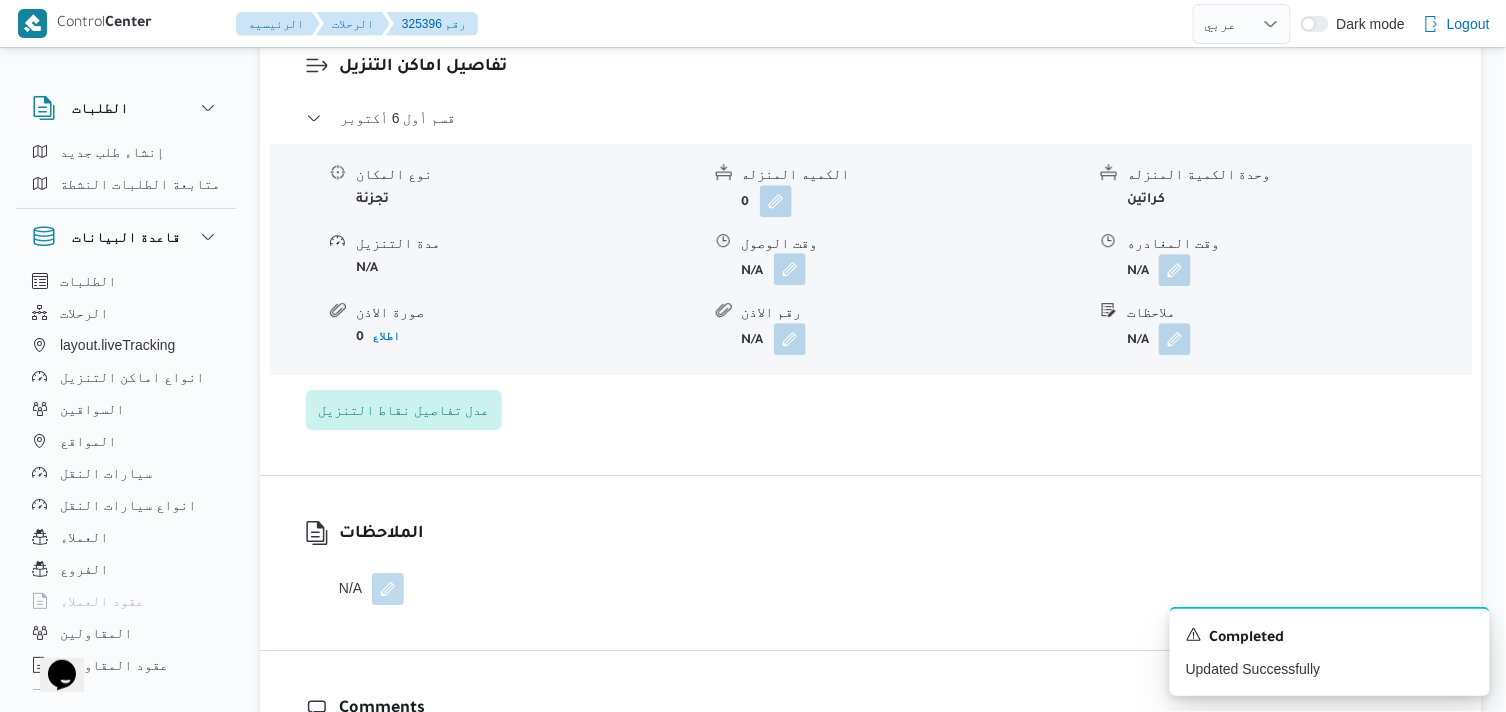 click at bounding box center [790, 269] 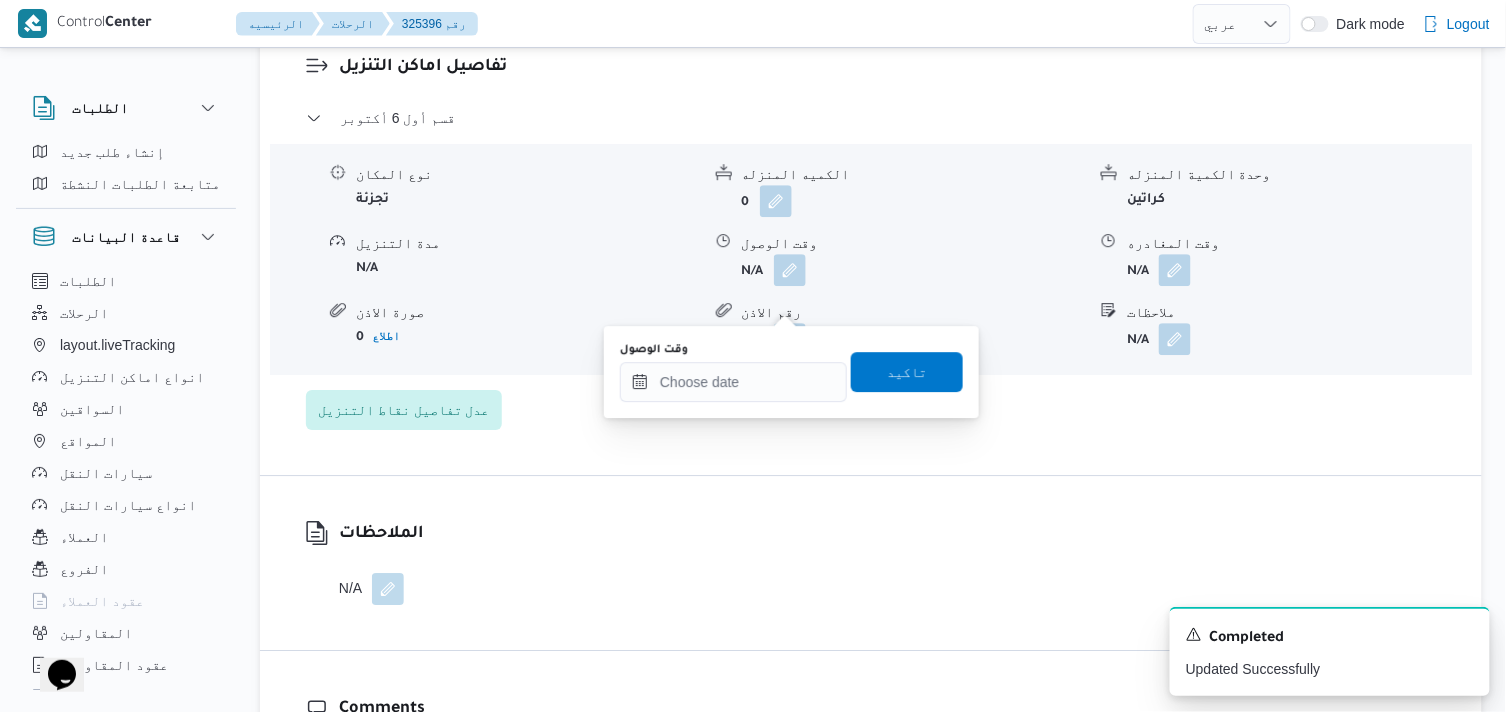 click on "وقت الوصول" at bounding box center (733, 372) 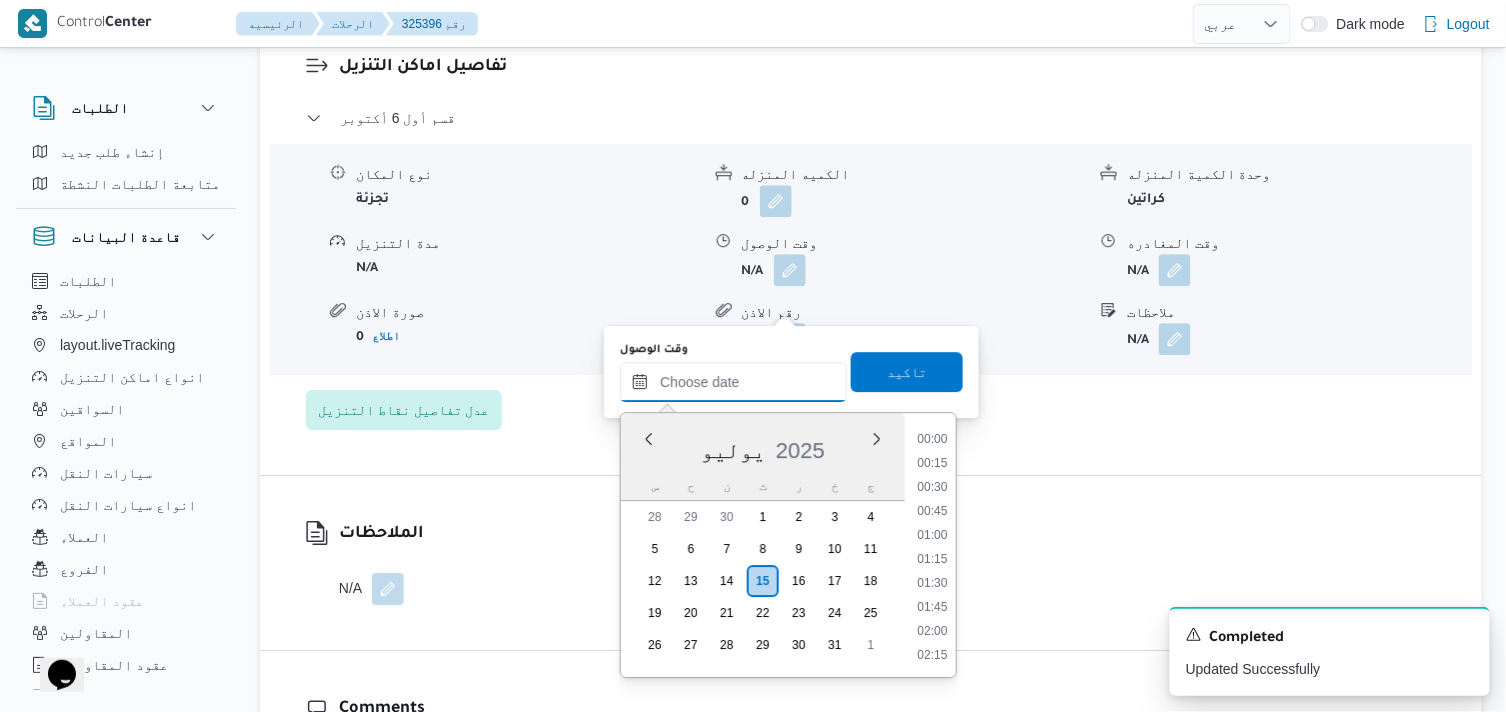 click on "وقت الوصول" at bounding box center (733, 382) 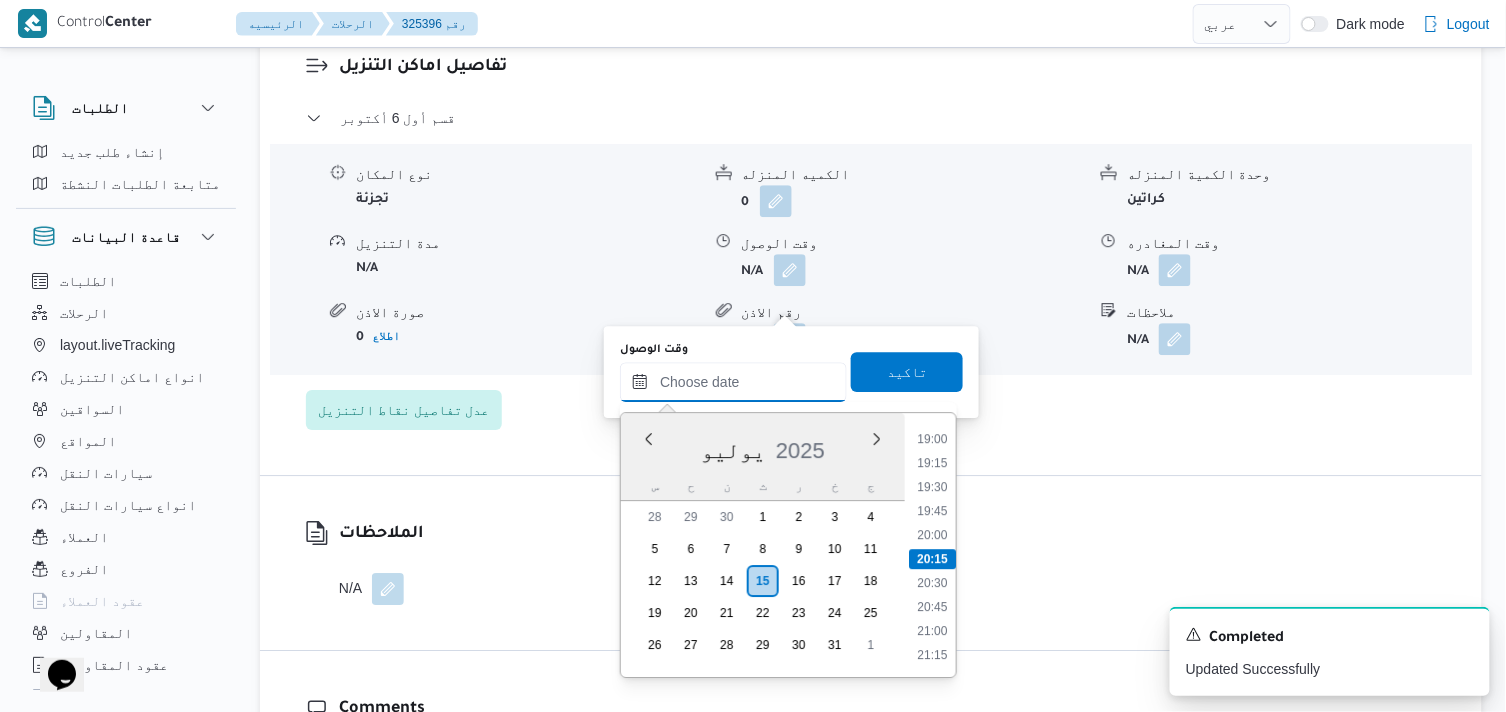 scroll, scrollTop: 1935, scrollLeft: 0, axis: vertical 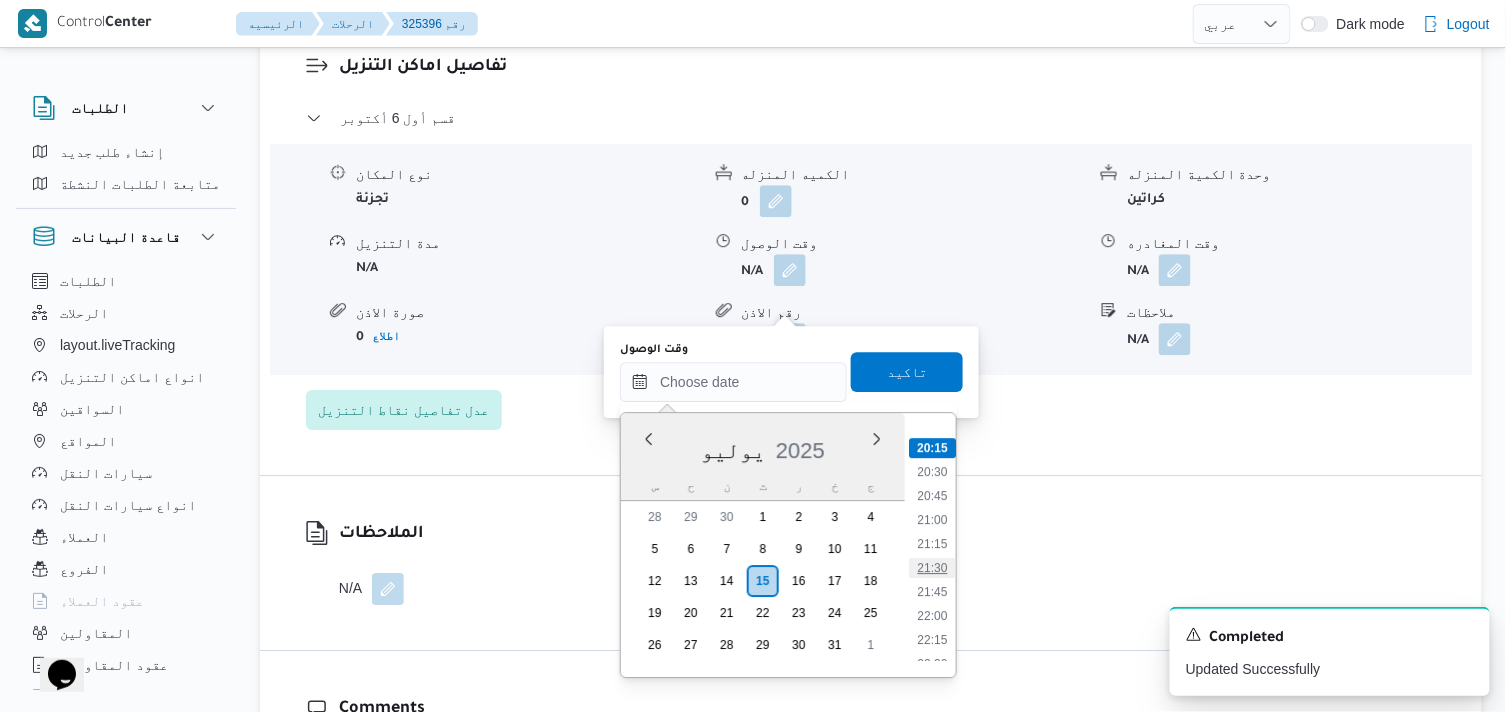click on "21:30" at bounding box center [933, 568] 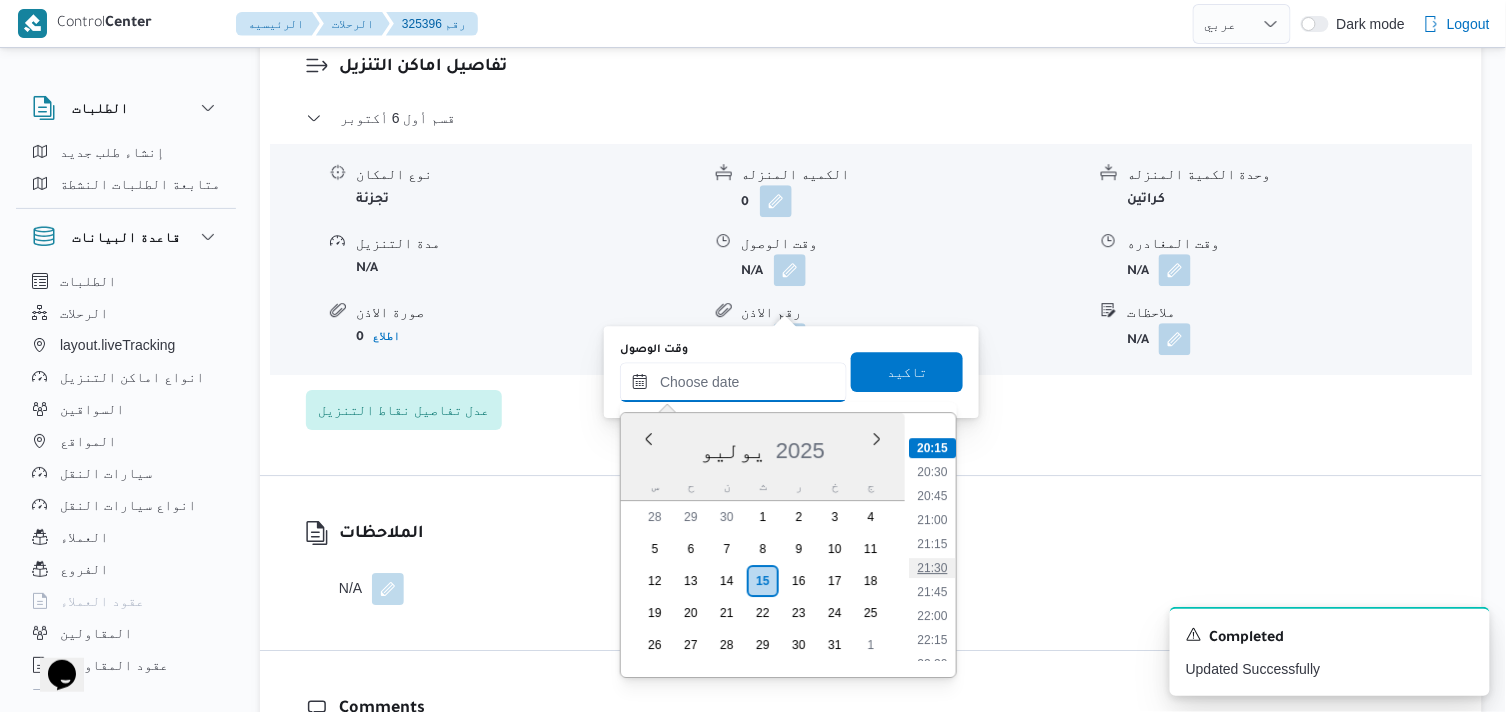 type on "١٥/٠٧/٢٠٢٥ ٢١:٣٠" 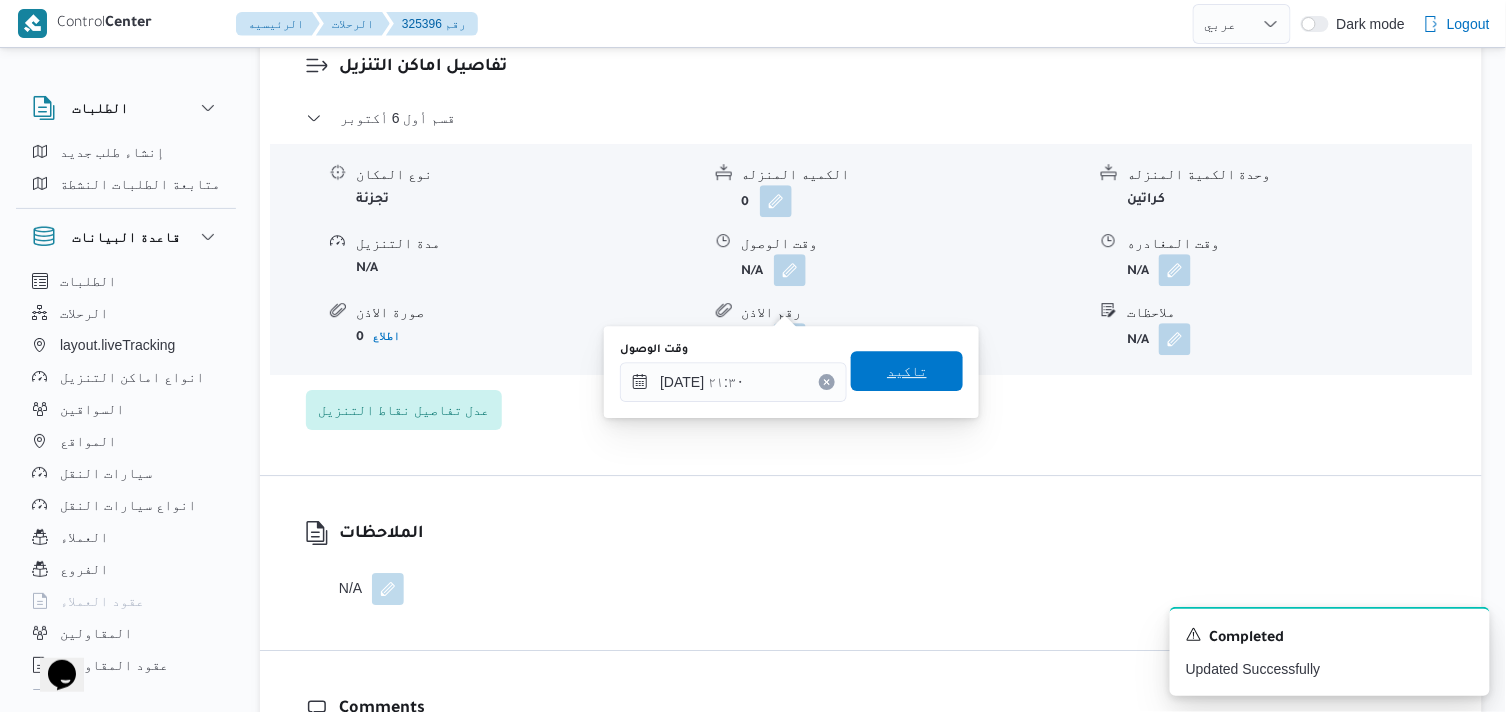 click on "تاكيد" at bounding box center (907, 371) 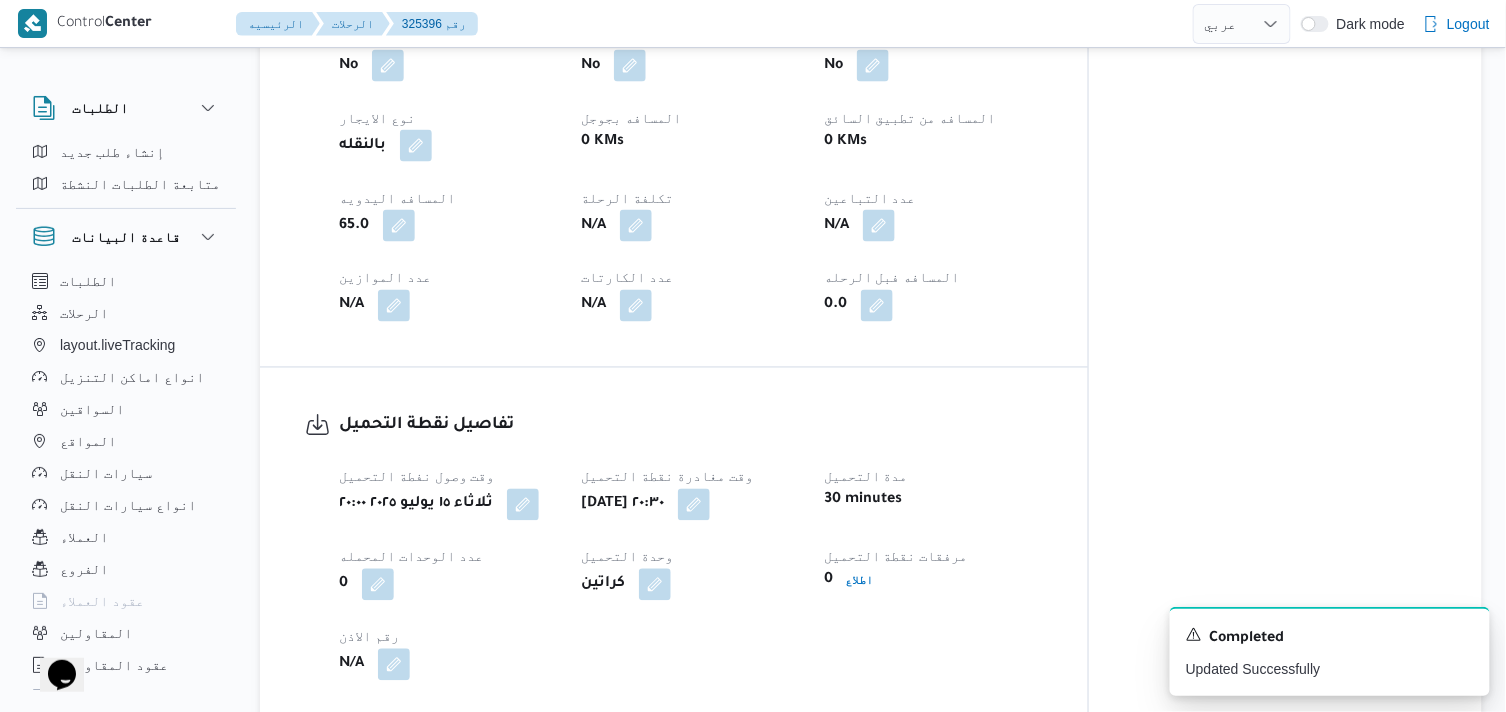 scroll, scrollTop: 0, scrollLeft: 0, axis: both 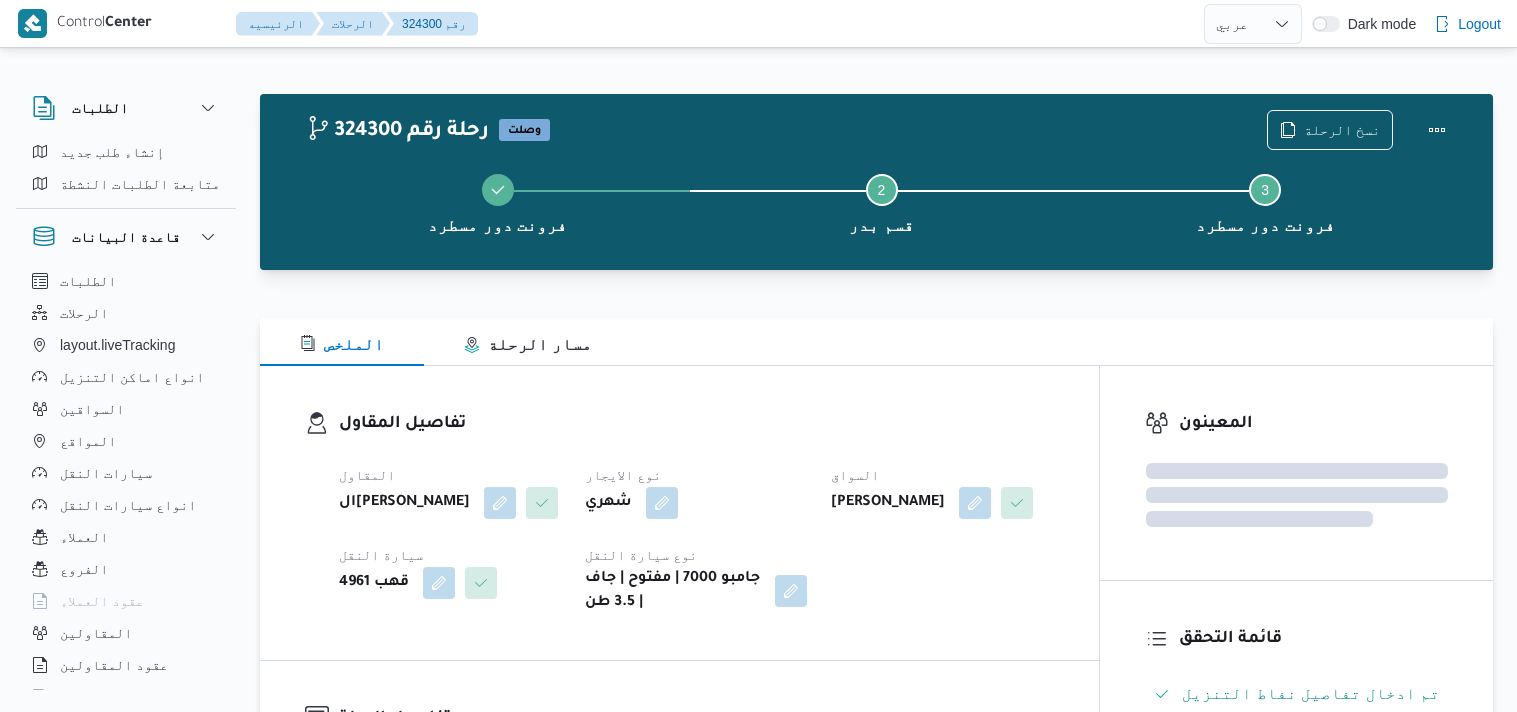 select on "ar" 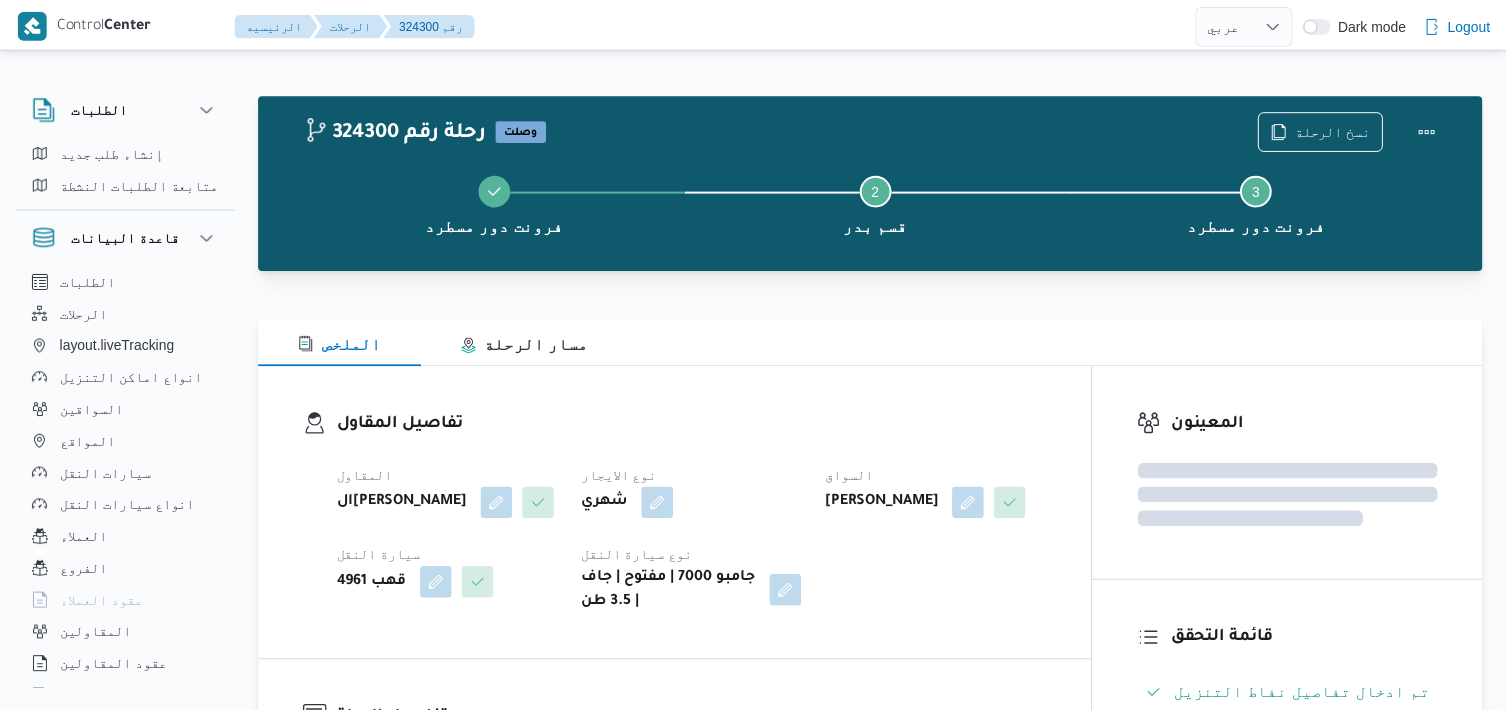 scroll, scrollTop: 0, scrollLeft: 0, axis: both 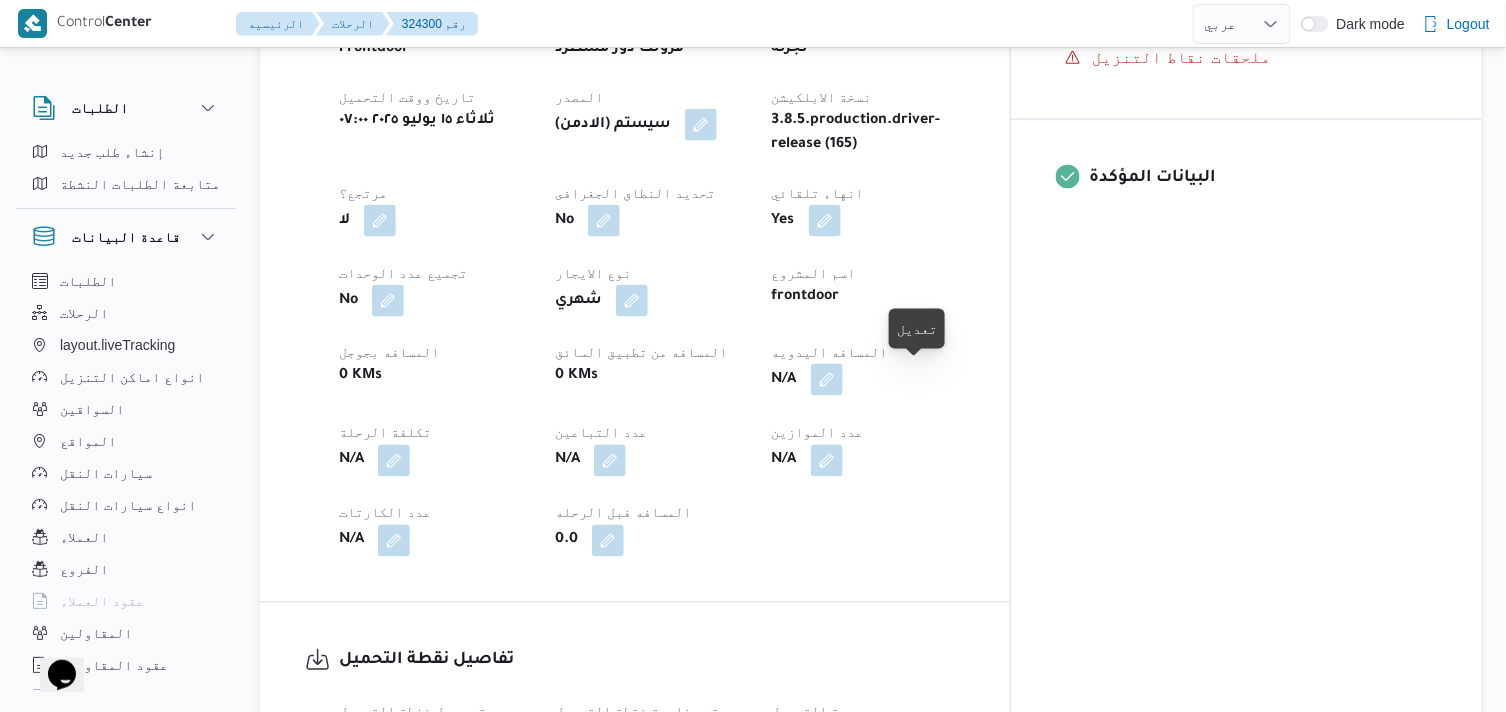 click at bounding box center [827, 380] 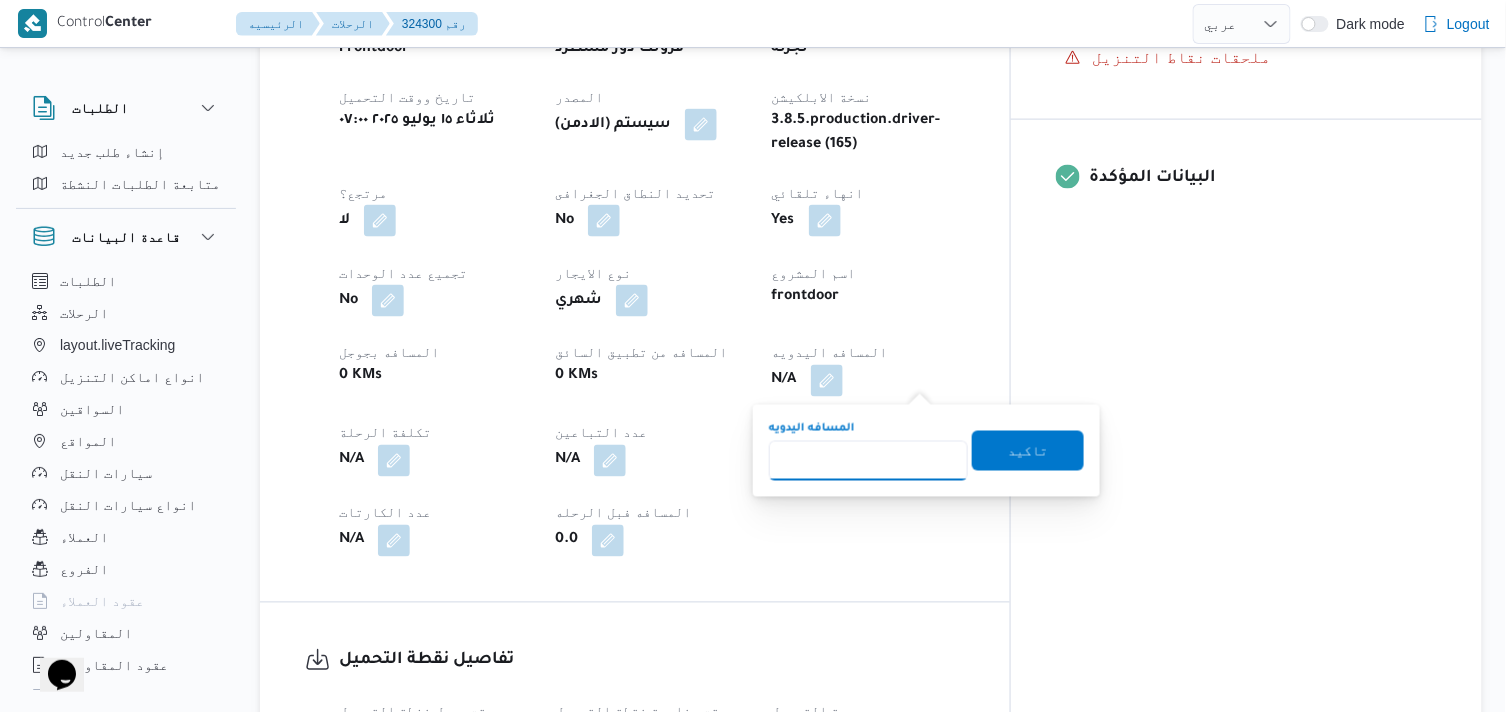 click on "المسافه اليدويه" at bounding box center (868, 461) 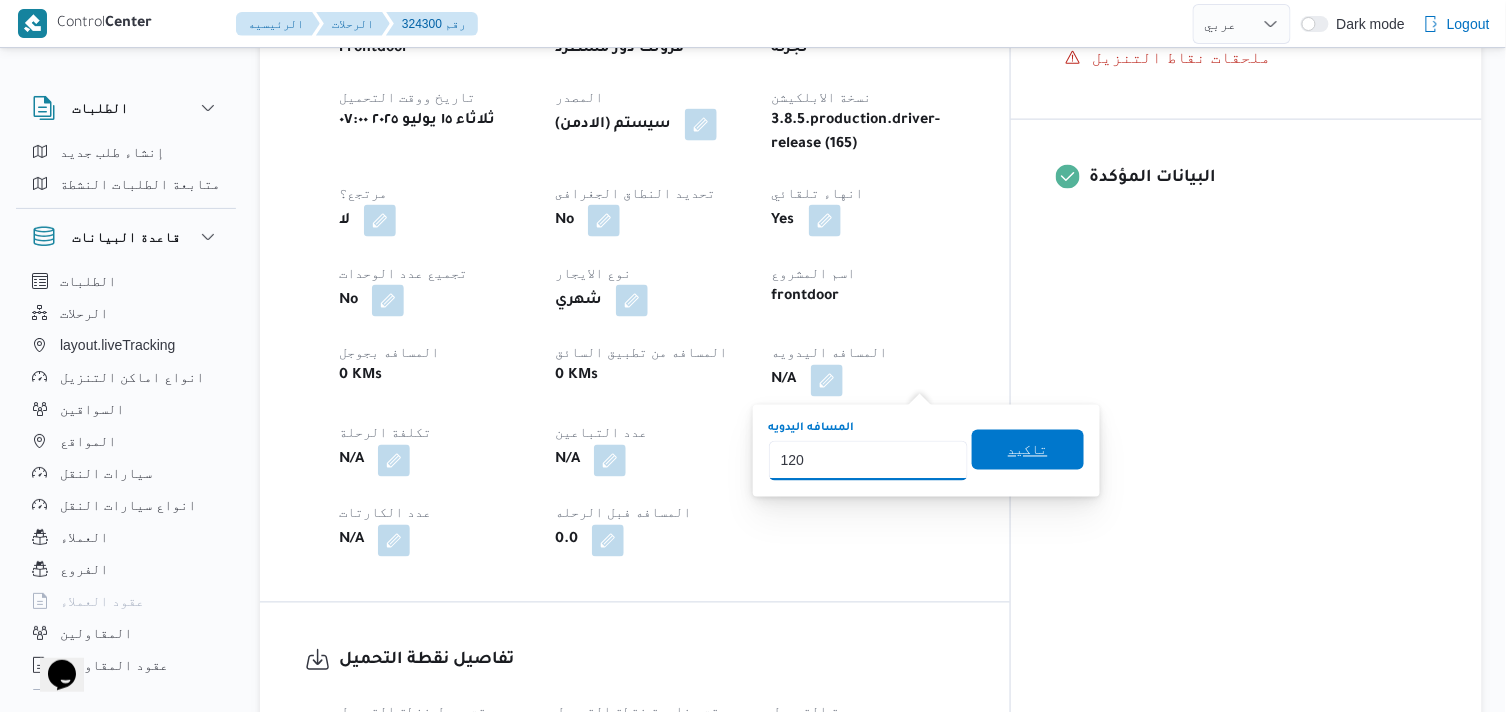 type on "120" 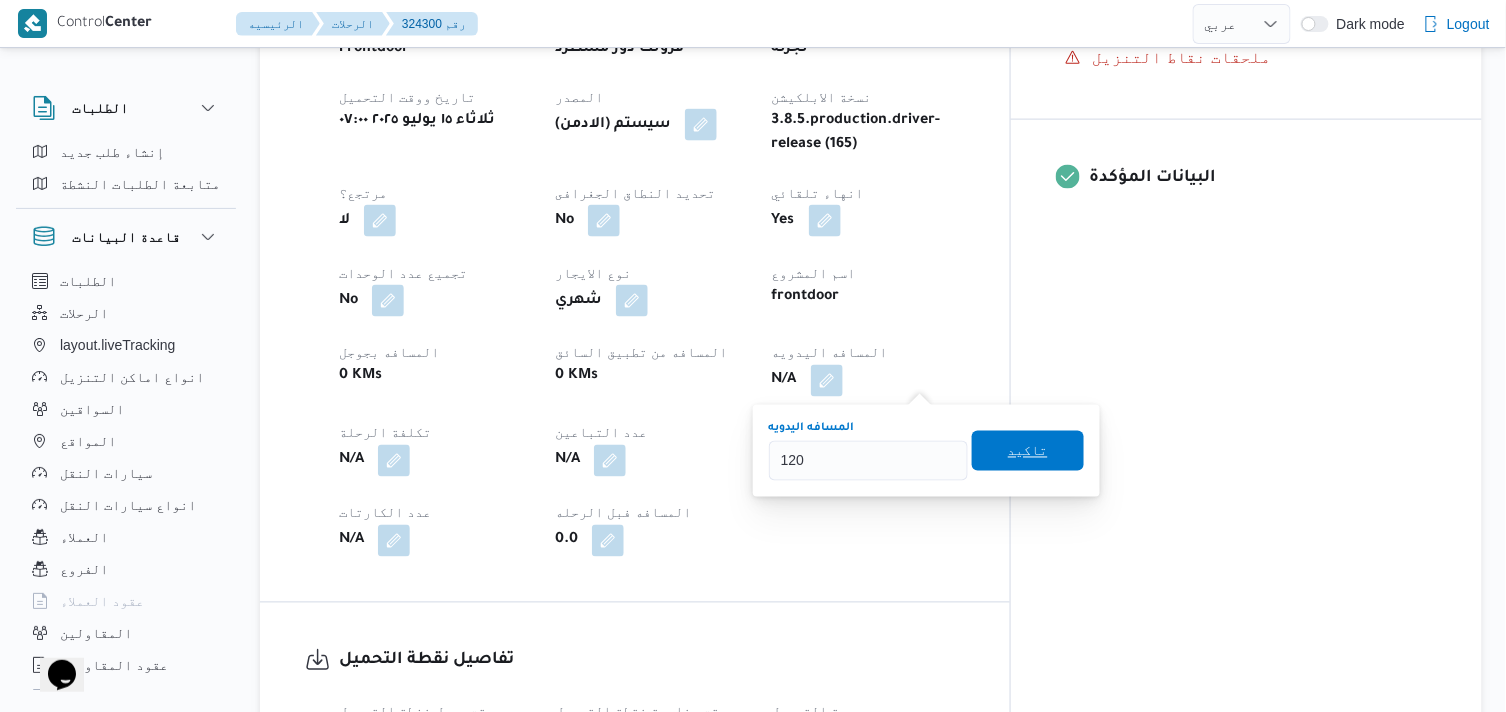 click on "تاكيد" at bounding box center [1028, 451] 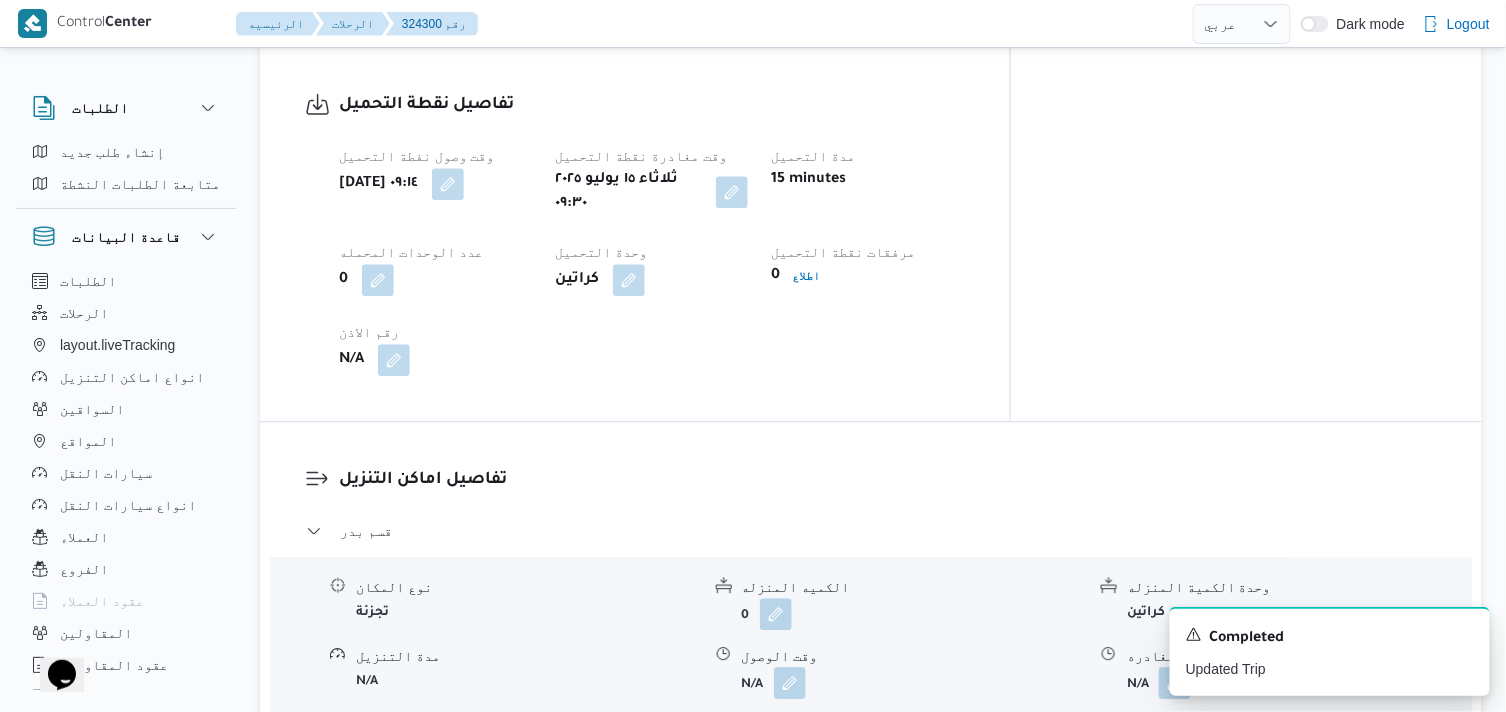 scroll, scrollTop: 1444, scrollLeft: 0, axis: vertical 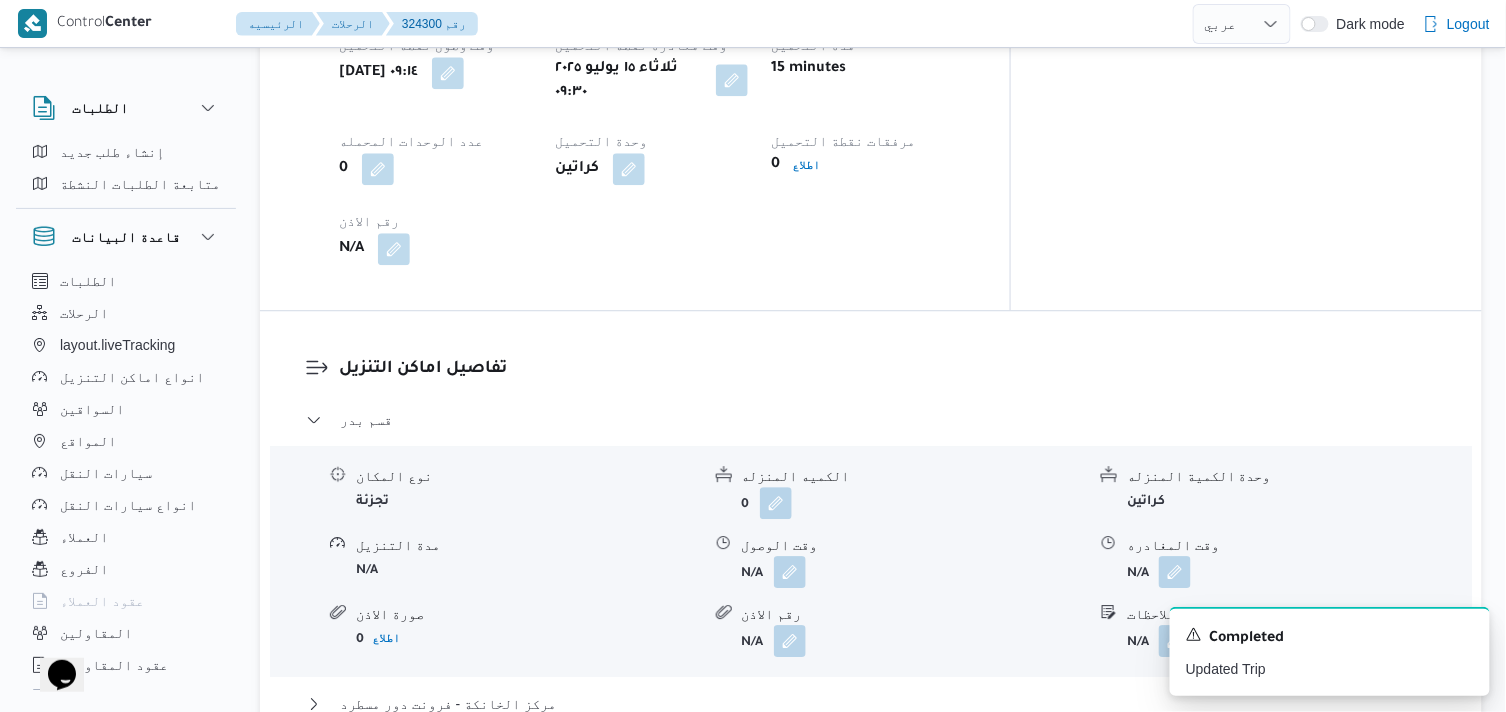 click at bounding box center (732, 80) 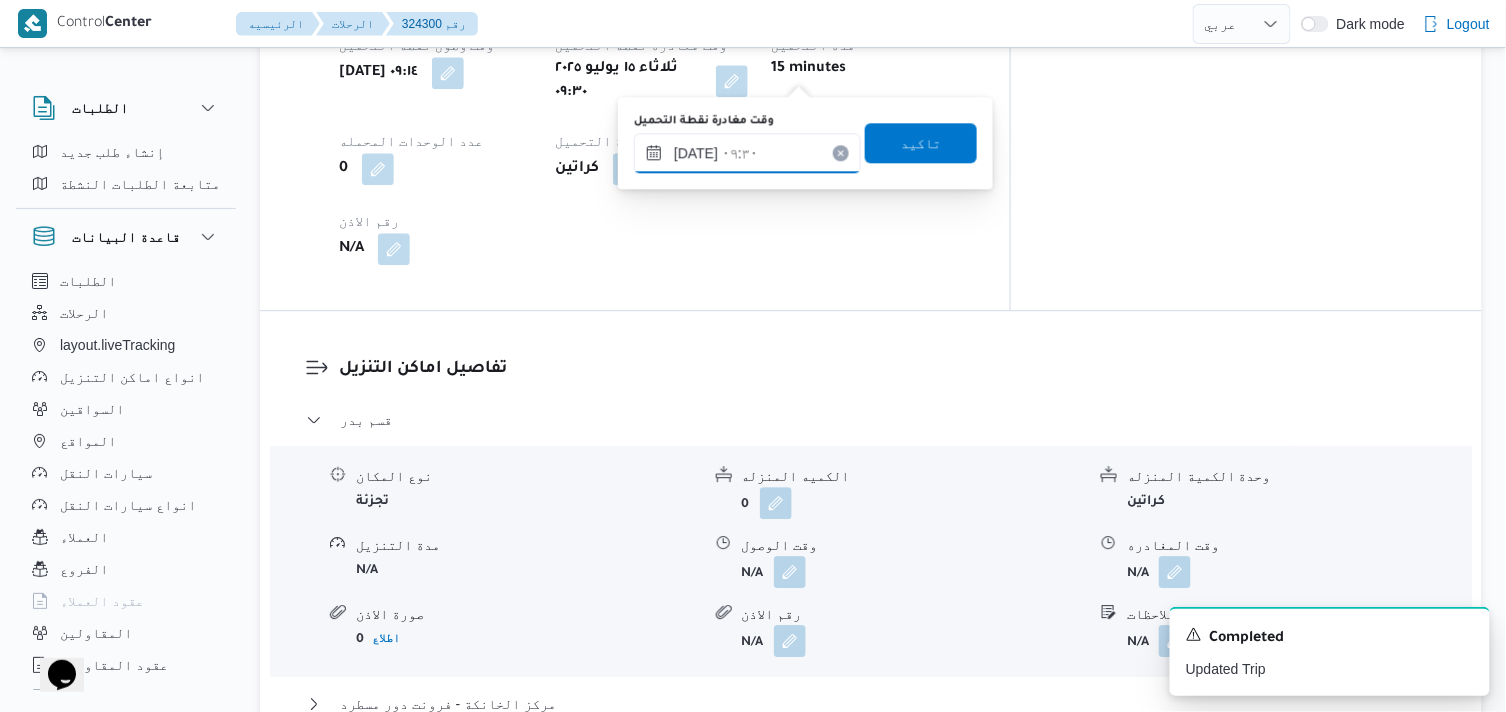 click on "١٥/٠٧/٢٠٢٥ ٠٩:٣٠" at bounding box center [747, 153] 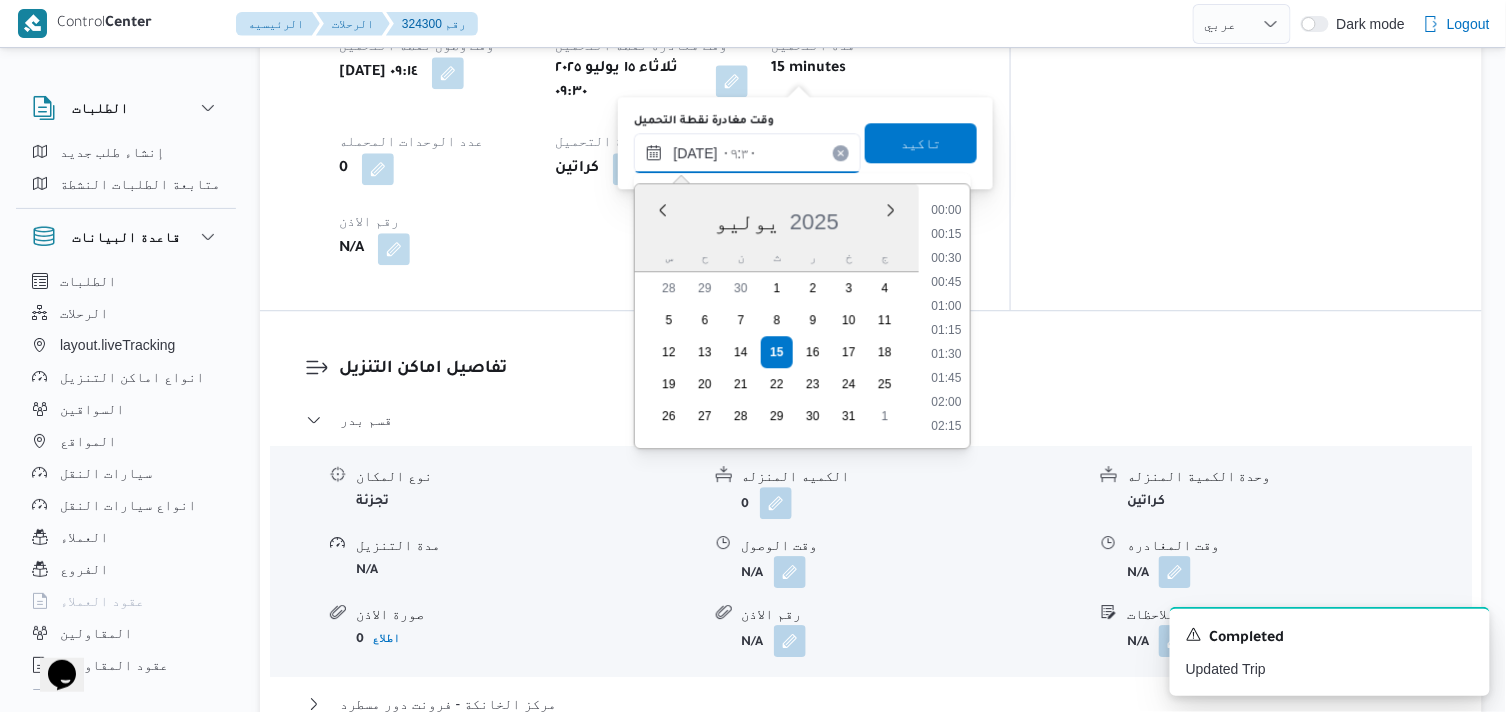 scroll, scrollTop: 792, scrollLeft: 0, axis: vertical 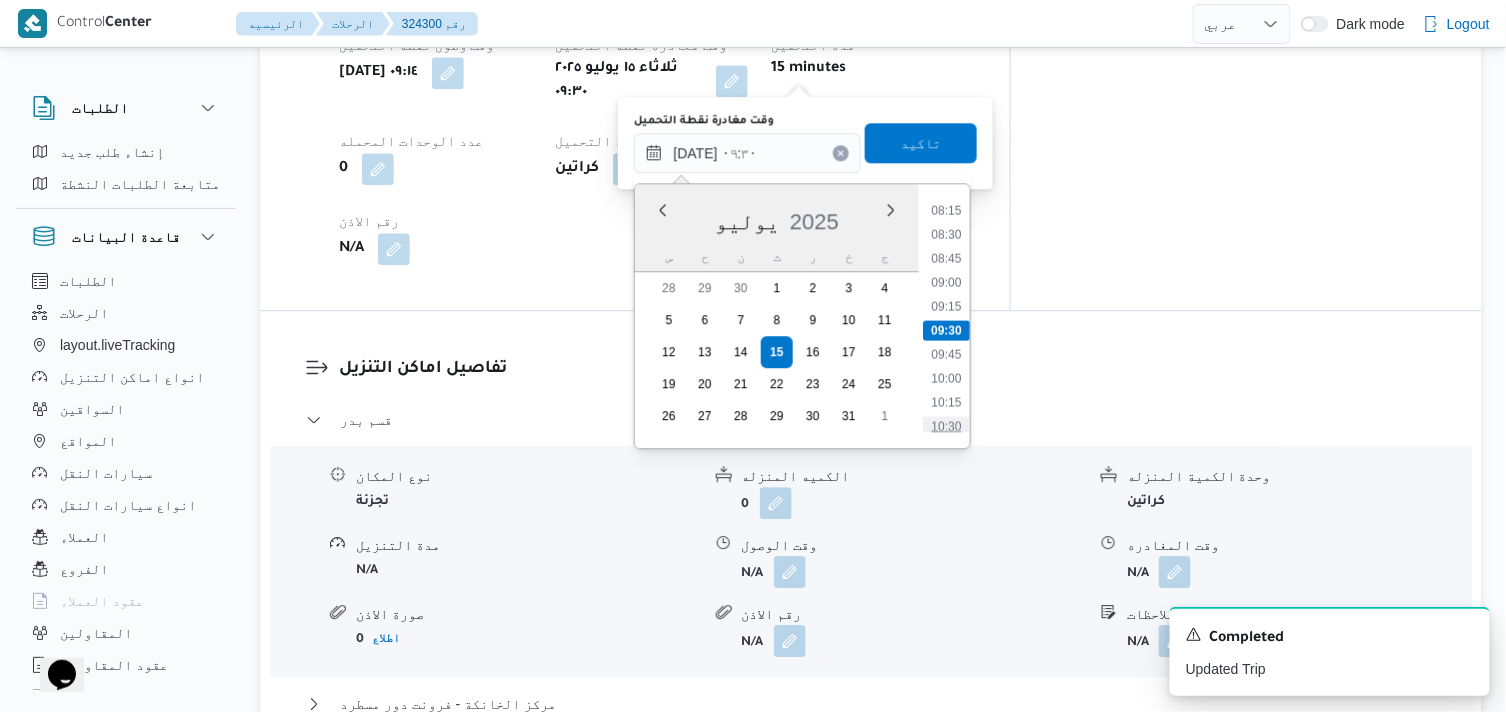 click on "10:30" at bounding box center (946, 426) 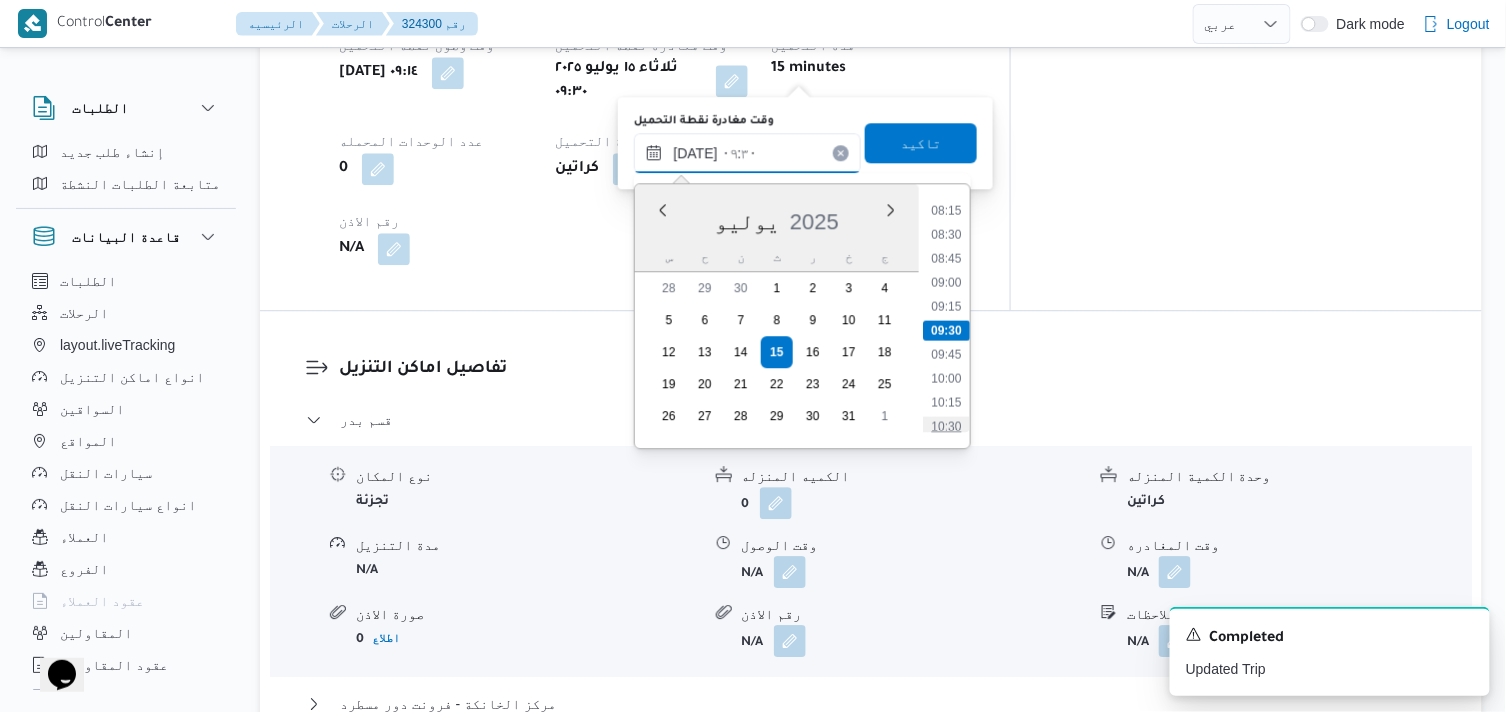 type on "١٥/٠٧/٢٠٢٥ ١٠:٣٠" 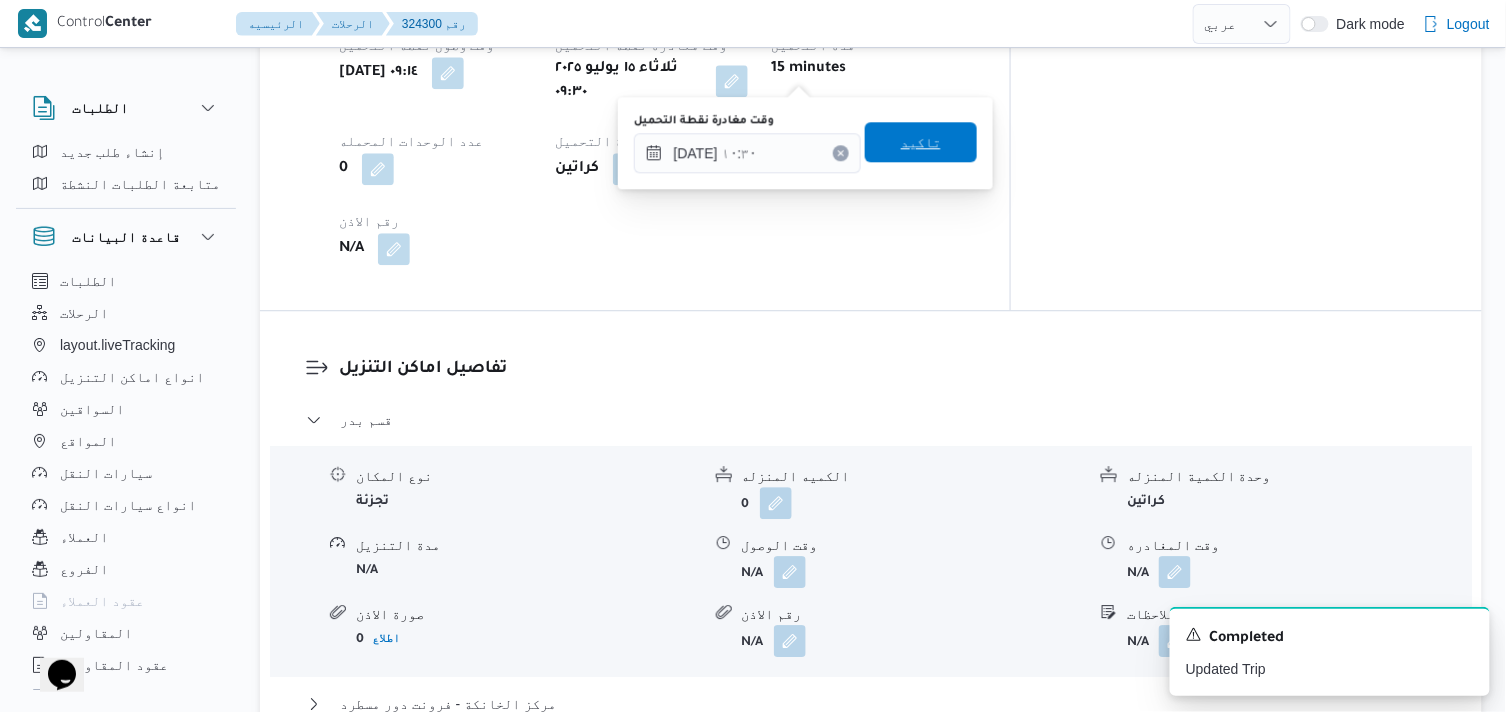 click on "تاكيد" at bounding box center (921, 142) 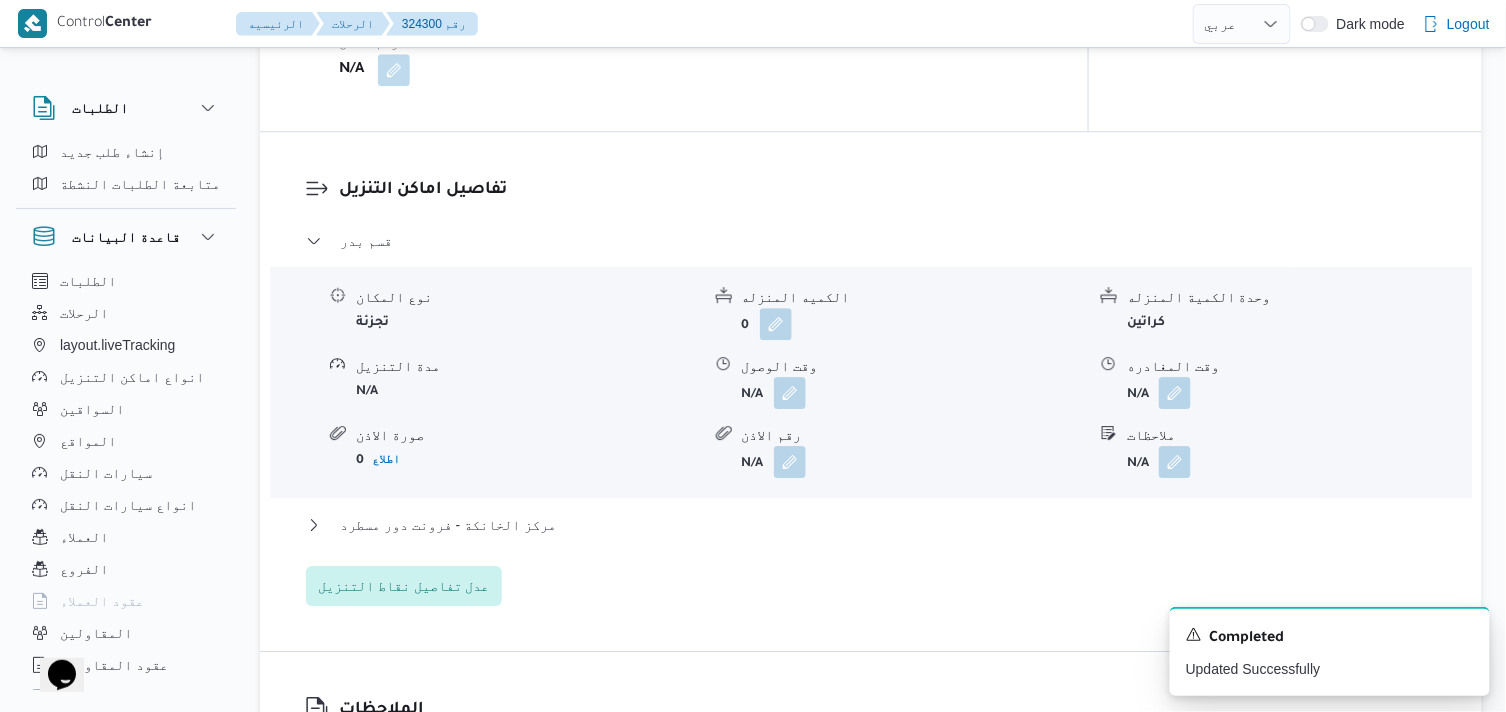 scroll, scrollTop: 1777, scrollLeft: 0, axis: vertical 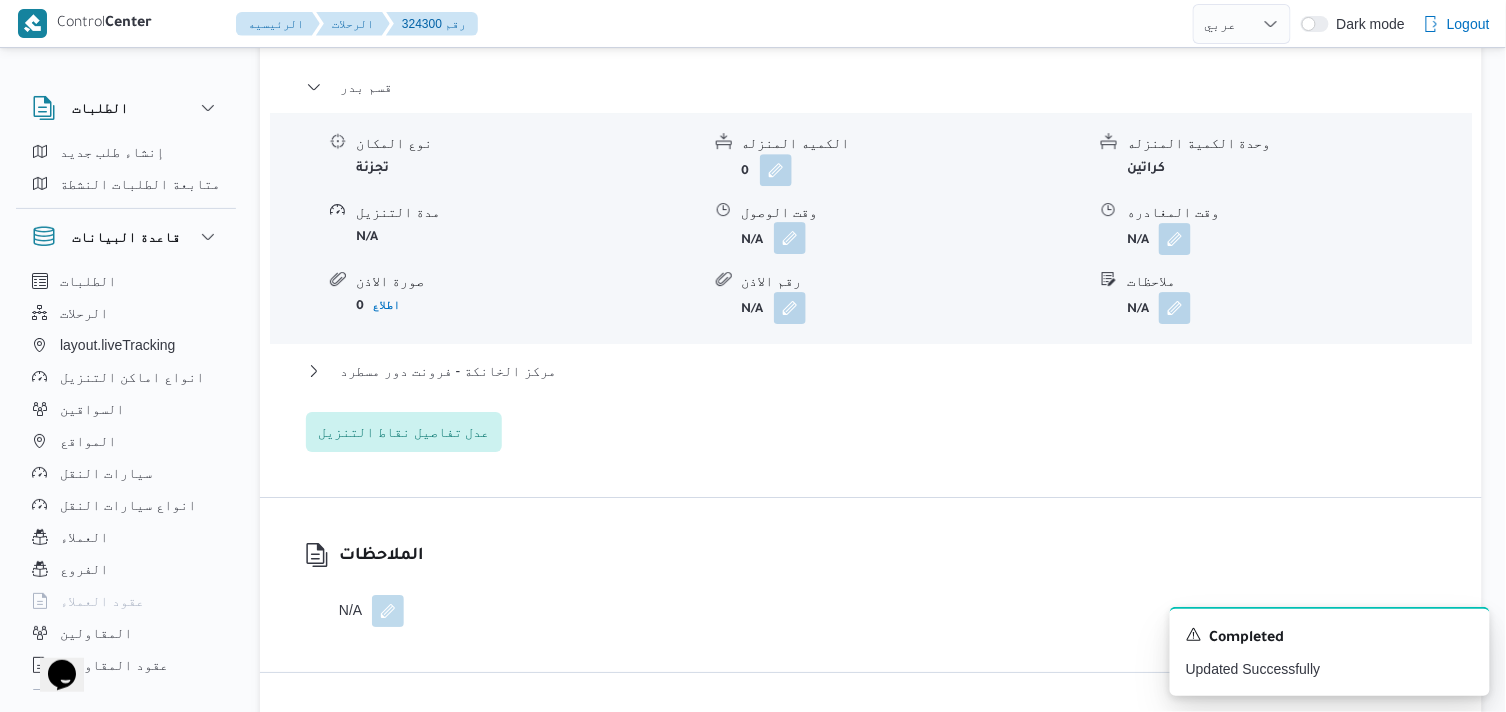 drag, startPoint x: 795, startPoint y: 208, endPoint x: 786, endPoint y: 226, distance: 20.12461 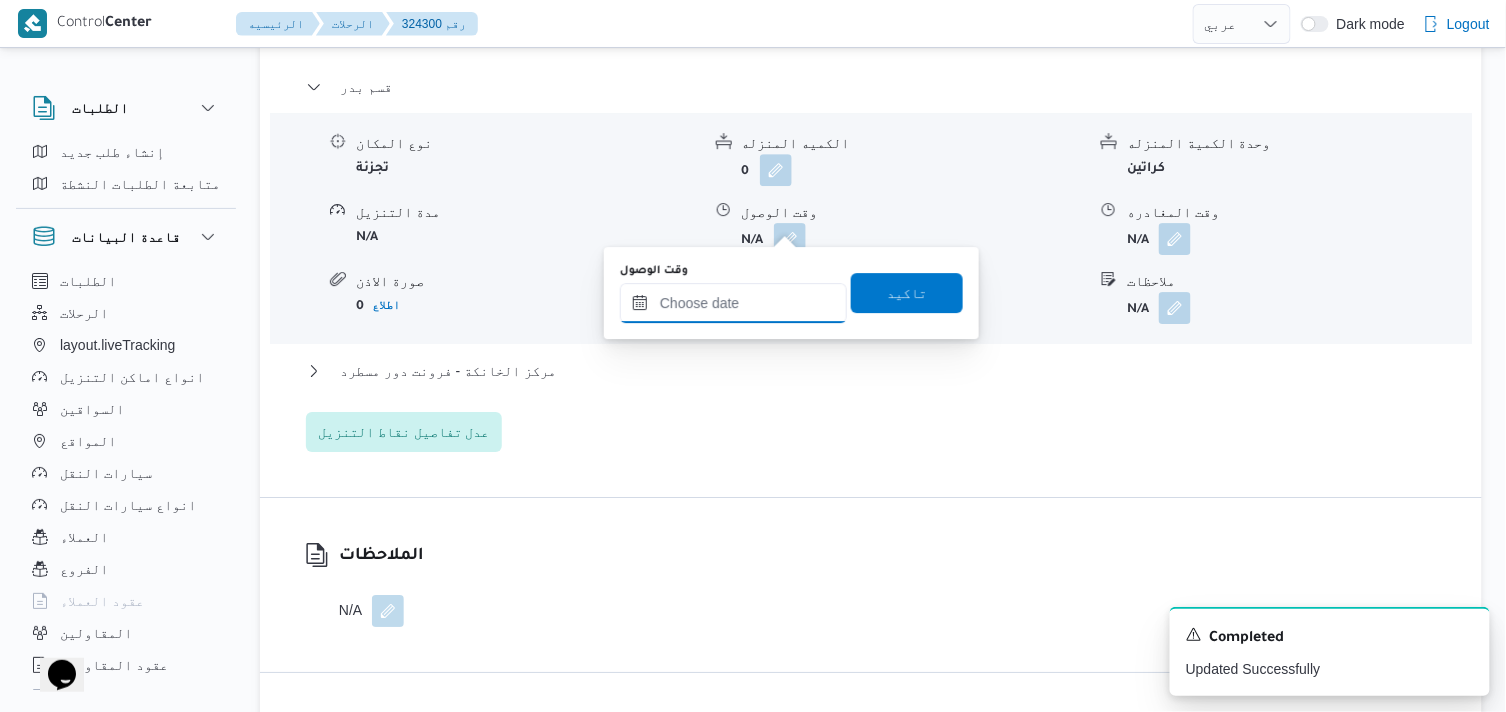 drag, startPoint x: 786, startPoint y: 226, endPoint x: 766, endPoint y: 307, distance: 83.43261 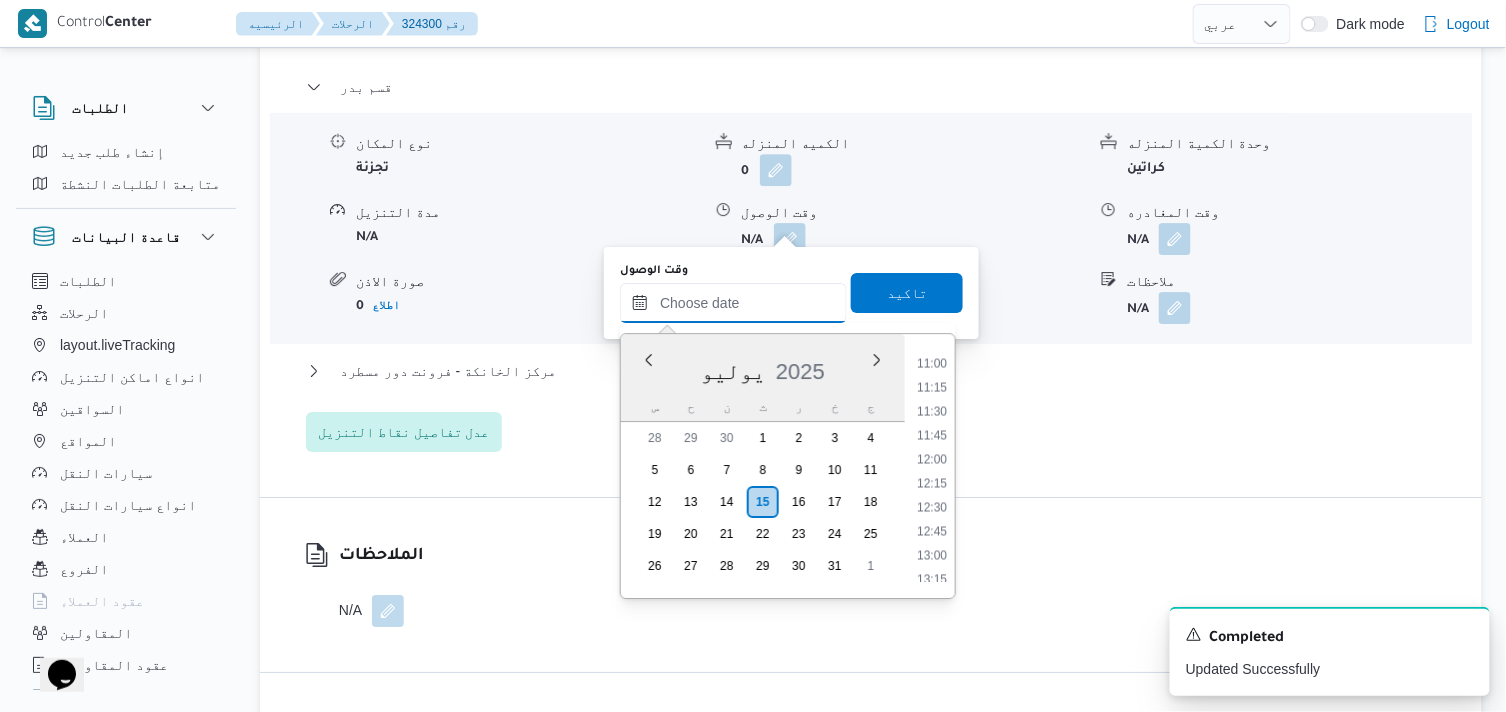 scroll, scrollTop: 1046, scrollLeft: 0, axis: vertical 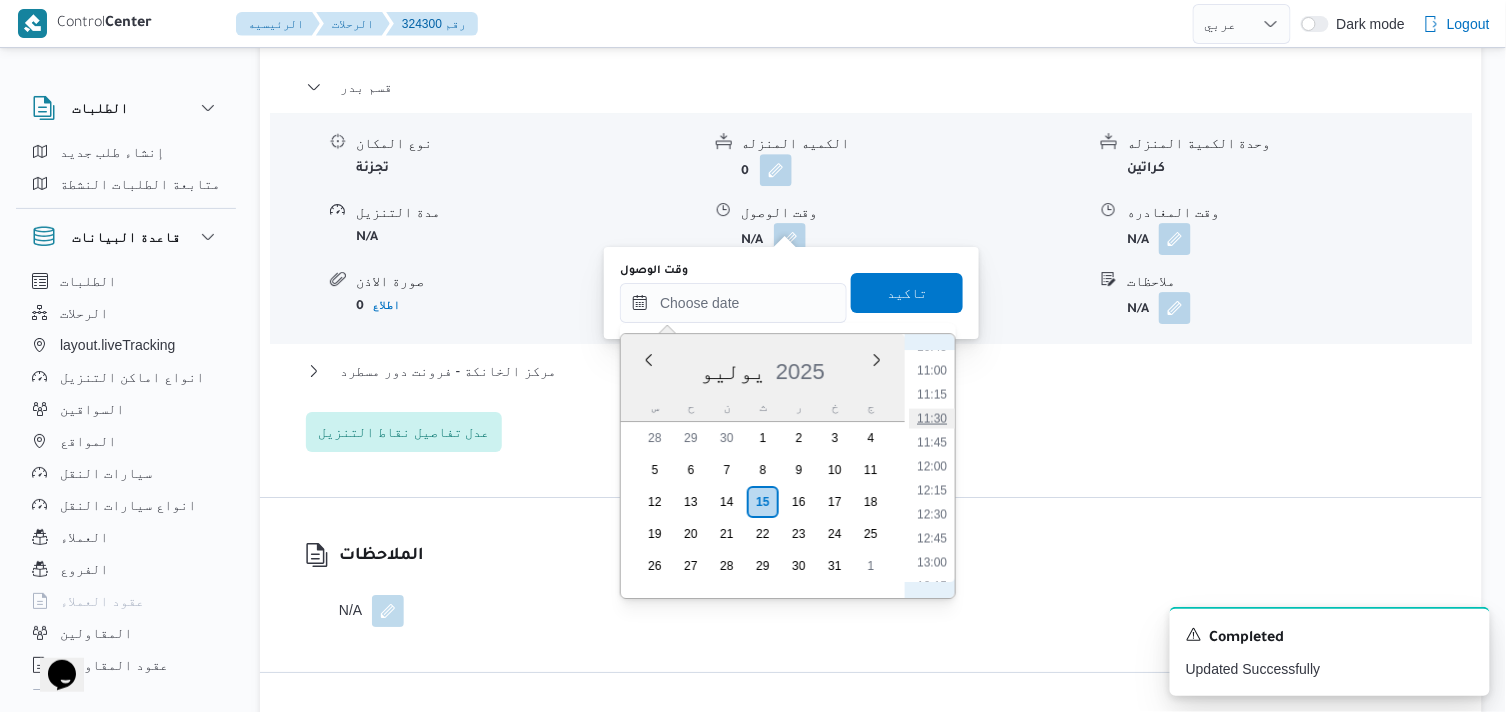 click on "11:30" at bounding box center [932, 418] 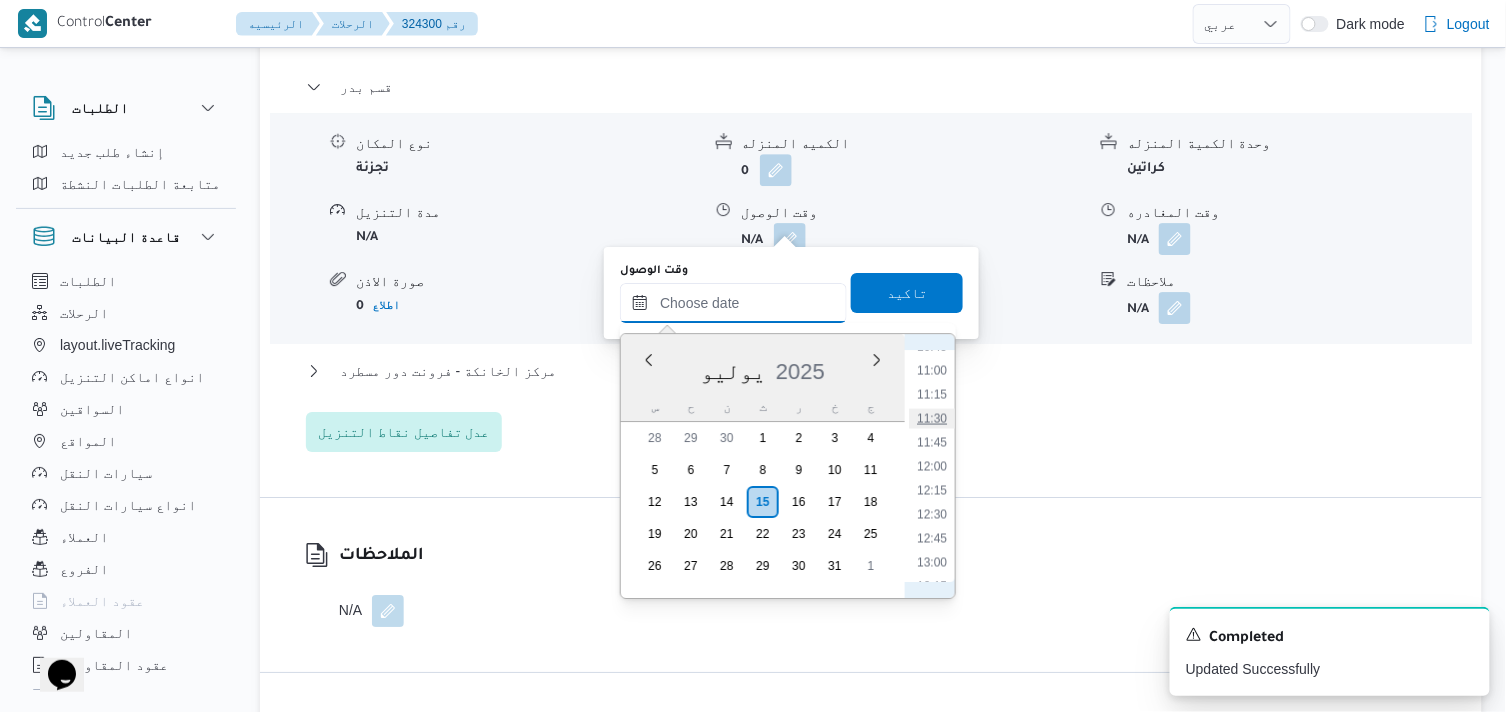 type on "١٥/٠٧/٢٠٢٥ ١١:٣٠" 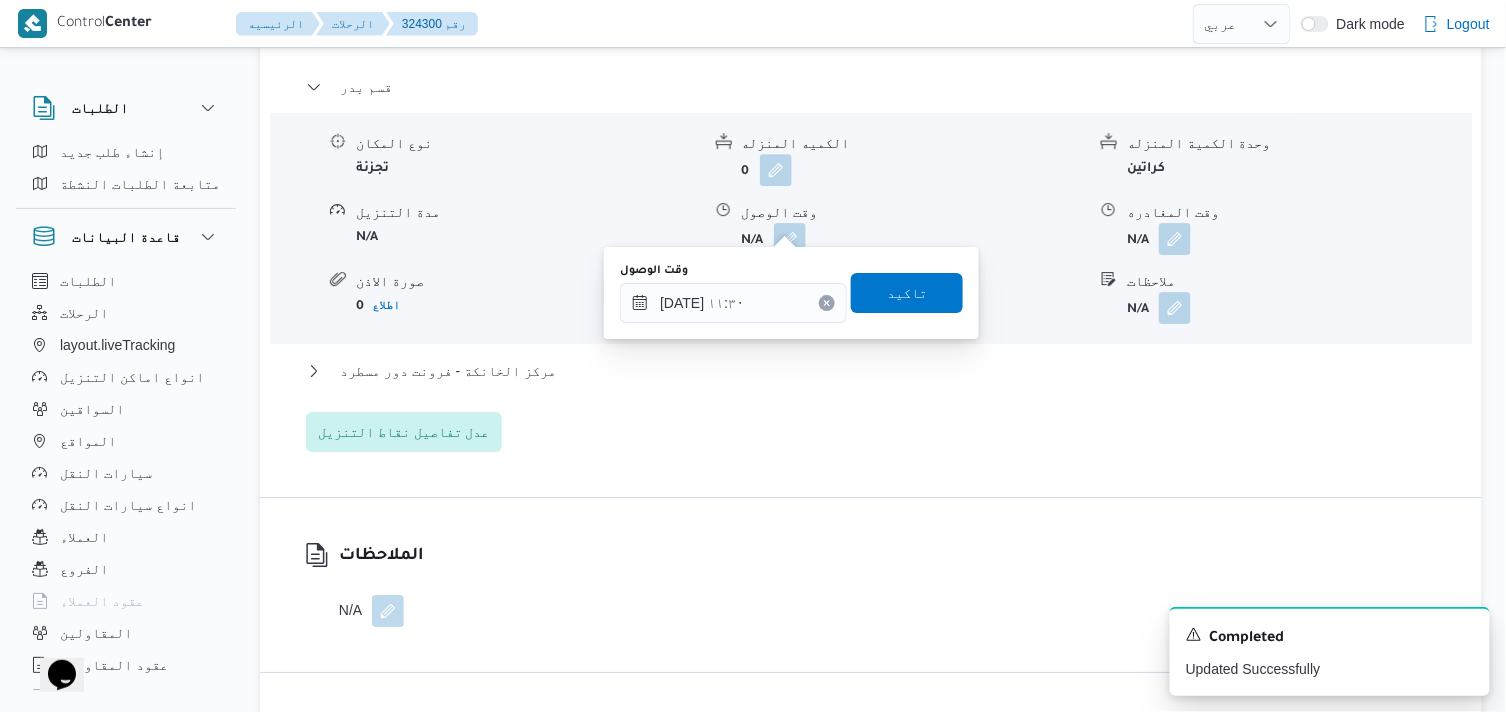 click on "وقت الوصول ١٥/٠٧/٢٠٢٥ ١١:٣٠ تاكيد" at bounding box center (791, 293) 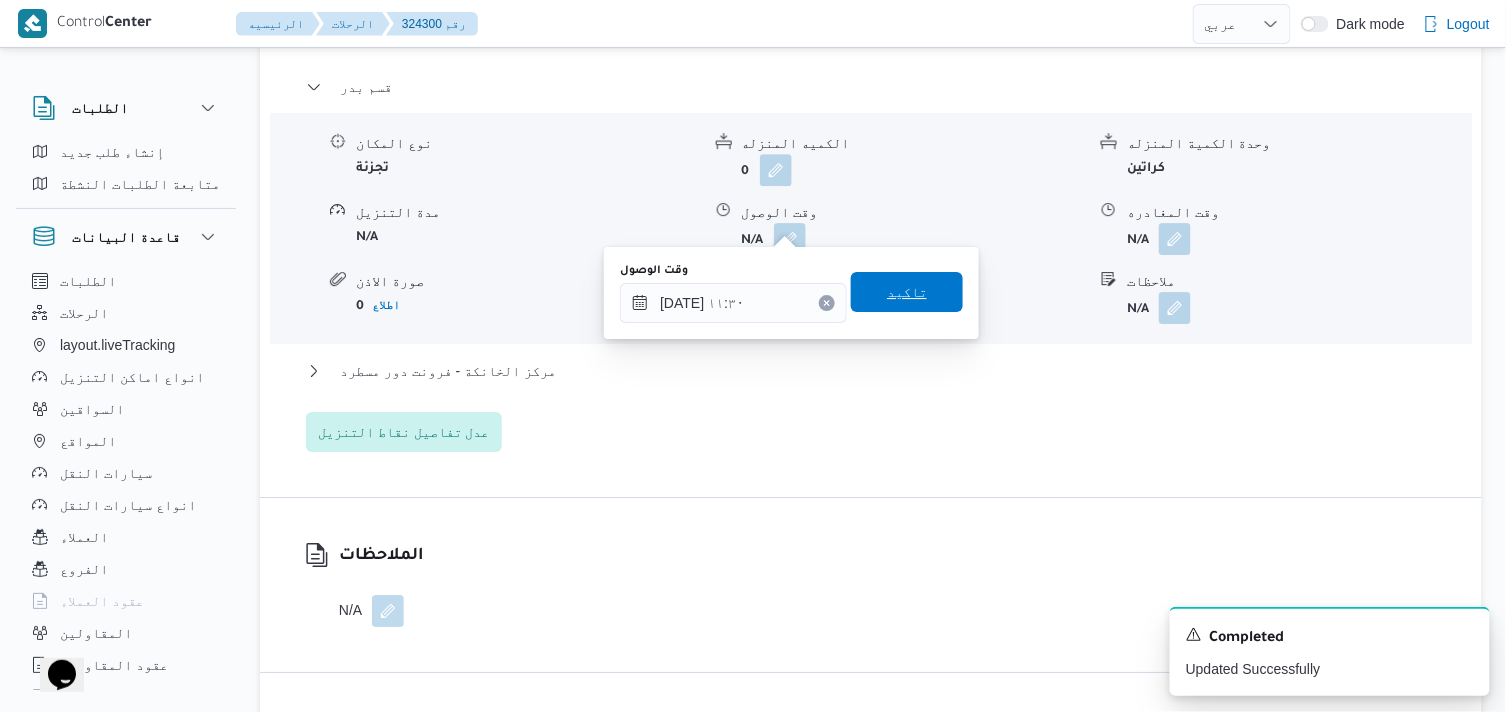 click on "تاكيد" at bounding box center (907, 292) 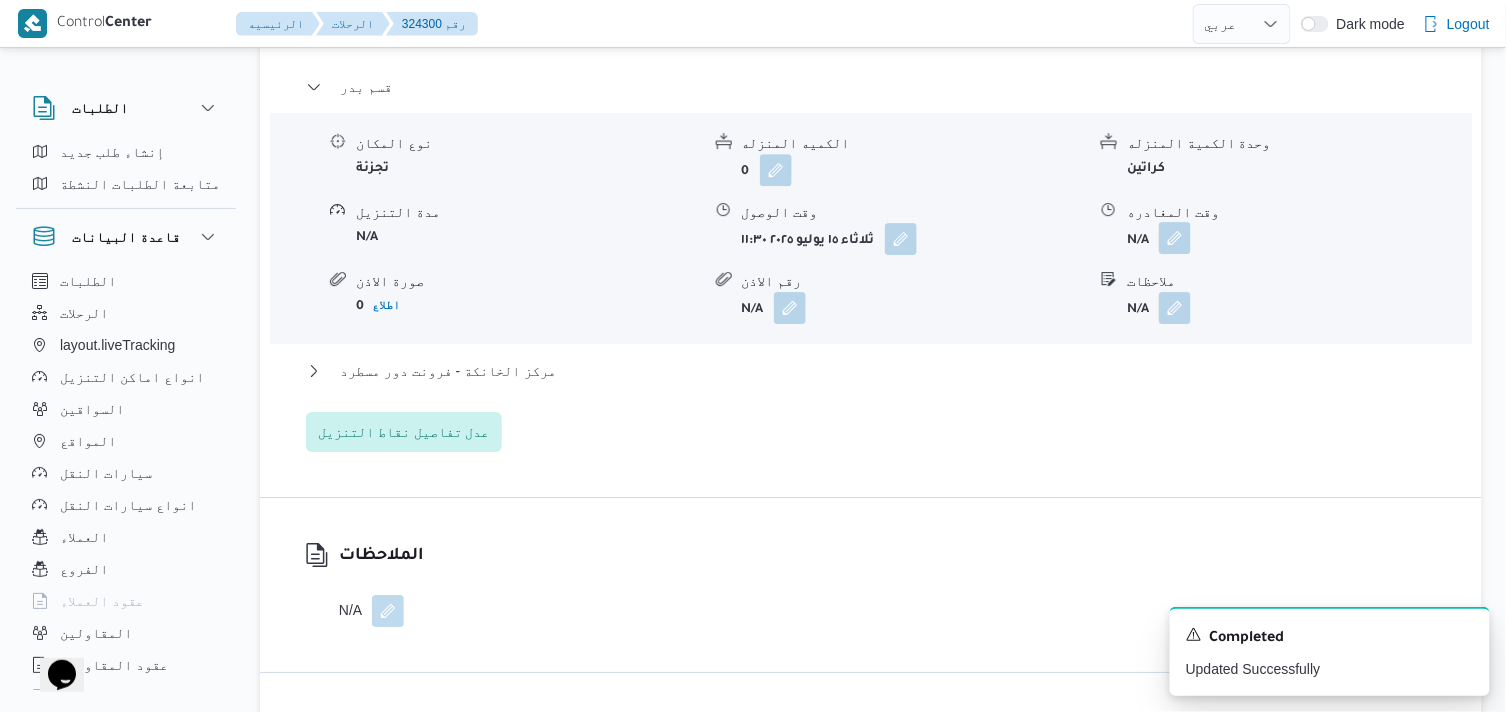 drag, startPoint x: 1173, startPoint y: 217, endPoint x: 1172, endPoint y: 228, distance: 11.045361 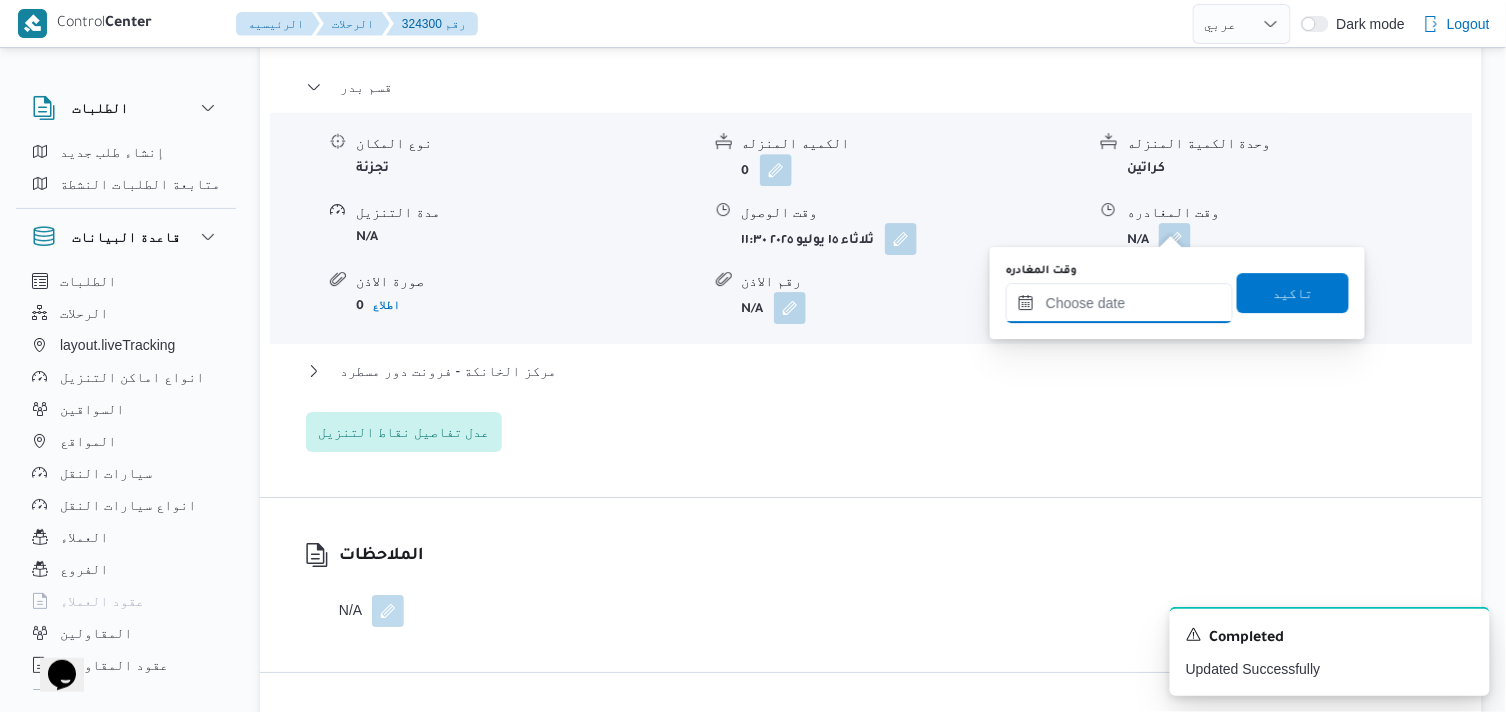 click on "وقت المغادره" at bounding box center [1119, 303] 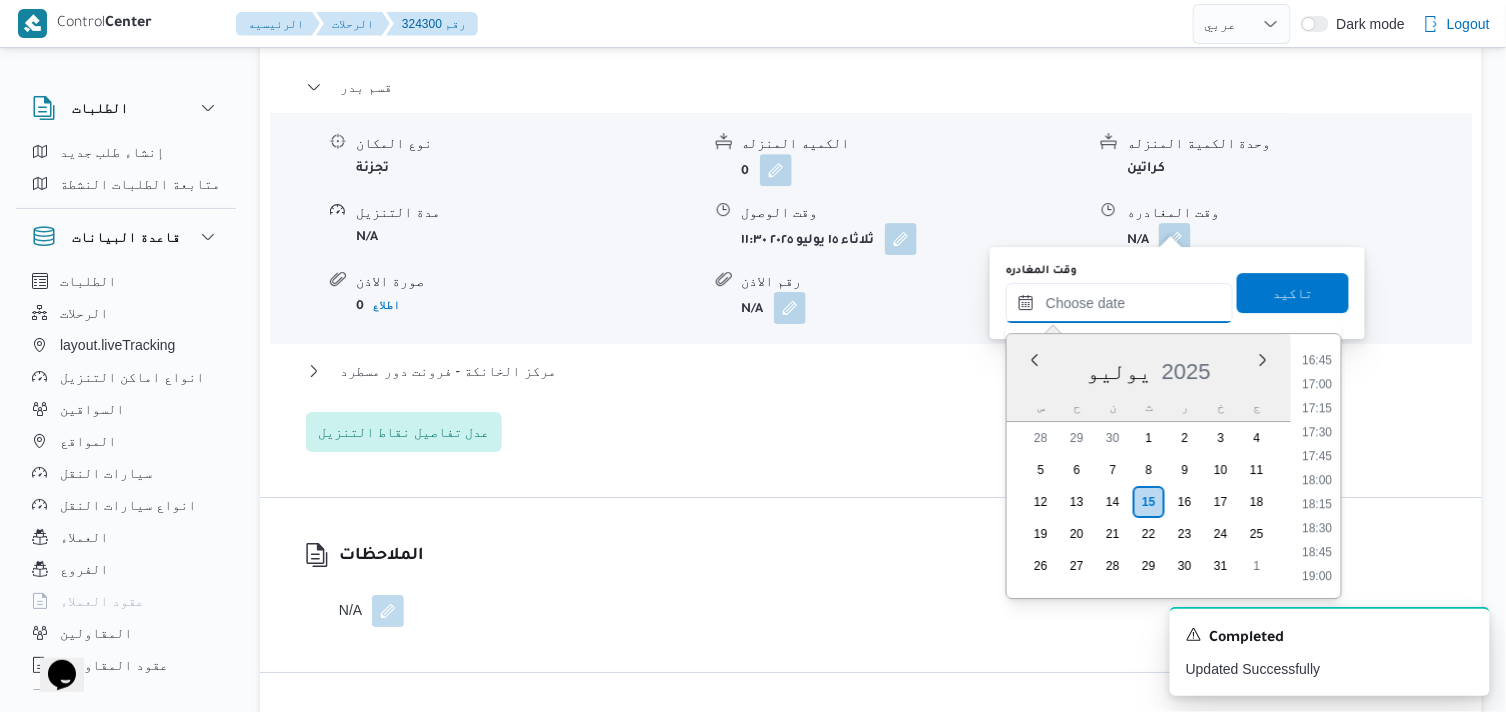 scroll, scrollTop: 1602, scrollLeft: 0, axis: vertical 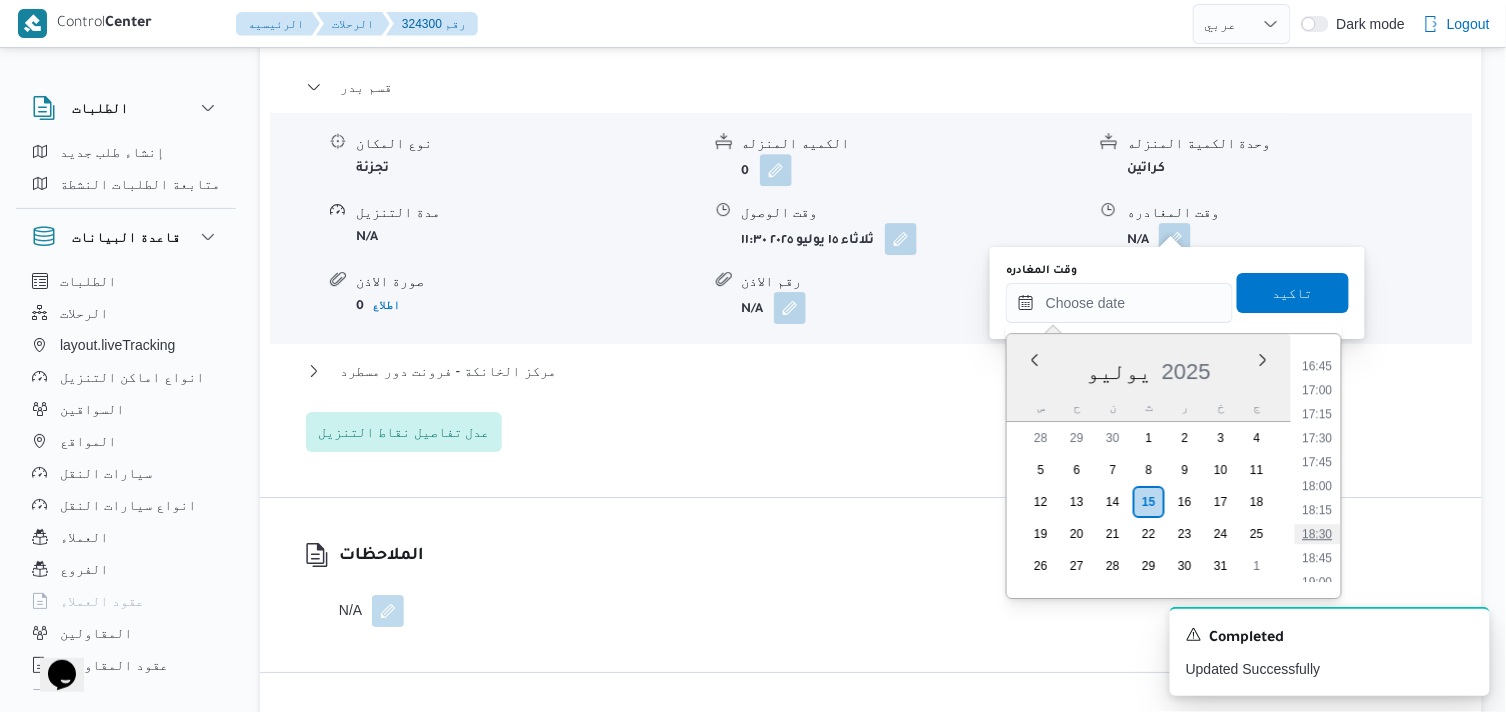 click on "18:30" at bounding box center (1318, 534) 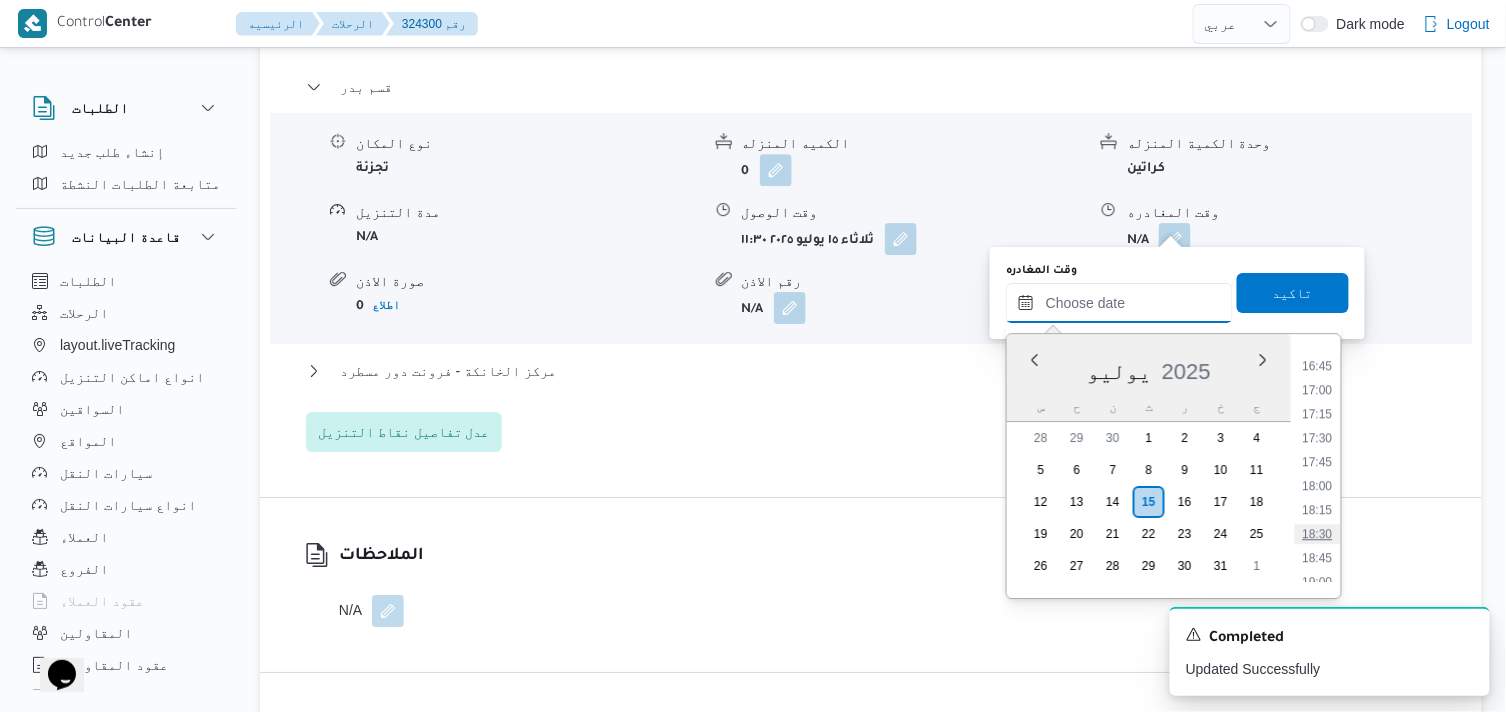 type on "١٥/٠٧/٢٠٢٥ ١٨:٣٠" 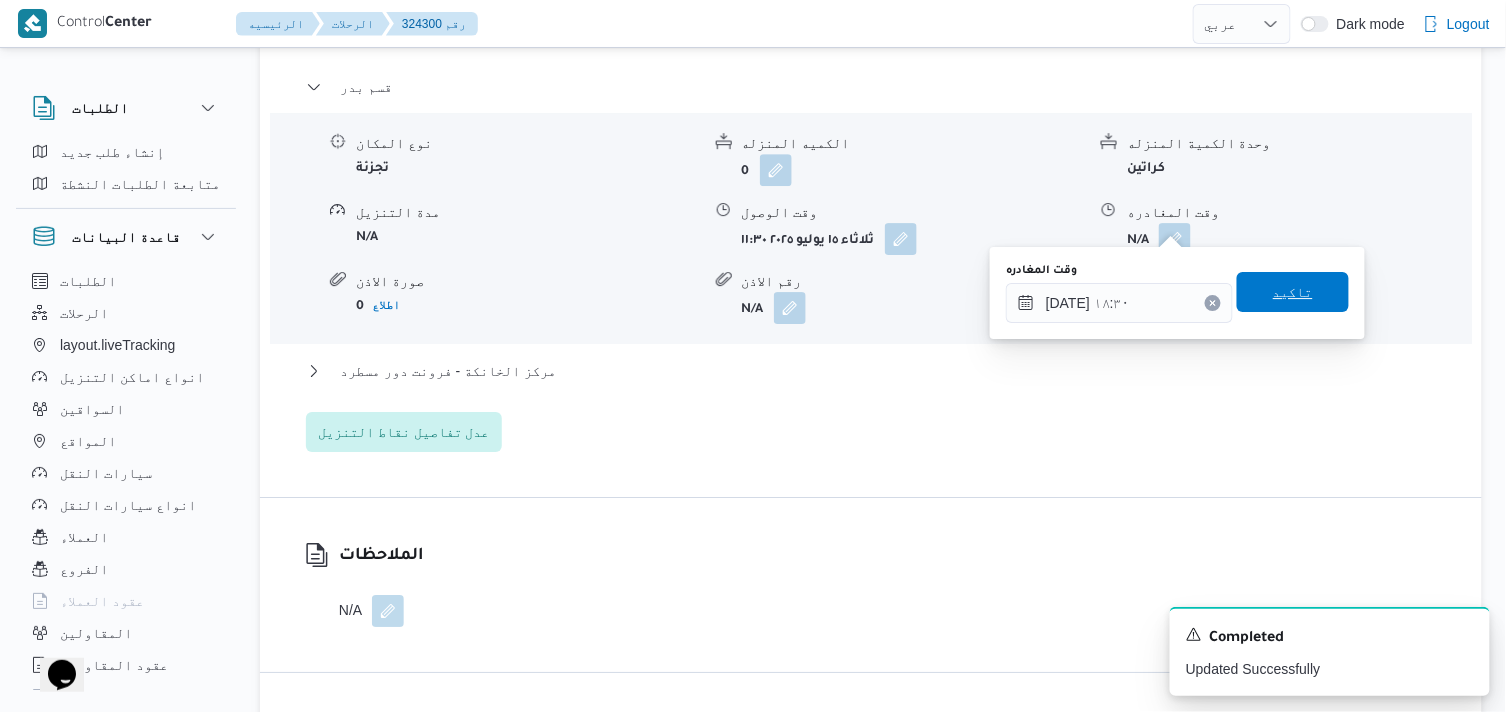 click on "تاكيد" at bounding box center (1293, 292) 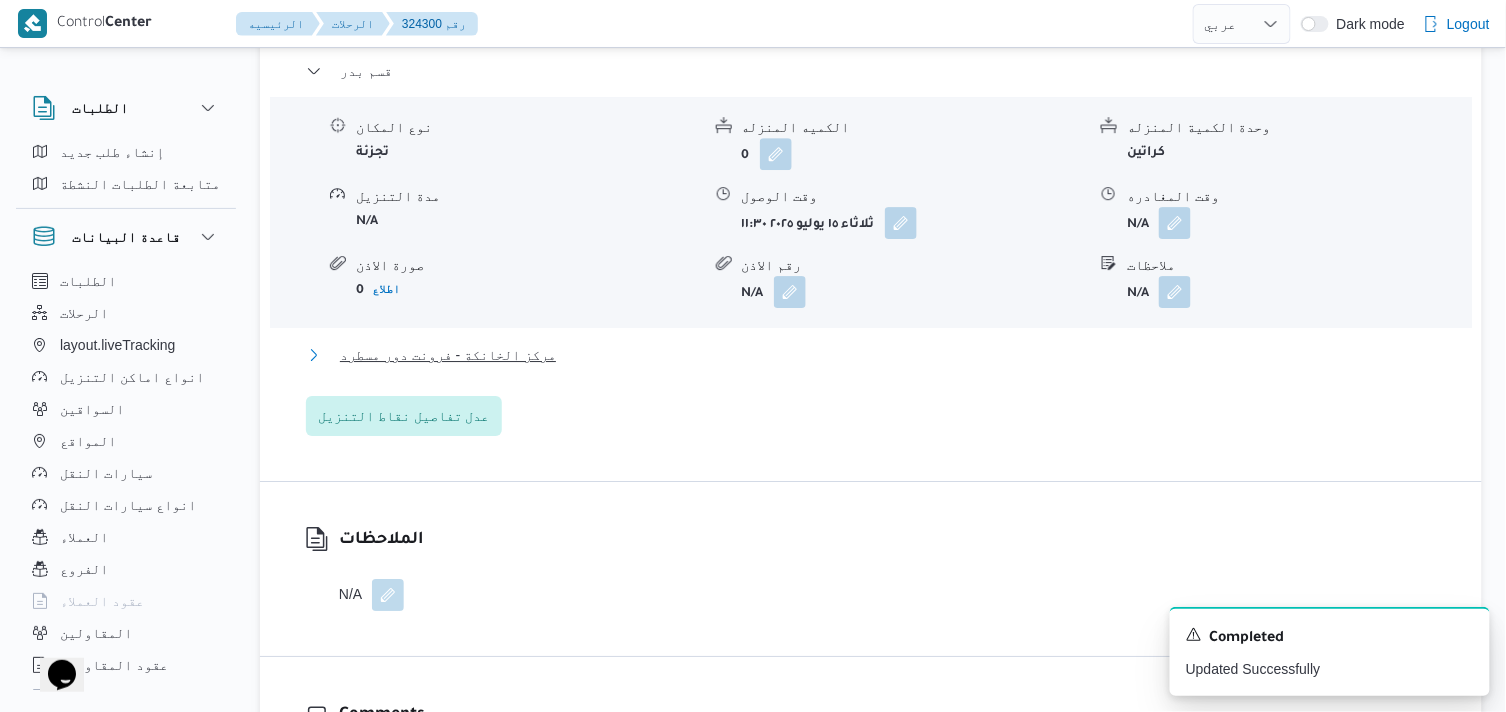 click on "مركز الخانكة -
فرونت دور مسطرد" at bounding box center (448, 355) 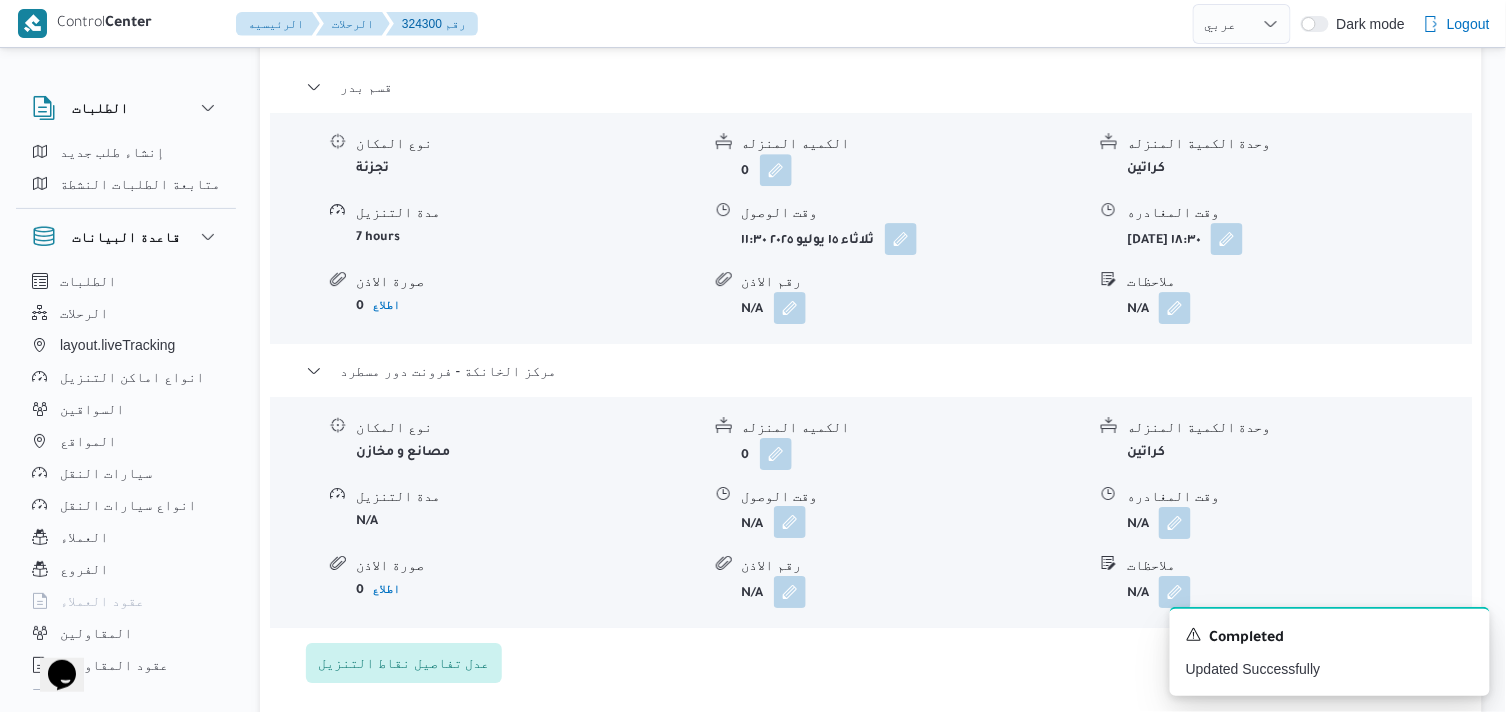 click at bounding box center (790, 522) 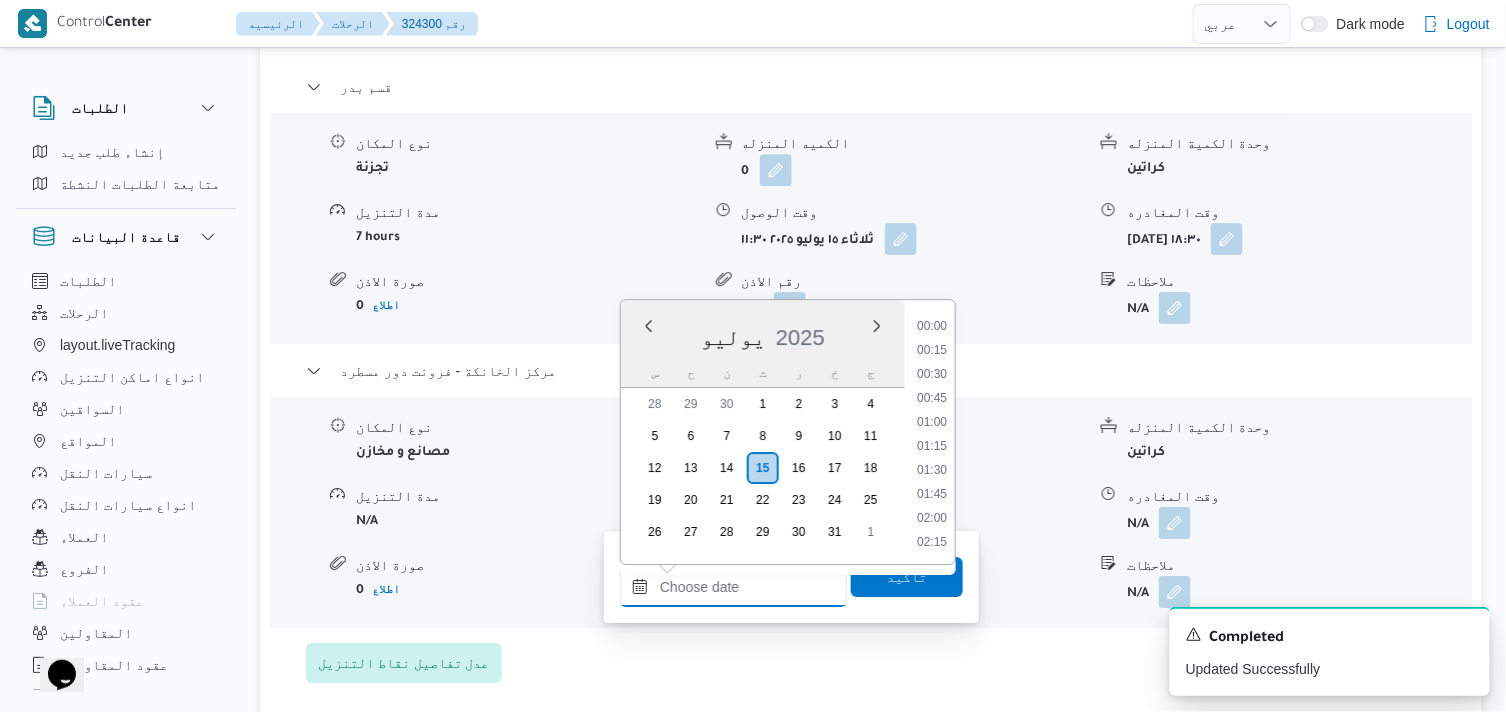 click on "وقت الوصول" at bounding box center (733, 587) 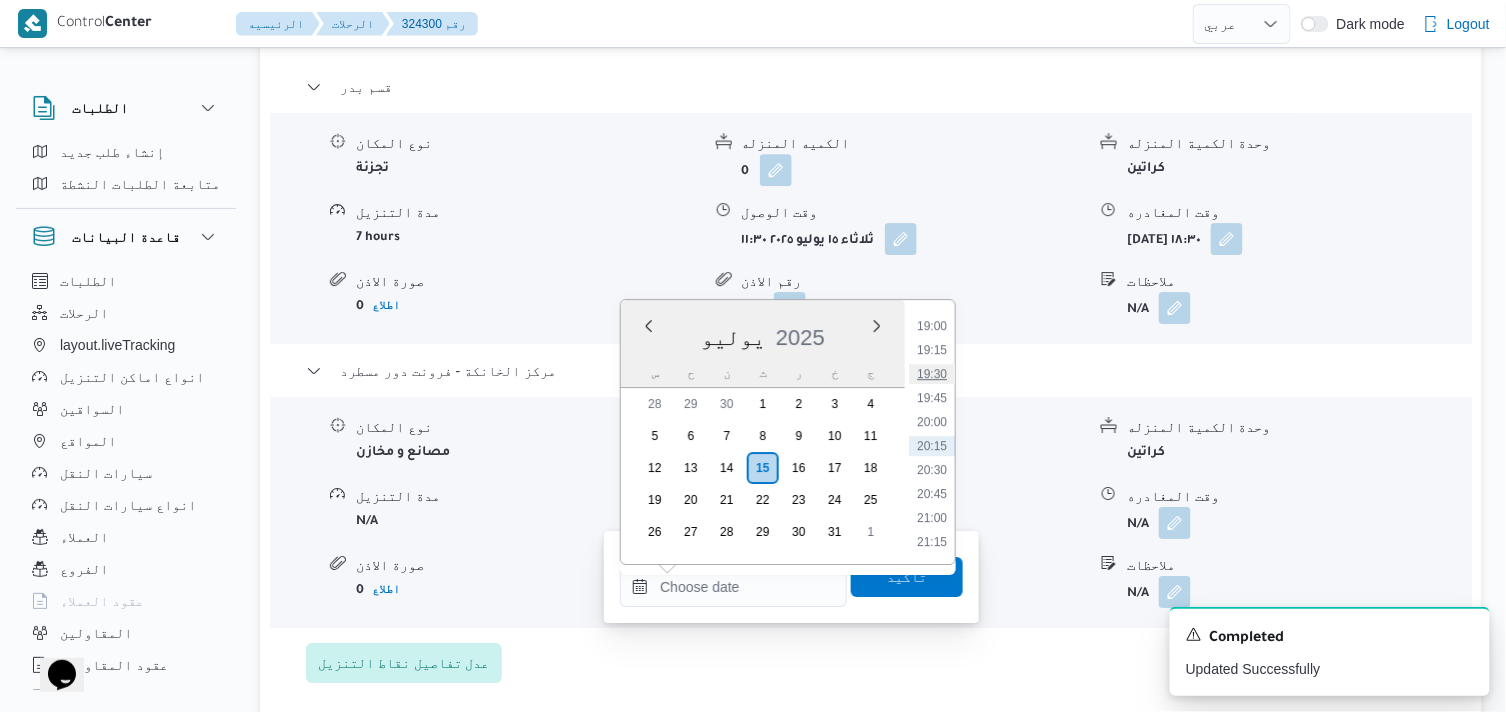 click on "19:30" at bounding box center [932, 374] 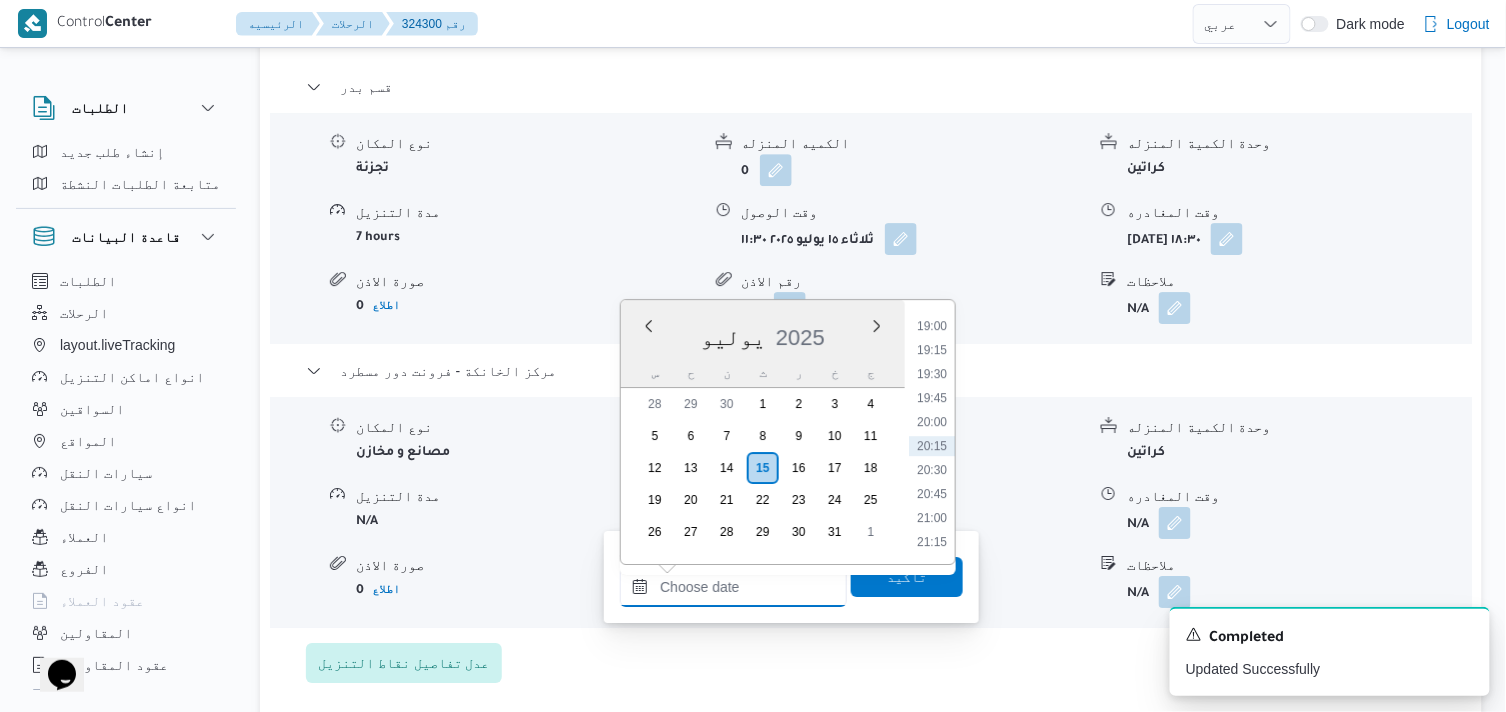 type on "١٥/٠٧/٢٠٢٥ ١٩:٣٠" 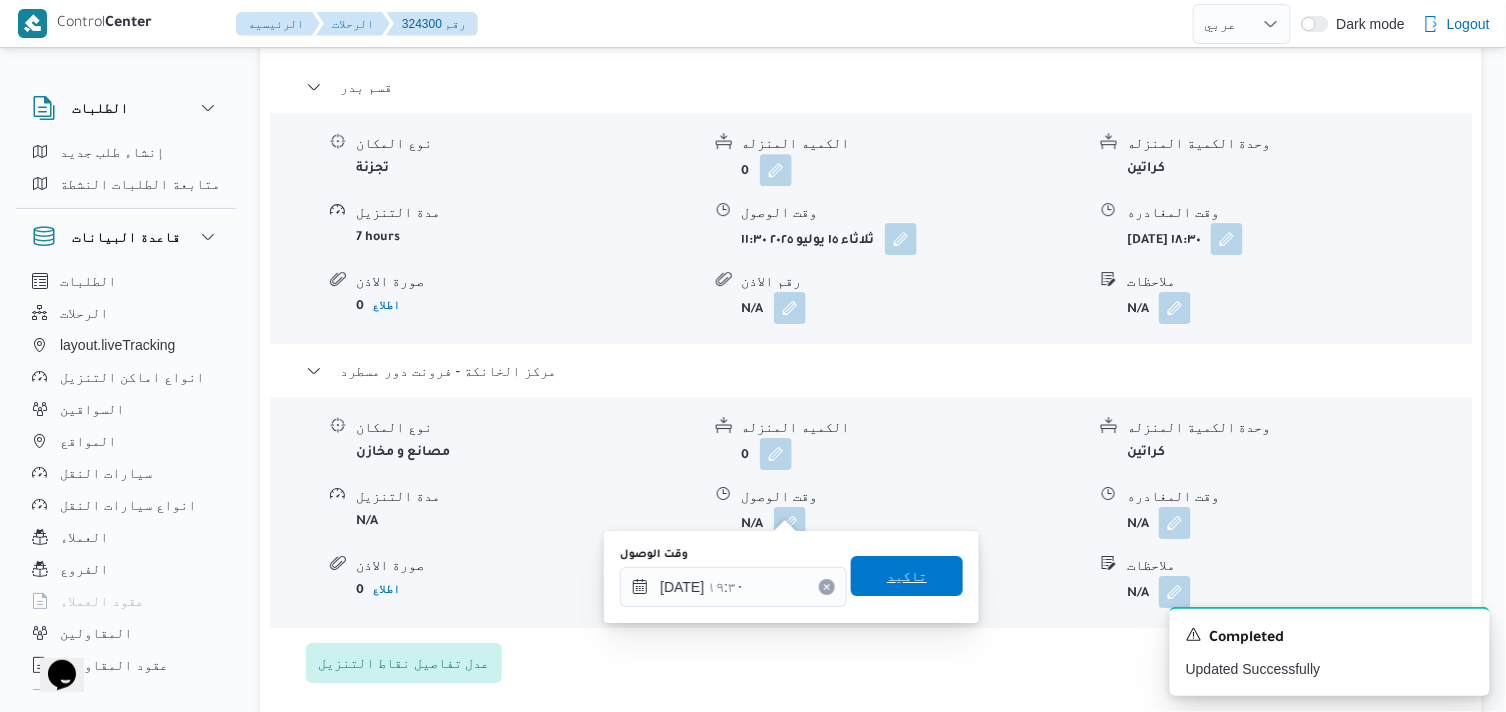click on "تاكيد" at bounding box center (907, 576) 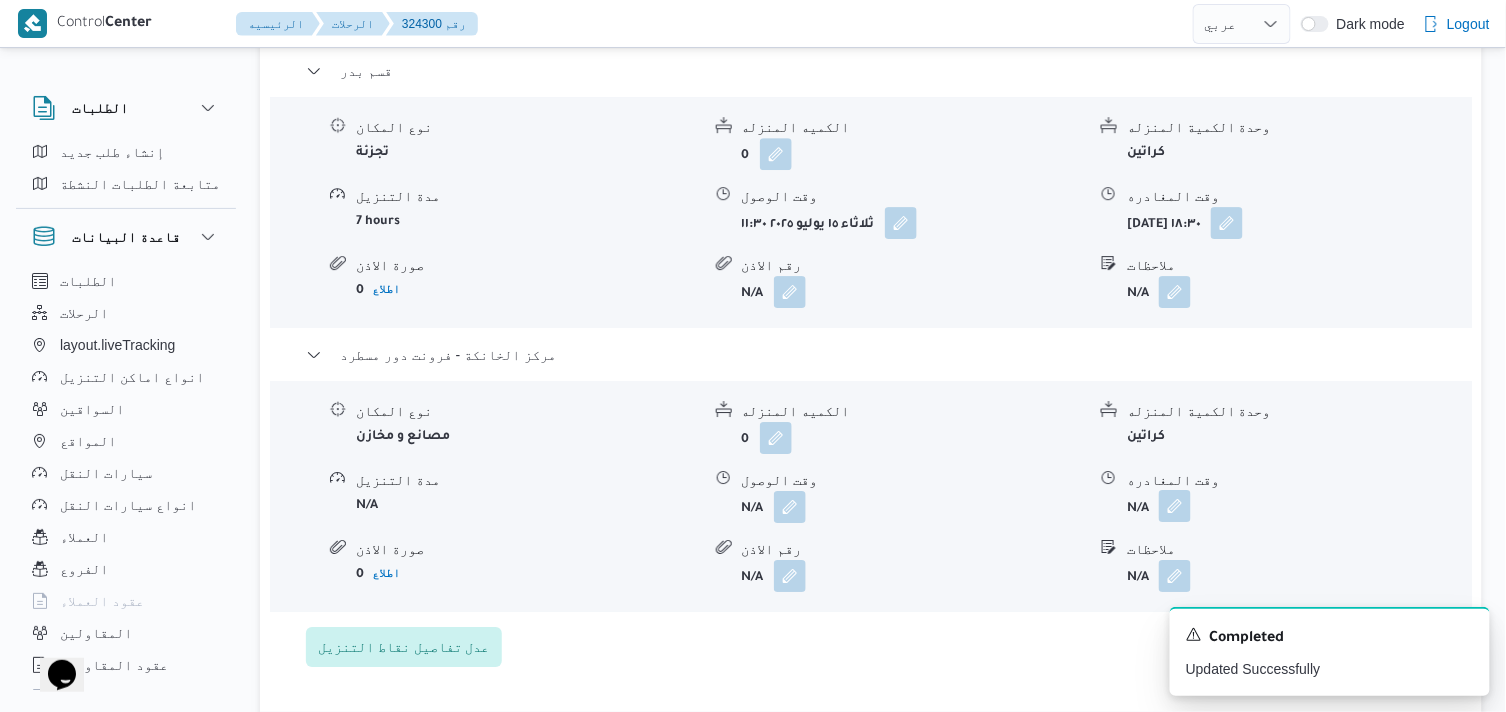 click at bounding box center (1175, 506) 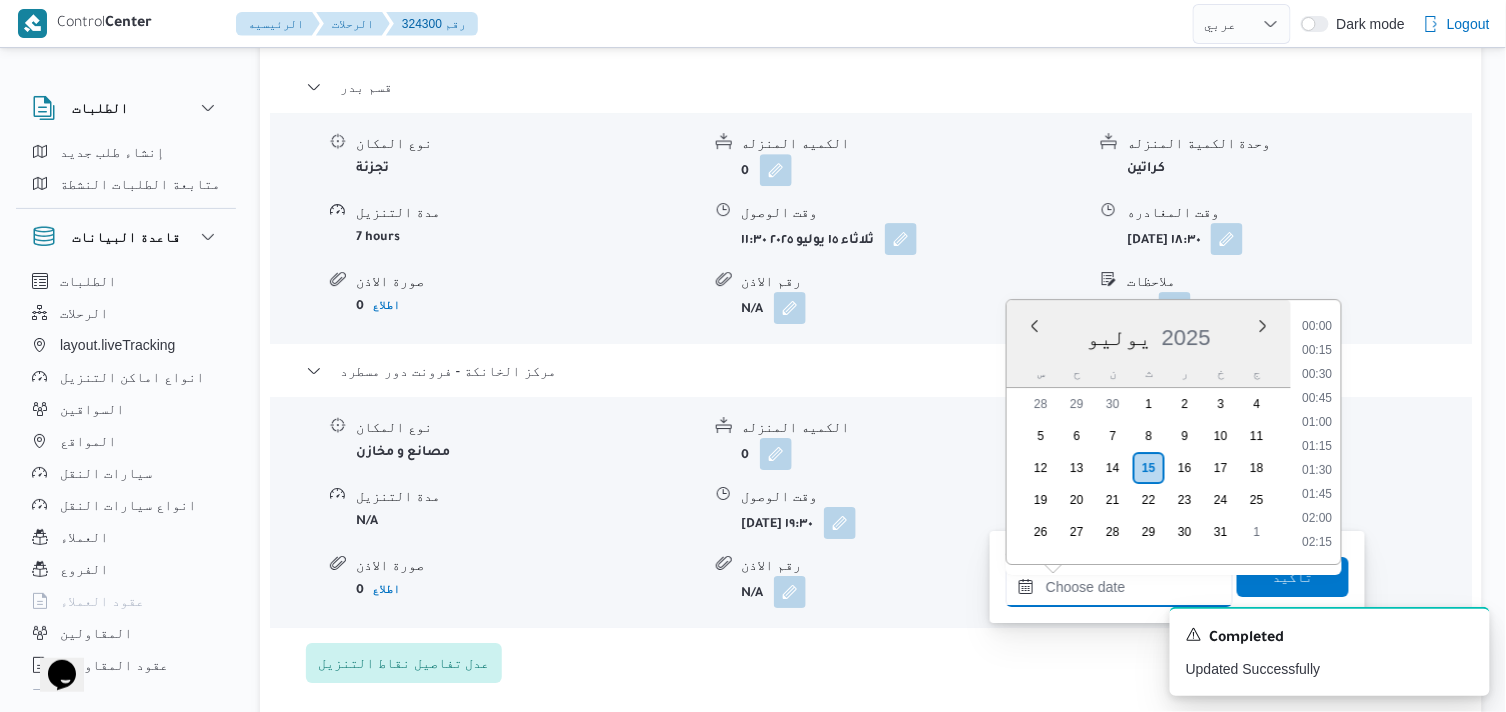 click on "وقت المغادره" at bounding box center [1119, 587] 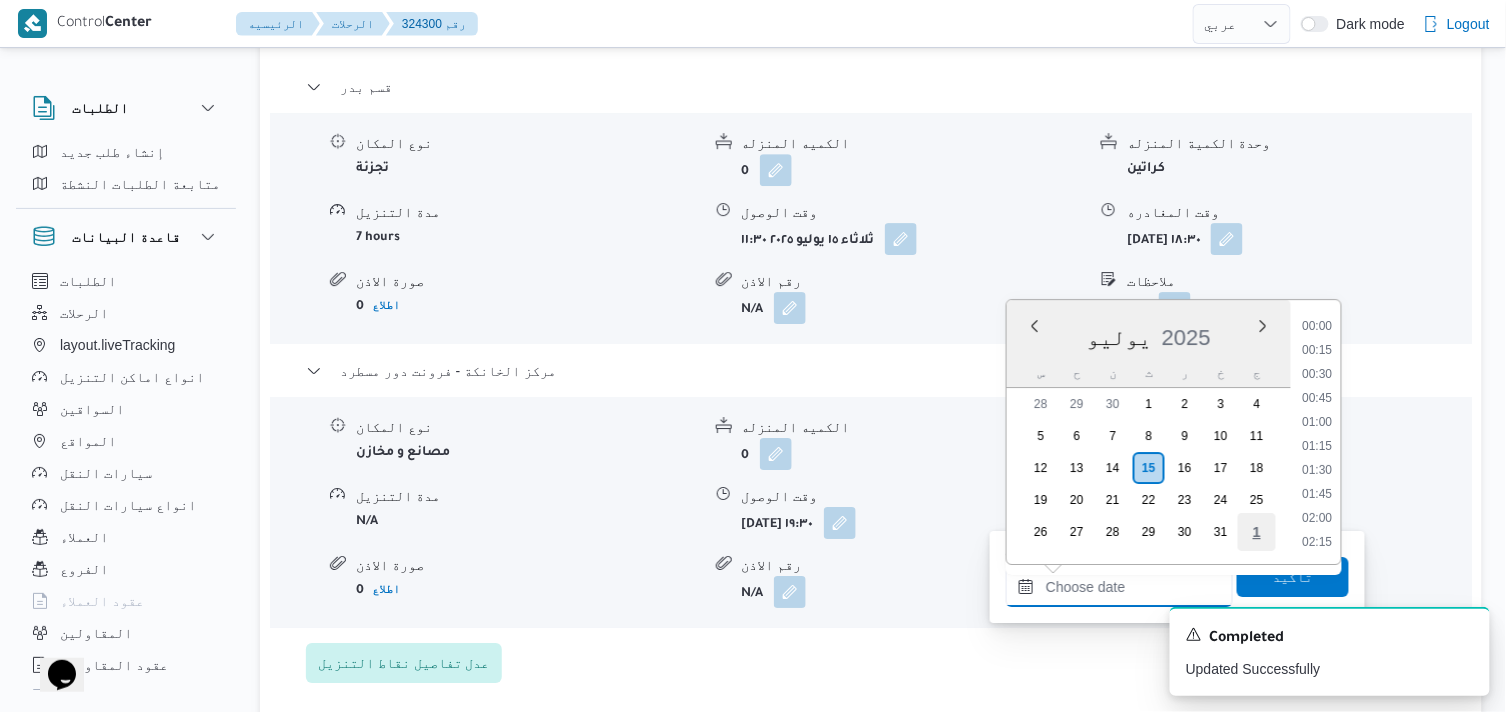 scroll, scrollTop: 1824, scrollLeft: 0, axis: vertical 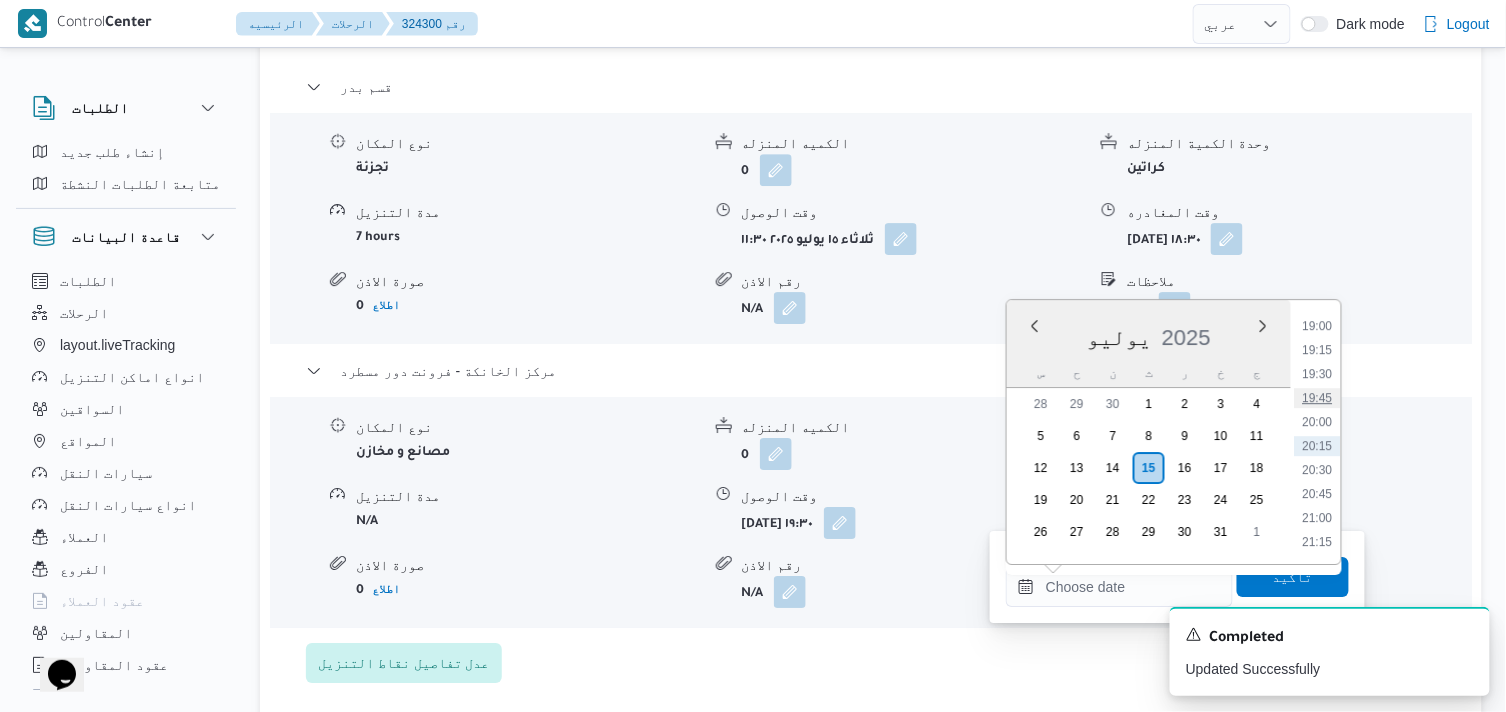 click on "19:45" at bounding box center [1318, 398] 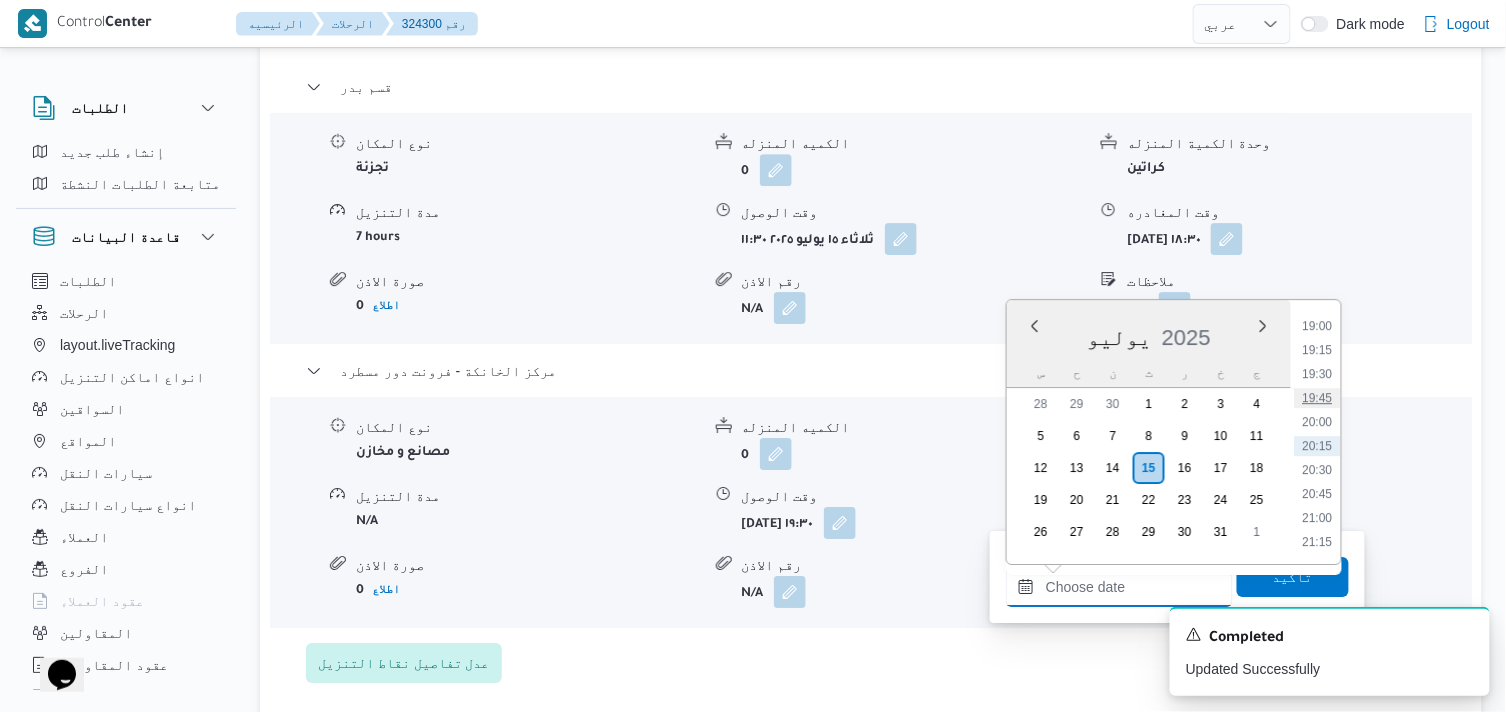 type on "١٥/٠٧/٢٠٢٥ ١٩:٤٥" 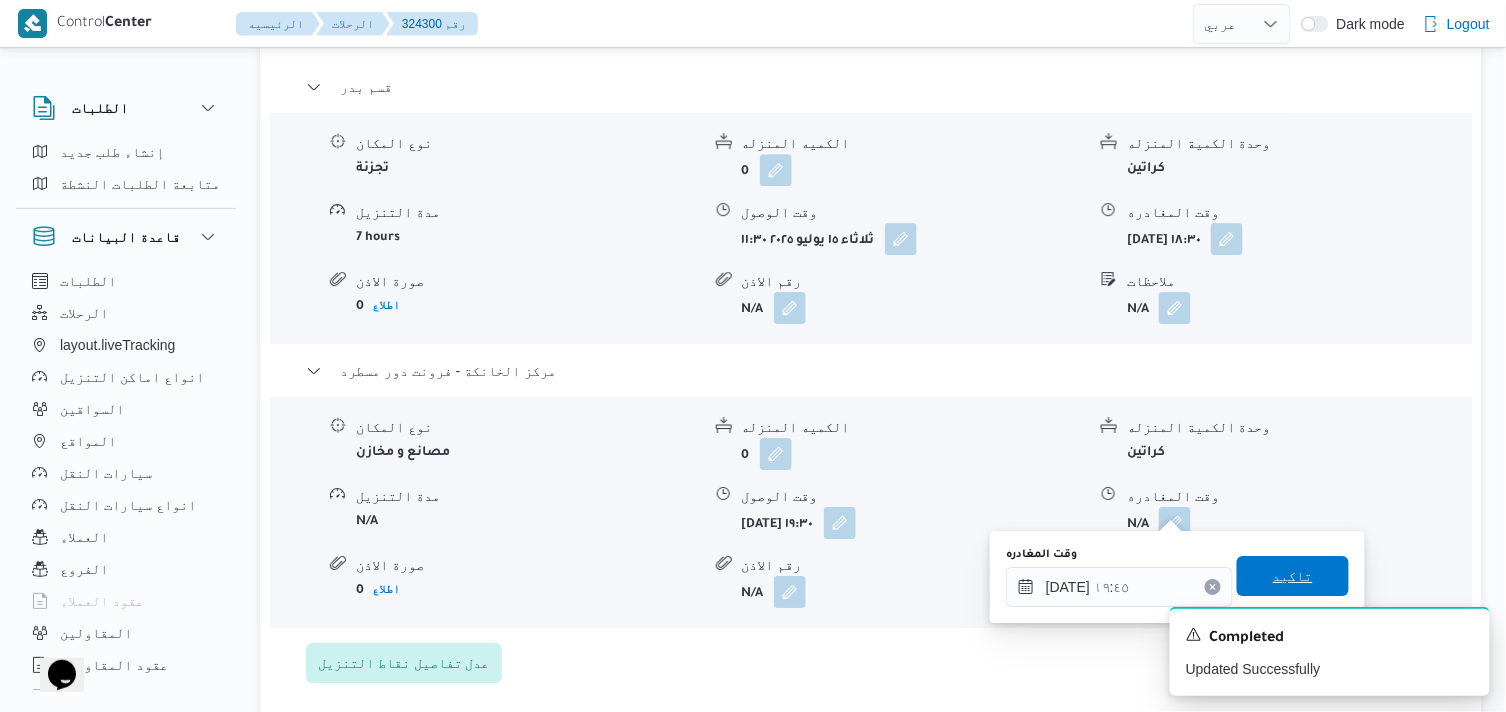 drag, startPoint x: 1327, startPoint y: 573, endPoint x: 1318, endPoint y: 585, distance: 15 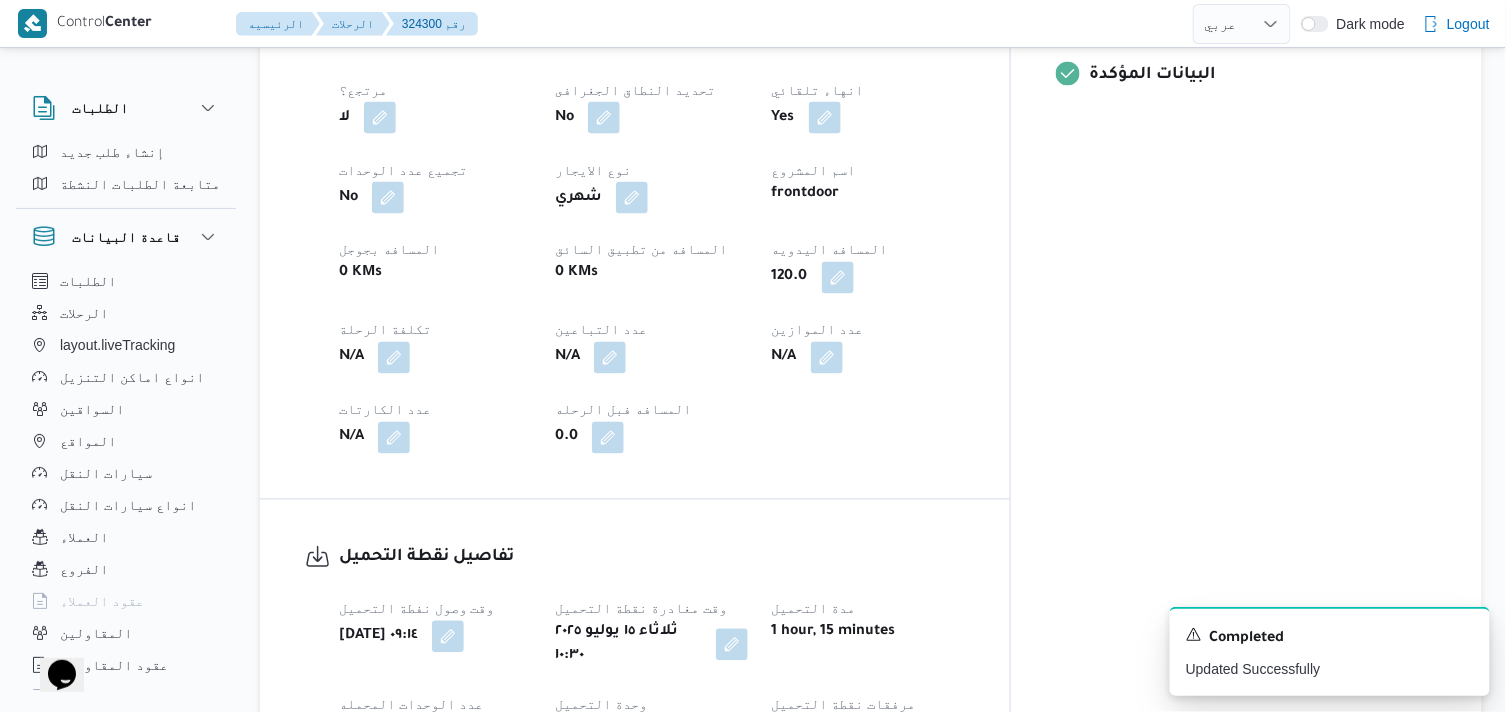 scroll, scrollTop: 0, scrollLeft: 0, axis: both 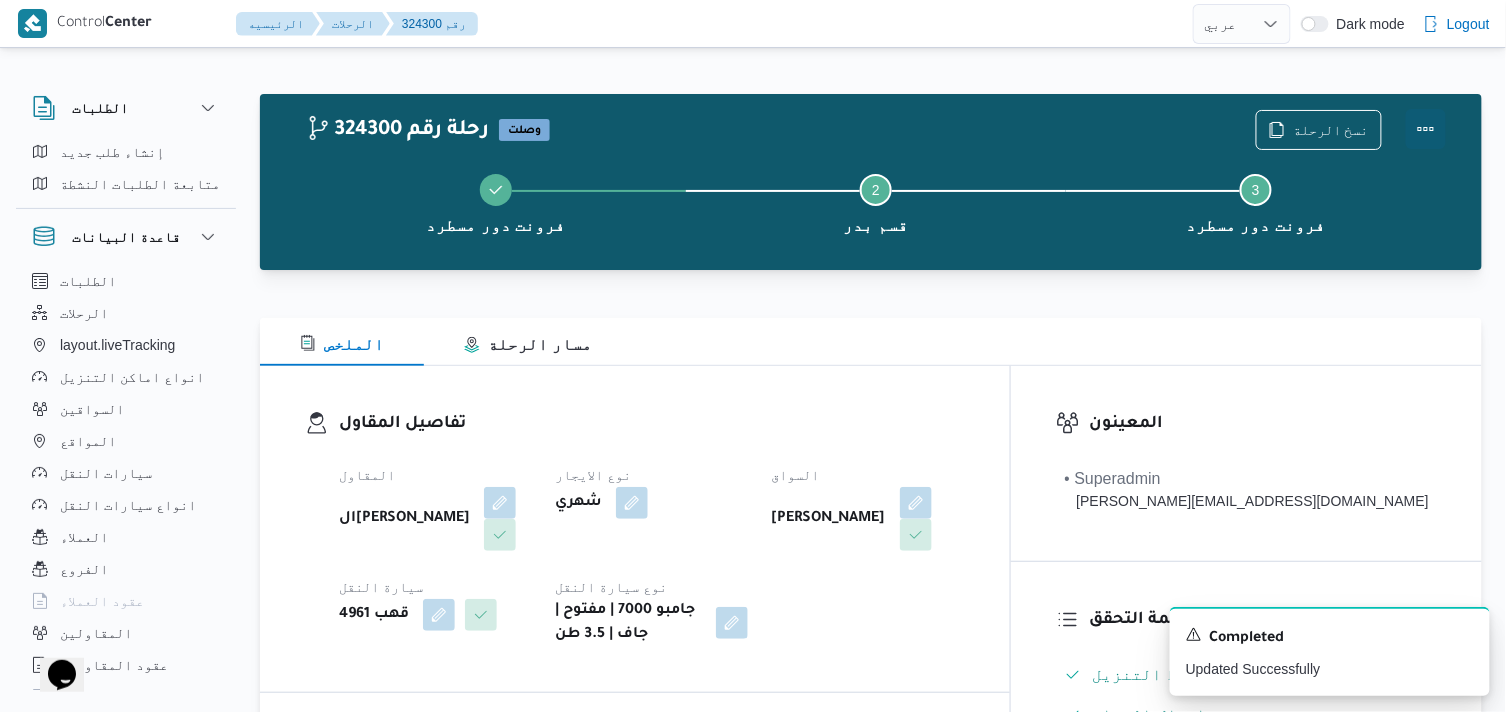 click at bounding box center (1426, 129) 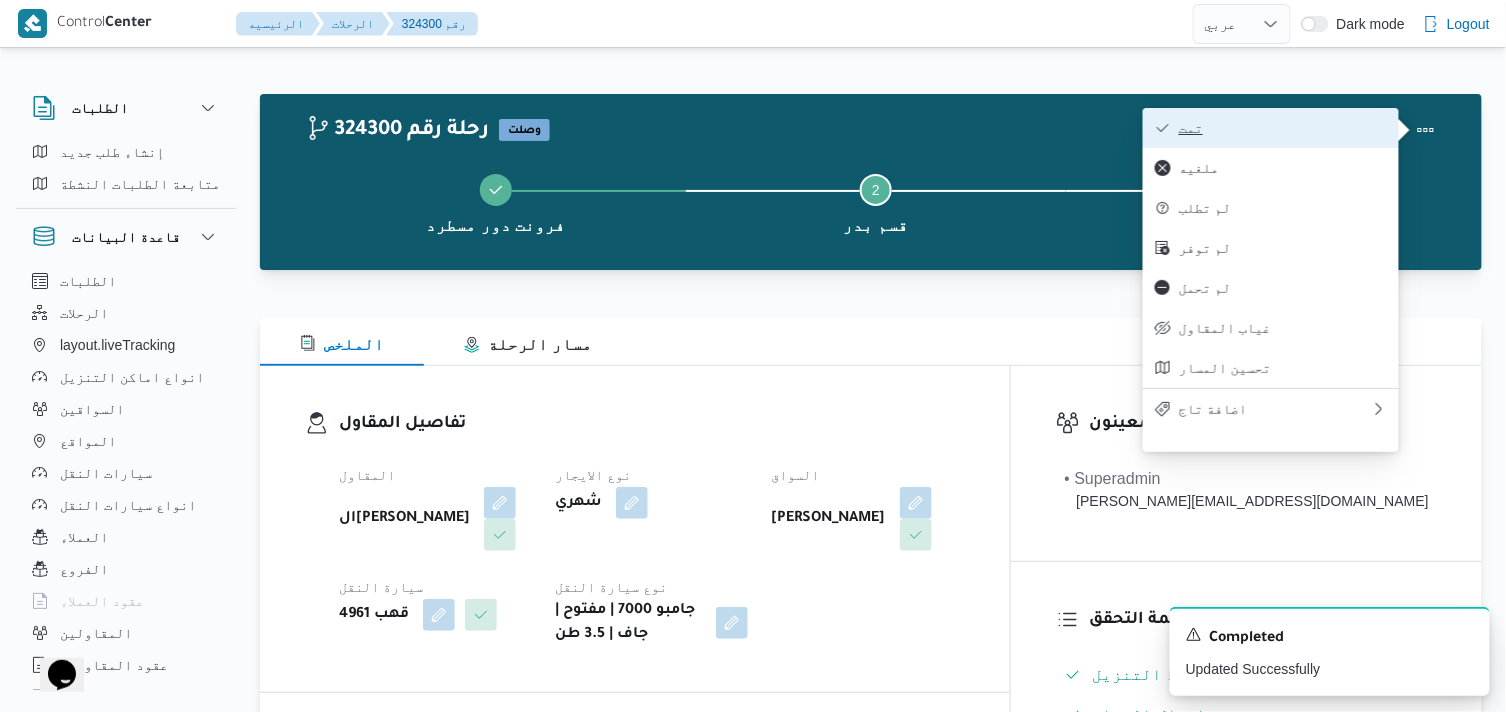 drag, startPoint x: 1402, startPoint y: 125, endPoint x: 1305, endPoint y: 127, distance: 97.020615 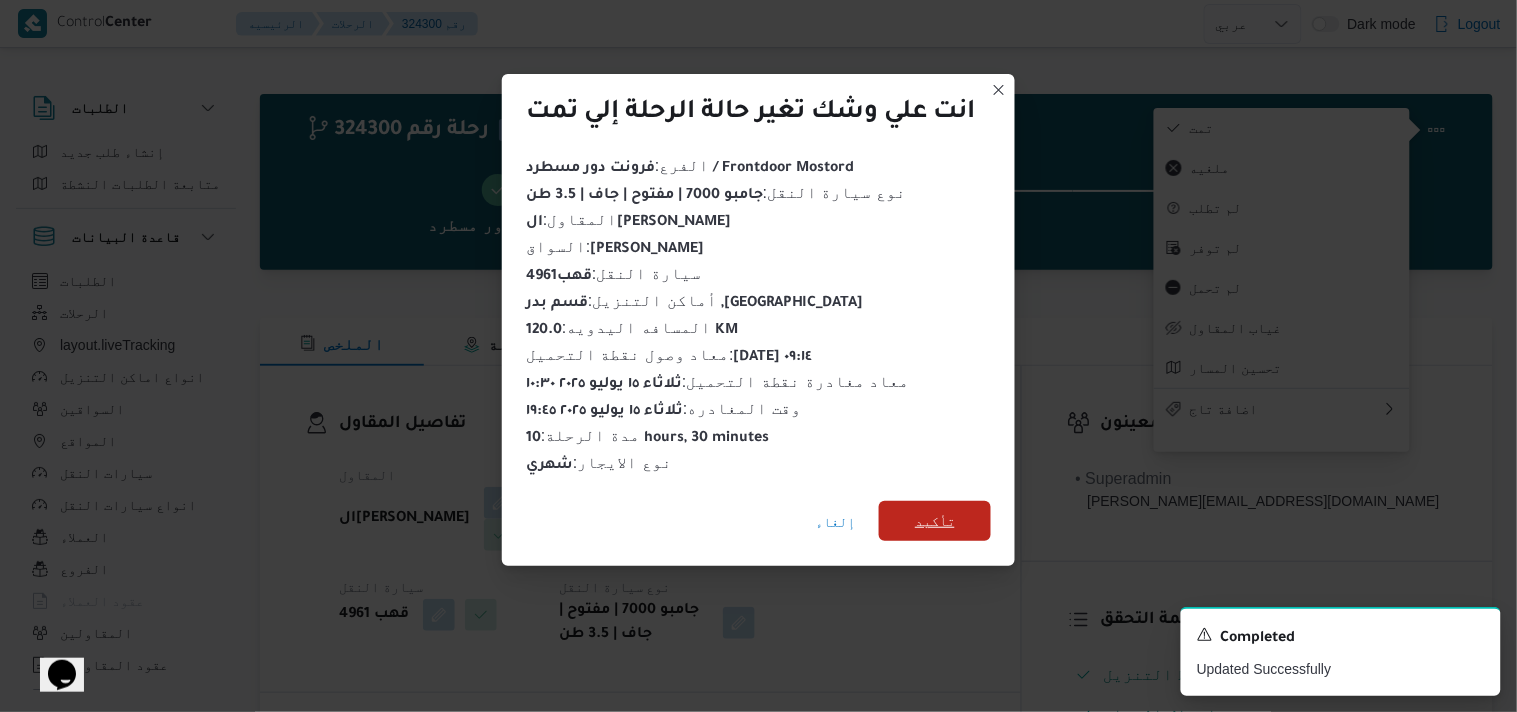 click on "تأكيد" at bounding box center (935, 521) 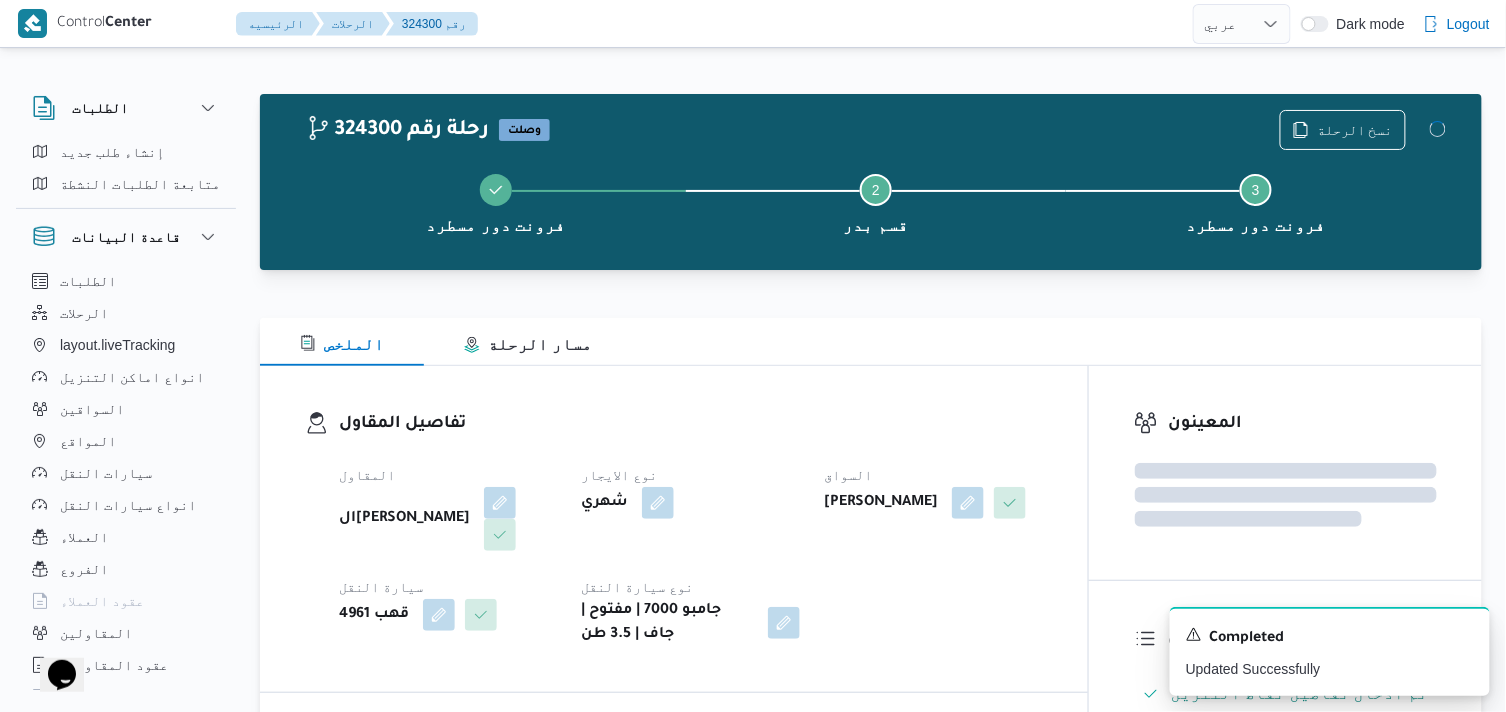 click on "تفاصيل المقاول" at bounding box center (691, 424) 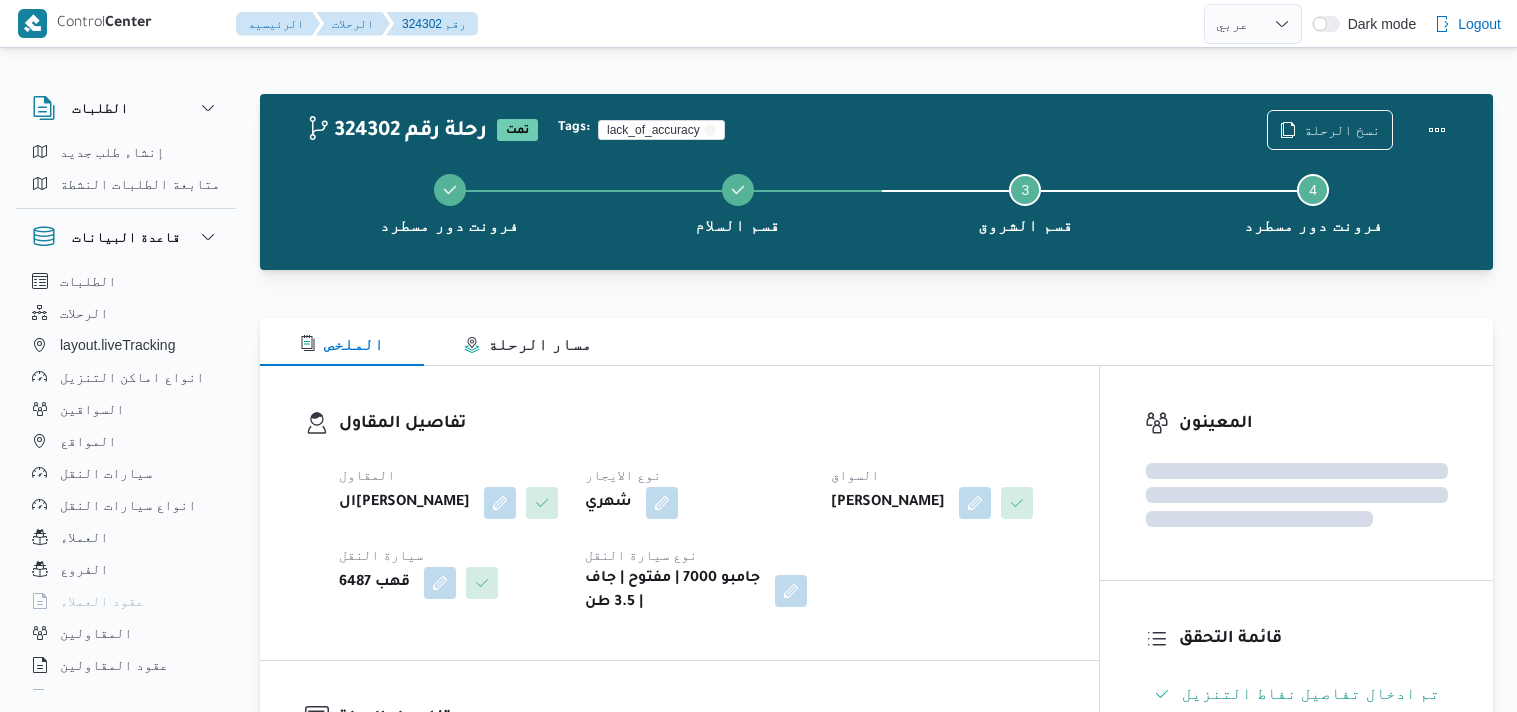 select on "ar" 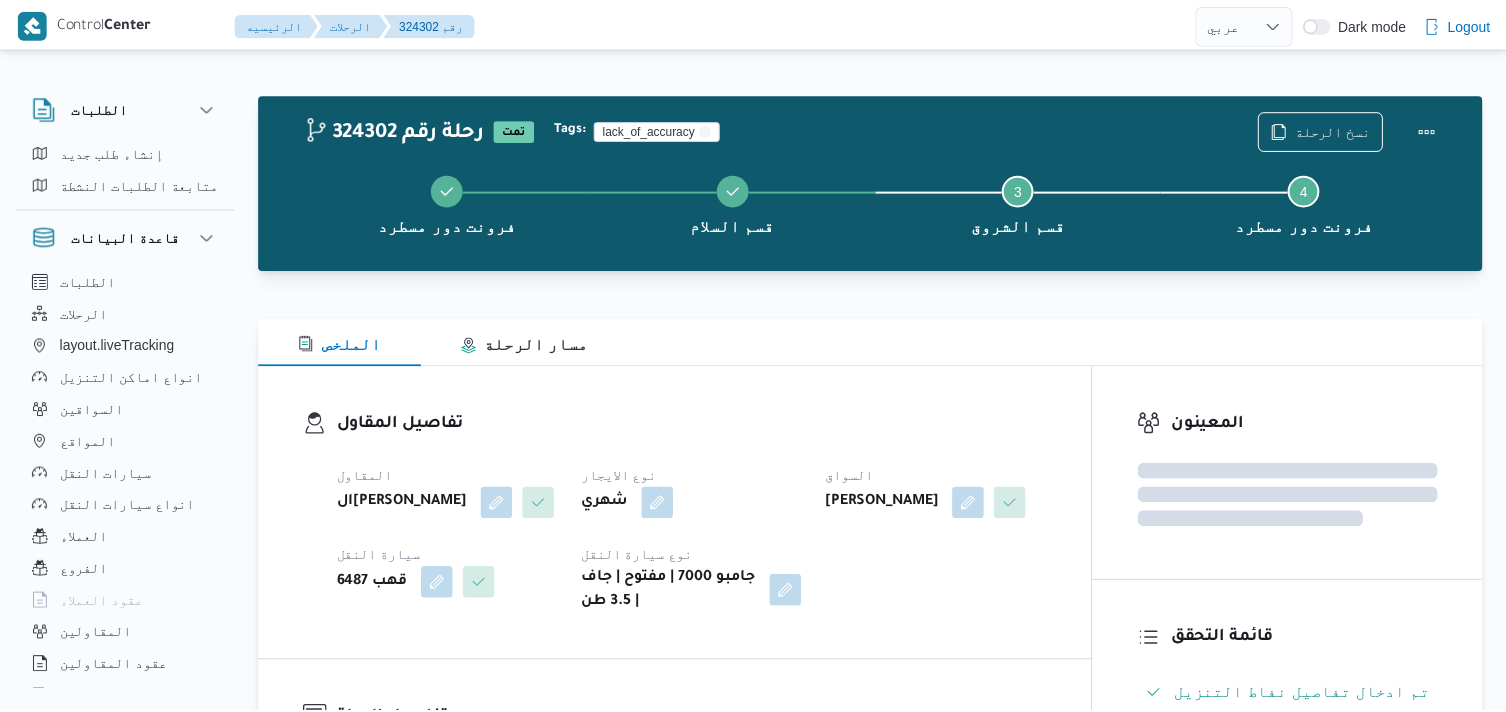 scroll, scrollTop: 0, scrollLeft: 0, axis: both 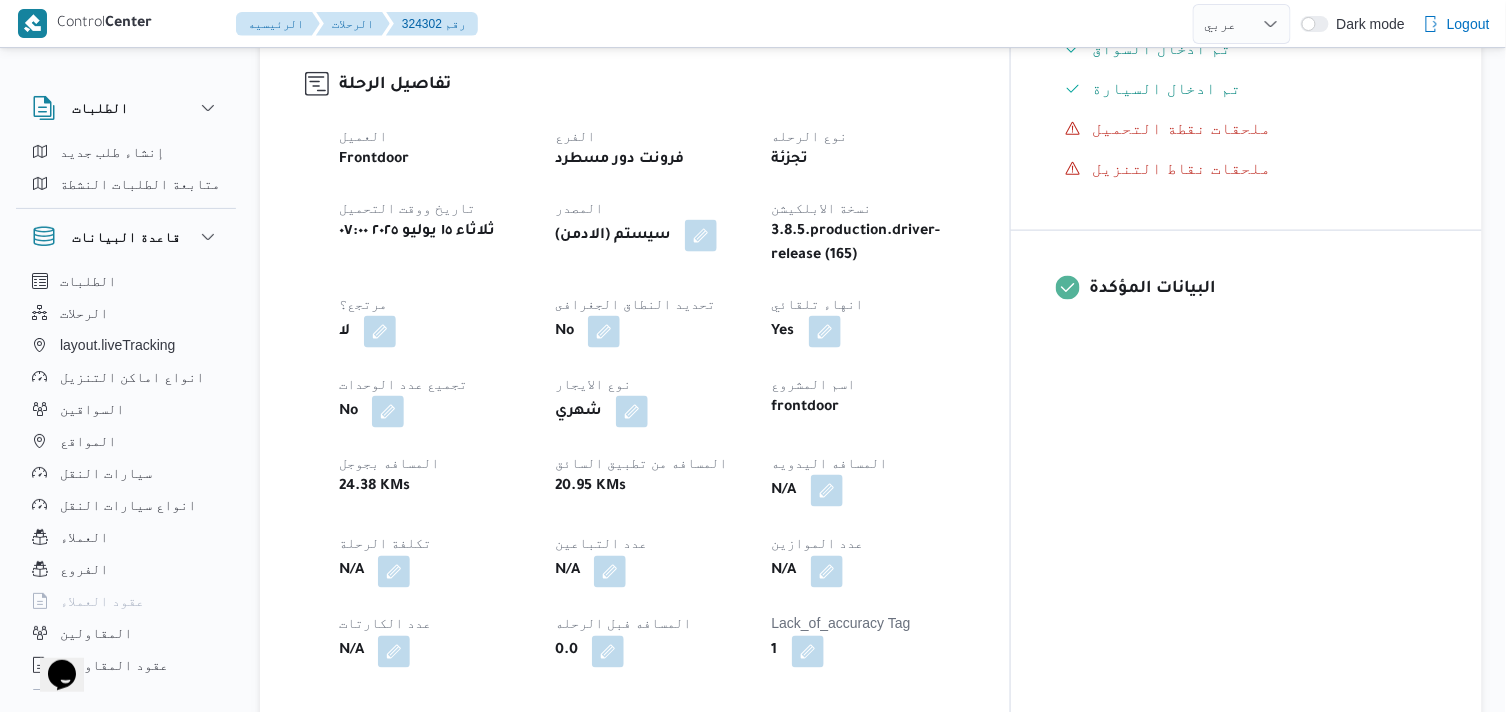 click at bounding box center (827, 491) 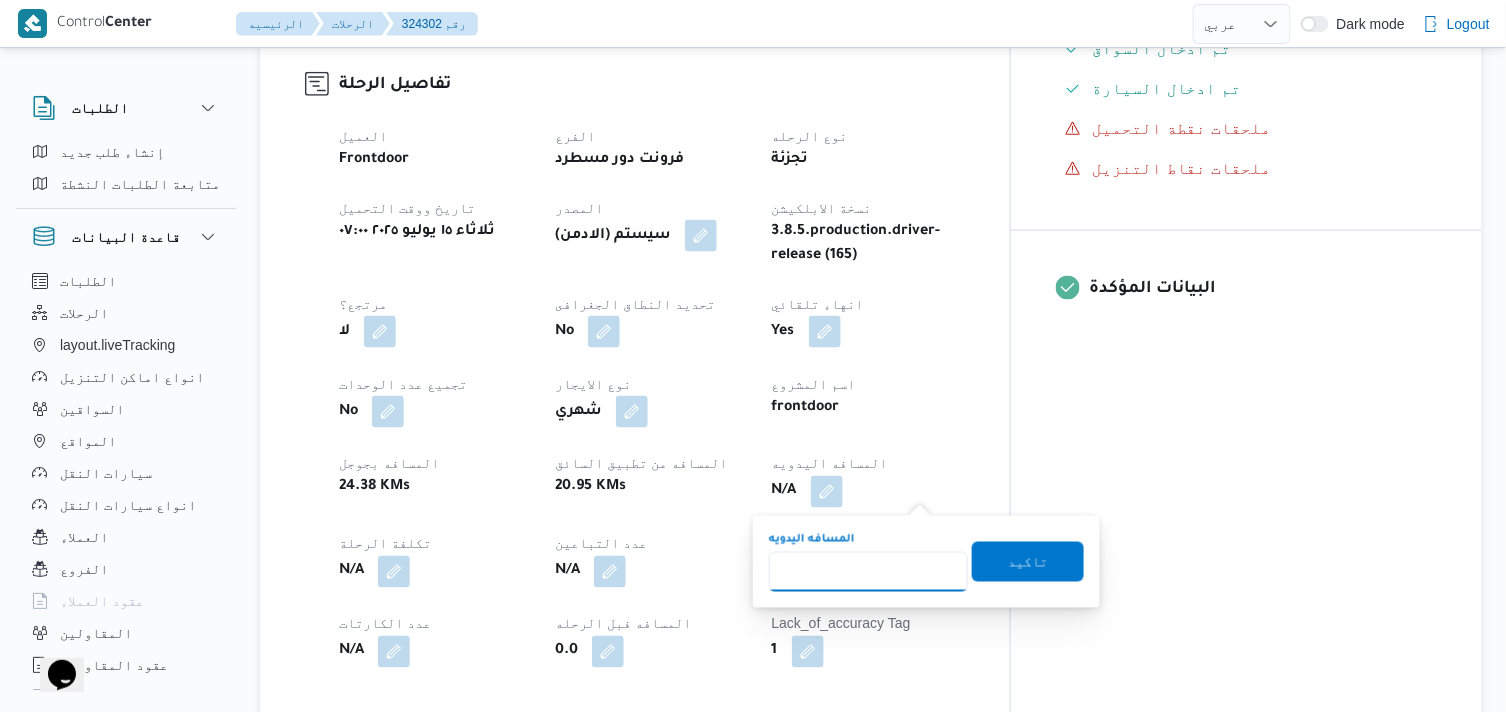 click on "المسافه اليدويه" at bounding box center [868, 572] 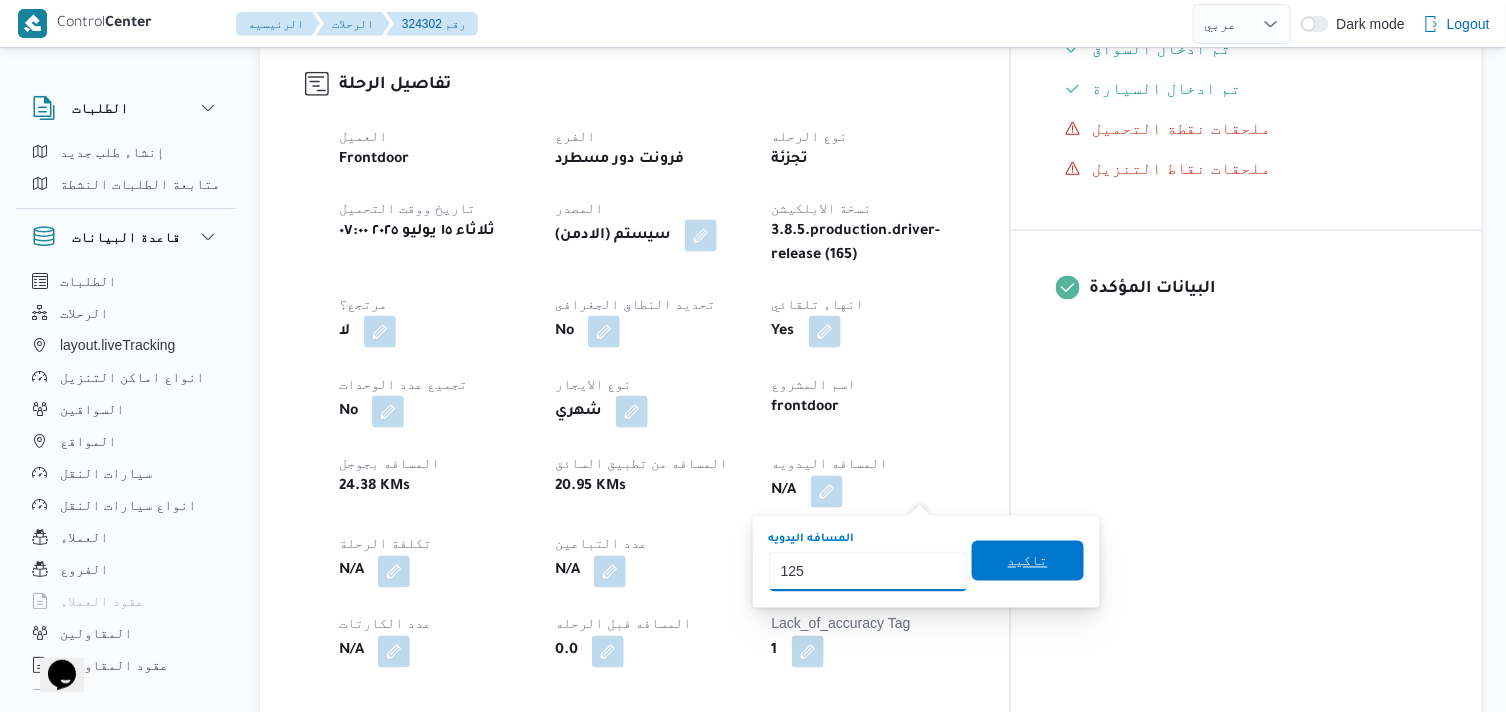type on "125" 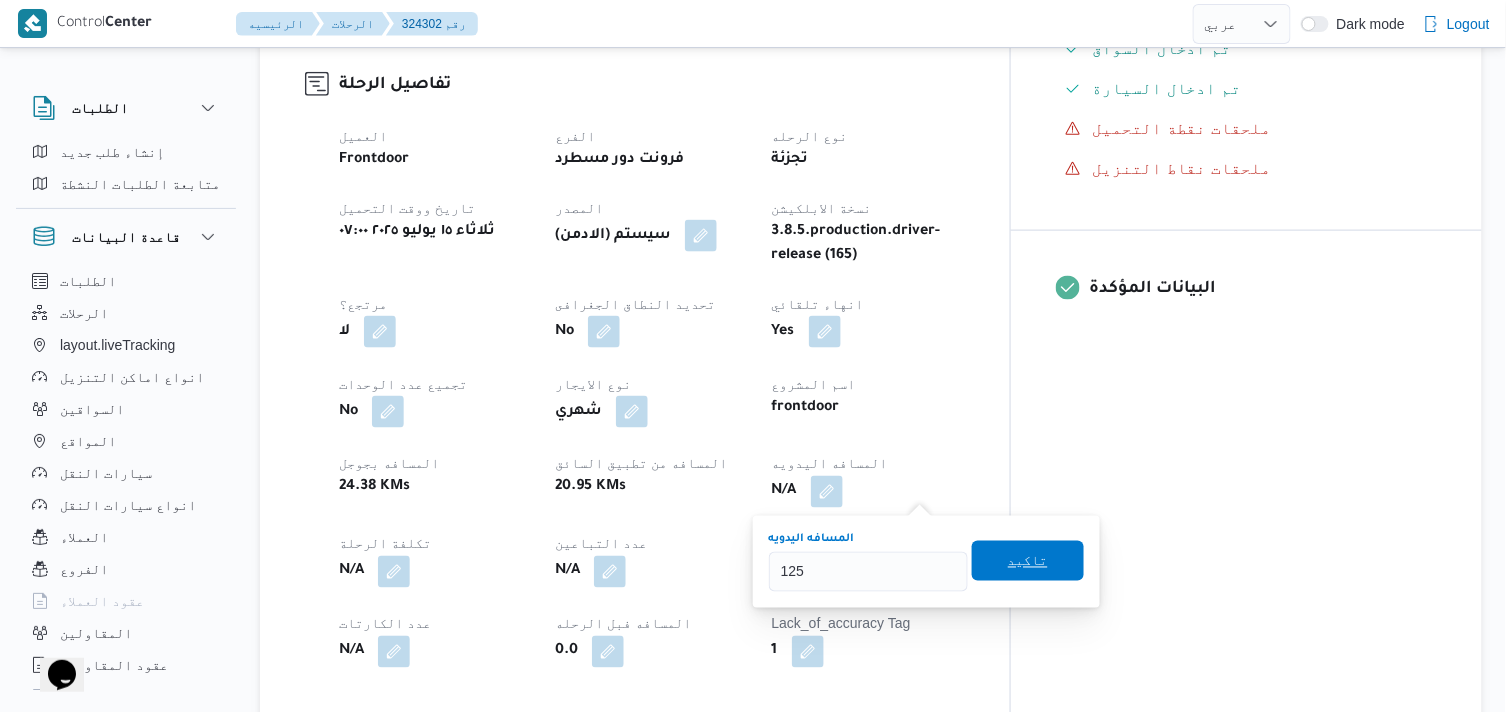 click on "تاكيد" at bounding box center [1028, 561] 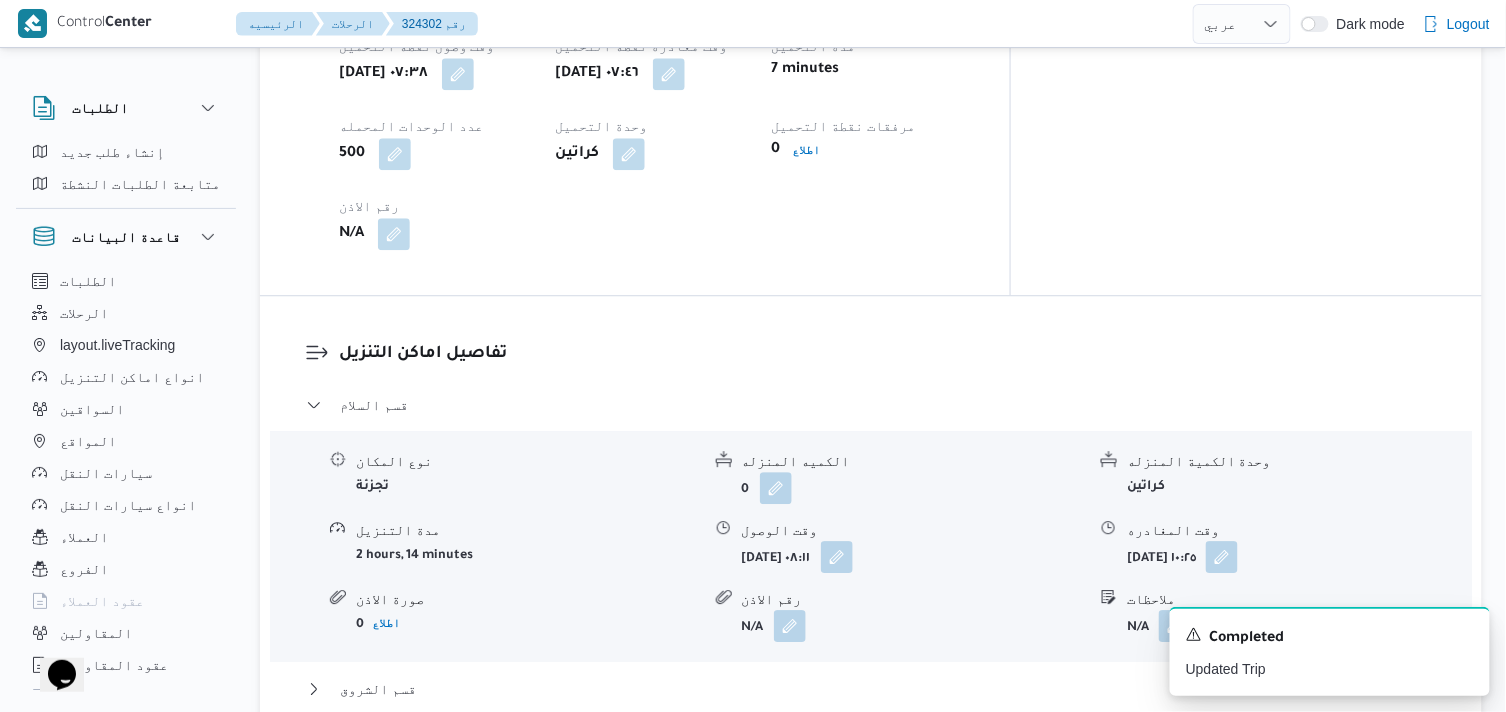 scroll, scrollTop: 1444, scrollLeft: 0, axis: vertical 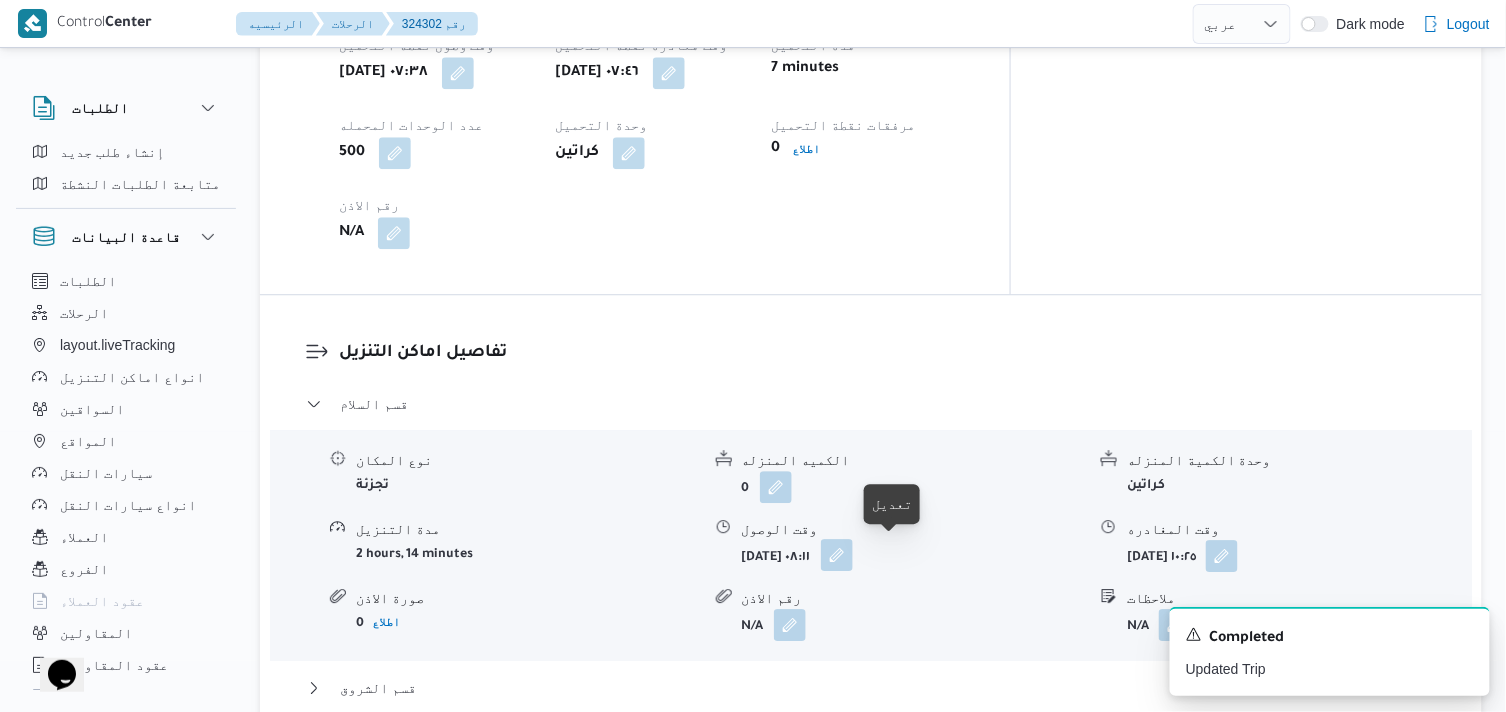 click at bounding box center [837, 555] 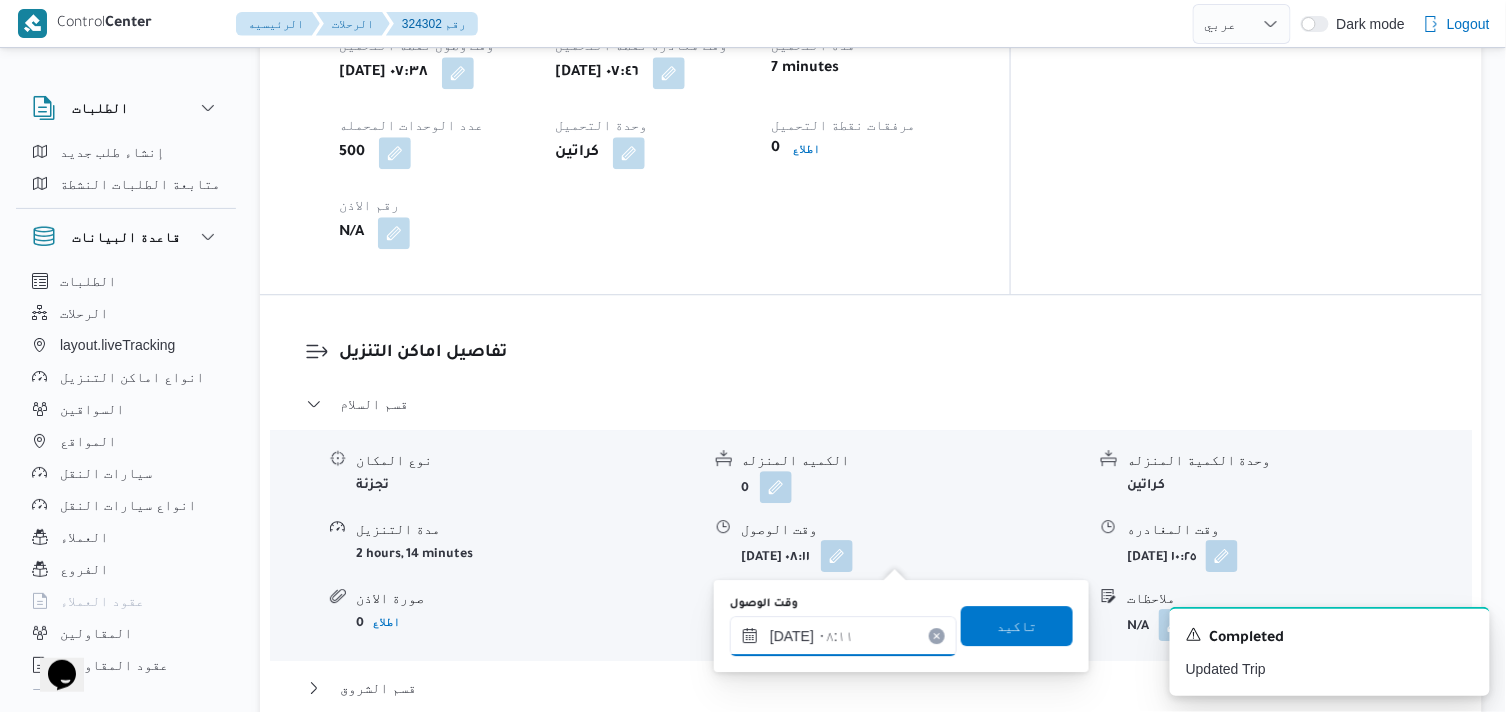 click on "[DATE] ٠٨:١١" at bounding box center (843, 636) 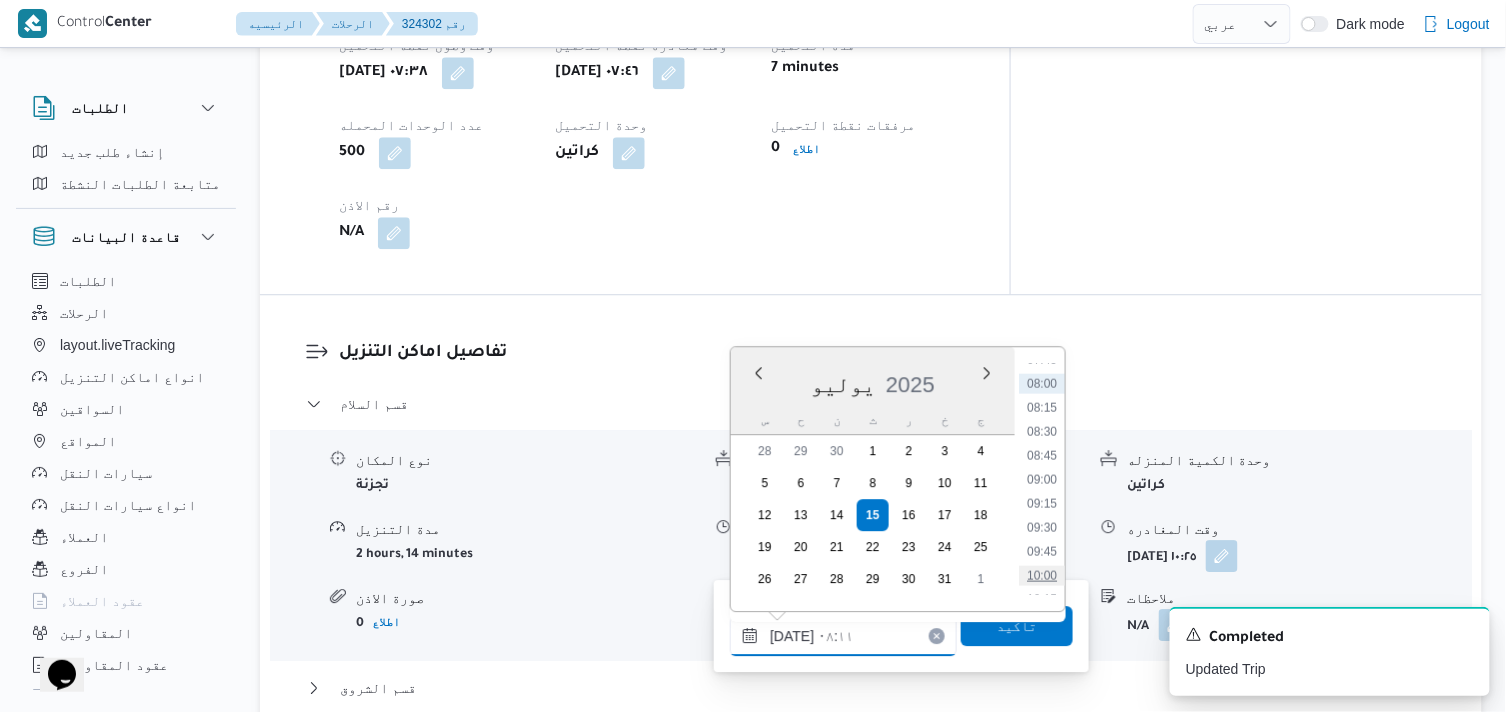 scroll, scrollTop: 760, scrollLeft: 0, axis: vertical 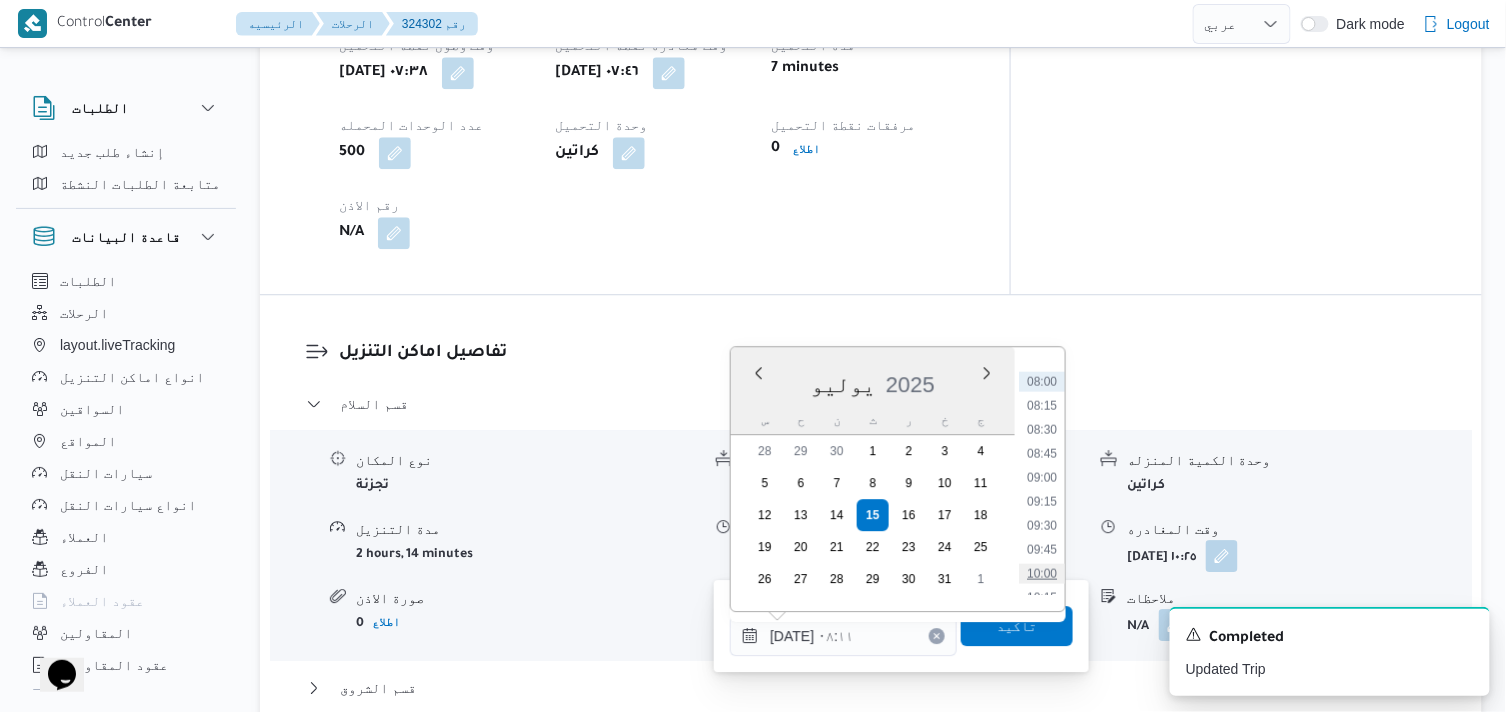 click on "10:00" at bounding box center [1042, 573] 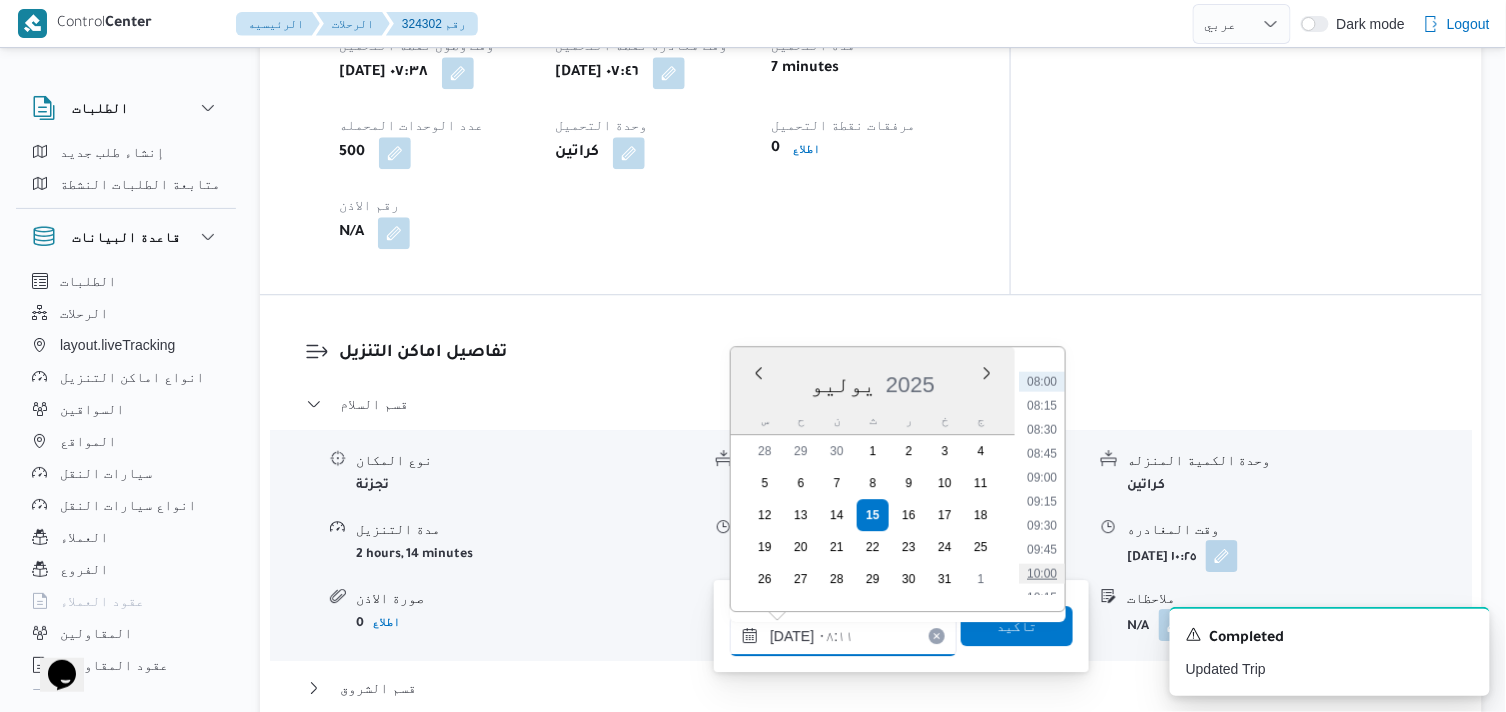 type on "١٥/٠٧/٢٠٢٥ ١٠:٠٠" 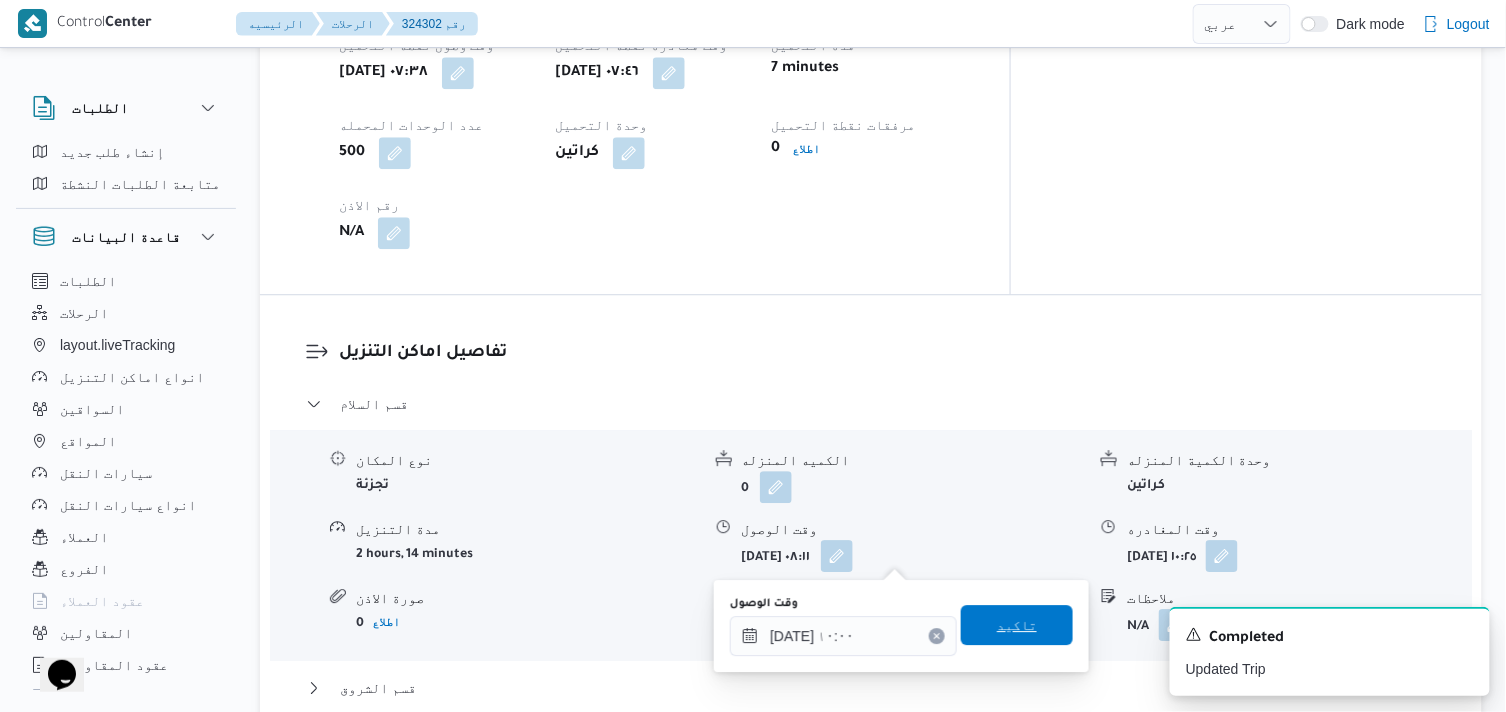 click on "تاكيد" at bounding box center [1017, 625] 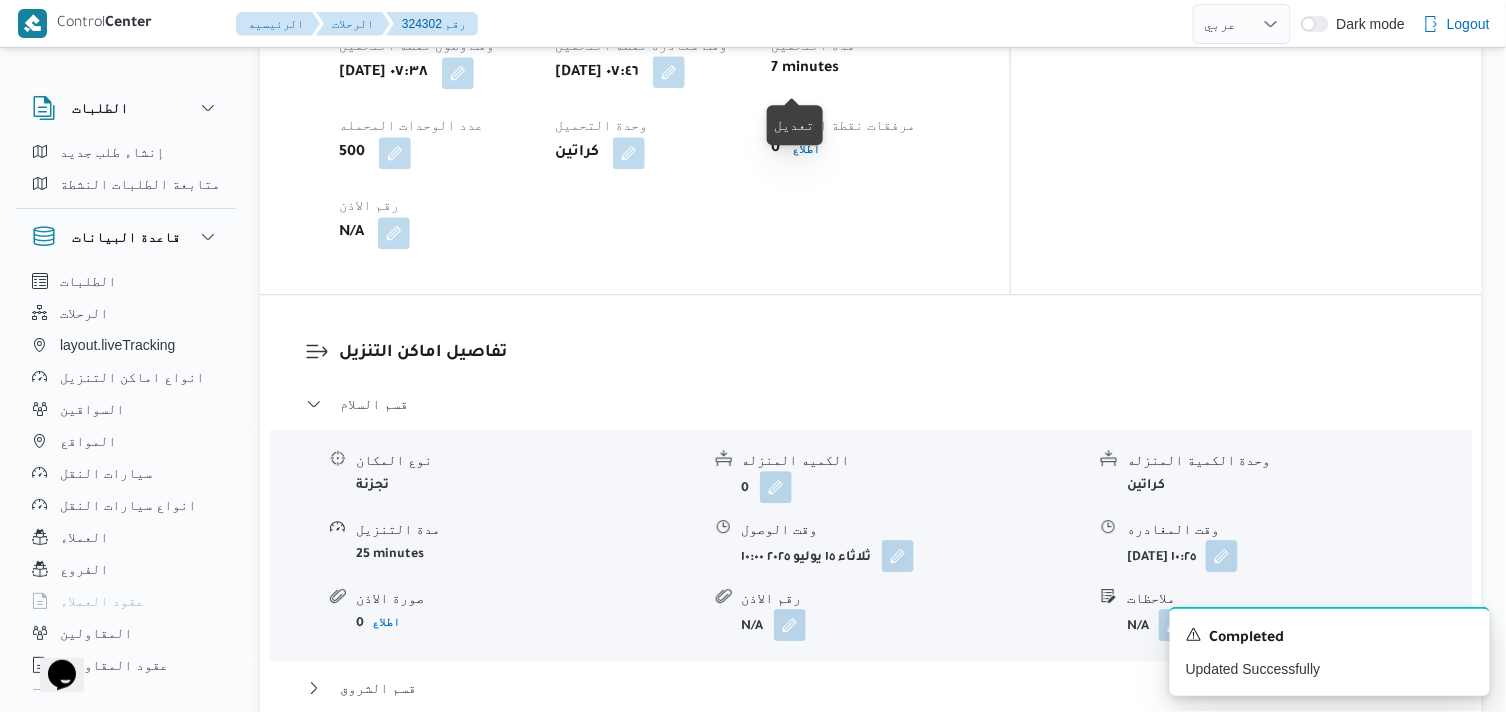 click at bounding box center [669, 72] 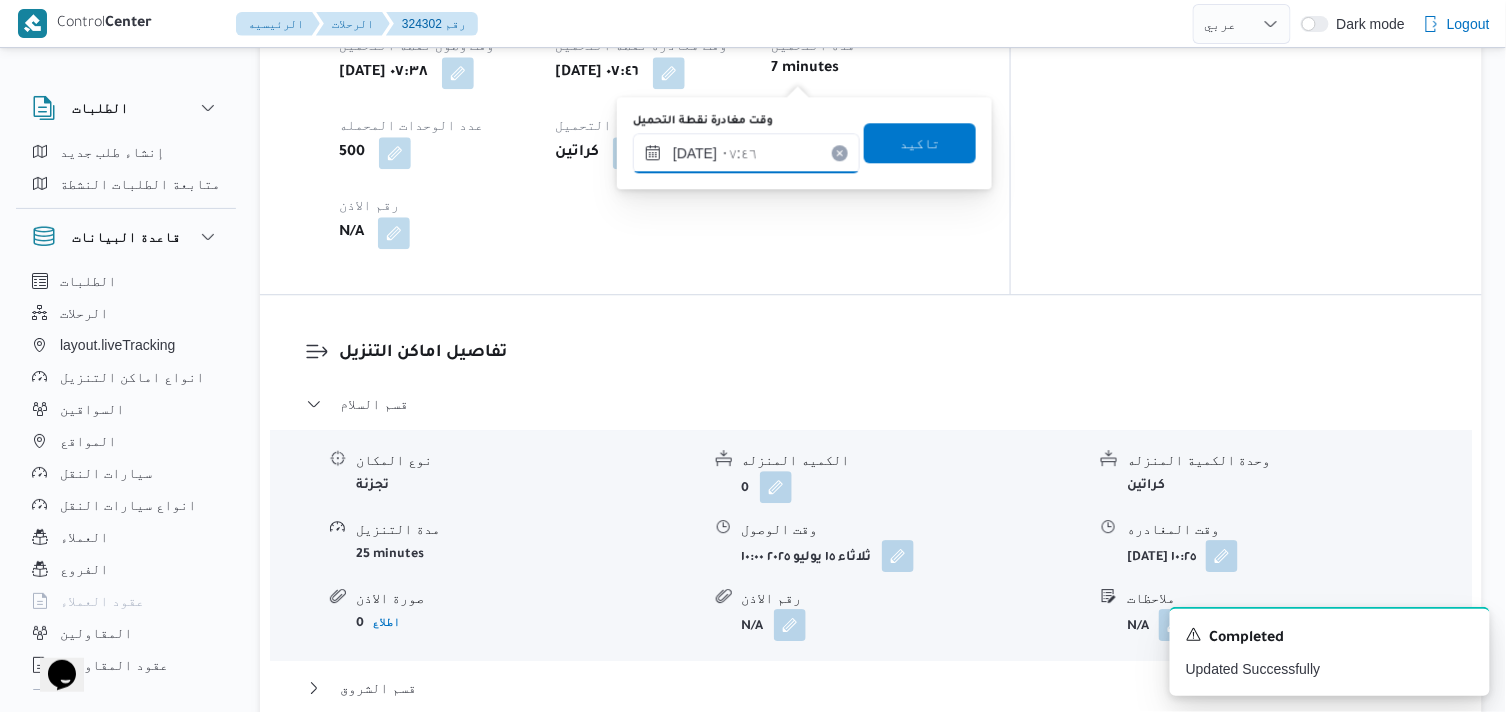 click on "١٥/٠٧/٢٠٢٥ ٠٧:٤٦" at bounding box center [746, 153] 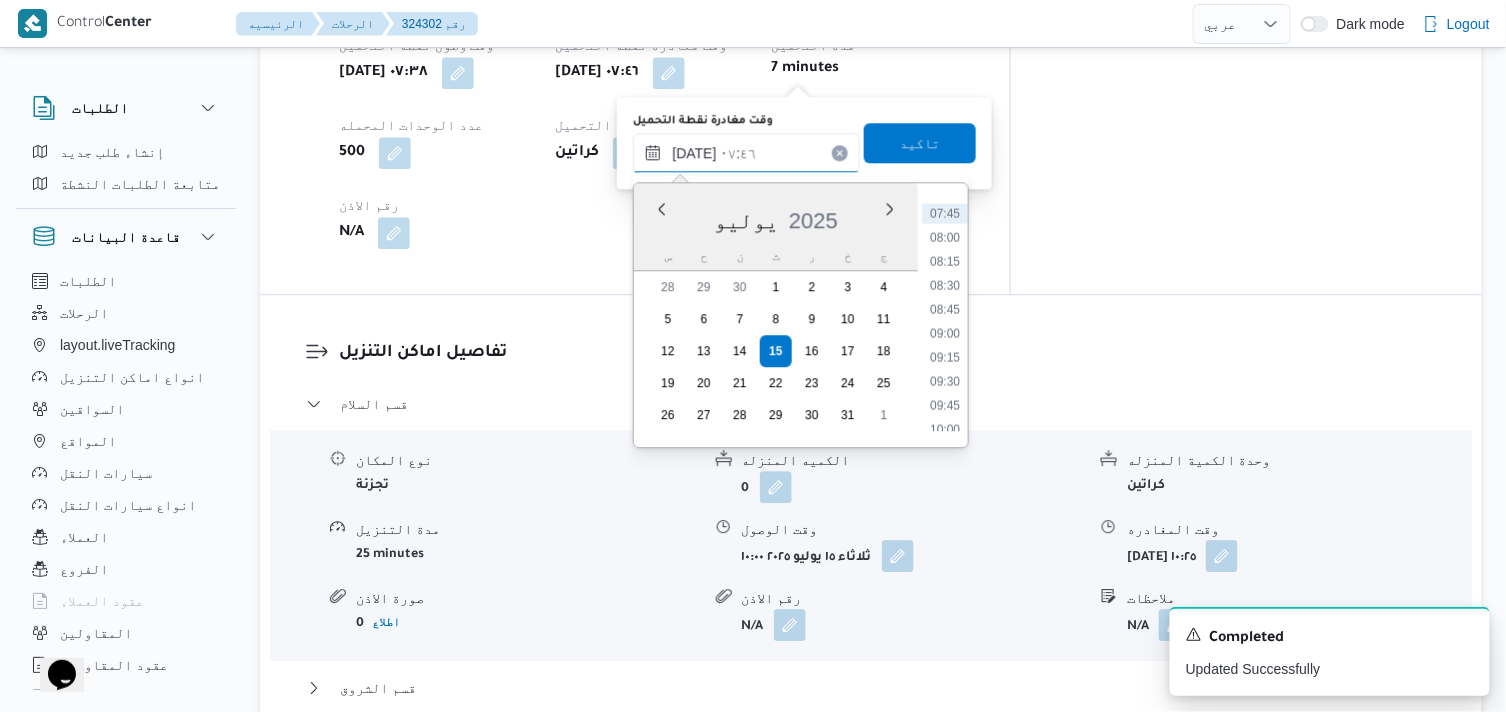 scroll, scrollTop: 846, scrollLeft: 0, axis: vertical 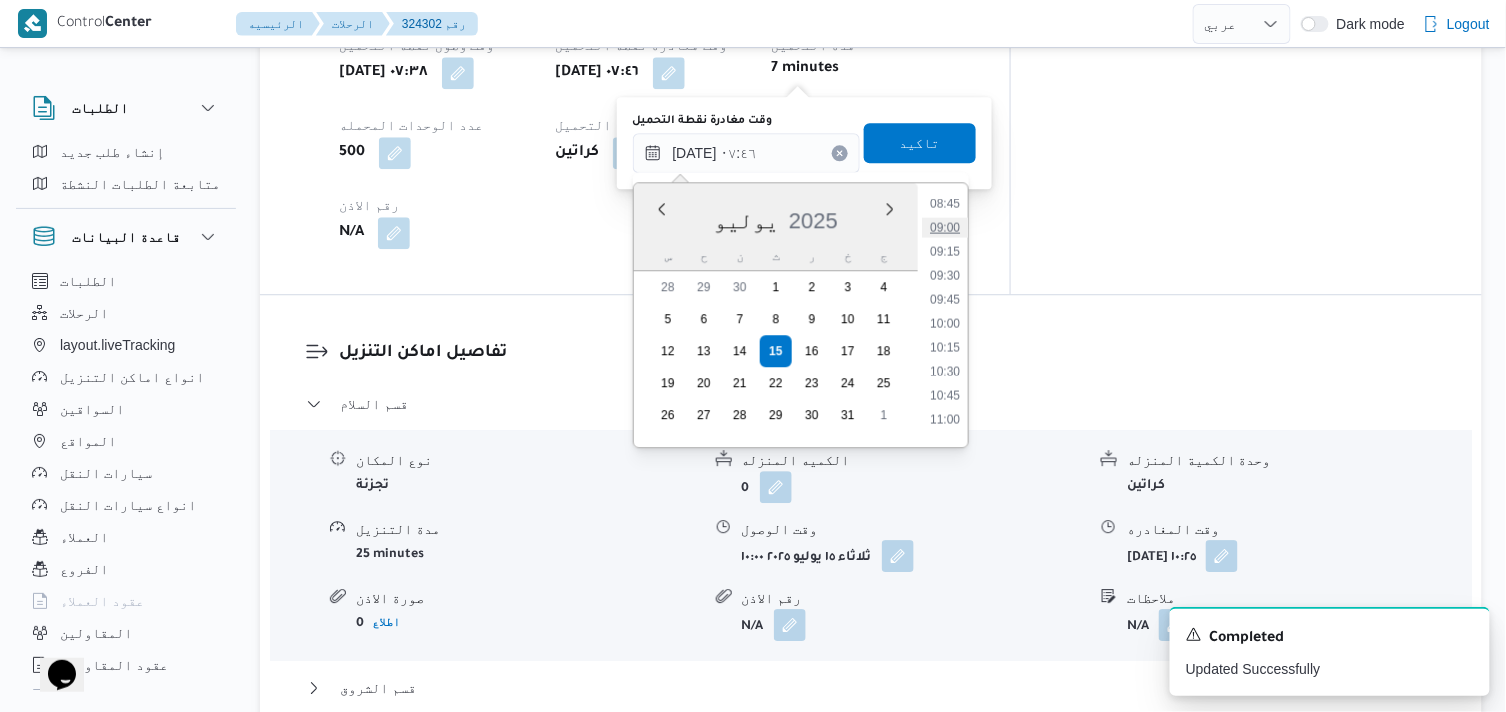 click on "09:00" at bounding box center [945, 227] 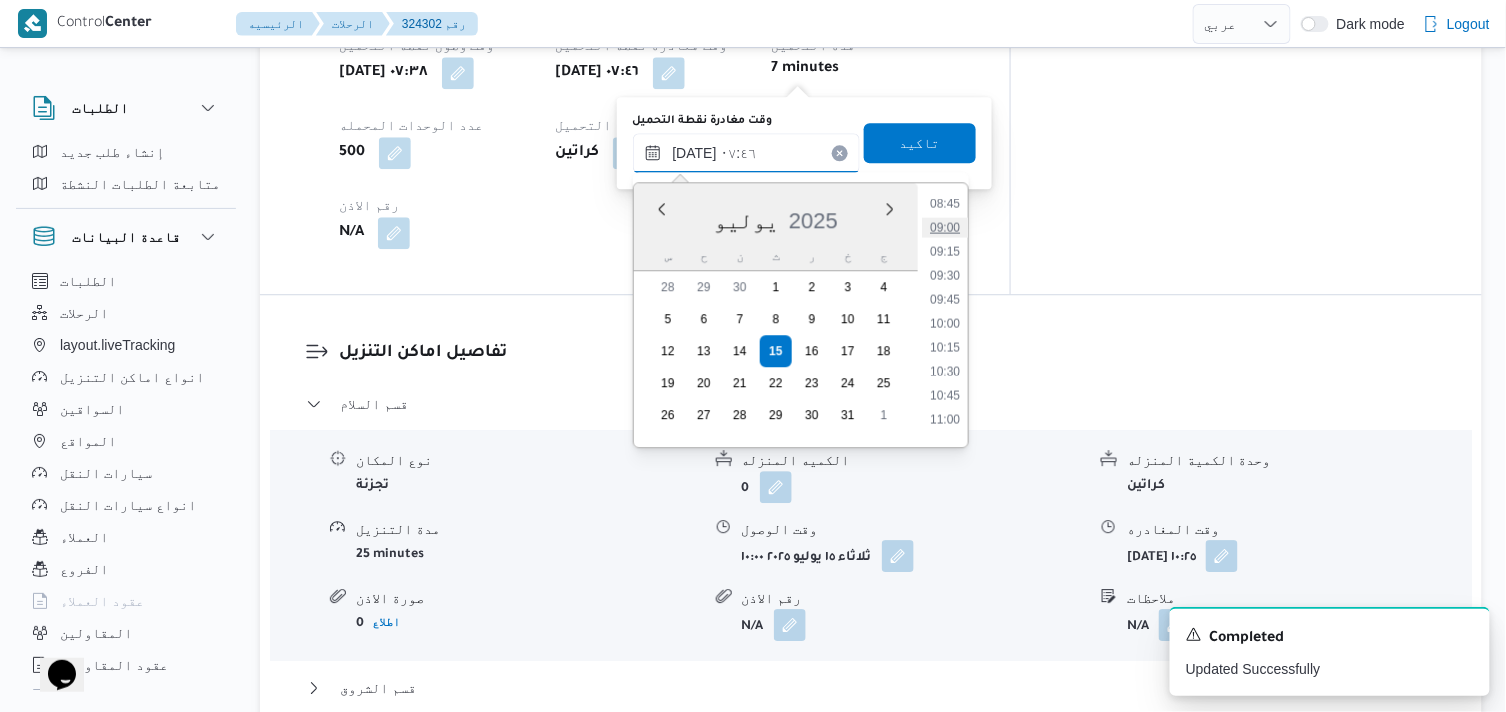 type on "١٥/٠٧/٢٠٢٥ ٠٩:٠٠" 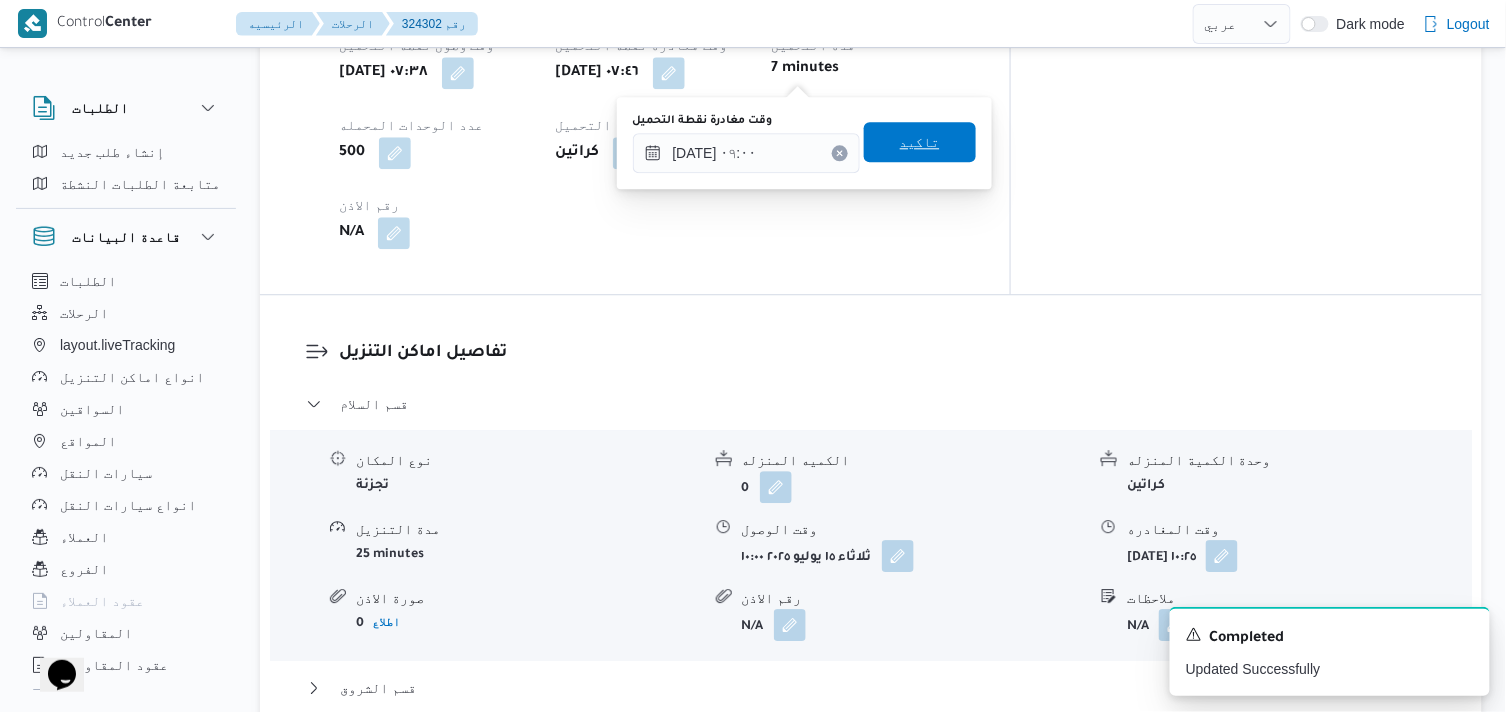 click on "تاكيد" at bounding box center (920, 142) 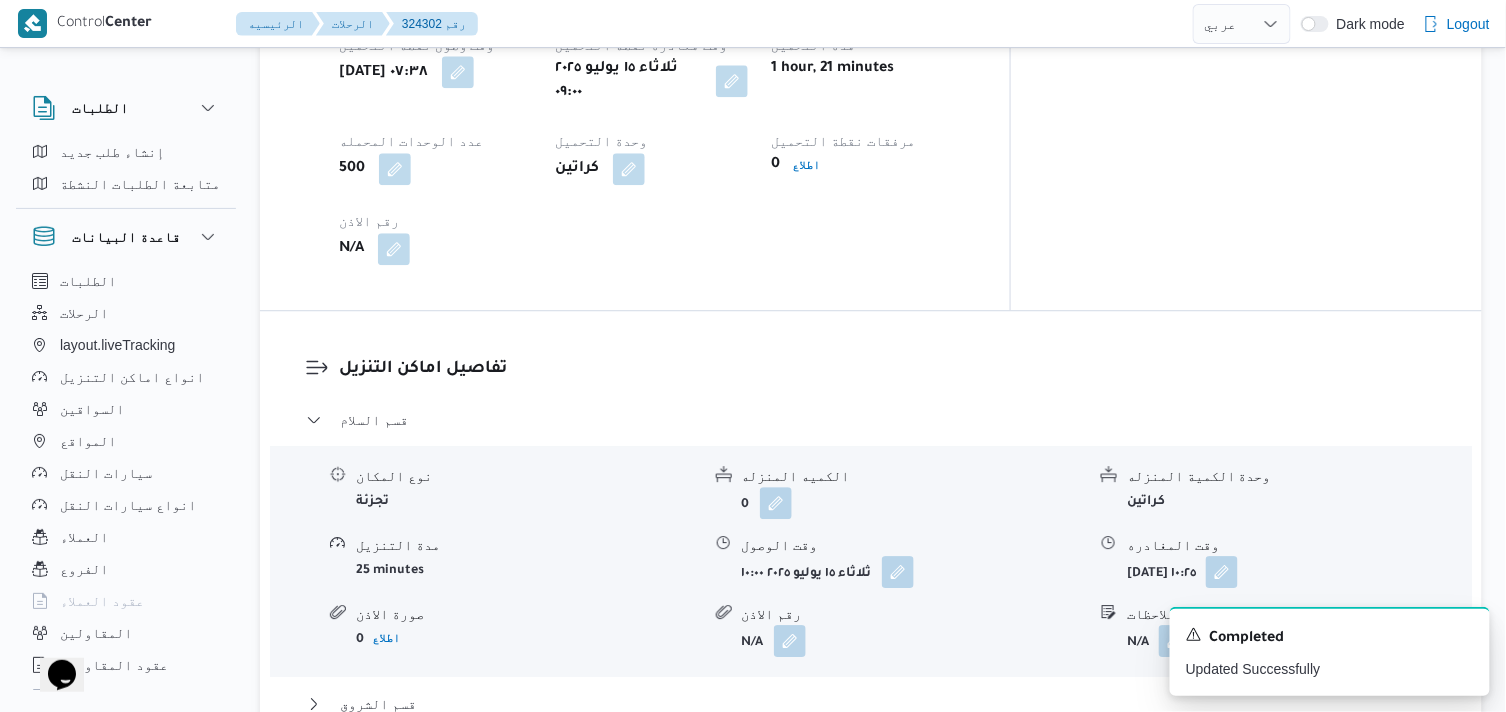 click at bounding box center [458, 72] 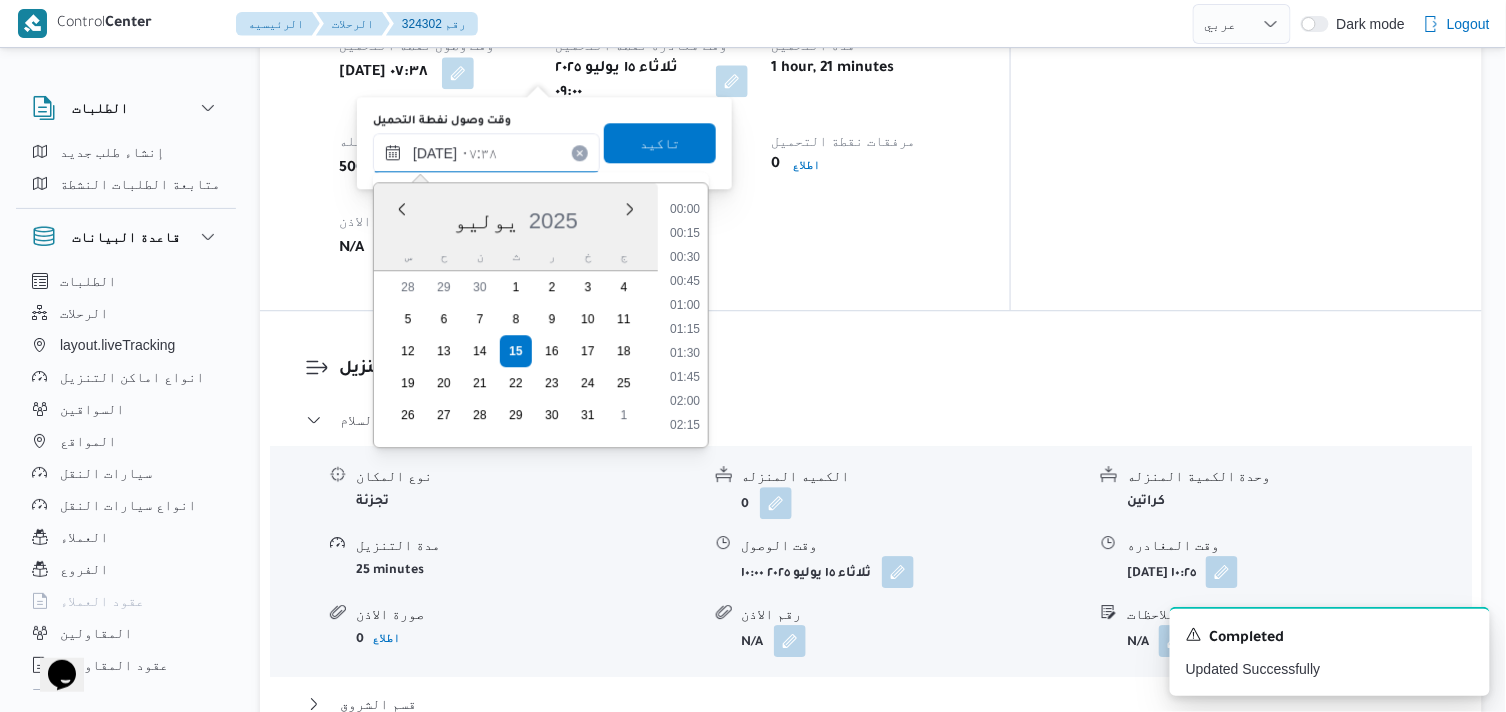 click on "١٥/٠٧/٢٠٢٥ ٠٧:٣٨" at bounding box center [486, 153] 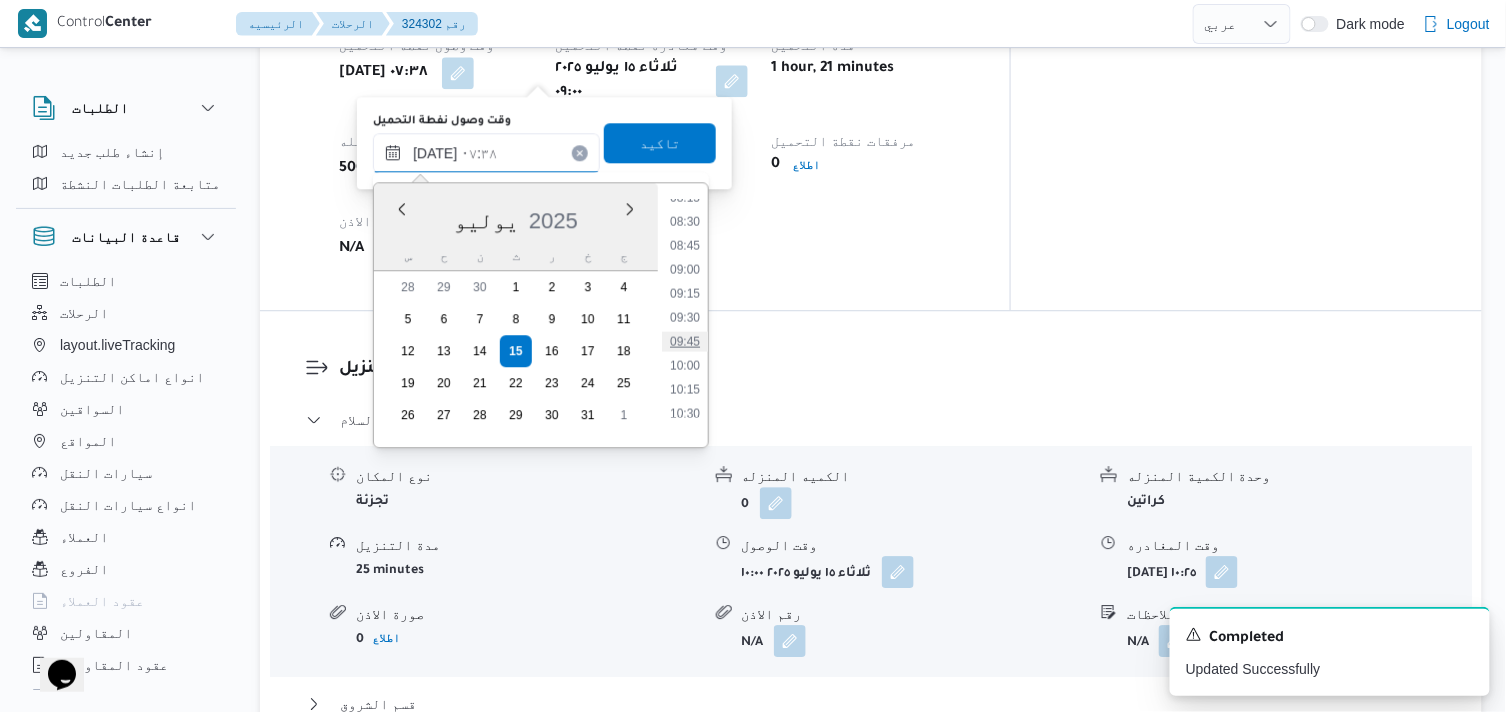 scroll, scrollTop: 822, scrollLeft: 0, axis: vertical 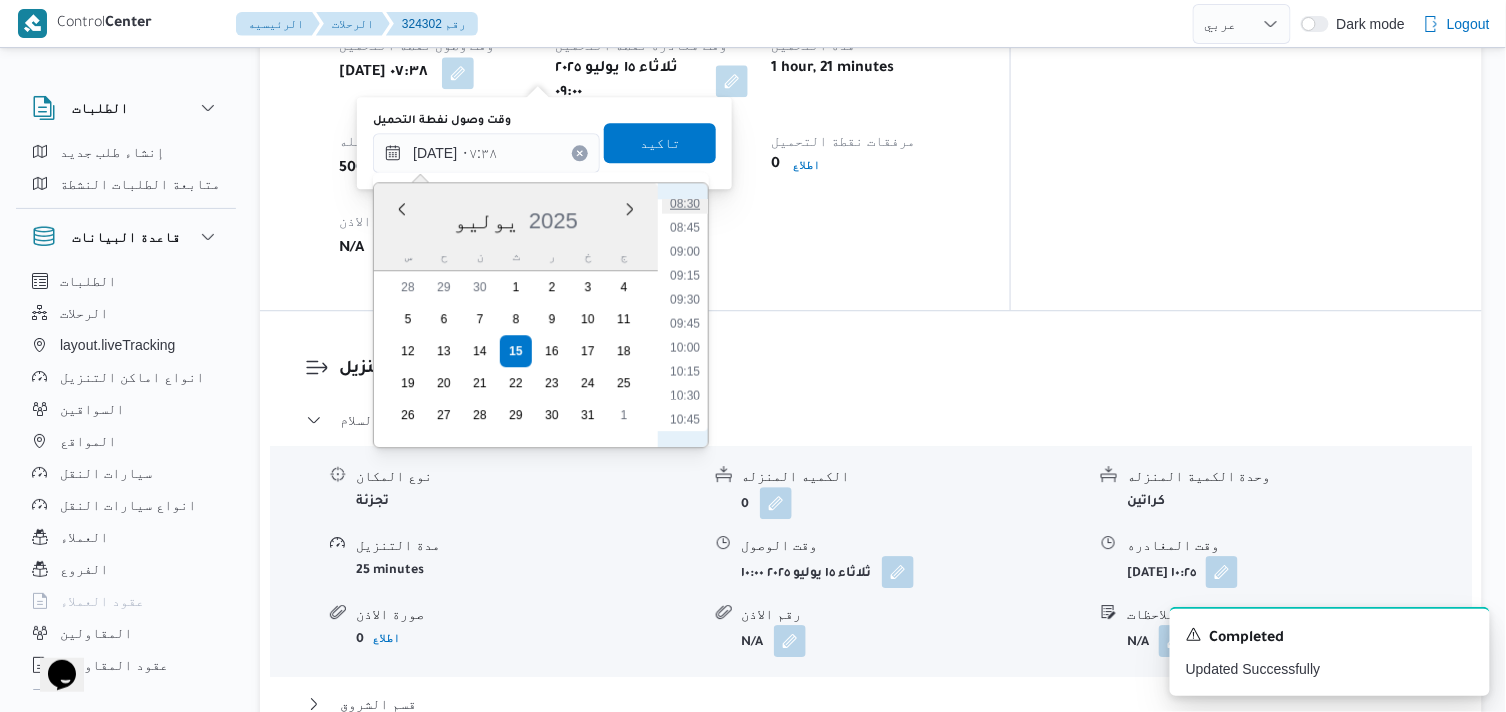 click on "08:30" at bounding box center (685, 203) 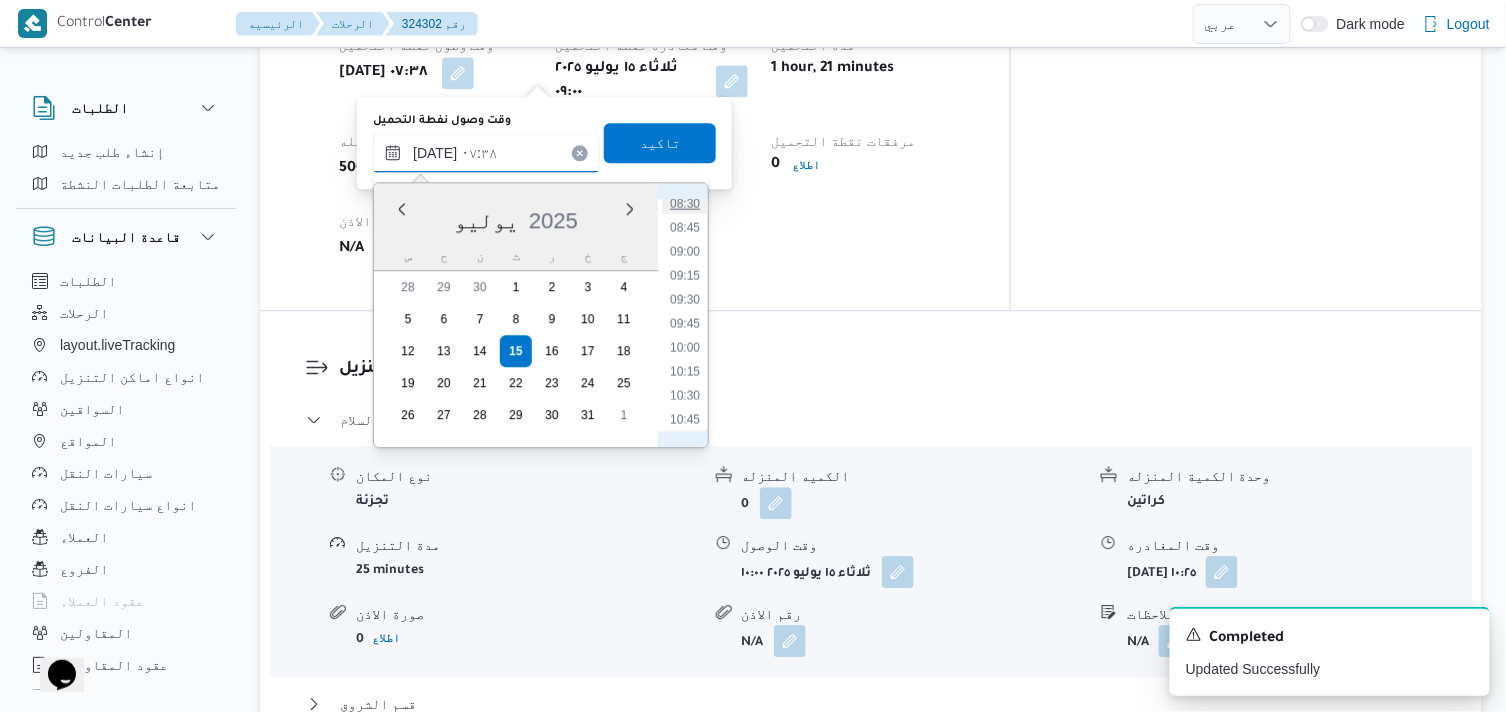 type on "١٥/٠٧/٢٠٢٥ ٠٨:٣٠" 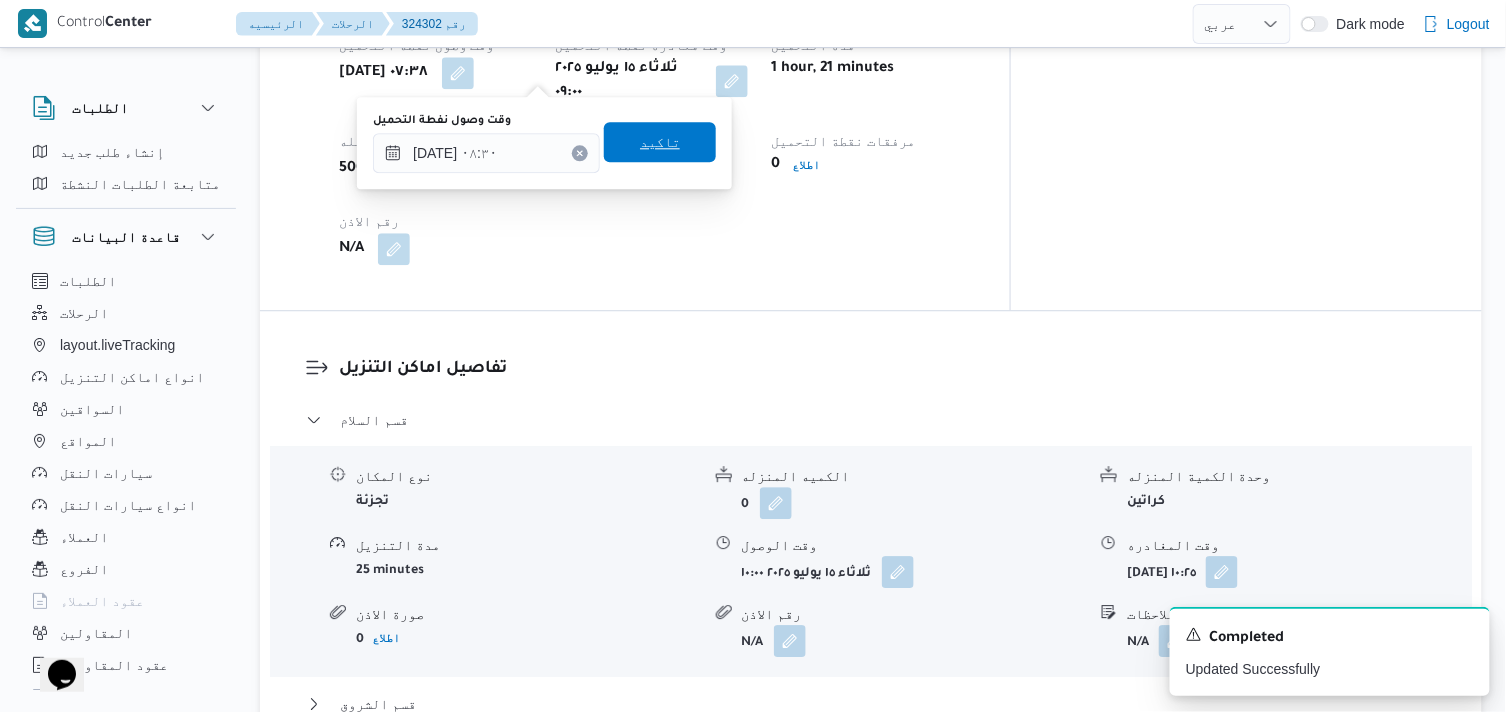 click on "تاكيد" at bounding box center [660, 142] 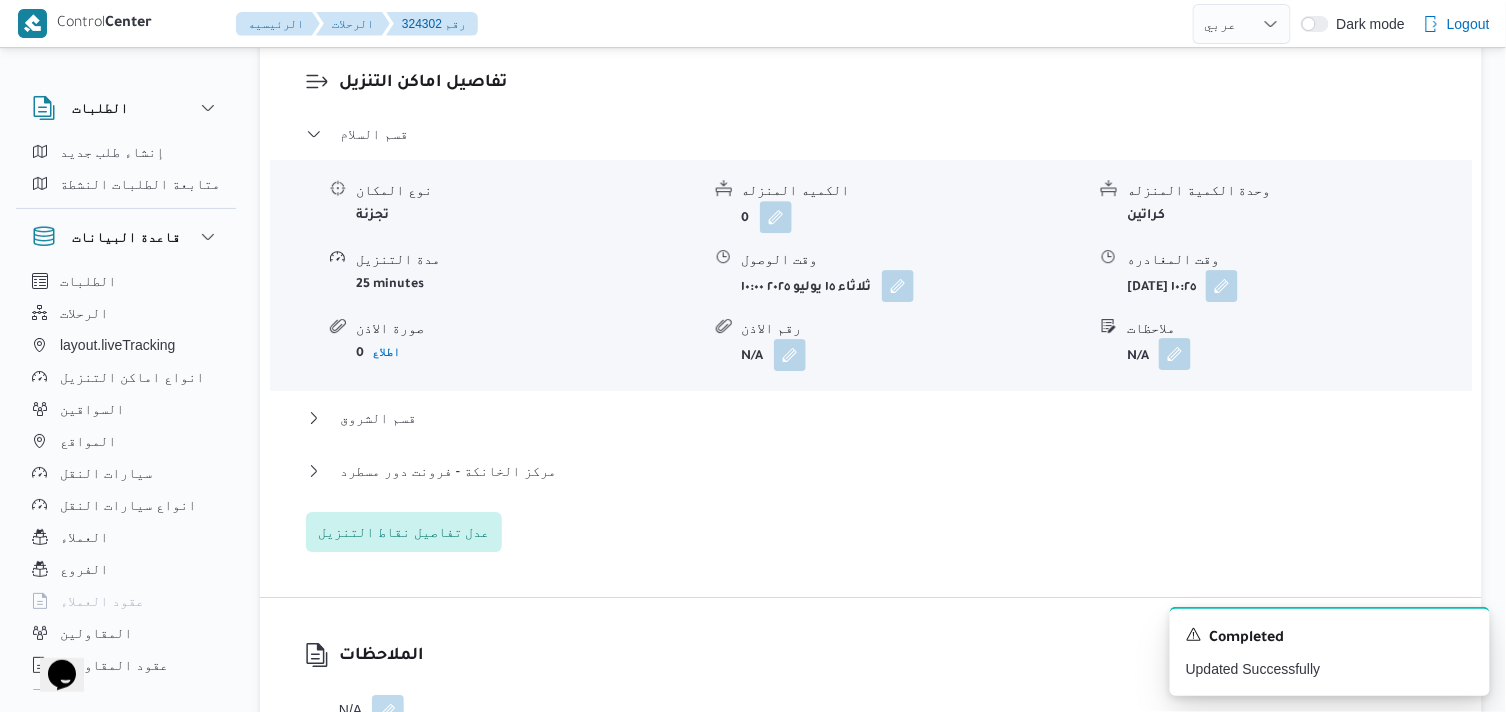 scroll, scrollTop: 1777, scrollLeft: 0, axis: vertical 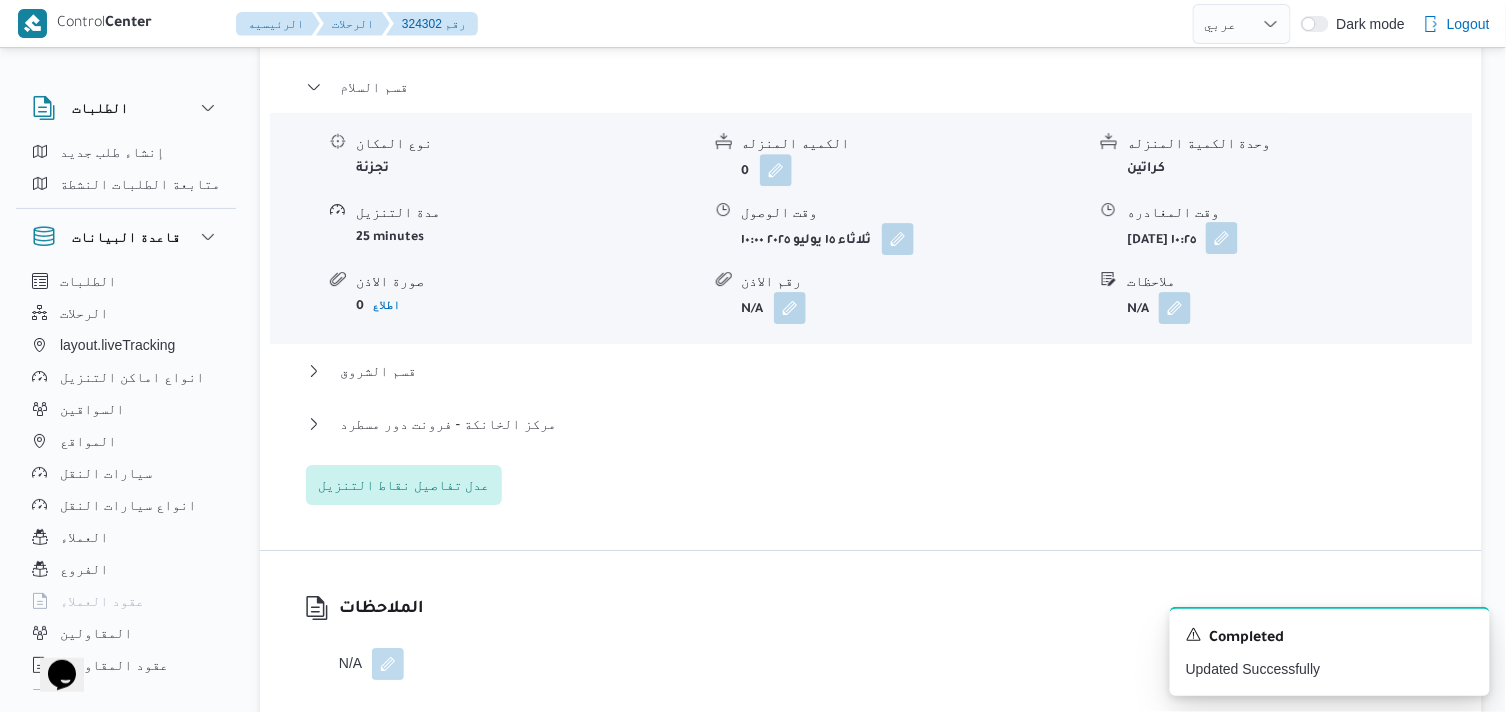 click at bounding box center (1222, 238) 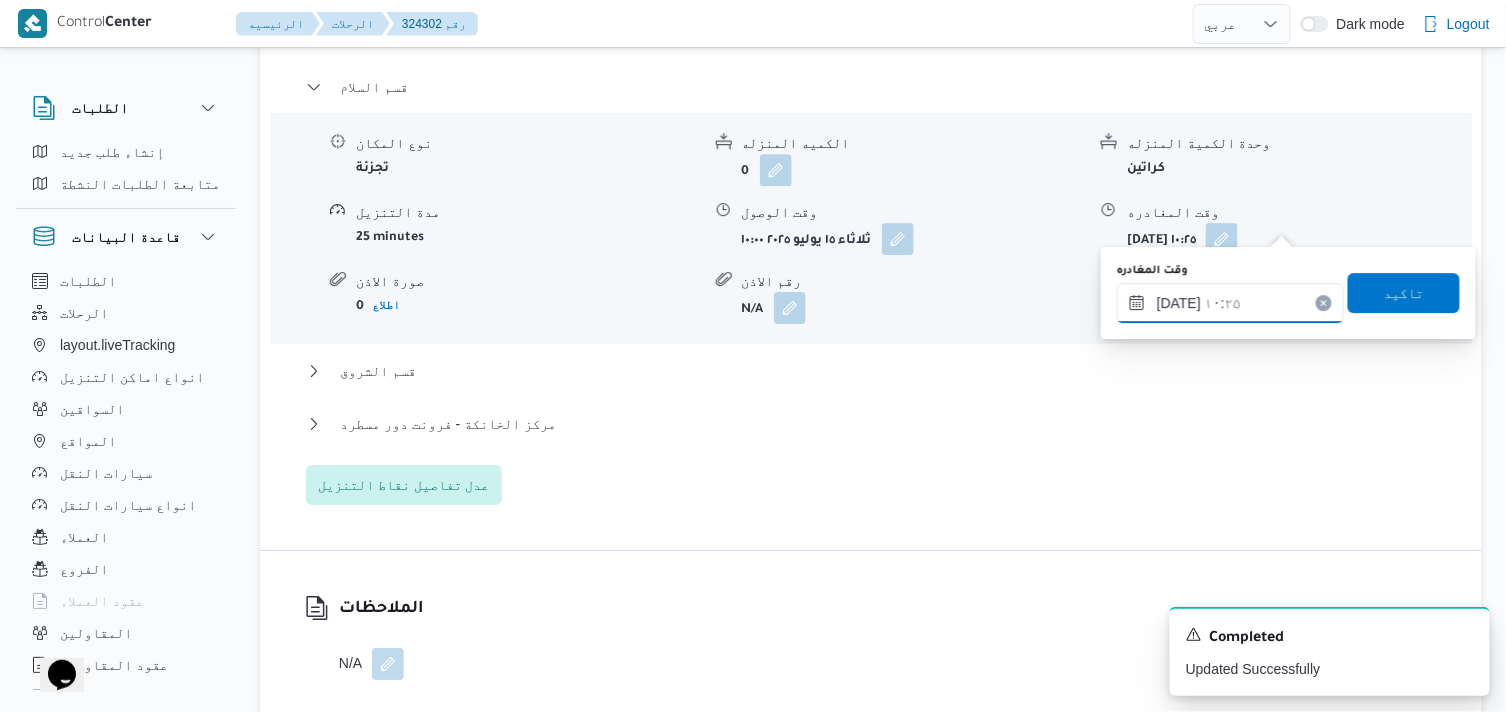 click on "١٥/٠٧/٢٠٢٥ ١٠:٢٥" at bounding box center (1230, 303) 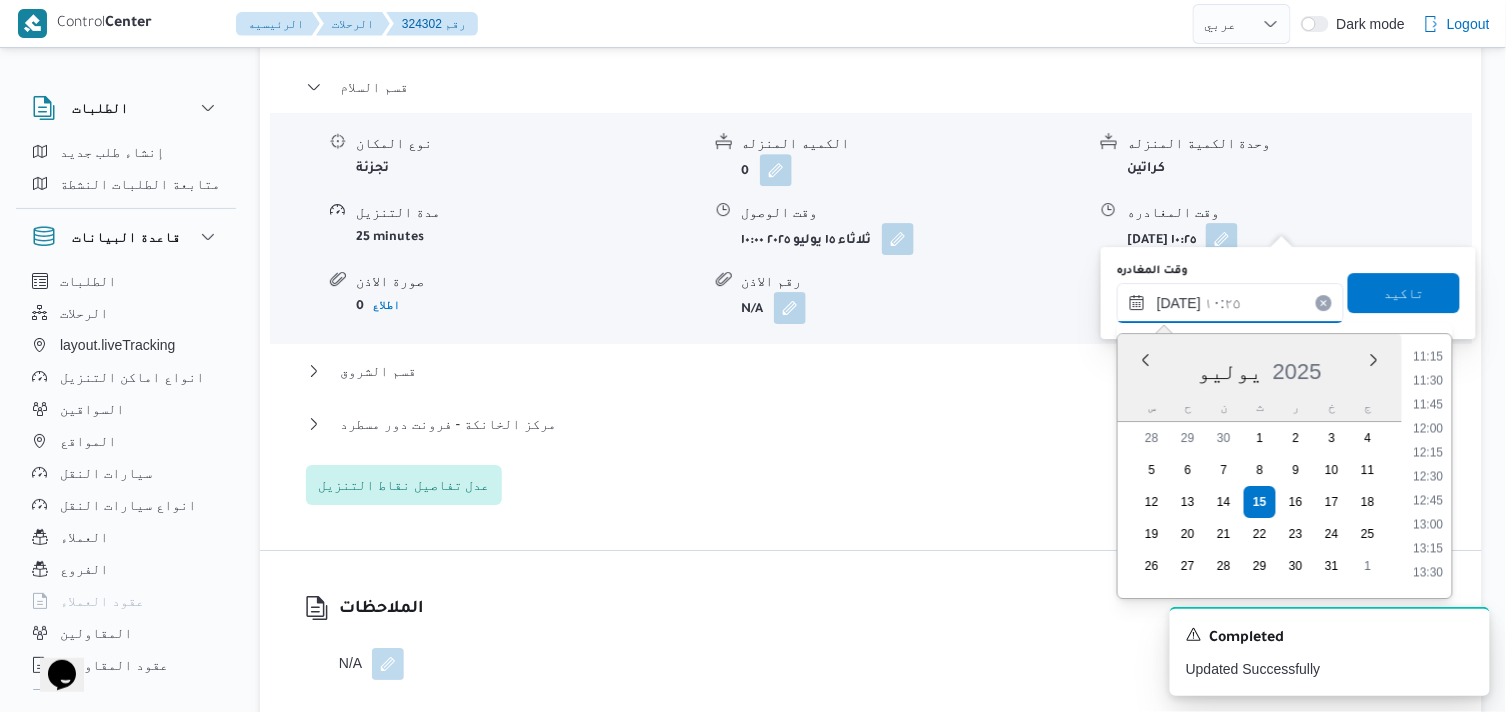 scroll, scrollTop: 1086, scrollLeft: 0, axis: vertical 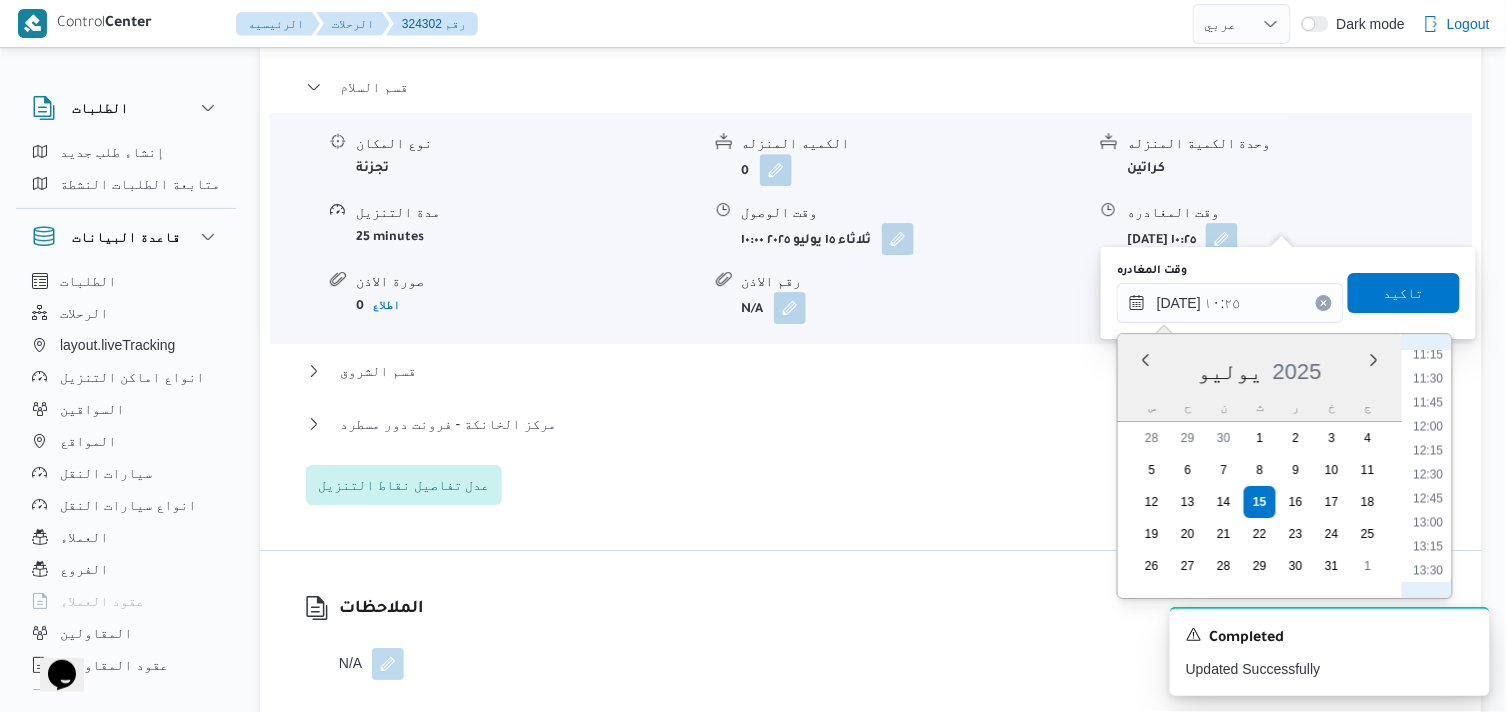 click on "00:00 00:15 00:30 00:45 01:00 01:15 01:30 01:45 02:00 02:15 02:30 02:45 03:00 03:15 03:30 03:45 04:00 04:15 04:30 04:45 05:00 05:15 05:30 05:45 06:00 06:15 06:30 06:45 07:00 07:15 07:30 07:45 08:00 08:15 08:30 08:45 09:00 09:15 09:30 09:45 10:00 10:15 10:30 10:45 11:00 11:15 11:30 11:45 12:00 12:15 12:30 12:45 13:00 13:15 13:30 13:45 14:00 14:15 14:30 14:45 15:00 15:15 15:30 15:45 16:00 16:15 16:30 16:45 17:00 17:15 17:30 17:45 18:00 18:15 18:30 18:45 19:00 19:15 19:30 19:45 20:00 20:15 20:30 20:45 21:00 21:15 21:30 21:45 22:00 22:15 22:30 22:45 23:00 23:15 23:30 23:45" at bounding box center (1429, 466) 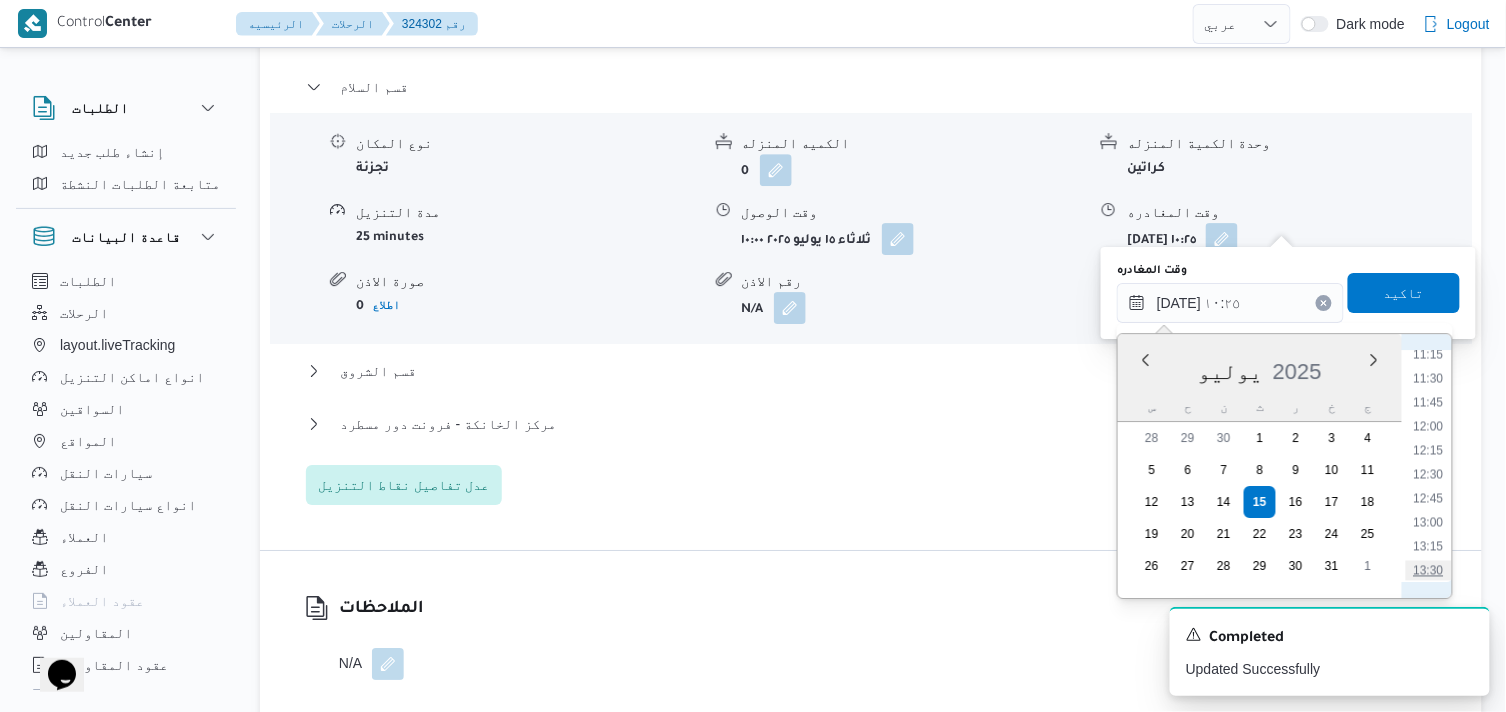 click on "13:30" at bounding box center [1429, 570] 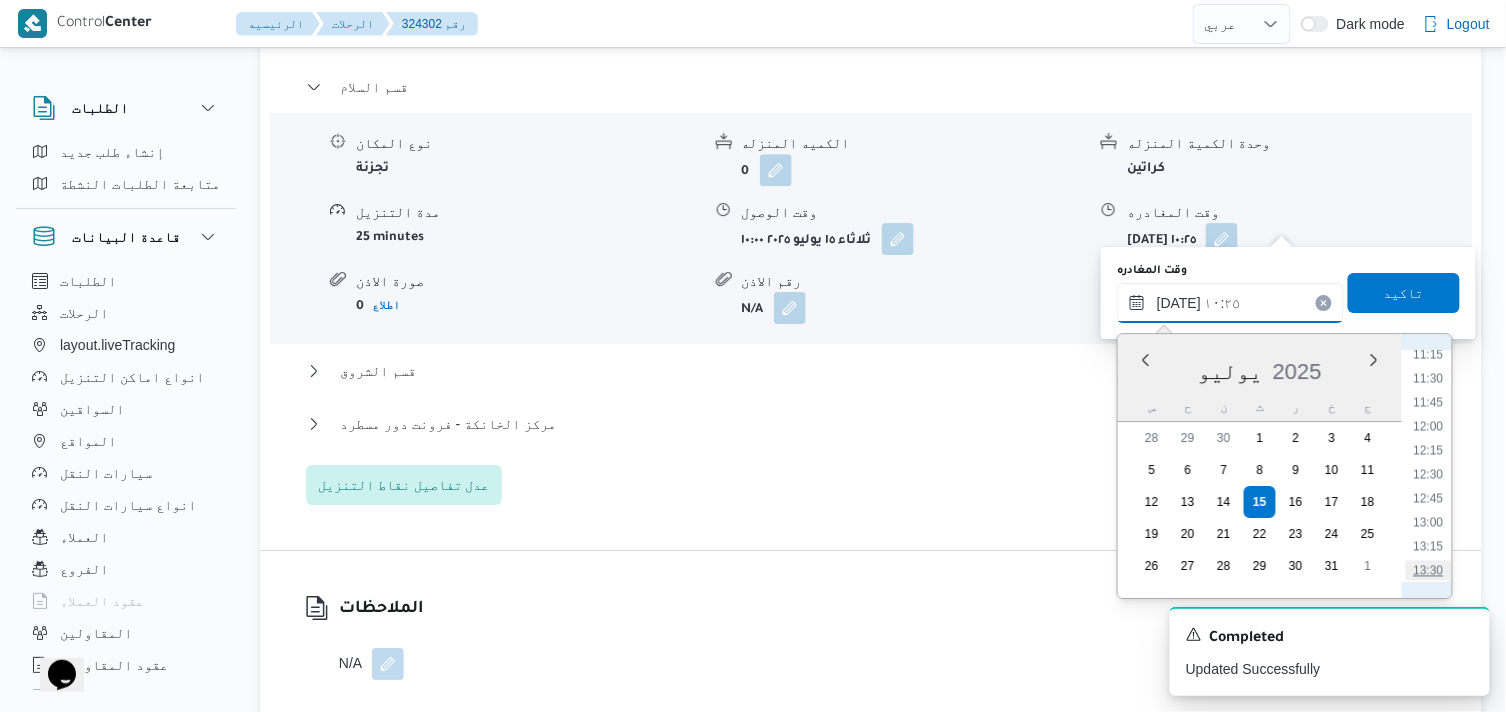 type on "١٥/٠٧/٢٠٢٥ ١٣:٣٠" 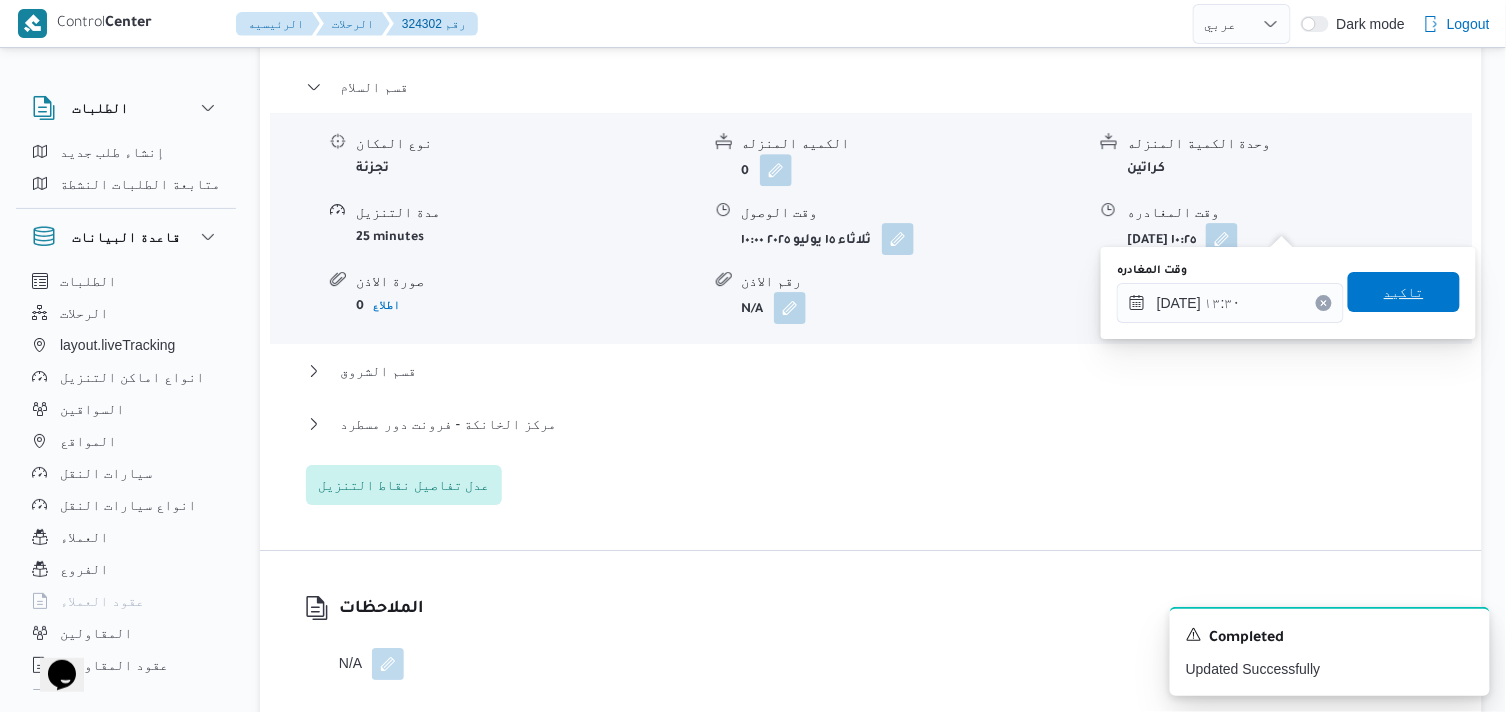 click on "تاكيد" at bounding box center [1404, 292] 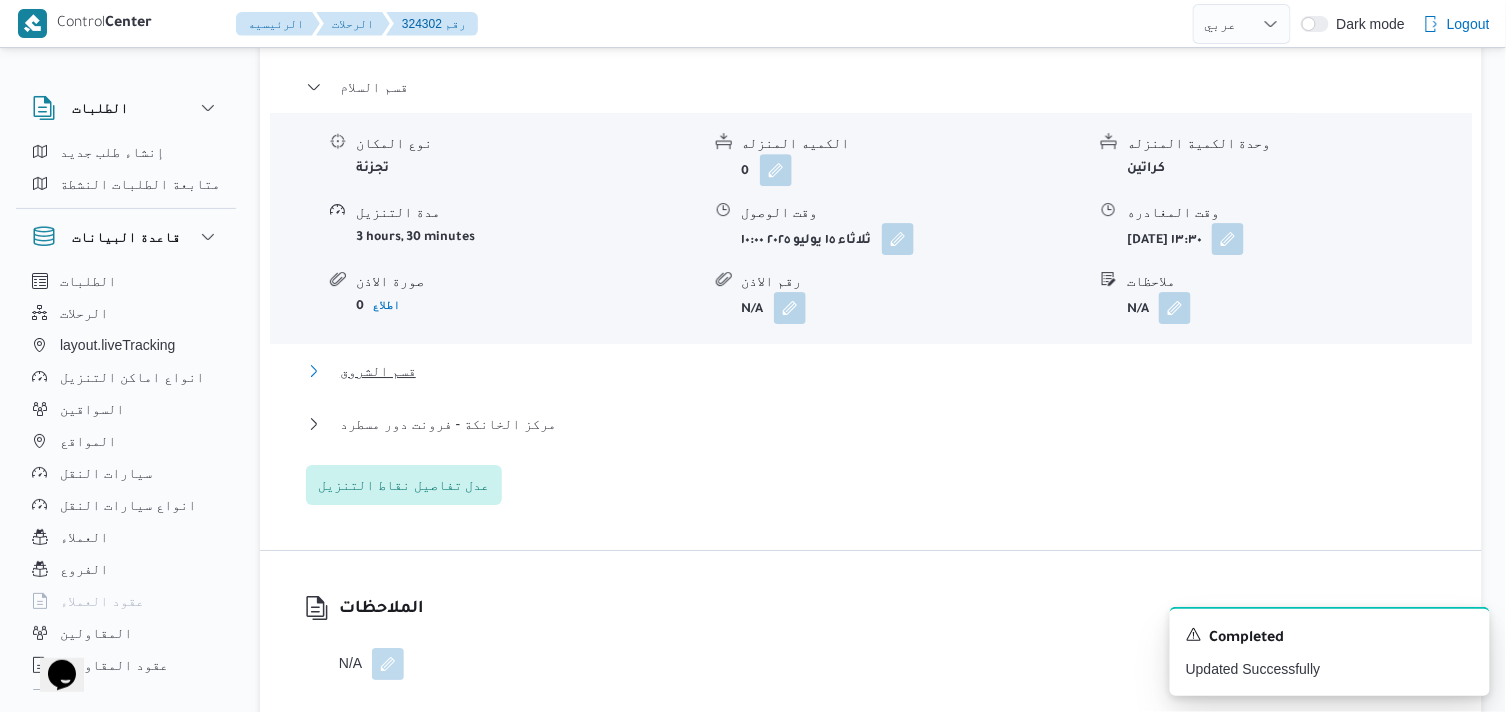 click on "قسم الشروق" at bounding box center (378, 371) 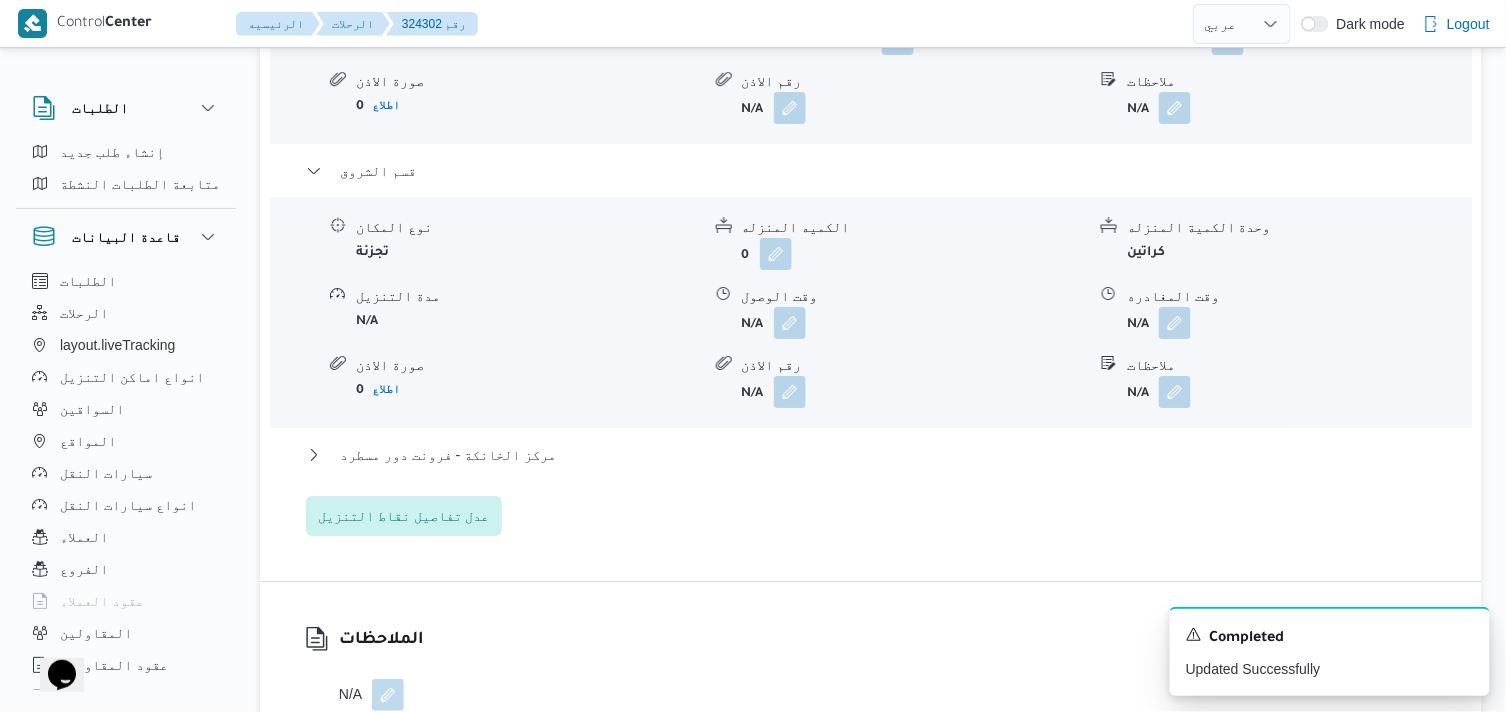 scroll, scrollTop: 2000, scrollLeft: 0, axis: vertical 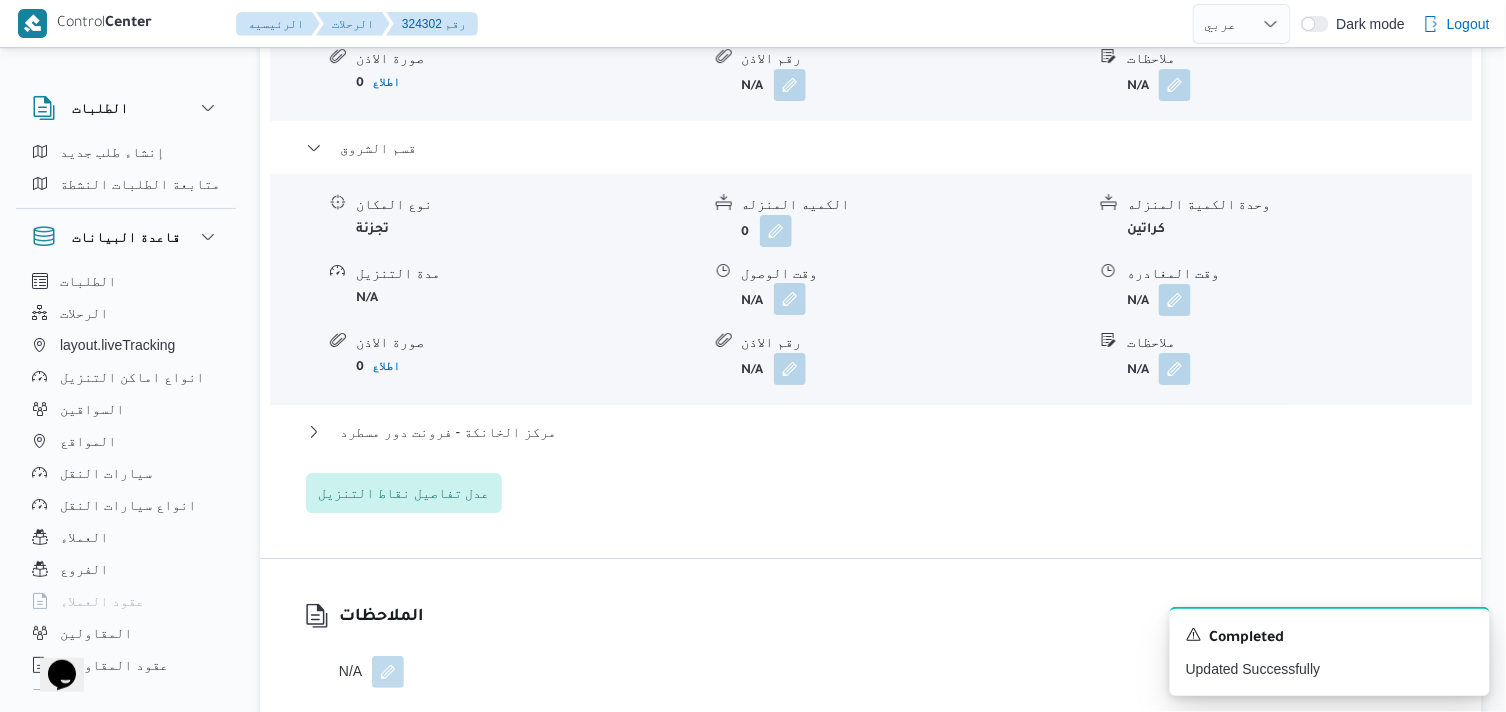 click at bounding box center [790, 299] 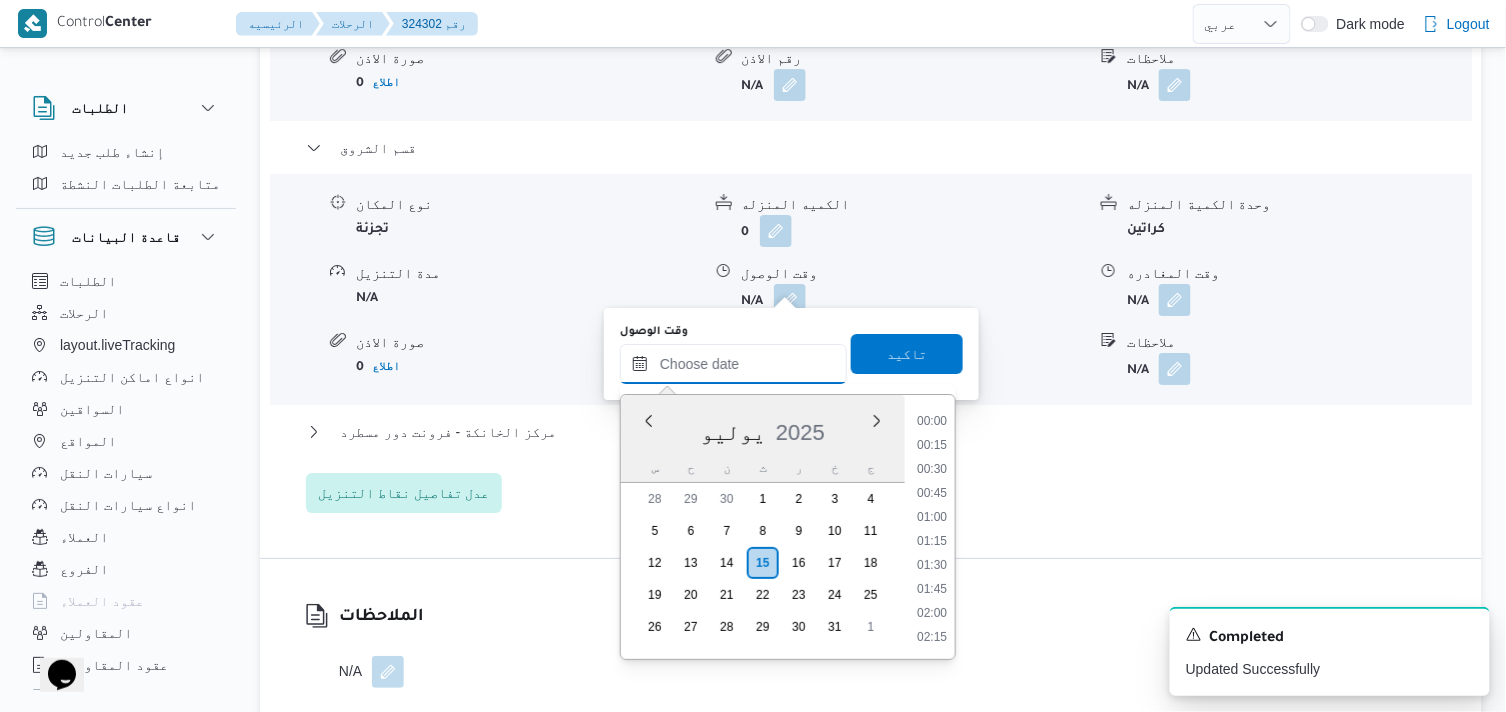 click on "وقت الوصول" at bounding box center [733, 364] 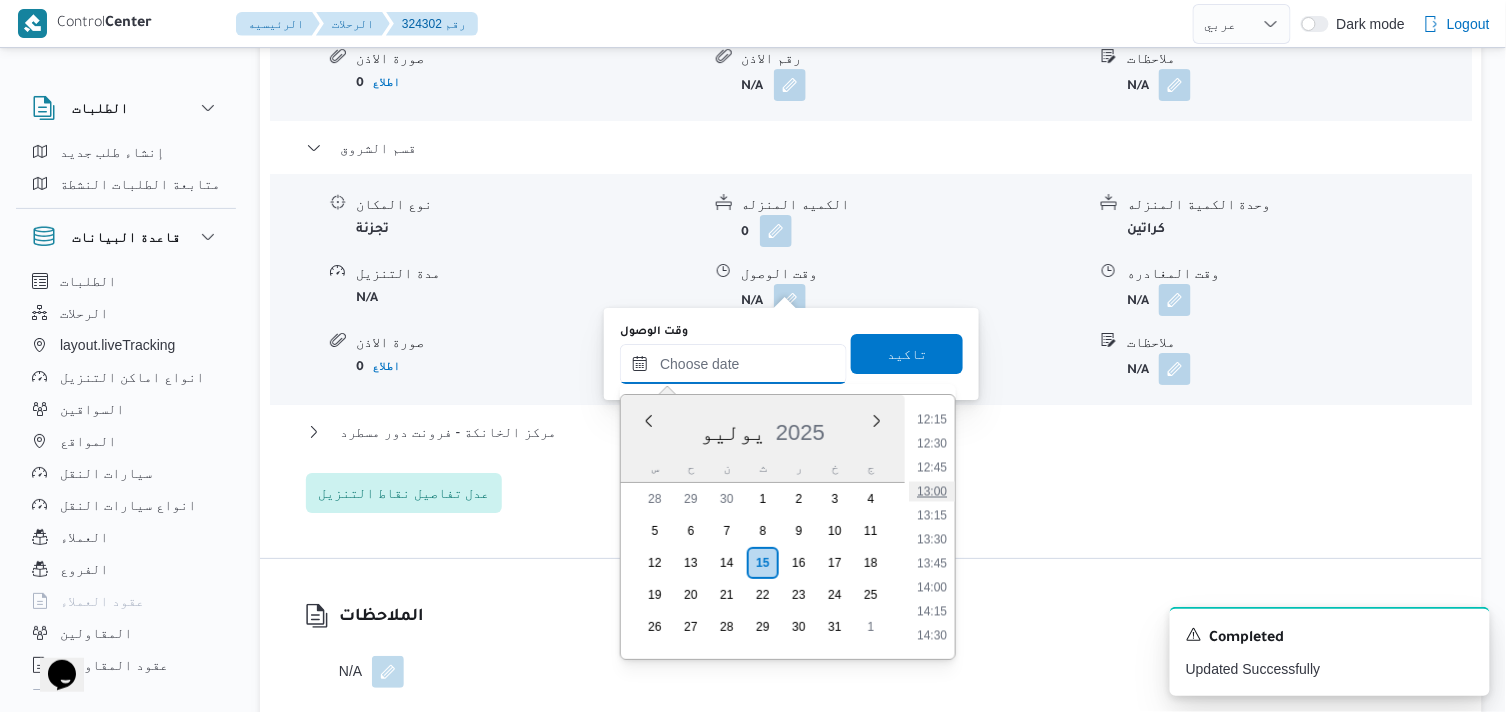 scroll, scrollTop: 1157, scrollLeft: 0, axis: vertical 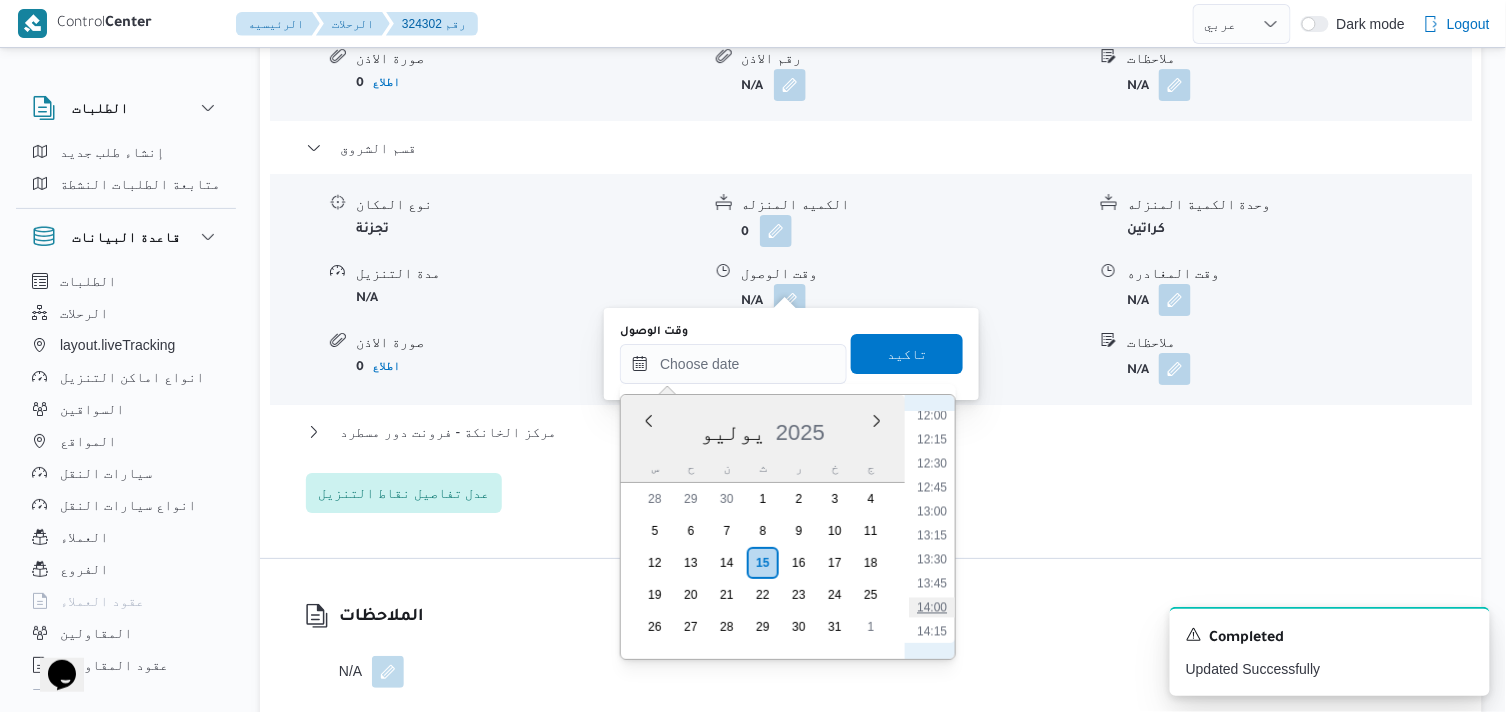 click on "14:00" at bounding box center [932, 608] 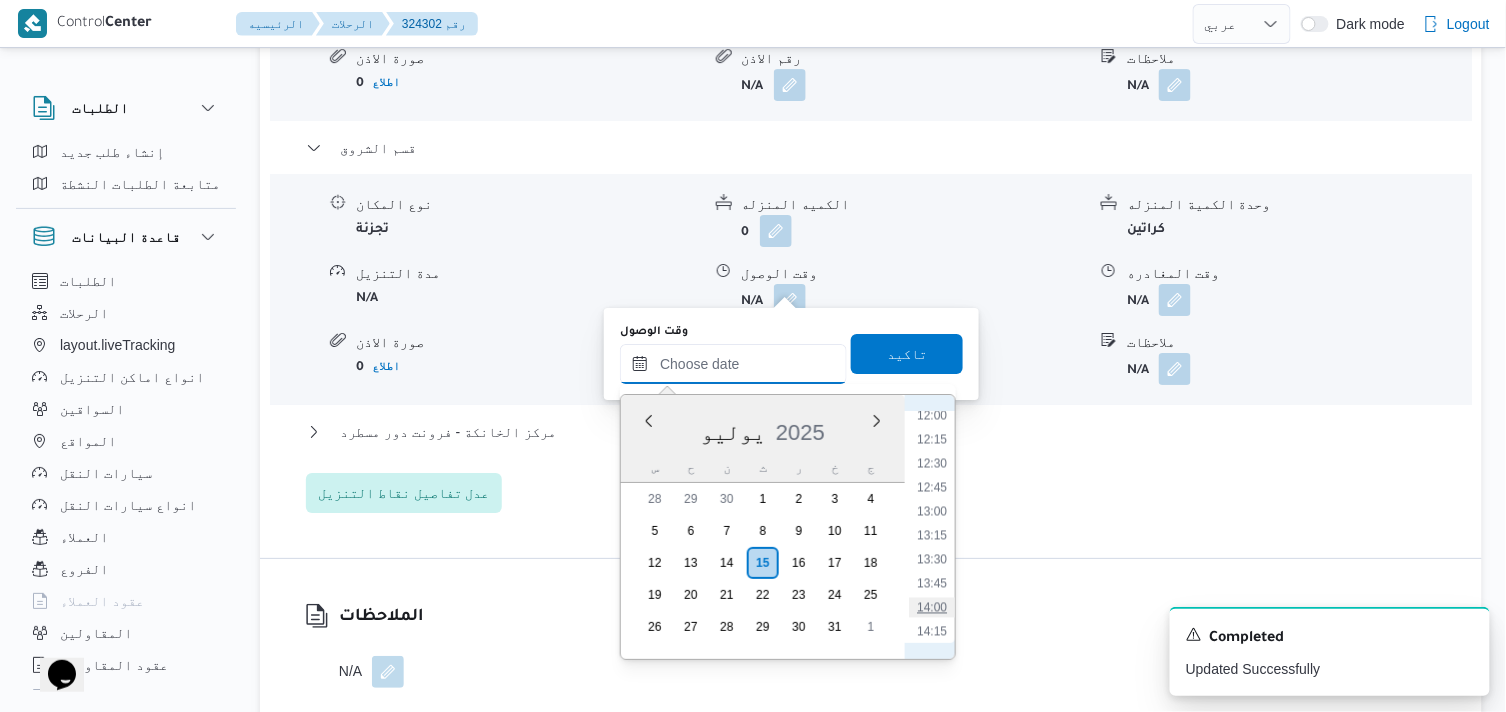 type on "١٥/٠٧/٢٠٢٥ ١٤:٠٠" 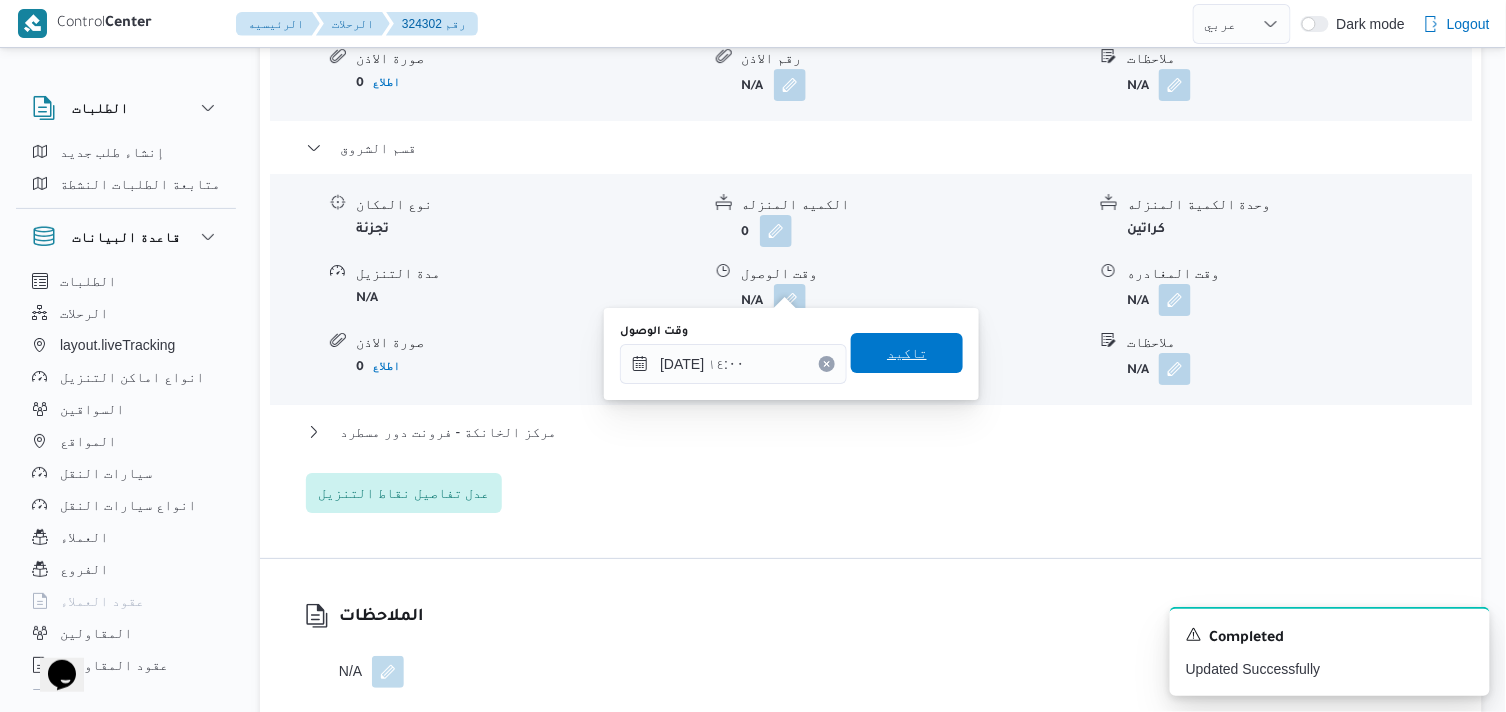 click on "تاكيد" at bounding box center [907, 353] 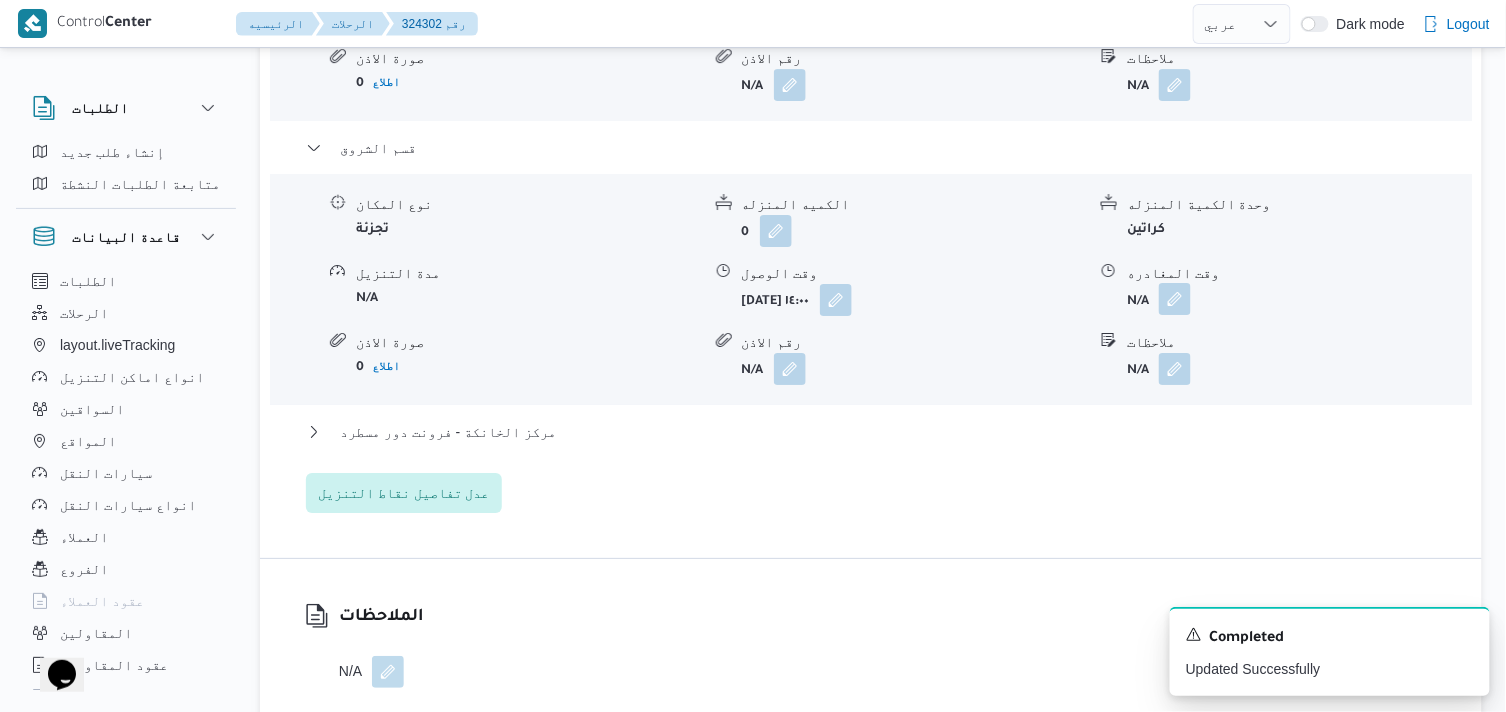 click at bounding box center (1175, 299) 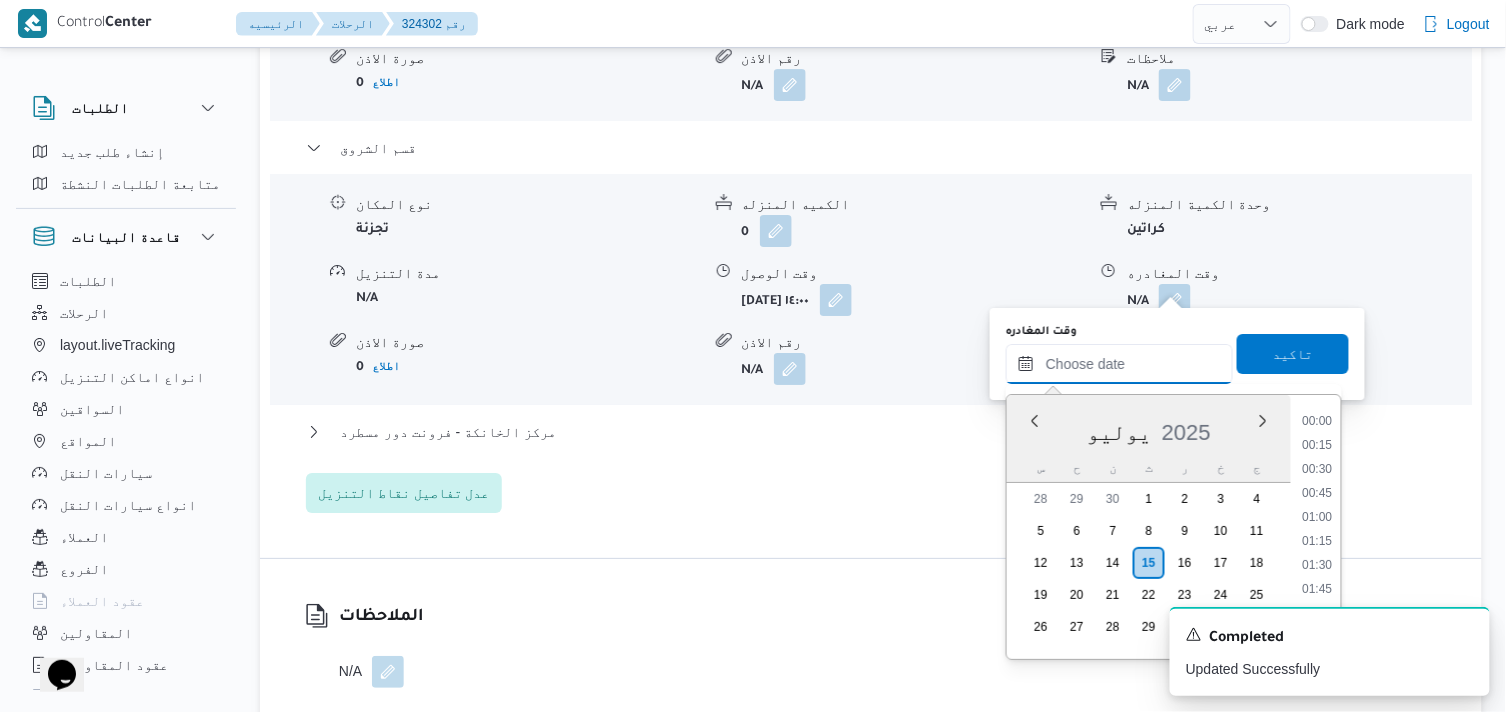 drag, startPoint x: 1162, startPoint y: 343, endPoint x: 1201, endPoint y: 388, distance: 59.548298 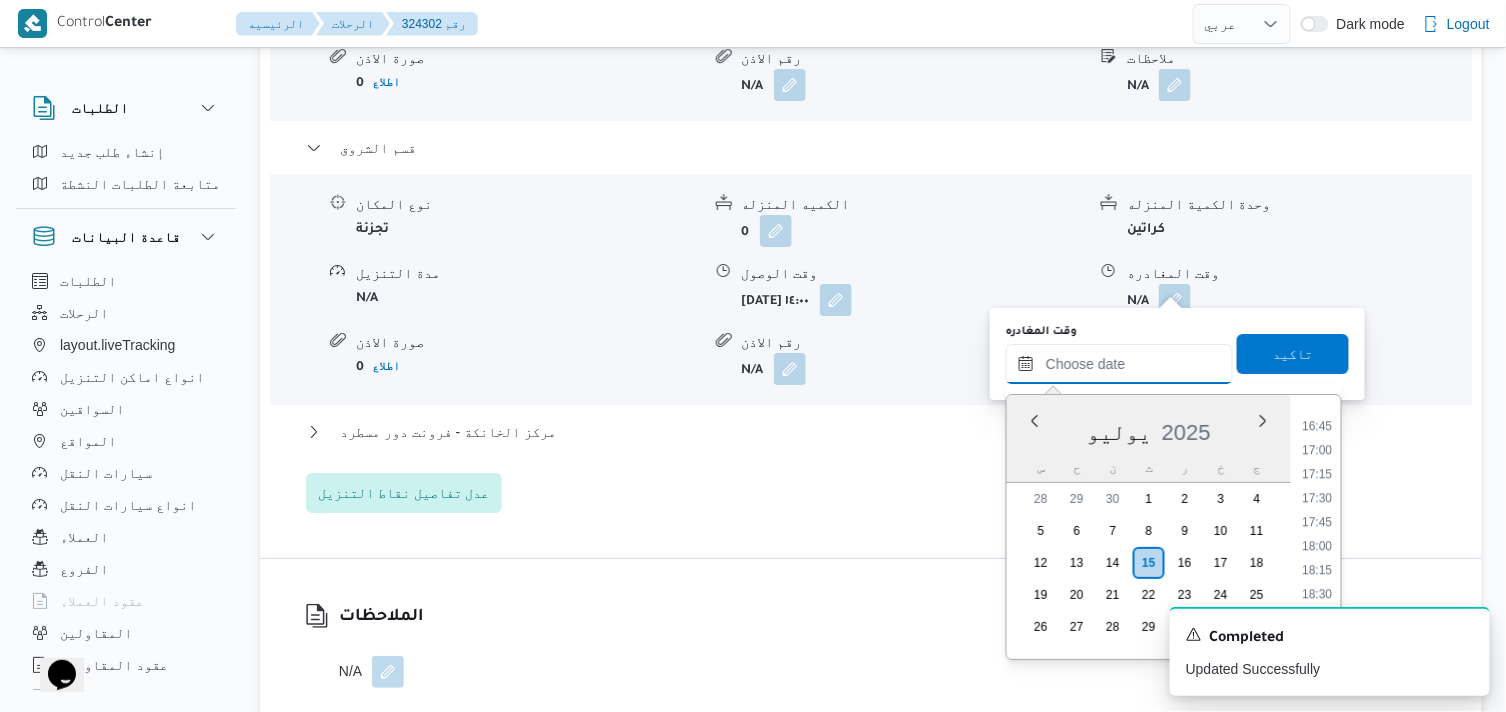 scroll, scrollTop: 1602, scrollLeft: 0, axis: vertical 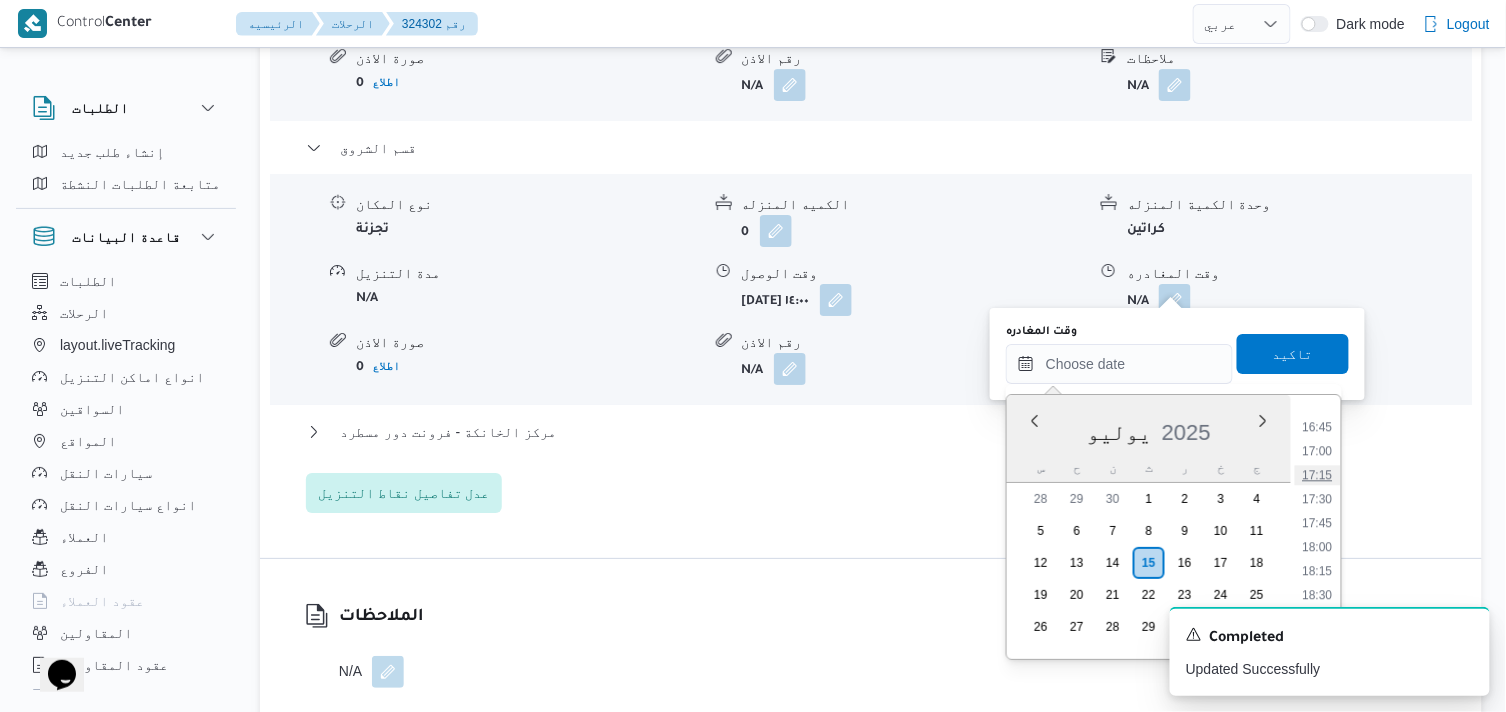 click on "17:15" at bounding box center (1318, 475) 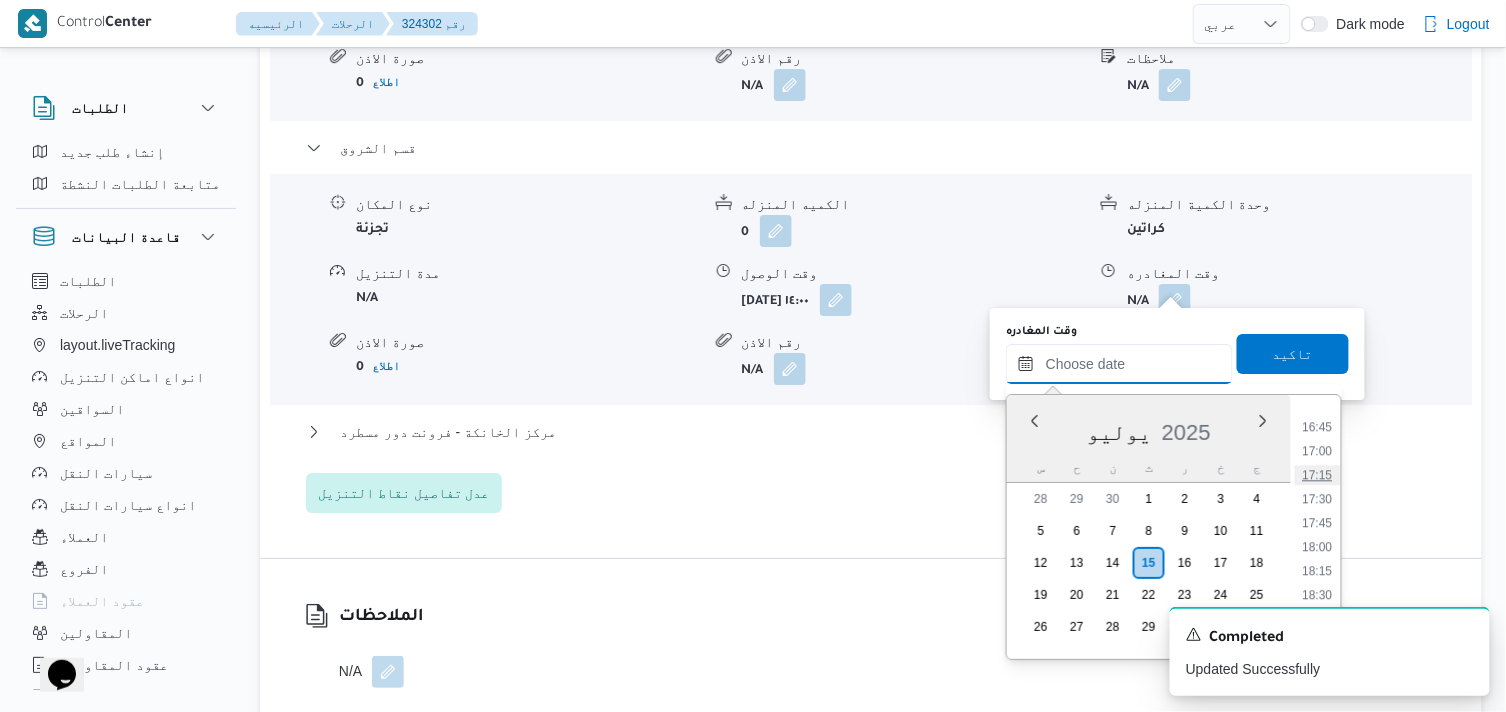 type on "١٥/٠٧/٢٠٢٥ ١٧:١٥" 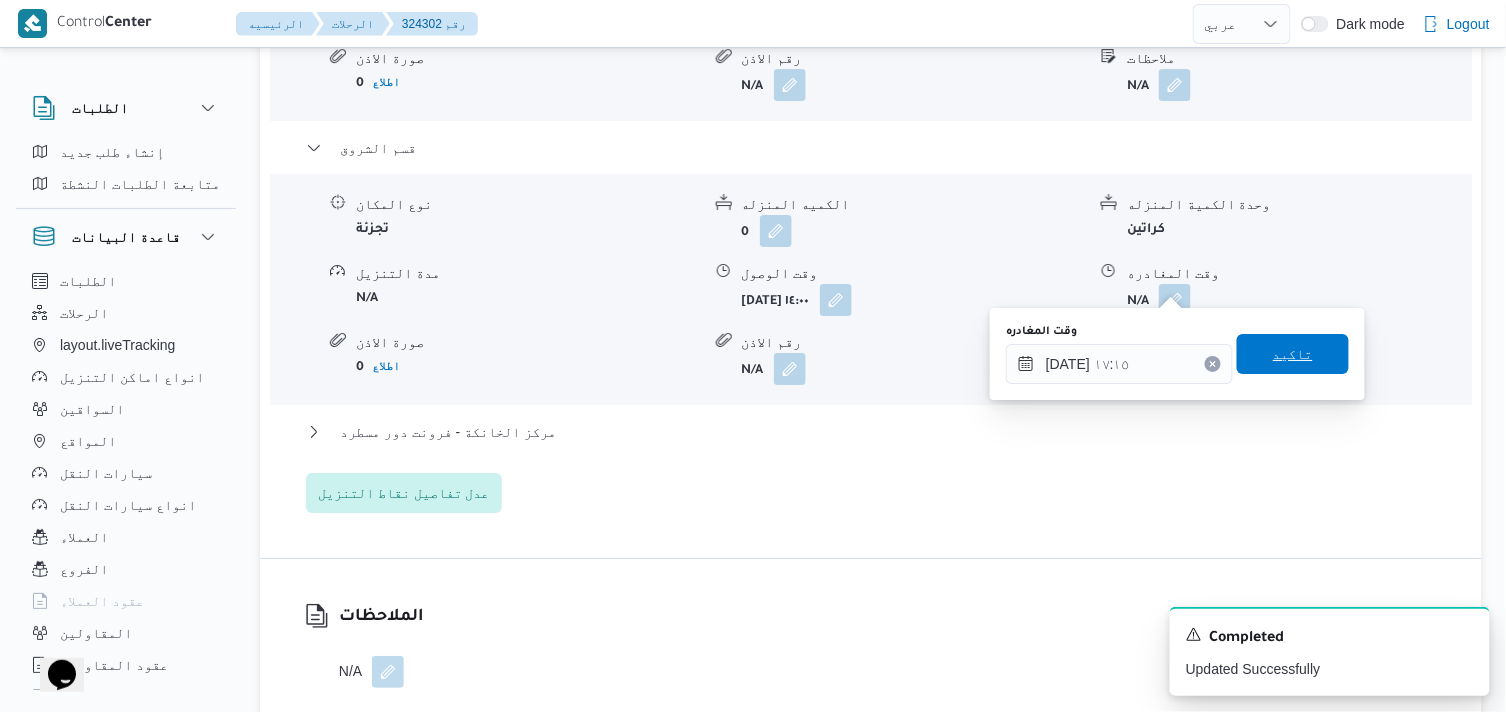 click on "تاكيد" at bounding box center (1293, 354) 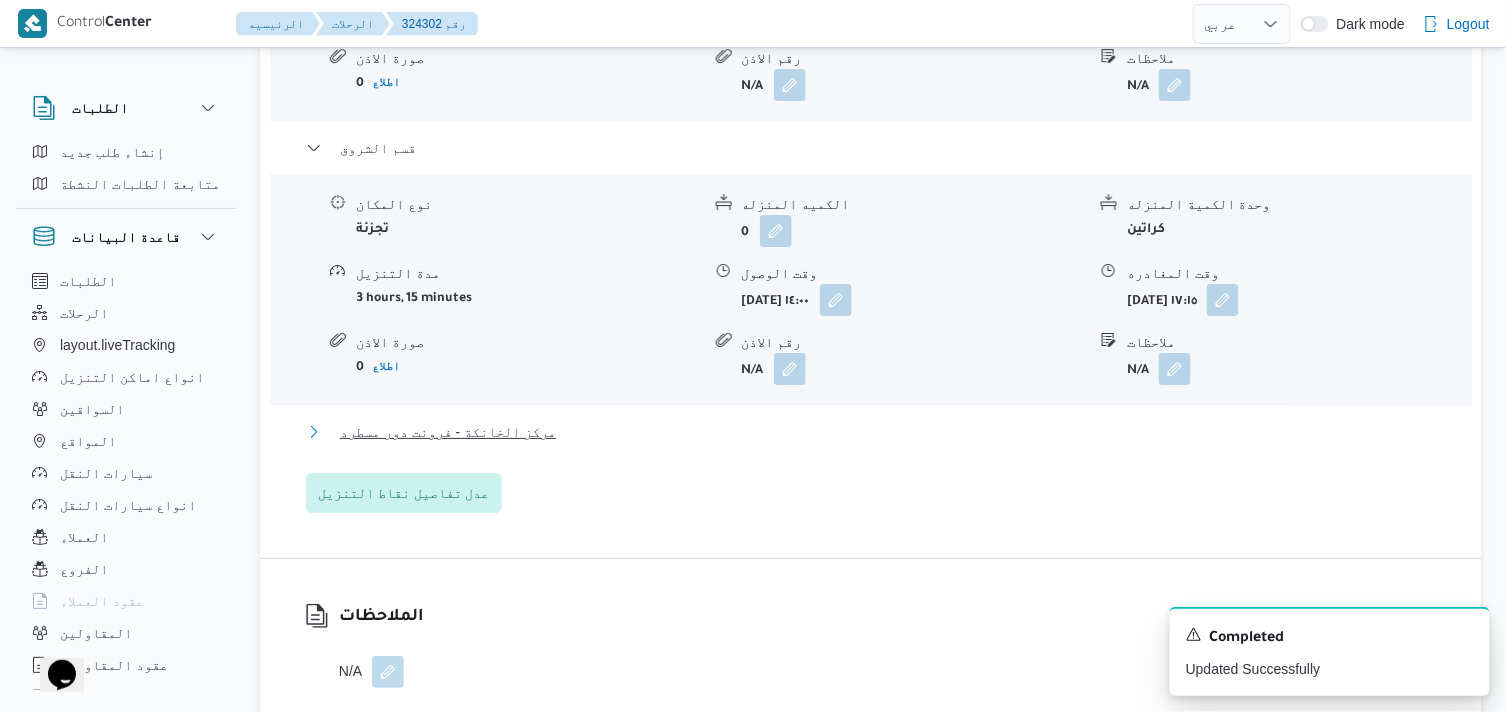 click on "مركز الخانكة -
فرونت دور مسطرد" at bounding box center [448, 432] 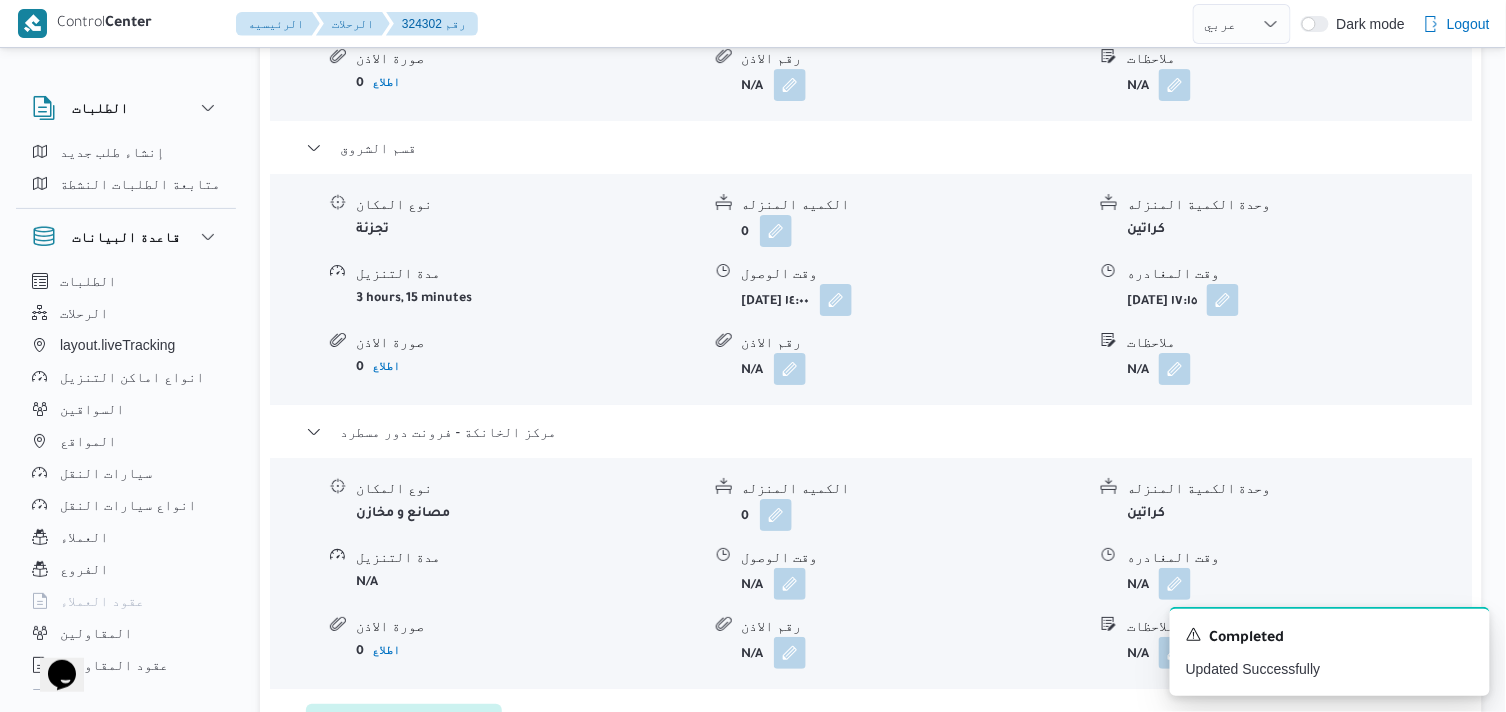 drag, startPoint x: 808, startPoint y: 572, endPoint x: 783, endPoint y: 585, distance: 28.178005 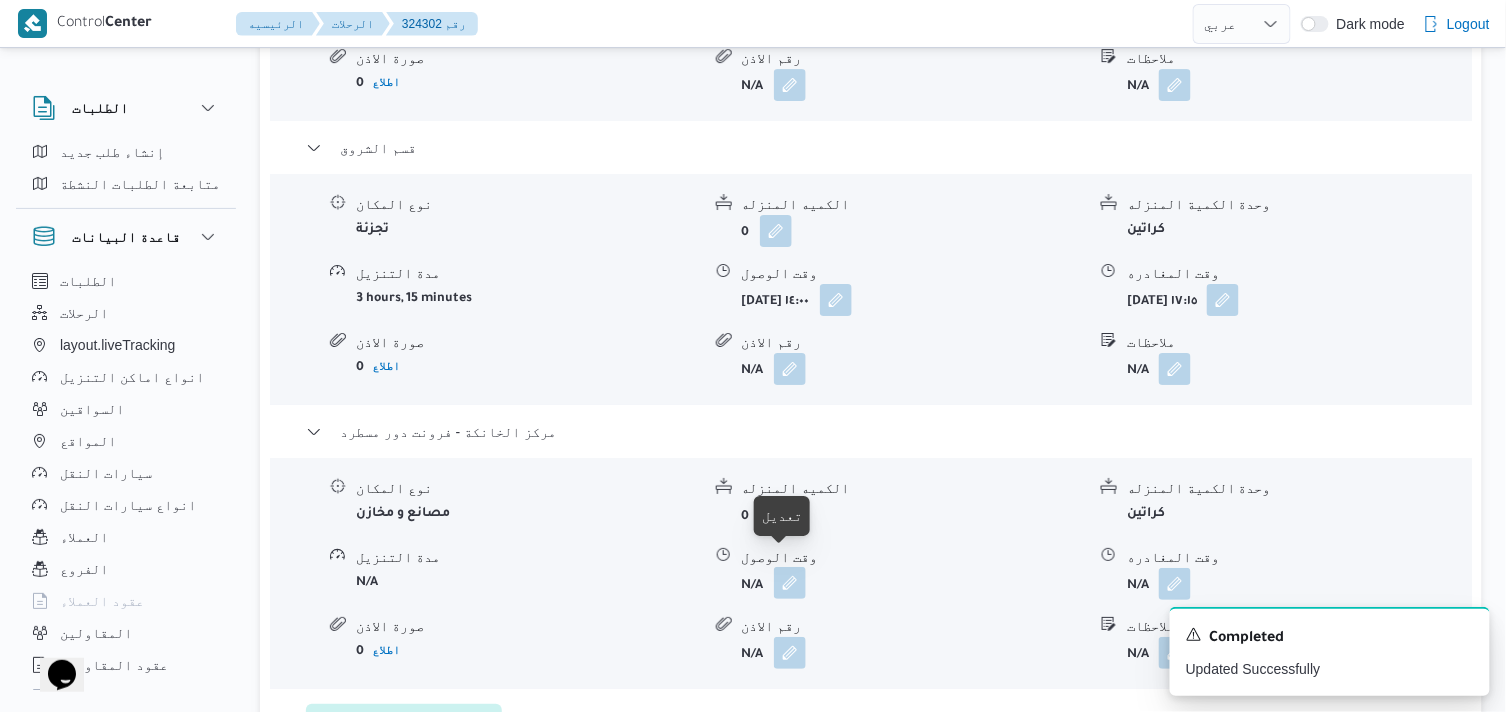 drag, startPoint x: 794, startPoint y: 558, endPoint x: 781, endPoint y: 583, distance: 28.178005 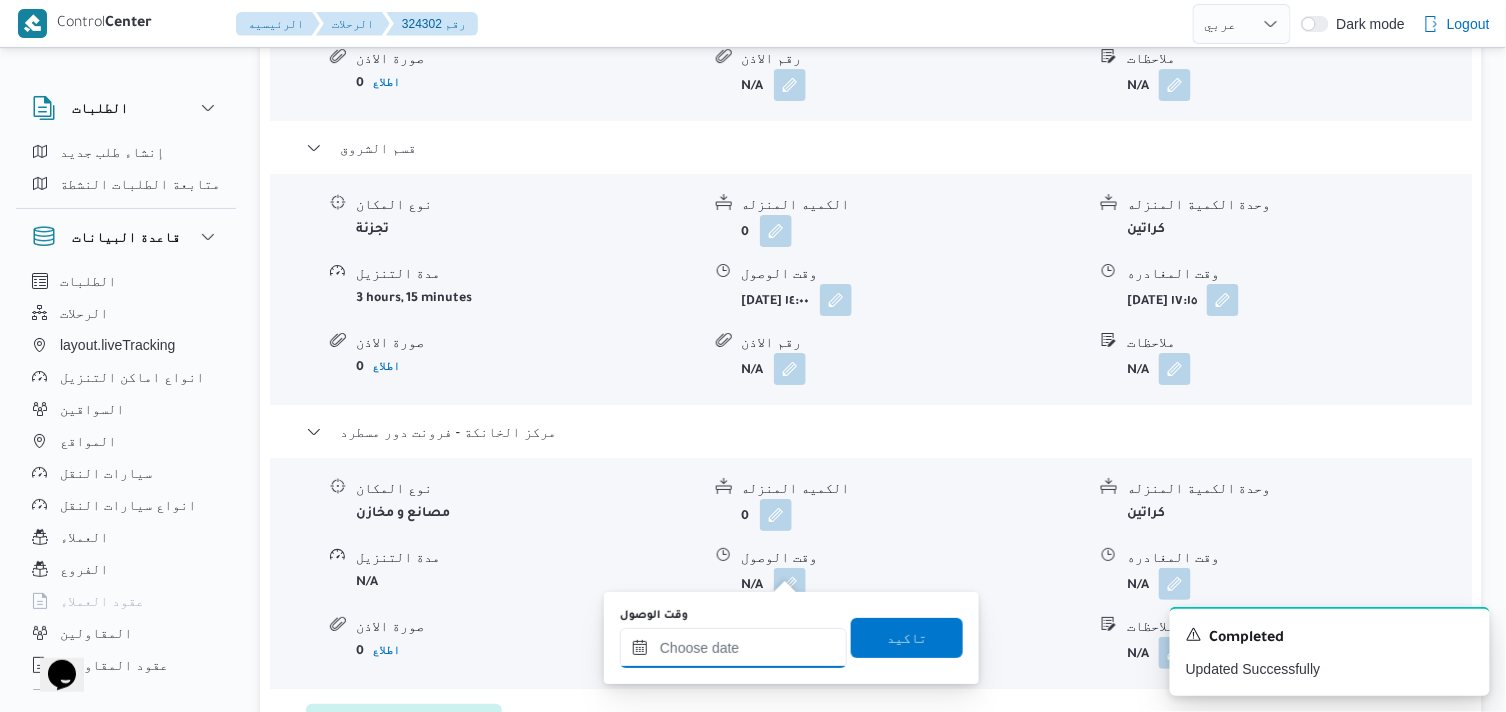 click on "وقت الوصول" at bounding box center (733, 648) 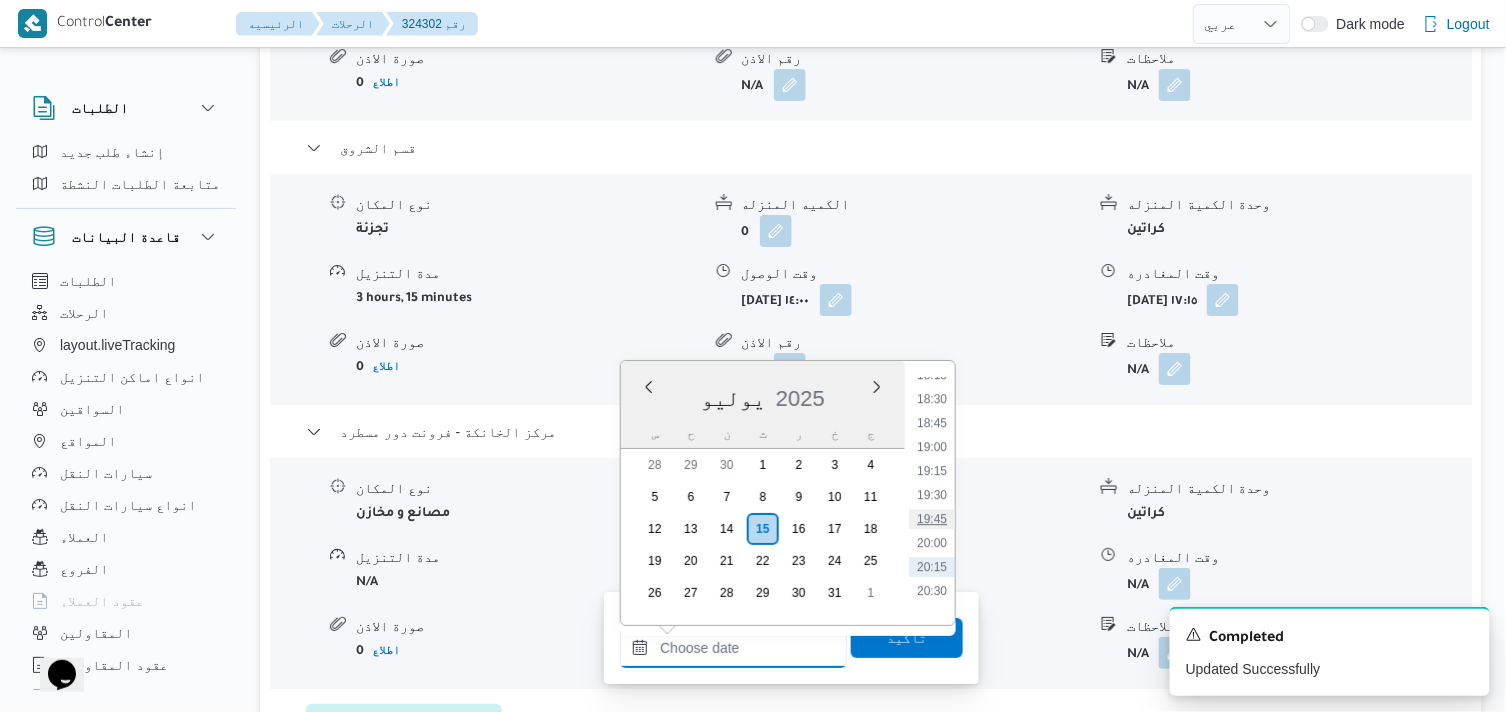 scroll, scrollTop: 1713, scrollLeft: 0, axis: vertical 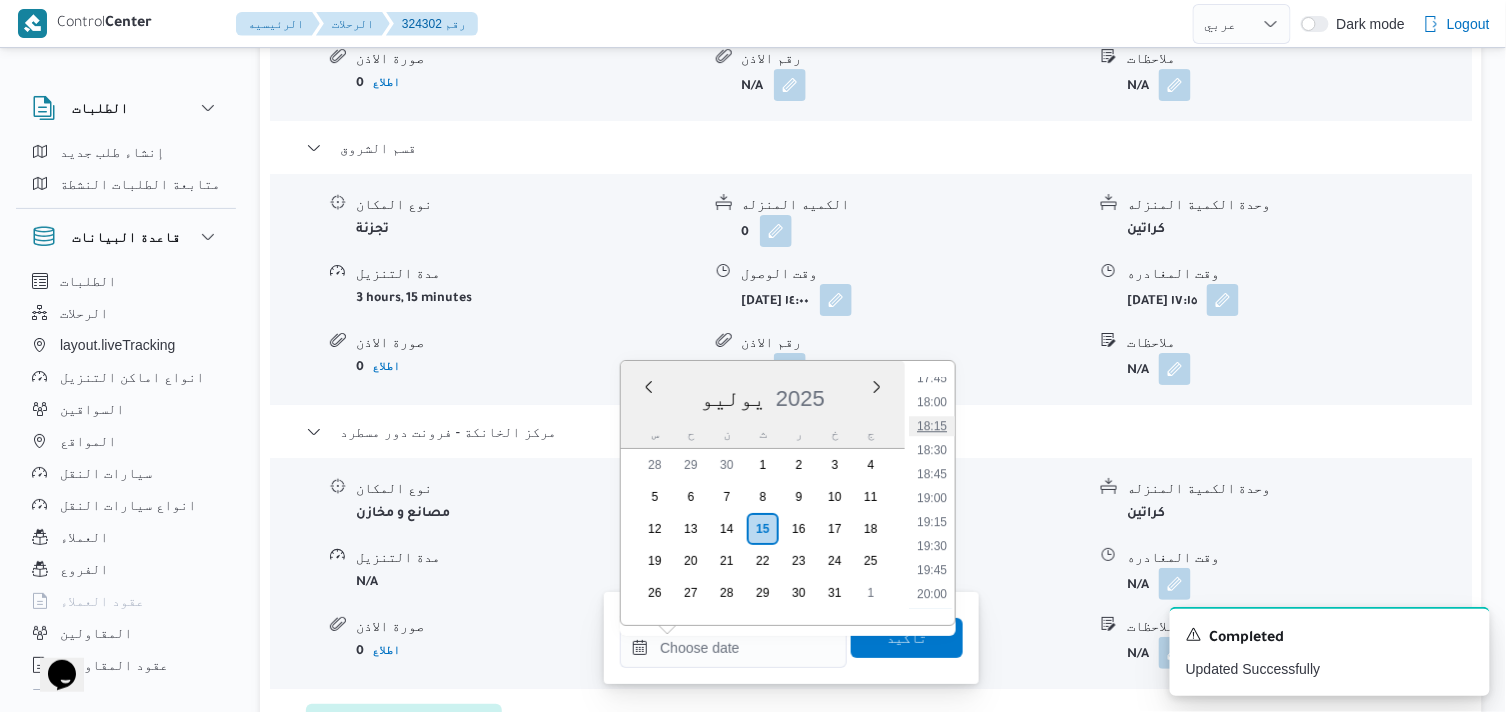 click on "18:15" at bounding box center [932, 426] 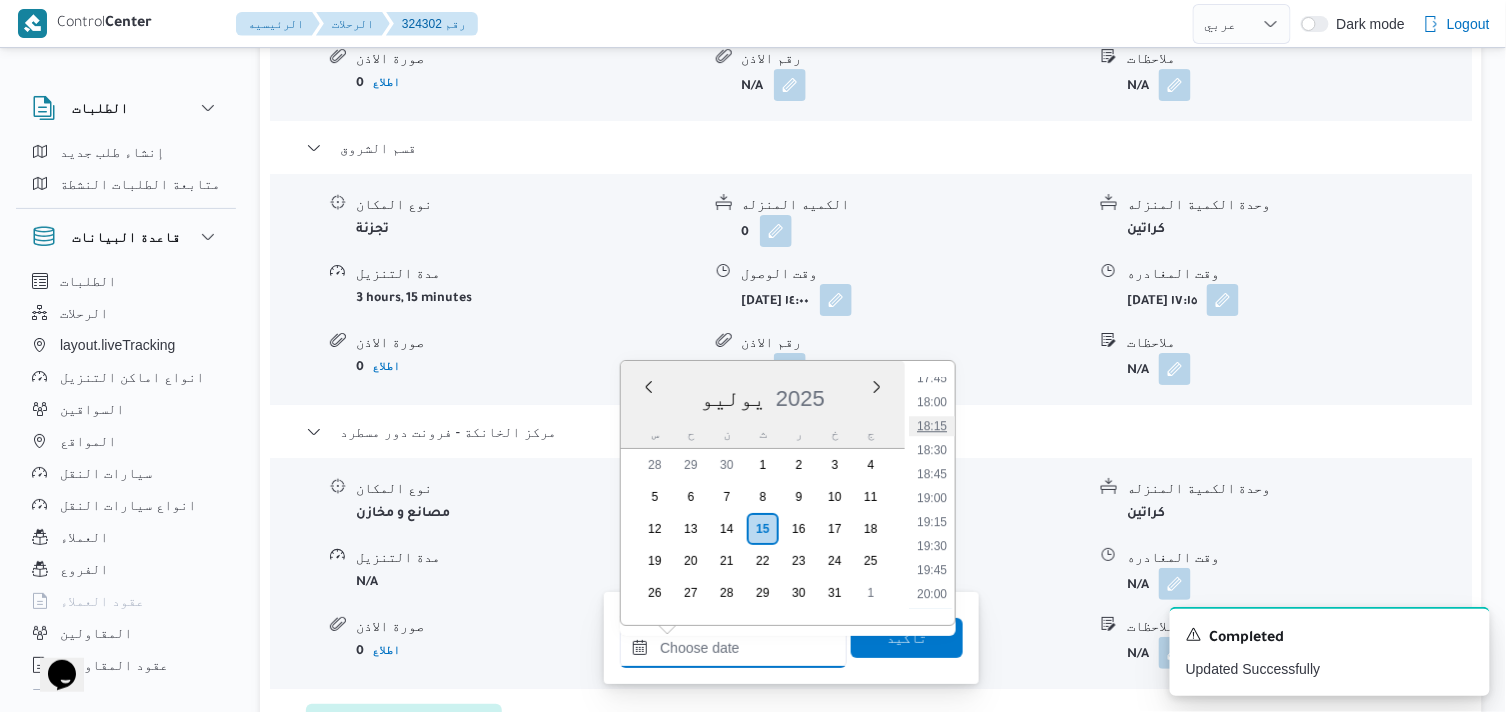 type on "١٥/٠٧/٢٠٢٥ ١٨:١٥" 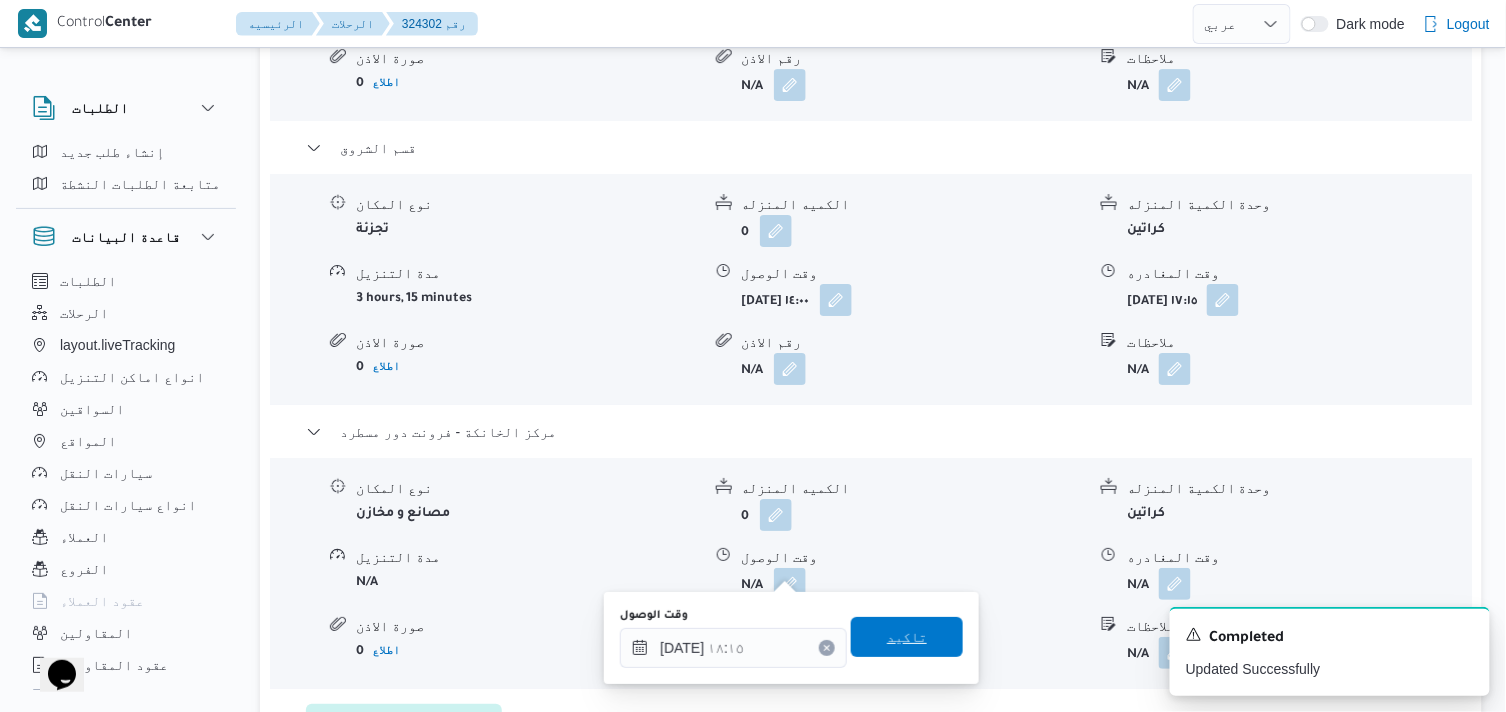 click on "تاكيد" at bounding box center (907, 637) 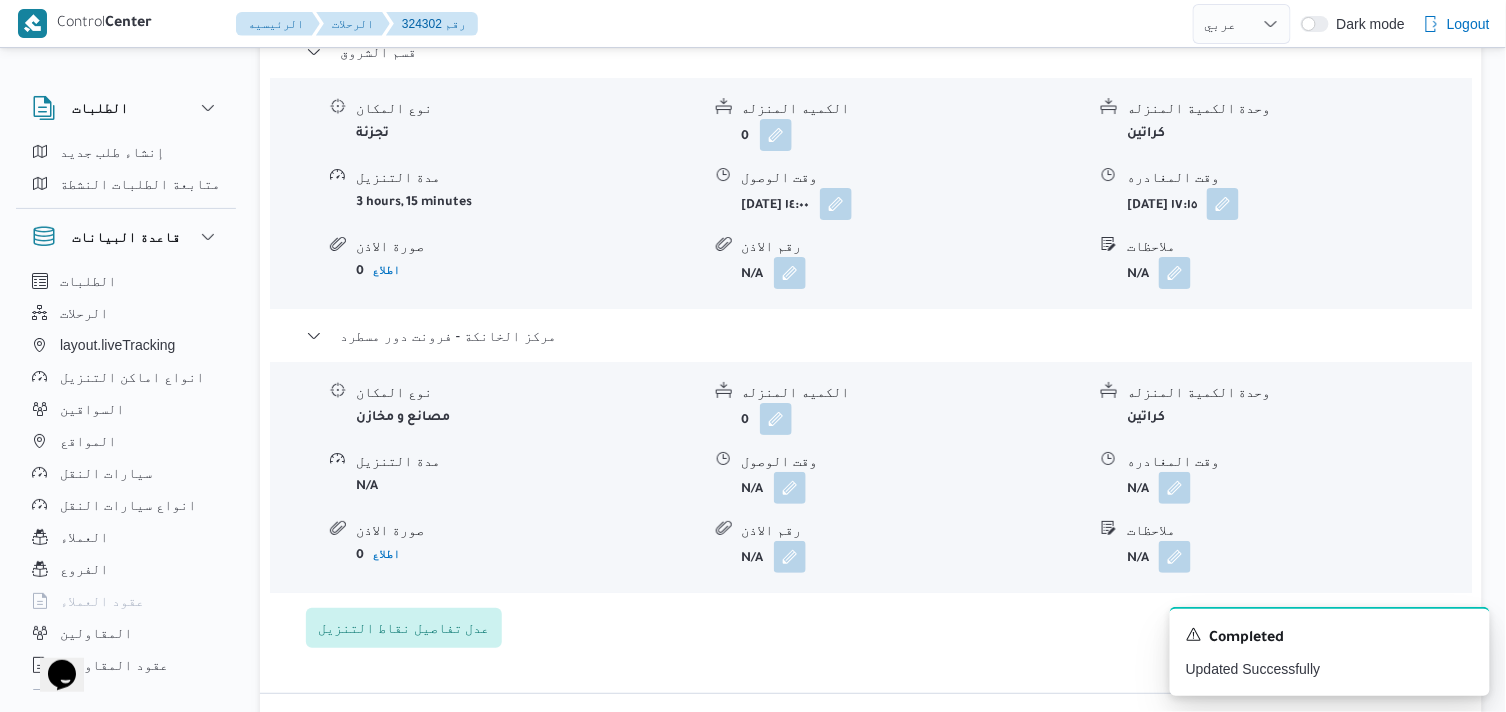 scroll, scrollTop: 2333, scrollLeft: 0, axis: vertical 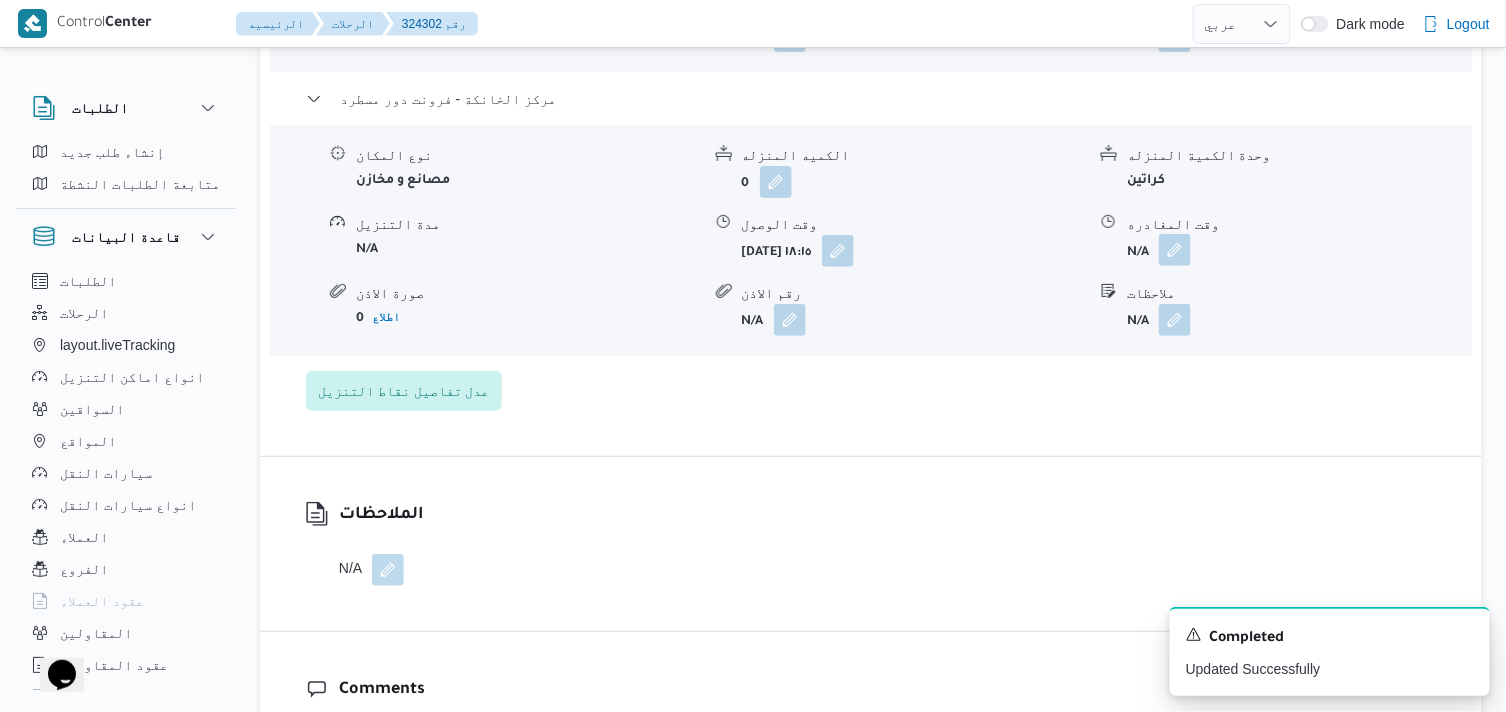 click at bounding box center (1175, 250) 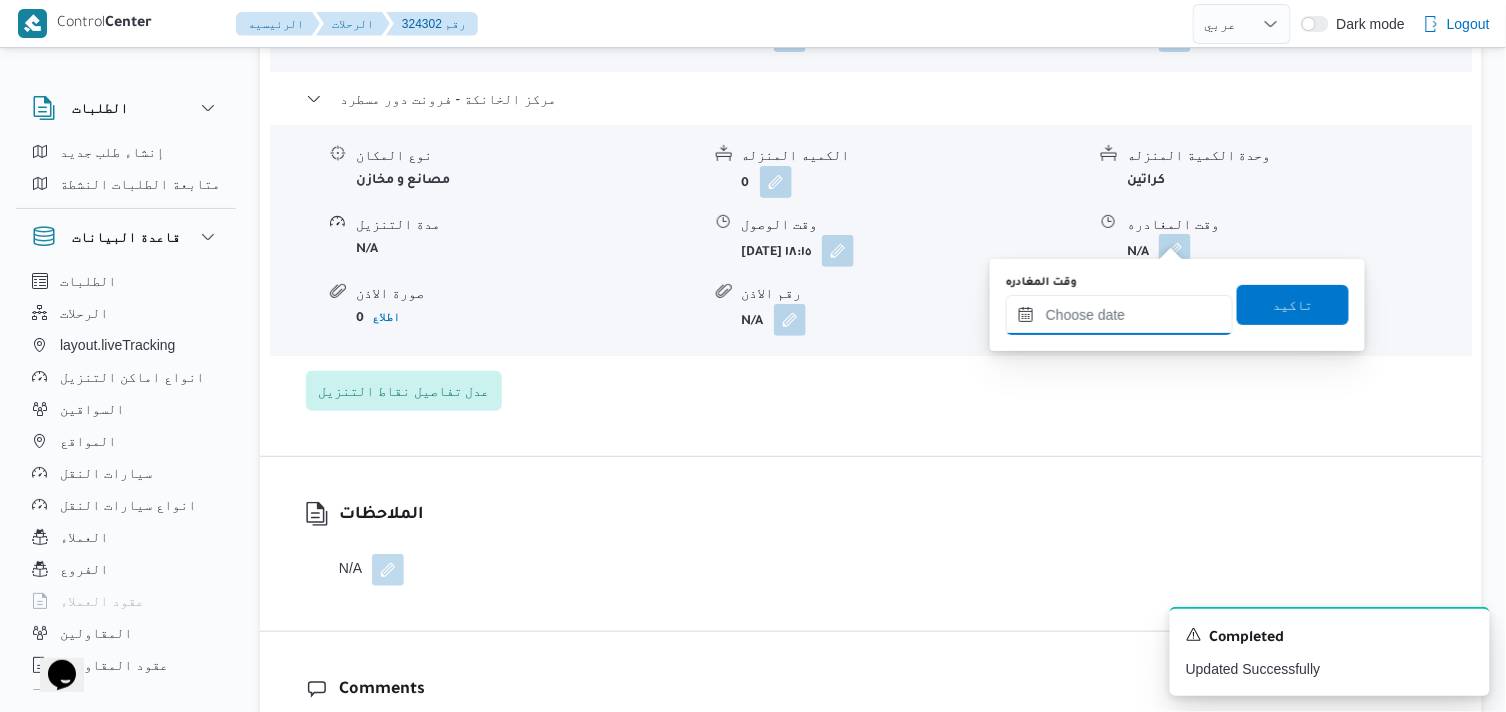 click on "وقت المغادره" at bounding box center [1119, 315] 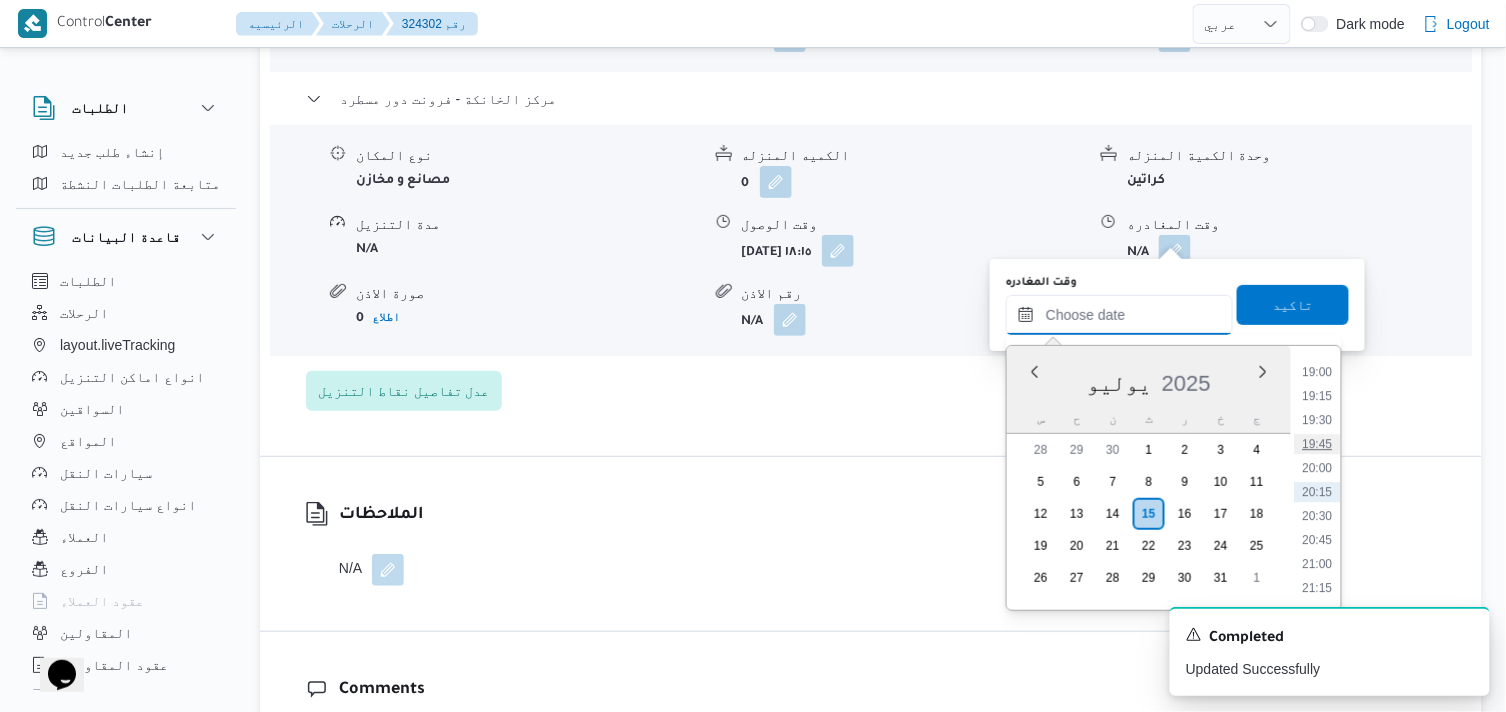 scroll, scrollTop: 1713, scrollLeft: 0, axis: vertical 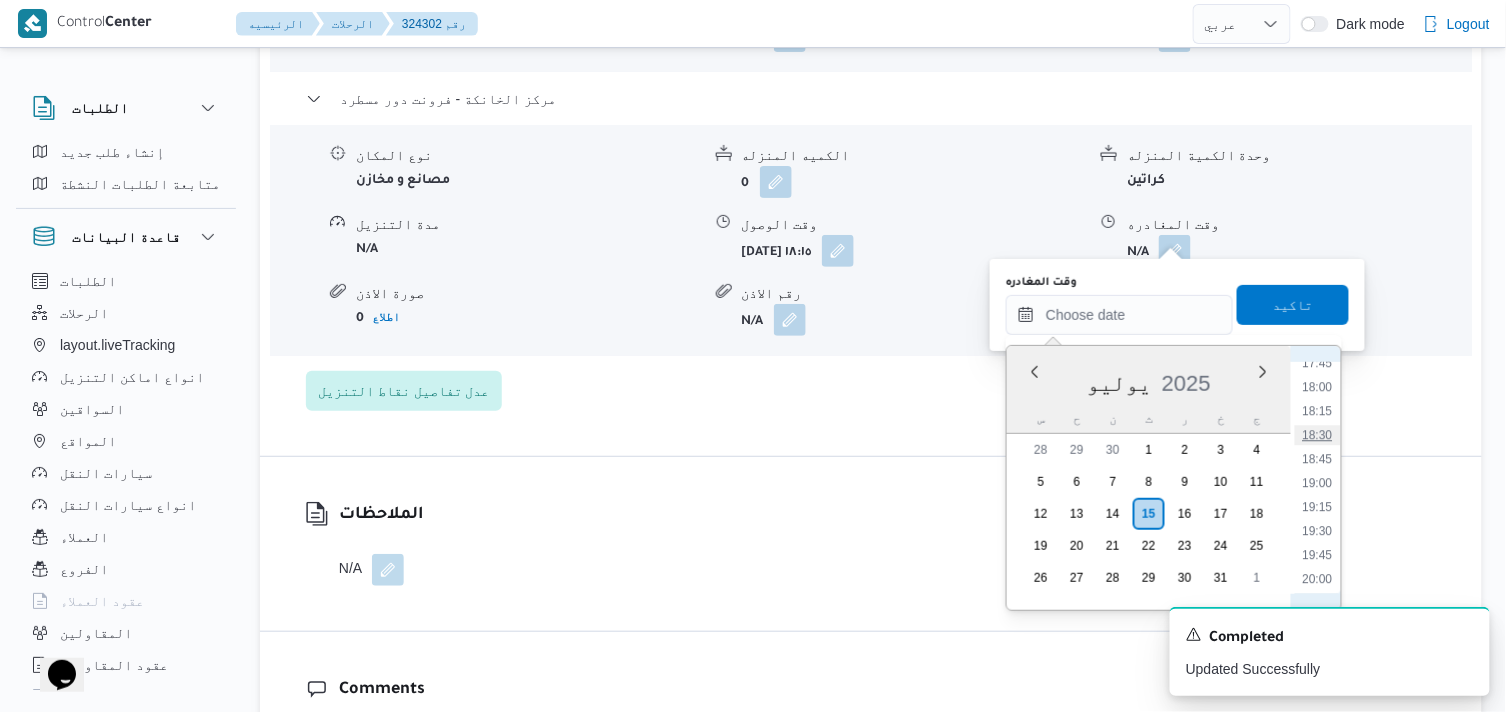 click on "18:30" at bounding box center (1318, 435) 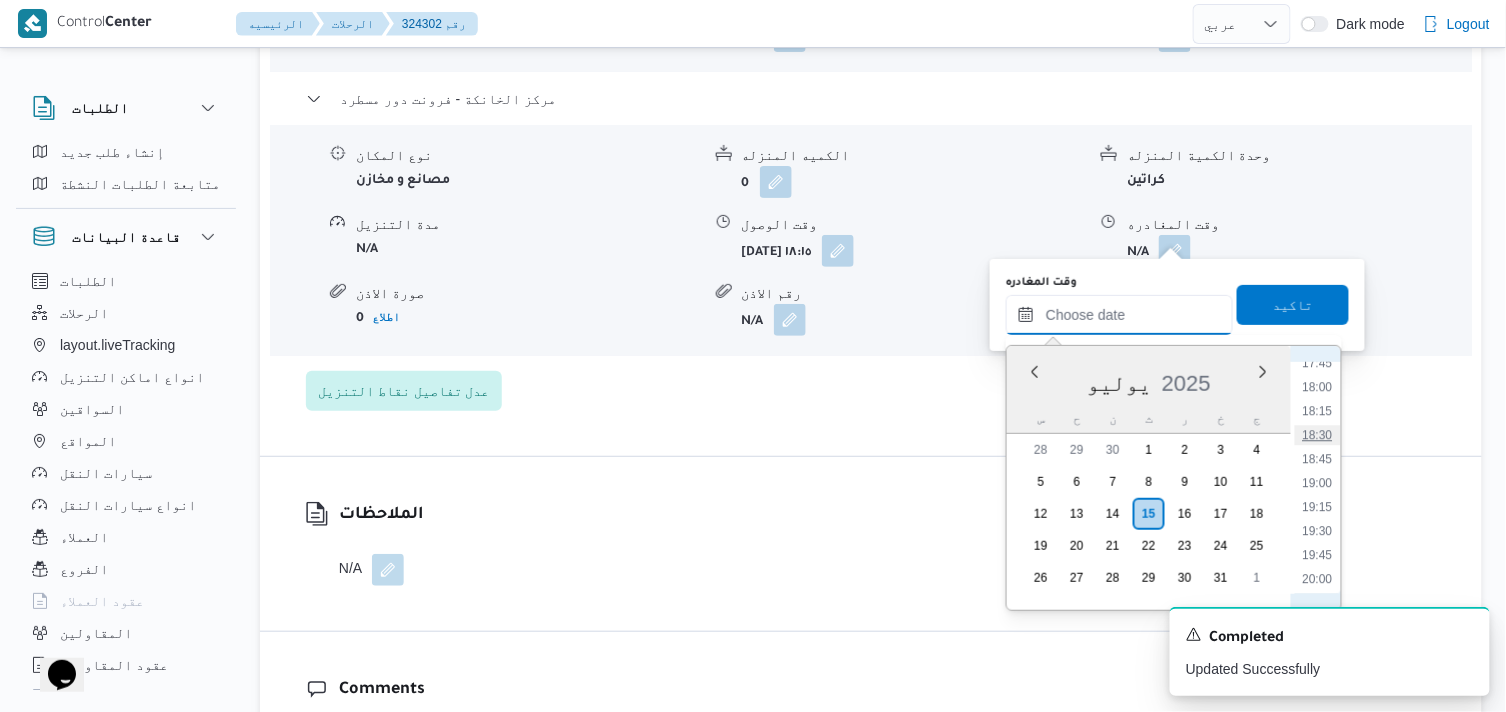 type on "١٥/٠٧/٢٠٢٥ ١٨:٣٠" 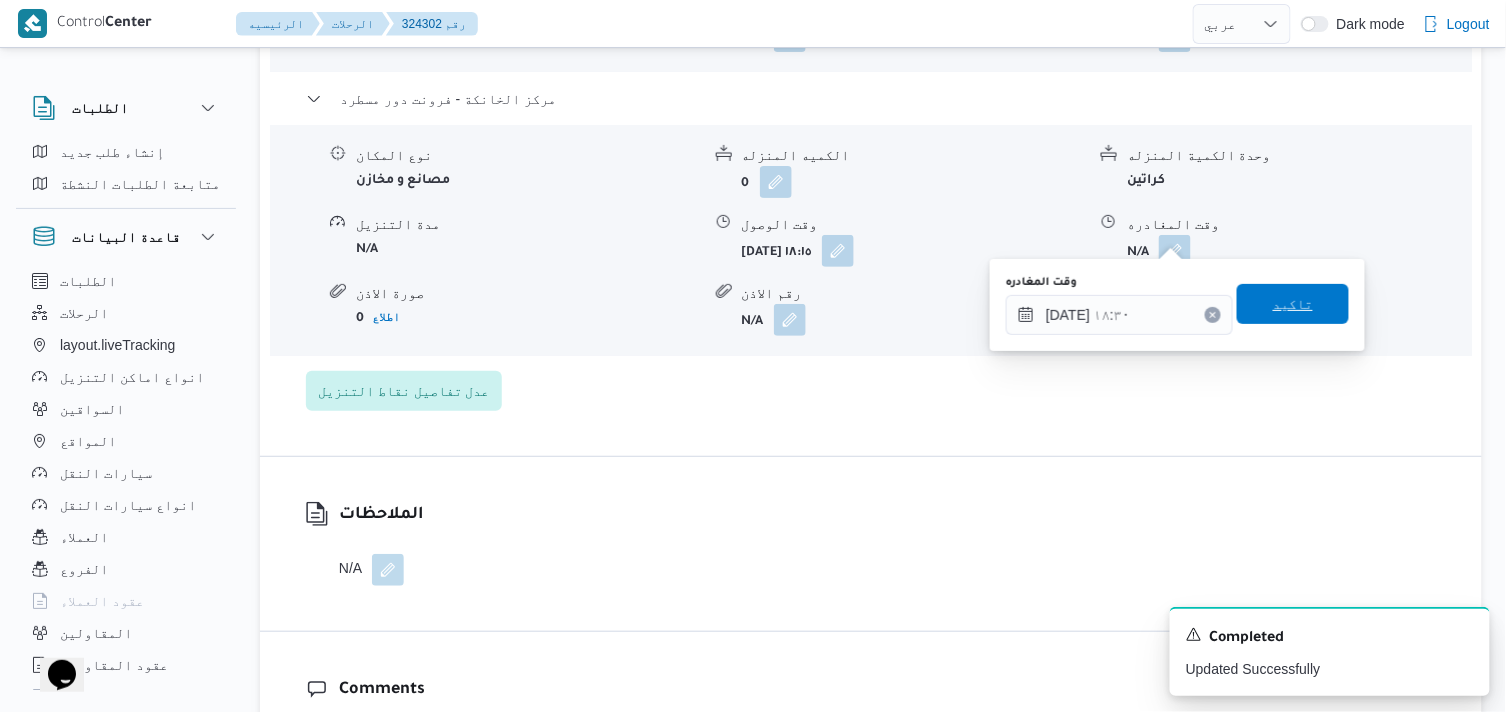 click on "تاكيد" at bounding box center (1293, 304) 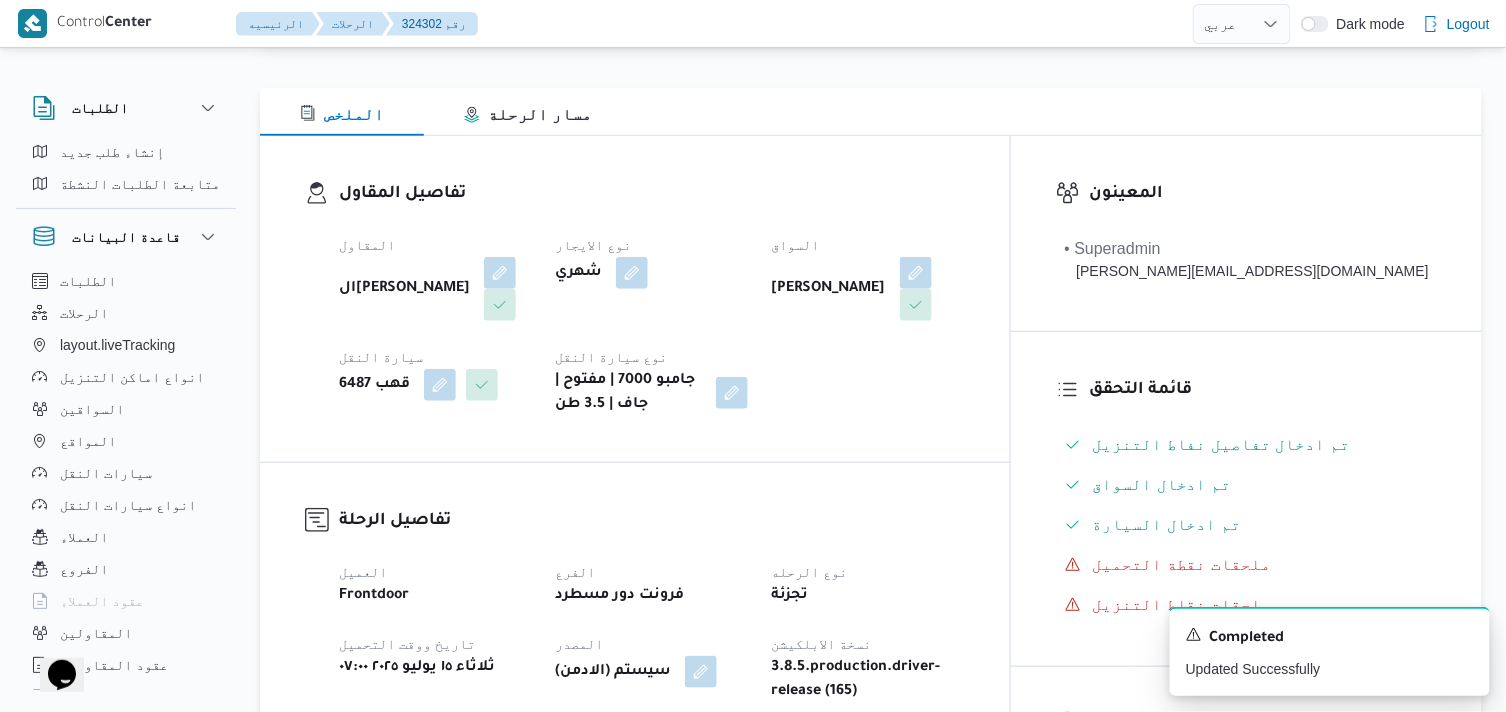 scroll, scrollTop: 0, scrollLeft: 0, axis: both 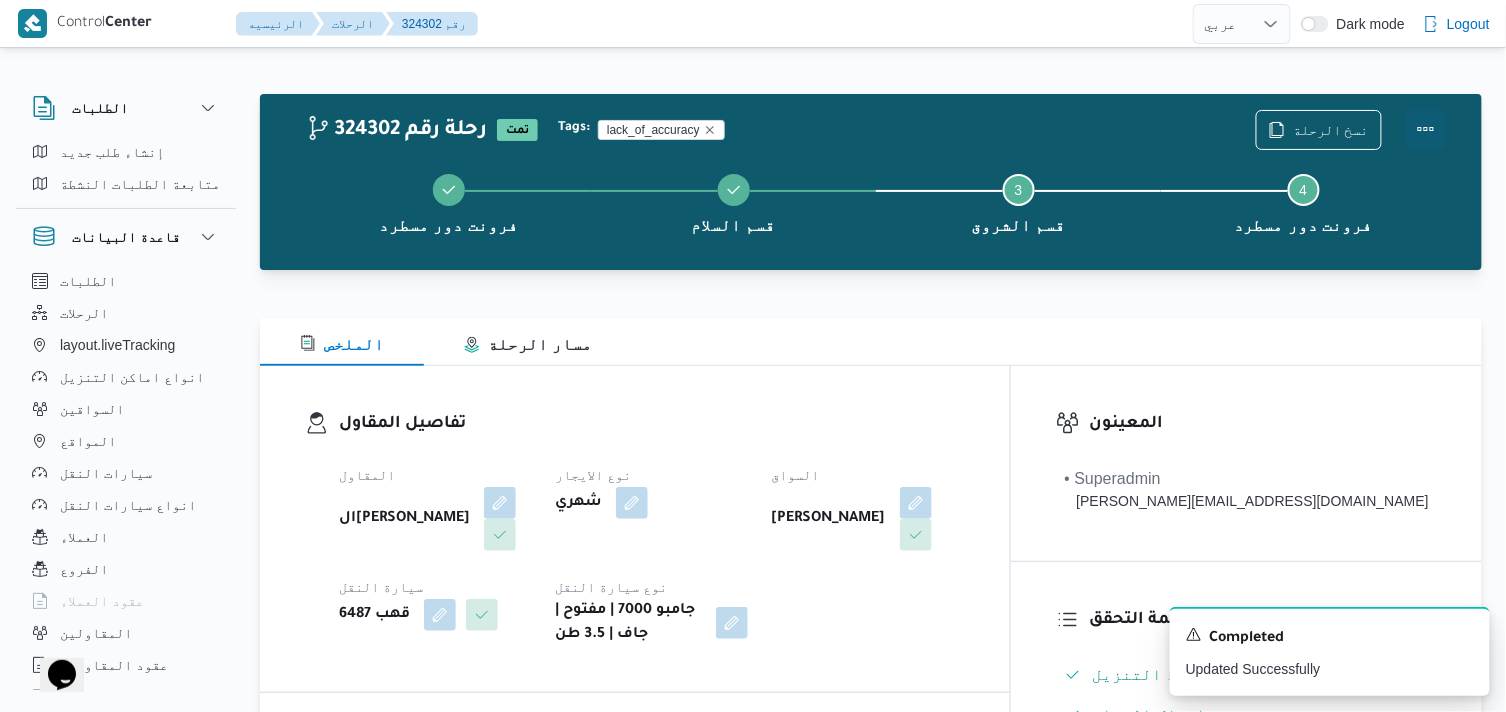 click at bounding box center [1426, 129] 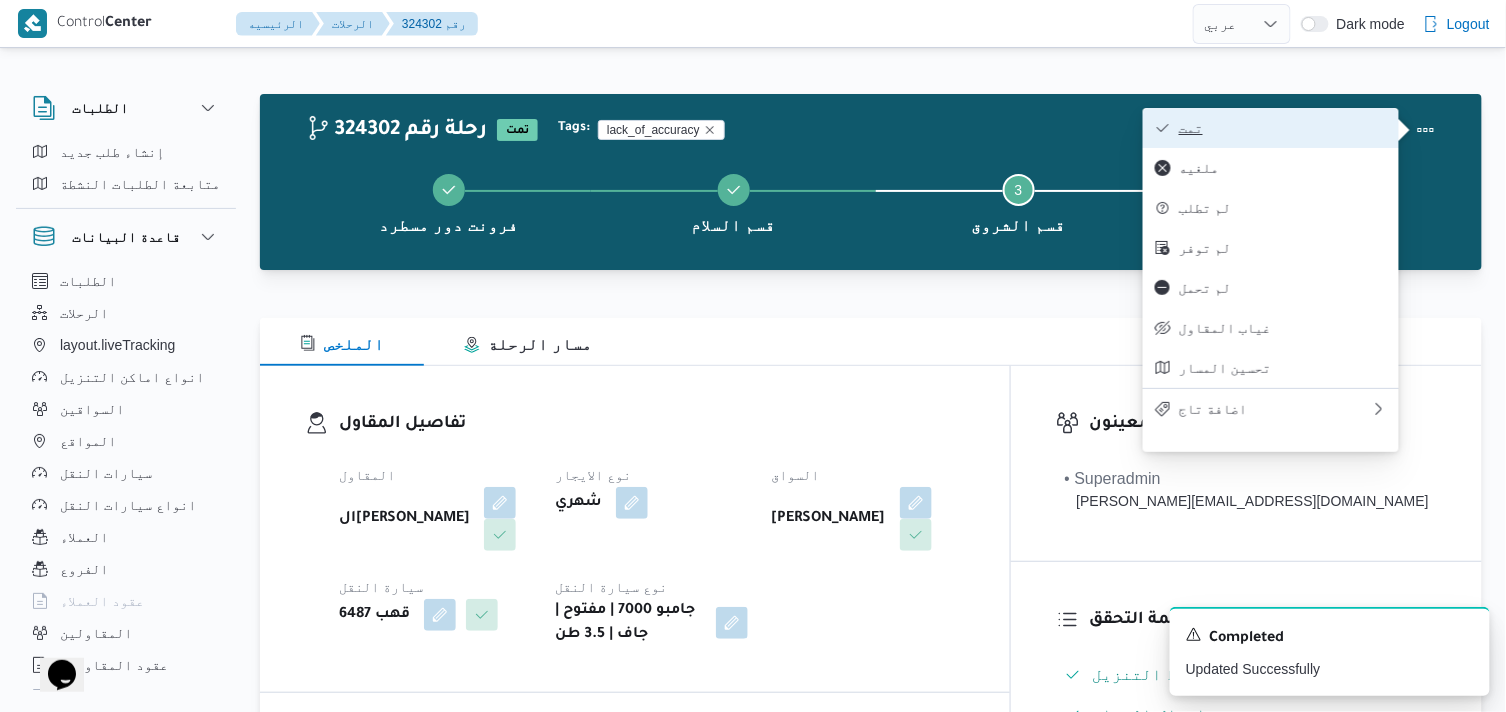 click on "تمت" at bounding box center [1283, 128] 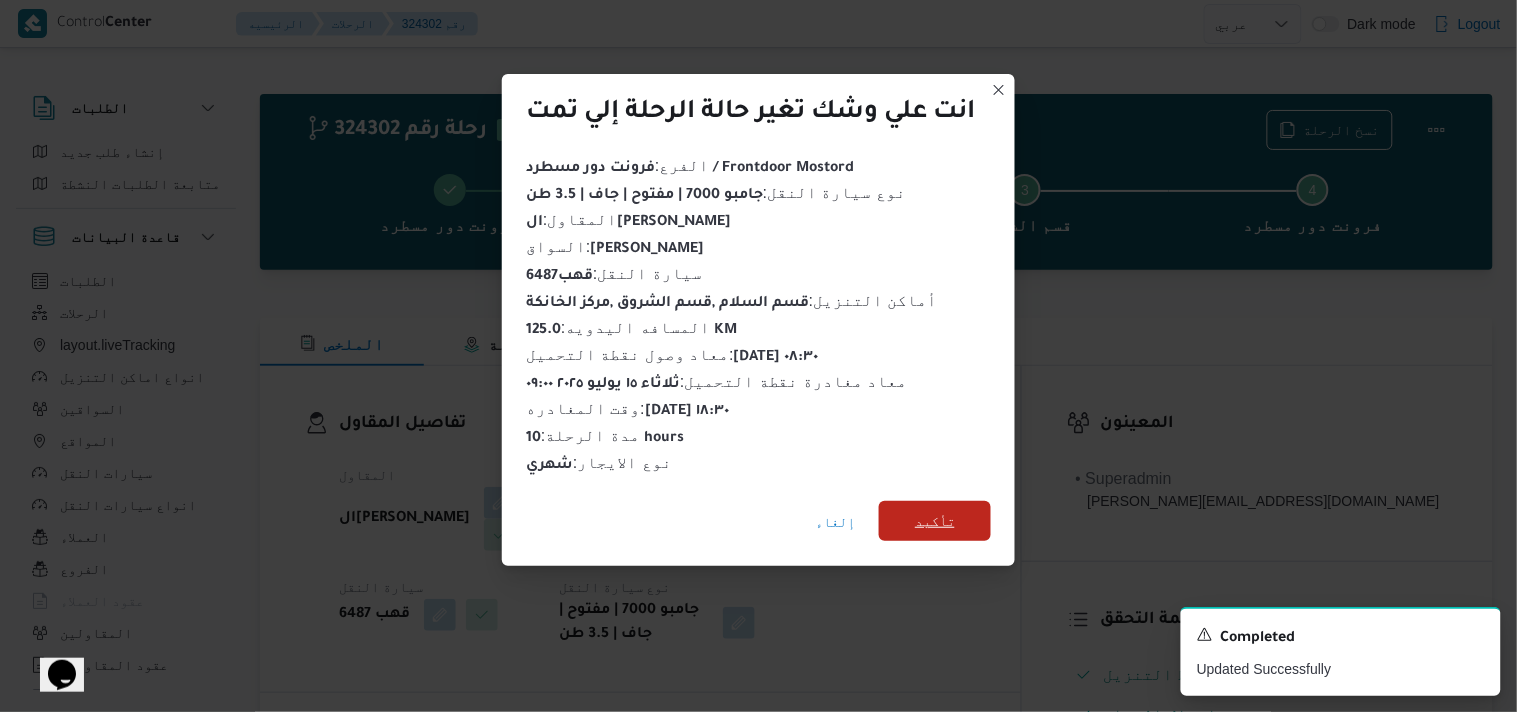 click on "تأكيد" at bounding box center (935, 521) 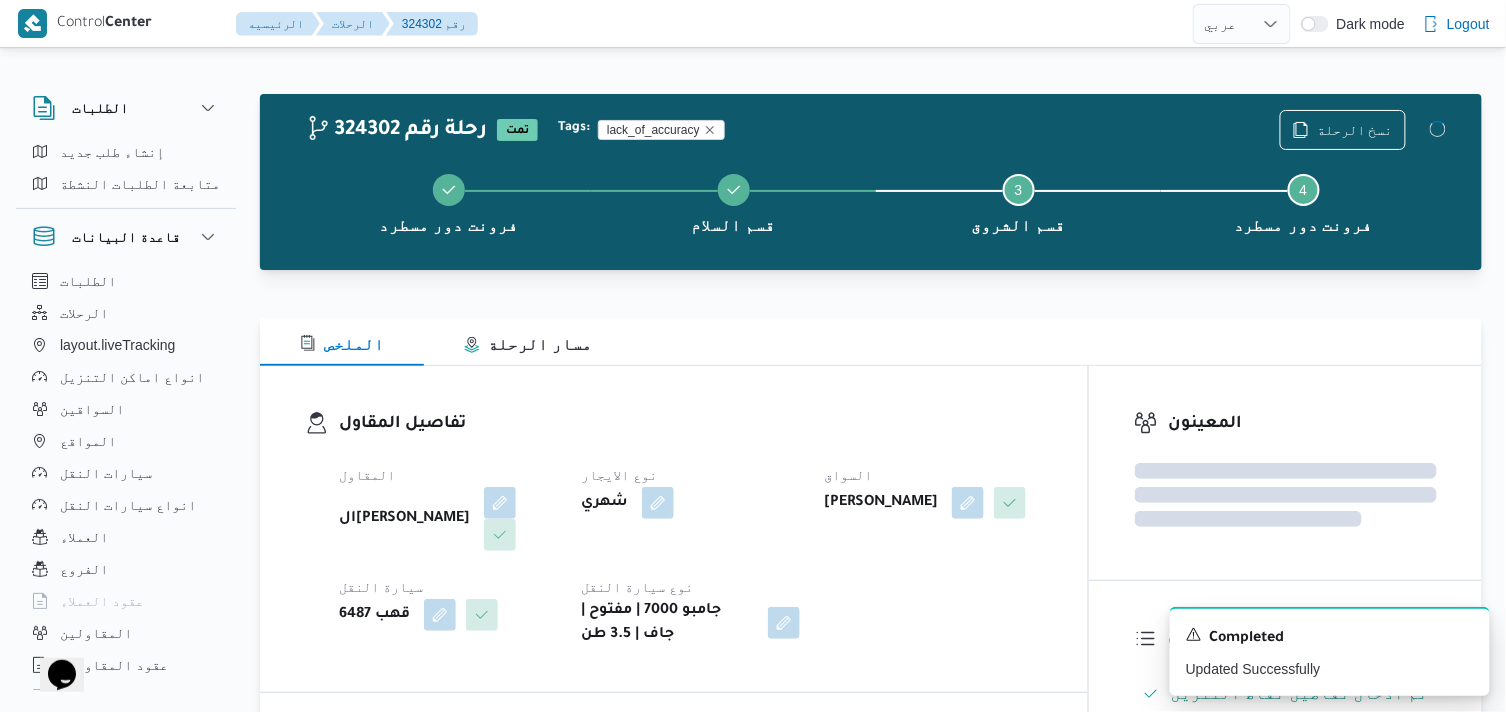 click on "المقاول الهامي محمد خالد علي نوع الايجار شهري السواق حافظ جمال حافظ محمود محمد سيارة النقل قهب 6487 نوع سيارة النقل جامبو 7000 | مفتوح | جاف | 3.5 طن" at bounding box center (691, 555) 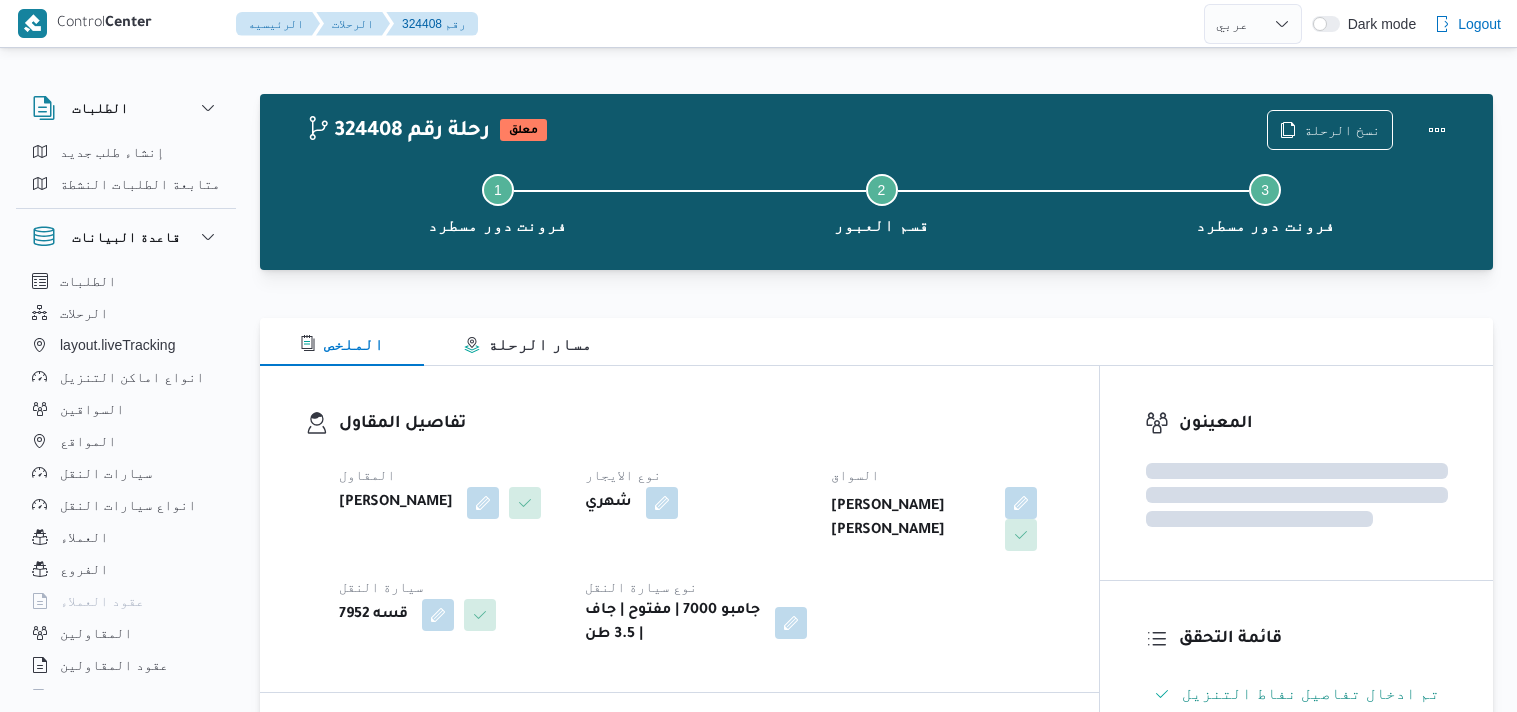 select on "ar" 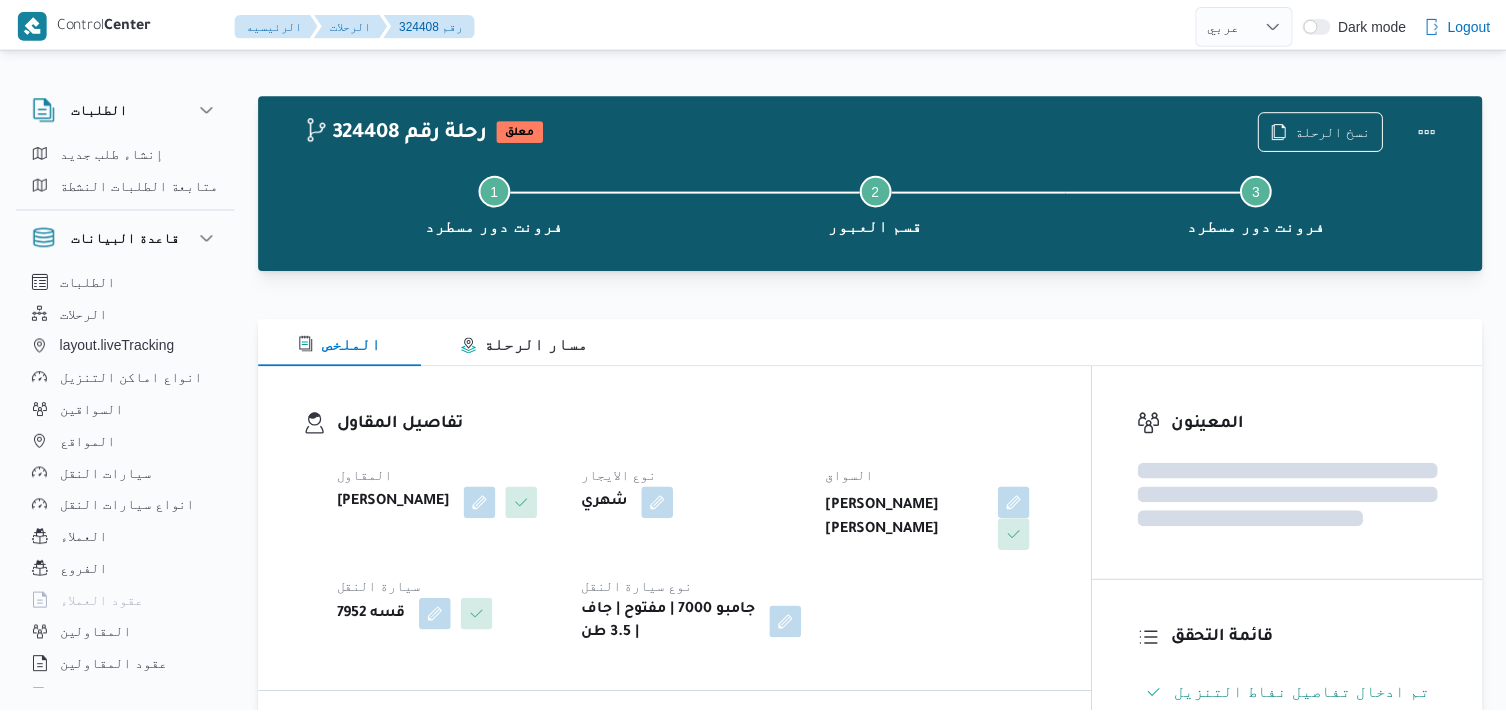 scroll, scrollTop: 0, scrollLeft: 0, axis: both 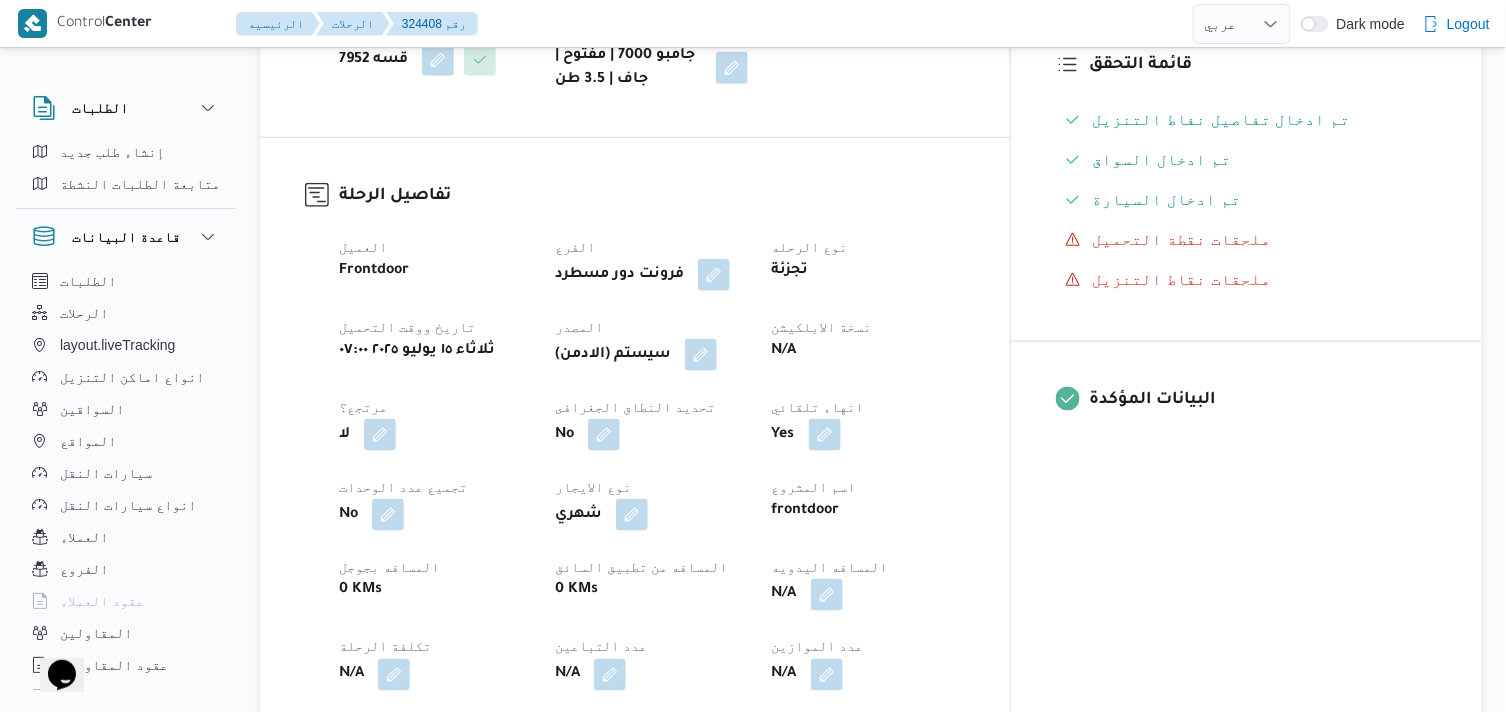 drag, startPoint x: 756, startPoint y: 351, endPoint x: 773, endPoint y: 377, distance: 31.06445 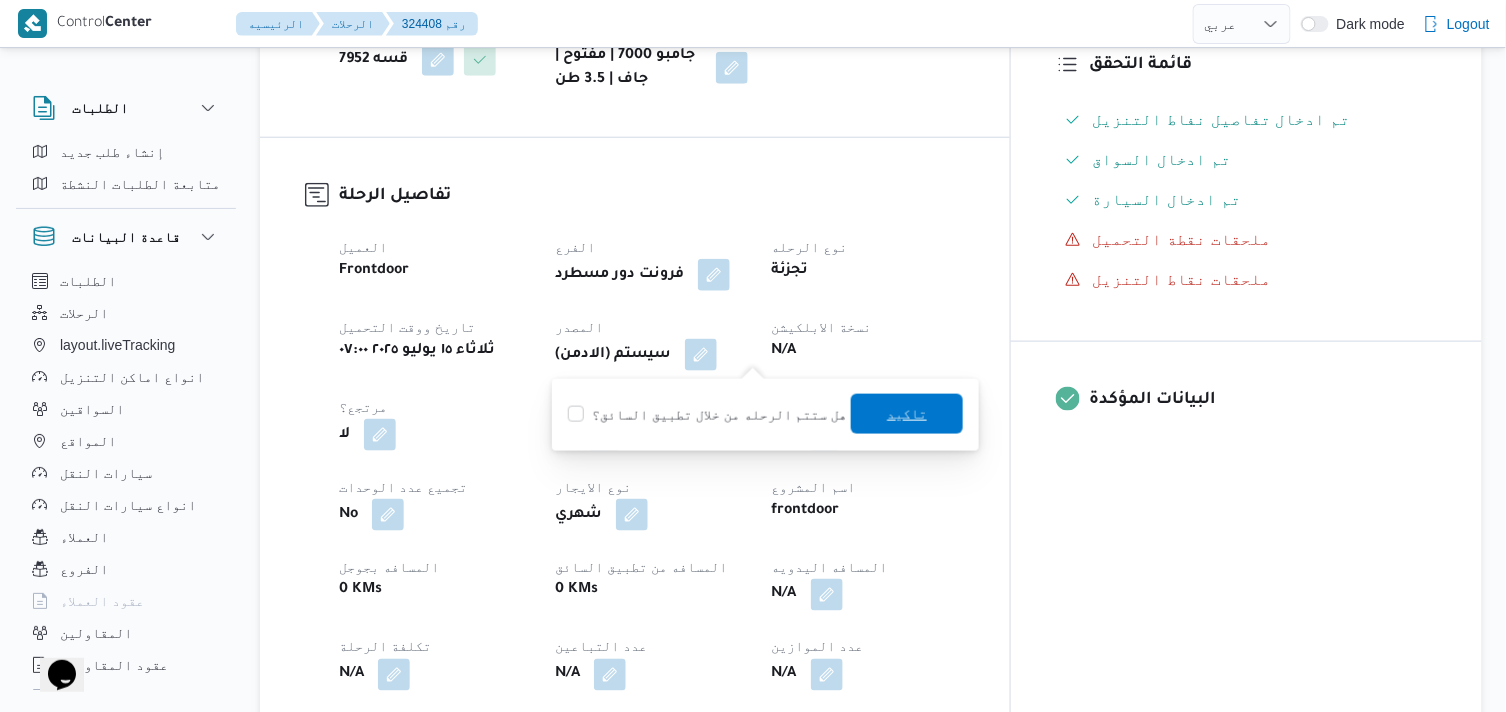 click on "تاكيد" at bounding box center (907, 414) 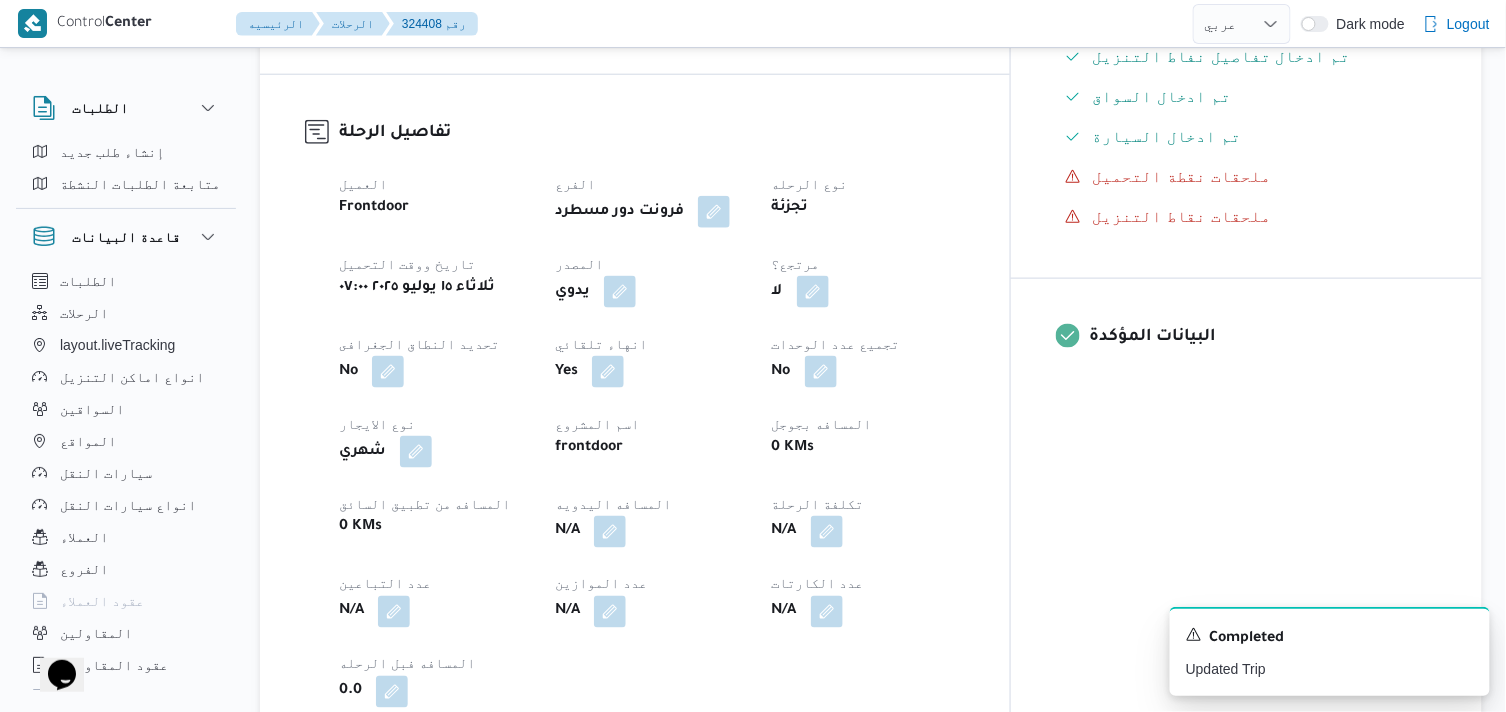 scroll, scrollTop: 777, scrollLeft: 0, axis: vertical 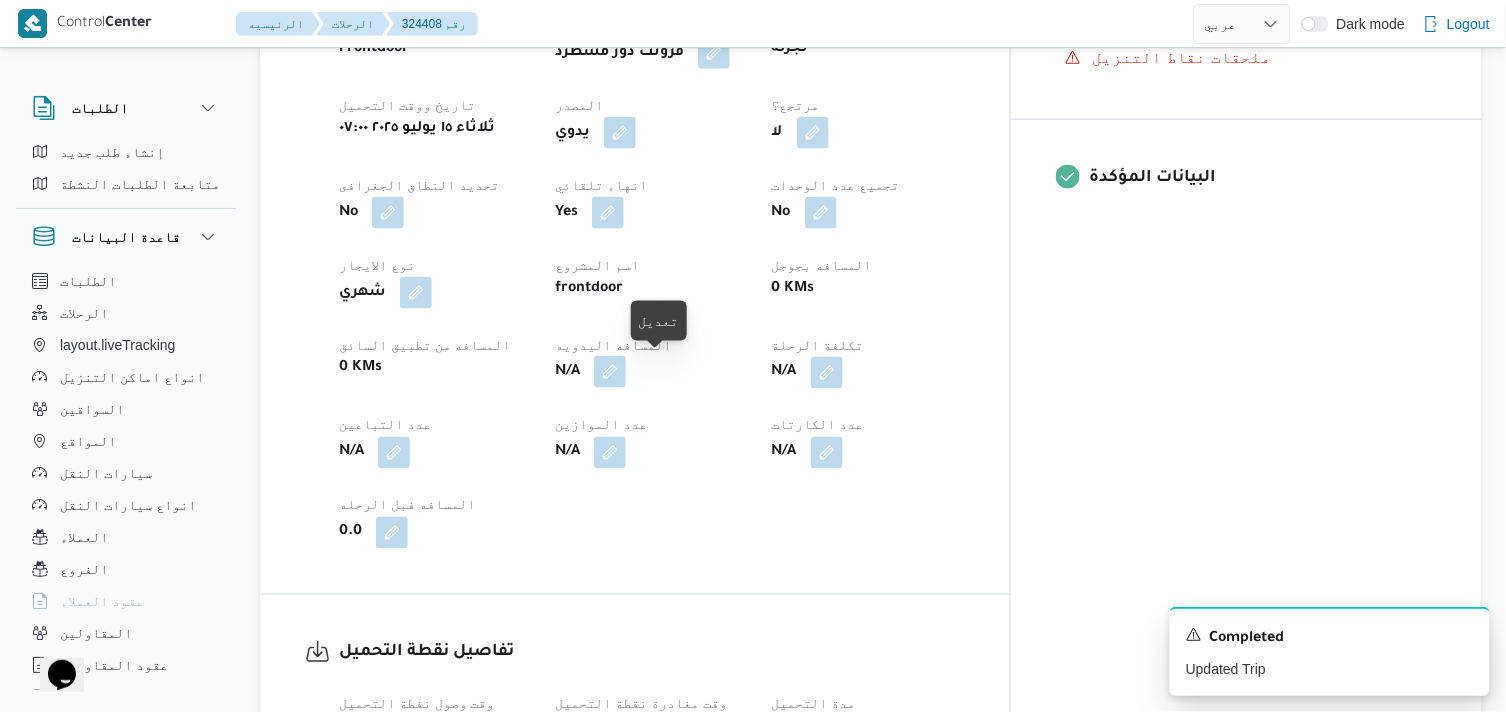 click at bounding box center (610, 372) 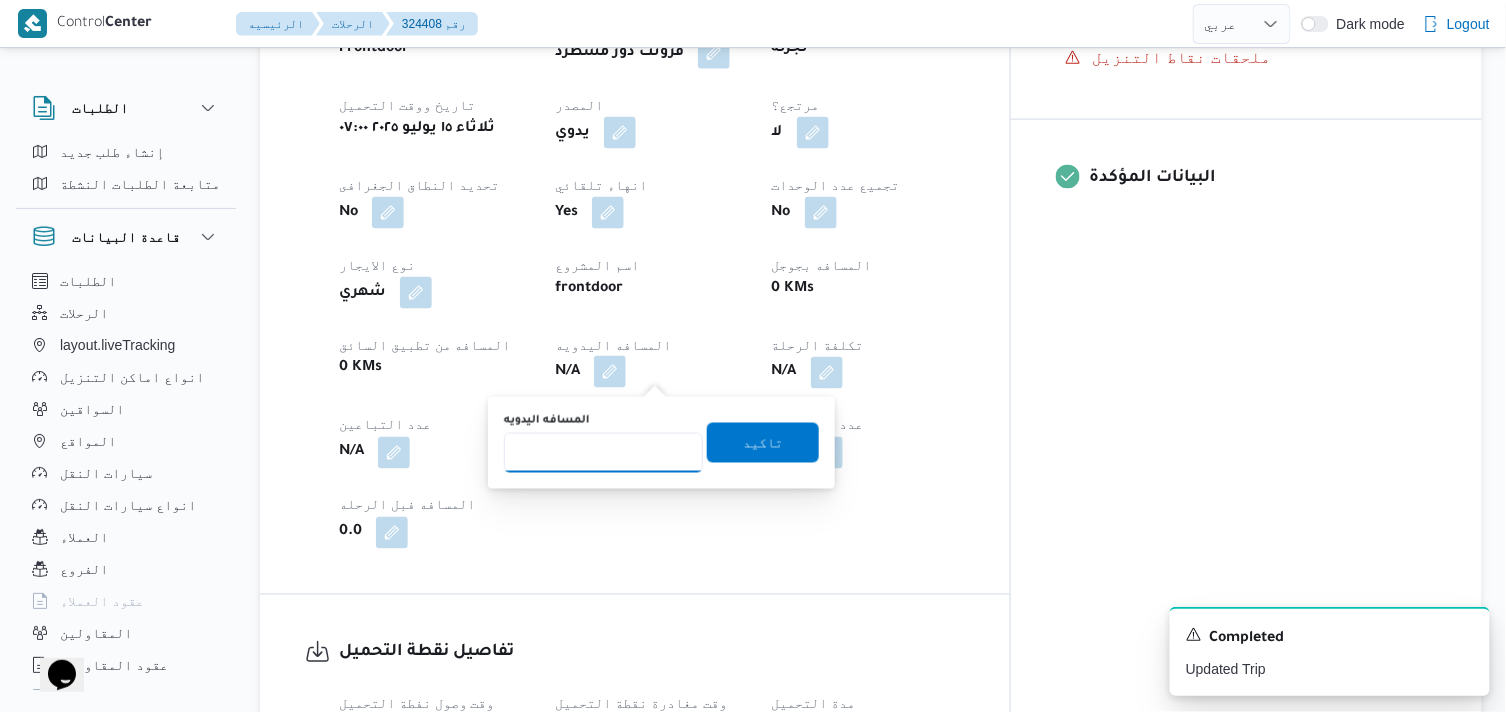 click on "المسافه اليدويه" at bounding box center [603, 453] 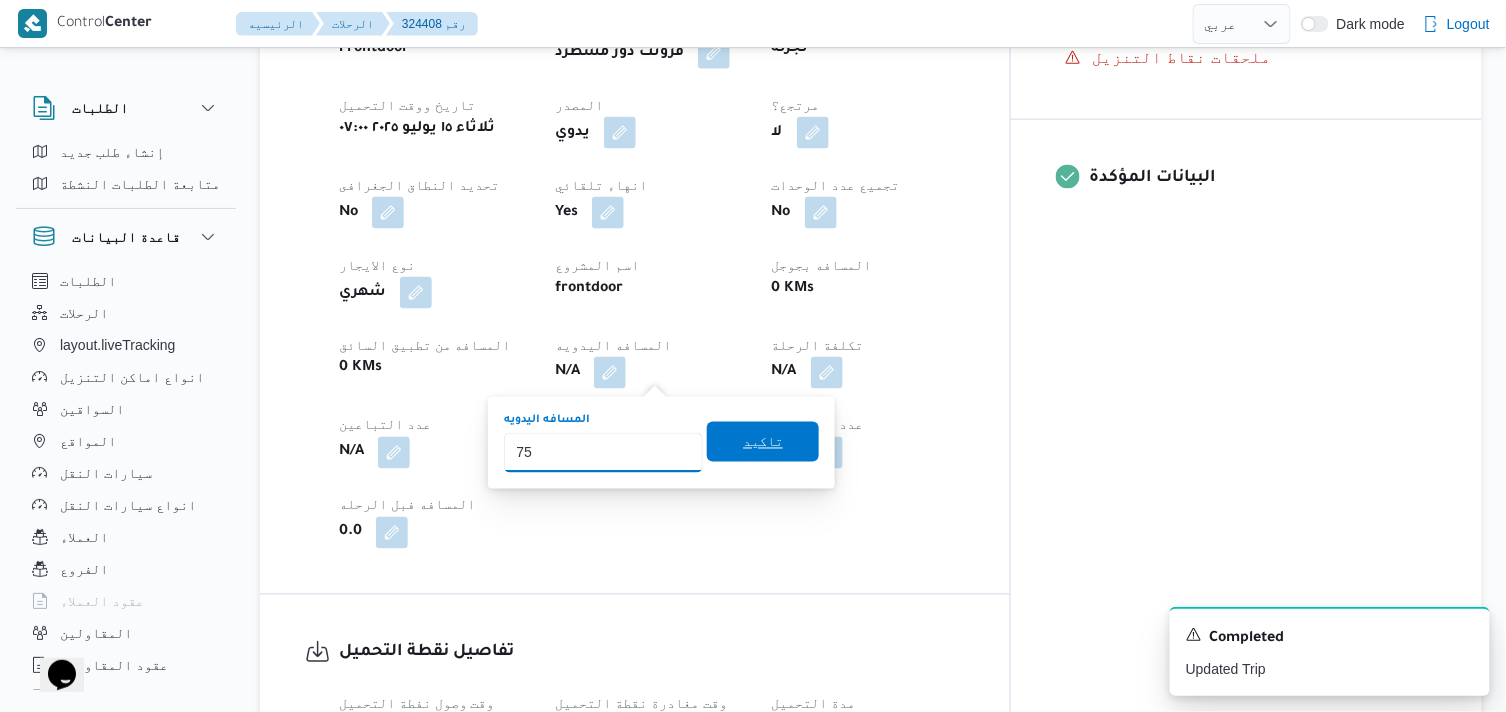 type on "75" 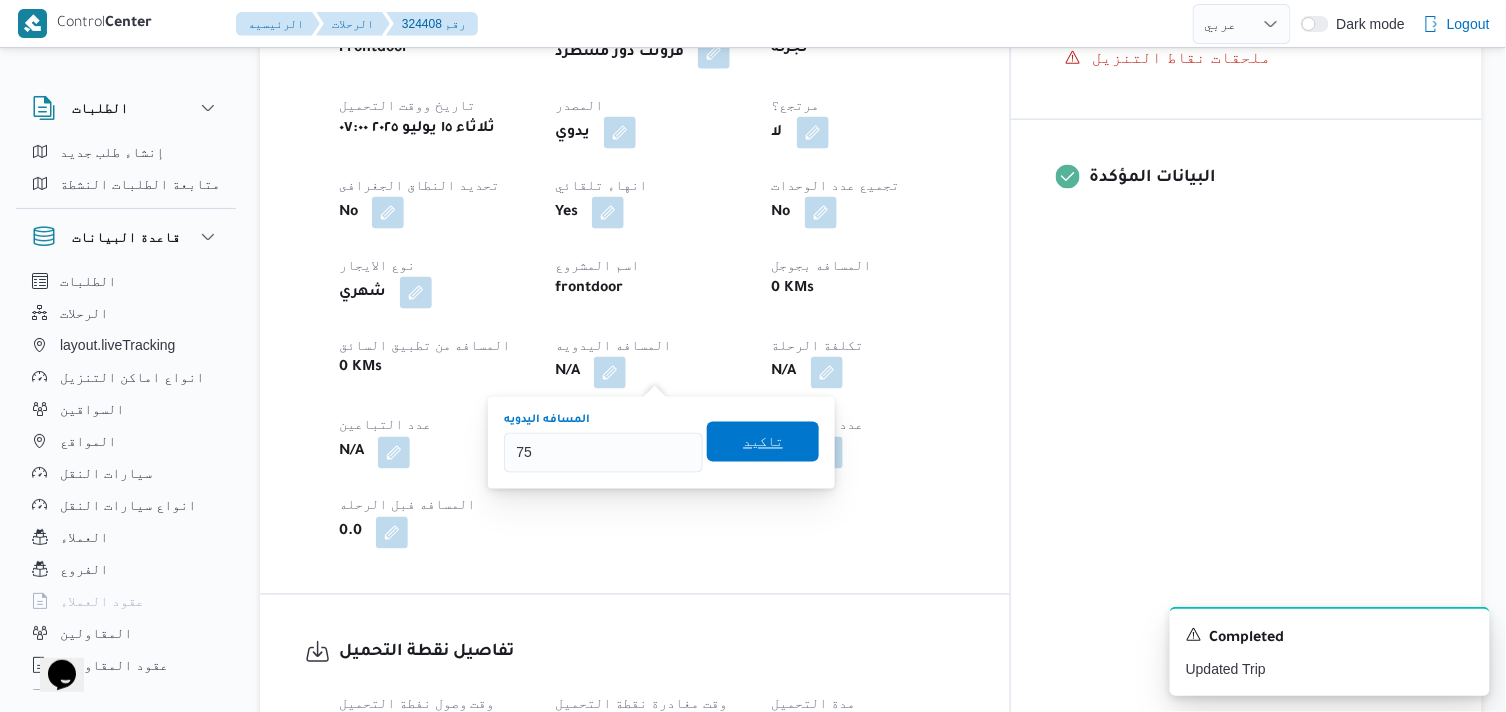 click on "تاكيد" at bounding box center (763, 442) 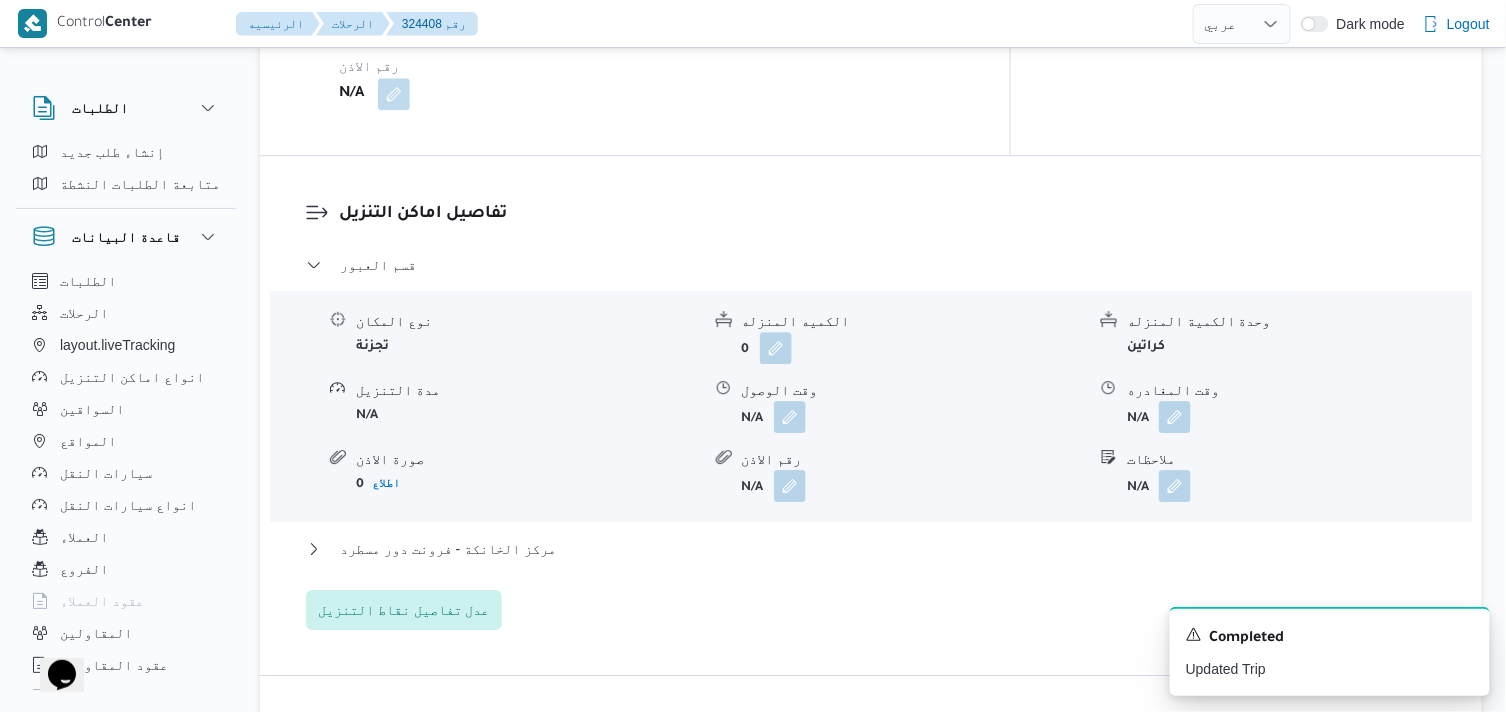 scroll, scrollTop: 1666, scrollLeft: 0, axis: vertical 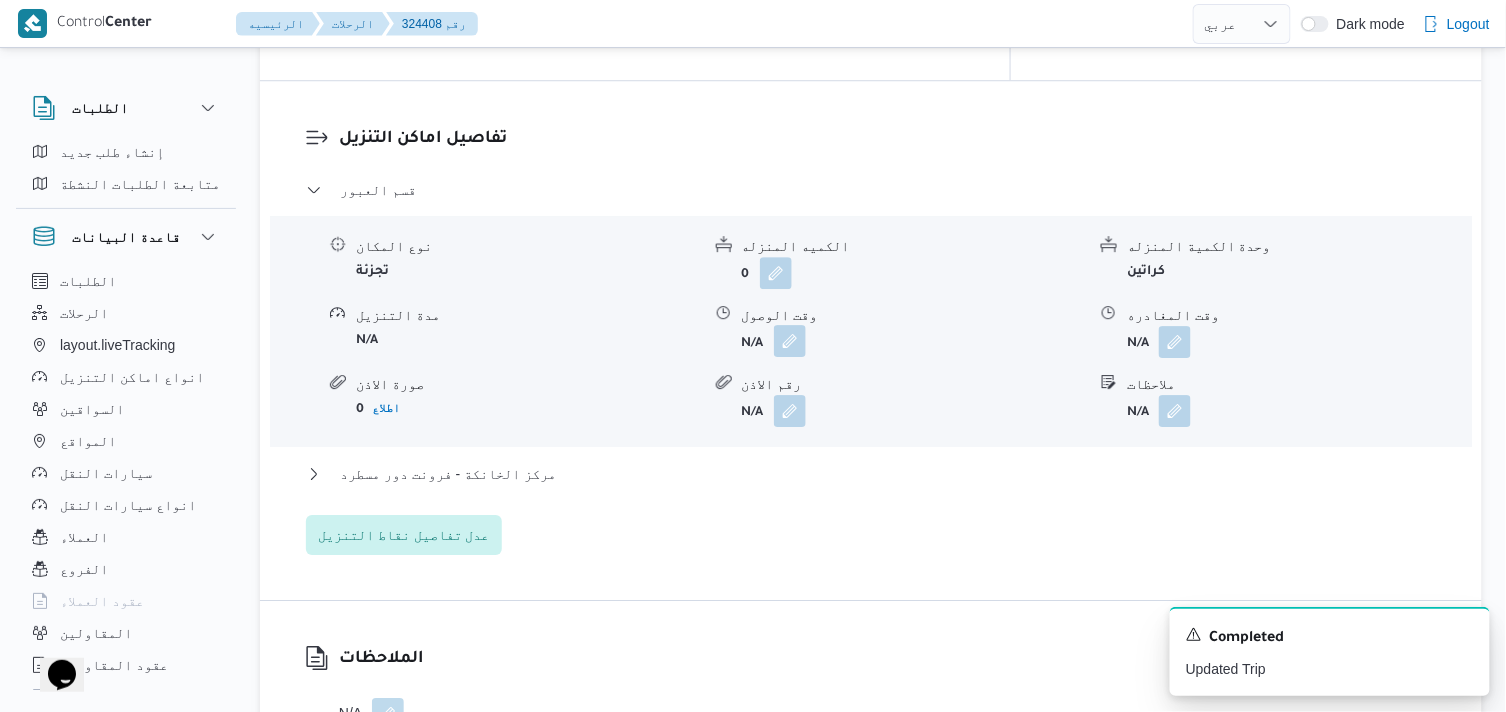 click at bounding box center [790, 341] 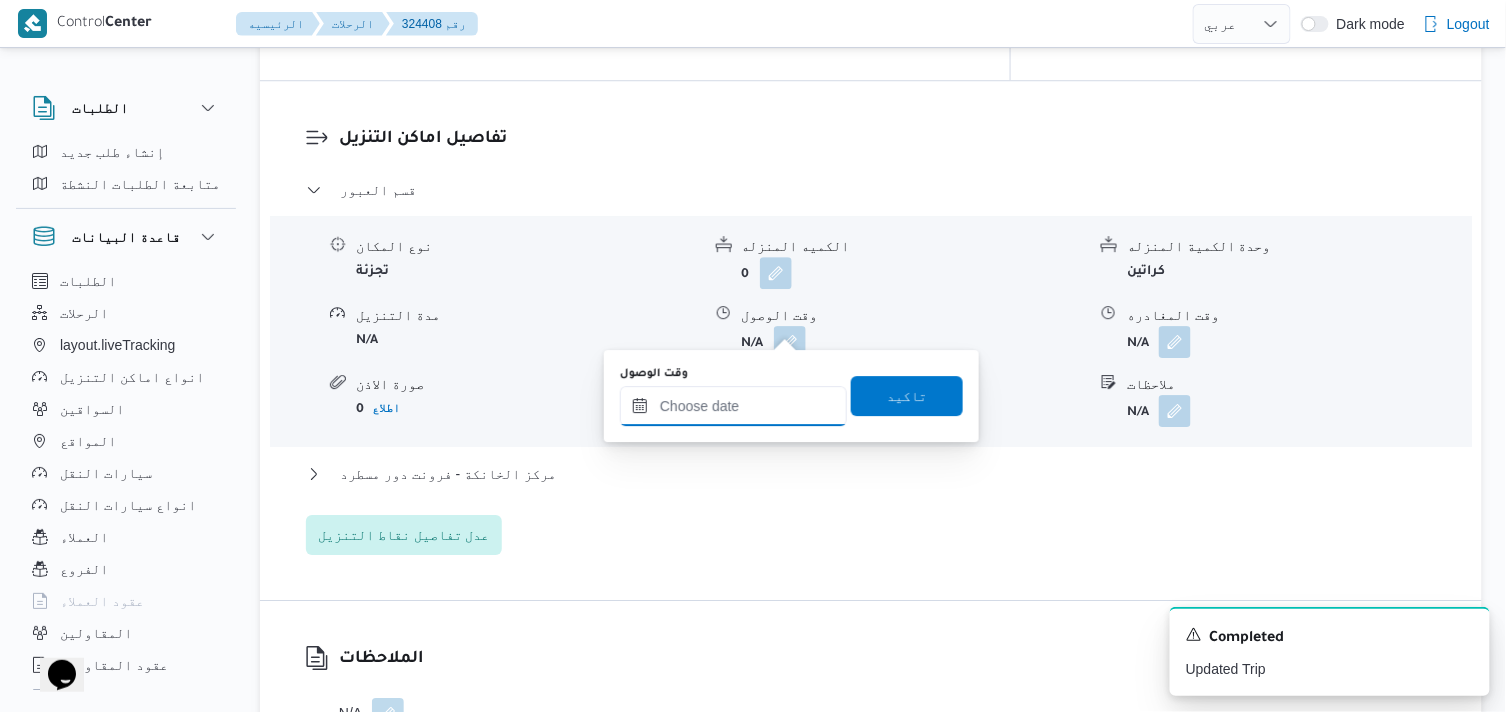 click on "وقت الوصول" at bounding box center [733, 406] 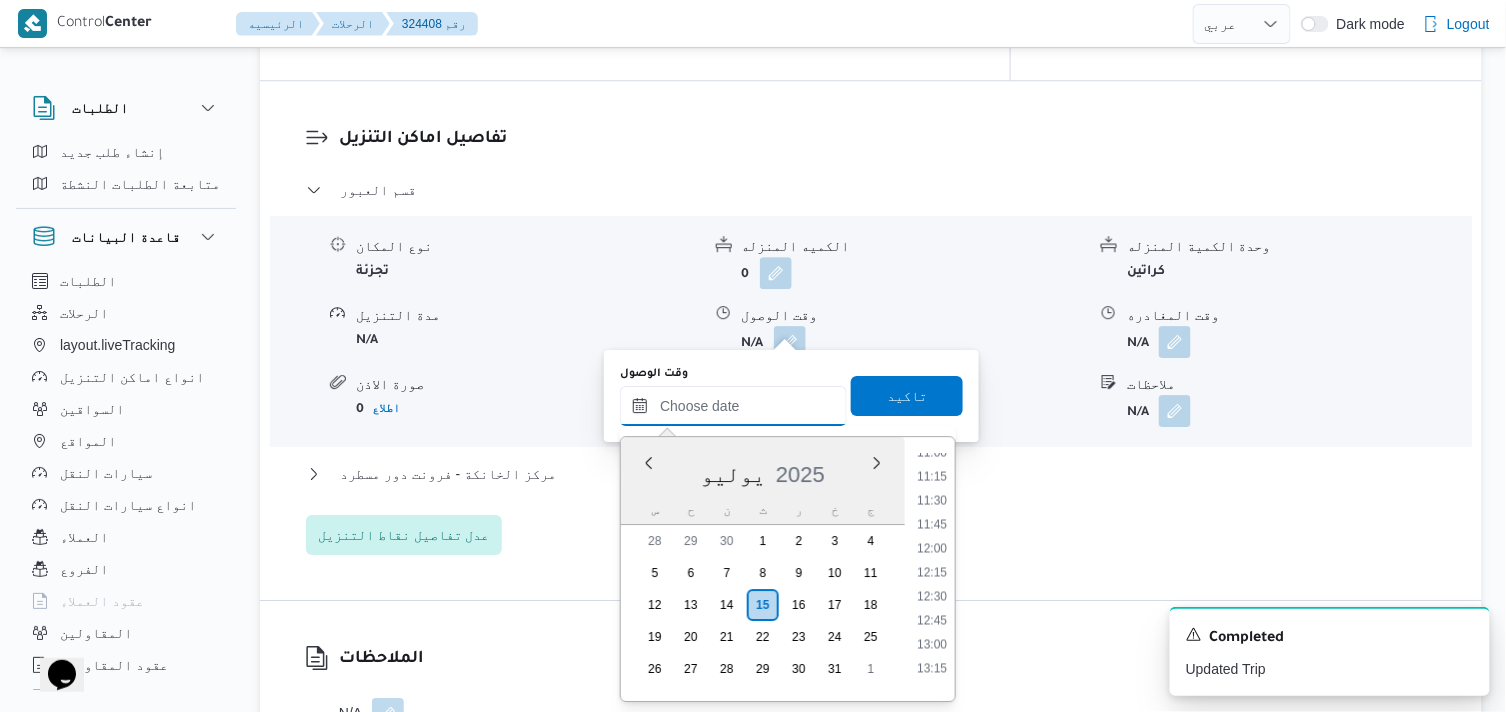 scroll, scrollTop: 935, scrollLeft: 0, axis: vertical 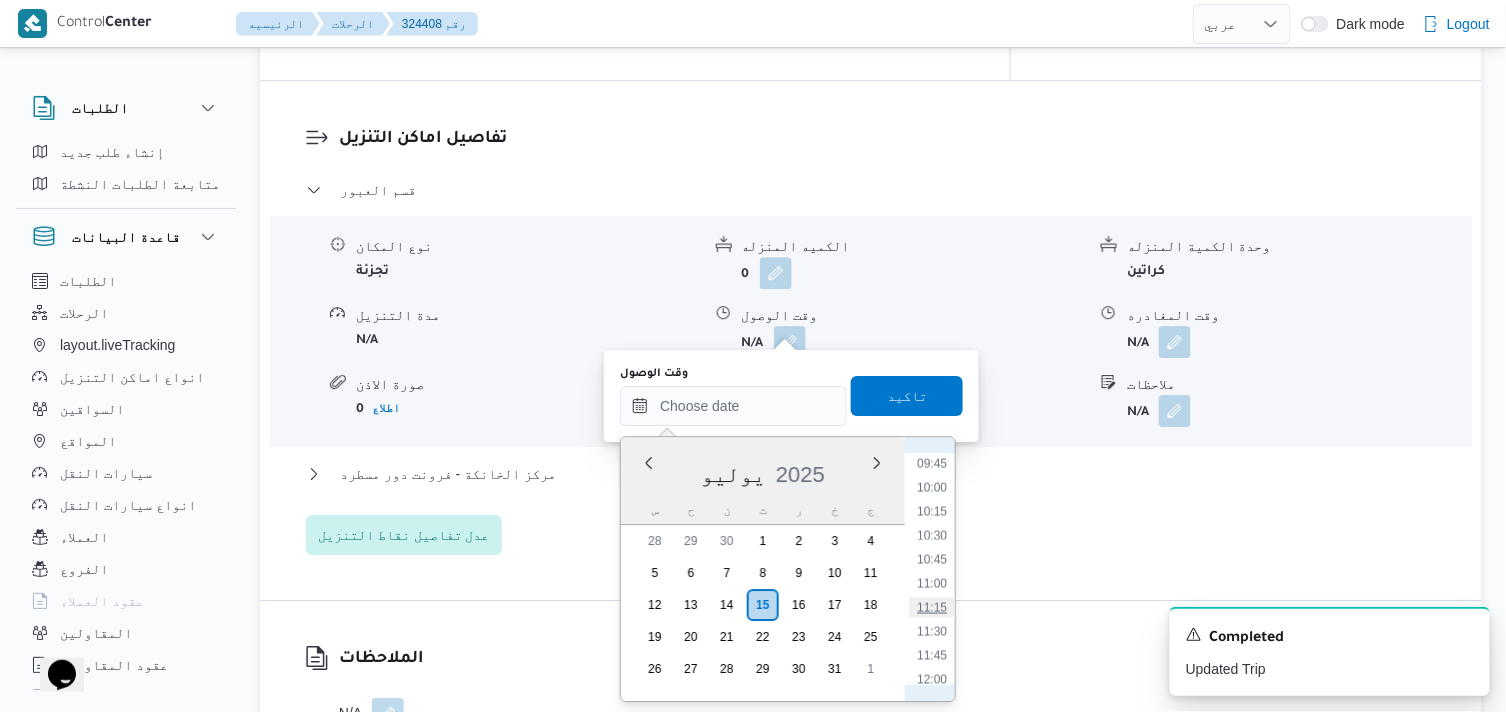 click on "11:15" at bounding box center (932, 608) 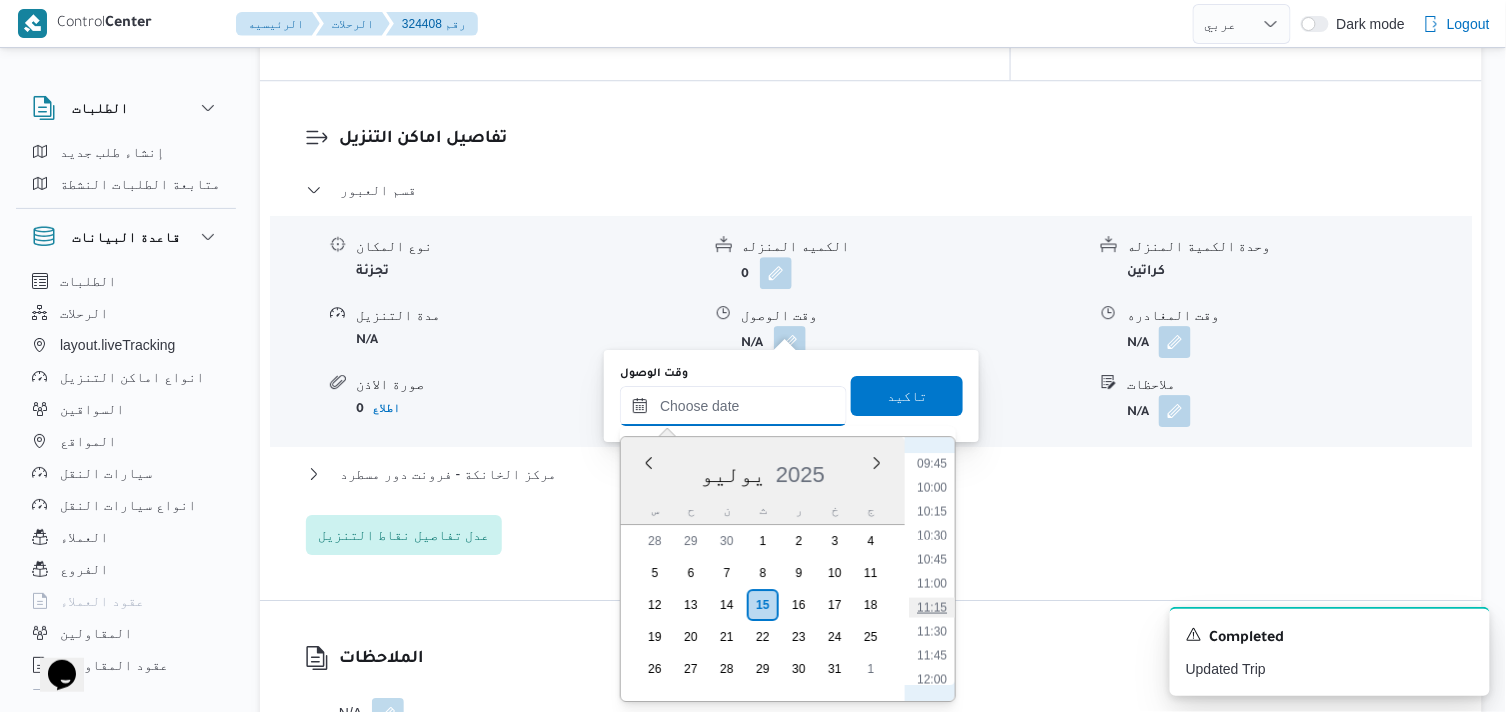 type on "[DATE] ١١:١٥" 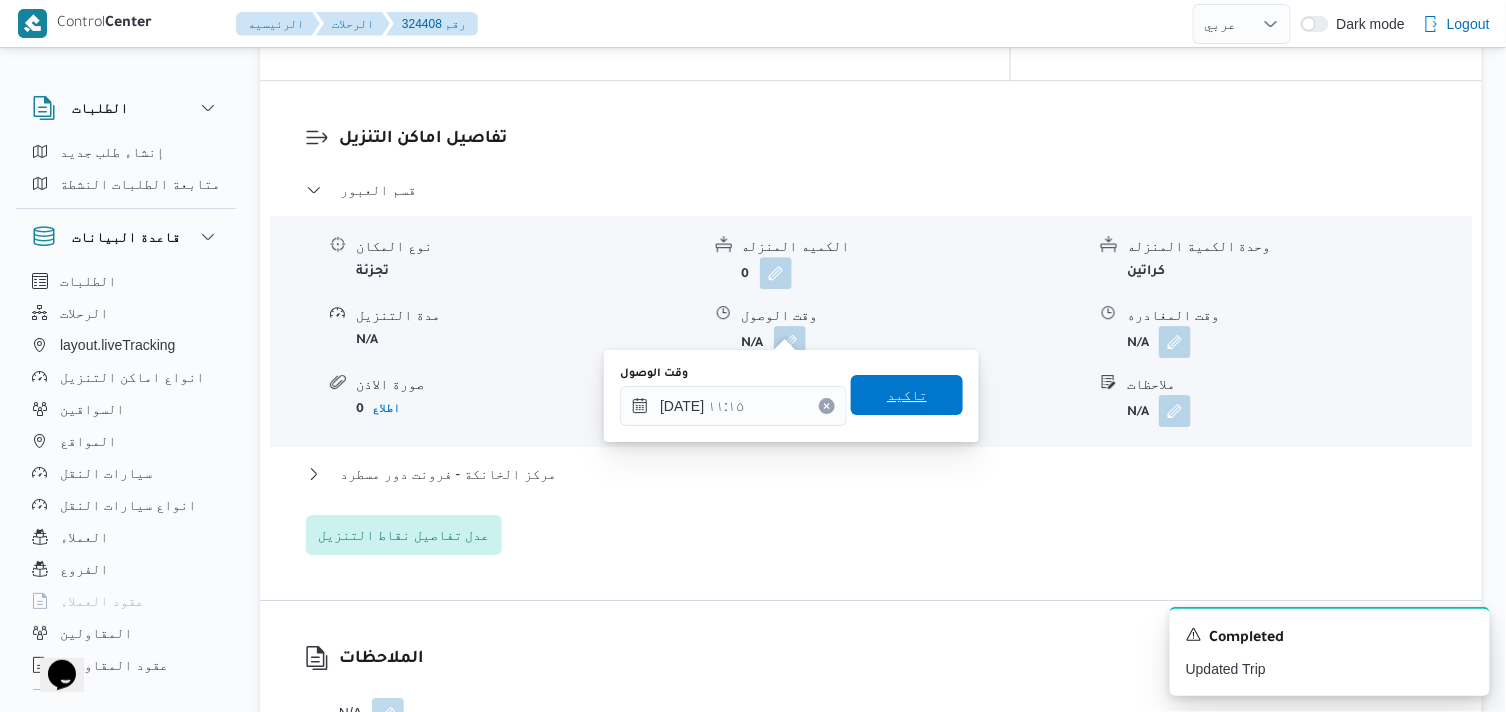click on "تاكيد" at bounding box center [907, 395] 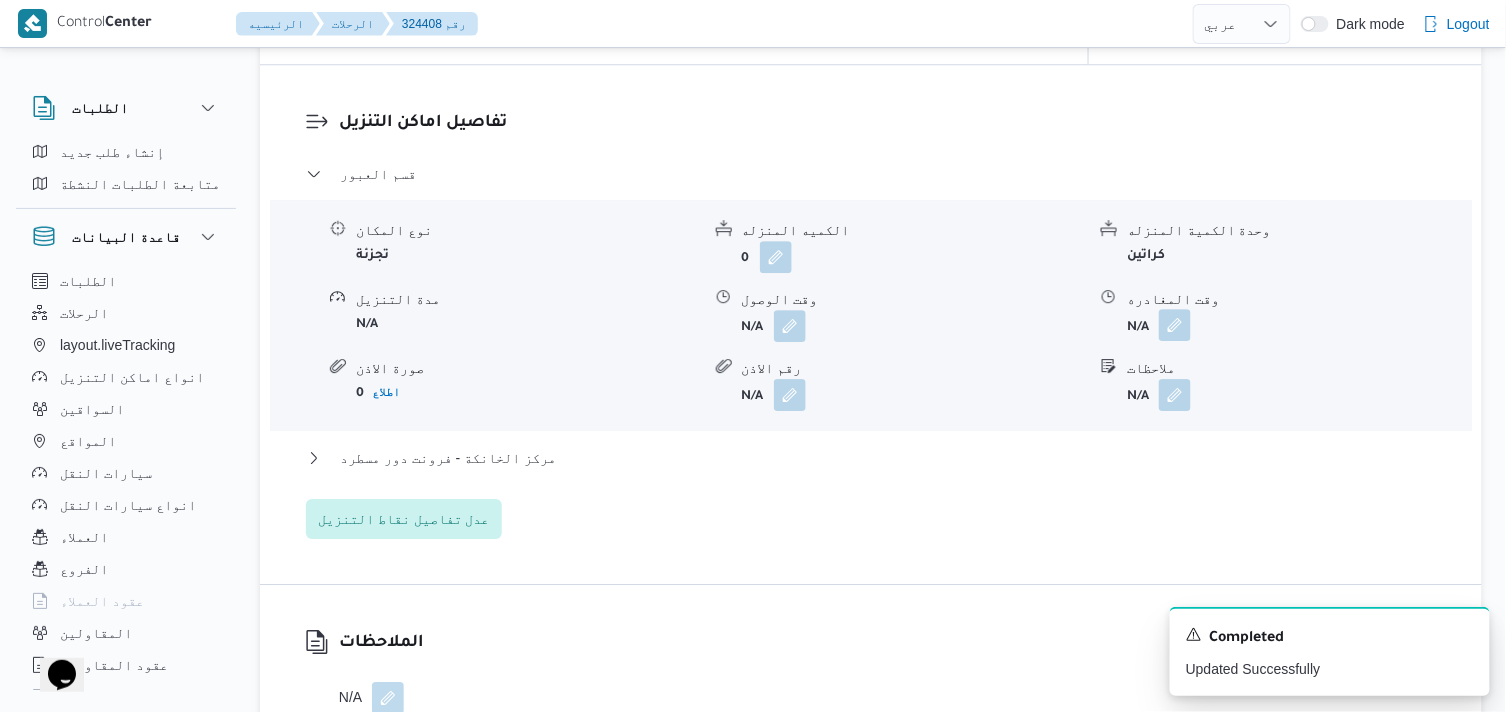 click at bounding box center (1175, 325) 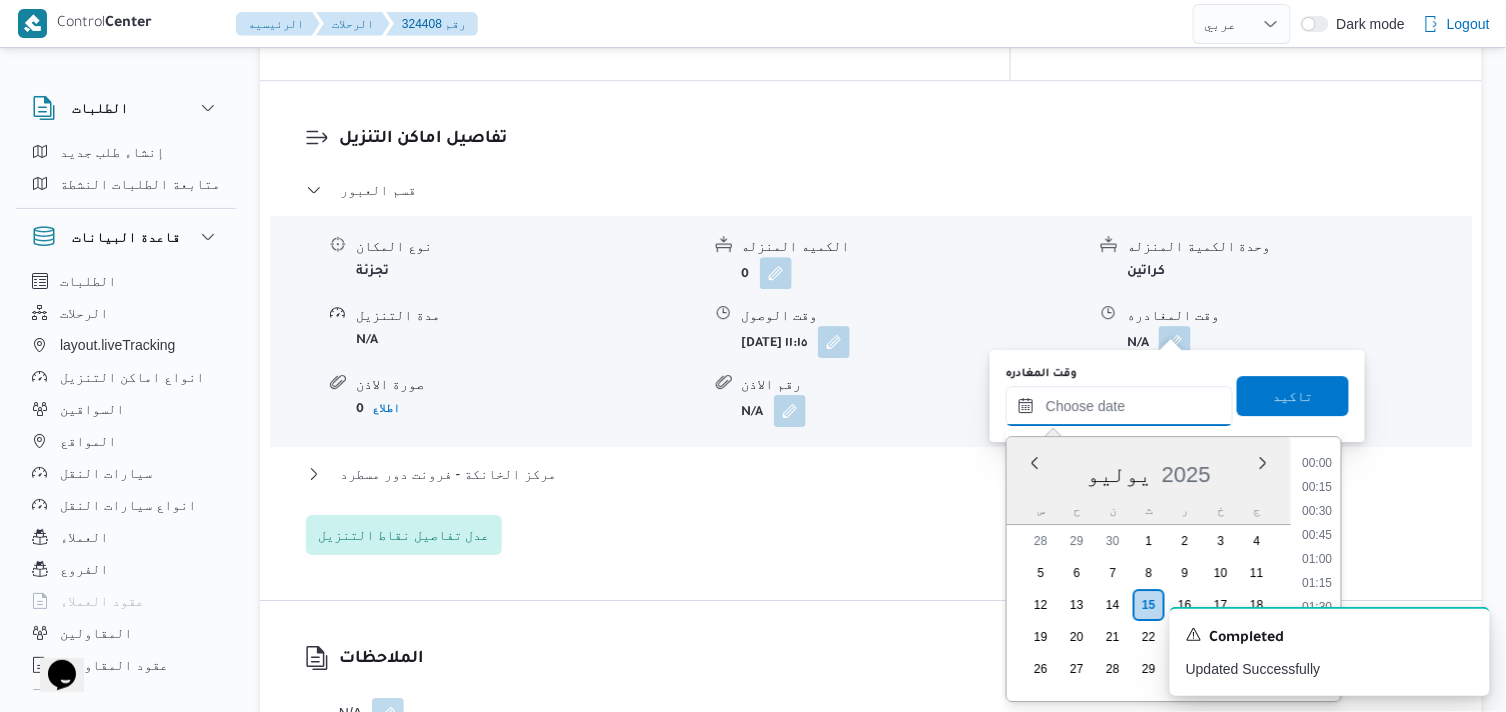 click on "وقت المغادره" at bounding box center [1119, 406] 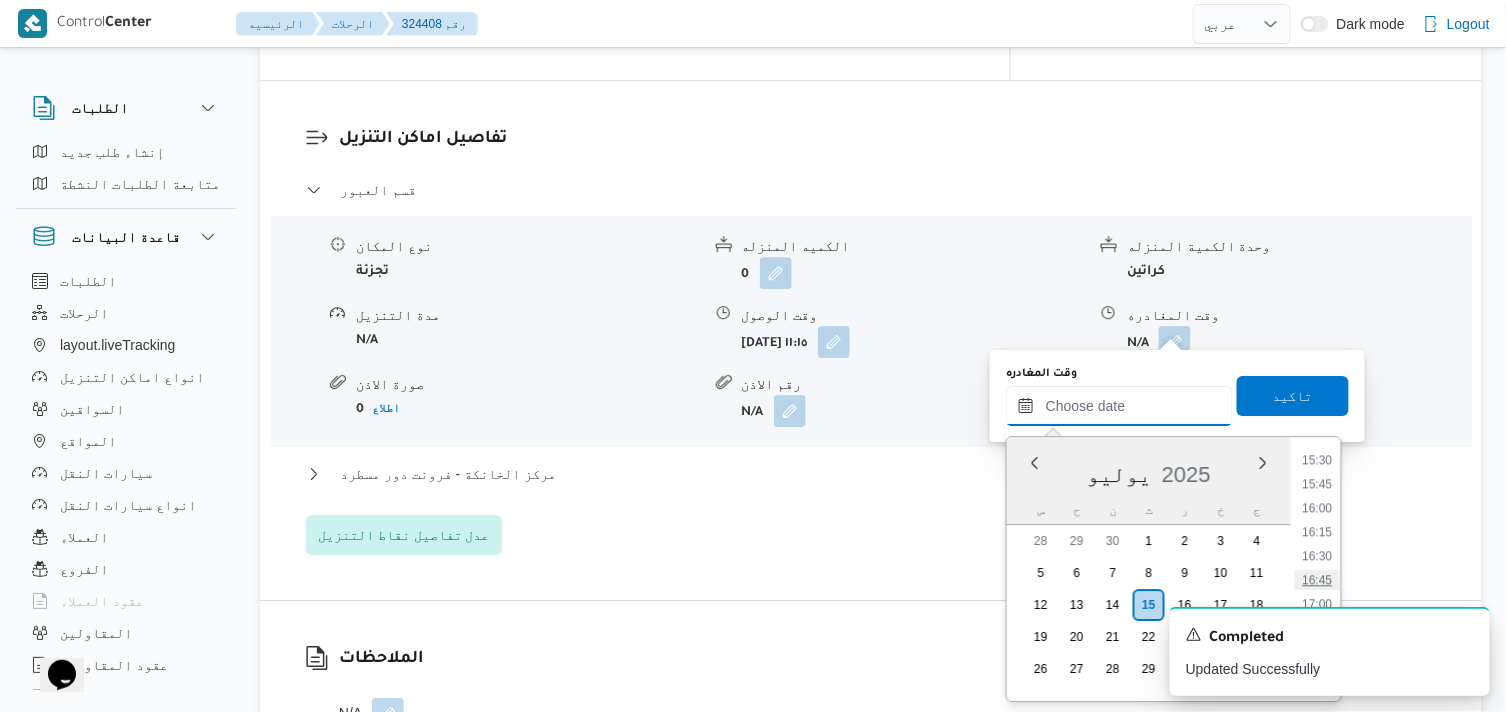 scroll, scrollTop: 1602, scrollLeft: 0, axis: vertical 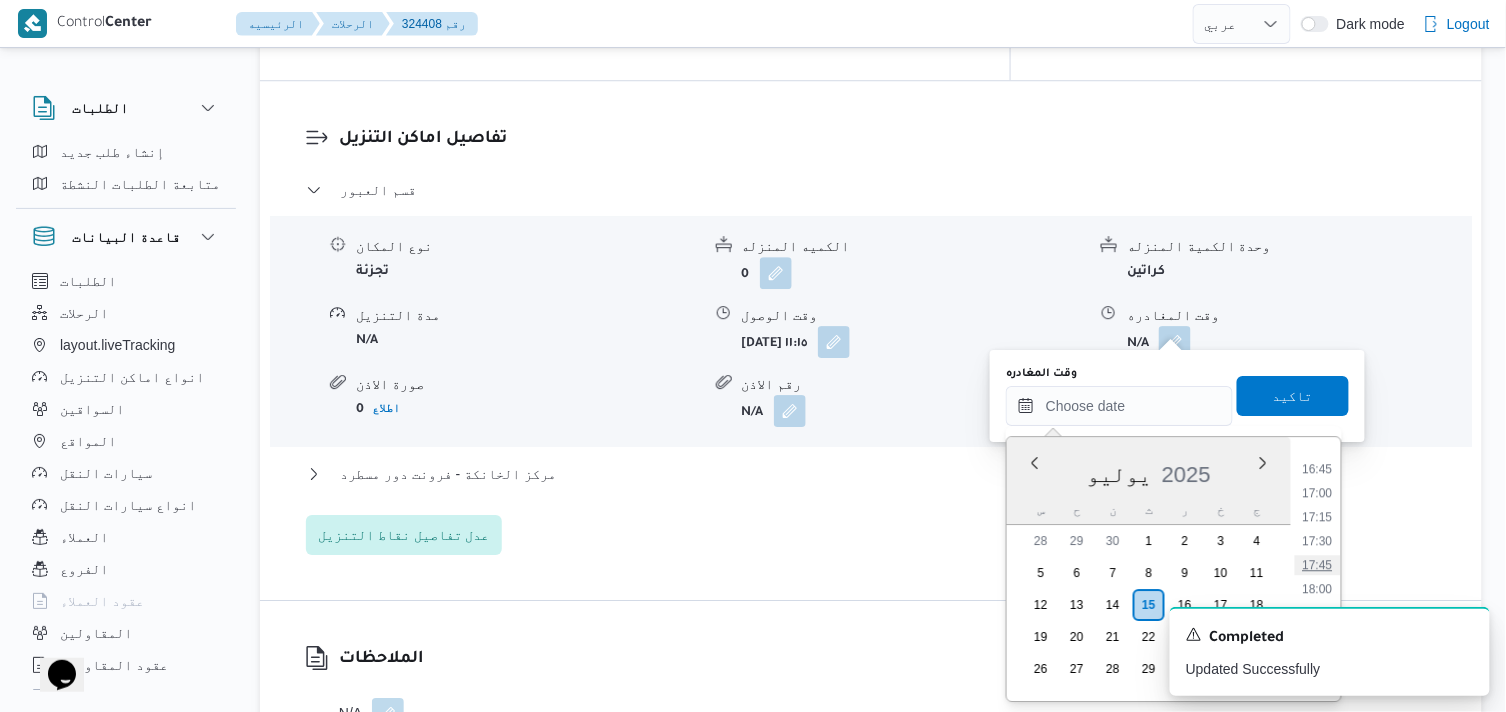 click on "17:45" at bounding box center [1318, 565] 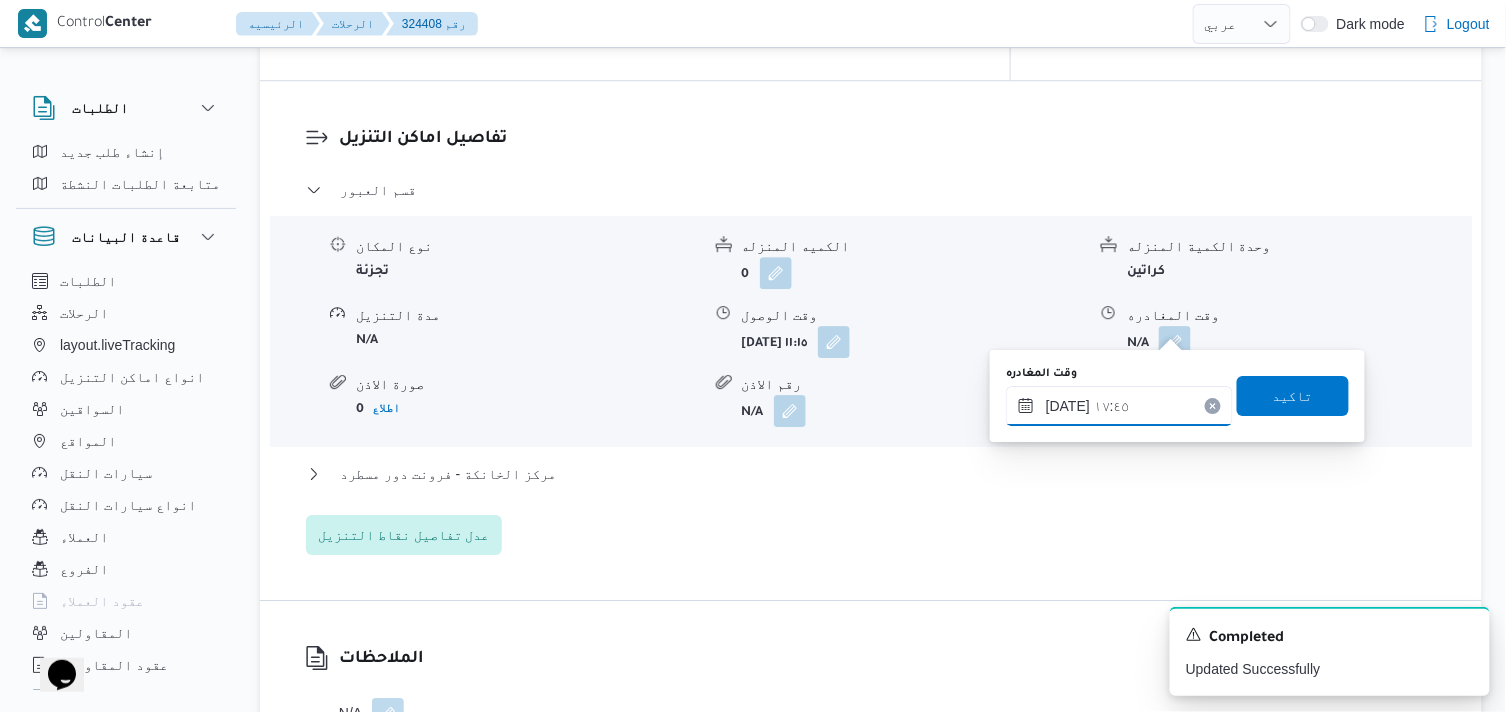 click on "١٥/٠٧/٢٠٢٥ ١٧:٤٥" at bounding box center [1119, 406] 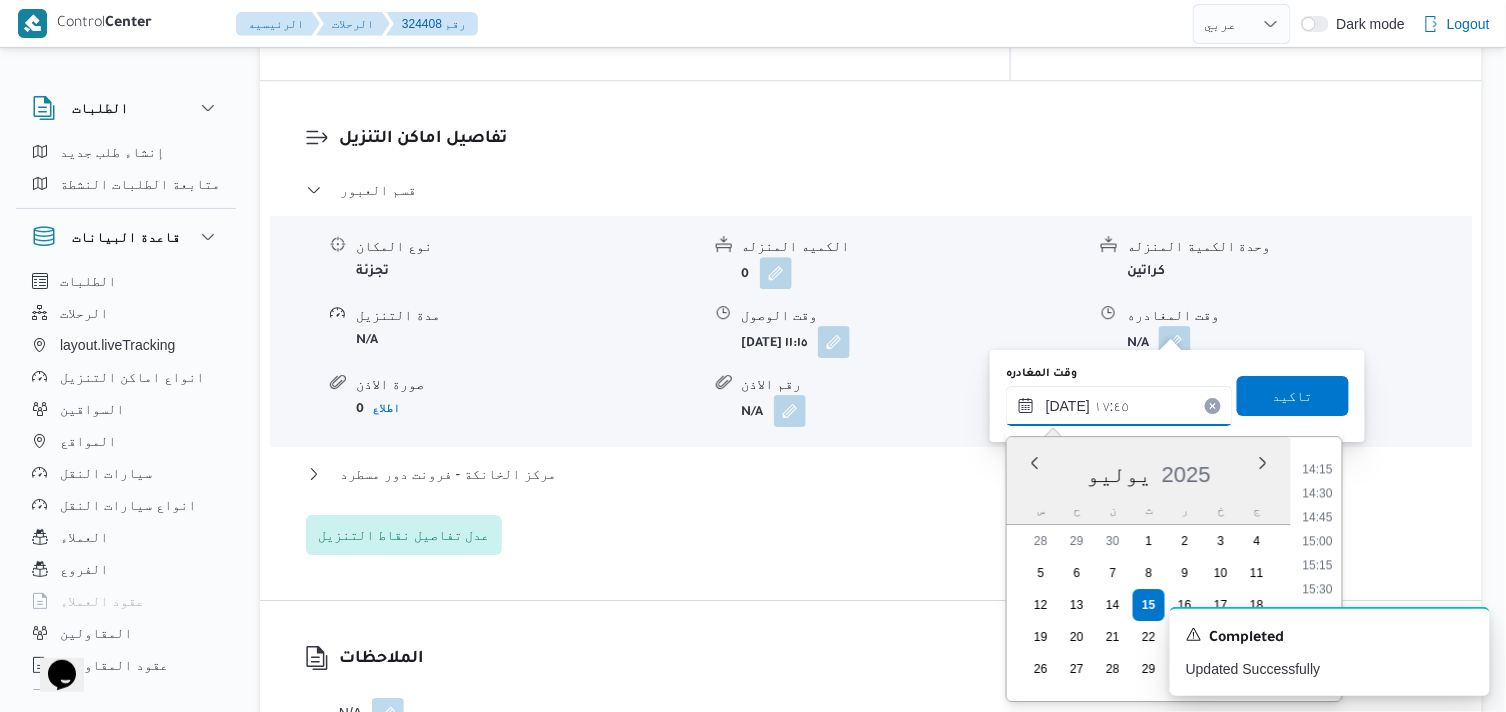 scroll, scrollTop: 1361, scrollLeft: 0, axis: vertical 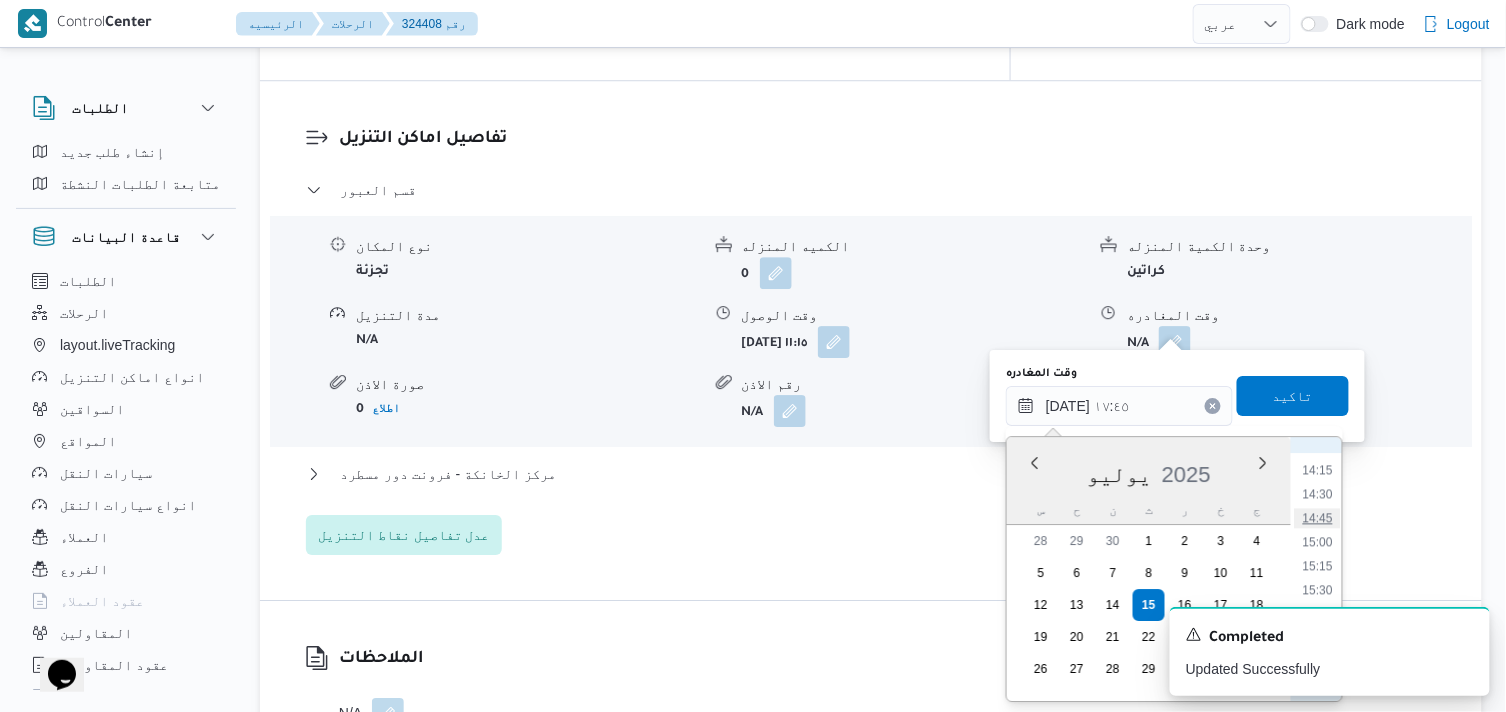 click on "14:45" at bounding box center [1318, 518] 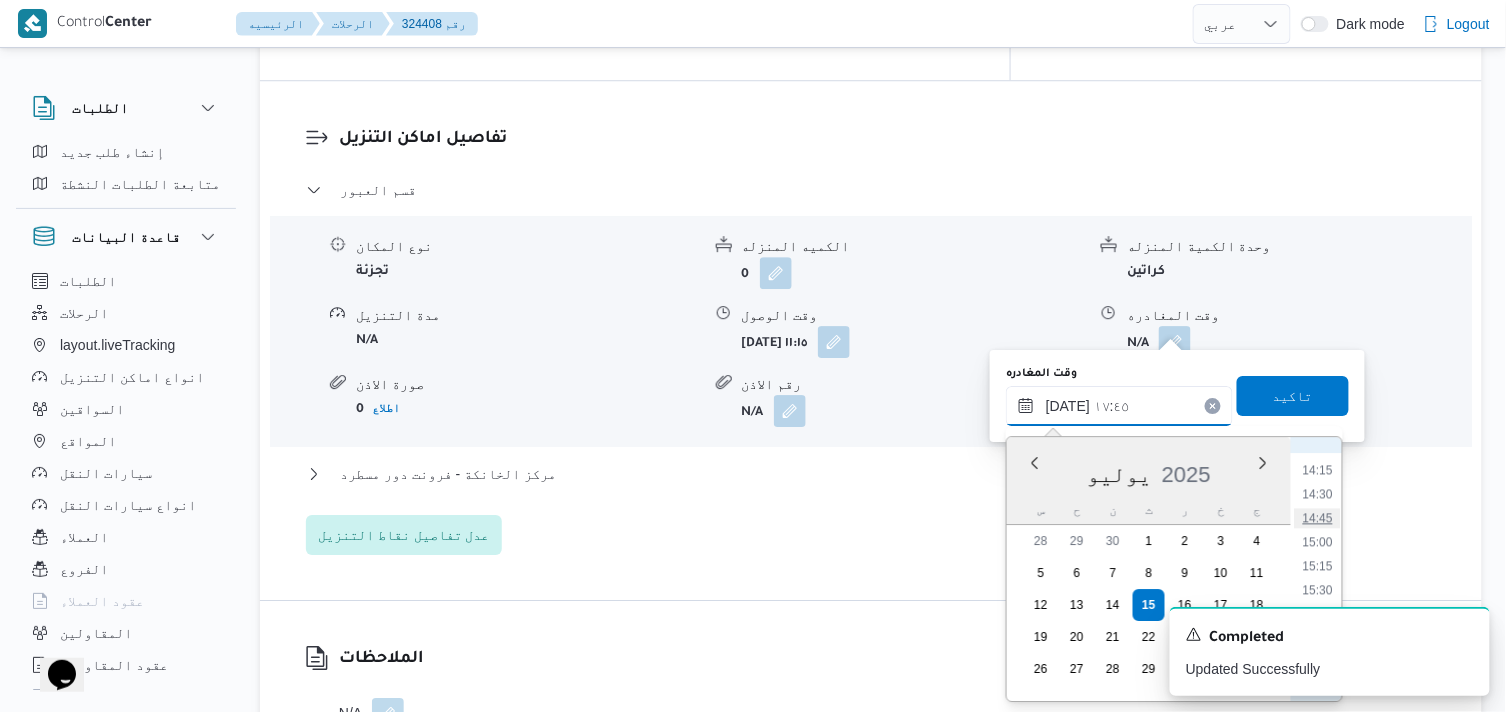 type on "١٥/٠٧/٢٠٢٥ ١٤:٤٥" 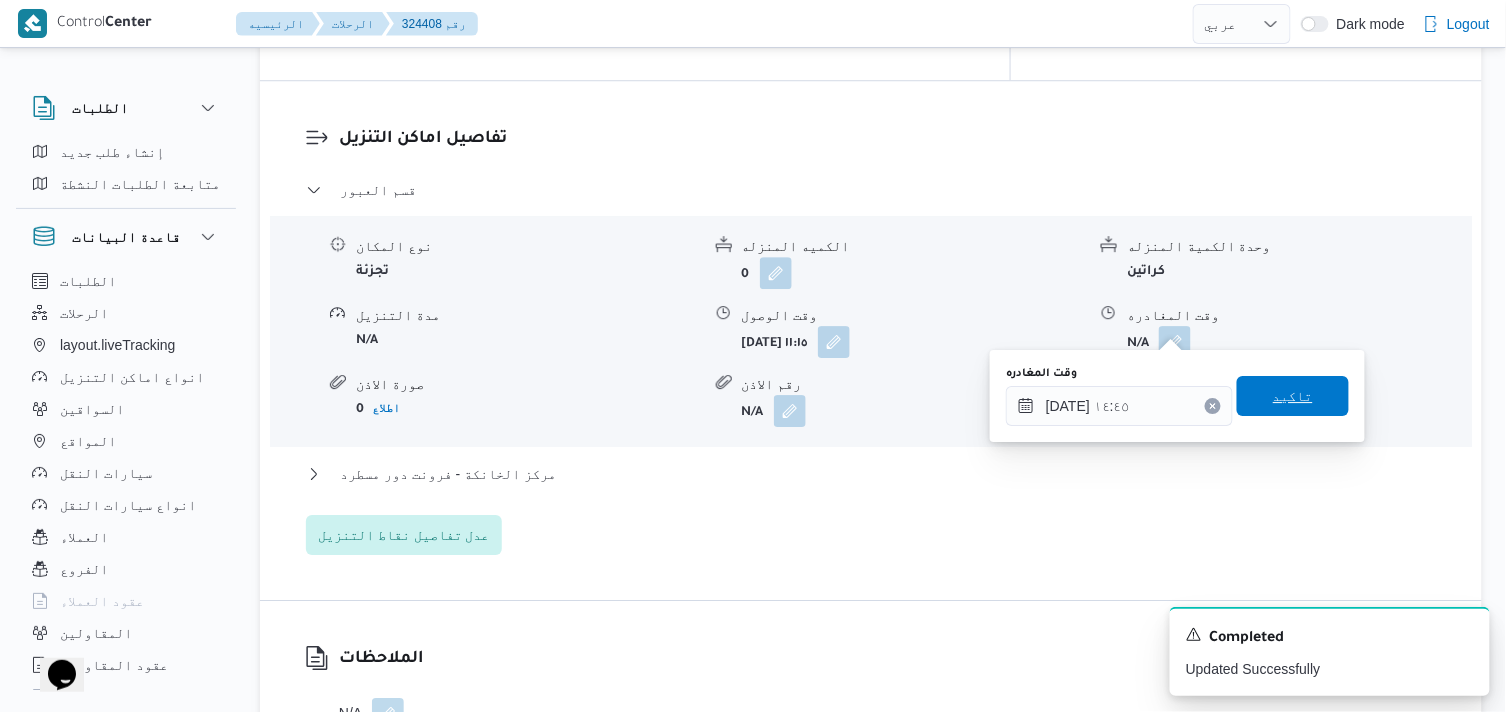 drag, startPoint x: 1300, startPoint y: 385, endPoint x: 1273, endPoint y: 402, distance: 31.906113 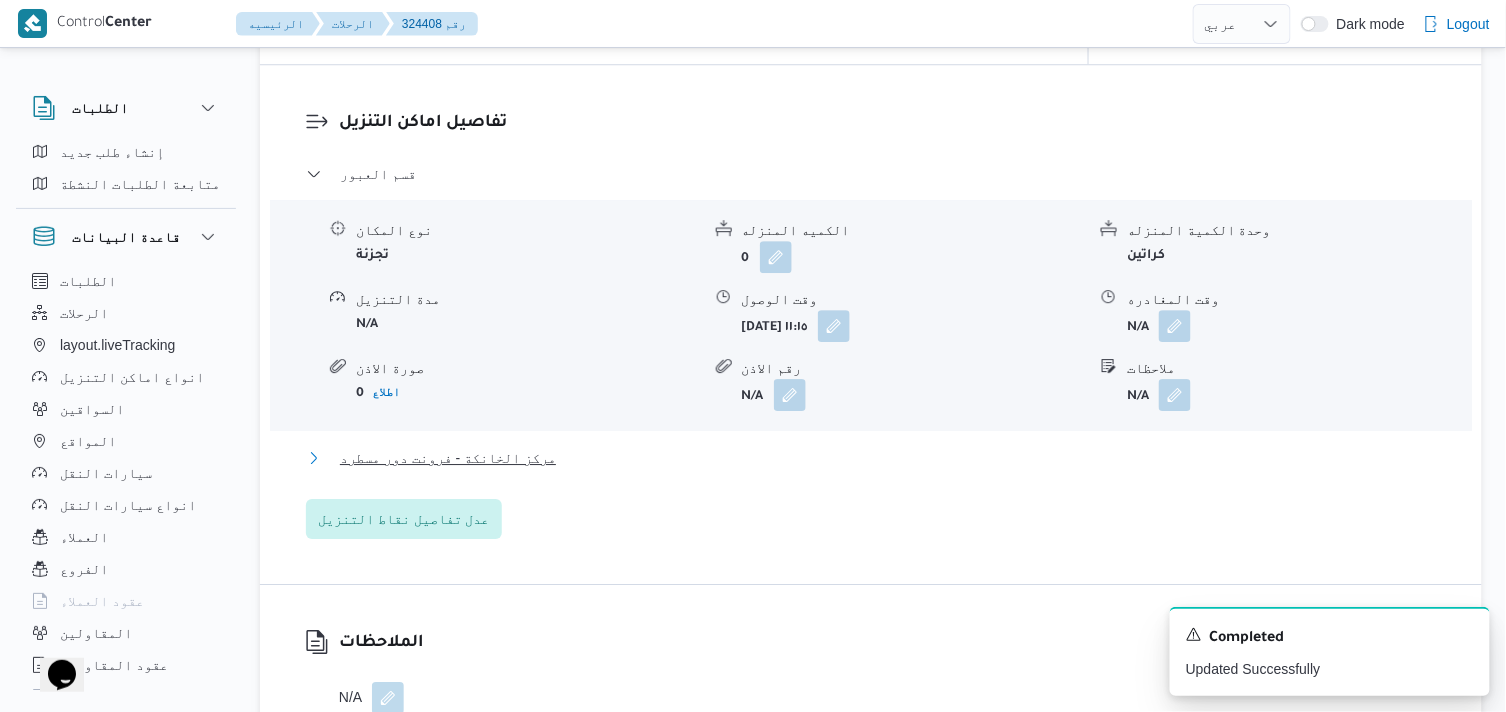 click on "مركز الخانكة -
فرونت دور مسطرد" at bounding box center [448, 458] 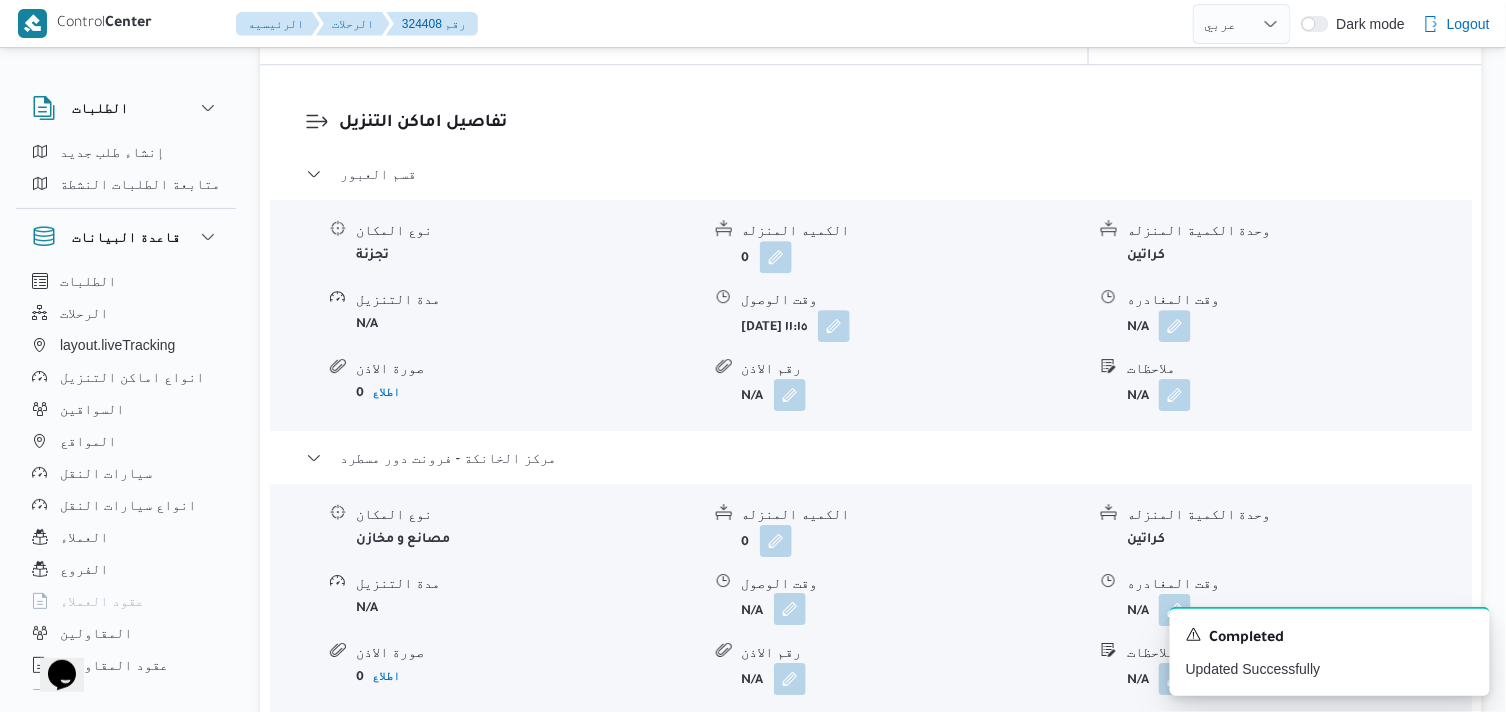 click at bounding box center [790, 609] 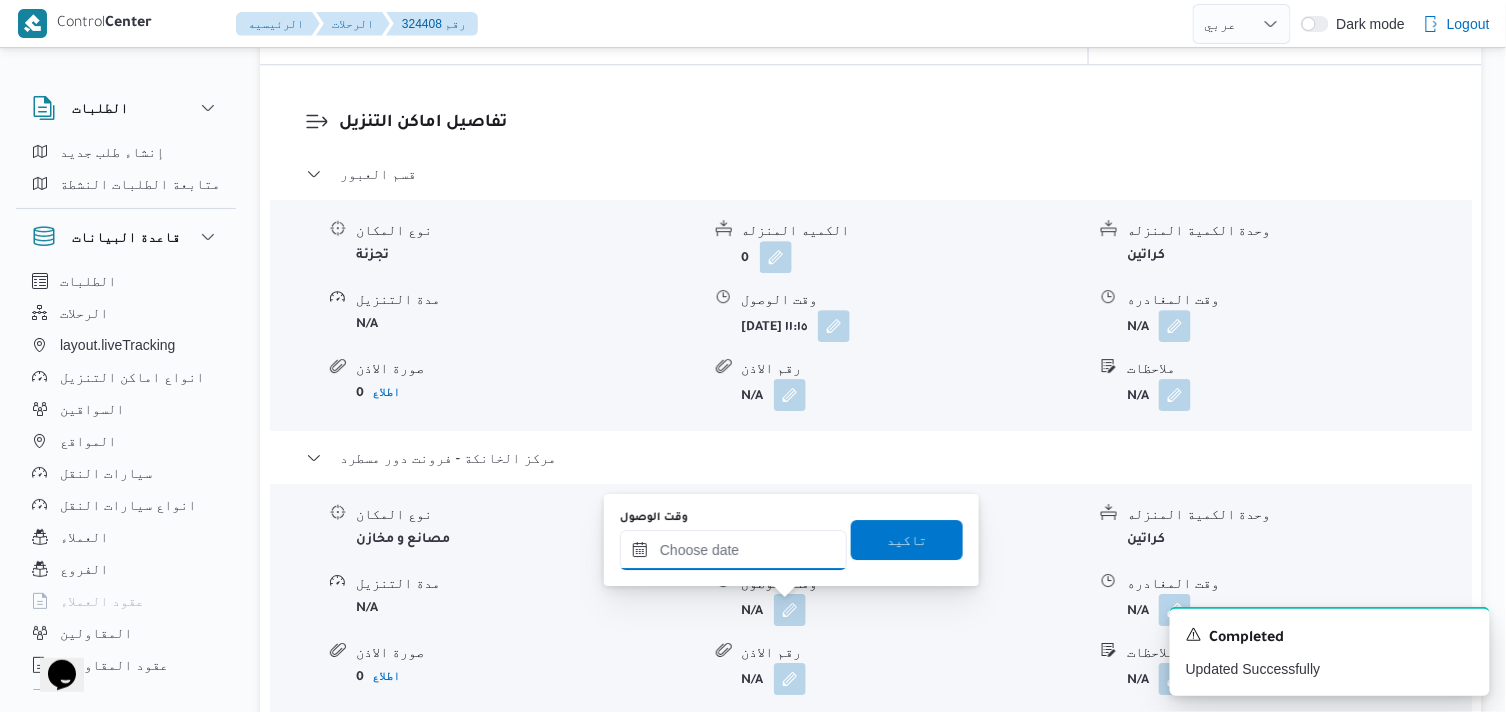 click on "وقت الوصول" at bounding box center (733, 550) 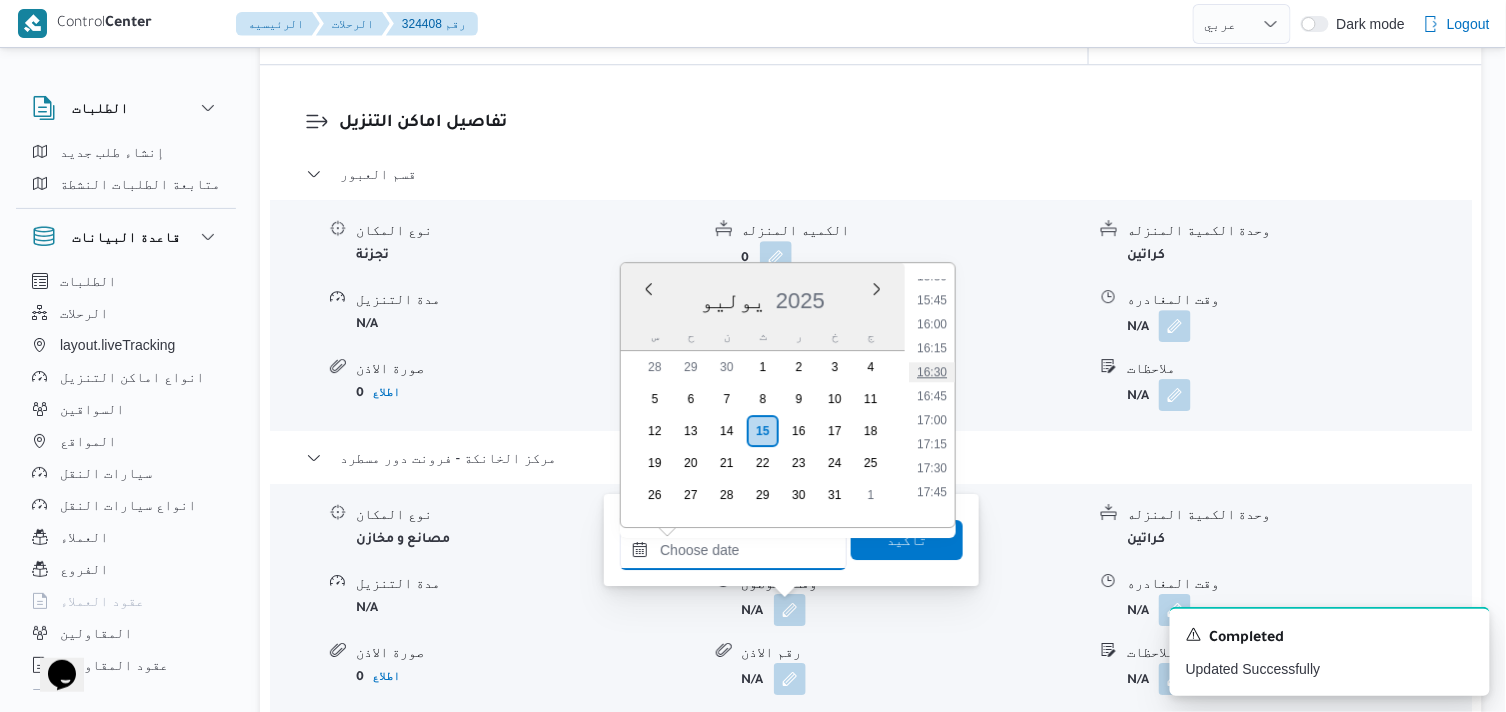 scroll, scrollTop: 1491, scrollLeft: 0, axis: vertical 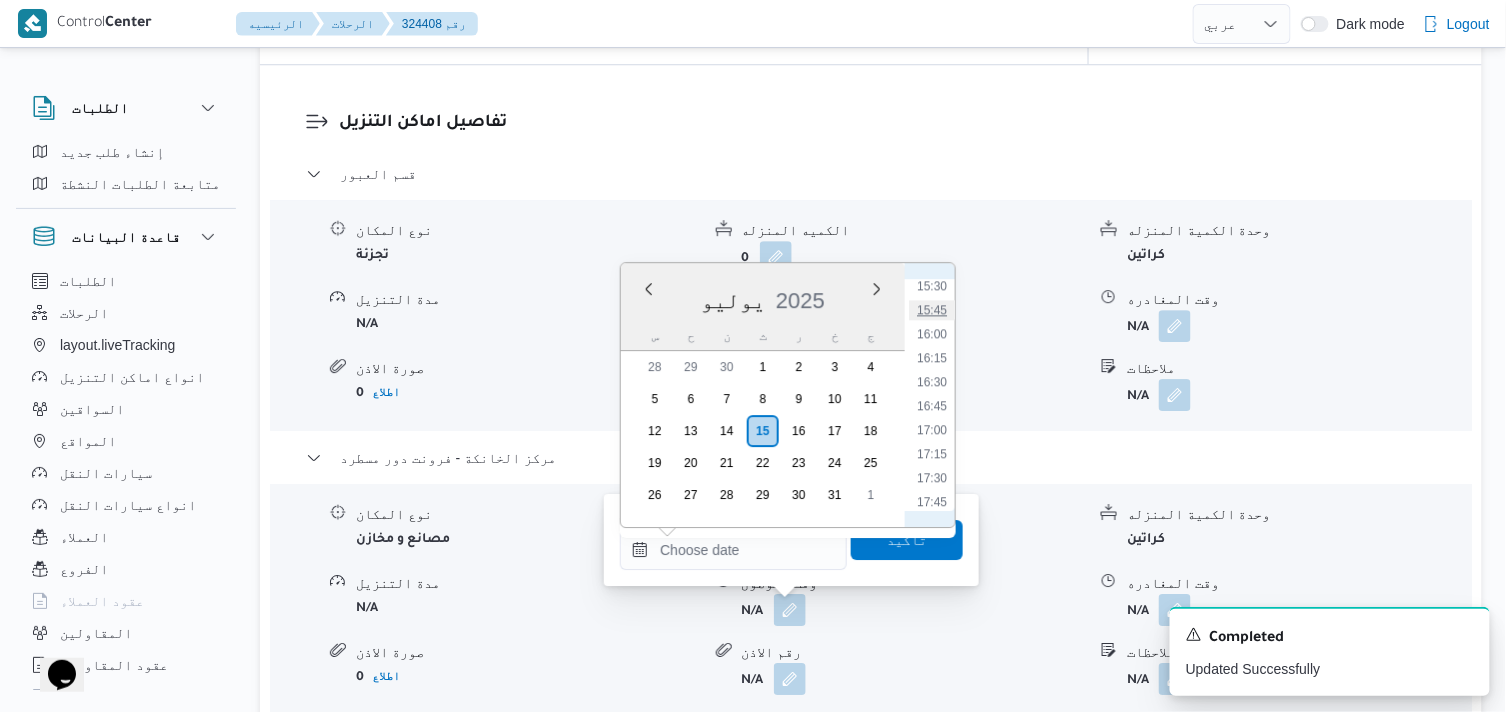click on "15:45" at bounding box center [932, 310] 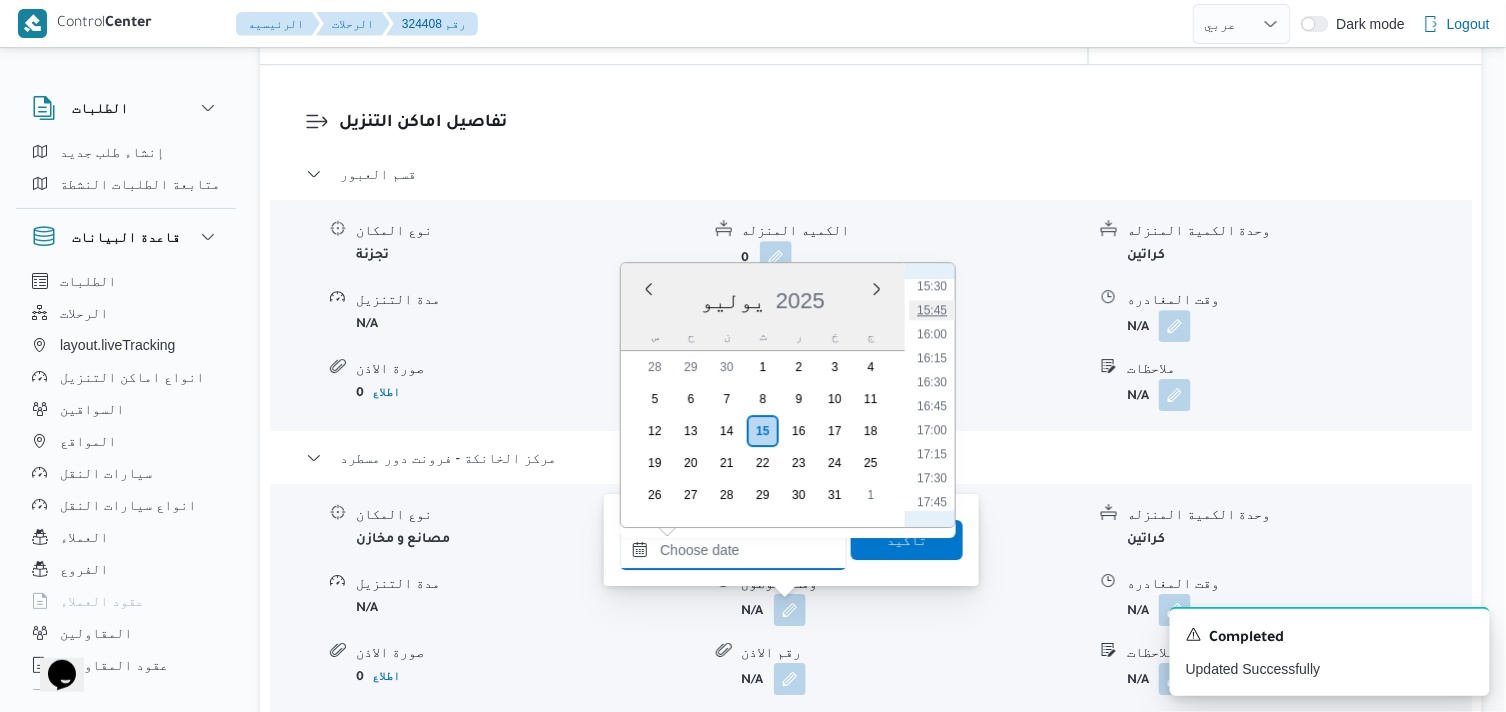 type on "١٥/٠٧/٢٠٢٥ ١٥:٤٥" 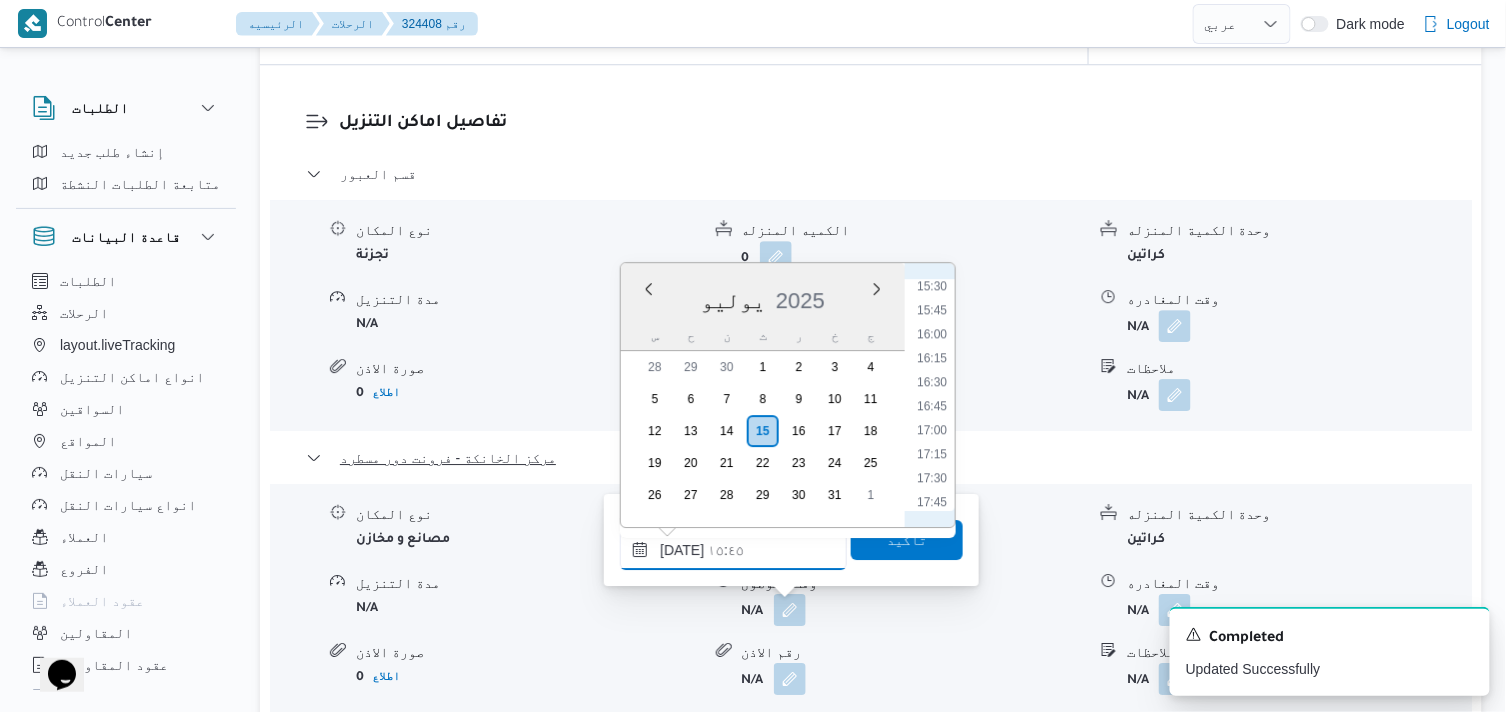 type 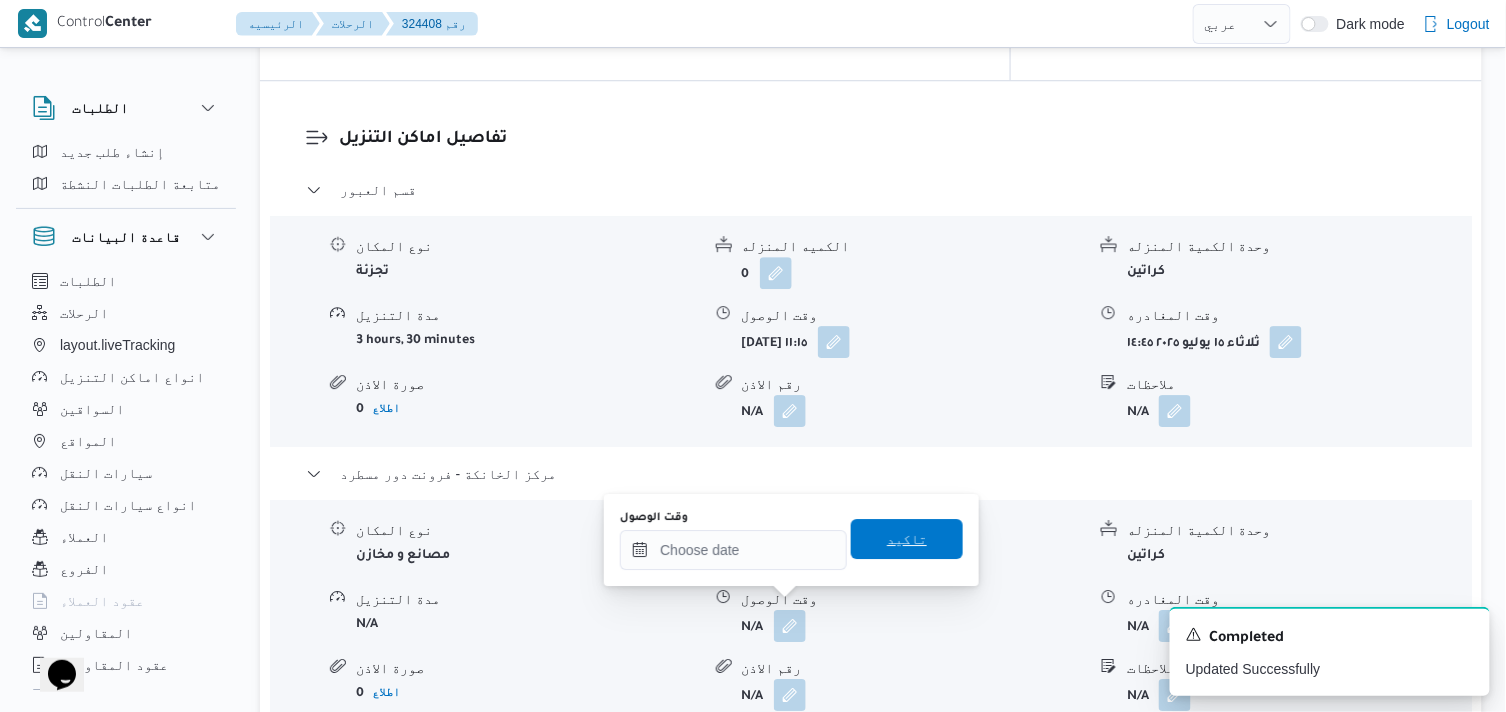 click on "تاكيد" at bounding box center (907, 539) 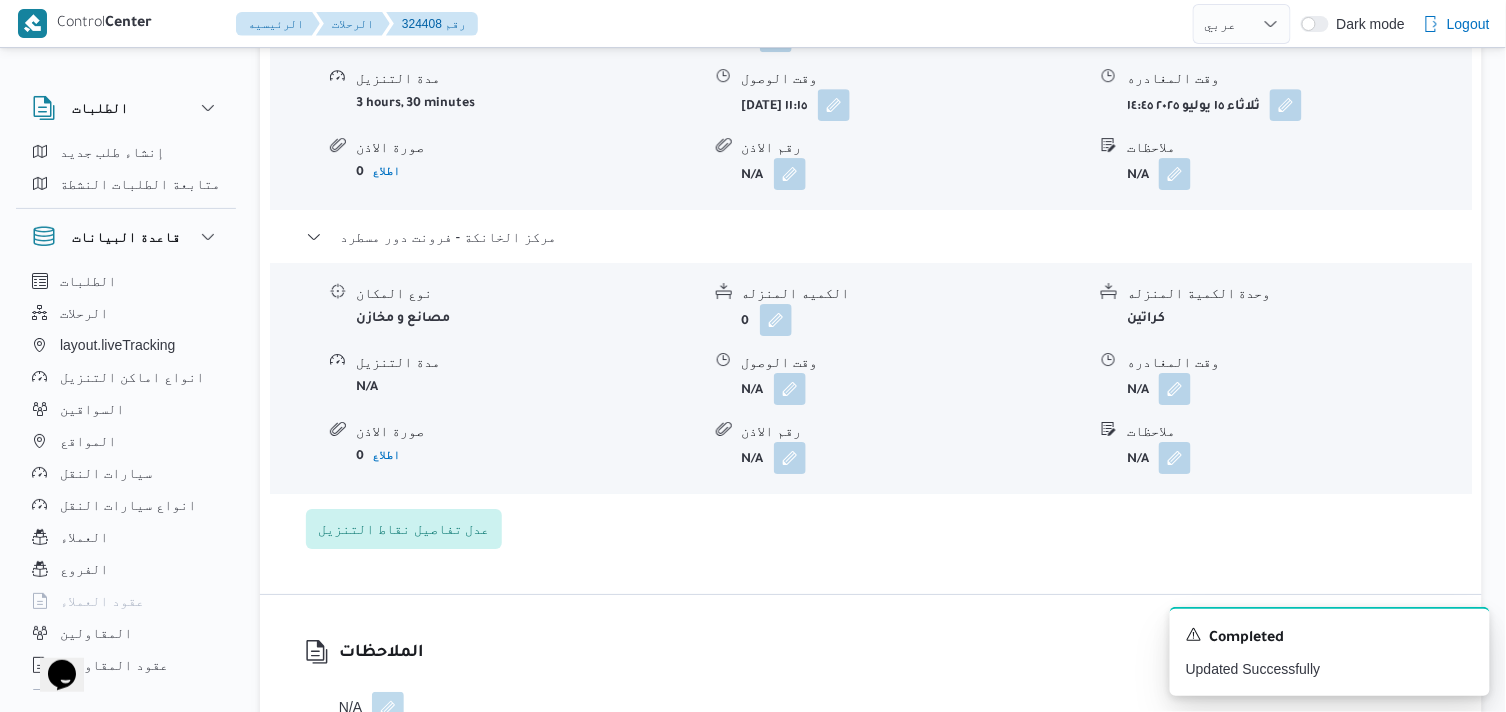 scroll, scrollTop: 1888, scrollLeft: 0, axis: vertical 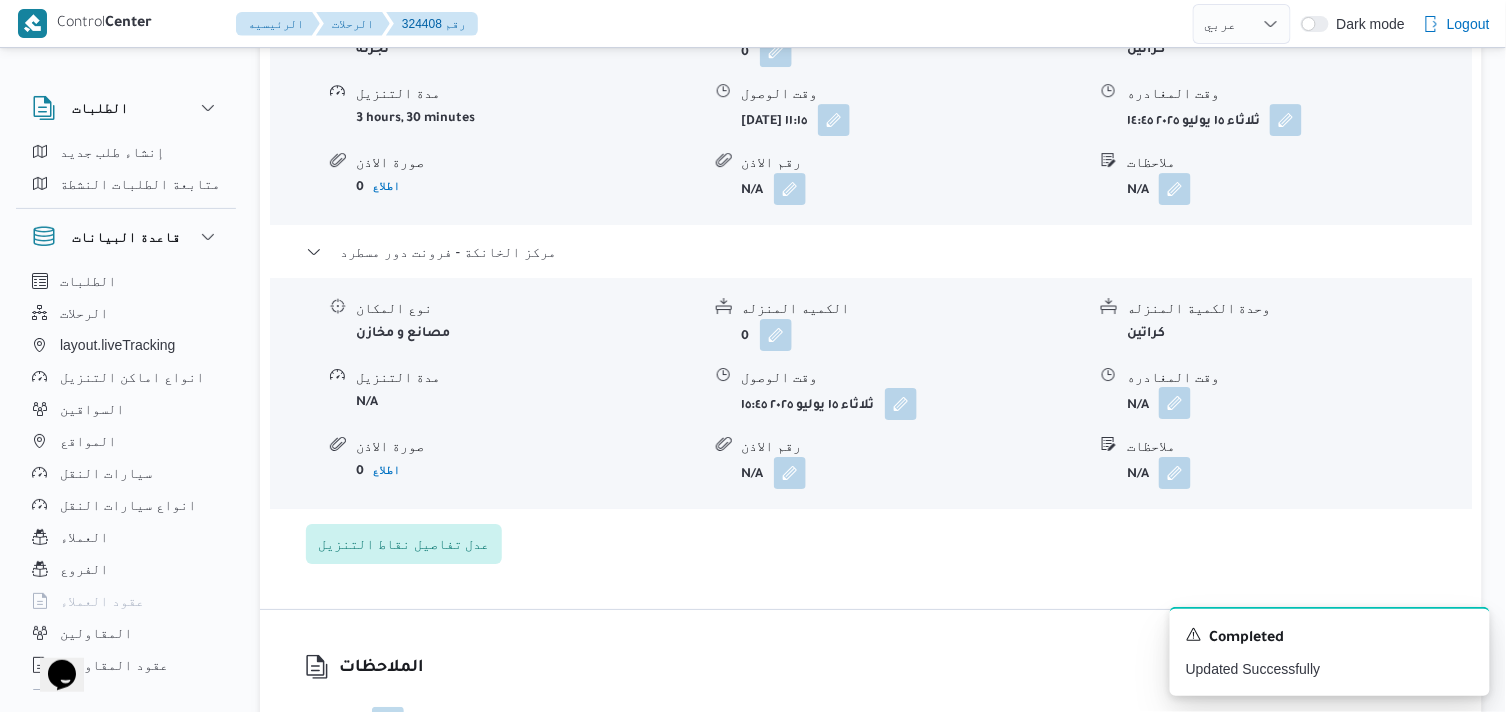 click at bounding box center (1175, 403) 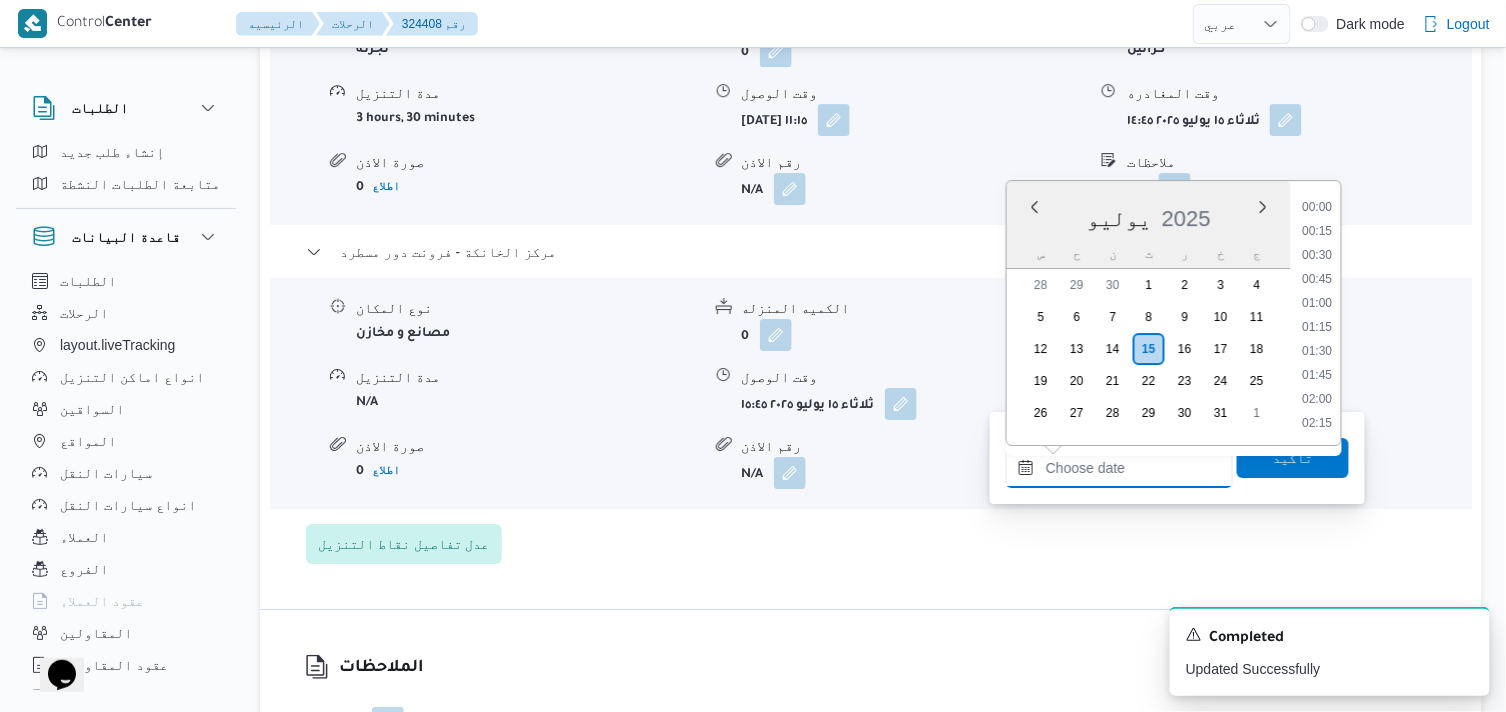 click on "وقت المغادره" at bounding box center [1119, 468] 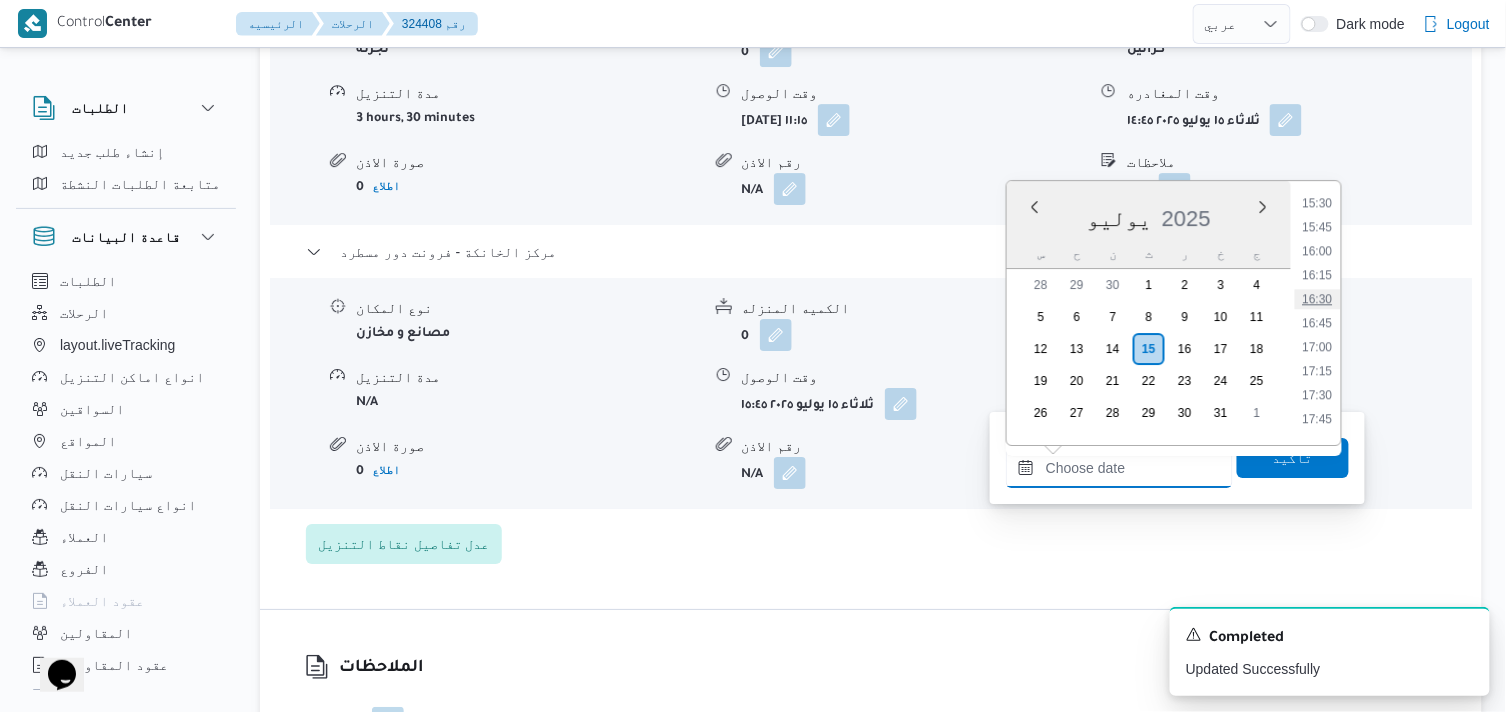 scroll, scrollTop: 1491, scrollLeft: 0, axis: vertical 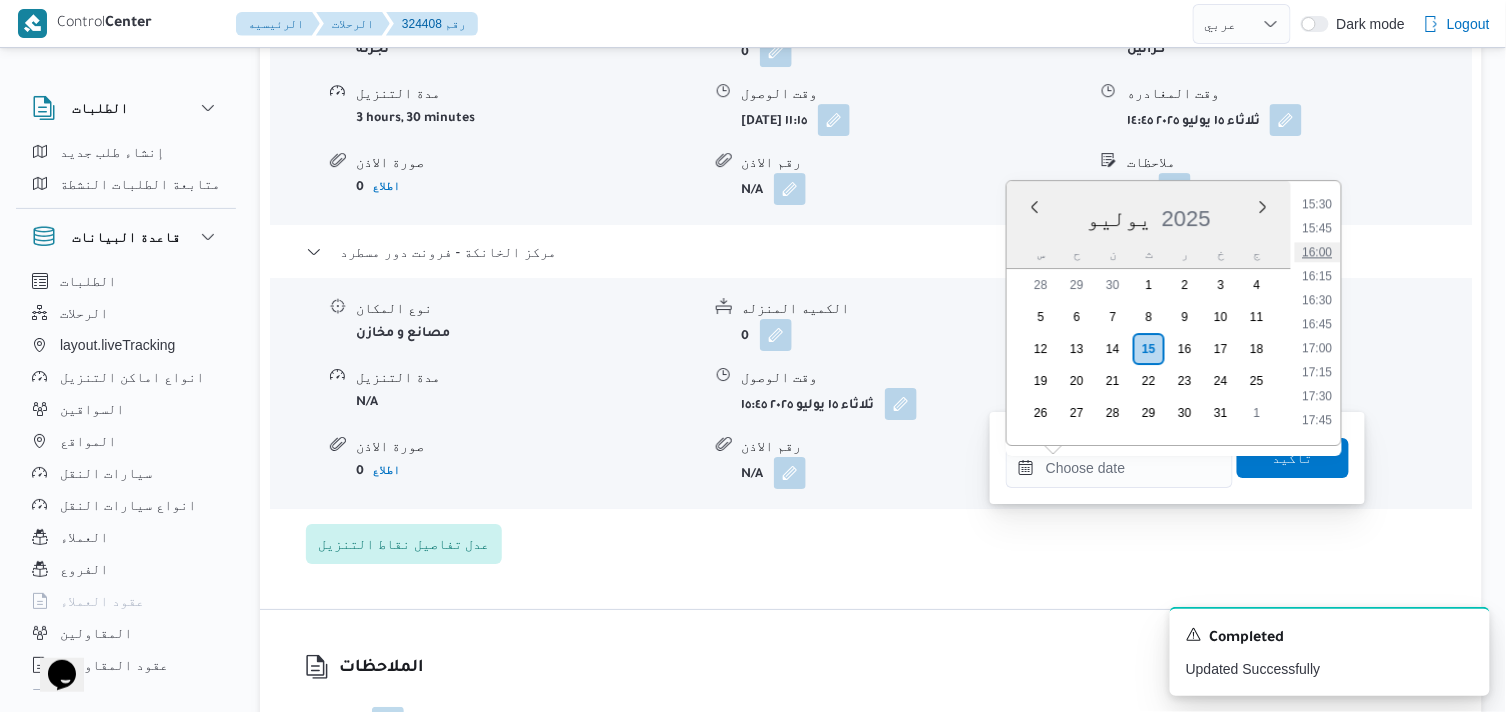 click on "16:00" at bounding box center (1318, 252) 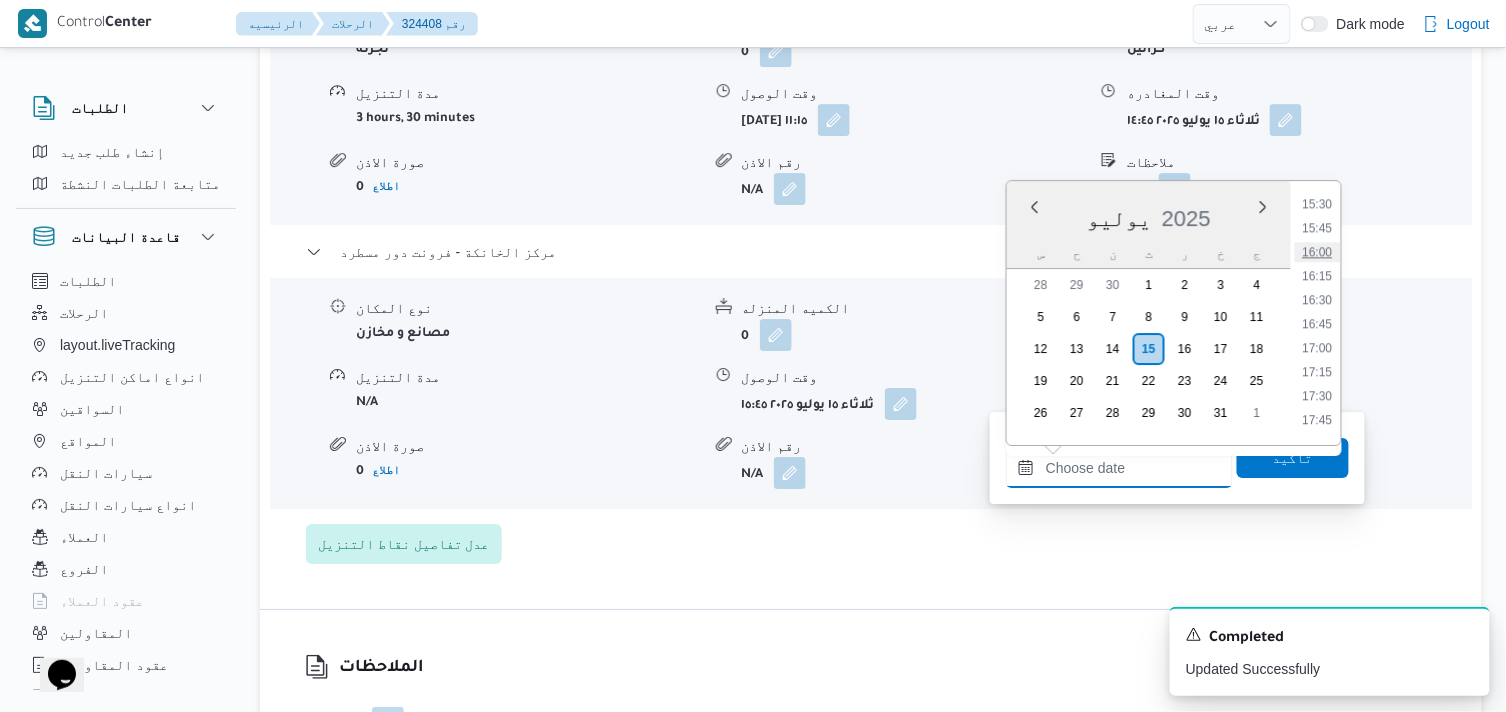 type on "[DATE] ١٦:٠٠" 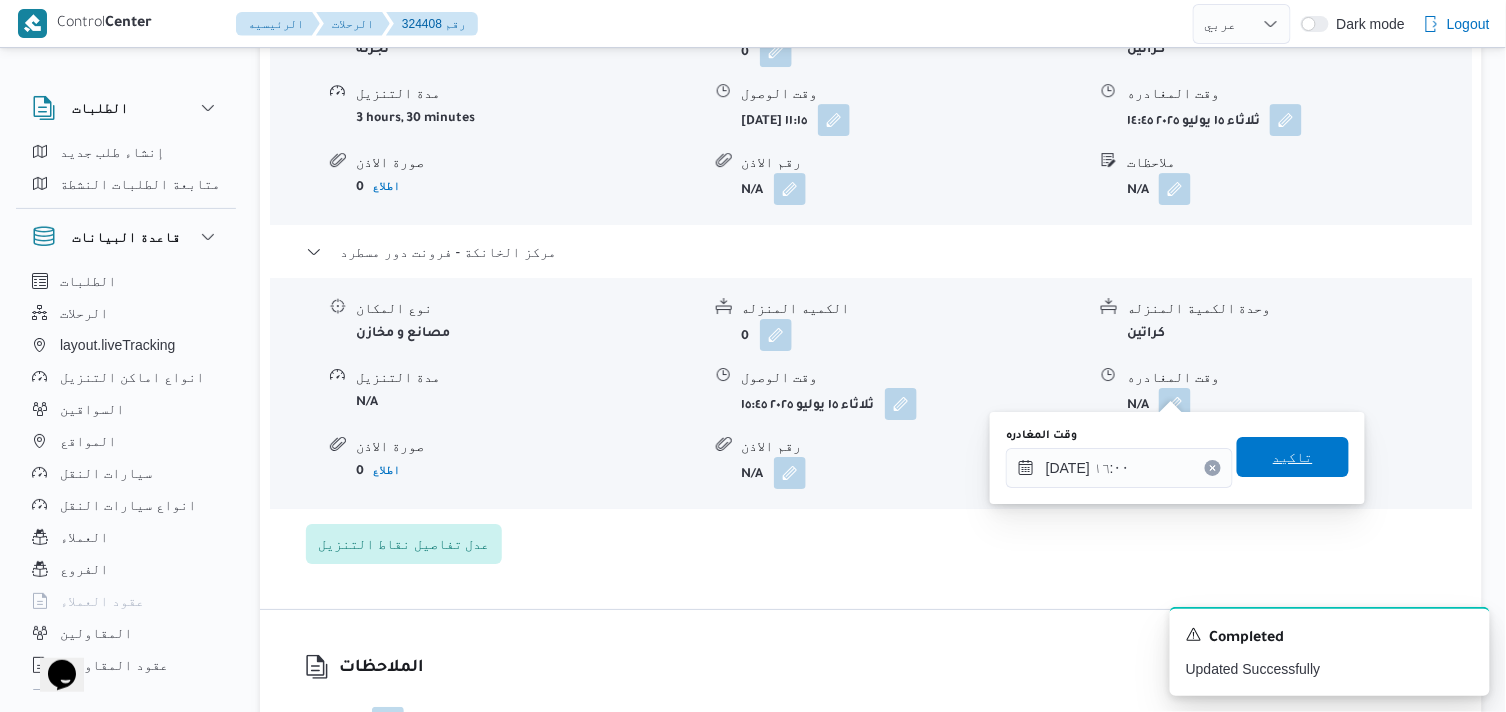 click on "تاكيد" at bounding box center [1293, 457] 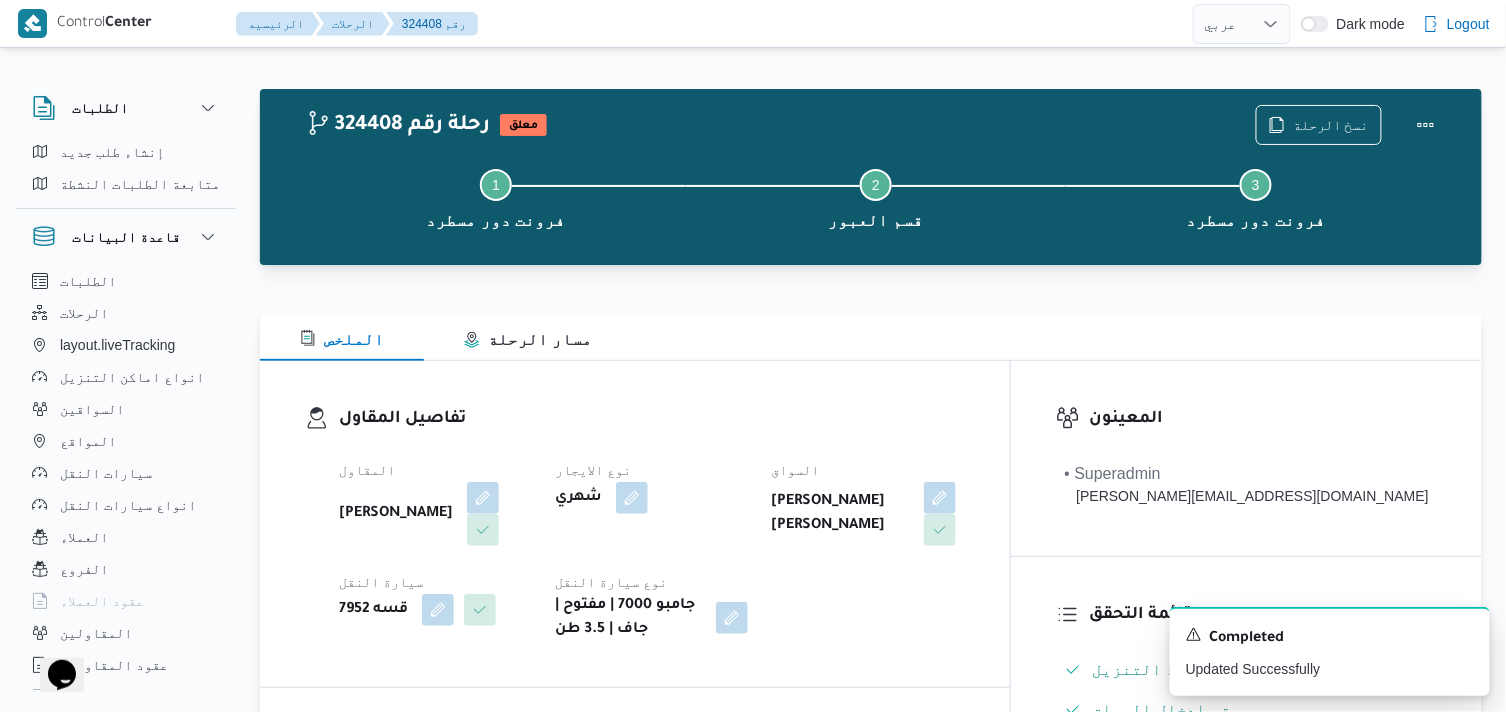 scroll, scrollTop: 0, scrollLeft: 0, axis: both 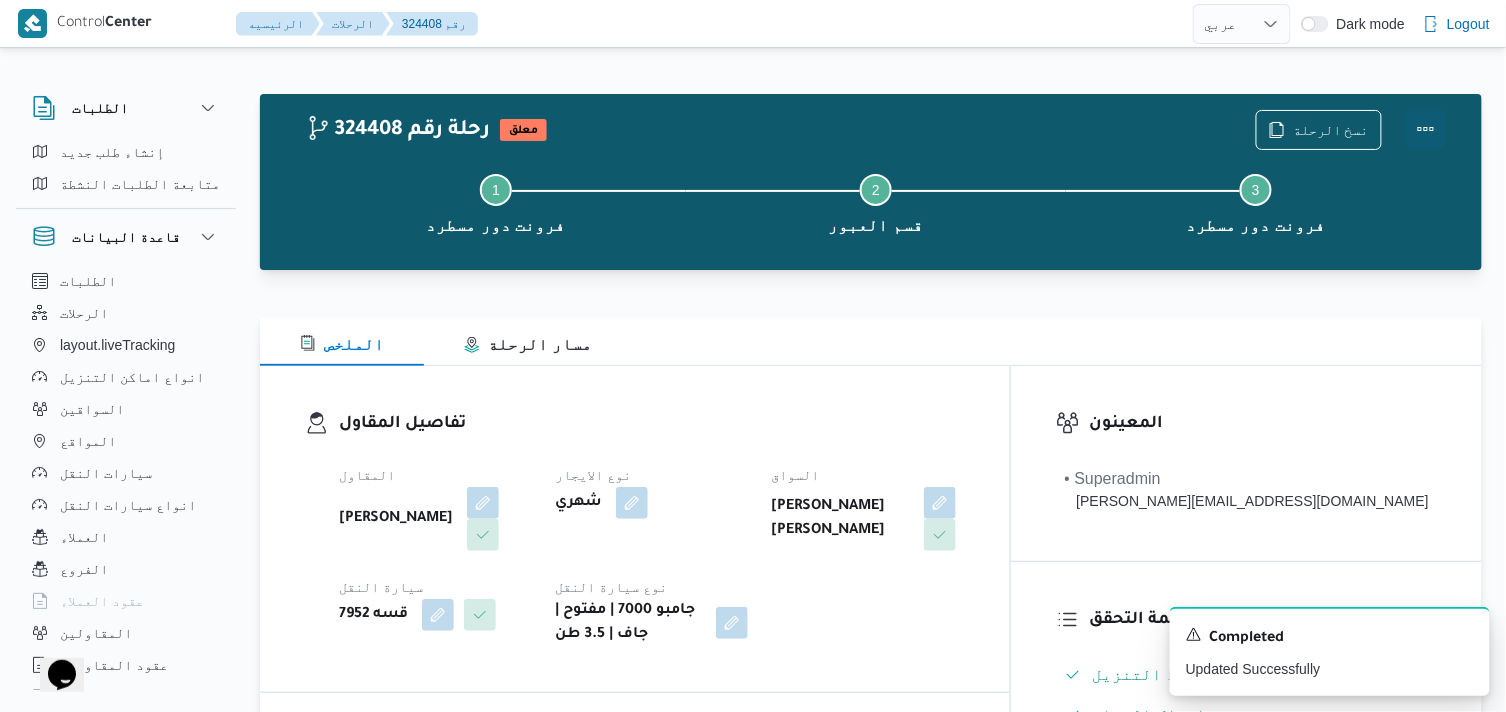 click at bounding box center [1426, 129] 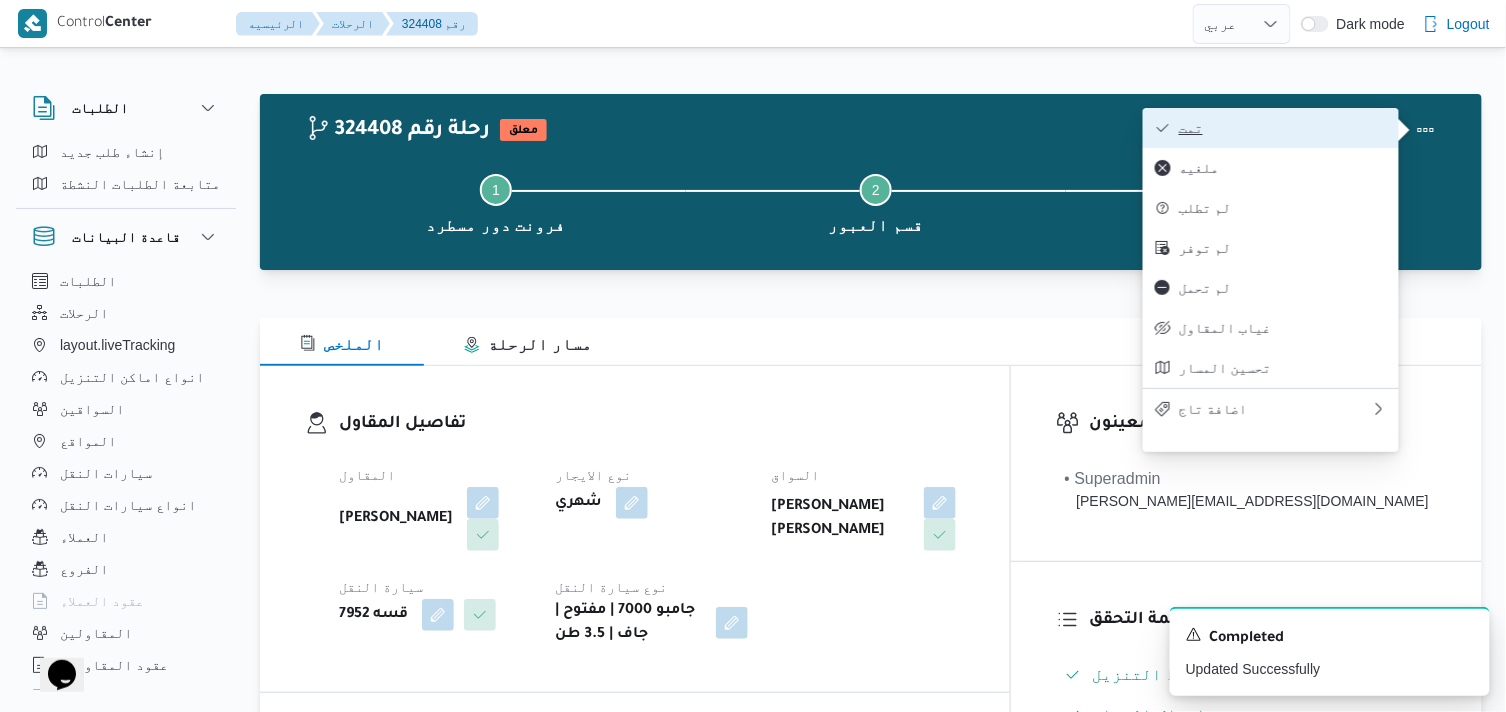 click on "تمت" at bounding box center (1283, 128) 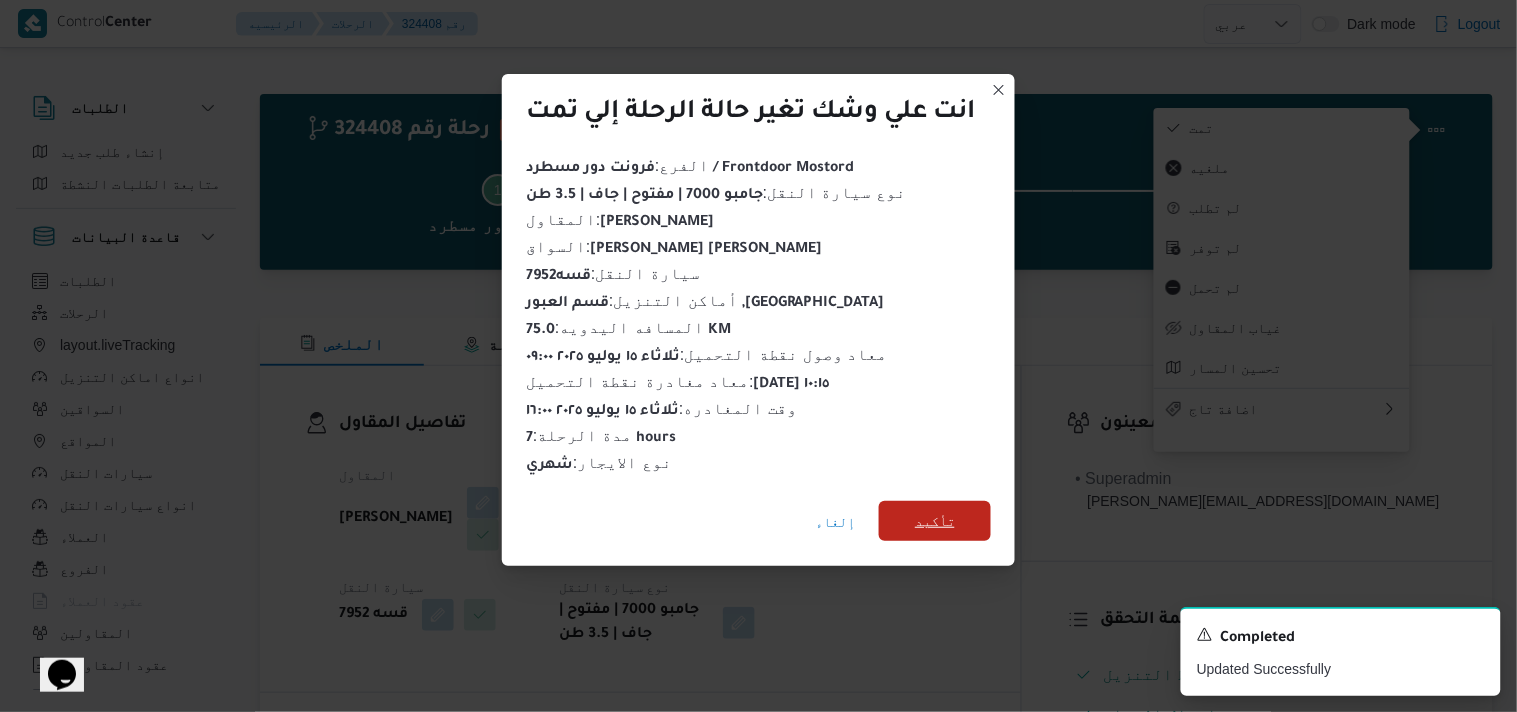 click on "تأكيد" at bounding box center [935, 521] 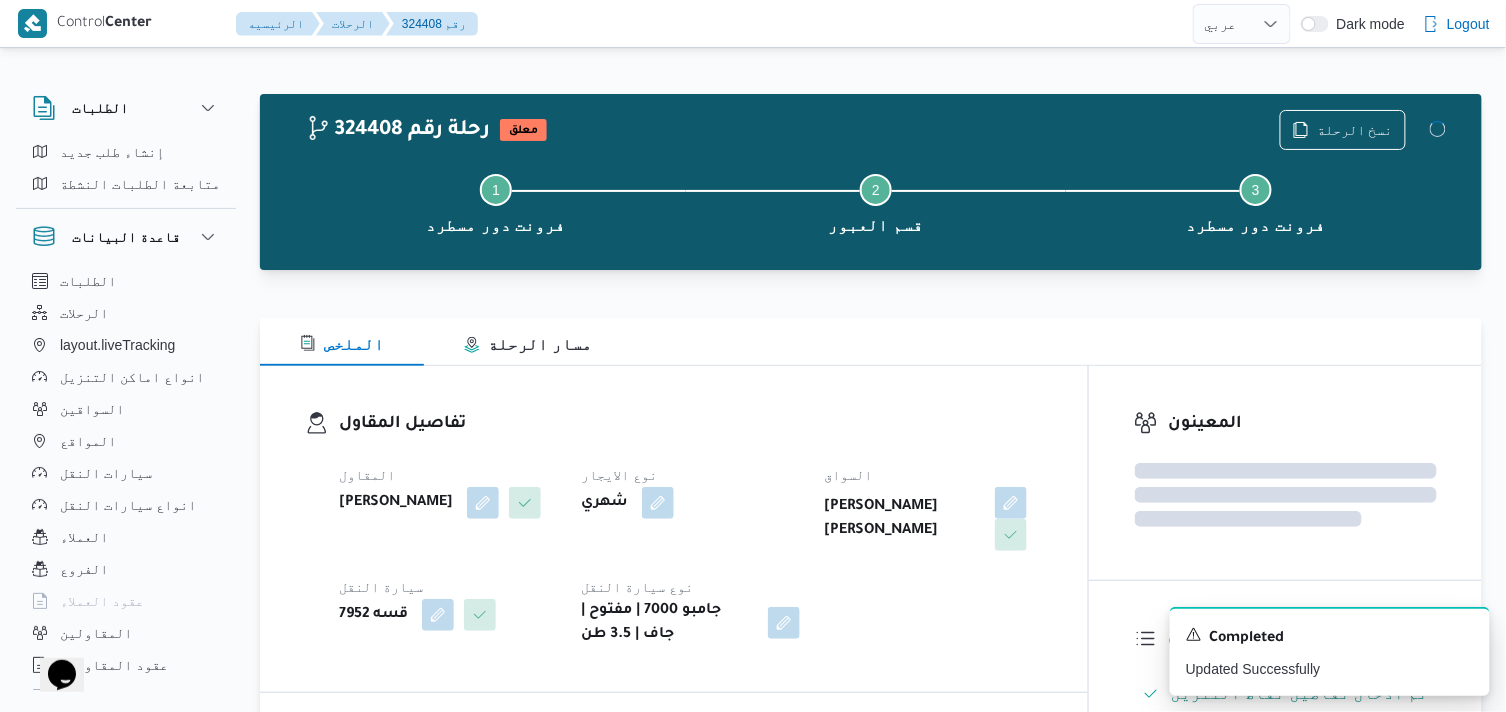 click on "تفاصيل المقاول" at bounding box center [691, 424] 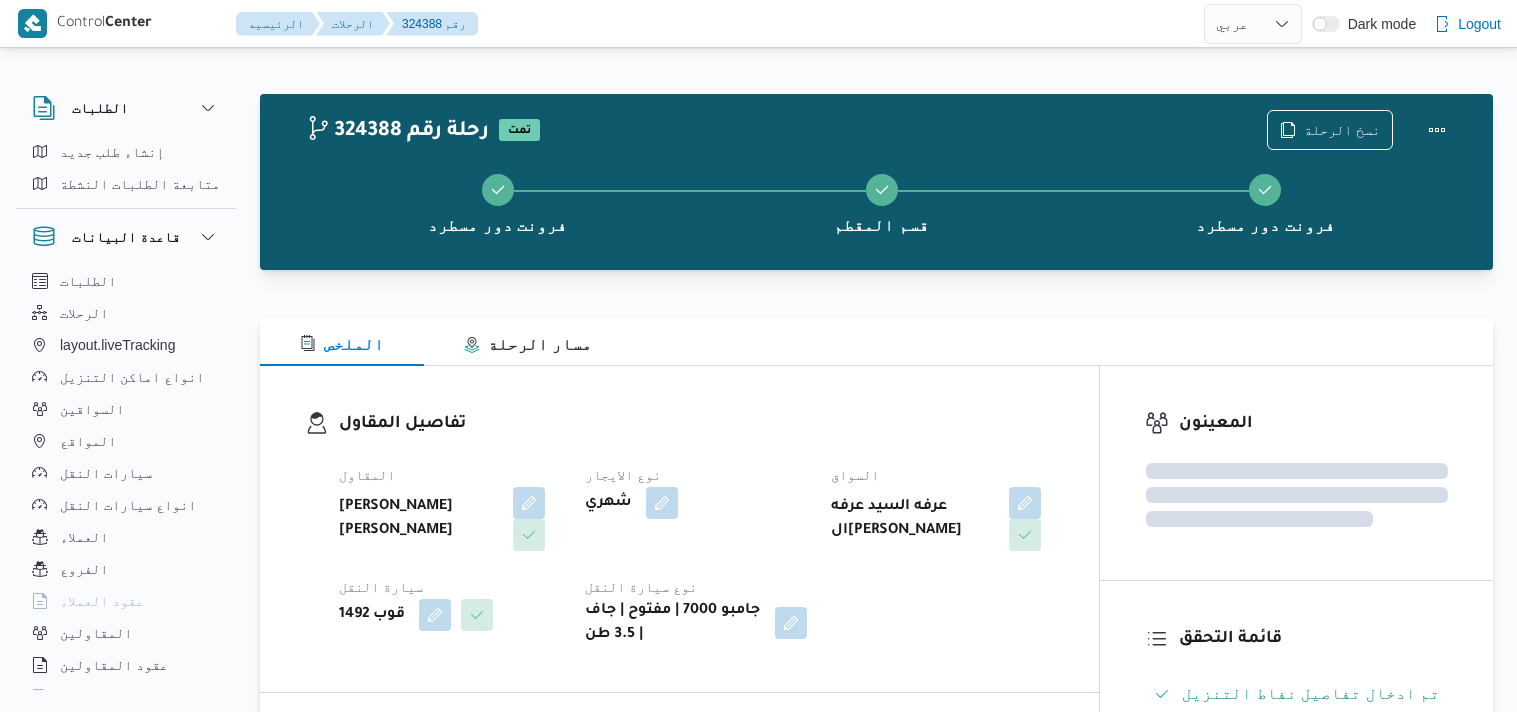 select on "ar" 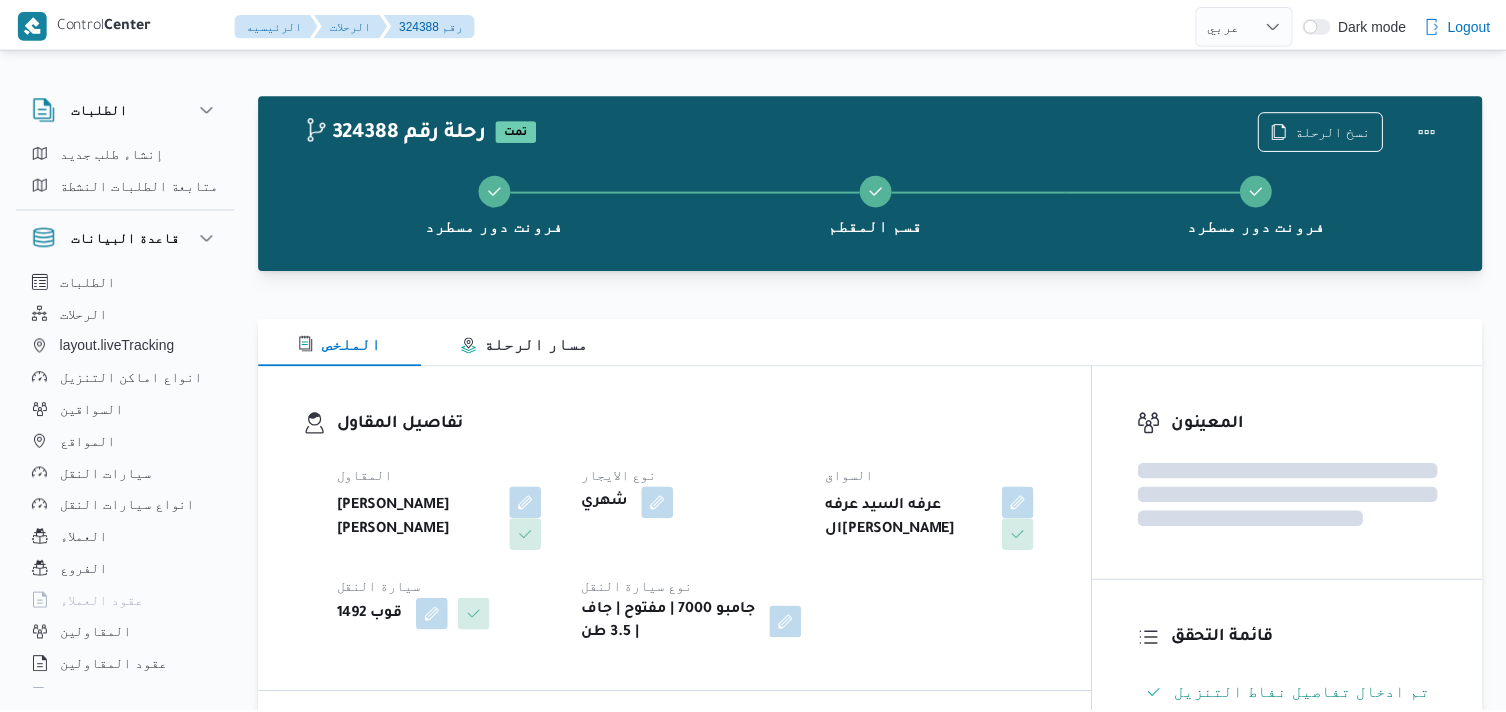 scroll, scrollTop: 0, scrollLeft: 0, axis: both 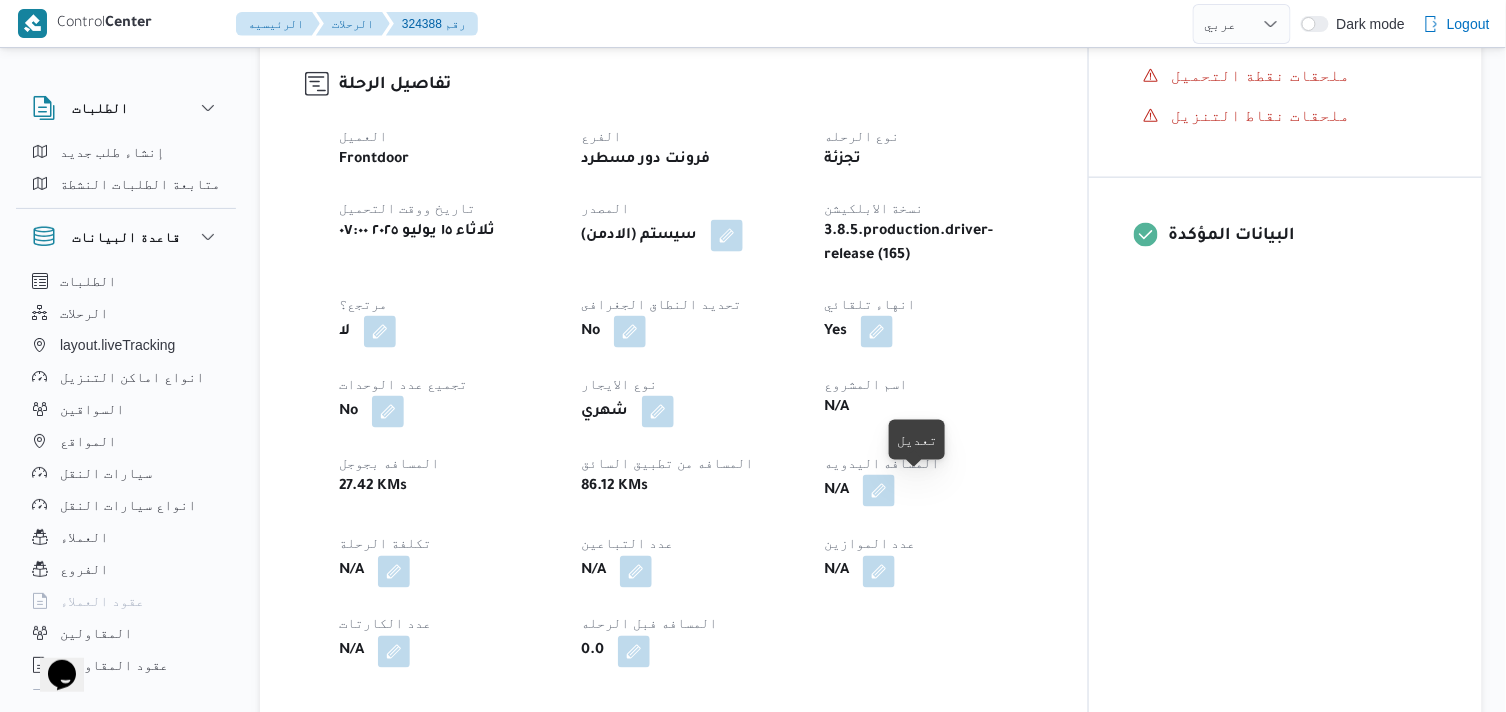 click at bounding box center (879, 491) 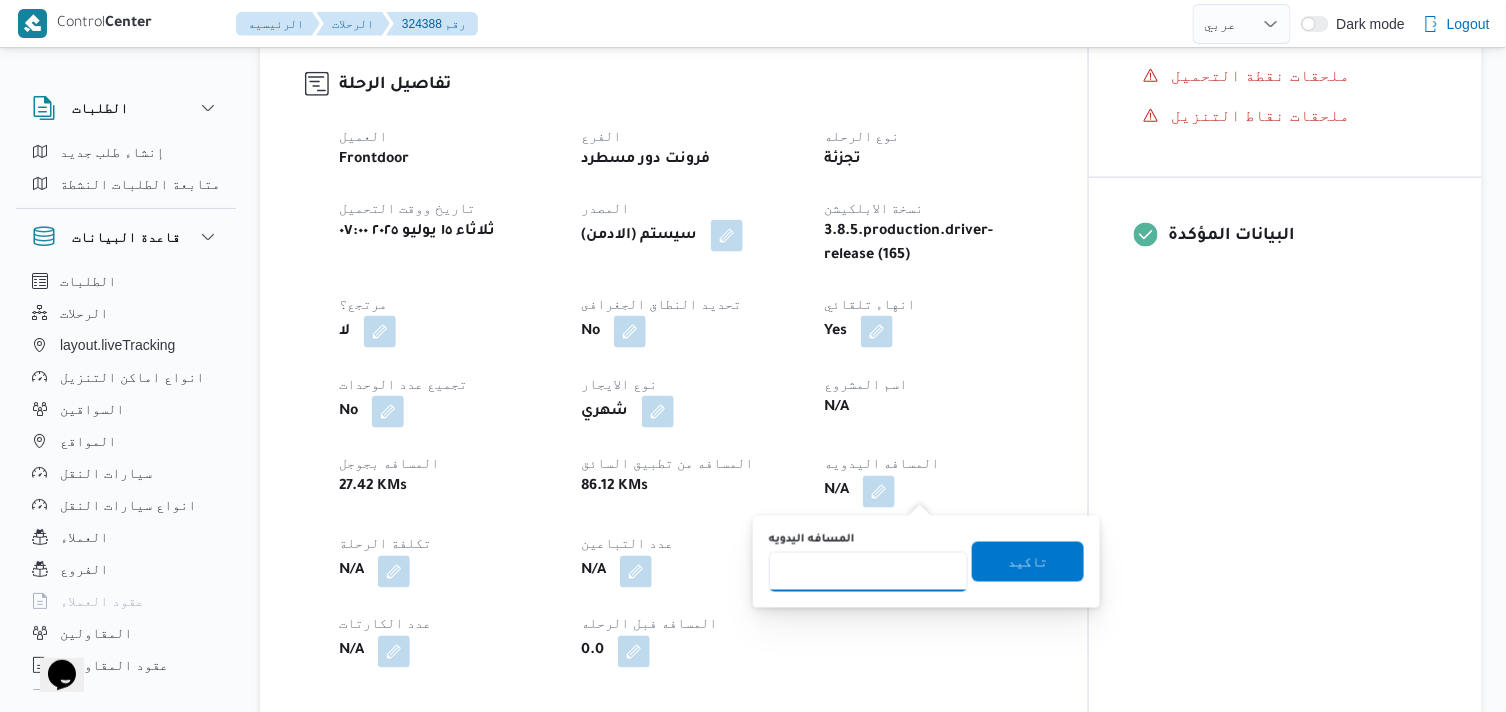 click on "المسافه اليدويه" at bounding box center (868, 572) 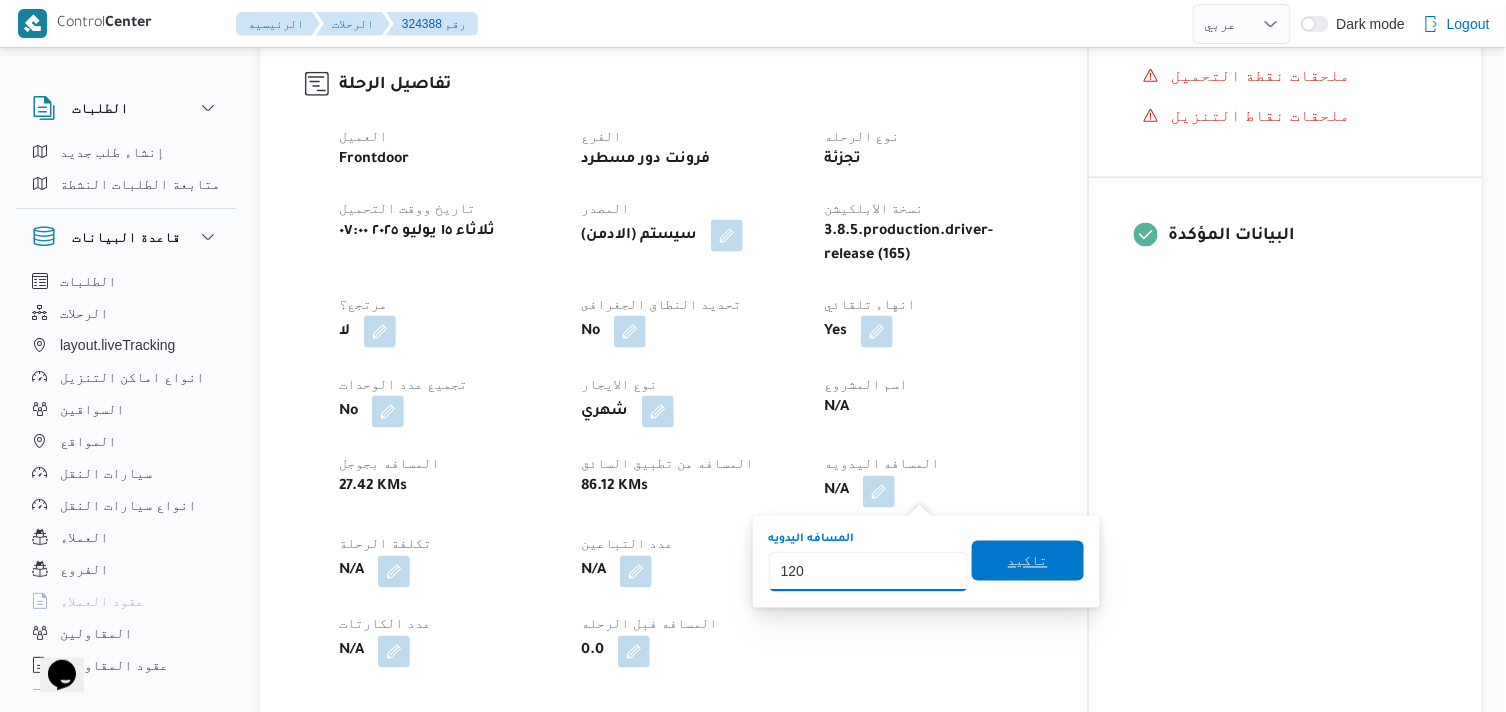 type on "120" 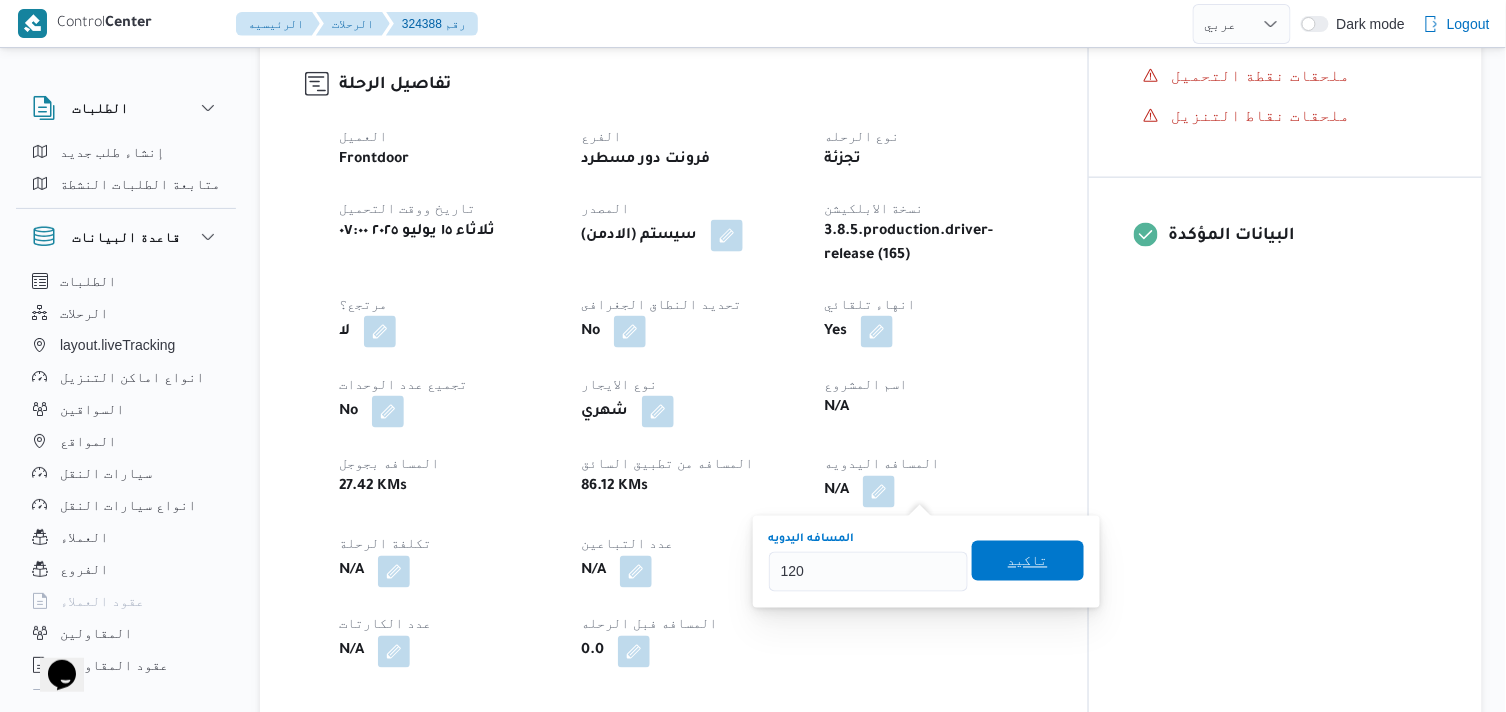 click on "تاكيد" at bounding box center [1028, 561] 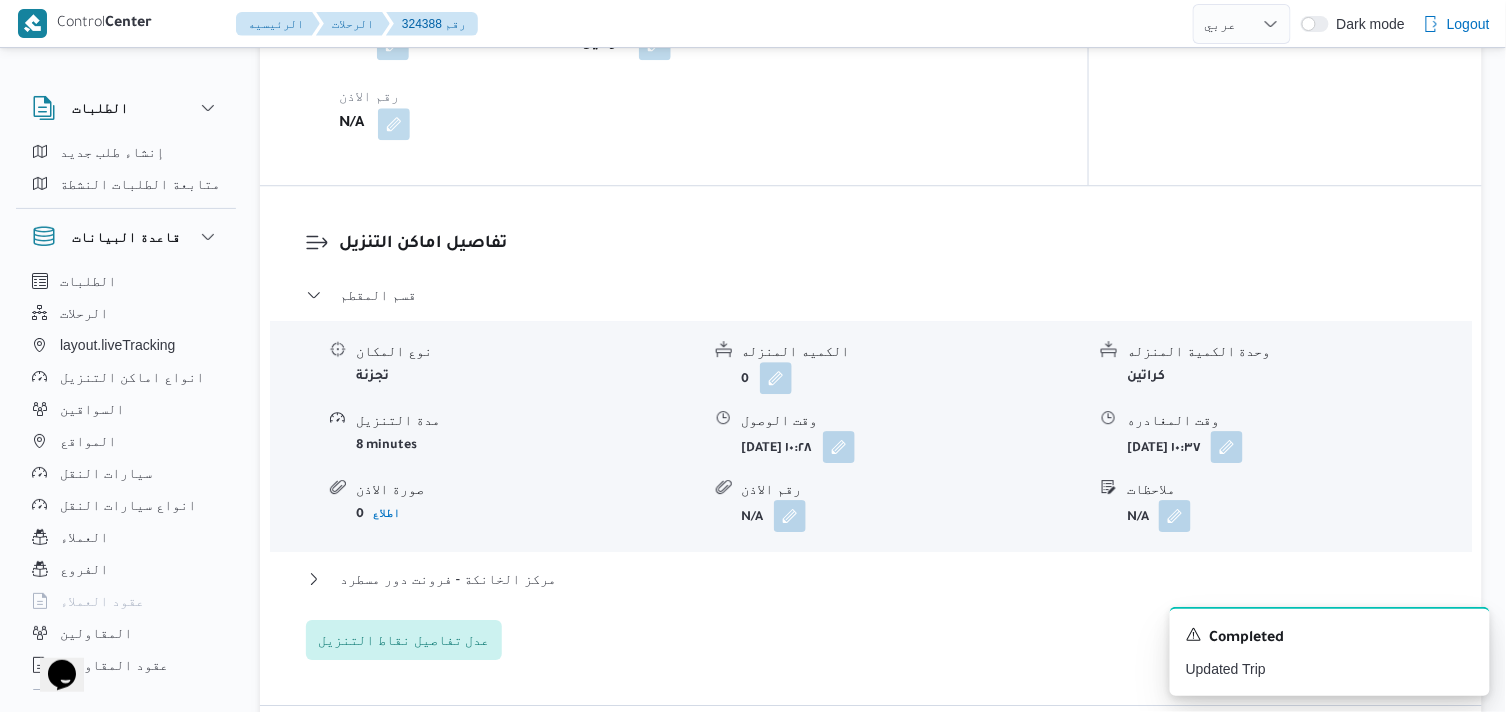 scroll, scrollTop: 1555, scrollLeft: 0, axis: vertical 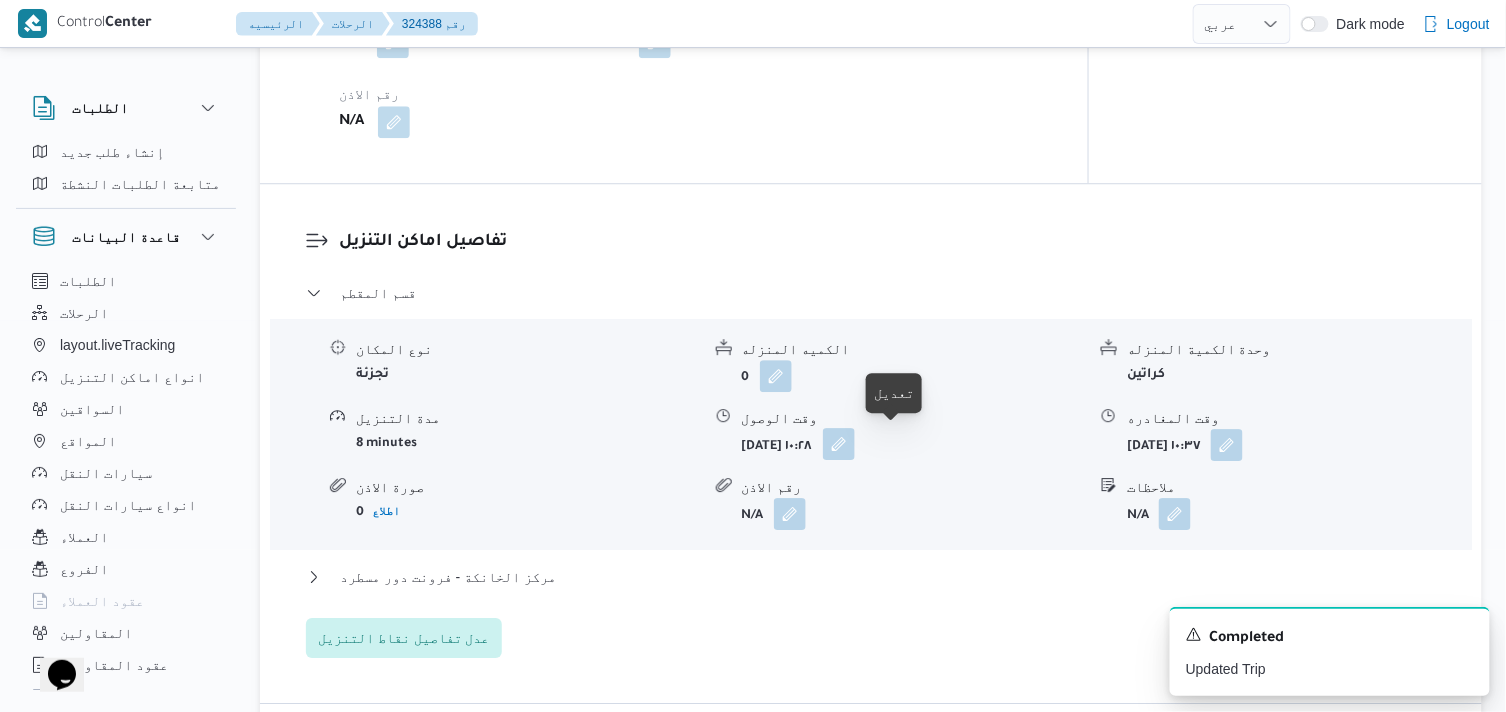 click at bounding box center [839, 444] 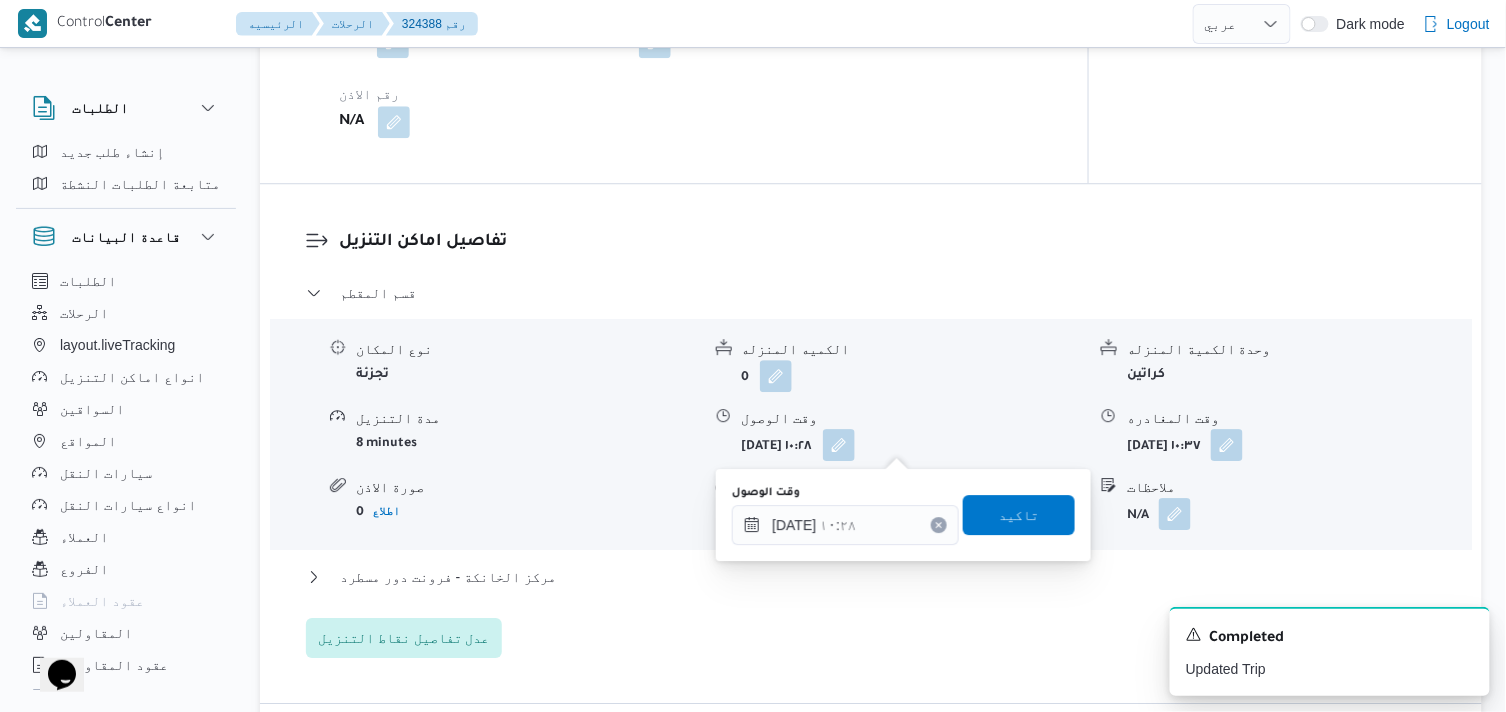 click on "وقت الوصول" at bounding box center [914, 418] 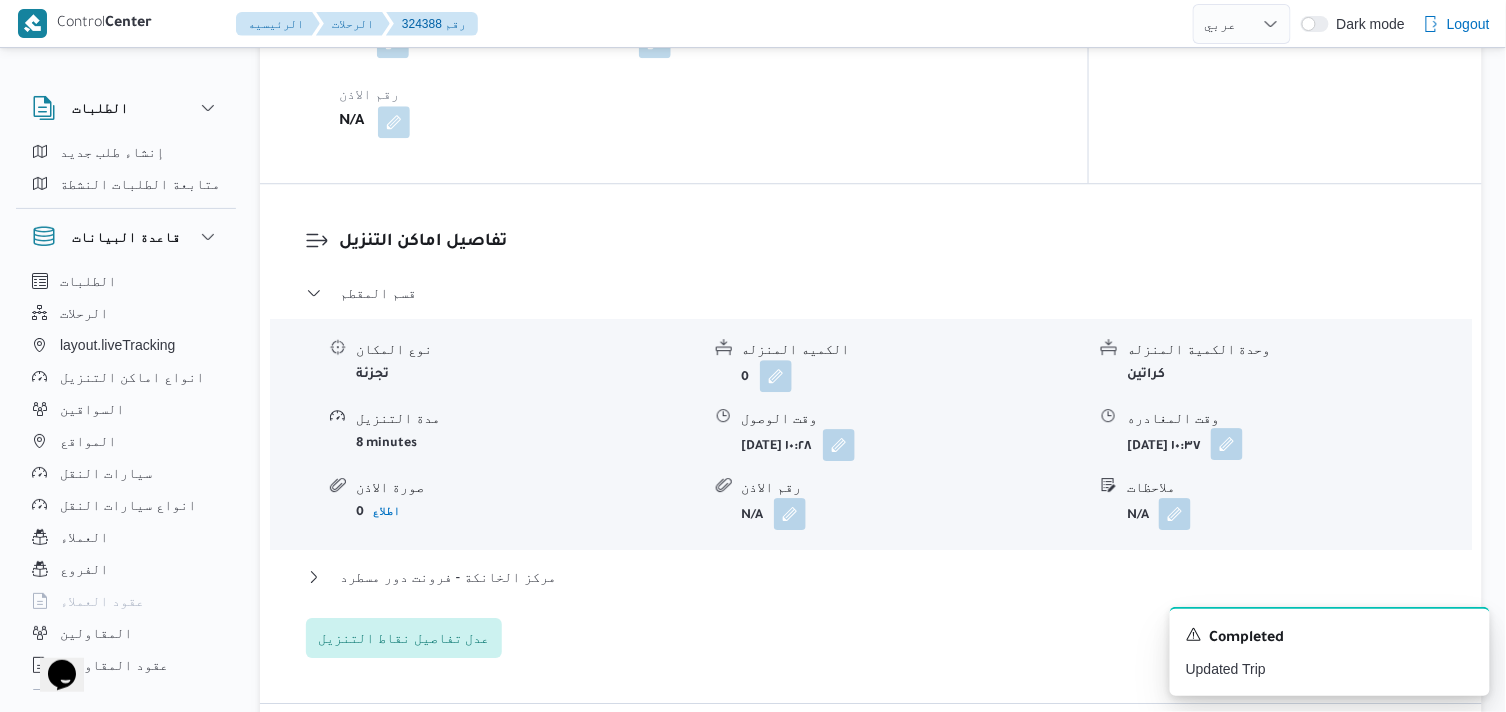 click at bounding box center (1227, 444) 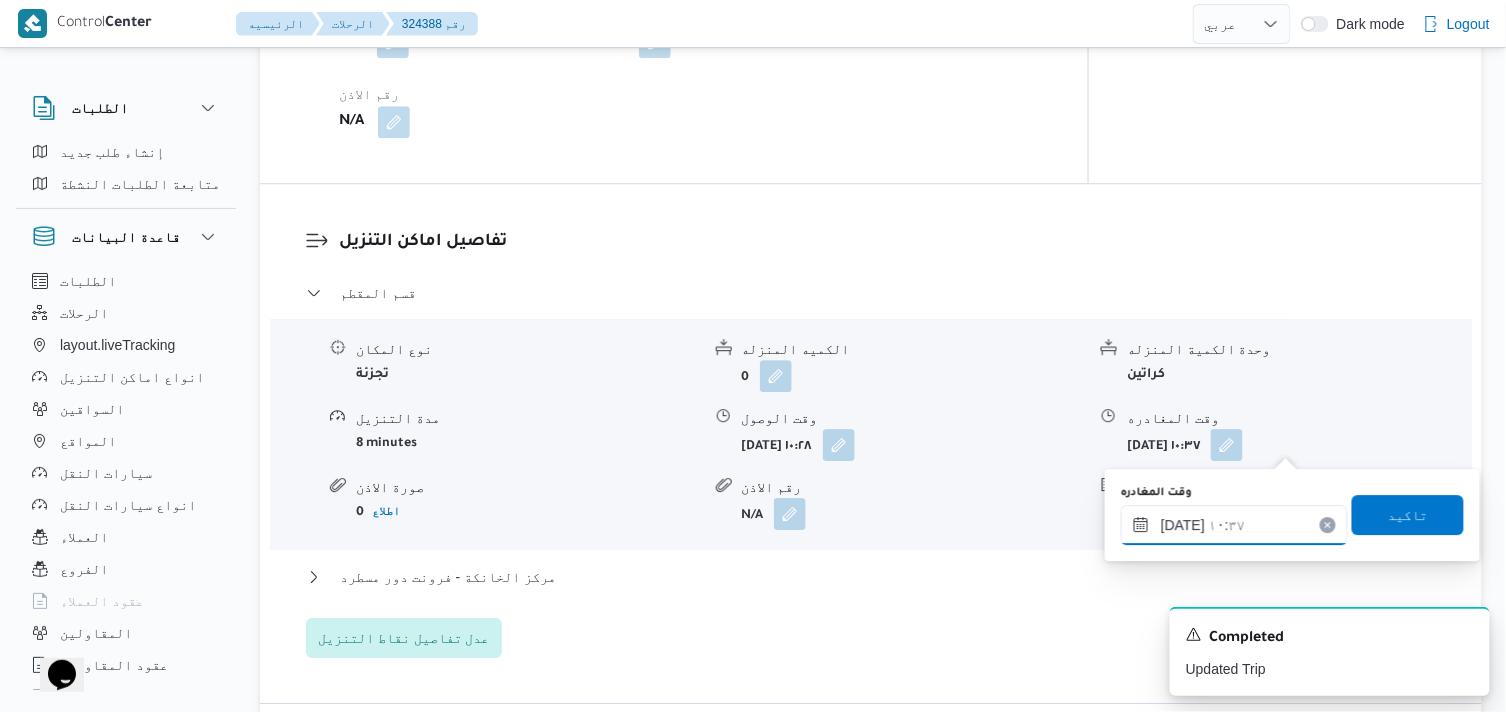 click on "[DATE] ١٠:٣٧" at bounding box center (1234, 525) 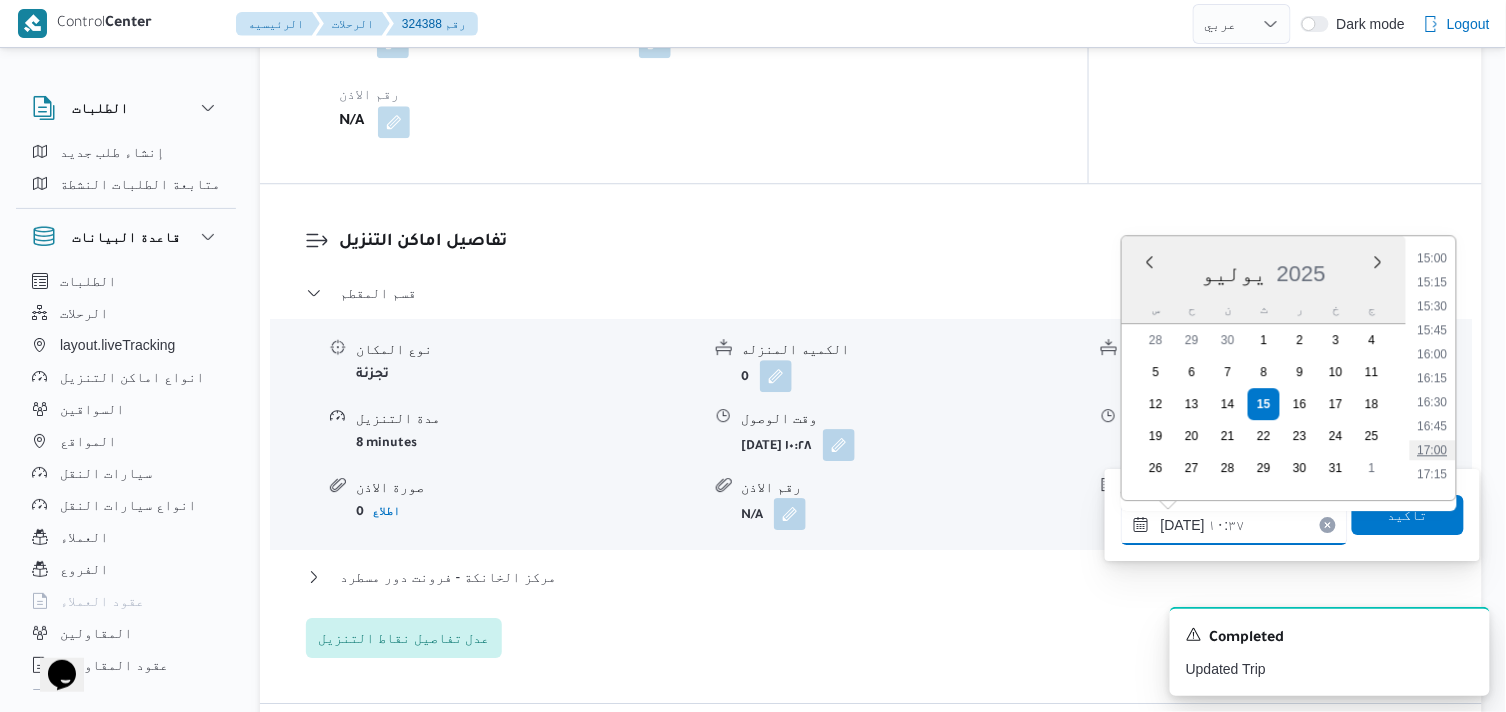 scroll, scrollTop: 1222, scrollLeft: 0, axis: vertical 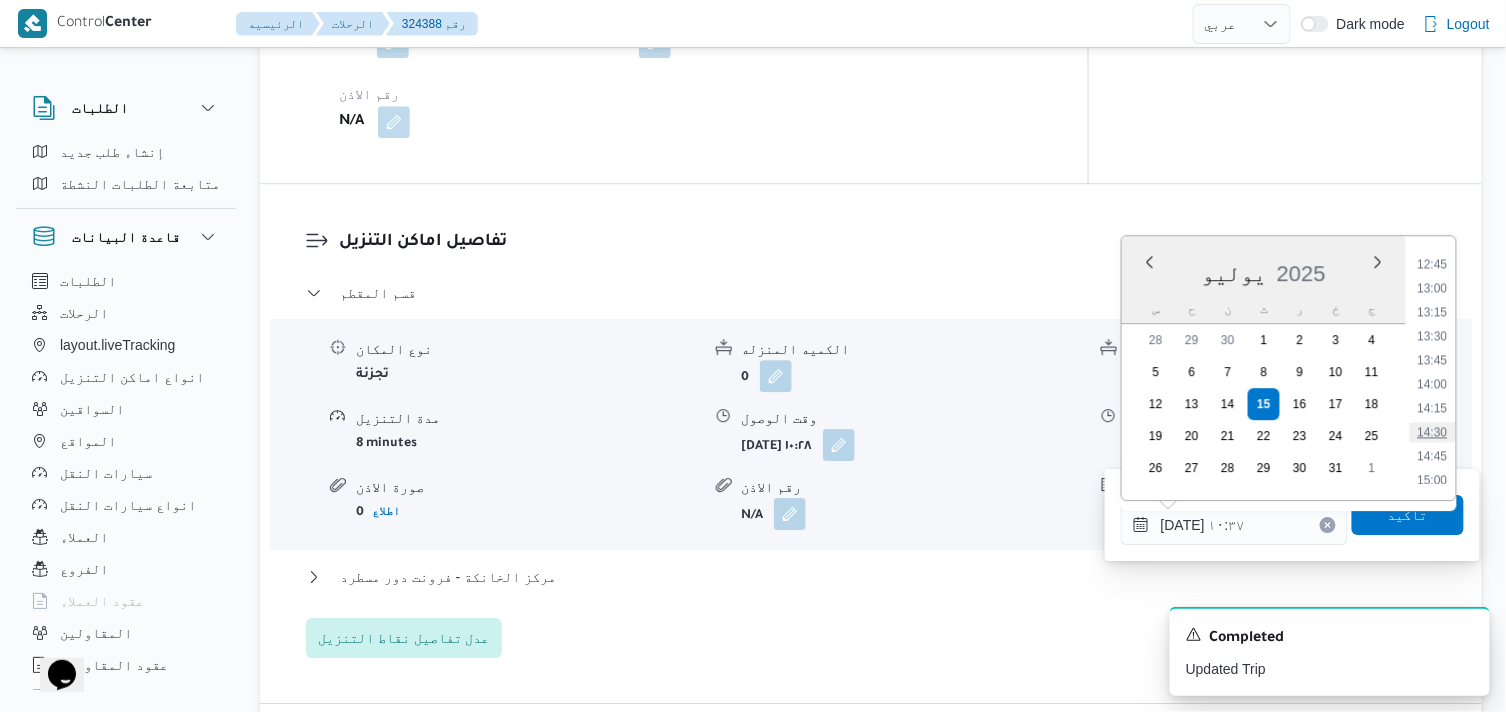 click on "14:30" at bounding box center [1433, 432] 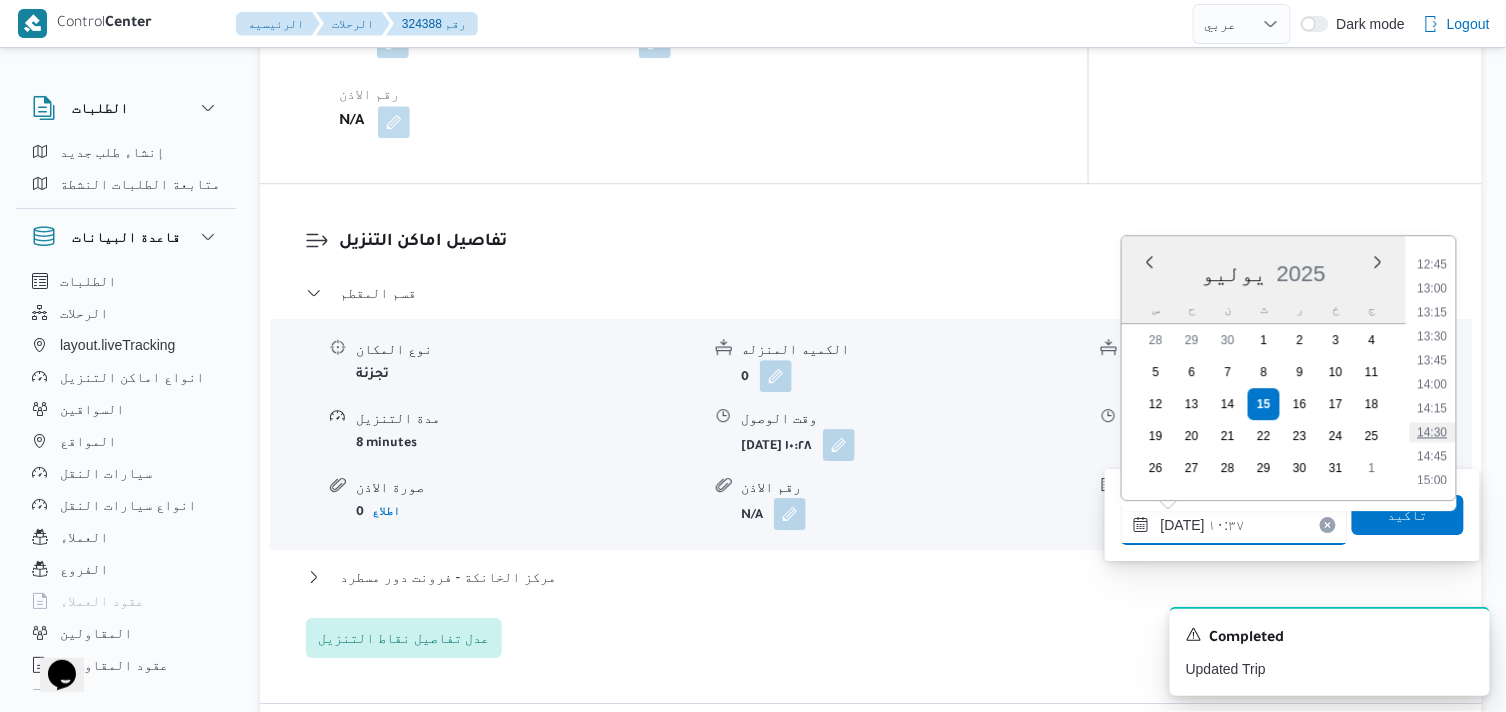 type on "١٥/٠٧/٢٠٢٥ ١٤:٣٠" 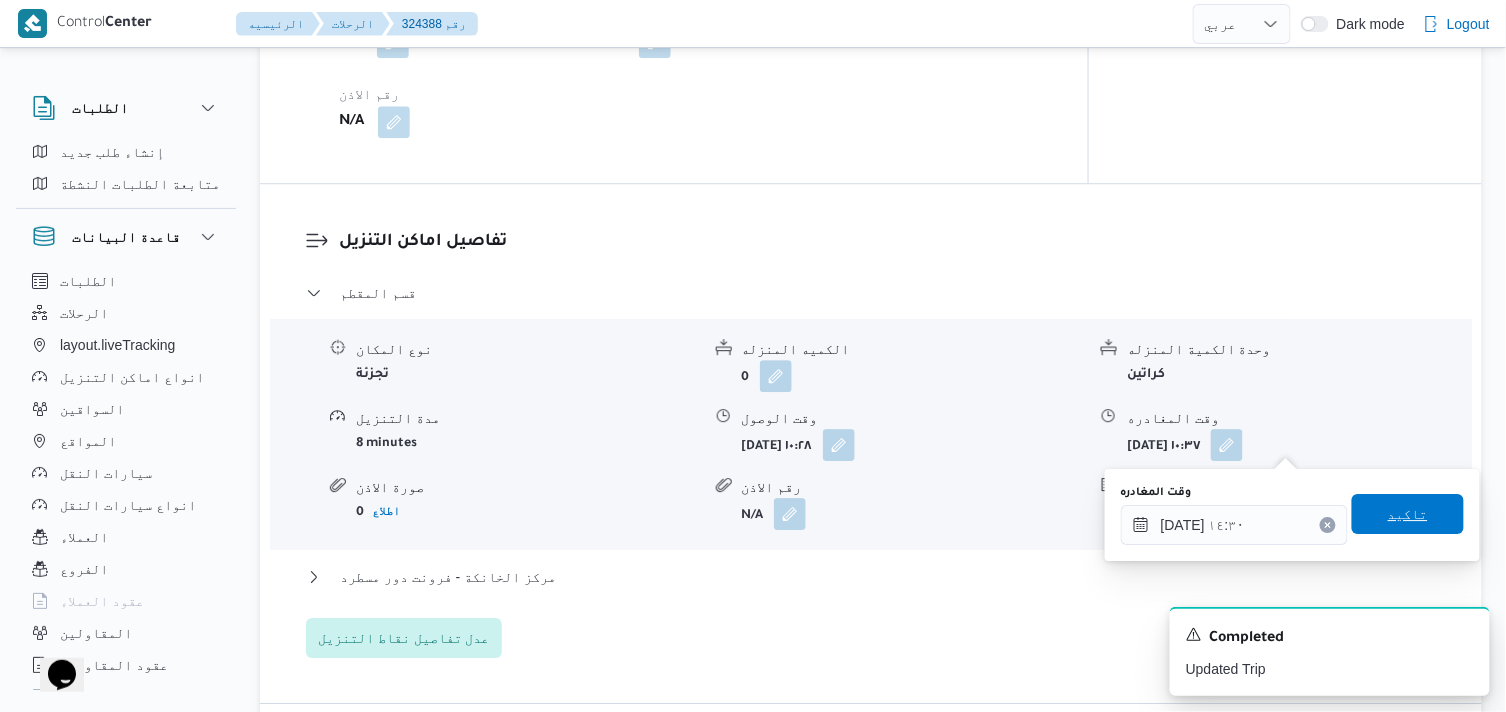 click on "تاكيد" at bounding box center [1408, 514] 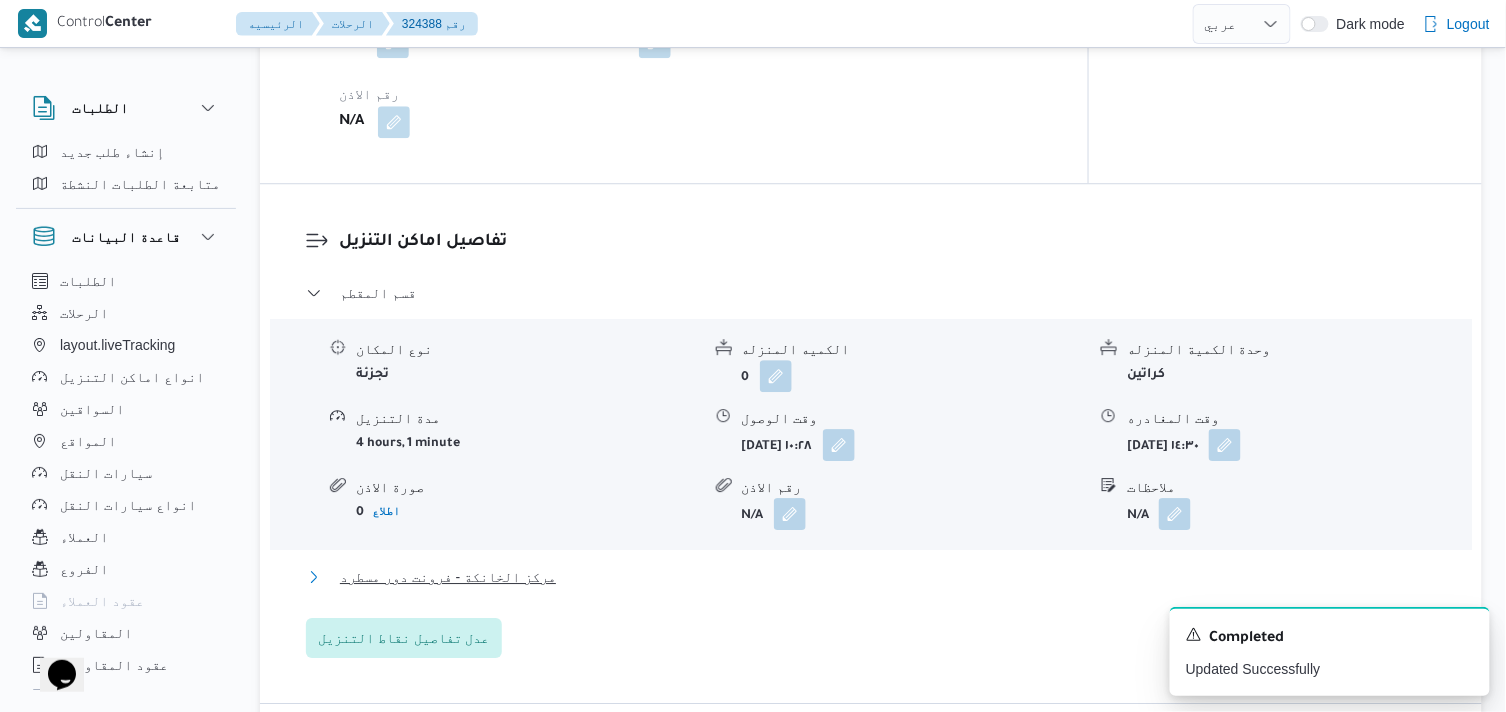 click on "مركز الخانكة -
فرونت دور مسطرد" at bounding box center [448, 577] 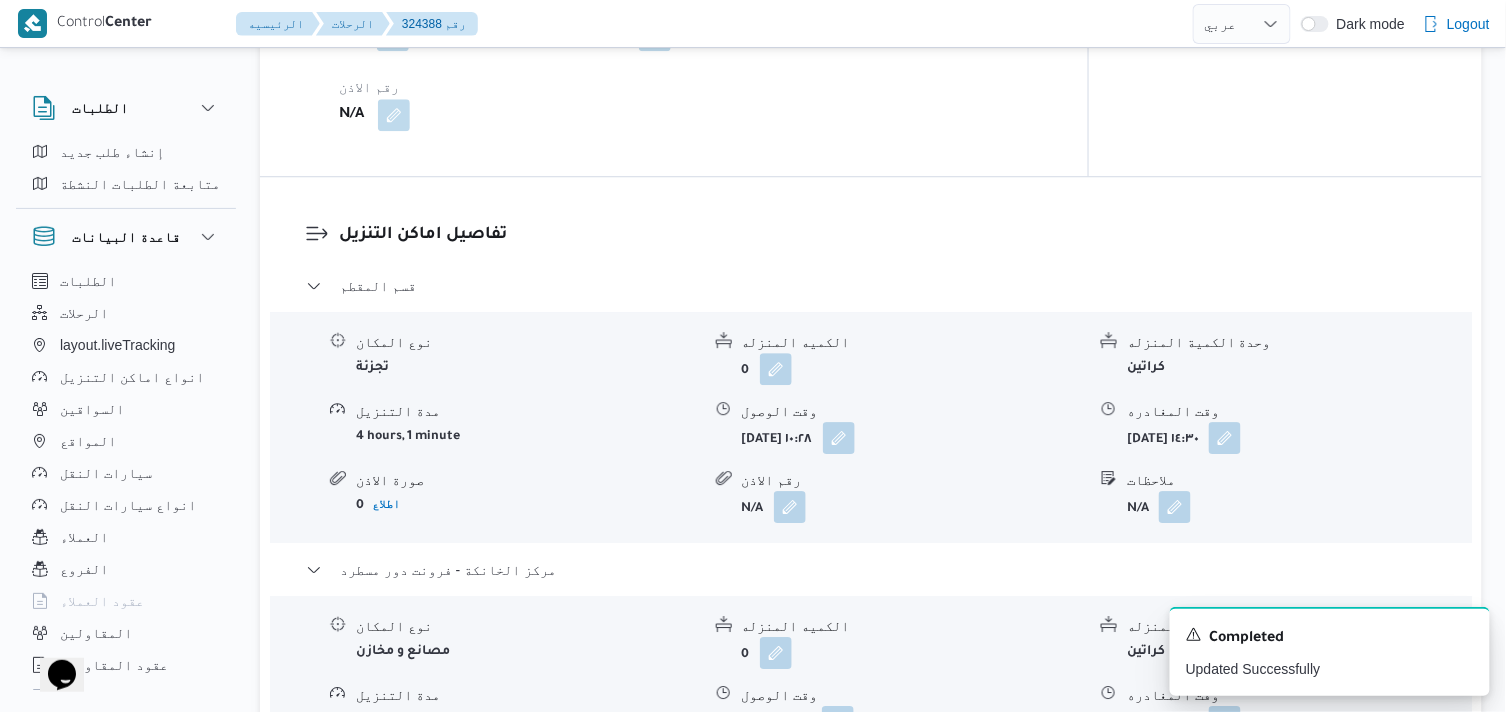 scroll, scrollTop: 1888, scrollLeft: 0, axis: vertical 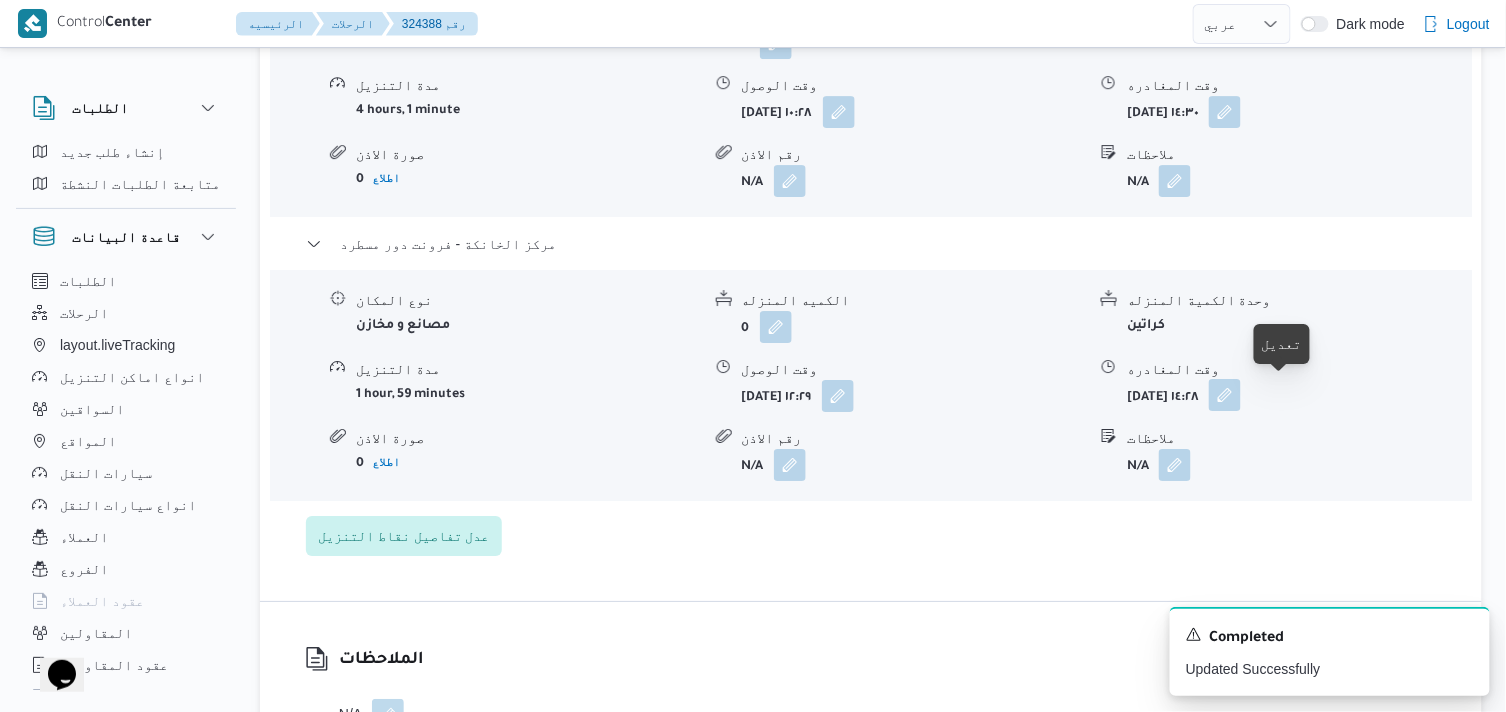 drag, startPoint x: 1292, startPoint y: 397, endPoint x: 1294, endPoint y: 410, distance: 13.152946 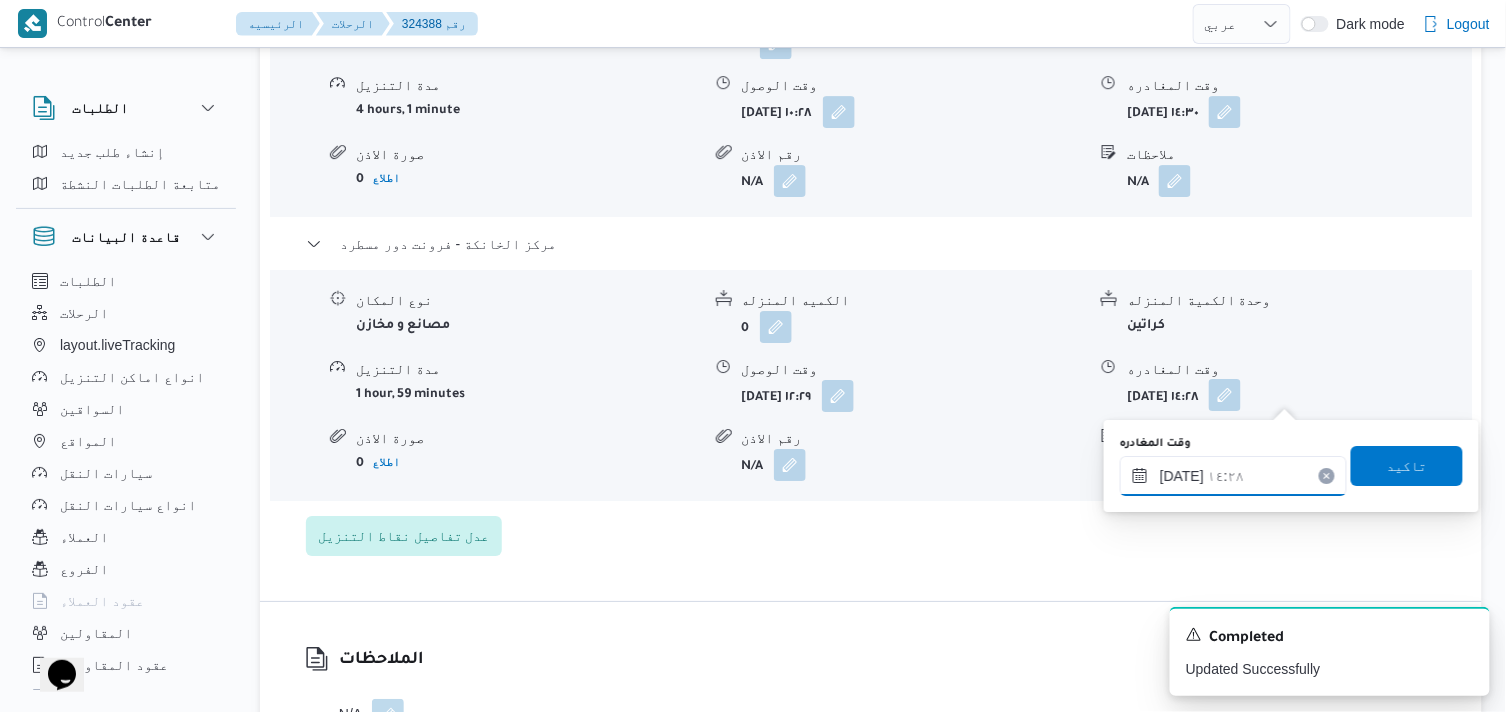 click on "١٥/٠٧/٢٠٢٥ ١٤:٢٨" at bounding box center (1233, 476) 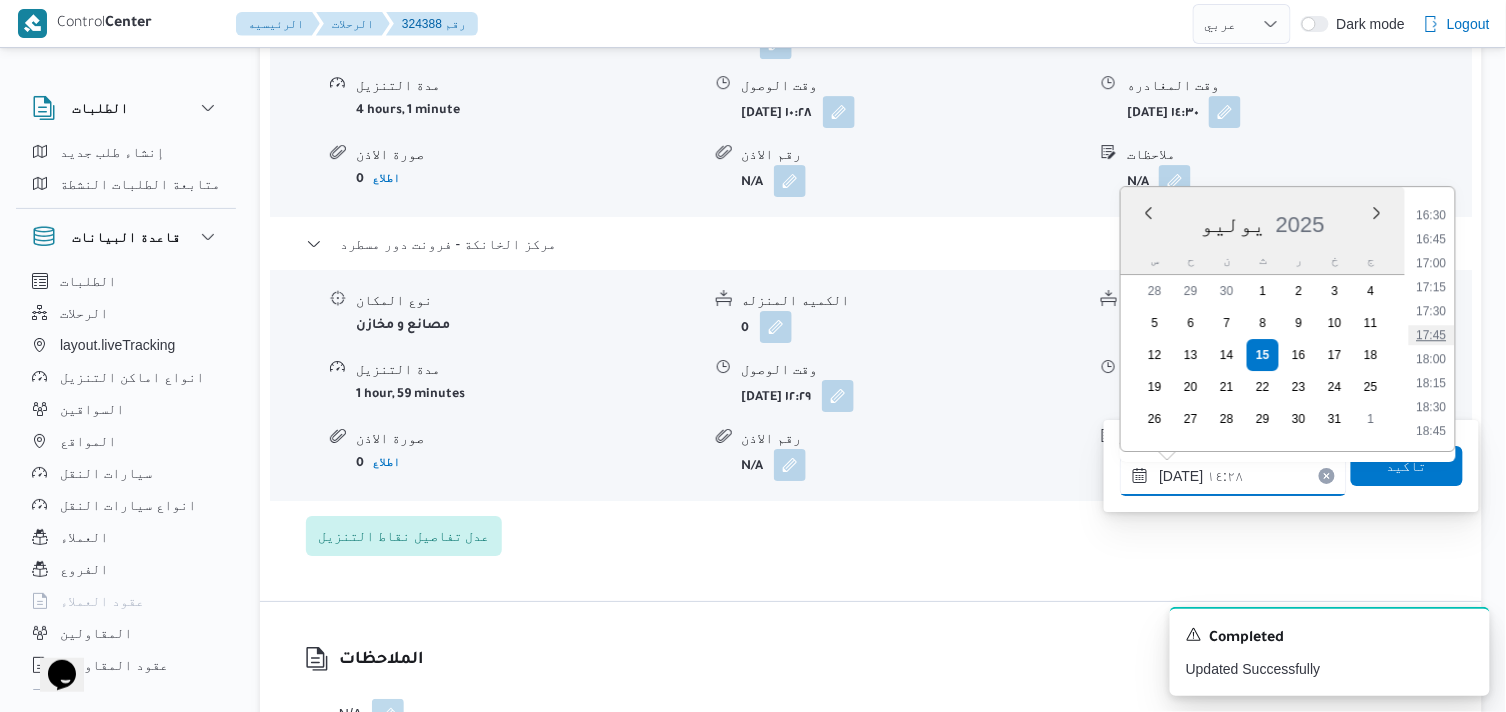 scroll, scrollTop: 1360, scrollLeft: 0, axis: vertical 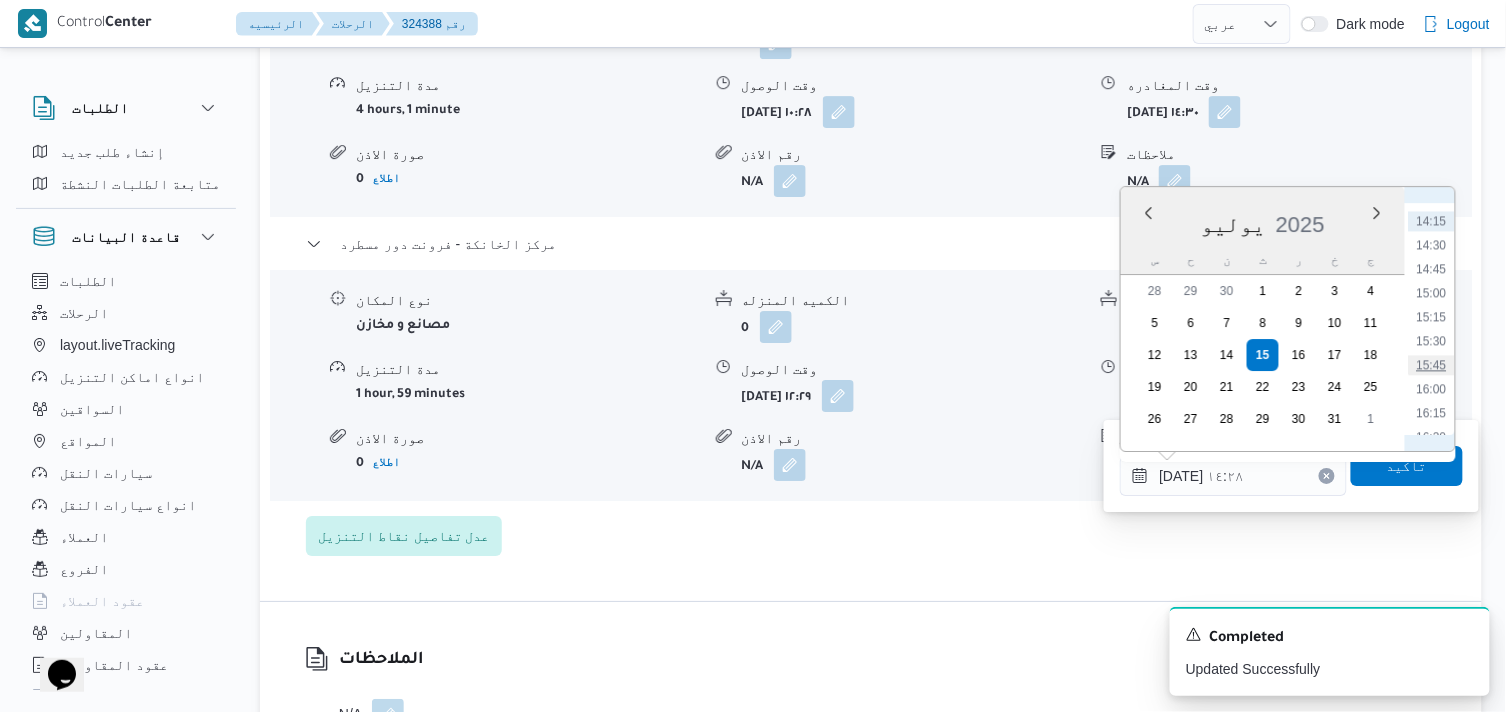 click on "15:45" at bounding box center (1432, 365) 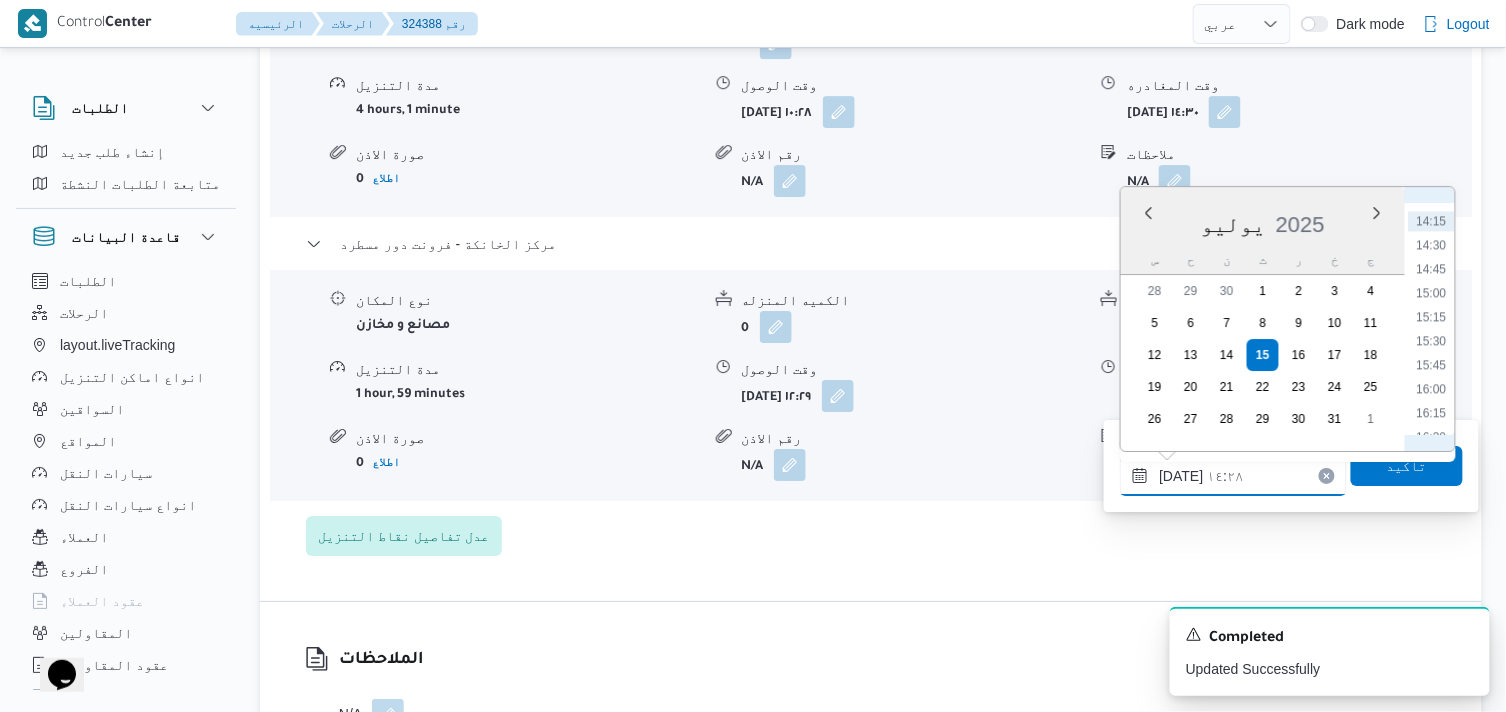 type on "١٥/٠٧/٢٠٢٥ ١٥:٤٥" 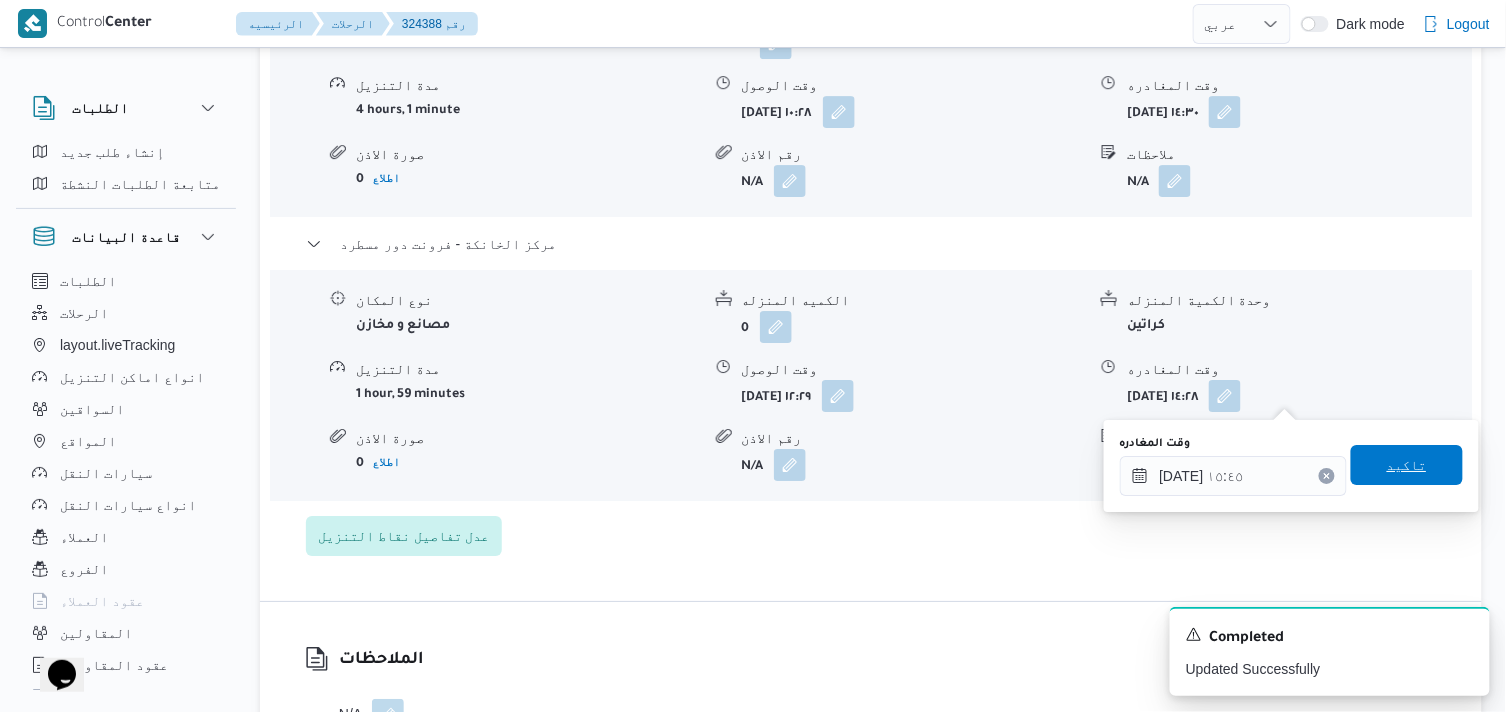 click on "تاكيد" at bounding box center (1407, 465) 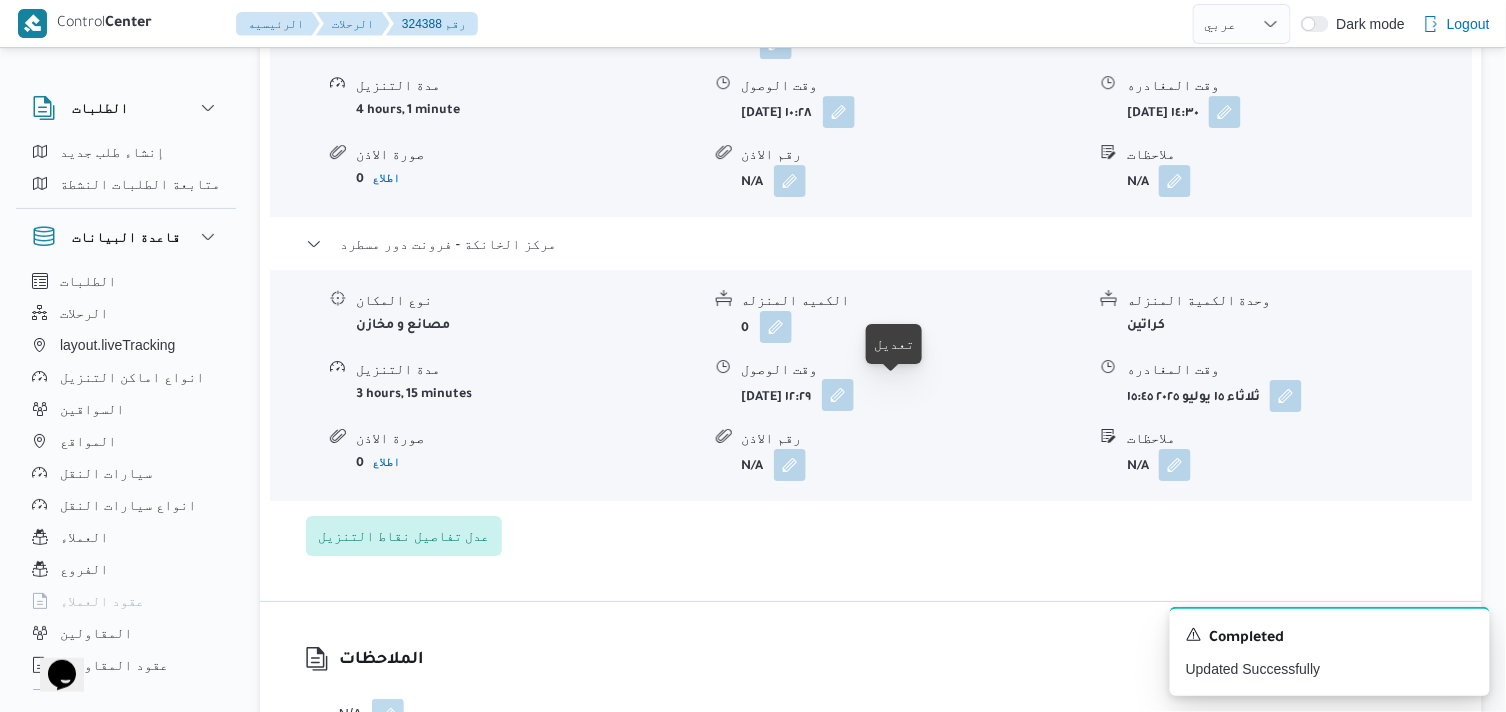 click at bounding box center [838, 395] 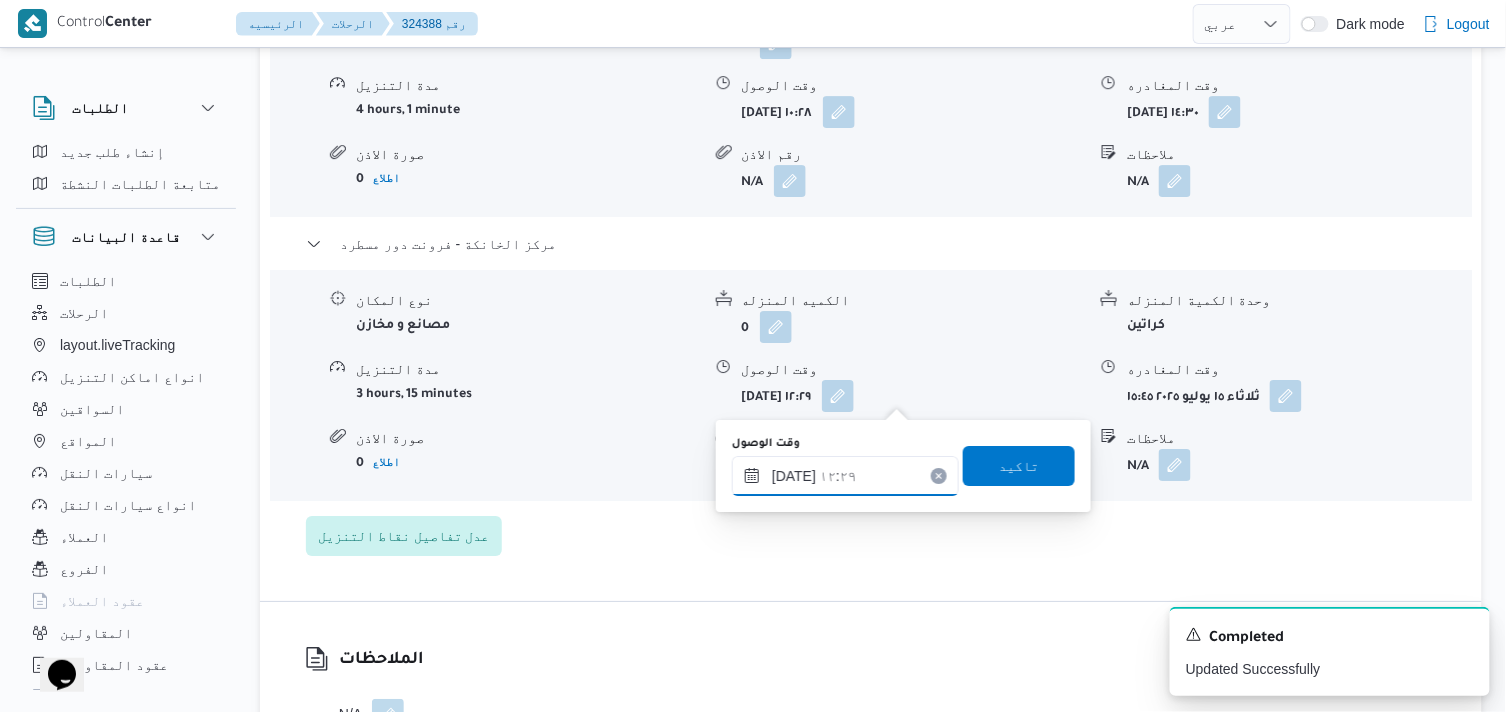 click on "١٥/٠٧/٢٠٢٥ ١٢:٢٩" at bounding box center (845, 476) 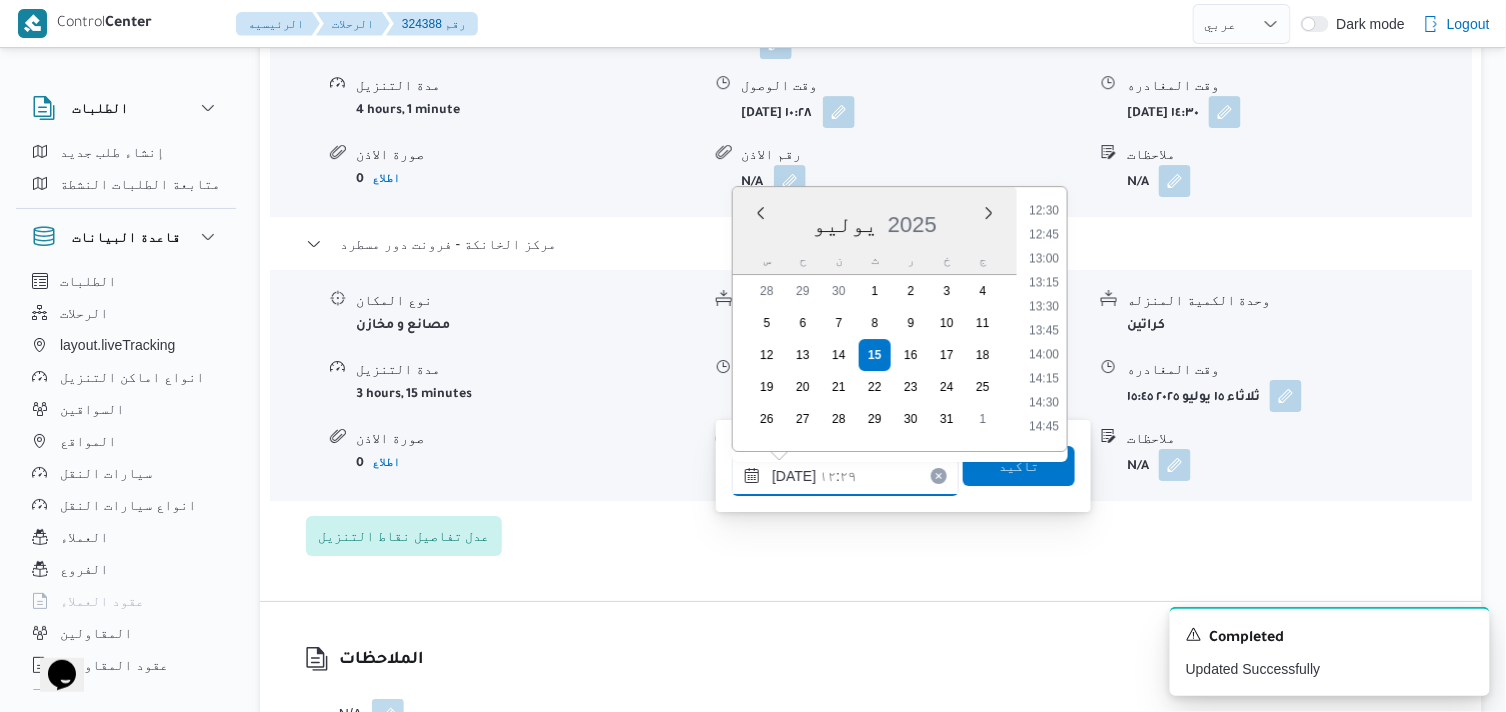 scroll, scrollTop: 1390, scrollLeft: 0, axis: vertical 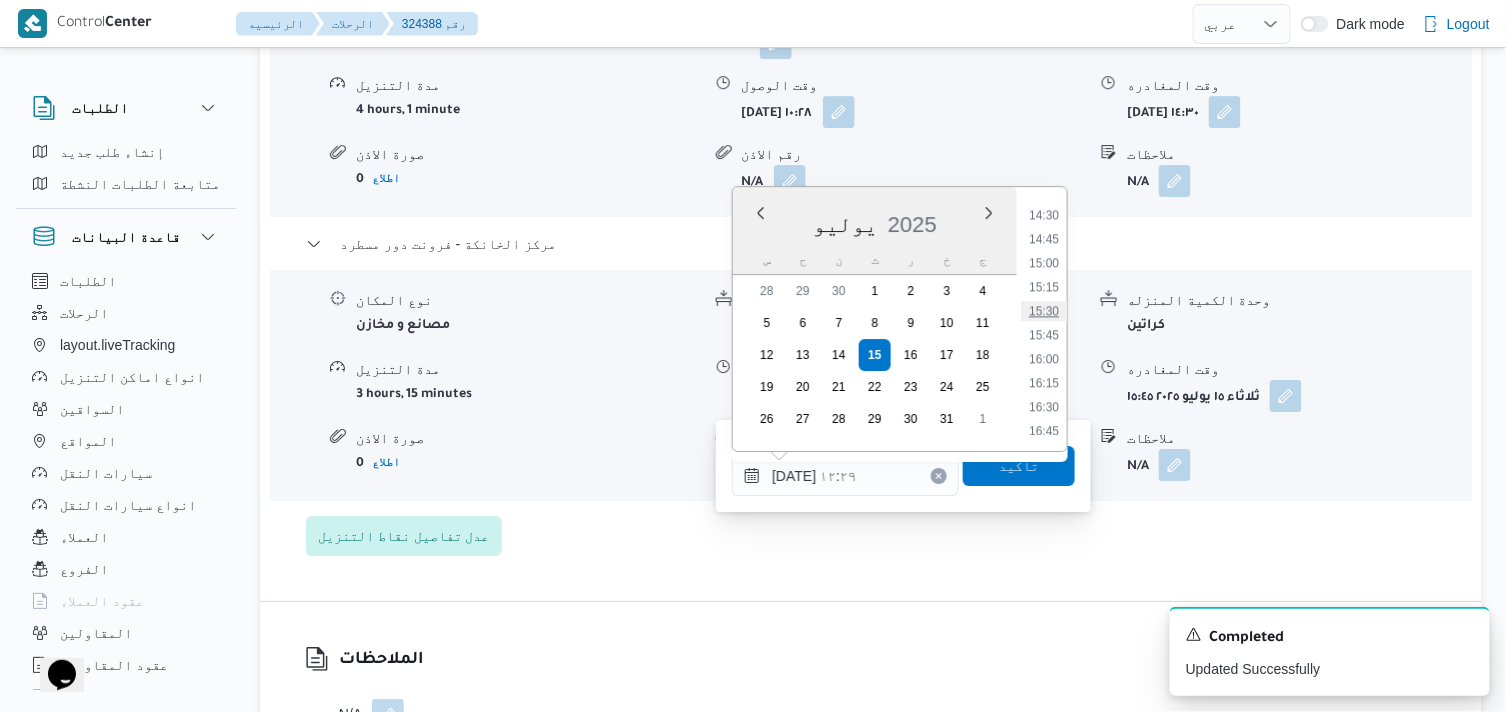 click on "15:30" at bounding box center (1044, 311) 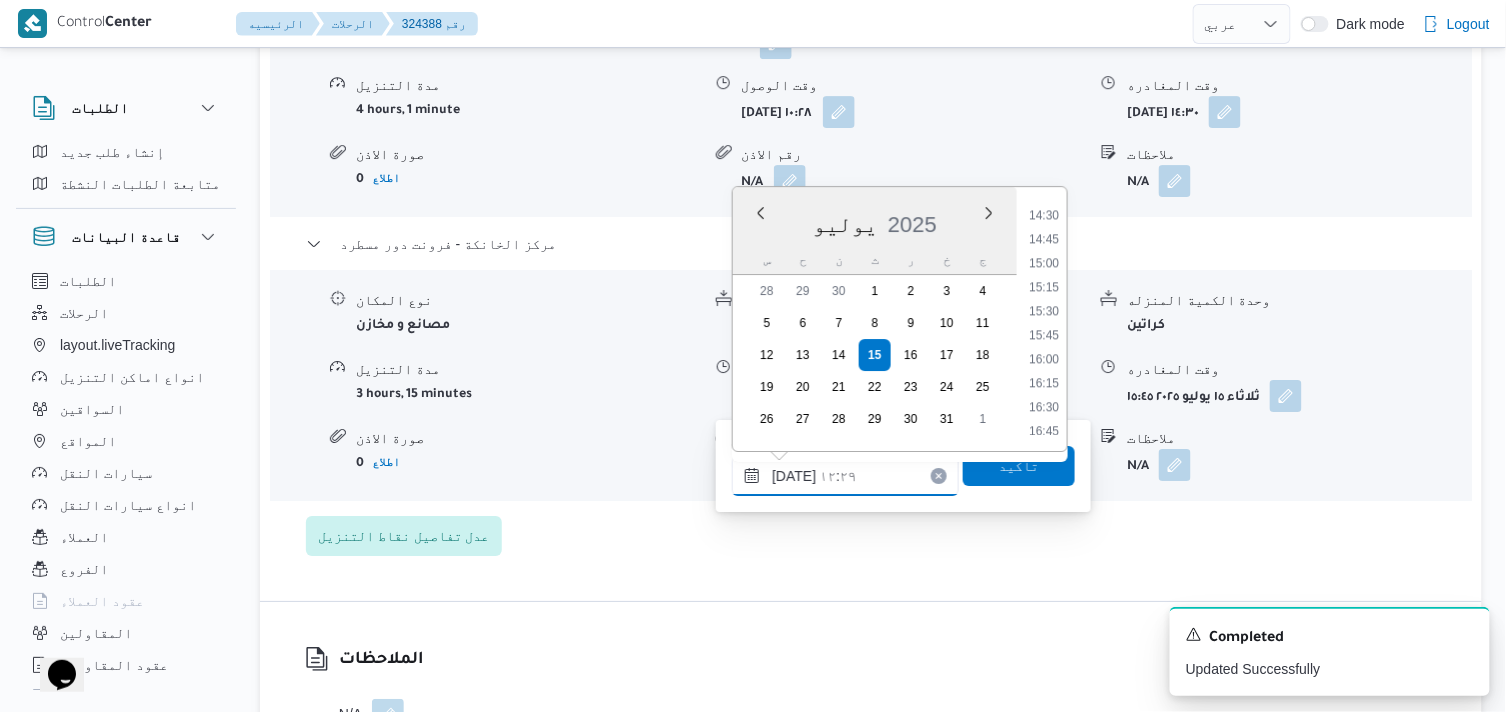 type on "١٥/٠٧/٢٠٢٥ ١٥:٣٠" 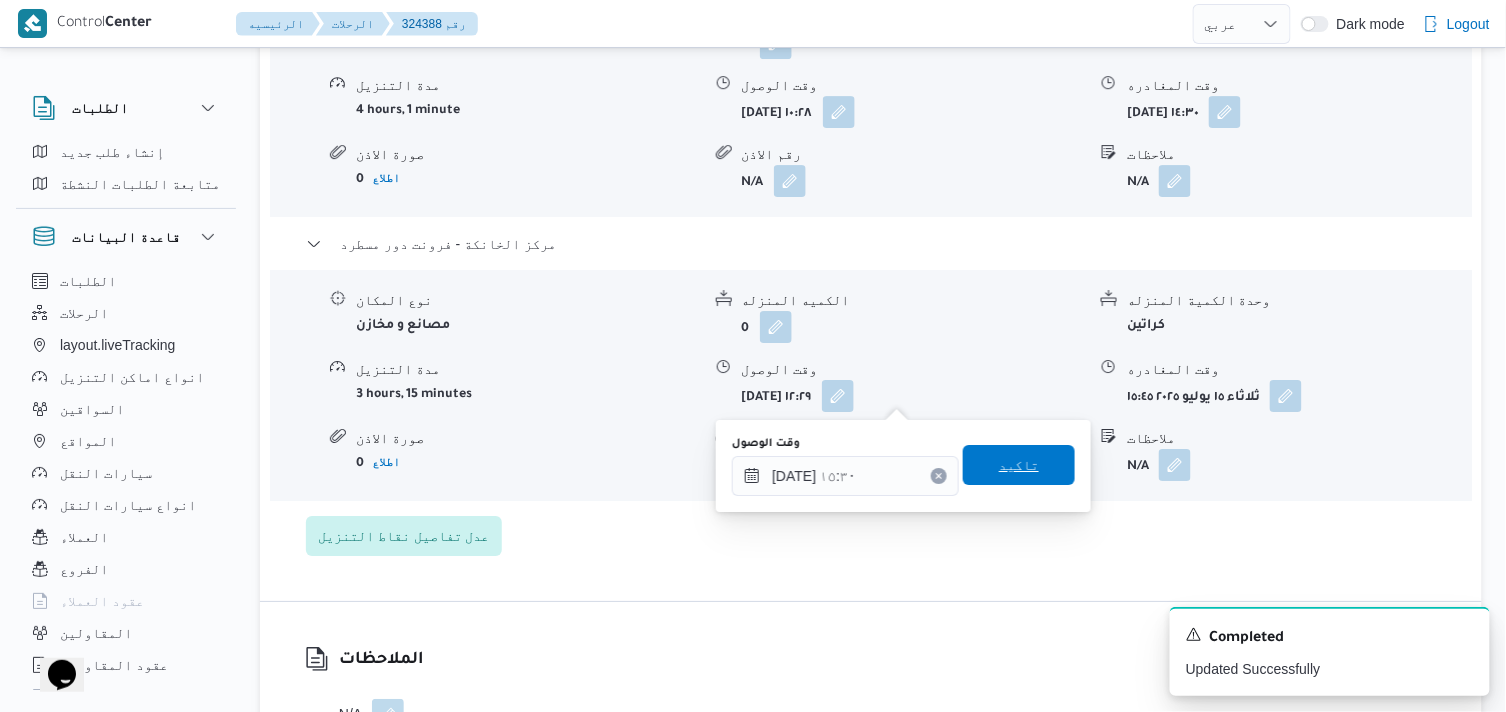 click on "تاكيد" at bounding box center (1019, 465) 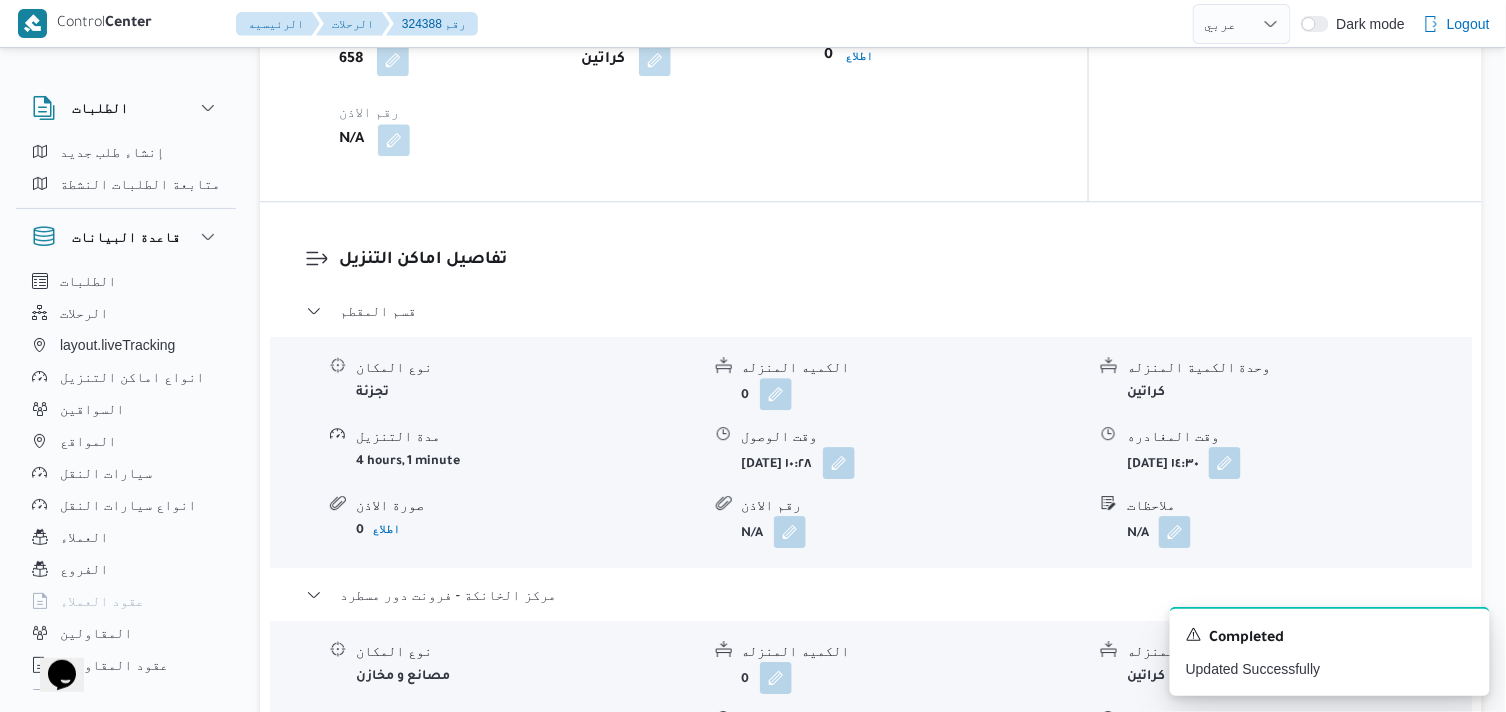 scroll, scrollTop: 1333, scrollLeft: 0, axis: vertical 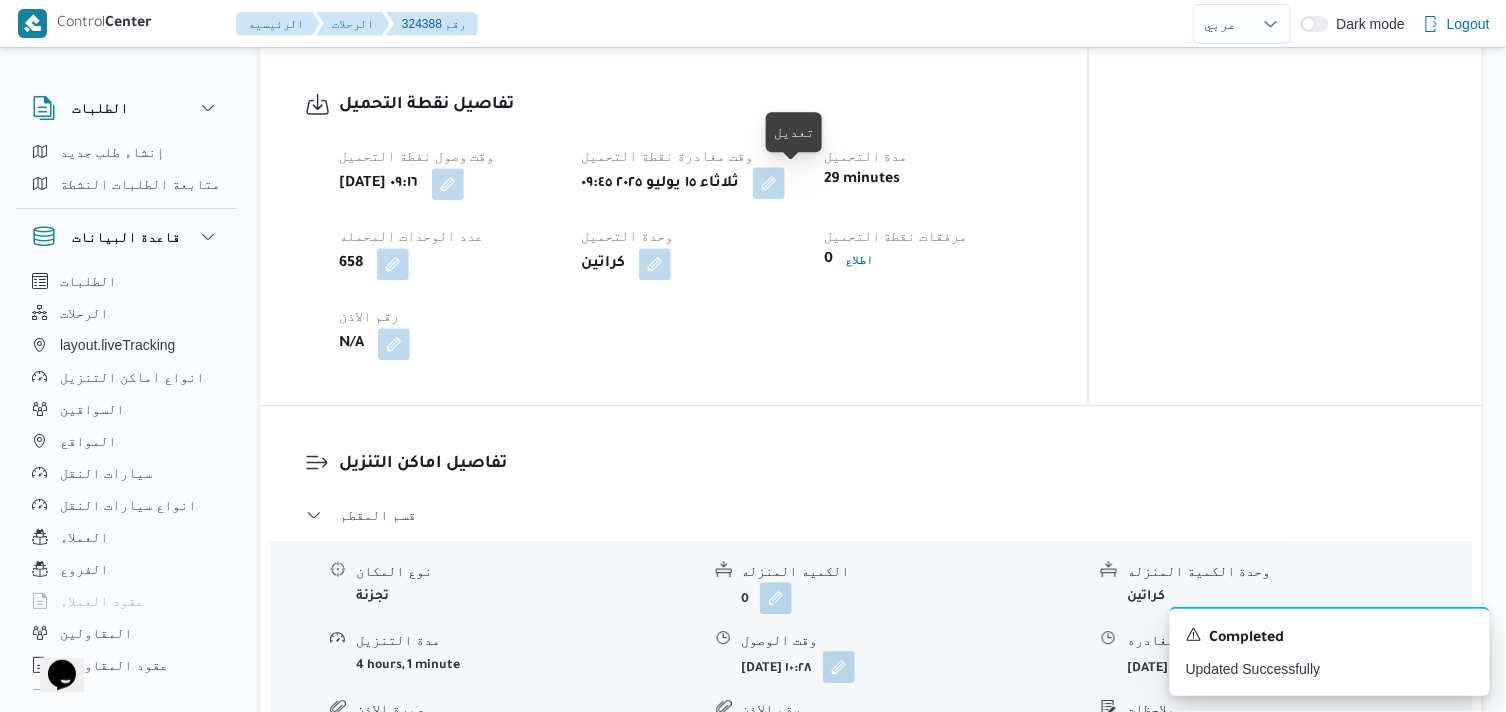 click at bounding box center [769, 183] 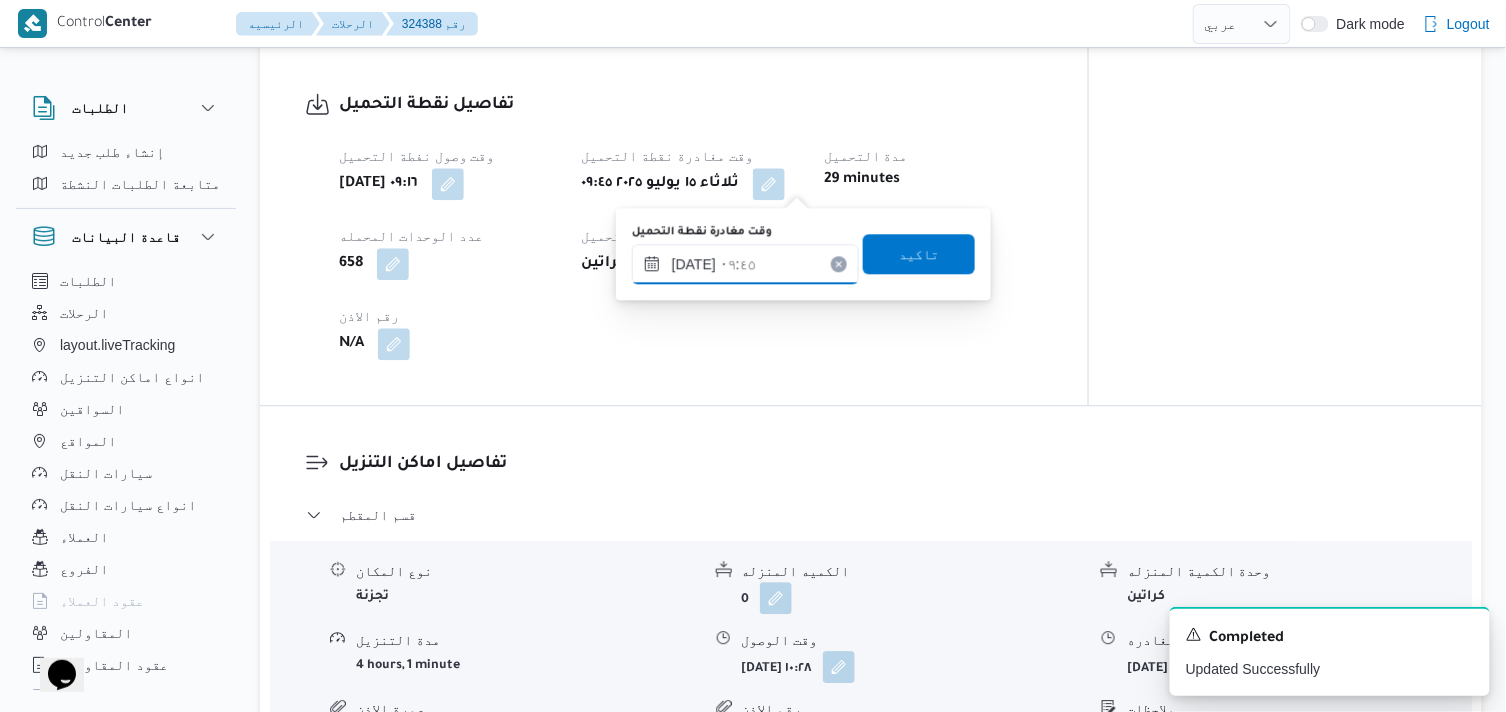 click on "١٥/٠٧/٢٠٢٥ ٠٩:٤٥" at bounding box center [745, 264] 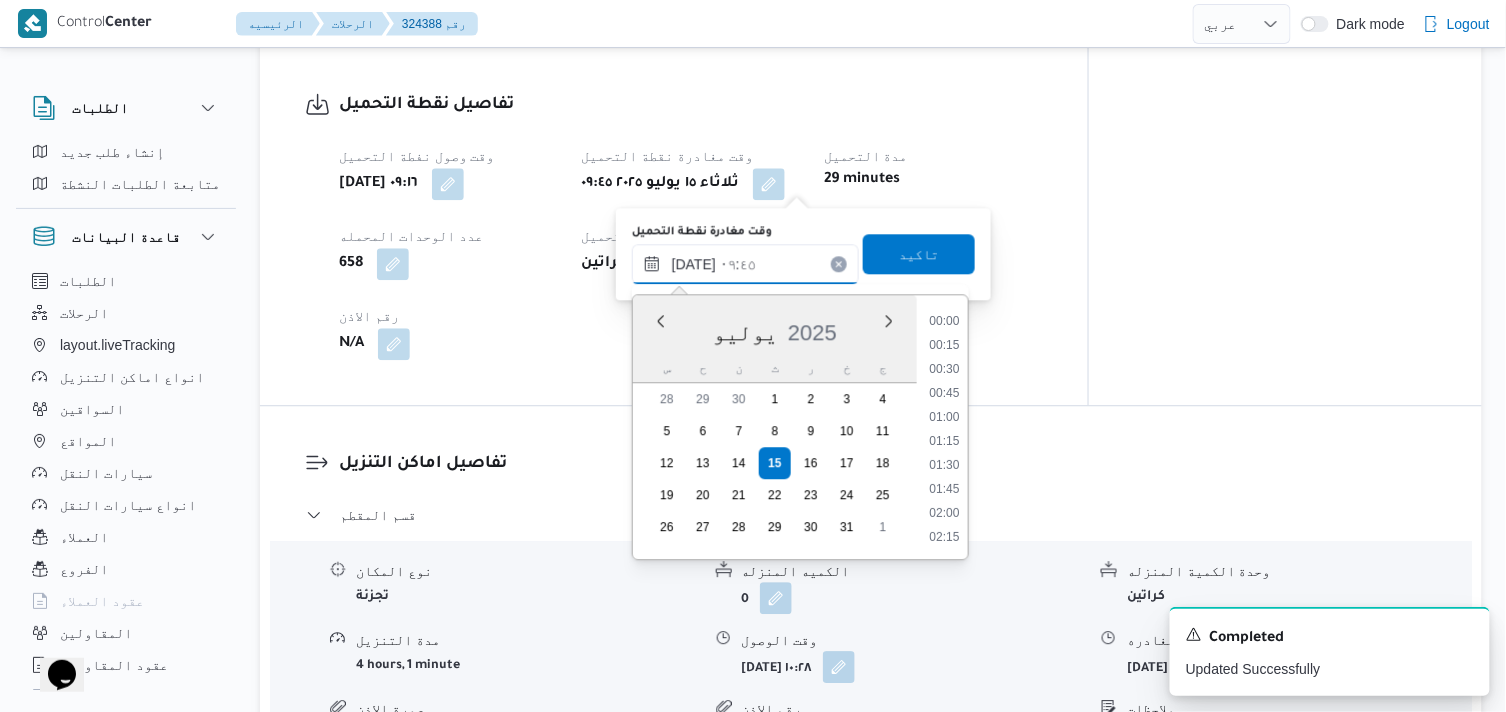 scroll, scrollTop: 816, scrollLeft: 0, axis: vertical 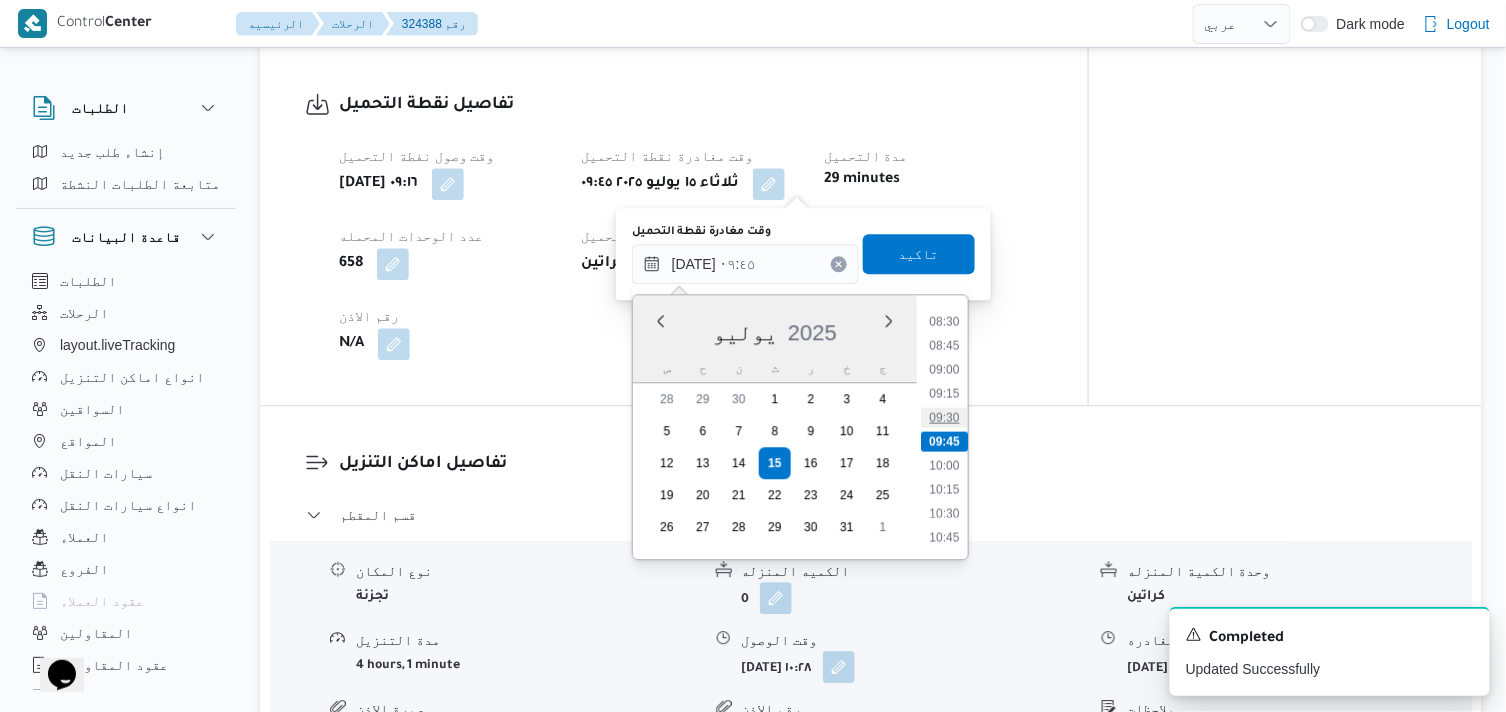 click on "09:30" at bounding box center [944, 417] 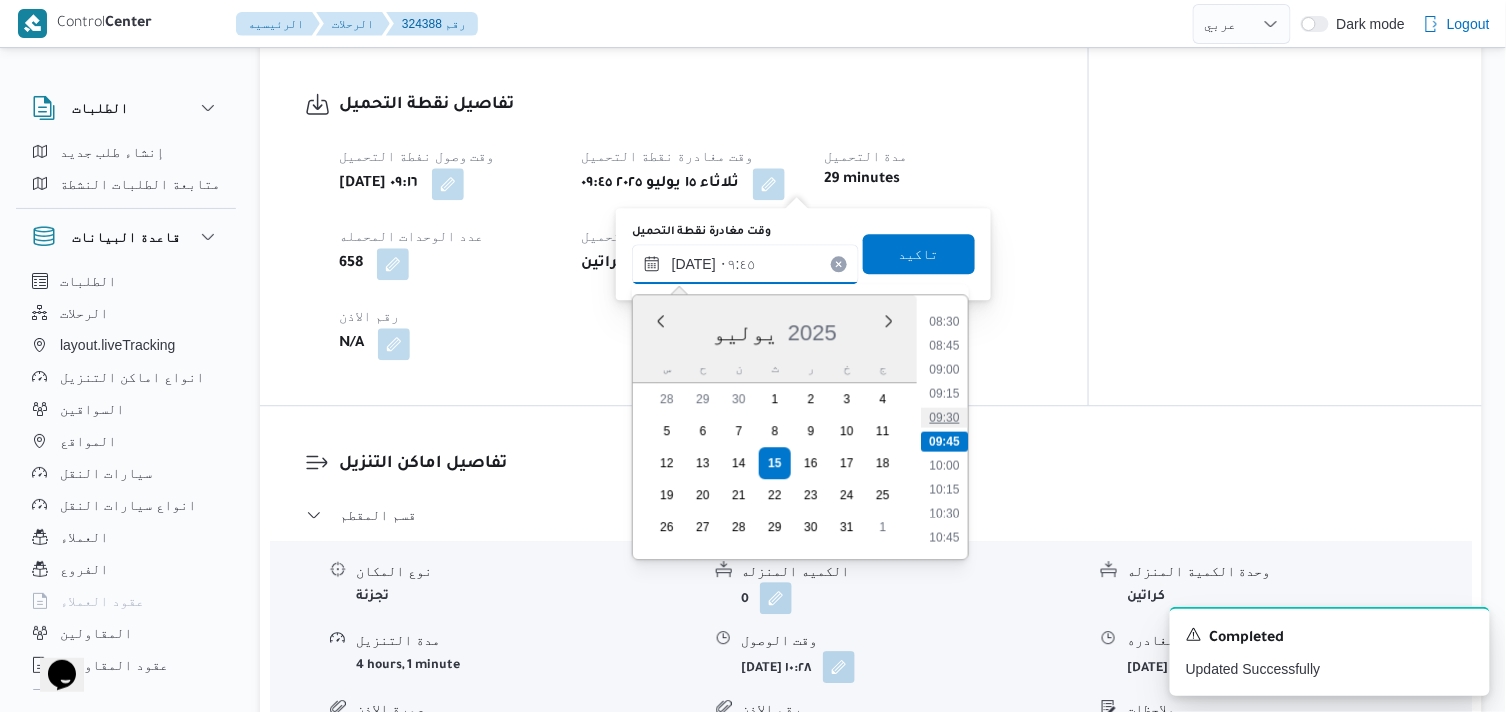 type on "١٥/٠٧/٢٠٢٥ ٠٩:٣٠" 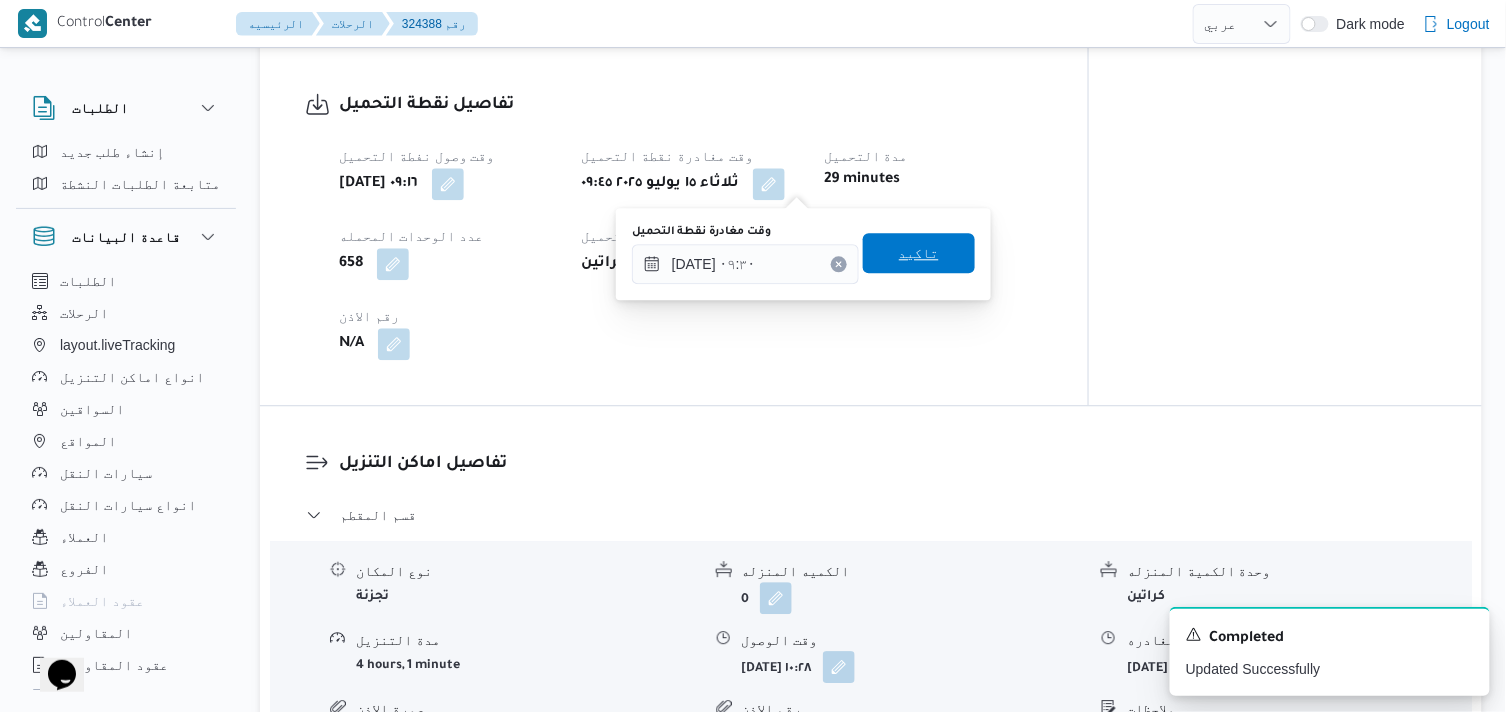 click on "تاكيد" at bounding box center (919, 253) 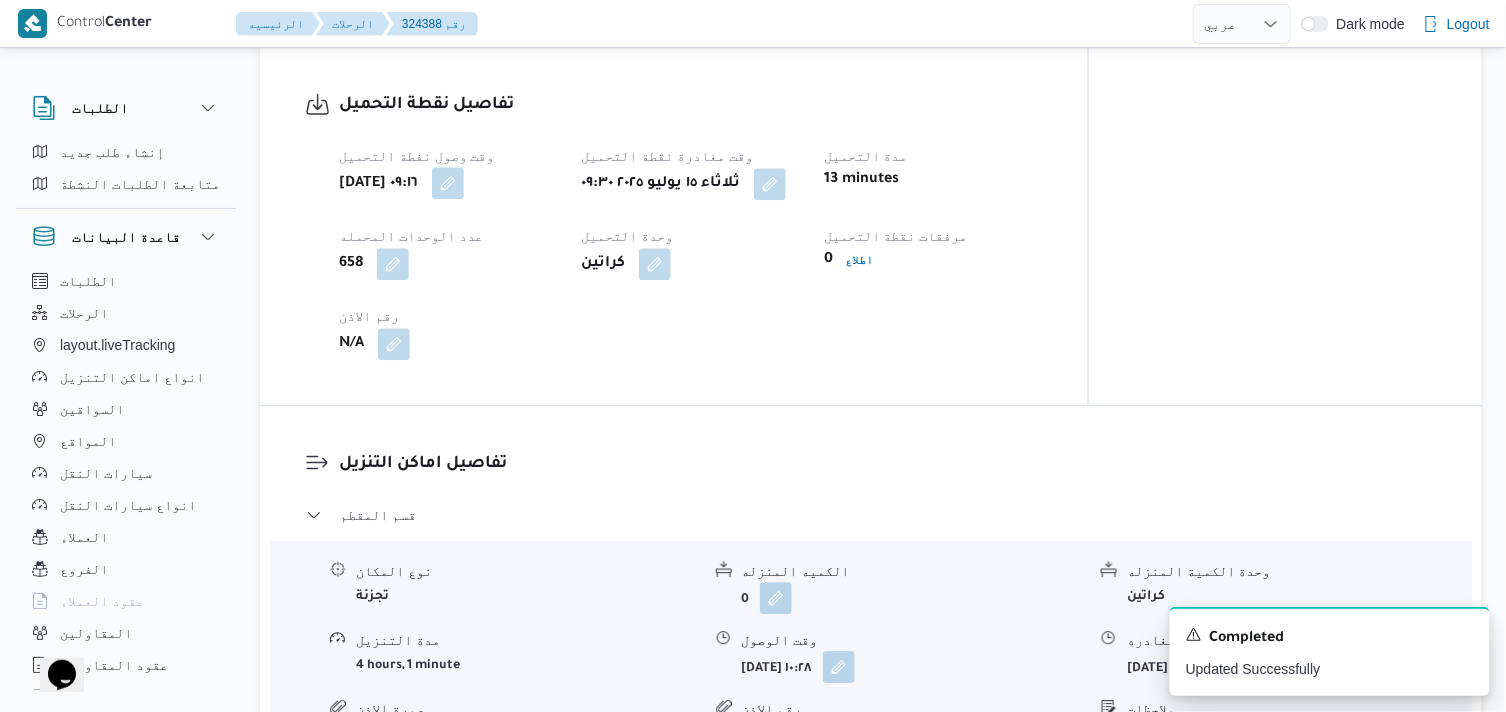 click at bounding box center (448, 183) 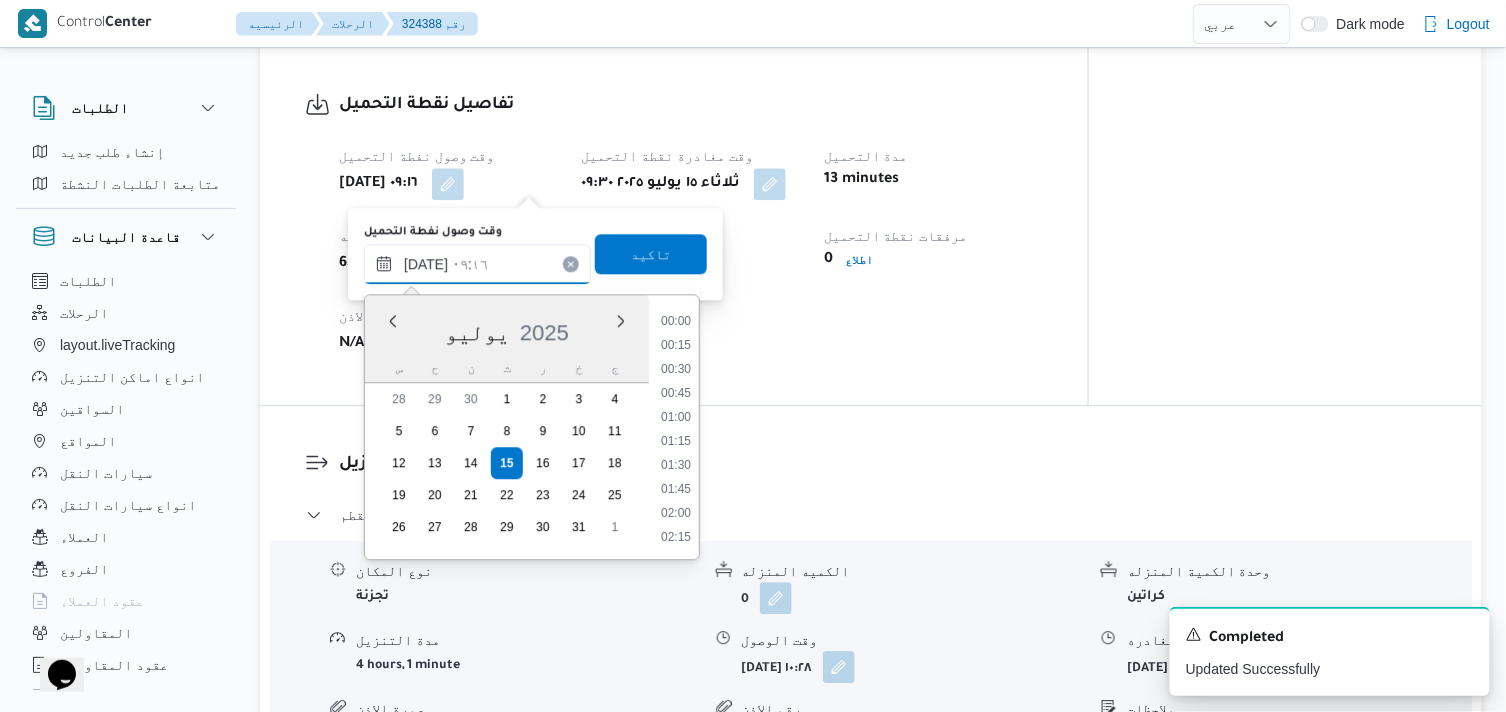 click on "١٥/٠٧/٢٠٢٥ ٠٩:١٦" at bounding box center [477, 264] 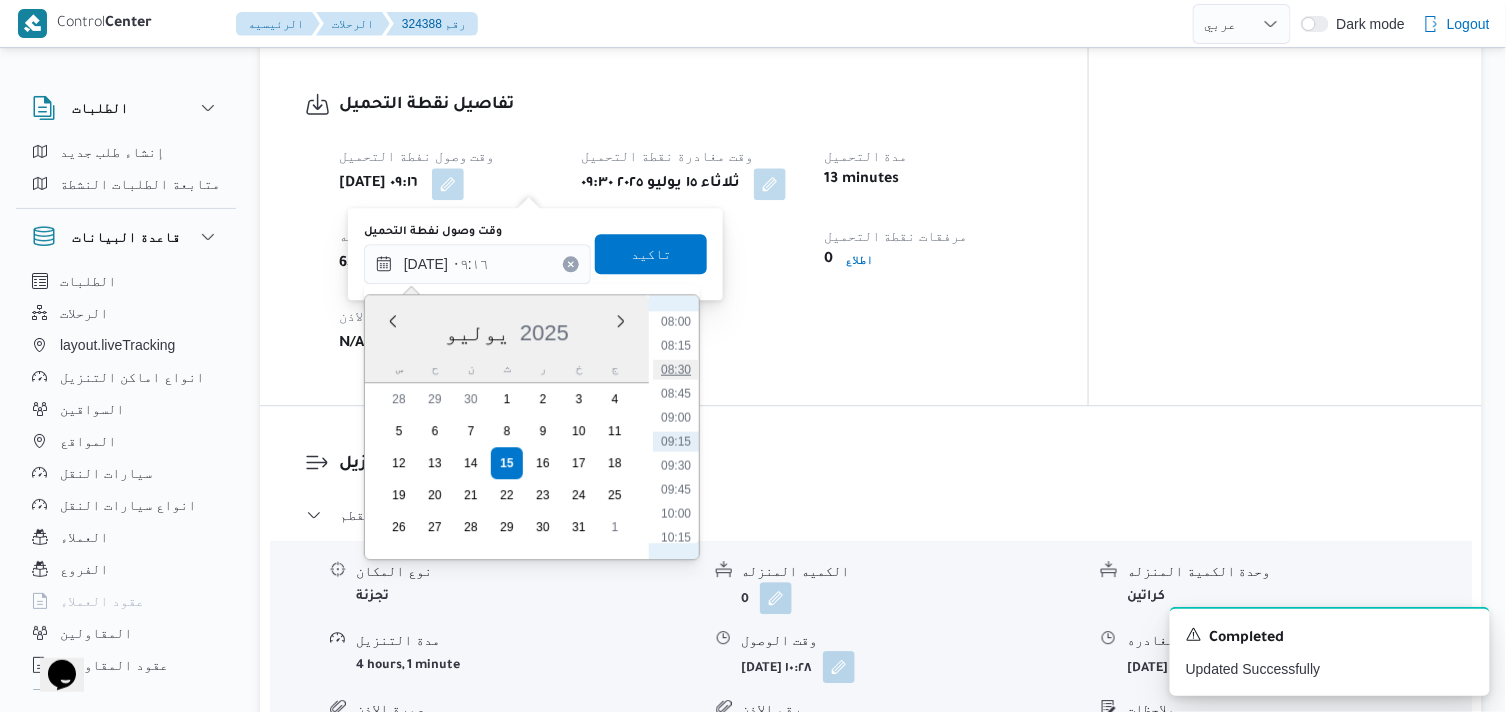 click on "08:30" at bounding box center [676, 369] 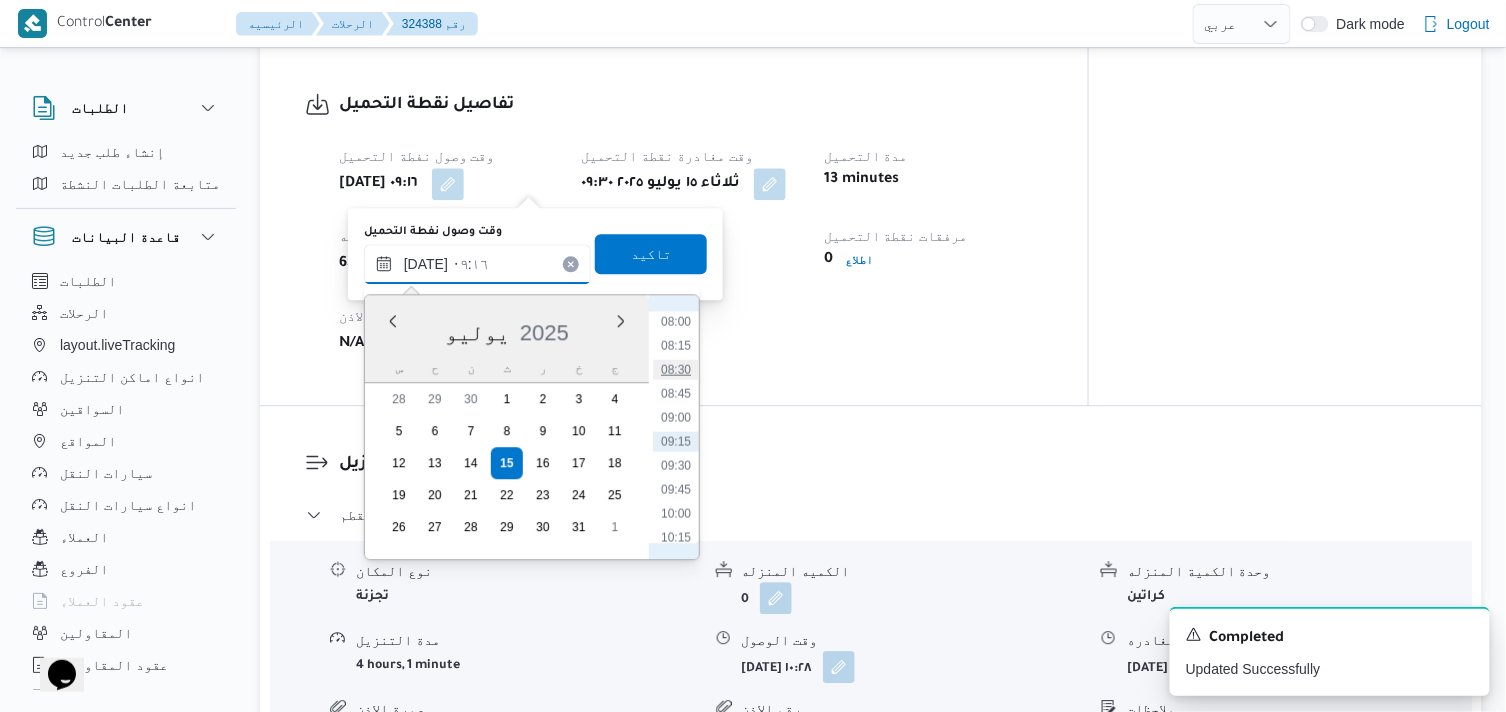 type on "١٥/٠٧/٢٠٢٥ ٠٨:٣٠" 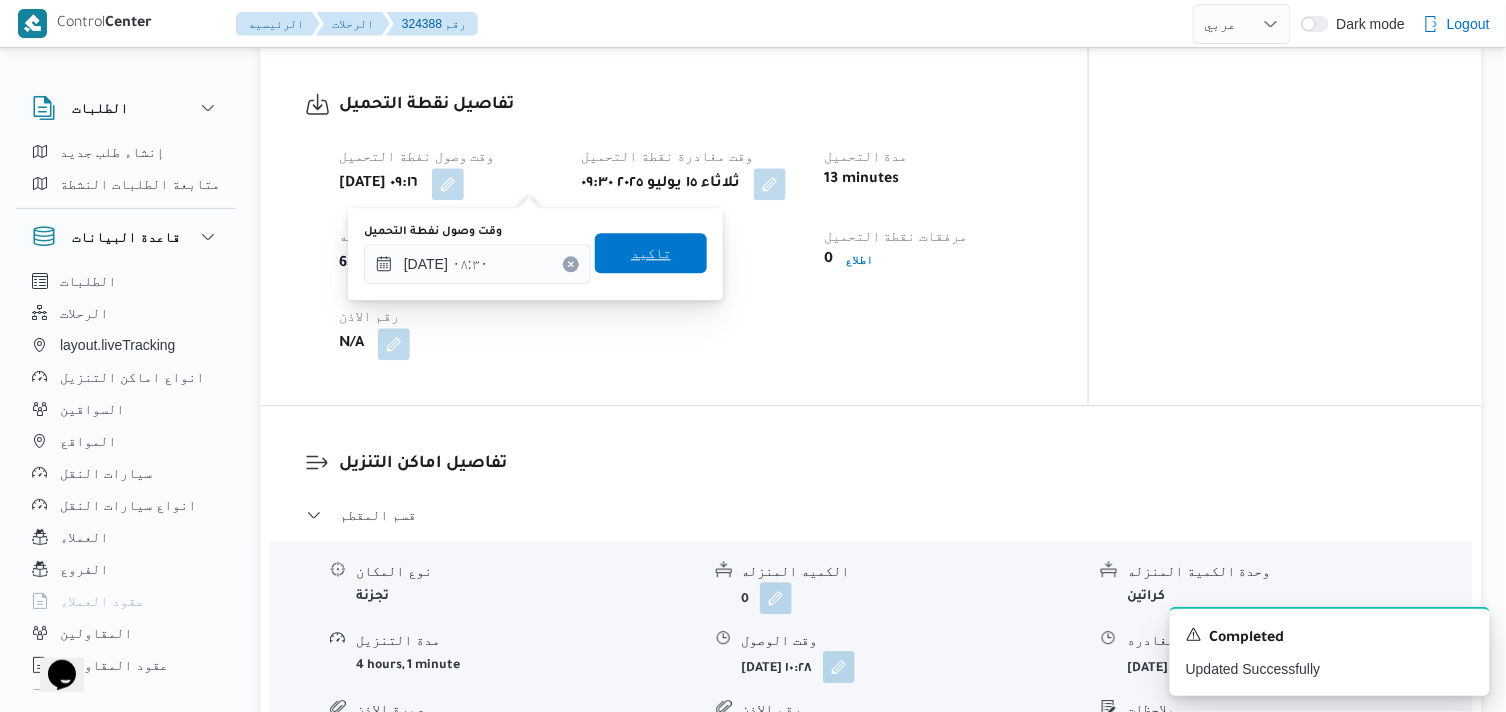 click on "تاكيد" at bounding box center [651, 253] 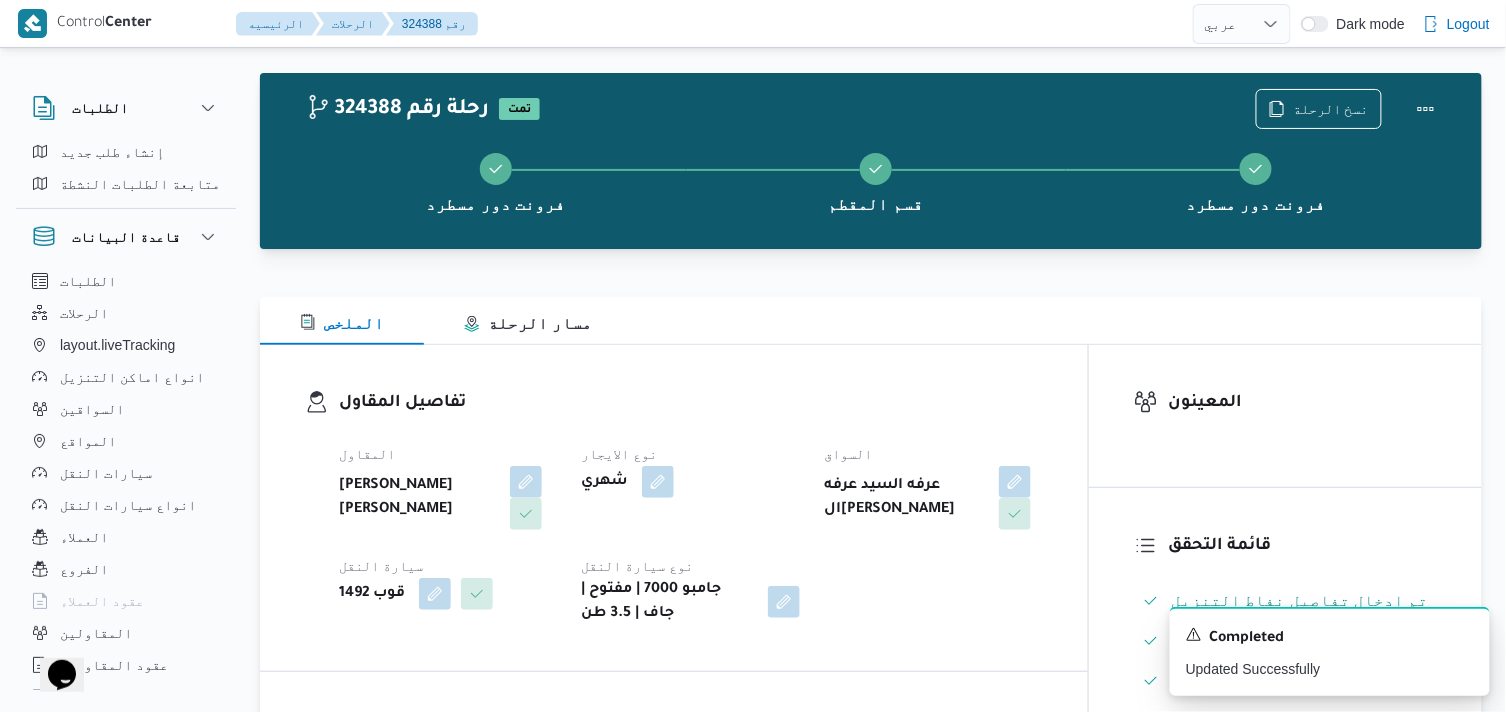 scroll, scrollTop: 0, scrollLeft: 0, axis: both 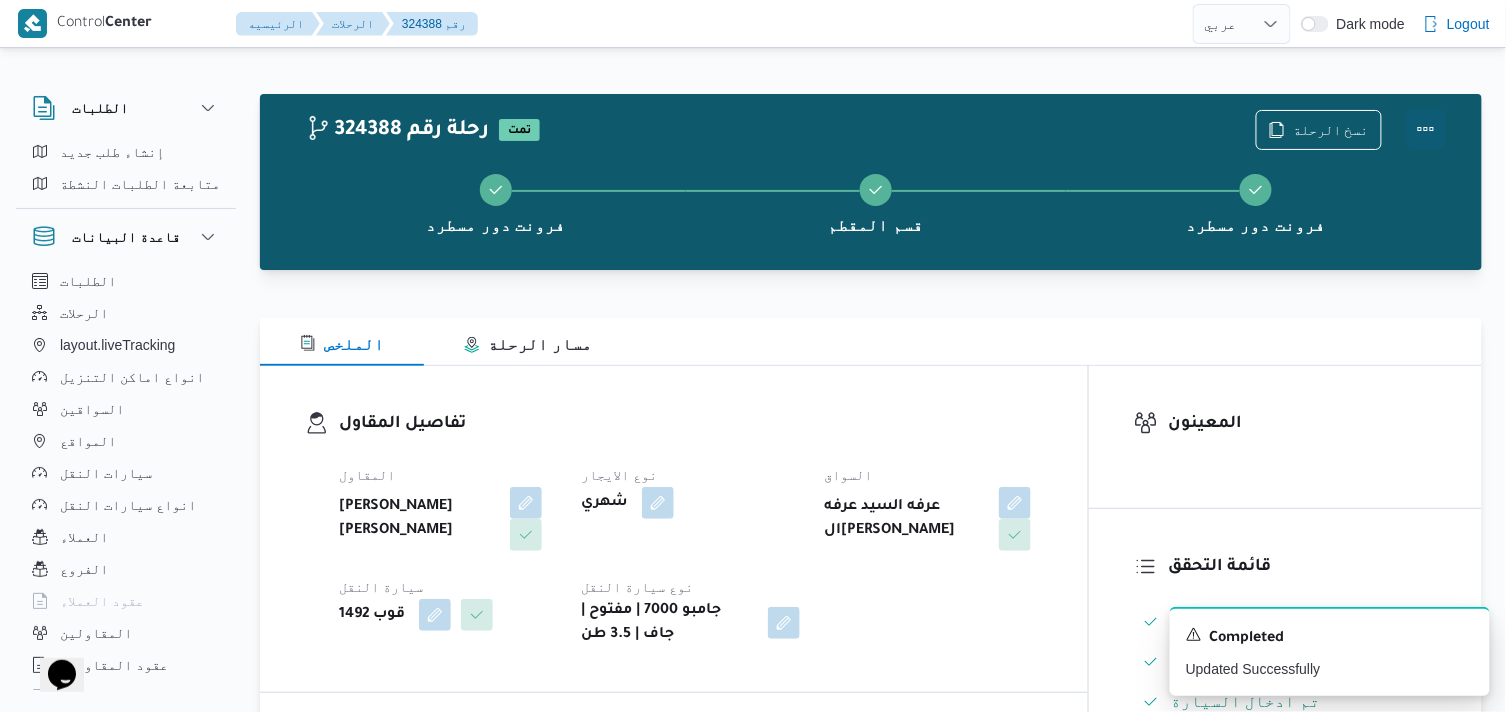 click at bounding box center (1426, 129) 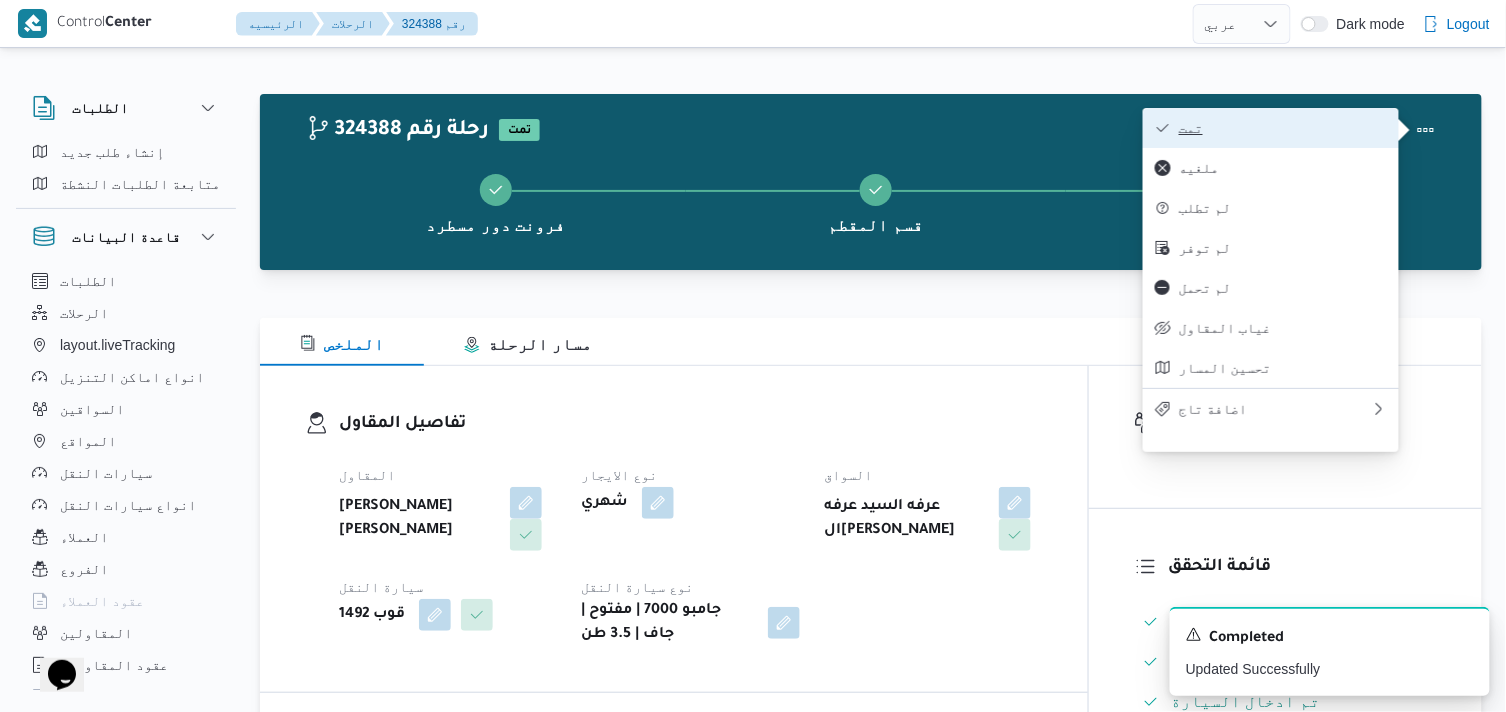 click on "تمت" at bounding box center (1283, 128) 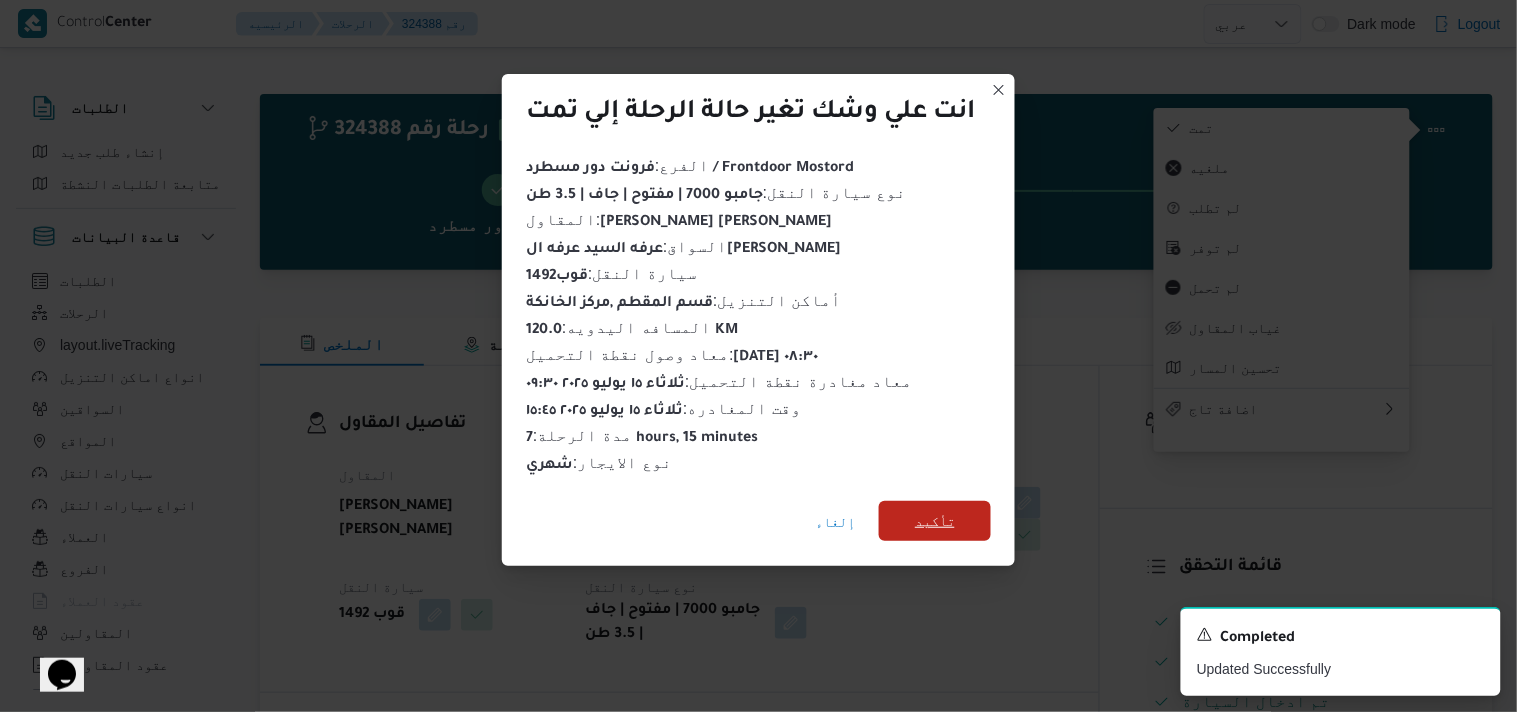 click on "تأكيد" at bounding box center (935, 521) 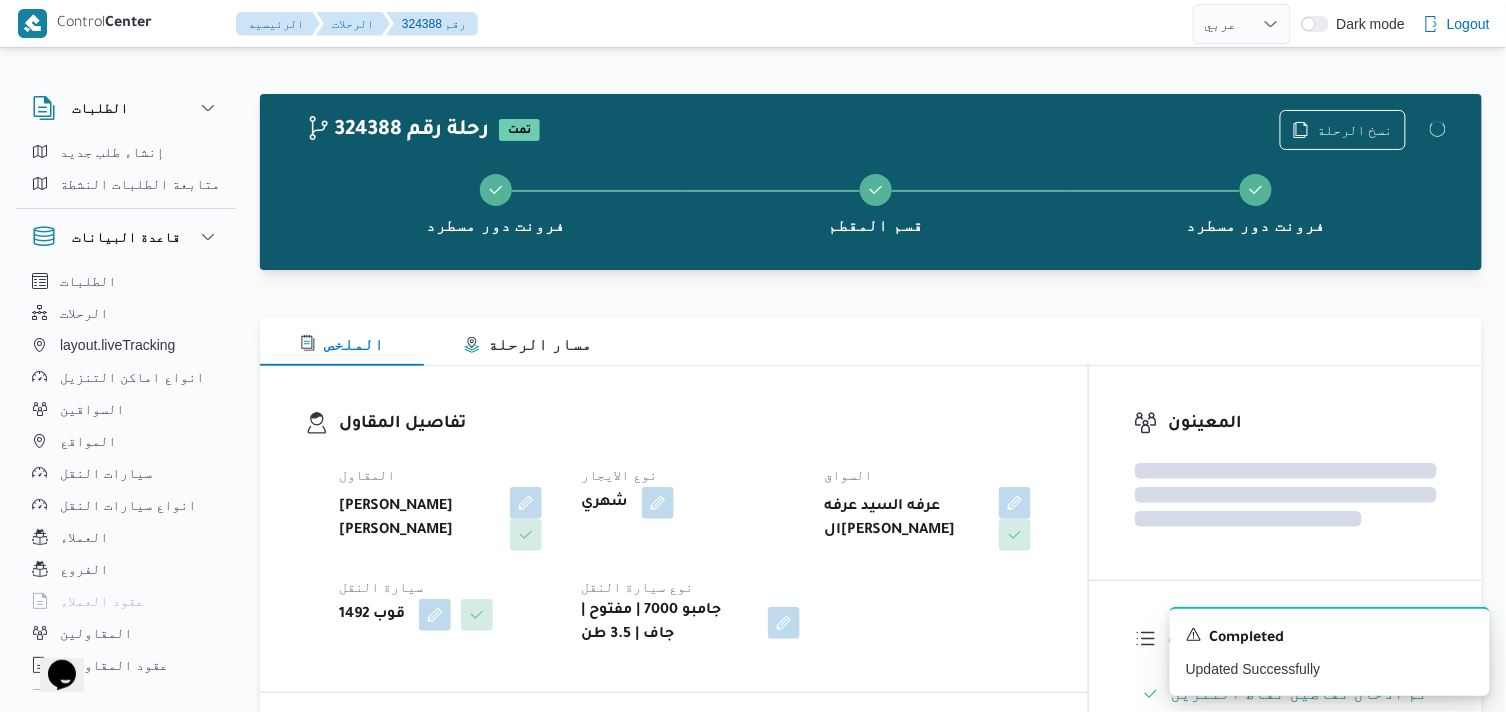 click on "نوع الايجار" at bounding box center (690, 475) 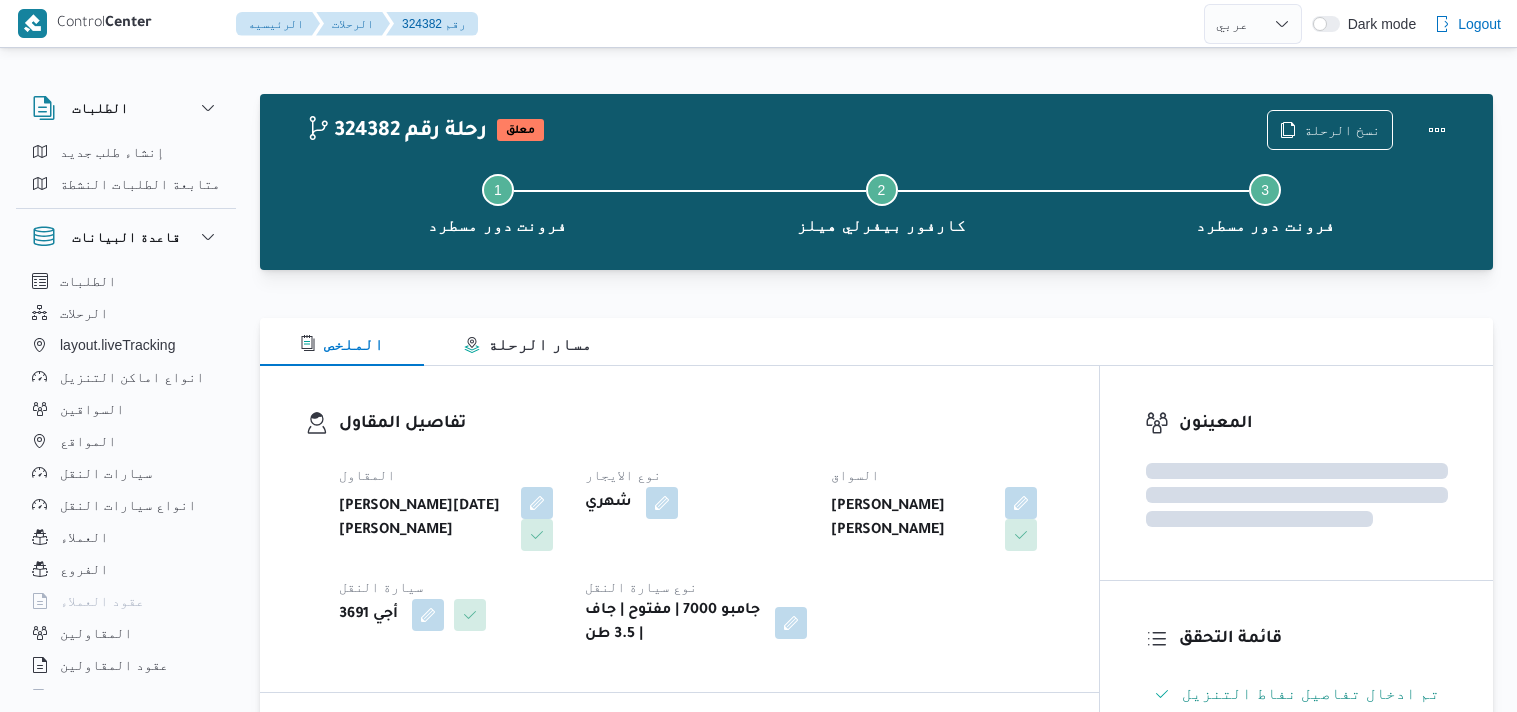 select on "ar" 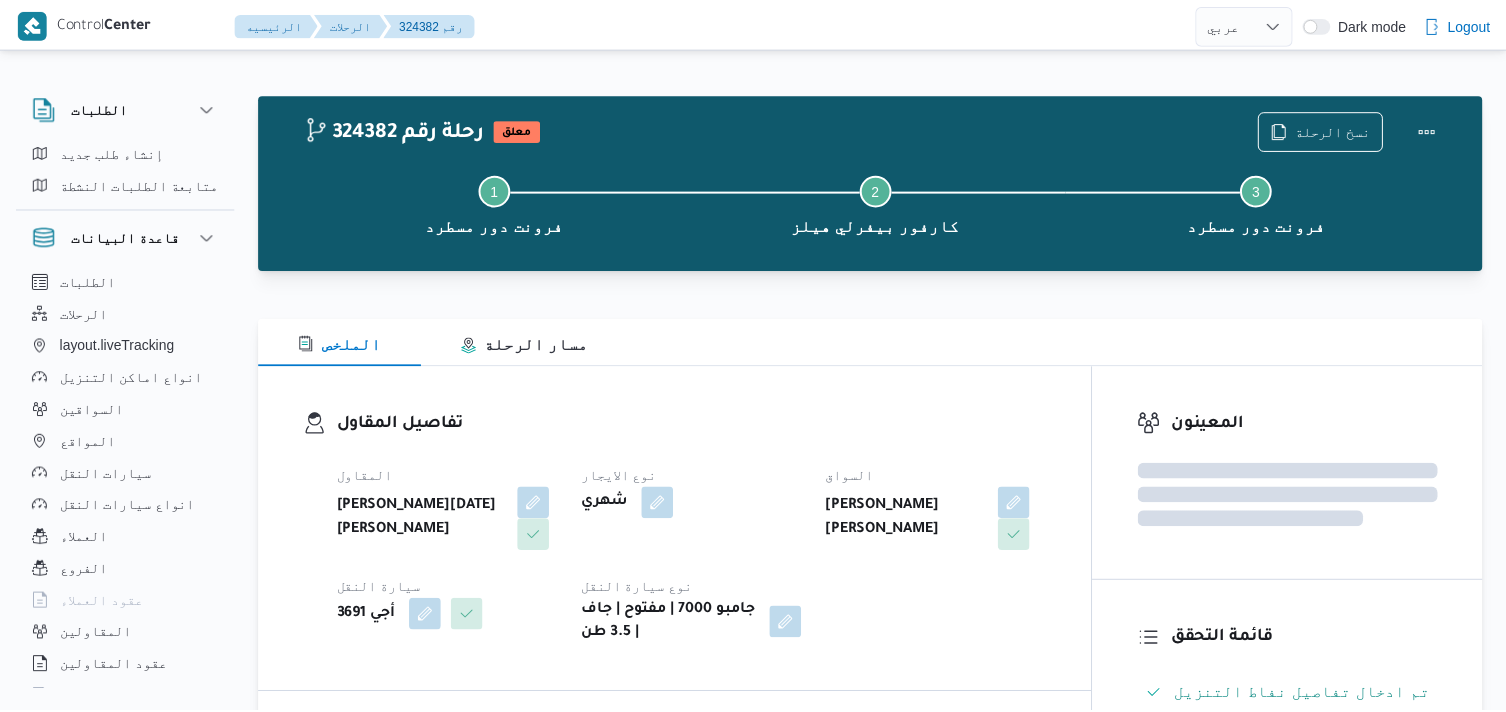scroll, scrollTop: 0, scrollLeft: 0, axis: both 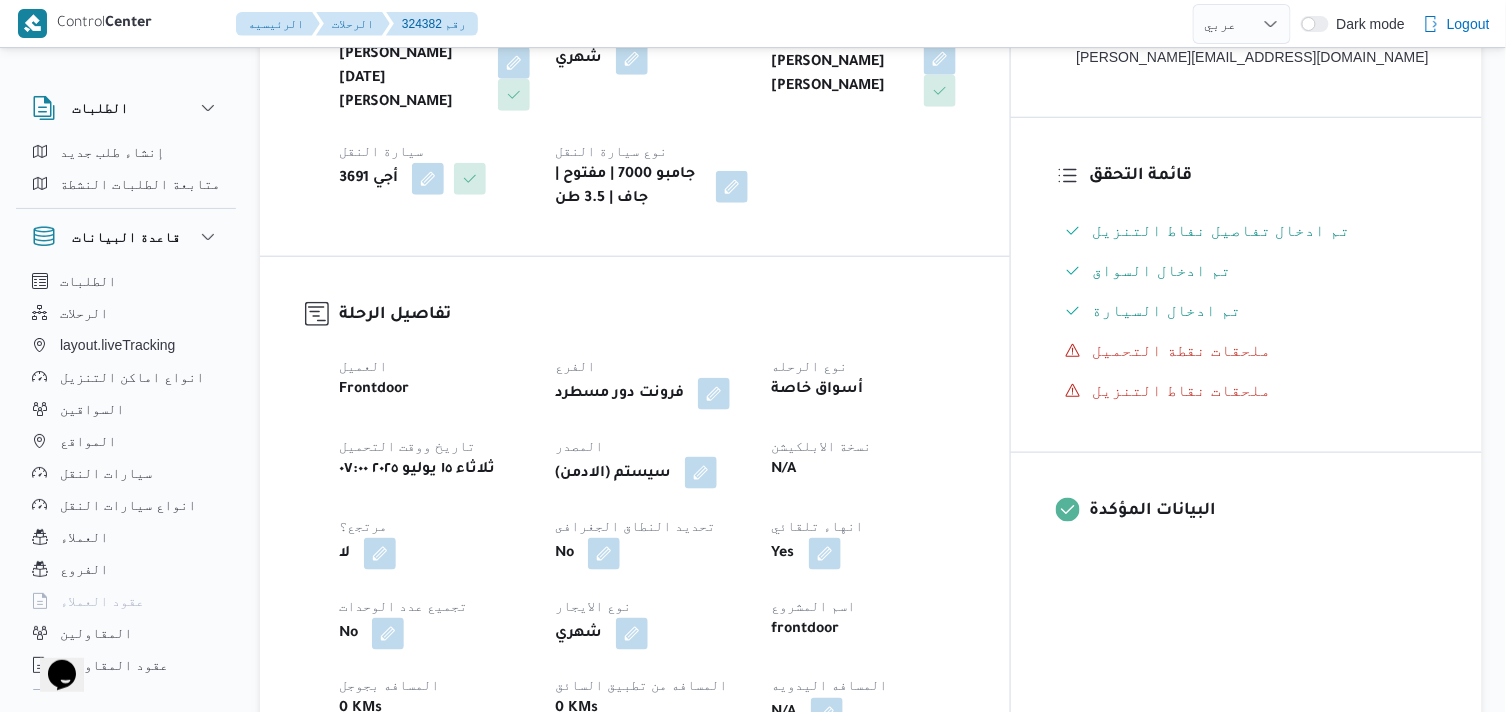 click at bounding box center [701, 473] 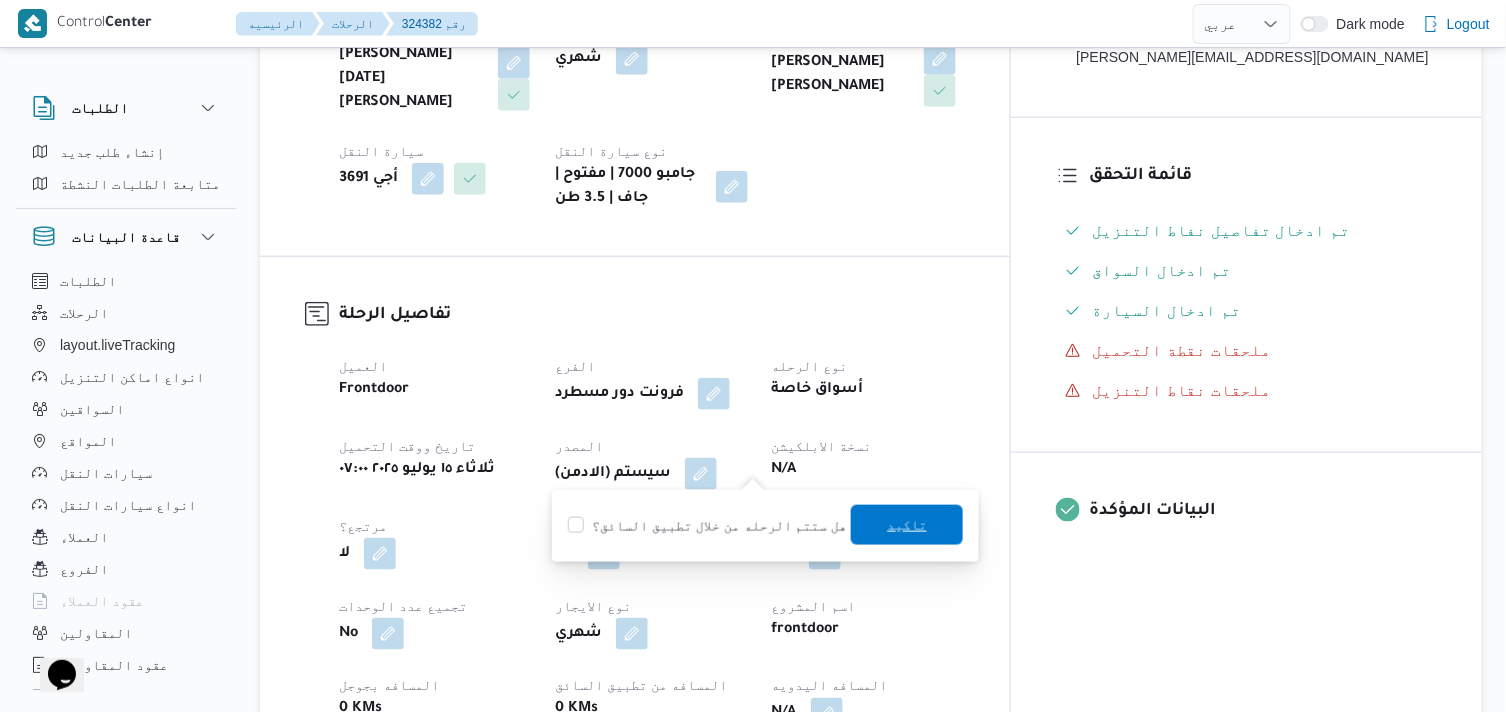 click on "تاكيد" at bounding box center [907, 525] 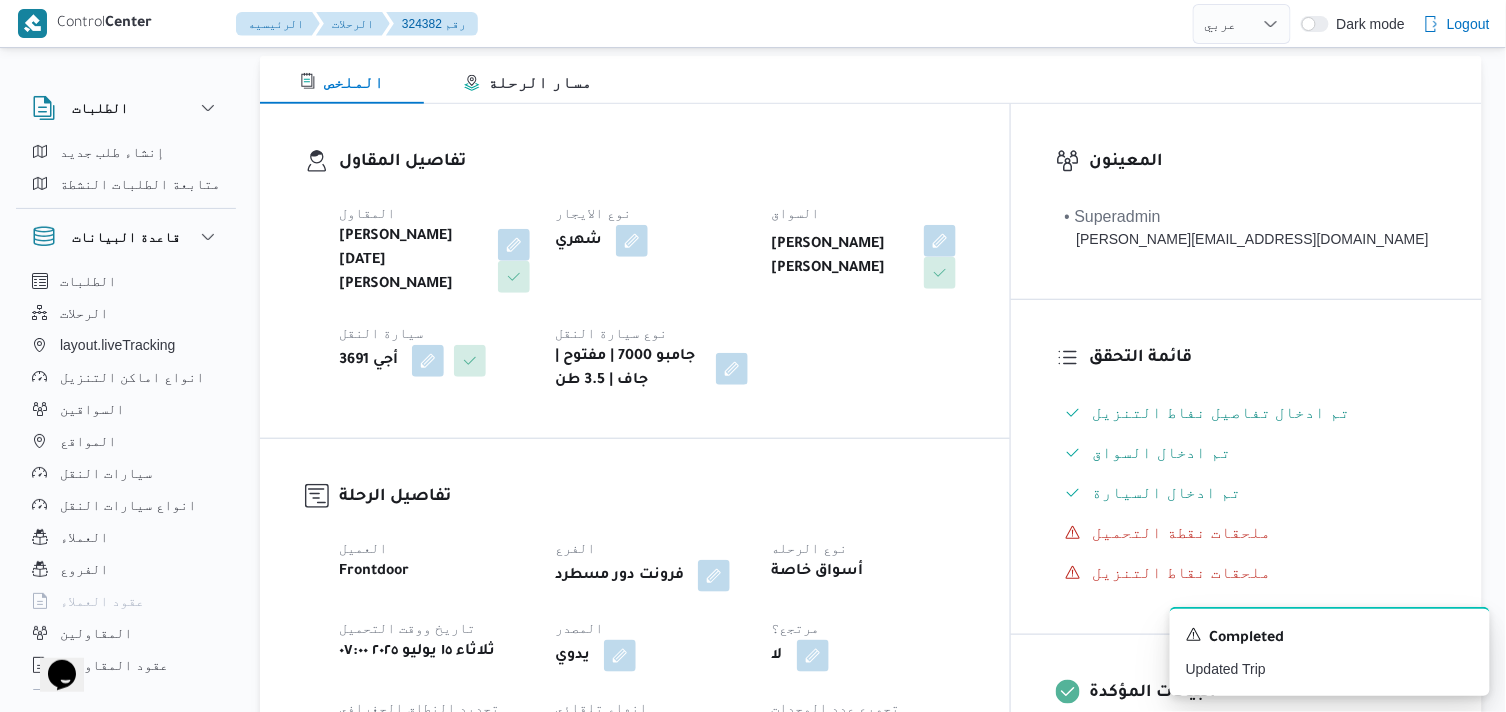 scroll, scrollTop: 666, scrollLeft: 0, axis: vertical 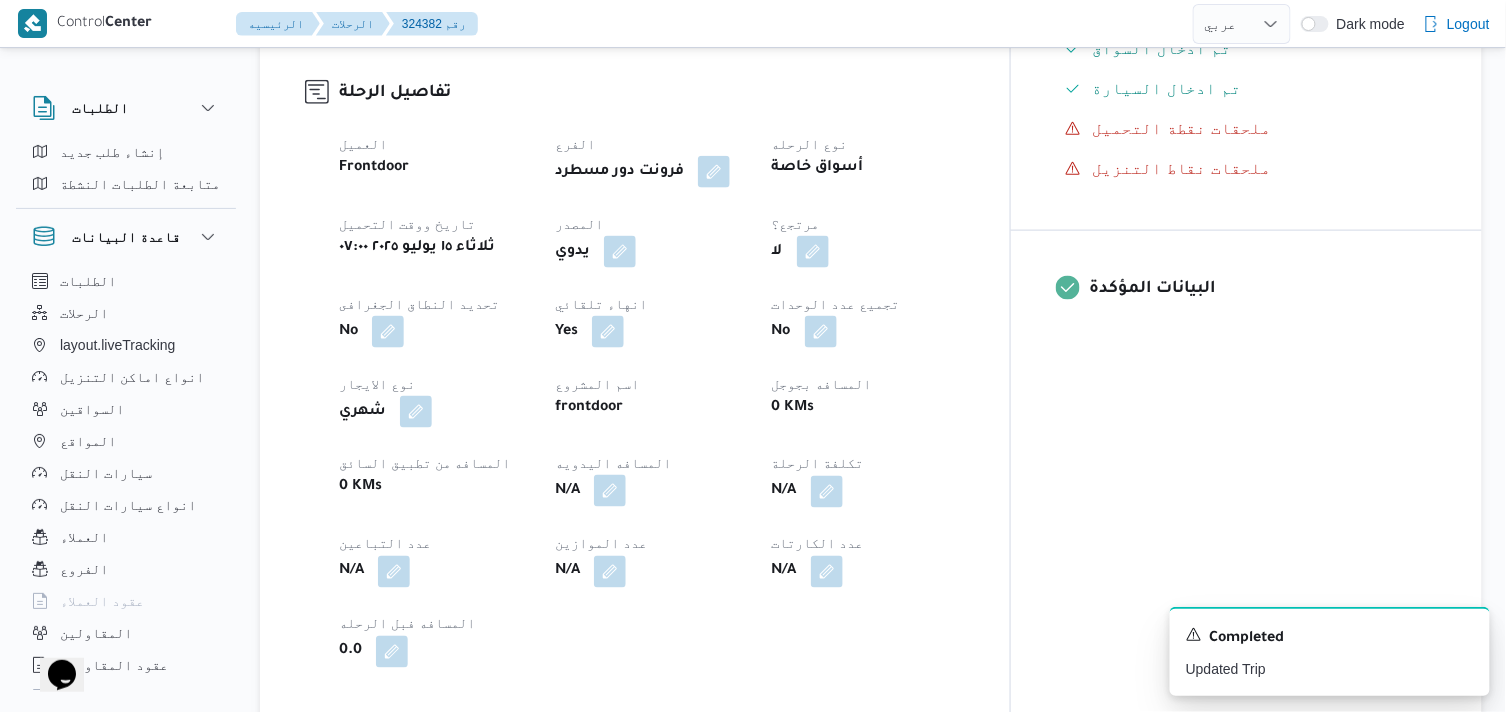 click at bounding box center [610, 491] 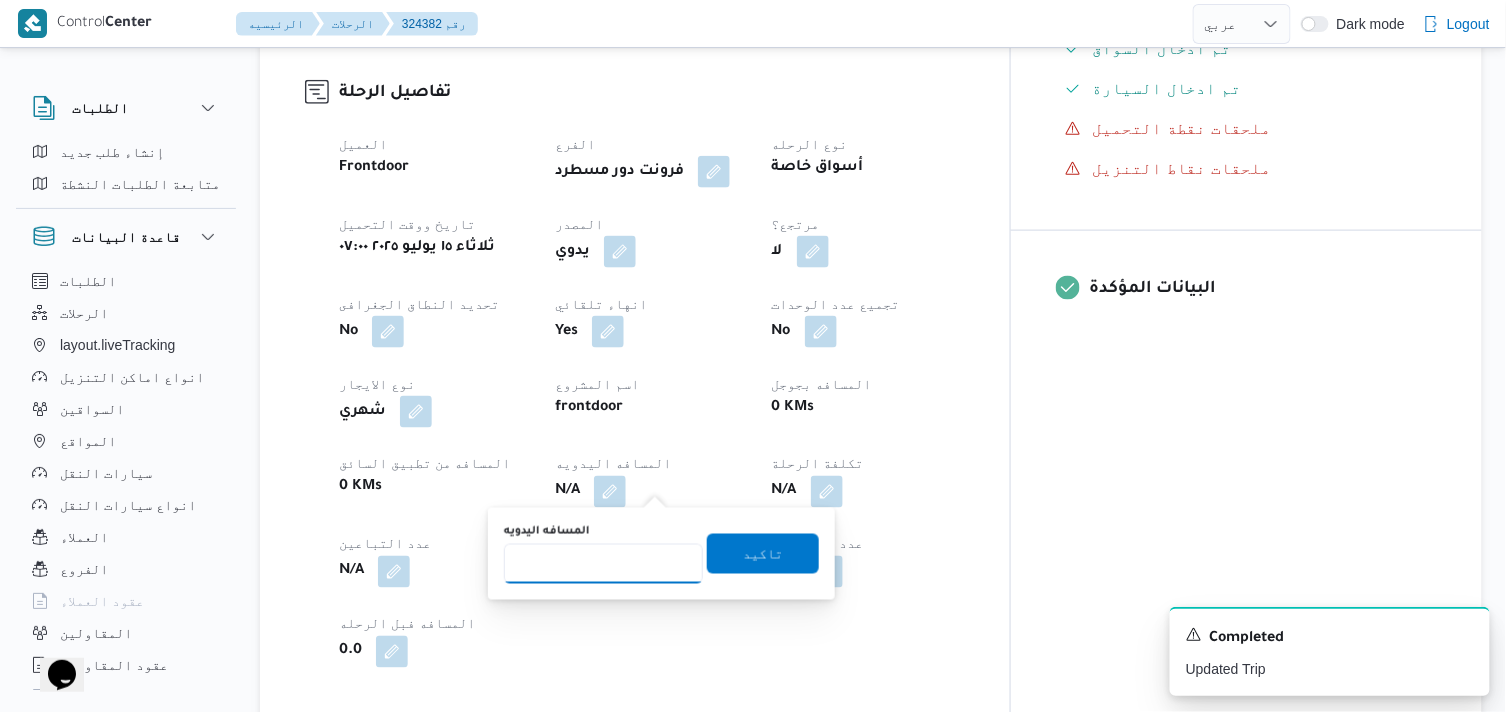 click on "المسافه اليدويه" at bounding box center [603, 564] 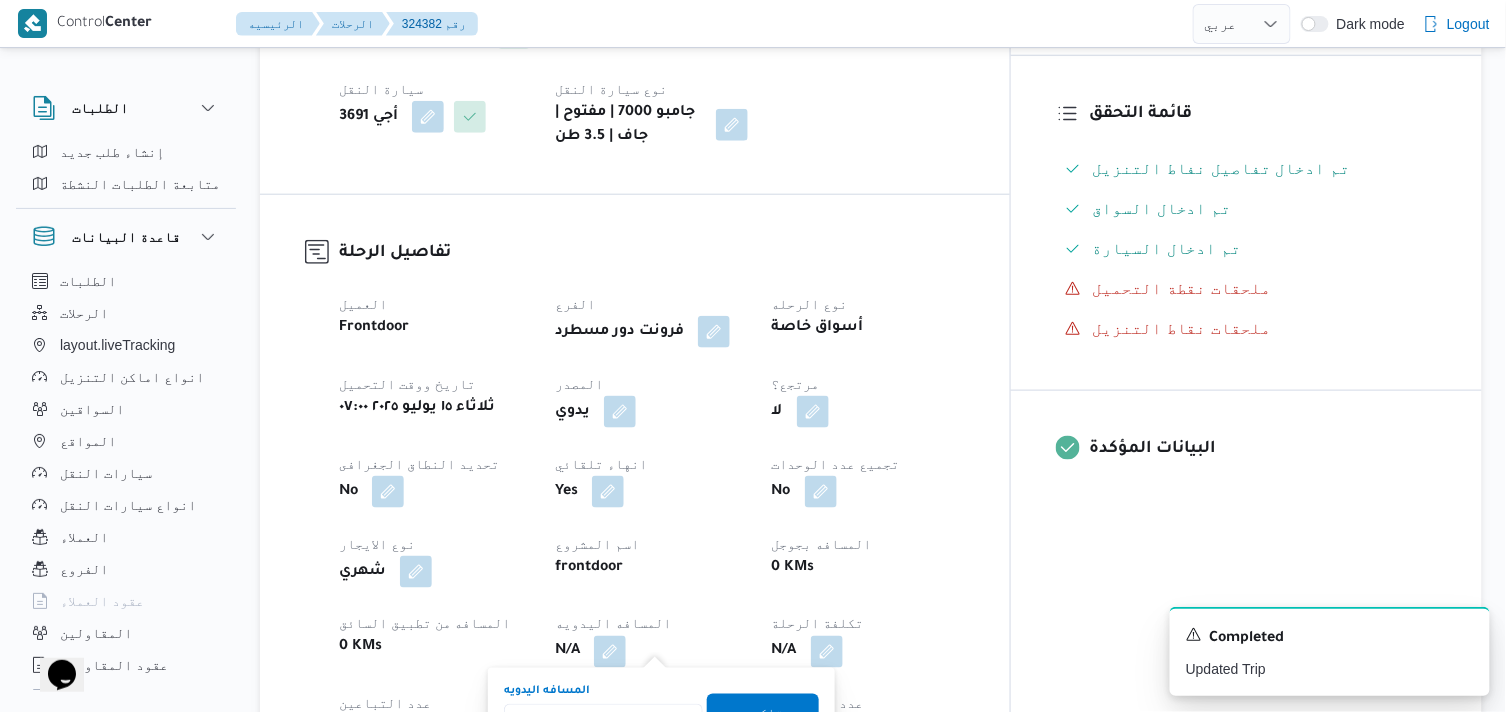 scroll, scrollTop: 666, scrollLeft: 0, axis: vertical 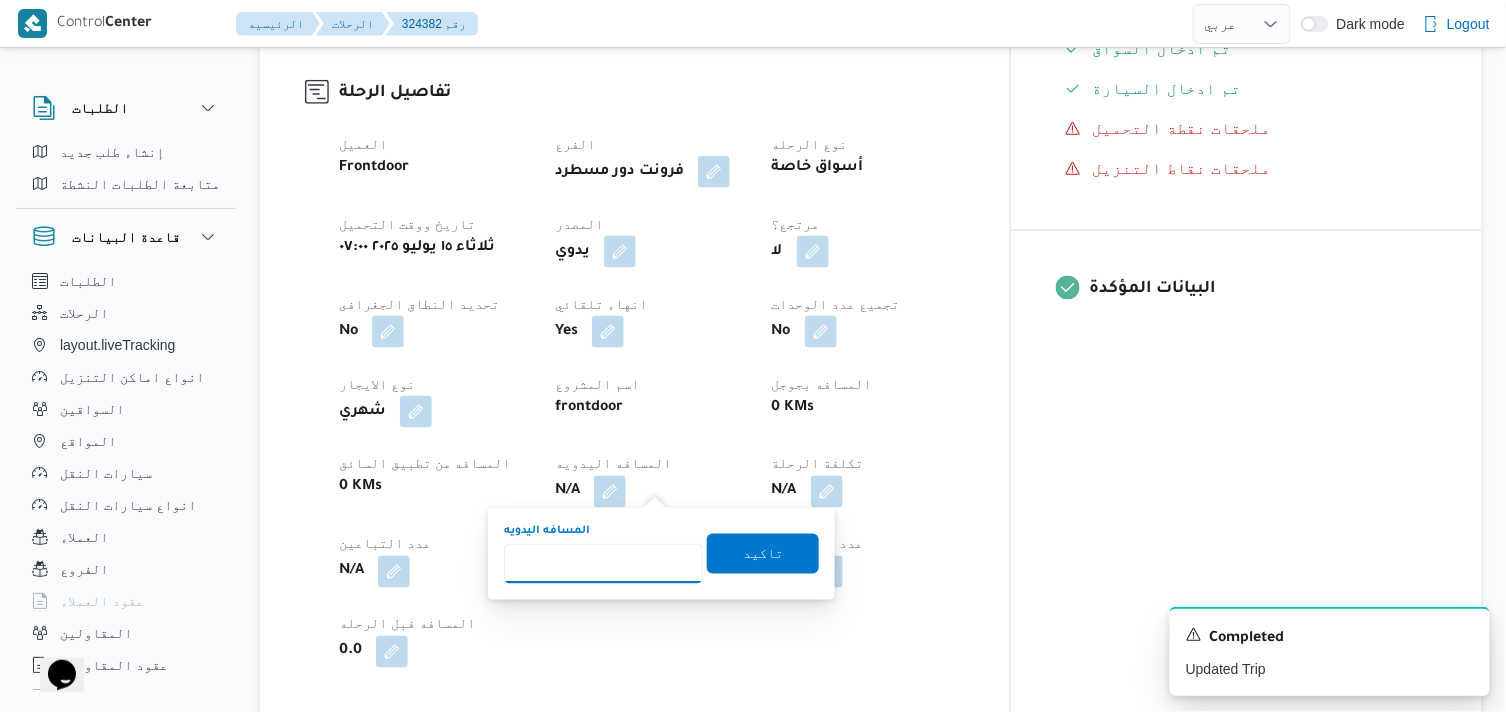 click on "المسافه اليدويه" at bounding box center [603, 564] 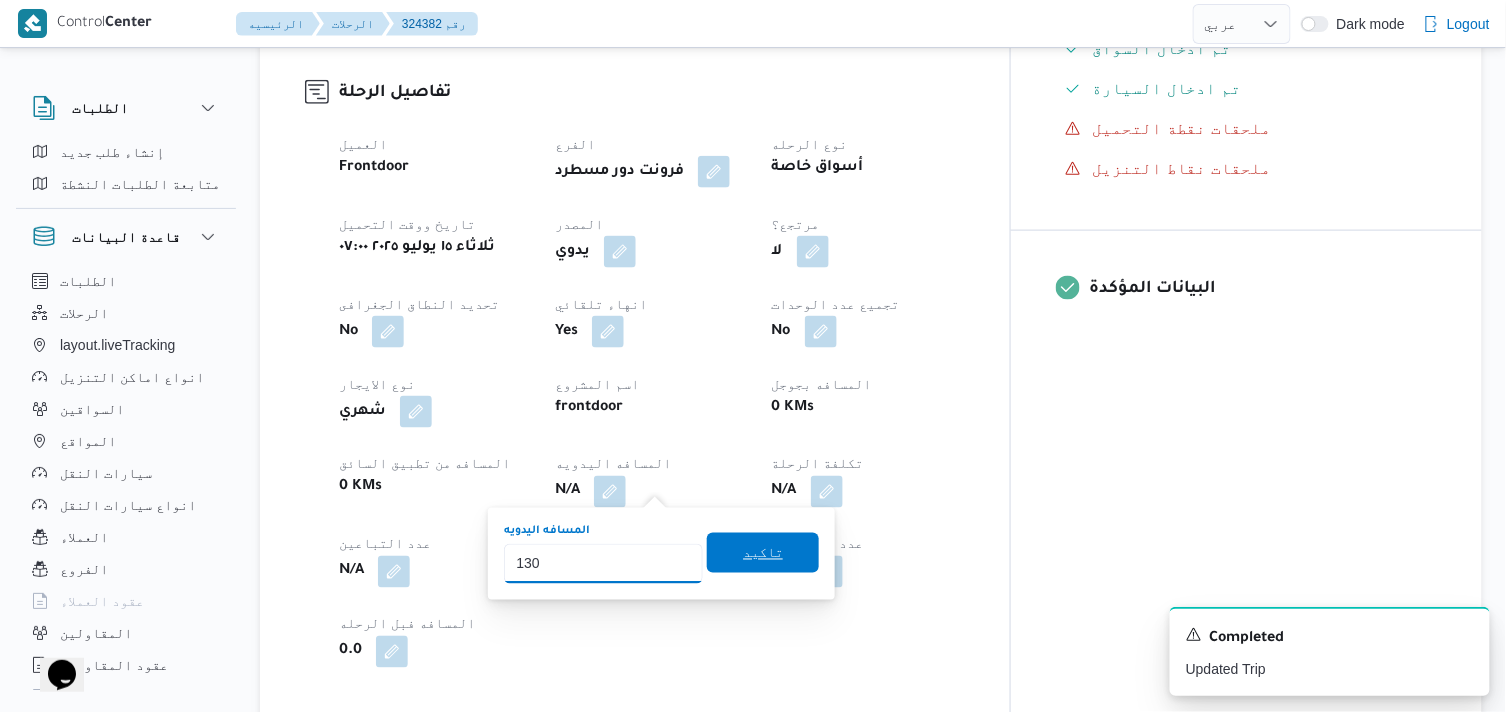 type on "130" 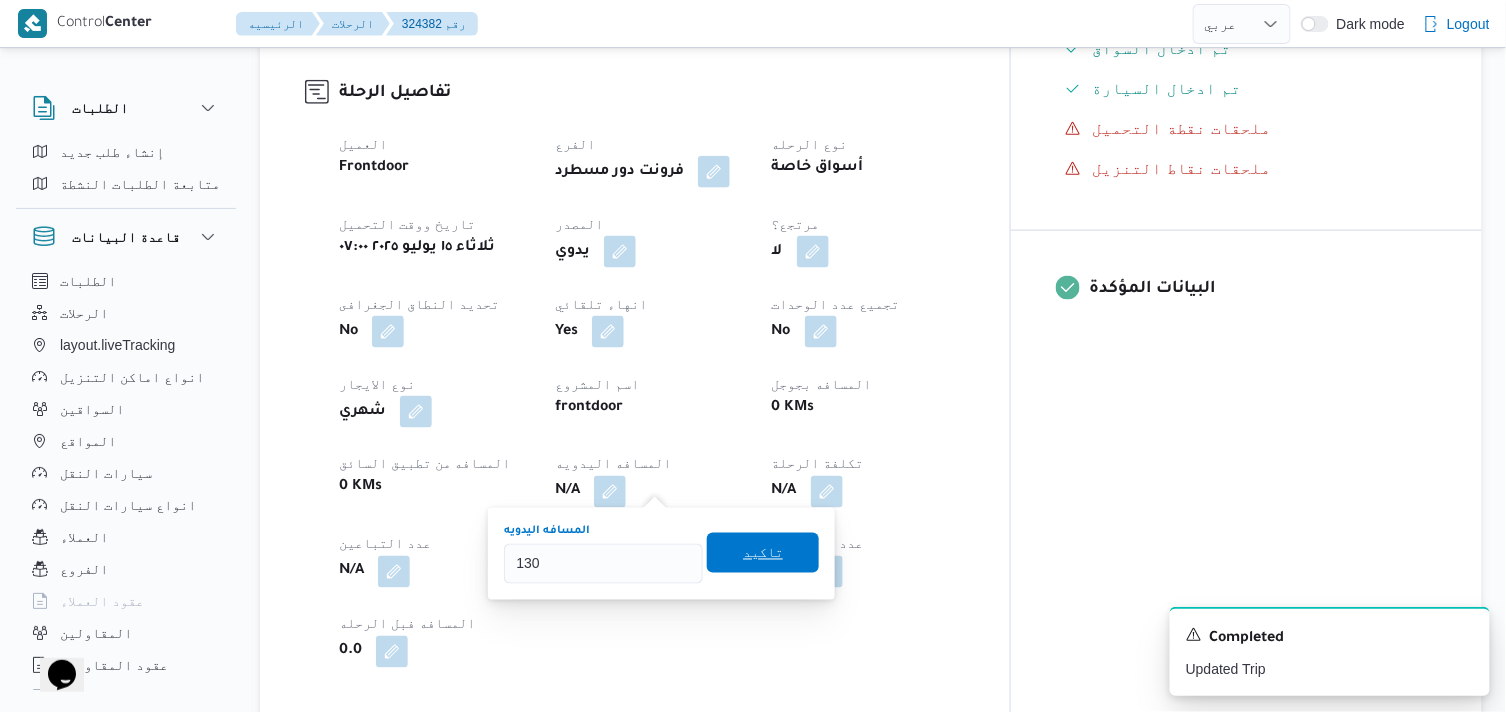 click on "تاكيد" at bounding box center (763, 553) 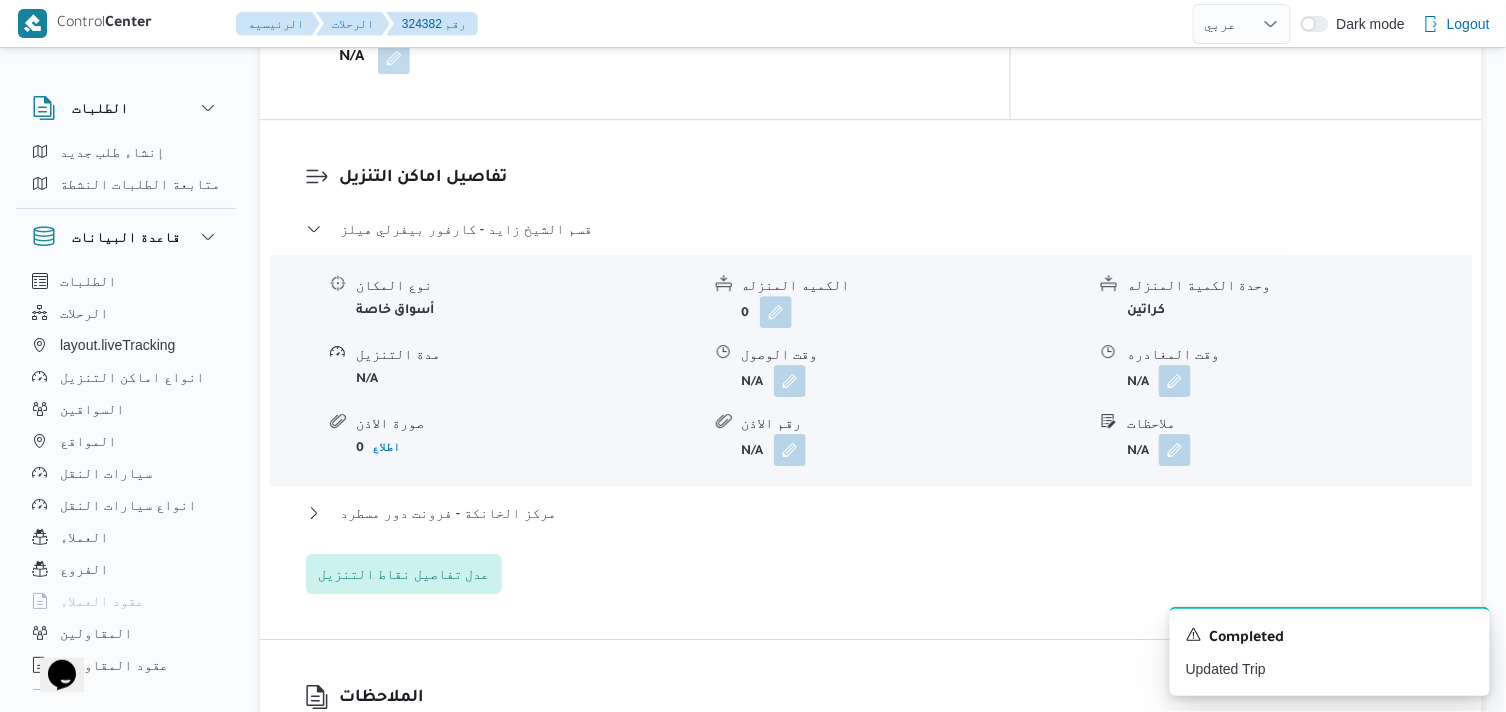 scroll, scrollTop: 1777, scrollLeft: 0, axis: vertical 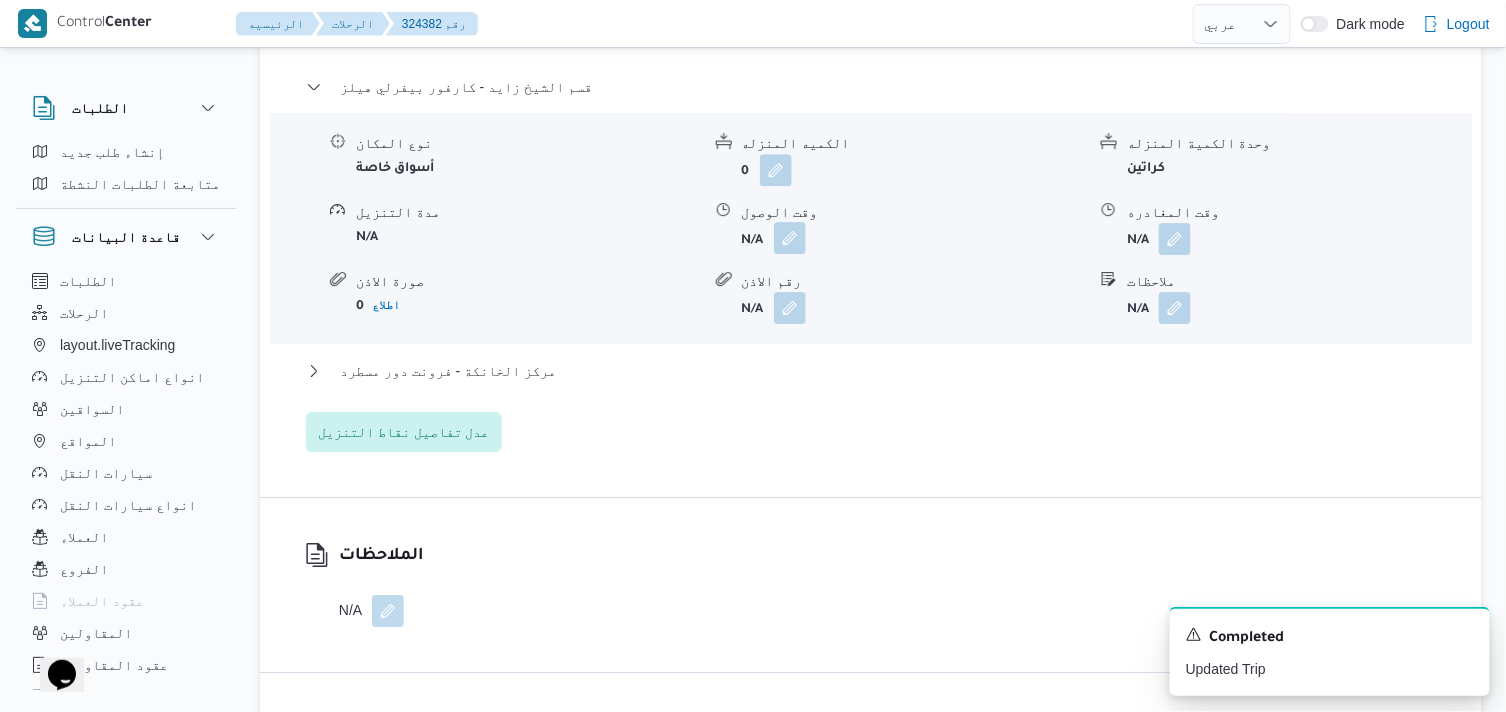 click at bounding box center [790, 238] 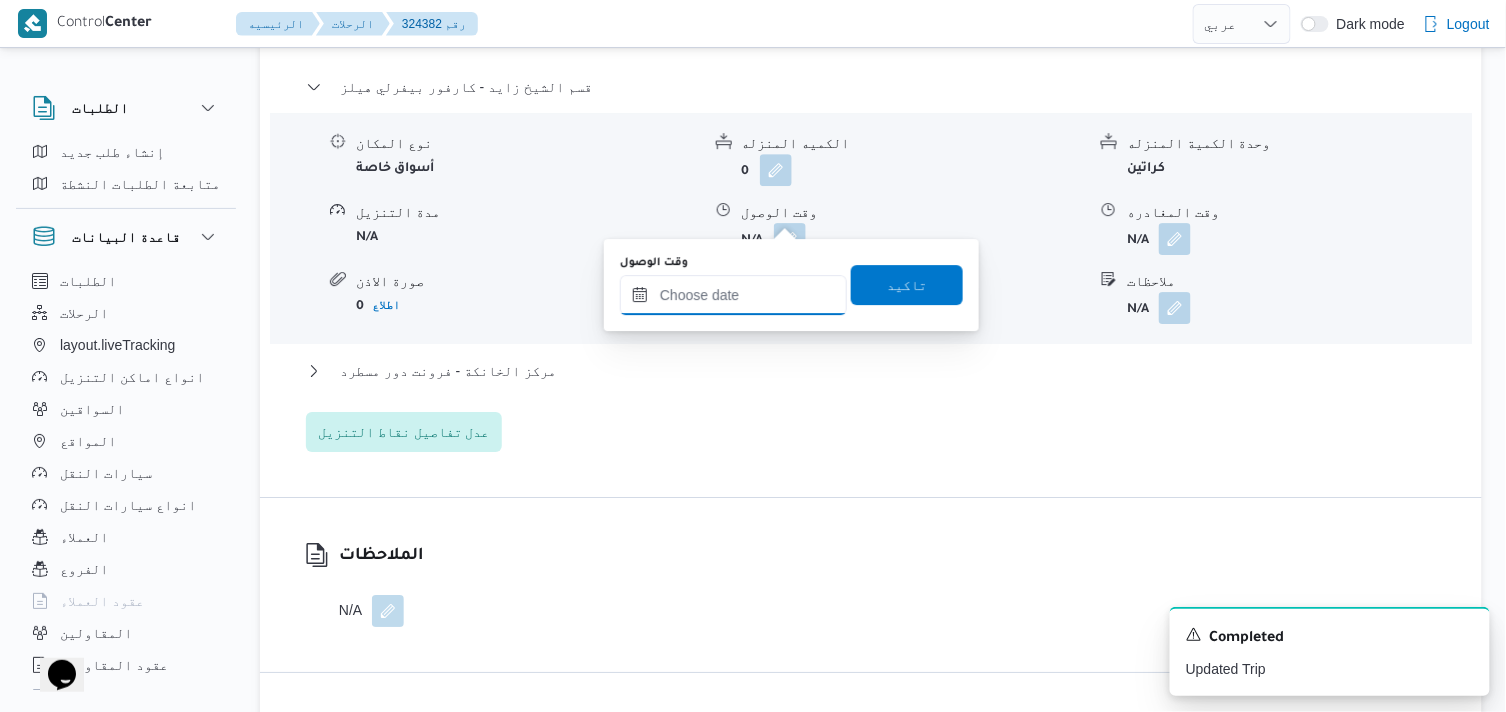 click on "وقت الوصول" at bounding box center [733, 295] 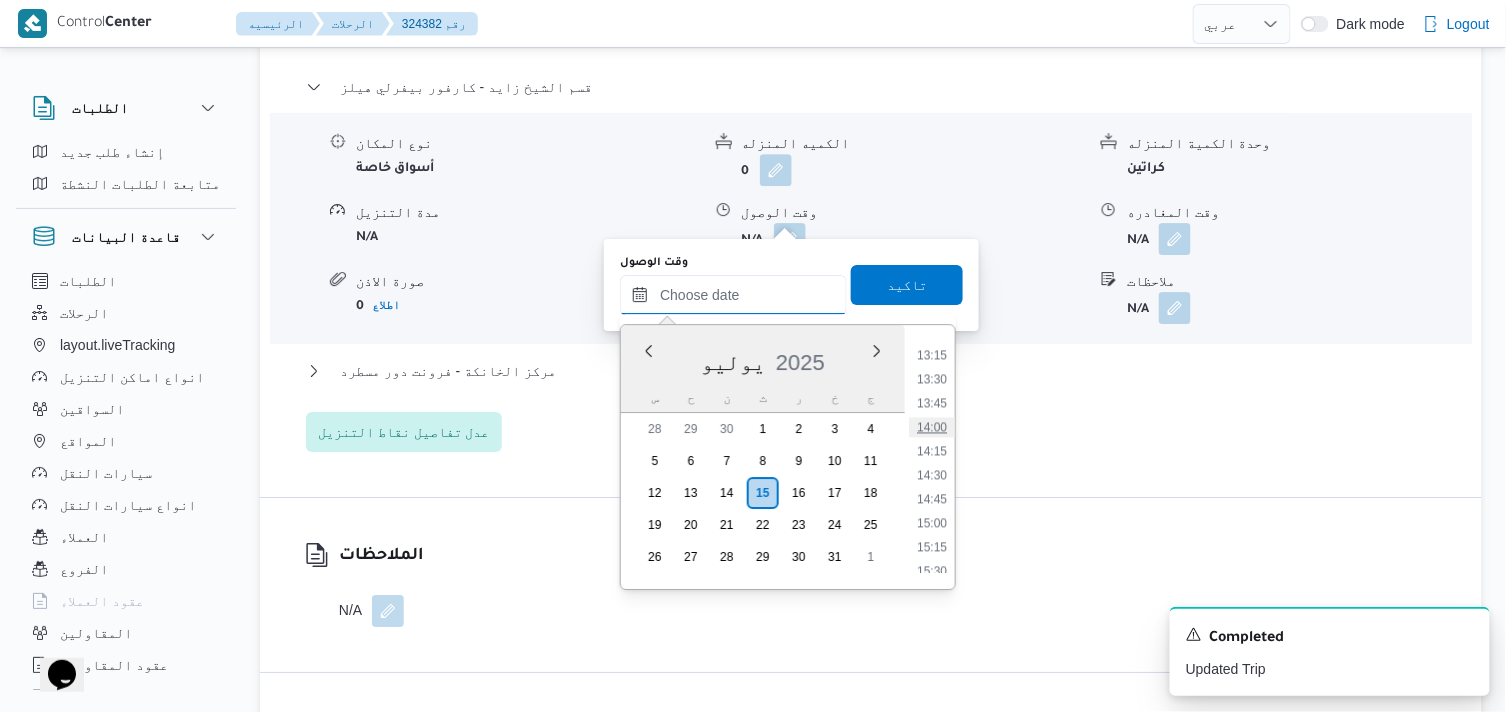 scroll, scrollTop: 1046, scrollLeft: 0, axis: vertical 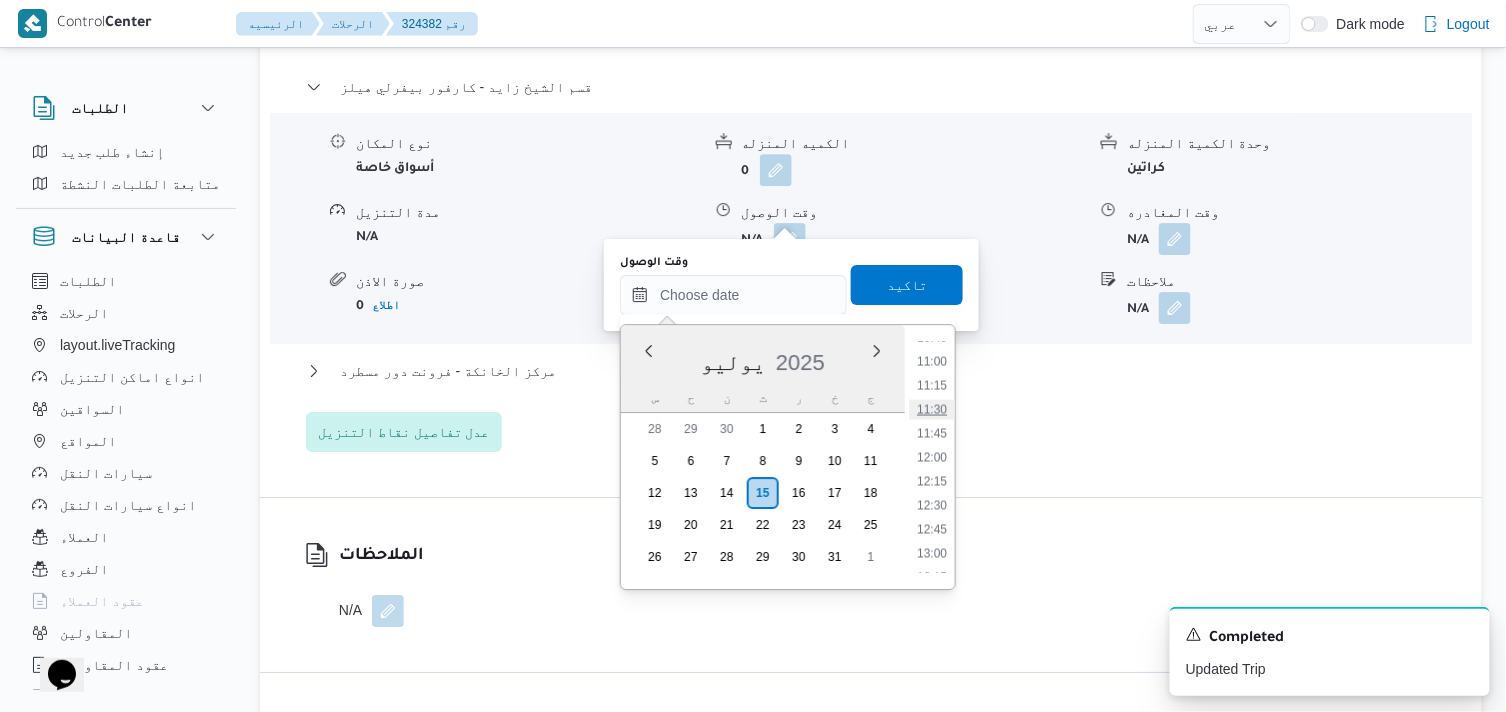 click on "11:30" at bounding box center (932, 409) 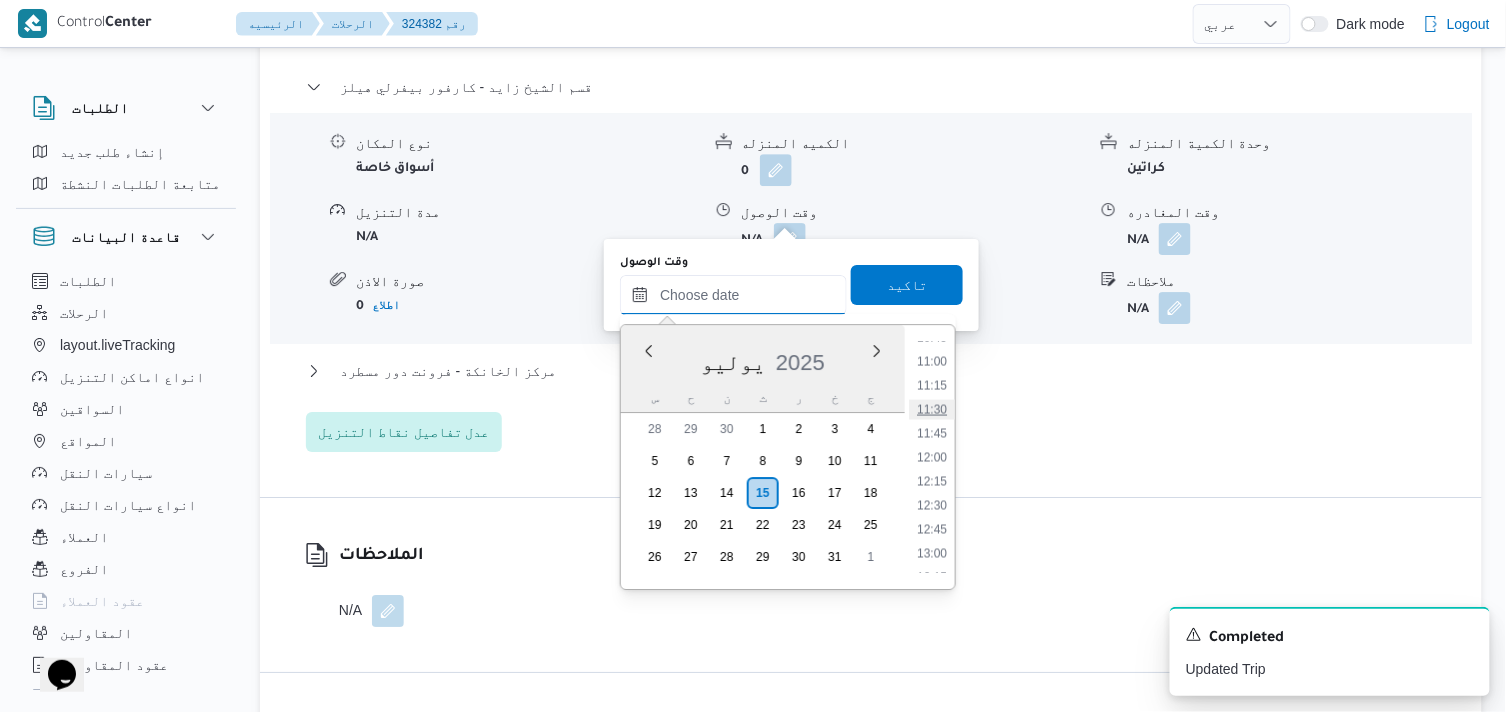 type on "١٥/٠٧/٢٠٢٥ ١١:٣٠" 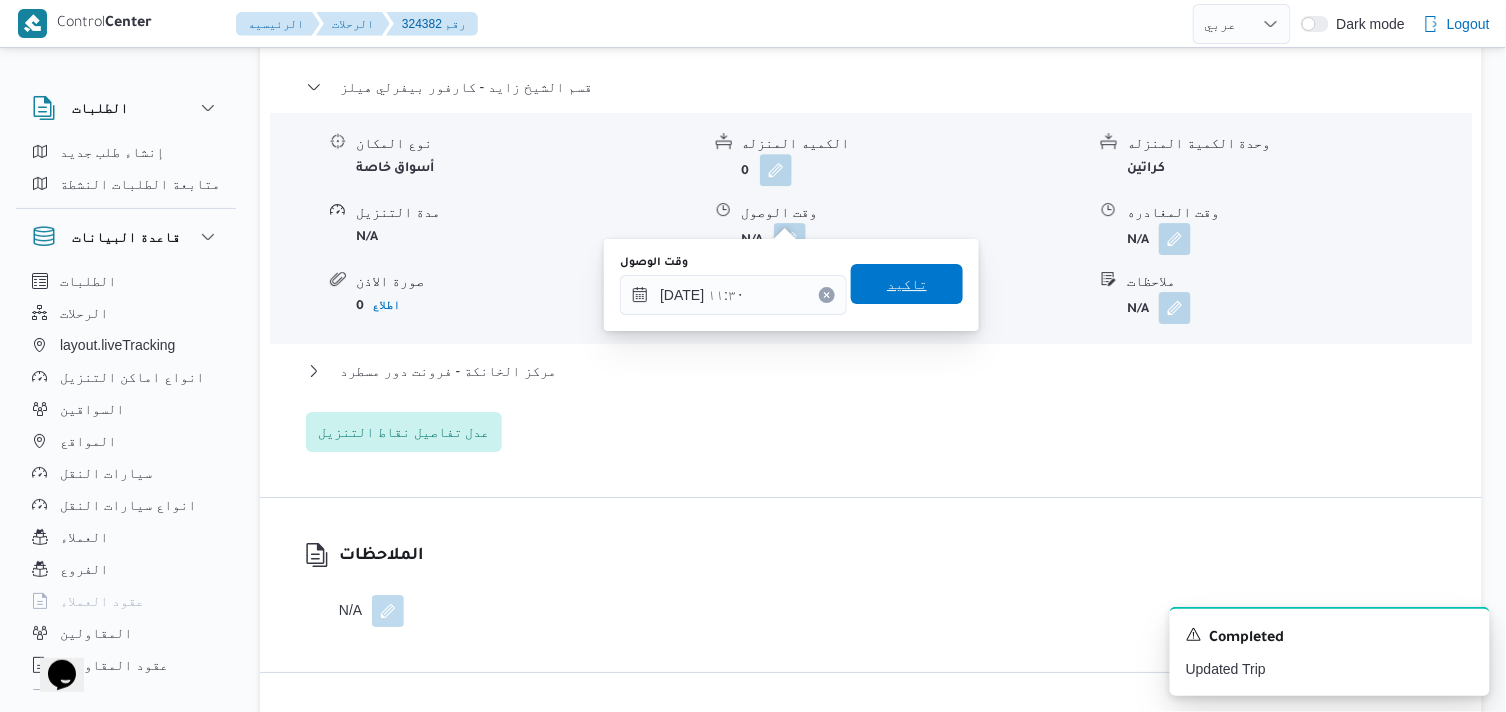 click on "تاكيد" at bounding box center (907, 284) 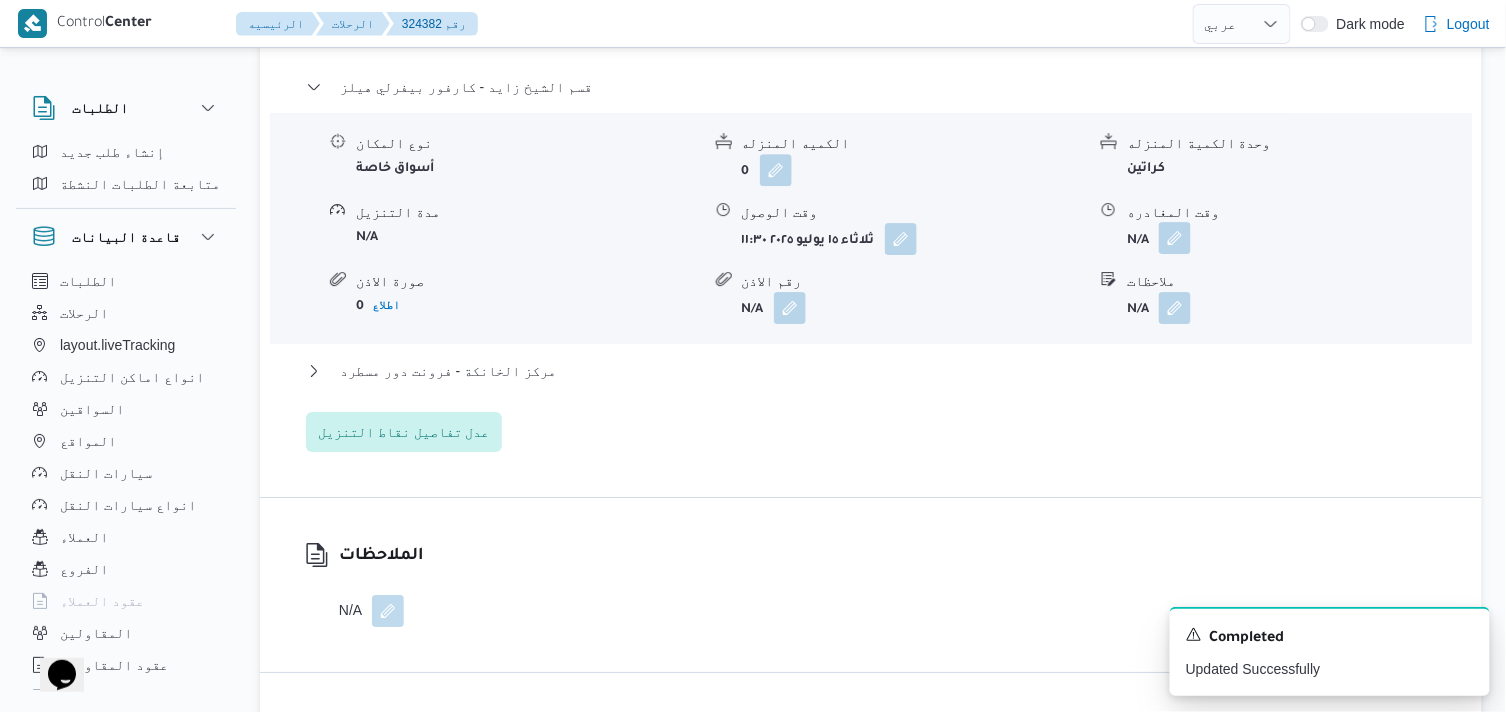 click at bounding box center [1175, 238] 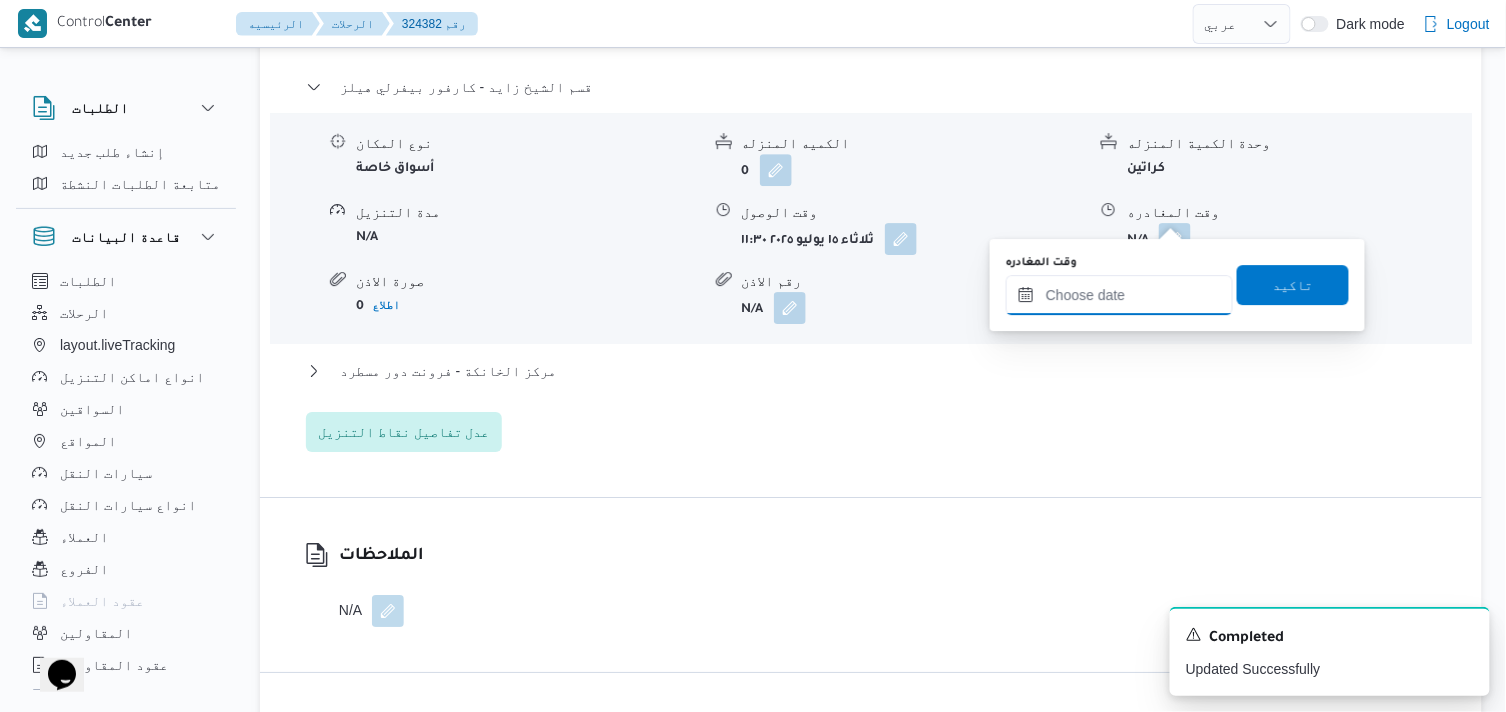 click on "وقت المغادره" at bounding box center [1119, 295] 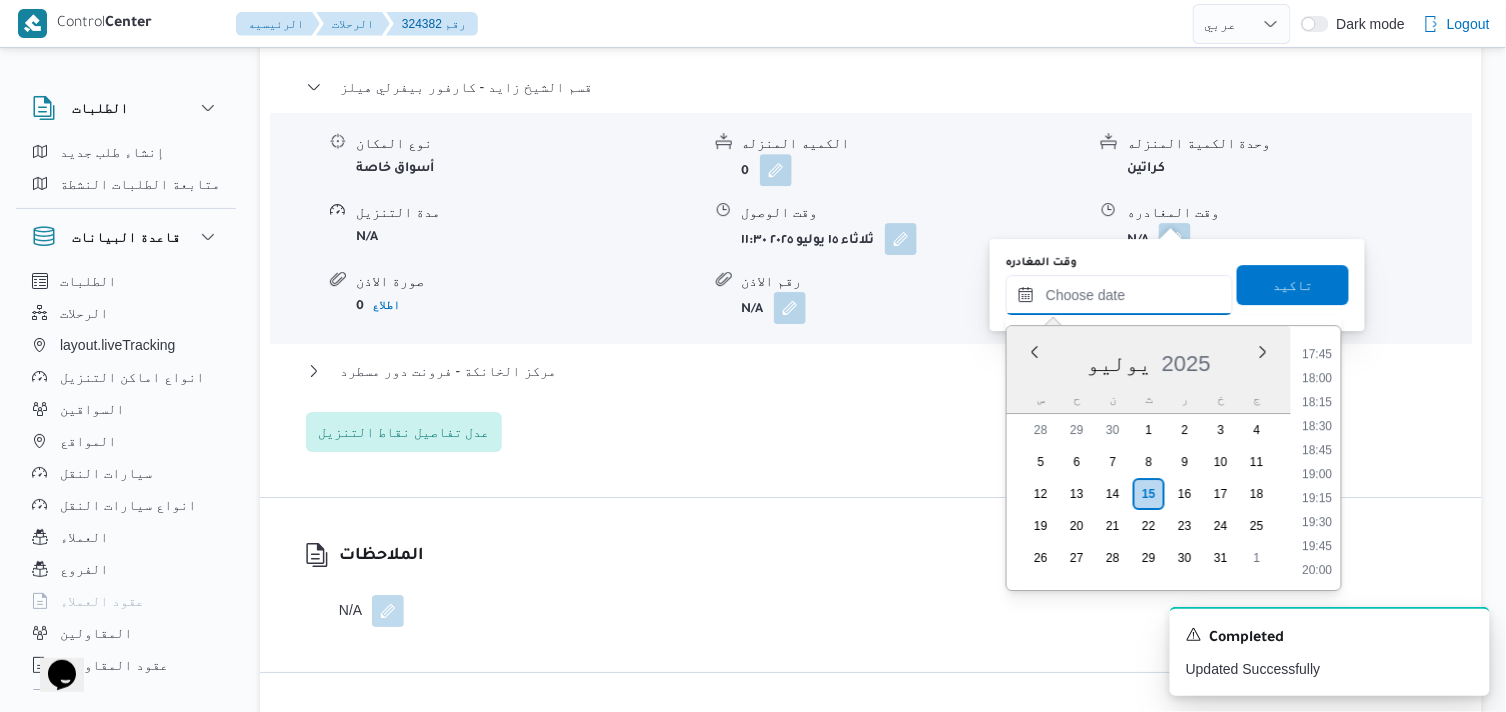 scroll, scrollTop: 1491, scrollLeft: 0, axis: vertical 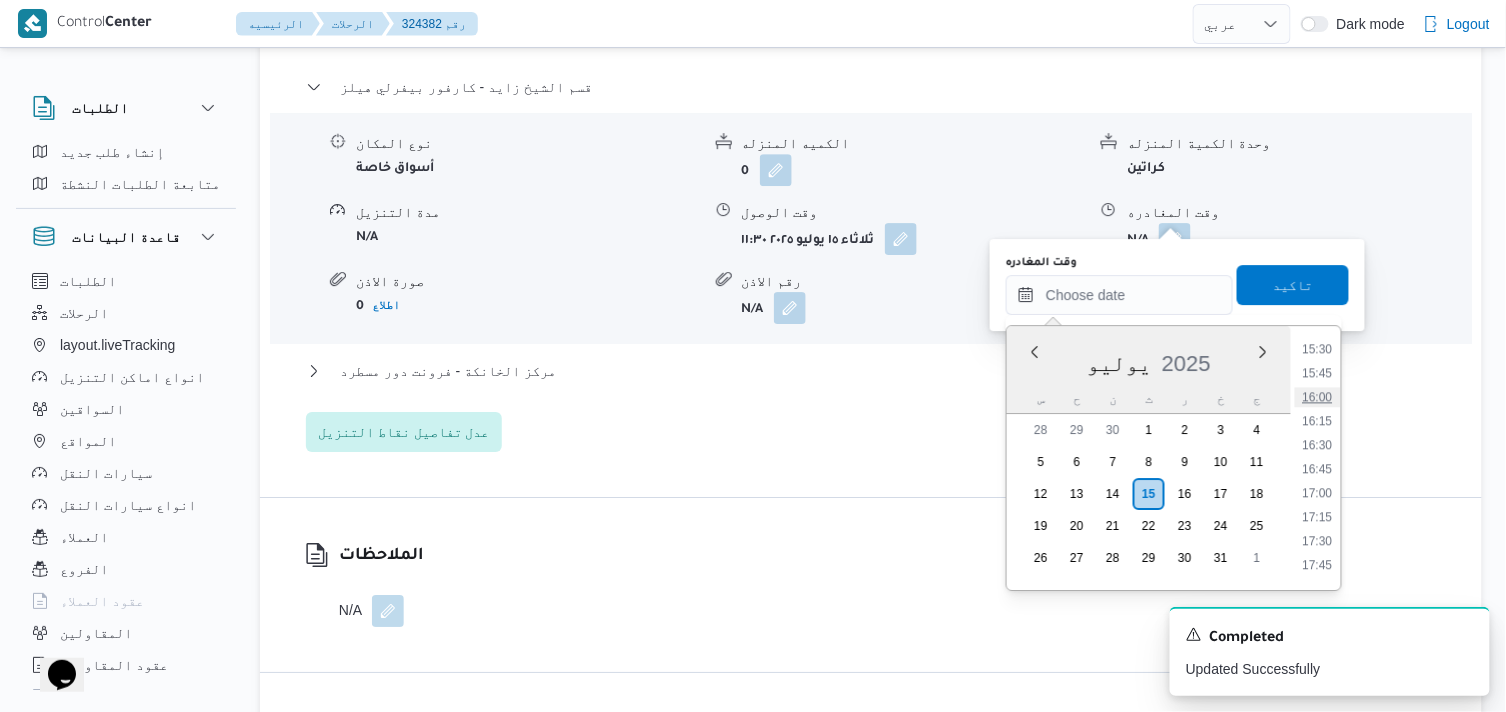 click on "16:00" at bounding box center (1318, 397) 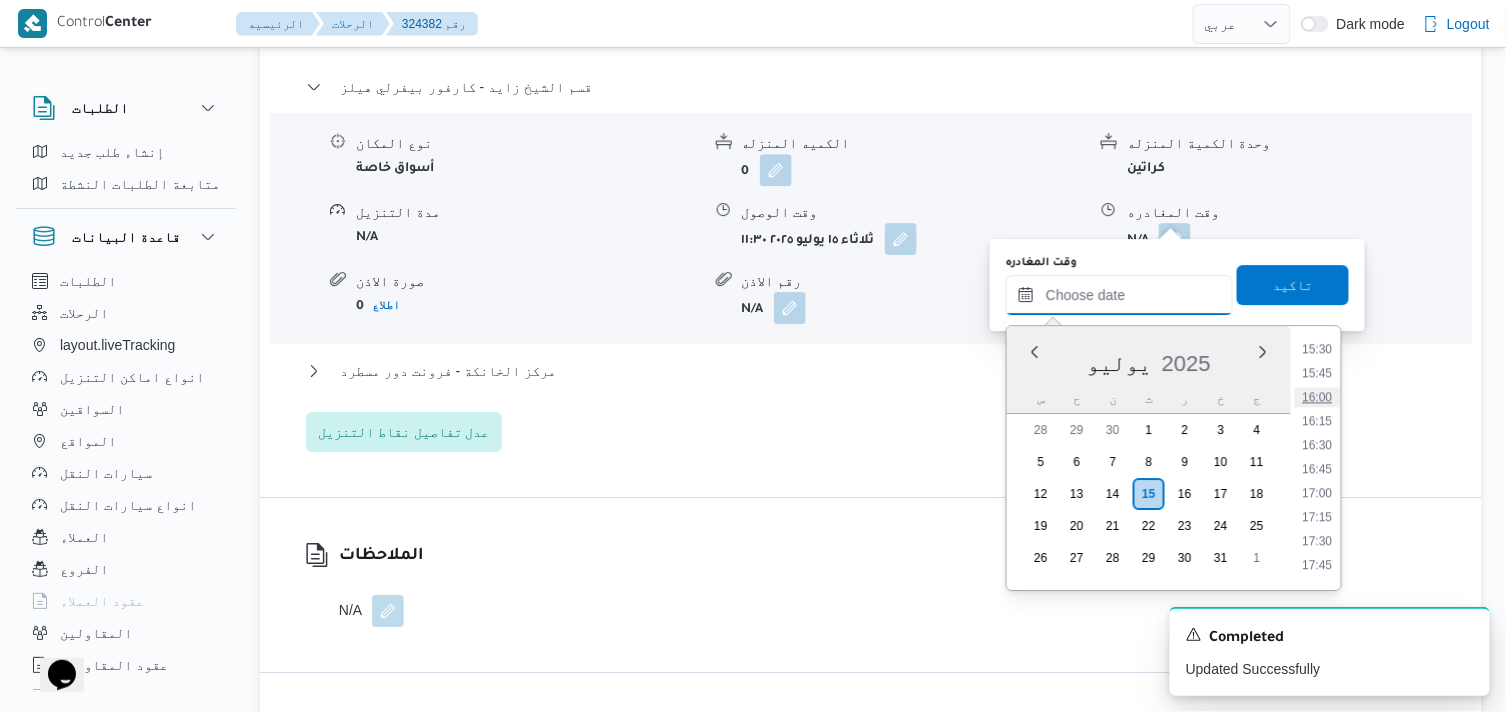 type on "[DATE] ١٦:٠٠" 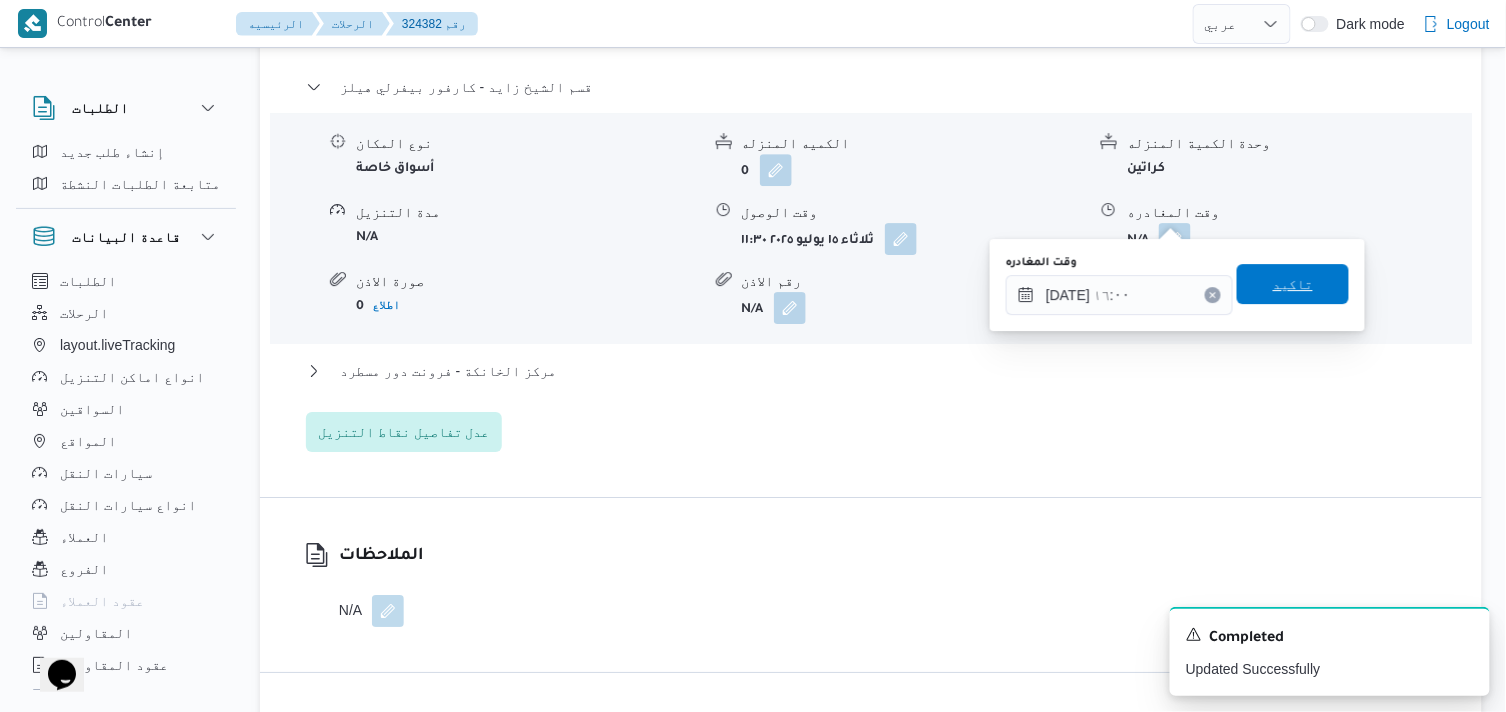 click on "تاكيد" at bounding box center [1293, 284] 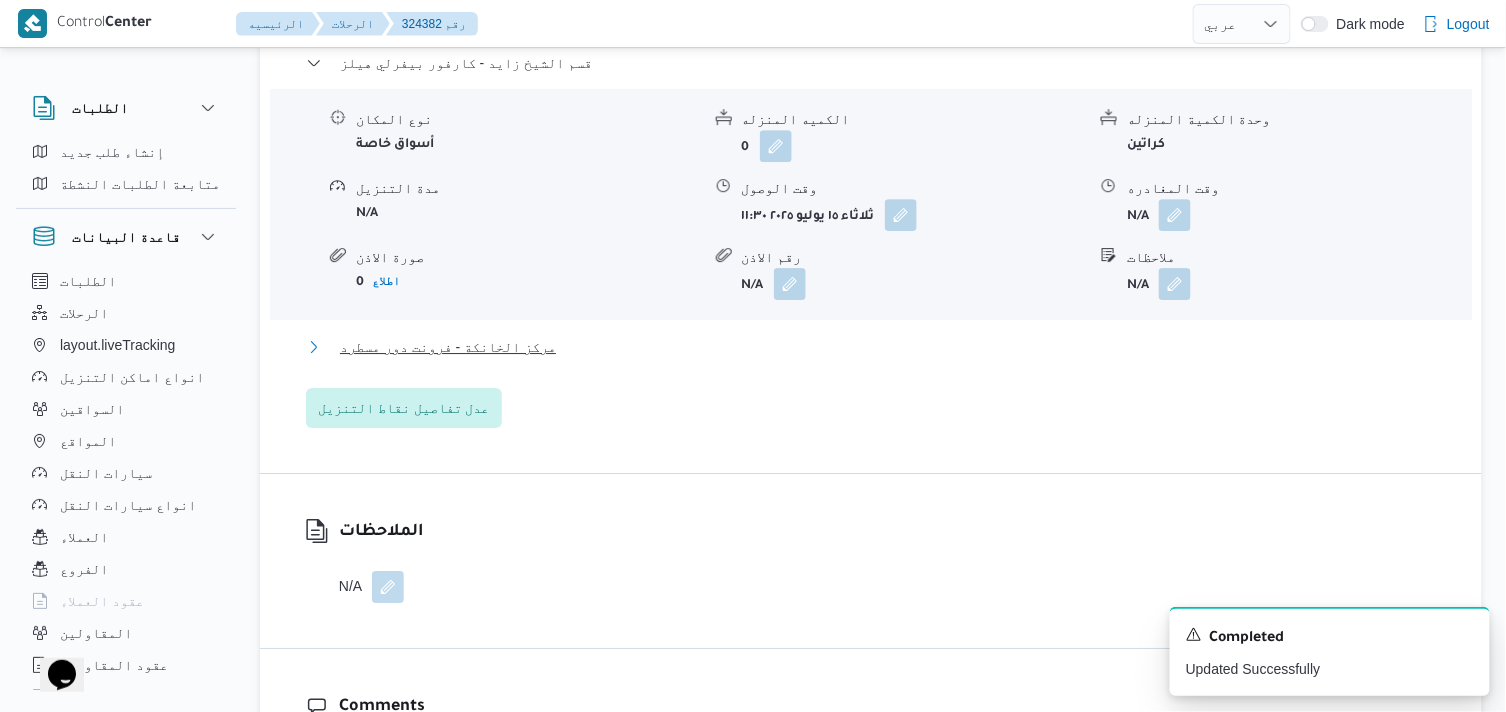click on "مركز الخانكة -
فرونت دور مسطرد" at bounding box center (448, 347) 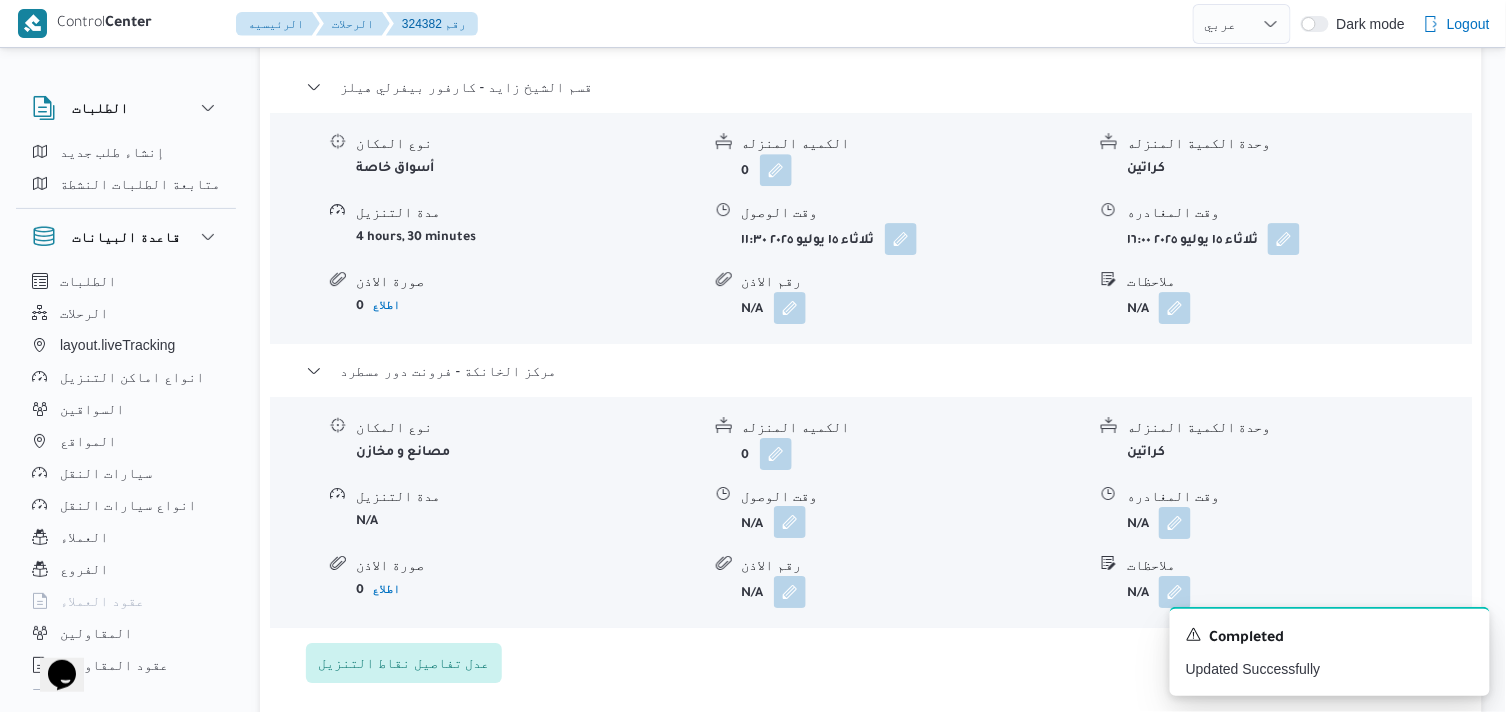 click at bounding box center [790, 522] 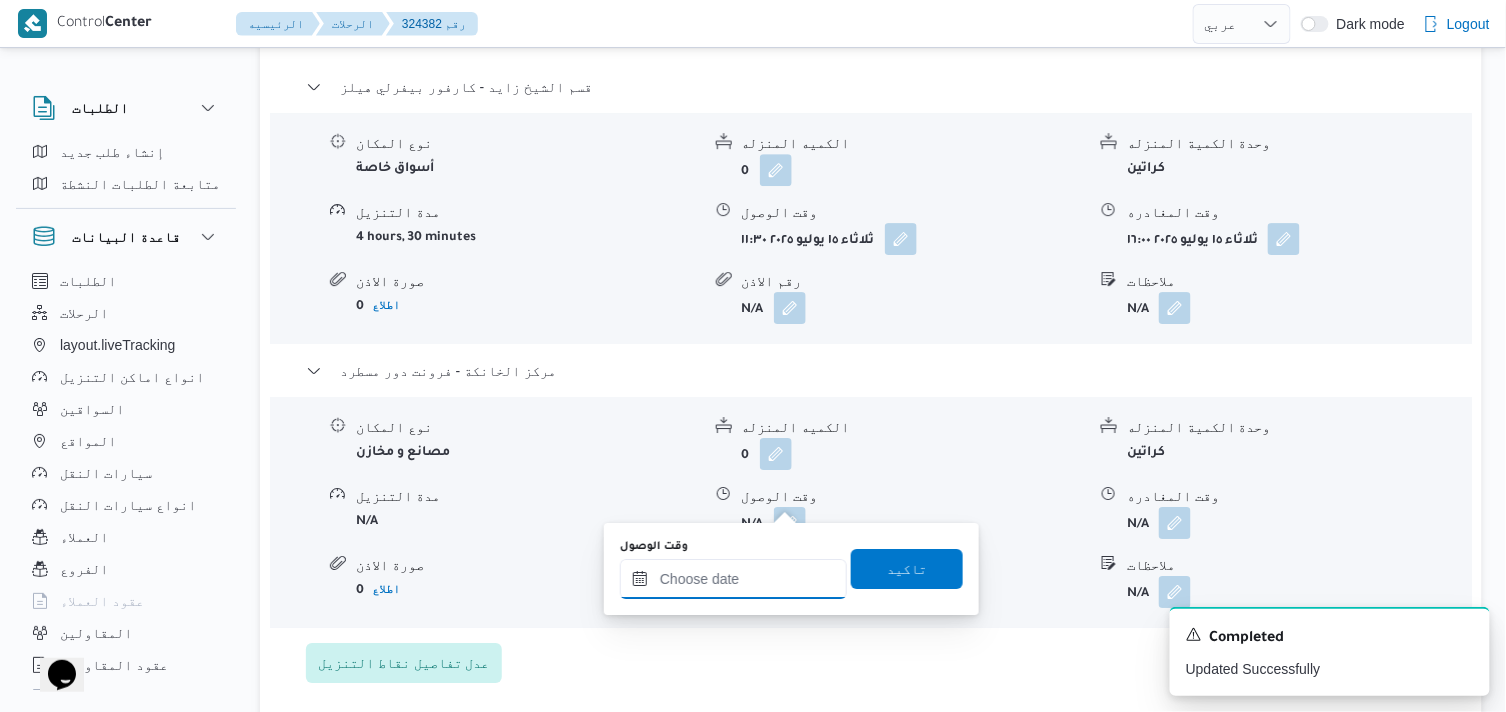 click on "وقت الوصول" at bounding box center (733, 579) 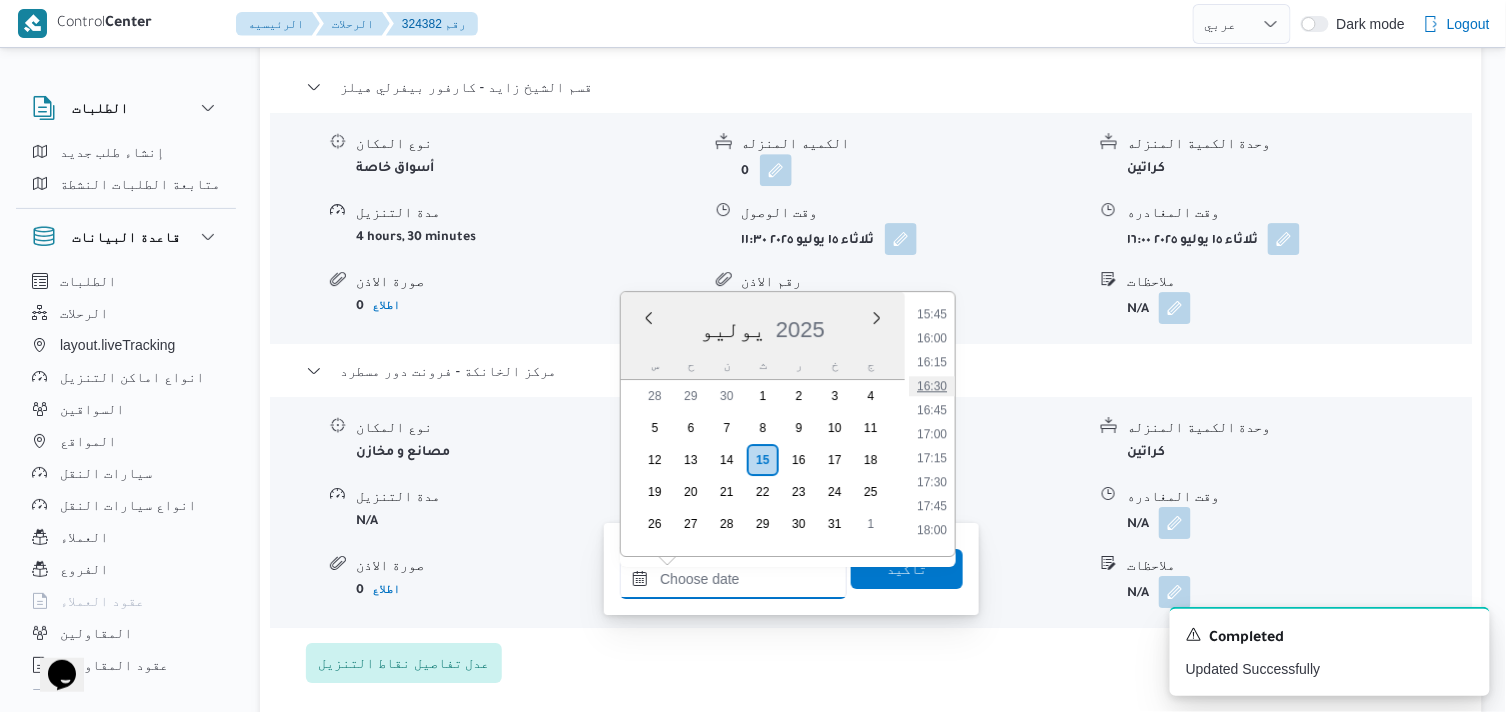 scroll, scrollTop: 1491, scrollLeft: 0, axis: vertical 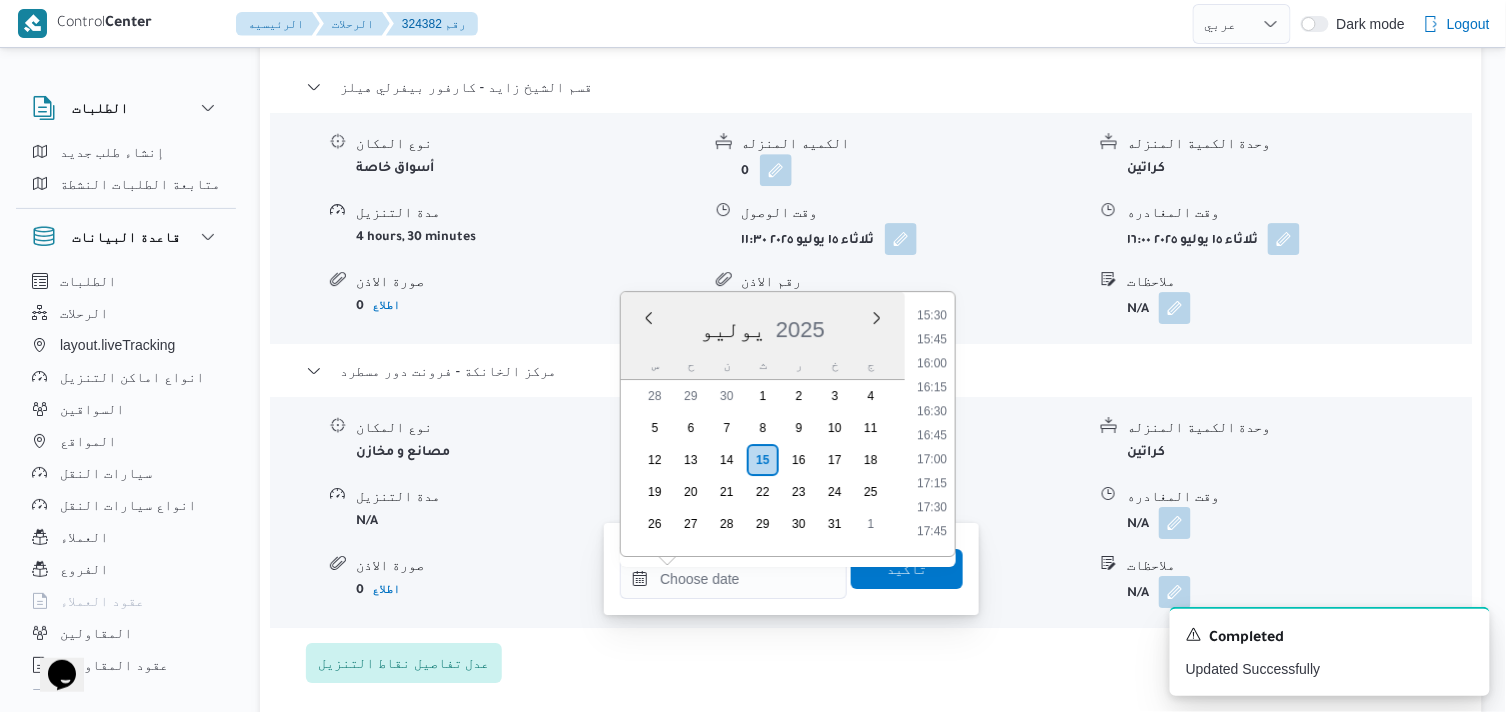 drag, startPoint x: 935, startPoint y: 451, endPoint x: 915, endPoint y: 496, distance: 49.24429 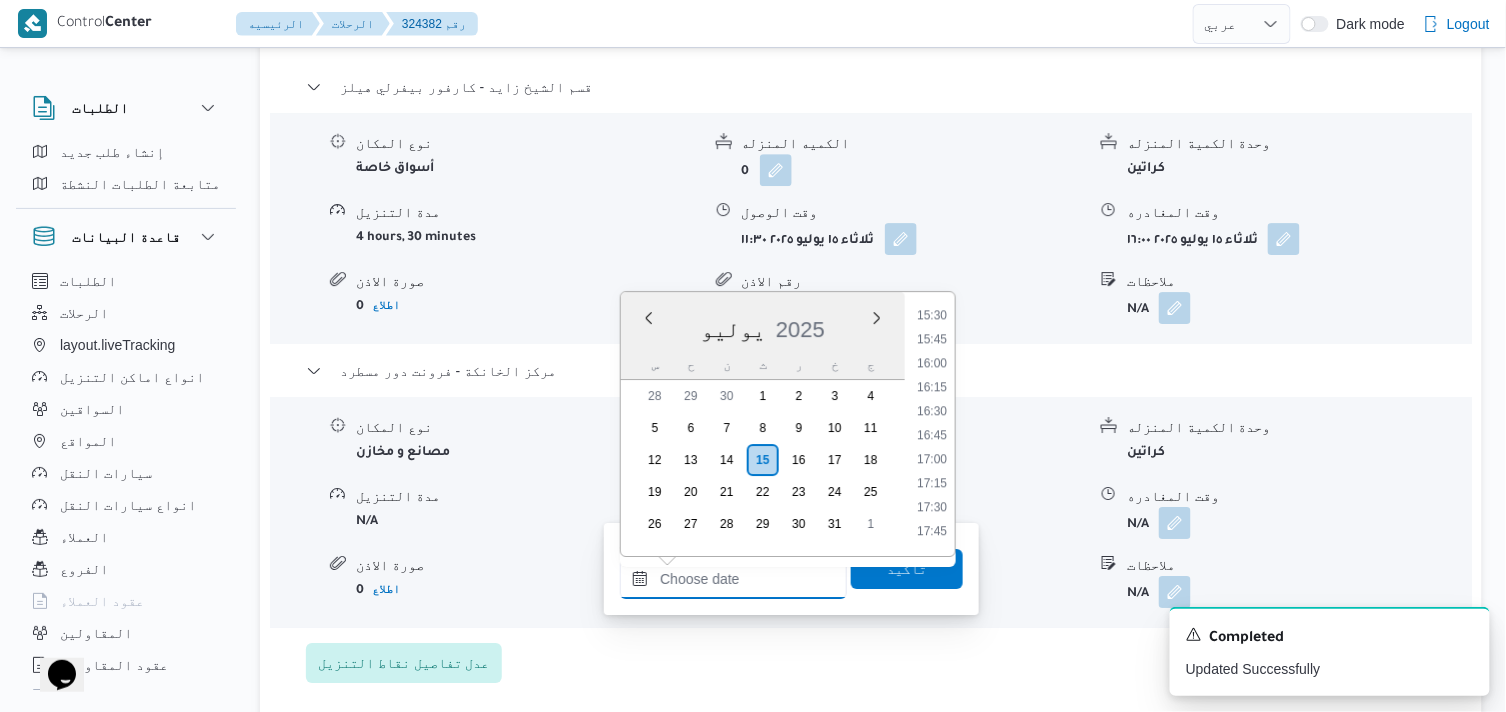 type on "١٥/٠٧/٢٠٢٥ ١٧:٠٠" 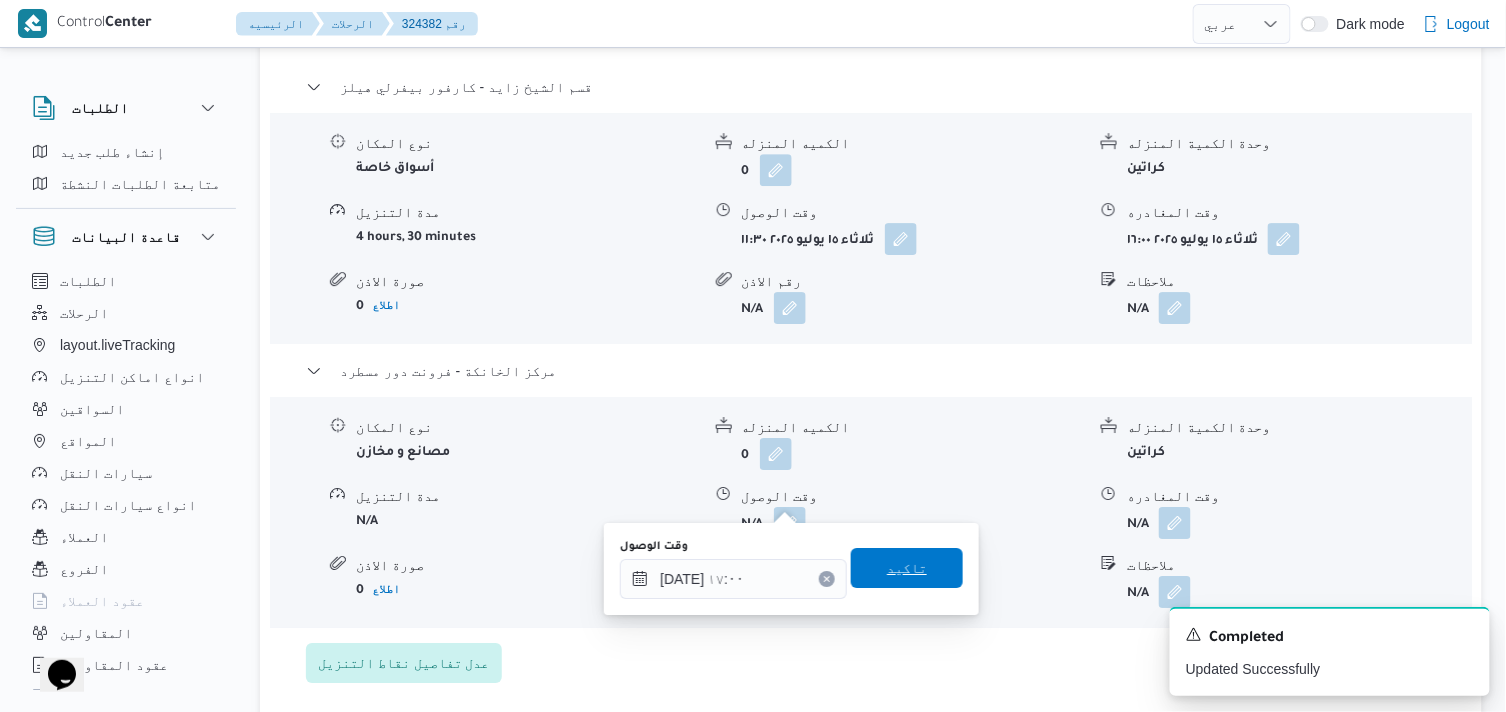 click on "تاكيد" at bounding box center [907, 568] 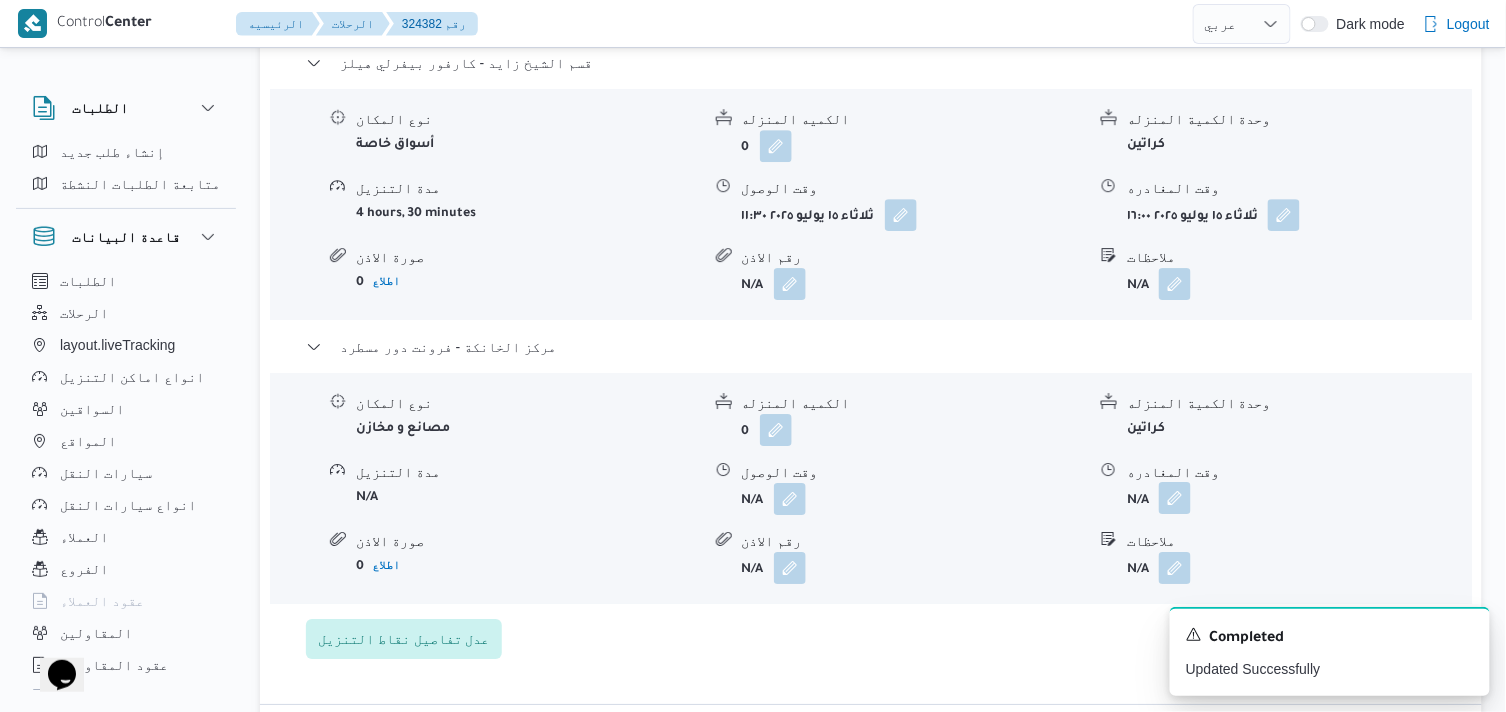 click at bounding box center [1175, 498] 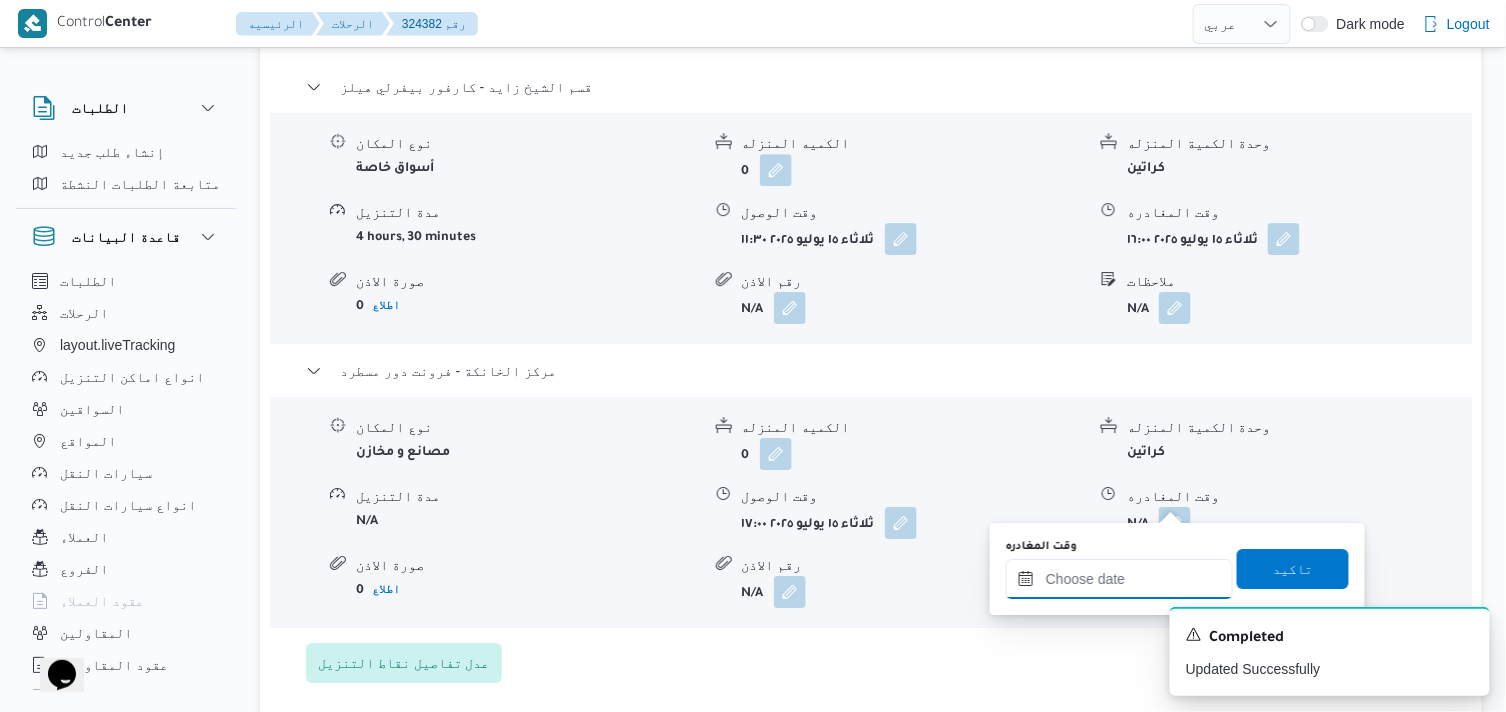 click on "وقت المغادره" at bounding box center (1119, 579) 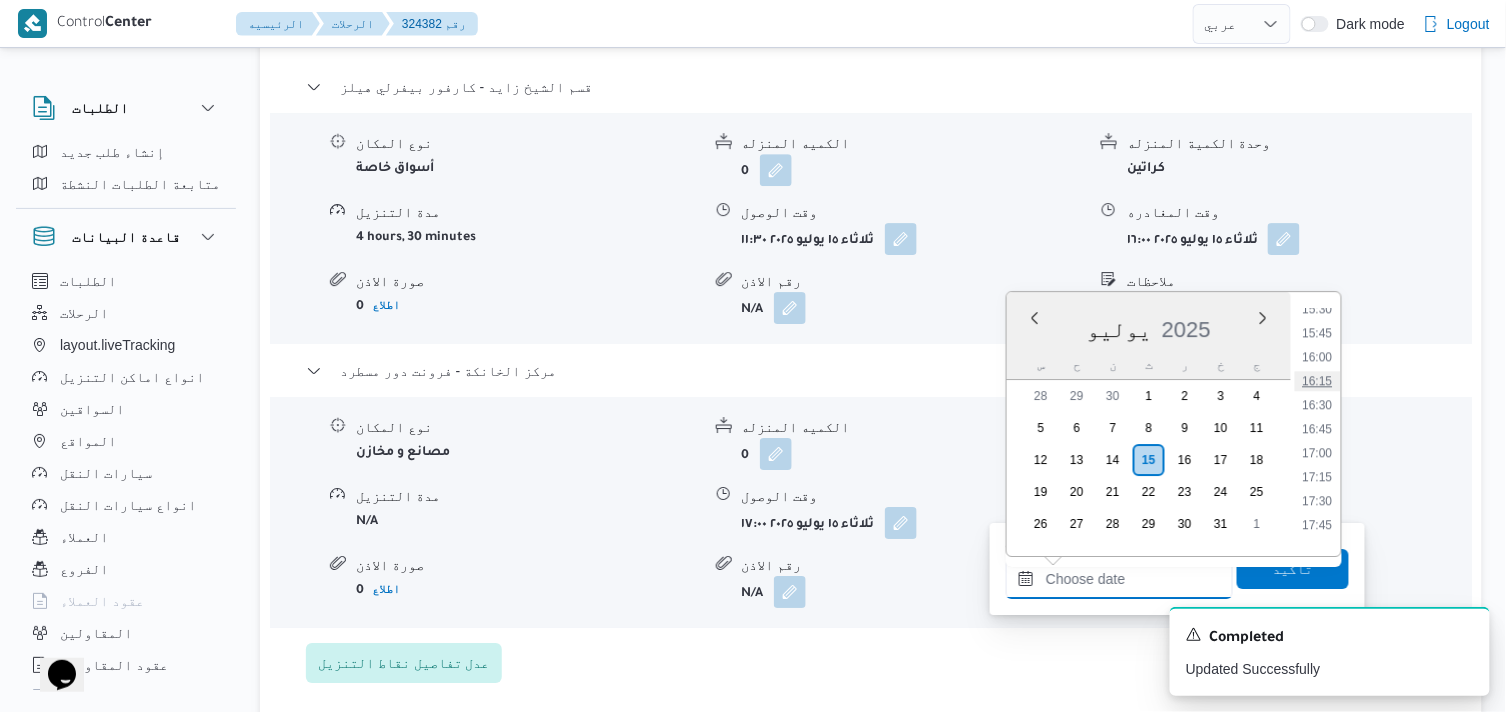 scroll, scrollTop: 1491, scrollLeft: 0, axis: vertical 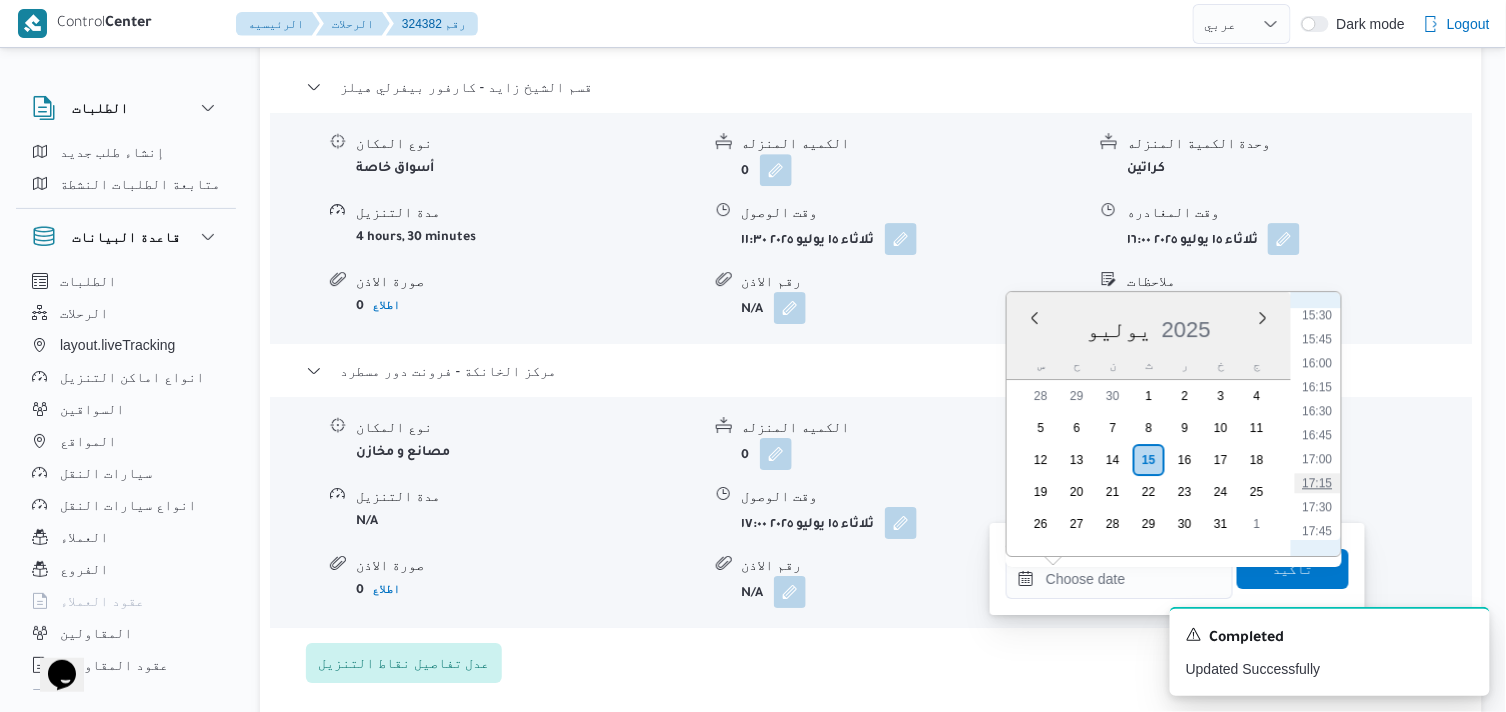 click on "17:15" at bounding box center (1318, 483) 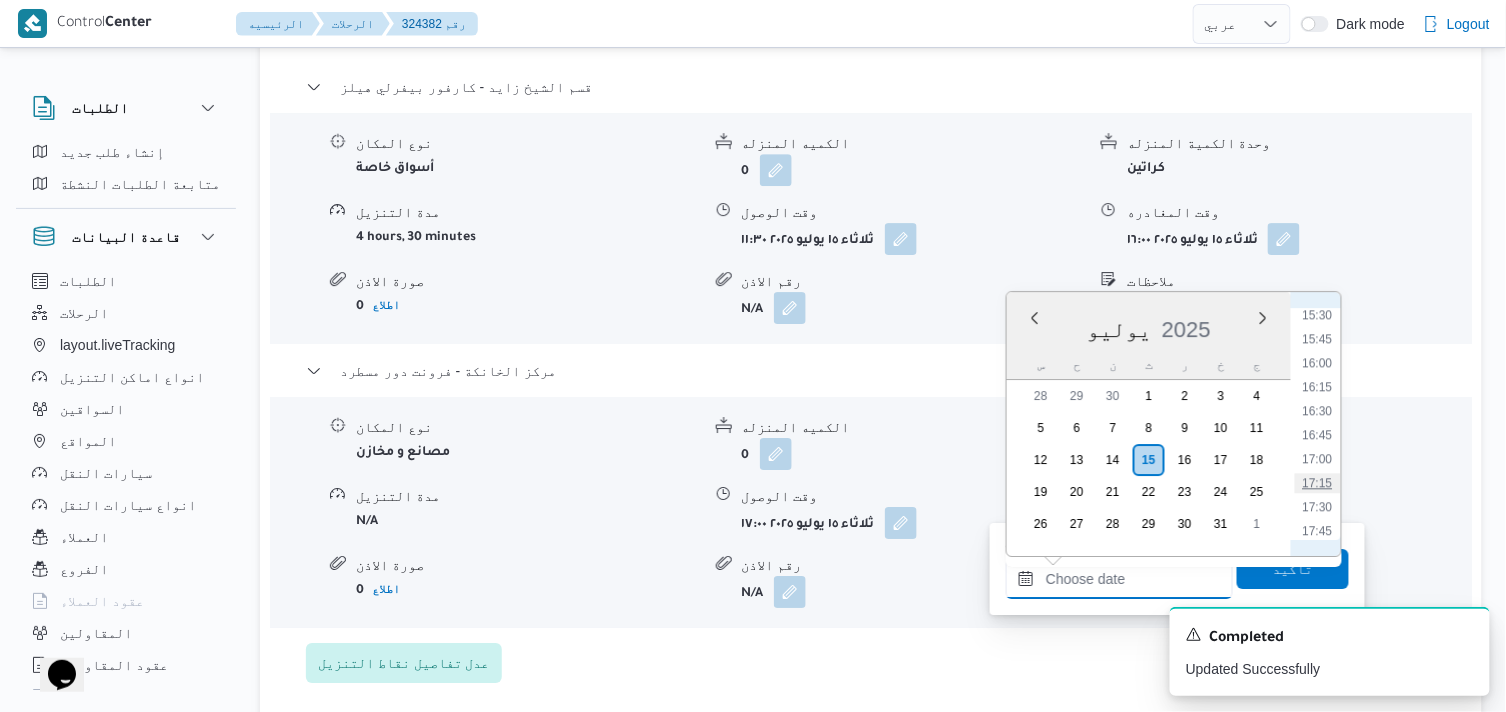 type on "١٥/٠٧/٢٠٢٥ ١٧:١٥" 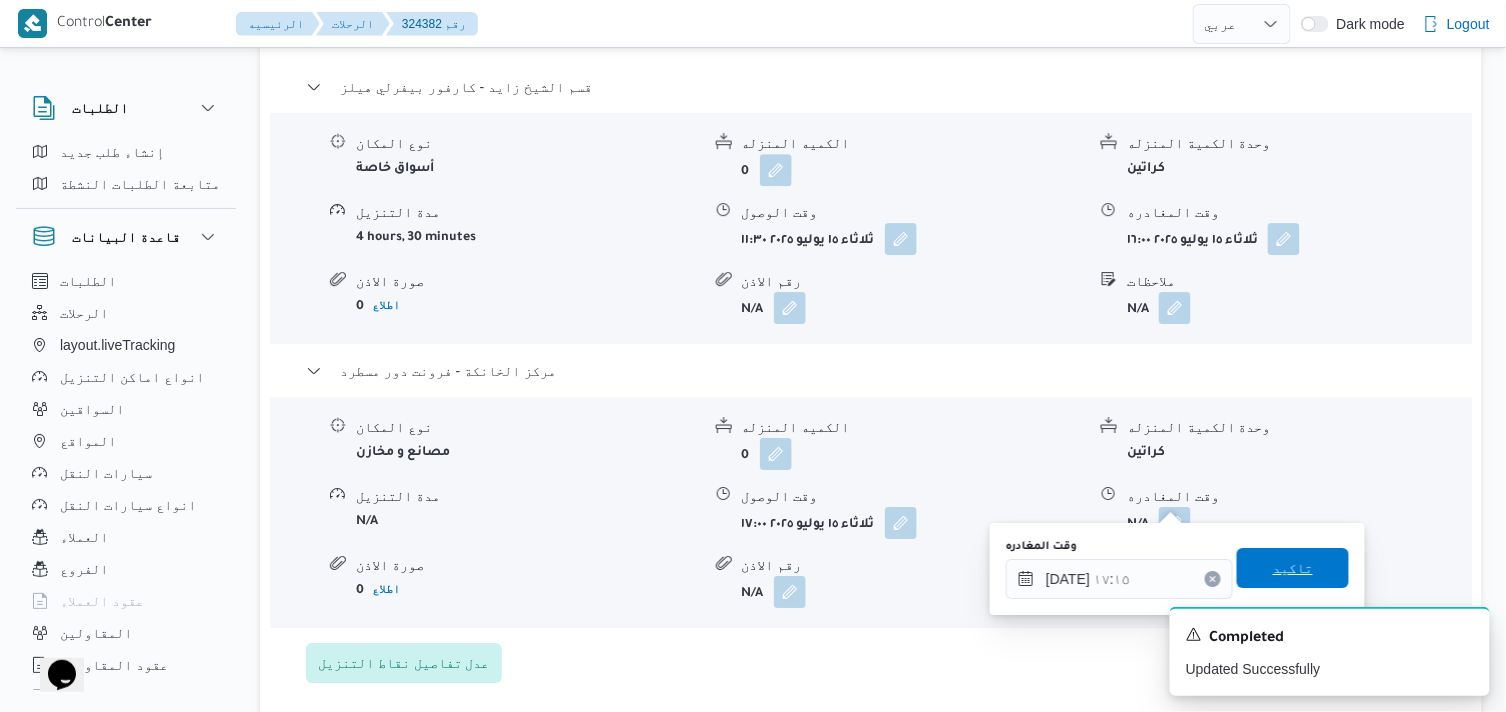 click on "تاكيد" at bounding box center [1293, 568] 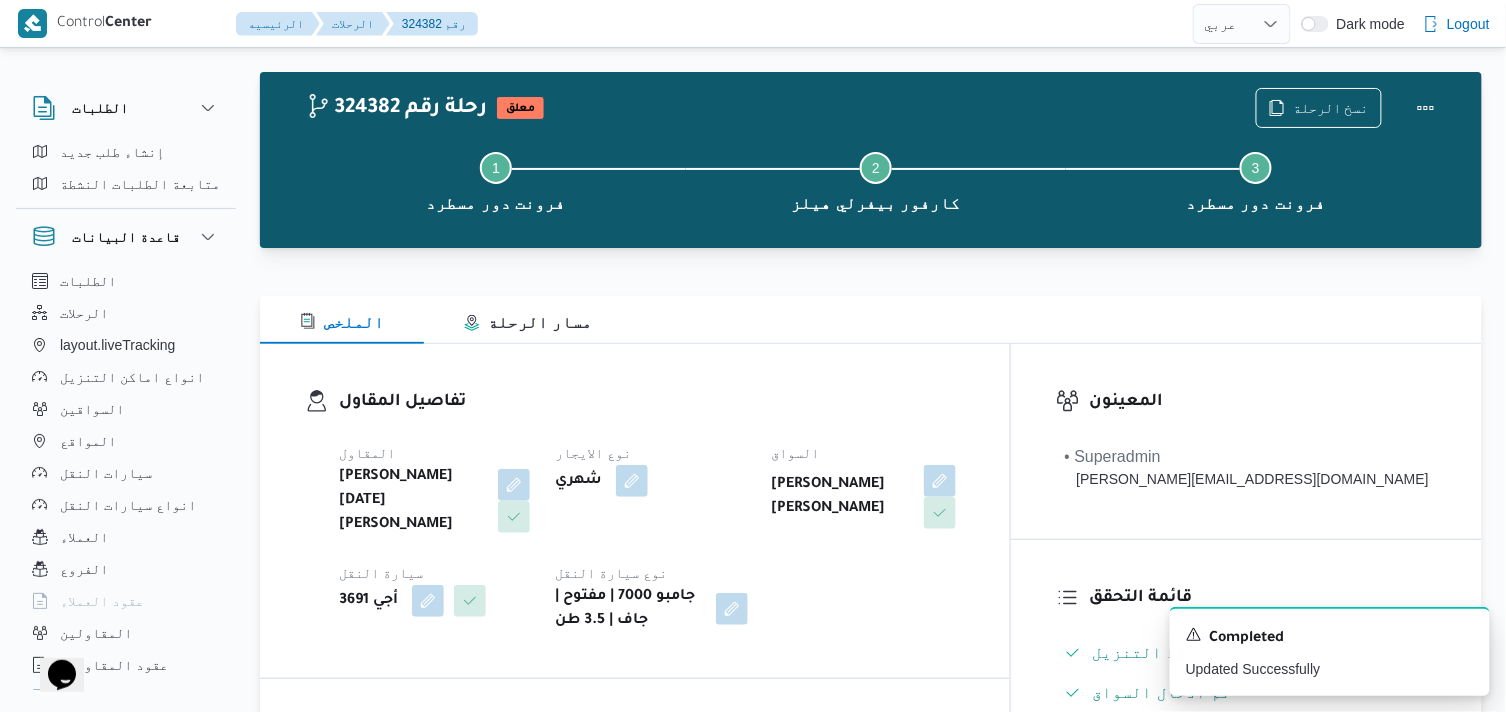 scroll, scrollTop: 0, scrollLeft: 0, axis: both 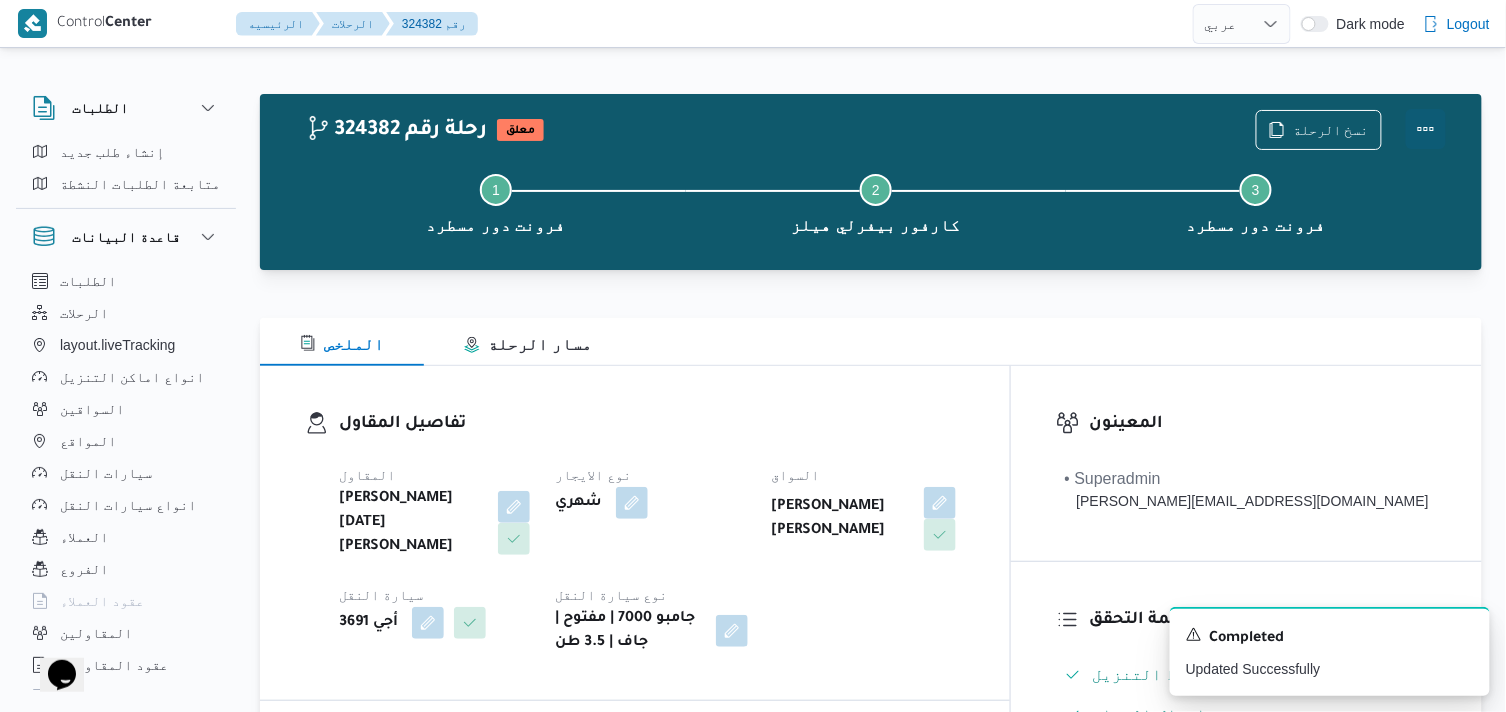 drag, startPoint x: 1425, startPoint y: 121, endPoint x: 1382, endPoint y: 124, distance: 43.104523 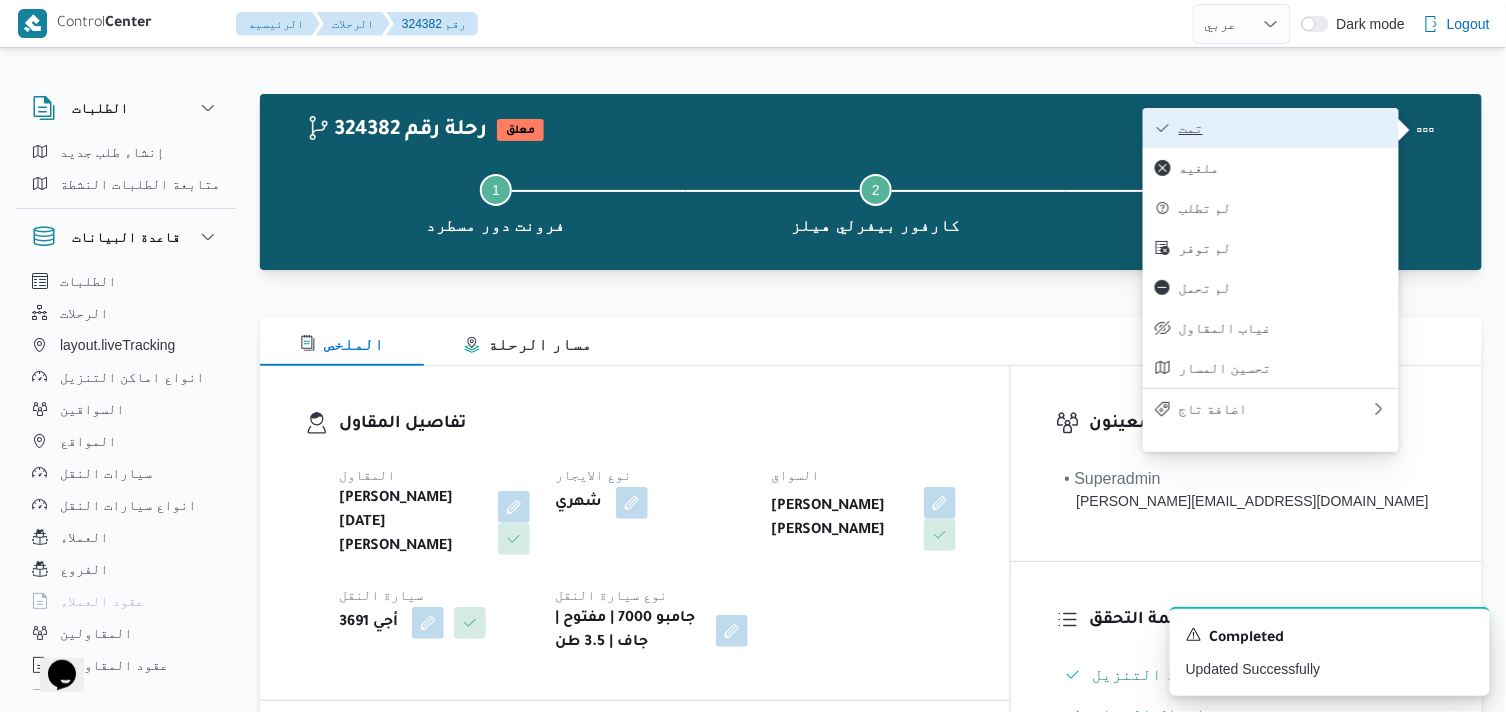 drag, startPoint x: 1382, startPoint y: 124, endPoint x: 1308, endPoint y: 114, distance: 74.672615 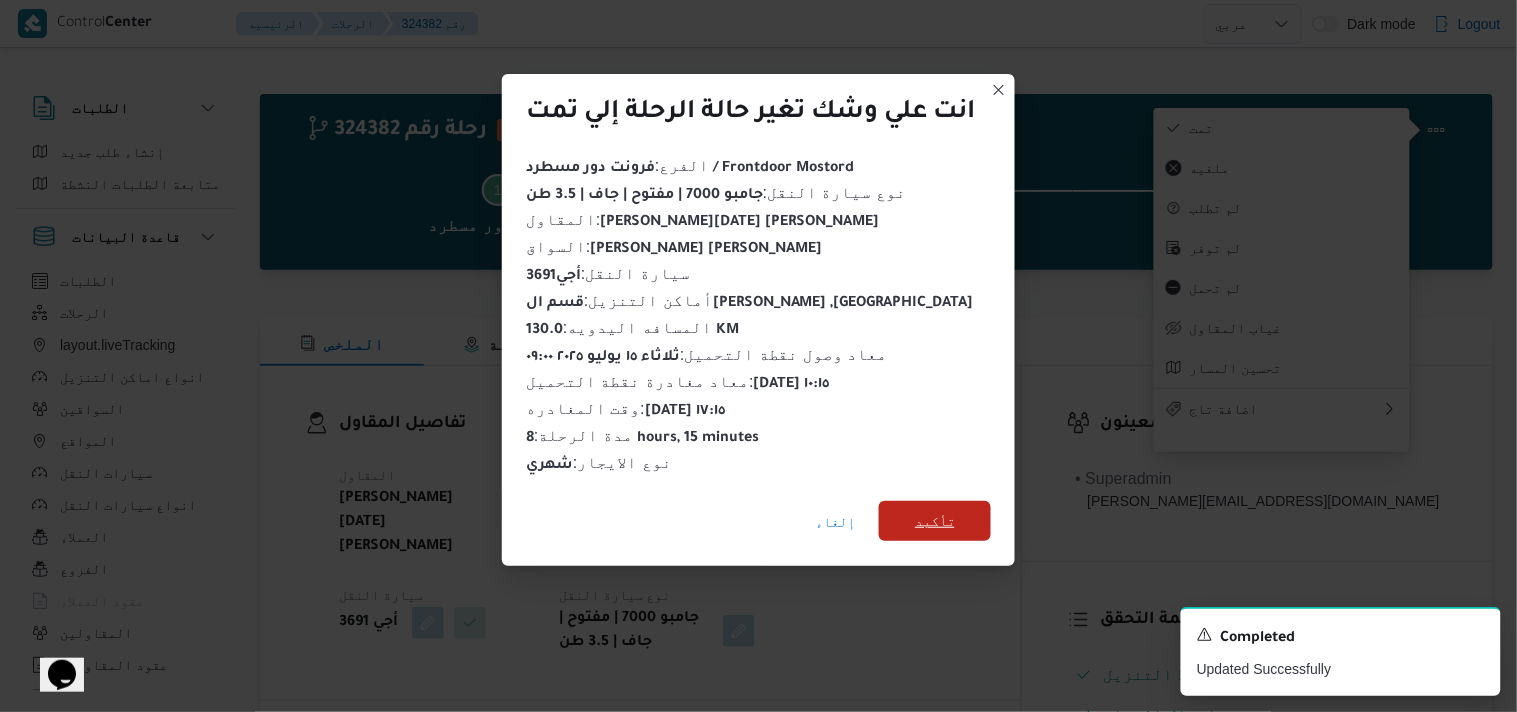 click on "تأكيد" at bounding box center (935, 521) 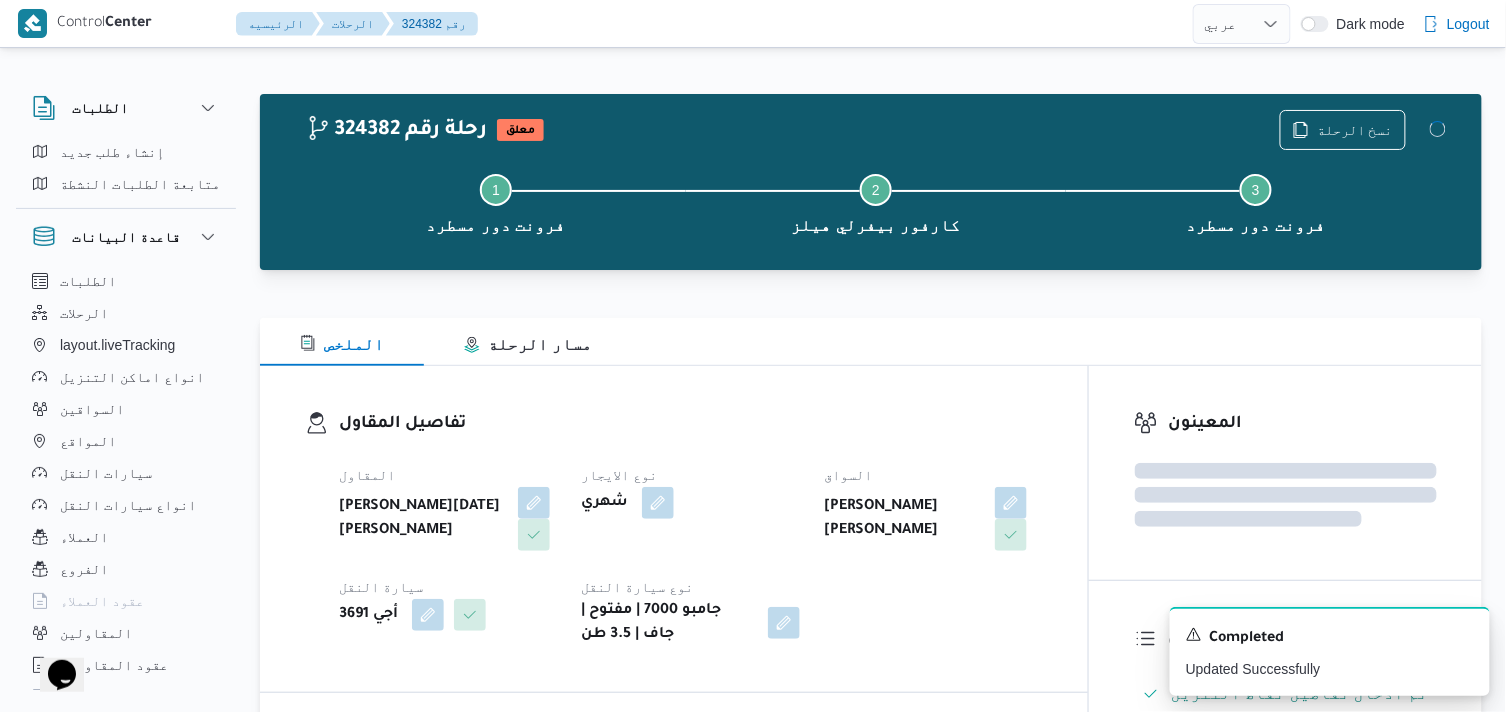 click on "المقاول ابراهيم رمضان ابراهيم عثمان ابوباشا نوع الايجار شهري السواق عمرو محمد فوزي حافظ عواد سيارة النقل أجي 3691 نوع سيارة النقل جامبو 7000 | مفتوح | جاف | 3.5 طن" at bounding box center [691, 555] 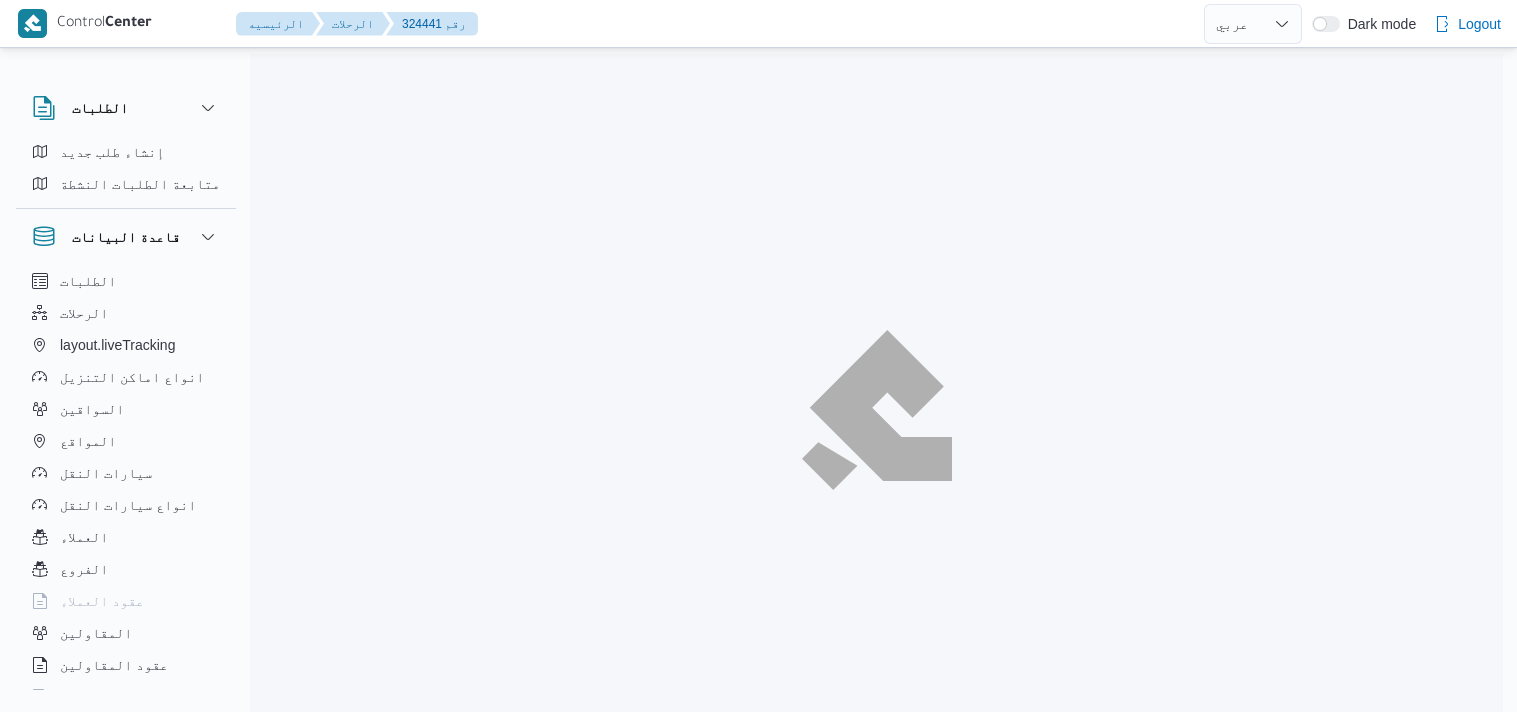select on "ar" 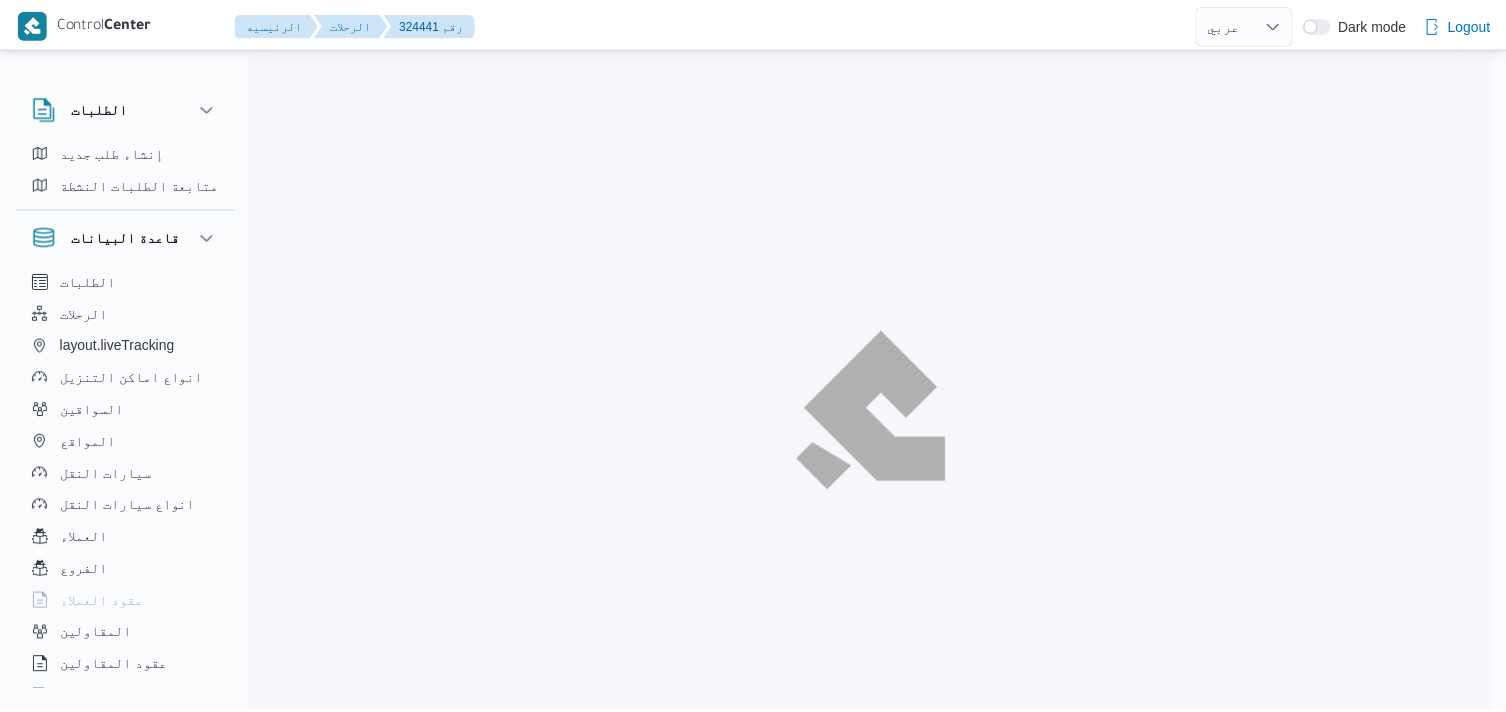 scroll, scrollTop: 0, scrollLeft: 0, axis: both 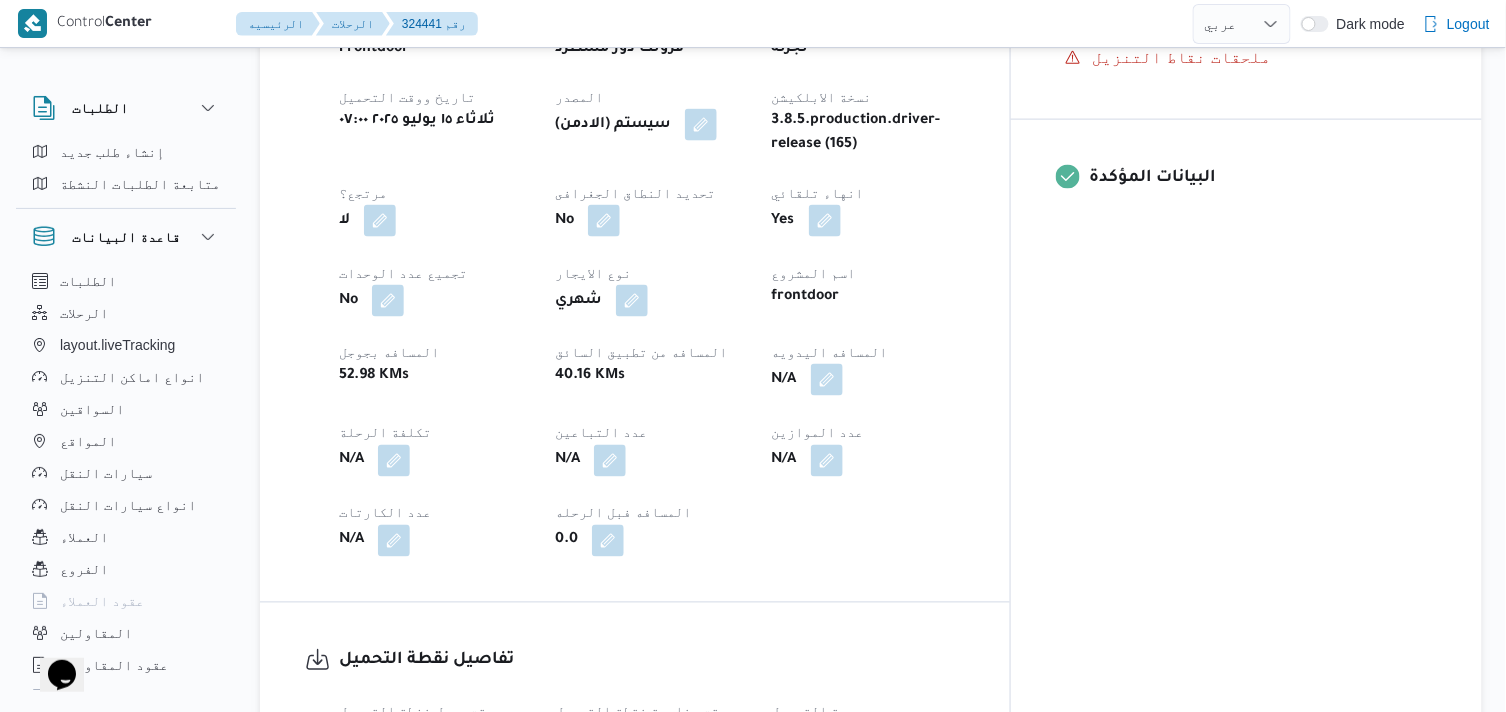 click at bounding box center (827, 380) 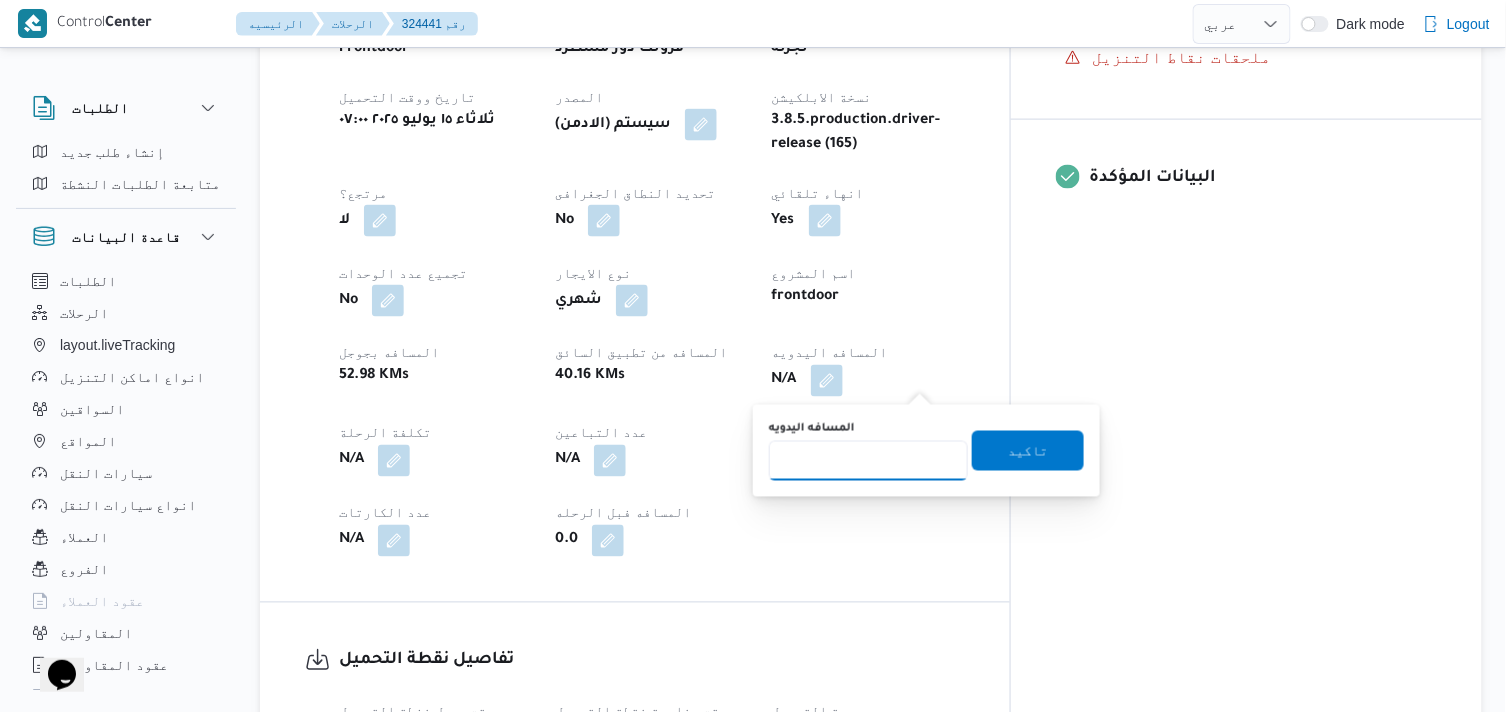click on "المسافه اليدويه" at bounding box center [868, 461] 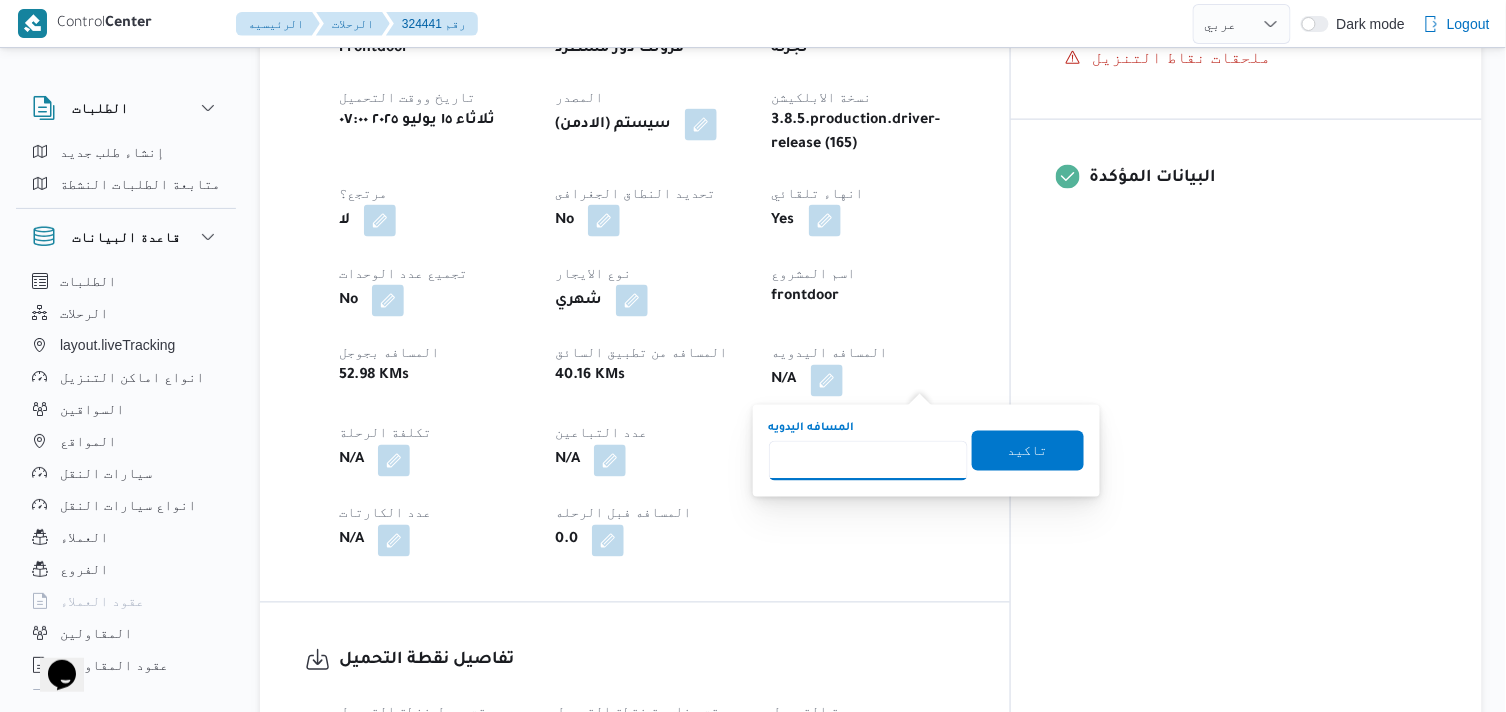 type on "7" 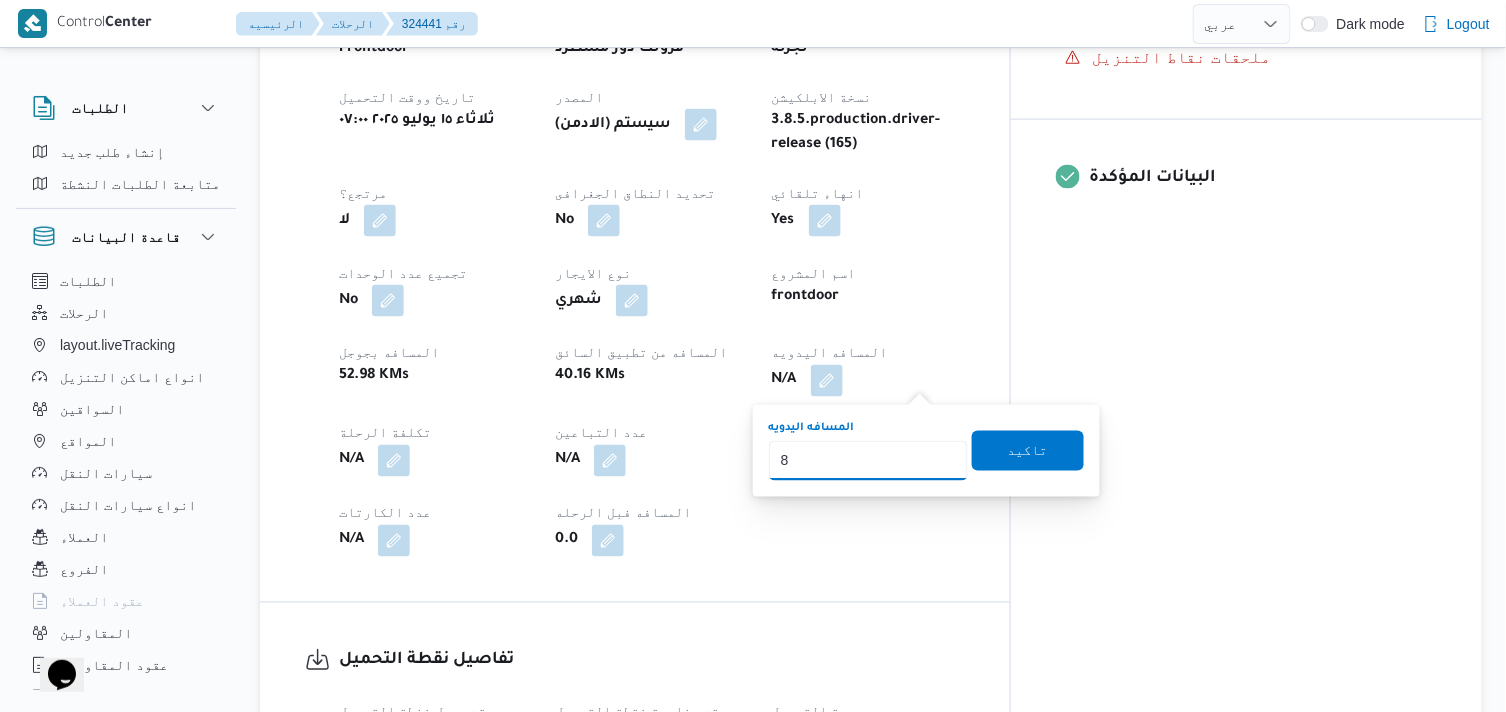 type on "80" 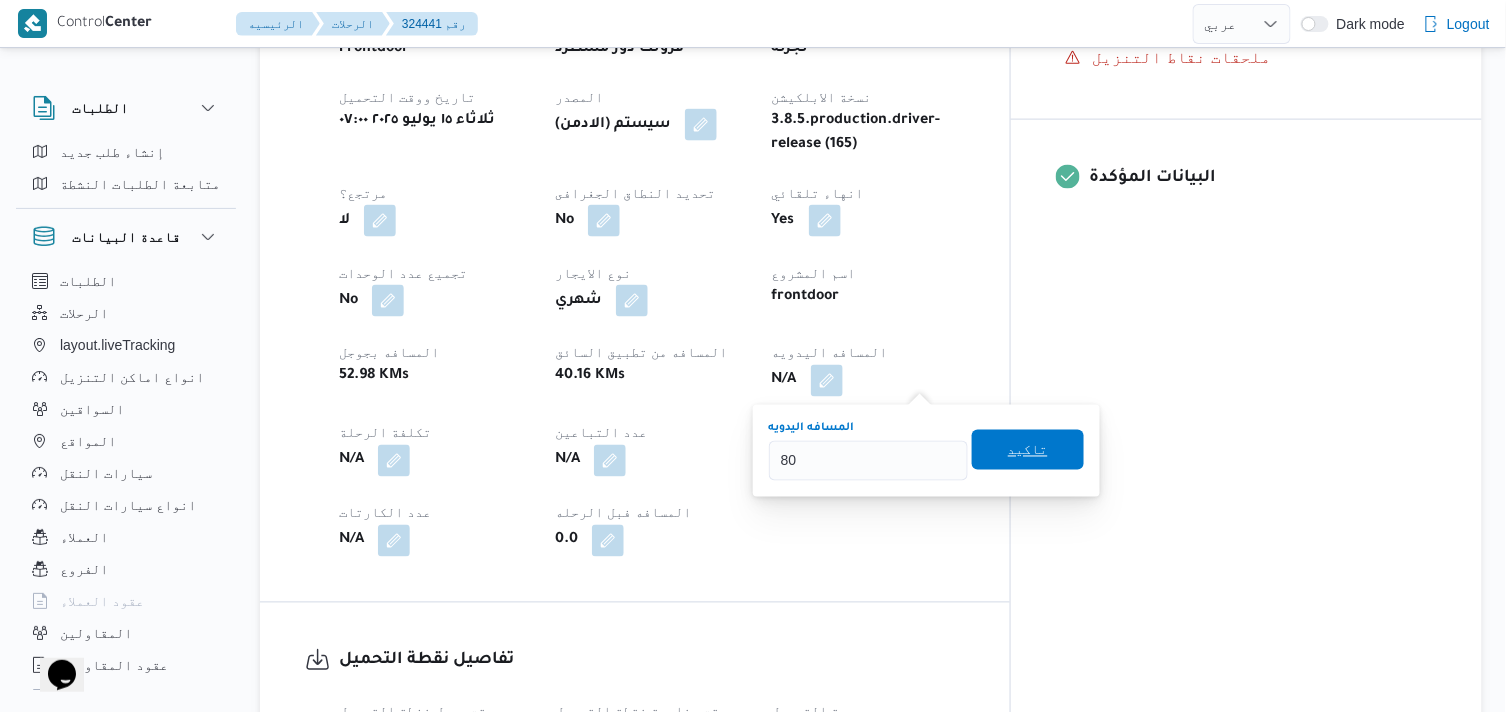 click on "تاكيد" at bounding box center (1028, 450) 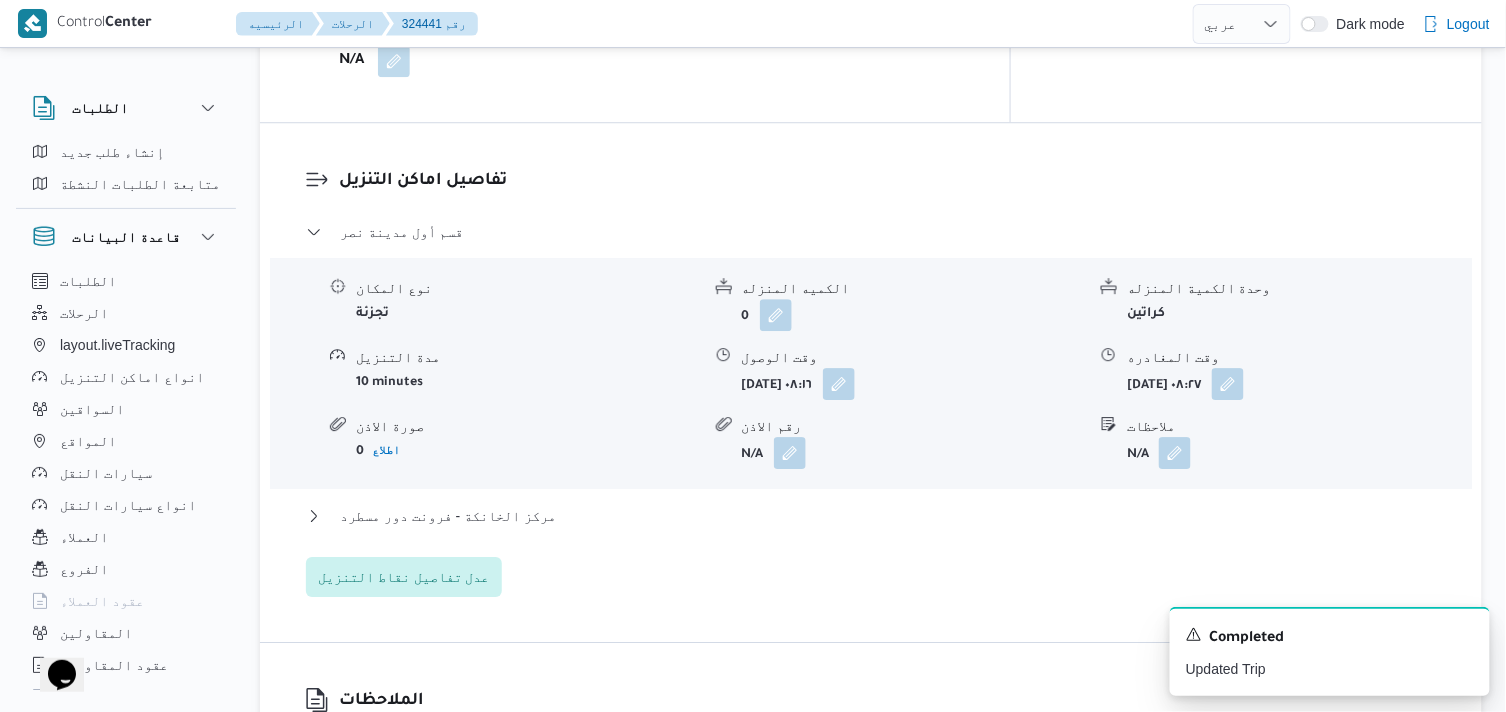 scroll, scrollTop: 1666, scrollLeft: 0, axis: vertical 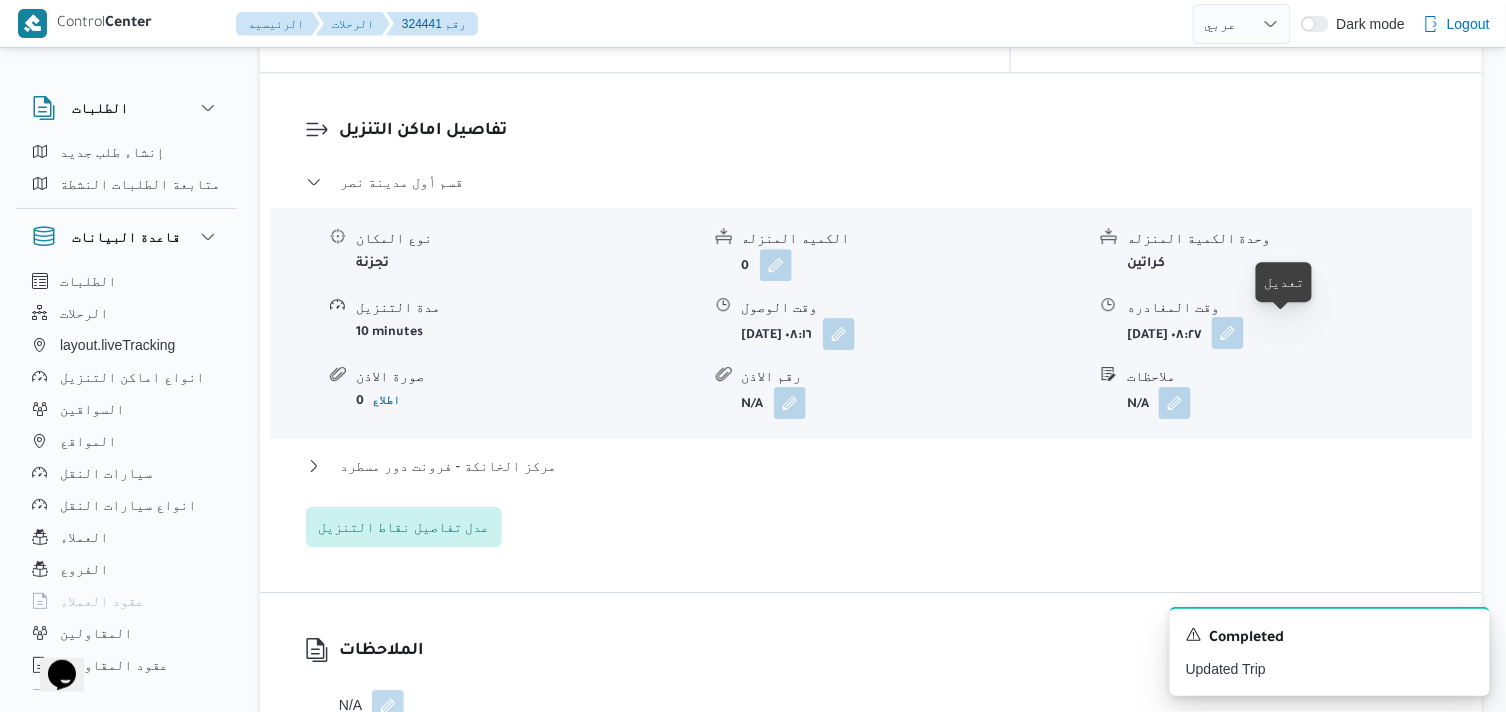 click at bounding box center (1228, 333) 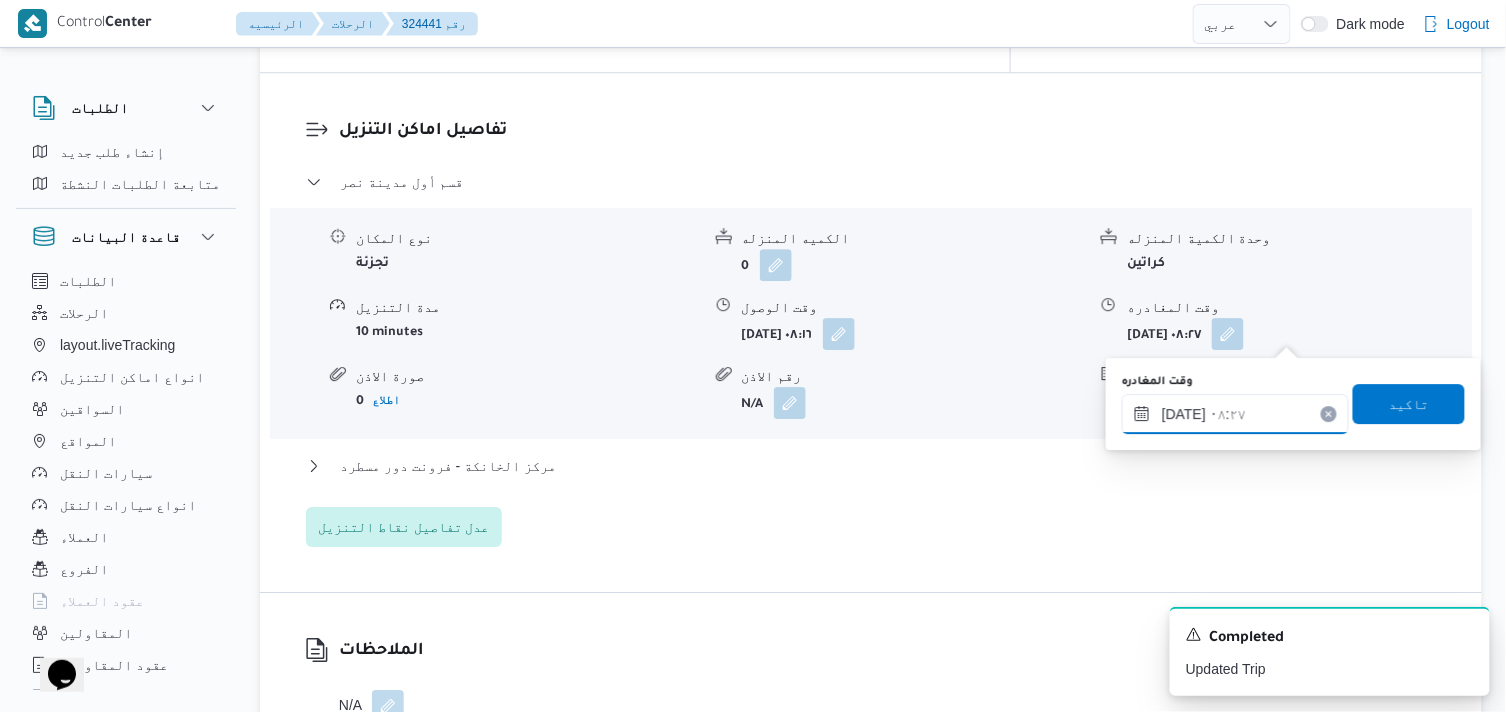 click on "١٥/٠٧/٢٠٢٥ ٠٨:٢٧" at bounding box center (1235, 414) 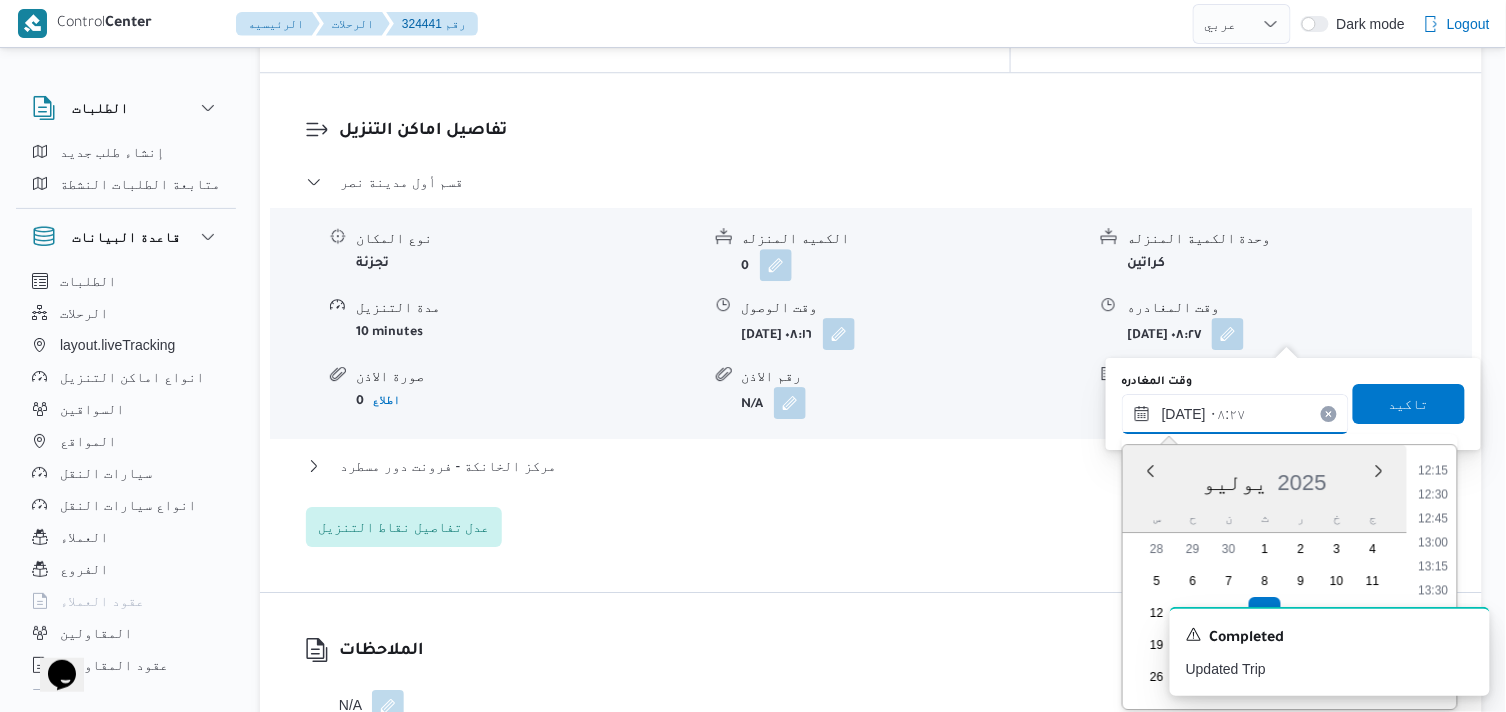 scroll, scrollTop: 1227, scrollLeft: 0, axis: vertical 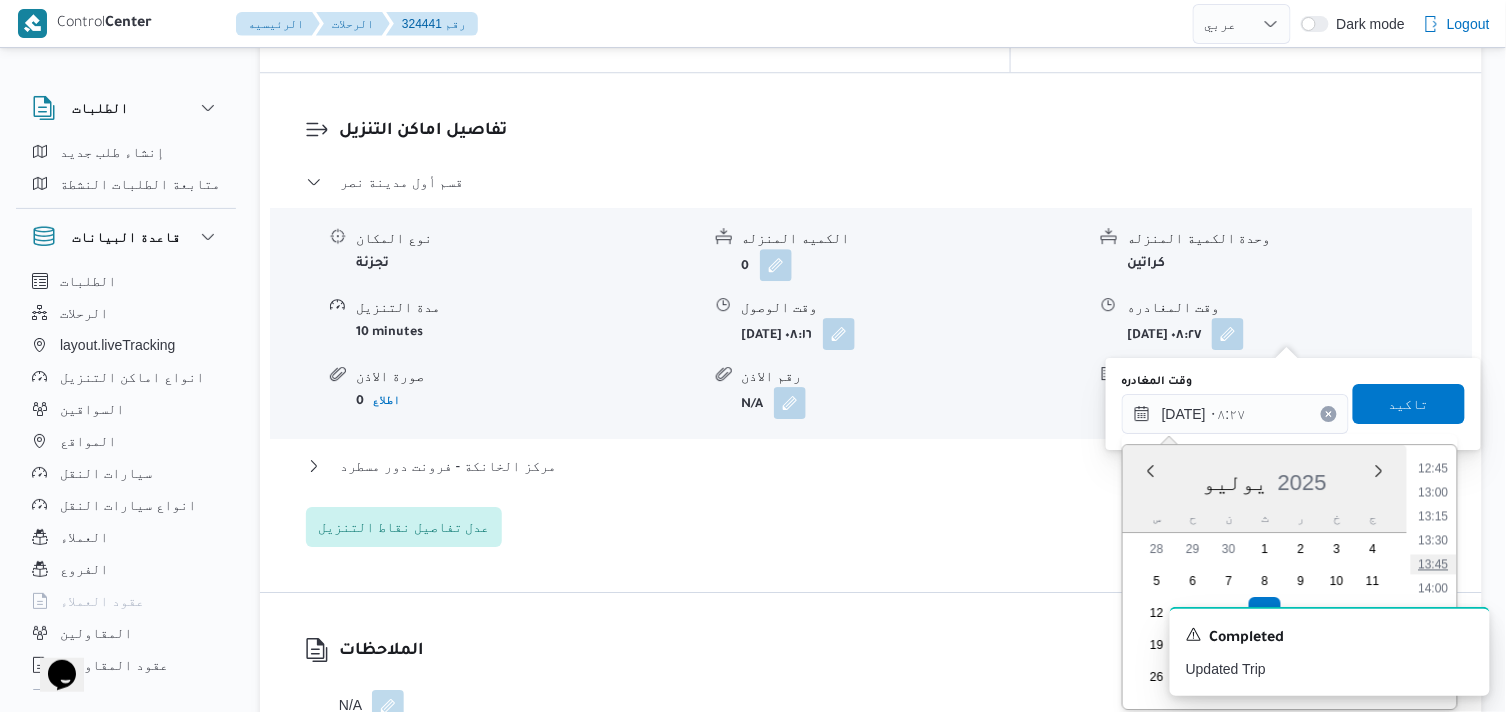 click on "13:45" at bounding box center [1434, 564] 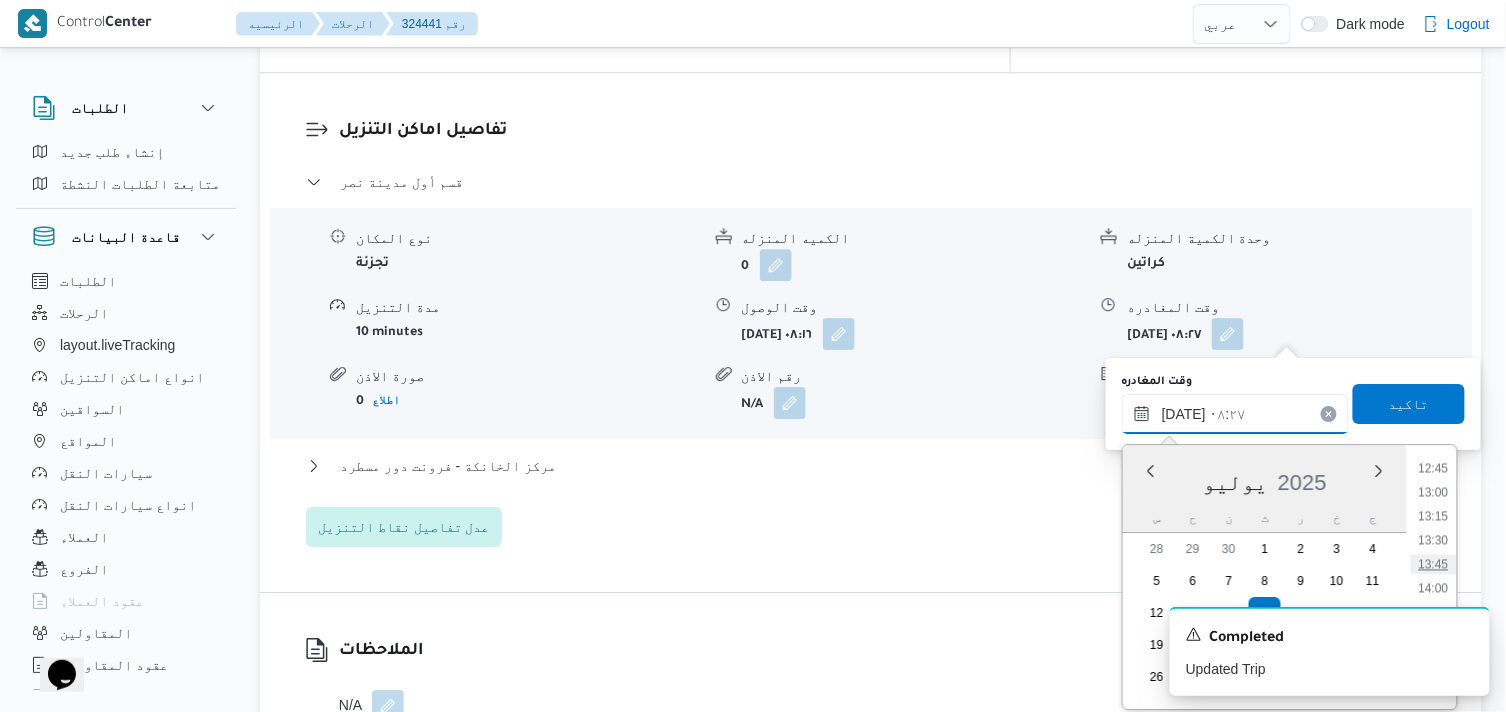 type on "١٥/٠٧/٢٠٢٥ ١٣:٤٥" 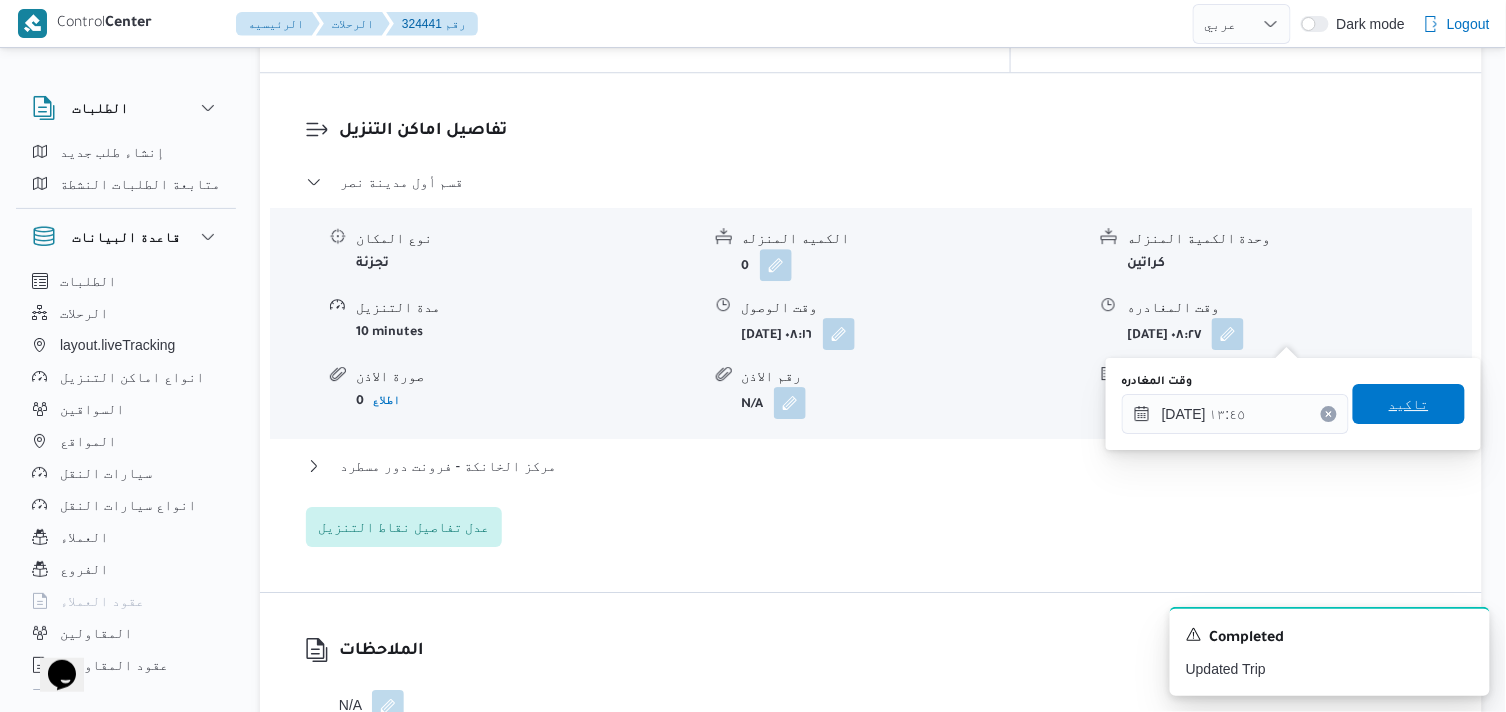 click on "تاكيد" at bounding box center [1409, 404] 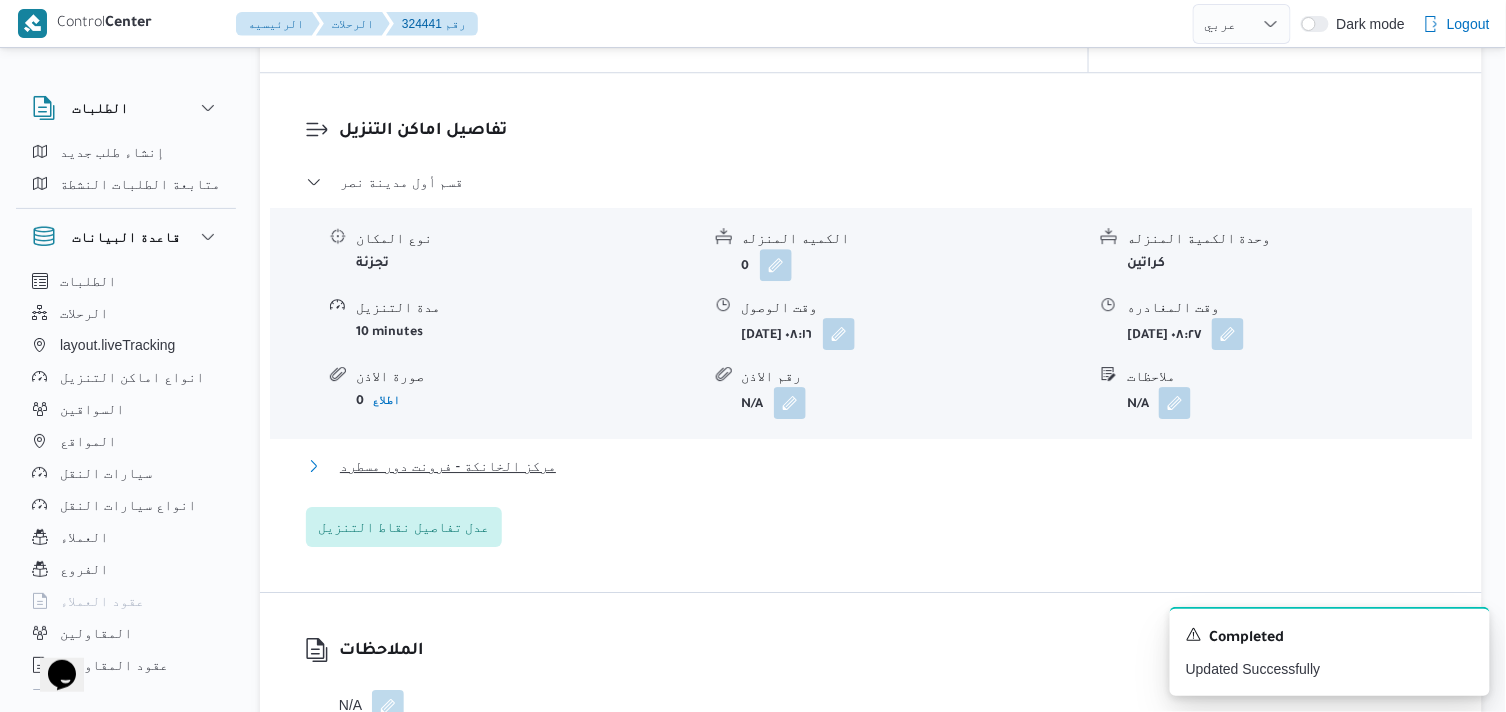click on "مركز الخانكة -
فرونت دور مسطرد" at bounding box center [448, 466] 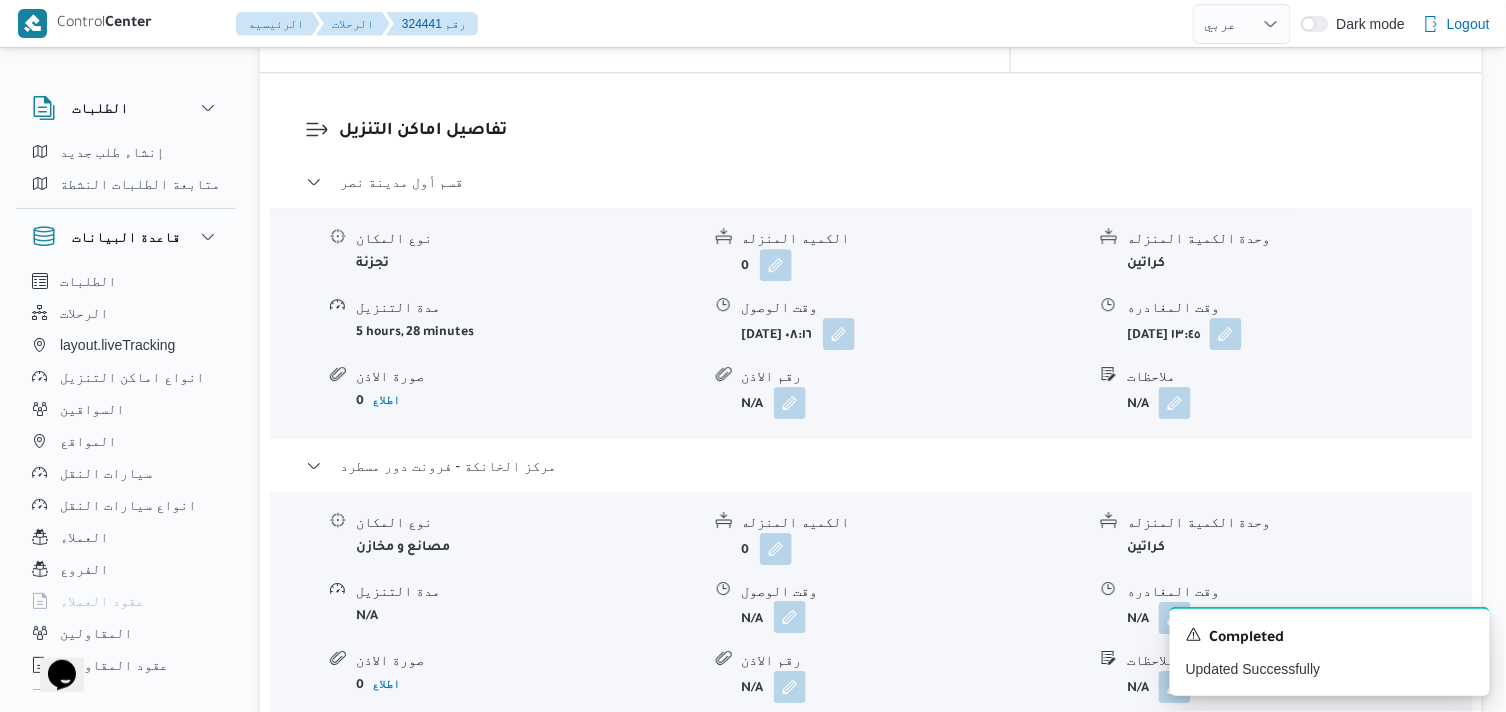 click at bounding box center [790, 617] 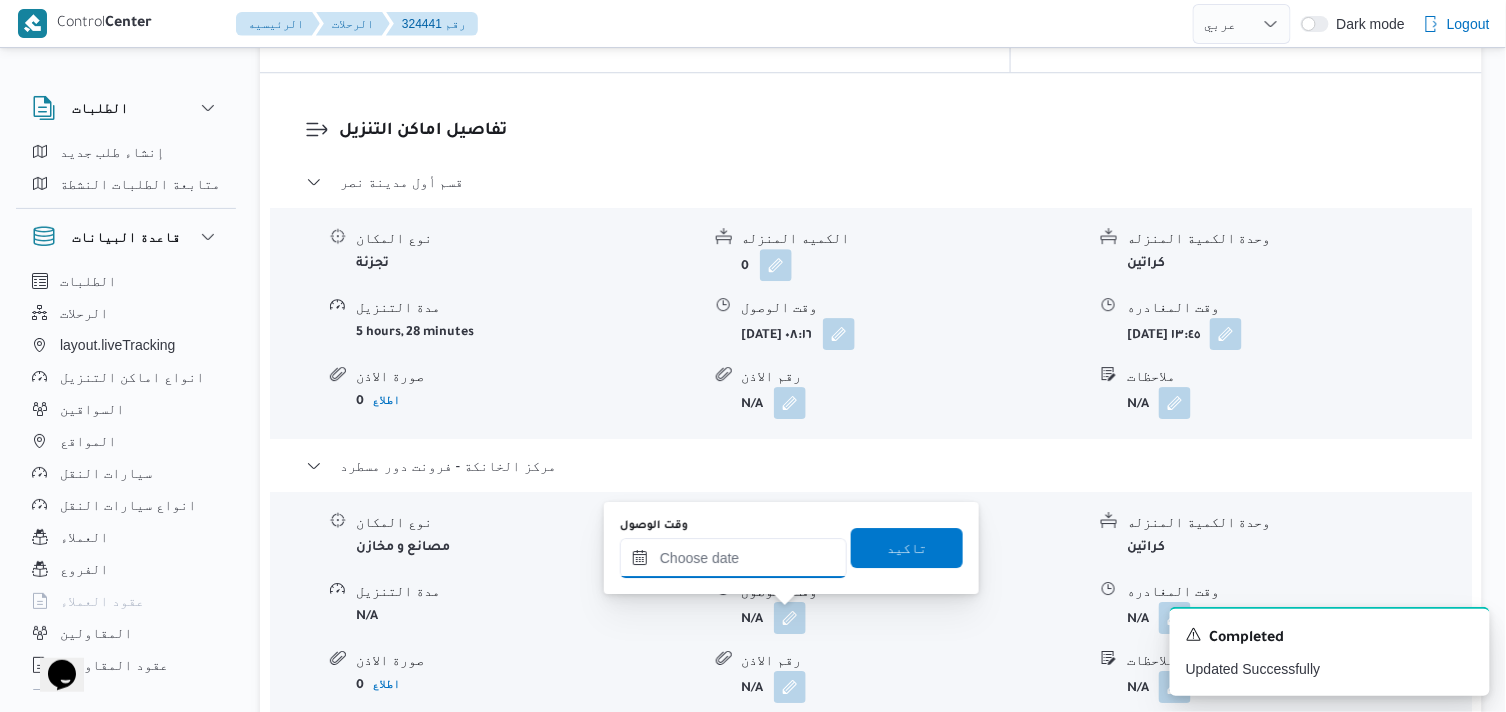 click on "وقت الوصول" at bounding box center [733, 558] 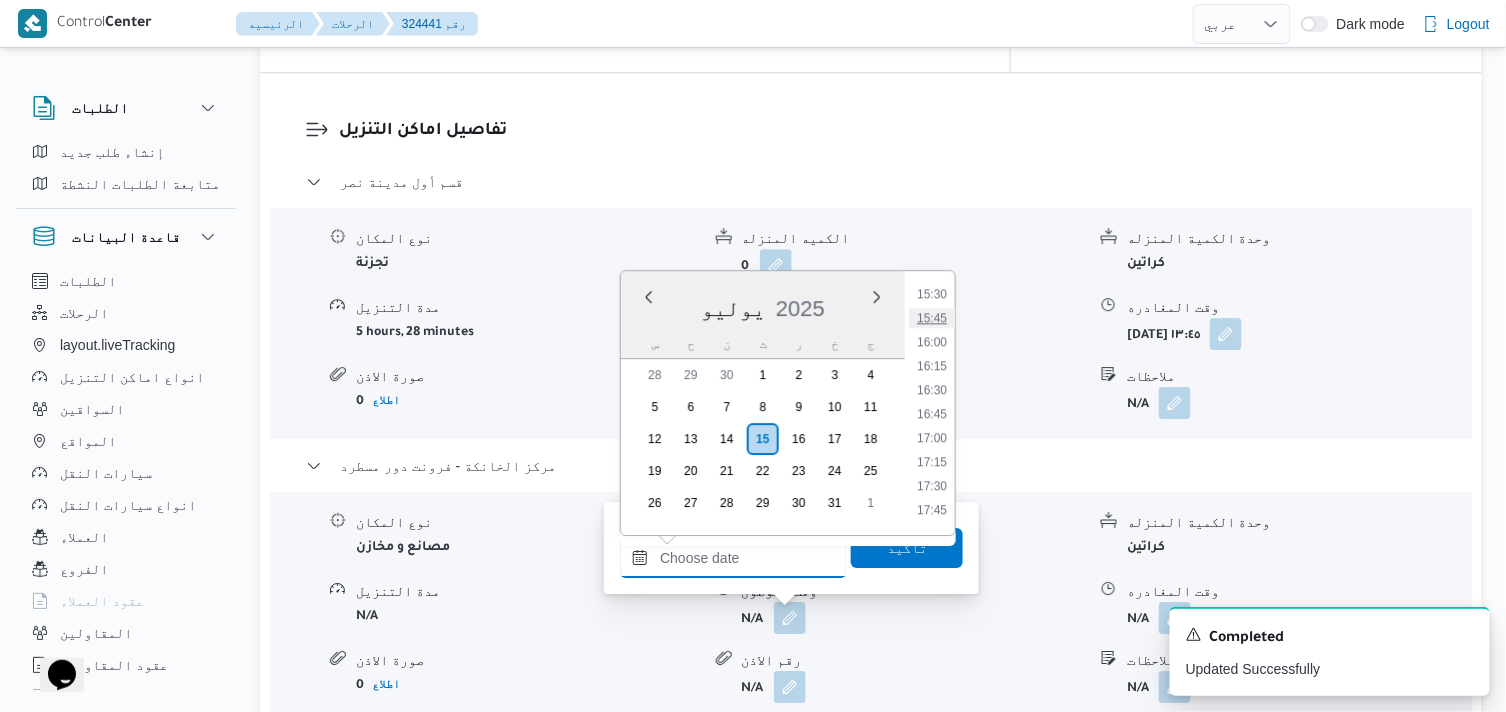 scroll, scrollTop: 1380, scrollLeft: 0, axis: vertical 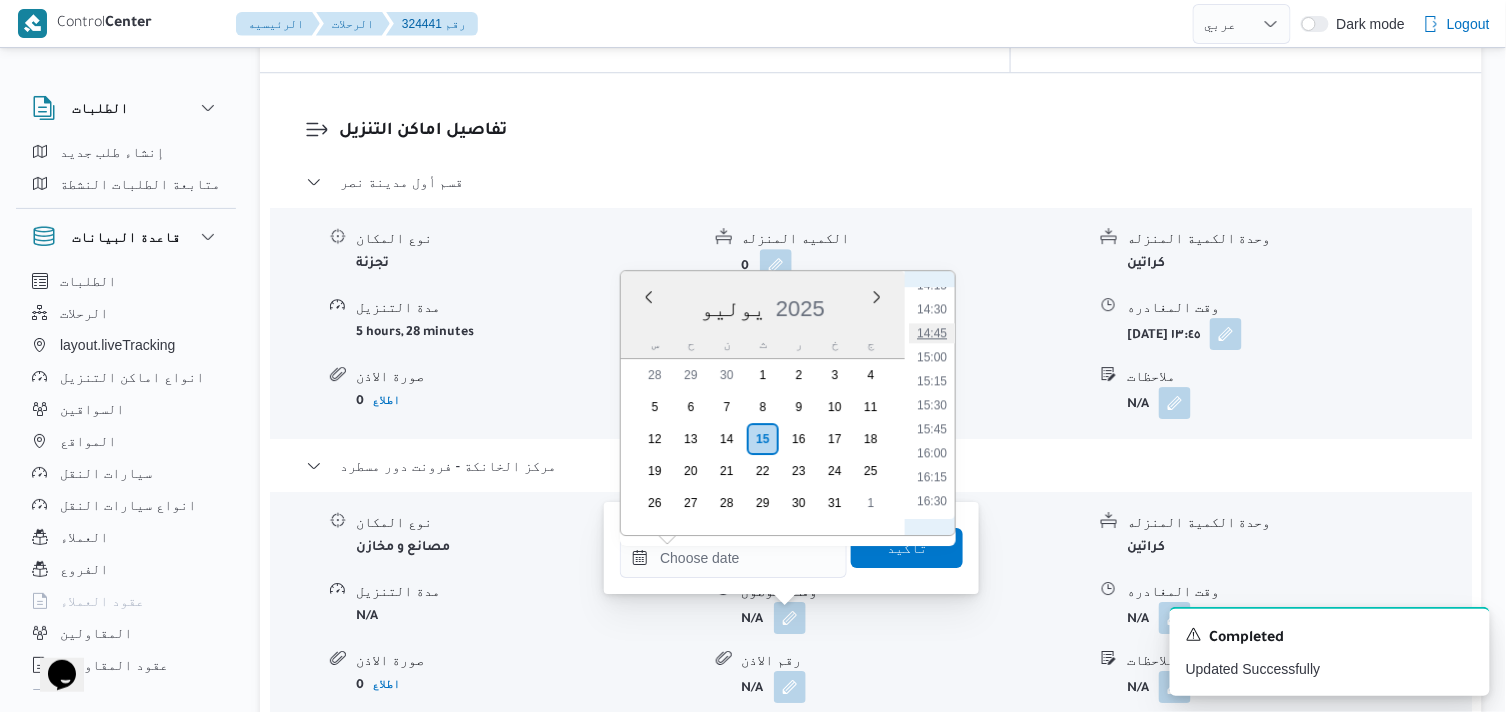 click on "14:45" at bounding box center [932, 333] 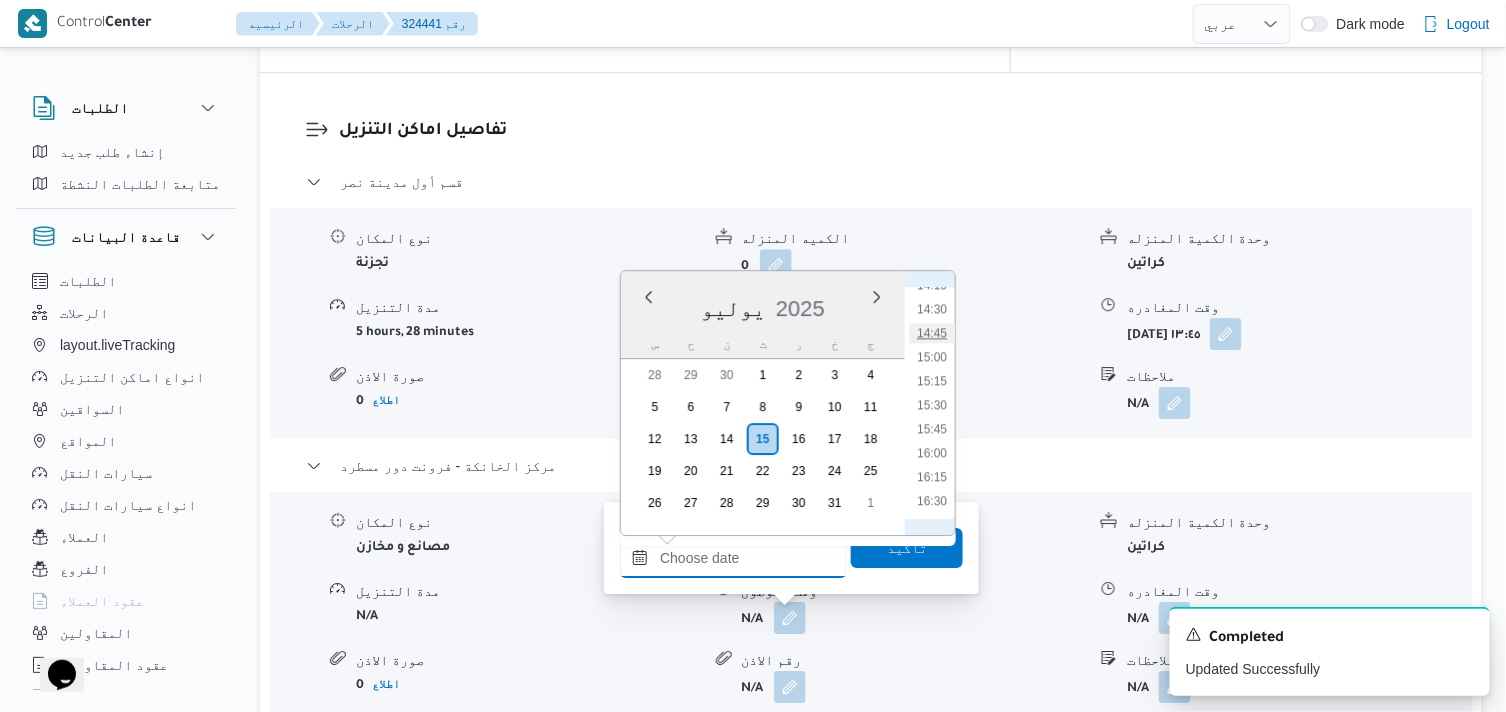 type on "١٥/٠٧/٢٠٢٥ ١٤:٤٥" 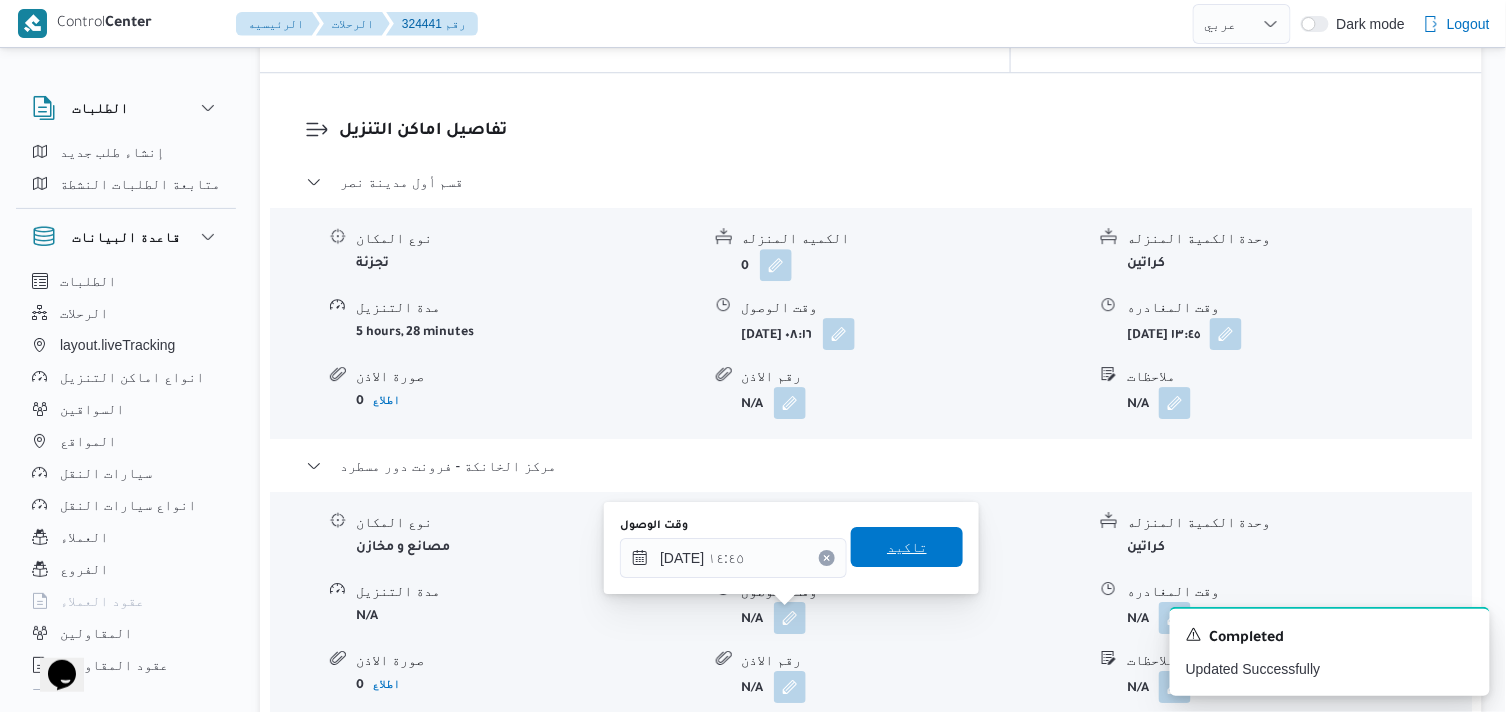 click on "تاكيد" at bounding box center [907, 547] 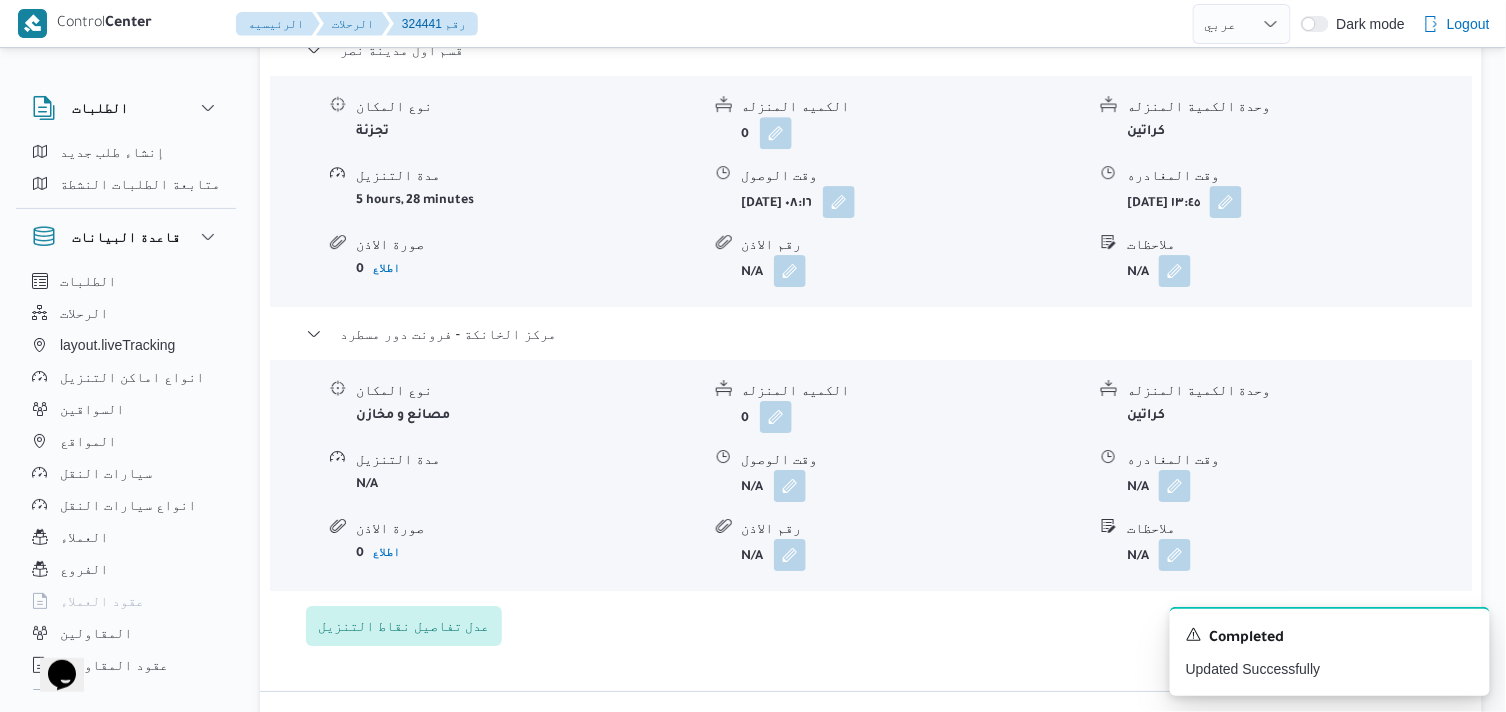 scroll, scrollTop: 2000, scrollLeft: 0, axis: vertical 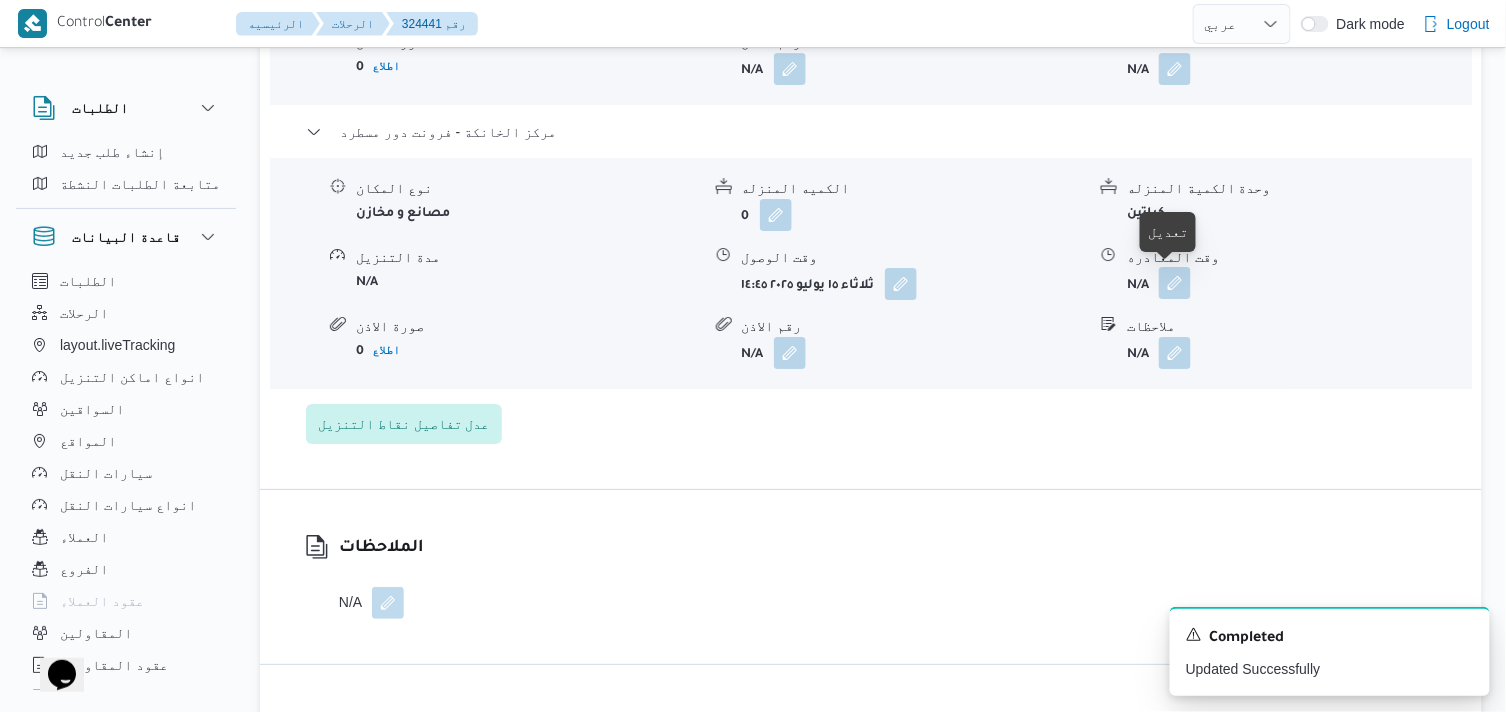 click at bounding box center (1175, 283) 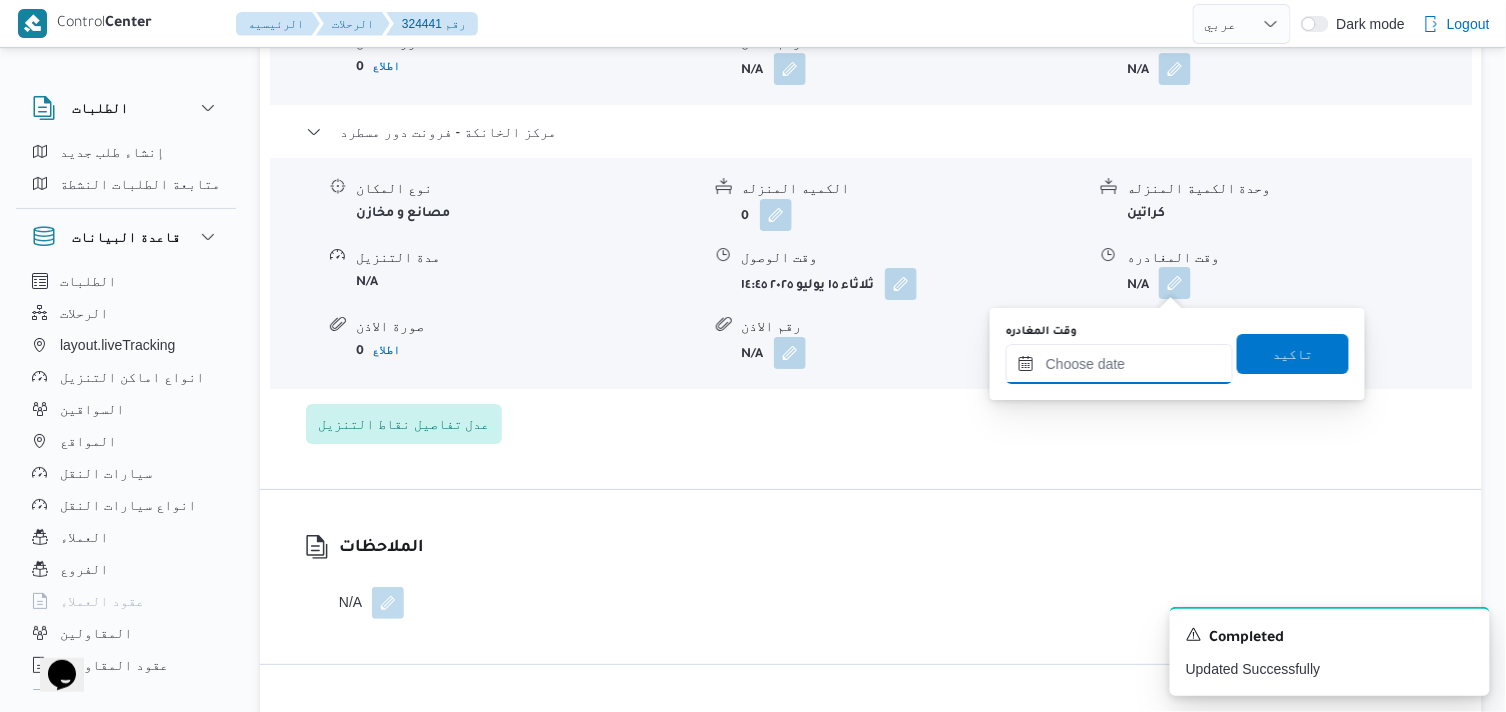 click on "وقت المغادره" at bounding box center (1119, 364) 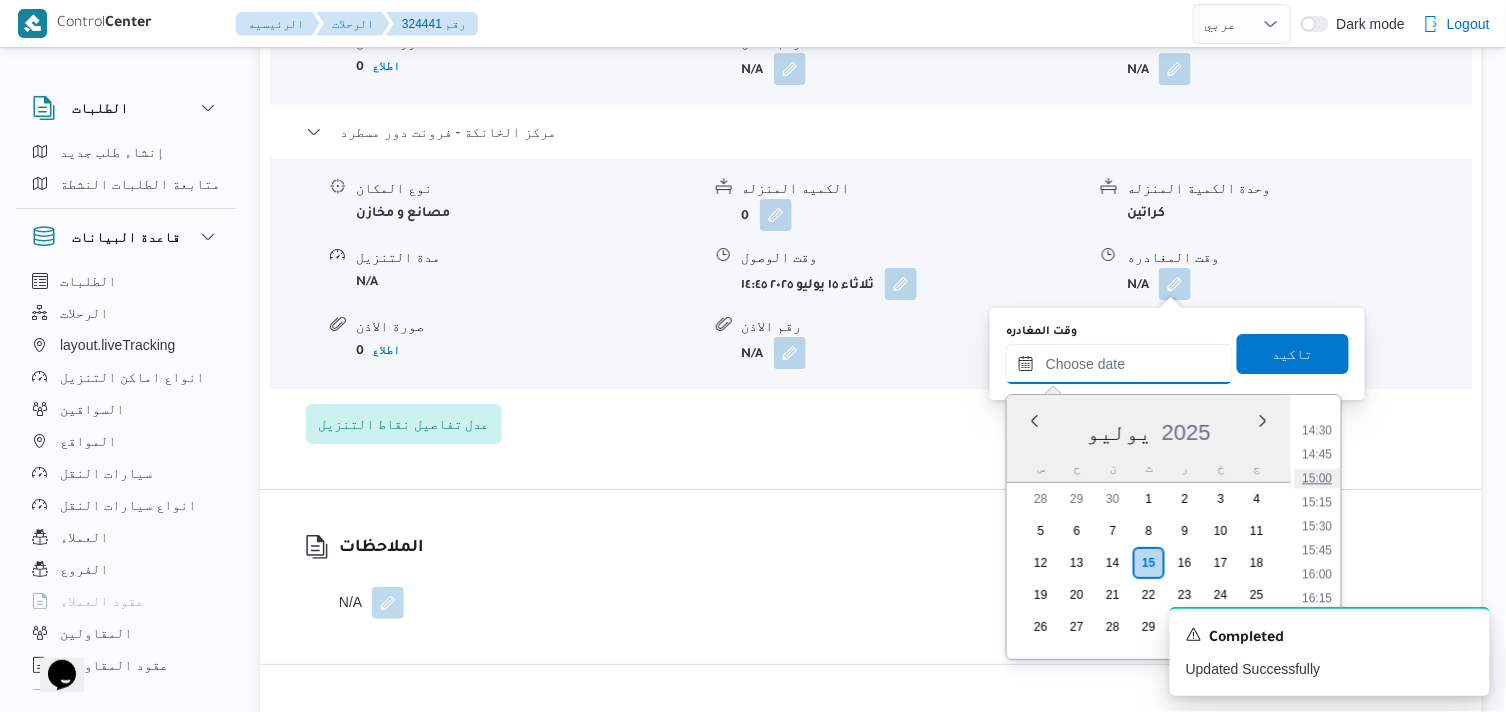 scroll, scrollTop: 1380, scrollLeft: 0, axis: vertical 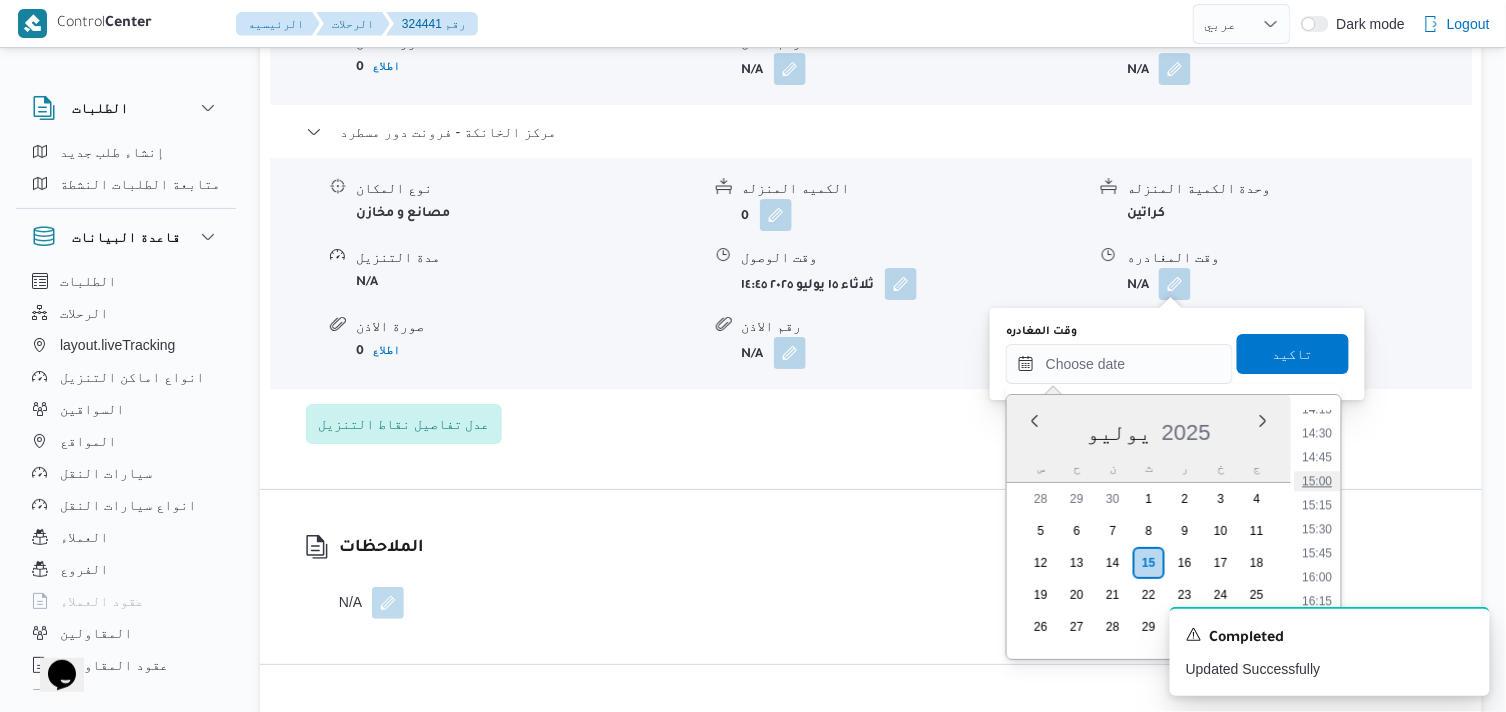 click on "15:00" at bounding box center [1318, 481] 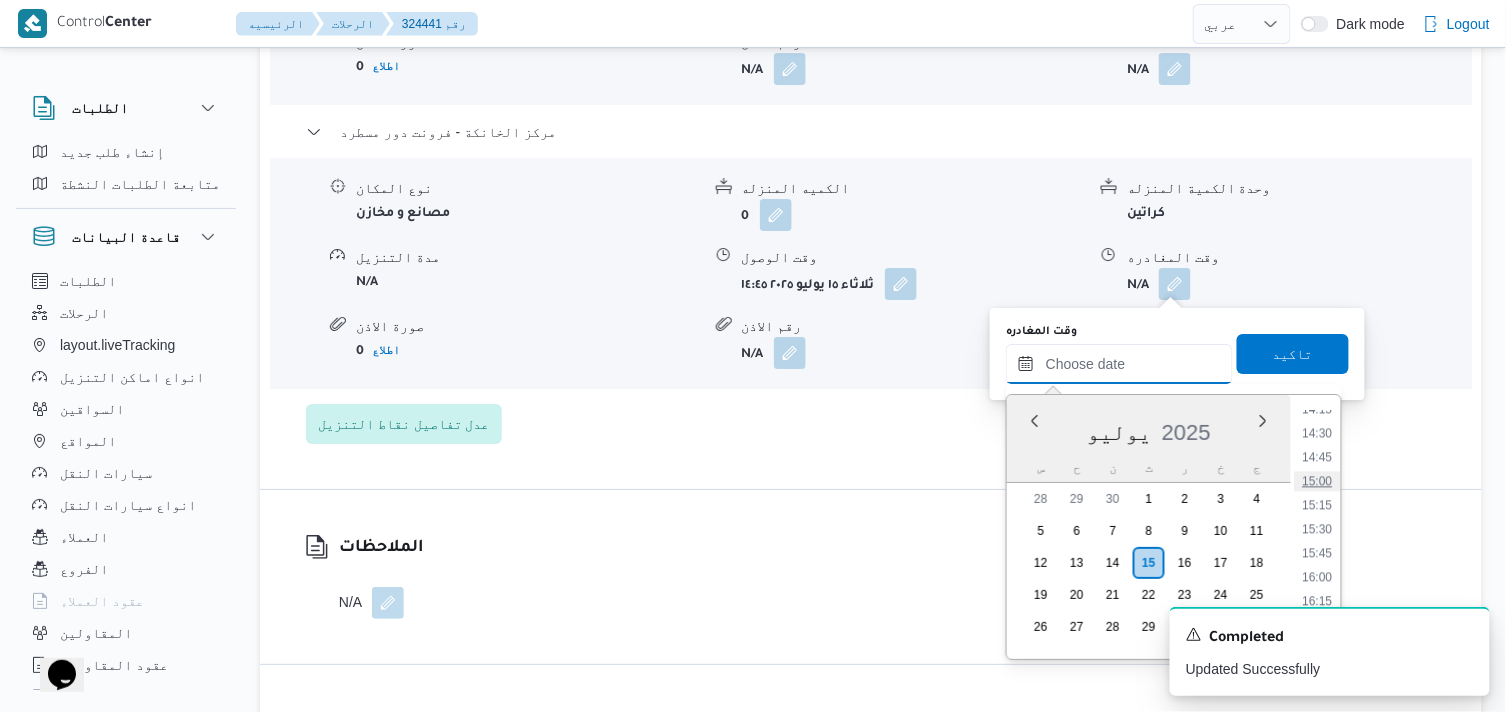 type on "١٥/٠٧/٢٠٢٥ ١٥:٠٠" 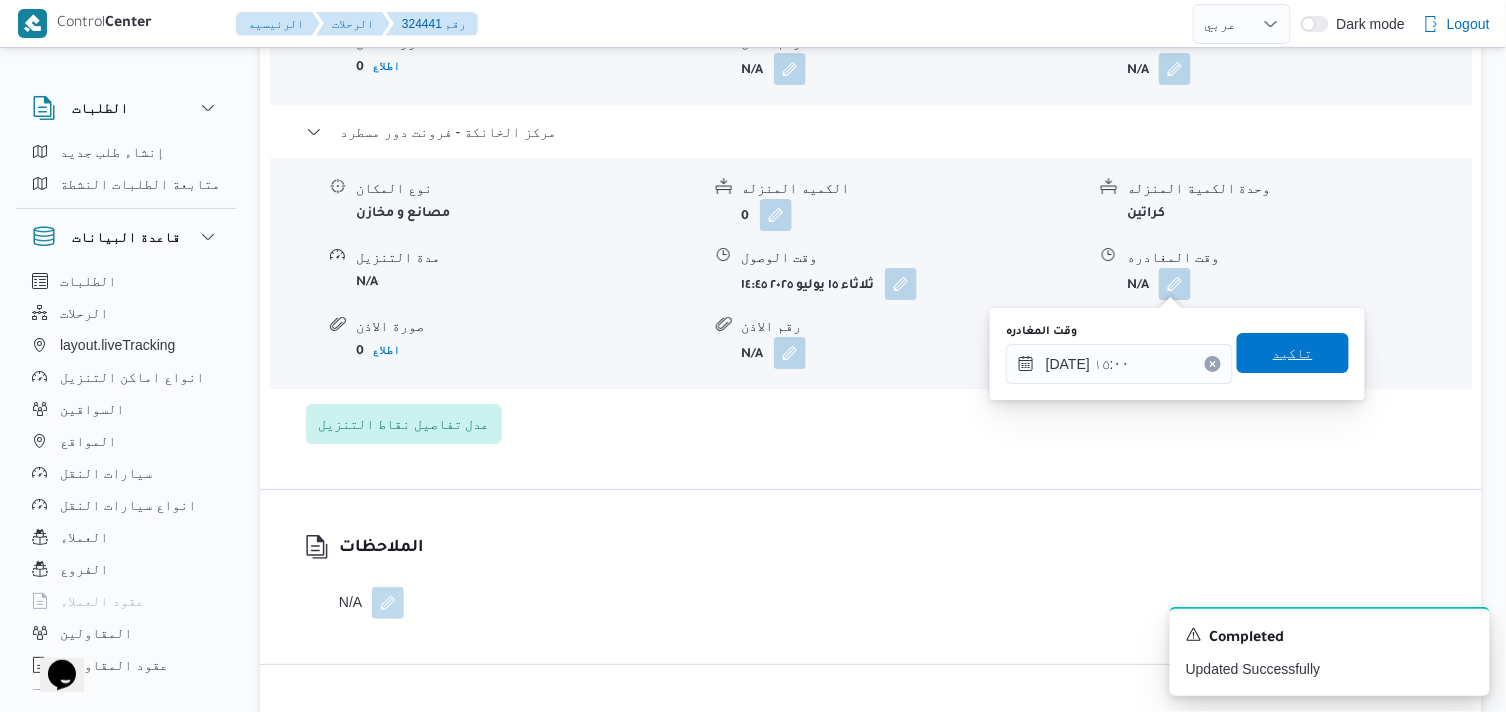 click on "تاكيد" at bounding box center [1293, 353] 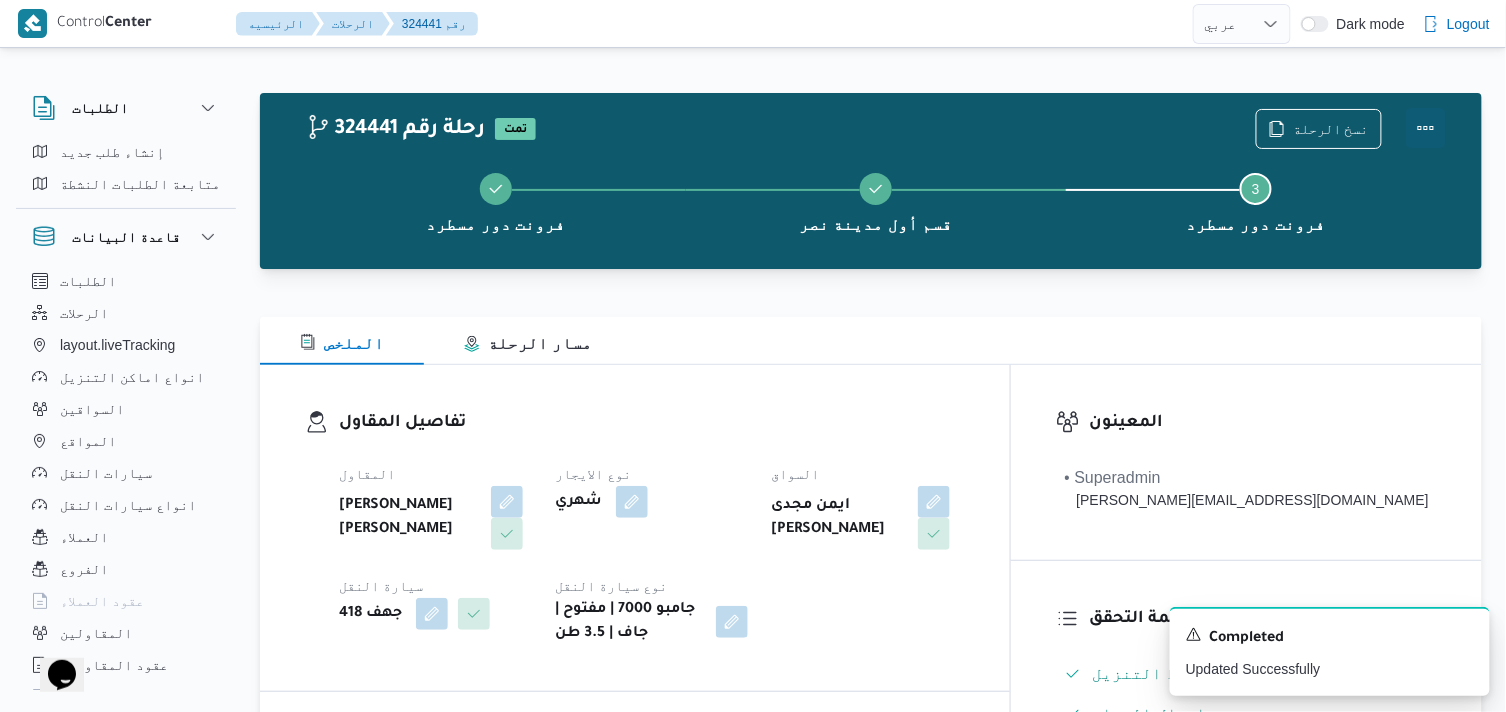 scroll, scrollTop: 0, scrollLeft: 0, axis: both 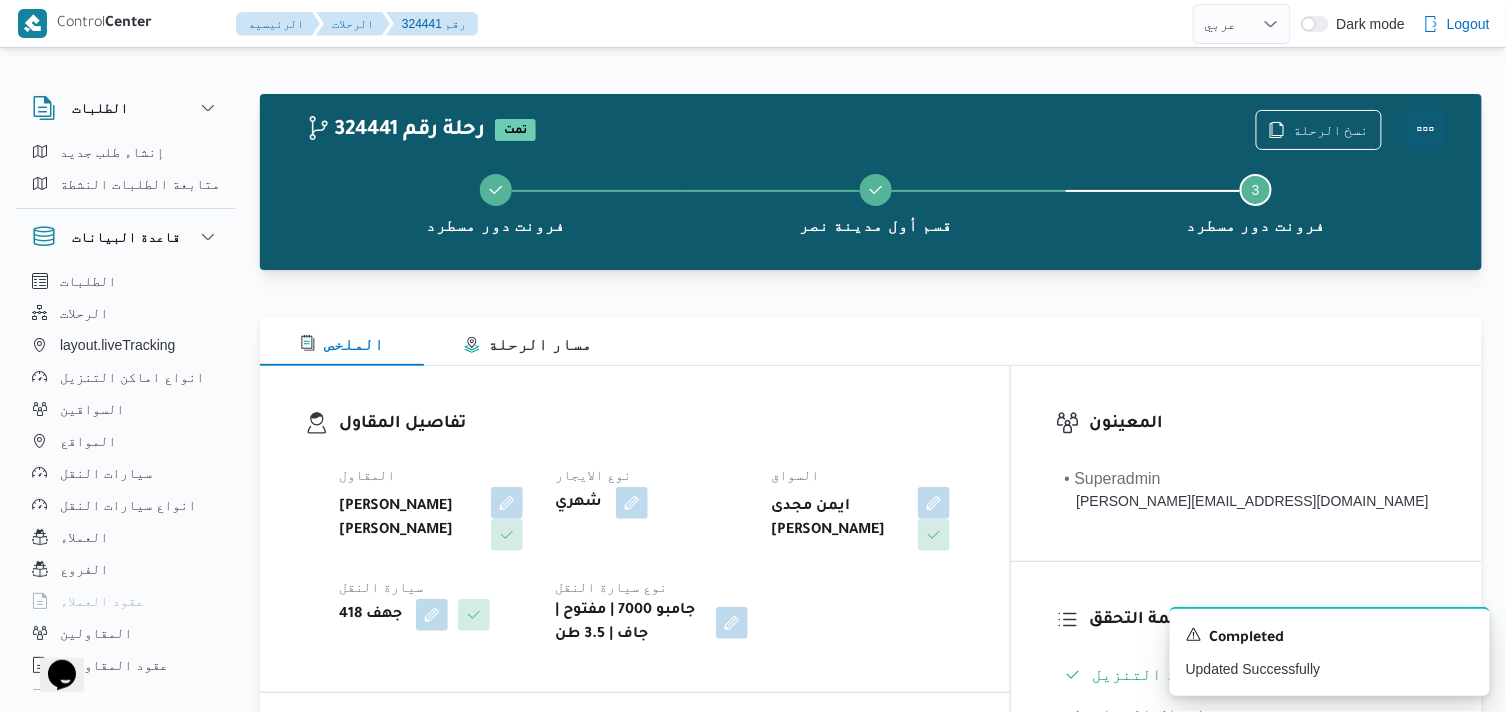 click at bounding box center (1426, 129) 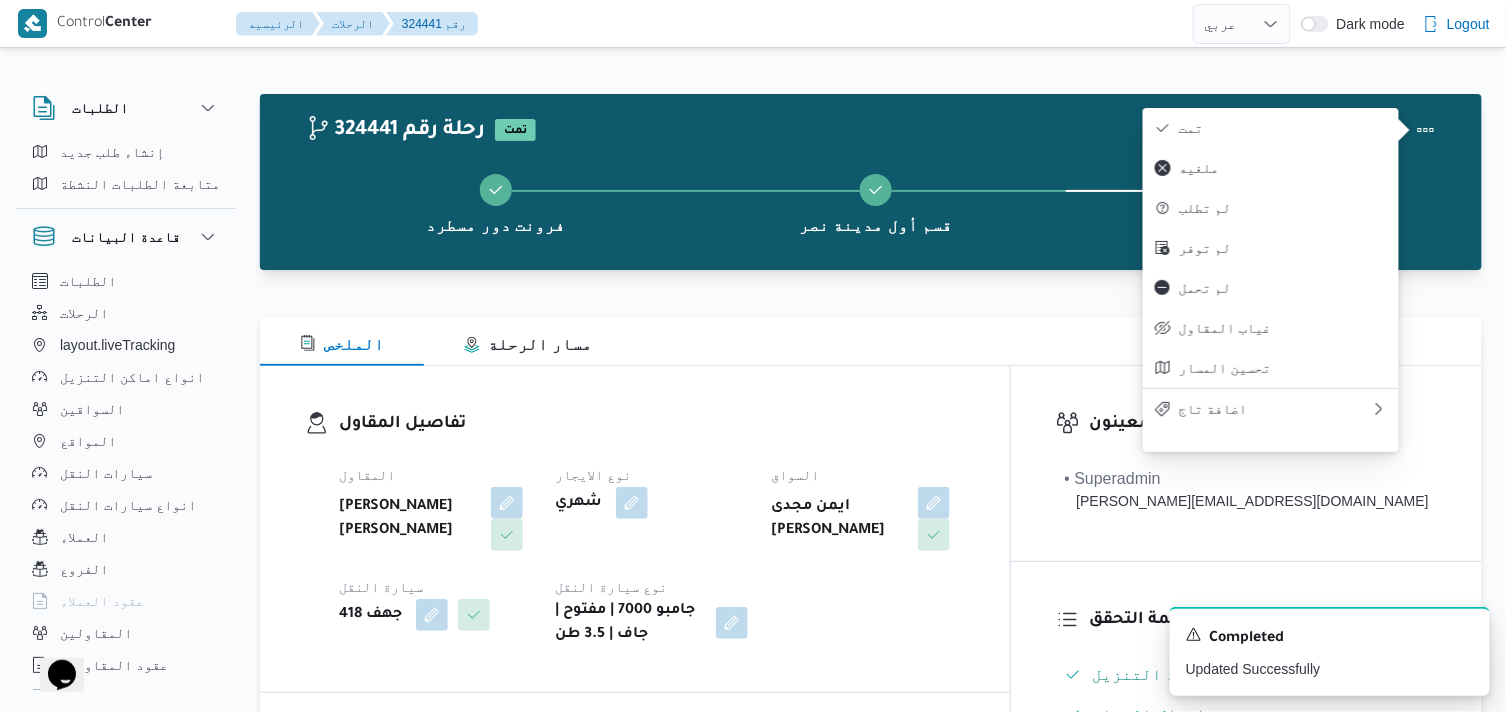 click on "تمت" at bounding box center [1283, 128] 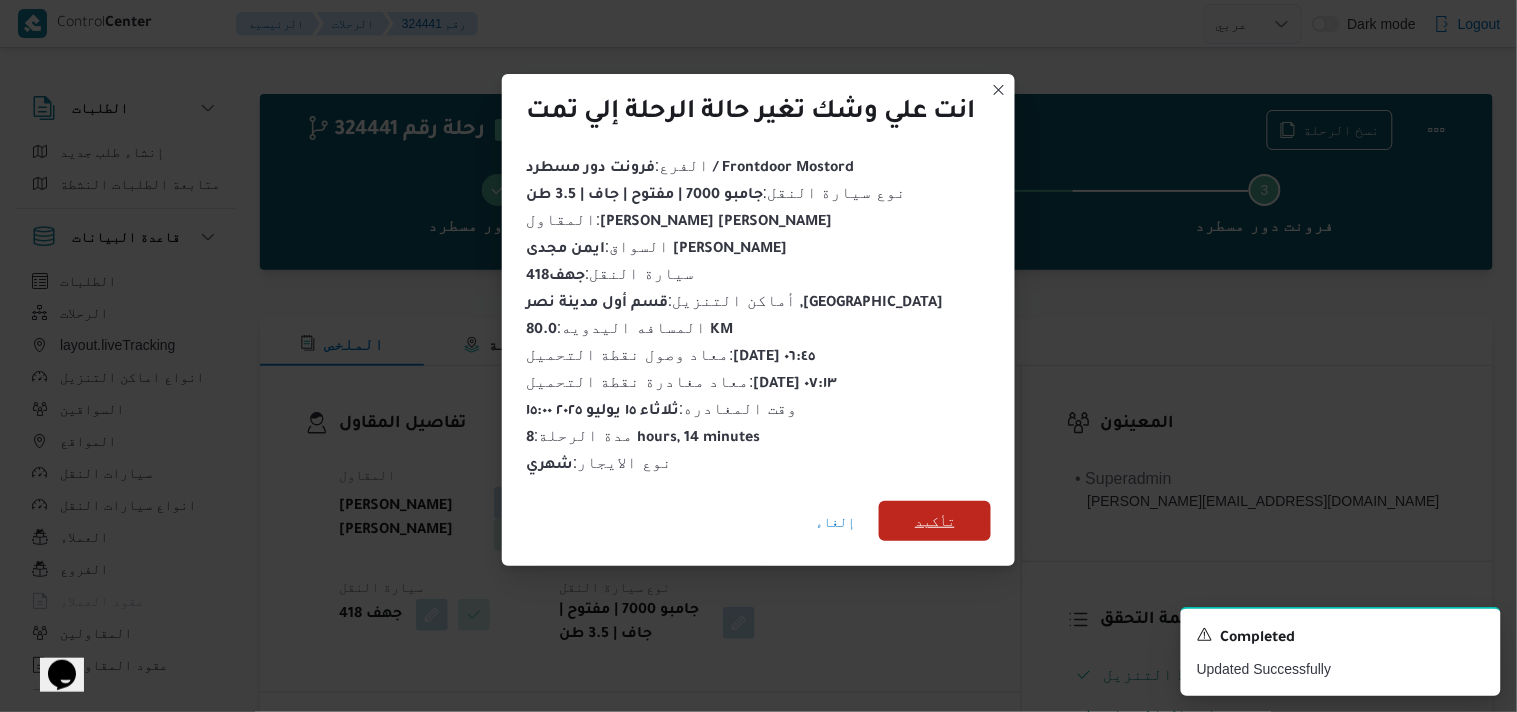 click on "تأكيد" at bounding box center [935, 521] 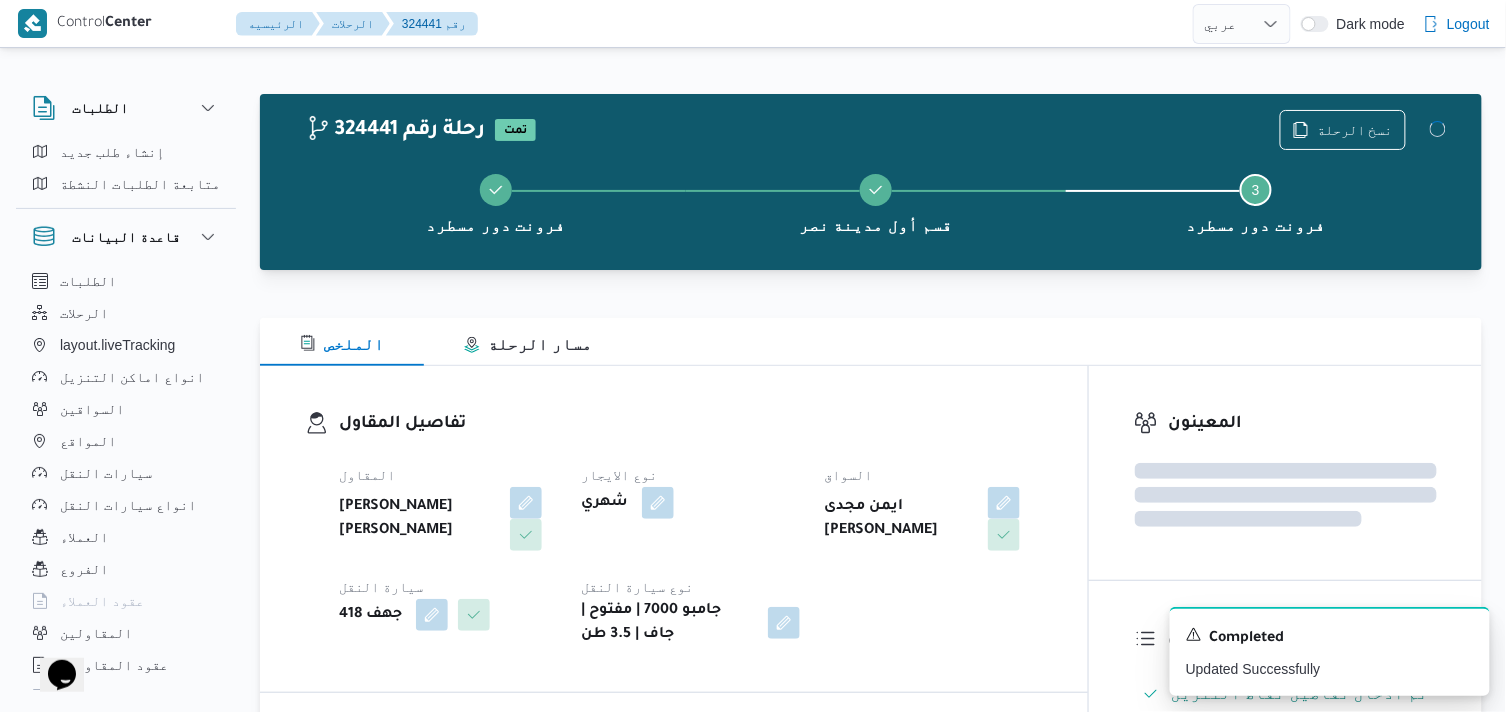 click on "نوع الايجار" at bounding box center [690, 475] 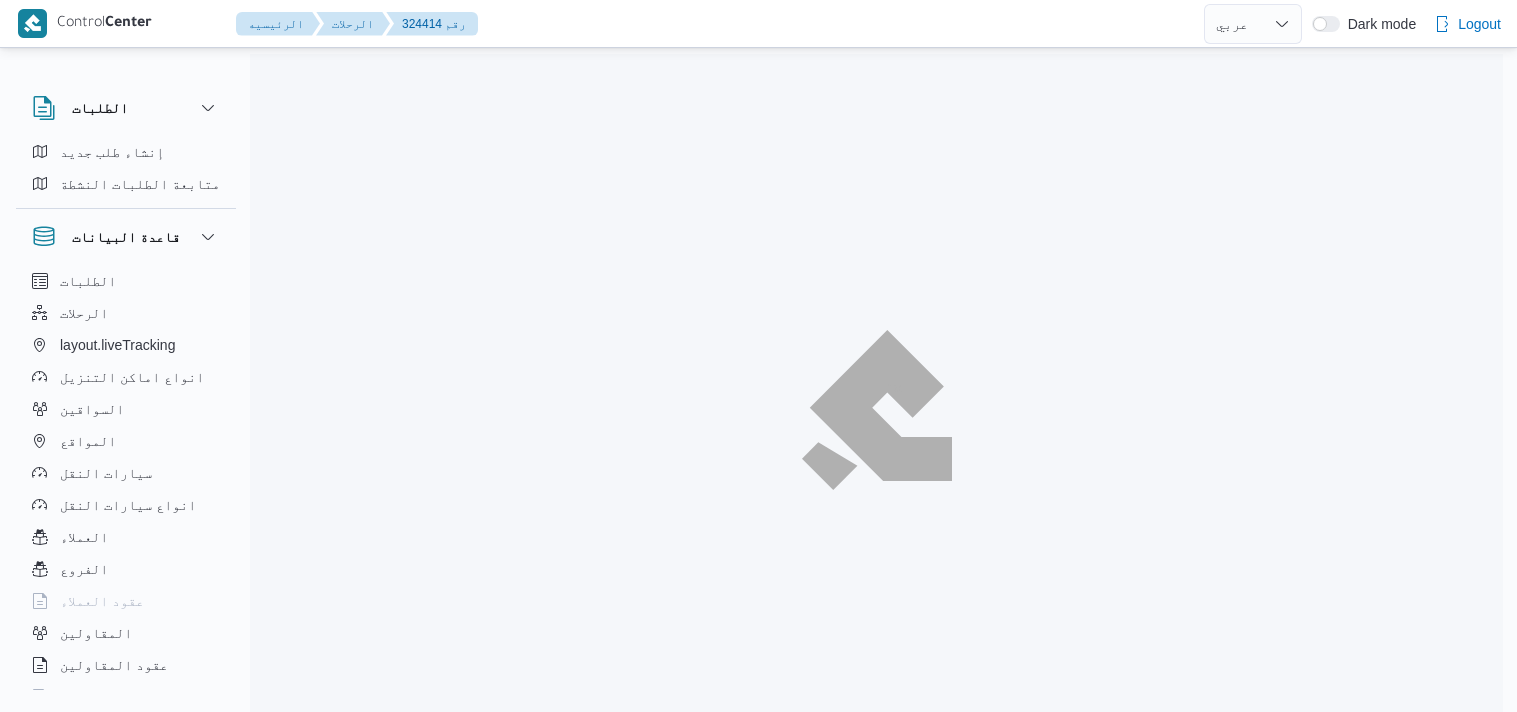 select on "ar" 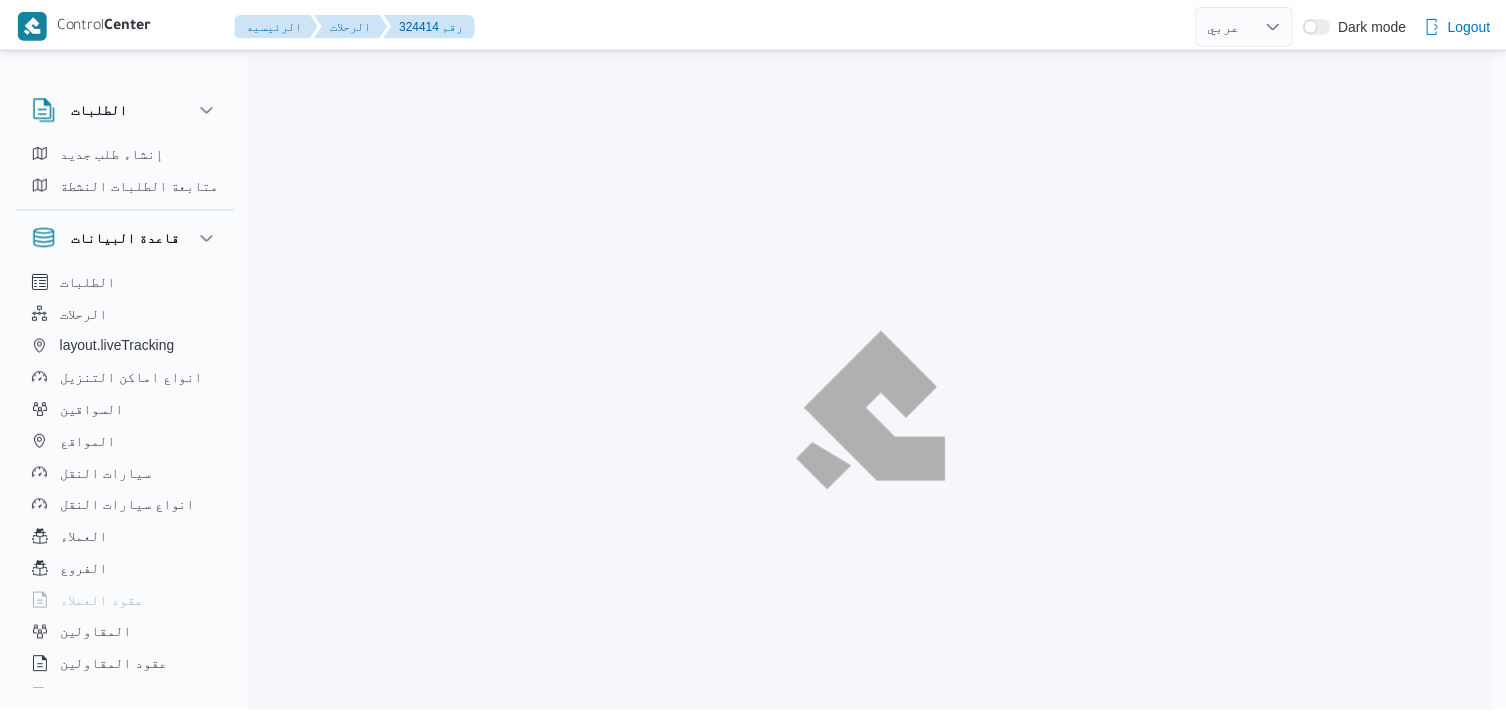 scroll, scrollTop: 0, scrollLeft: 0, axis: both 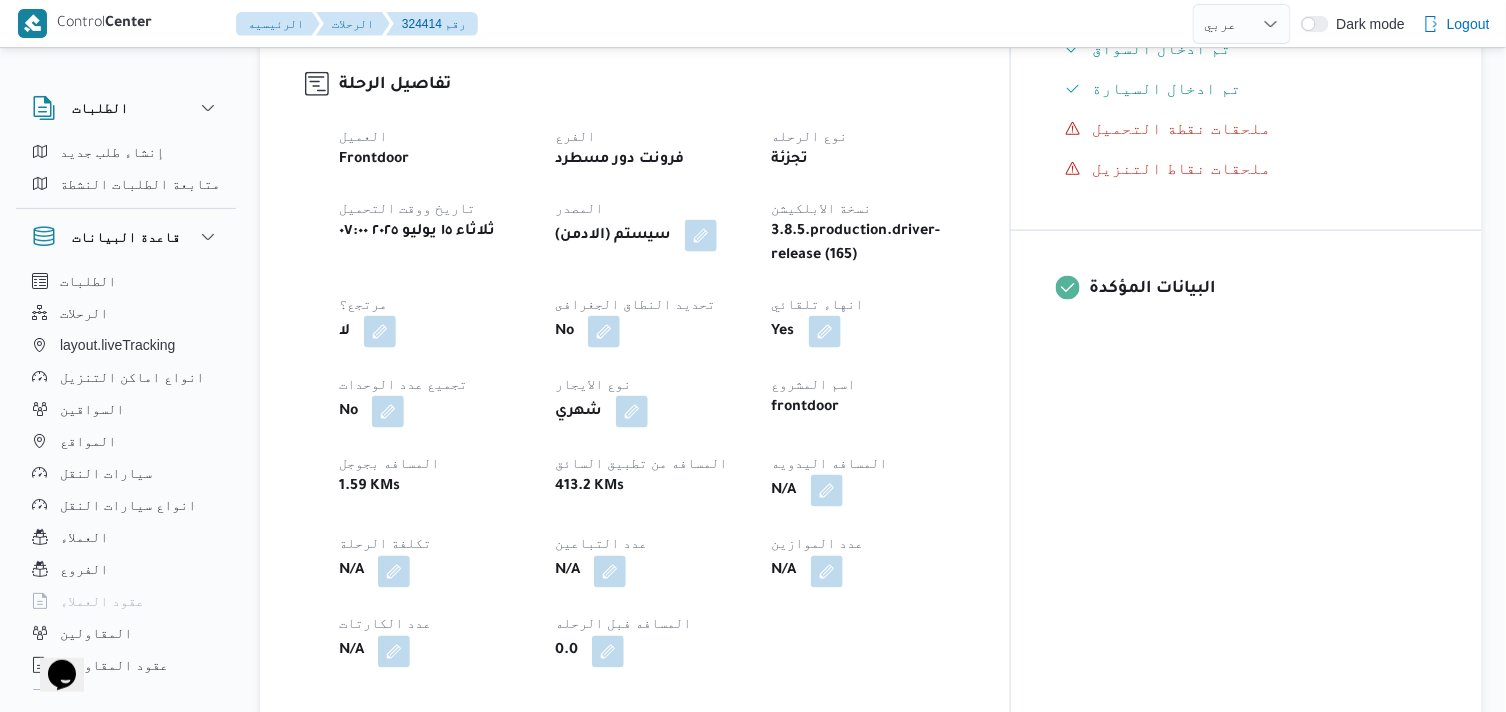 click at bounding box center [827, 491] 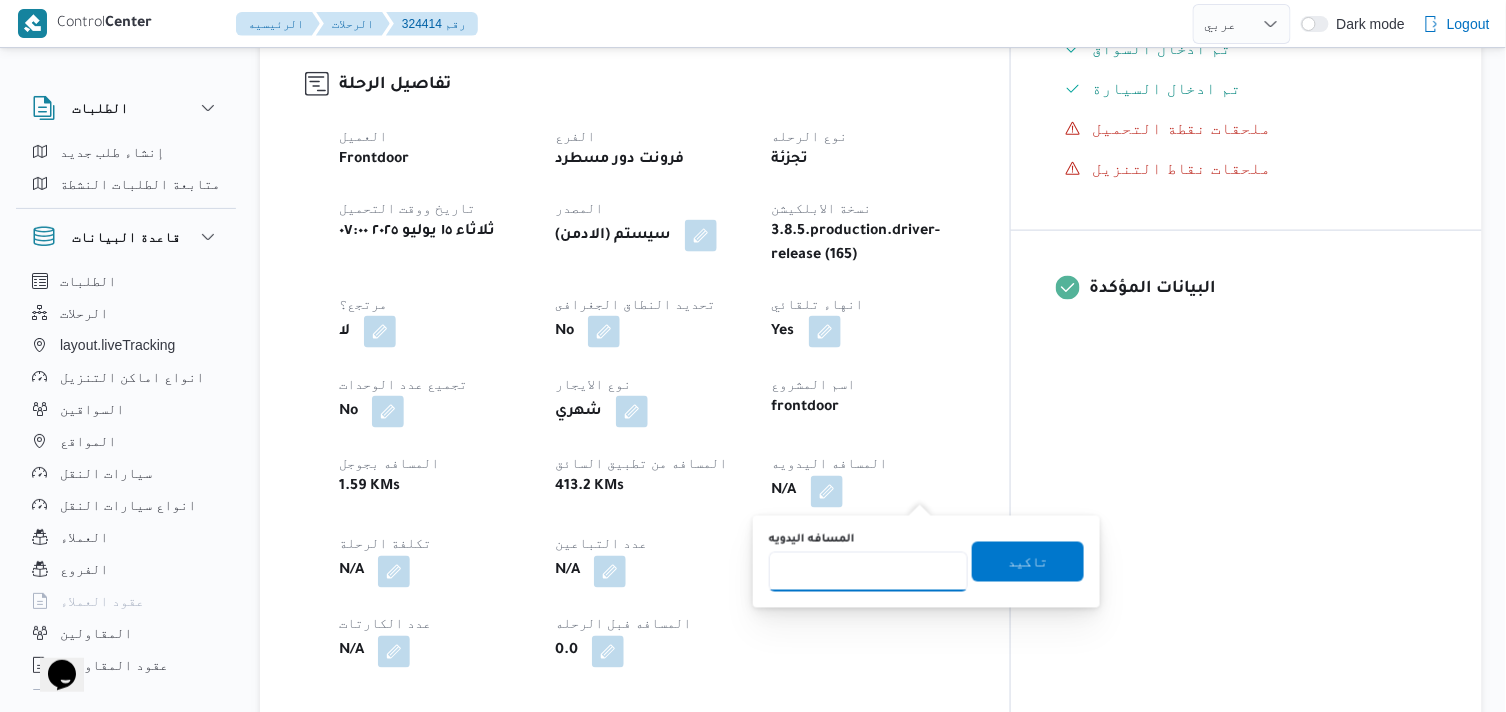 click on "المسافه اليدويه" at bounding box center [868, 572] 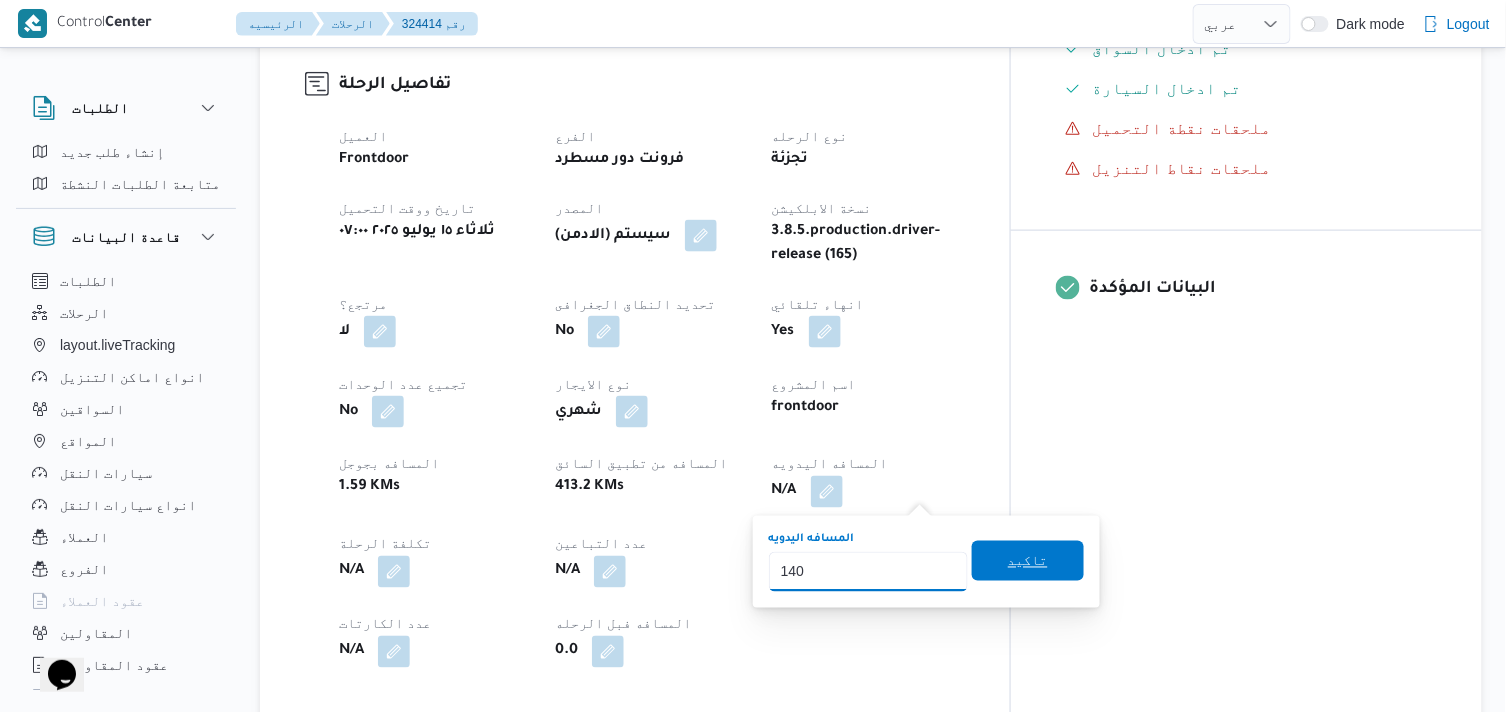 type on "140" 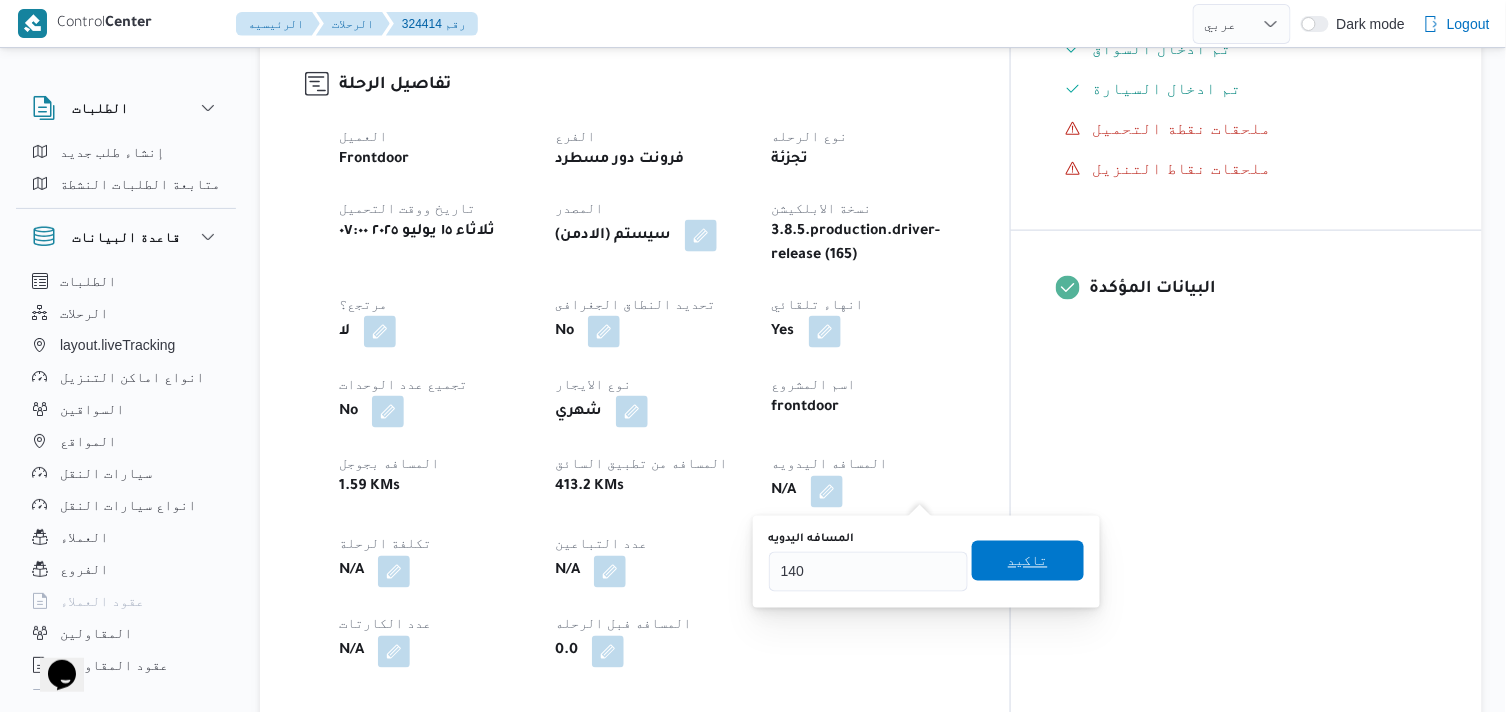 click on "تاكيد" at bounding box center (1028, 561) 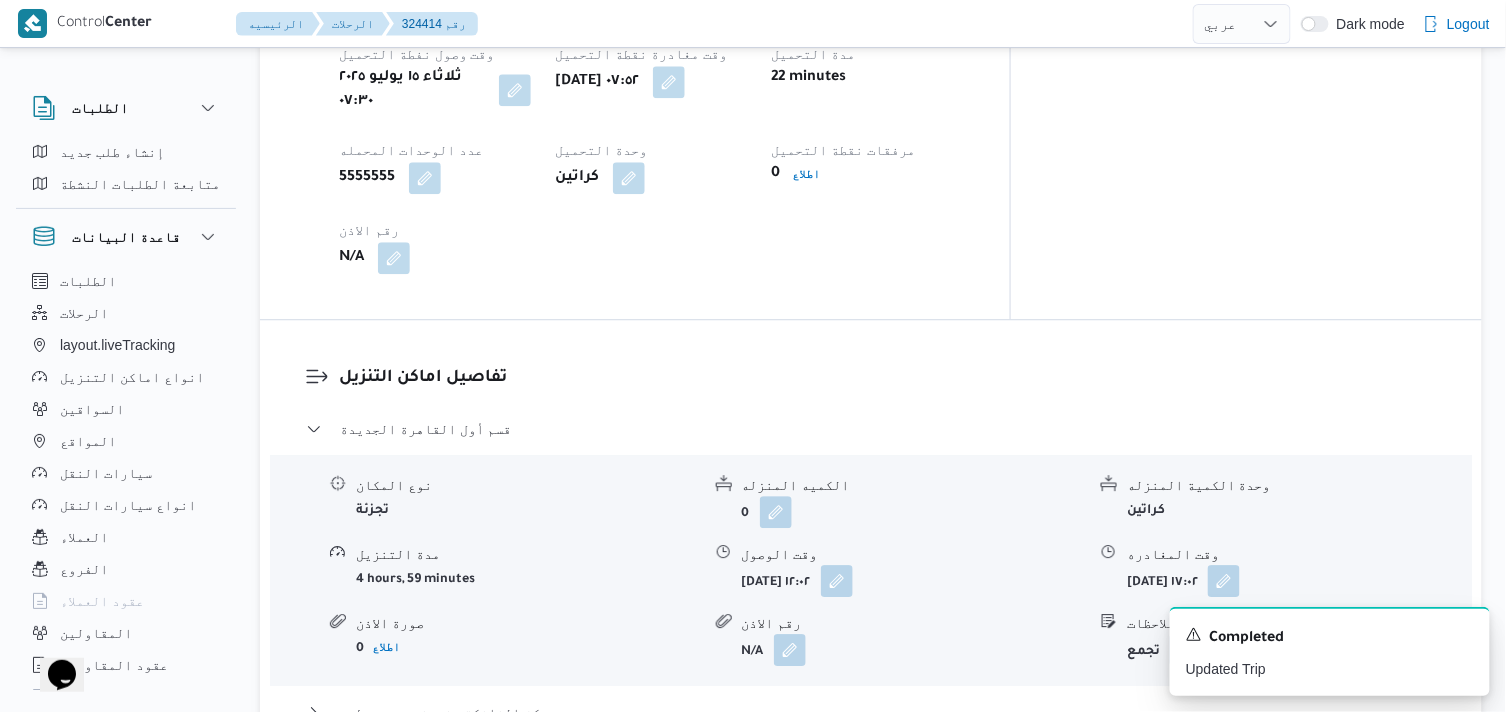 scroll, scrollTop: 1444, scrollLeft: 0, axis: vertical 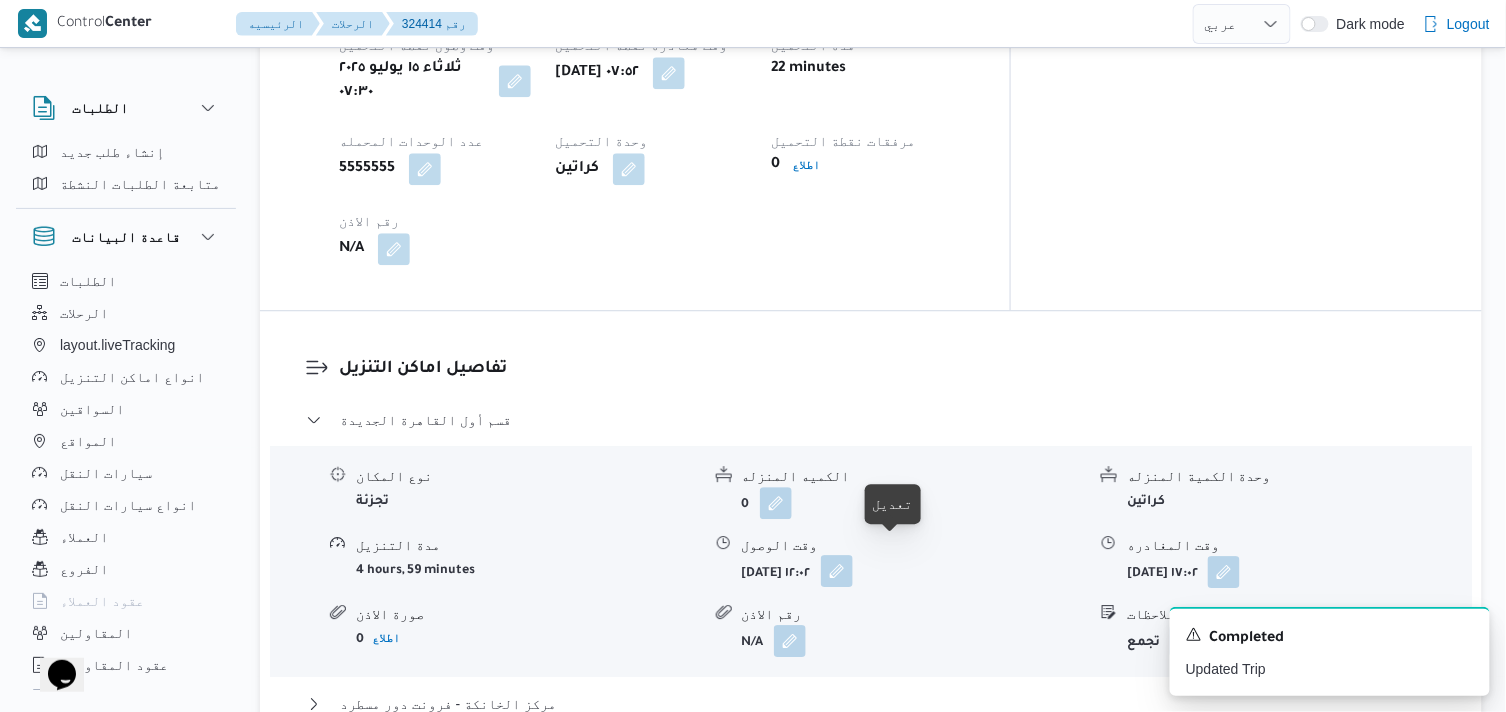 click at bounding box center [837, 571] 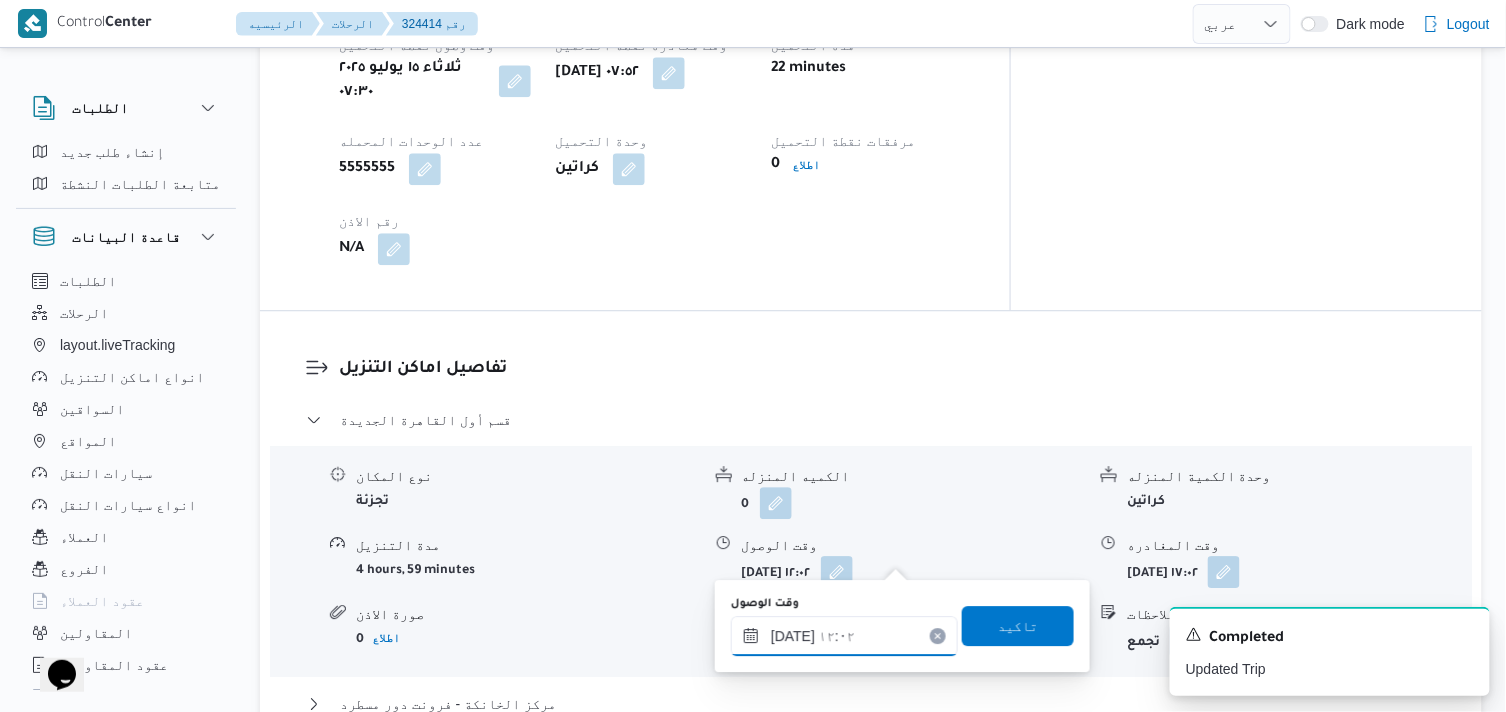click on "[DATE] ١٢:٠٢" at bounding box center (844, 636) 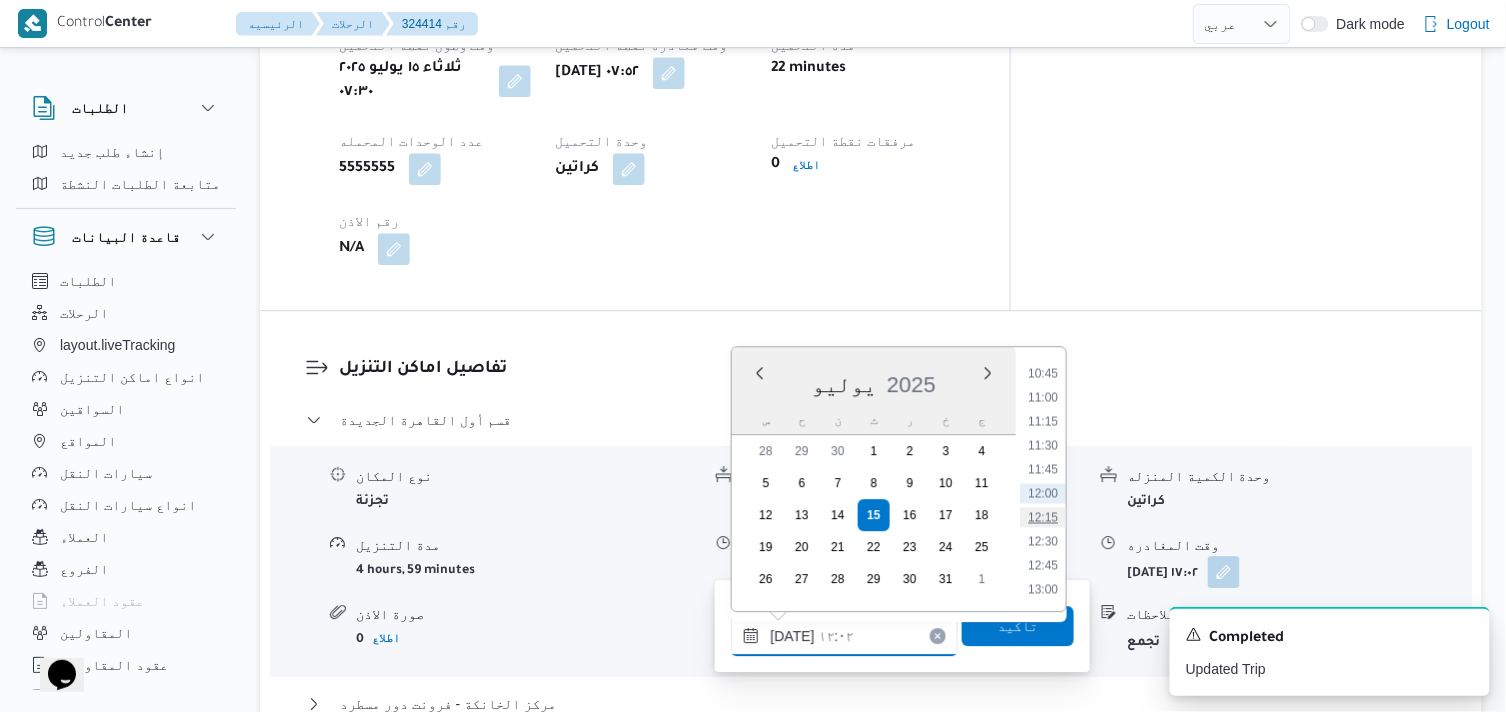 scroll, scrollTop: 698, scrollLeft: 0, axis: vertical 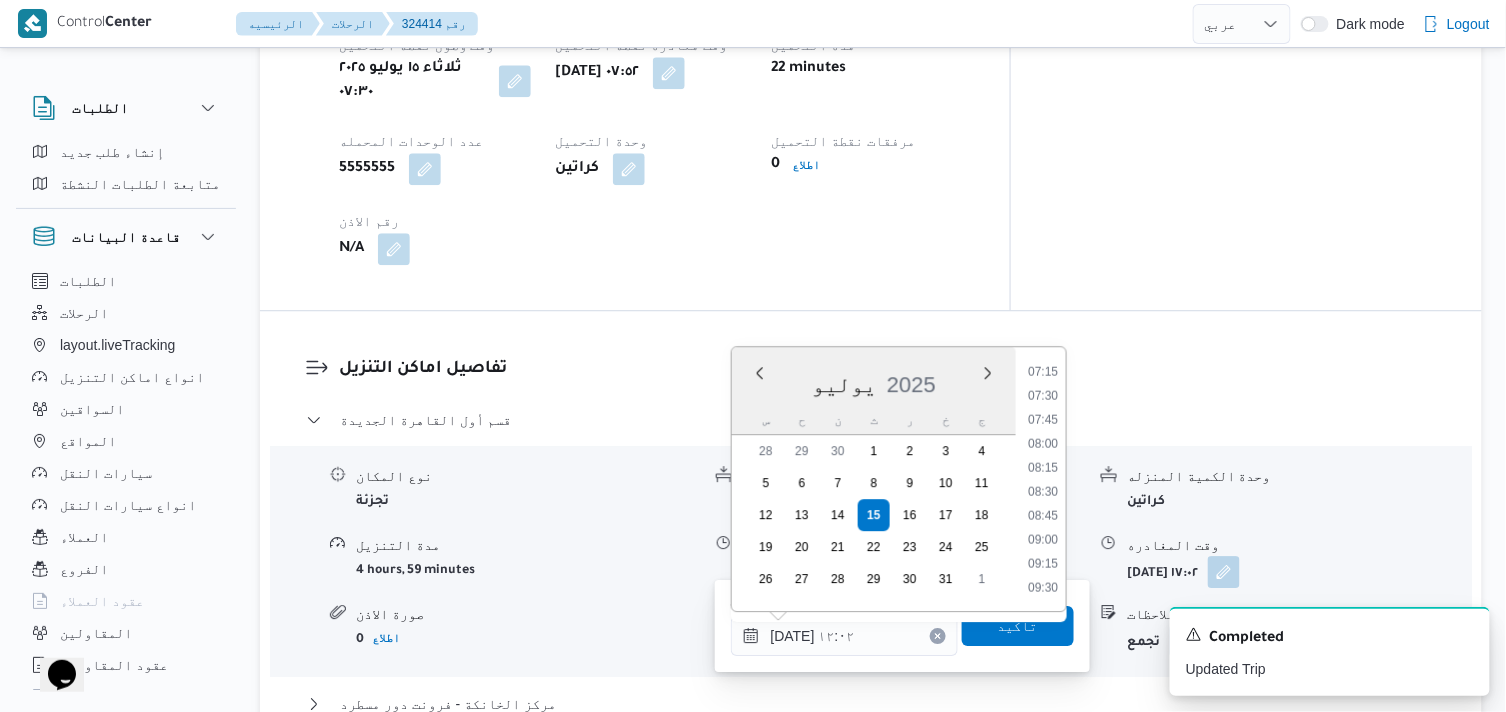 drag, startPoint x: 1054, startPoint y: 533, endPoint x: 1028, endPoint y: 570, distance: 45.221676 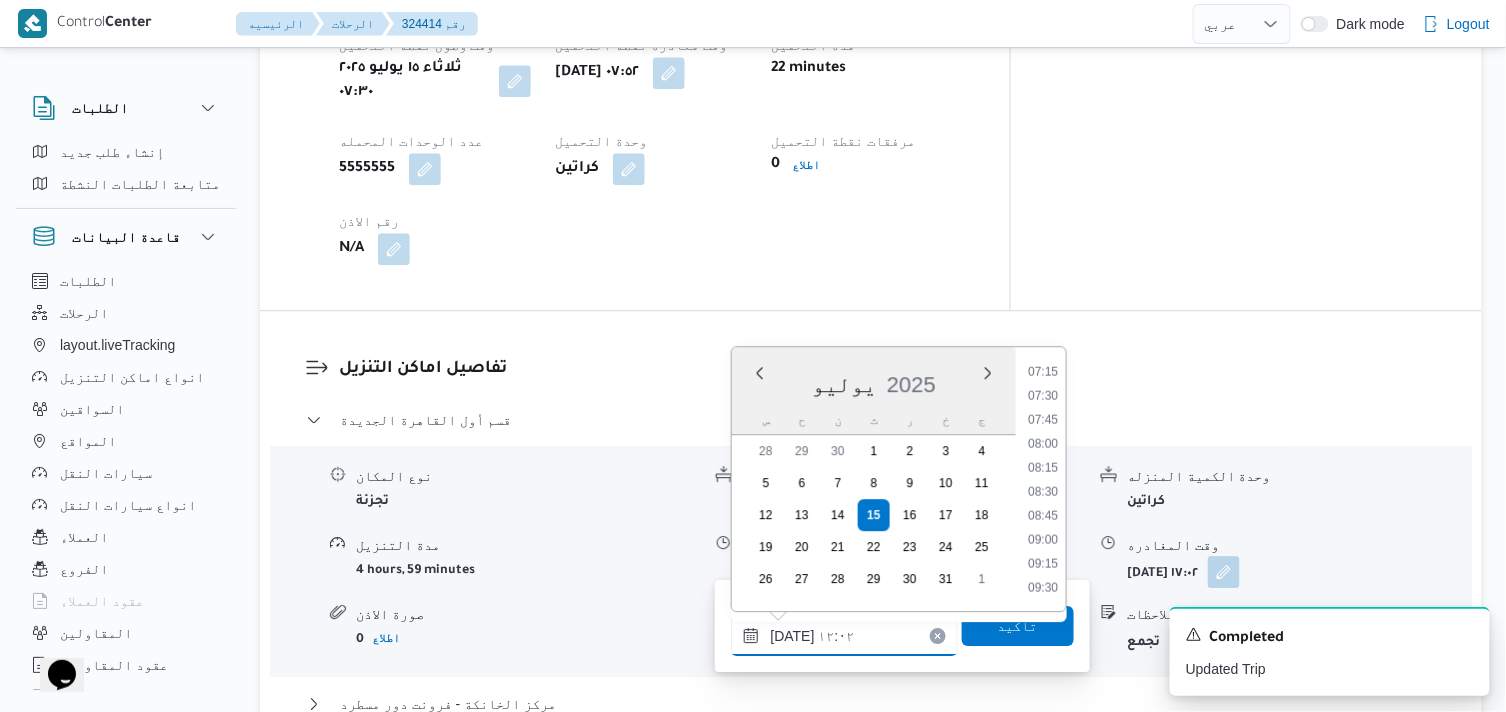 type on "[DATE] ٠٩:٠٠" 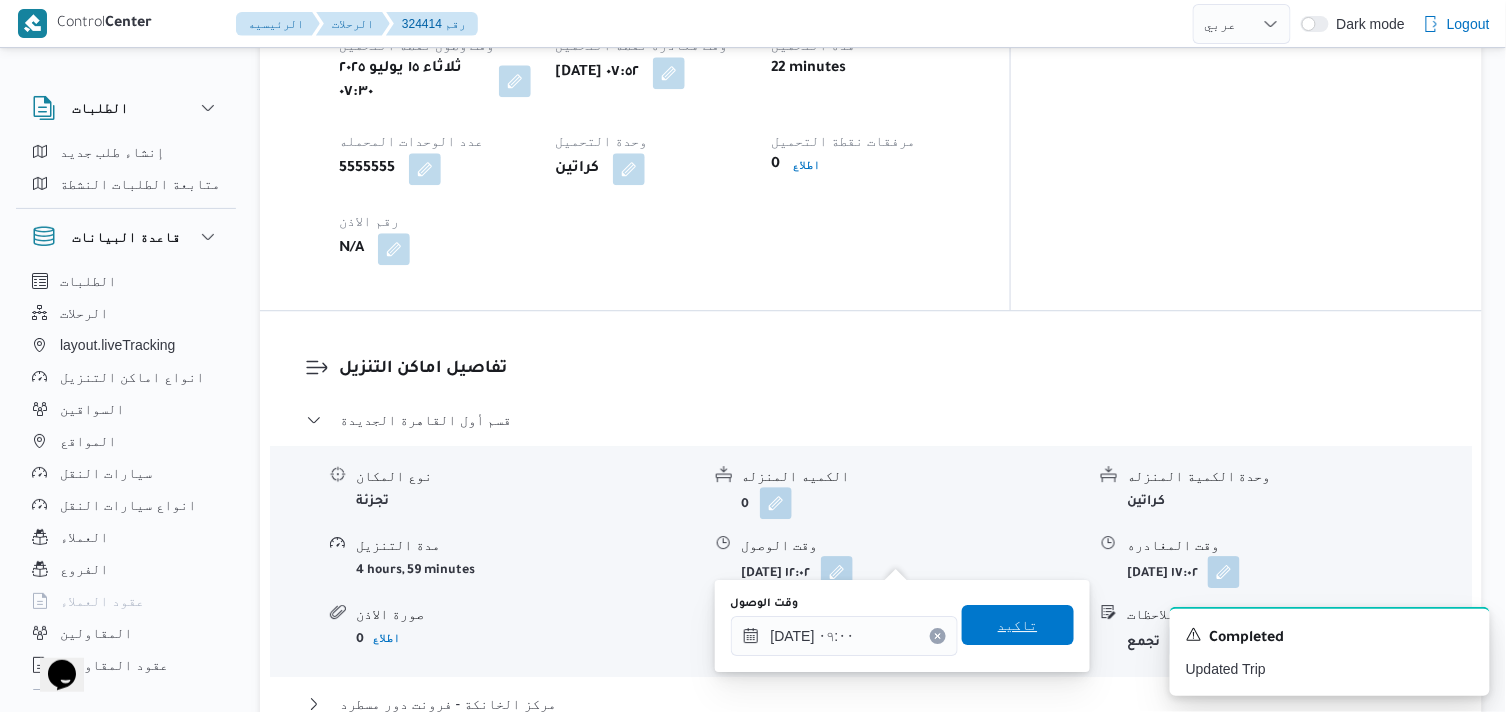 click on "تاكيد" at bounding box center (1018, 625) 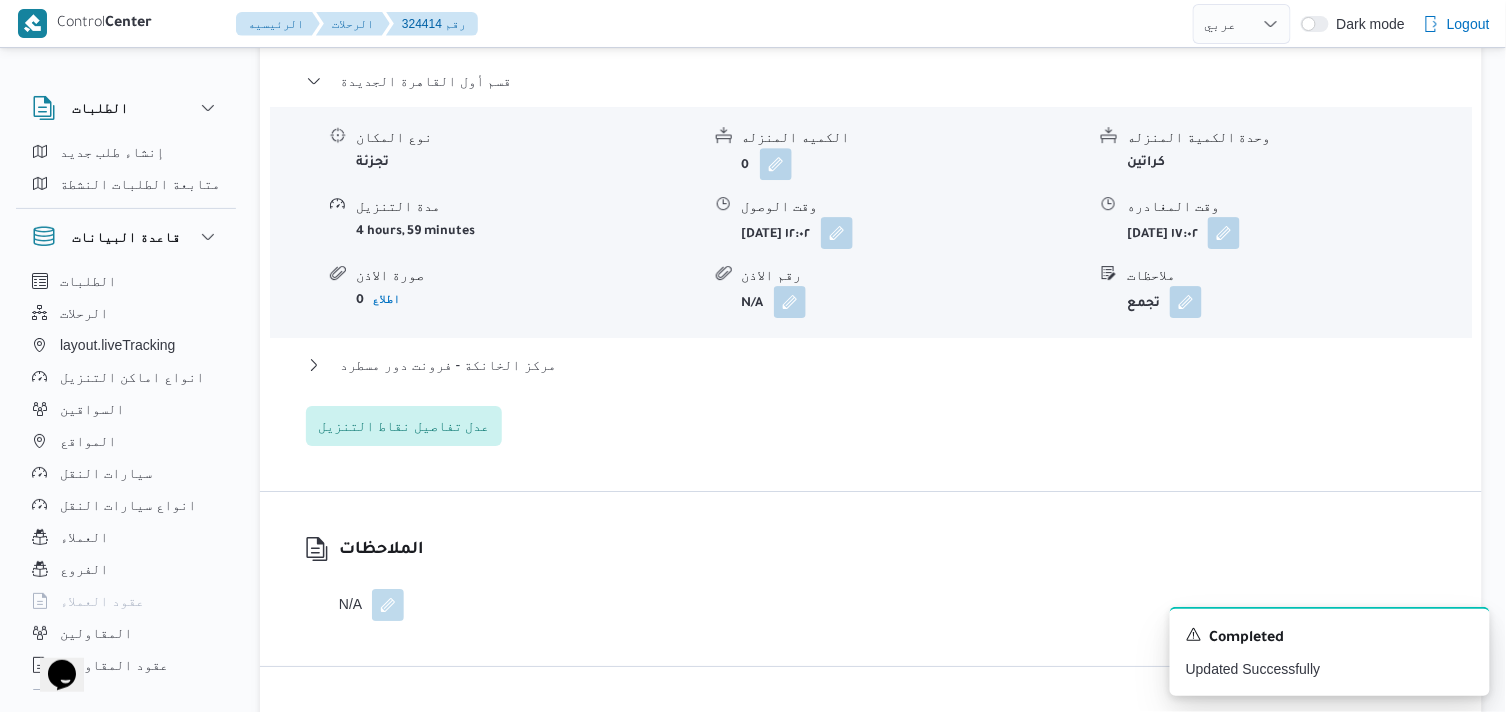 scroll, scrollTop: 1777, scrollLeft: 0, axis: vertical 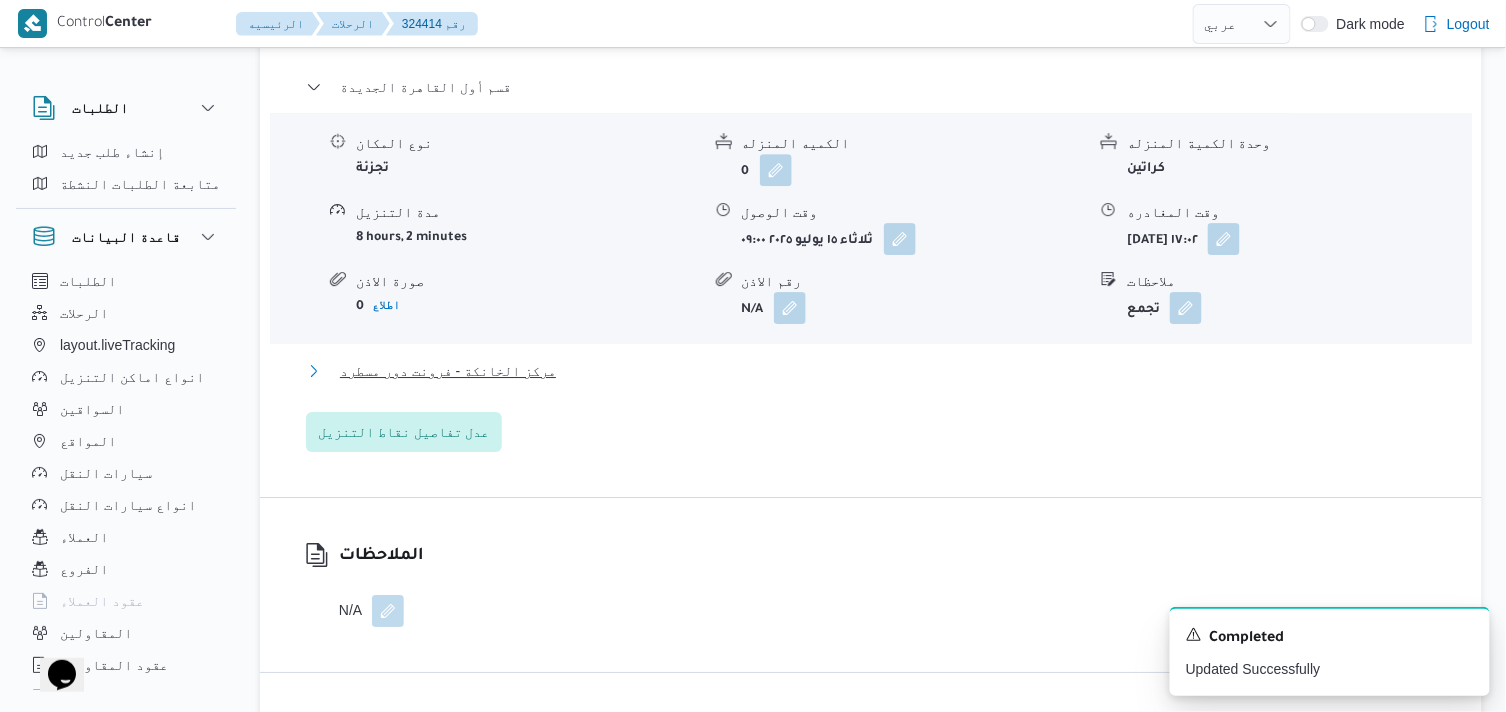 click on "مركز الخانكة -
فرونت دور مسطرد" at bounding box center (448, 371) 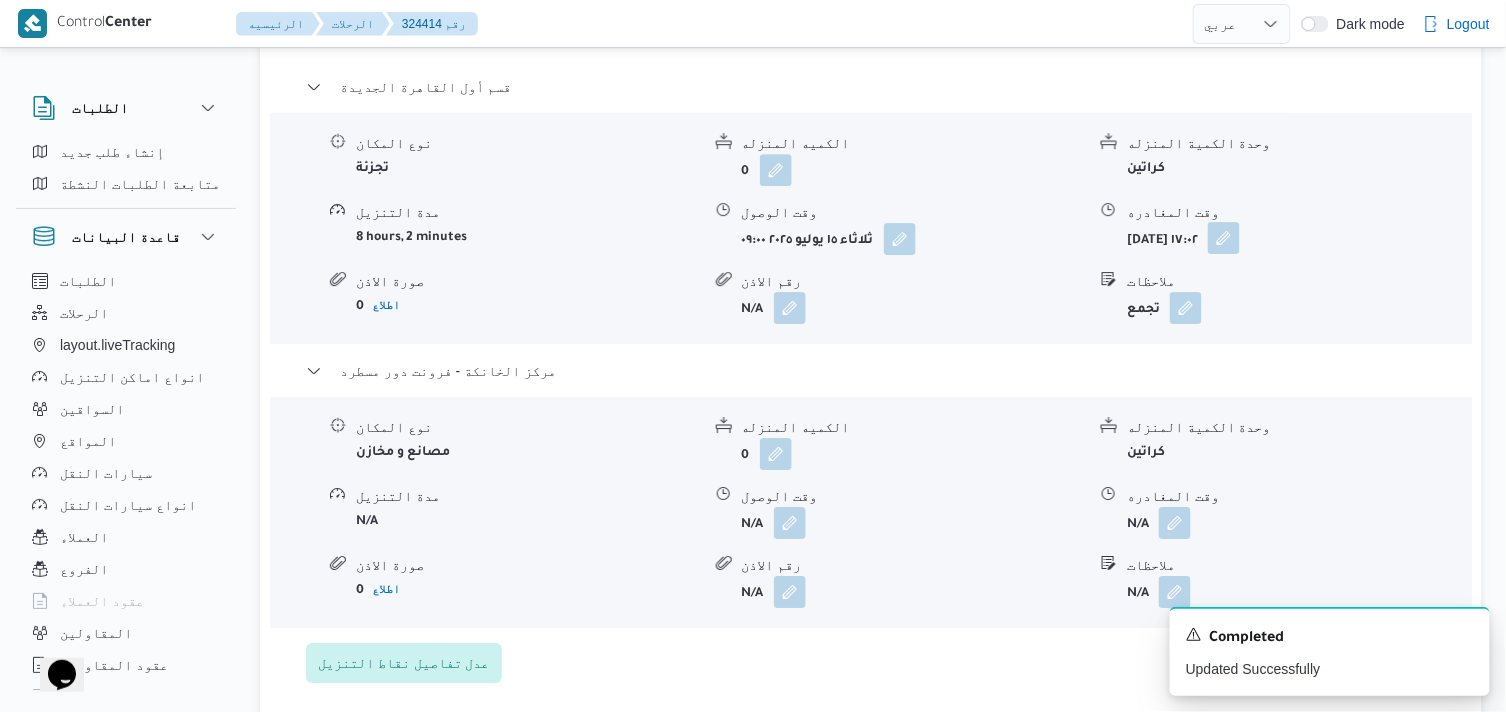drag, startPoint x: 1293, startPoint y: 211, endPoint x: 1293, endPoint y: 227, distance: 16 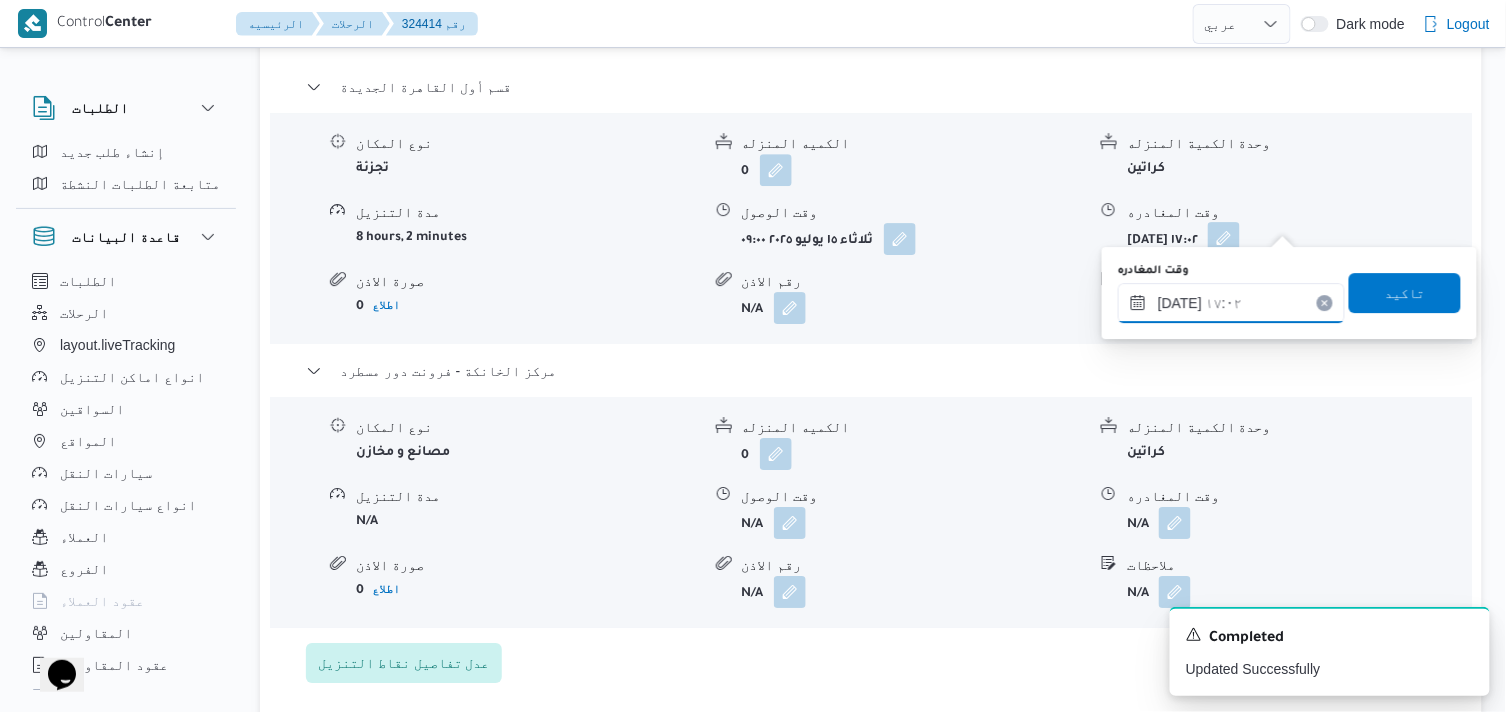click on "١٥/٠٧/٢٠٢٥ ١٧:٠٢" at bounding box center (1231, 303) 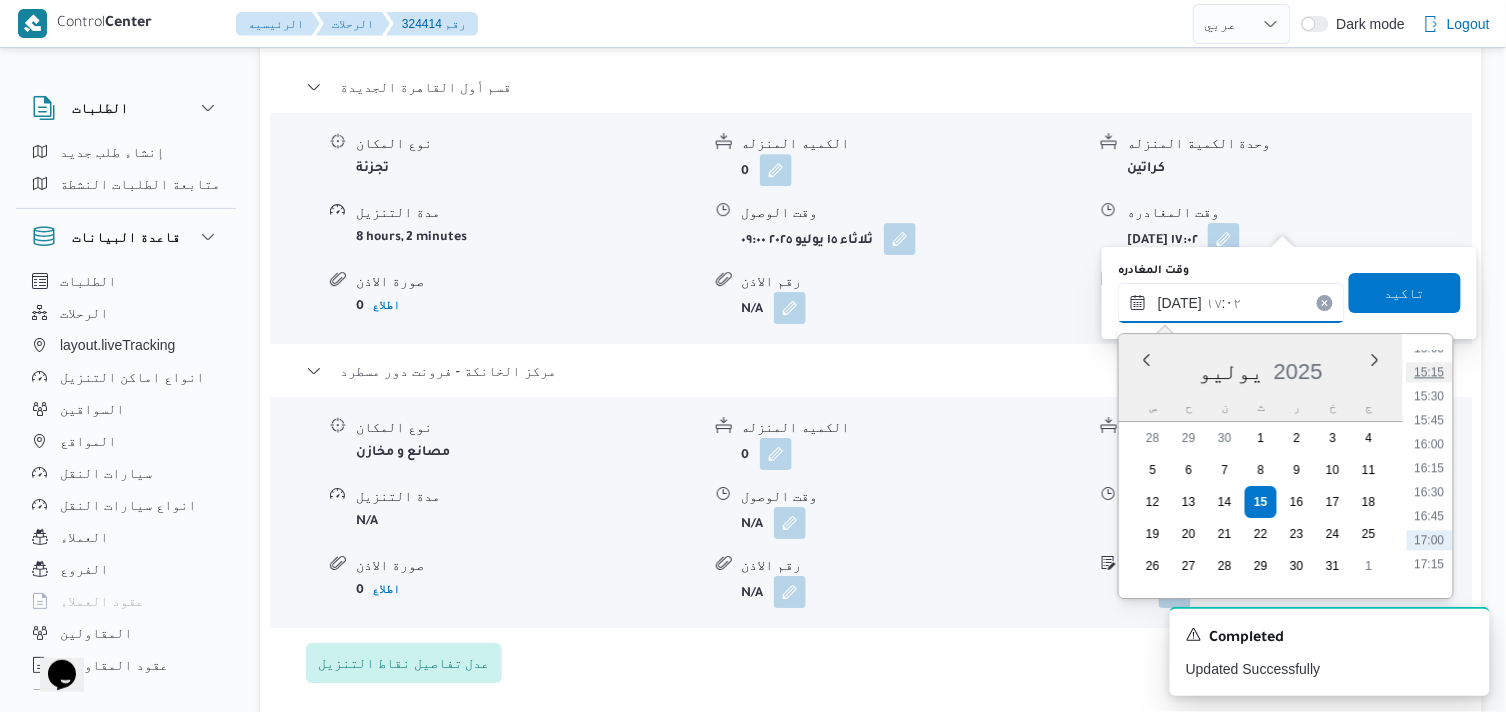 scroll, scrollTop: 1400, scrollLeft: 0, axis: vertical 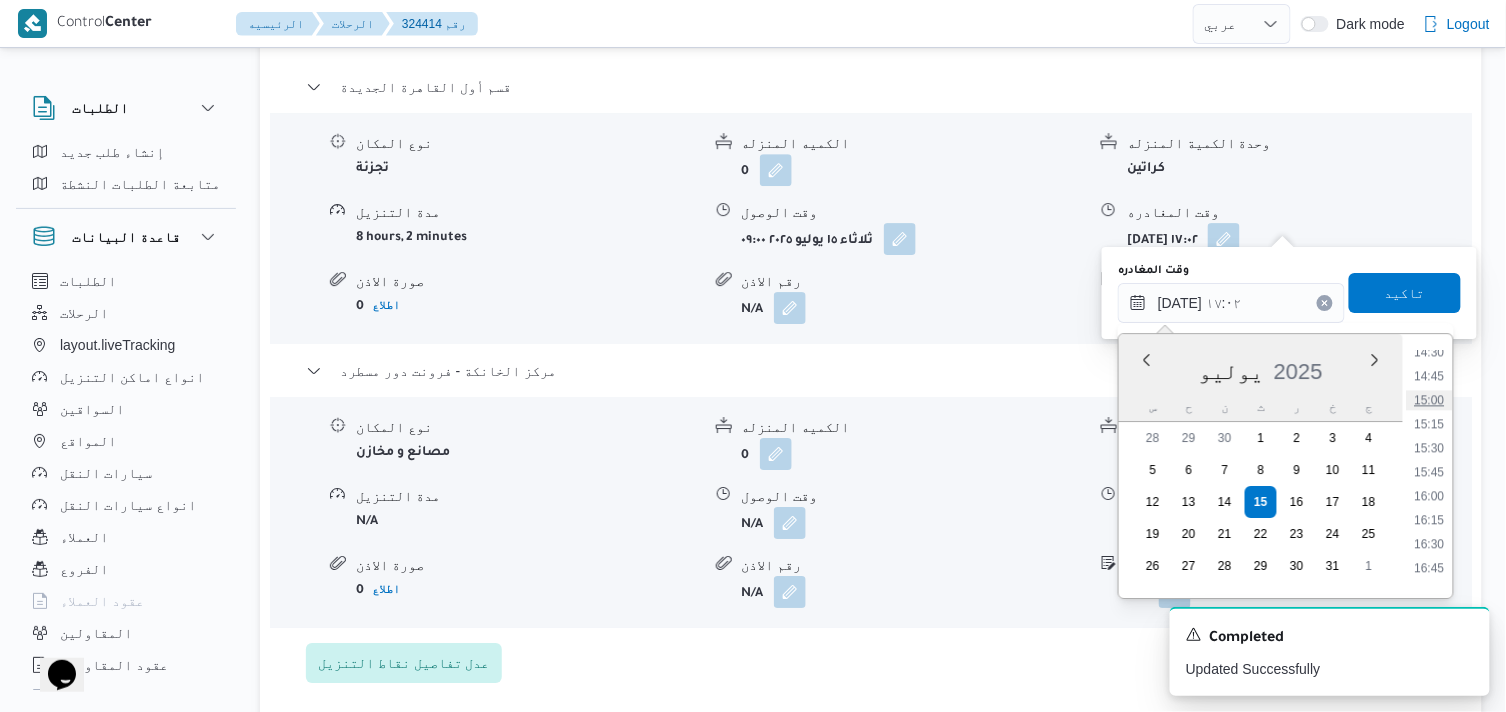 click on "15:00" at bounding box center [1430, 400] 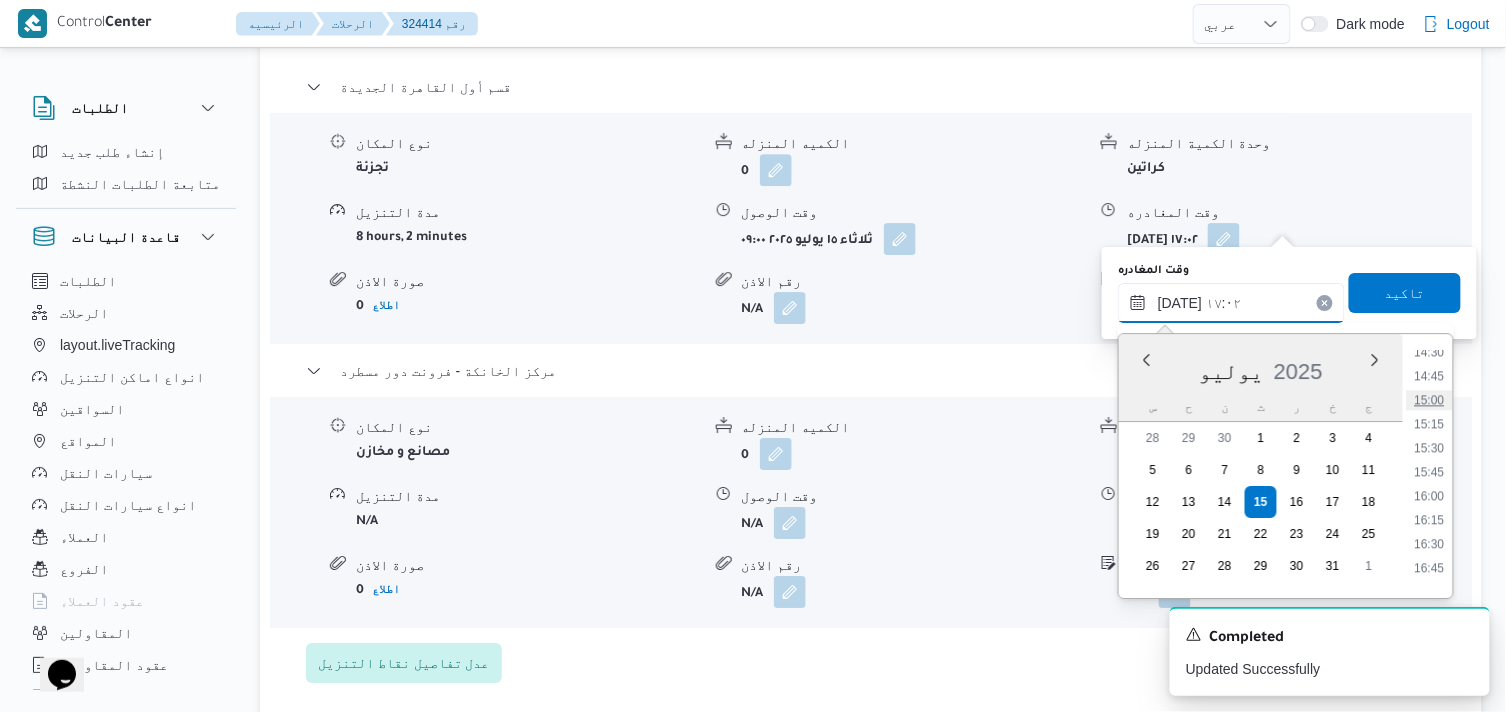 type on "١٥/٠٧/٢٠٢٥ ١٥:٠٠" 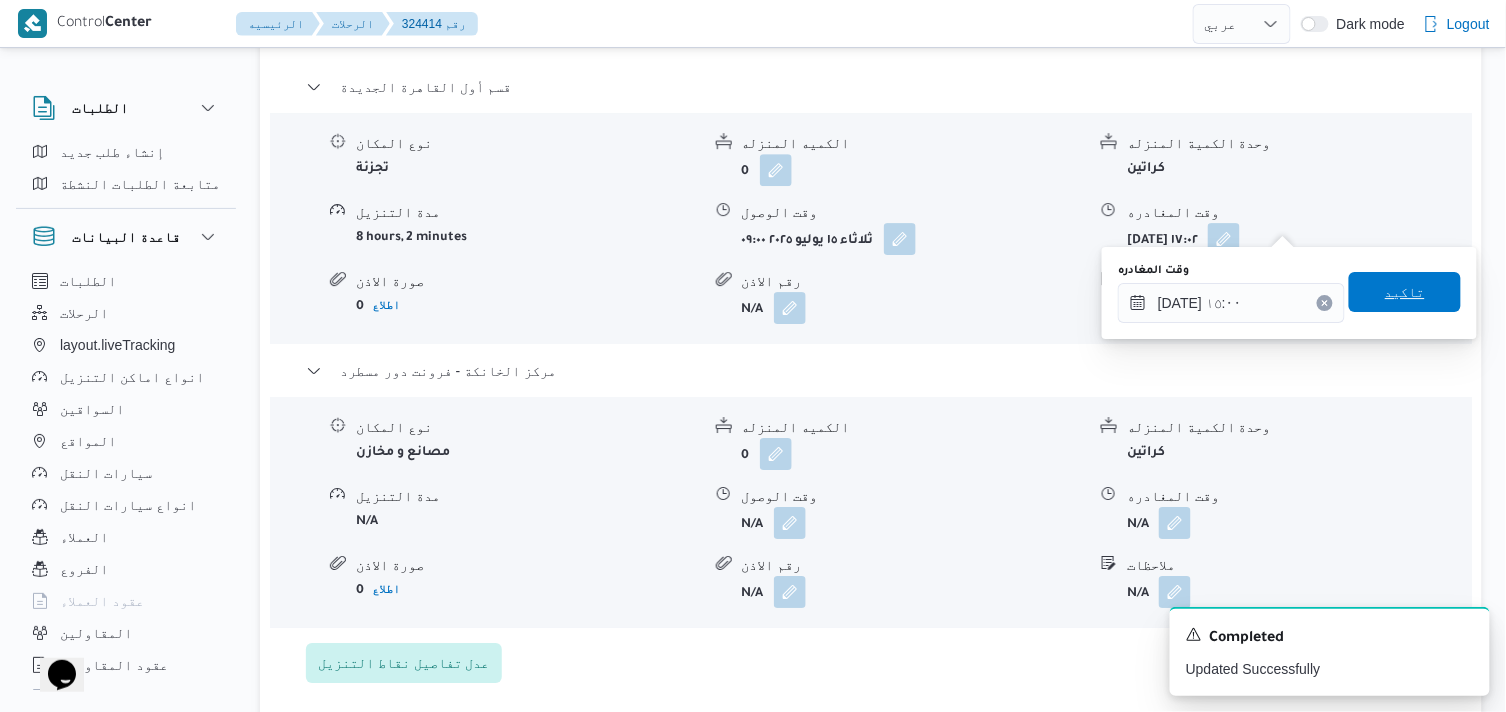 click on "تاكيد" at bounding box center (1405, 292) 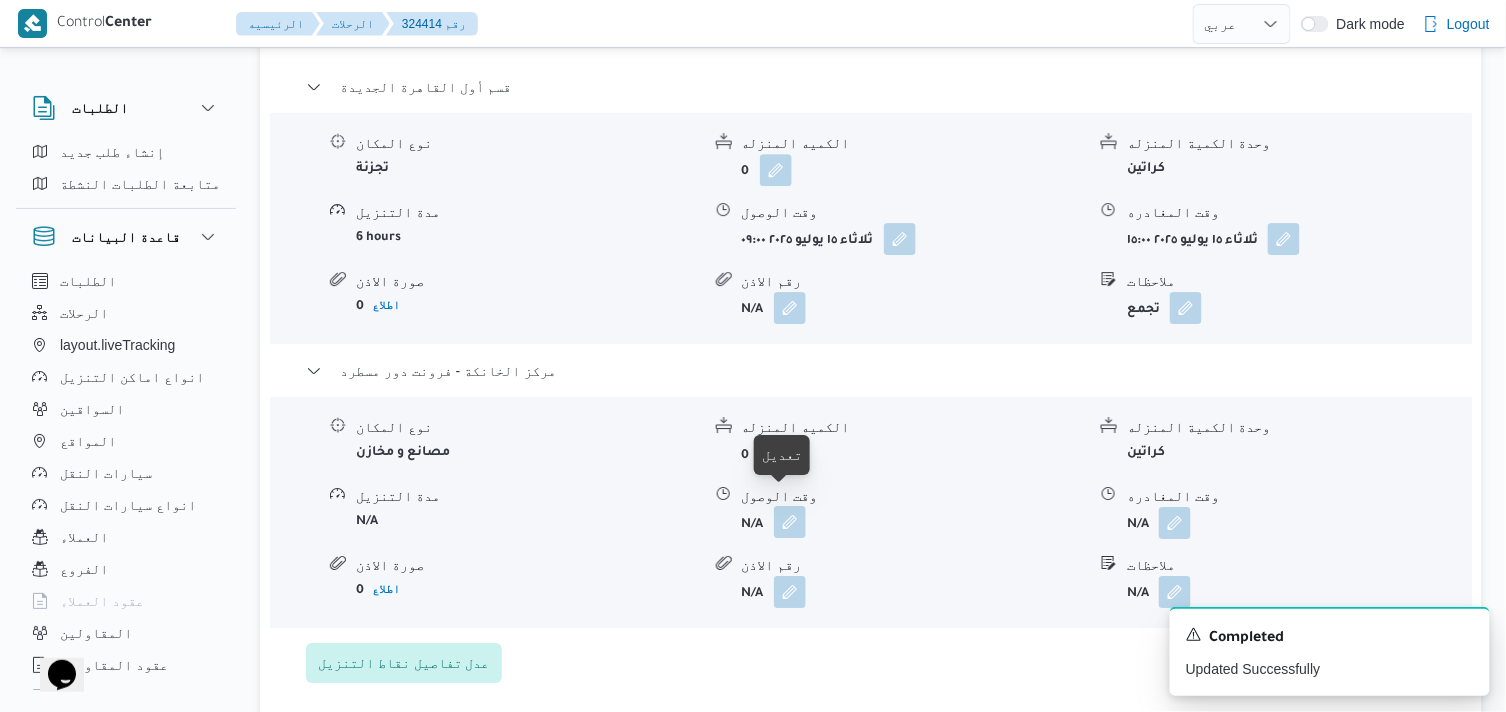 click at bounding box center [790, 522] 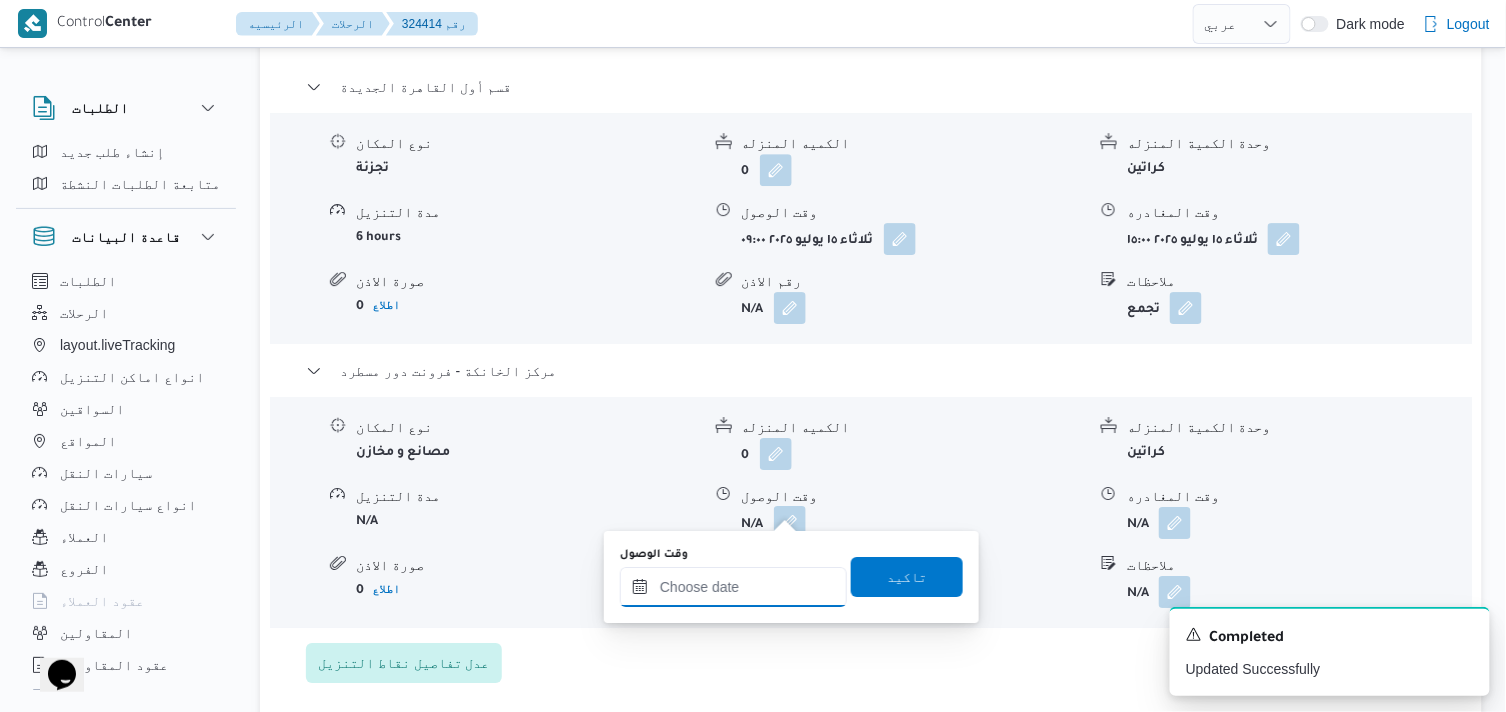 click on "وقت الوصول" at bounding box center [733, 587] 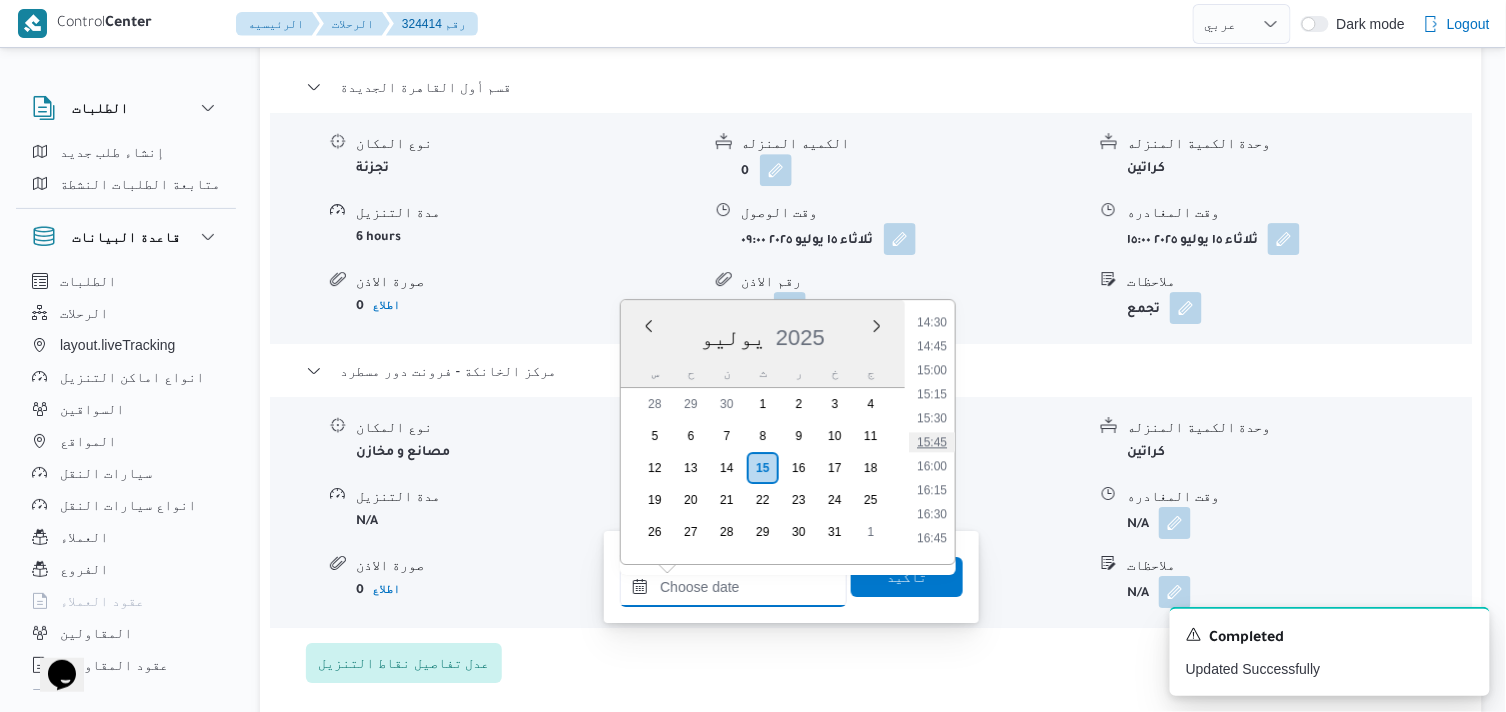 scroll, scrollTop: 1380, scrollLeft: 0, axis: vertical 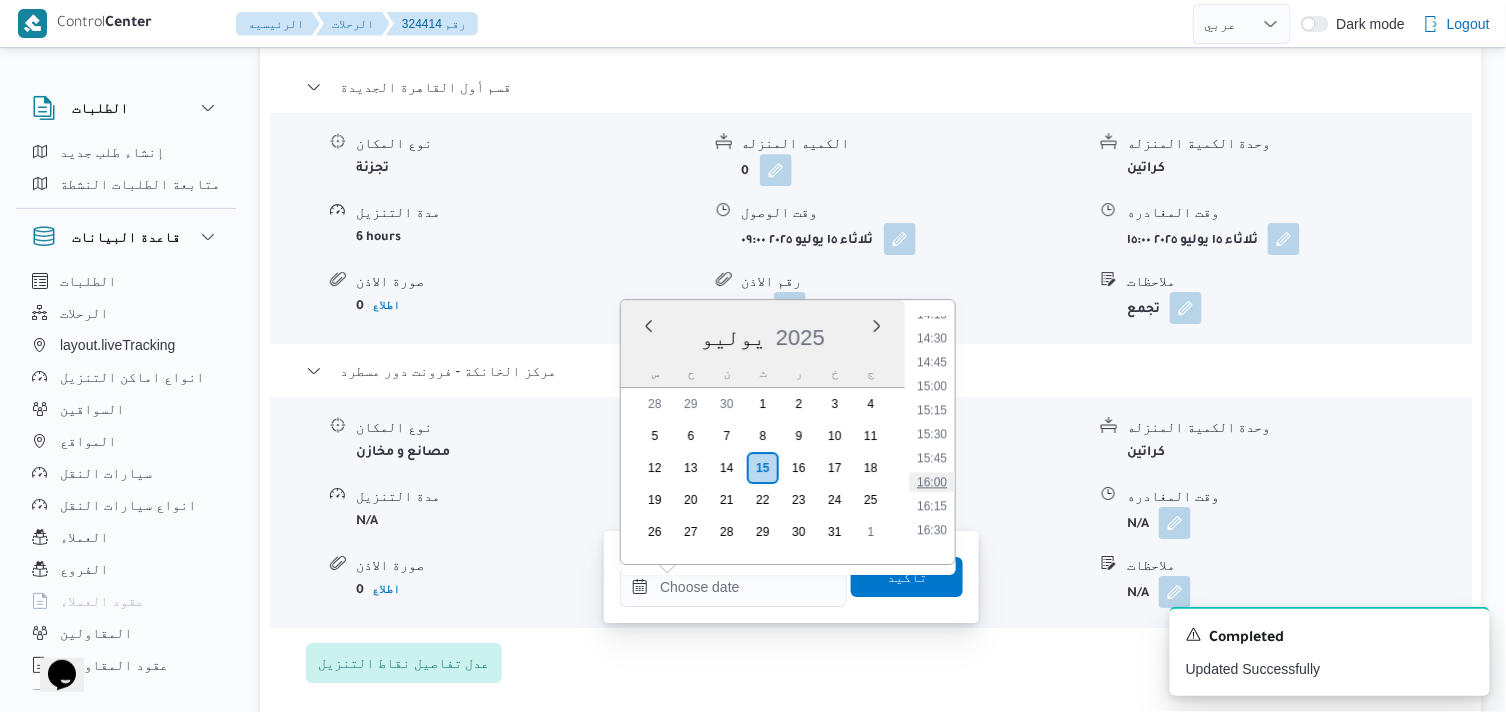 click on "16:00" at bounding box center (932, 482) 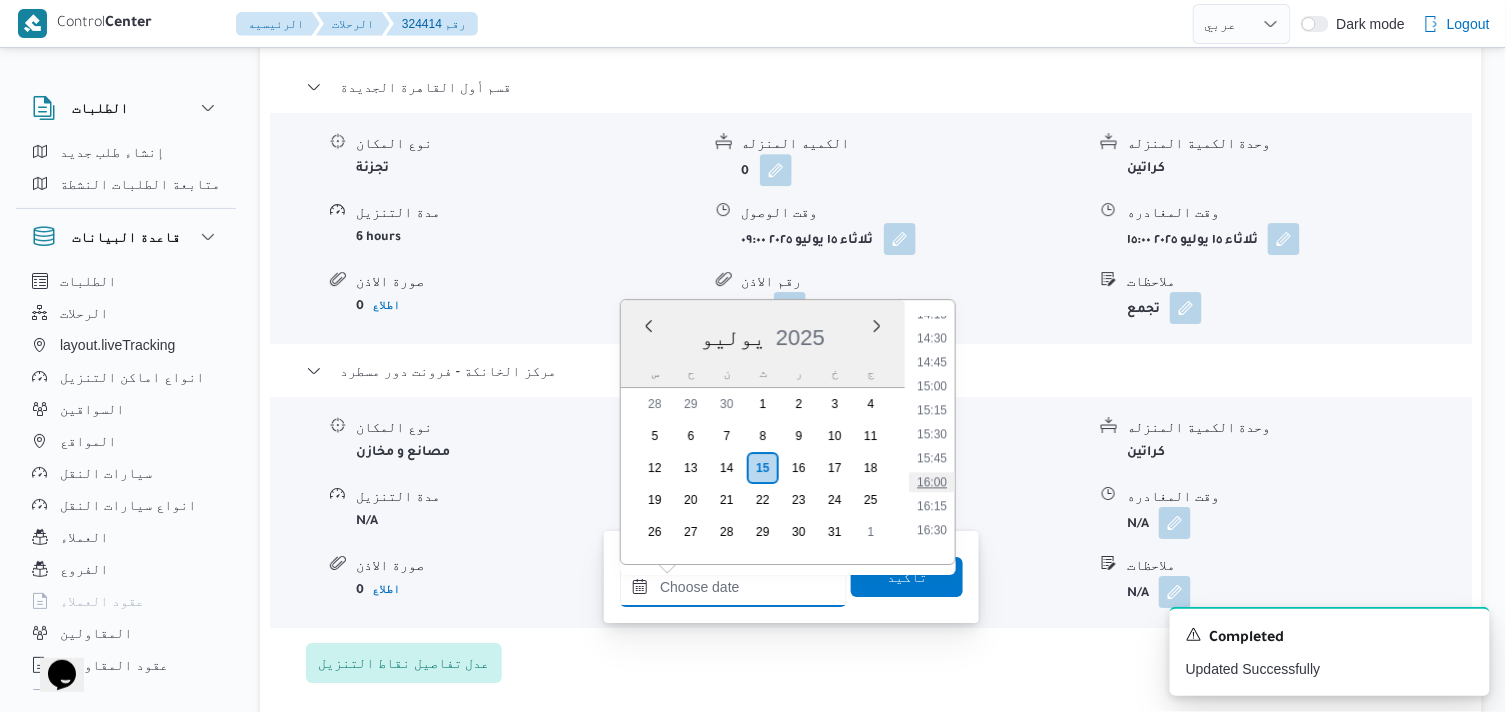 type on "١٥/٠٧/٢٠٢٥ ١٦:٠٠" 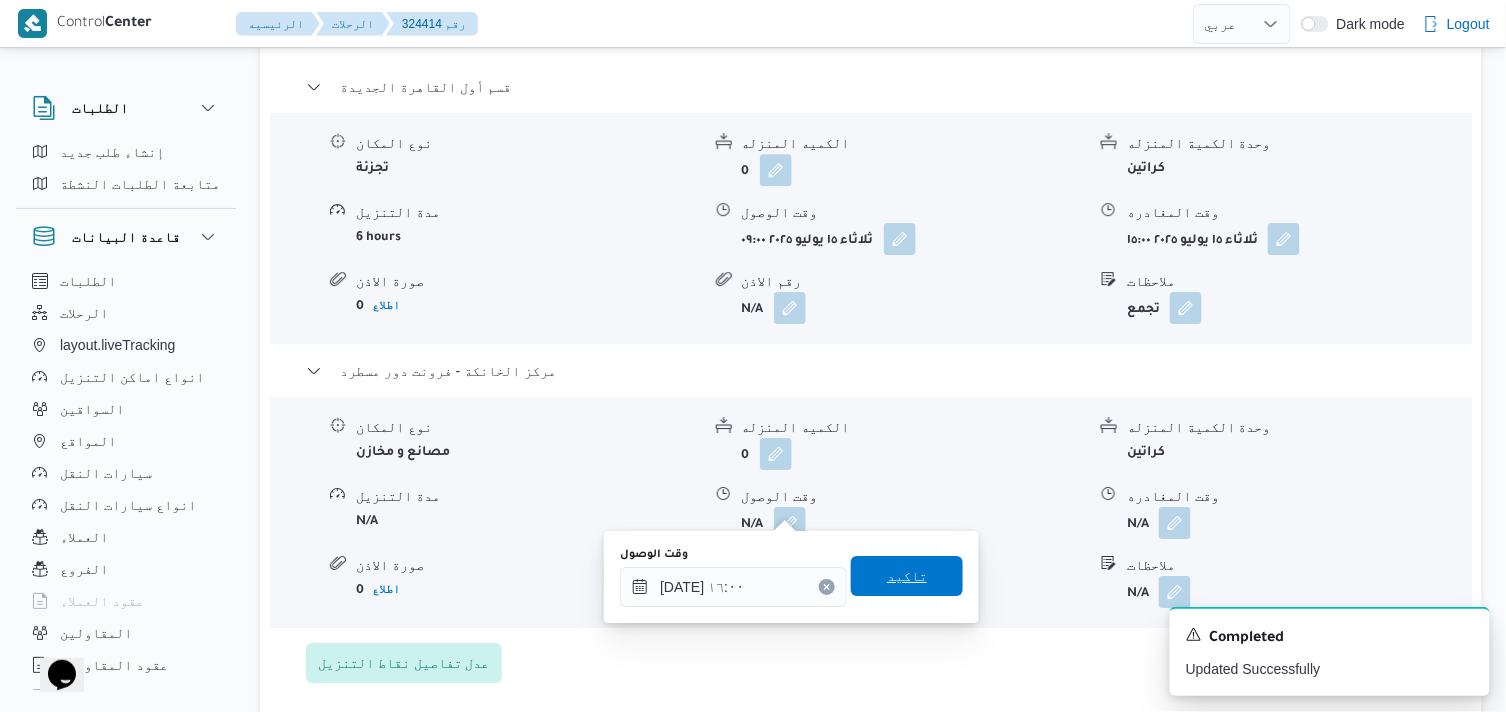 click on "تاكيد" at bounding box center (907, 576) 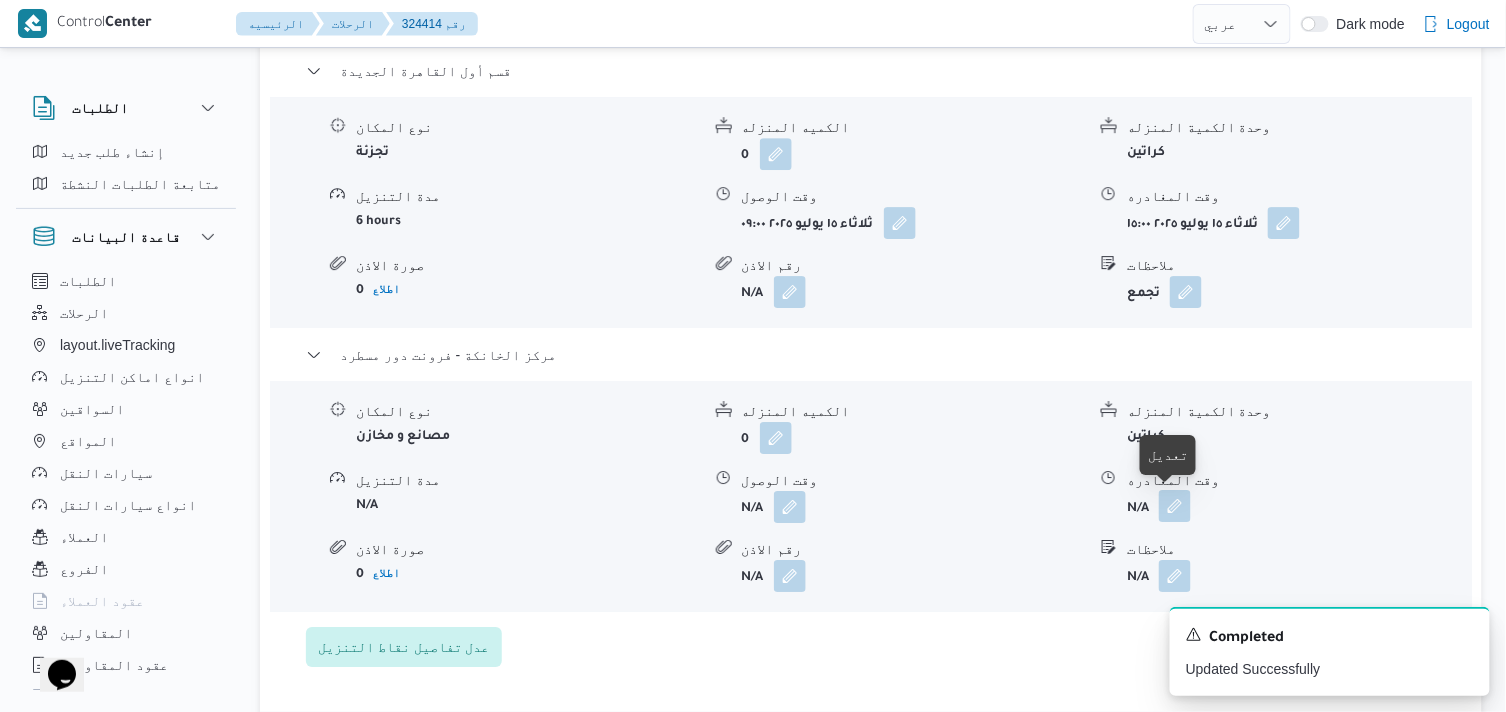 click at bounding box center (1175, 506) 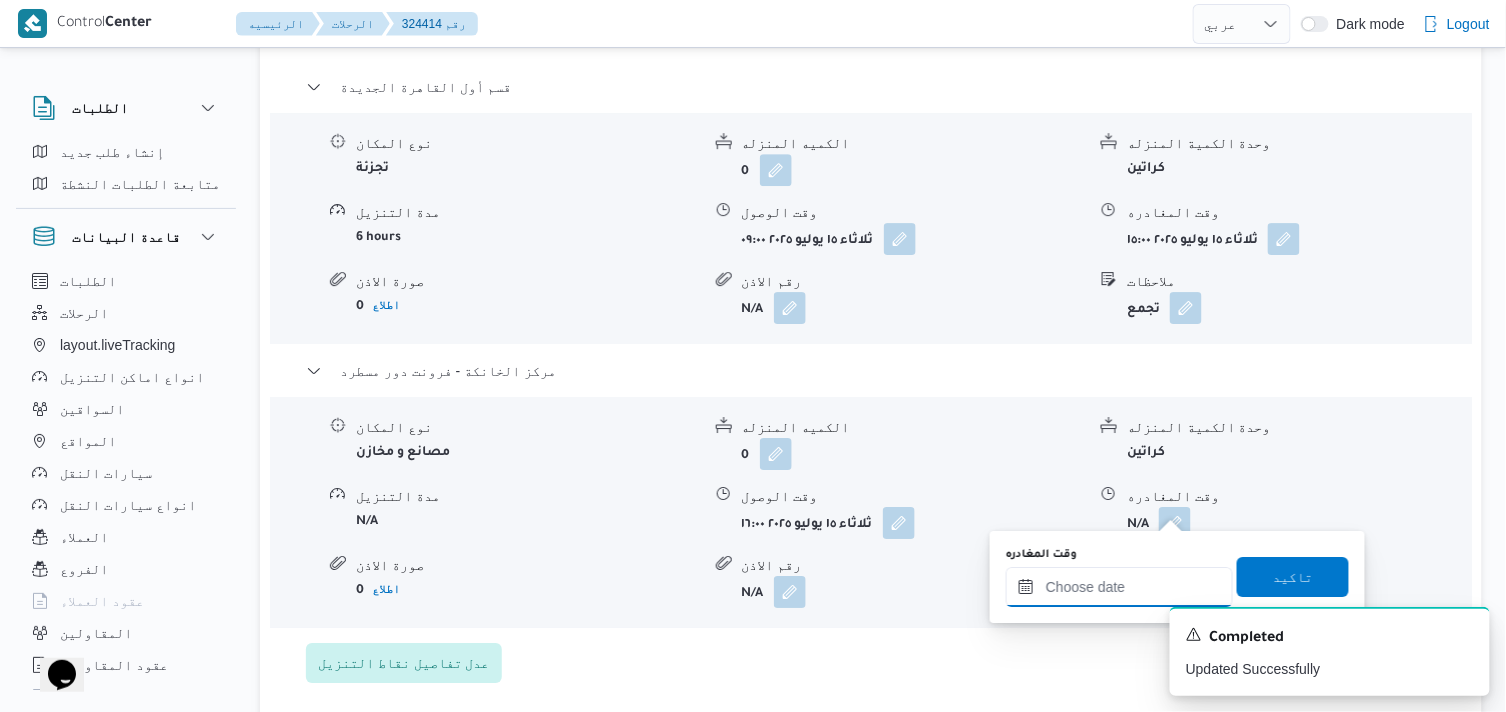 click on "وقت المغادره" at bounding box center (1119, 587) 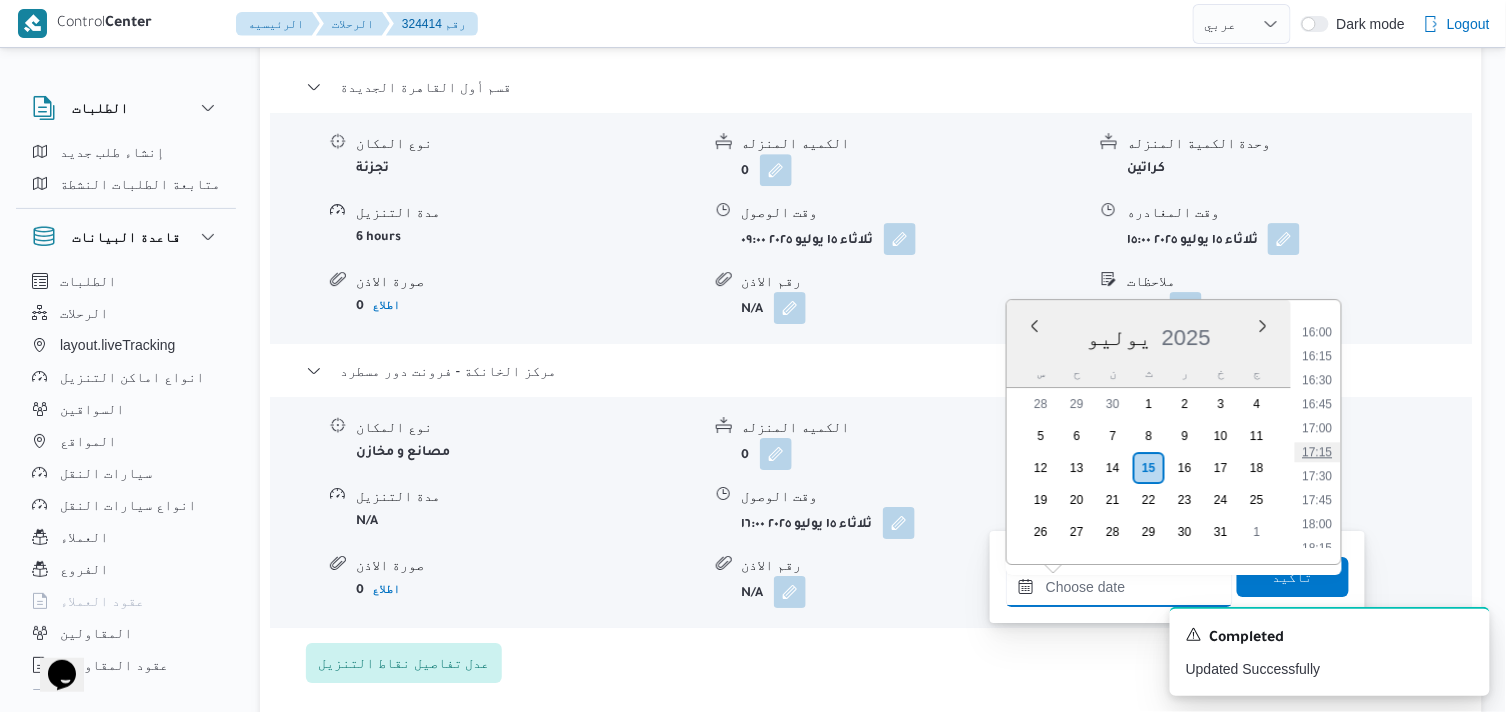 scroll, scrollTop: 1491, scrollLeft: 0, axis: vertical 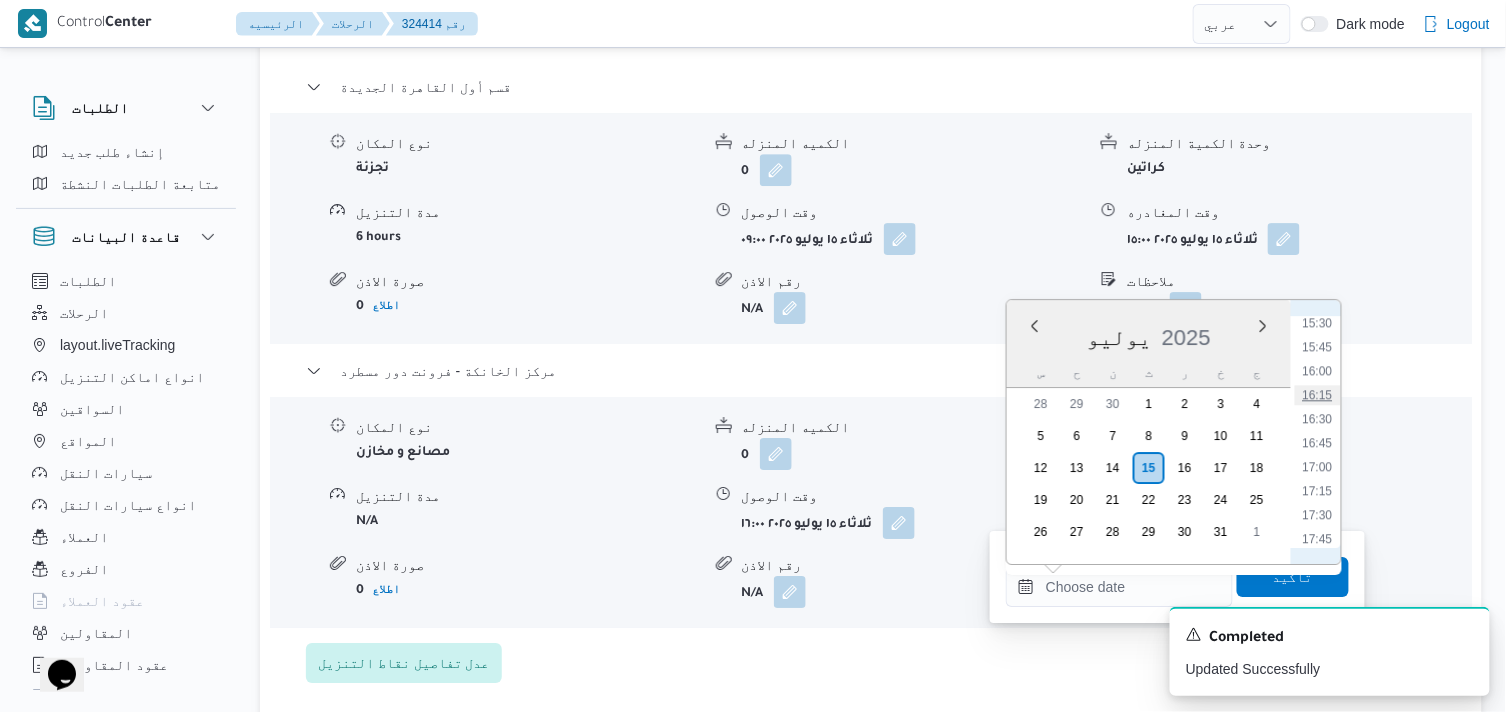 click on "16:15" at bounding box center (1318, 395) 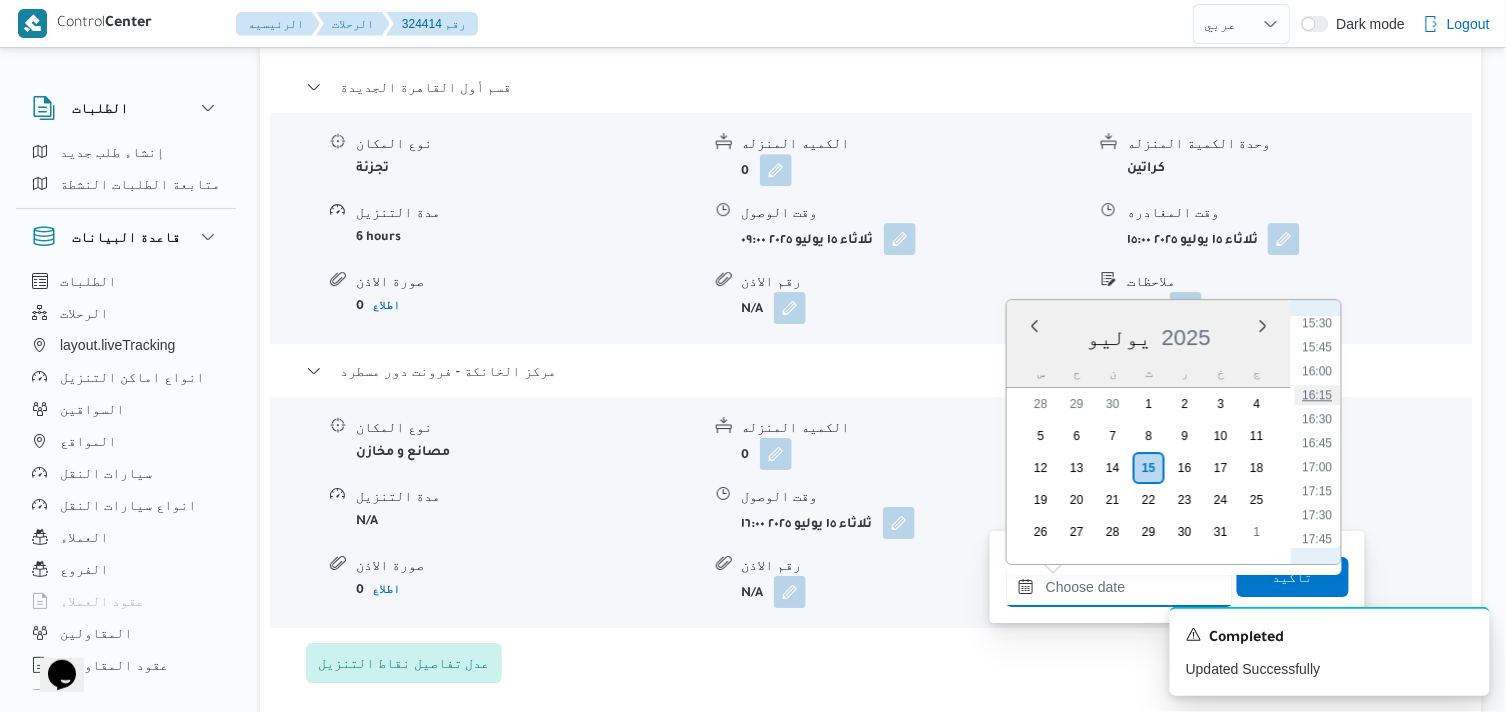 type on "١٥/٠٧/٢٠٢٥ ١٦:١٥" 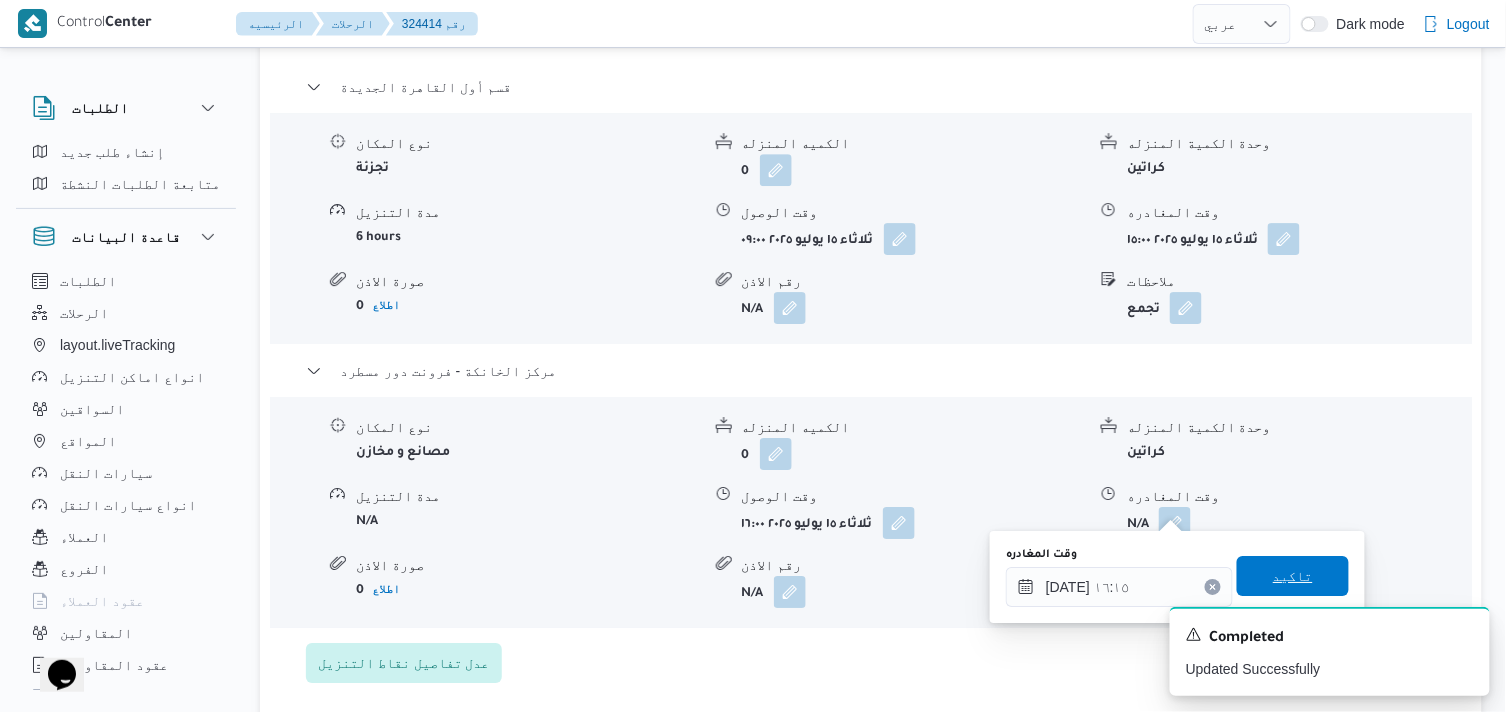 click on "تاكيد" at bounding box center [1293, 576] 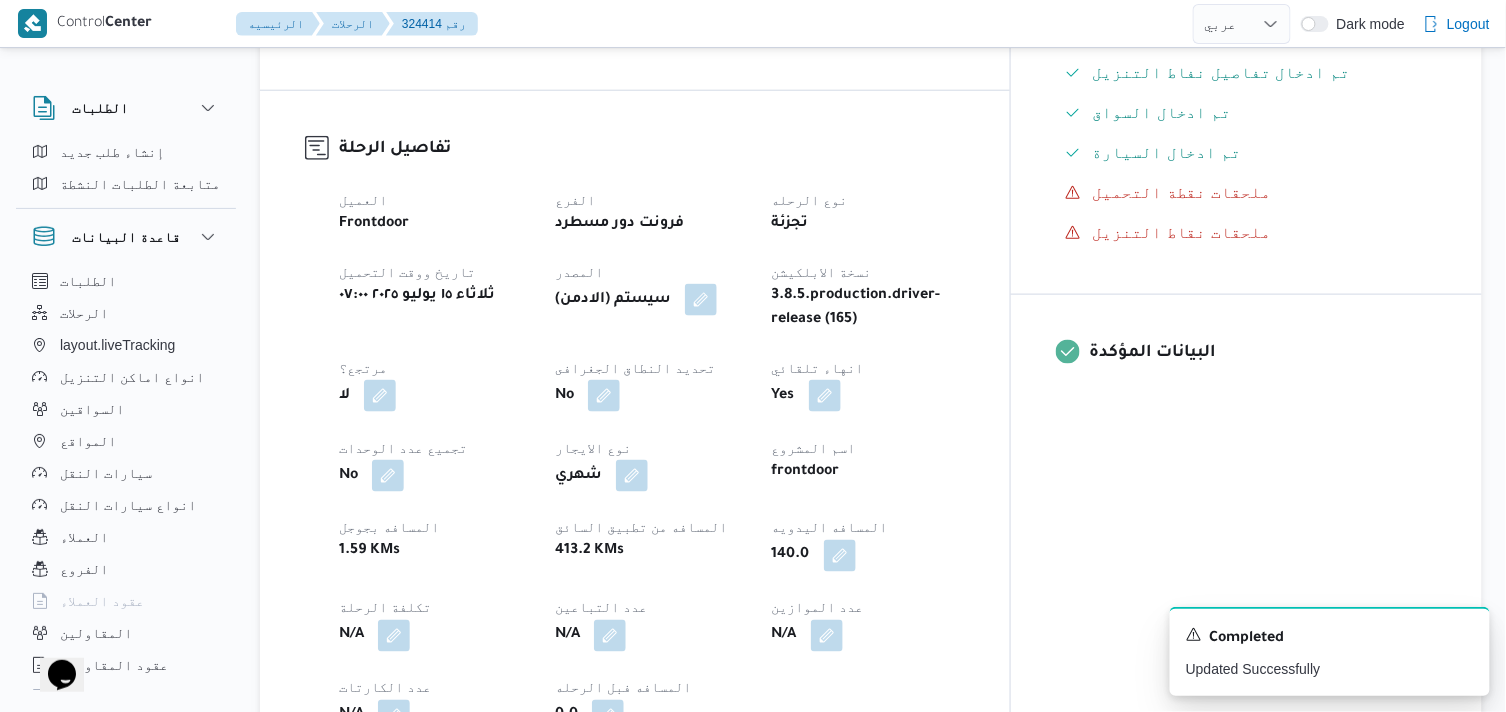scroll, scrollTop: 0, scrollLeft: 0, axis: both 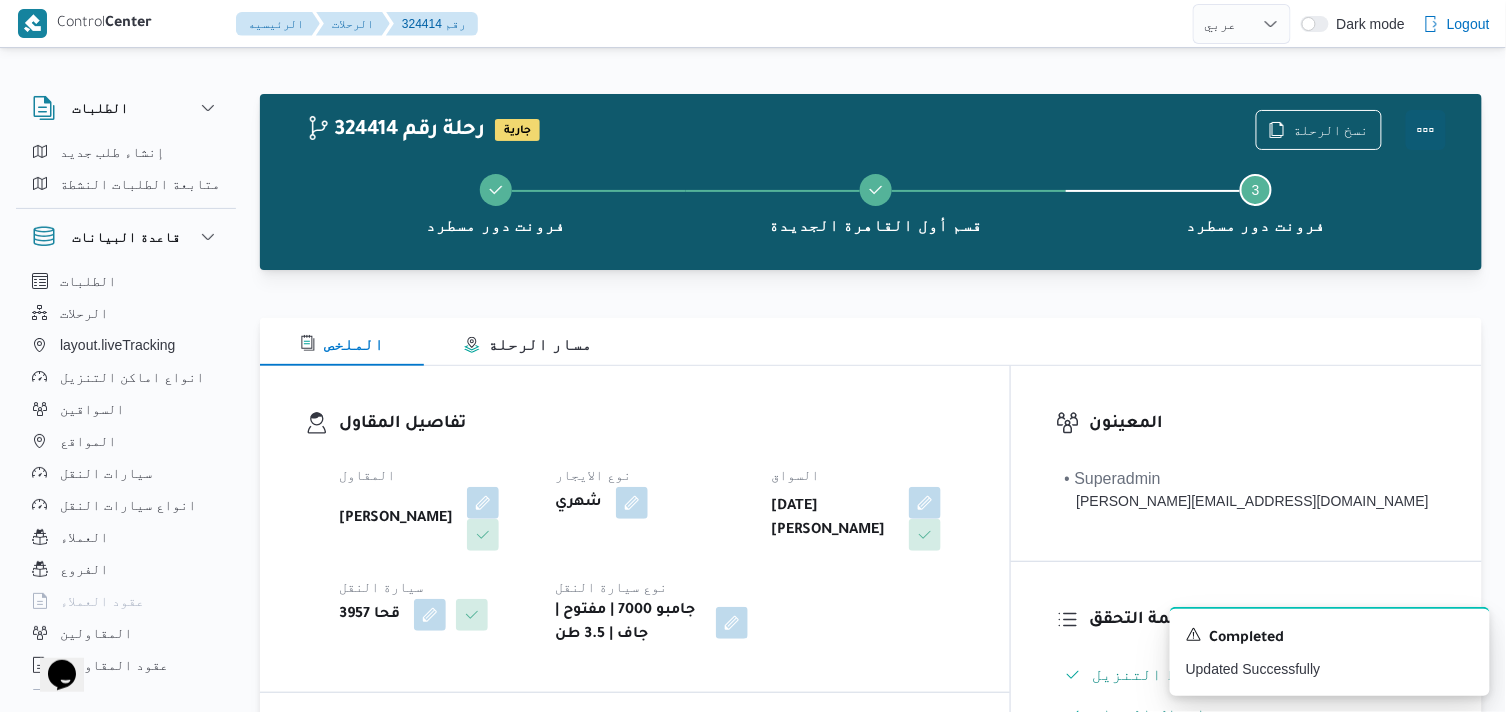 drag, startPoint x: 1435, startPoint y: 123, endPoint x: 1394, endPoint y: 125, distance: 41.04875 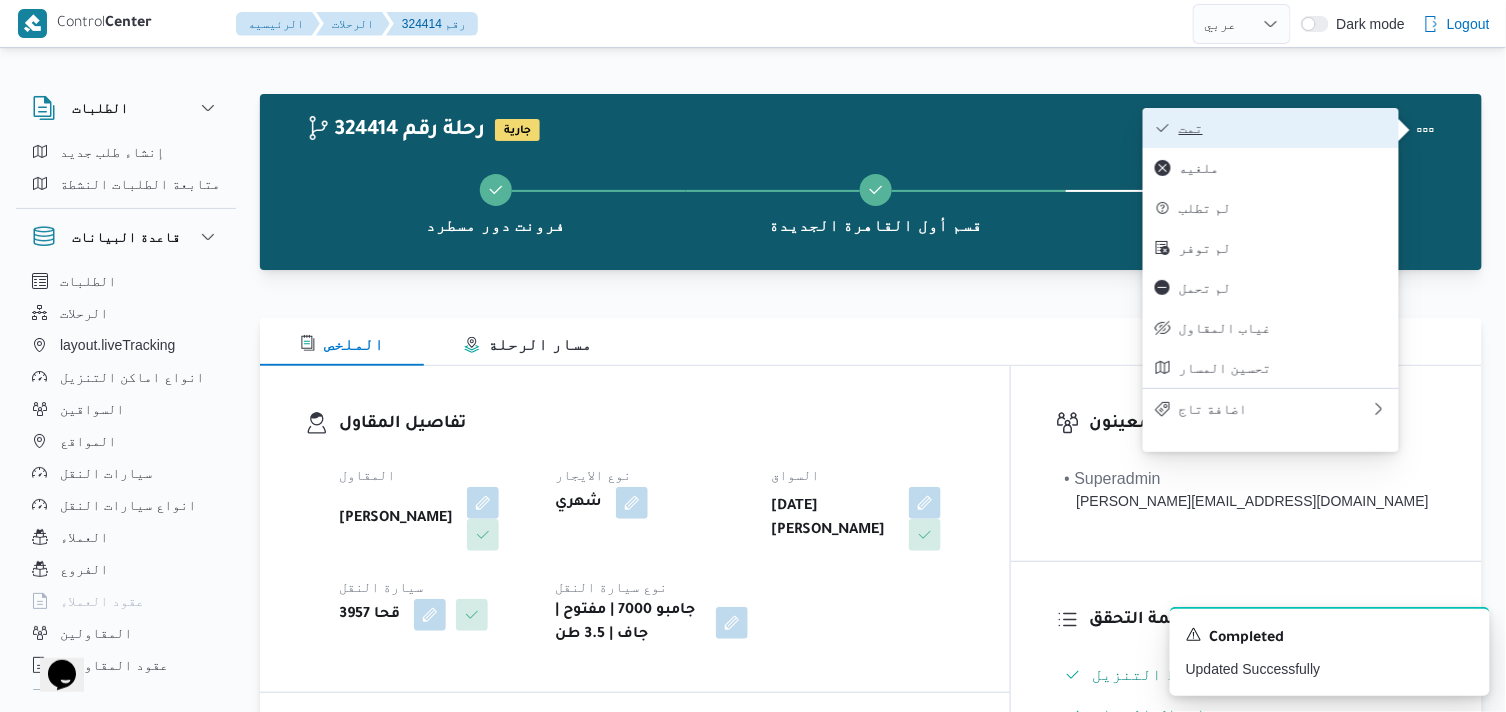 click on "تمت" at bounding box center (1283, 128) 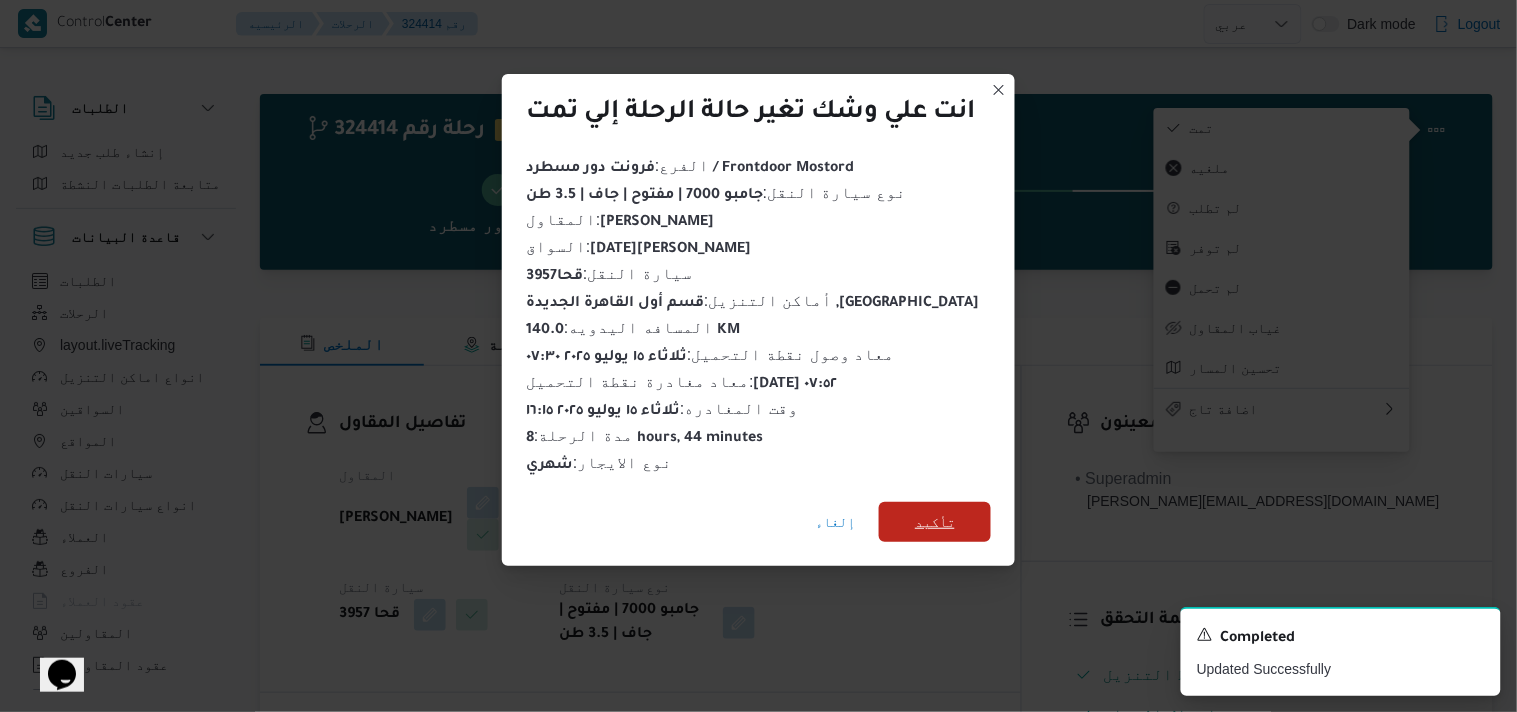 click on "تأكيد" at bounding box center [935, 522] 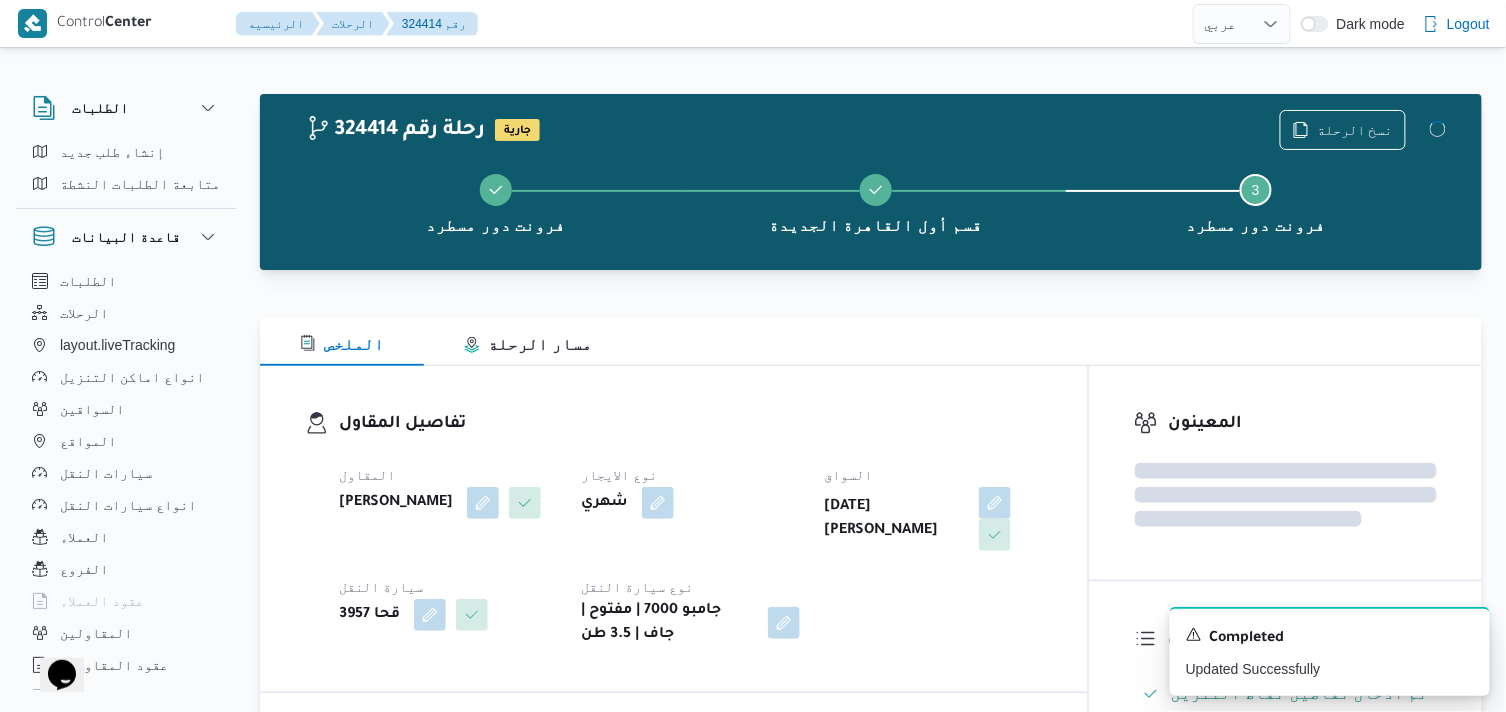 drag, startPoint x: 854, startPoint y: 464, endPoint x: 868, endPoint y: 448, distance: 21.260292 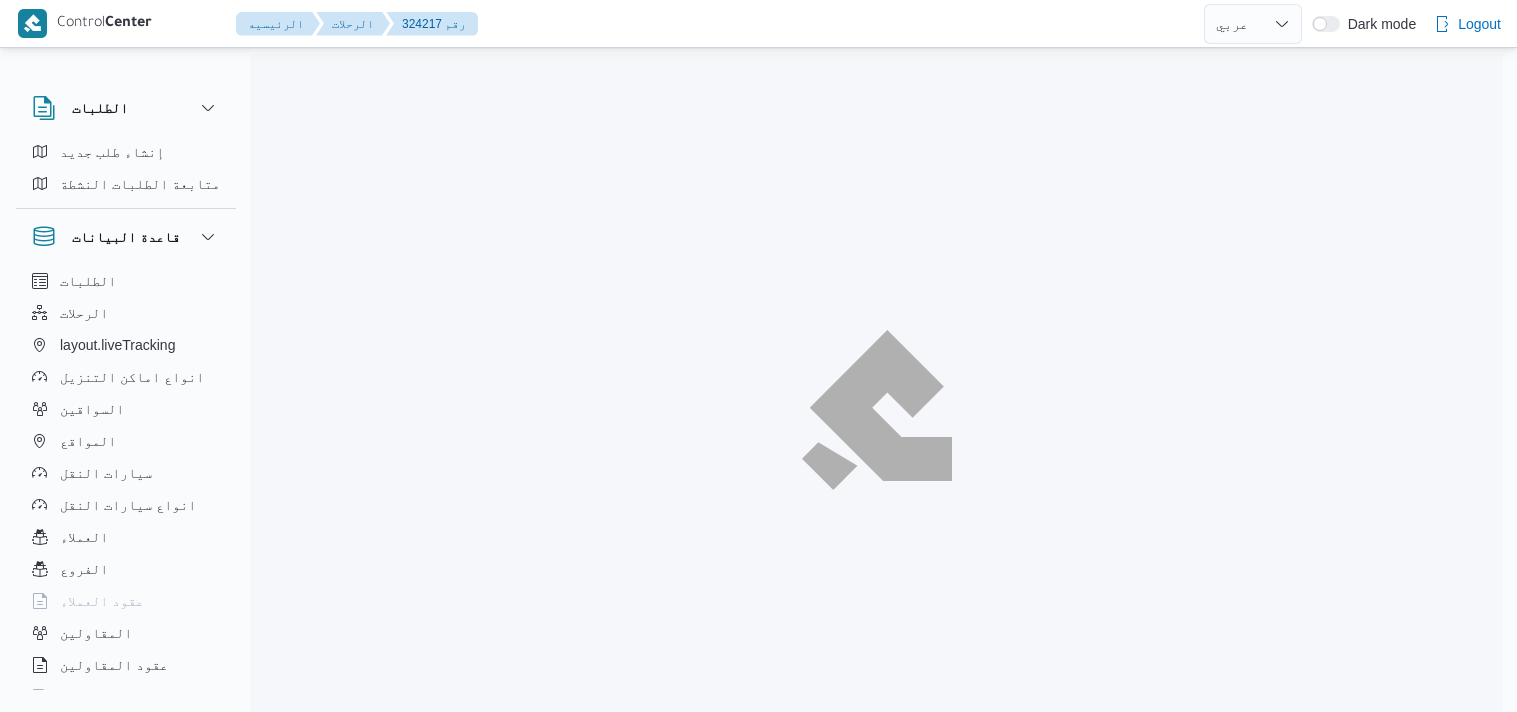 select on "ar" 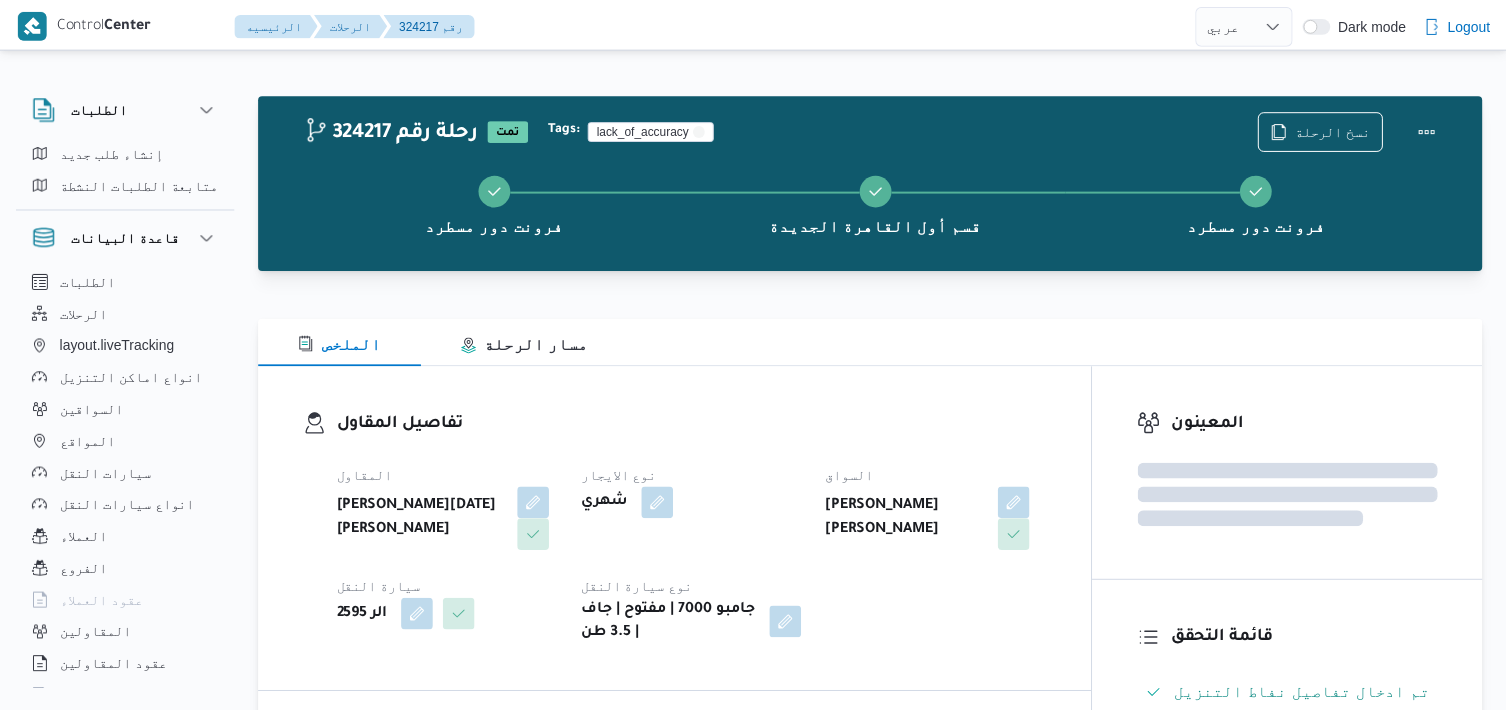 scroll, scrollTop: 0, scrollLeft: 0, axis: both 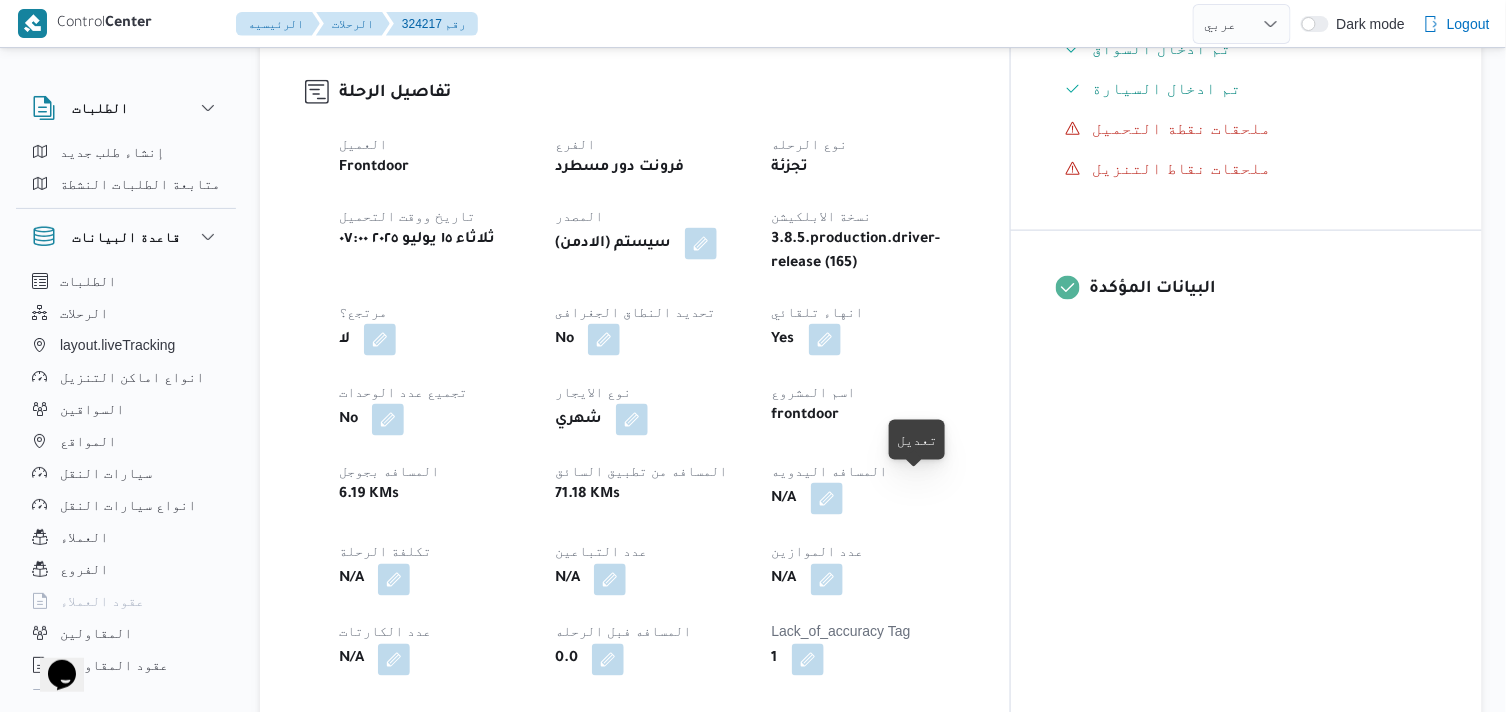 click at bounding box center [827, 499] 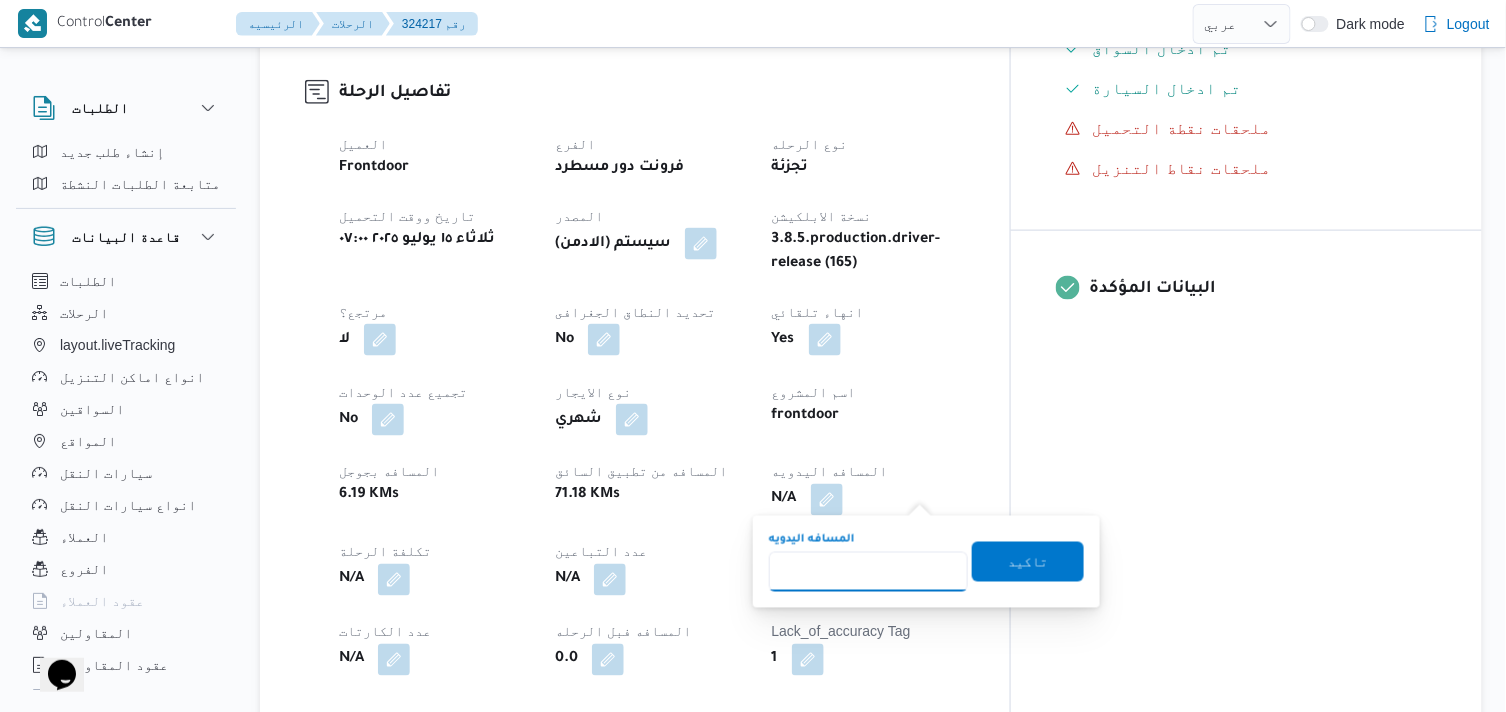 click on "المسافه اليدويه" at bounding box center [868, 572] 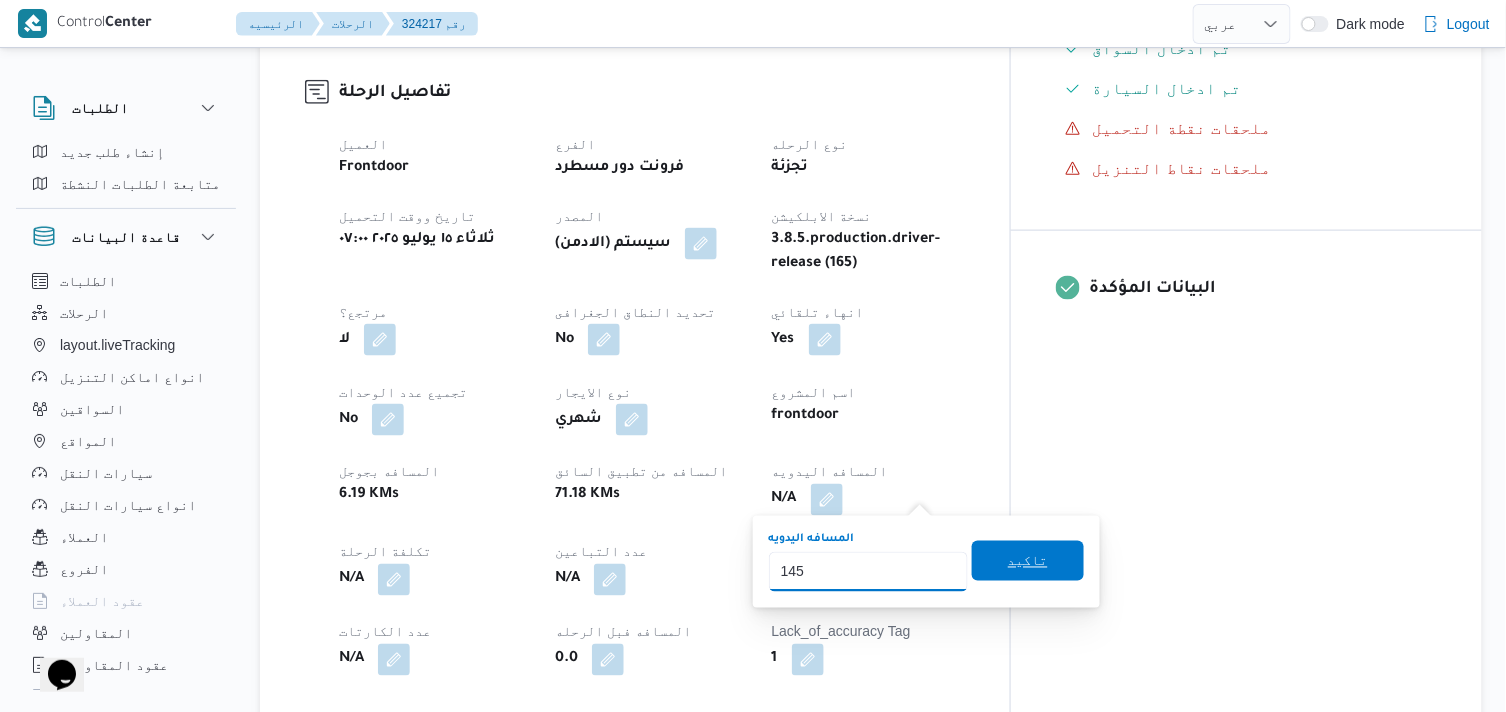 type on "145" 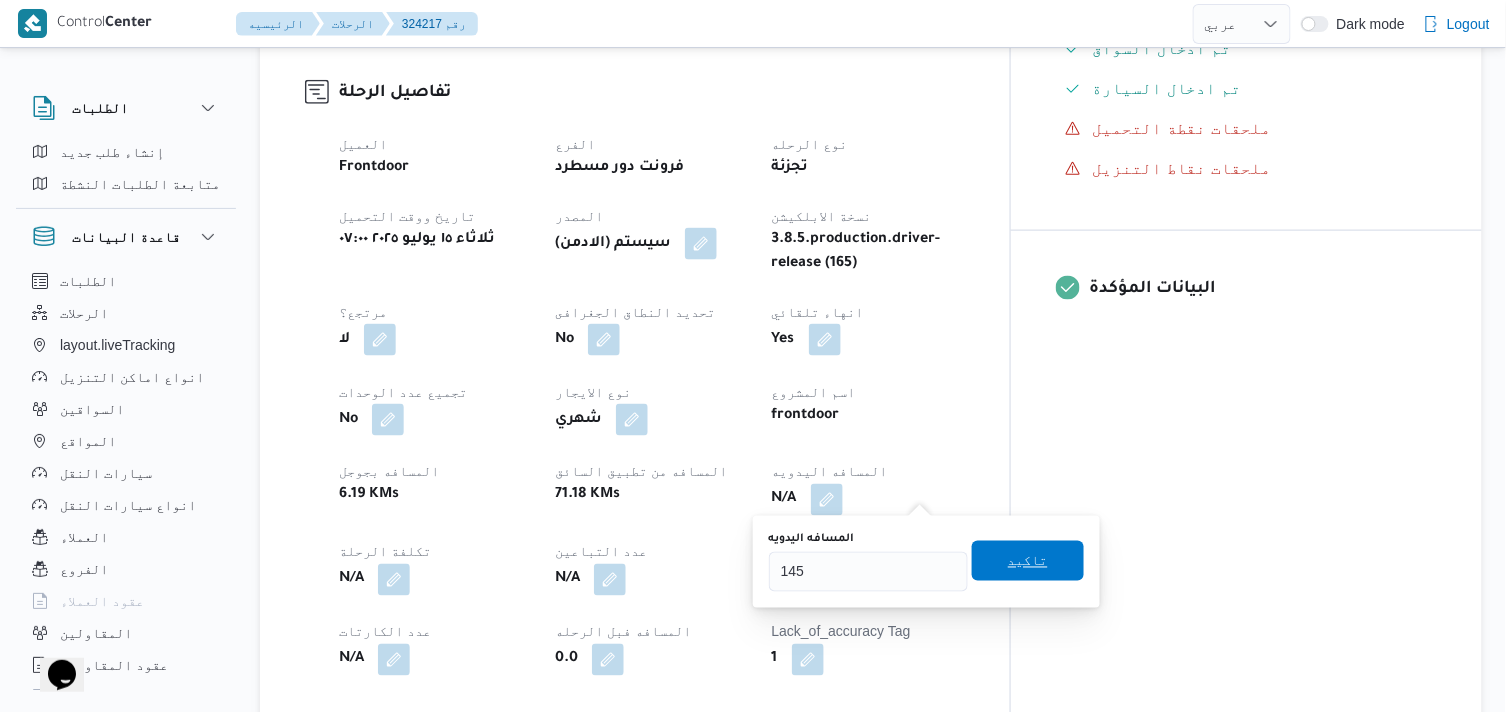 click on "تاكيد" at bounding box center [1028, 561] 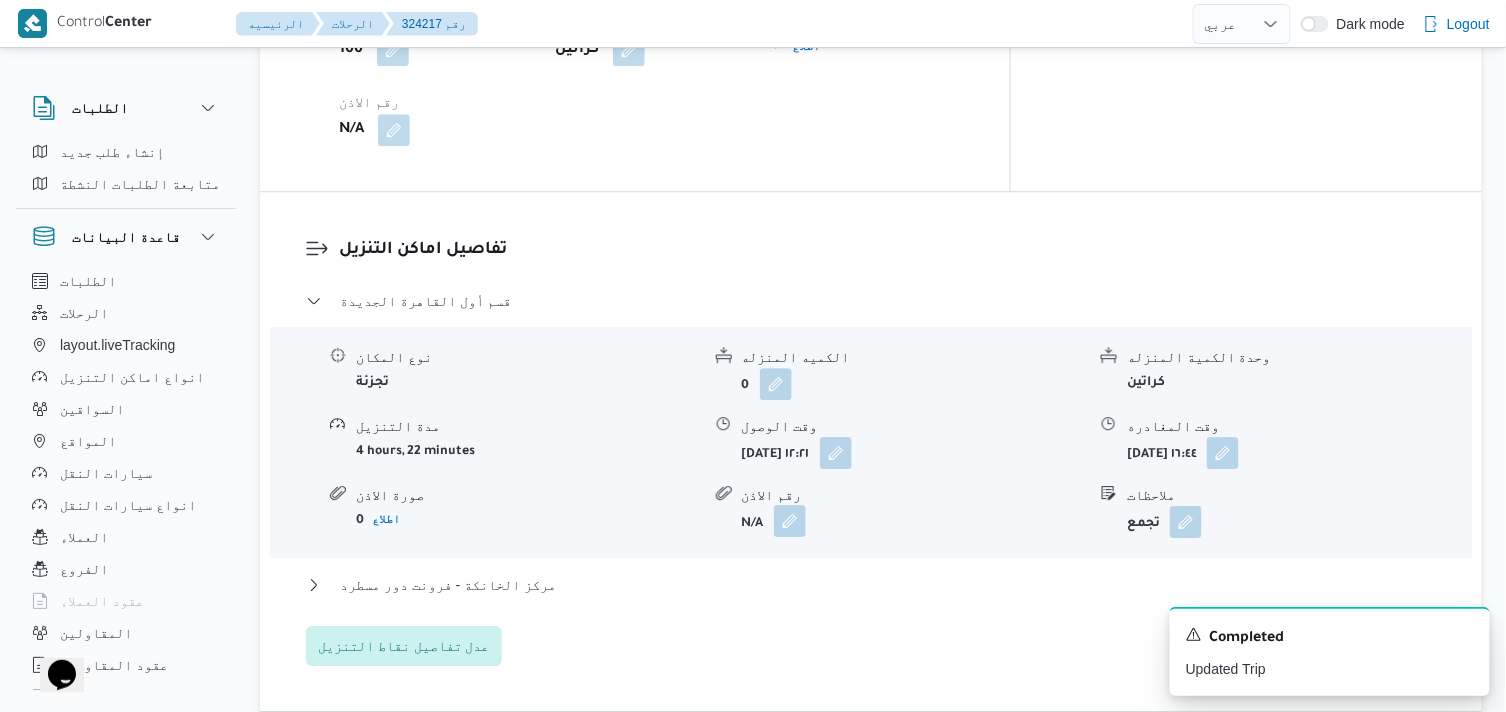 scroll, scrollTop: 1666, scrollLeft: 0, axis: vertical 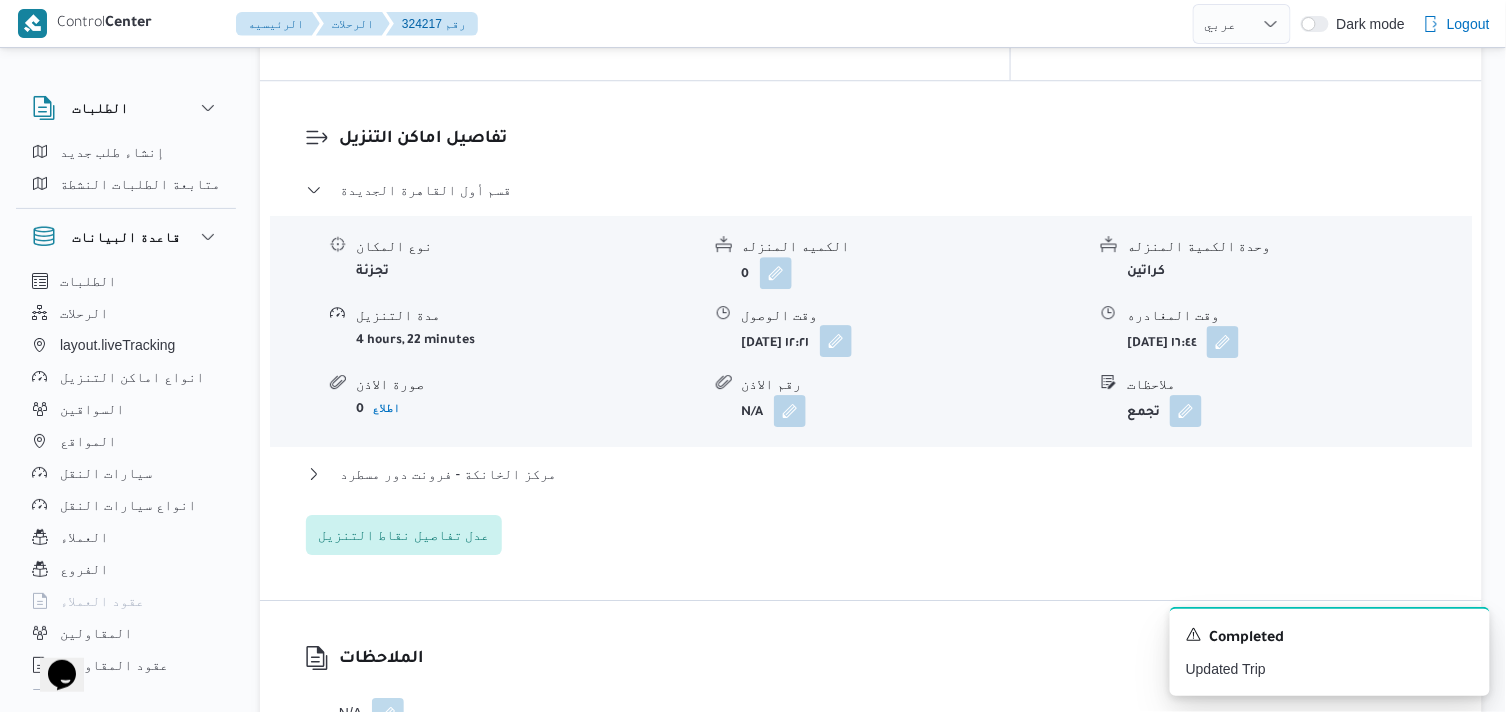 click at bounding box center [836, 341] 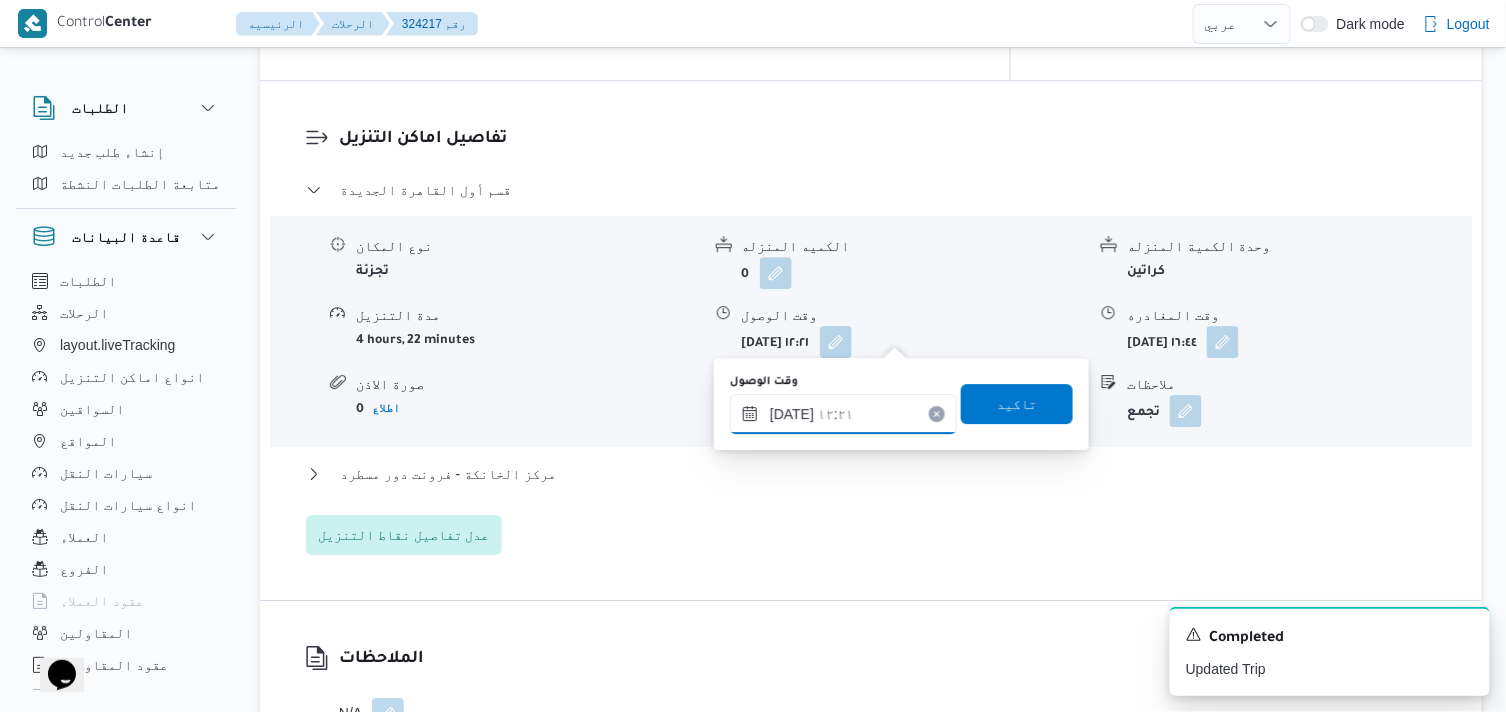 click on "[DATE] ١٢:٢١" at bounding box center (843, 414) 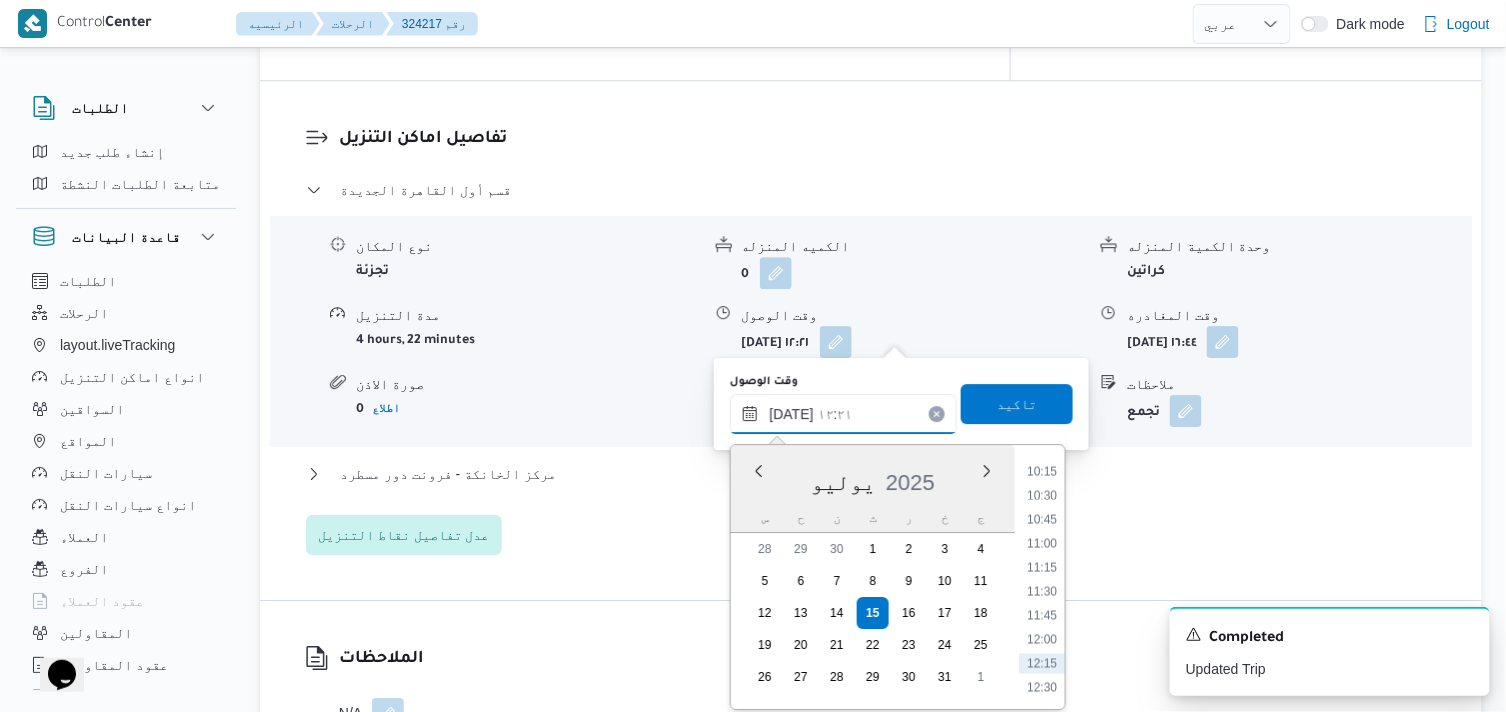 scroll, scrollTop: 945, scrollLeft: 0, axis: vertical 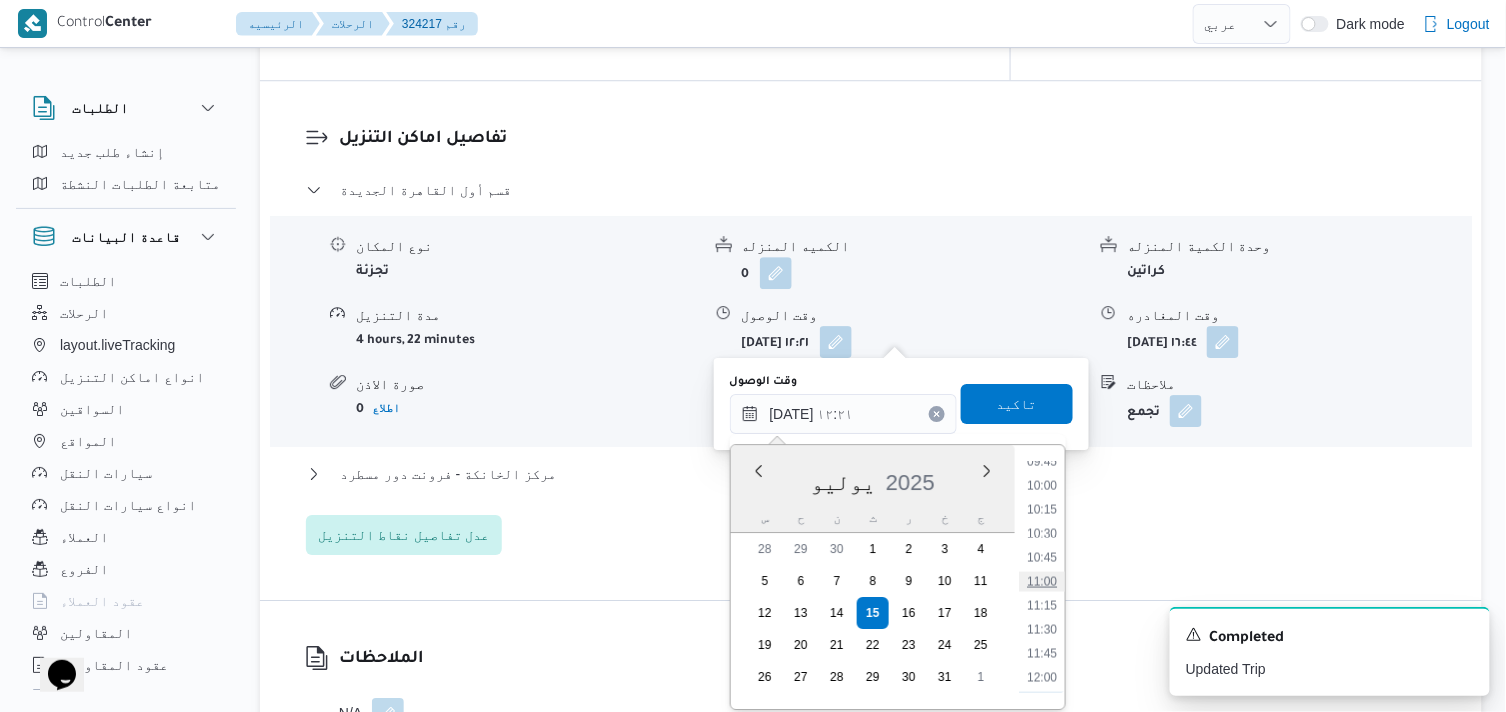 click on "11:00" at bounding box center (1042, 582) 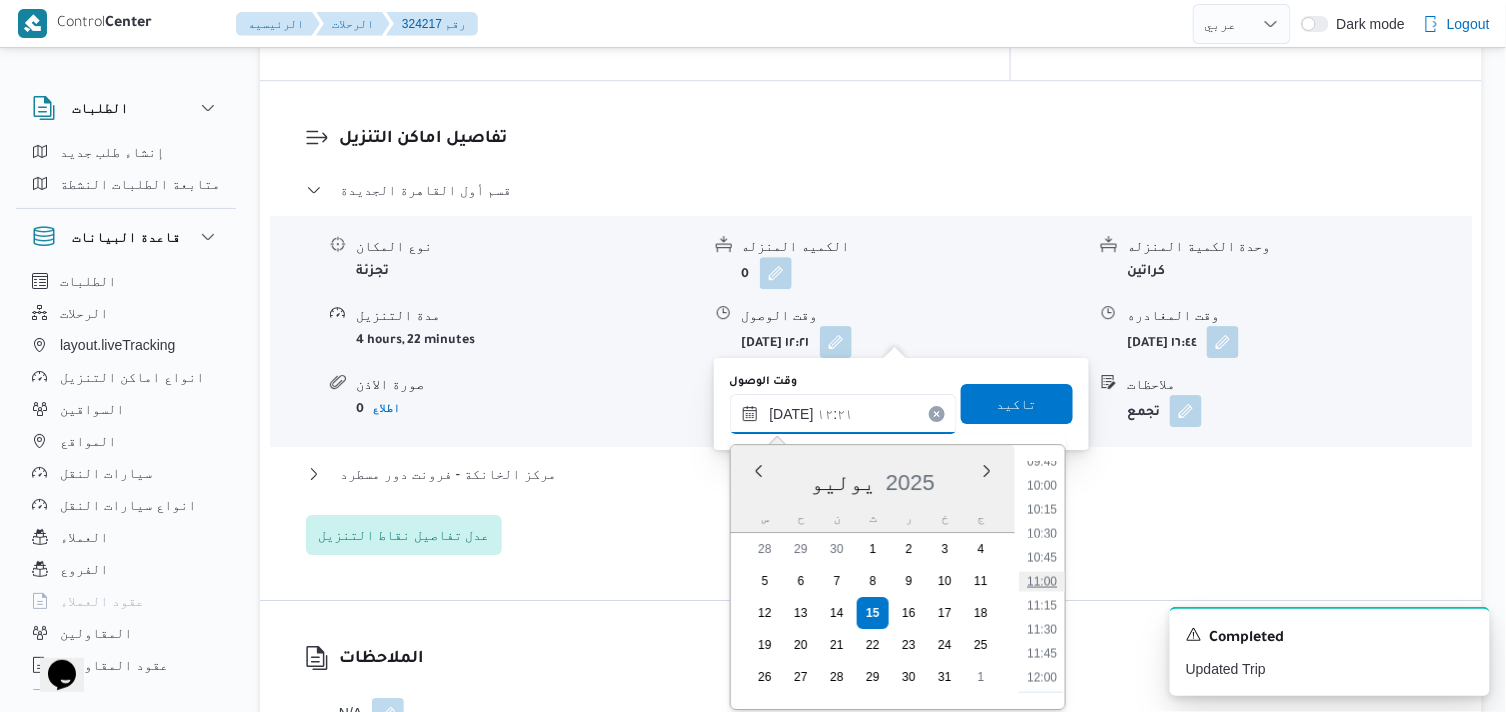 type on "[DATE] ١١:٠٠" 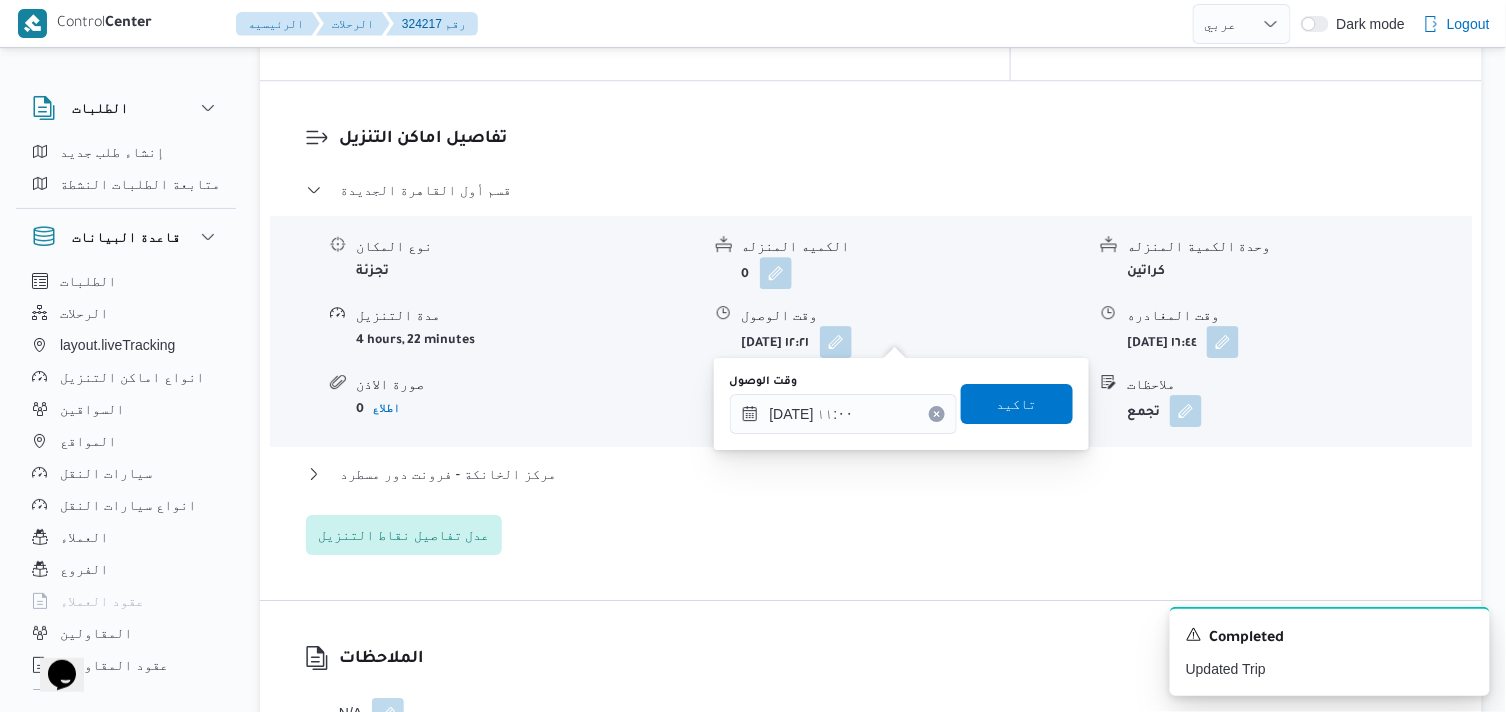 click on "وقت الوصول [DATE] ١١:٠٠ تاكيد" at bounding box center [901, 404] 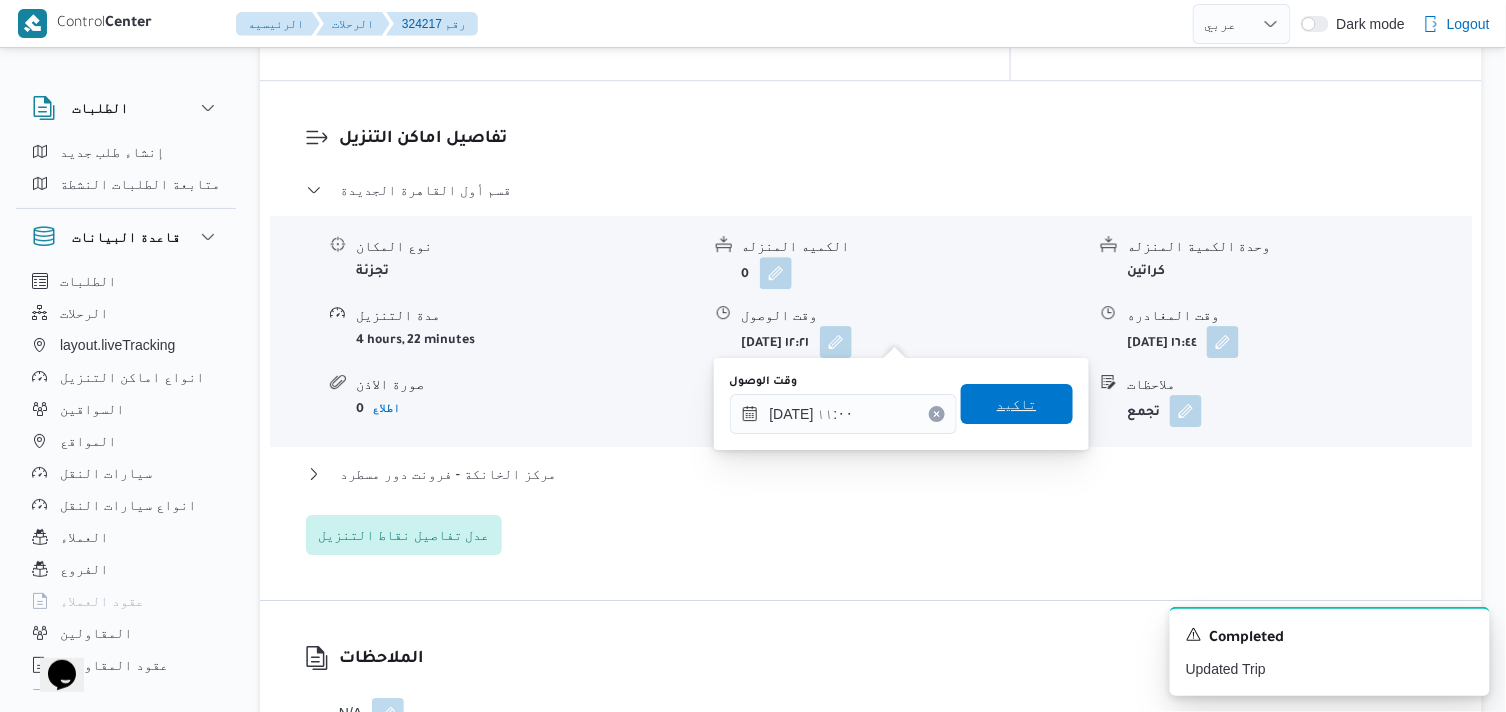 drag, startPoint x: 1007, startPoint y: 386, endPoint x: 813, endPoint y: 435, distance: 200.09248 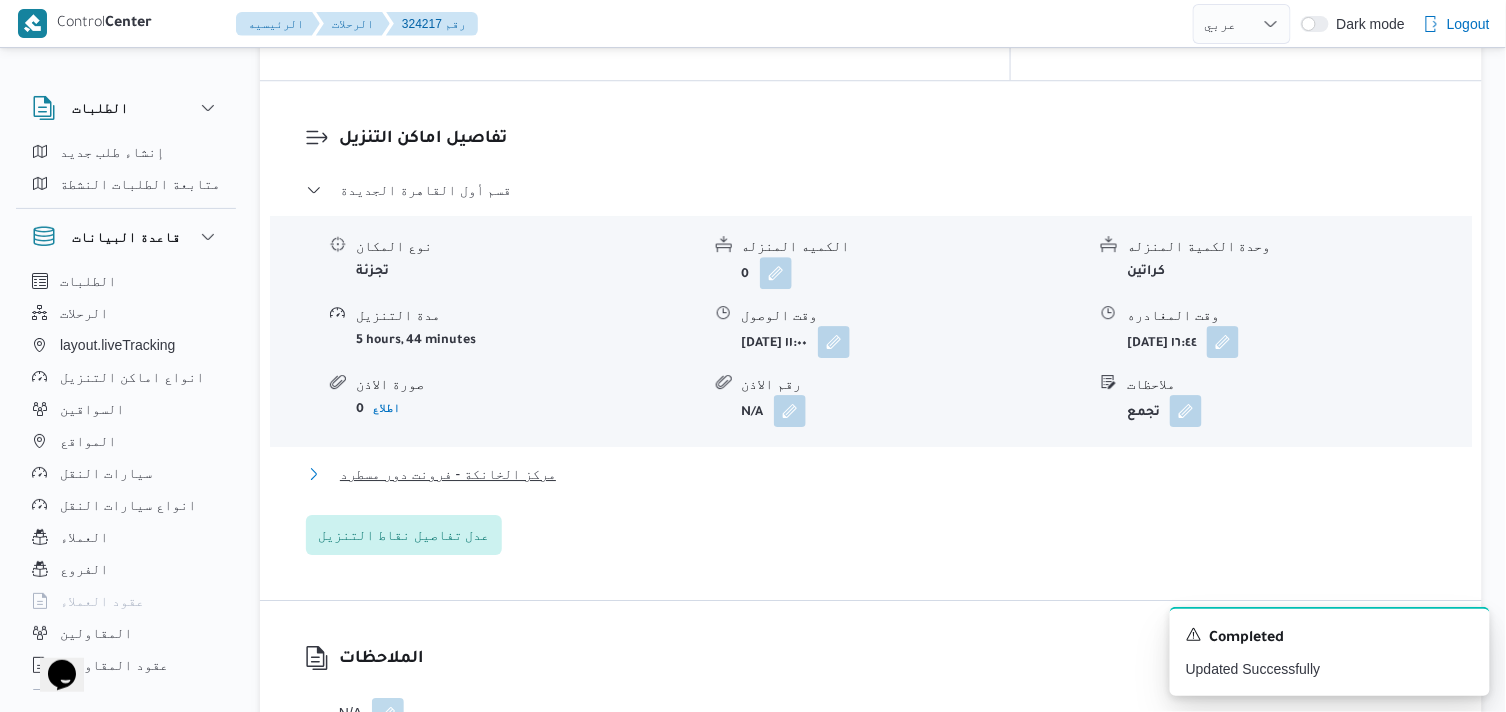 click on "مركز الخانكة -
فرونت دور مسطرد" at bounding box center [448, 474] 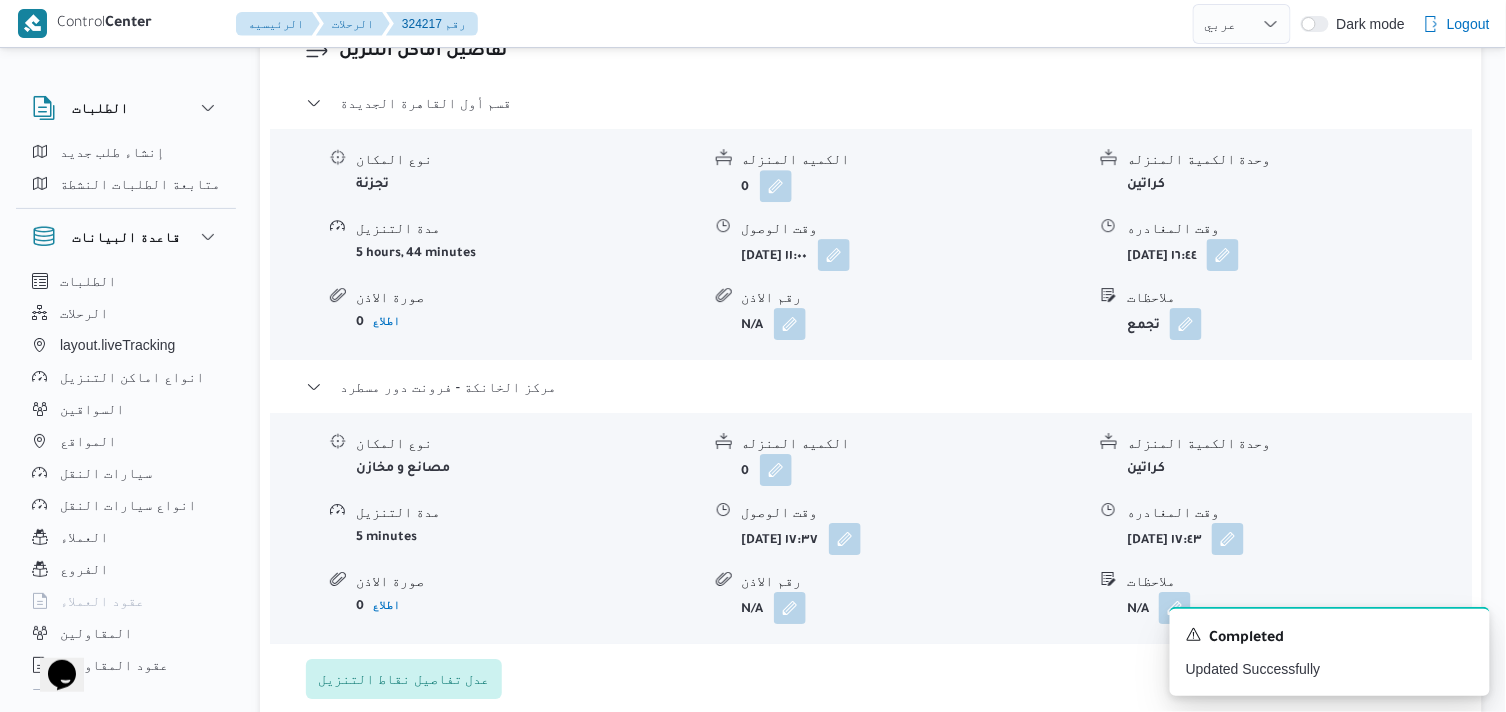 scroll, scrollTop: 1777, scrollLeft: 0, axis: vertical 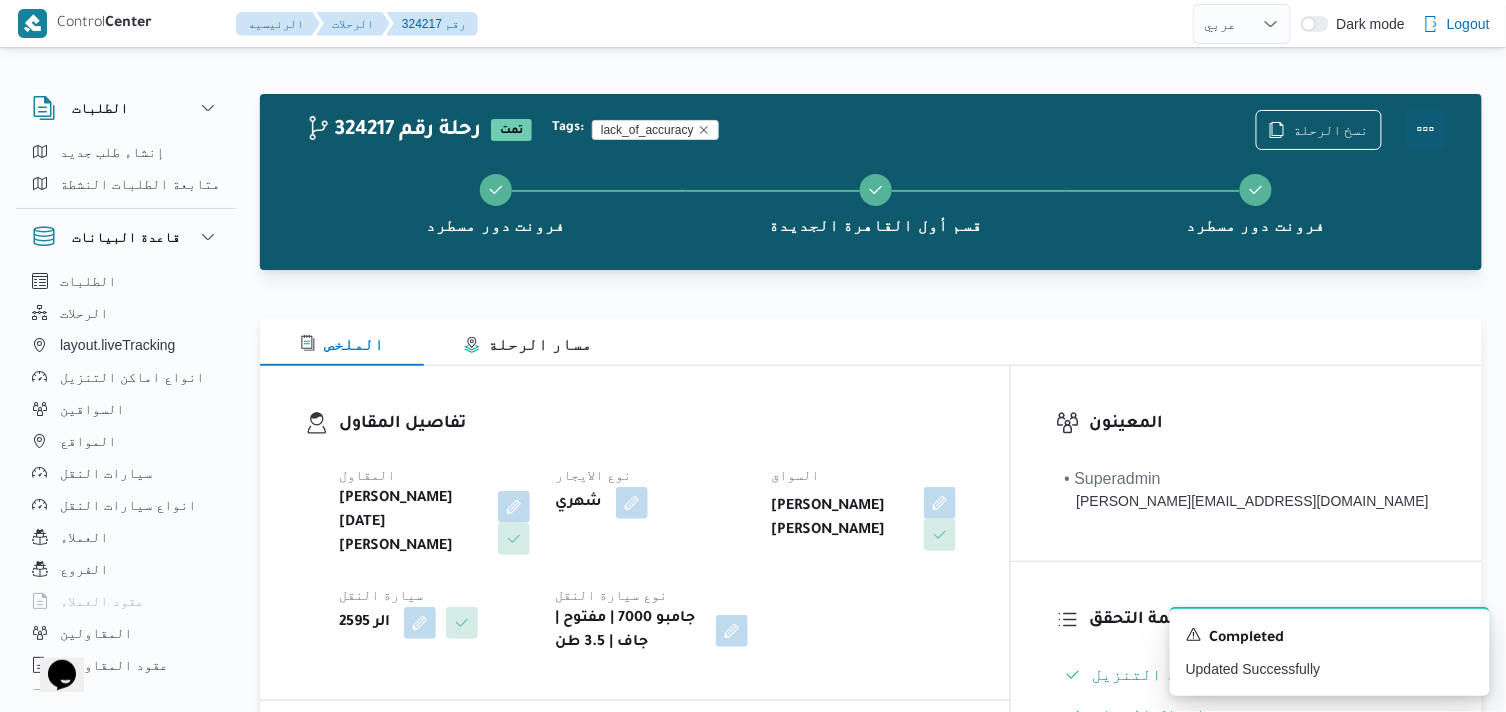click at bounding box center (1426, 129) 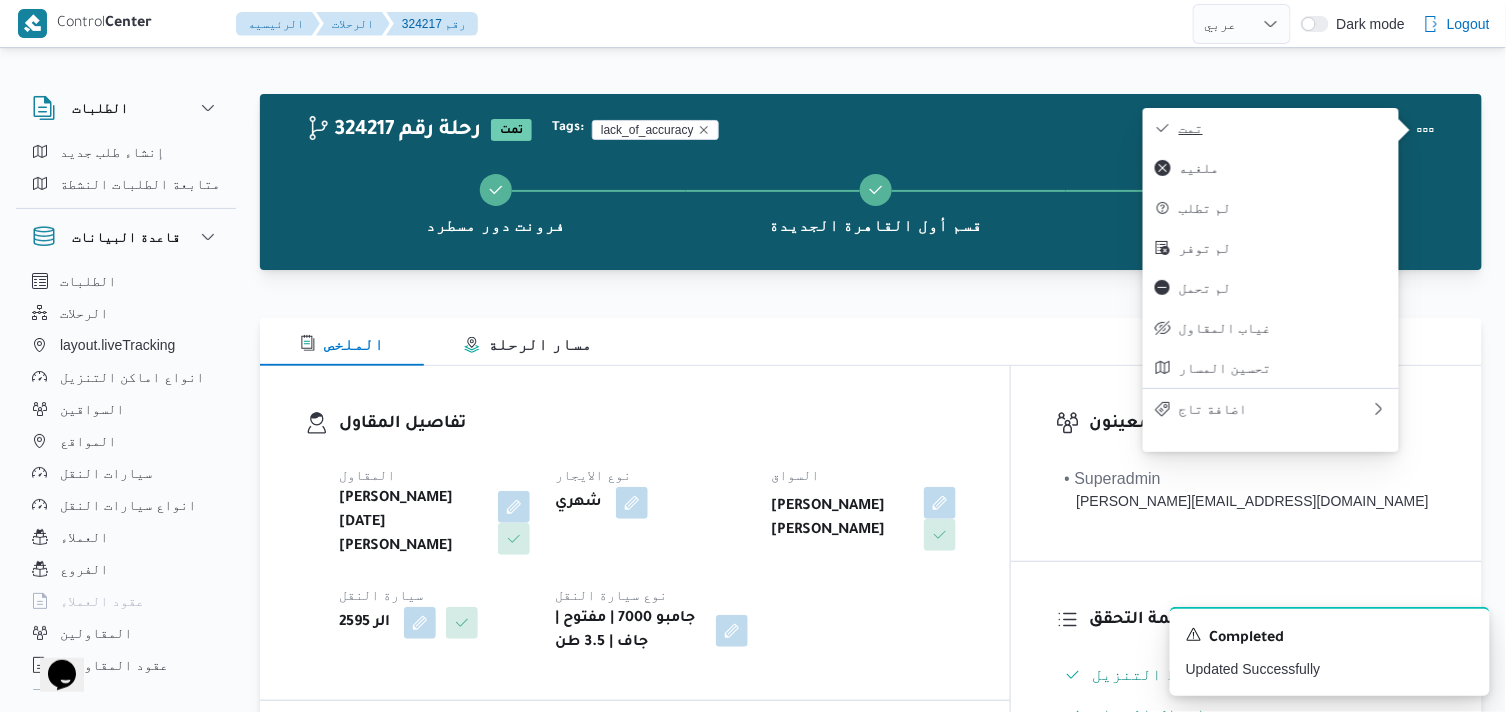 click on "تمت" at bounding box center (1283, 128) 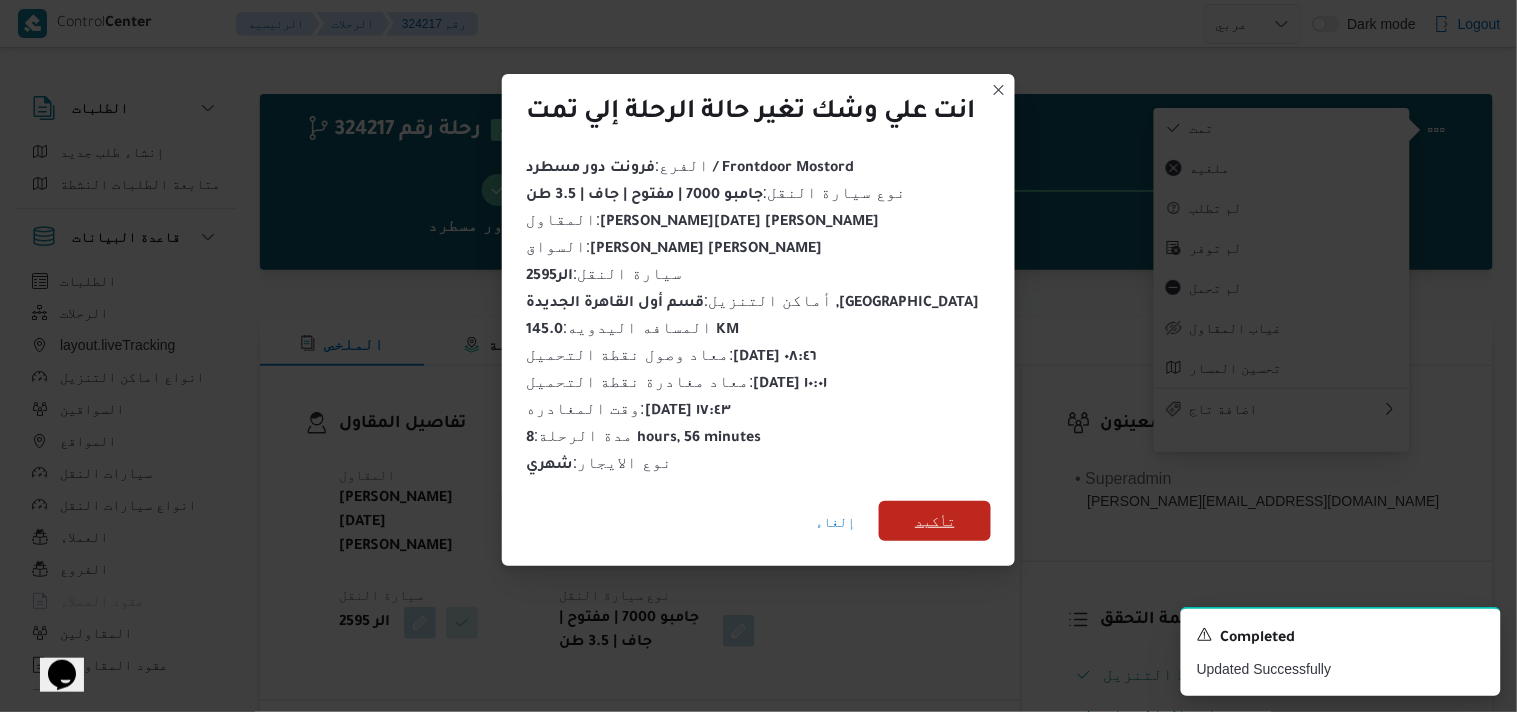 click on "تأكيد" at bounding box center (935, 521) 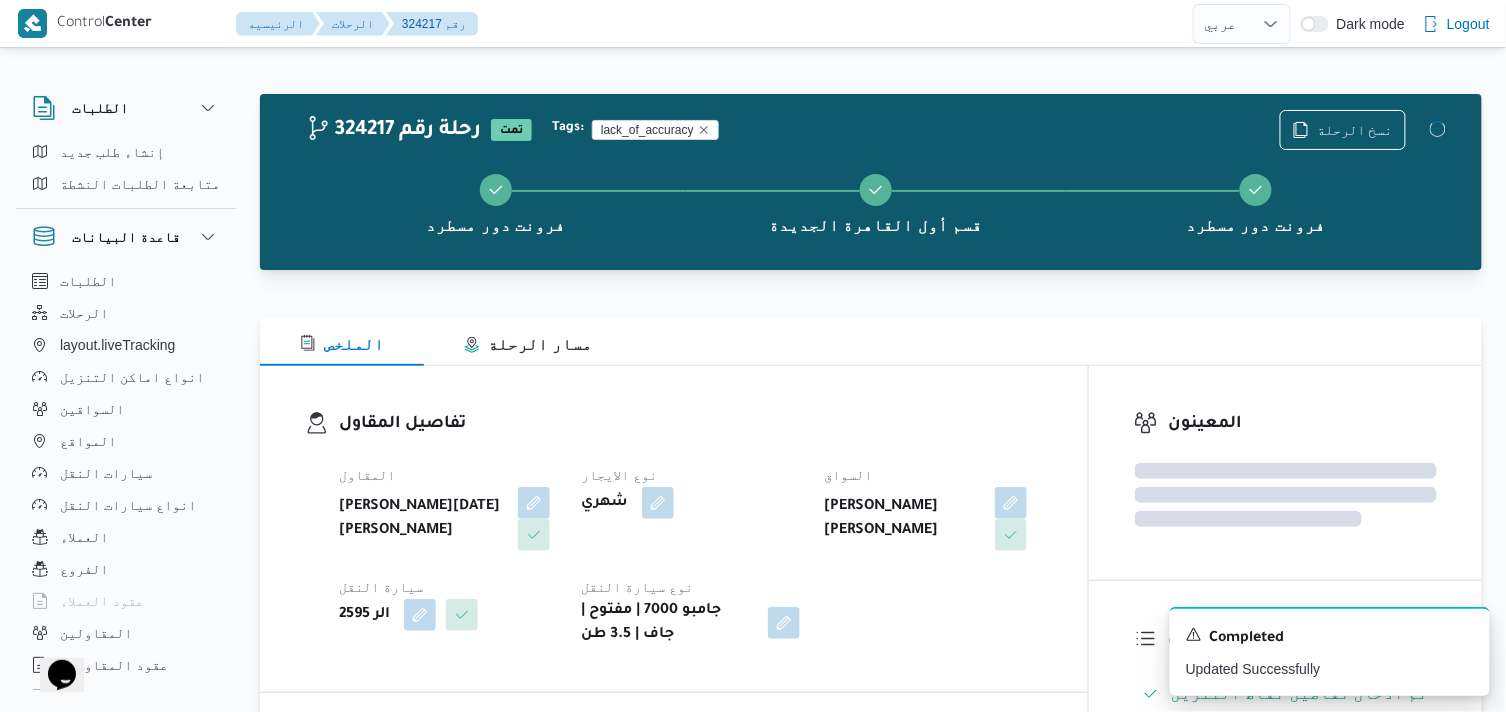 click on "المقاول ابراهيم رمضان ابراهيم عثمان ابوباشا نوع الايجار شهري السواق علي شحات مرسي محمد سيارة النقل الر 2595 نوع سيارة النقل جامبو 7000 | مفتوح | جاف | 3.5 طن" at bounding box center [691, 555] 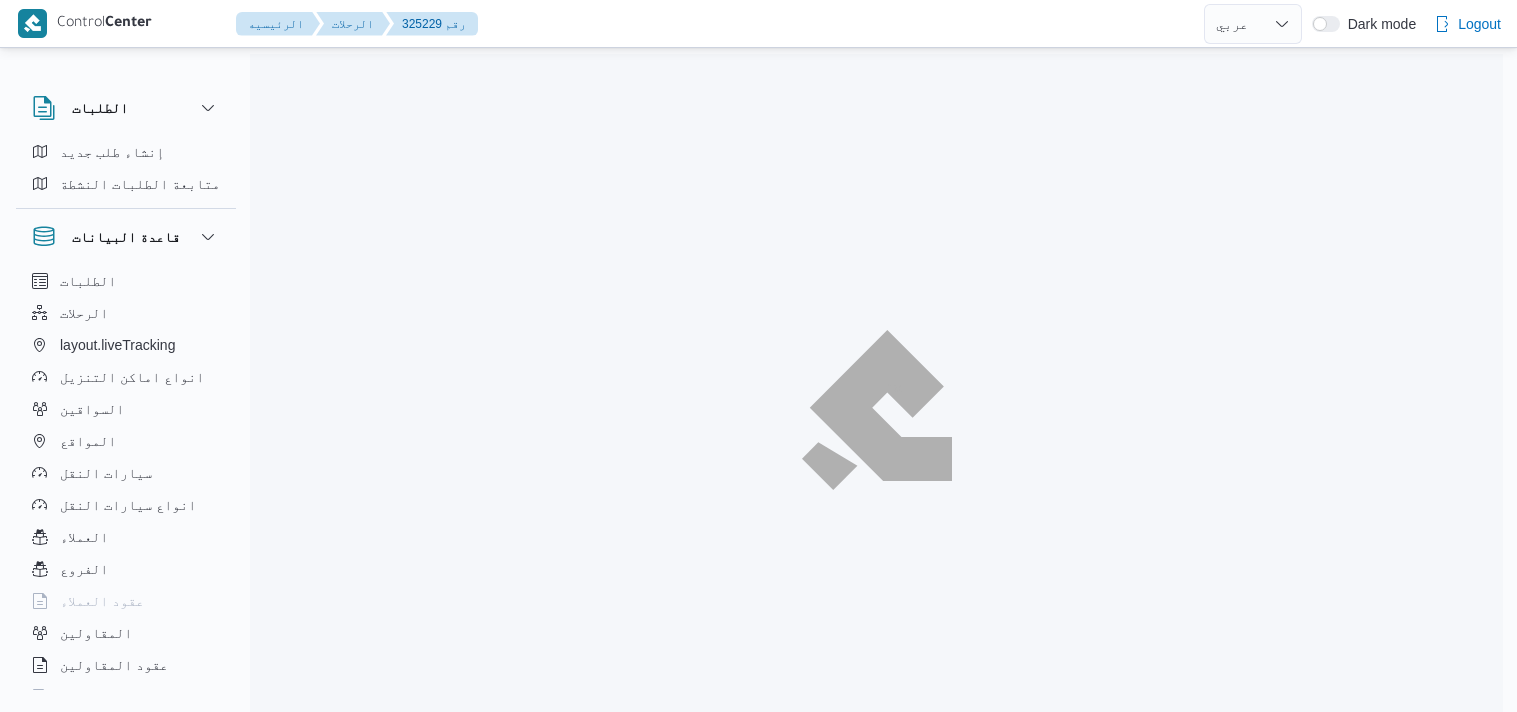 select on "ar" 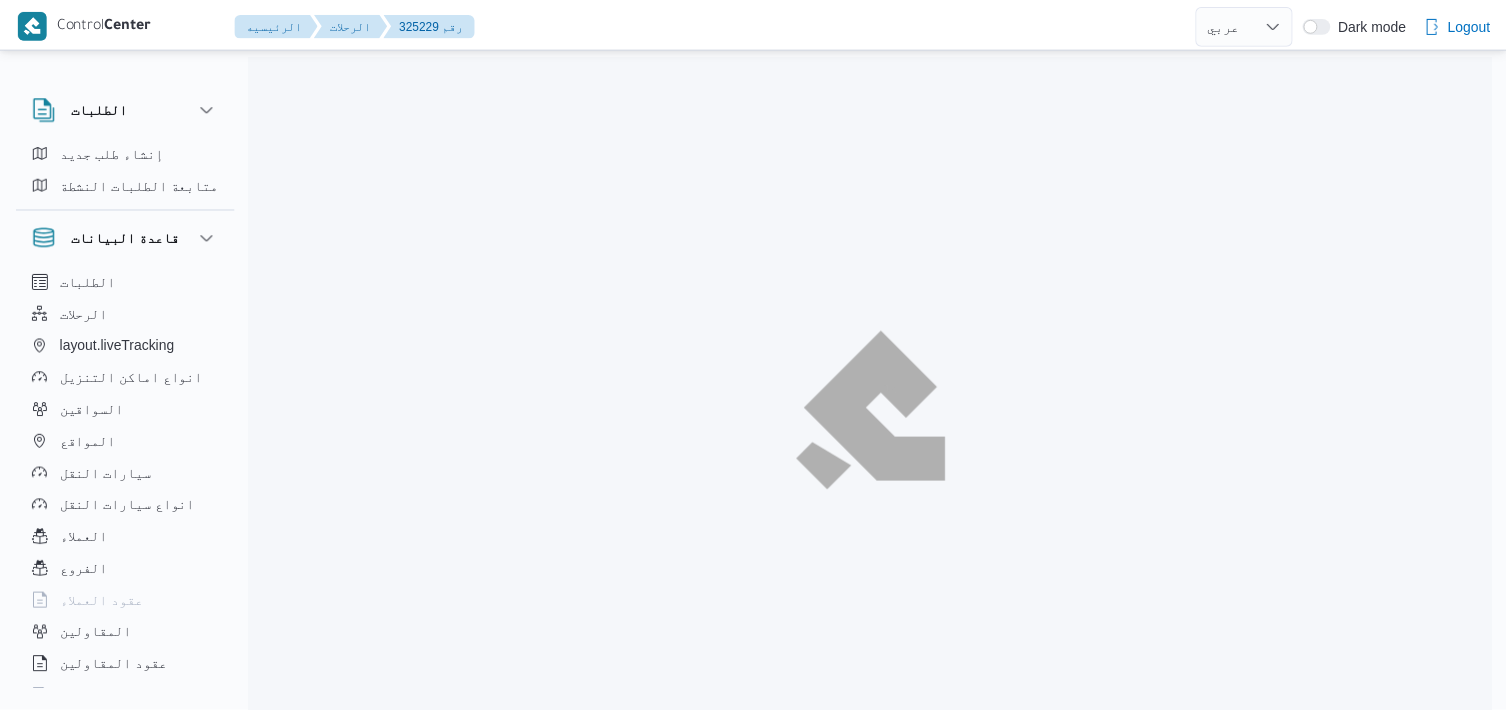 scroll, scrollTop: 0, scrollLeft: 0, axis: both 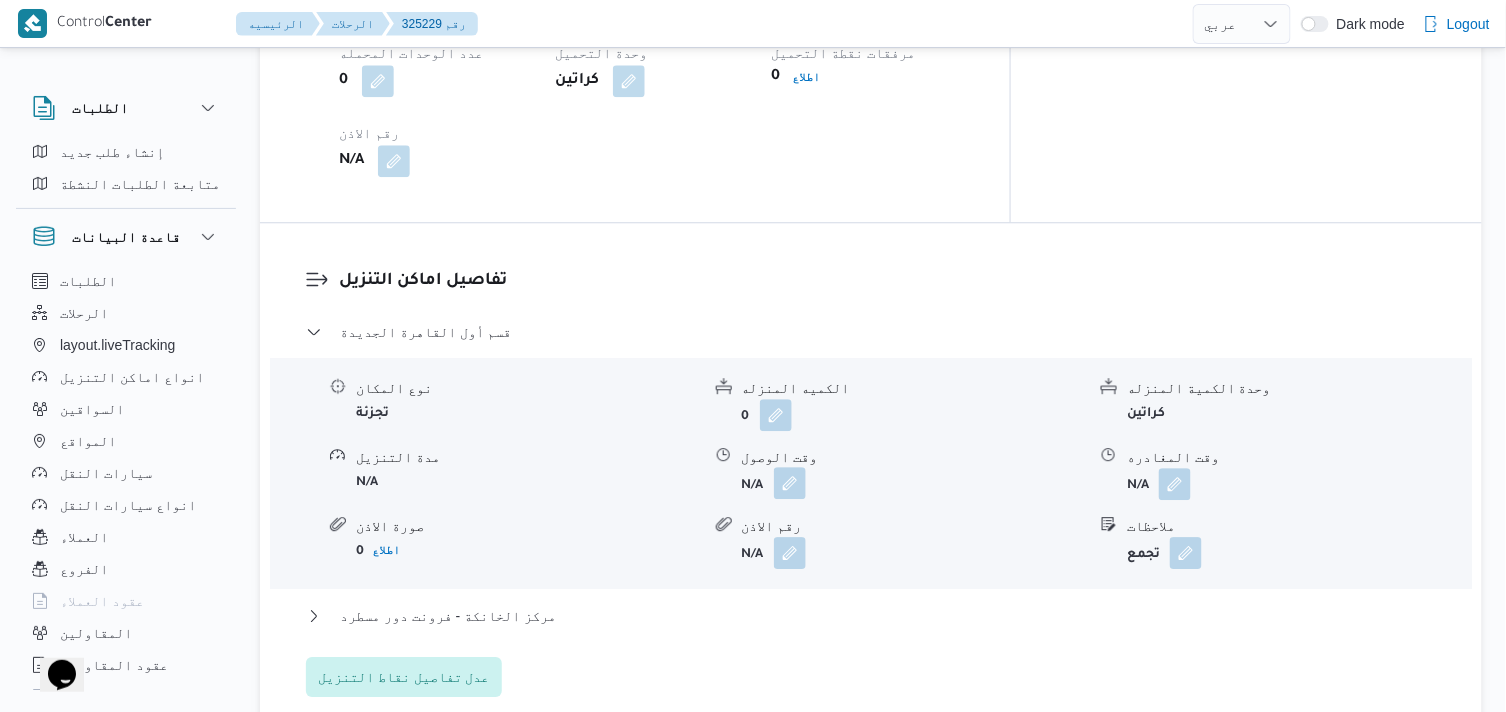 click at bounding box center [790, 483] 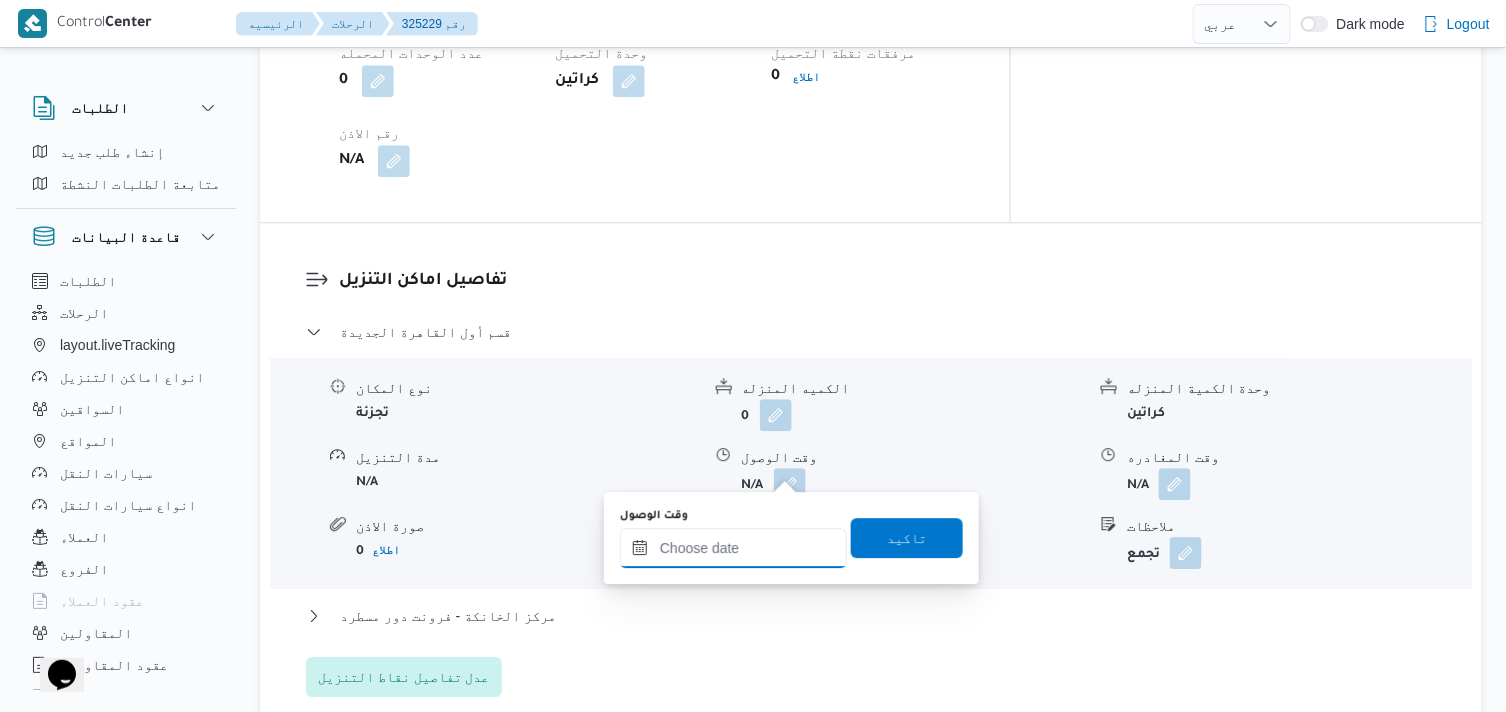 click on "وقت الوصول" at bounding box center (733, 548) 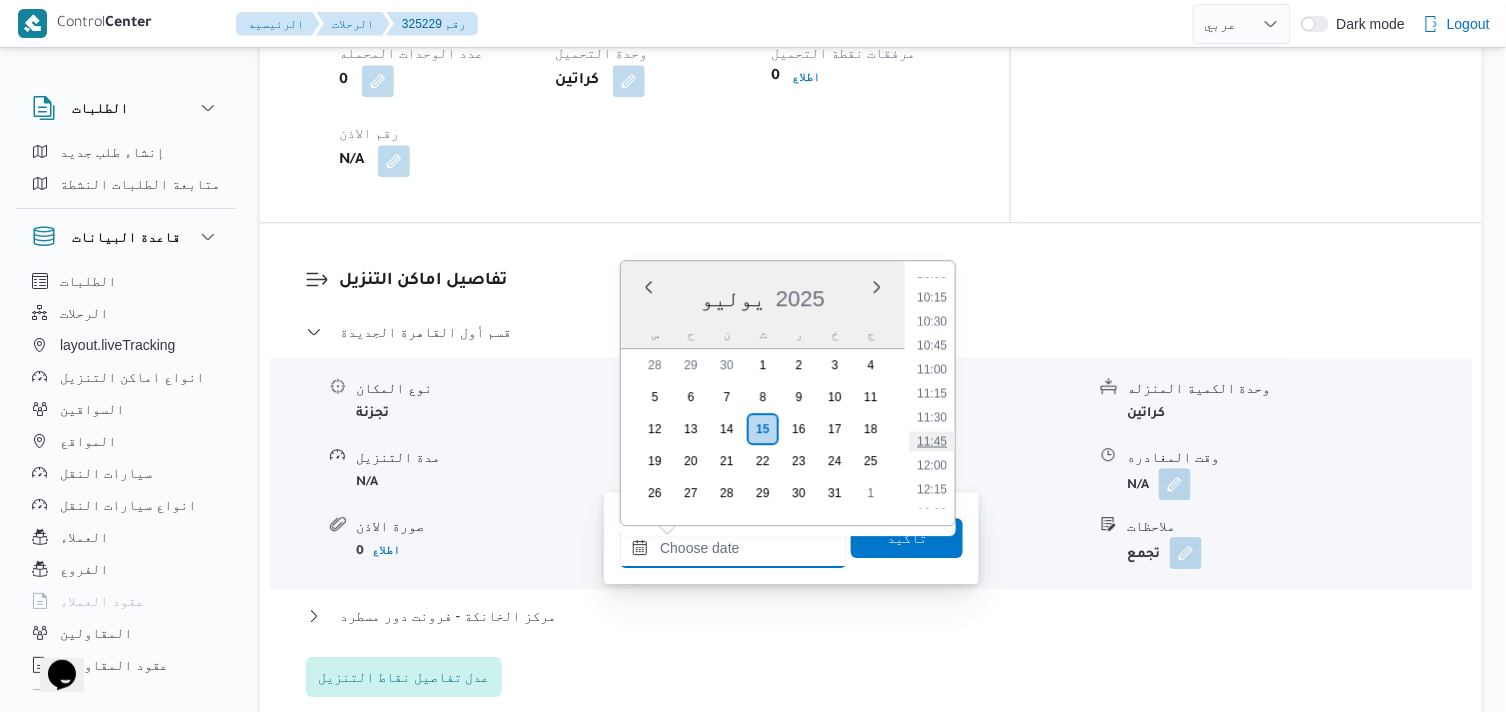 scroll, scrollTop: 935, scrollLeft: 0, axis: vertical 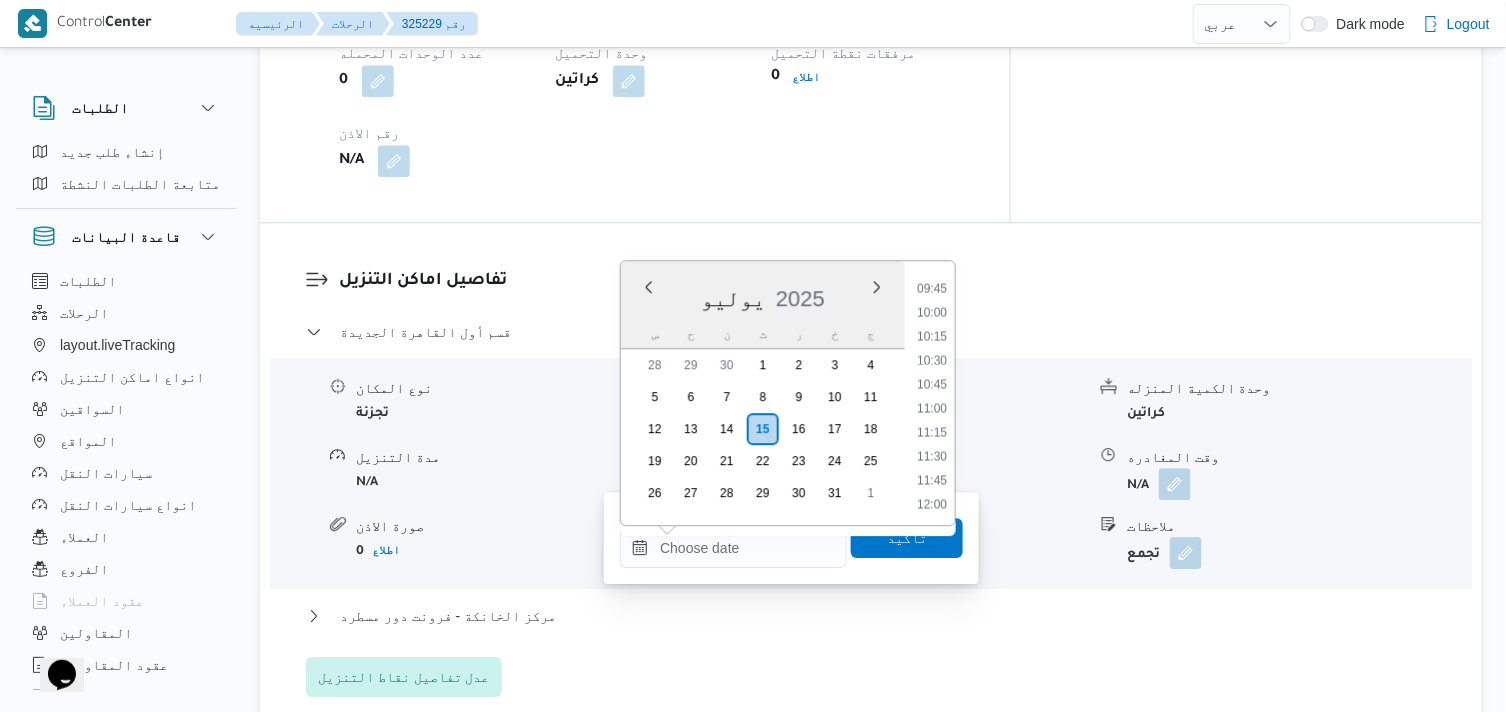 drag, startPoint x: 938, startPoint y: 381, endPoint x: 918, endPoint y: 481, distance: 101.98039 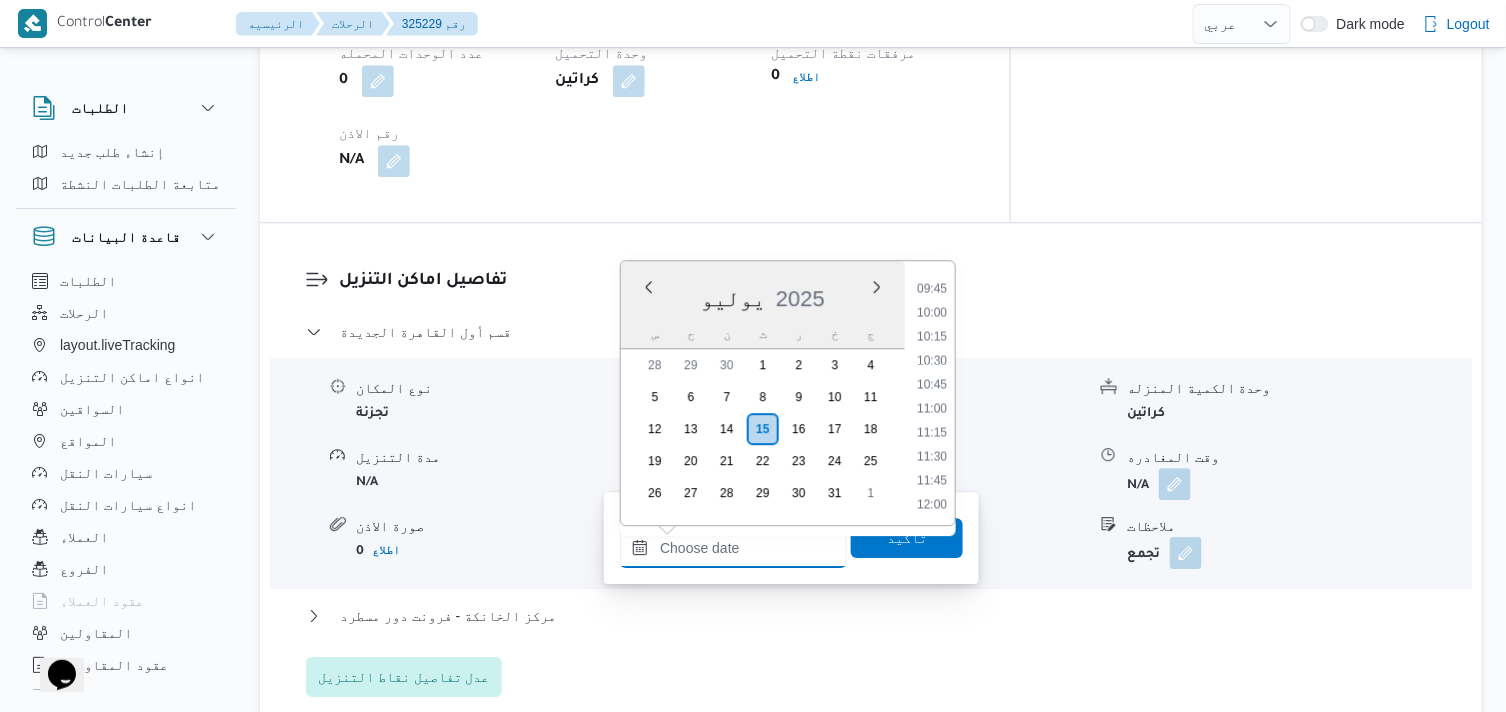 type on "[DATE] ١٠:٤٥" 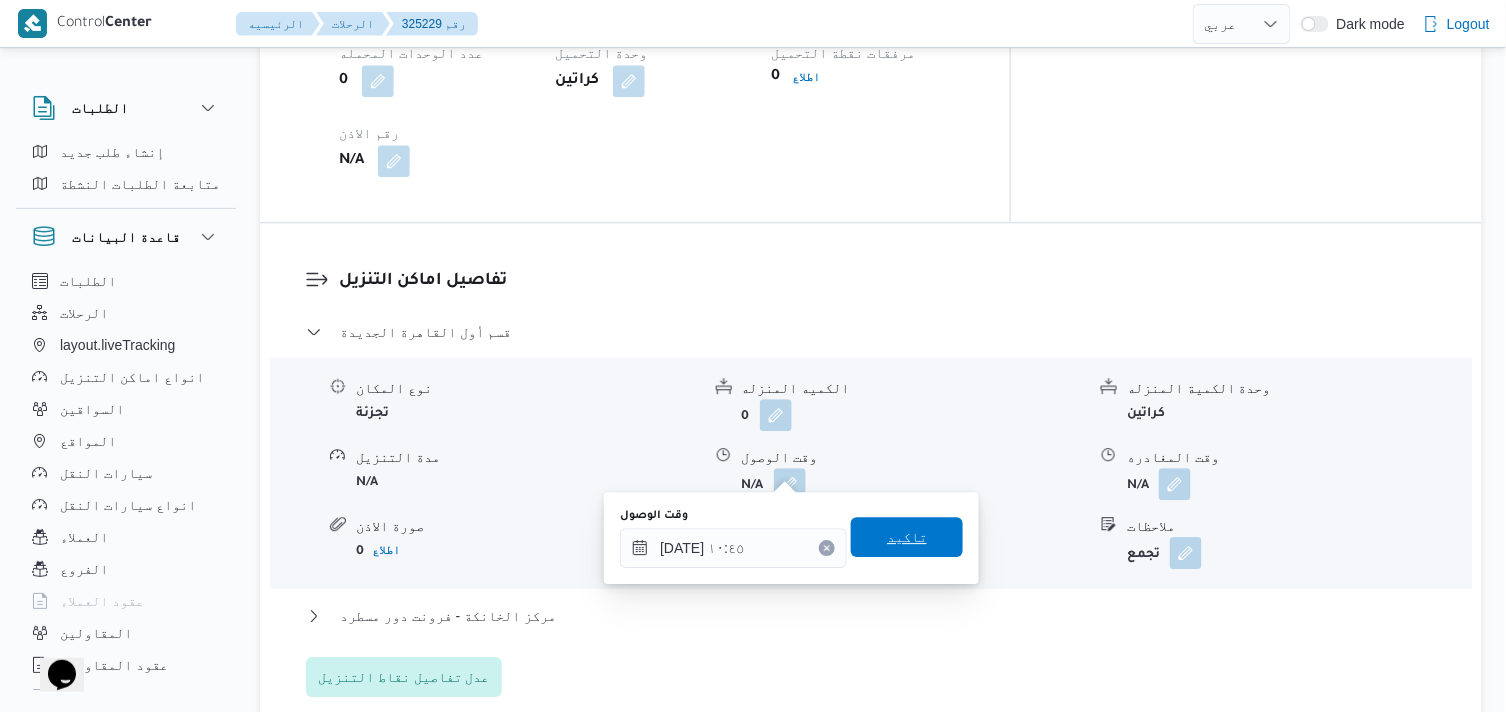 click on "تاكيد" at bounding box center (907, 537) 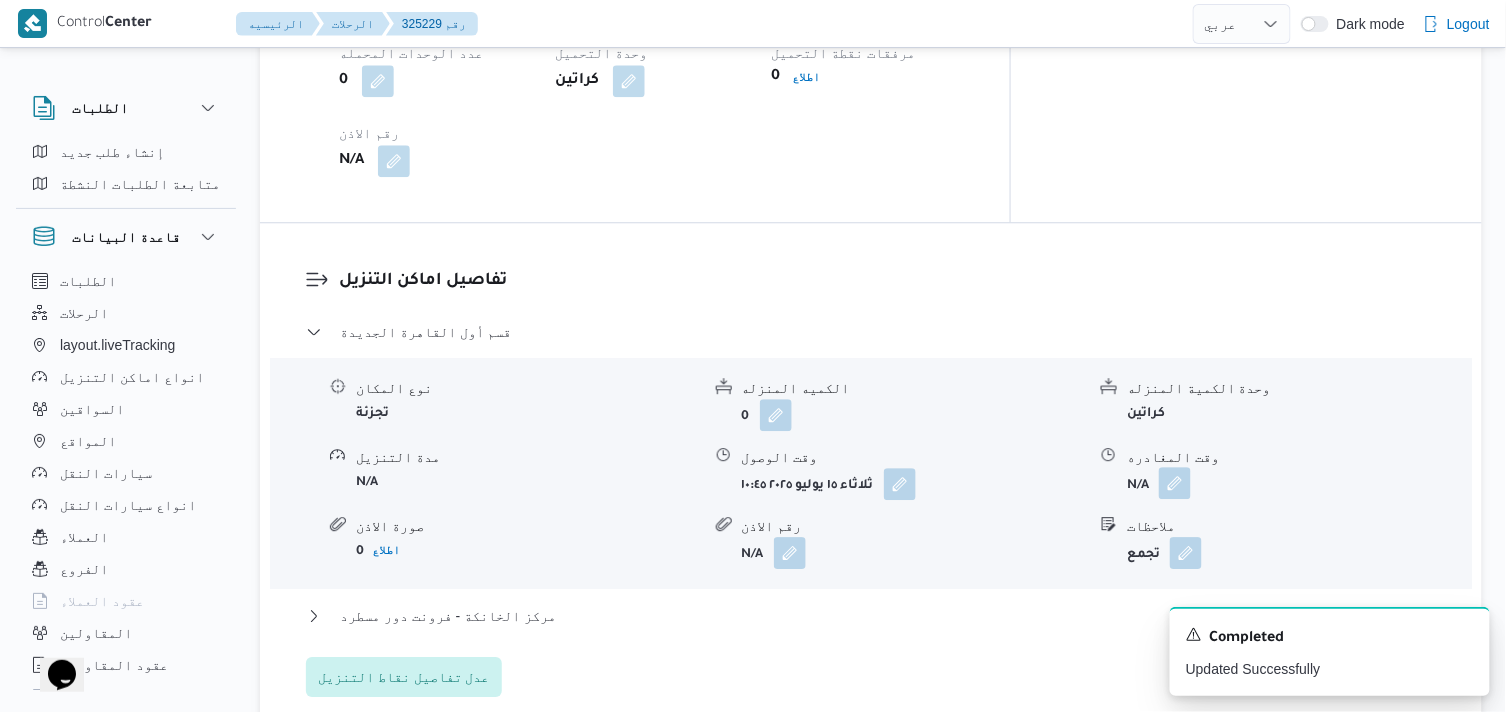 click at bounding box center (1175, 483) 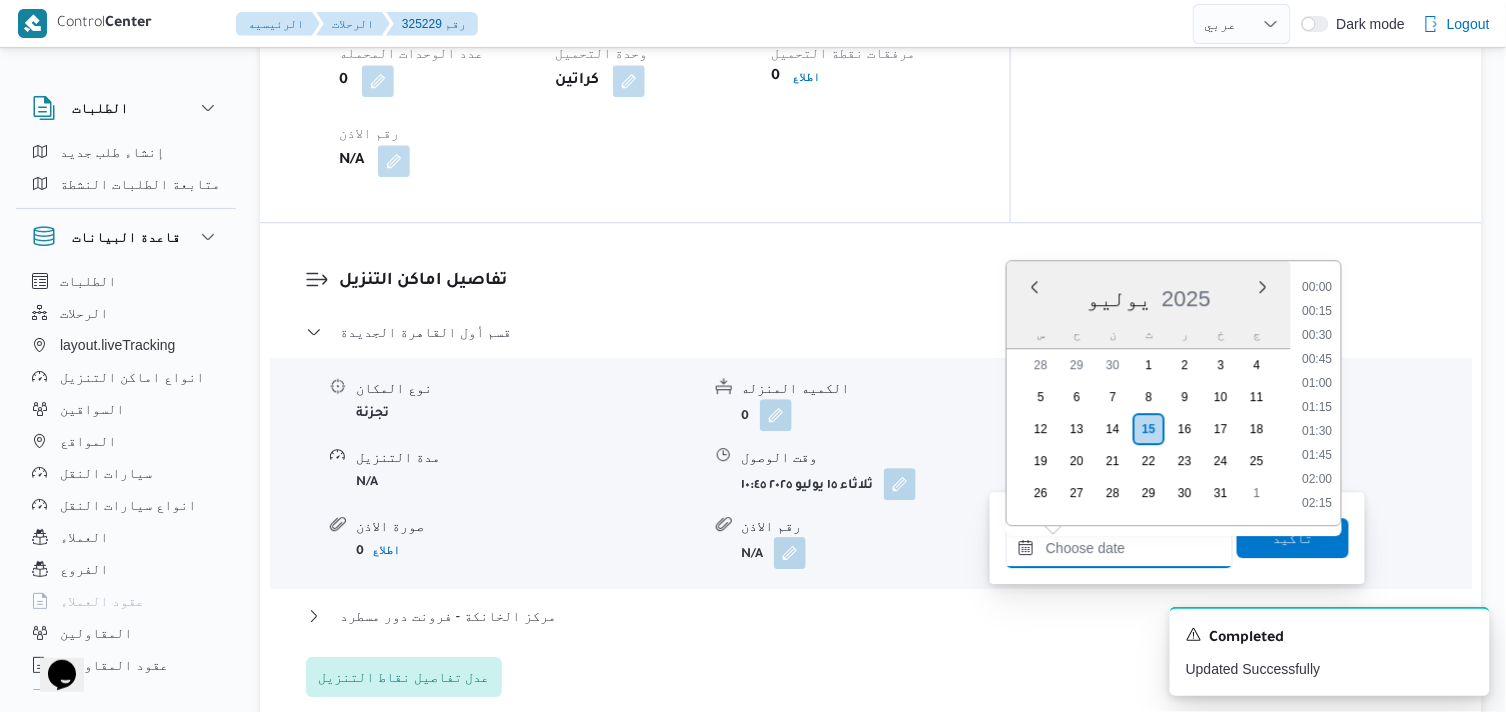 click on "وقت المغادره" at bounding box center [1119, 548] 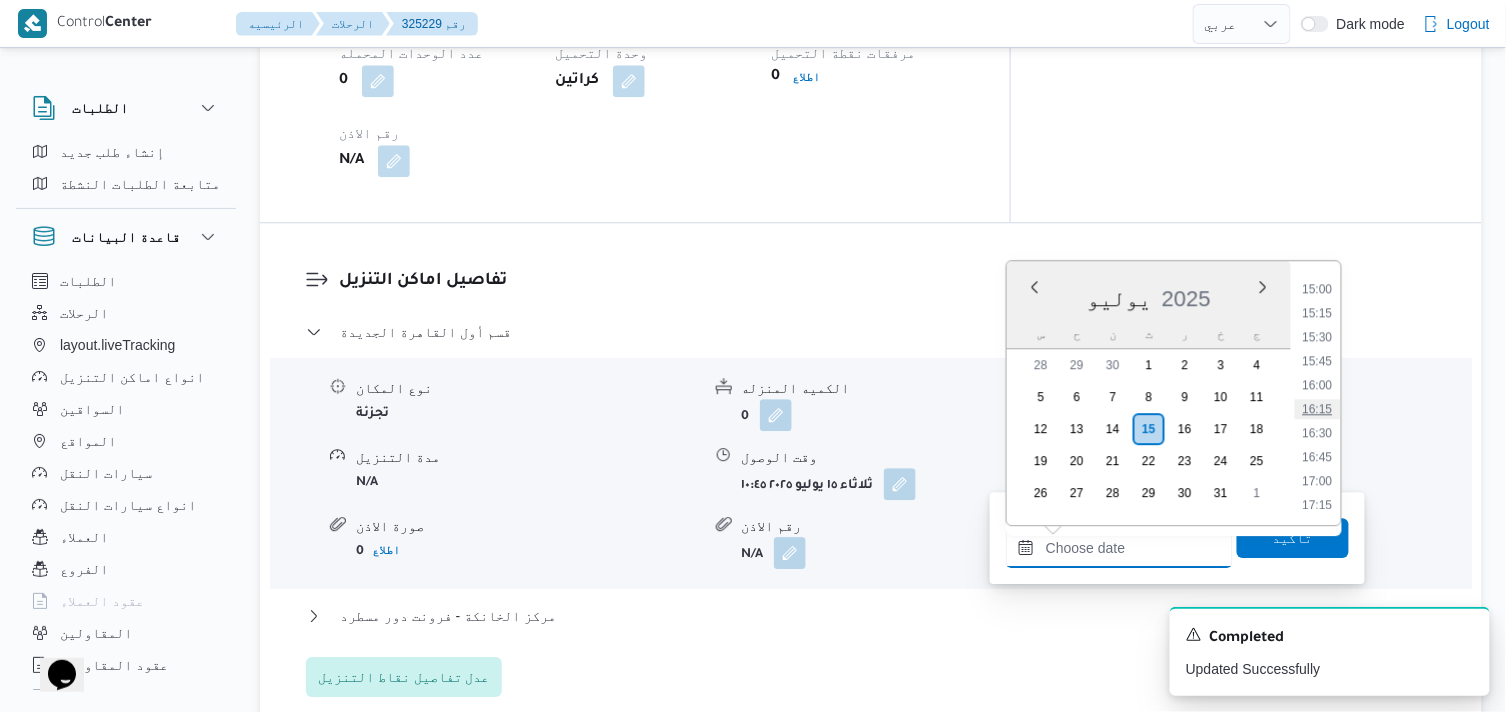 scroll, scrollTop: 1491, scrollLeft: 0, axis: vertical 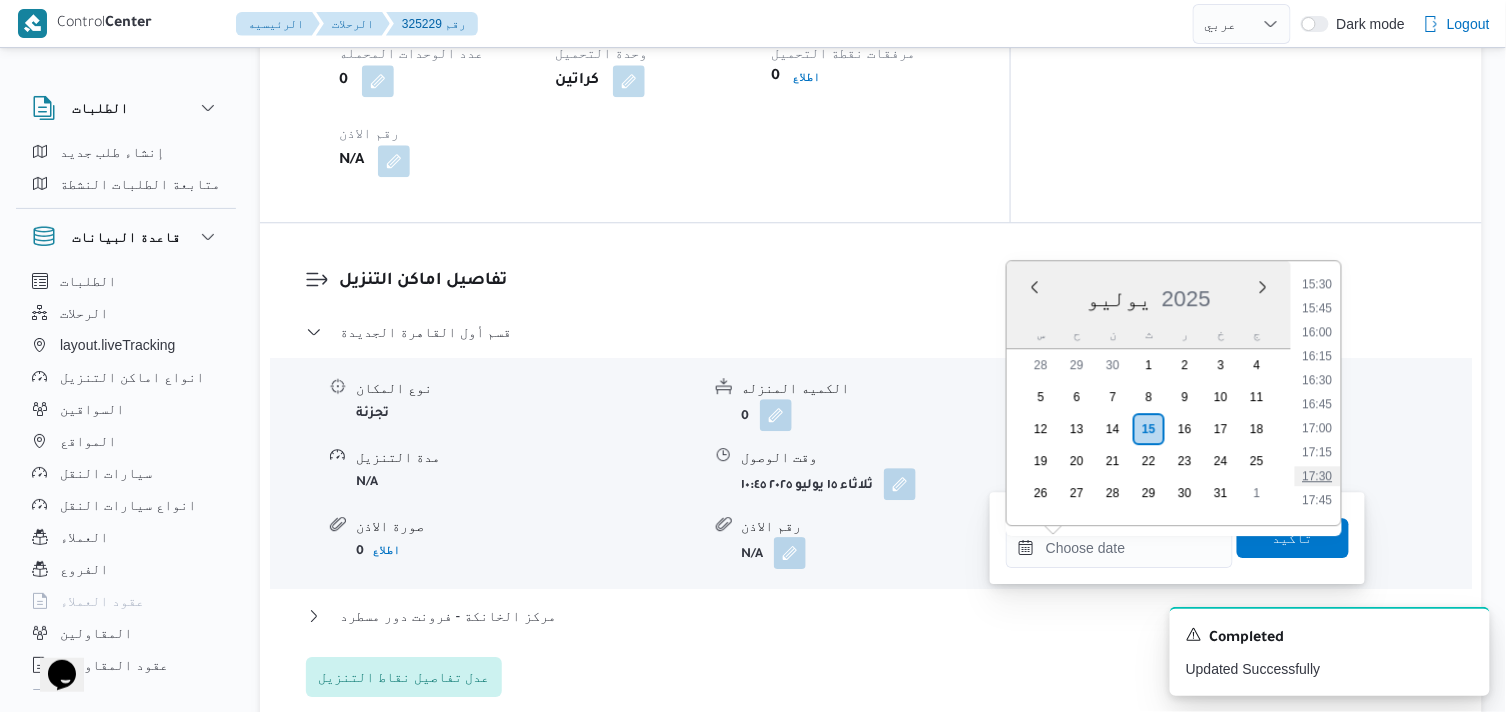 click on "17:30" at bounding box center [1318, 476] 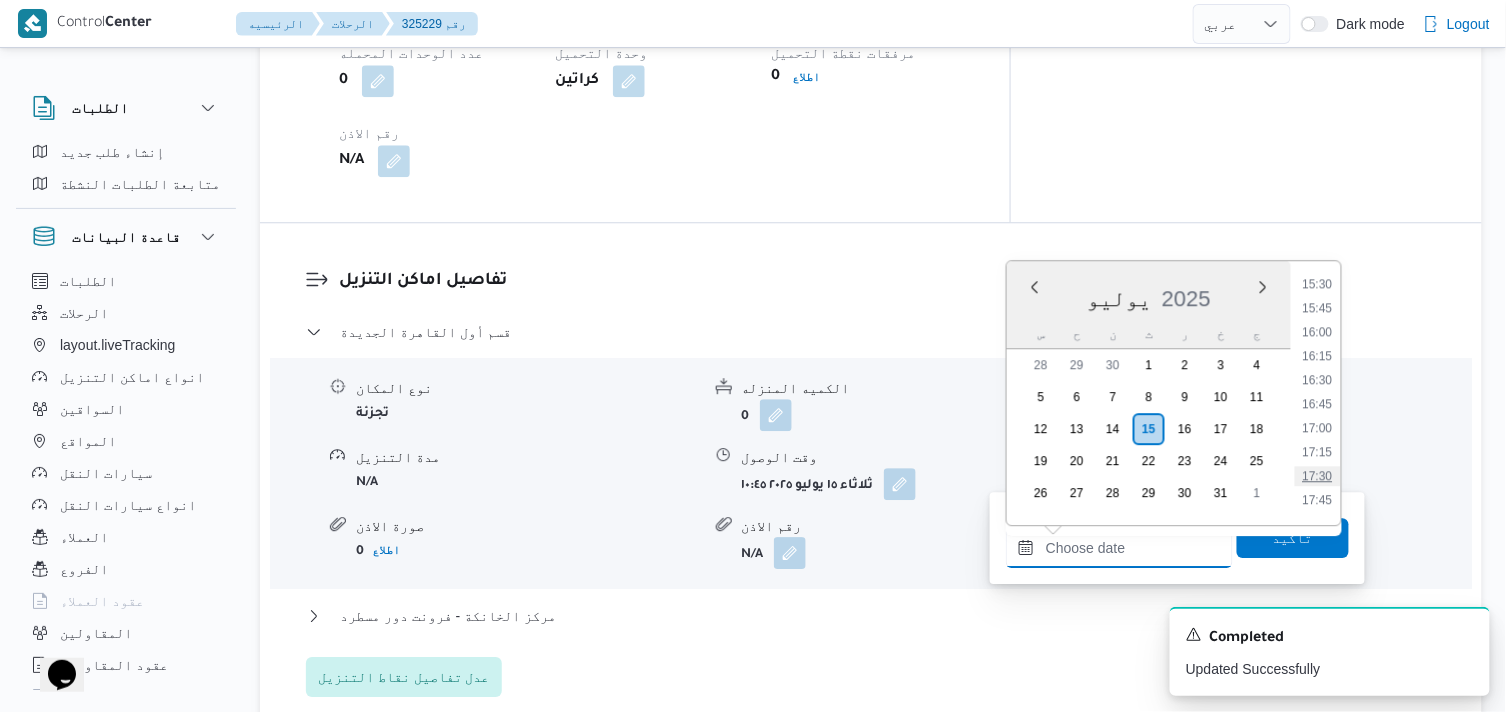 type on "١٥/٠٧/٢٠٢٥ ١٧:٣٠" 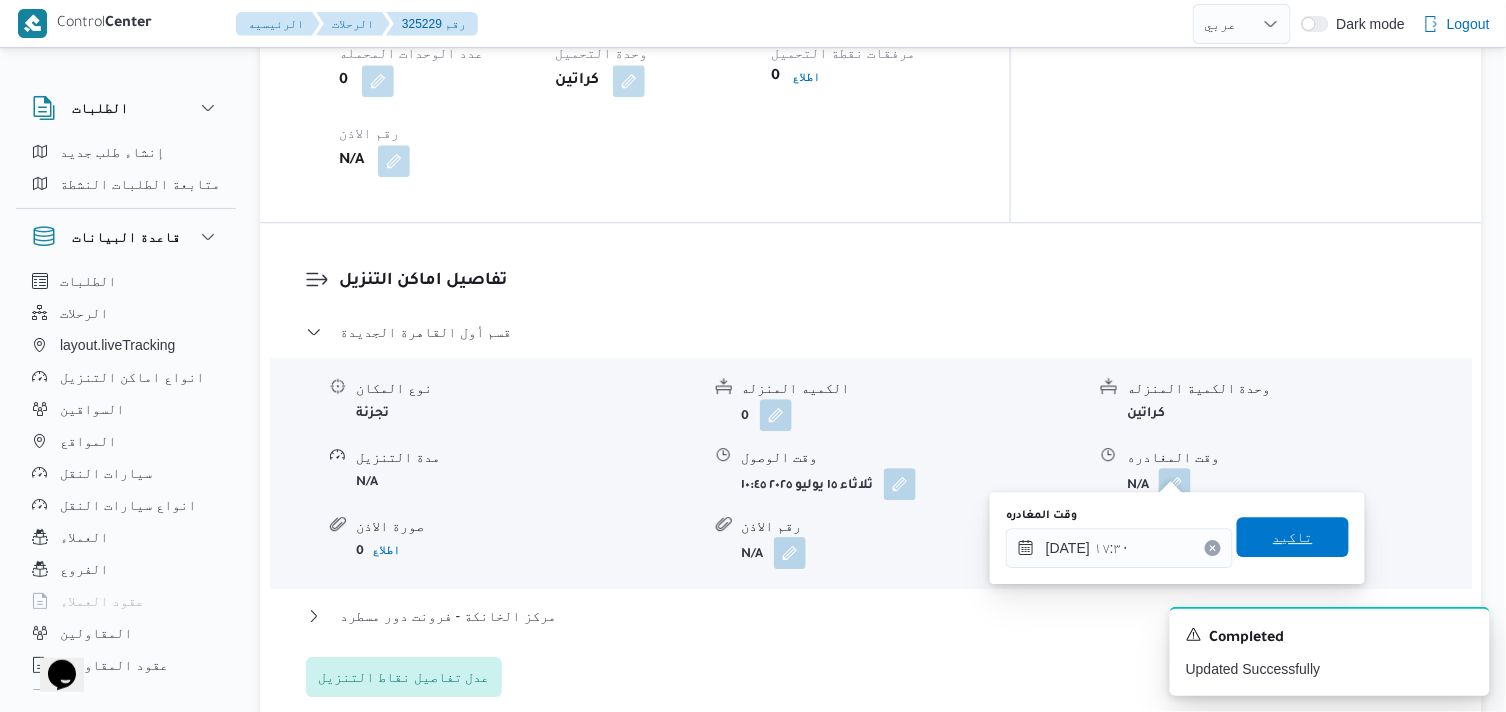 click on "تاكيد" at bounding box center [1293, 537] 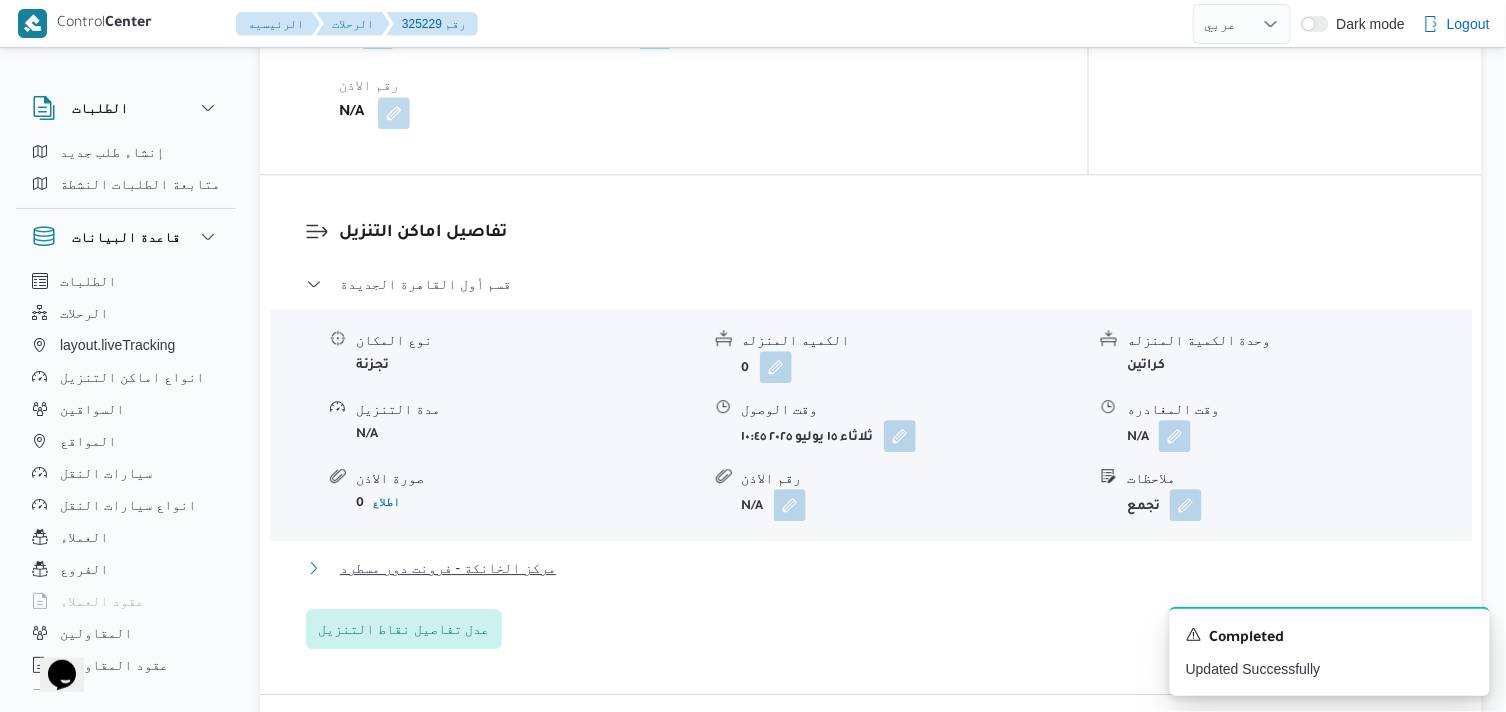 click on "مركز الخانكة -
فرونت دور مسطرد" at bounding box center [448, 568] 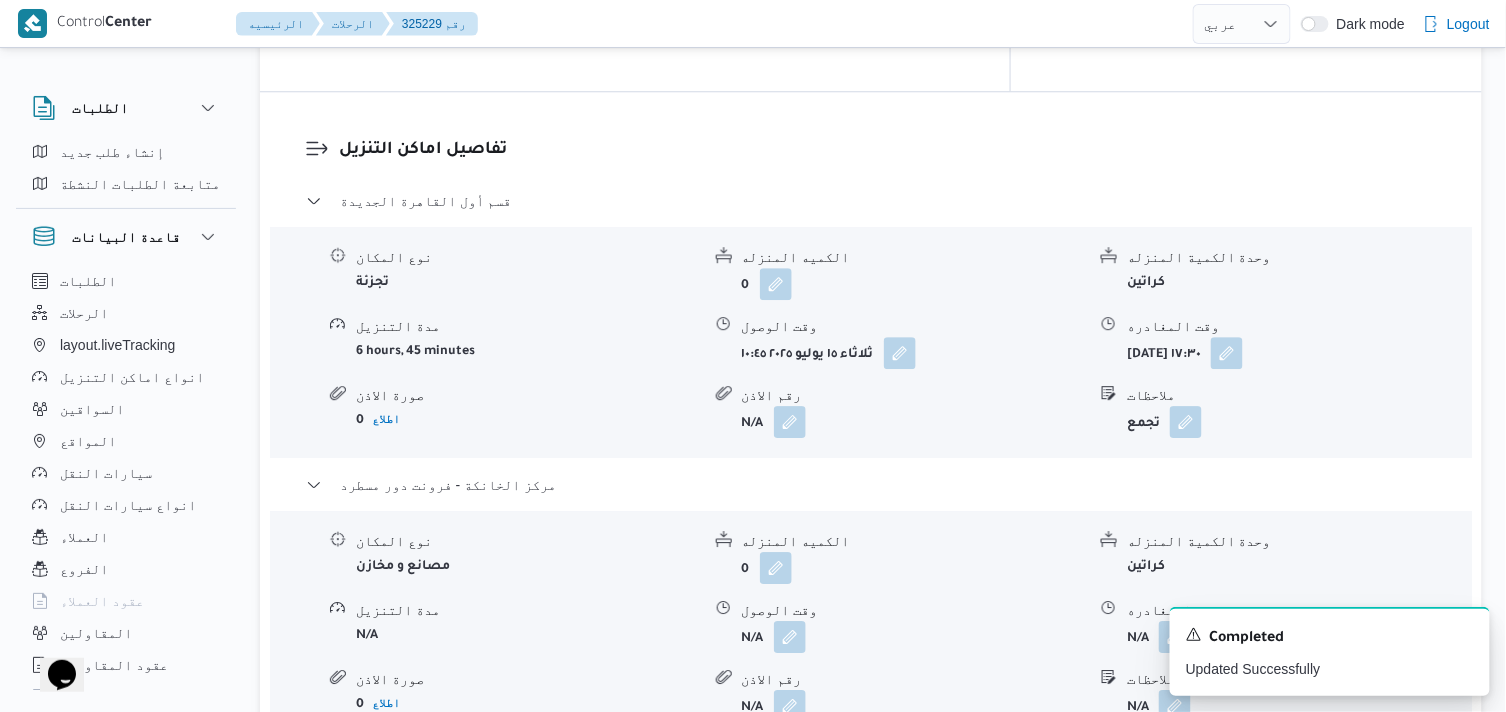 scroll, scrollTop: 1777, scrollLeft: 0, axis: vertical 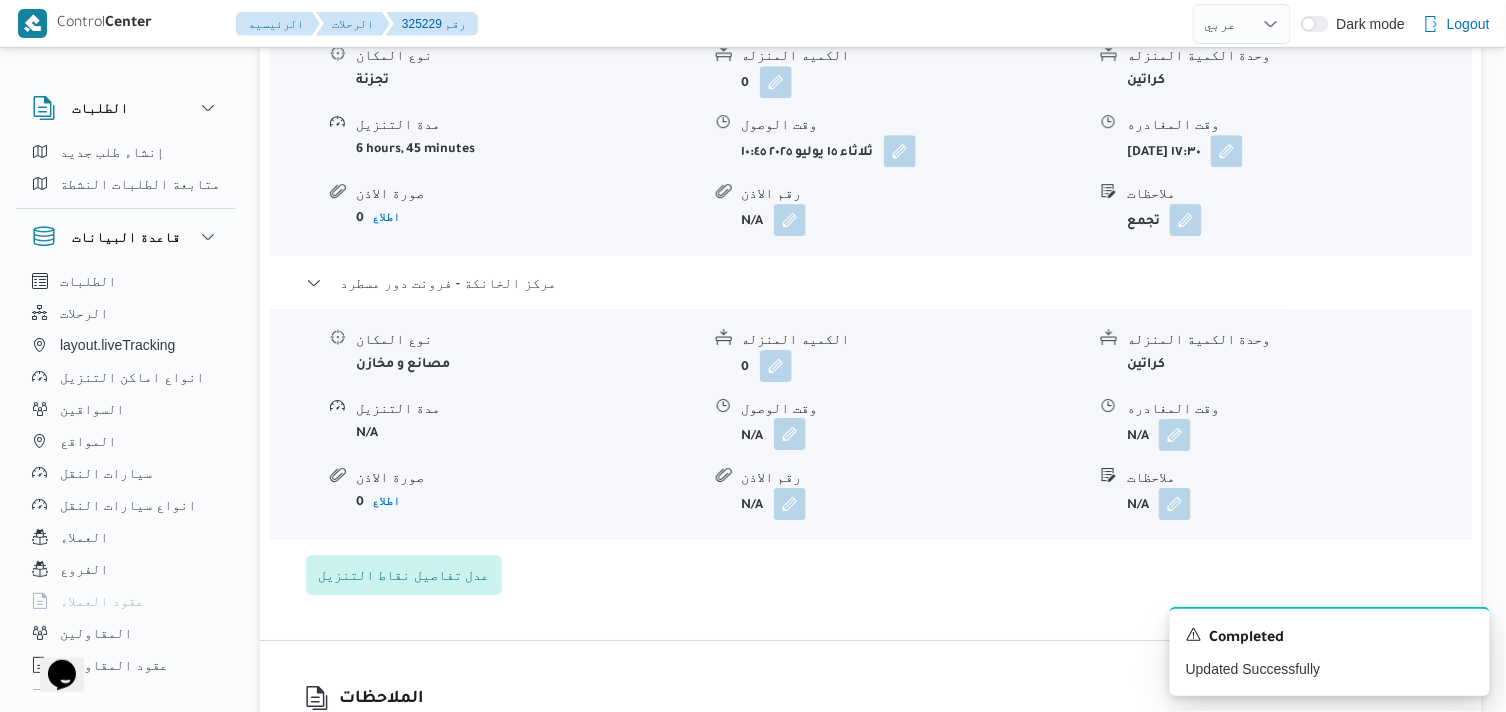 click at bounding box center [790, 434] 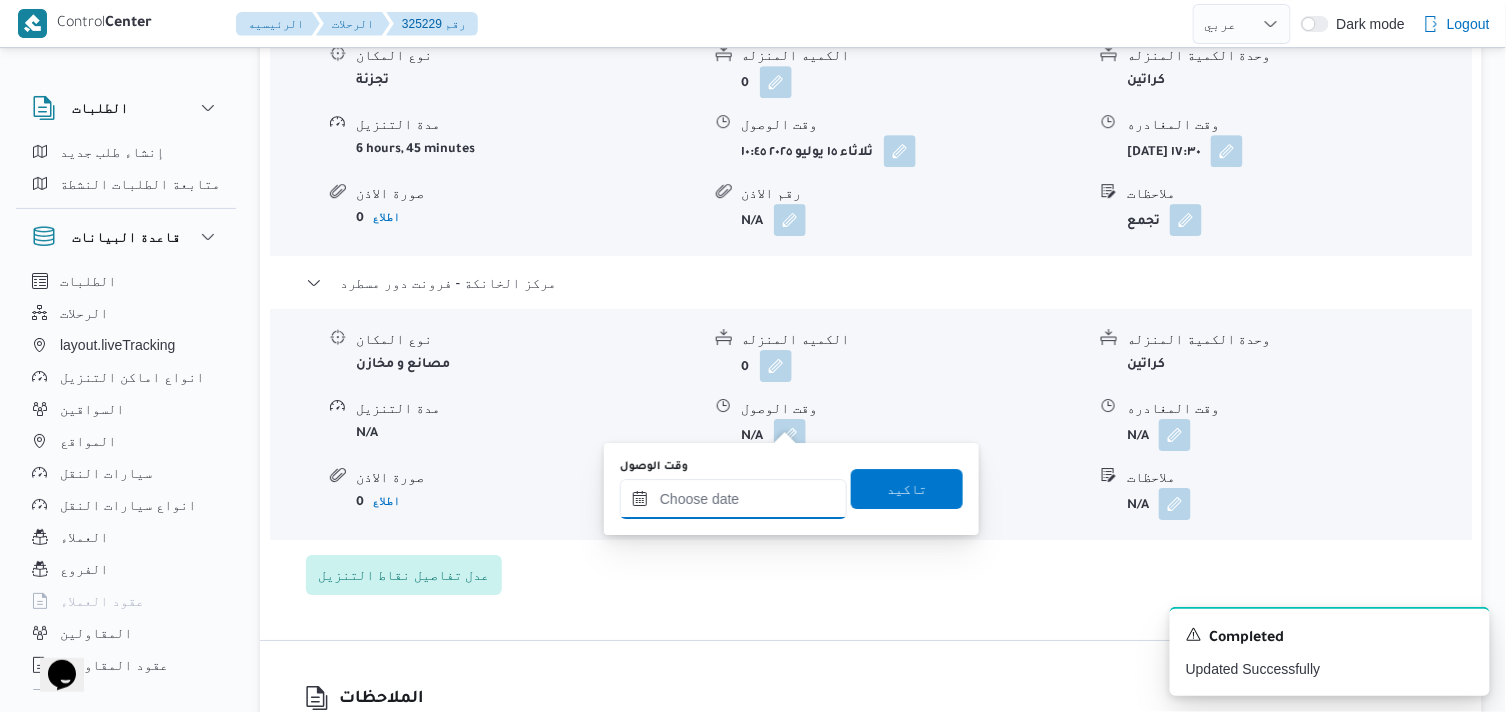 click on "وقت الوصول" at bounding box center [733, 499] 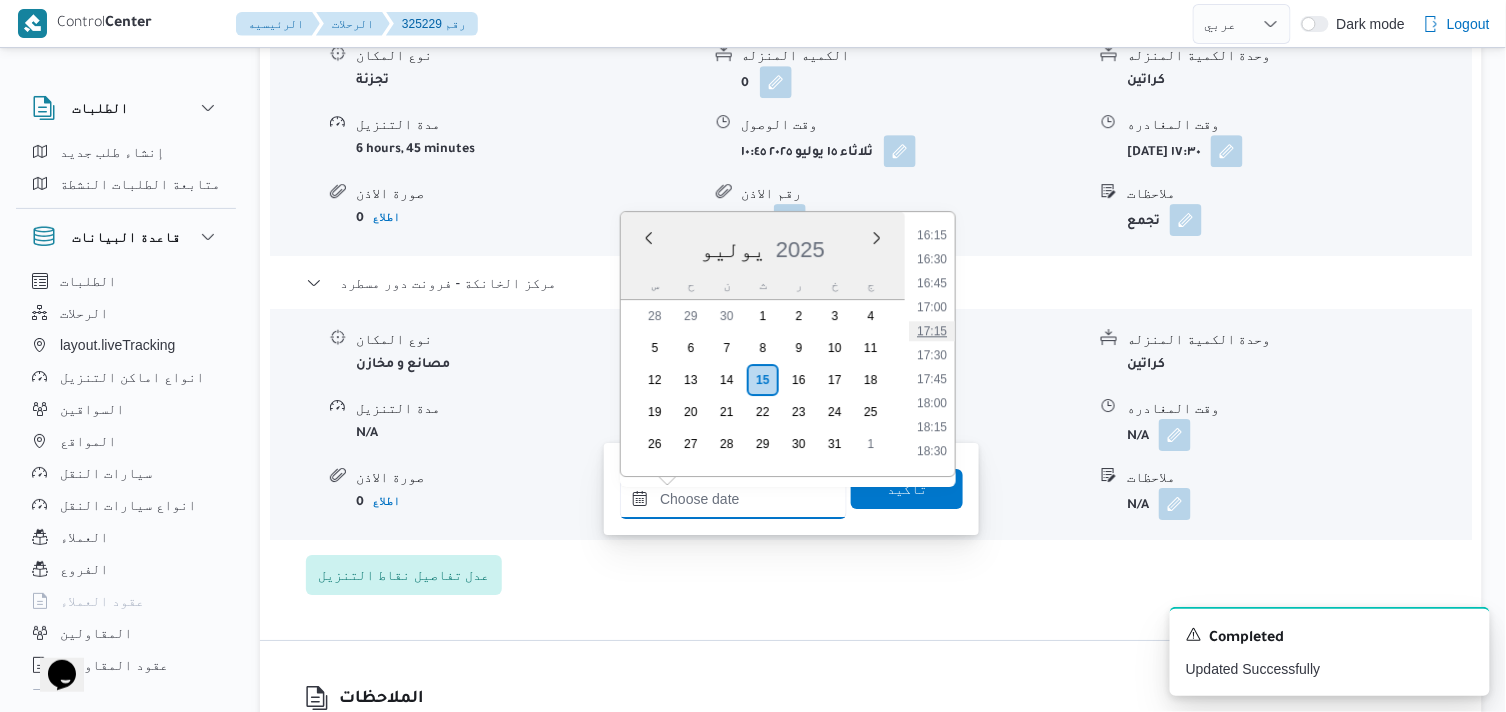 scroll, scrollTop: 1602, scrollLeft: 0, axis: vertical 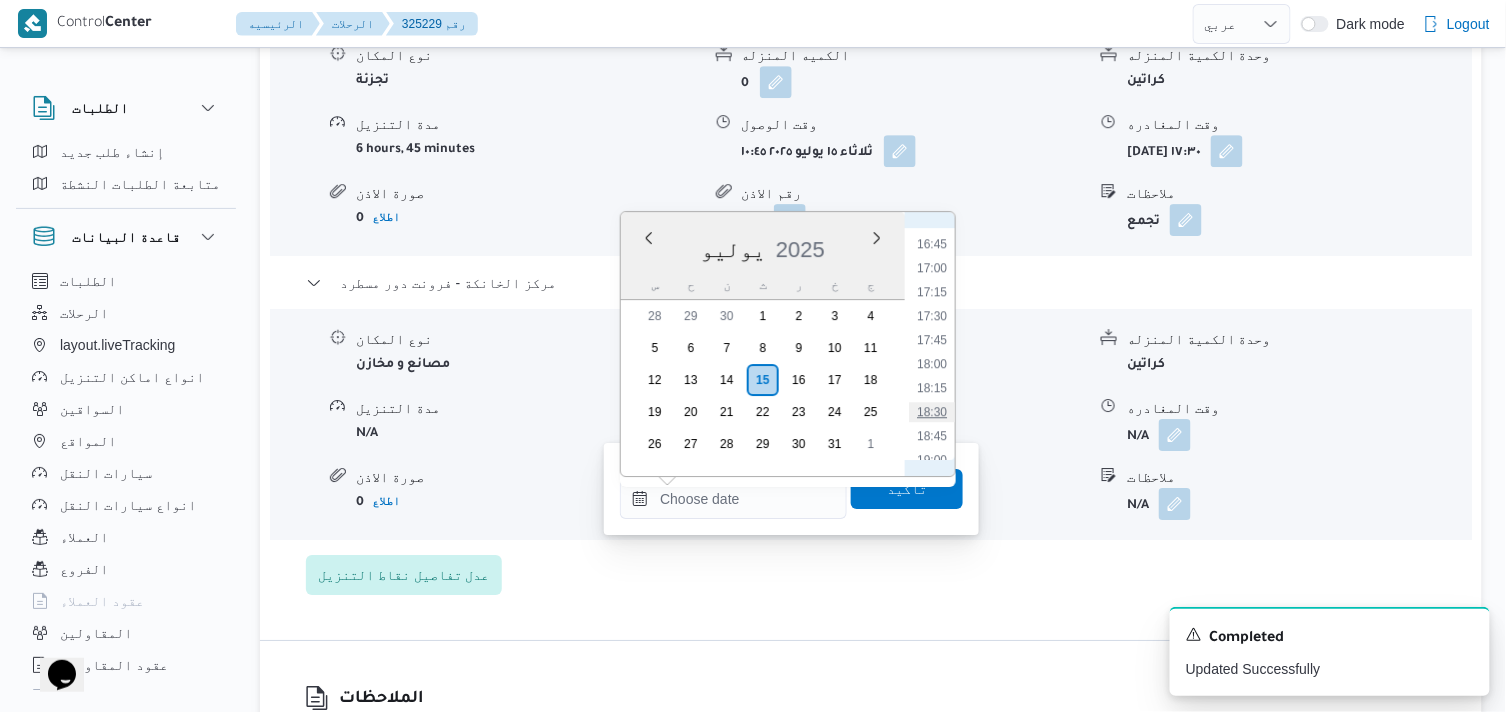 click on "18:30" at bounding box center [932, 412] 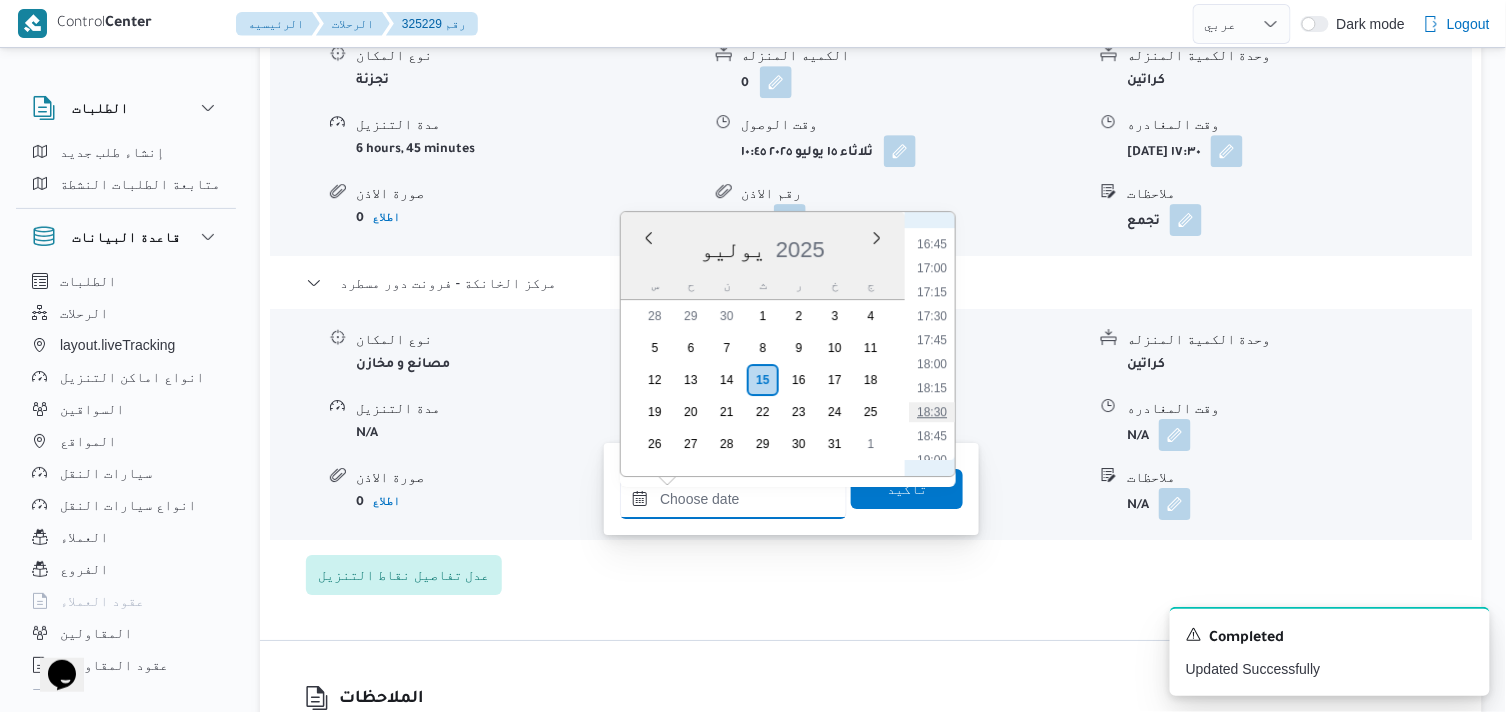 type on "١٥/٠٧/٢٠٢٥ ١٨:٣٠" 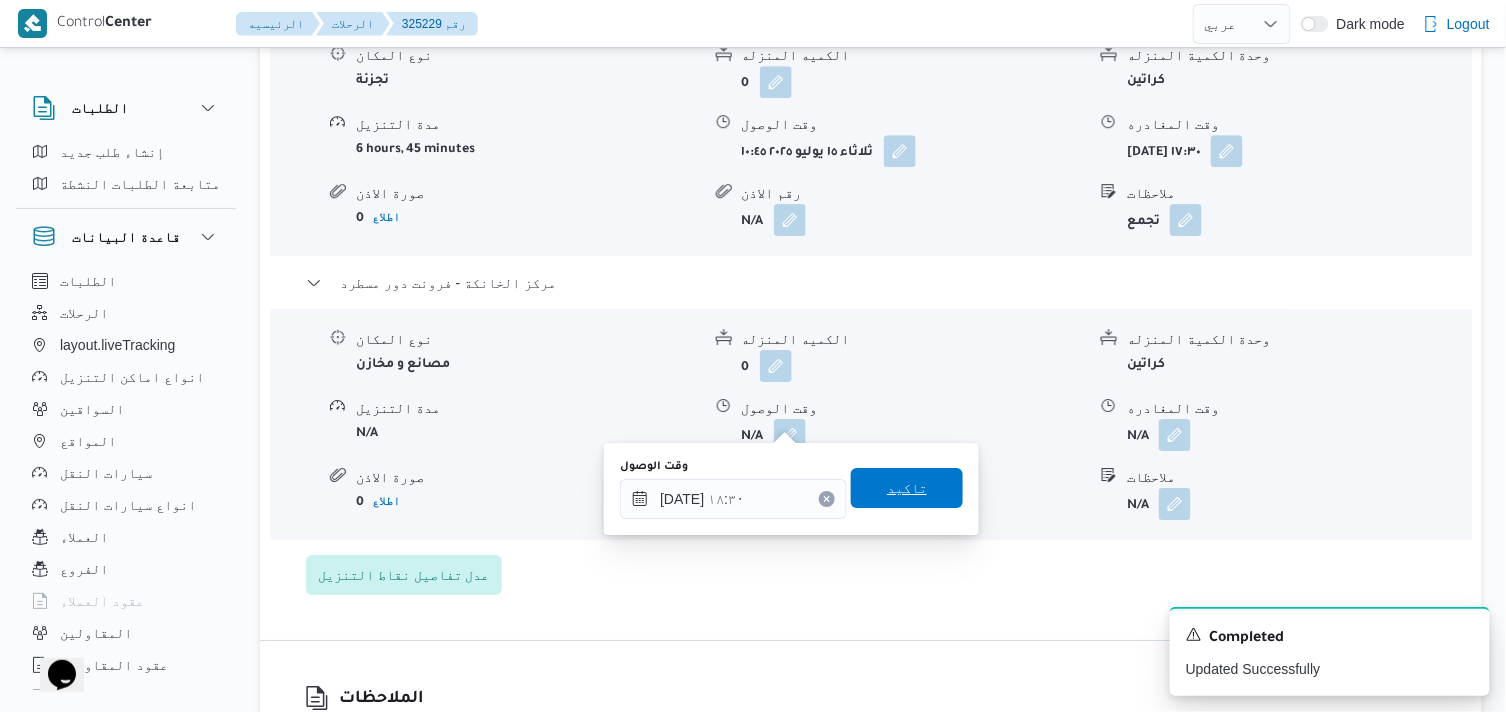 click on "تاكيد" at bounding box center (907, 488) 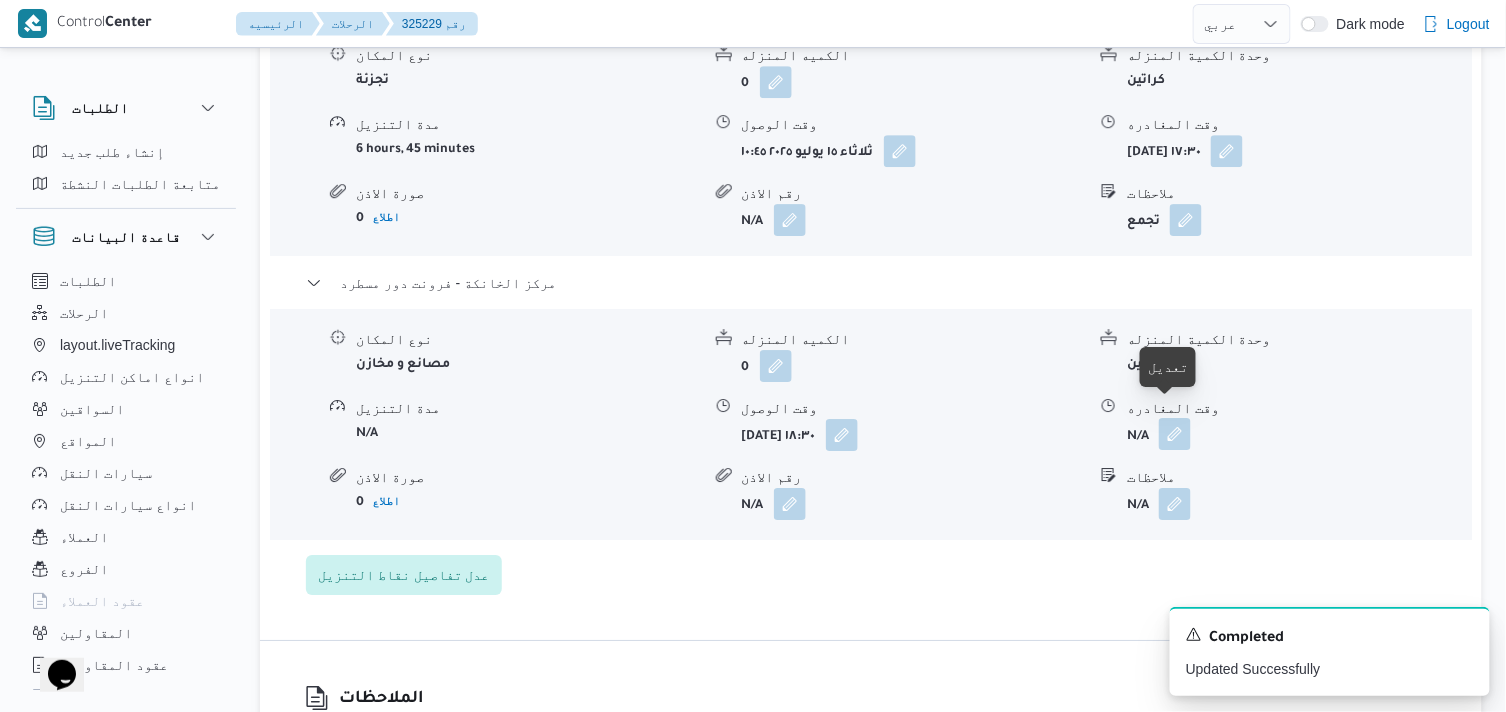 drag, startPoint x: 1175, startPoint y: 413, endPoint x: 1171, endPoint y: 428, distance: 15.524175 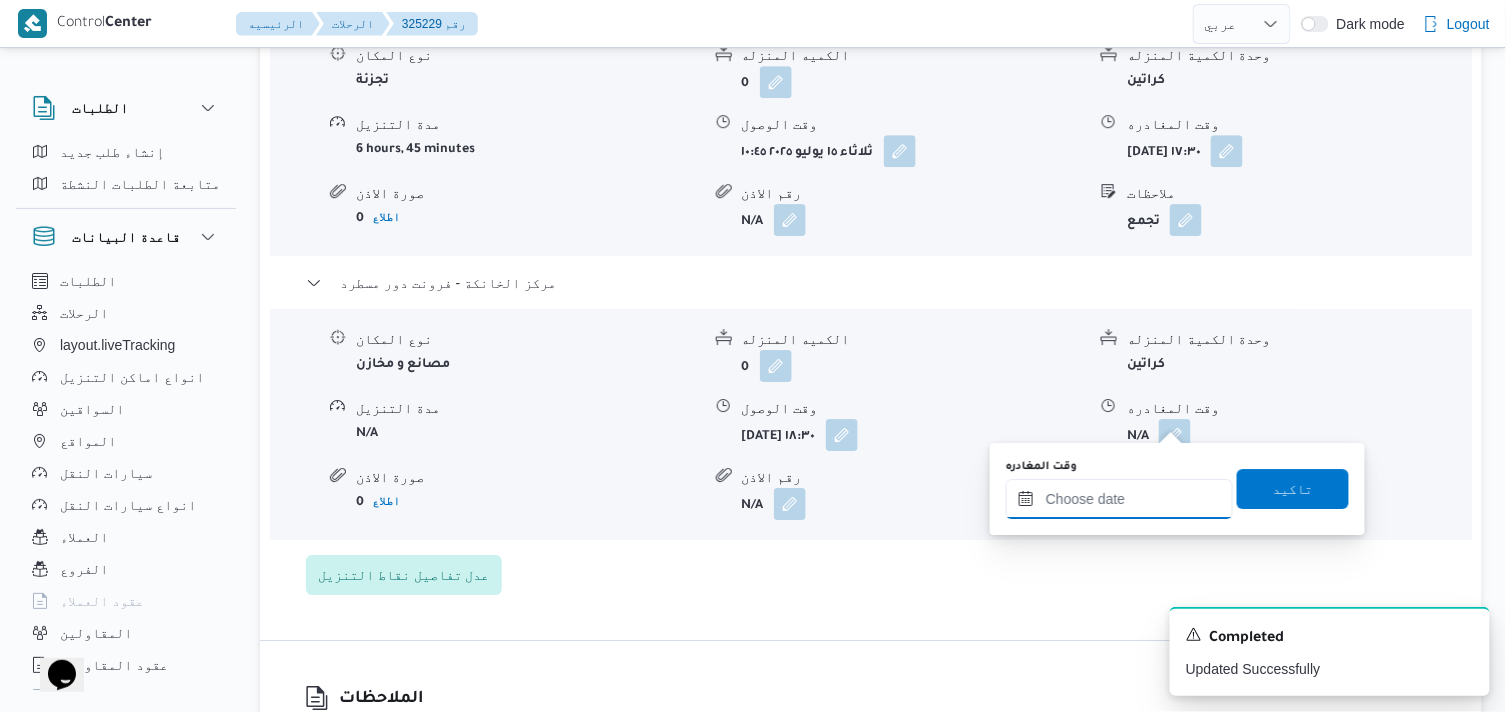 click on "وقت المغادره" at bounding box center [1119, 499] 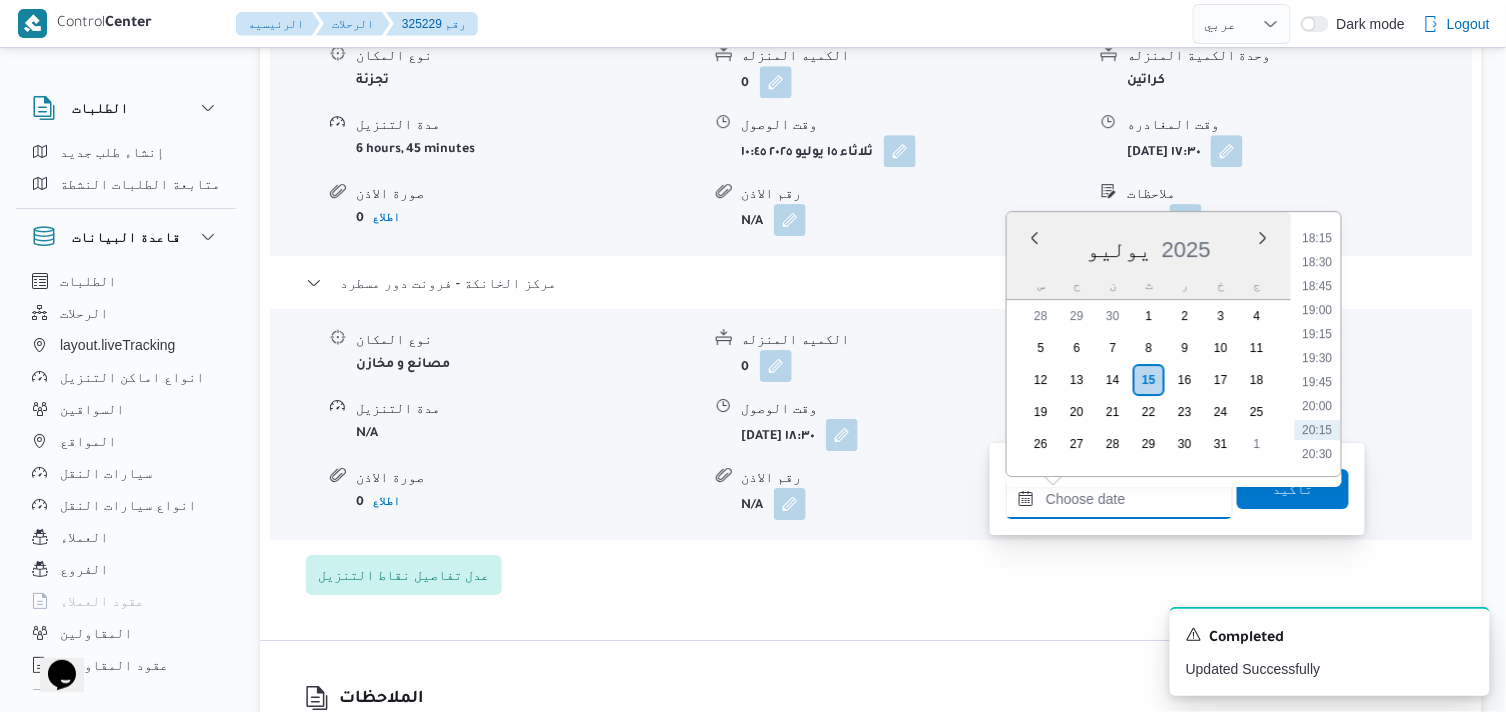 scroll, scrollTop: 1713, scrollLeft: 0, axis: vertical 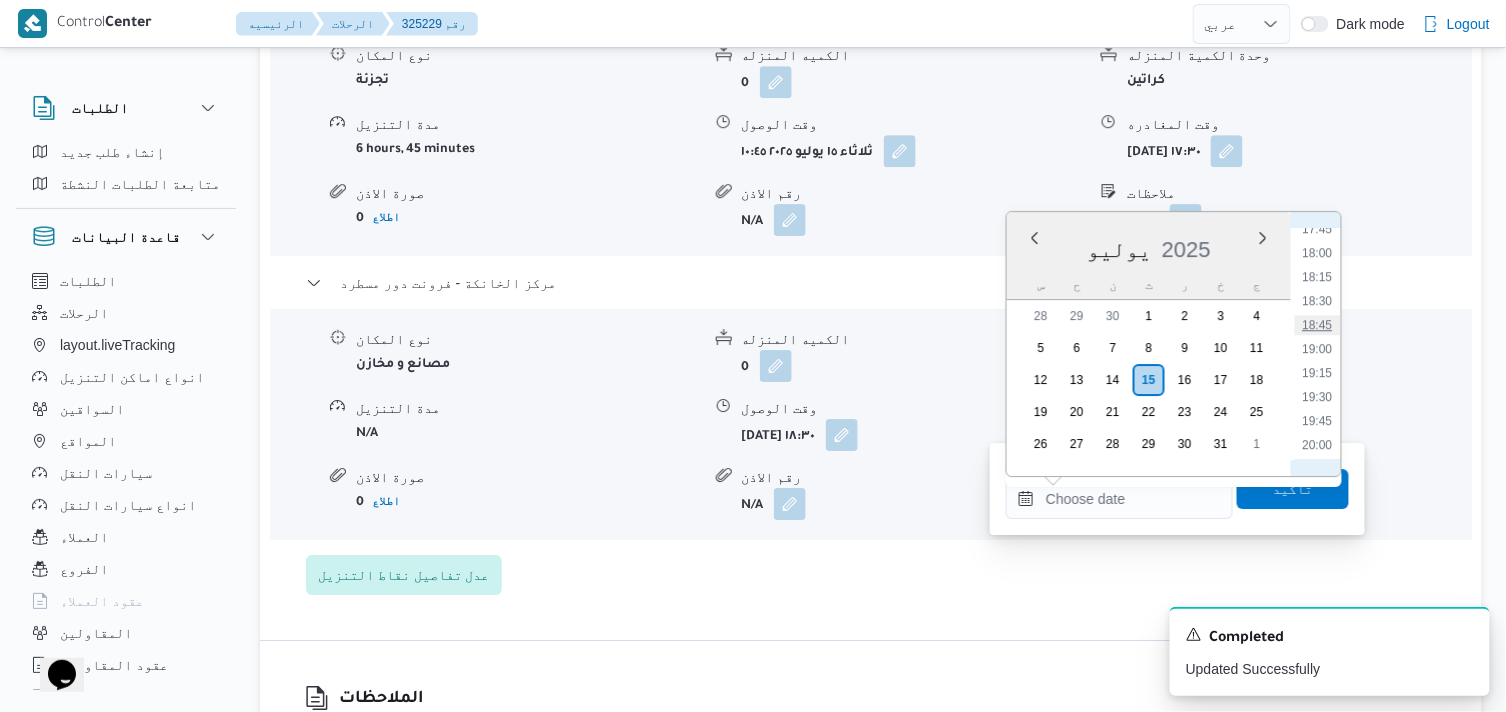 click on "18:45" at bounding box center [1318, 325] 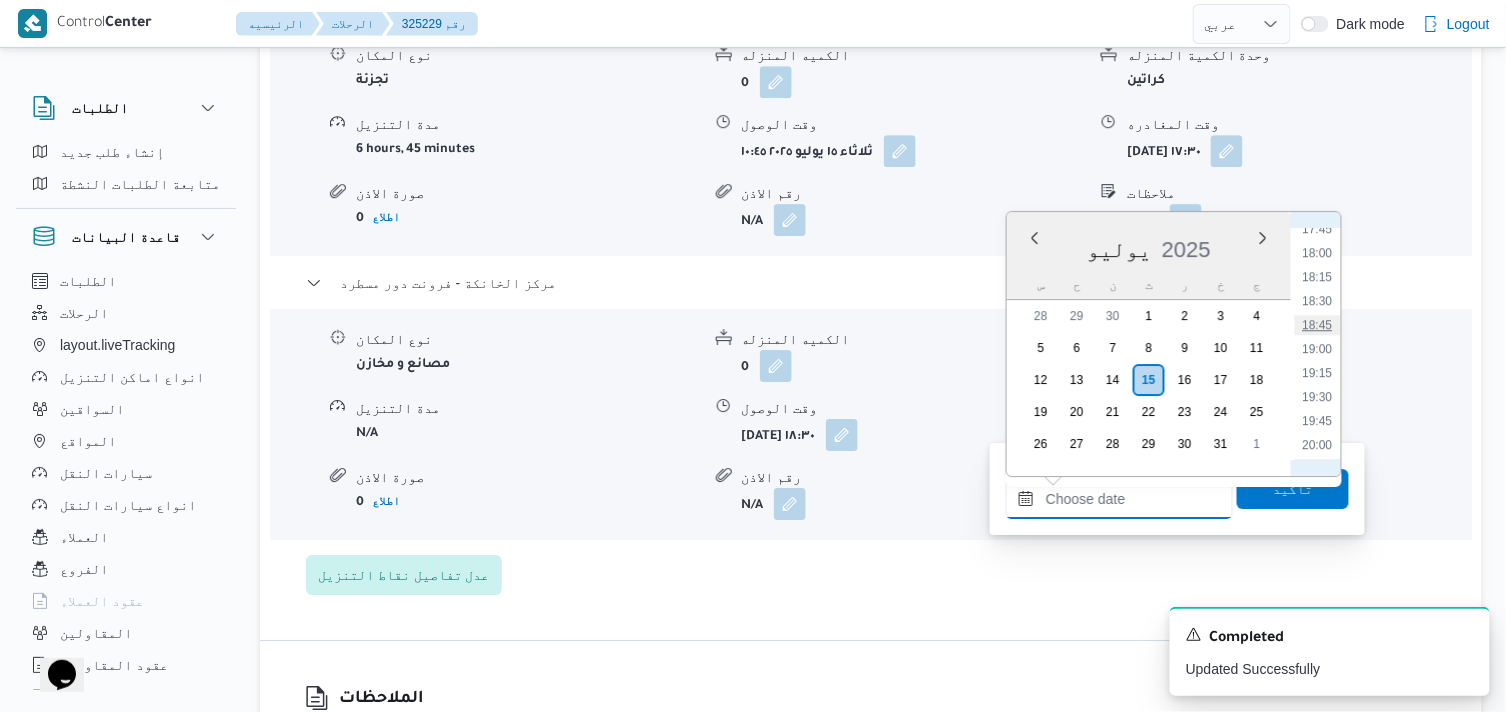 type on "١٥/٠٧/٢٠٢٥ ١٨:٤٥" 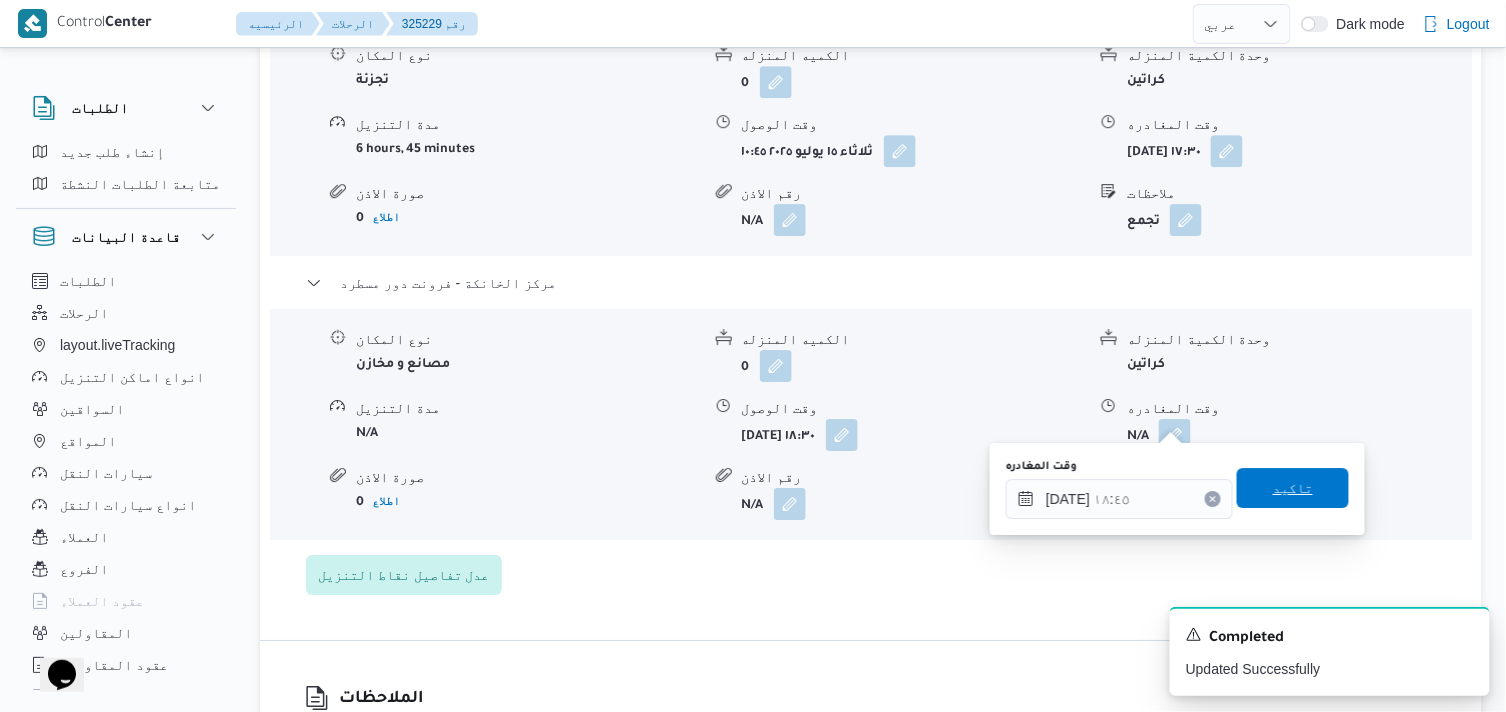 click on "تاكيد" at bounding box center (1293, 488) 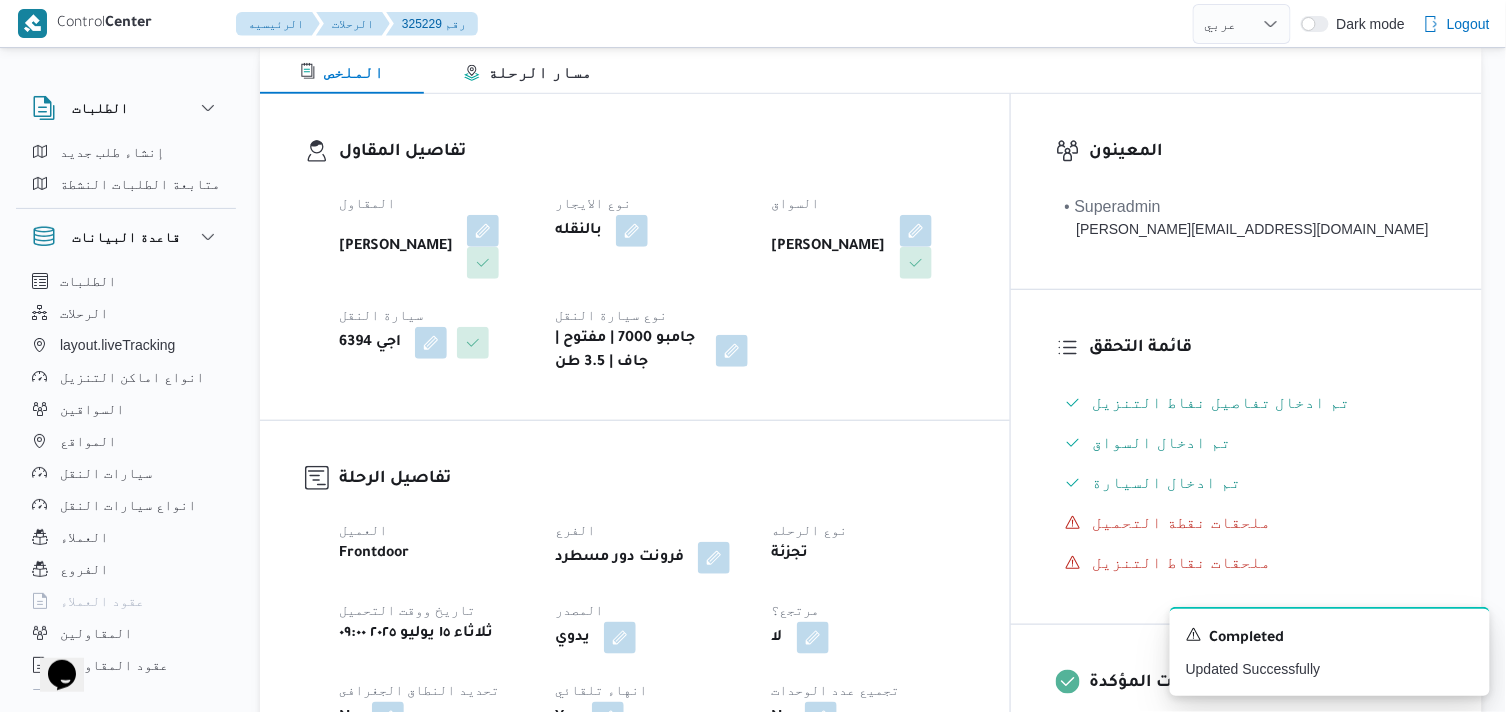 scroll, scrollTop: 777, scrollLeft: 0, axis: vertical 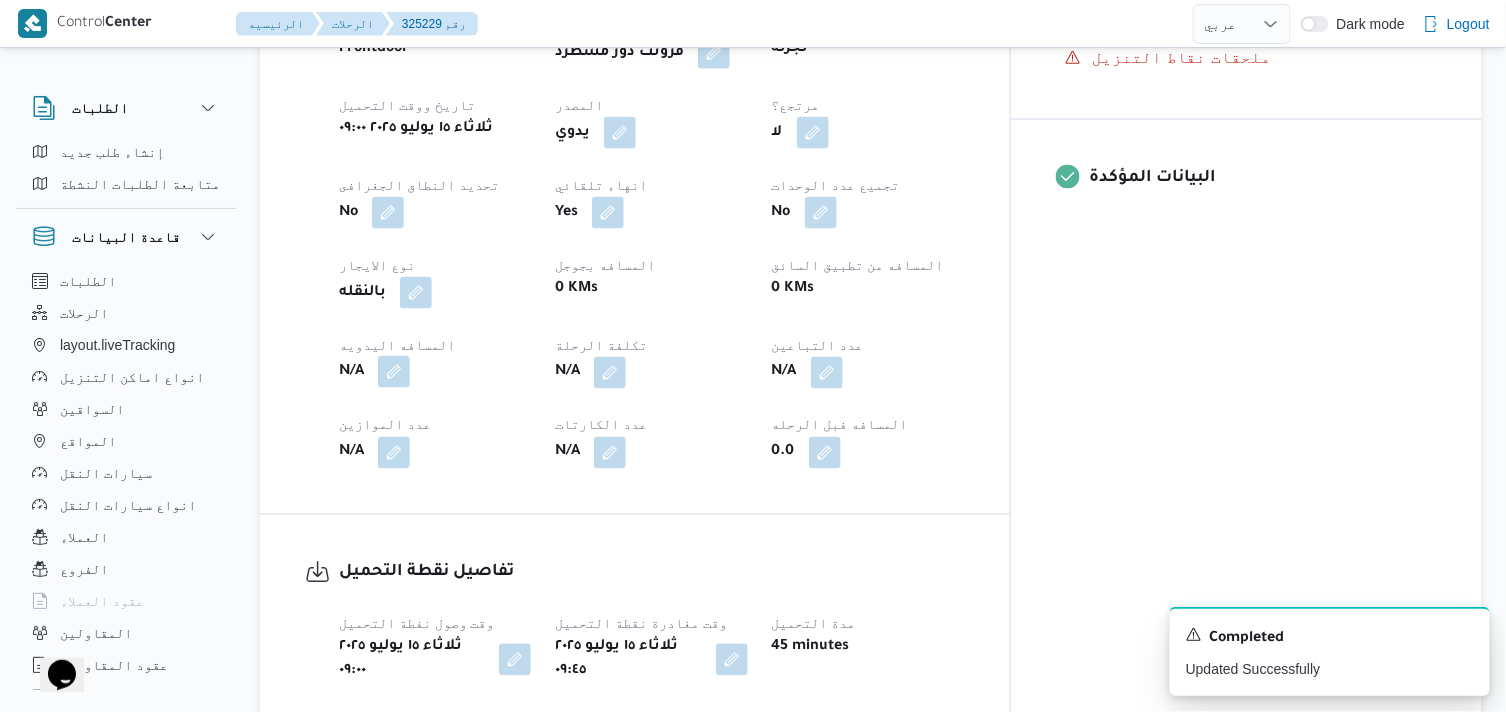 drag, startPoint x: 395, startPoint y: 371, endPoint x: 395, endPoint y: 382, distance: 11 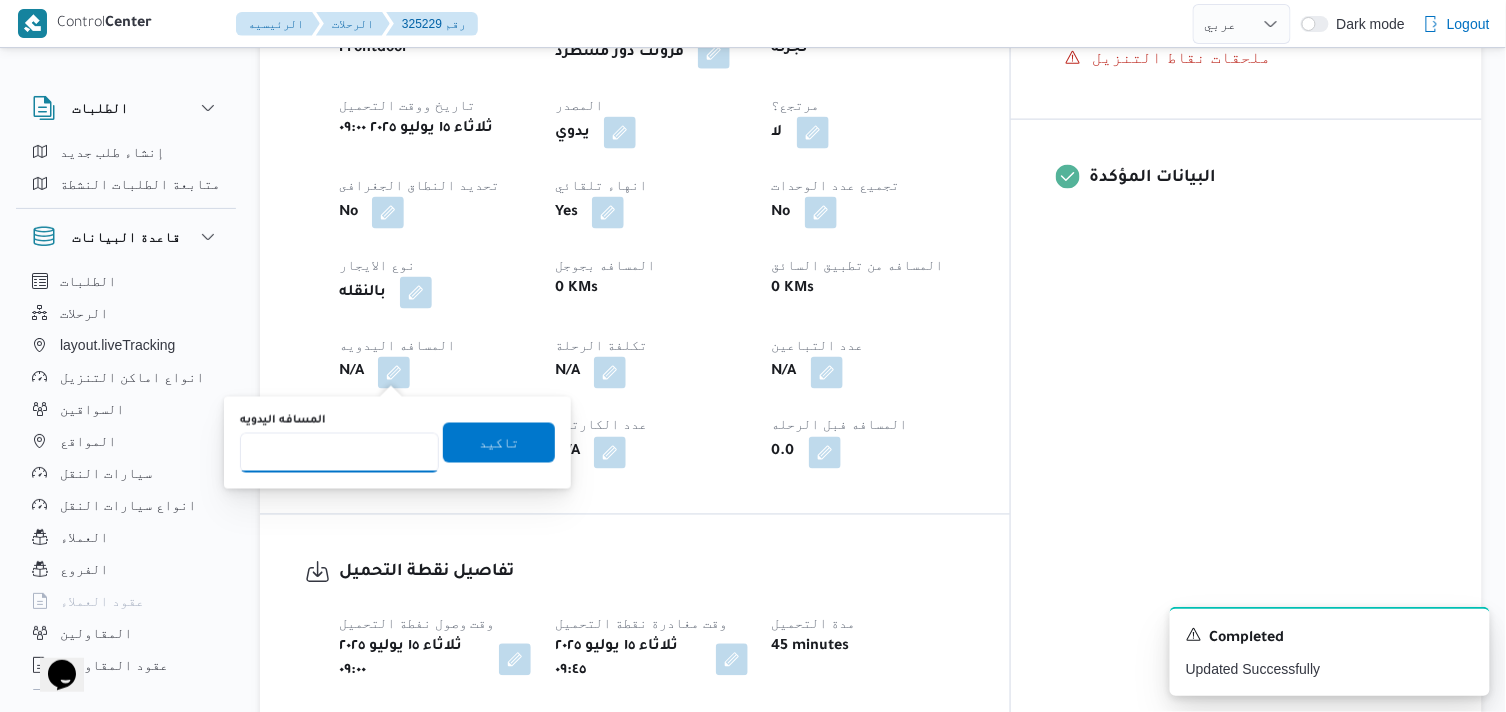 click on "المسافه اليدويه" at bounding box center [339, 453] 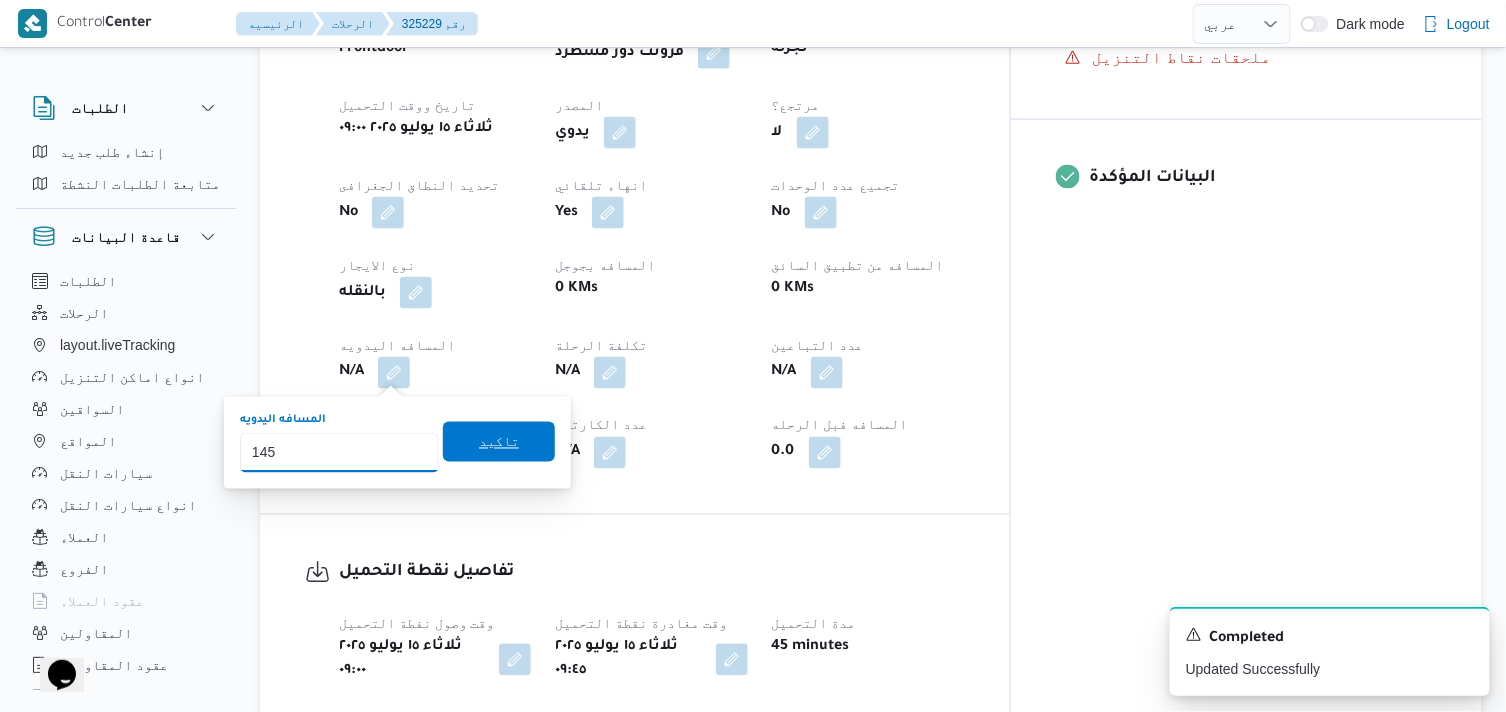 type on "145" 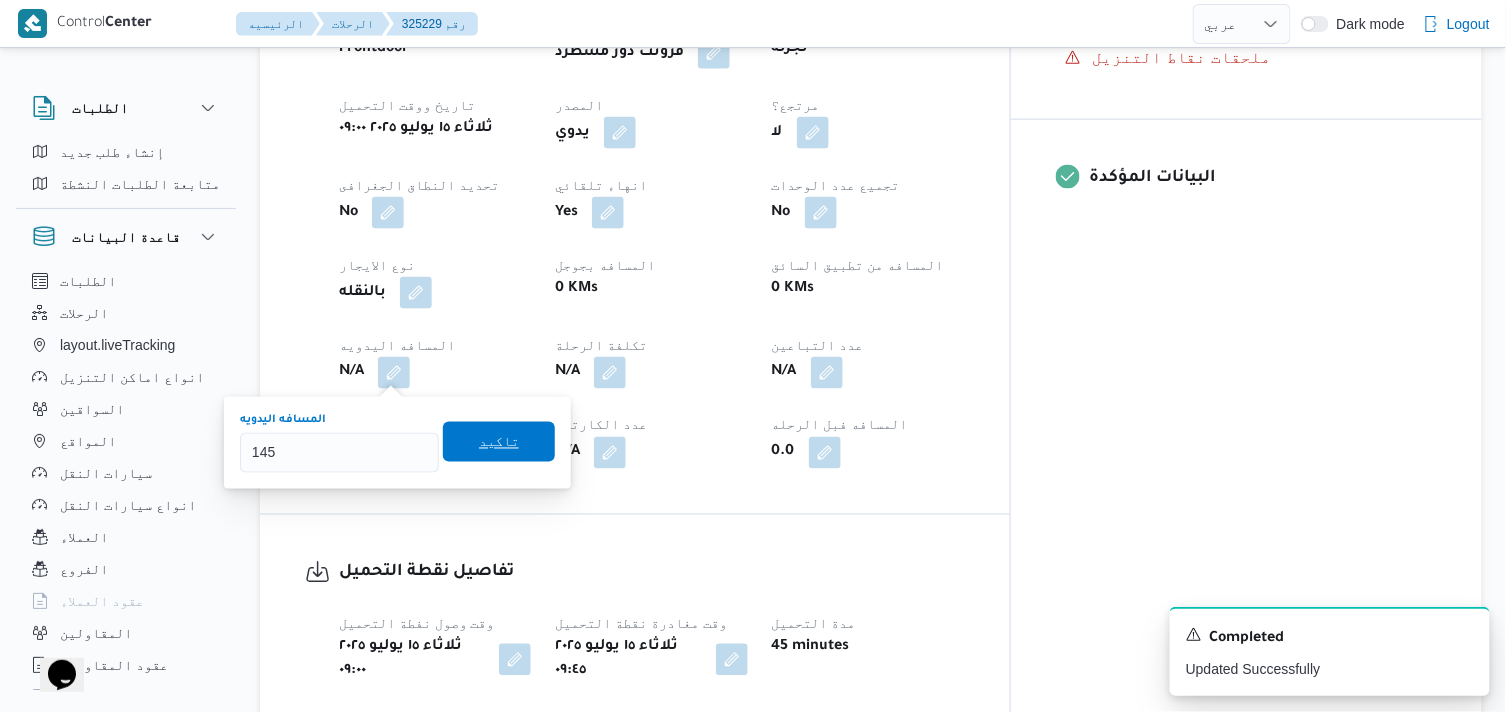 click on "تاكيد" at bounding box center (499, 442) 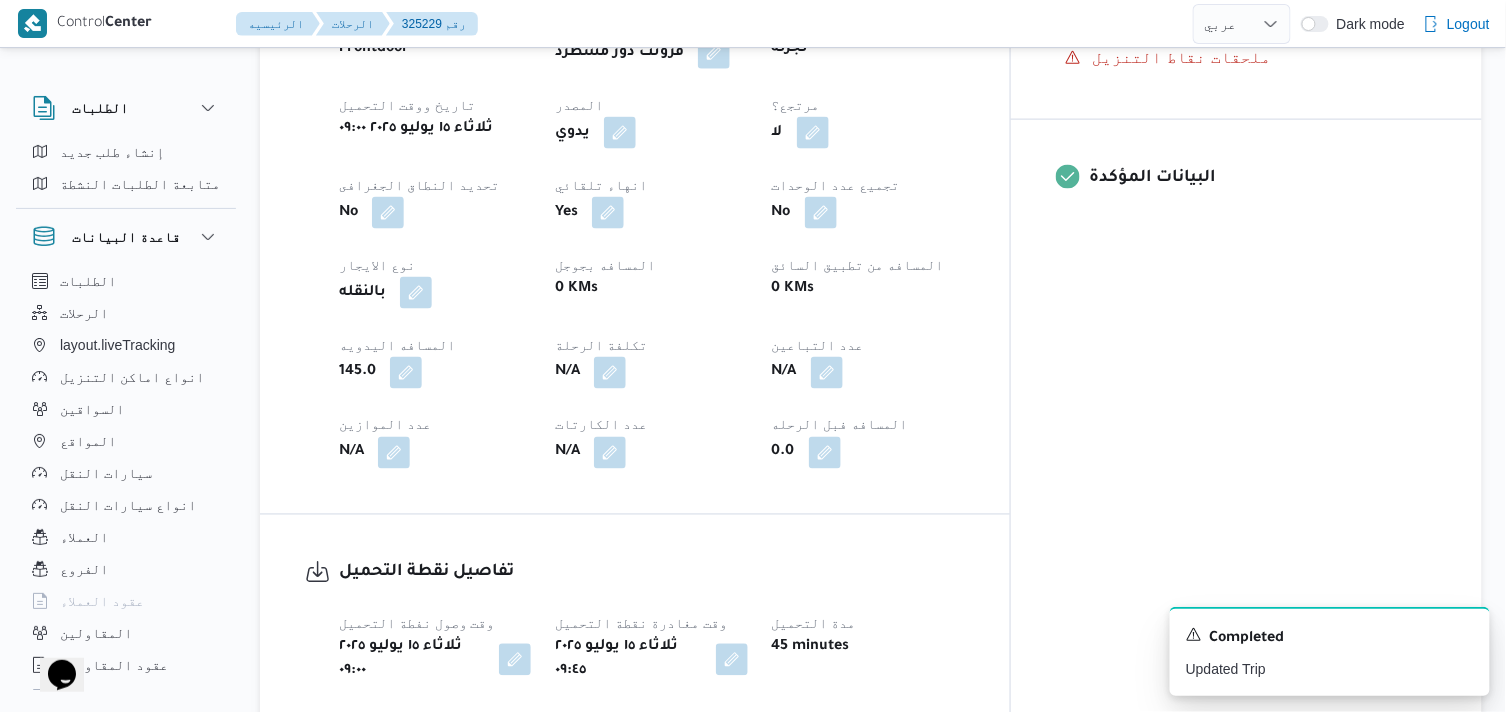 scroll, scrollTop: 0, scrollLeft: 0, axis: both 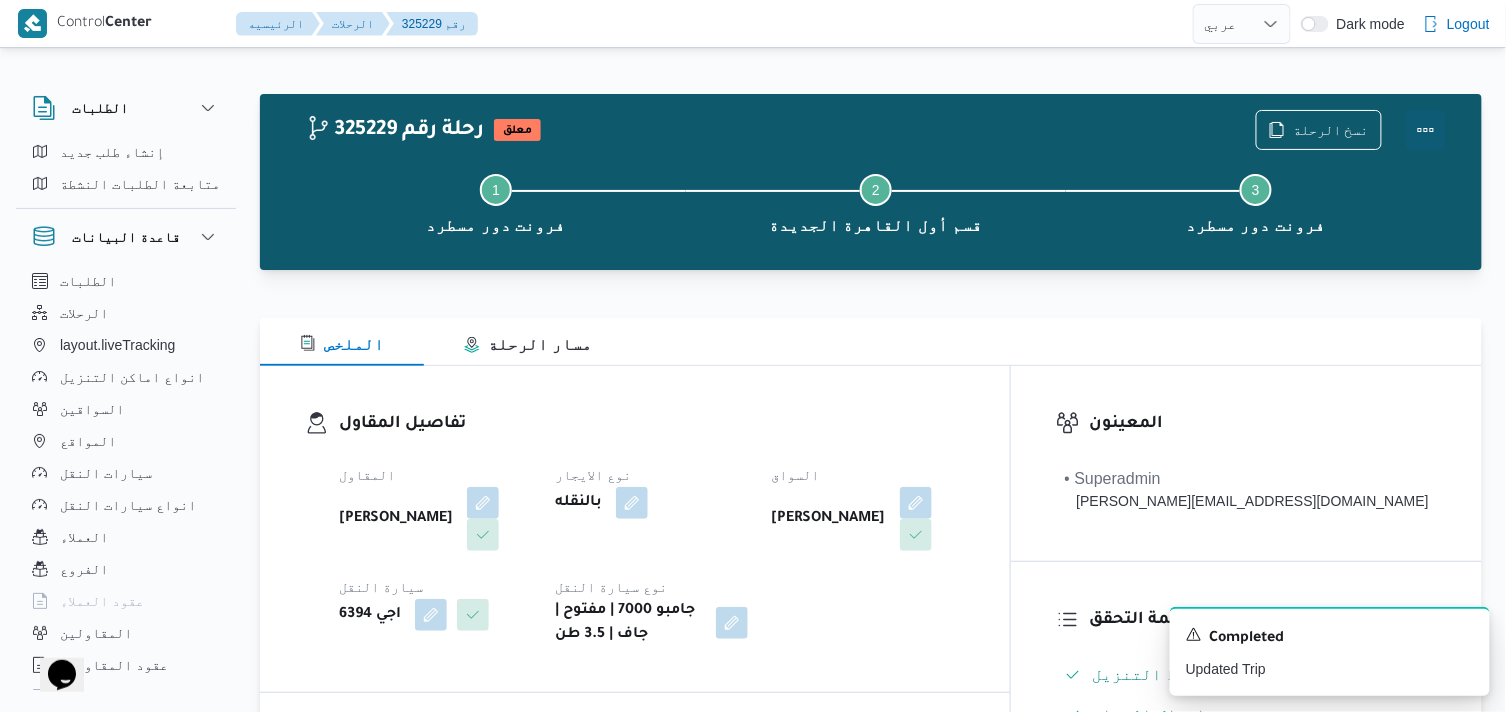 drag, startPoint x: 1421, startPoint y: 118, endPoint x: 1393, endPoint y: 125, distance: 28.86174 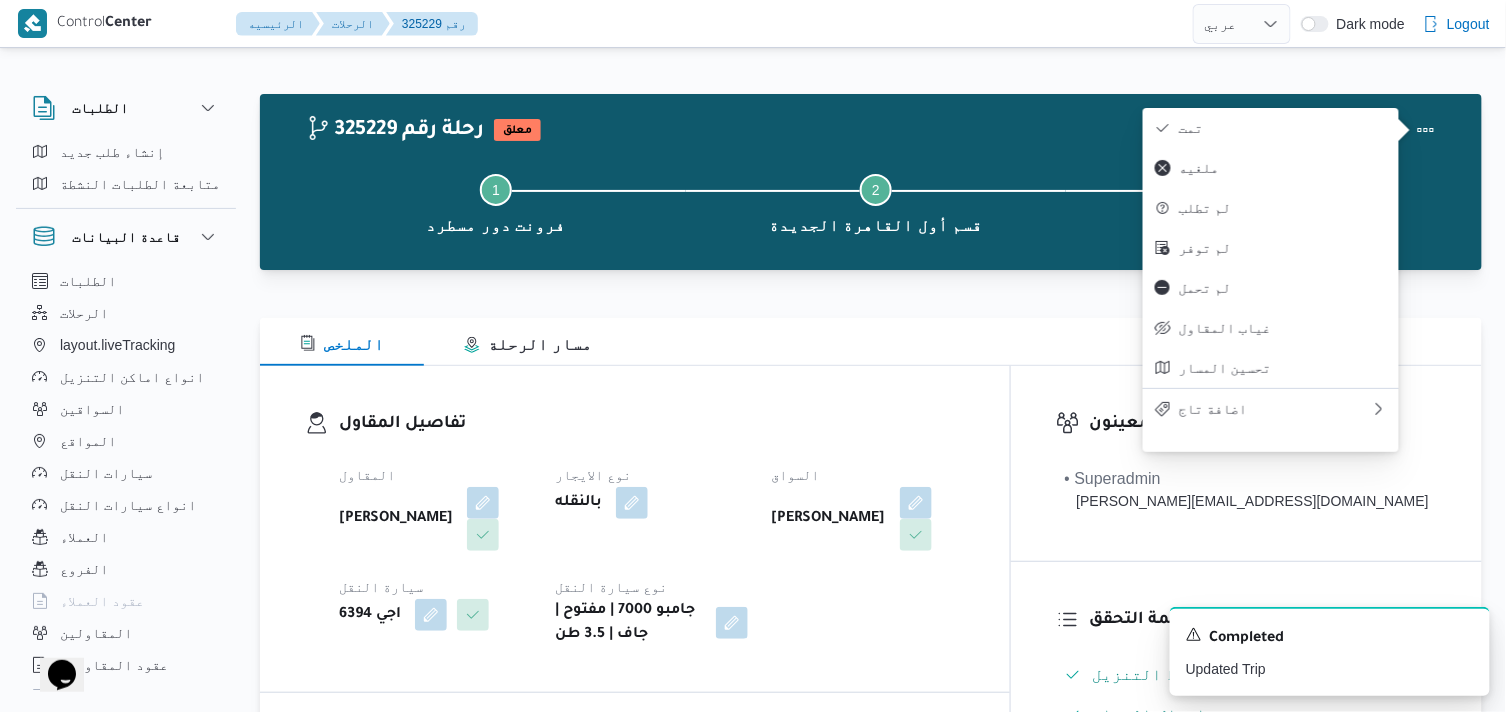 click on "تمت" at bounding box center (1283, 128) 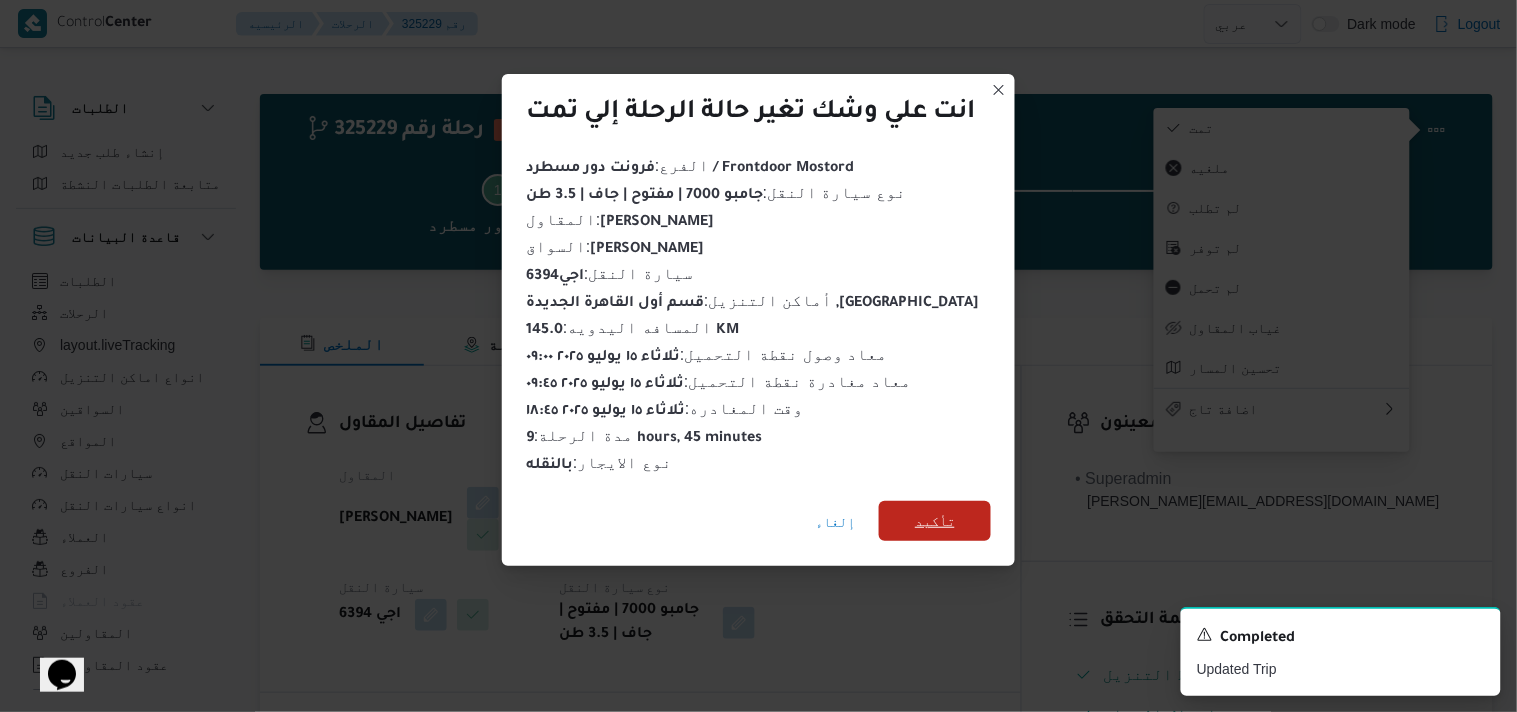click on "تأكيد" at bounding box center [935, 521] 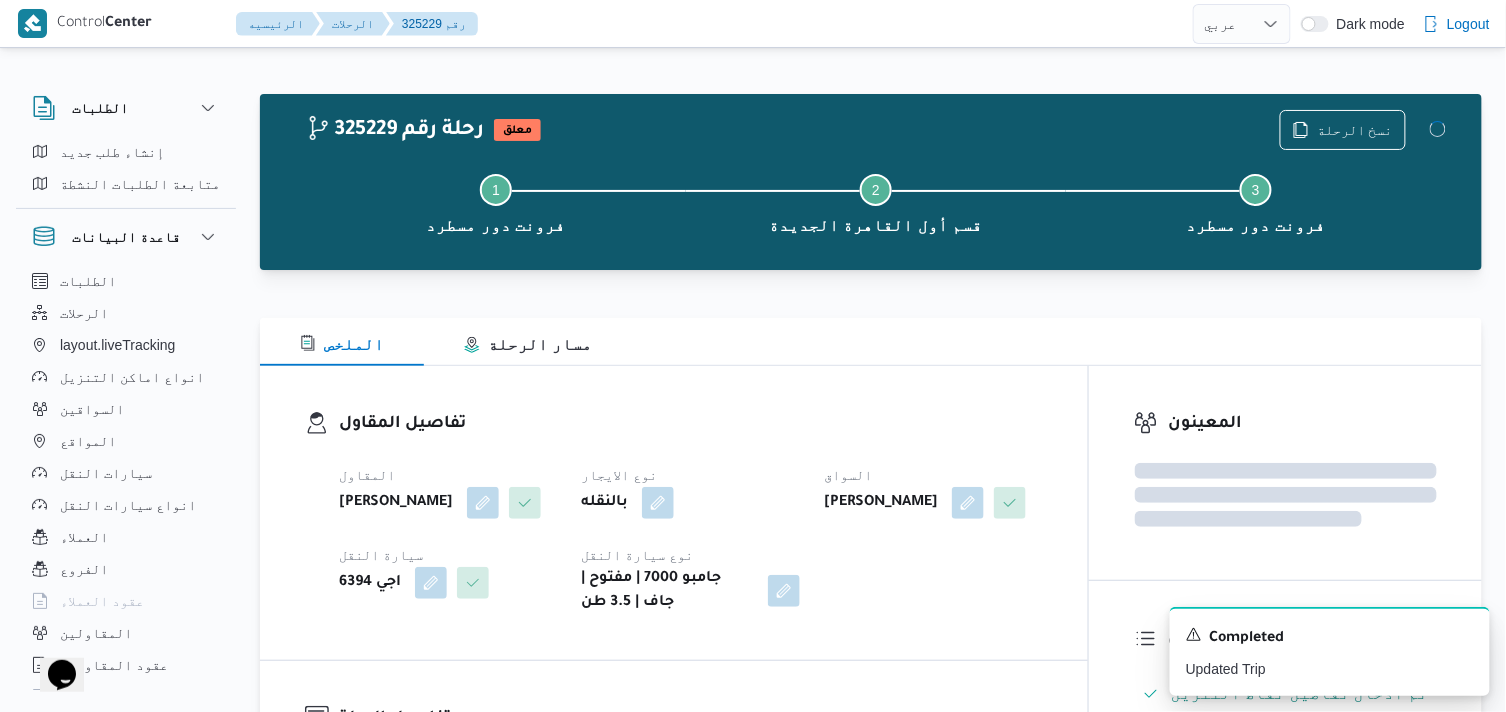 click on "تفاصيل المقاول المقاول ميدو احمد محمد موسي نوع الايجار بالنقله السواق رجب اسماعيل سيد علي سيارة النقل اجي 6394 نوع سيارة النقل جامبو 7000 | مفتوح | جاف | 3.5 طن" at bounding box center (691, 513) 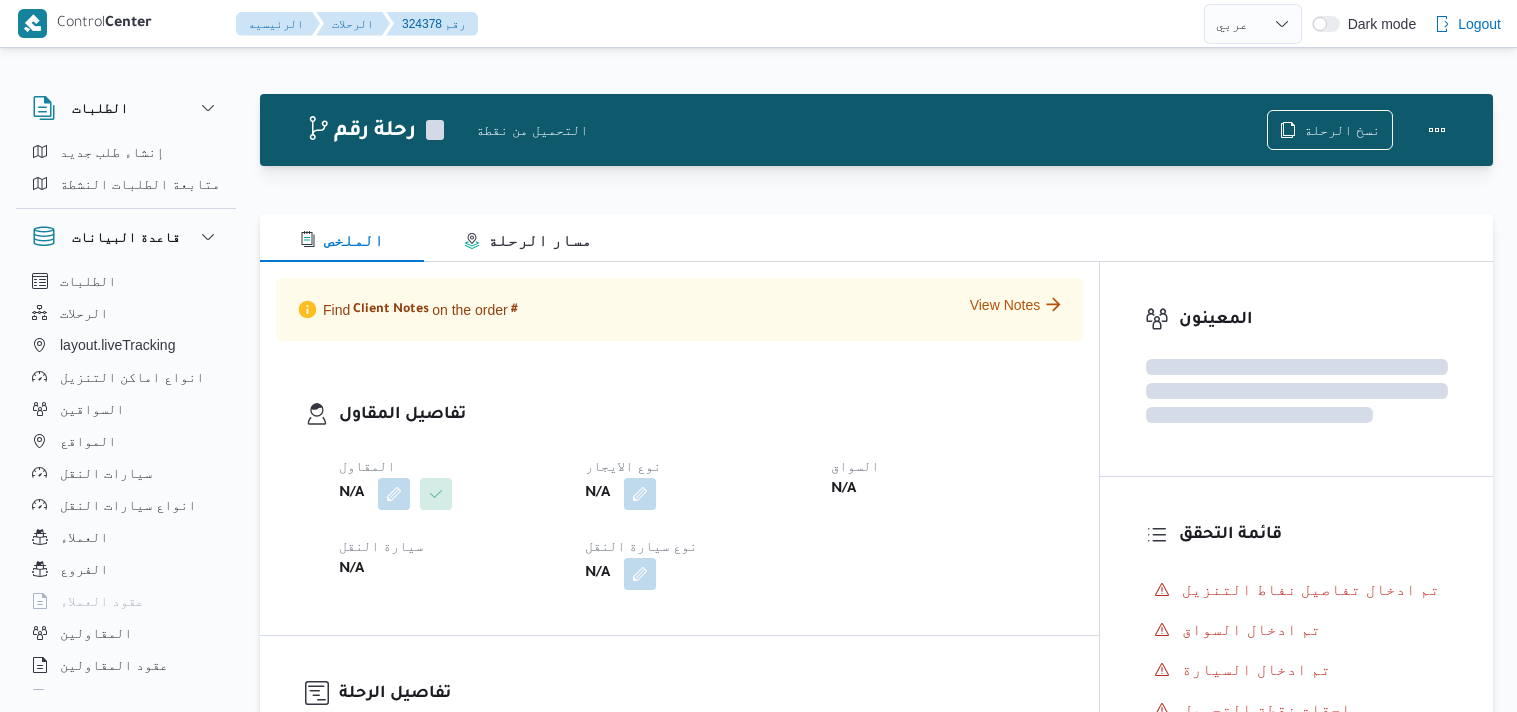 select on "ar" 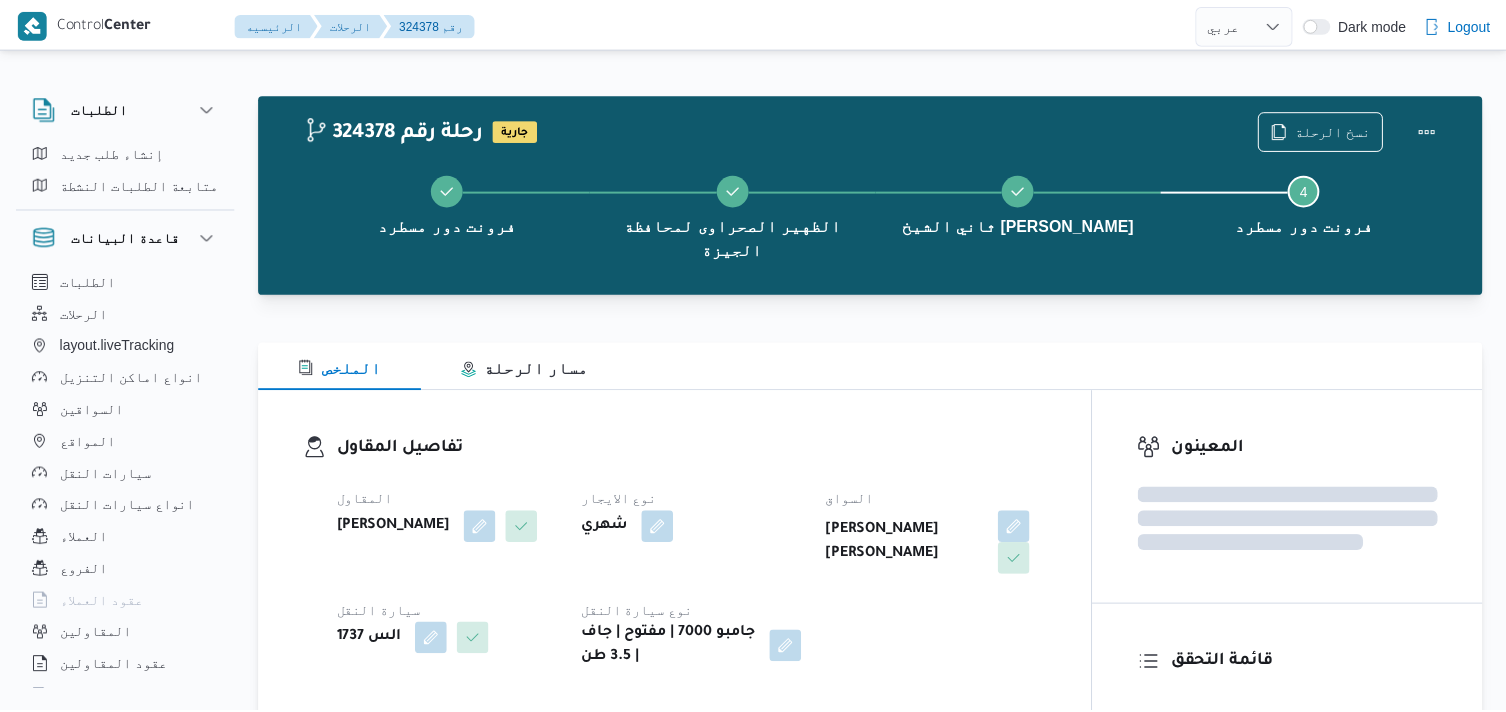 scroll, scrollTop: 0, scrollLeft: 0, axis: both 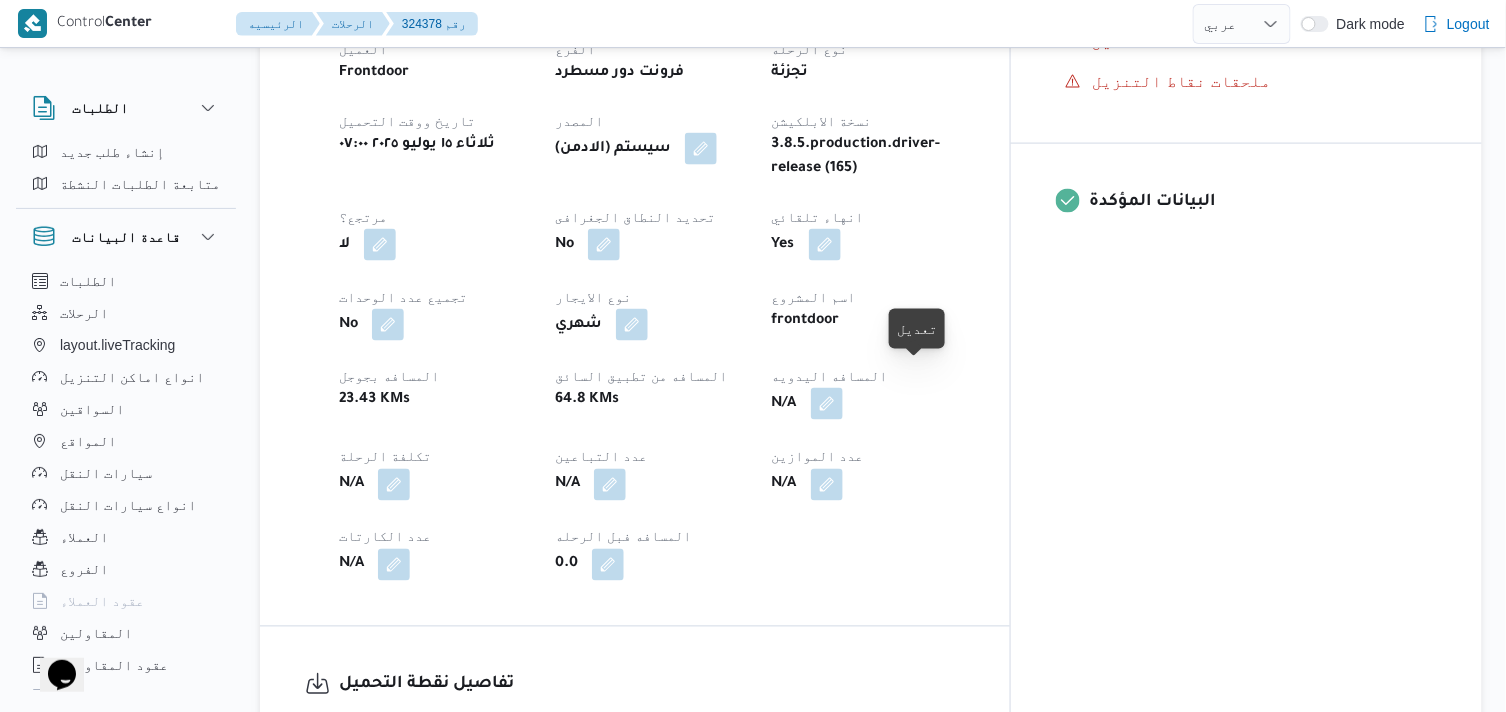 click at bounding box center (827, 404) 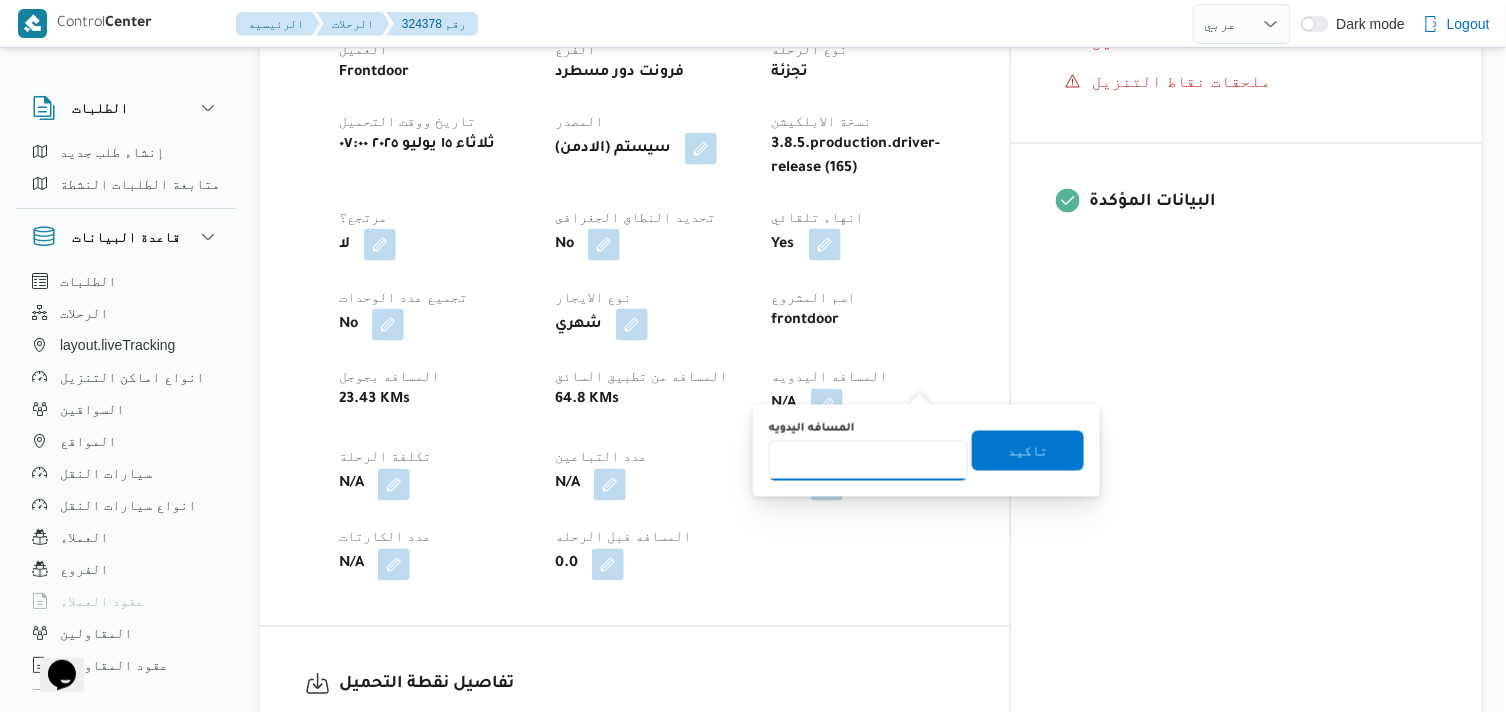 click on "المسافه اليدويه" at bounding box center (868, 461) 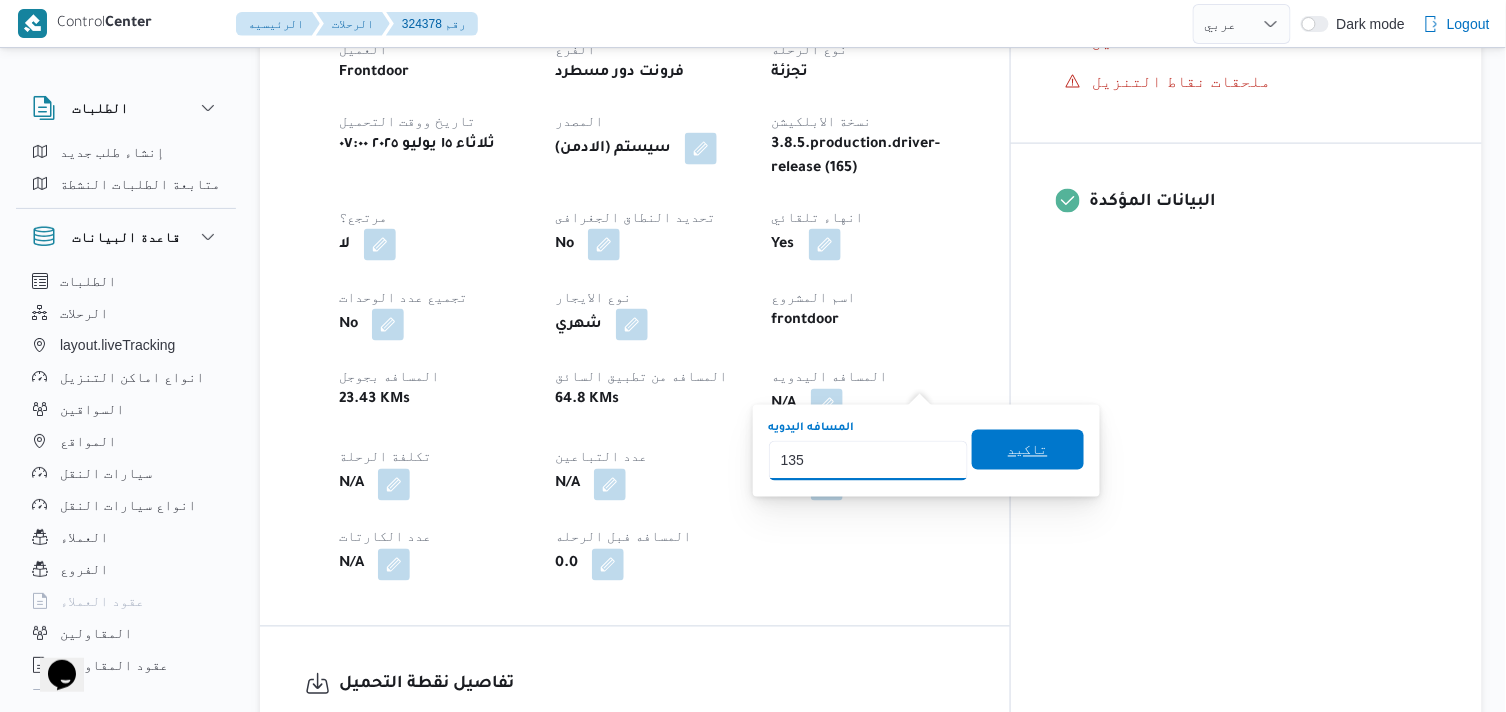 type on "135" 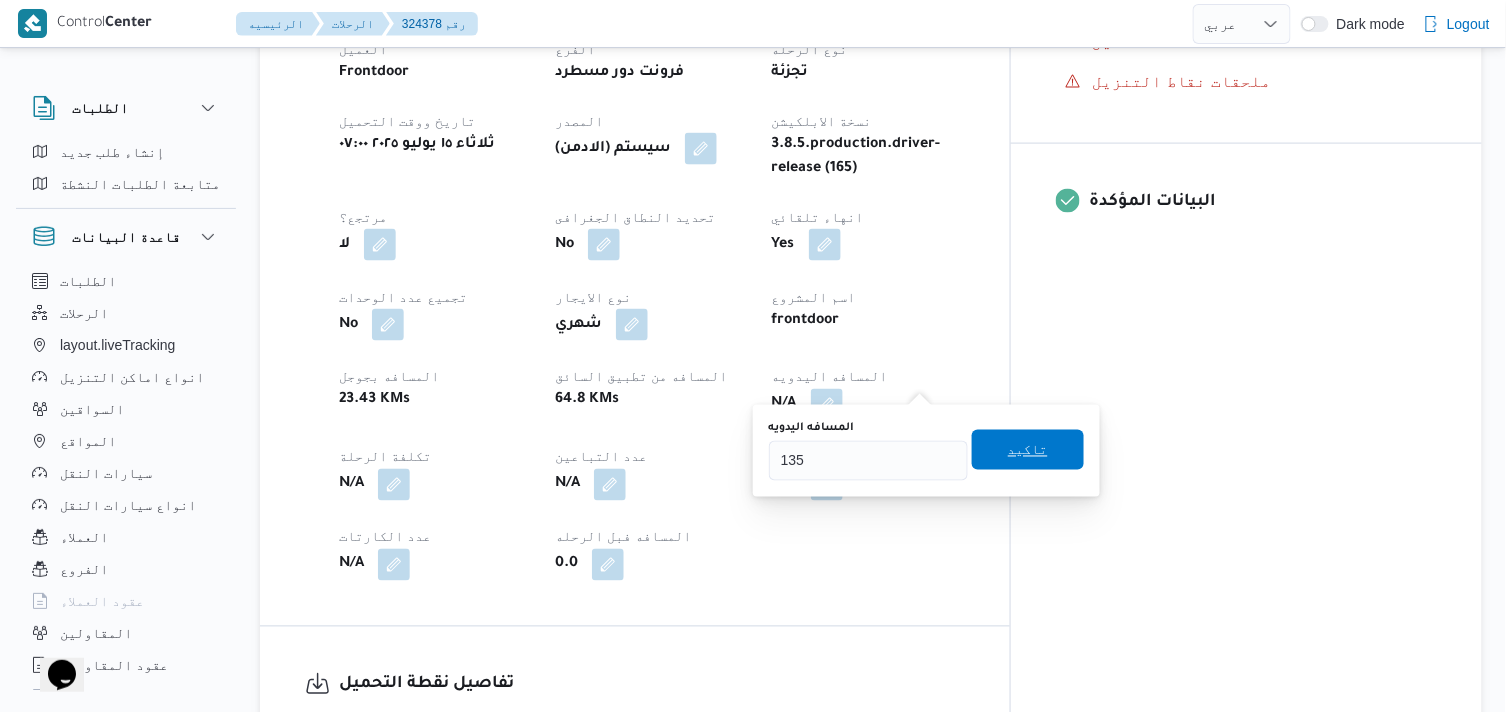 click on "تاكيد" at bounding box center (1028, 450) 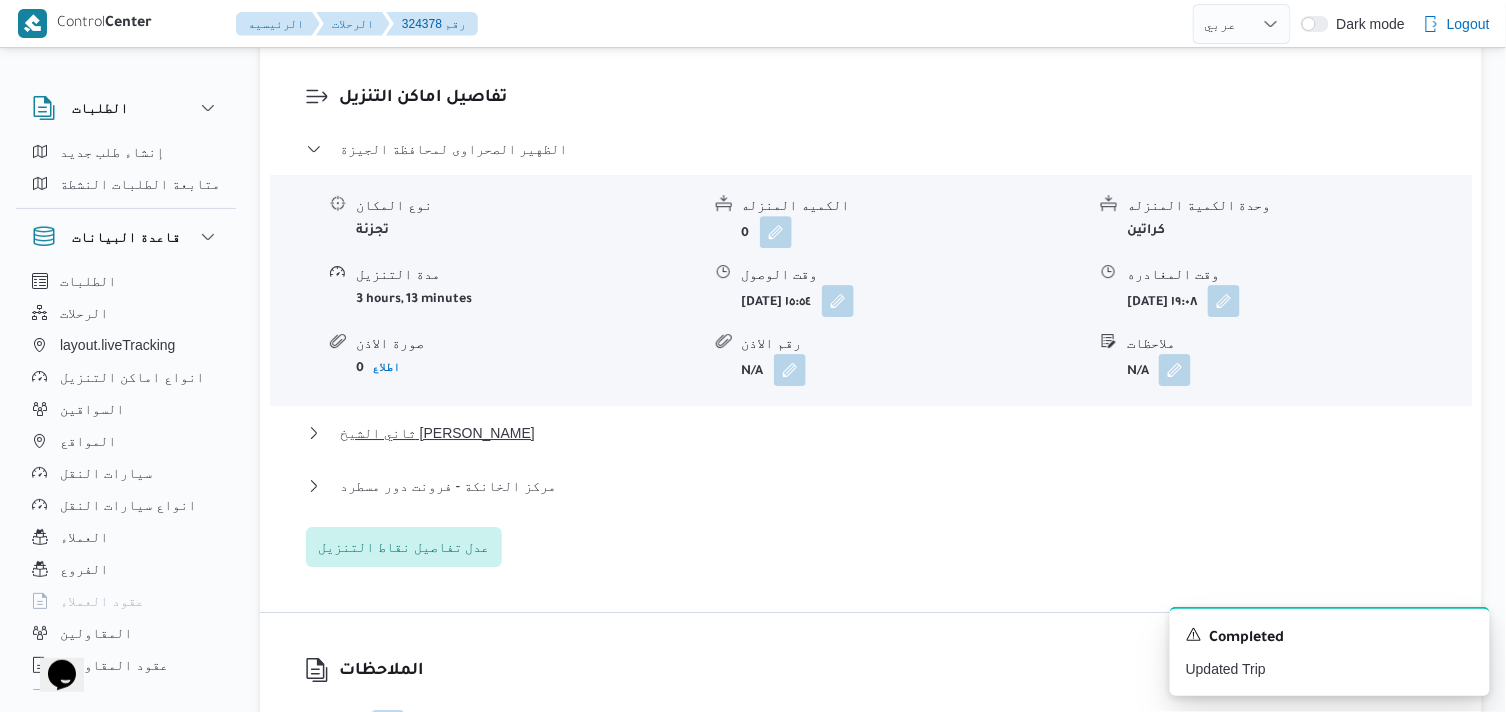 scroll, scrollTop: 1777, scrollLeft: 0, axis: vertical 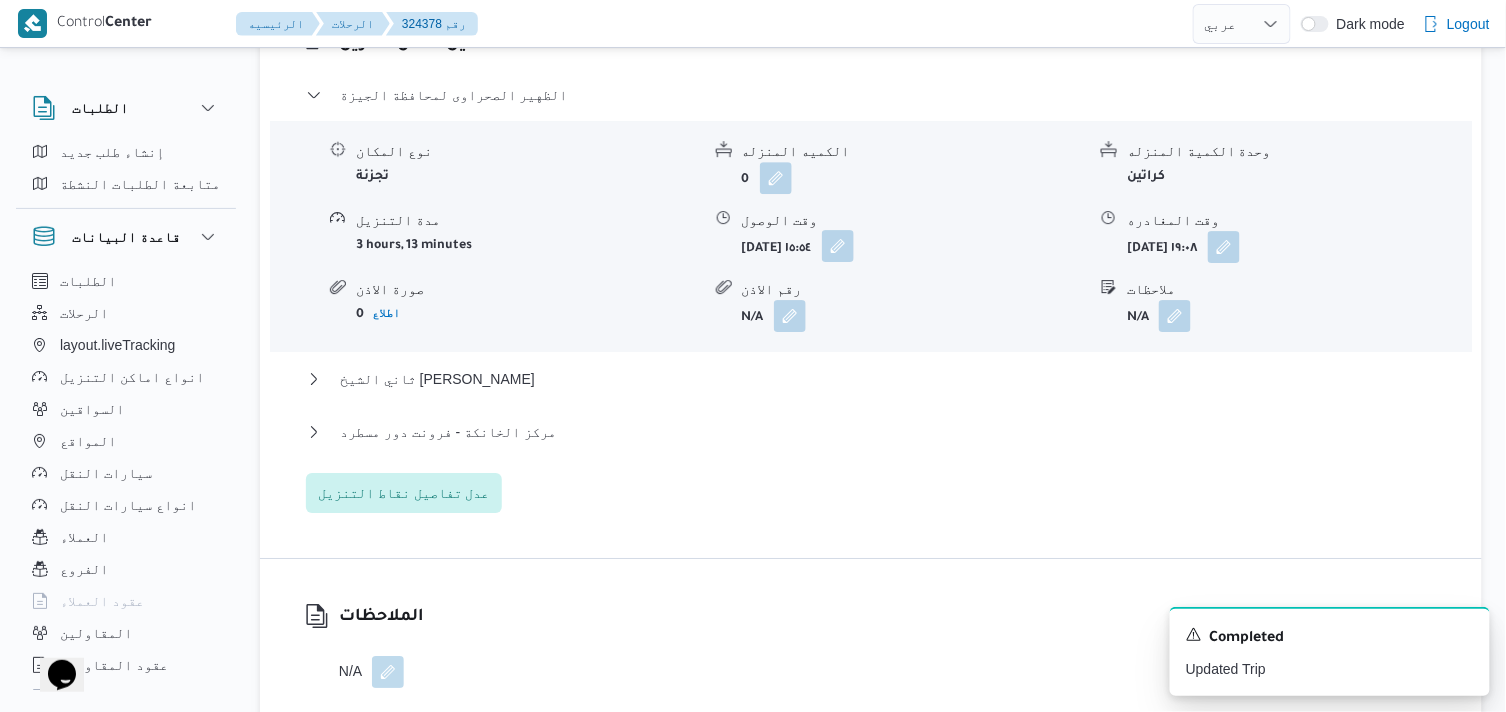 click at bounding box center [838, 246] 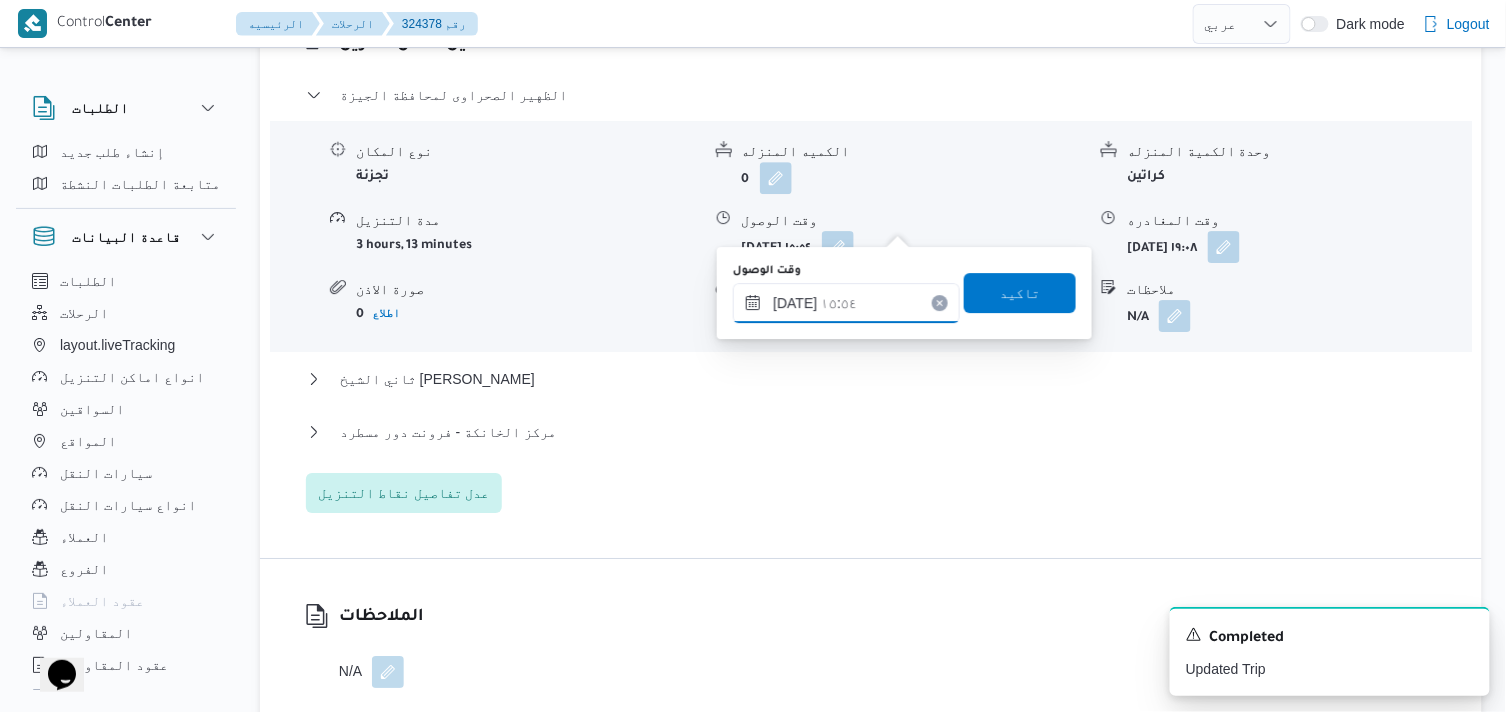 click on "١٥/٠٧/٢٠٢٥ ١٥:٥٤" at bounding box center [846, 303] 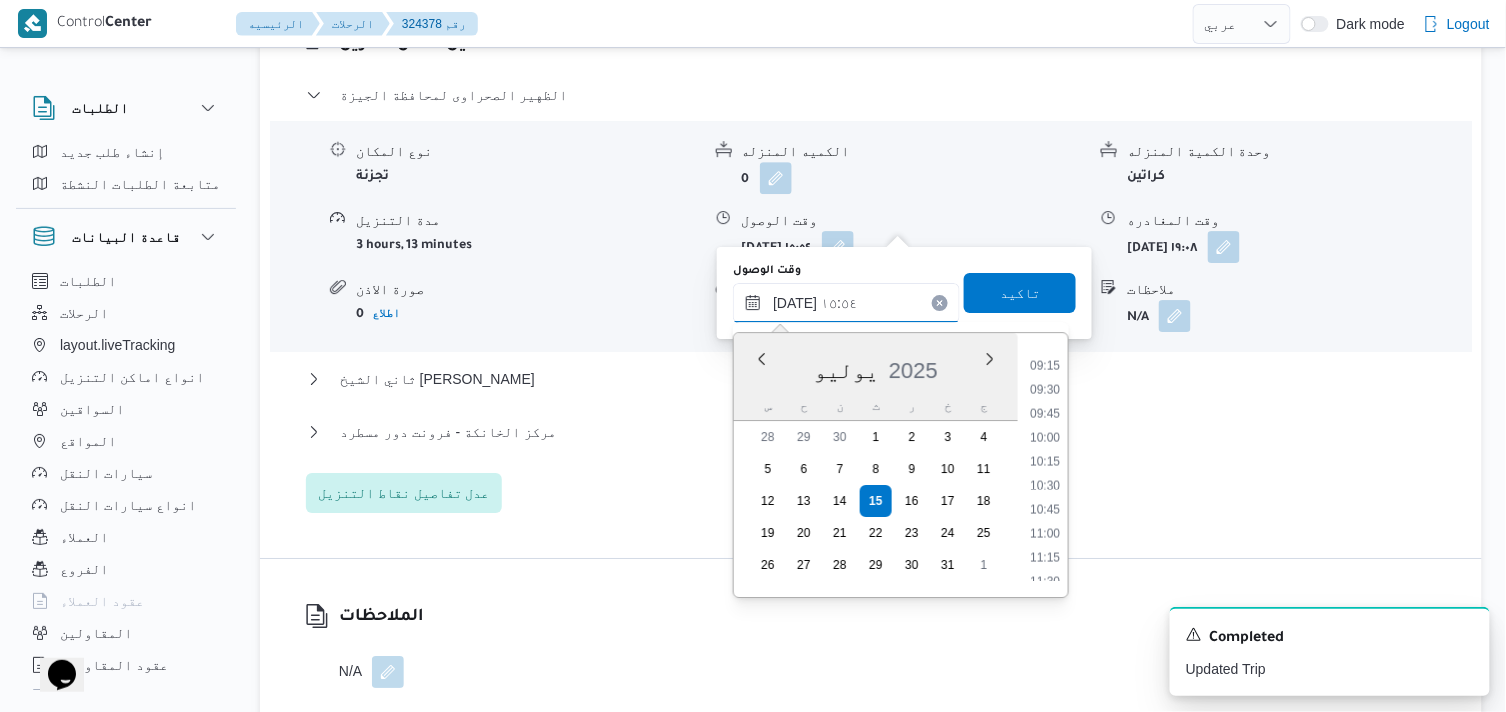 scroll, scrollTop: 1168, scrollLeft: 0, axis: vertical 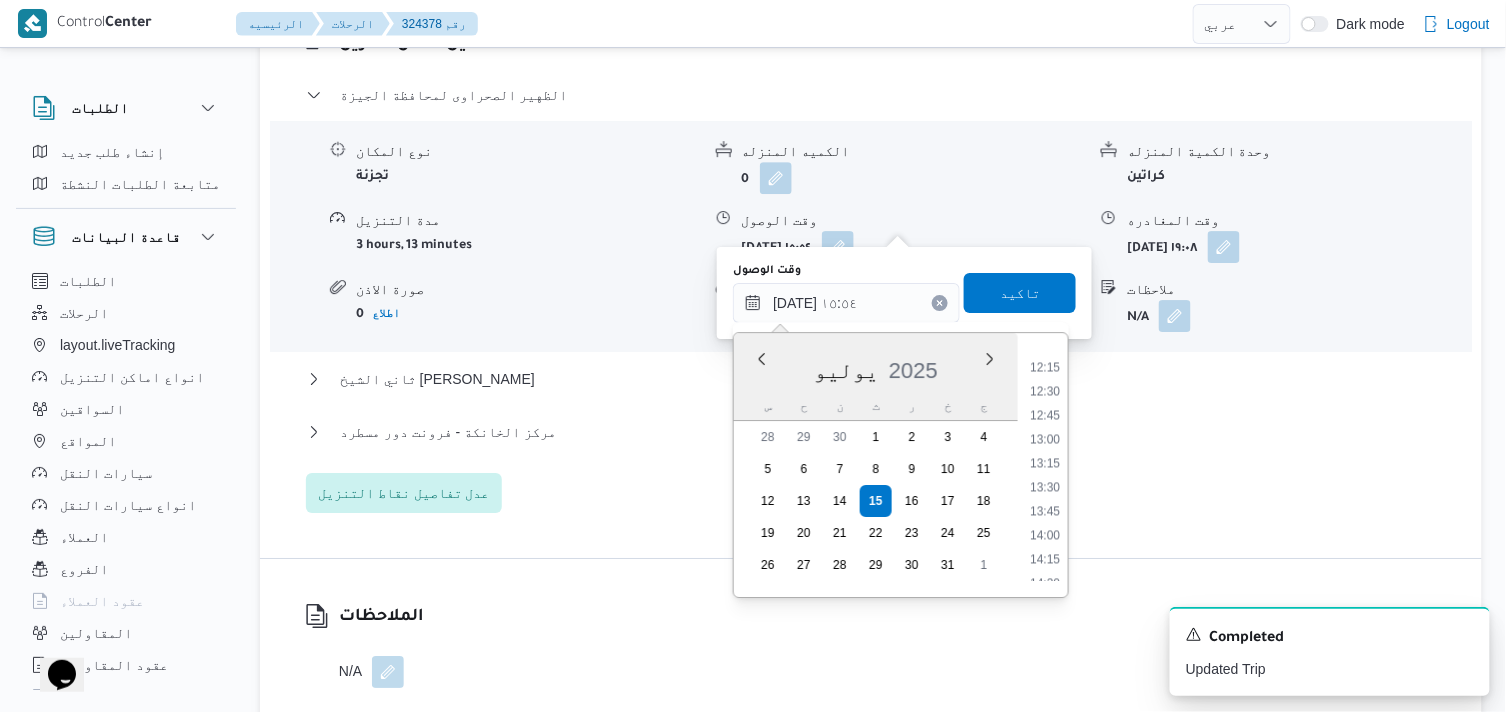 click on "13:00" at bounding box center [1045, 439] 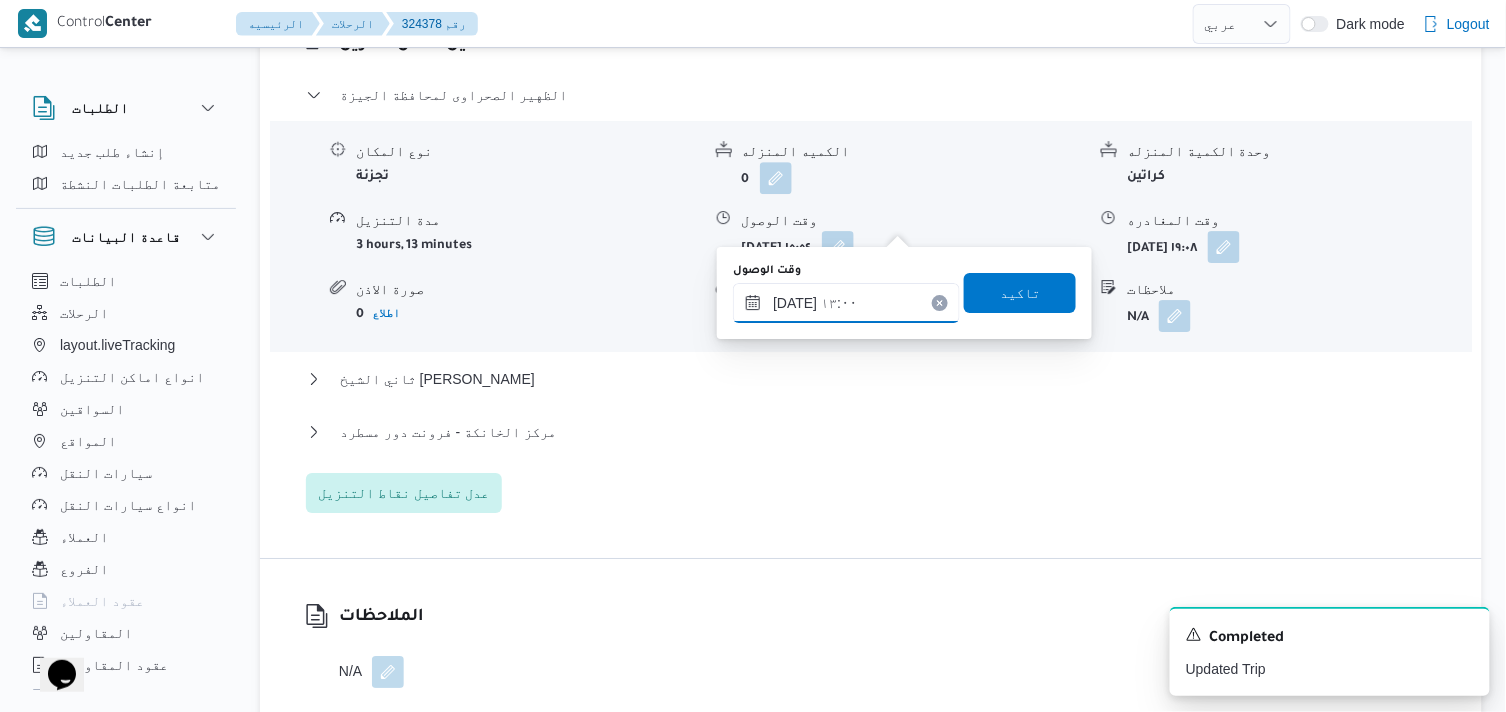type on "١٥/٠٧/٢٠٢٥ ١٣:٠٠" 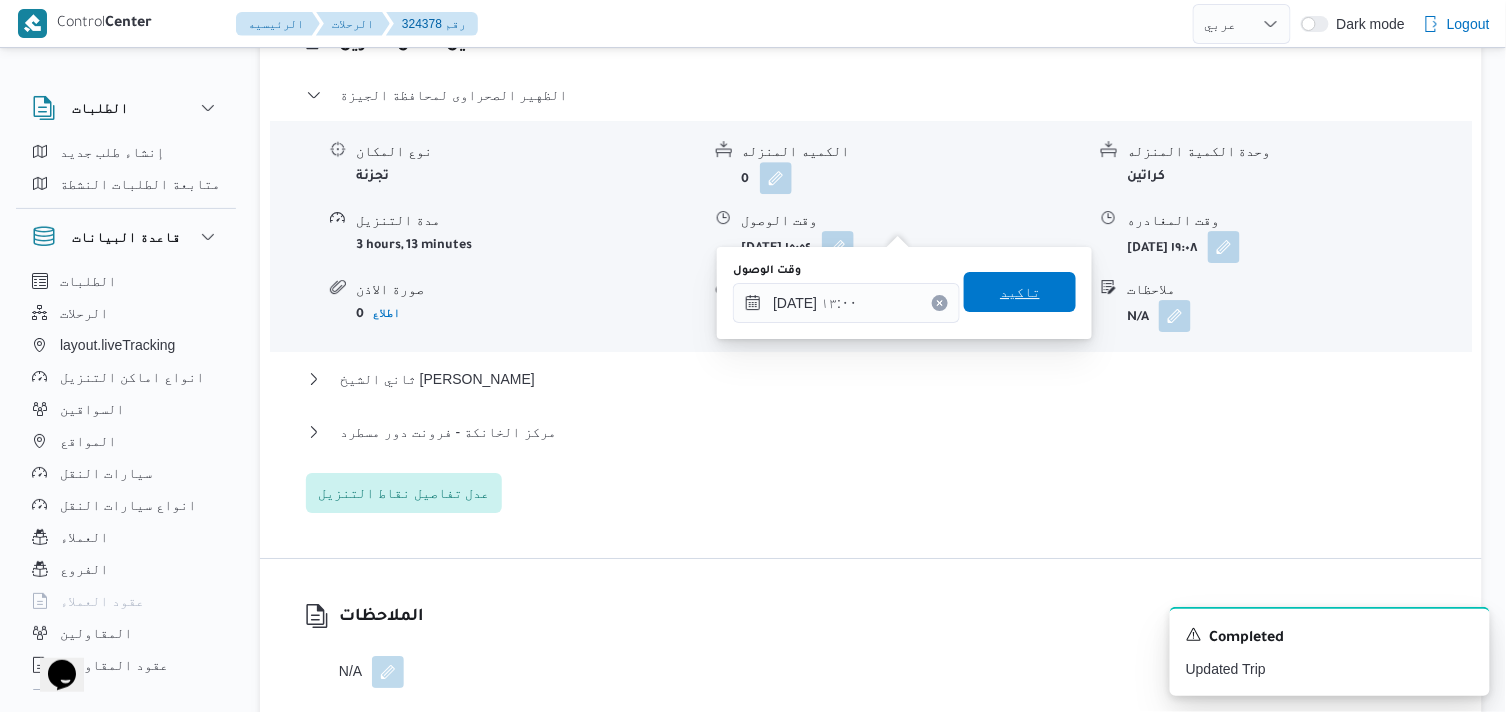 click on "تاكيد" at bounding box center (1020, 292) 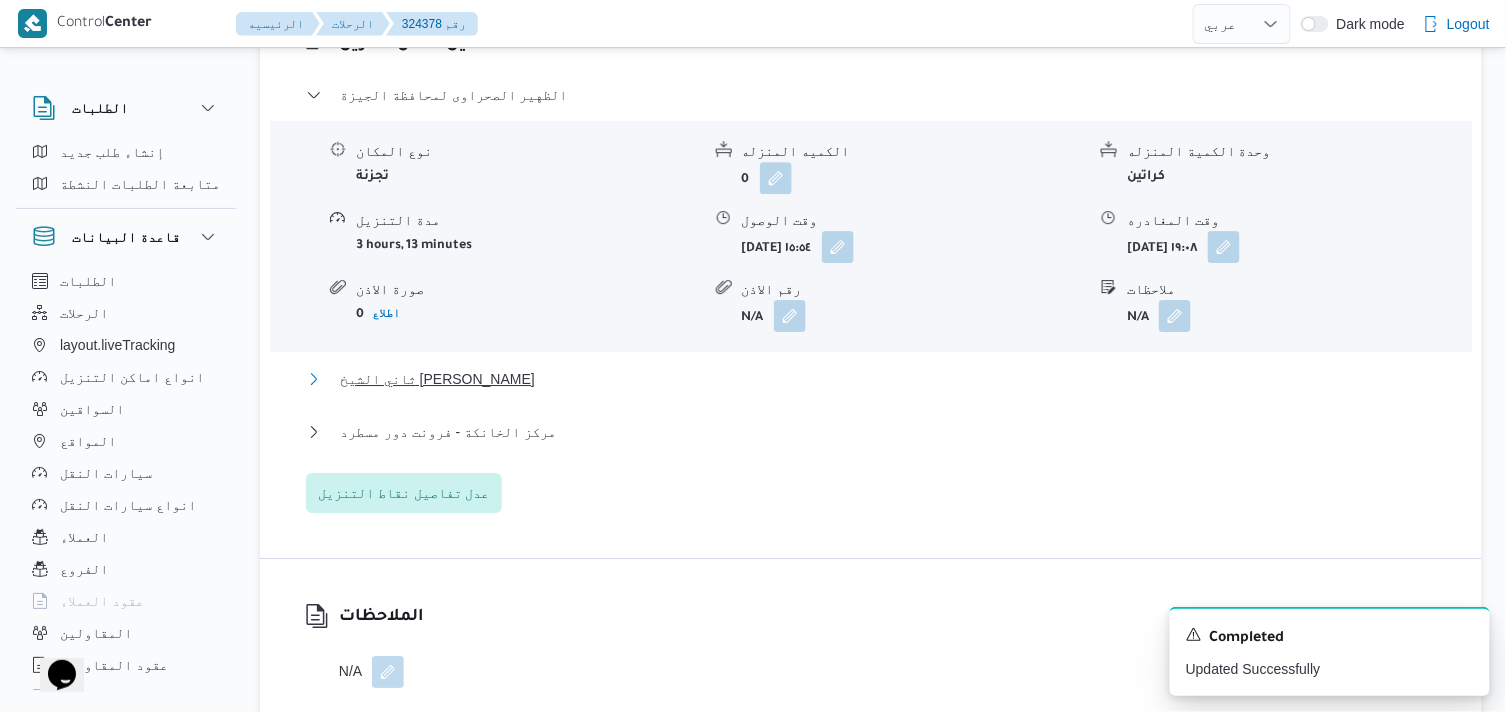 click on "ثاني الشيخ زايد" at bounding box center (437, 379) 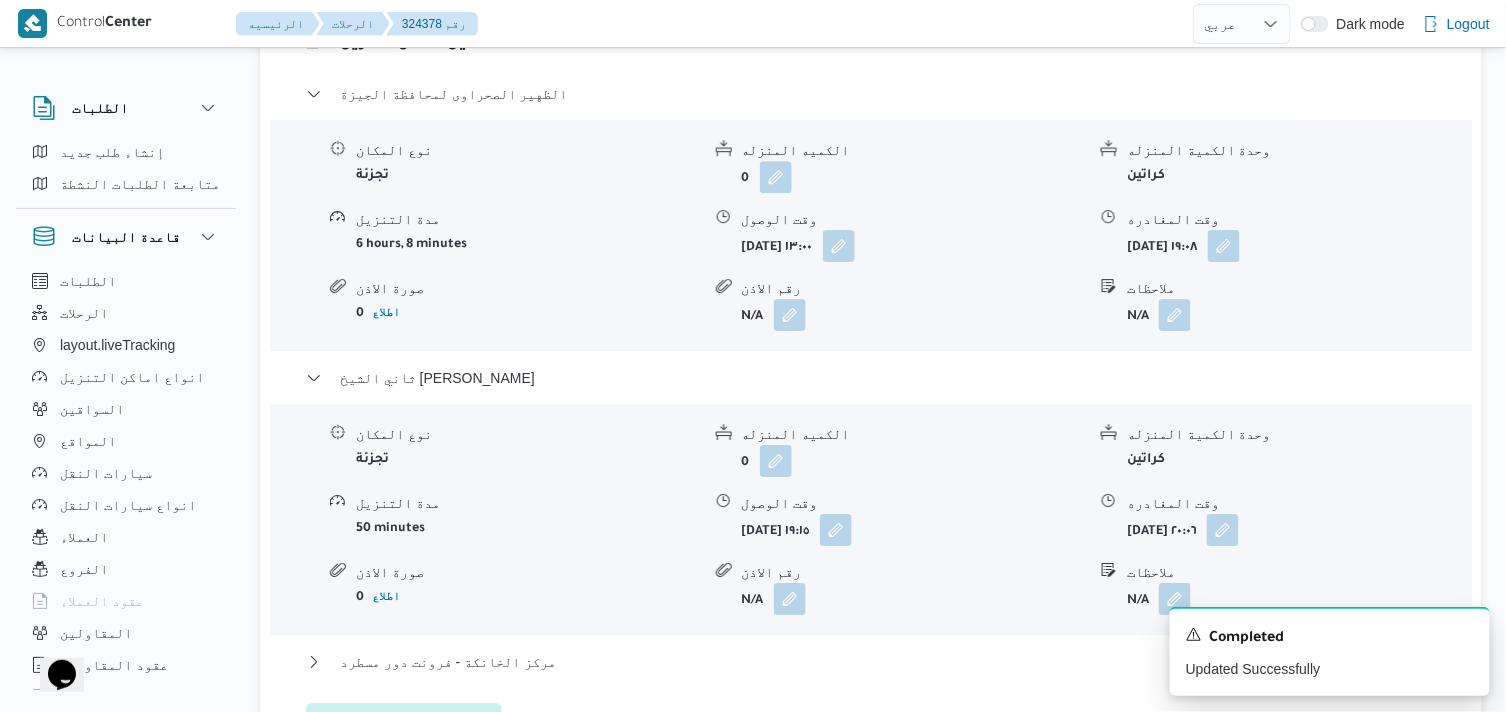 scroll, scrollTop: 1888, scrollLeft: 0, axis: vertical 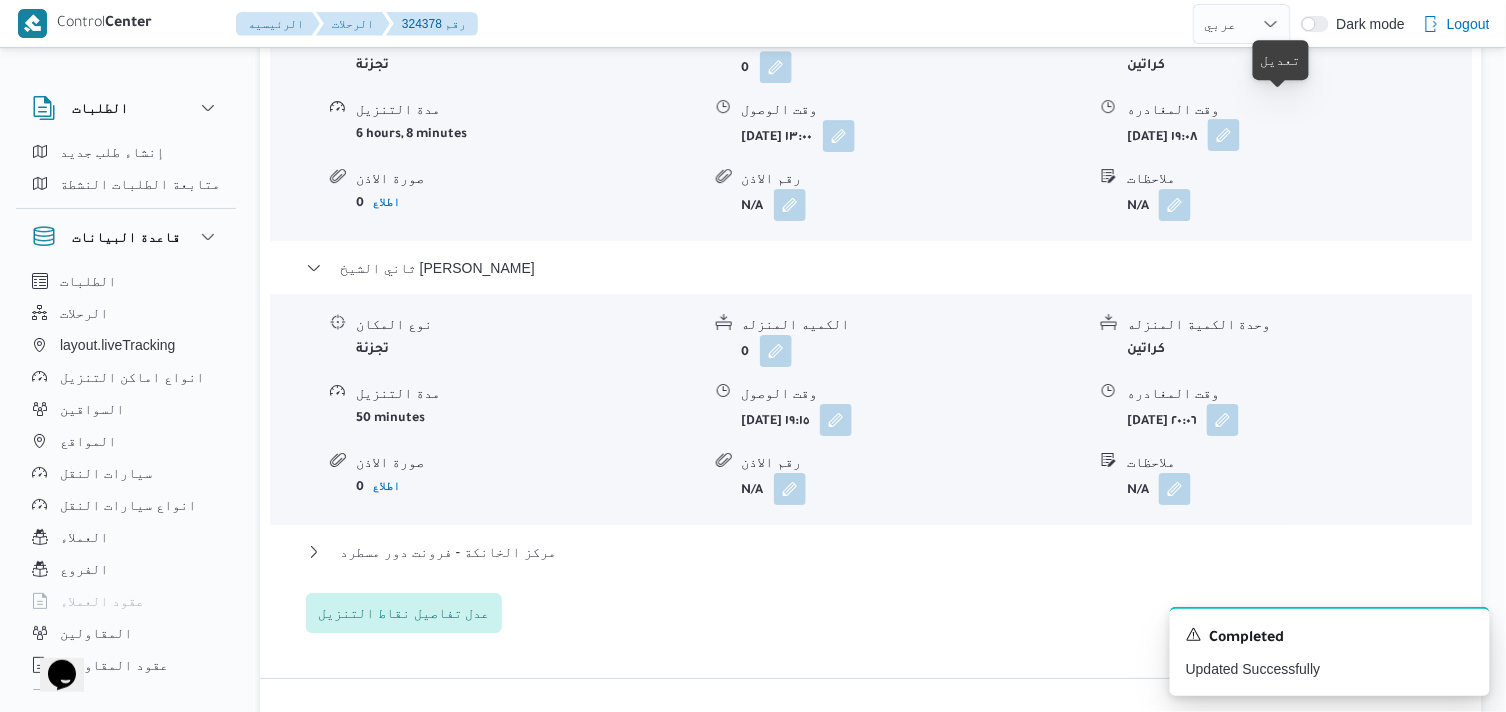 click at bounding box center [1224, 135] 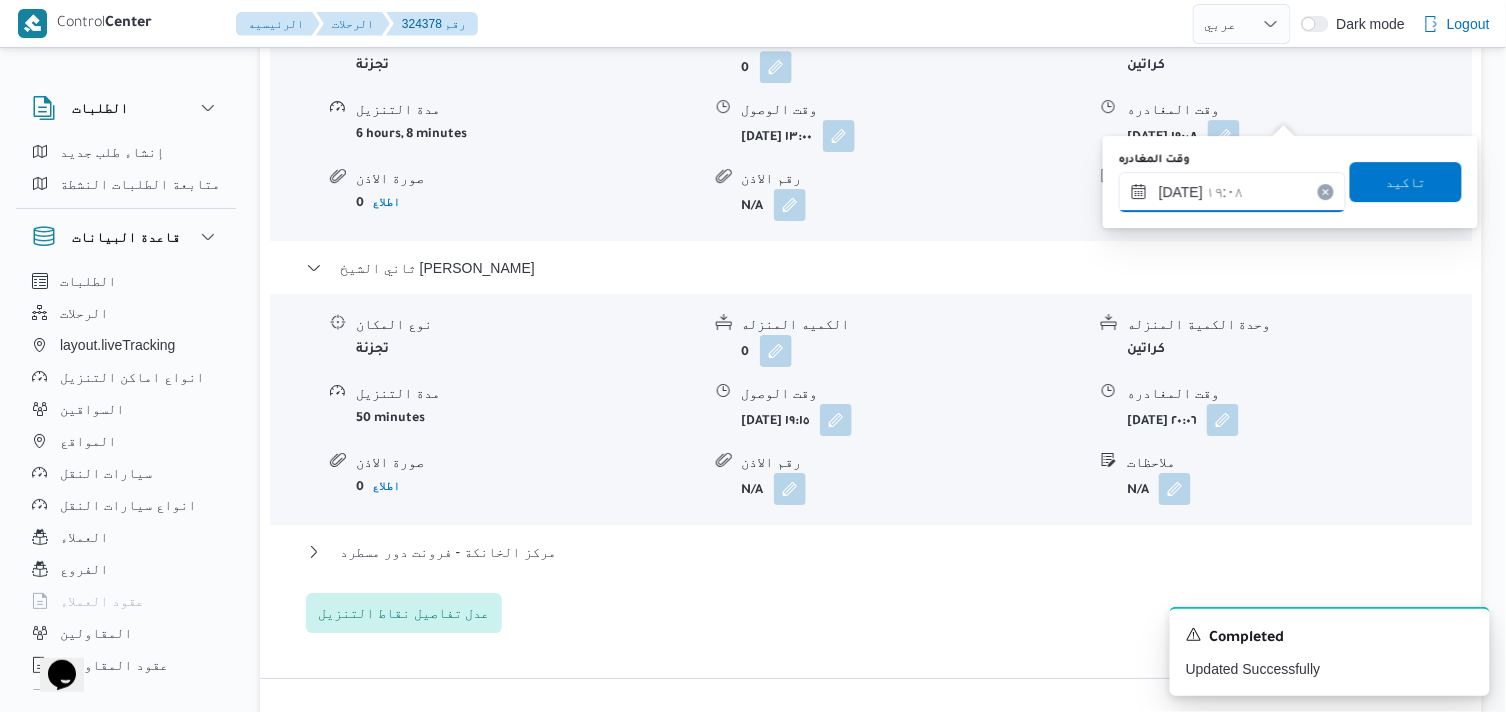 click on "١٥/٠٧/٢٠٢٥ ١٩:٠٨" at bounding box center [1232, 192] 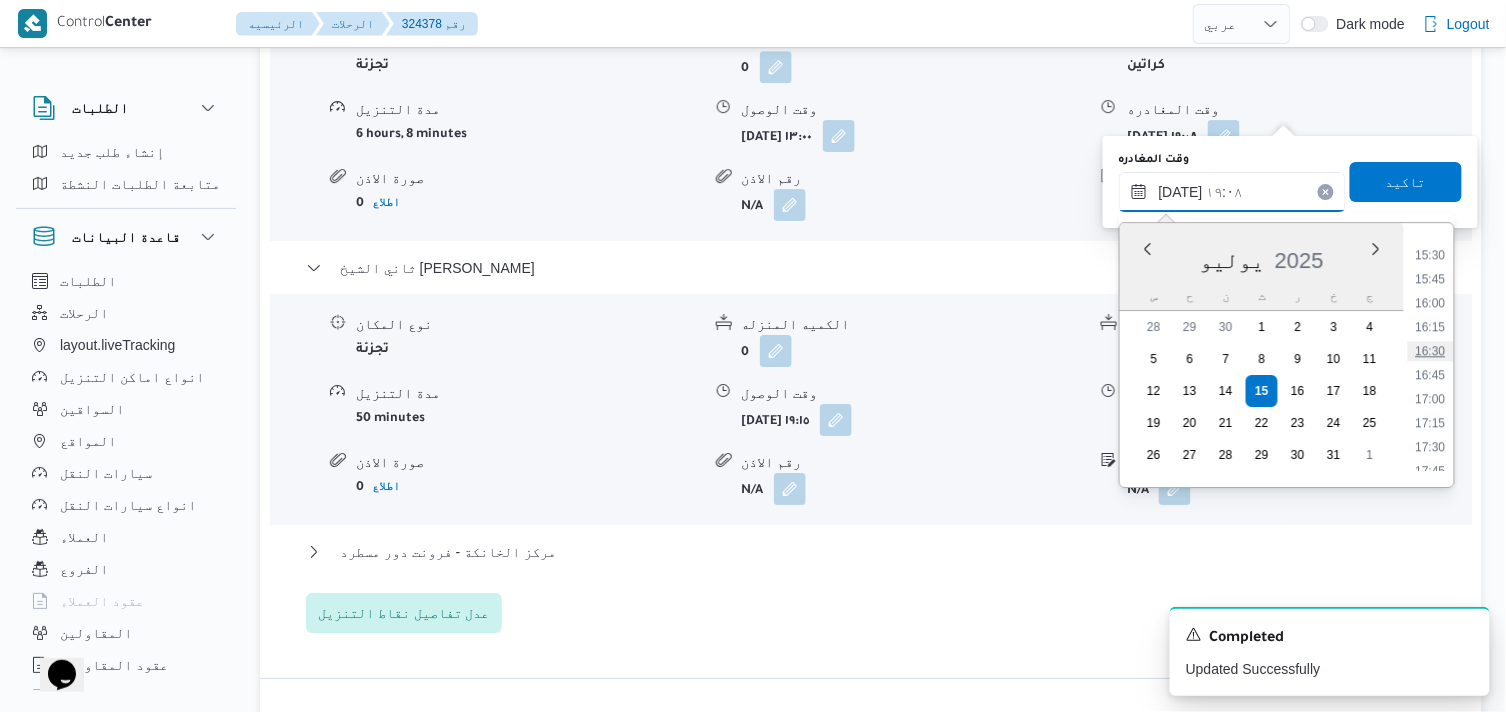 scroll, scrollTop: 1481, scrollLeft: 0, axis: vertical 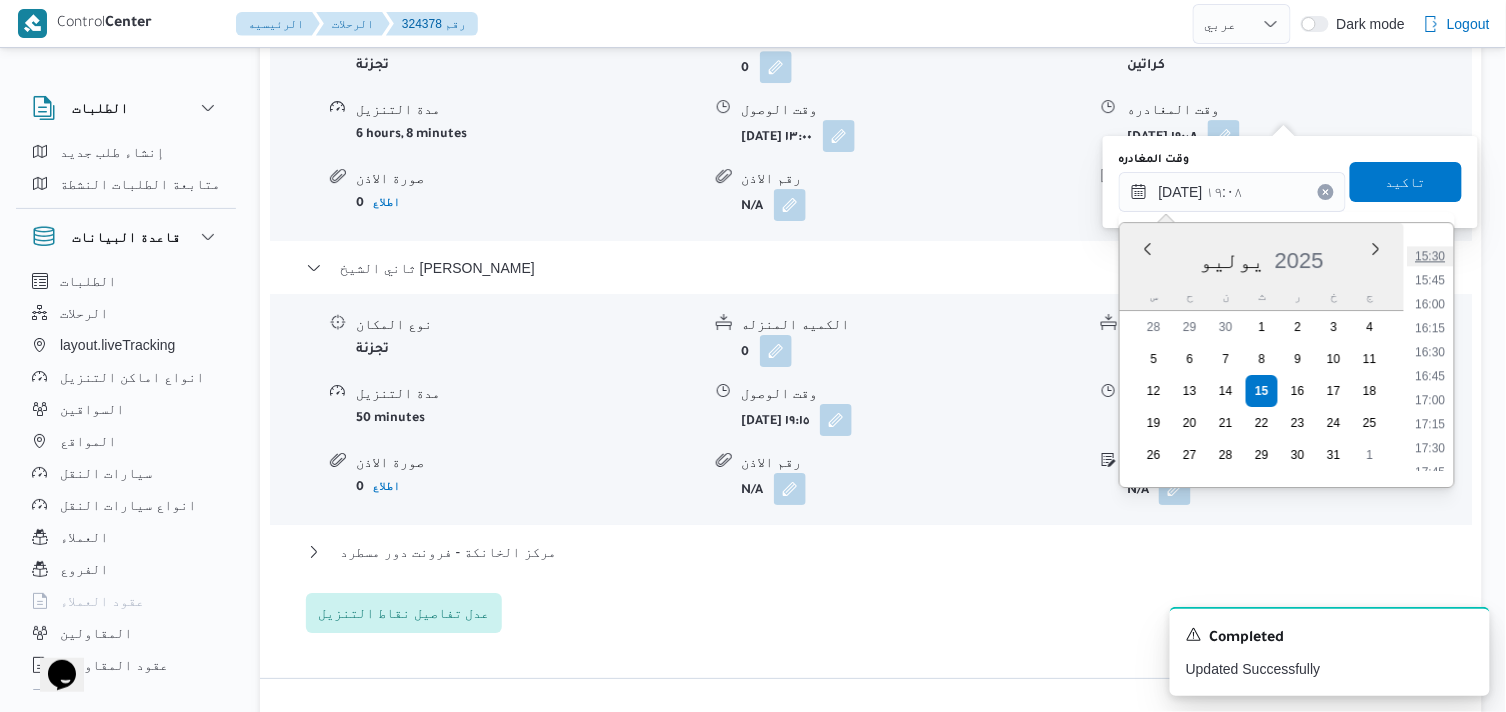 click on "15:30" at bounding box center (1431, 256) 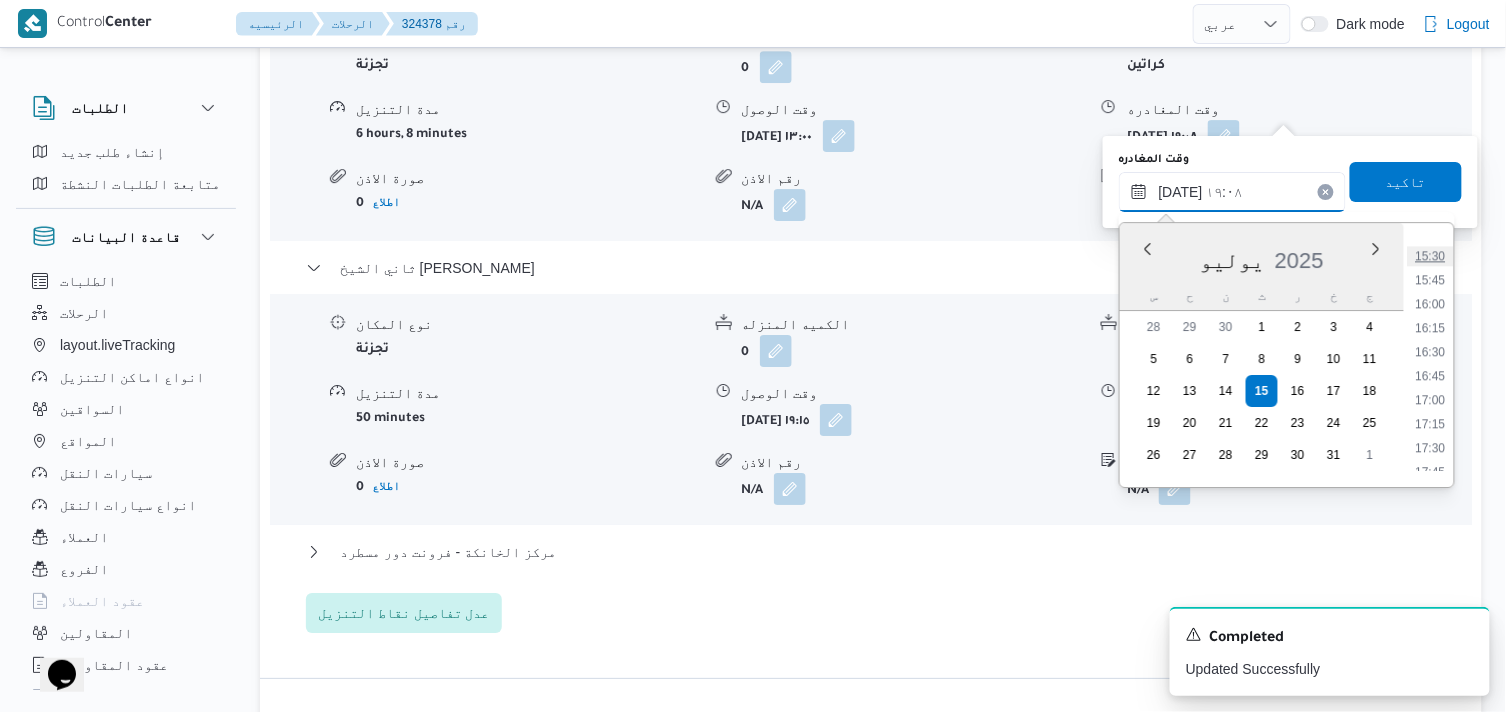 type on "١٥/٠٧/٢٠٢٥ ١٥:٣٠" 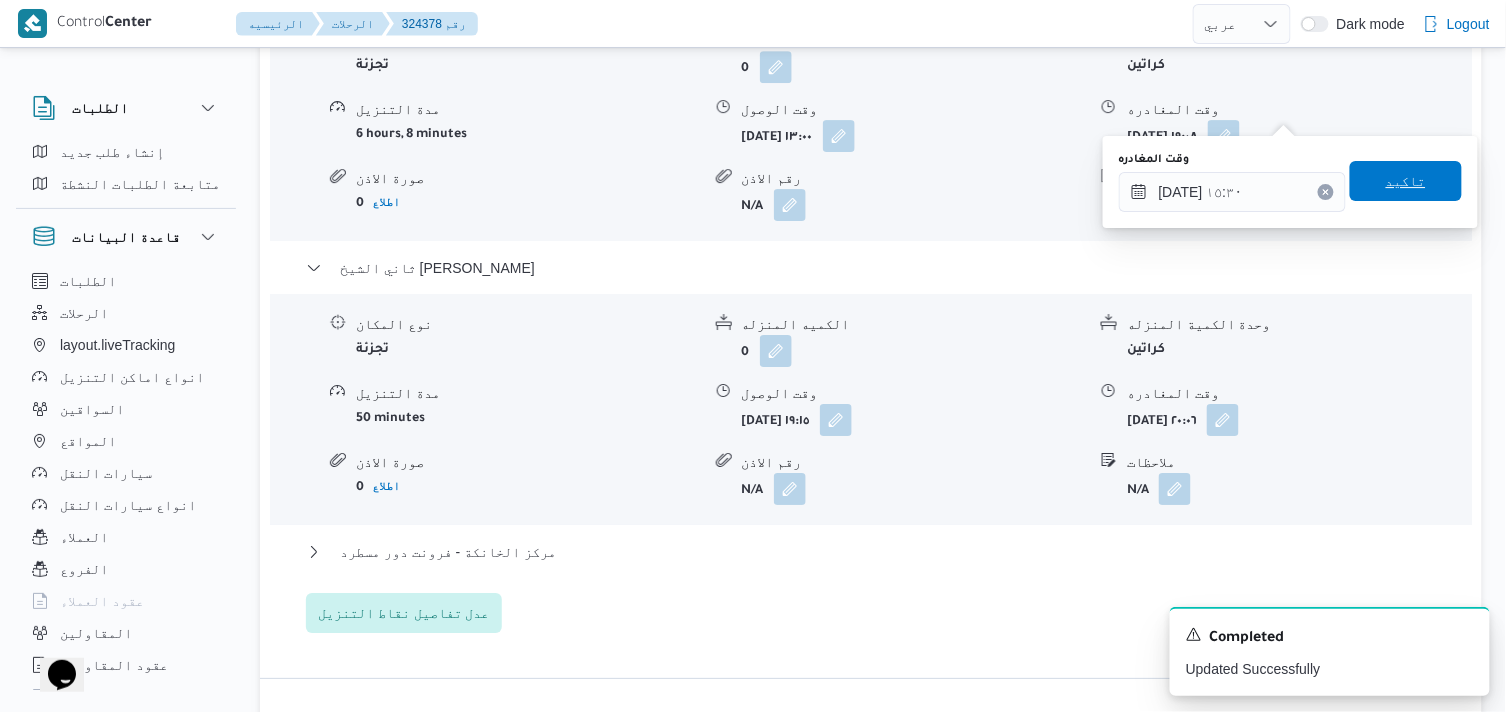 click on "تاكيد" at bounding box center [1406, 181] 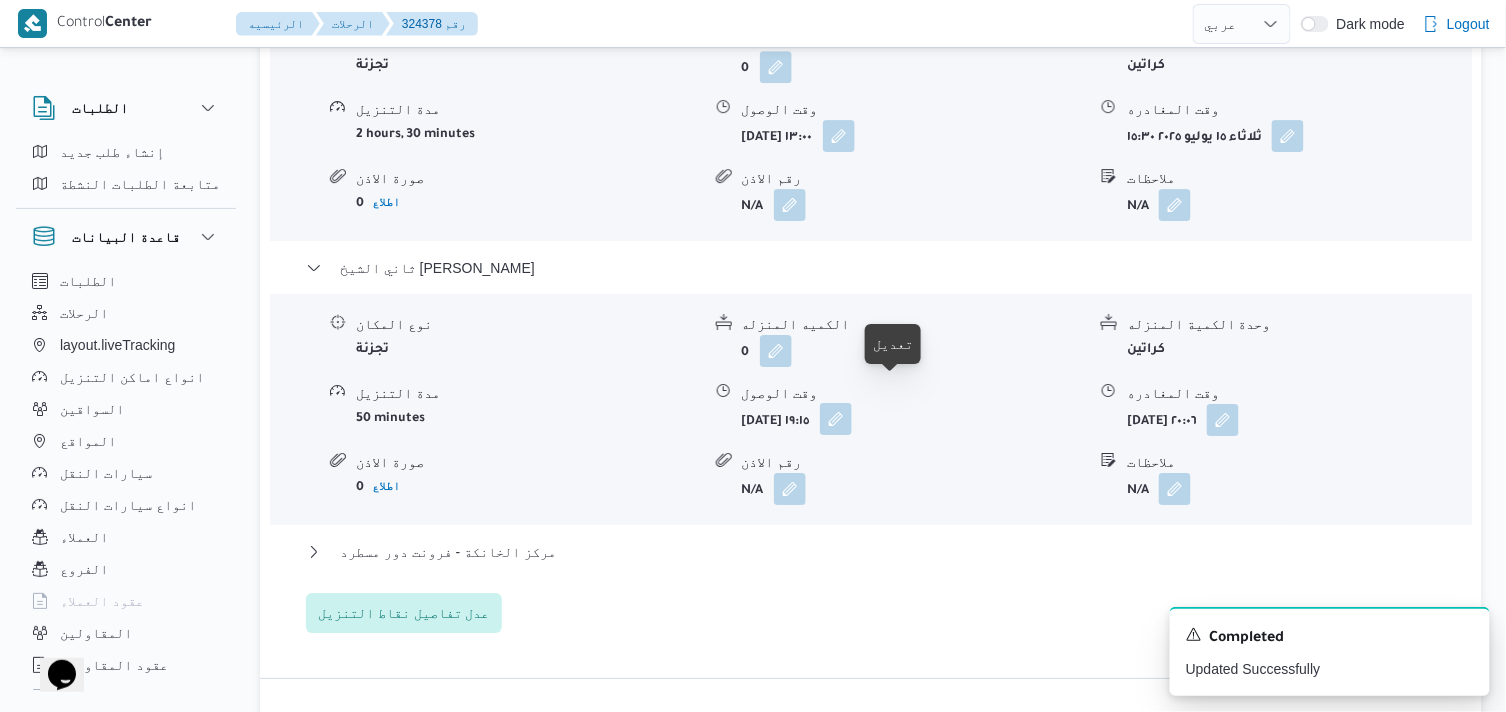drag, startPoint x: 897, startPoint y: 392, endPoint x: 895, endPoint y: 407, distance: 15.132746 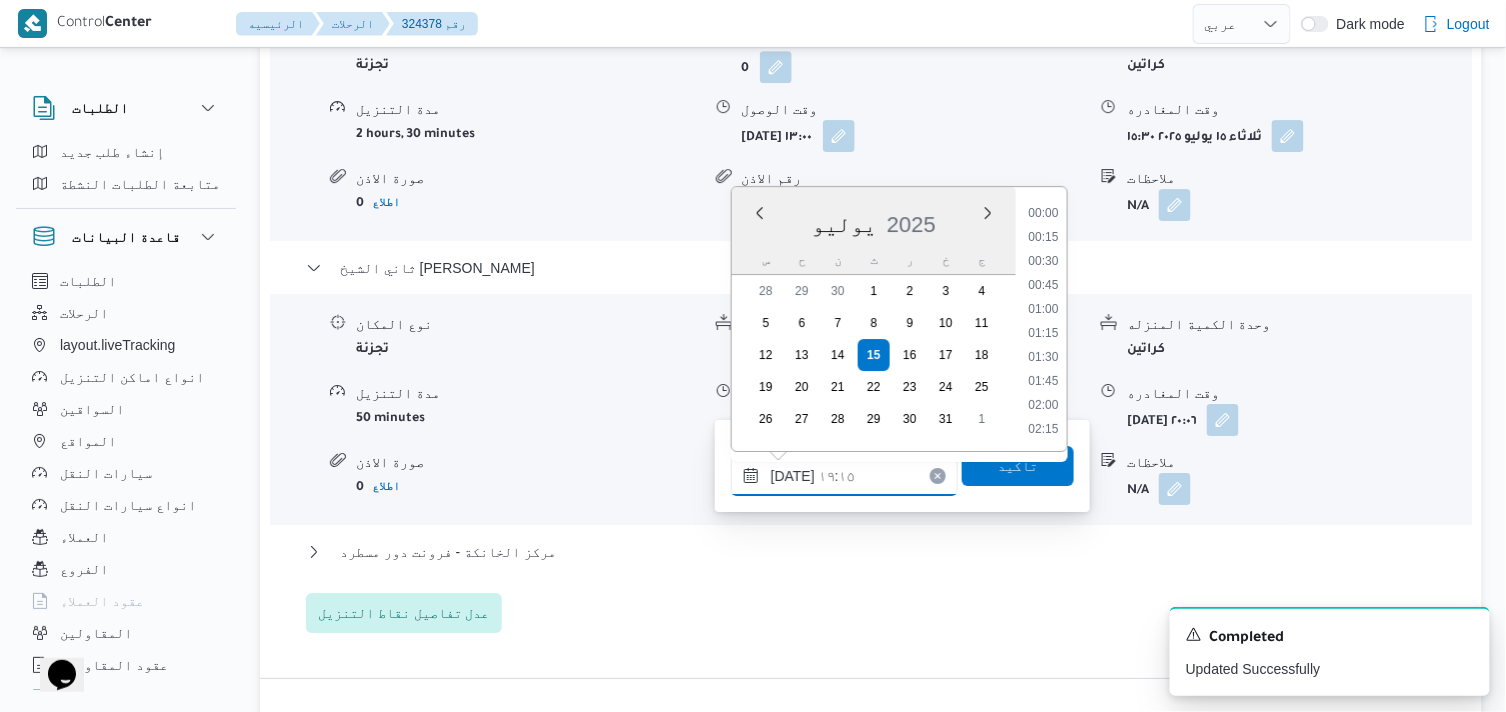 click on "[DATE] ١٩:١٥" at bounding box center (844, 476) 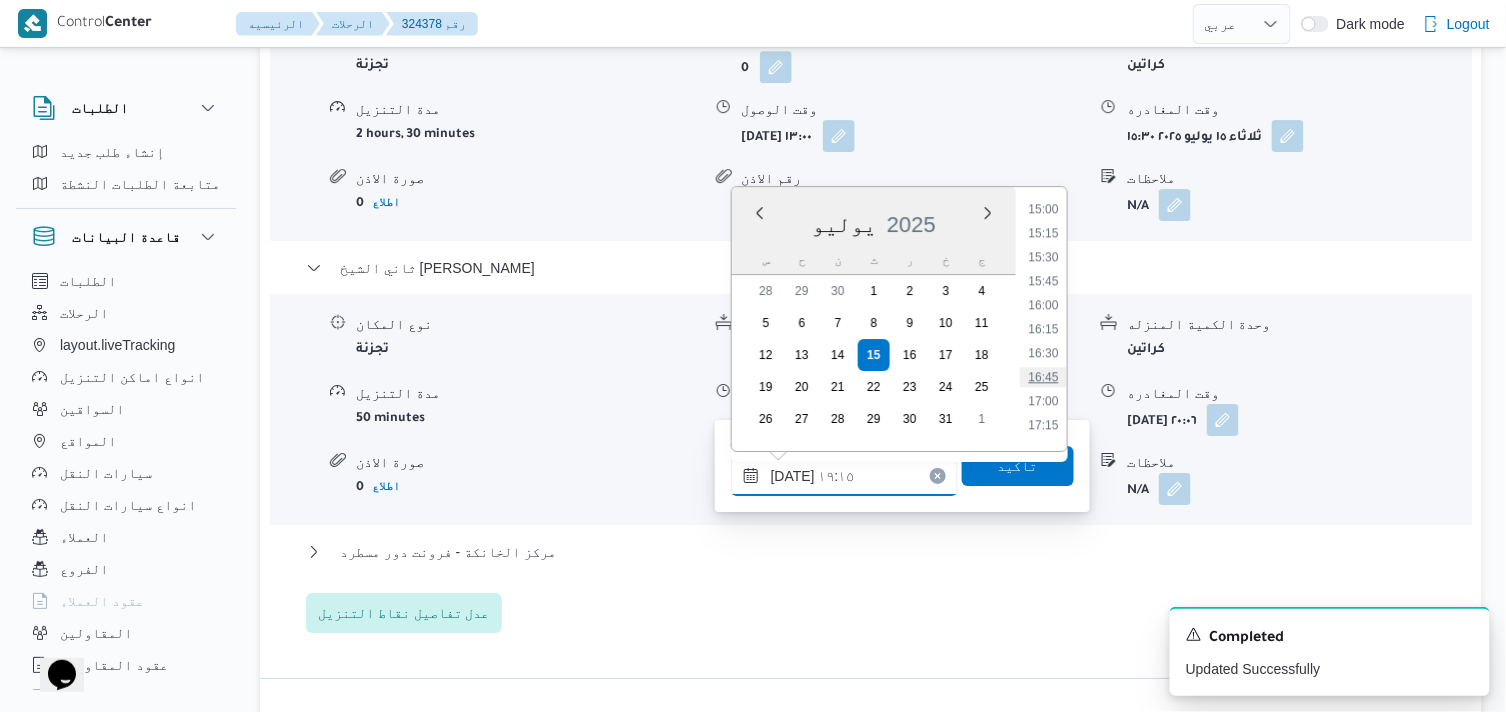 scroll, scrollTop: 1394, scrollLeft: 0, axis: vertical 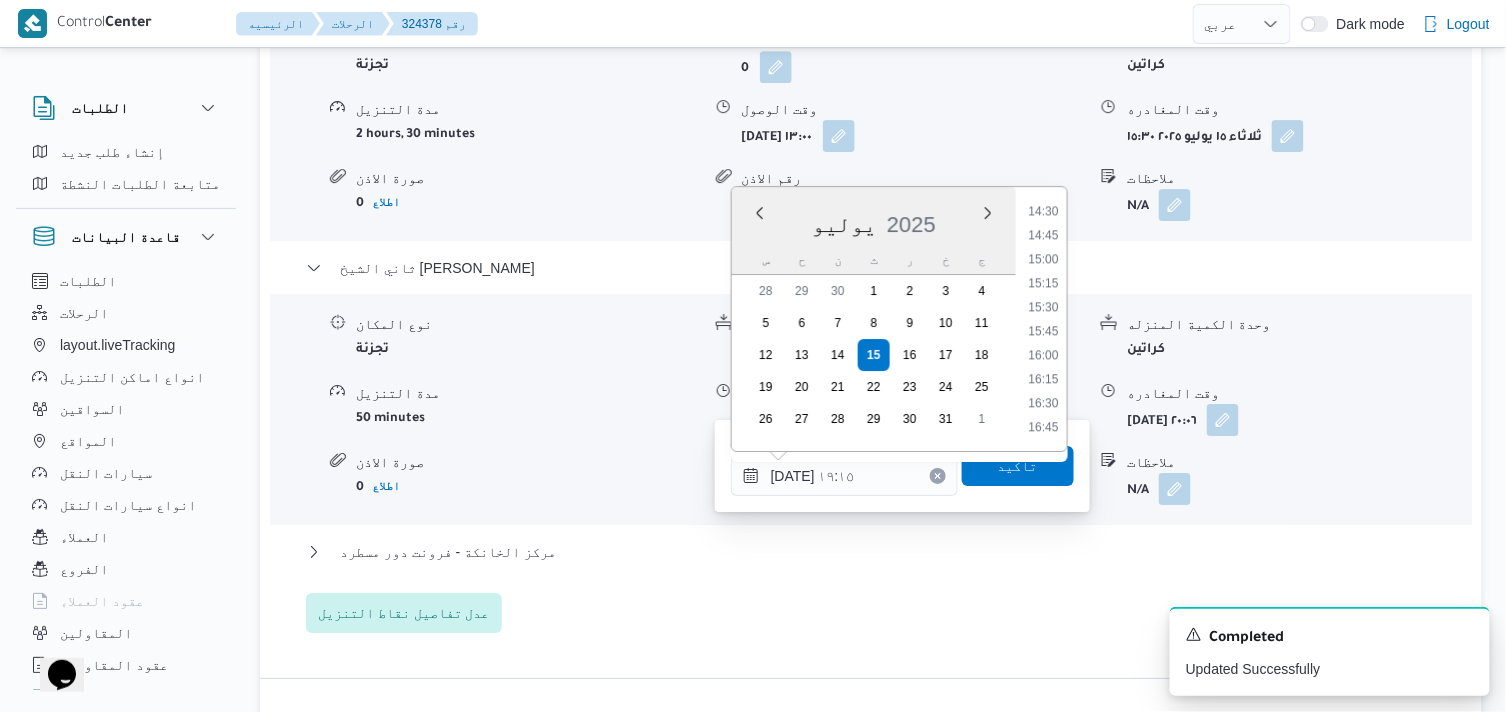 drag, startPoint x: 1053, startPoint y: 356, endPoint x: 1044, endPoint y: 367, distance: 14.21267 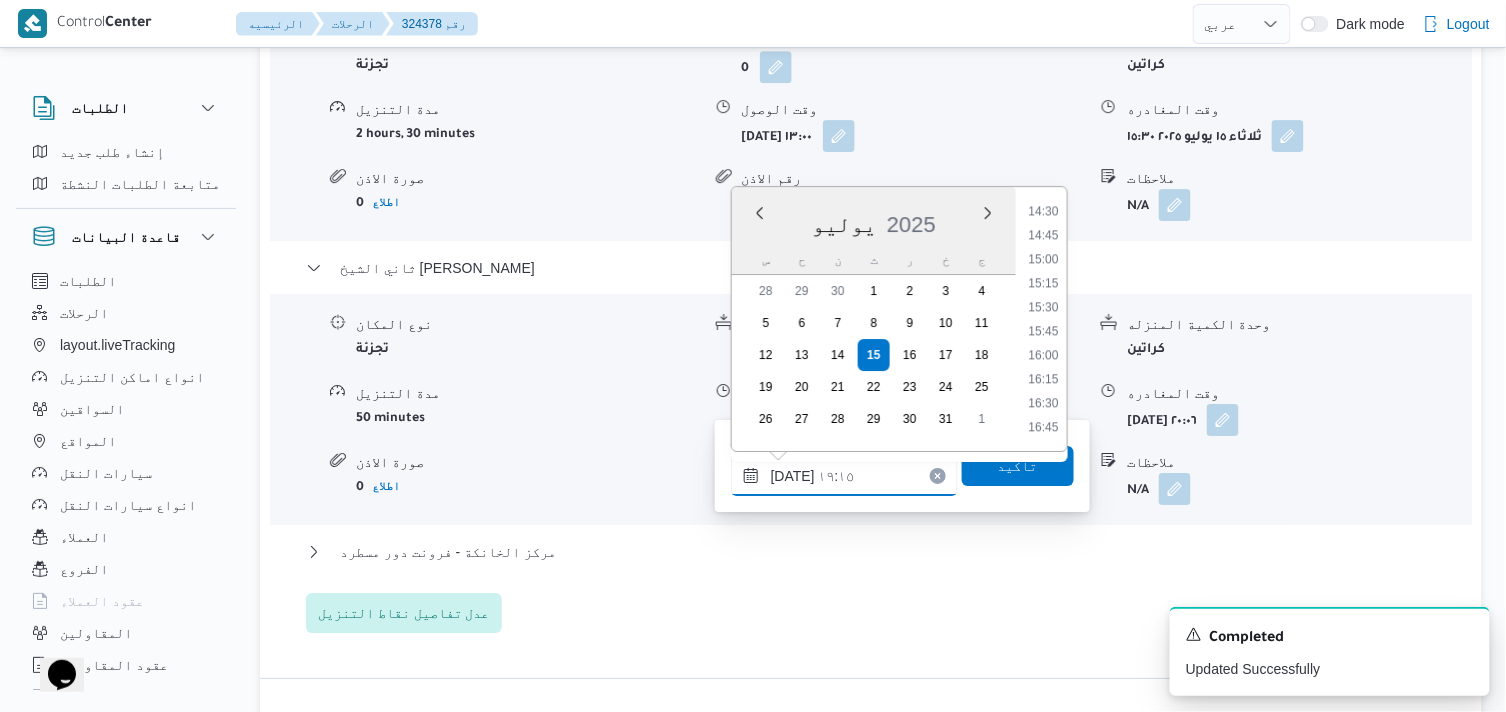 type on "١٥/٠٧/٢٠٢٥ ١٦:٠٠" 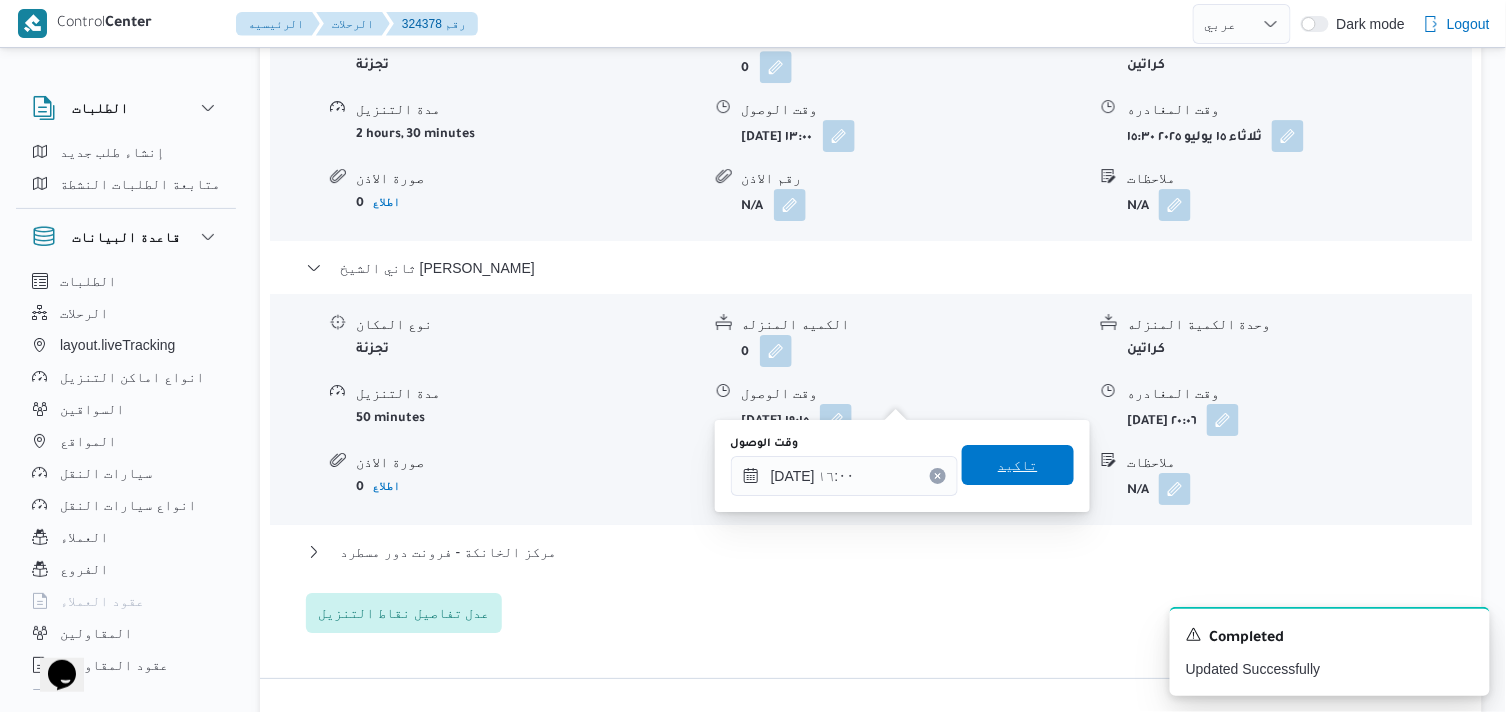 drag, startPoint x: 1020, startPoint y: 463, endPoint x: 871, endPoint y: 484, distance: 150.4726 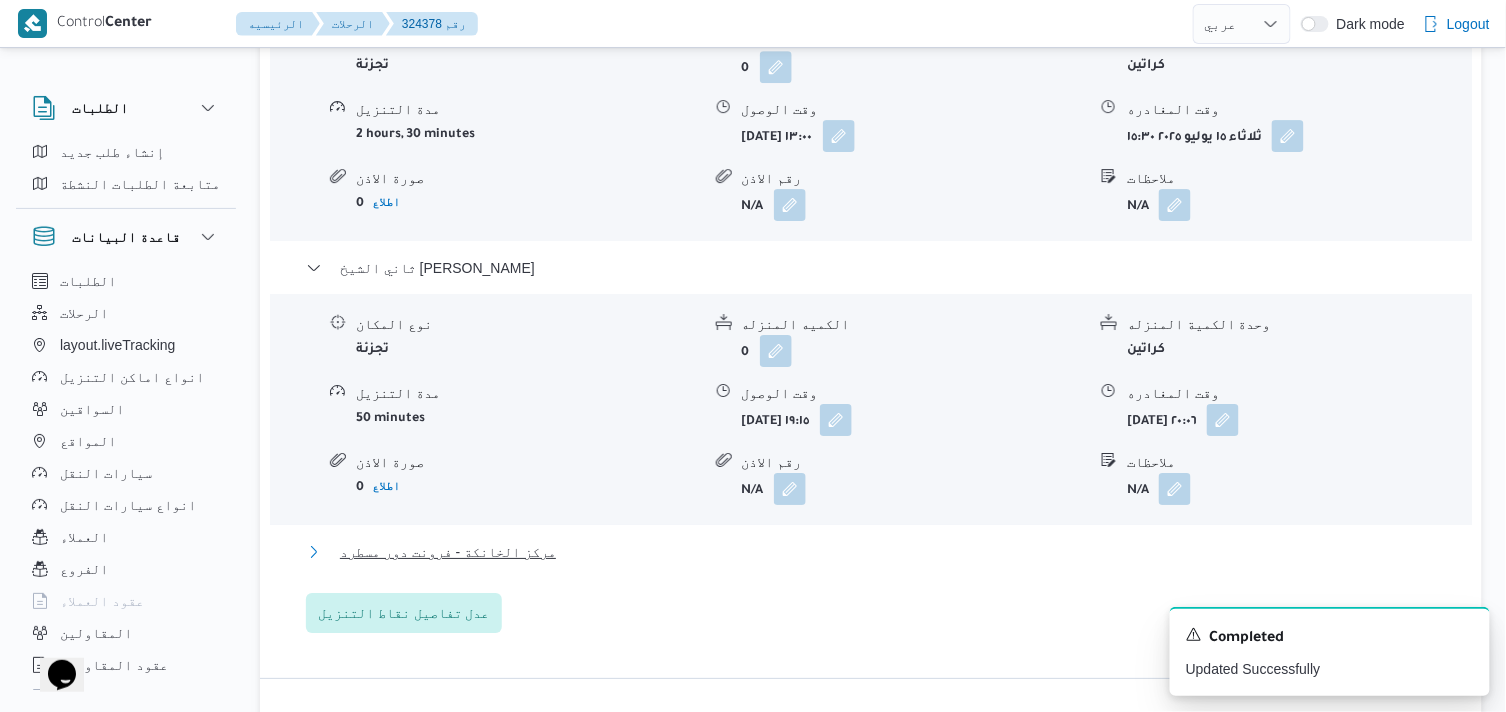 click on "مركز الخانكة -
فرونت دور مسطرد" at bounding box center (448, 552) 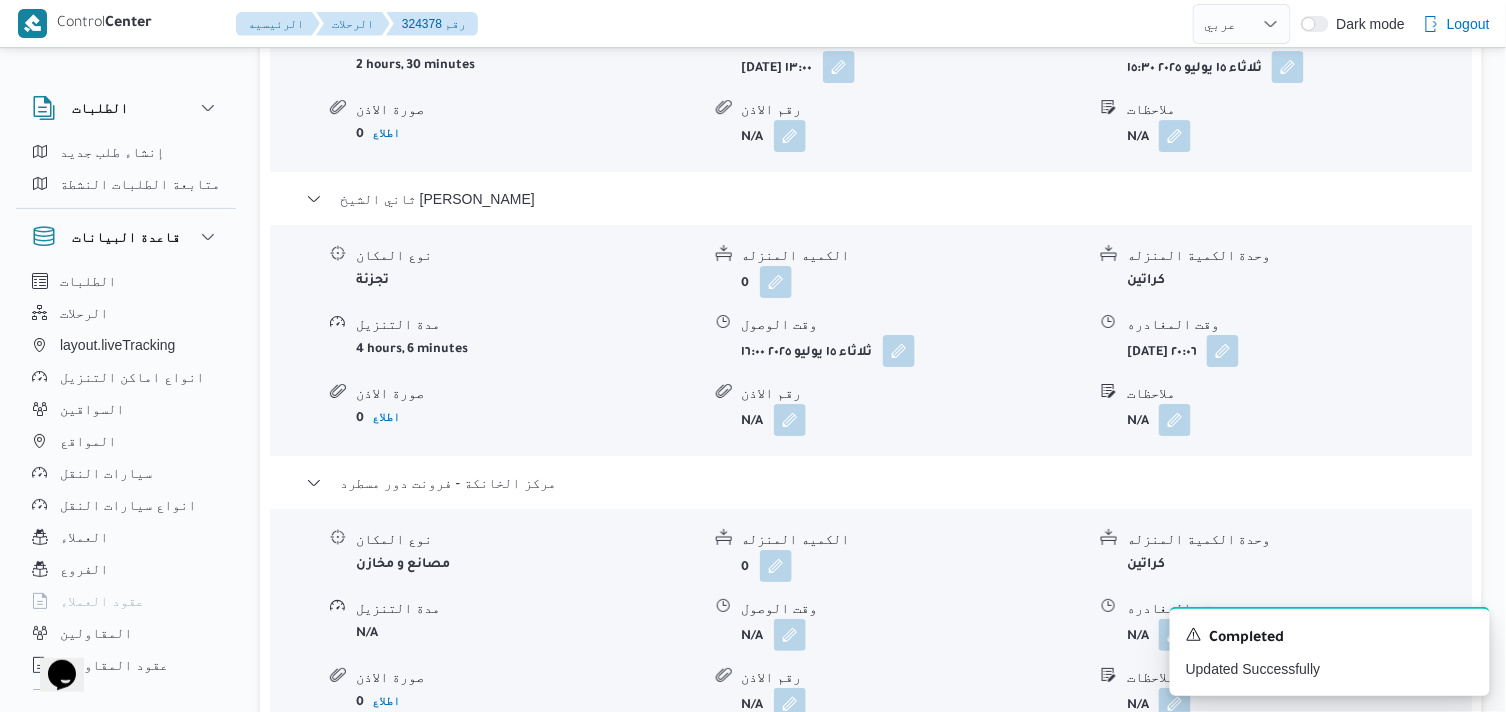 scroll, scrollTop: 2111, scrollLeft: 0, axis: vertical 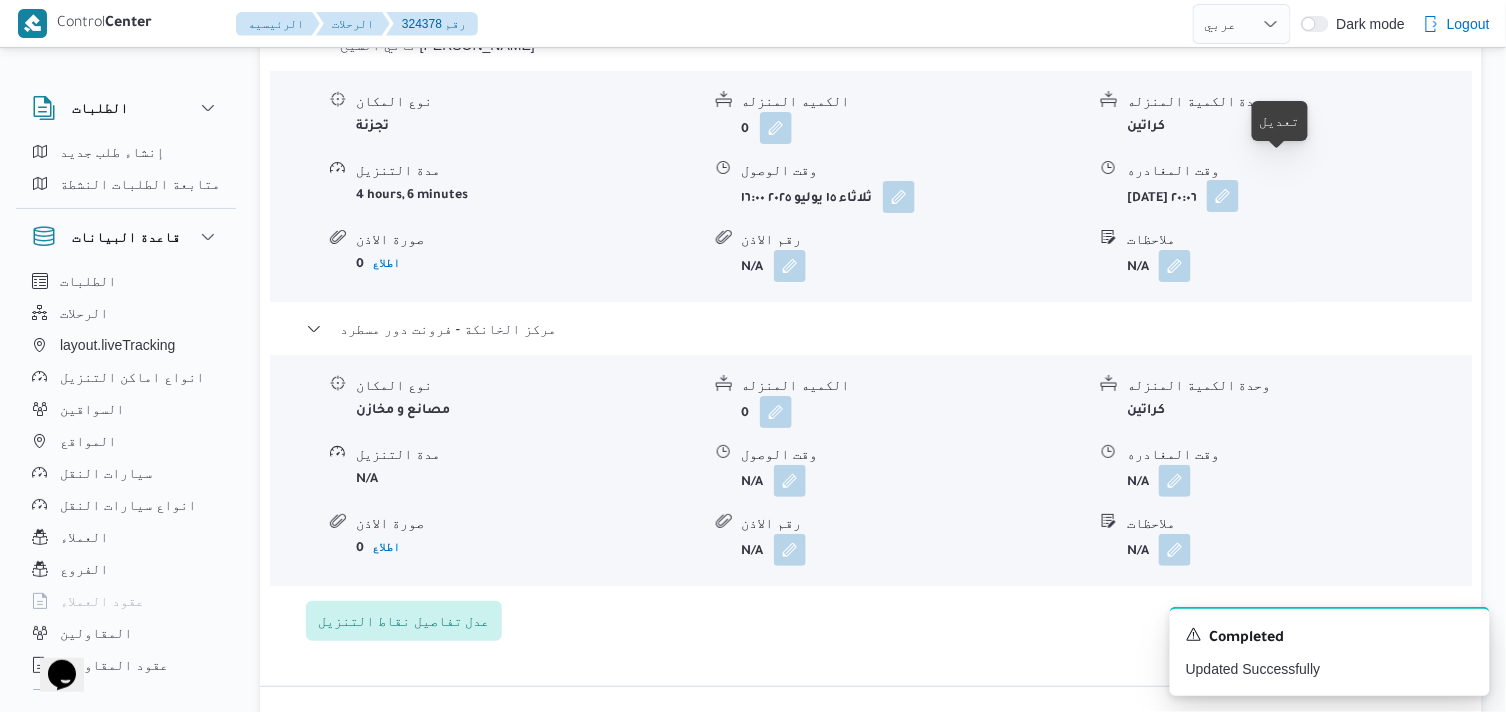 click at bounding box center (1223, 196) 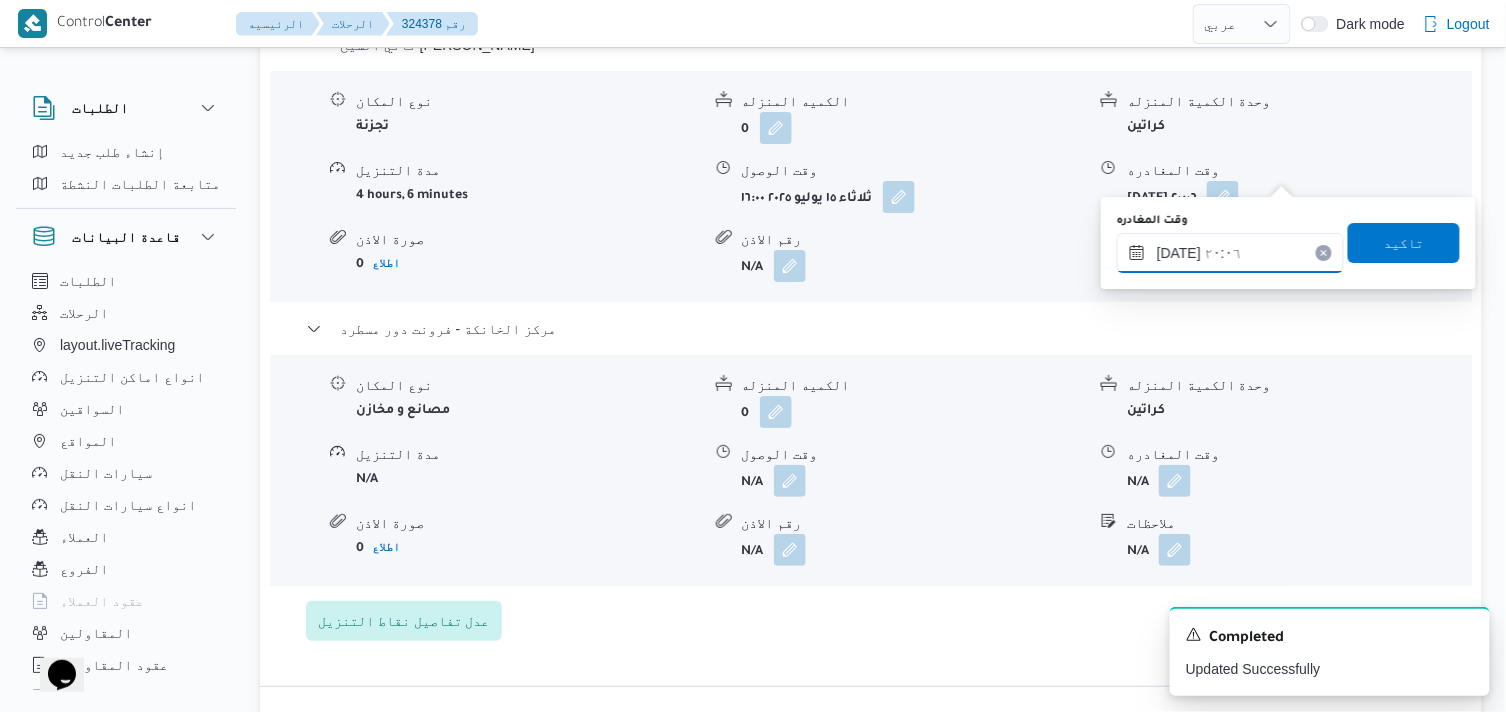 click on "١٥/٠٧/٢٠٢٥ ٢٠:٠٦" at bounding box center [1230, 253] 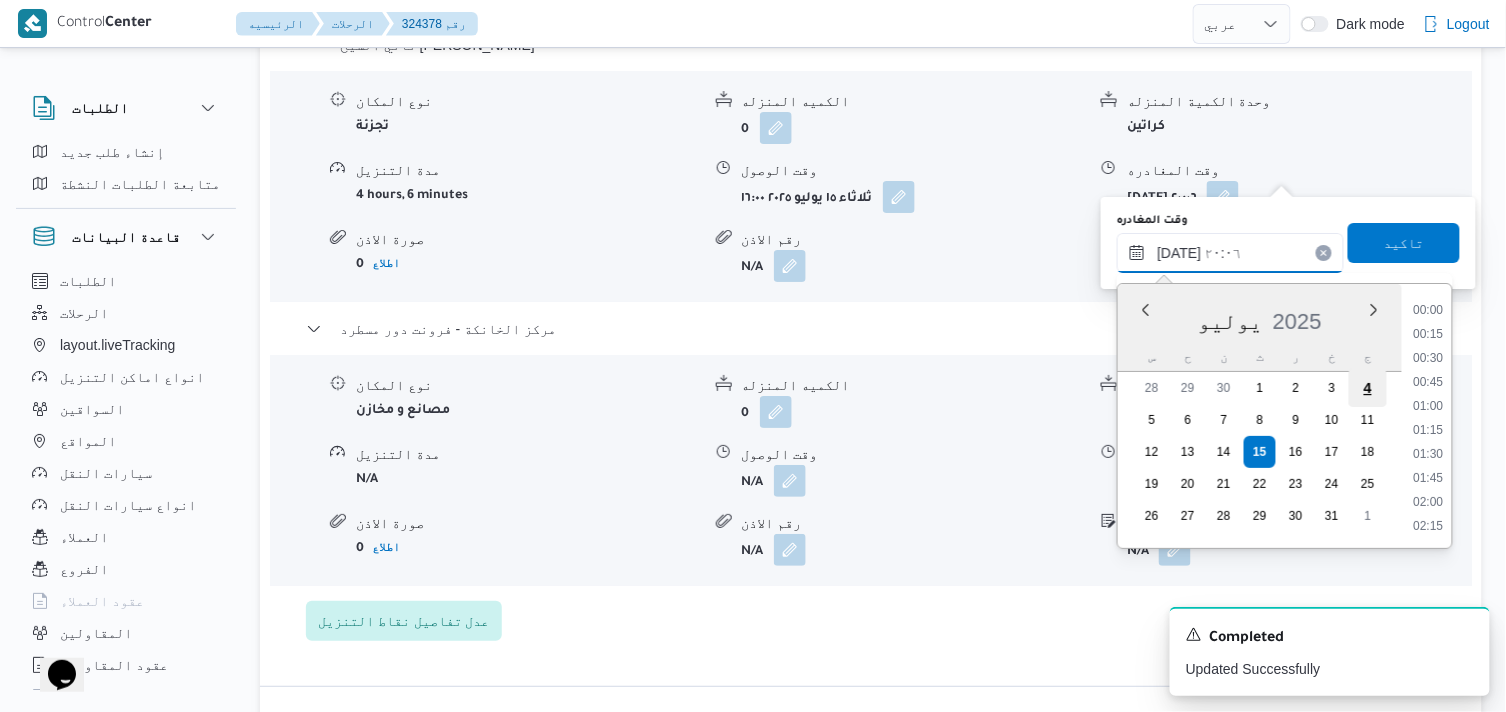scroll, scrollTop: 1800, scrollLeft: 0, axis: vertical 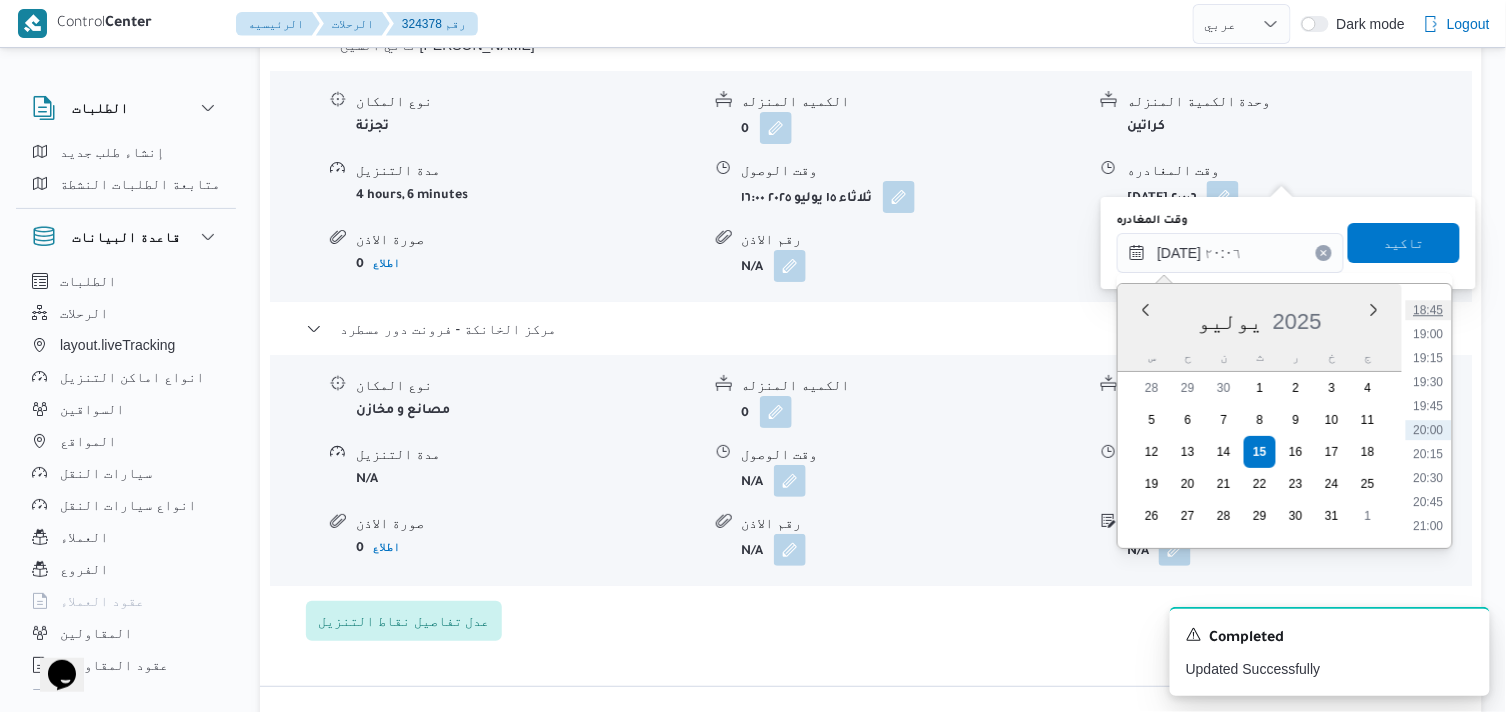 click on "18:45" at bounding box center (1429, 310) 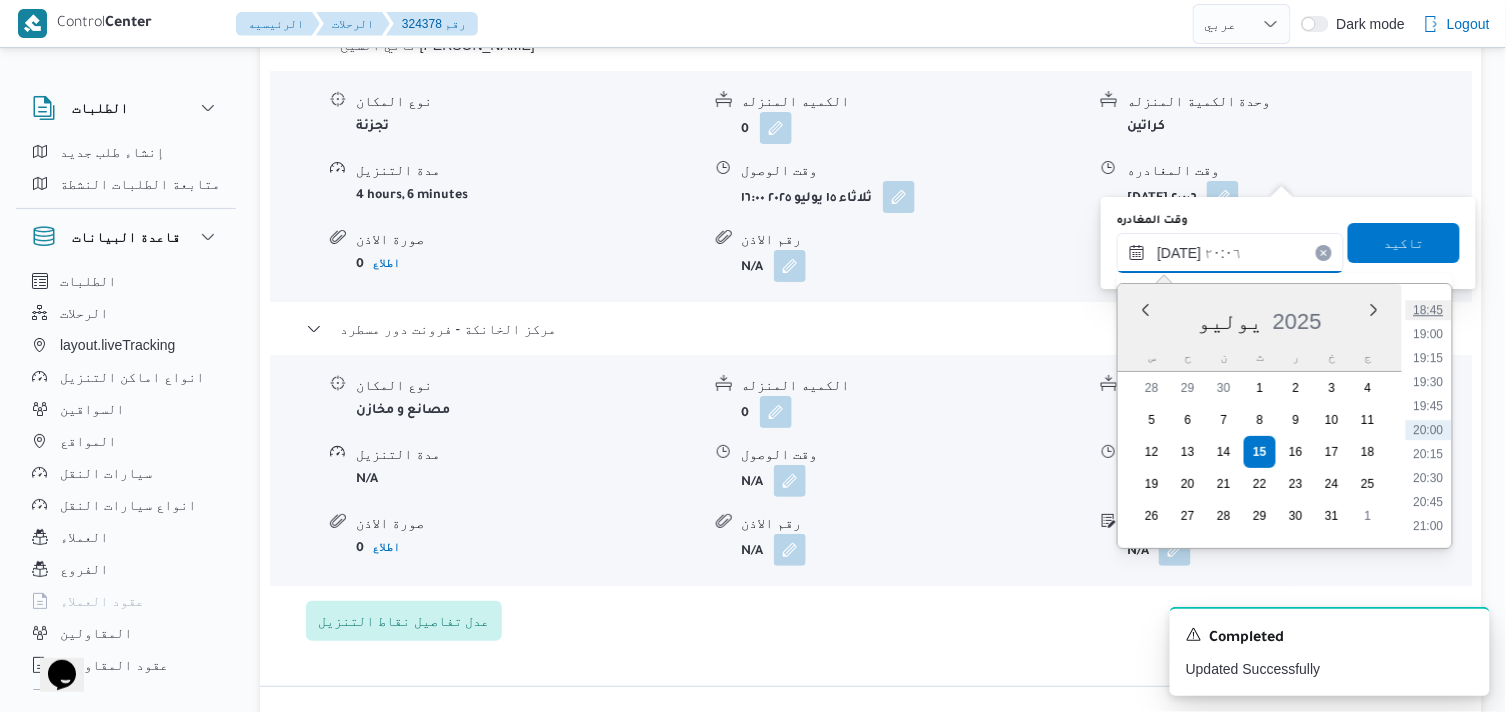 type on "١٥/٠٧/٢٠٢٥ ١٨:٤٥" 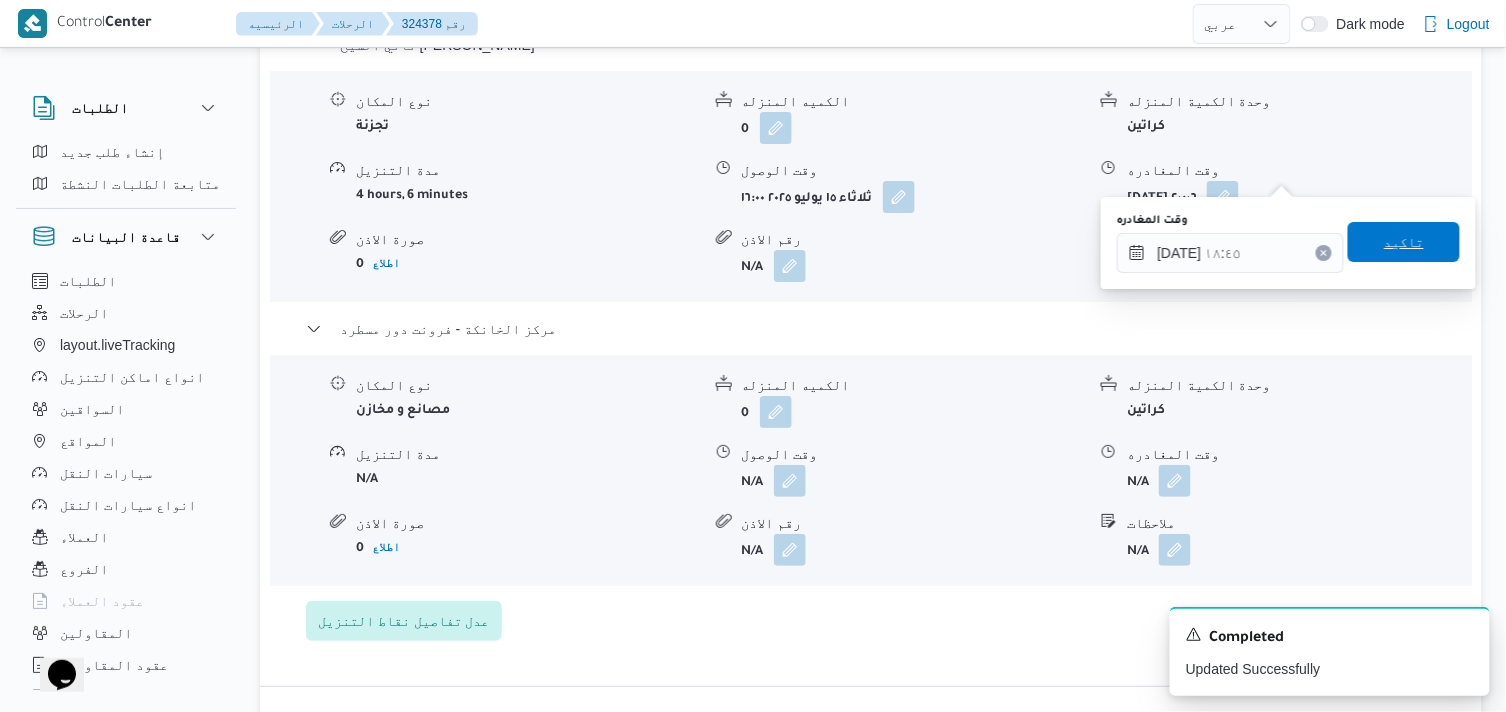 click on "تاكيد" at bounding box center [1404, 242] 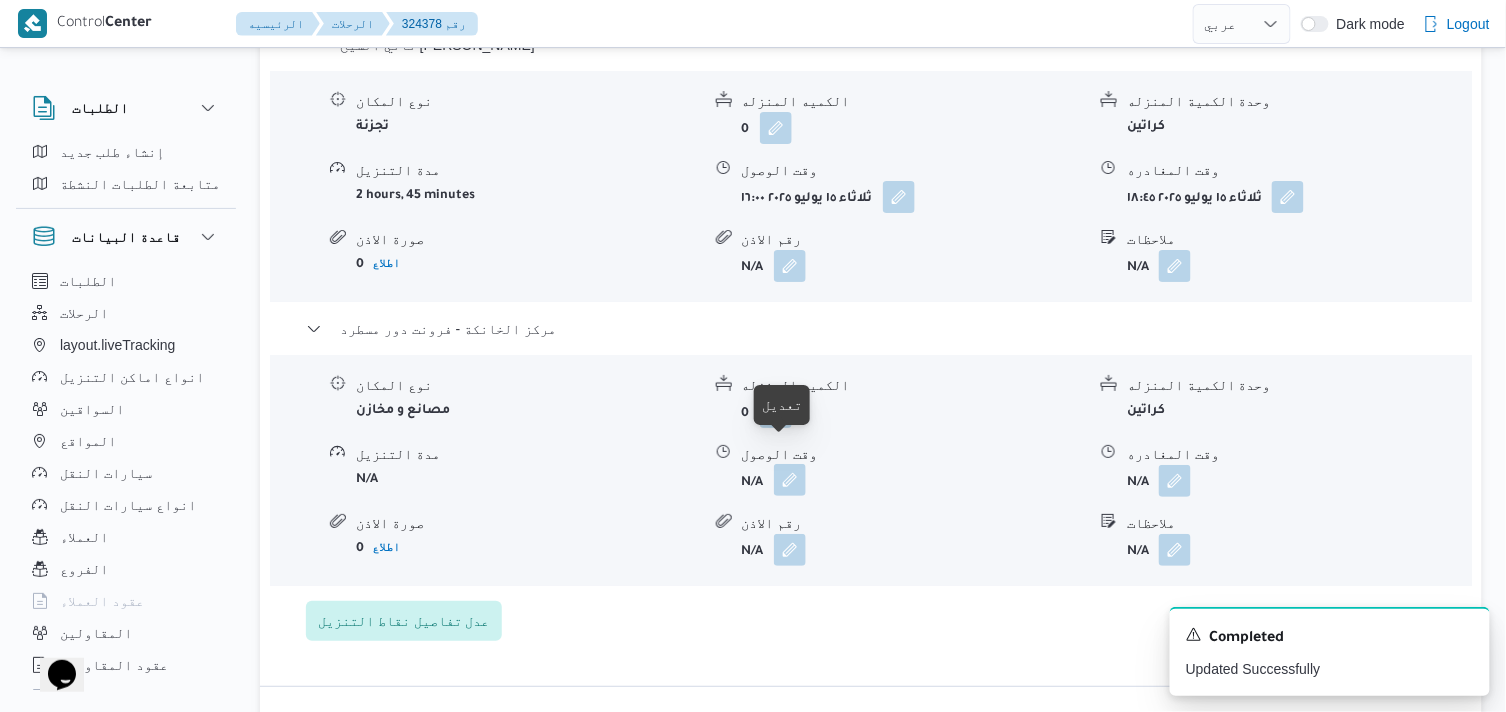 drag, startPoint x: 790, startPoint y: 453, endPoint x: 790, endPoint y: 467, distance: 14 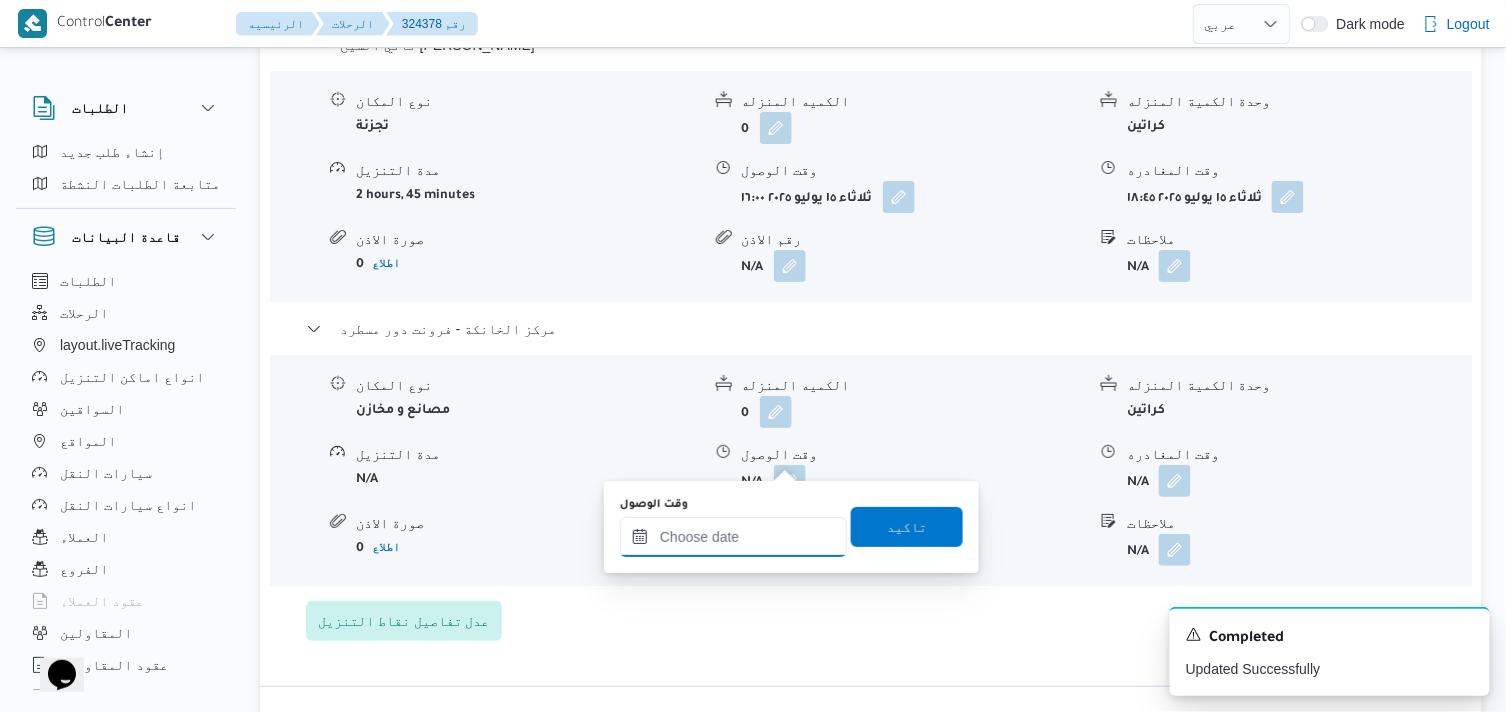 drag, startPoint x: 790, startPoint y: 467, endPoint x: 806, endPoint y: 527, distance: 62.0967 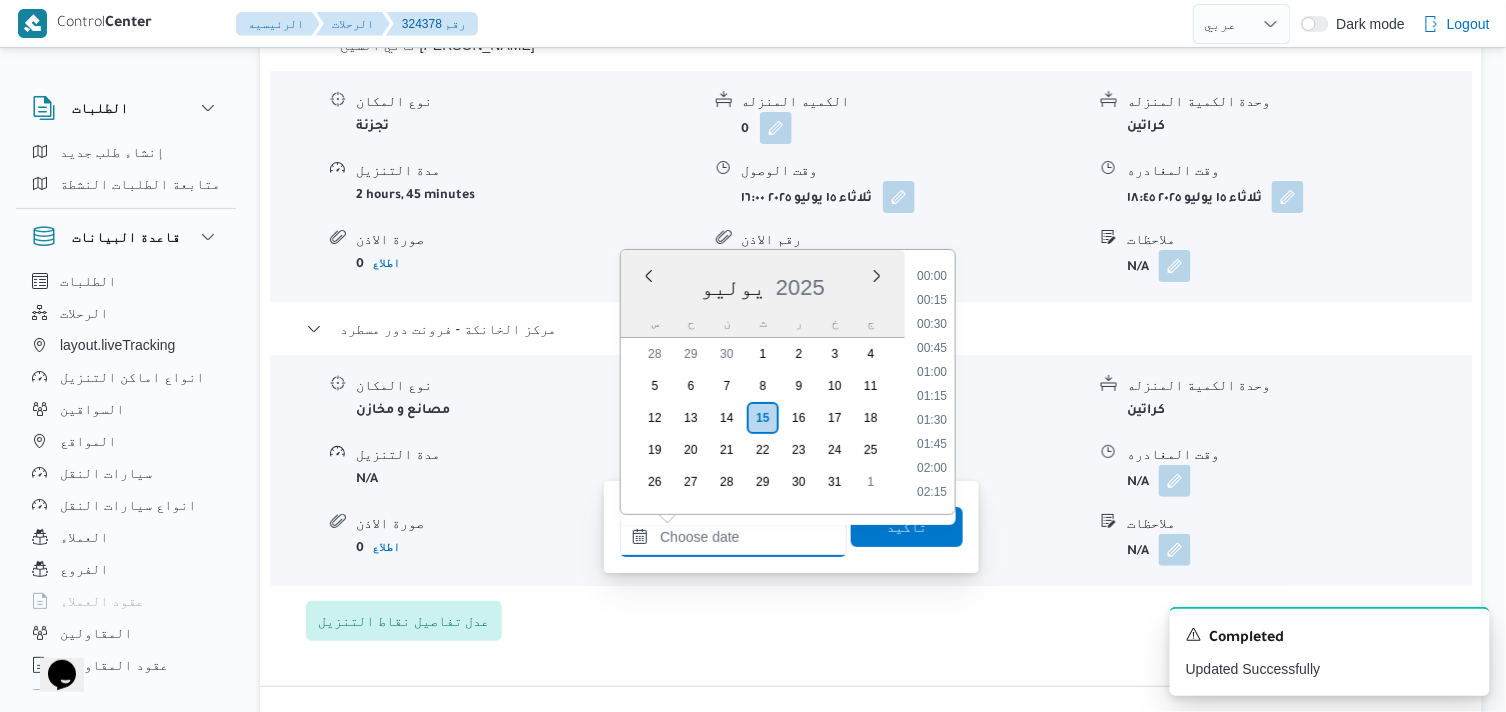 scroll, scrollTop: 1824, scrollLeft: 0, axis: vertical 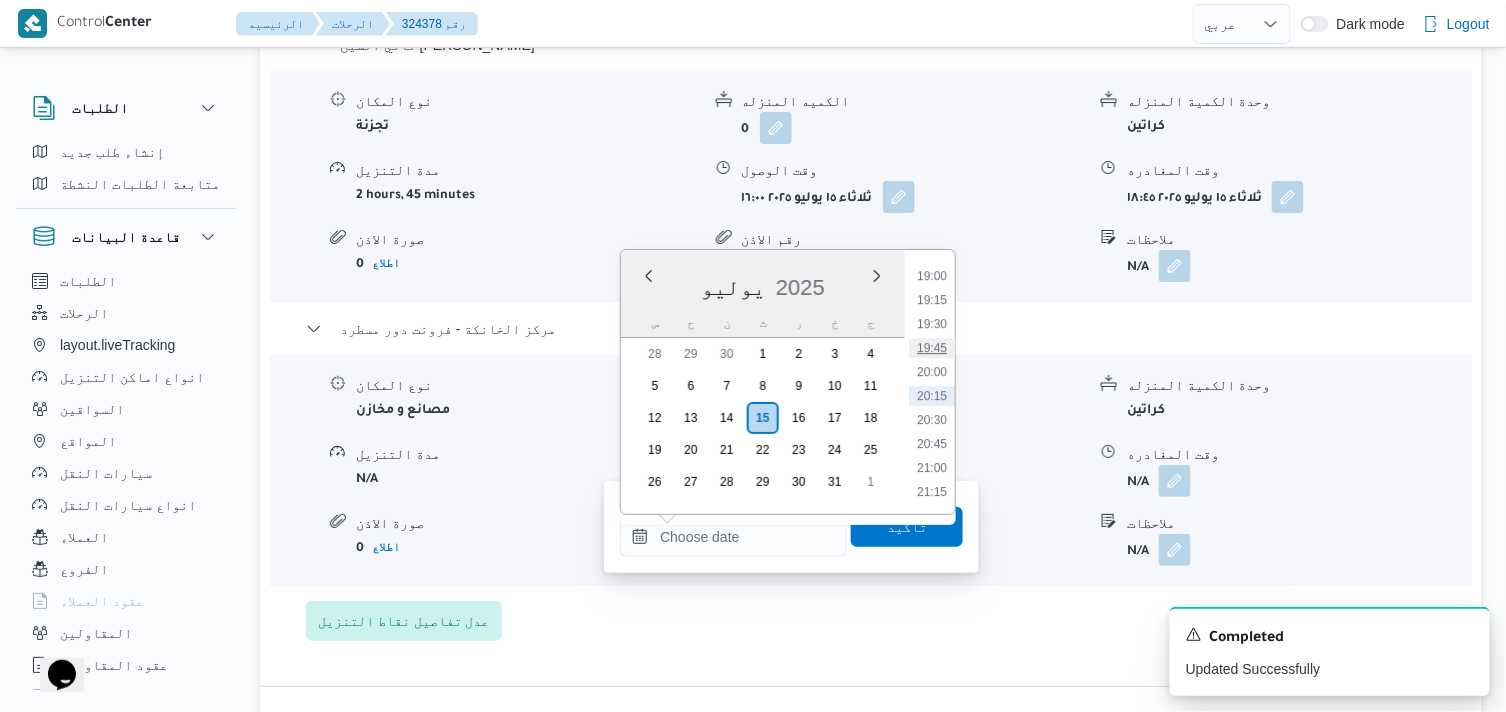 click on "19:45" at bounding box center (932, 348) 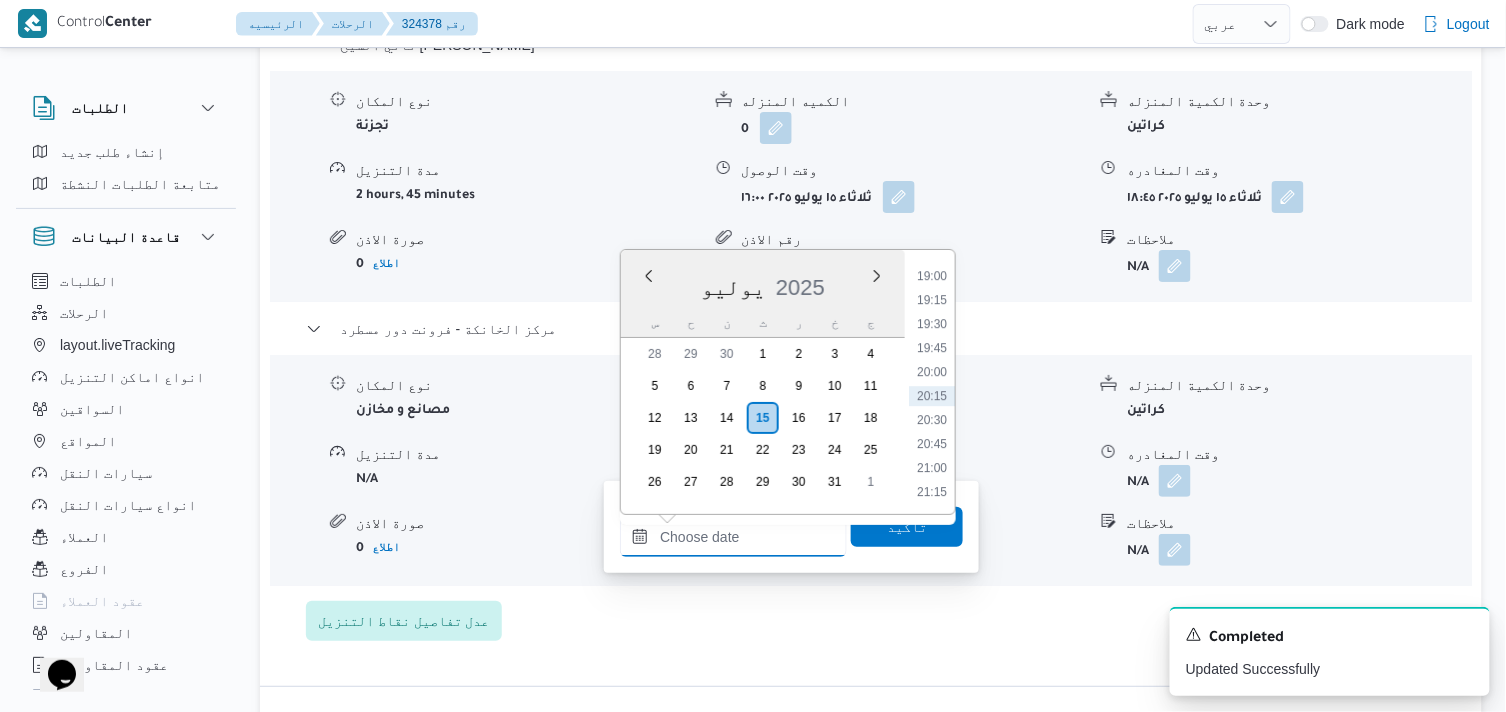 type on "١٥/٠٧/٢٠٢٥ ١٩:٤٥" 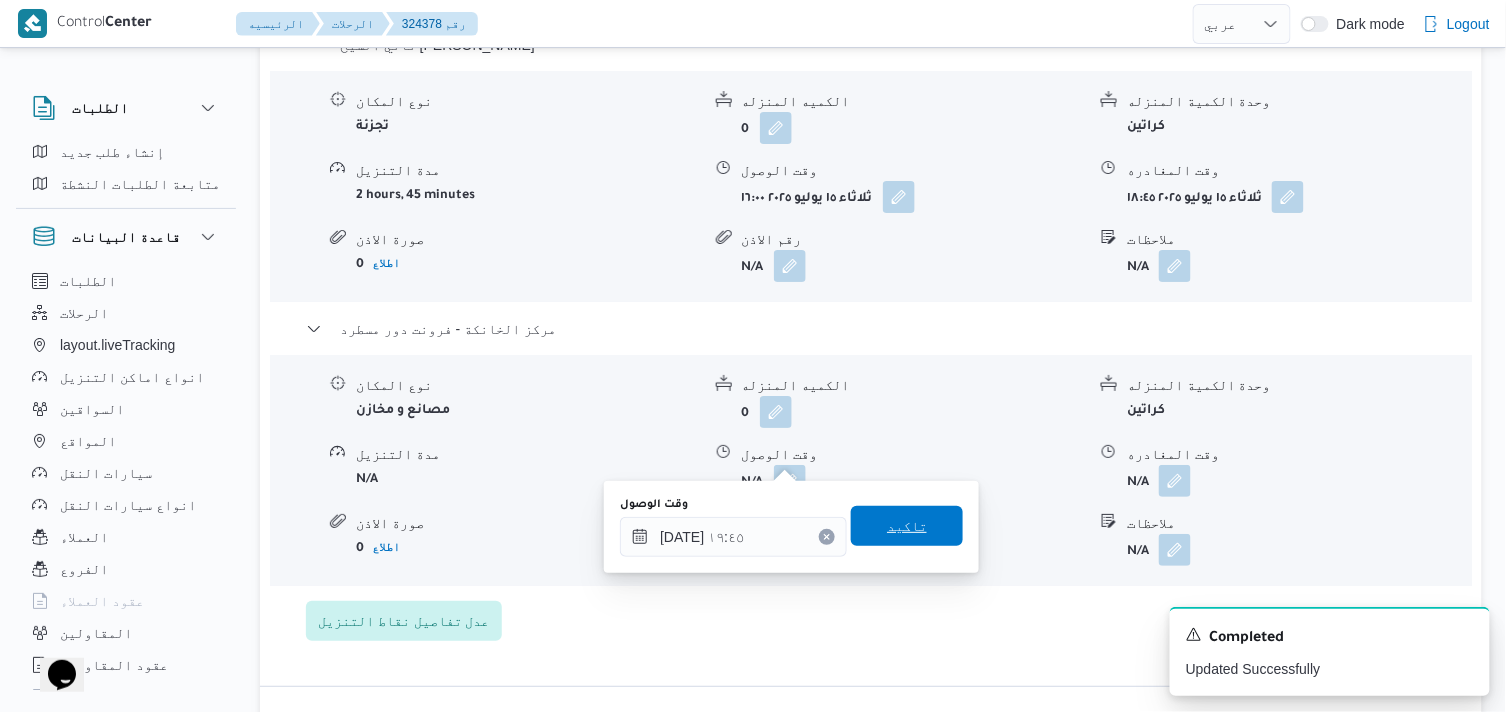 click on "تاكيد" at bounding box center (907, 526) 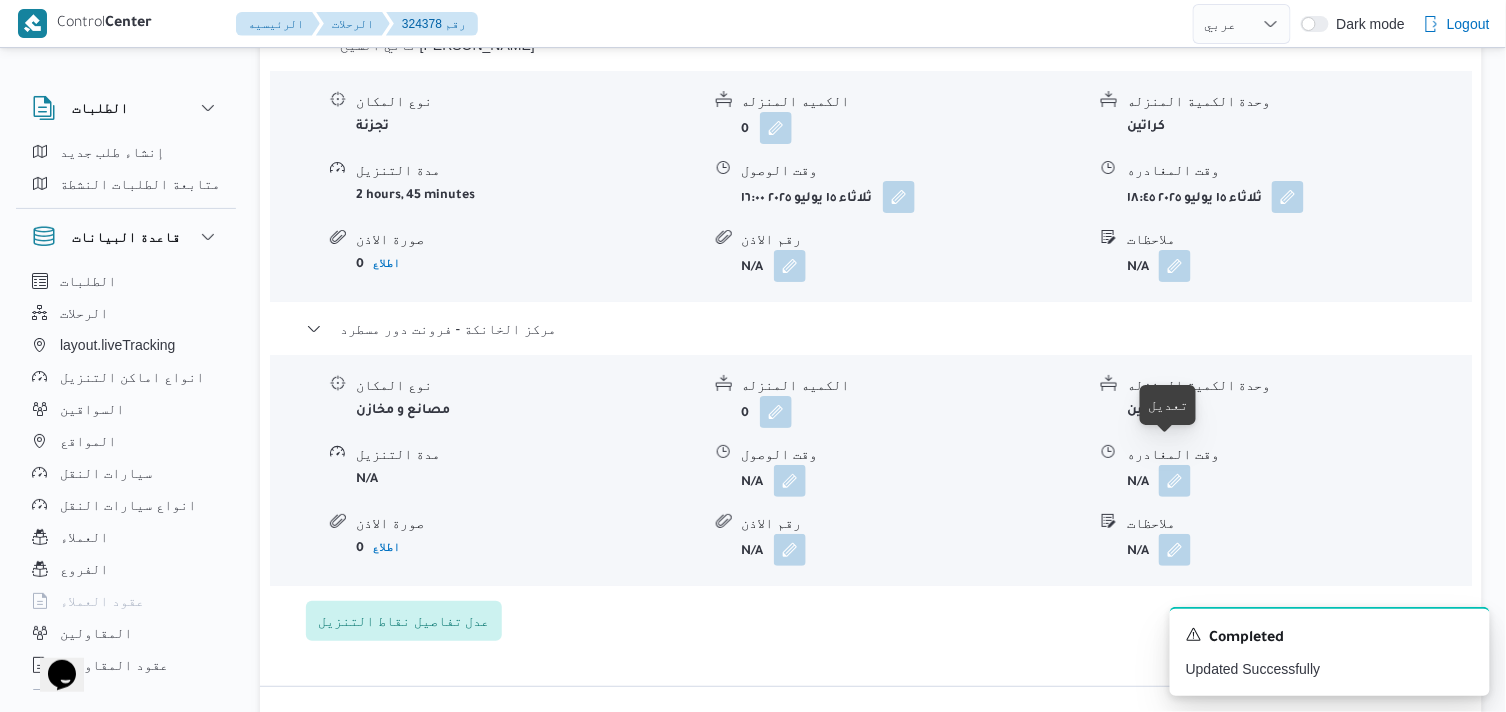 drag, startPoint x: 1171, startPoint y: 451, endPoint x: 1172, endPoint y: 502, distance: 51.009804 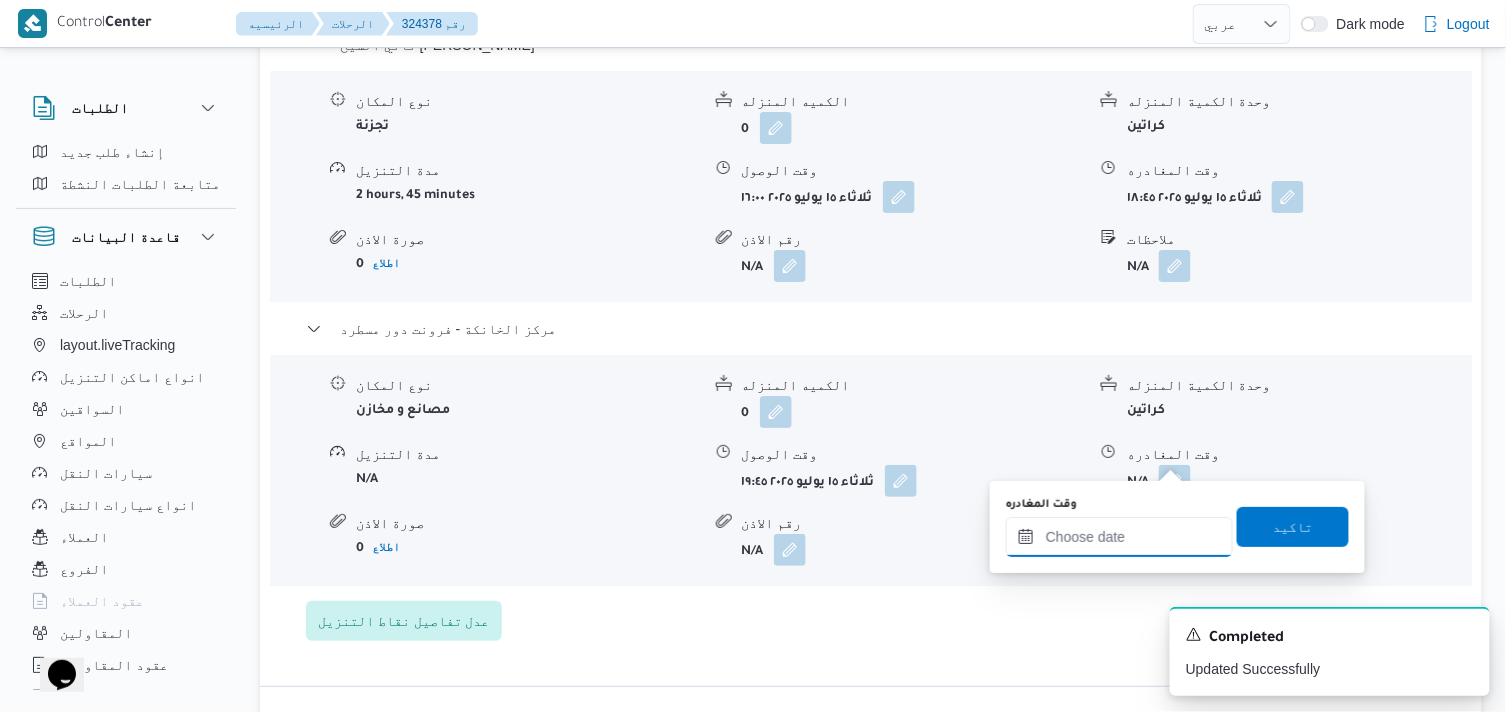 click on "وقت المغادره" at bounding box center [1119, 537] 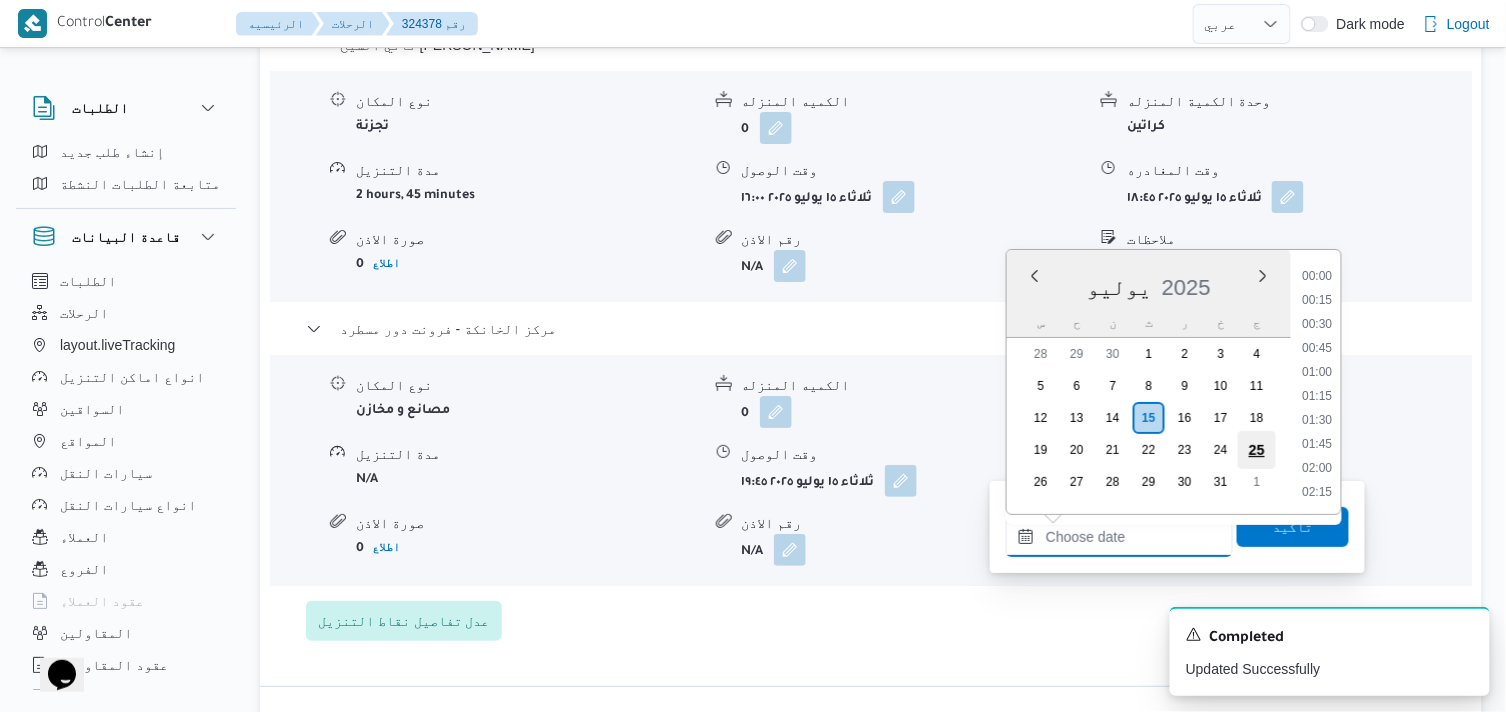 scroll, scrollTop: 1824, scrollLeft: 0, axis: vertical 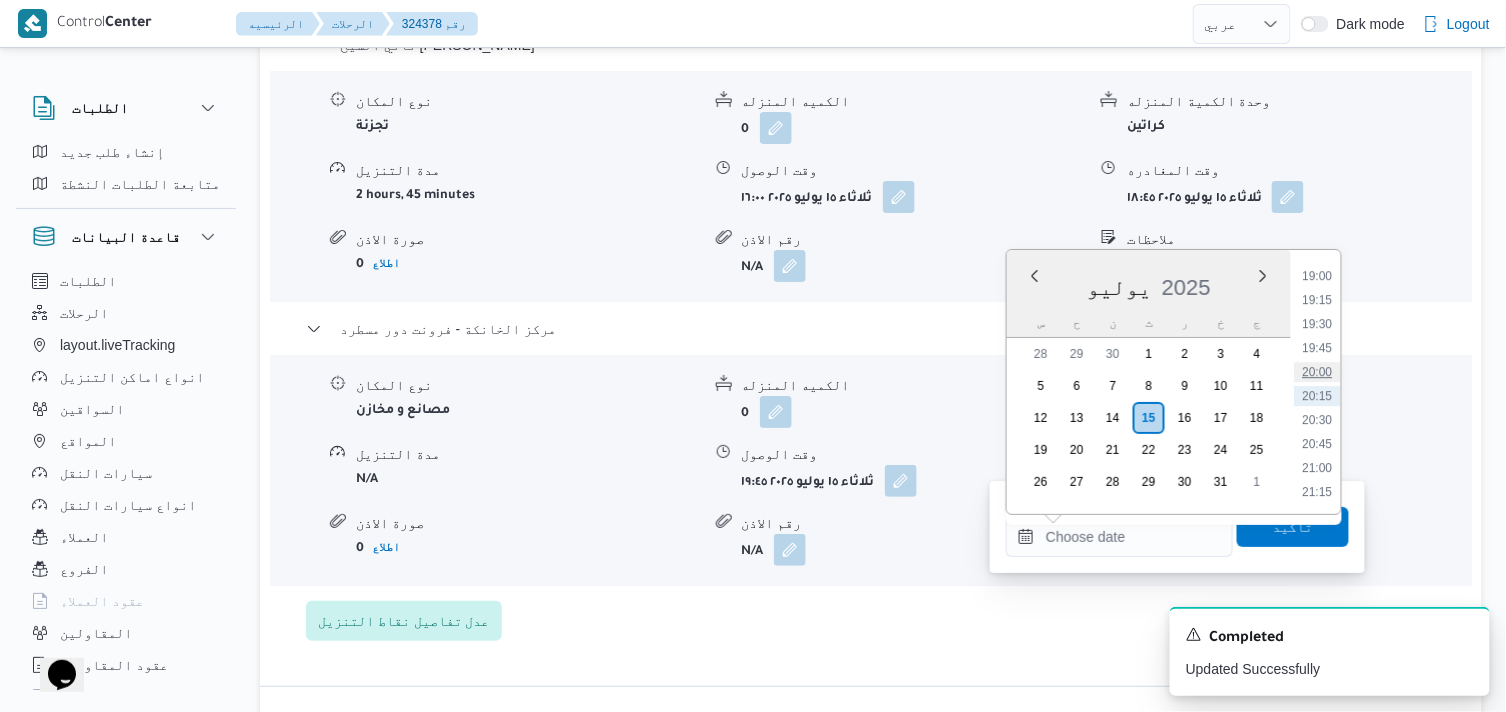 click on "20:00" at bounding box center (1318, 372) 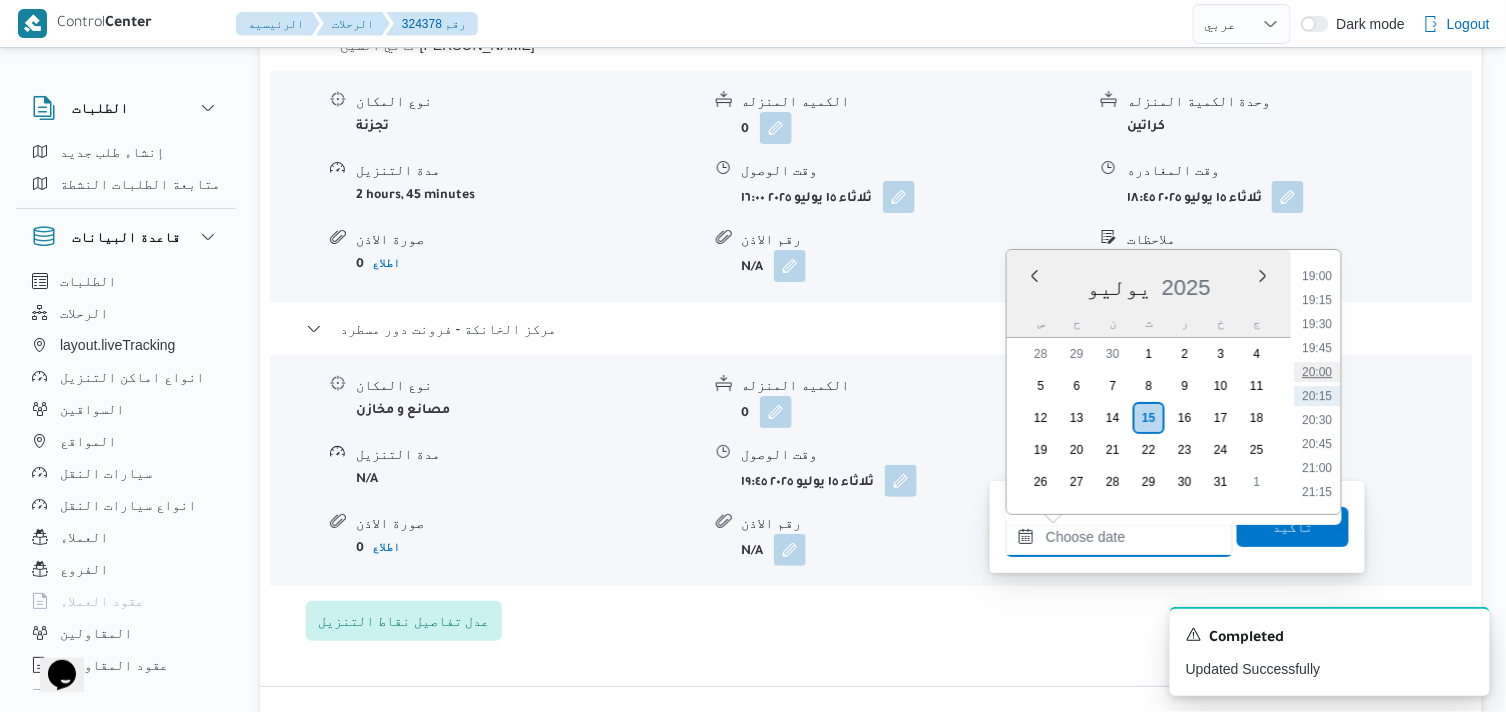 type on "١٥/٠٧/٢٠٢٥ ٢٠:٠٠" 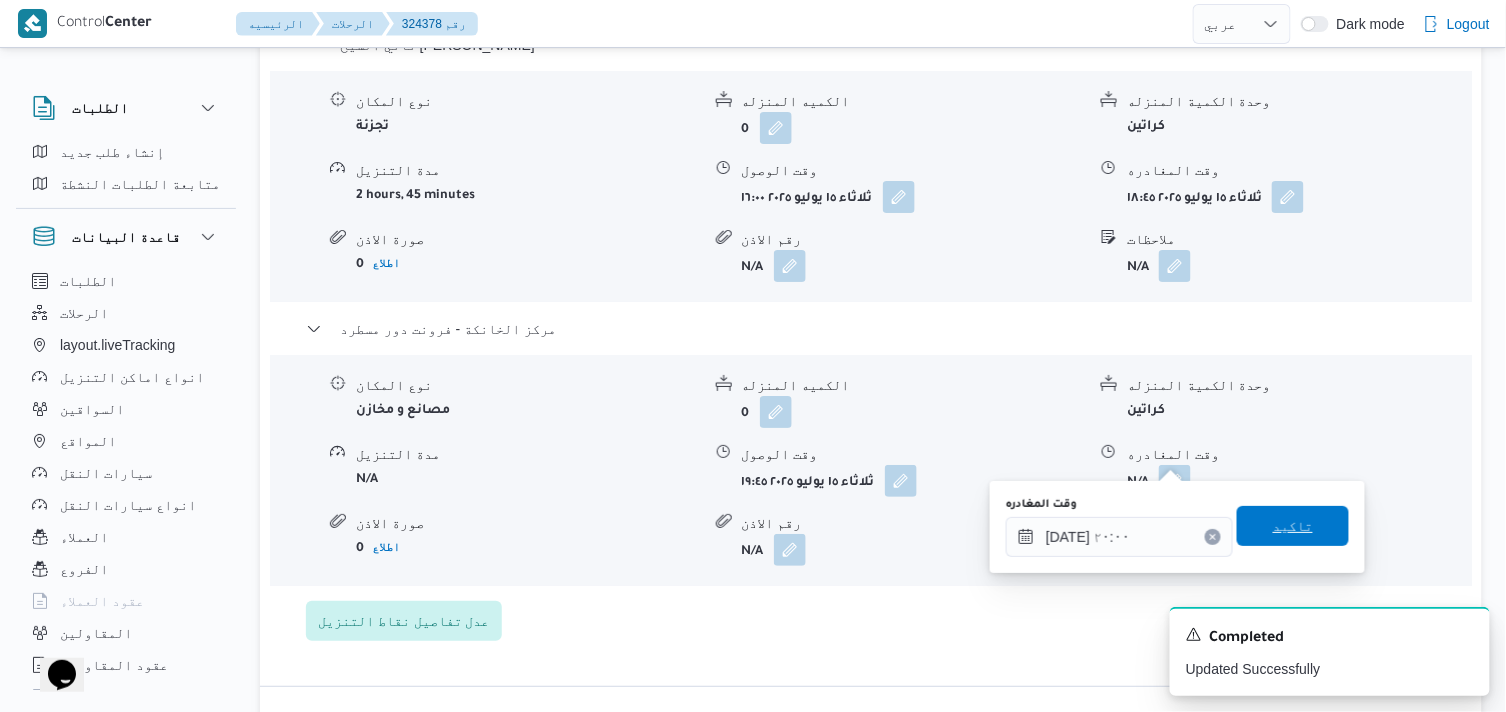click on "تاكيد" at bounding box center [1293, 526] 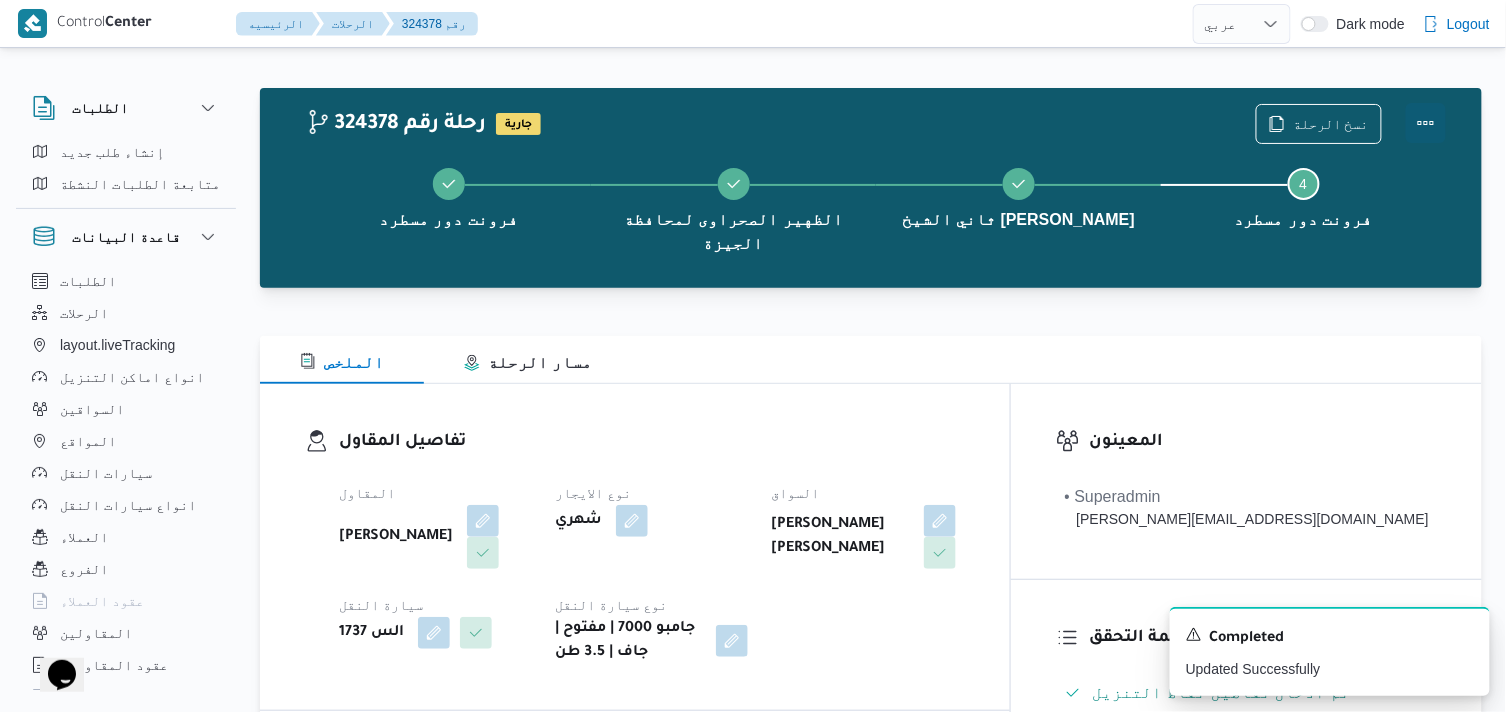 scroll, scrollTop: 0, scrollLeft: 0, axis: both 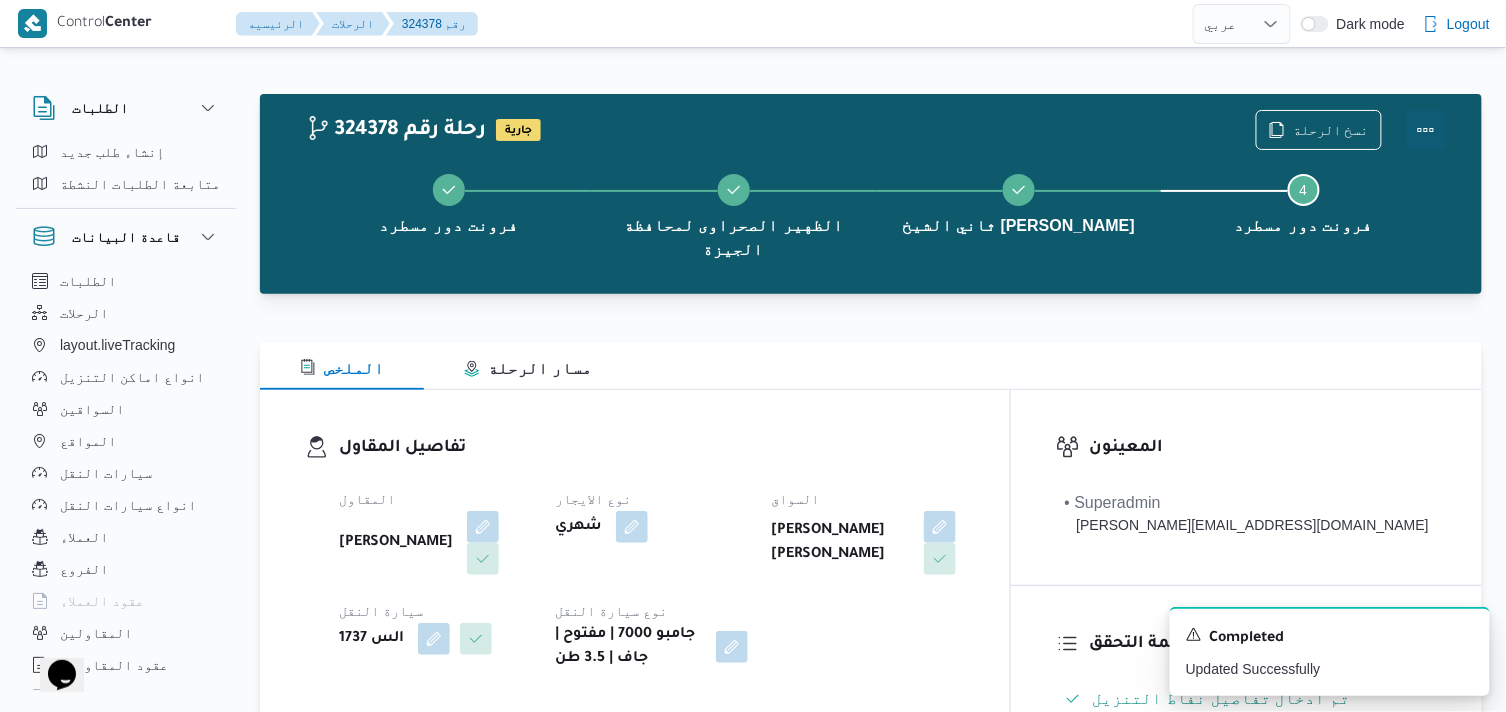 drag, startPoint x: 1418, startPoint y: 126, endPoint x: 1395, endPoint y: 122, distance: 23.345236 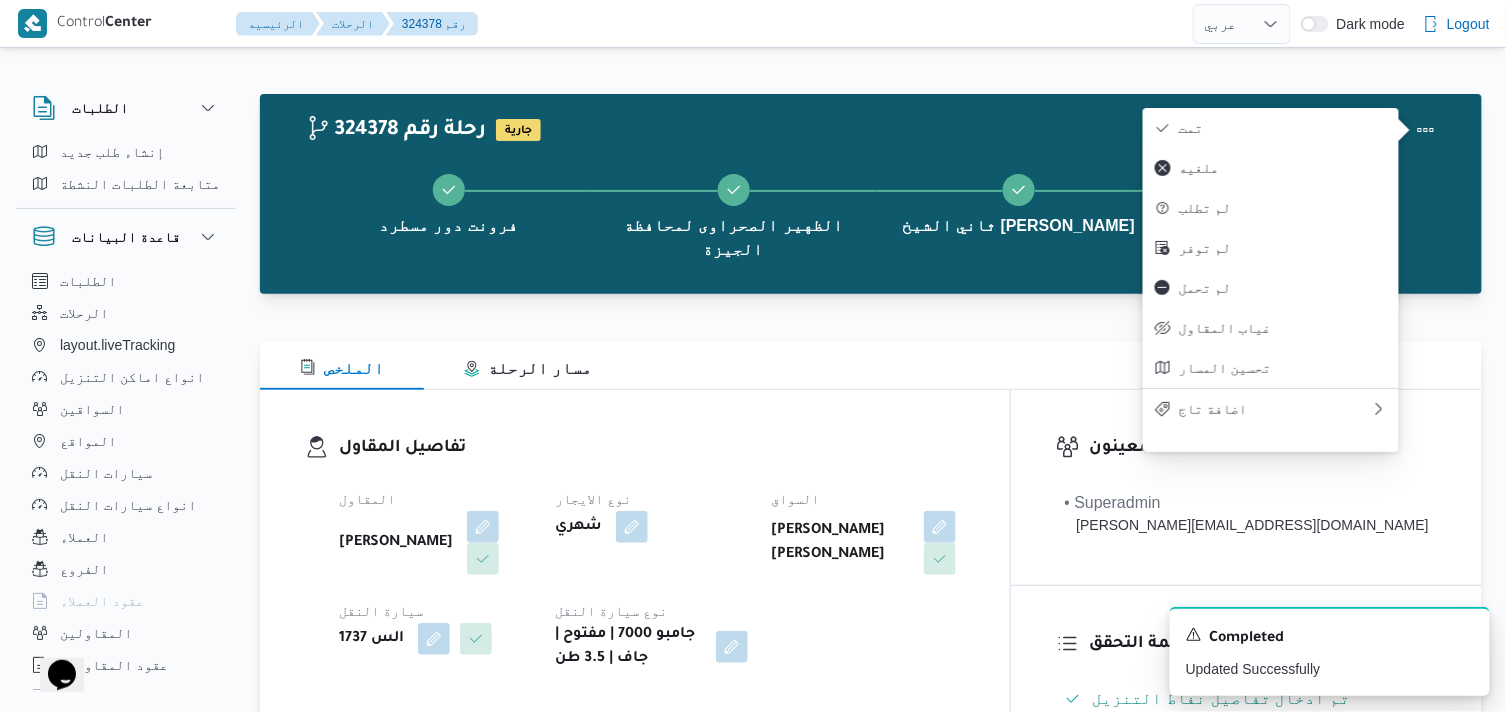 click on "تمت" at bounding box center [1283, 128] 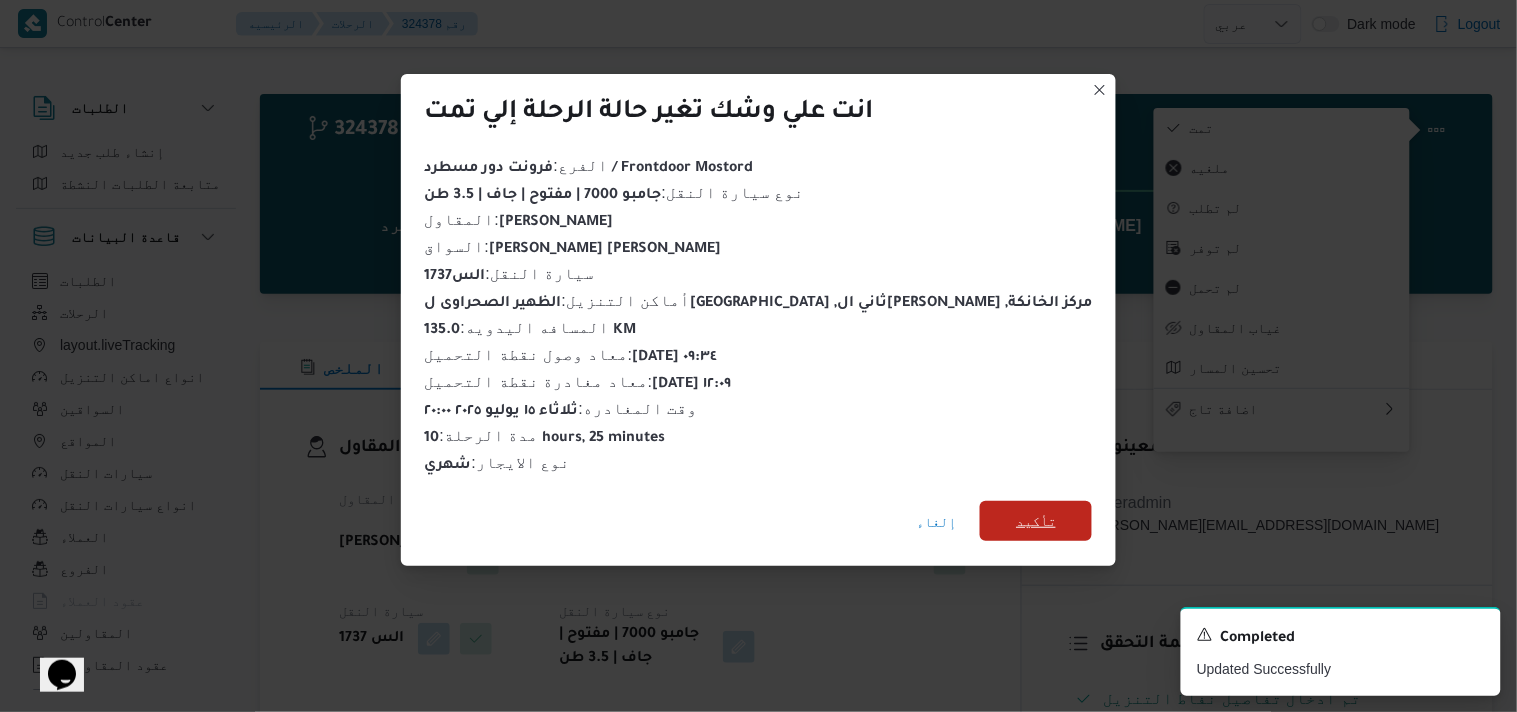 click on "تأكيد" at bounding box center (1036, 521) 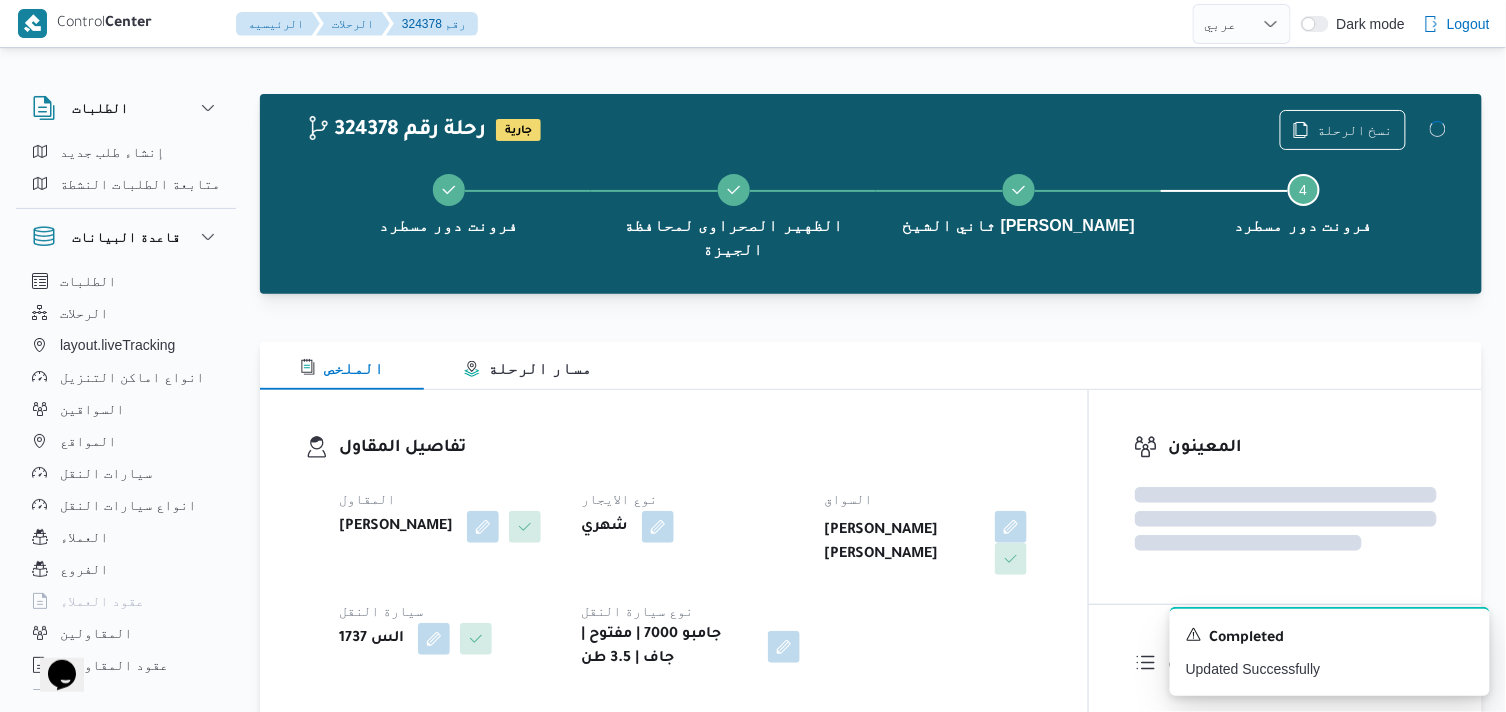 click on "تفاصيل المقاول" at bounding box center (691, 448) 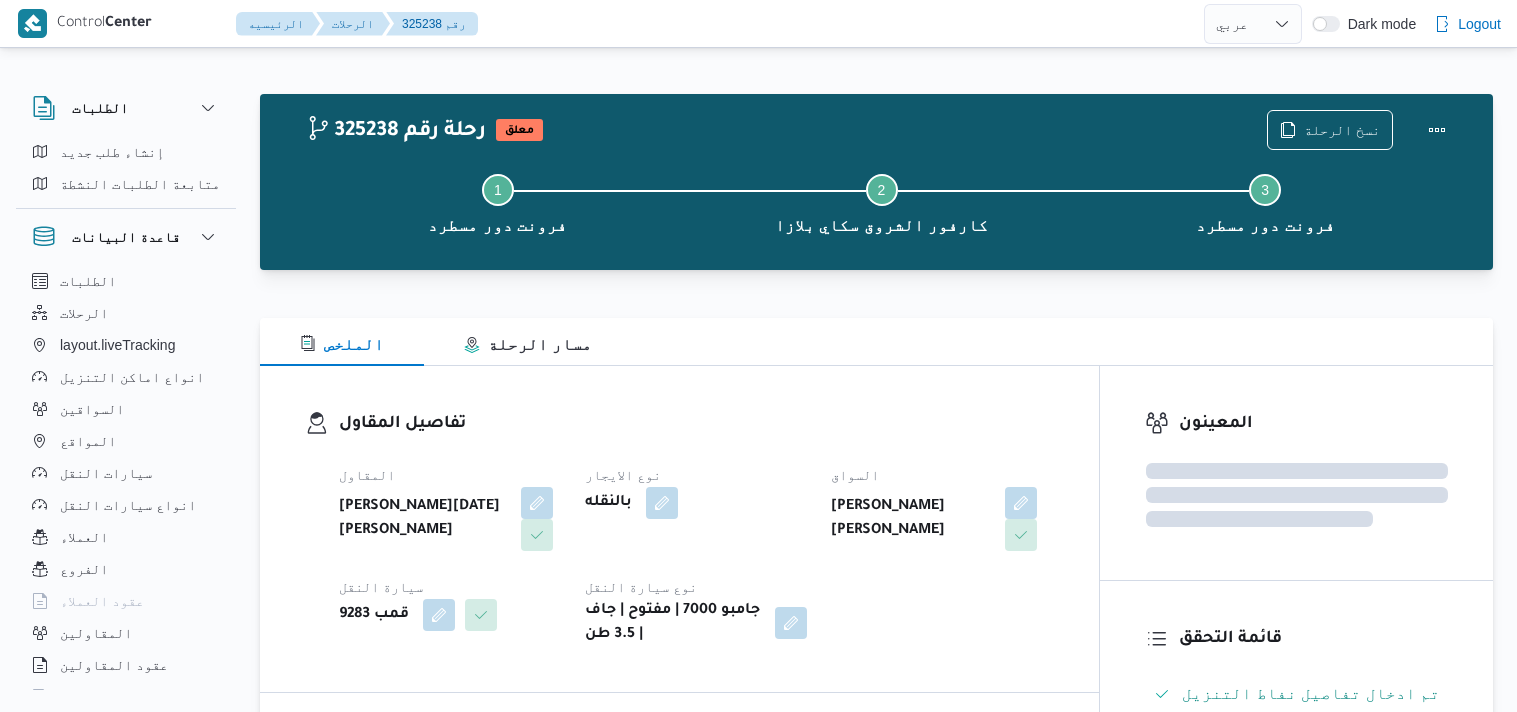 select on "ar" 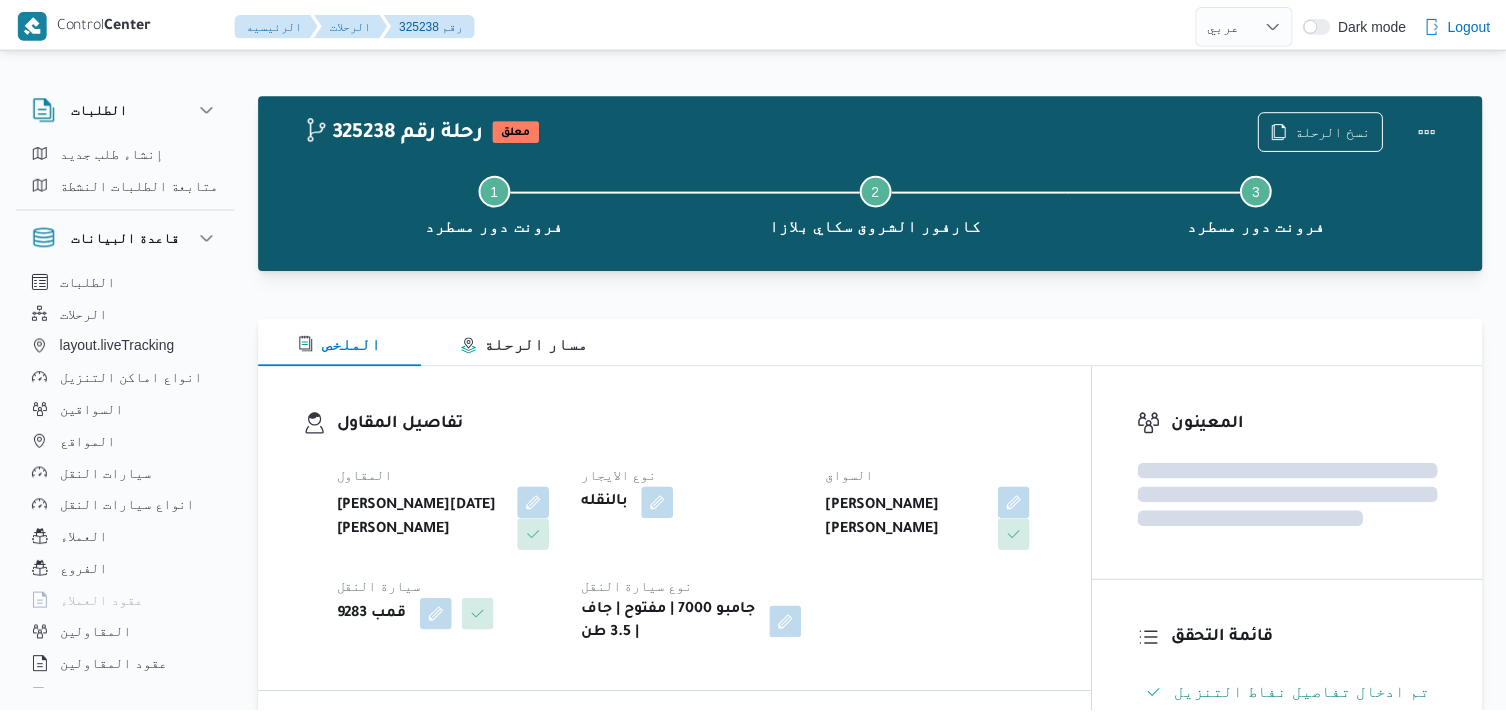 scroll, scrollTop: 0, scrollLeft: 0, axis: both 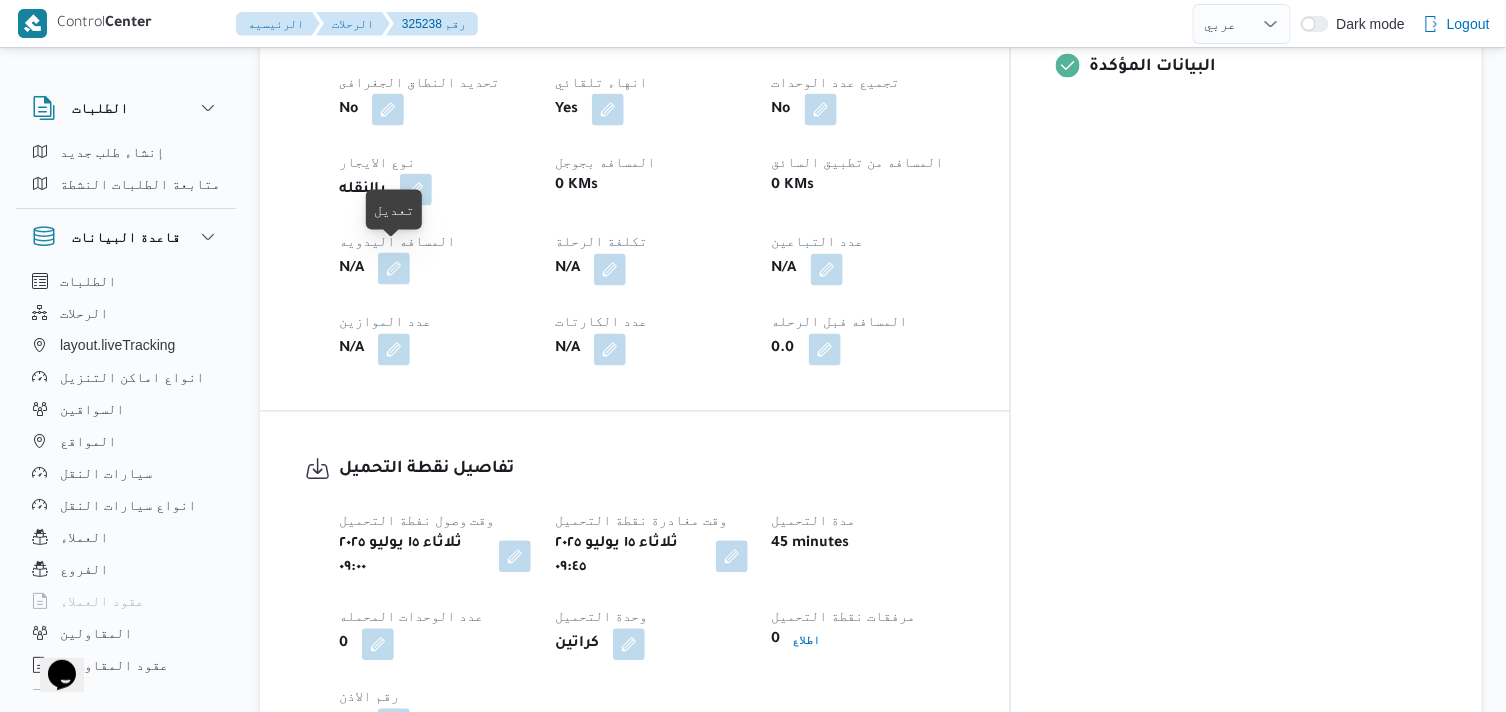 click at bounding box center (394, 269) 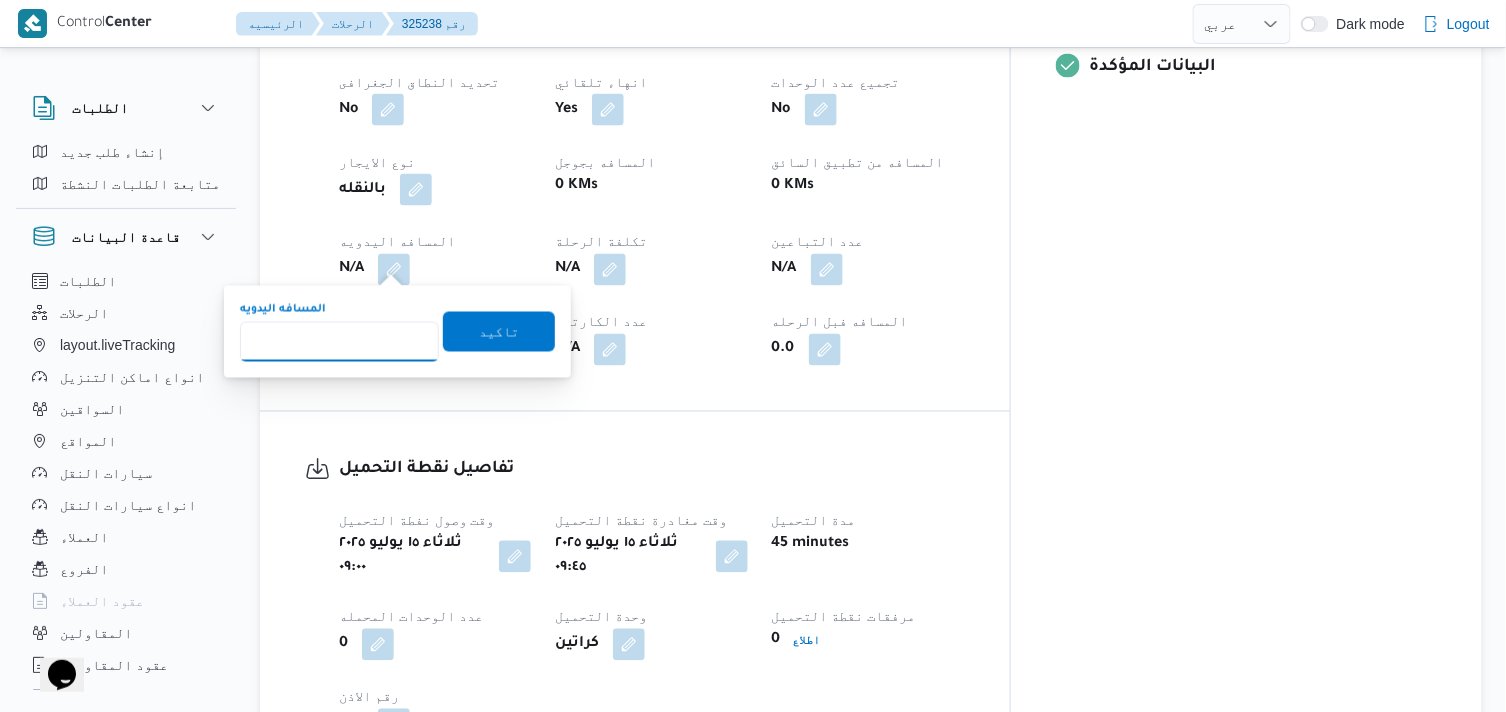 click on "المسافه اليدويه" at bounding box center [339, 342] 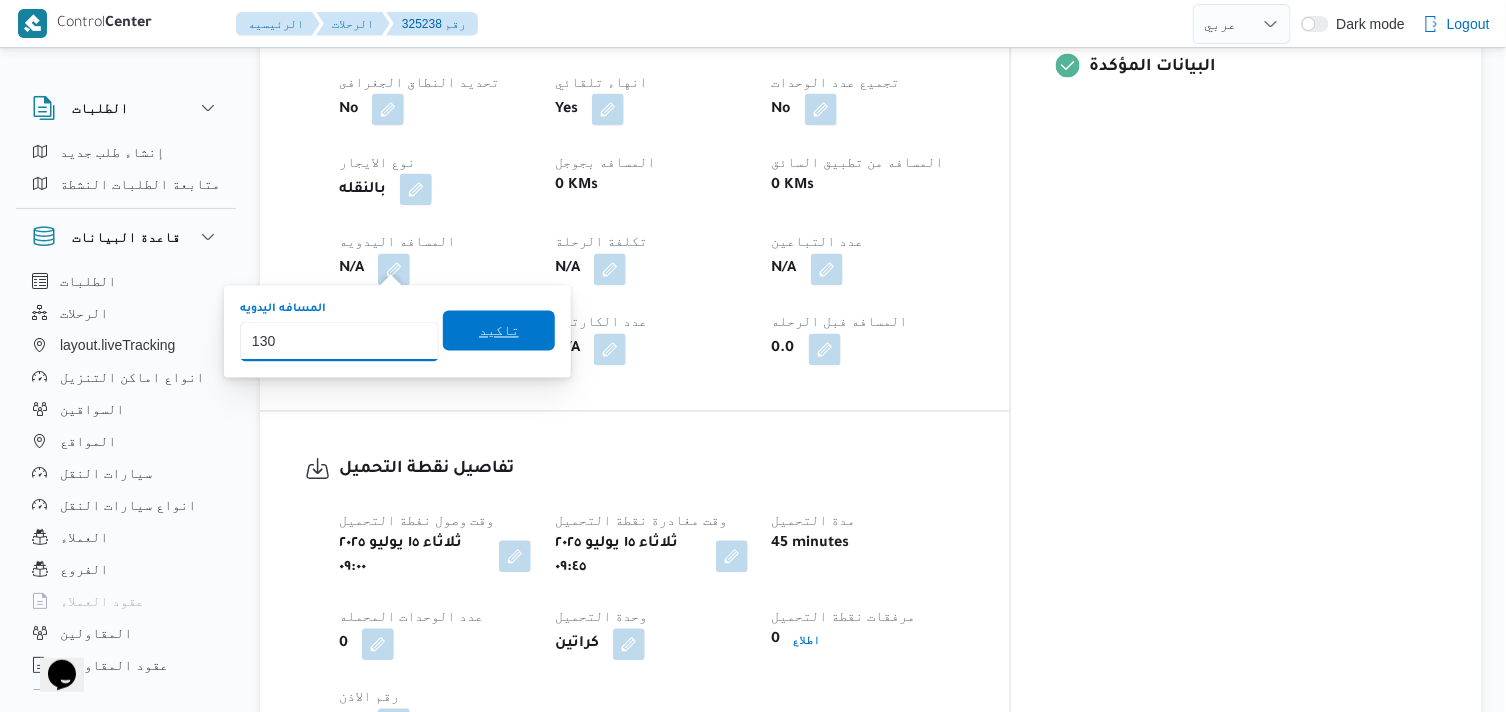 type on "130" 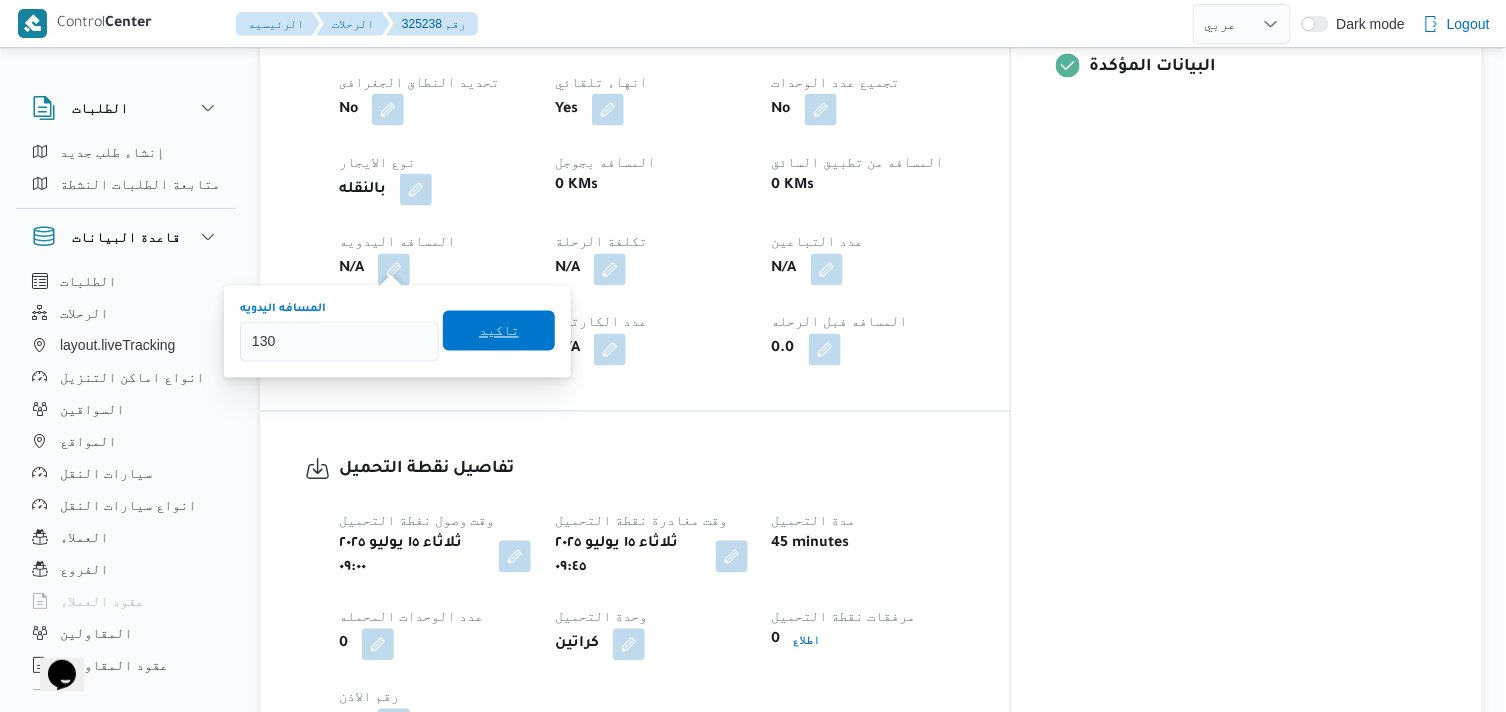 click on "تاكيد" at bounding box center (499, 331) 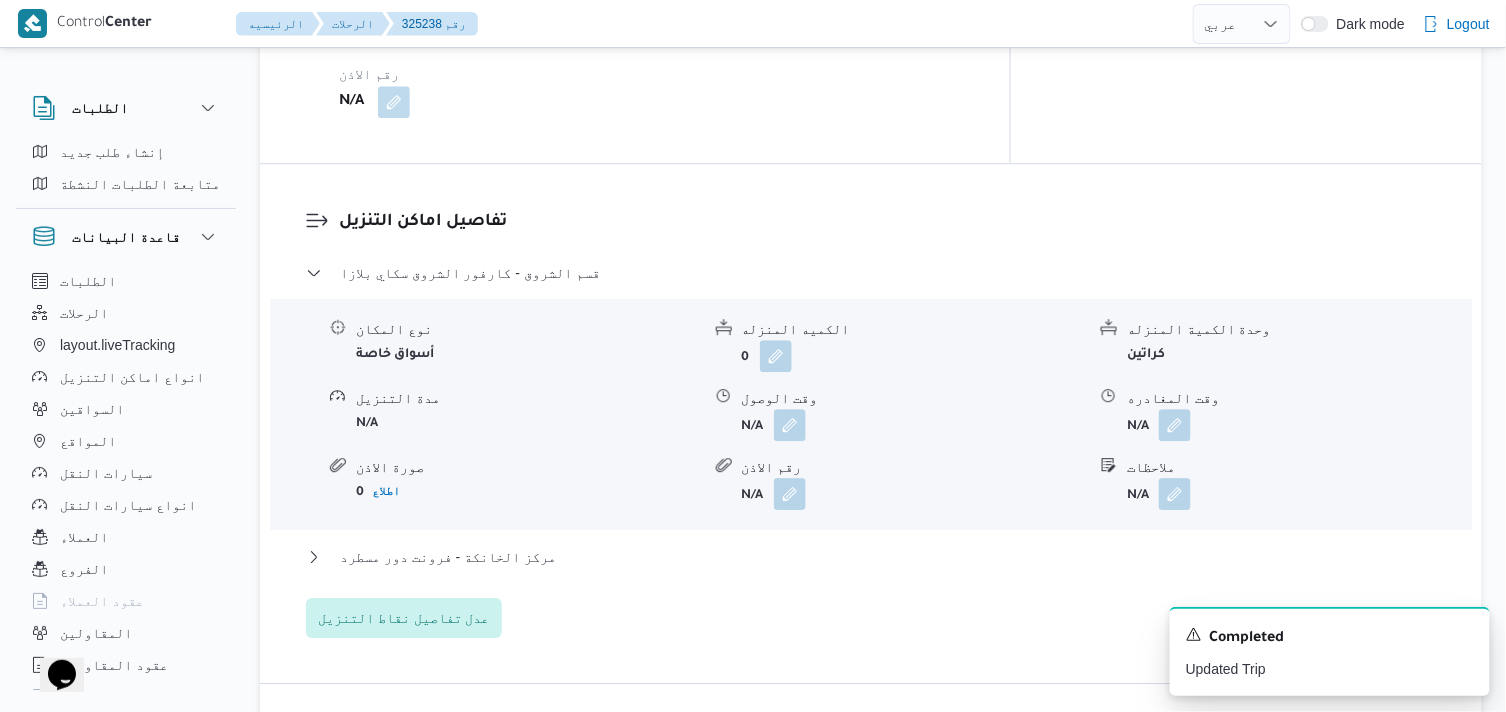 scroll, scrollTop: 1555, scrollLeft: 0, axis: vertical 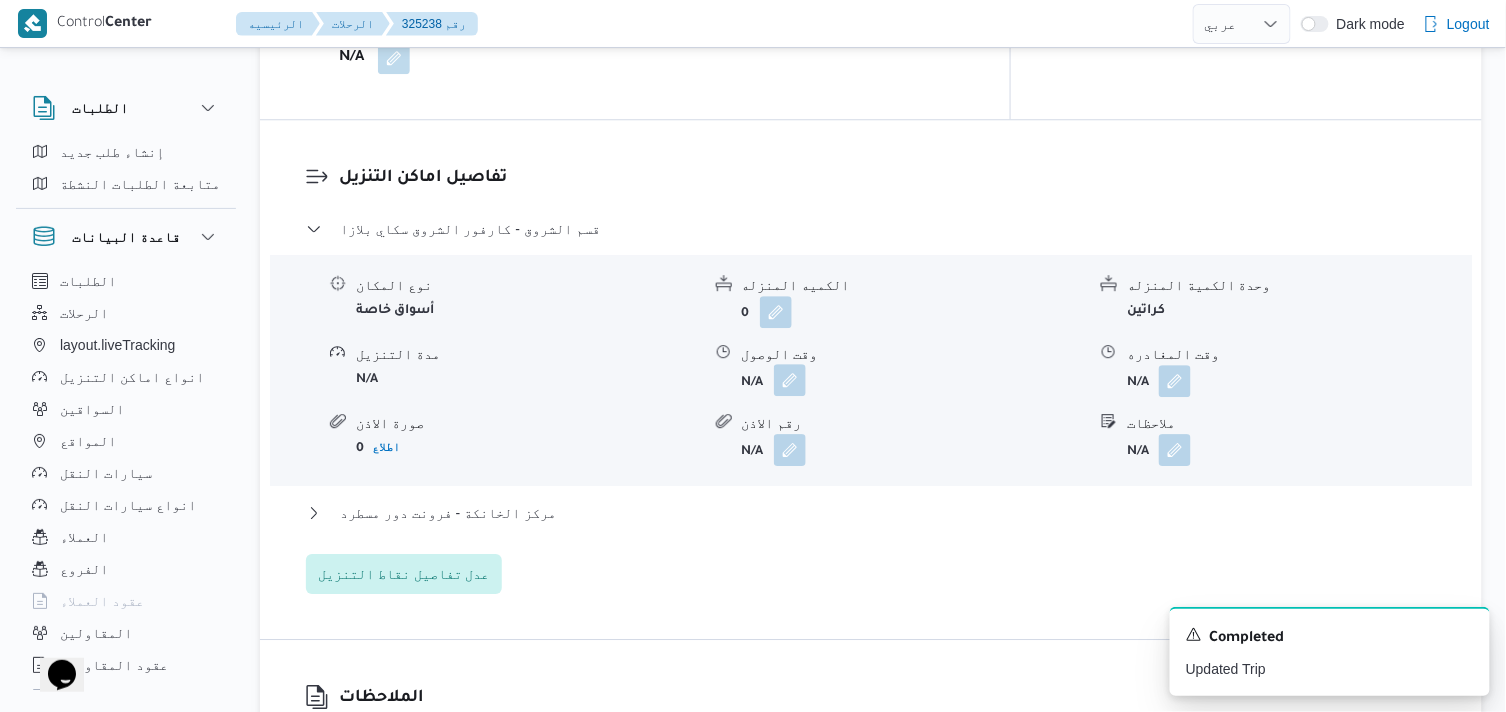 click at bounding box center [790, 380] 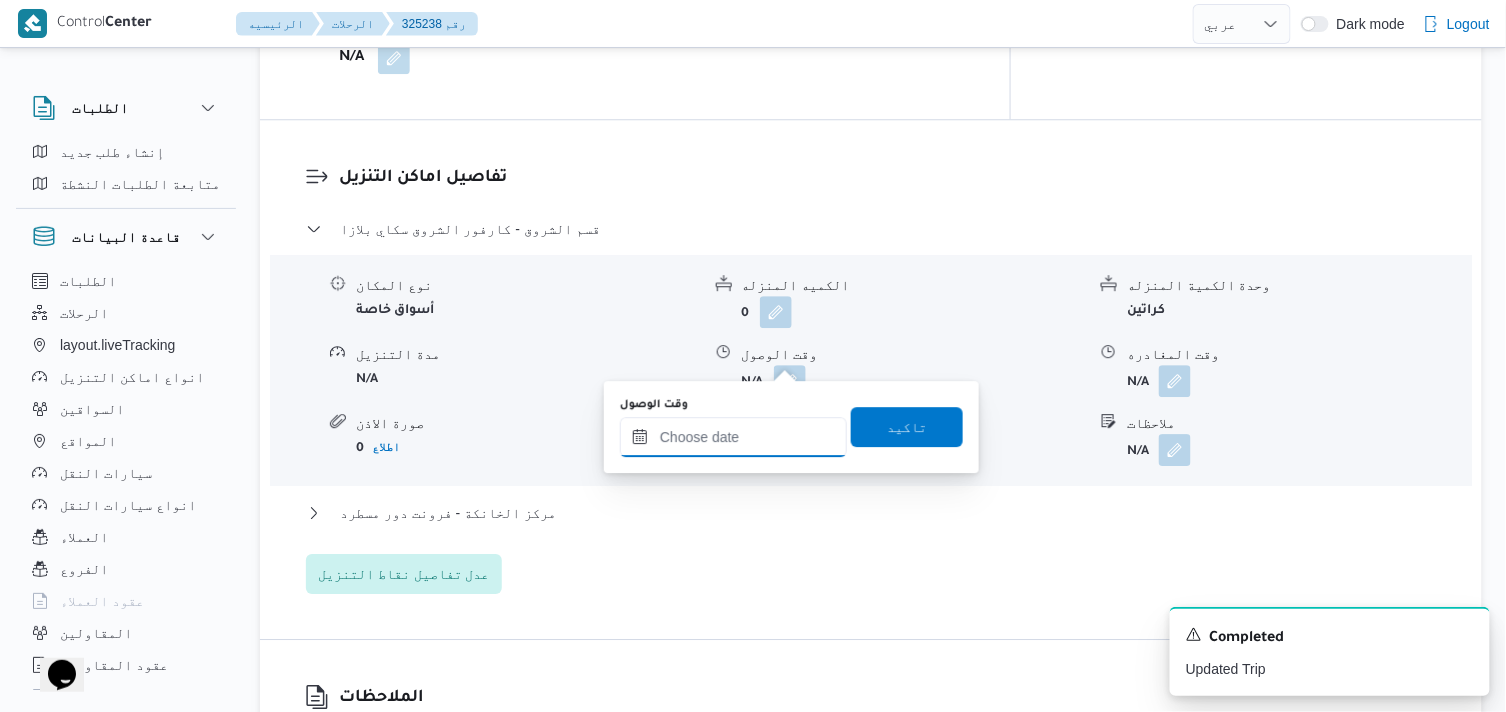 click on "وقت الوصول" at bounding box center (733, 437) 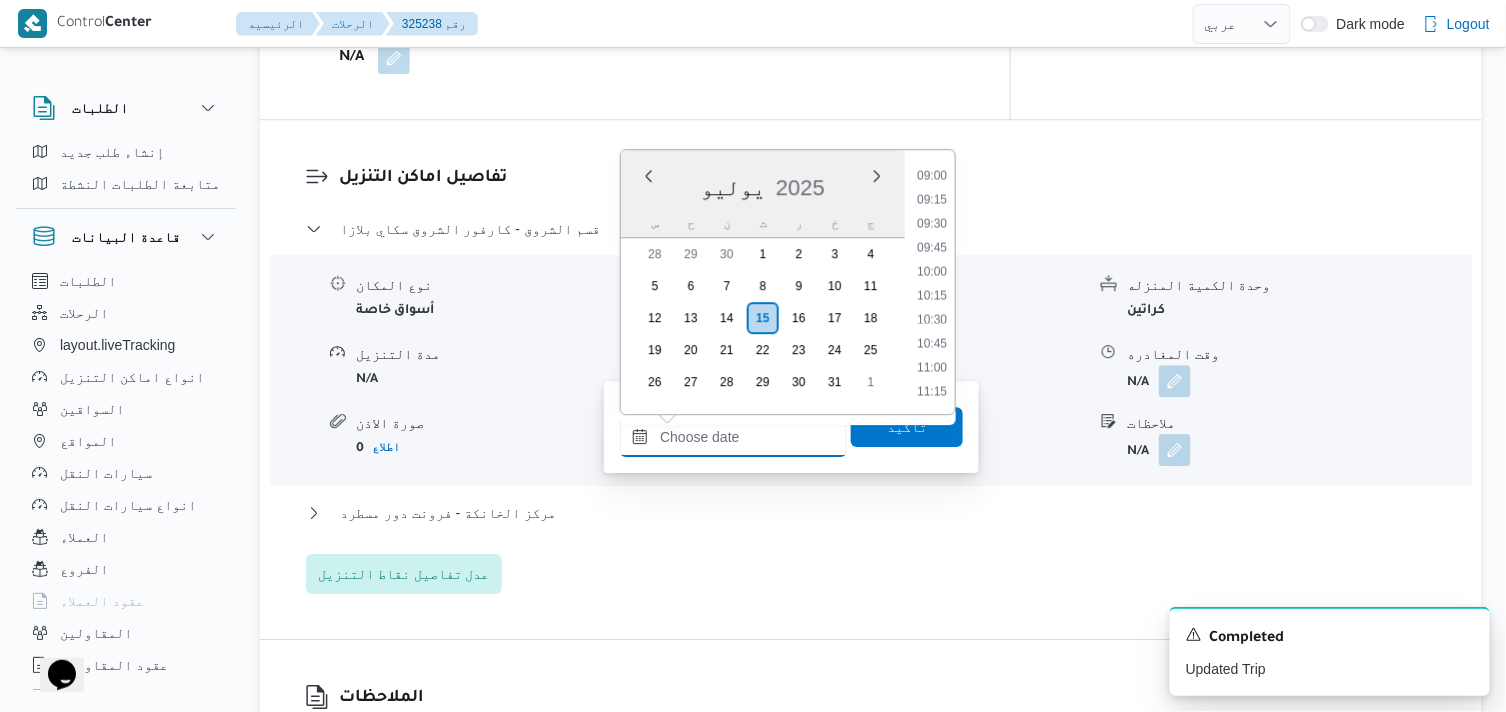 scroll, scrollTop: 824, scrollLeft: 0, axis: vertical 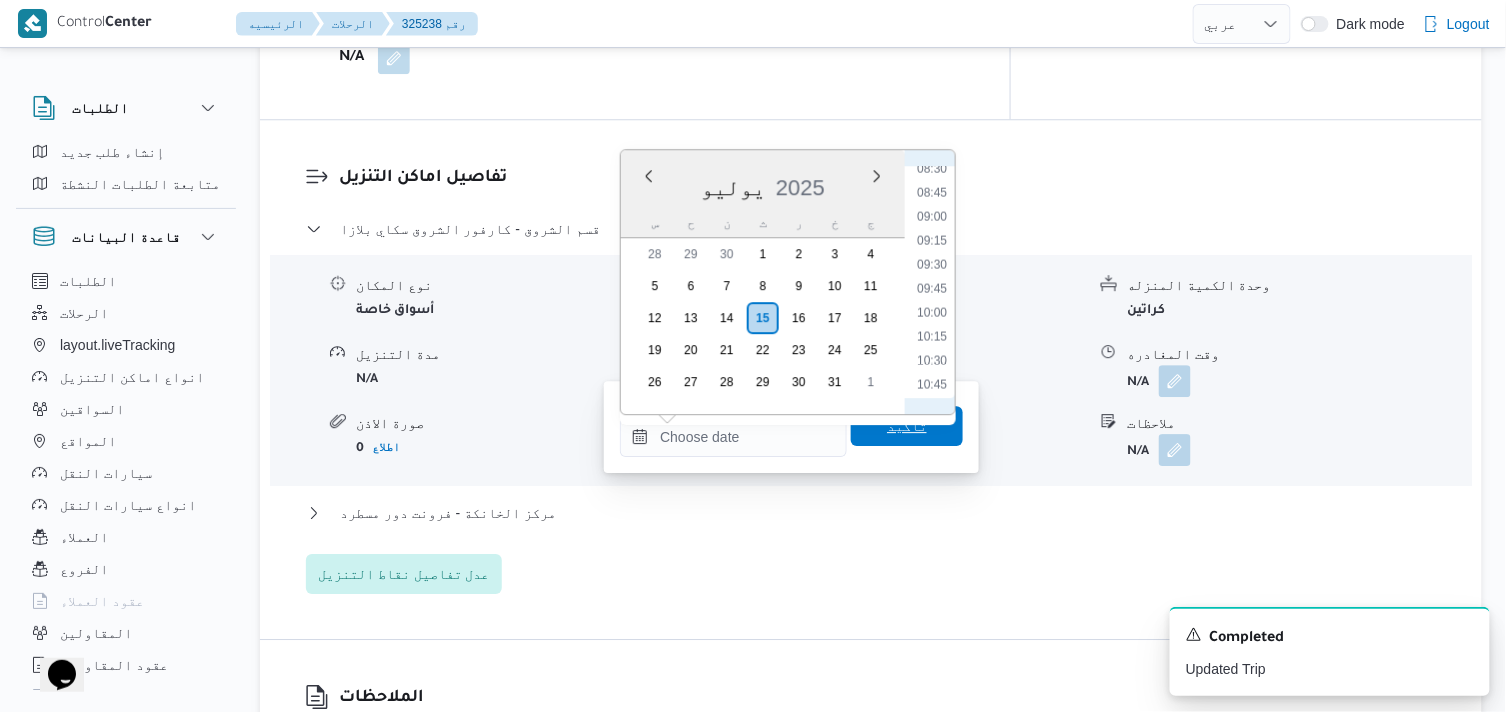 drag, startPoint x: 940, startPoint y: 372, endPoint x: 912, endPoint y: 424, distance: 59.05929 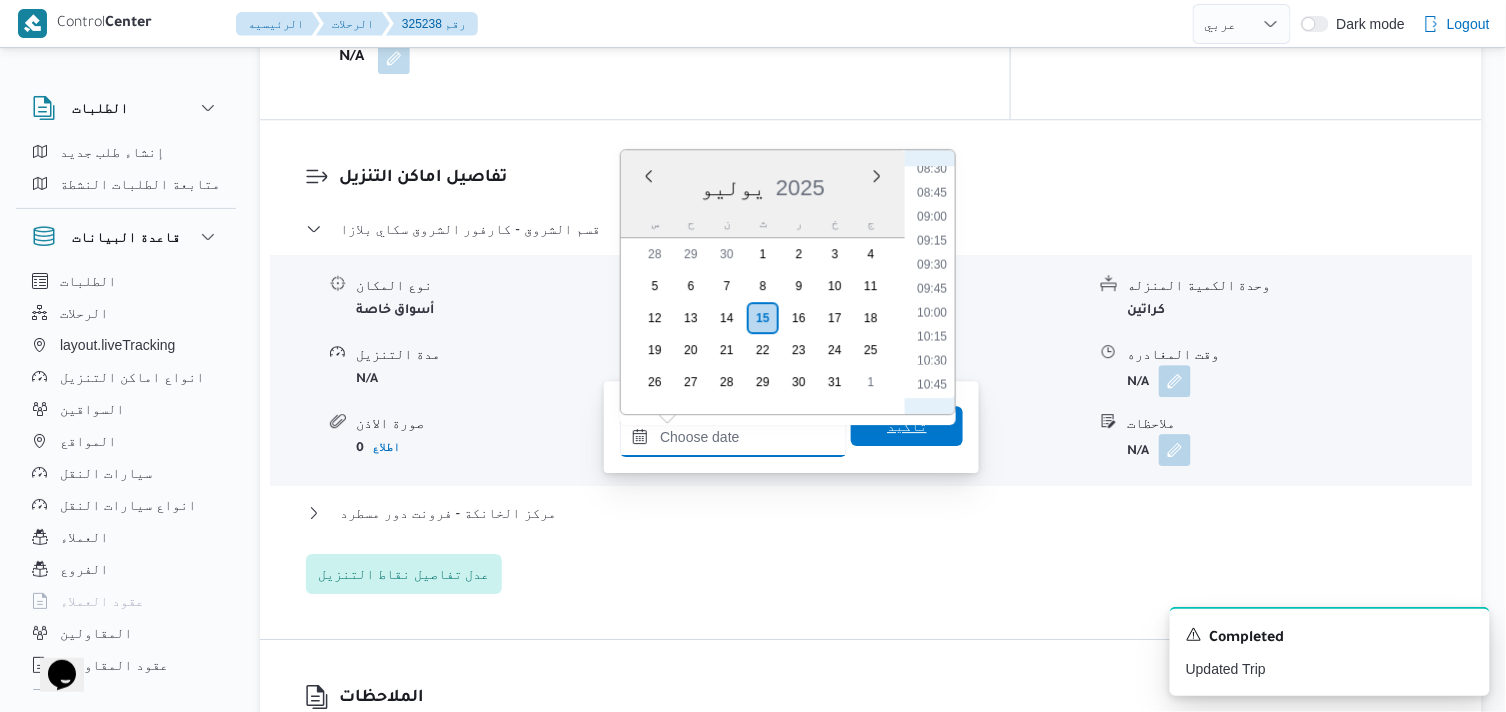 type on "[DATE] ١٠:٤٥" 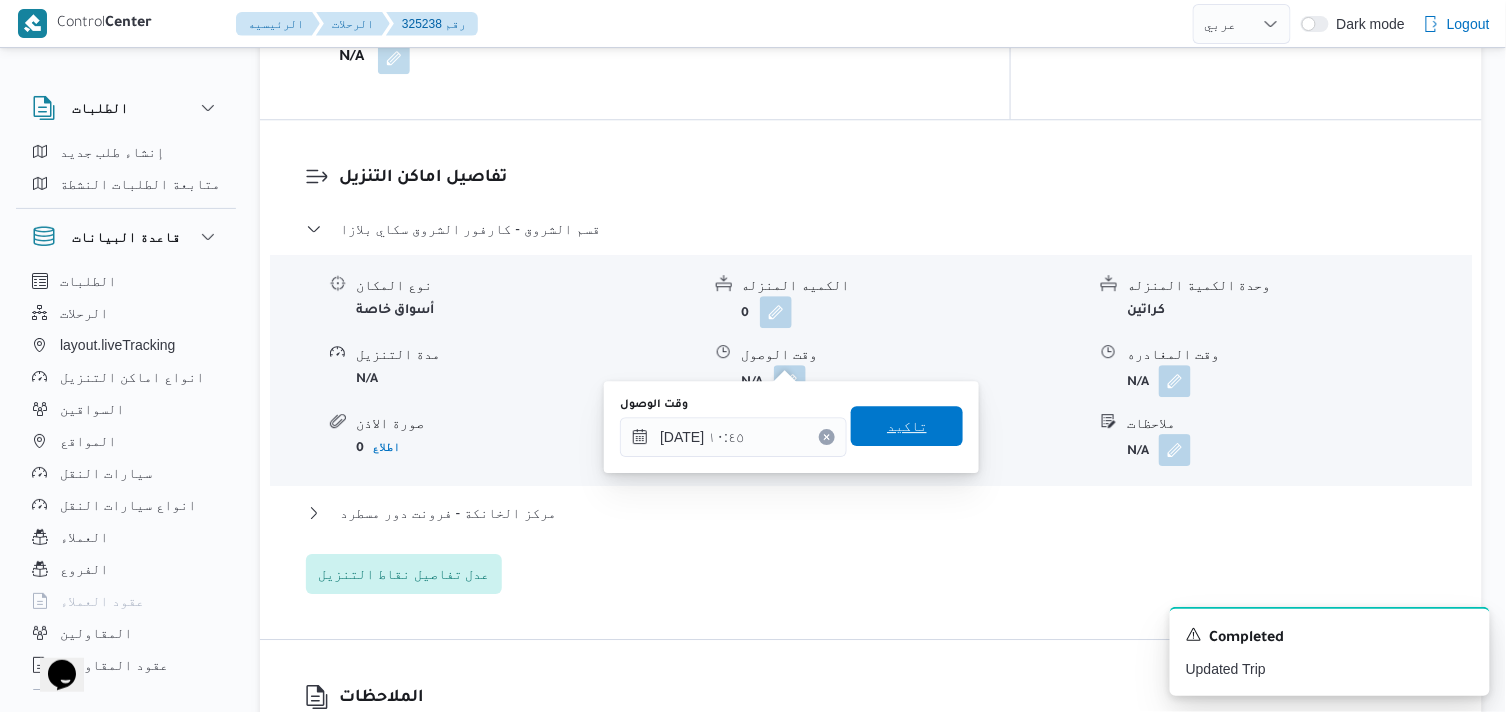 click on "تاكيد" at bounding box center (907, 426) 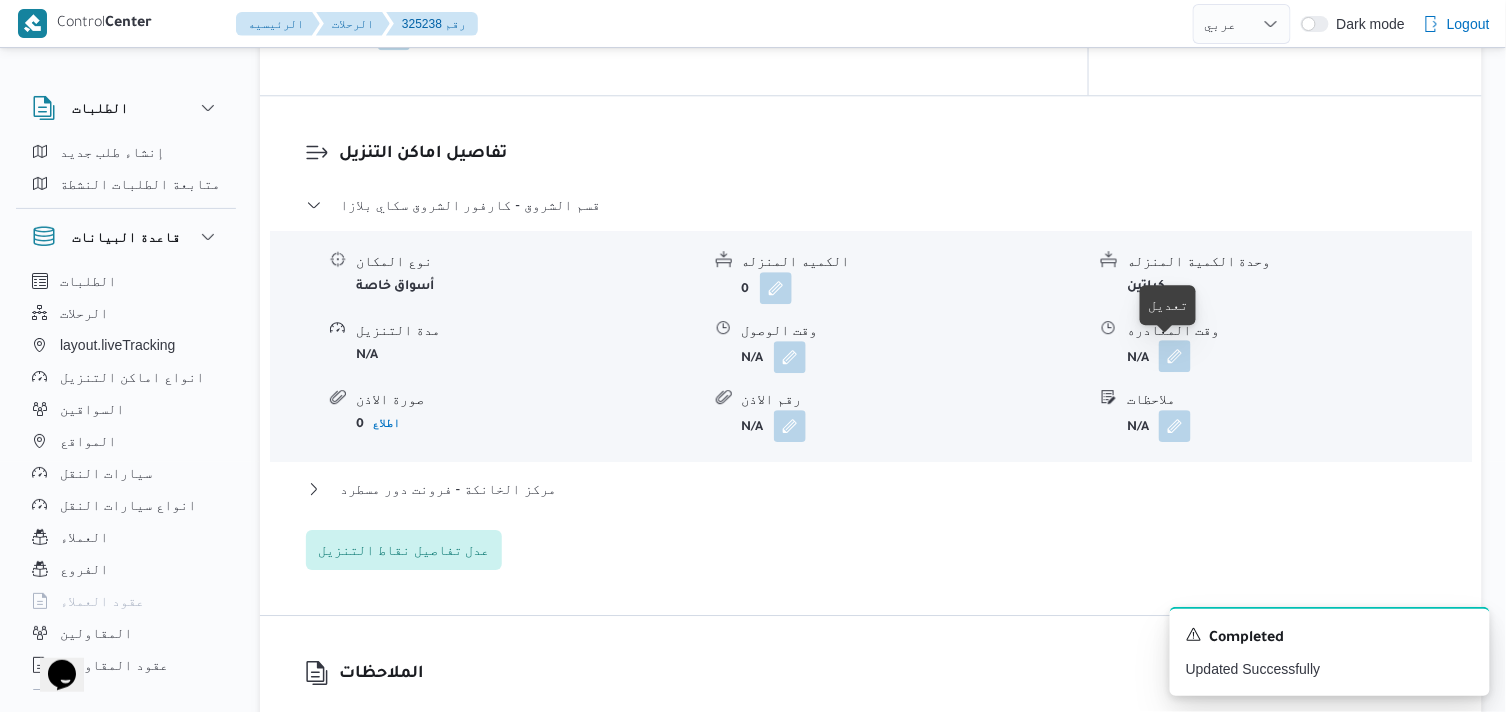 drag, startPoint x: 1174, startPoint y: 346, endPoint x: 1175, endPoint y: 362, distance: 16.03122 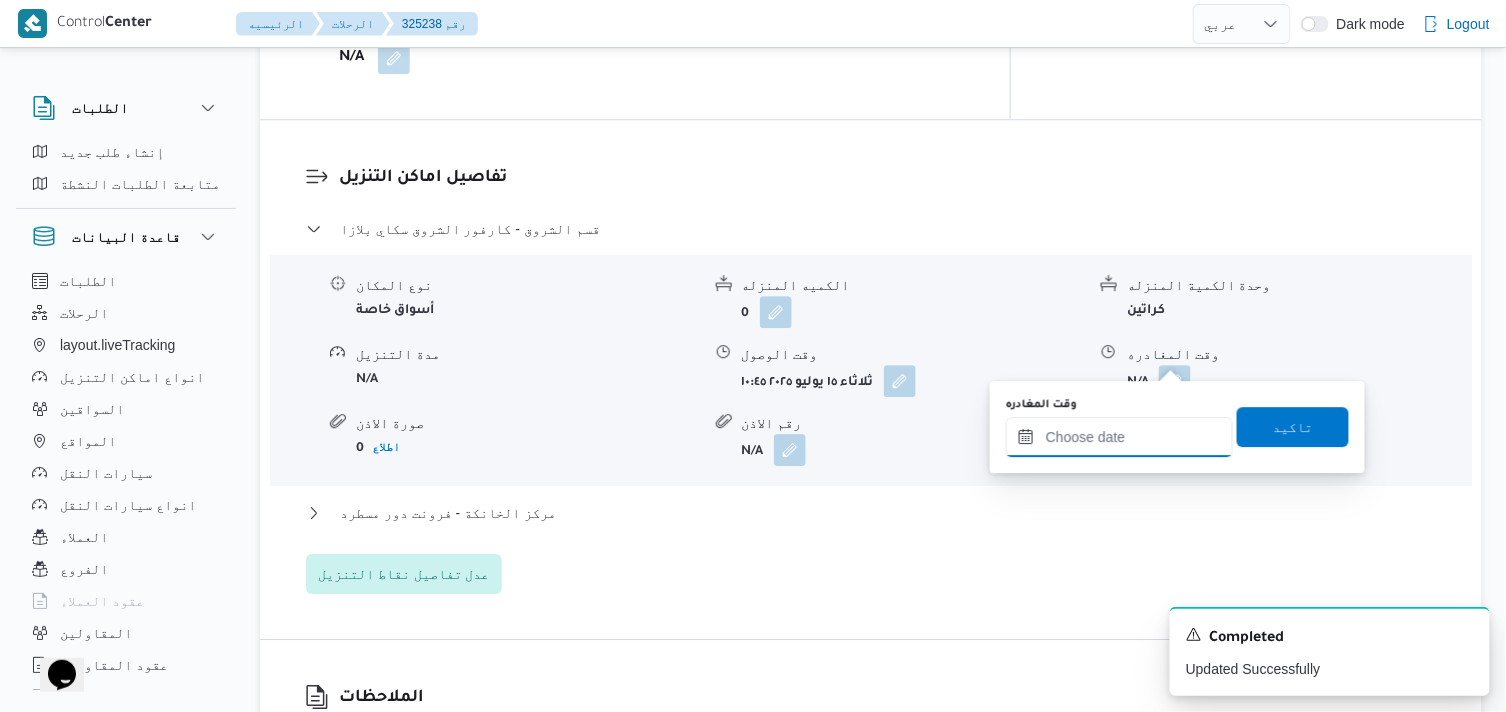 click on "وقت المغادره" at bounding box center (1119, 437) 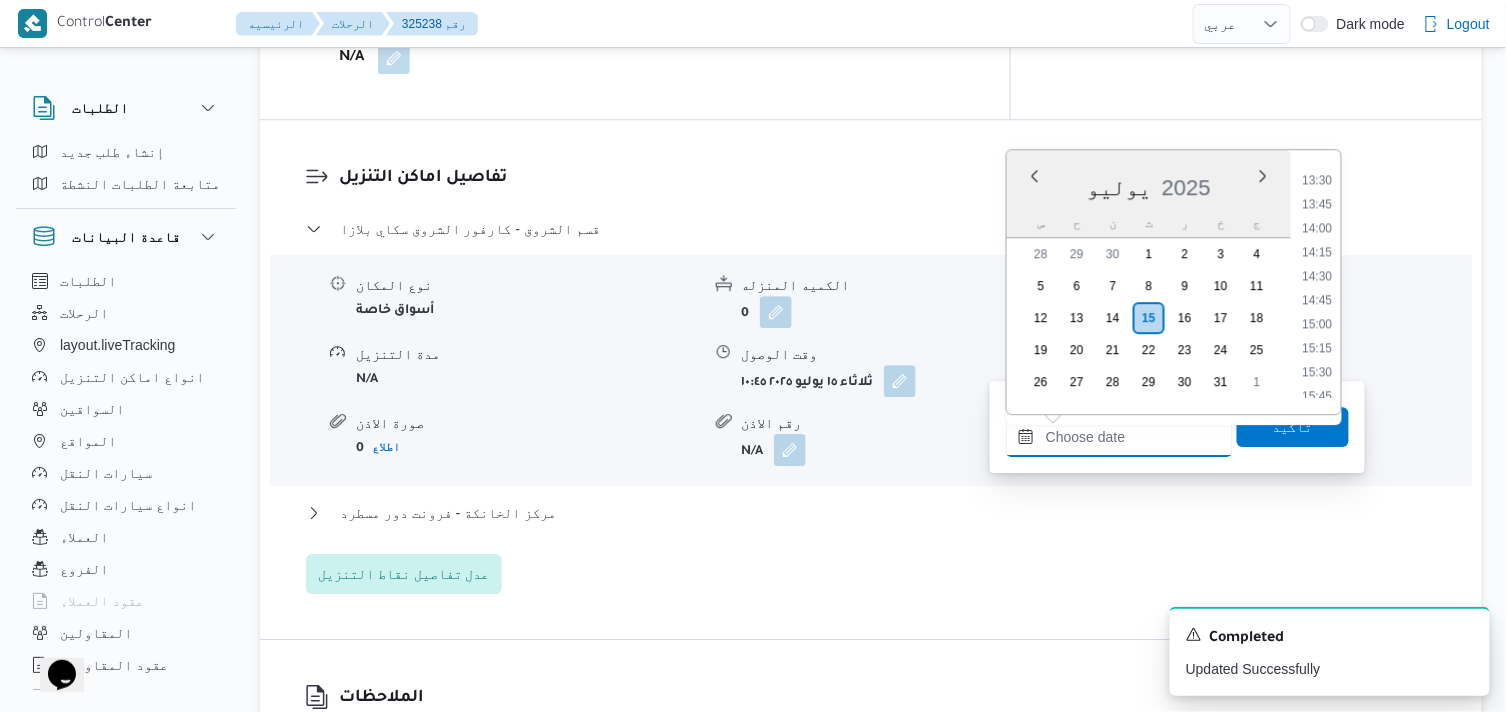 scroll, scrollTop: 1268, scrollLeft: 0, axis: vertical 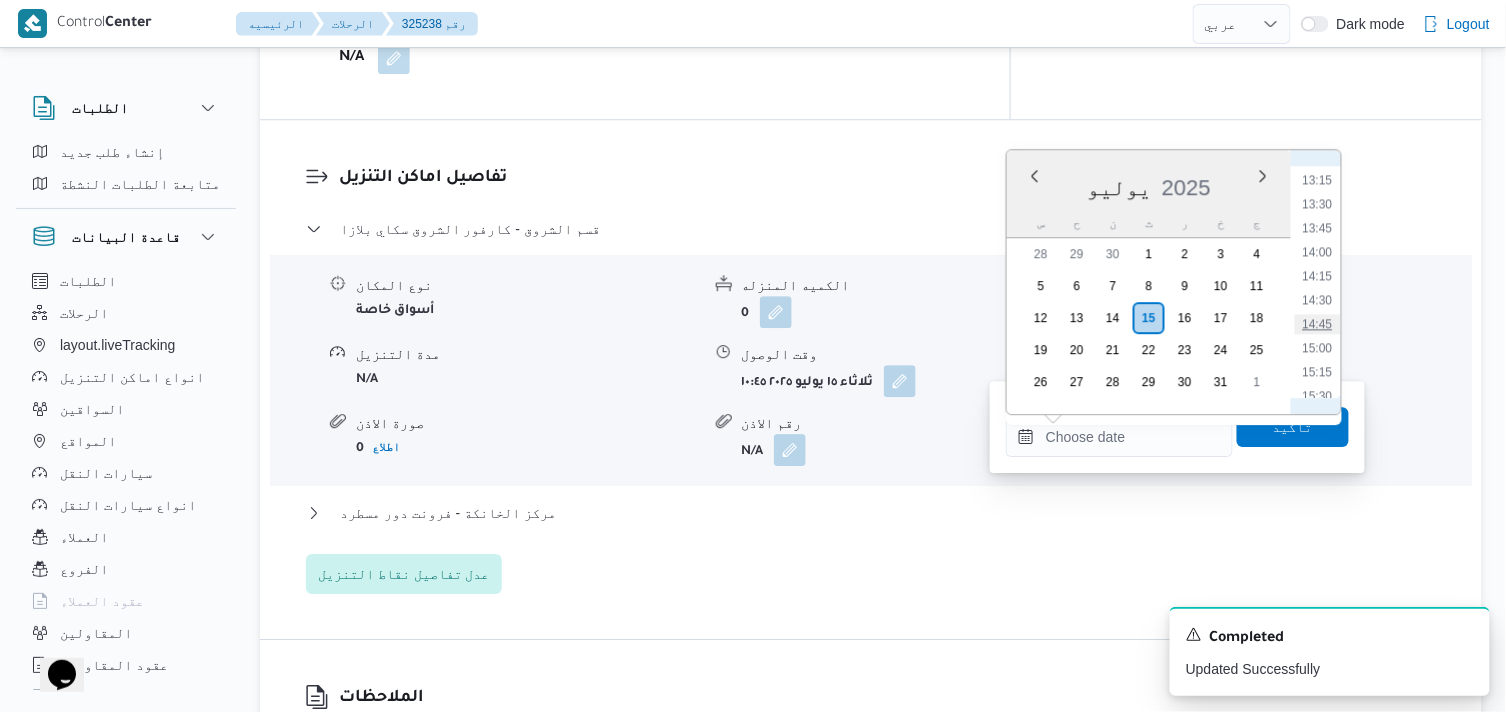 click on "14:45" at bounding box center [1318, 324] 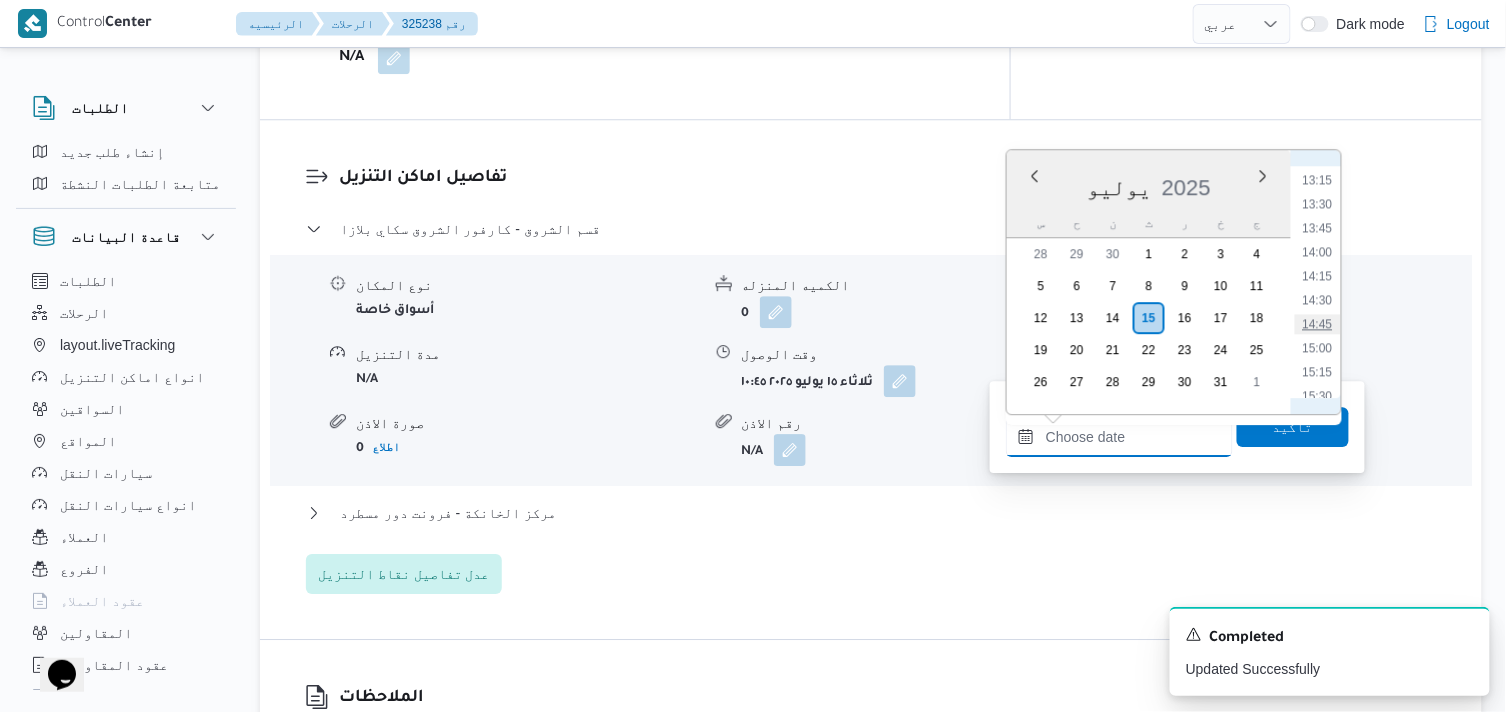 type on "[DATE] ١٤:٤٥" 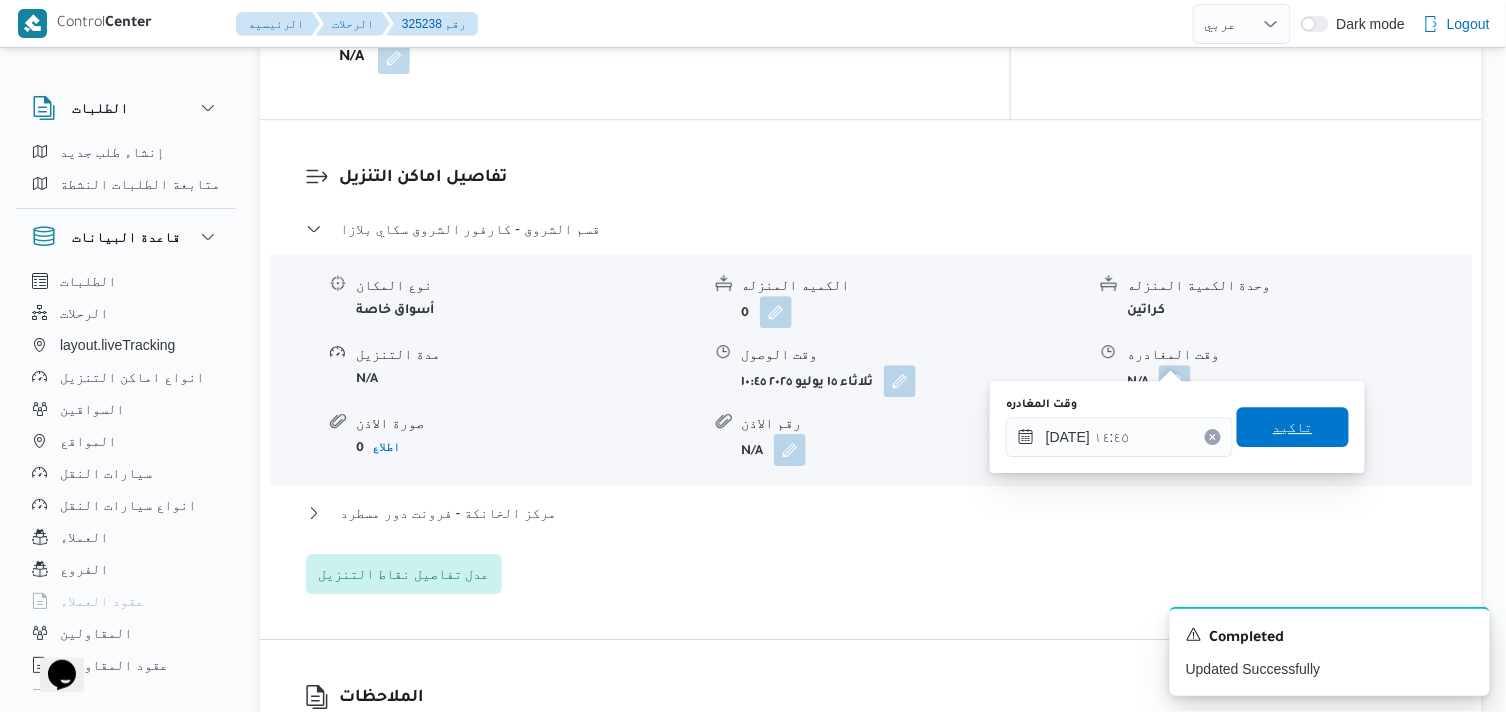 click on "تاكيد" at bounding box center (1293, 427) 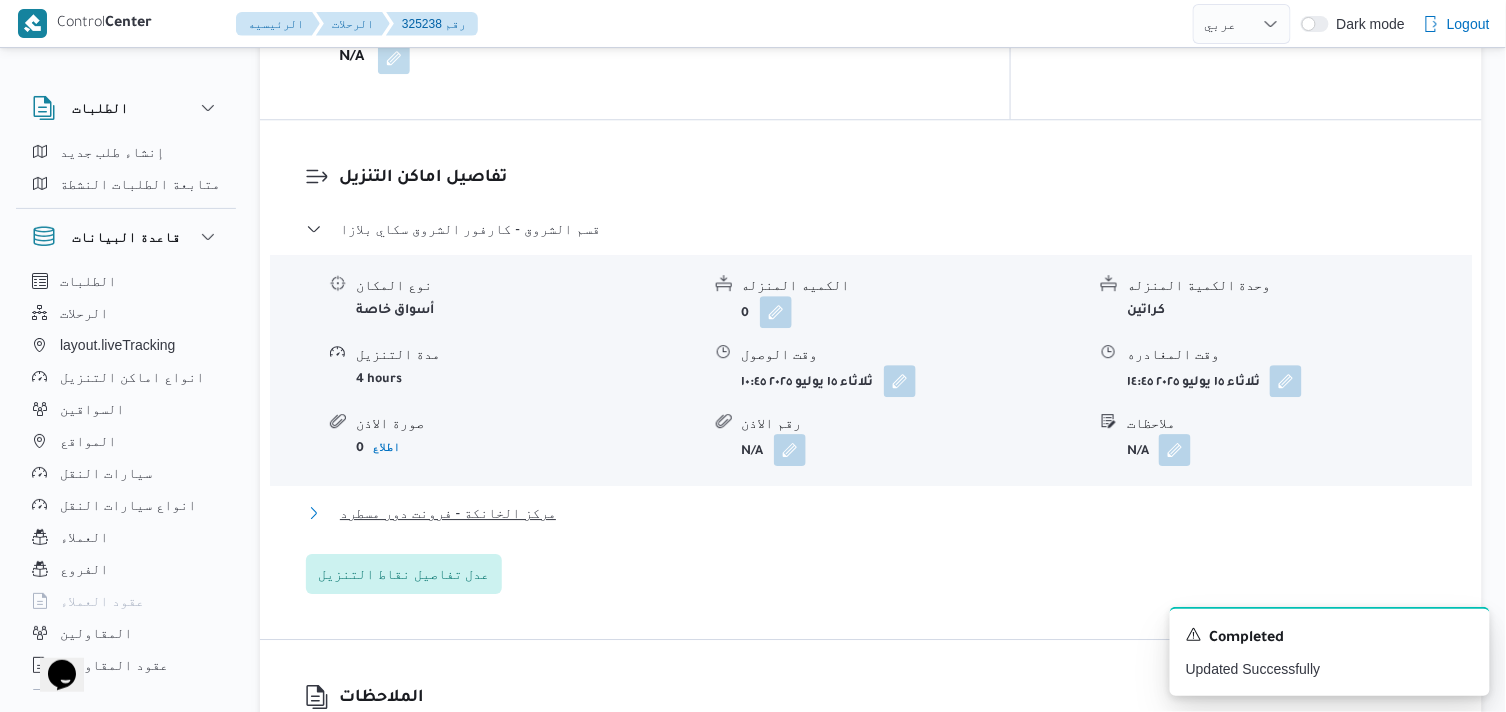 click on "مركز الخانكة -
فرونت دور مسطرد" at bounding box center (448, 513) 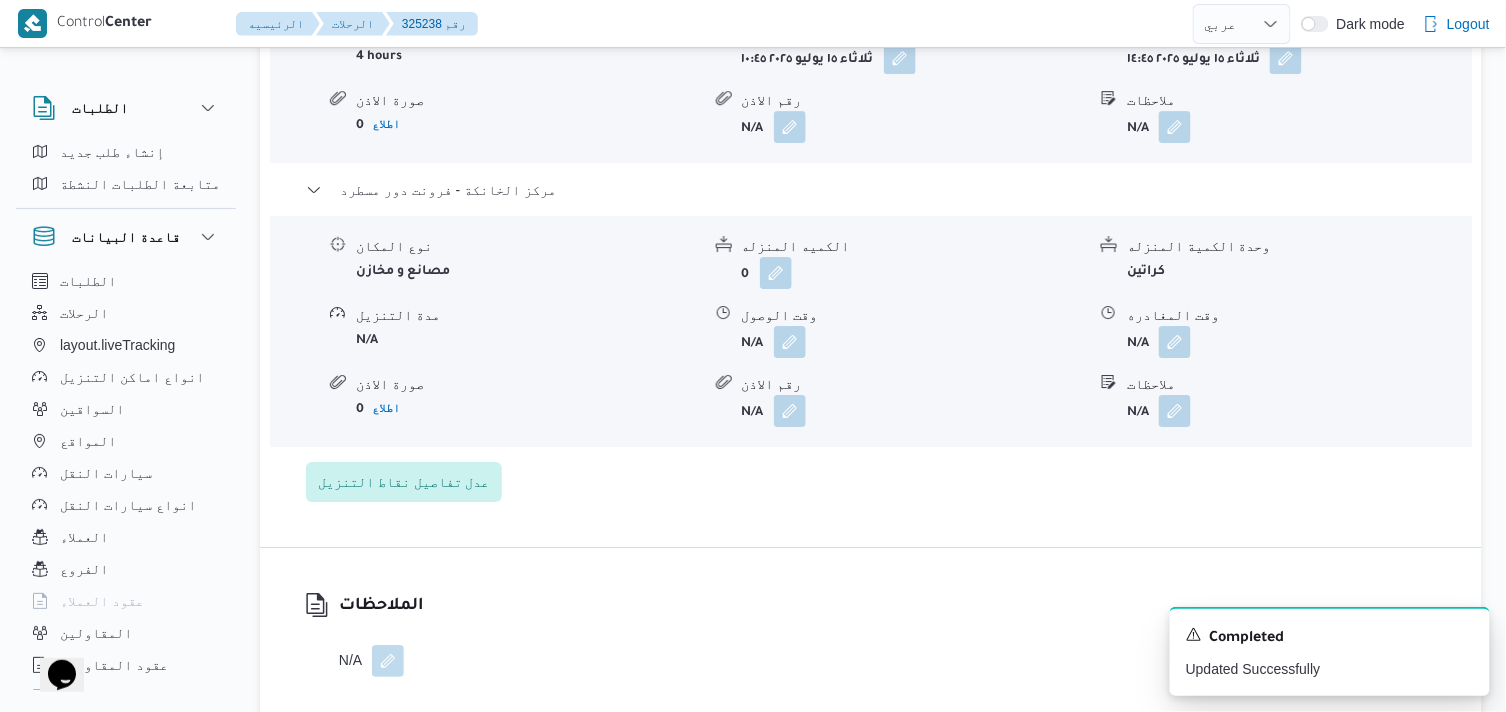 scroll, scrollTop: 1888, scrollLeft: 0, axis: vertical 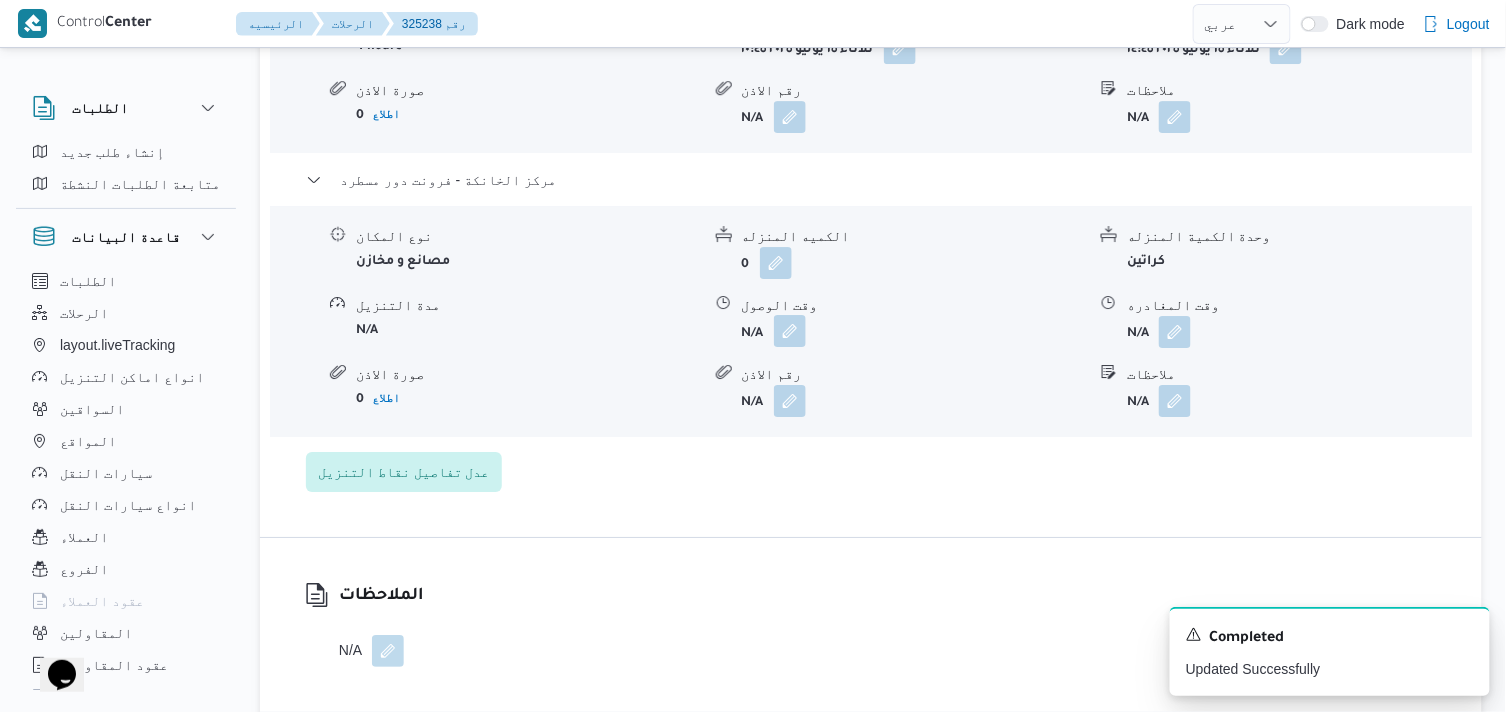 drag, startPoint x: 790, startPoint y: 301, endPoint x: 787, endPoint y: 314, distance: 13.341664 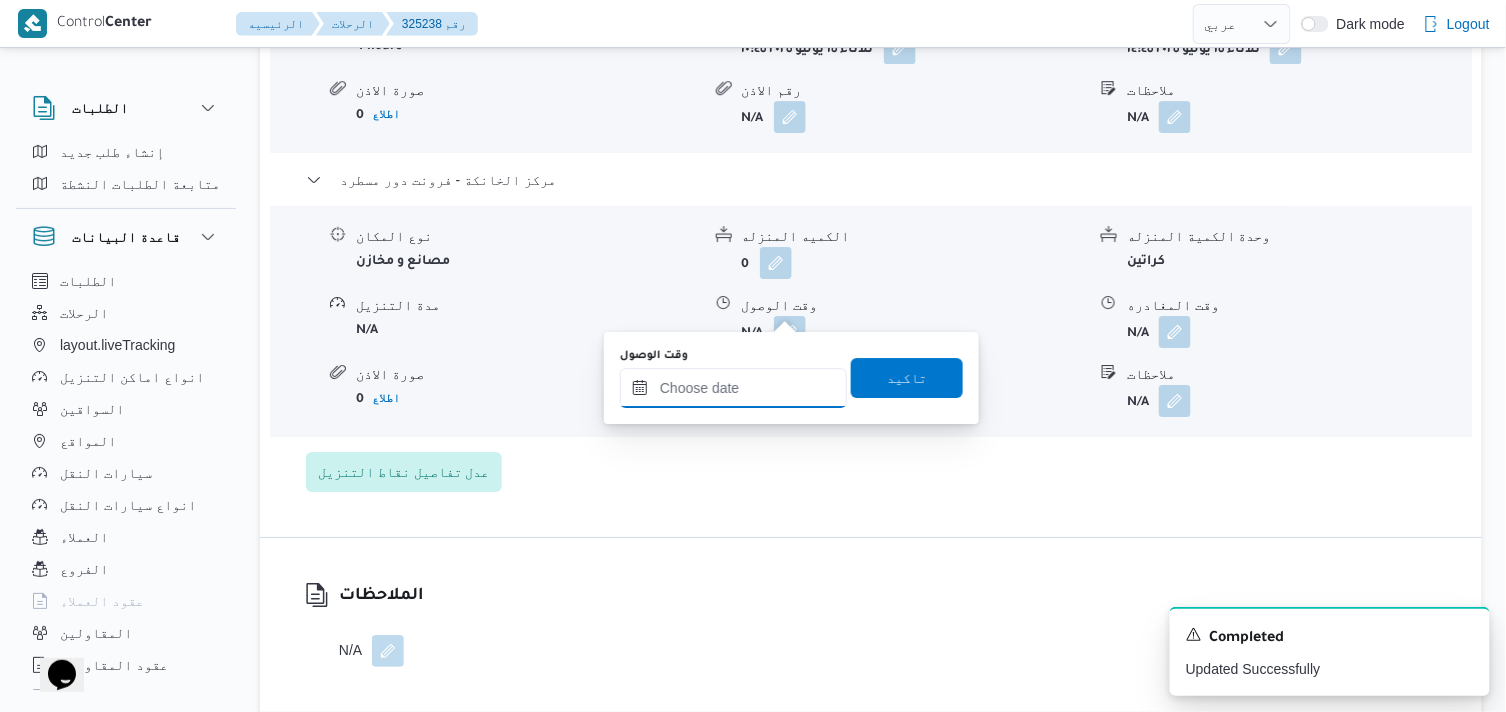click on "وقت الوصول" at bounding box center (733, 388) 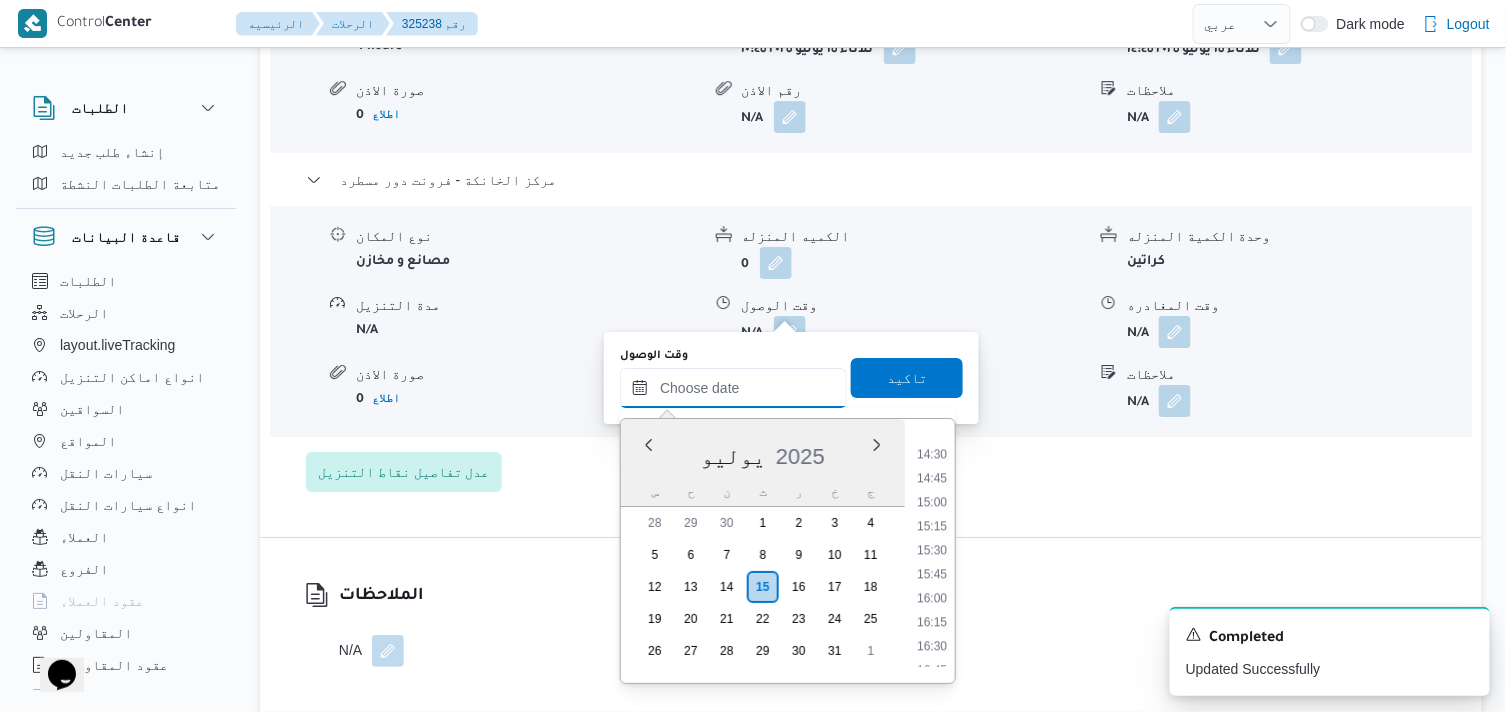 scroll, scrollTop: 1380, scrollLeft: 0, axis: vertical 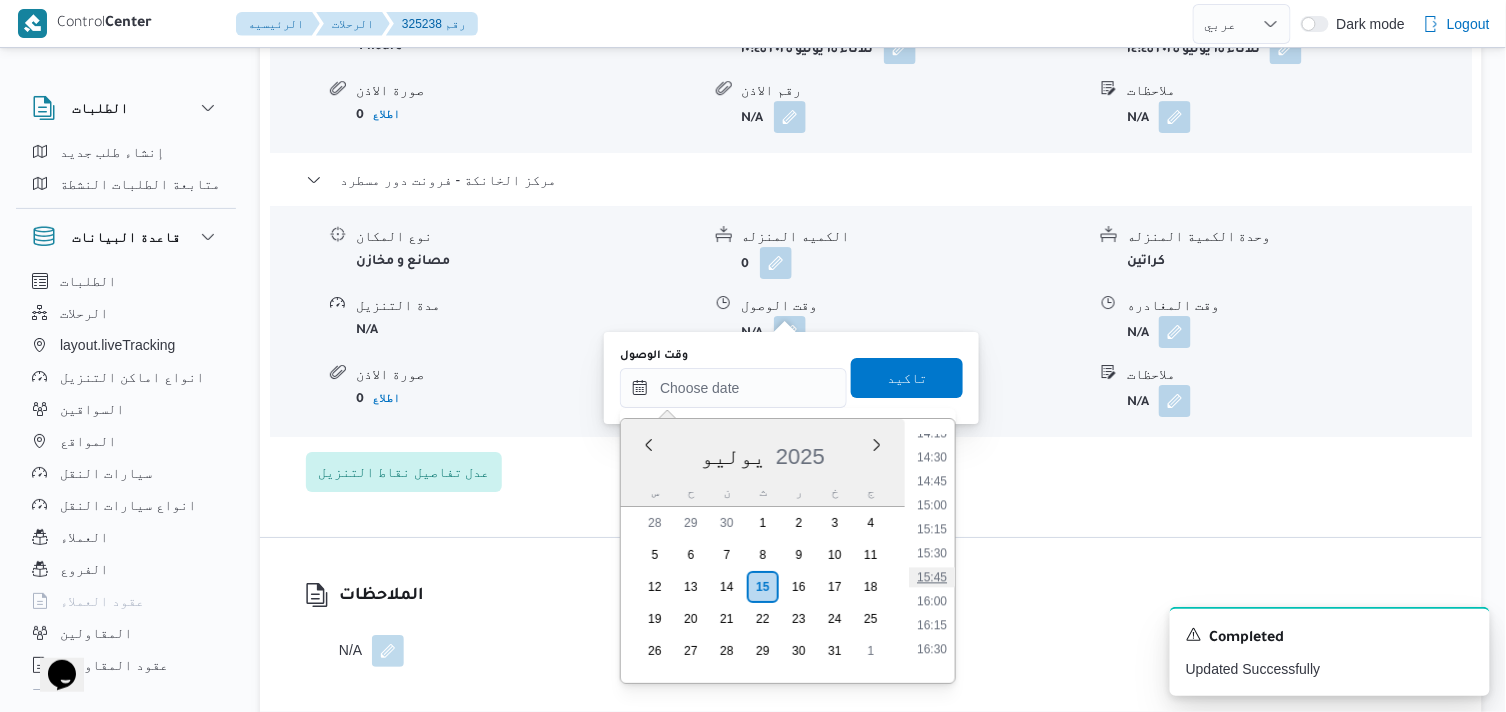 click on "15:45" at bounding box center [932, 577] 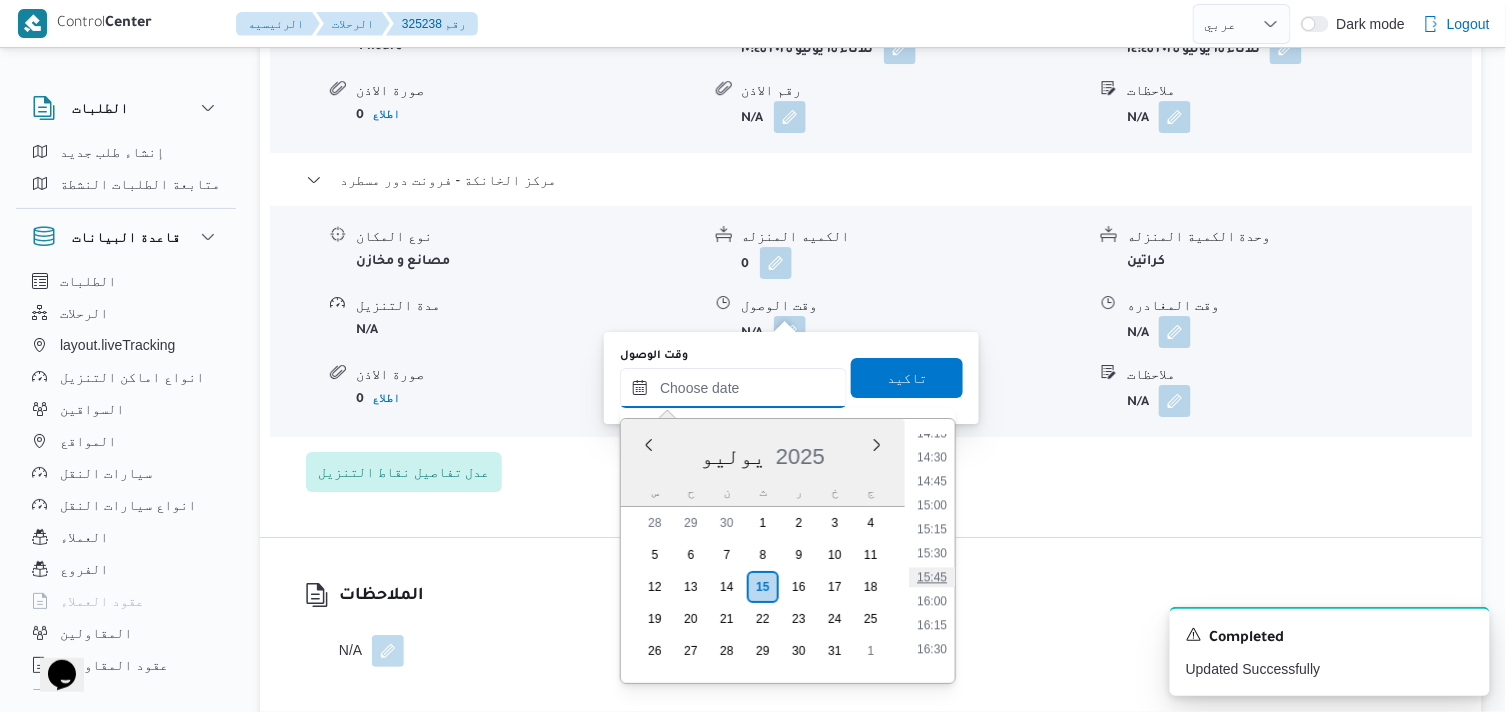type on "١٥/٠٧/٢٠٢٥ ١٥:٤٥" 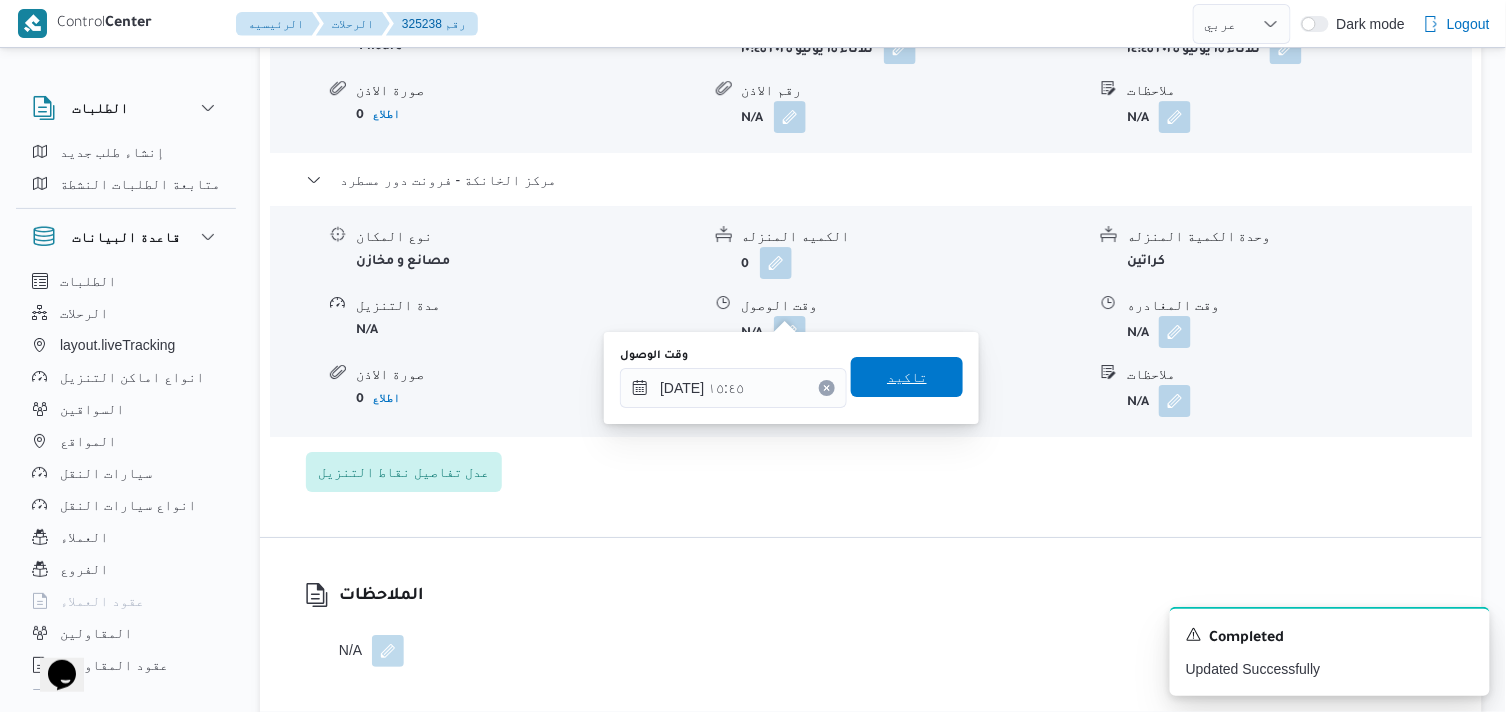 click on "تاكيد" at bounding box center (907, 377) 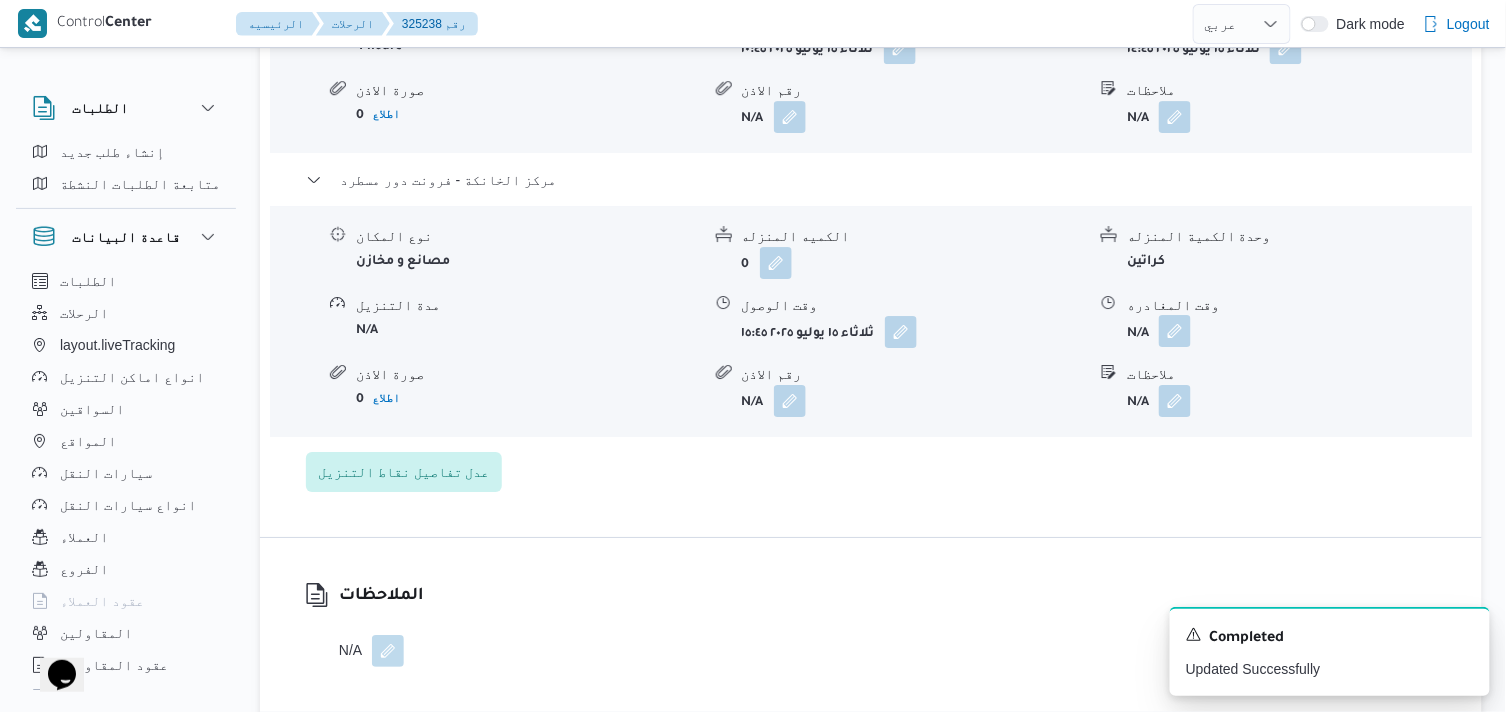 click at bounding box center (1175, 331) 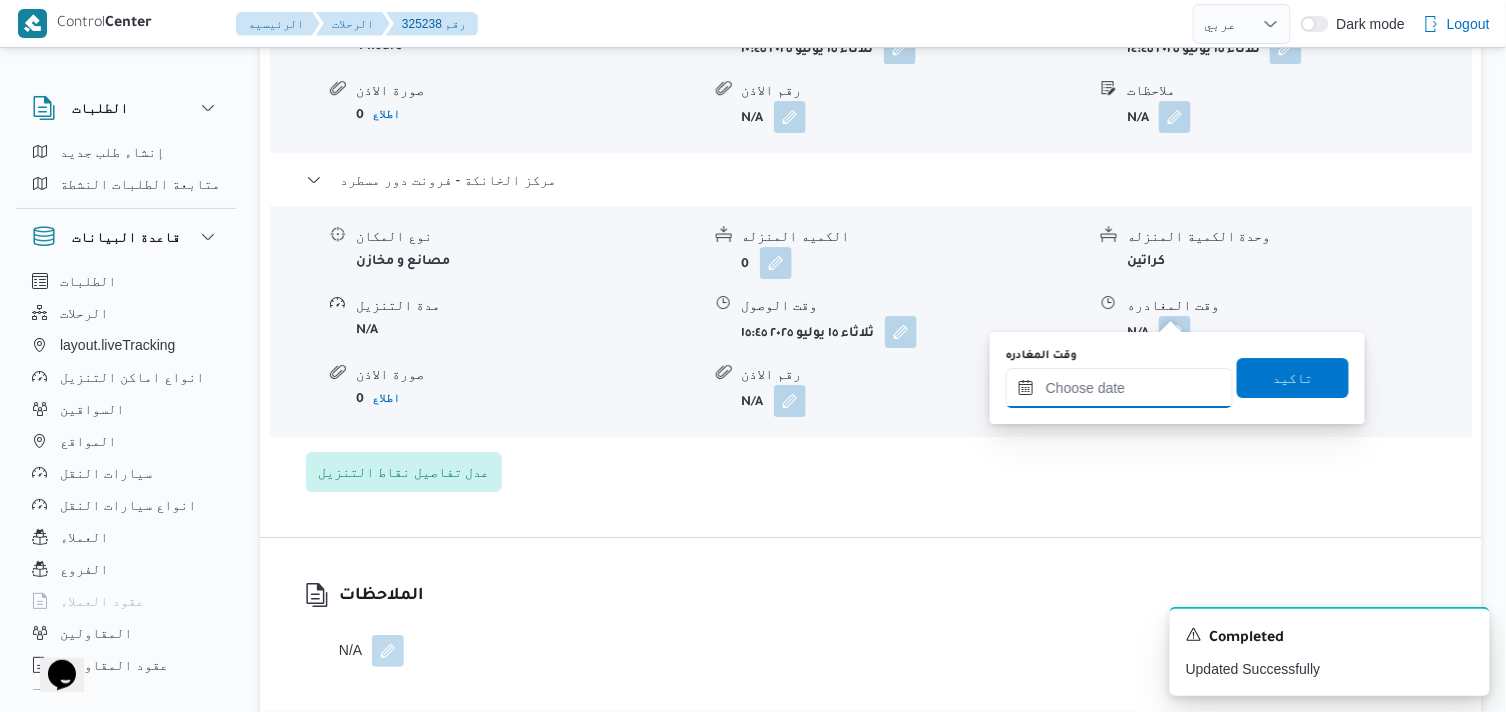 click on "وقت المغادره" at bounding box center (1119, 388) 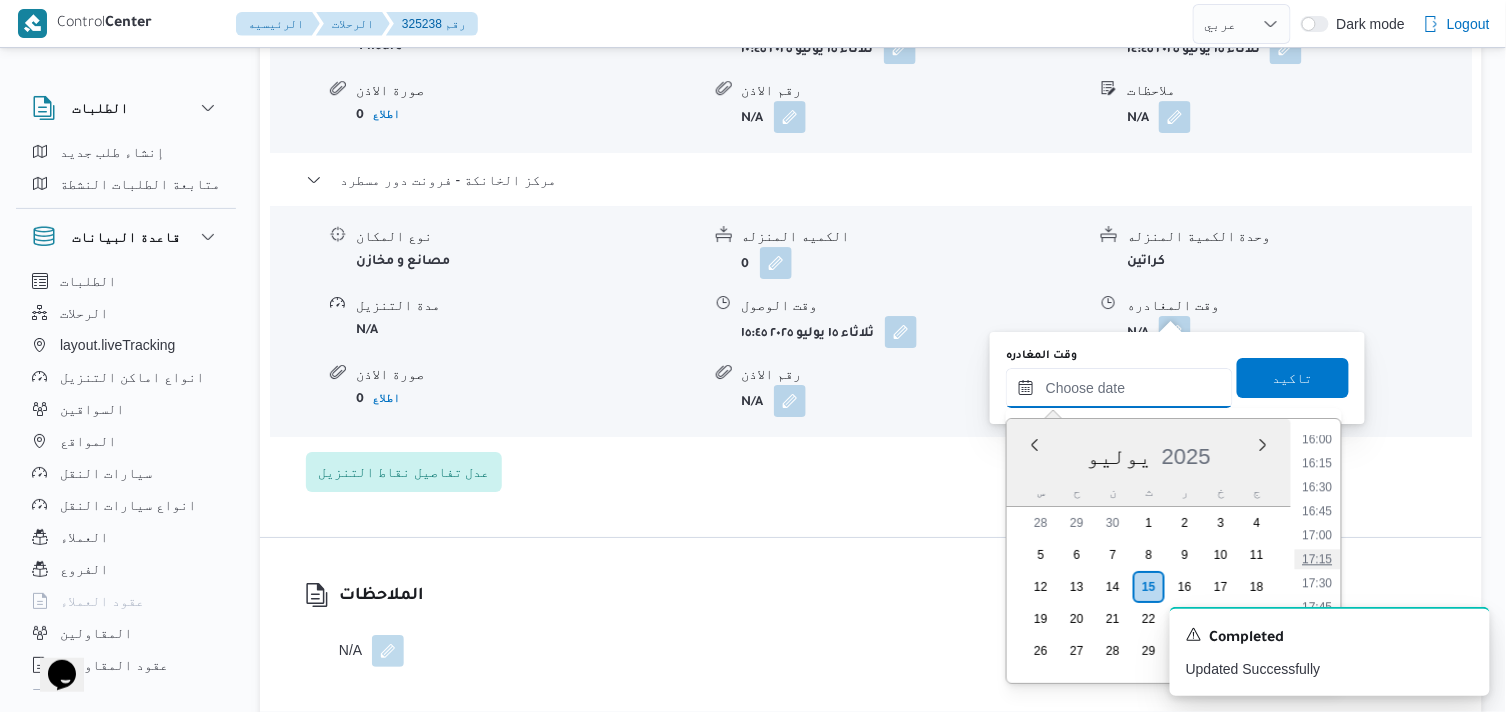 scroll, scrollTop: 1491, scrollLeft: 0, axis: vertical 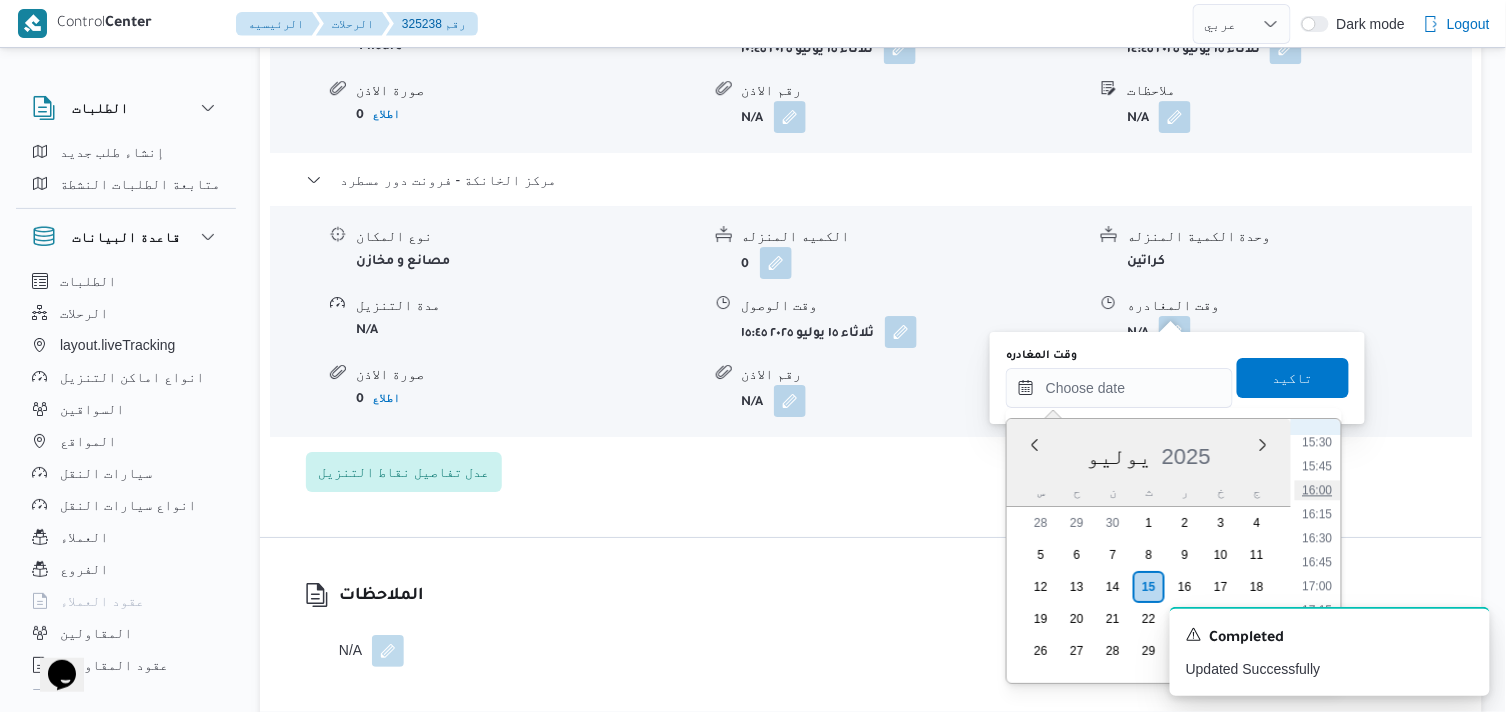 click on "16:00" at bounding box center [1318, 490] 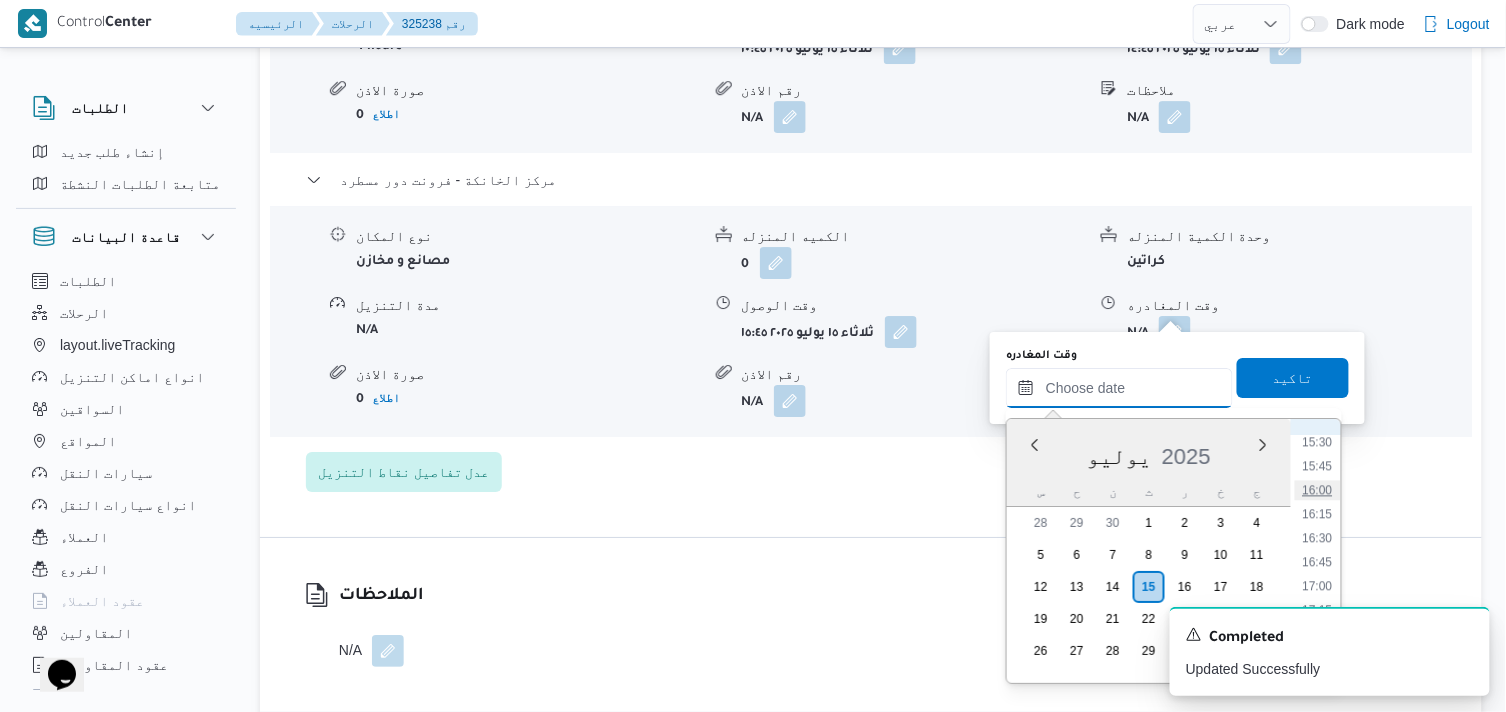 type on "١٥/٠٧/٢٠٢٥ ١٦:٠٠" 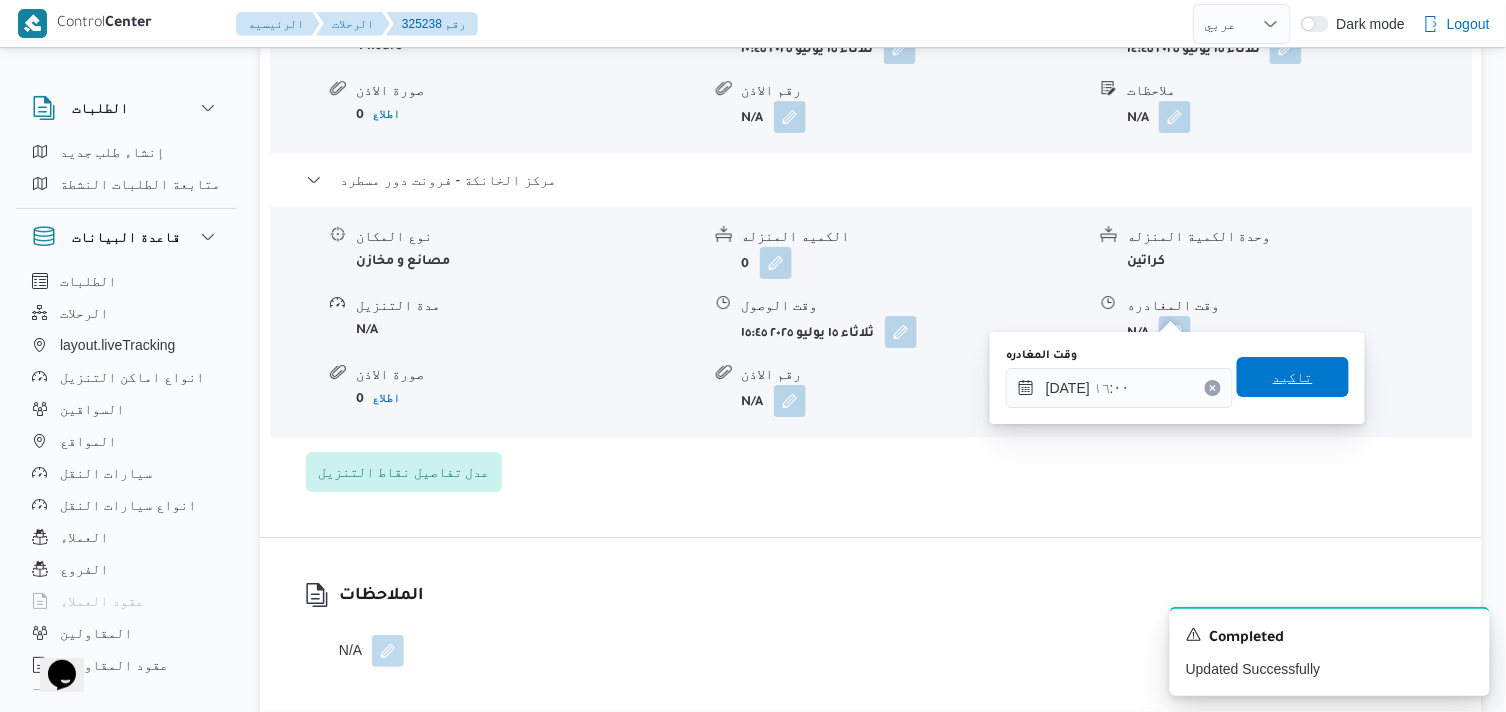 click on "تاكيد" at bounding box center [1293, 377] 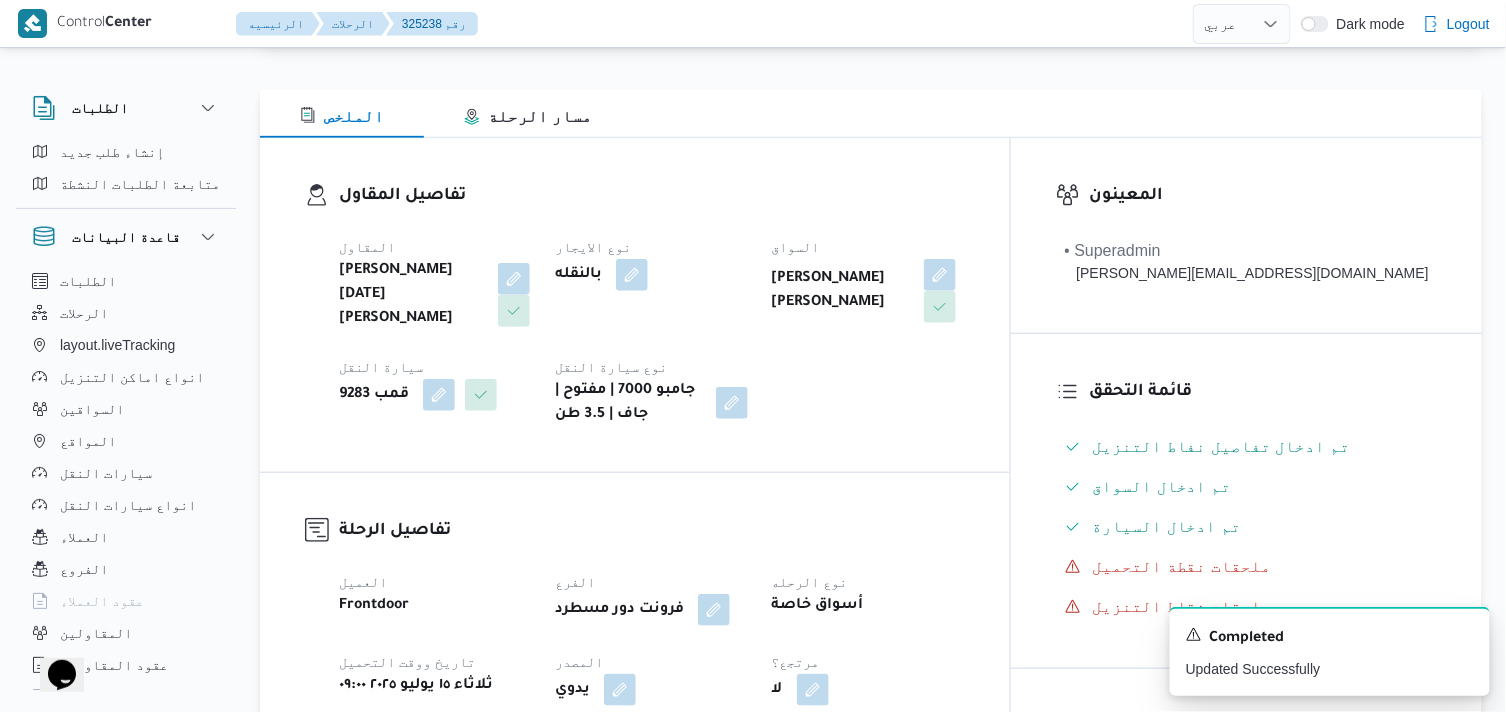 scroll, scrollTop: 0, scrollLeft: 0, axis: both 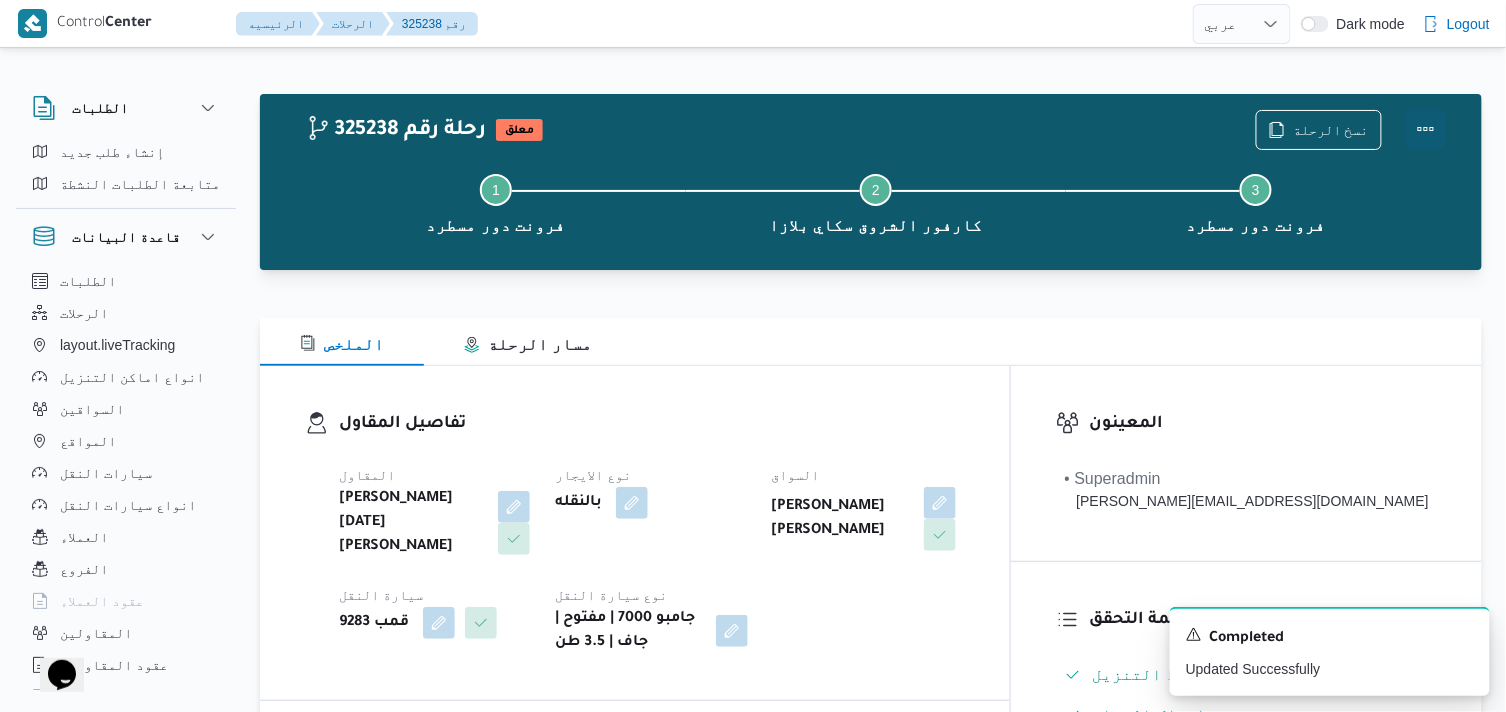 click at bounding box center [1426, 129] 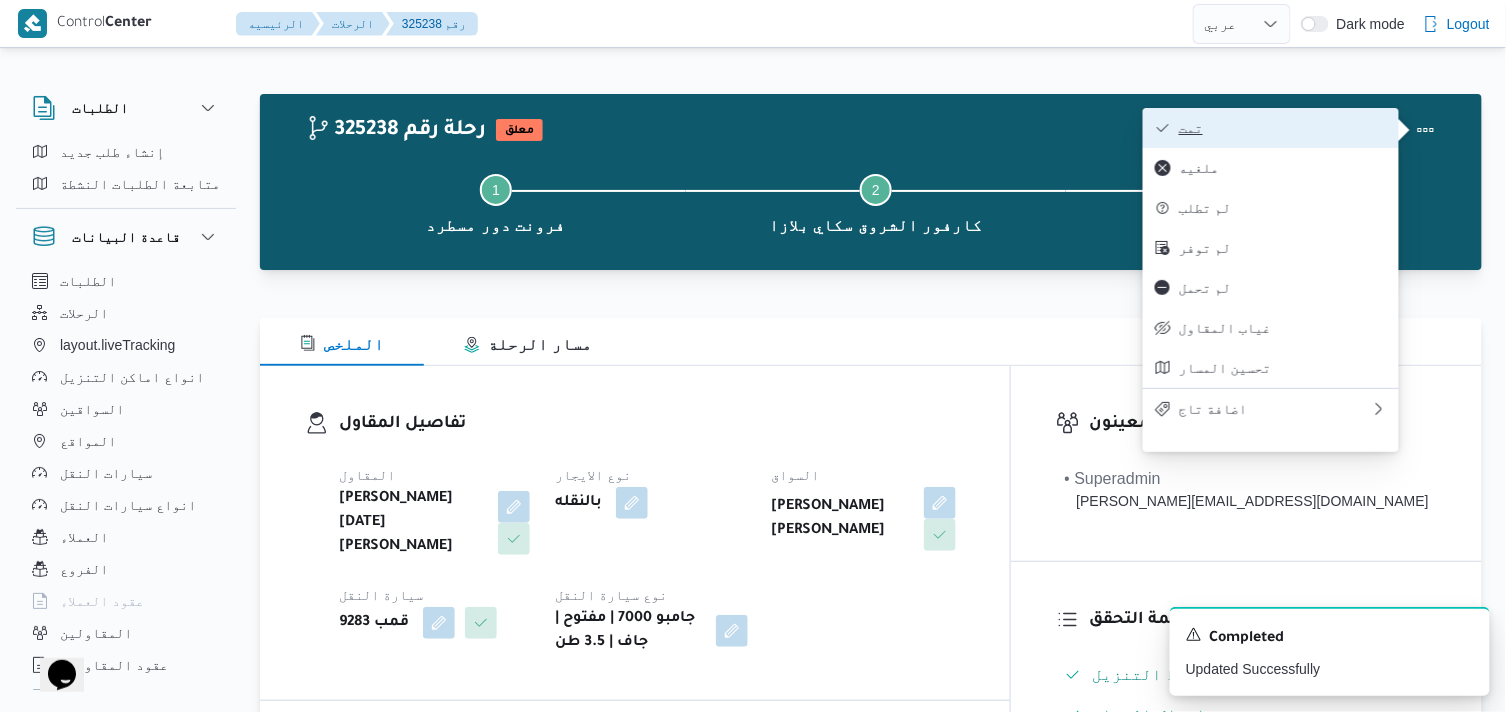 click on "تمت" at bounding box center (1283, 128) 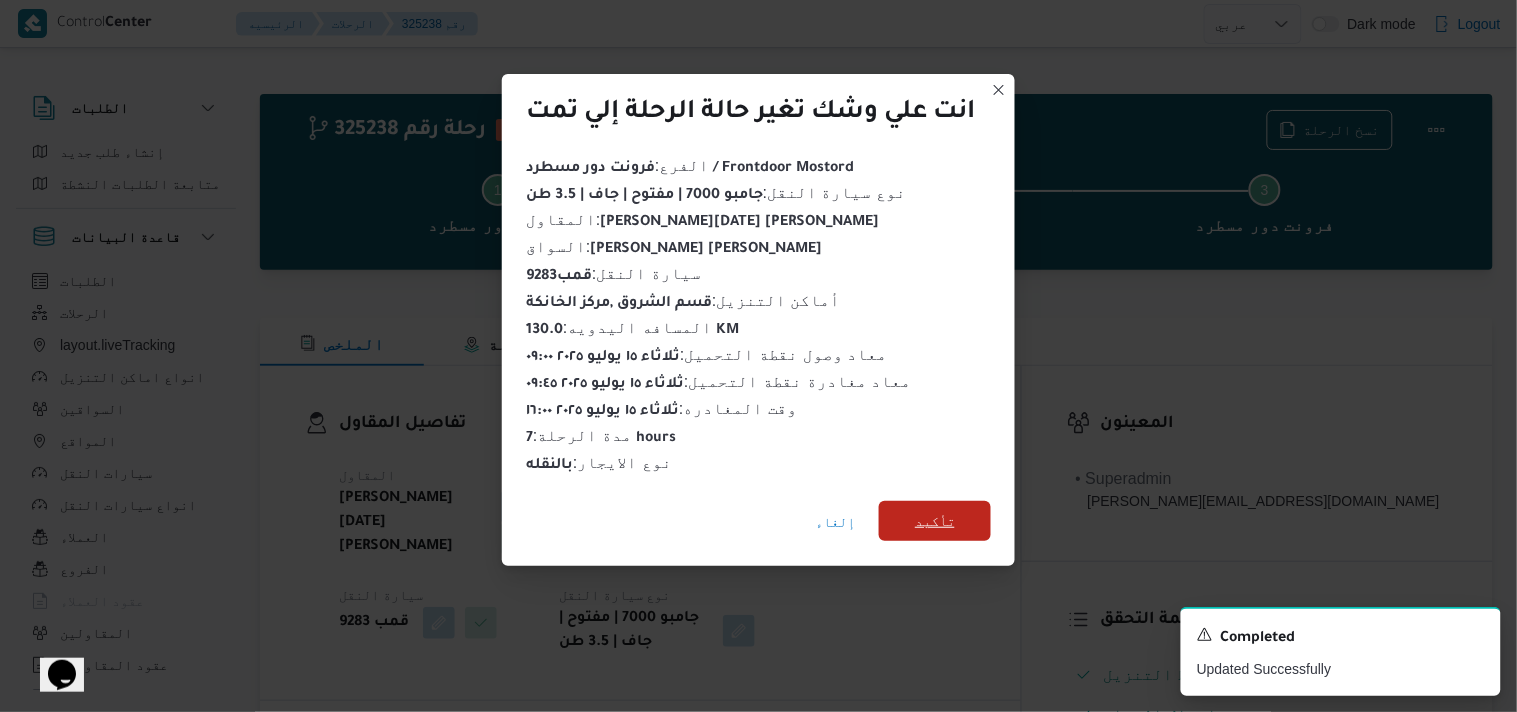 click on "تأكيد" at bounding box center [935, 521] 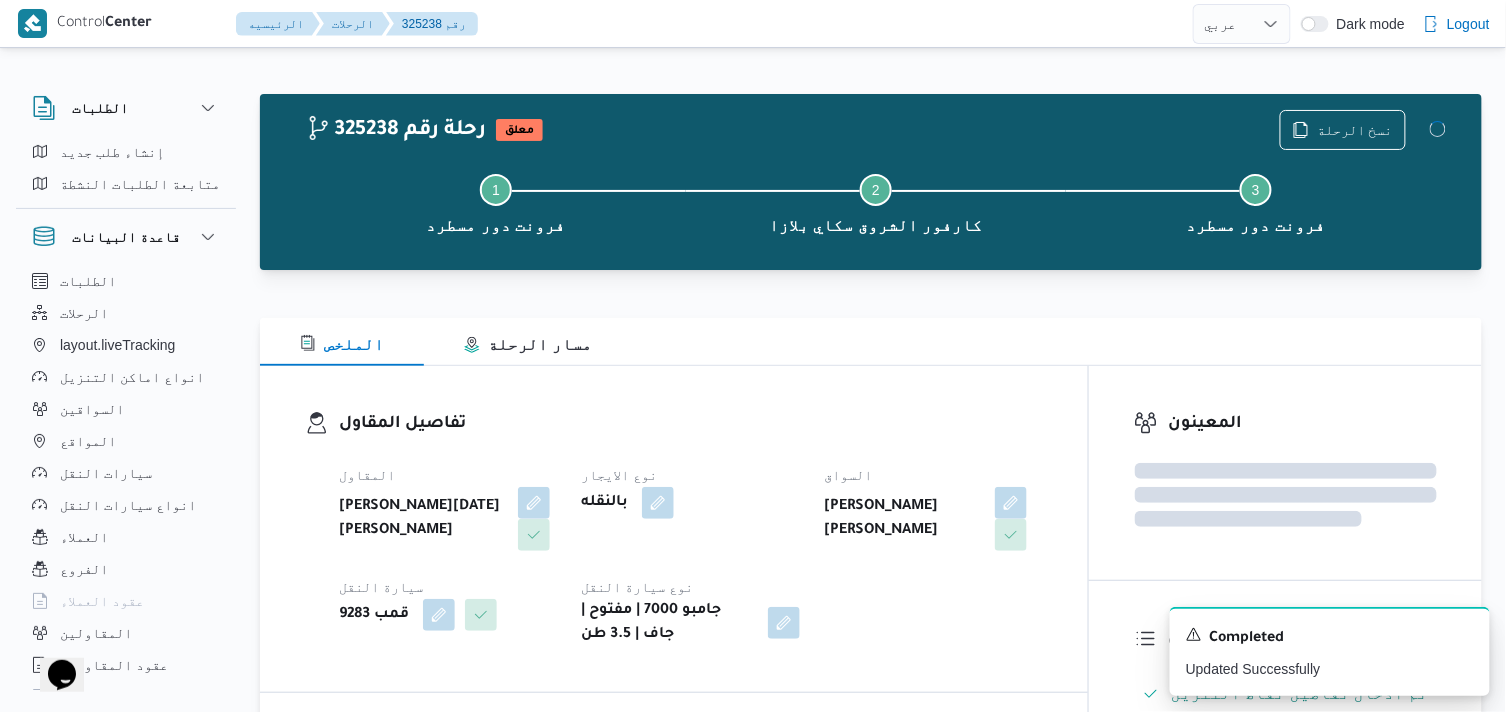 click on "نوع الايجار" at bounding box center (690, 475) 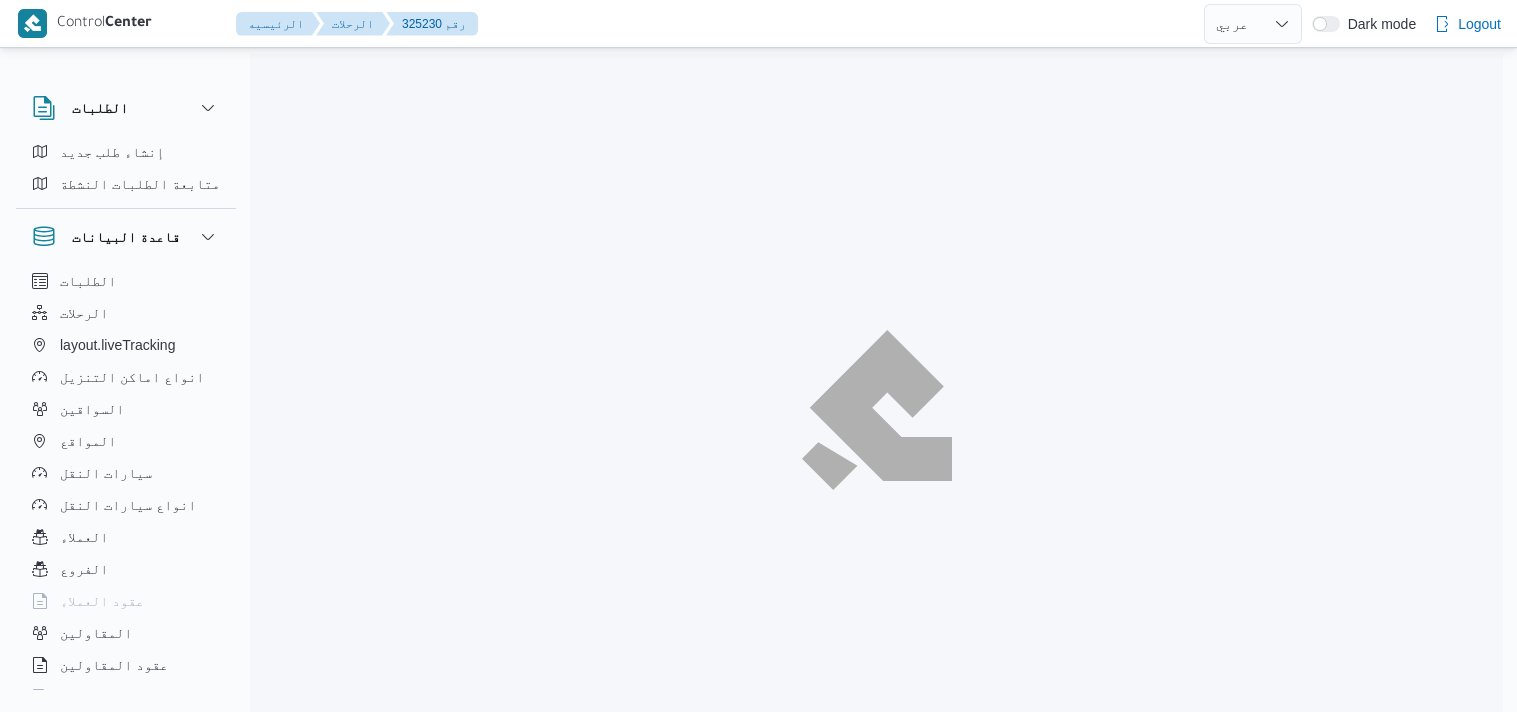 select on "ar" 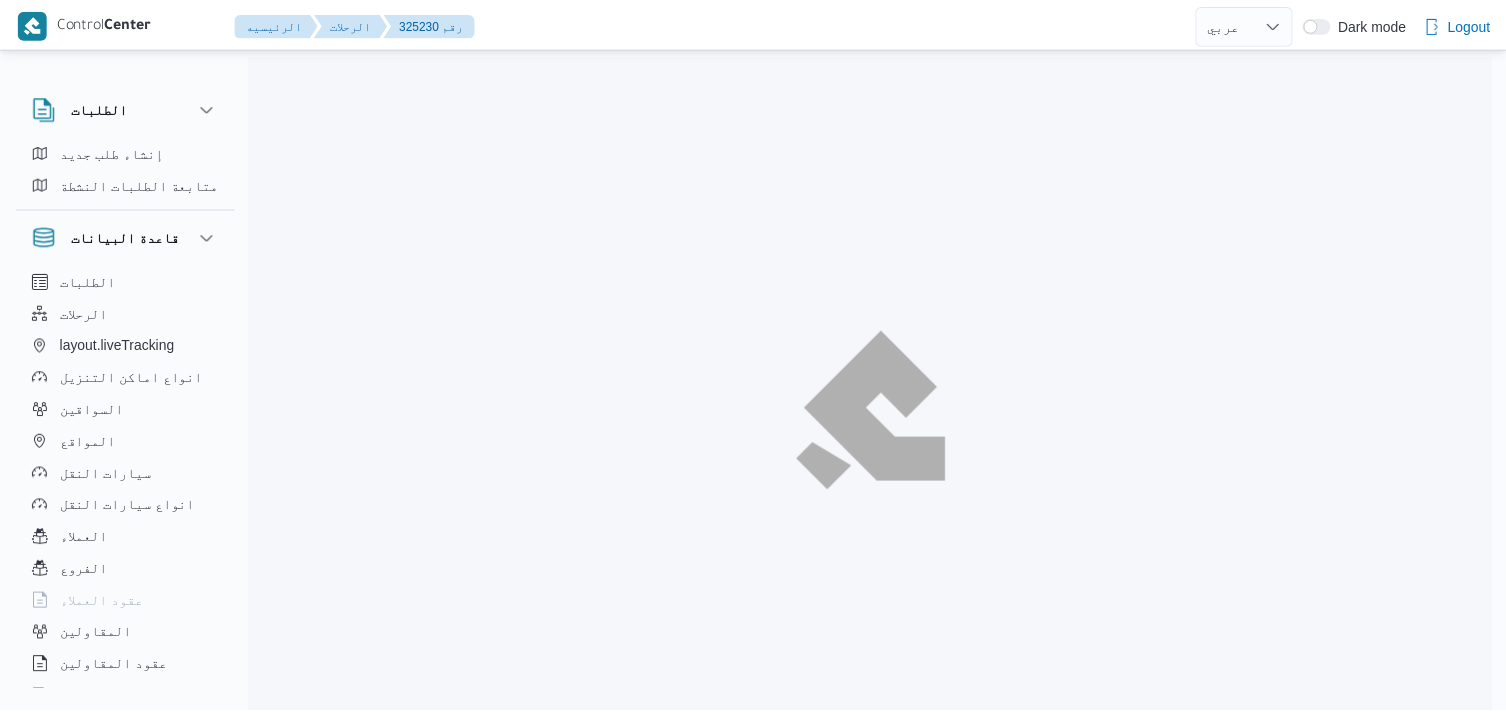 scroll, scrollTop: 0, scrollLeft: 0, axis: both 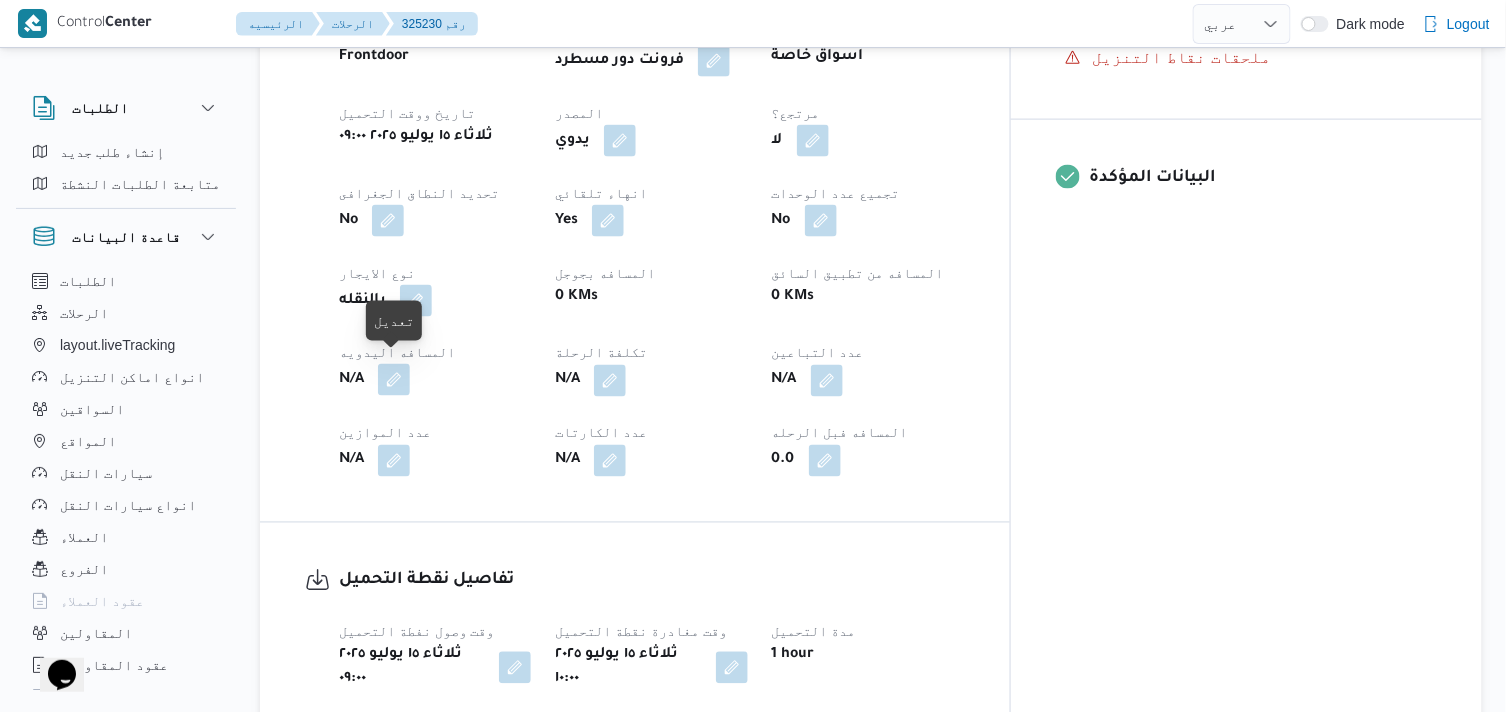 click at bounding box center (394, 380) 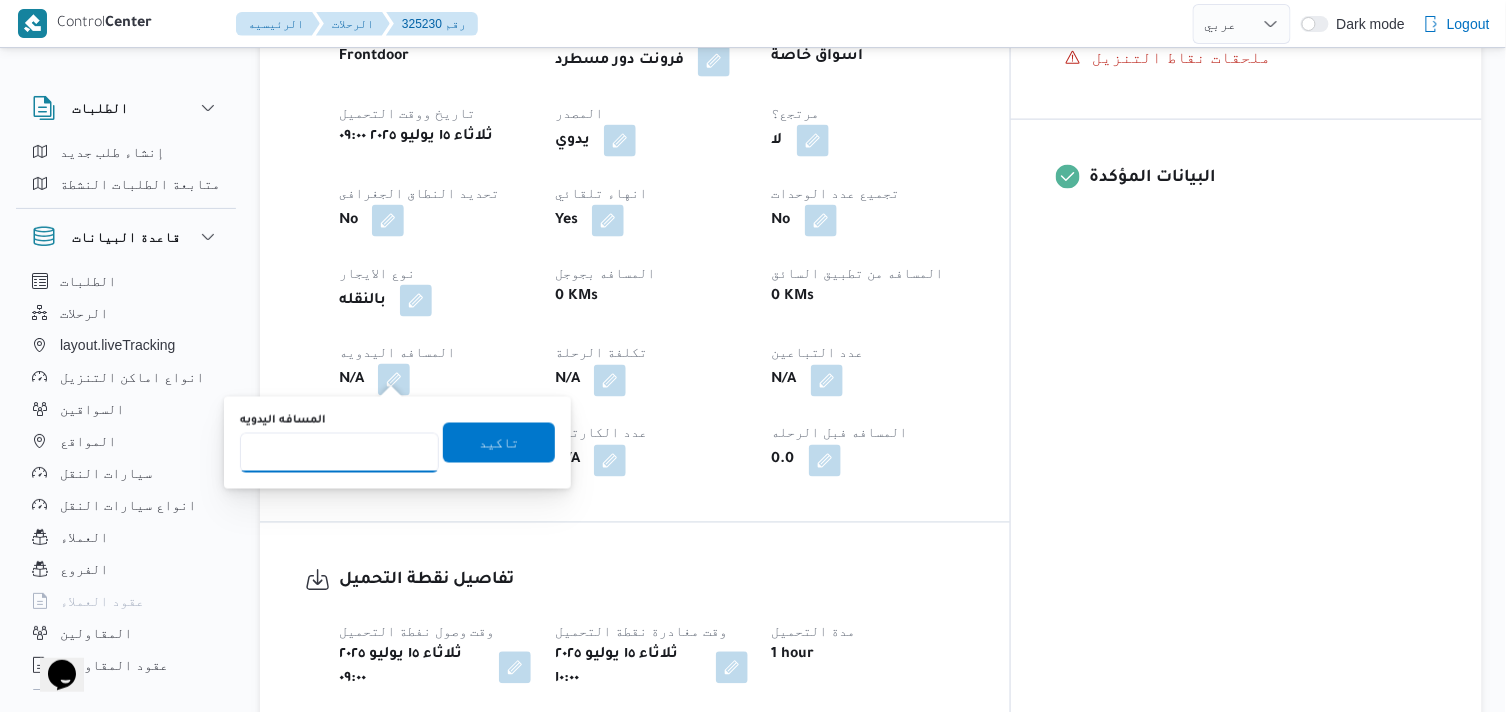click on "المسافه اليدويه" at bounding box center [339, 453] 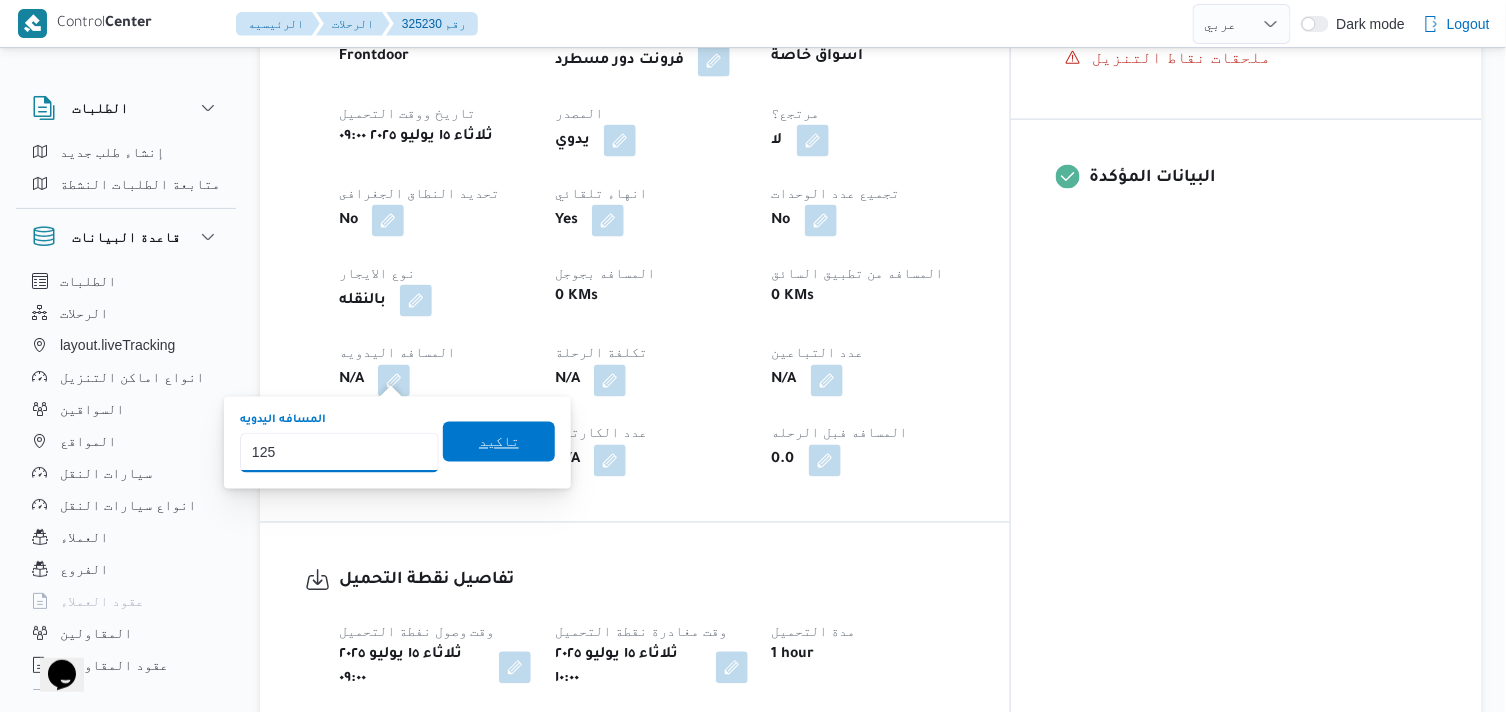 type on "125" 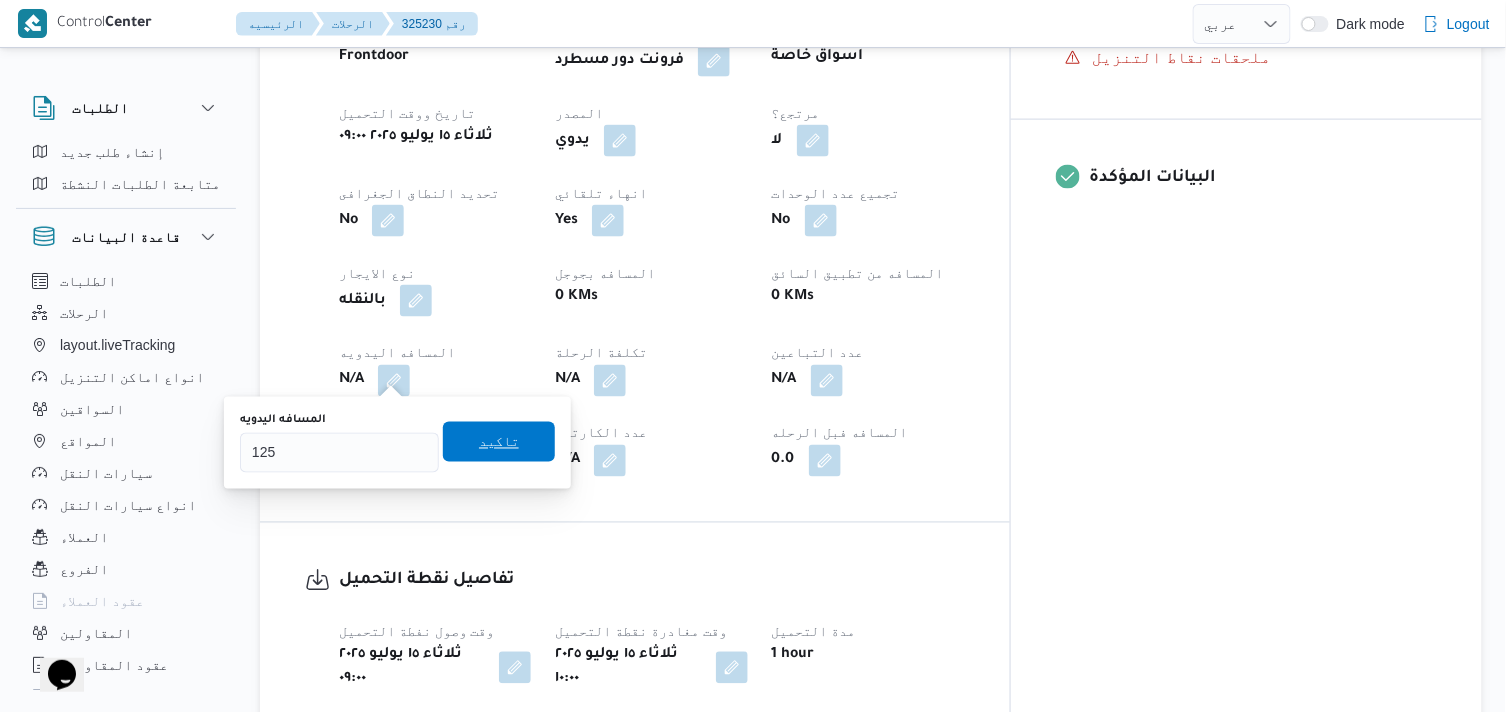 click on "تاكيد" at bounding box center [499, 442] 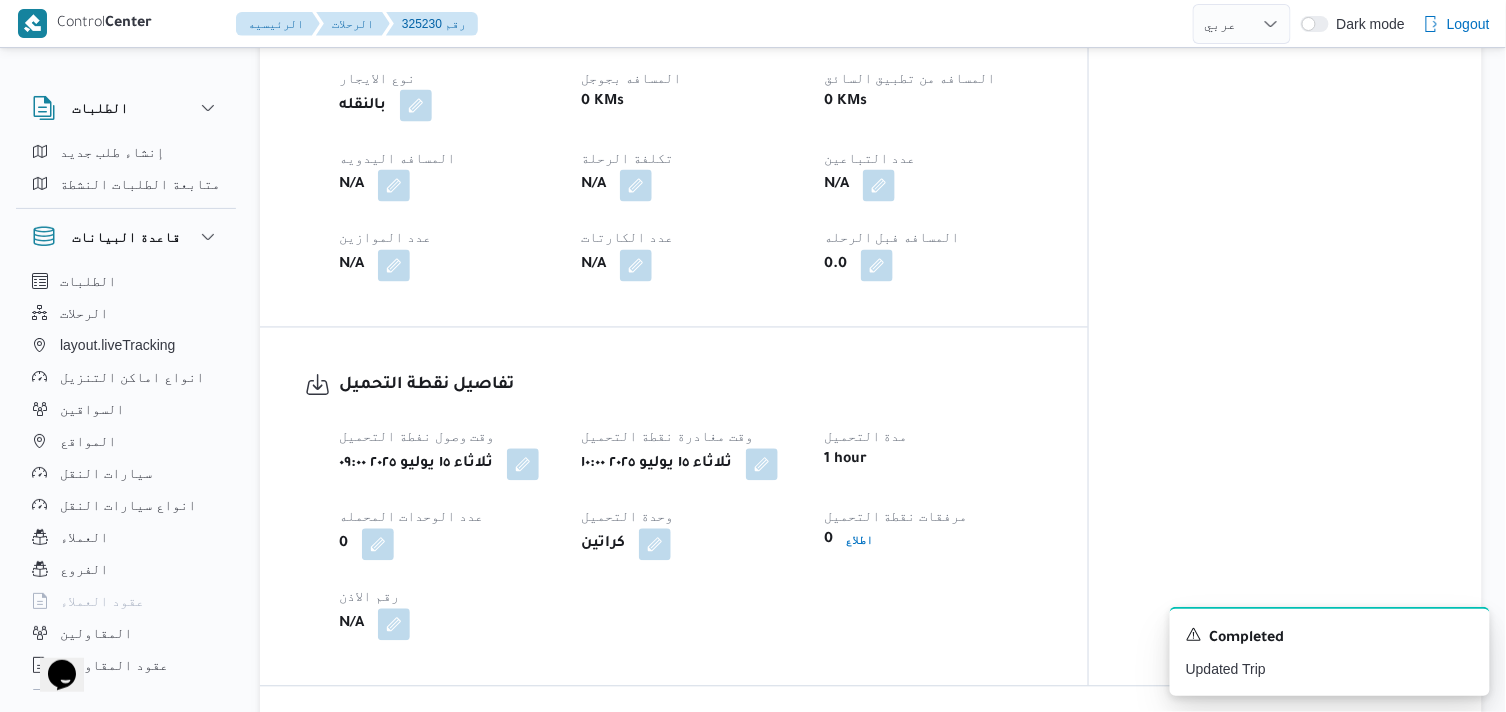 scroll, scrollTop: 1444, scrollLeft: 0, axis: vertical 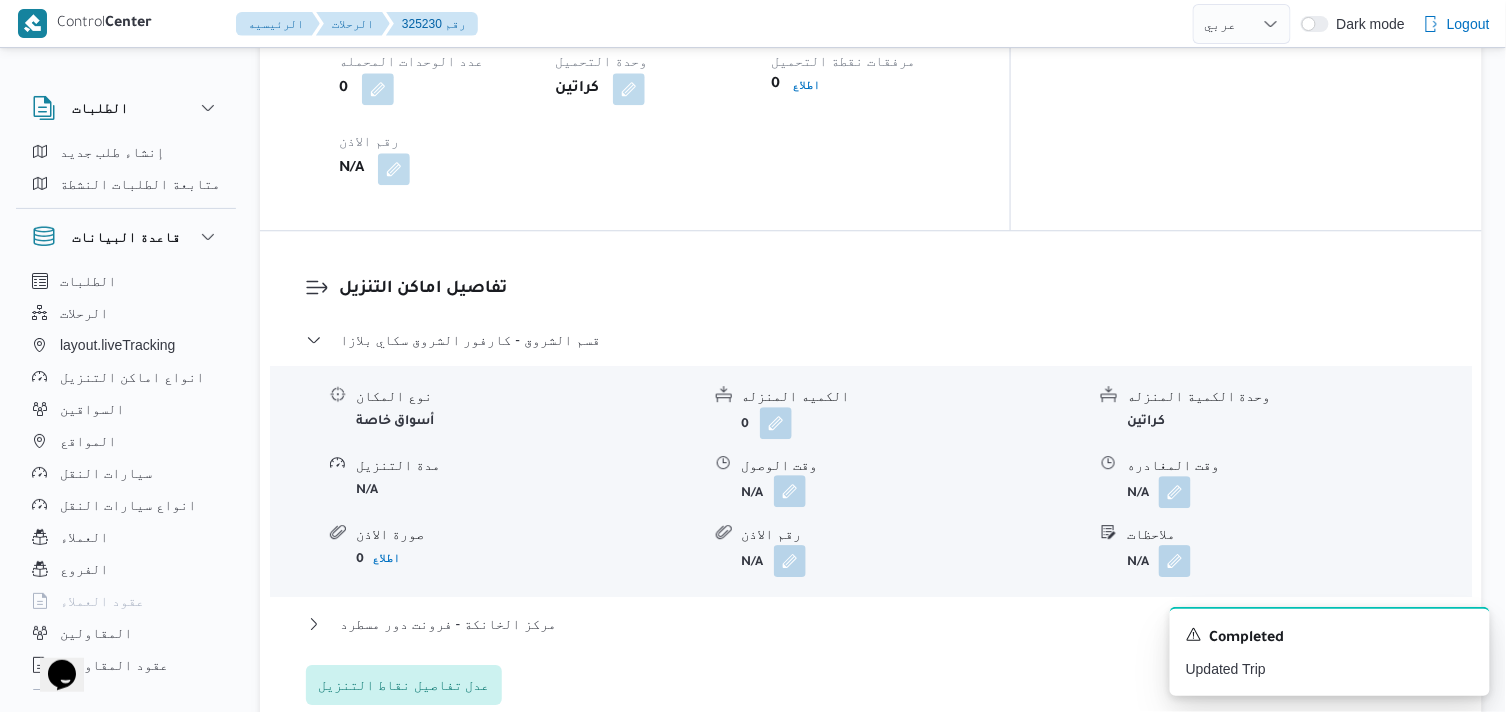 click at bounding box center [790, 491] 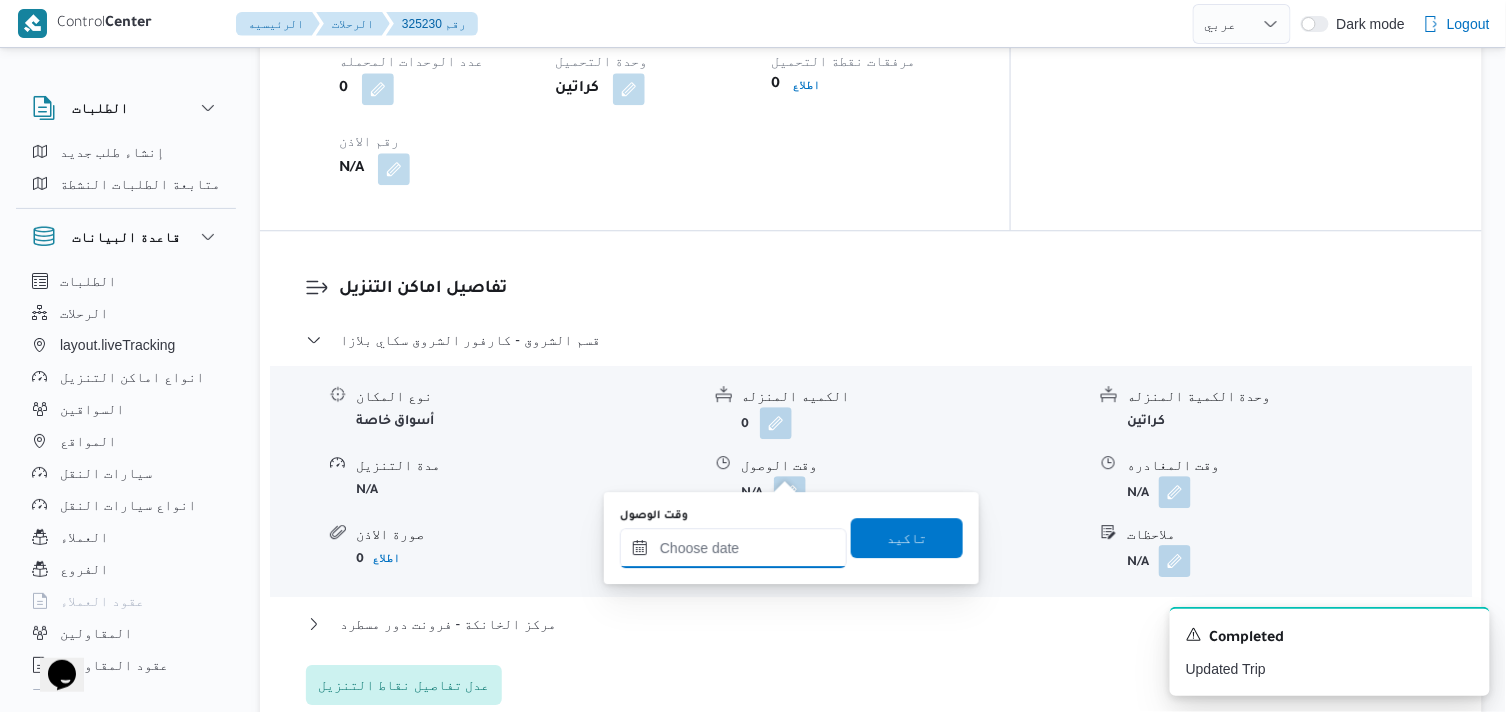 click on "وقت الوصول" at bounding box center [733, 548] 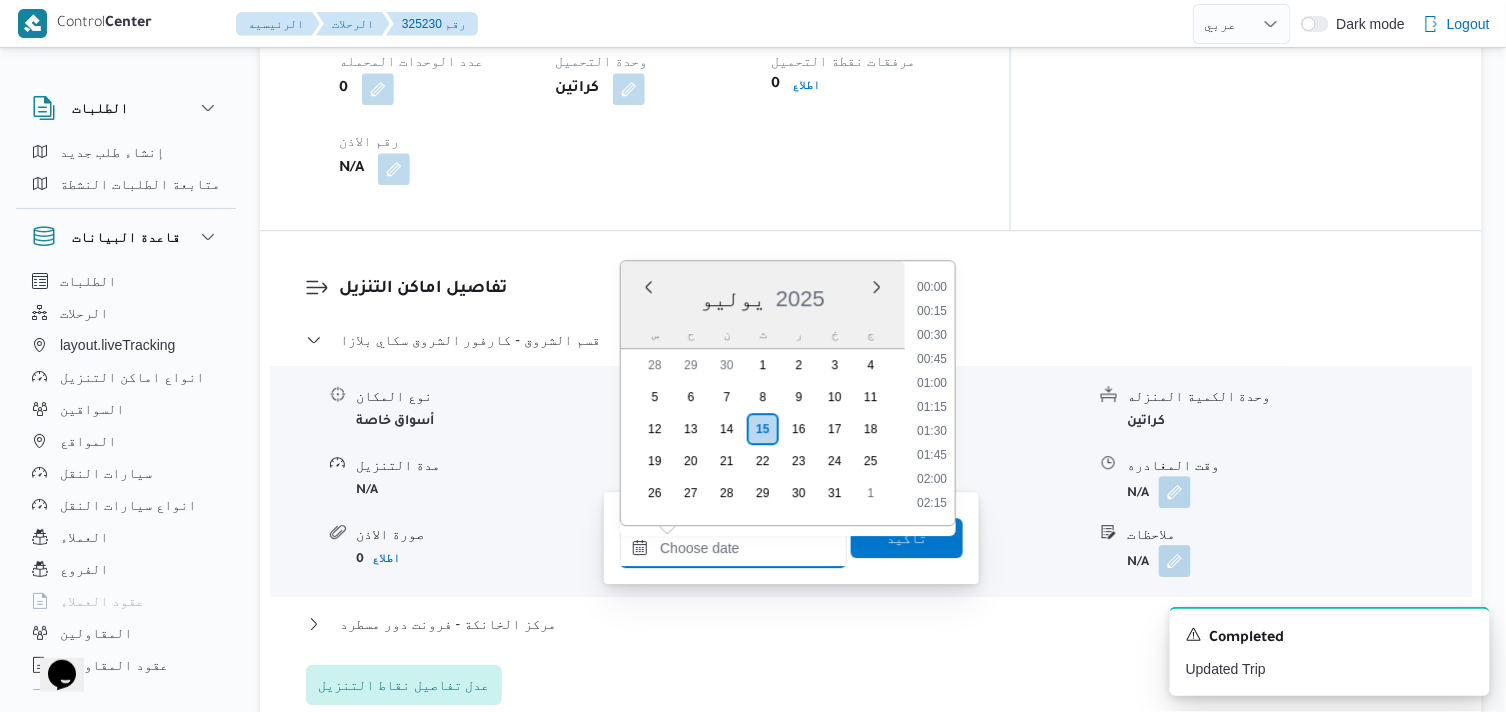 scroll, scrollTop: 1824, scrollLeft: 0, axis: vertical 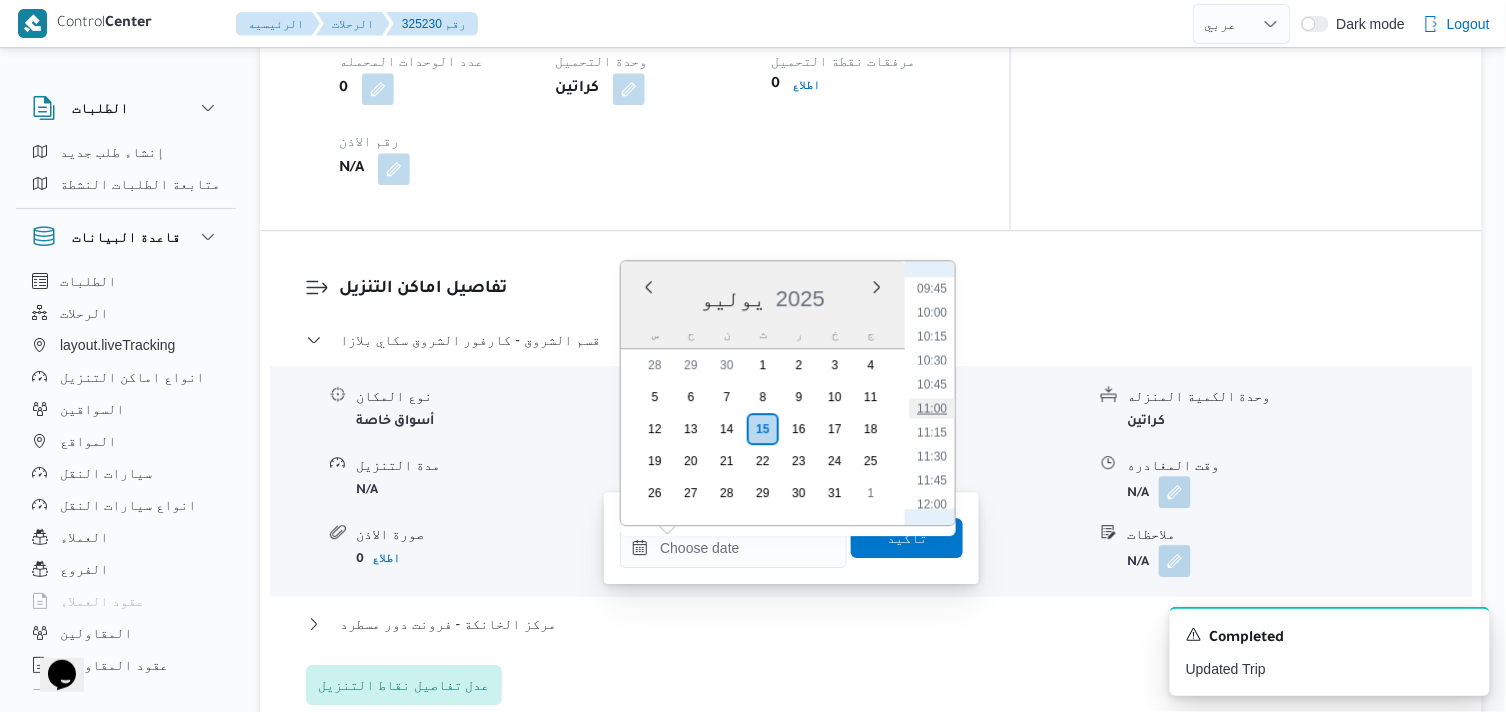 click on "11:00" at bounding box center (932, 408) 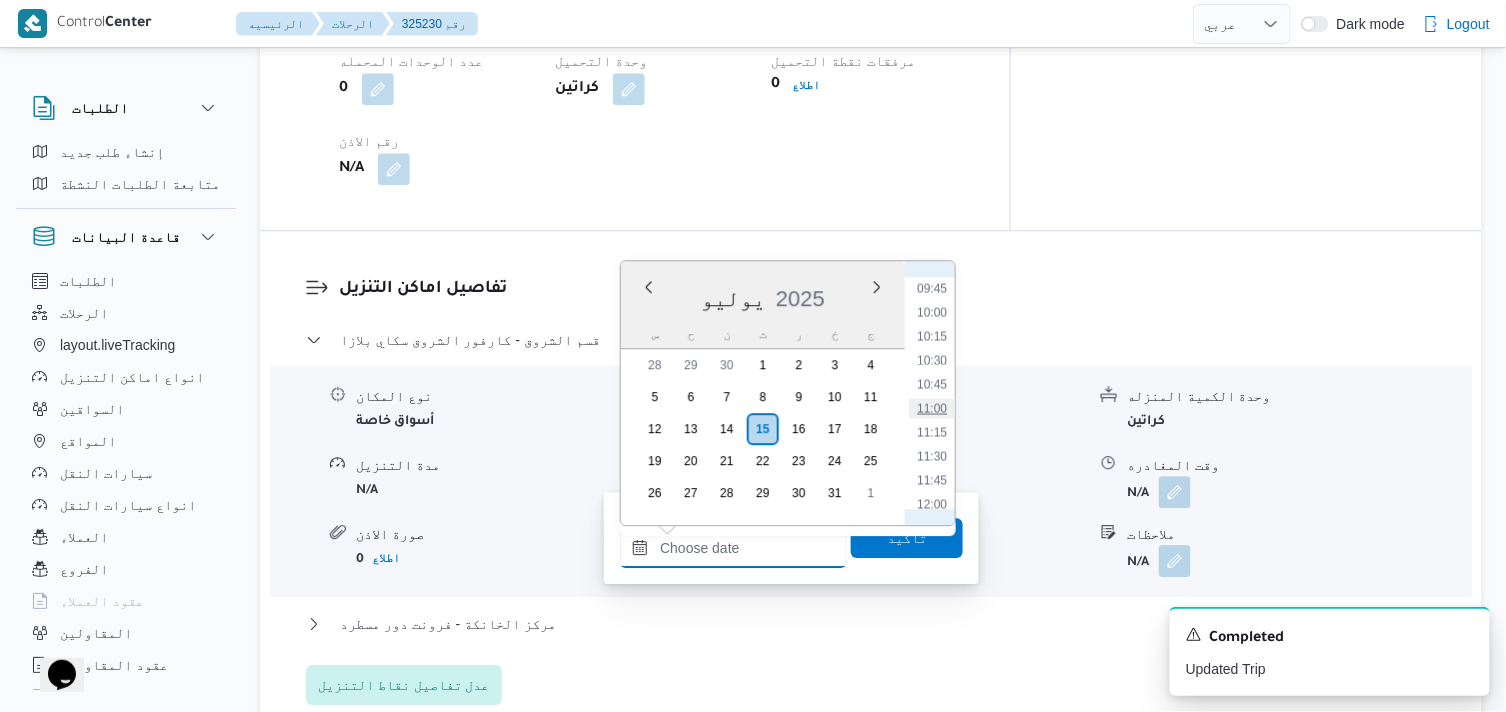 type on "١٥/٠٧/٢٠٢٥ ١١:٠٠" 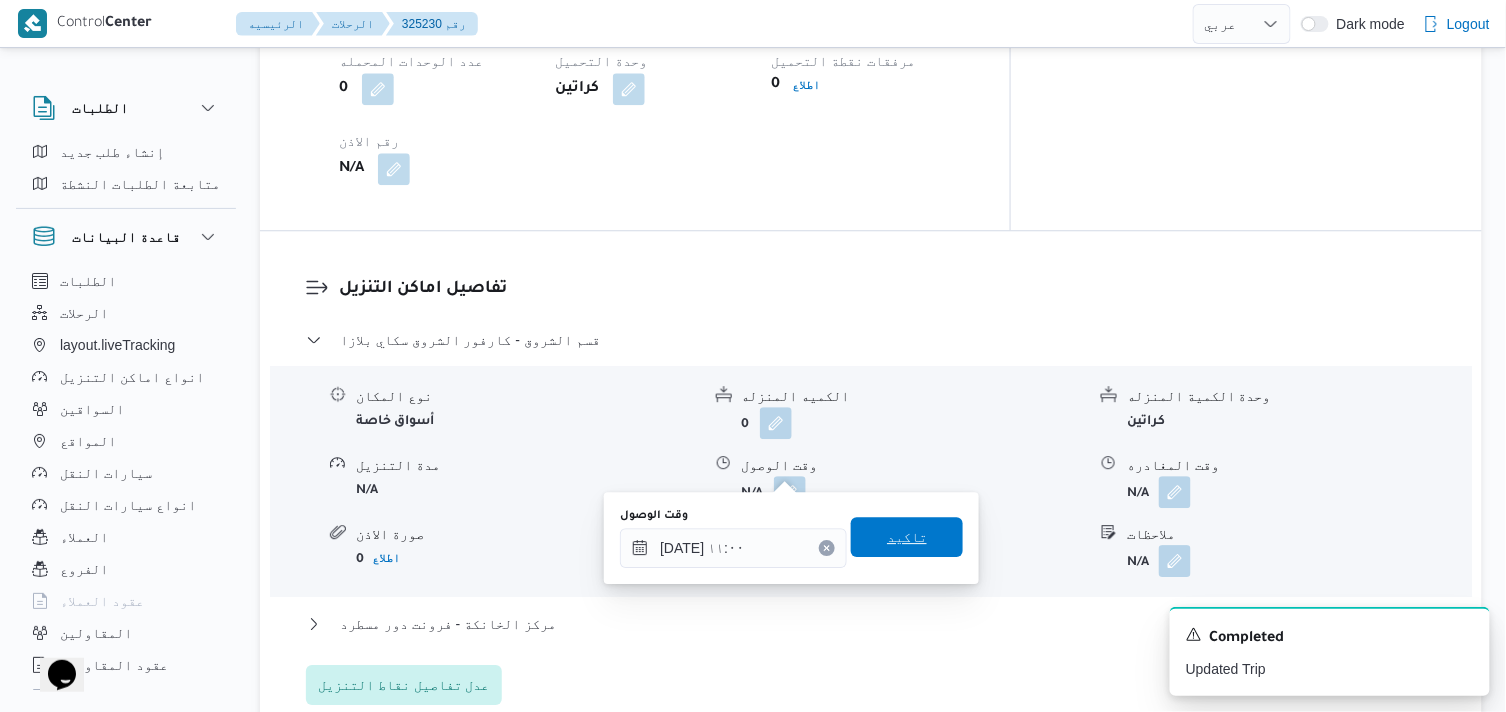 click on "تاكيد" at bounding box center (907, 537) 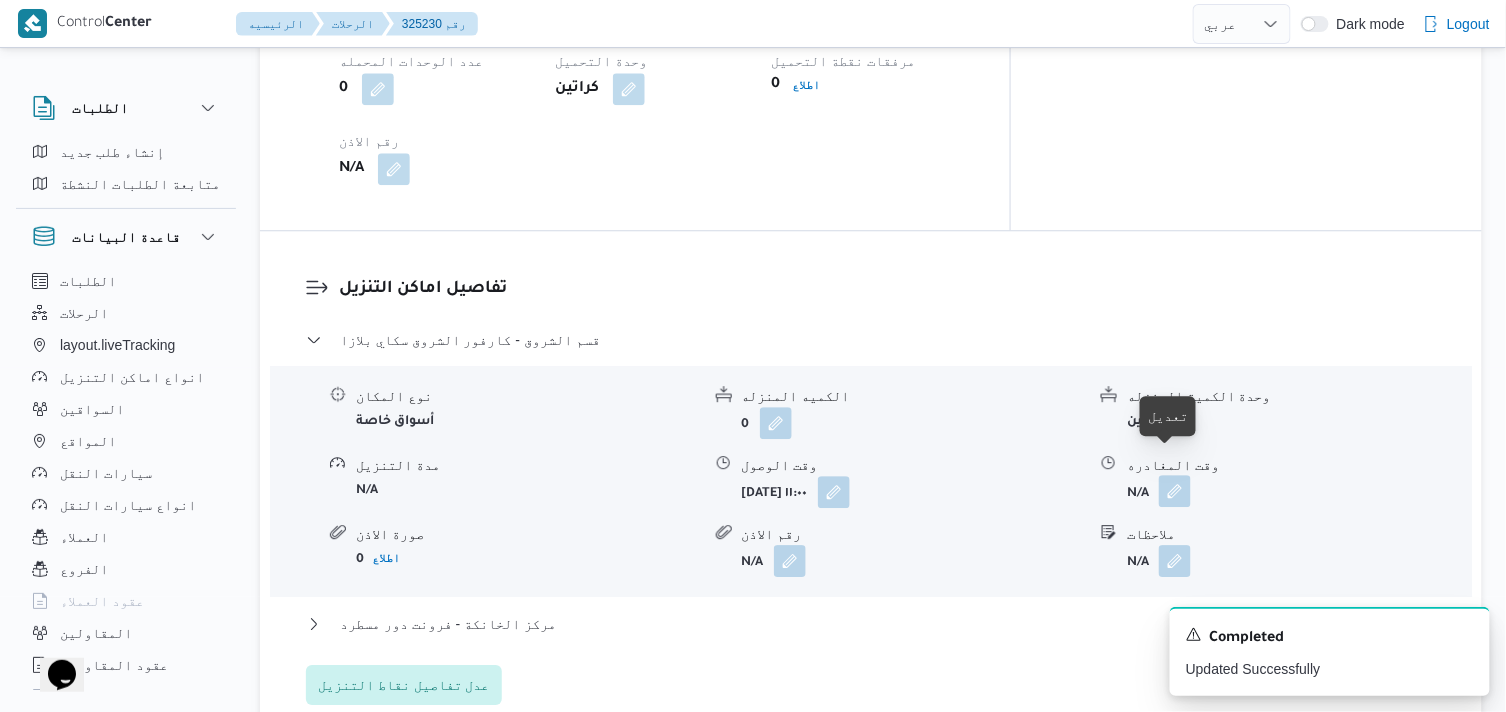 click at bounding box center [1175, 491] 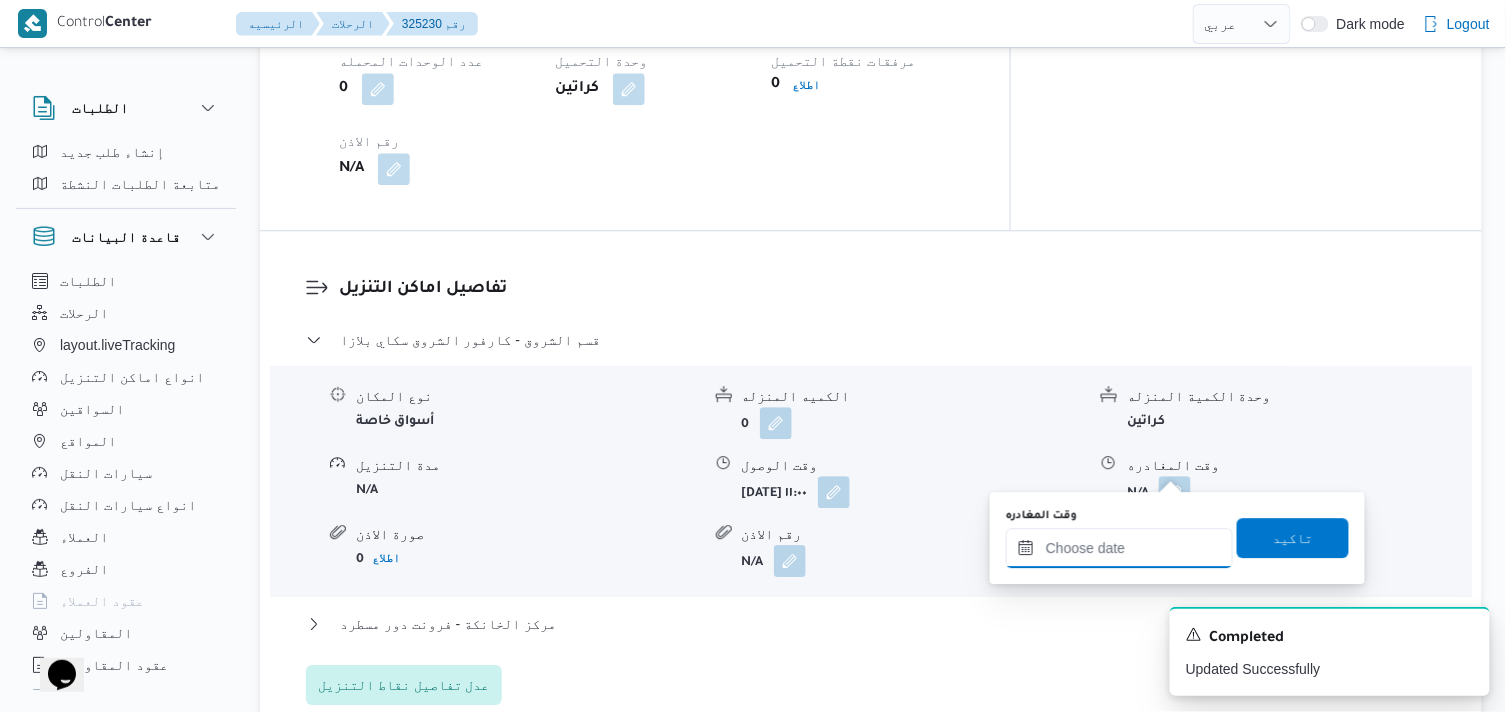 click on "وقت المغادره" at bounding box center [1119, 548] 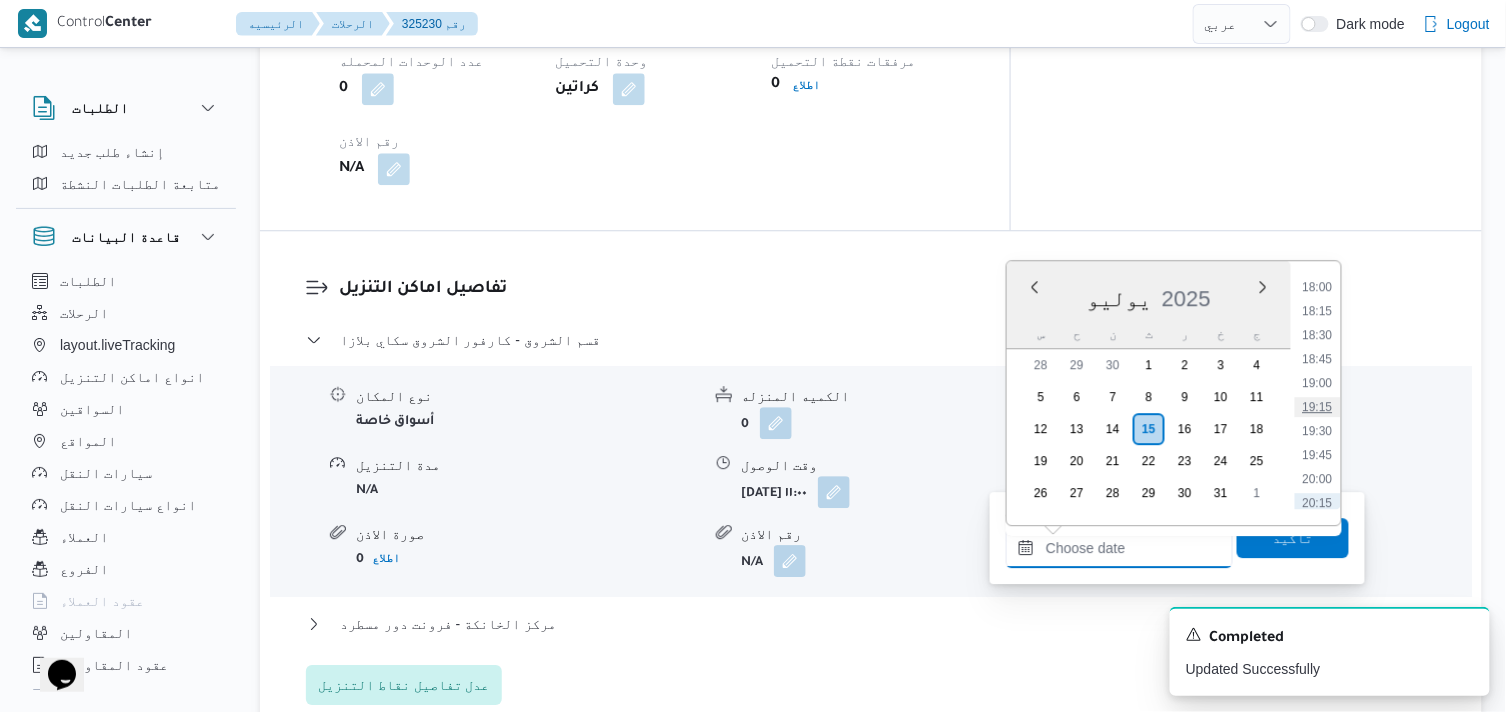 scroll, scrollTop: 1491, scrollLeft: 0, axis: vertical 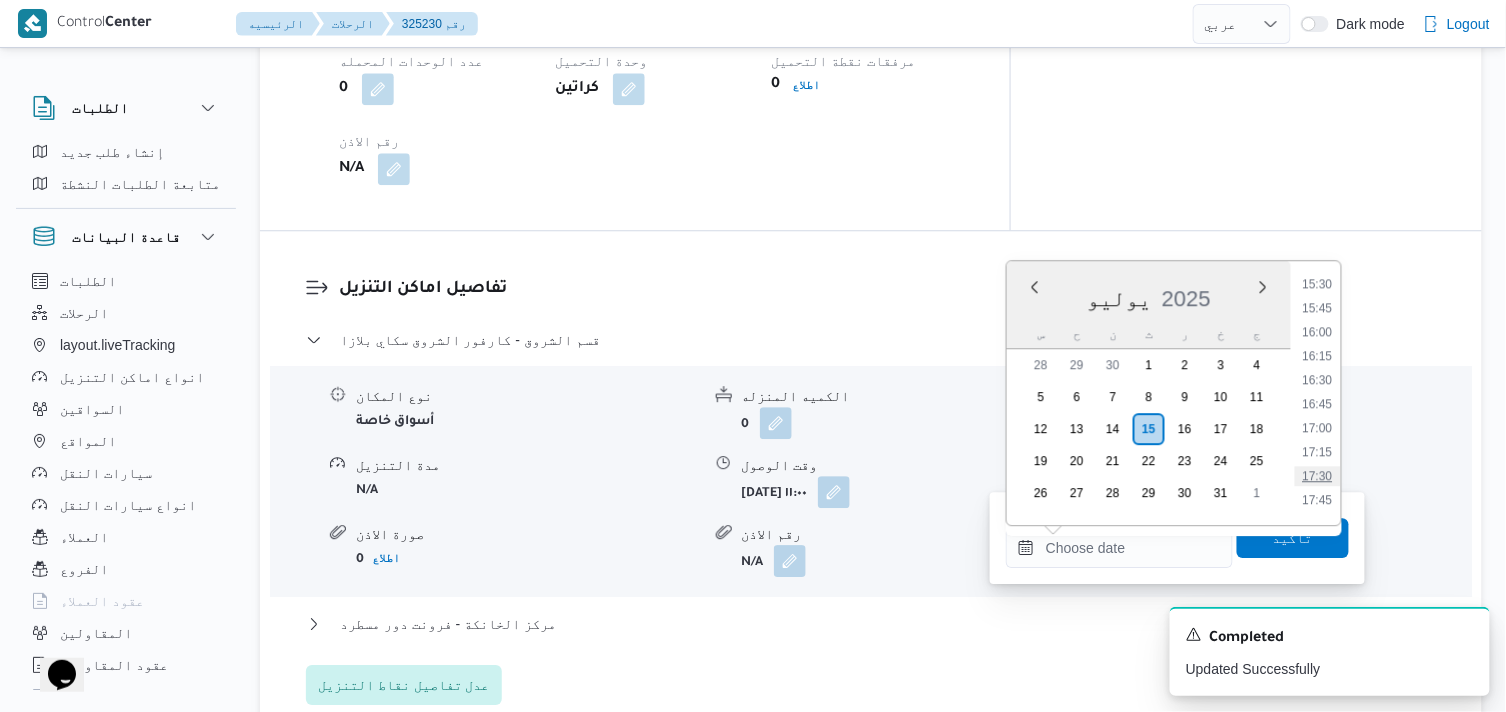 click on "17:30" at bounding box center (1318, 476) 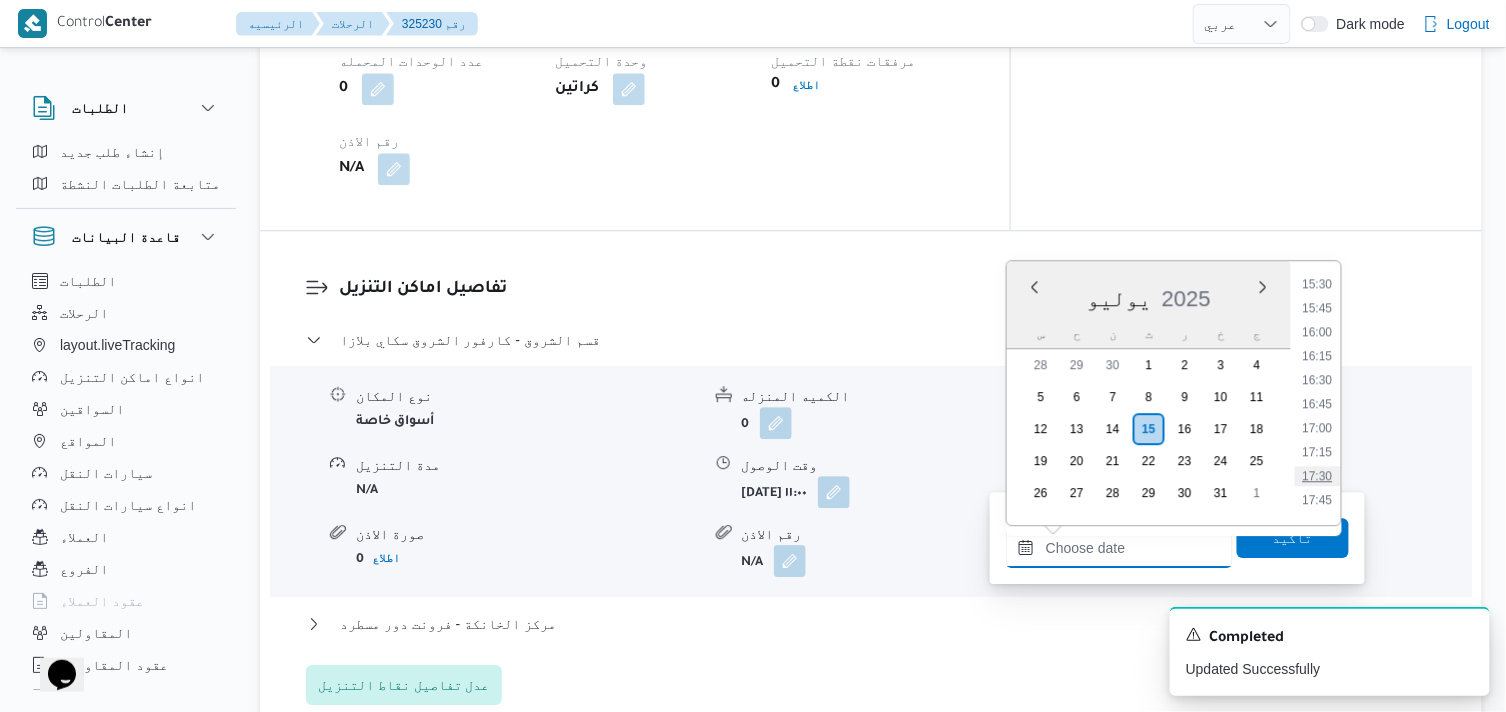 type on "١٥/٠٧/٢٠٢٥ ١٧:٣٠" 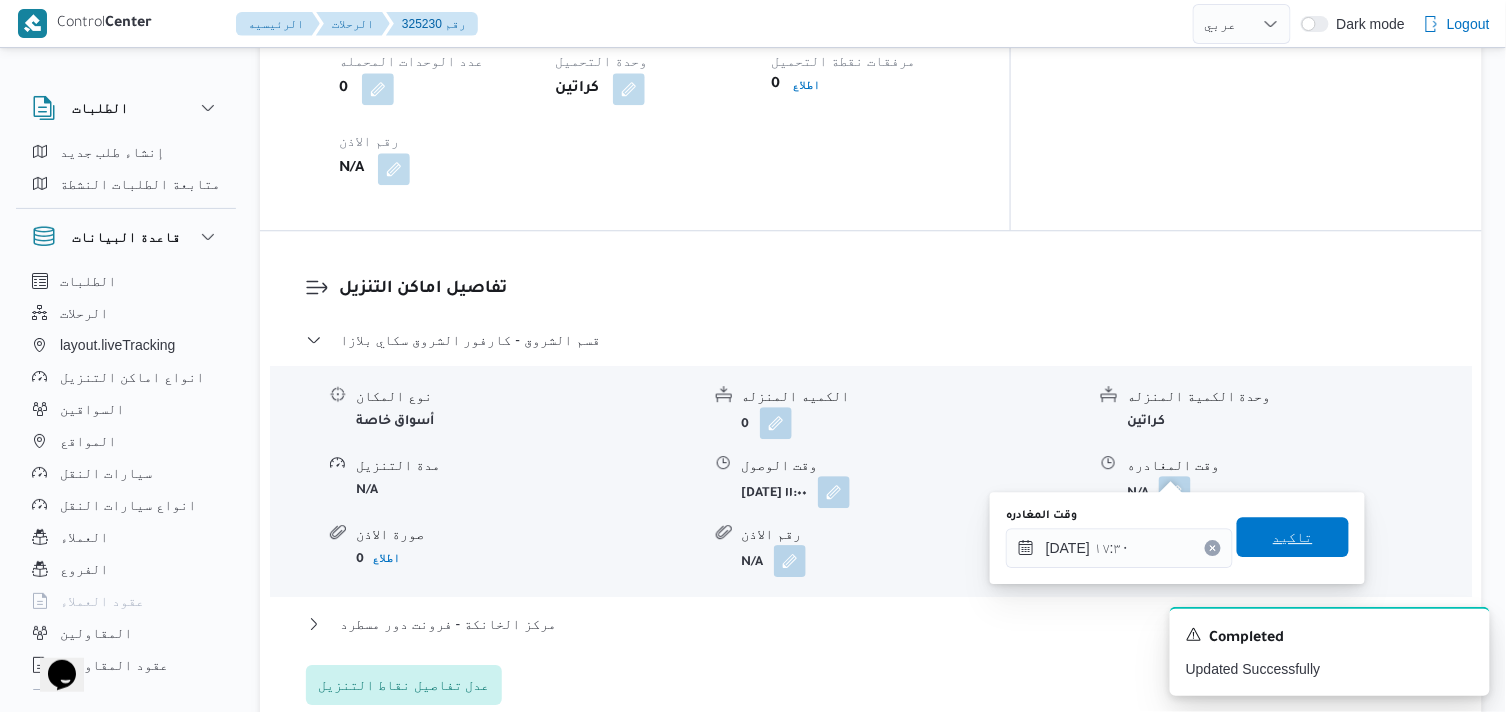 click on "تاكيد" at bounding box center [1293, 537] 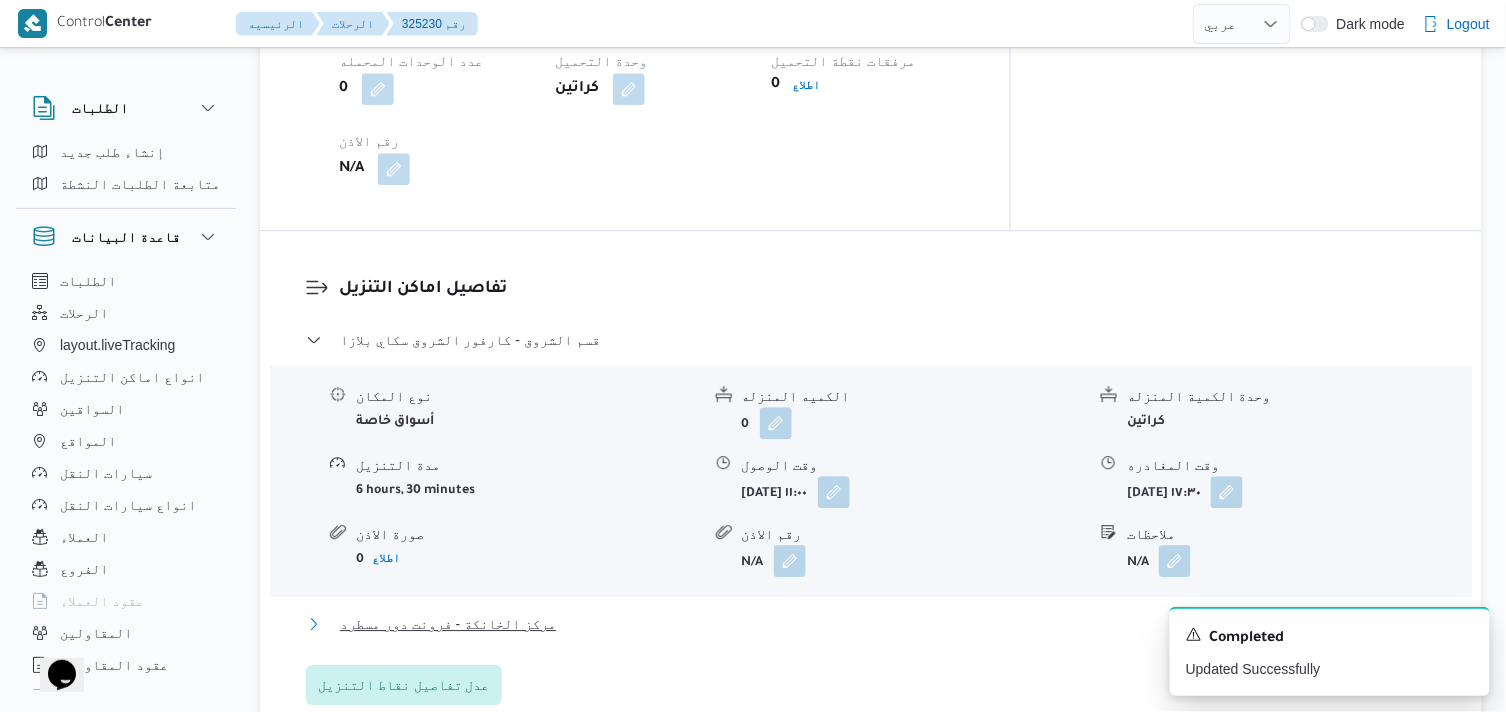 click on "مركز الخانكة -
فرونت دور مسطرد" at bounding box center (448, 624) 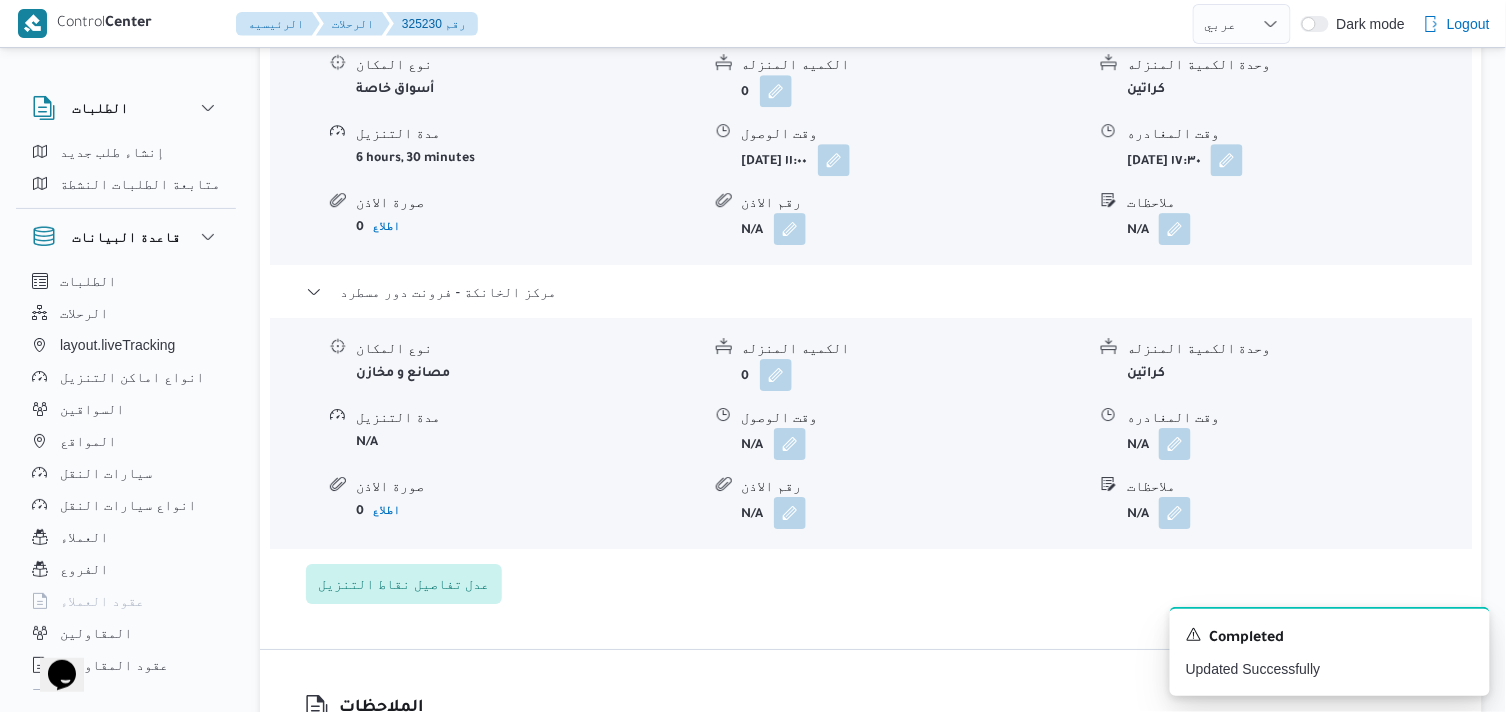 scroll, scrollTop: 1777, scrollLeft: 0, axis: vertical 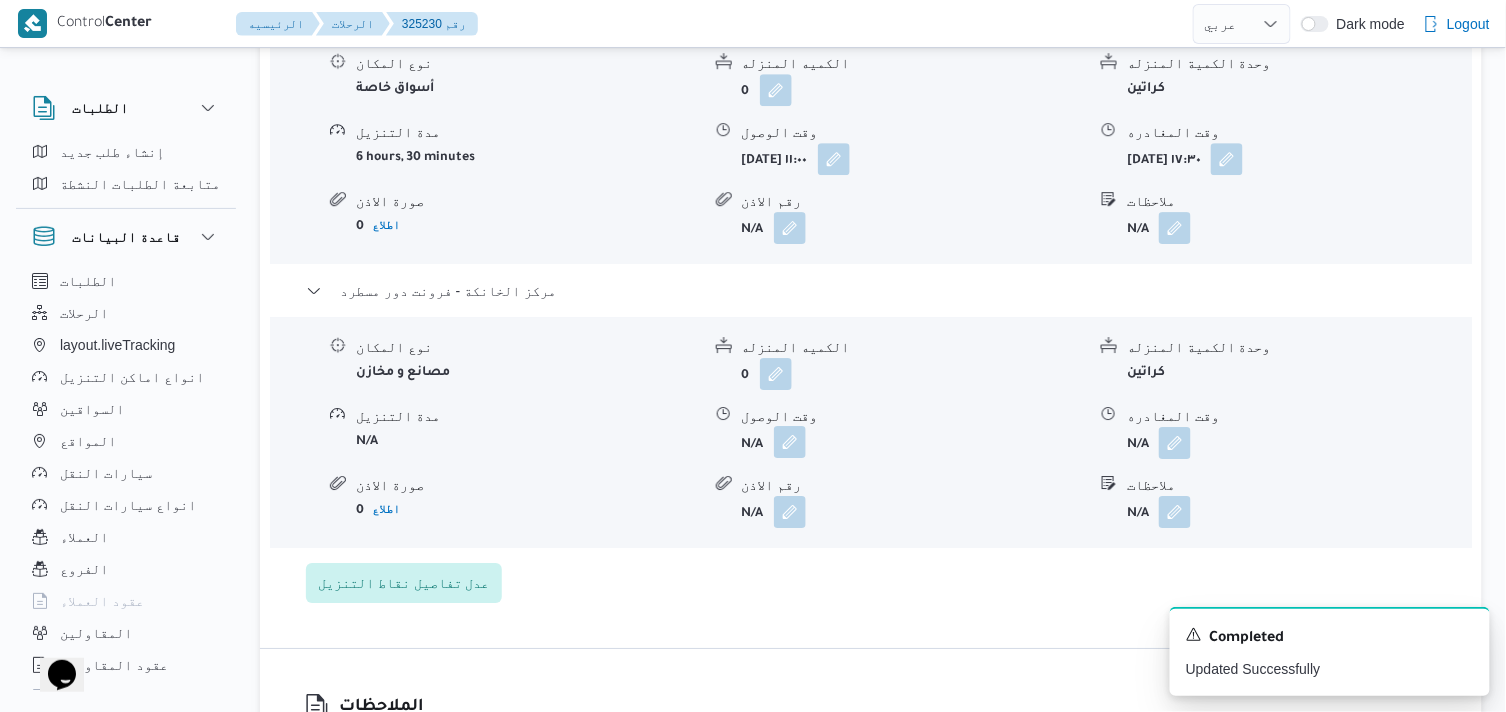 click at bounding box center (790, 442) 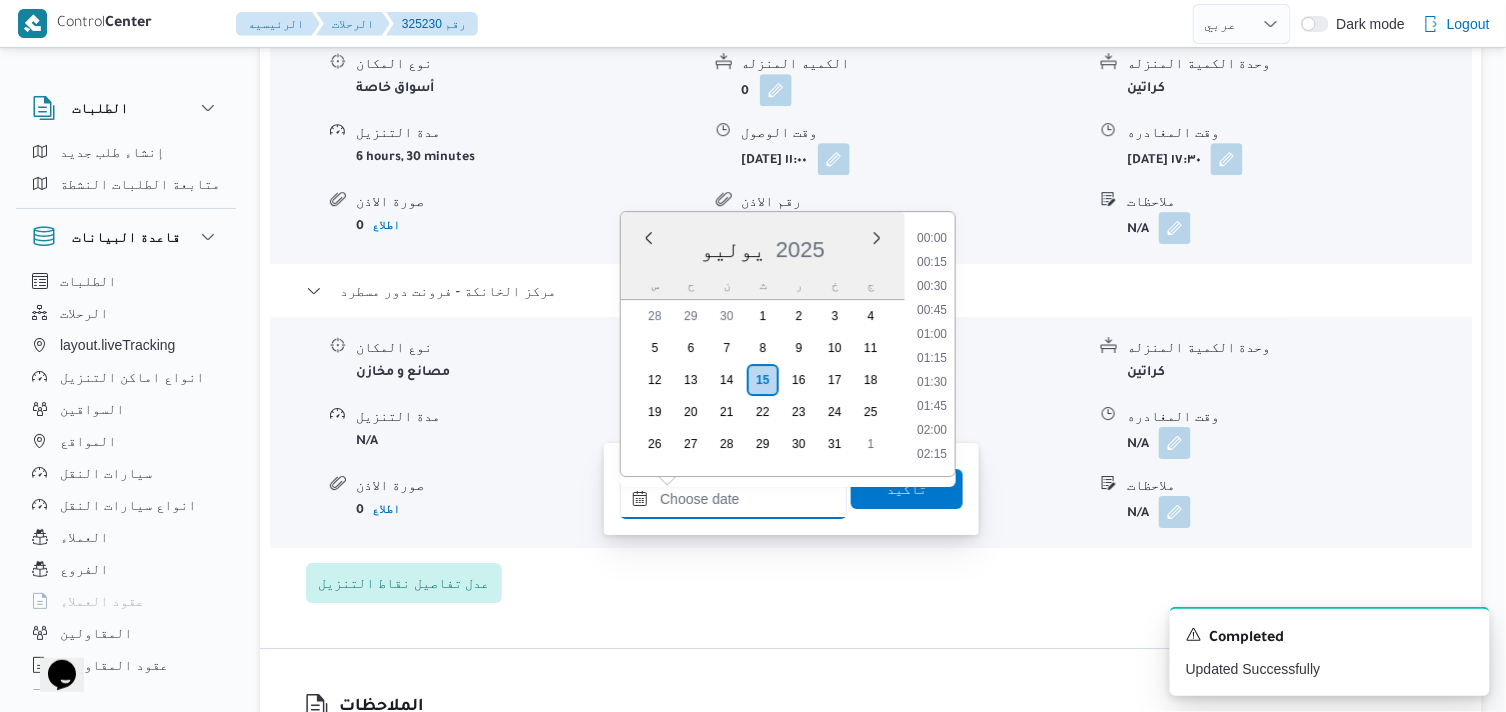 click on "وقت الوصول" at bounding box center [733, 499] 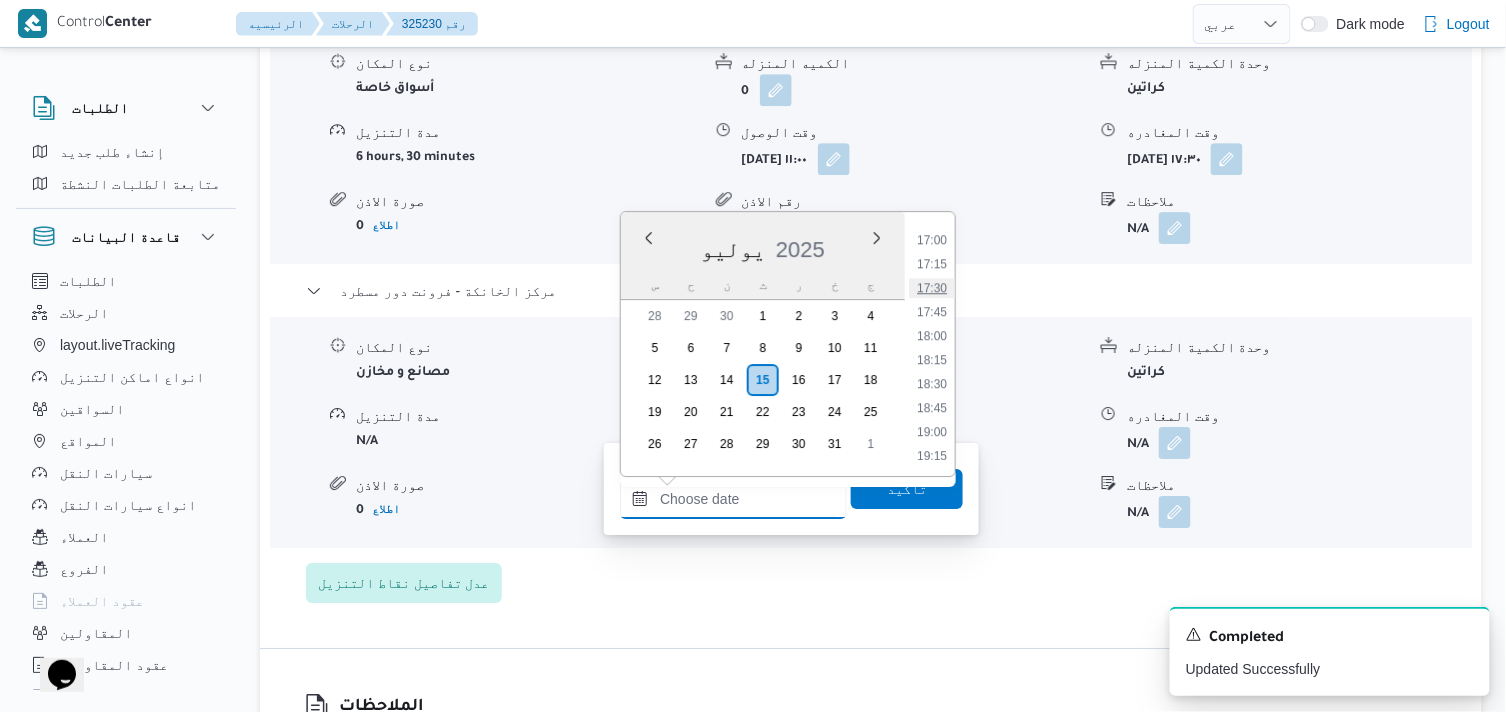 scroll, scrollTop: 1602, scrollLeft: 0, axis: vertical 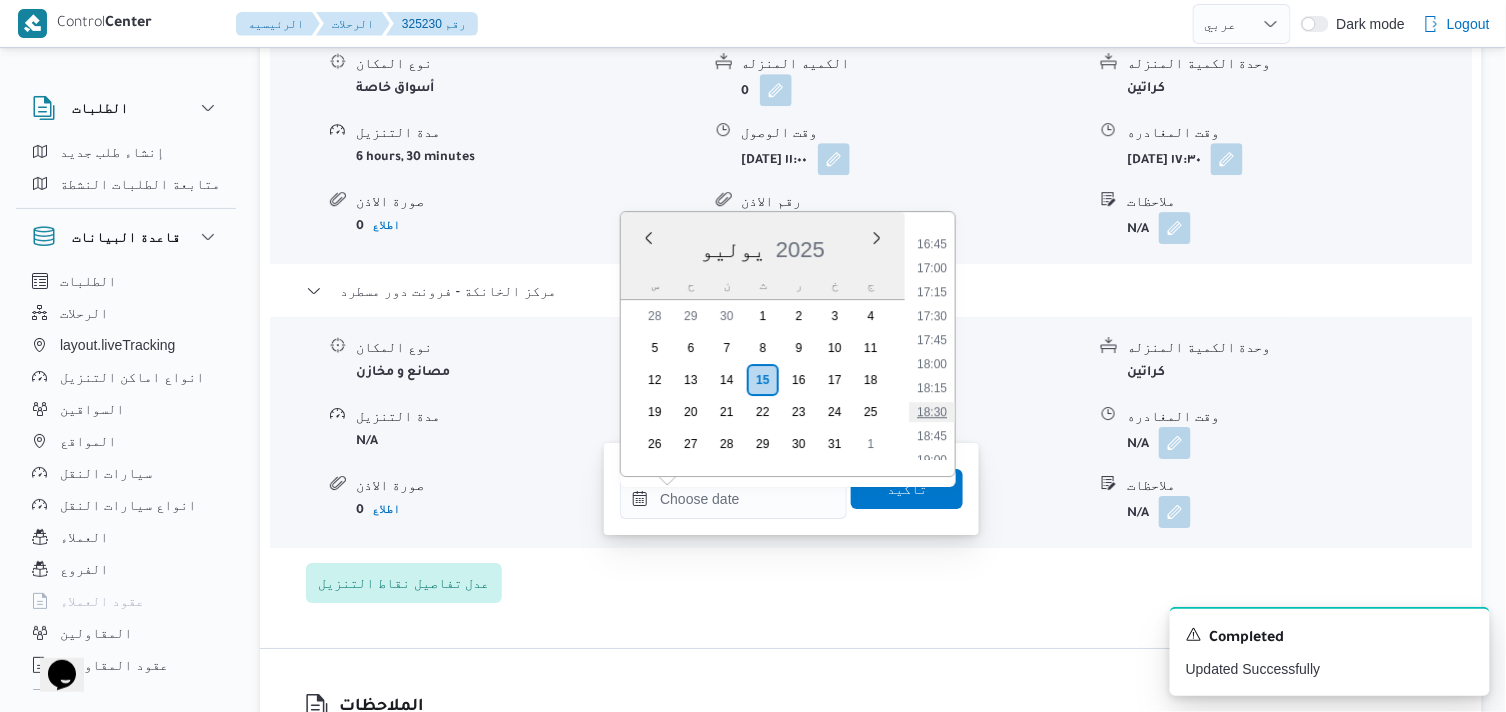 click on "18:30" at bounding box center [932, 412] 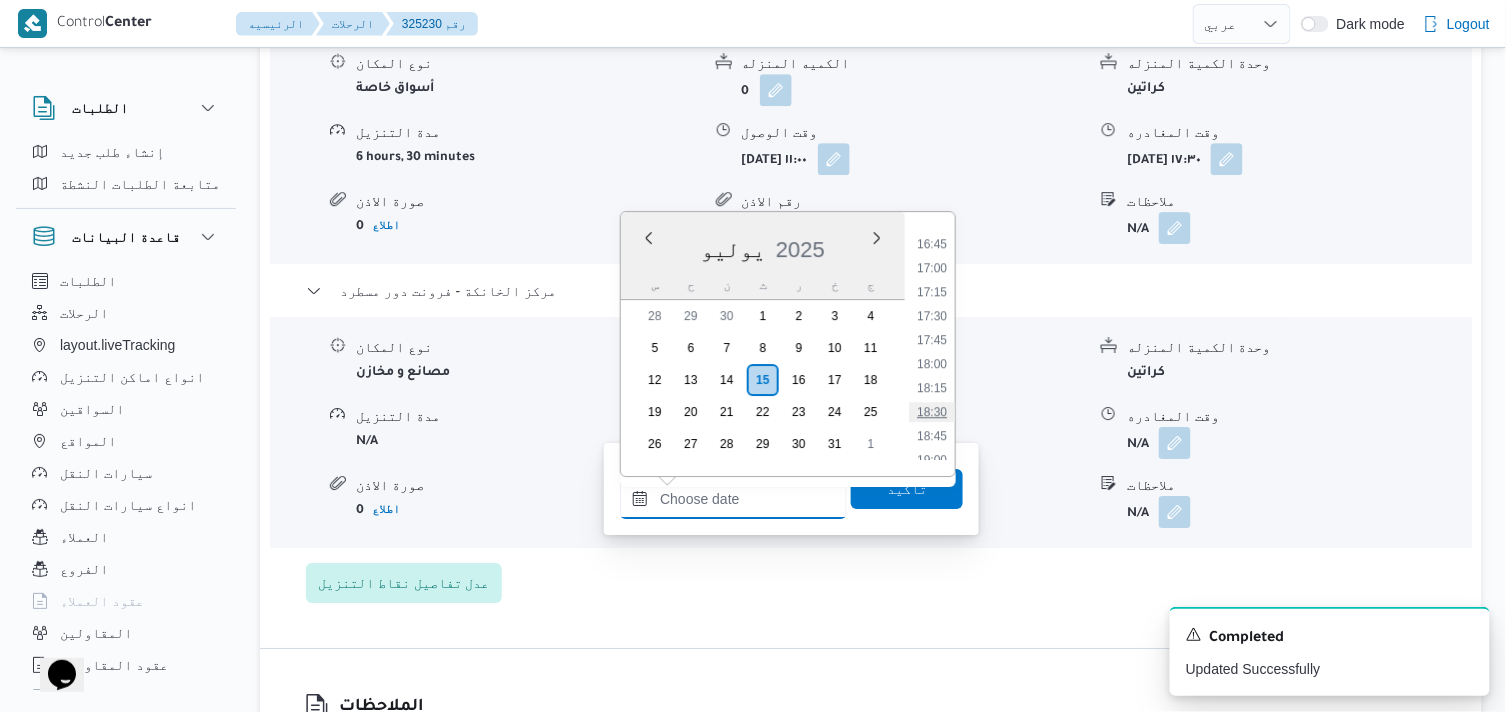 type on "١٥/٠٧/٢٠٢٥ ١٨:٣٠" 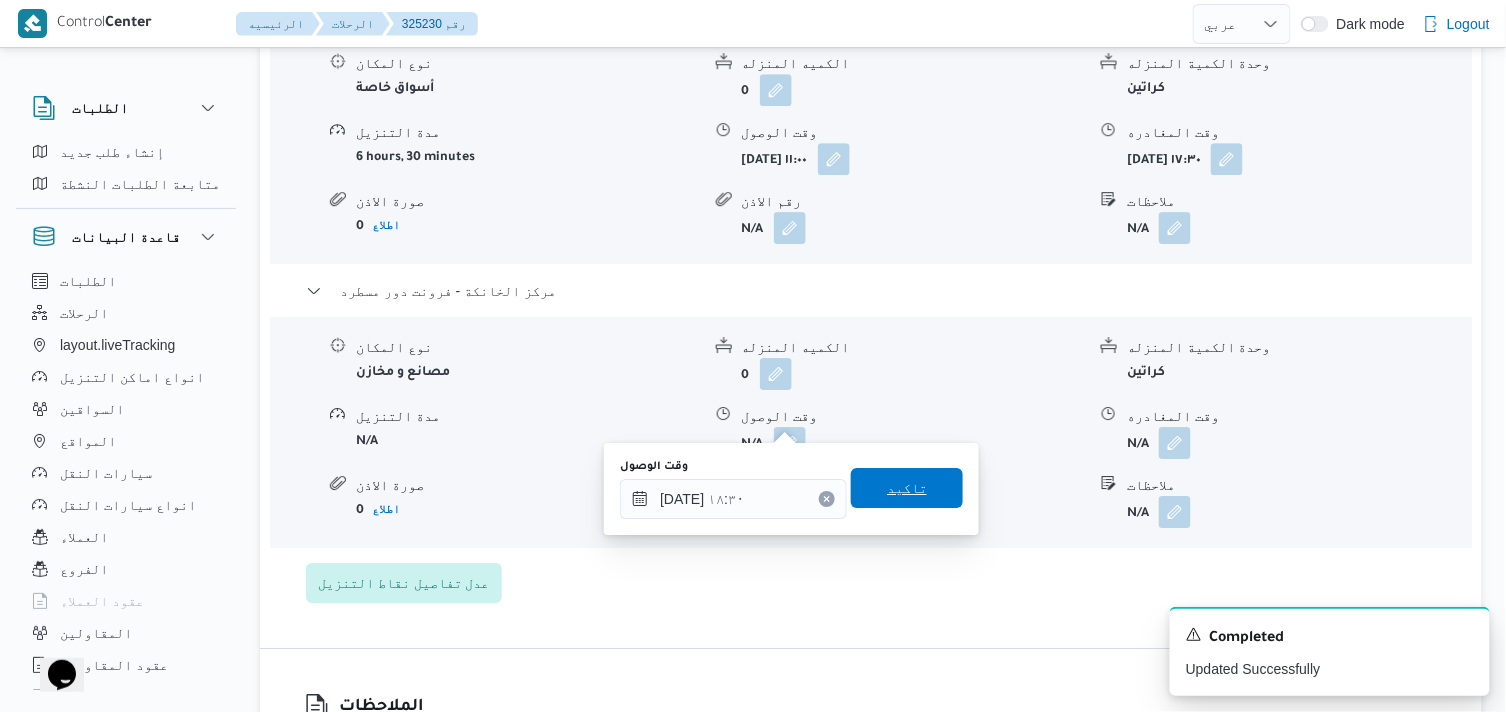 click on "تاكيد" at bounding box center [907, 488] 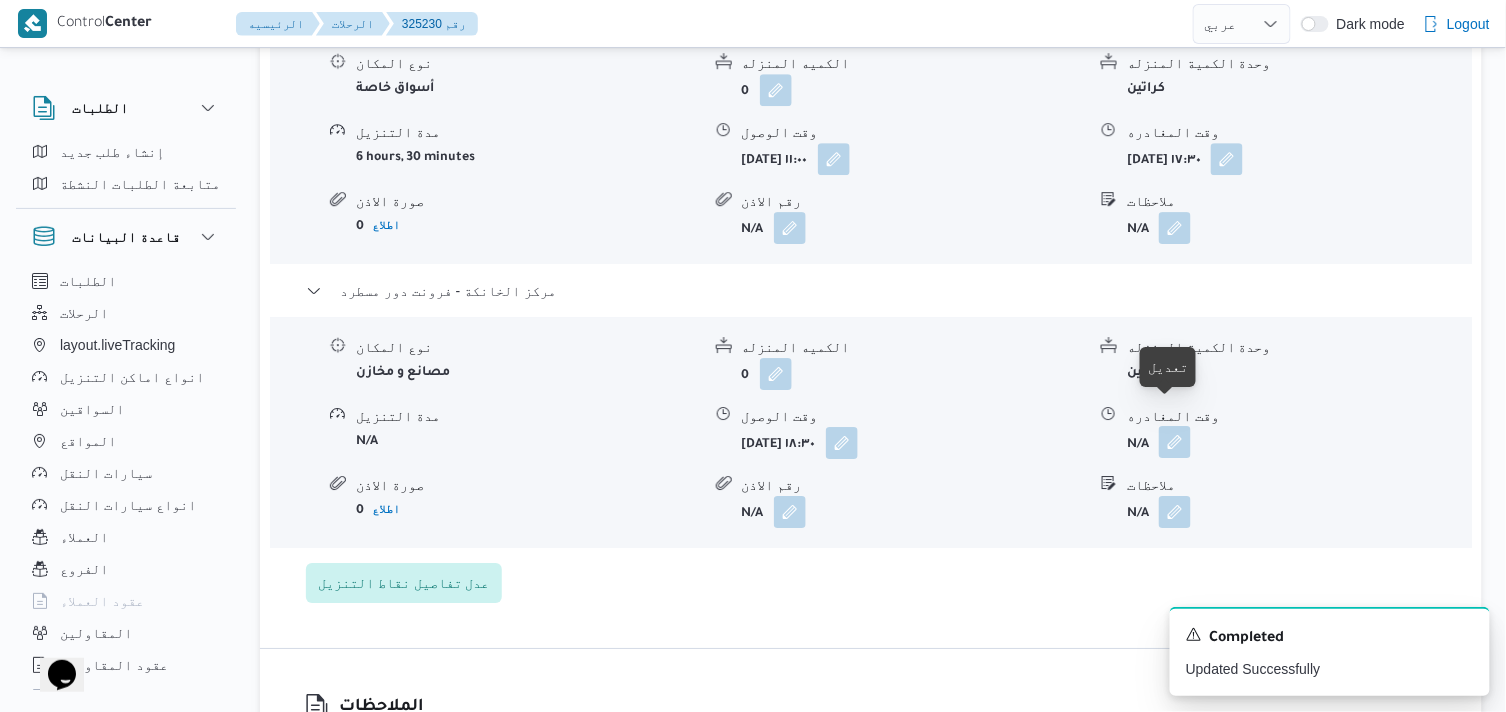 click at bounding box center [1175, 442] 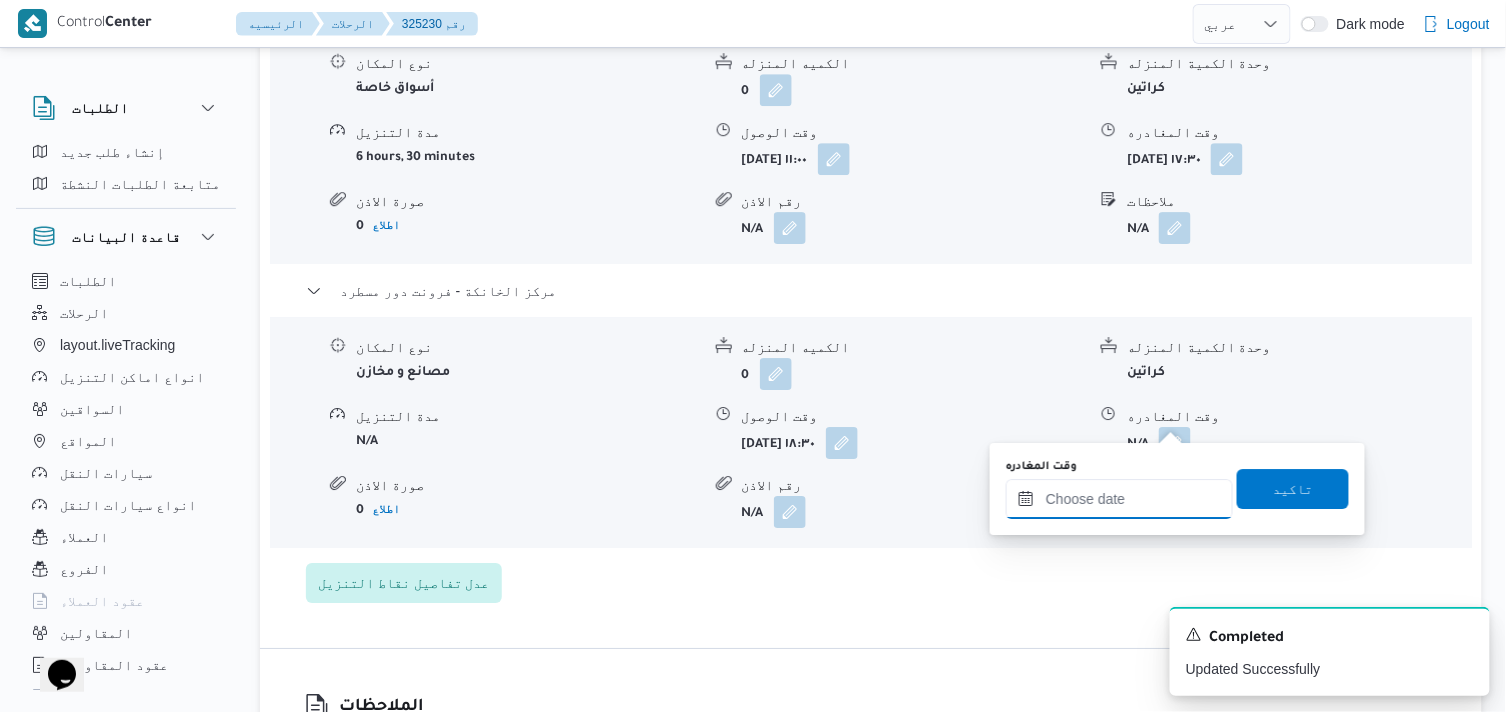 click on "وقت المغادره" at bounding box center [1119, 499] 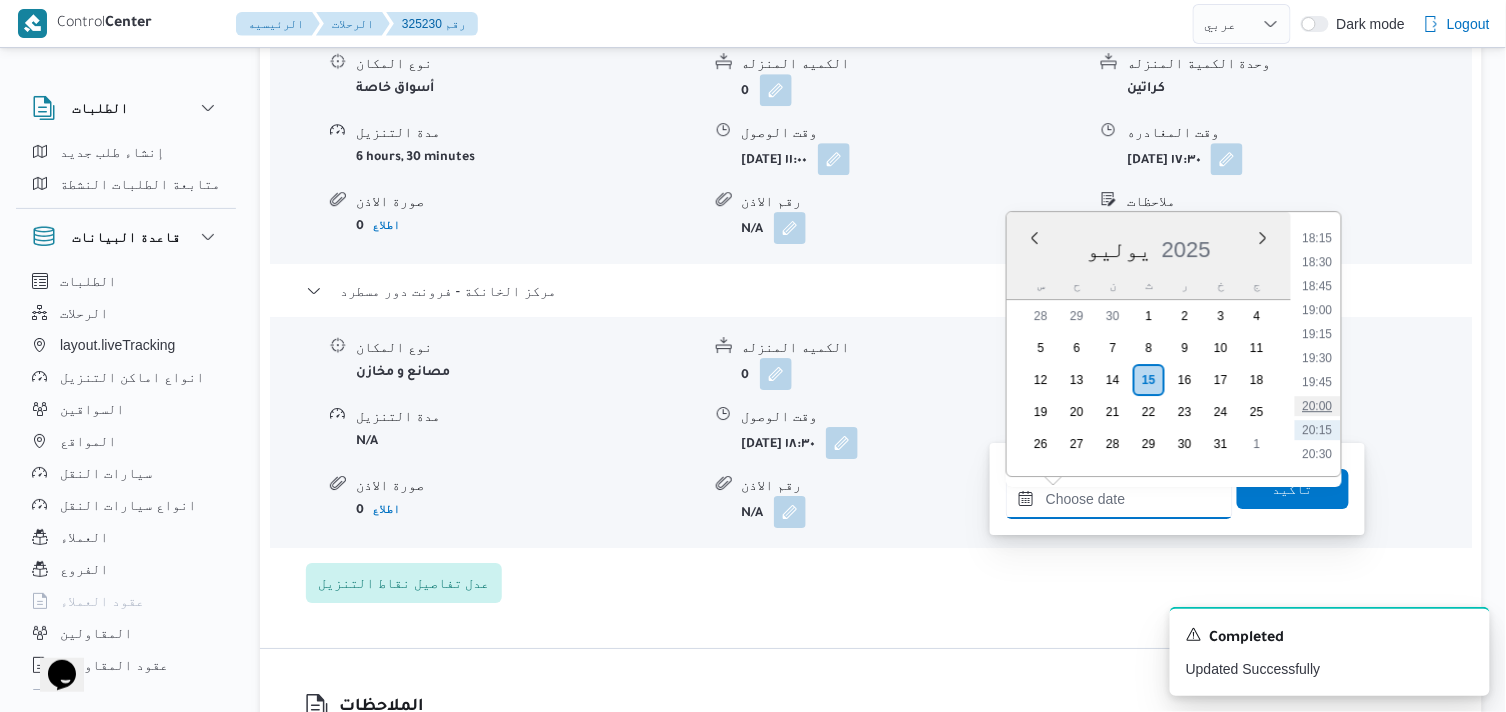 scroll, scrollTop: 1713, scrollLeft: 0, axis: vertical 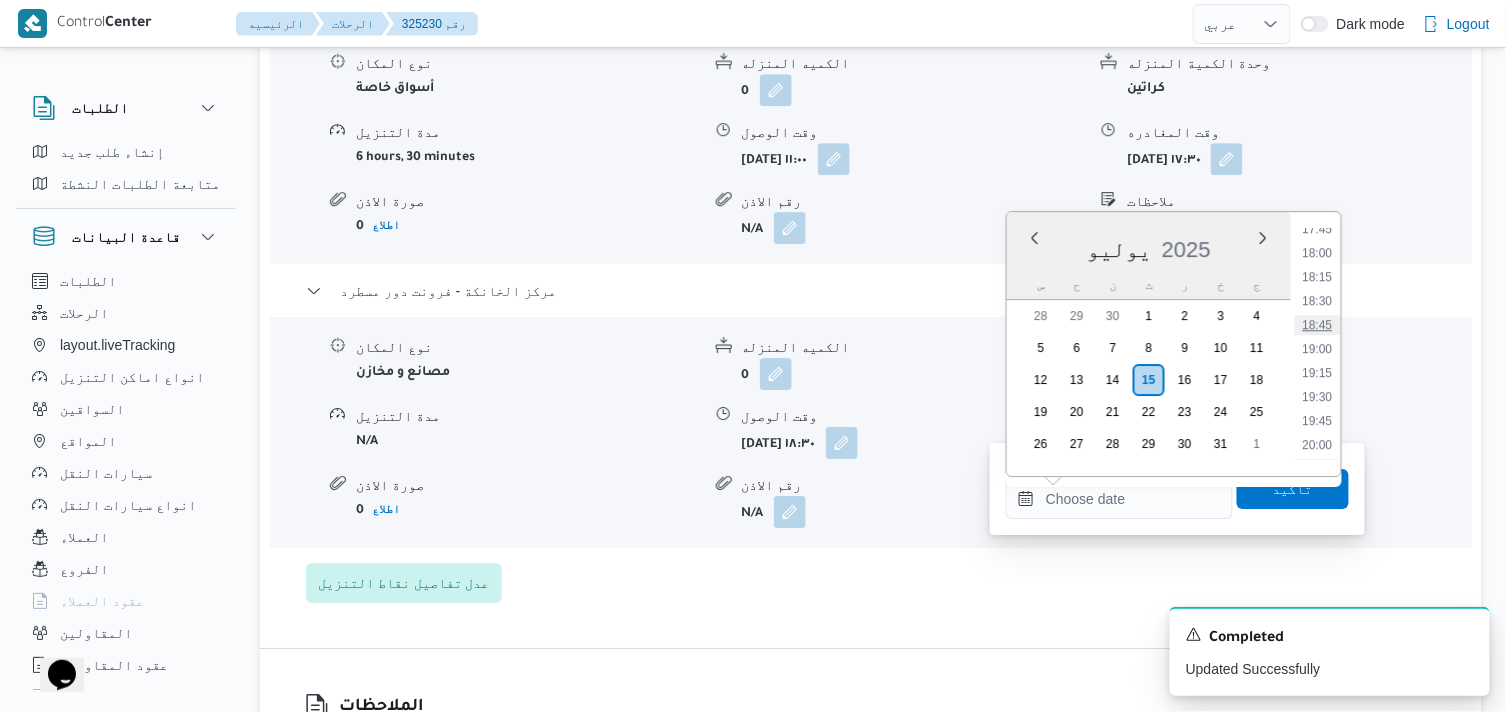 click on "18:45" at bounding box center [1318, 325] 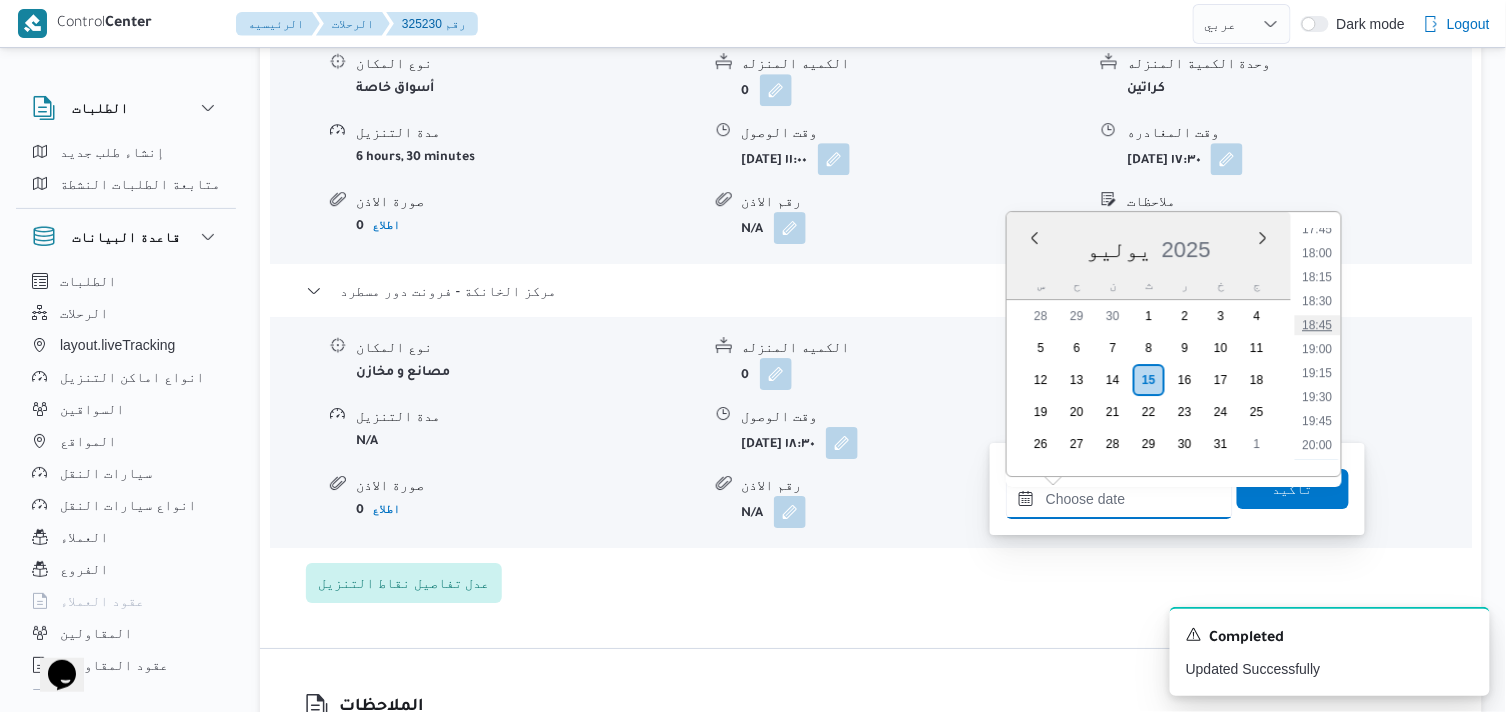 type on "١٥/٠٧/٢٠٢٥ ١٨:٤٥" 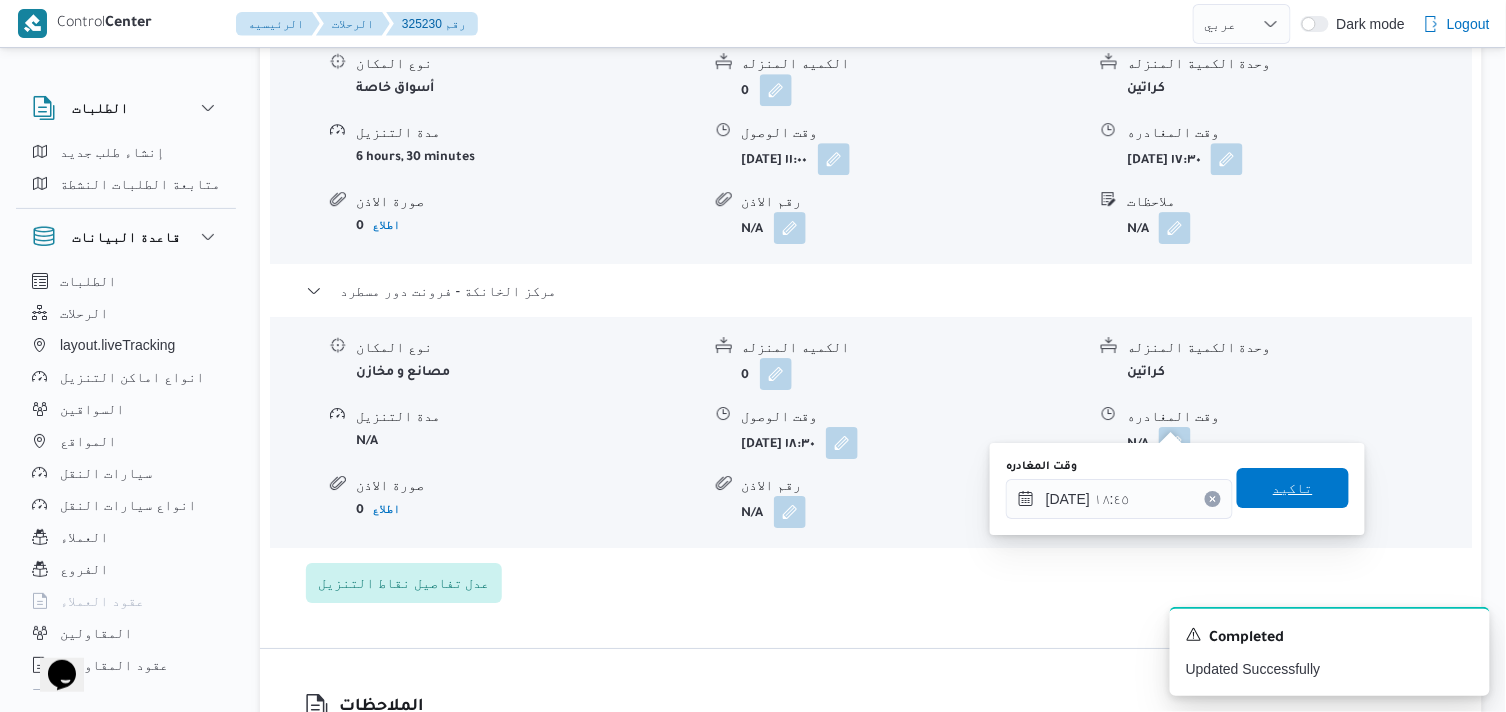 click on "تاكيد" at bounding box center [1293, 488] 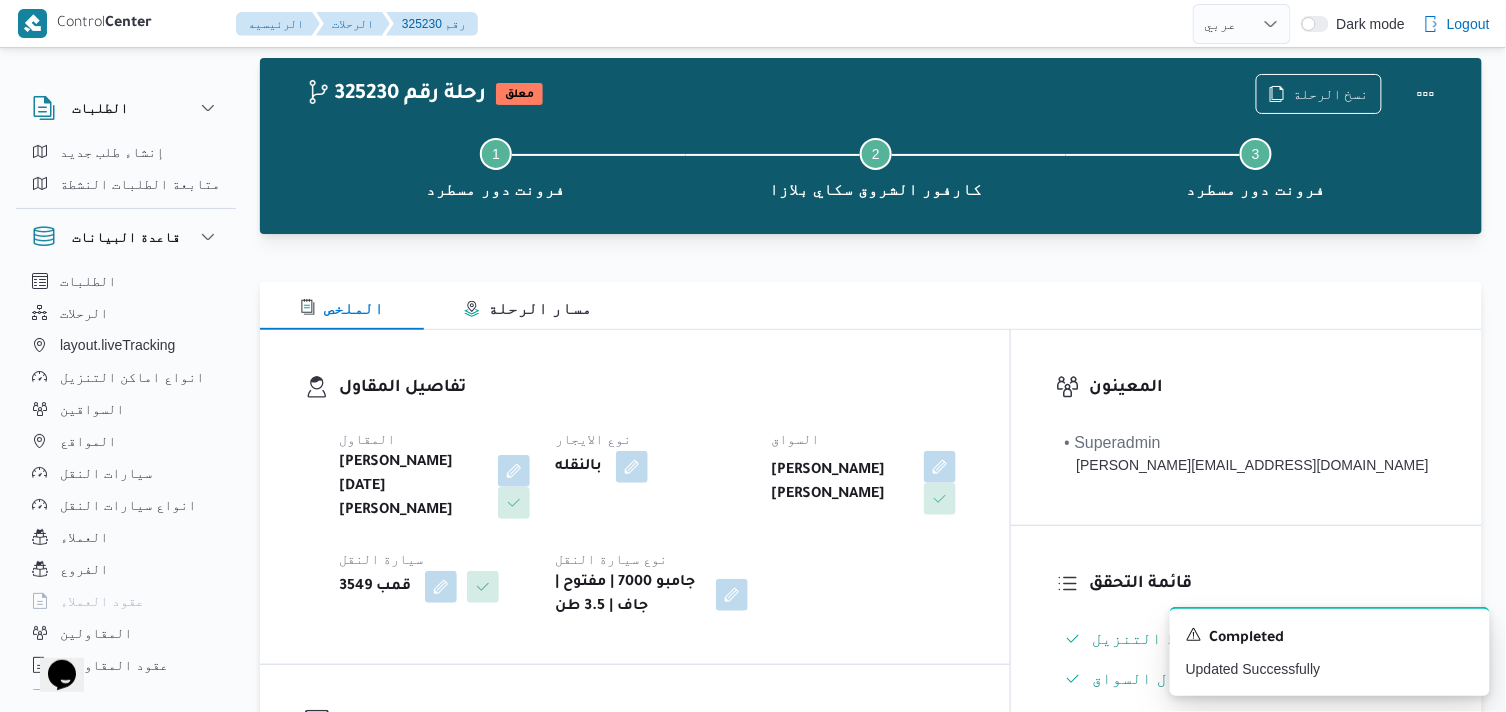 scroll, scrollTop: 0, scrollLeft: 0, axis: both 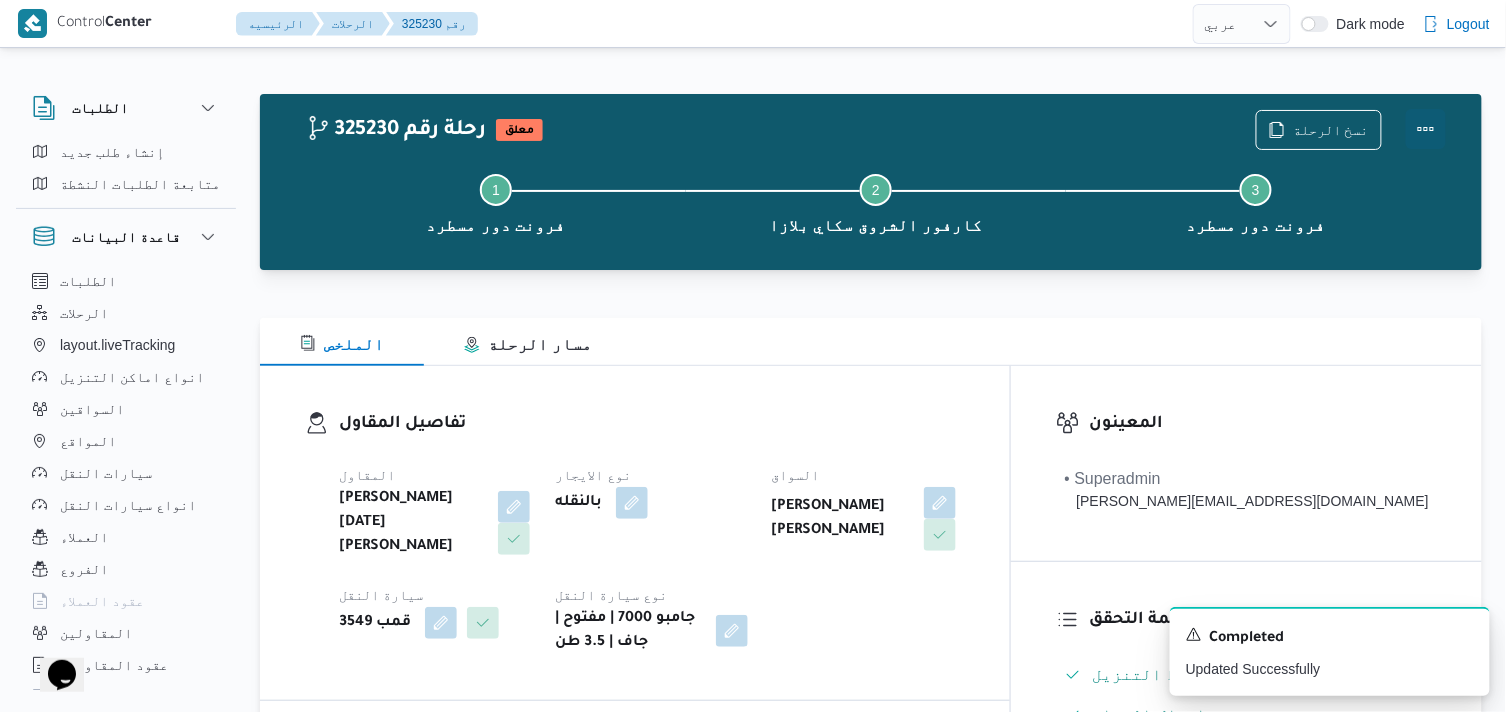 click at bounding box center (1426, 129) 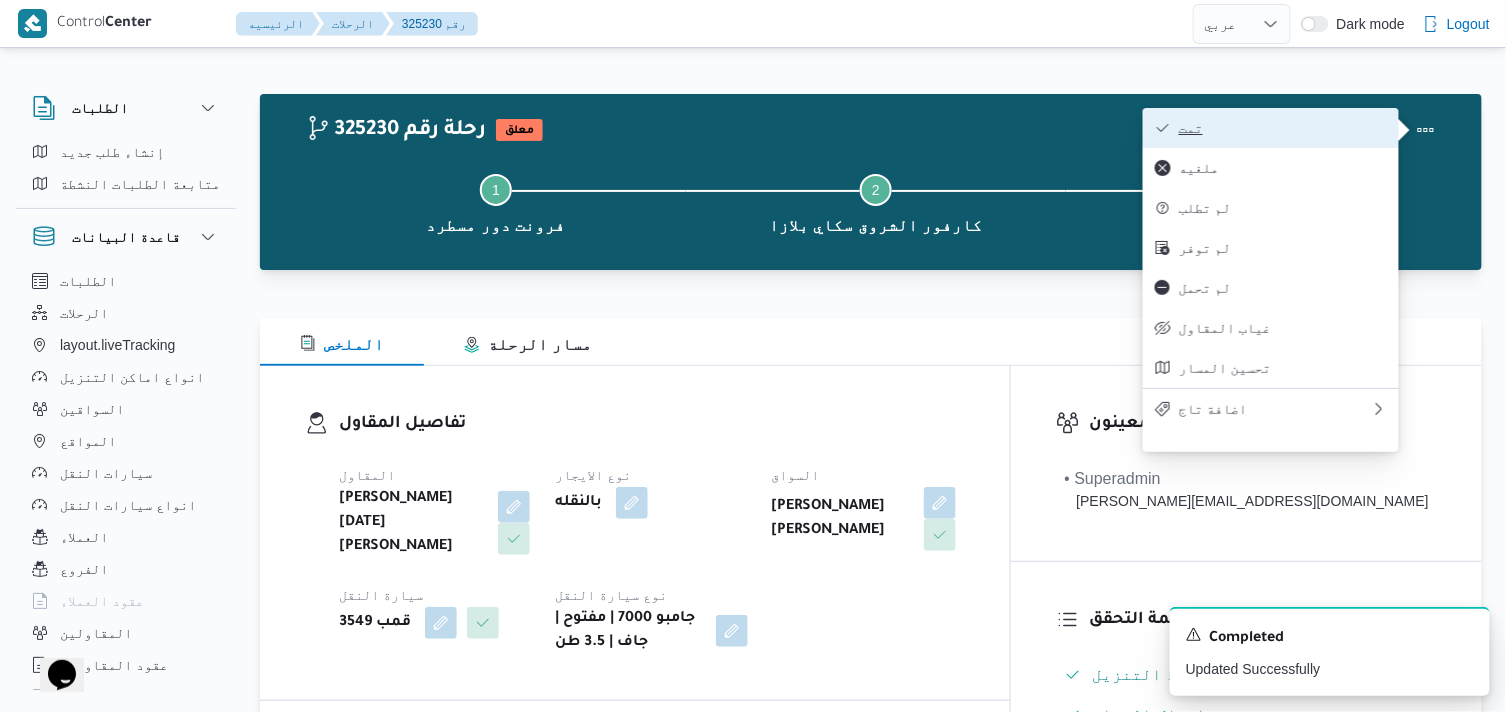 click on "تمت" at bounding box center (1283, 128) 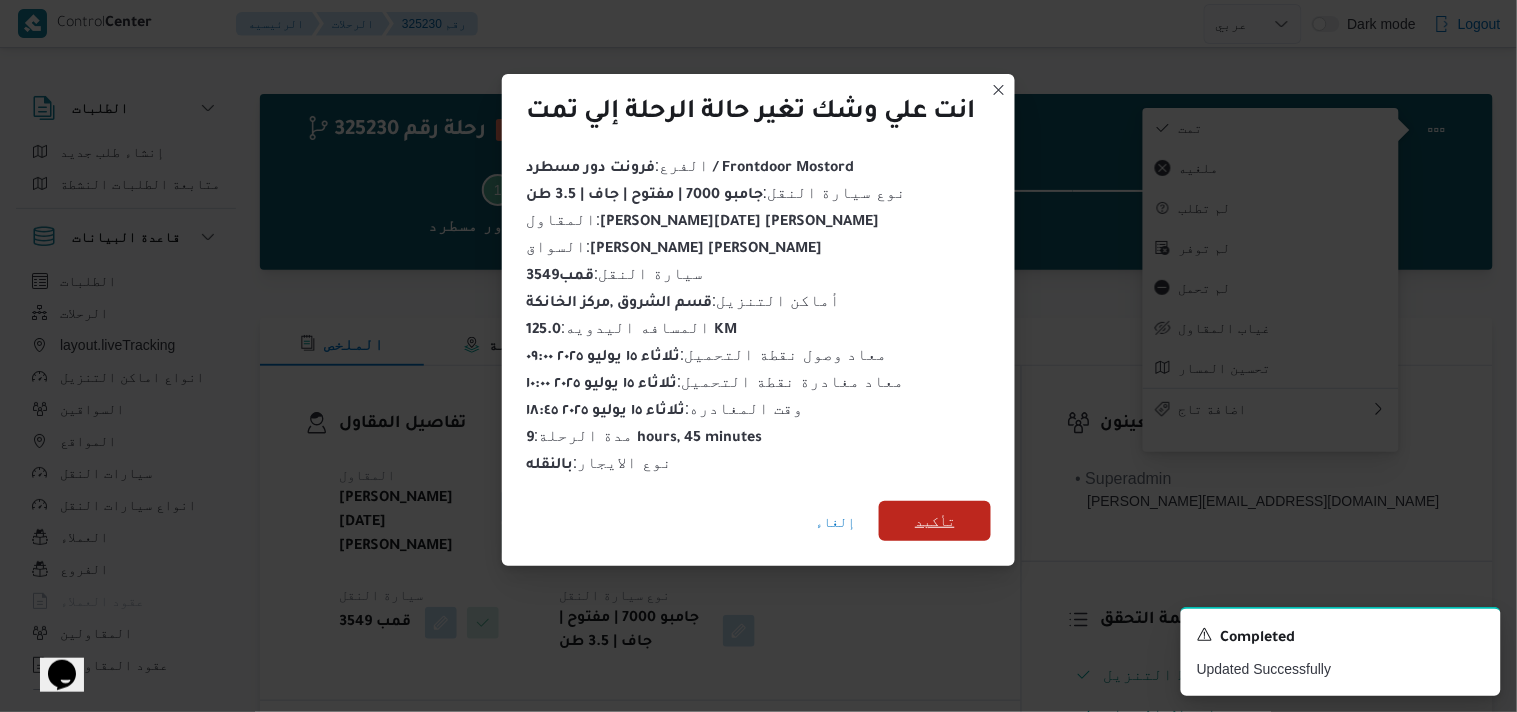 click on "تأكيد" at bounding box center [935, 521] 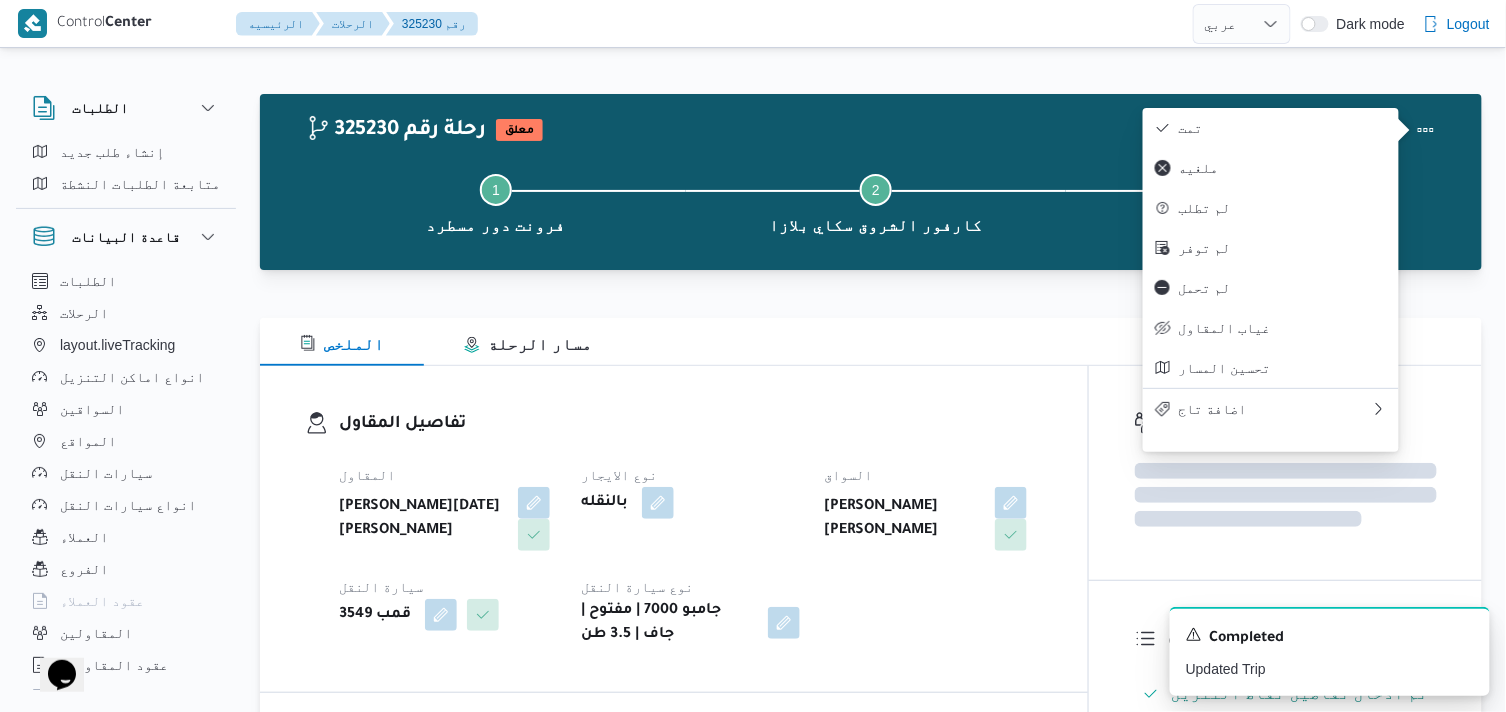 click on "نوع الايجار" at bounding box center (690, 475) 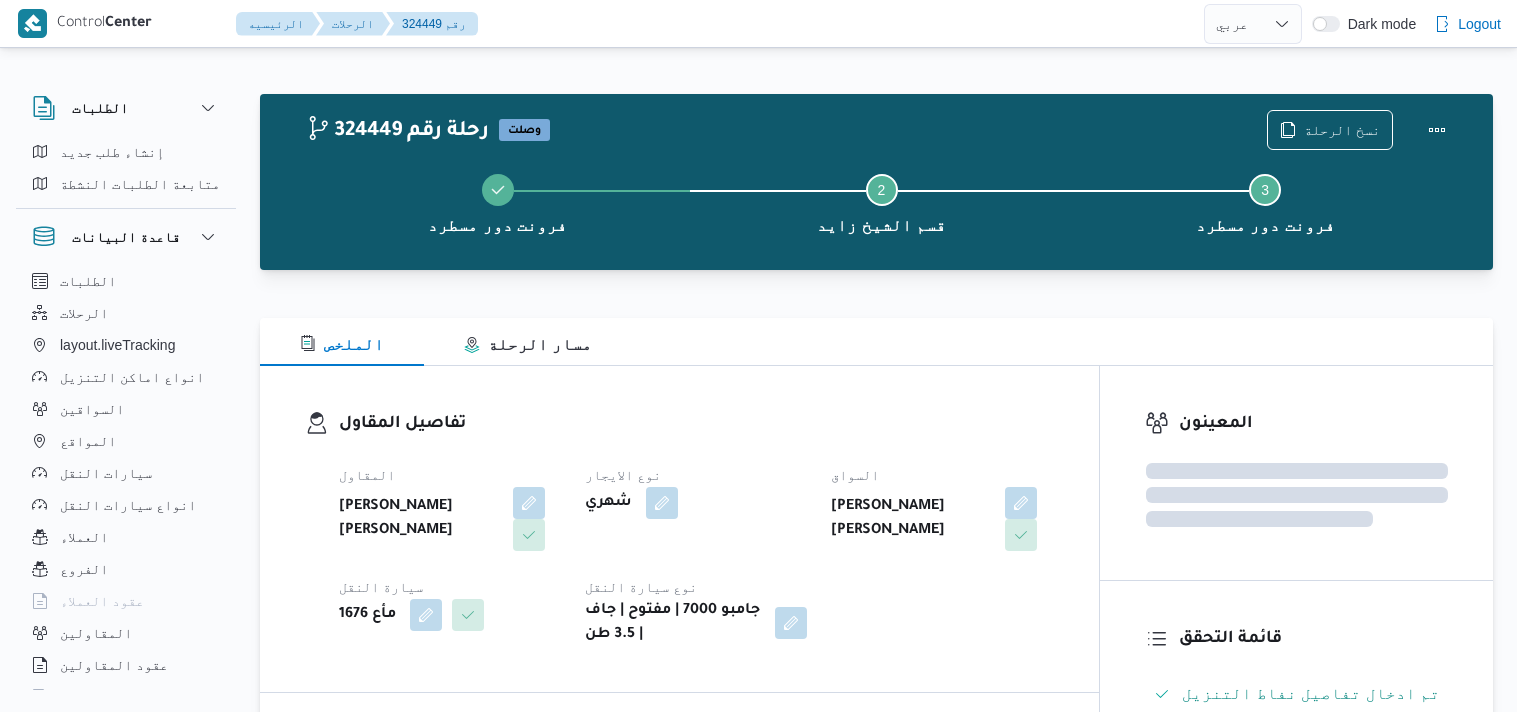select on "ar" 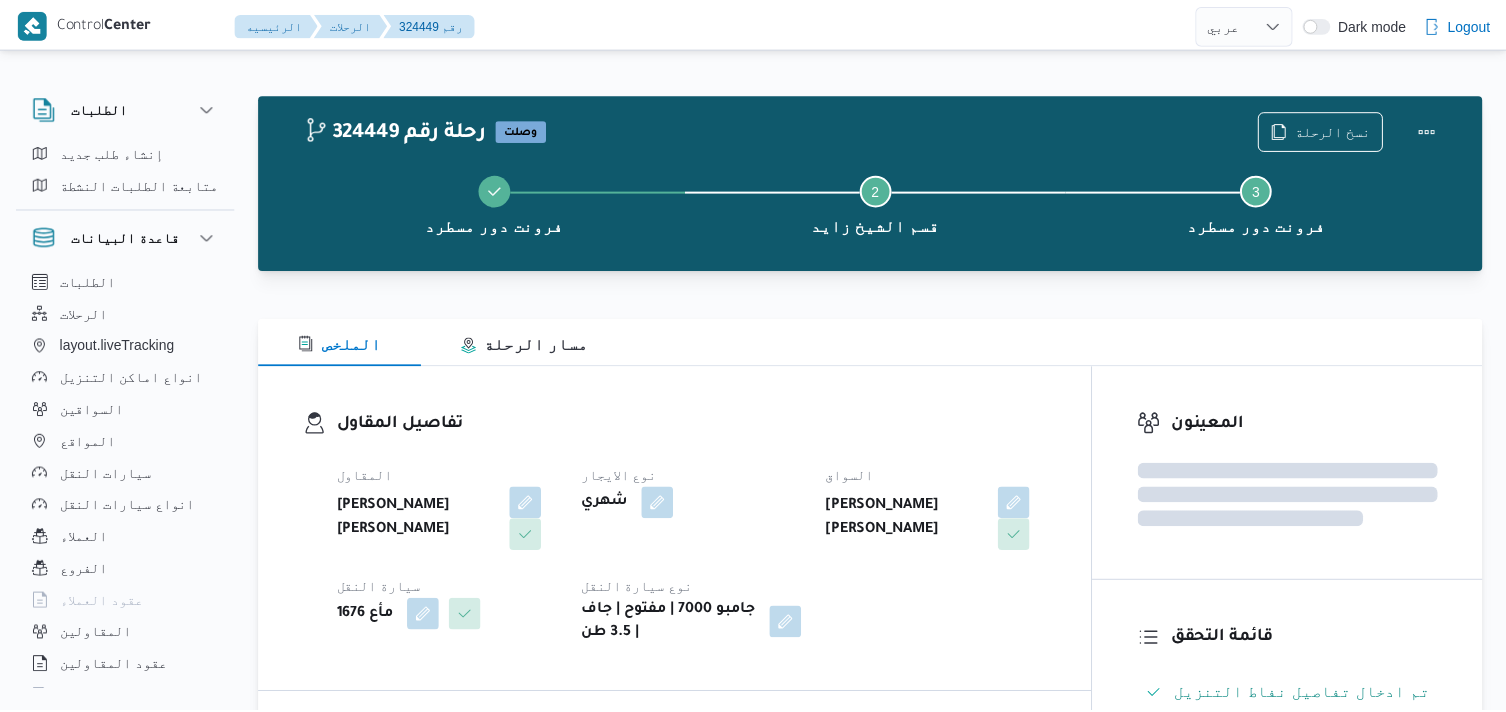 scroll, scrollTop: 0, scrollLeft: 0, axis: both 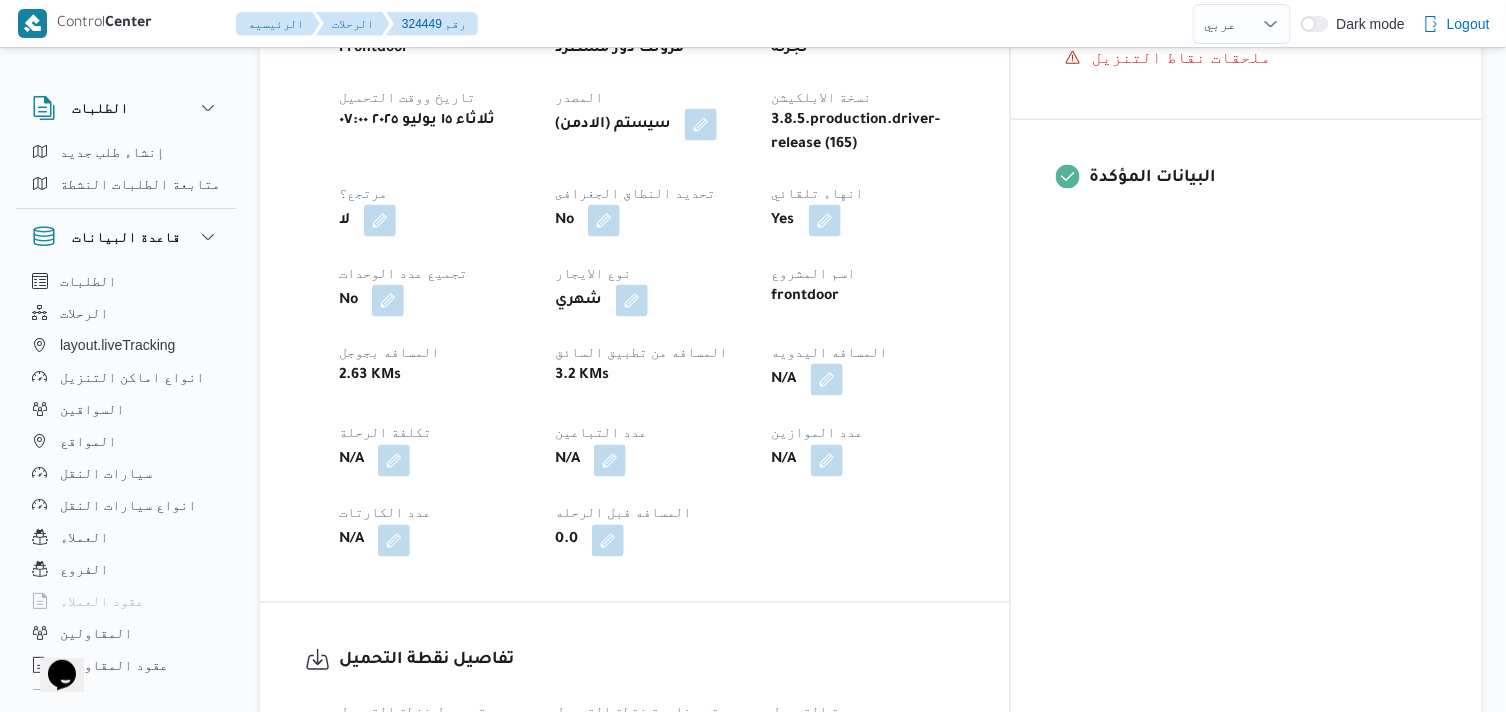 click at bounding box center (827, 380) 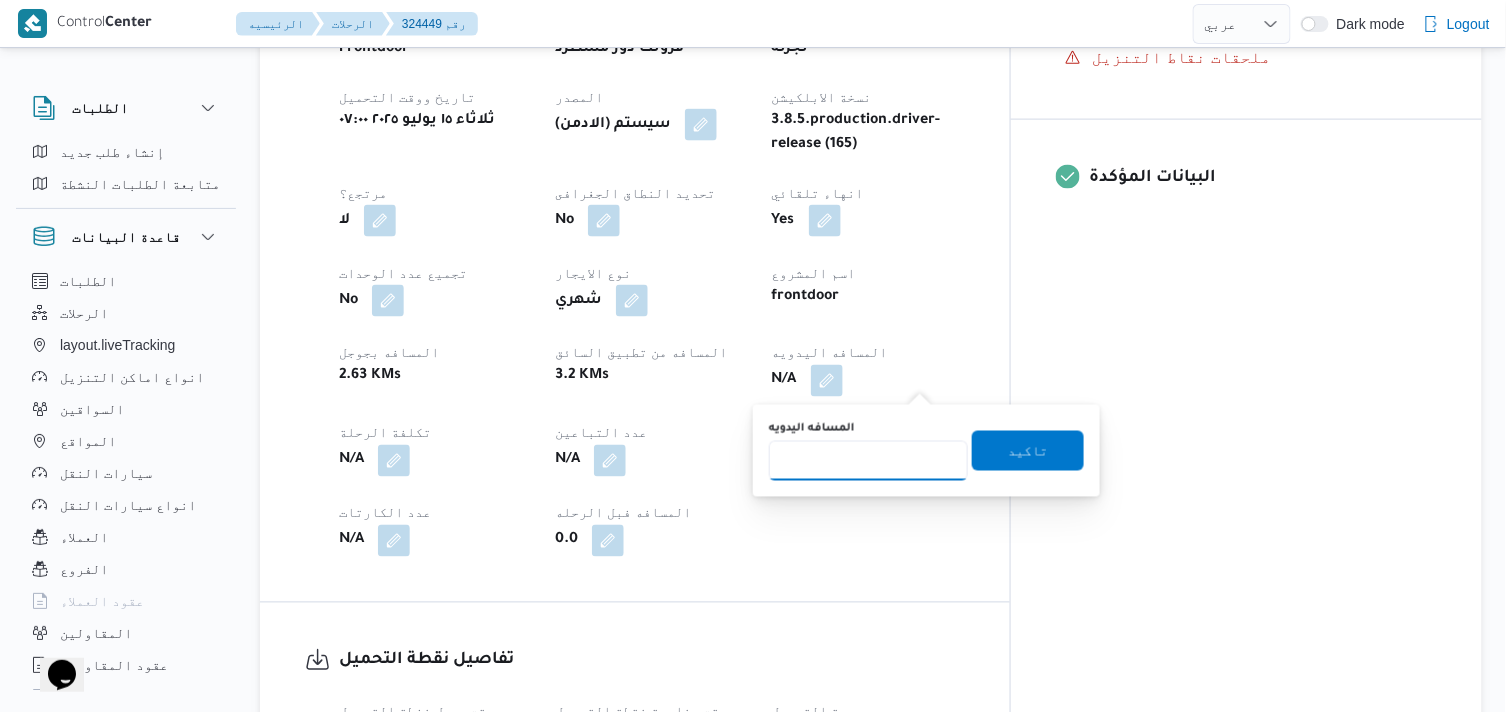 click on "المسافه اليدويه" at bounding box center [868, 461] 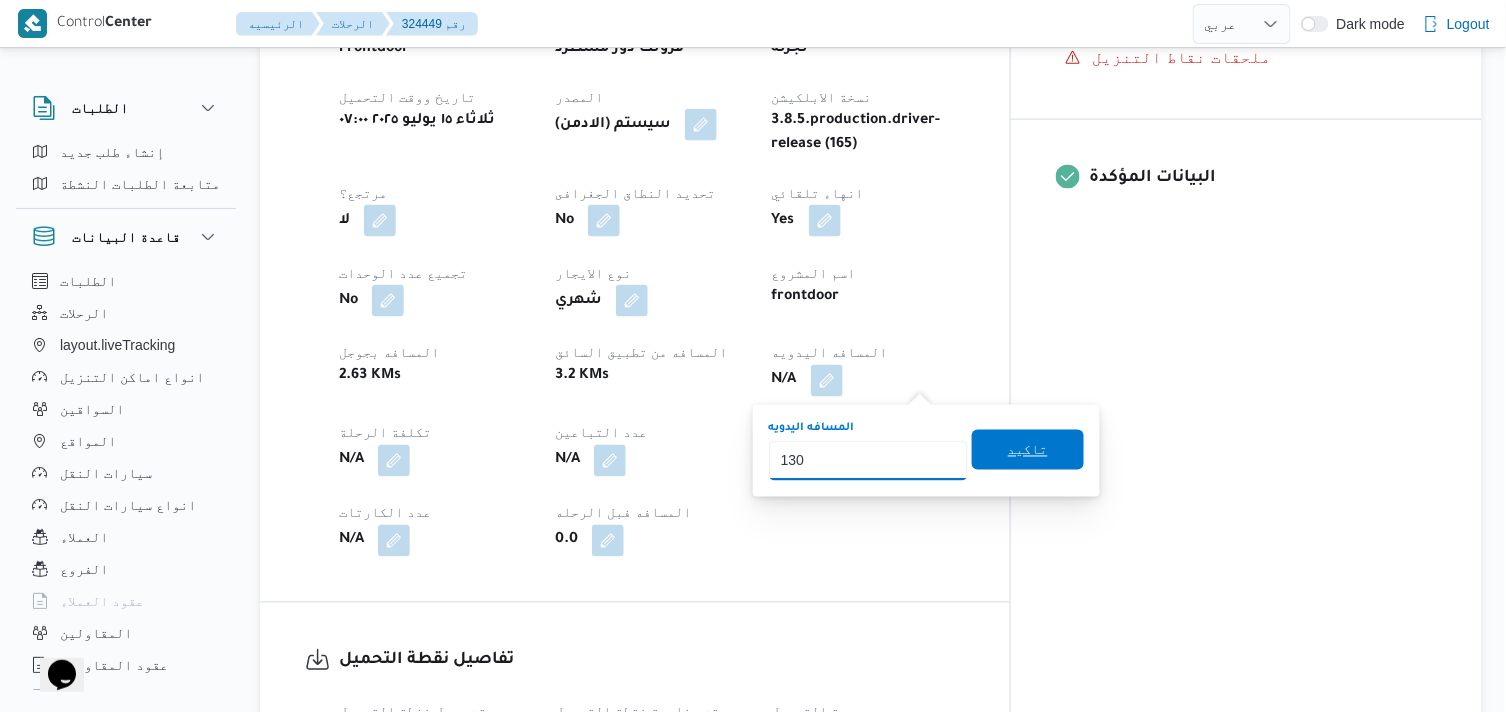 type on "130" 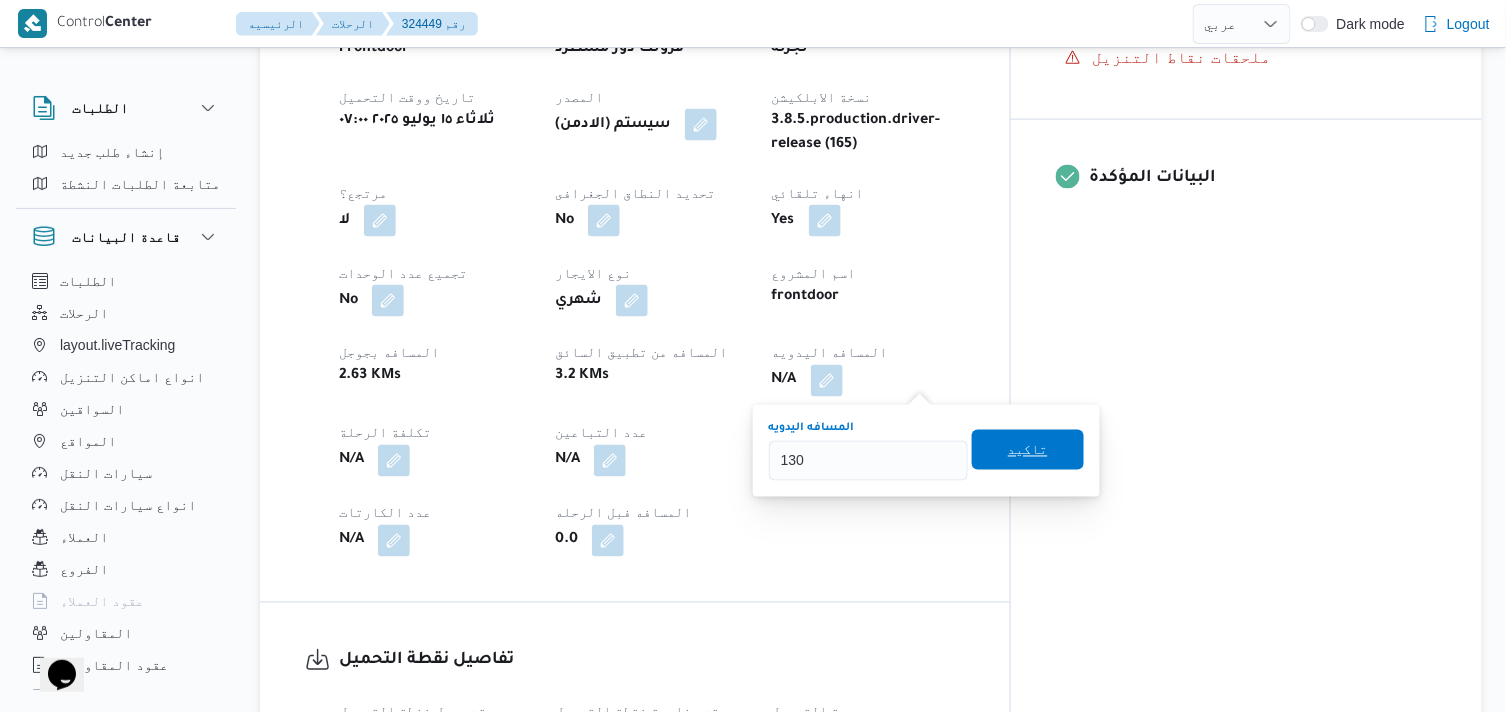 click on "تاكيد" at bounding box center (1028, 450) 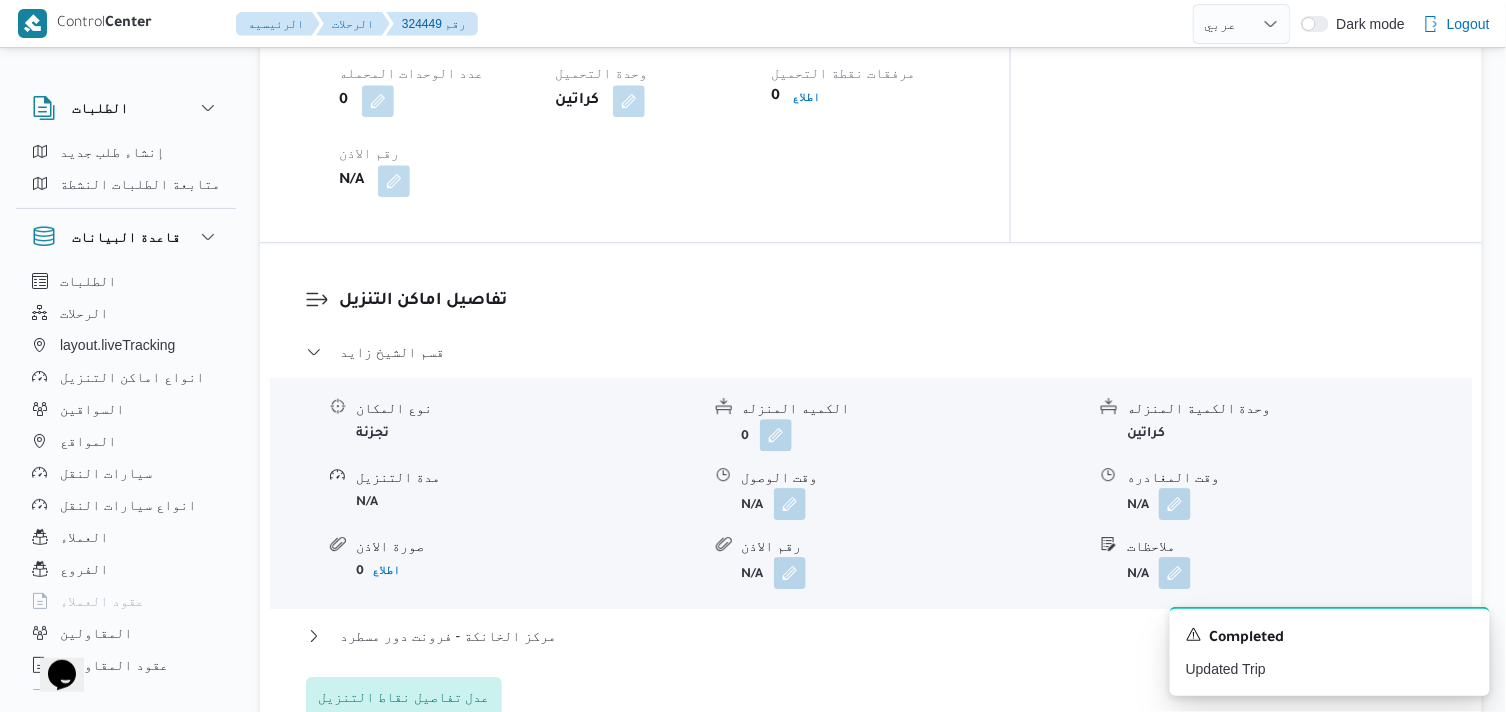 scroll, scrollTop: 1444, scrollLeft: 0, axis: vertical 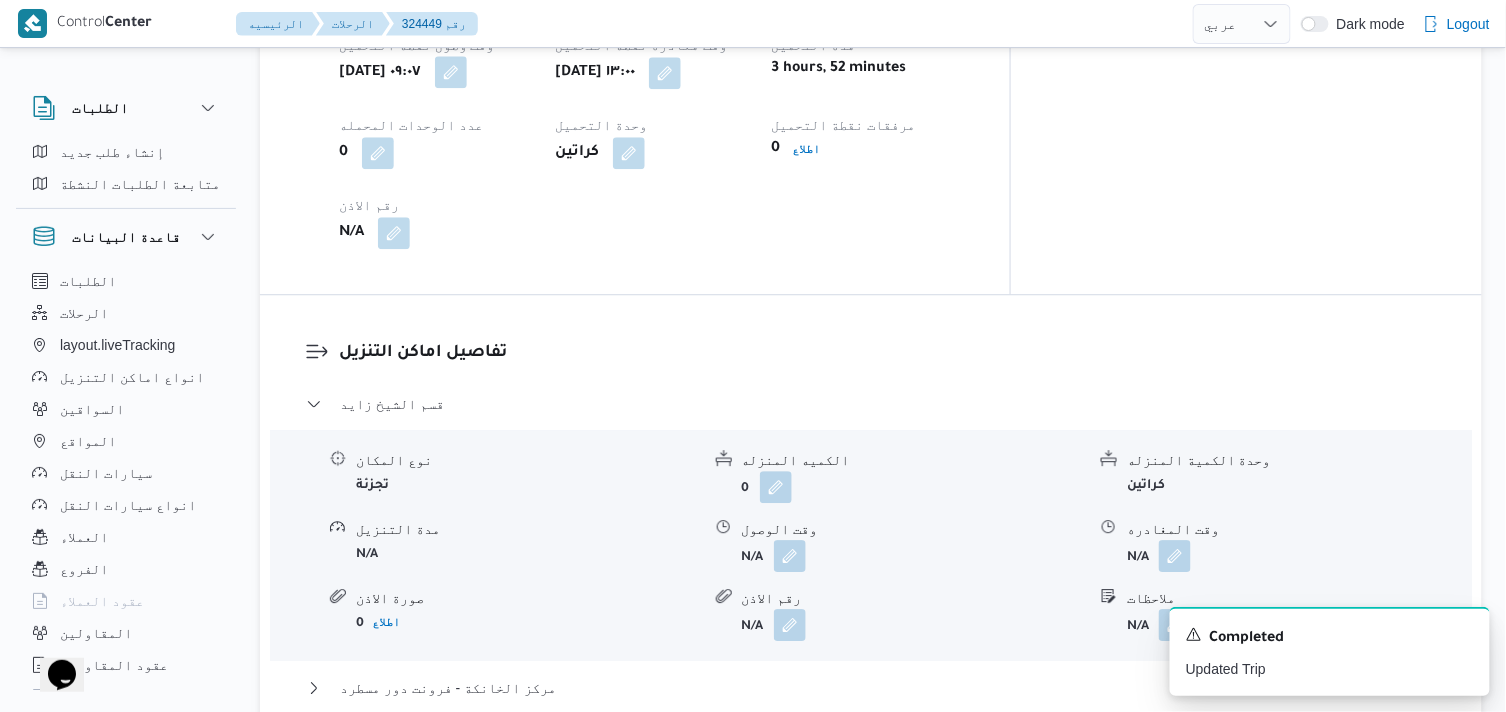 click at bounding box center [451, 72] 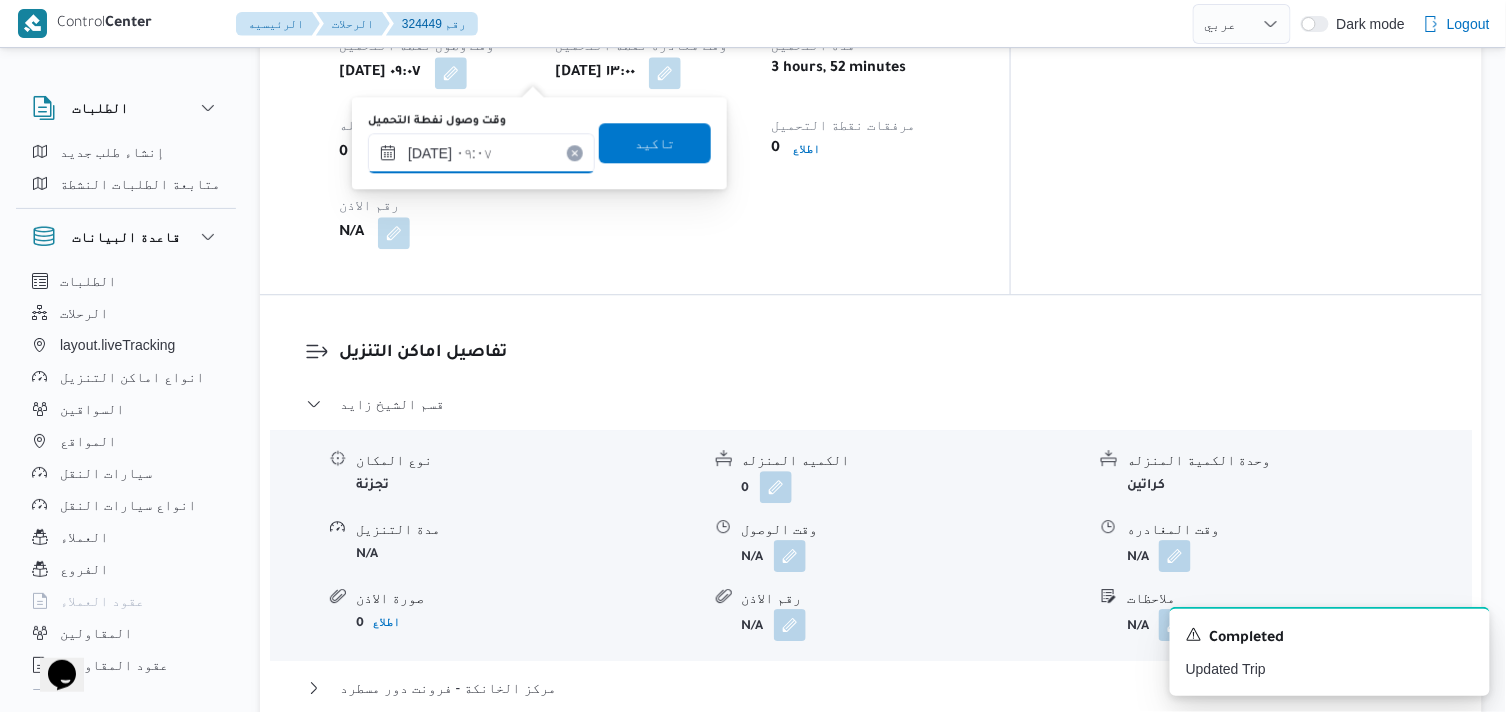 click on "[DATE] ٠٩:٠٧" at bounding box center [481, 153] 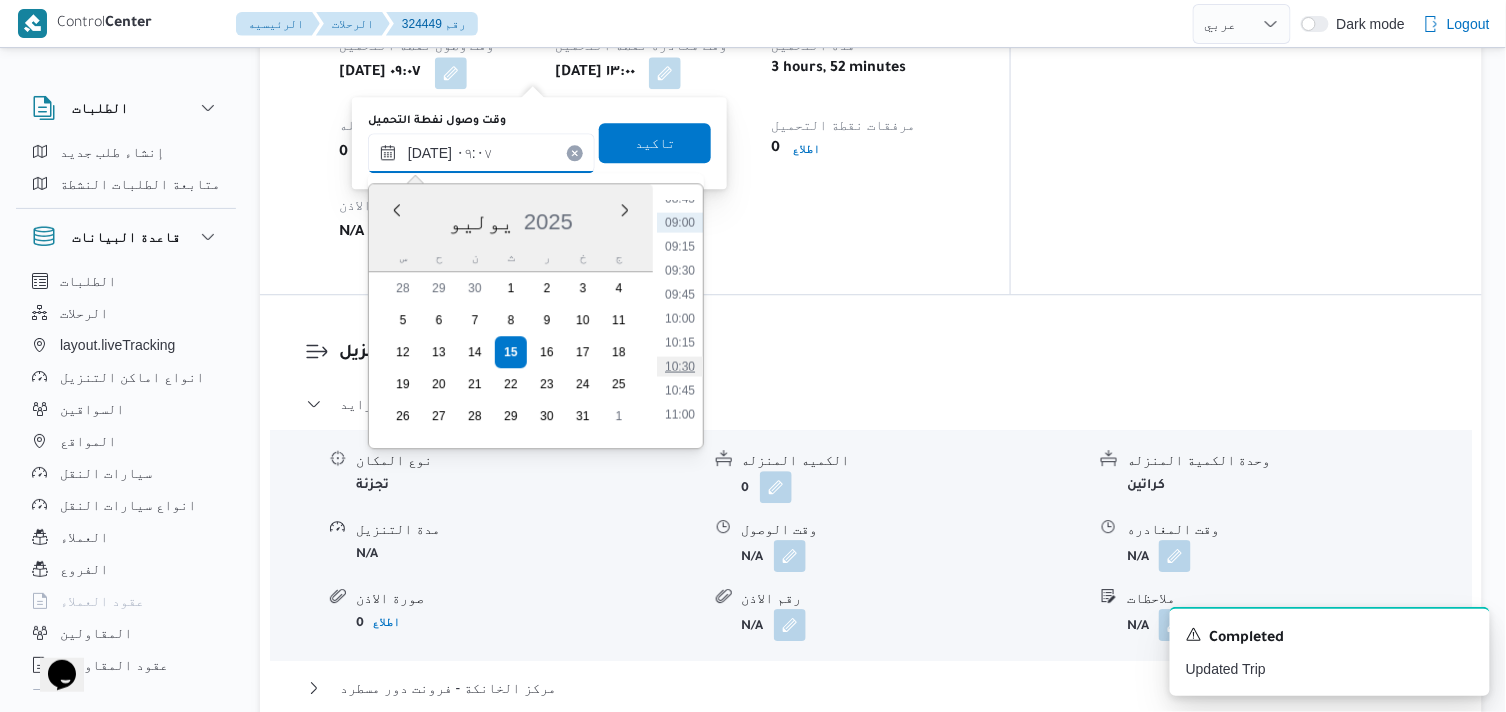 scroll, scrollTop: 855, scrollLeft: 0, axis: vertical 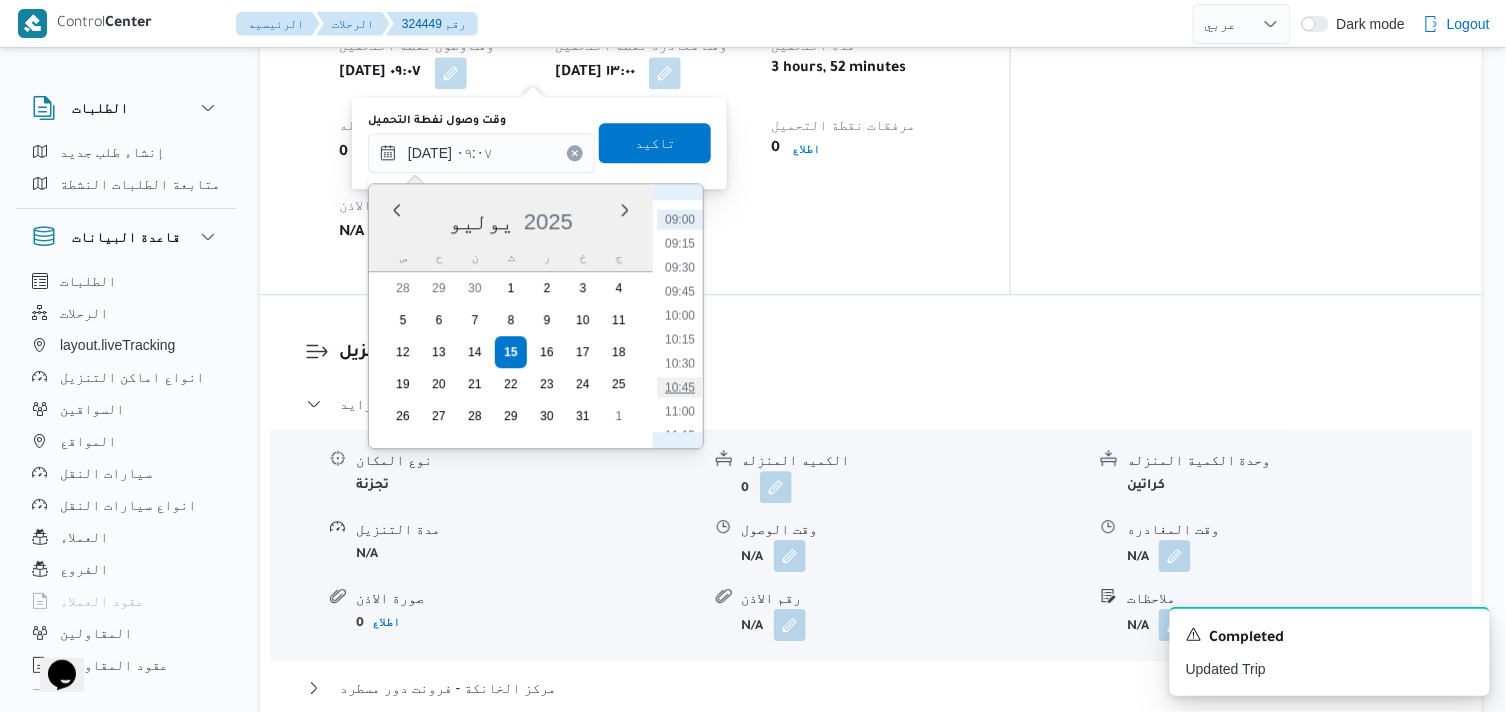 click on "10:45" at bounding box center (680, 387) 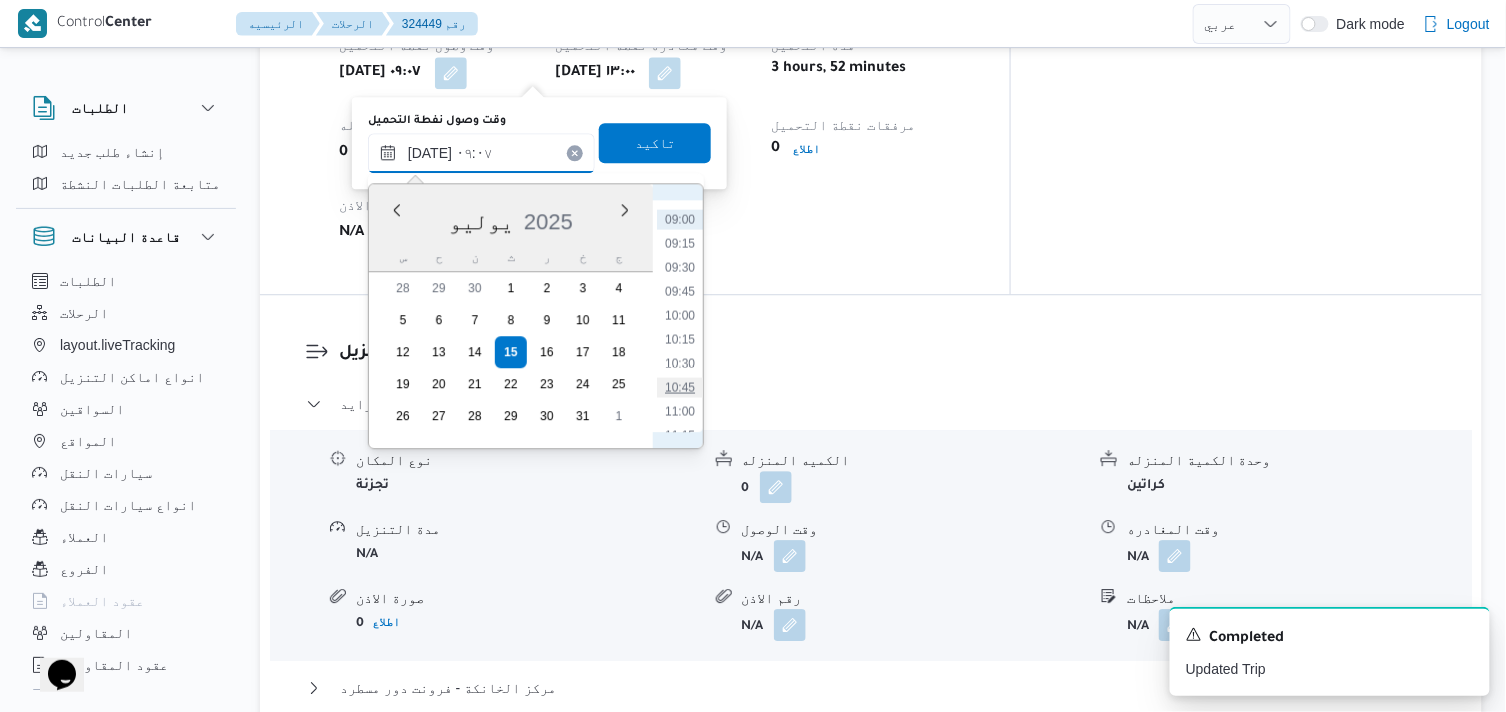 type on "١٥/٠٧/٢٠٢٥ ١٠:٤٥" 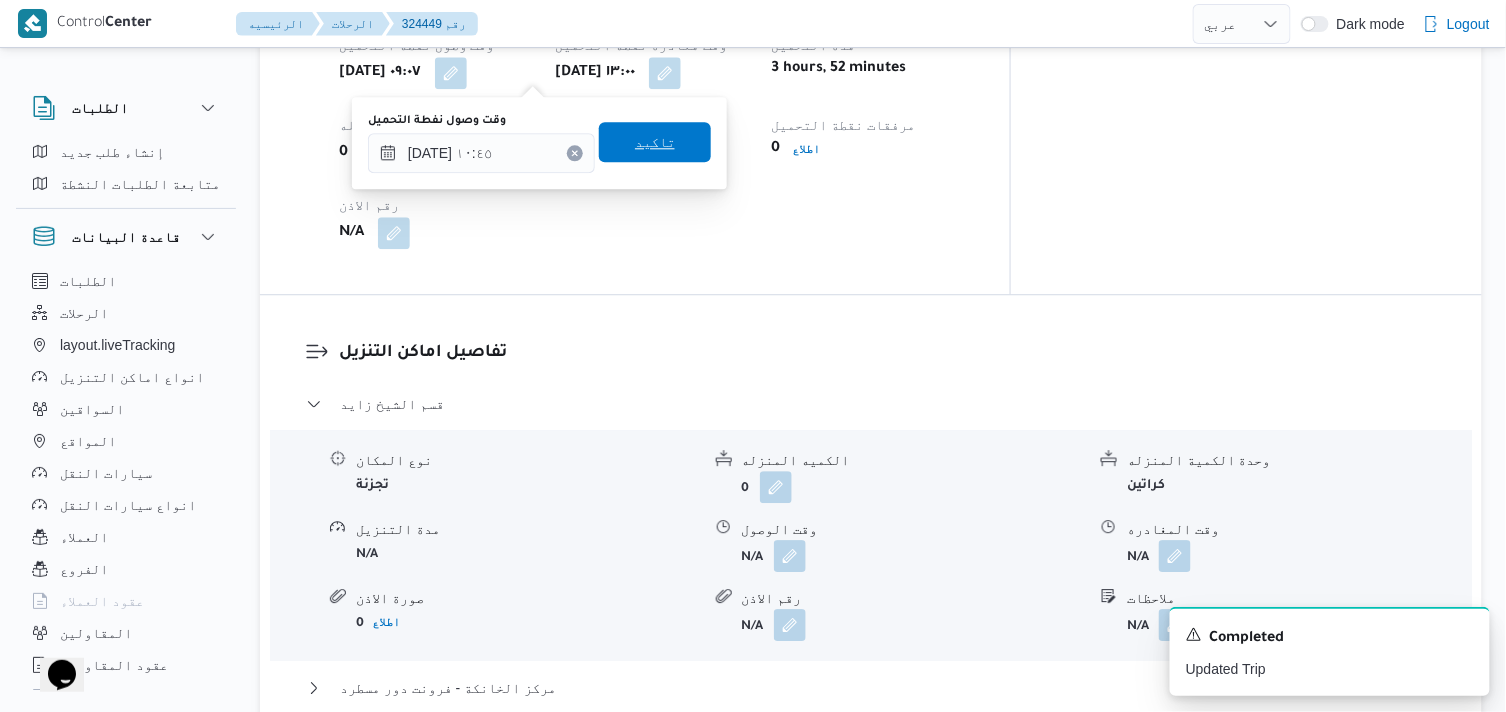 click on "تاكيد" at bounding box center [655, 142] 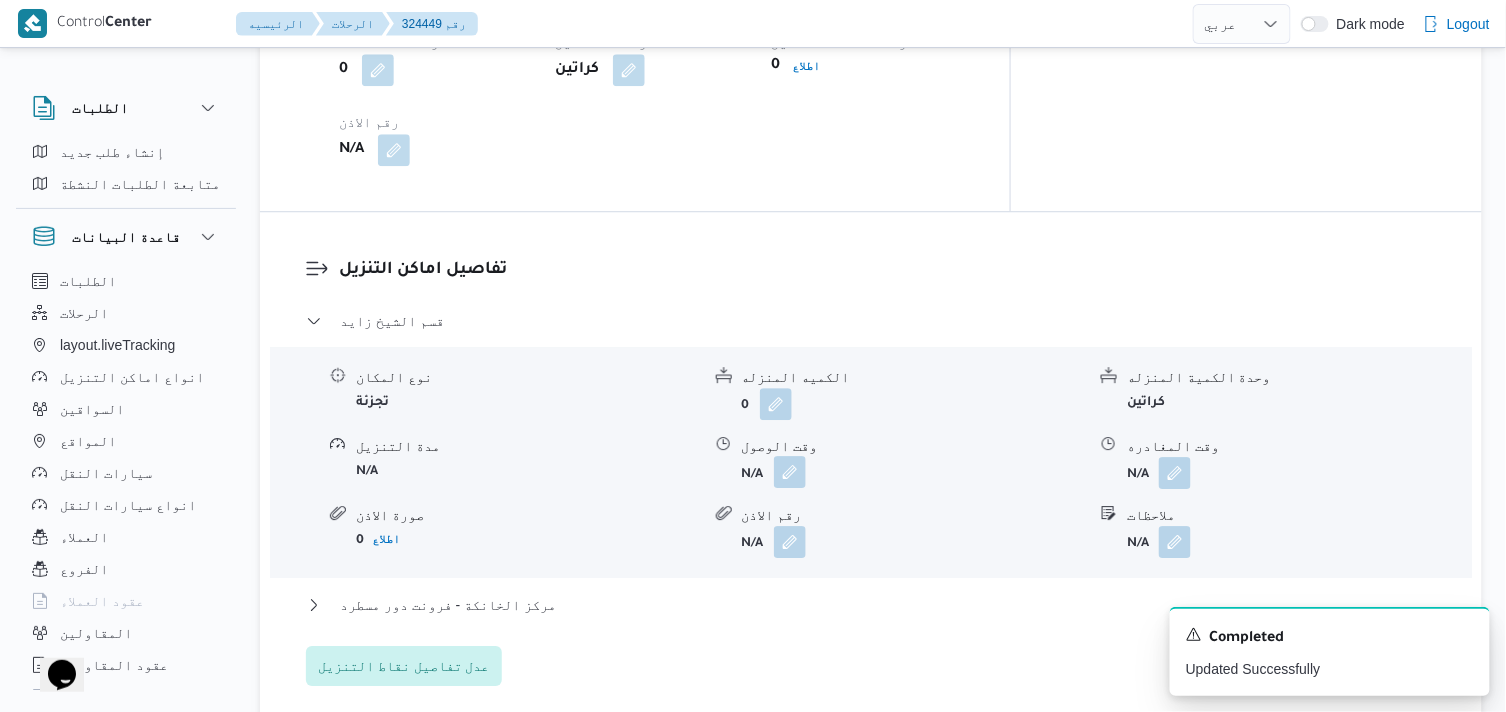 scroll, scrollTop: 1666, scrollLeft: 0, axis: vertical 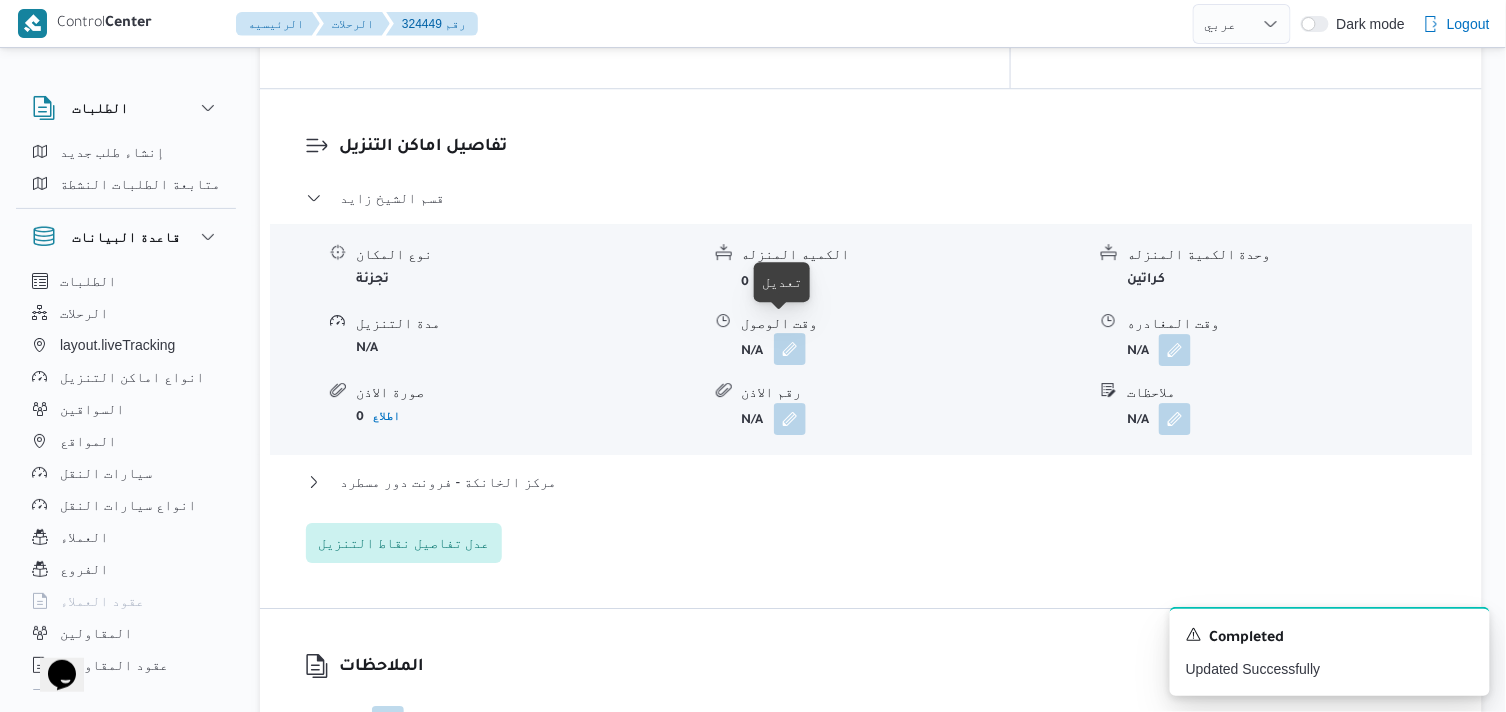 drag, startPoint x: 788, startPoint y: 328, endPoint x: 788, endPoint y: 346, distance: 18 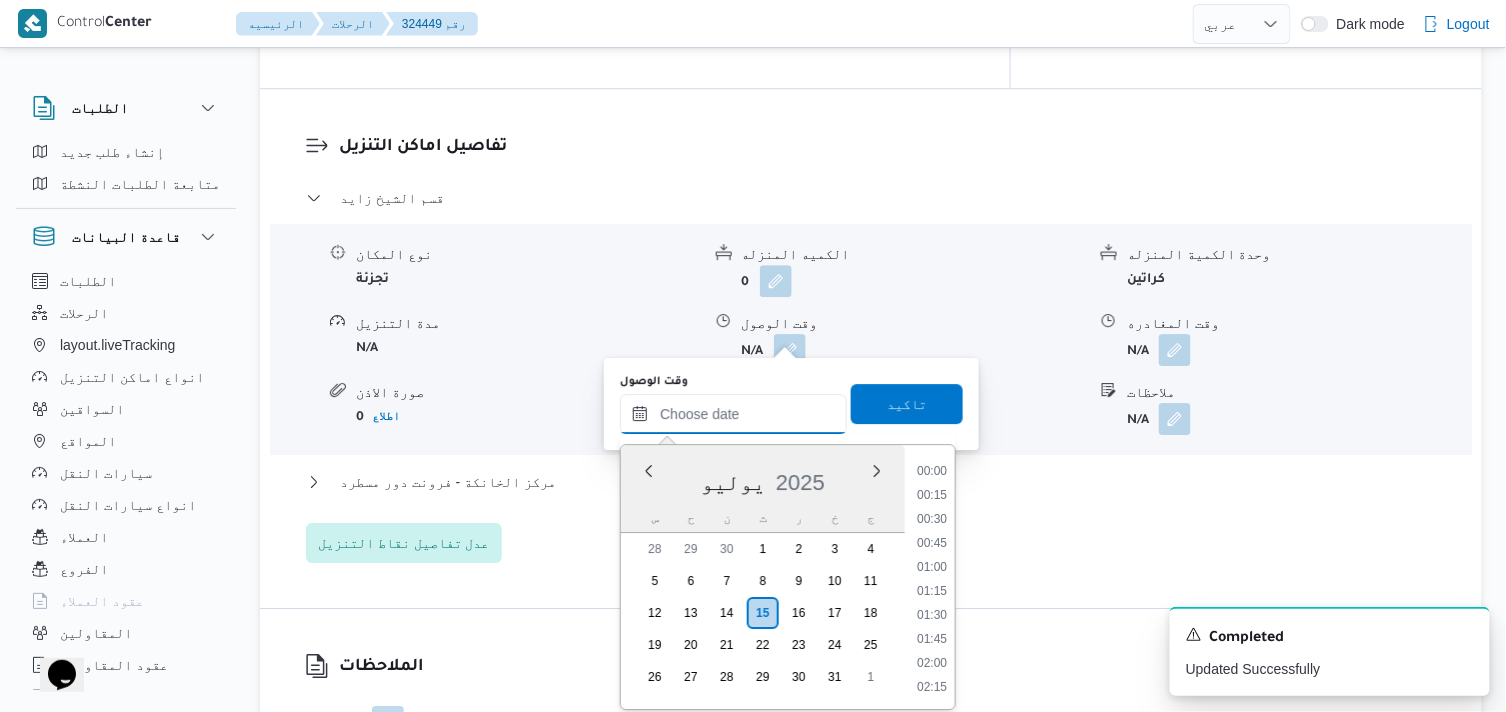 click on "وقت الوصول" at bounding box center [733, 414] 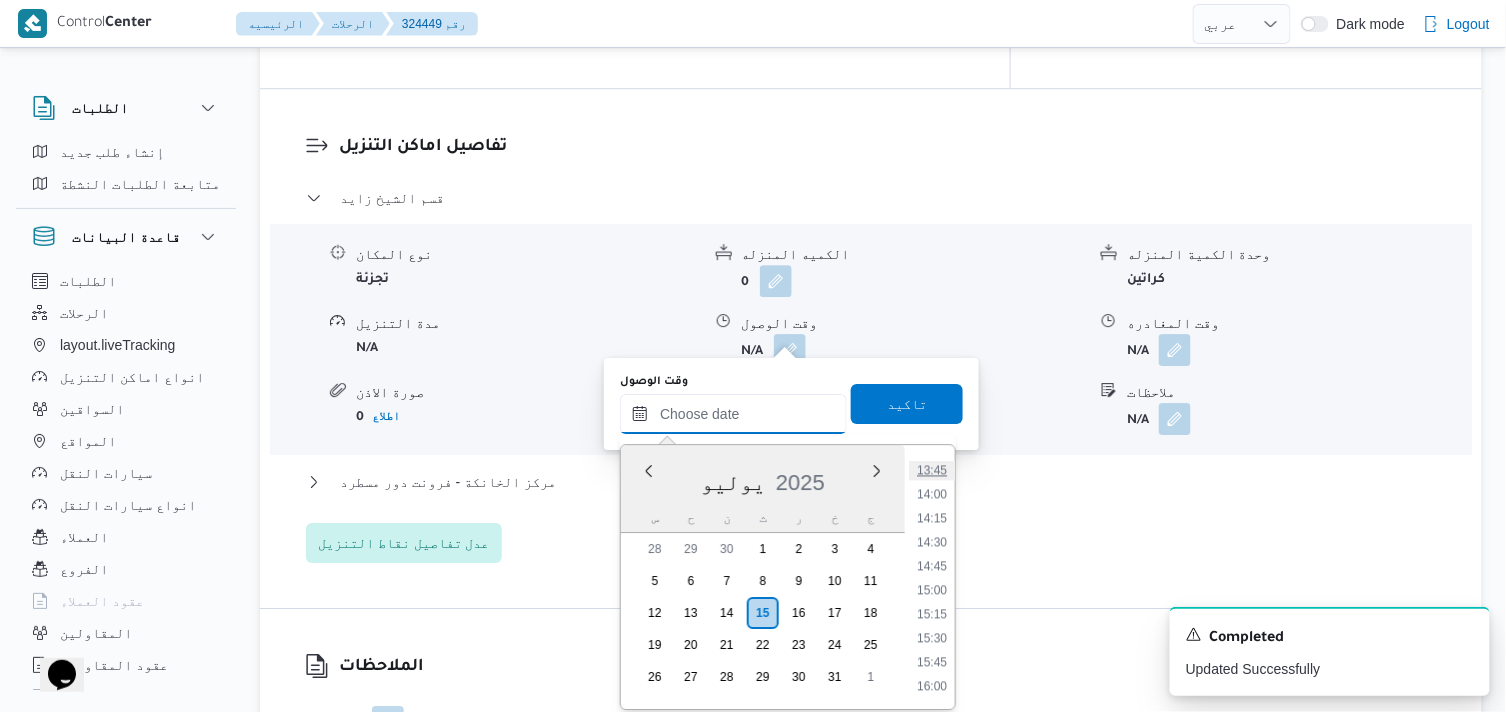 scroll, scrollTop: 1268, scrollLeft: 0, axis: vertical 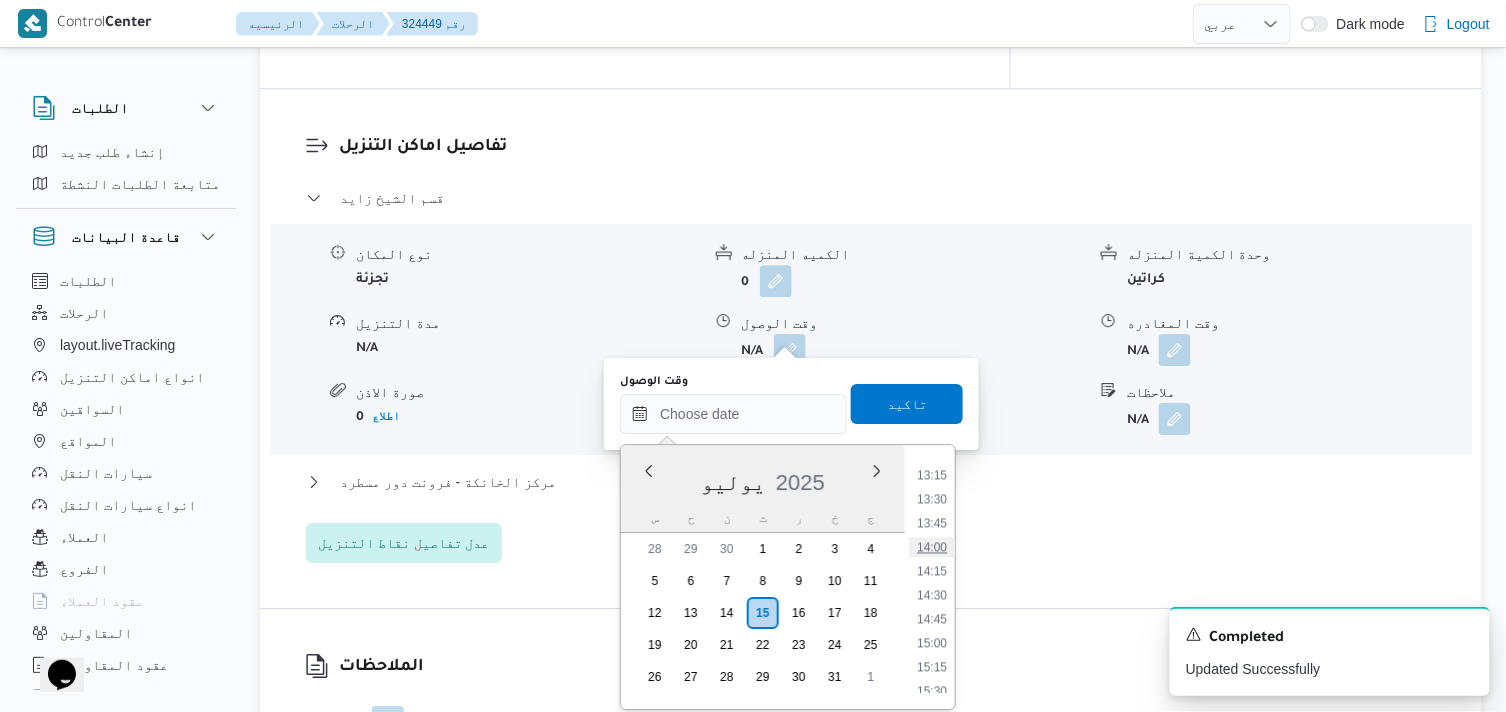 click on "14:00" at bounding box center (932, 547) 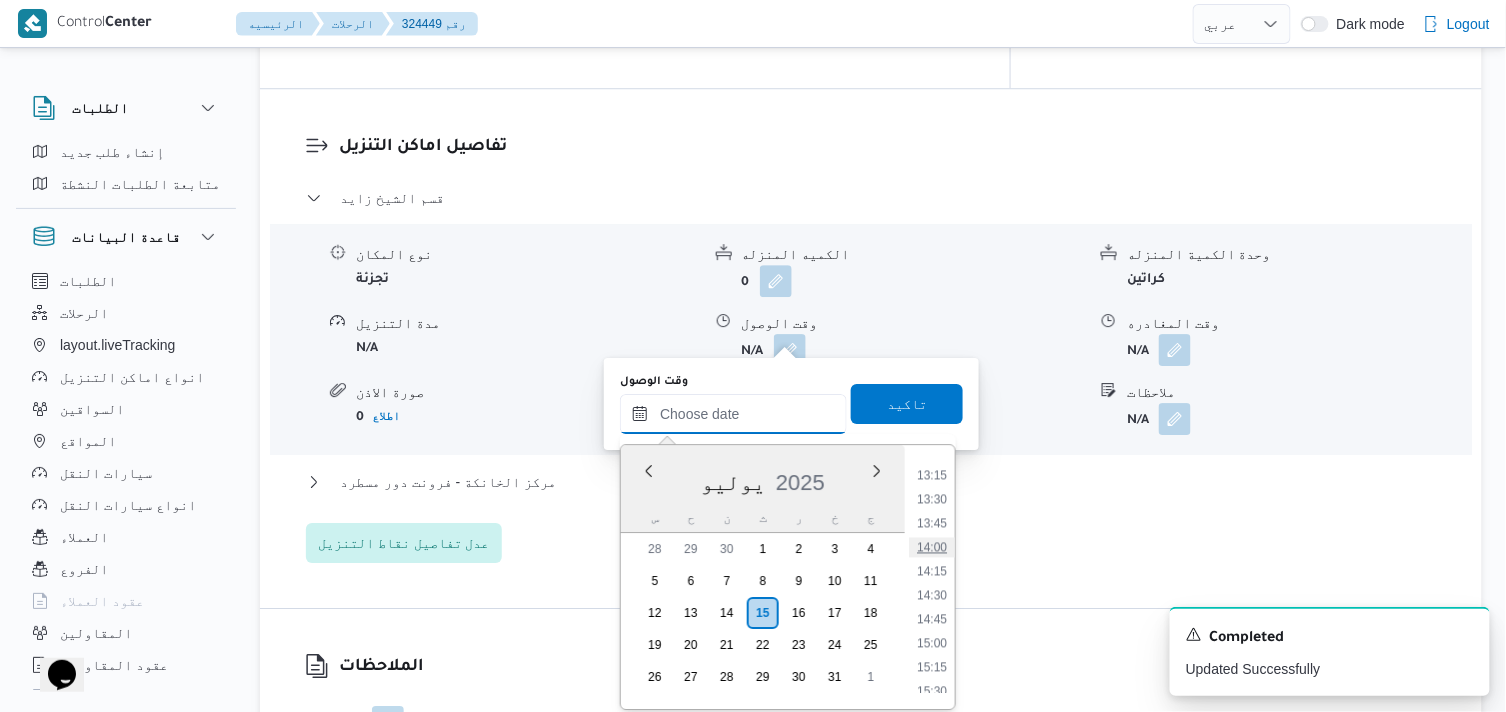 type on "١٥/٠٧/٢٠٢٥ ١٤:٠٠" 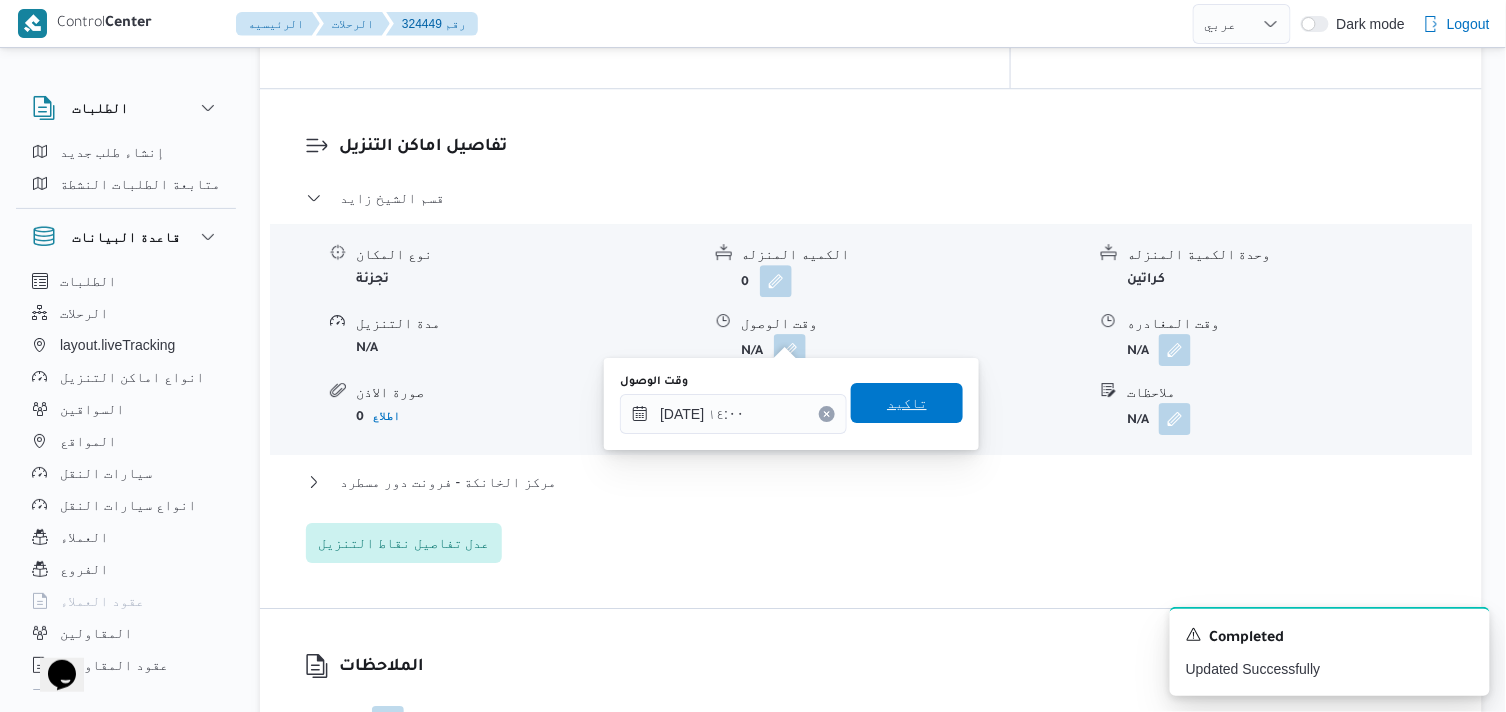 click on "تاكيد" at bounding box center [907, 403] 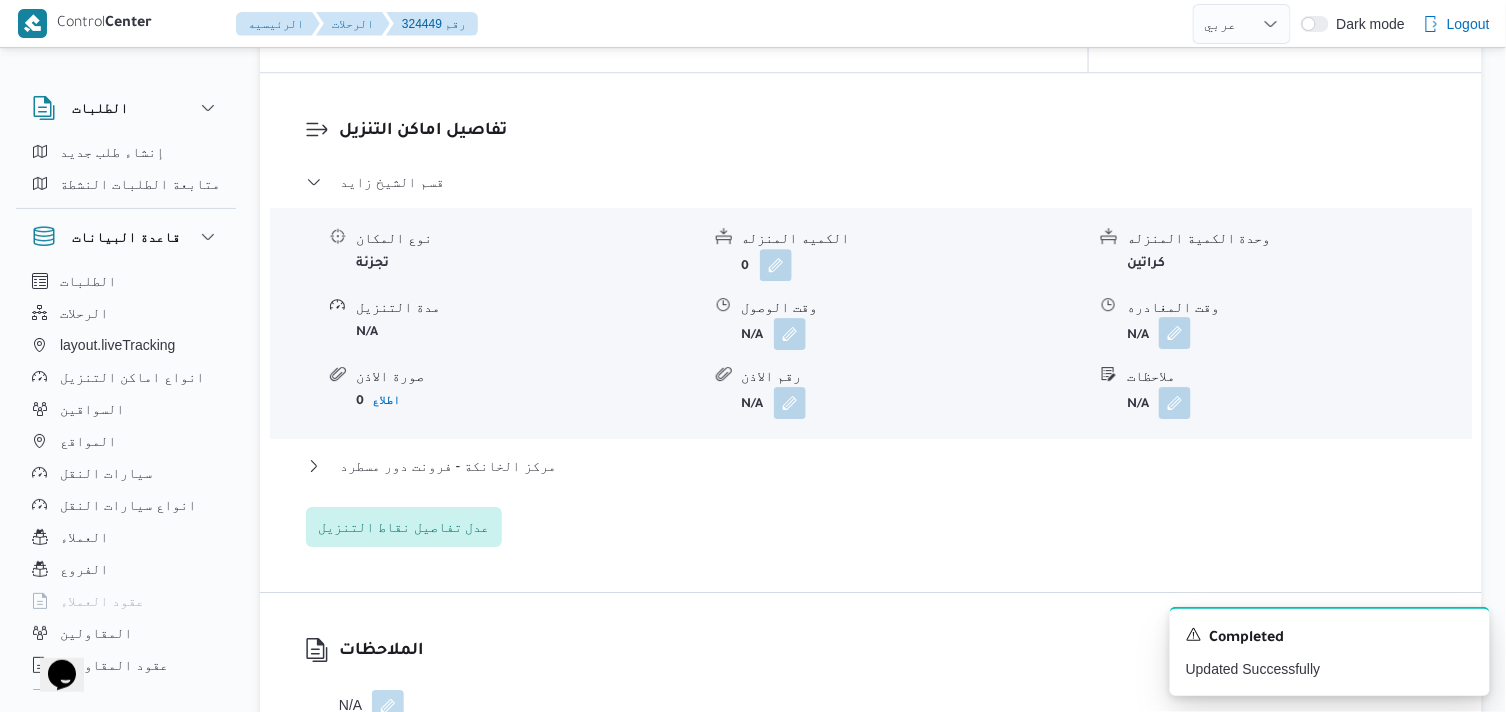 click at bounding box center [1175, 333] 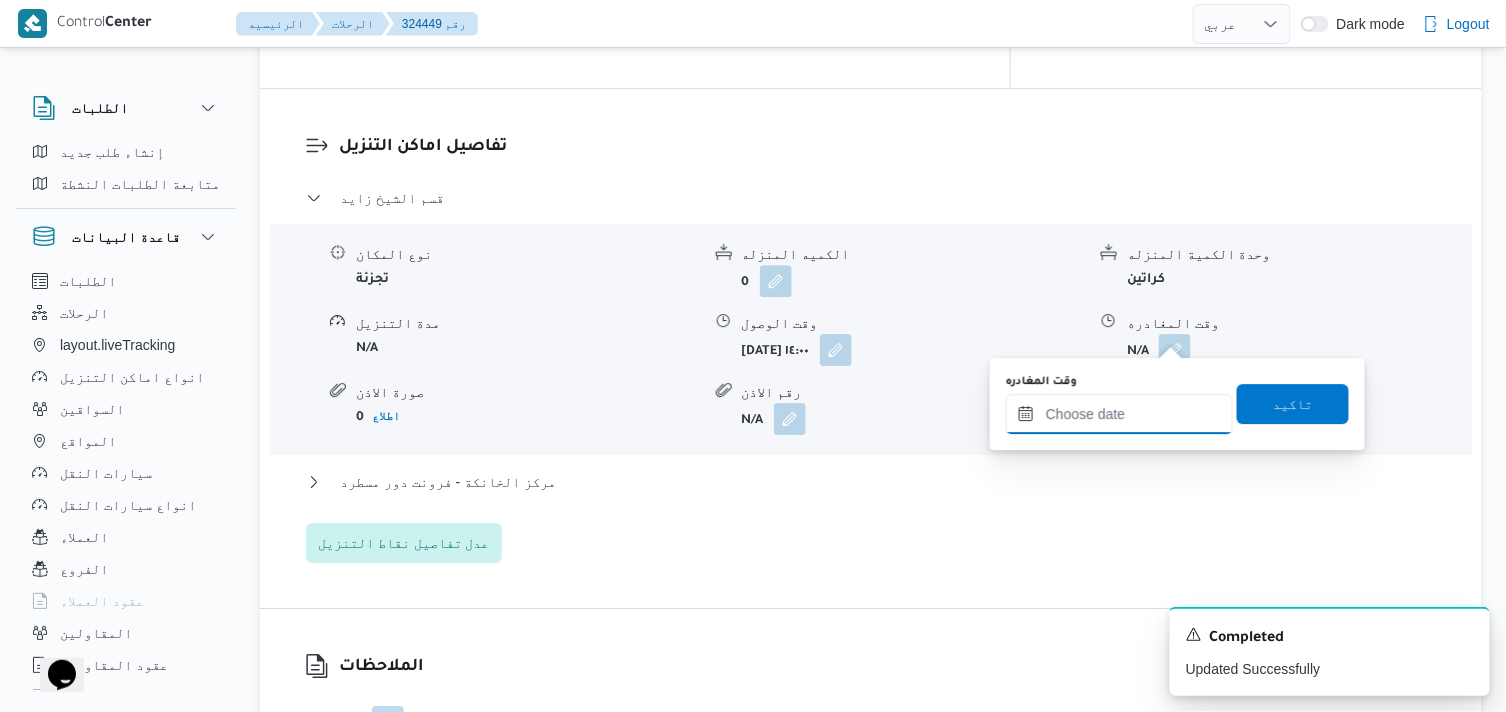 click on "وقت المغادره" at bounding box center [1119, 414] 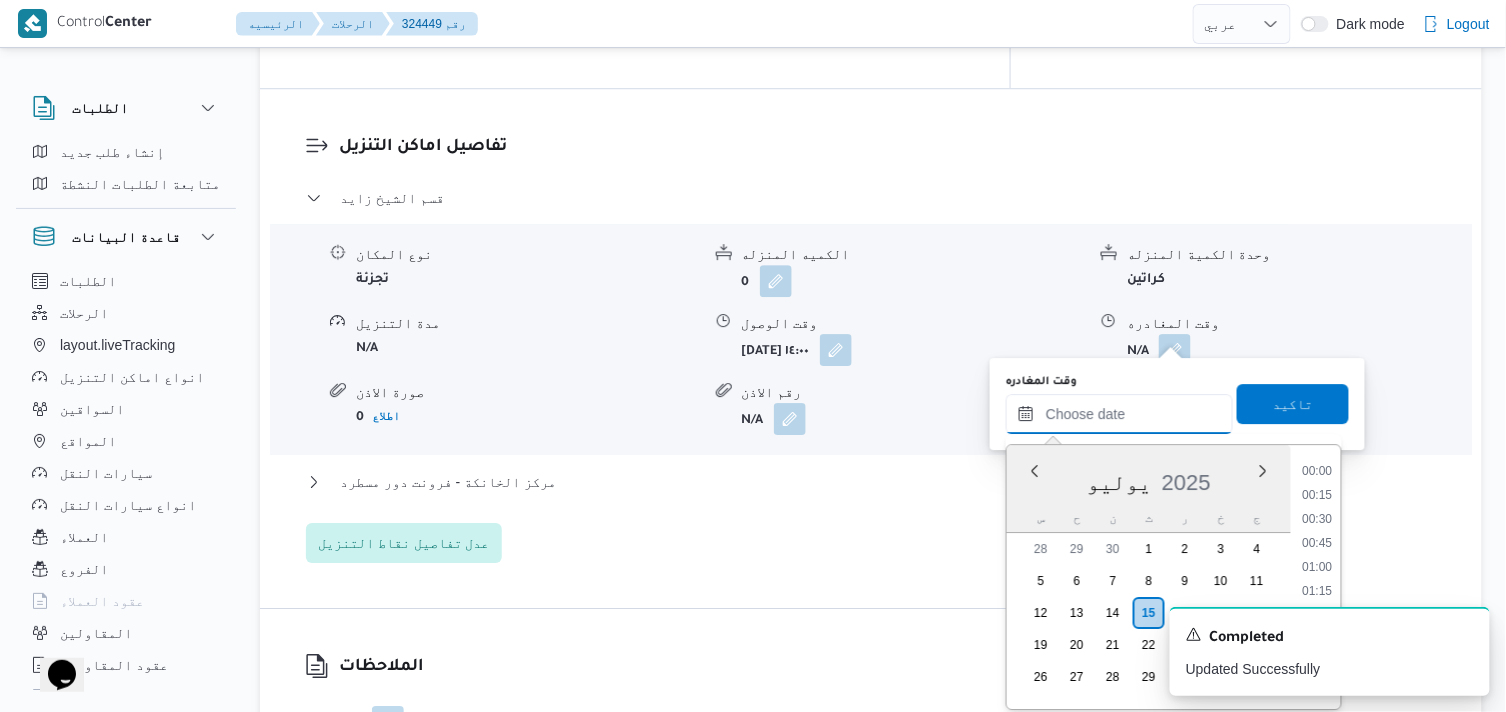 scroll, scrollTop: 1824, scrollLeft: 0, axis: vertical 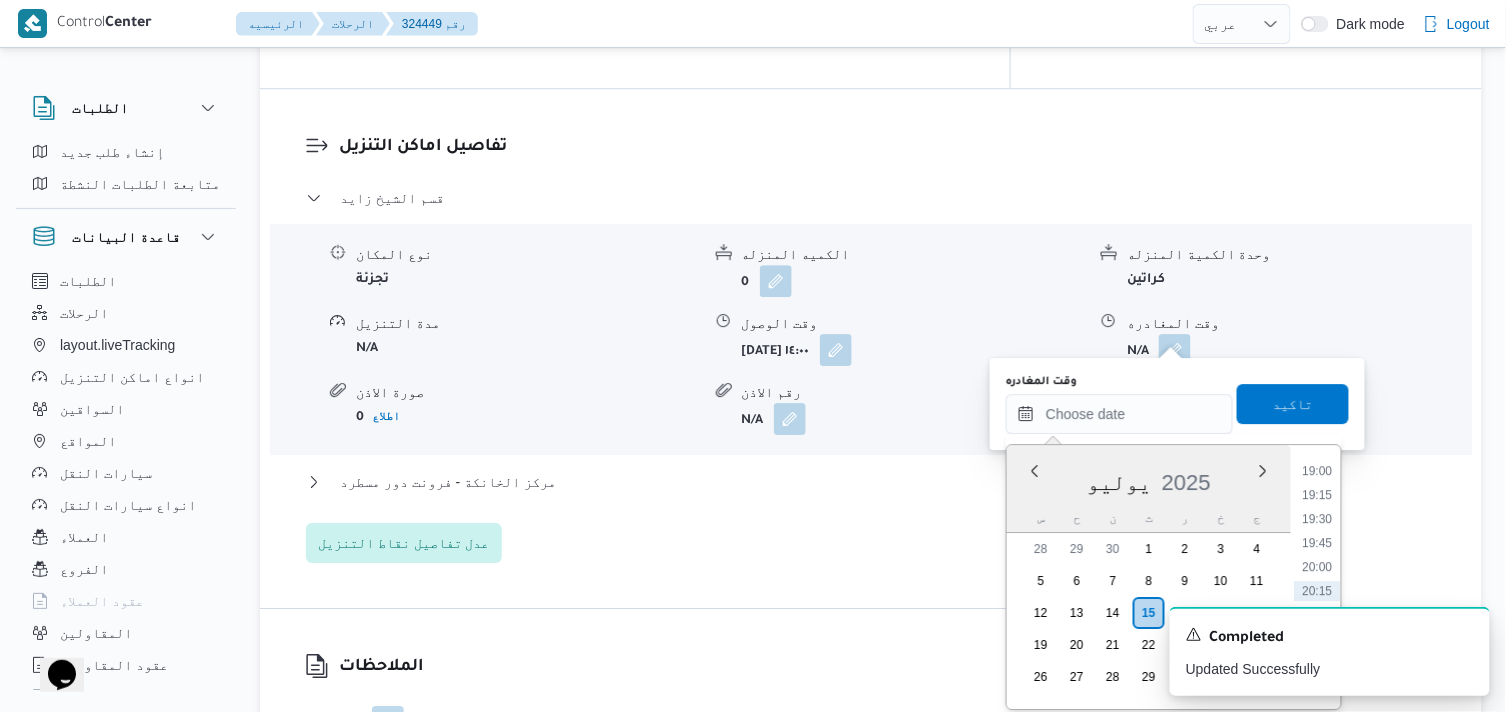 click on "19:15" at bounding box center [1318, 495] 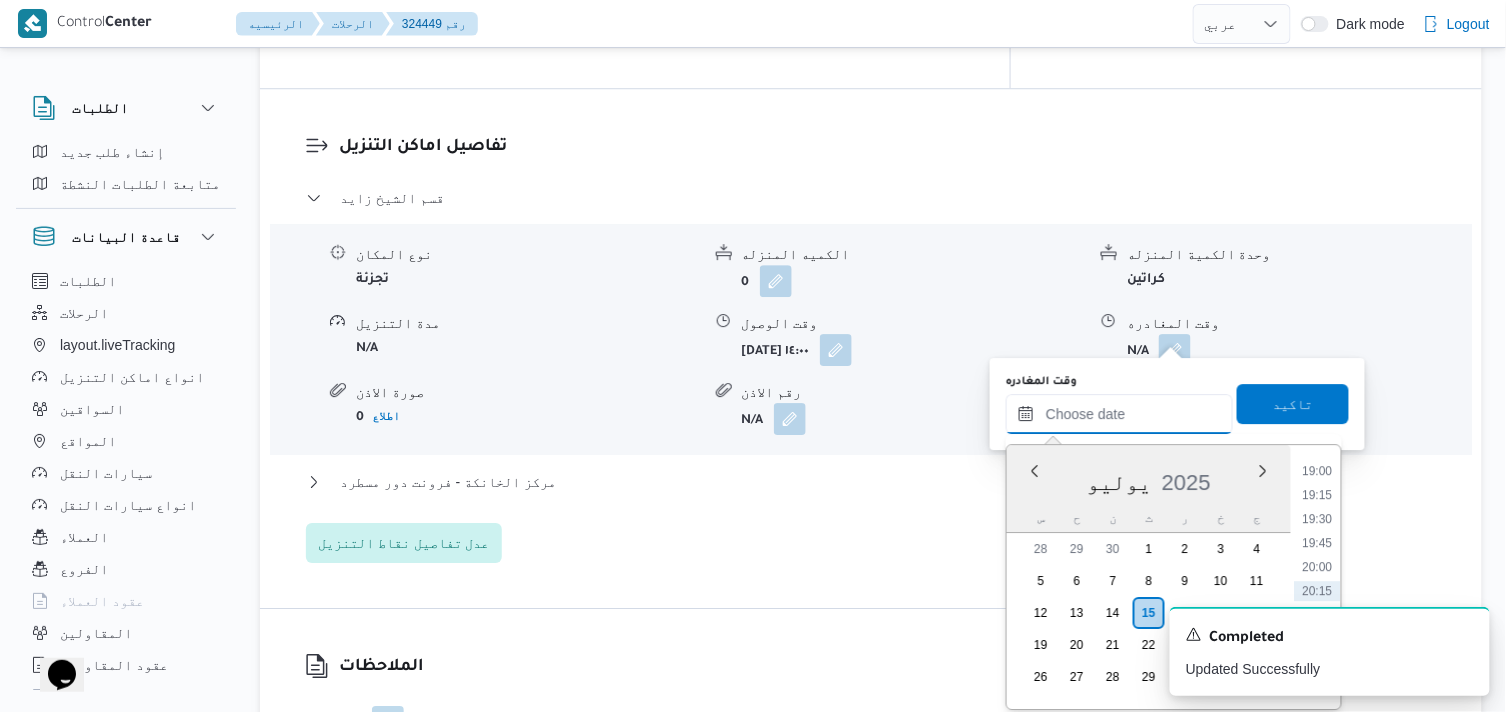 type on "١٥/٠٧/٢٠٢٥ ١٩:١٥" 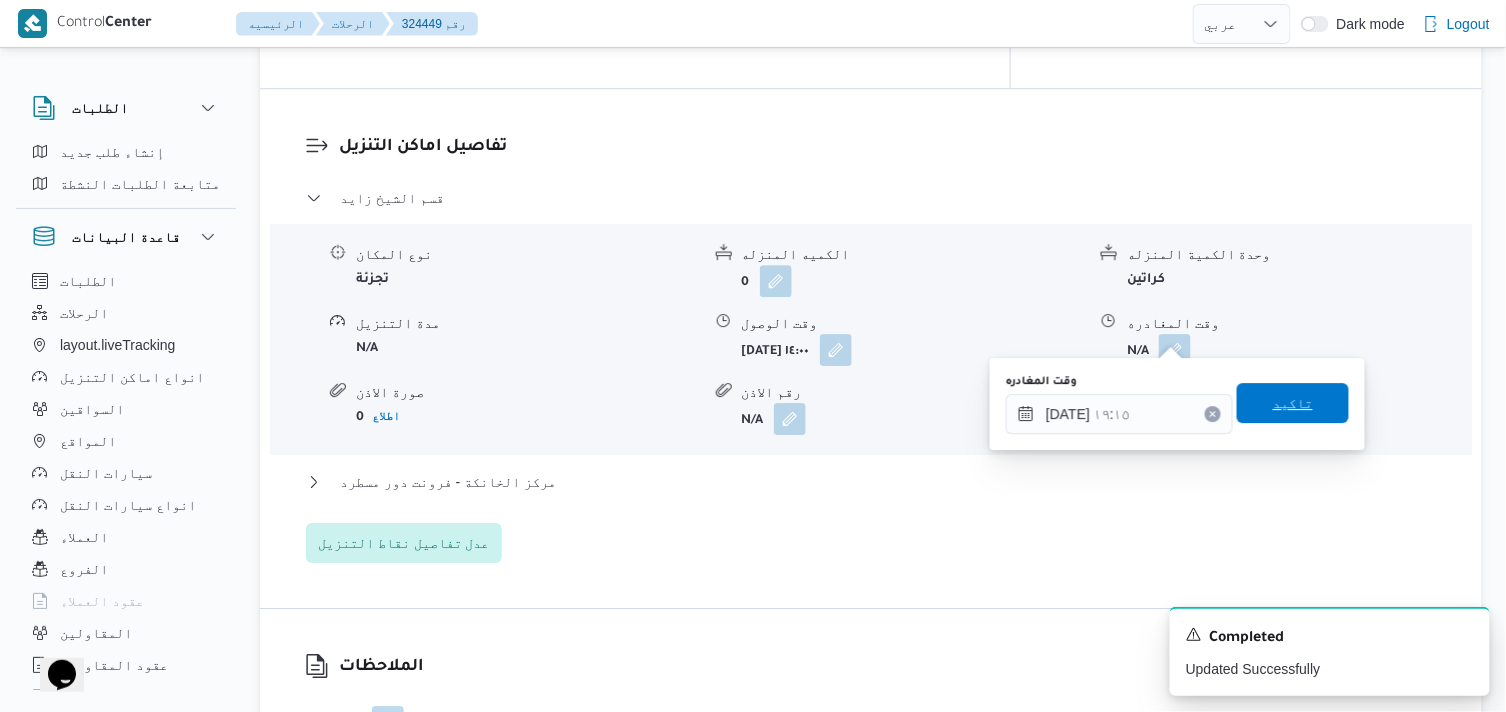 click on "تاكيد" at bounding box center [1293, 403] 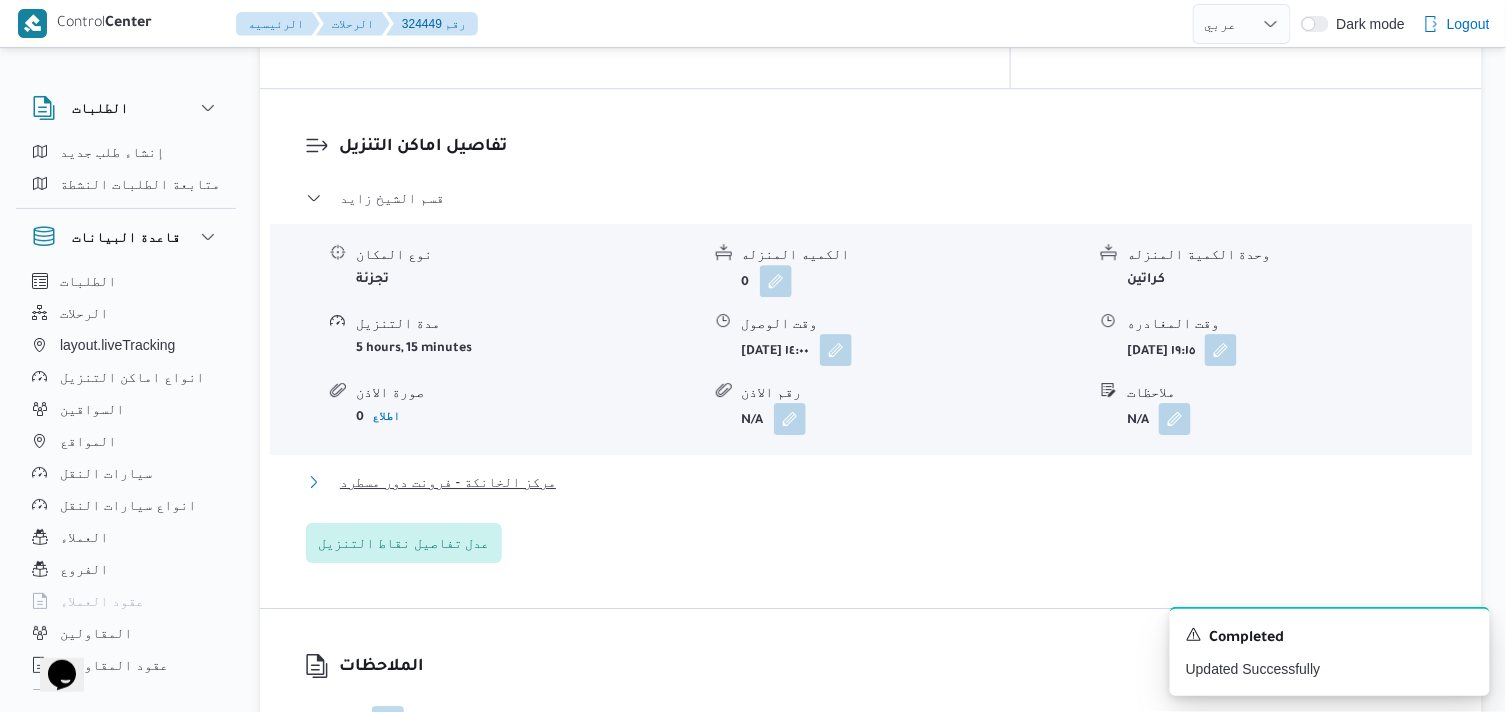 click on "مركز الخانكة -
فرونت دور مسطرد" at bounding box center [448, 482] 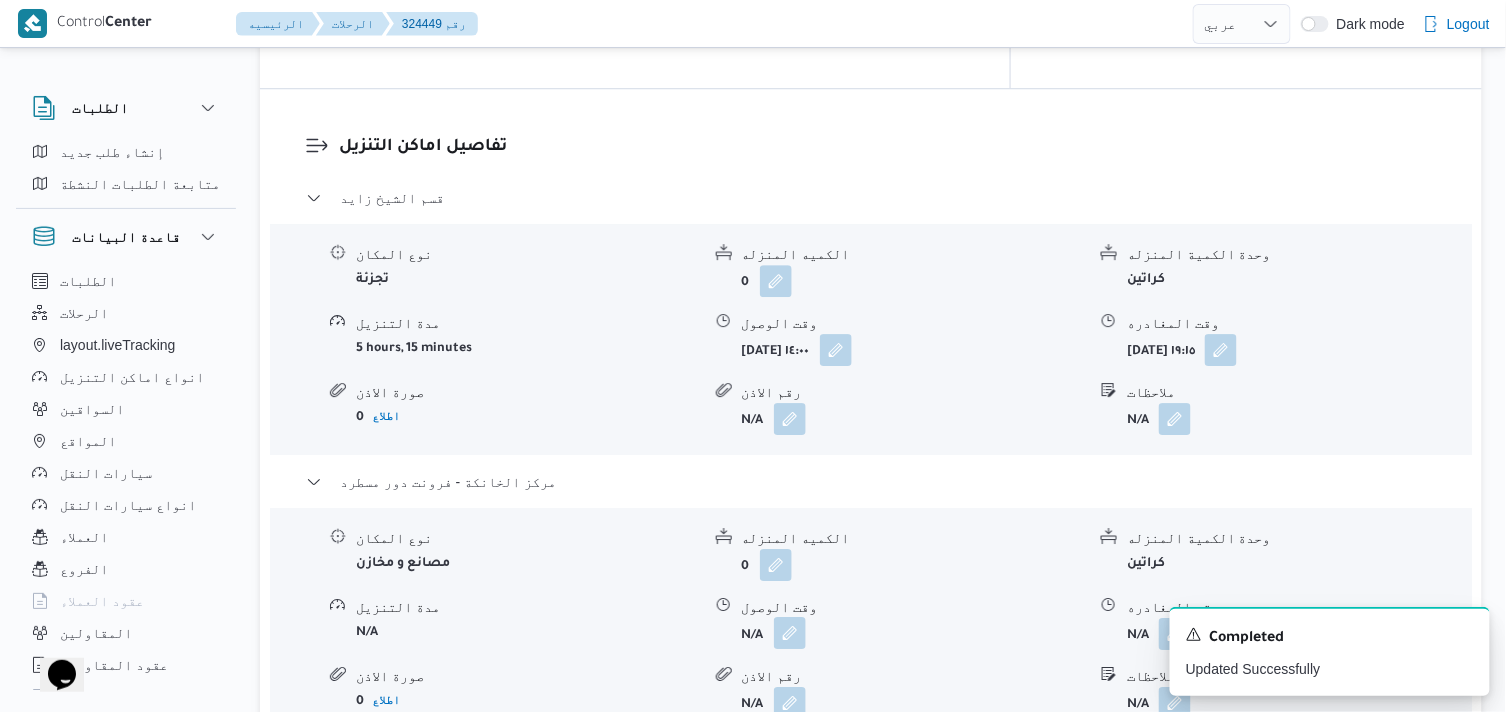 click at bounding box center [790, 633] 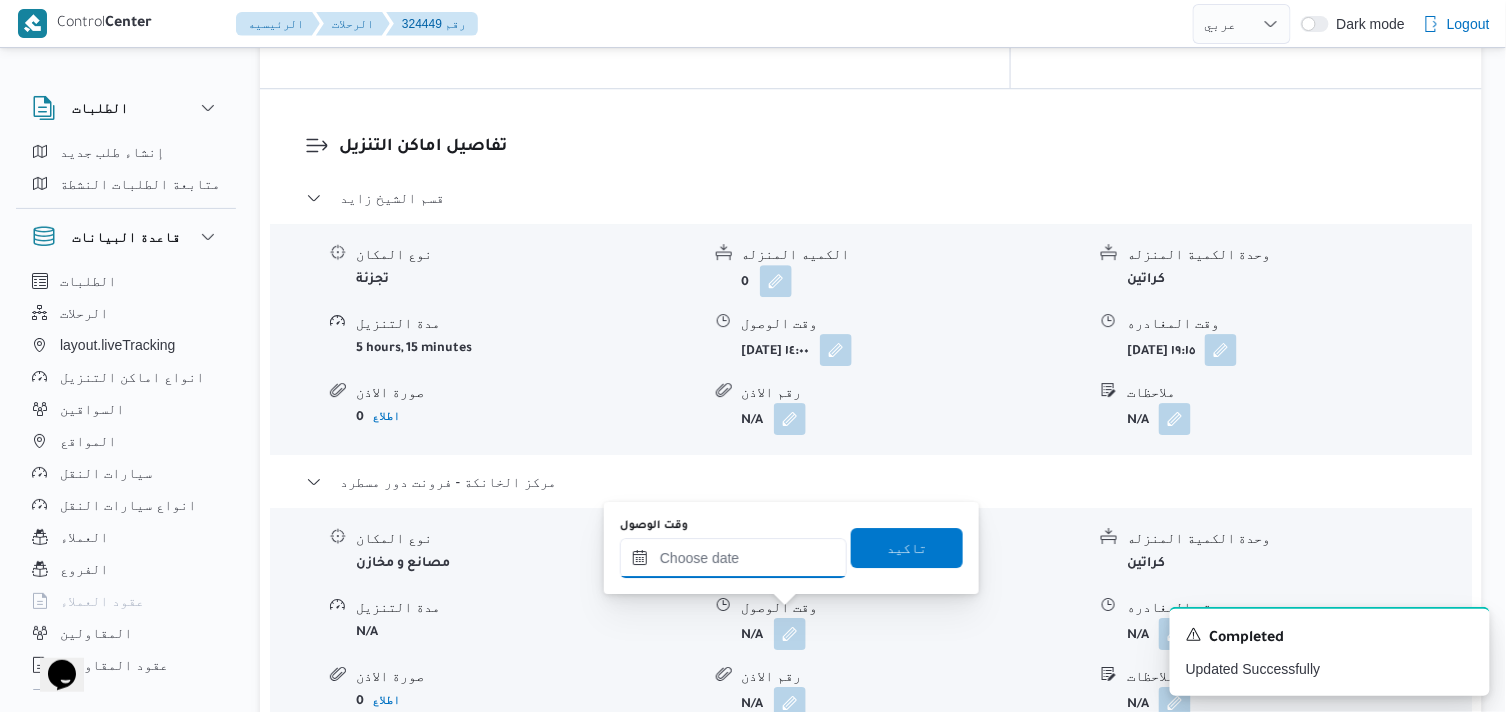 click on "وقت الوصول" at bounding box center [733, 558] 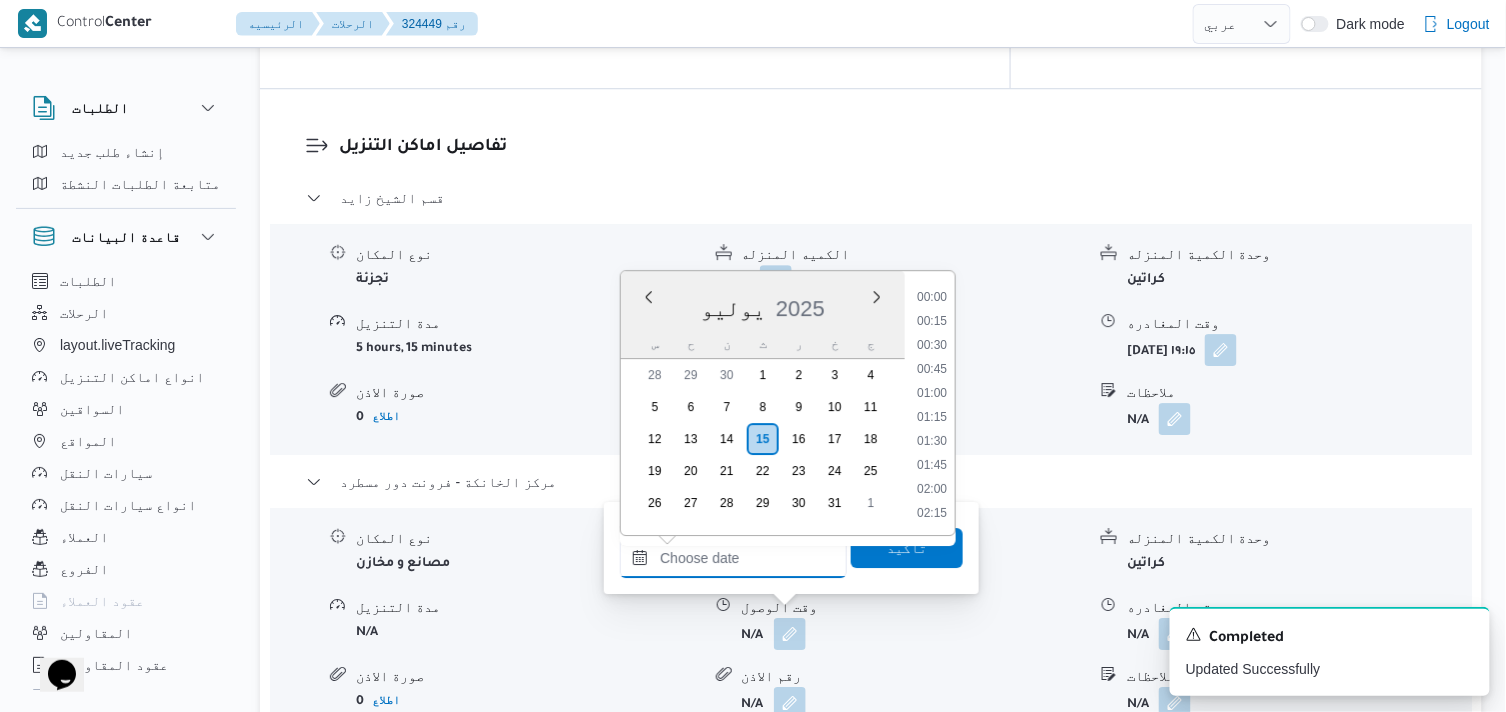 scroll, scrollTop: 1824, scrollLeft: 0, axis: vertical 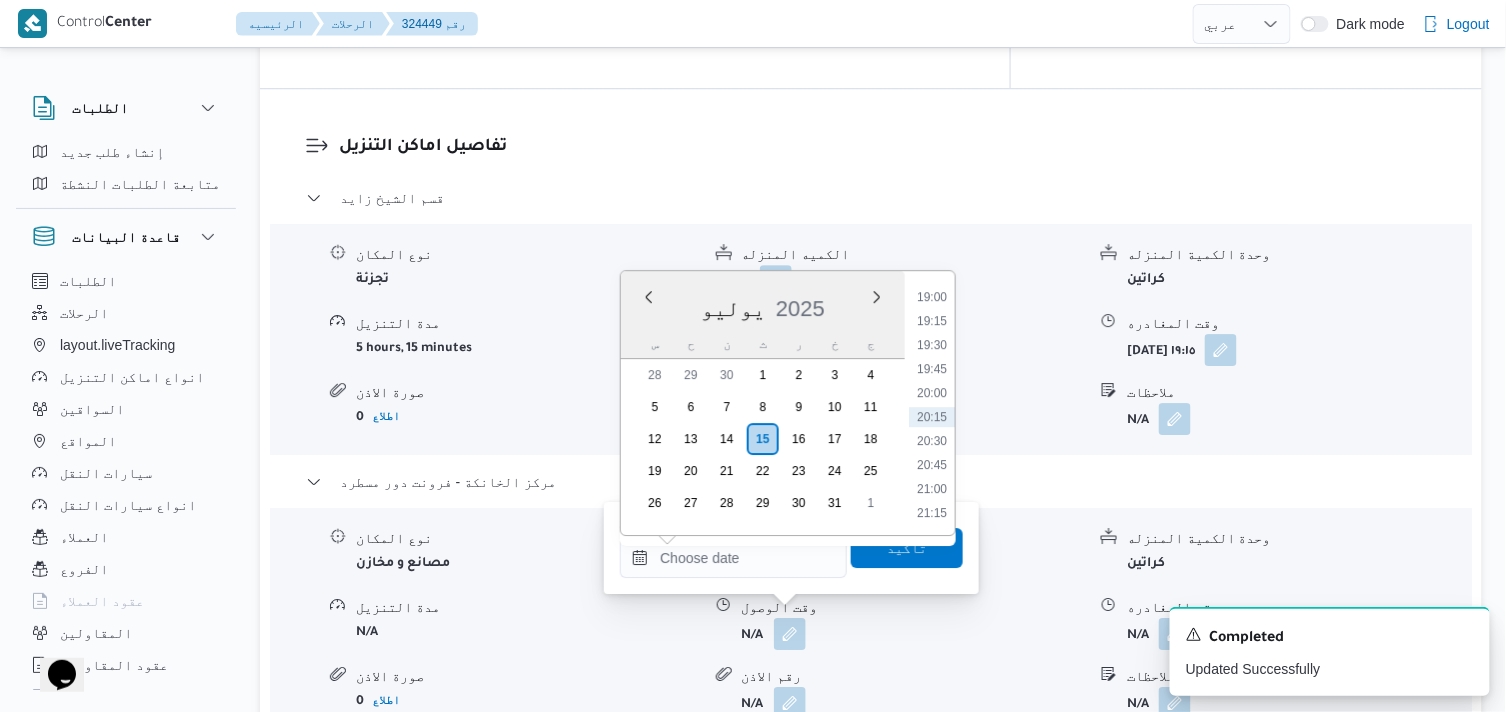 click on "20:15" at bounding box center [932, 417] 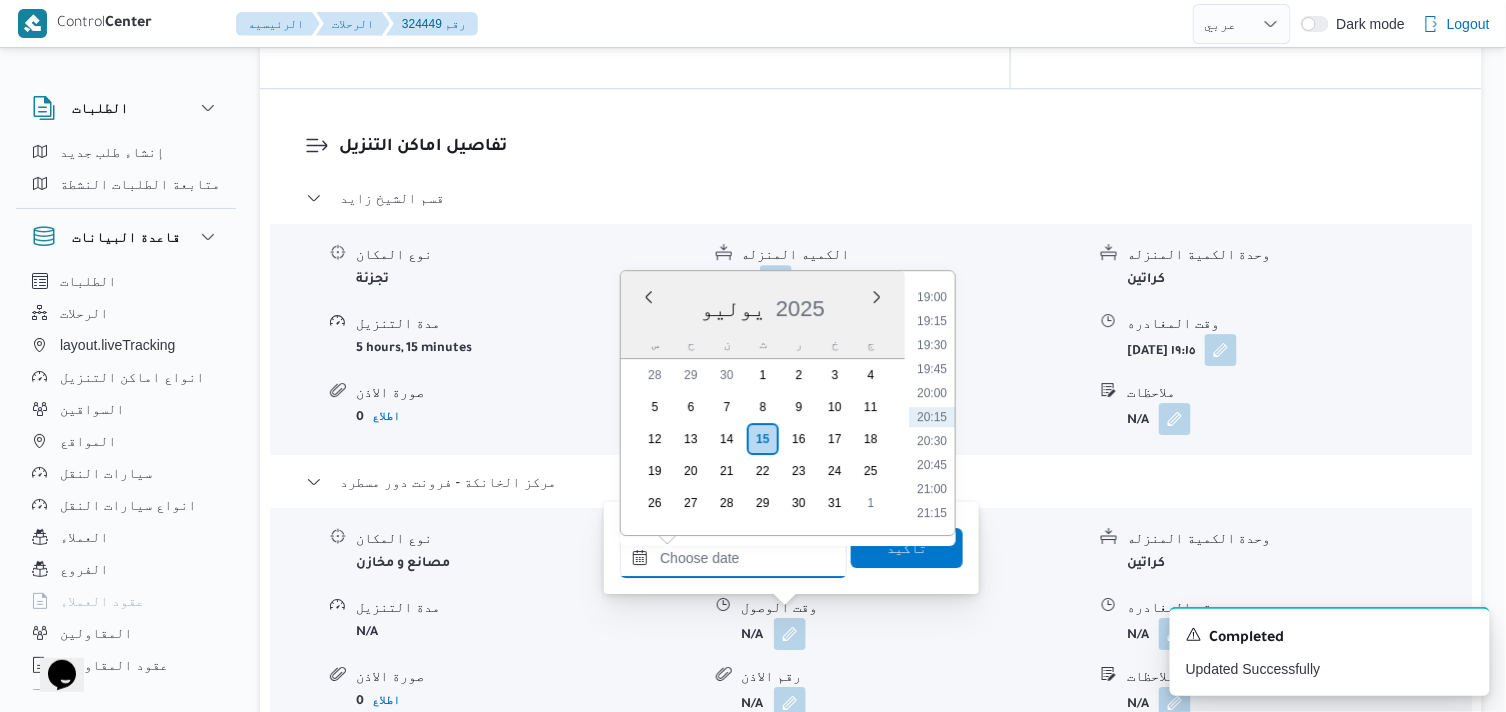 type on "١٥/٠٧/٢٠٢٥ ٢٠:١٥" 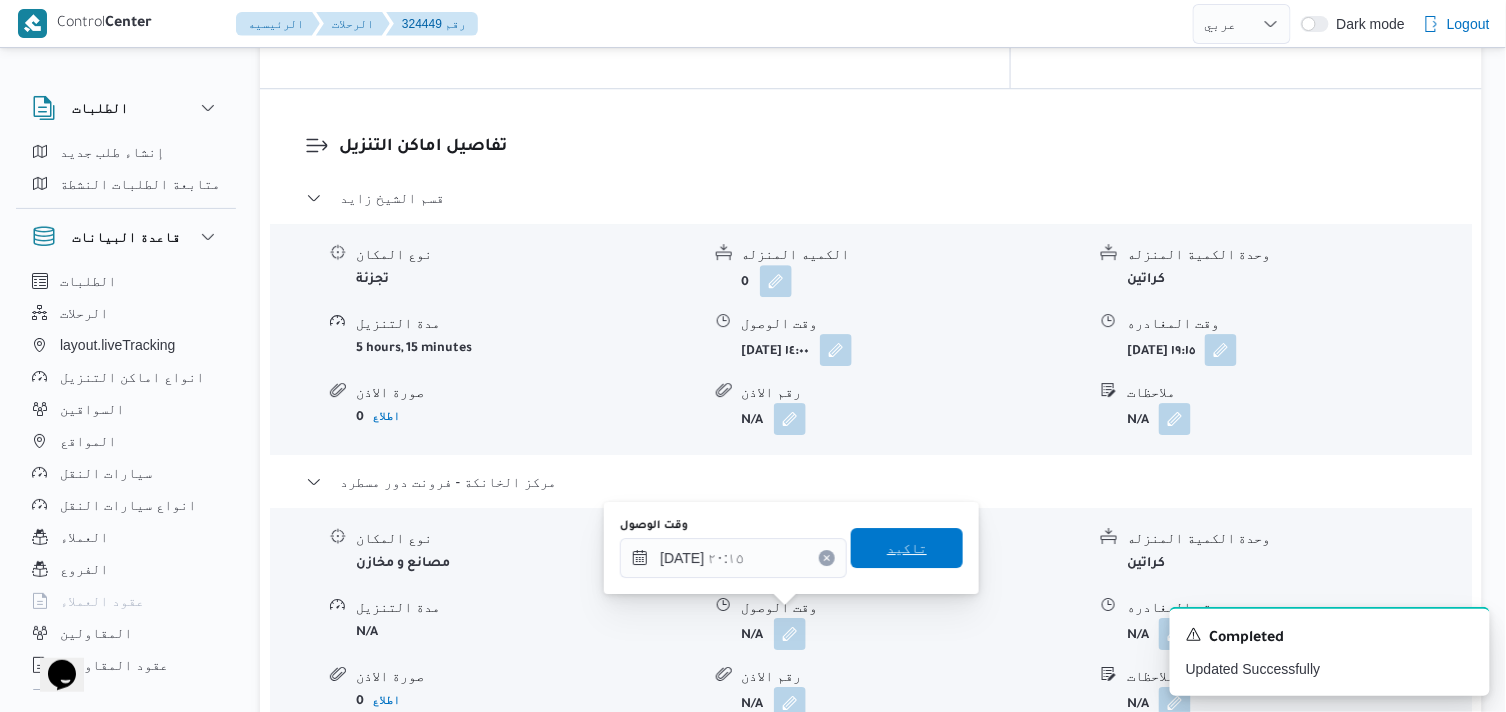 click on "تاكيد" at bounding box center (907, 548) 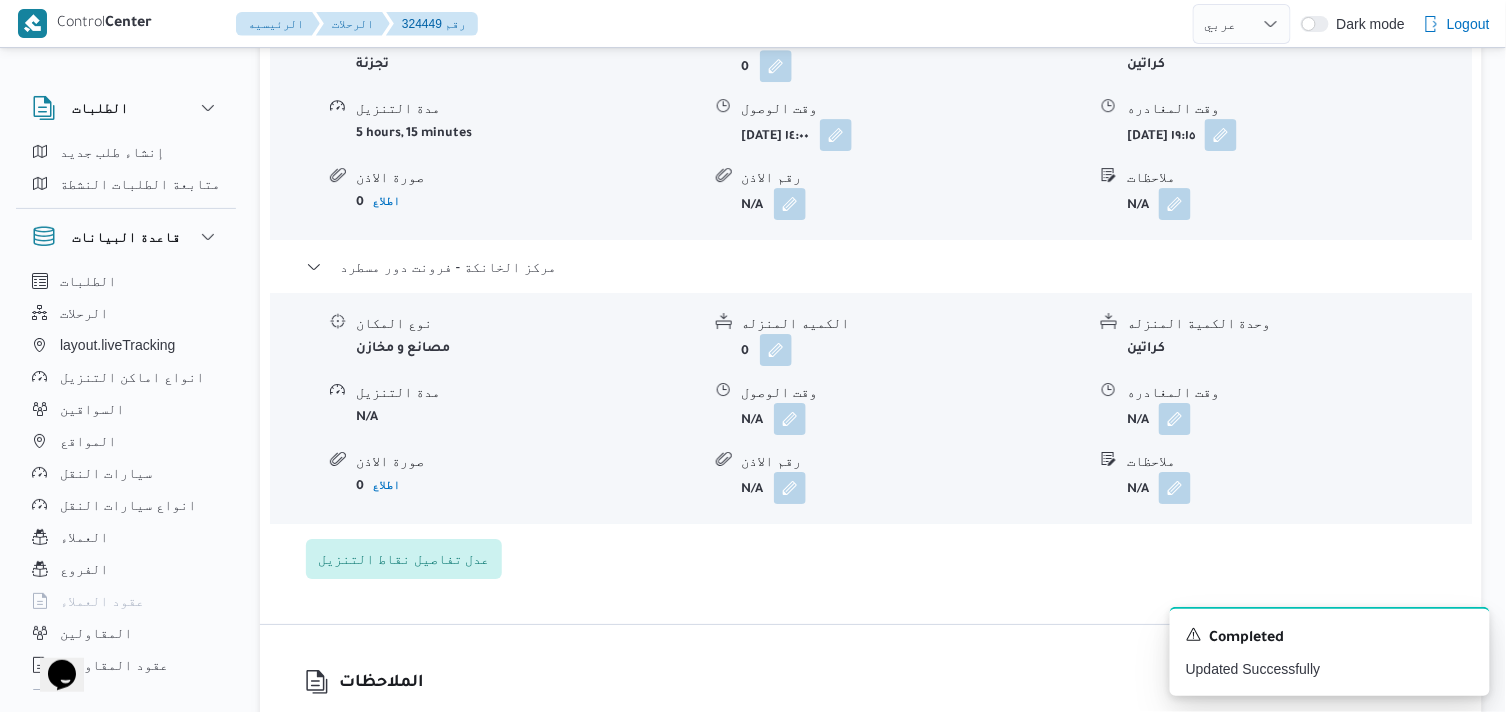 scroll, scrollTop: 1888, scrollLeft: 0, axis: vertical 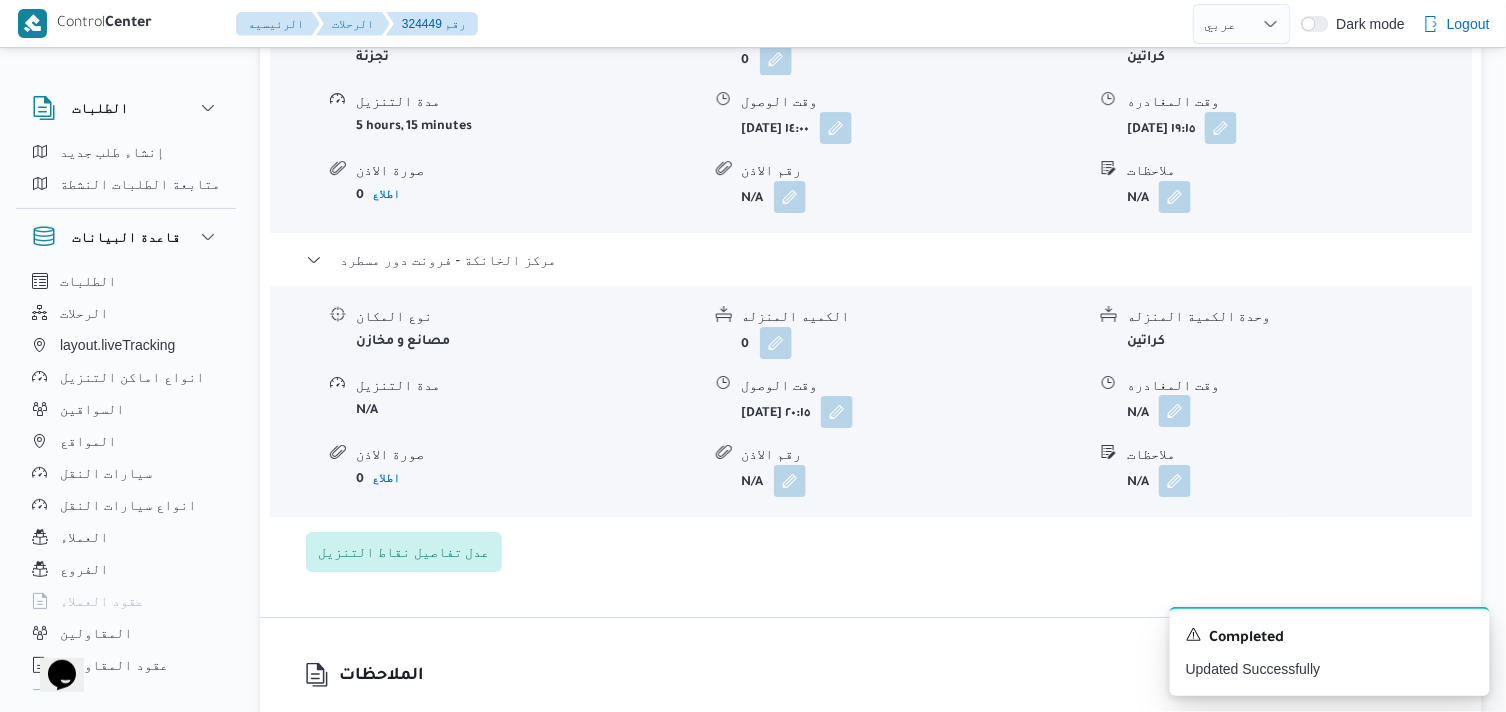 drag, startPoint x: 1181, startPoint y: 385, endPoint x: 1180, endPoint y: 401, distance: 16.03122 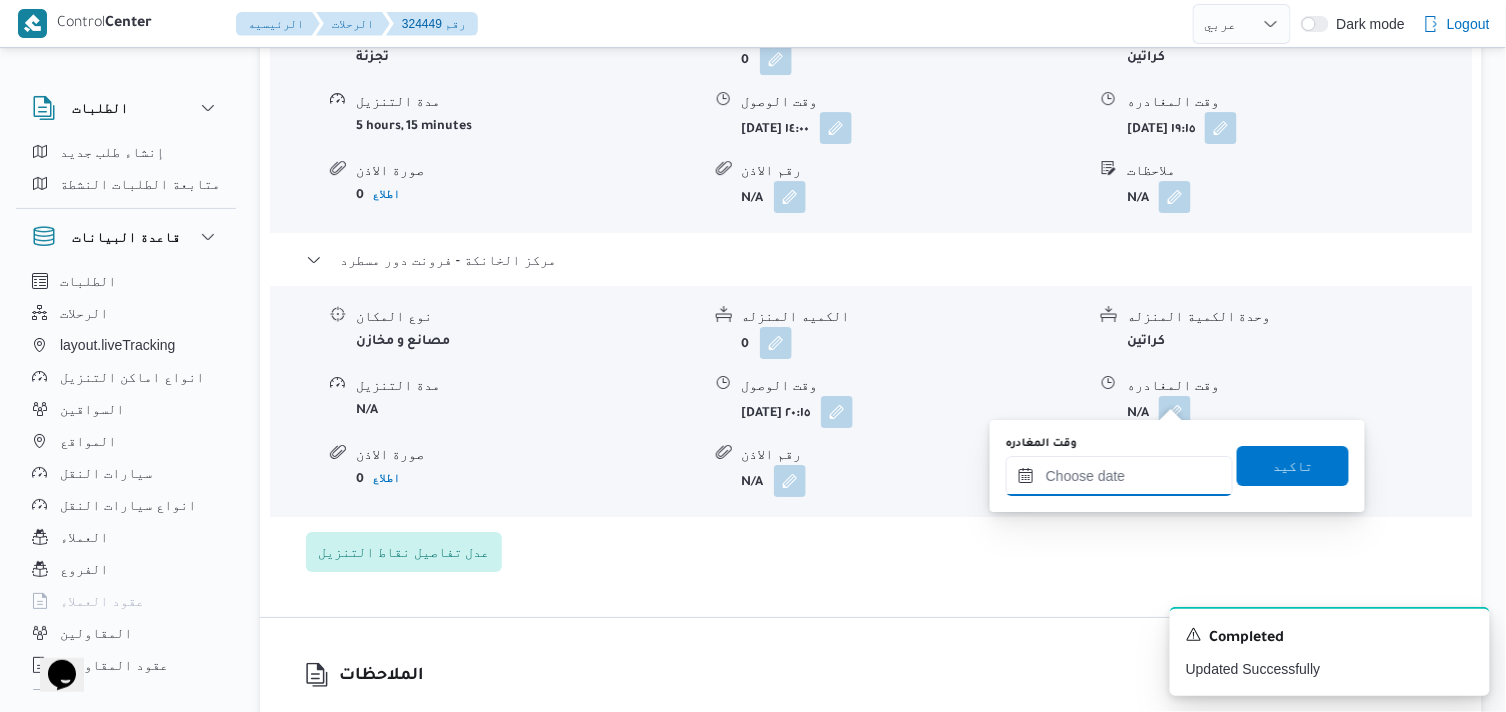 click on "وقت المغادره" at bounding box center [1119, 476] 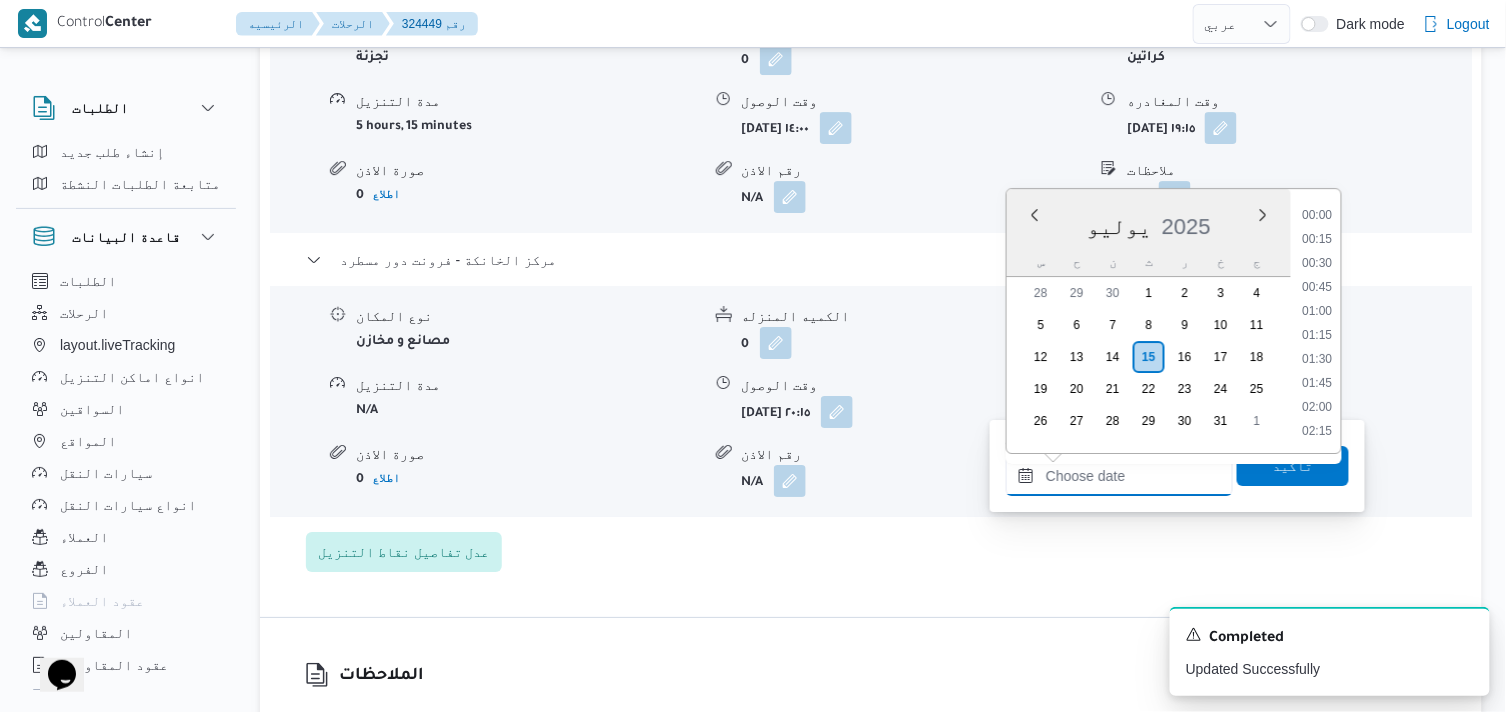 scroll, scrollTop: 1824, scrollLeft: 0, axis: vertical 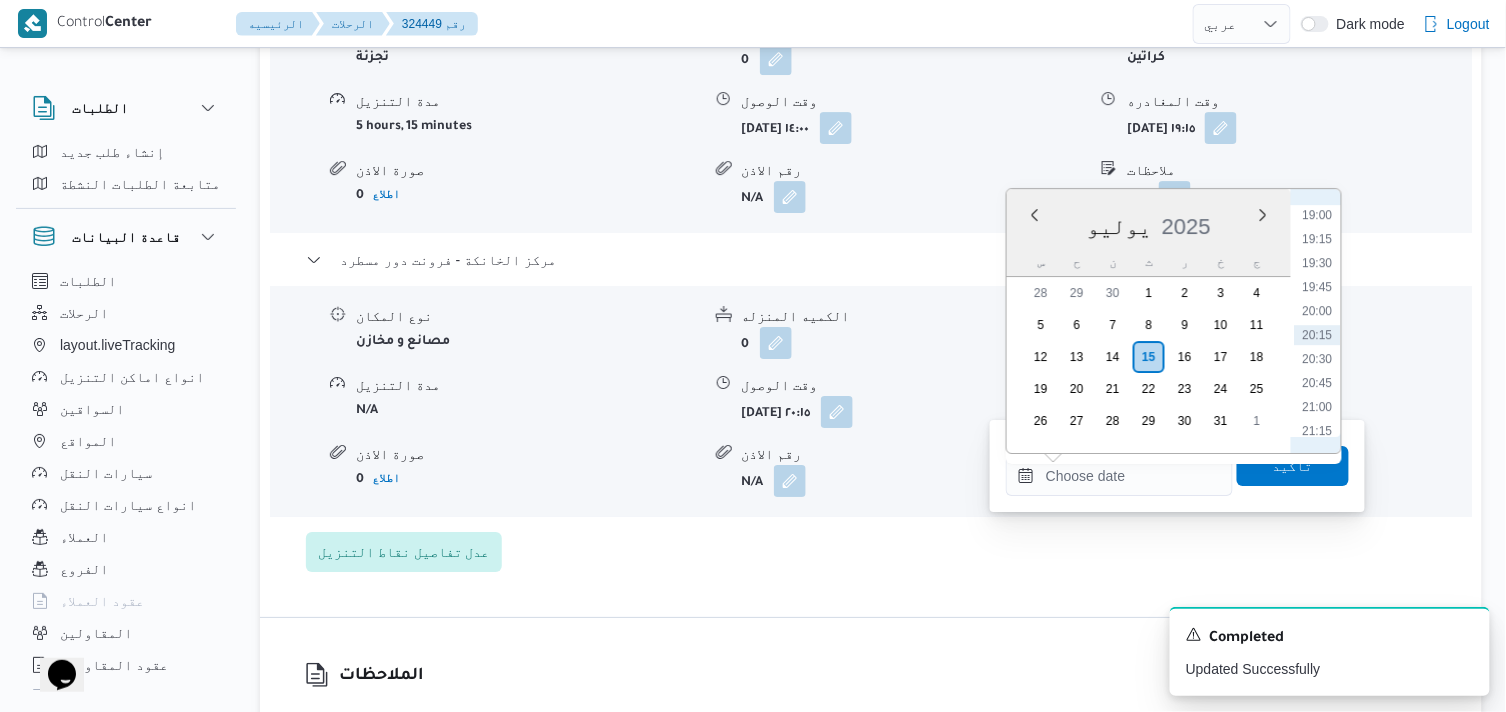 drag, startPoint x: 1323, startPoint y: 348, endPoint x: 1307, endPoint y: 388, distance: 43.081318 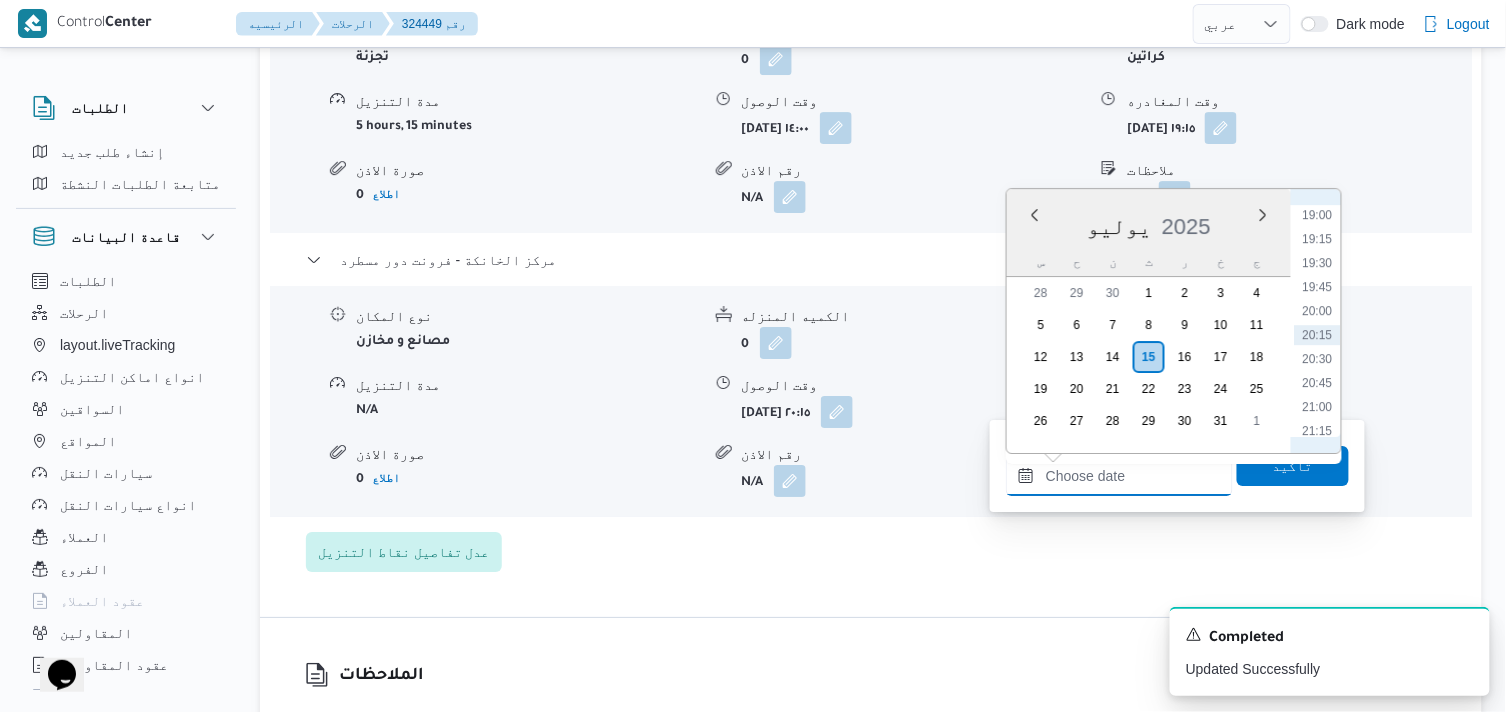 type on "١٥/٠٧/٢٠٢٥ ٢٠:٣٠" 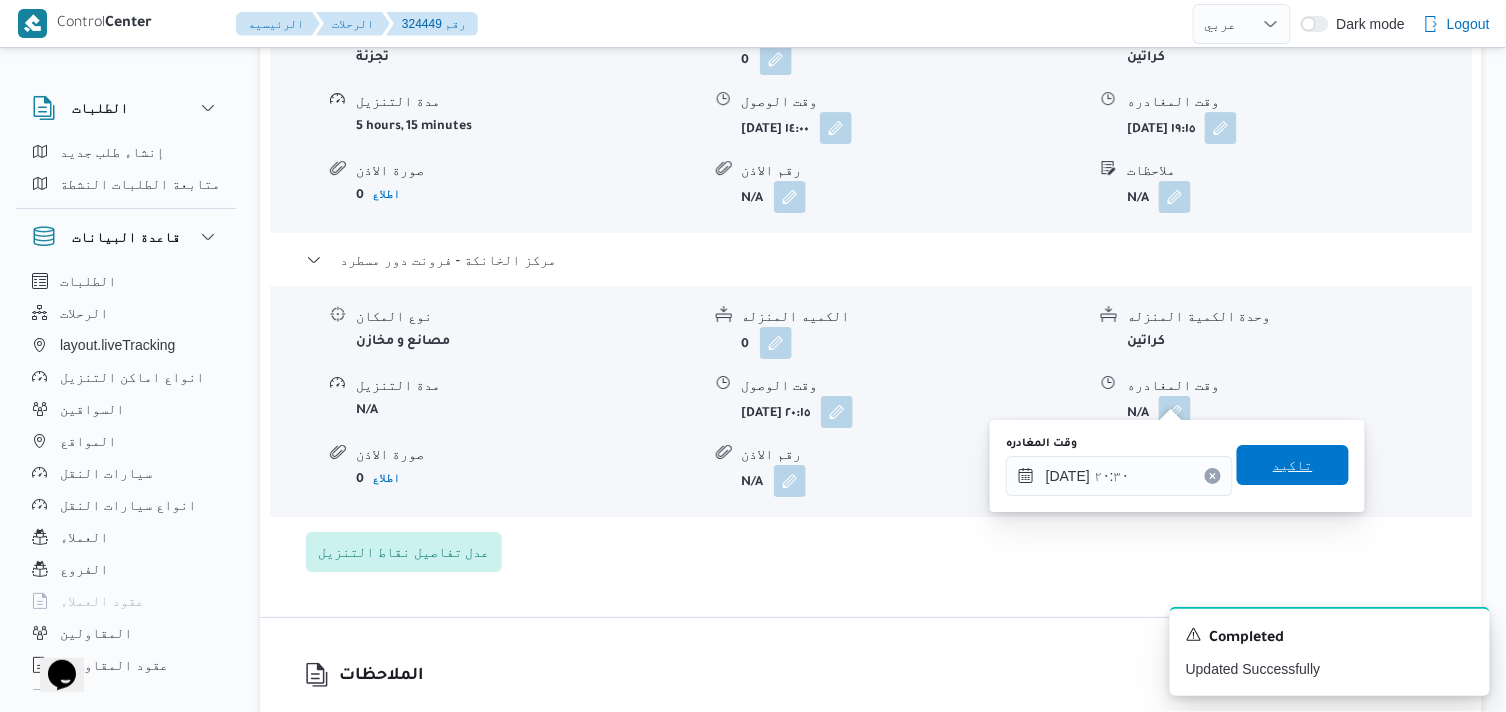 click on "تاكيد" at bounding box center [1293, 465] 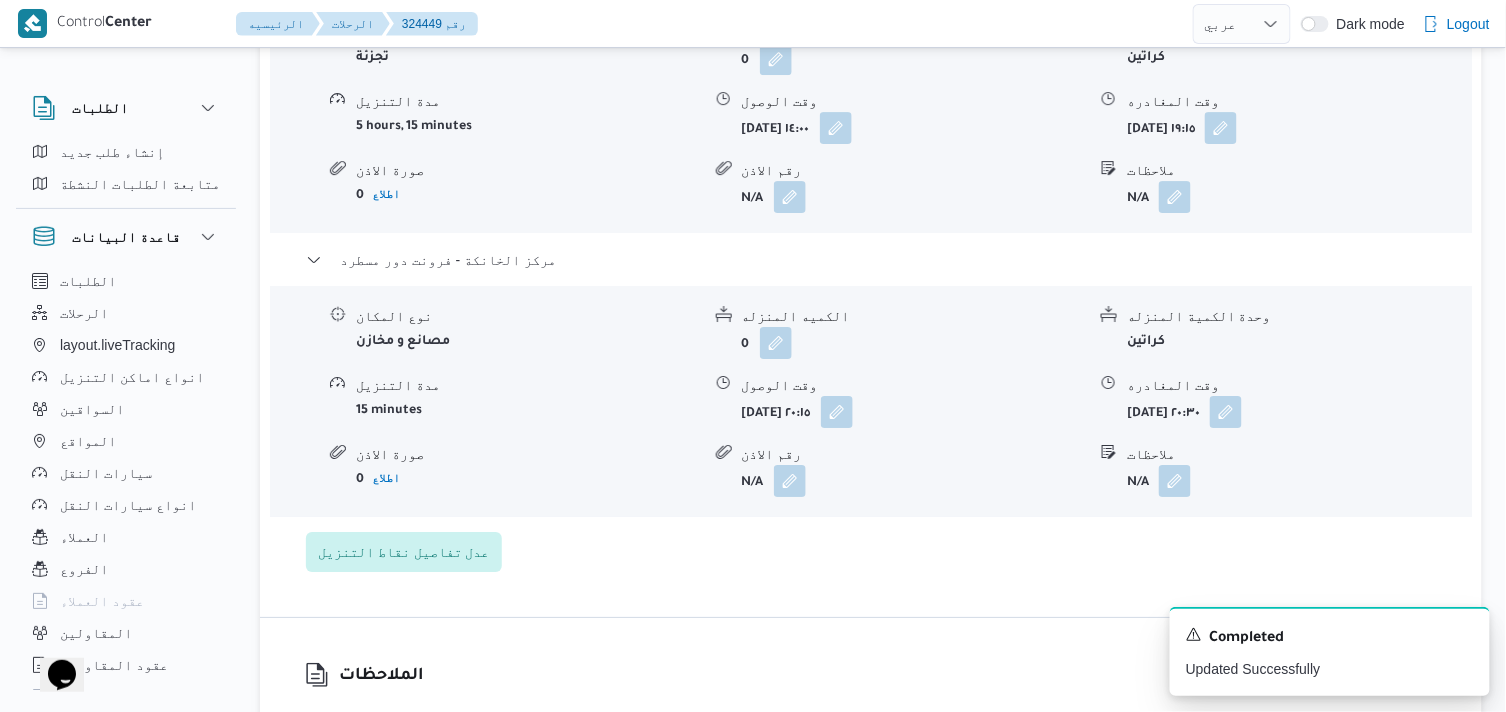 scroll, scrollTop: 0, scrollLeft: 0, axis: both 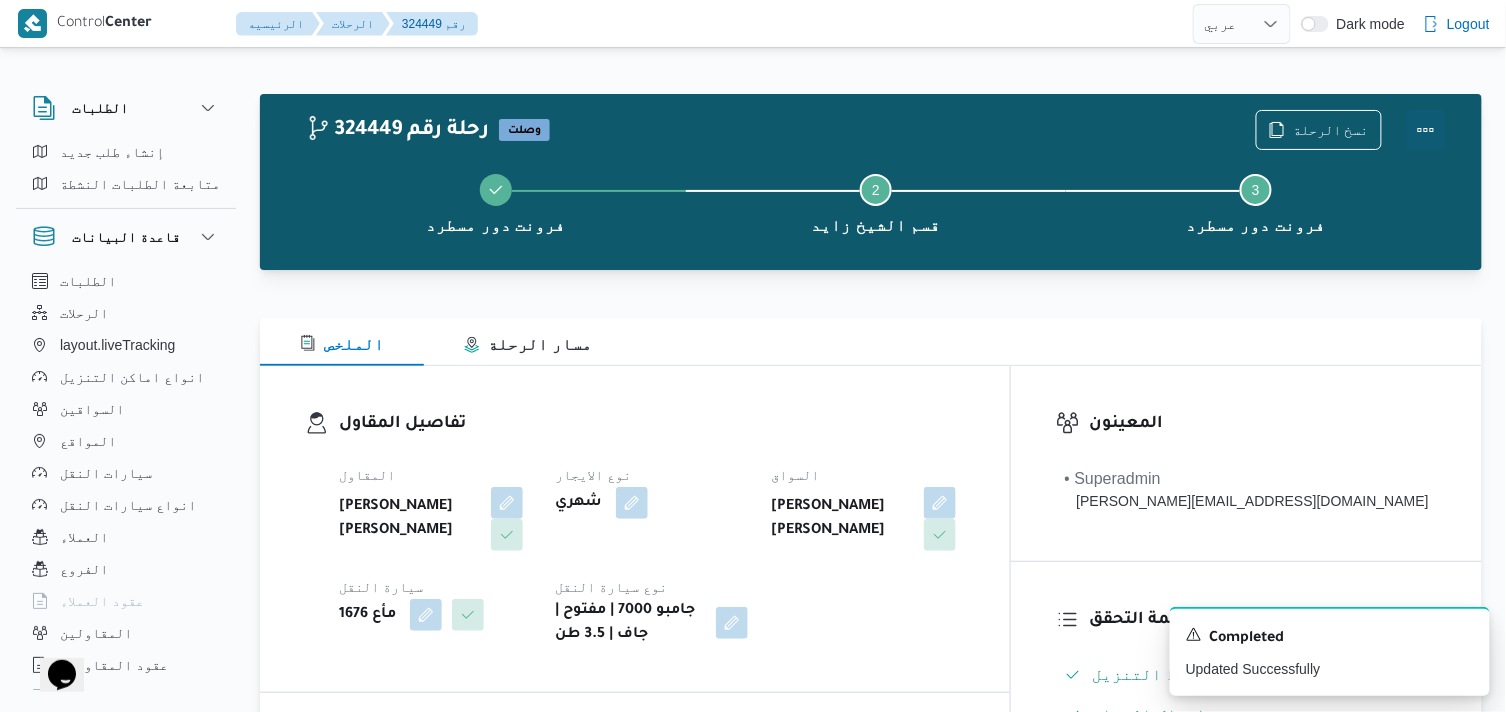 drag, startPoint x: 1424, startPoint y: 123, endPoint x: 1398, endPoint y: 133, distance: 27.856777 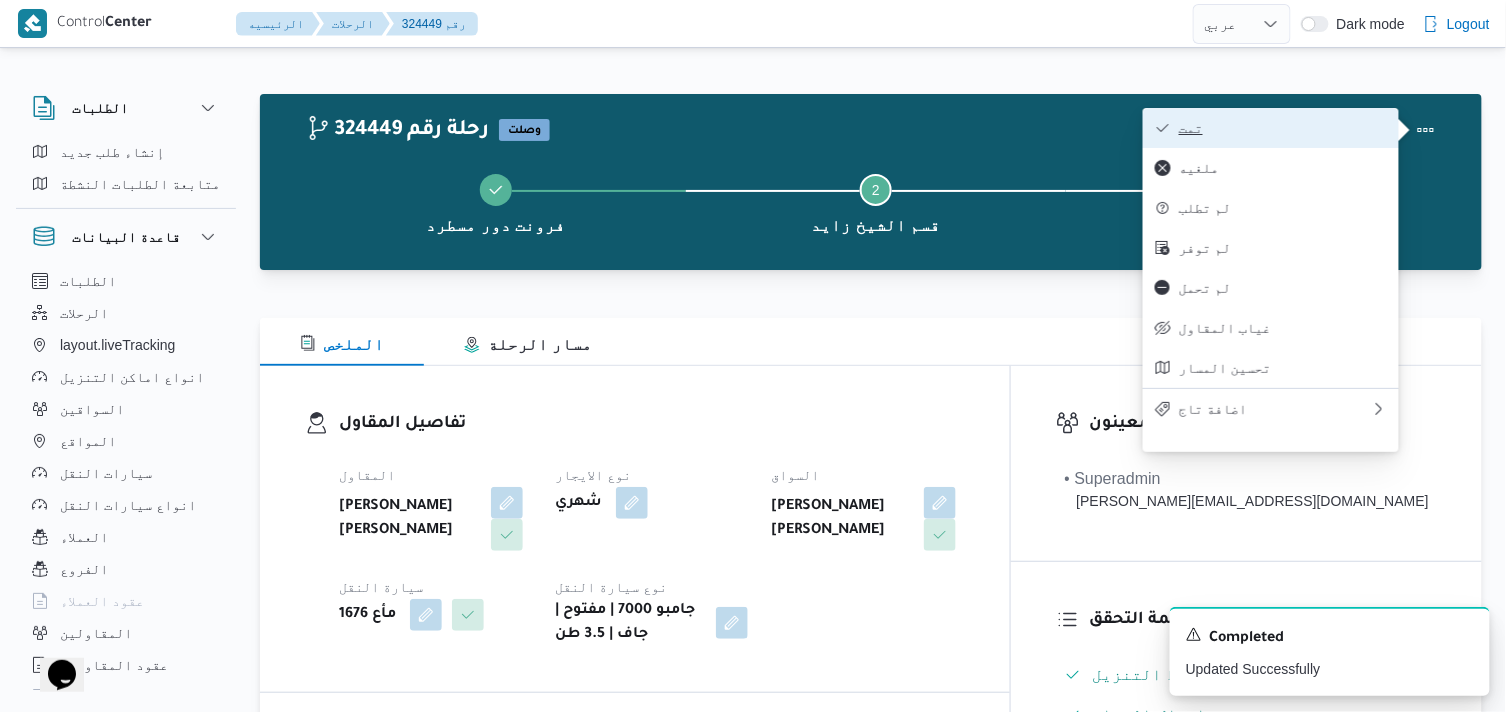 click on "تمت" at bounding box center [1283, 128] 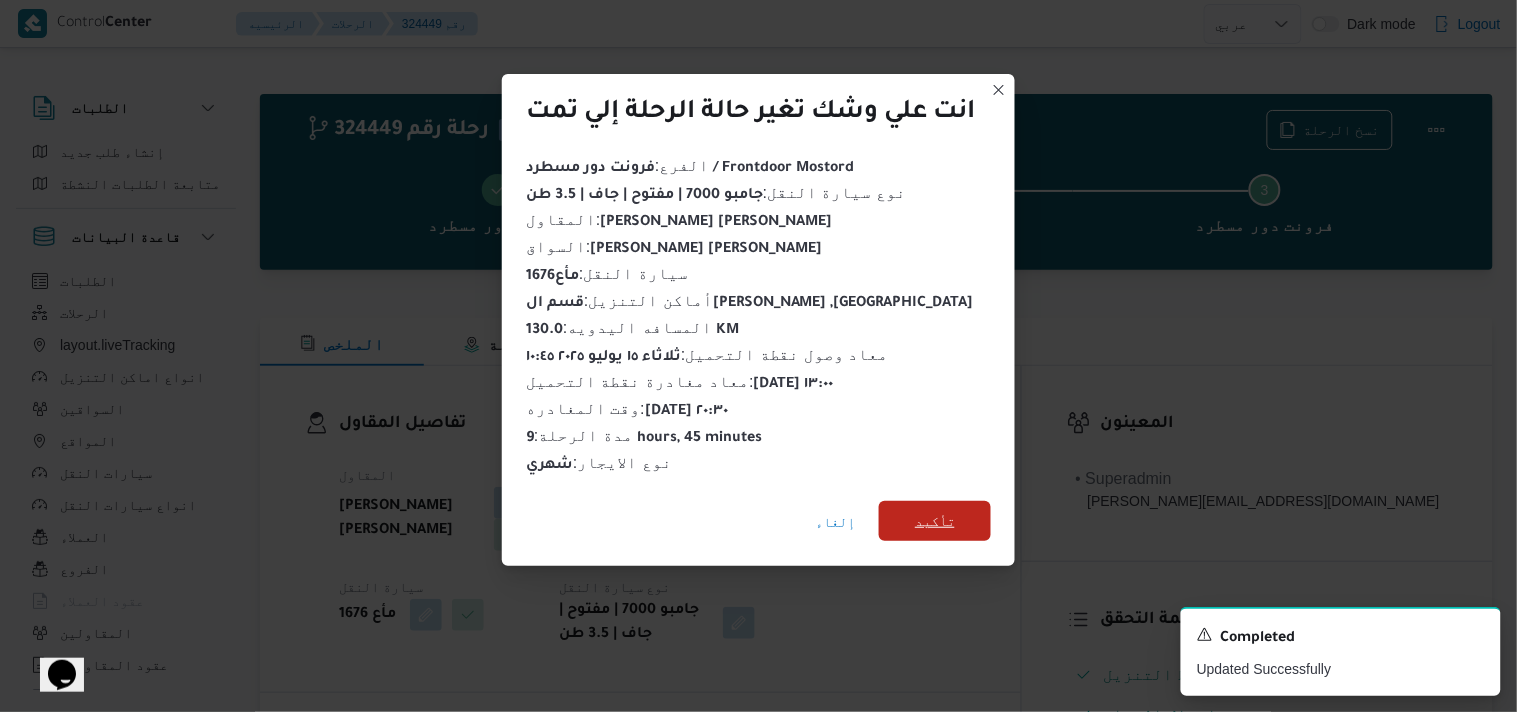 click on "تأكيد" at bounding box center [935, 521] 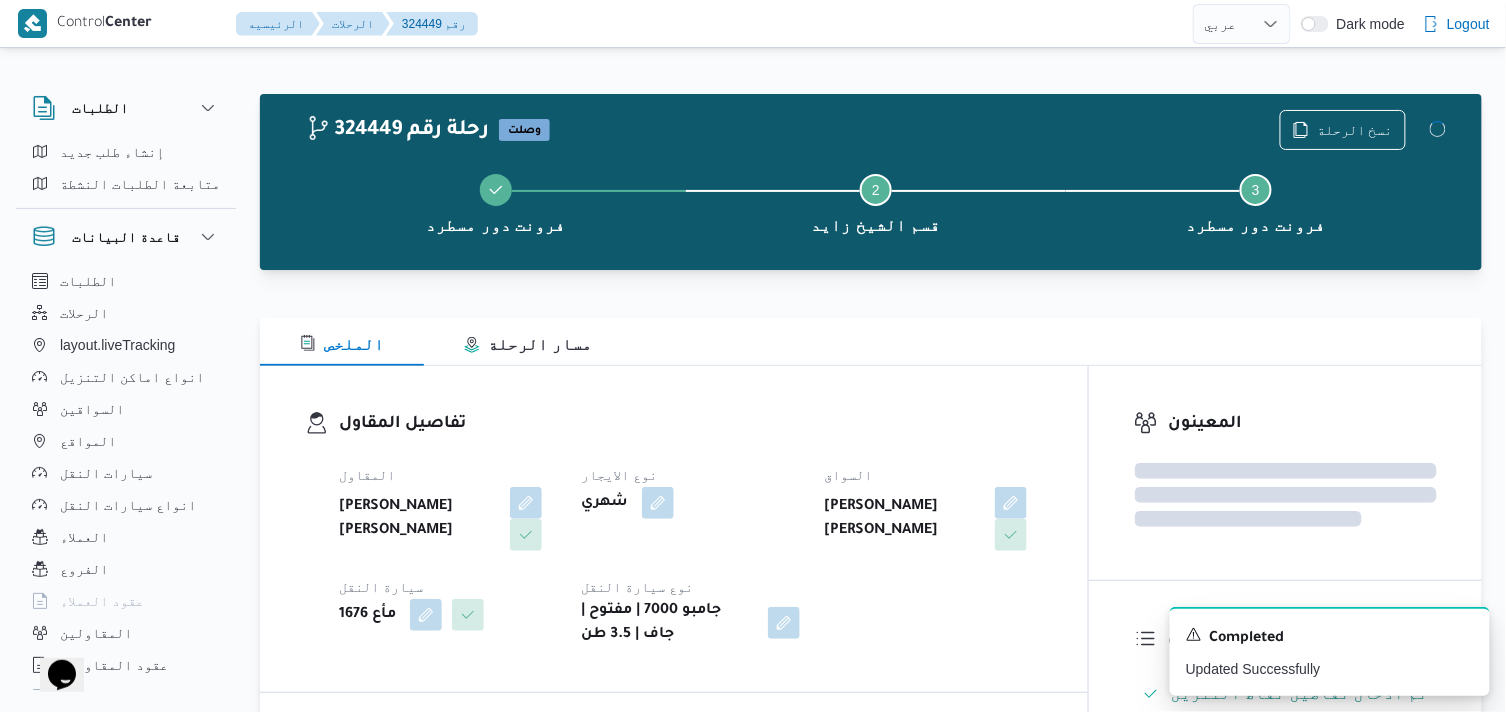 click on "المقاول محمد هاني محمد جوده محمود نوع الايجار شهري السواق عمرو جمال الدسوقي مصيلحي  سيارة النقل مأع 1676 نوع سيارة النقل جامبو 7000 | مفتوح | جاف | 3.5 طن" at bounding box center (691, 555) 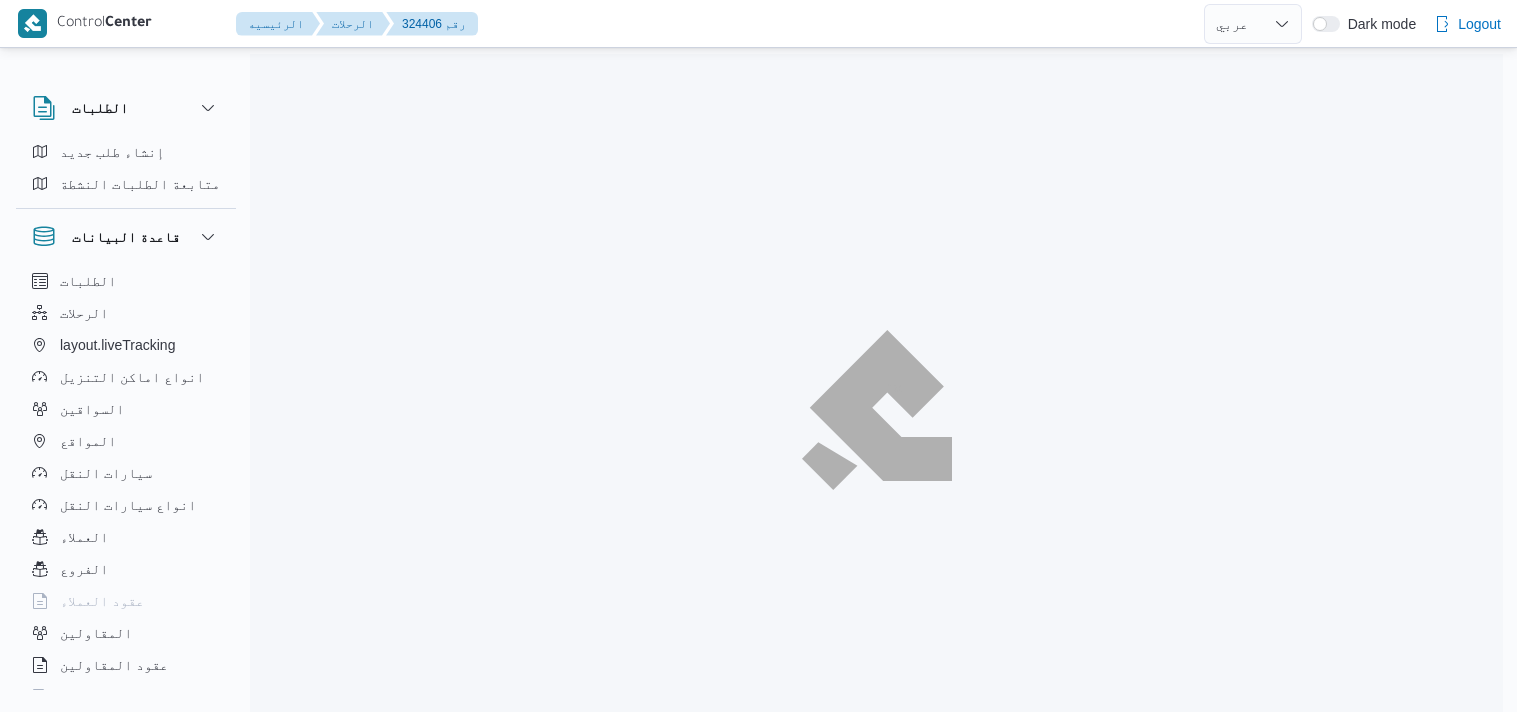 select on "ar" 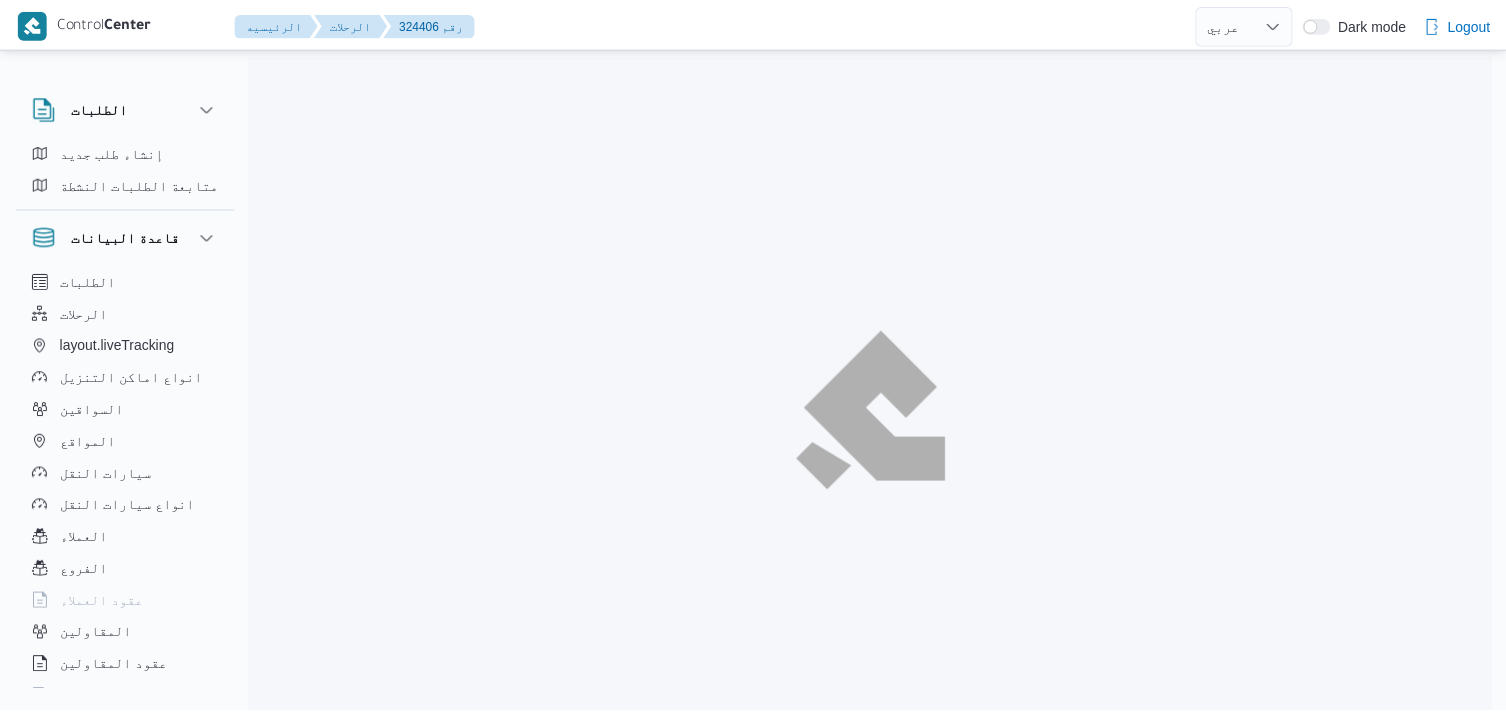 scroll, scrollTop: 0, scrollLeft: 0, axis: both 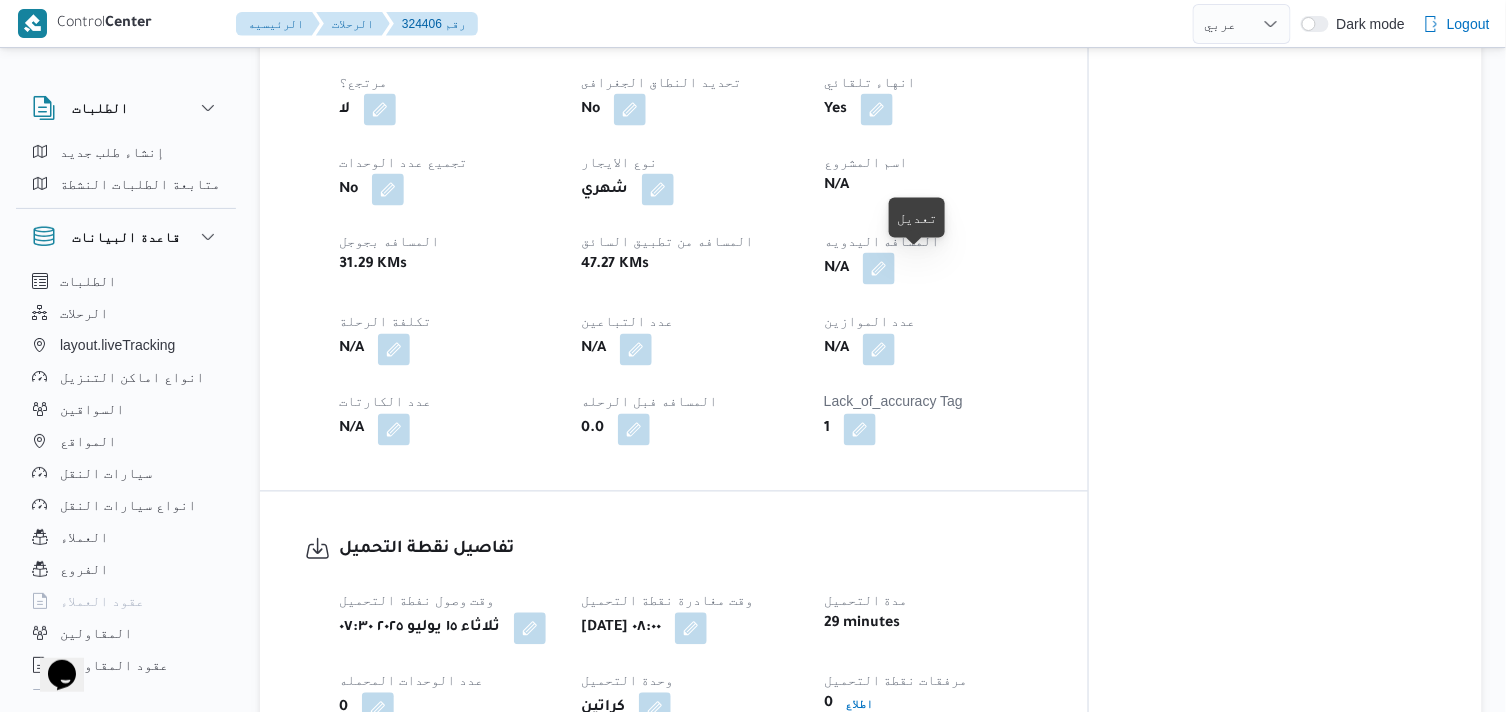 click at bounding box center (879, 269) 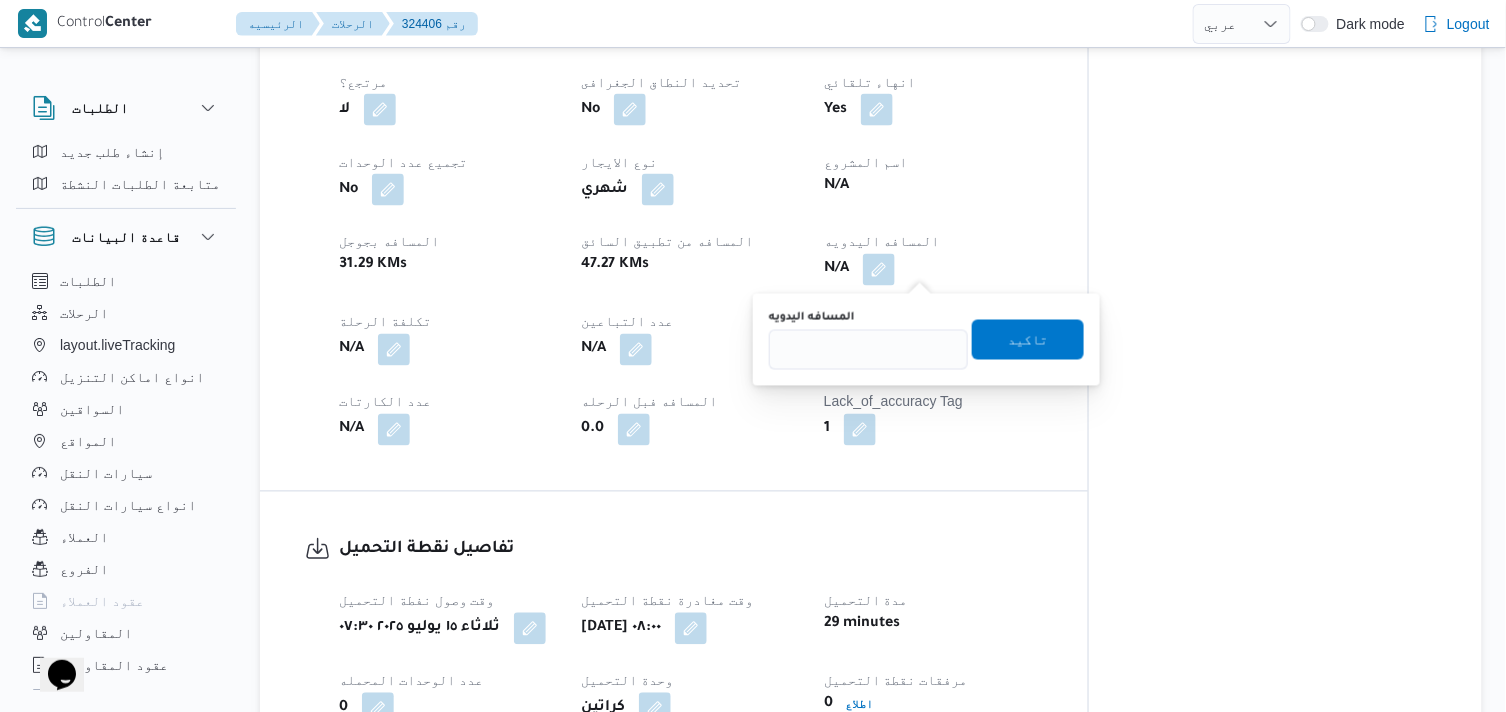 click on "You are in a dialog. To close this dialog, hit escape. المسافه اليدويه تاكيد" at bounding box center (926, 340) 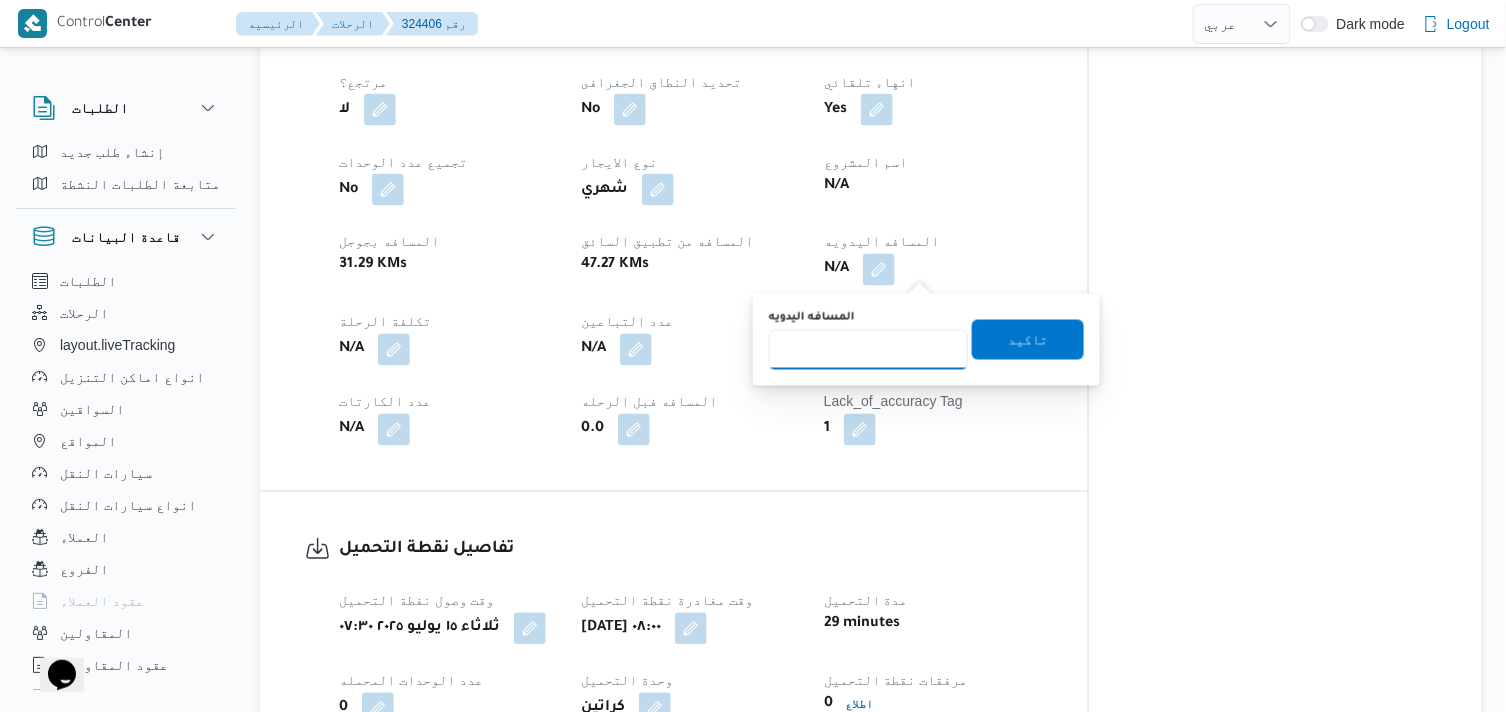 click on "المسافه اليدويه" at bounding box center [868, 350] 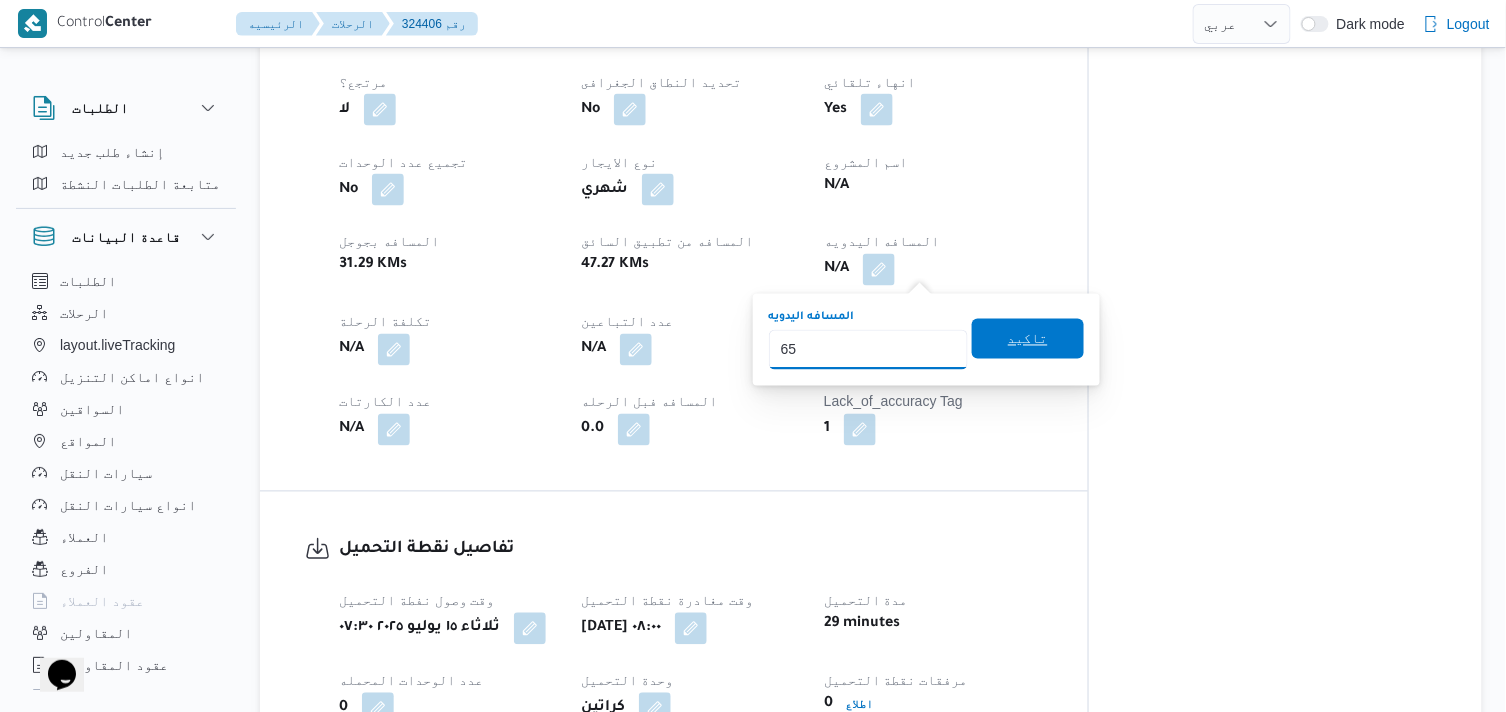 type on "65" 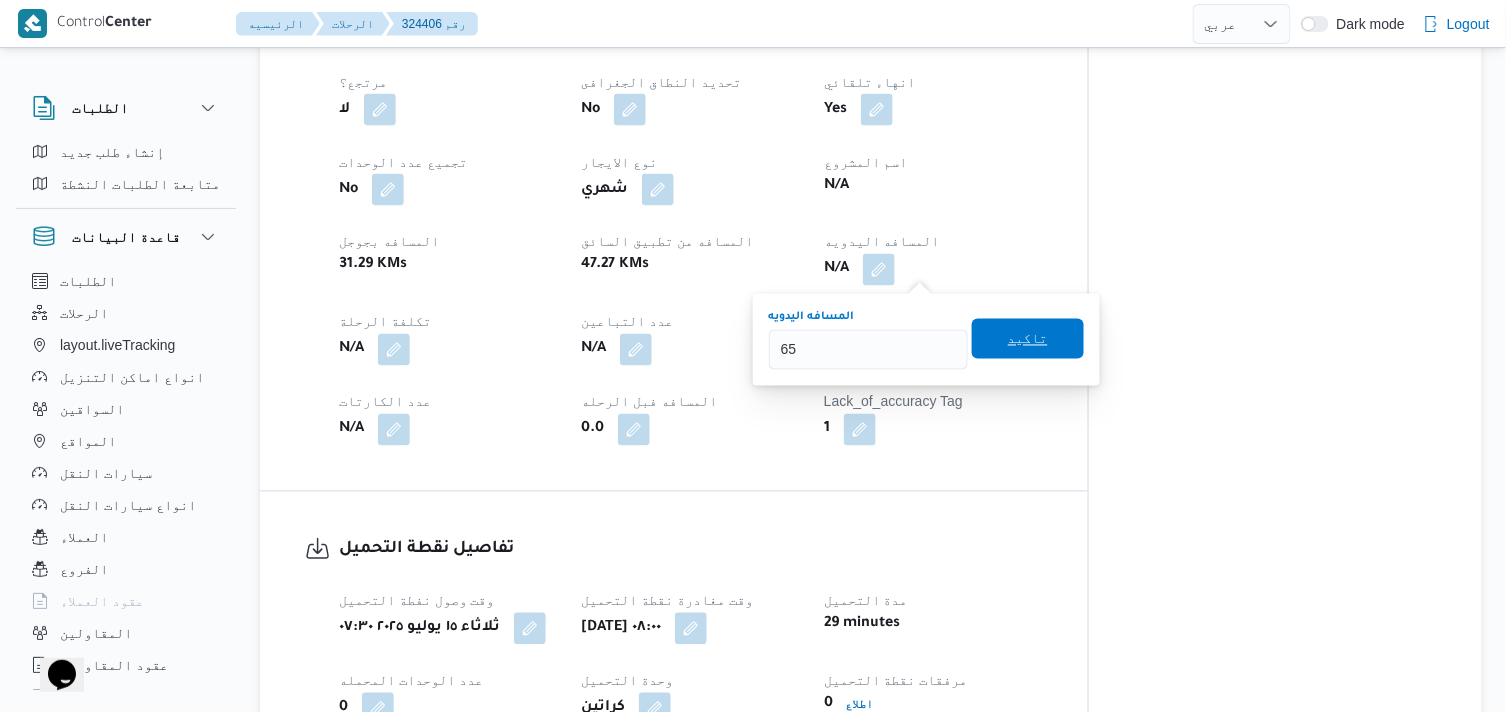 click on "تاكيد" at bounding box center [1028, 339] 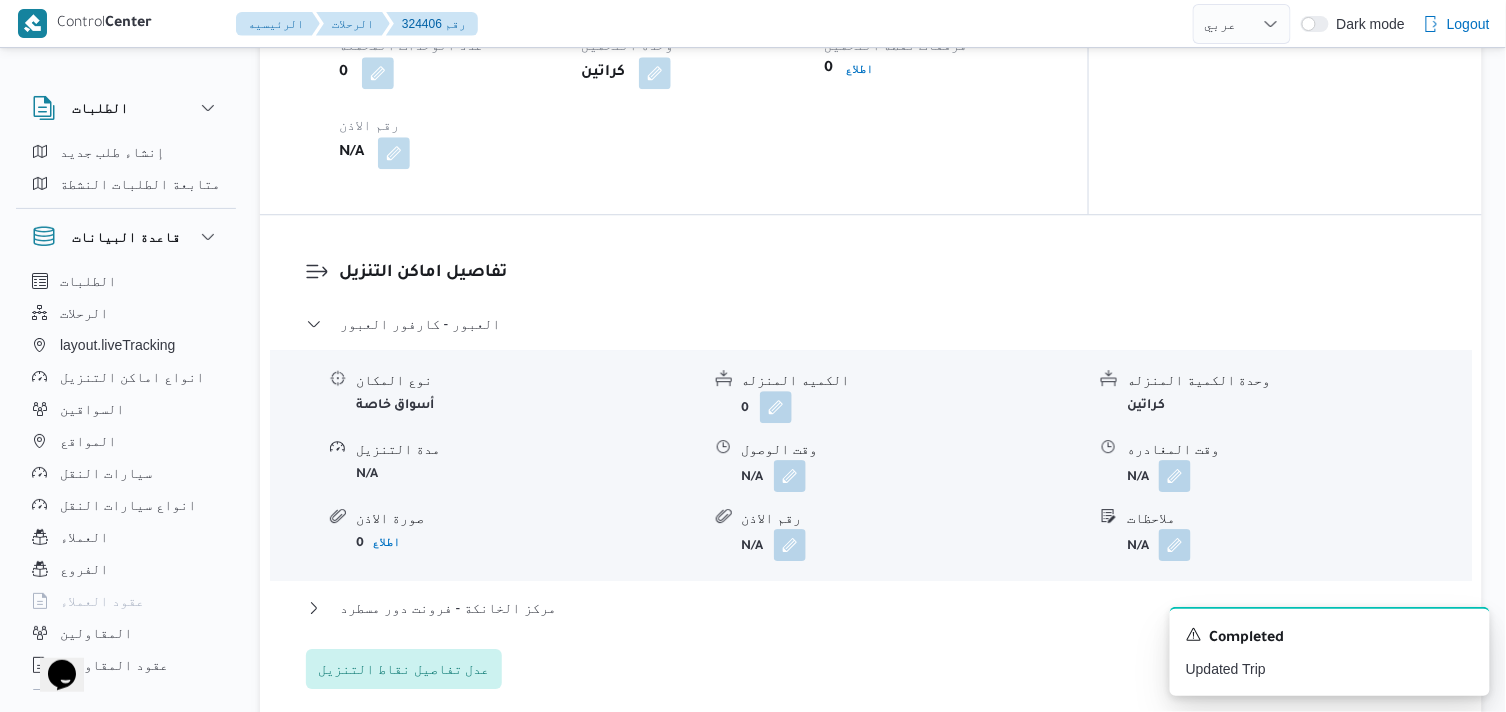 scroll, scrollTop: 1555, scrollLeft: 0, axis: vertical 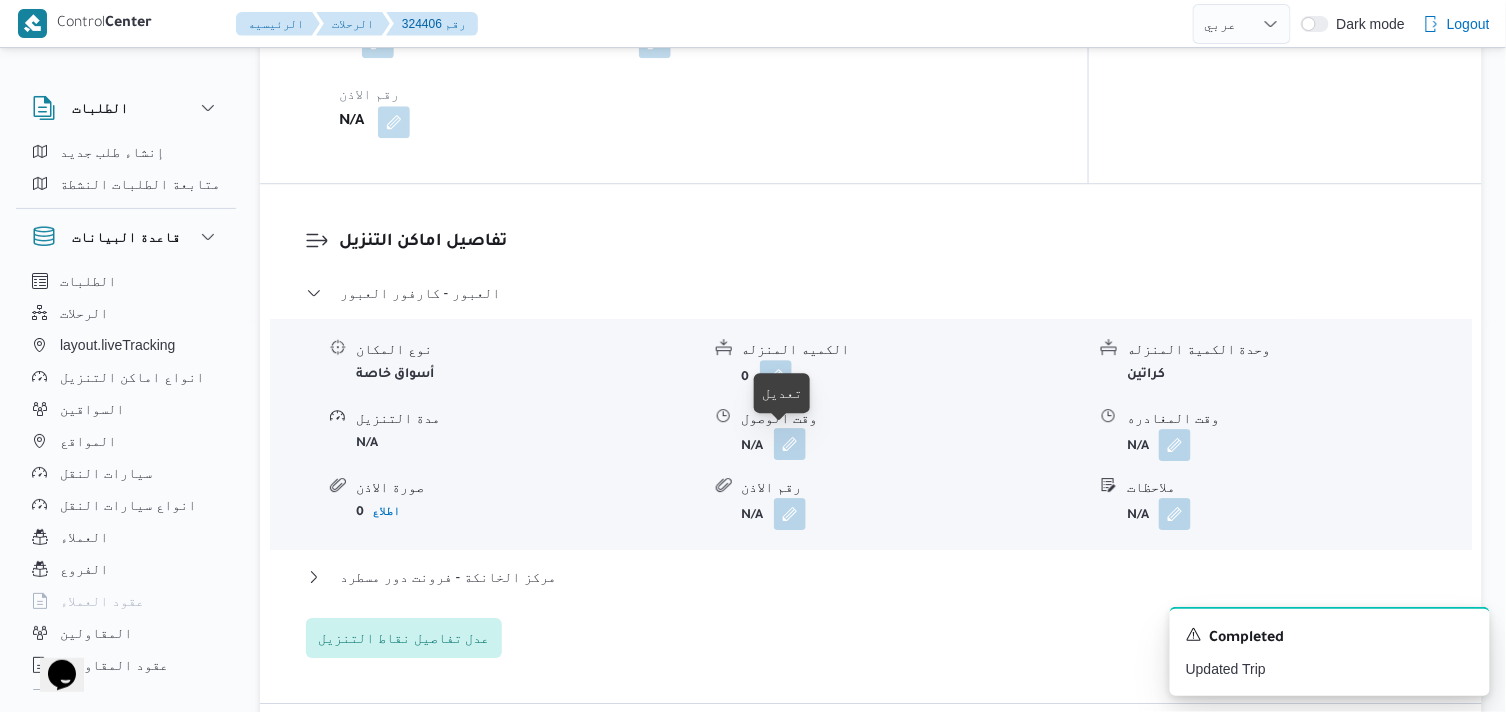 click at bounding box center [790, 444] 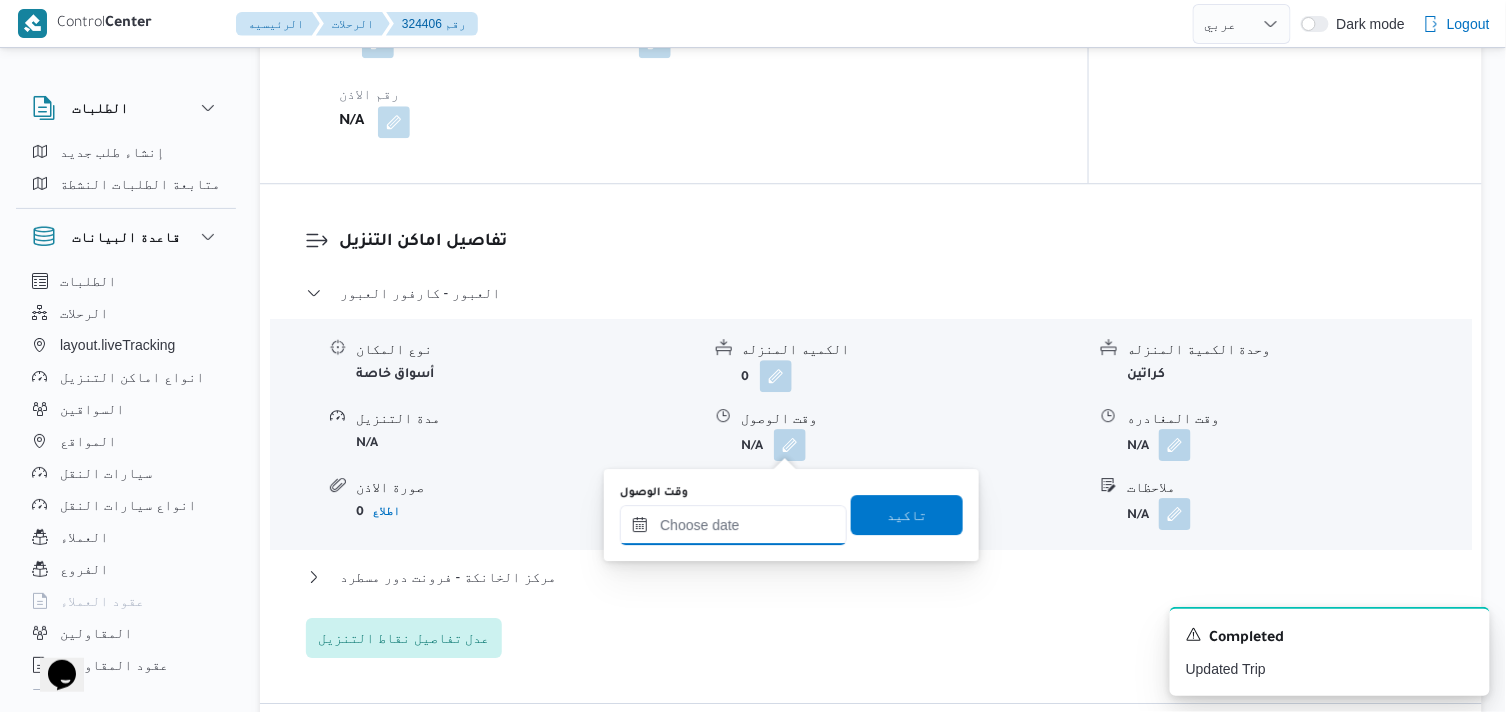 click on "وقت الوصول" at bounding box center (733, 525) 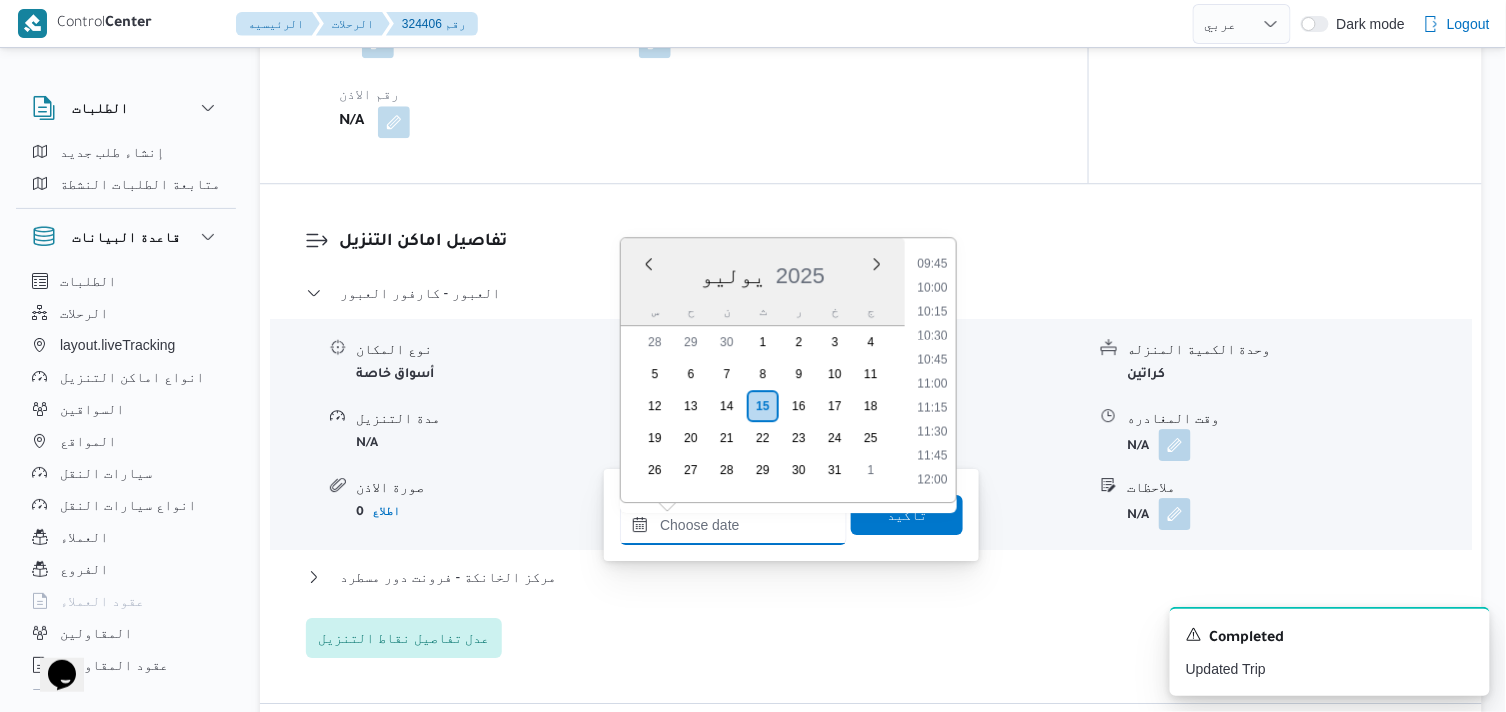 scroll, scrollTop: 847, scrollLeft: 0, axis: vertical 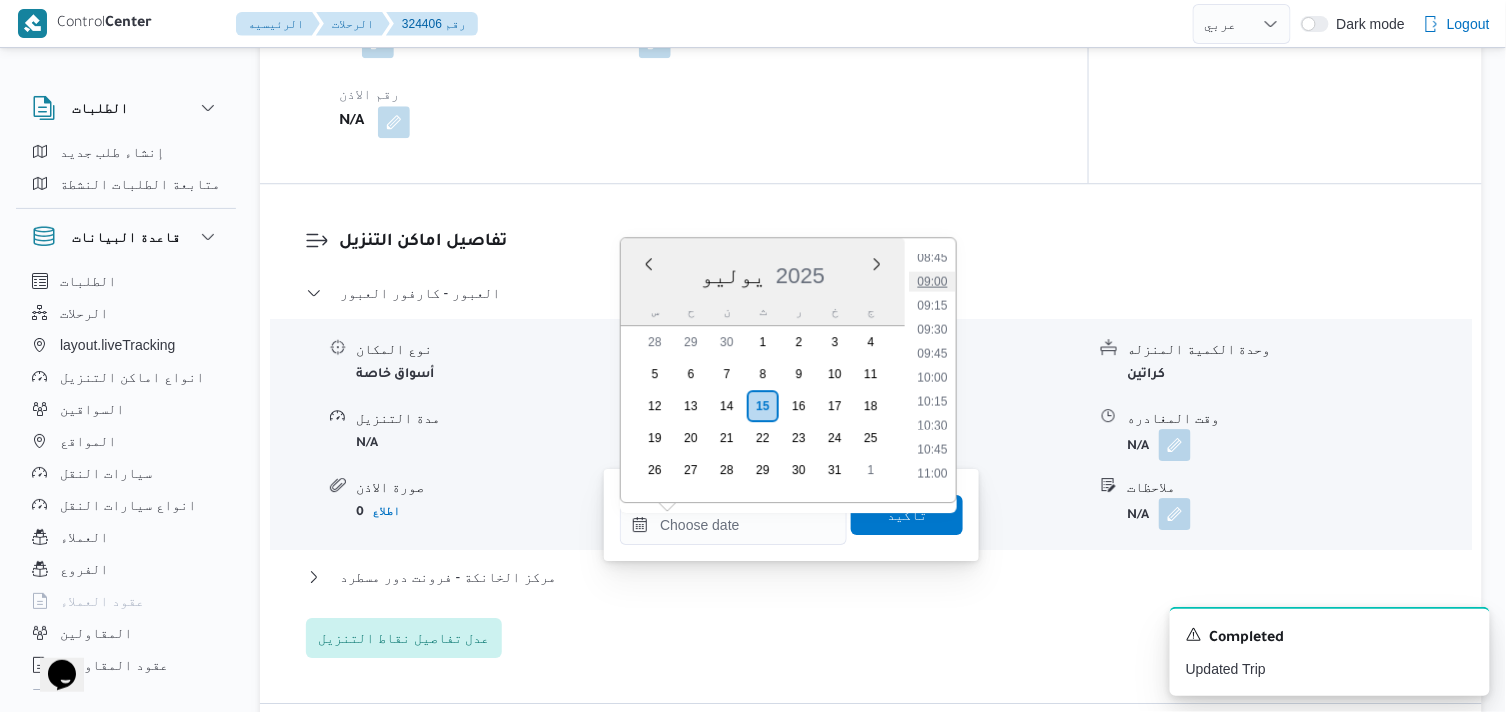 click on "09:00" at bounding box center (933, 281) 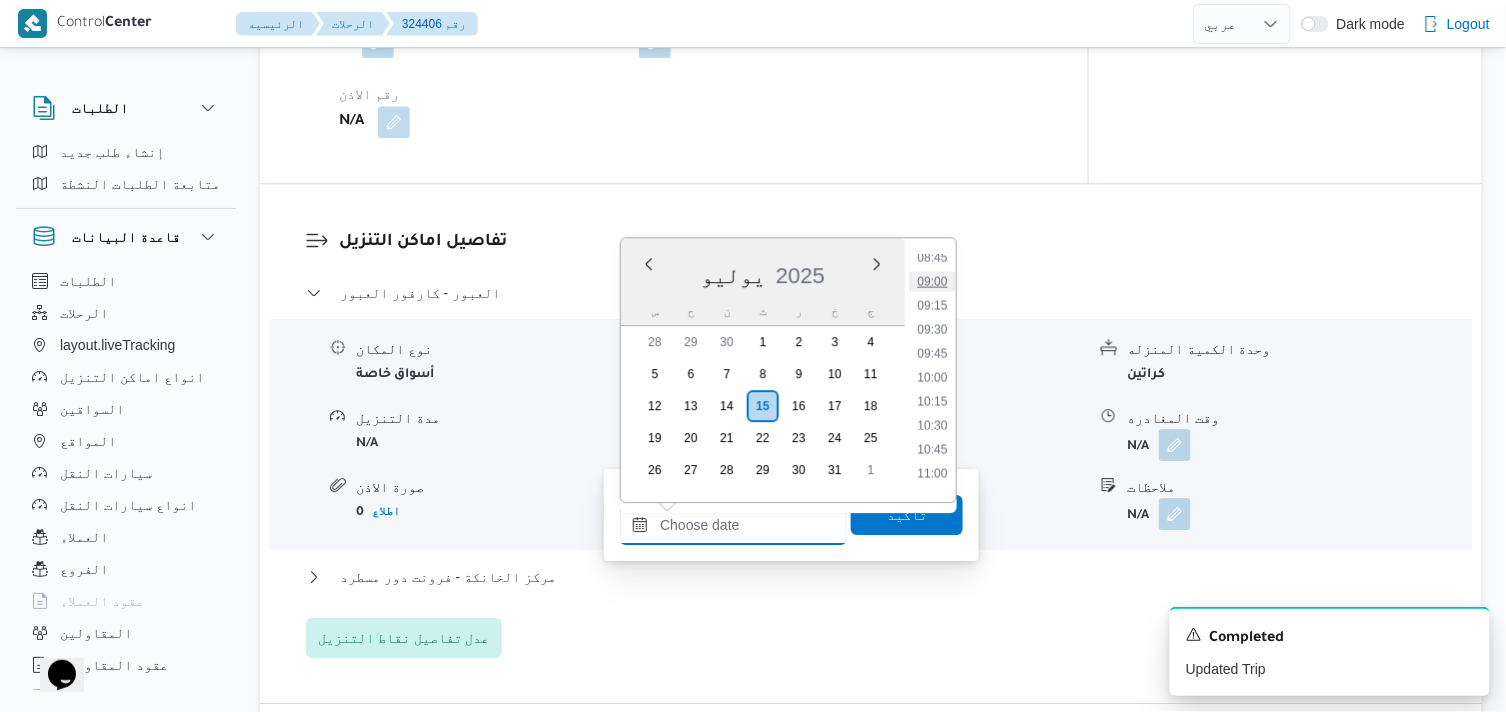 type on "[DATE] ٠٩:٠٠" 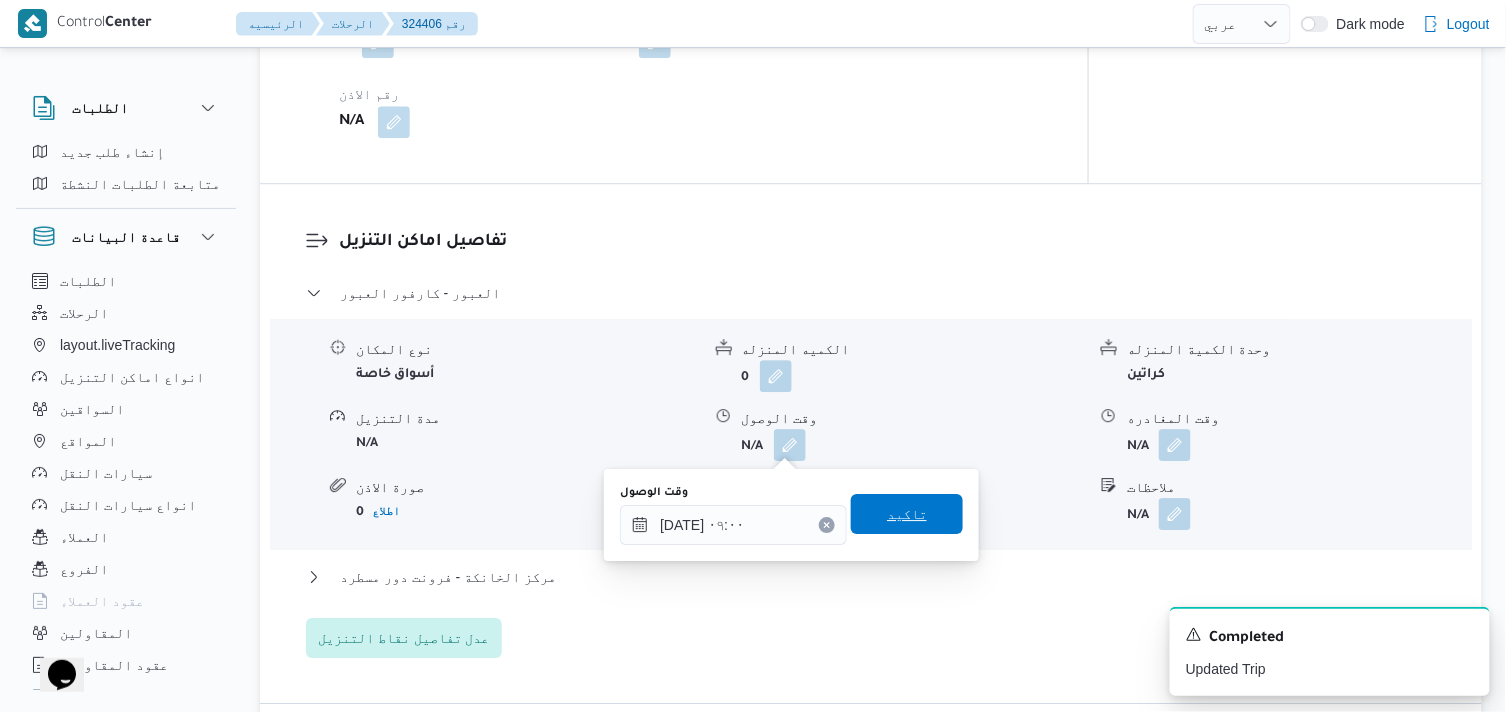 click on "تاكيد" at bounding box center (907, 514) 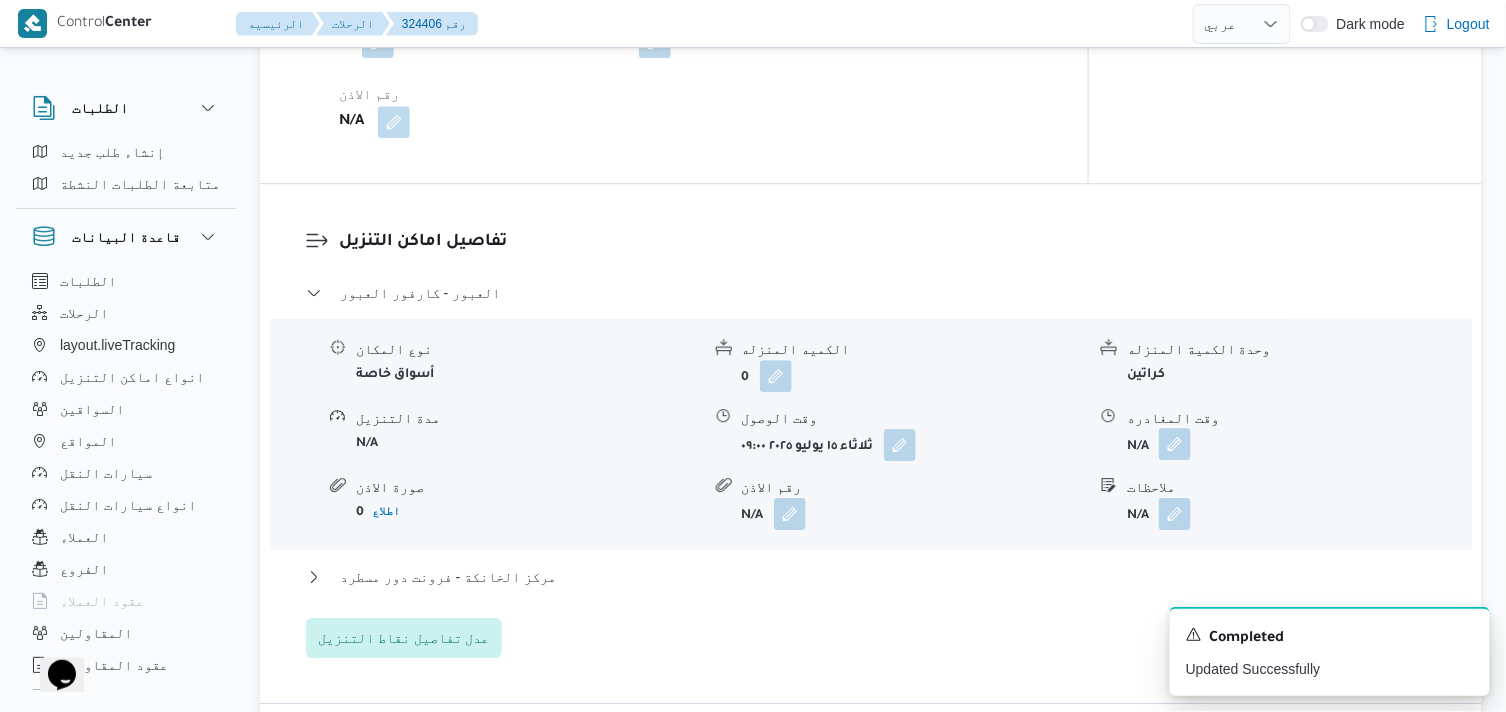 drag, startPoint x: 1175, startPoint y: 433, endPoint x: 1175, endPoint y: 458, distance: 25 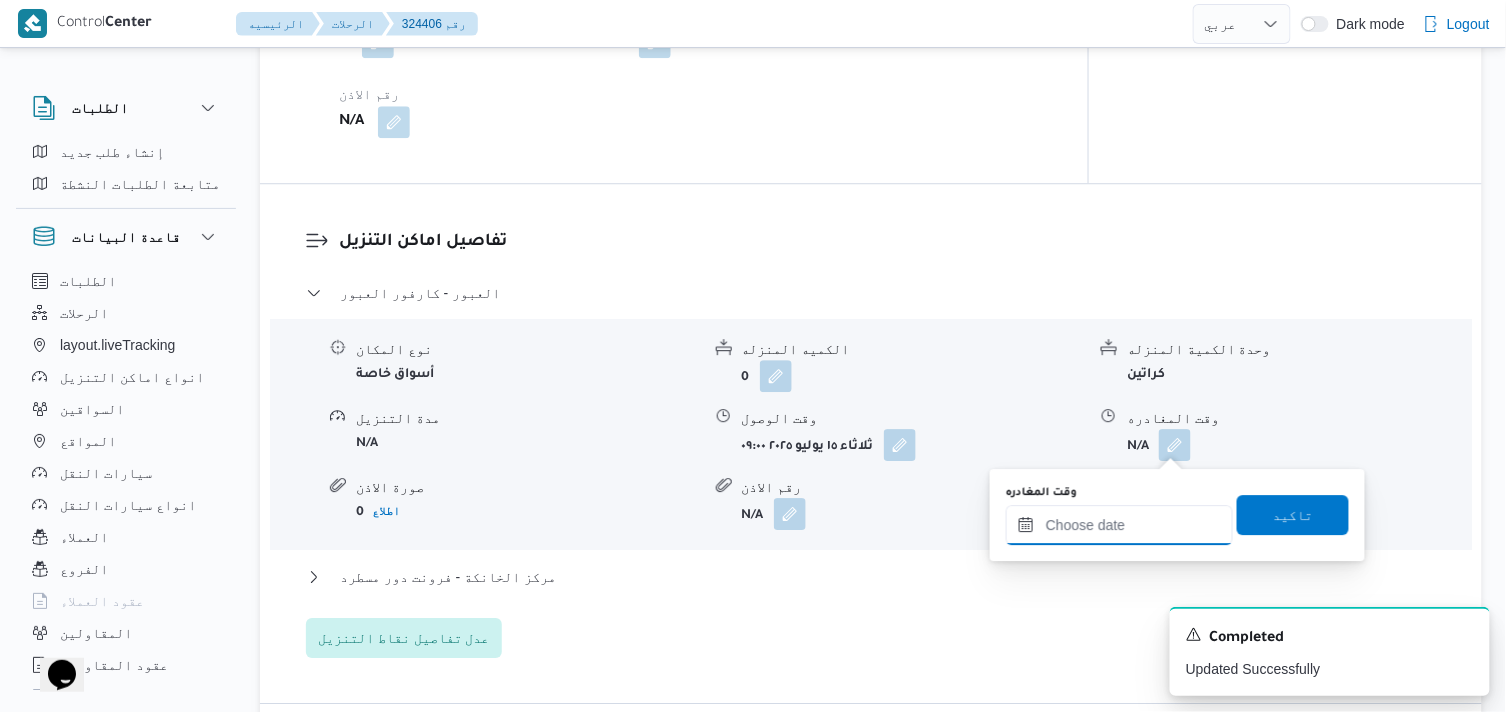 click on "وقت المغادره" at bounding box center [1119, 525] 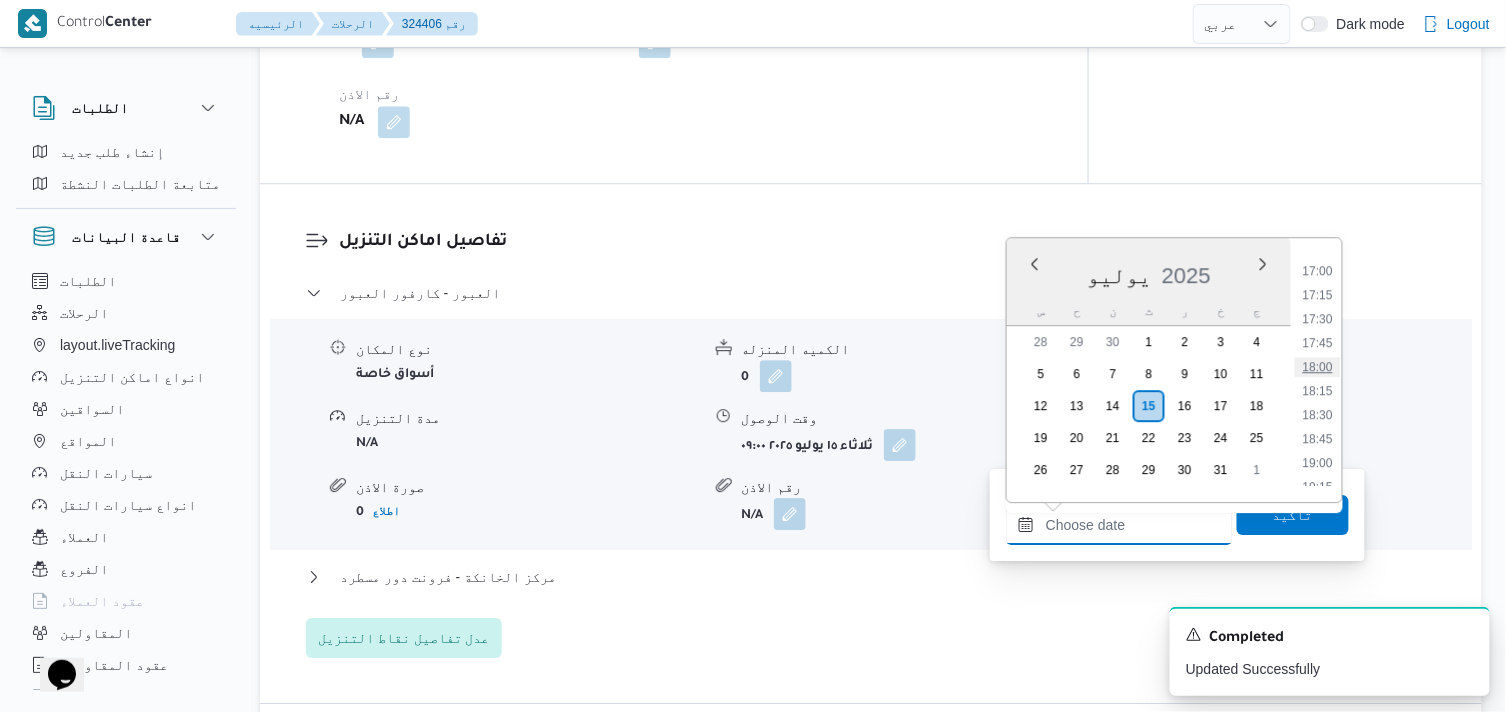 scroll, scrollTop: 1403, scrollLeft: 0, axis: vertical 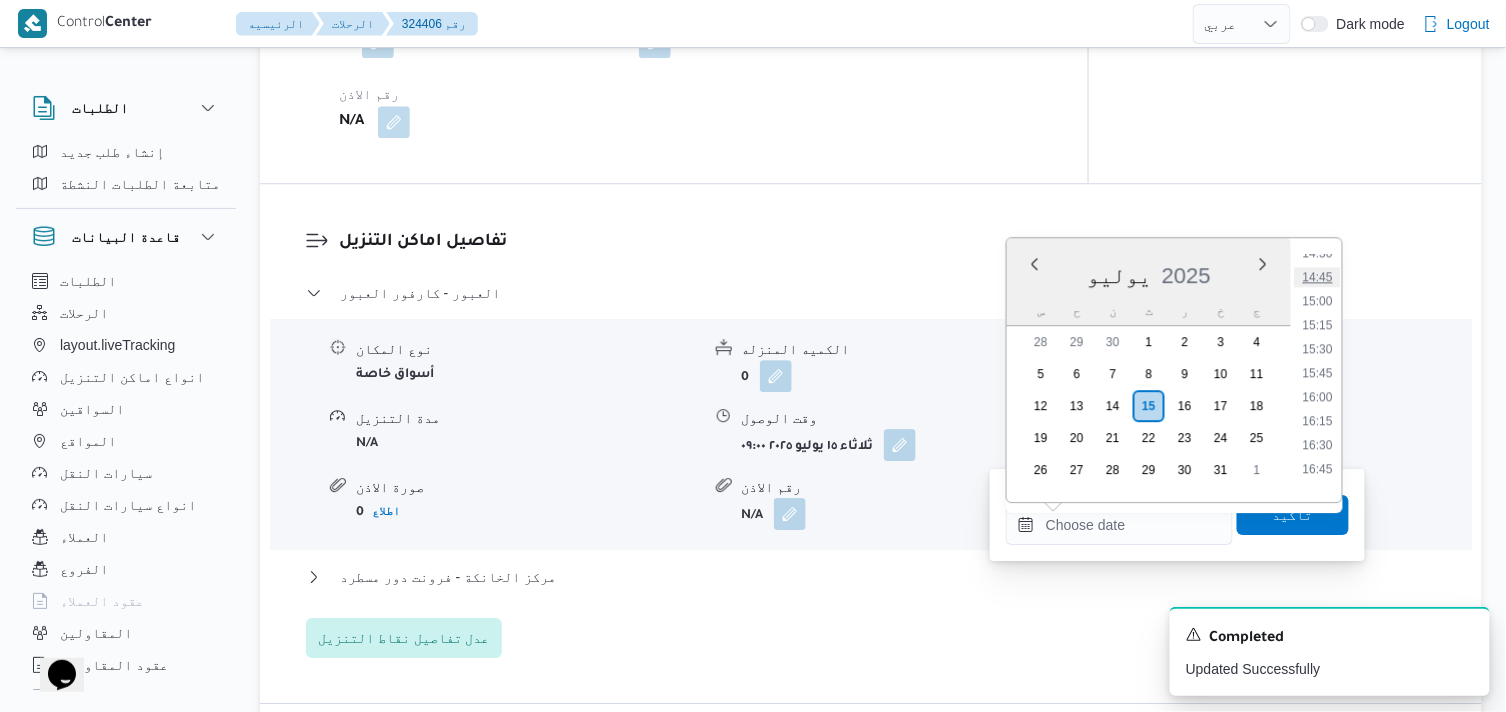 click on "14:45" at bounding box center [1318, 277] 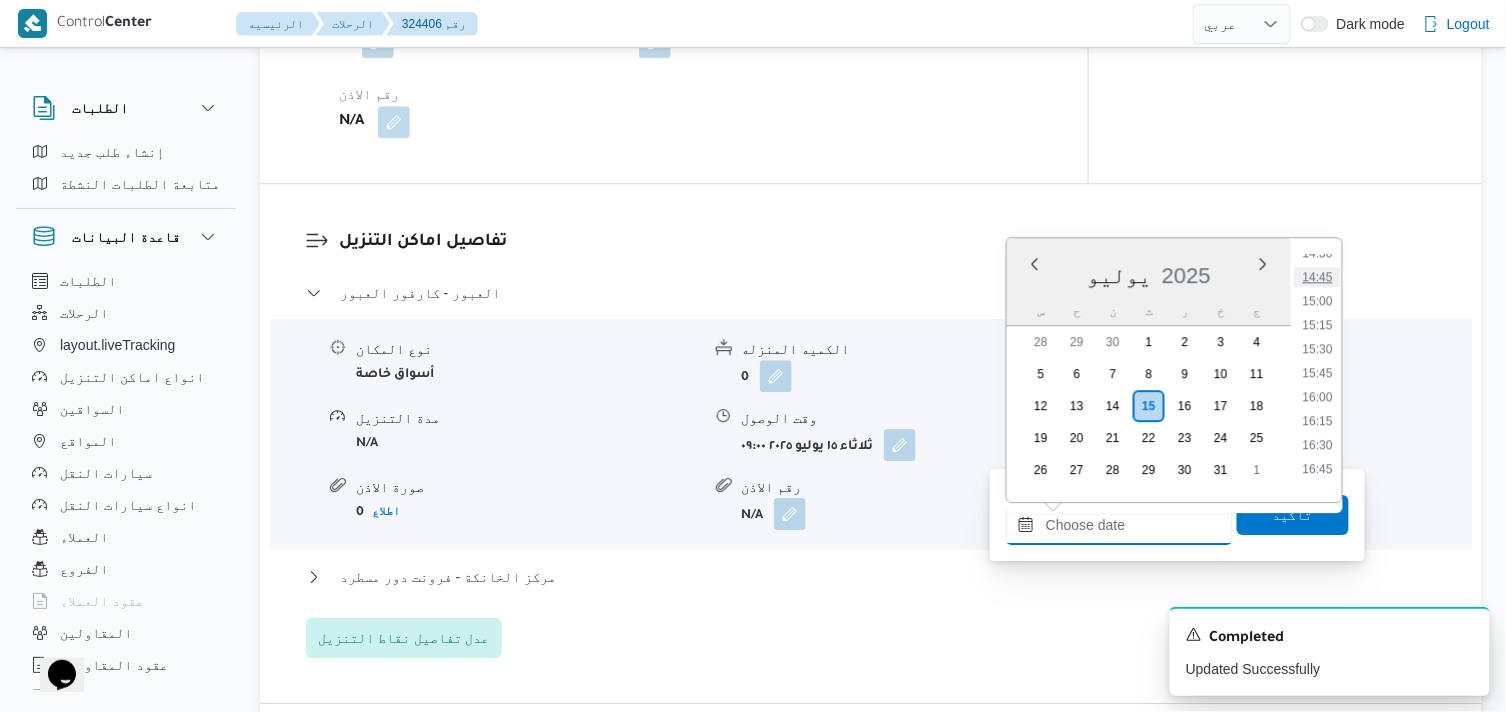 type on "[DATE] ١٤:٤٥" 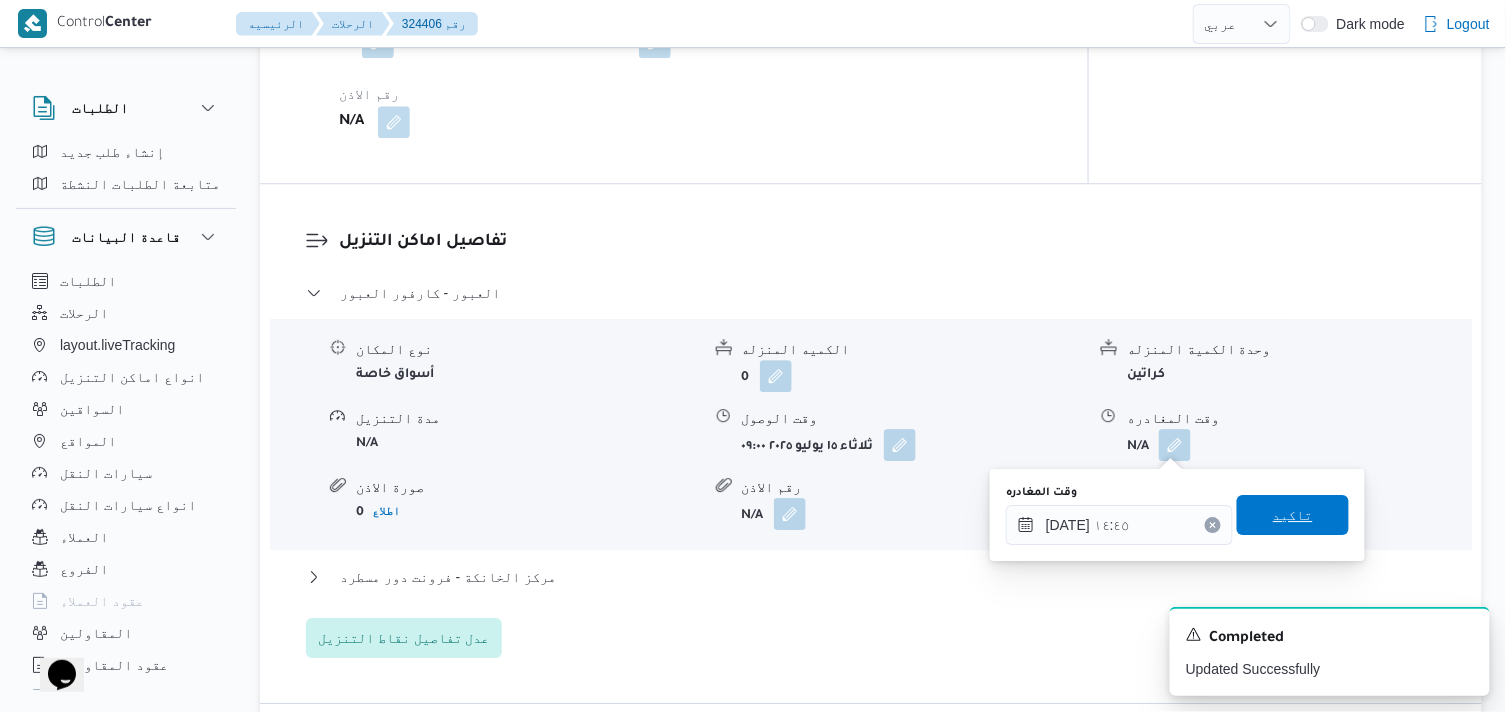 drag, startPoint x: 1305, startPoint y: 513, endPoint x: 1062, endPoint y: 538, distance: 244.28262 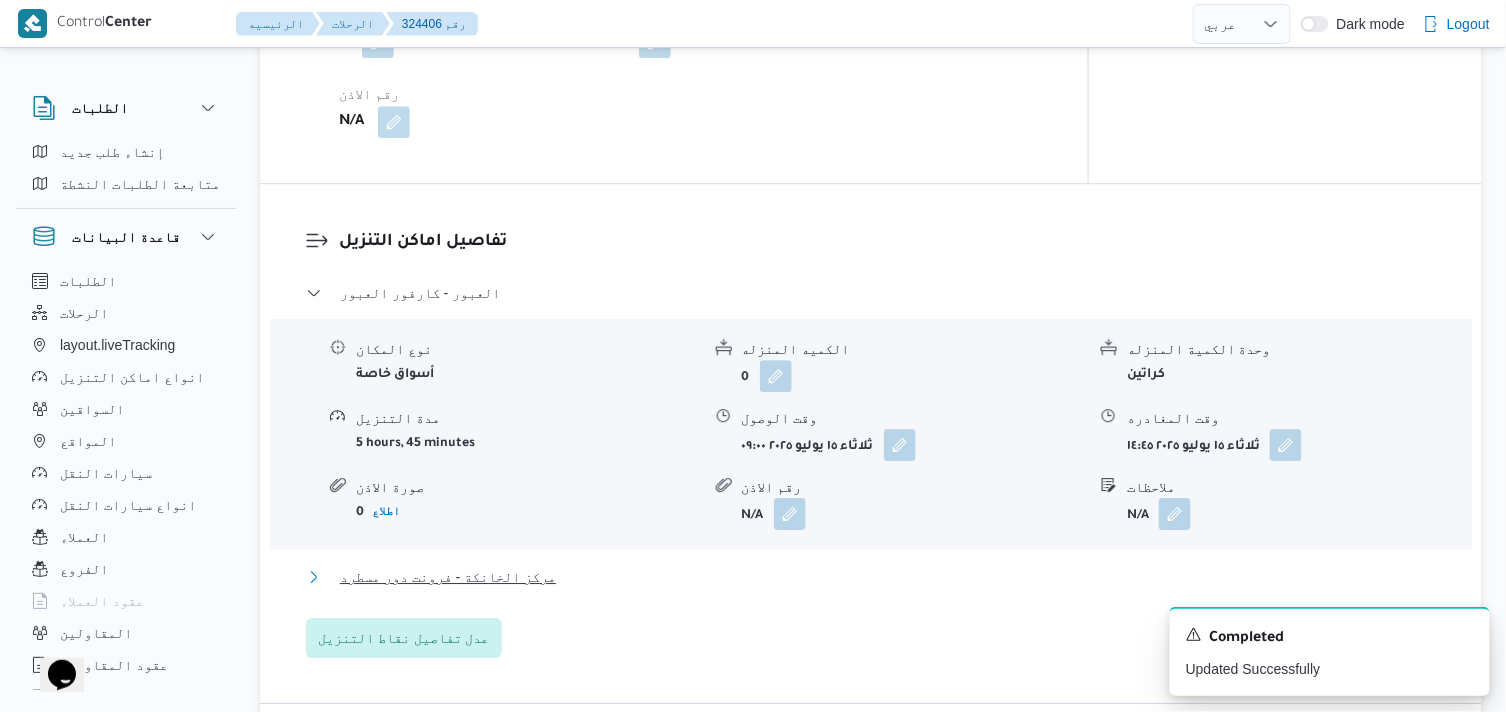 click on "مركز الخانكة -
فرونت دور مسطرد" at bounding box center (448, 577) 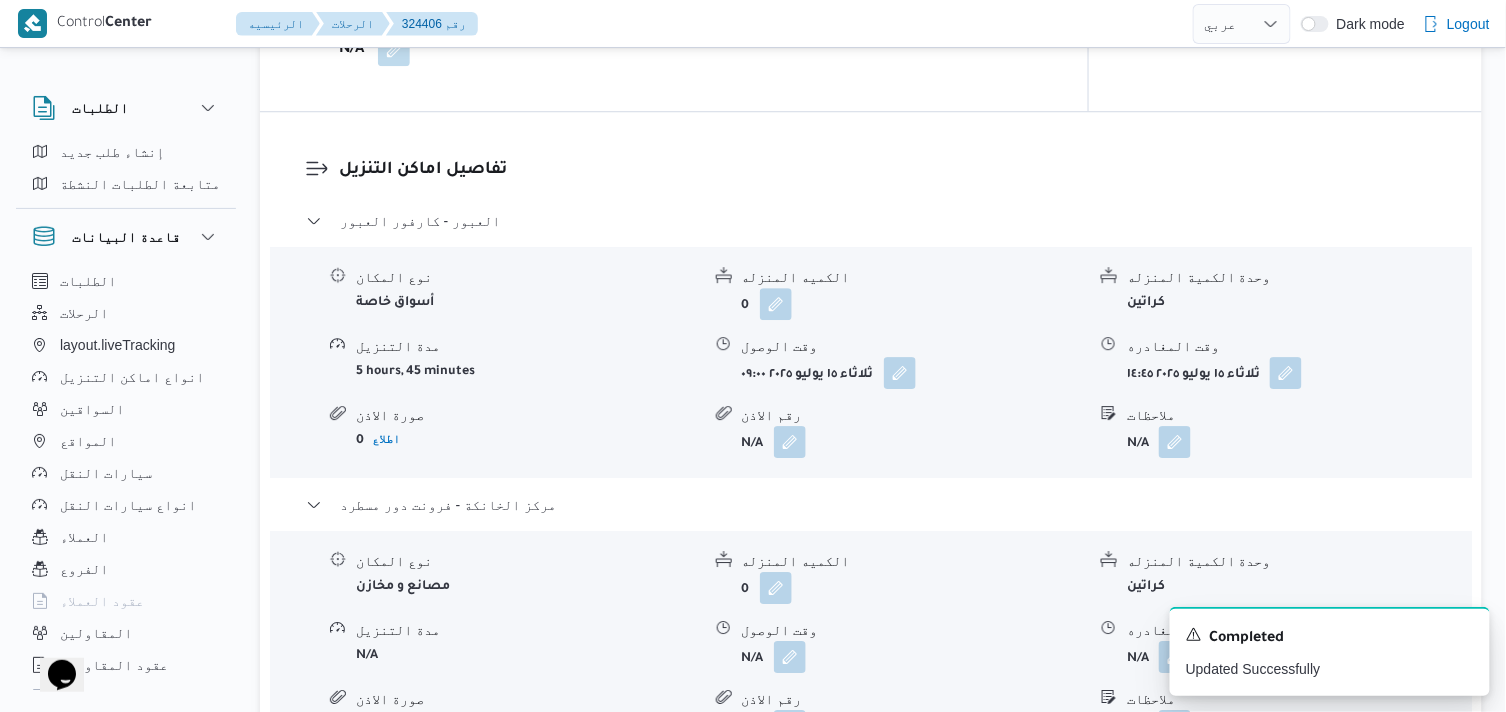 scroll, scrollTop: 1666, scrollLeft: 0, axis: vertical 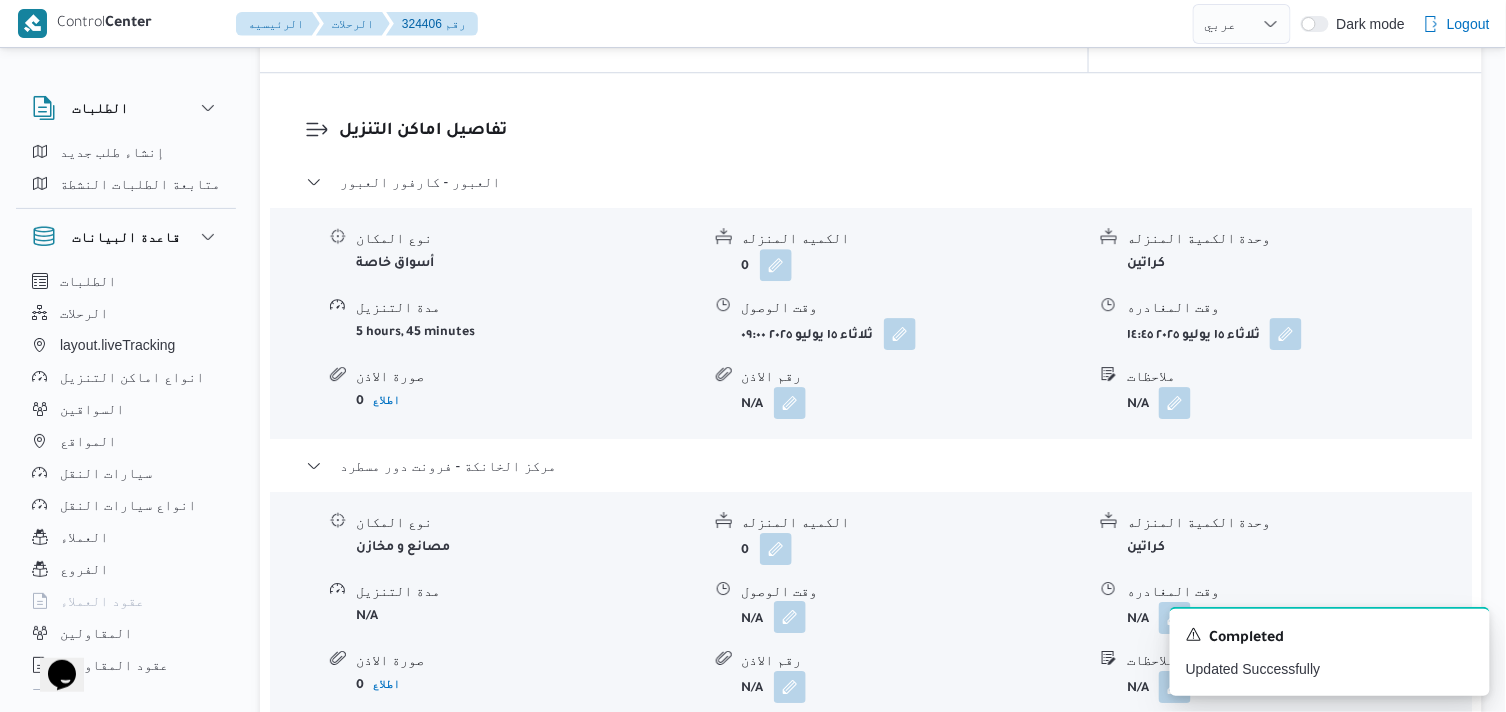 click at bounding box center (790, 617) 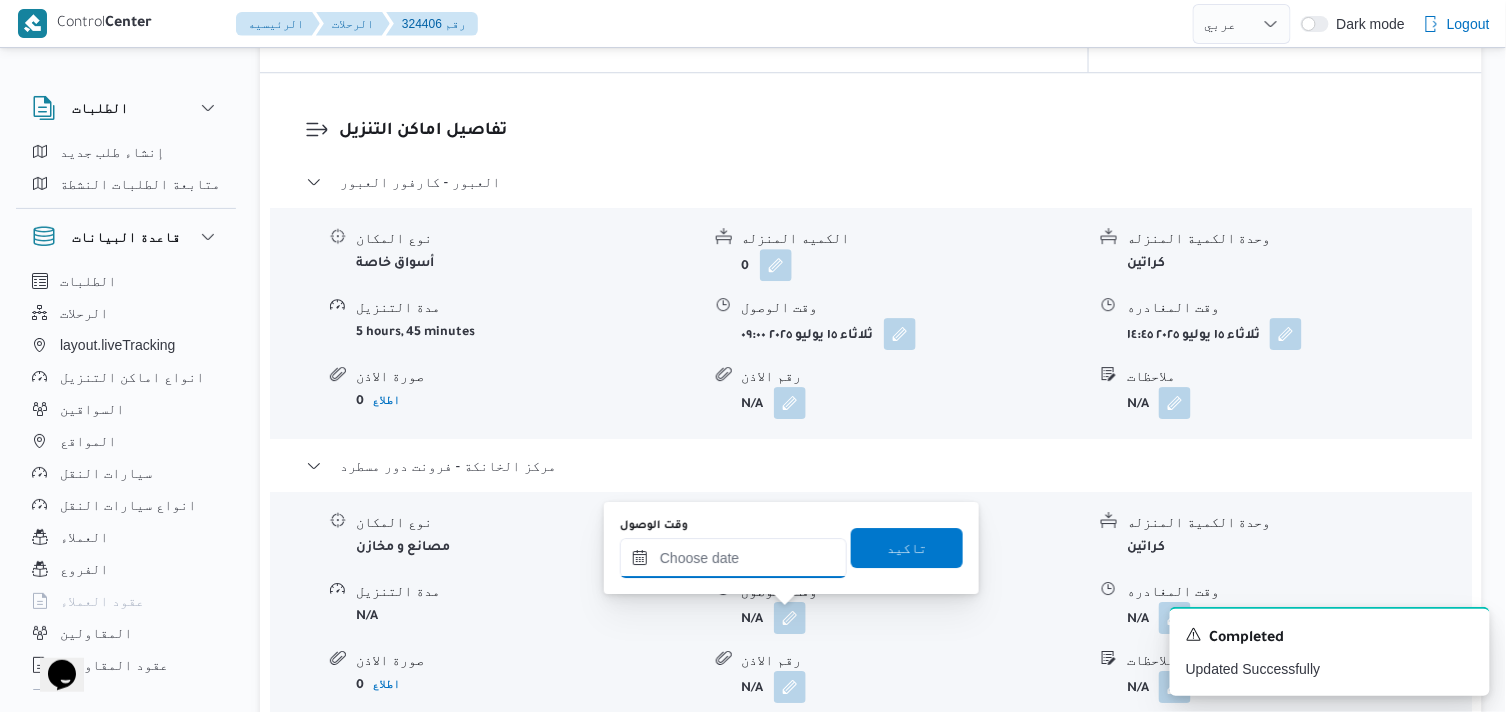click on "وقت الوصول" at bounding box center [733, 558] 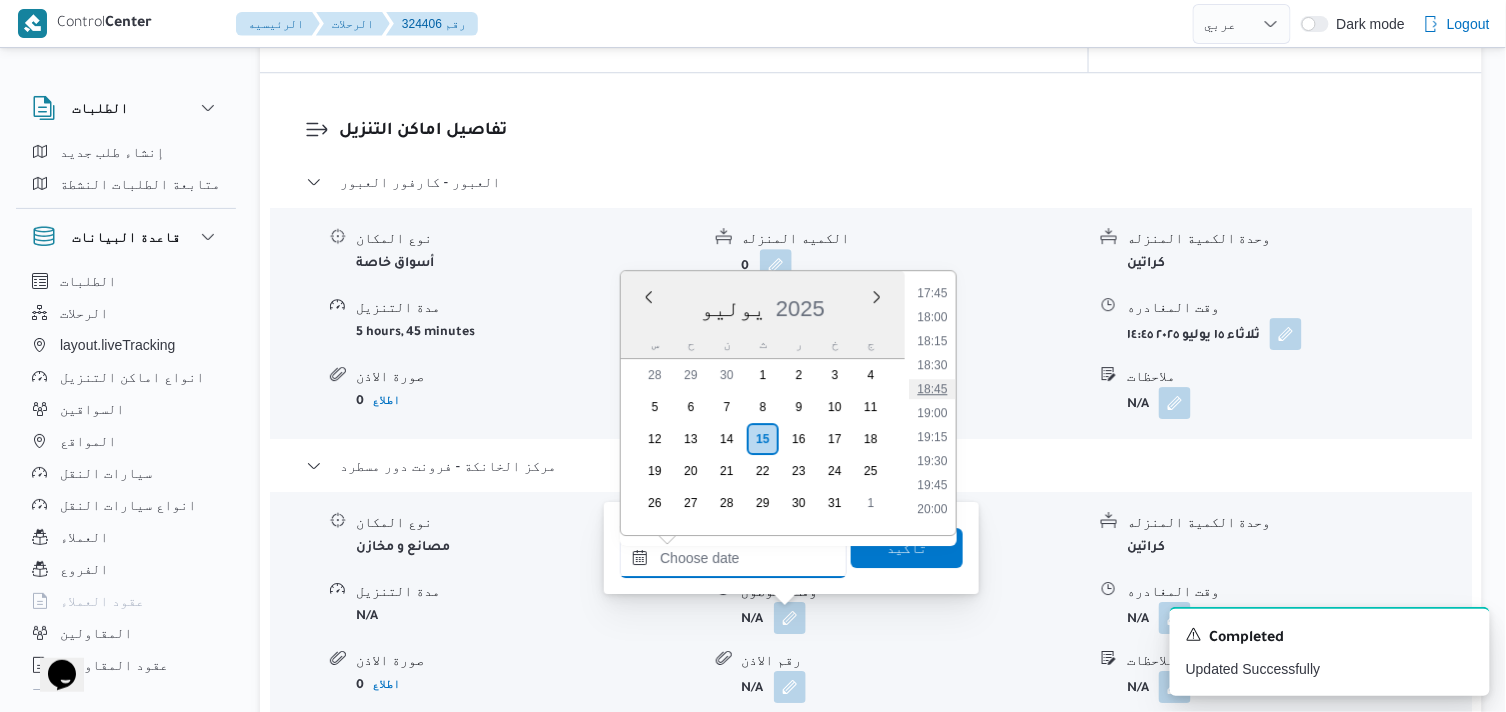 scroll, scrollTop: 1514, scrollLeft: 0, axis: vertical 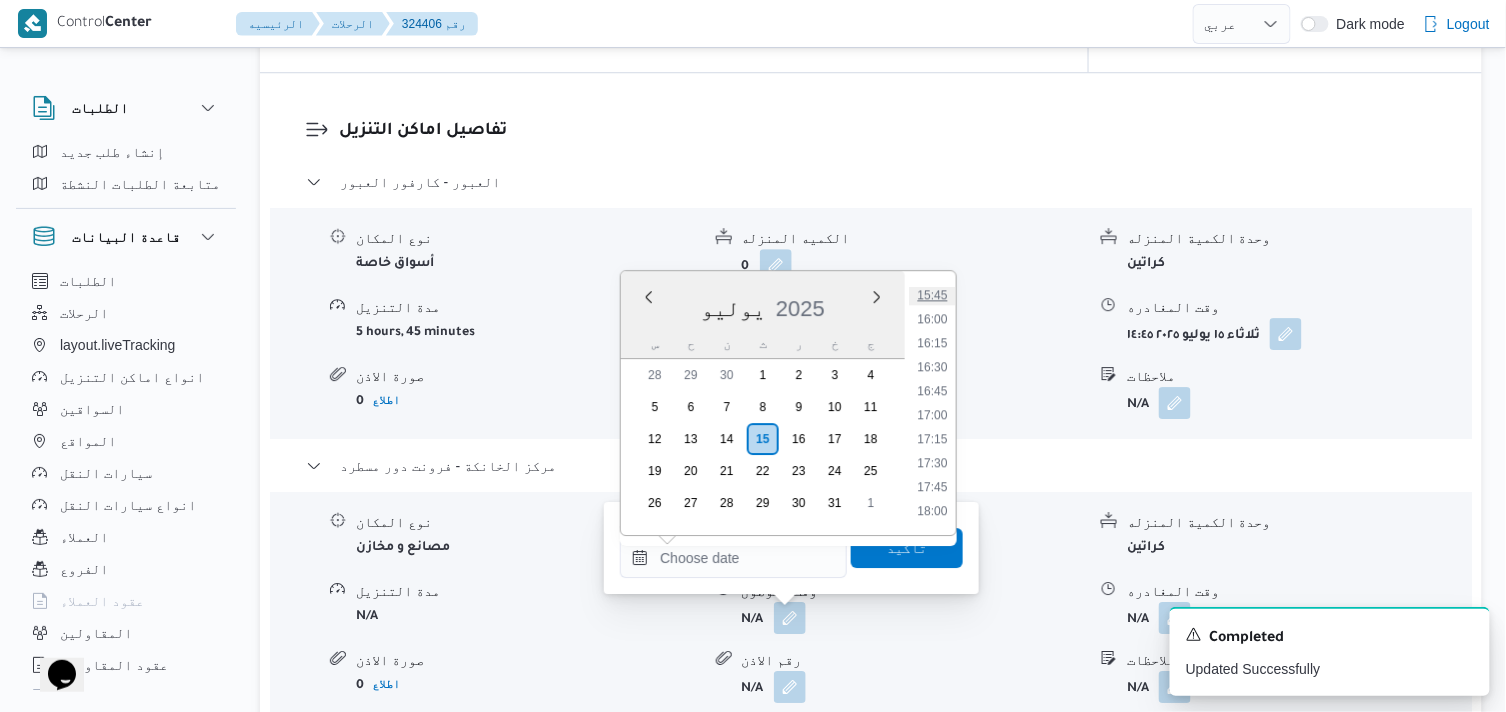 click on "15:45" at bounding box center [933, 295] 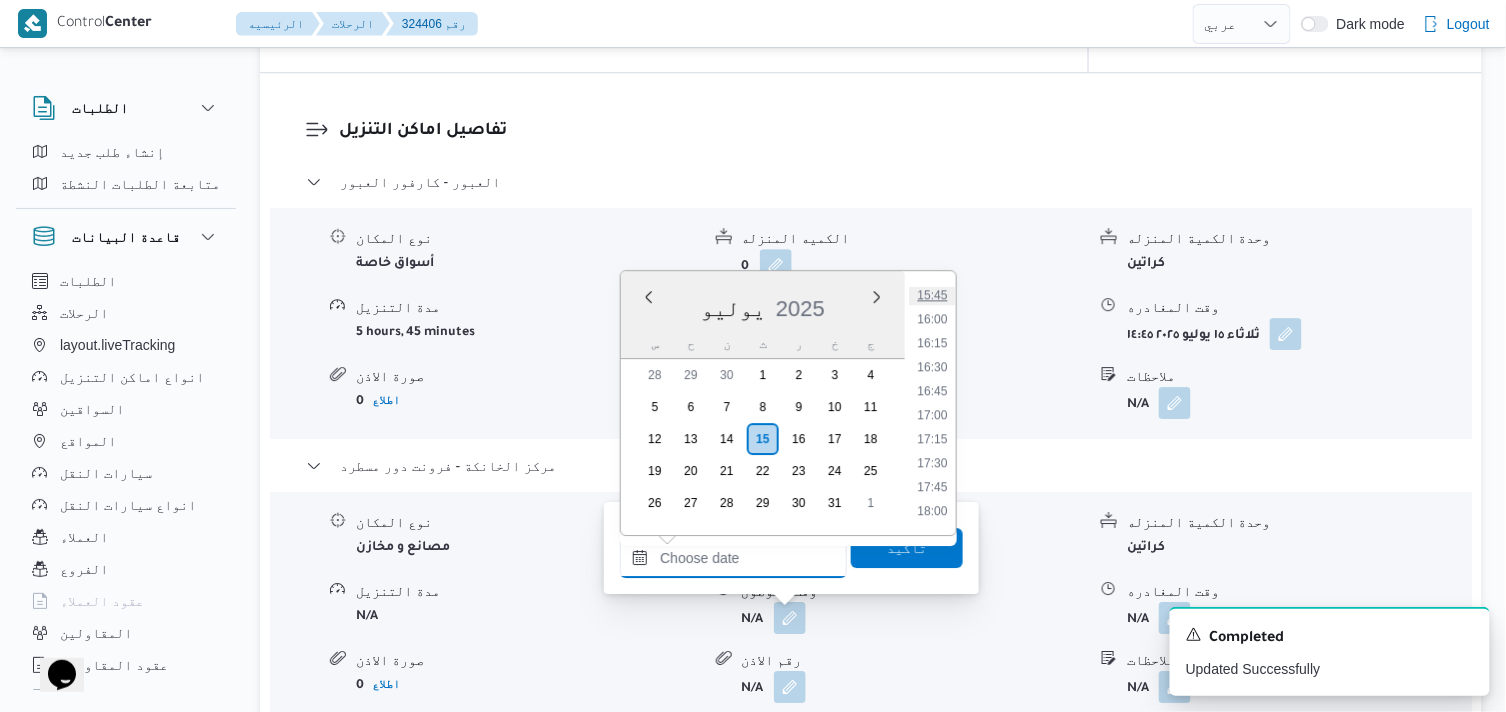 type on "[DATE] ١٥:٤٥" 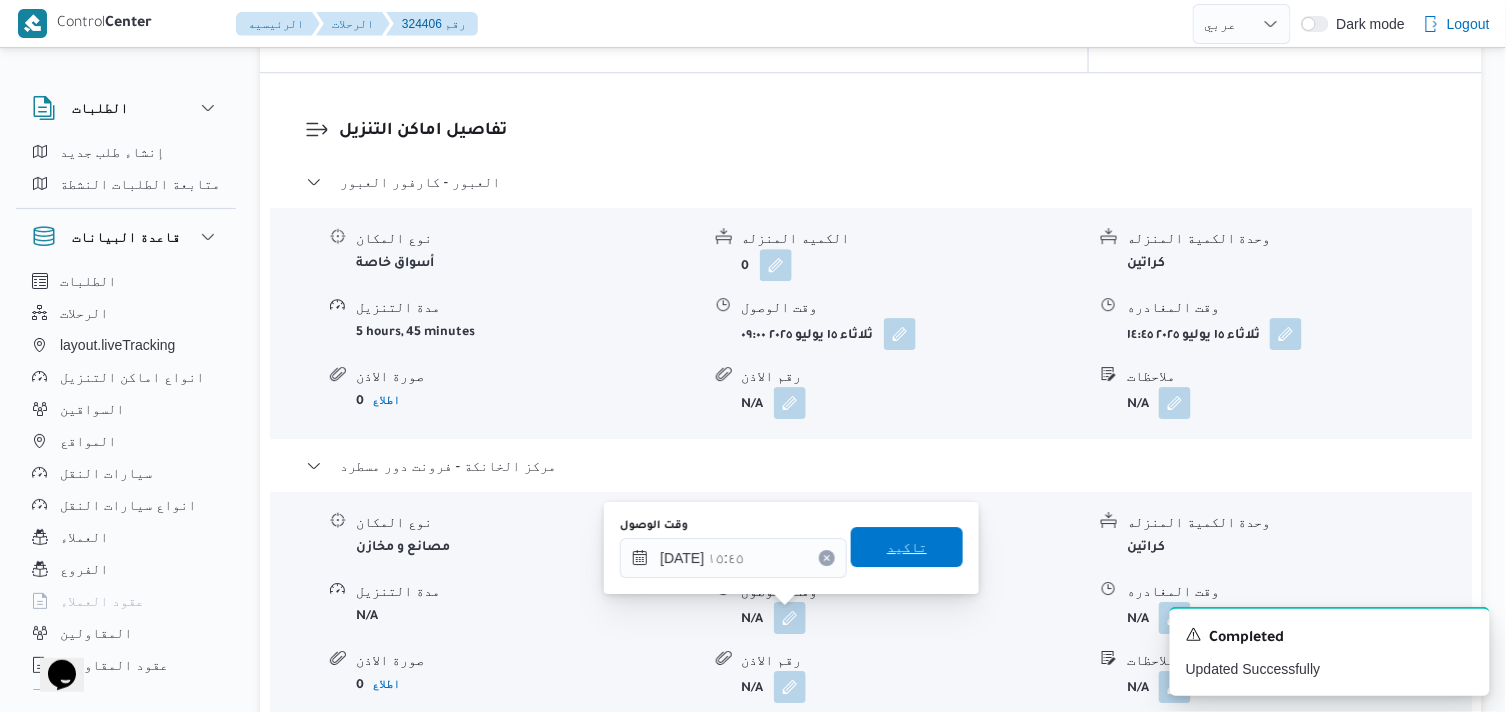 click on "تاكيد" at bounding box center [907, 547] 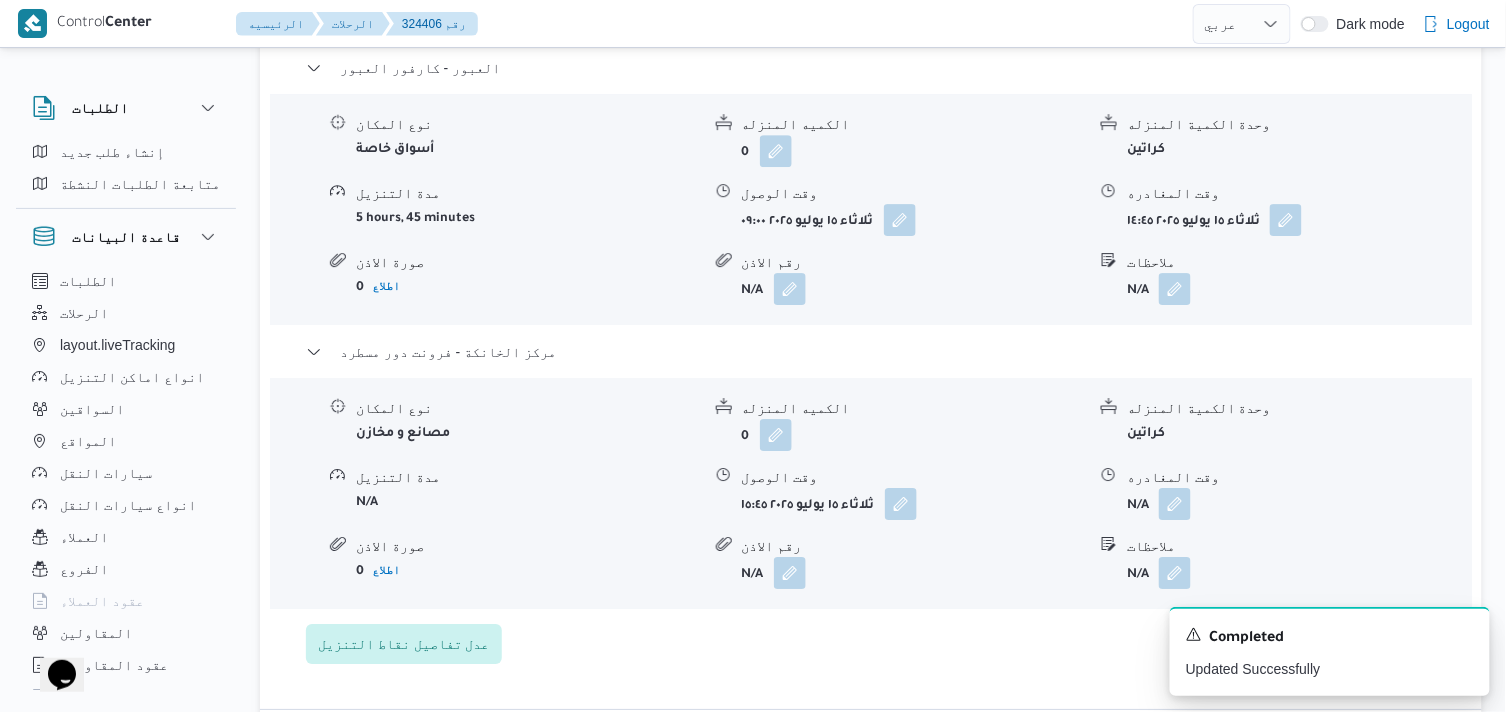 scroll, scrollTop: 1888, scrollLeft: 0, axis: vertical 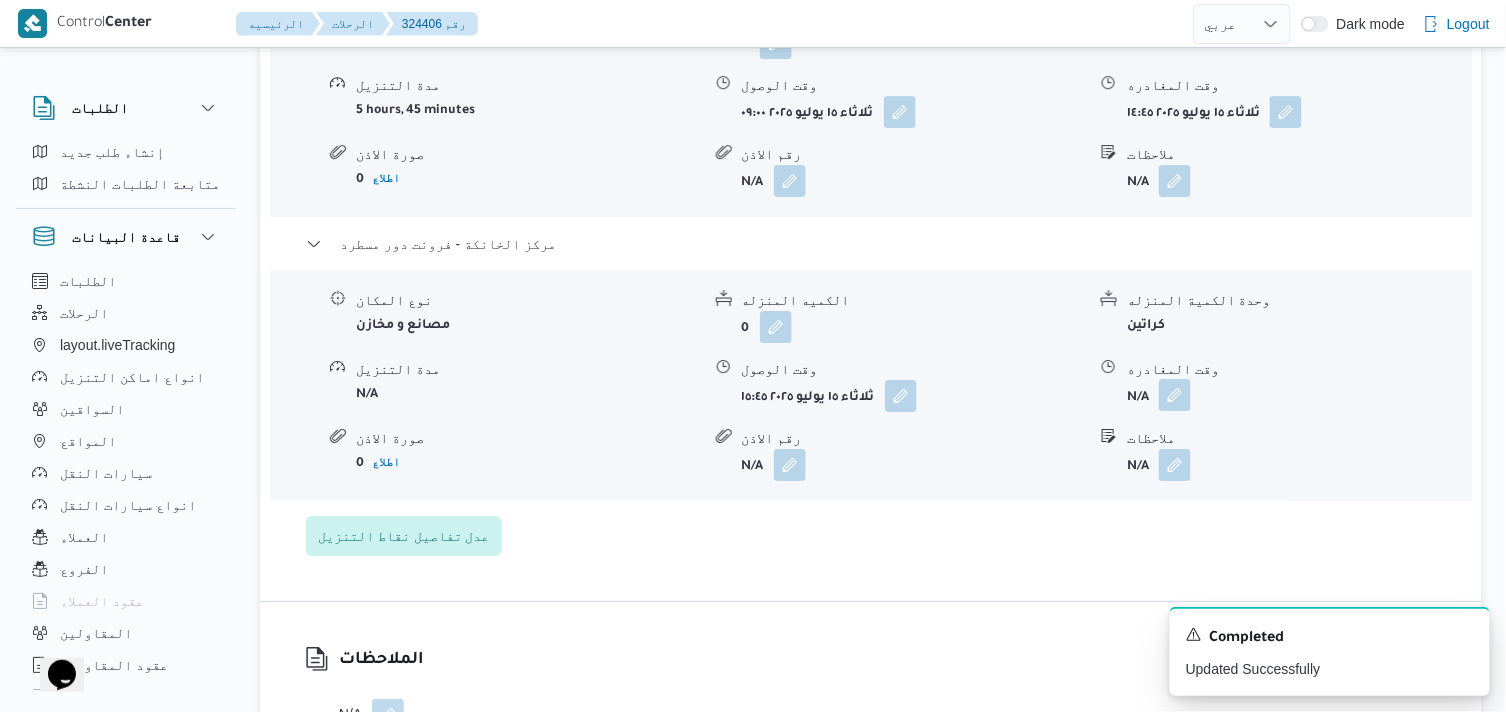 click at bounding box center (1175, 395) 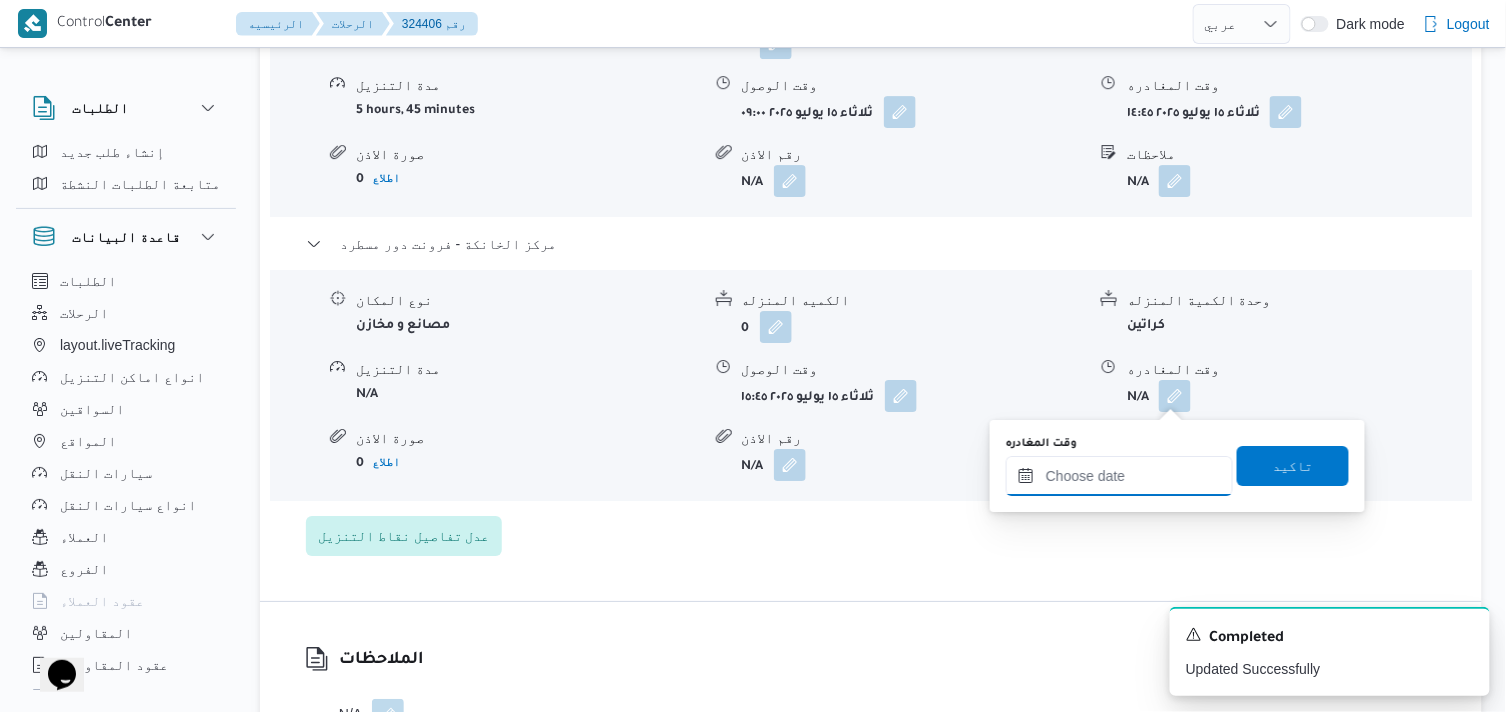 drag, startPoint x: 1174, startPoint y: 427, endPoint x: 1175, endPoint y: 486, distance: 59.008472 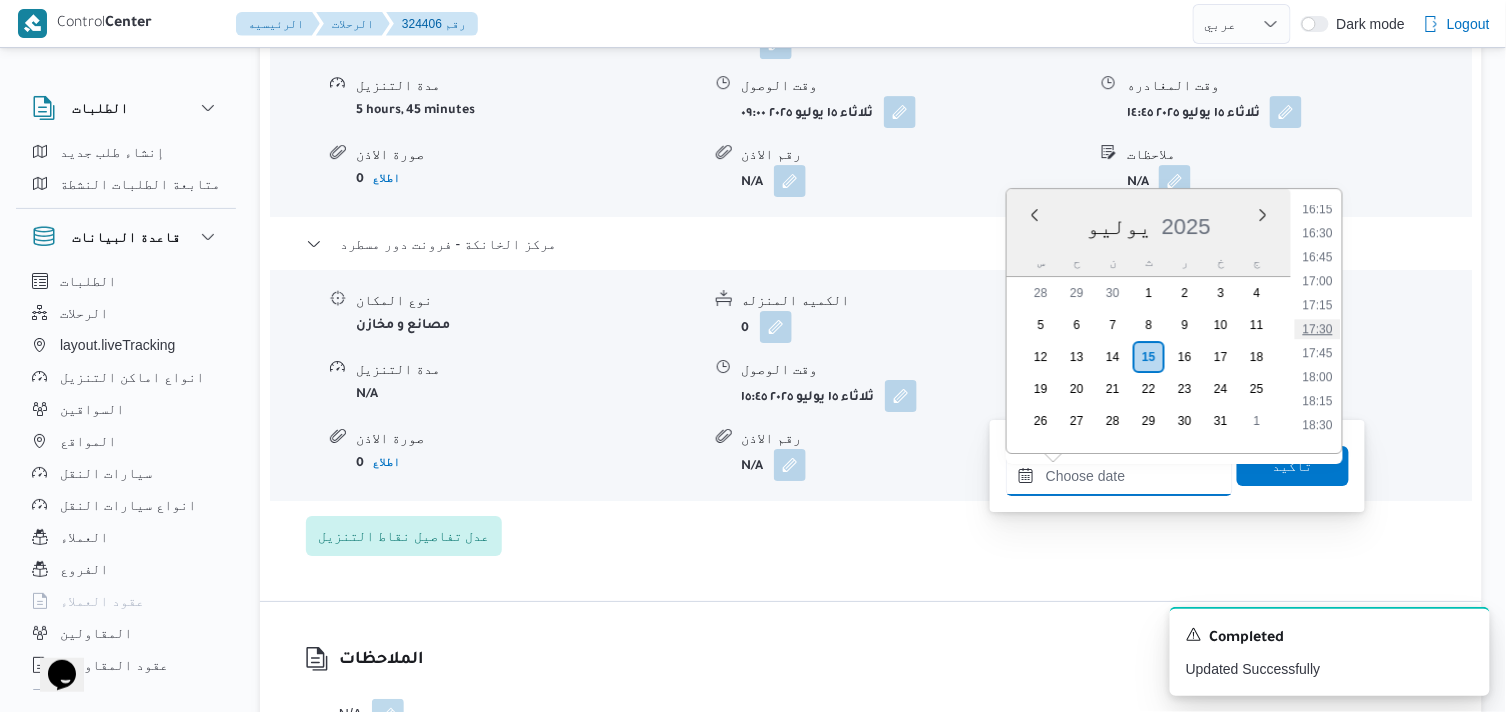 scroll, scrollTop: 1514, scrollLeft: 0, axis: vertical 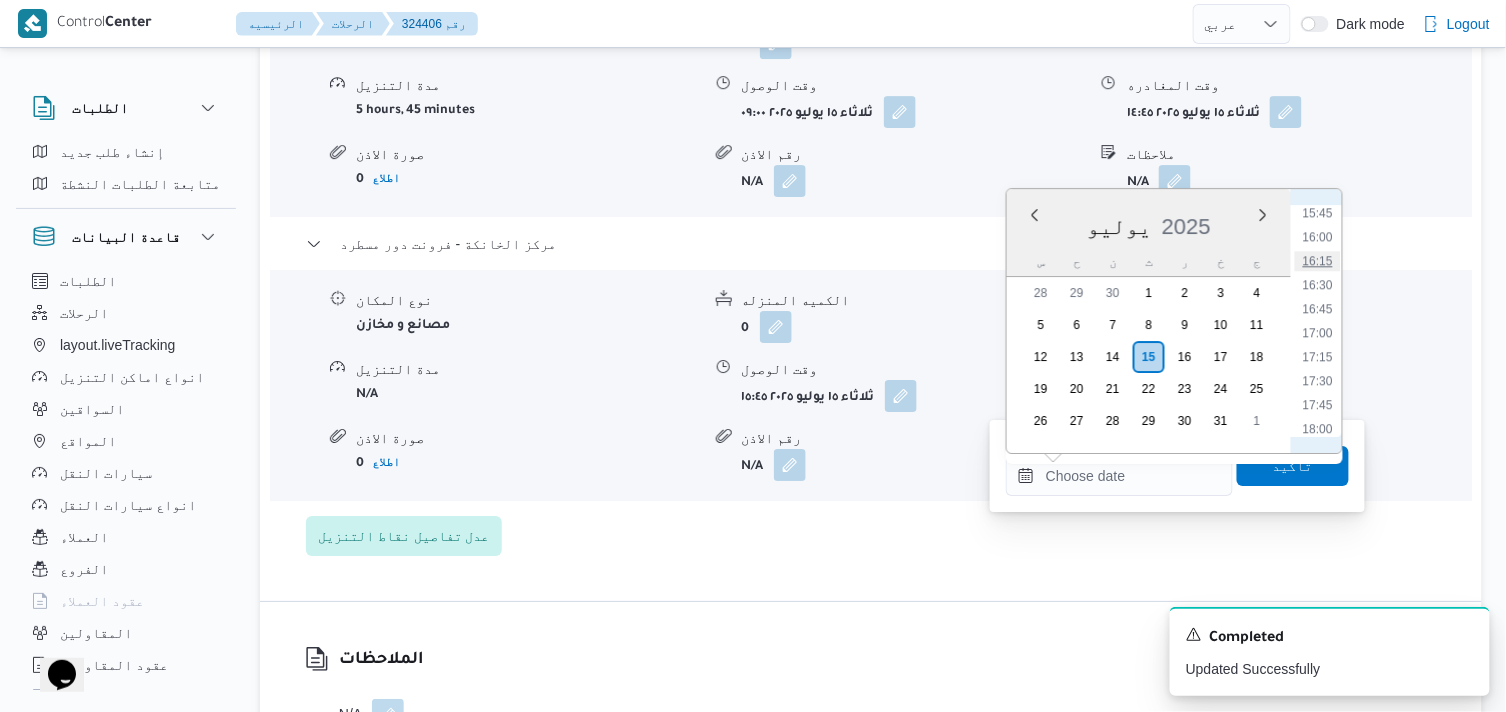 click on "16:15" at bounding box center (1318, 261) 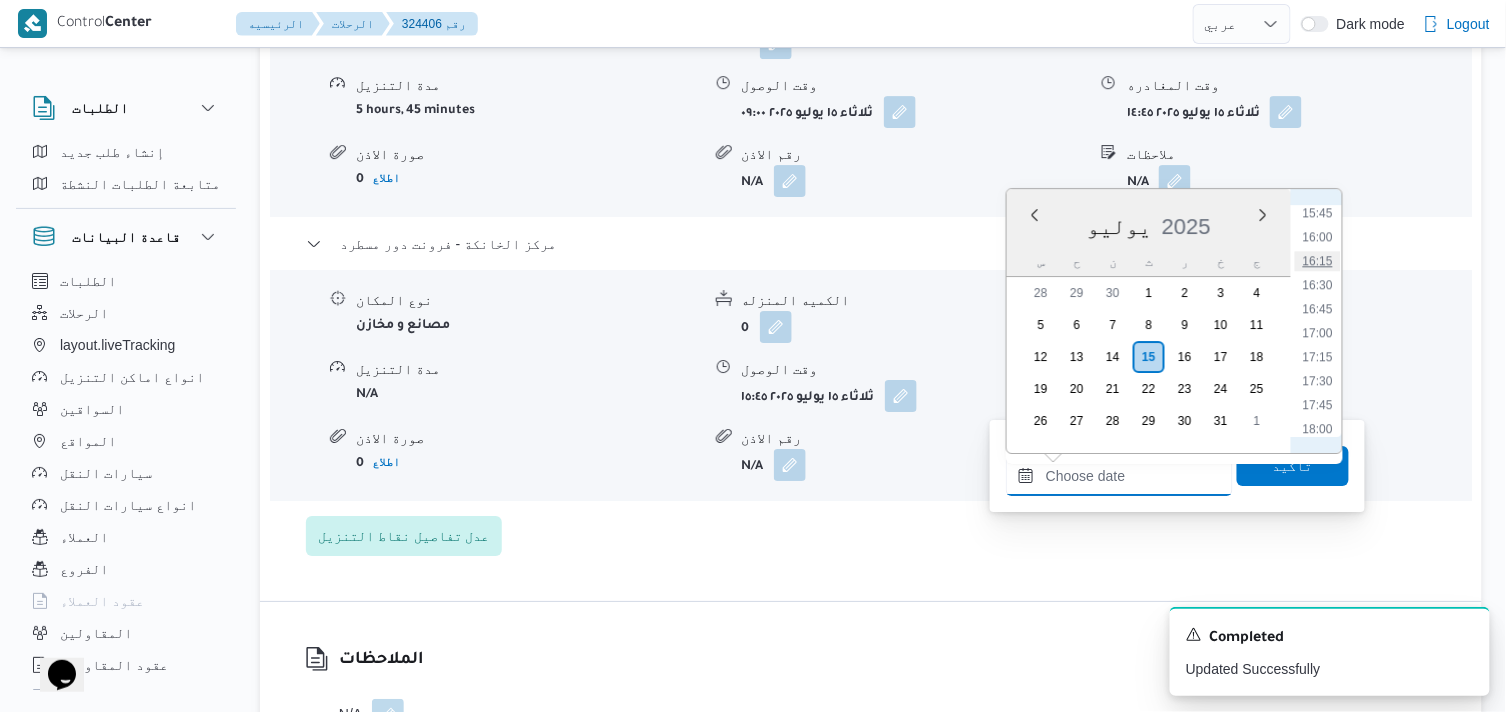 type on "[DATE] ١٦:١٥" 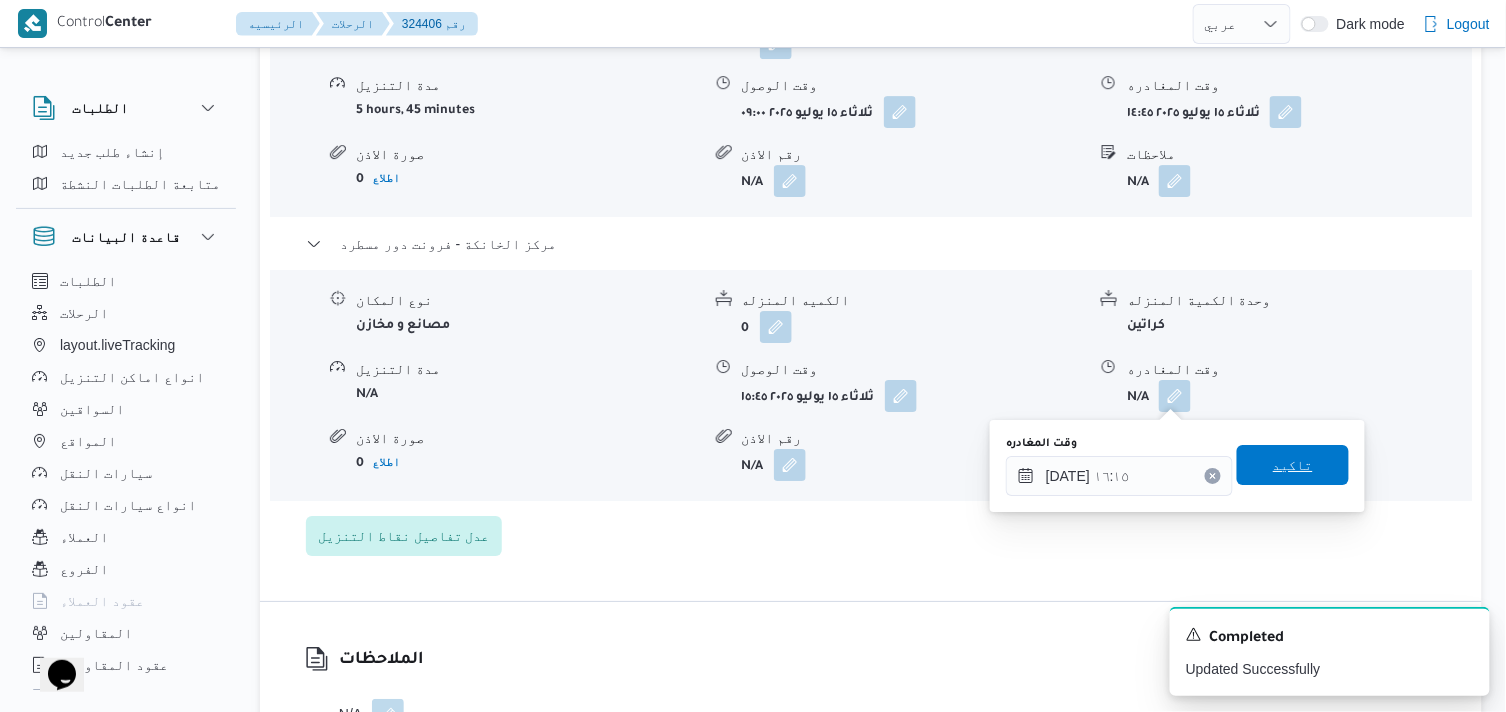 click on "تاكيد" at bounding box center (1293, 465) 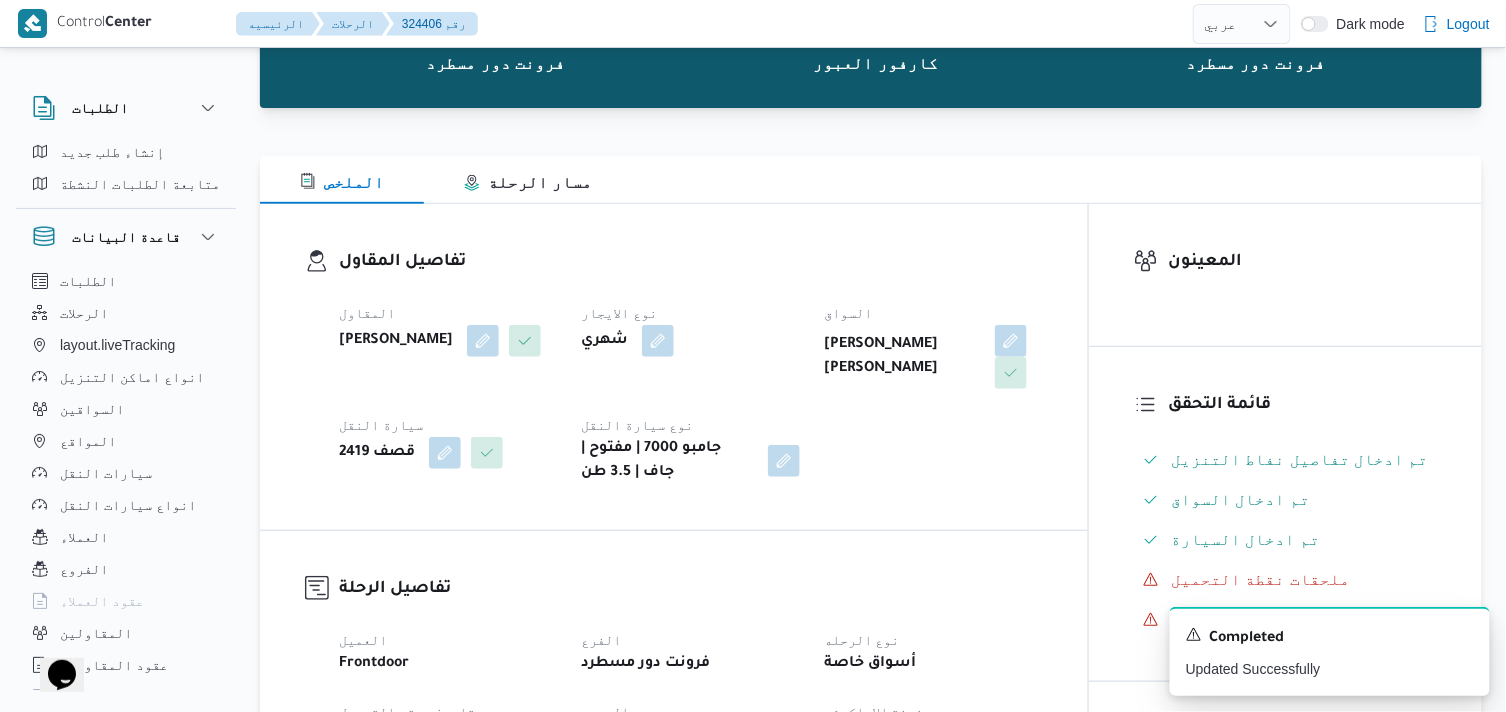 scroll, scrollTop: 0, scrollLeft: 0, axis: both 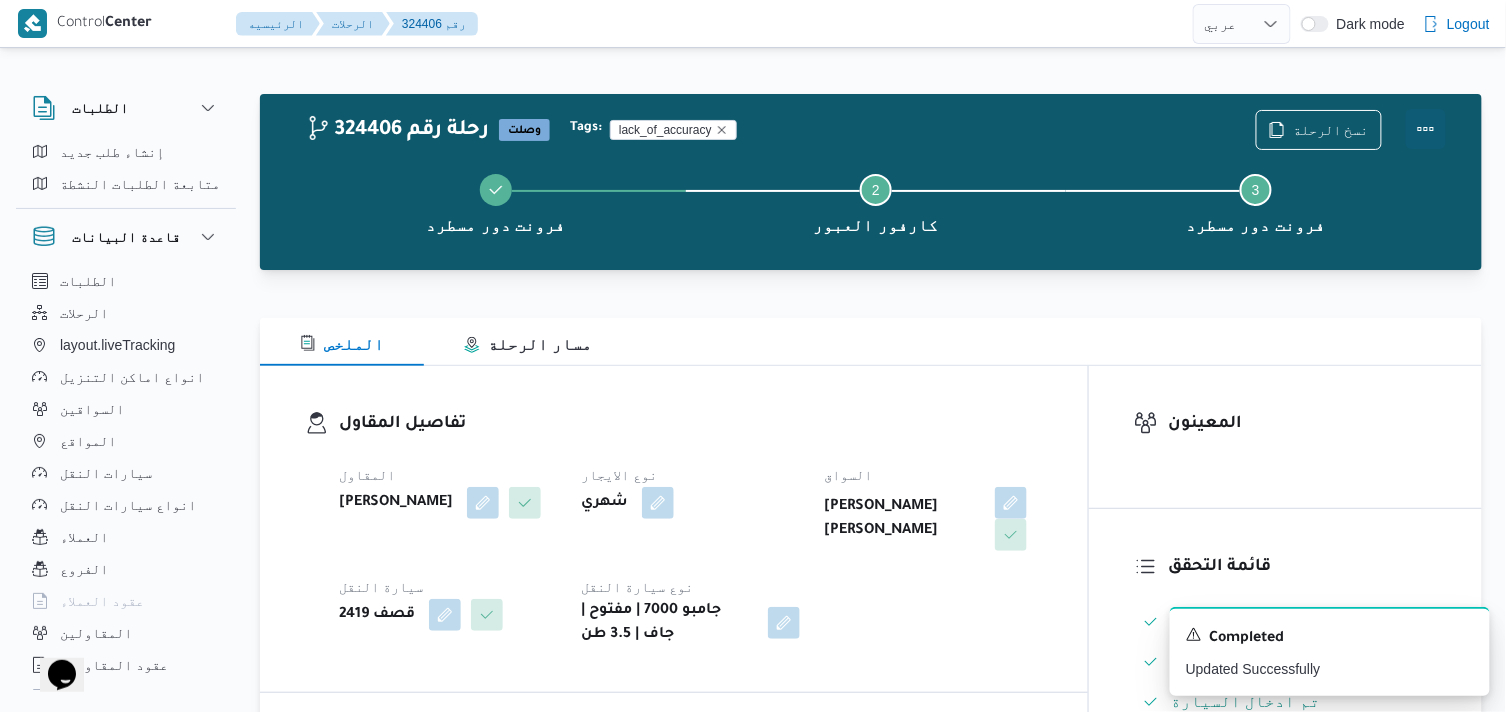 click at bounding box center (1426, 129) 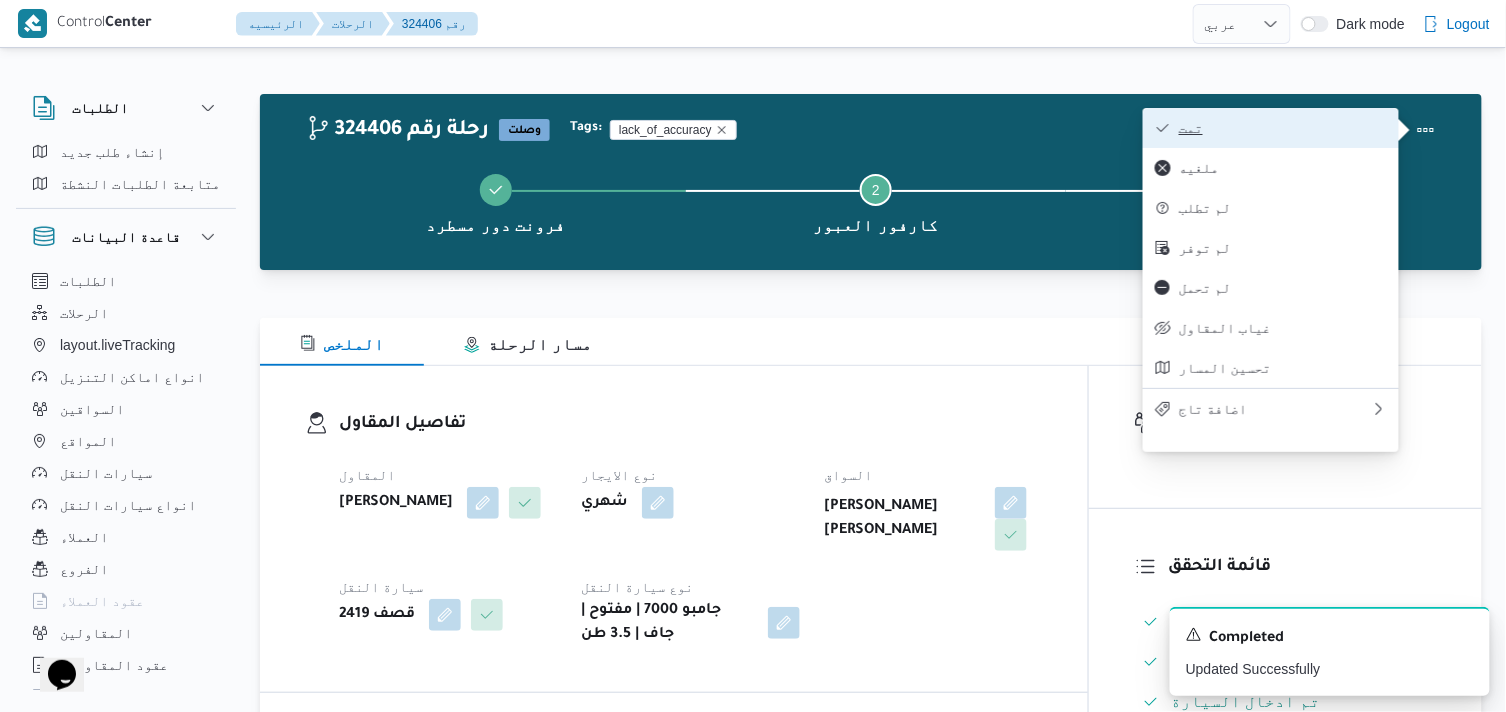 click on "تمت" at bounding box center [1283, 128] 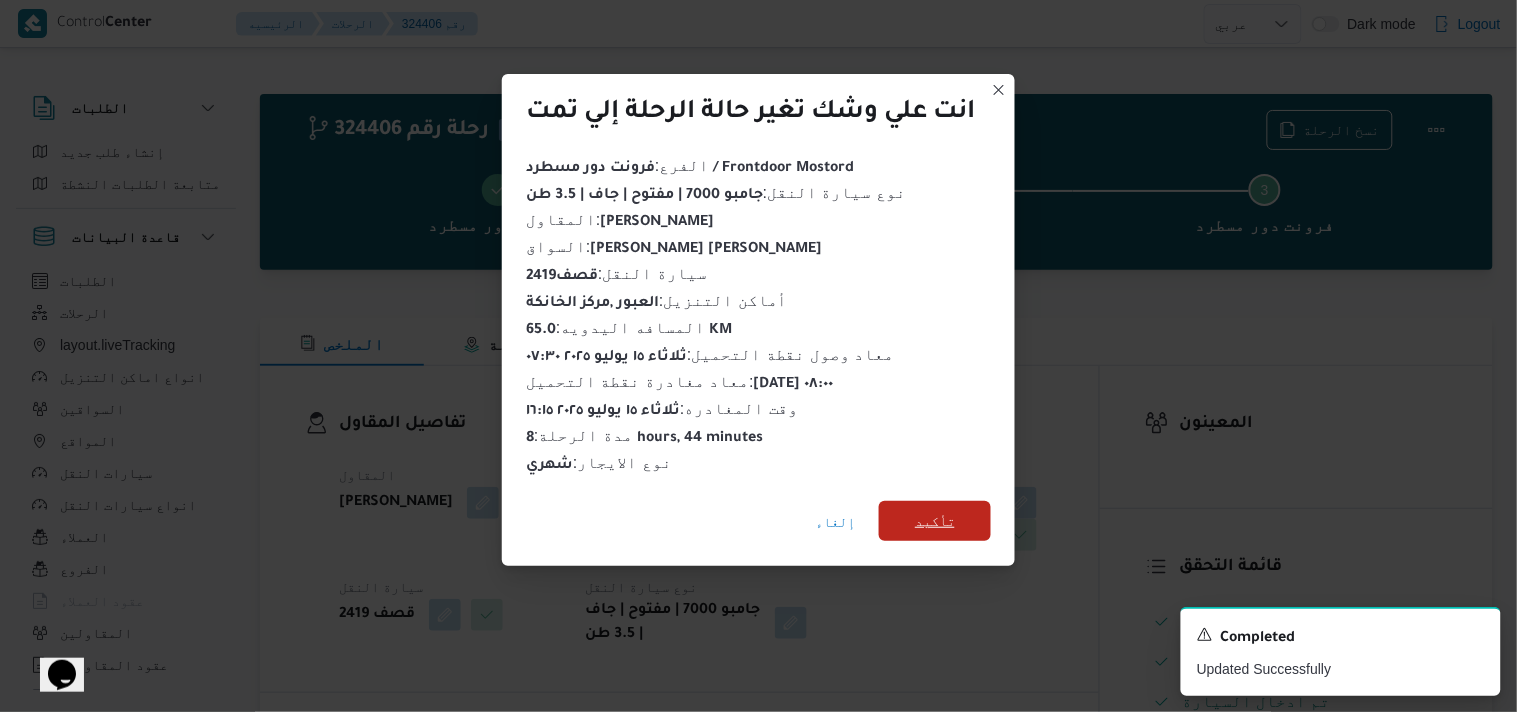 click on "تأكيد" at bounding box center (935, 521) 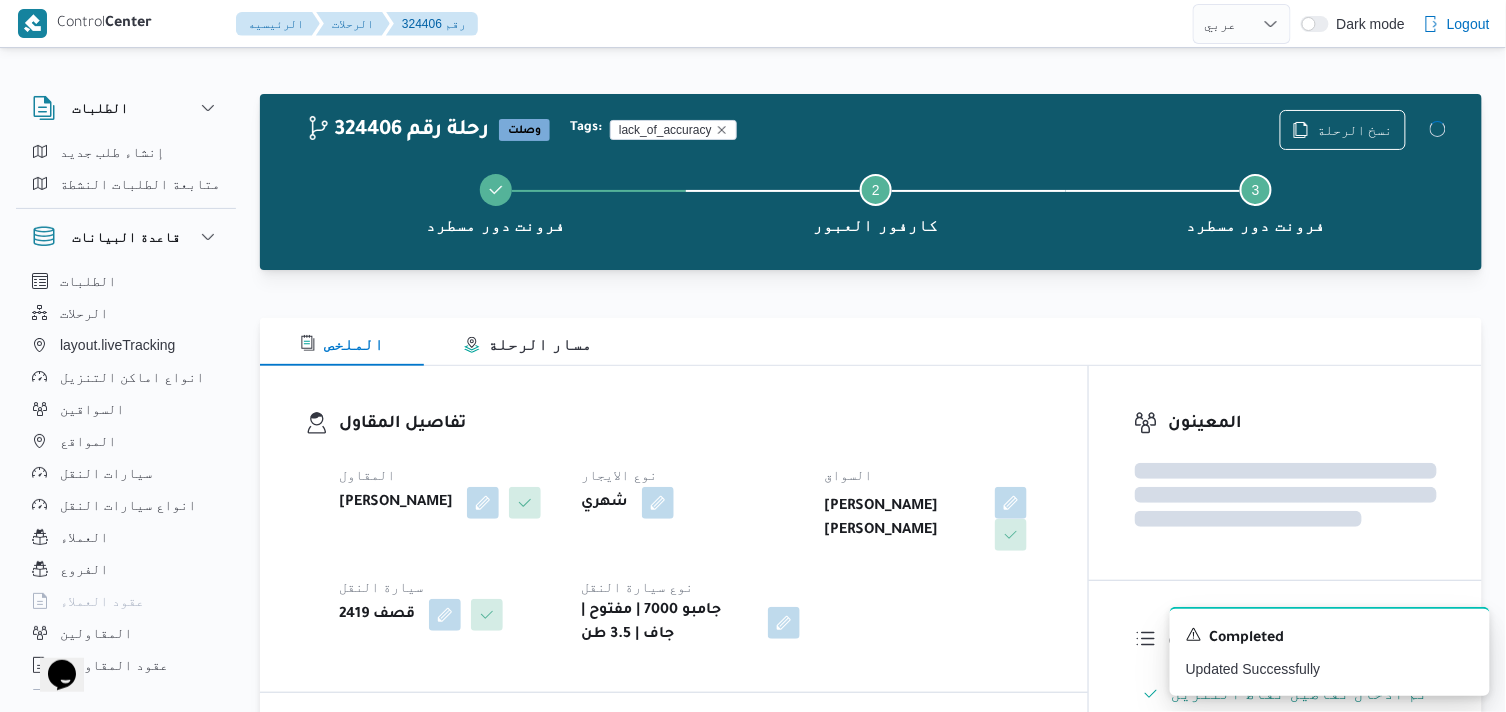 click on "تفاصيل المقاول" at bounding box center (691, 424) 